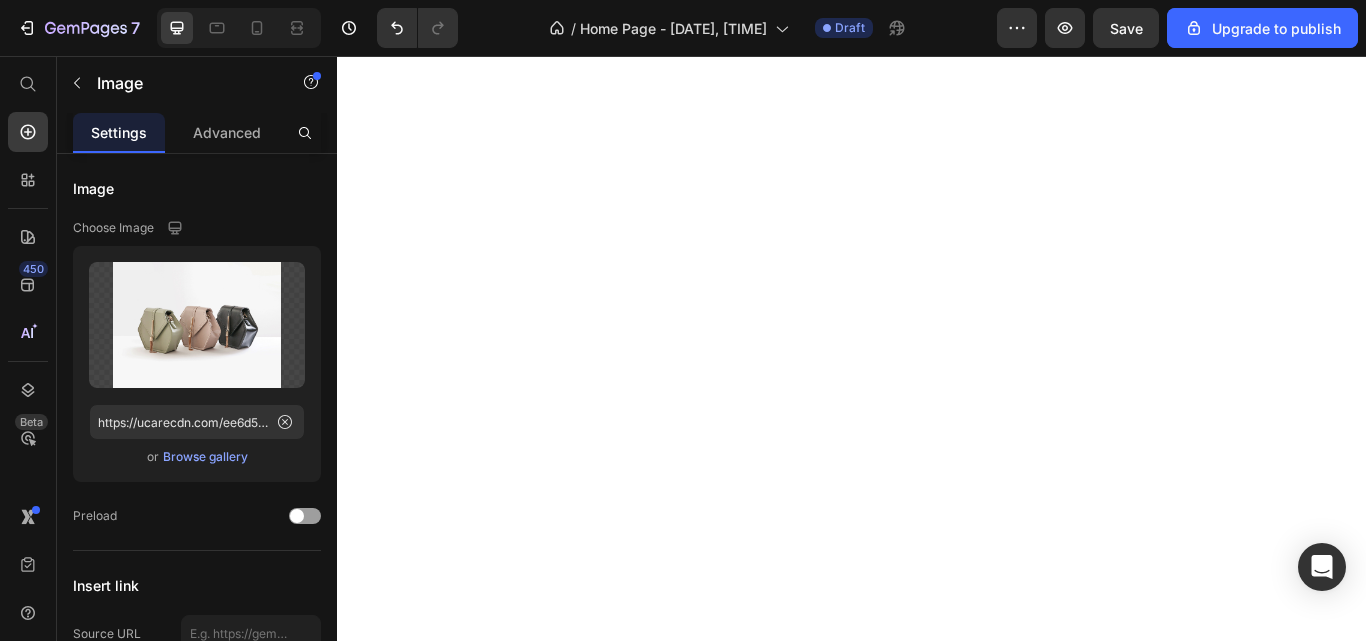 scroll, scrollTop: 0, scrollLeft: 0, axis: both 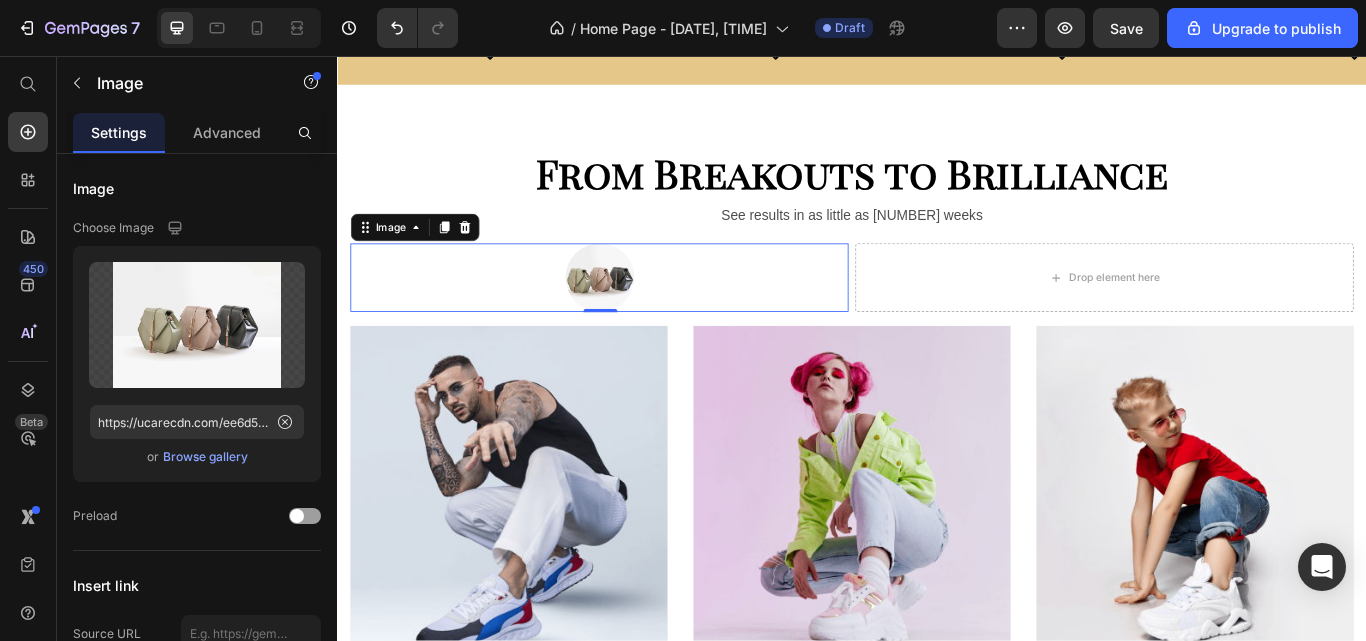 click at bounding box center (197, 325) 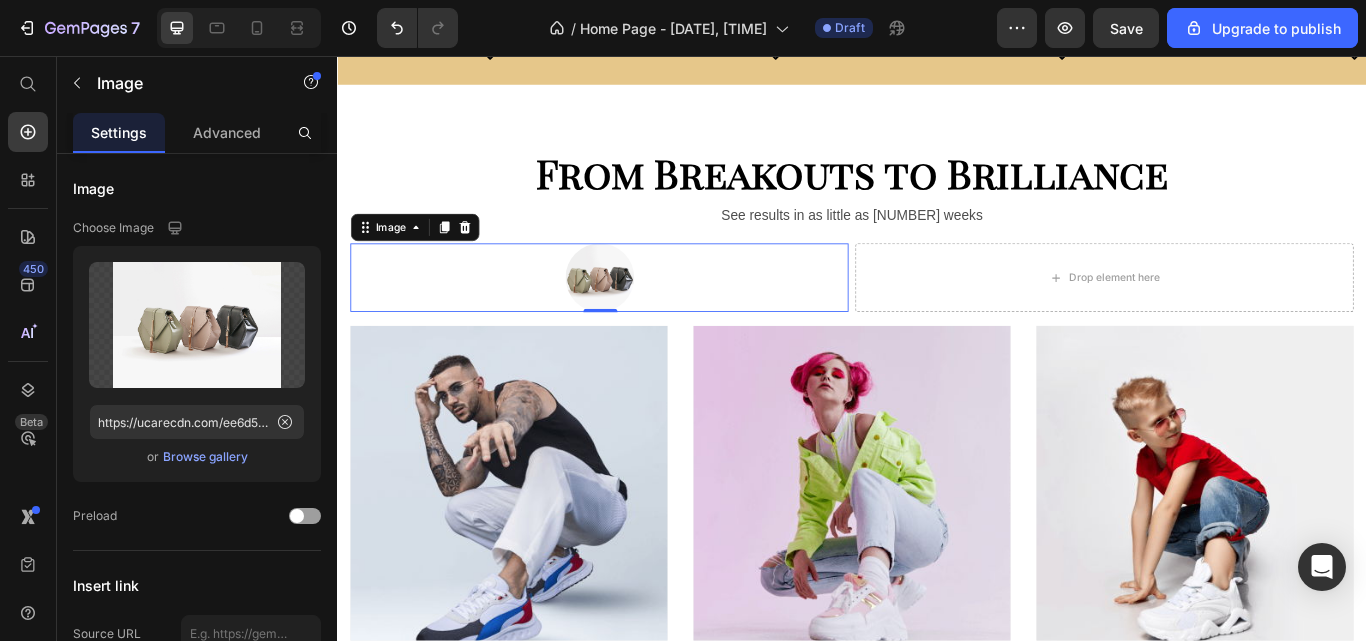 click at bounding box center [197, 325] 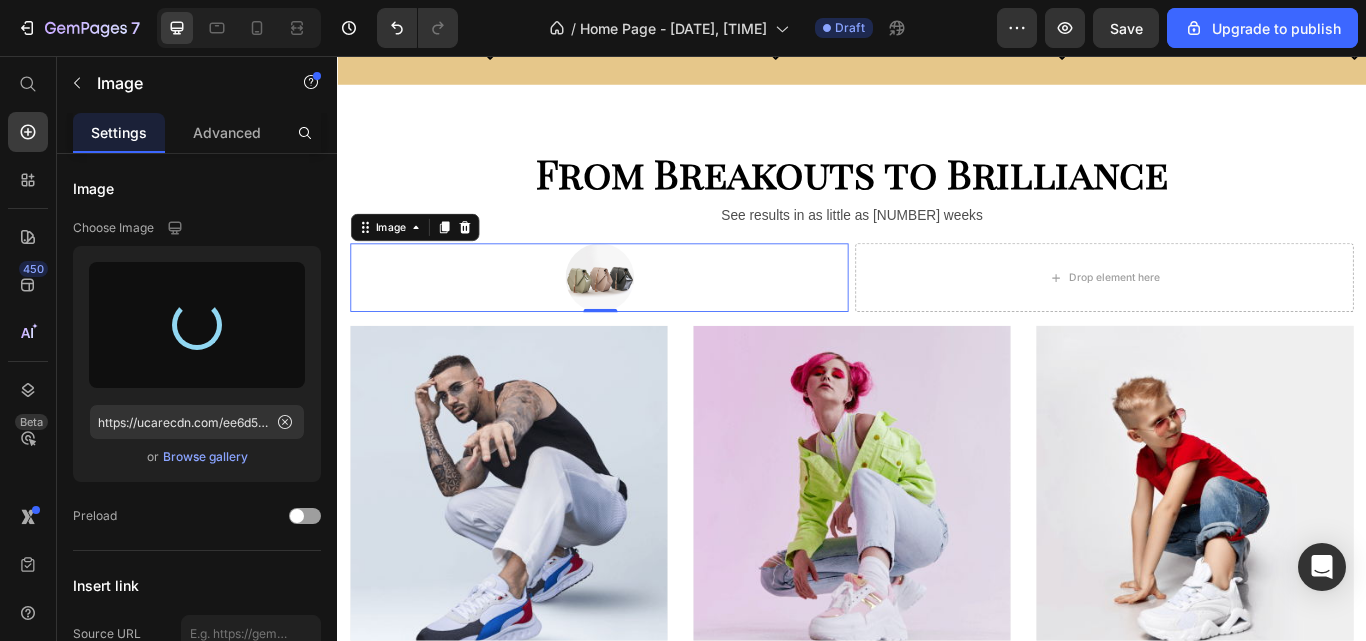 type on "https://cdn.shopify.com/s/files/1/0659/3370/5263/files/gempages_570130141452174488-b112df38-97ae-49c7-a863-60a4e699203d.png" 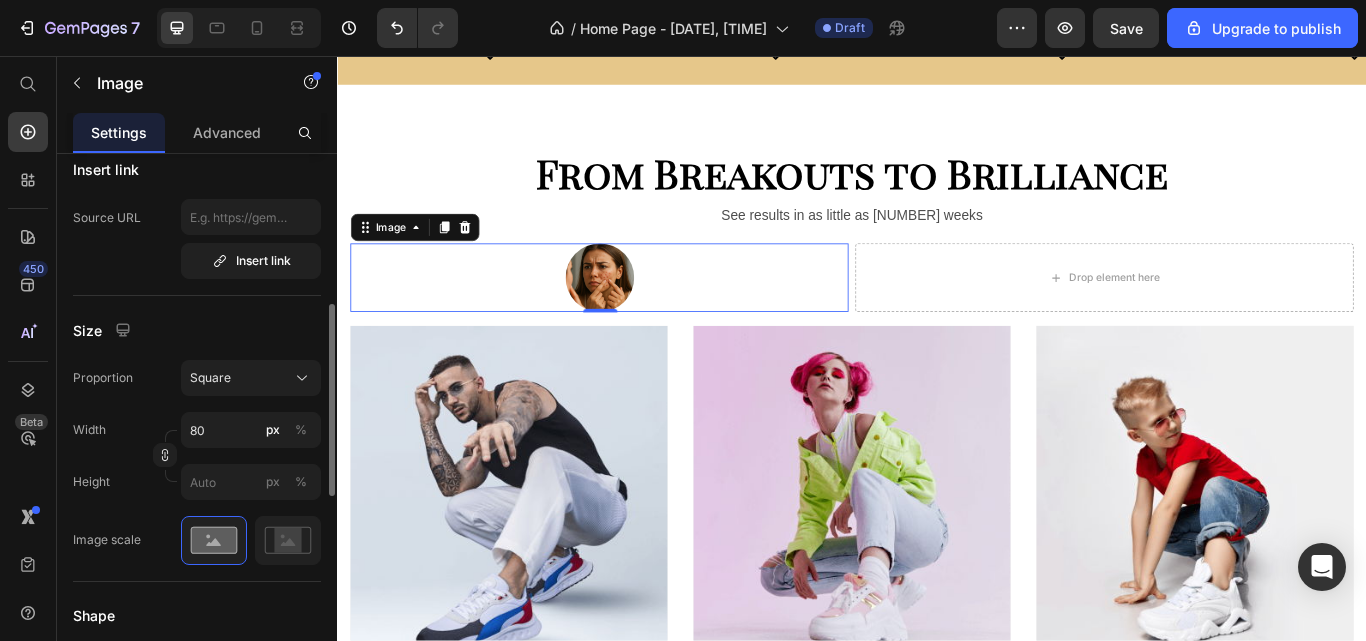 scroll, scrollTop: 420, scrollLeft: 0, axis: vertical 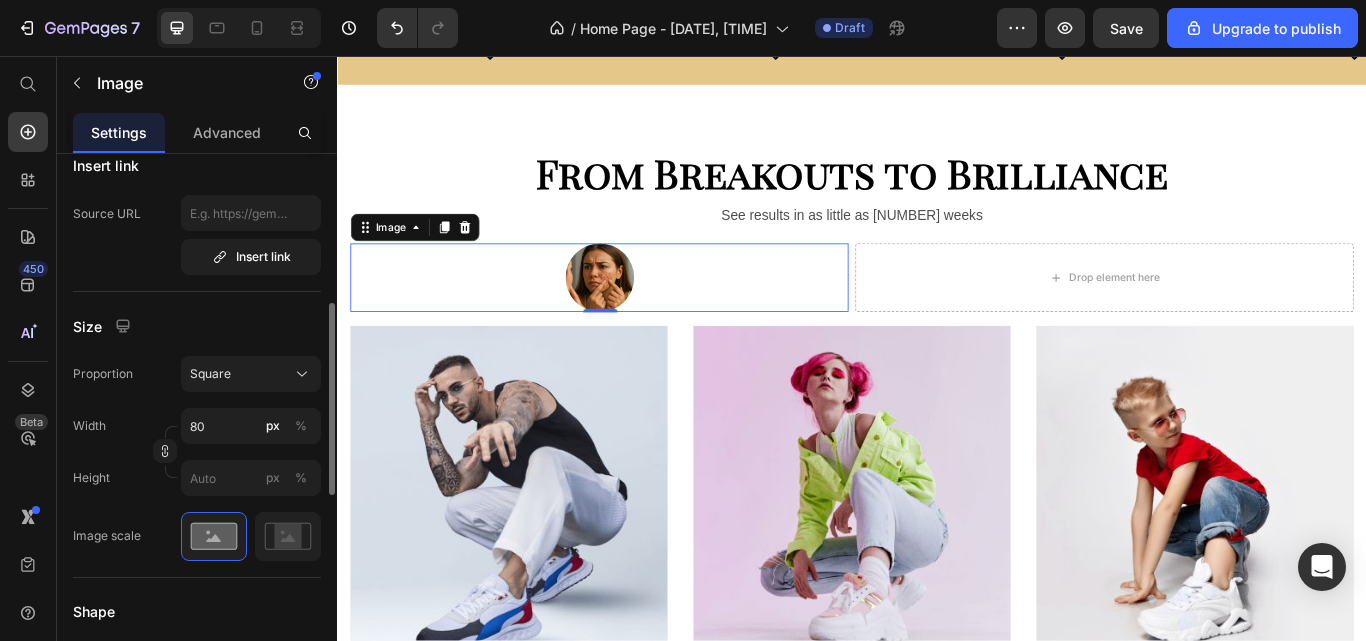 click on "%" at bounding box center (301, 426) 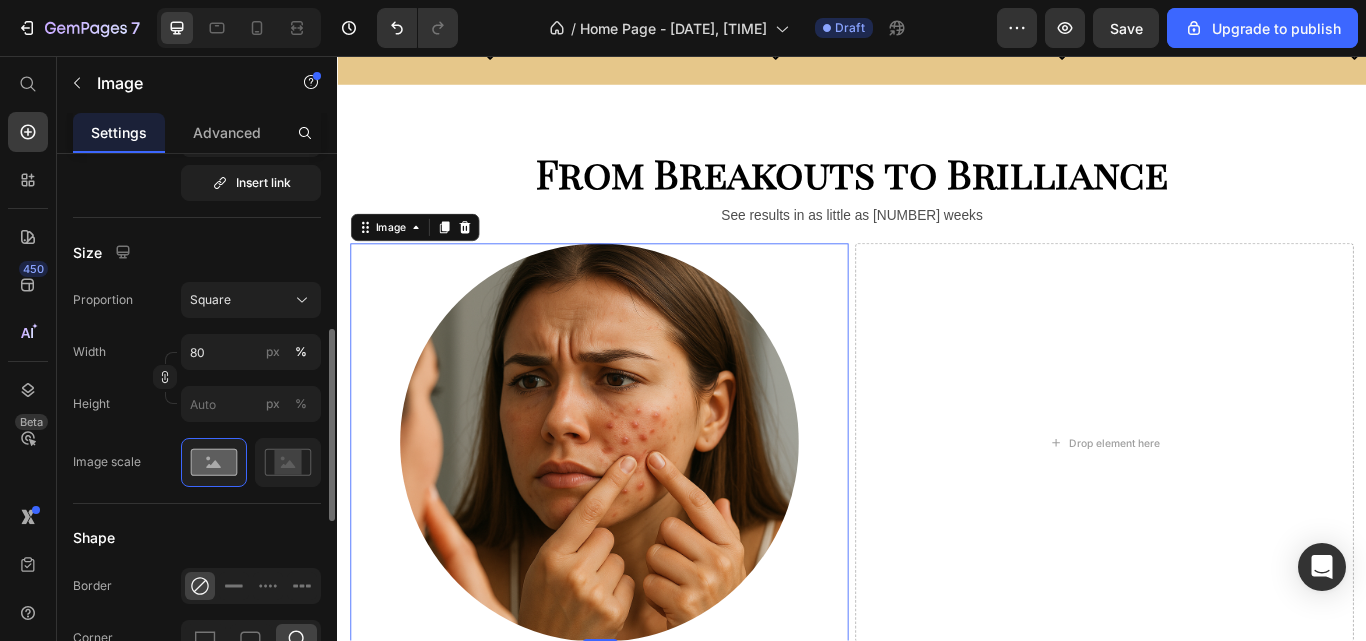 scroll, scrollTop: 507, scrollLeft: 0, axis: vertical 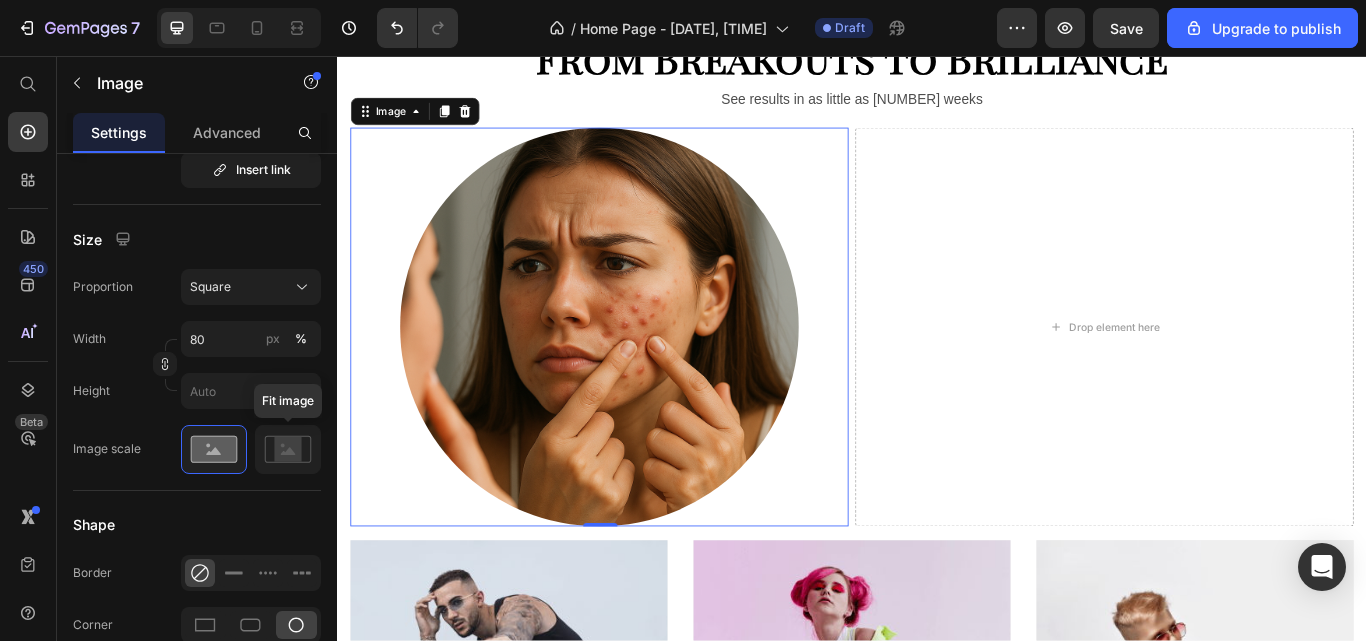 click 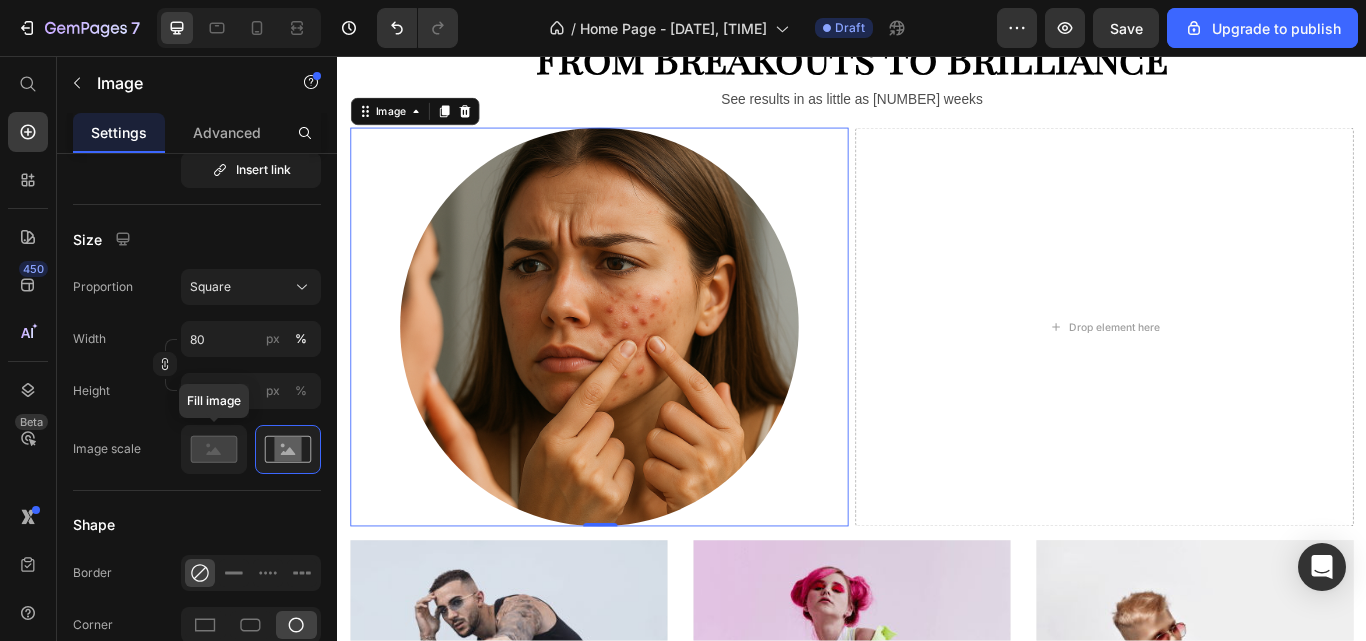 click 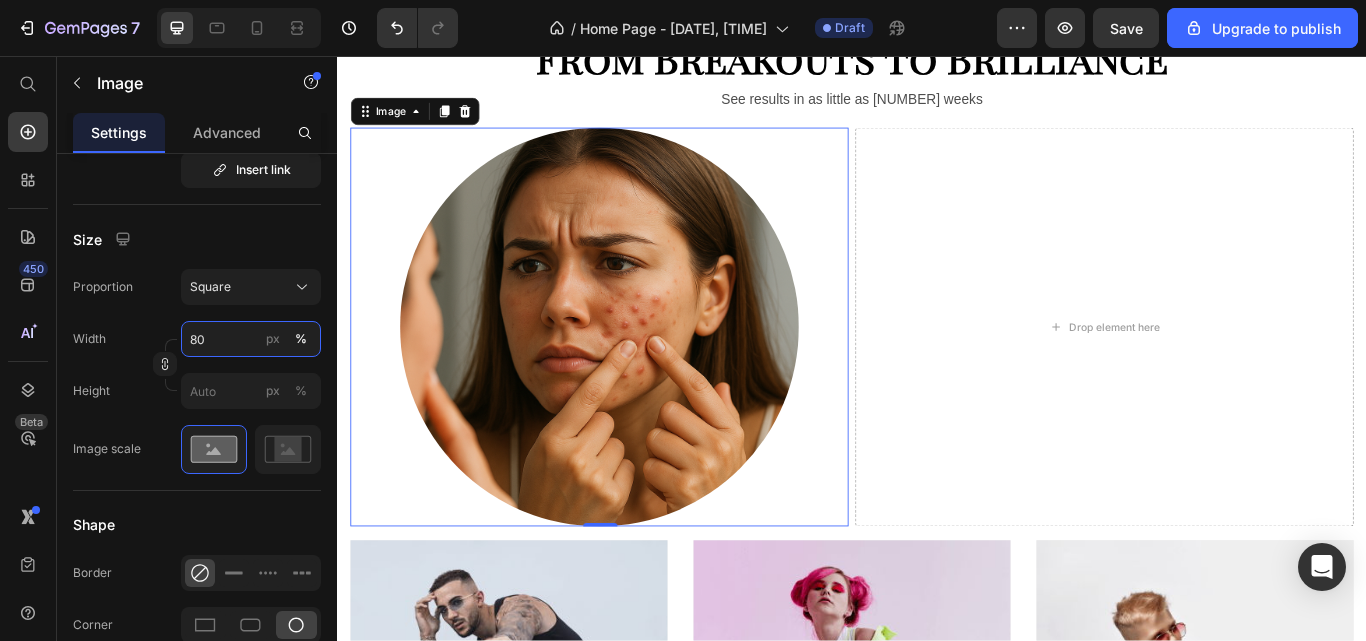 click on "80" at bounding box center [251, 339] 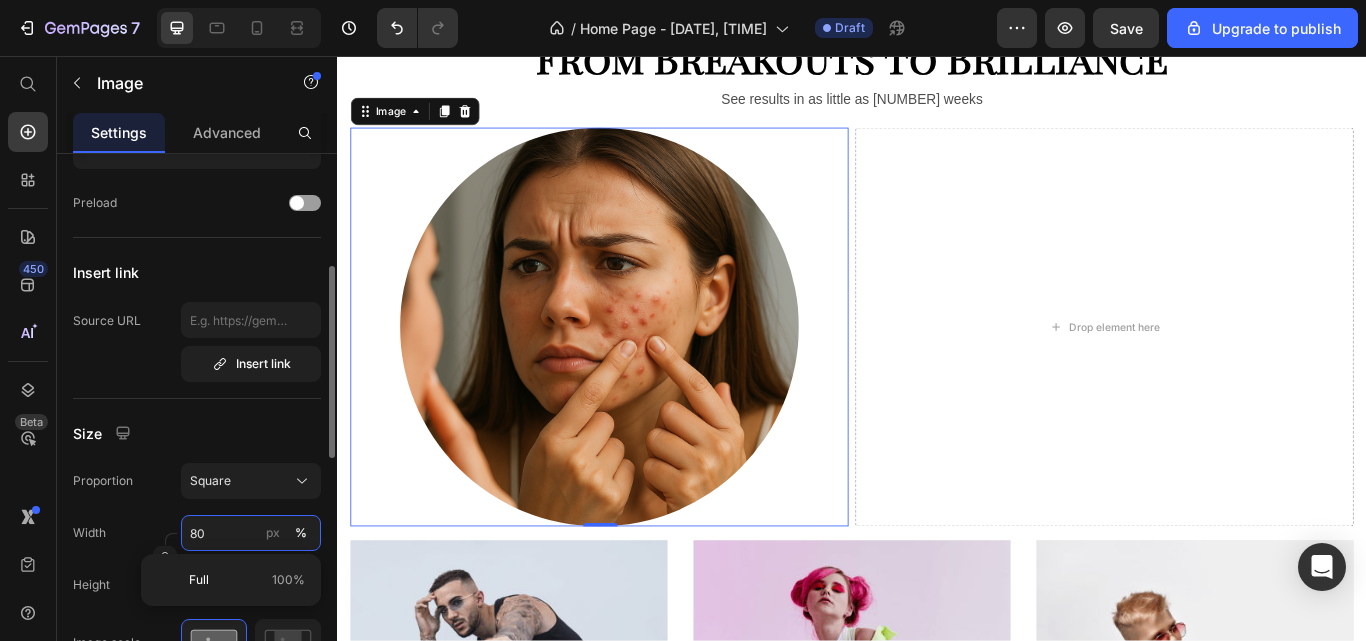 scroll, scrollTop: 312, scrollLeft: 0, axis: vertical 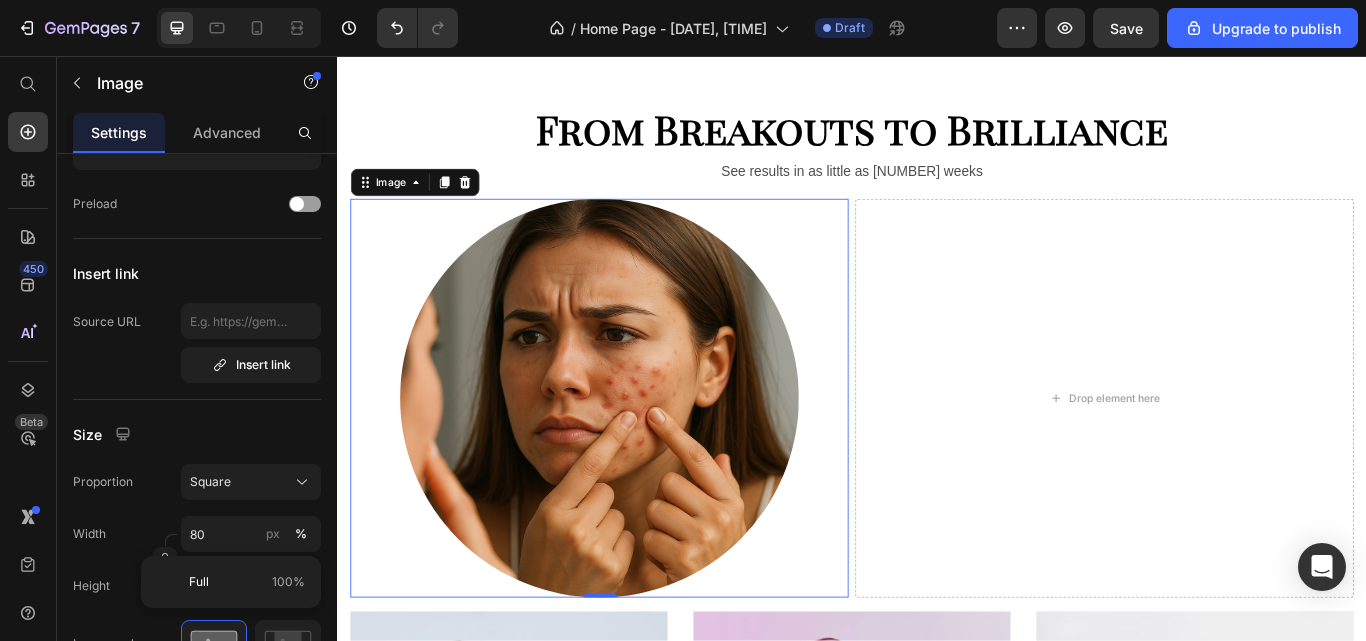 click on "Full" at bounding box center [199, 582] 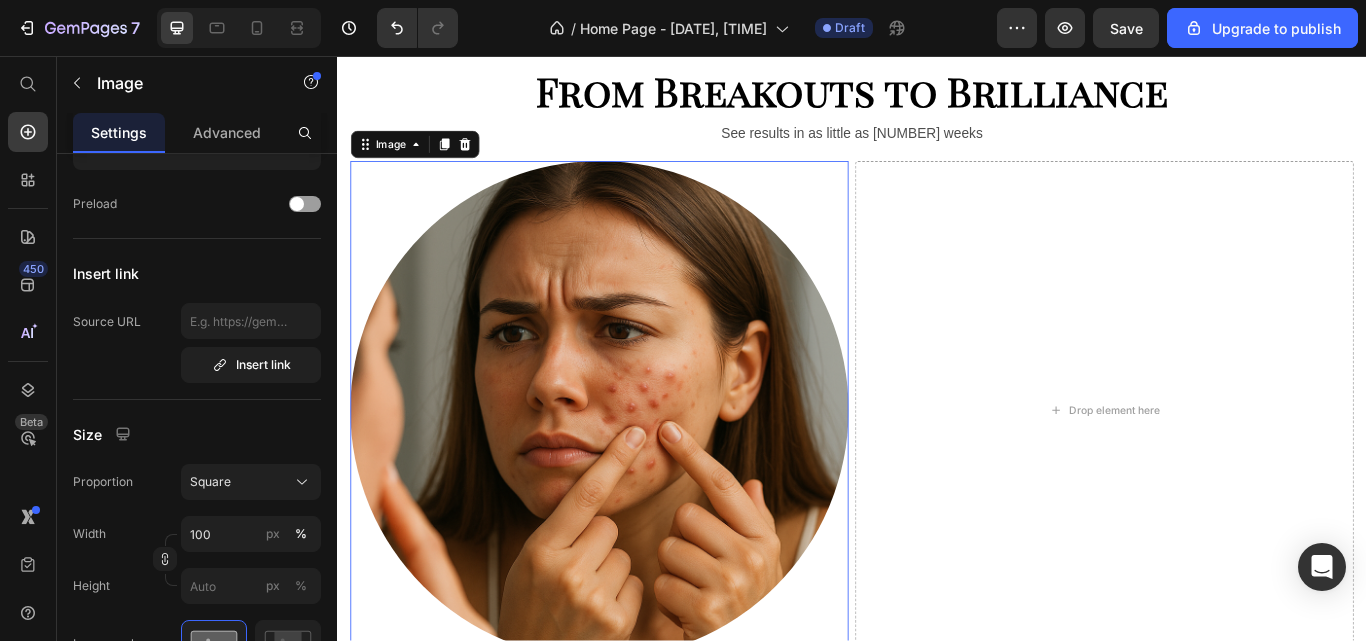 scroll, scrollTop: 959, scrollLeft: 0, axis: vertical 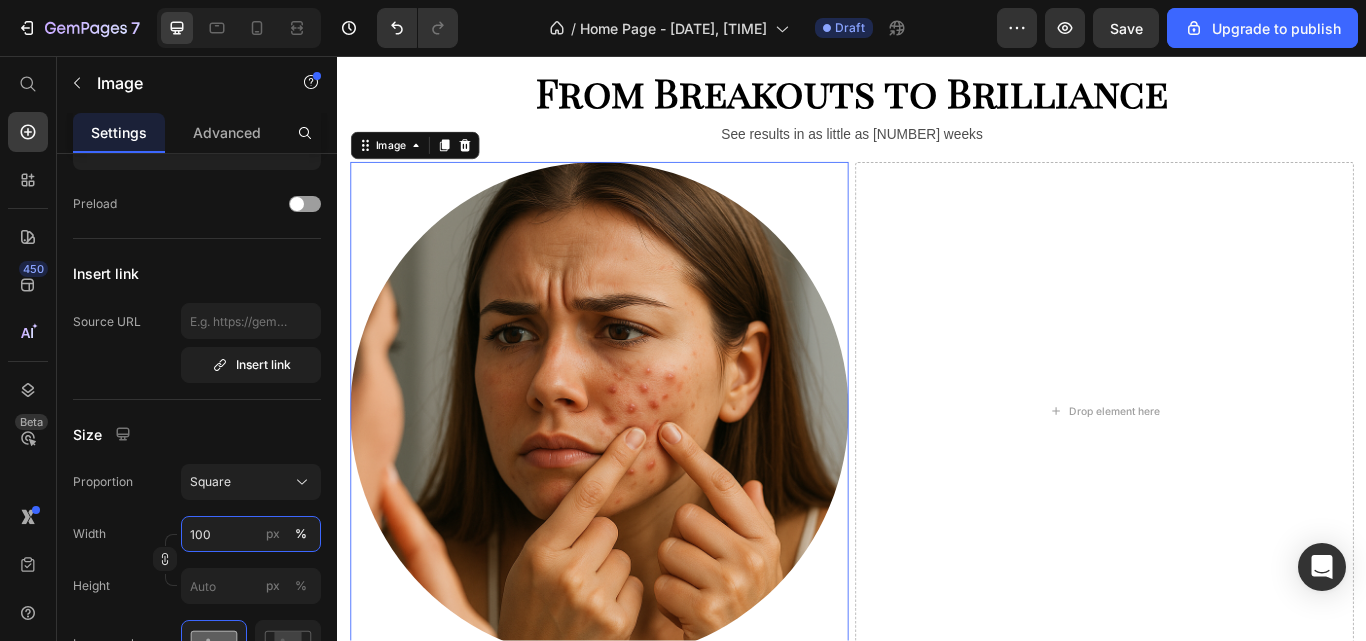 click on "100" at bounding box center (251, 534) 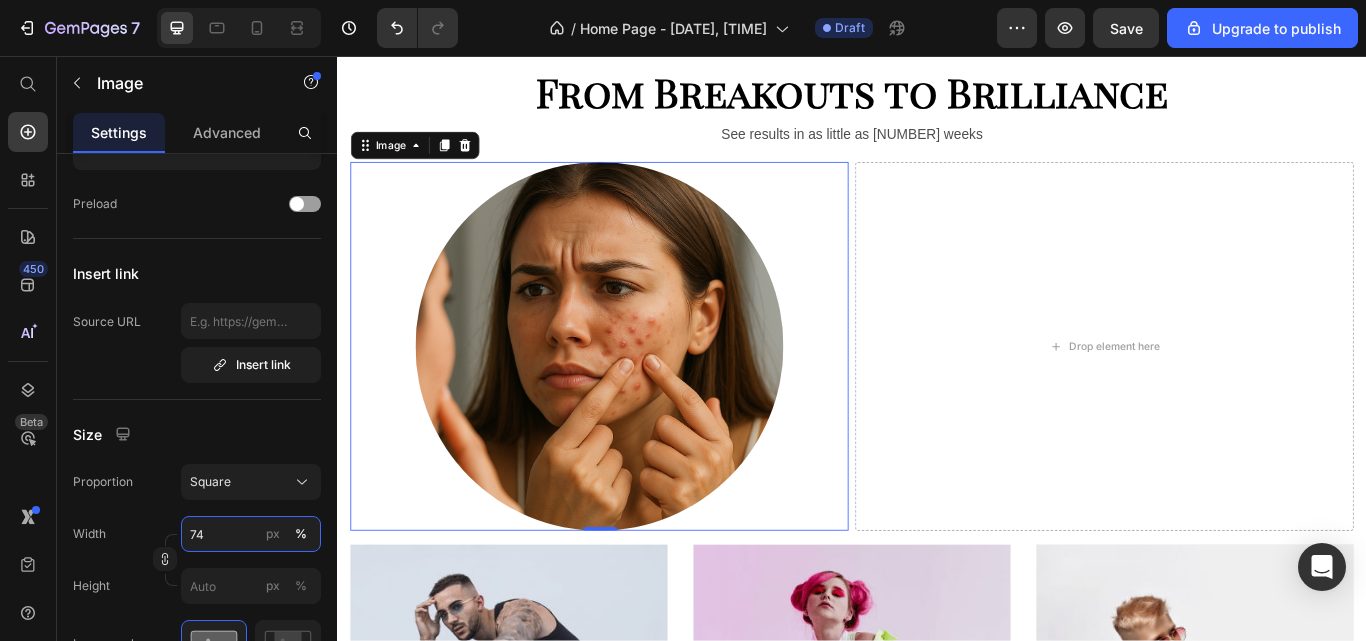 type on "75" 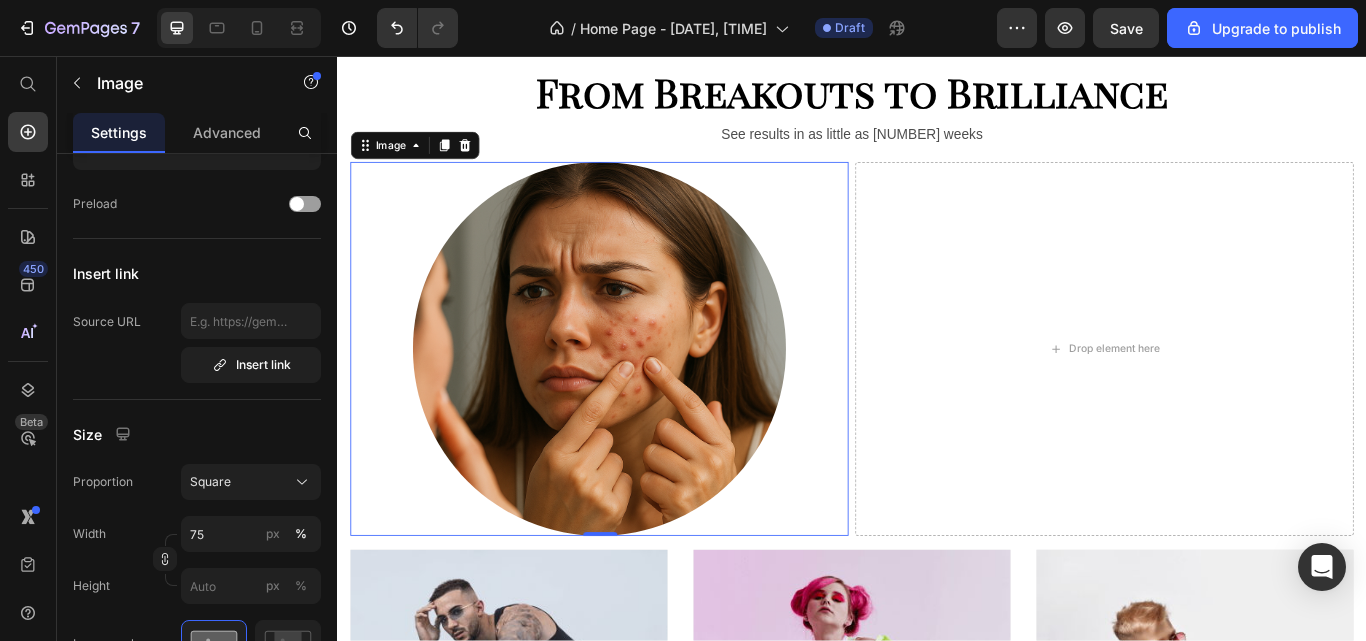 click on "Square" 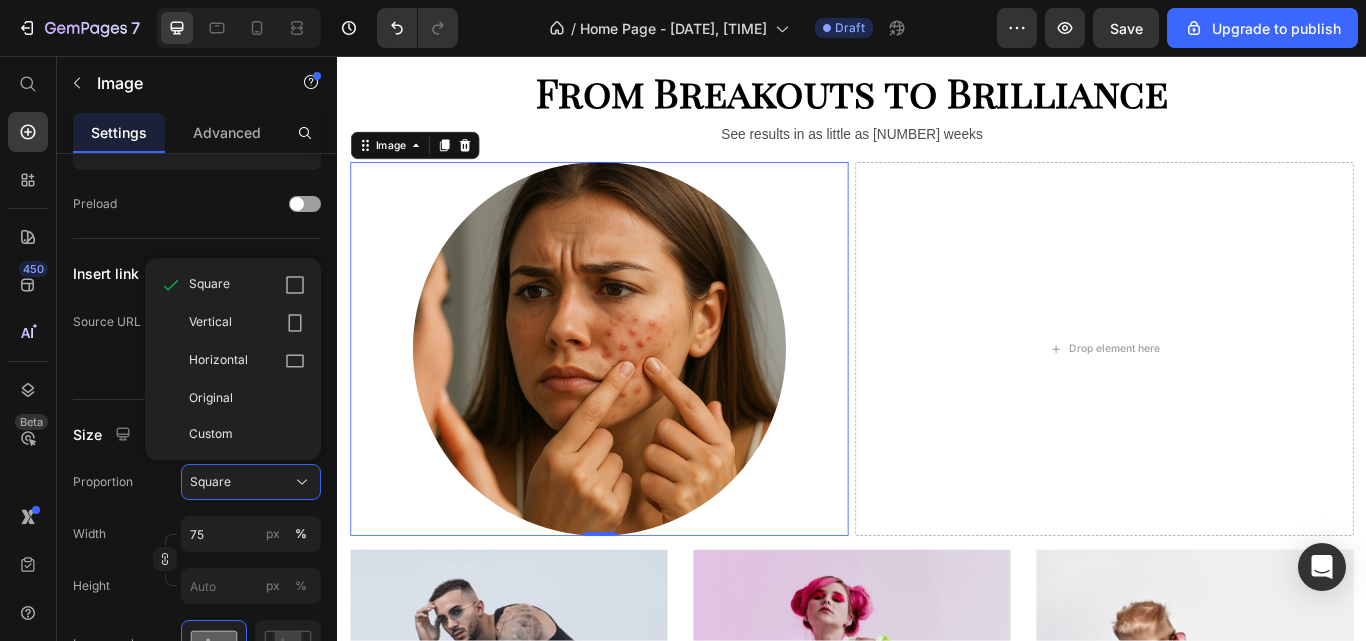 click on "Square" 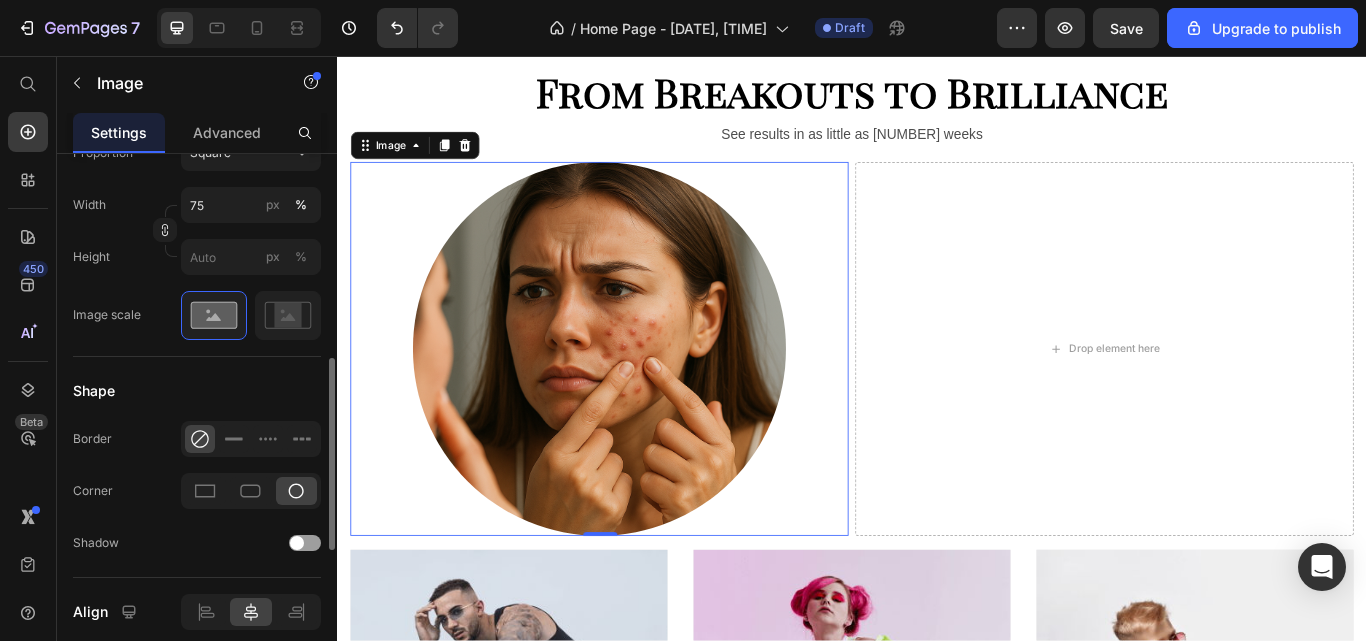 scroll, scrollTop: 650, scrollLeft: 0, axis: vertical 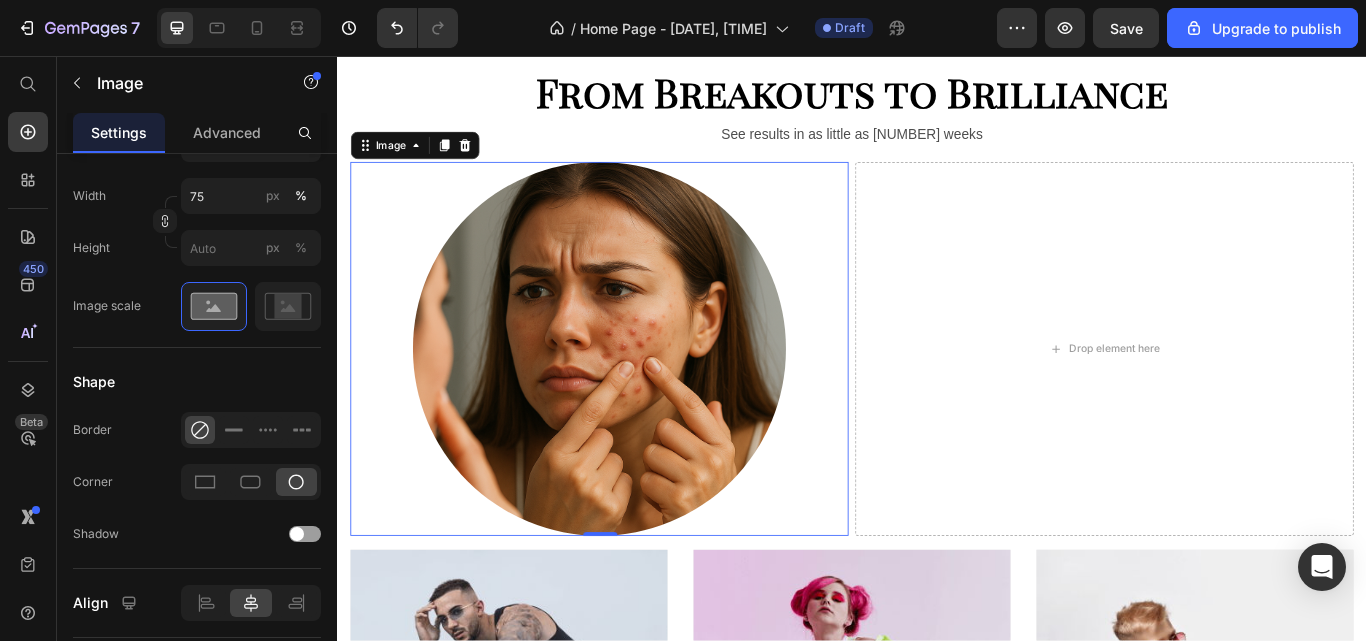 click 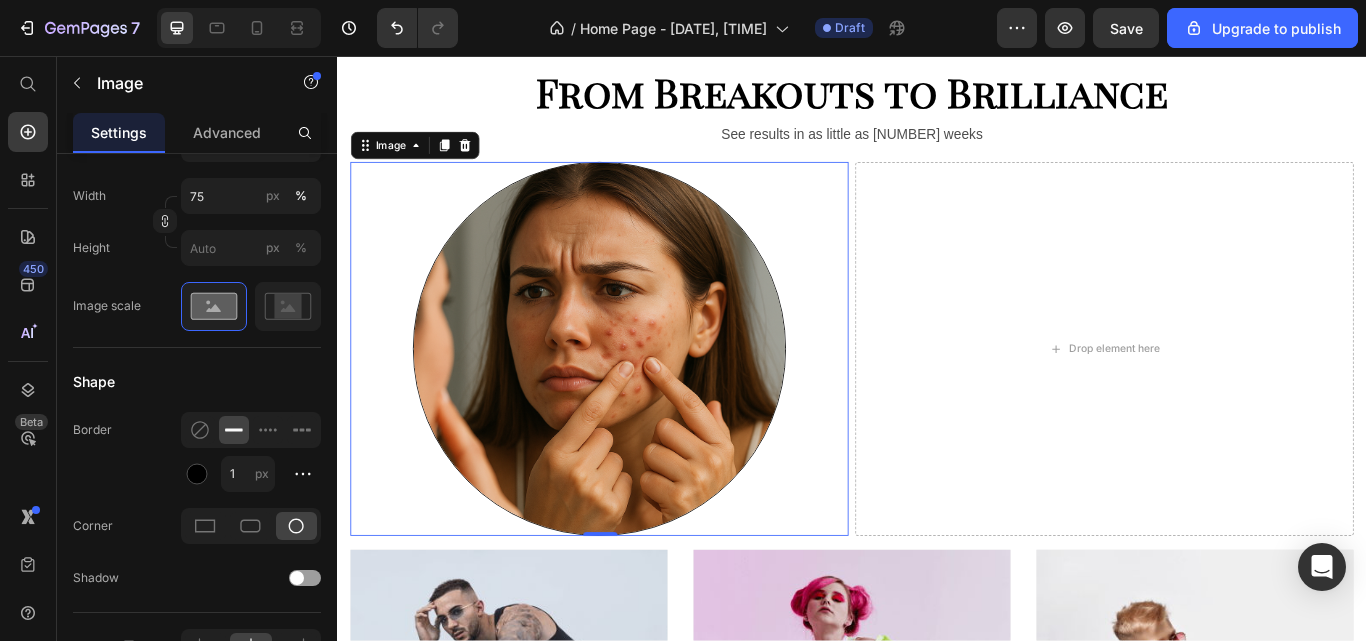 click 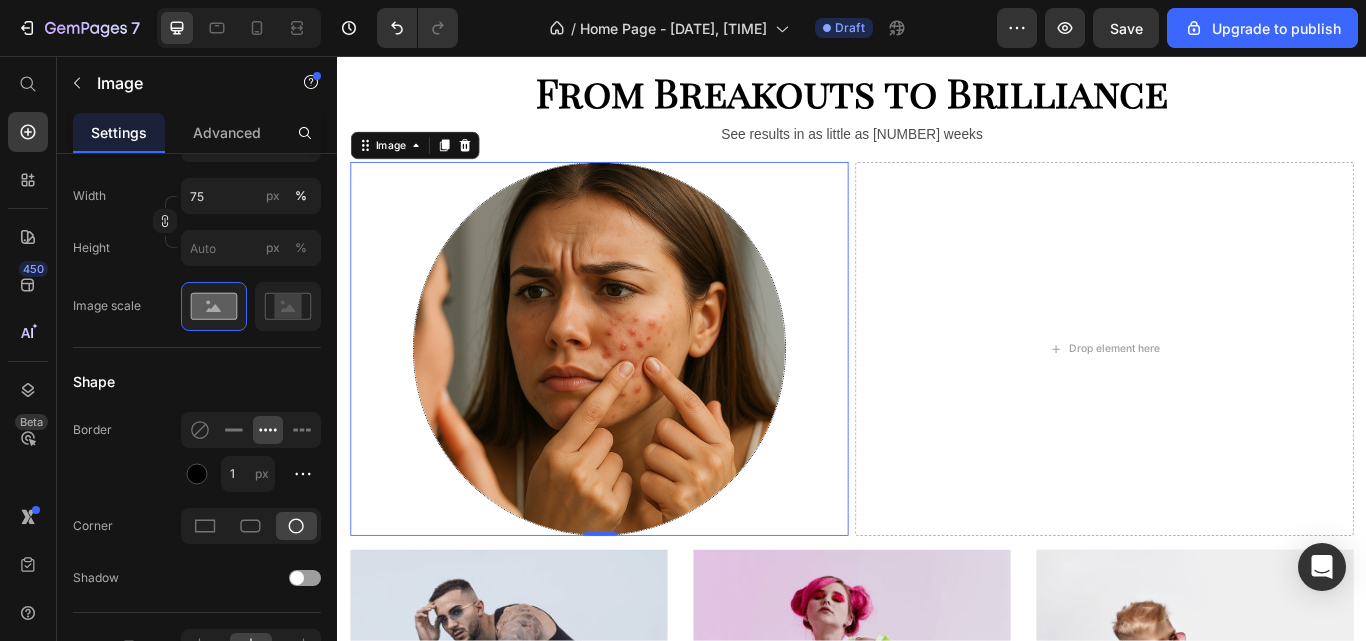 click 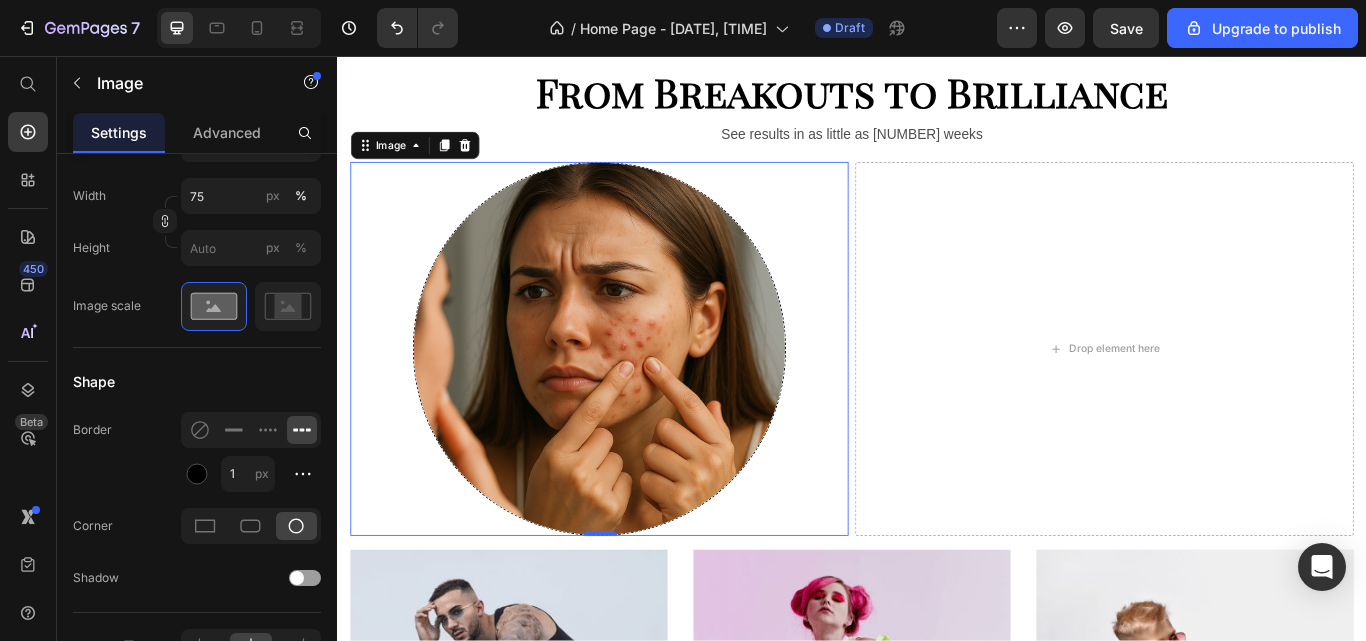 click 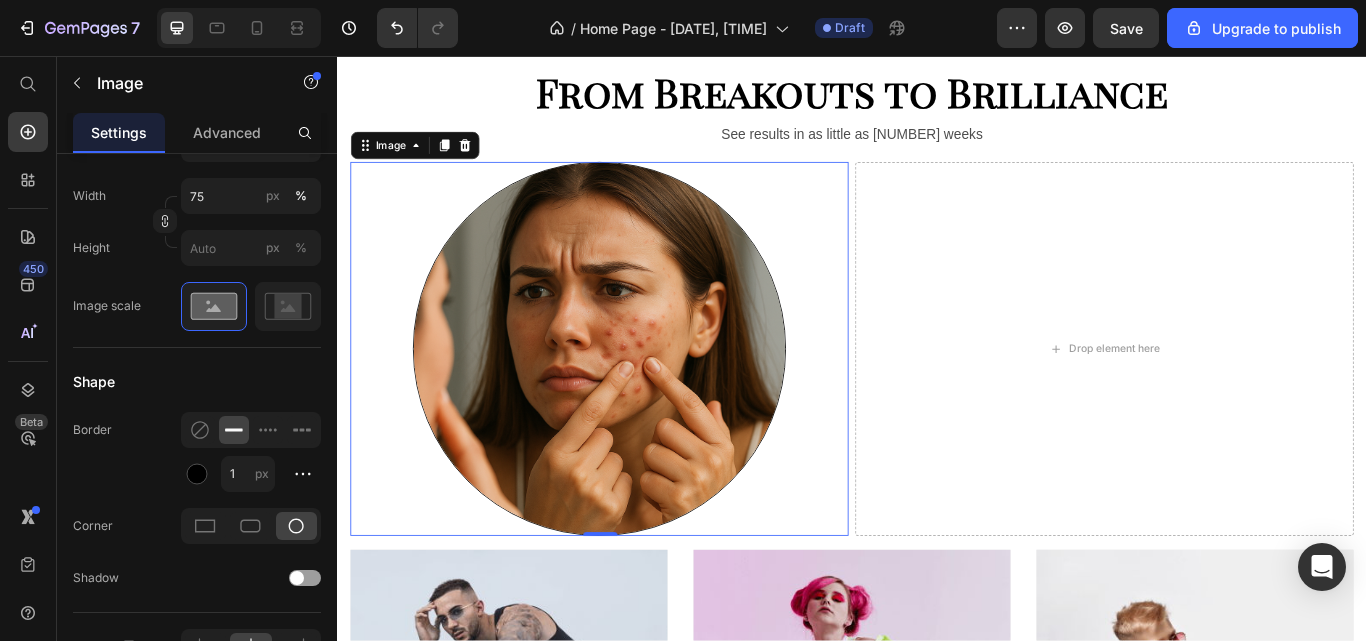 click on "Shape" at bounding box center [197, 382] 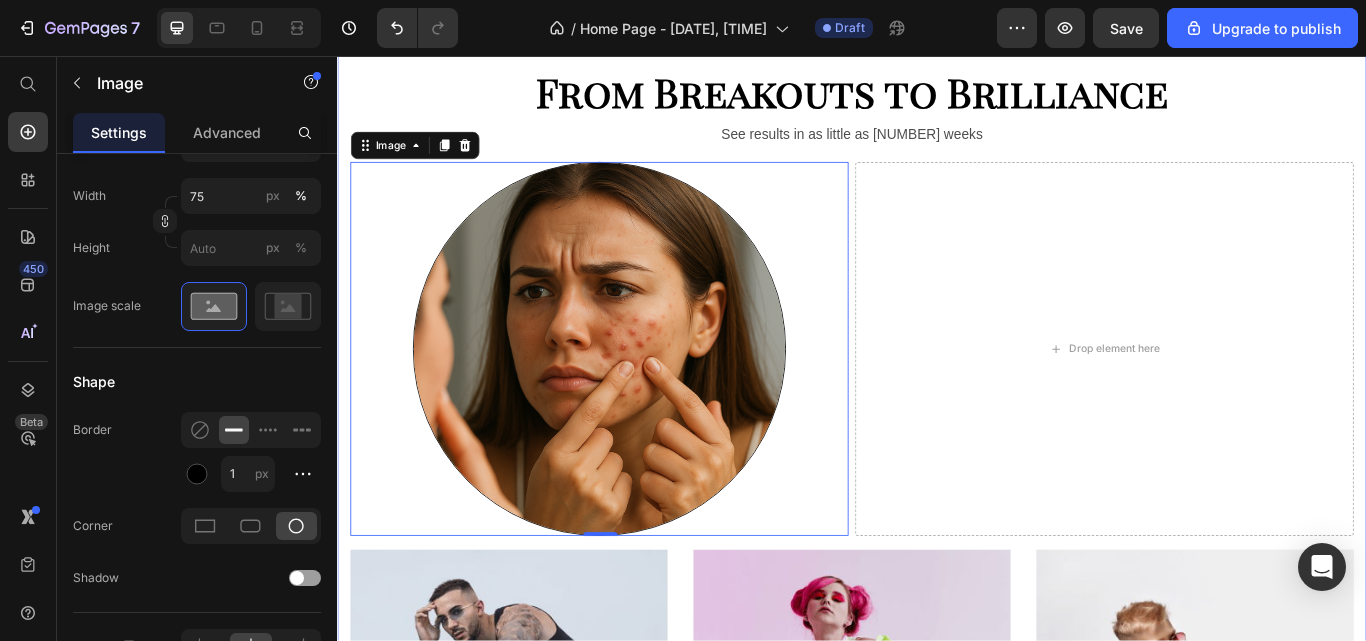click on "From Breakouts to Brilliance Heading See results in as little as [NUMBER] weeks Text Block Image   [NUMBER]
Drop element here Row MEN’S Text block Row Row Hero Banner WOMEN’S Text block Row Row Hero Banner KID’S Text block Row Row Hero Banner Row Section [NUMBER]" at bounding box center (937, 601) 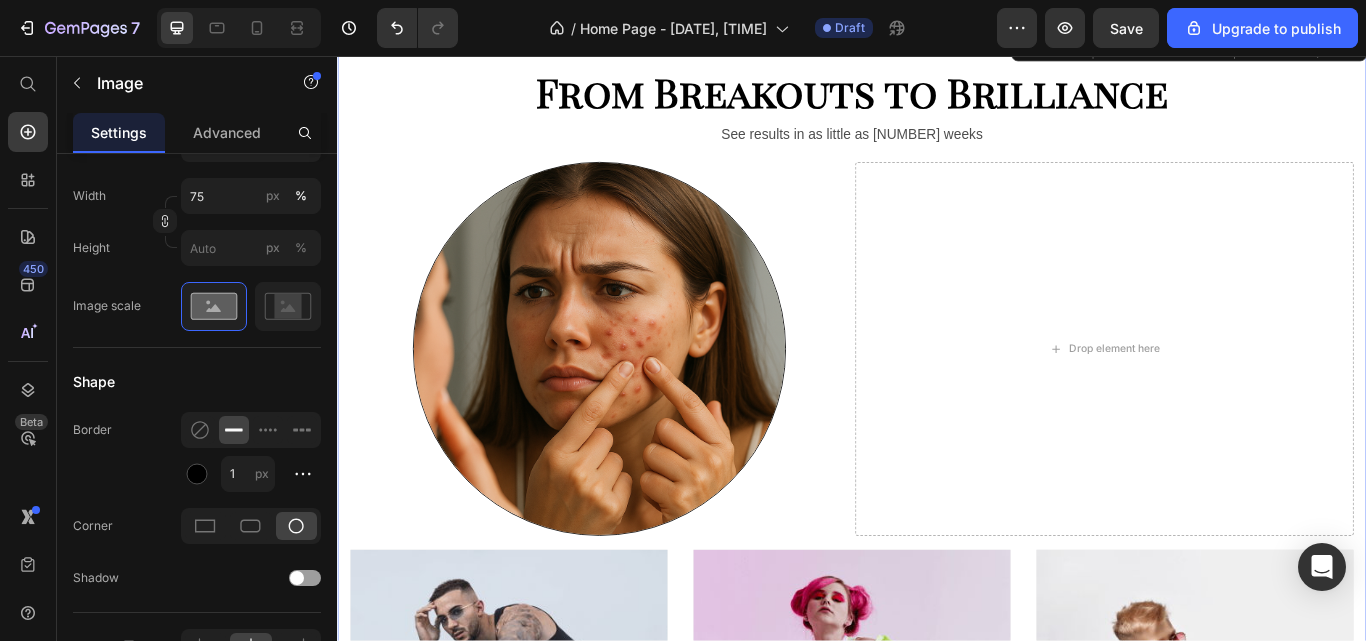 scroll, scrollTop: 0, scrollLeft: 0, axis: both 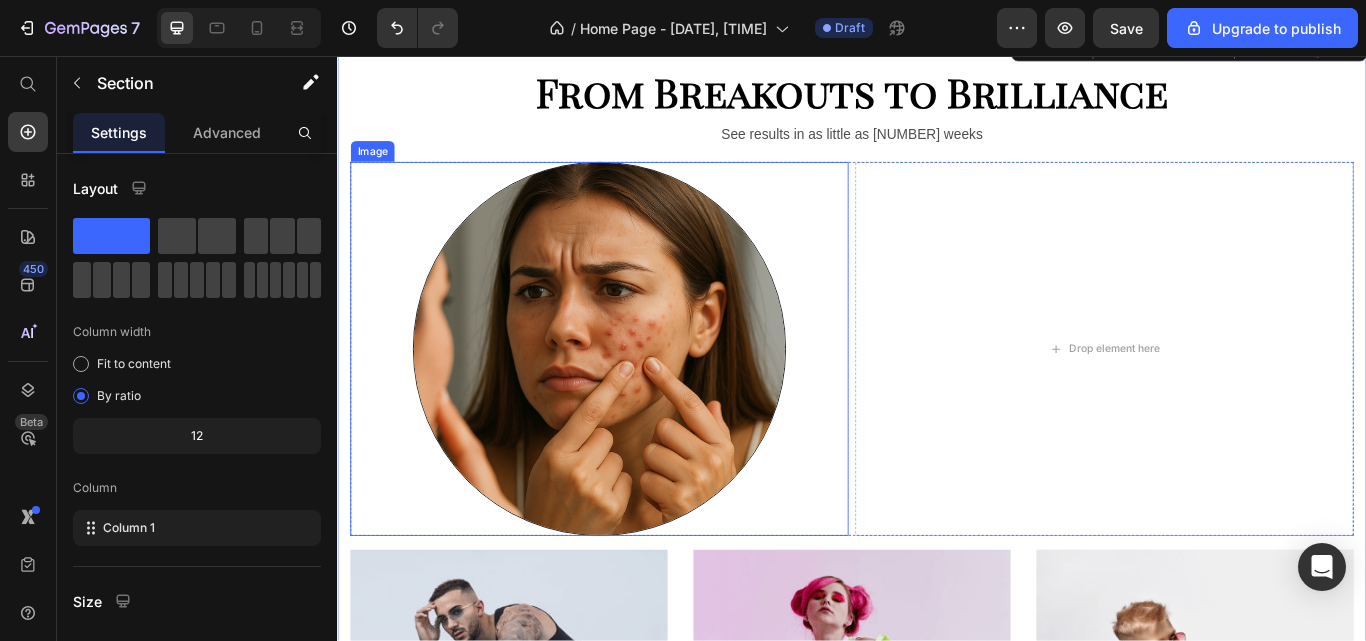 click at bounding box center (642, 398) 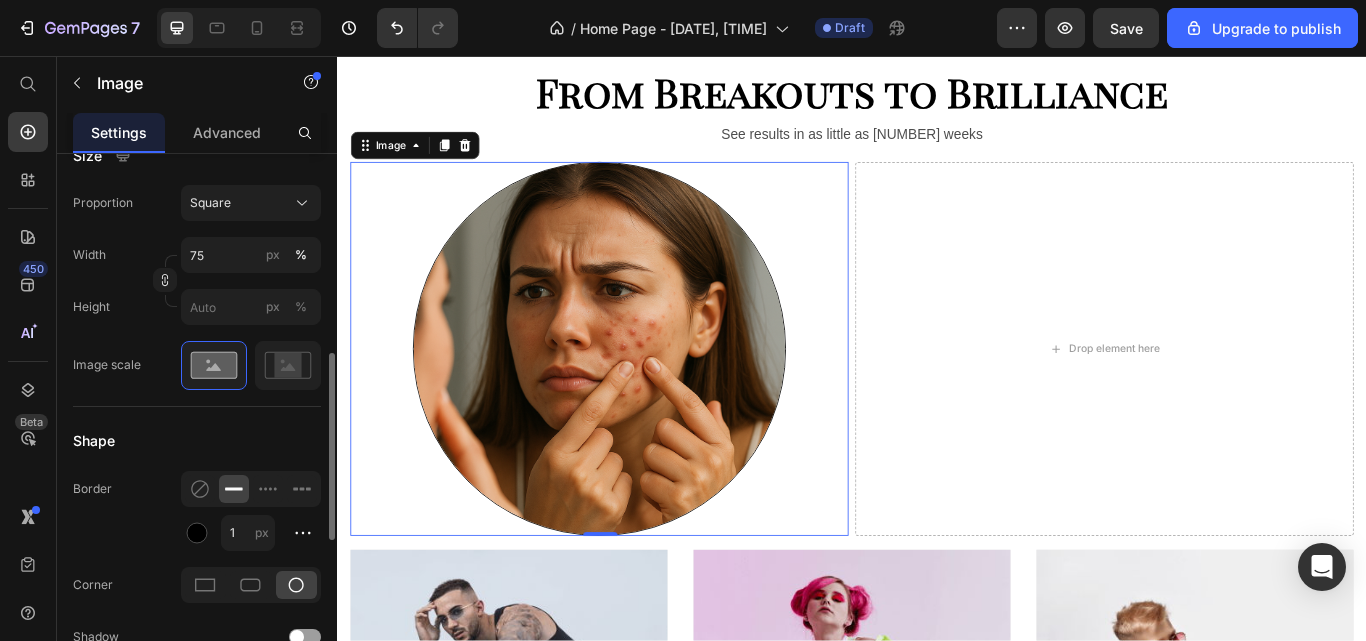 scroll, scrollTop: 593, scrollLeft: 0, axis: vertical 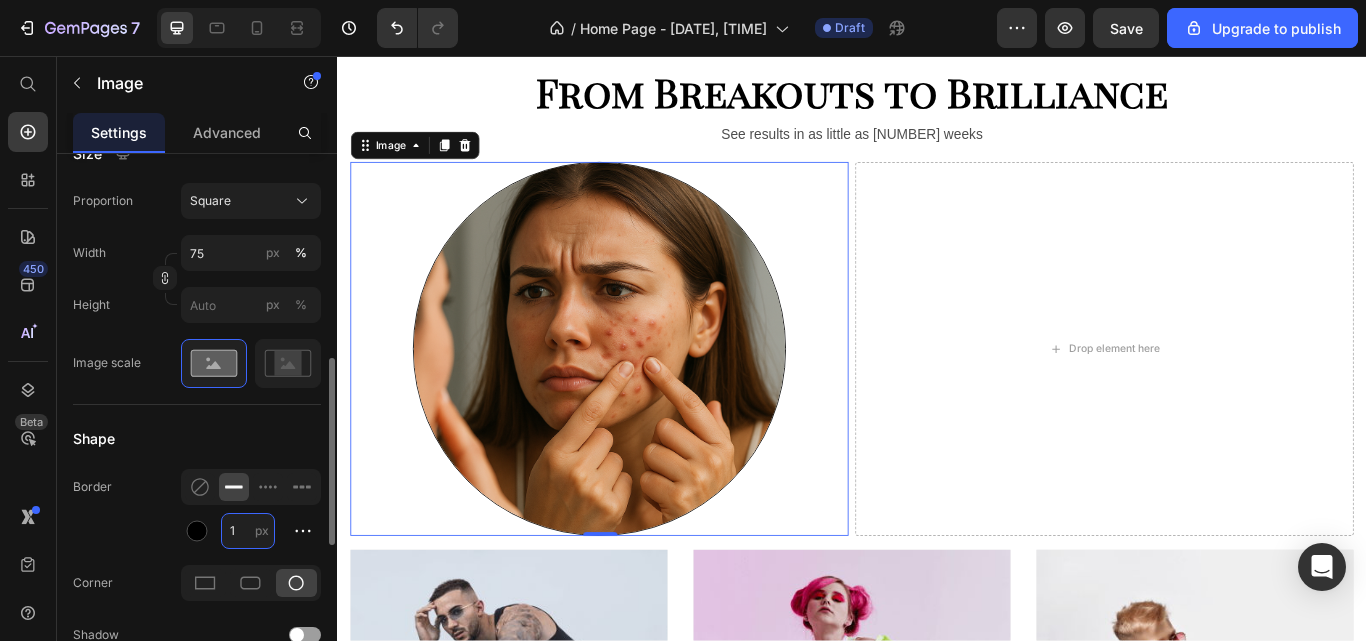 click on "1" at bounding box center (248, 531) 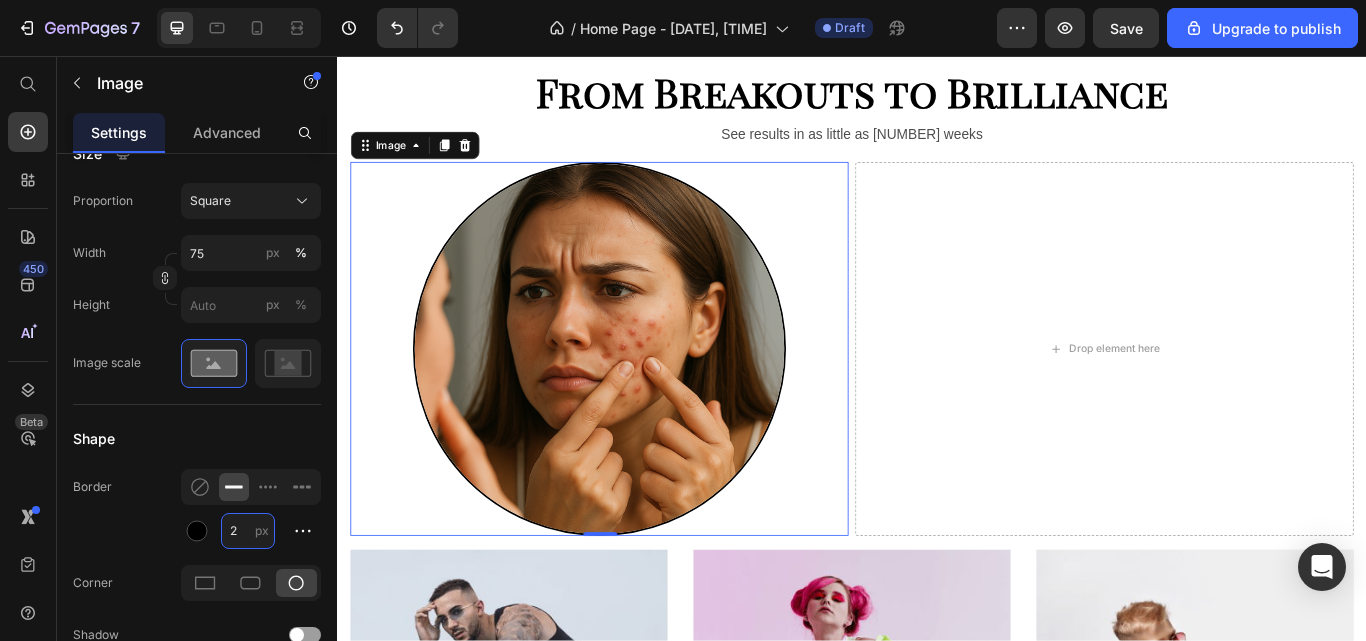 type on "3" 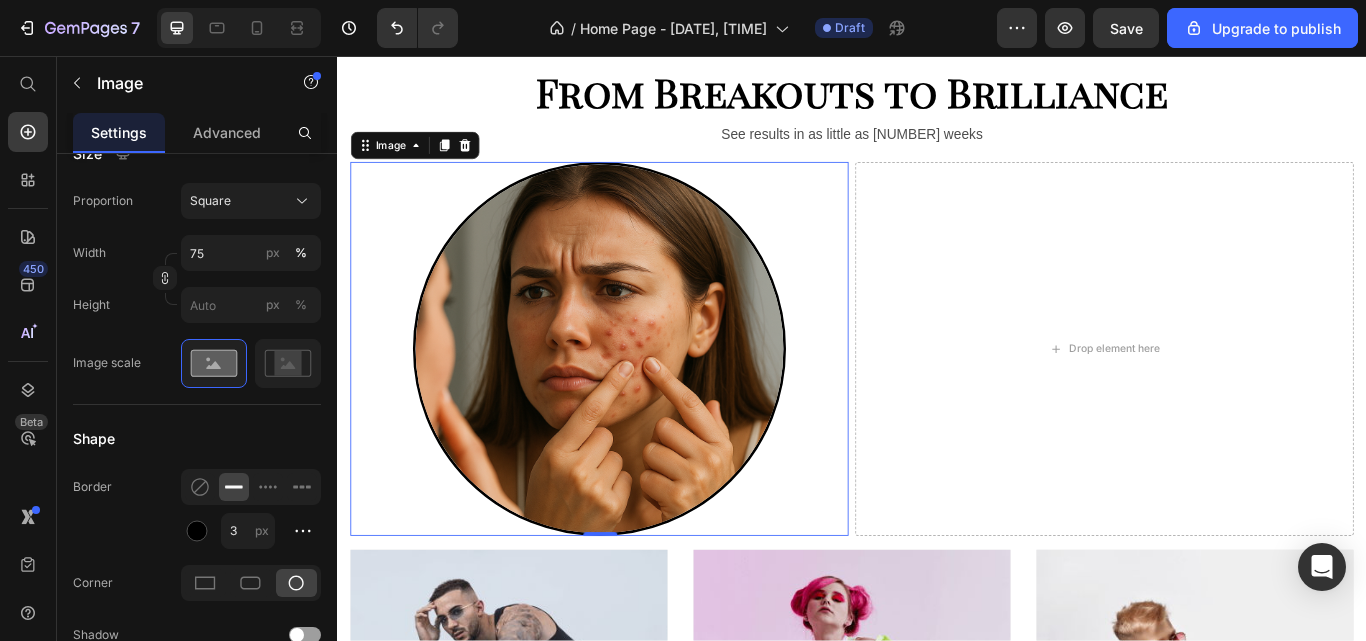click 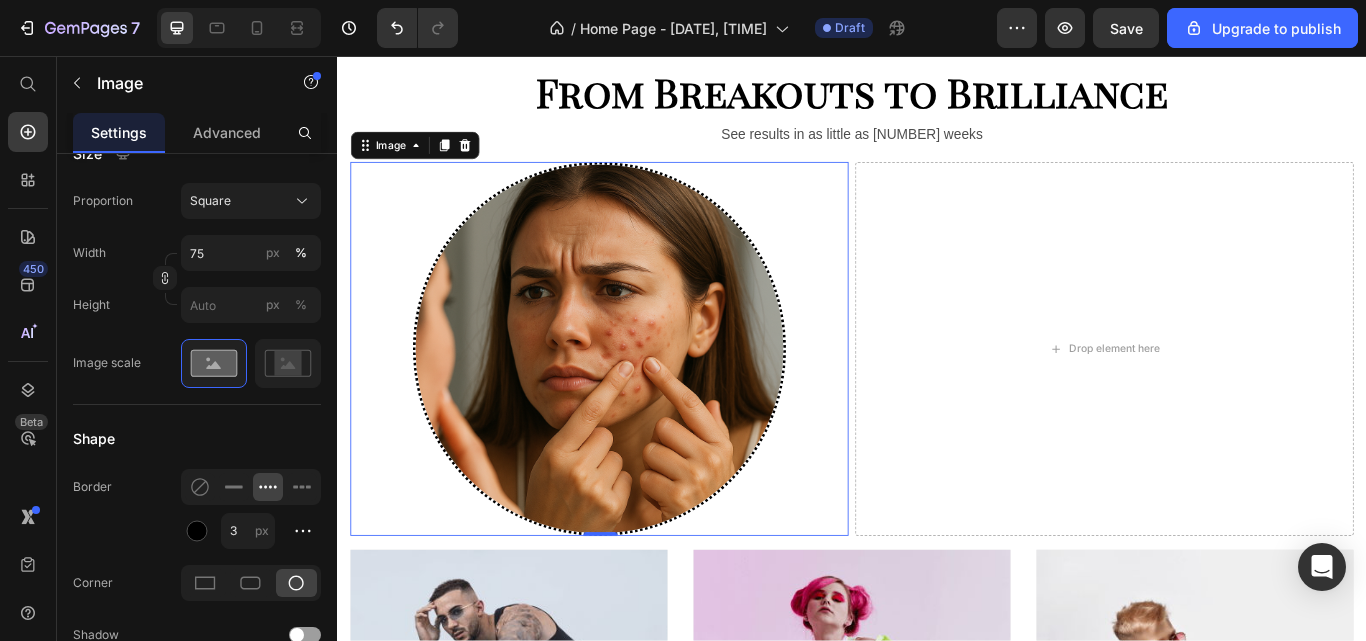 click 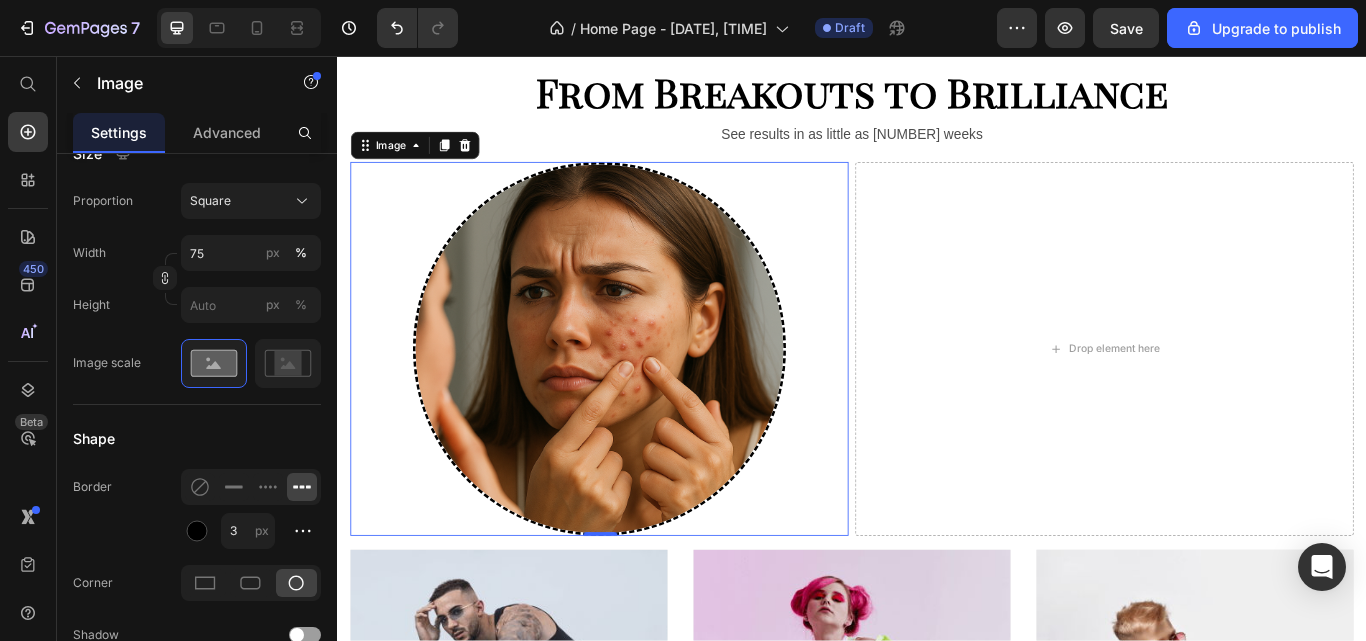 click 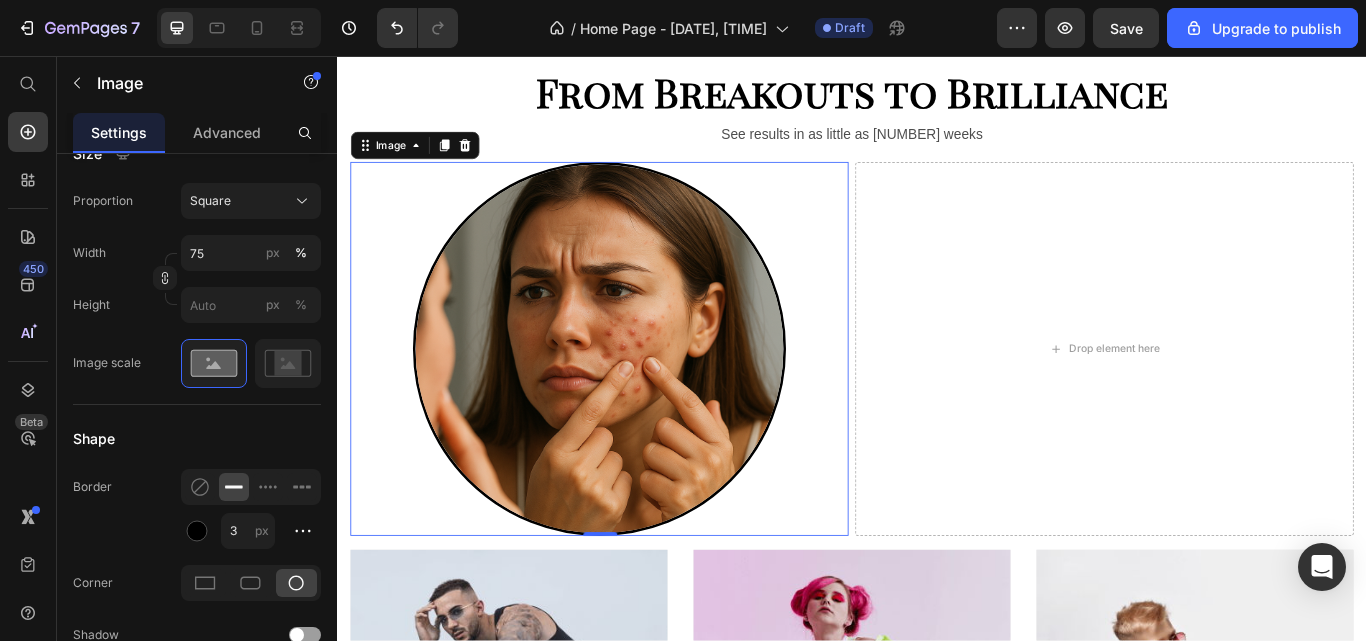 click 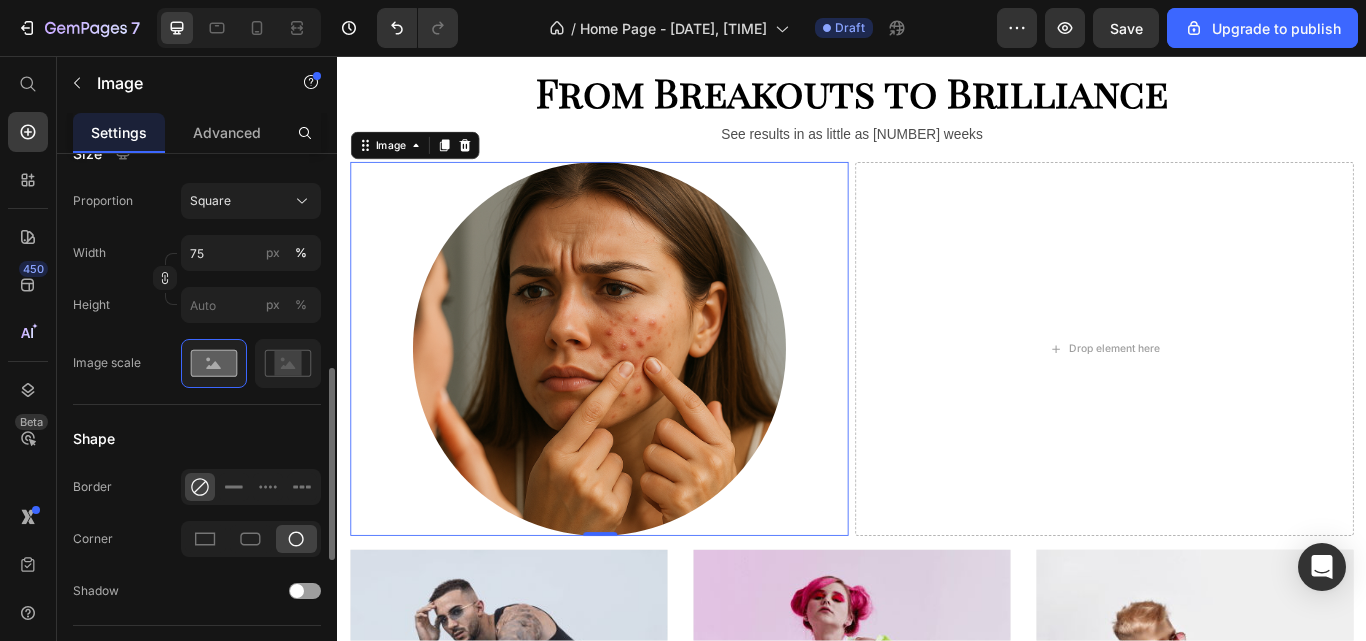 scroll, scrollTop: 603, scrollLeft: 0, axis: vertical 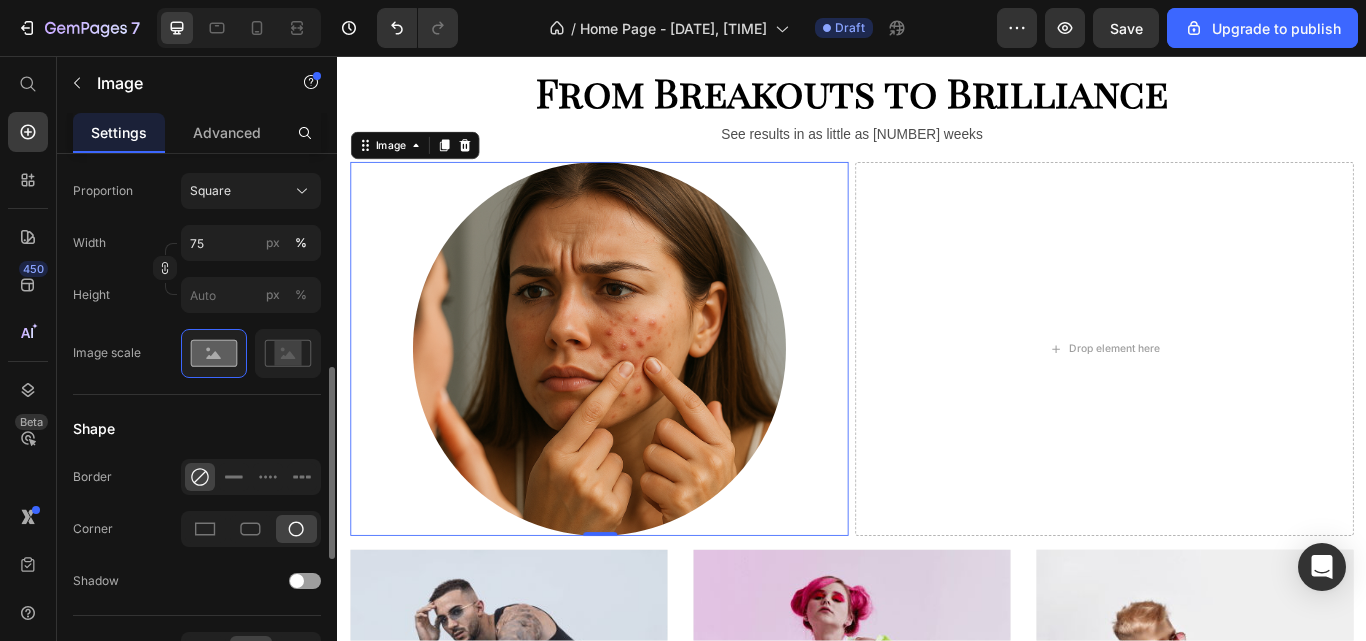 click 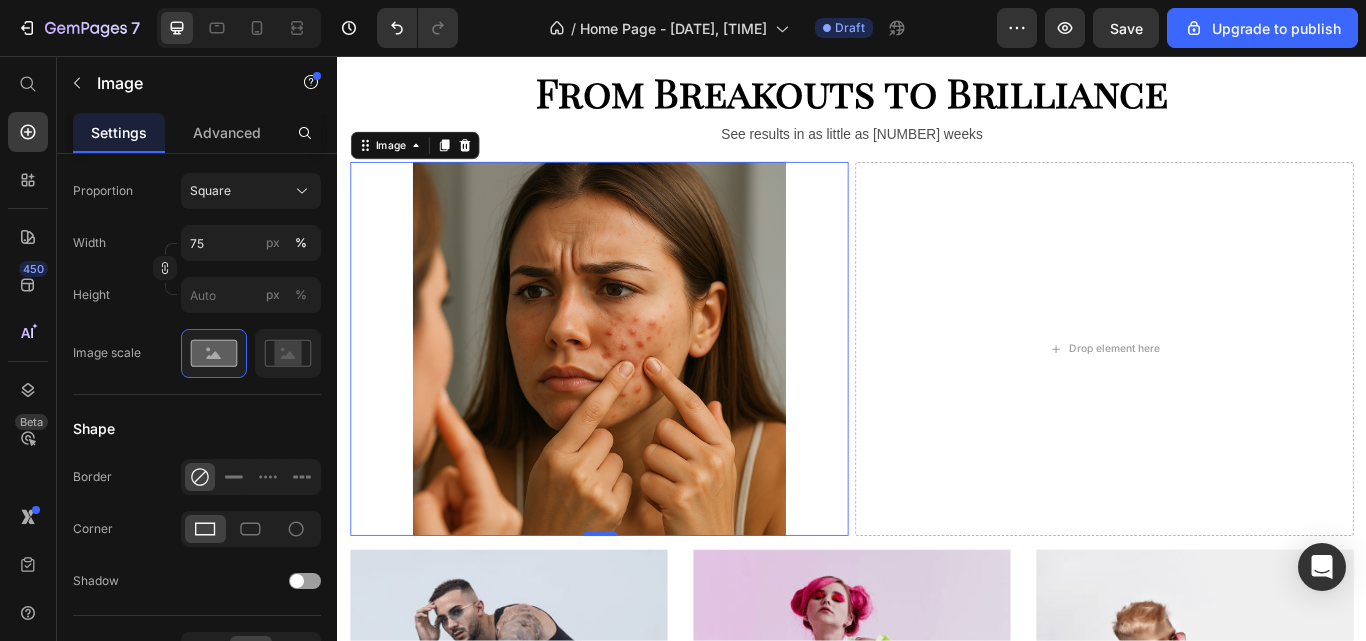 click 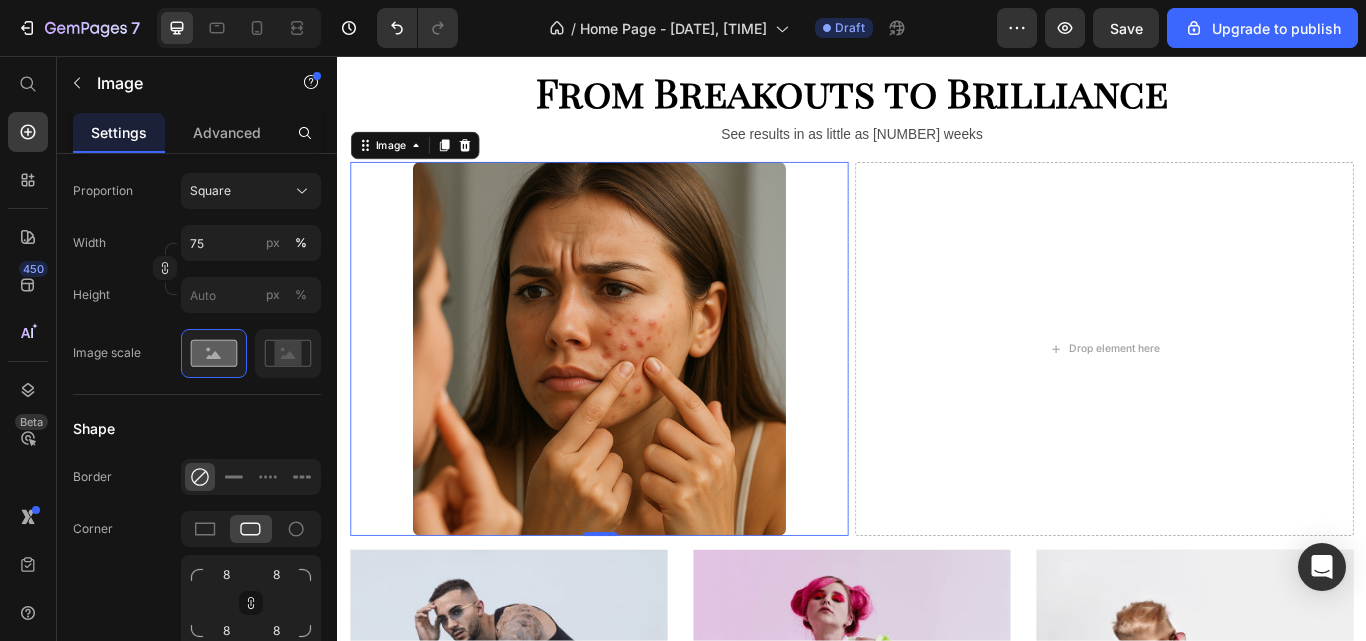 click 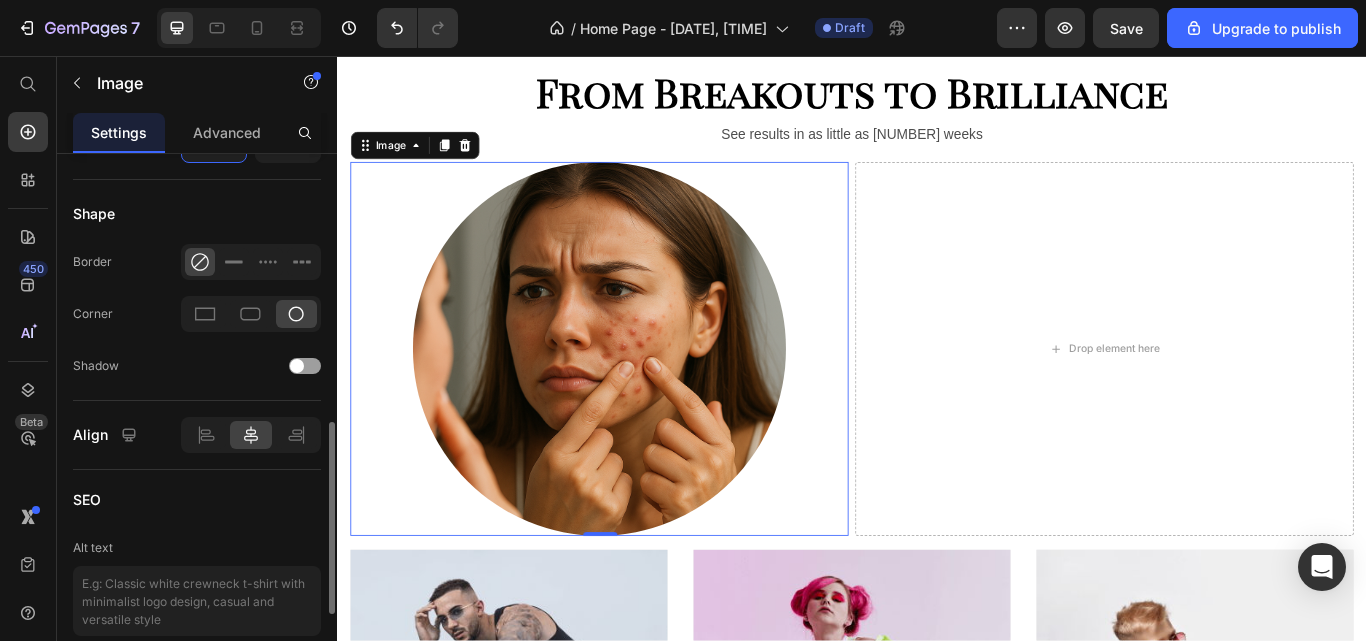 scroll, scrollTop: 799, scrollLeft: 0, axis: vertical 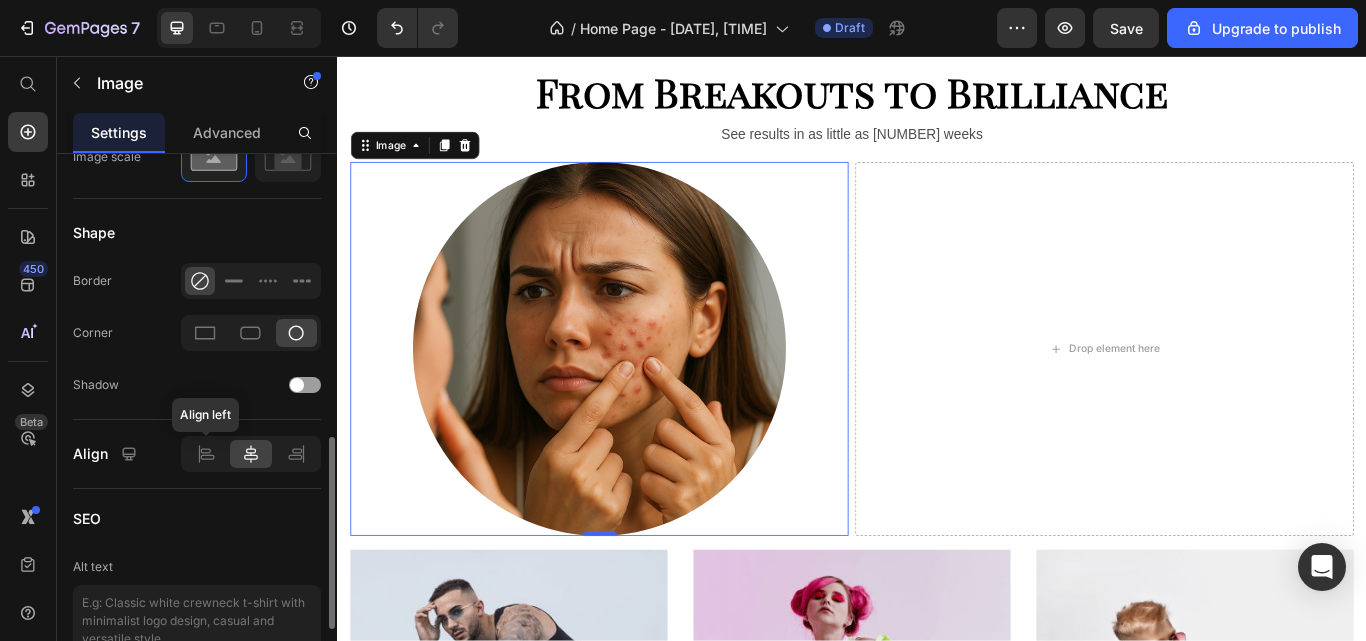 click 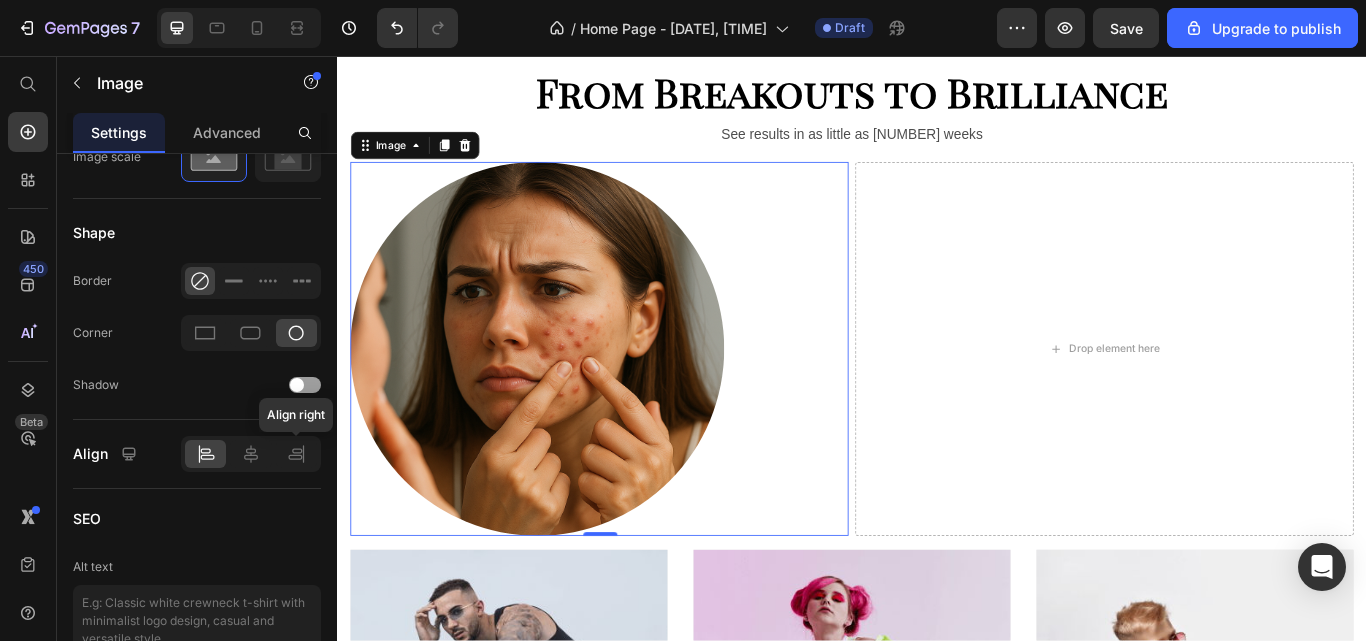 click 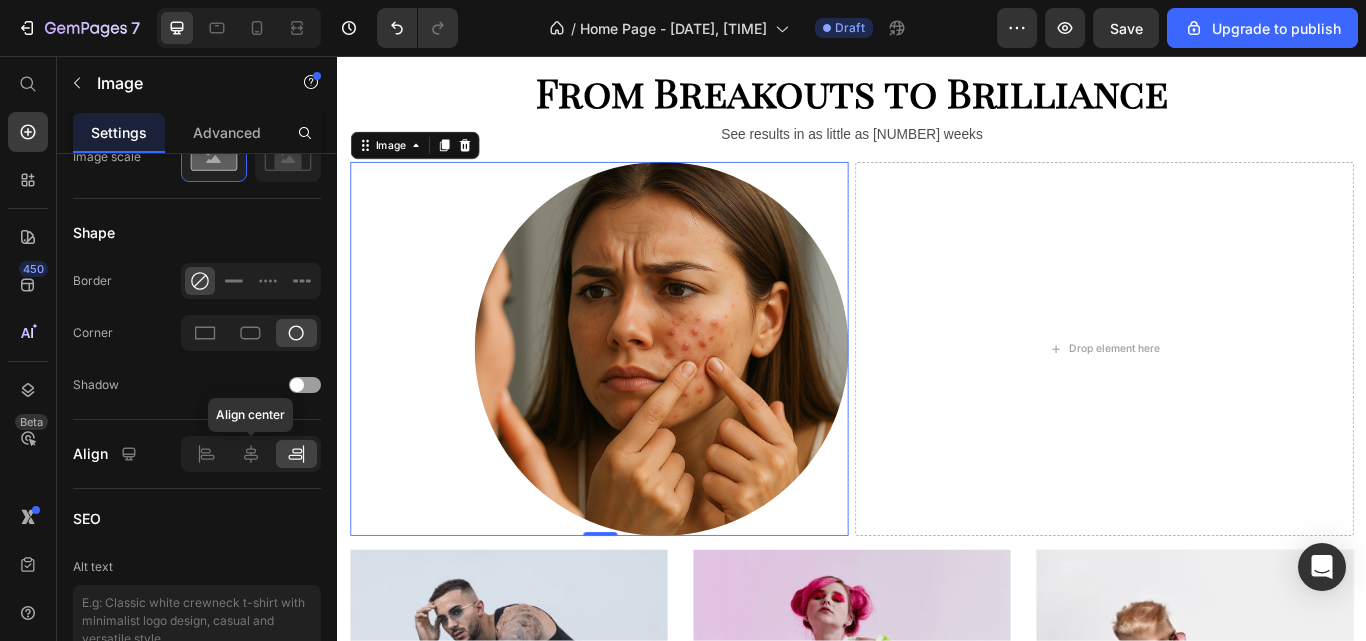 click 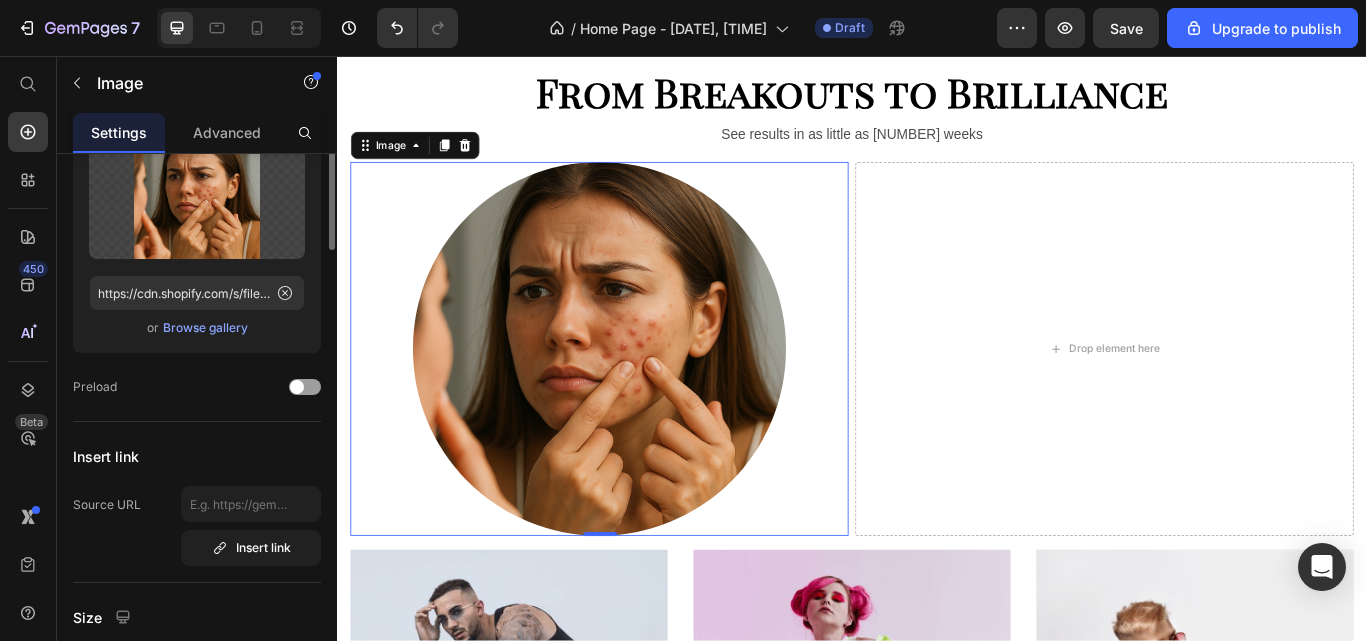 scroll, scrollTop: 0, scrollLeft: 0, axis: both 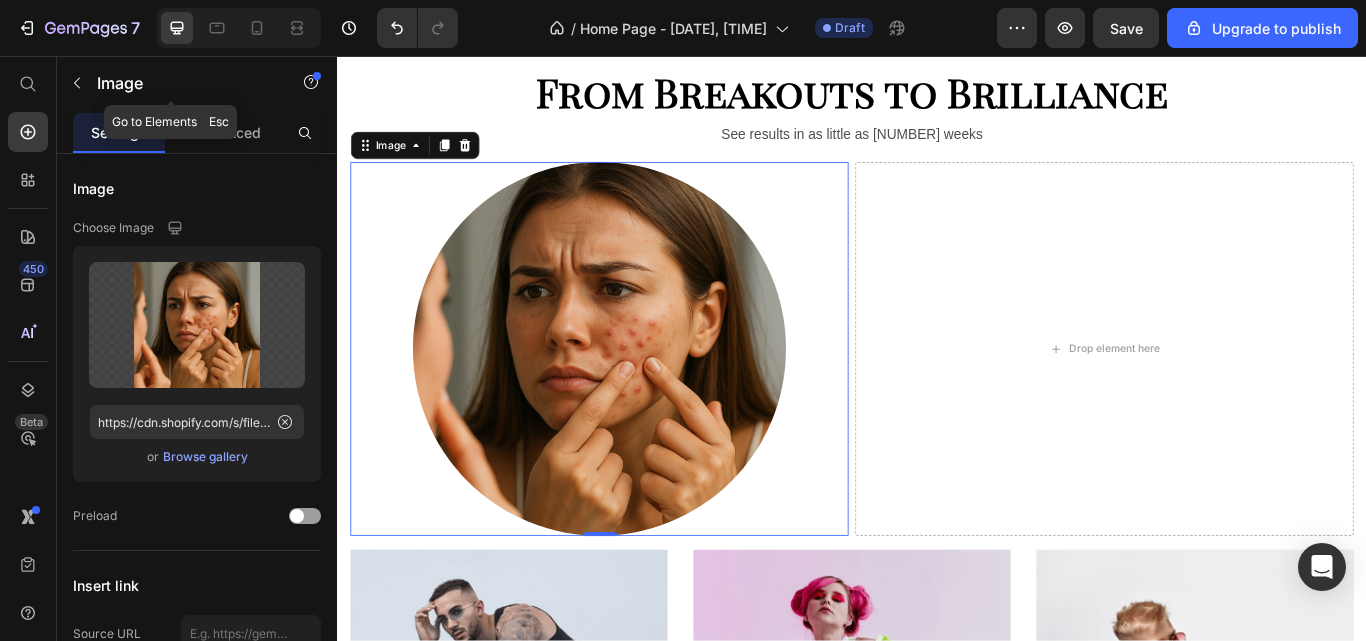 click on "Image" at bounding box center (171, 83) 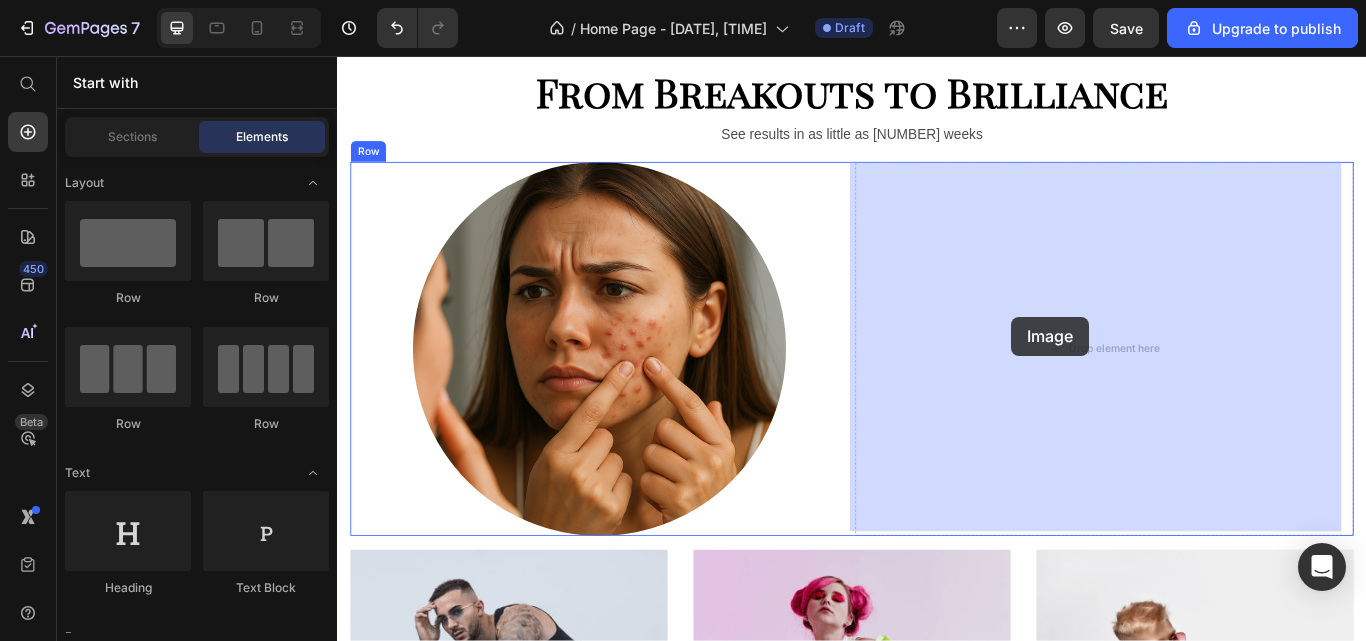 drag, startPoint x: 623, startPoint y: 554, endPoint x: 1125, endPoint y: 361, distance: 537.82245 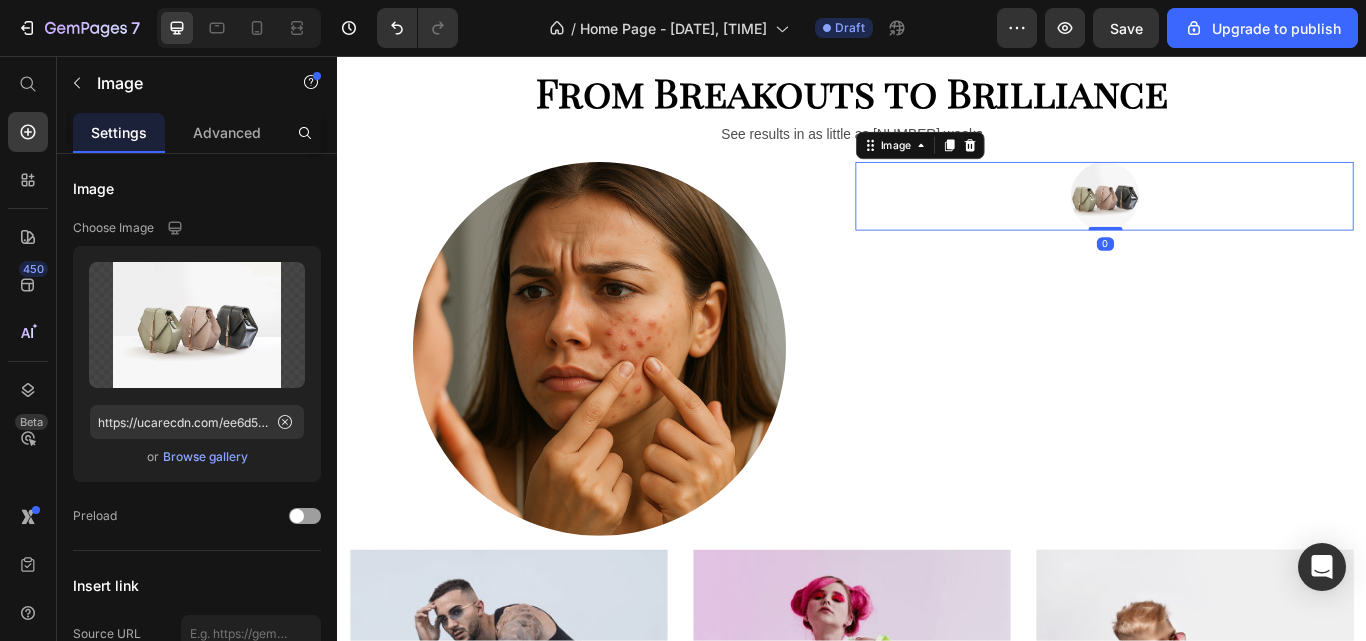 click at bounding box center (197, 325) 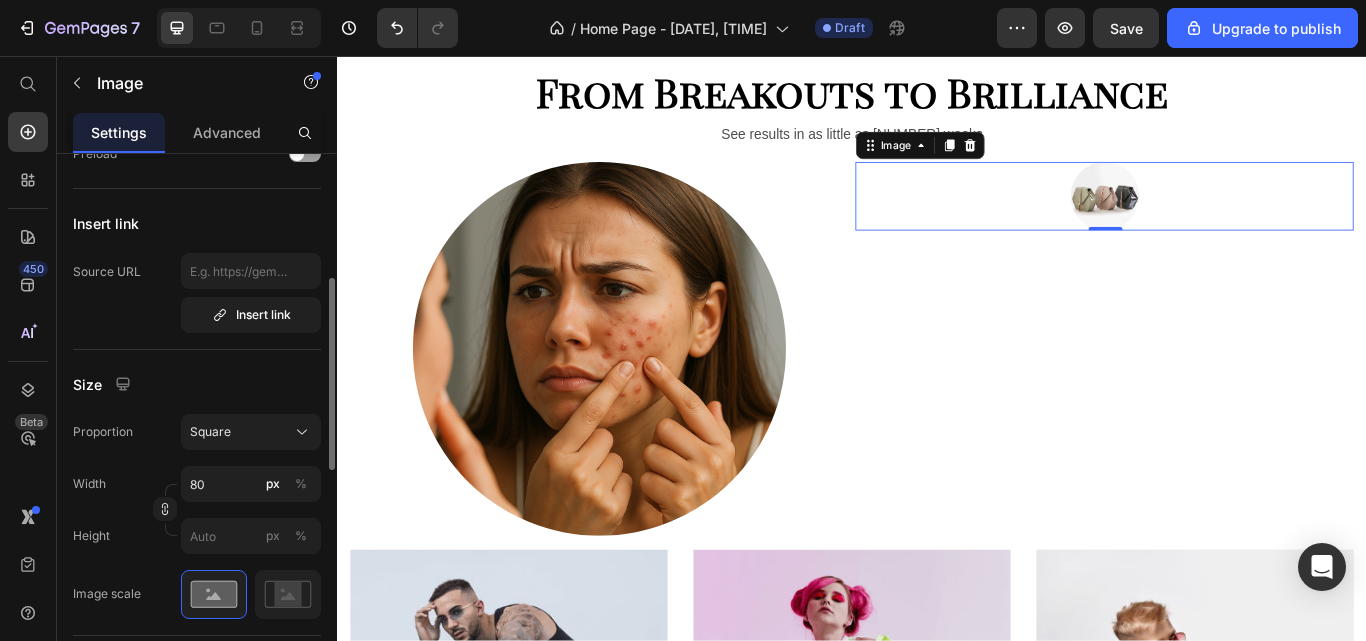 scroll, scrollTop: 363, scrollLeft: 0, axis: vertical 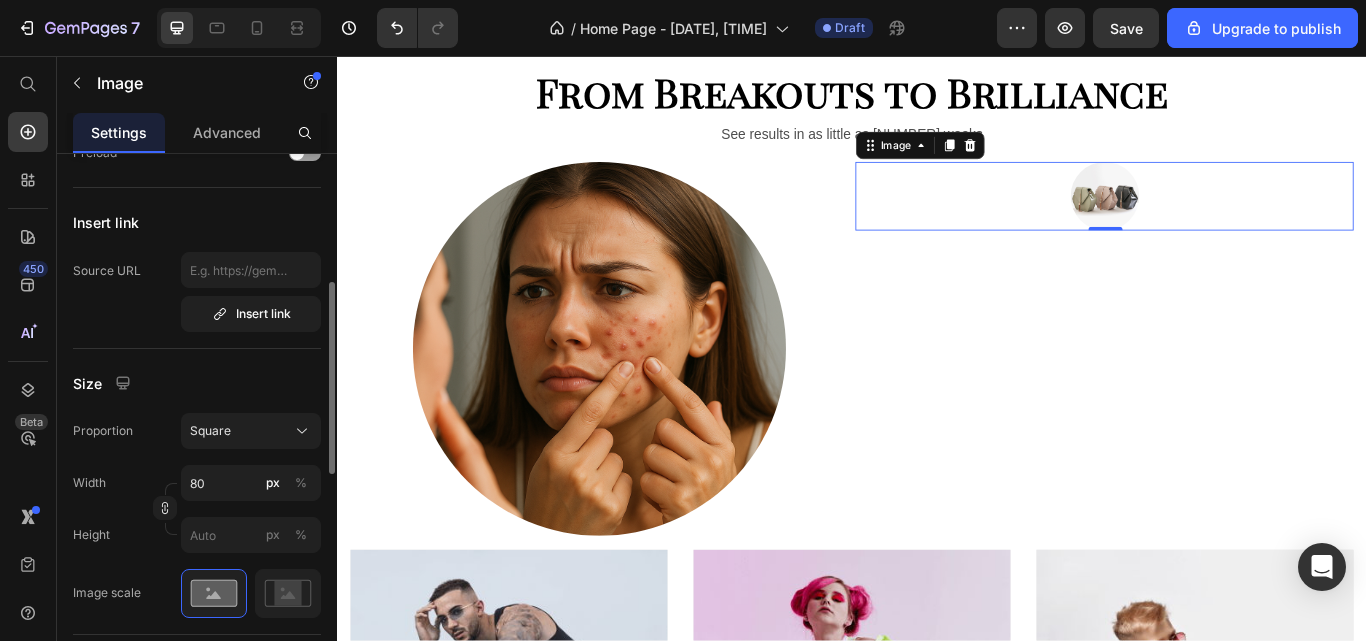 click on "%" at bounding box center (301, 483) 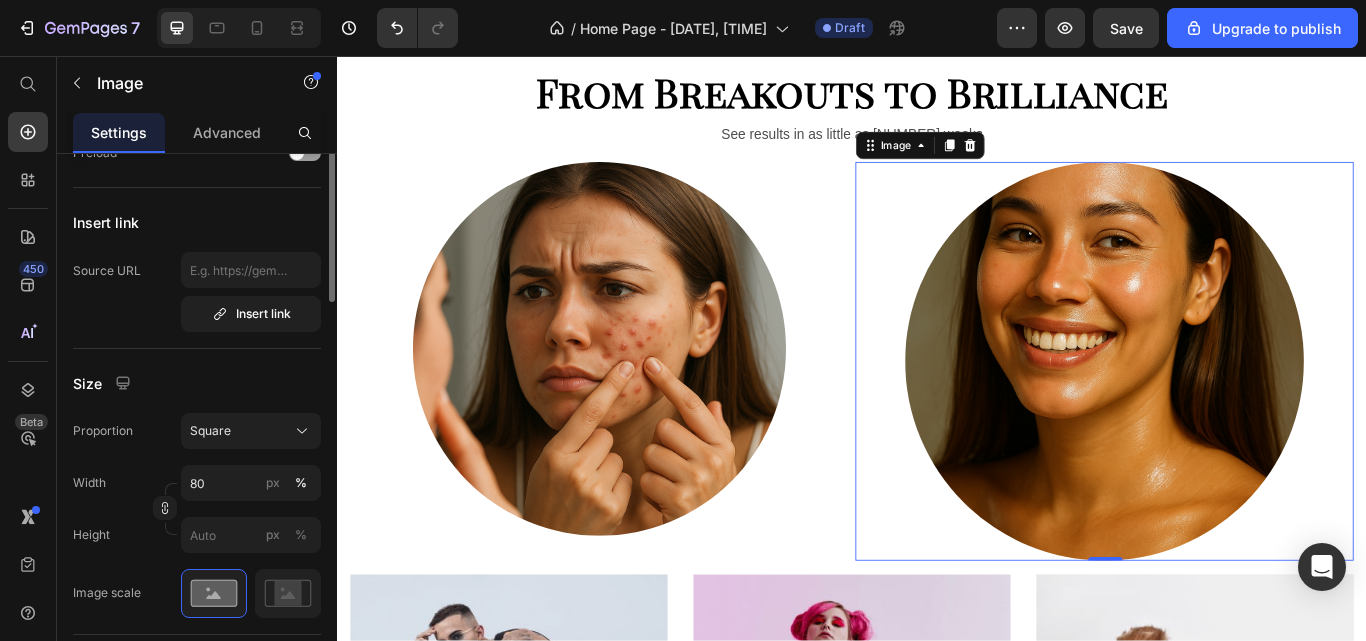 scroll, scrollTop: 0, scrollLeft: 0, axis: both 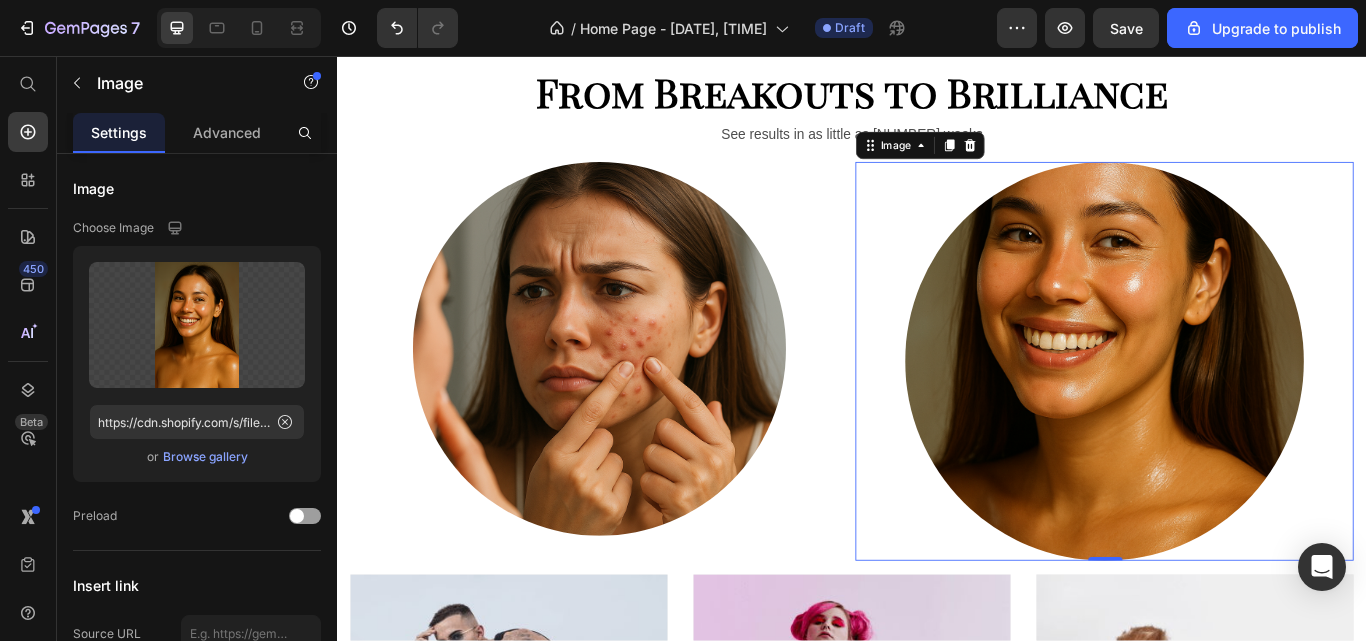 click 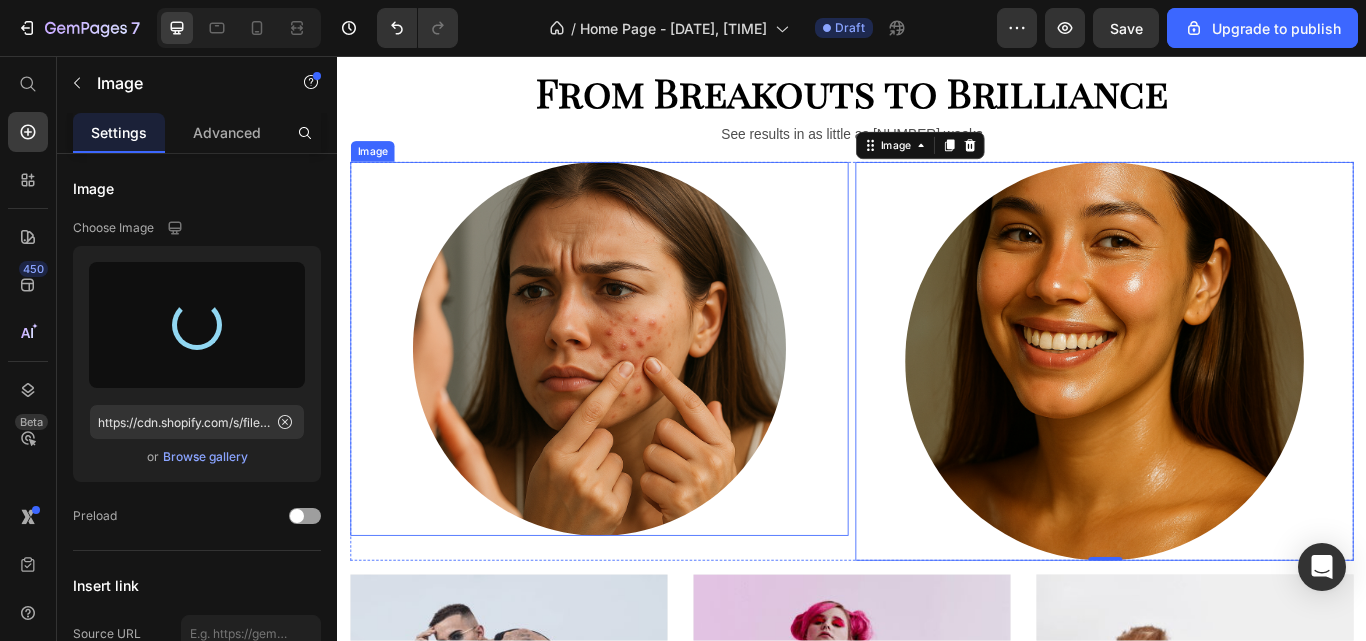 type on "https://cdn.shopify.com/s/files/1/0659/3370/5263/files/gempages_[ID]-[ID].jpg" 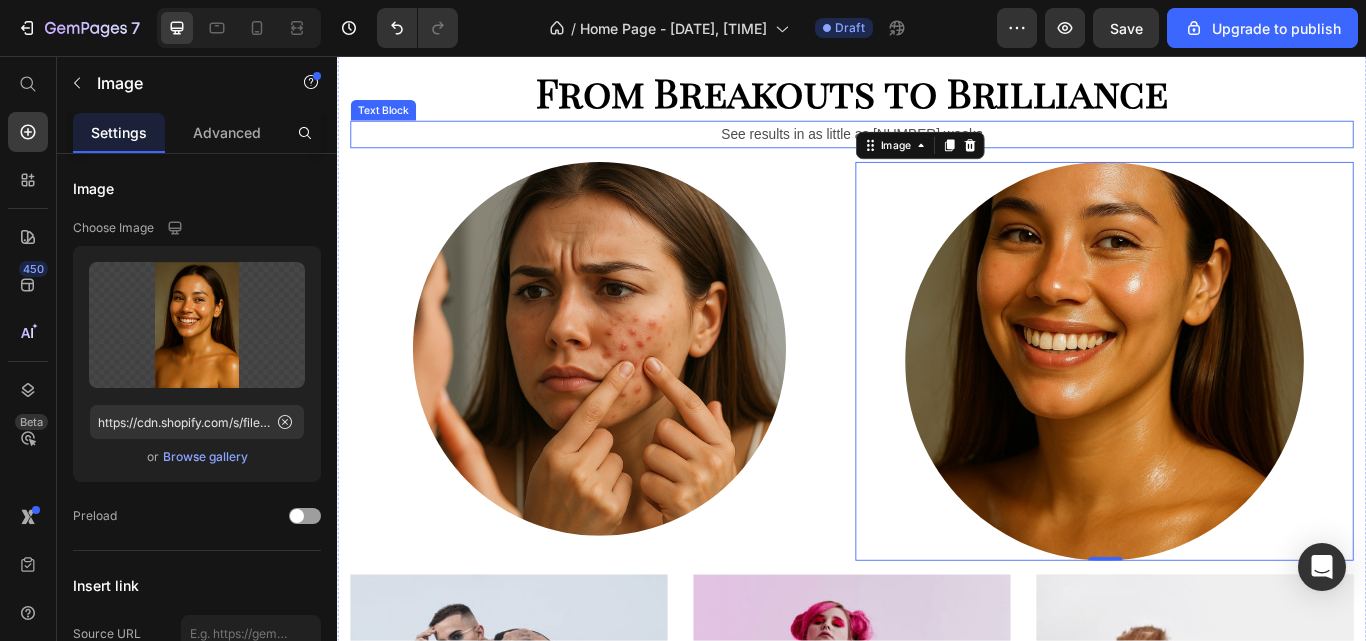 click on "See results in as little as [NUMBER] weeks" at bounding box center [937, 148] 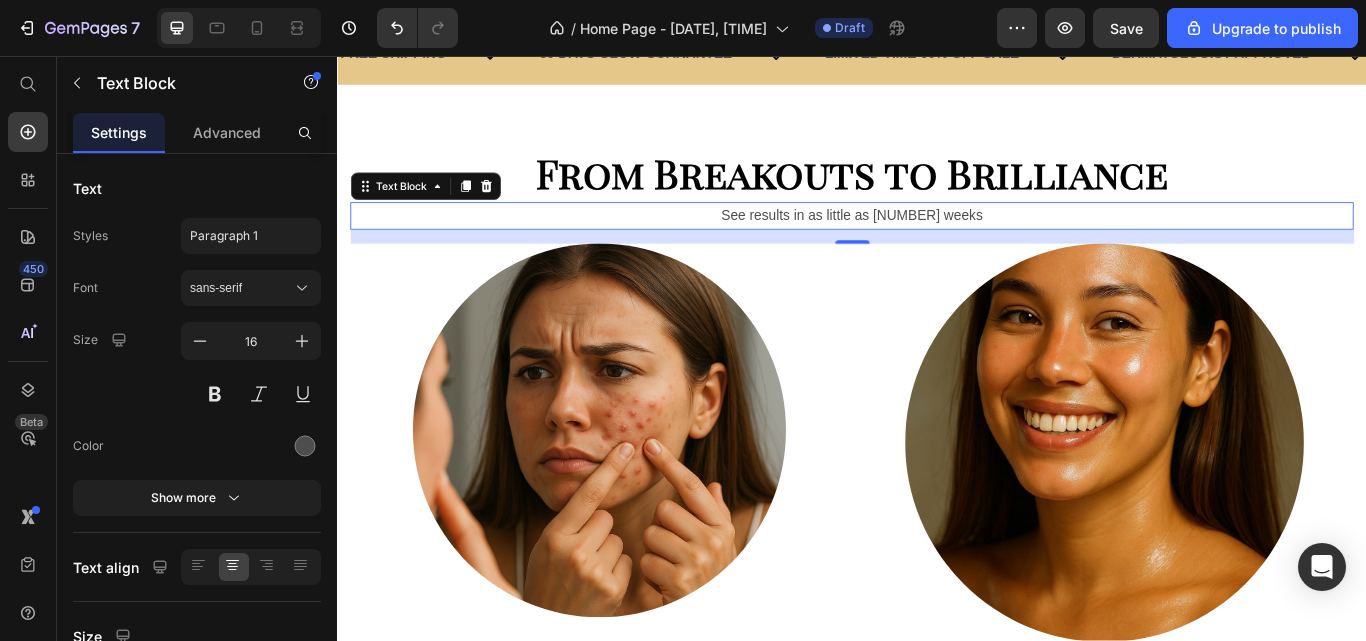 scroll, scrollTop: 875, scrollLeft: 0, axis: vertical 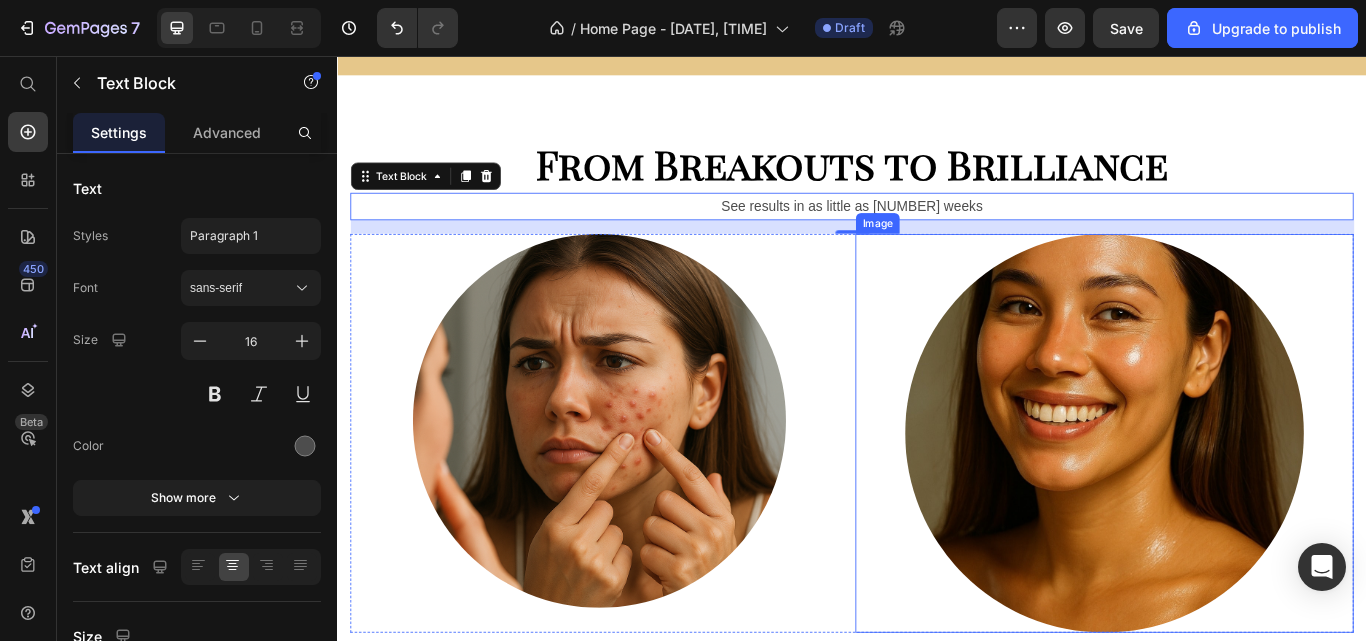 click at bounding box center [1231, 496] 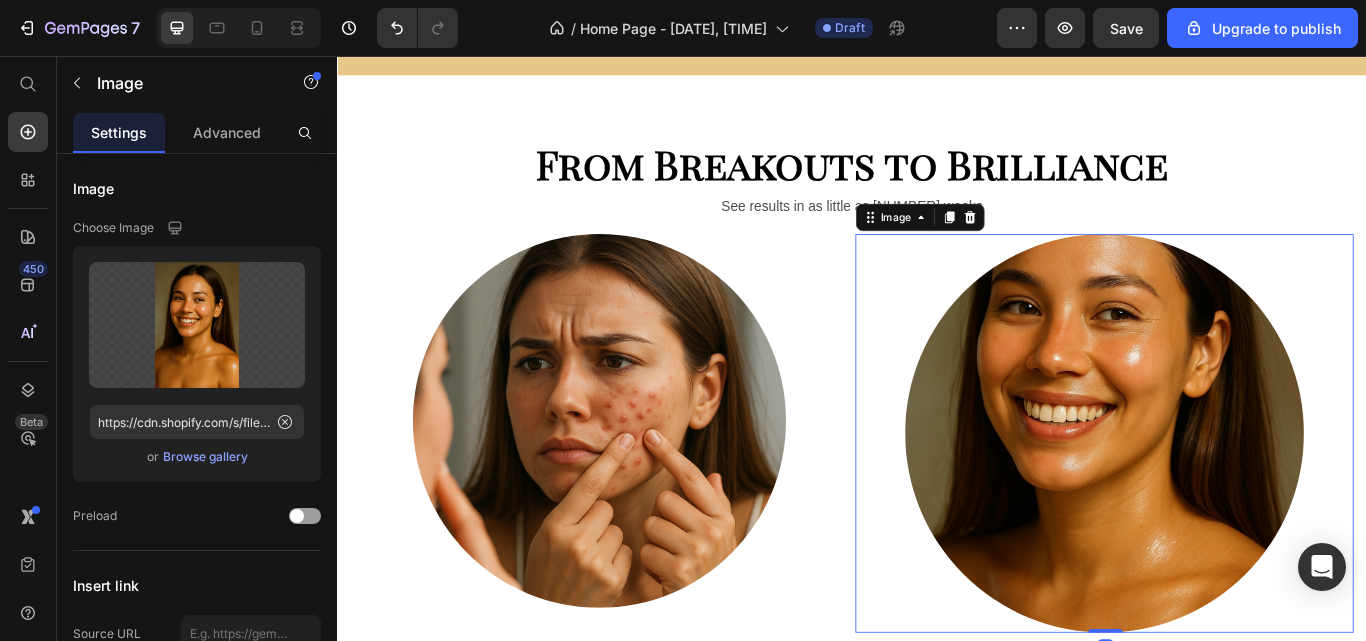 click 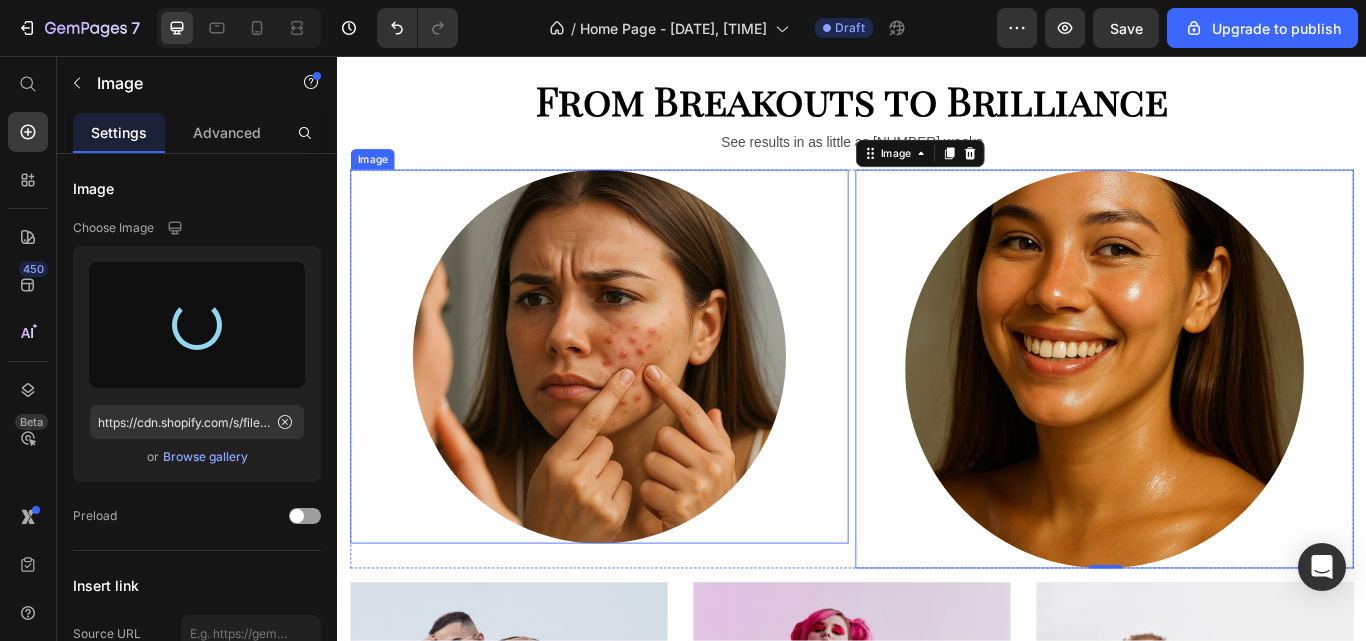 scroll, scrollTop: 965, scrollLeft: 0, axis: vertical 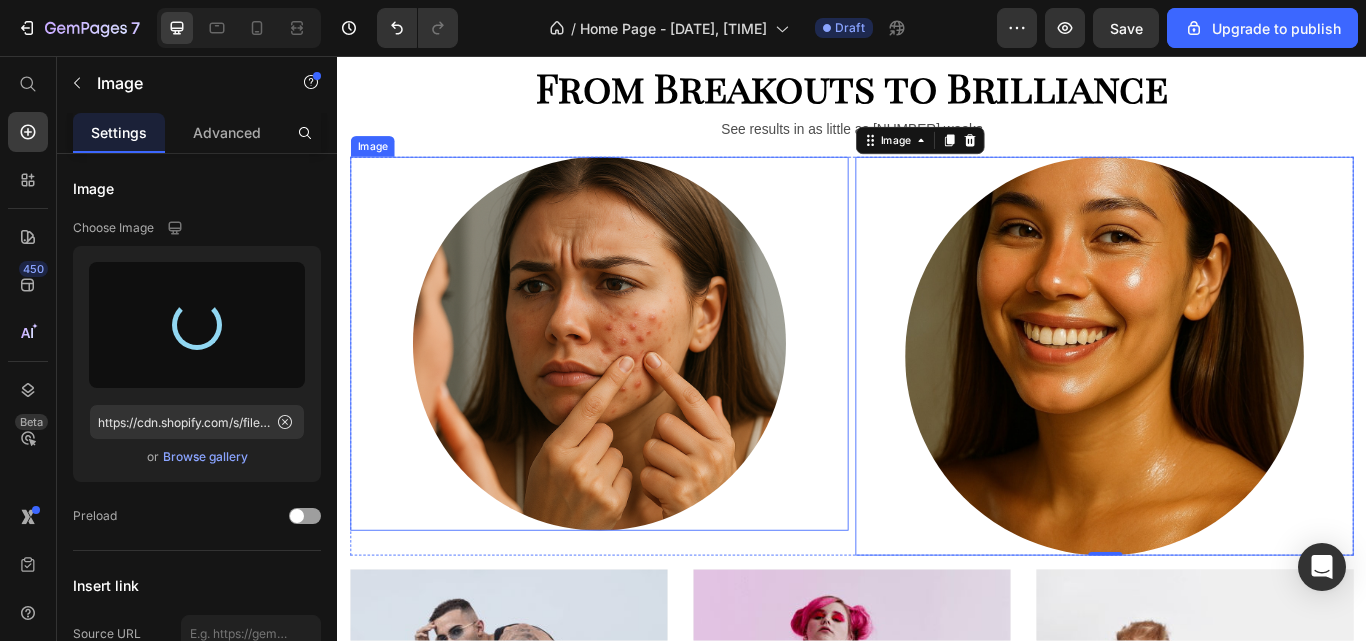 type on "https://cdn.shopify.com/s/files/1/0659/3370/5263/files/gempages_[ID]-[ID].png" 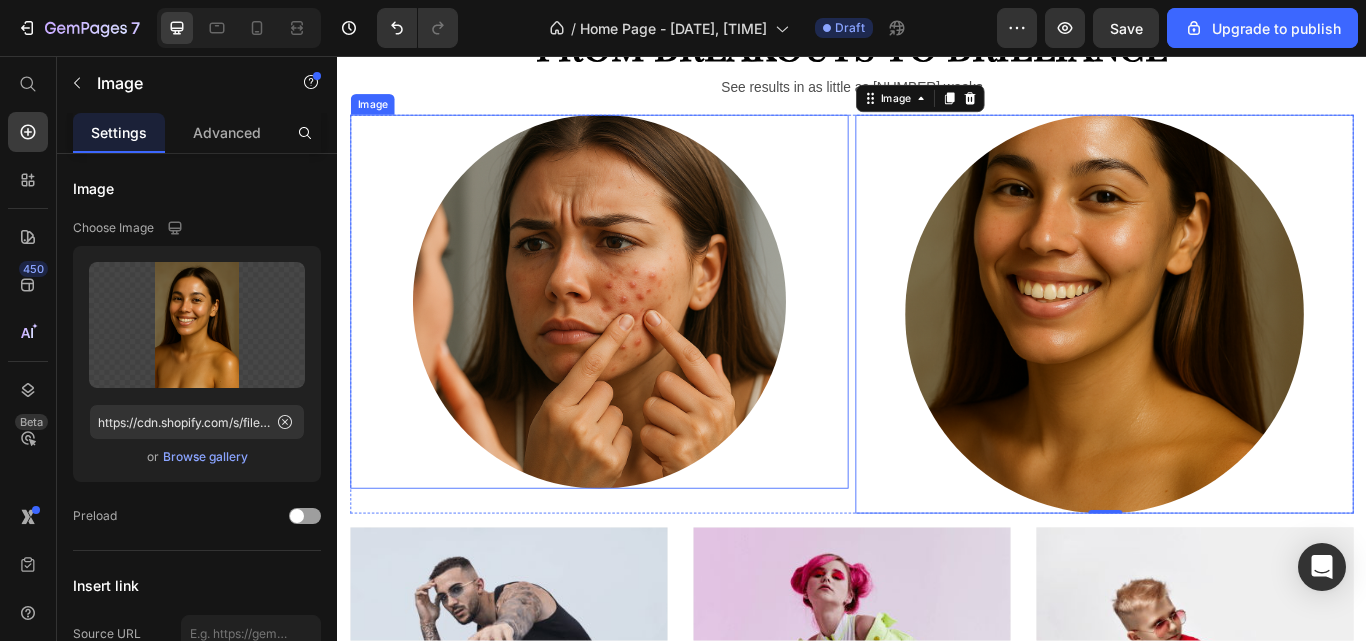 scroll, scrollTop: 1016, scrollLeft: 0, axis: vertical 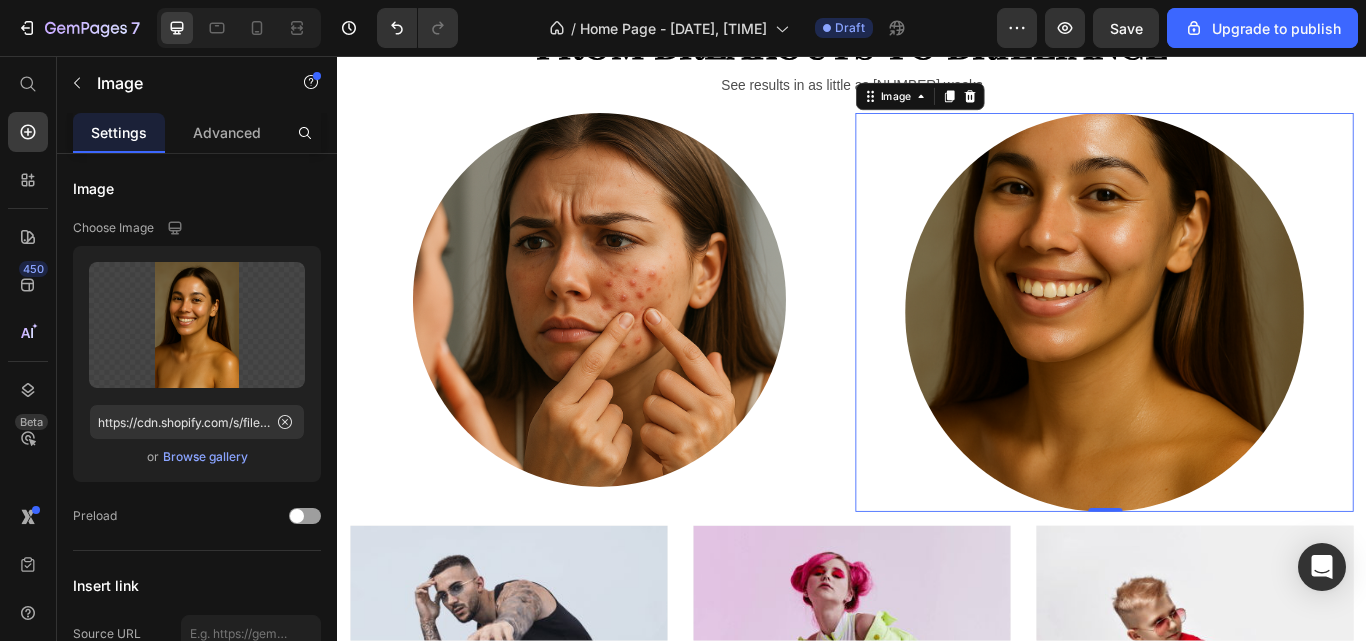 click at bounding box center (1231, 355) 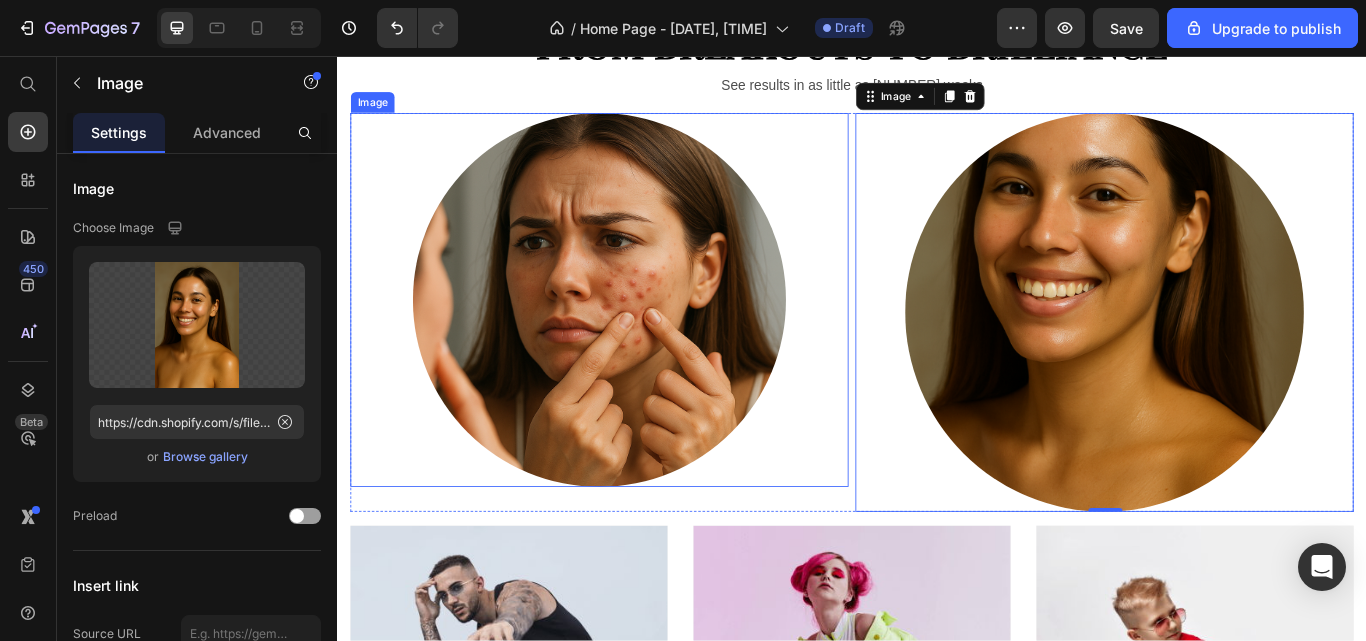 click at bounding box center [642, 341] 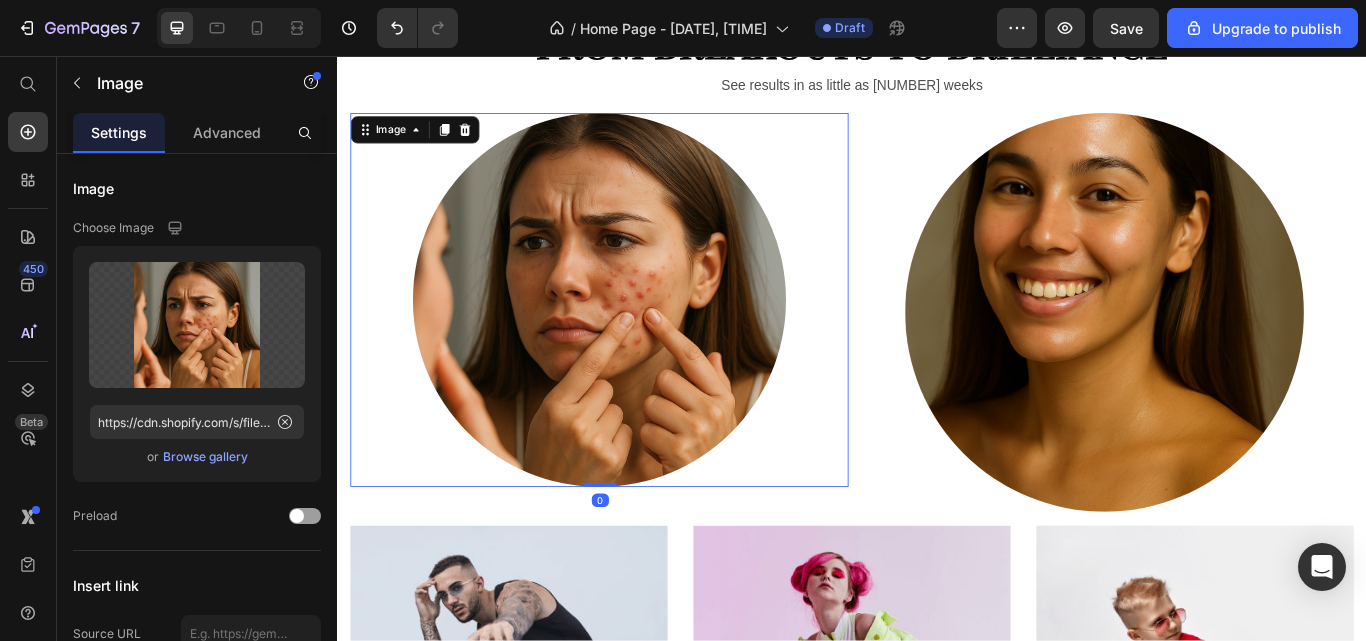 click 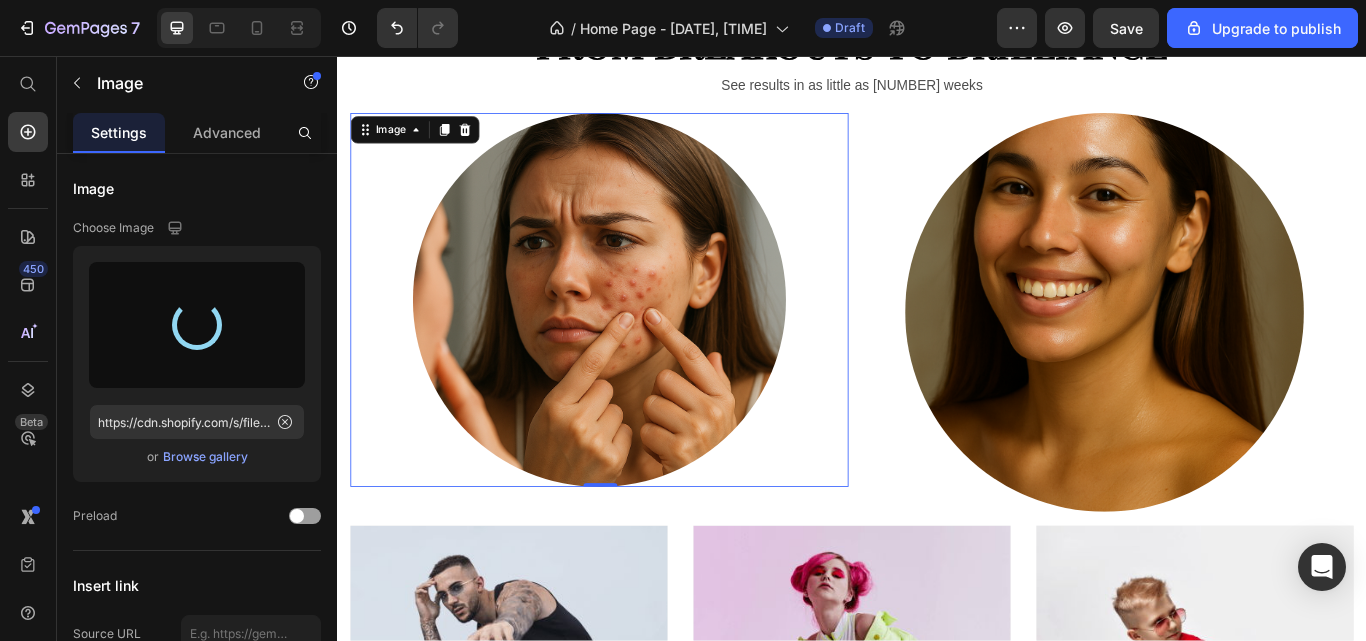 type on "https://cdn.shopify.com/s/files/1/0659/3370/5263/files/gempages_[ID]-[ID].png" 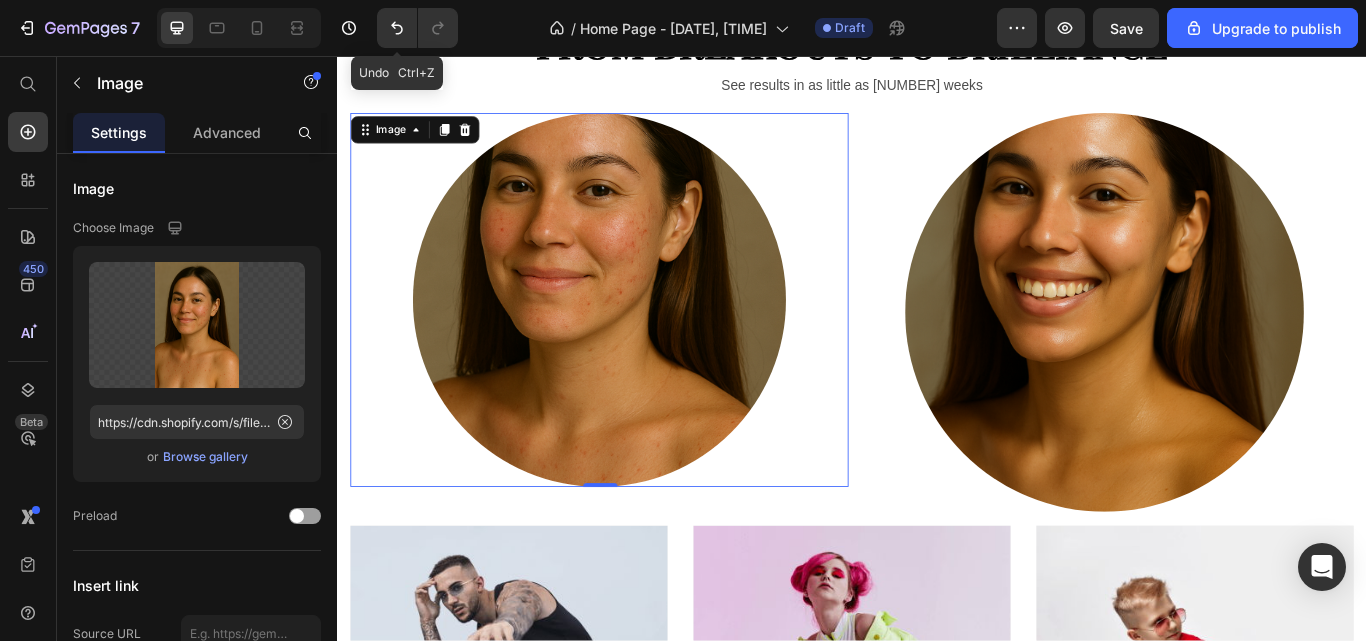click 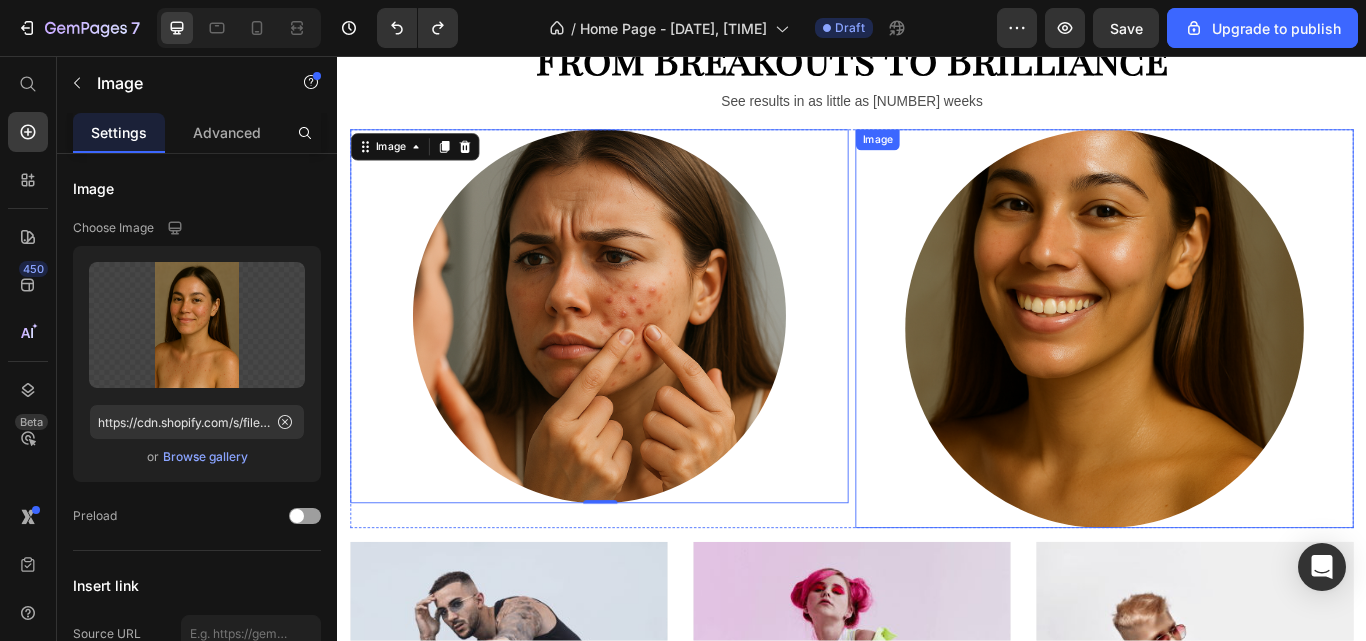 scroll, scrollTop: 996, scrollLeft: 0, axis: vertical 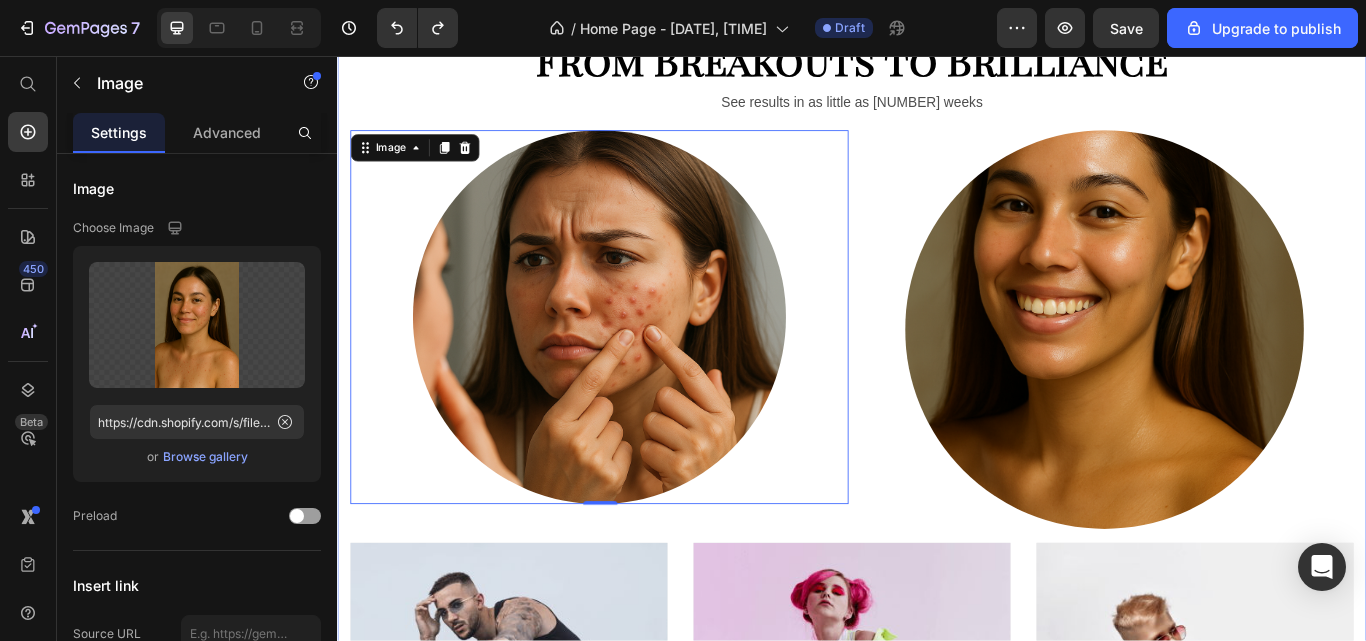 click on "From Breakouts to Brilliance Heading See results in as little as [NUMBER] weeks Text Block Image   [NUMBER] Row MEN’S Text block Row Row Hero Banner WOMEN’S Text block Row Row Hero Banner KID’S Text block Row Row Hero Banner Row Section [NUMBER]" at bounding box center [937, 578] 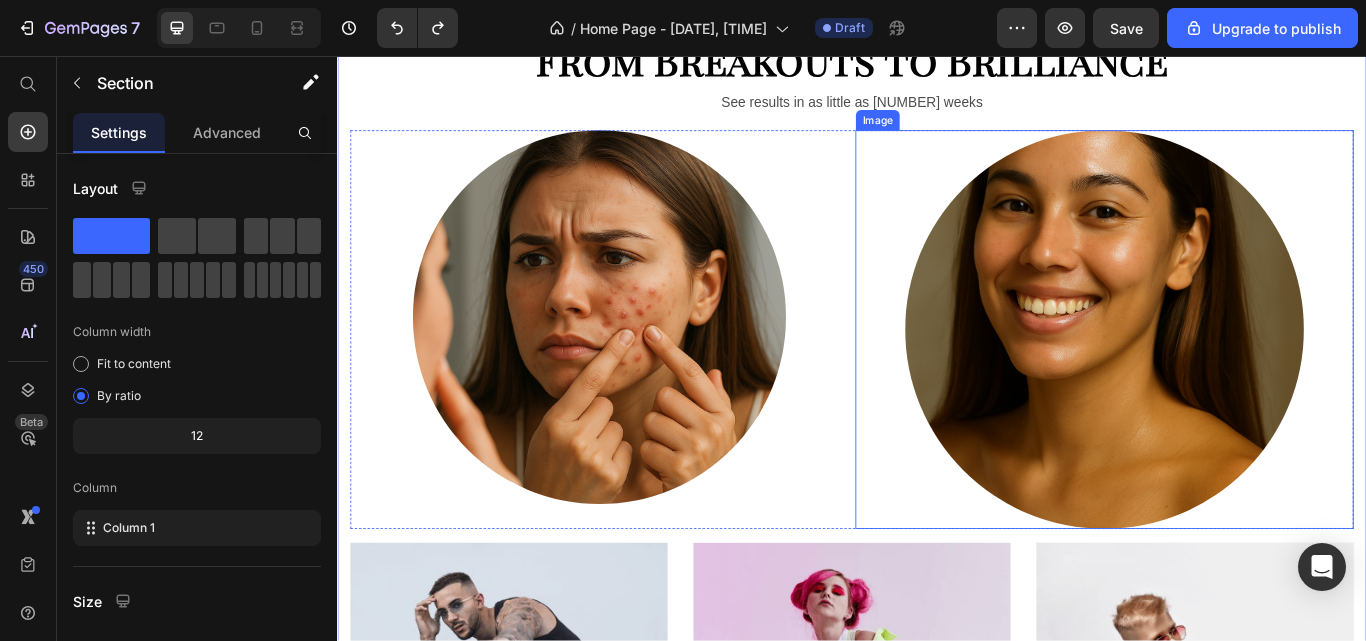 click at bounding box center [1231, 375] 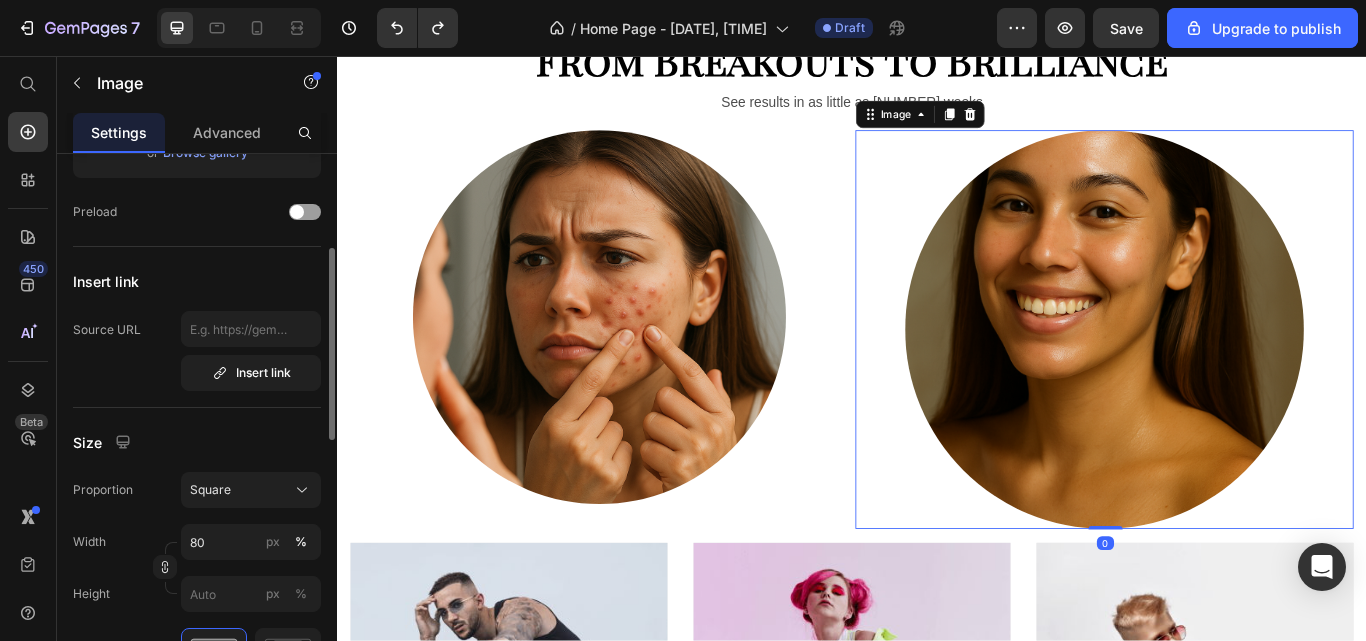 scroll, scrollTop: 309, scrollLeft: 0, axis: vertical 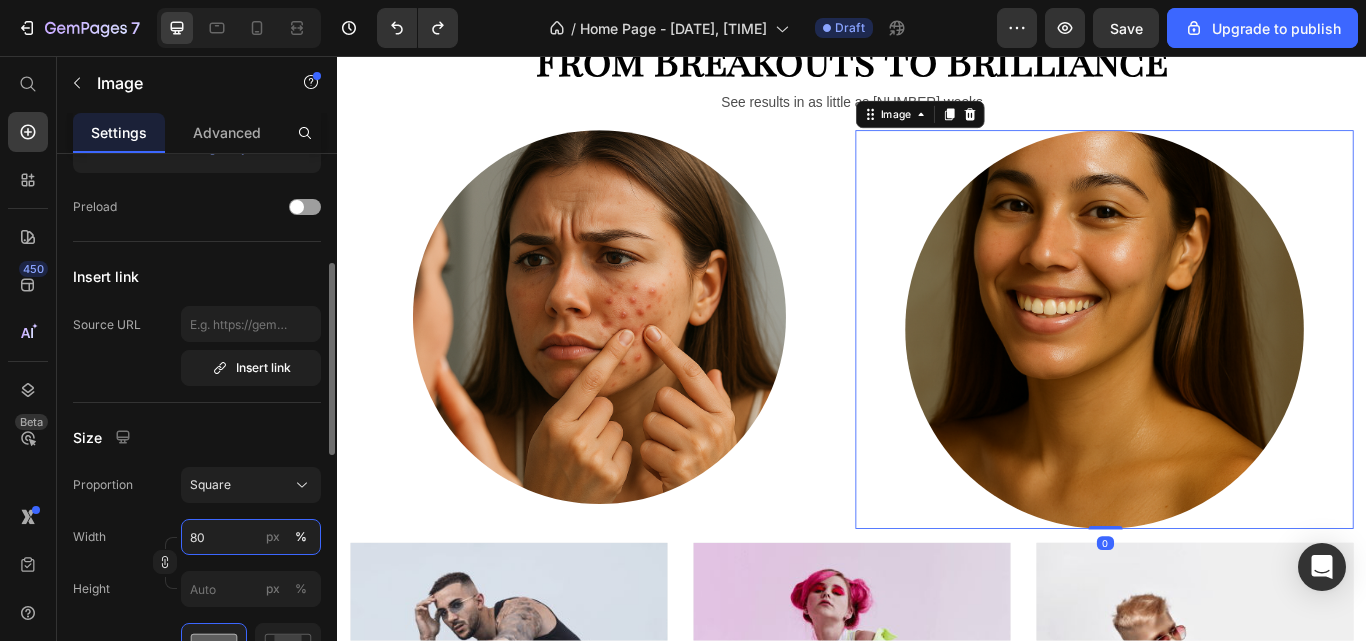click on "80" at bounding box center (251, 537) 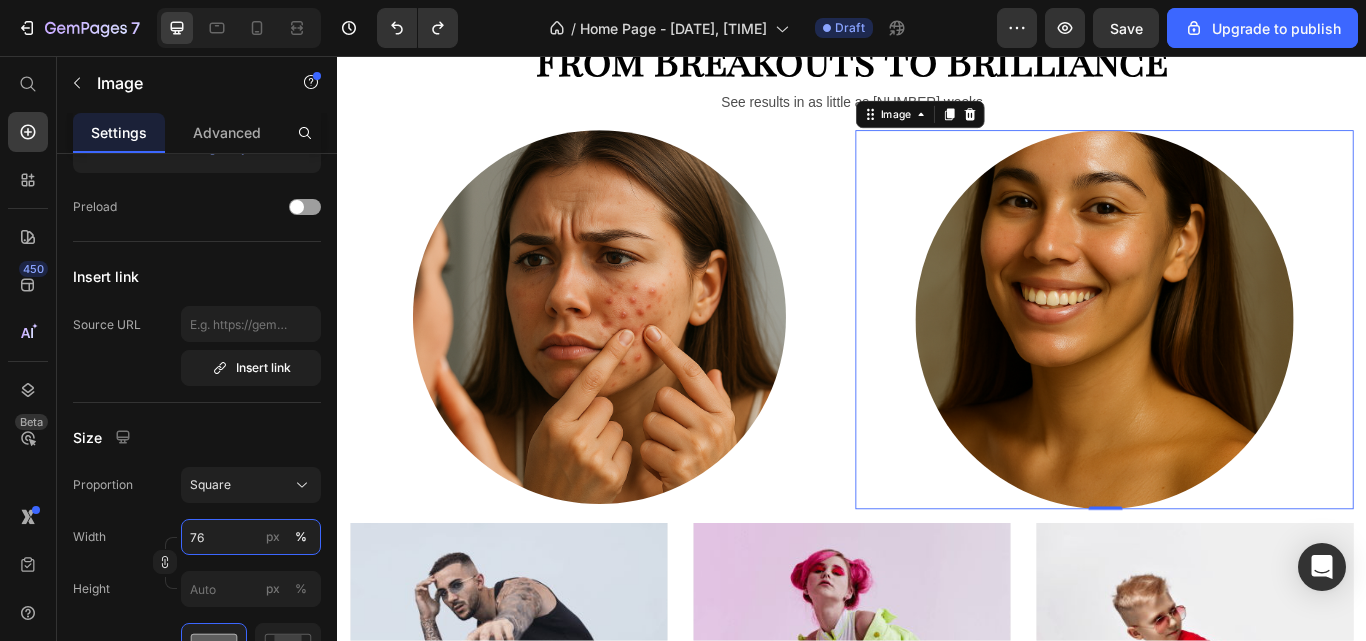 type on "75" 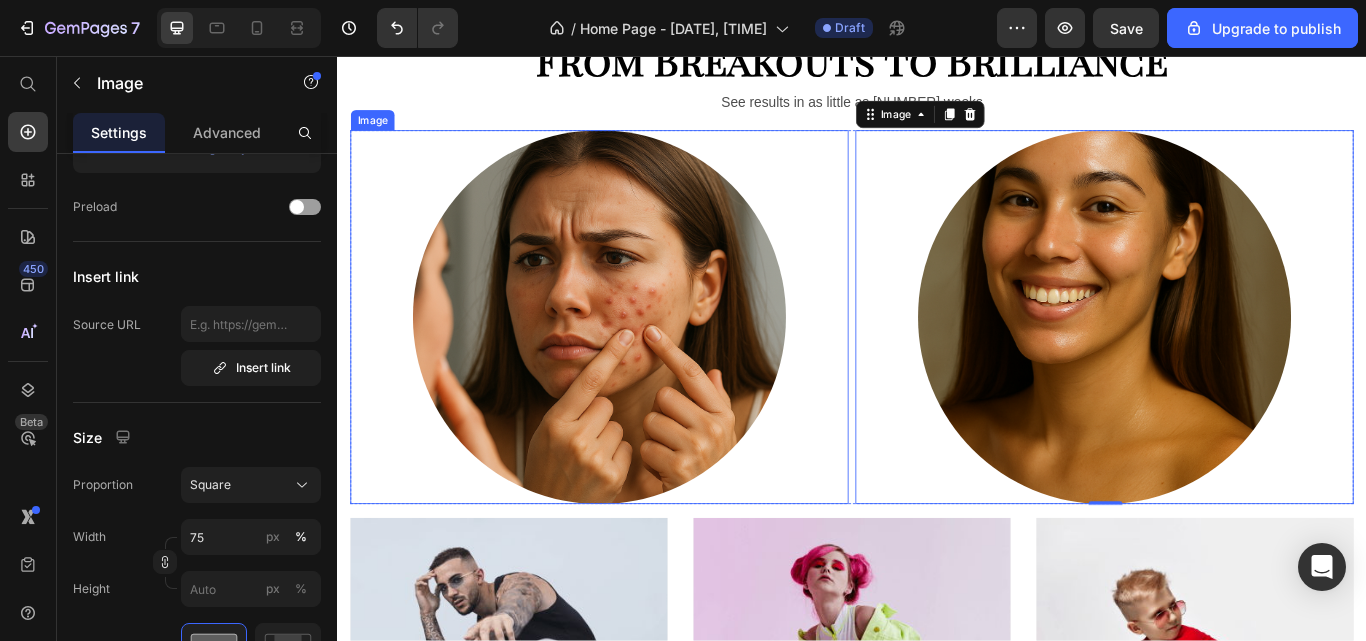 click at bounding box center [642, 361] 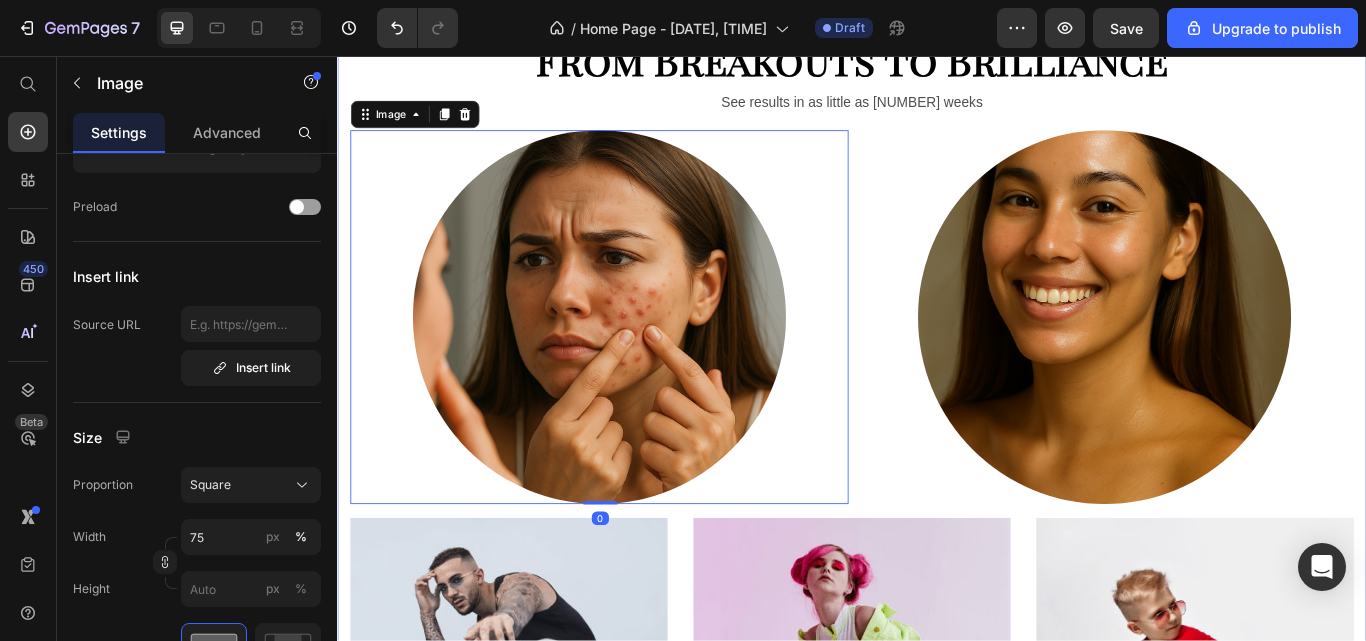 click on "From Breakouts to Brilliance Heading See results in as little as [NUMBER] weeks Text Block Image Image Row MEN’S Text block Row Row Hero Banner WOMEN’S Text block Row Row Hero Banner KID’S Text block Row Row Hero Banner Row" at bounding box center [937, 560] 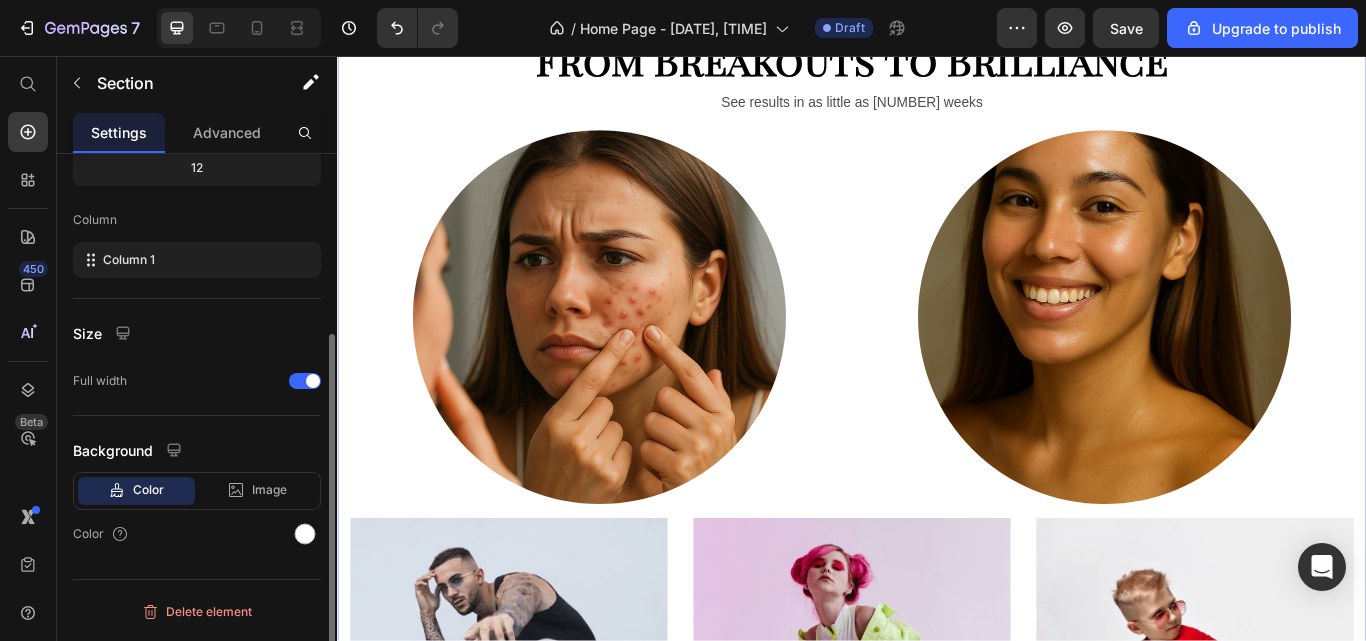 scroll, scrollTop: 0, scrollLeft: 0, axis: both 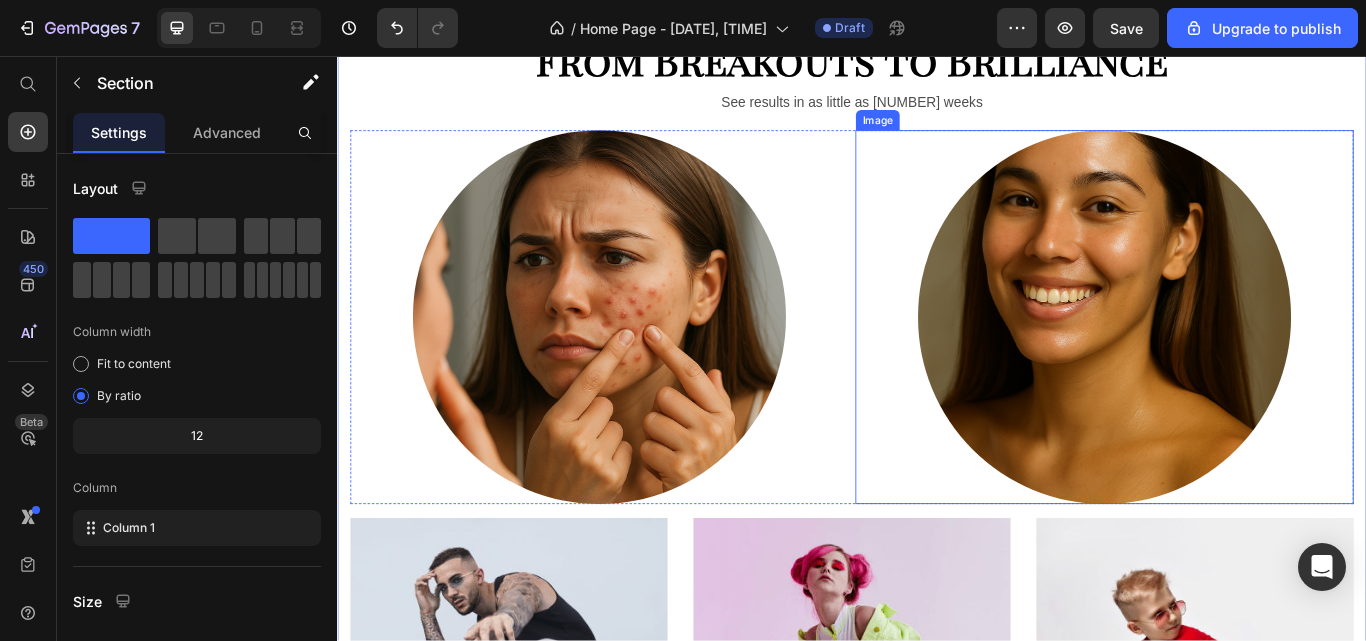 click at bounding box center [1231, 361] 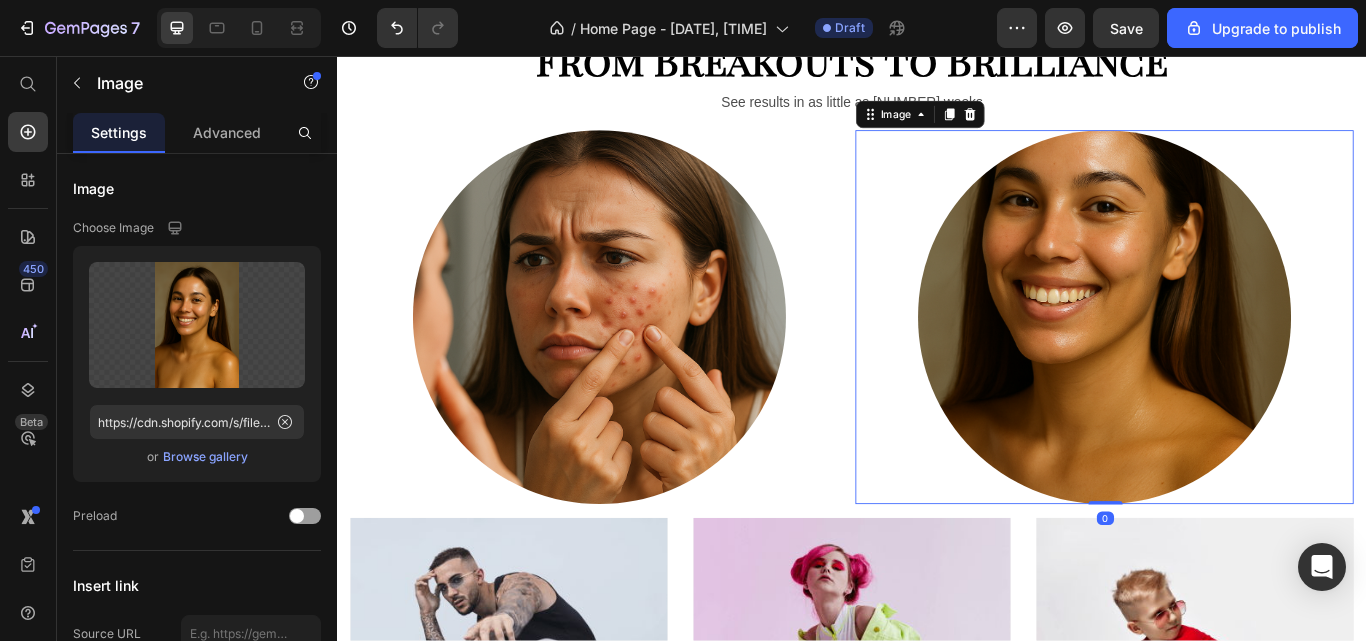 click 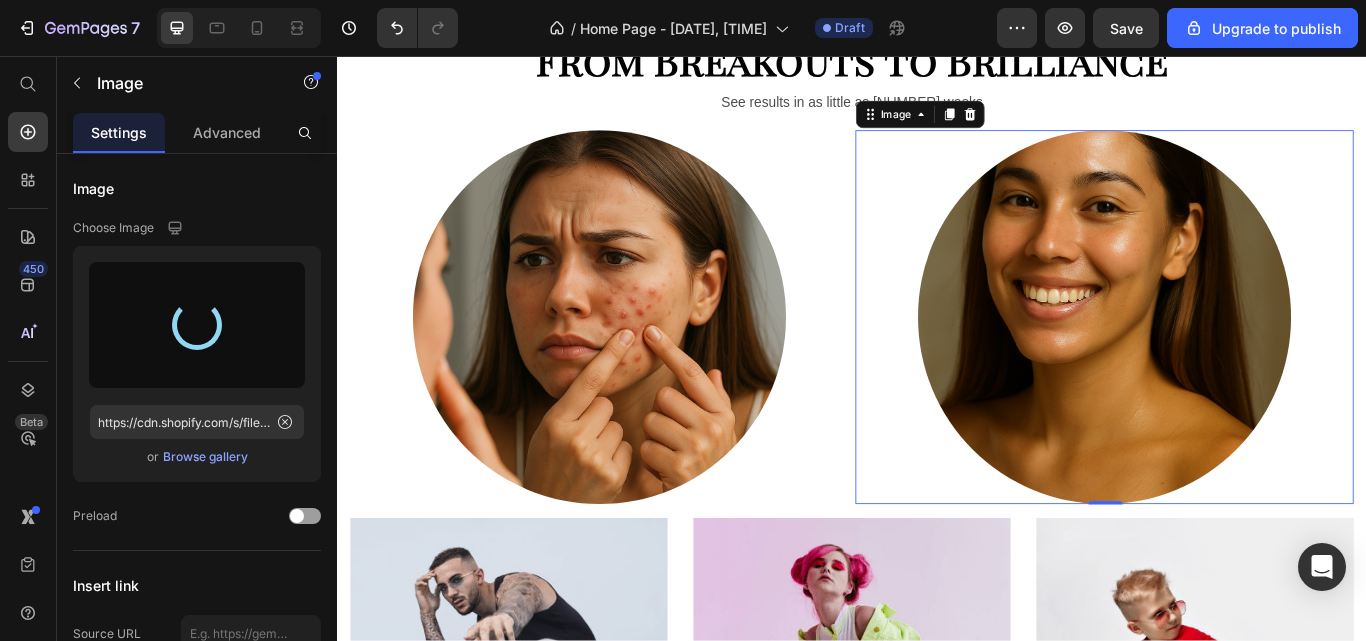type on "https://cdn.shopify.com/s/files/1/0659/3370/5263/files/gempages_570130141452174488-e9355f15-0d9e-4d39-8910-b7be60df5bdb.png" 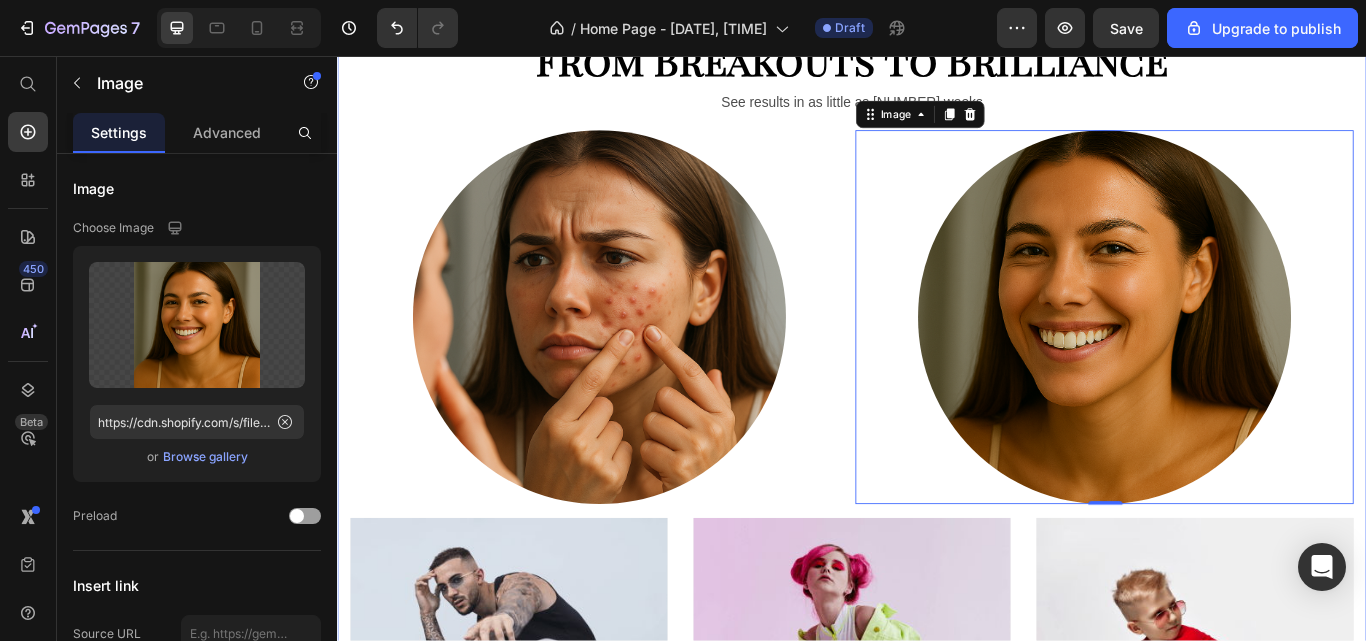 click on "From Breakouts to Brilliance Heading See results in as little as [NUMBER] weeks Text Block Image   [NUMBER] Row MEN’S Text block Row Row Hero Banner WOMEN’S Text block Row Row Hero Banner KID’S Text block Row Row Hero Banner Row" at bounding box center (937, 560) 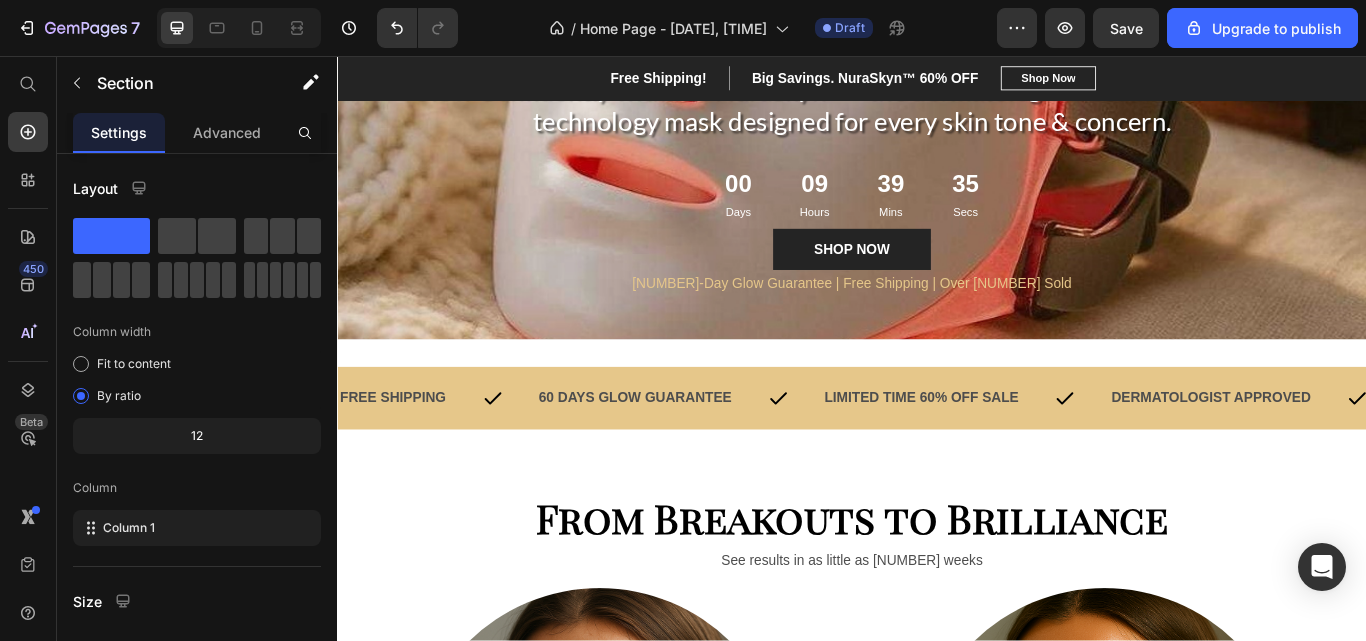 scroll, scrollTop: 470, scrollLeft: 0, axis: vertical 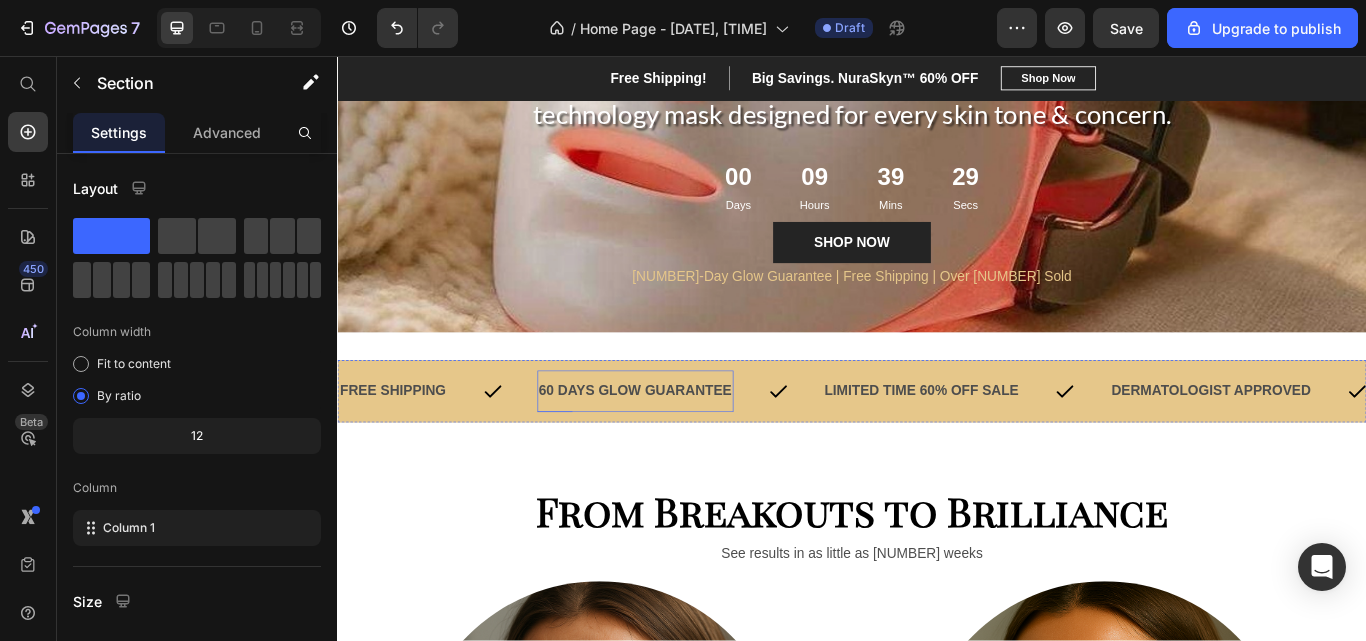 click on "60 DAYS GLOW GUARANTEE" at bounding box center [684, 447] 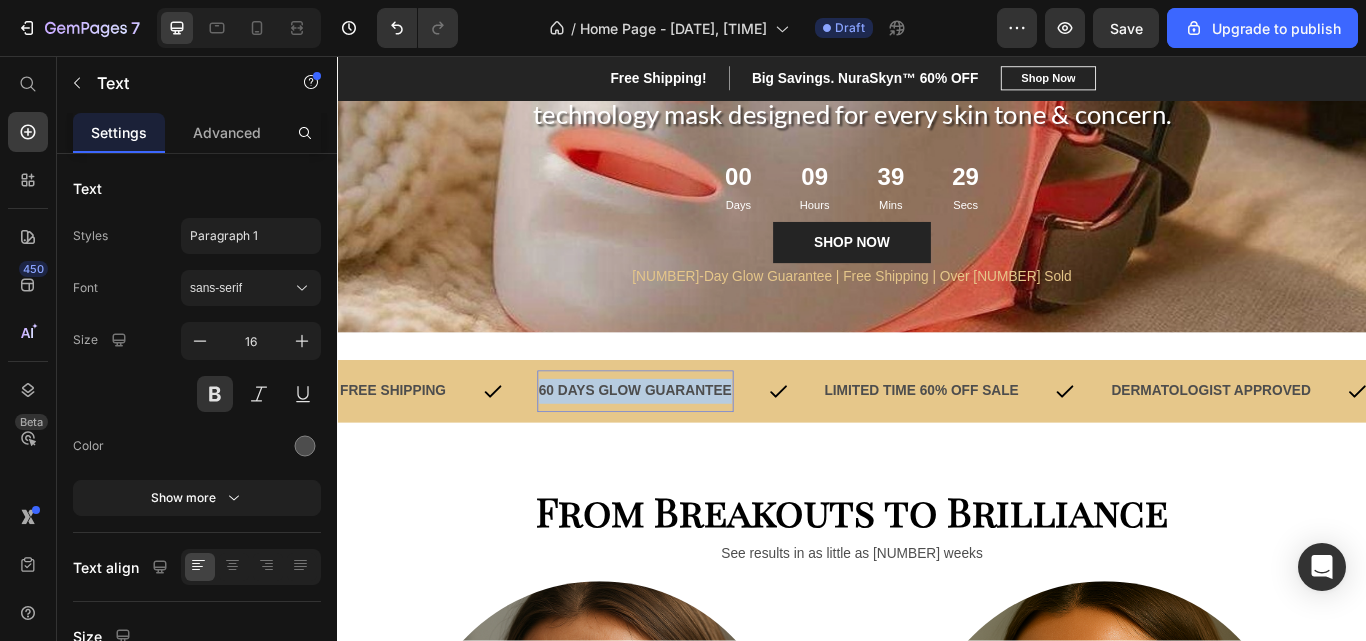 click on "60 DAYS GLOW GUARANTEE" at bounding box center [684, 447] 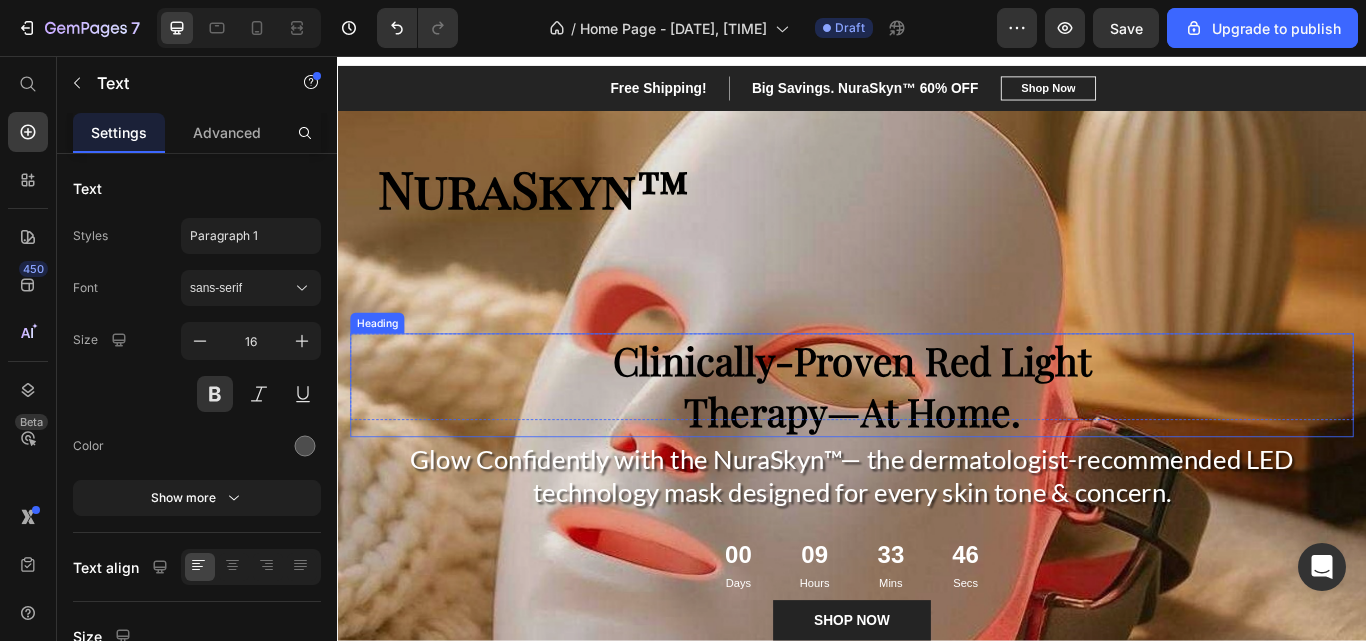 scroll, scrollTop: 28, scrollLeft: 0, axis: vertical 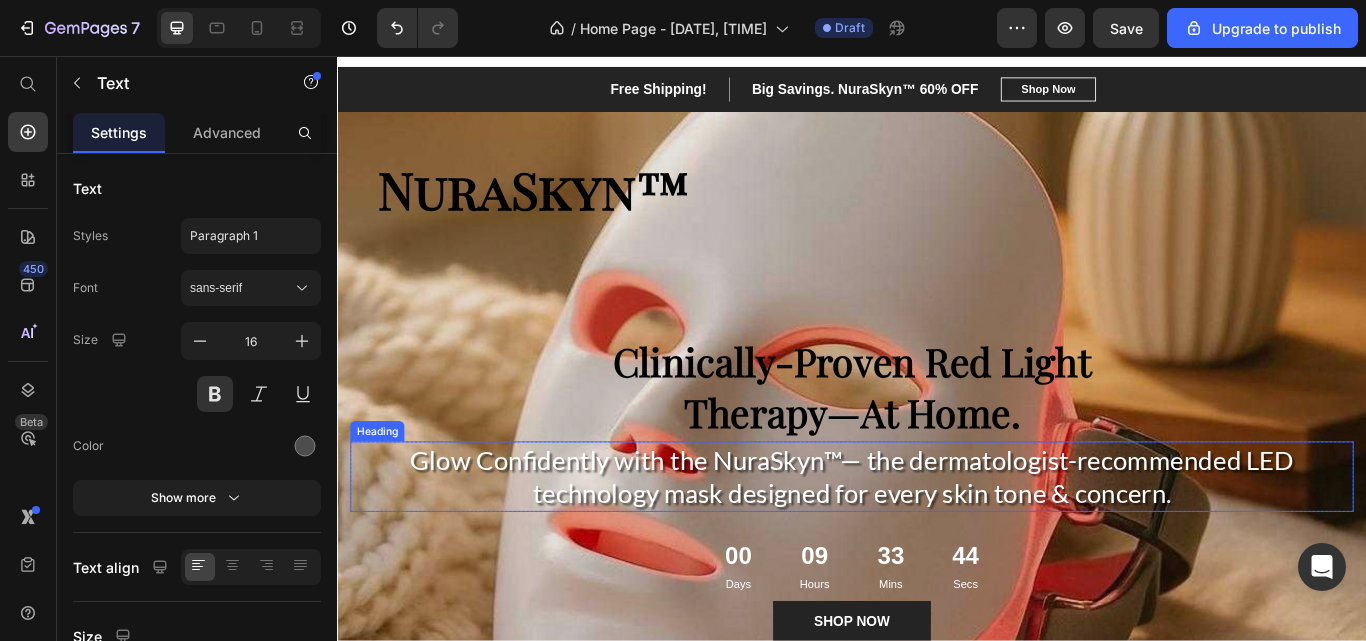 click on "Glow Confidently with the NuraSkyn™— the dermatologist-recommended LED technology mask designed for every skin tone & concern." at bounding box center (937, 547) 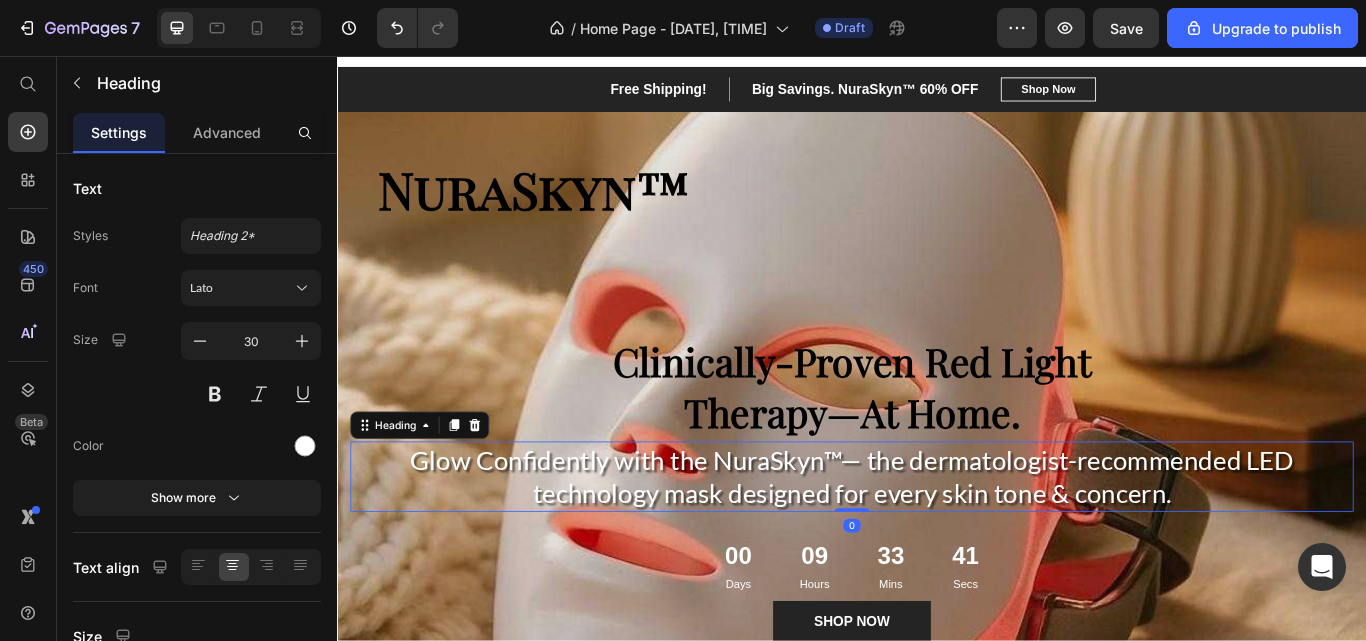 click 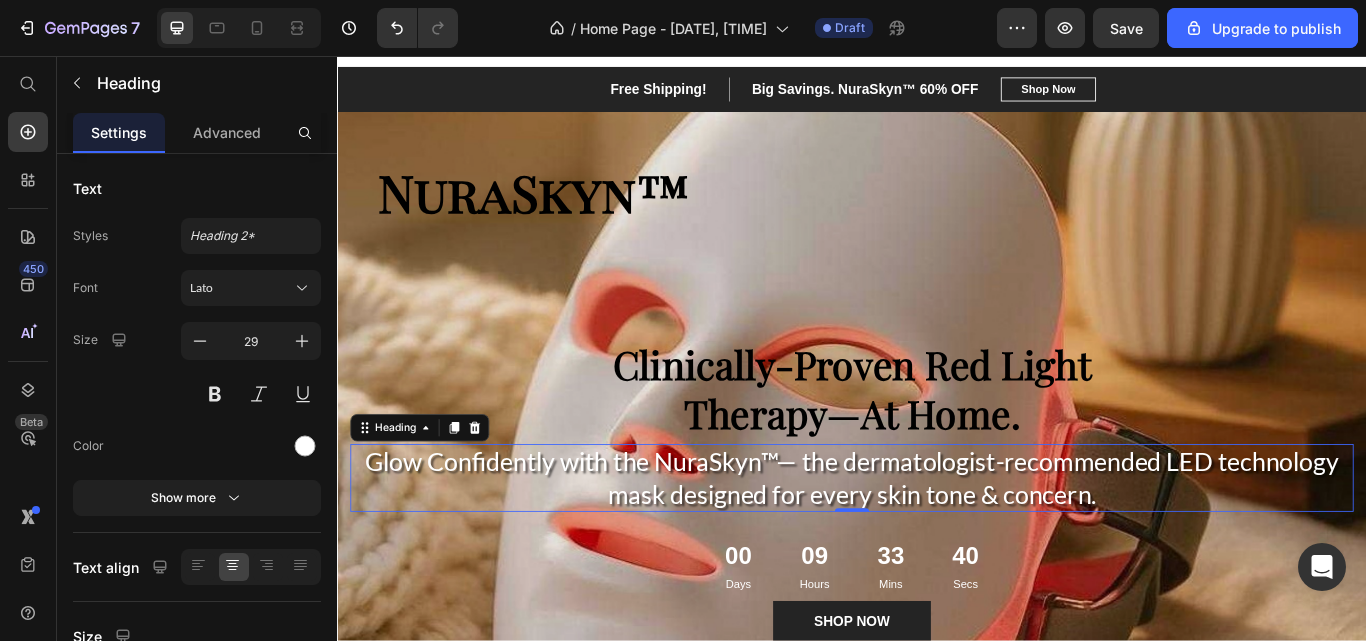 click 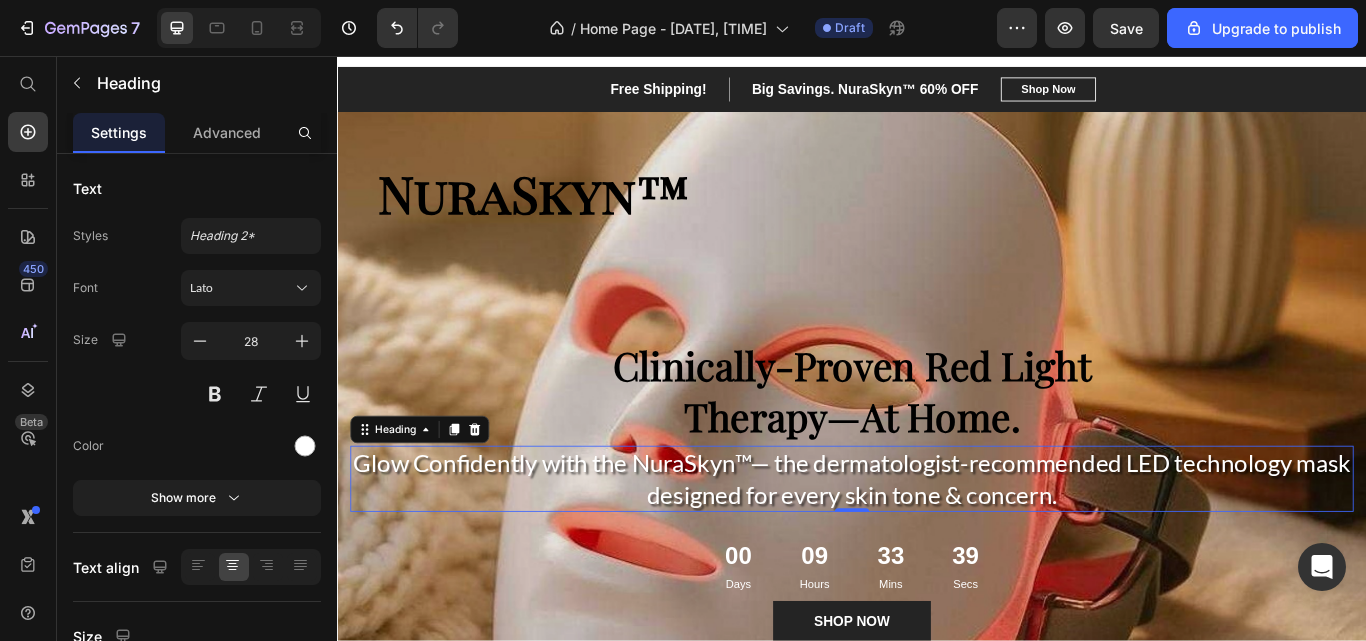 click 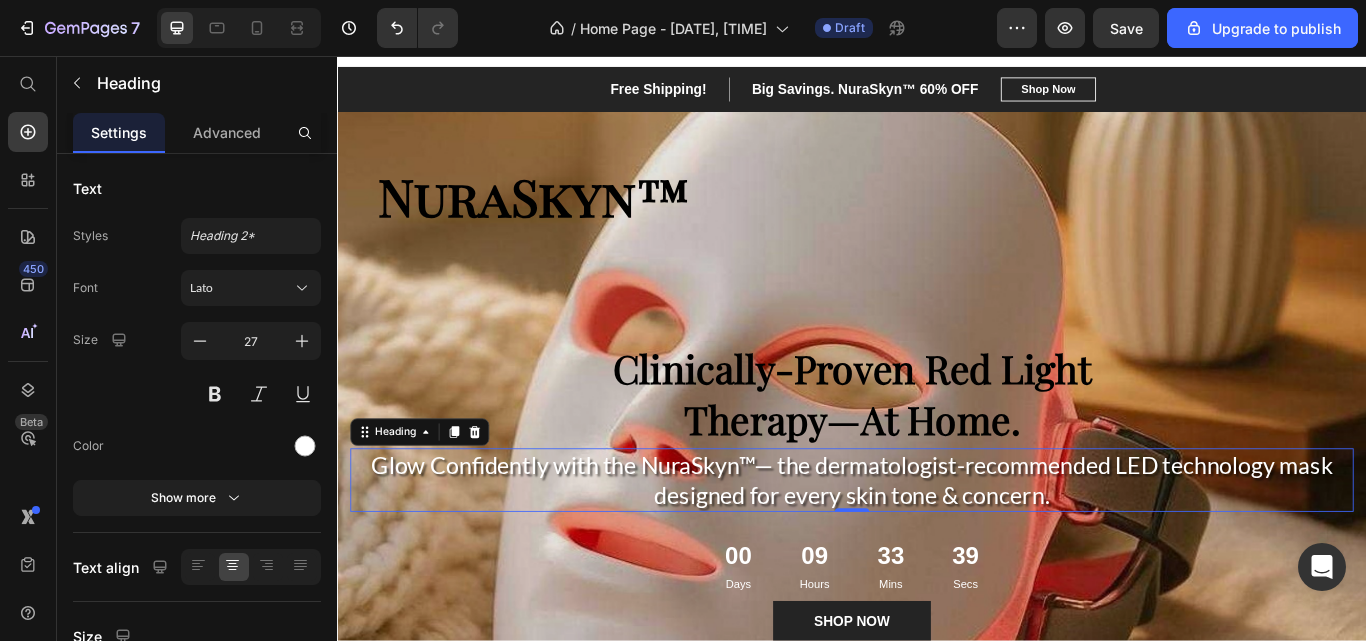 click 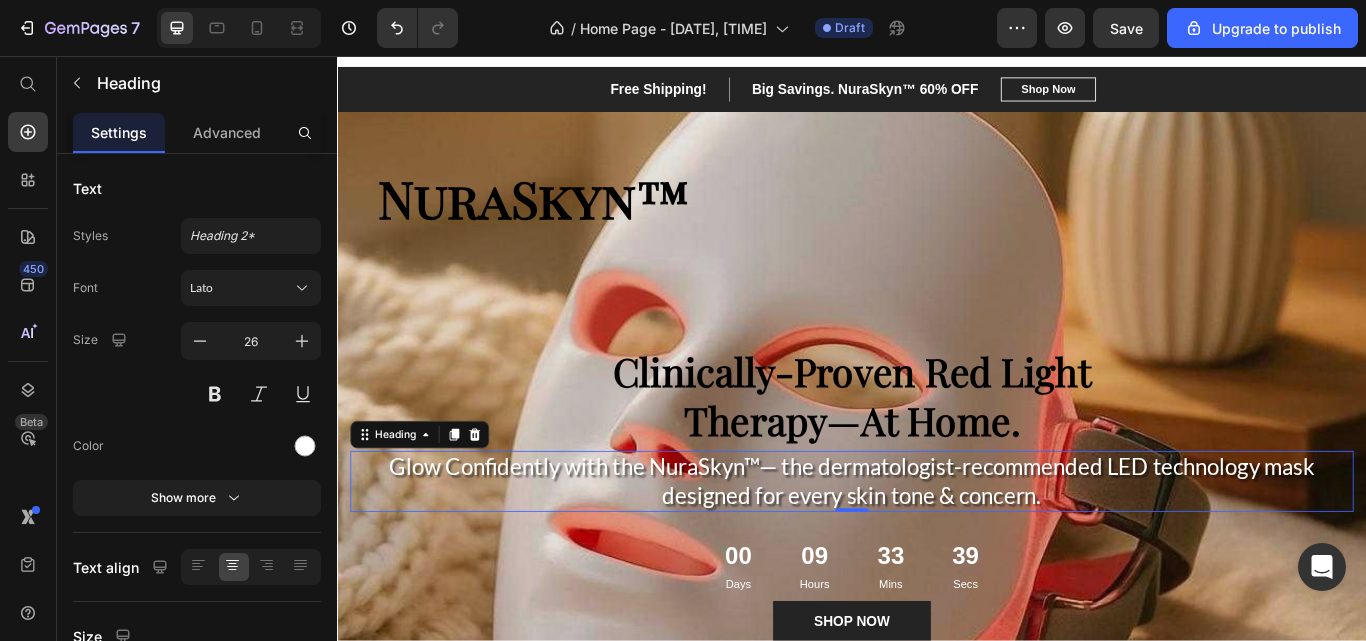 click 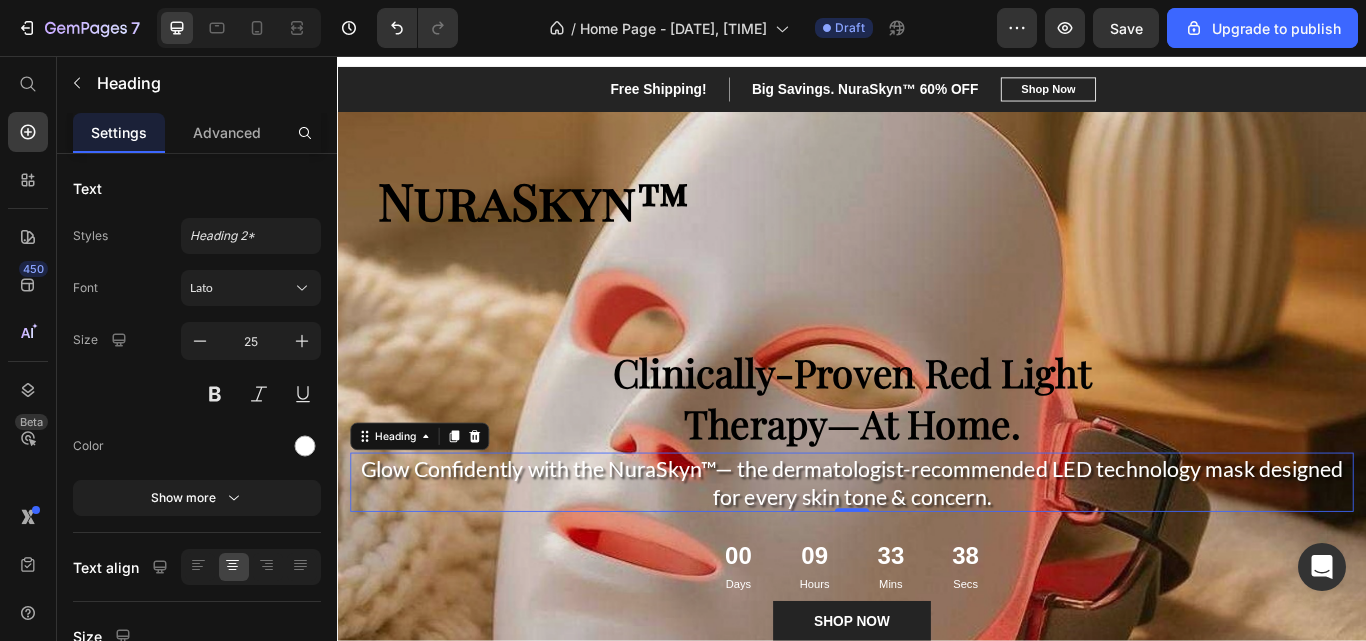 click 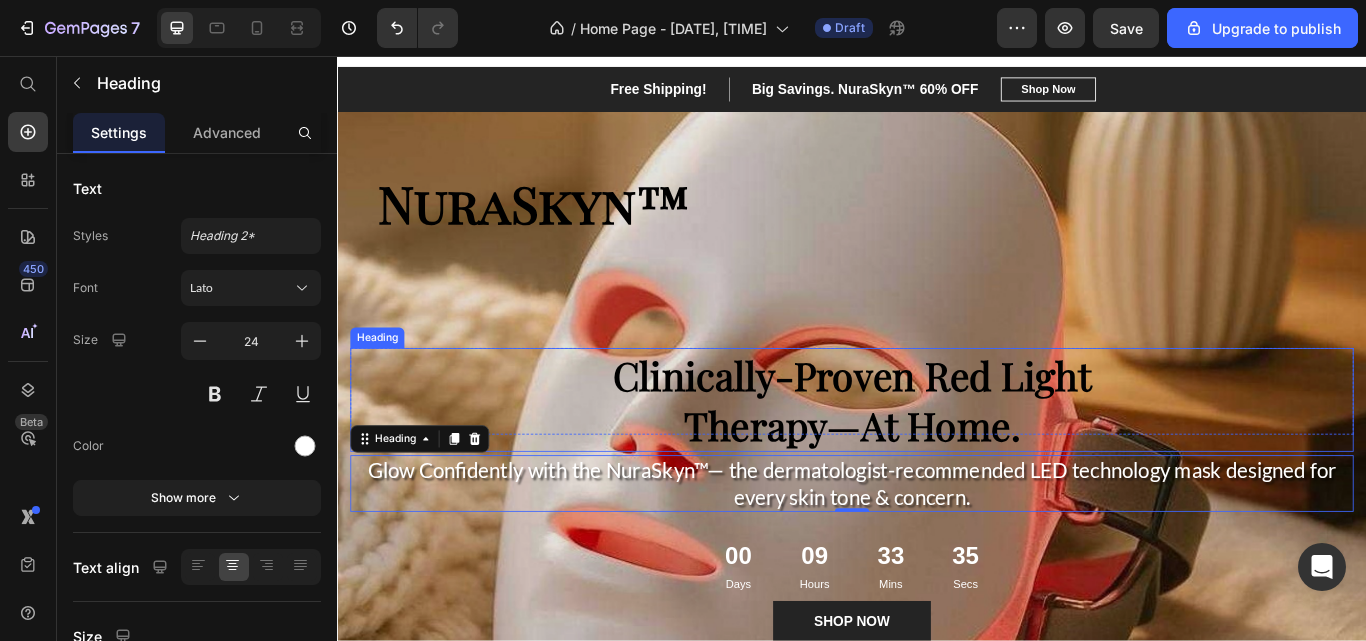 click on "Clinically-Proven Red Light  Therapy—At Home." at bounding box center [937, 457] 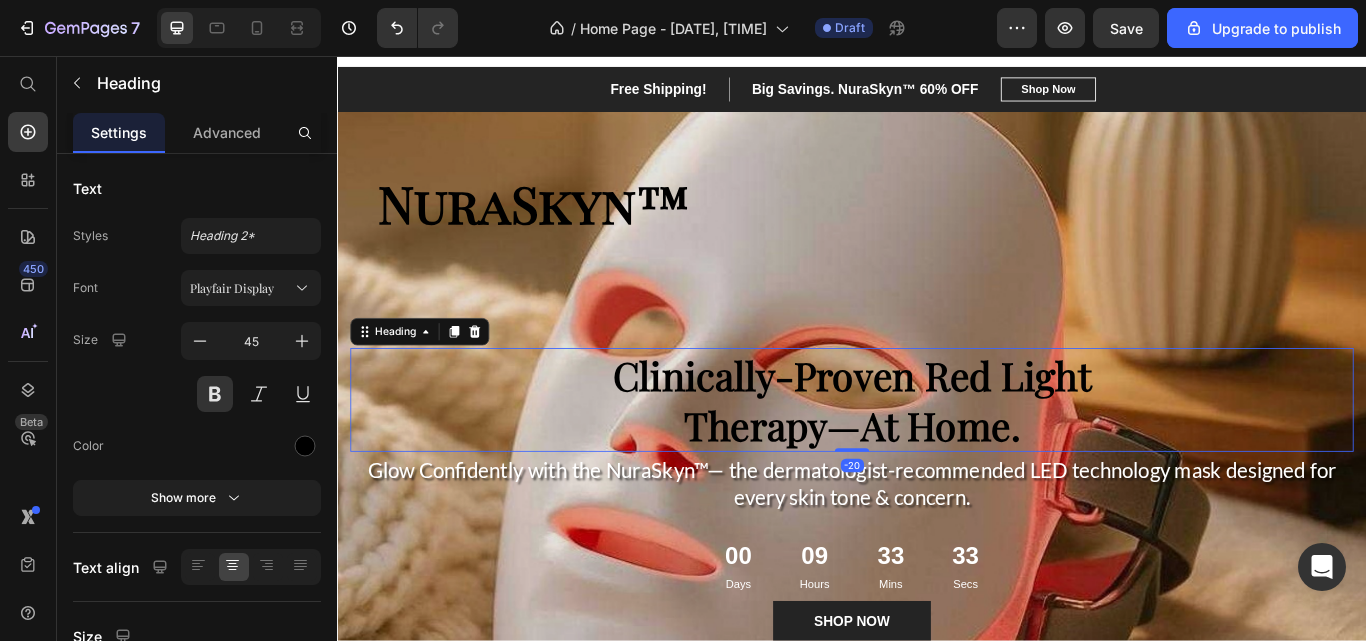 click 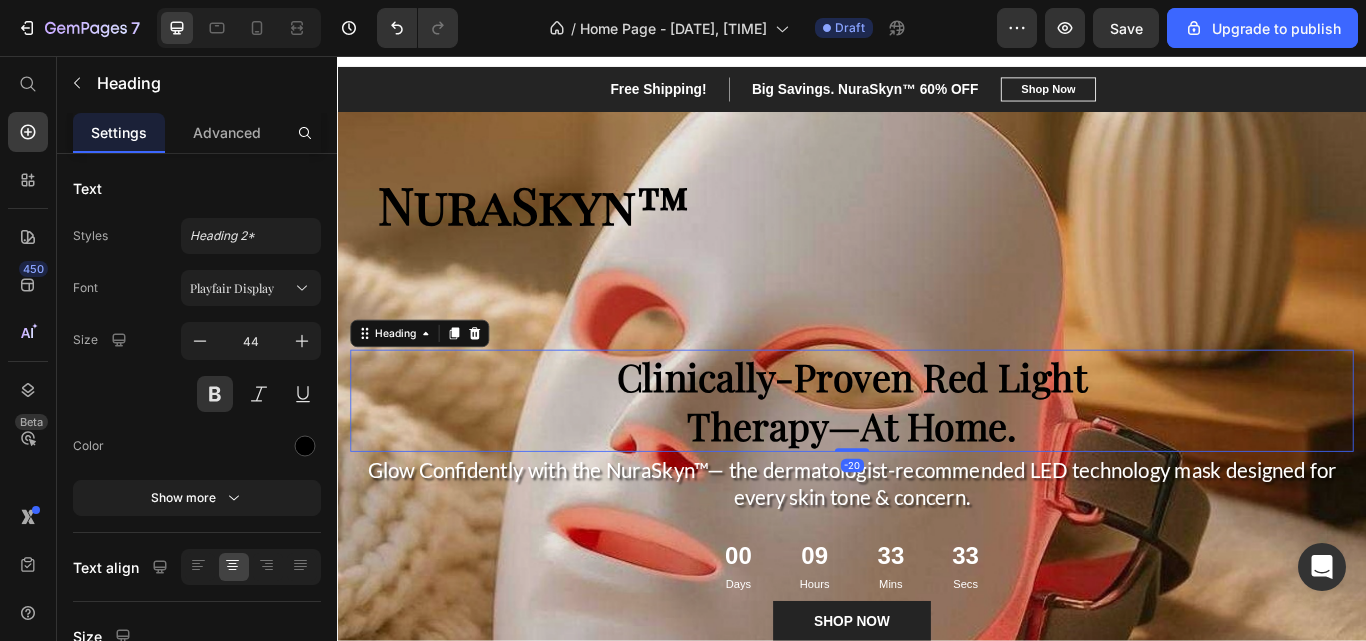click 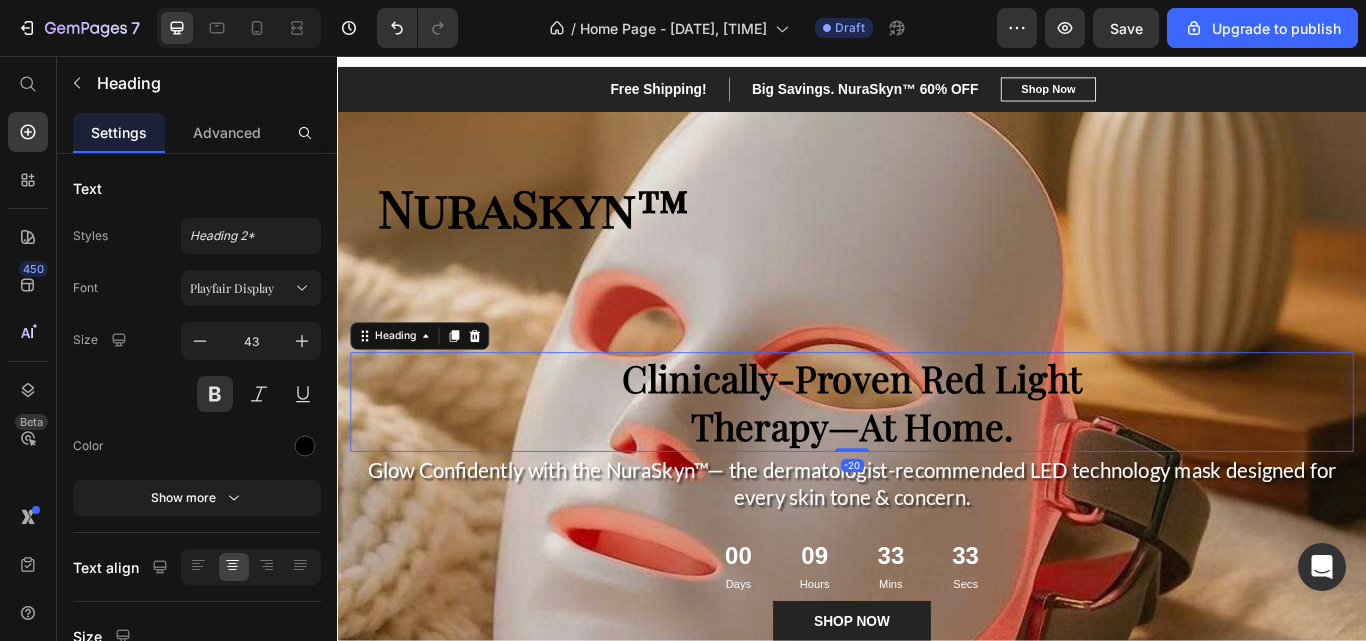 click 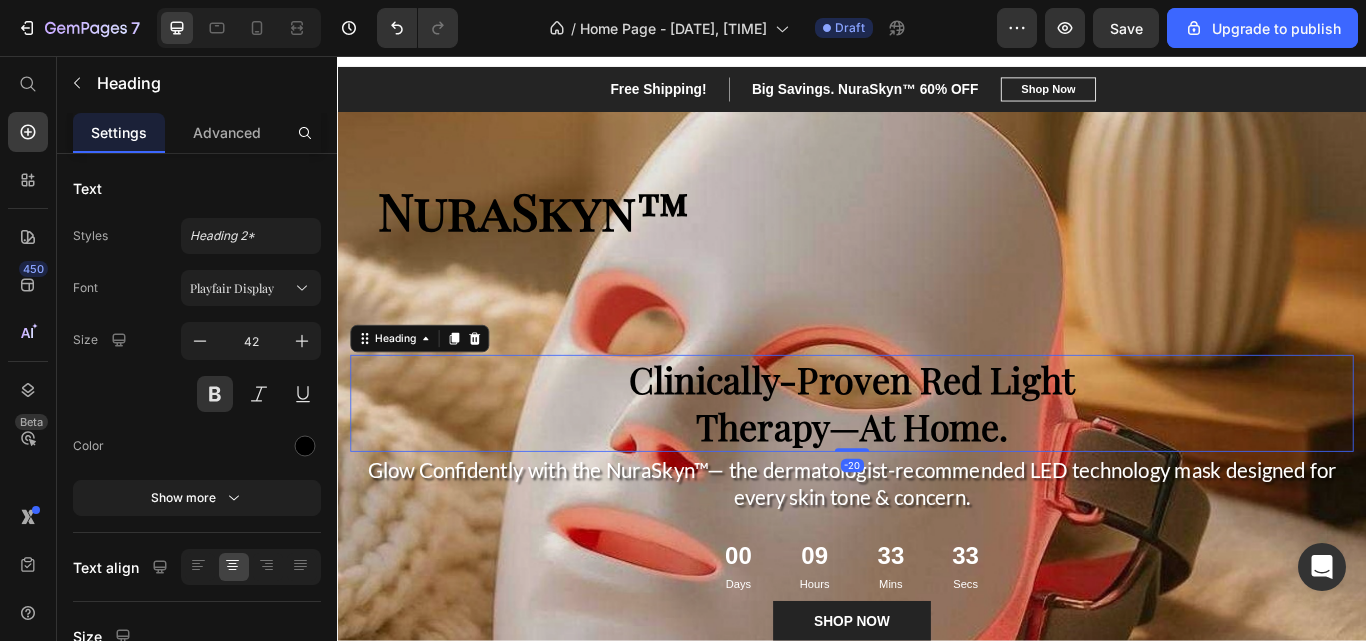 click 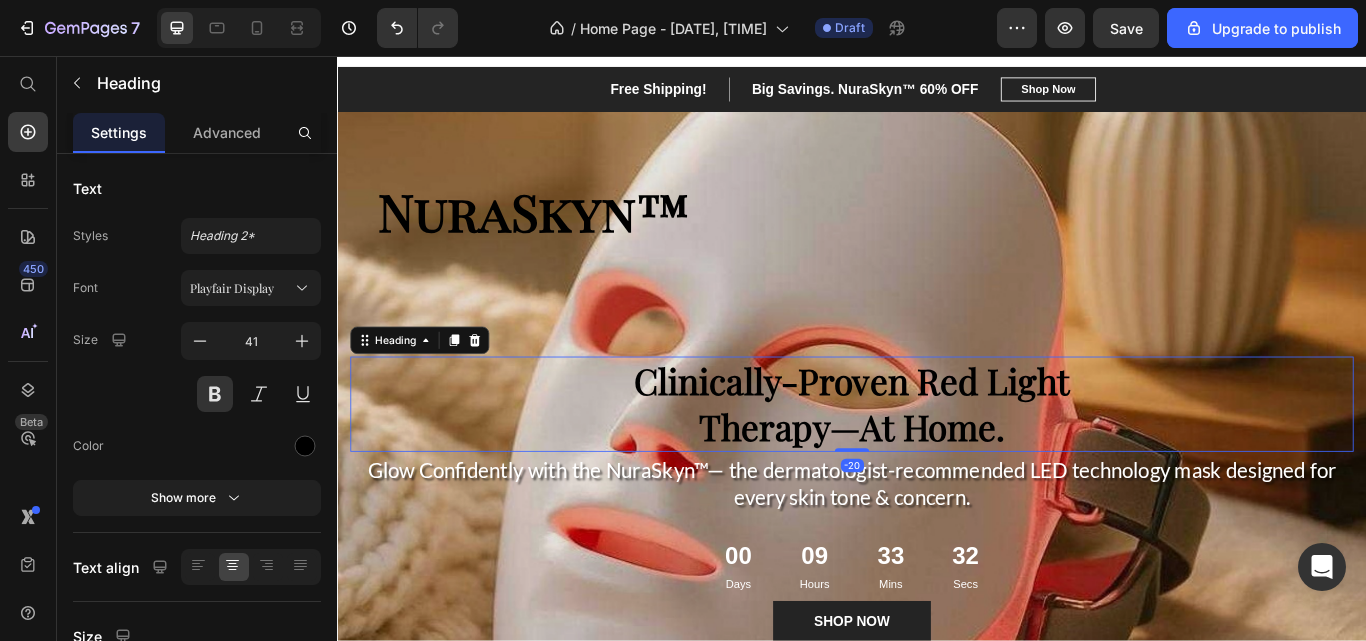 click 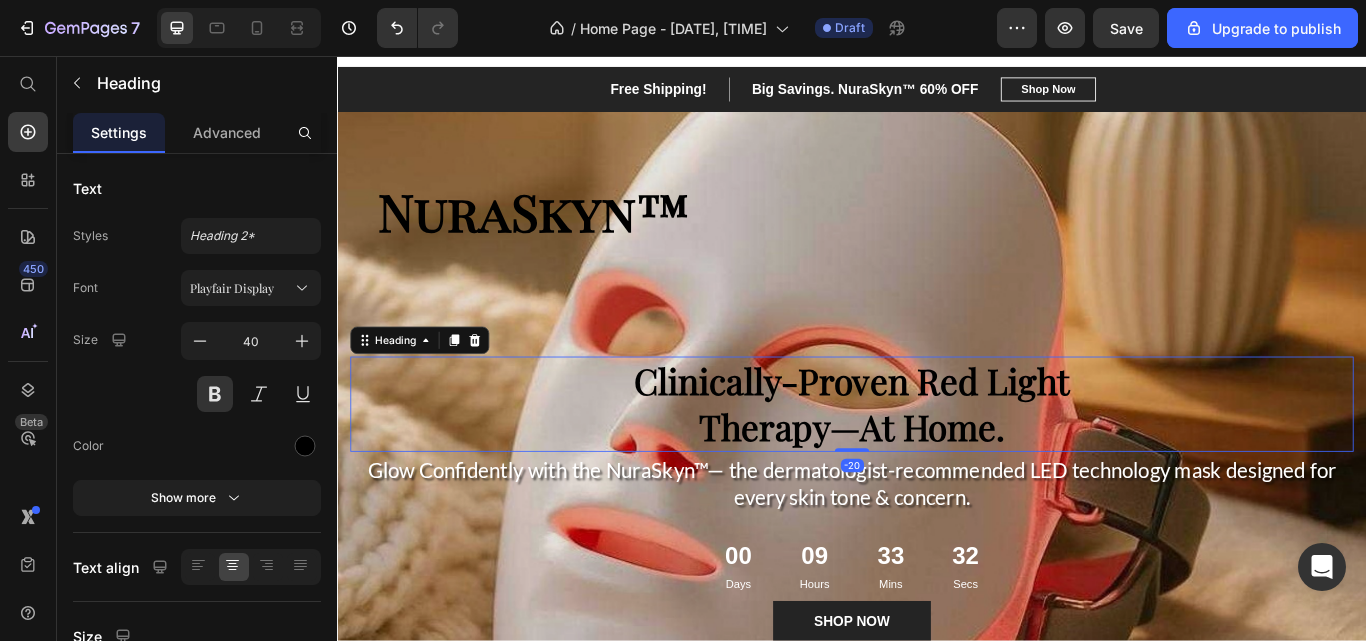 click 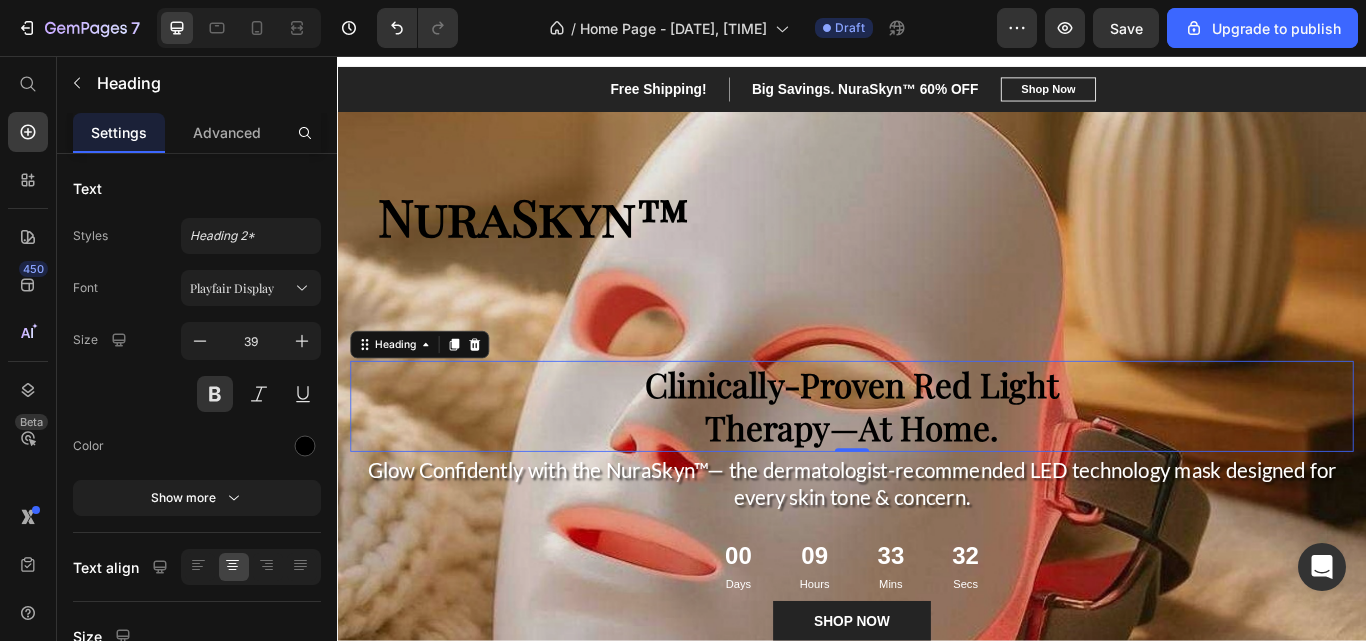 click 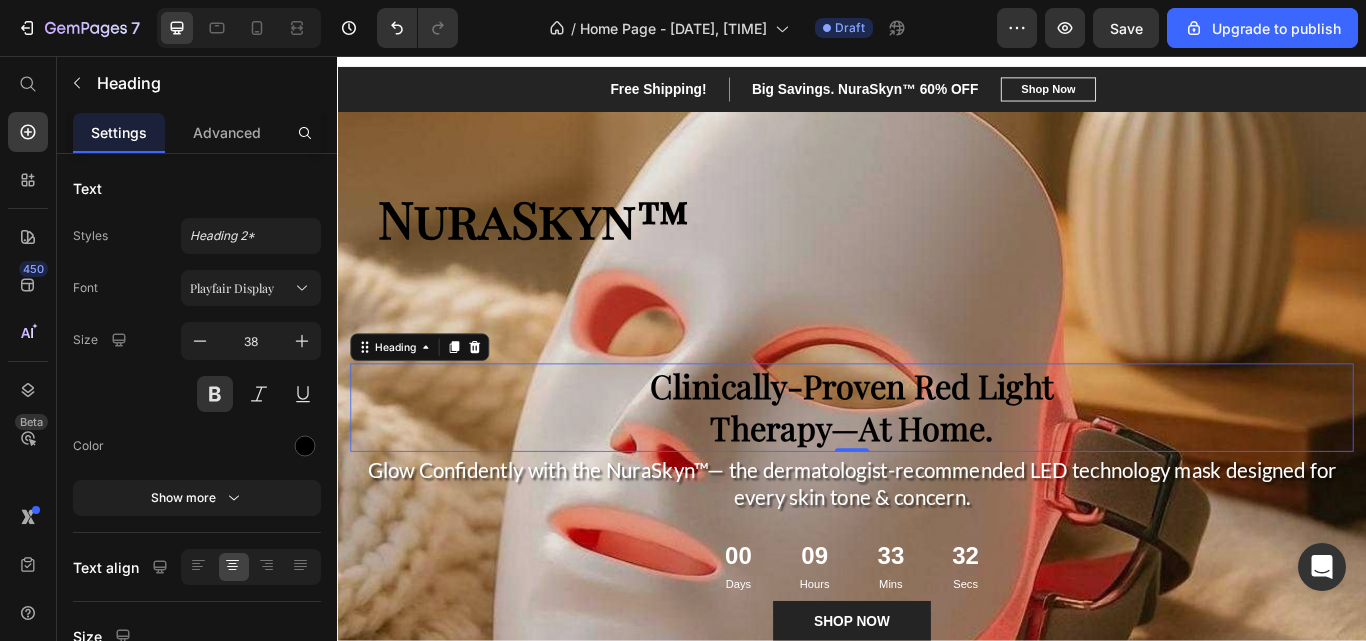 click 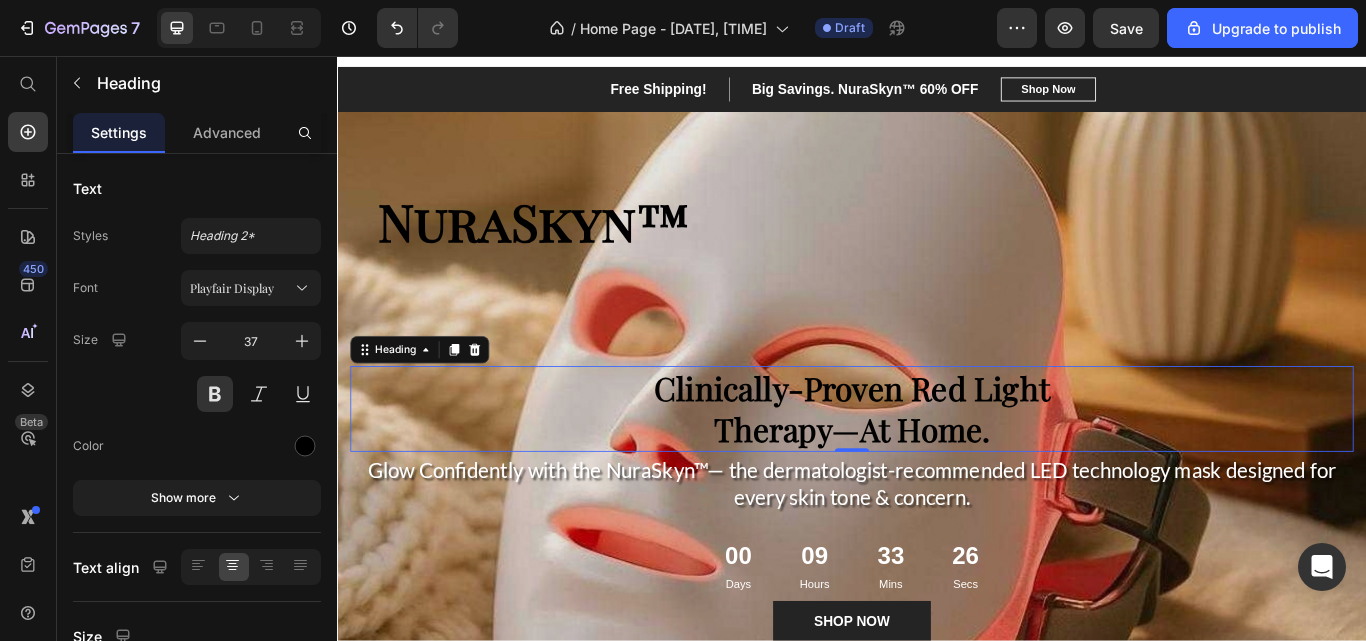 click 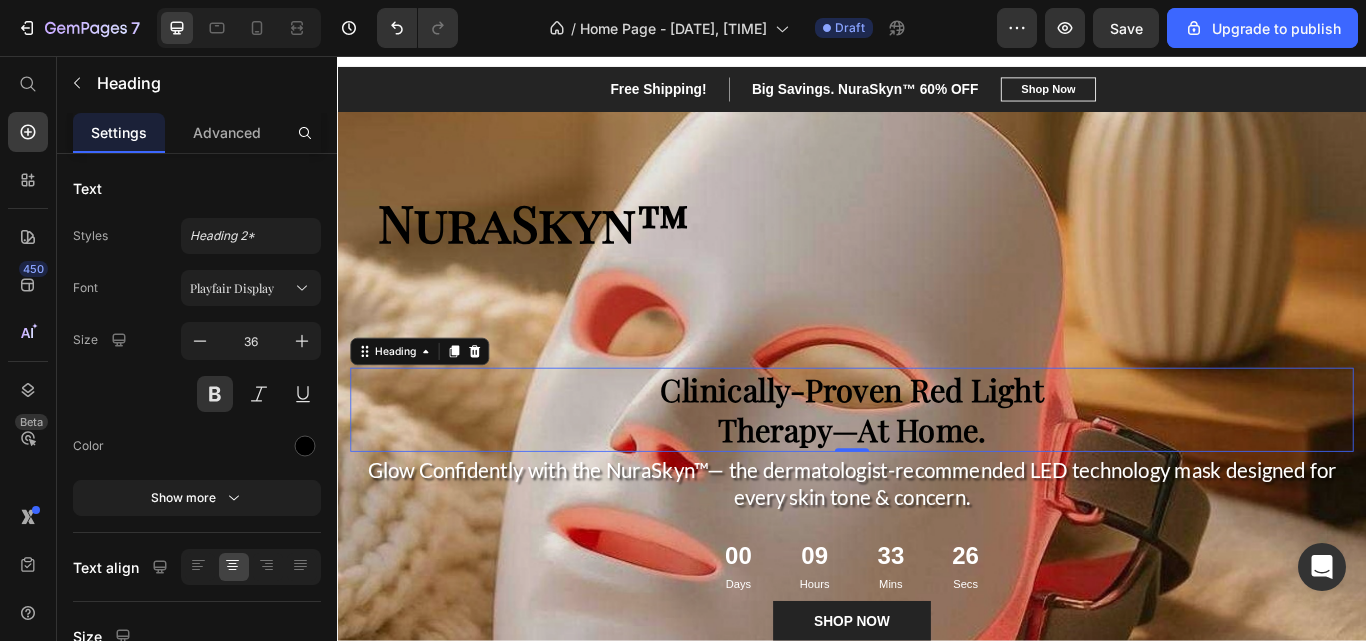 click 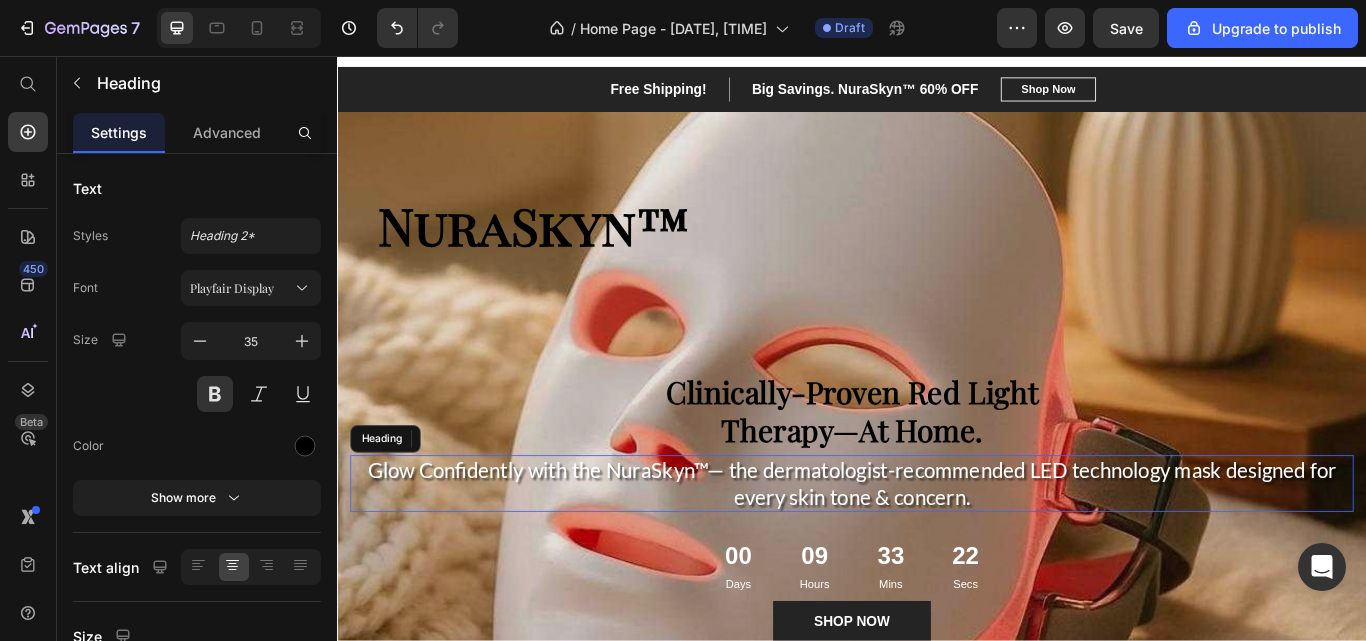 click on "Glow Confidently with the NuraSkyn™— the dermatologist-recommended LED technology mask designed for every skin tone & concern." at bounding box center (937, 555) 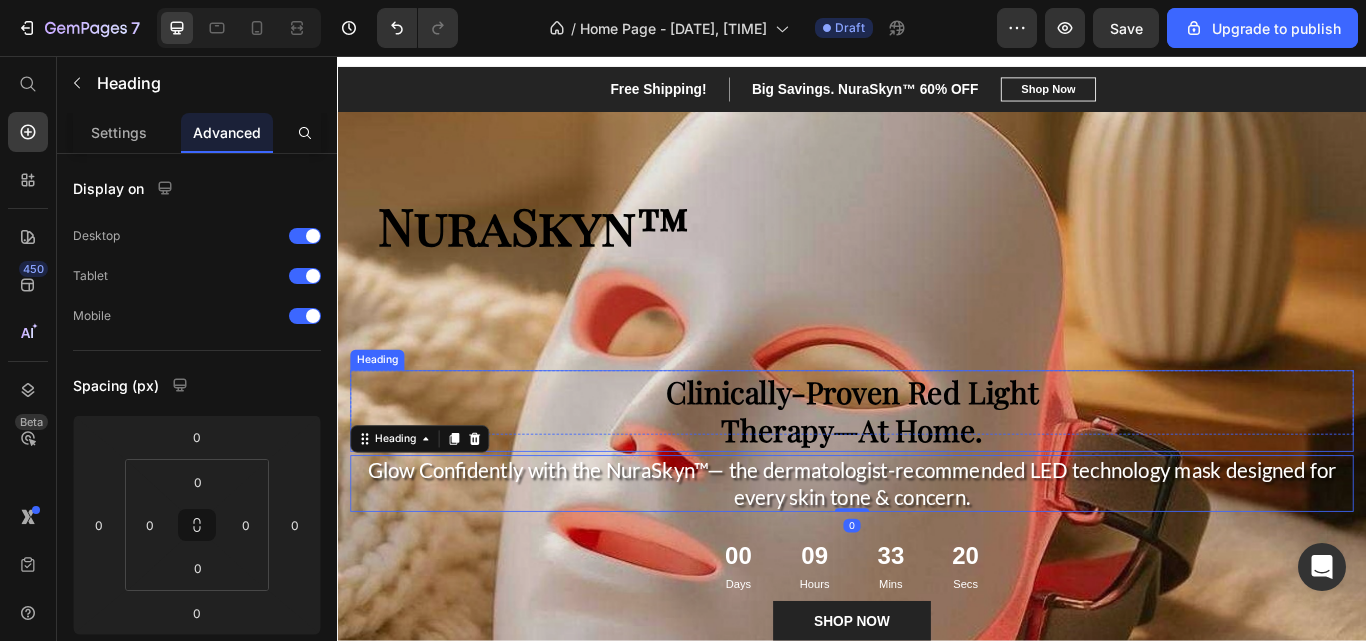 click on "Clinically-Proven Red Light  Therapy—At Home." at bounding box center [937, 470] 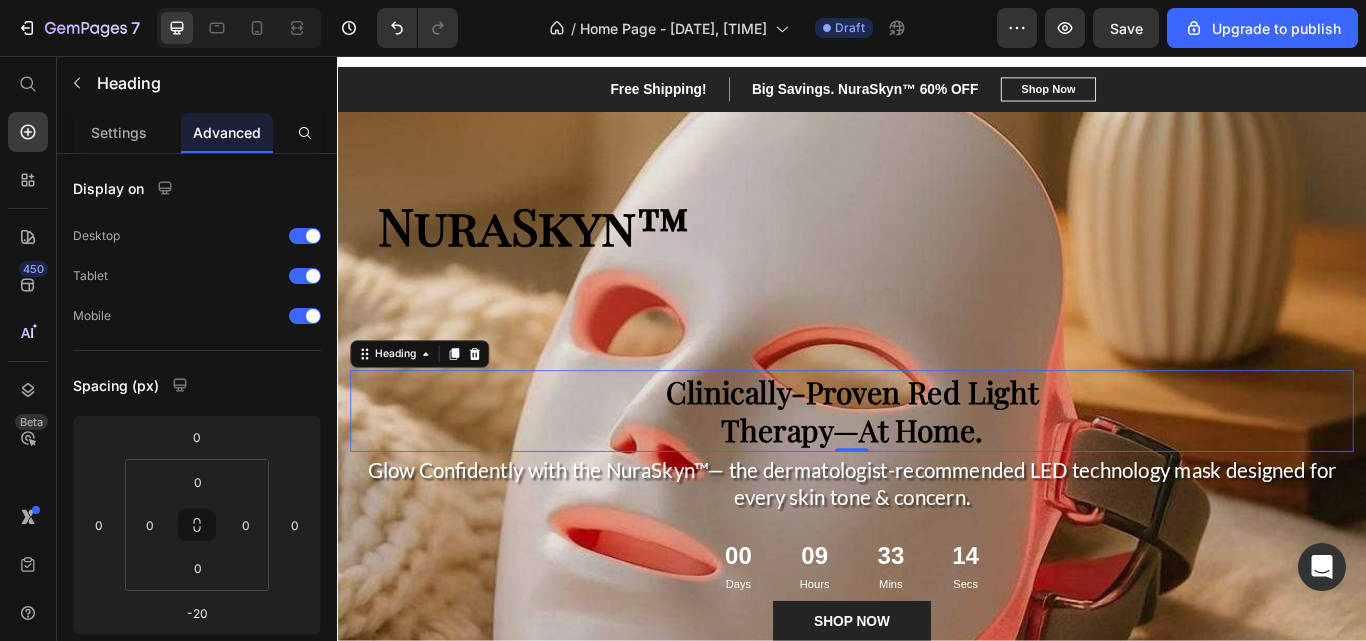 click on "Settings" 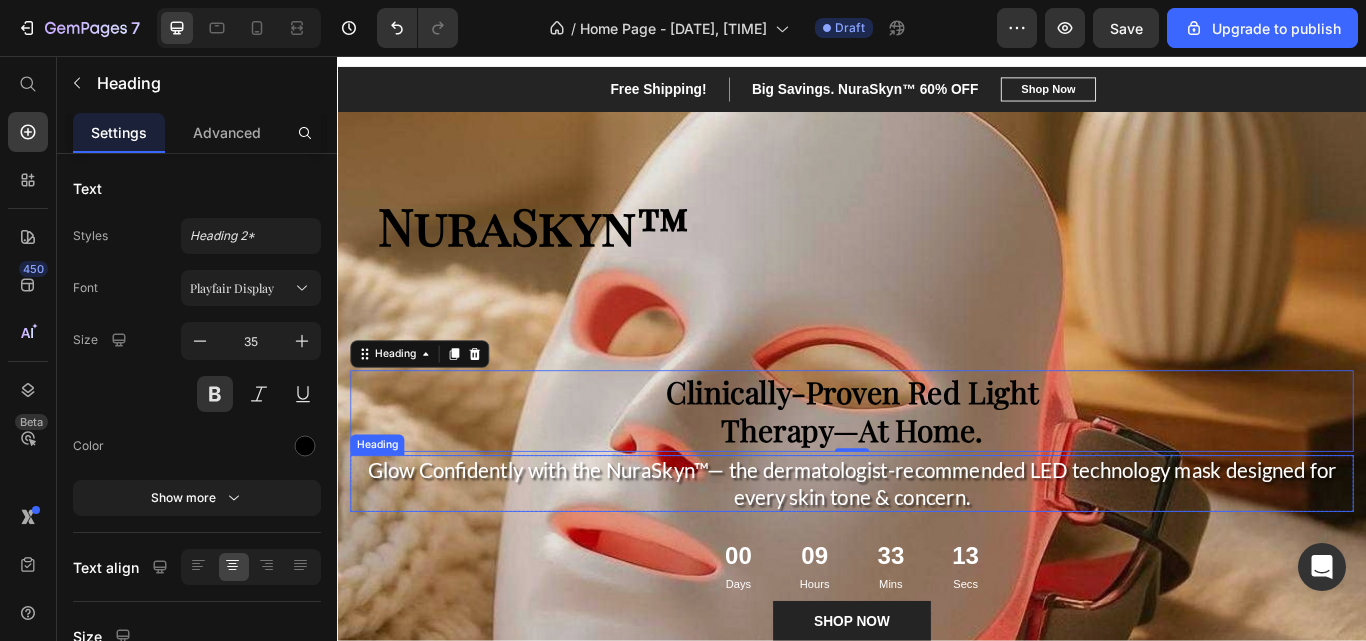 click on "Glow Confidently with the NuraSkyn™— the dermatologist-recommended LED technology mask designed for every skin tone & concern." at bounding box center [937, 555] 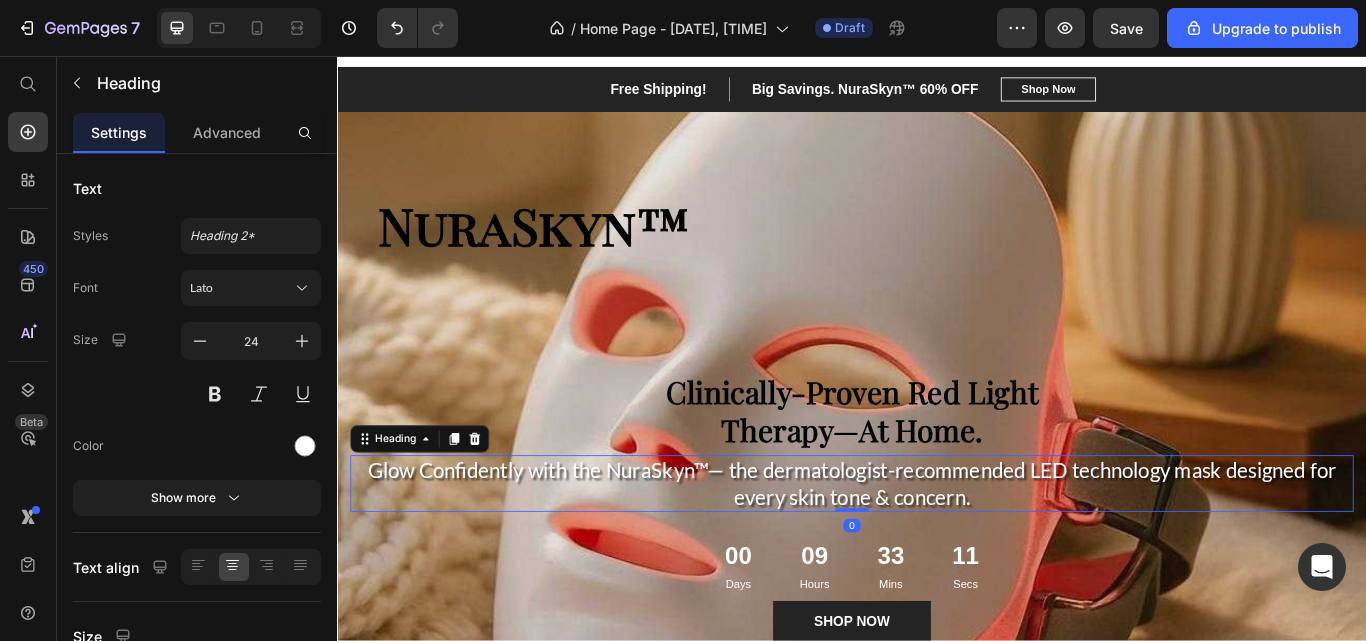 click 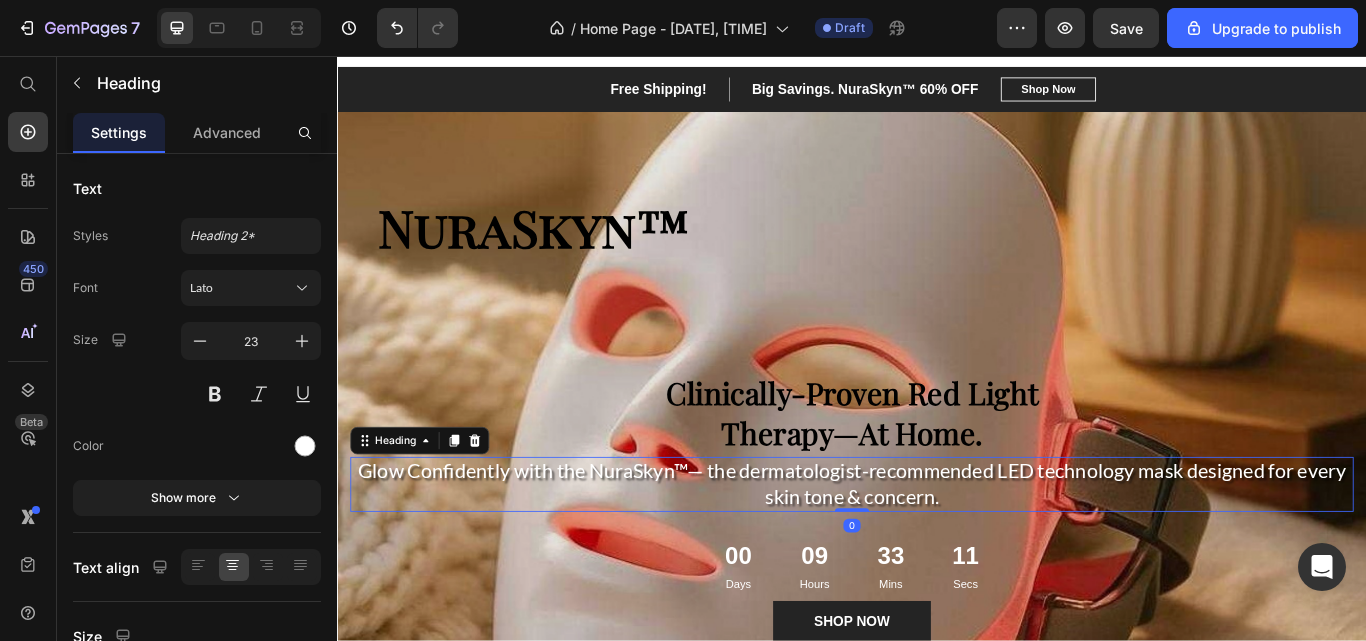 click 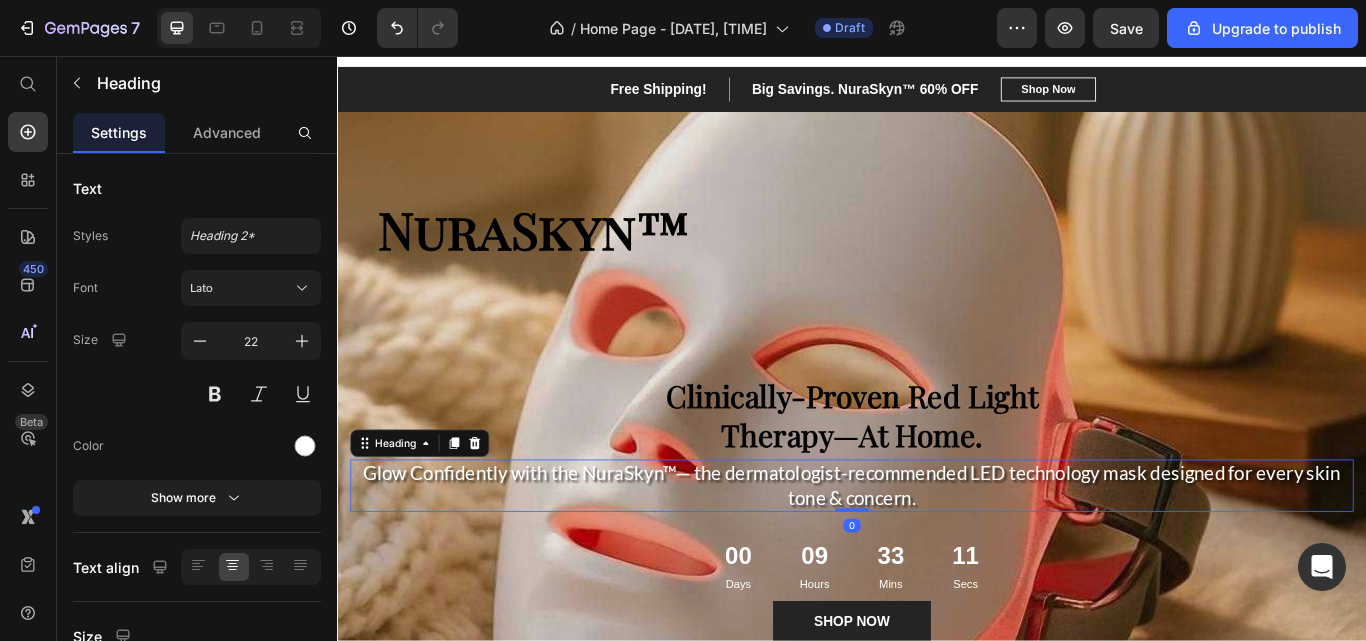 click 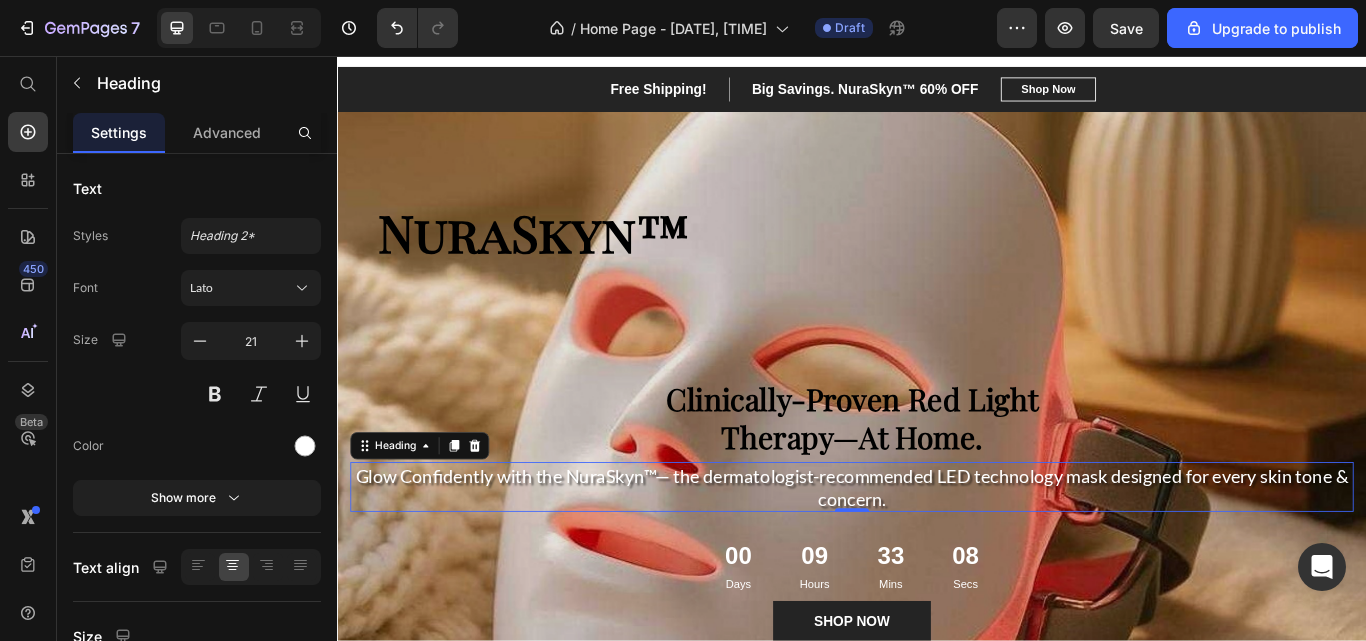 click 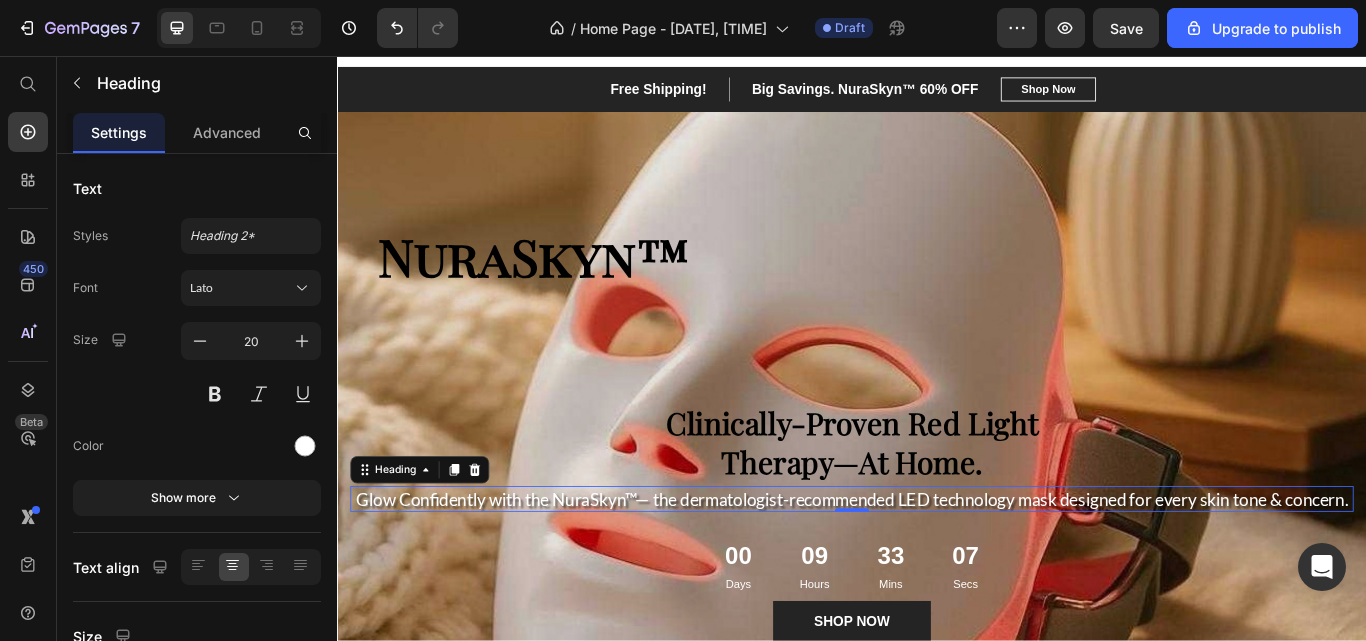 click at bounding box center (215, 394) 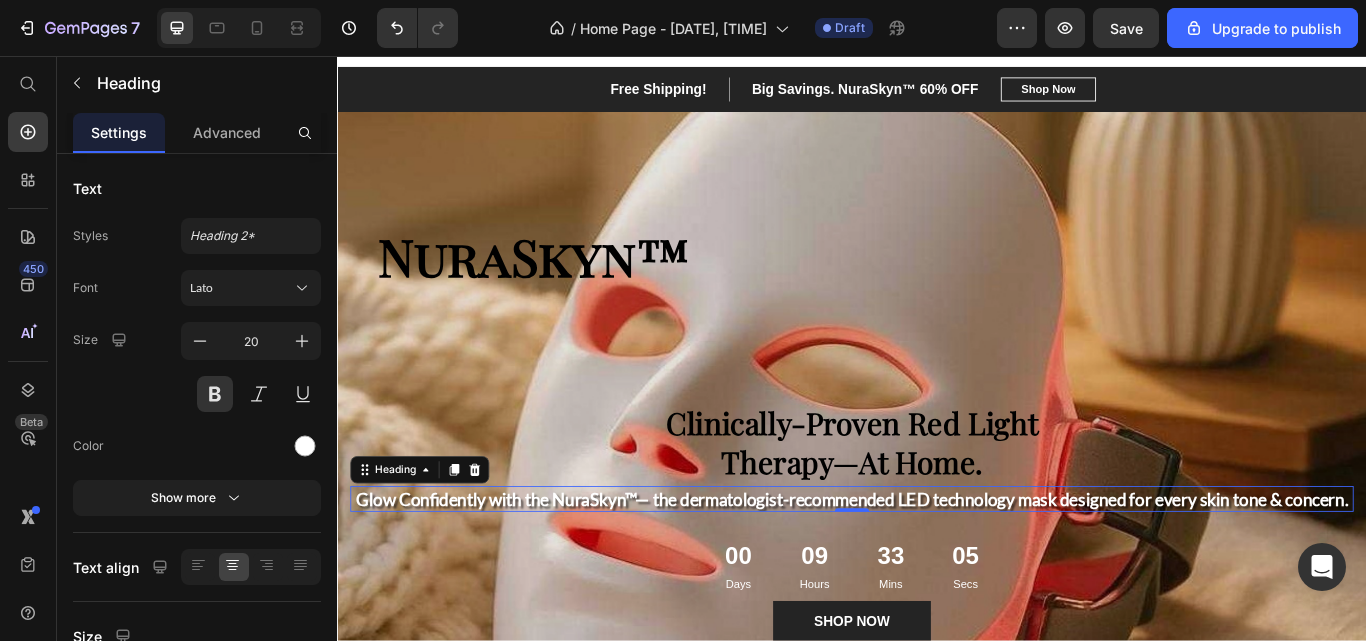click at bounding box center (215, 394) 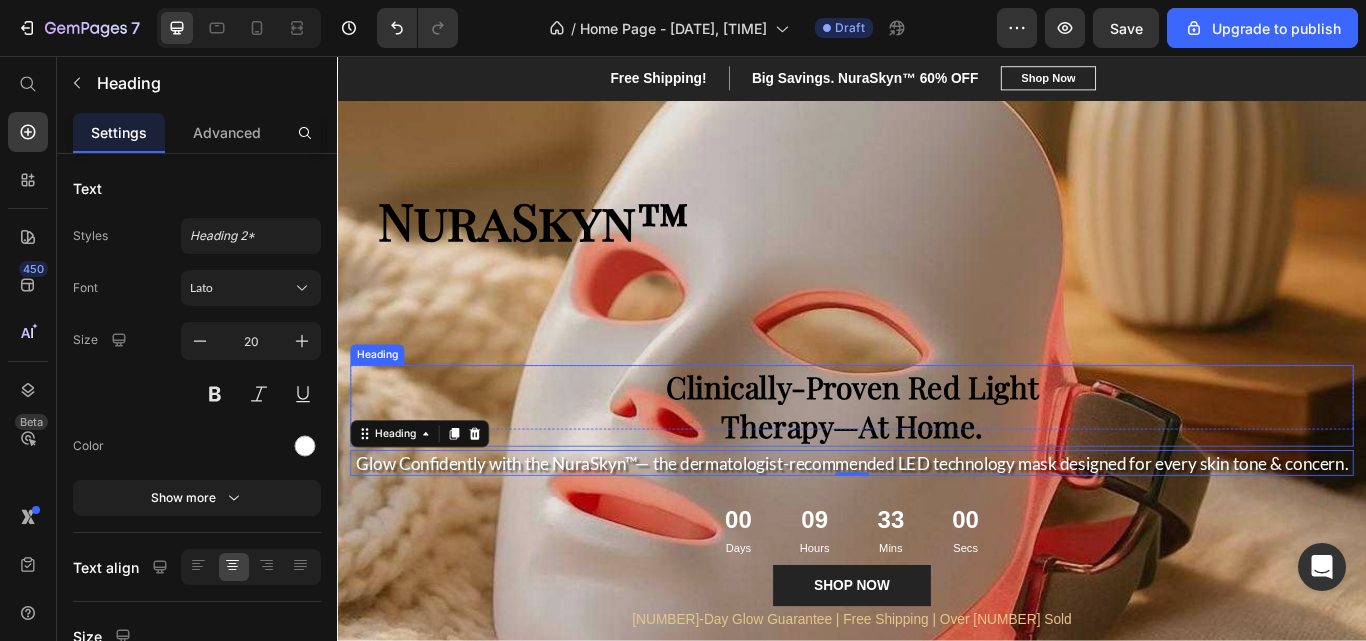 scroll, scrollTop: 0, scrollLeft: 0, axis: both 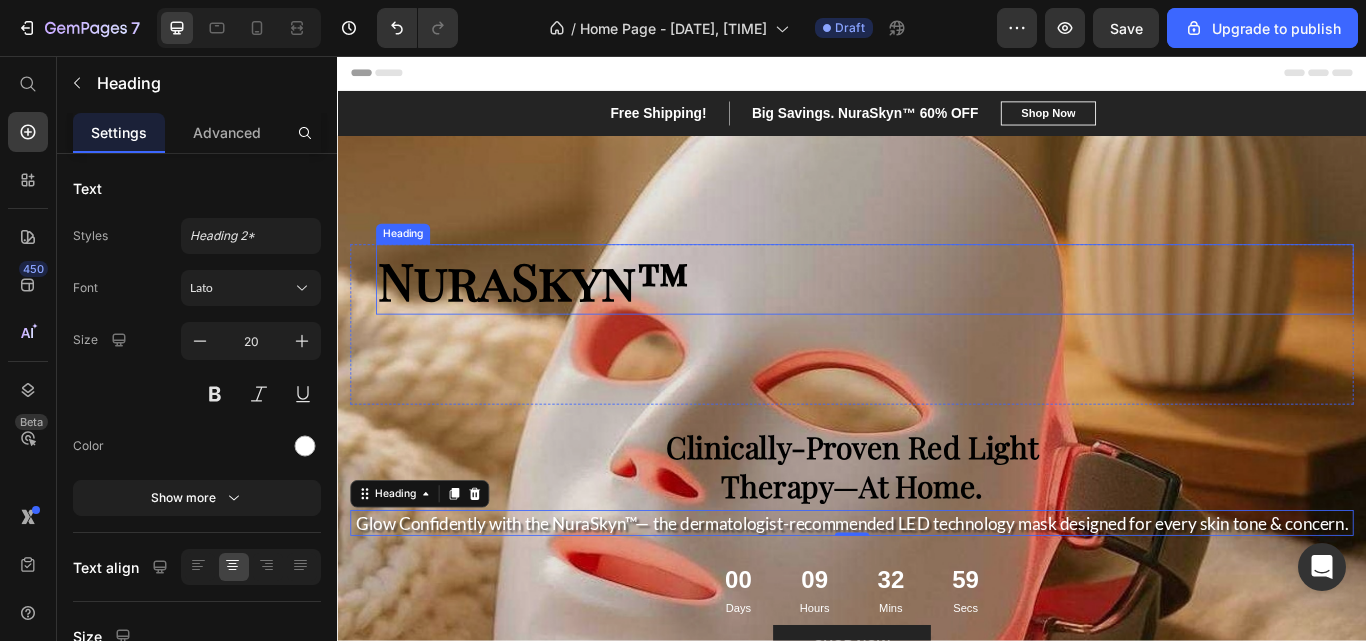 click on "NuraSkyn™" at bounding box center [952, 317] 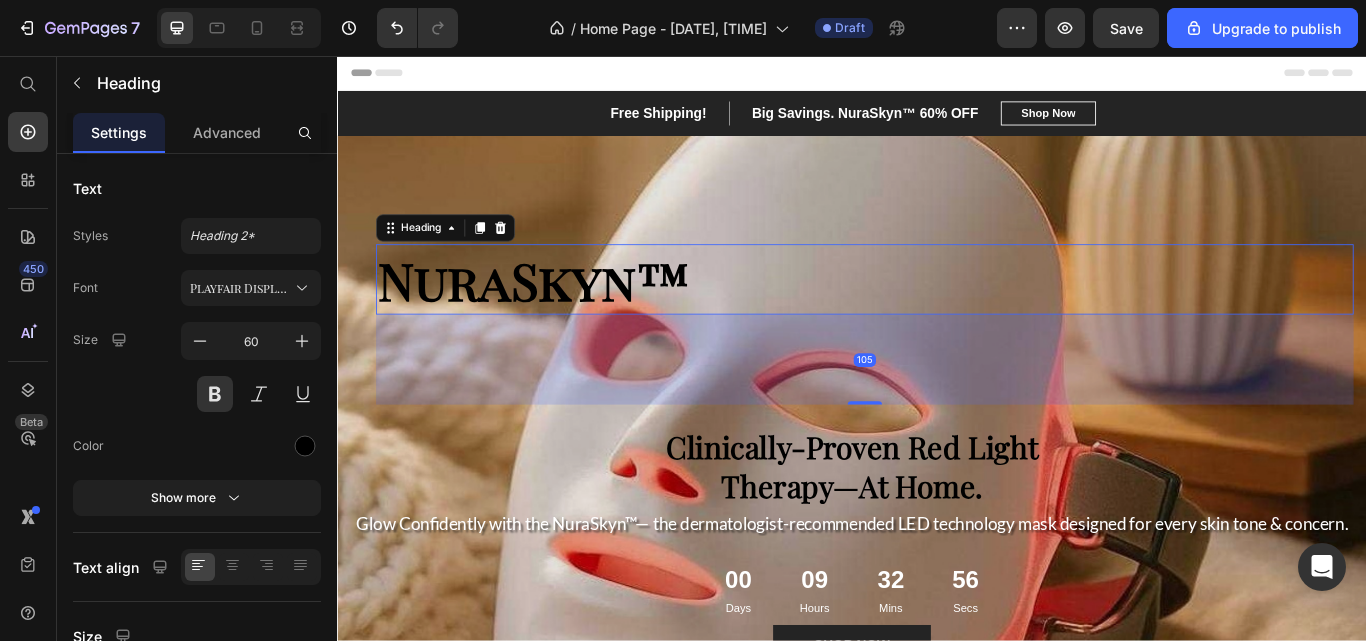 click on "Advanced" at bounding box center [227, 132] 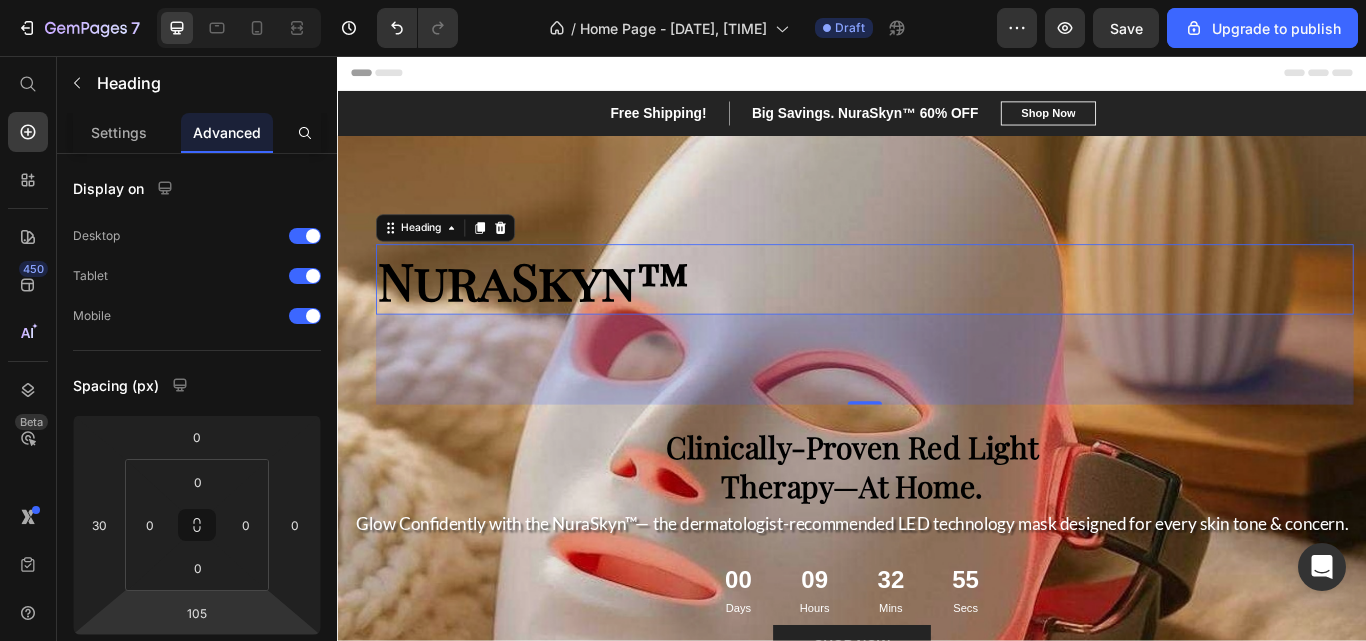 click on "105" at bounding box center (197, 613) 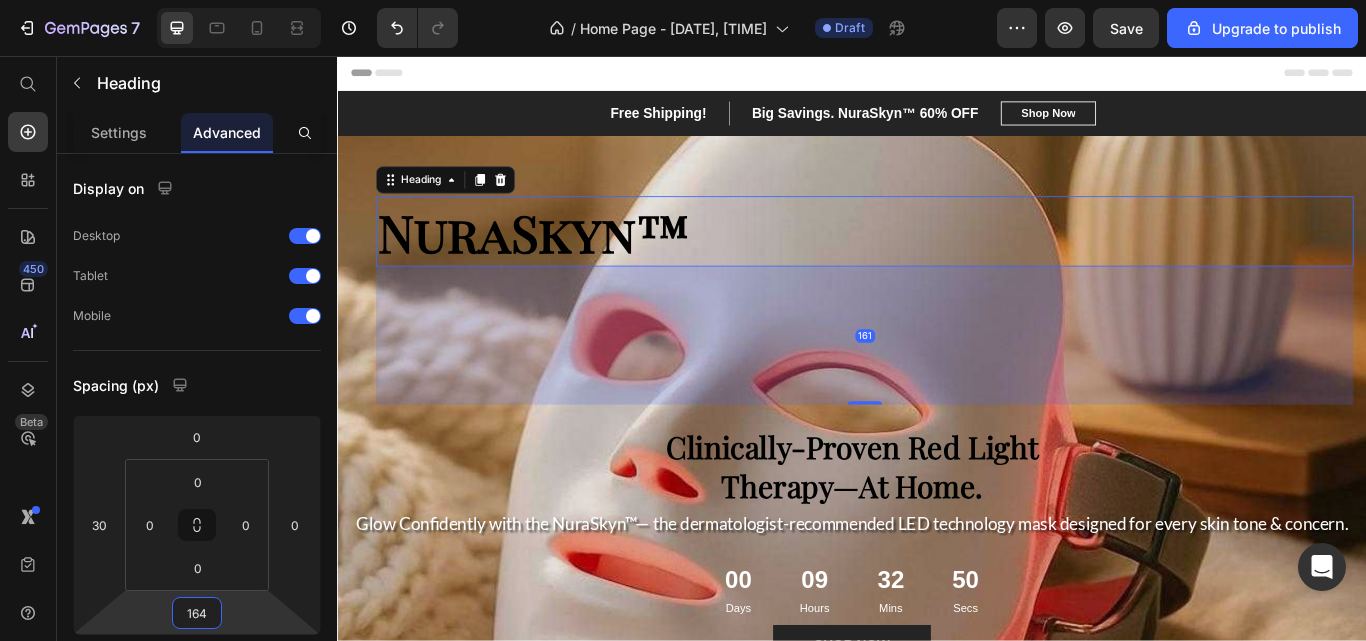 type on "165" 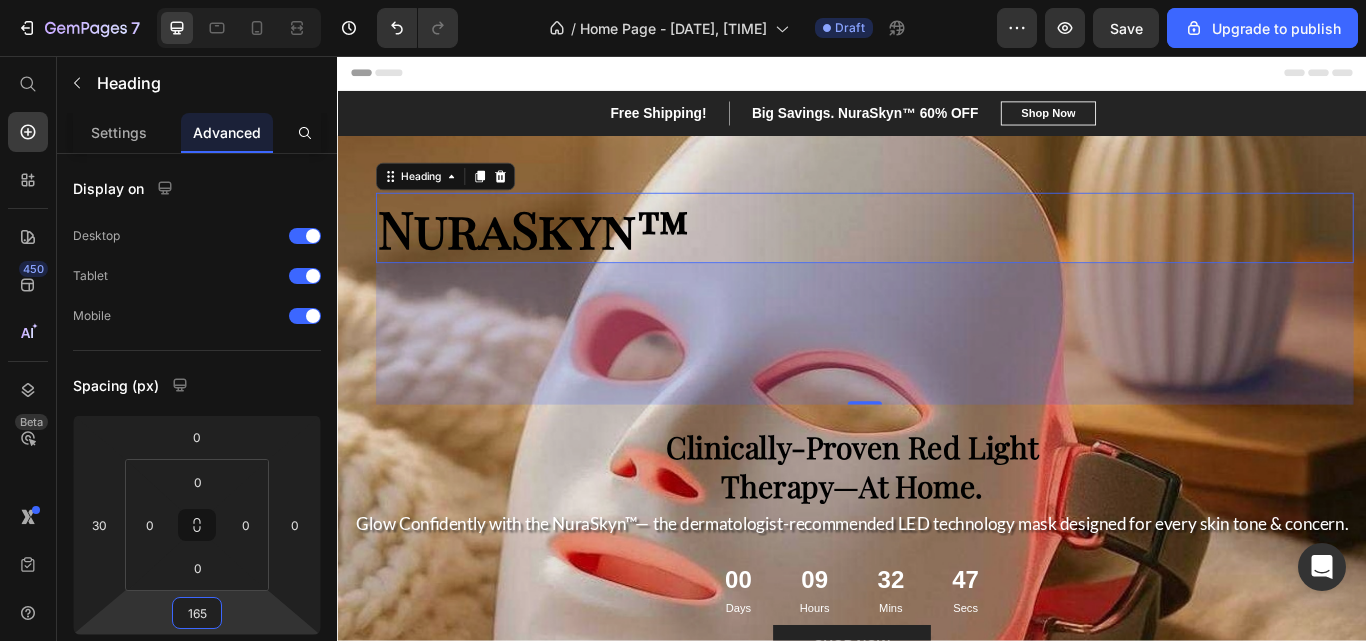 click on "Spacing (px)" at bounding box center (197, 385) 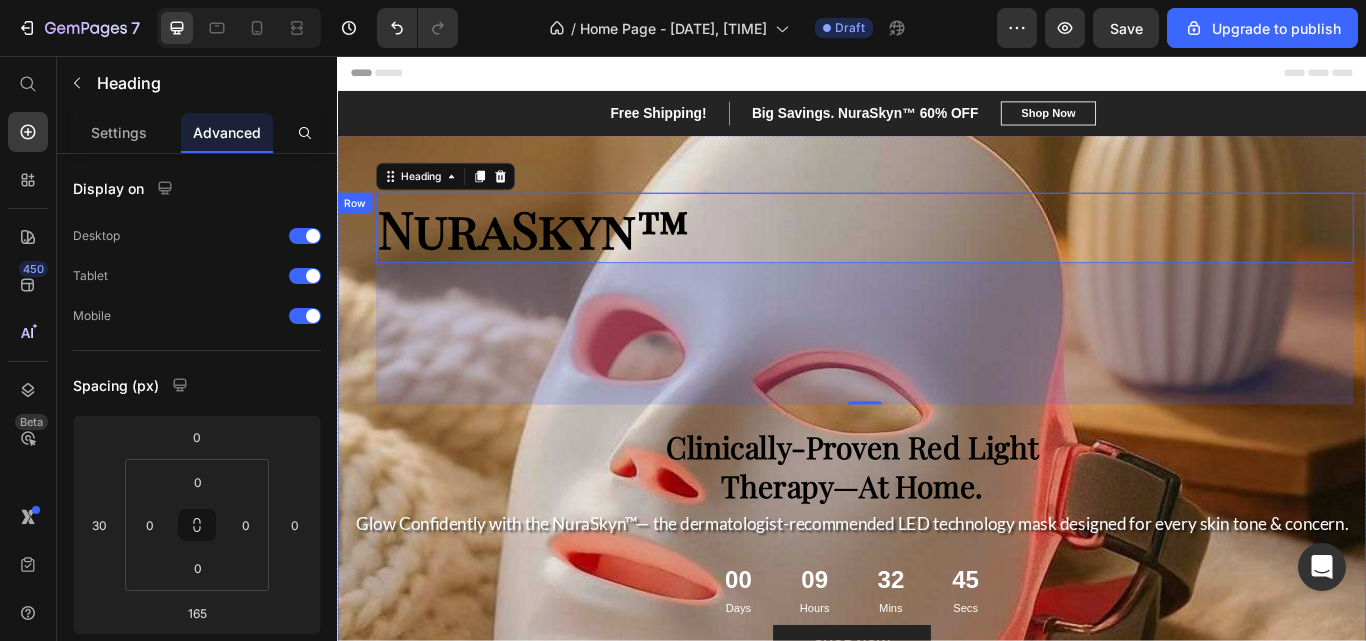 click on "NuraSkyn™ Heading   [NUMBER] Row Clinically-Proven Red Light  Therapy—At Home. Heading Row Glow Confidently with the NuraSkyn™— the dermatologist-recommended LED technology mask designed for every skin tone & concern. Heading Row [NUMBER] Days [NUMBER] Hours [NUMBER] Mins [NUMBER] Secs Countdown Timer SHOP NOW Button [NUMBER]-Day Glow Guarantee | Free Shipping | Over [NUMBER] Sold Text Block Row" at bounding box center [937, 508] 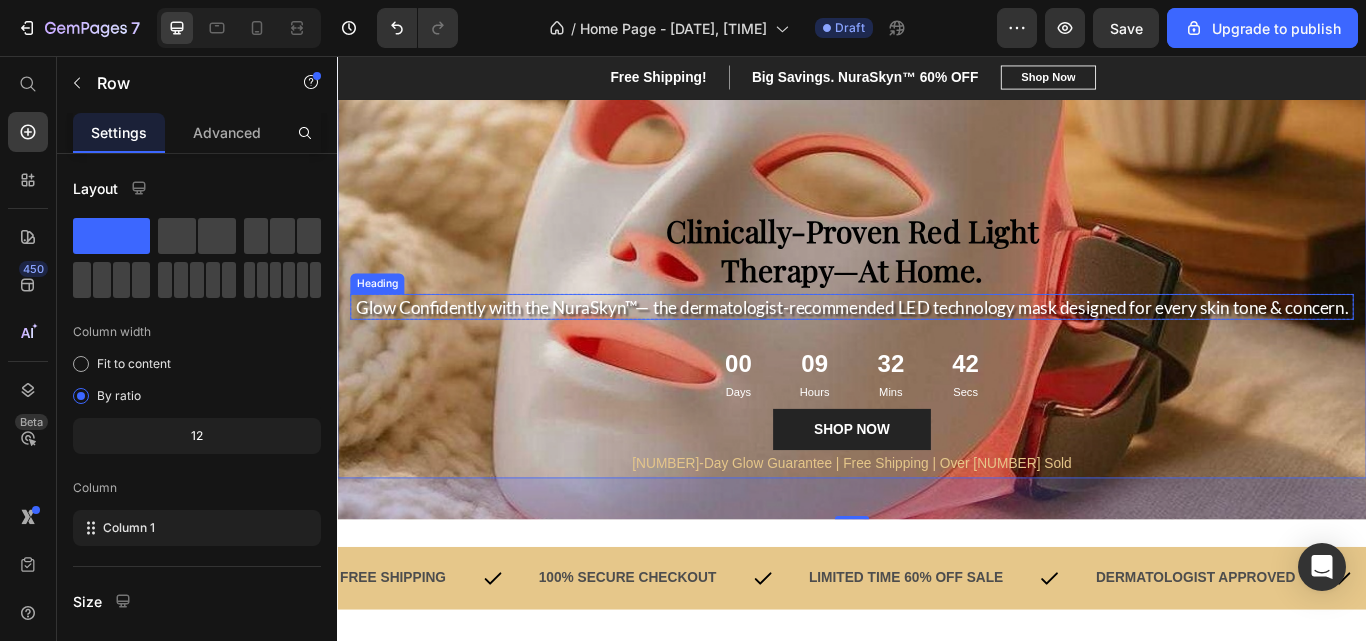 scroll, scrollTop: 257, scrollLeft: 0, axis: vertical 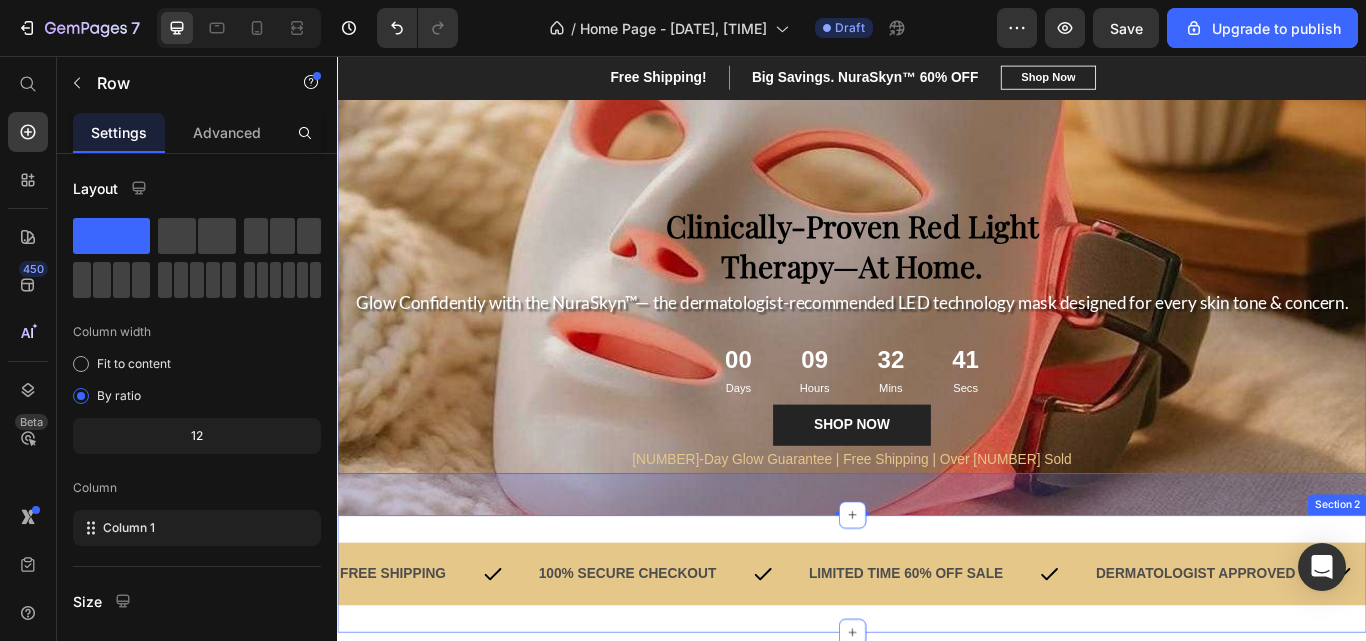 click on "FREE SHIPPING Text
100% SECURE CHECKOUT Text
LIMITED TIME [NUMBER]% OFF SALE Text
DERMATOLOGIST APPROVED Text
FREE SHIPPING Text
100% SECURE CHECKOUT Text
LIMITED TIME [NUMBER]% OFF SALE Text
DERMATOLOGIST APPROVED Text
Marquee Section [NUMBER]" at bounding box center [937, 660] 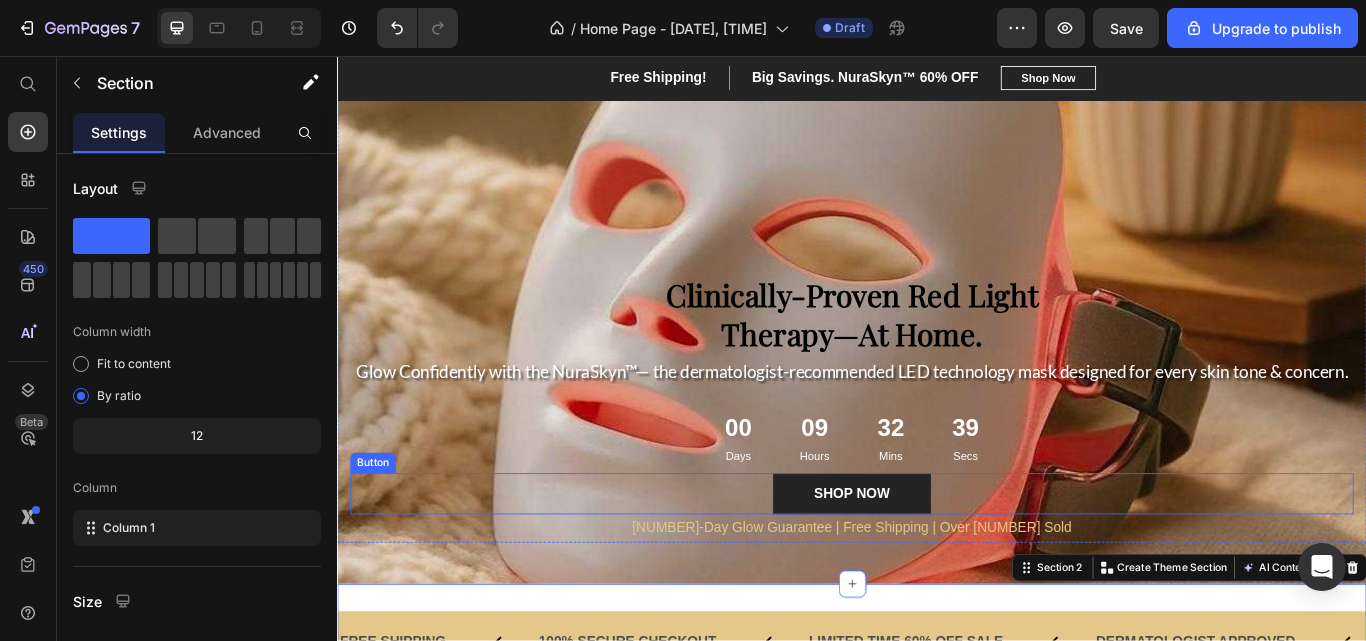 scroll, scrollTop: 174, scrollLeft: 0, axis: vertical 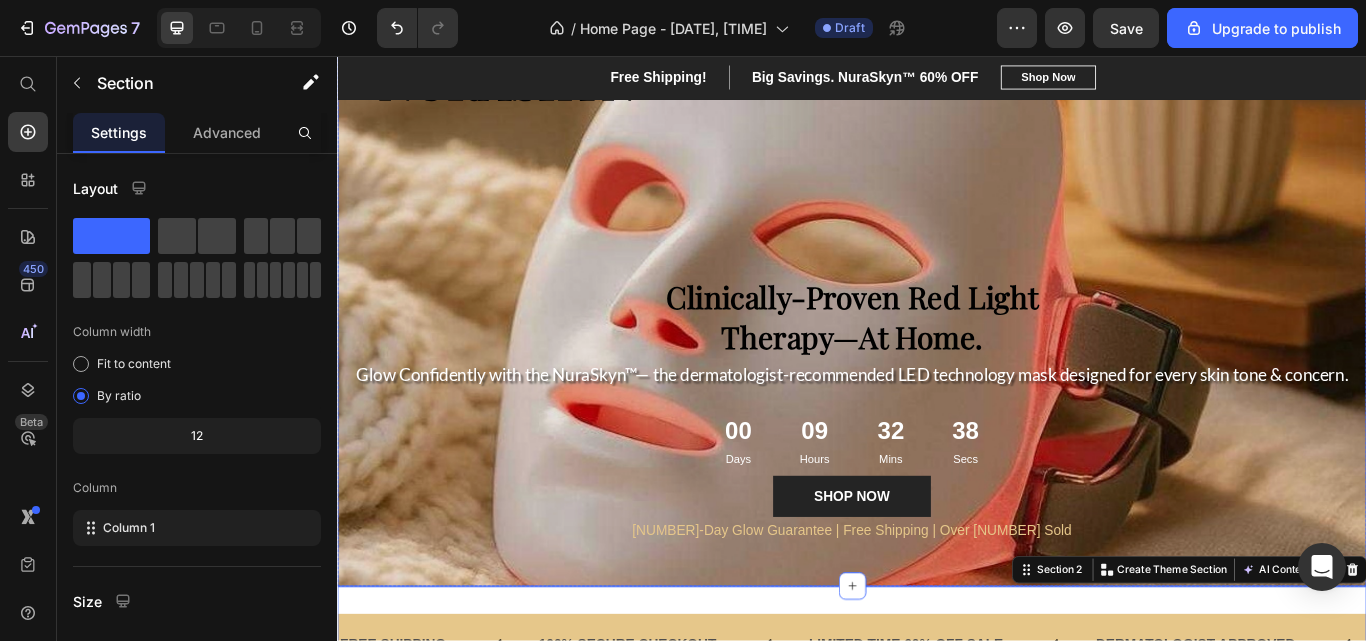 click on "NuraSkyn™ Heading Row Clinically-Proven Red Light  Therapy—At Home. Heading Row Glow Confidently with the NuraSkyn™— the dermatologist-recommended LED technology mask designed for every skin tone & concern. Heading Row [NUMBER] Days [NUMBER] Hours [NUMBER] Mins [NUMBER] Secs Countdown Timer SHOP NOW Button [NUMBER]-Day Glow Guarantee | Free Shipping | Over [NUMBER] Sold Text Block Row" at bounding box center [937, 358] 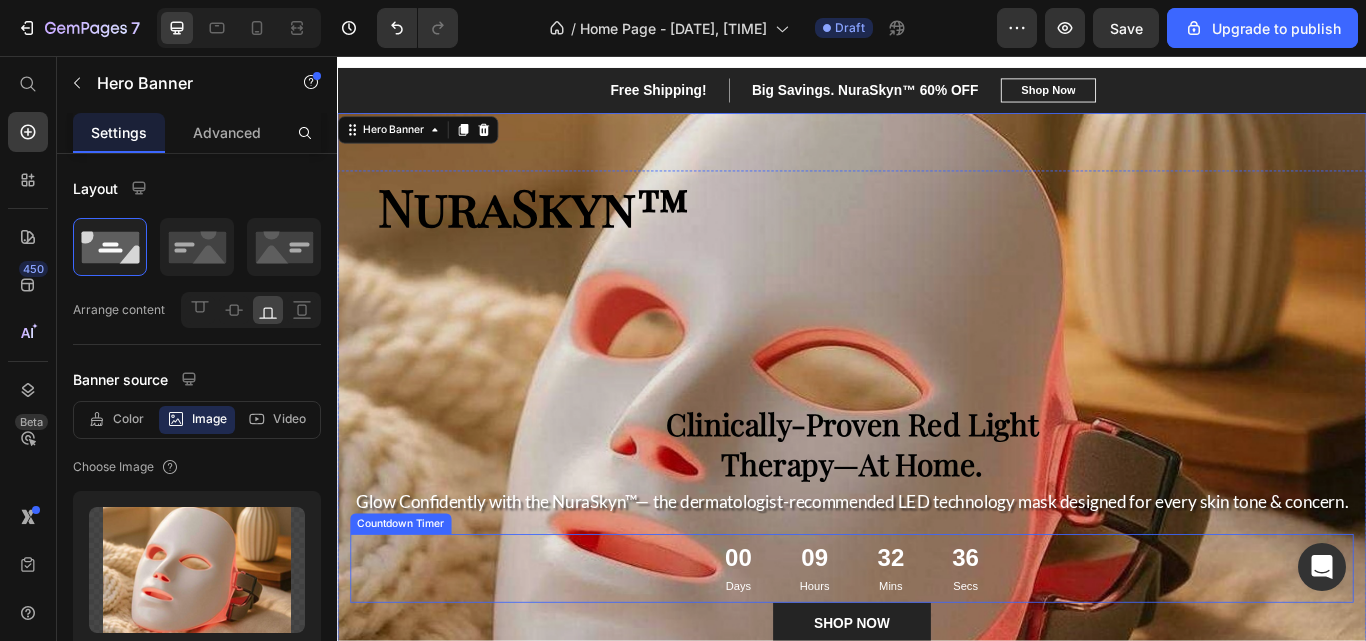 scroll, scrollTop: 0, scrollLeft: 0, axis: both 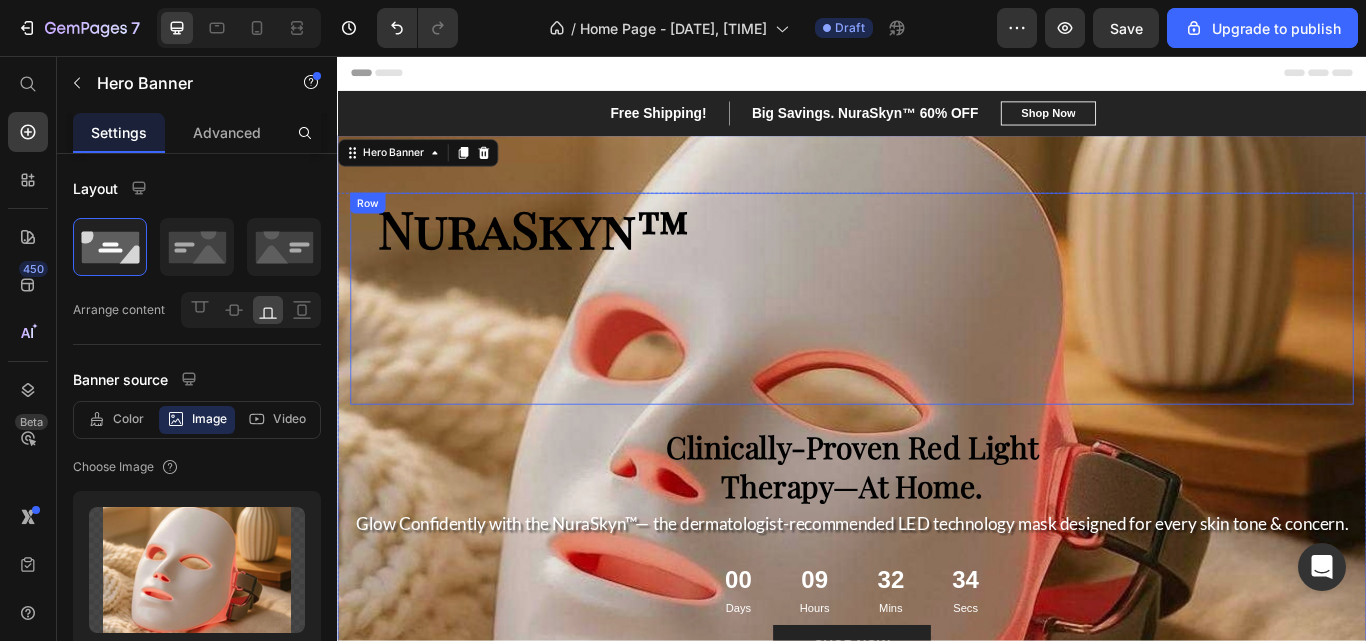 click on "NuraSkyn™ Heading" at bounding box center [937, 339] 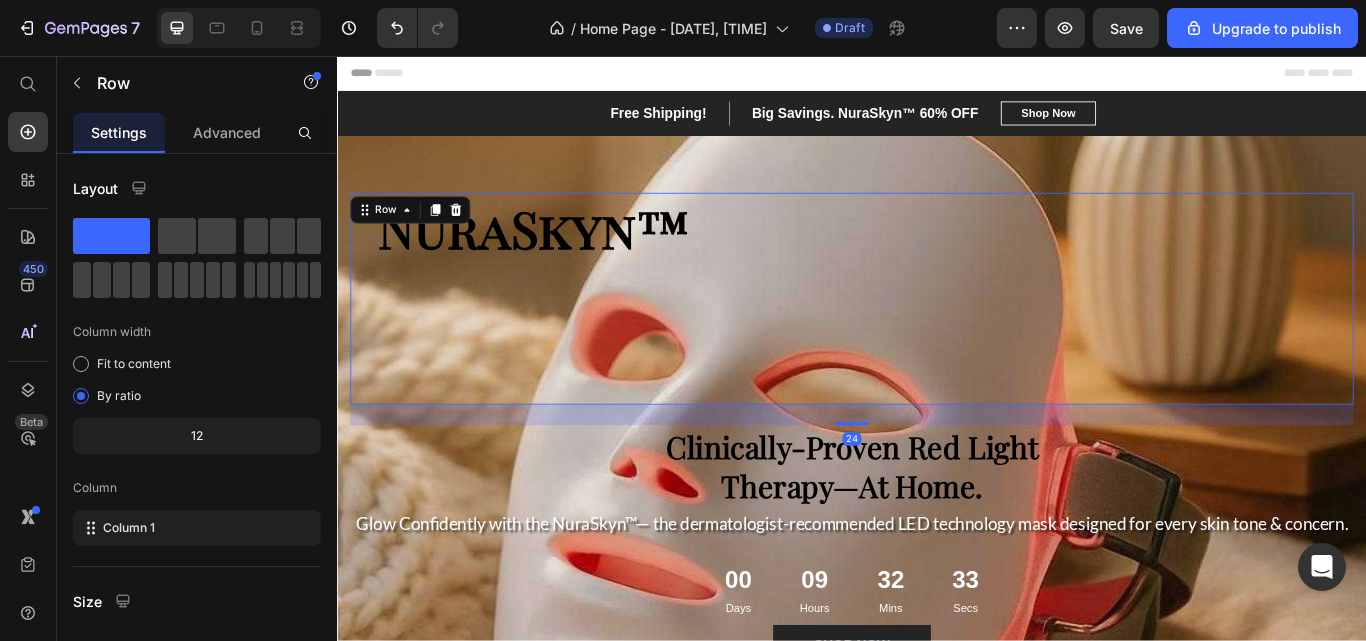 click on "Advanced" at bounding box center [227, 132] 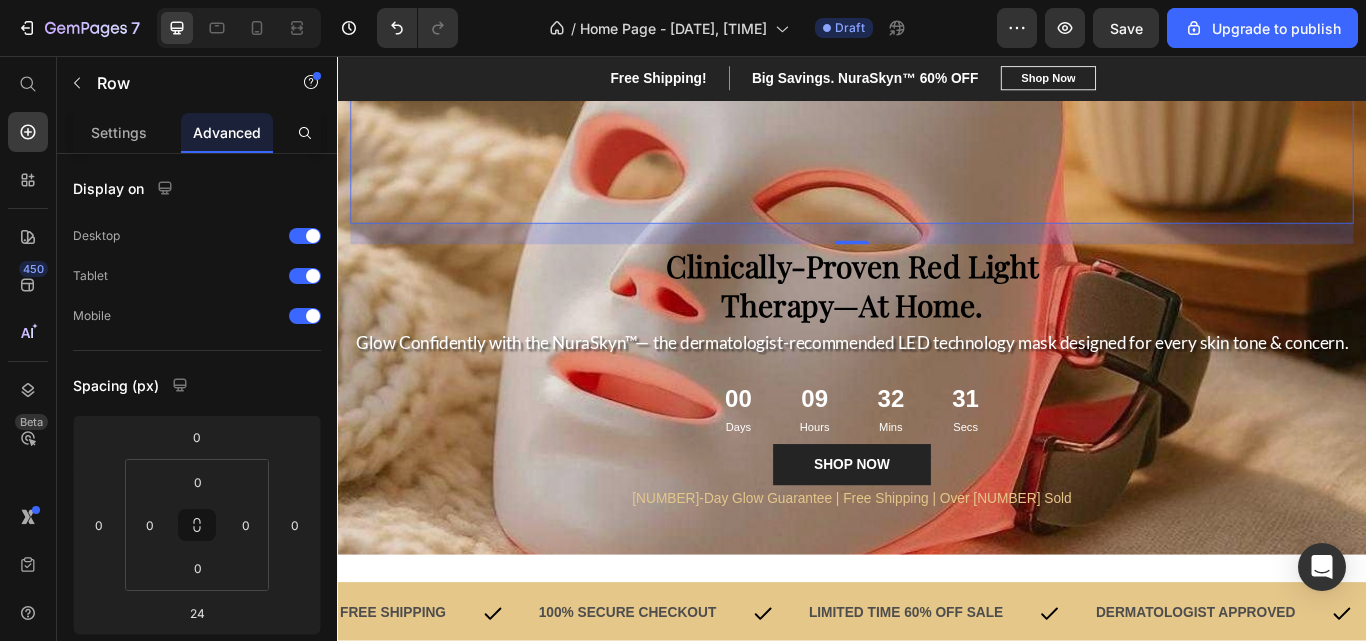 scroll, scrollTop: 0, scrollLeft: 0, axis: both 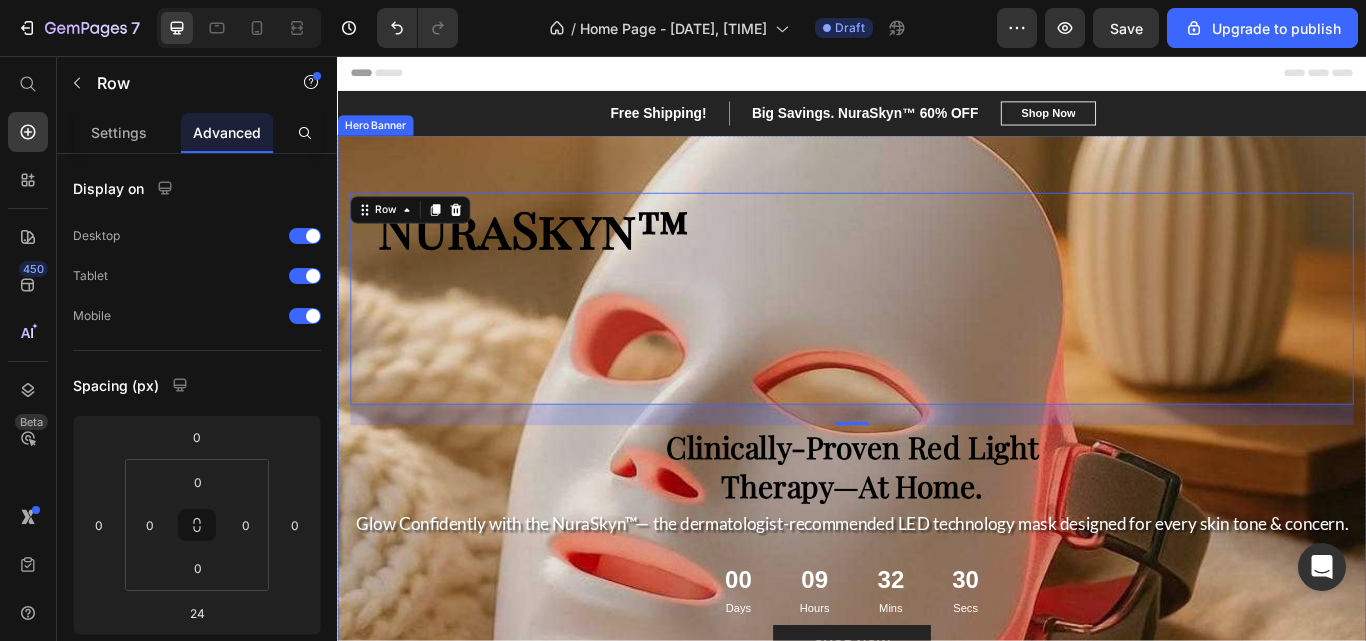 click at bounding box center (937, 499) 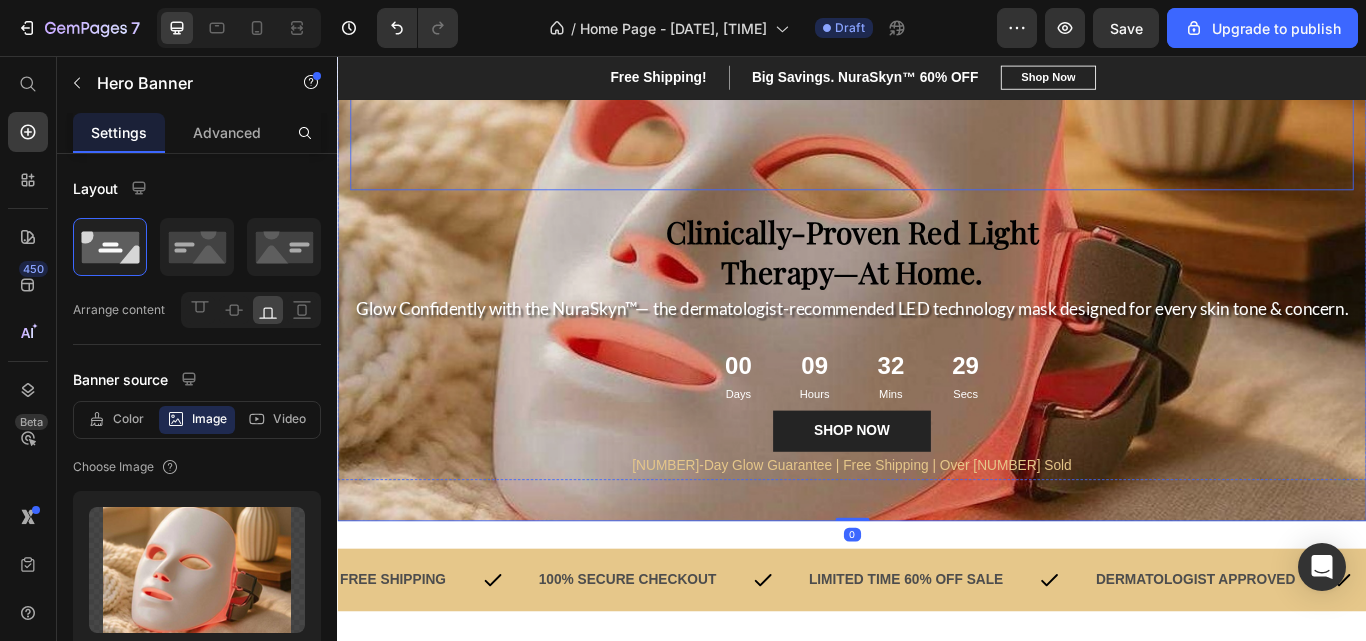 scroll, scrollTop: 251, scrollLeft: 0, axis: vertical 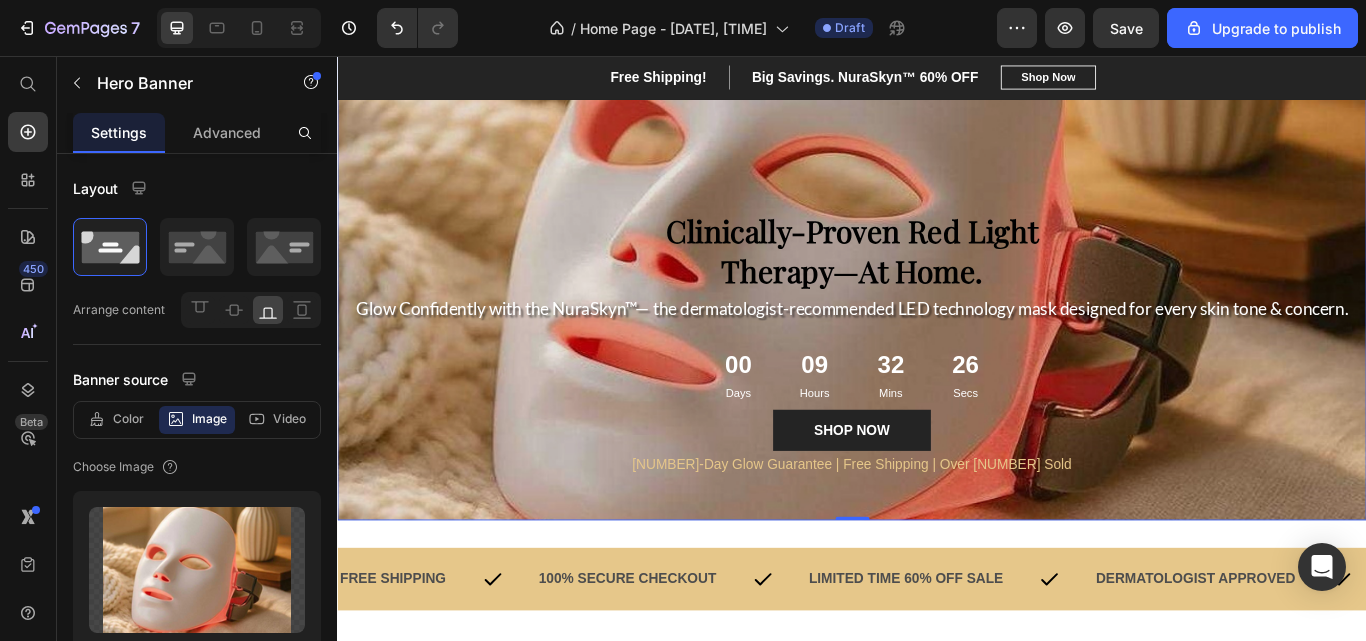 click on "Advanced" at bounding box center (227, 132) 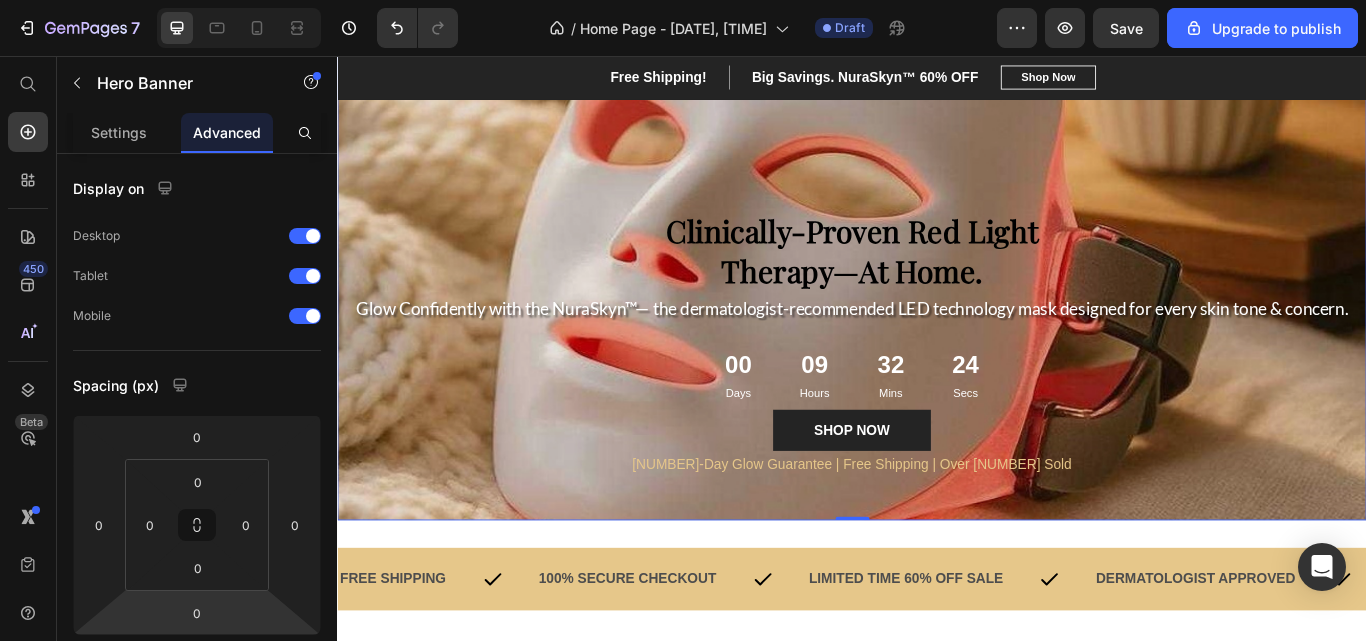 click on "0" at bounding box center (197, 613) 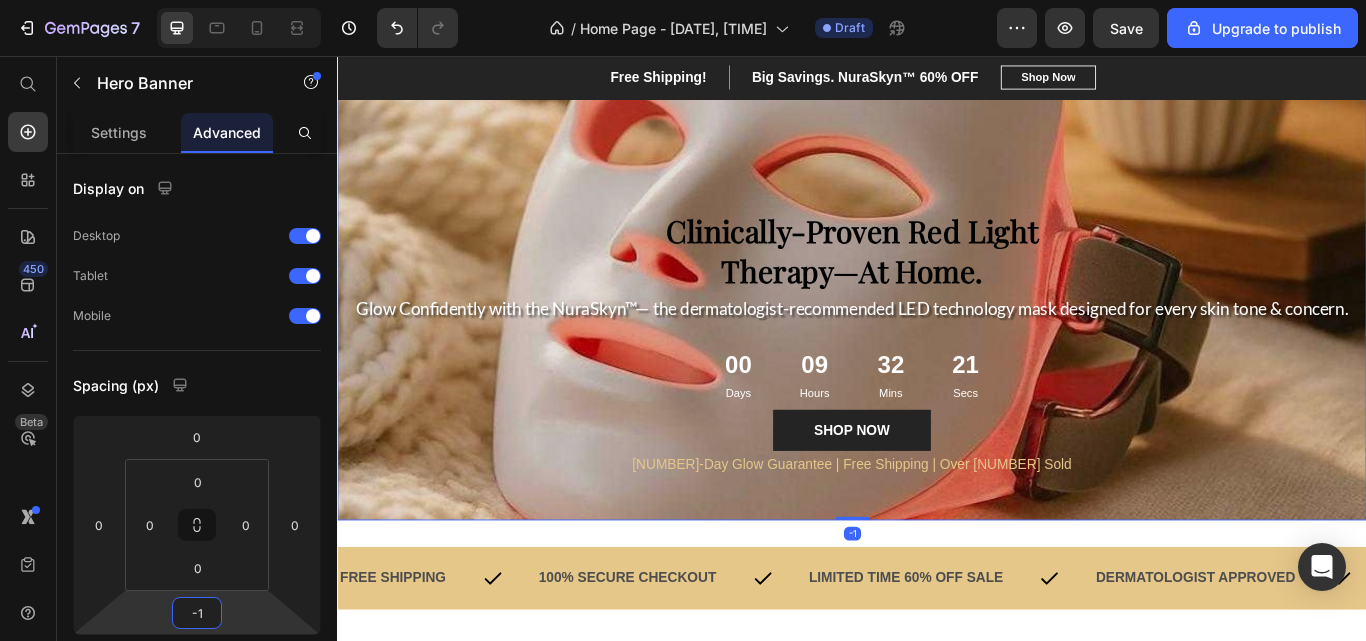 type on "0" 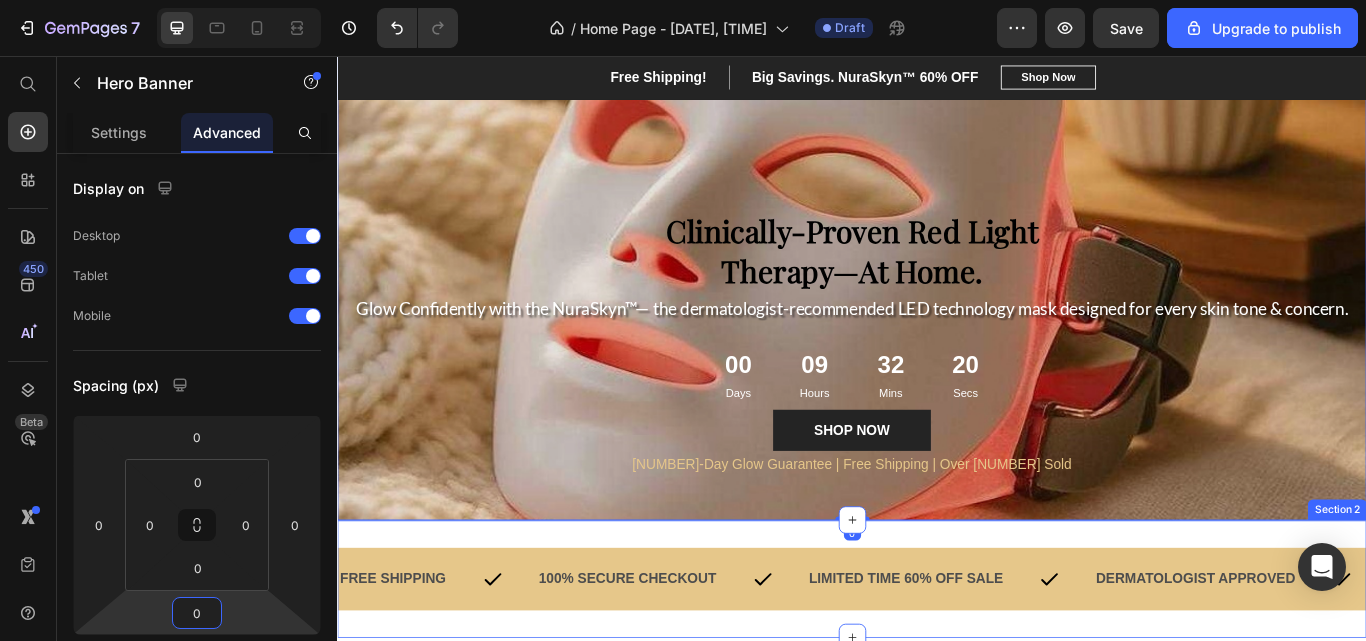 click on "FREE SHIPPING Text
100% SECURE CHECKOUT Text
LIMITED TIME [NUMBER]% OFF SALE Text
DERMATOLOGIST APPROVED Text
FREE SHIPPING Text
100% SECURE CHECKOUT Text
LIMITED TIME [NUMBER]% OFF SALE Text
DERMATOLOGIST APPROVED Text
Marquee Section [NUMBER]" at bounding box center (937, 666) 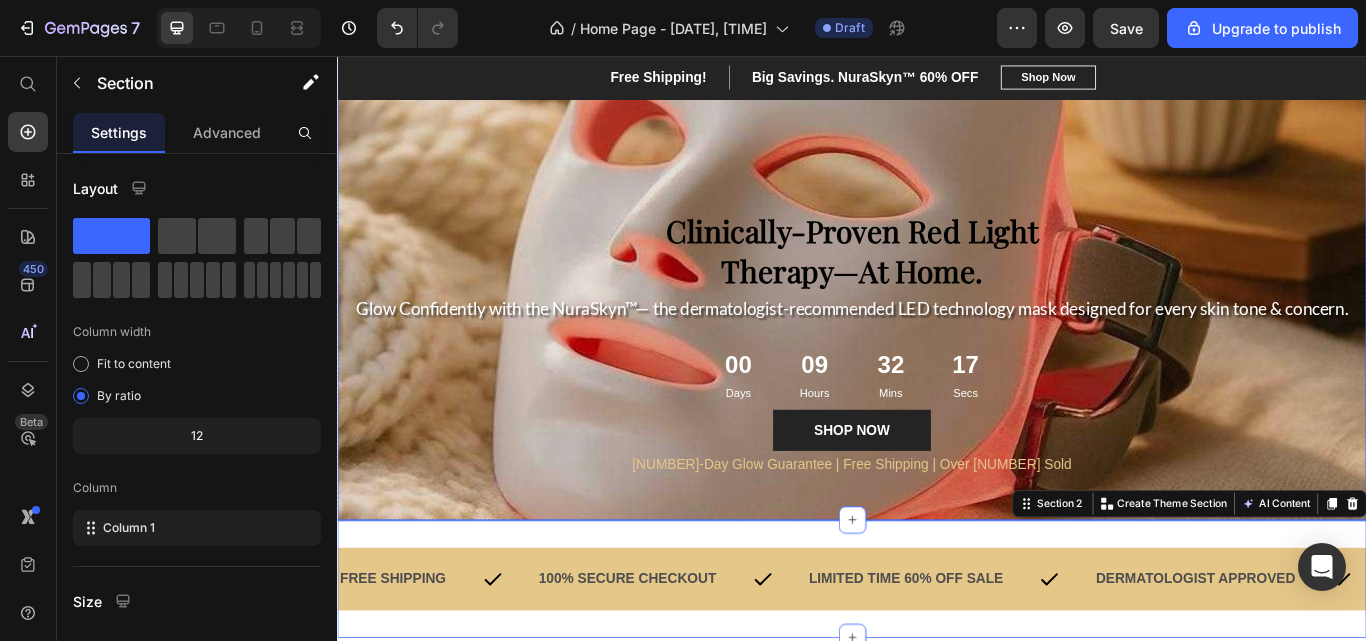 click on "NuraSkyn™ Heading Row Clinically-Proven Red Light  Therapy—At Home. Heading Row Glow Confidently with the NuraSkyn™— the dermatologist-recommended LED technology mask designed for every skin tone & concern. Heading Row [NUMBER] Days [NUMBER] Hours [NUMBER] Mins [NUMBER] Secs Countdown Timer SHOP NOW Button [NUMBER]-Day Glow Guarantee | Free Shipping | Over [NUMBER] Sold Text Block Row" at bounding box center [937, 281] 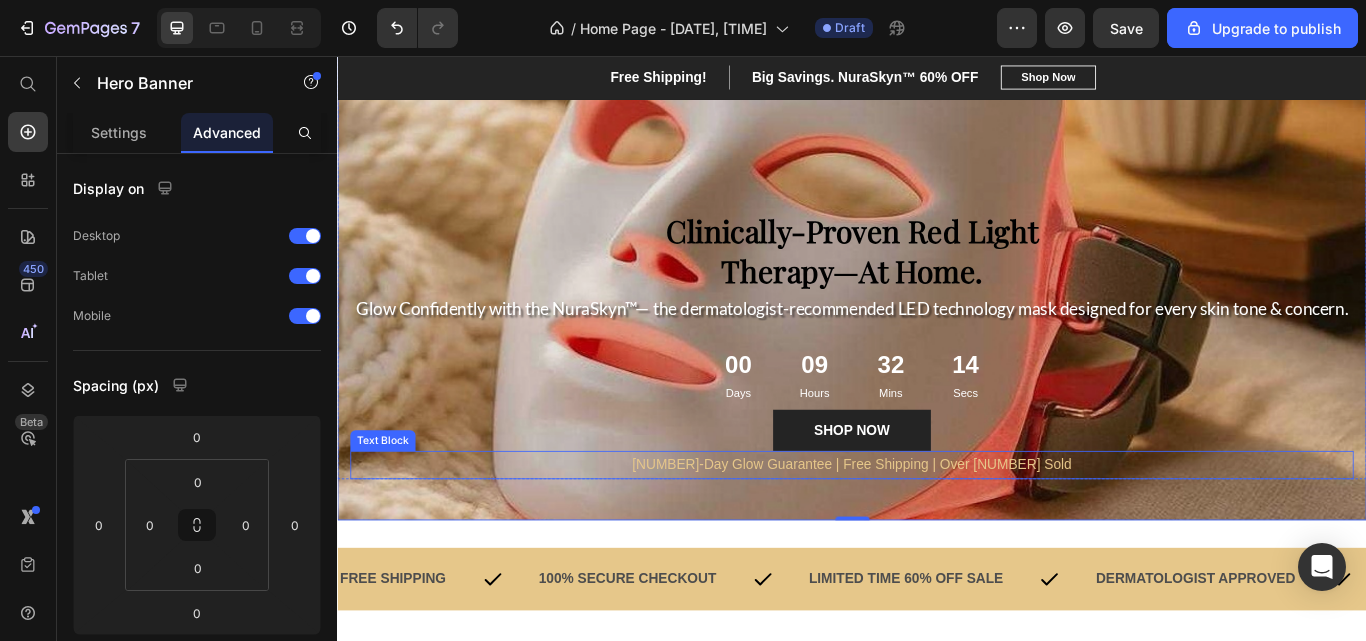 click on "[NUMBER]-Day Glow Guarantee | Free Shipping | Over [NUMBER] Sold" at bounding box center [937, 533] 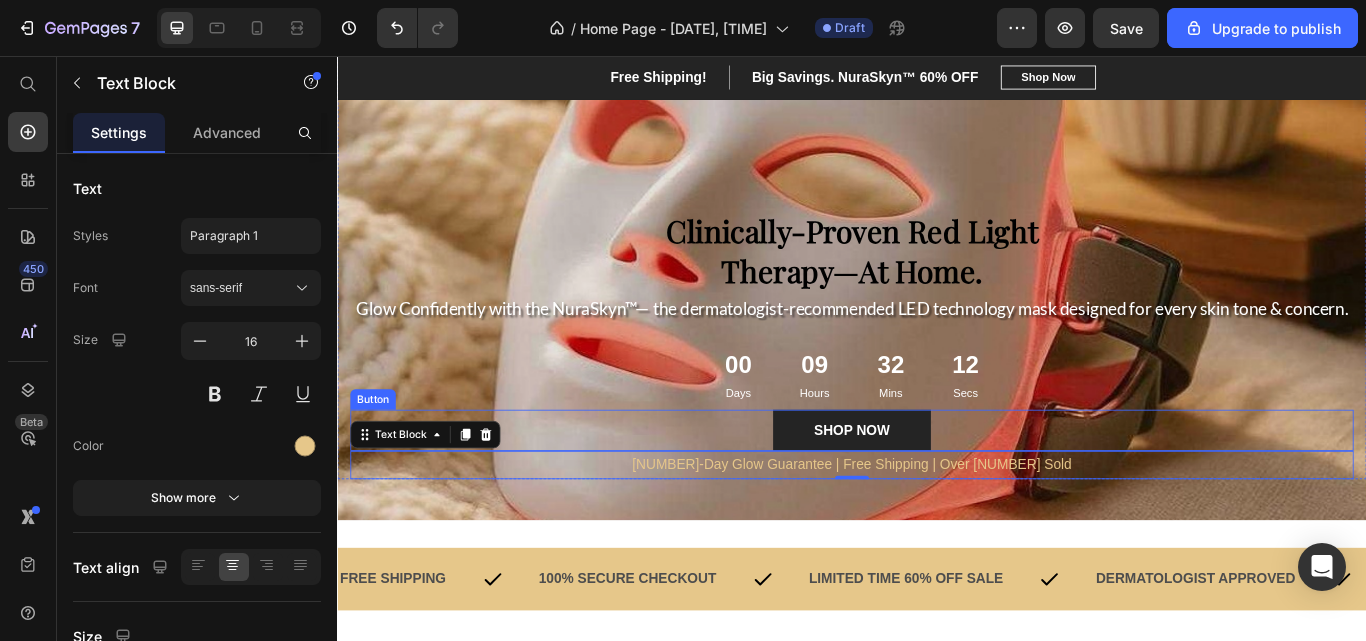 click on "SHOP NOW Button" at bounding box center [937, 493] 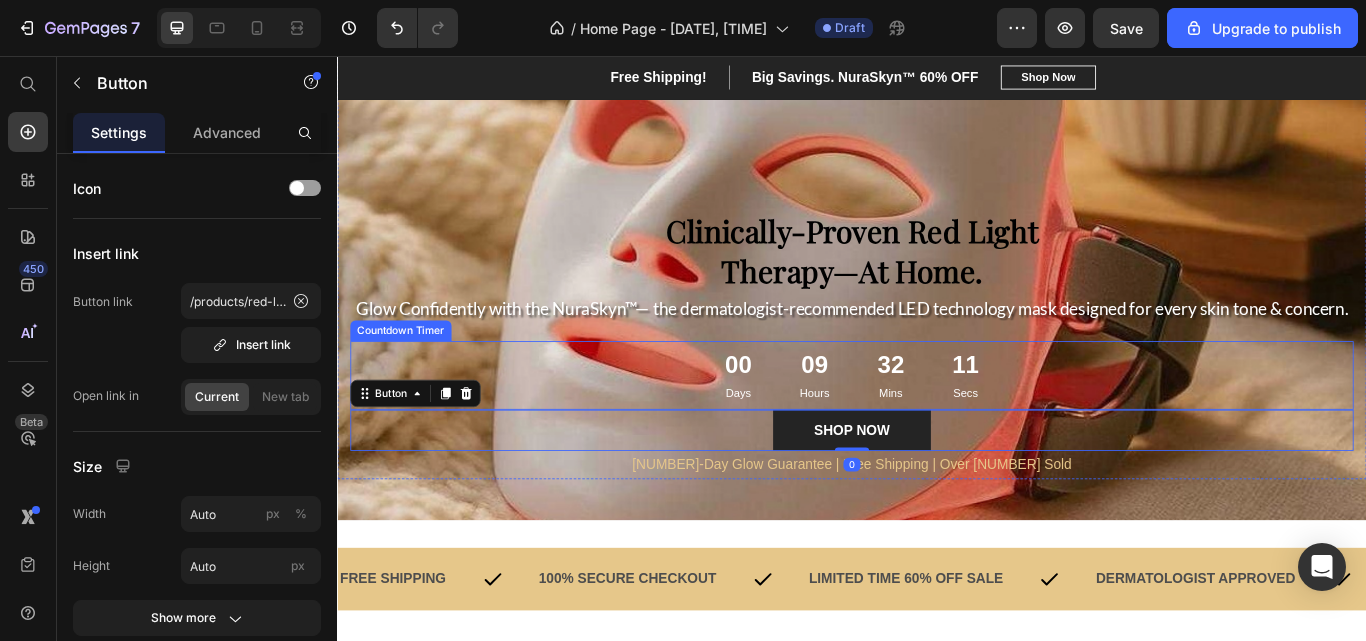 click on "[NUMBER] Days [NUMBER] Hours [NUMBER] Mins [NUMBER] Secs" at bounding box center [937, 429] 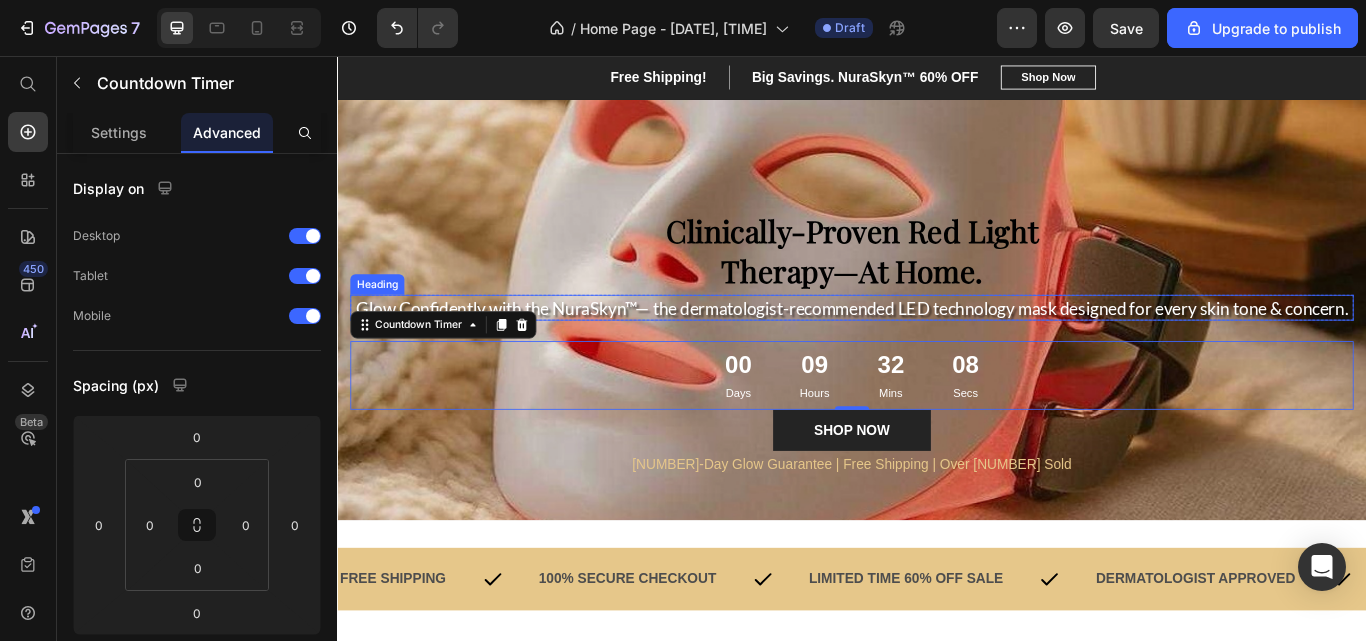 click on "Glow Confidently with the NuraSkyn™— the dermatologist-recommended LED technology mask designed for every skin tone & concern." at bounding box center (937, 350) 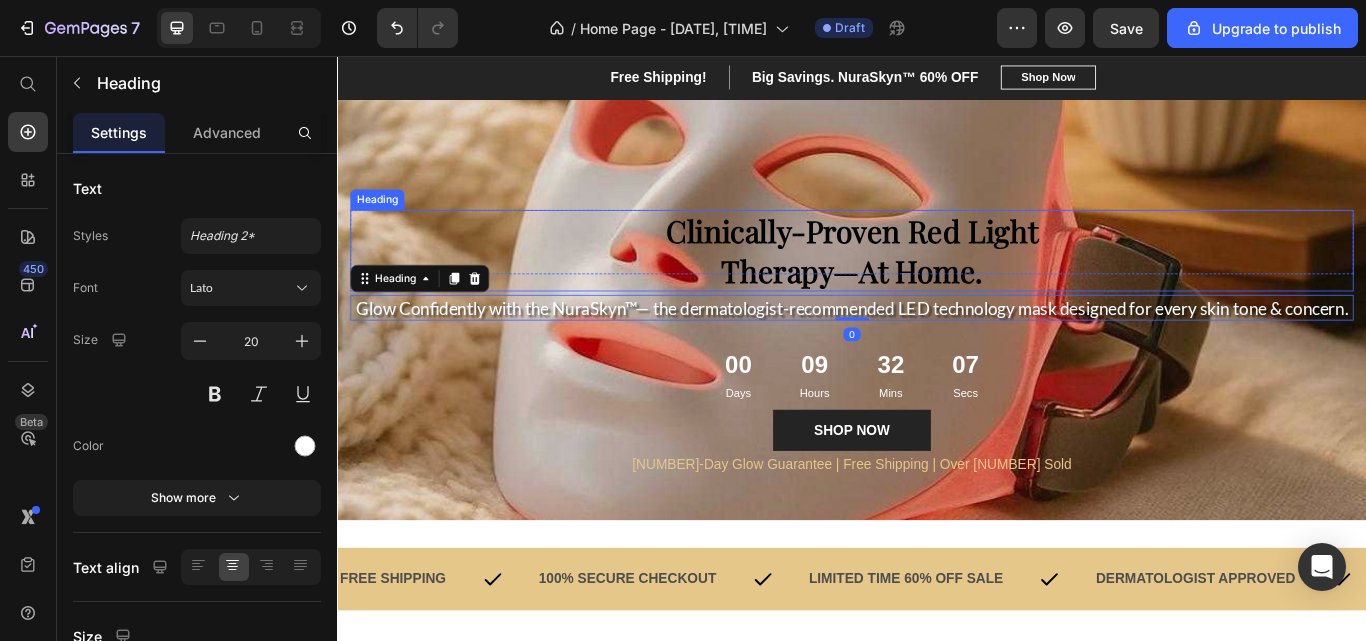 click on "Clinically-Proven Red Light  Therapy—At Home." at bounding box center [937, 283] 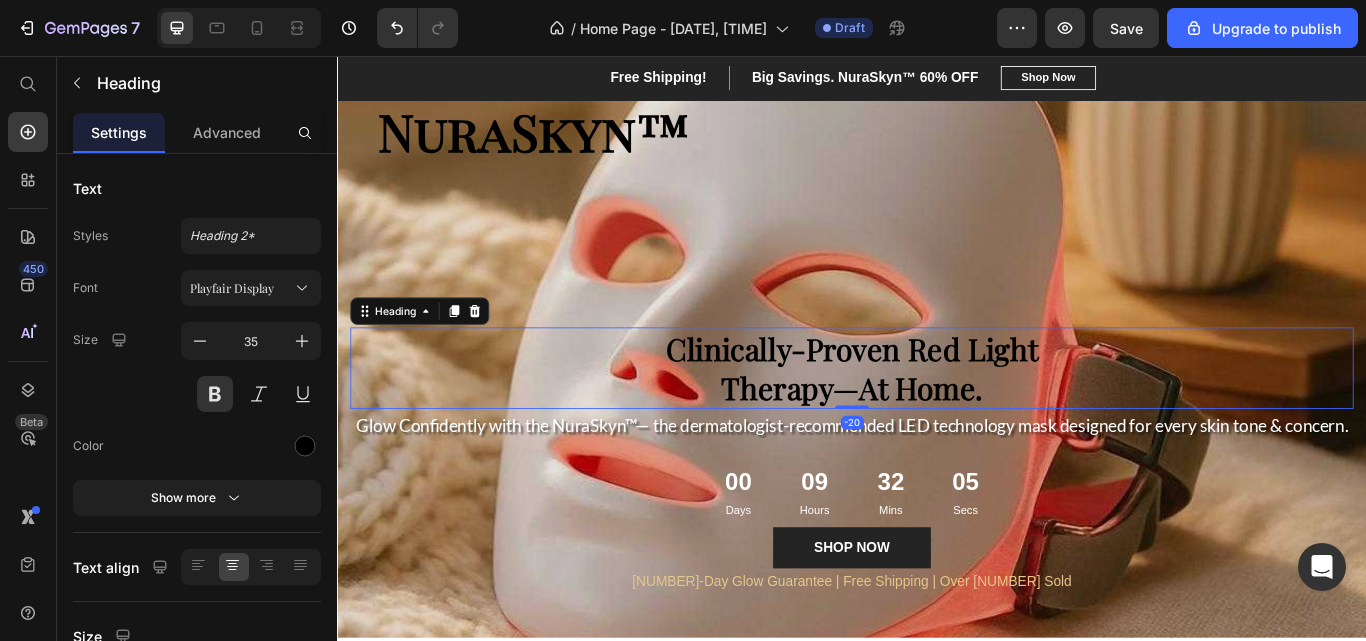scroll, scrollTop: 112, scrollLeft: 0, axis: vertical 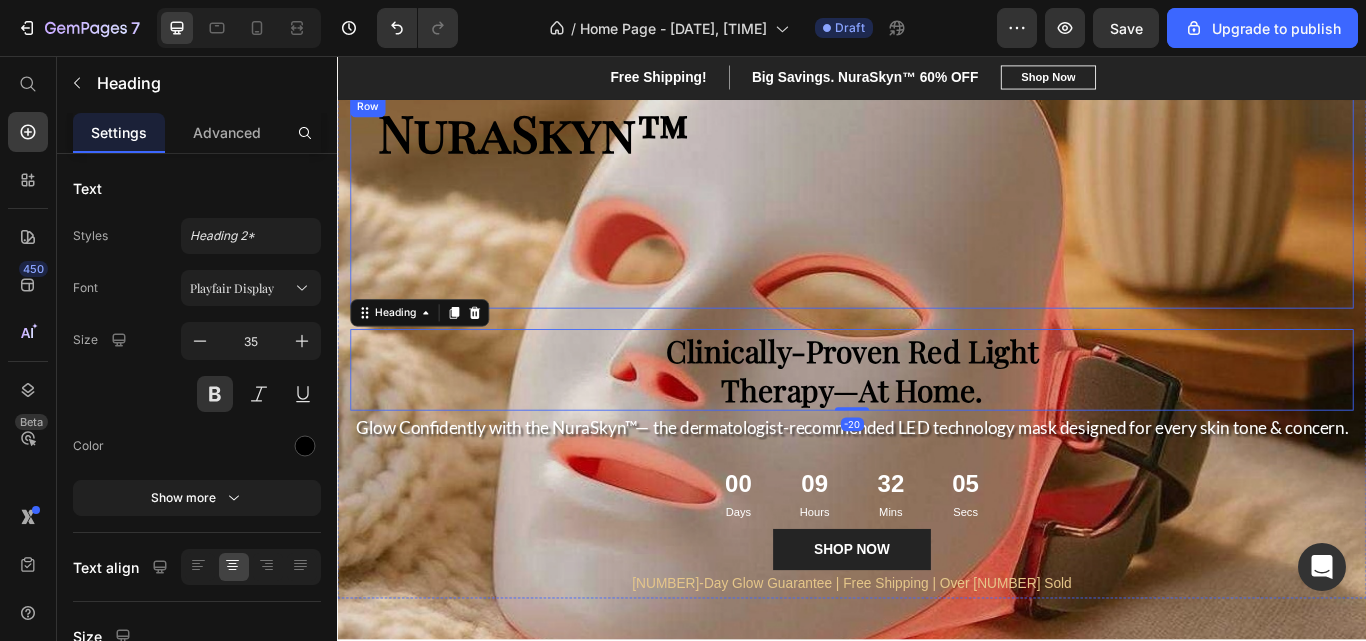 click on "NuraSkyn™ Heading" at bounding box center (937, 227) 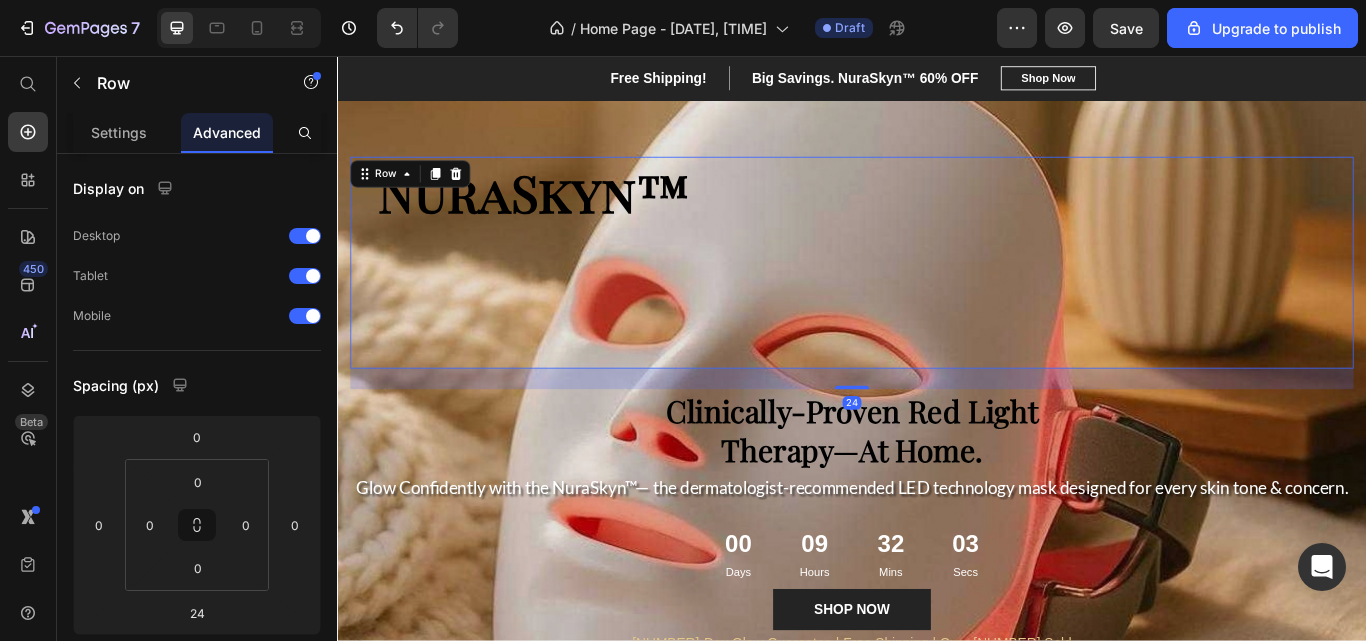 scroll, scrollTop: 40, scrollLeft: 0, axis: vertical 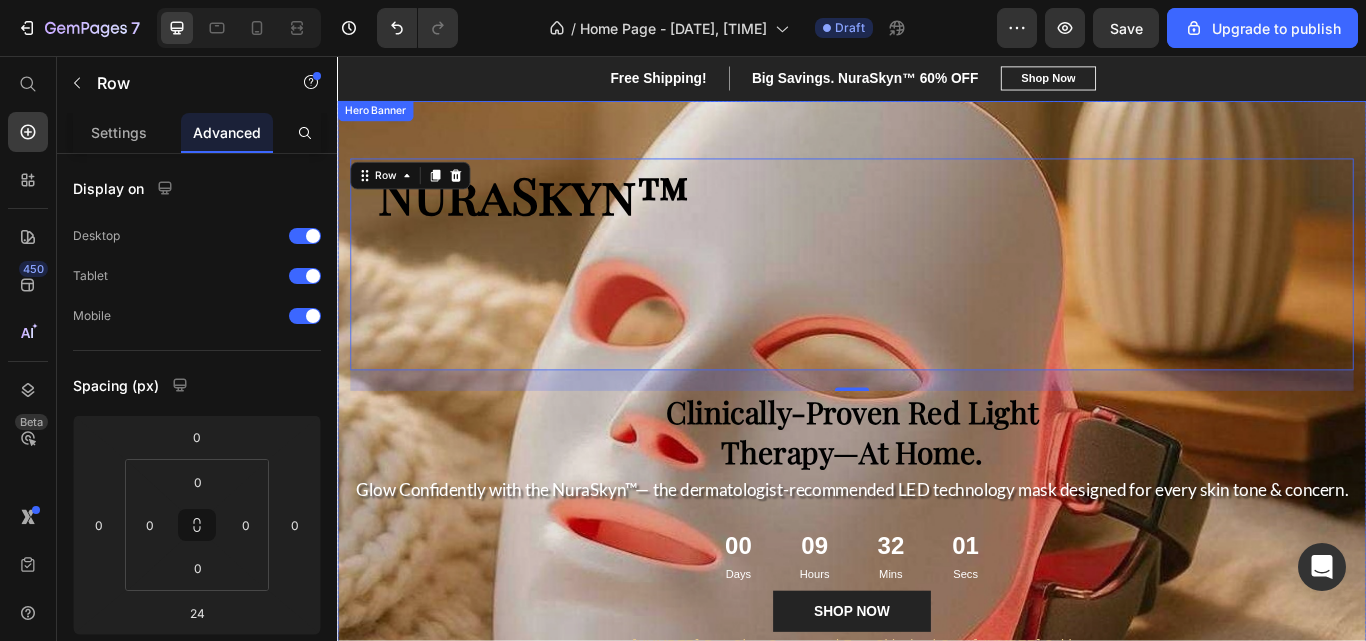 click at bounding box center [937, 459] 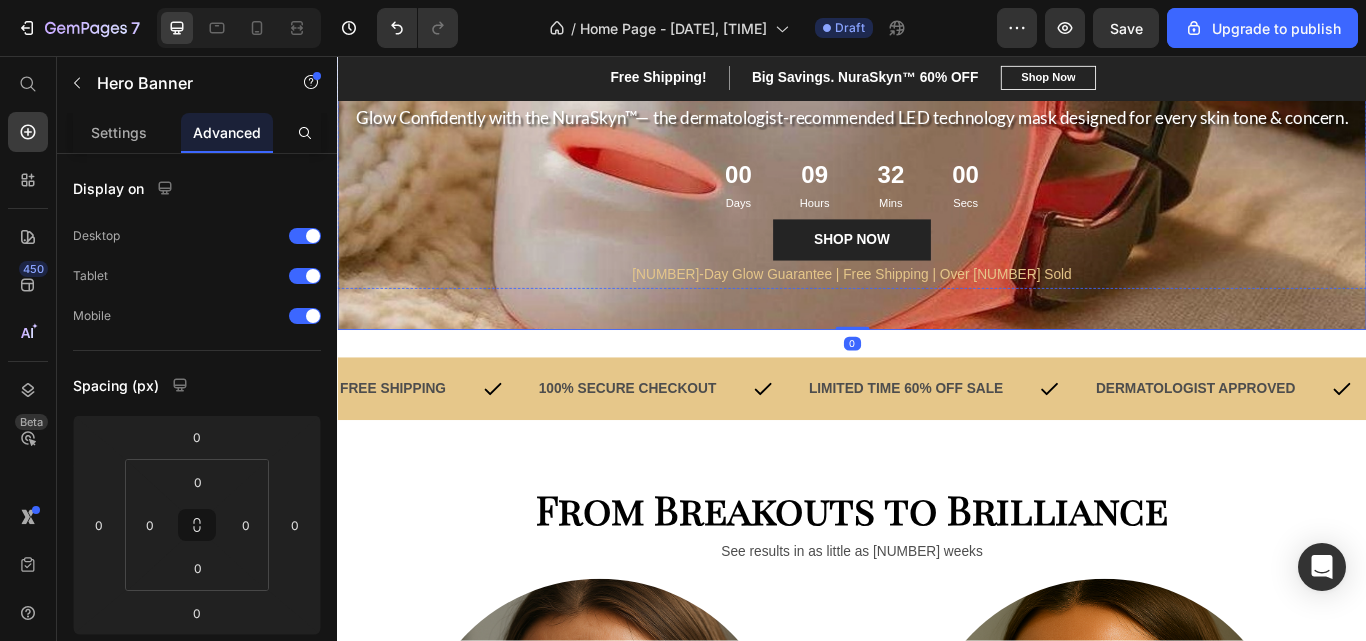 scroll, scrollTop: 474, scrollLeft: 0, axis: vertical 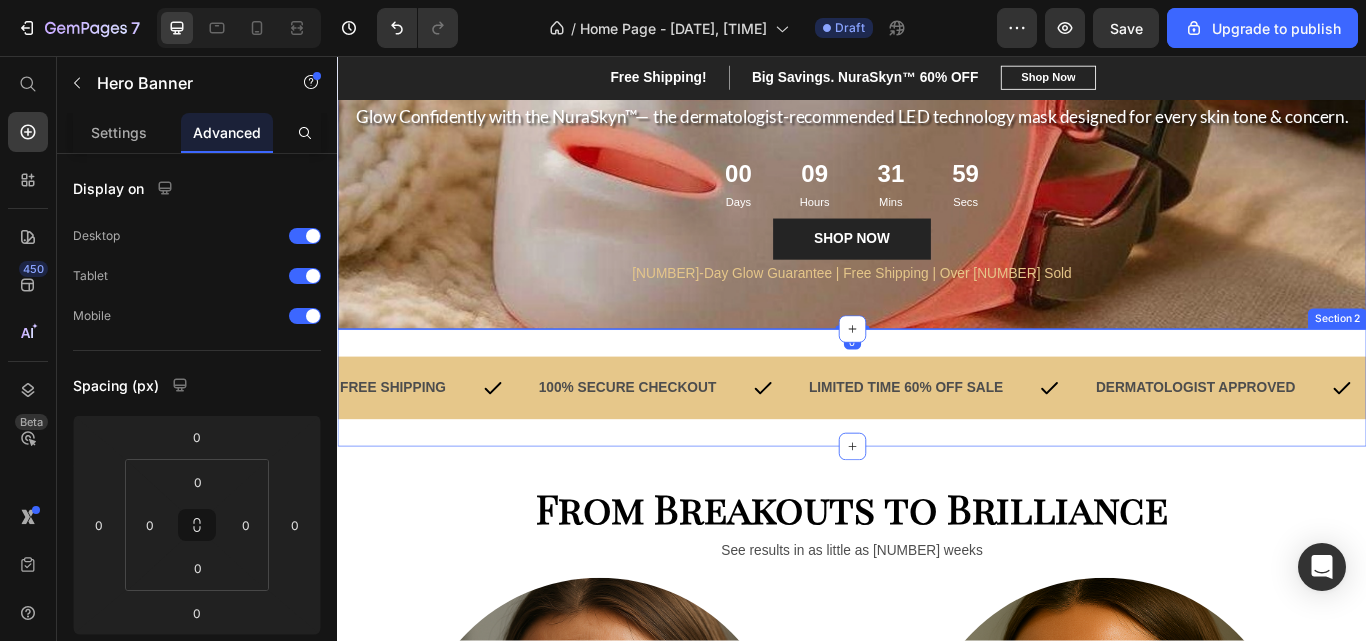 click on "FREE SHIPPING Text
100% SECURE CHECKOUT Text
LIMITED TIME [NUMBER]% OFF SALE Text
DERMATOLOGIST APPROVED Text
FREE SHIPPING Text
100% SECURE CHECKOUT Text
LIMITED TIME [NUMBER]% OFF SALE Text
DERMATOLOGIST APPROVED Text
Marquee Section [NUMBER]" at bounding box center (937, 443) 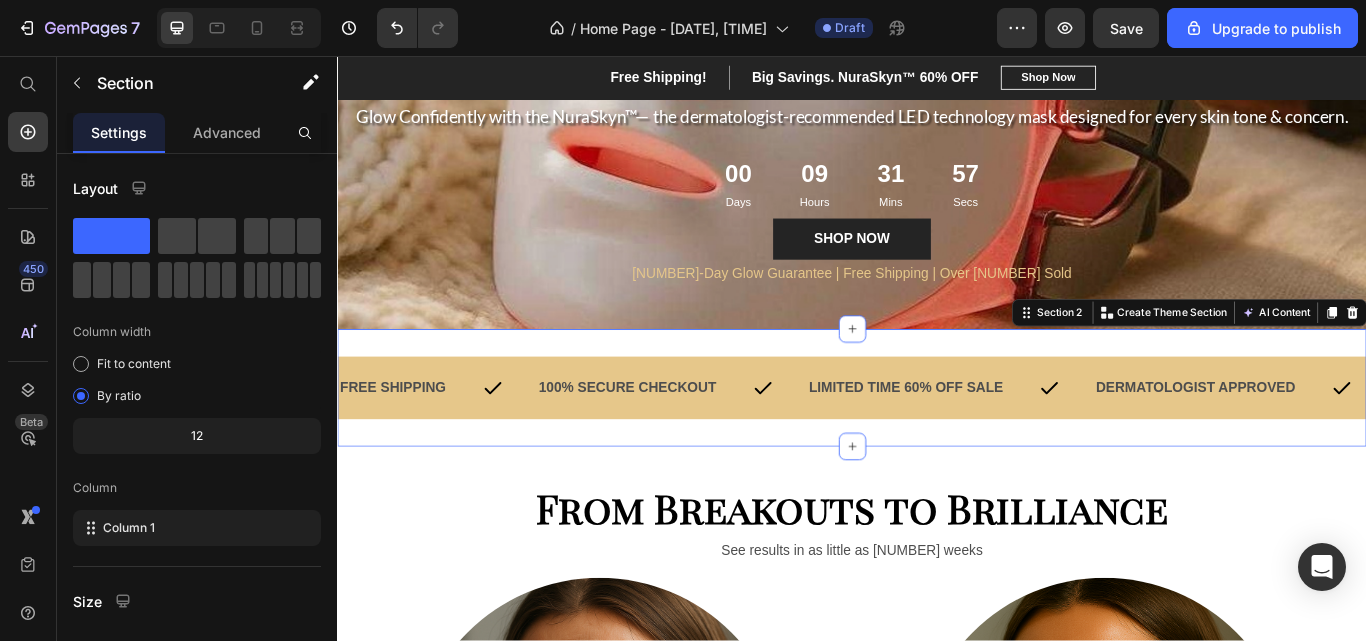click on "FREE SHIPPING Text
100% SECURE CHECKOUT Text
LIMITED TIME [NUMBER]% OFF SALE Text
DERMATOLOGIST APPROVED Text
FREE SHIPPING Text
100% SECURE CHECKOUT Text
LIMITED TIME [NUMBER]% OFF SALE Text
DERMATOLOGIST APPROVED Text
Marquee Section [NUMBER]   You can create reusable sections Create Theme Section AI Content Write with GemAI What would you like to describe here? Tone and Voice Persuasive Product Neck & Facial Toning Device Show more Generate" at bounding box center (937, 443) 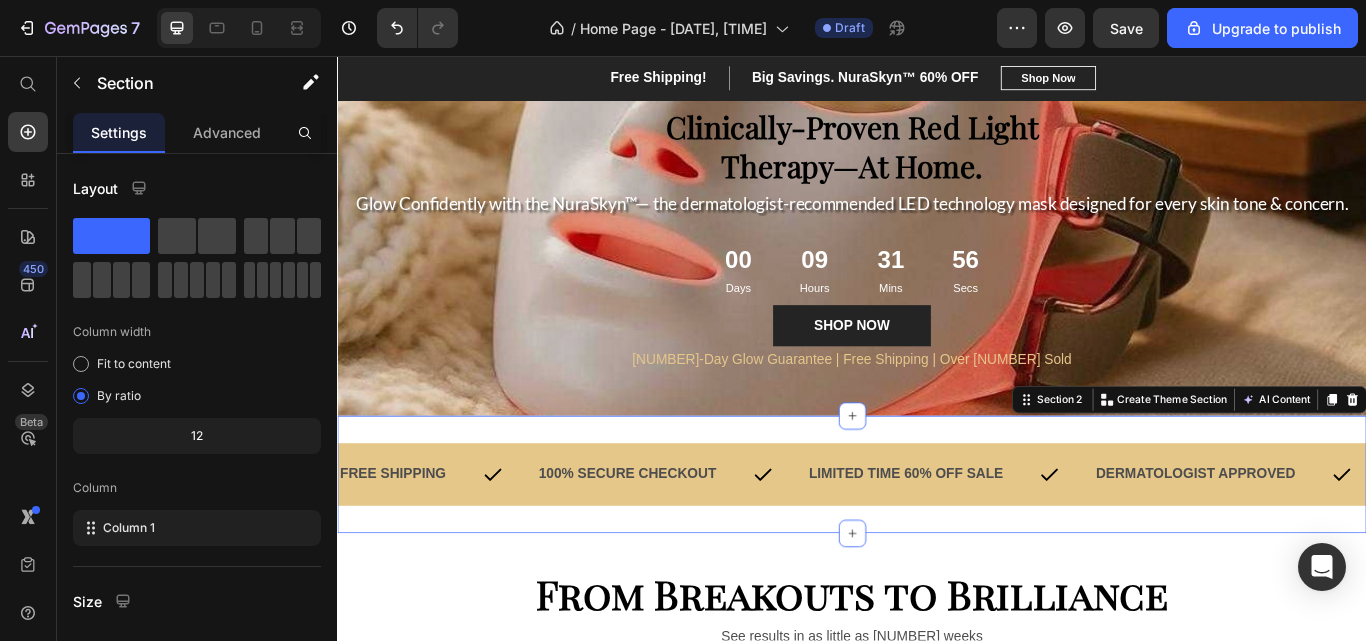scroll, scrollTop: 370, scrollLeft: 0, axis: vertical 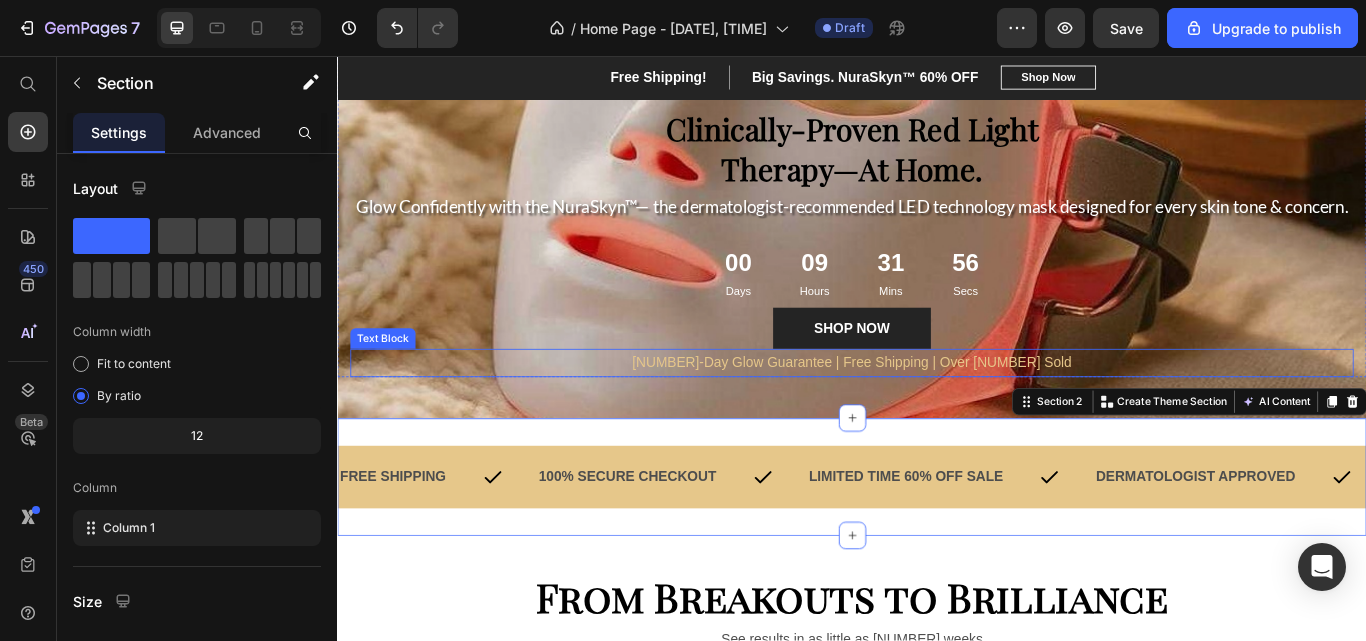 click on "[NUMBER]-Day Glow Guarantee | Free Shipping | Over [NUMBER] Sold" at bounding box center (937, 414) 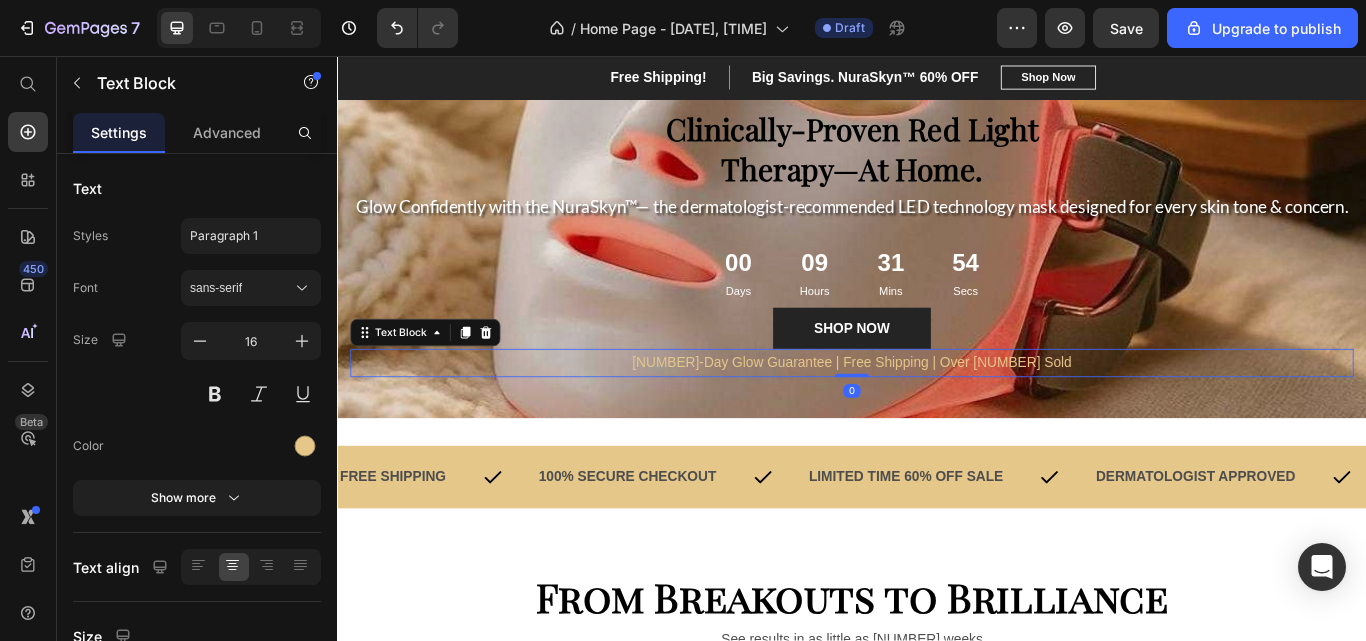 click on "Advanced" at bounding box center [227, 132] 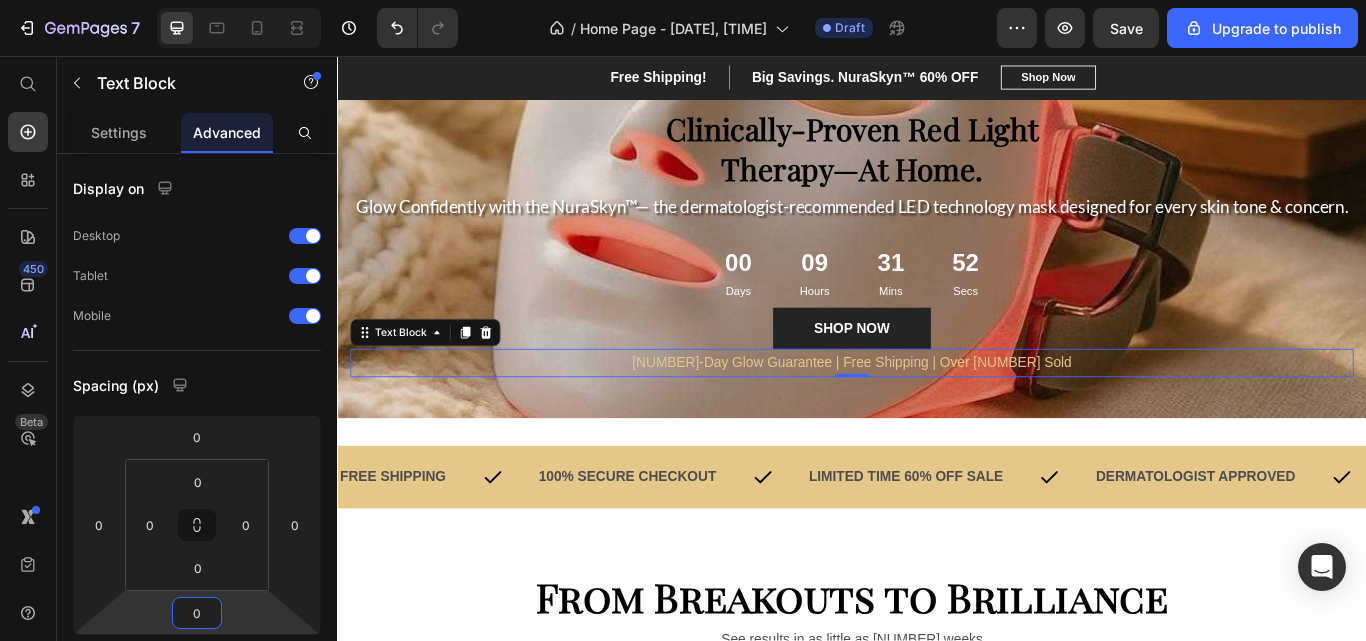 click on "0" at bounding box center [197, 613] 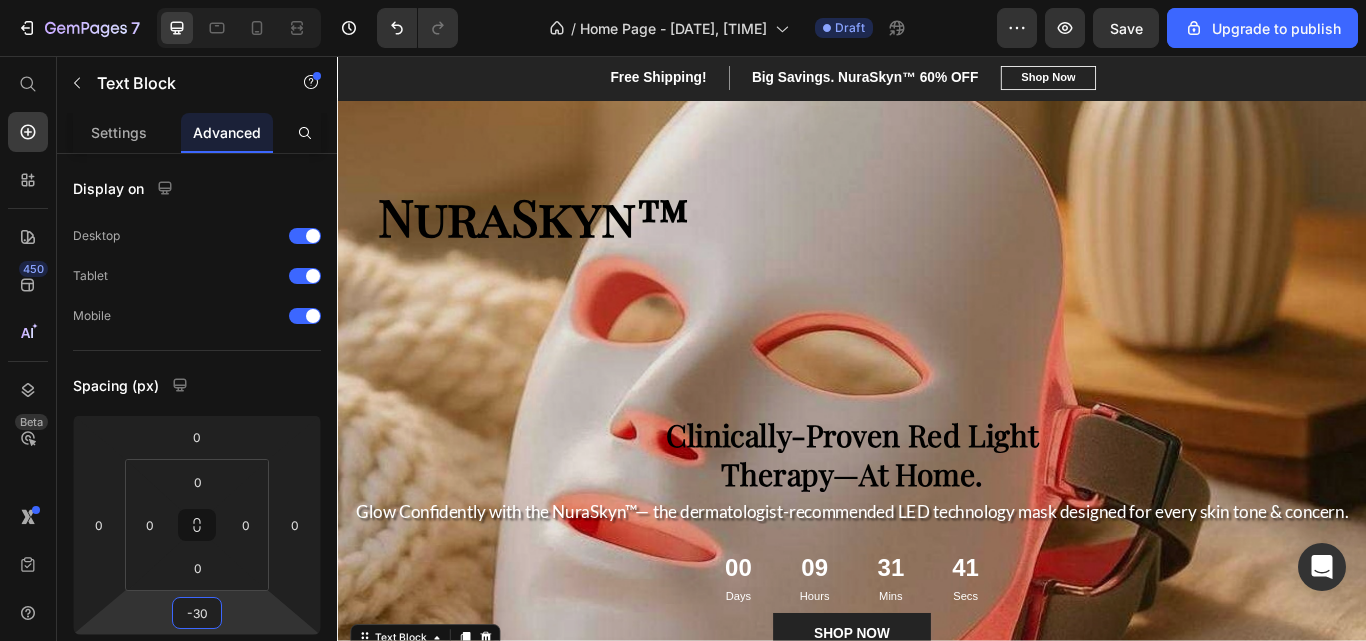 scroll, scrollTop: 47, scrollLeft: 0, axis: vertical 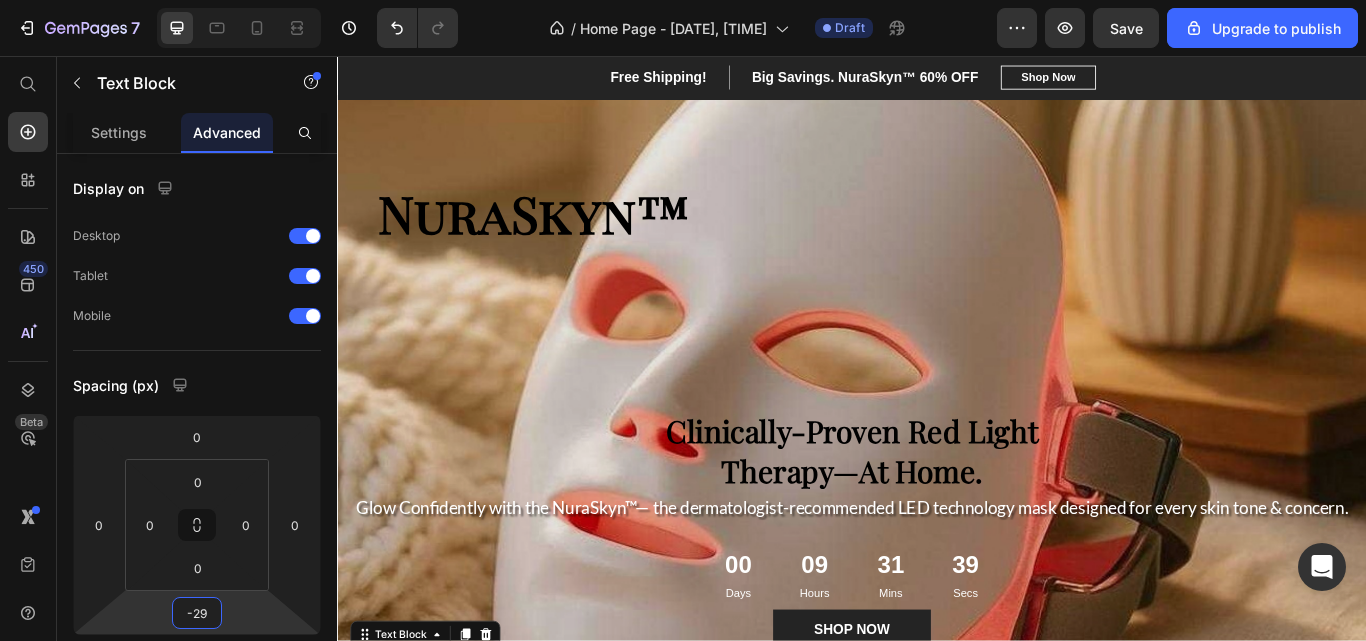 type on "-30" 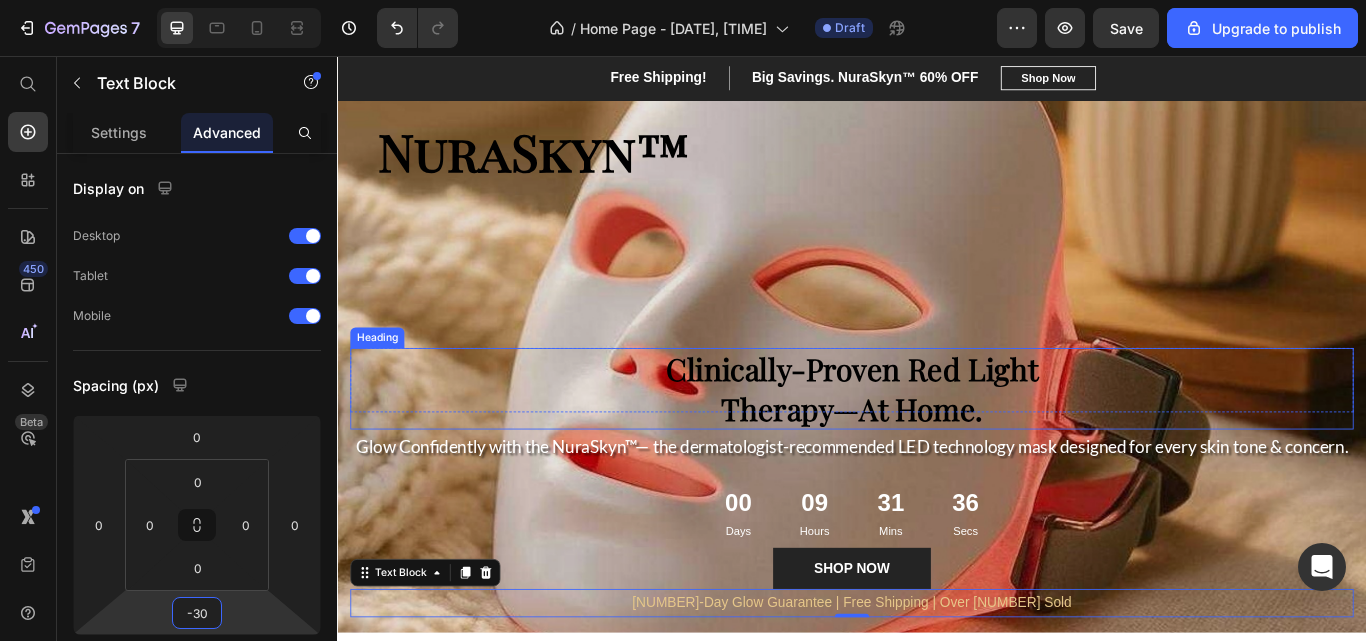 scroll, scrollTop: 121, scrollLeft: 0, axis: vertical 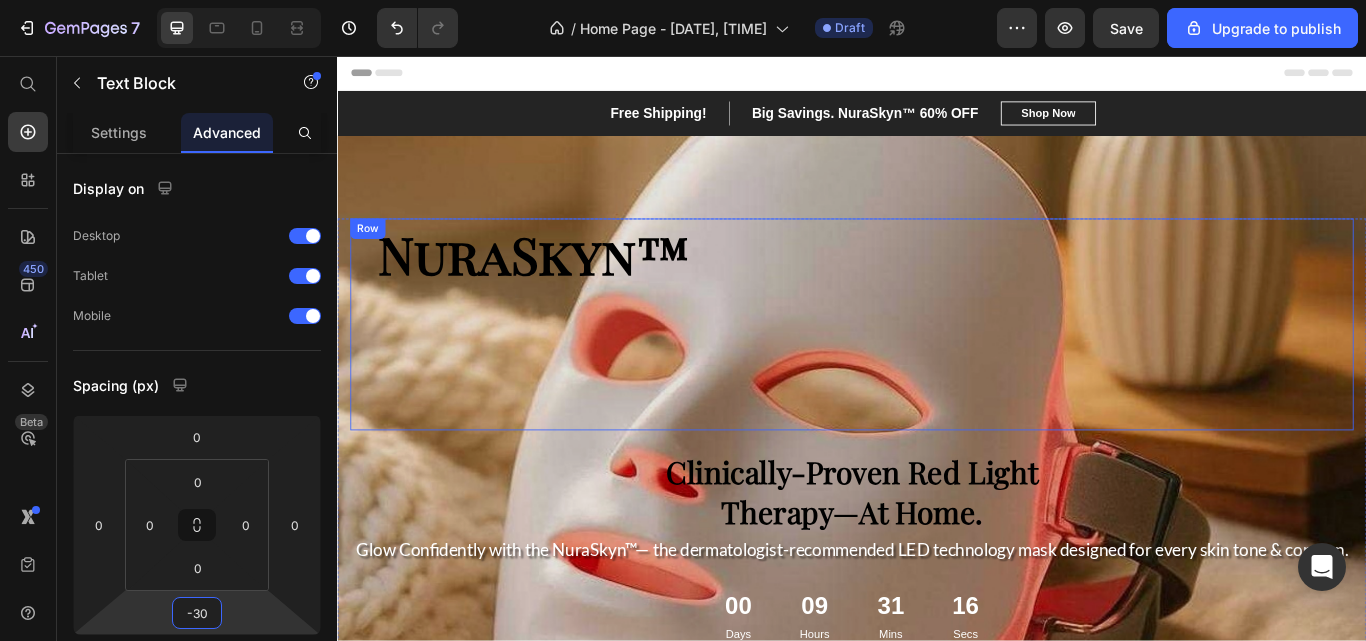 click on "NuraSkyn™ Heading" at bounding box center (937, 369) 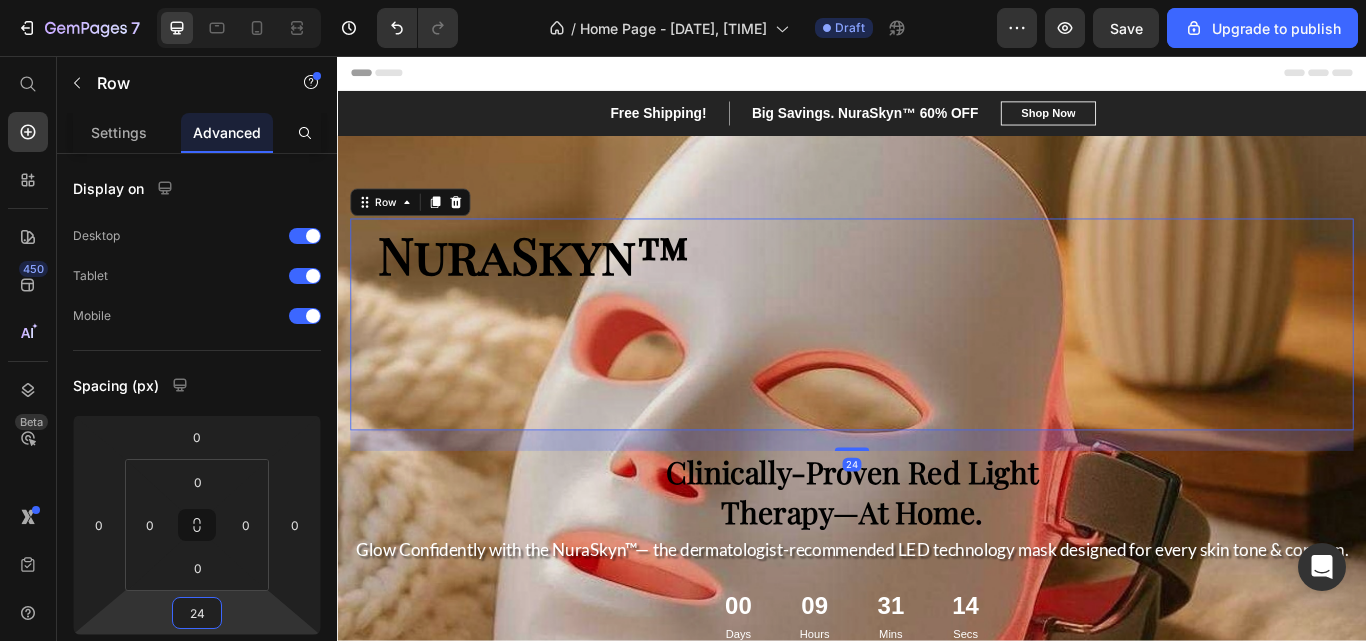 click on "24" at bounding box center [197, 613] 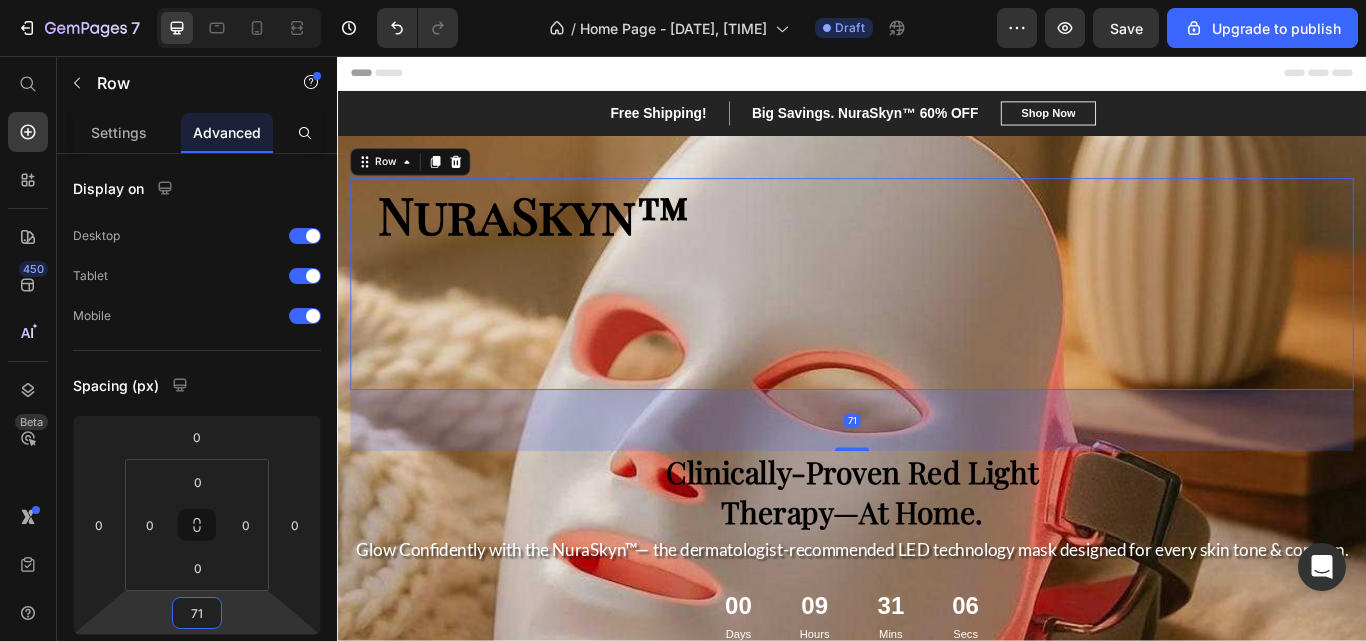 type on "70" 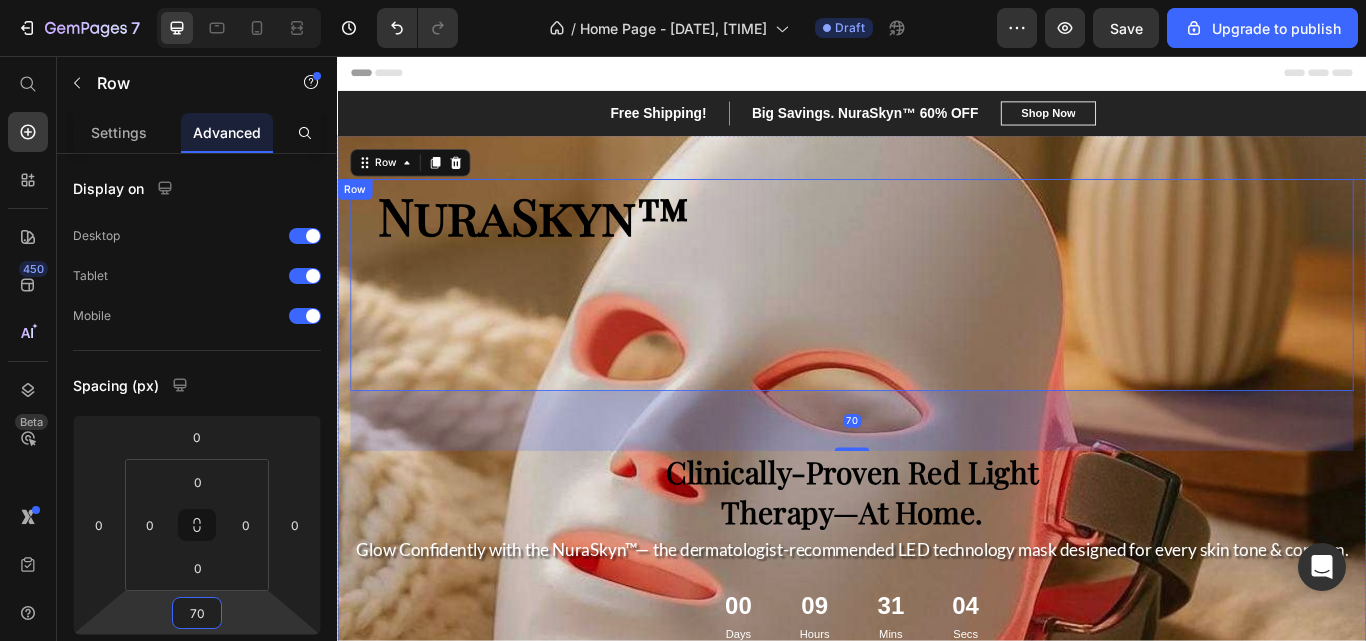 click on "NuraSkyn™ Heading Row   [NUMBER] Clinically-Proven Red Light  Therapy—At Home. Heading Row Glow Confidently with the NuraSkyn™— the dermatologist-recommended LED technology mask designed for every skin tone & concern. Heading Row [NUMBER] Days [NUMBER] Hours [NUMBER] Mins [NUMBER] Secs Countdown Timer SHOP NOW Button [NUMBER]-Day Glow Guarantee | Free Shipping | Over [NUMBER] Sold Text Block" at bounding box center [937, 500] 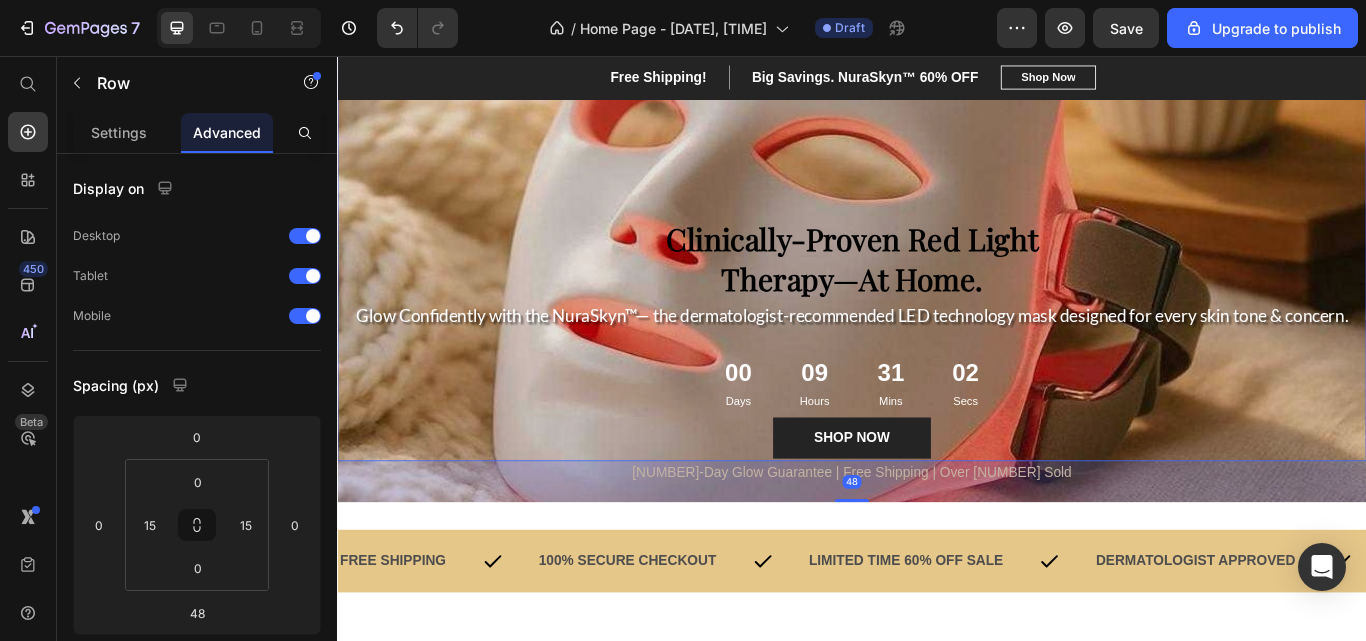 scroll, scrollTop: 273, scrollLeft: 0, axis: vertical 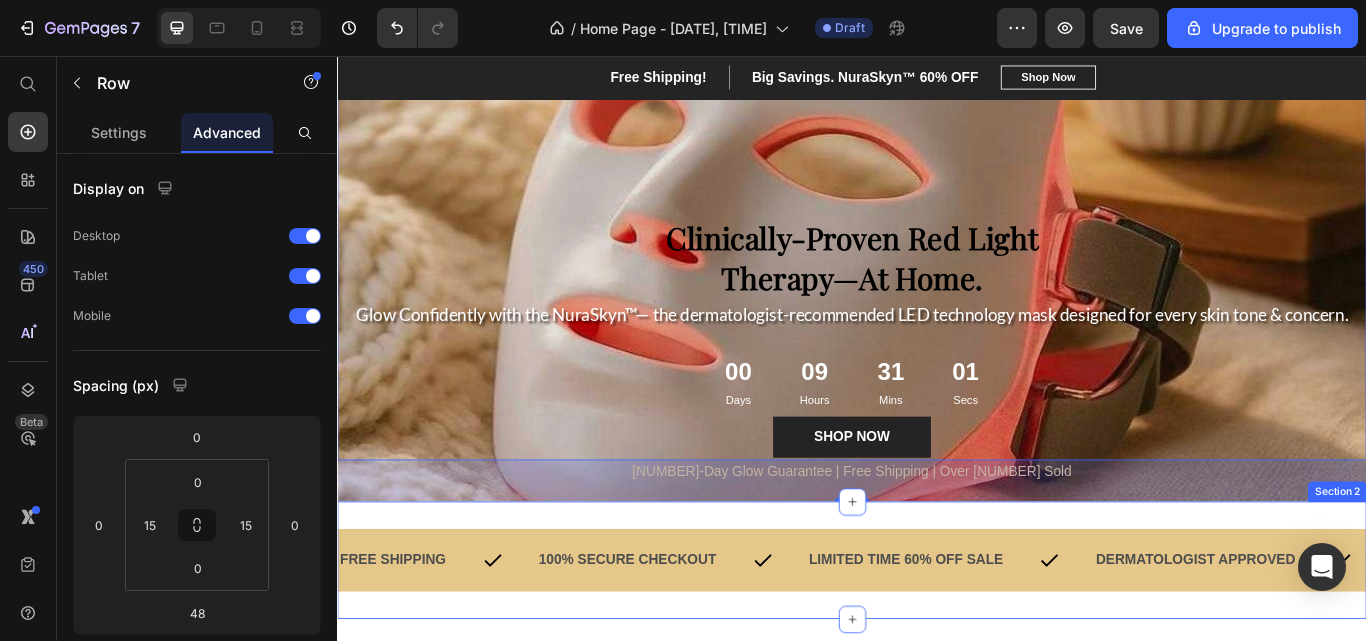 click on "FREE SHIPPING Text
100% SECURE CHECKOUT Text
LIMITED TIME [NUMBER]% OFF SALE Text
DERMATOLOGIST APPROVED Text
FREE SHIPPING Text
100% SECURE CHECKOUT Text
LIMITED TIME [NUMBER]% OFF SALE Text
DERMATOLOGIST APPROVED Text
Marquee Section [NUMBER]" at bounding box center [937, 644] 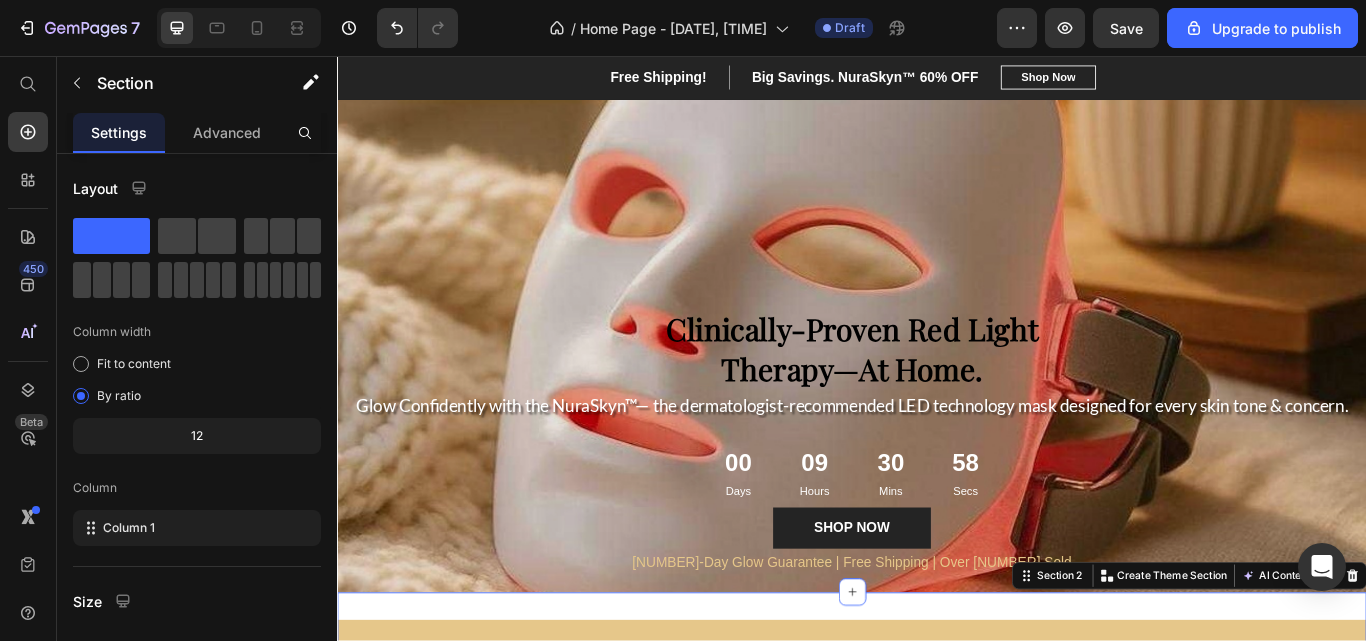 scroll, scrollTop: 168, scrollLeft: 0, axis: vertical 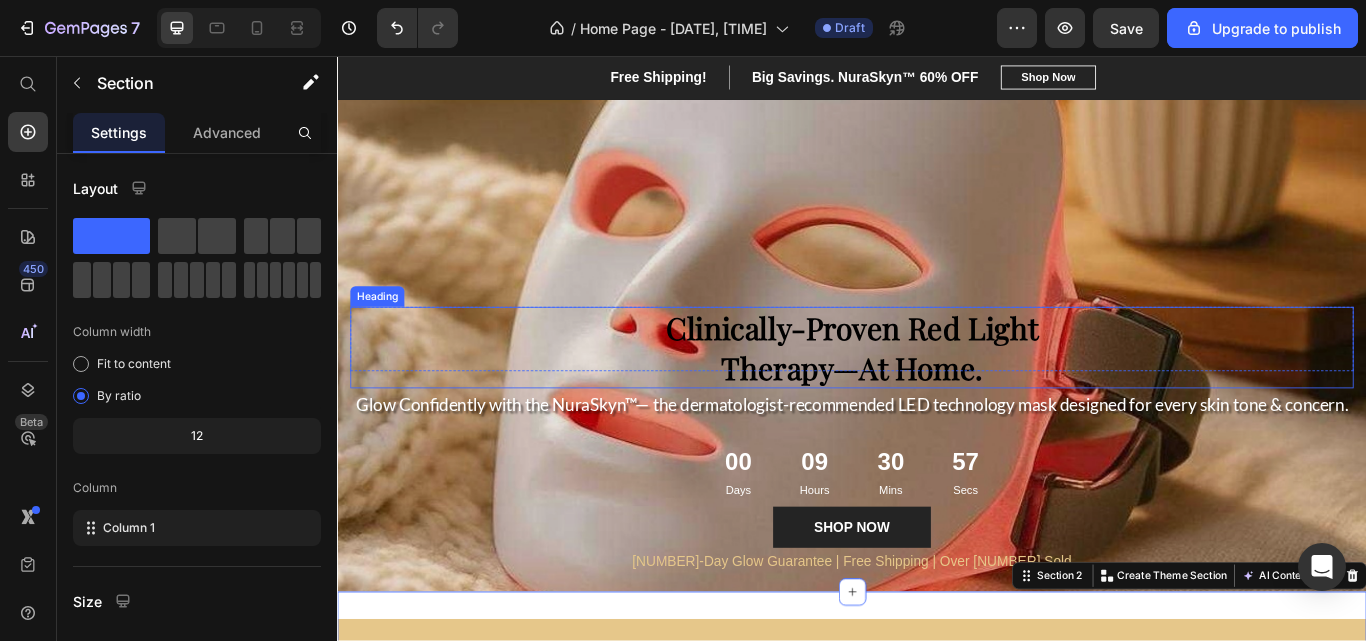 click on "Clinically-Proven Red Light  Therapy—At Home." at bounding box center (937, 396) 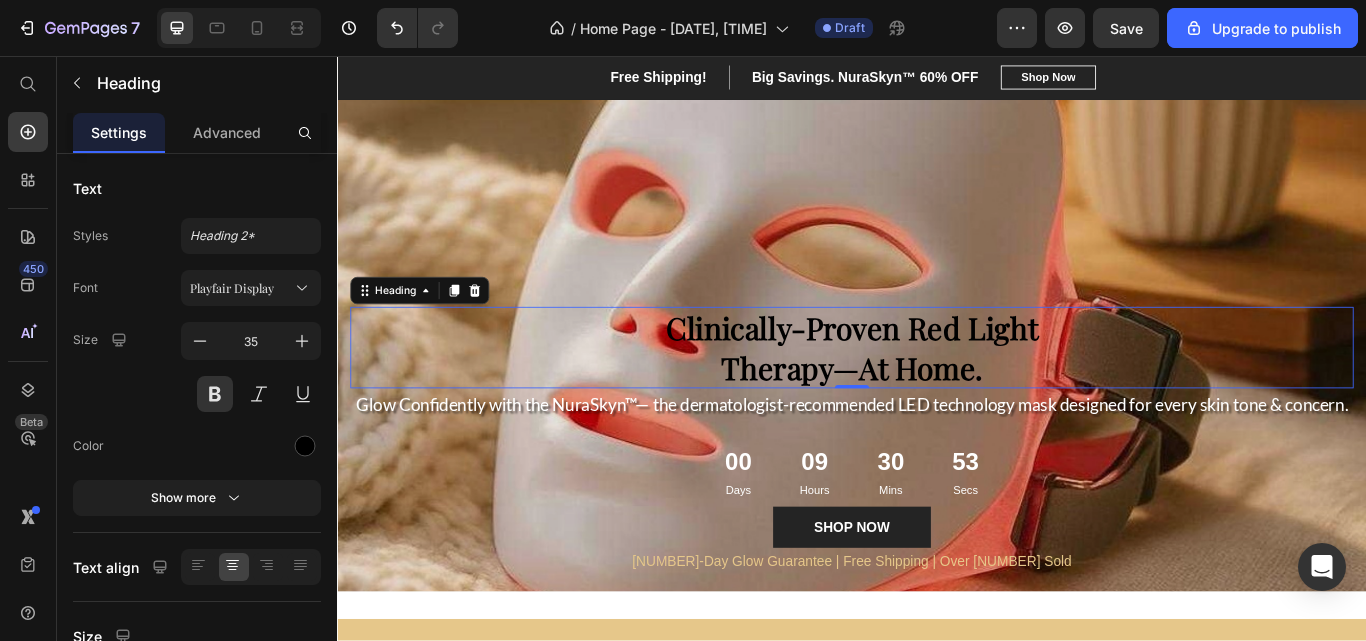 click at bounding box center (302, 341) 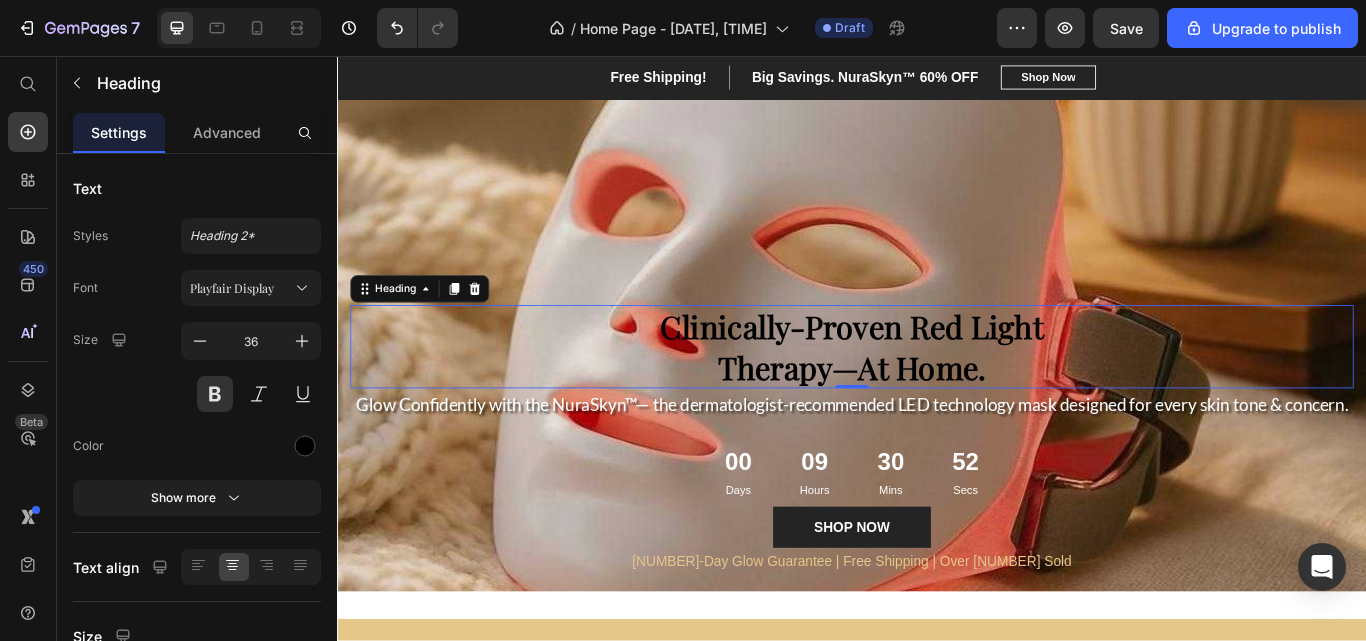 click at bounding box center [302, 341] 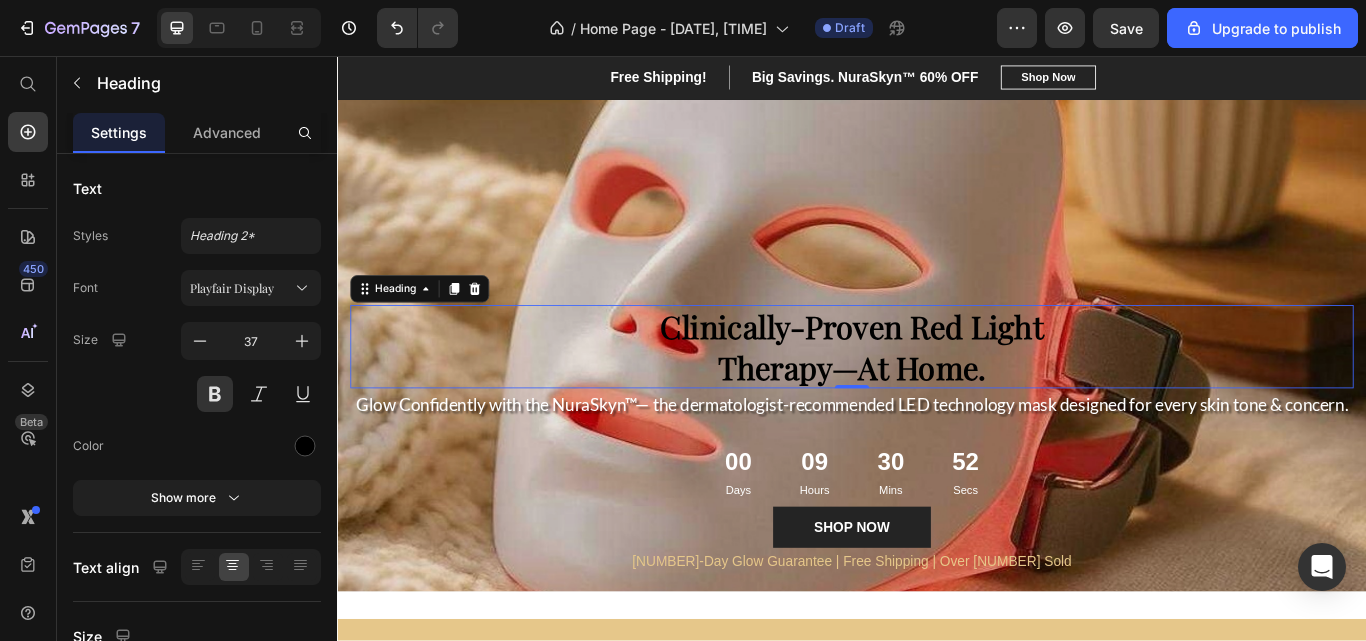 click at bounding box center [302, 341] 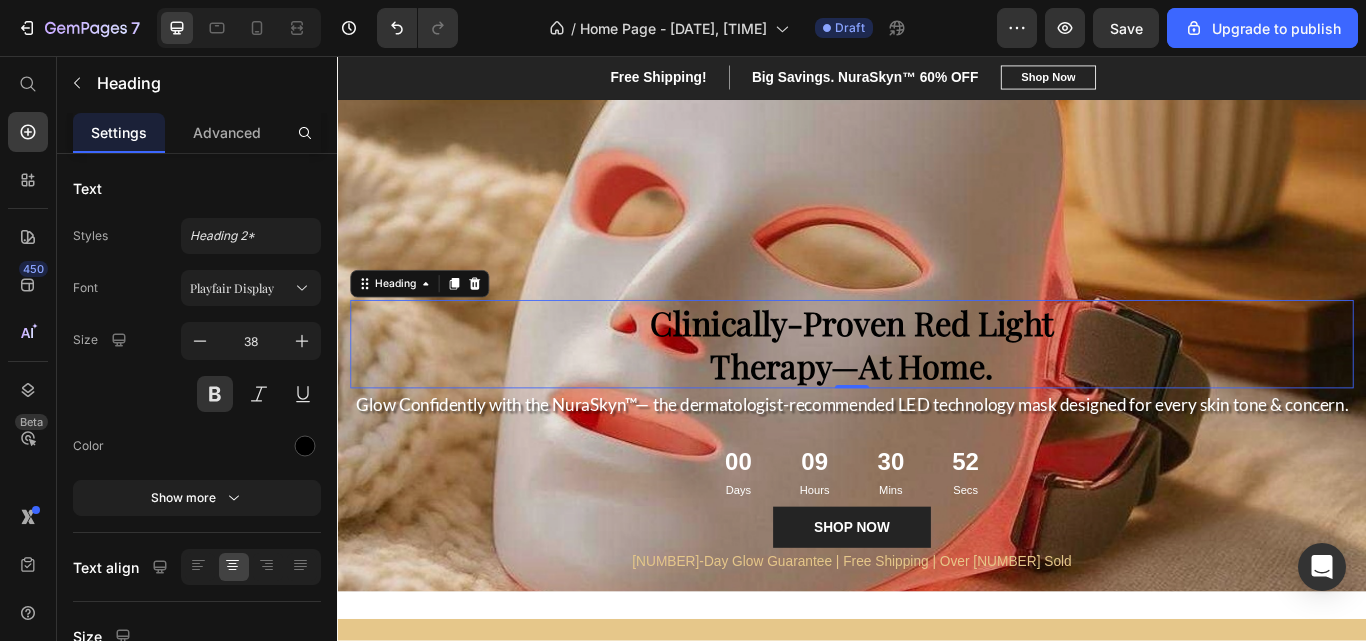 click at bounding box center [302, 341] 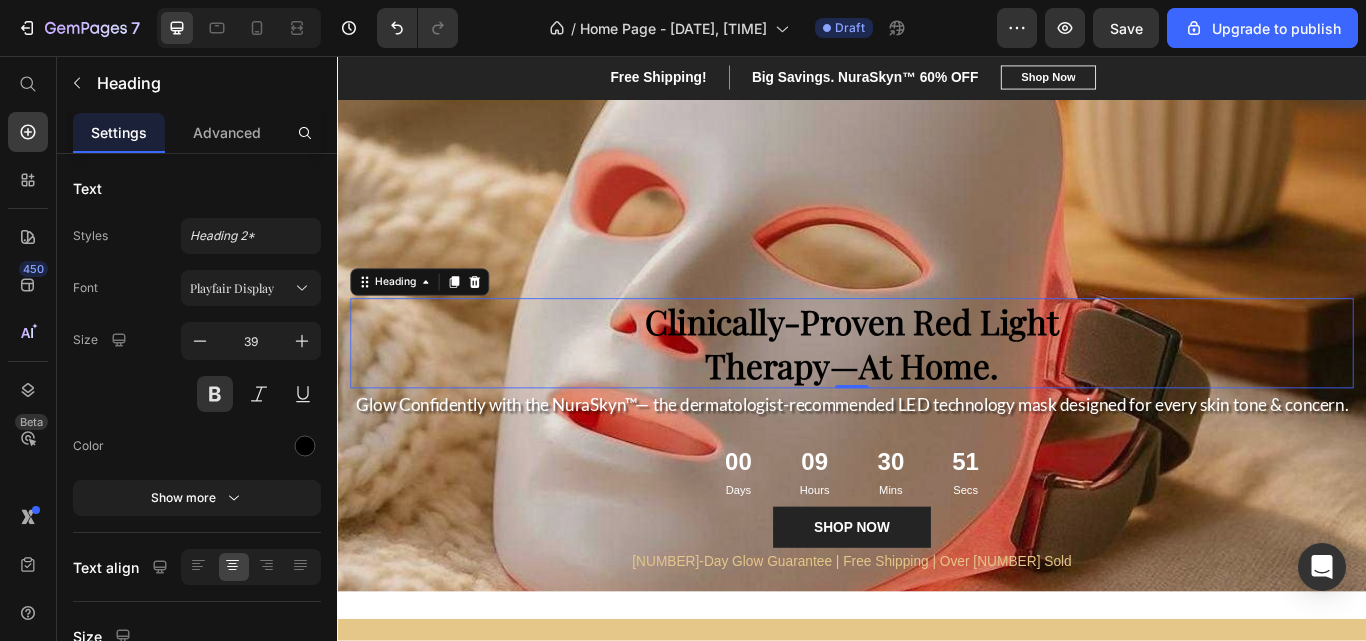 click at bounding box center (302, 341) 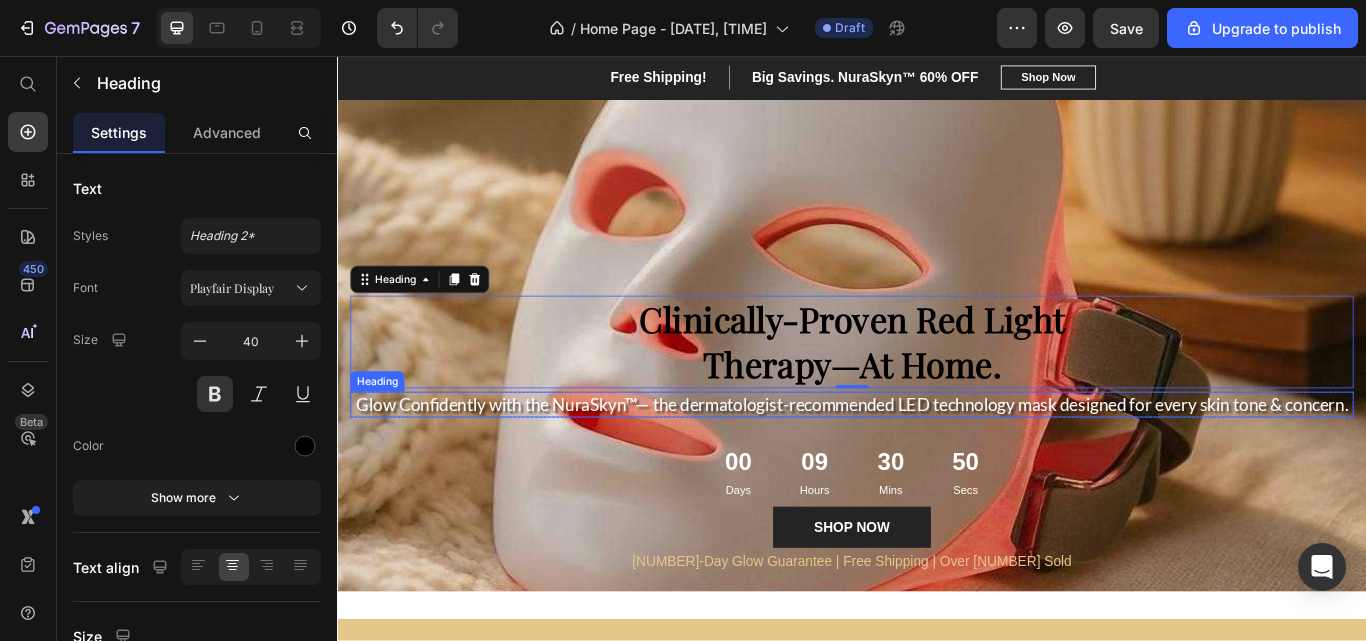 click on "Glow Confidently with the NuraSkyn™— the dermatologist-recommended LED technology mask designed for every skin tone & concern." at bounding box center [937, 463] 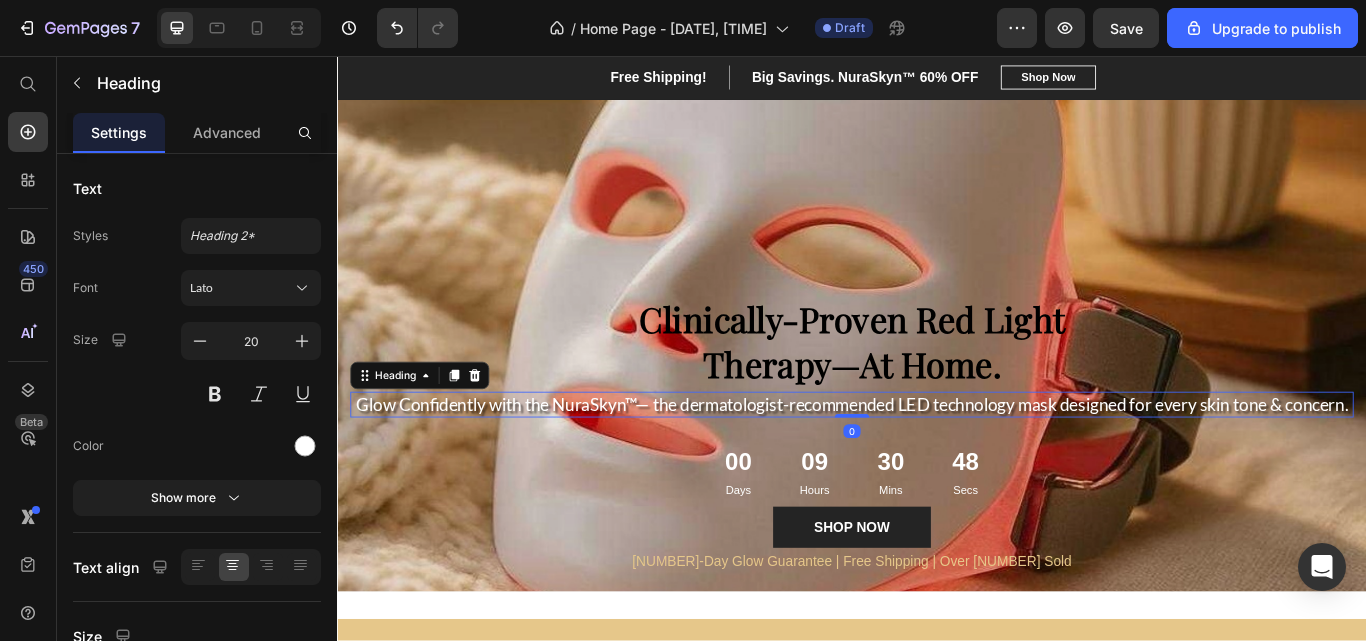 click 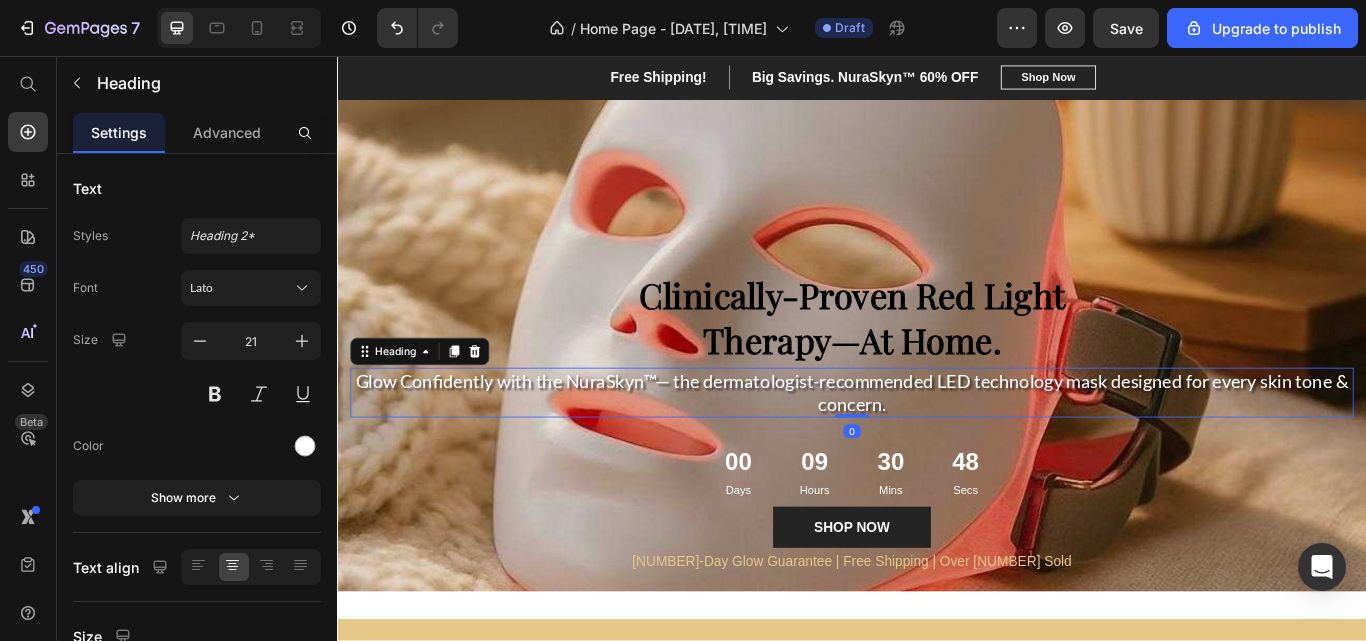 click 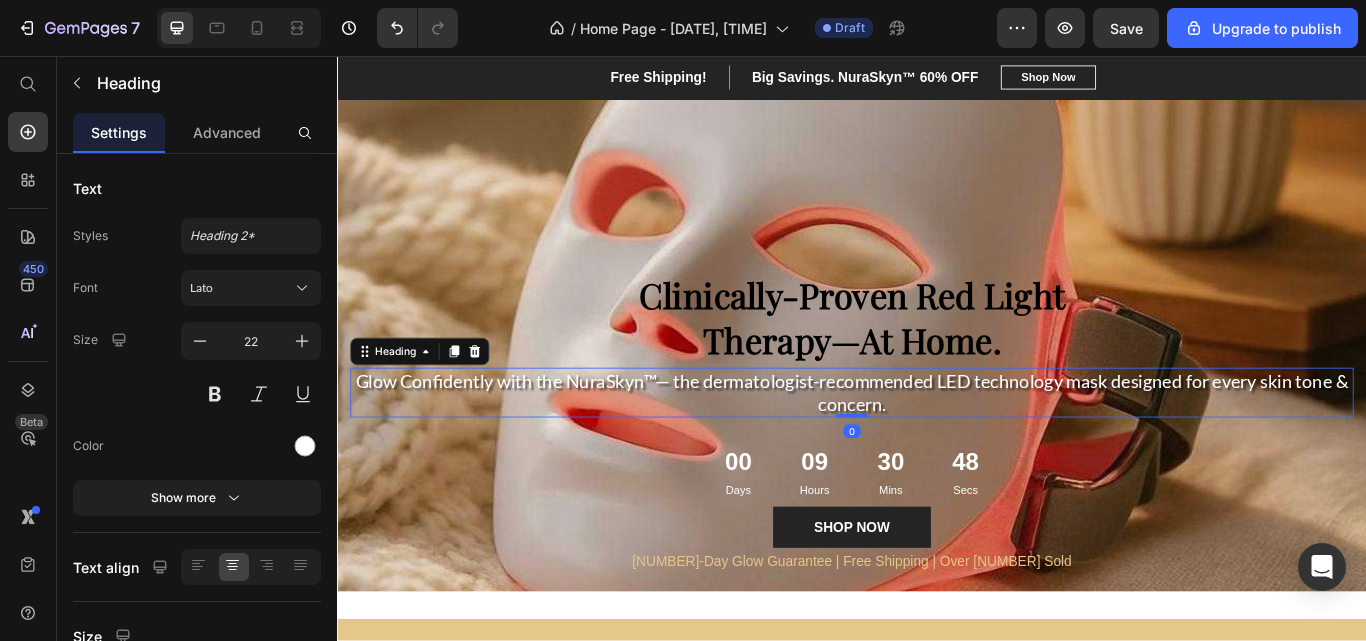 click 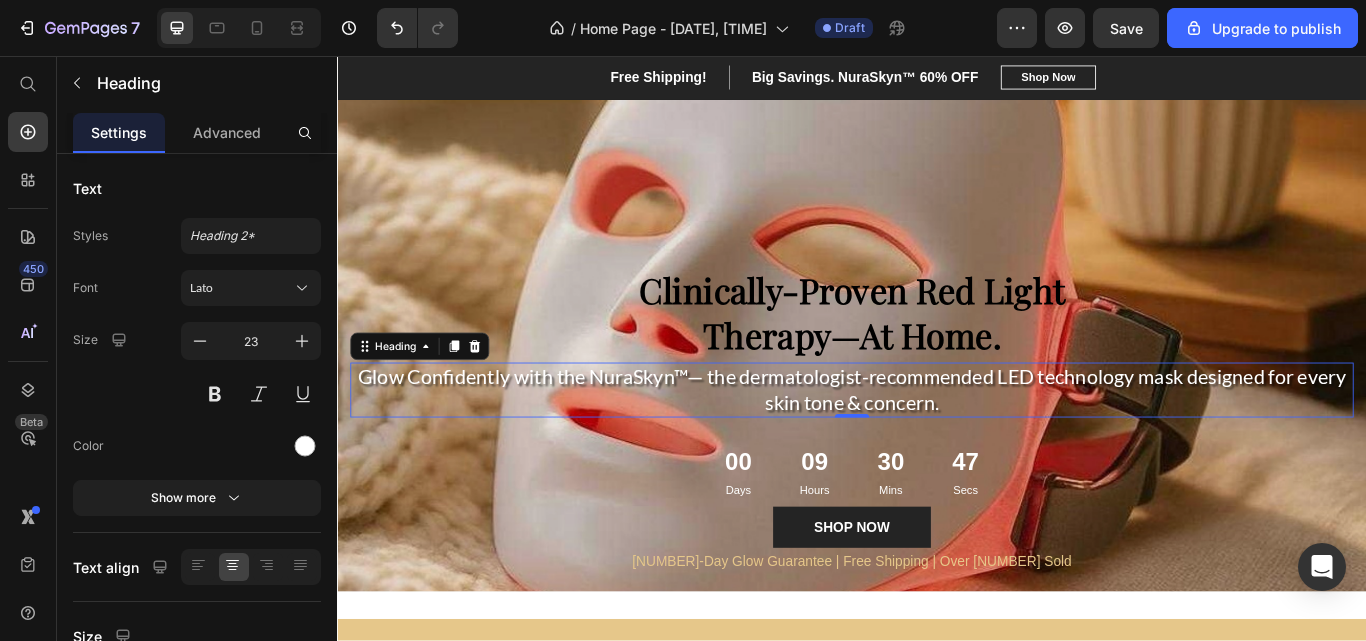 click 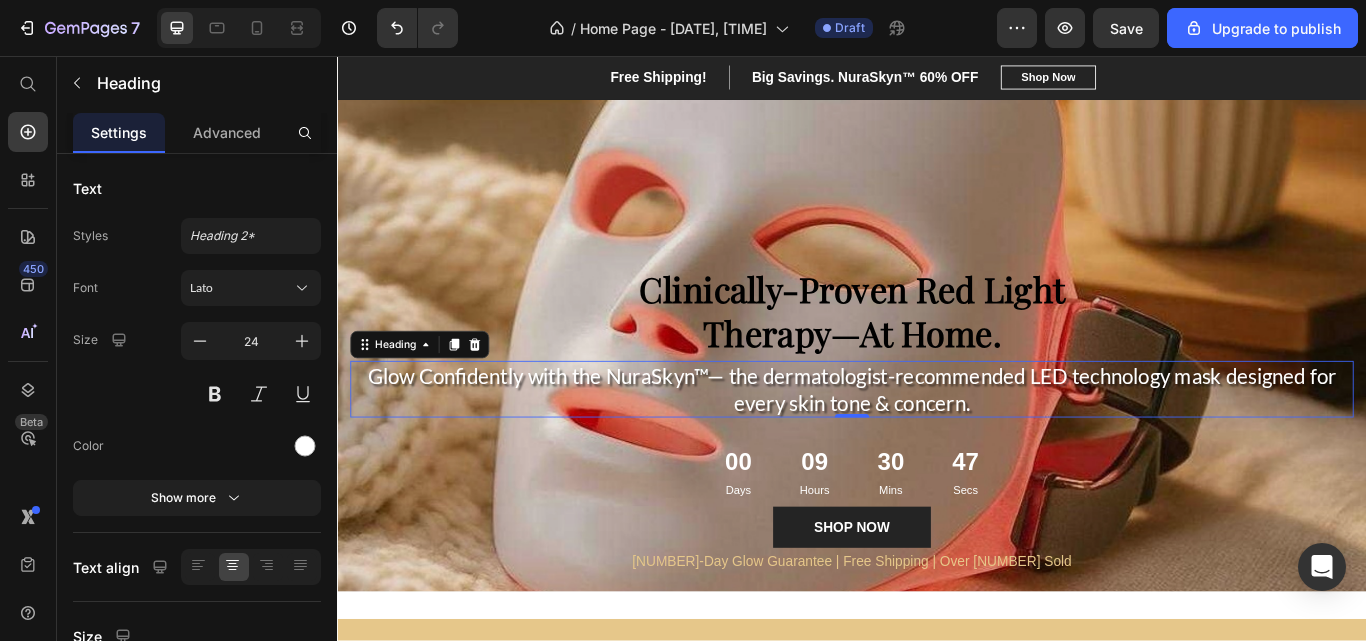 click 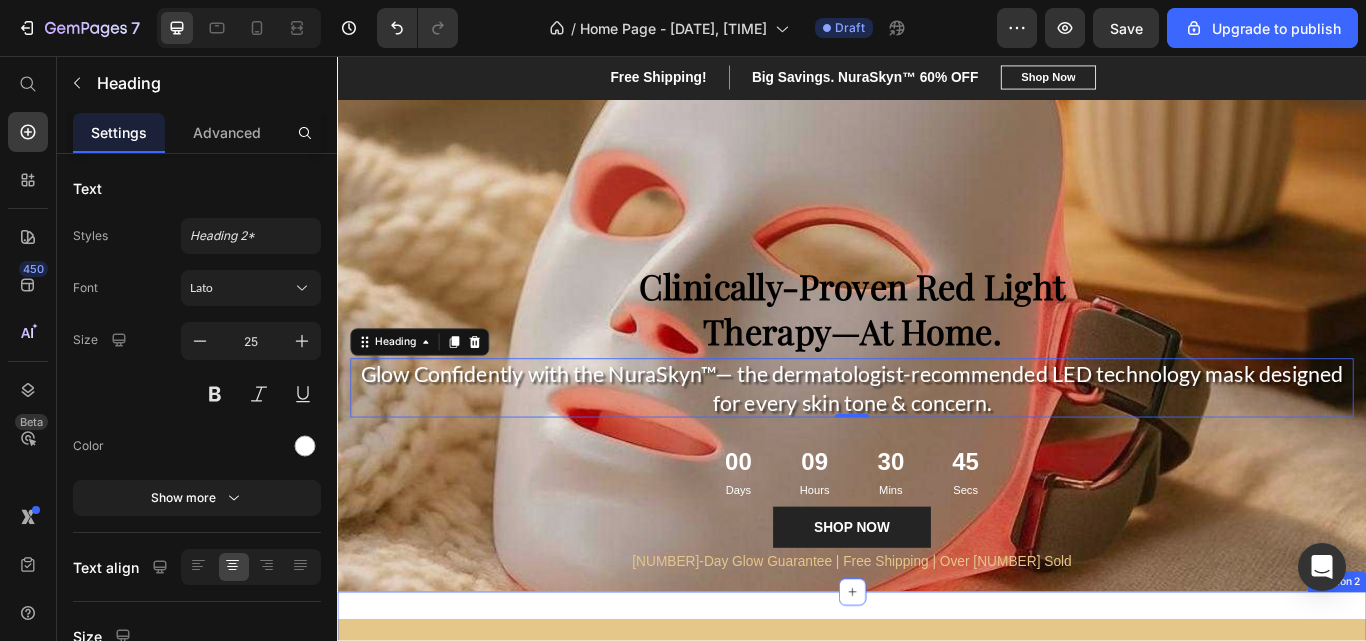 click on "FREE SHIPPING Text
100% SECURE CHECKOUT Text
LIMITED TIME [NUMBER]% OFF SALE Text
DERMATOLOGIST APPROVED Text
FREE SHIPPING Text
100% SECURE CHECKOUT Text
LIMITED TIME [NUMBER]% OFF SALE Text
DERMATOLOGIST APPROVED Text
Marquee Section [NUMBER]" at bounding box center [937, 749] 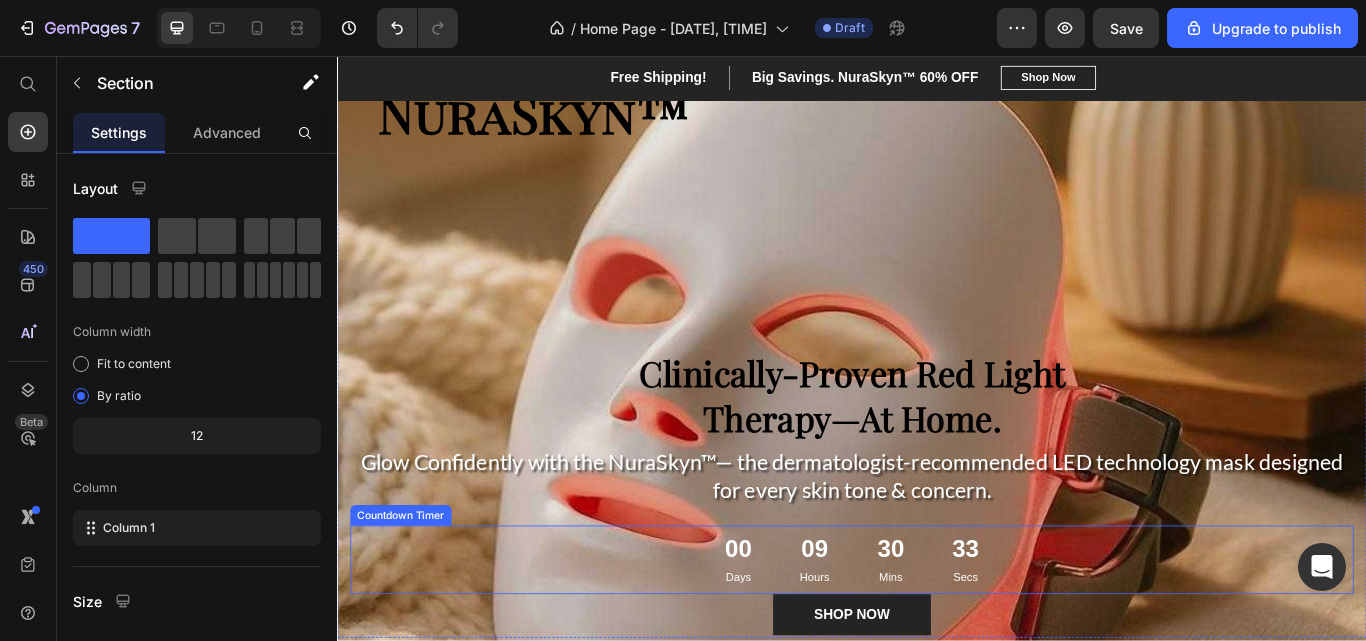 scroll, scrollTop: 0, scrollLeft: 0, axis: both 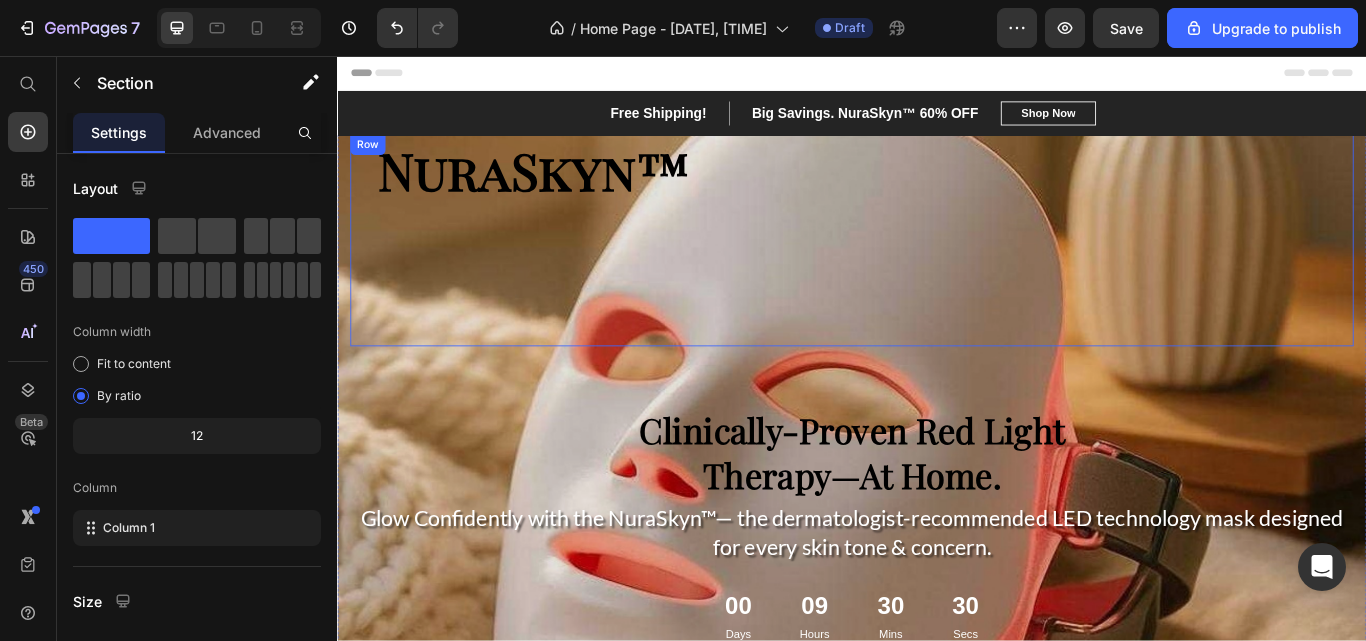 click on "NuraSkyn™ Heading" at bounding box center [937, 271] 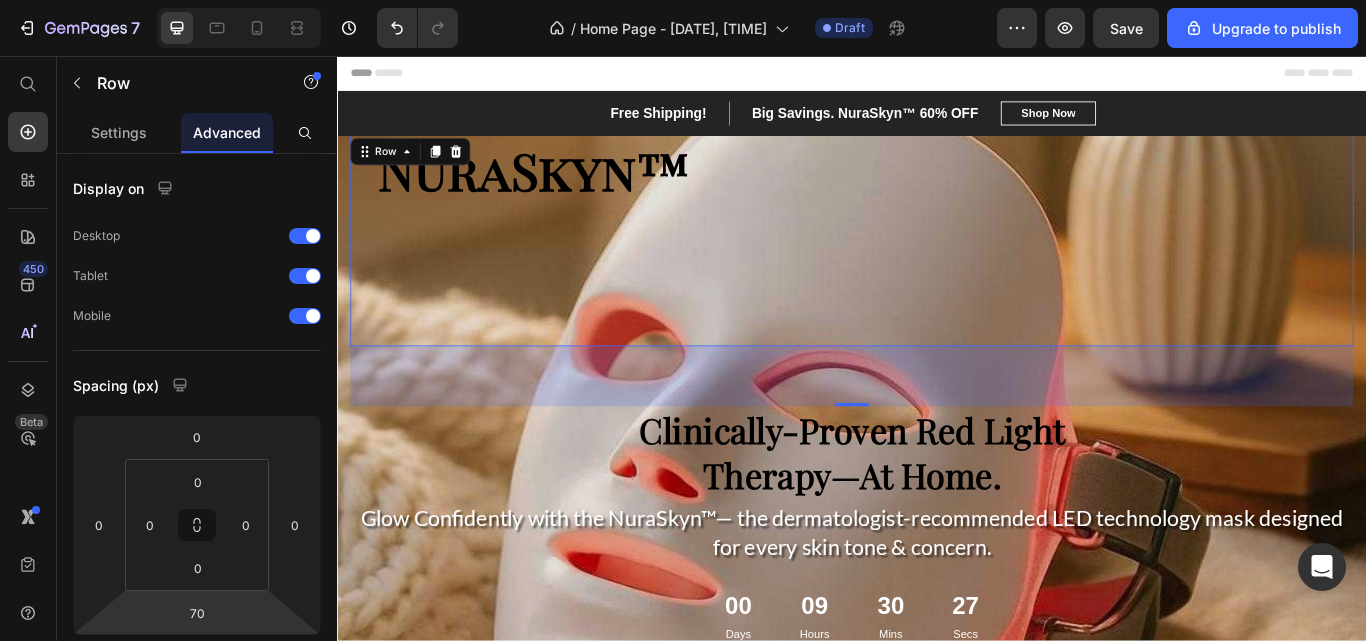 click on "70" at bounding box center (197, 613) 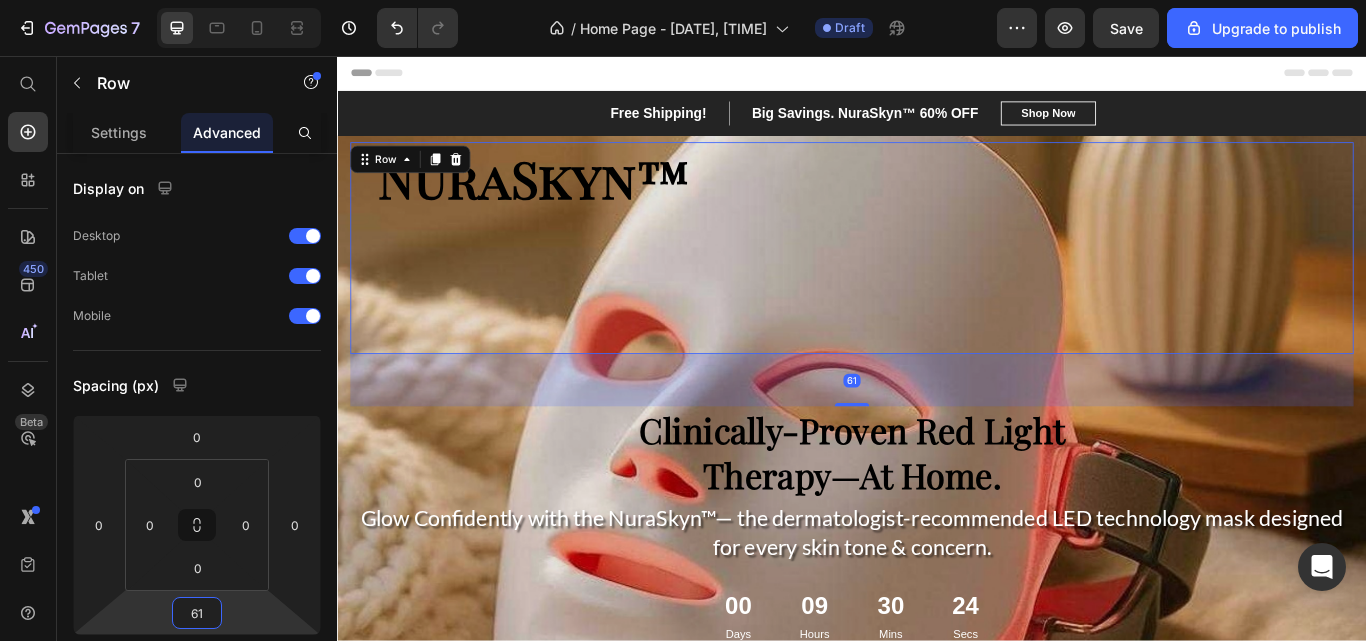 type on "60" 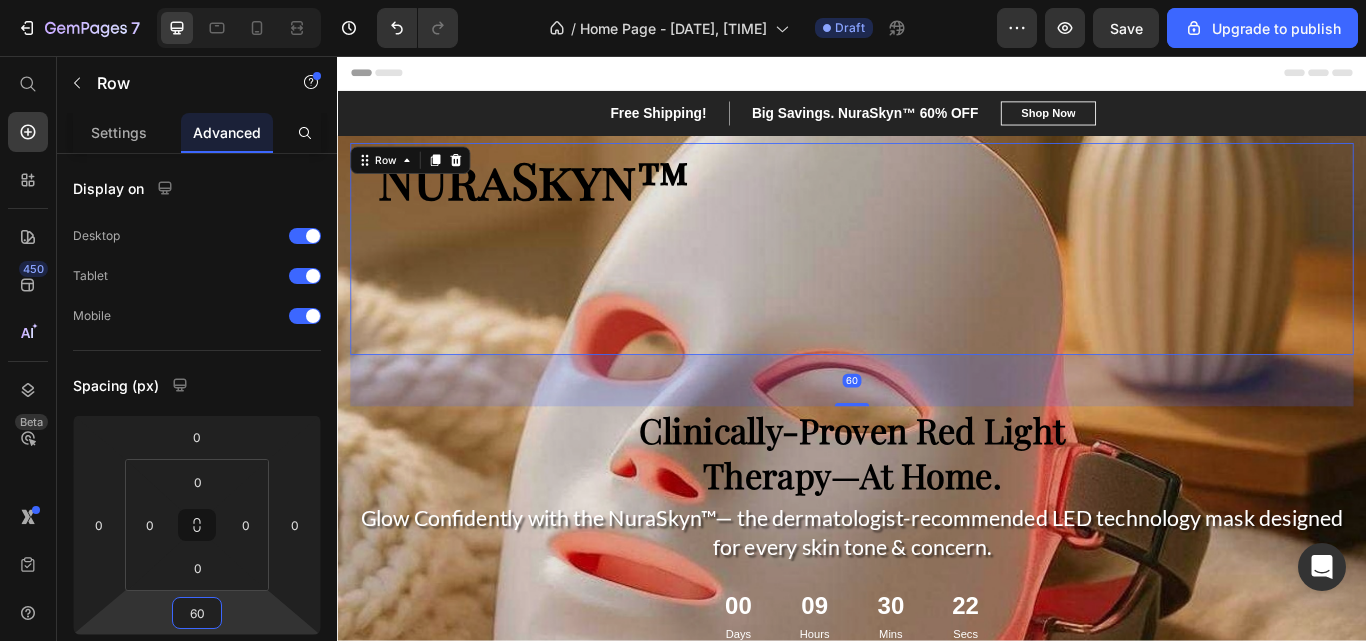 click on "Display on Desktop Tablet Mobile Spacing (px) 0 0 60 0 0 0 0 0 Shape Border Corner Shadow Position Opacity 100 % Animation Upgrade to Build plan  to unlock Animation & other premium features. Interaction Upgrade to Optimize plan  to unlock Interaction & other premium features. CSS class" at bounding box center (197, 757) 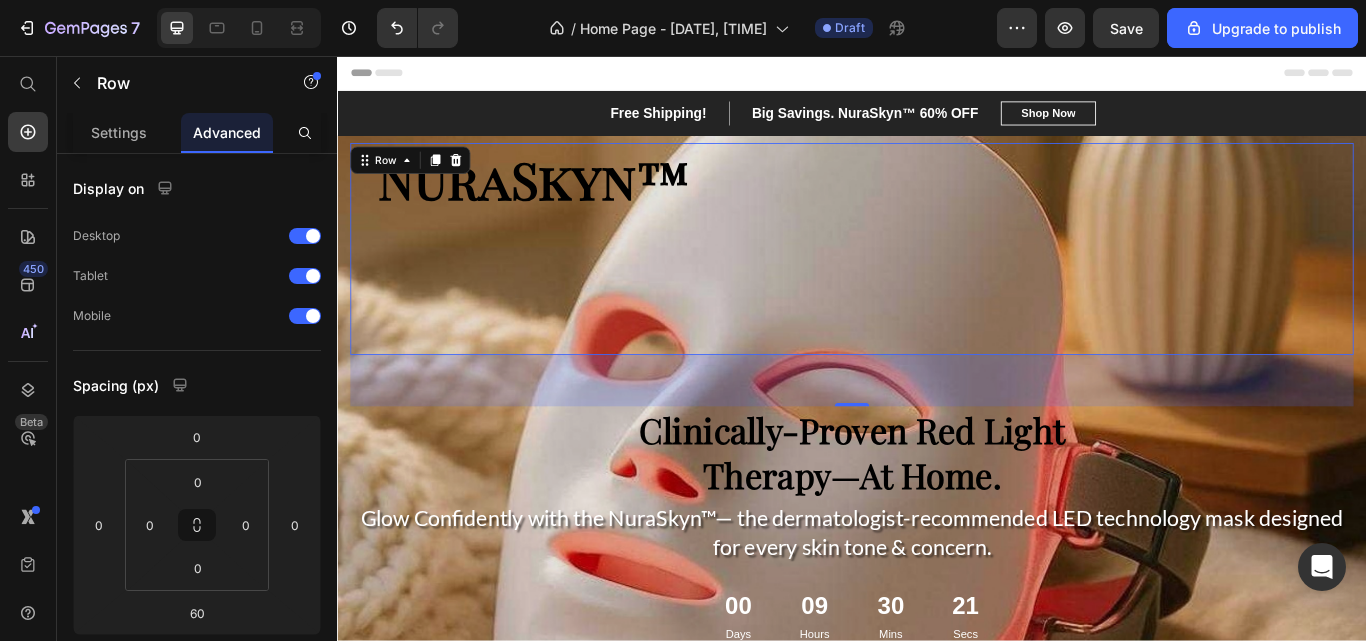 click 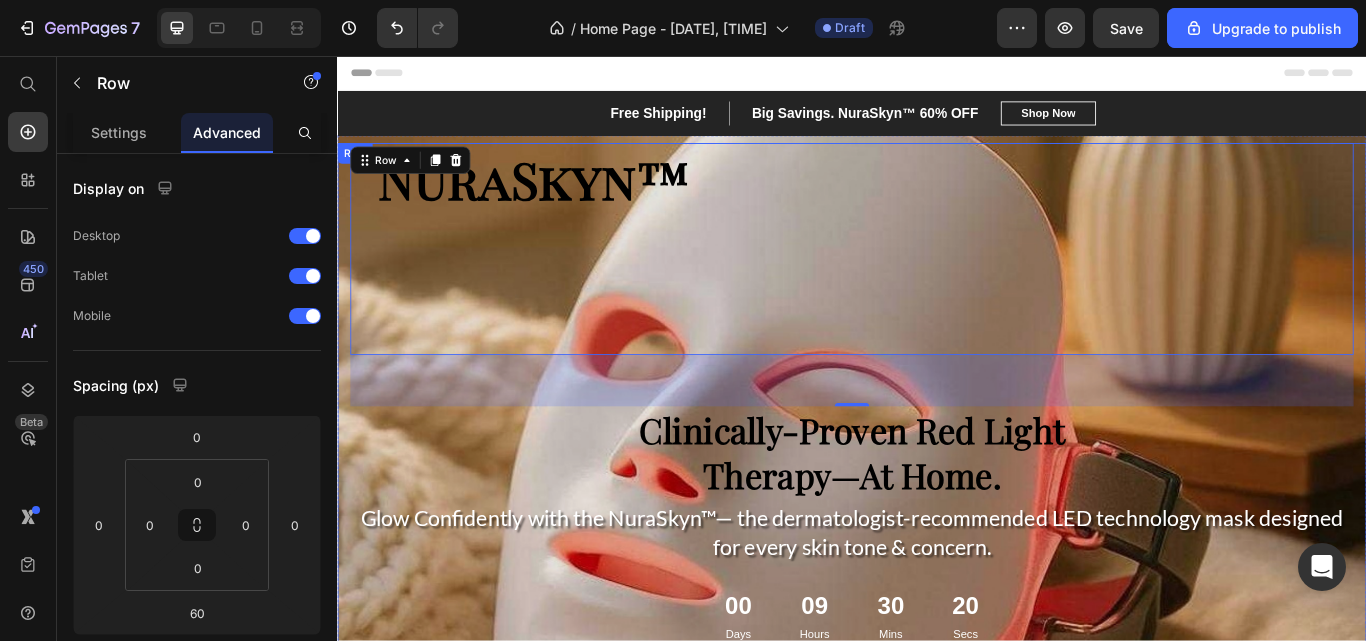 click on "NuraSkyn™ Heading Row   [NUMBER] Clinically-Proven Red Light  Therapy—At Home. Heading Row Glow Confidently with the NuraSkyn™— the dermatologist-recommended LED technology mask designed for every skin tone & concern. Heading Row [NUMBER] Days [NUMBER] Hours [NUMBER] Mins [NUMBER] Secs Countdown Timer SHOP NOW Button [NUMBER]-Day Glow Guarantee | Free Shipping | Over [NUMBER] Sold Text Block Row" at bounding box center [937, 479] 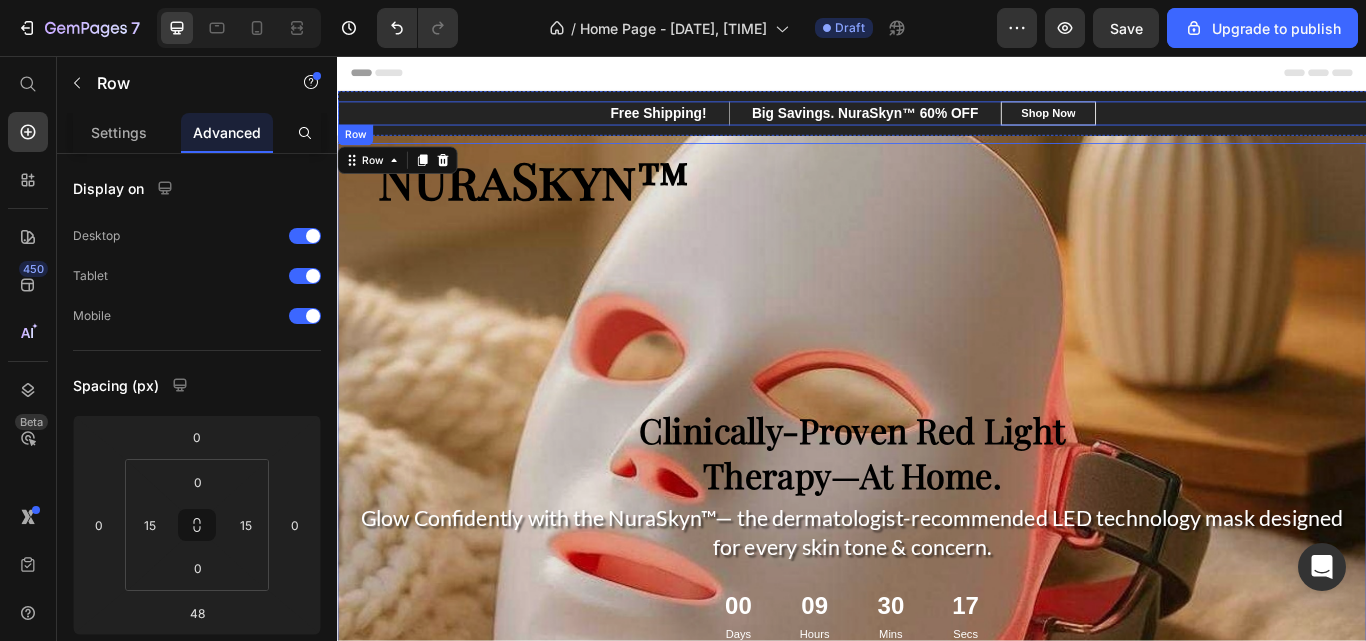 click on "Free Shipping! Text block Big Savings. NuraSkyn™ 60% OFF  Text block Row Back-to-School Sale Up To 35% OFF  Text block Shop Now Button Row" at bounding box center (937, 123) 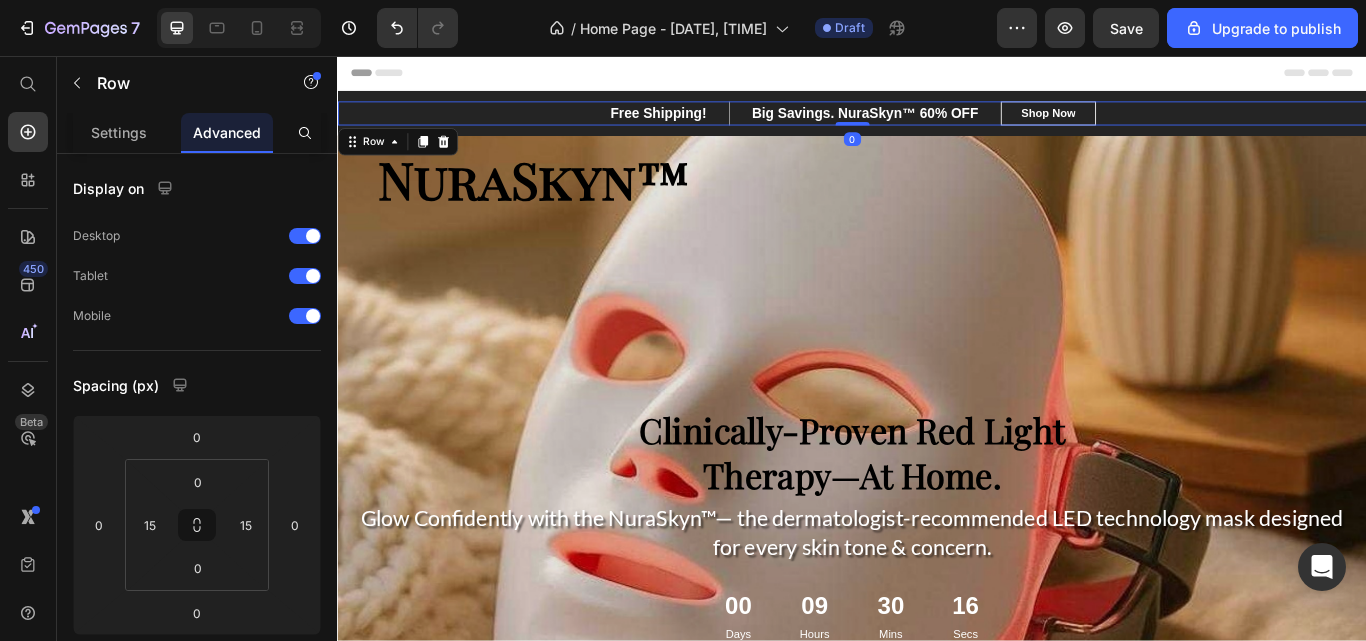 click on "Header" at bounding box center [937, 76] 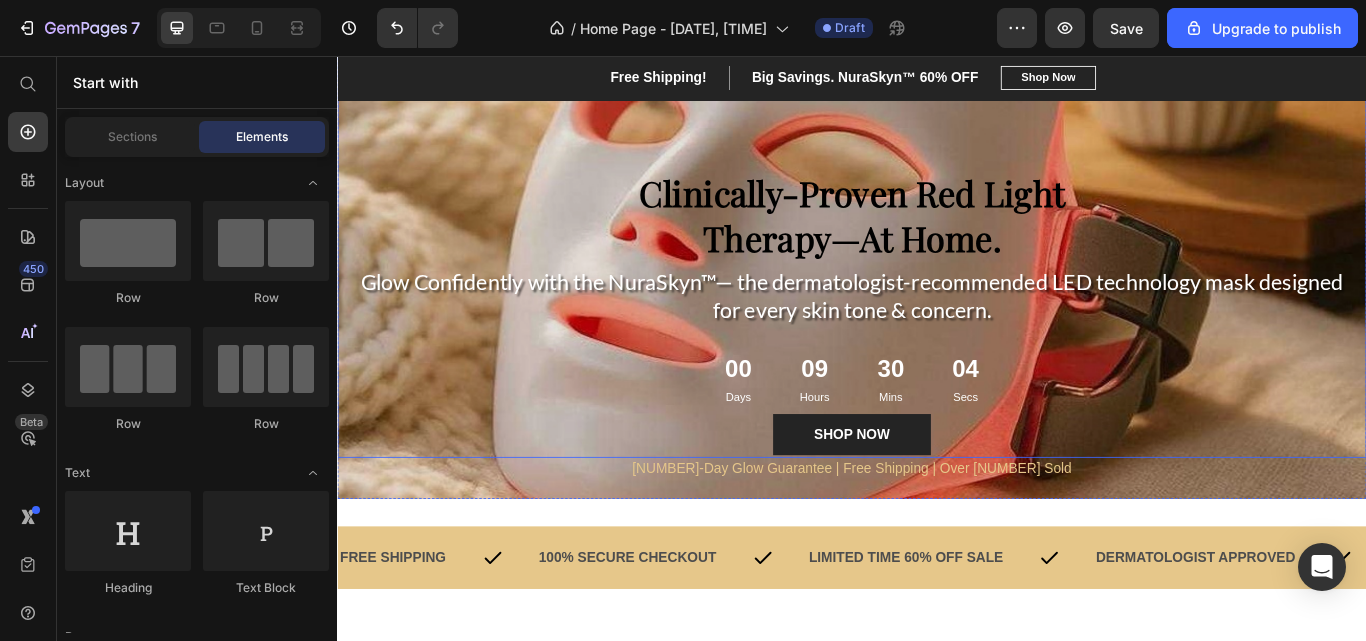 scroll, scrollTop: 282, scrollLeft: 0, axis: vertical 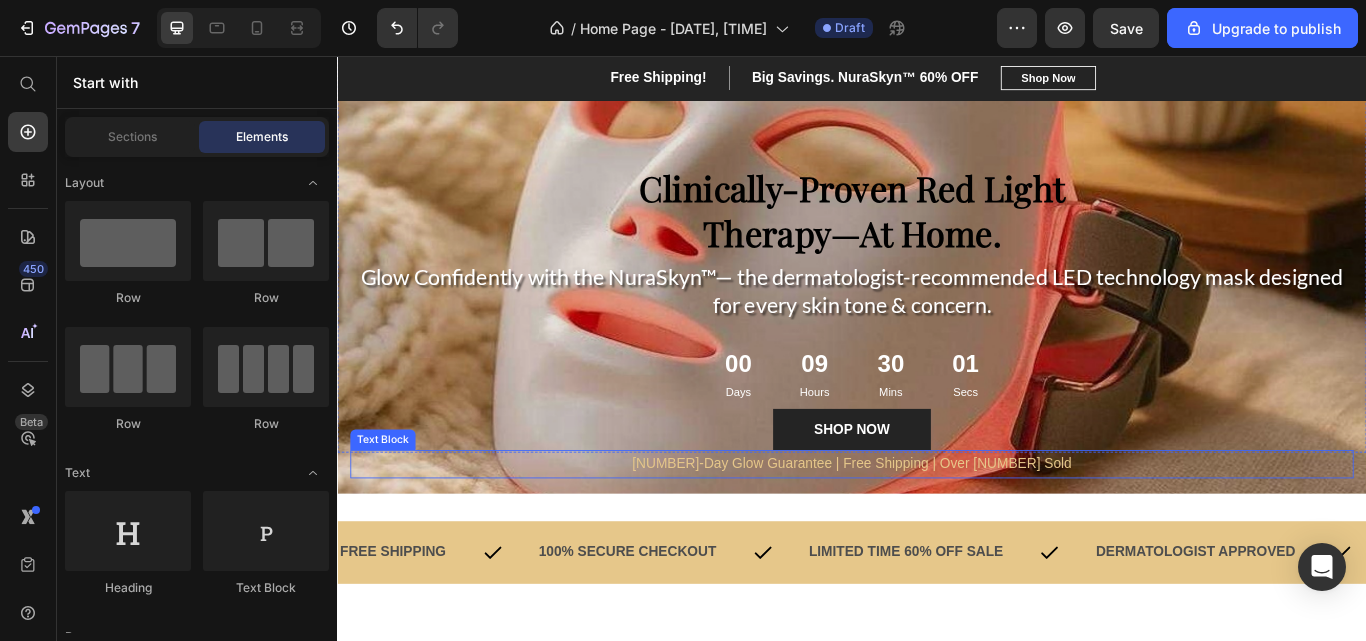 click on "[NUMBER]-Day Glow Guarantee | Free Shipping | Over [NUMBER] Sold" at bounding box center [937, 532] 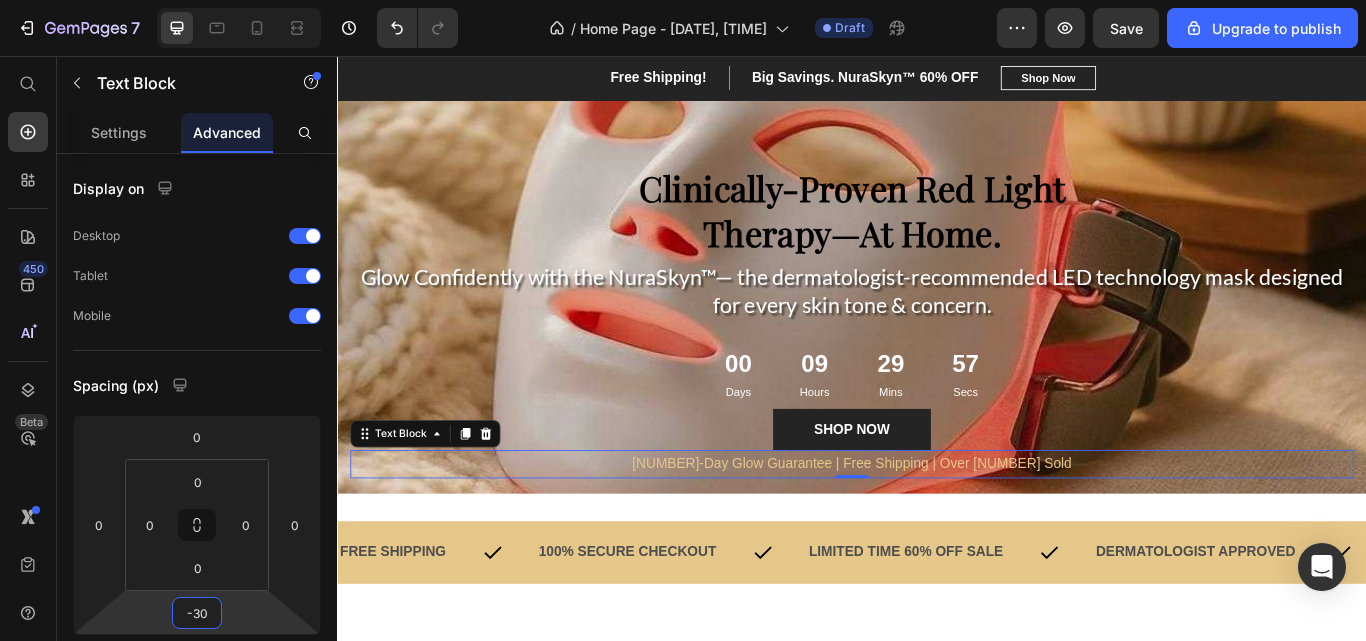 click on "-30" at bounding box center [197, 613] 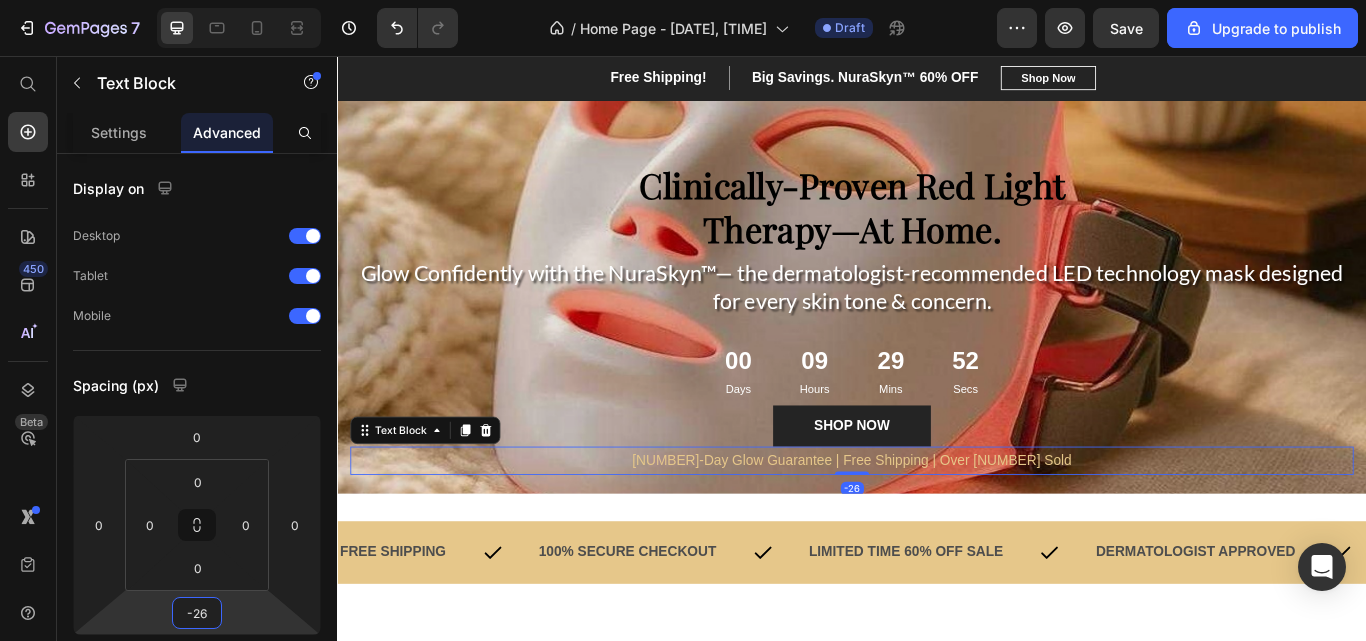 type on "-25" 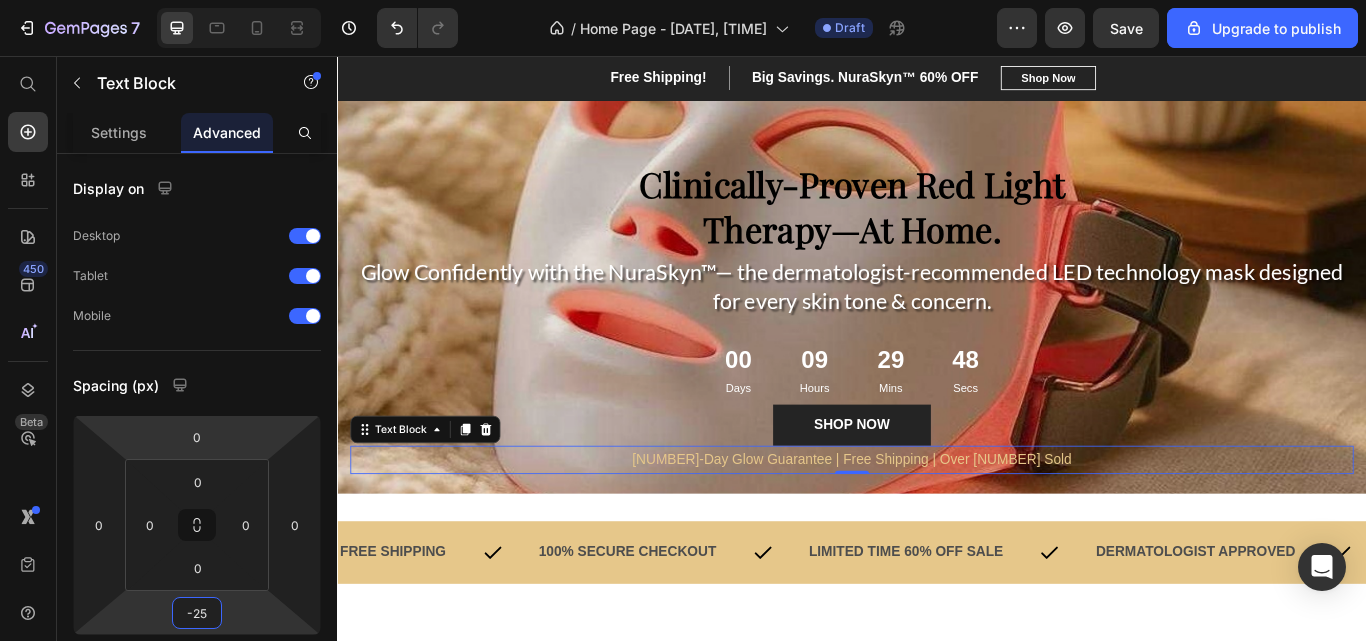 click on "0" at bounding box center [197, 437] 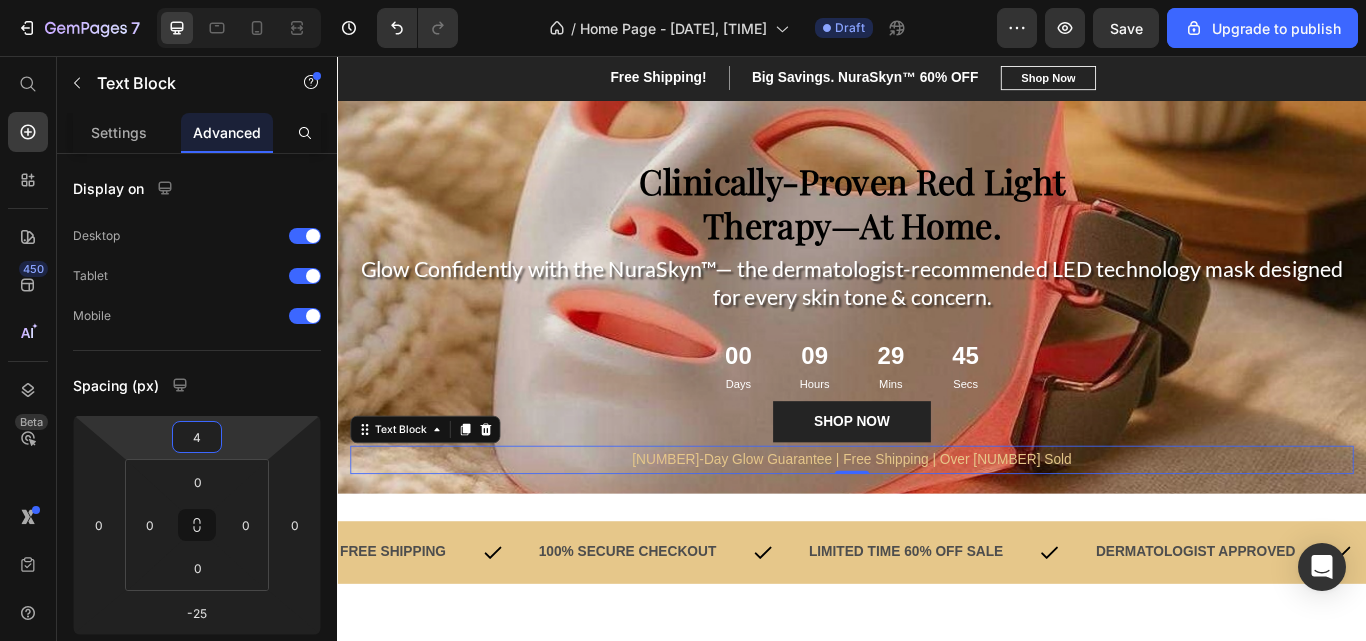 type on "5" 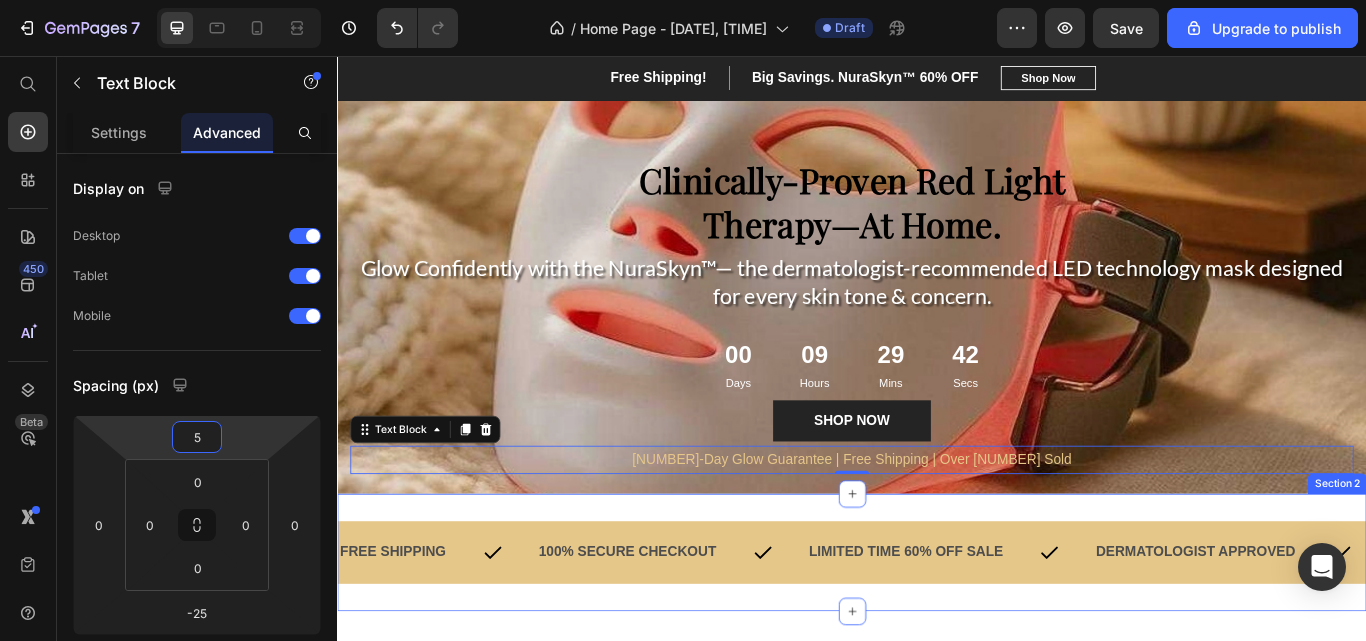 click on "FREE SHIPPING Text
100% SECURE CHECKOUT Text
LIMITED TIME [NUMBER]% OFF SALE Text
DERMATOLOGIST APPROVED Text
FREE SHIPPING Text
100% SECURE CHECKOUT Text
LIMITED TIME [NUMBER]% OFF SALE Text
DERMATOLOGIST APPROVED Text
Marquee Section [NUMBER]" at bounding box center (937, 635) 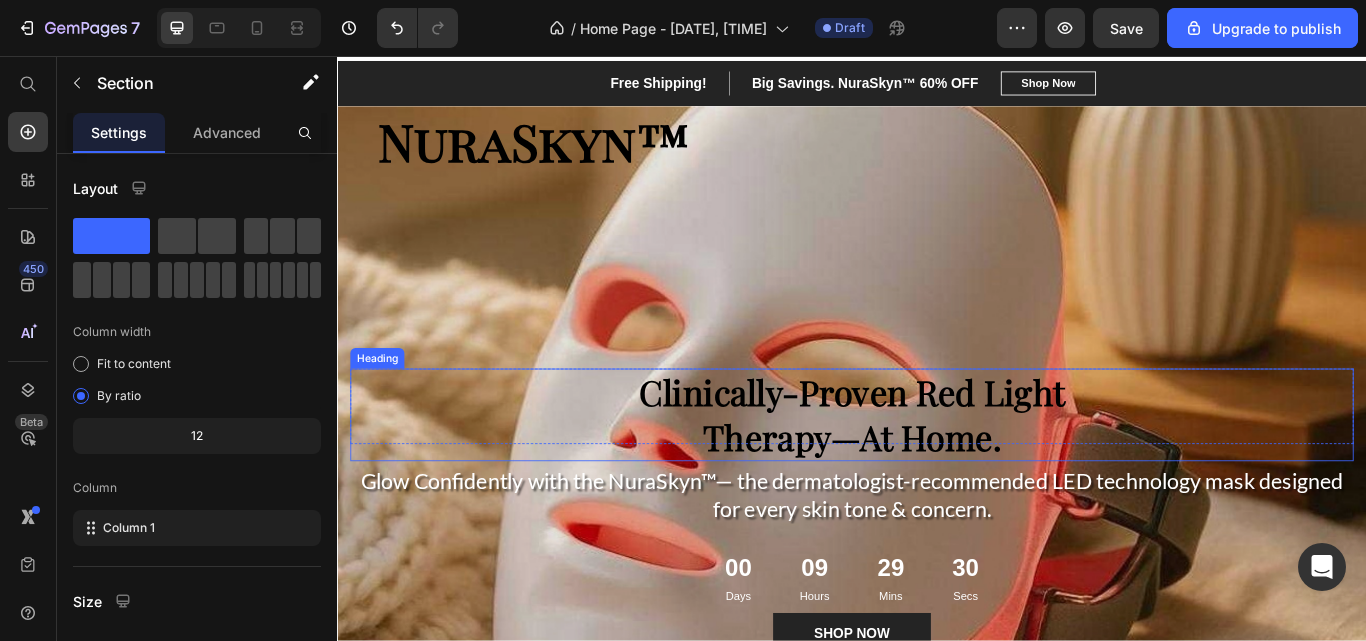 scroll, scrollTop: 0, scrollLeft: 0, axis: both 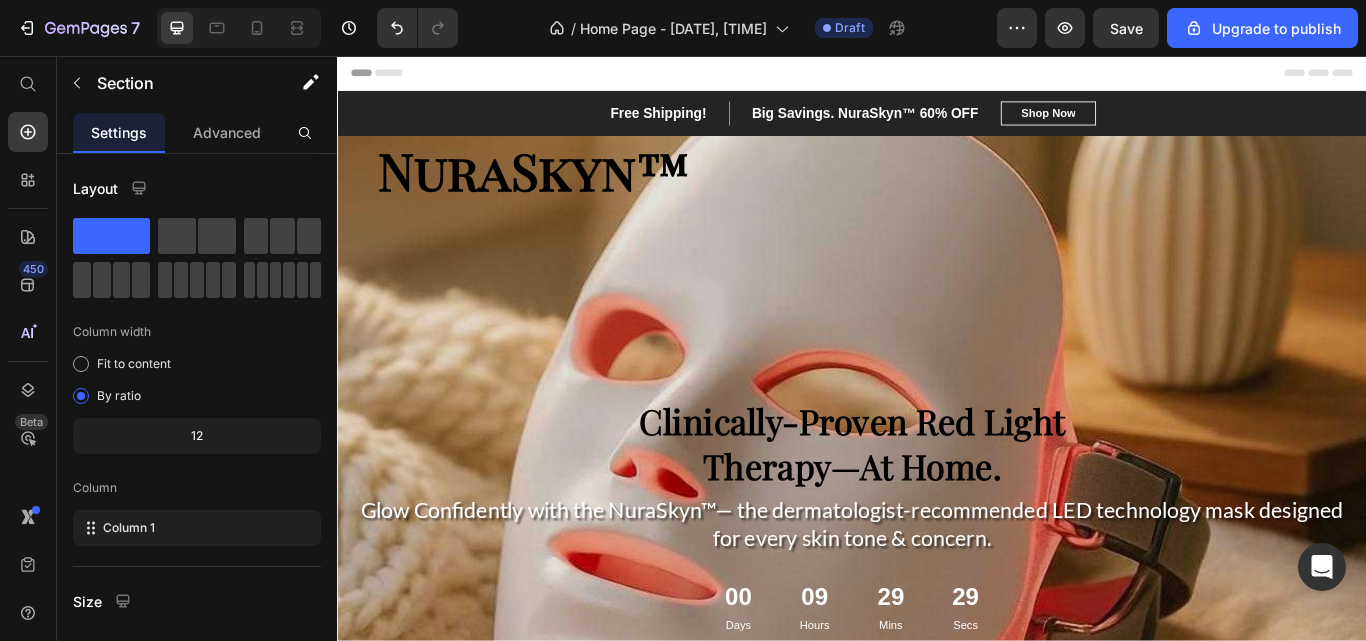 click on "Header" at bounding box center [937, 76] 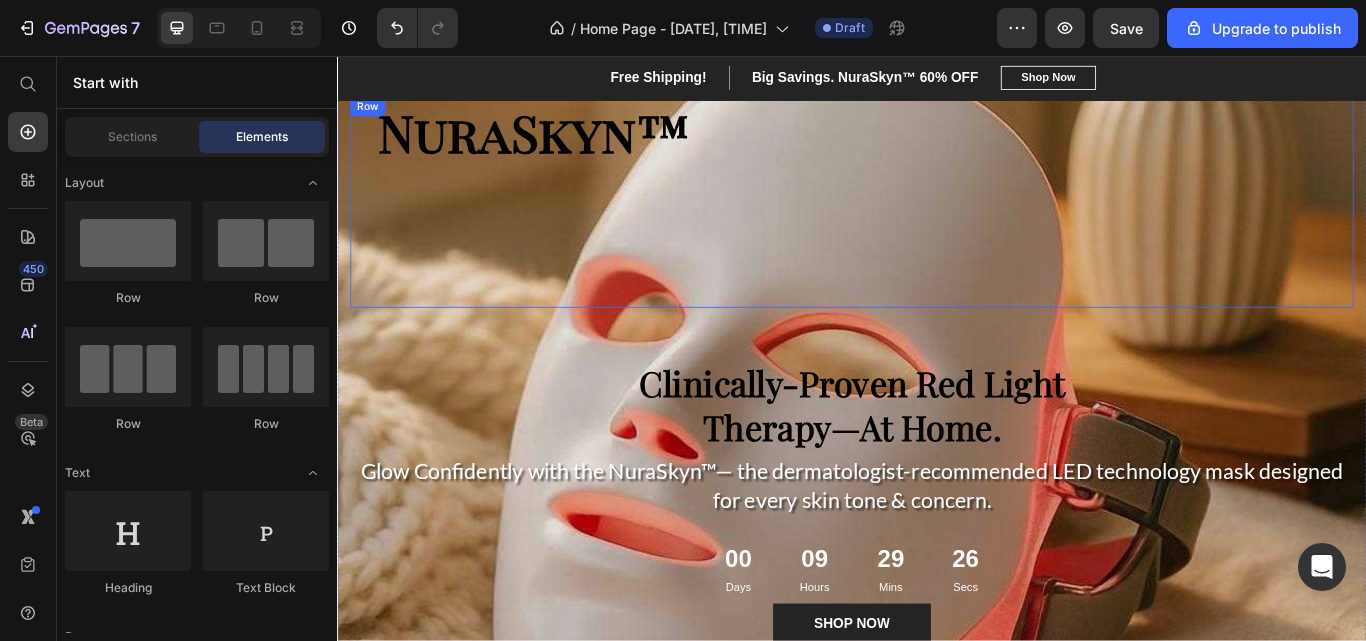 scroll, scrollTop: 0, scrollLeft: 0, axis: both 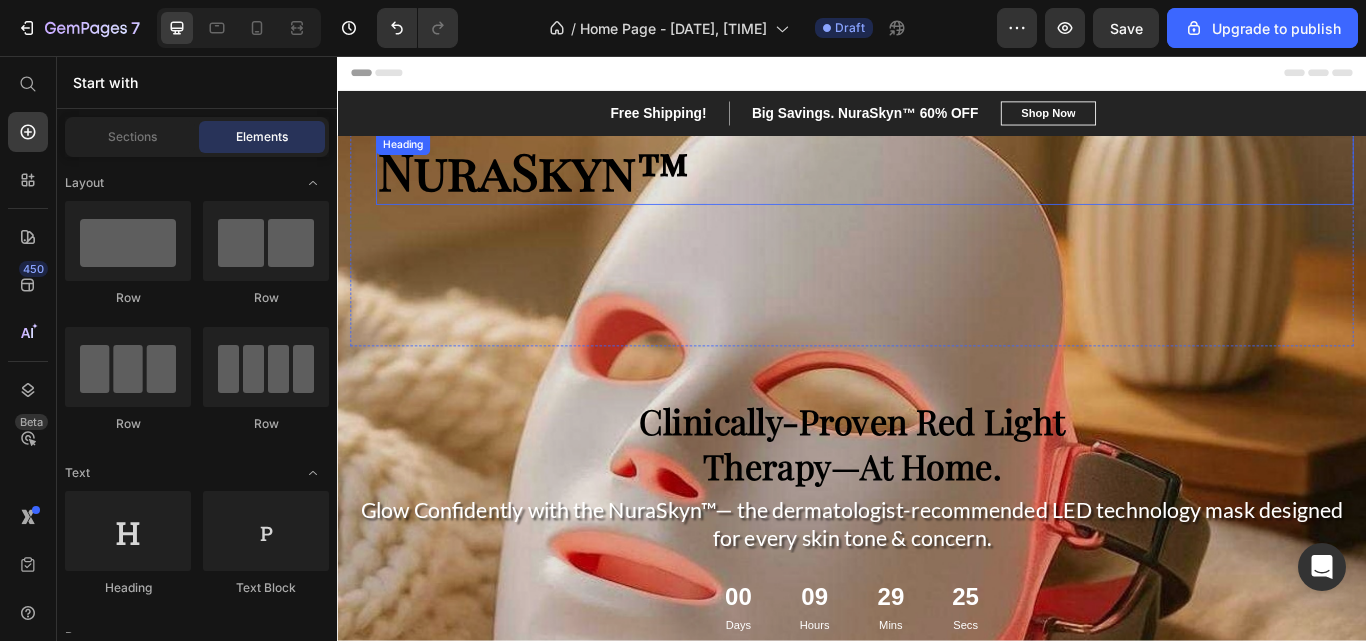 click on "NuraSkyn™" at bounding box center (952, 189) 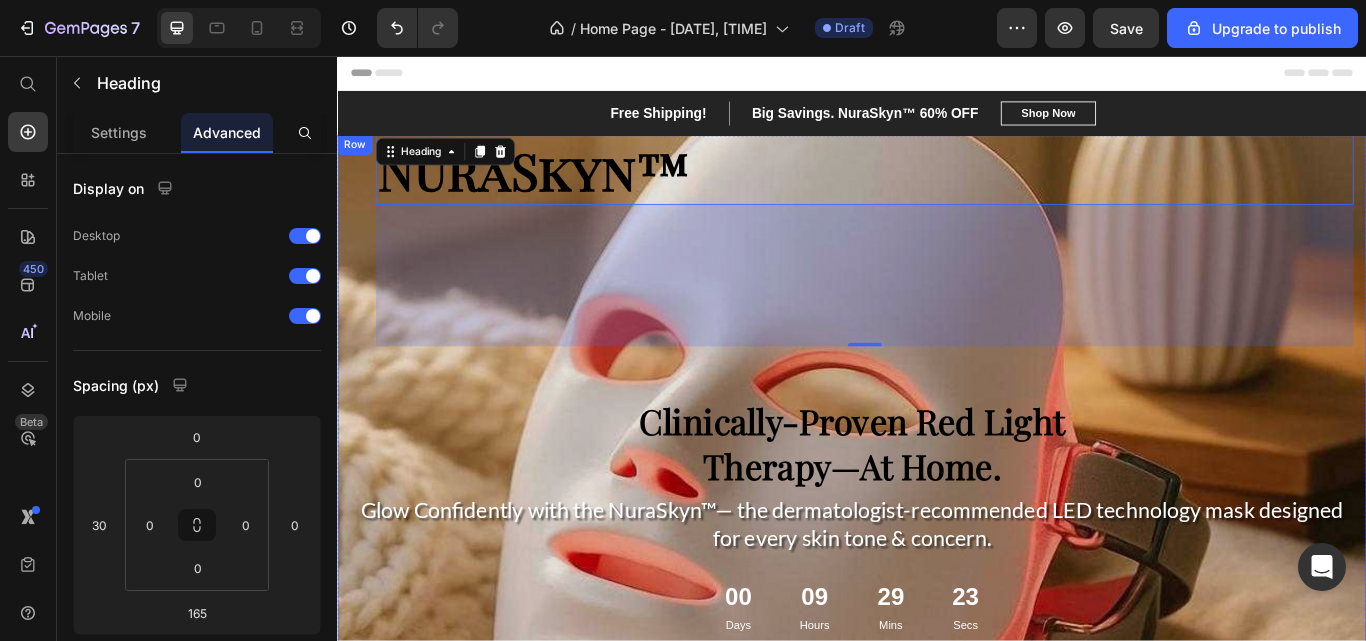 click on "NuraSkyn™ Heading   [NUMBER] Row Clinically-Proven Red Light  Therapy—At Home. Heading Row Glow Confidently with the NuraSkyn™— the dermatologist-recommended LED technology mask designed for every skin tone & concern. Heading Row [NUMBER] Days [NUMBER] Hours [NUMBER] Mins [NUMBER] Secs Countdown Timer SHOP NOW Button [NUMBER]-Day Glow Guarantee | Free Shipping | Over [NUMBER] Sold Text Block" at bounding box center (937, 474) 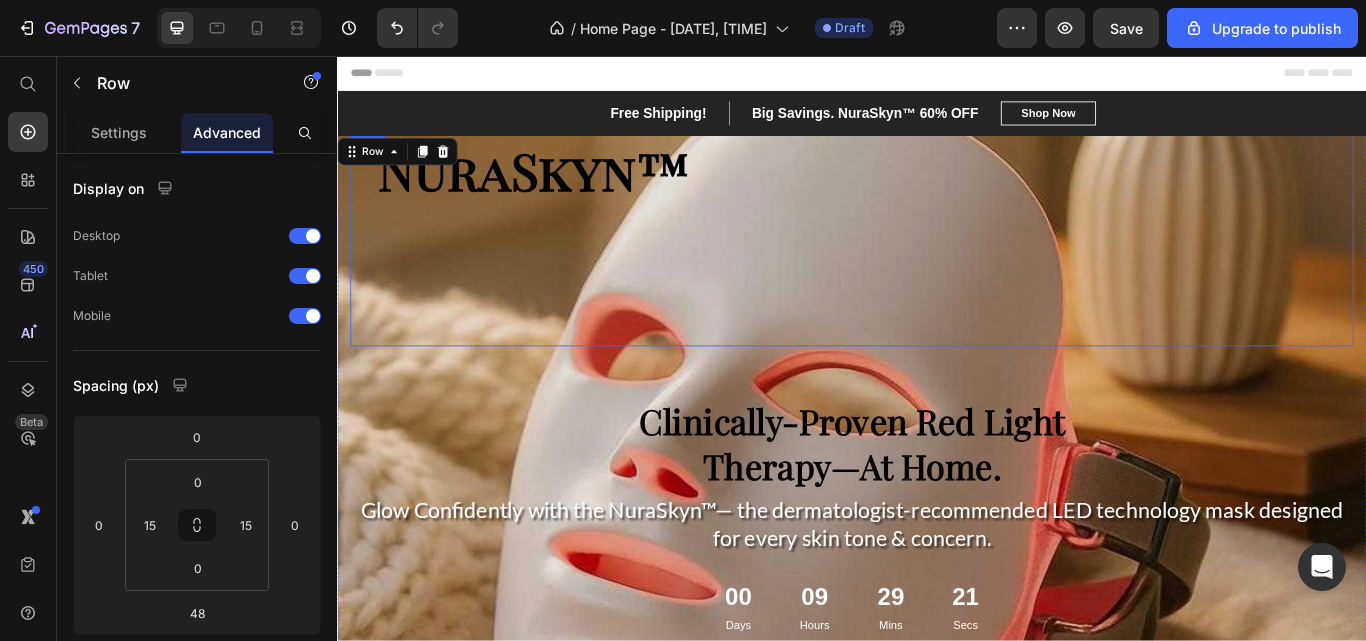 click on "NuraSkyn™ Heading" at bounding box center [937, 271] 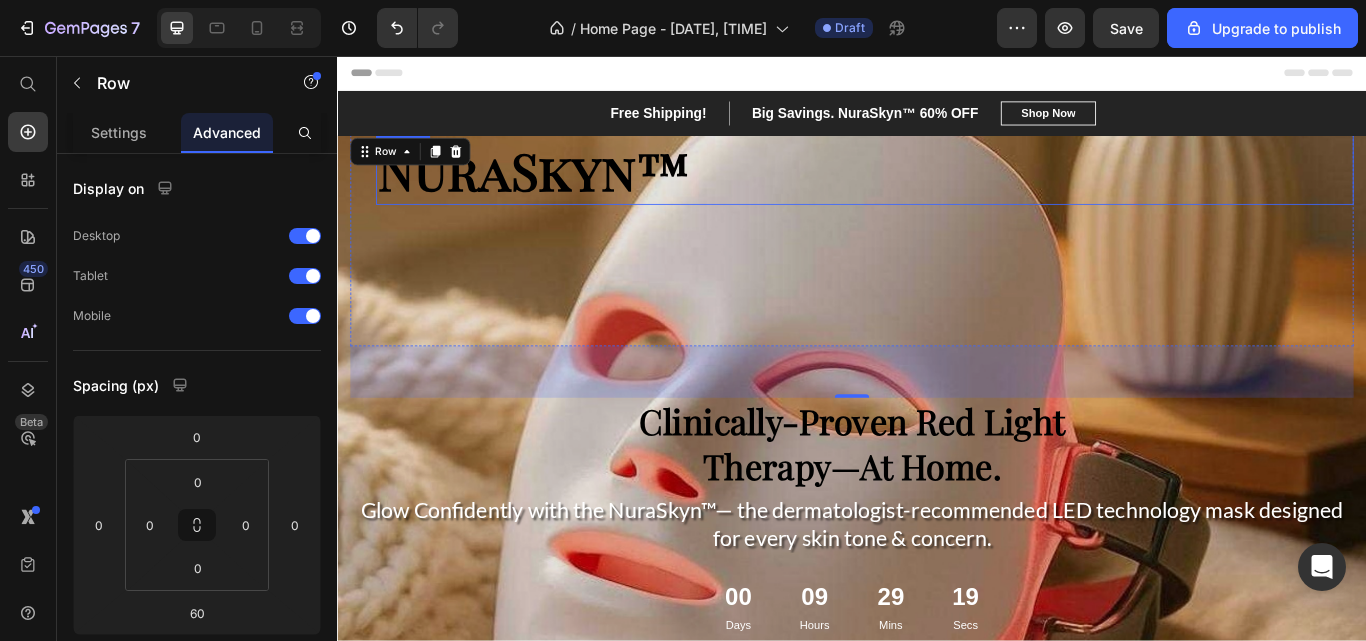 click on "NuraSkyn™" at bounding box center [952, 189] 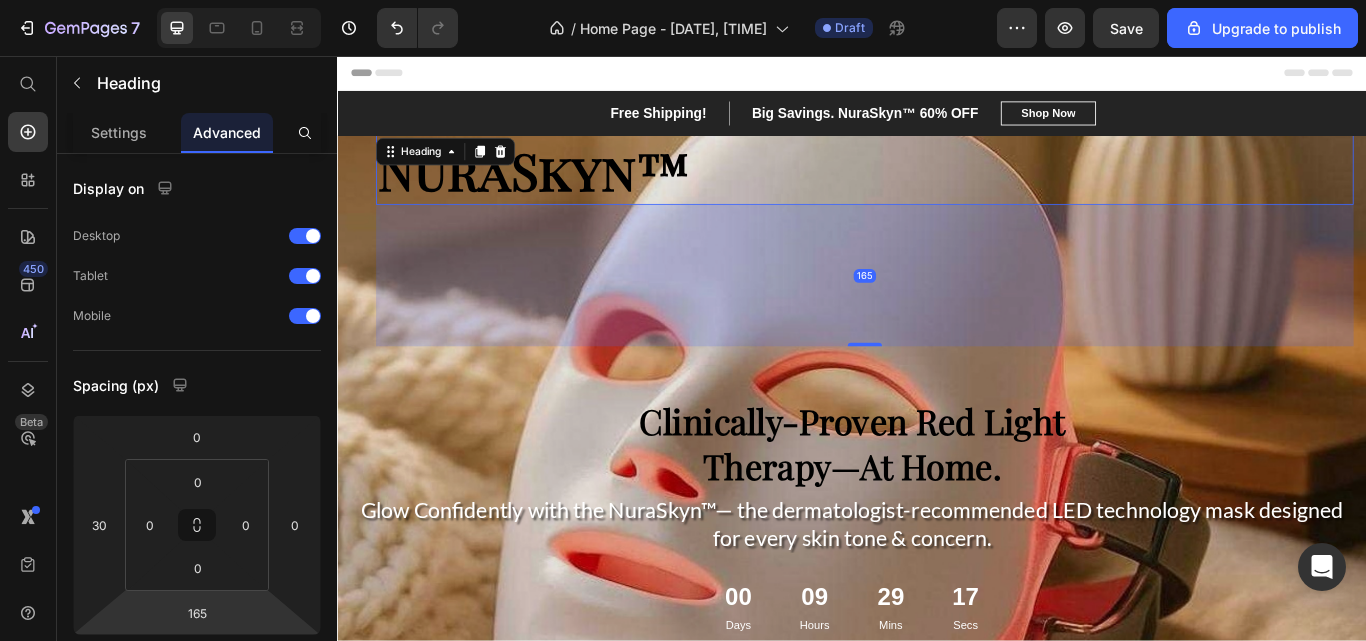 click on "165" at bounding box center [197, 613] 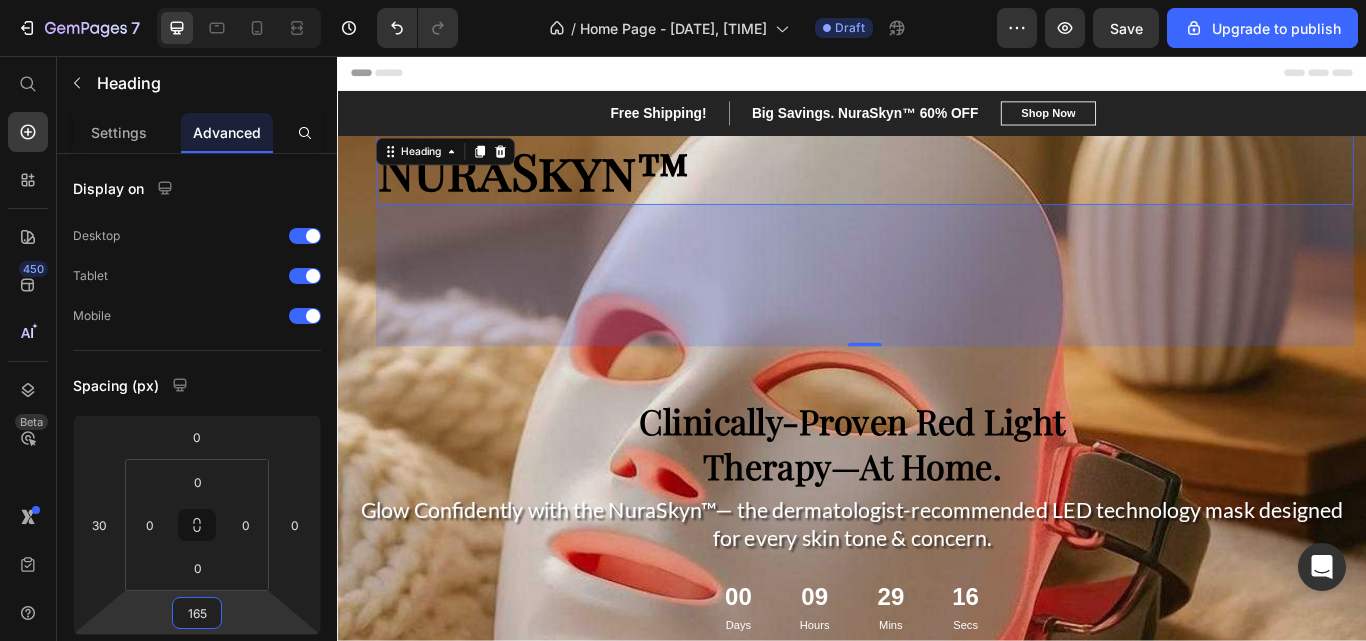 click on "165" at bounding box center [197, 613] 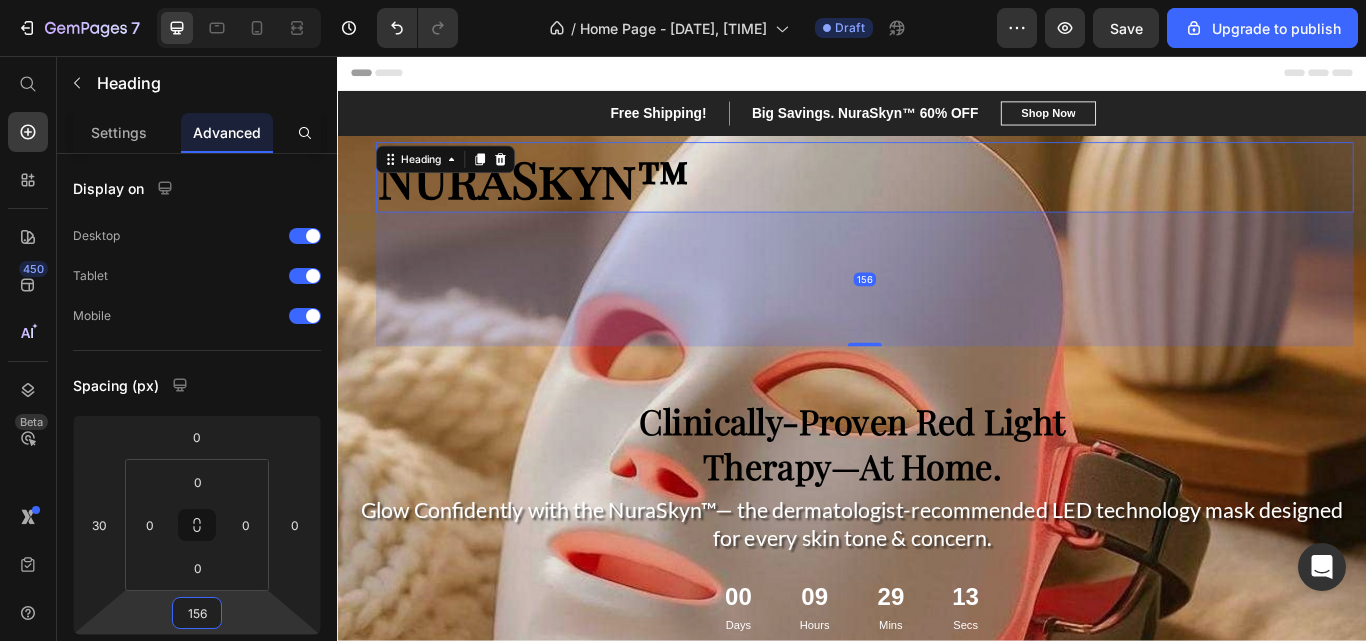 type on "155" 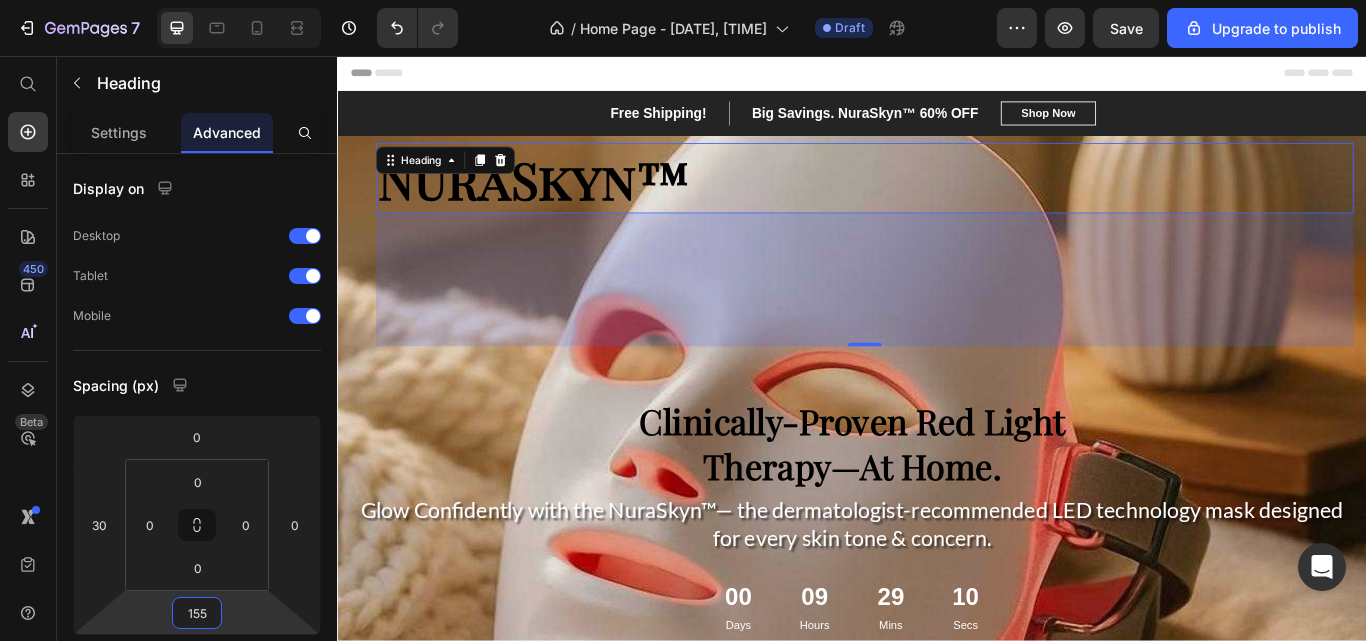 click on "Header" at bounding box center [937, 76] 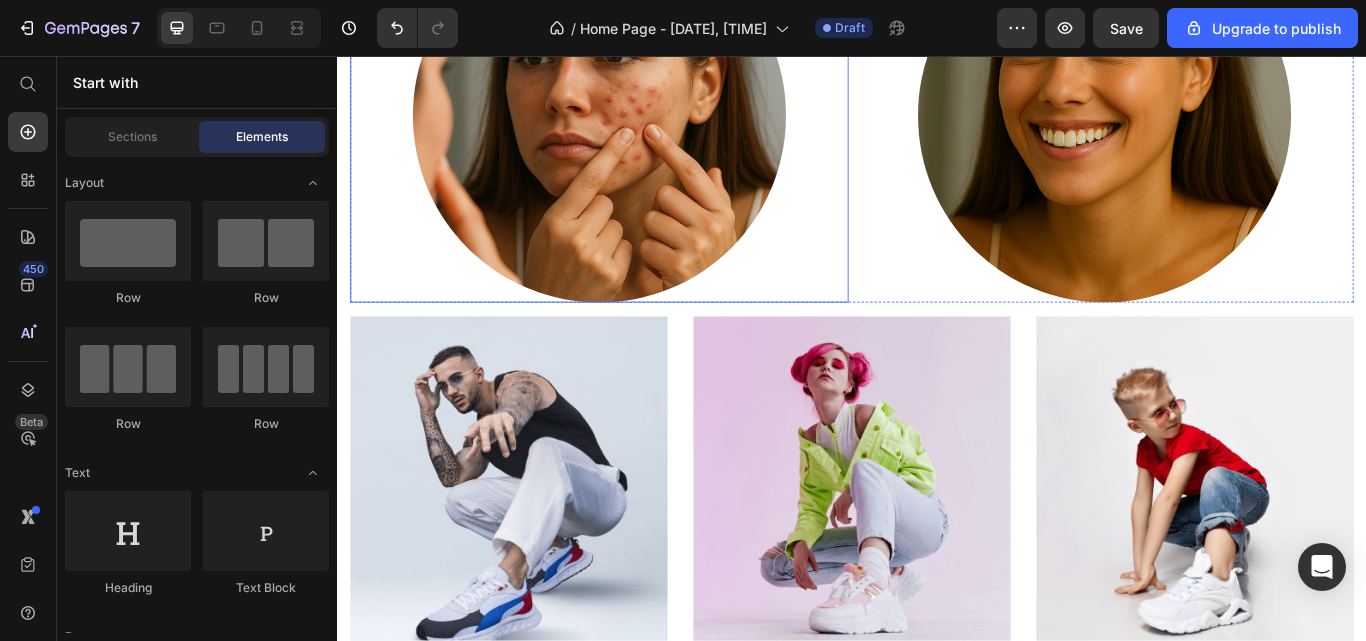 scroll, scrollTop: 1233, scrollLeft: 0, axis: vertical 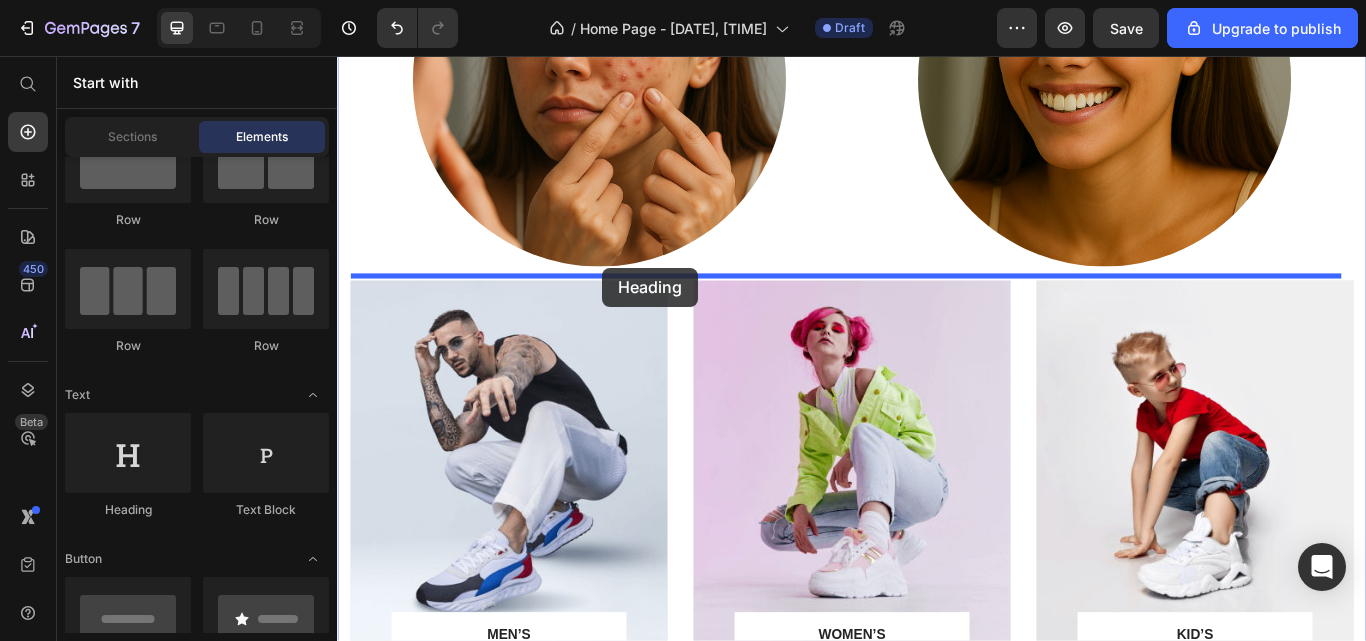 drag, startPoint x: 462, startPoint y: 501, endPoint x: 646, endPoint y: 303, distance: 270.29614 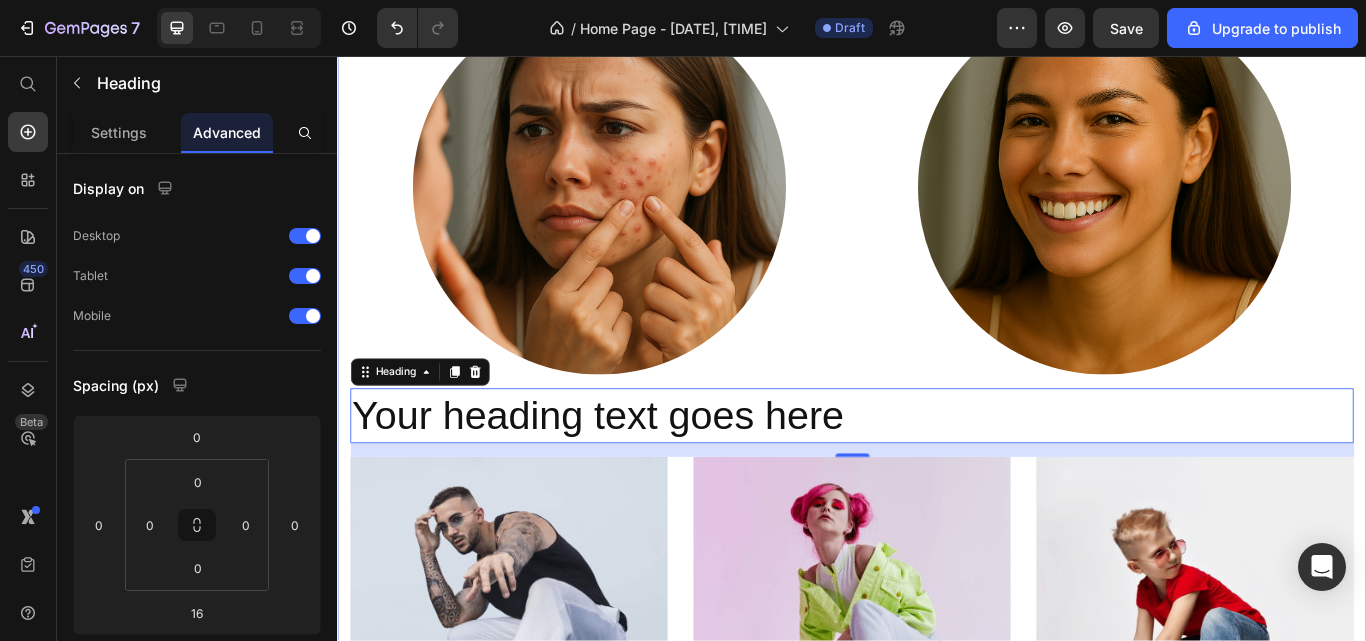 scroll, scrollTop: 1148, scrollLeft: 0, axis: vertical 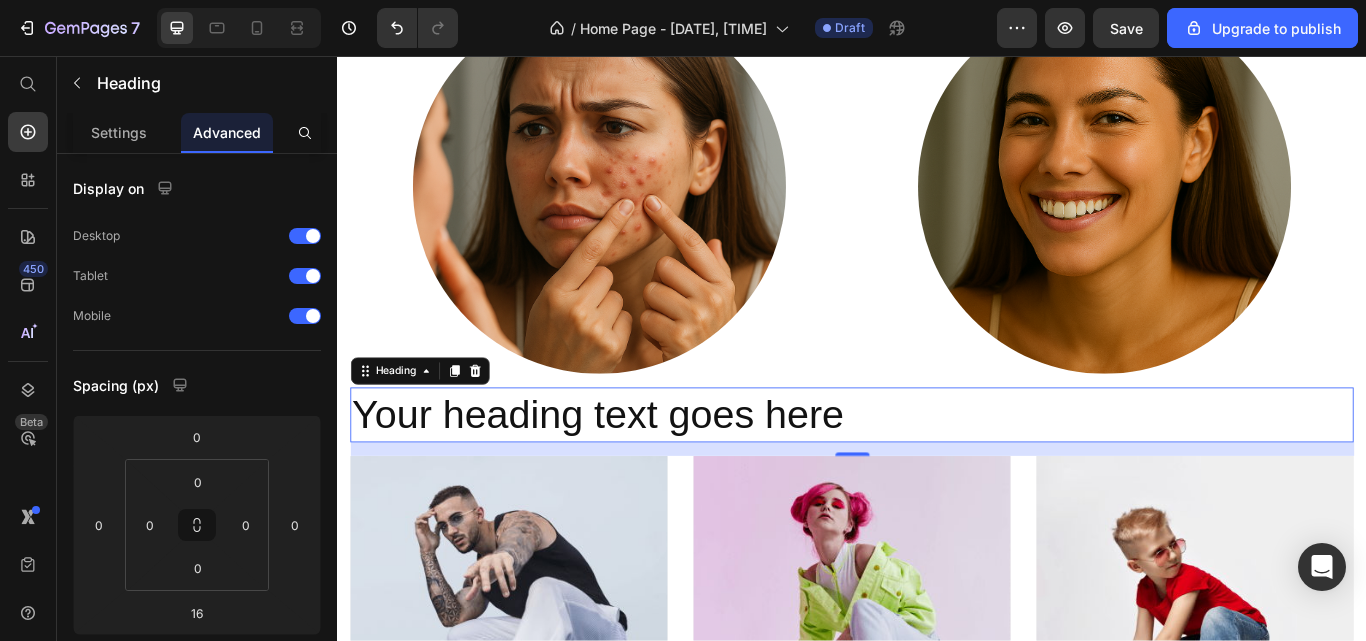 click on "Your heading text goes here" at bounding box center (937, 475) 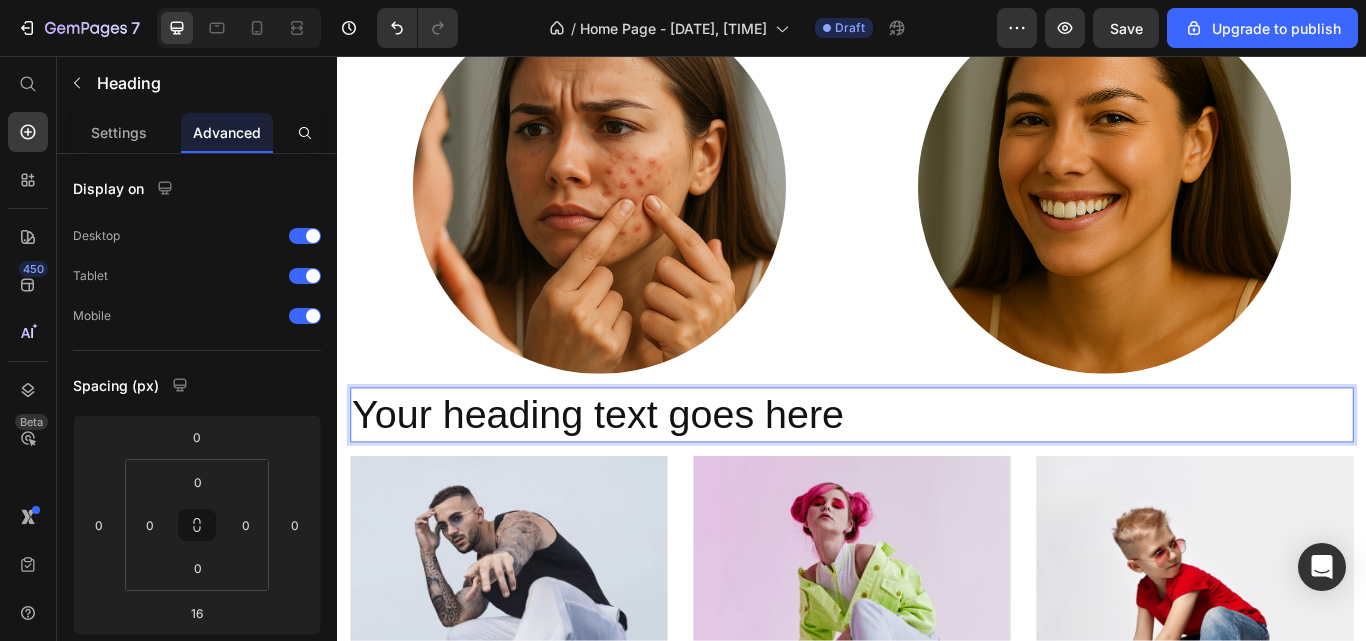 click on "Your heading text goes here" at bounding box center (937, 475) 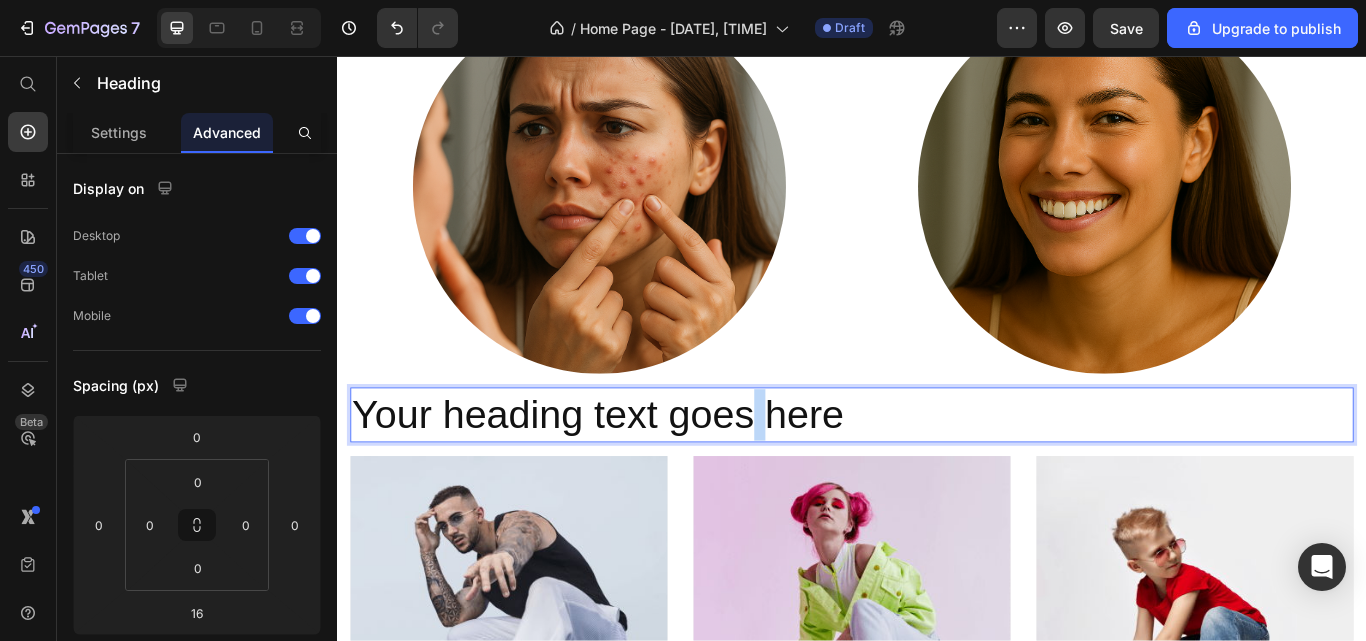 click on "Your heading text goes here" at bounding box center [937, 475] 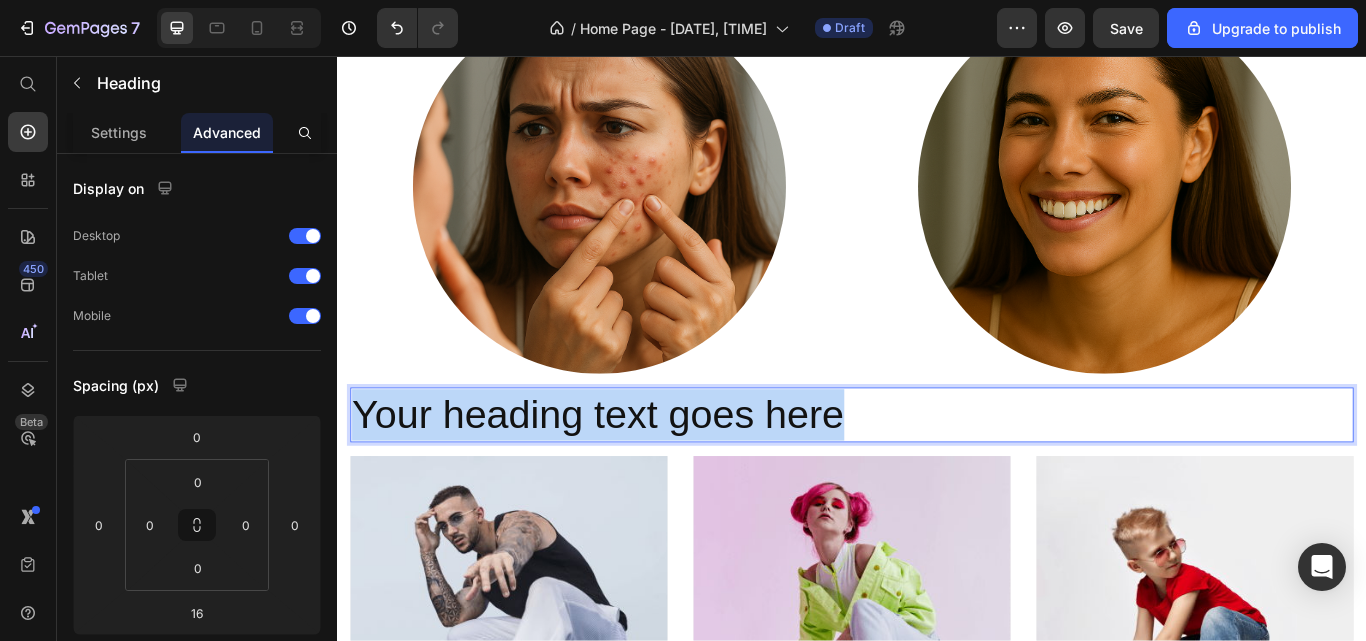 click on "Your heading text goes here" at bounding box center [937, 475] 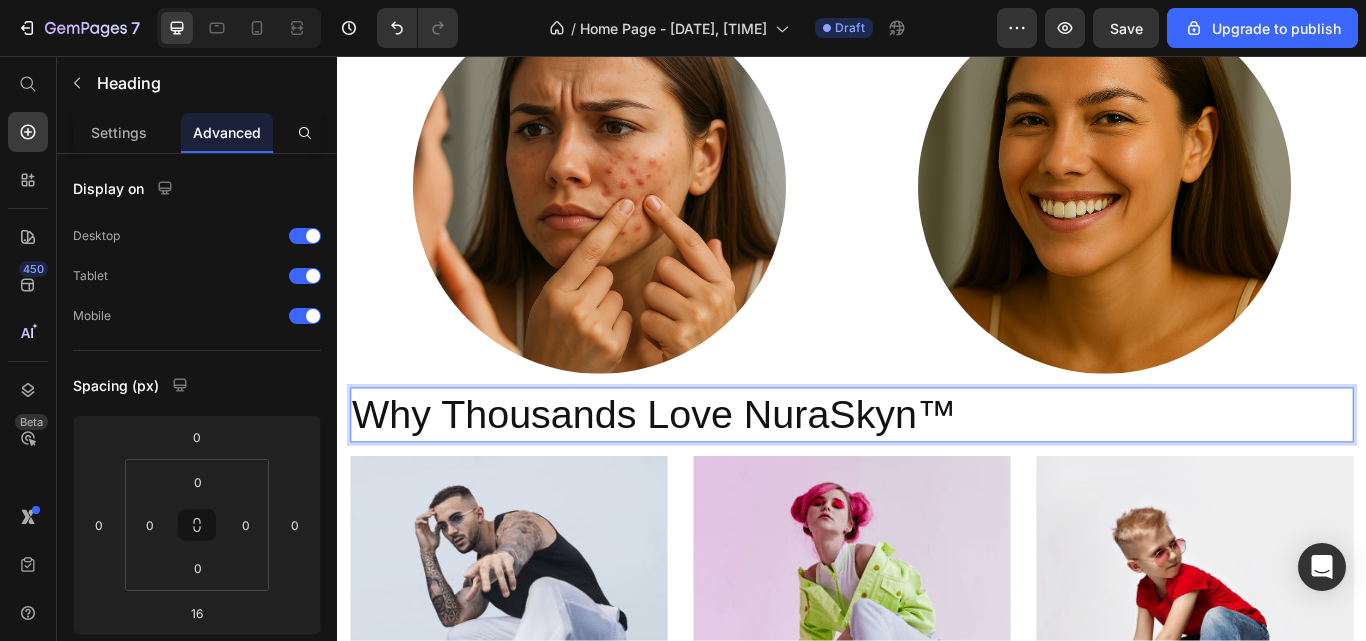 click on "Settings" at bounding box center [119, 132] 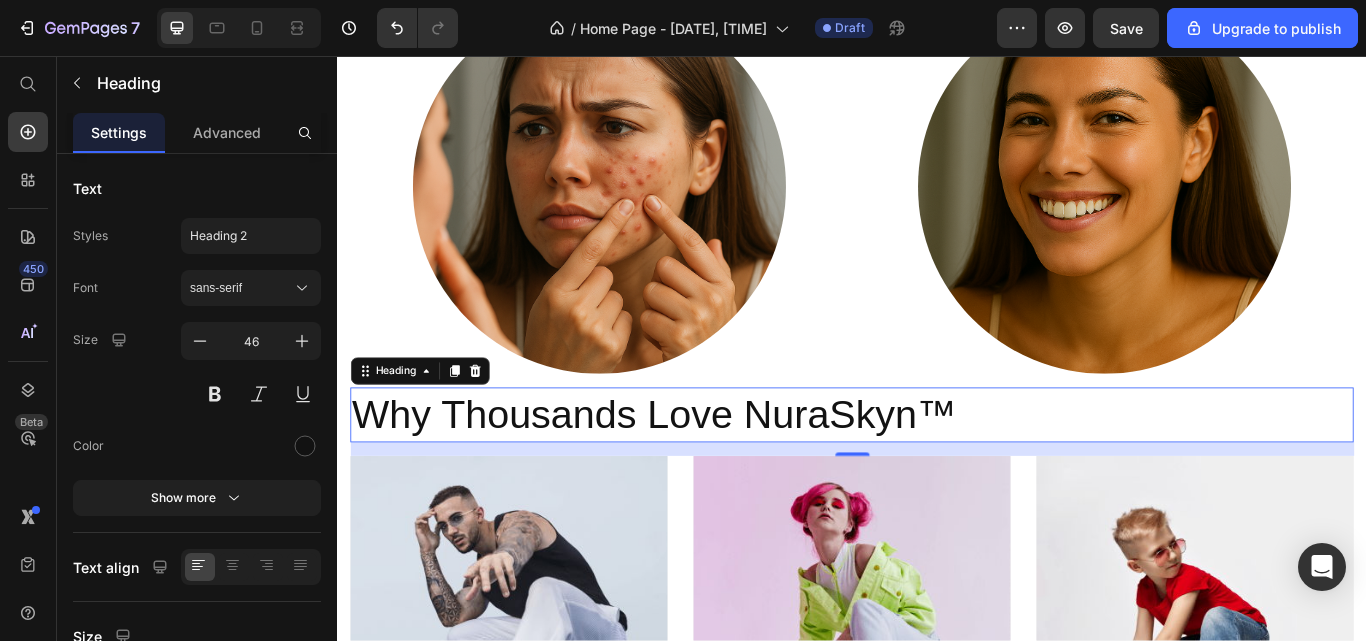 click on "sans-serif" at bounding box center (251, 288) 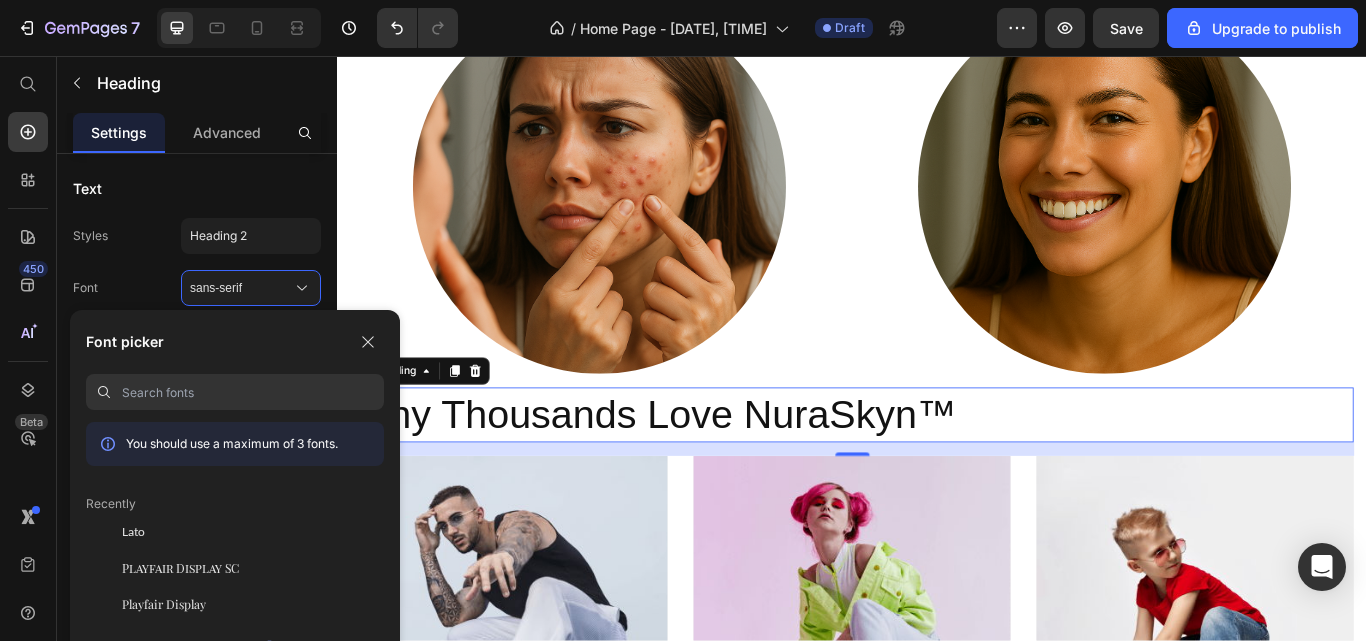 click on "Playfair Display SC" at bounding box center [180, 568] 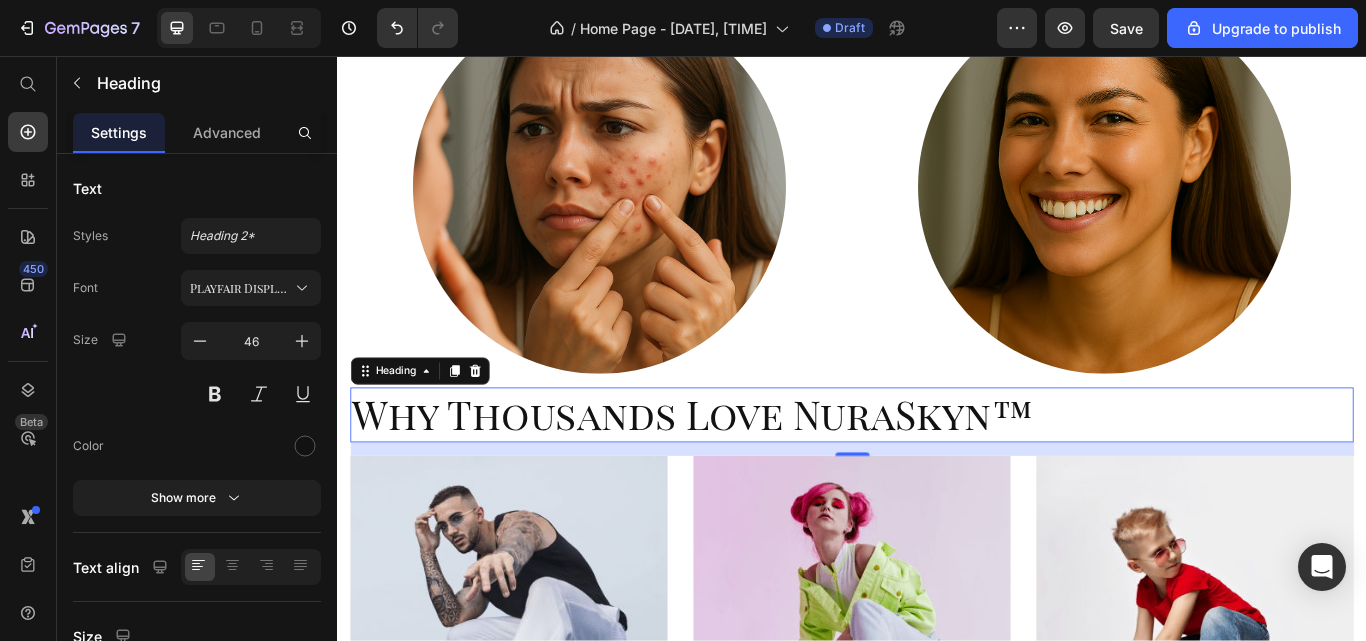 click 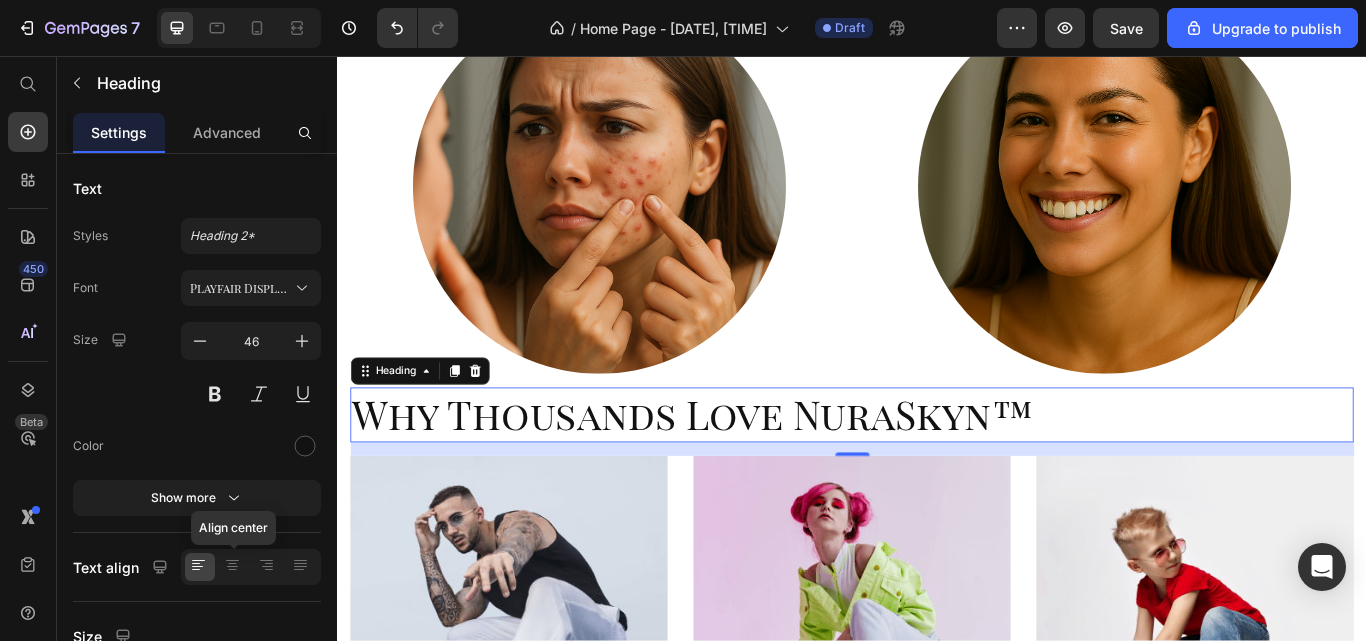 click 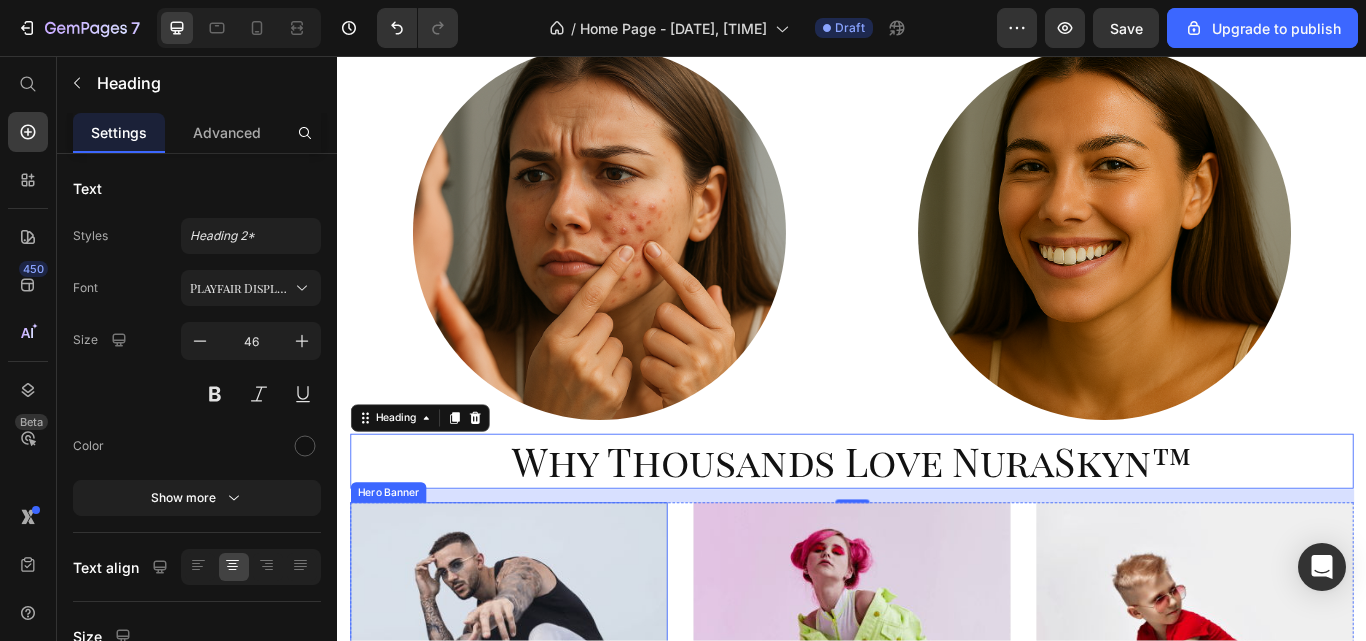 scroll, scrollTop: 1096, scrollLeft: 0, axis: vertical 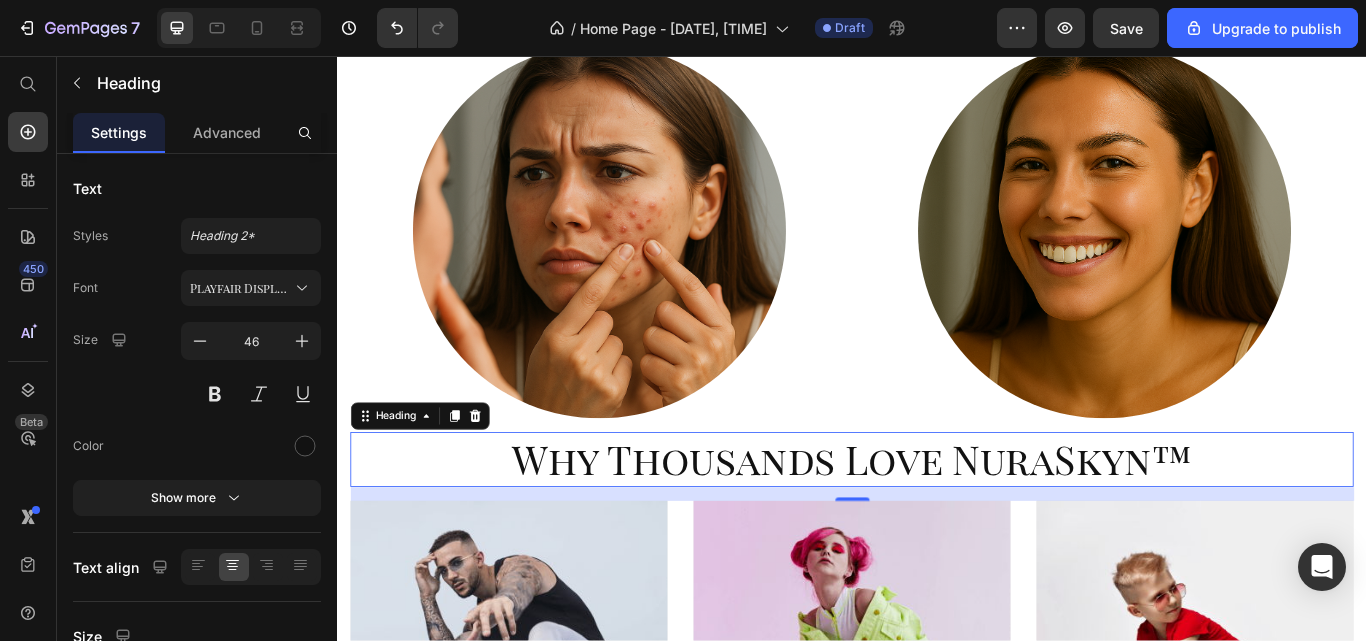 click on "Playfair Display SC" at bounding box center [241, 288] 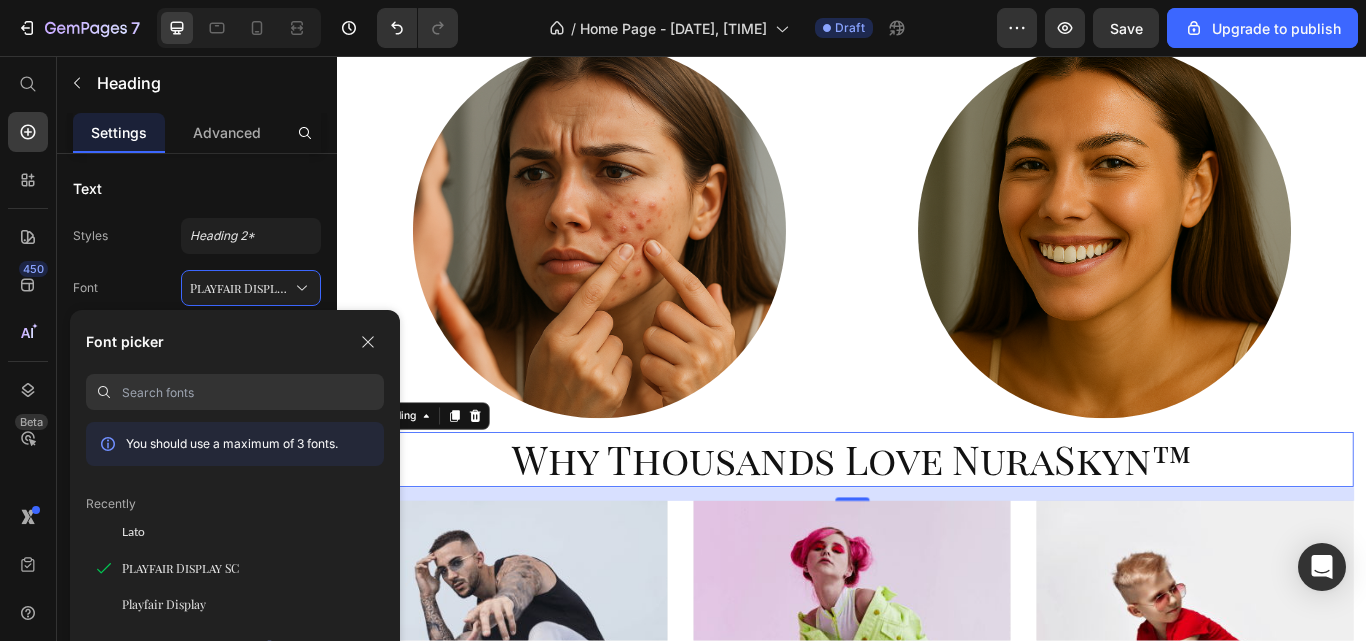 click on "Lato" 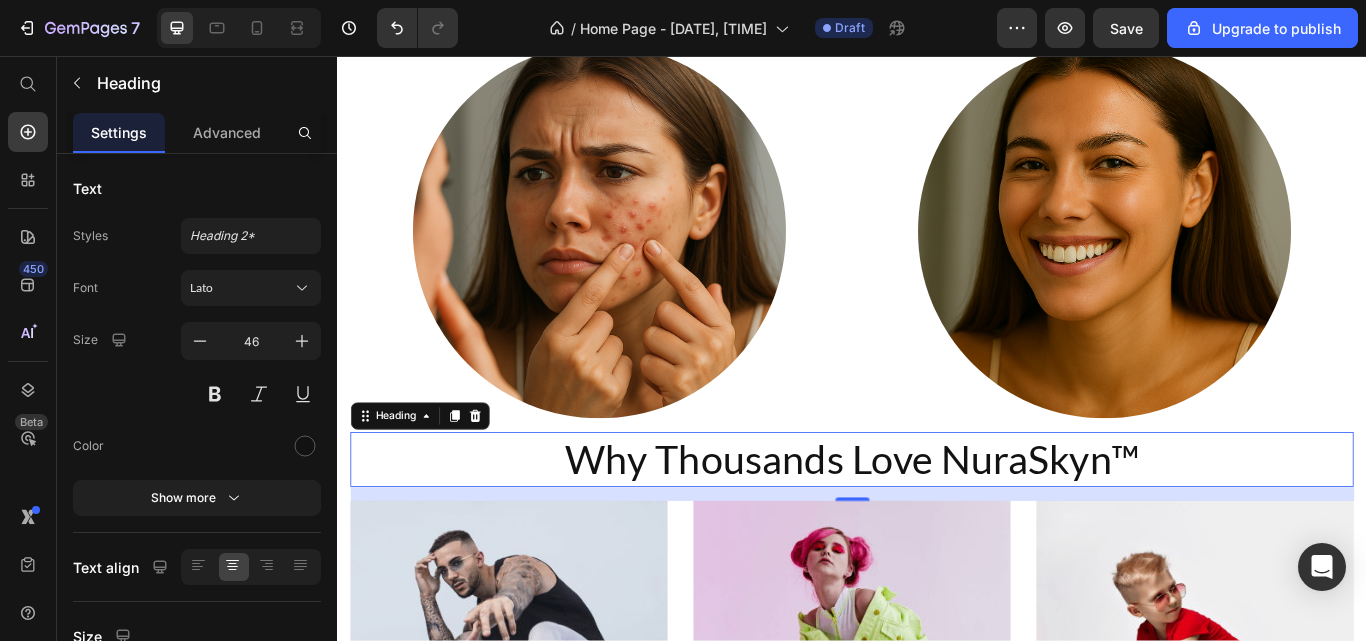 click at bounding box center [215, 394] 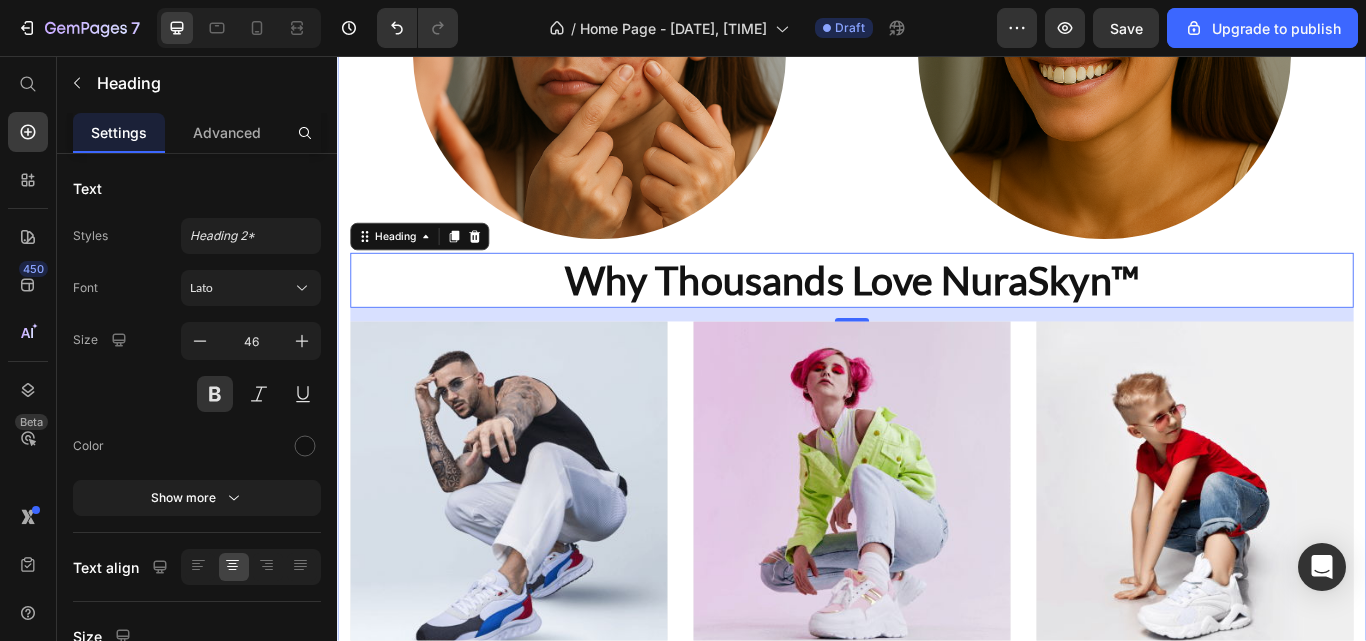 scroll, scrollTop: 1315, scrollLeft: 0, axis: vertical 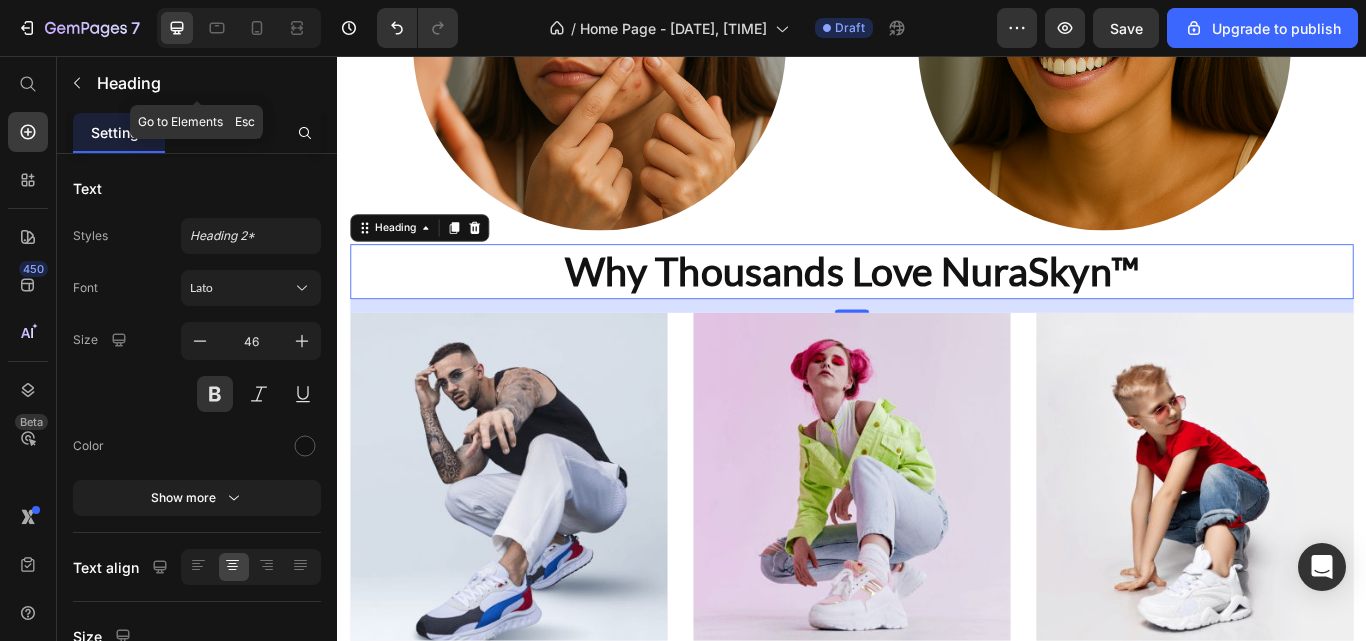 click 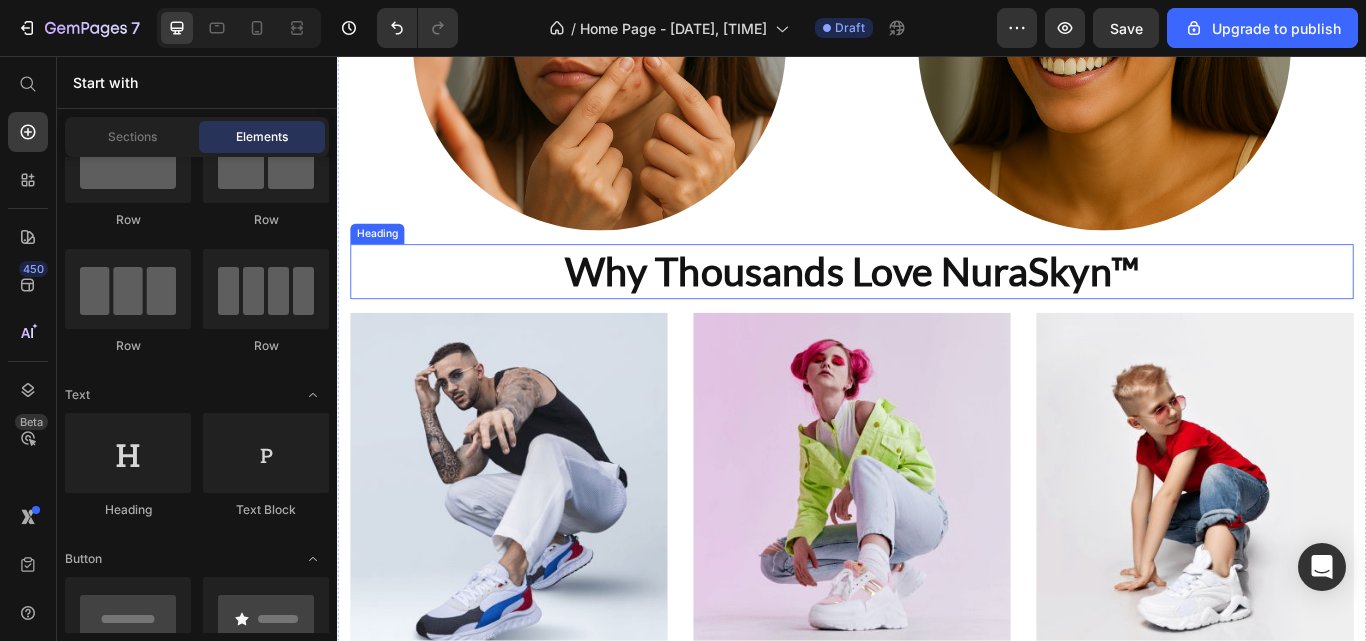 click on "Why Thousands Love NuraSkyn™" at bounding box center [937, 308] 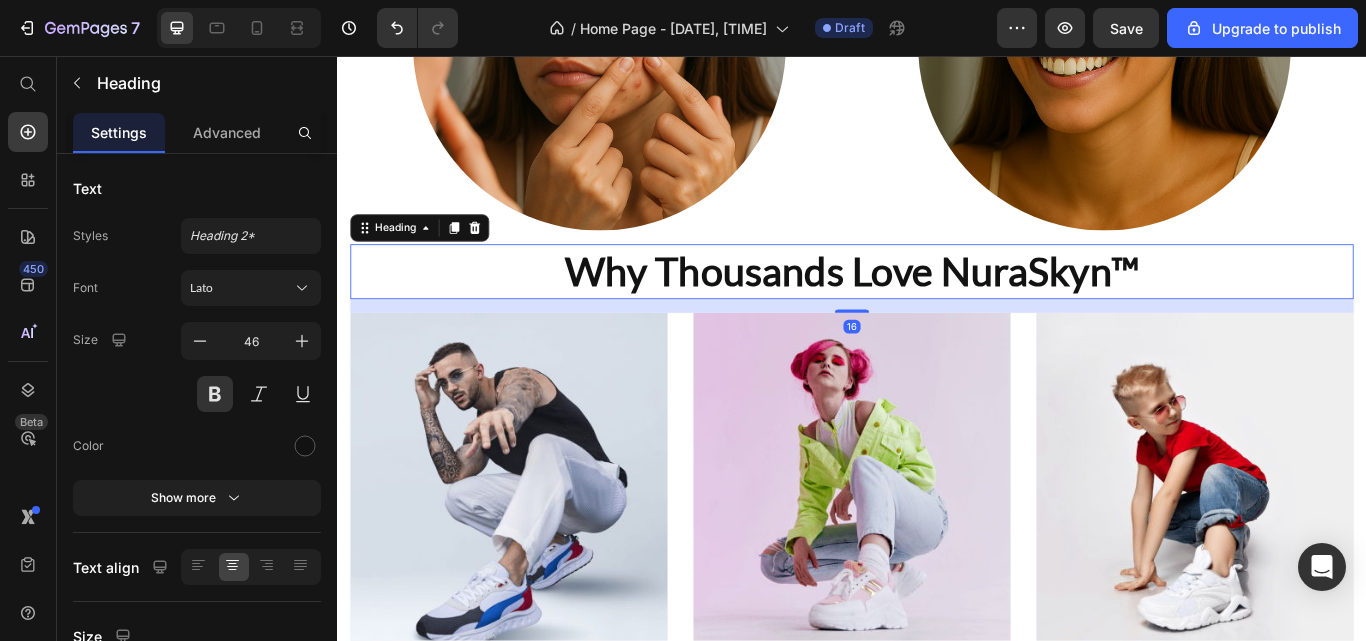click on "Advanced" at bounding box center (227, 132) 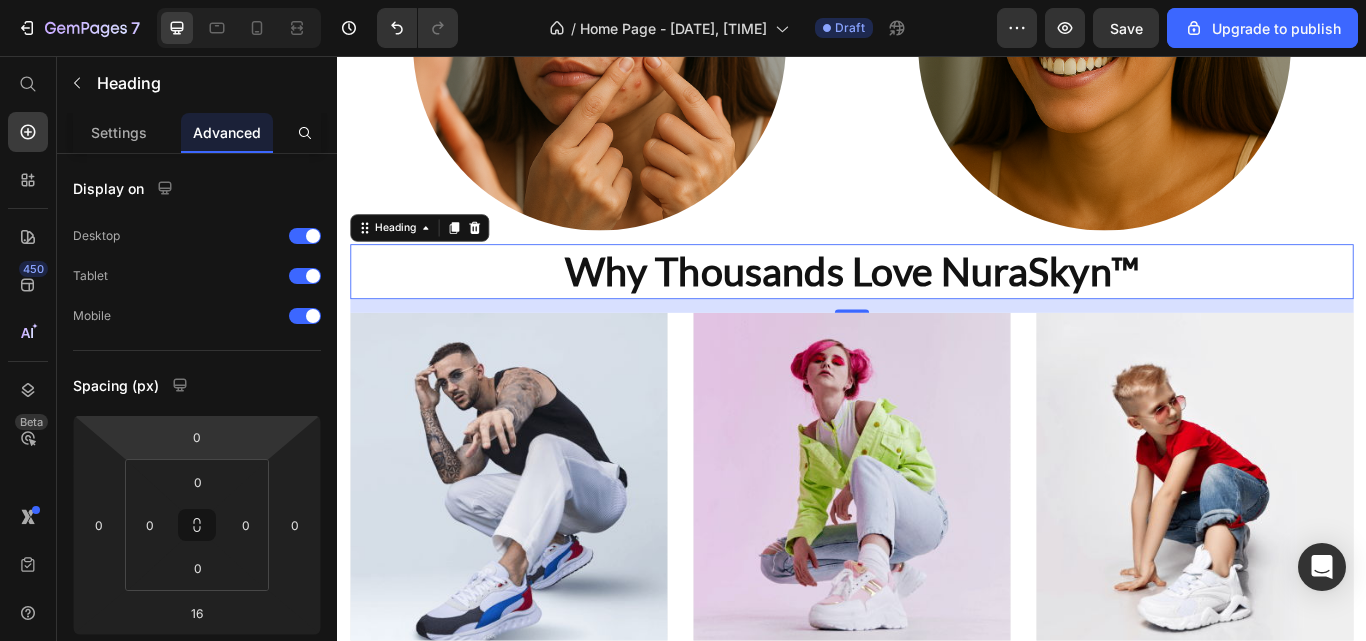 click on "0" at bounding box center (197, 437) 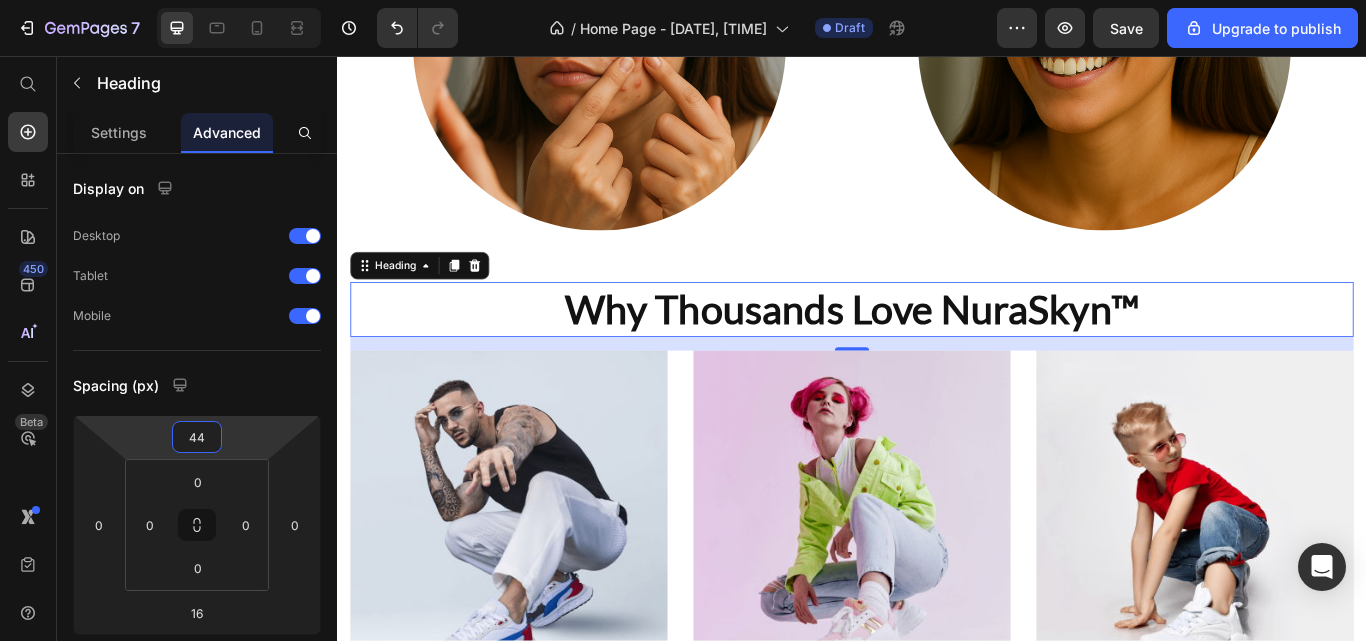 type on "45" 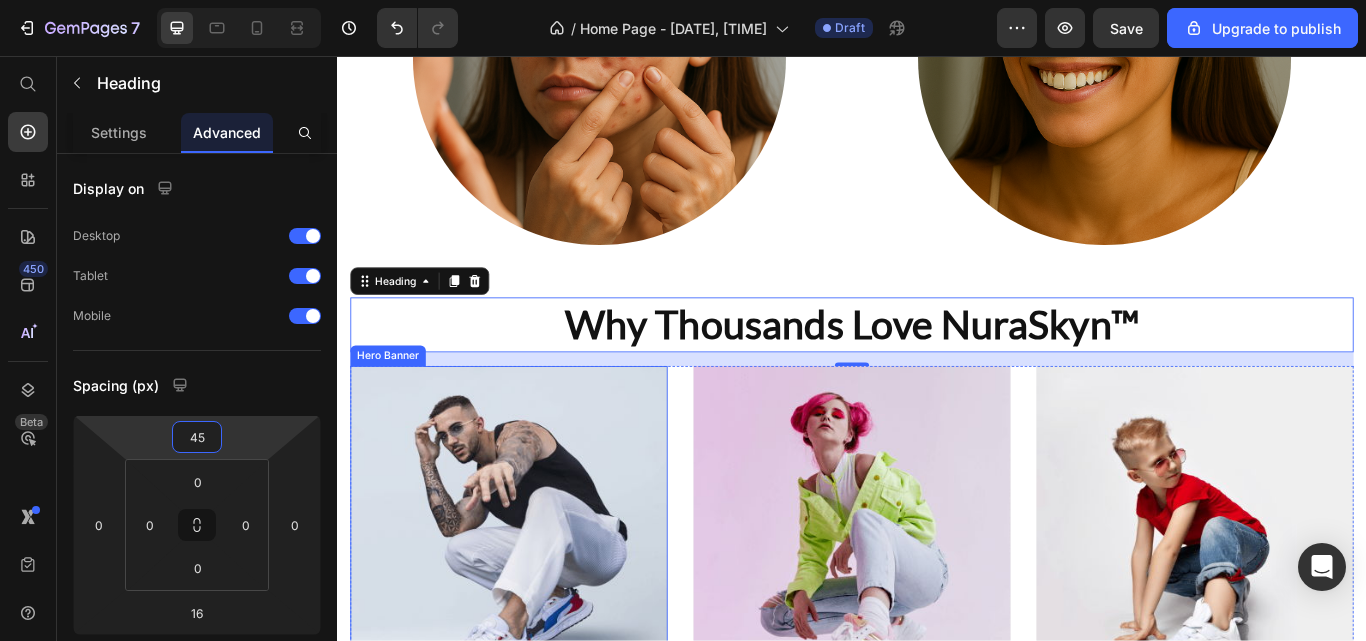 scroll, scrollTop: 1264, scrollLeft: 0, axis: vertical 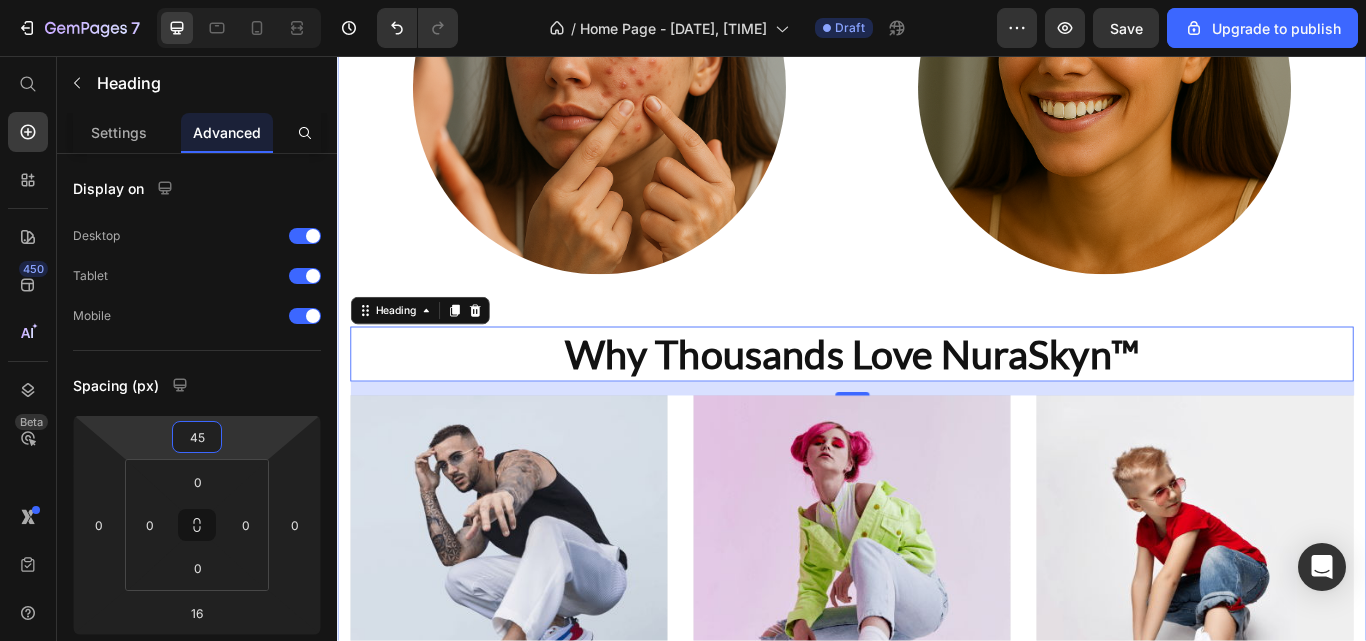 click on "From Breakouts to Brilliance Heading See results in as little as [NUMBER] weeks Text Block Image Image Row Why Thousands Love NuraSkyn™ Heading   [NUMBER] MEN’S Text block Row Row Hero Banner WOMEN’S Text block Row Row Hero Banner KID’S Text block Row Row Hero Banner Row Section [NUMBER]" at bounding box center [937, 358] 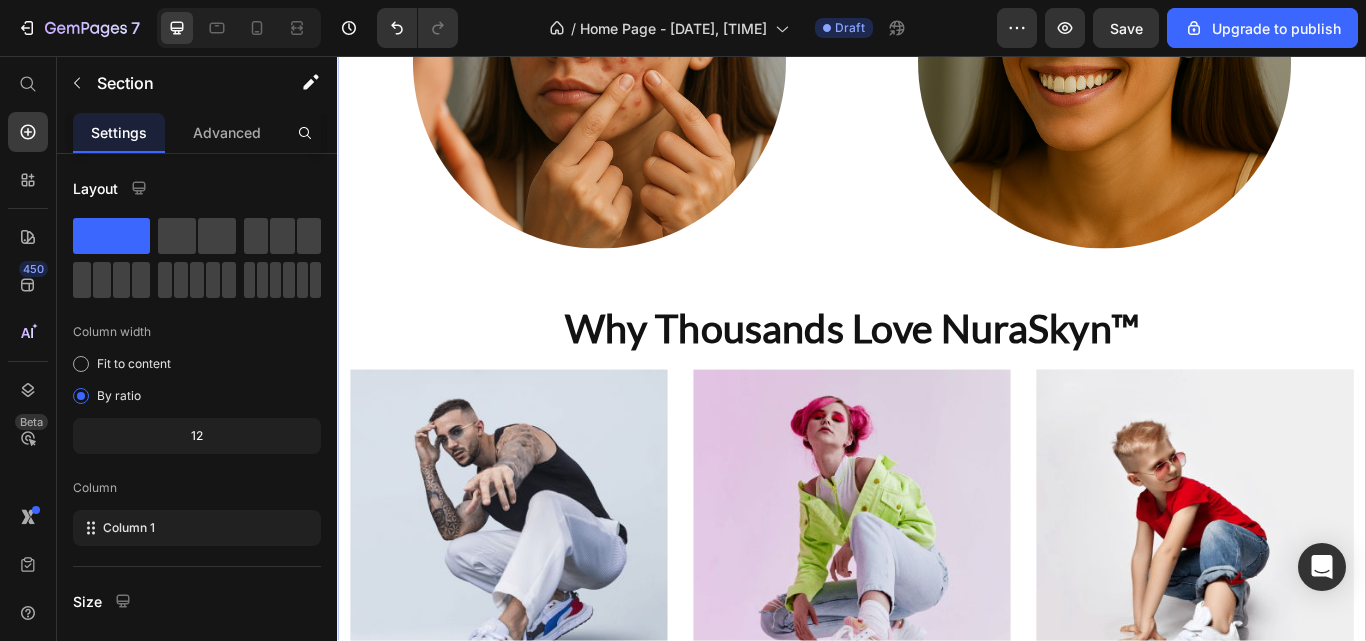scroll, scrollTop: 1318, scrollLeft: 0, axis: vertical 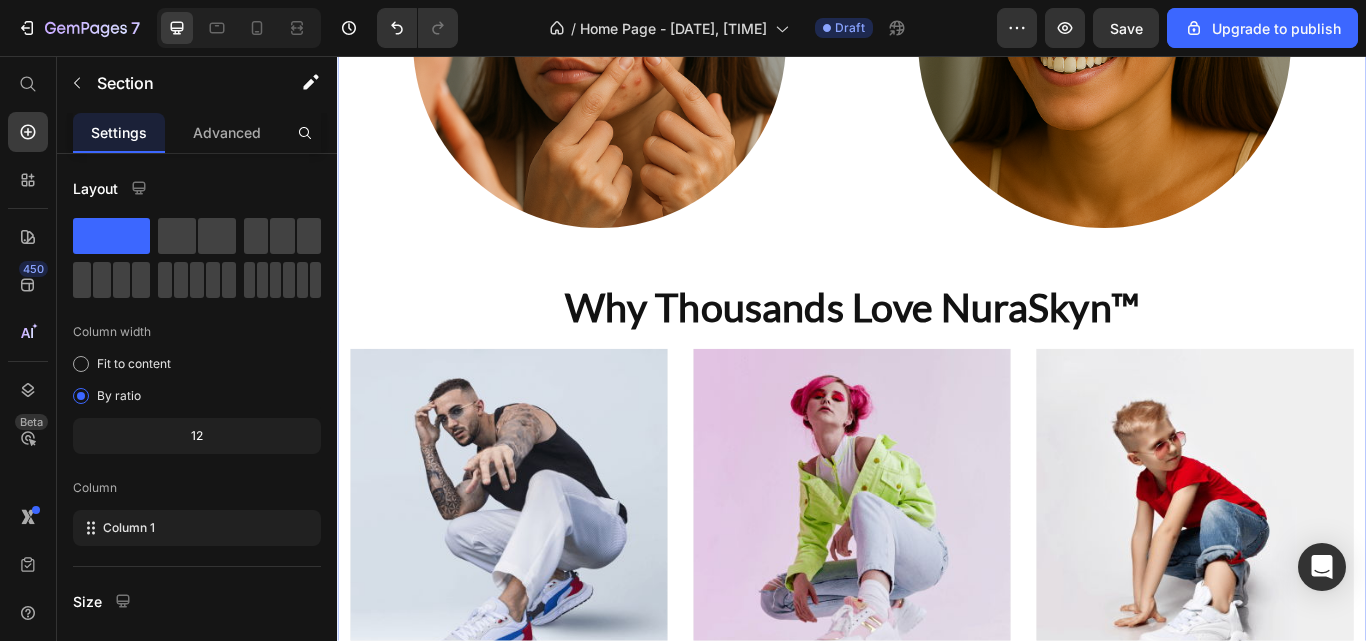 click 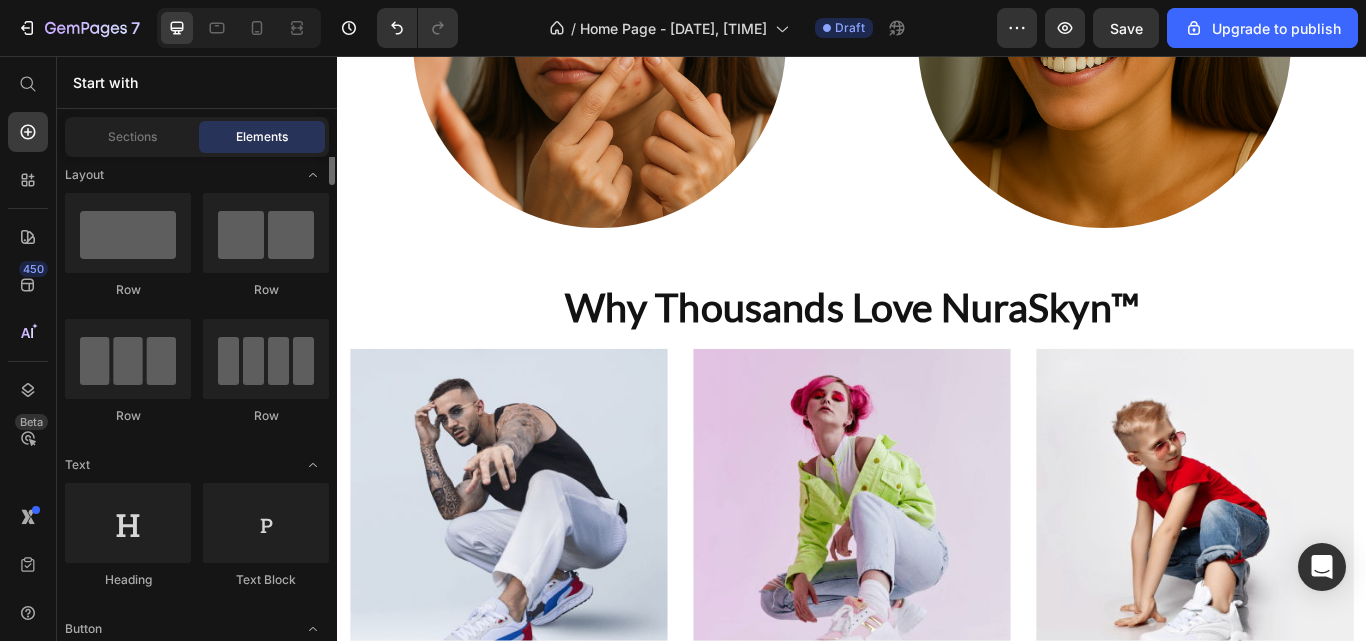 scroll, scrollTop: 0, scrollLeft: 0, axis: both 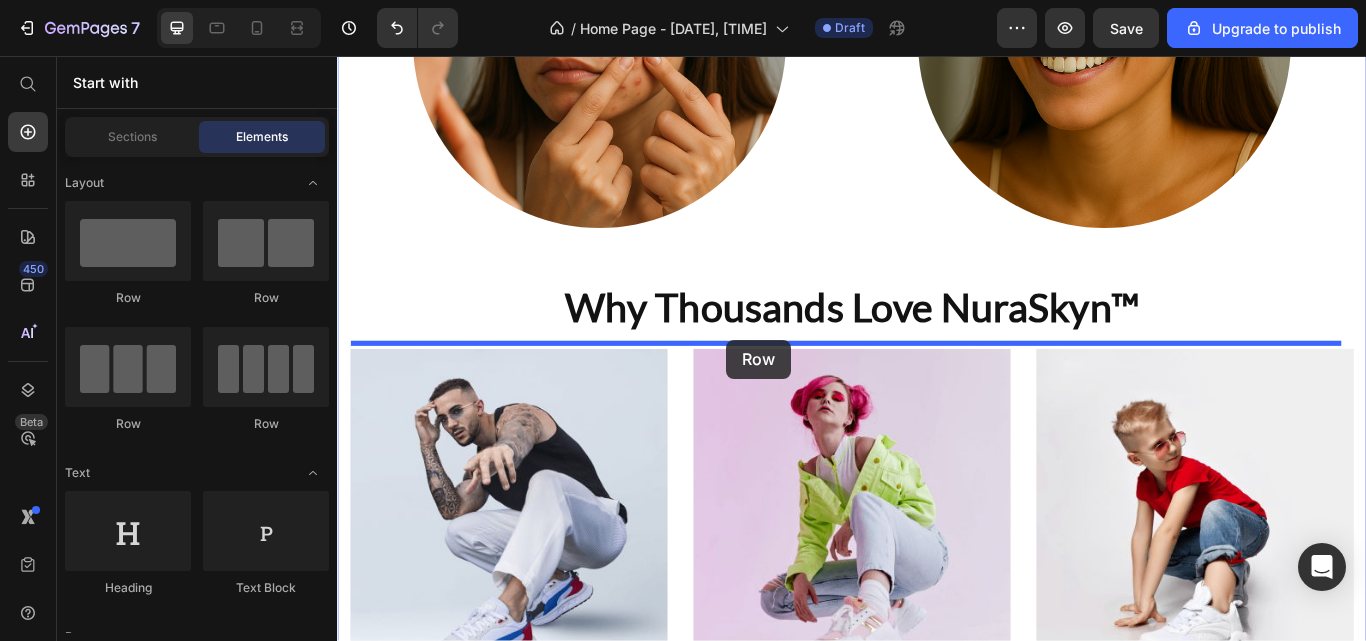 drag, startPoint x: 599, startPoint y: 325, endPoint x: 791, endPoint y: 387, distance: 201.76224 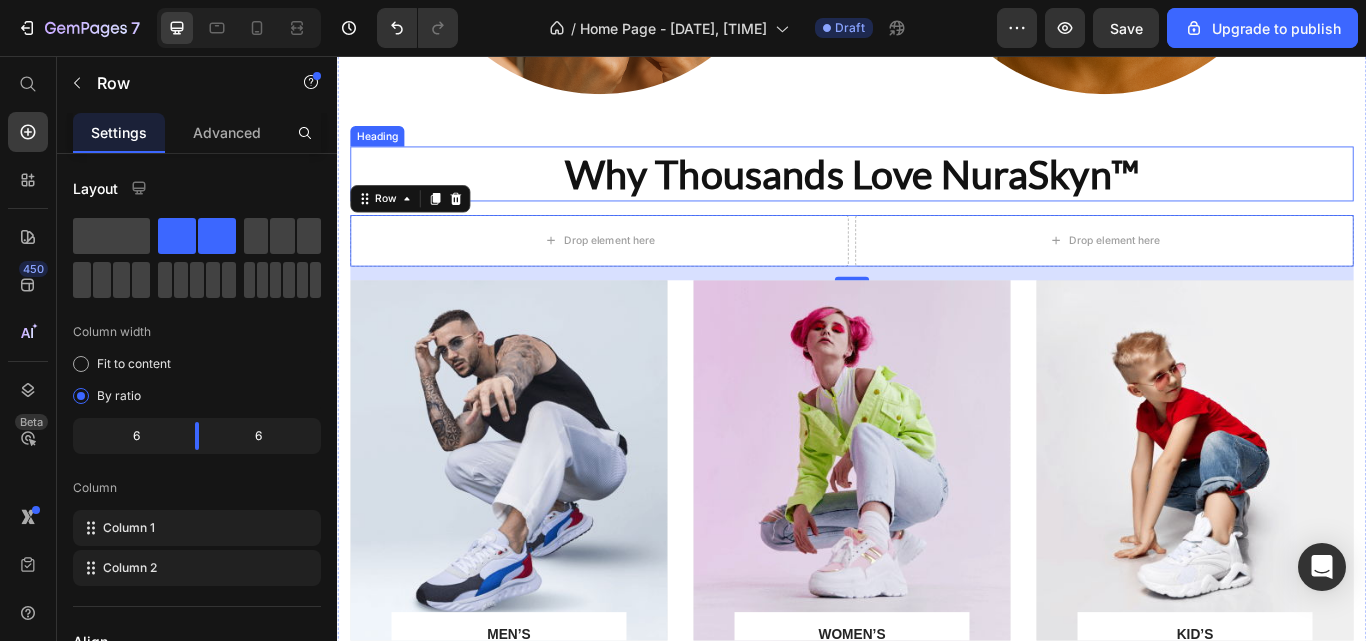 scroll, scrollTop: 1477, scrollLeft: 0, axis: vertical 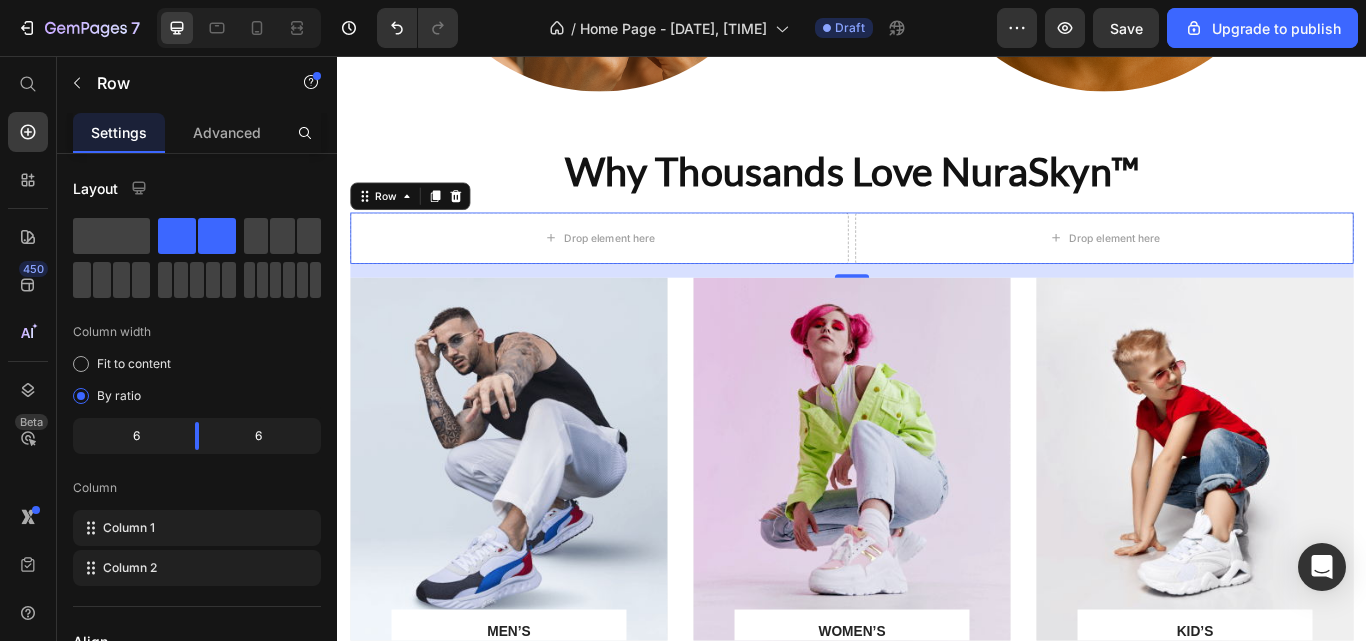 click 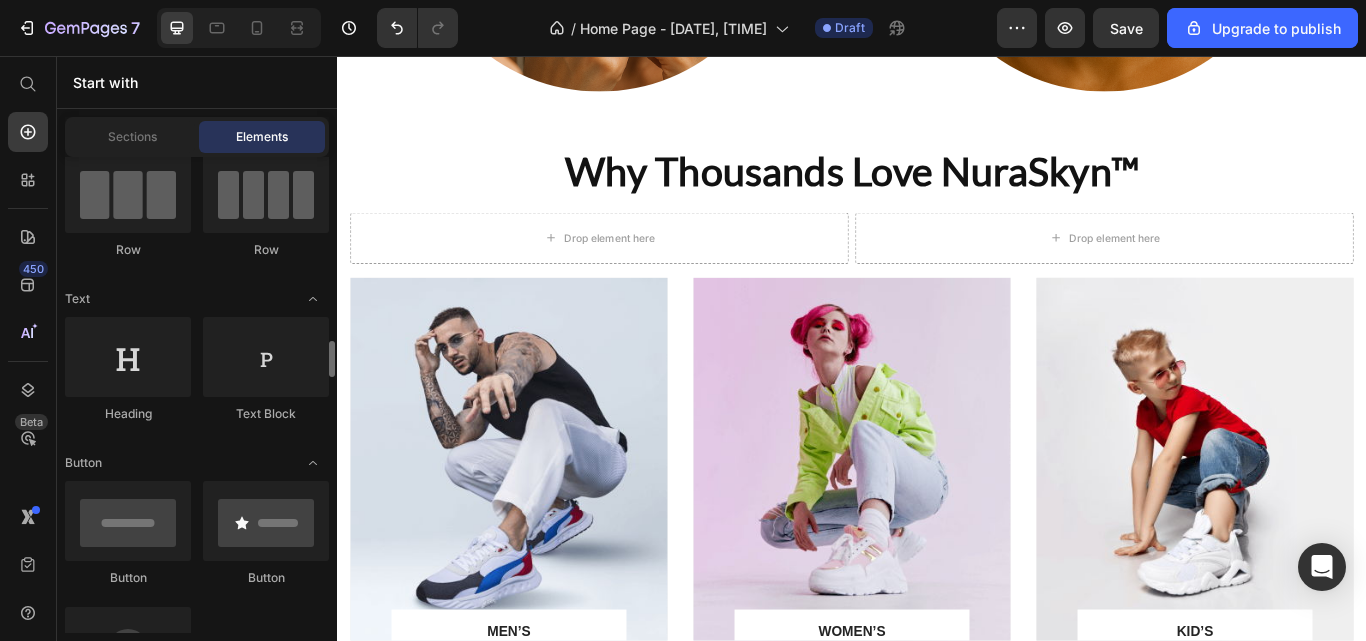 scroll, scrollTop: 163, scrollLeft: 0, axis: vertical 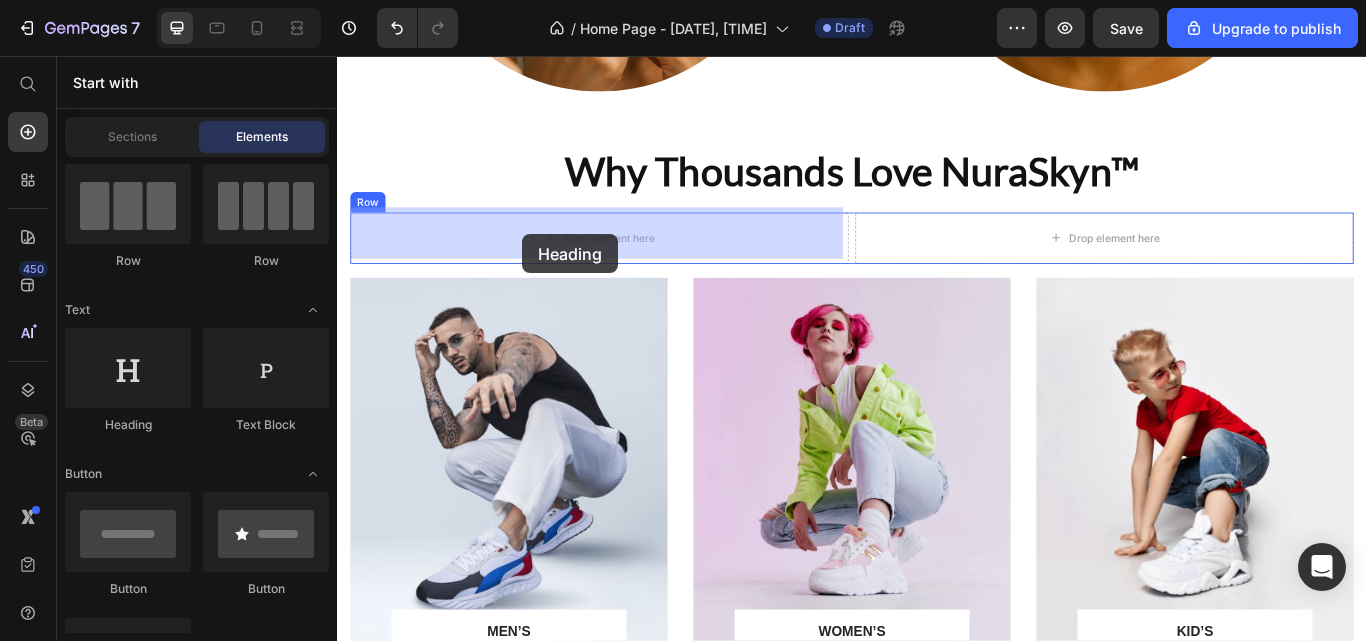drag, startPoint x: 476, startPoint y: 427, endPoint x: 649, endPoint y: 373, distance: 181.2319 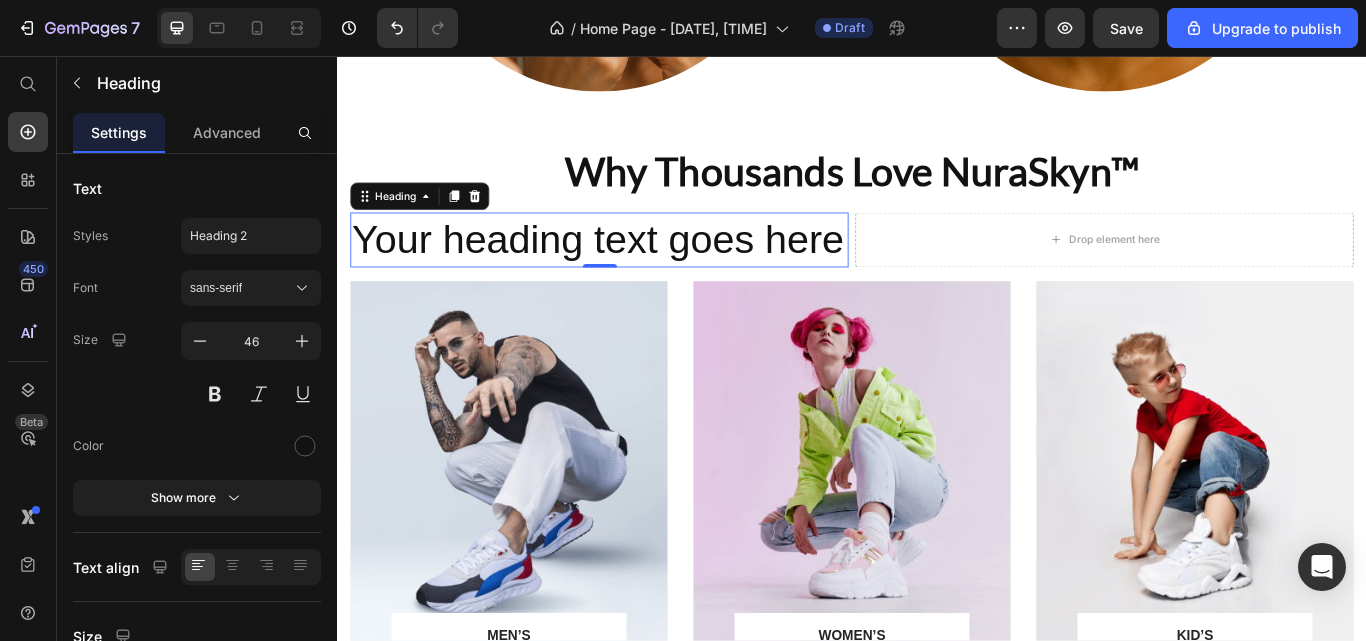 click on "Your heading text goes here" at bounding box center [642, 271] 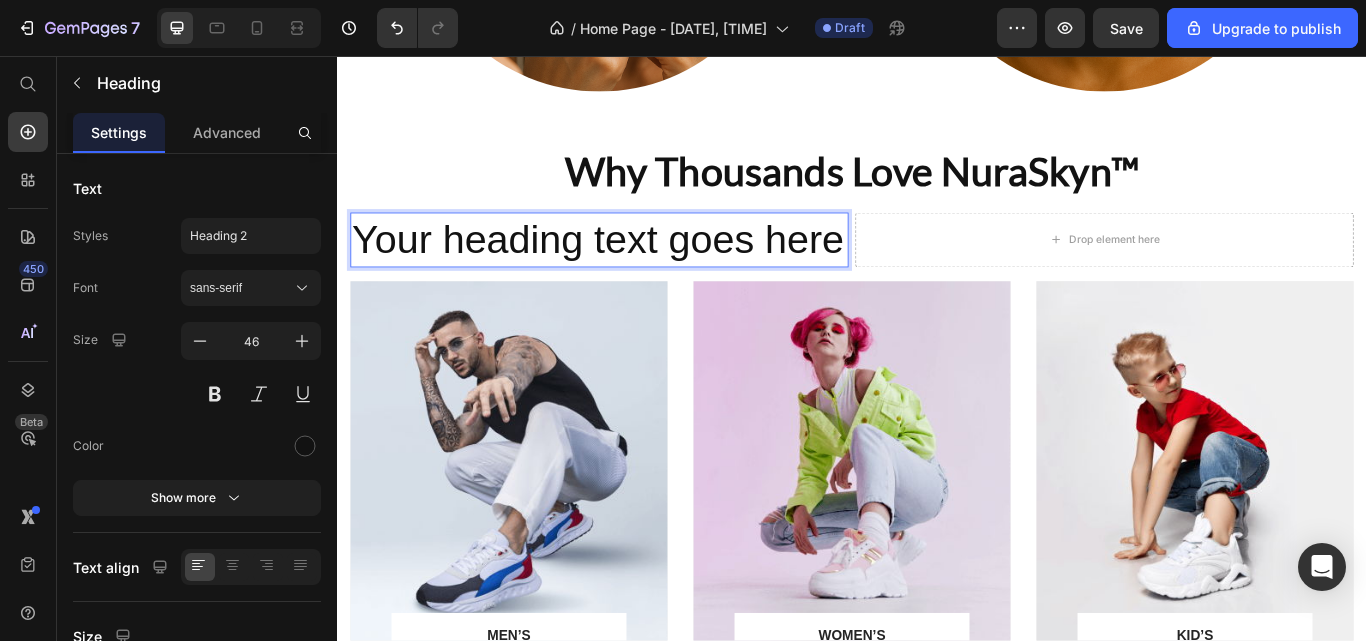 click on "Your heading text goes here" at bounding box center (642, 271) 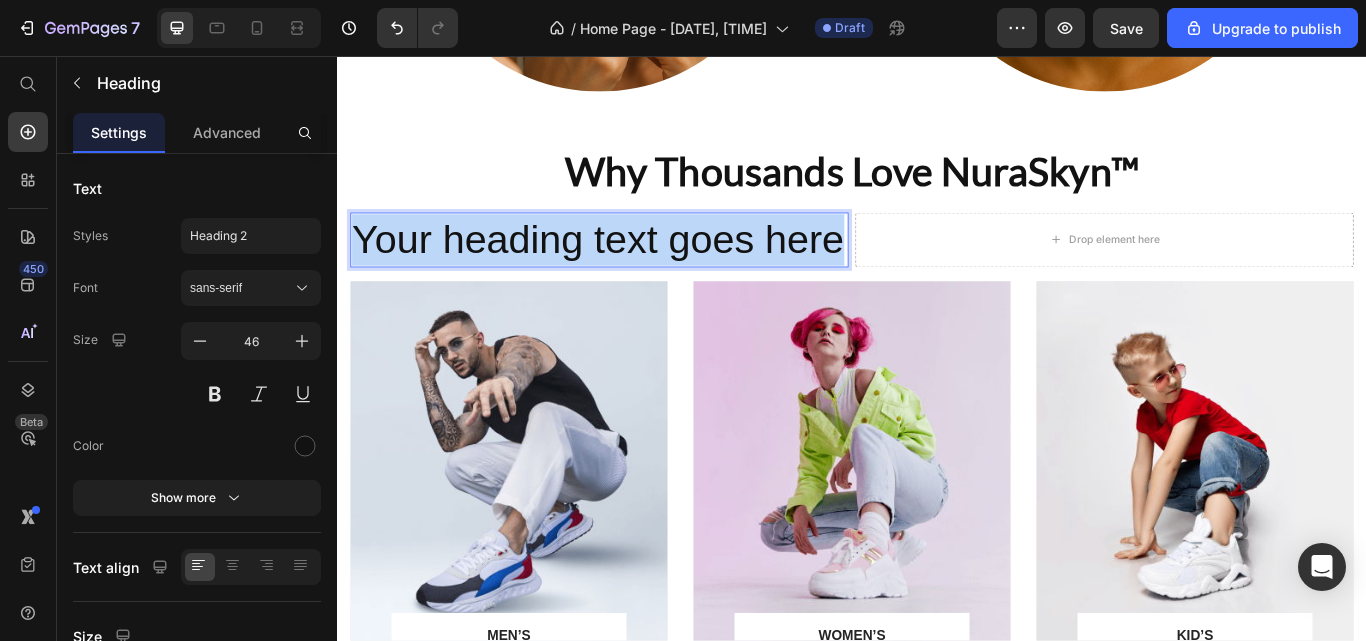 click on "Your heading text goes here" at bounding box center [642, 271] 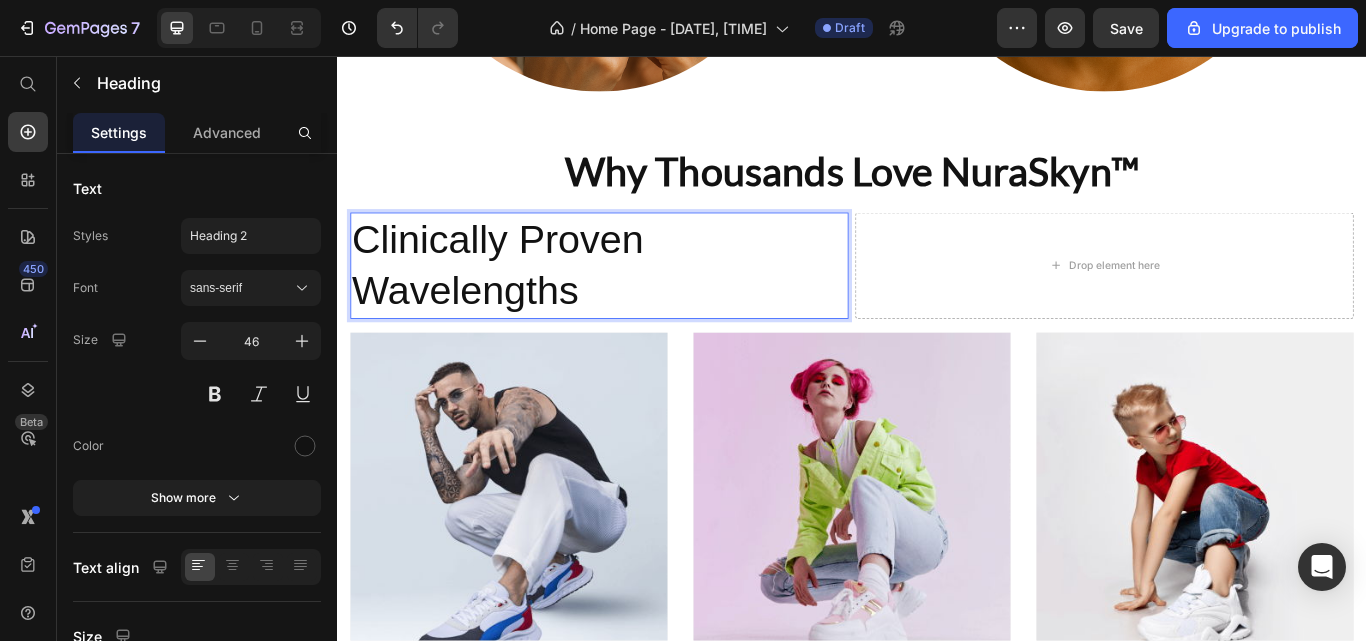 click on "sans-serif" at bounding box center [241, 288] 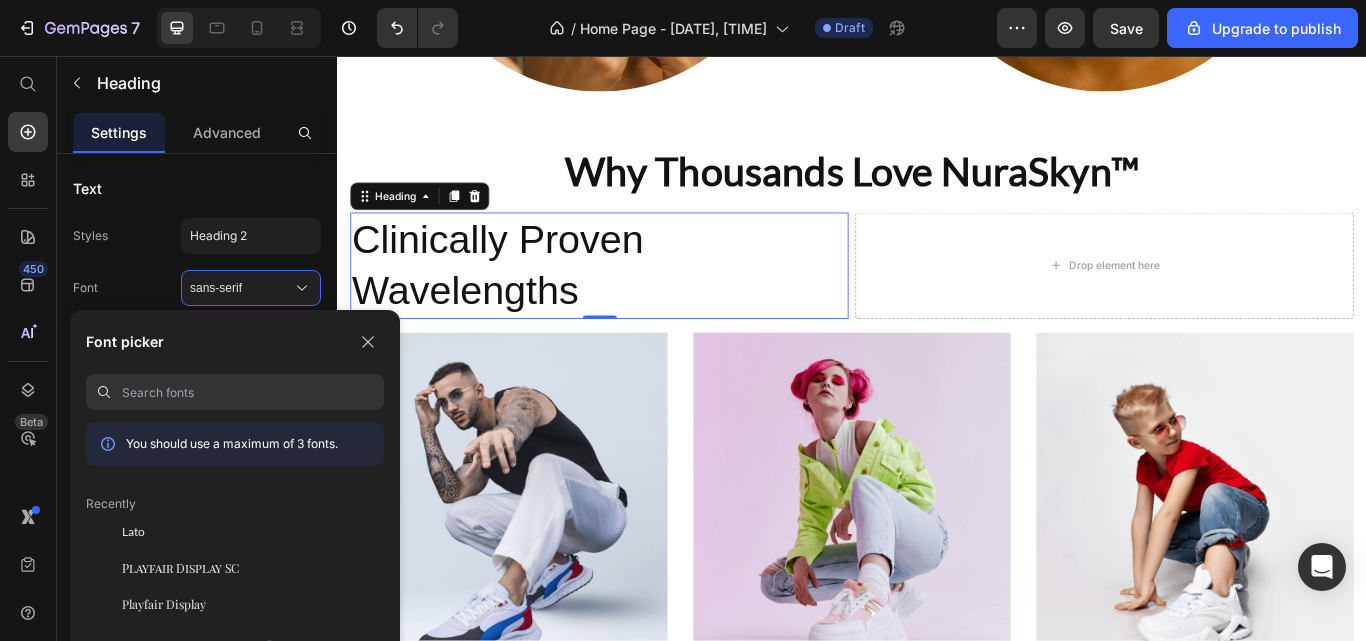 click on "Lato" 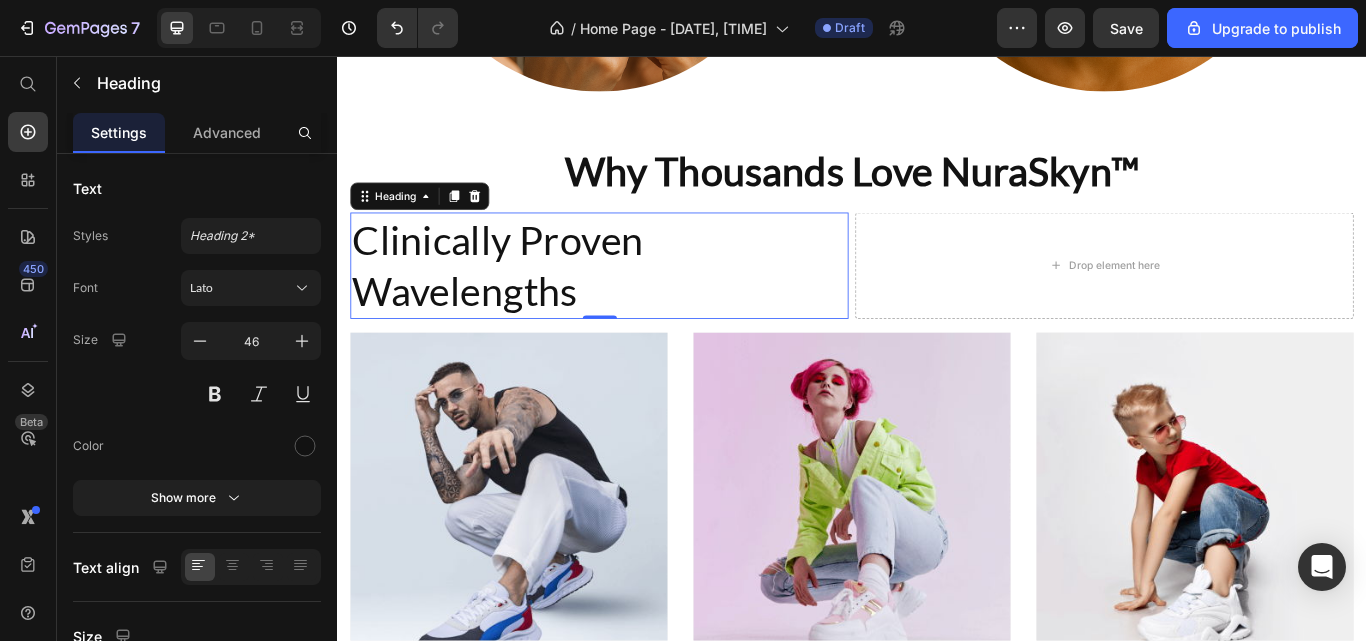 click at bounding box center (215, 394) 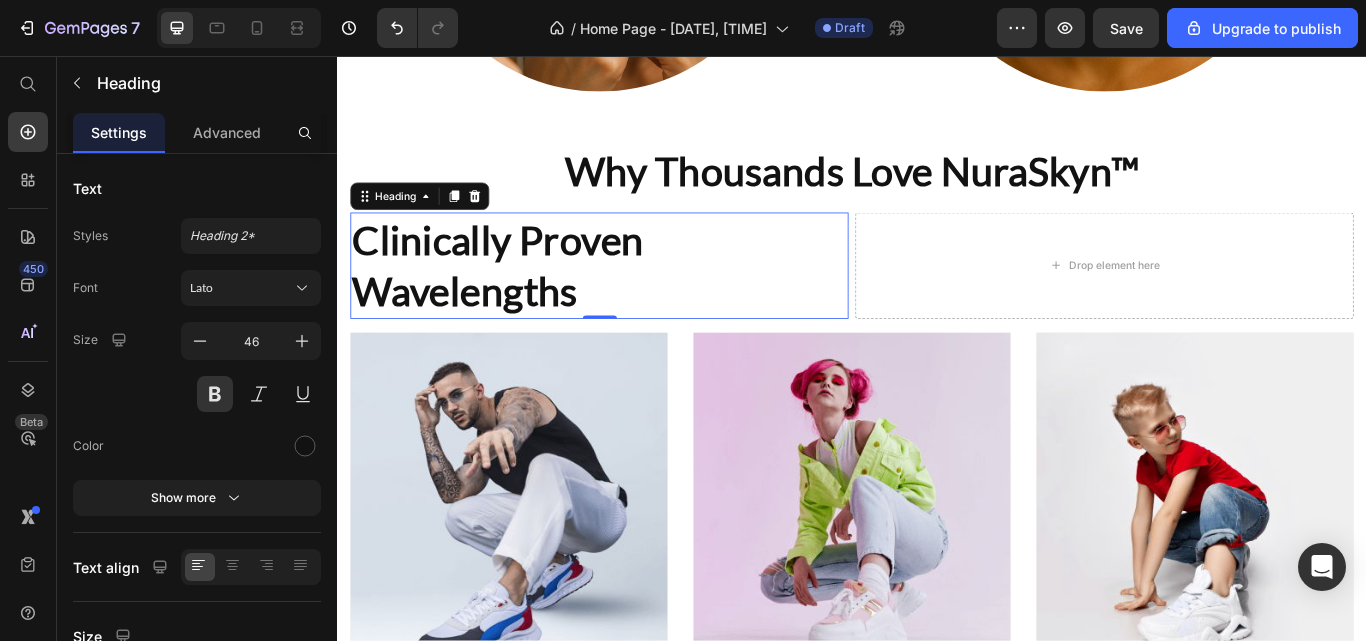 click on "Lato" at bounding box center (241, 288) 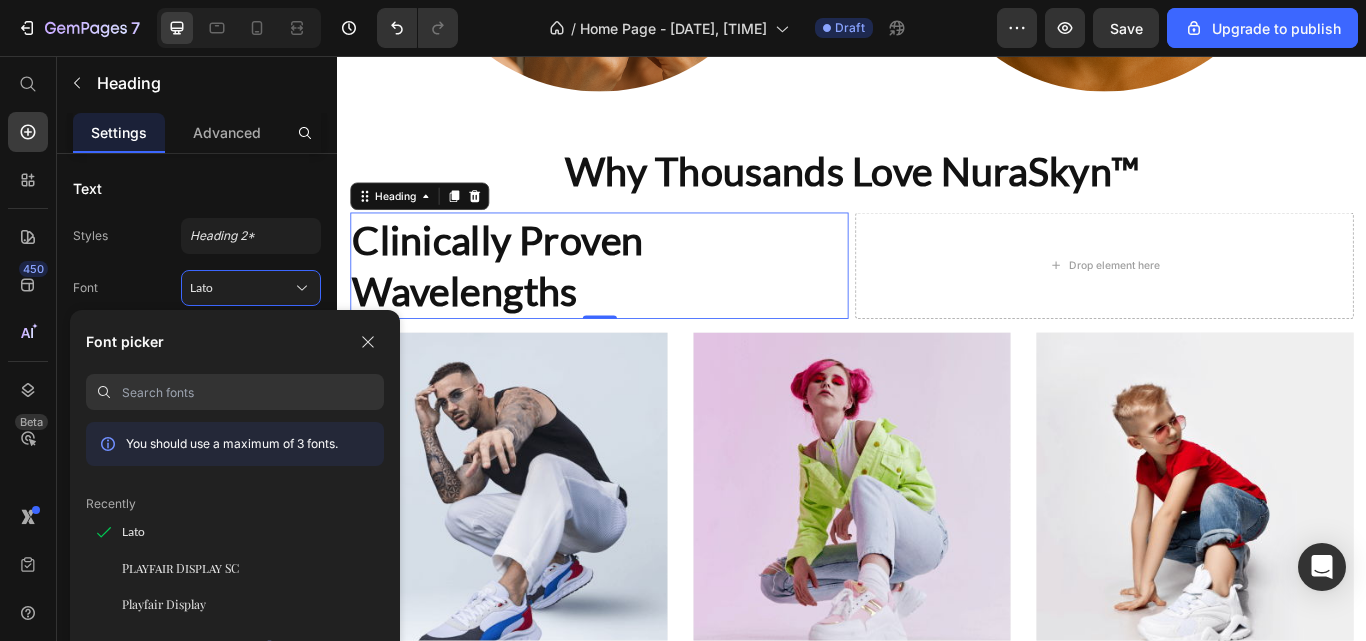 click on "Playfair Display SC" 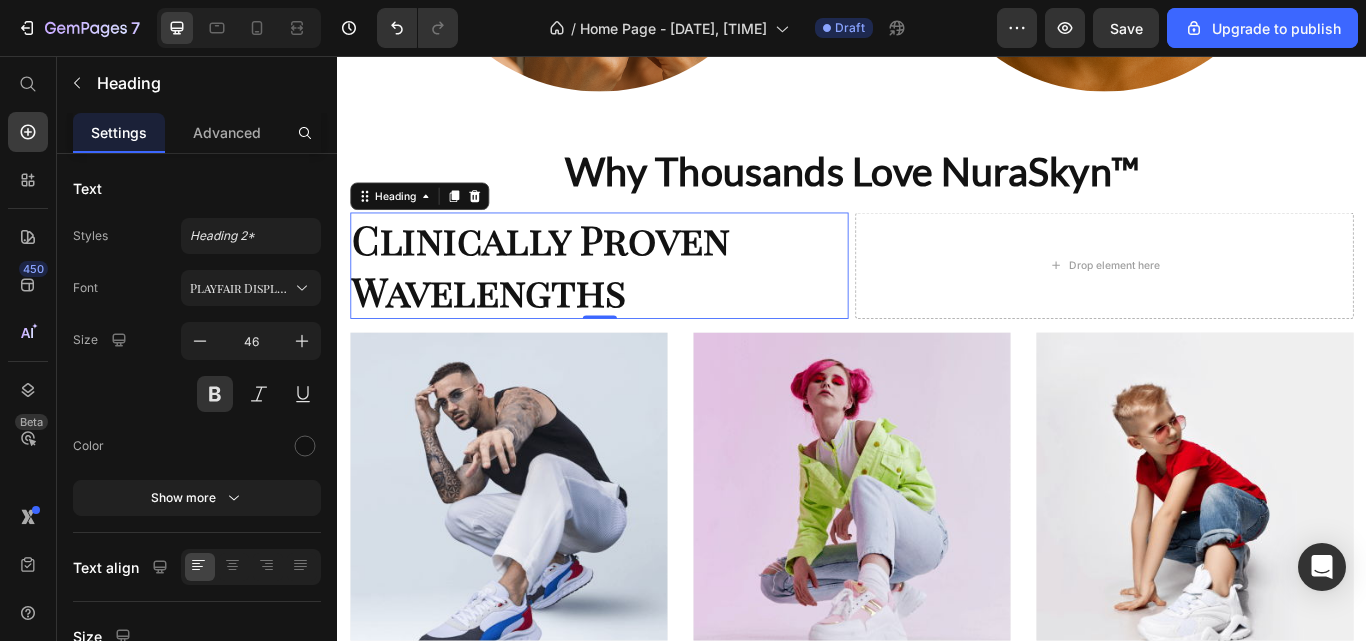 click 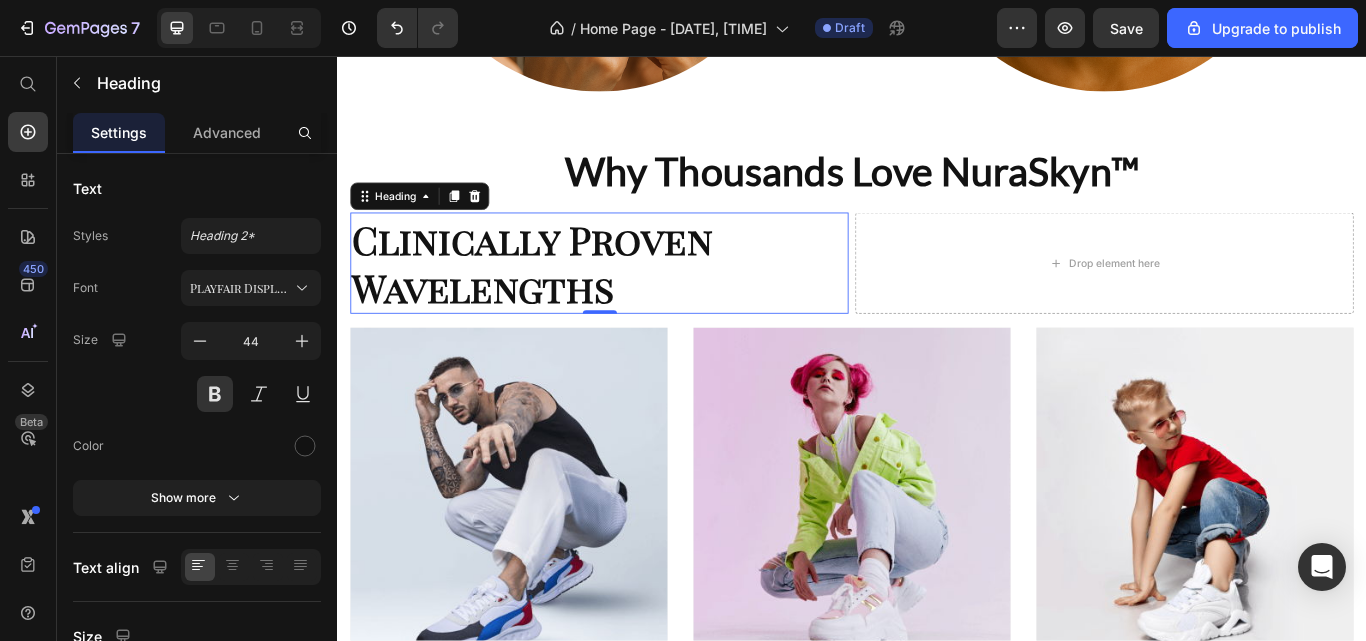 click 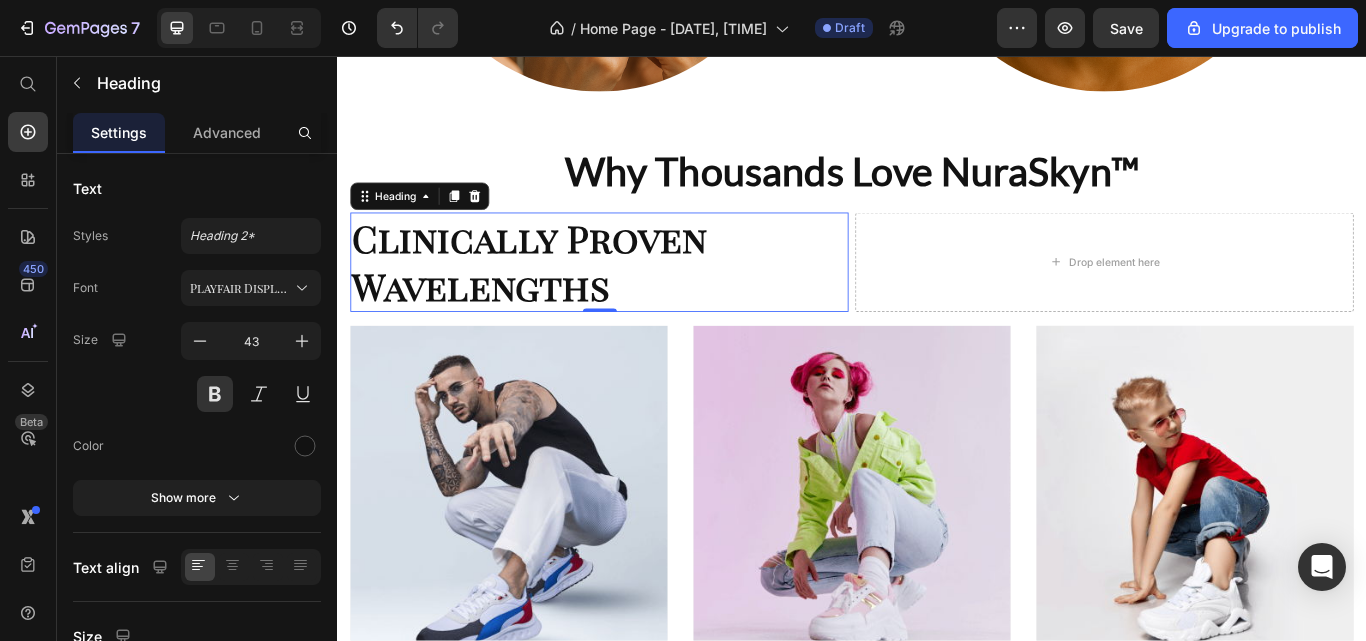 click 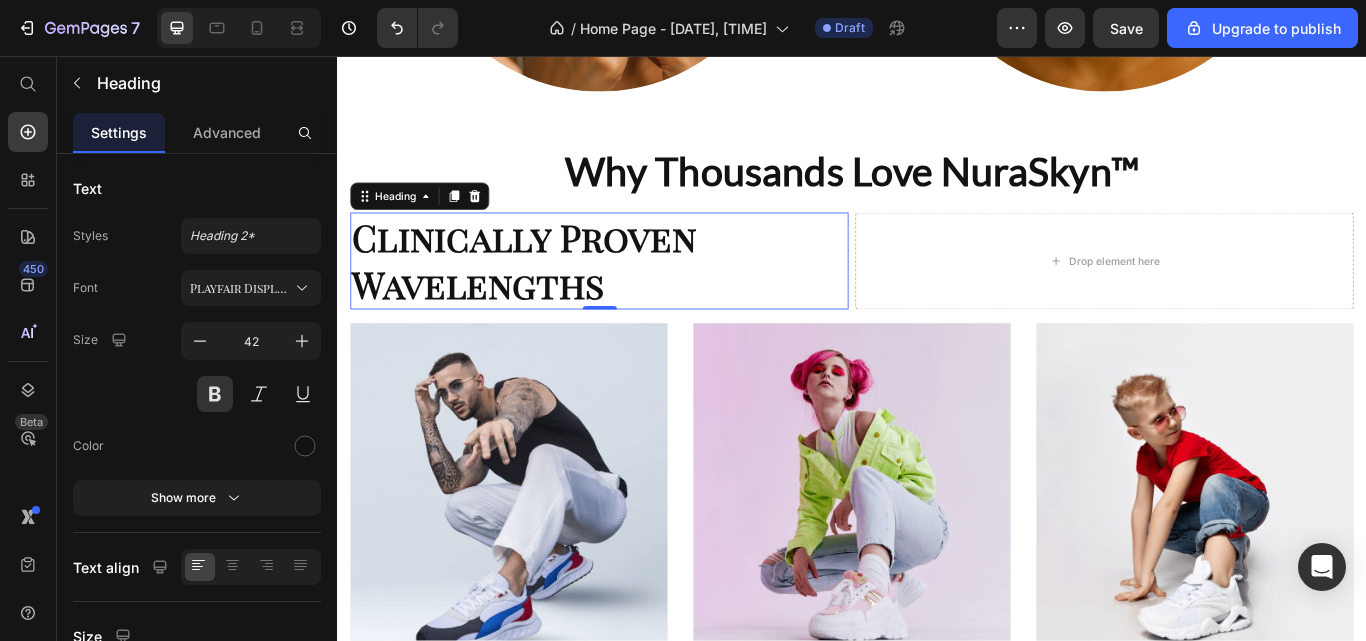 click 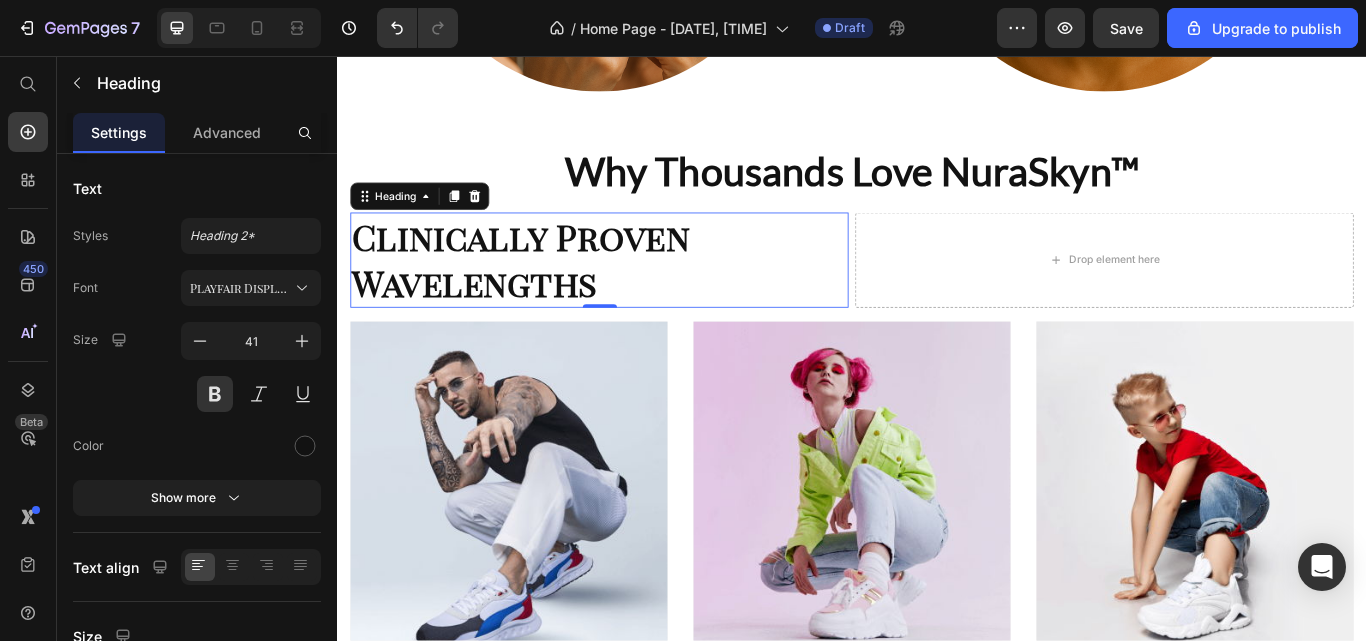 click 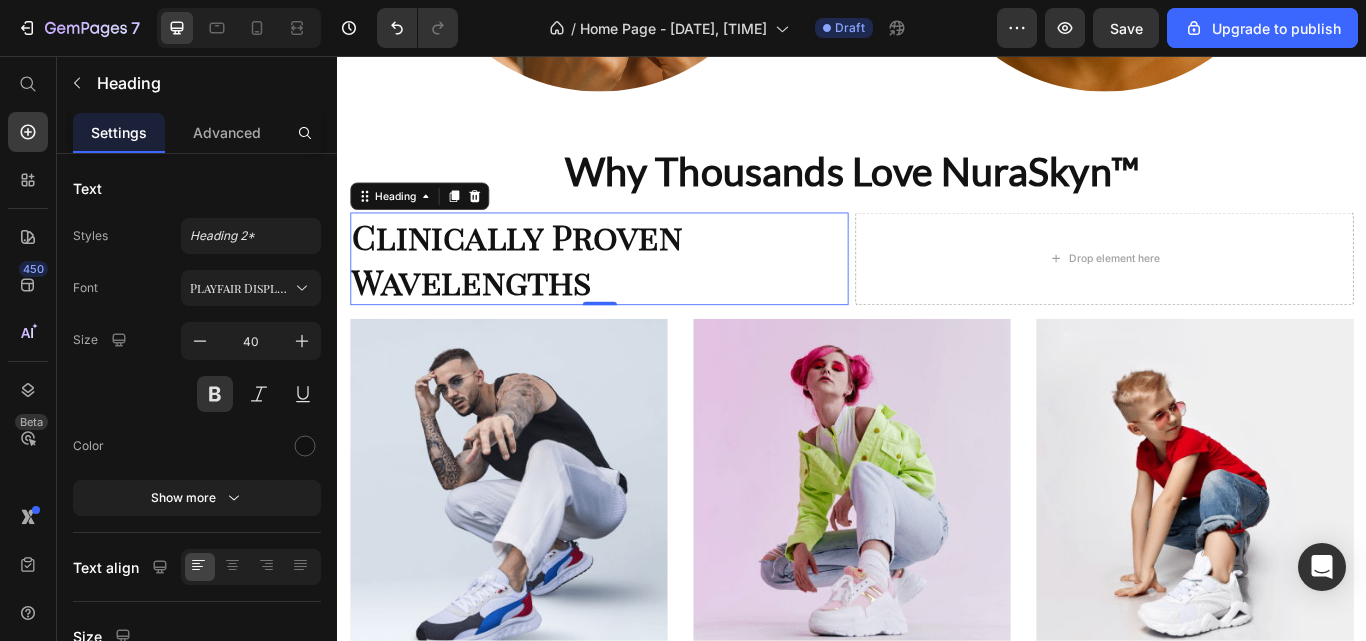 click 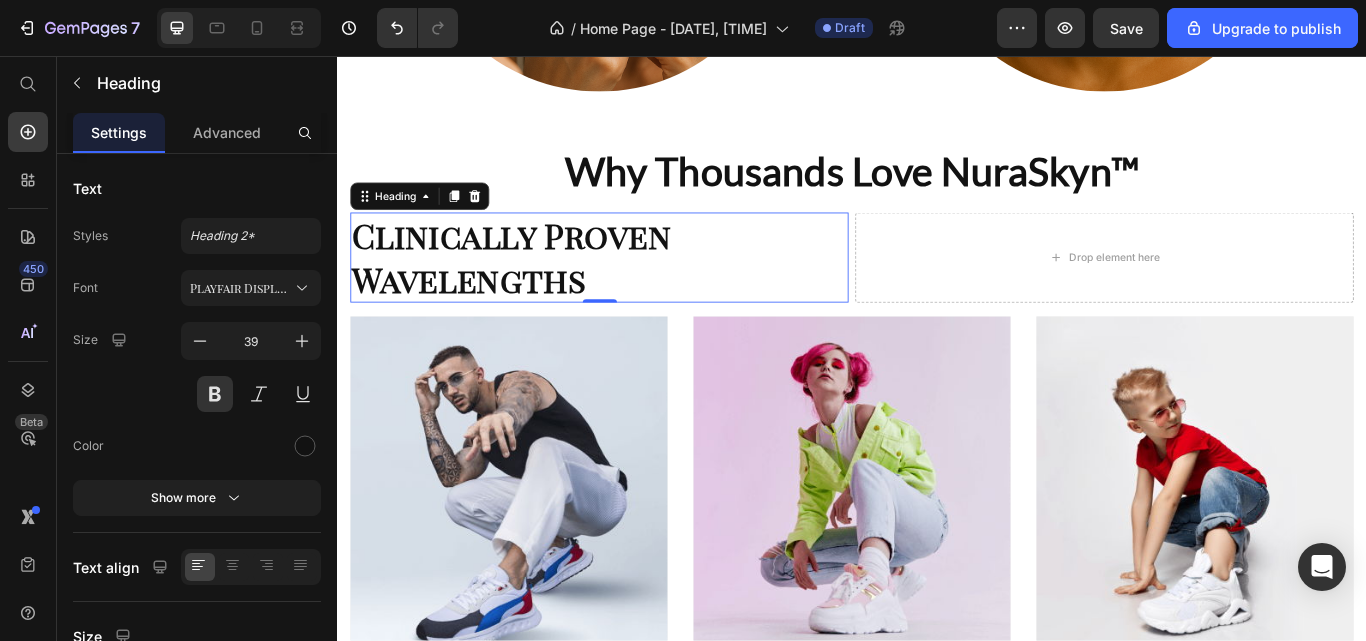 click 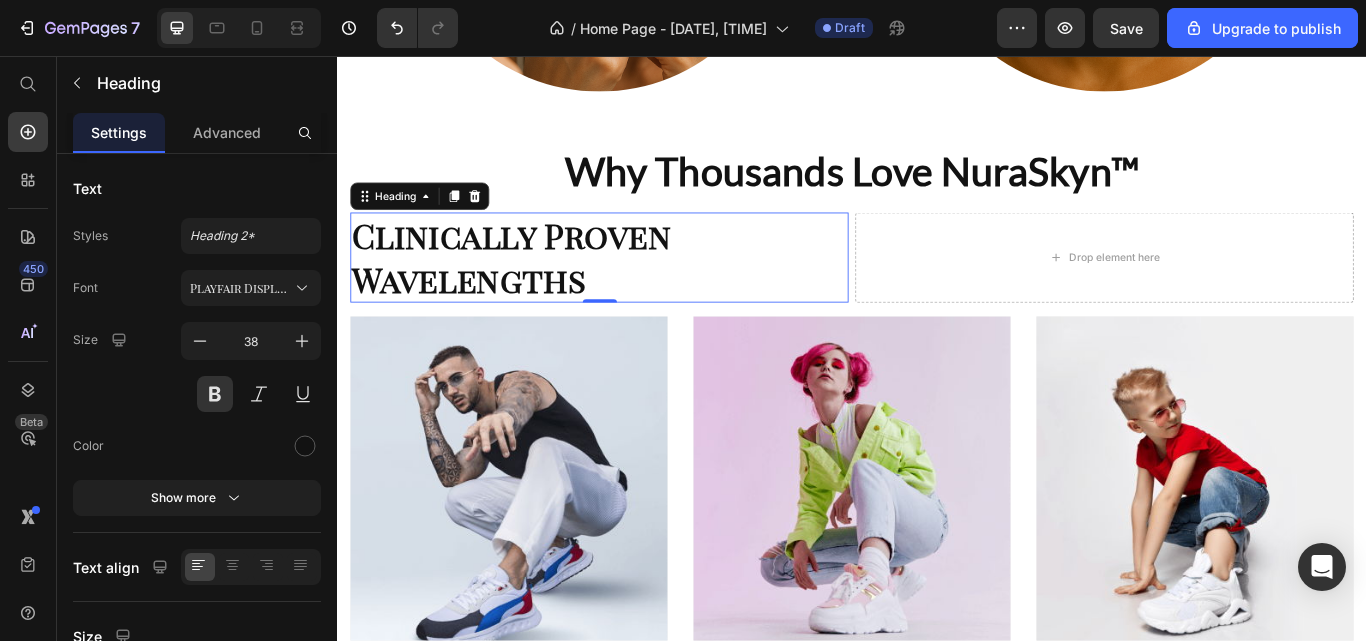 click 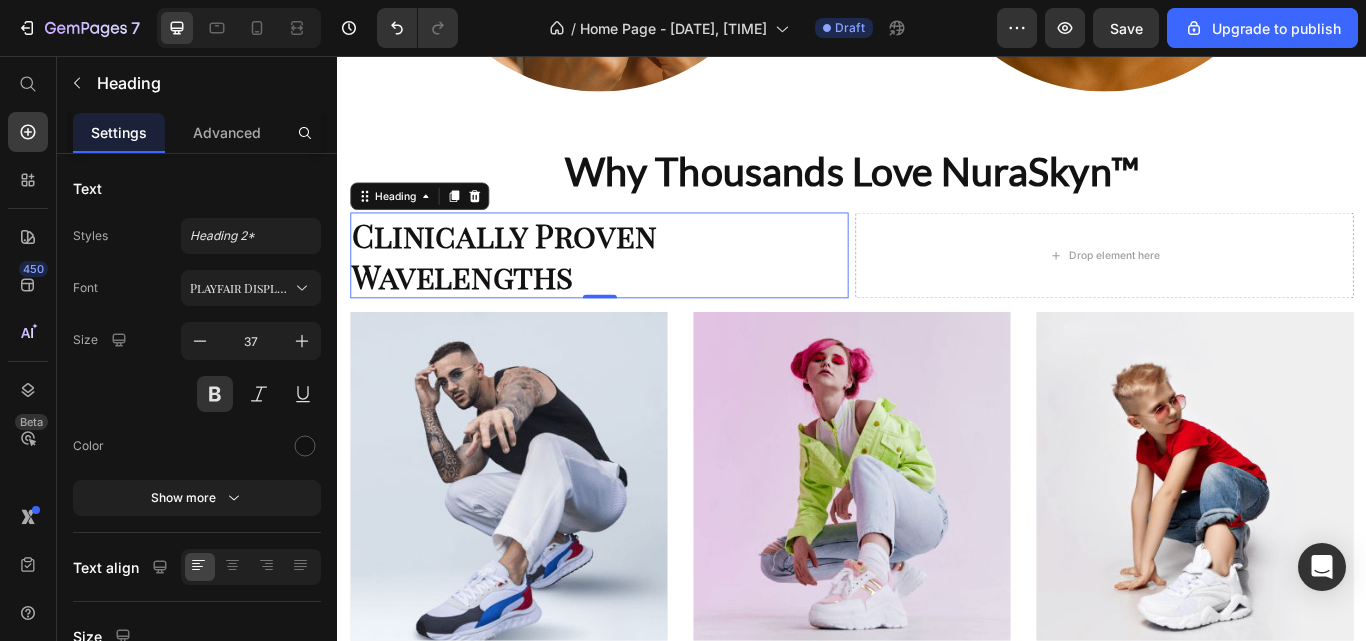 click 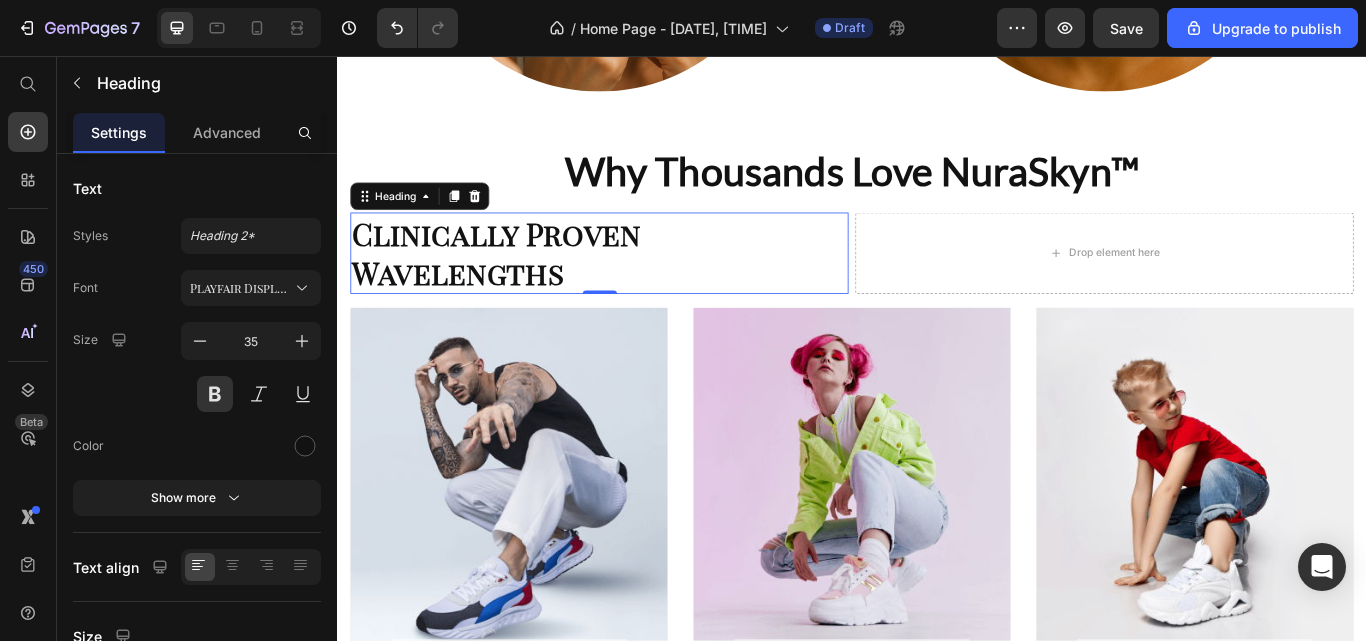 click 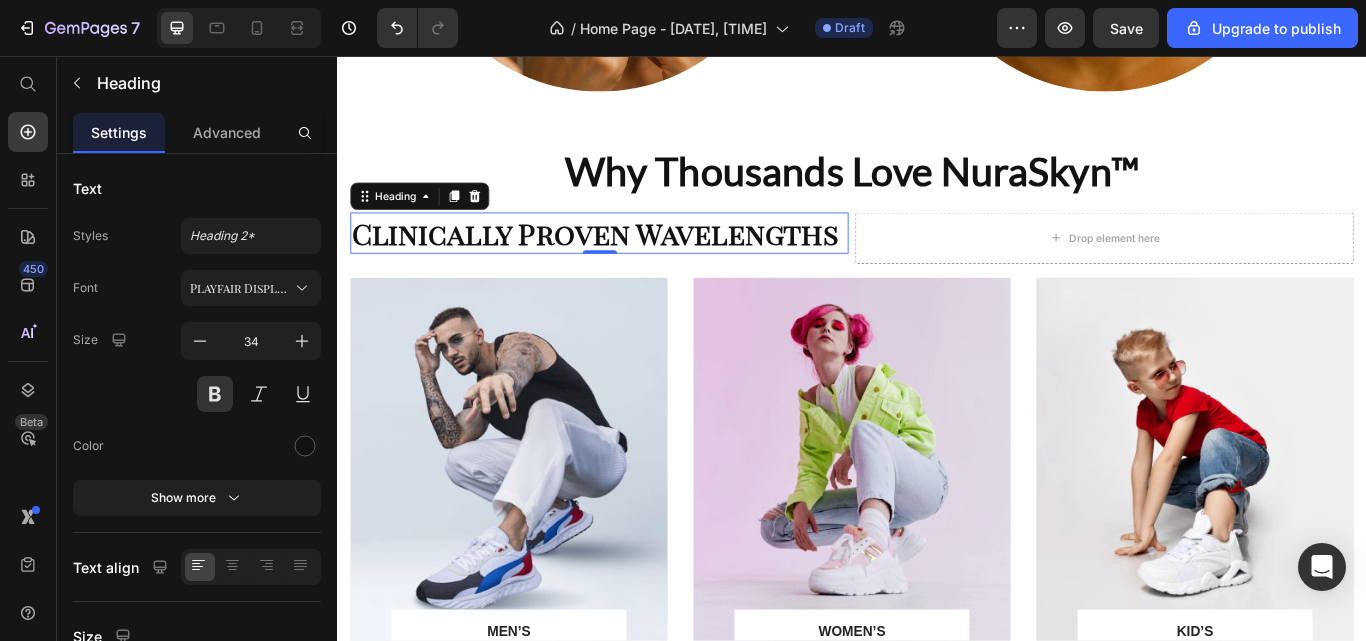 click 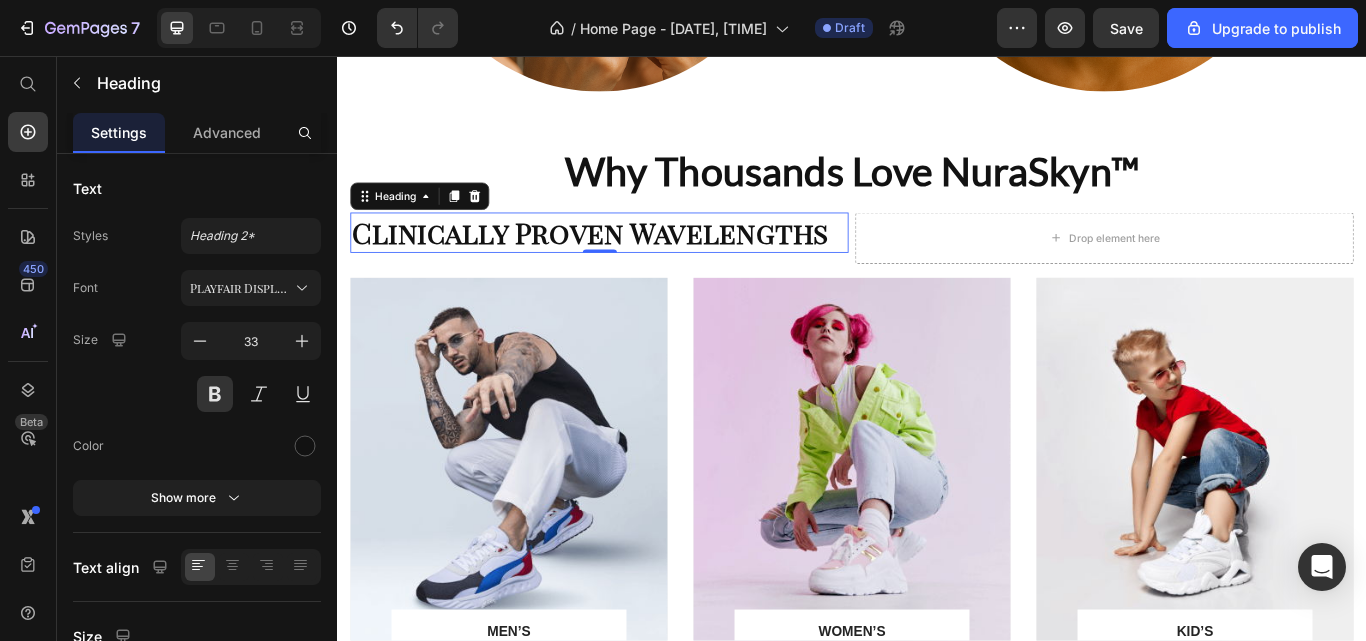click 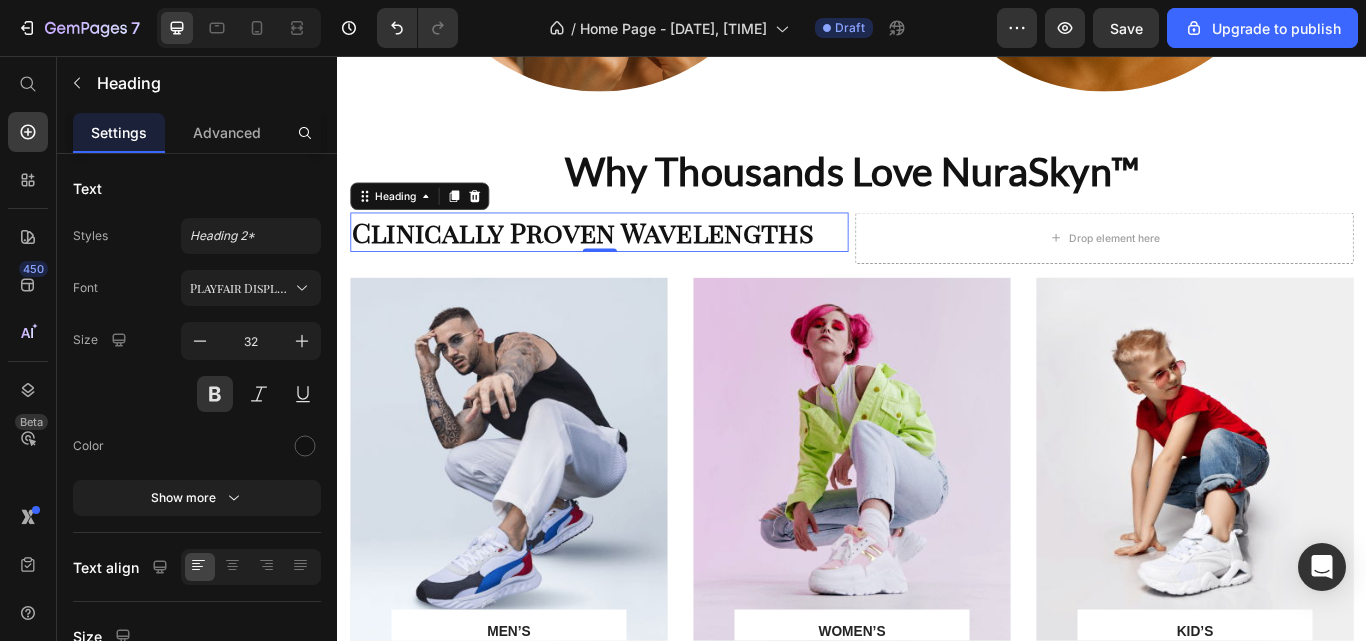 click 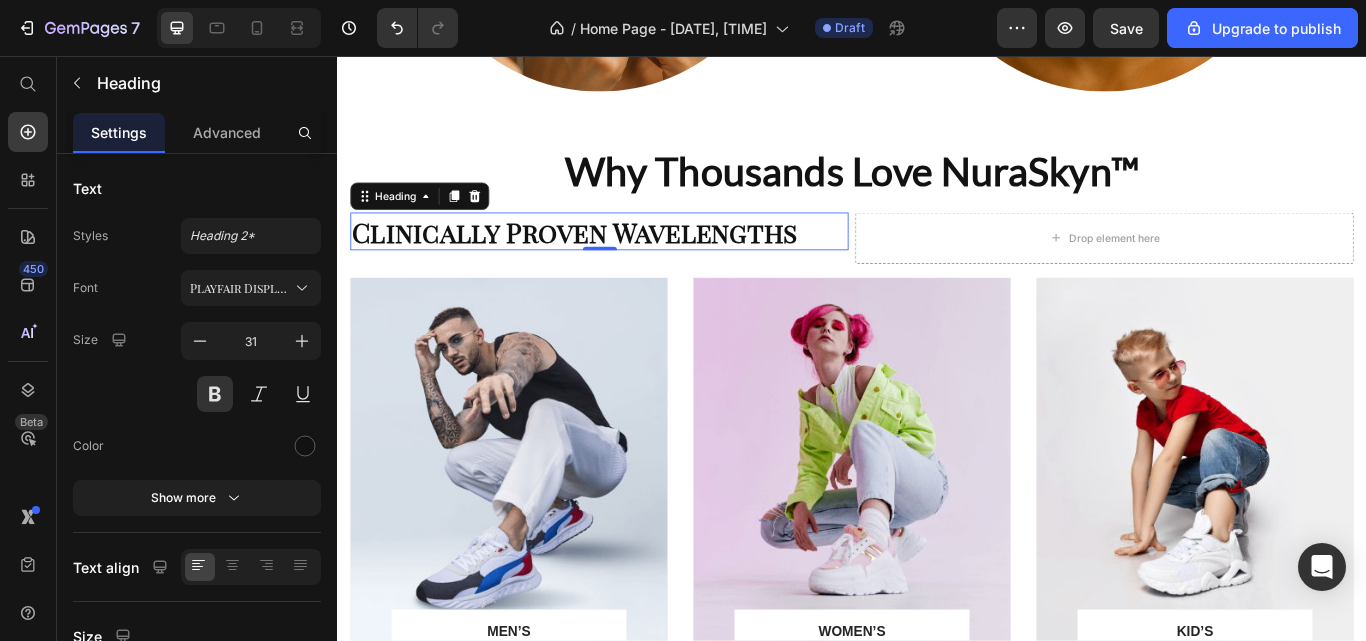 click 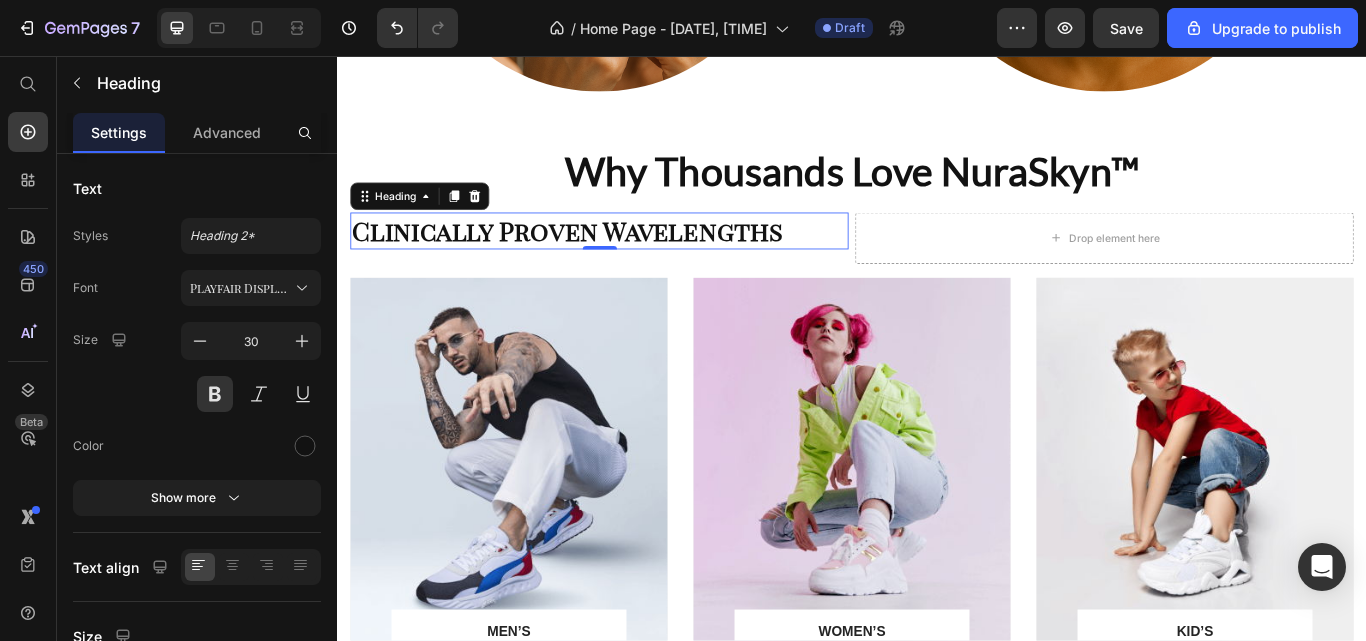 click on "Playfair Display SC" at bounding box center [241, 288] 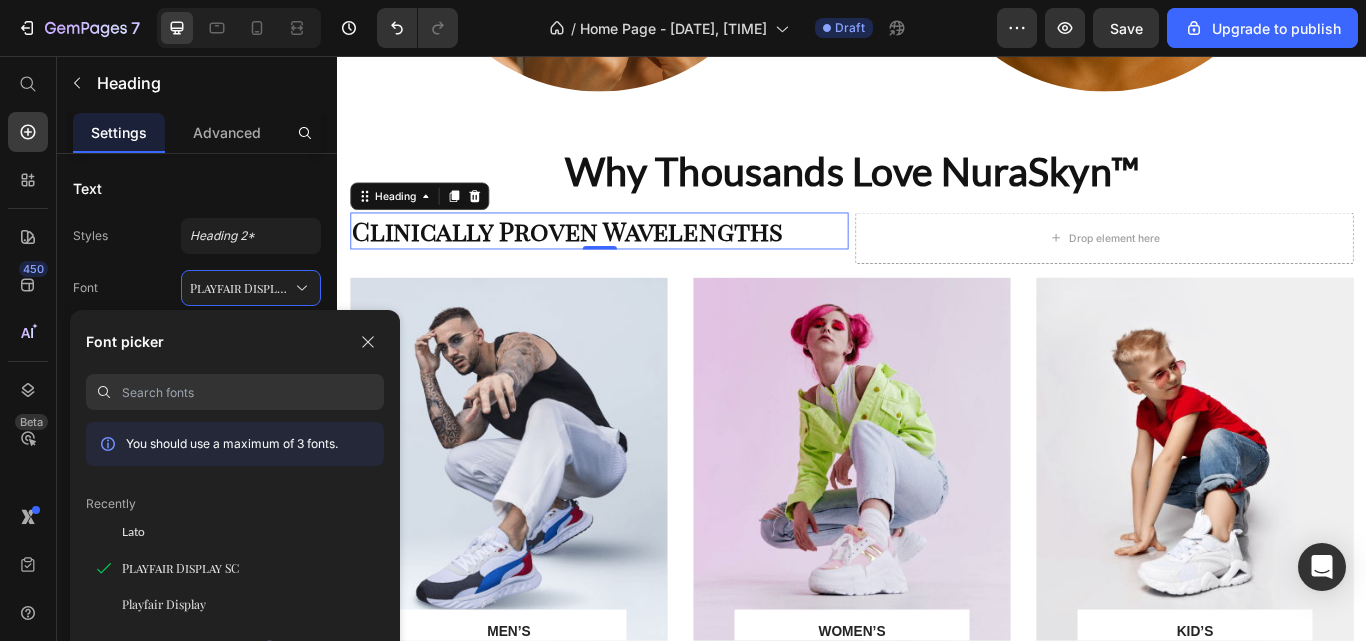 click on "Playfair Display" at bounding box center (164, 604) 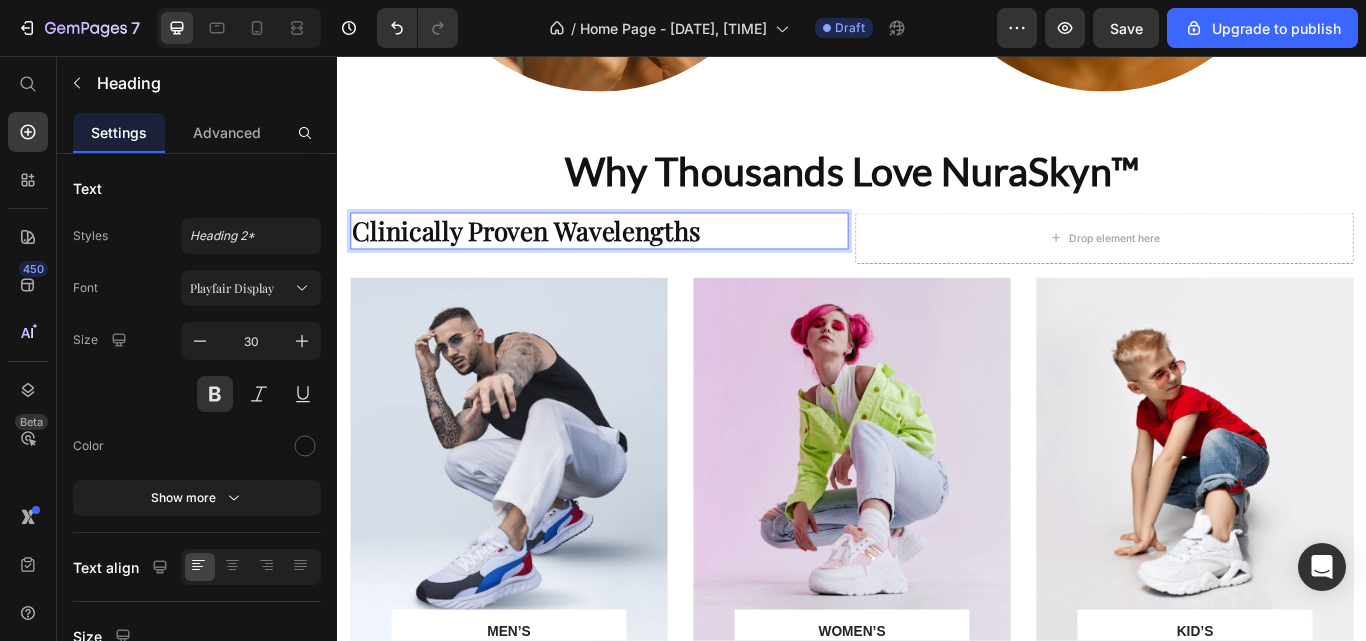 click on "Clinically Proven Wavelengths" at bounding box center [642, 260] 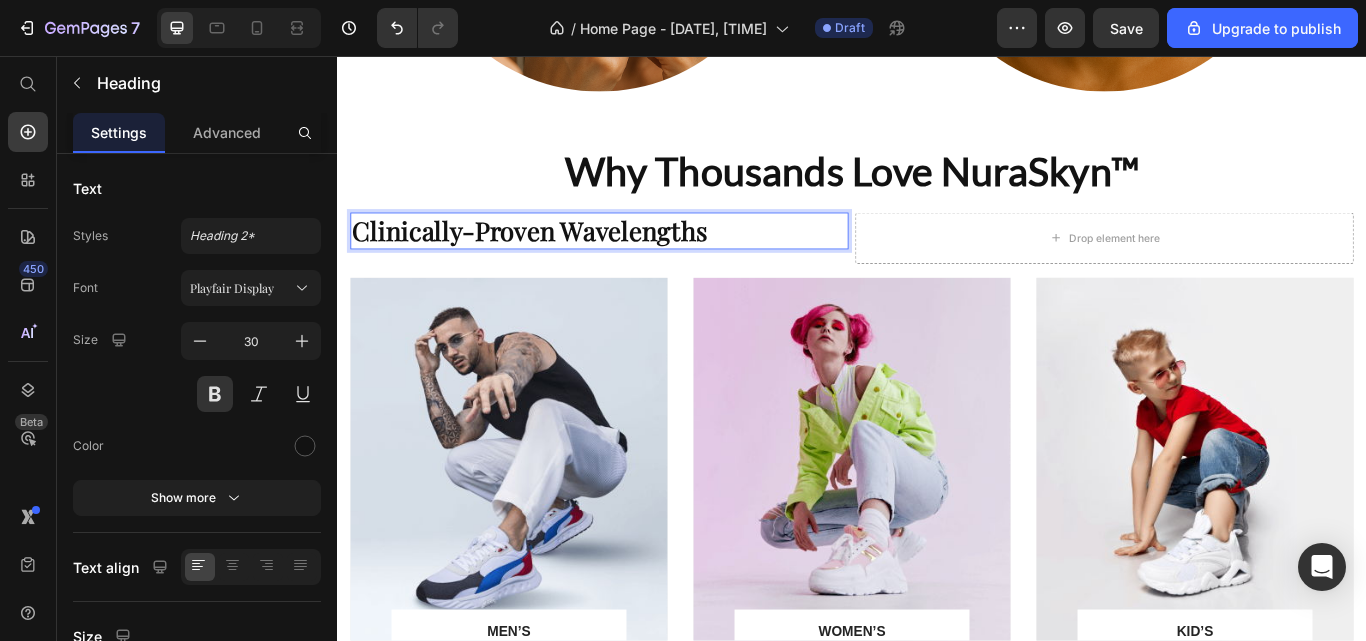click on "Playfair Display" at bounding box center [241, 288] 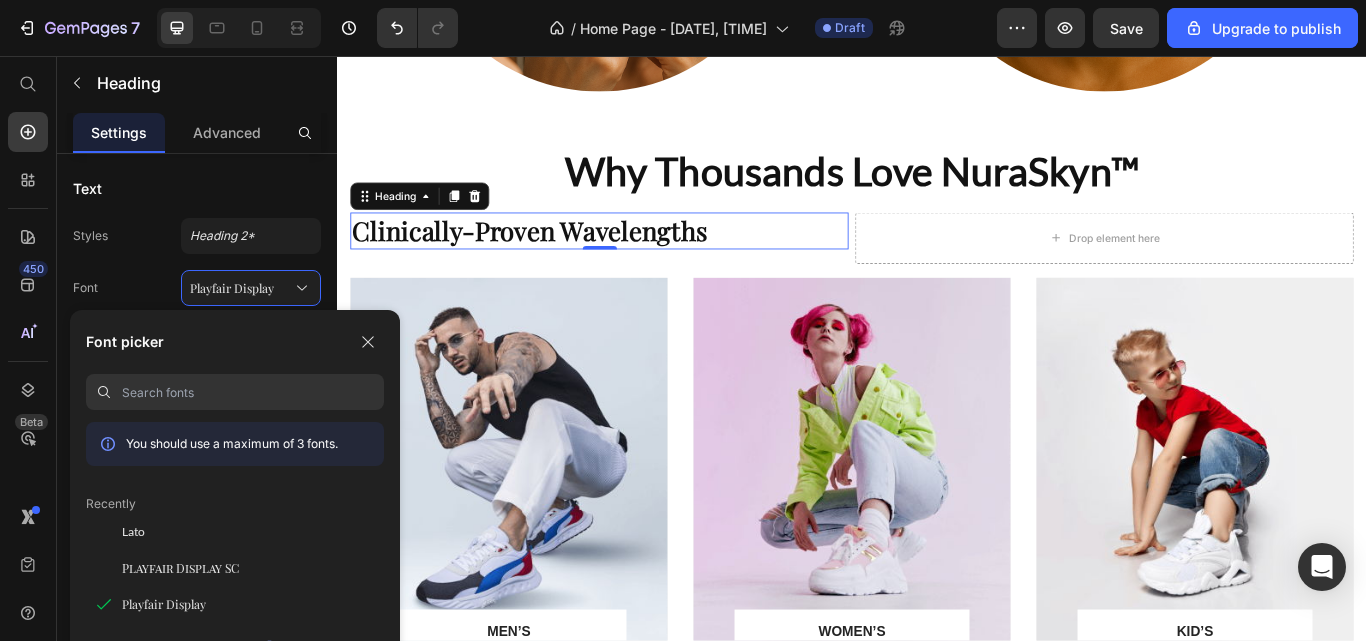 click on "Playfair Display SC" at bounding box center (180, 568) 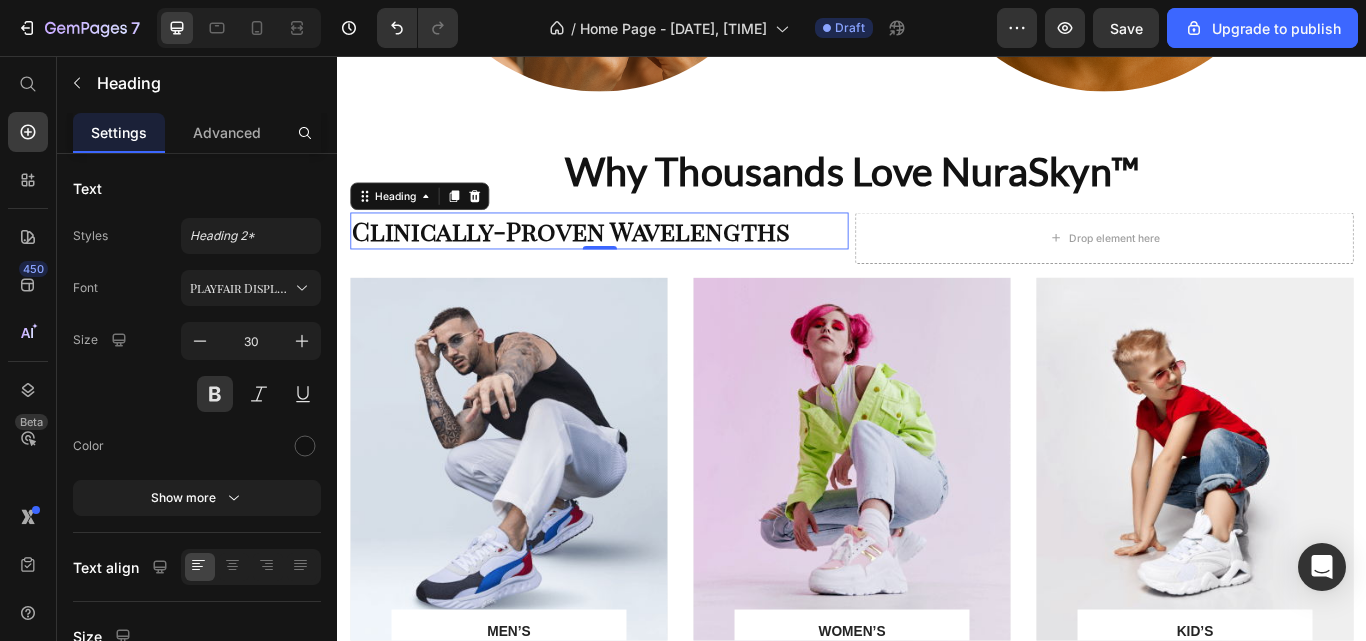 click 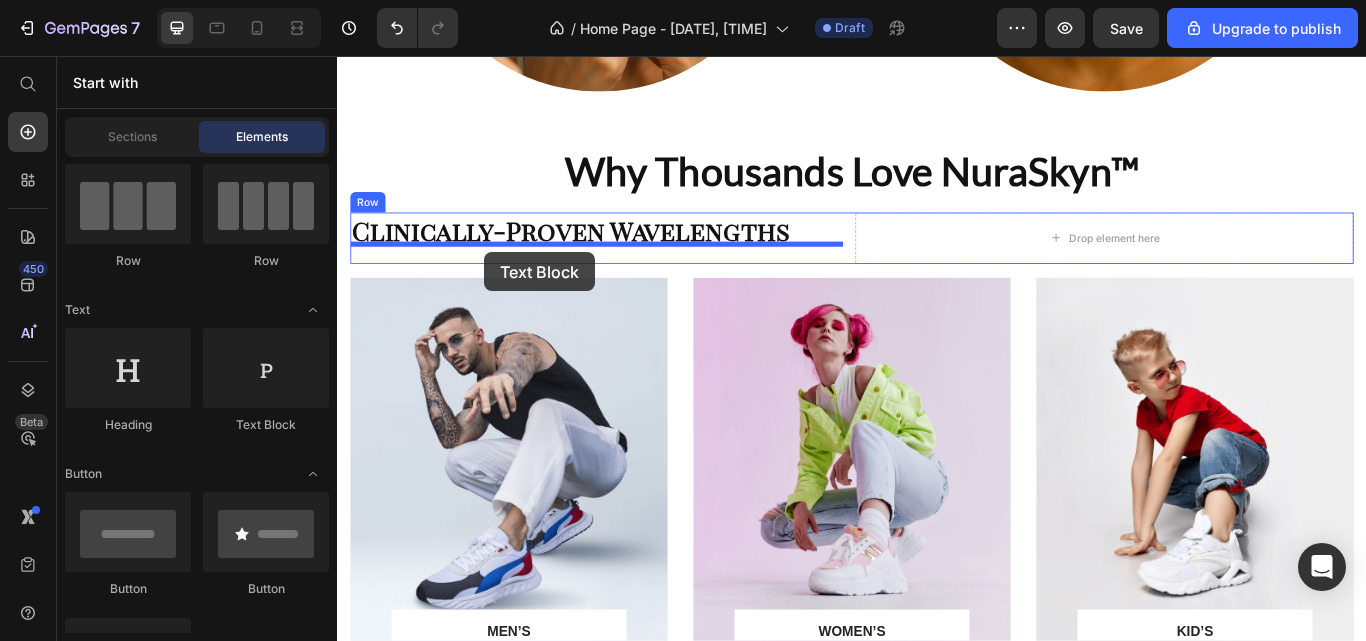 drag, startPoint x: 596, startPoint y: 458, endPoint x: 509, endPoint y: 285, distance: 193.644 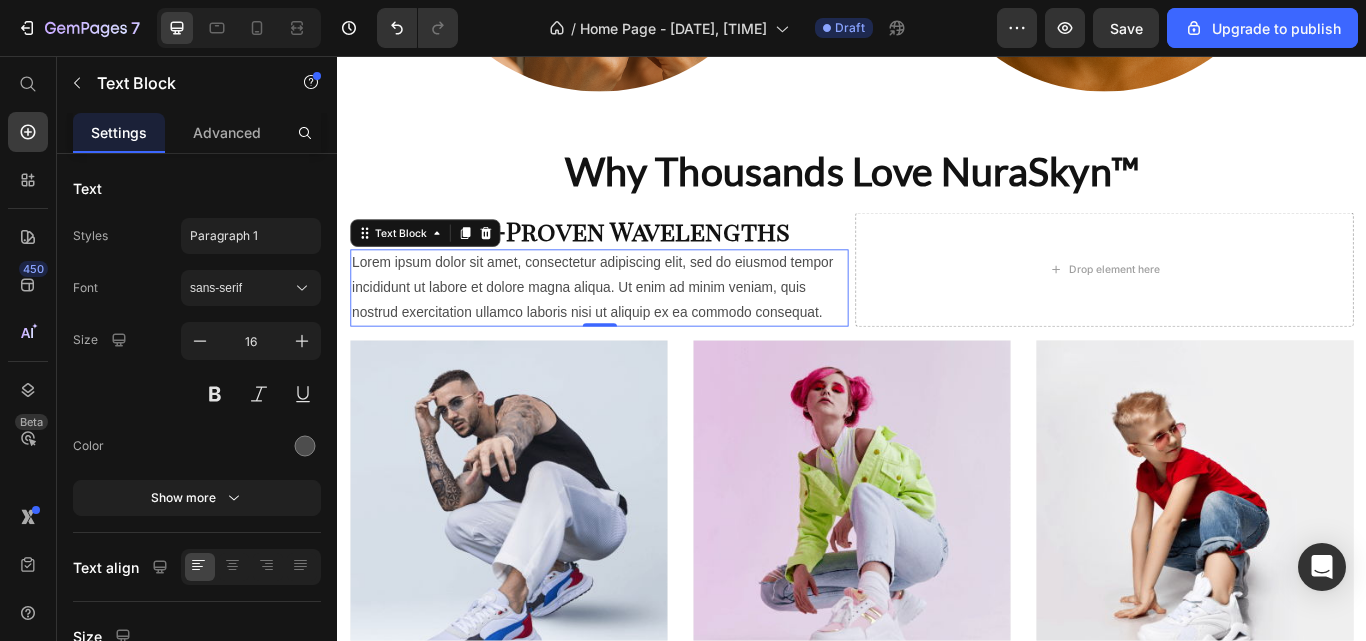 click 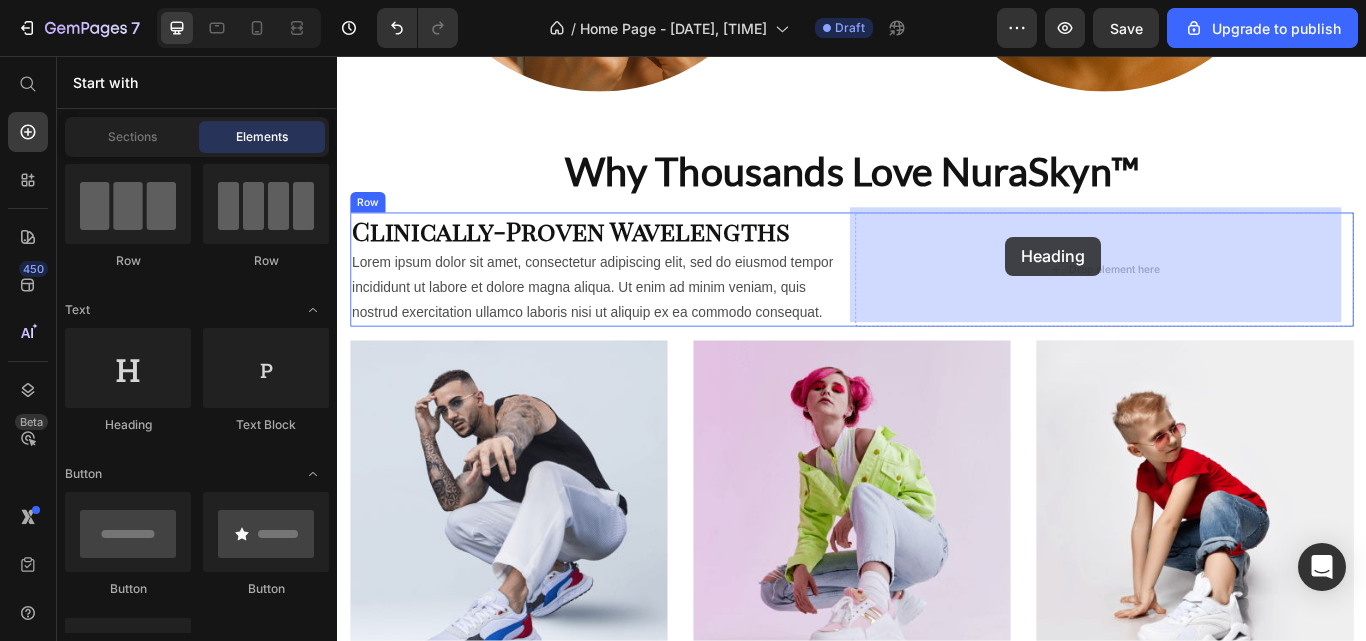 drag, startPoint x: 473, startPoint y: 431, endPoint x: 726, endPoint y: 272, distance: 298.81433 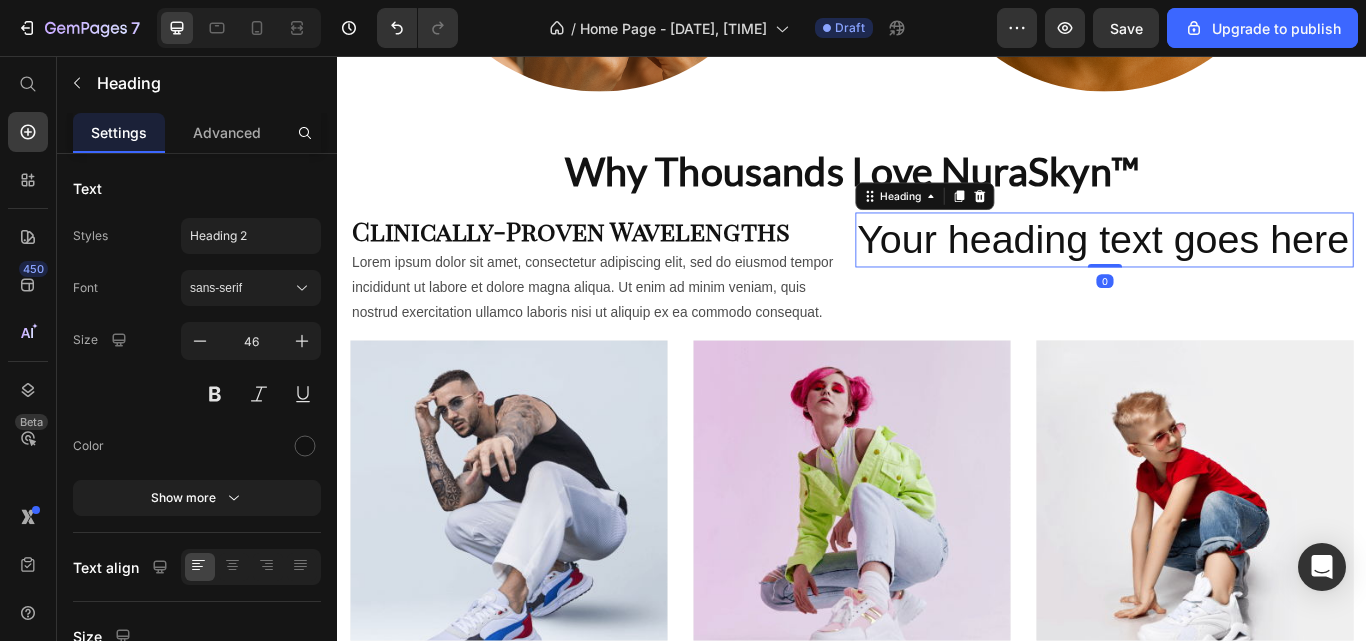click 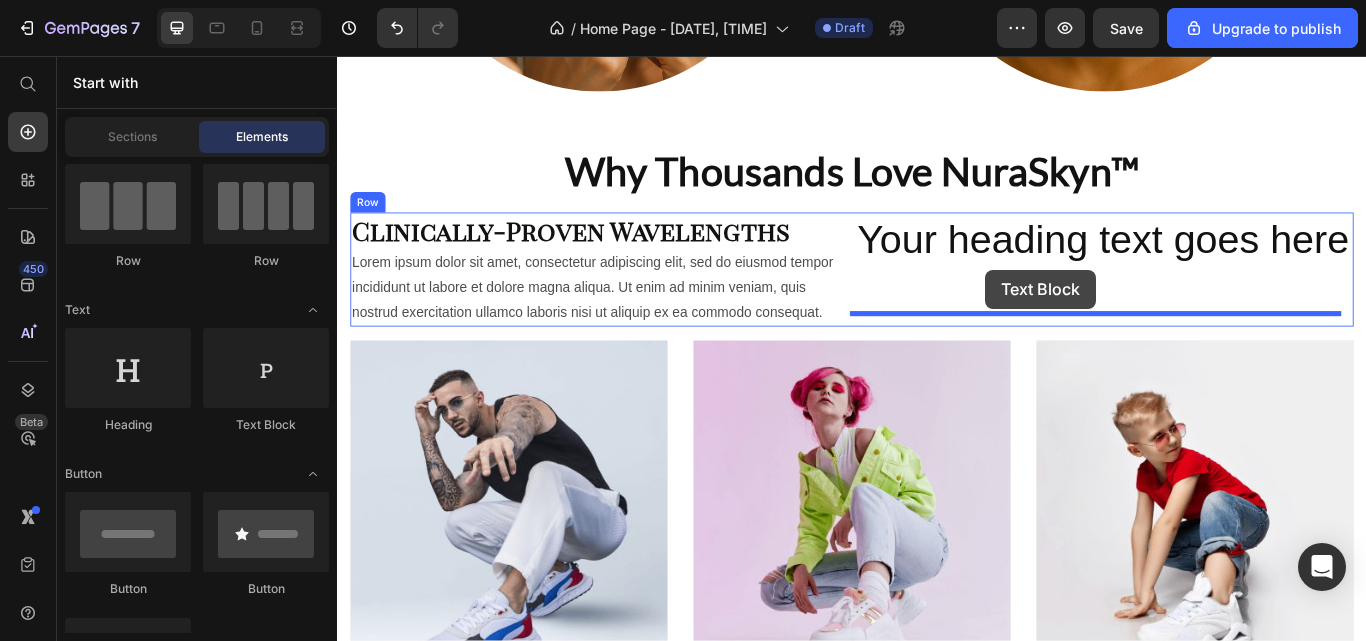drag, startPoint x: 597, startPoint y: 433, endPoint x: 1097, endPoint y: 305, distance: 516.124 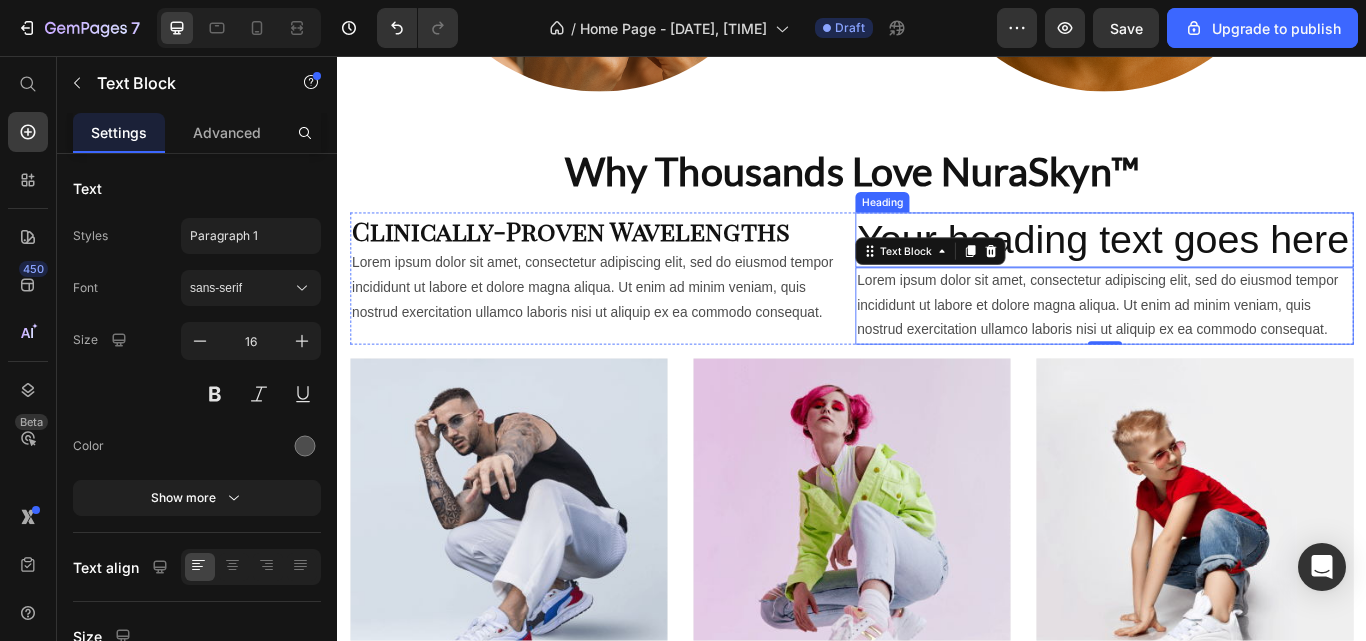 click on "Your heading text goes here" at bounding box center [1231, 271] 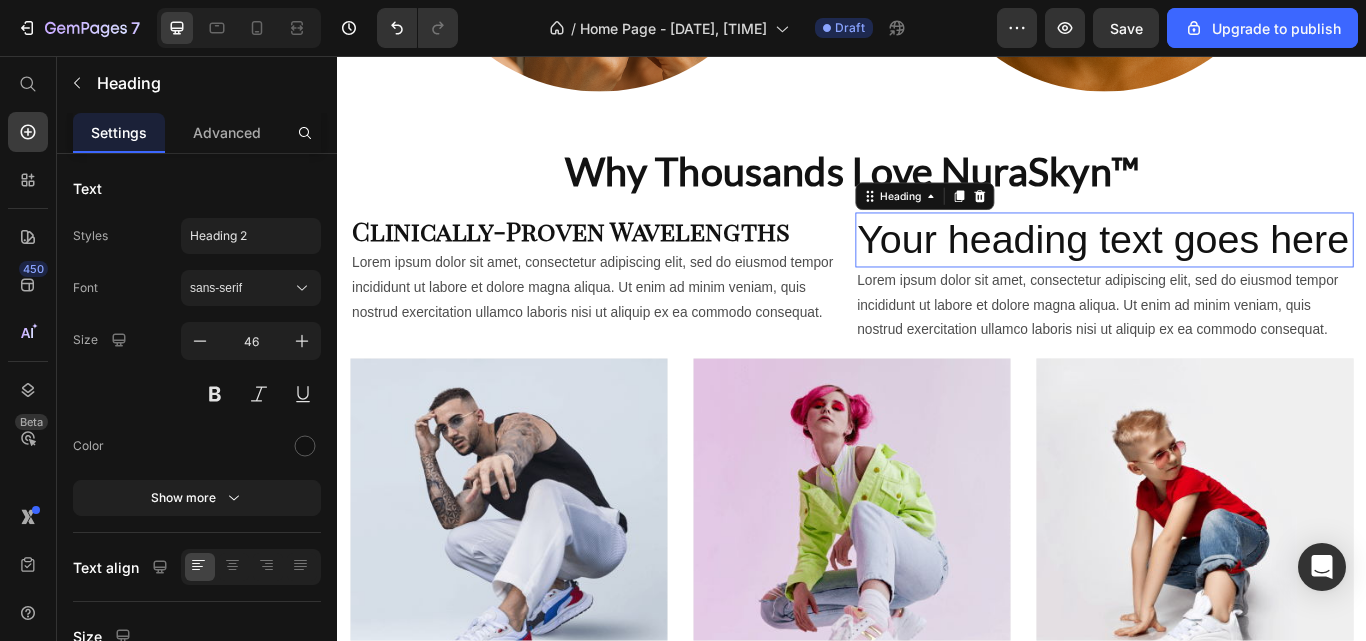 click on "Your heading text goes here" at bounding box center (1231, 271) 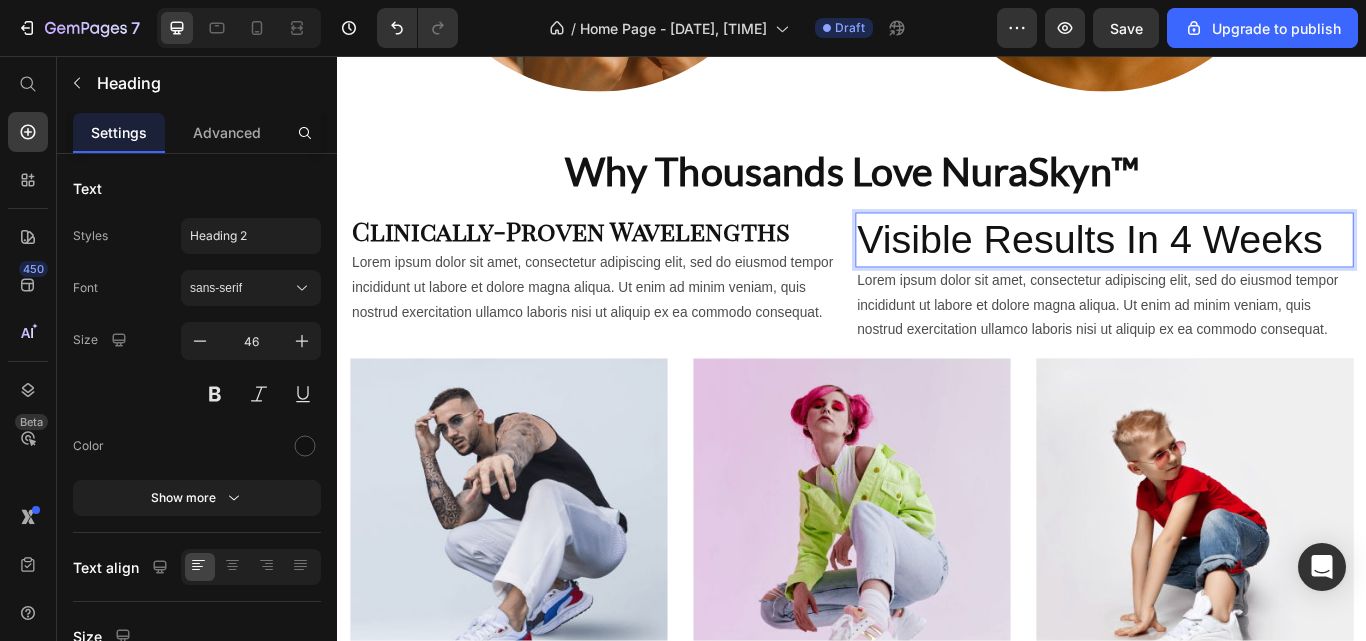 click on "sans-serif" at bounding box center [241, 288] 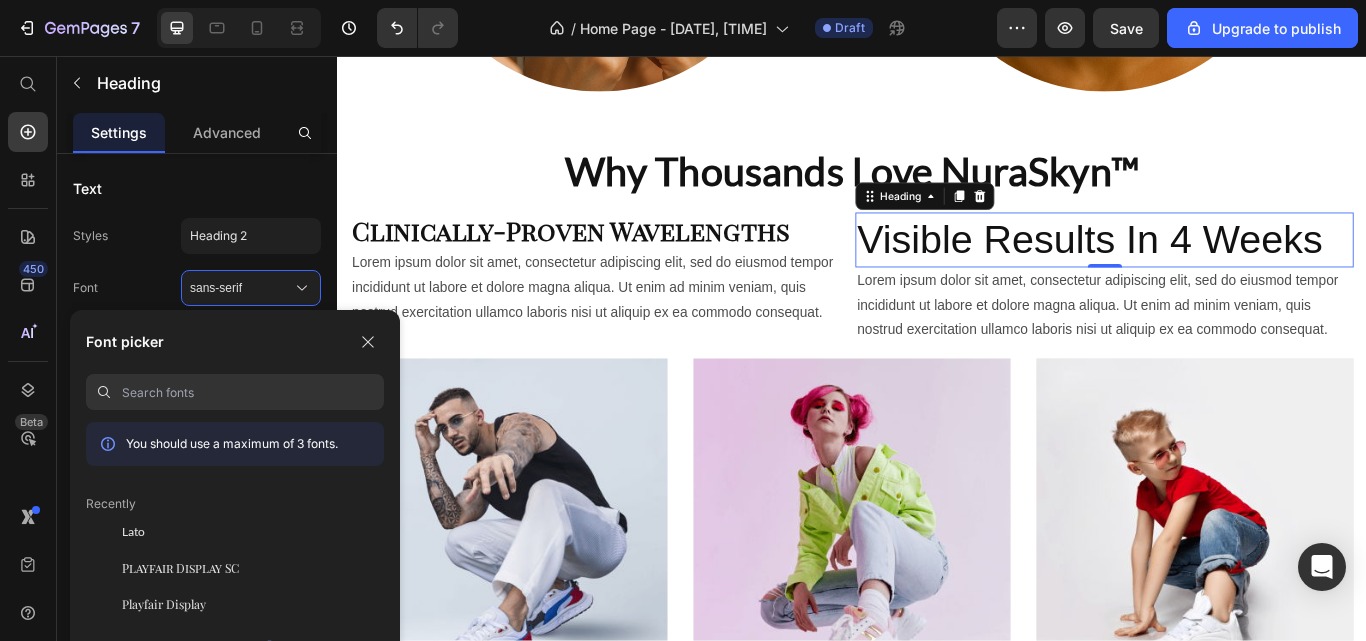 click on "Playfair Display SC" at bounding box center [180, 568] 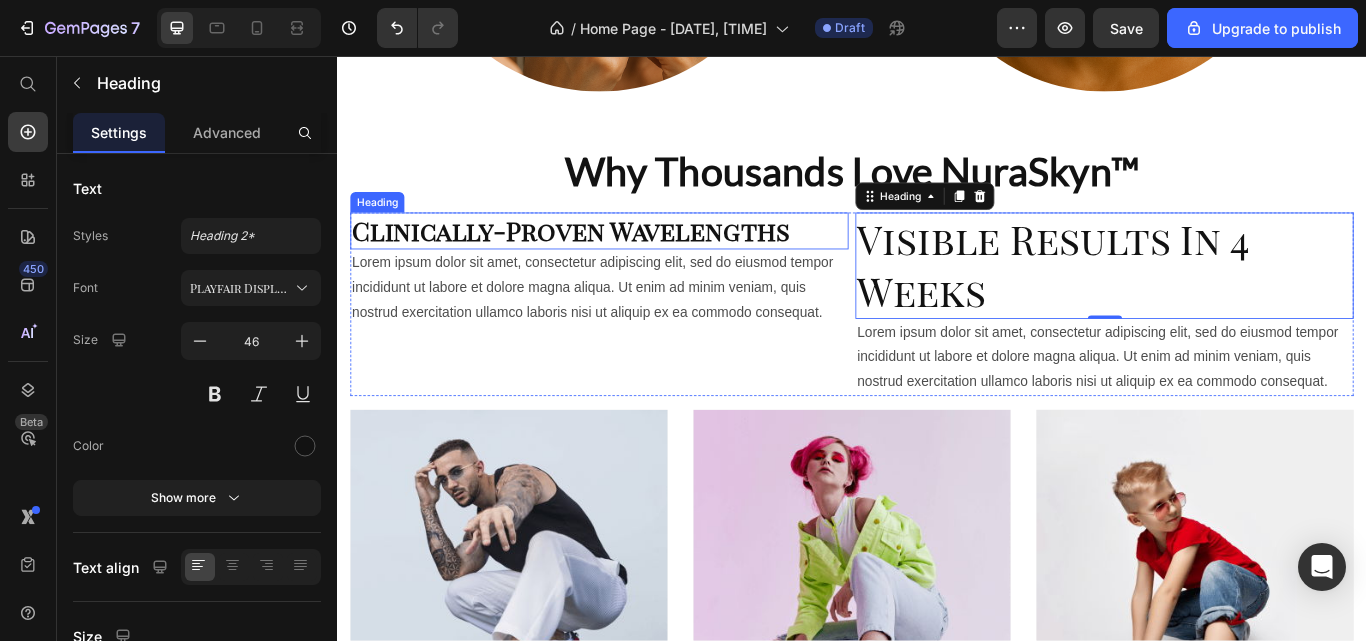 click on "Clinically-Proven Wavelengths" at bounding box center (642, 260) 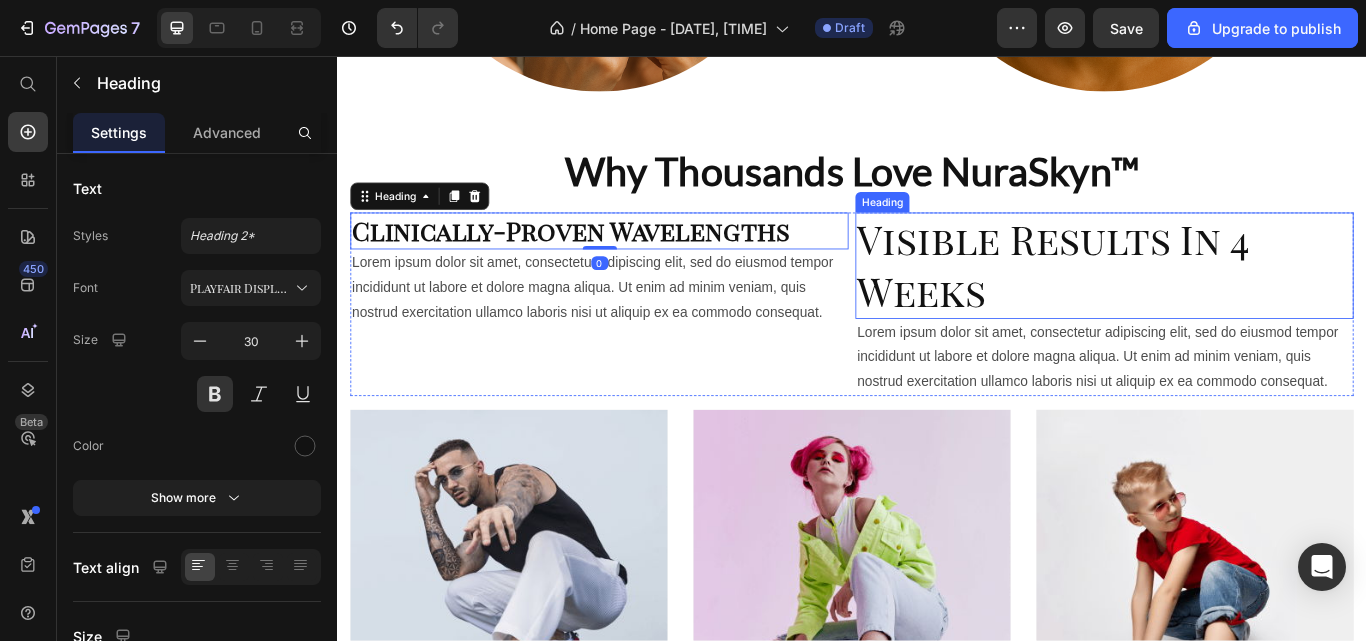 click on "Visible Results In 4 Weeks" at bounding box center (1231, 301) 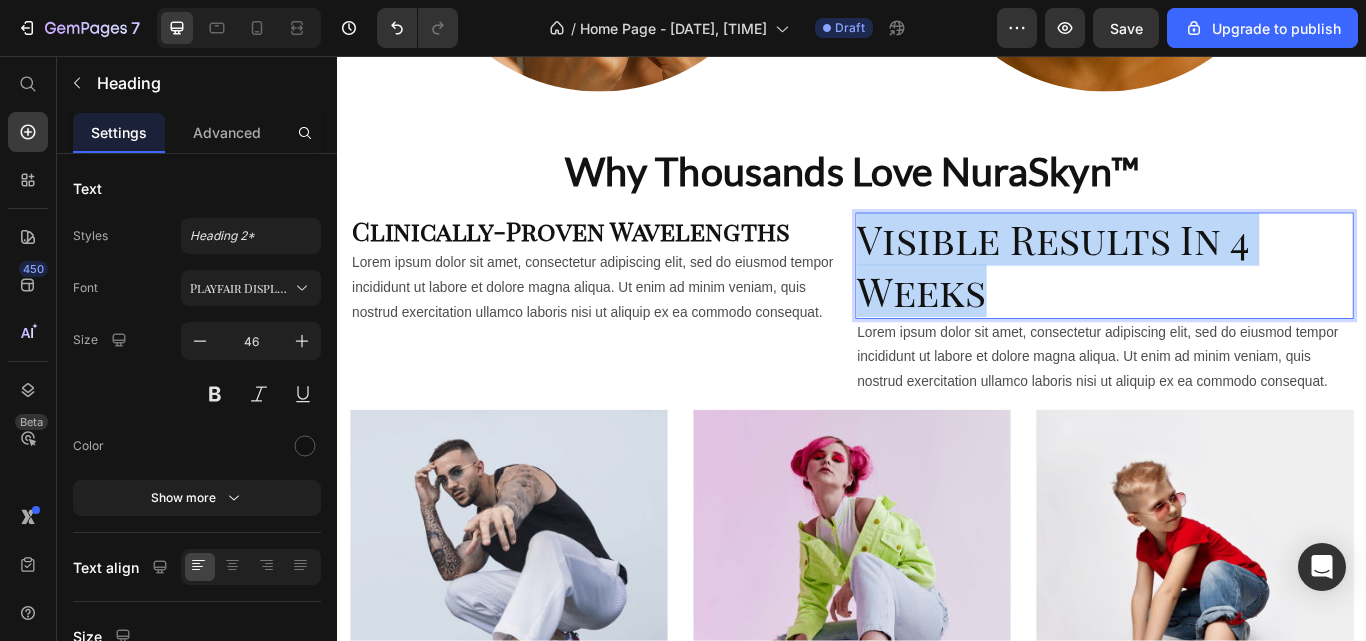 click on "Visible Results In 4 Weeks" at bounding box center [1231, 301] 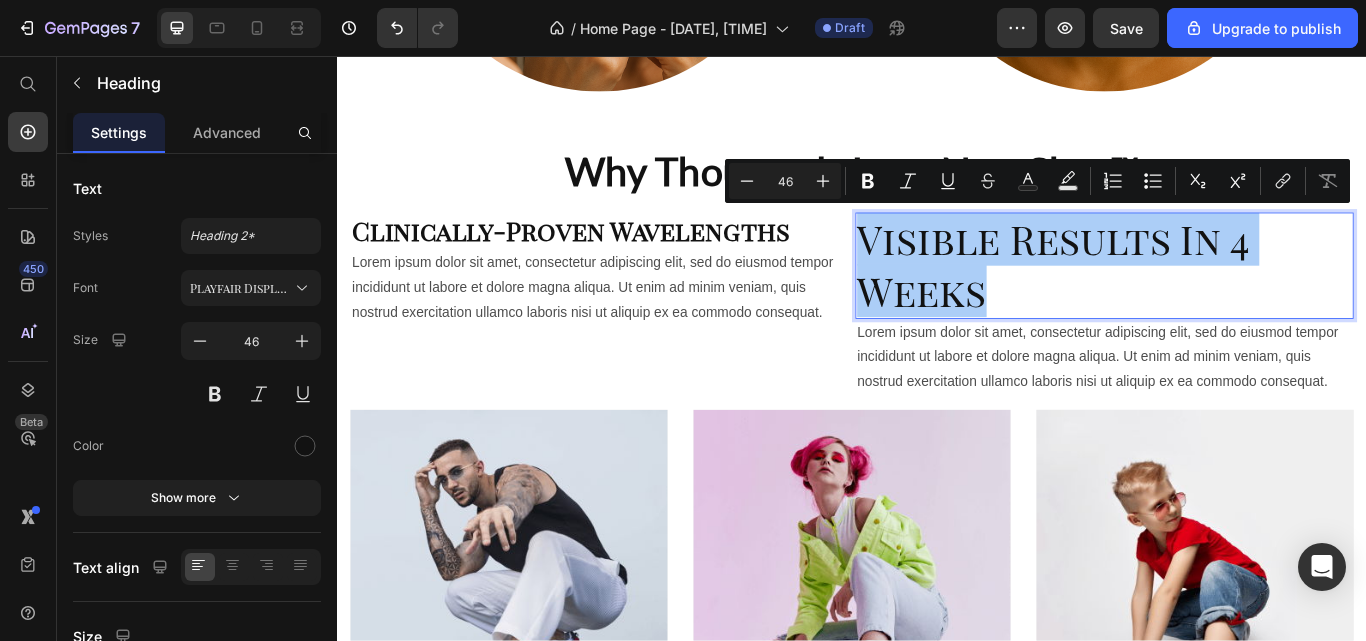 click at bounding box center [215, 394] 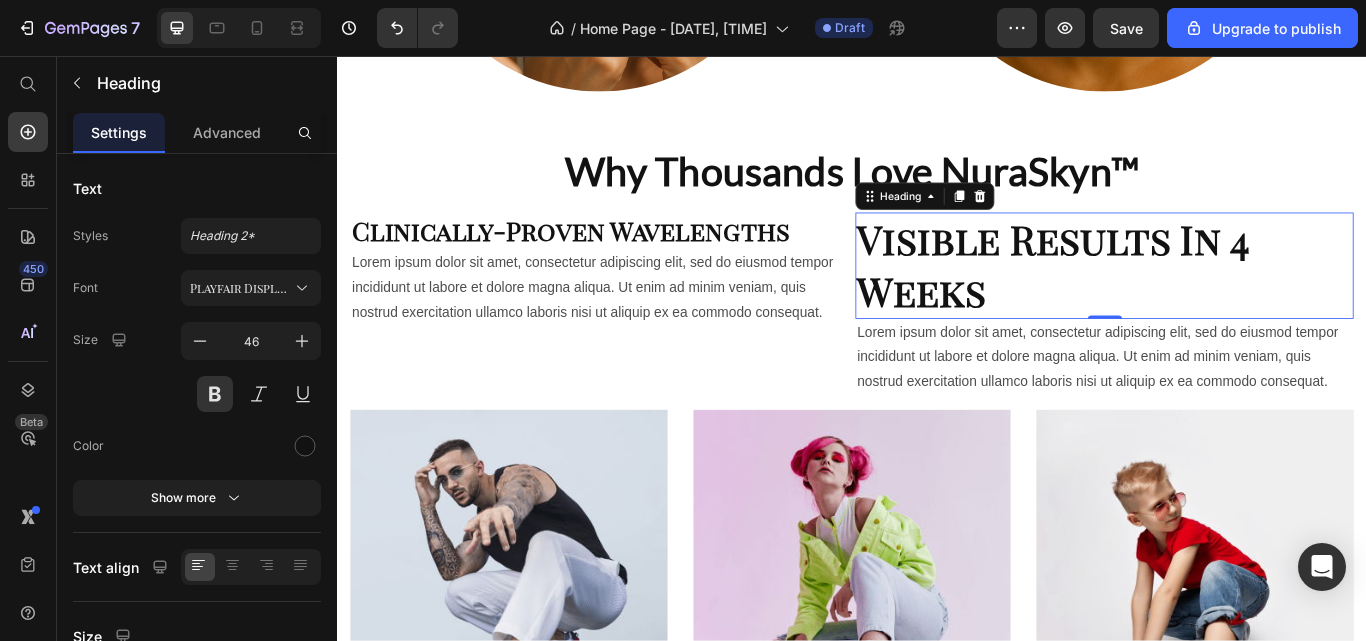 click 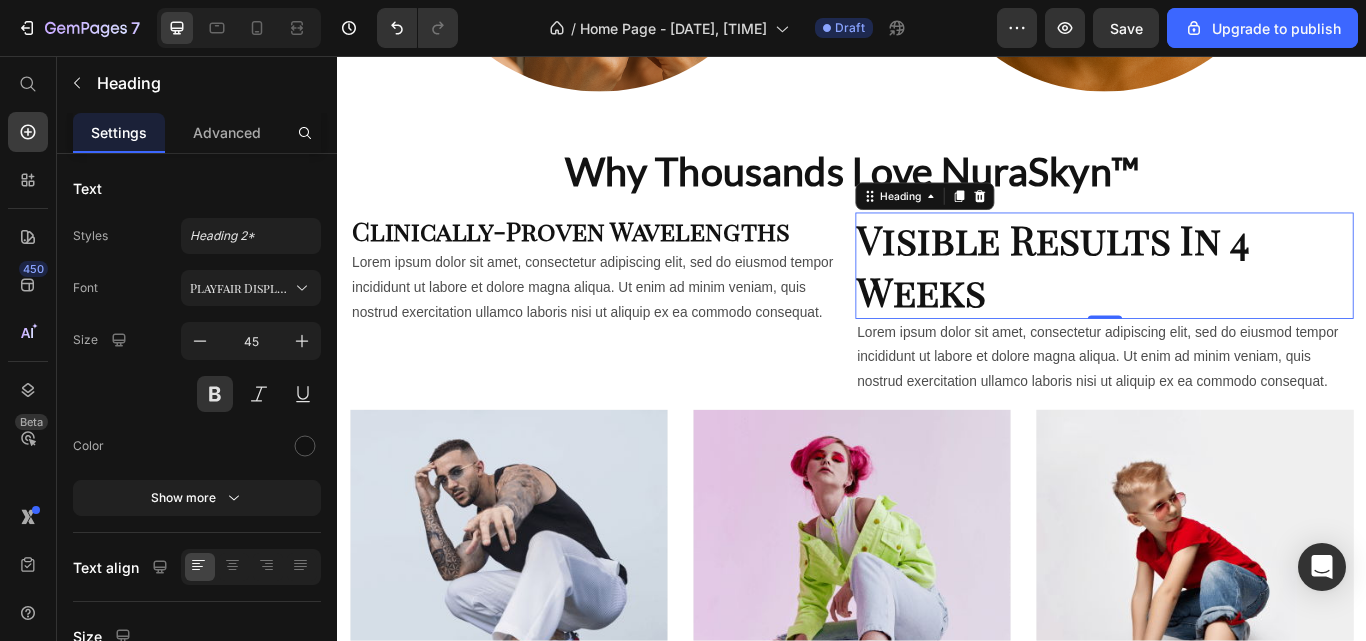 click 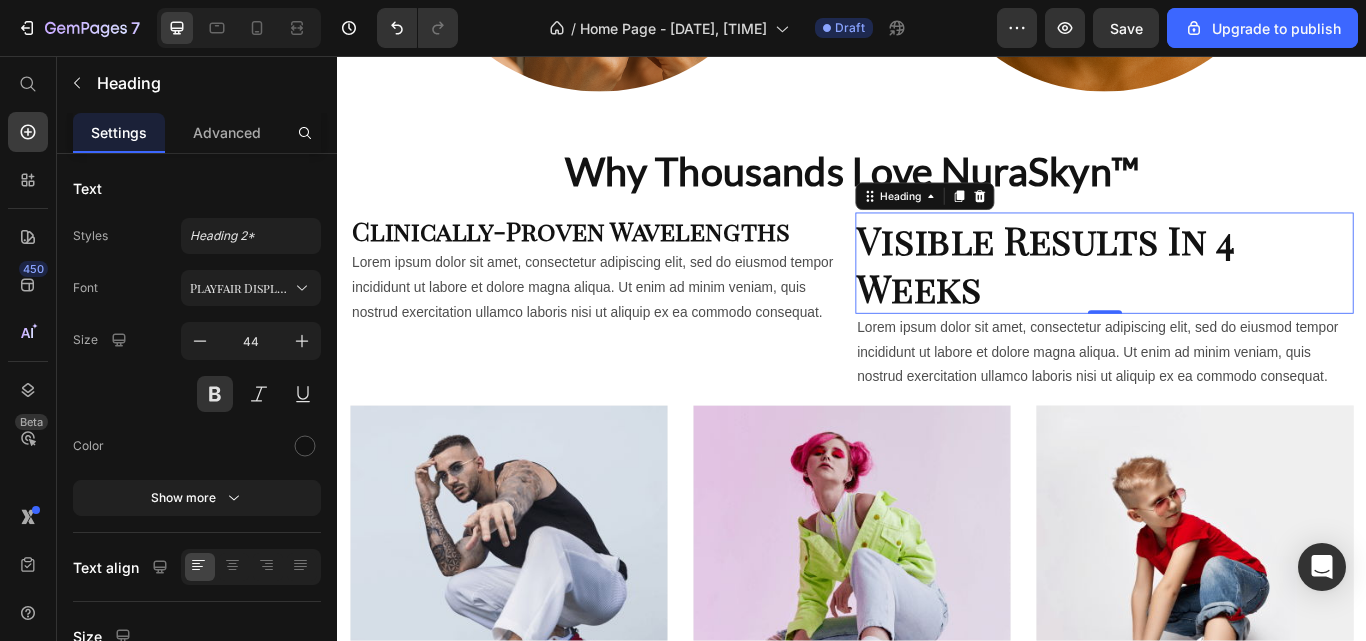 click 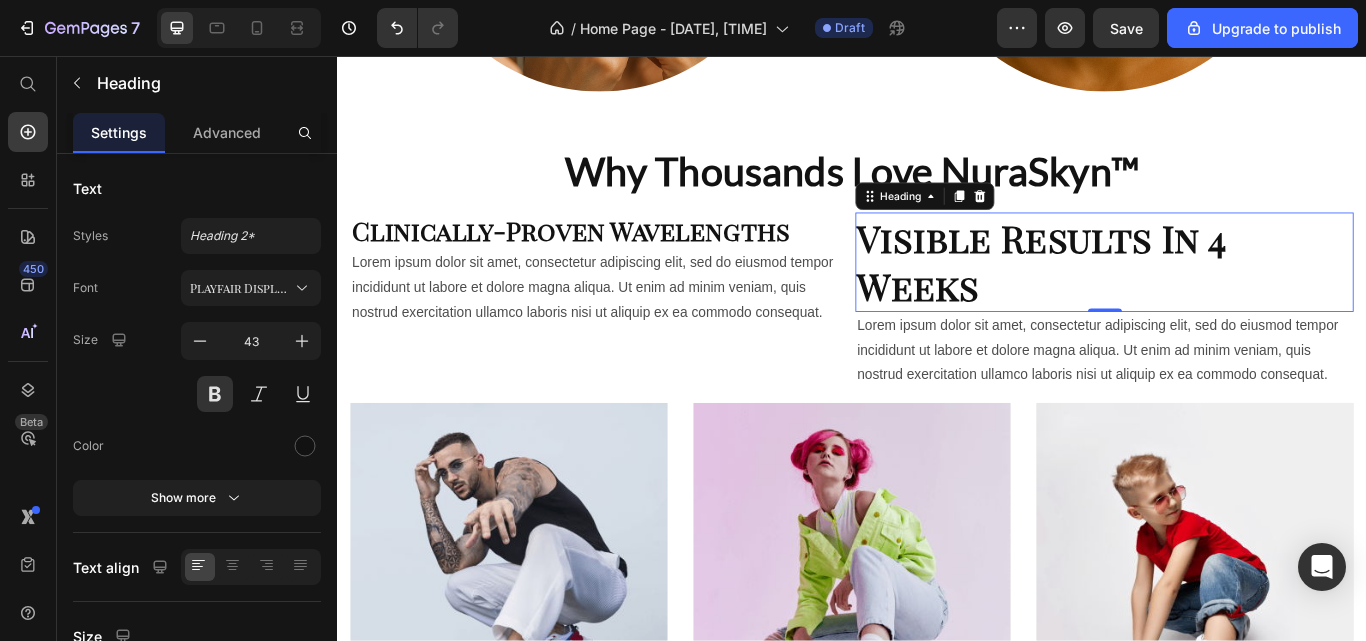 click 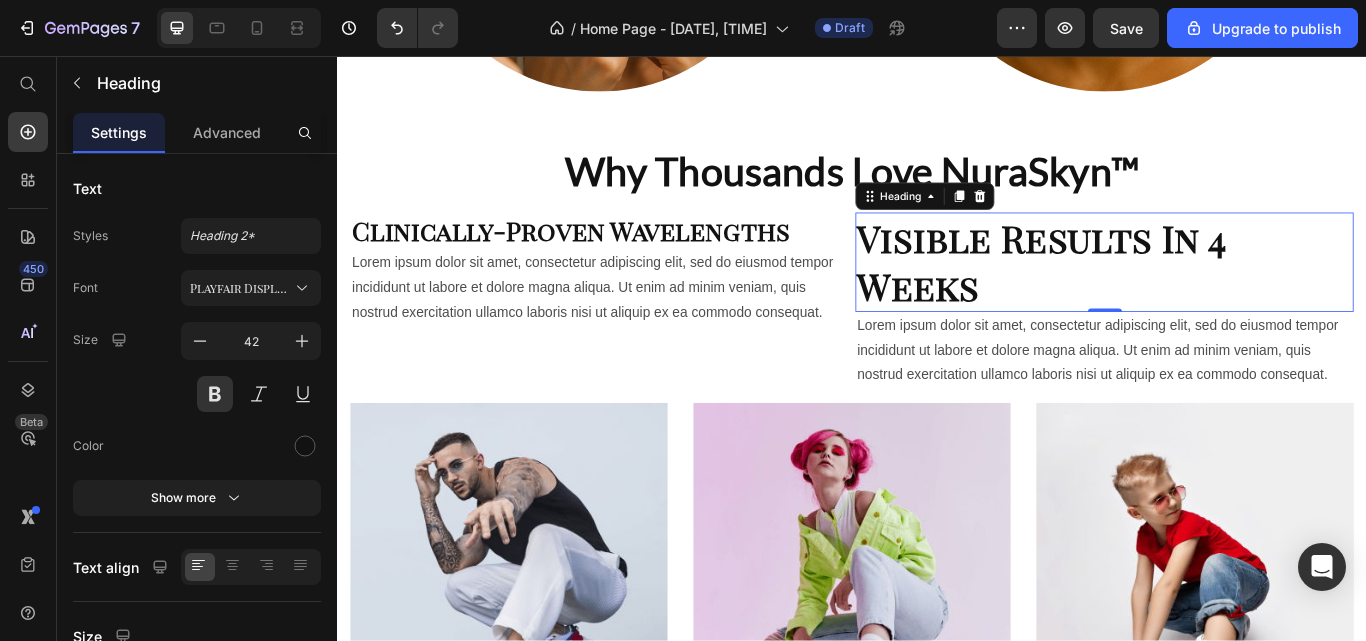 click 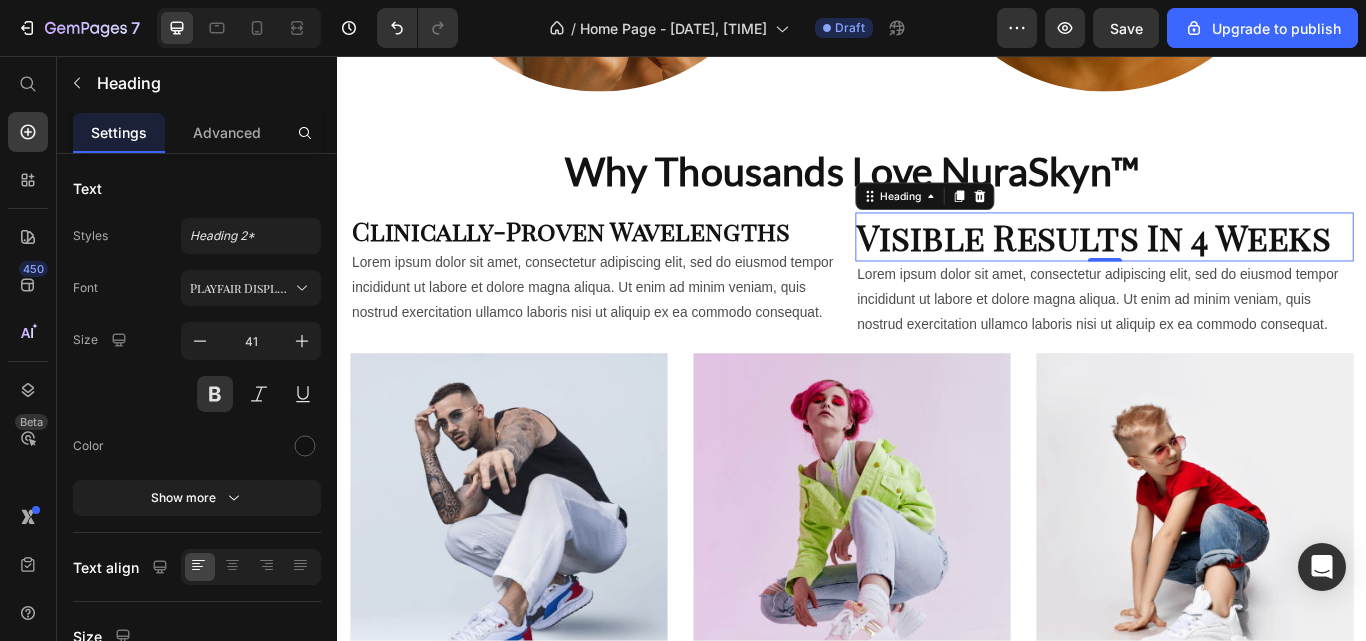 click 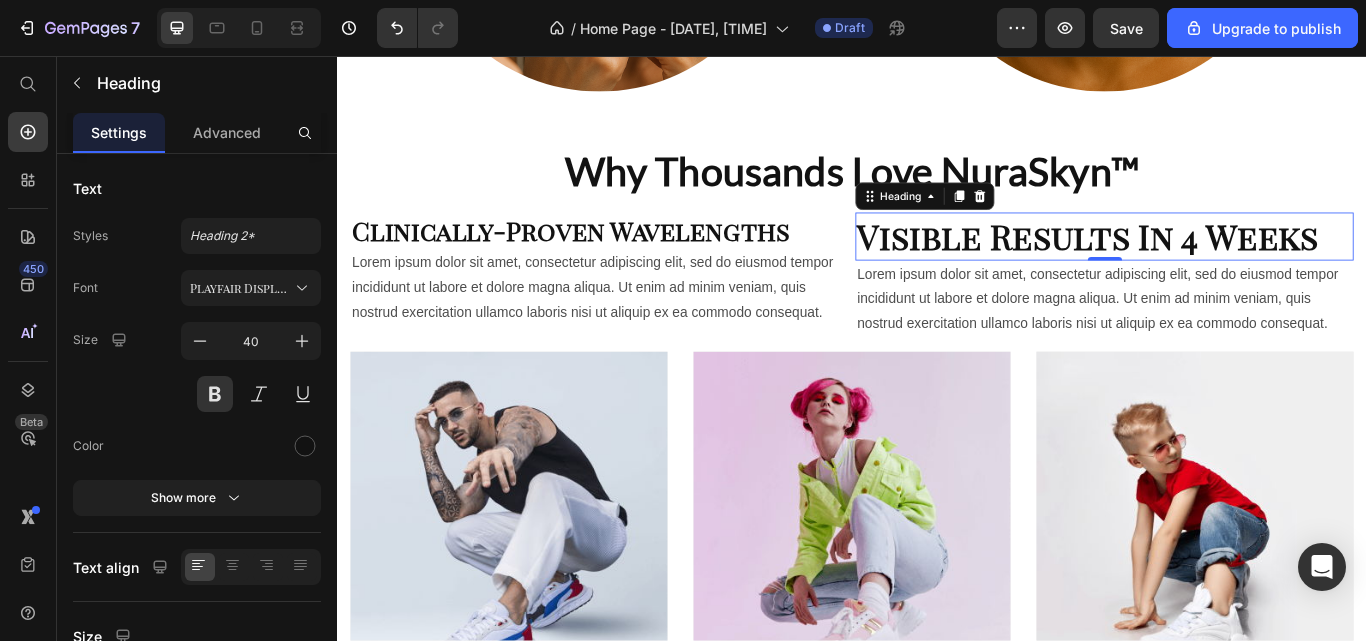 click 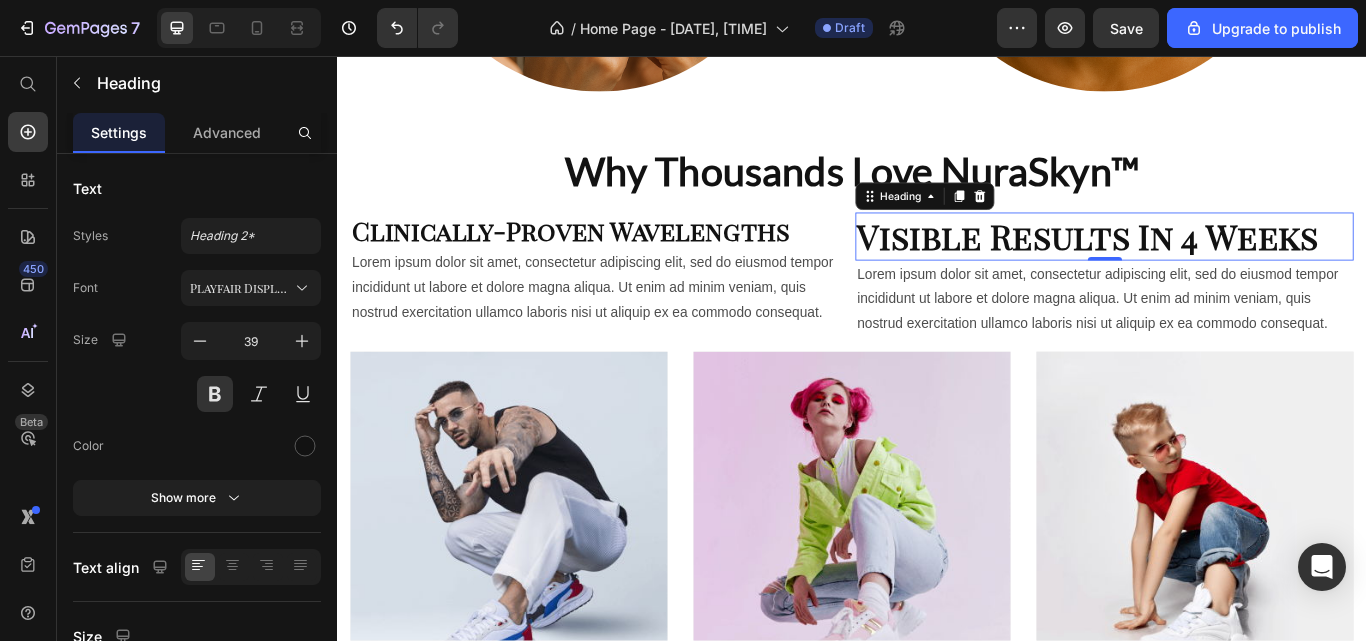 click 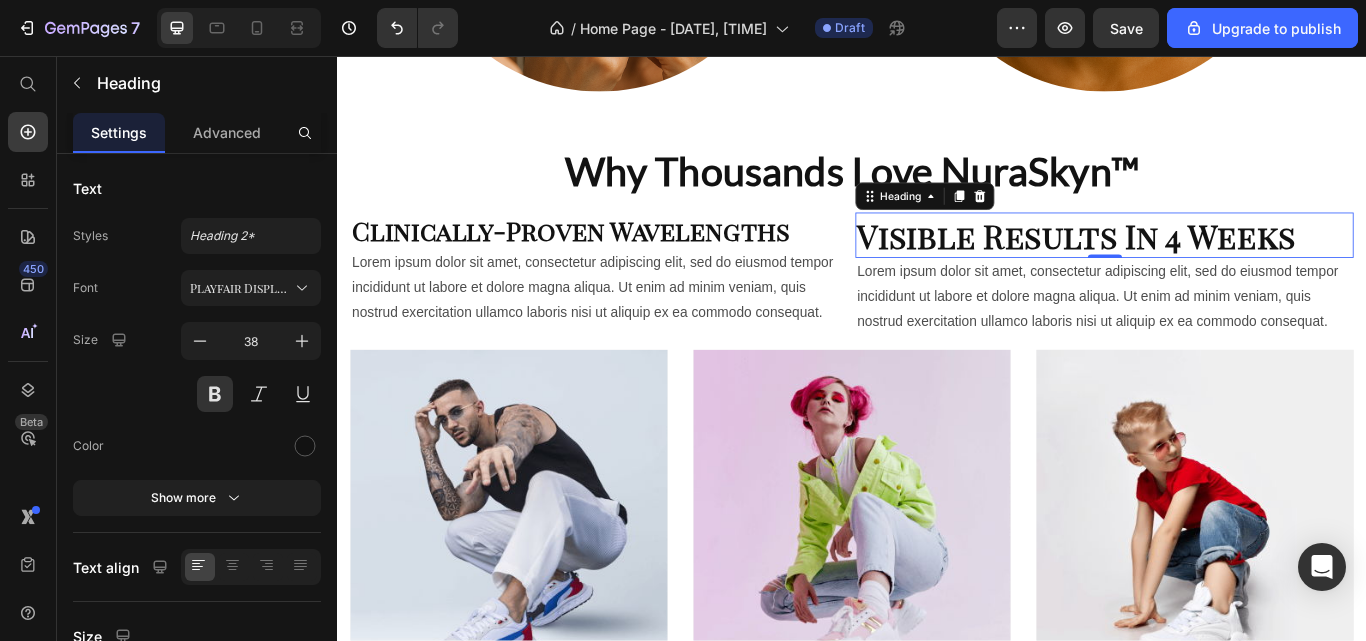 click 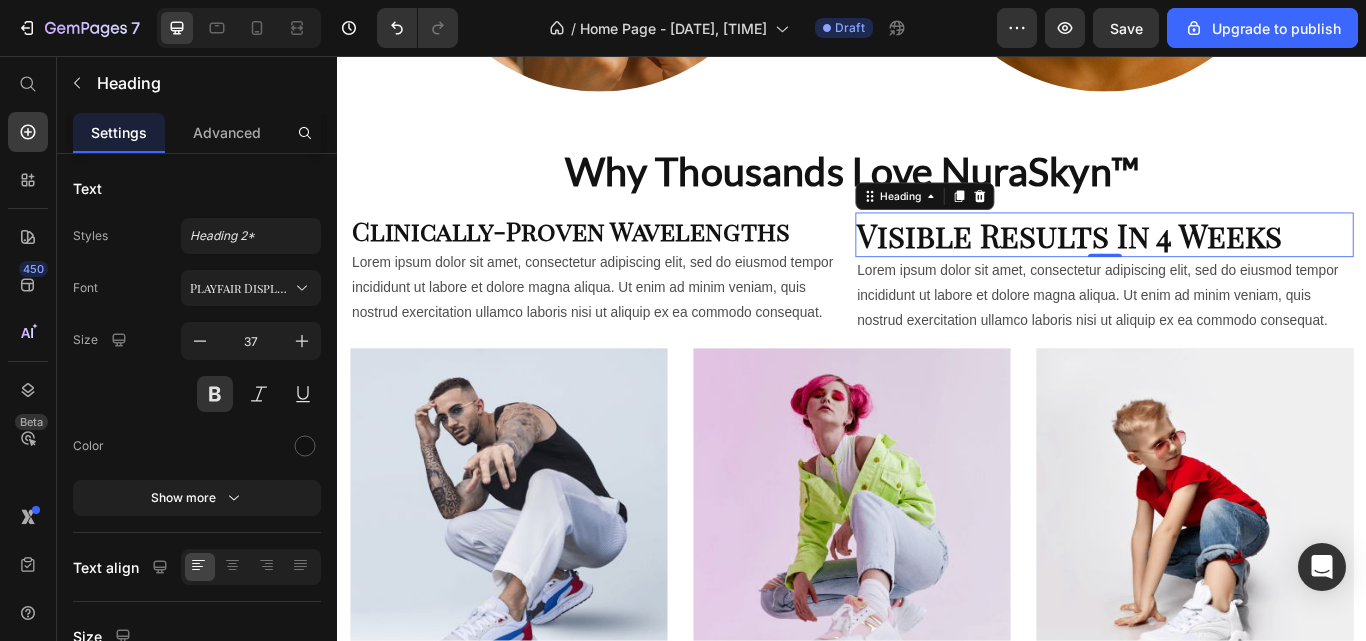 click 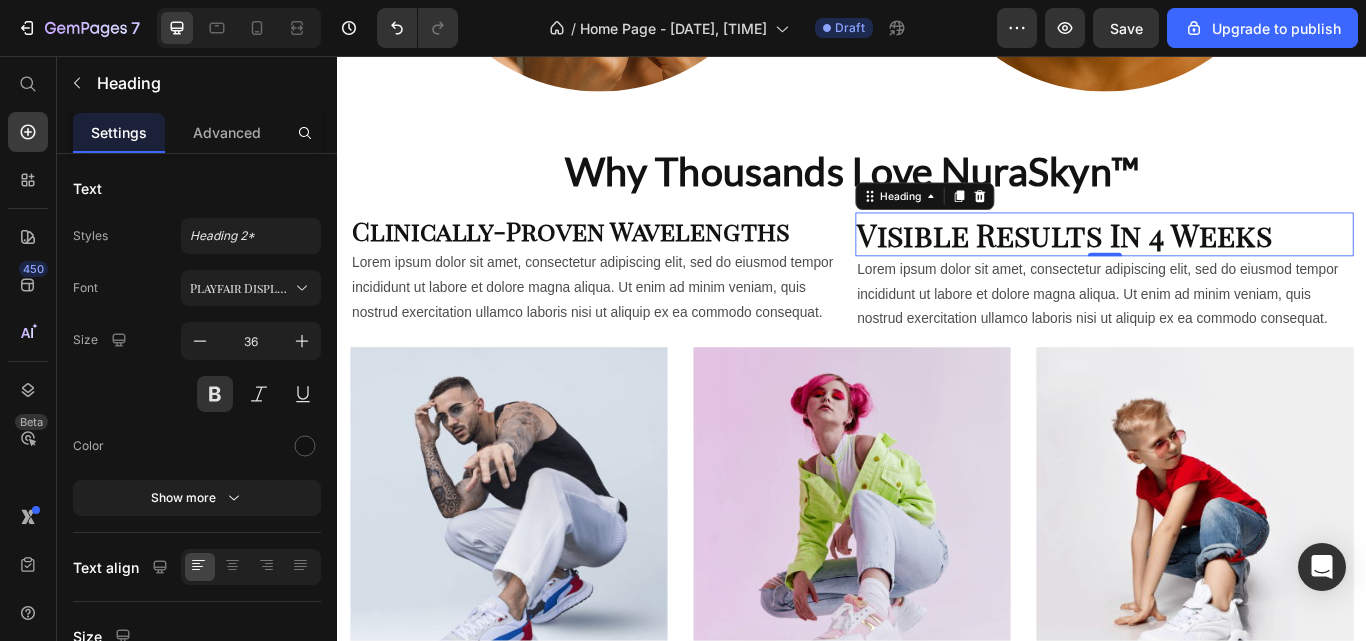 click 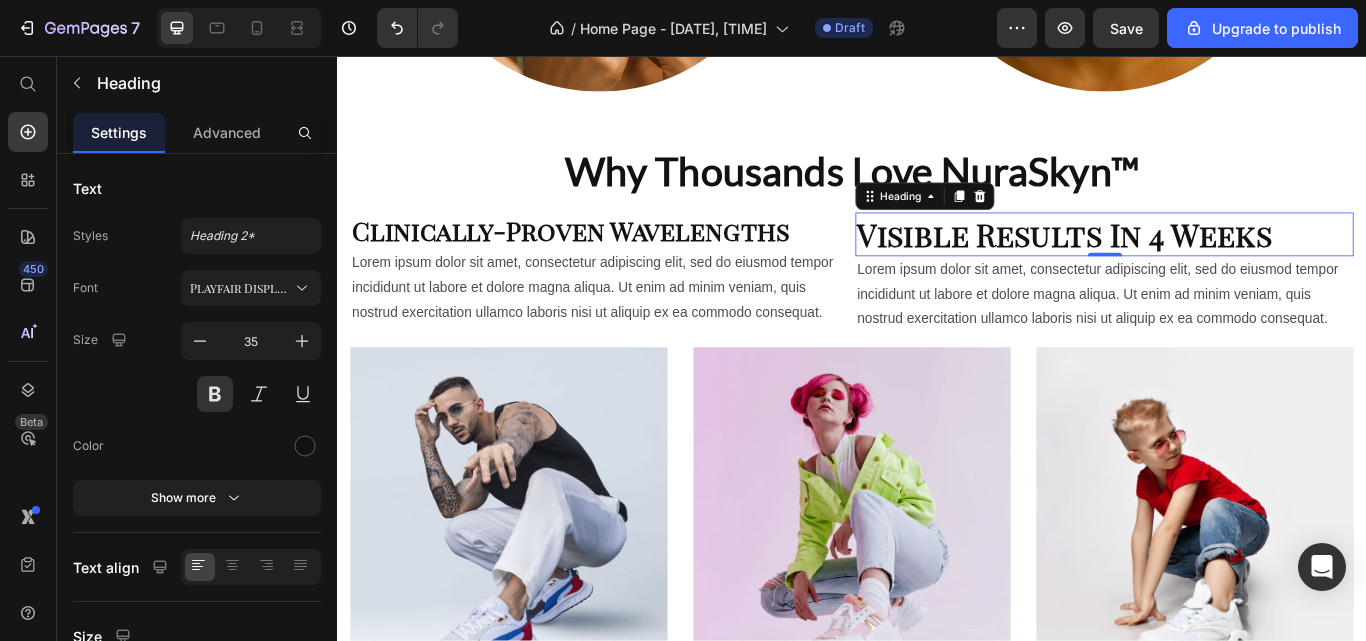 click 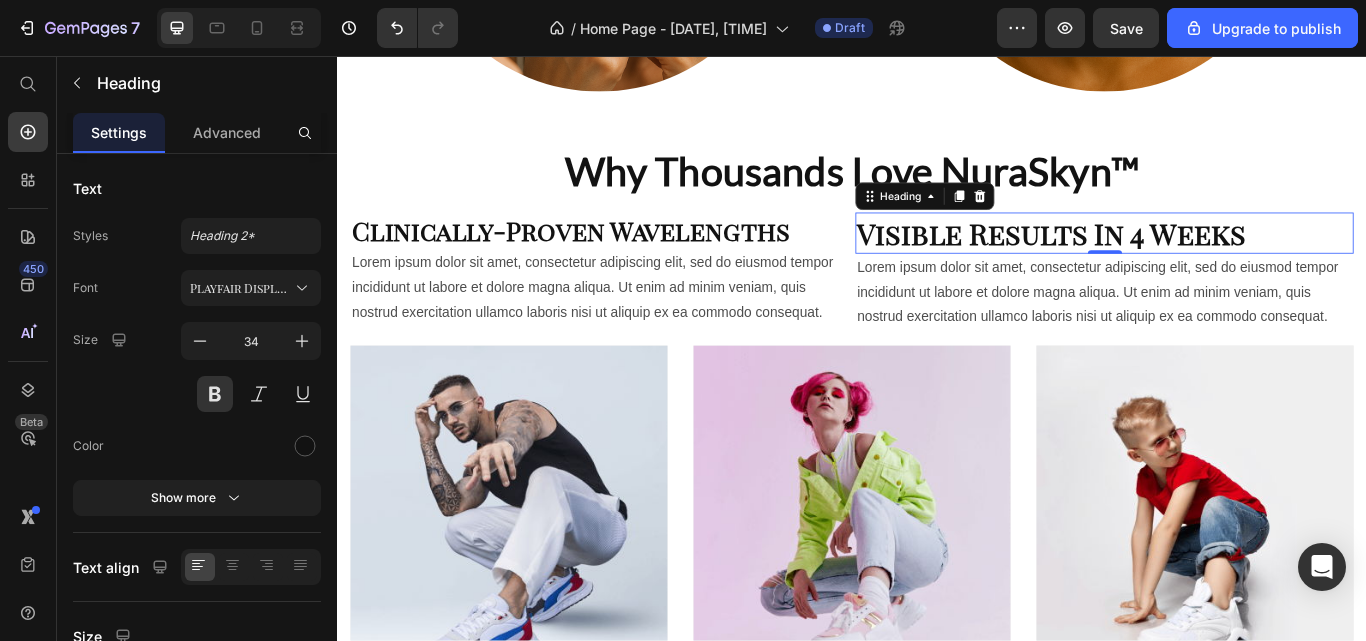 click 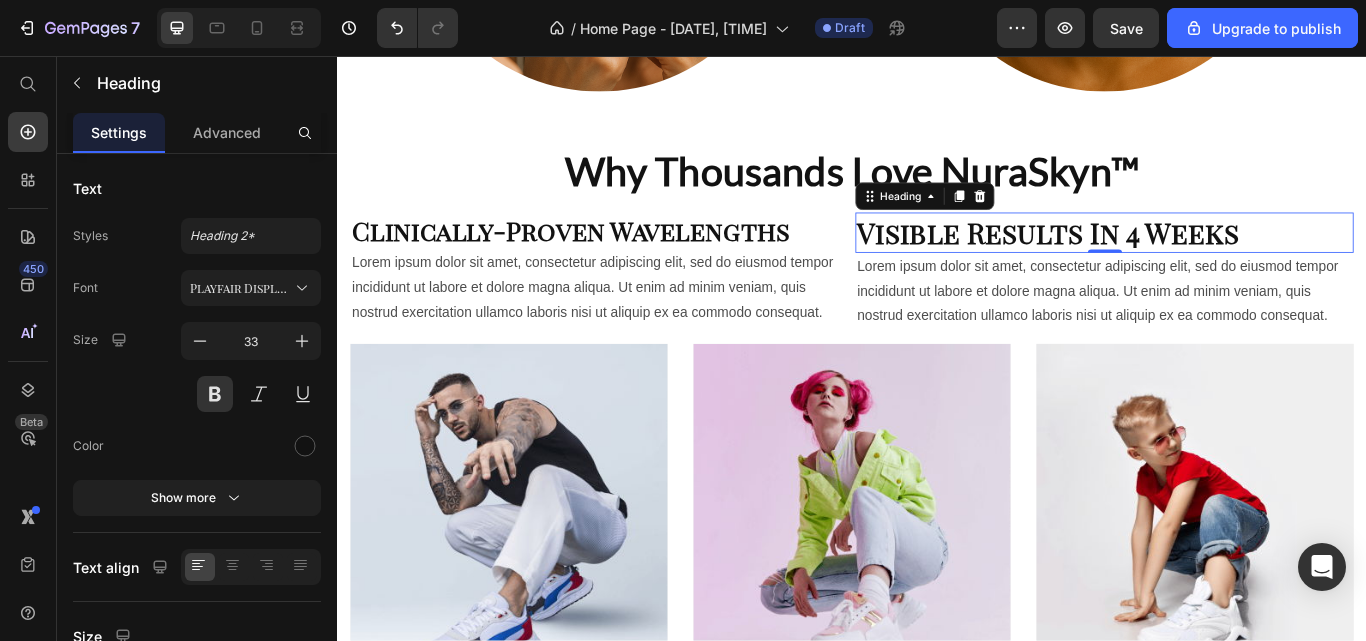 click 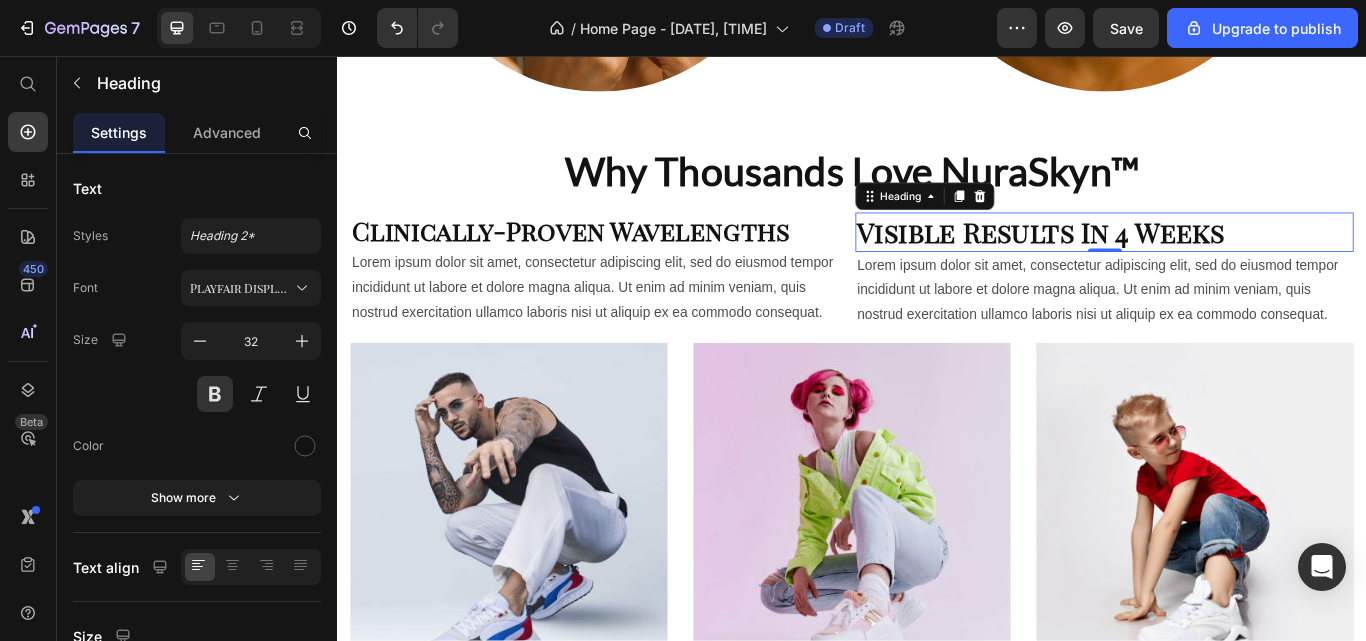 click 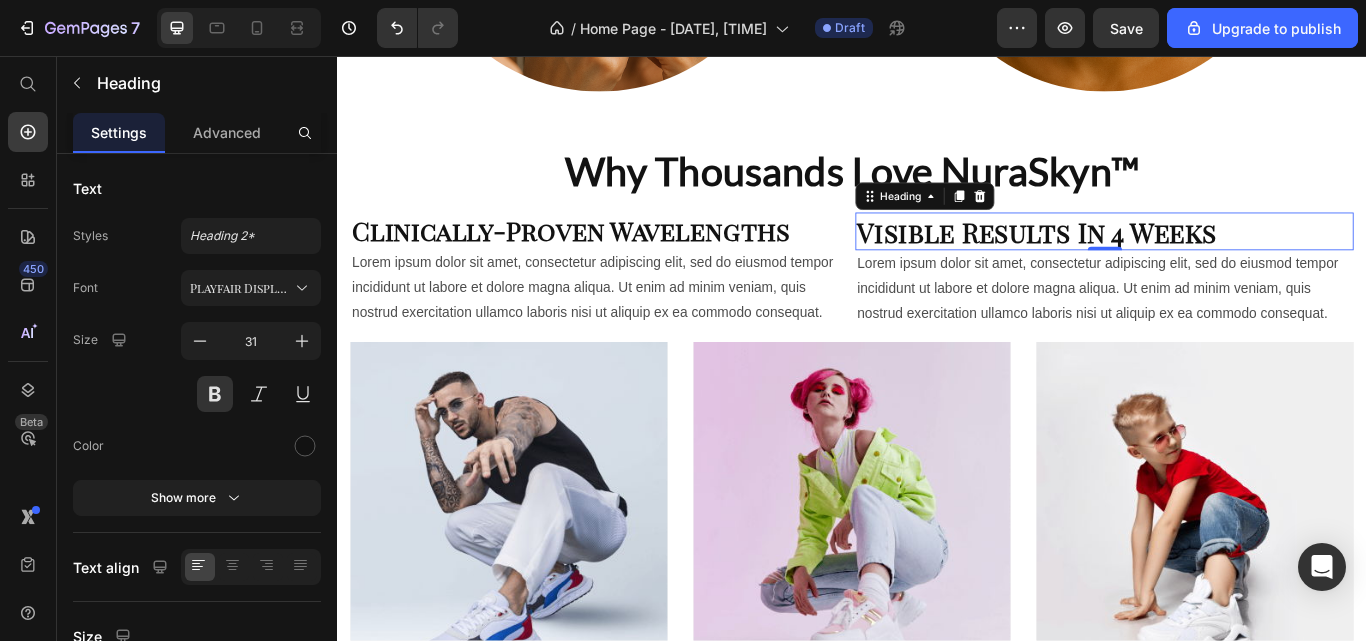 click 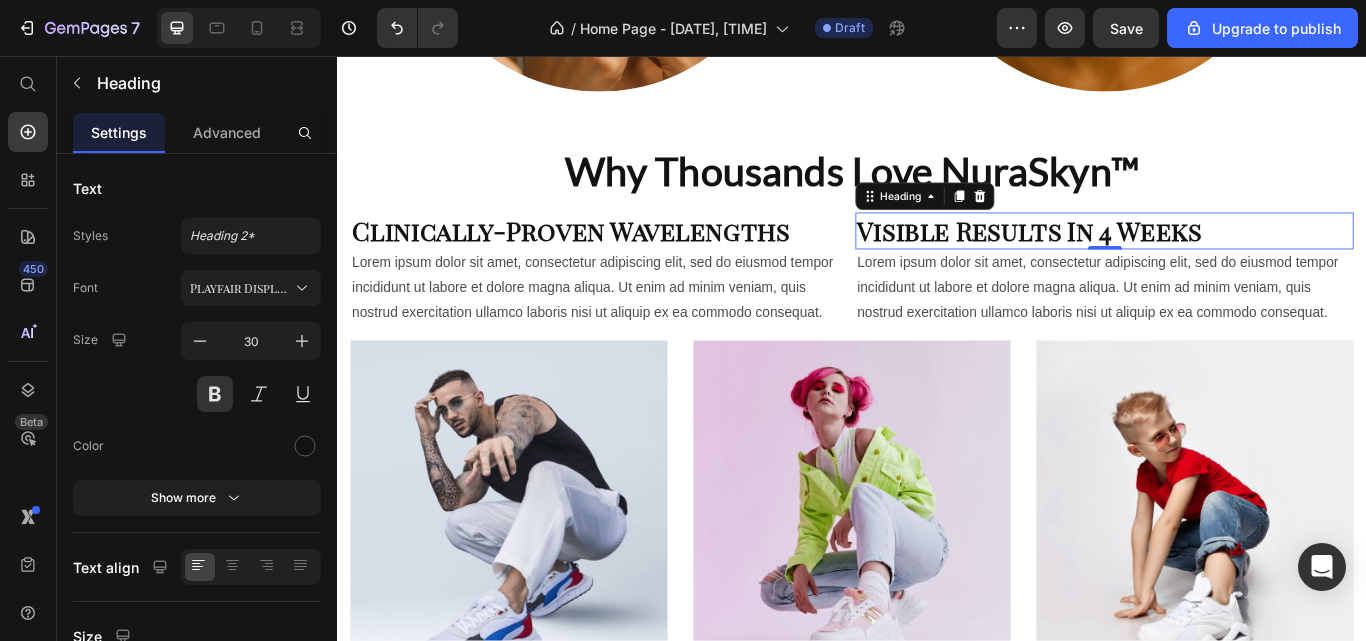 click on "Size 30" at bounding box center [197, 367] 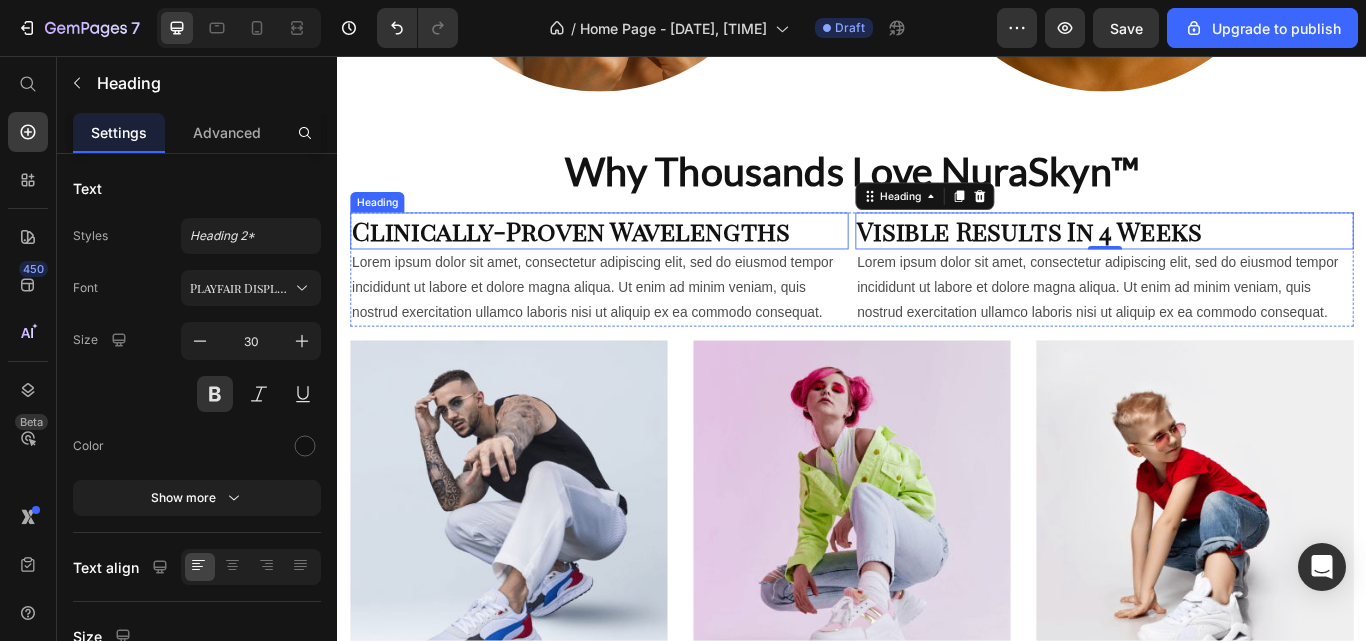 click on "Clinically-Proven Wavelengths" at bounding box center [642, 260] 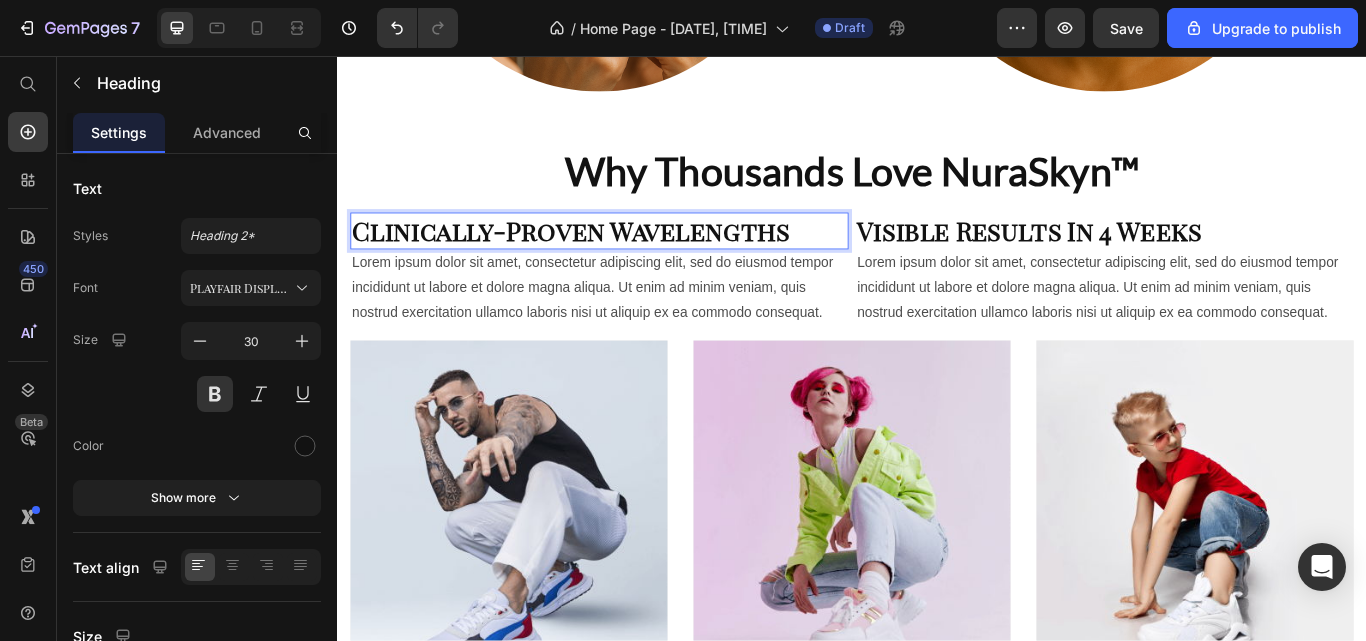 click at bounding box center (305, 446) 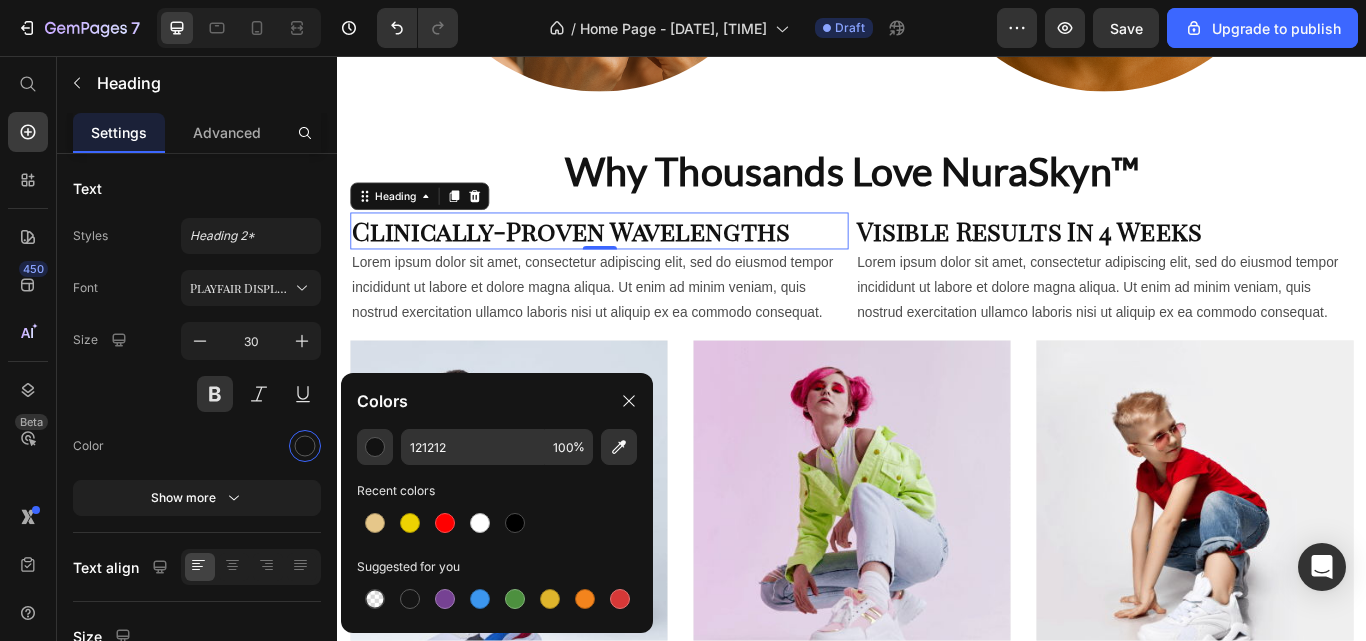 click at bounding box center (515, 523) 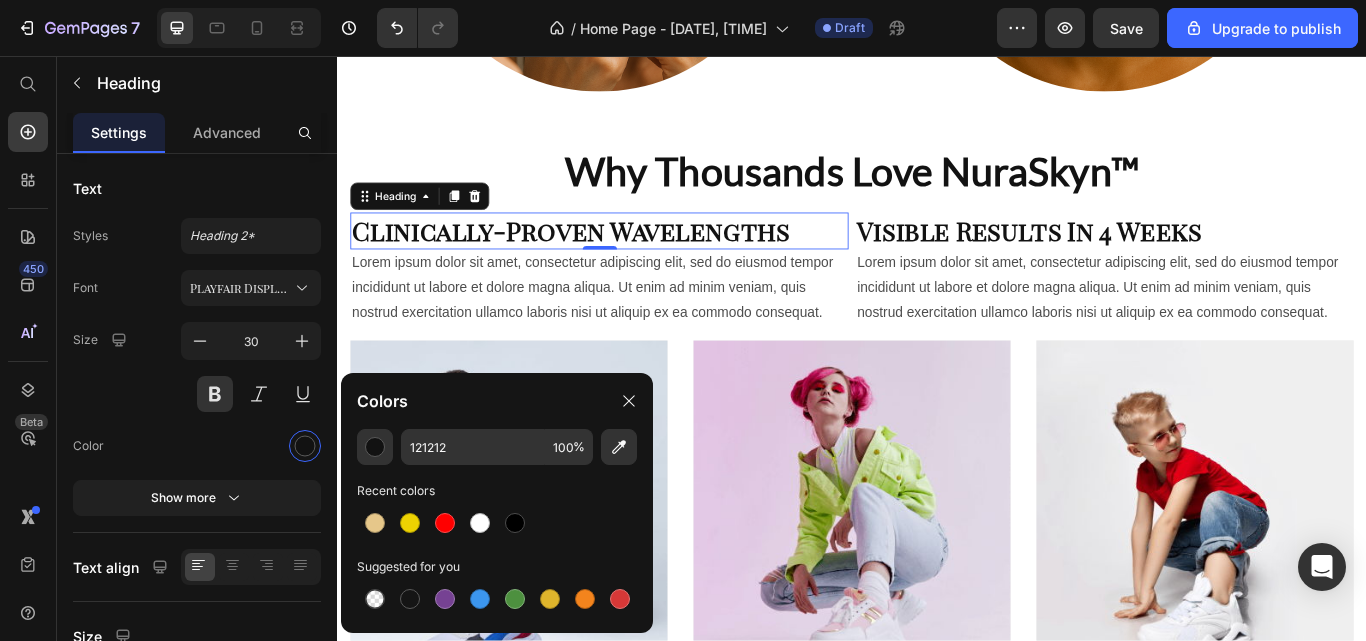 type on "000000" 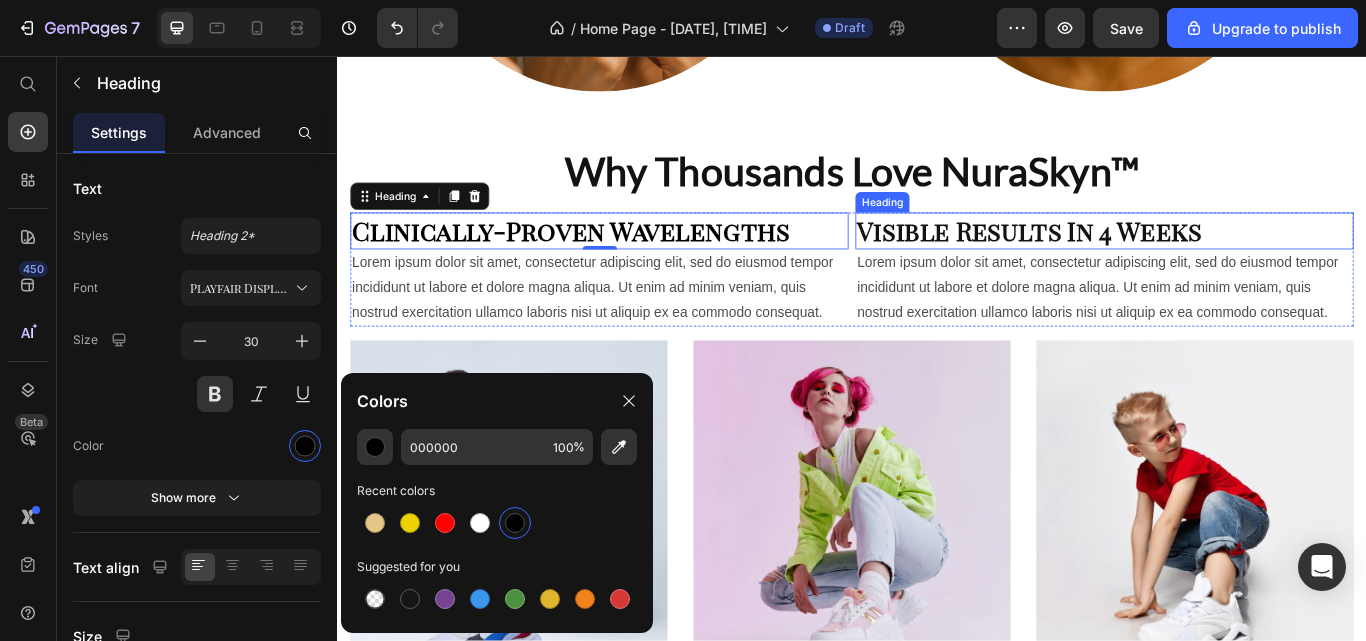 click on "Visible Results In 4 Weeks" at bounding box center (1231, 260) 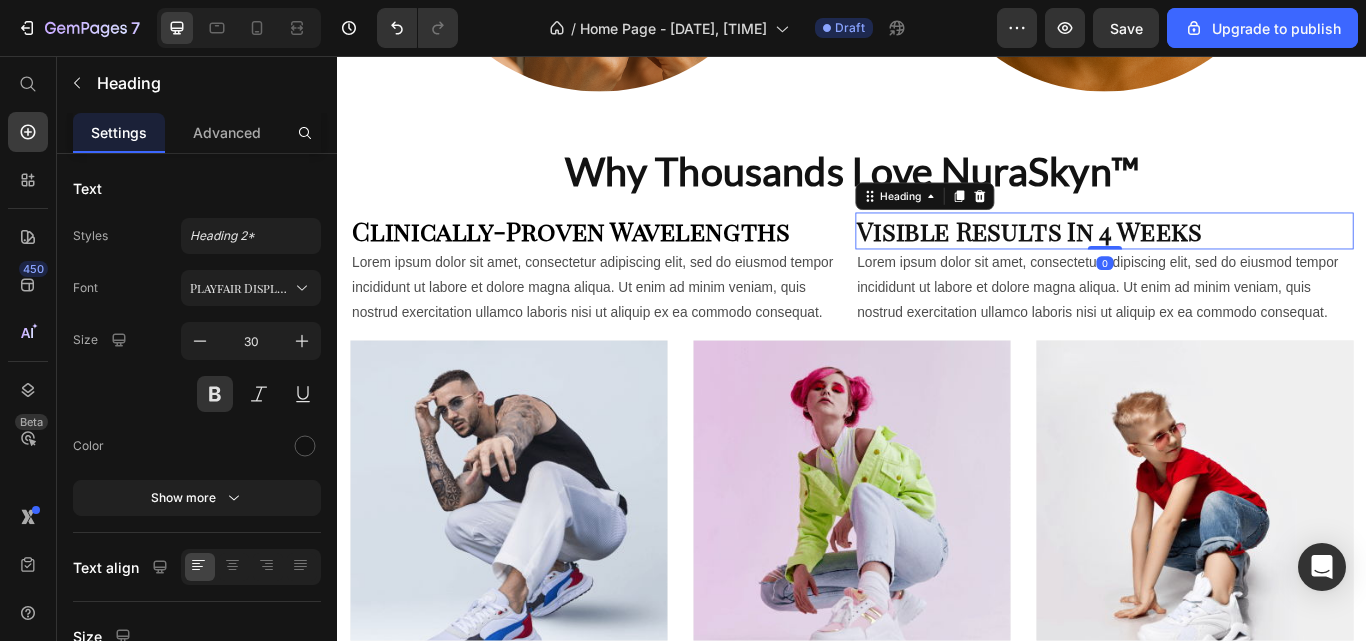 click at bounding box center (305, 446) 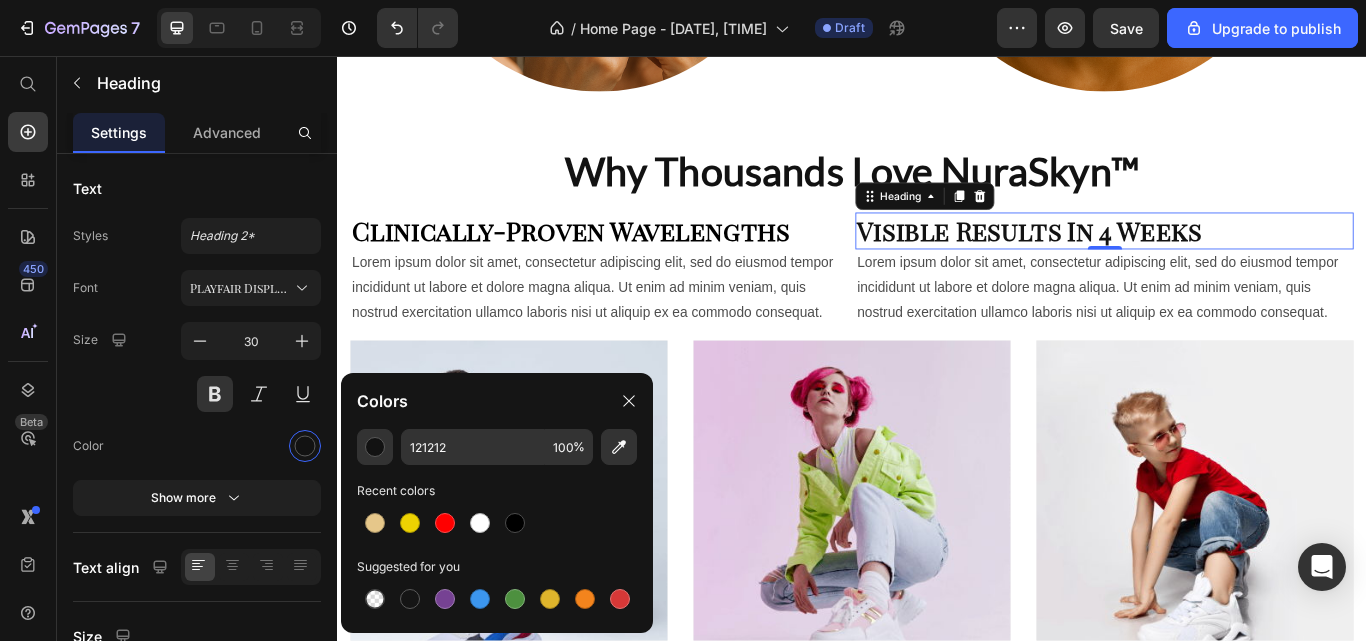 click at bounding box center [515, 523] 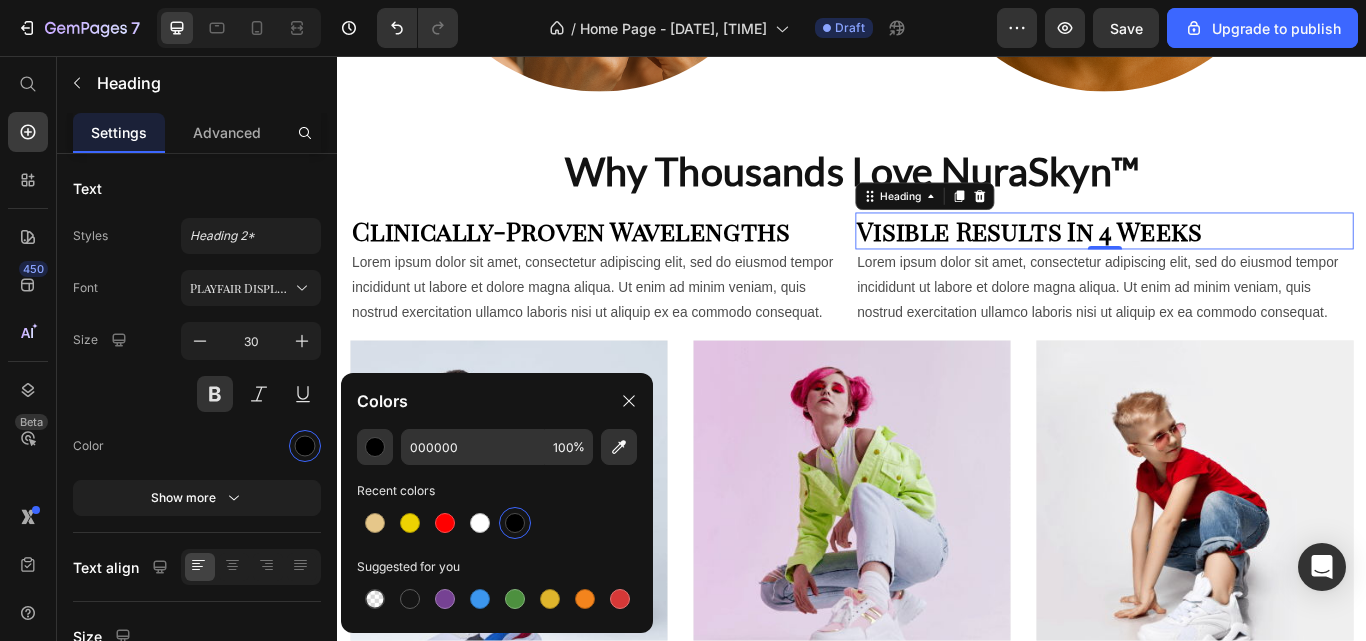 click on "Size 30" at bounding box center [197, 367] 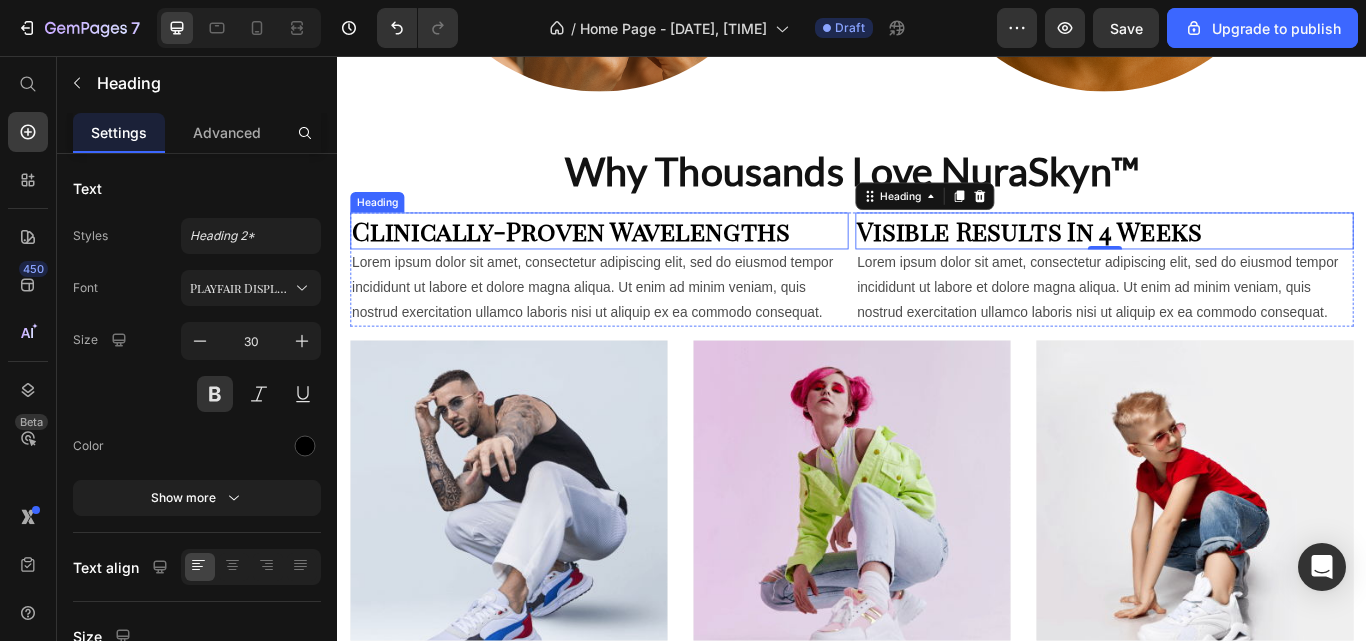 click on "Clinically-Proven Wavelengths" at bounding box center (642, 260) 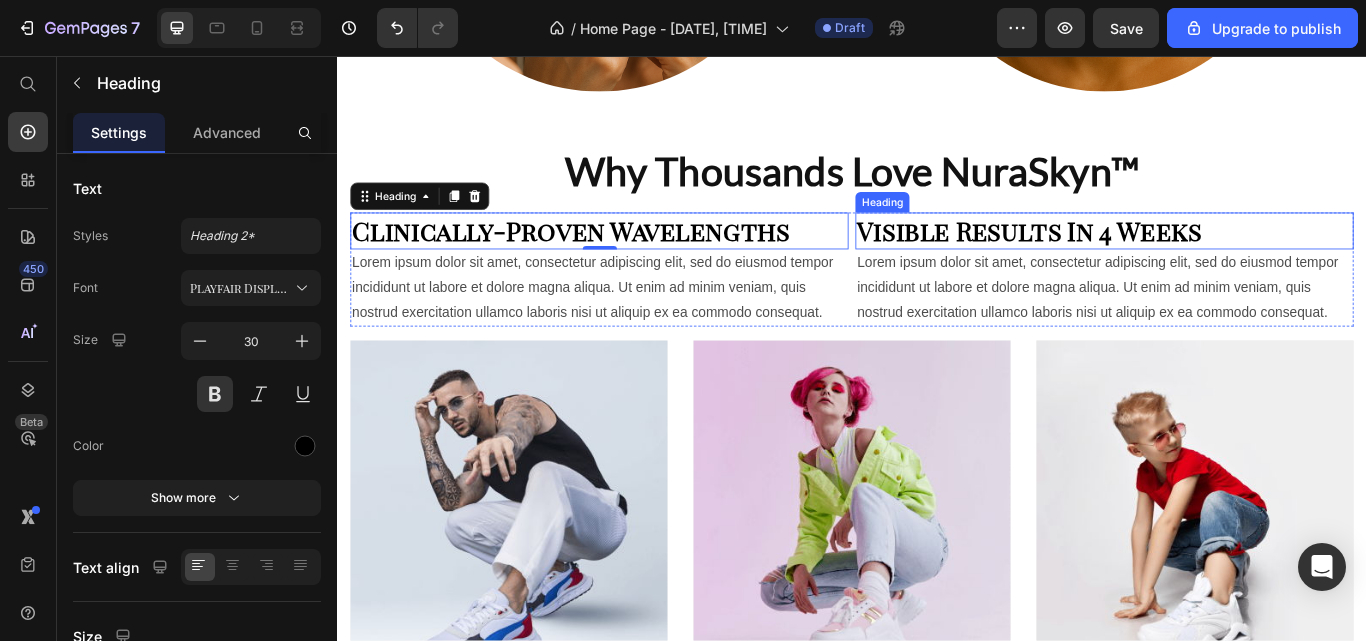 click on "Visible Results In 4 Weeks" at bounding box center (1231, 260) 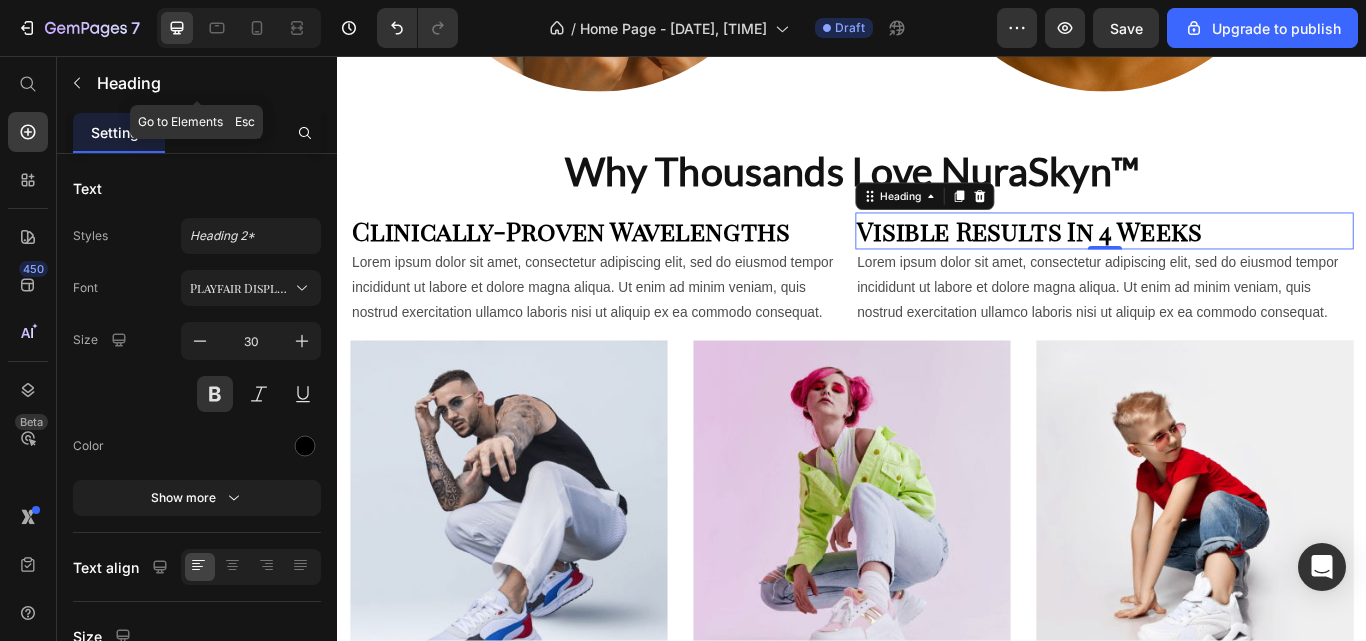 click 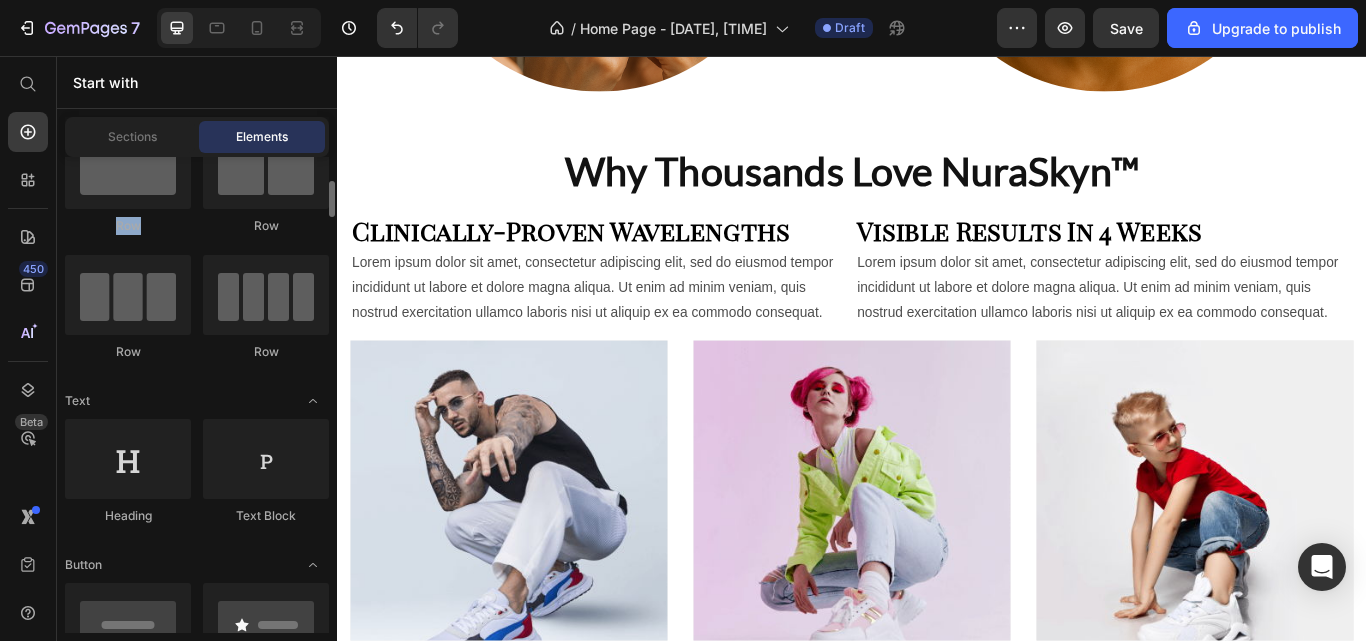 scroll, scrollTop: 70, scrollLeft: 0, axis: vertical 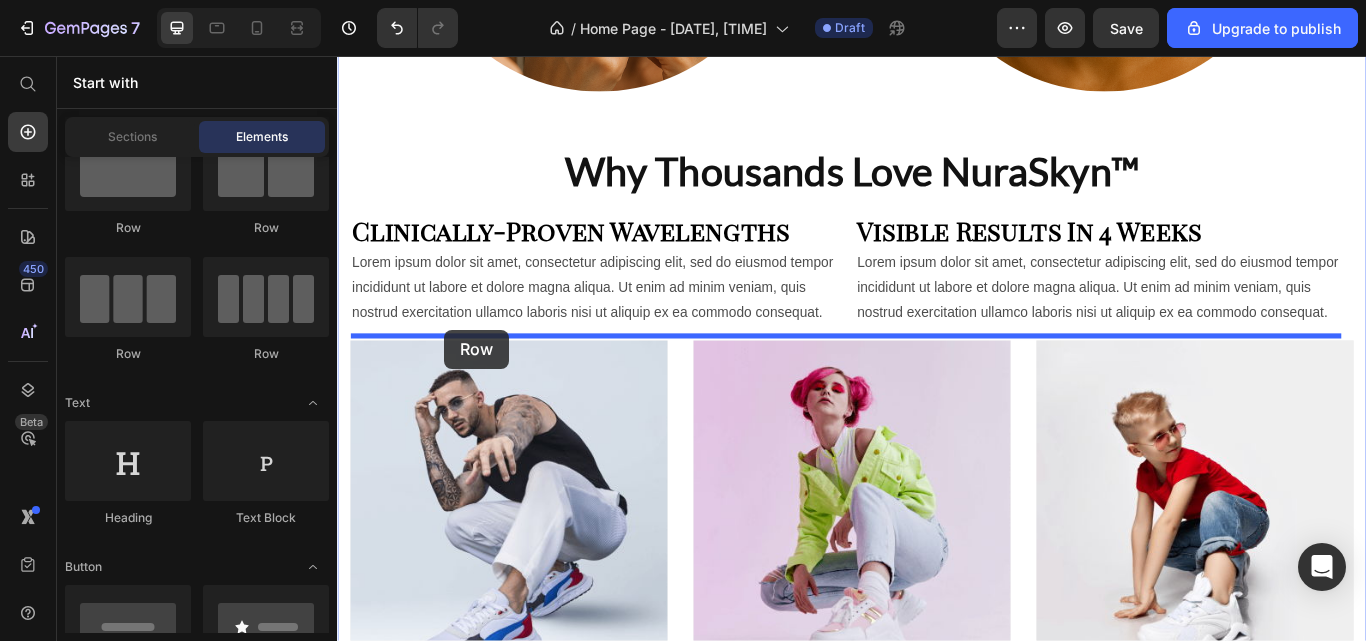 drag, startPoint x: 591, startPoint y: 246, endPoint x: 462, endPoint y: 375, distance: 182.43355 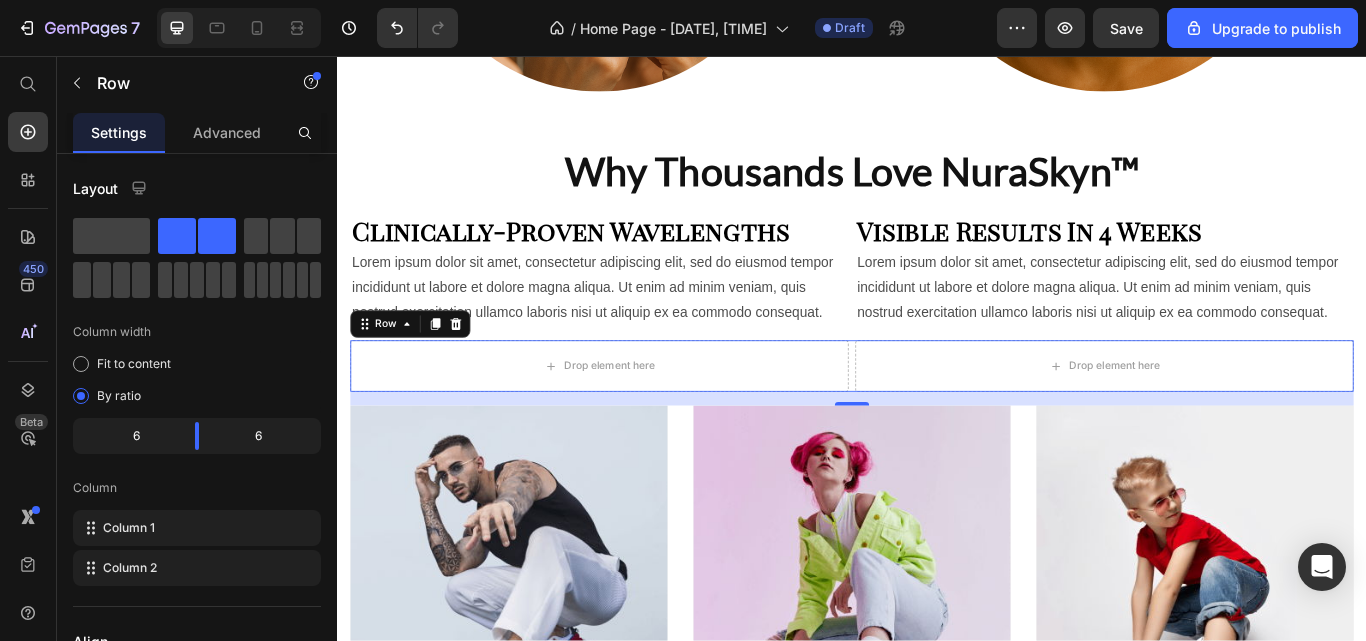 click 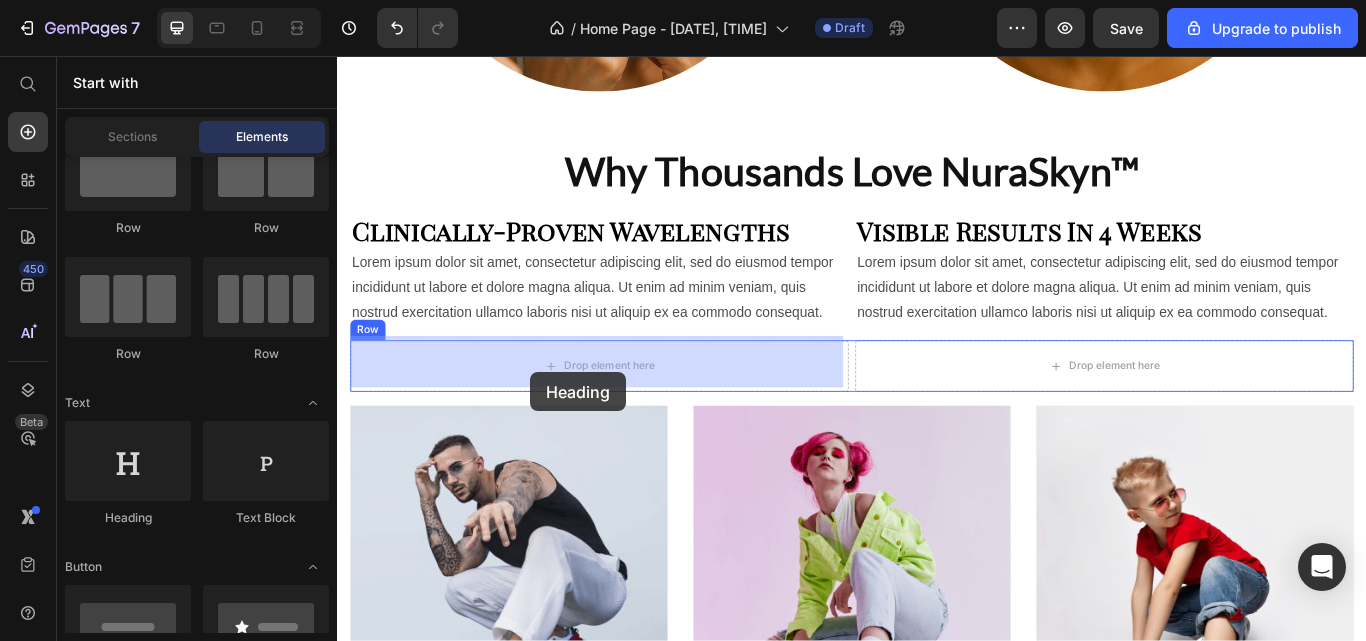 drag, startPoint x: 496, startPoint y: 488, endPoint x: 562, endPoint y: 425, distance: 91.24144 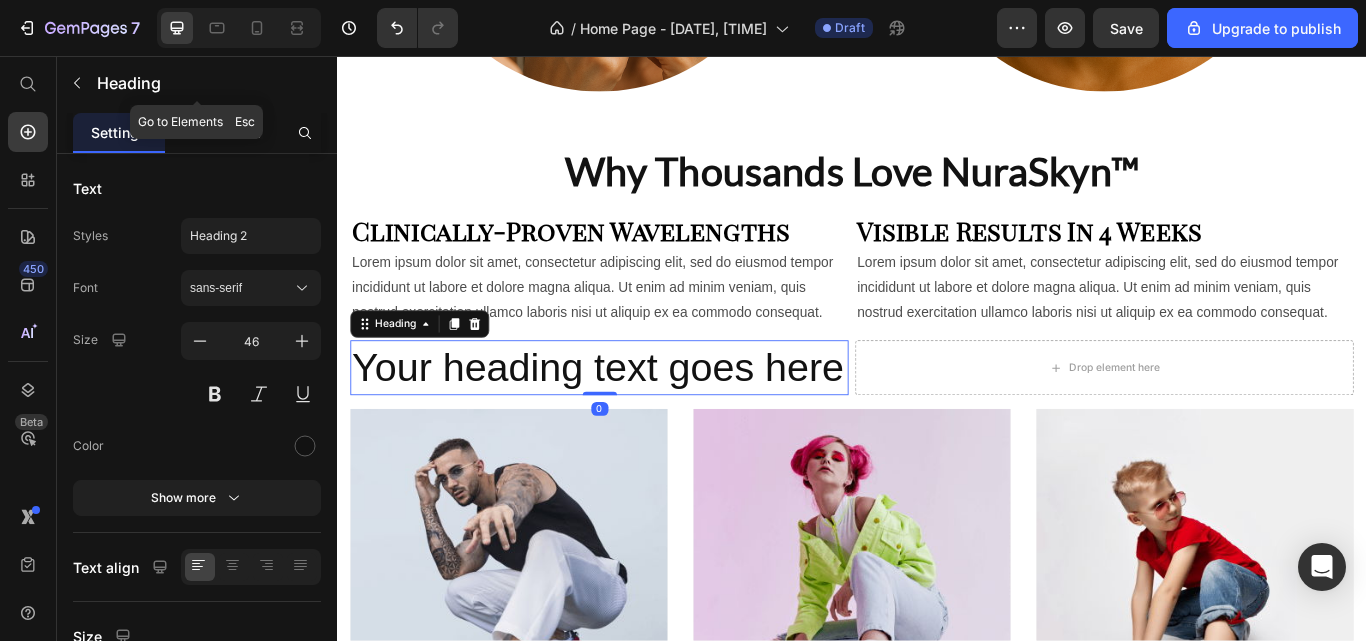 click 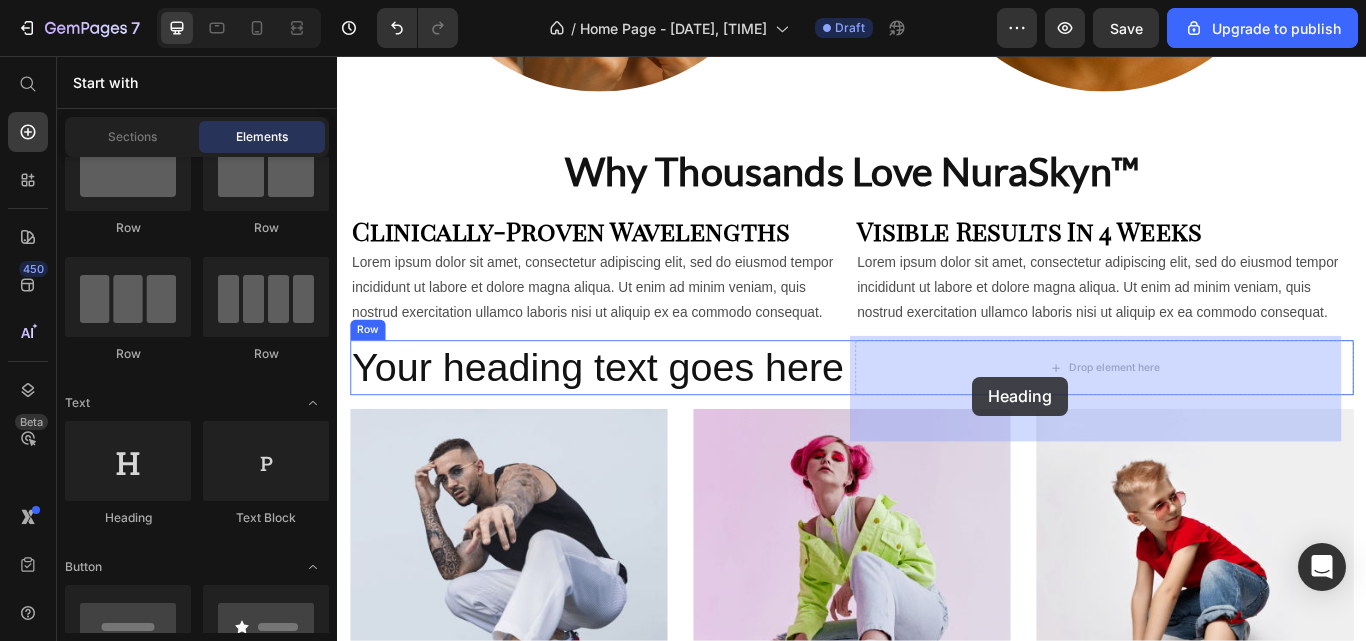 drag, startPoint x: 458, startPoint y: 537, endPoint x: 920, endPoint y: 481, distance: 465.38156 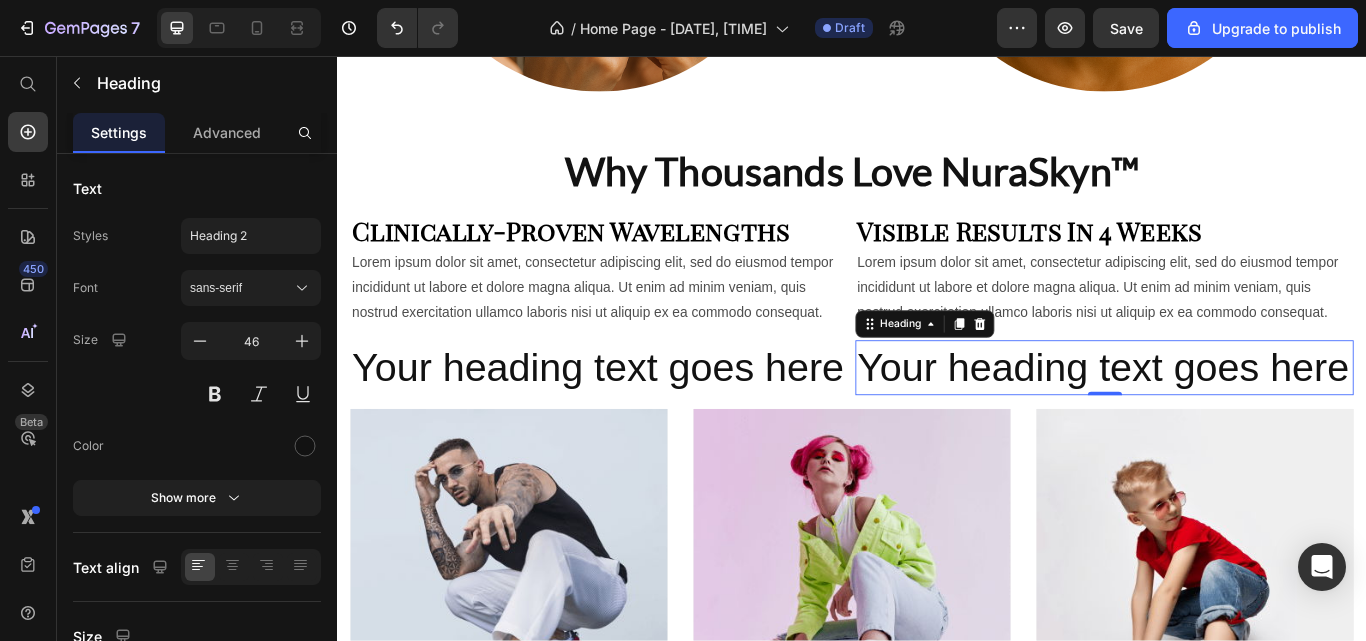 click on "Your heading text goes here" at bounding box center (1231, 420) 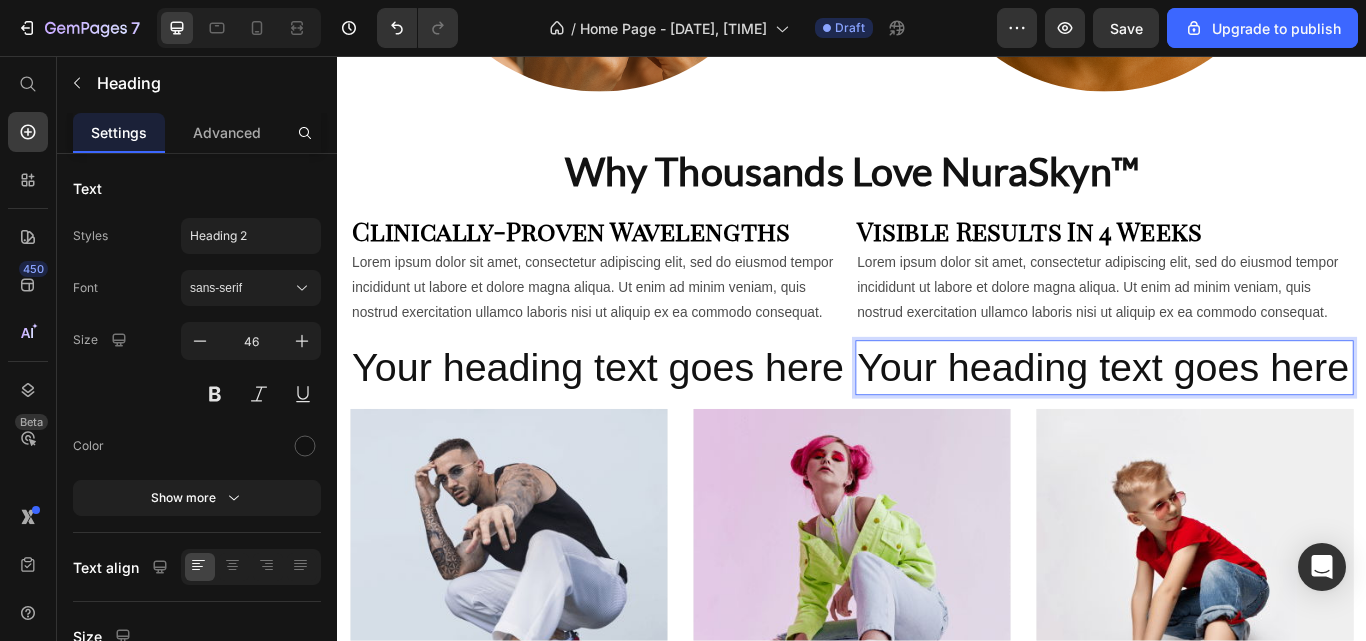click on "Your heading text goes here" at bounding box center (1231, 420) 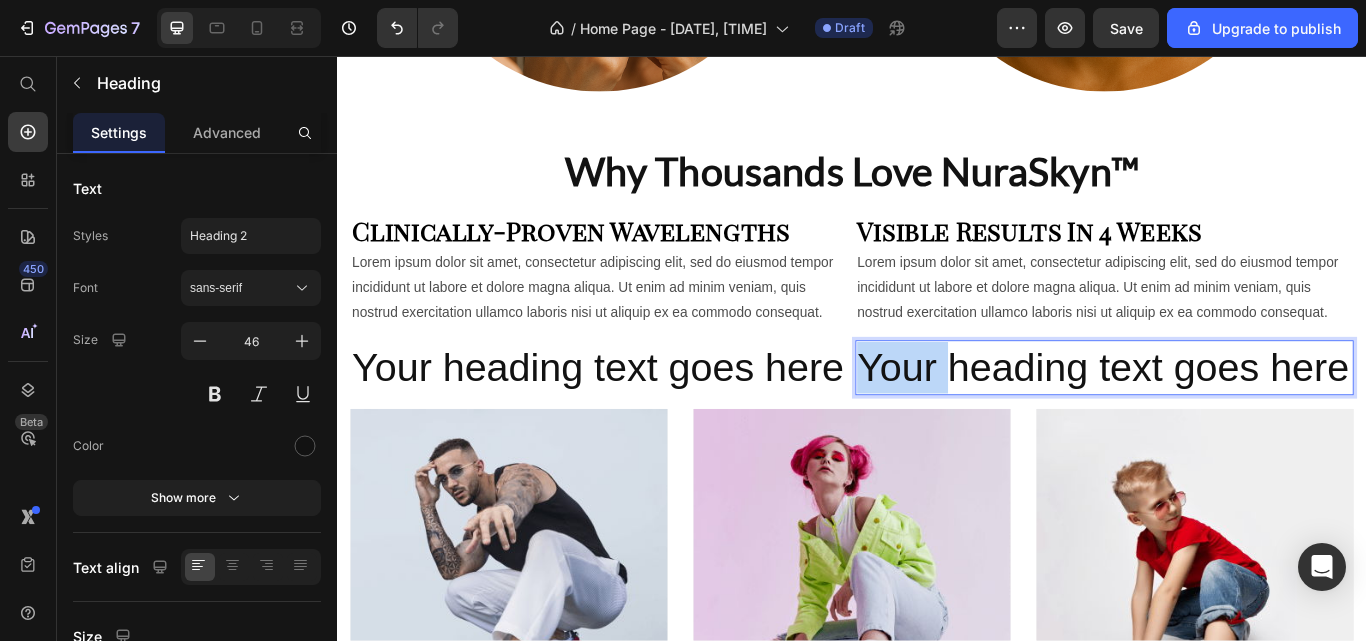 click on "Your heading text goes here" at bounding box center [1231, 420] 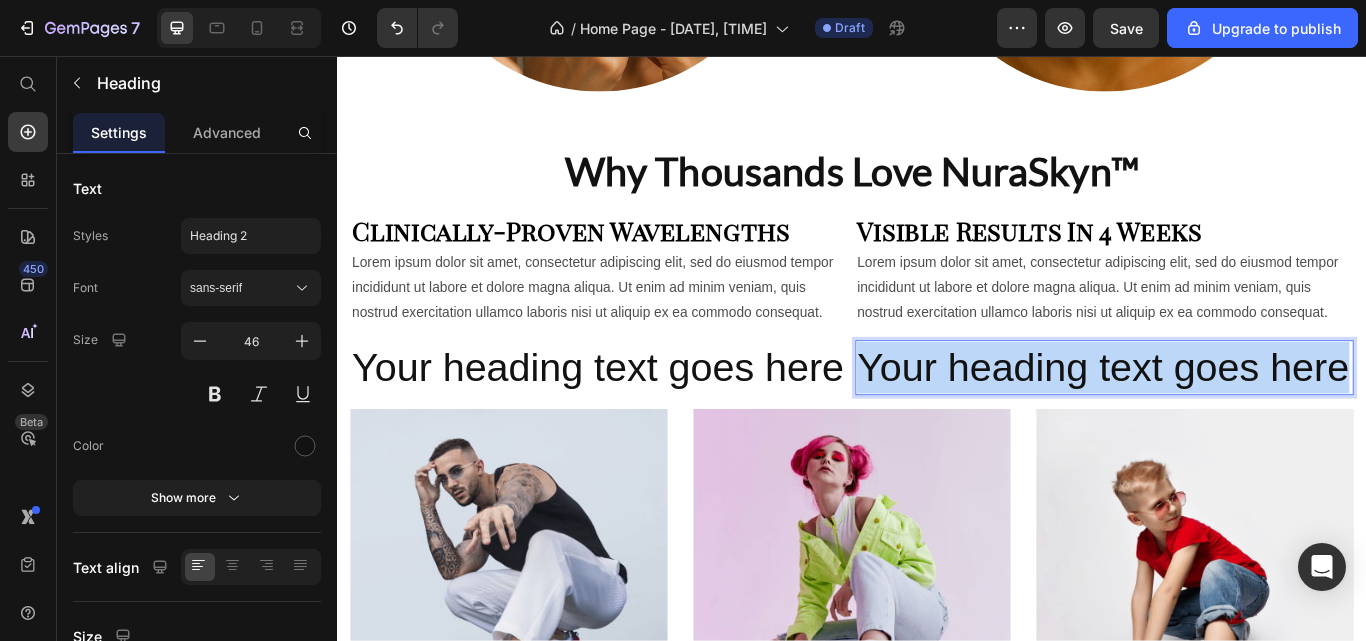click on "Your heading text goes here" at bounding box center (1231, 420) 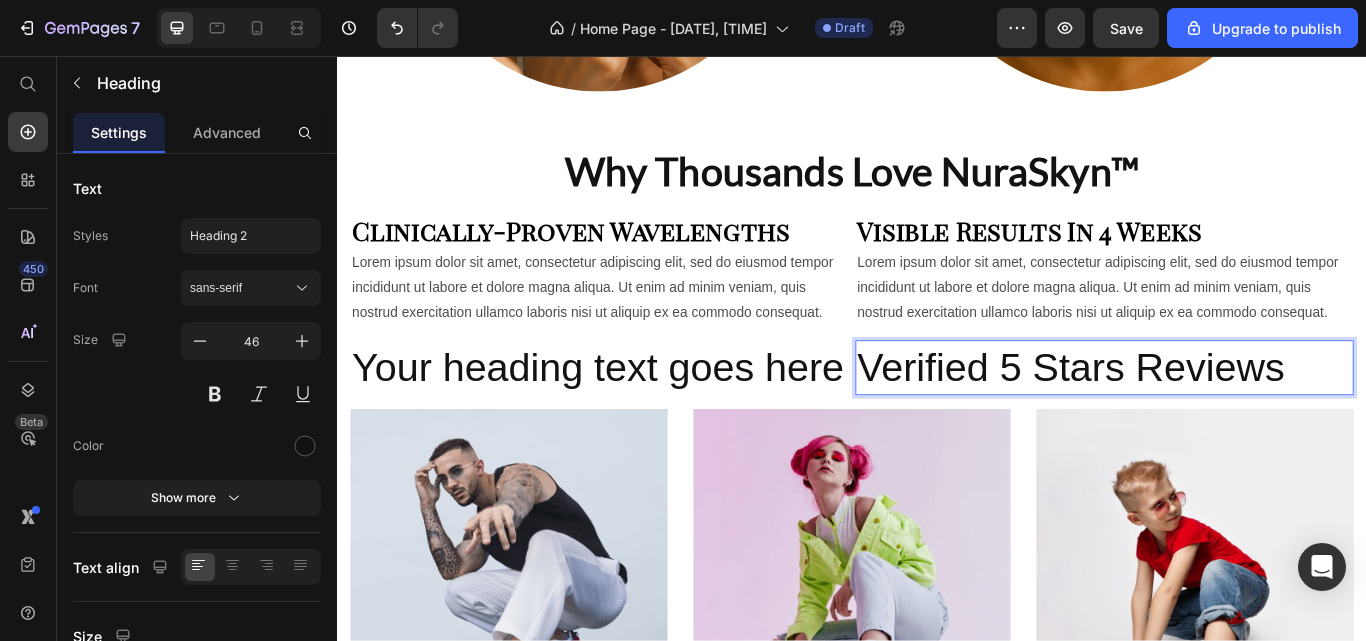 click on "Verified 5 Stars Reviews" at bounding box center [1231, 420] 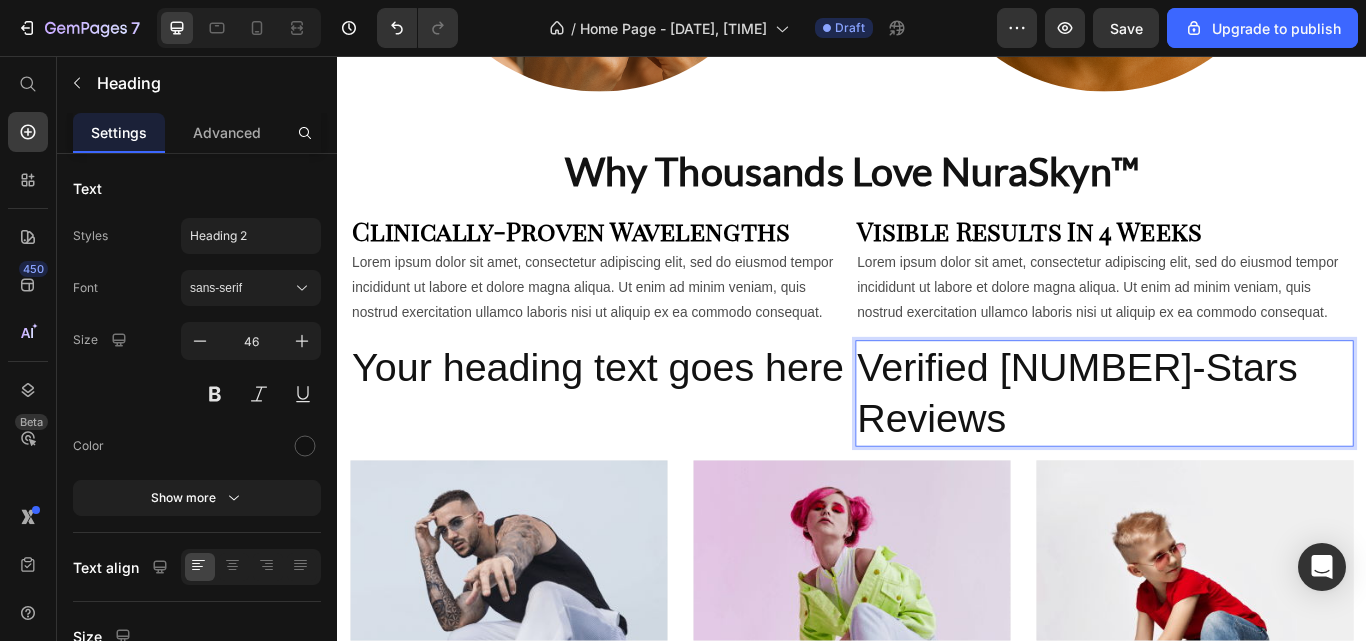 click 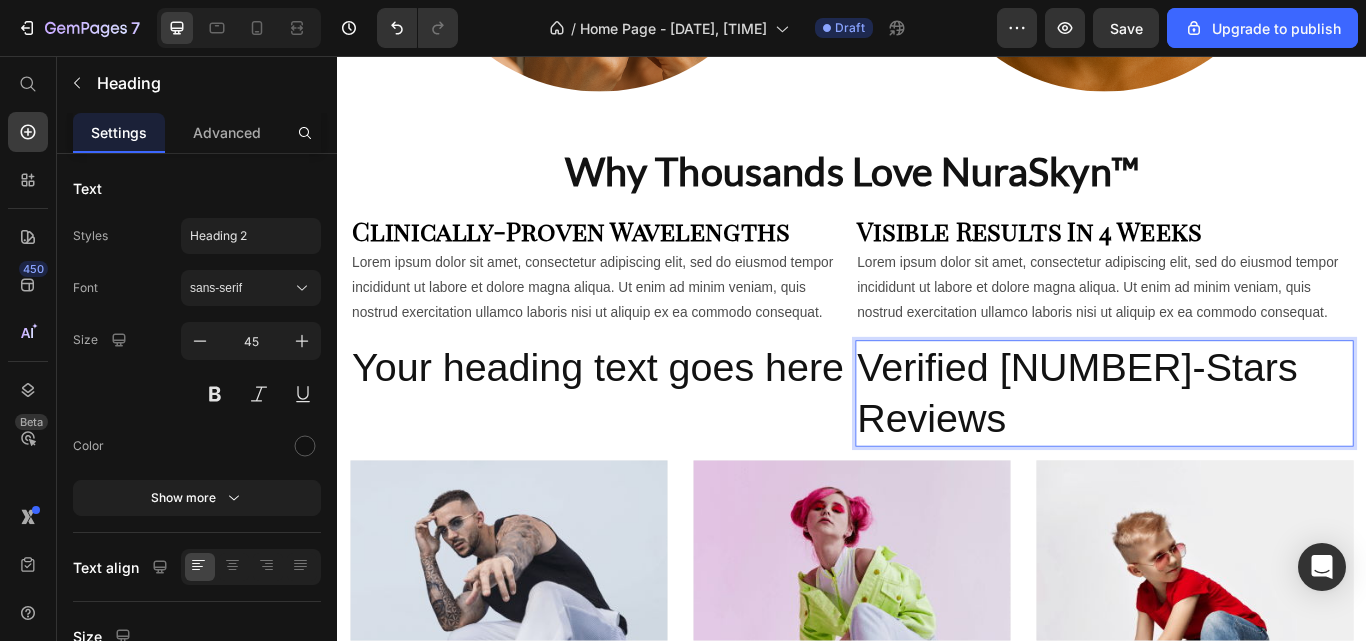 click 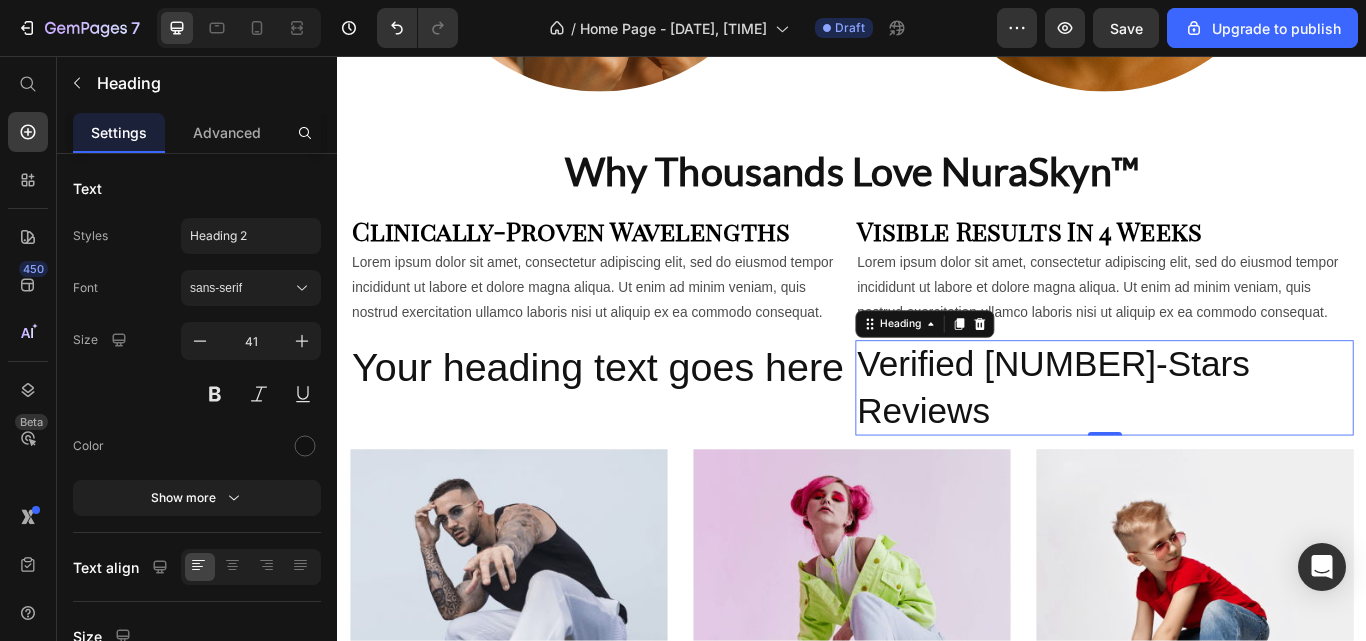 click 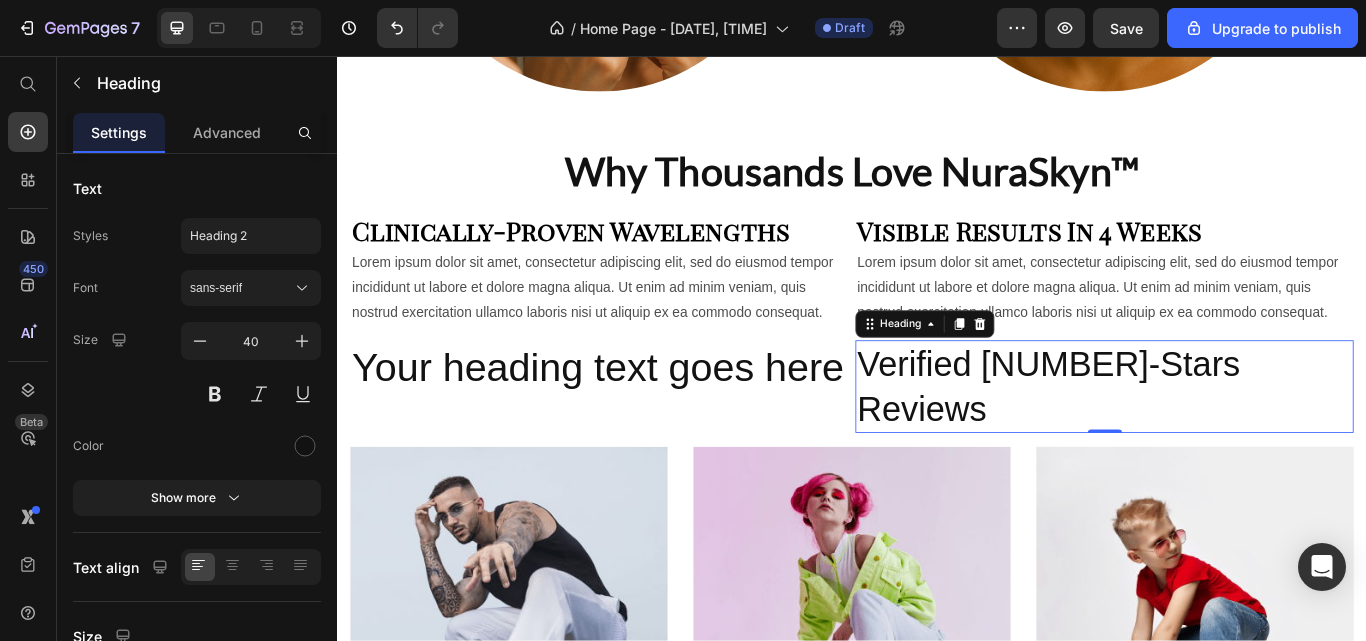 click 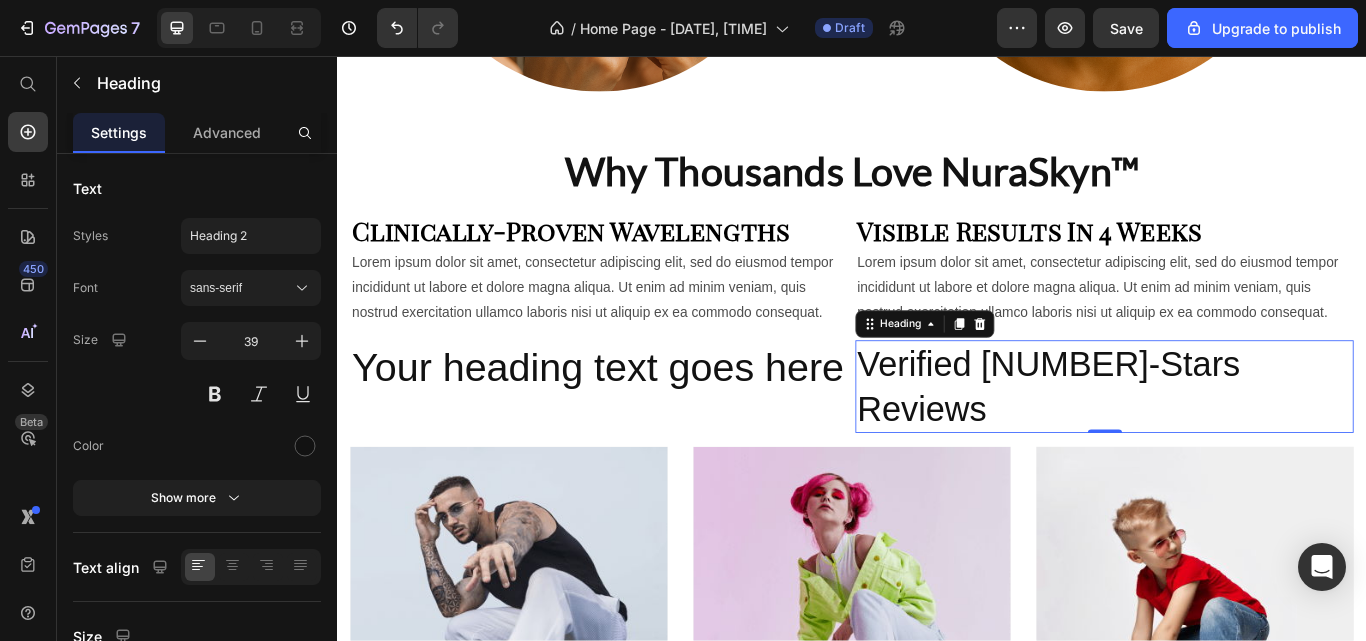 click 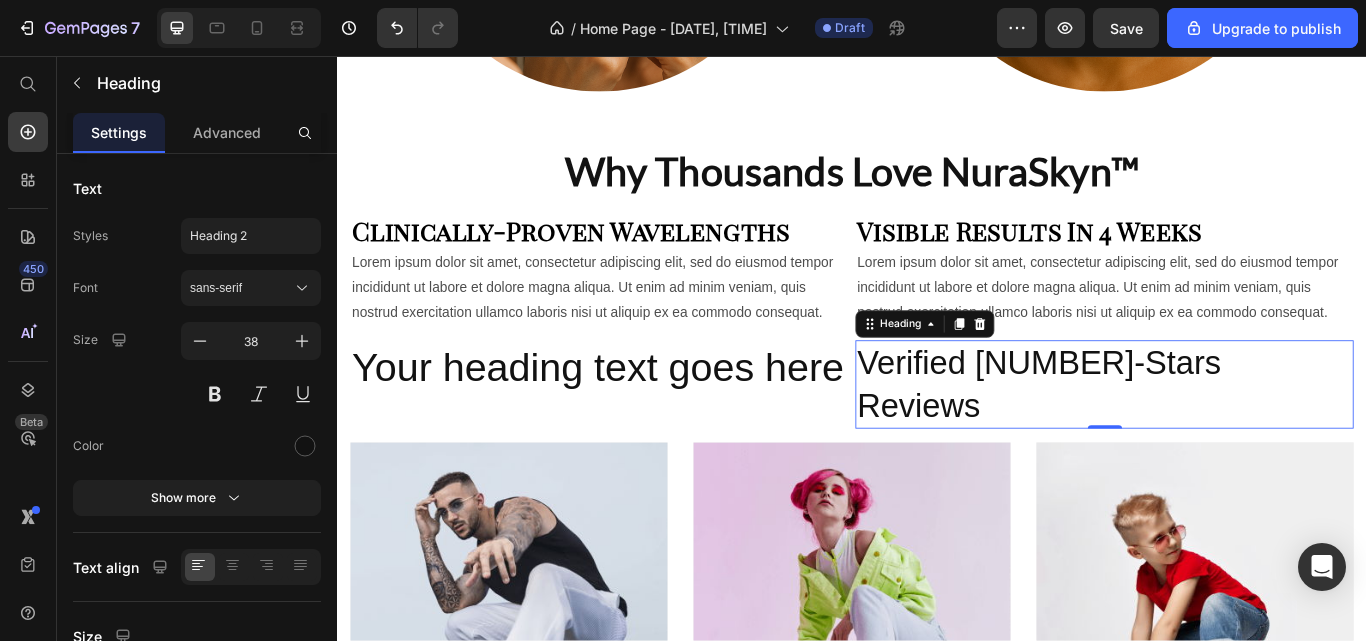 click 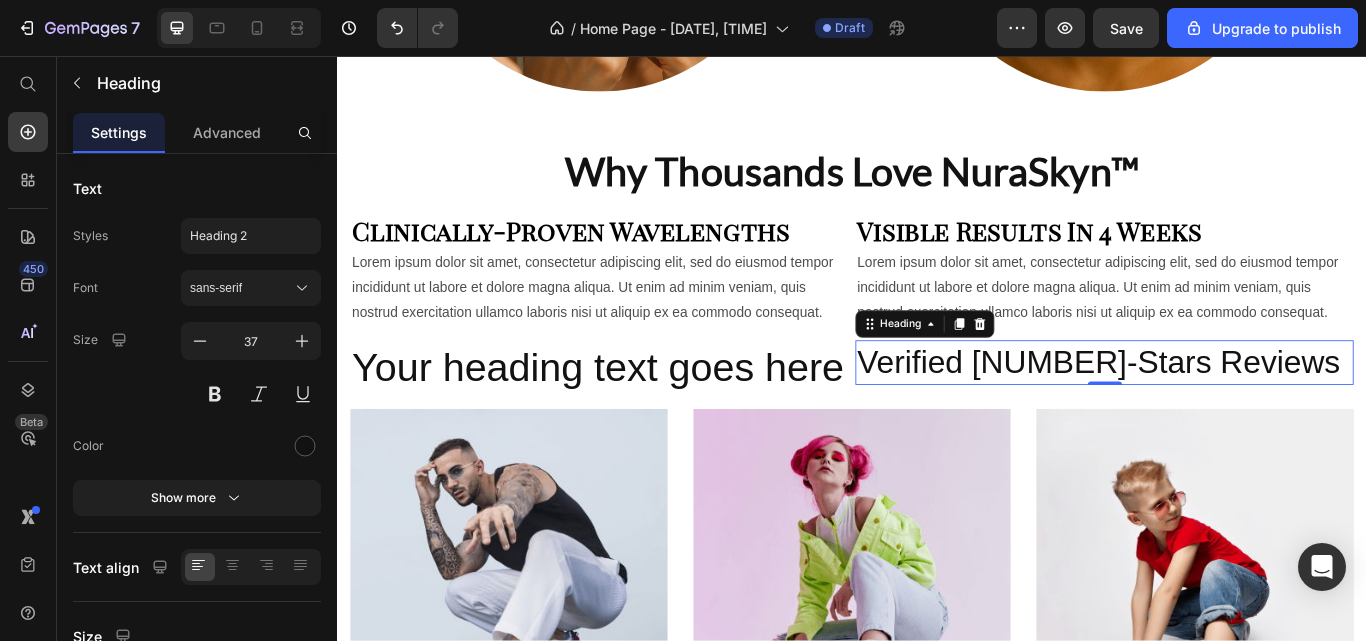 click 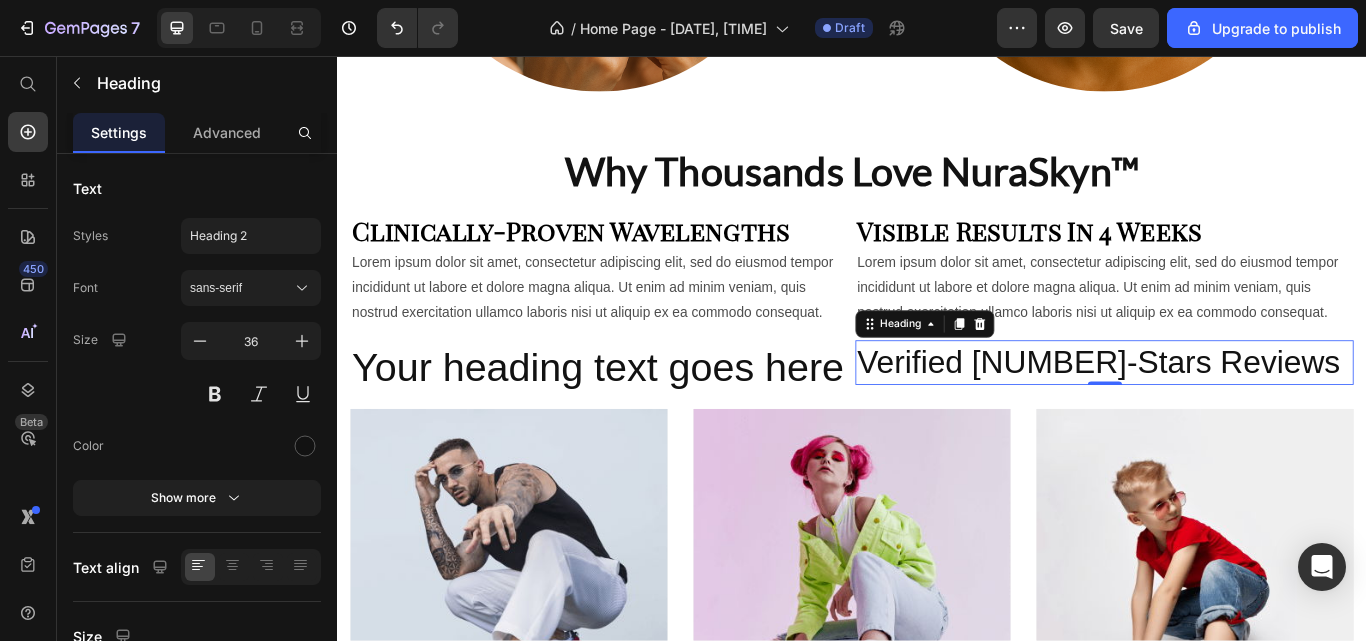 click 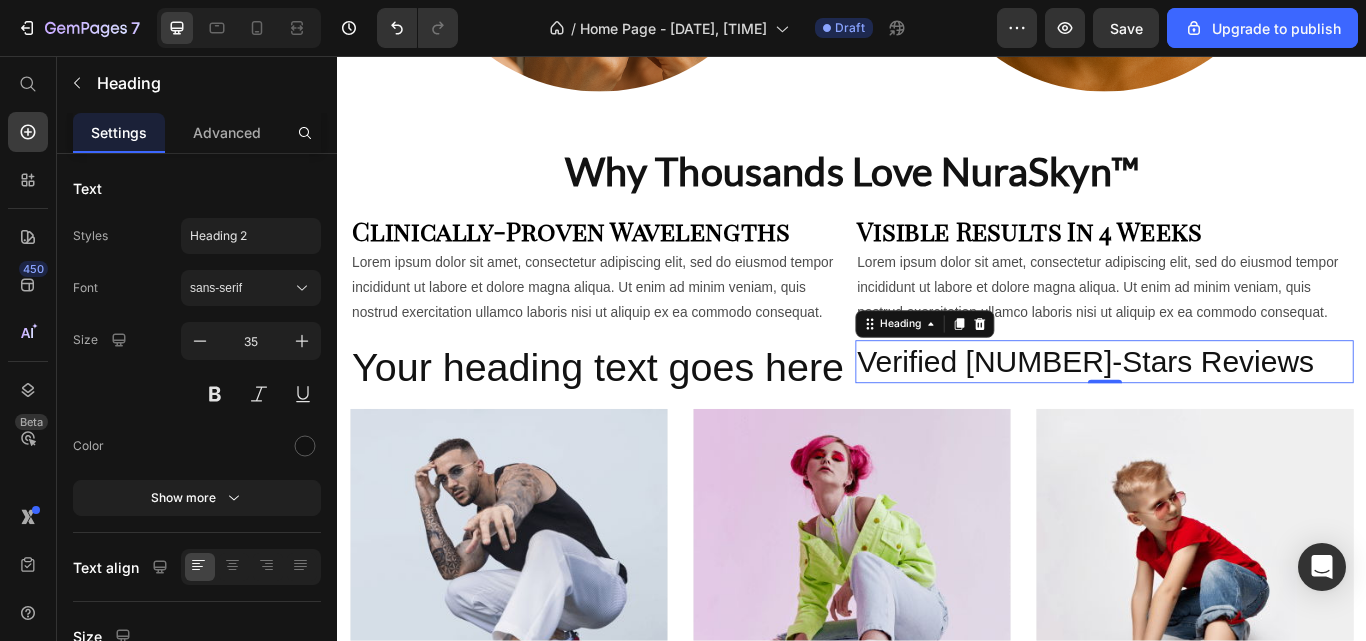 click 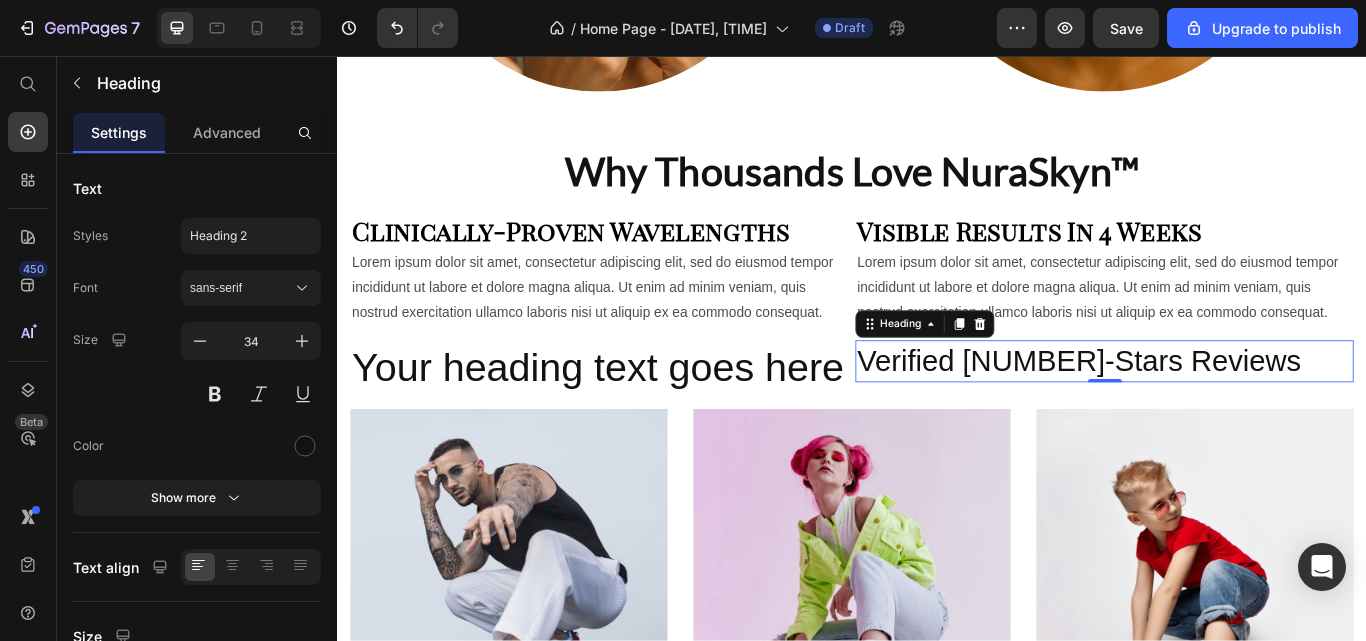 click 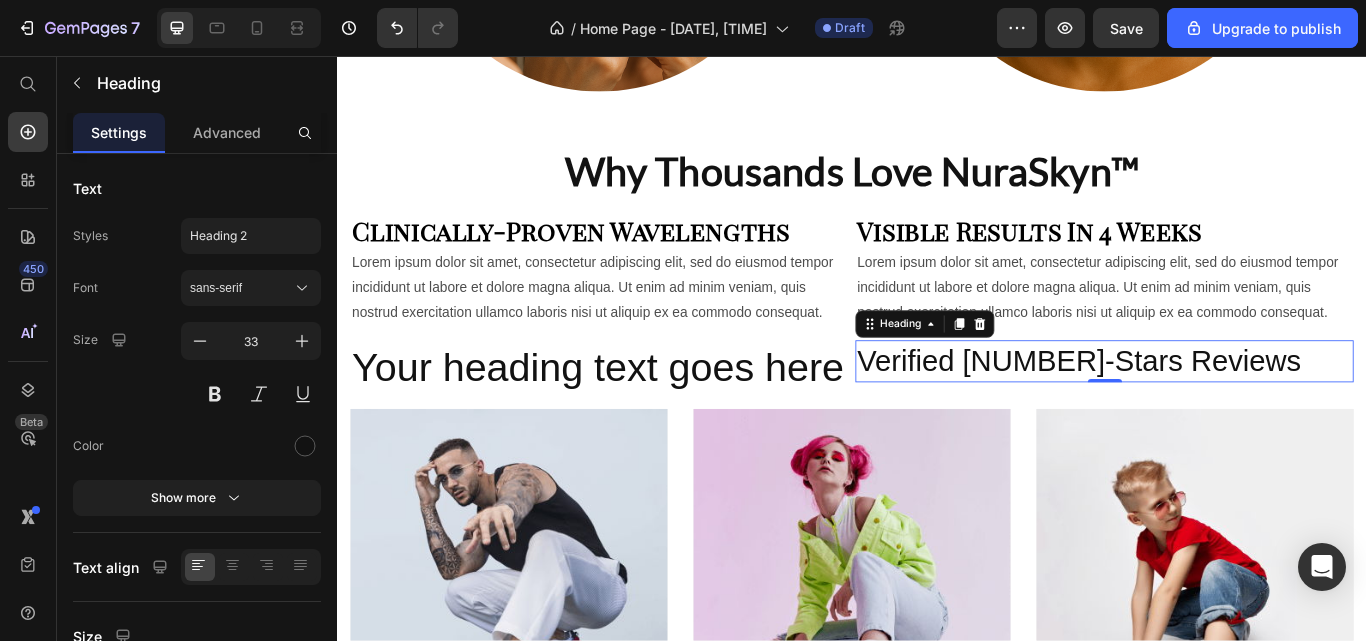 click 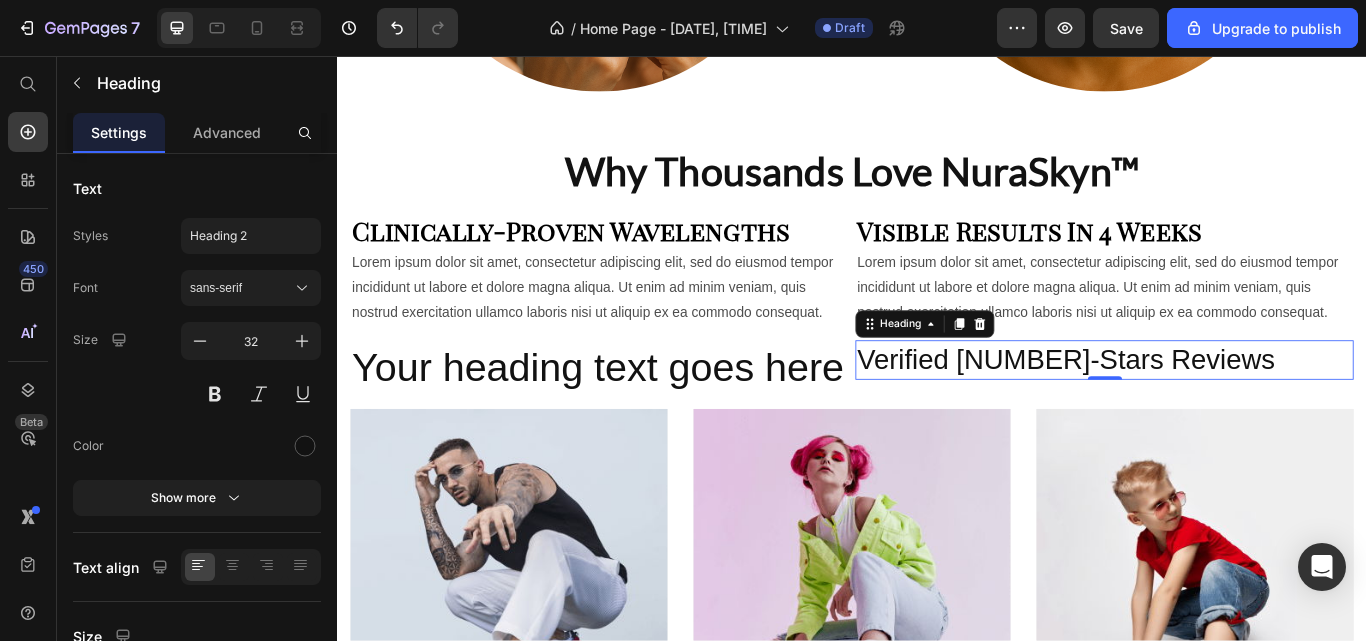 click 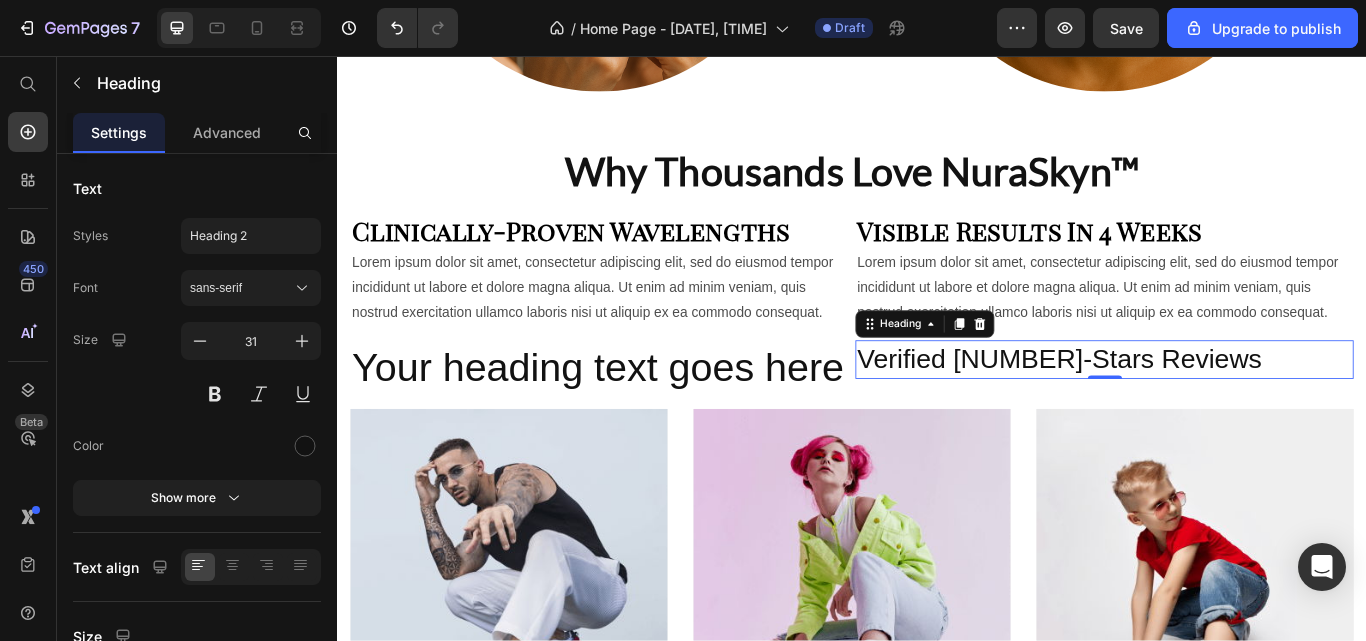 click 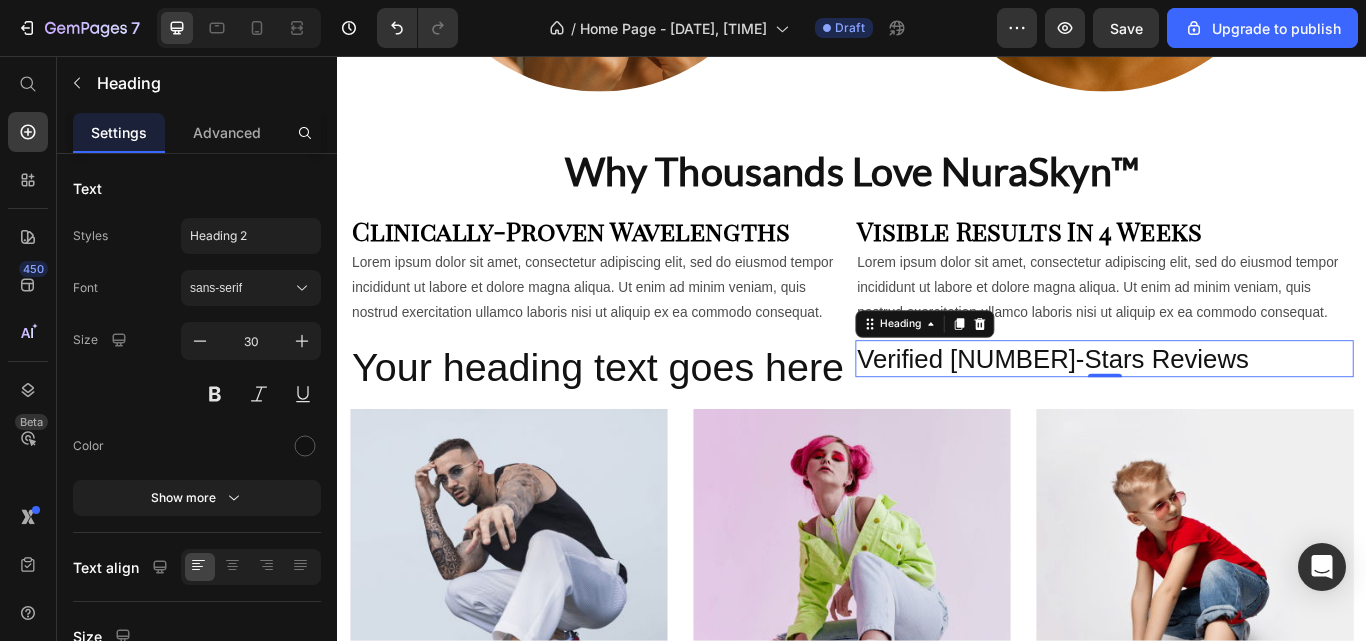 click at bounding box center [305, 446] 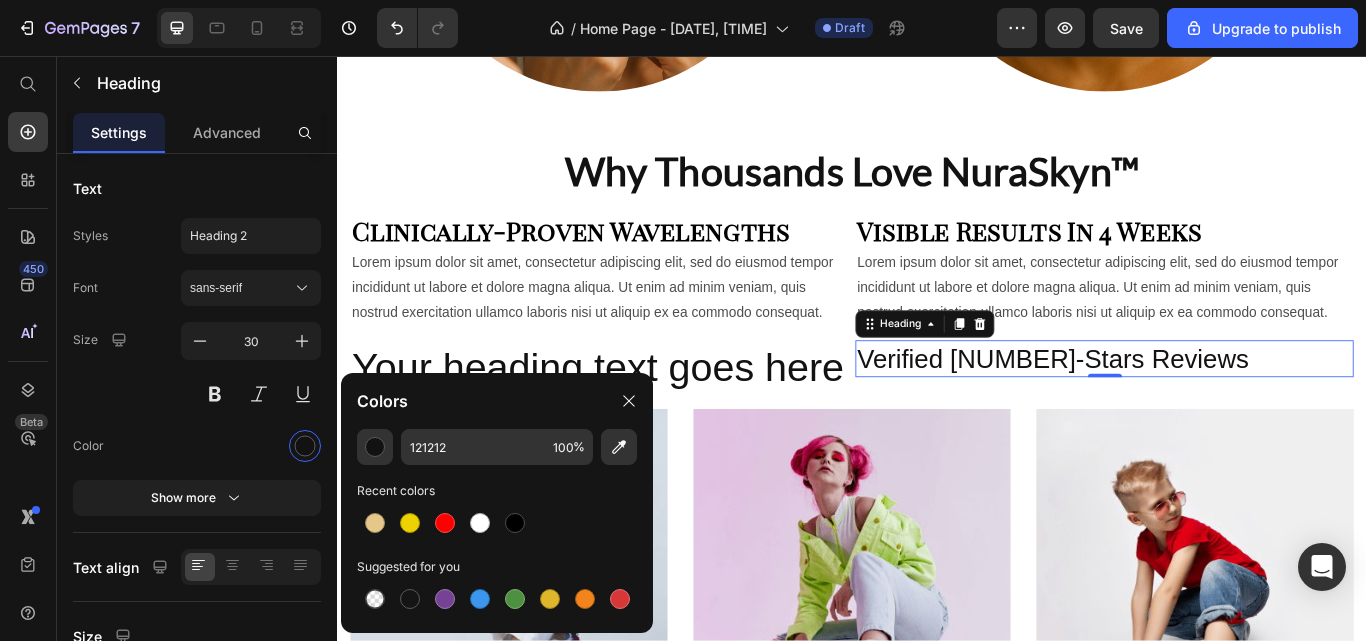 click at bounding box center (515, 523) 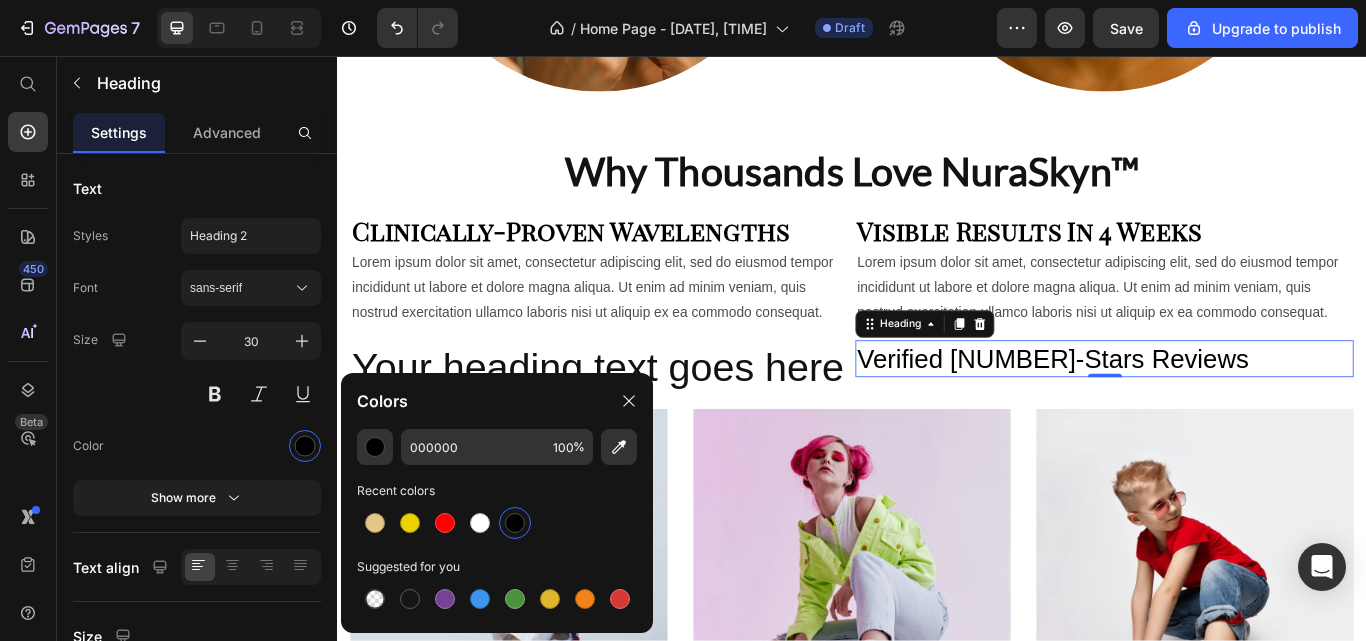 click on "sans-serif" at bounding box center [251, 288] 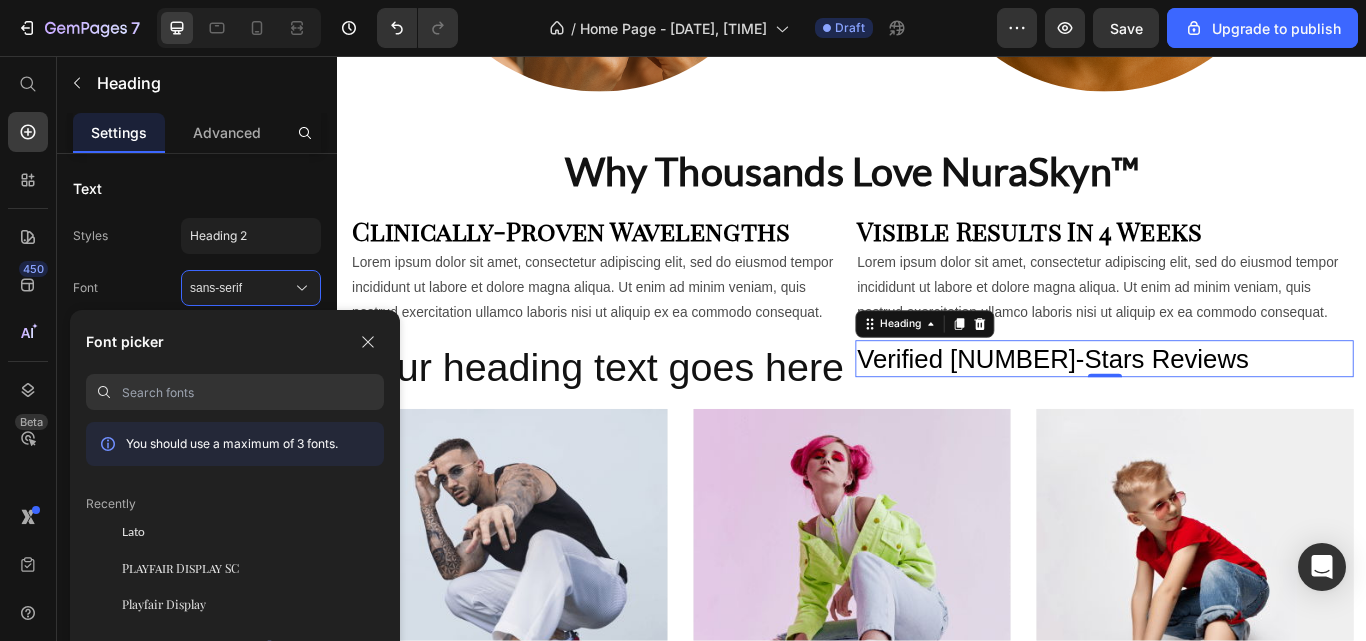 click on "Playfair Display SC" 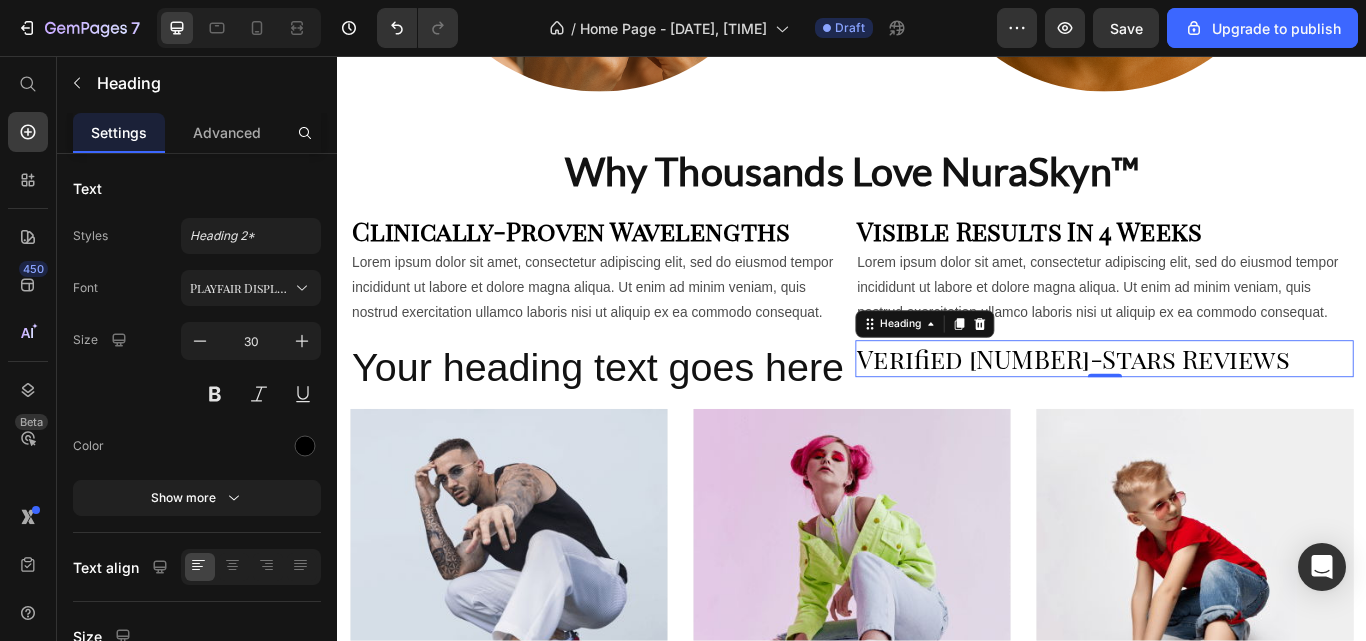 click at bounding box center [215, 394] 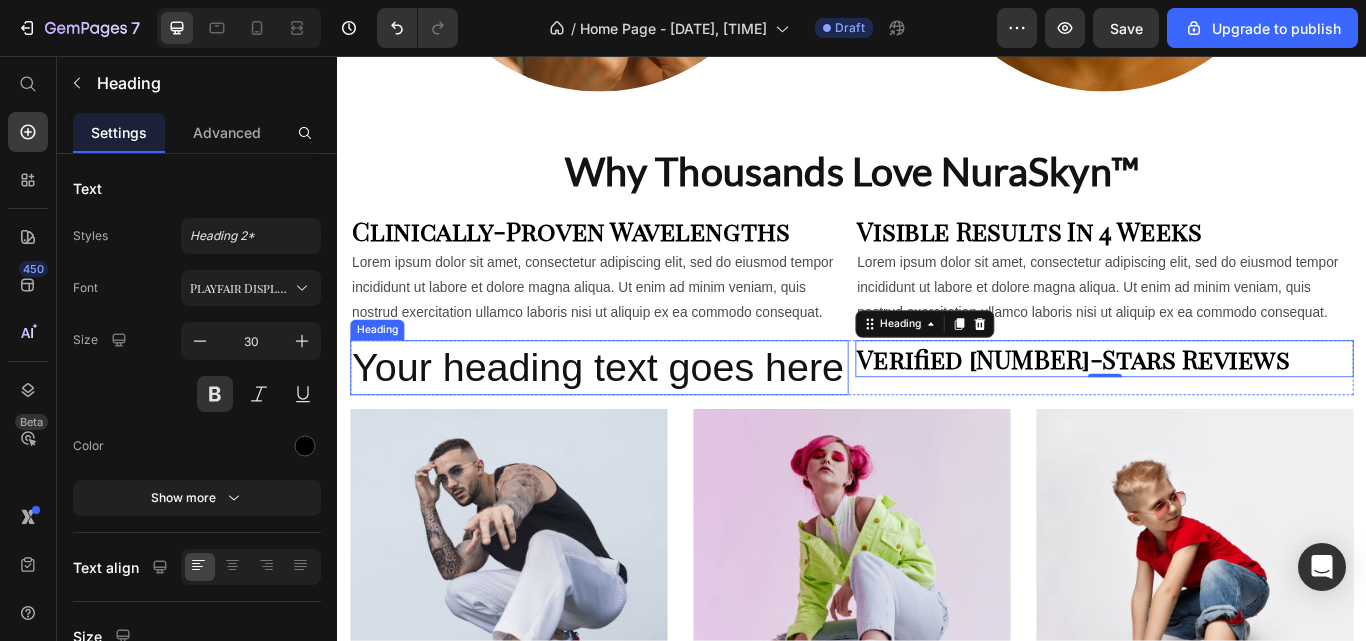 click on "Your heading text goes here" at bounding box center [642, 420] 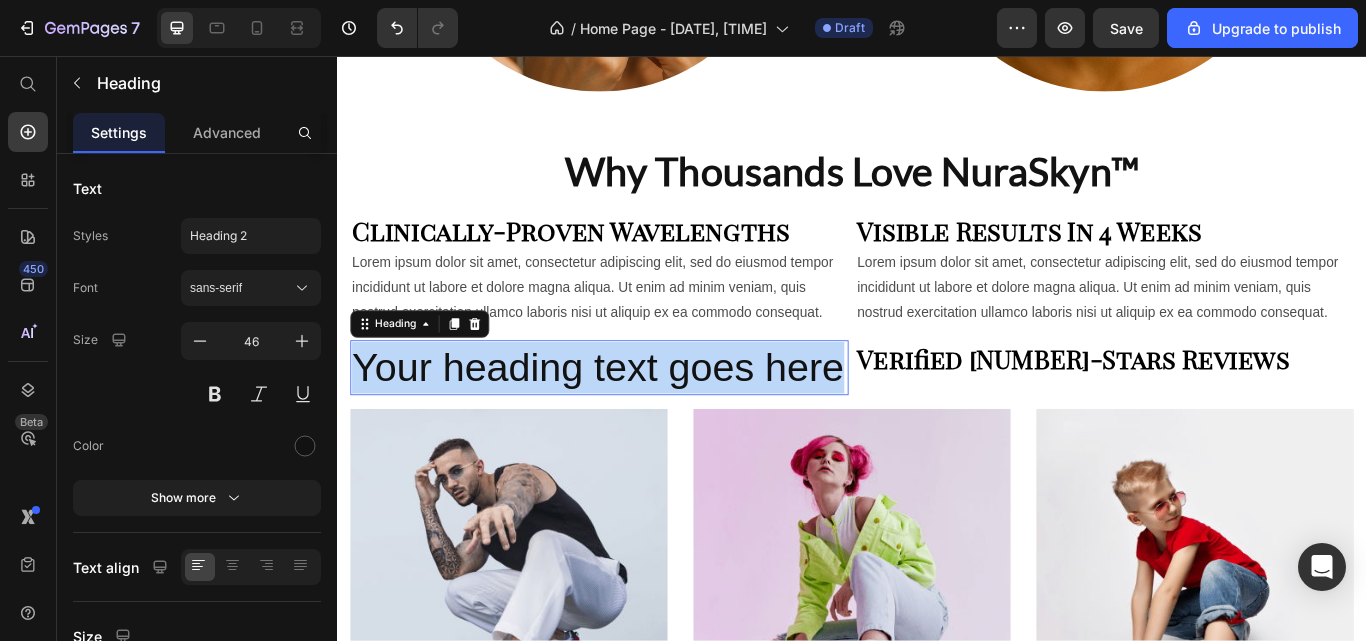 click on "Your heading text goes here" at bounding box center [642, 420] 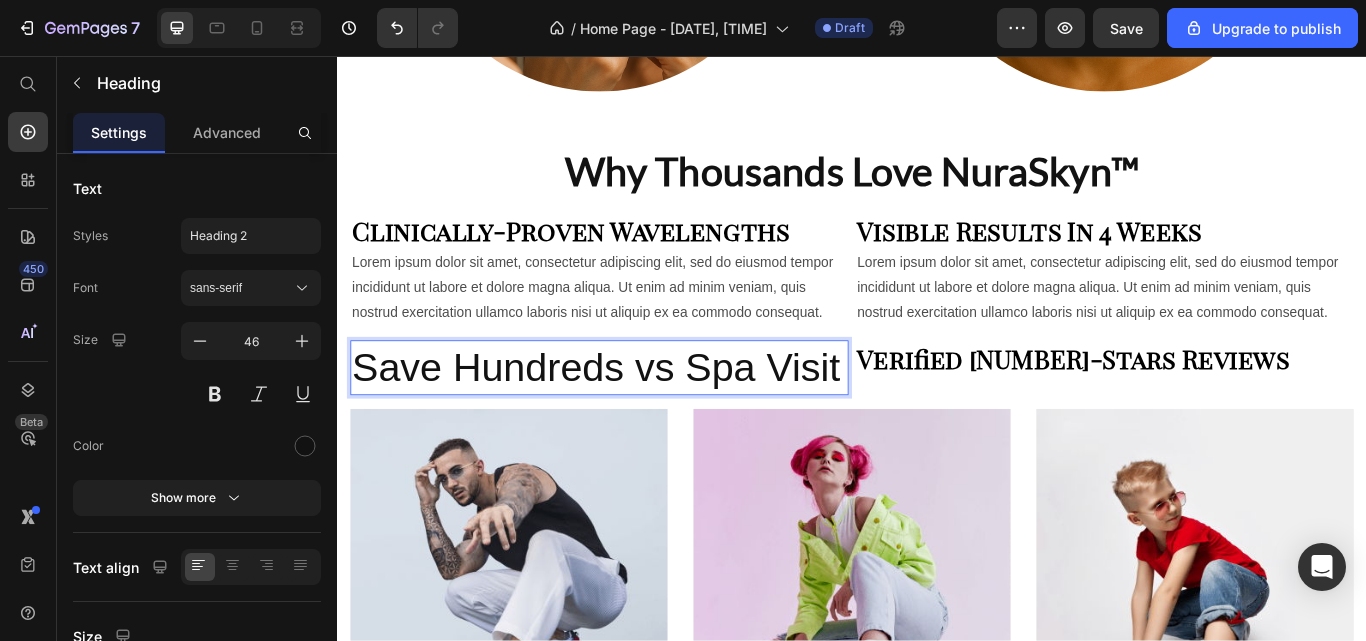 click at bounding box center [305, 446] 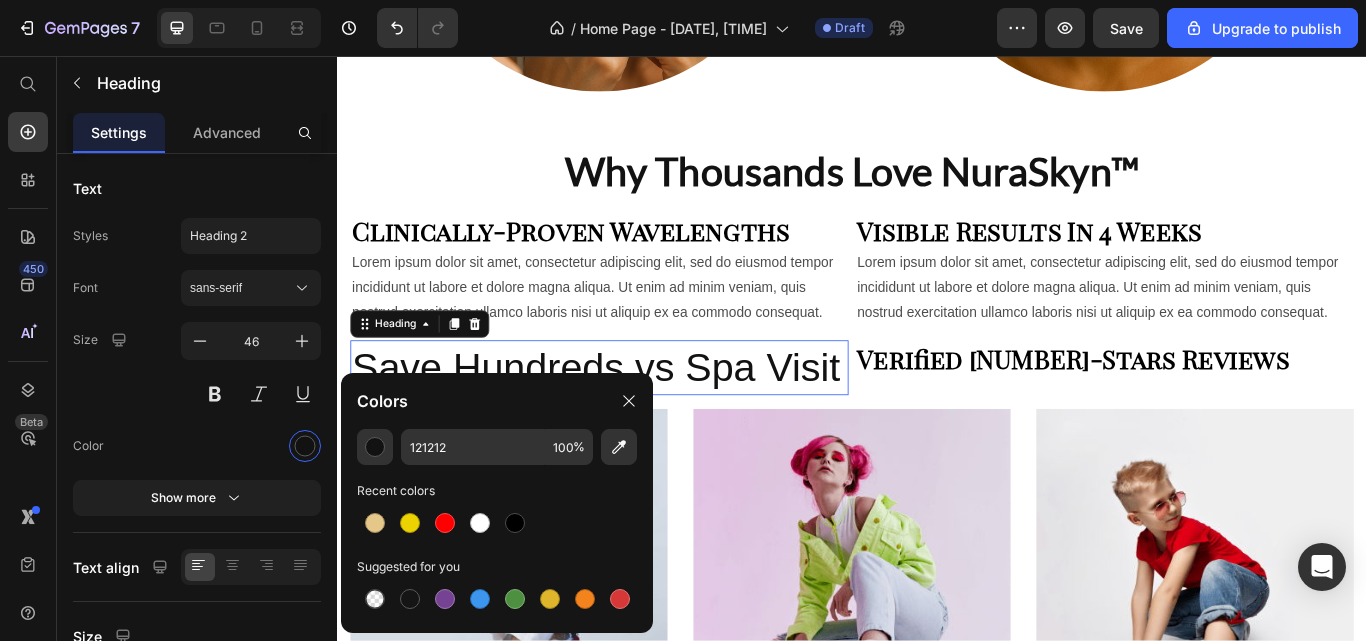 click at bounding box center [515, 523] 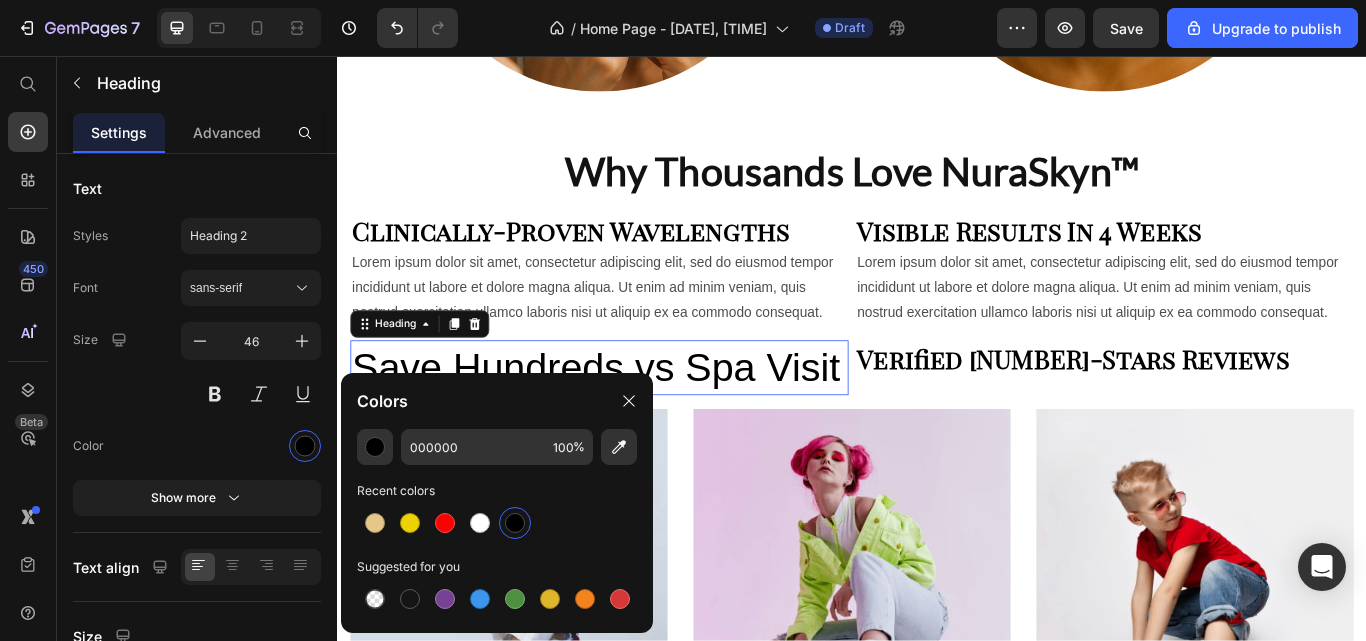 click at bounding box center [215, 394] 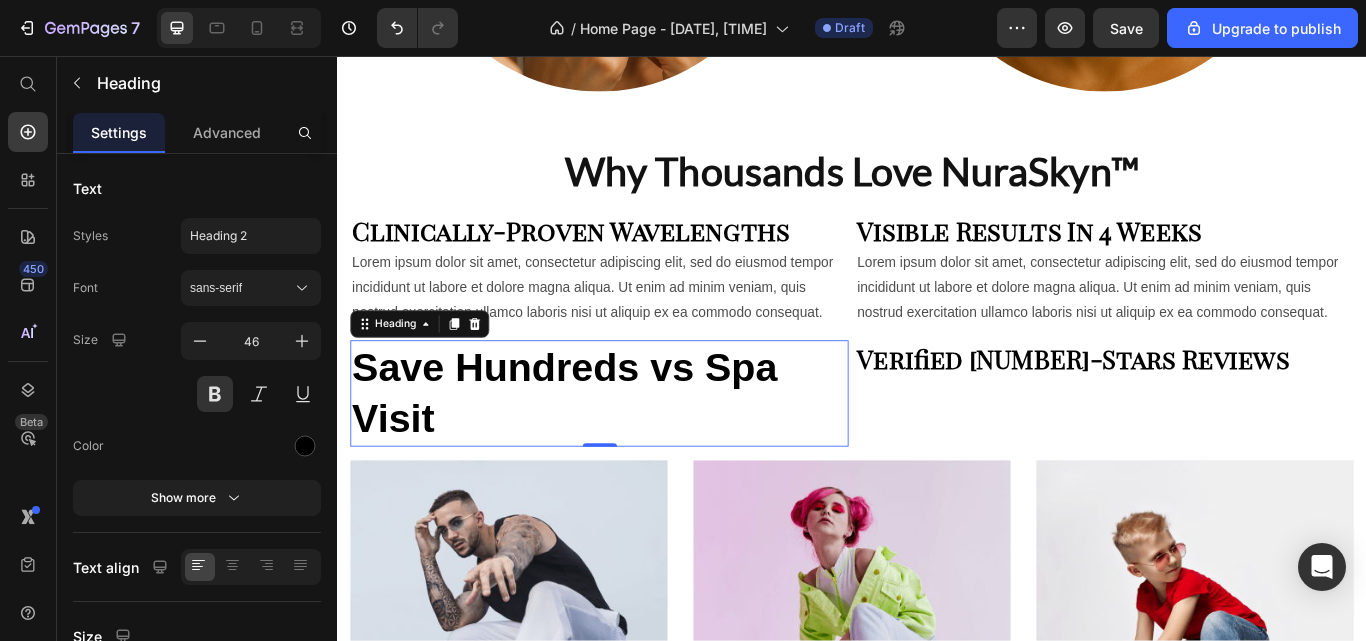 click 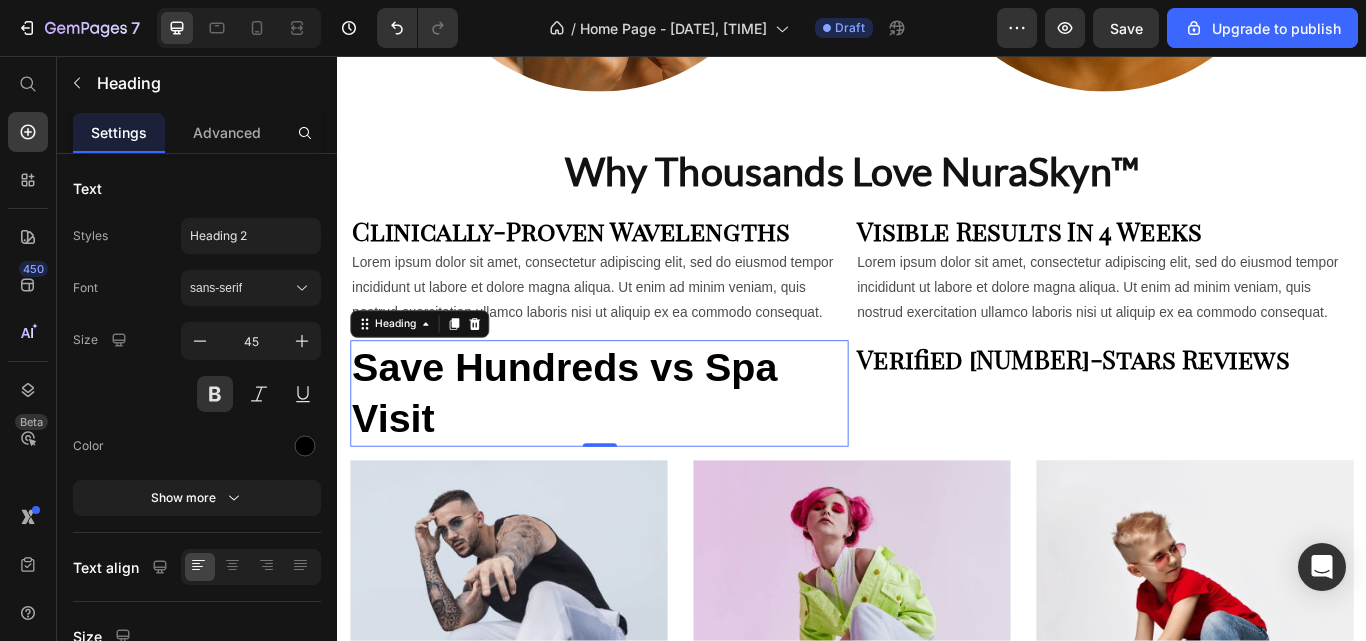click 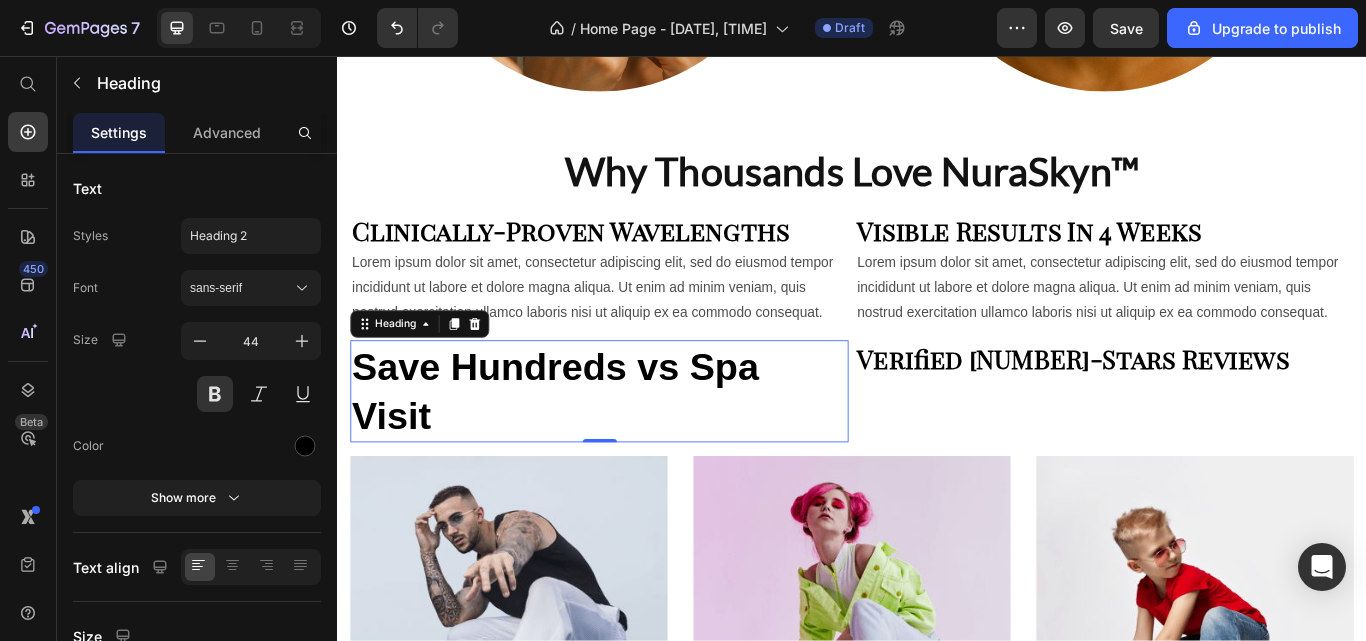 click 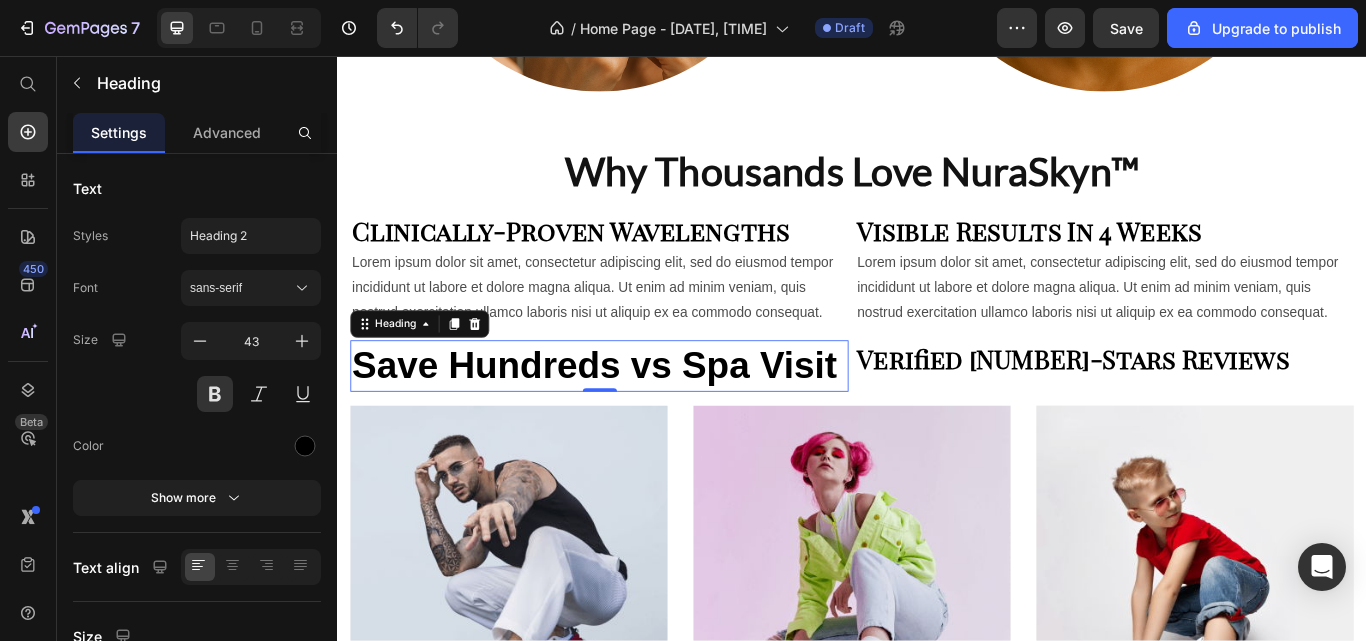 click 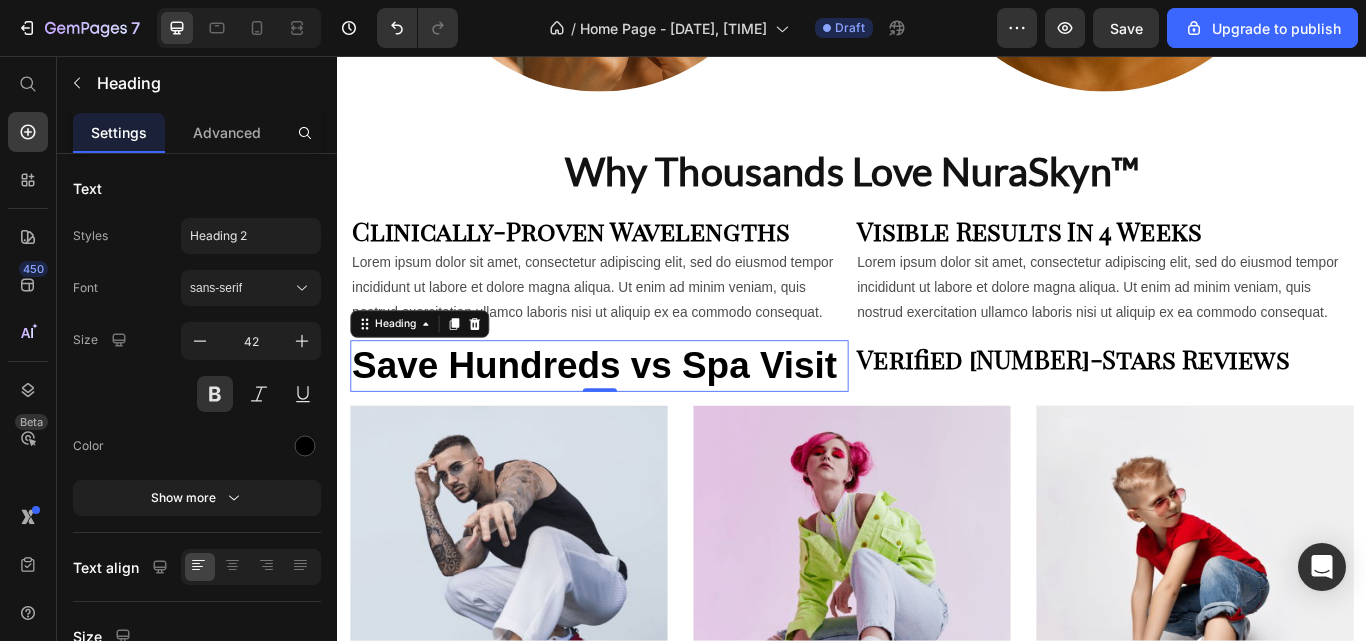 click 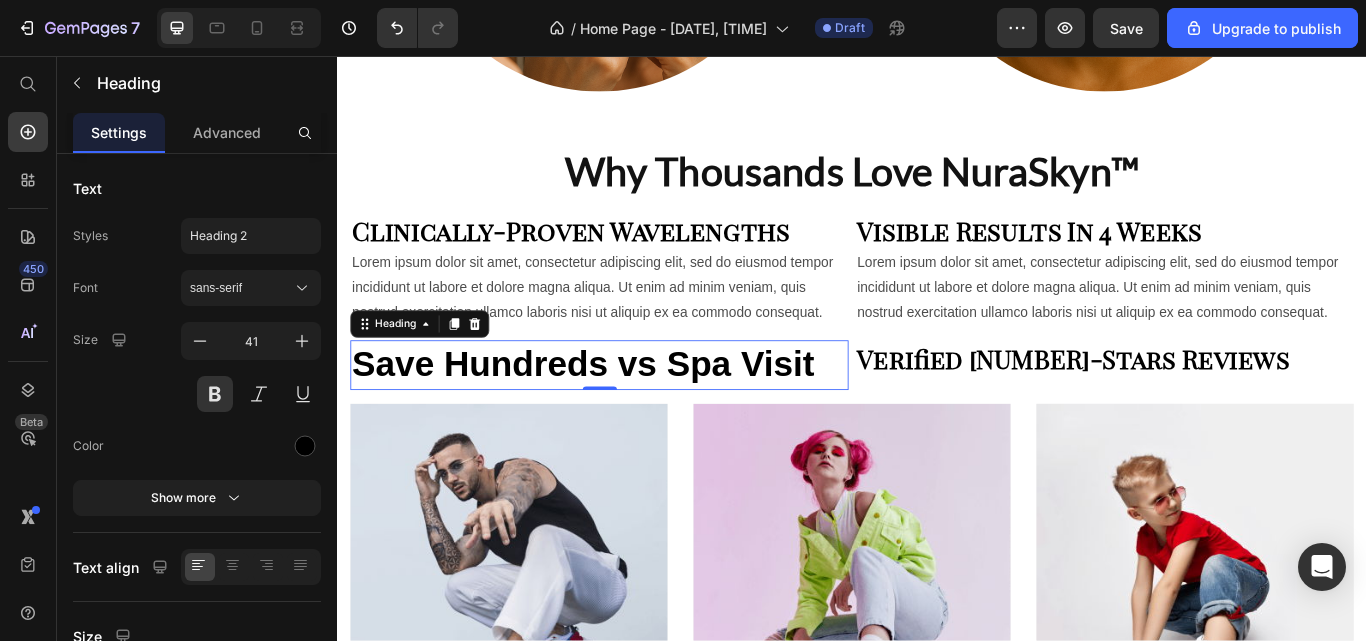 click 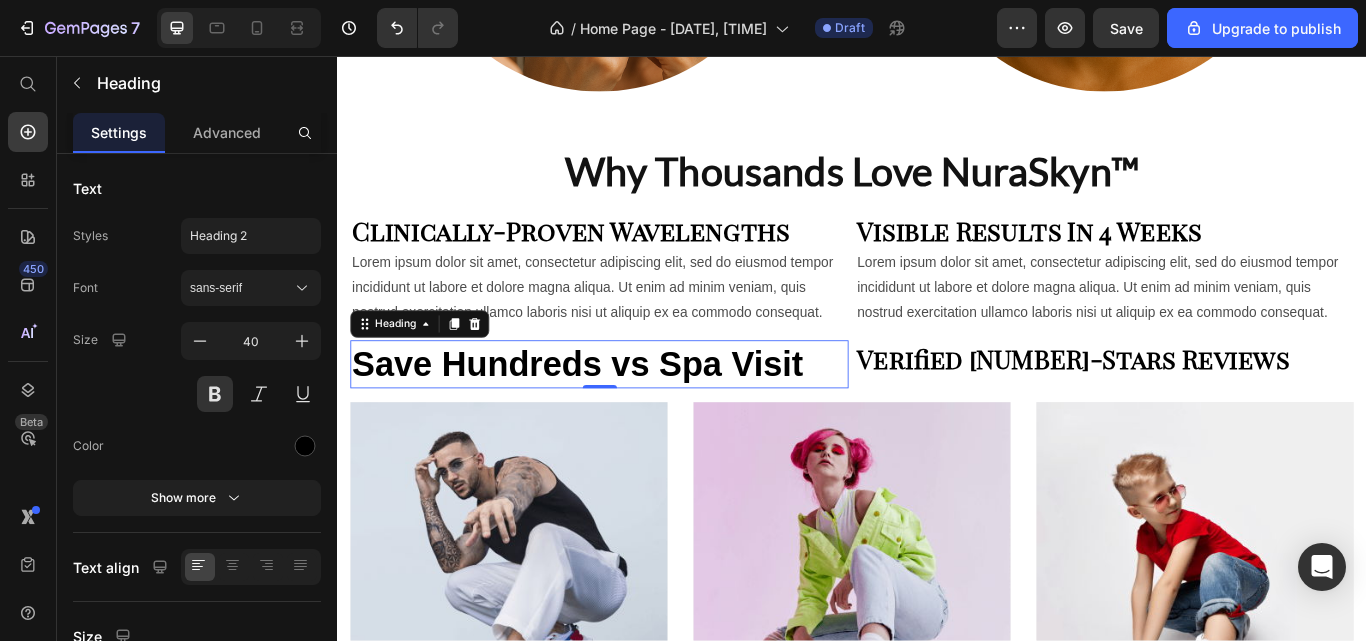 click 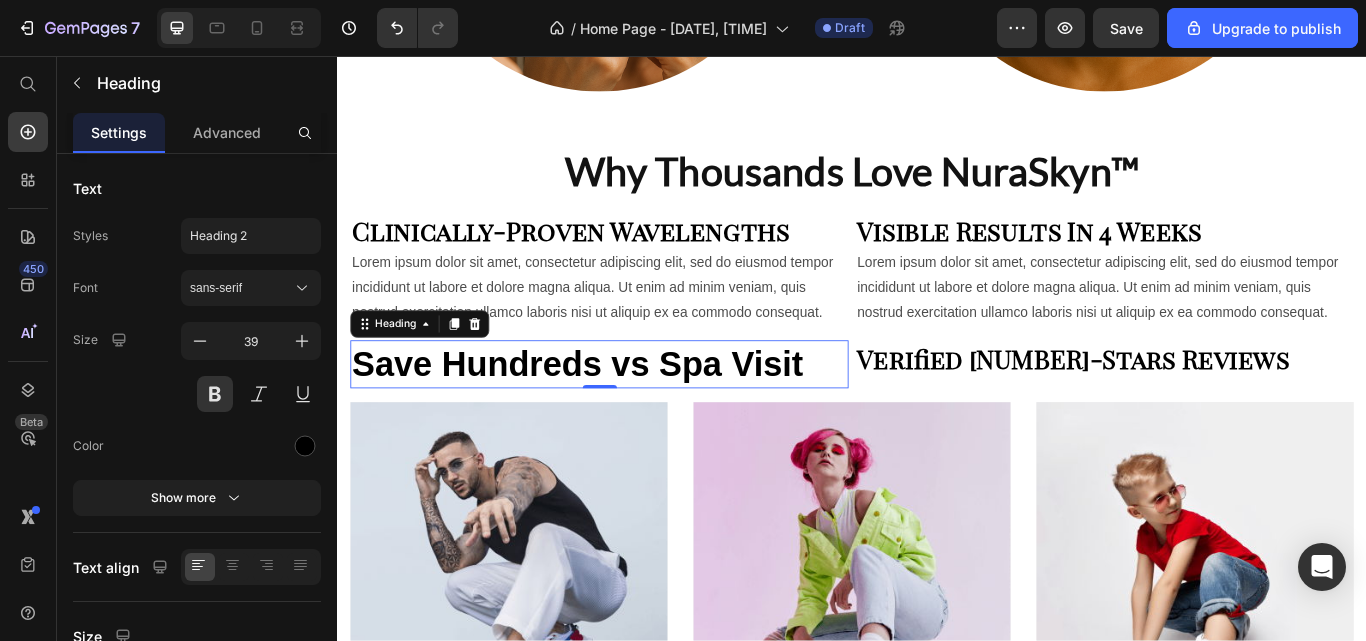 click 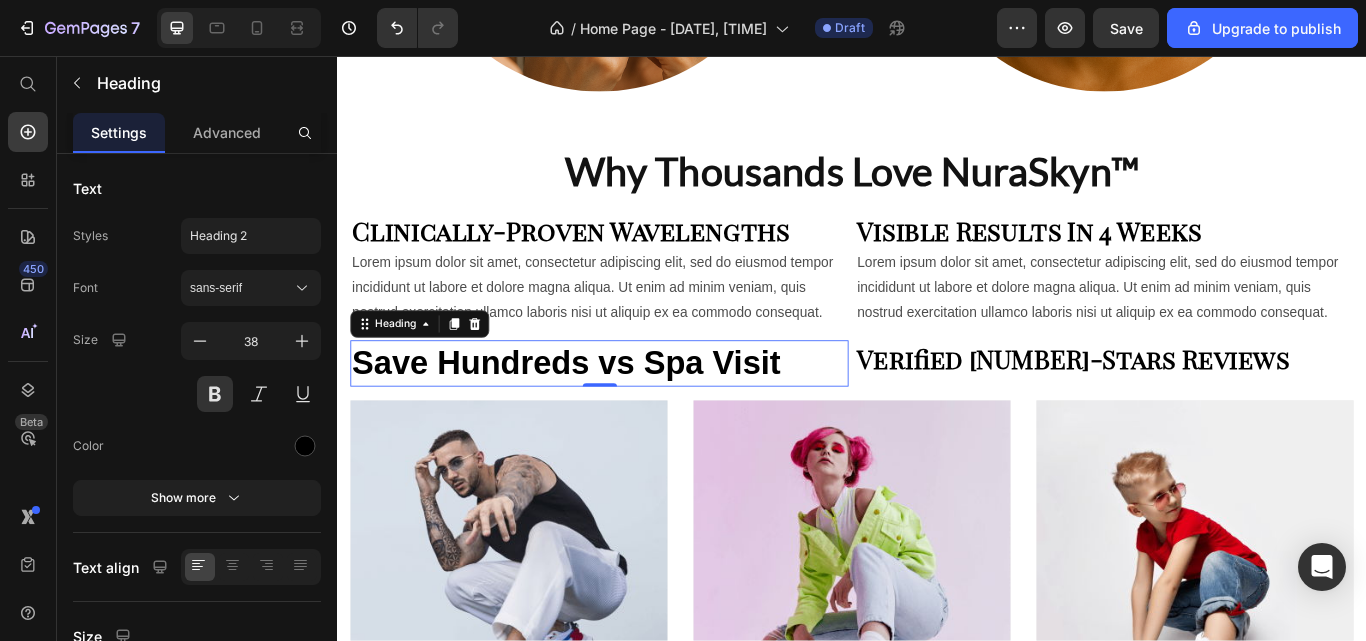 click 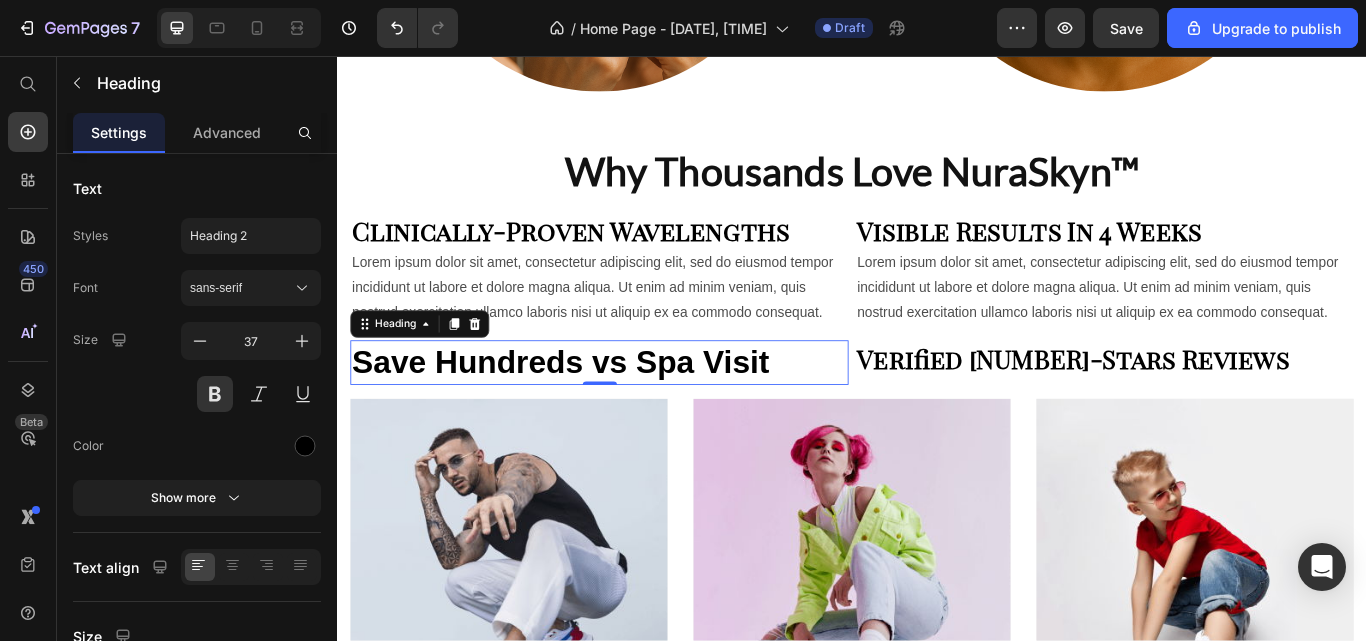 click 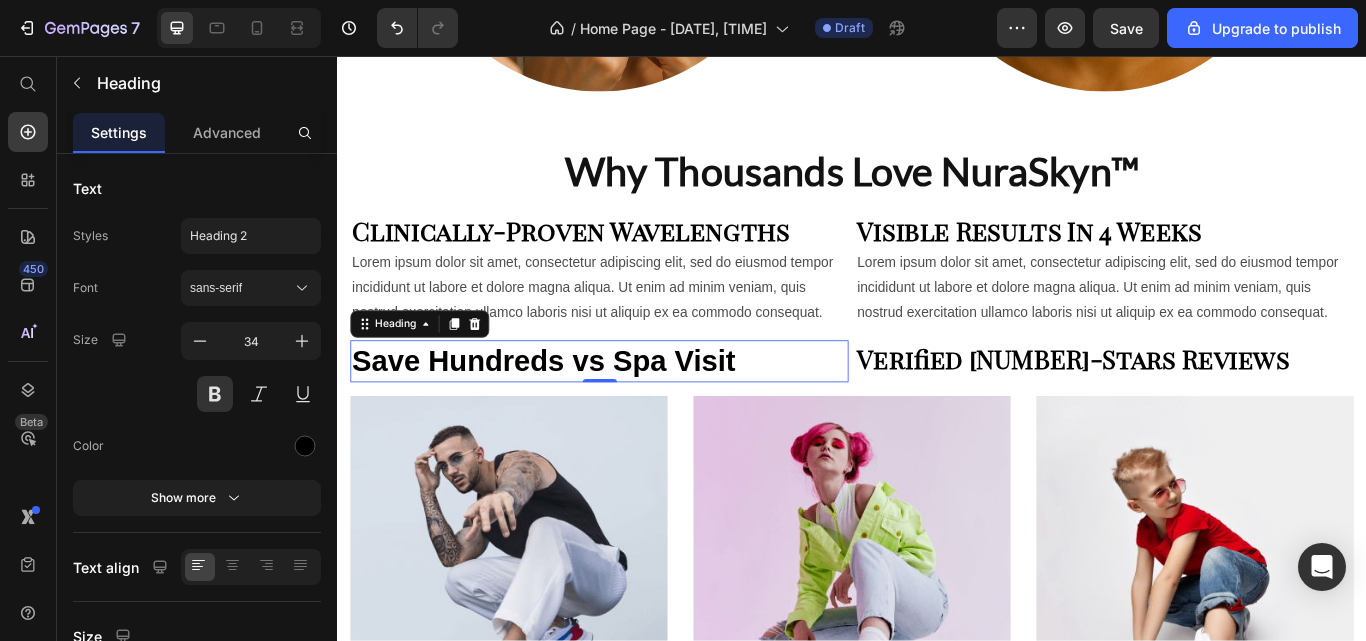 click 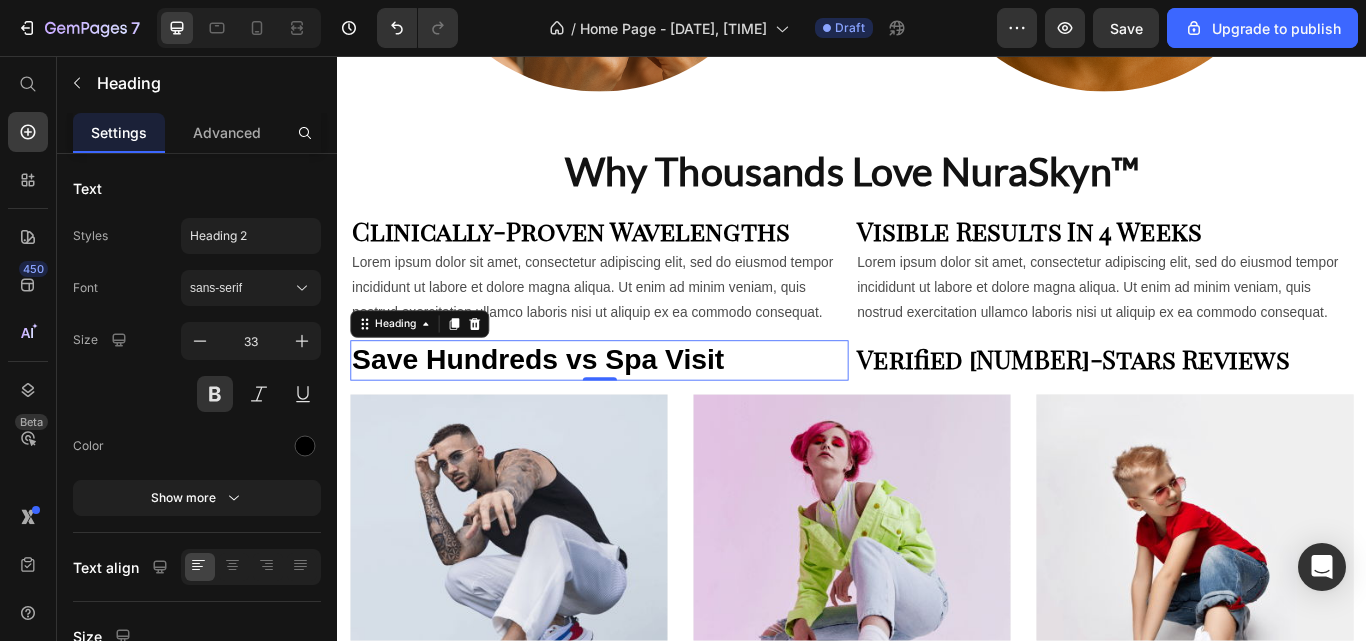 click 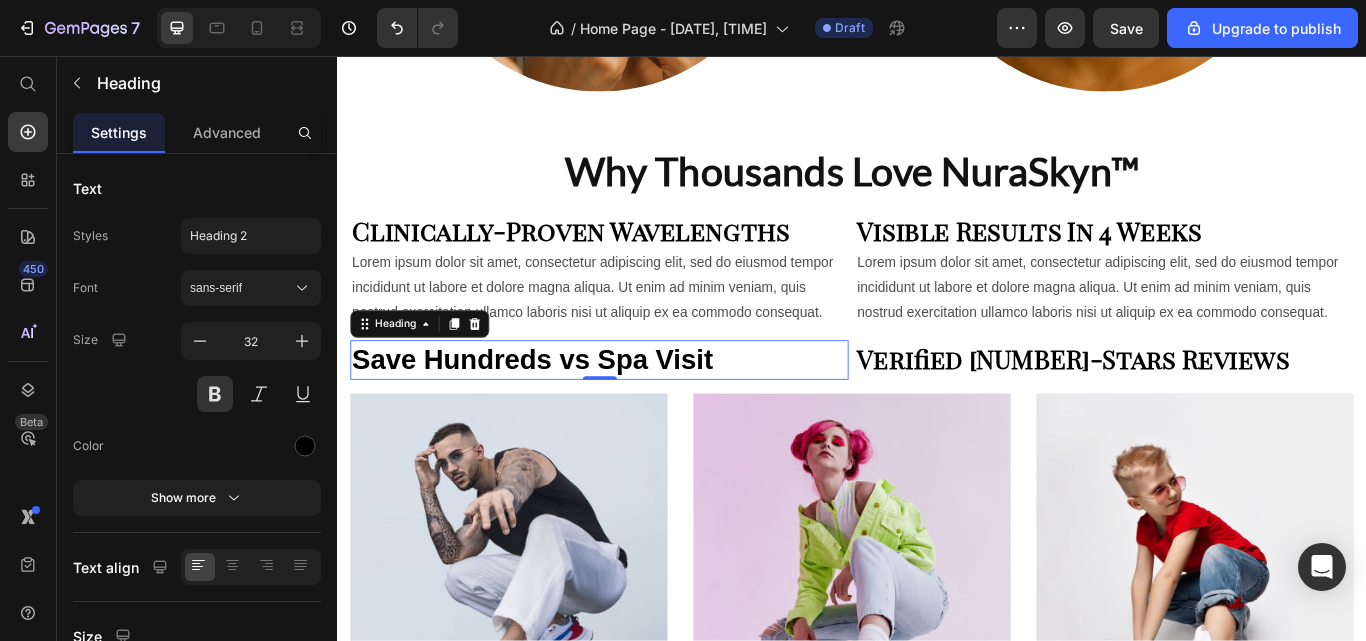 click 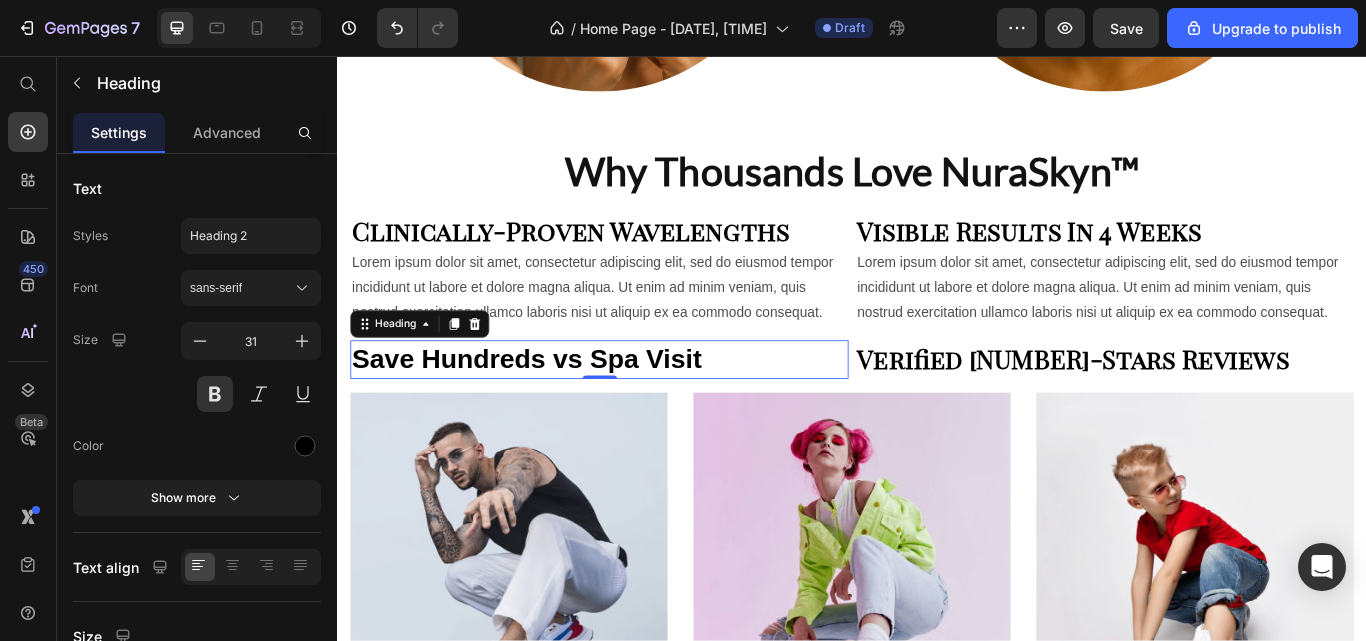 click 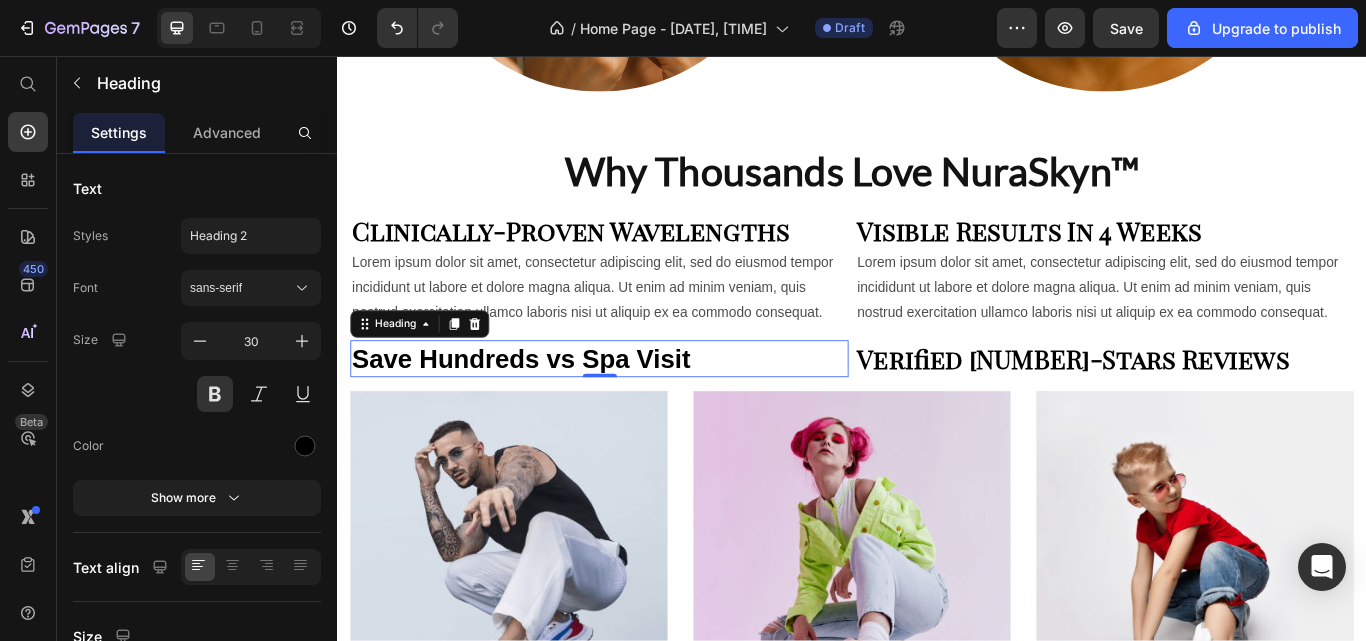 click on "sans-serif" at bounding box center [251, 288] 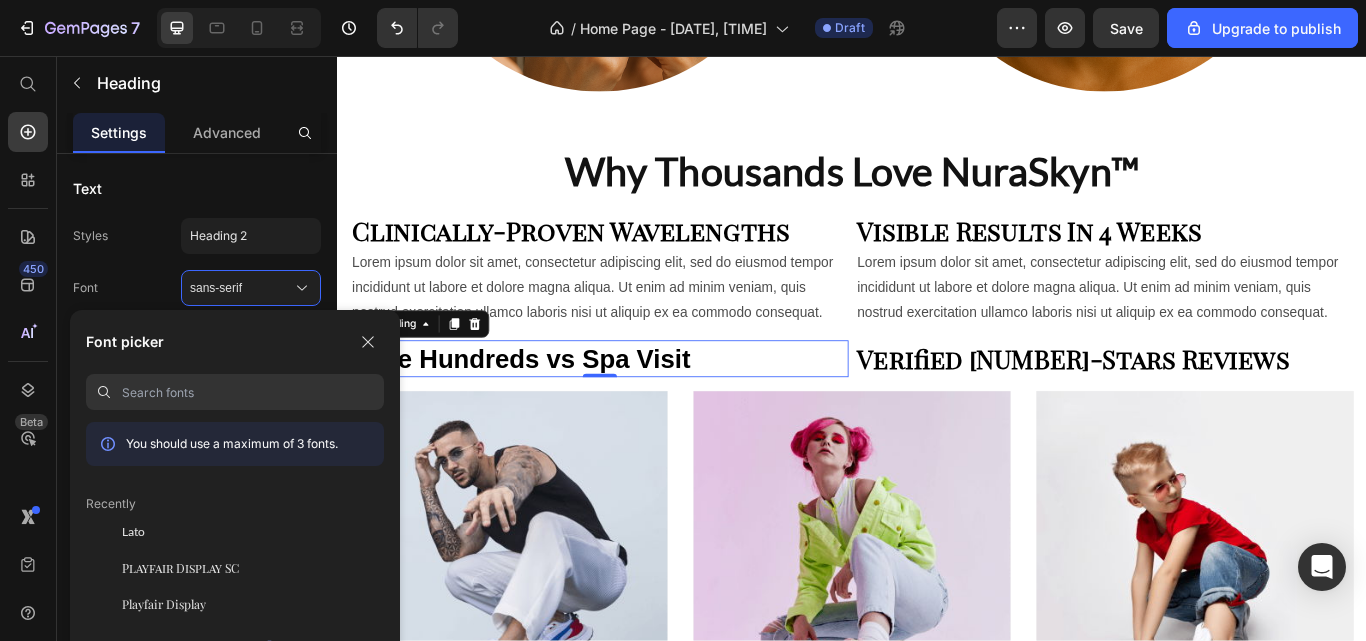 click on "Playfair Display SC" 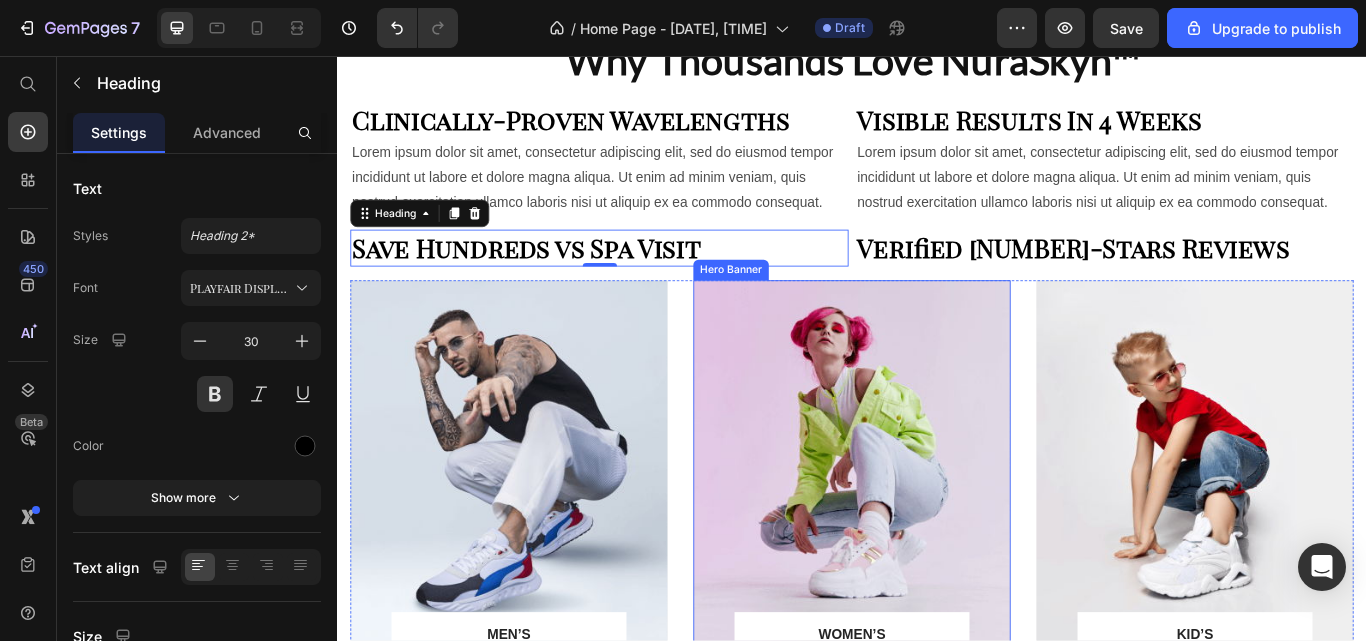 scroll, scrollTop: 1608, scrollLeft: 0, axis: vertical 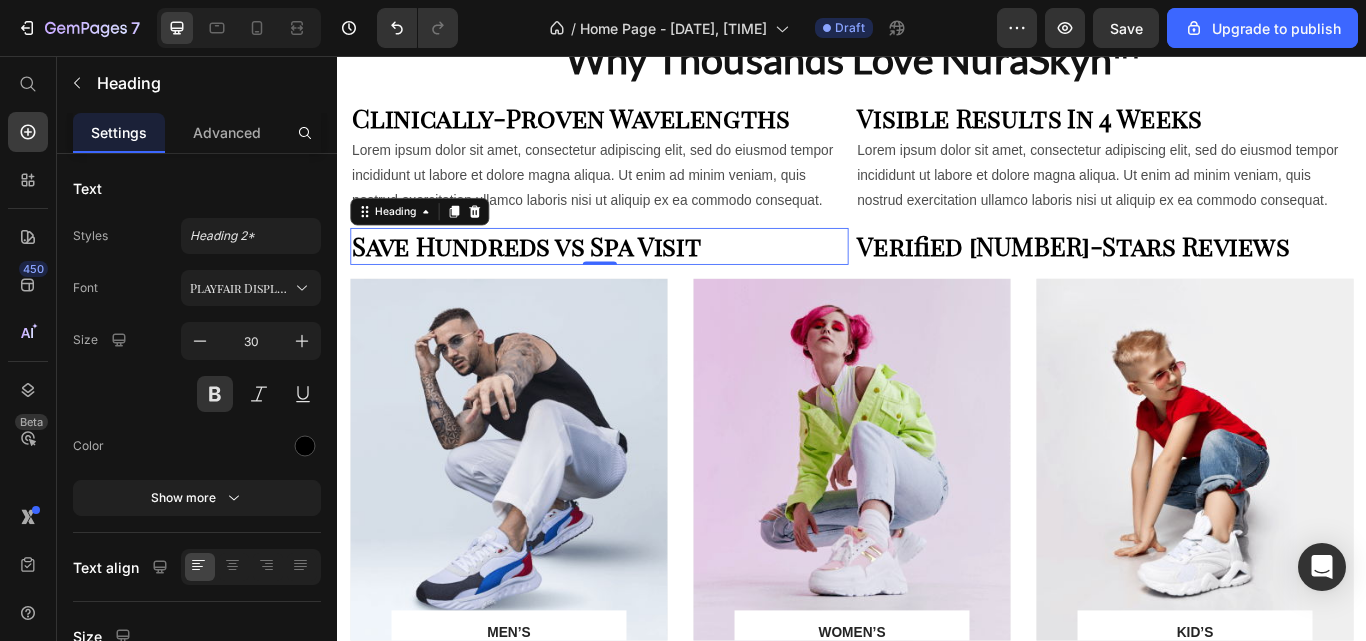 click 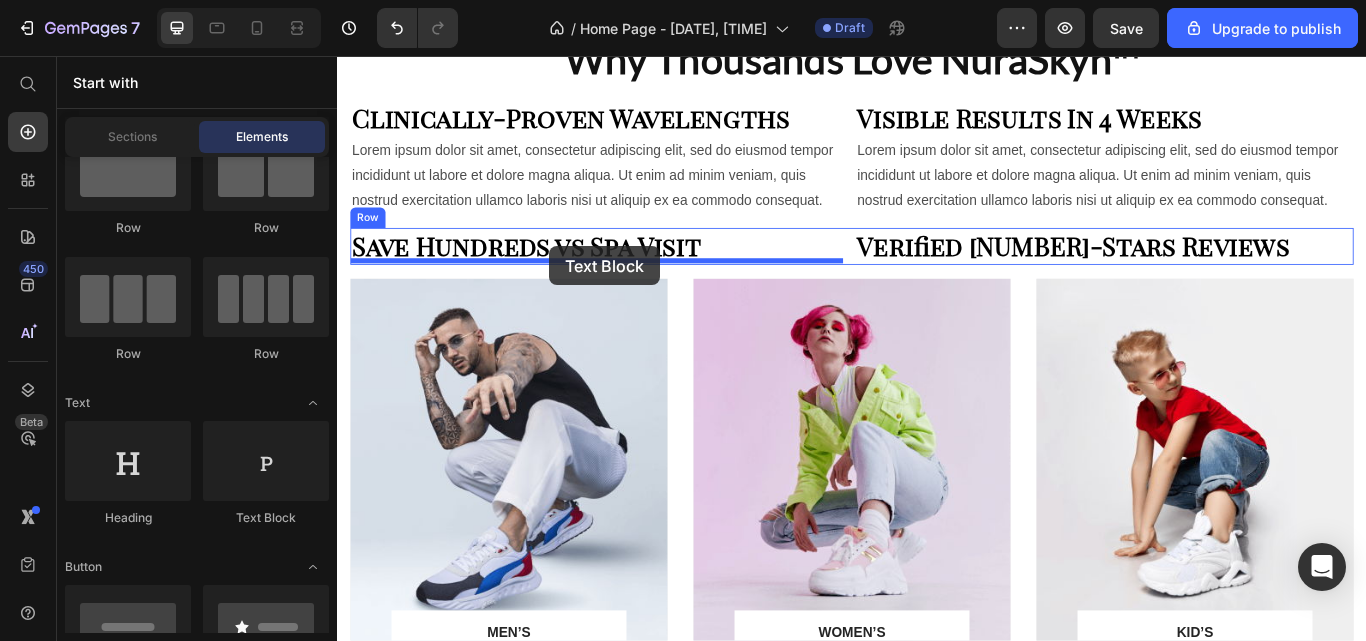 drag, startPoint x: 634, startPoint y: 539, endPoint x: 584, endPoint y: 278, distance: 265.74612 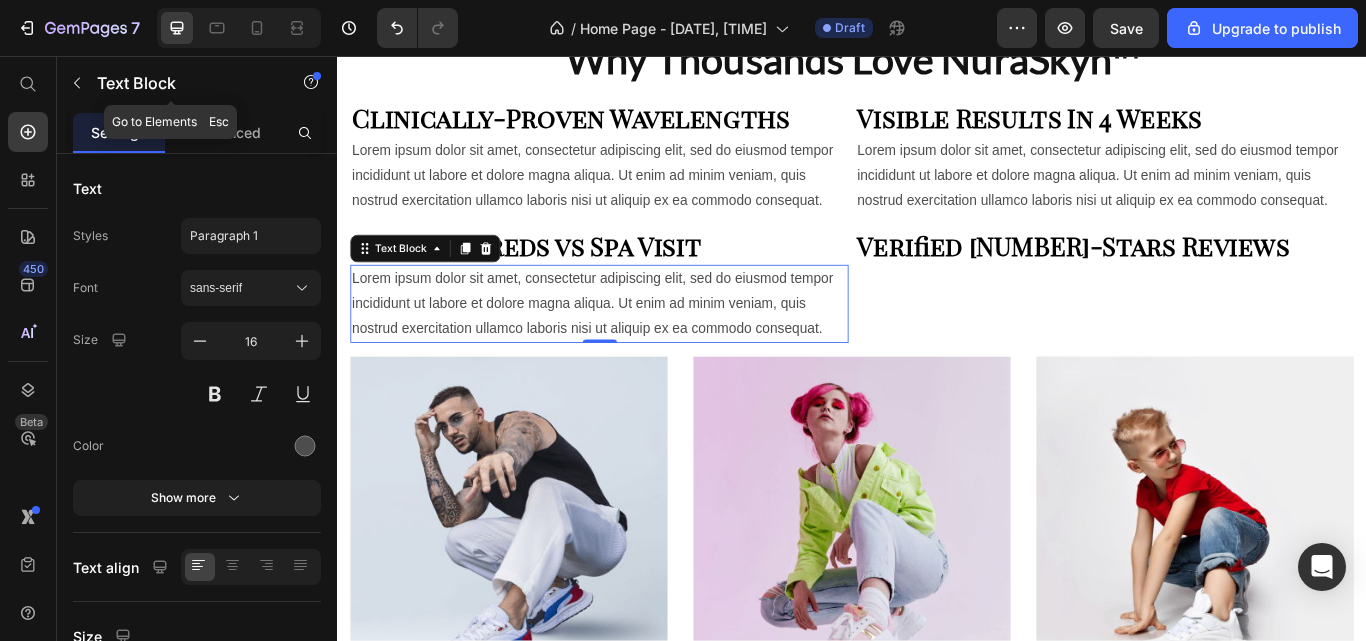 click 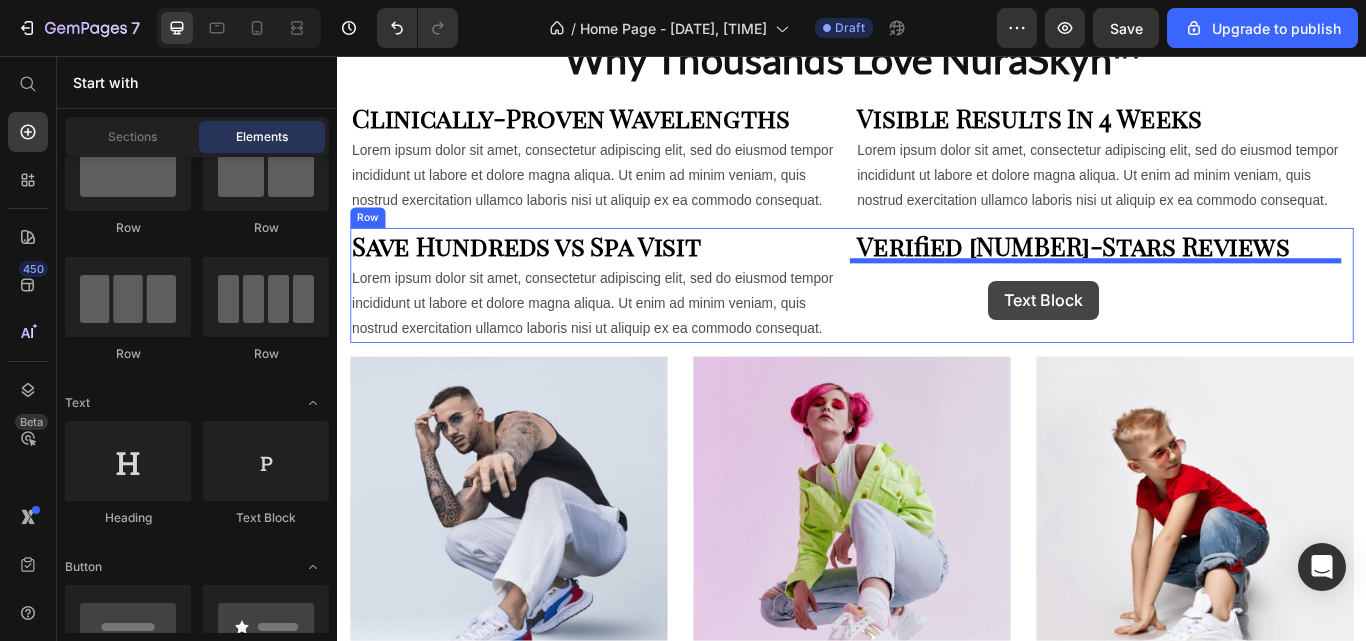 drag, startPoint x: 595, startPoint y: 534, endPoint x: 1096, endPoint y: 317, distance: 545.9762 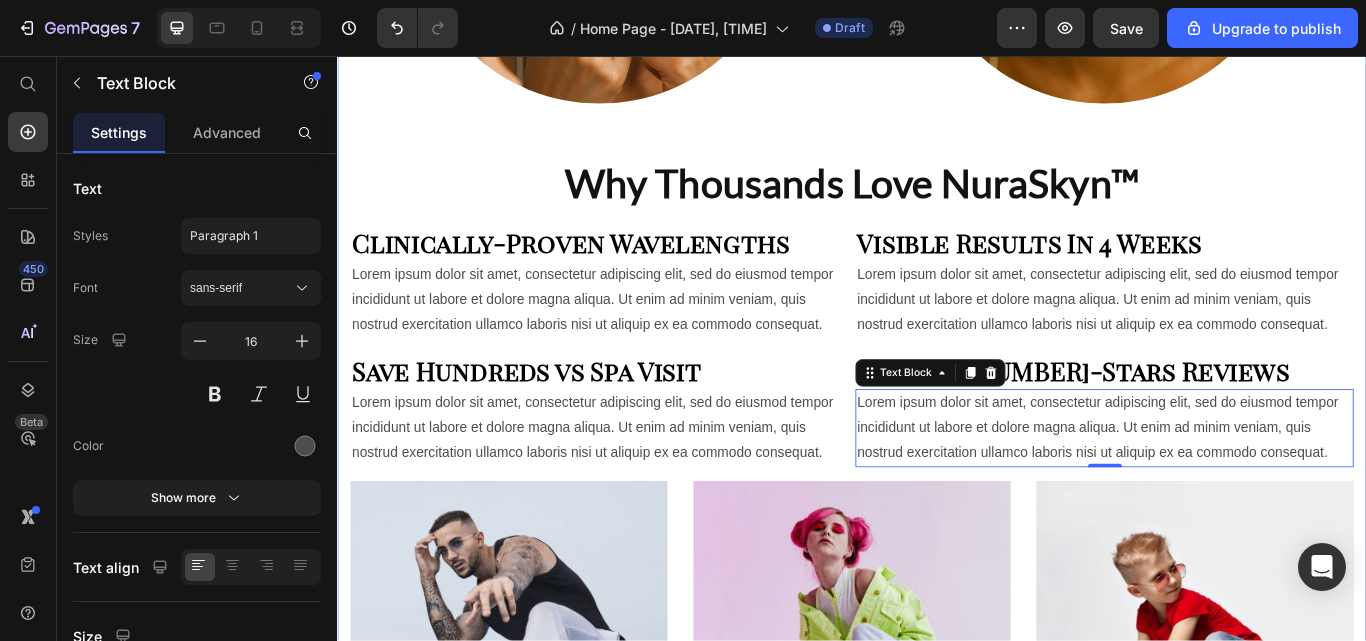 scroll, scrollTop: 1499, scrollLeft: 0, axis: vertical 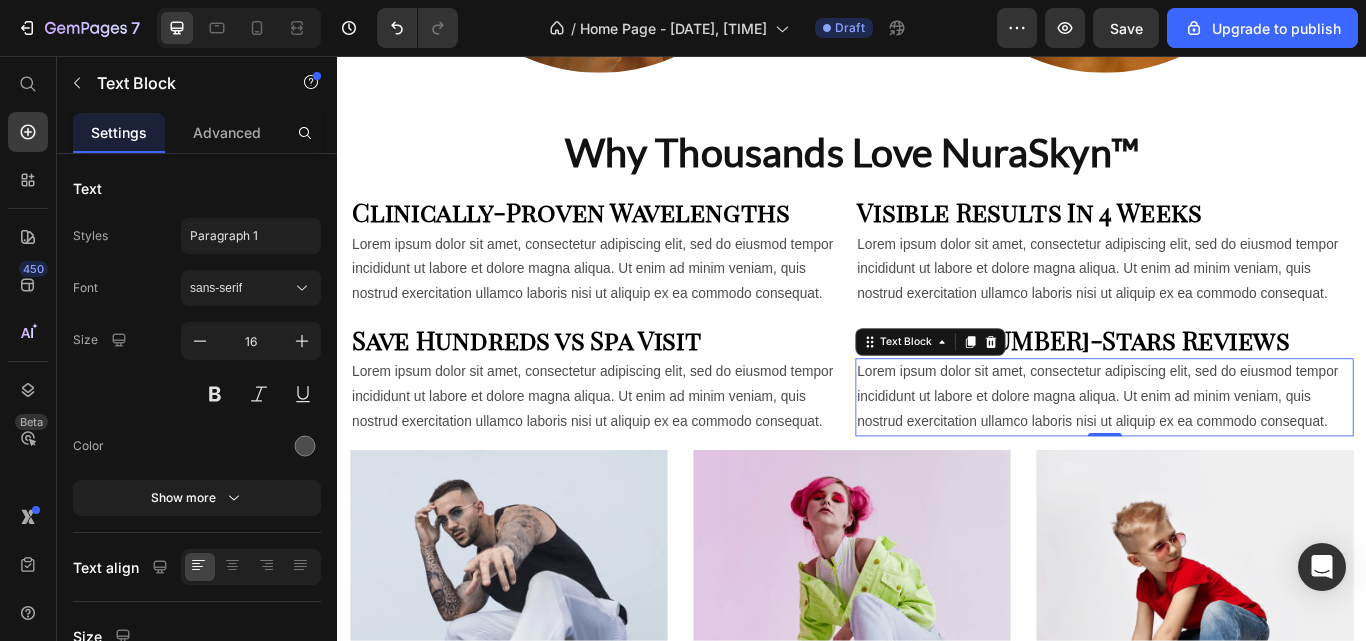 click 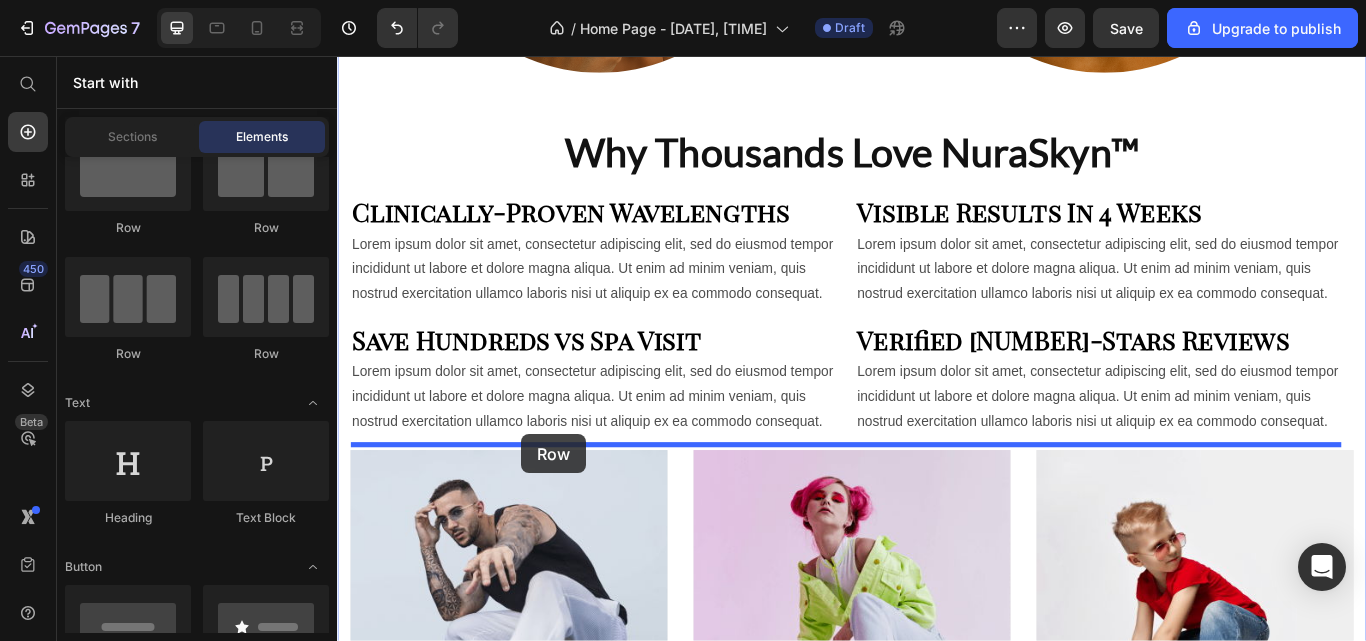drag, startPoint x: 585, startPoint y: 239, endPoint x: 552, endPoint y: 497, distance: 260.1019 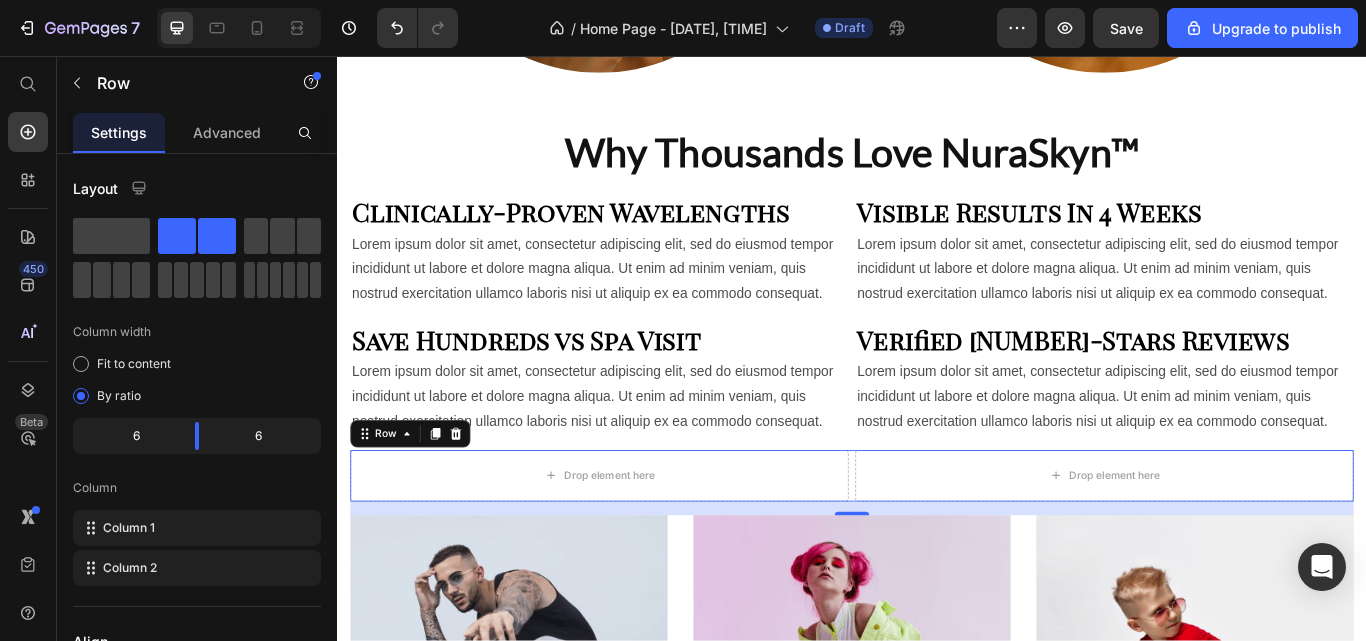 click 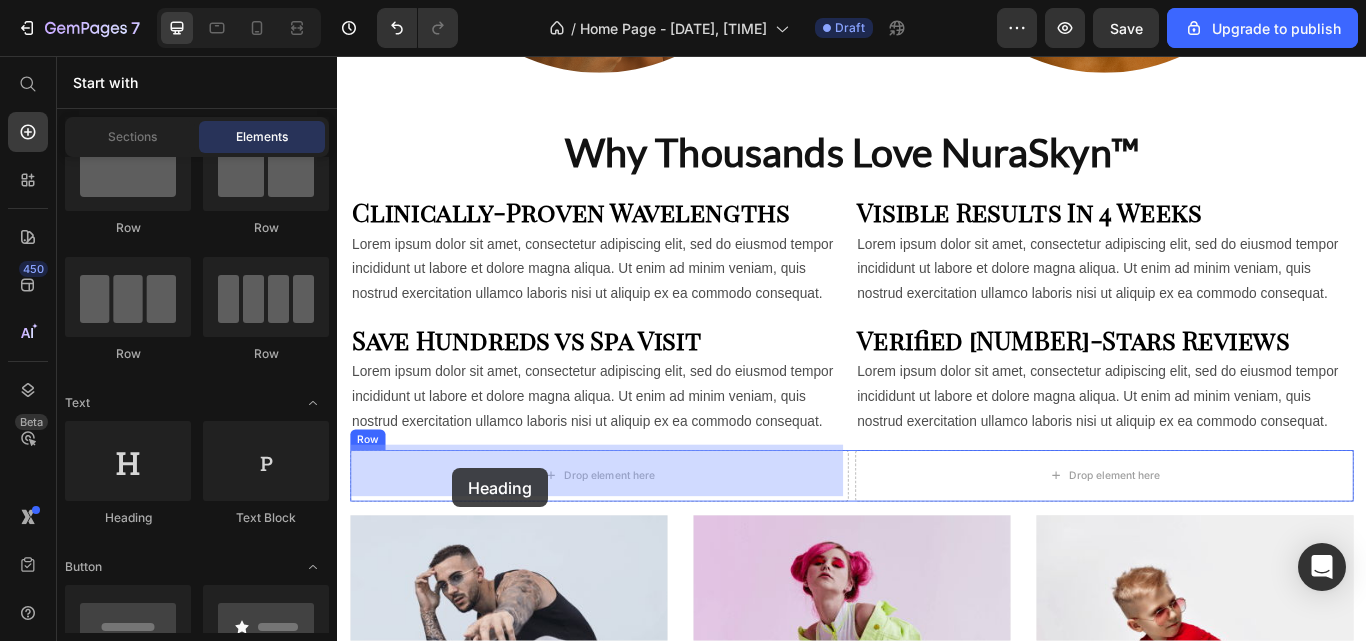 drag, startPoint x: 444, startPoint y: 505, endPoint x: 471, endPoint y: 537, distance: 41.868843 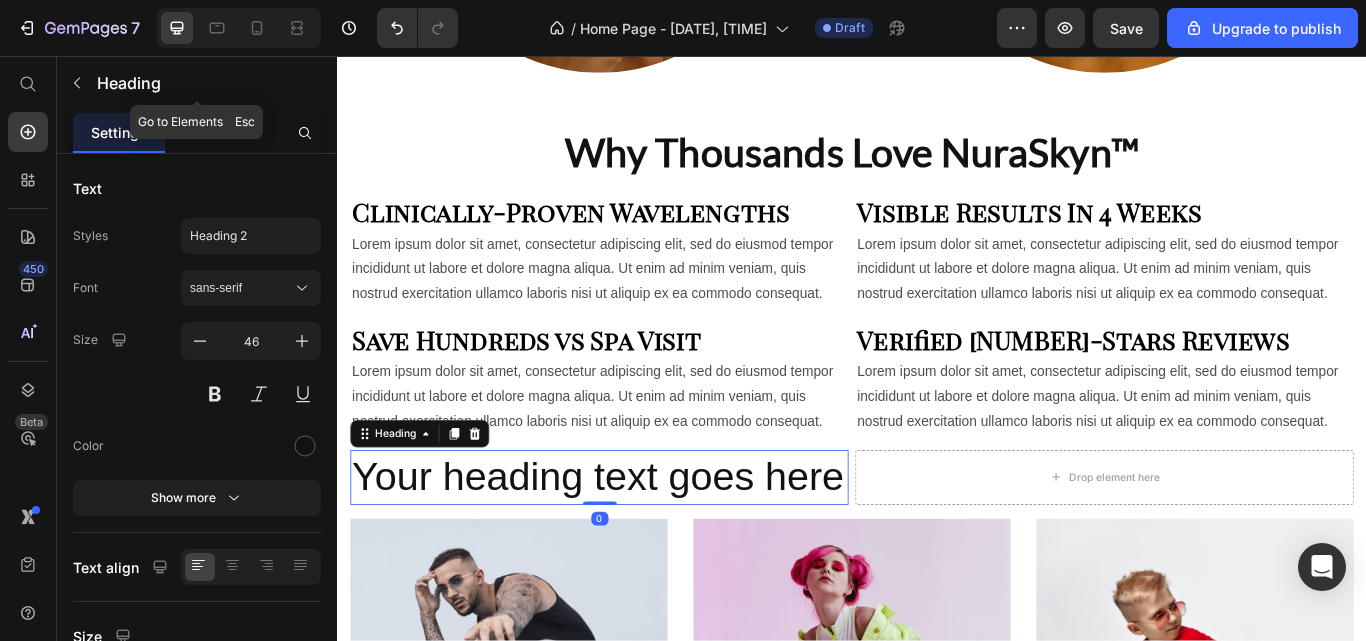 click at bounding box center (77, 83) 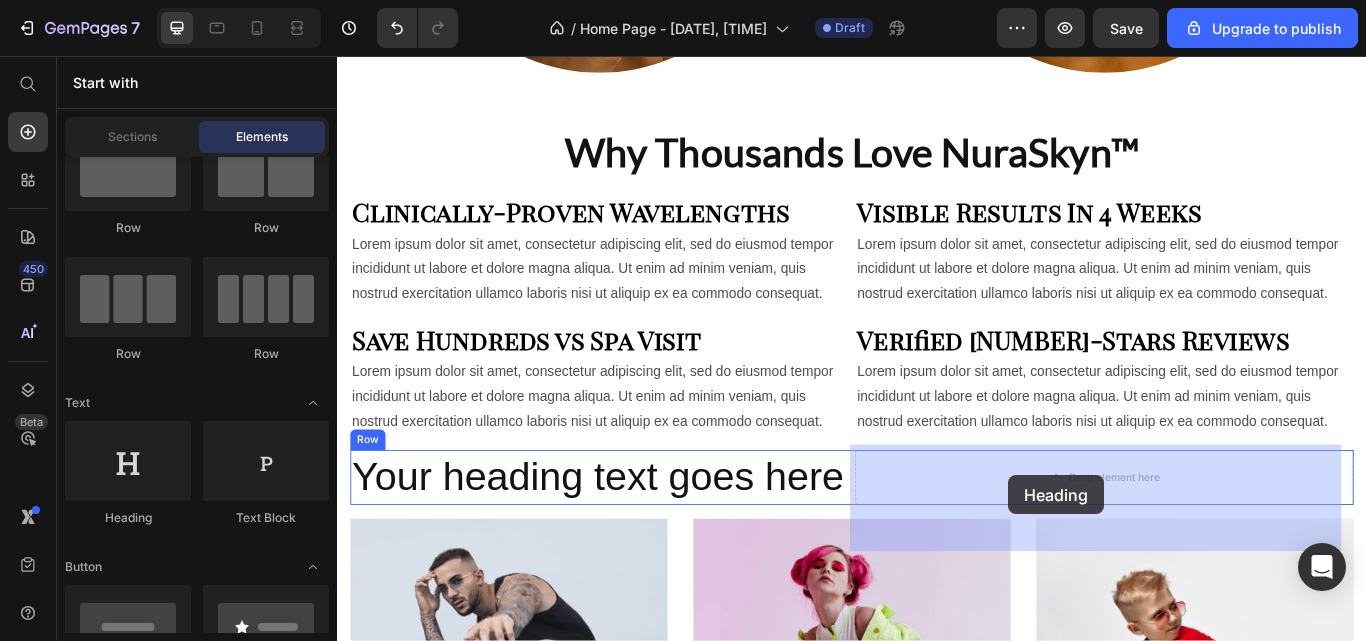 drag, startPoint x: 573, startPoint y: 540, endPoint x: 1120, endPoint y: 546, distance: 547.0329 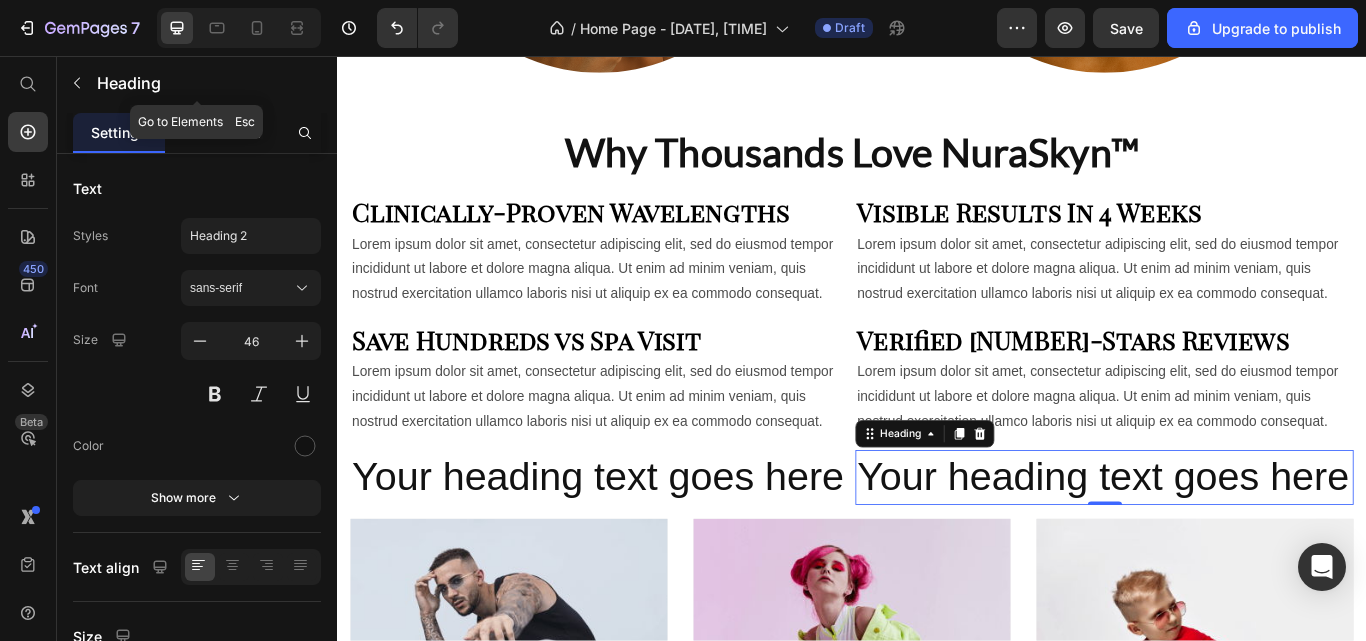 click at bounding box center (77, 83) 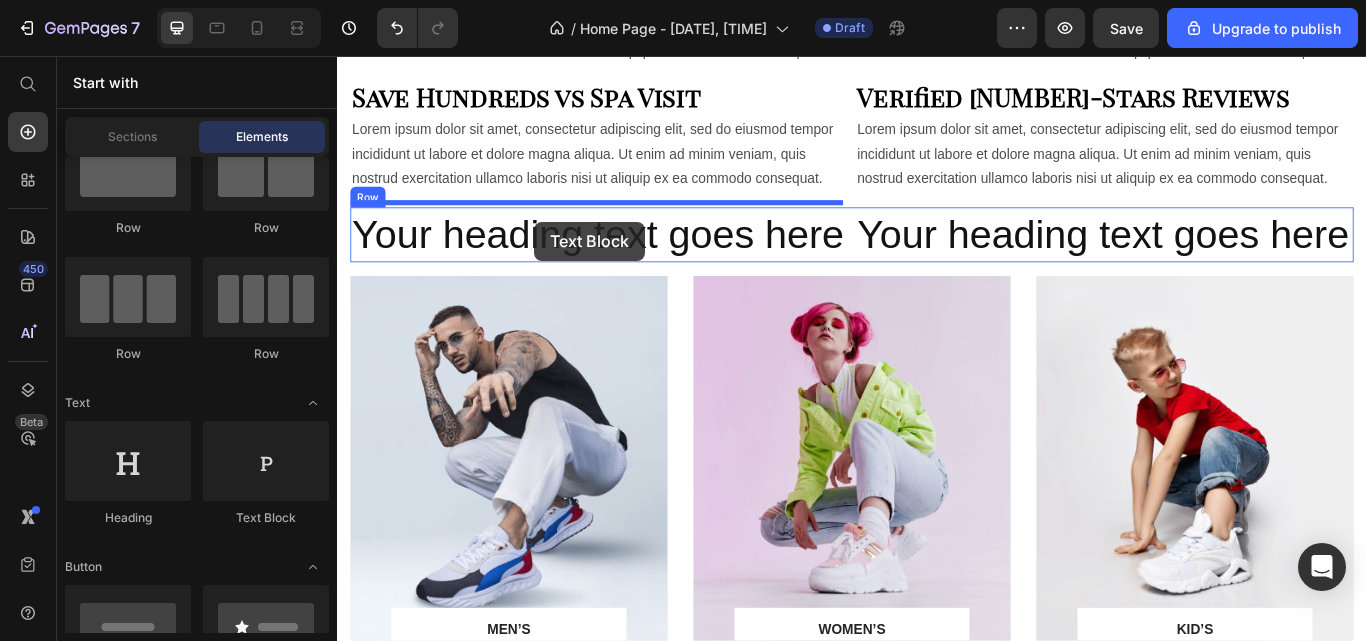 scroll, scrollTop: 1775, scrollLeft: 0, axis: vertical 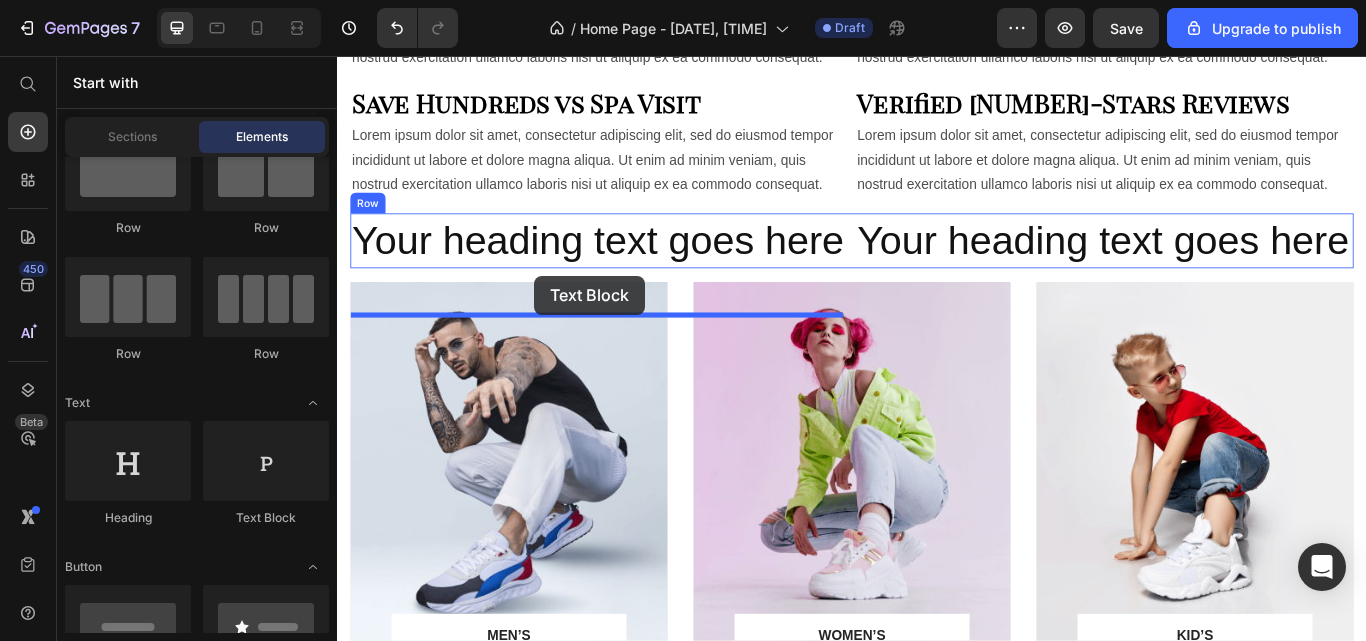 drag, startPoint x: 612, startPoint y: 532, endPoint x: 567, endPoint y: 312, distance: 224.55511 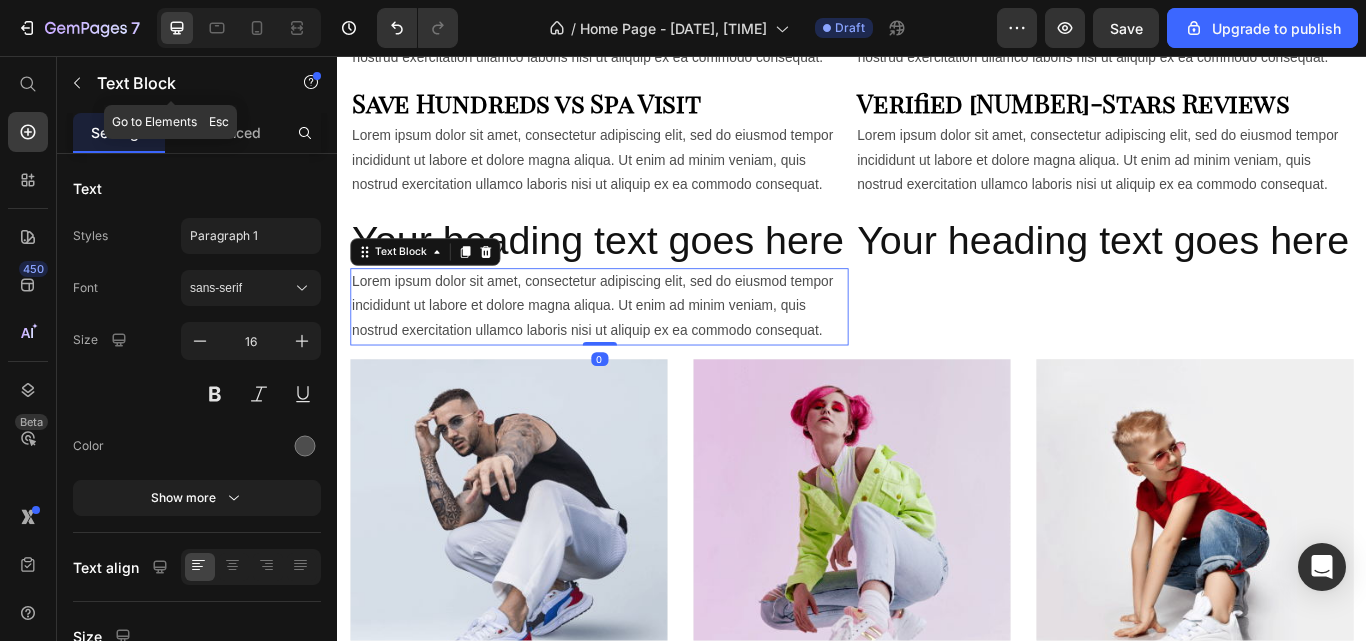 click 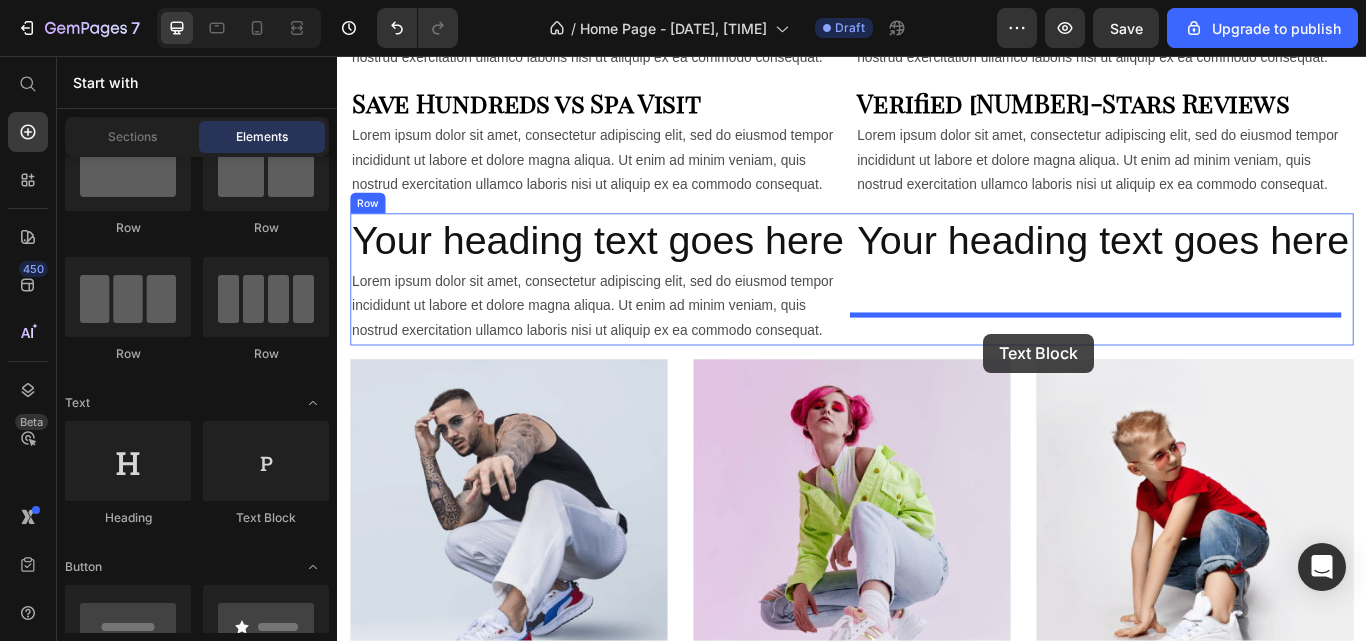 drag, startPoint x: 595, startPoint y: 520, endPoint x: 1090, endPoint y: 380, distance: 514.4172 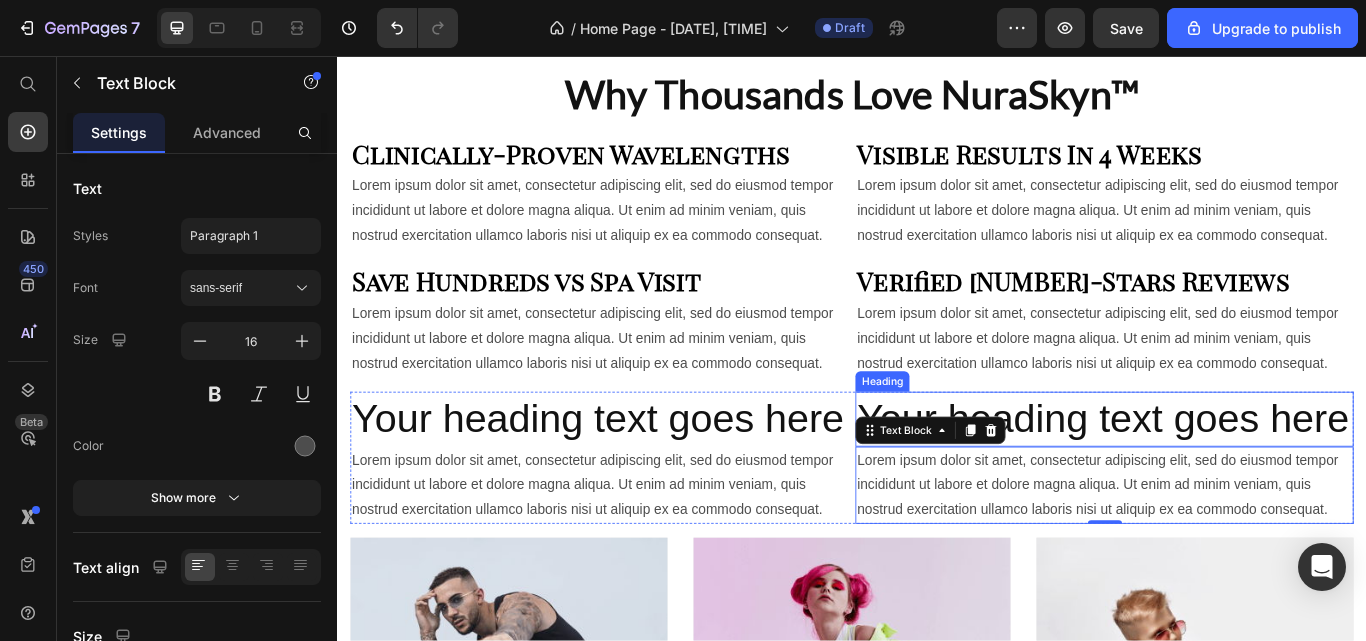 scroll, scrollTop: 1570, scrollLeft: 0, axis: vertical 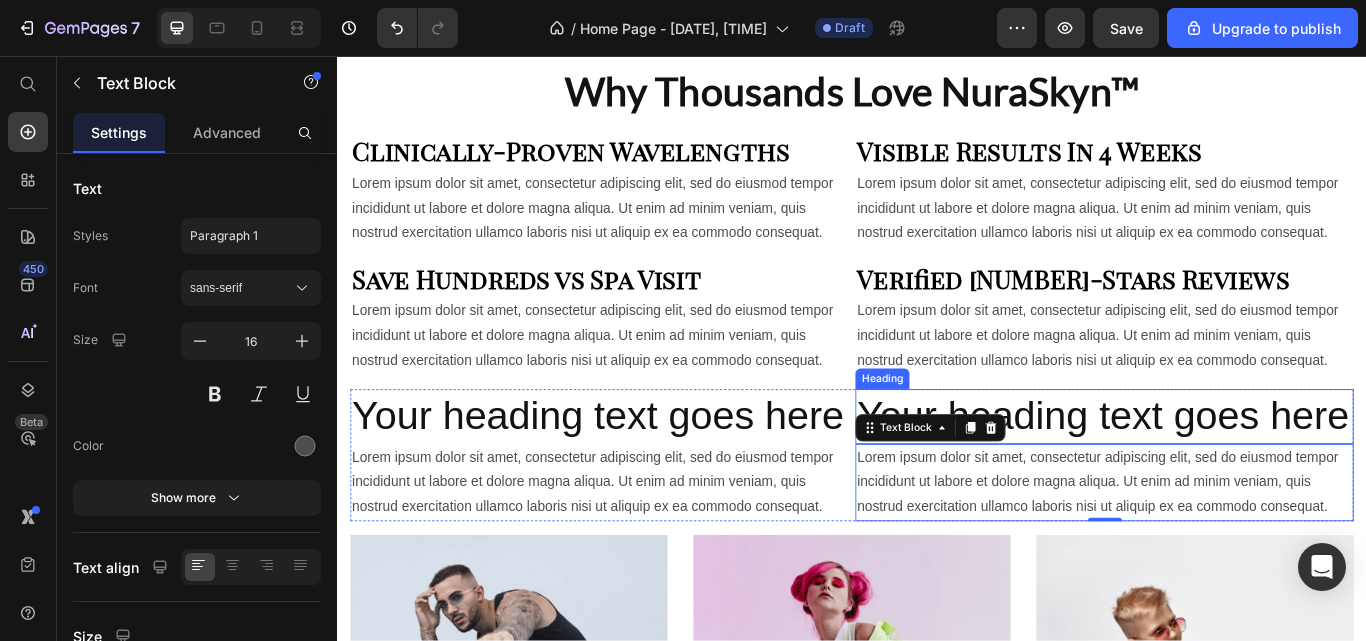 click on "Your heading text goes here" at bounding box center (1231, 477) 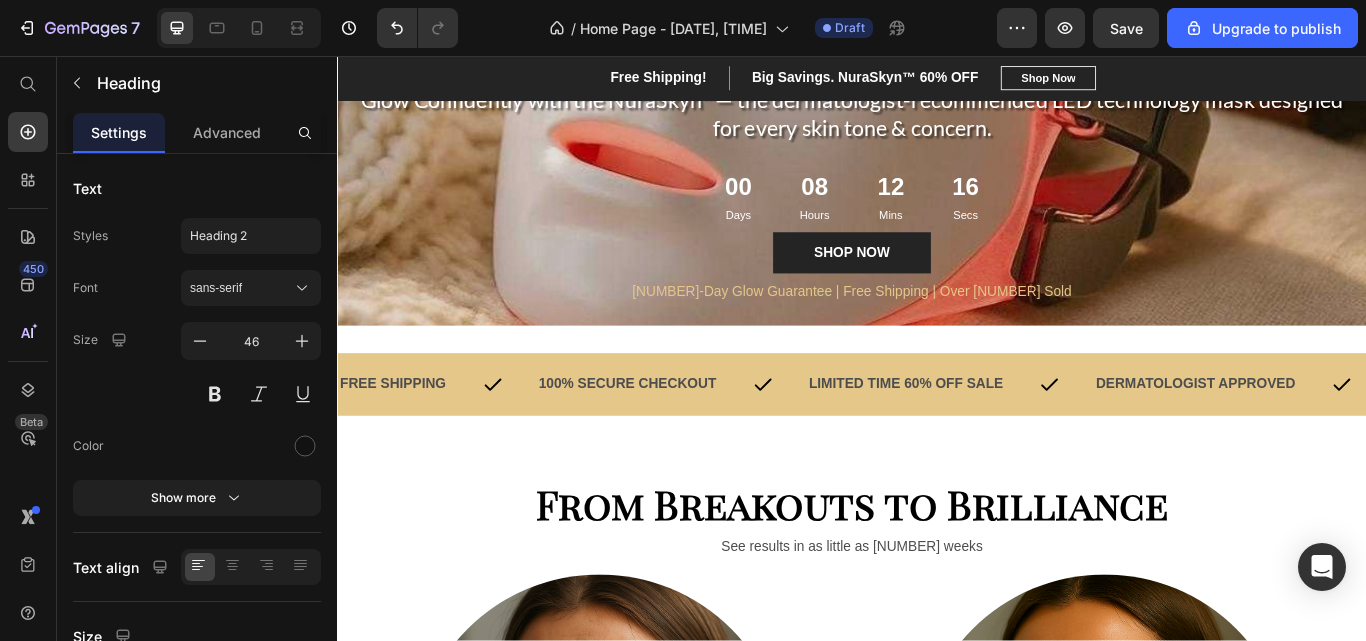 scroll, scrollTop: 476, scrollLeft: 0, axis: vertical 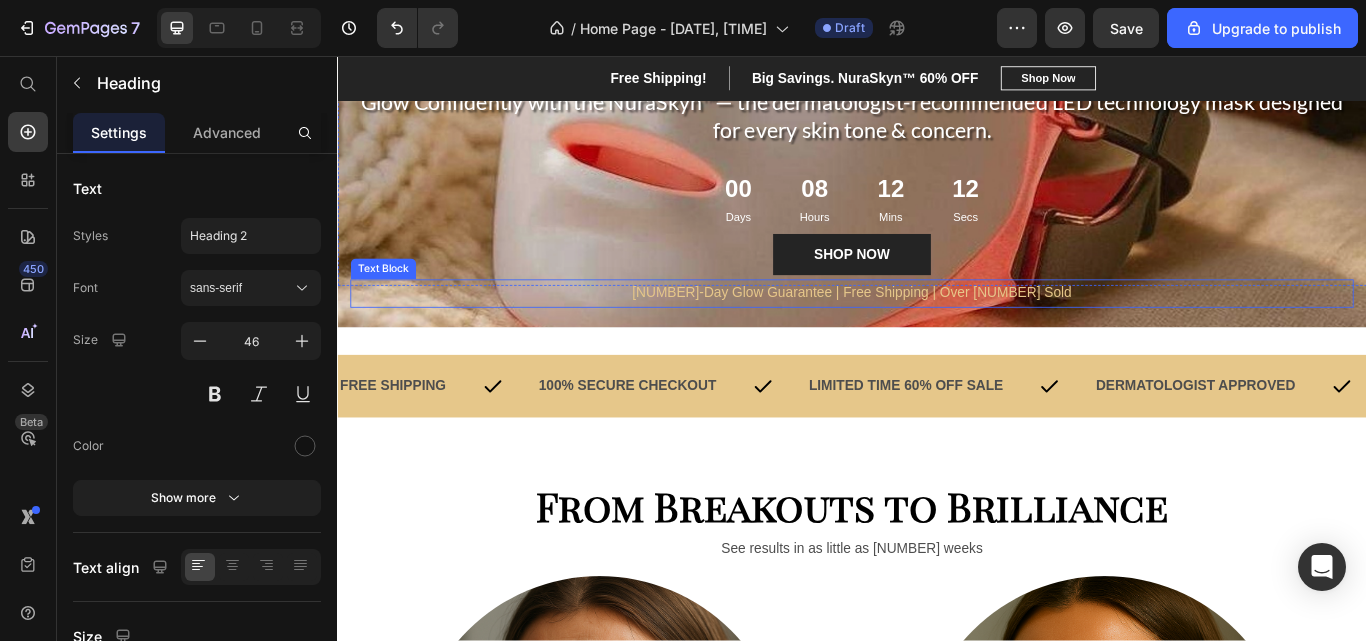 click on "[NUMBER]-Day Glow Guarantee | Free Shipping | Over [NUMBER] Sold" at bounding box center [937, 333] 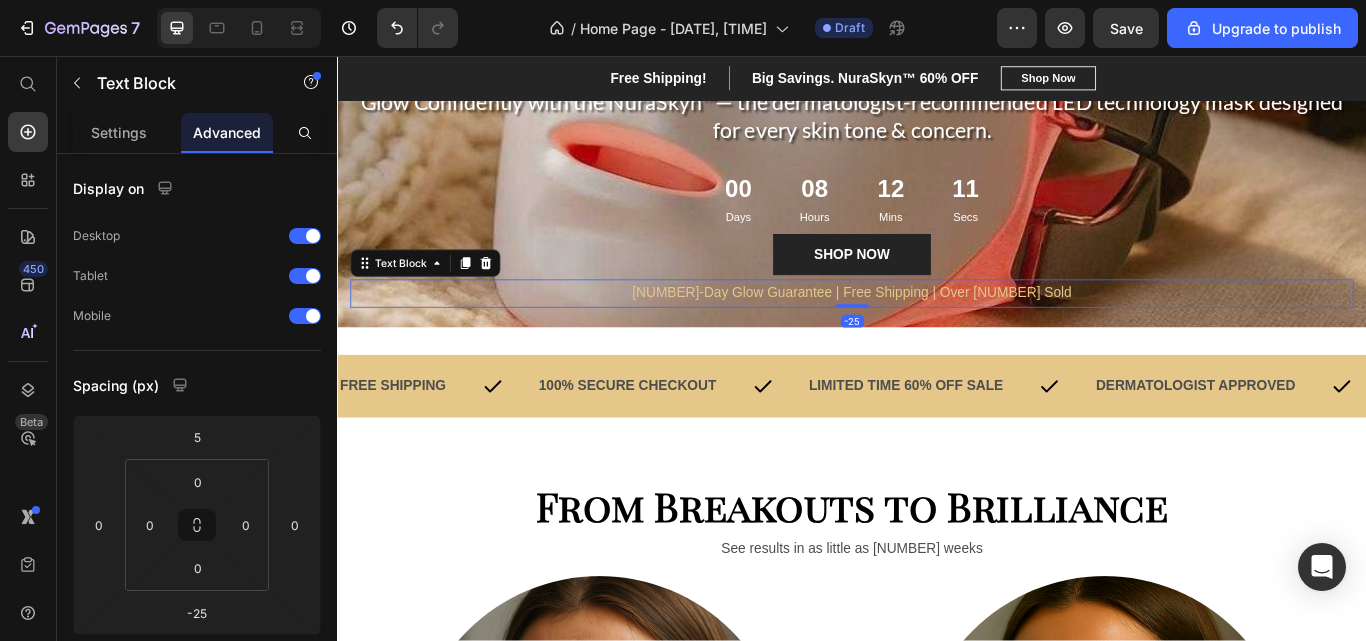click on "[NUMBER]-Day Glow Guarantee | Free Shipping | Over [NUMBER] Sold" at bounding box center (937, 333) 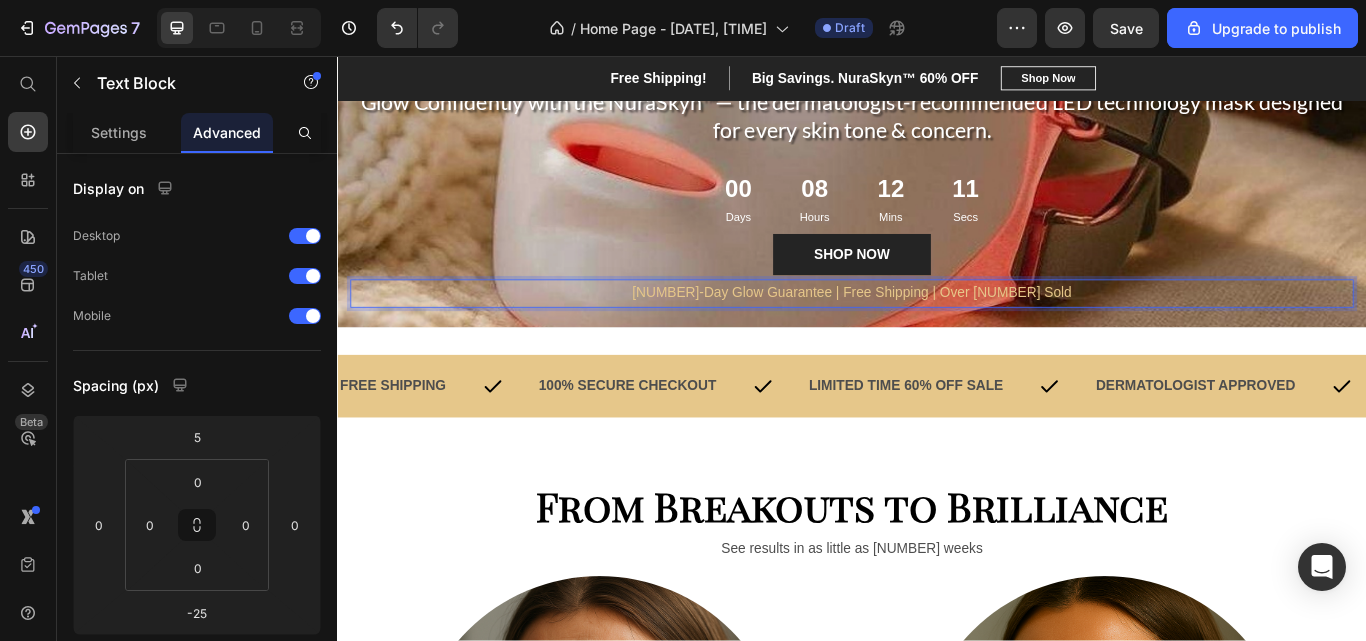 click on "[NUMBER]-Day Glow Guarantee | Free Shipping | Over [NUMBER] Sold" at bounding box center [937, 333] 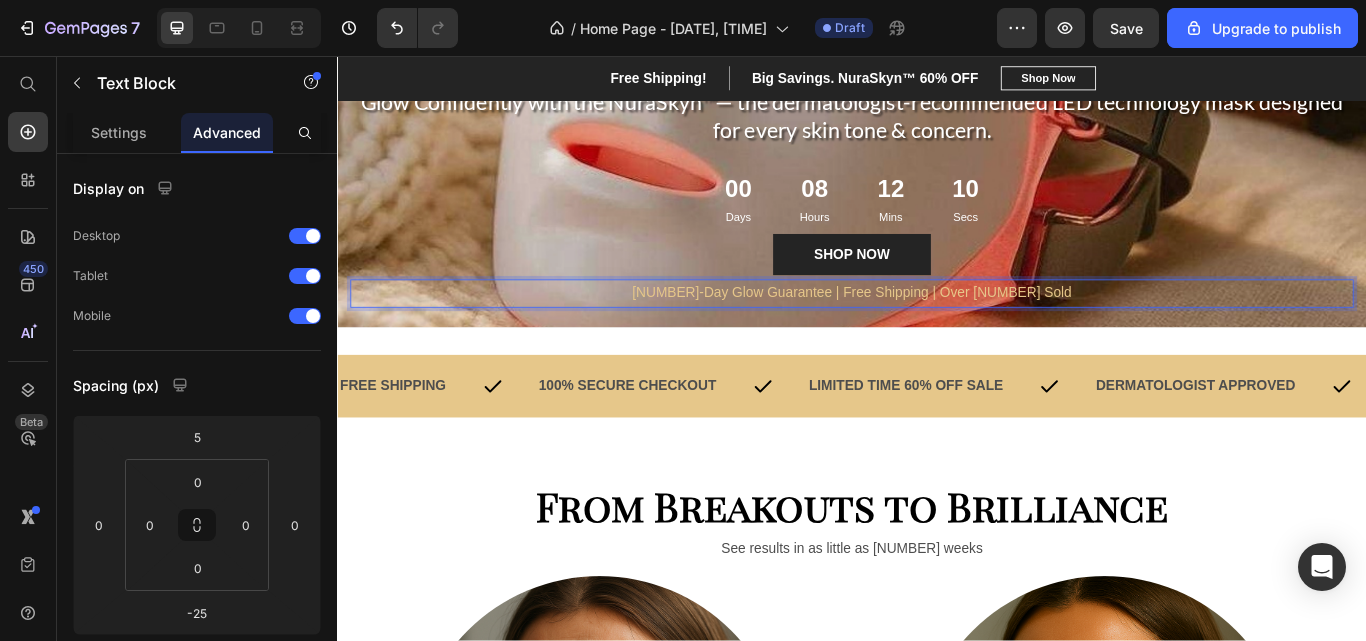click on "[NUMBER]-Day Glow Guarantee | Free Shipping | Over [NUMBER] Sold" at bounding box center (937, 333) 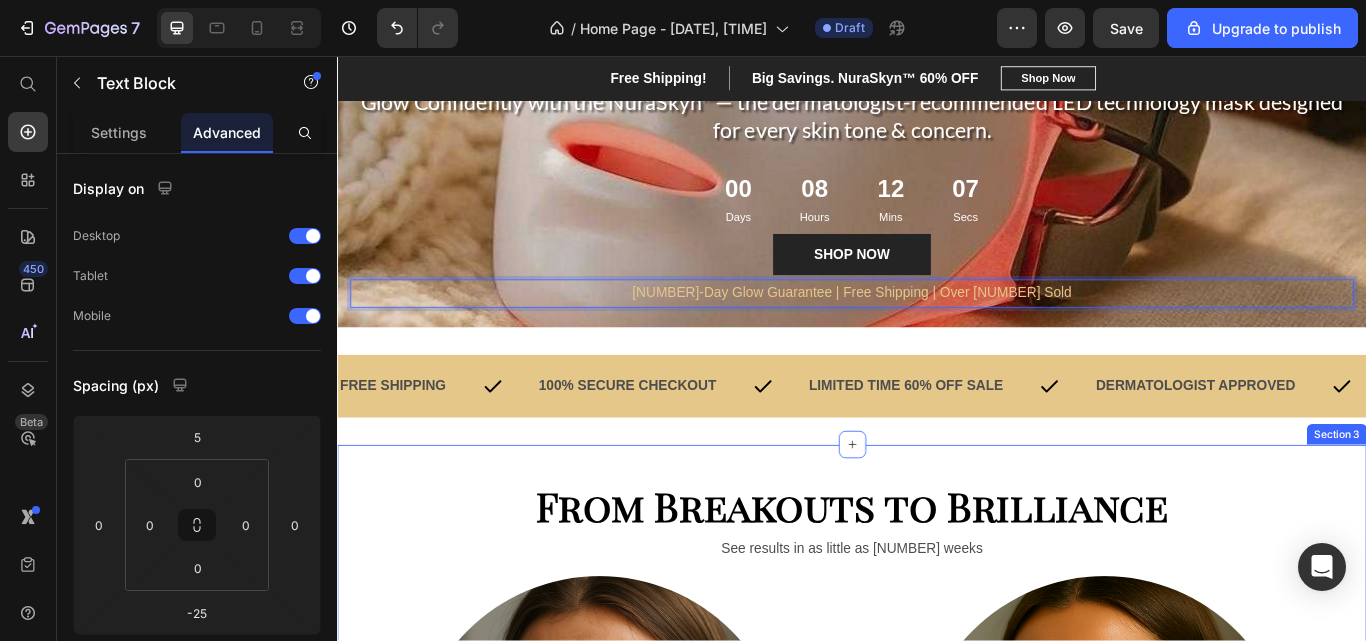 click on "From Breakouts to Brilliance Heading See results in as little as [NUMBER] weeks Text Block Image Image Row Why Thousands Love NuraSkyn™ Heading Clinically-Proven Wavelengths Heading Lorem ipsum dolor sit amet, consectetur adipiscing elit, sed do eiusmod tempor incididunt ut labore et dolore magna aliqua. Ut enim ad minim veniam, quis nostrud exercitation ullamco laboris nisi ut aliquip ex ea commodo consequat. Text Block Visible Results In [NUMBER] Weeks Heading Lorem ipsum dolor sit amet, consectetur adipiscing elit, sed do eiusmod tempor incididunt ut labore et dolore magna aliqua. Ut enim ad minim veniam, quis nostrud exercitation ullamco laboris nisi ut aliquip ex ea commodo consequat. Text Block Row Save Hundreds vs Spa Visit Heading Lorem ipsum dolor sit amet, consectetur adipiscing elit, sed do eiusmod tempor incididunt ut labore et dolore magna aliqua. Ut enim ad minim veniam, quis nostrud exercitation ullamco laboris nisi ut aliquip ex ea commodo consequat. Text Block Verified [NUMBER]-Stars Reviews Heading Text Block" at bounding box center (937, 1381) 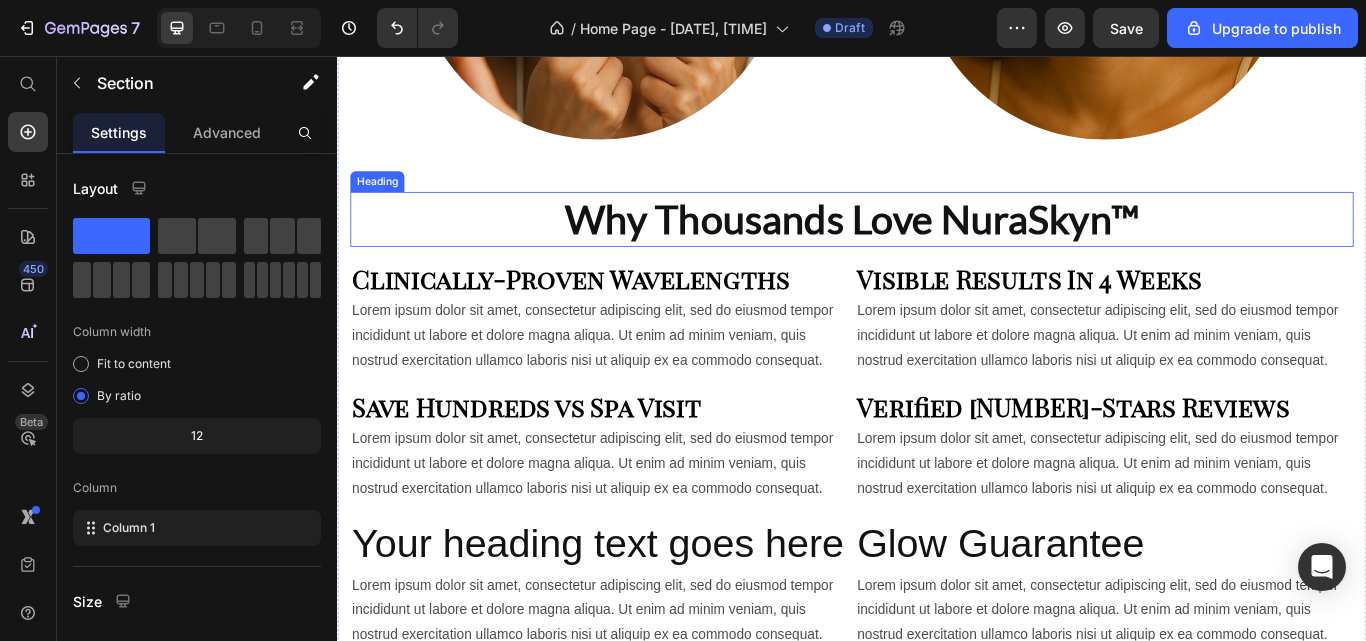 scroll, scrollTop: 1598, scrollLeft: 0, axis: vertical 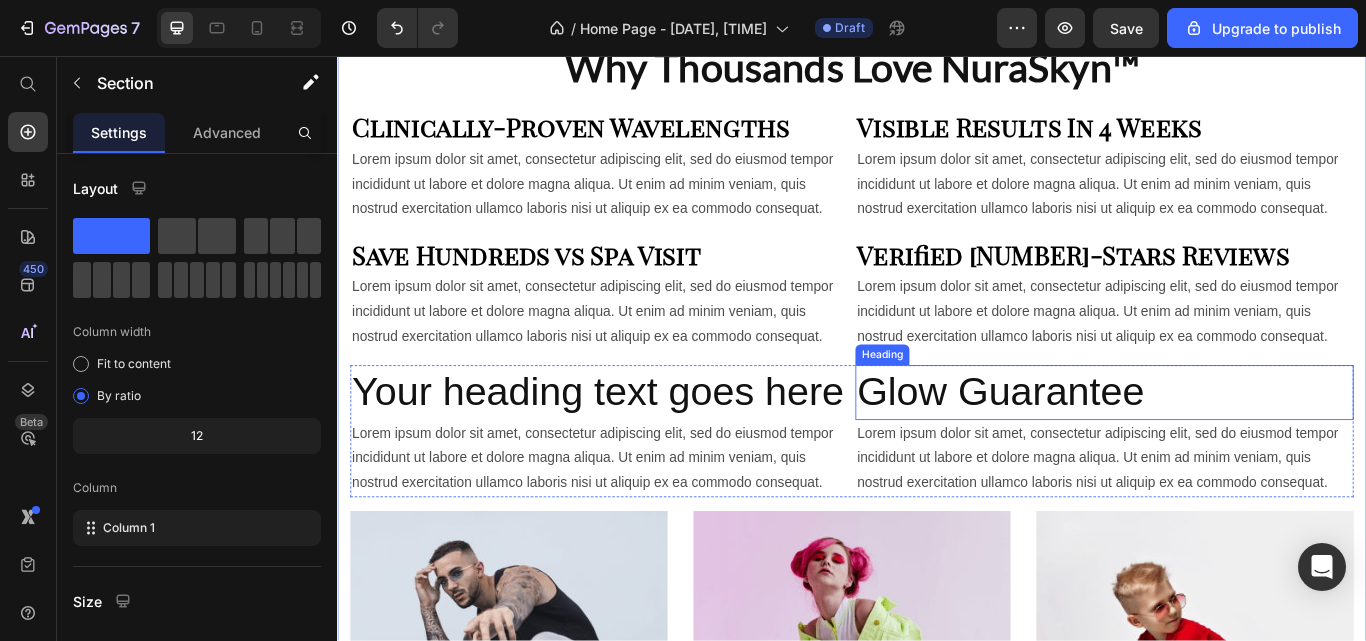 click on "Glow Guarantee" at bounding box center [1231, 449] 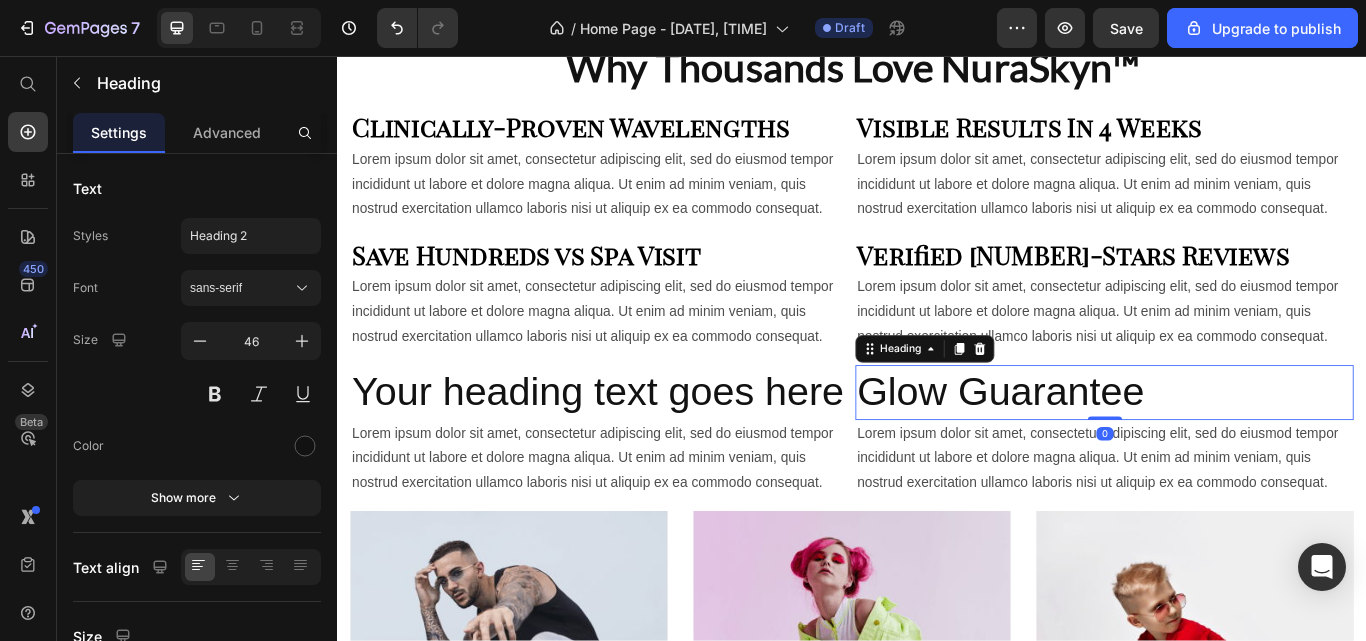click 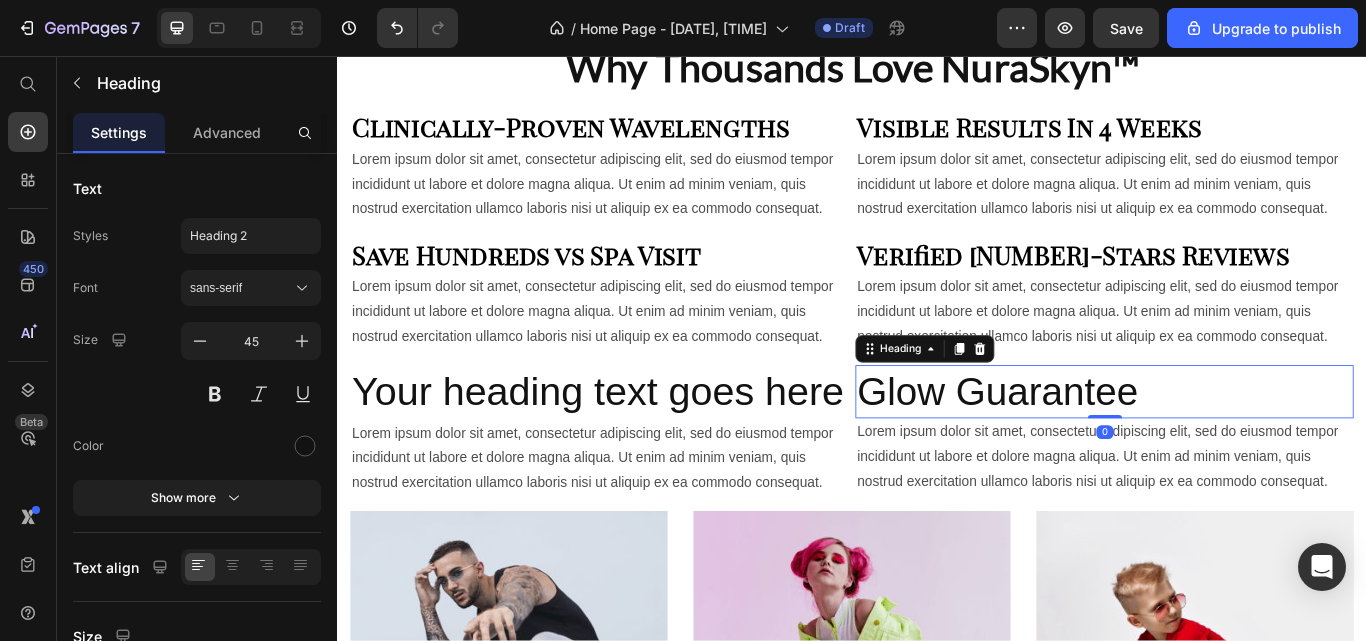 click 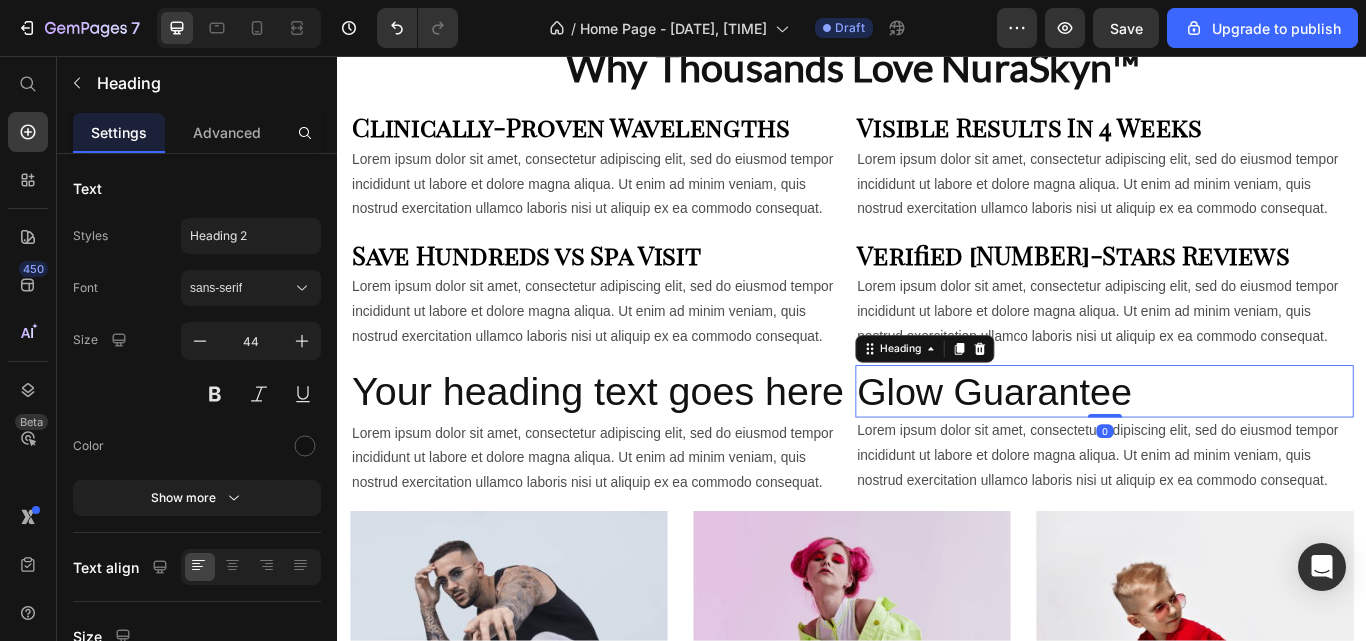 click 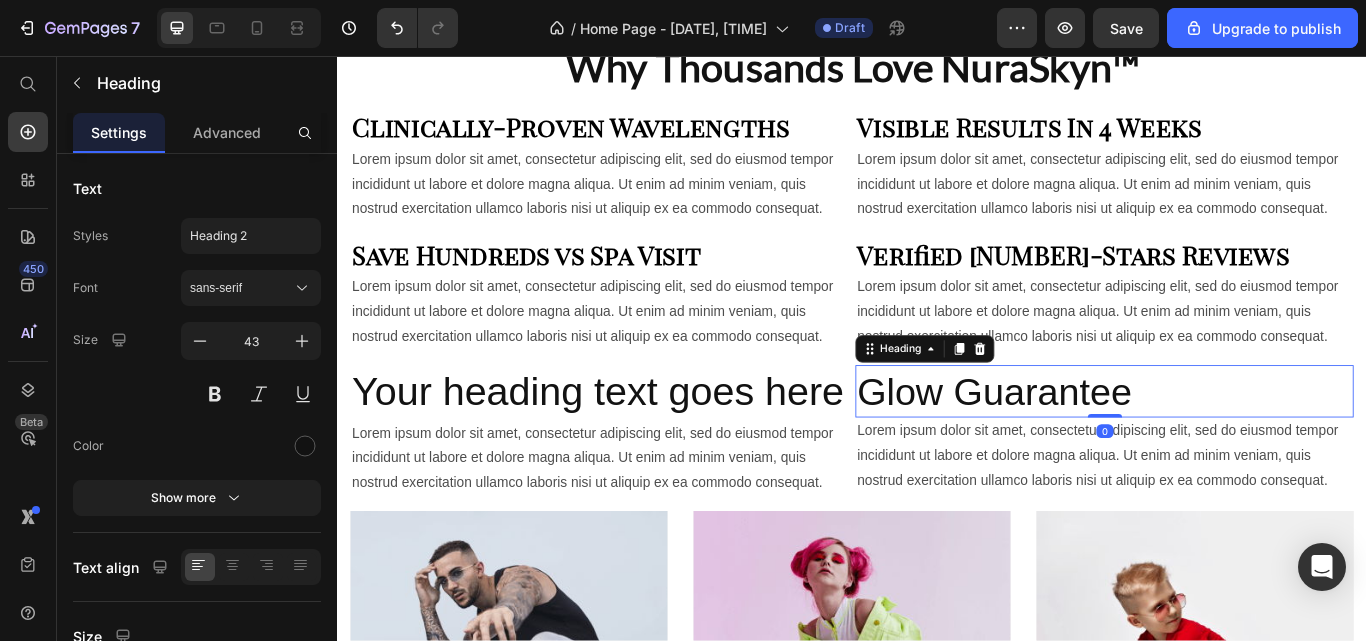 click 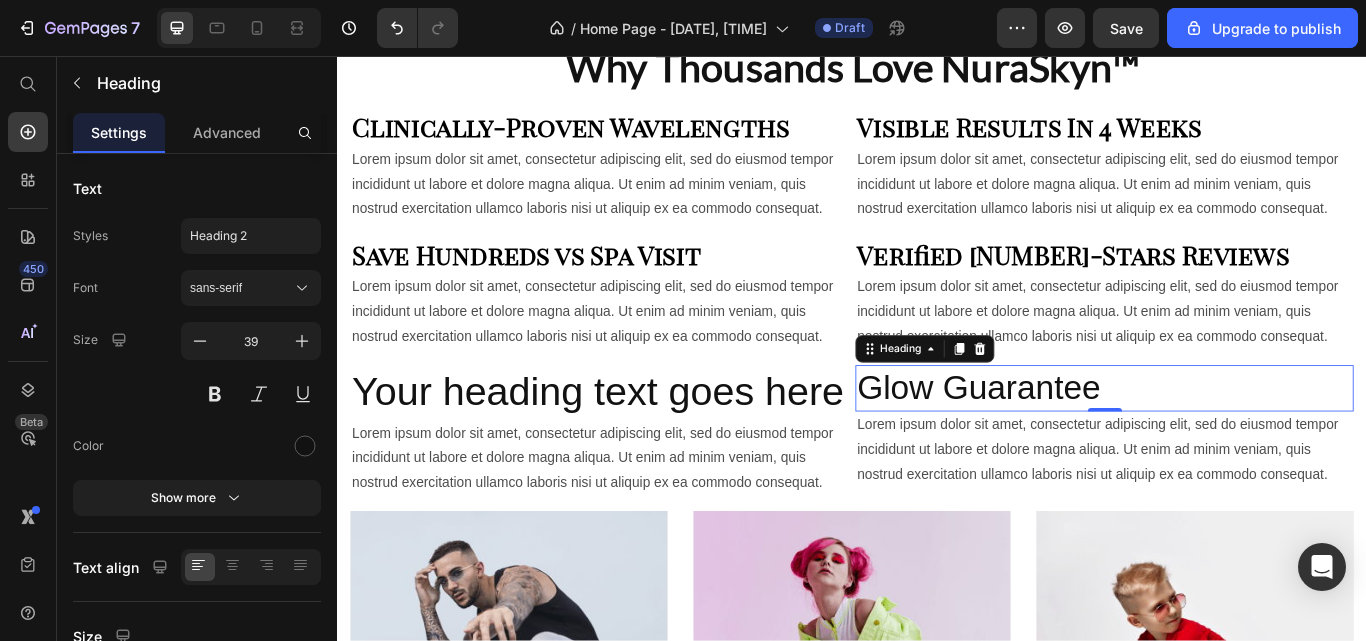 click 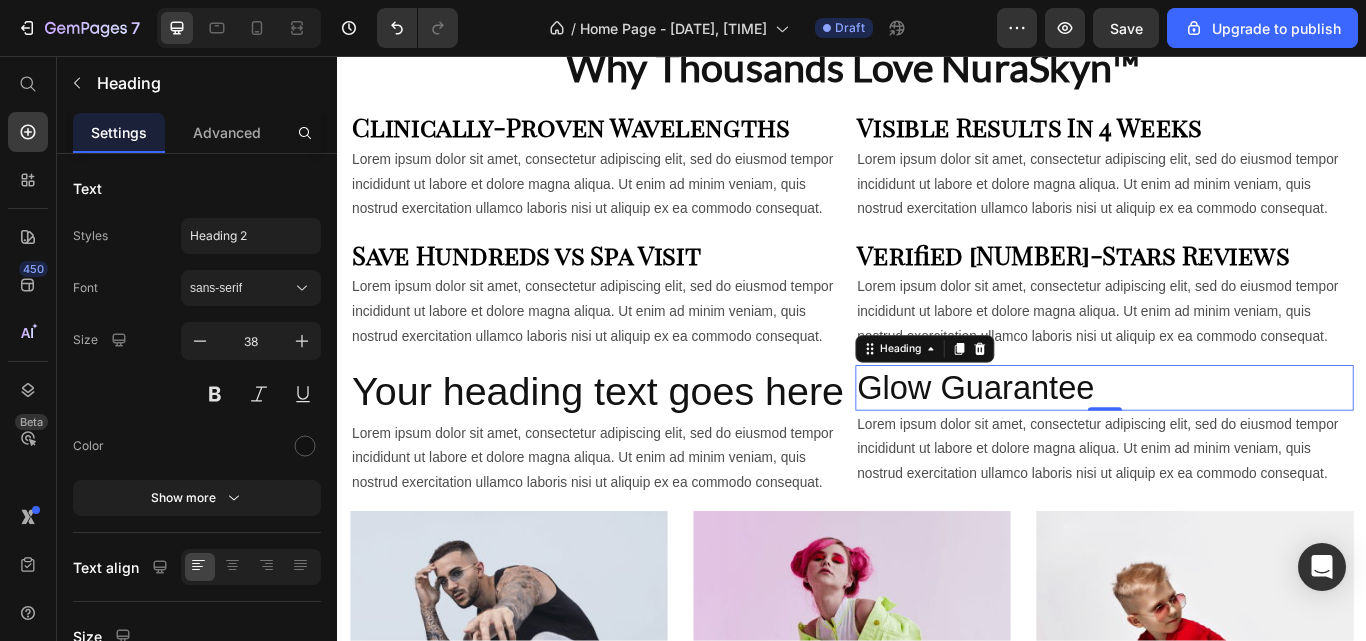 click 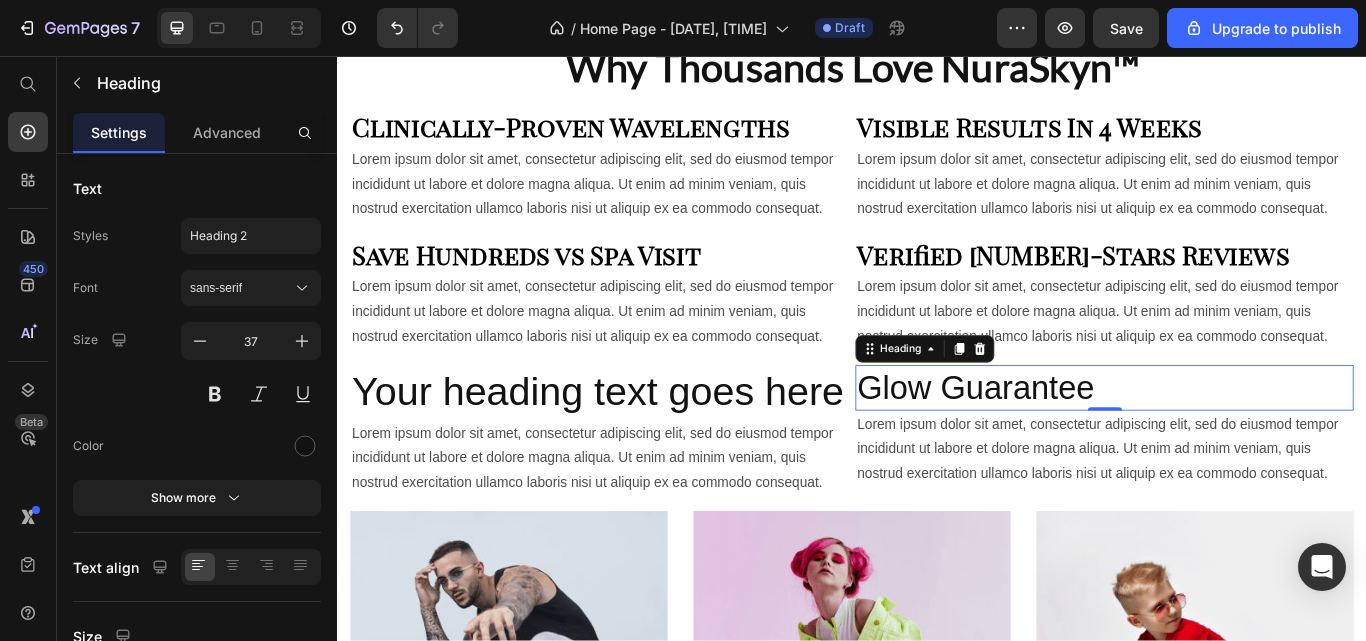 click 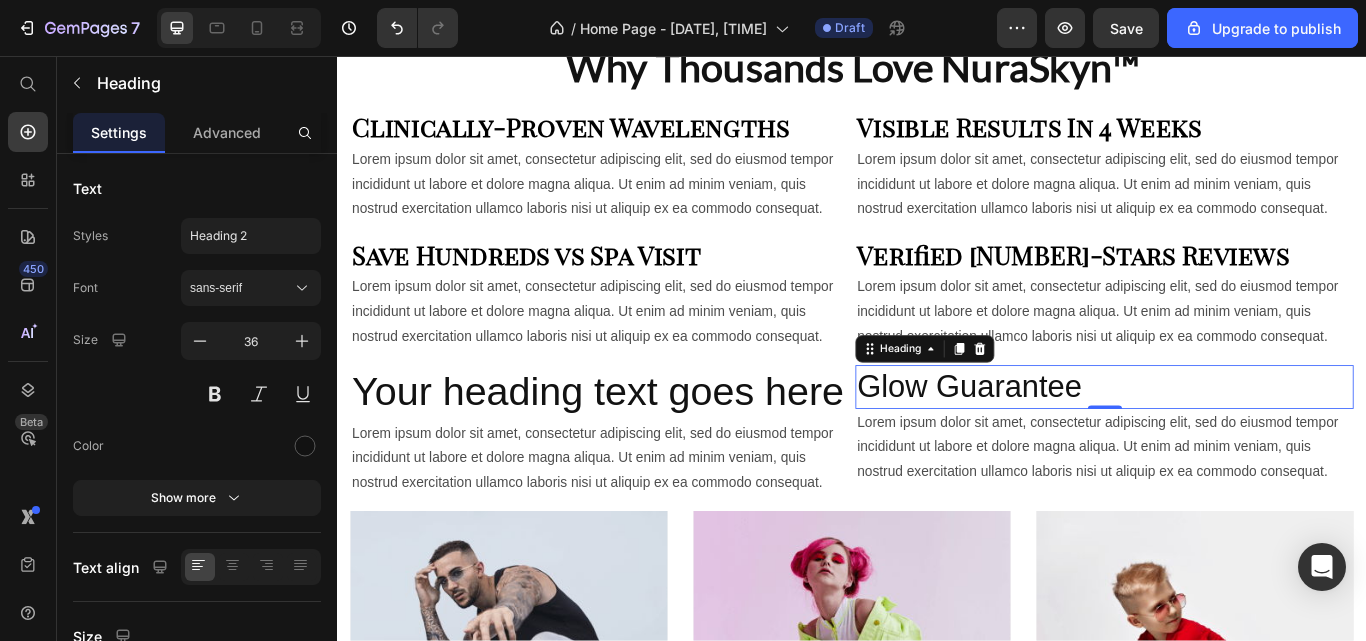 click 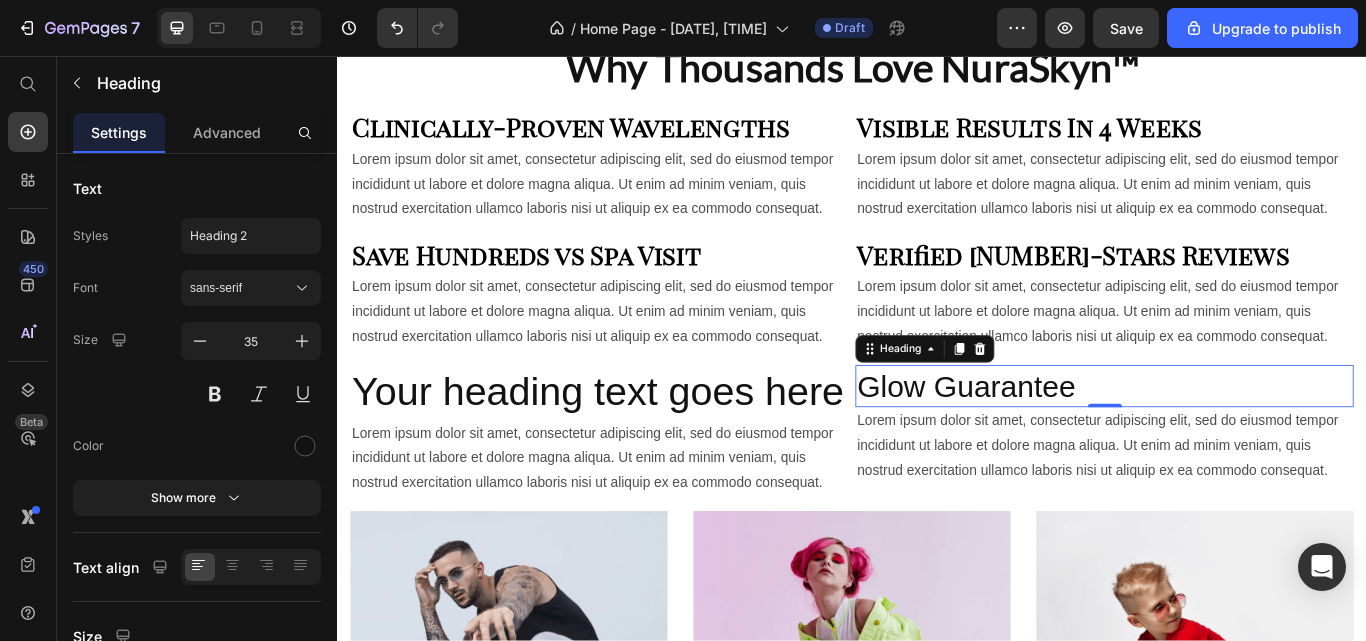click 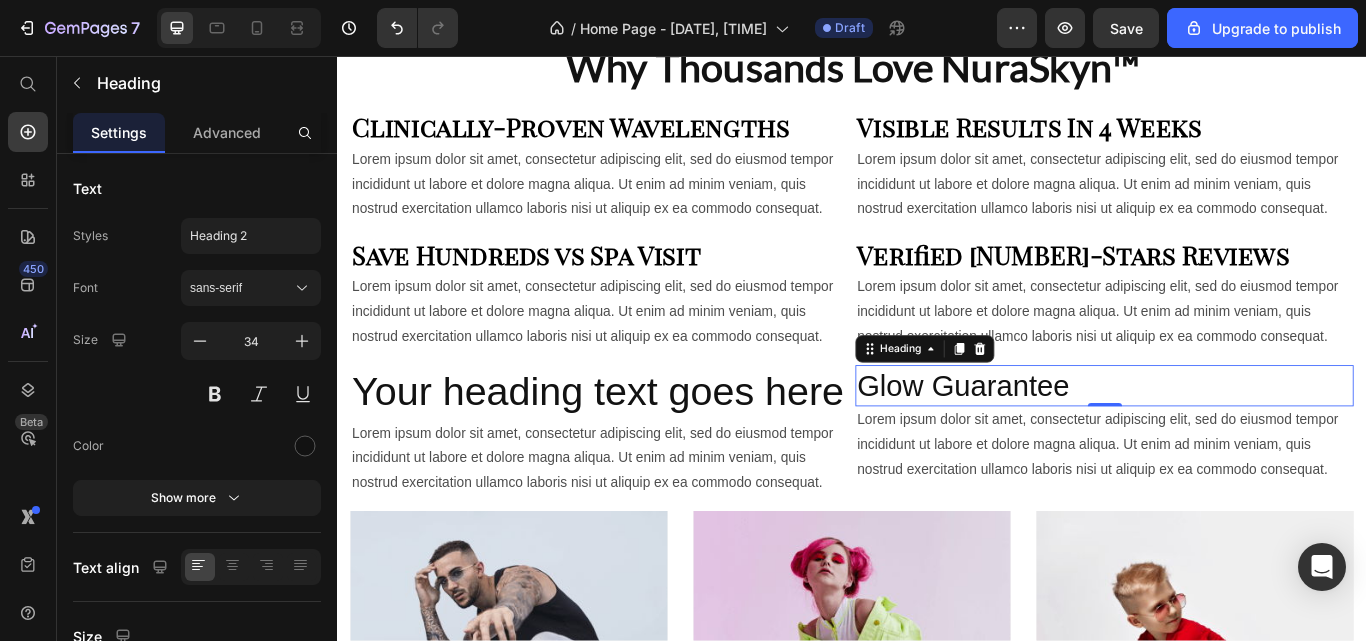 click 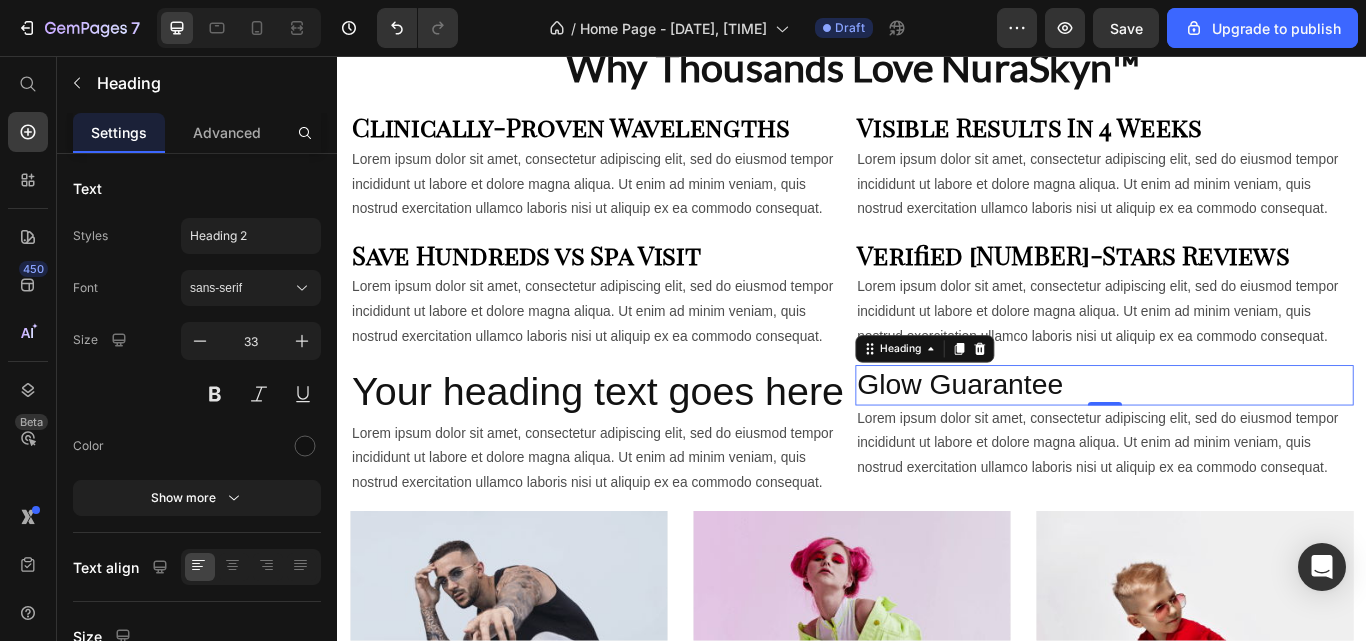click 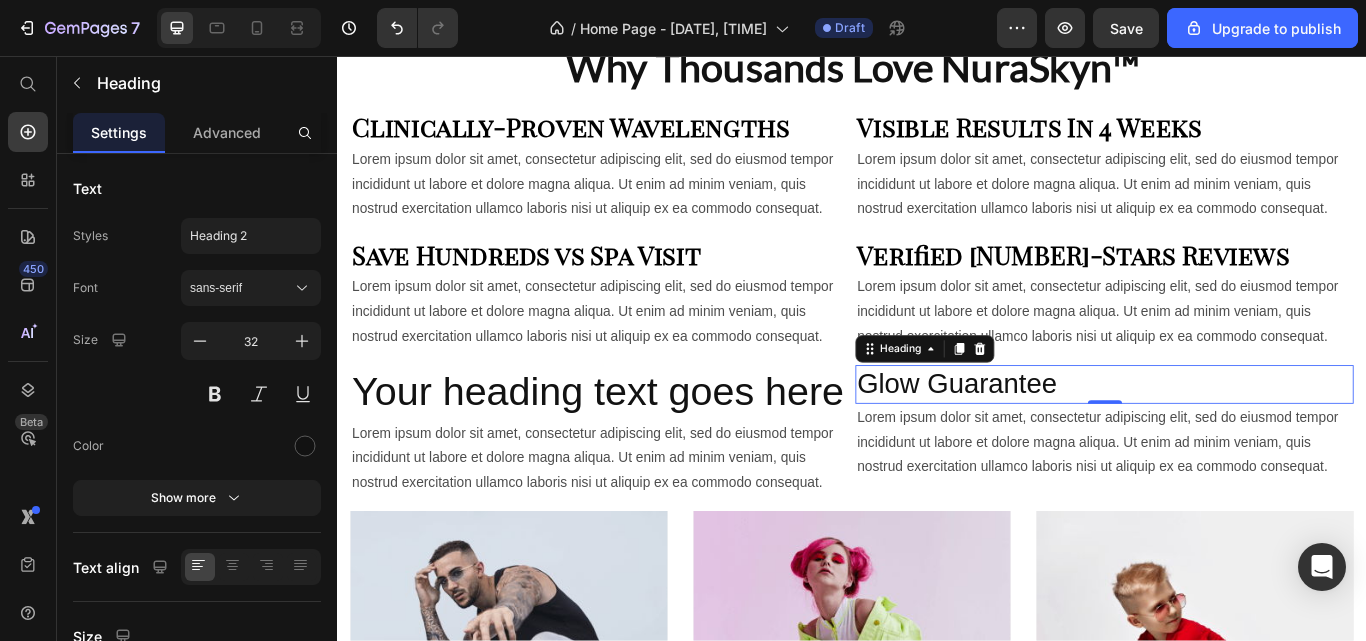 click 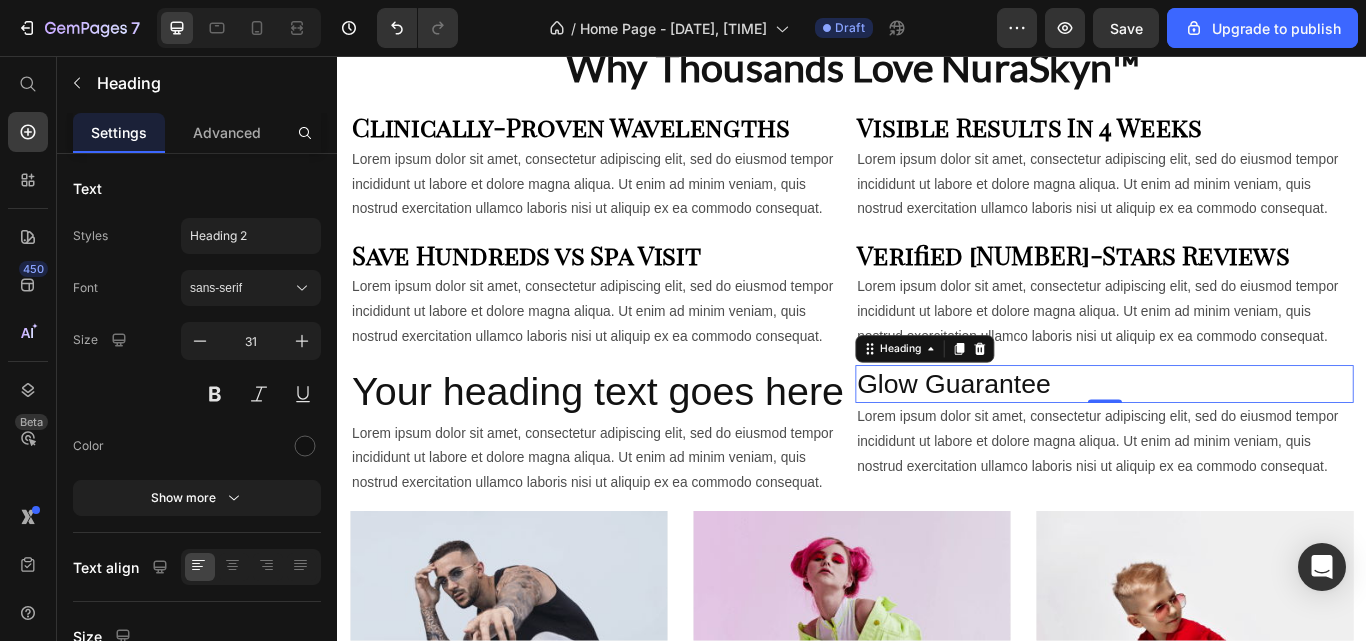 click 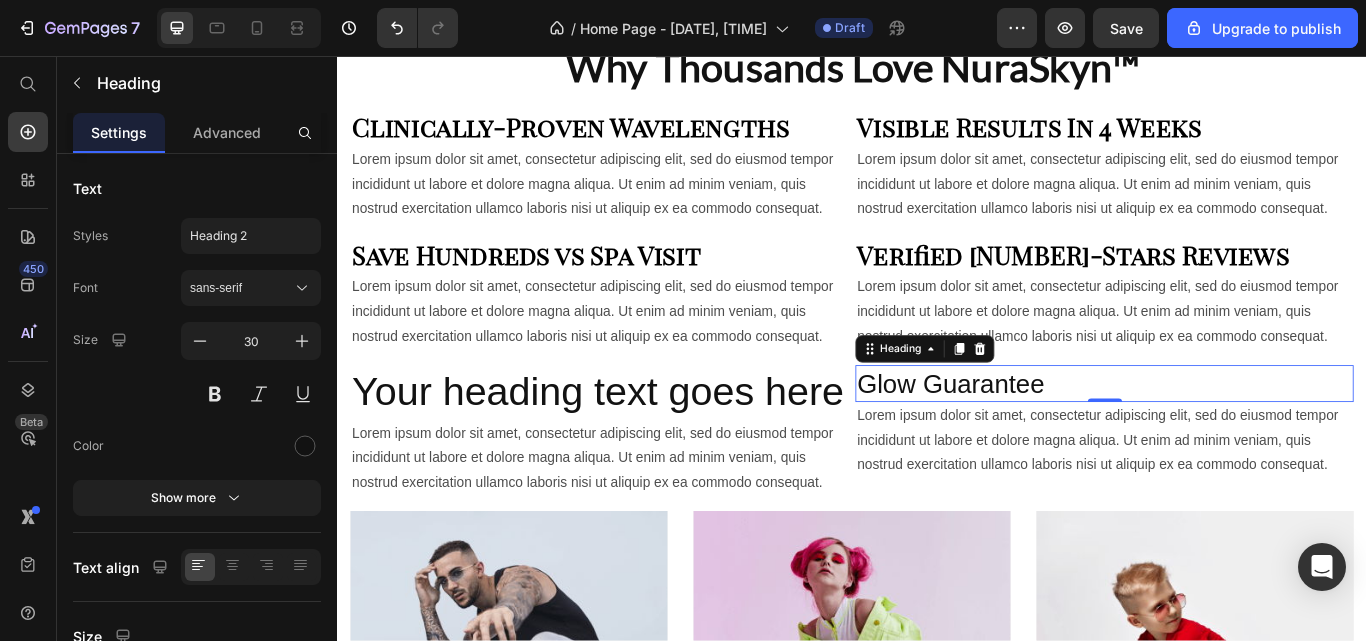 click at bounding box center (215, 394) 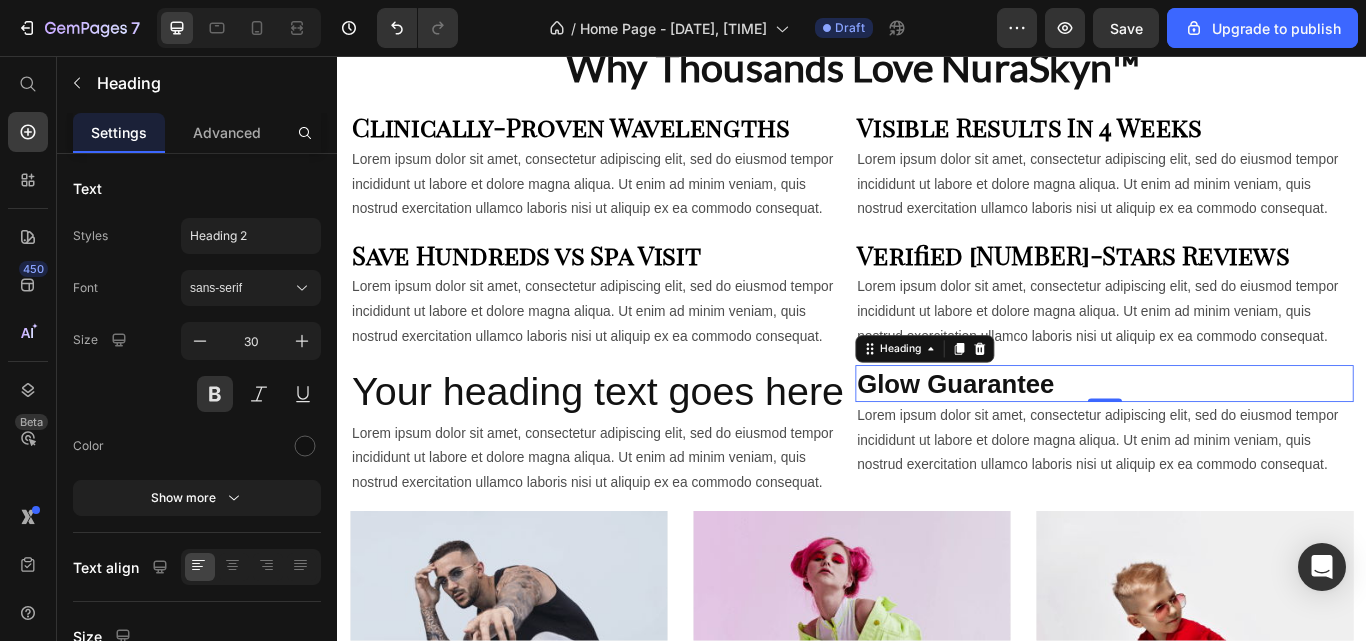 click on "sans-serif" at bounding box center (241, 288) 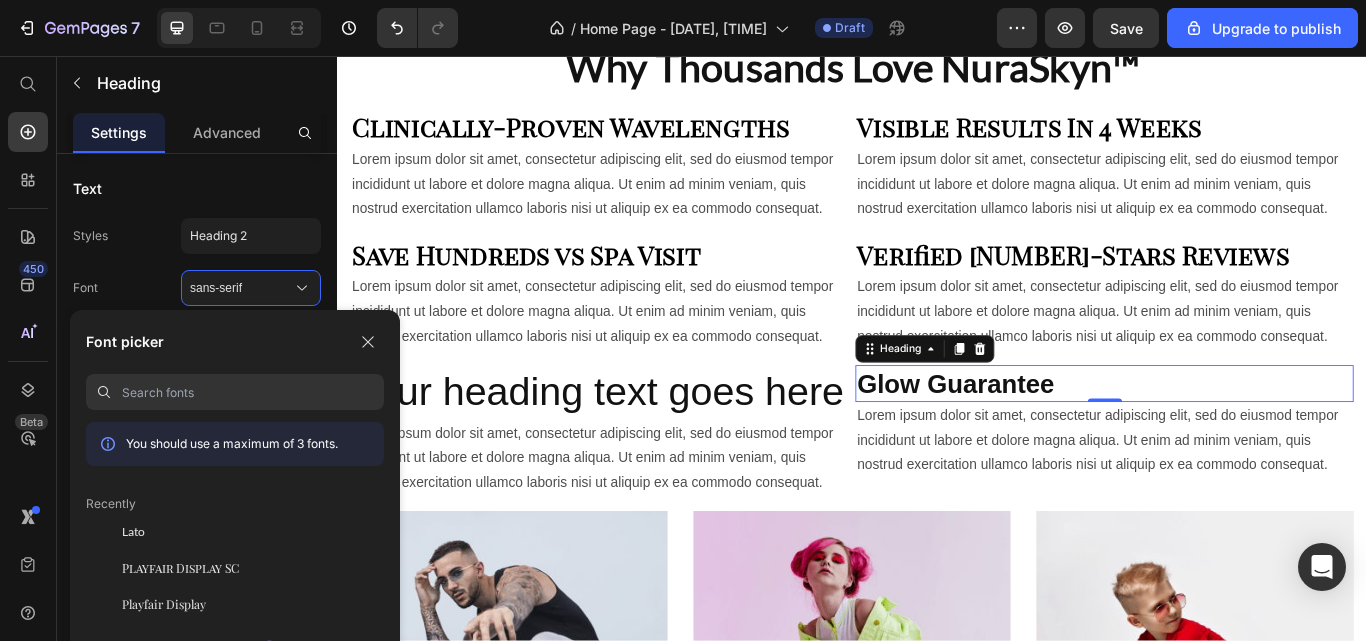 click on "Playfair Display SC" at bounding box center [180, 568] 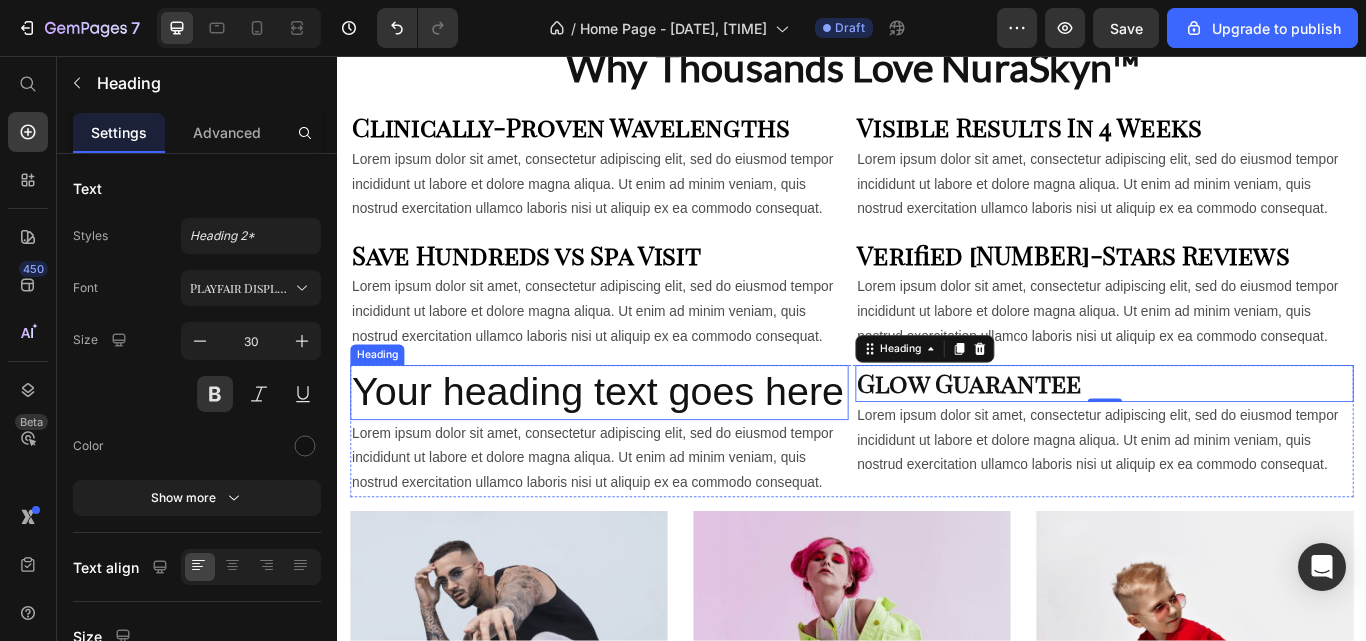 click on "Your heading text goes here" at bounding box center (642, 449) 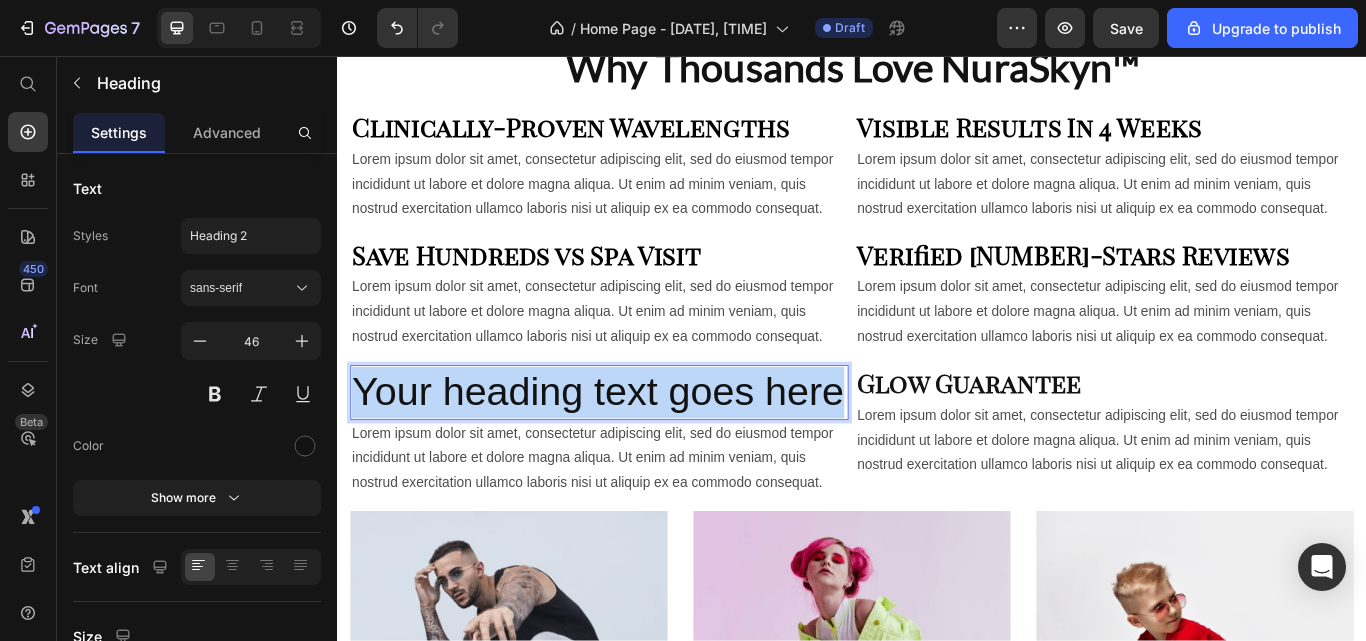 click on "Your heading text goes here" at bounding box center [642, 449] 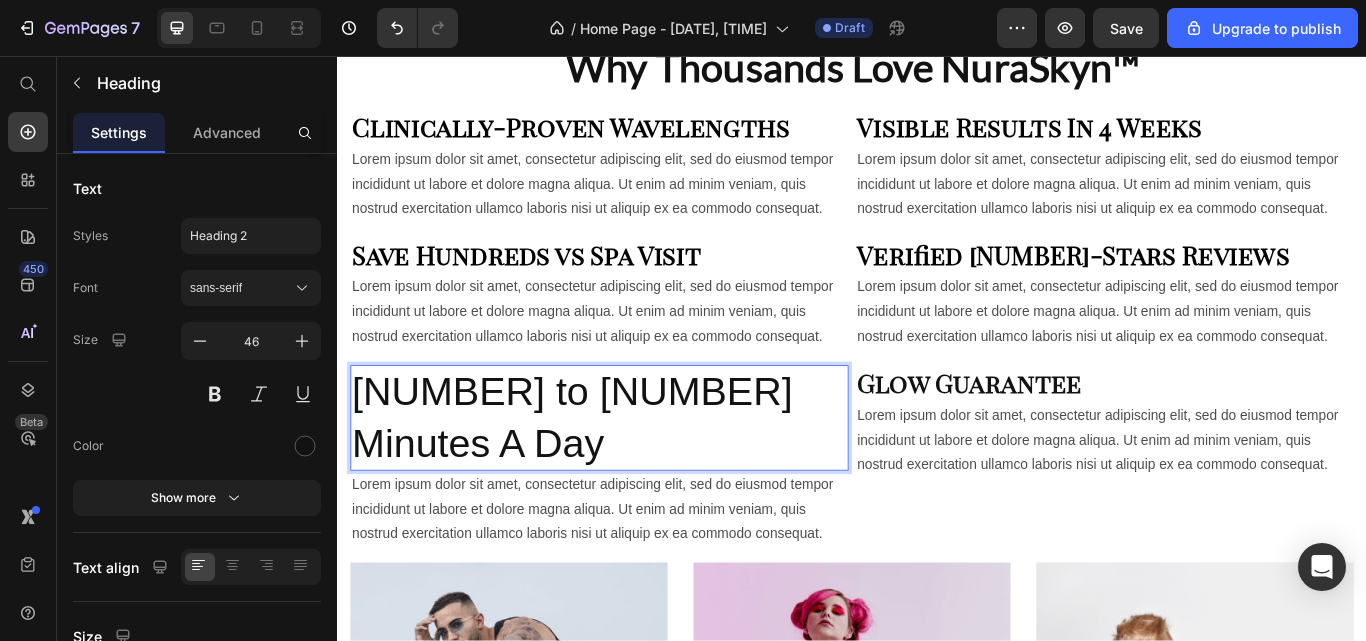 click 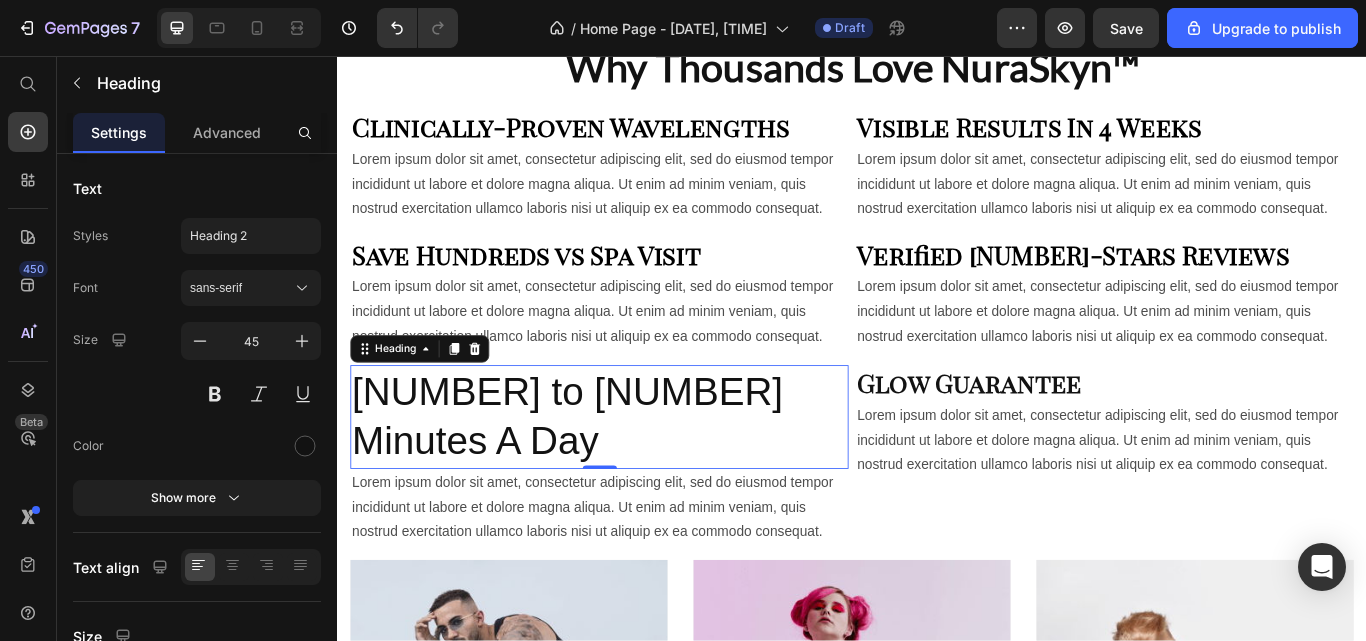 click 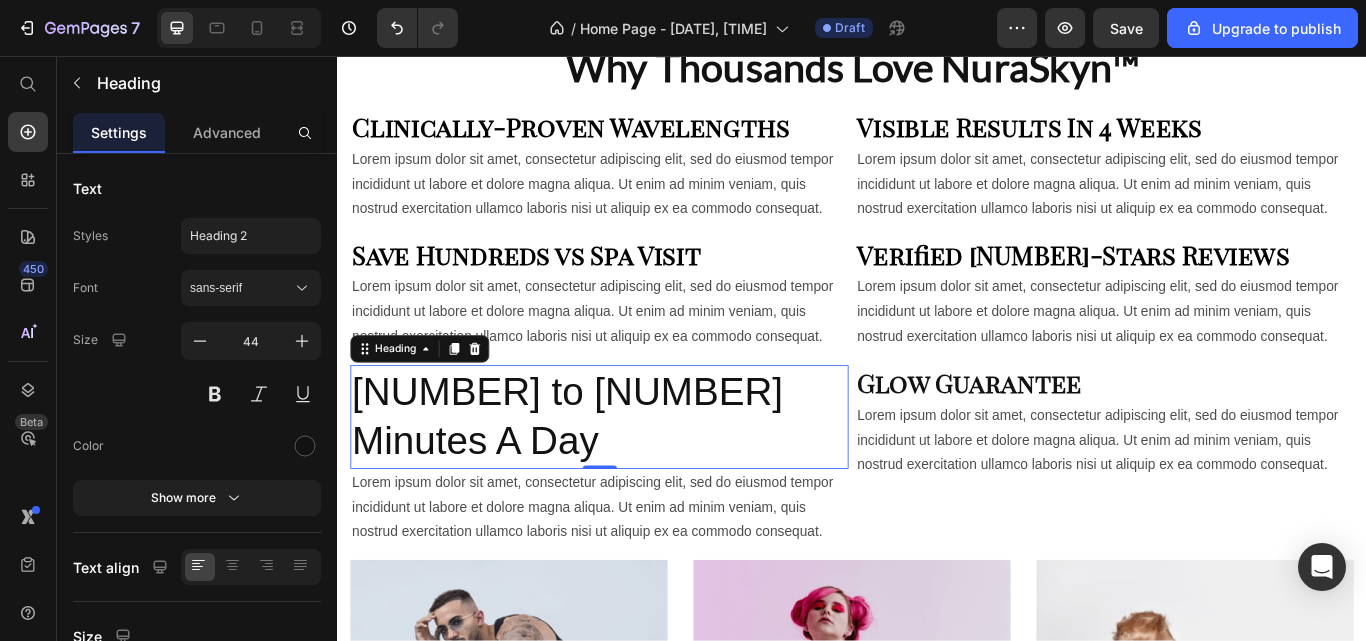 click 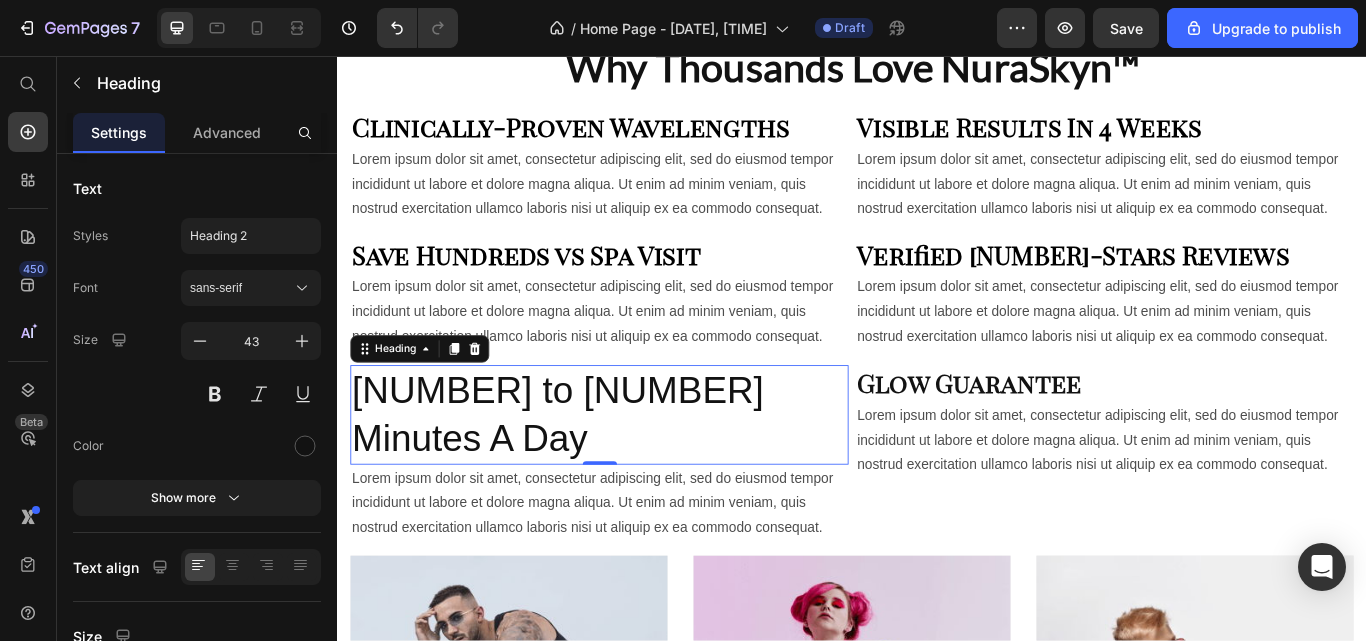 click 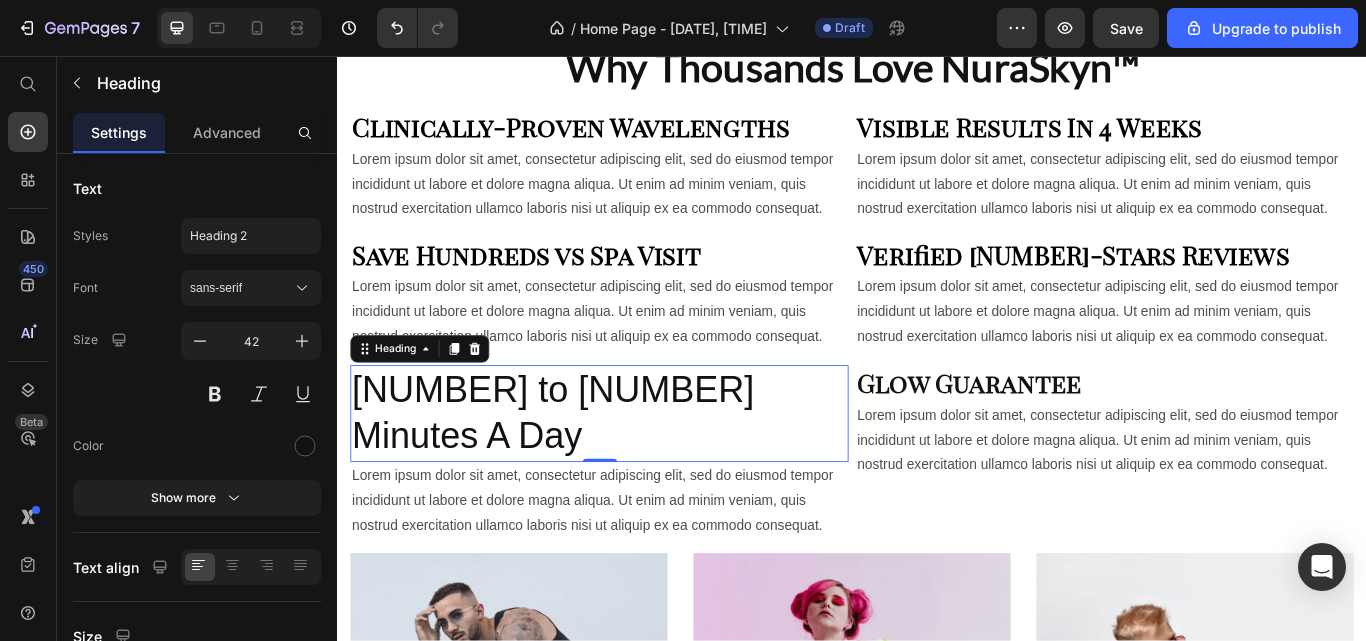 click 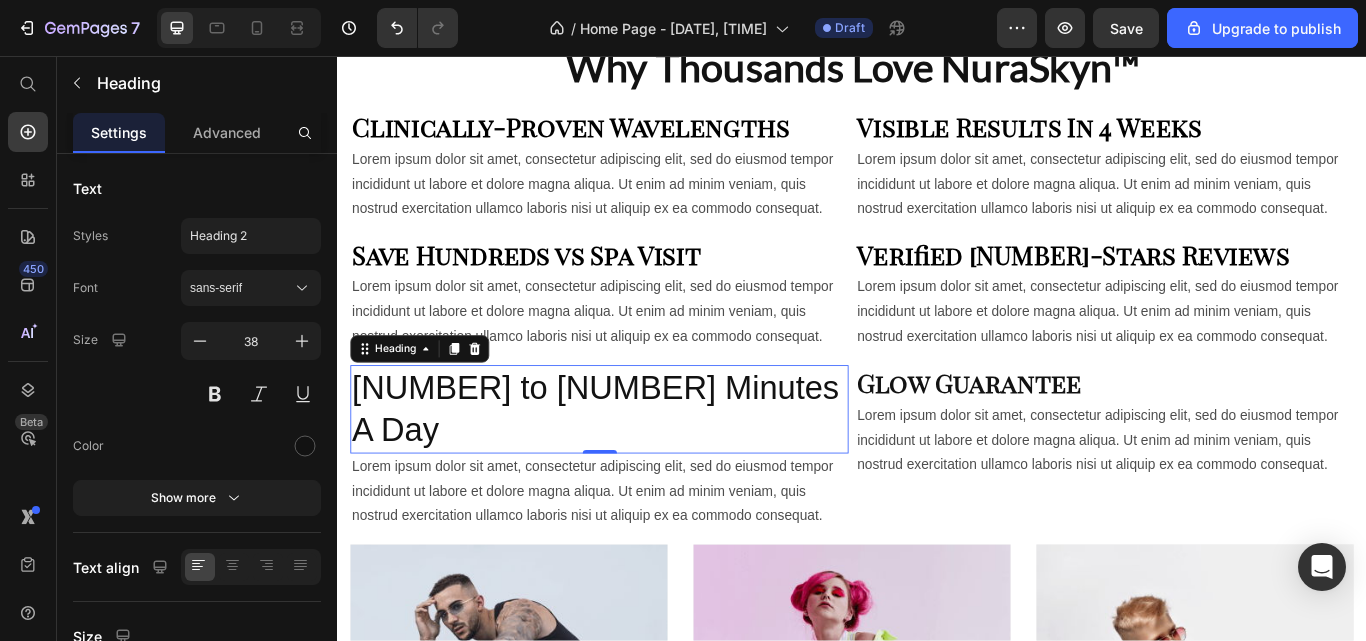 click 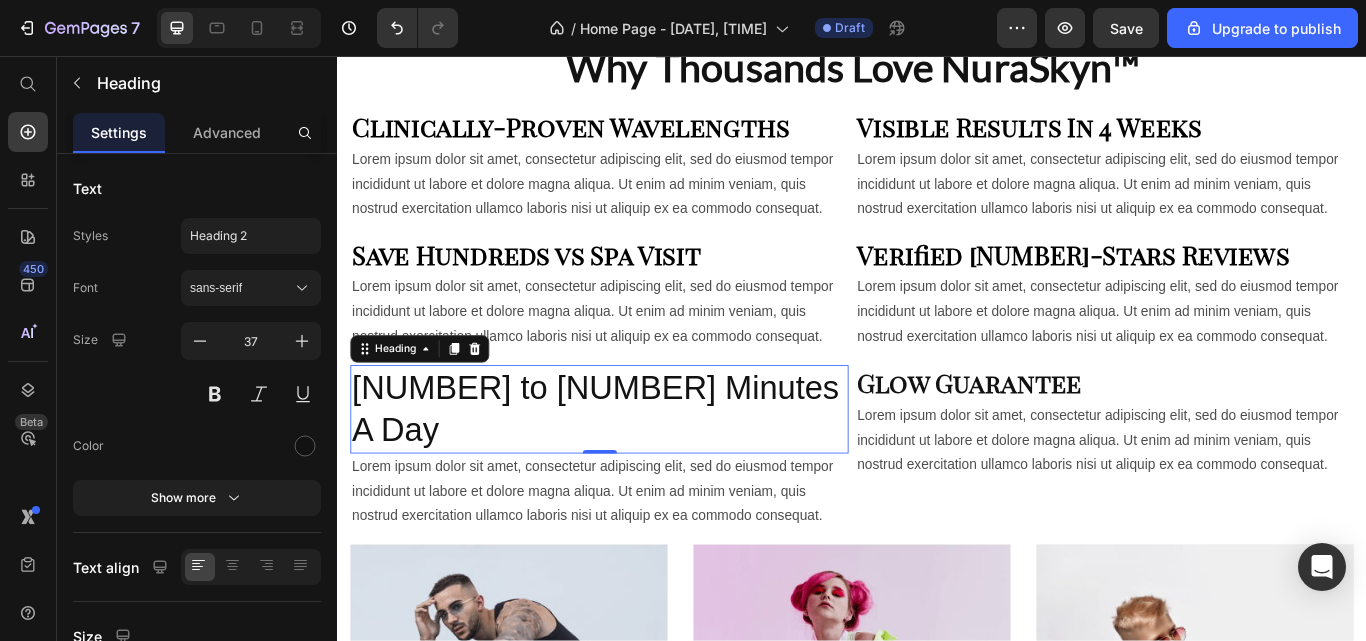 click 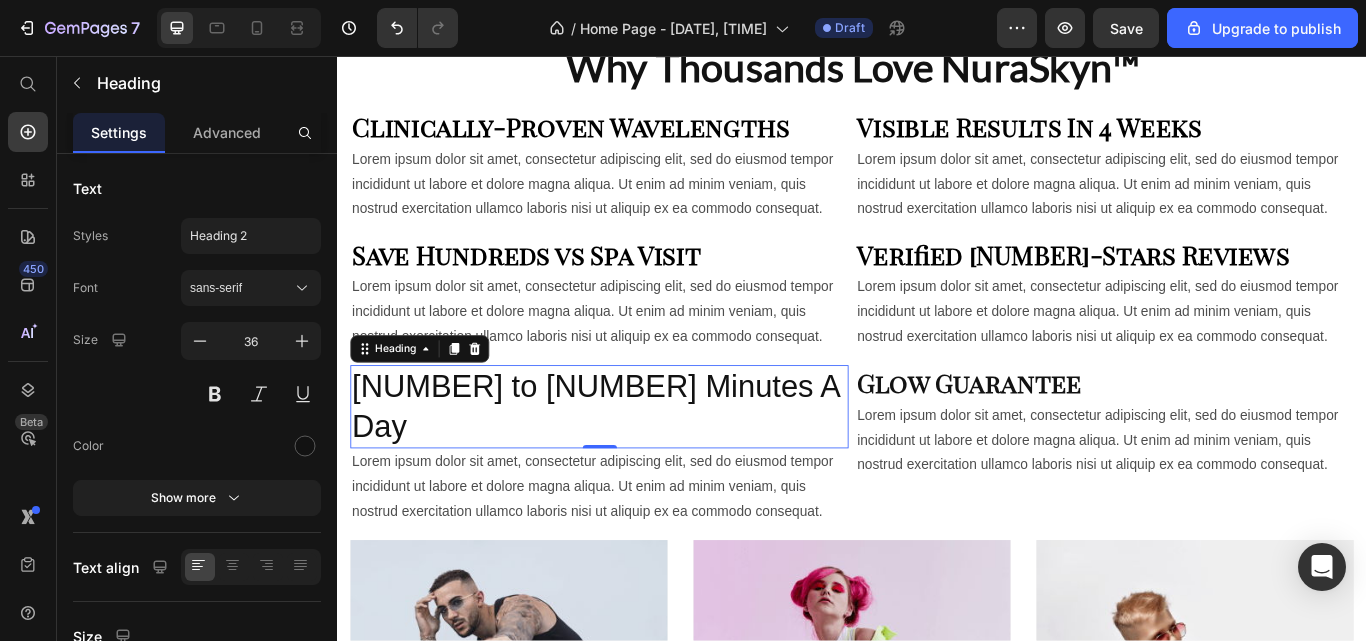 click on "36" at bounding box center (251, 367) 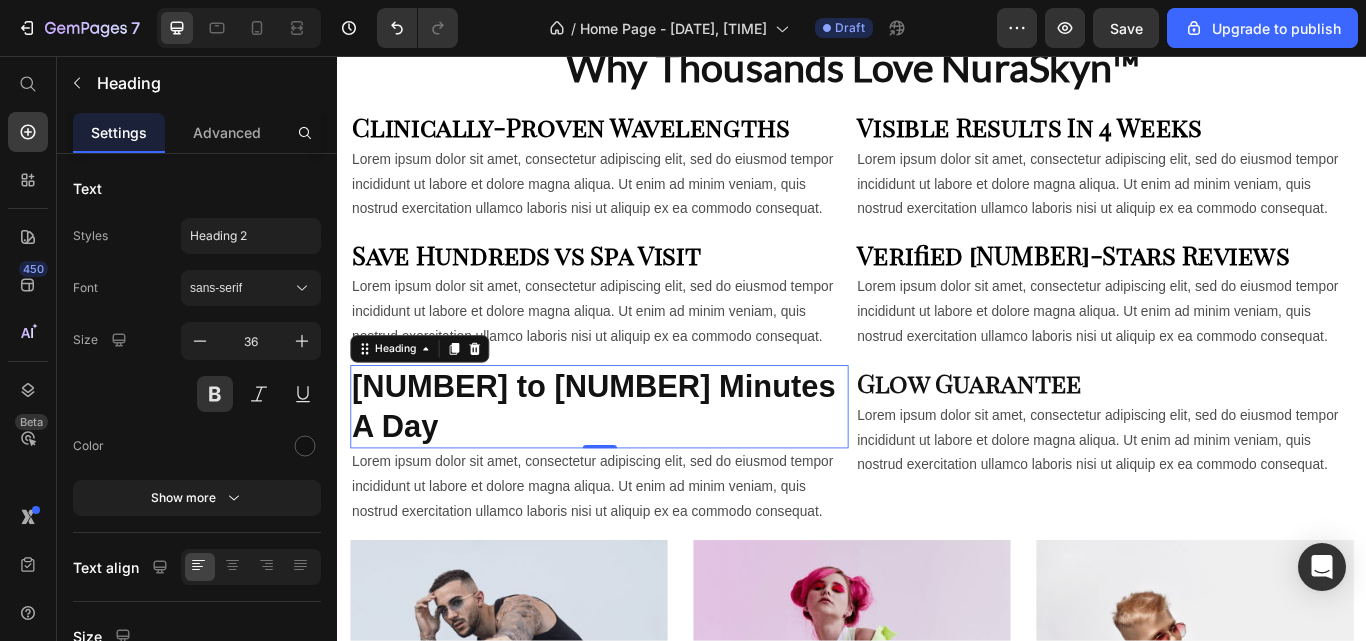click 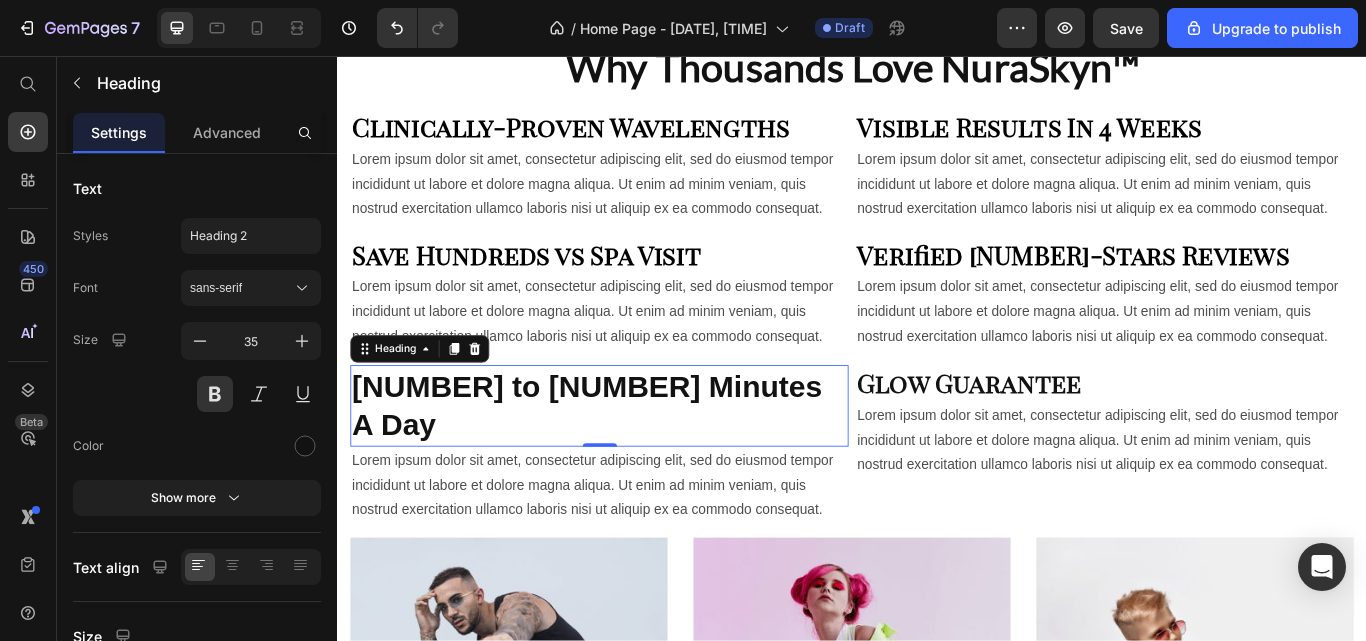 click 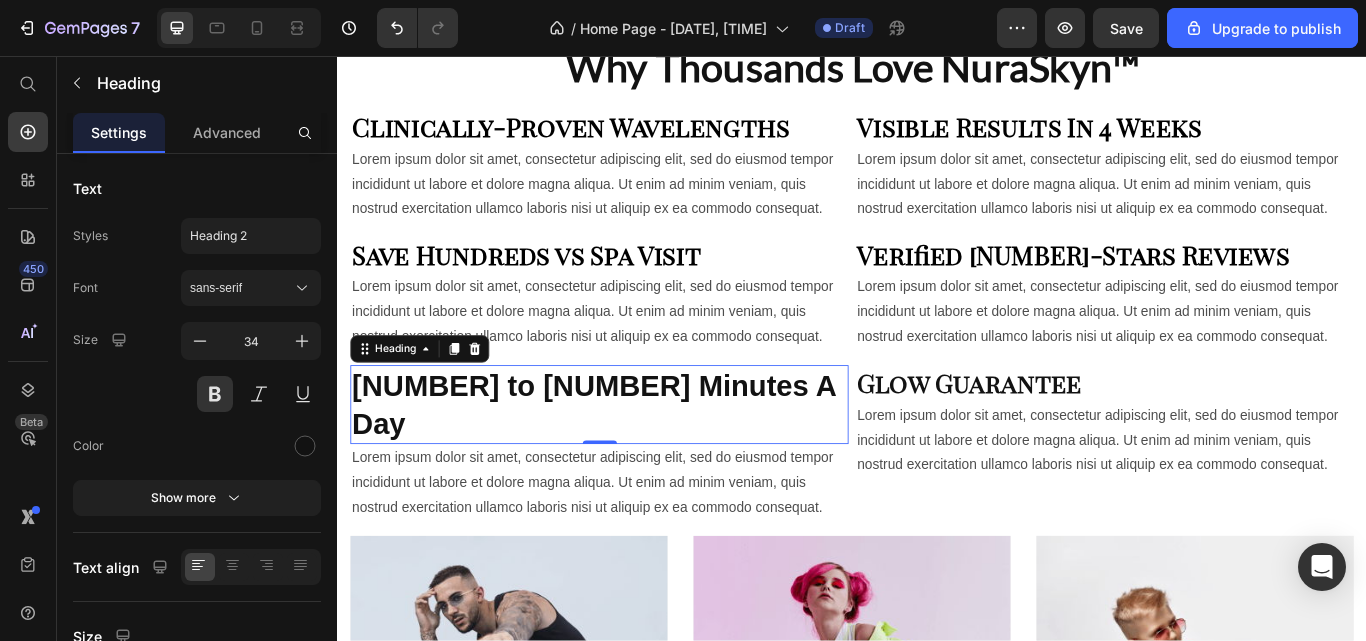 click 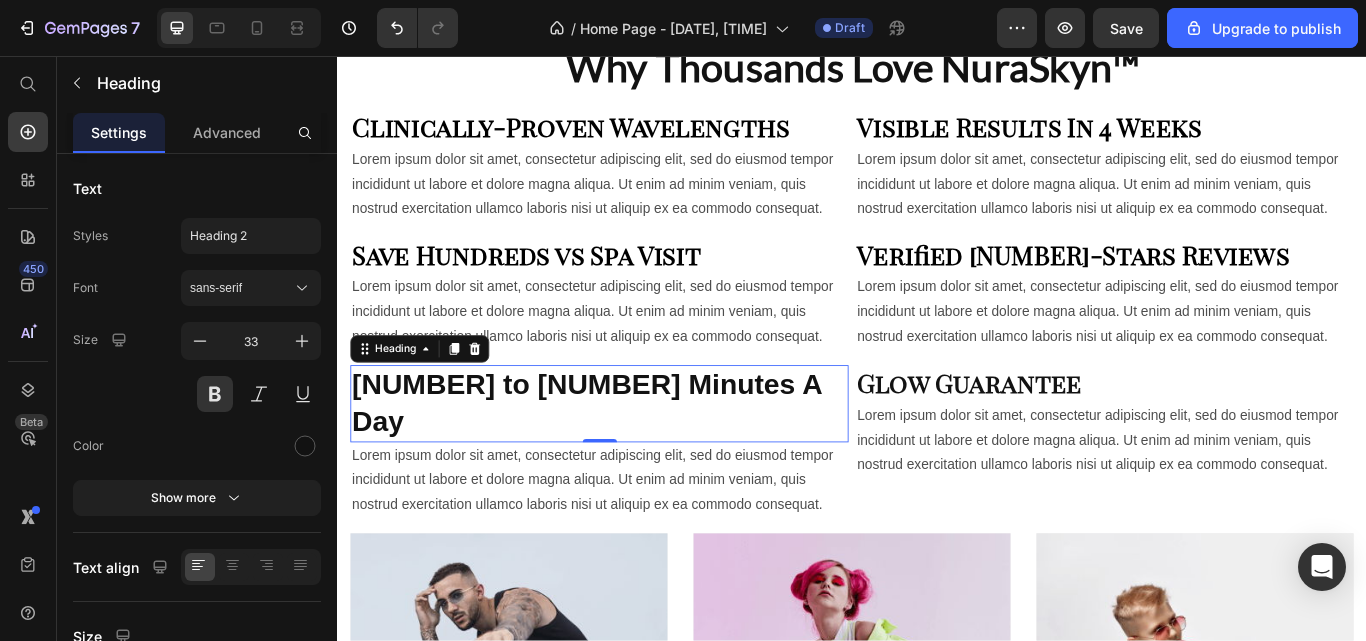 click 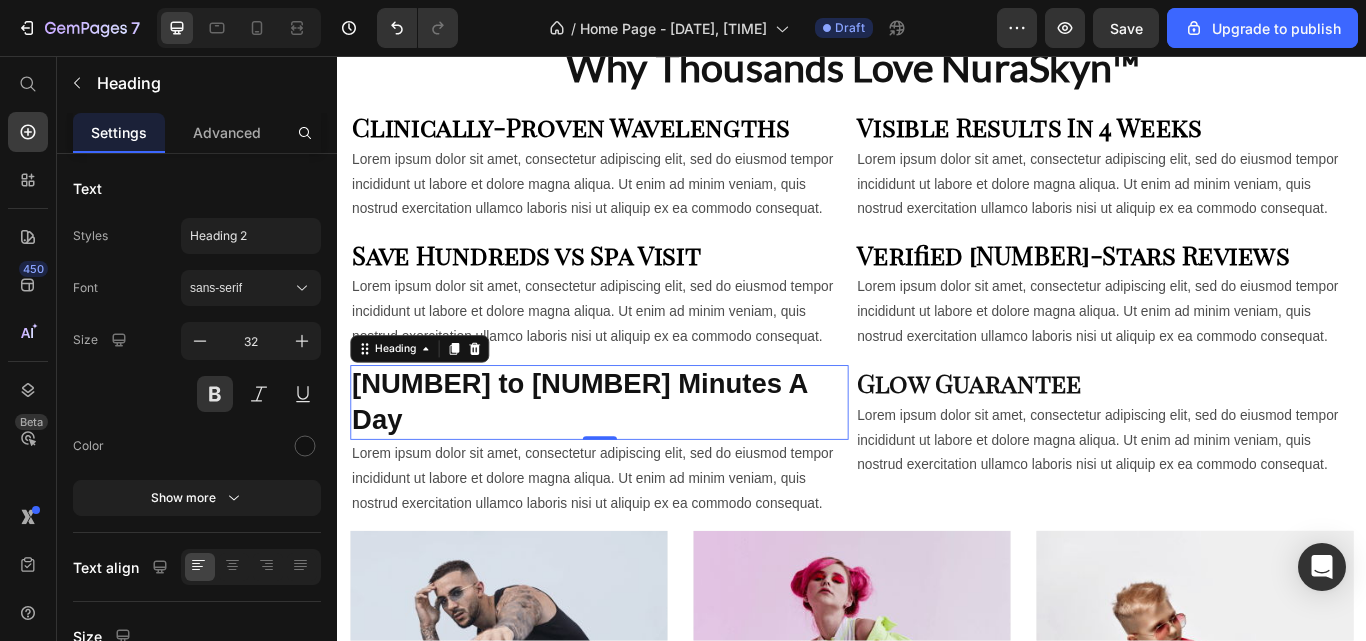 click 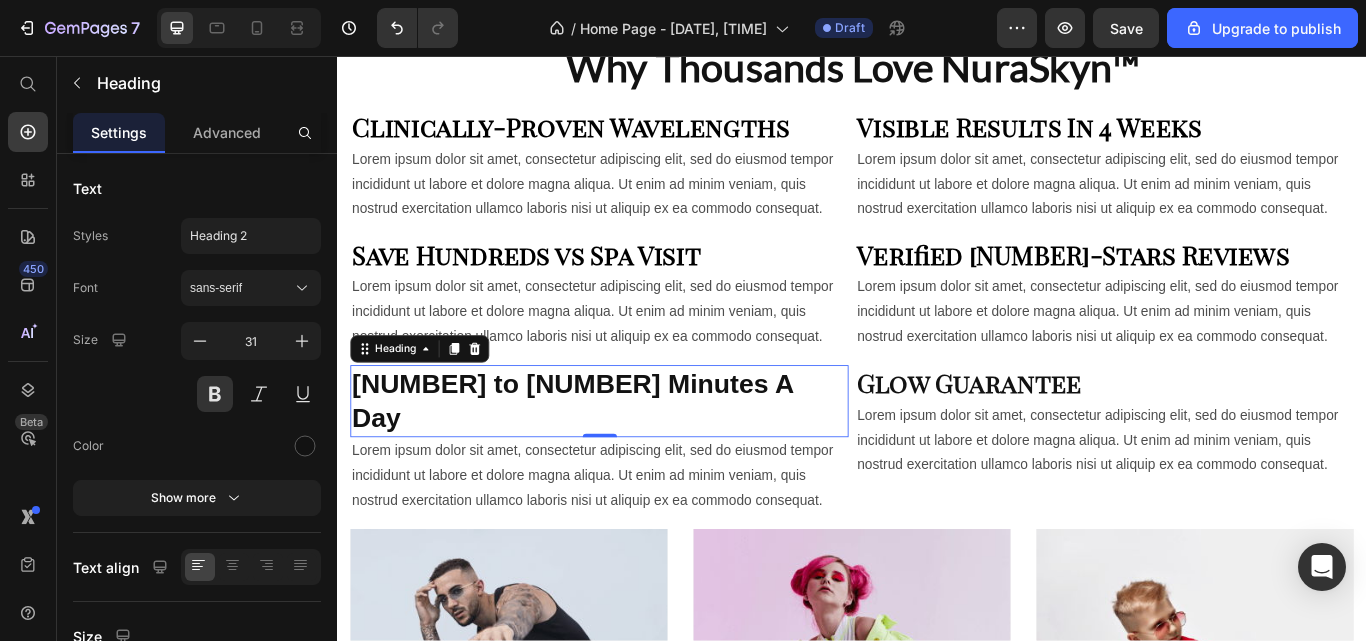 click 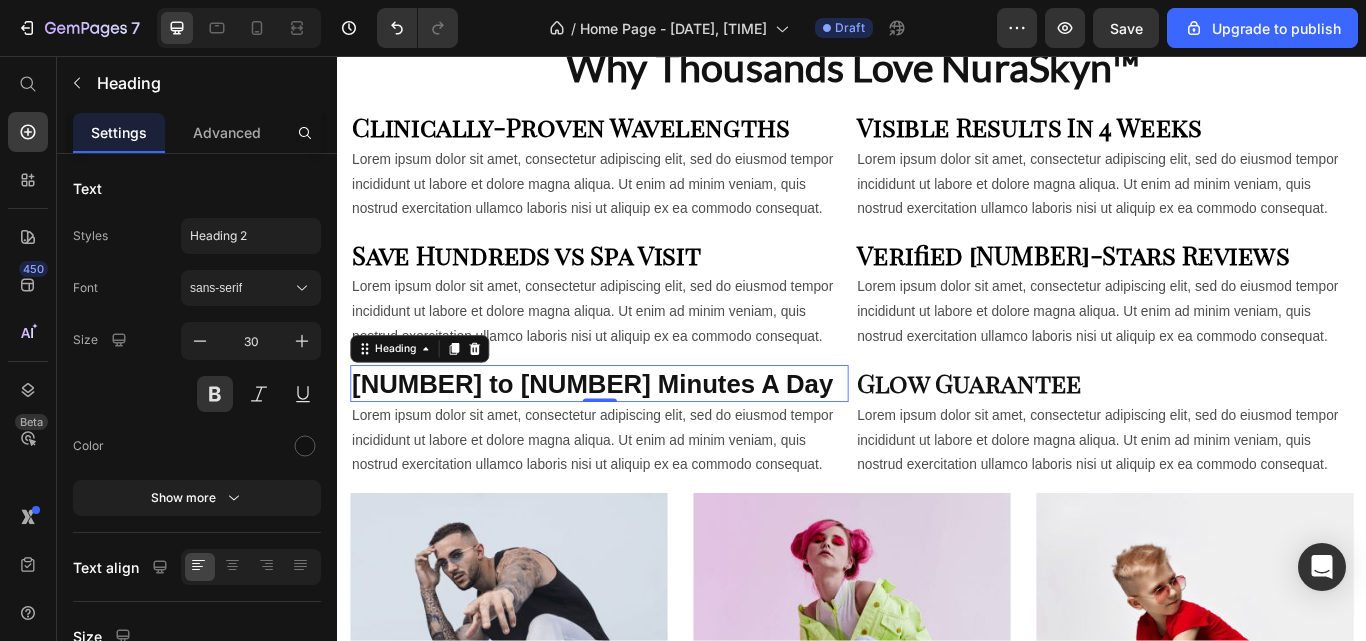 click on "sans-serif" at bounding box center (241, 288) 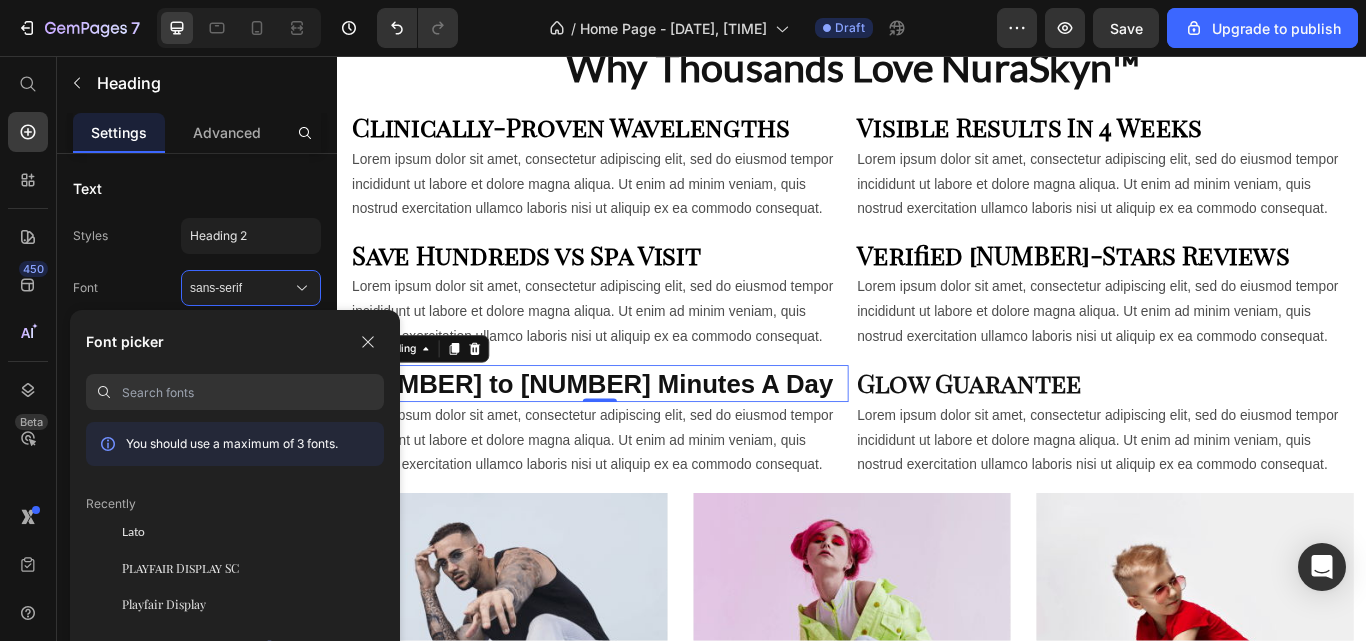 click on "Playfair Display SC" at bounding box center [180, 568] 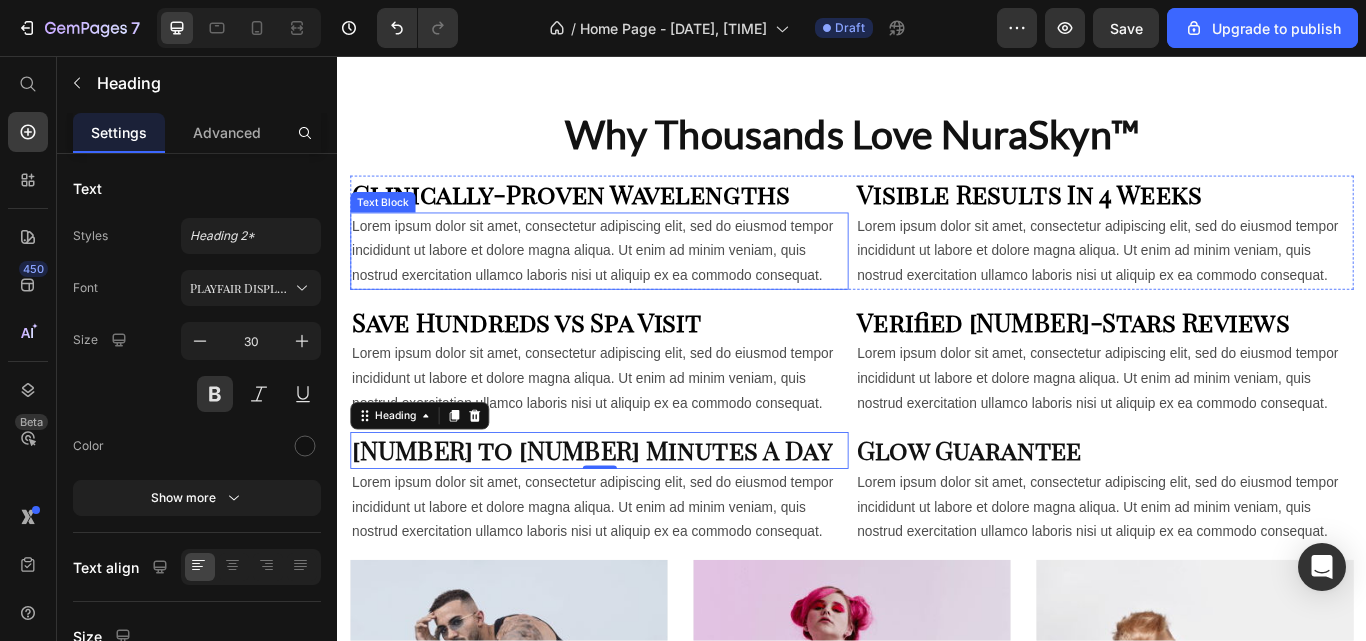 scroll, scrollTop: 1534, scrollLeft: 0, axis: vertical 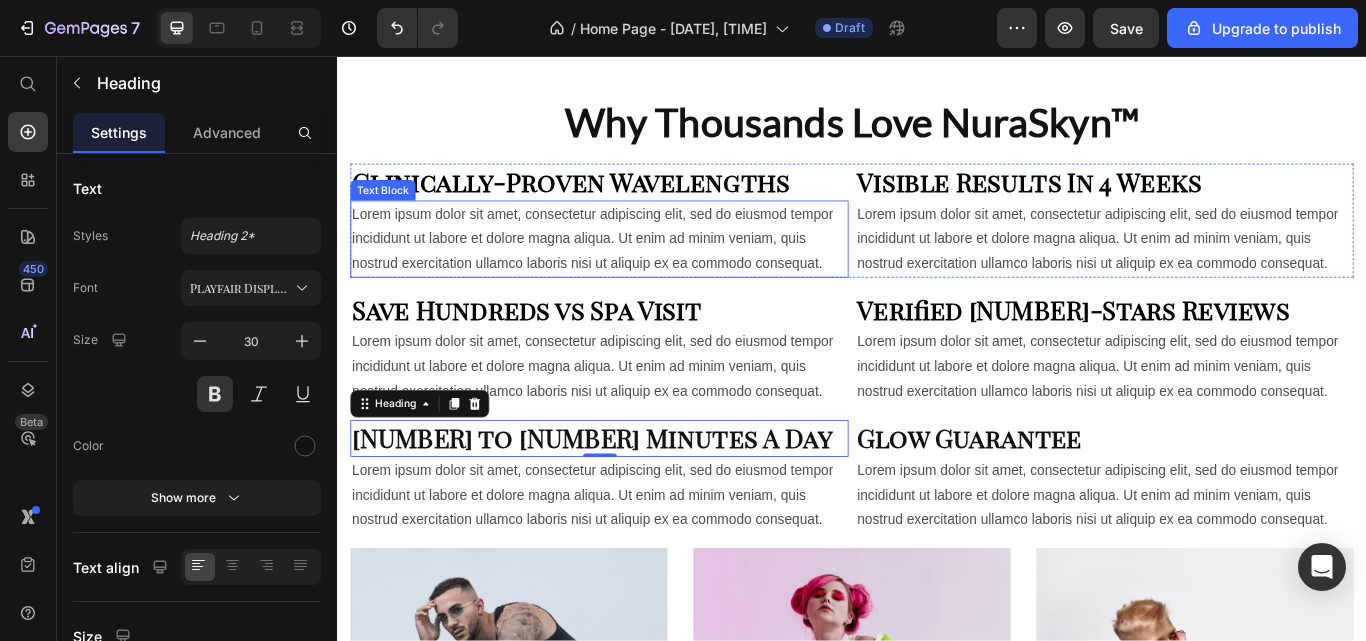 click on "Lorem ipsum dolor sit amet, consectetur adipiscing elit, sed do eiusmod tempor incididunt ut labore et dolore magna aliqua. Ut enim ad minim veniam, quis nostrud exercitation ullamco laboris nisi ut aliquip ex ea commodo consequat." at bounding box center (642, 270) 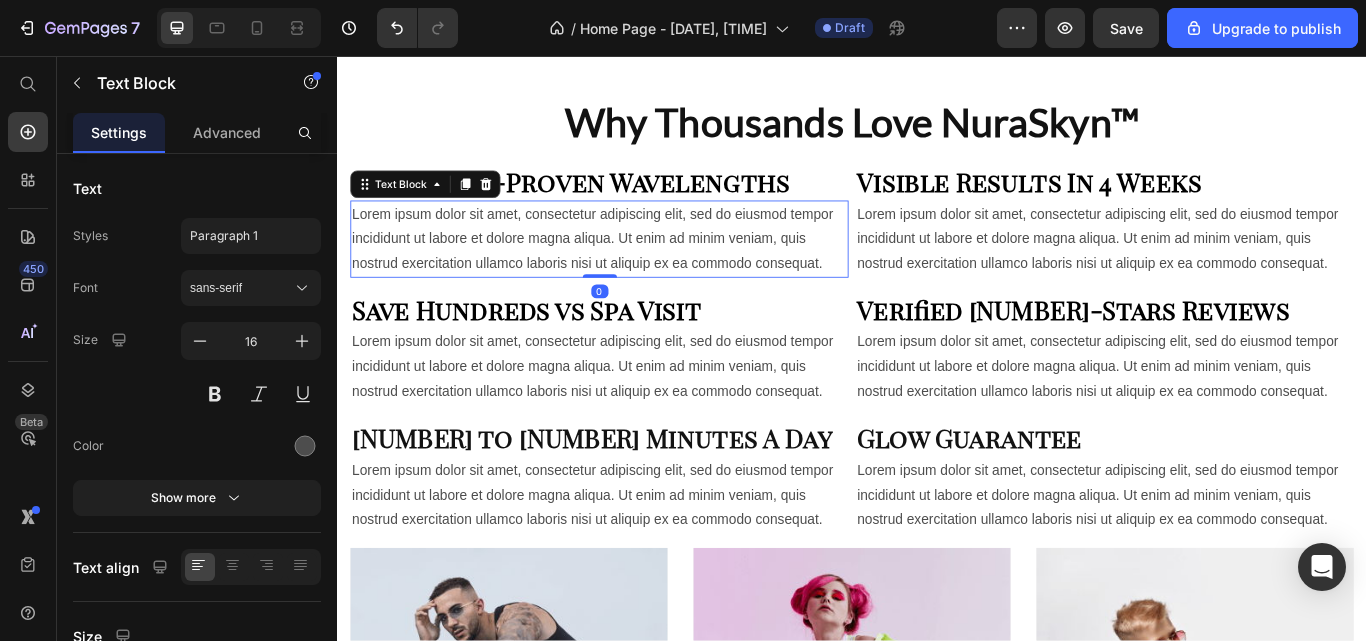 click on "Lorem ipsum dolor sit amet, consectetur adipiscing elit, sed do eiusmod tempor incididunt ut labore et dolore magna aliqua. Ut enim ad minim veniam, quis nostrud exercitation ullamco laboris nisi ut aliquip ex ea commodo consequat." at bounding box center (642, 270) 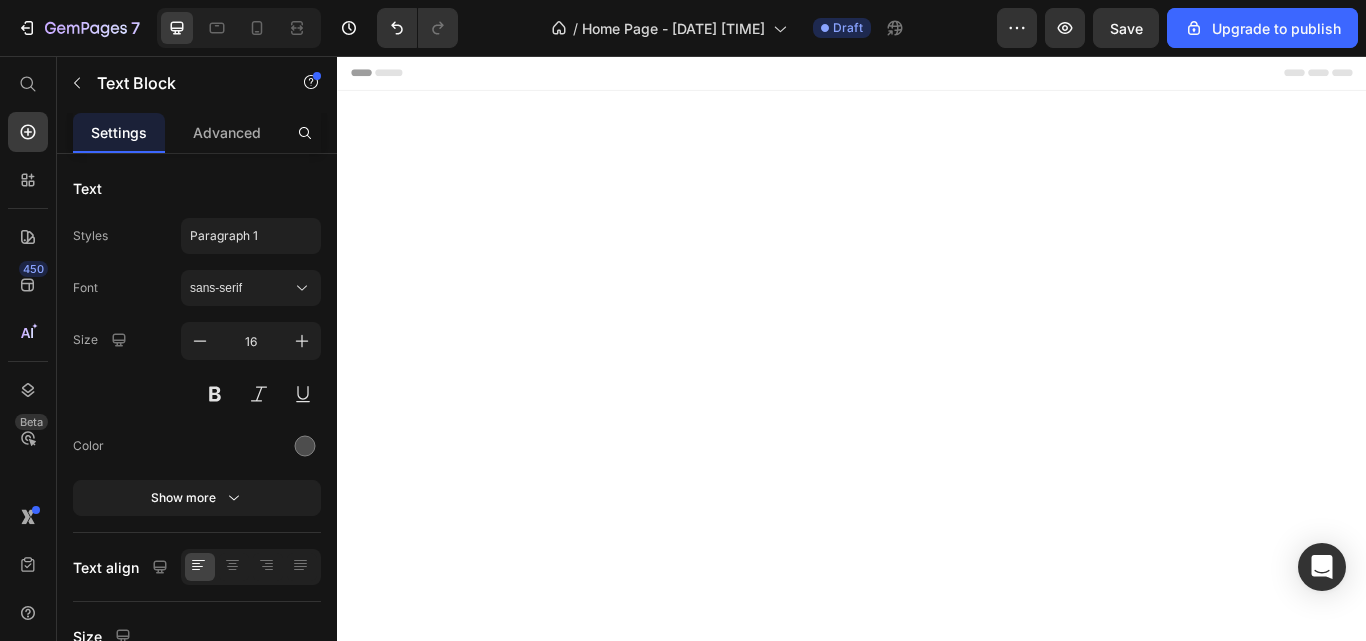 scroll, scrollTop: 1534, scrollLeft: 0, axis: vertical 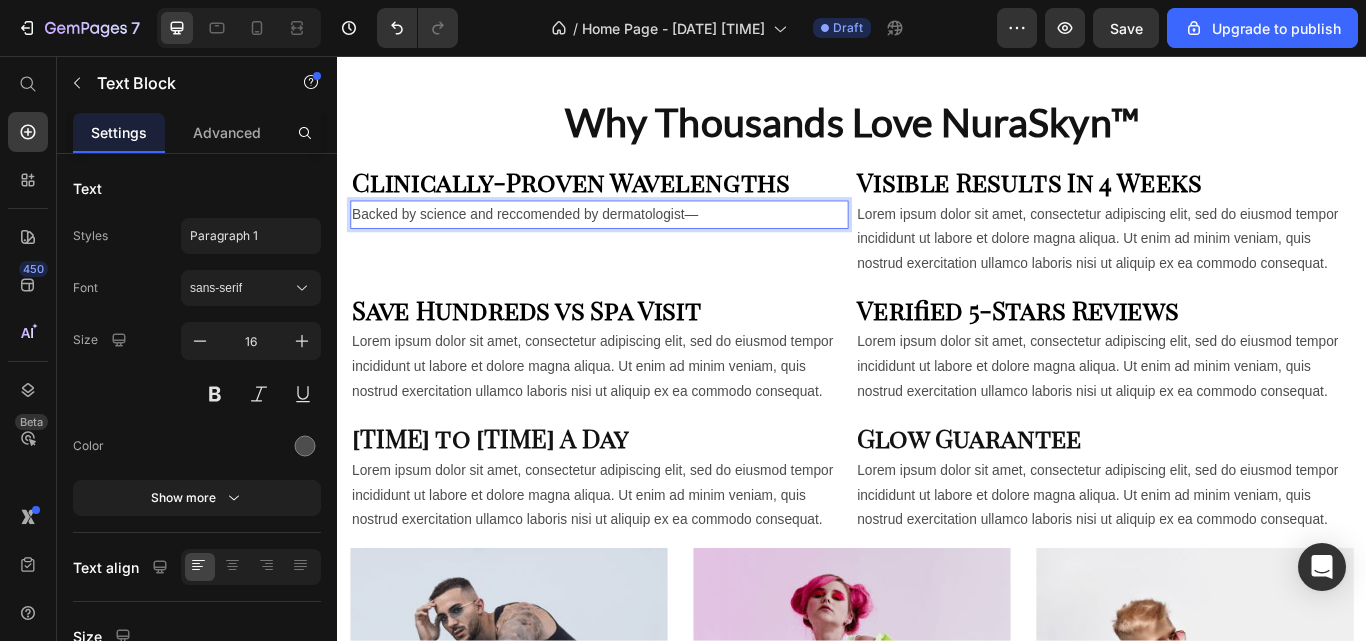 click on "Backed by science and reccomended by dermatologist—" at bounding box center (642, 241) 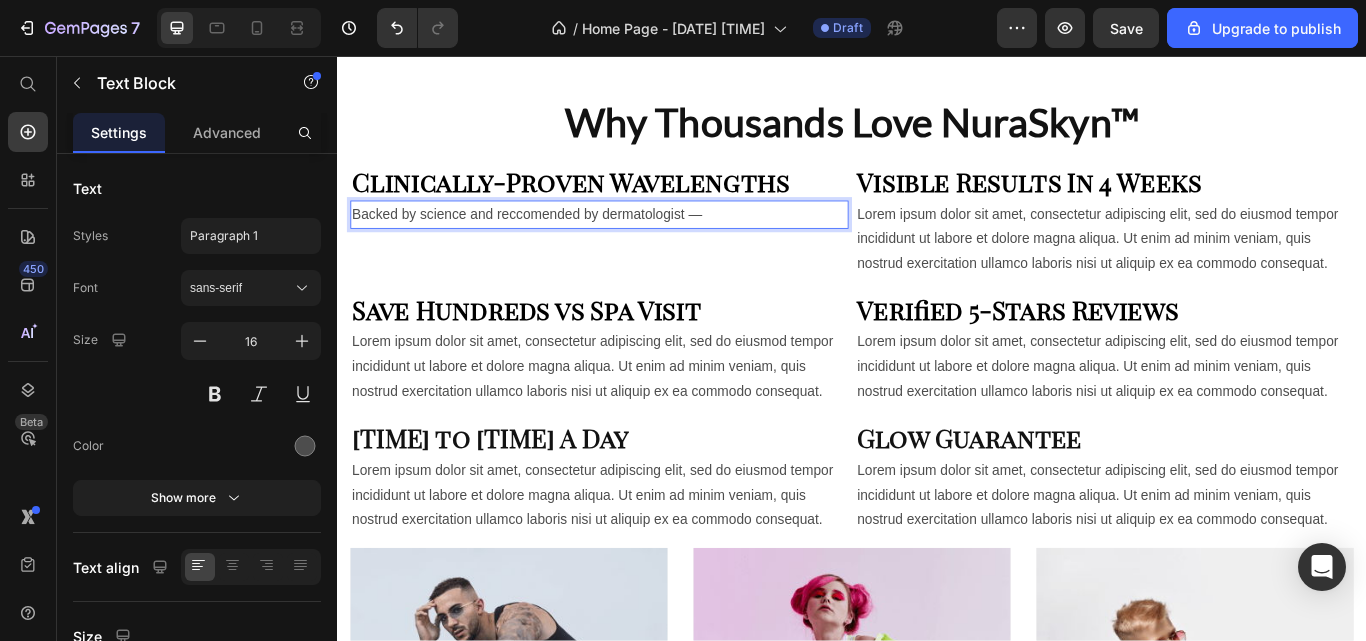 click on "Backed by science and reccomended by dermatologist —" at bounding box center (642, 241) 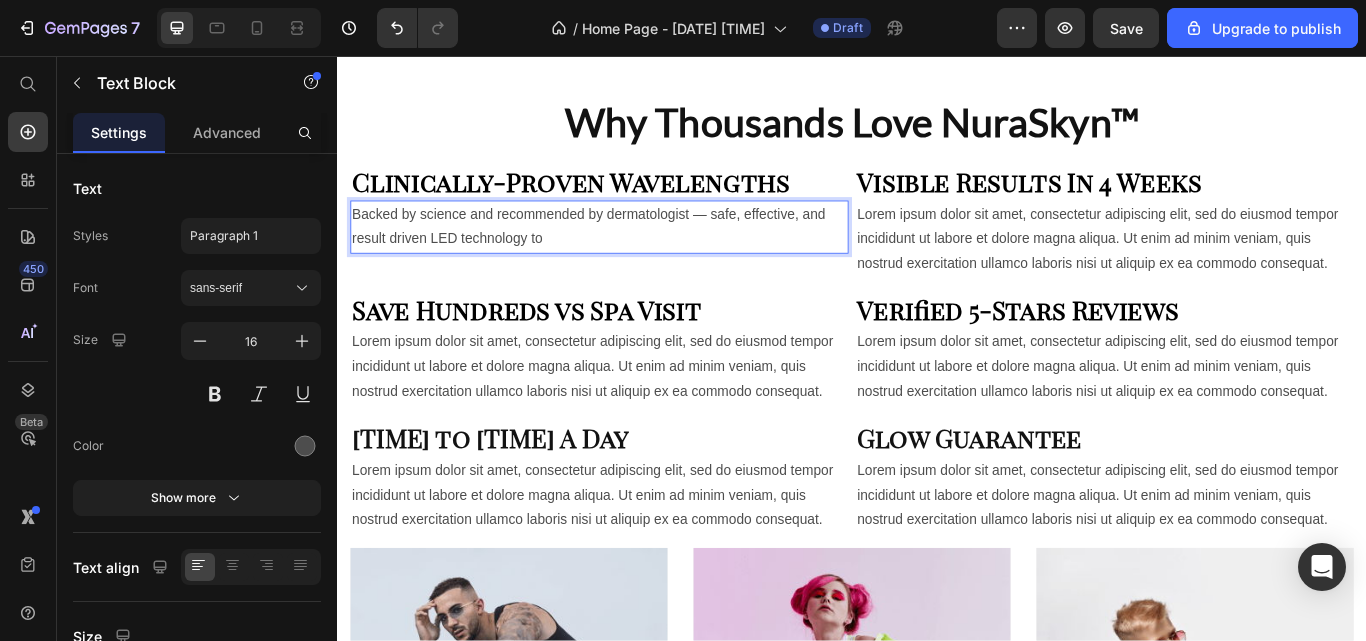 click on "Backed by science and recommended by dermatologist — safe, effective, and result driven LED technology to" at bounding box center [642, 256] 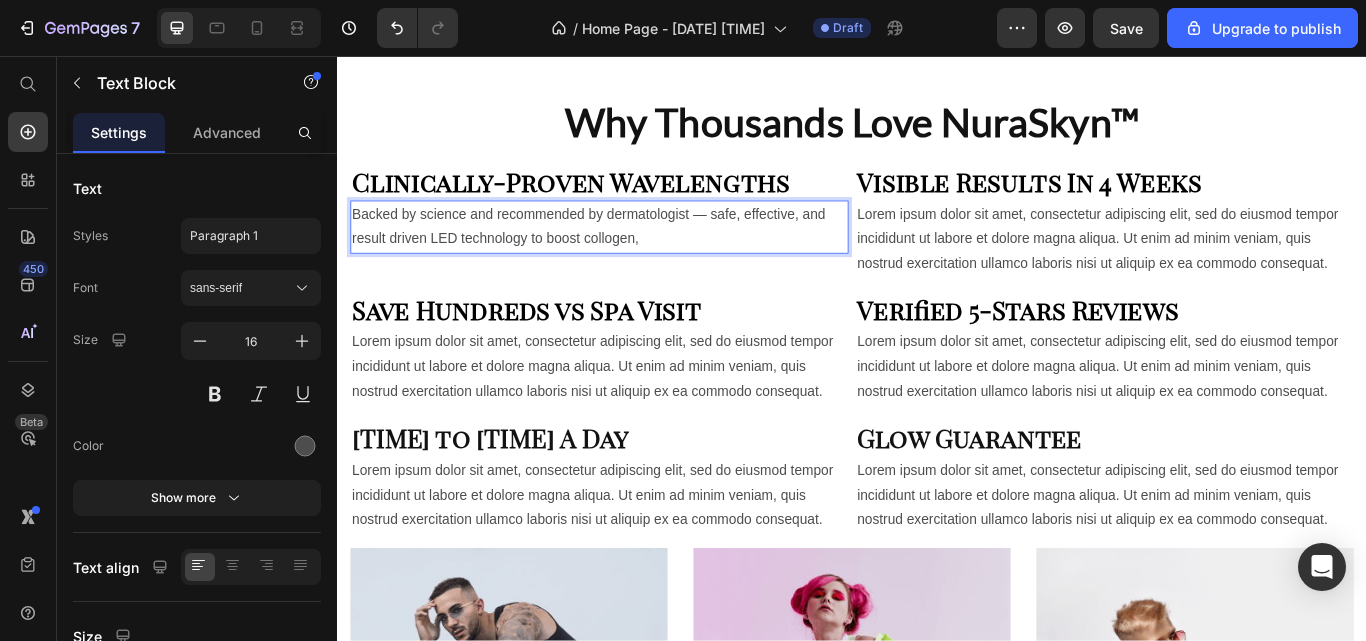 click on "Backed by science and recommended by dermatologist — safe, effective, and result driven LED technology to boost collogen," at bounding box center (642, 256) 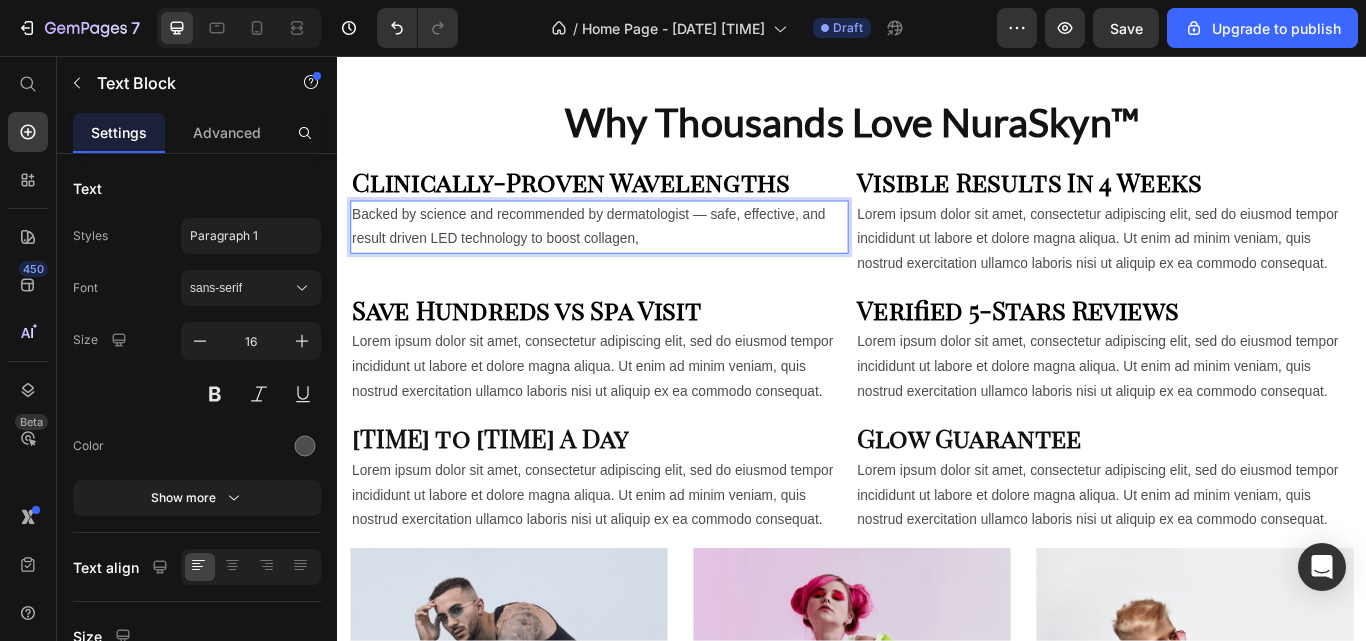 click on "Backed by science and recommended by dermatologist — safe, effective, and result driven LED technology to boost collagen," at bounding box center (642, 256) 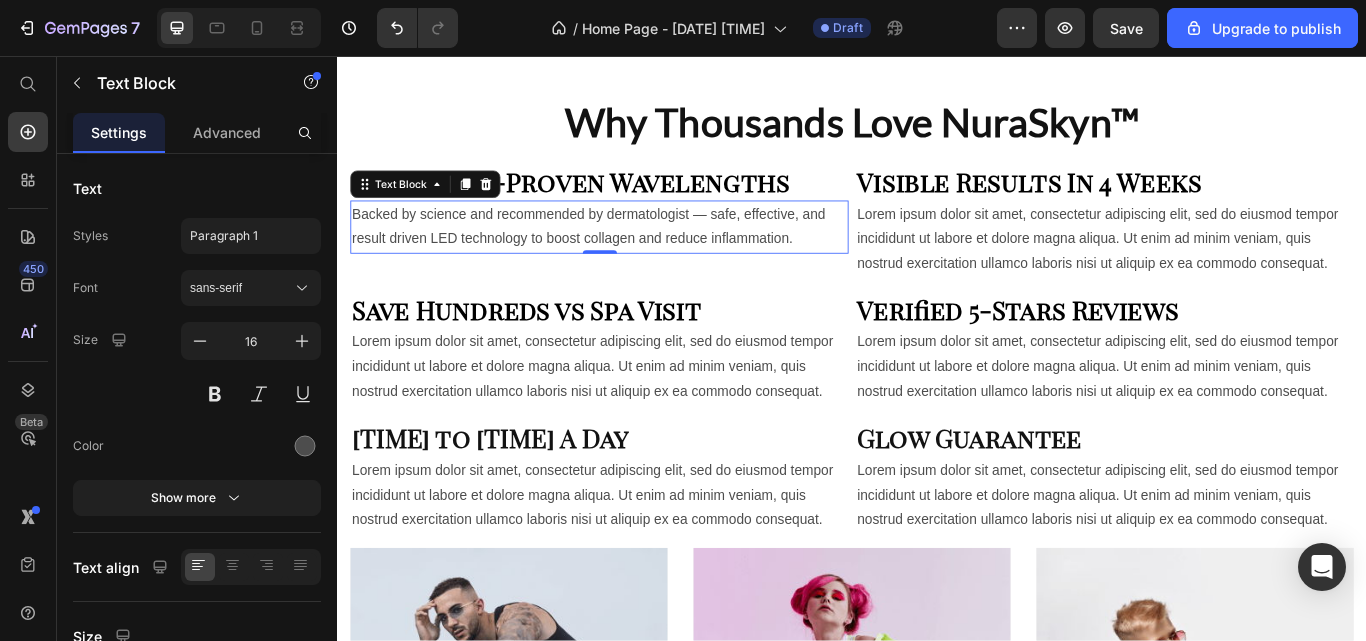click 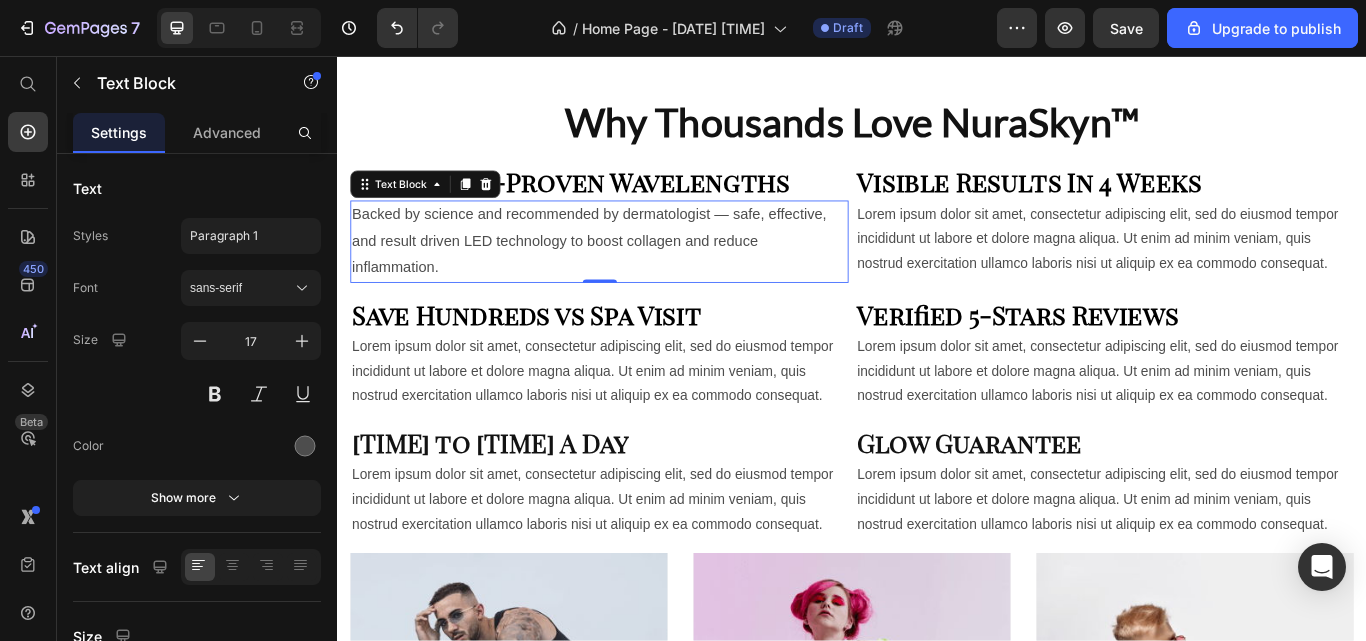 click 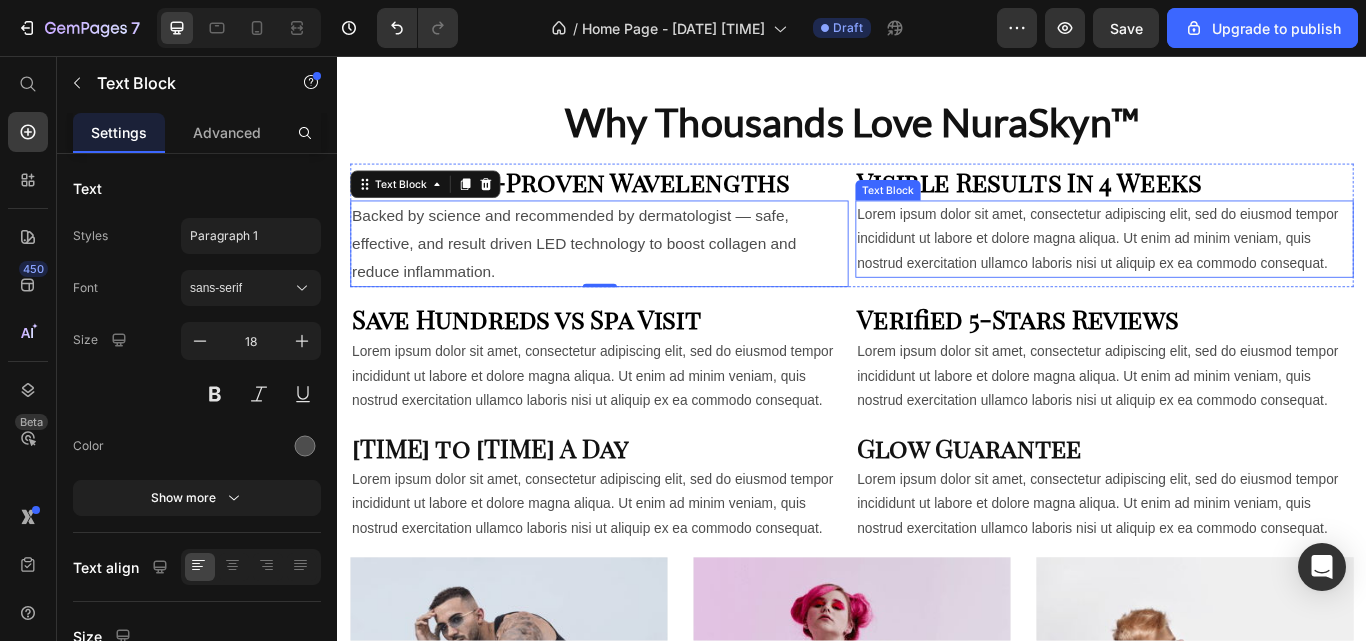 click on "Lorem ipsum dolor sit amet, consectetur adipiscing elit, sed do eiusmod tempor incididunt ut labore et dolore magna aliqua. Ut enim ad minim veniam, quis nostrud exercitation ullamco laboris nisi ut aliquip ex ea commodo consequat." at bounding box center [1231, 270] 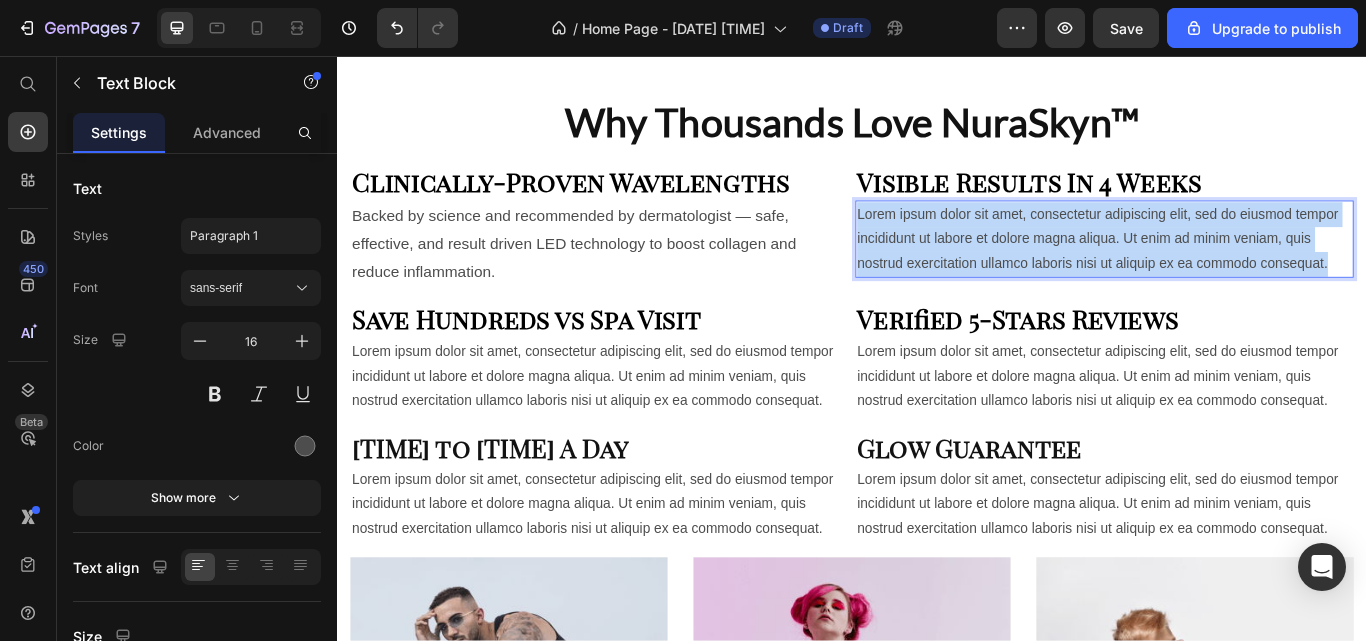 click on "Lorem ipsum dolor sit amet, consectetur adipiscing elit, sed do eiusmod tempor incididunt ut labore et dolore magna aliqua. Ut enim ad minim veniam, quis nostrud exercitation ullamco laboris nisi ut aliquip ex ea commodo consequat." at bounding box center (1231, 270) 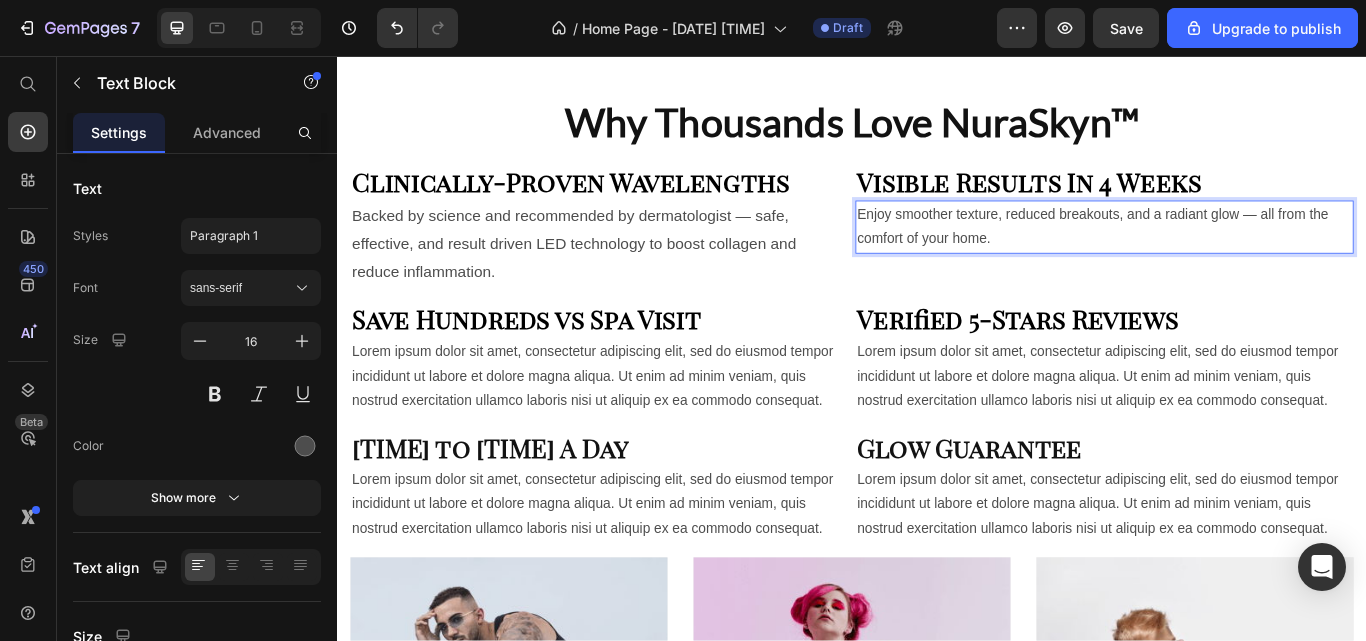 click 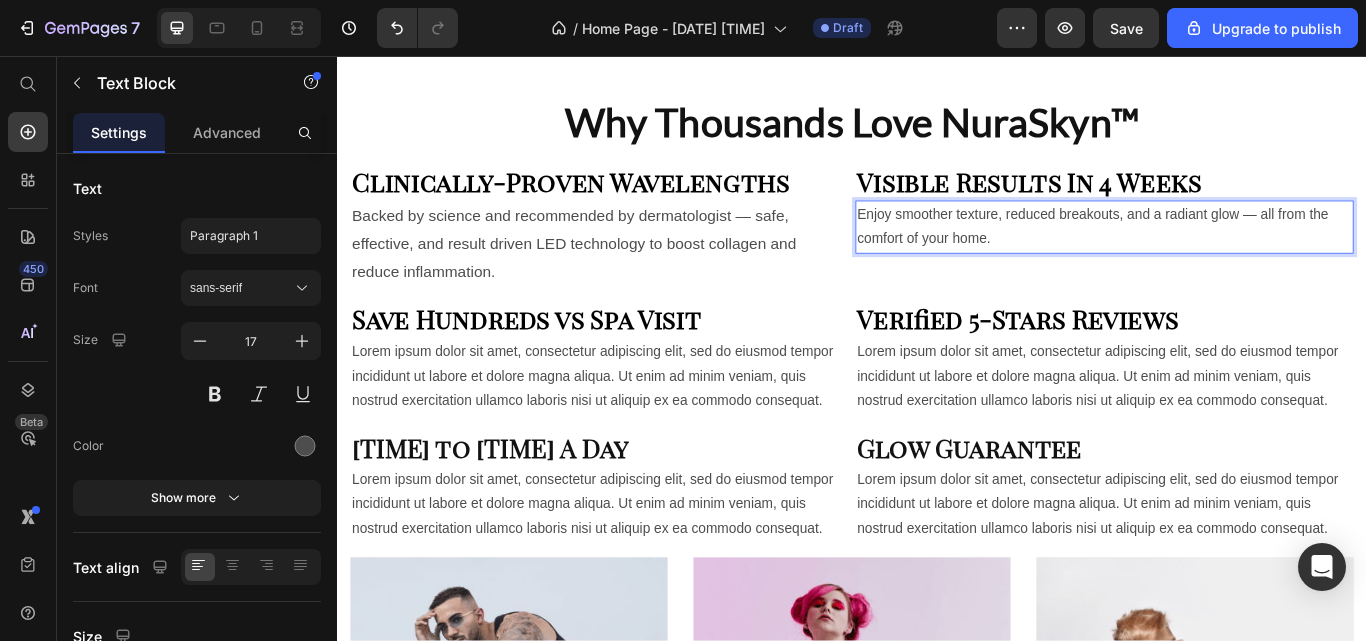 click 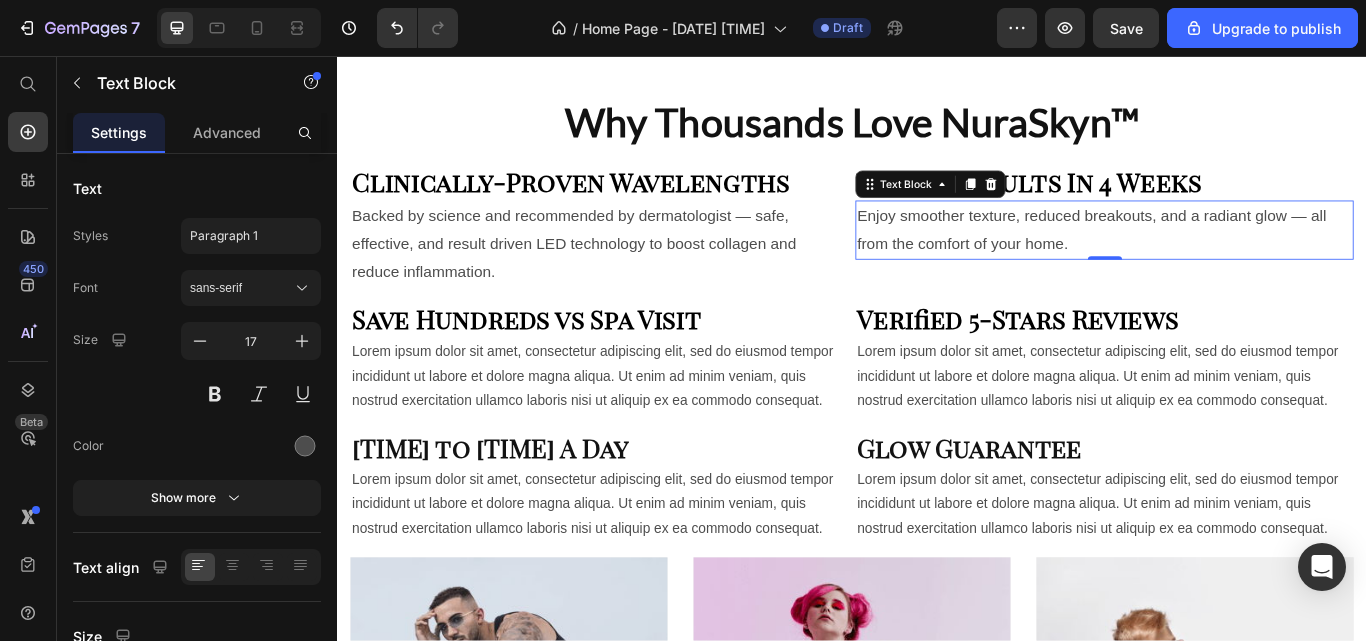type on "18" 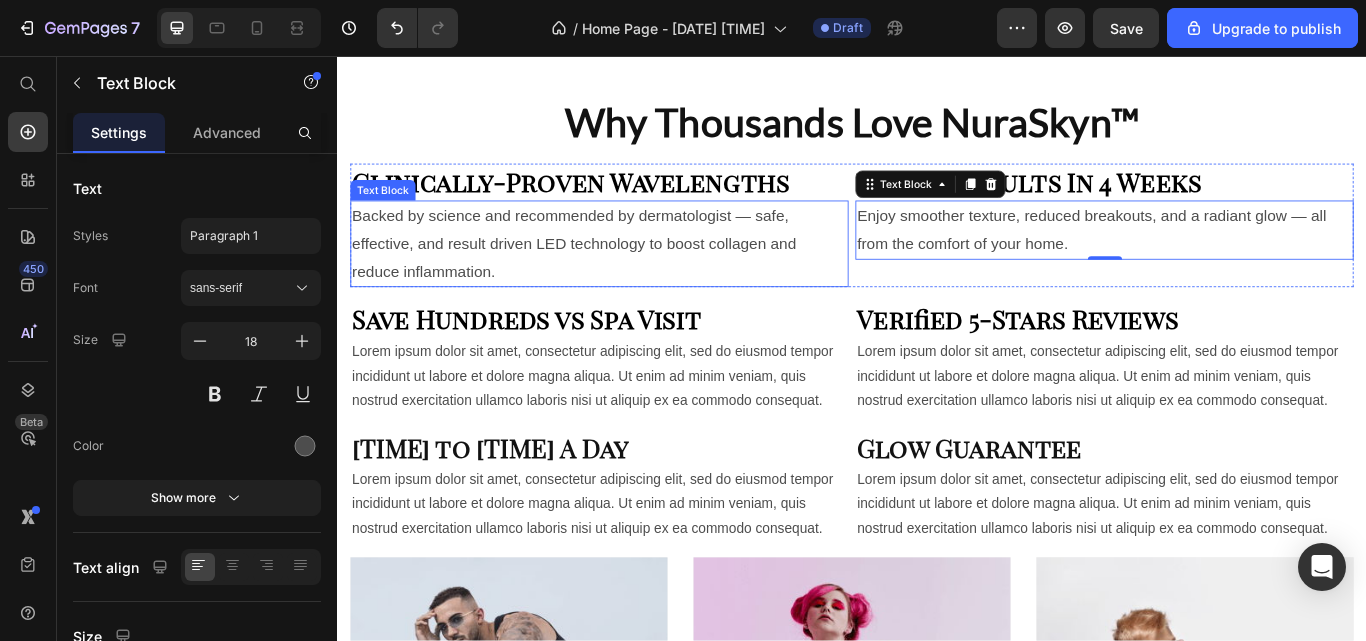 click on "Backed by science and recommended by dermatologist — safe, effective, and result driven LED technology to boost collagen and reduce inflammation." at bounding box center (642, 275) 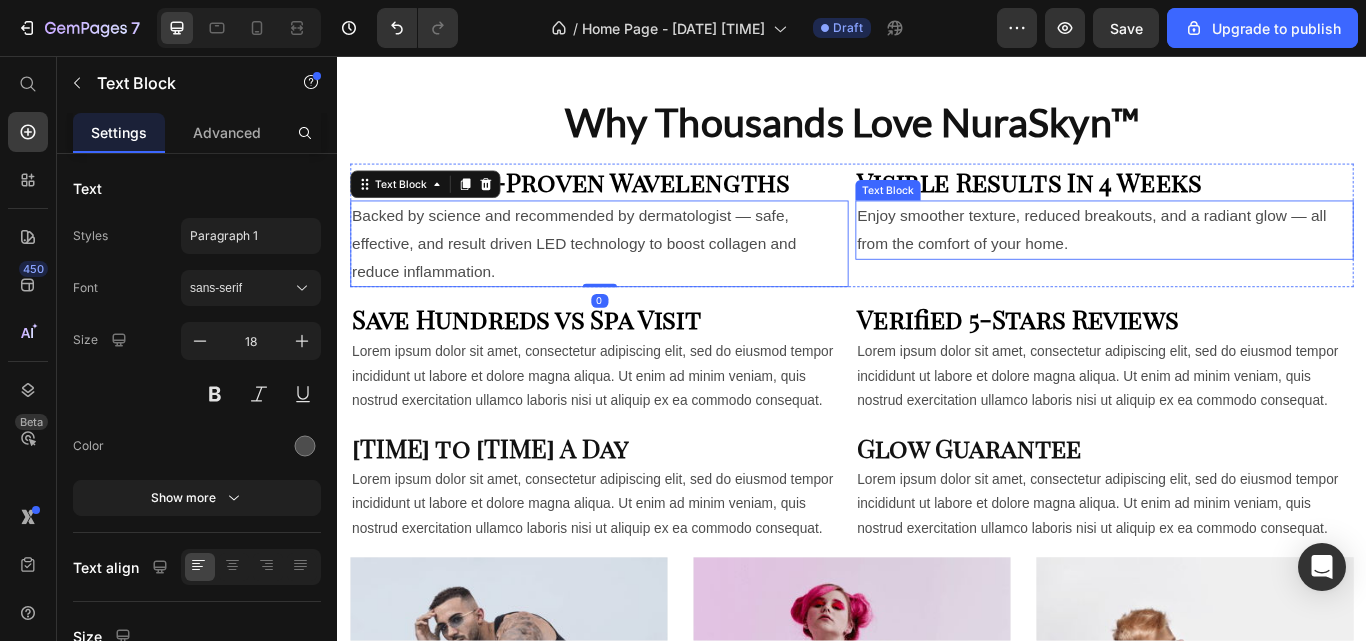 click on "Enjoy smoother texture, reduced breakouts, and a radiant glow — all from the comfort of your home." at bounding box center [1231, 259] 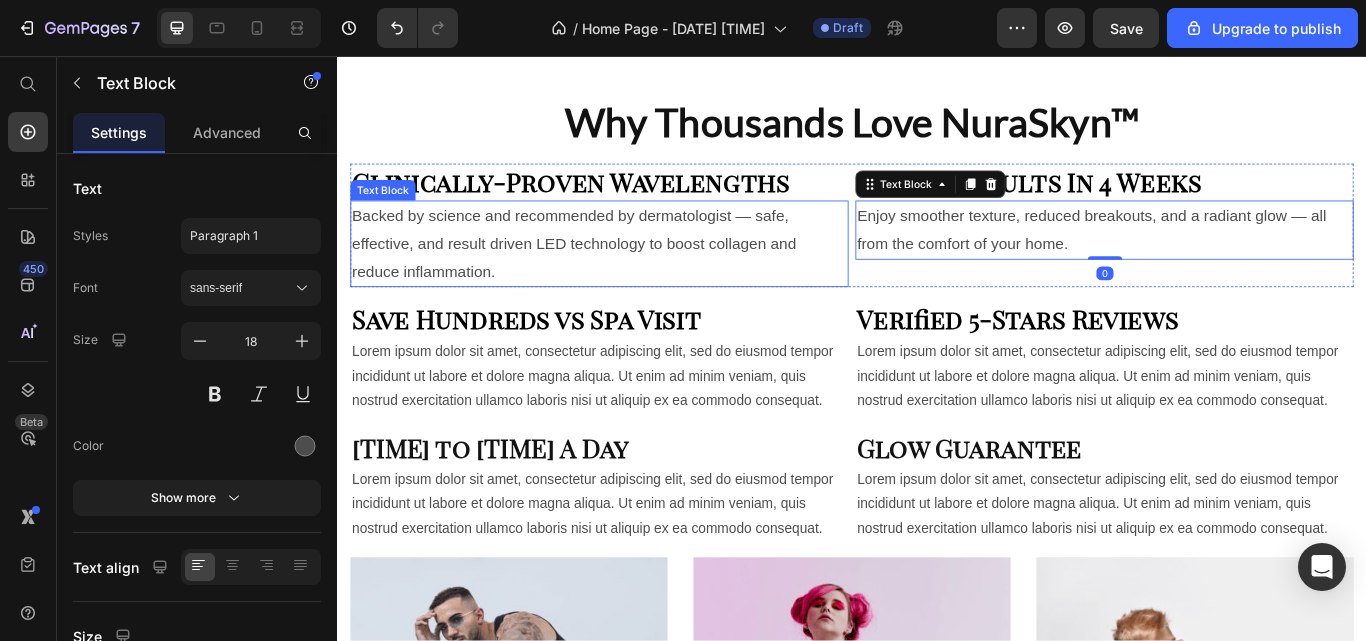 click on "Backed by science and recommended by dermatologist — safe, effective, and result driven LED technology to boost collagen and reduce inflammation." at bounding box center (642, 275) 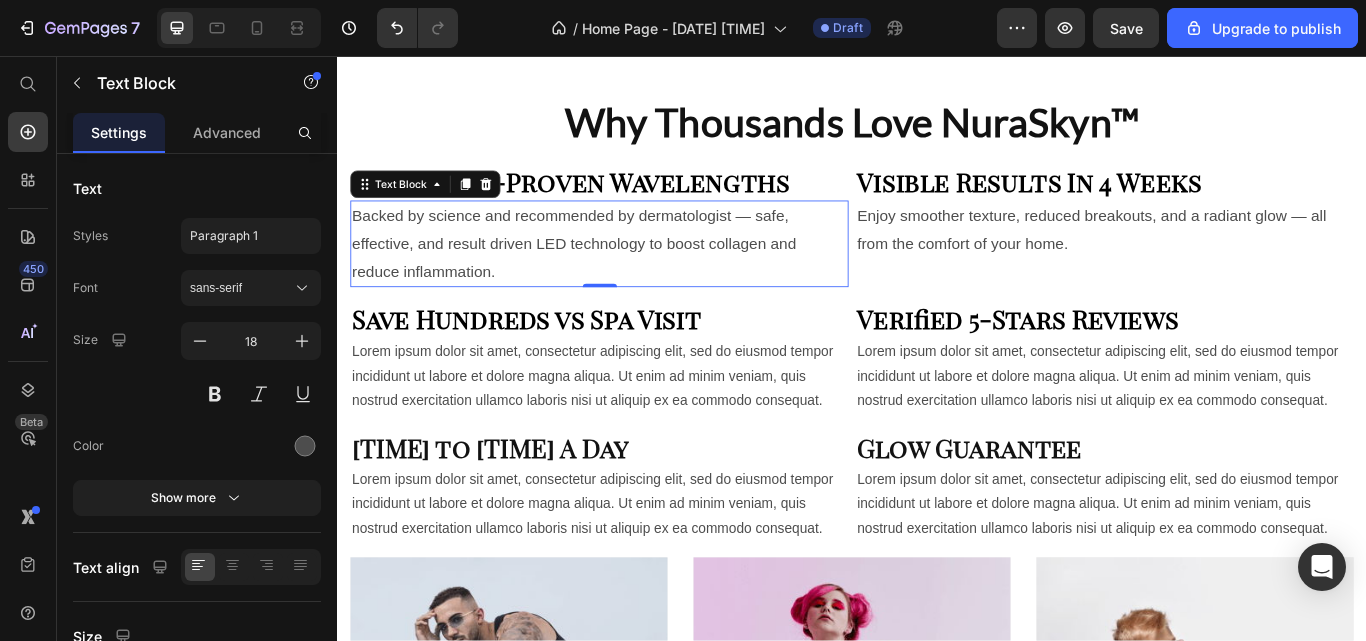 click at bounding box center (215, 394) 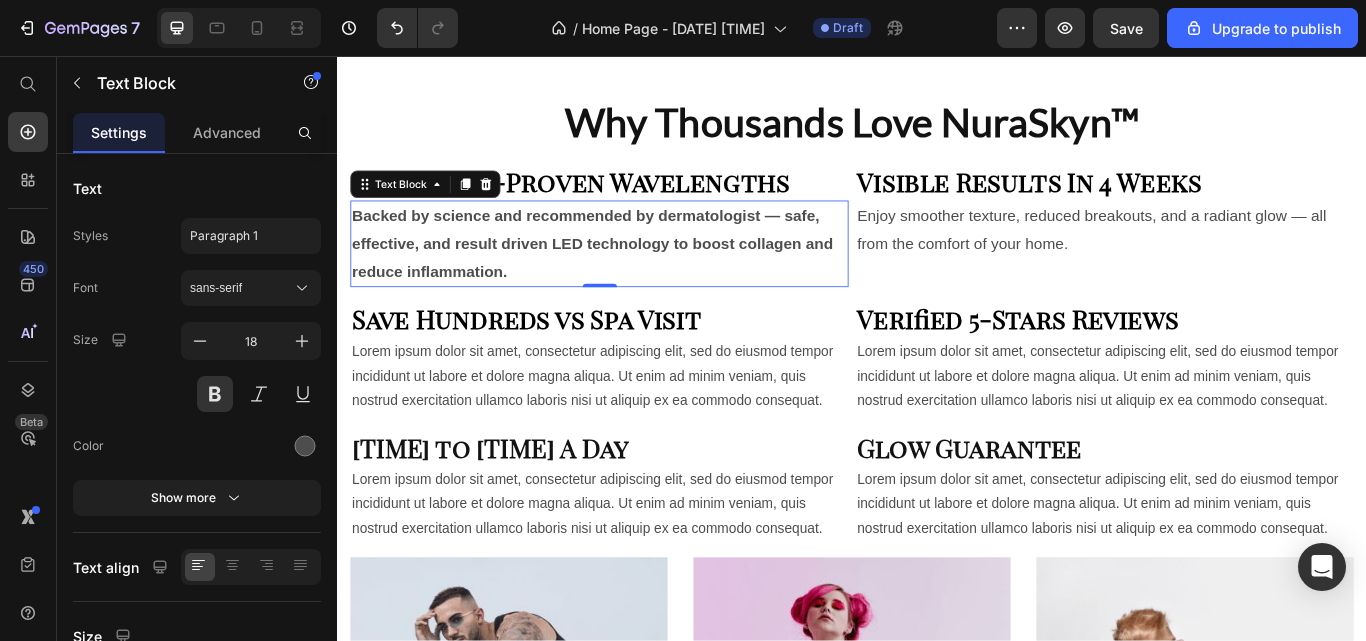 click at bounding box center (215, 394) 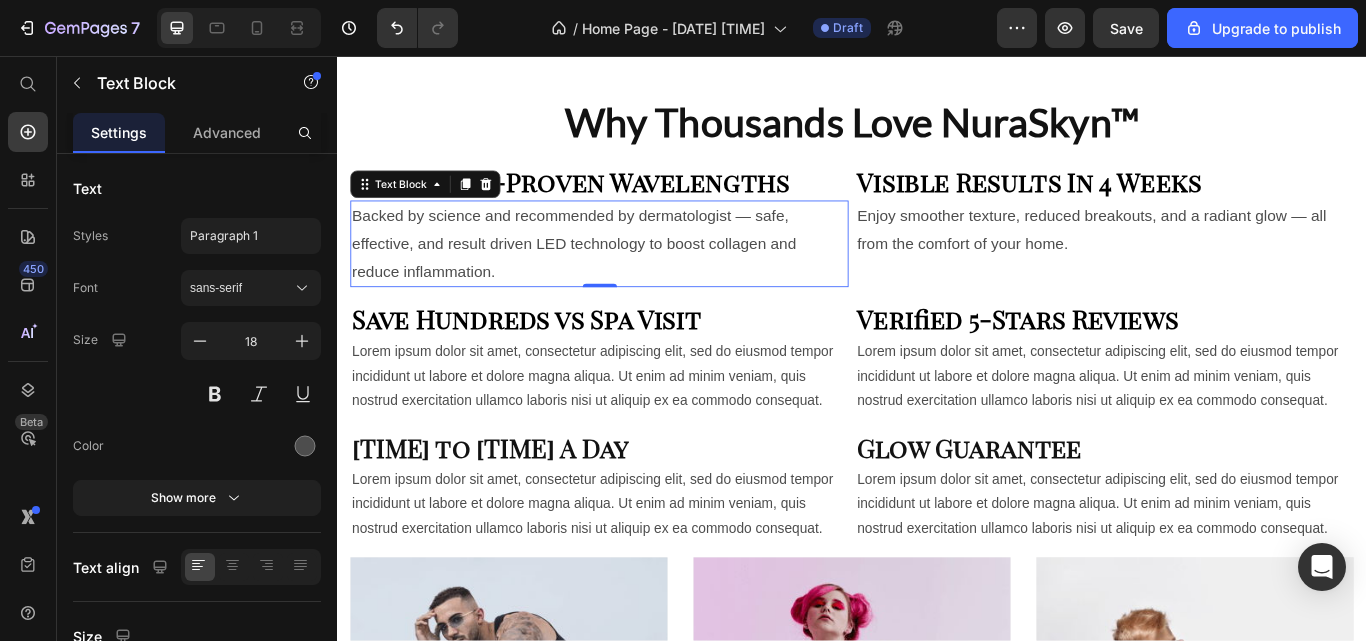 click at bounding box center [259, 394] 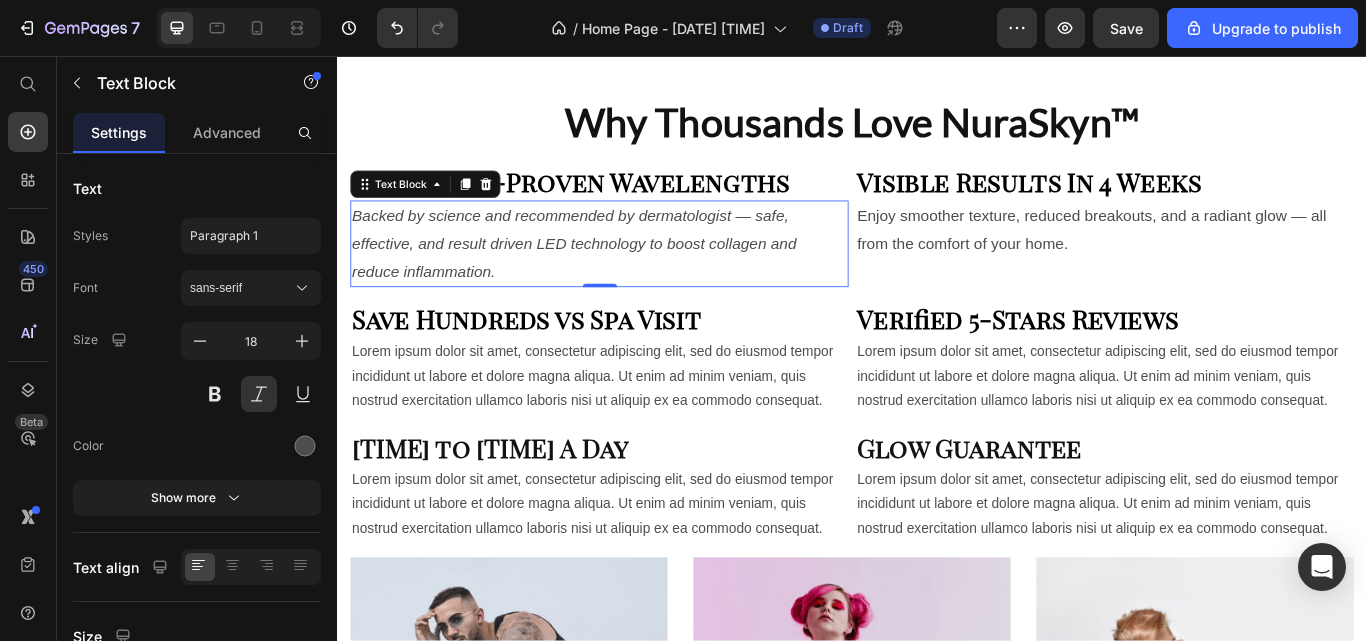click at bounding box center [259, 394] 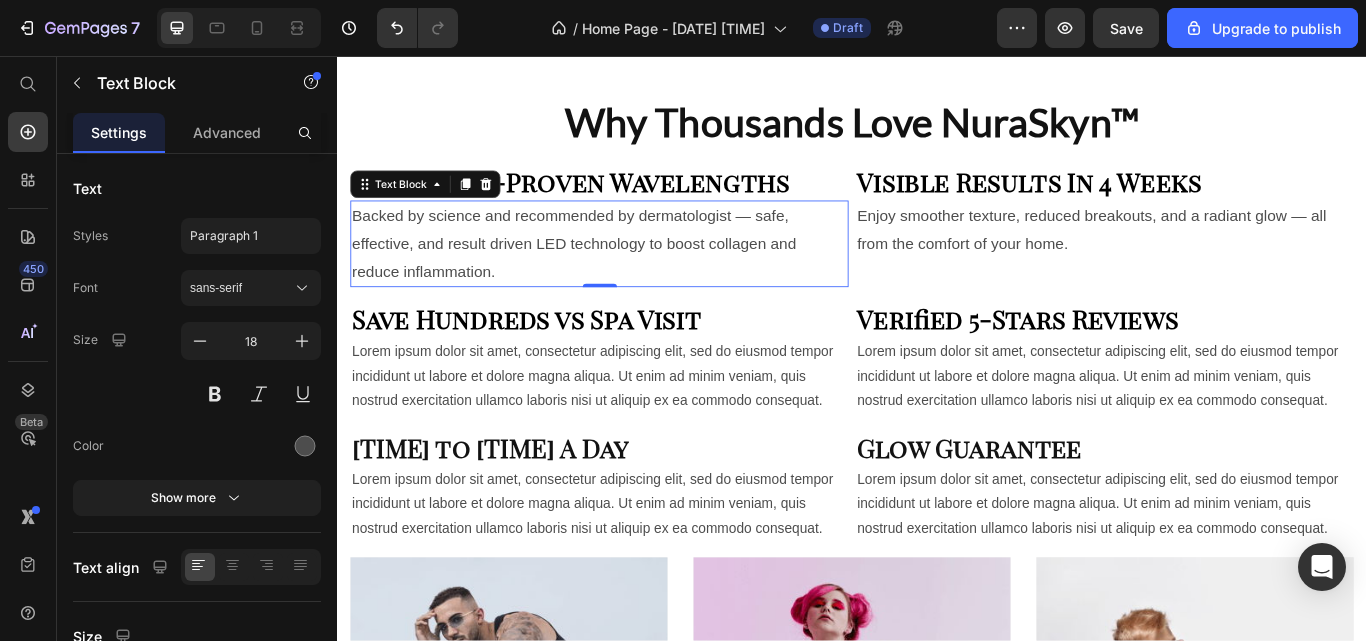 click at bounding box center (305, 446) 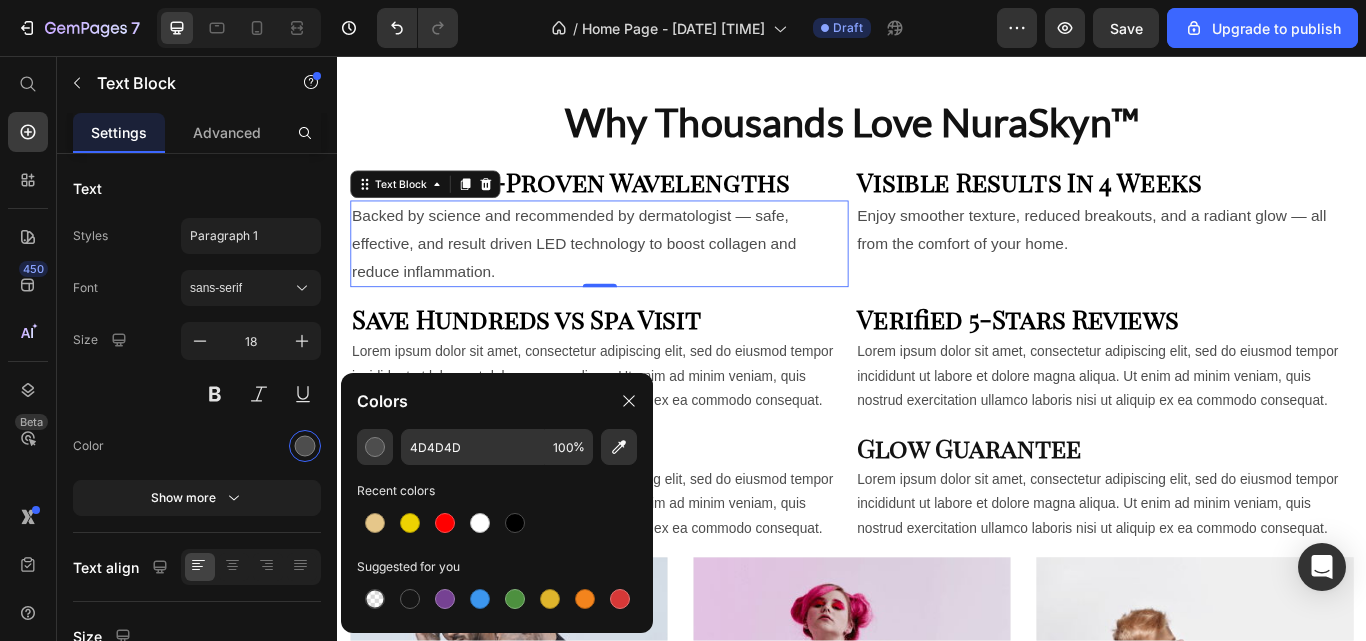 click at bounding box center [515, 523] 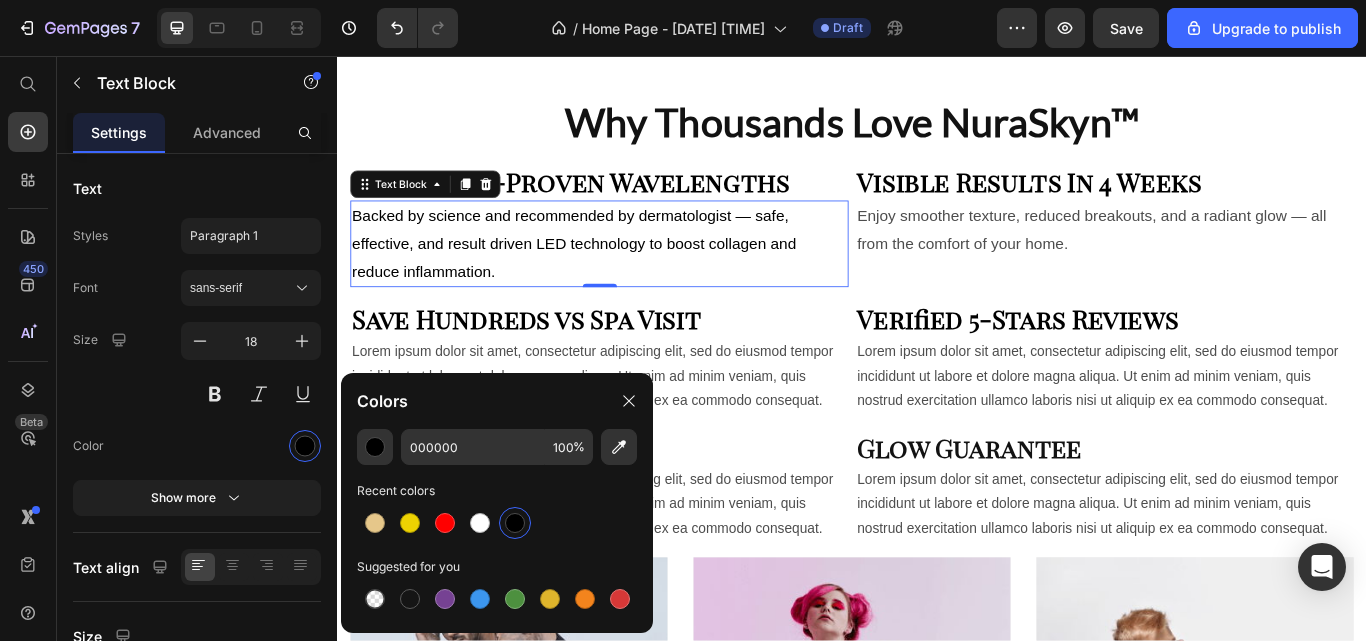 click on "Color" at bounding box center (197, 446) 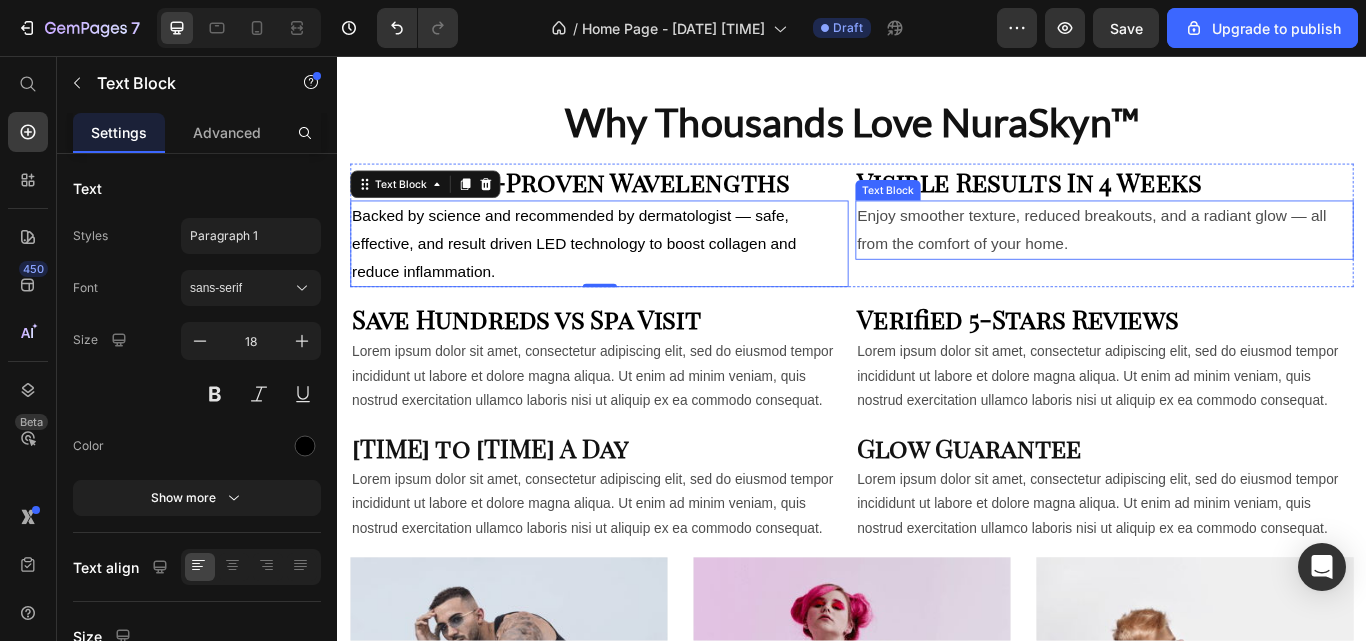 click on "Enjoy smoother texture, reduced breakouts, and a radiant glow — all from the comfort of your home." at bounding box center (1231, 259) 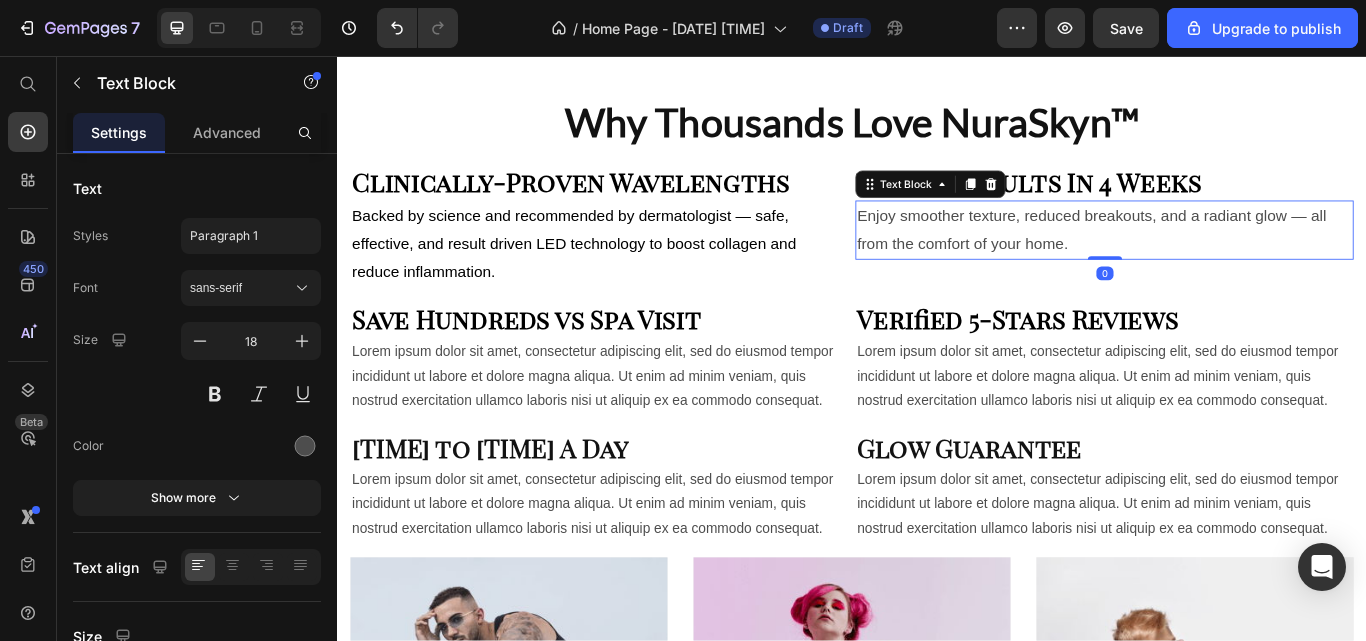 click at bounding box center (305, 446) 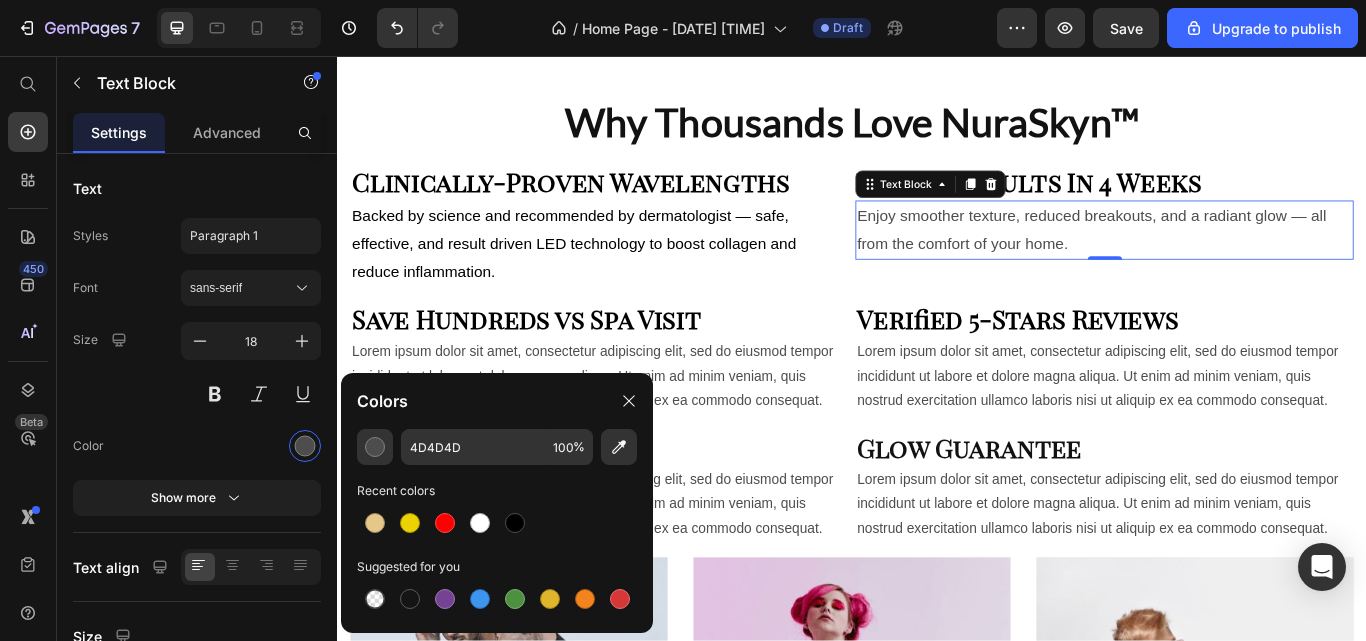 click at bounding box center (515, 523) 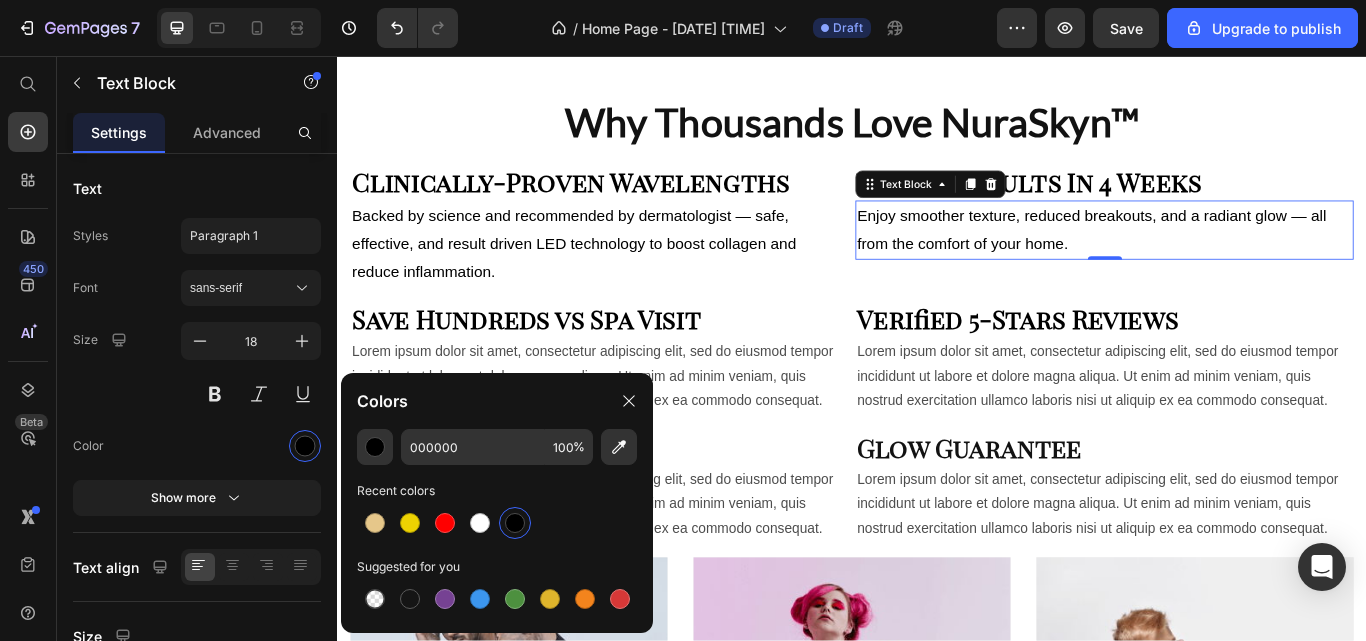 click on "Font sans-serif Size 18 Color Show more" at bounding box center [197, 393] 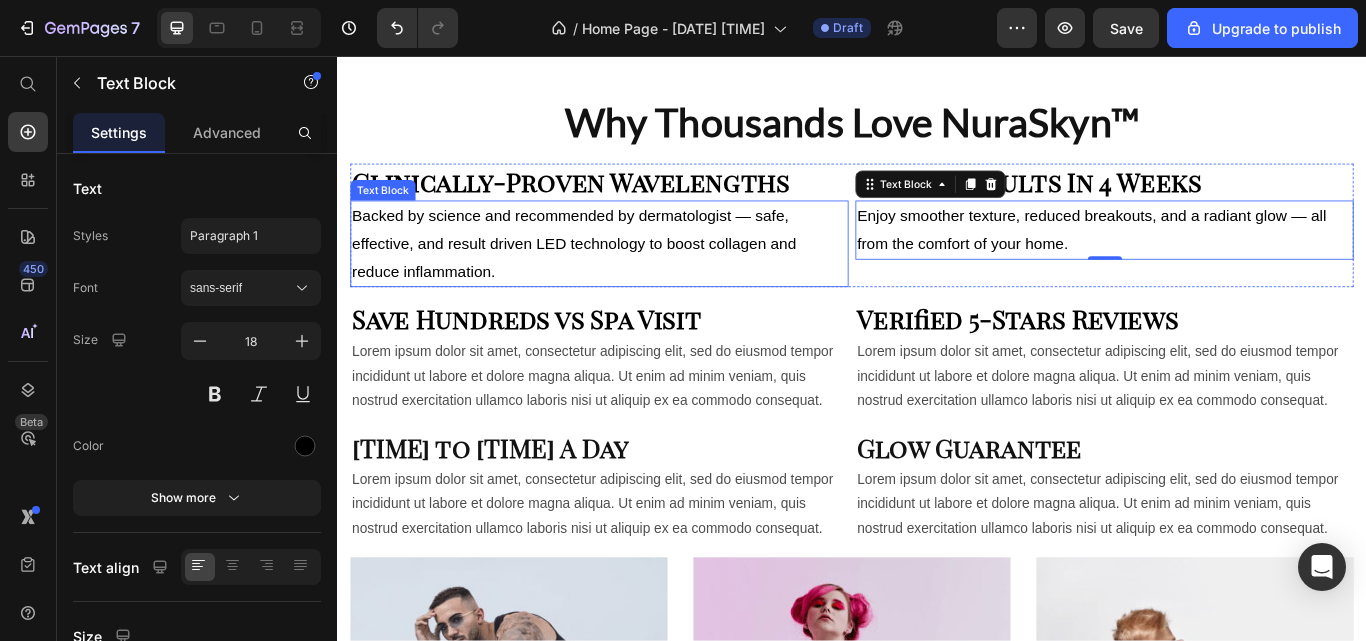 click on "Backed by science and recommended by dermatologist — safe, effective, and result driven LED technology to boost collagen and reduce inflammation." at bounding box center (642, 275) 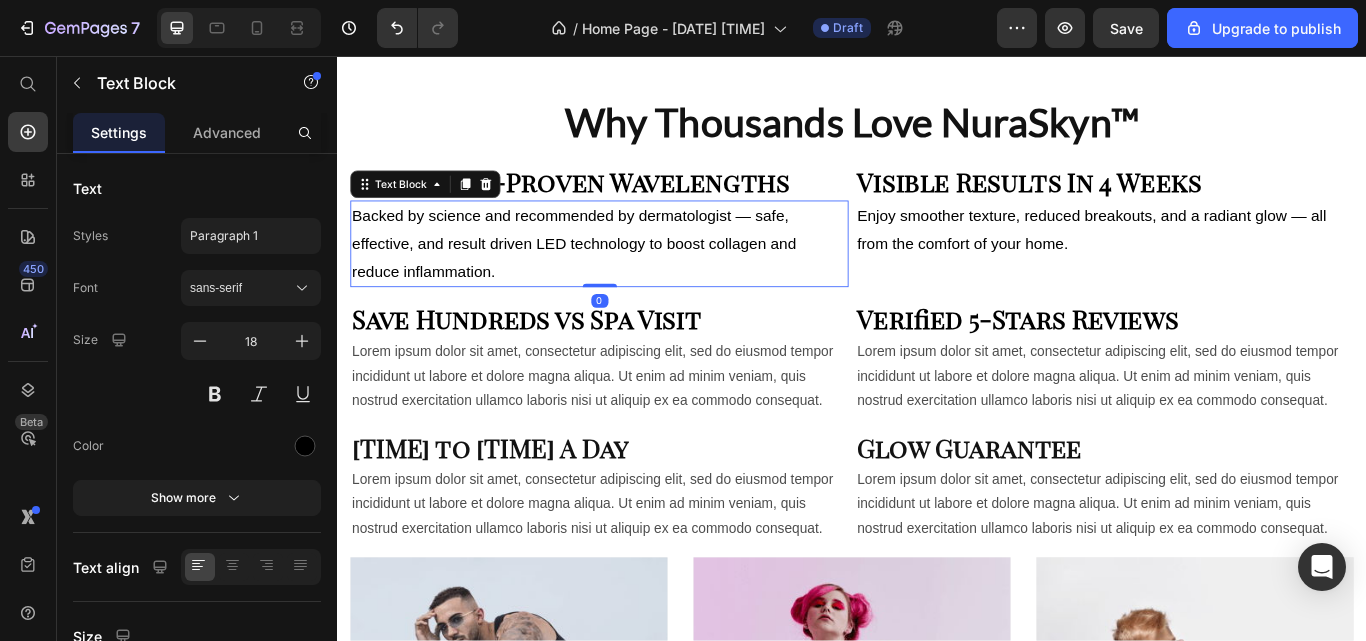 click on "sans-serif" at bounding box center [251, 288] 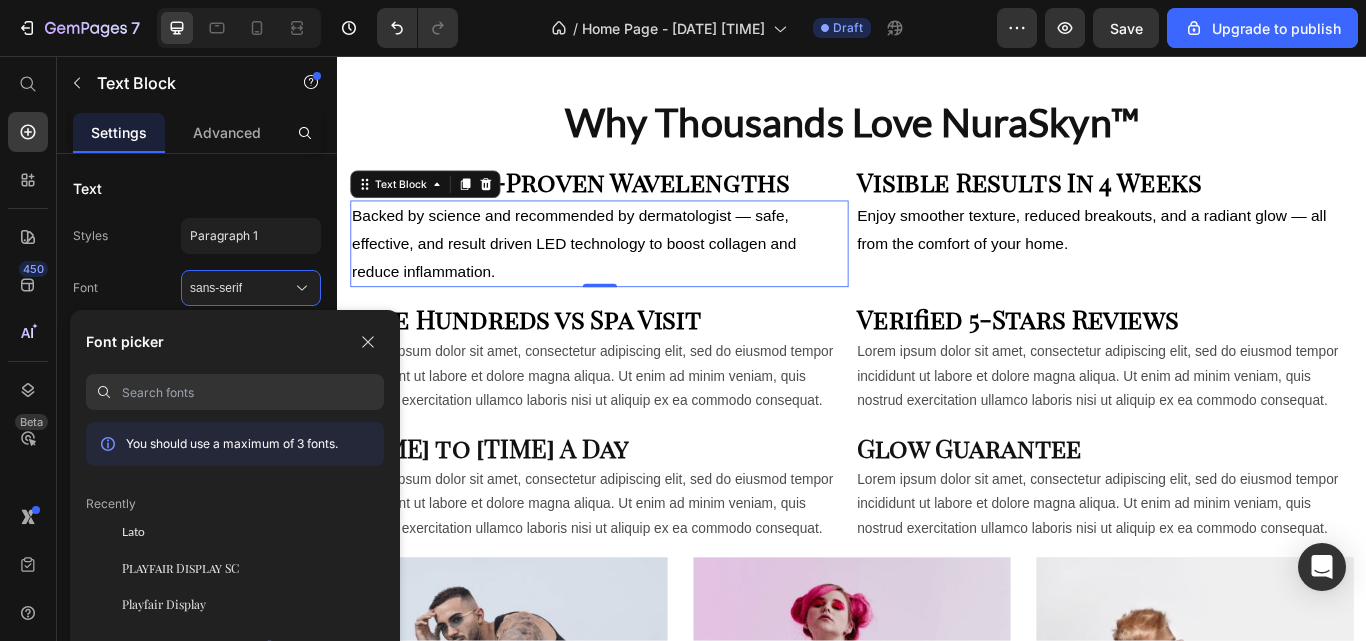click on "Lato" 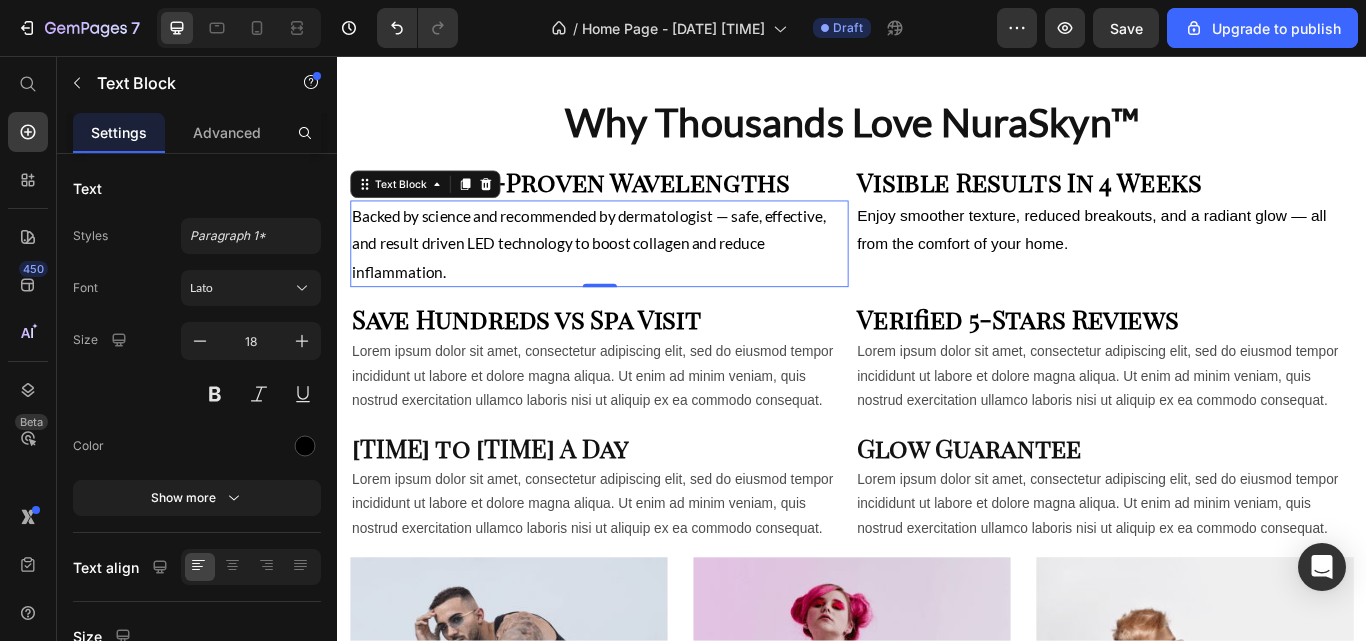 click on "Lato" at bounding box center (241, 288) 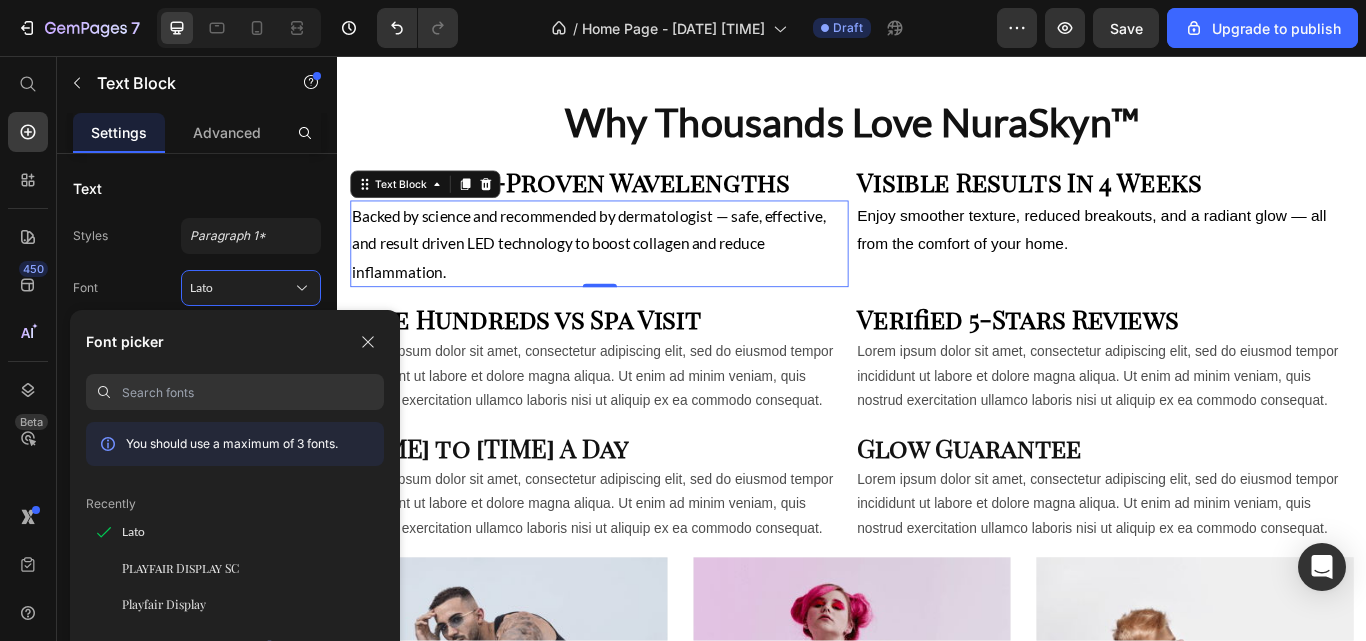 click on "Playfair Display" at bounding box center [164, 604] 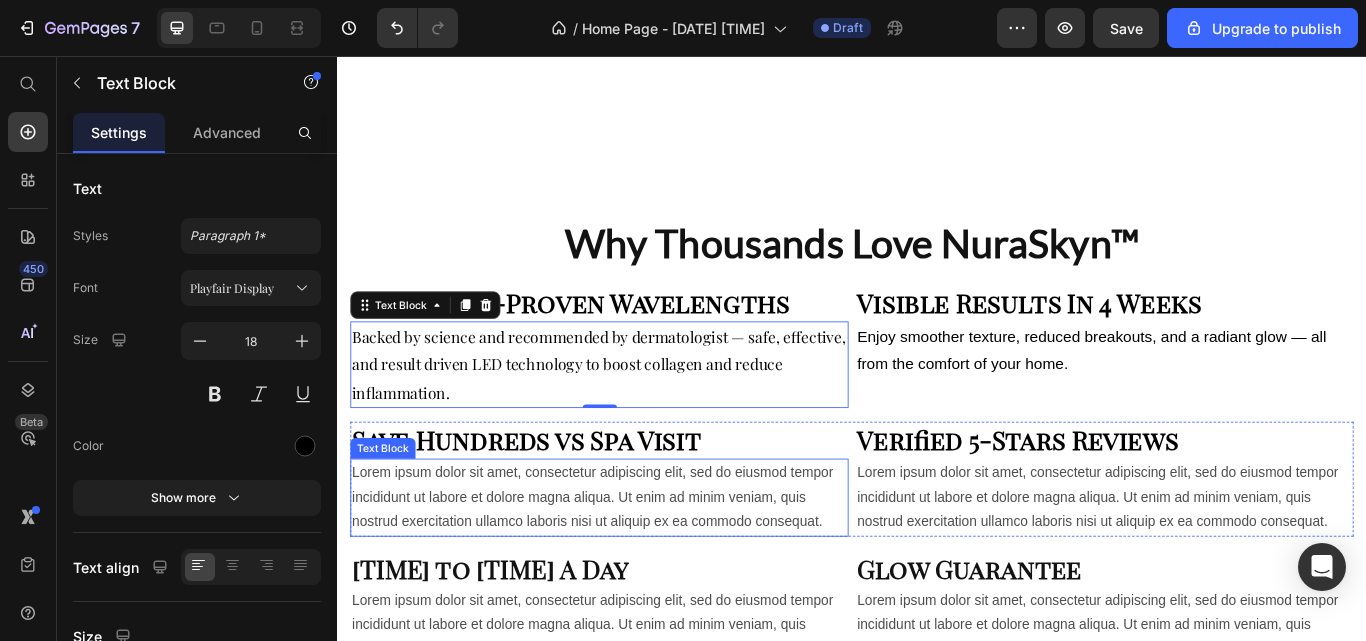 scroll, scrollTop: 1399, scrollLeft: 0, axis: vertical 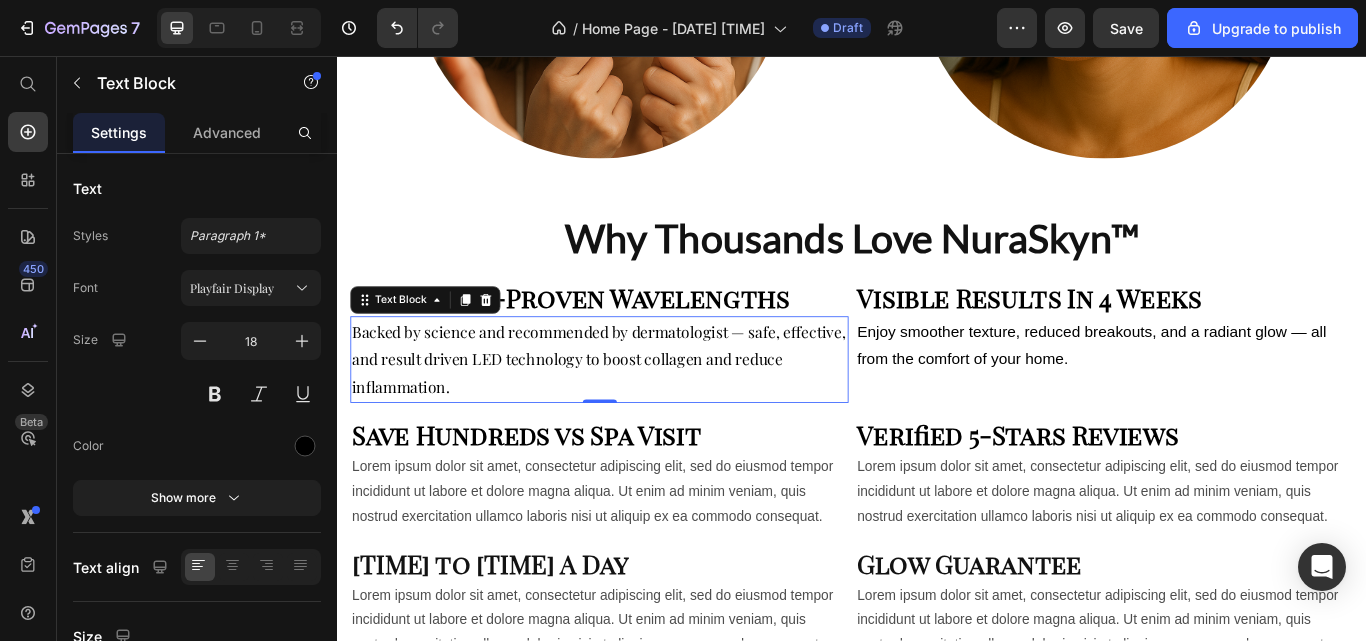 click on "Playfair Display" at bounding box center [241, 288] 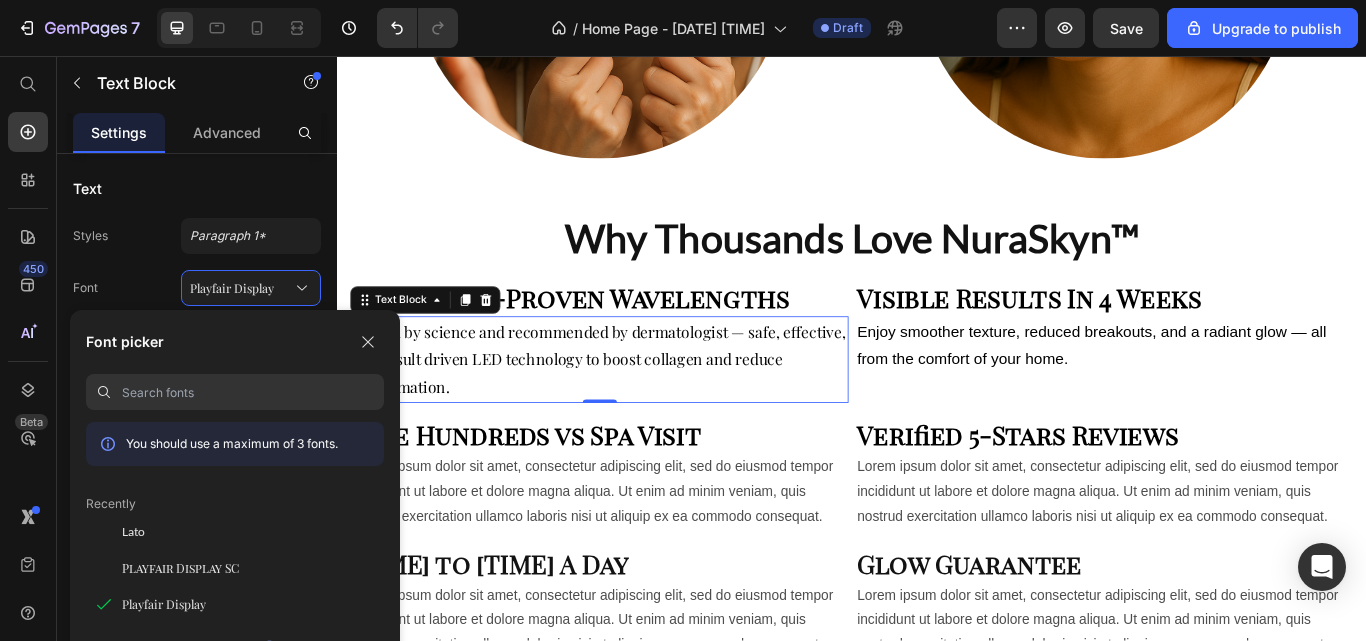 click on "Lato" 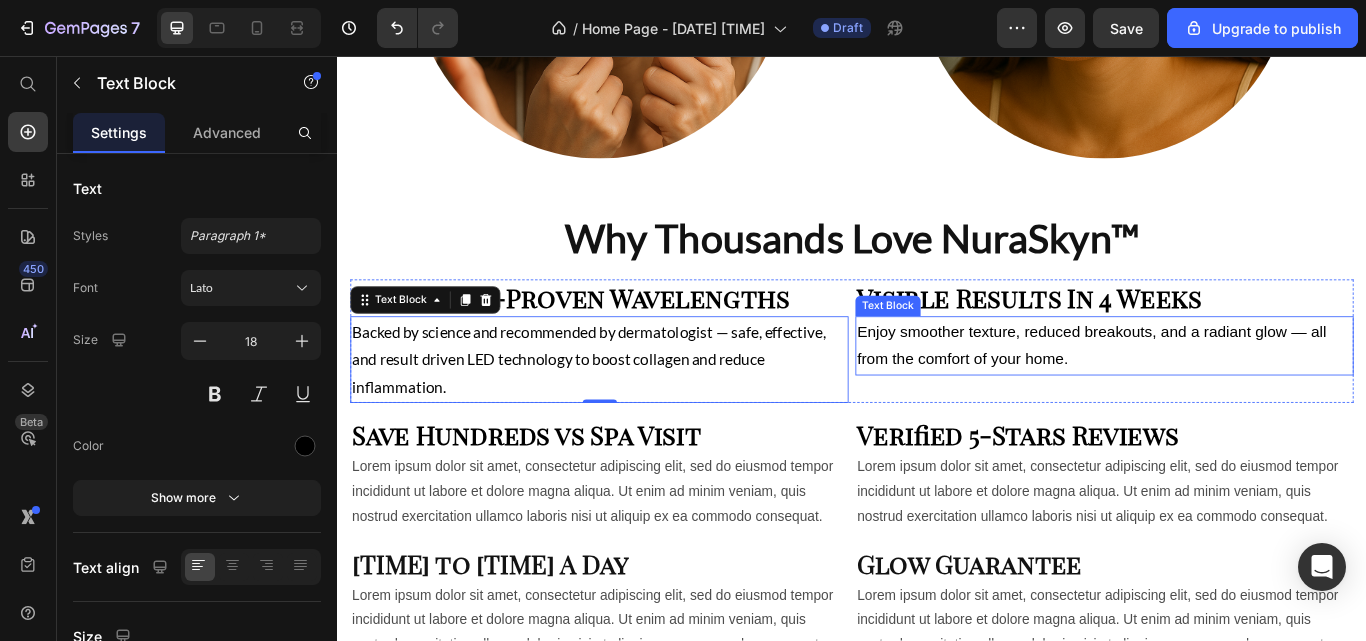 click on "Enjoy smoother texture, reduced breakouts, and a radiant glow — all from the comfort of your home." at bounding box center [1231, 394] 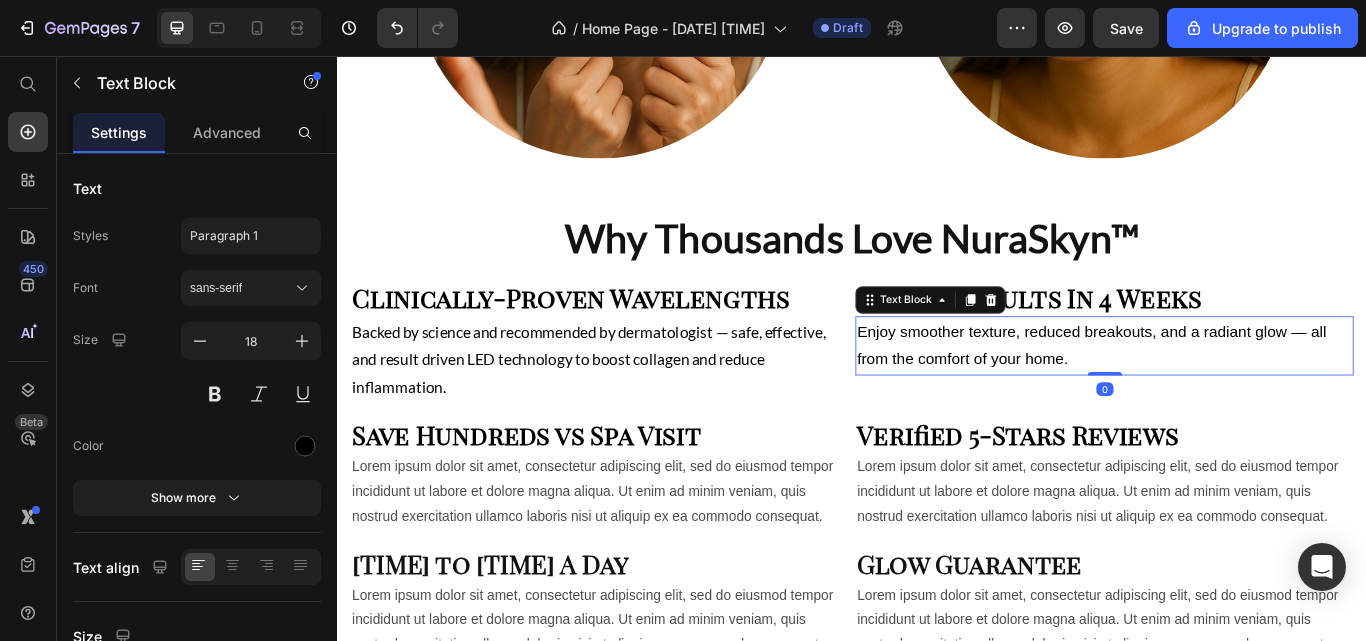 click 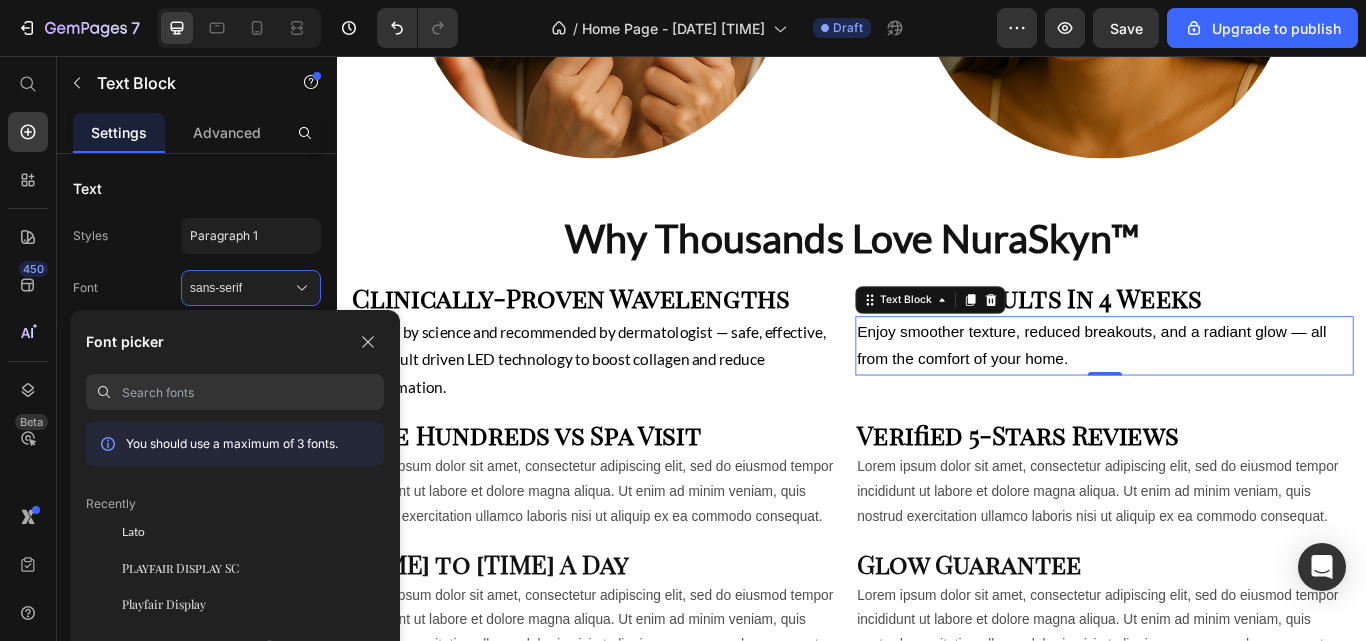 click on "Lato" 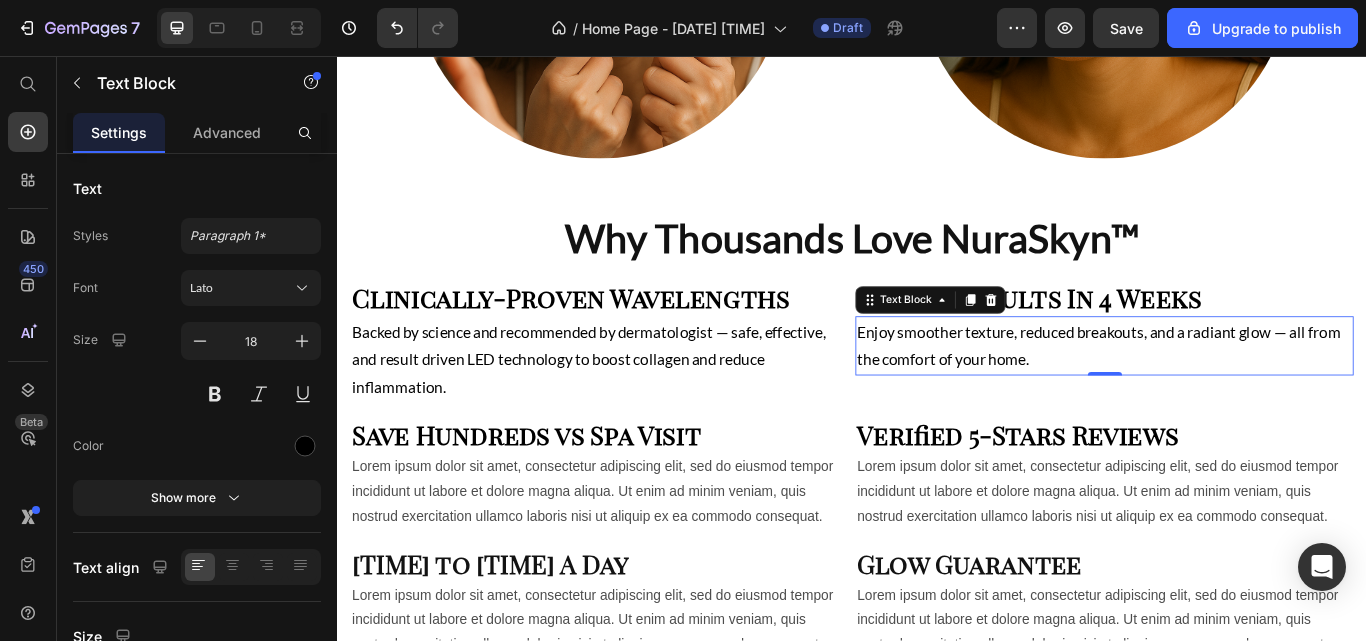 click on "Color" at bounding box center [197, 446] 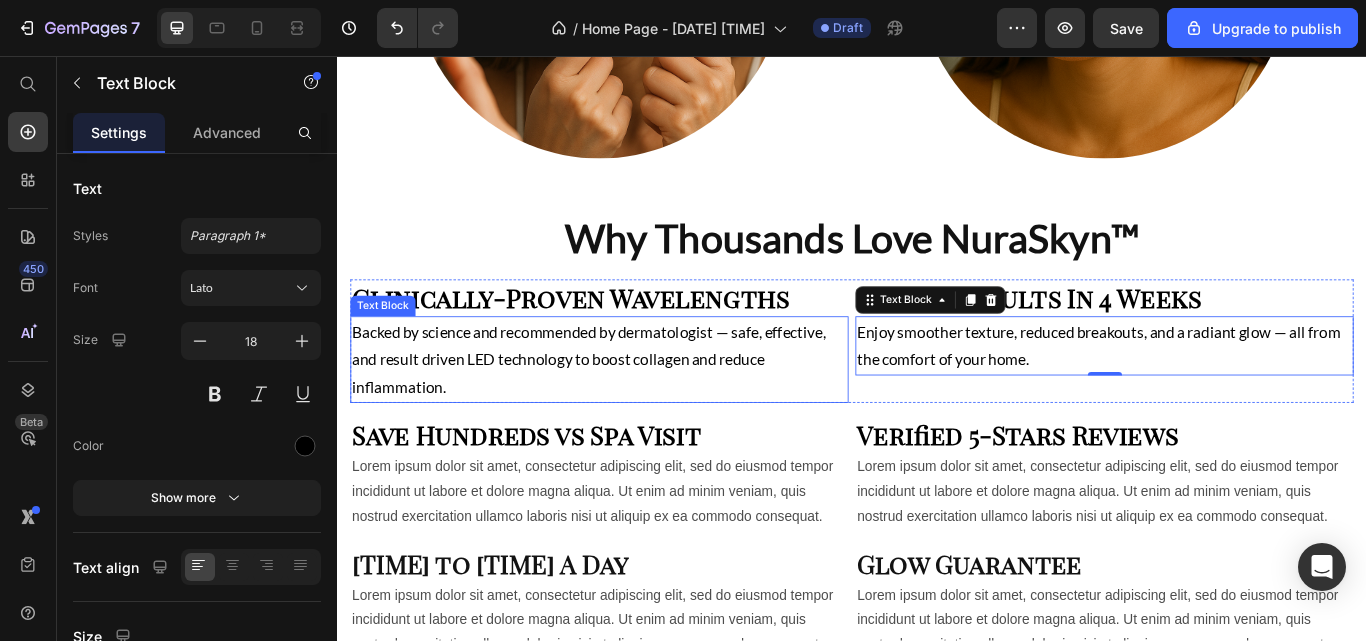 click on "Backed by science and recommended by dermatologist — safe, effective, and result driven LED technology to boost collagen and reduce inflammation." at bounding box center (642, 410) 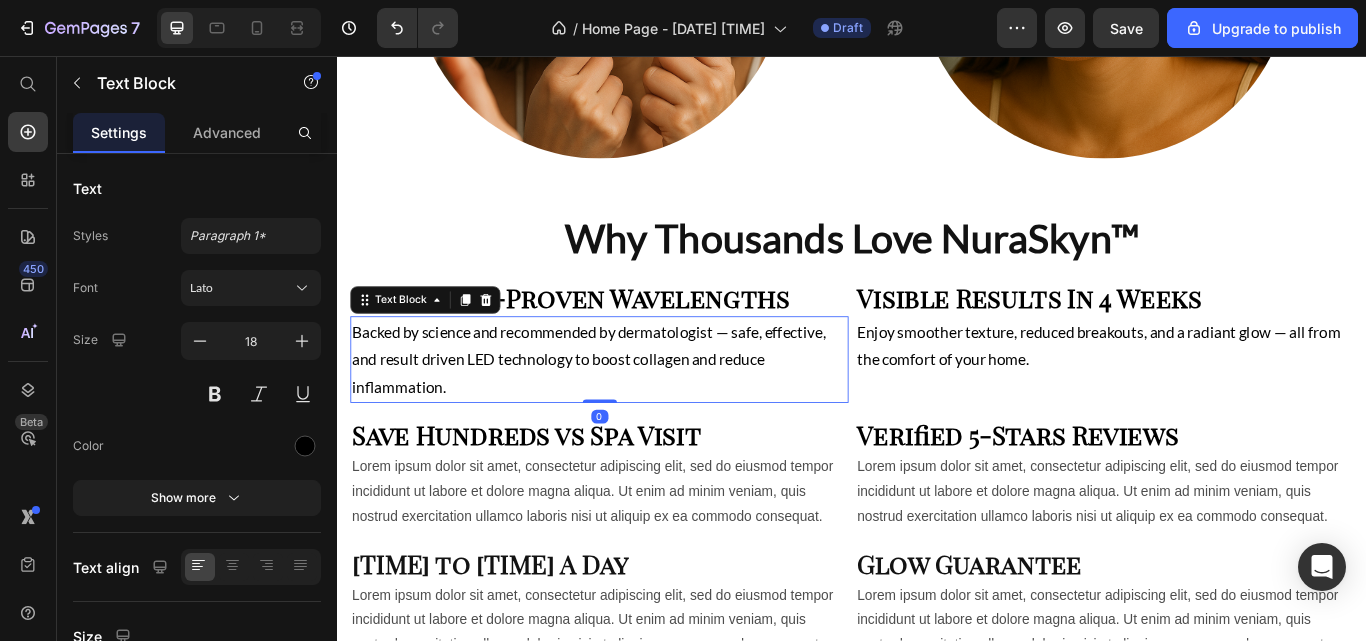 click at bounding box center (215, 394) 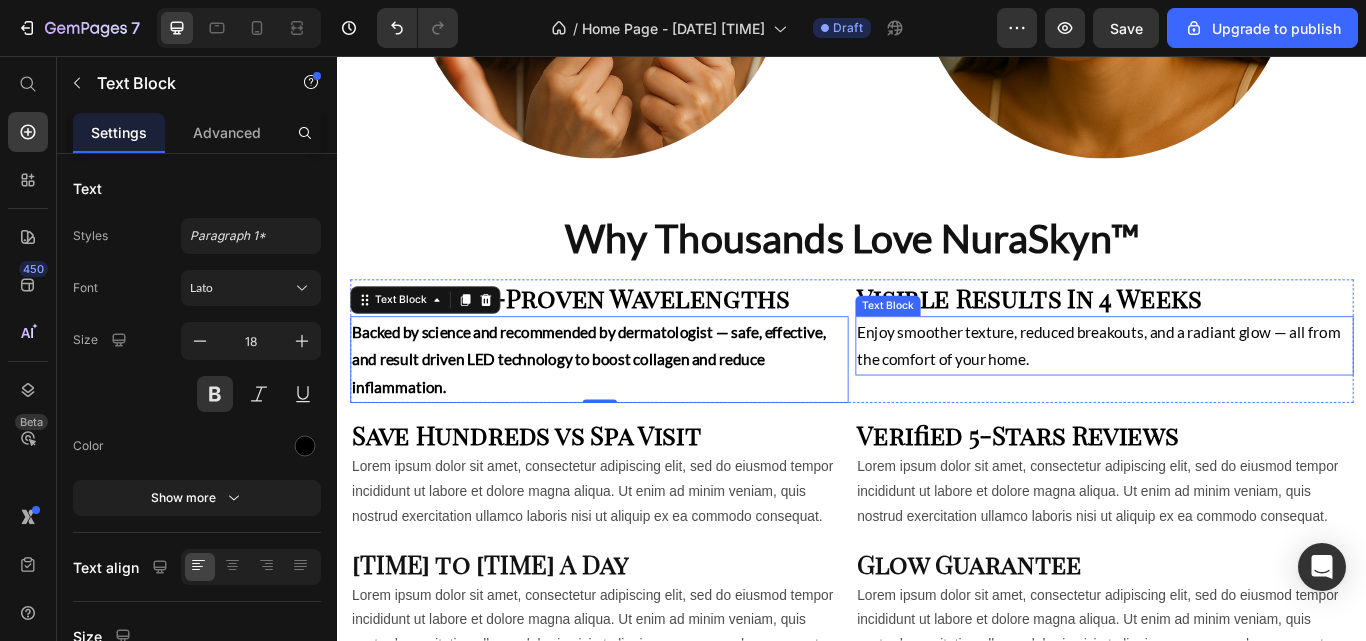 click on "Enjoy smoother texture, reduced breakouts, and a radiant glow — all from the comfort of your home." at bounding box center [1231, 394] 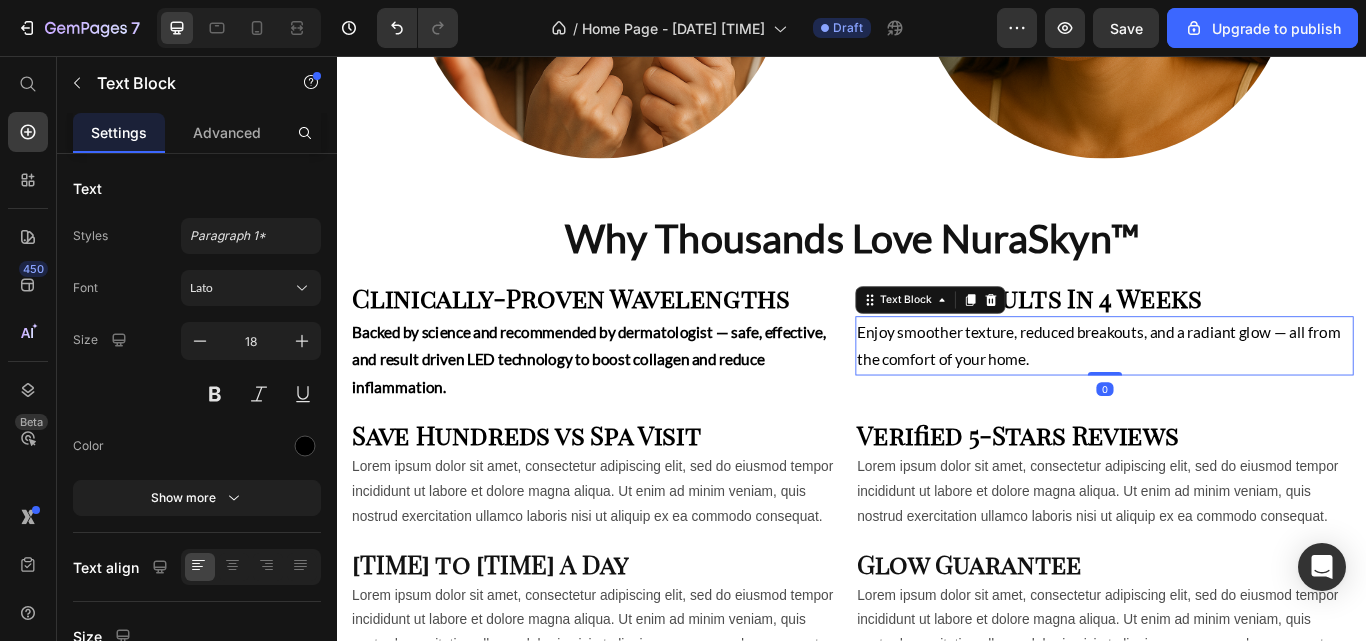 click at bounding box center (215, 394) 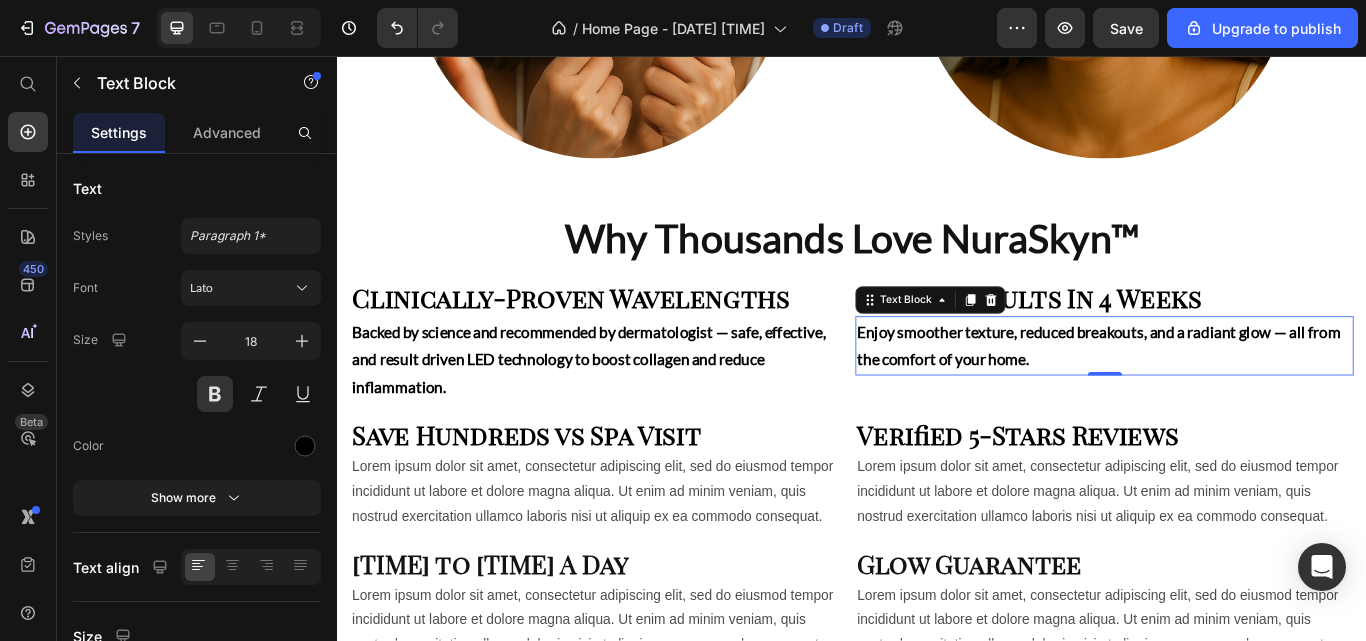 click at bounding box center [215, 394] 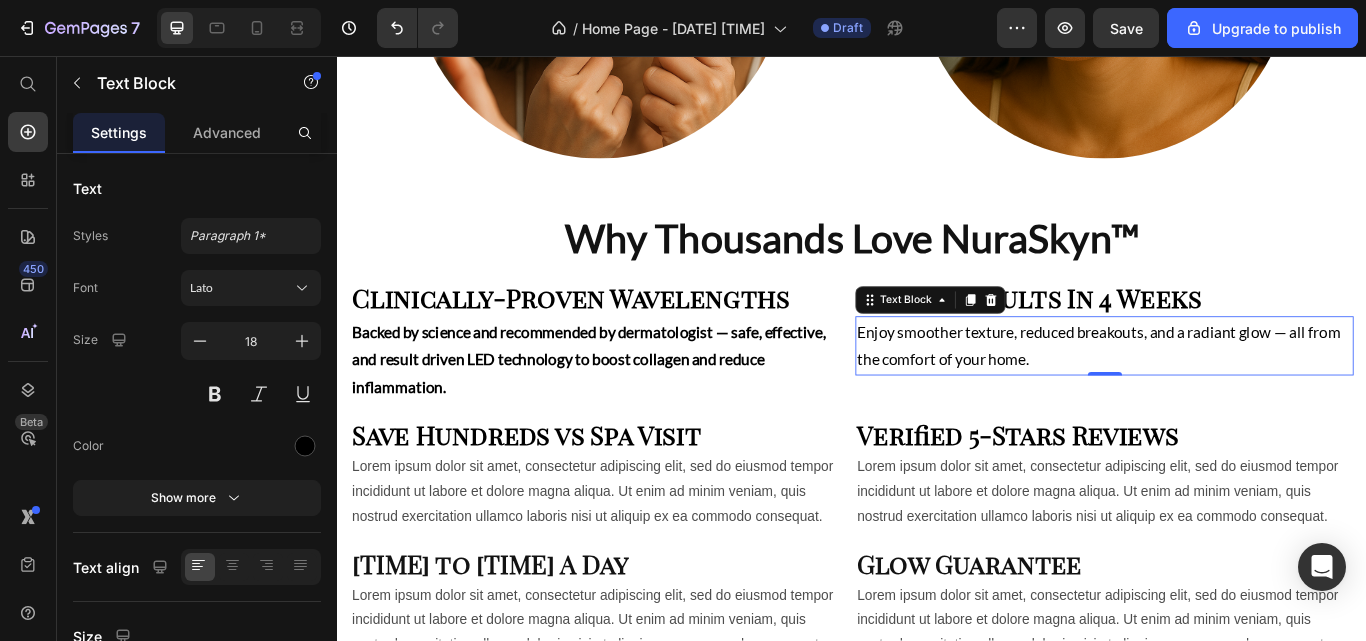 click at bounding box center [259, 394] 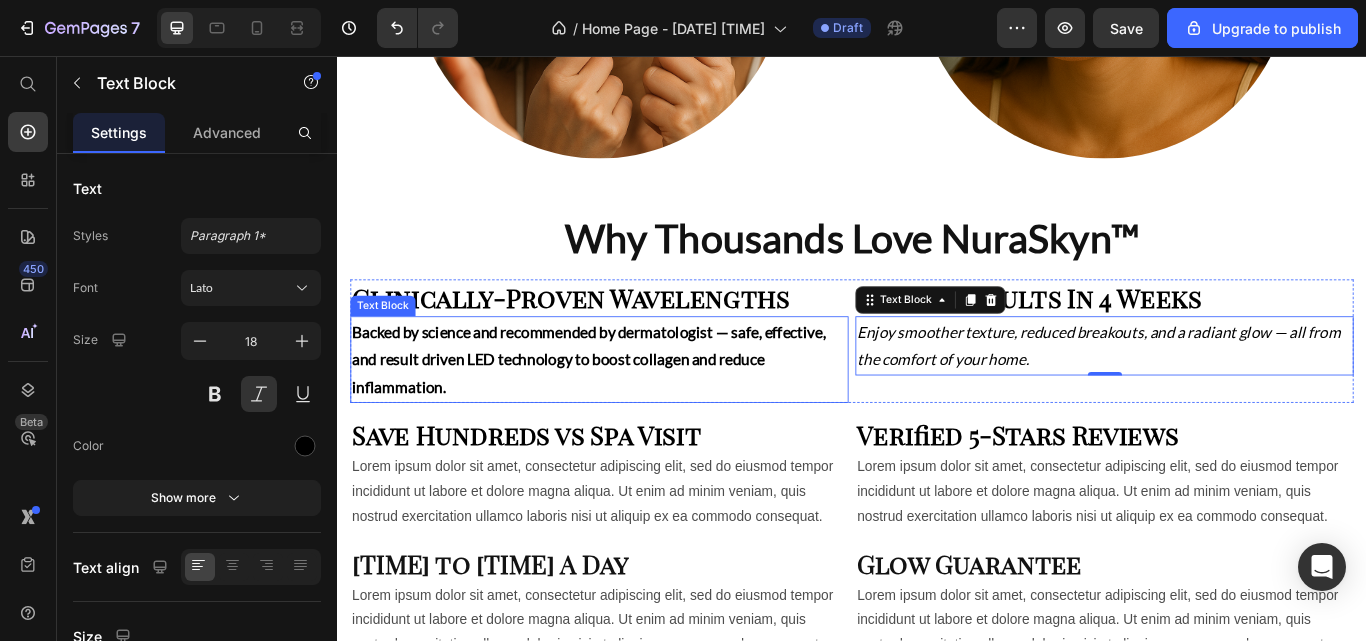 click on "Backed by science and recommended by dermatologist — safe, effective, and result driven LED technology to boost collagen and reduce inflammation." at bounding box center (642, 410) 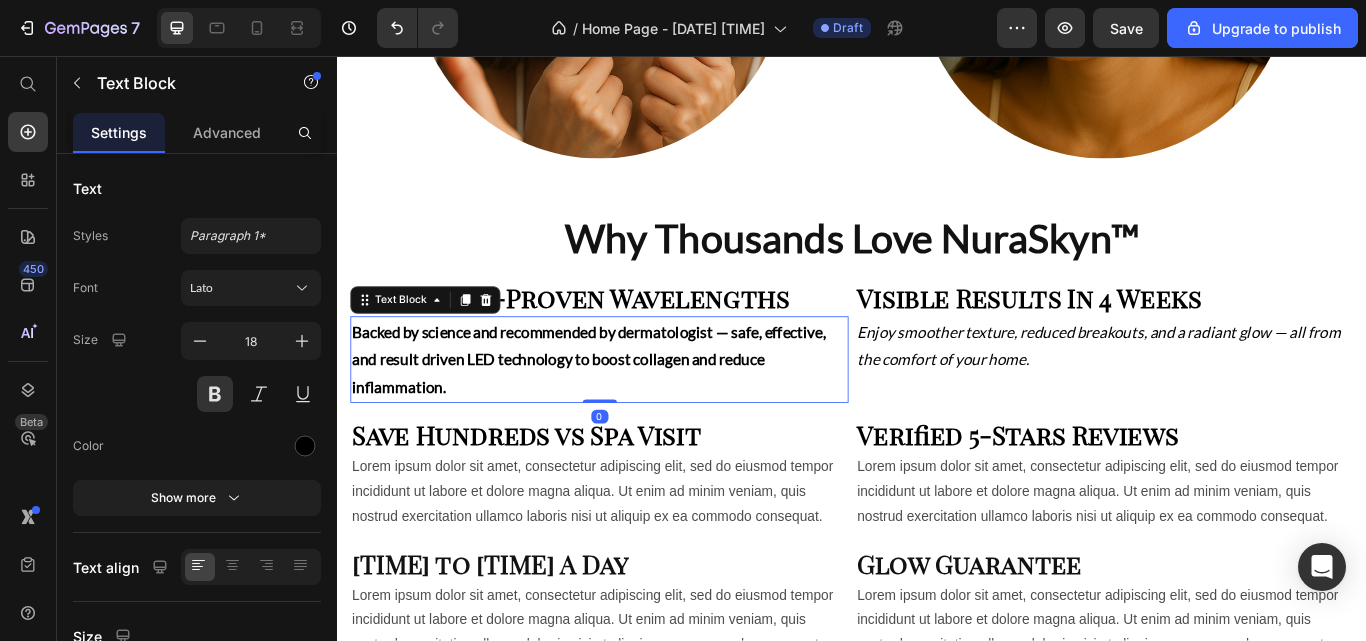 click at bounding box center (215, 394) 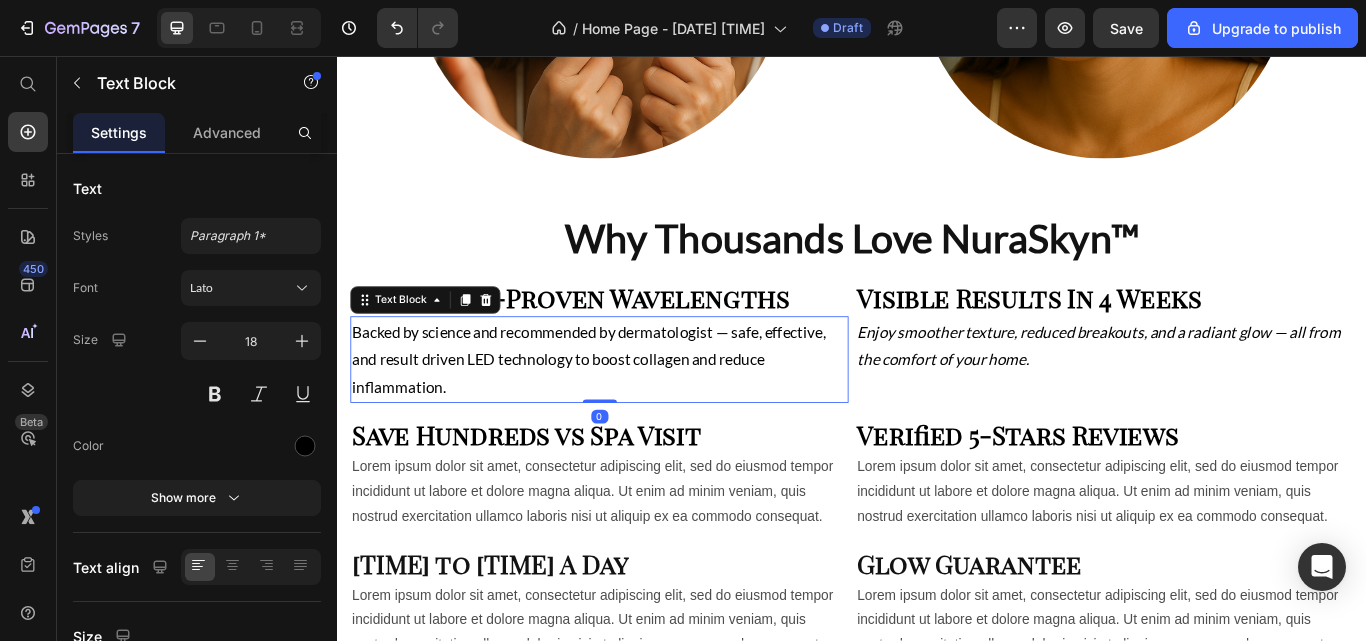 click at bounding box center (259, 394) 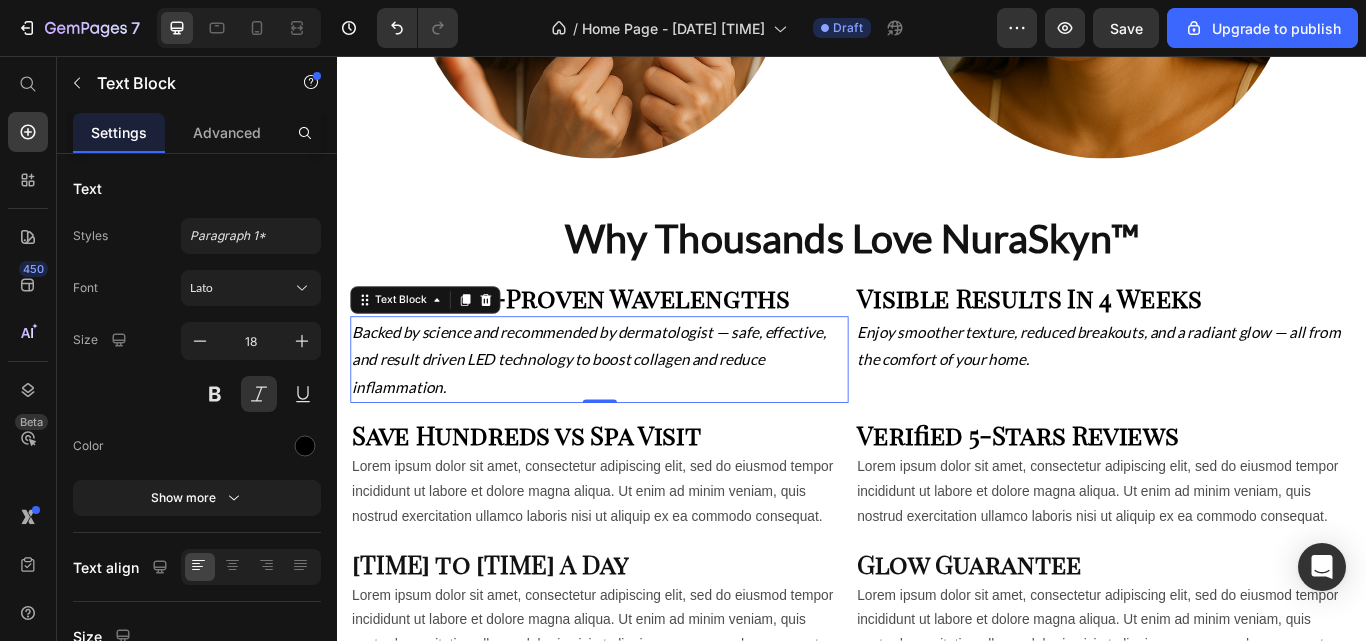 click on "Size 18" at bounding box center [197, 367] 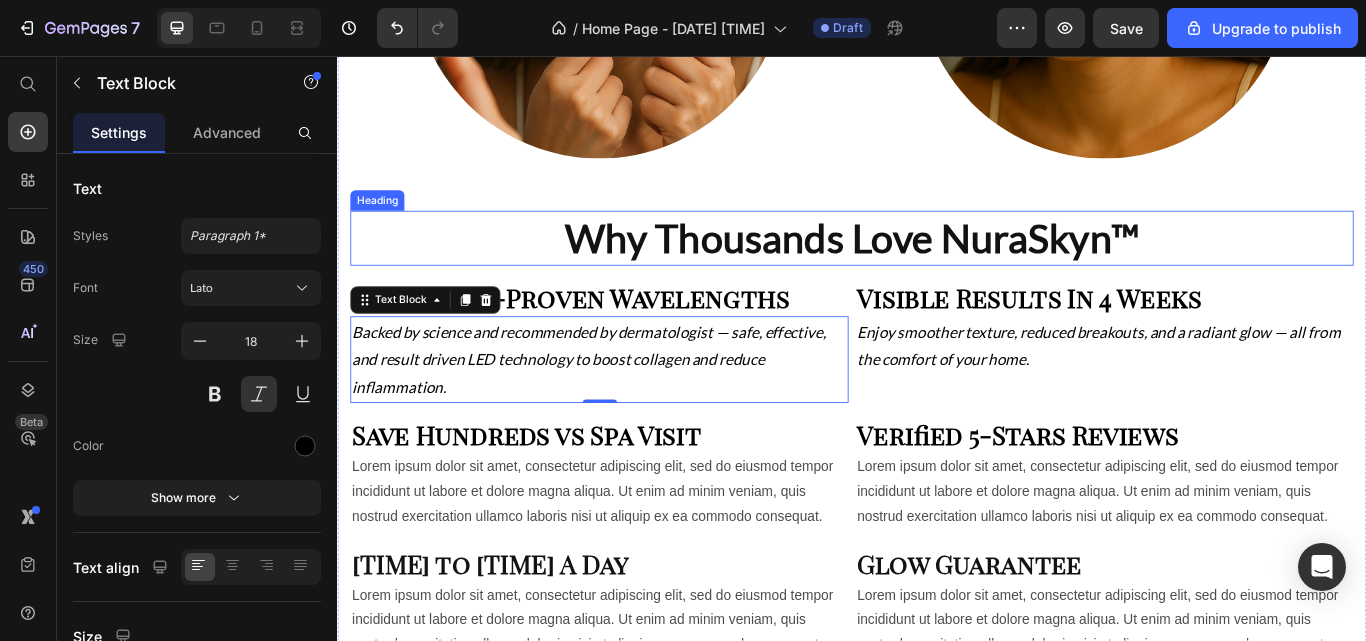 click on "Why Thousands Love NuraSkyn™" at bounding box center (937, 269) 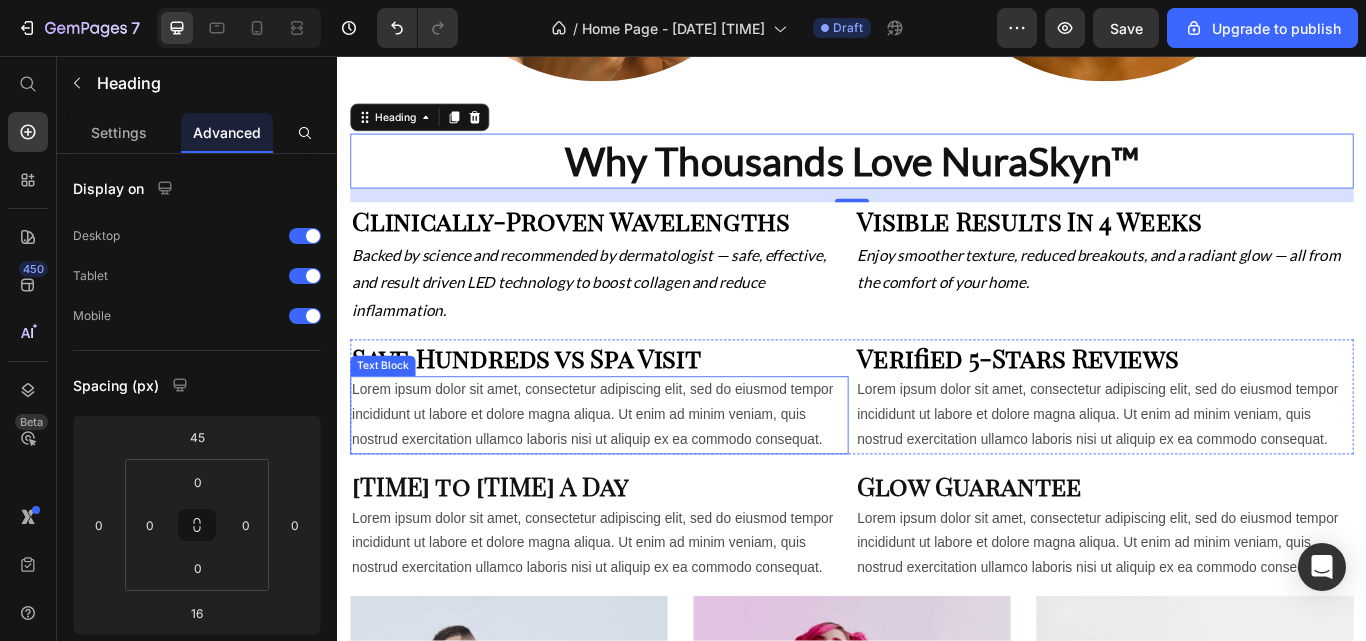 scroll, scrollTop: 1490, scrollLeft: 0, axis: vertical 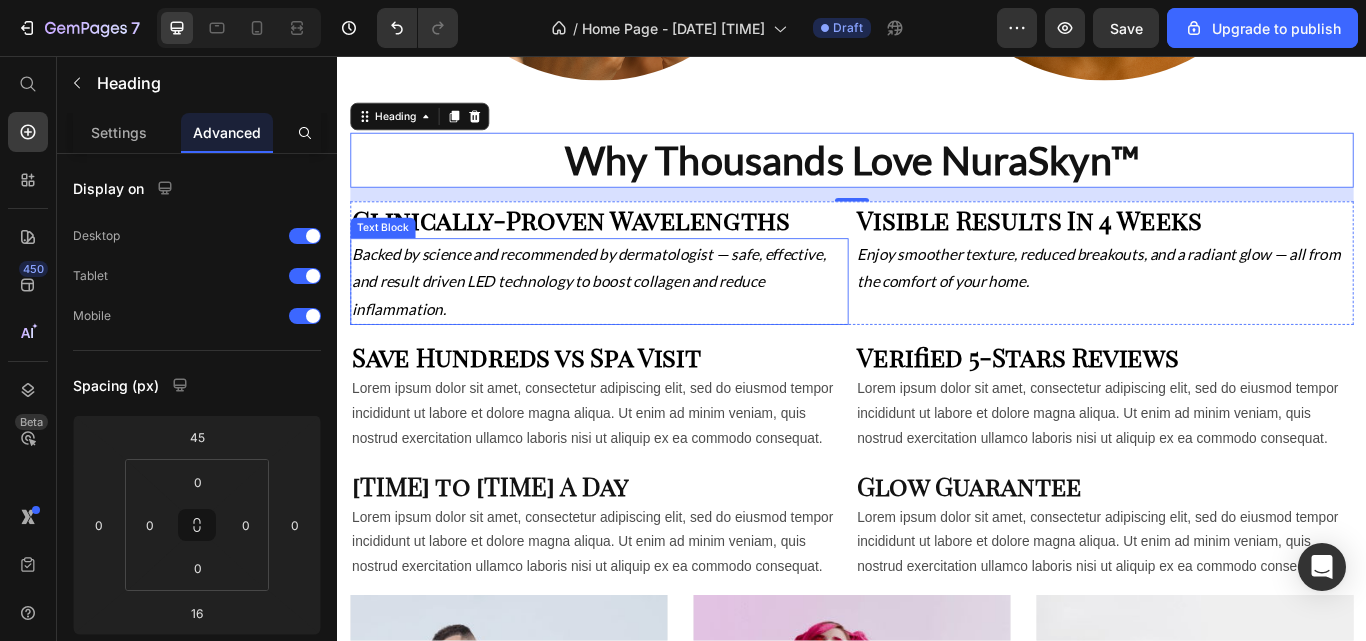 click on "Backed by science and recommended by dermatologist — safe, effective, and result driven LED technology to boost collagen and reduce inflammation." at bounding box center (642, 319) 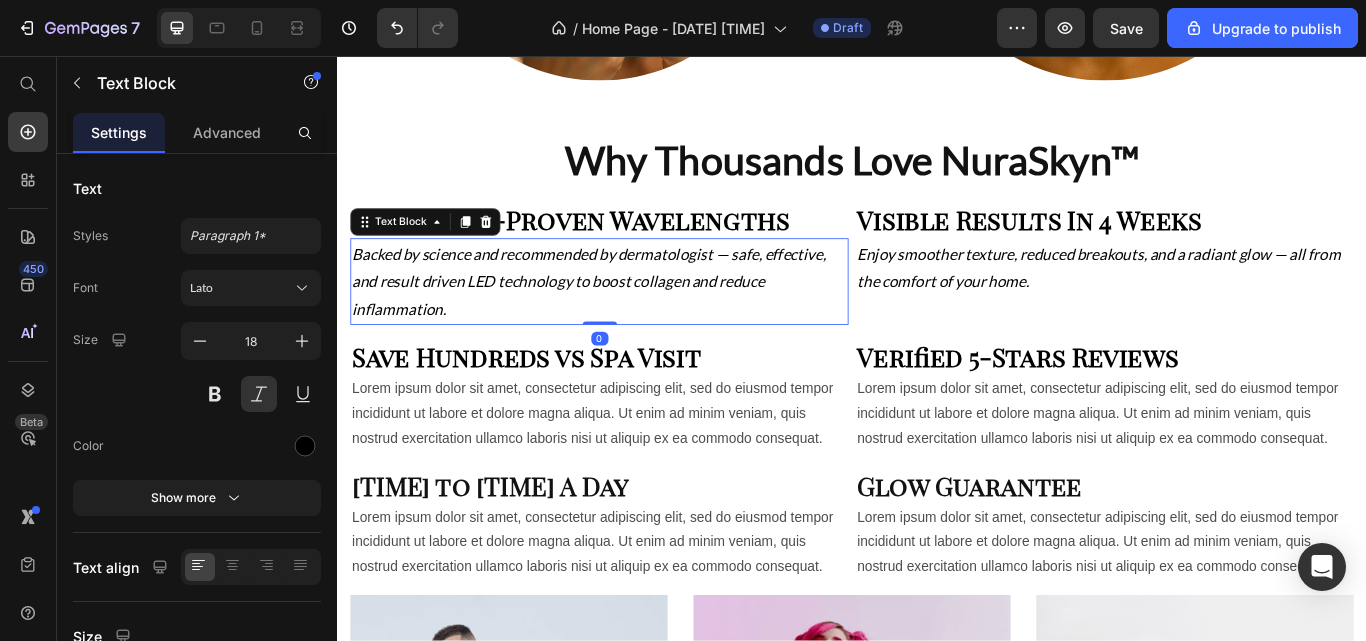 click at bounding box center [259, 394] 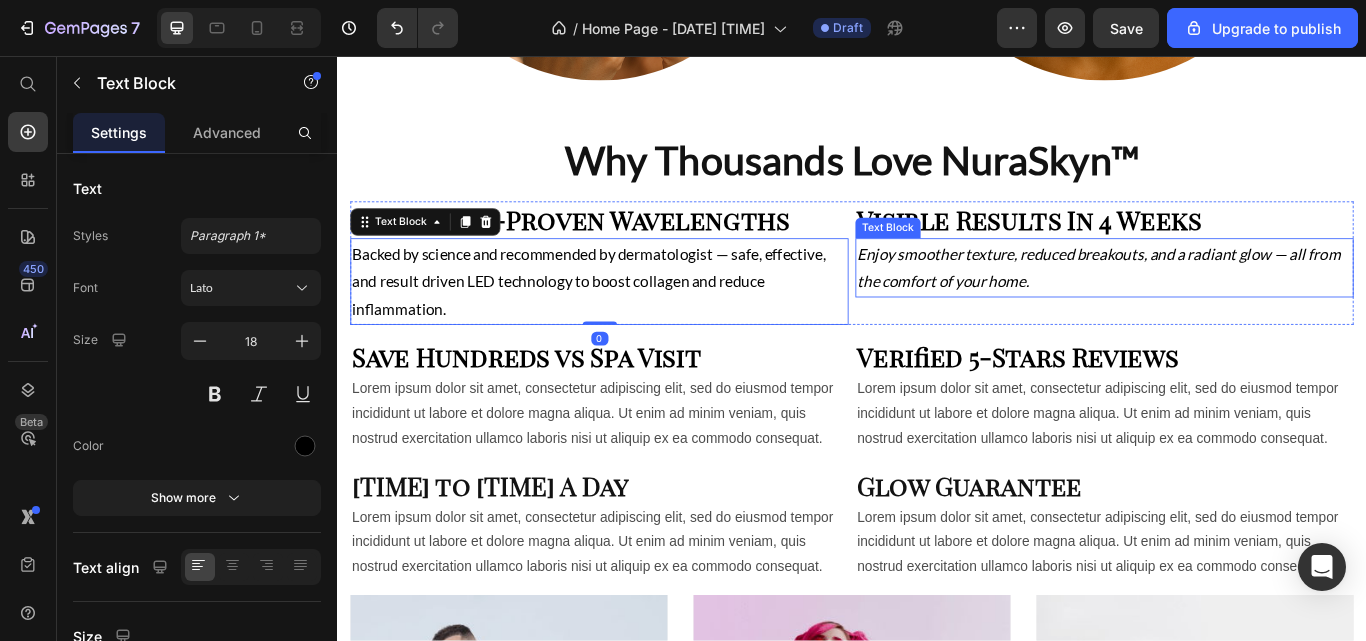 click on "Enjoy smoother texture, reduced breakouts, and a radiant glow — all from the comfort of your home." at bounding box center [1231, 303] 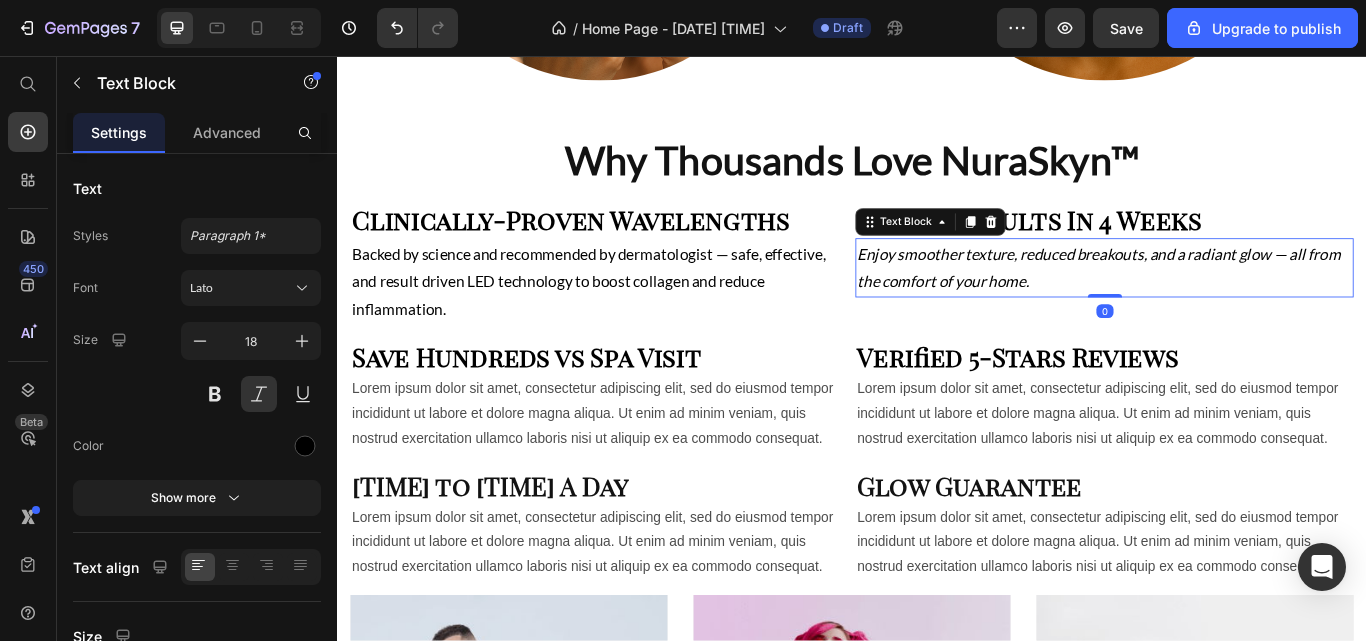 click at bounding box center (259, 394) 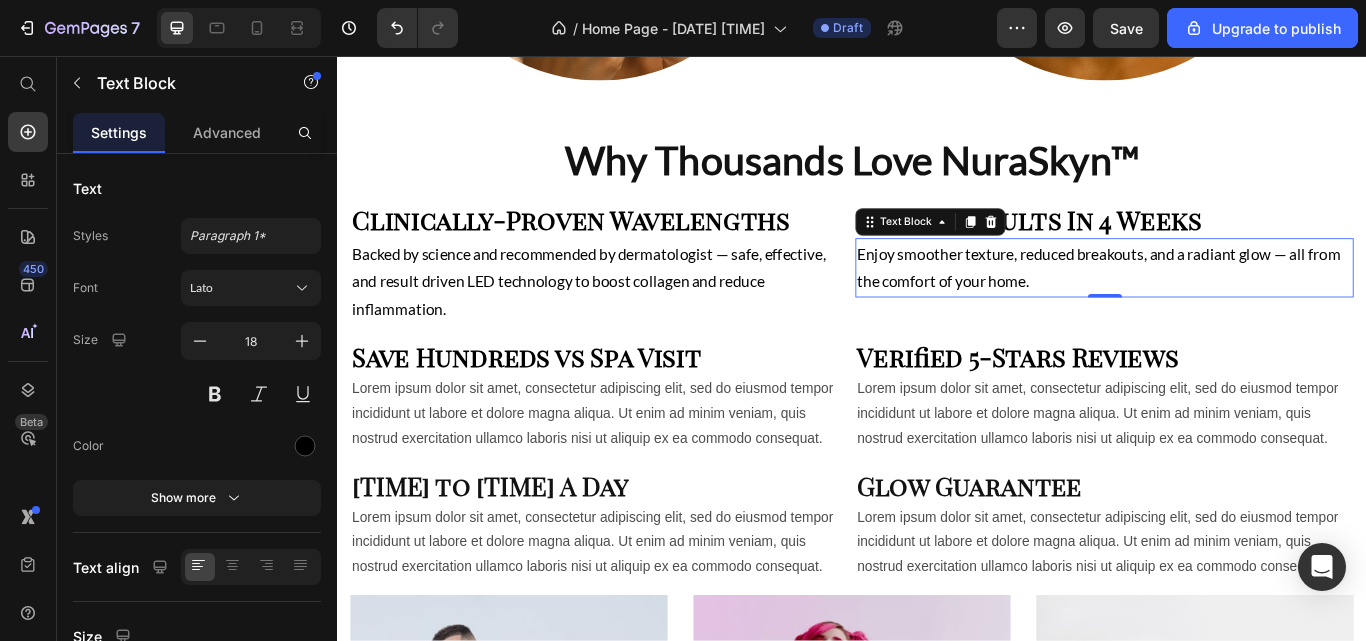 click at bounding box center (251, 446) 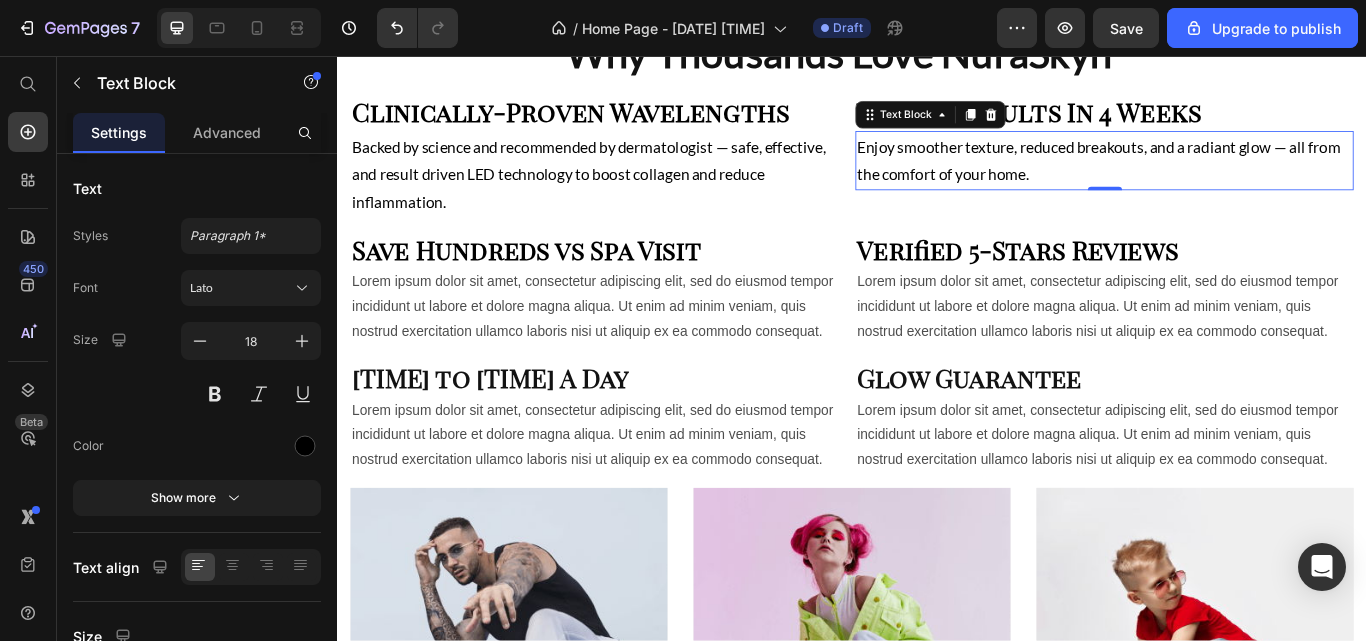 scroll, scrollTop: 1609, scrollLeft: 0, axis: vertical 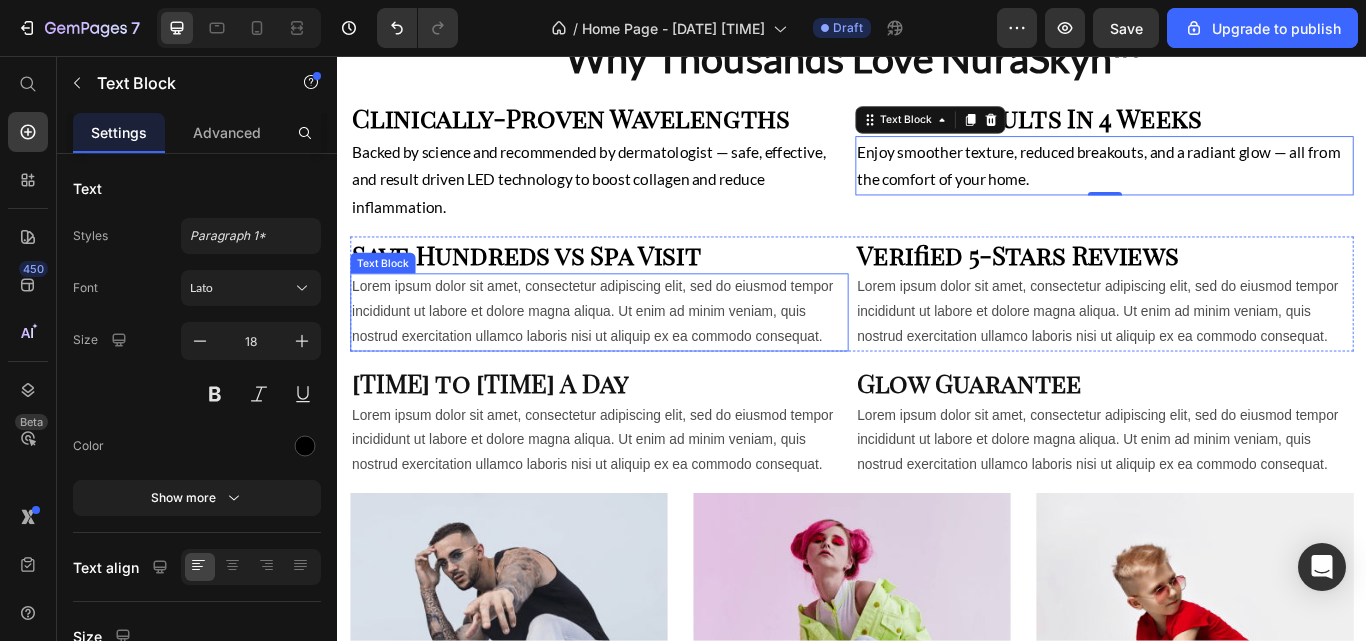 click on "Lorem ipsum dolor sit amet, consectetur adipiscing elit, sed do eiusmod tempor incididunt ut labore et dolore magna aliqua. Ut enim ad minim veniam, quis nostrud exercitation ullamco laboris nisi ut aliquip ex ea commodo consequat." at bounding box center [642, 355] 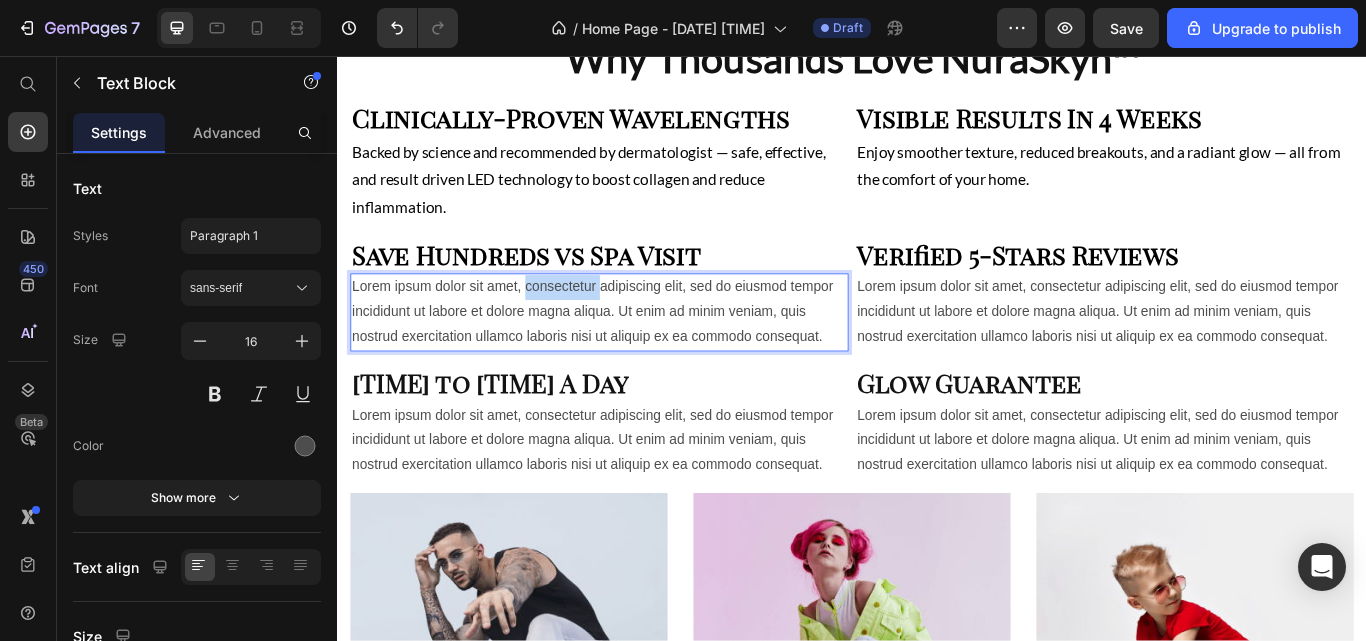 click on "Lorem ipsum dolor sit amet, consectetur adipiscing elit, sed do eiusmod tempor incididunt ut labore et dolore magna aliqua. Ut enim ad minim veniam, quis nostrud exercitation ullamco laboris nisi ut aliquip ex ea commodo consequat." at bounding box center (642, 355) 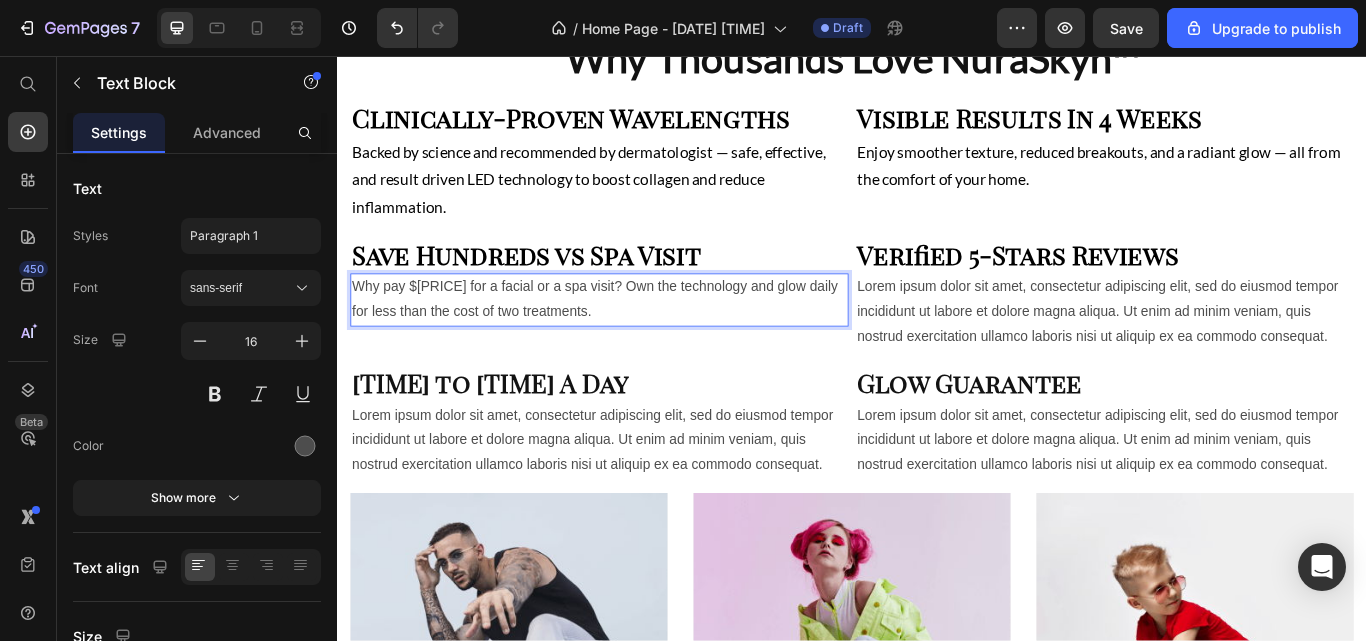 click 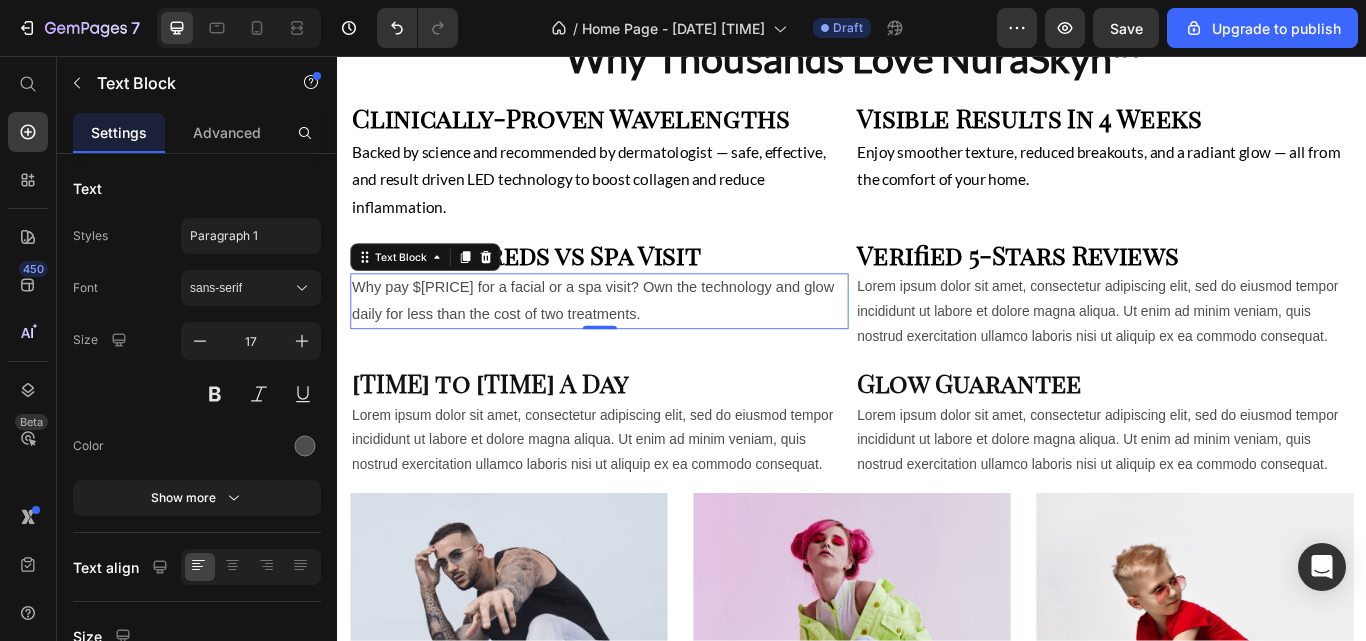 click 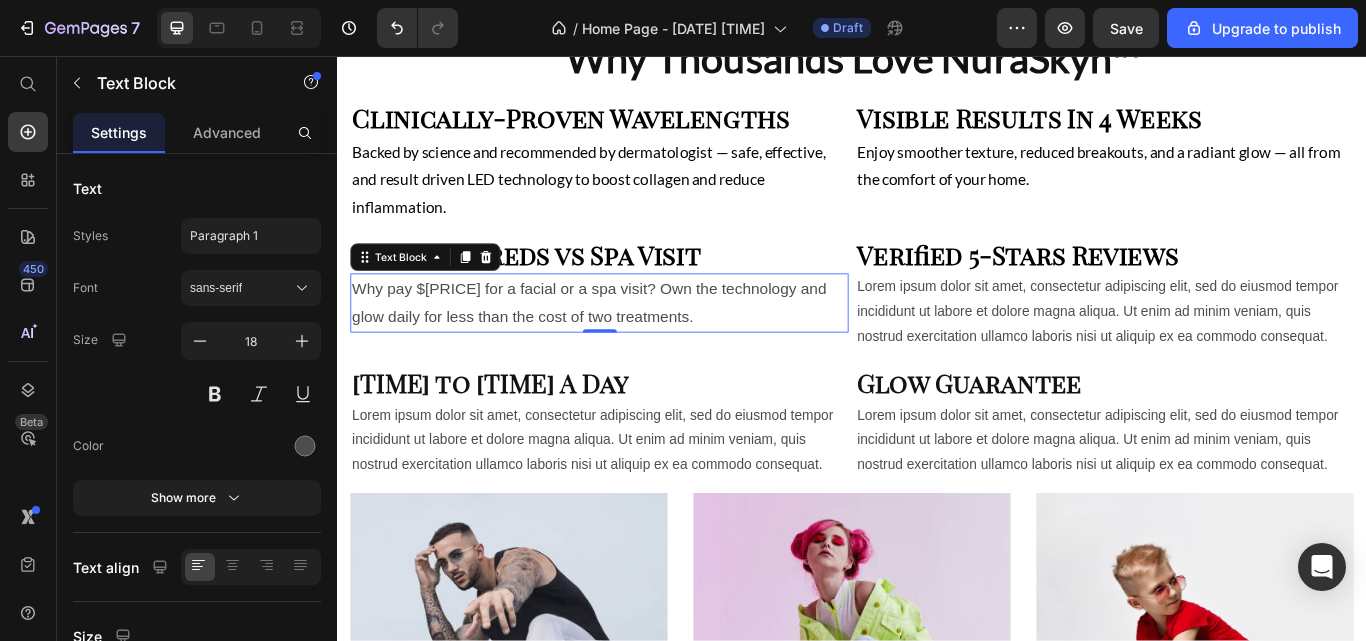 click at bounding box center [305, 446] 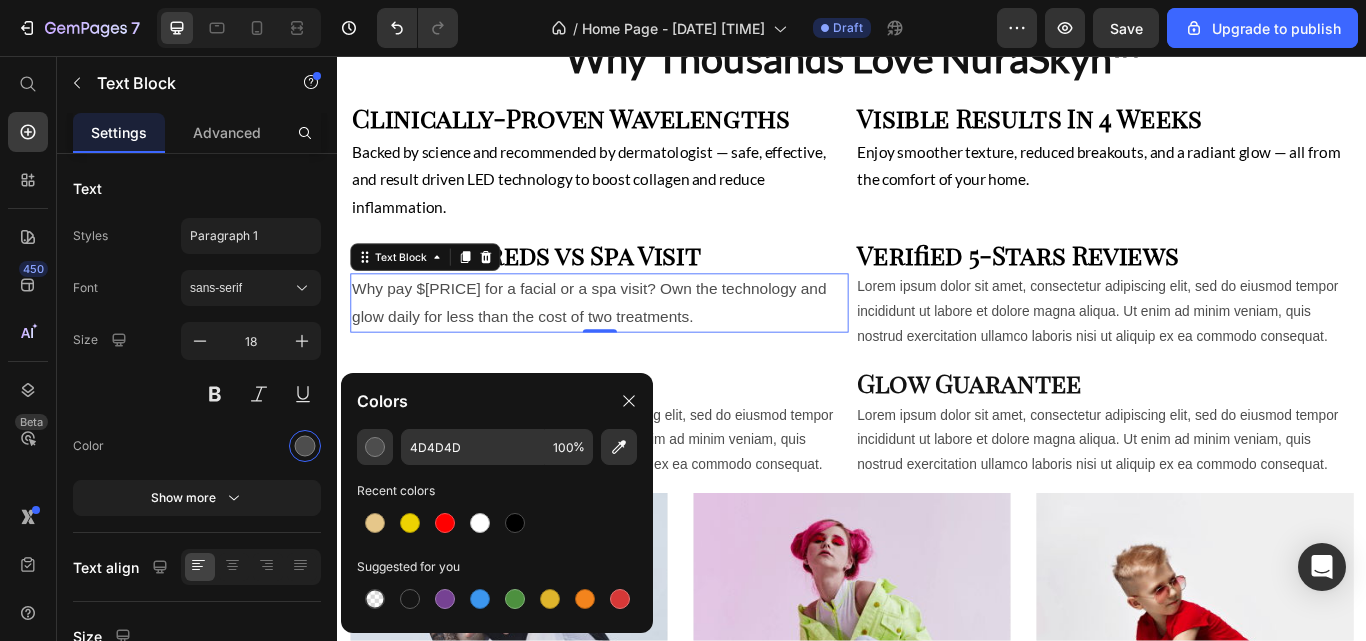 click at bounding box center [515, 523] 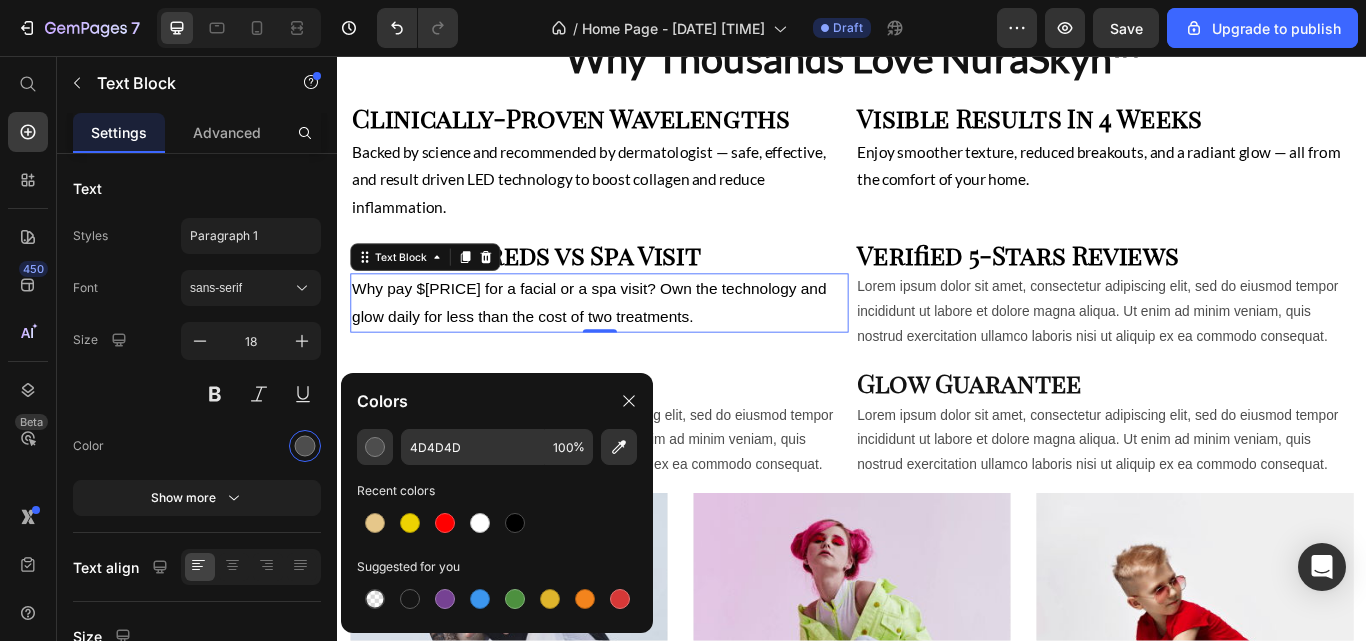 type on "000000" 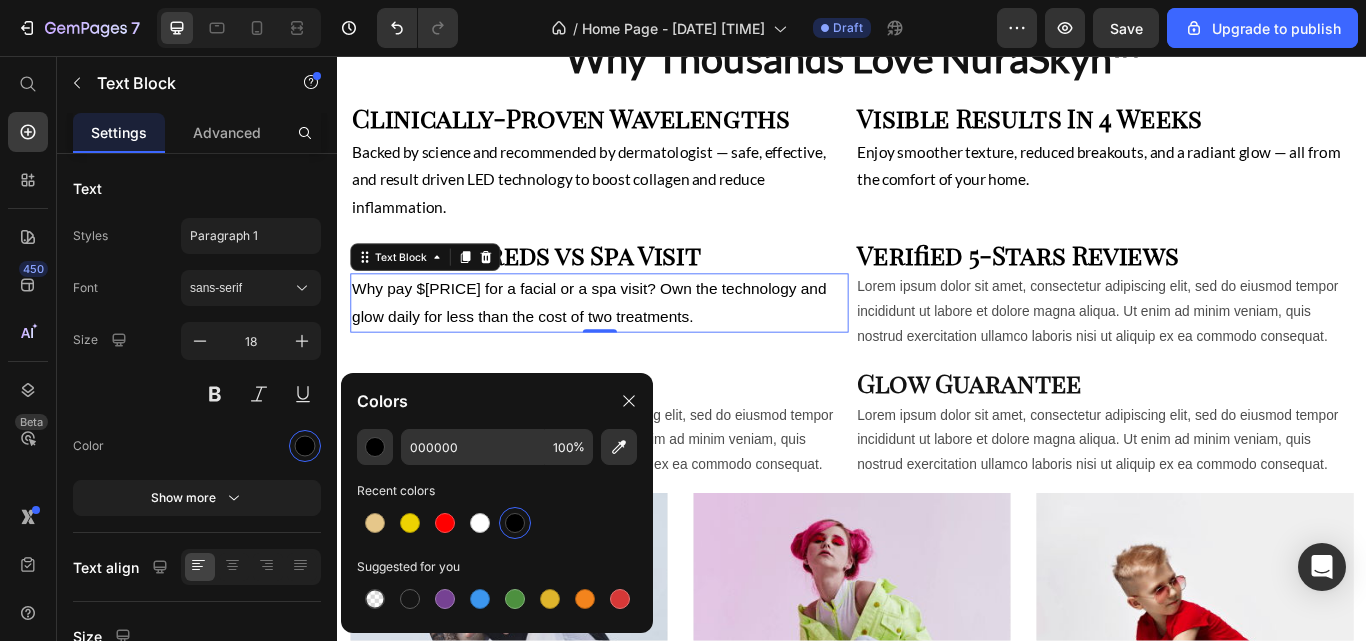 click on "sans-serif" at bounding box center (251, 288) 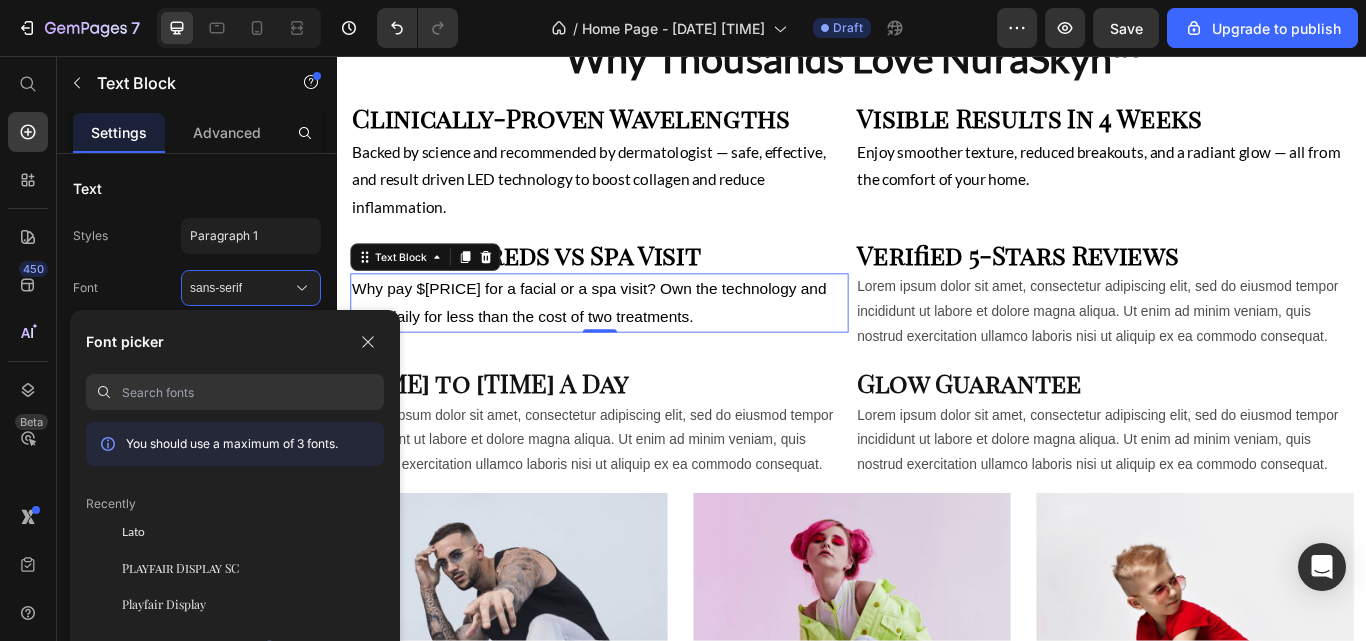 click on "Lato" 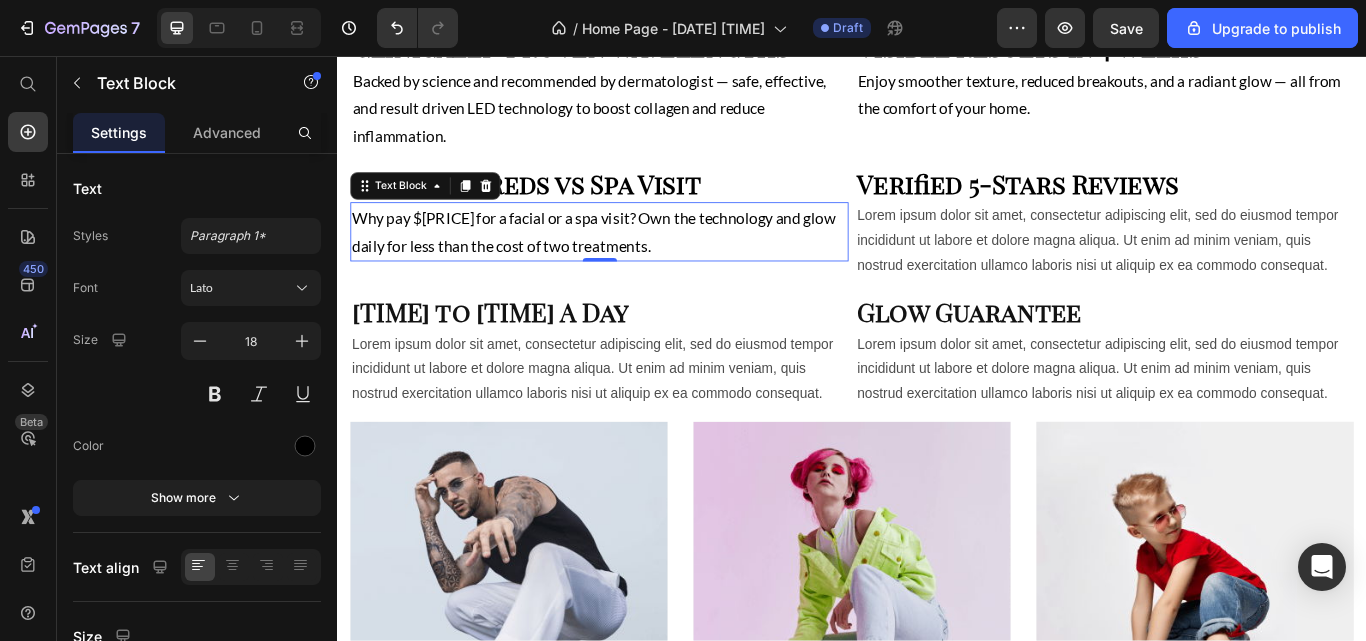 scroll, scrollTop: 1594, scrollLeft: 0, axis: vertical 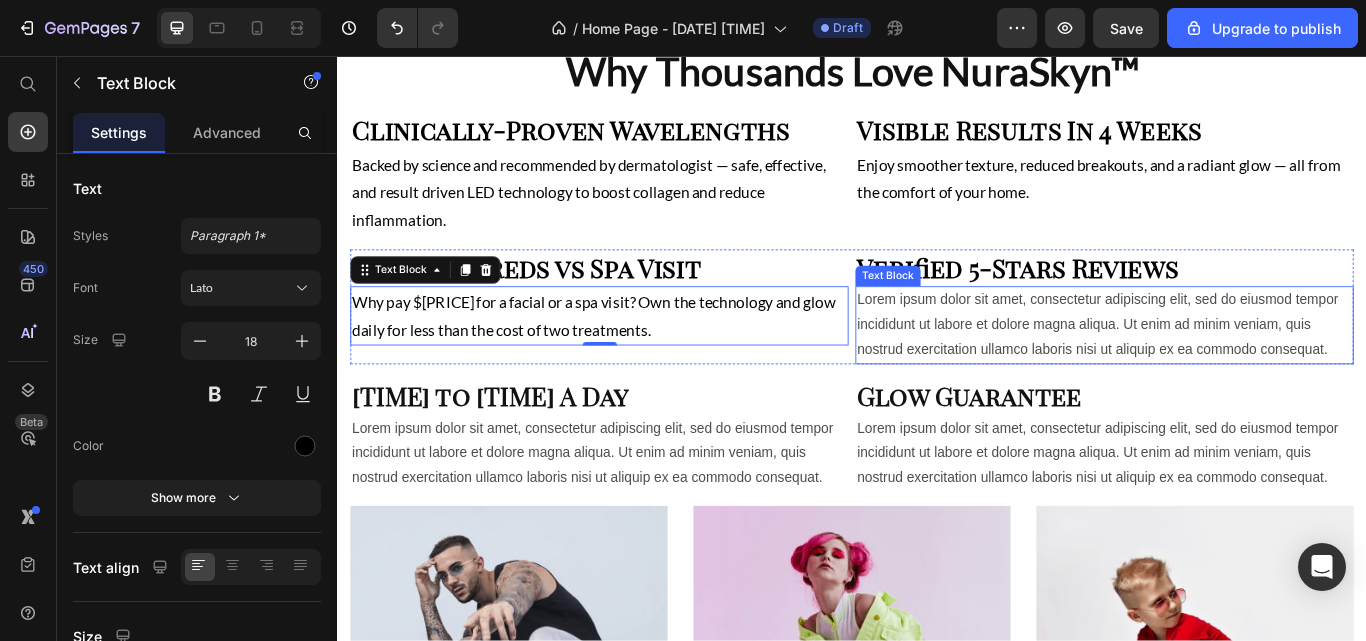 click on "Lorem ipsum dolor sit amet, consectetur adipiscing elit, sed do eiusmod tempor incididunt ut labore et dolore magna aliqua. Ut enim ad minim veniam, quis nostrud exercitation ullamco laboris nisi ut aliquip ex ea commodo consequat." at bounding box center (1231, 370) 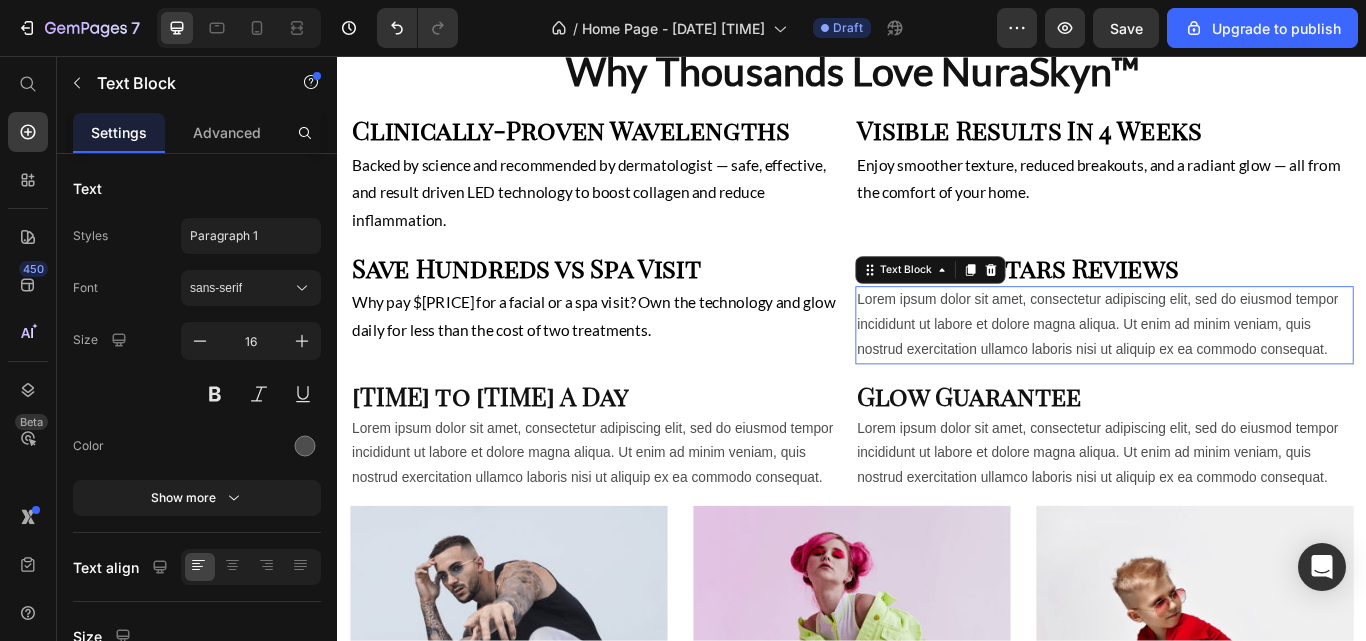 click on "Lorem ipsum dolor sit amet, consectetur adipiscing elit, sed do eiusmod tempor incididunt ut labore et dolore magna aliqua. Ut enim ad minim veniam, quis nostrud exercitation ullamco laboris nisi ut aliquip ex ea commodo consequat." at bounding box center (1231, 370) 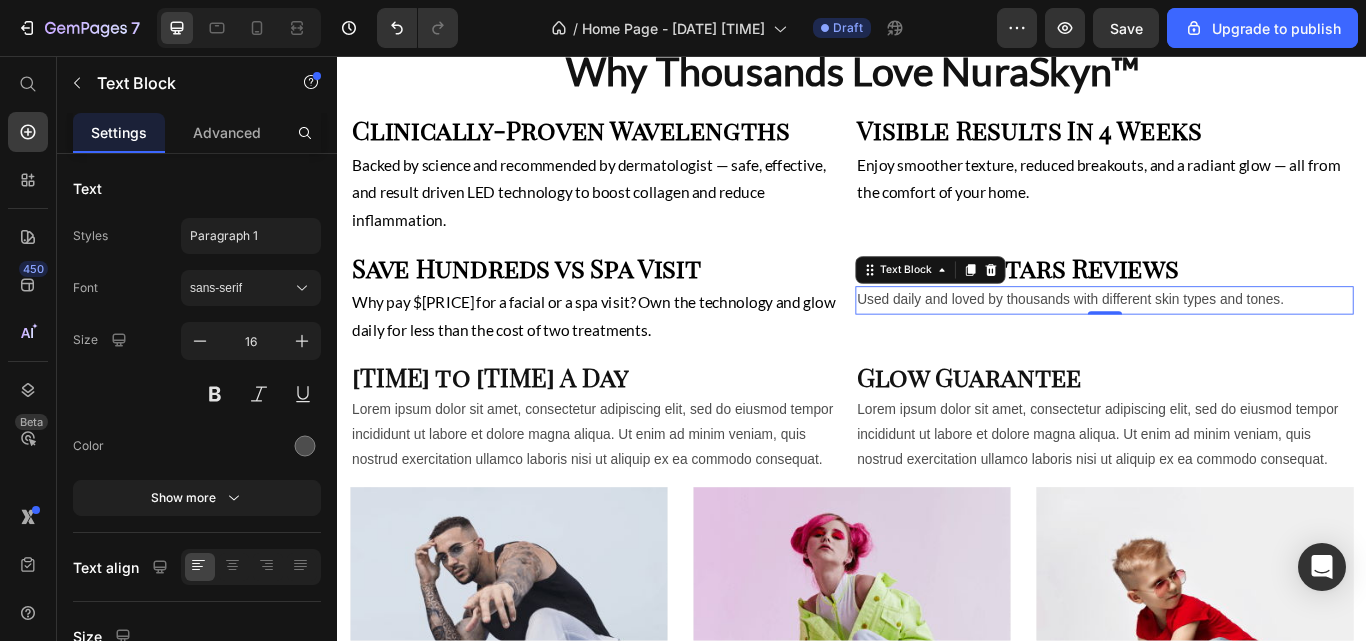 click at bounding box center (305, 446) 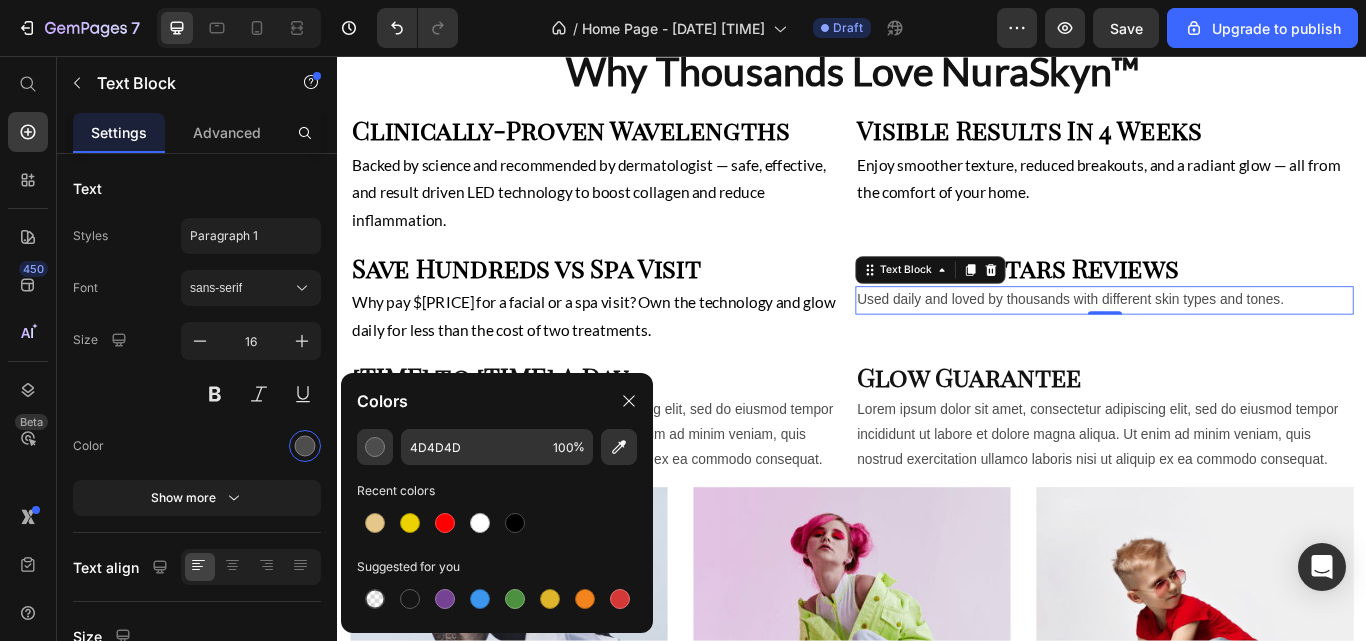 click at bounding box center (515, 523) 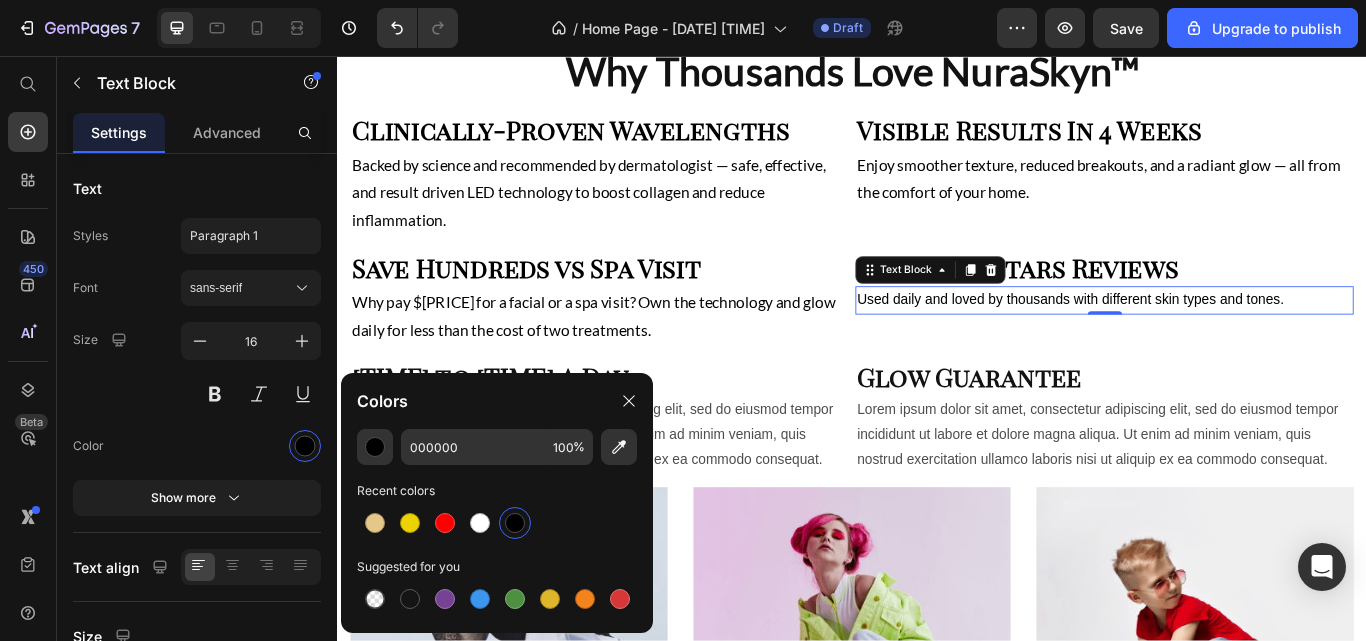 click 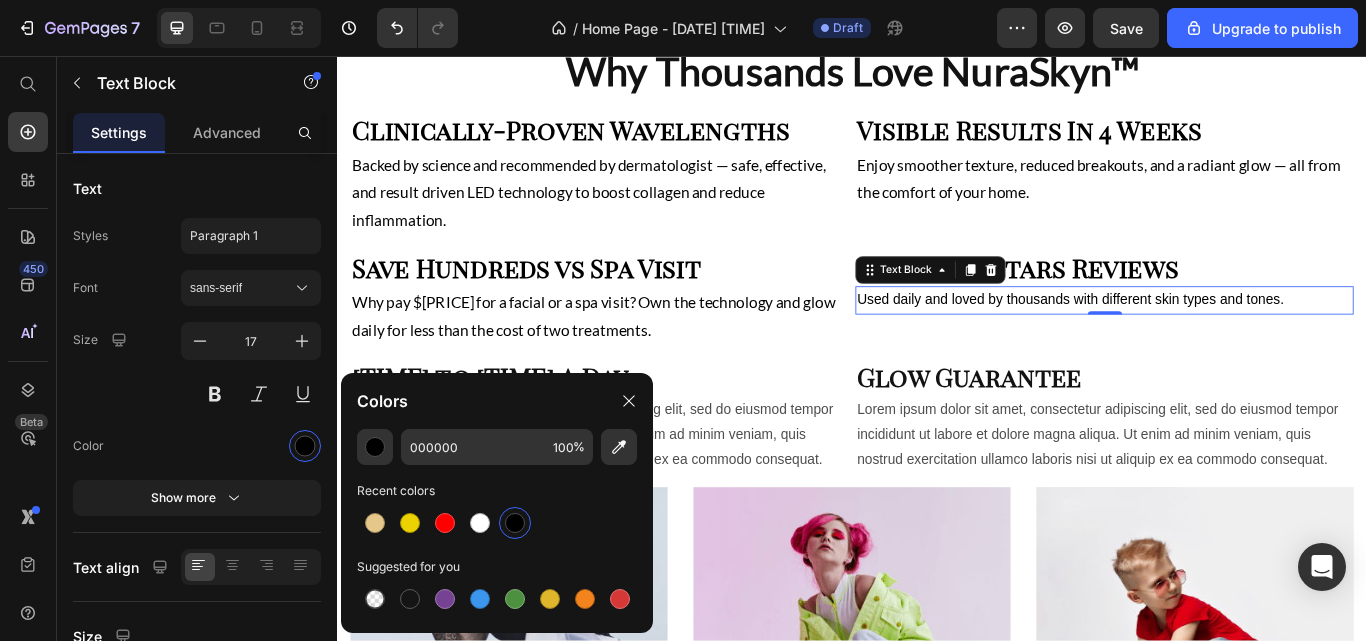 click 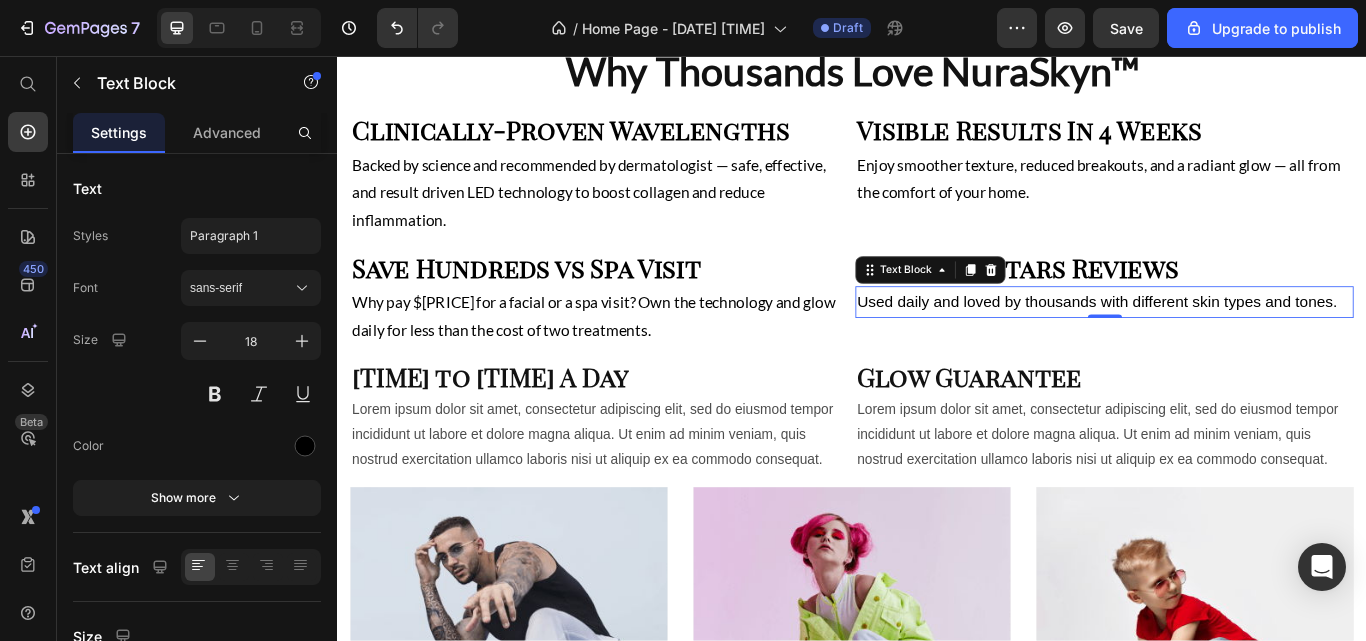 click on "Styles Paragraph 1 Font sans-serif Size 18 Color Show more" 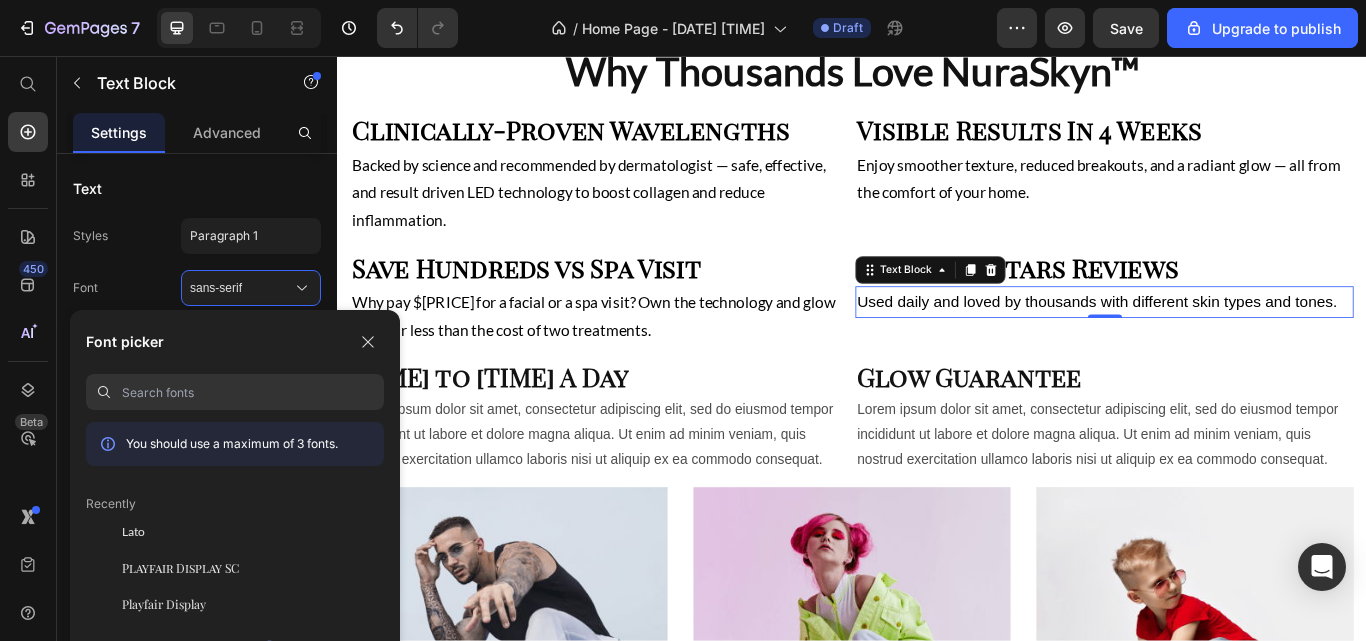 click on "Lato" 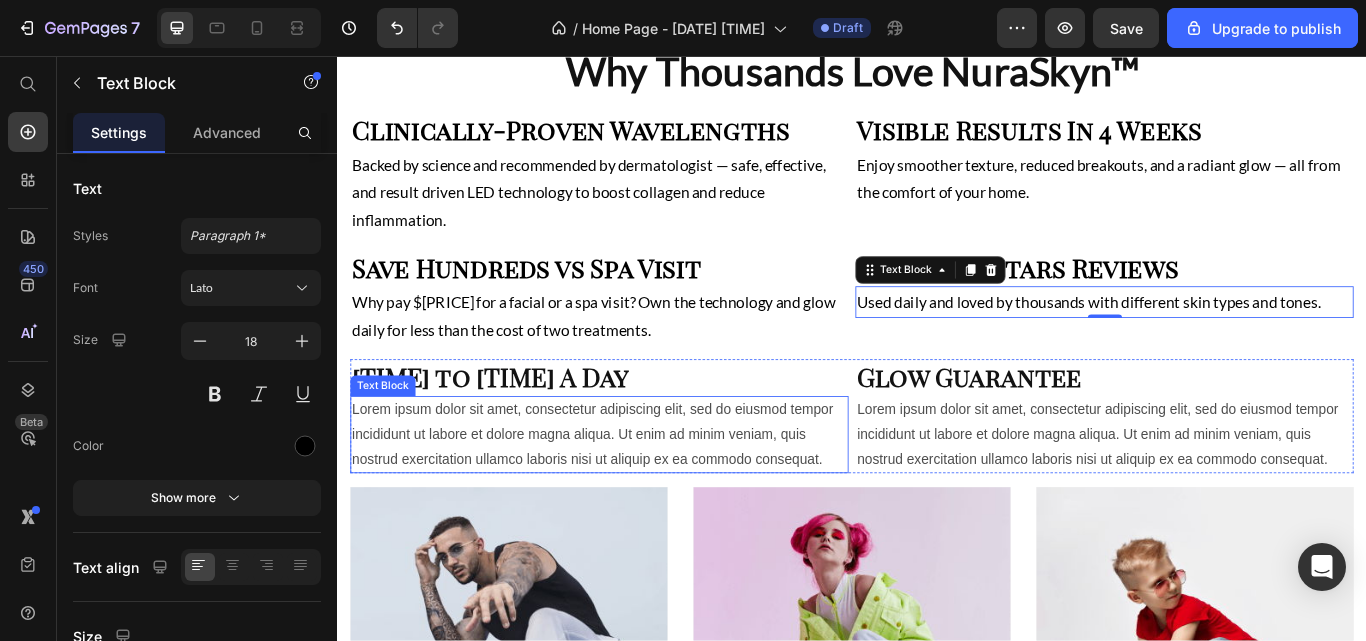 click on "Lorem ipsum dolor sit amet, consectetur adipiscing elit, sed do eiusmod tempor incididunt ut labore et dolore magna aliqua. Ut enim ad minim veniam, quis nostrud exercitation ullamco laboris nisi ut aliquip ex ea commodo consequat." at bounding box center [642, 498] 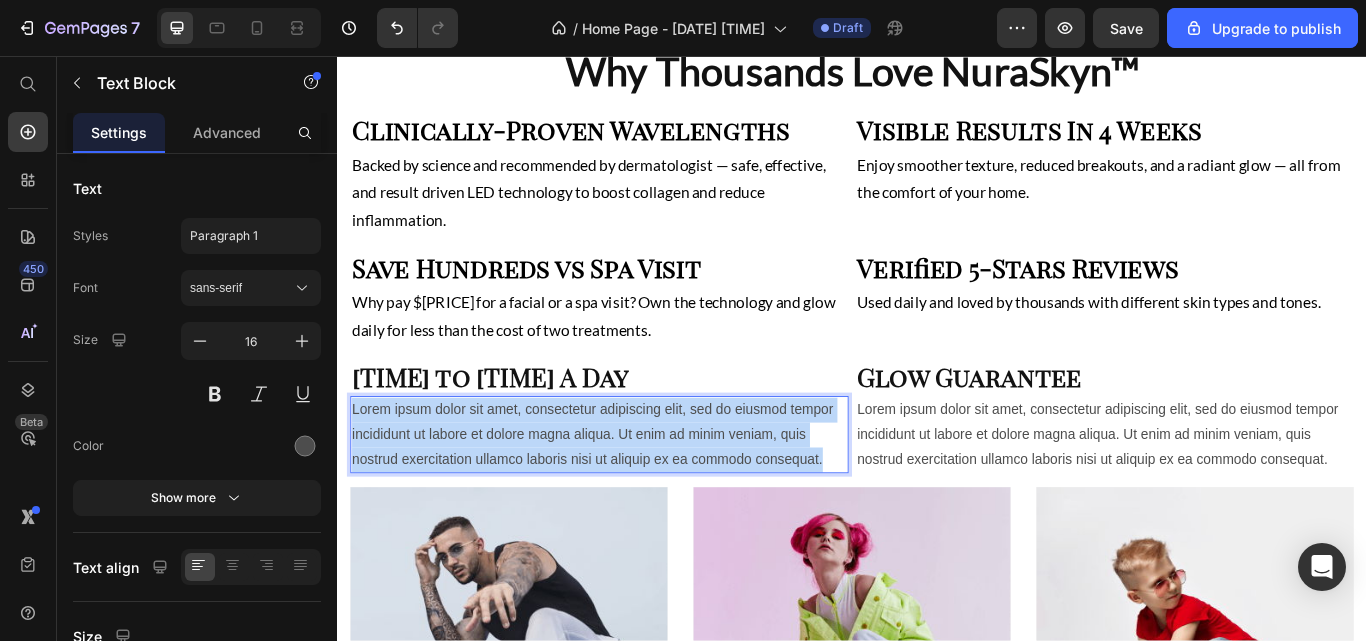 click on "Lorem ipsum dolor sit amet, consectetur adipiscing elit, sed do eiusmod tempor incididunt ut labore et dolore magna aliqua. Ut enim ad minim veniam, quis nostrud exercitation ullamco laboris nisi ut aliquip ex ea commodo consequat." at bounding box center [642, 498] 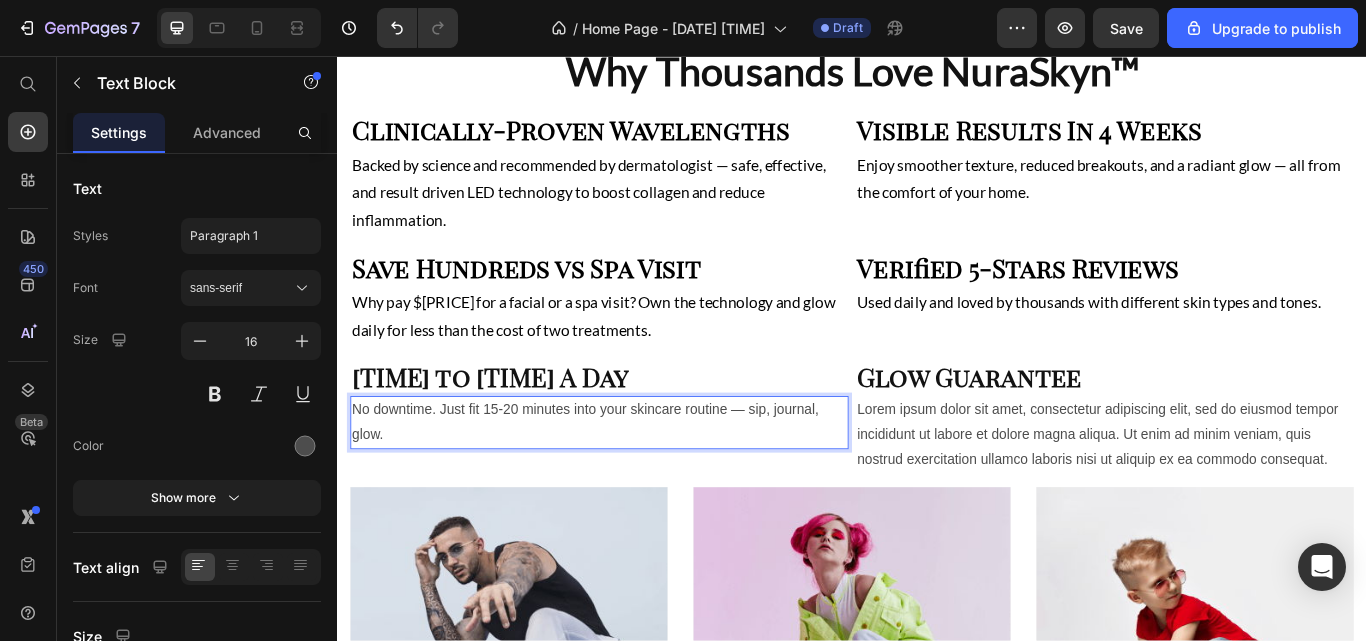 click at bounding box center [305, 446] 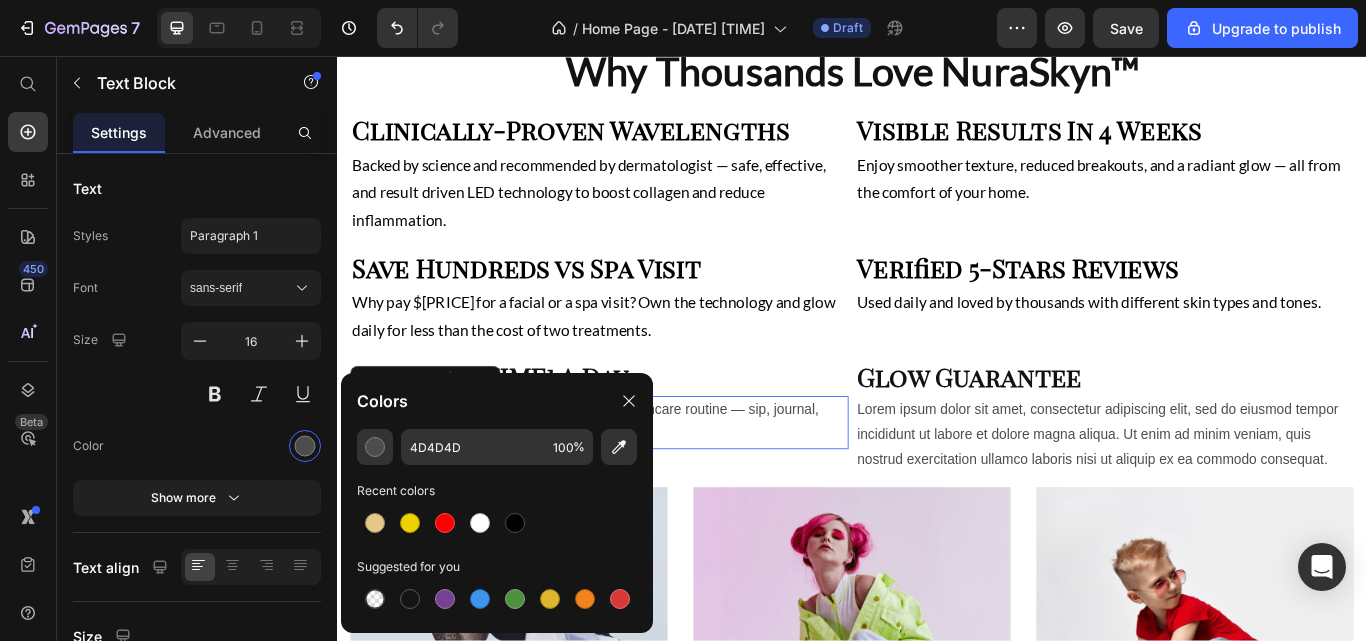 click at bounding box center (515, 523) 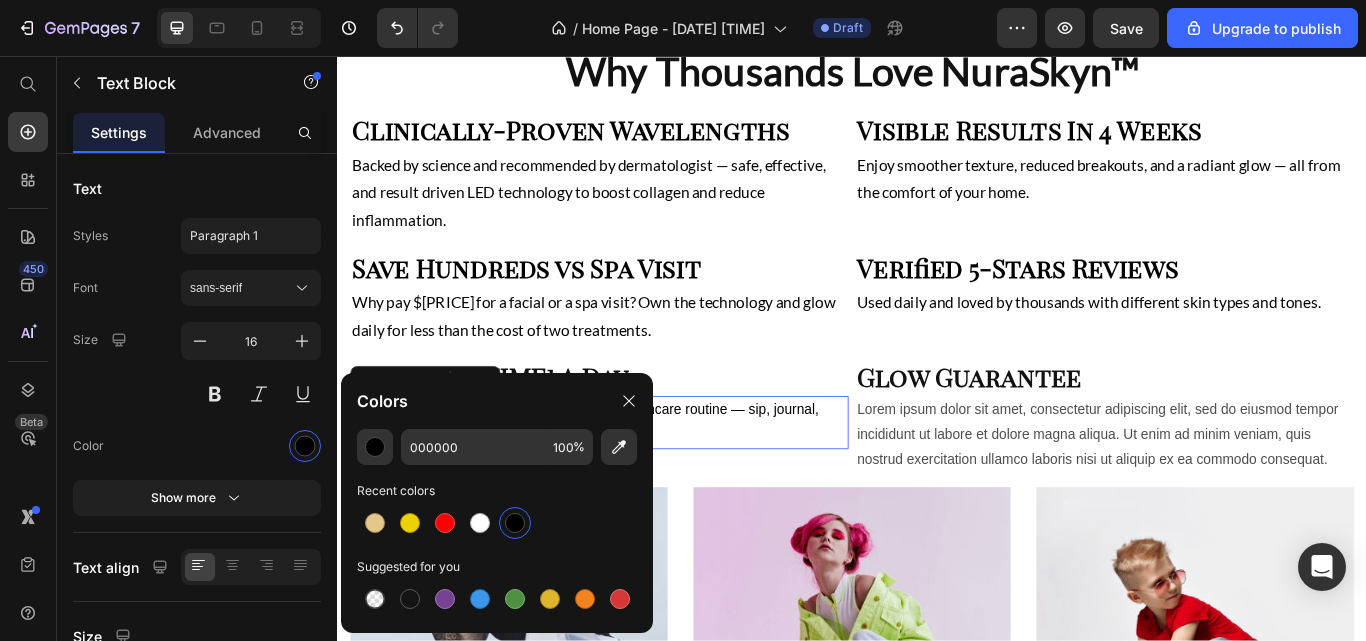 click 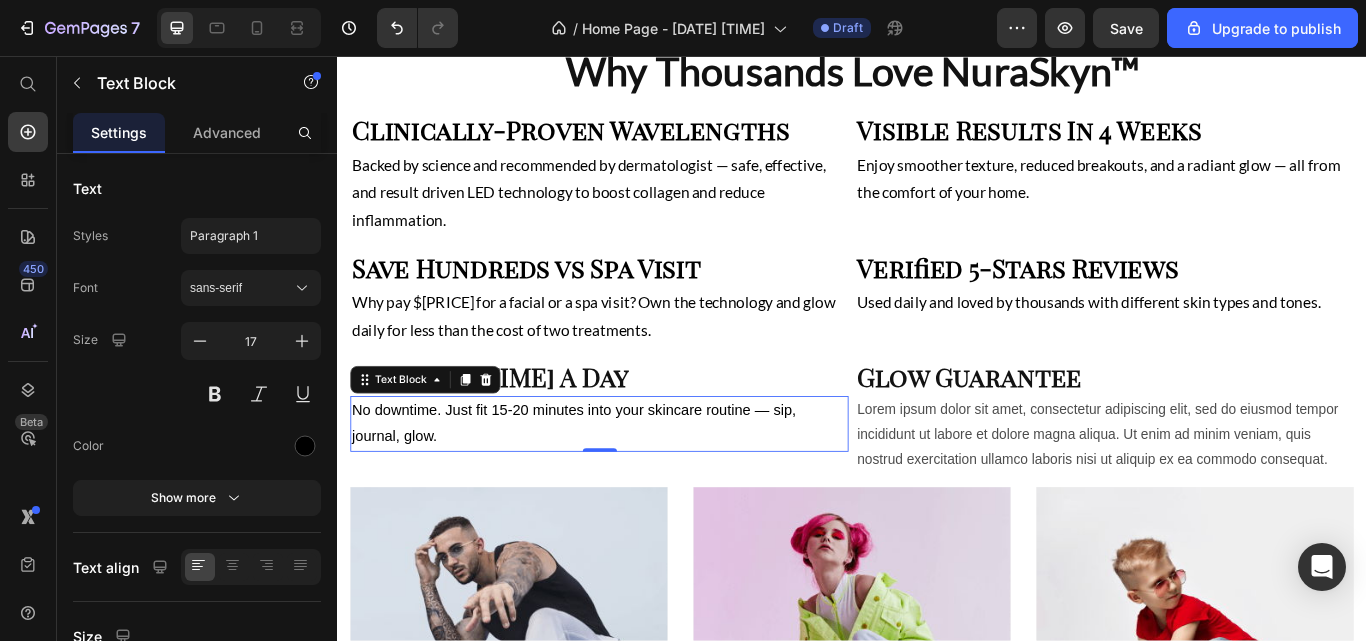 click 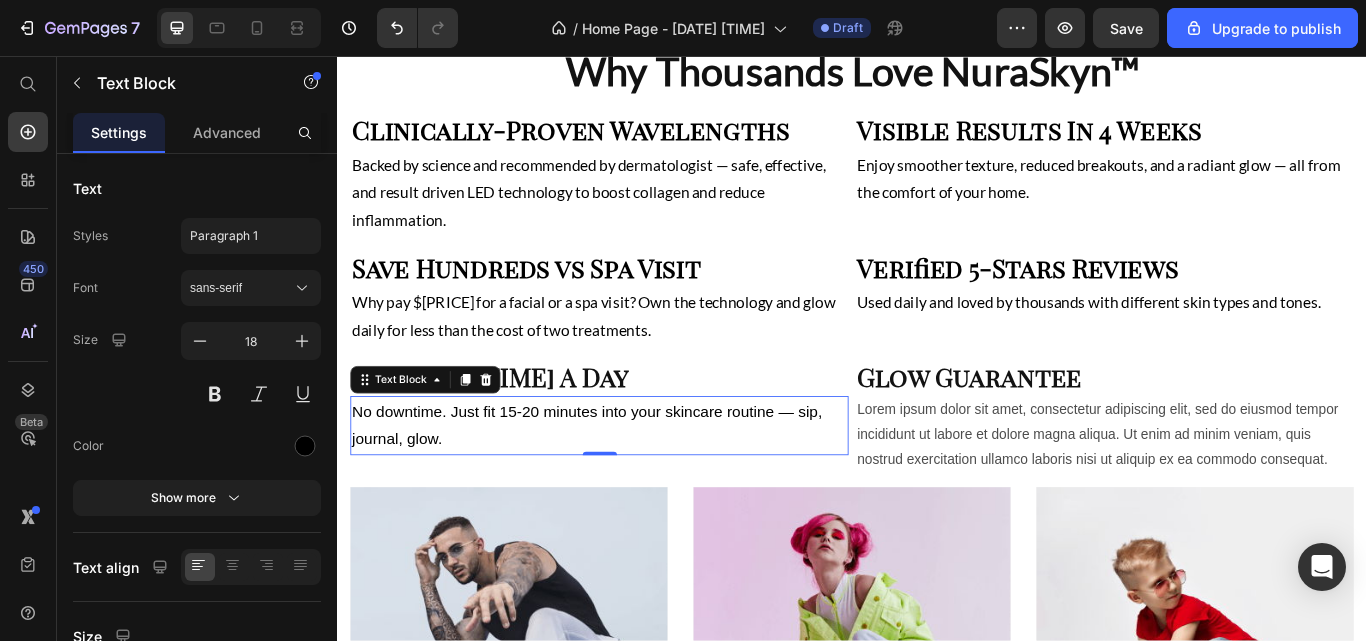 click 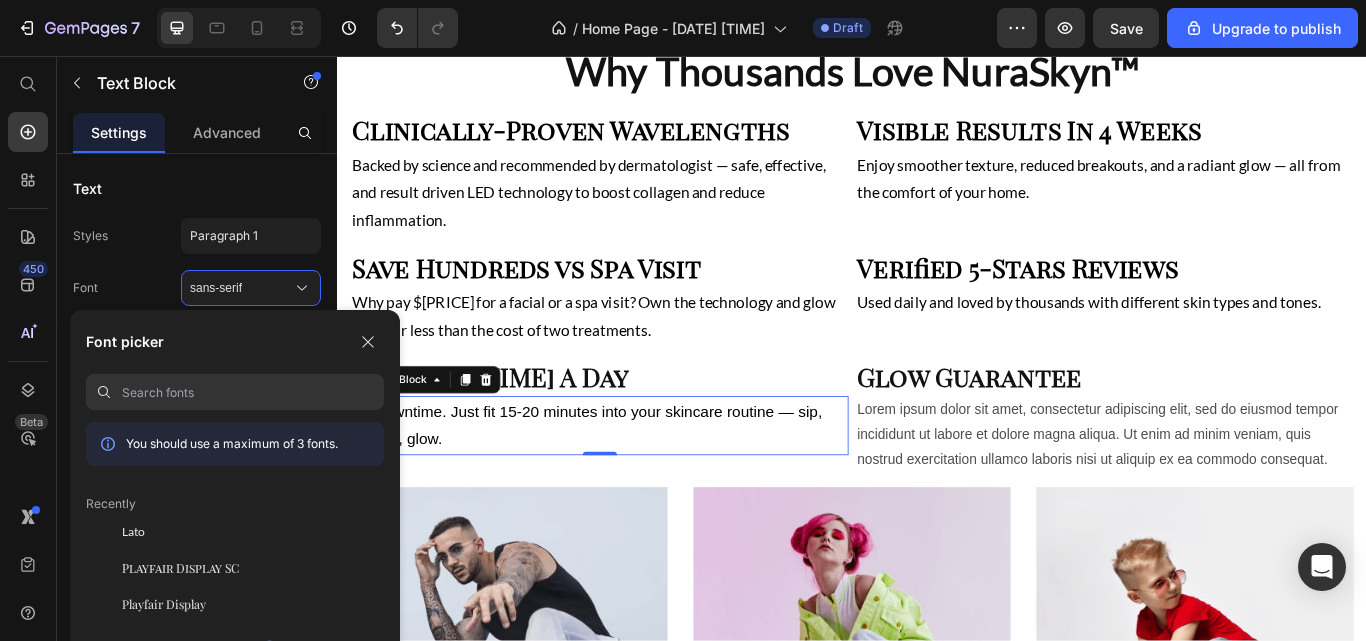click on "Lato" 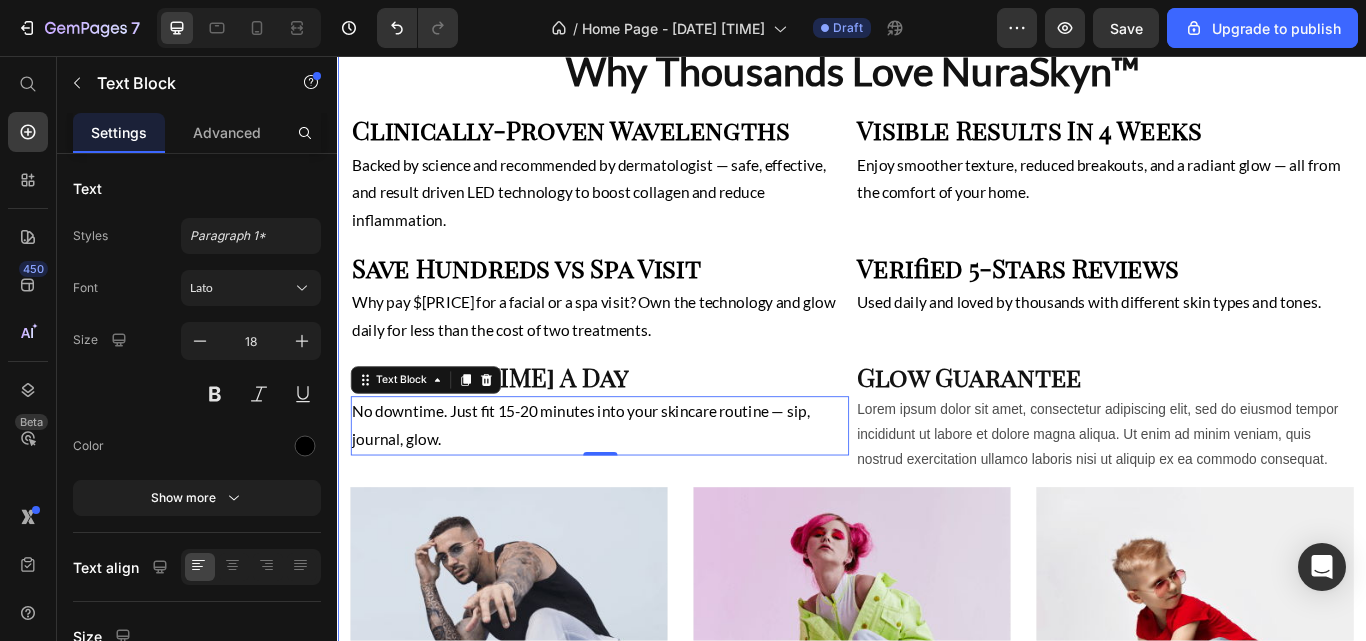 click on "From Breakouts to Brilliance Heading See results in as little as 2 weeks Text Block Image Image Row Why Thousands Love NuraSkyn™ Heading Clinically-Proven Wavelengths Heading Backed by science and recommended by dermatologist — safe, effective, and result driven LED technology to boost collagen and reduce inflammation. Text Block Visible Results In 4 Weeks Heading Enjoy smoother texture, reduced breakouts, and a radiant glow — all from the comfort of your home. Text Block Row Save Hundreds vs Spa Visit Heading Why pay $200 for a facial or a spa visit? Own the technology and glow daily for less than the cost of two treatments. Text Block Verified 5-Stars Reviews Heading Used daily and loved by thousands with different skin types and tones.  Text Block Row 15 to 20 Minutes A Day Heading No downtime. Just fit 15-20 minutes into your skincare routine — sip, journal, glow. Text Block   0 Glow Guarantee Heading Text Block Row MEN’S Text block Row Row Hero Banner WOMEN’S Text block Row Row Hero Banner" at bounding box center [937, 243] 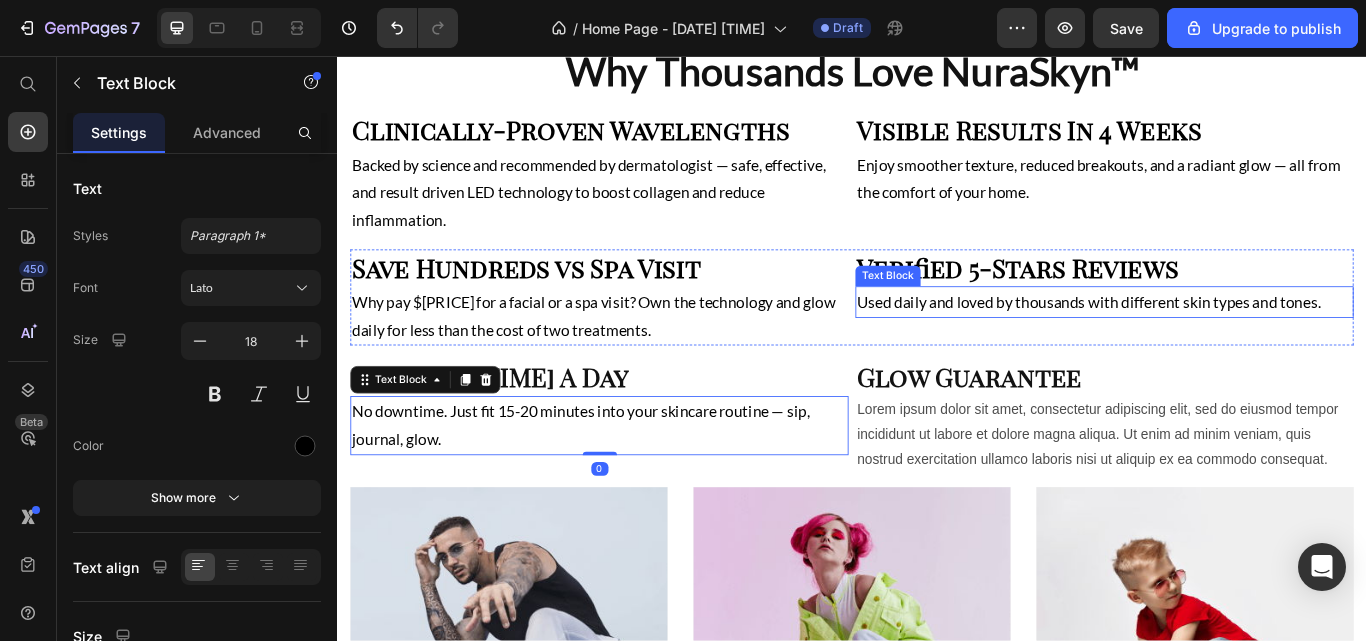 click on "Used daily and loved by thousands with different skin types and tones." at bounding box center [1231, 343] 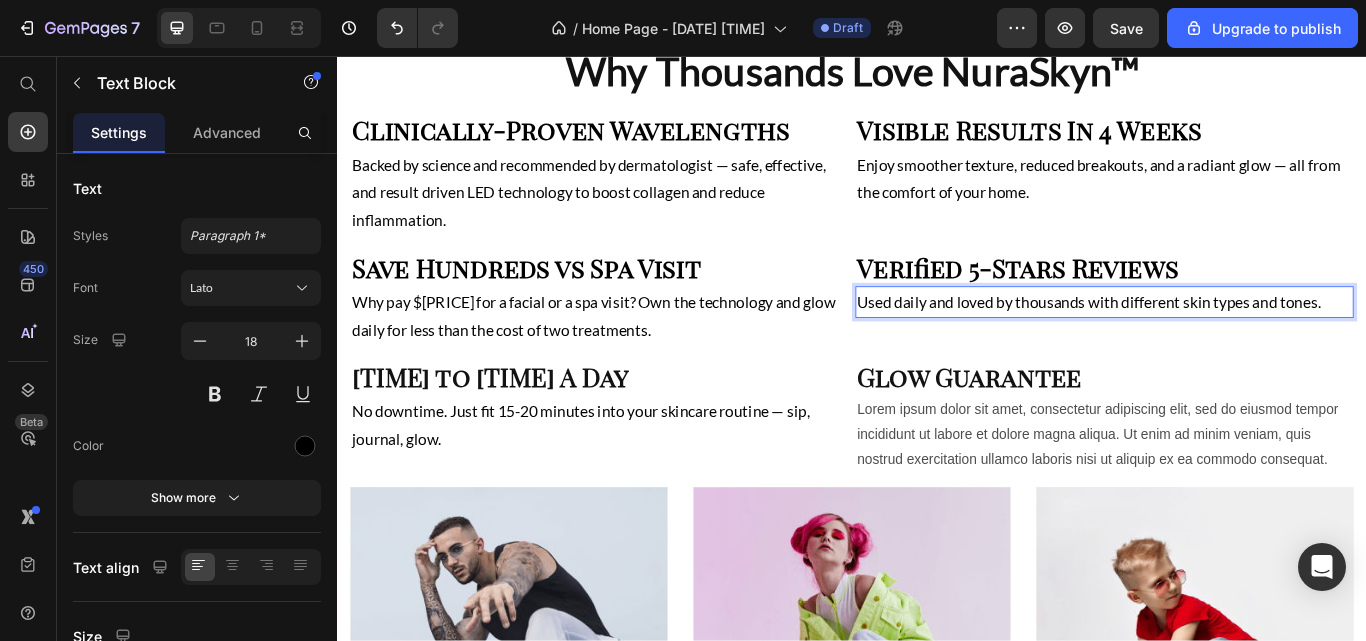 click on "Used daily and loved by thousands with different skin types and tones." at bounding box center [1231, 343] 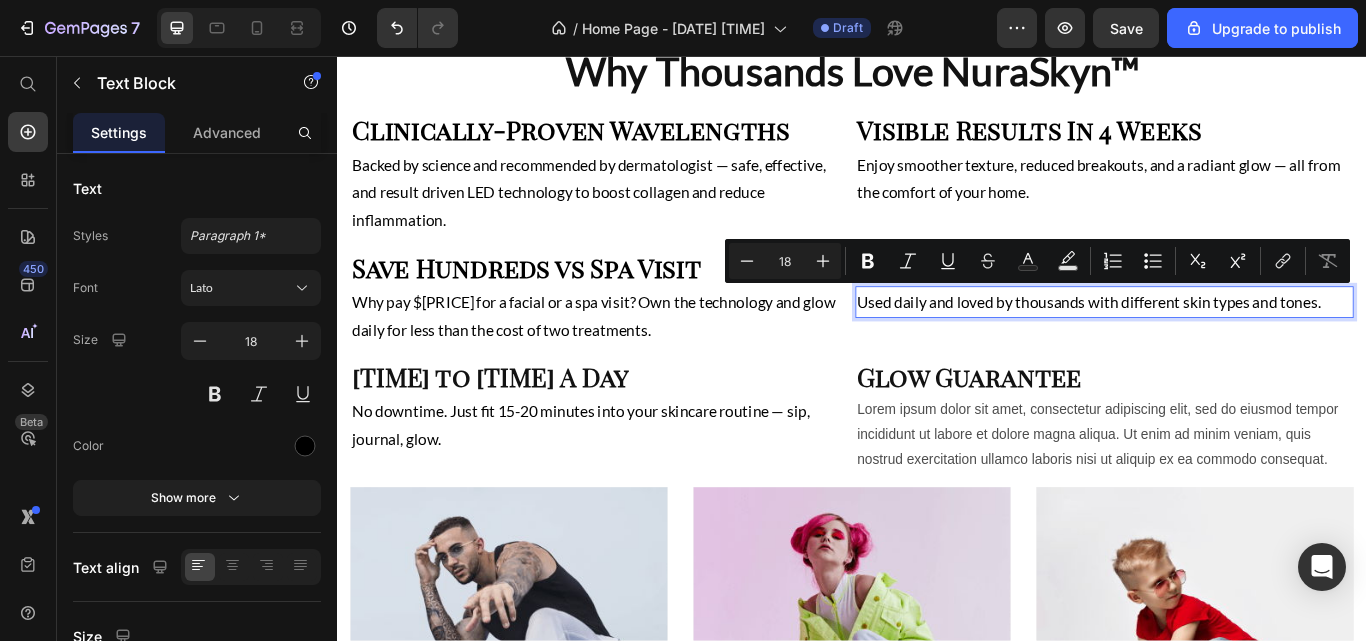 copy on "Used daily and loved by thousands with different skin types and tones." 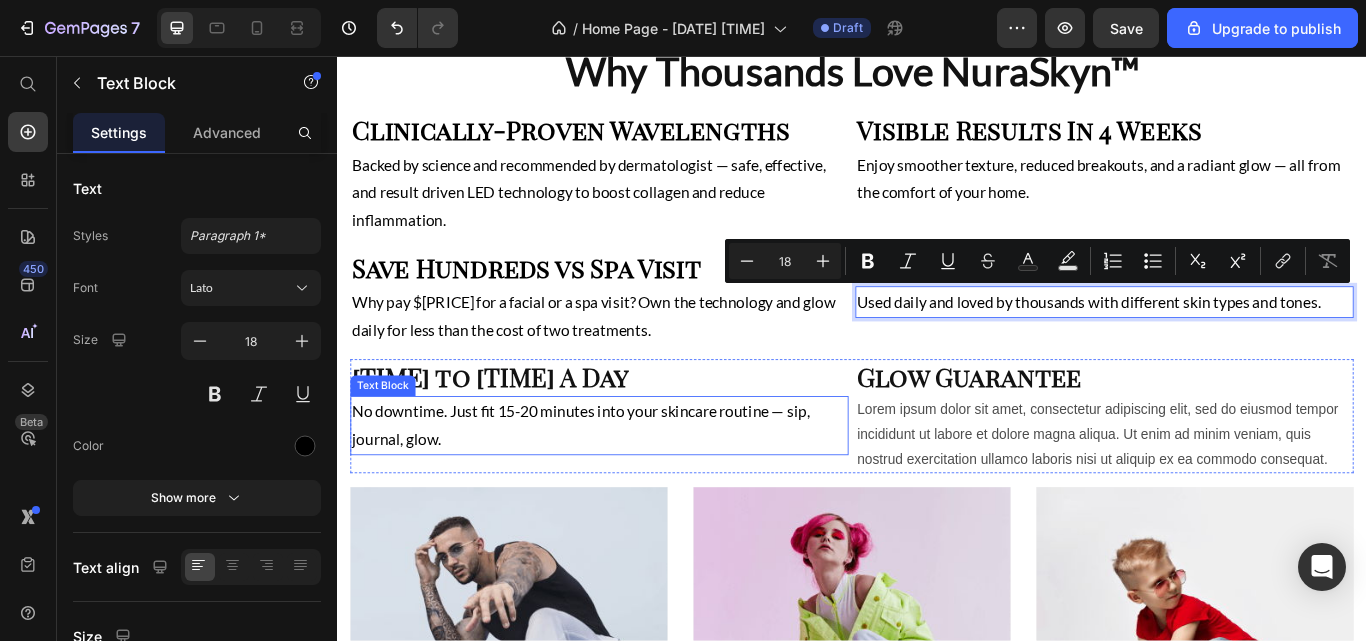 click on "No downtime. Just fit 15-20 minutes into your skincare routine — sip, journal, glow." at bounding box center (642, 487) 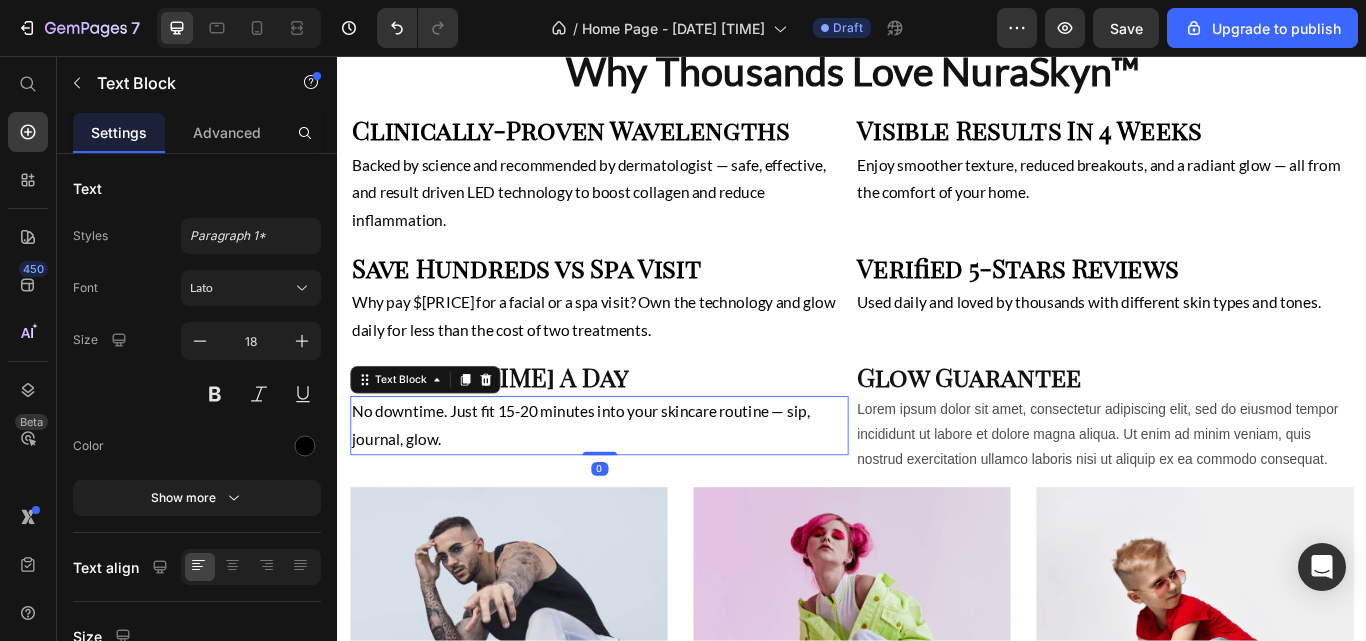 click on "No downtime. Just fit 15-20 minutes into your skincare routine — sip, journal, glow." at bounding box center (642, 487) 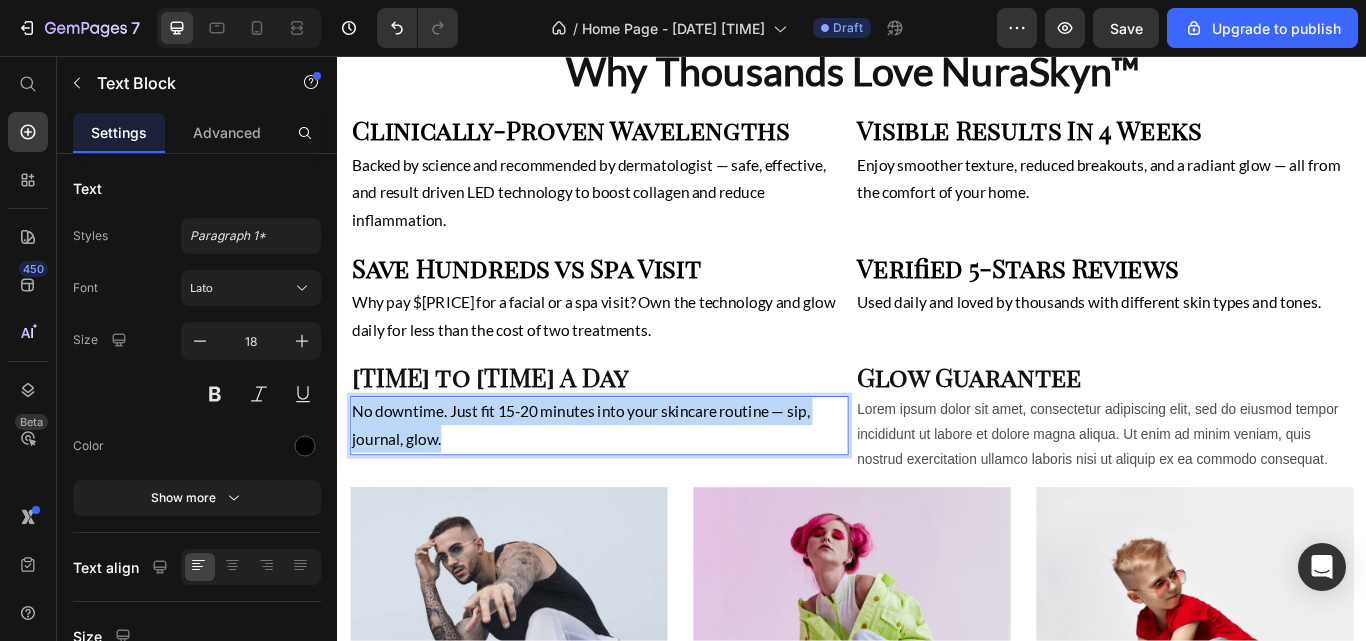 click on "No downtime. Just fit 15-20 minutes into your skincare routine — sip, journal, glow." at bounding box center (642, 487) 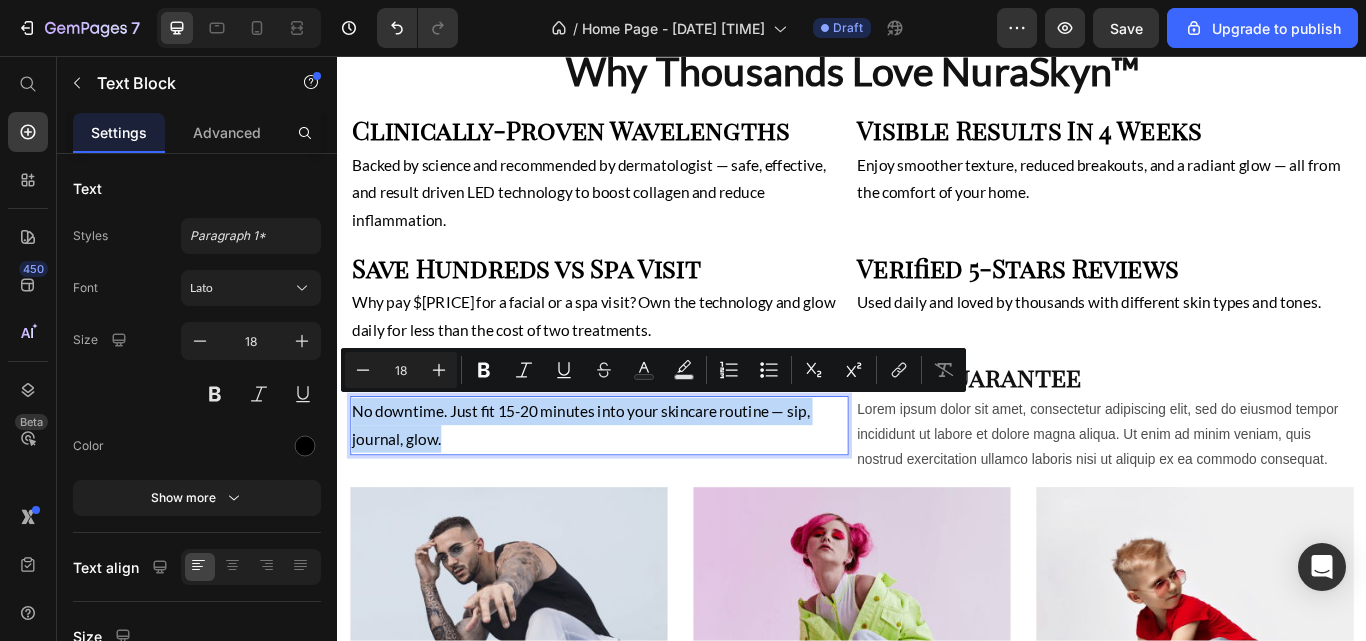 copy on "No downtime. Just fit 15-20 minutes into your skincare routine — sip, journal, glow." 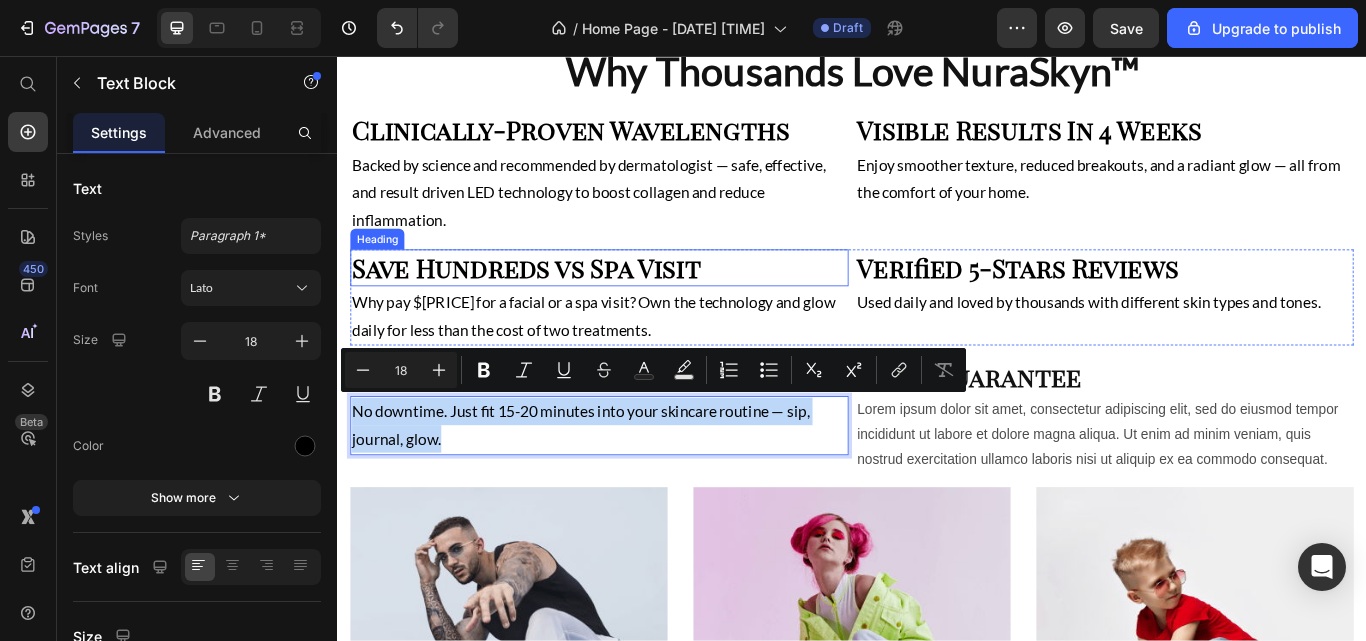 click on "Save Hundreds vs Spa Visit" at bounding box center [642, 303] 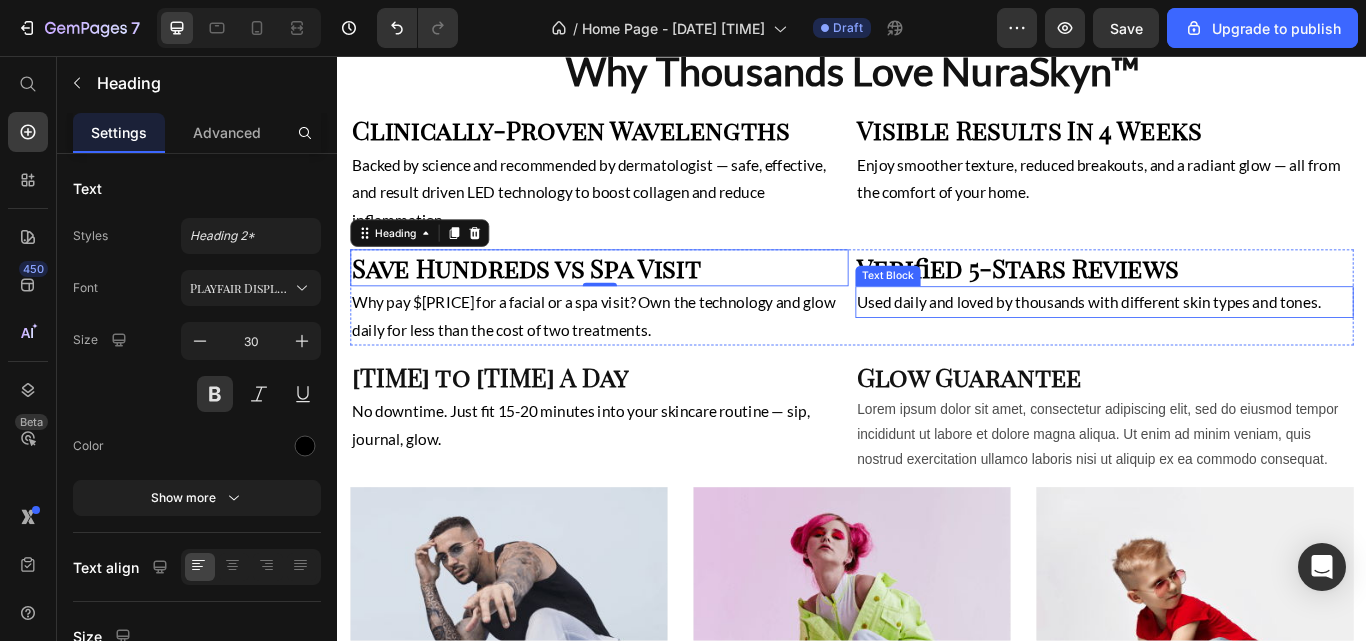 click on "Used daily and loved by thousands with different skin types and tones." at bounding box center (1231, 343) 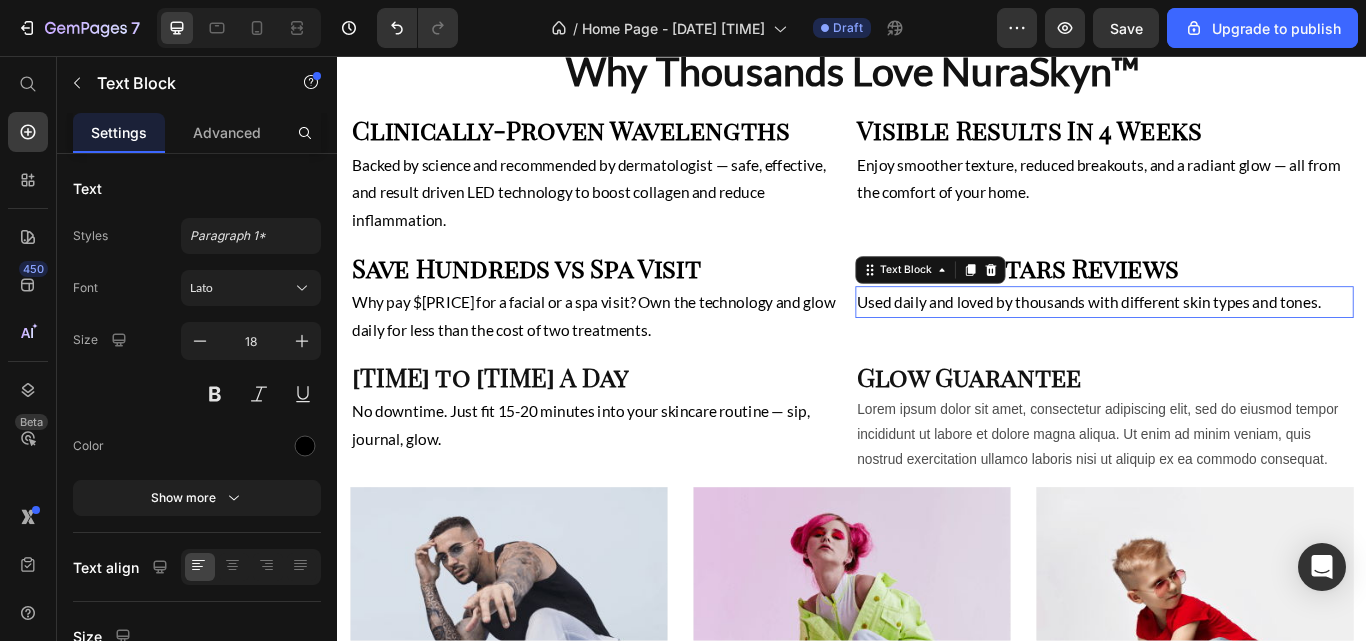 click on "Used daily and loved by thousands with different skin types and tones." at bounding box center (1231, 343) 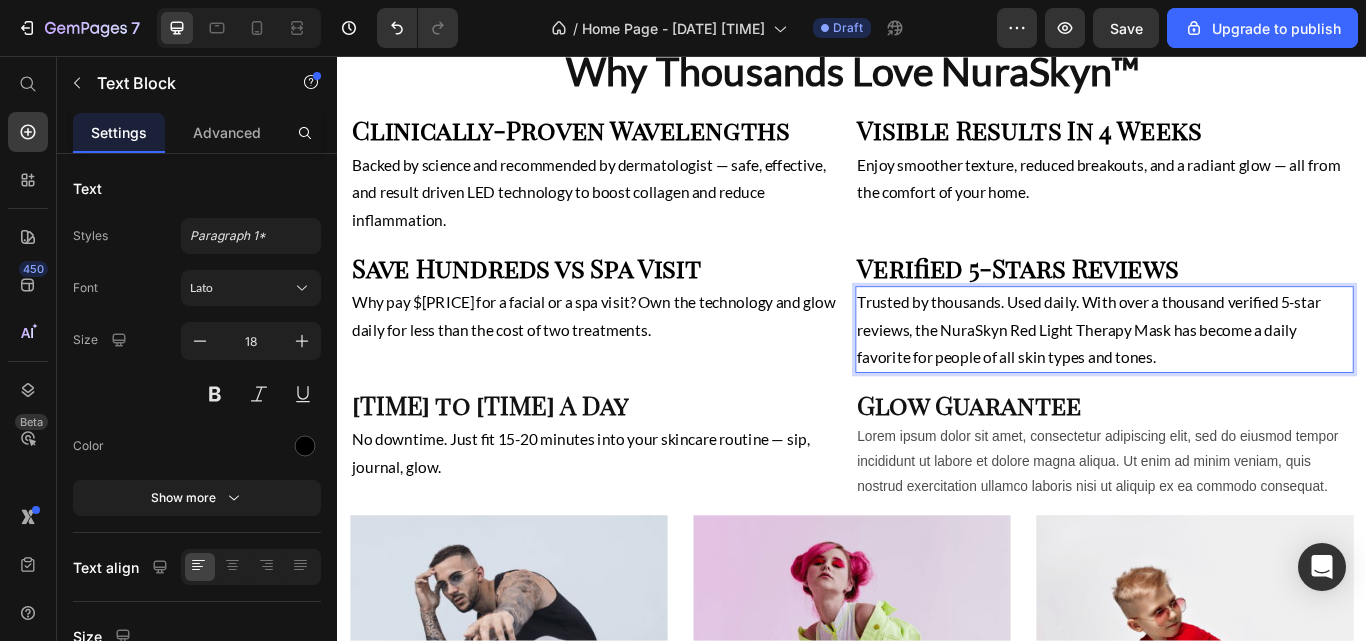 click on "Trusted by thousands. Used daily. With over a thousand verified 5-star reviews, the NuraSkyn Red Light Therapy Mask has become a daily favorite for people of all skin types and tones." at bounding box center [1231, 375] 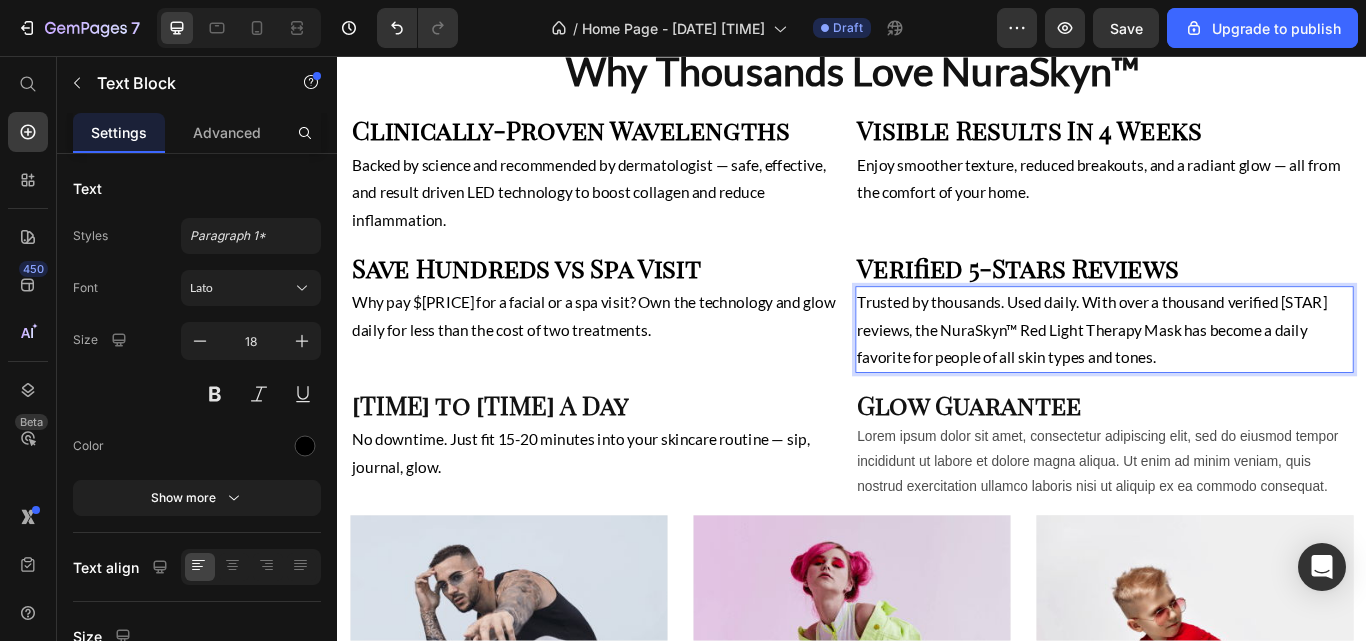 click on "Trusted by thousands. Used daily. With over a thousand verified 5-star reviews, the NuraSkyn™ Red Light Therapy Mask has become a daily favorite for people of all skin types and tones." at bounding box center (1231, 375) 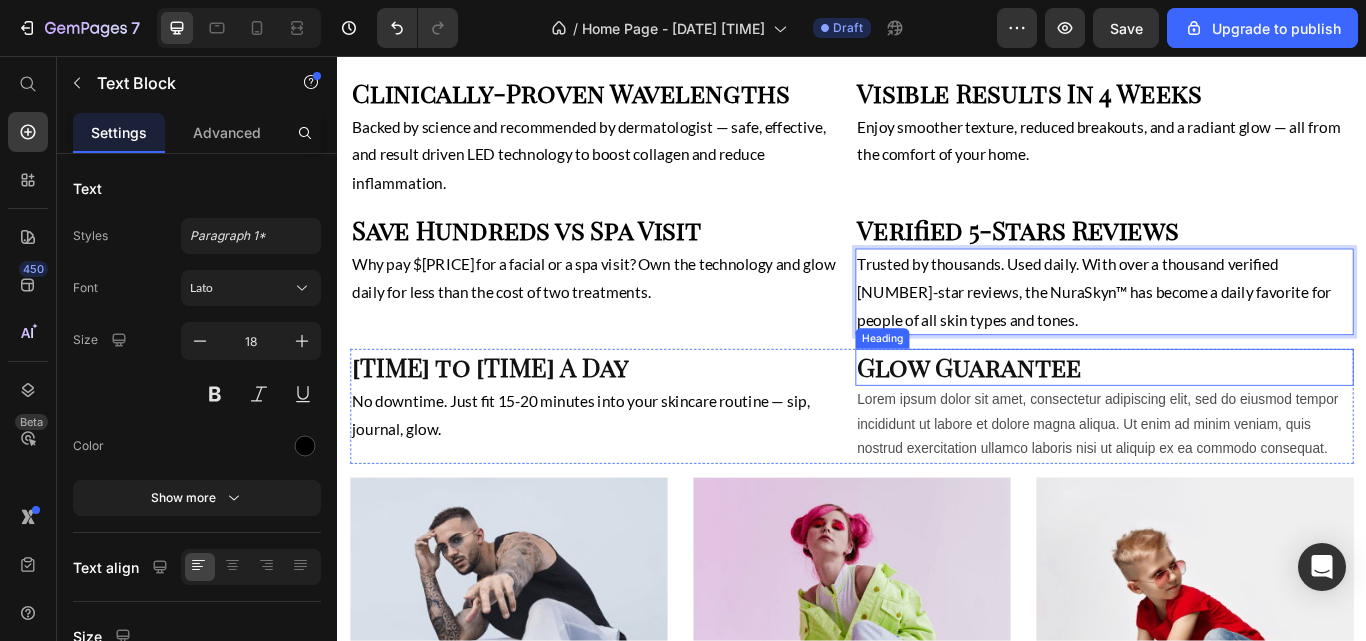 scroll, scrollTop: 1639, scrollLeft: 0, axis: vertical 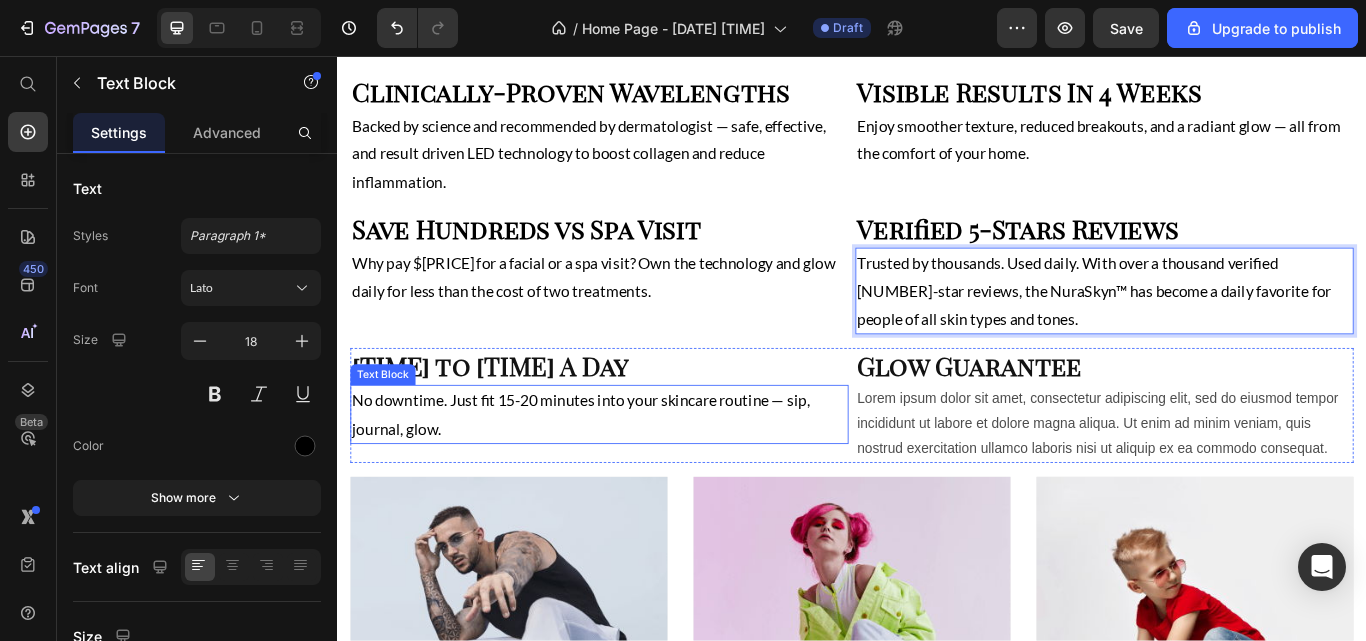 click on "No downtime. Just fit 15-20 minutes into your skincare routine — sip, journal, glow." at bounding box center [642, 474] 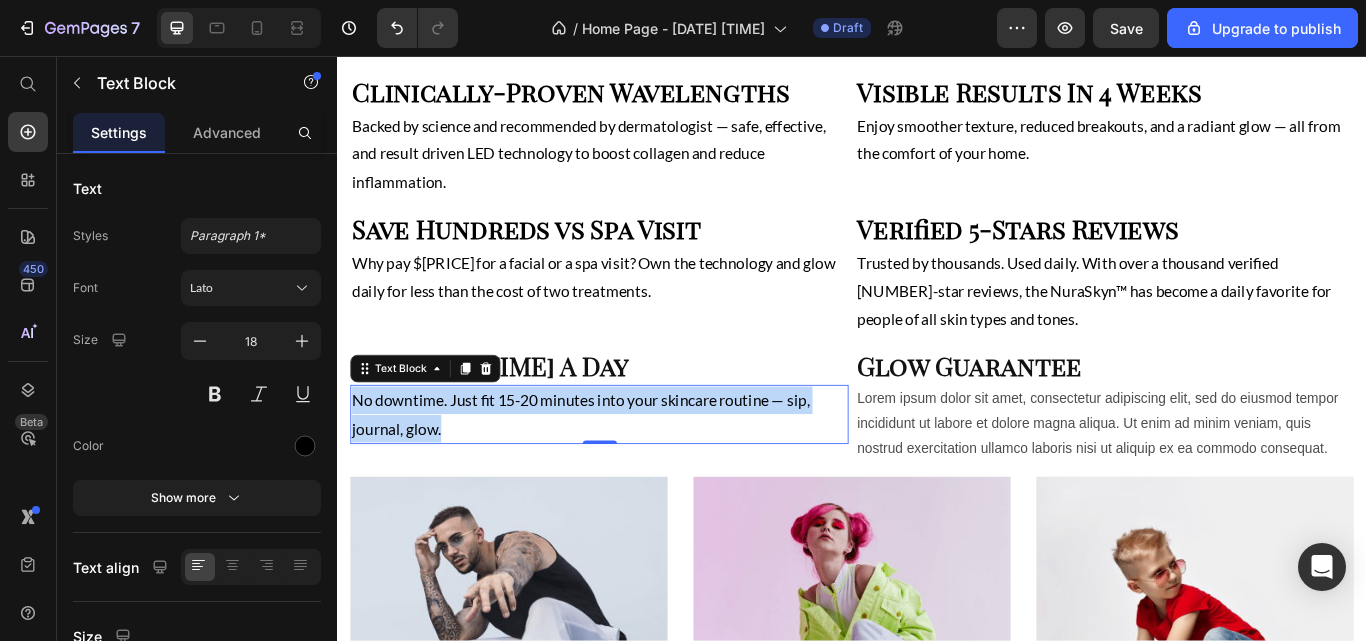 click on "No downtime. Just fit 15-20 minutes into your skincare routine — sip, journal, glow." at bounding box center [642, 474] 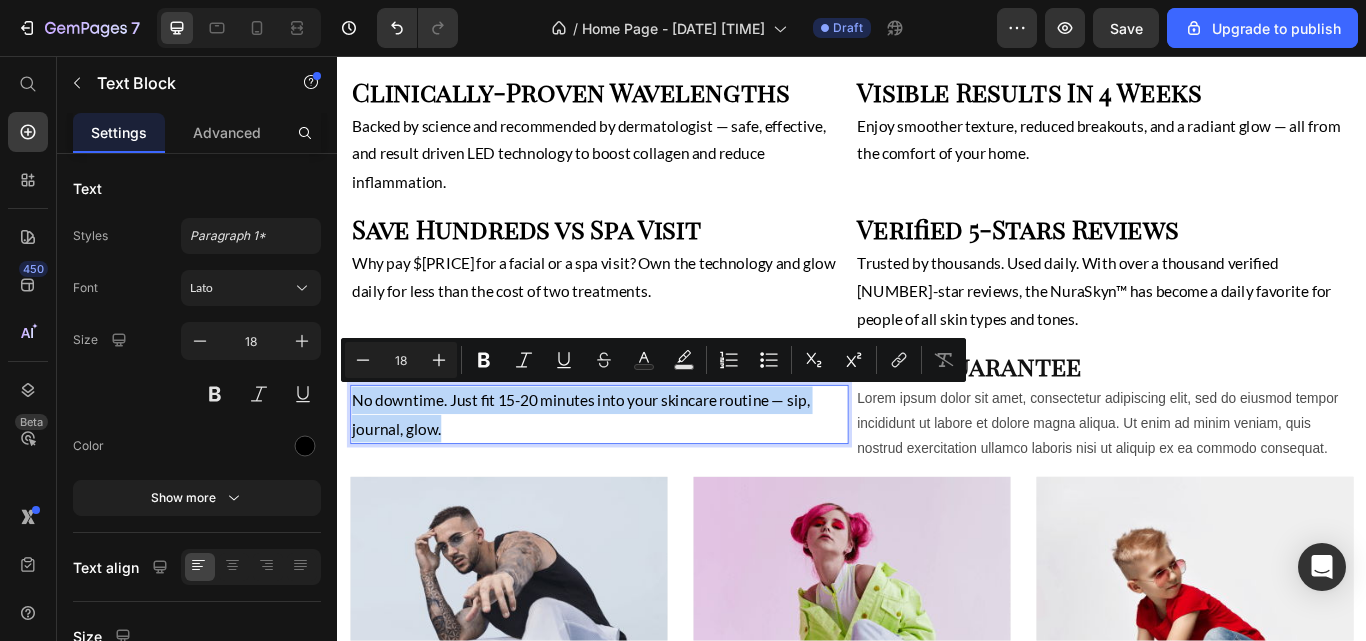 copy on "No downtime. Just fit 15-20 minutes into your skincare routine — sip, journal, glow." 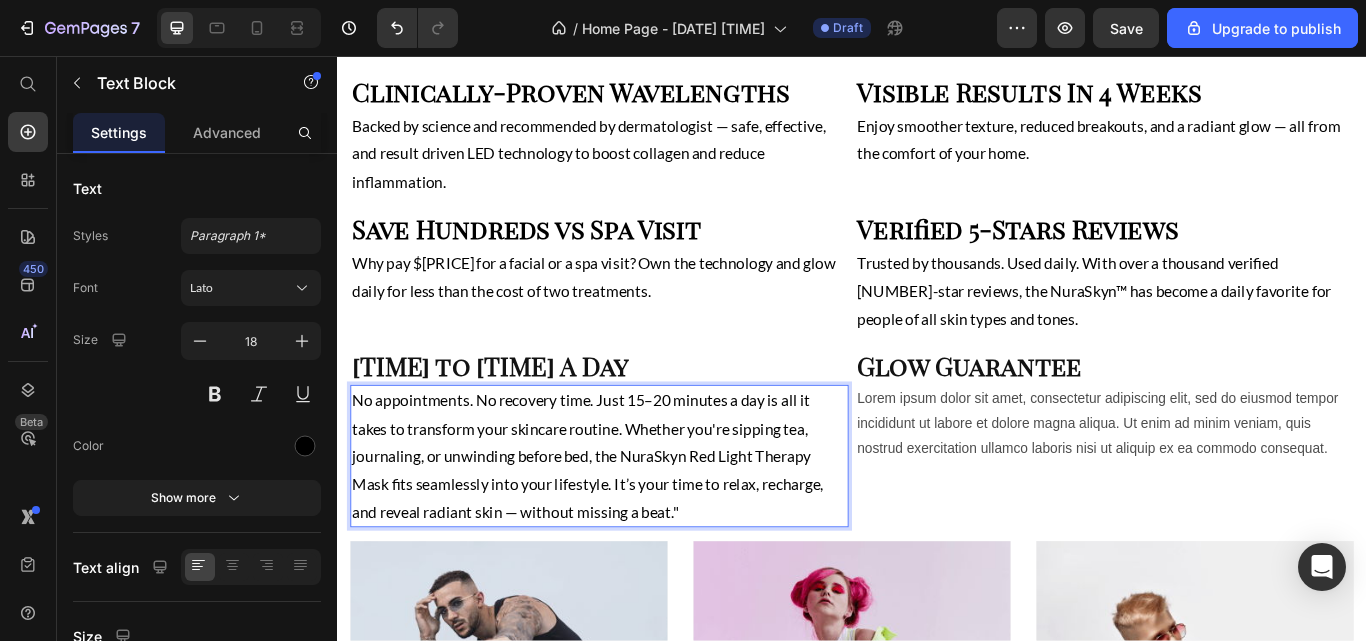 click on "No appointments. No recovery time. Just 15–20 minutes a day is all it takes to transform your skincare routine. Whether you're sipping tea, journaling, or unwinding before bed, the NuraSkyn Red Light Therapy Mask fits seamlessly into your lifestyle. It’s your time to relax, recharge, and reveal radiant skin — without missing a beat."" at bounding box center [642, 523] 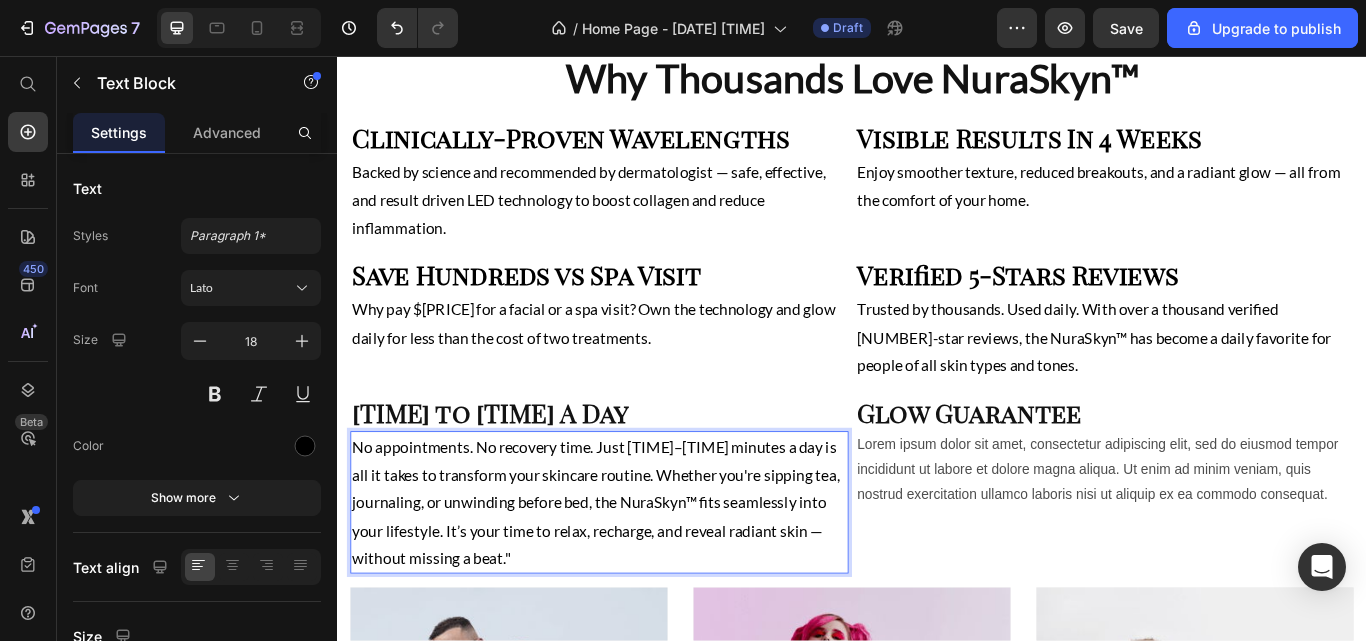 scroll, scrollTop: 1584, scrollLeft: 0, axis: vertical 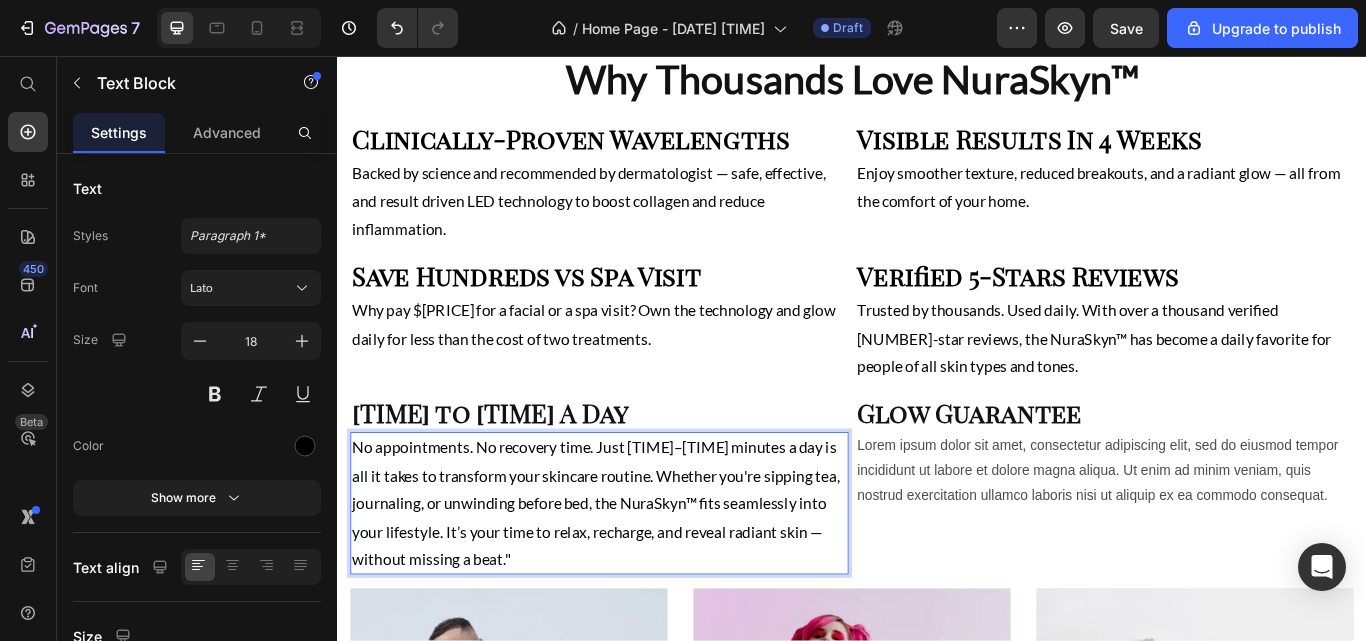 click 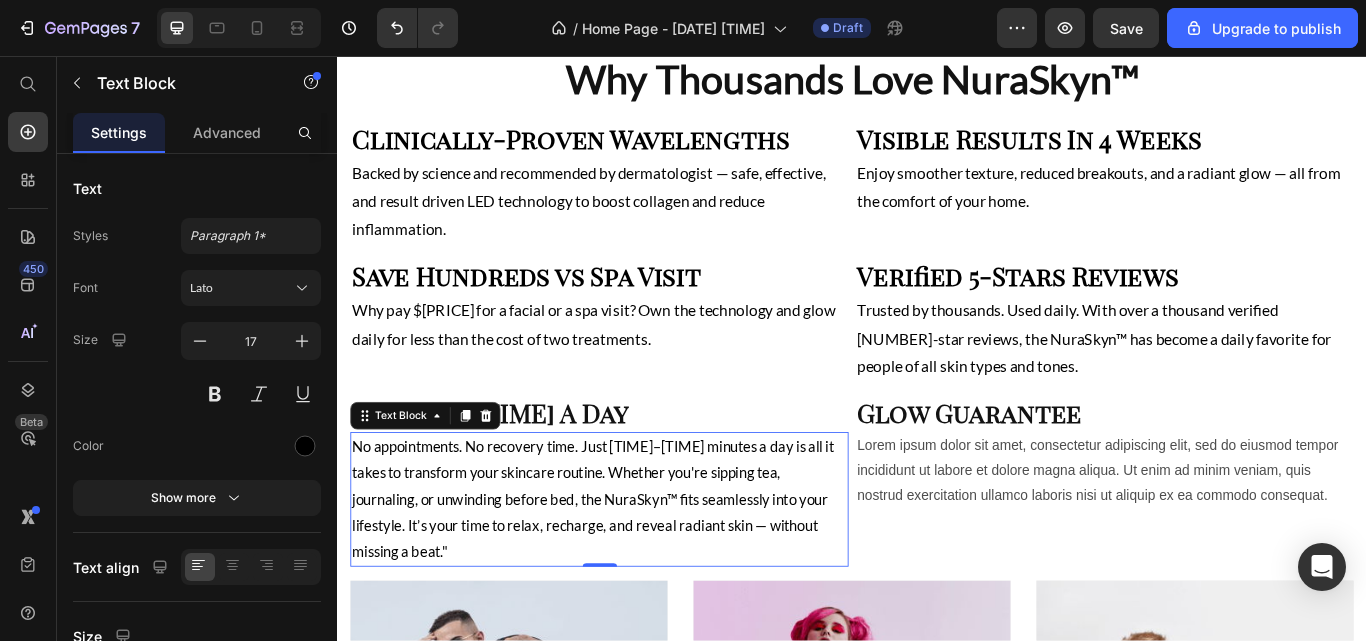click 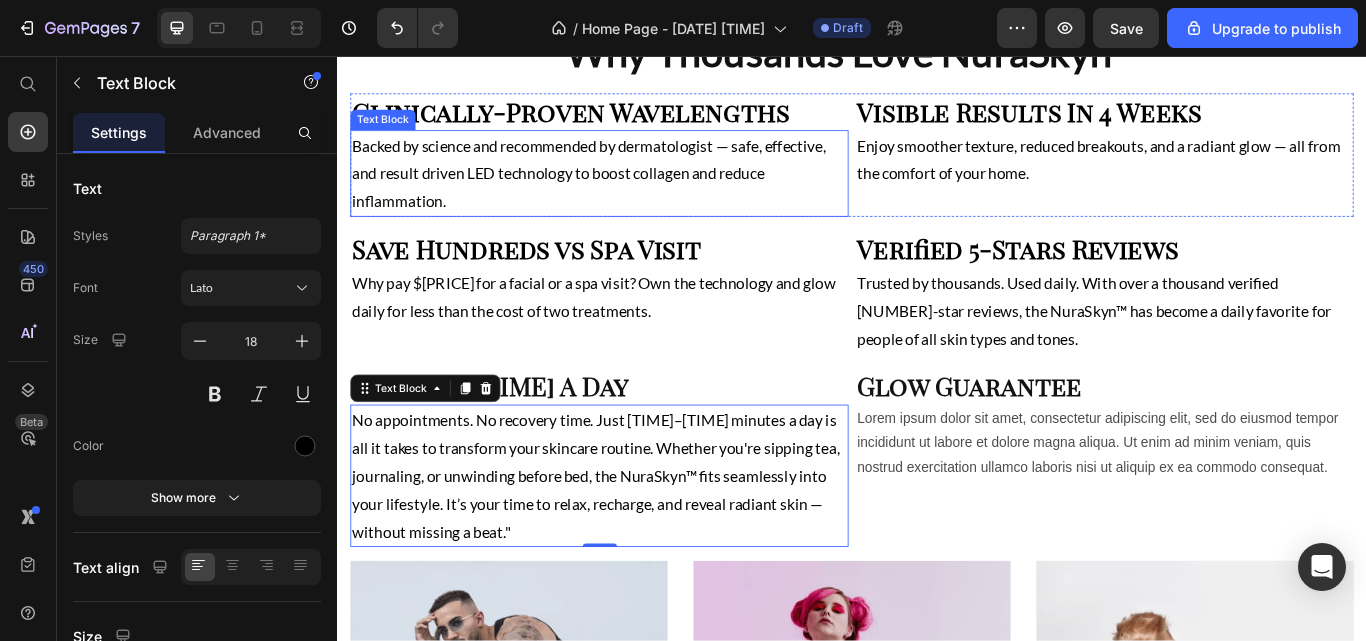 scroll, scrollTop: 1618, scrollLeft: 0, axis: vertical 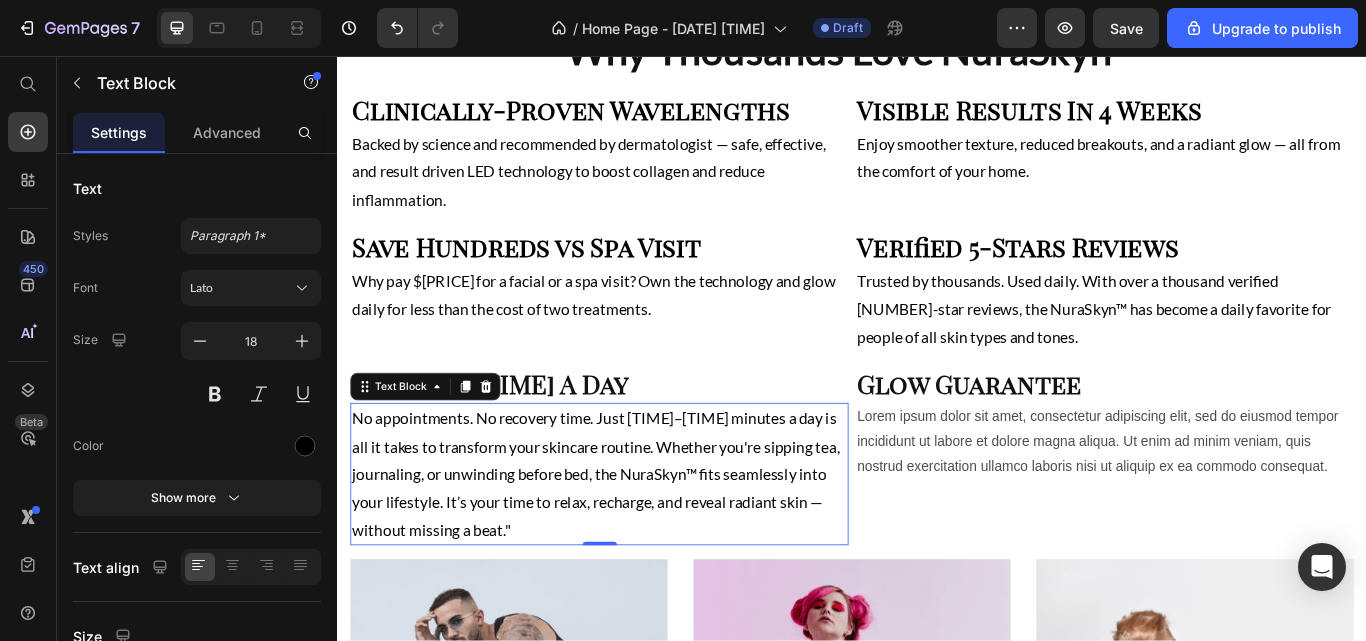 click on "No appointments. No recovery time. Just 15–20 minutes a day is all it takes to transform your skincare routine. Whether you're sipping tea, journaling, or unwinding before bed, the NuraSkyn™ fits seamlessly into your lifestyle. It’s your time to relax, recharge, and reveal radiant skin — without missing a beat."" at bounding box center [642, 544] 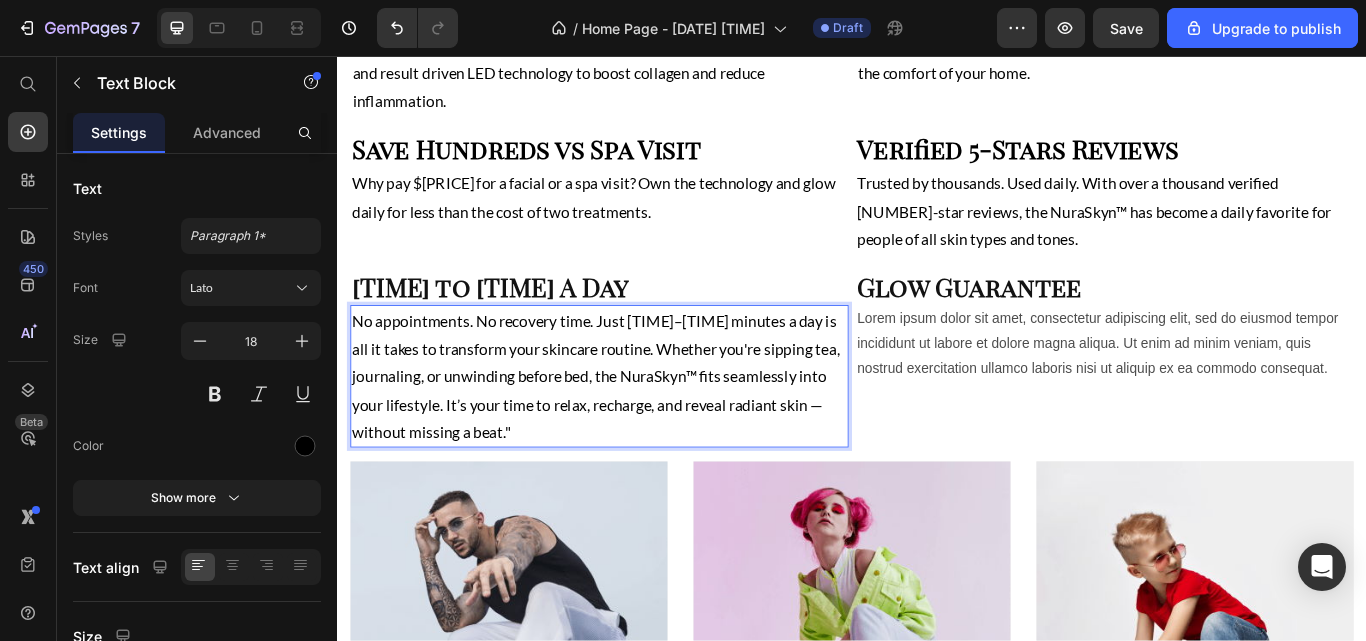 scroll, scrollTop: 1733, scrollLeft: 0, axis: vertical 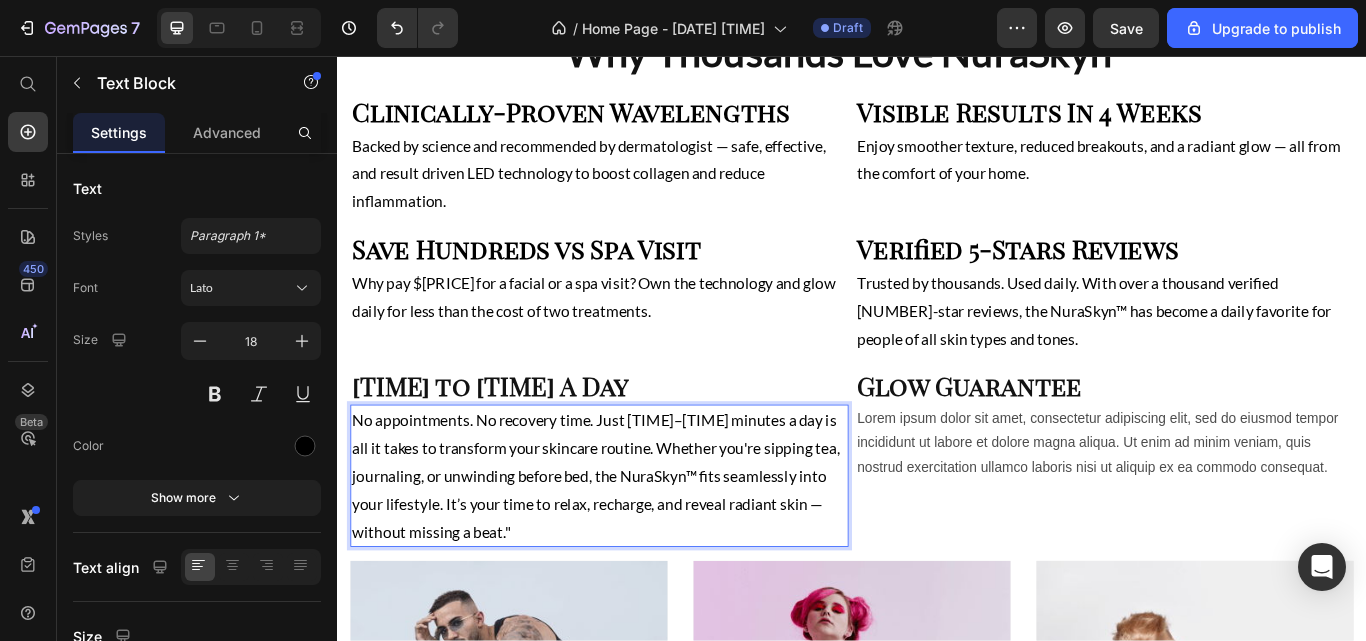 click on "No appointments. No recovery time. Just 15–20 minutes a day is all it takes to transform your skincare routine. Whether you're sipping tea, journaling, or unwinding before bed, the NuraSkyn™ fits seamlessly into your lifestyle. It’s your time to relax, recharge, and reveal radiant skin — without missing a beat."" at bounding box center [642, 546] 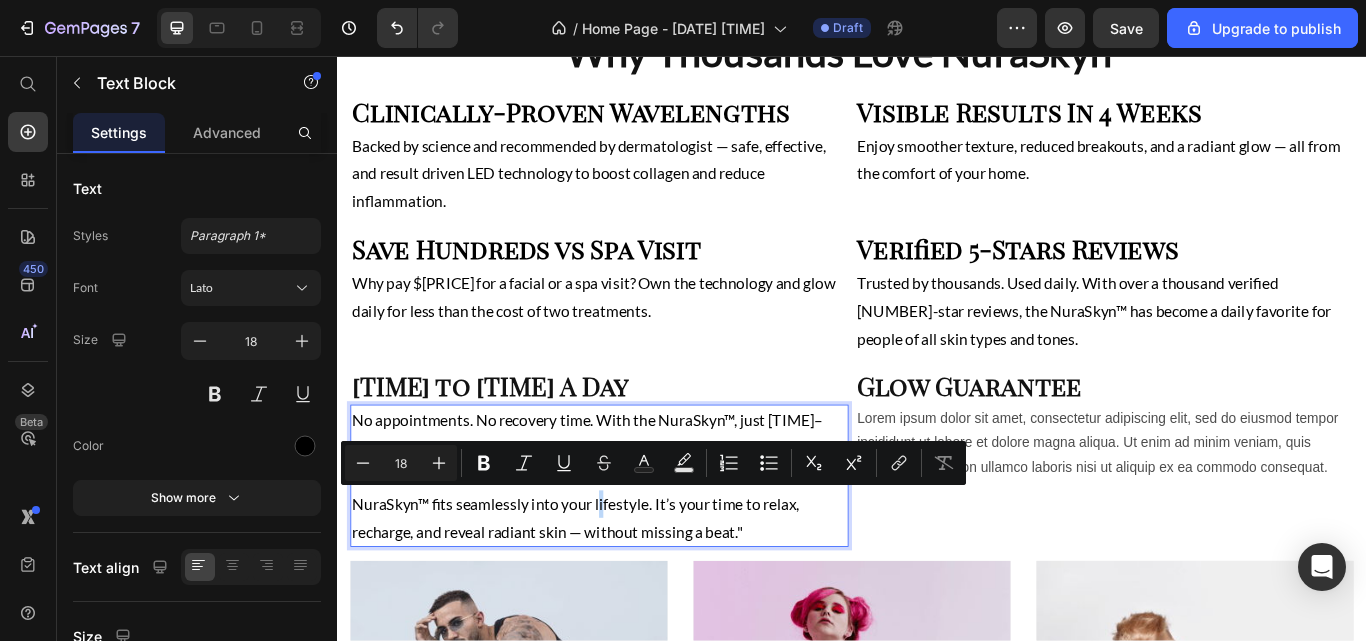 click on "No appointments. No recovery time. With the NuraSkyn™, just 15–20 minutes a day is all it takes to transform your skincare routine. Whether you're sipping tea, journaling, or unwinding before bed, the NuraSkyn™ fits seamlessly into your lifestyle. It’s your time to relax, recharge, and reveal radiant skin — without missing a beat."" at bounding box center [642, 546] 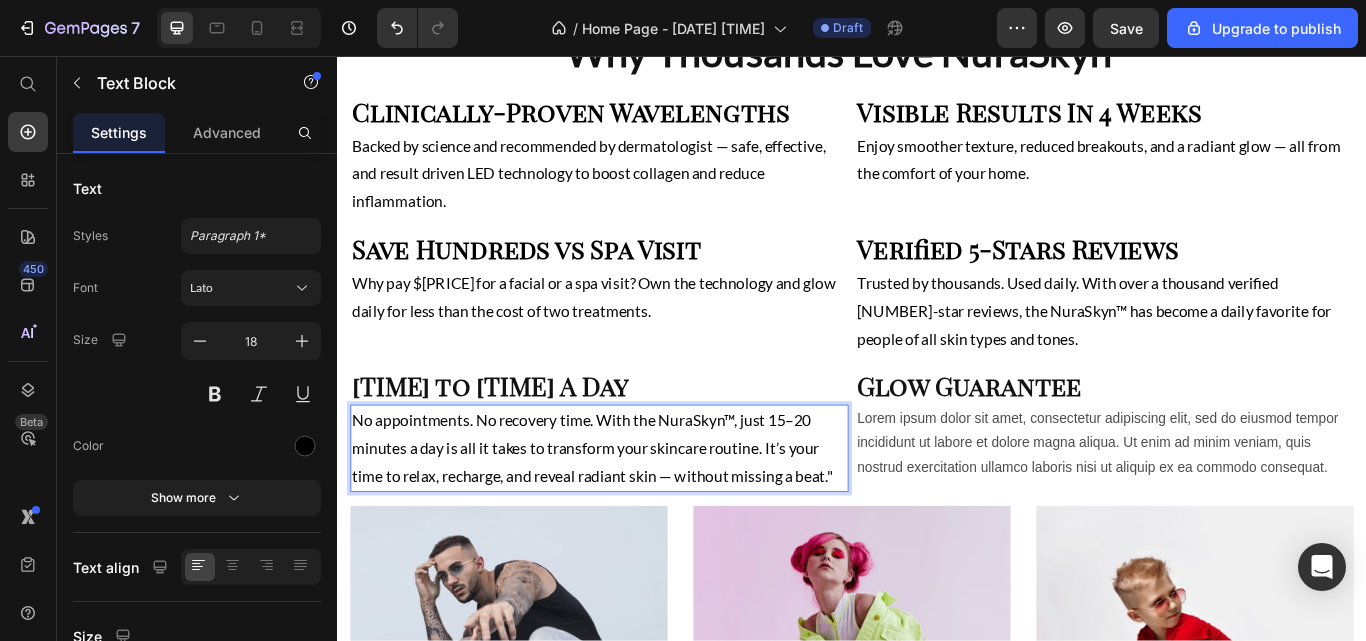 click on "No appointments. No recovery time. With the NuraSkyn™, just 15–20 minutes a day is all it takes to transform your skincare routine. It’s your time to relax, recharge, and reveal radiant skin — without missing a beat."" at bounding box center (642, 513) 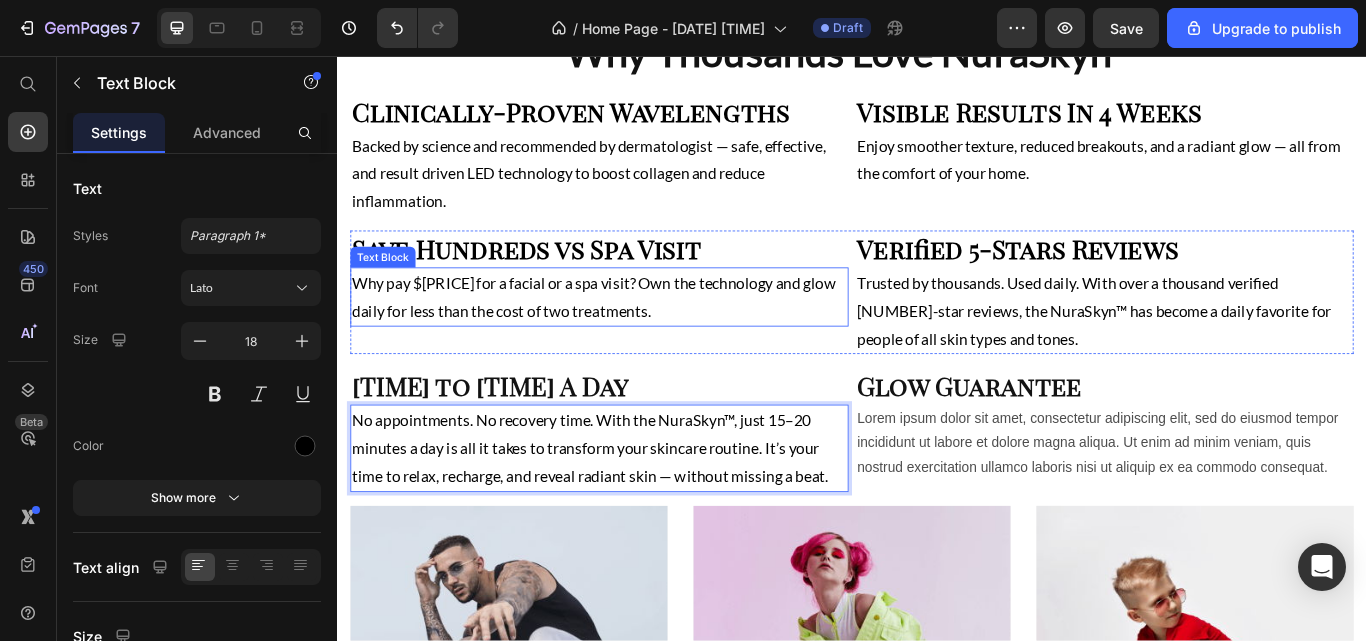 click on "Why pay $200 for a facial or a spa visit? Own the technology and glow daily for less than the cost of two treatments." at bounding box center (642, 337) 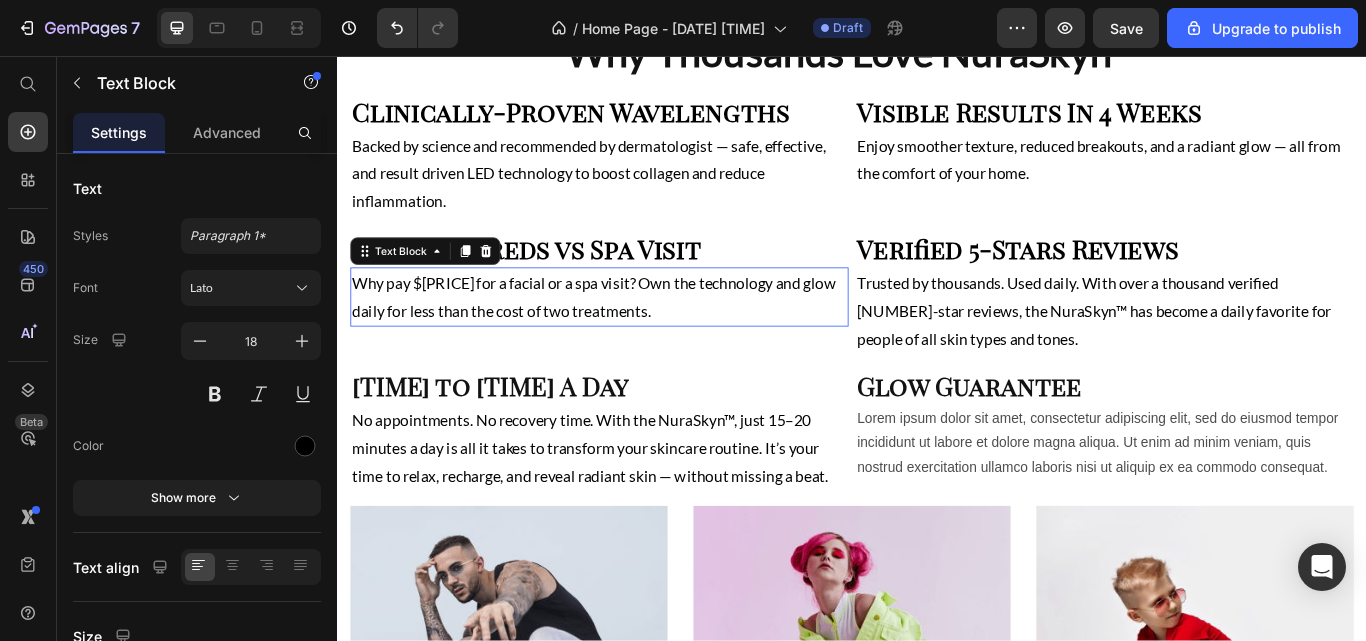 click on "Why pay $200 for a facial or a spa visit? Own the technology and glow daily for less than the cost of two treatments." at bounding box center (642, 337) 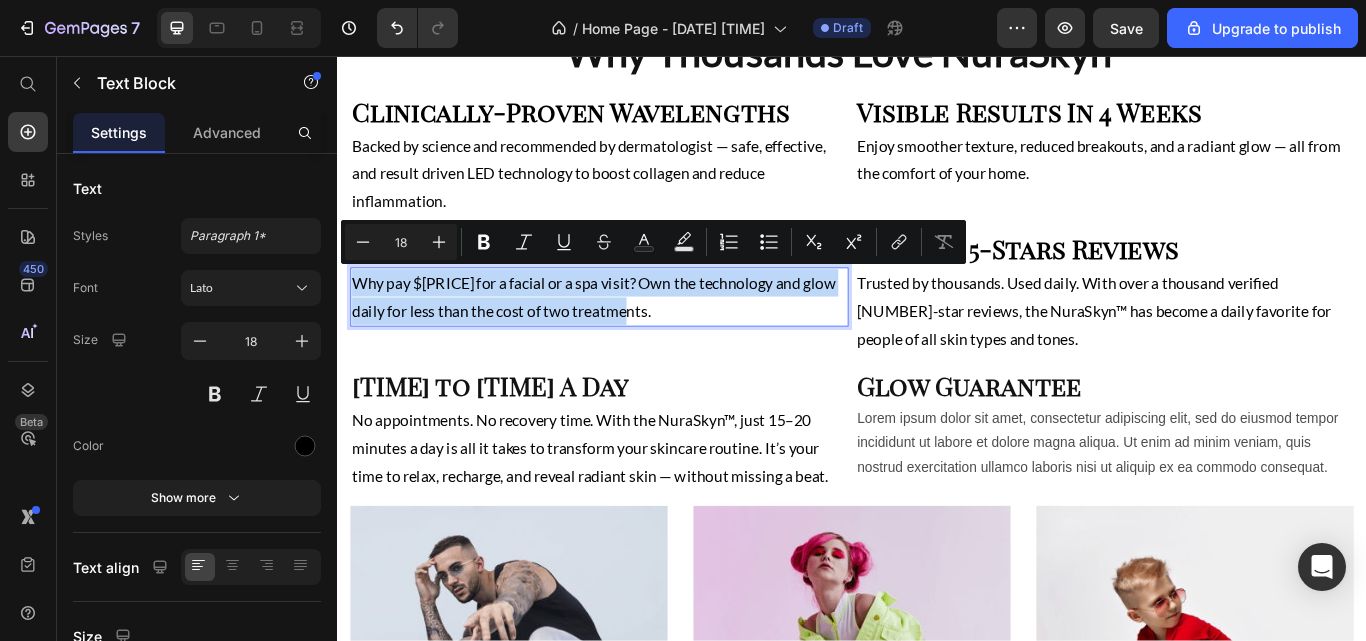 copy on "Why pay $200 for a facial or a spa visit? Own the technology and glow daily for less than the cost of two treatments." 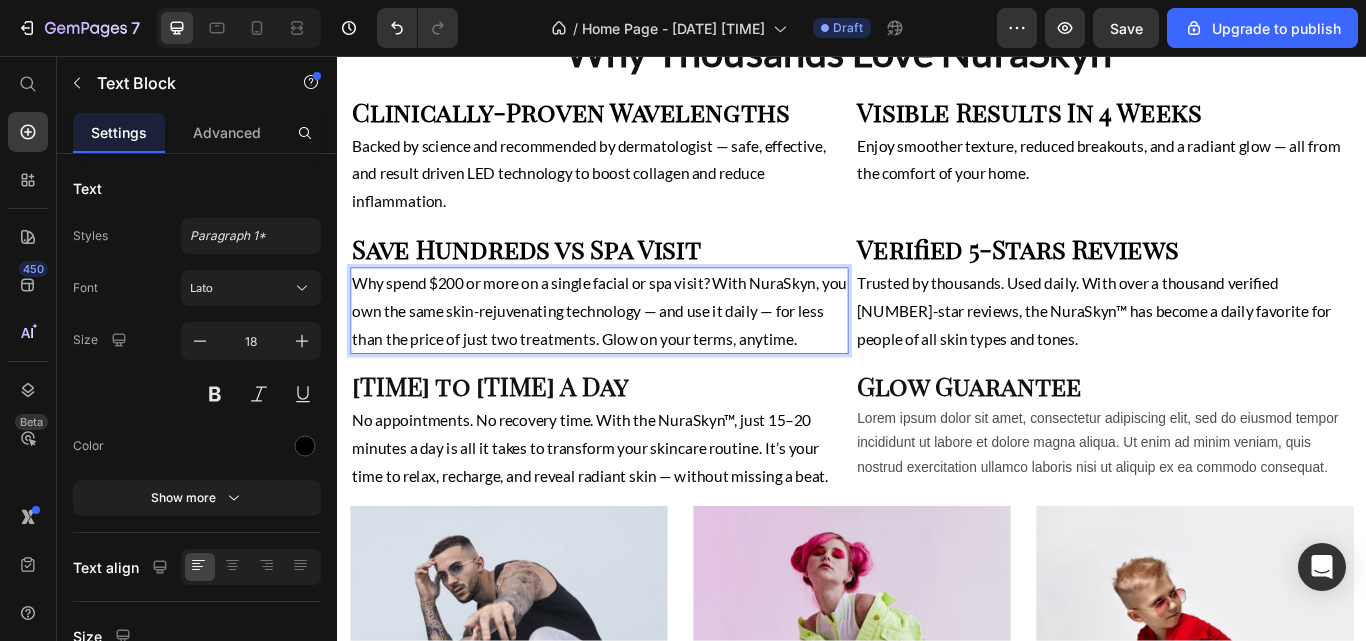 click on "Why spend $200 or more on a single facial or spa visit? With NuraSkyn, you own the same skin-rejuvenating technology — and use it daily — for less than the price of just two treatments. Glow on your terms, anytime." at bounding box center (642, 353) 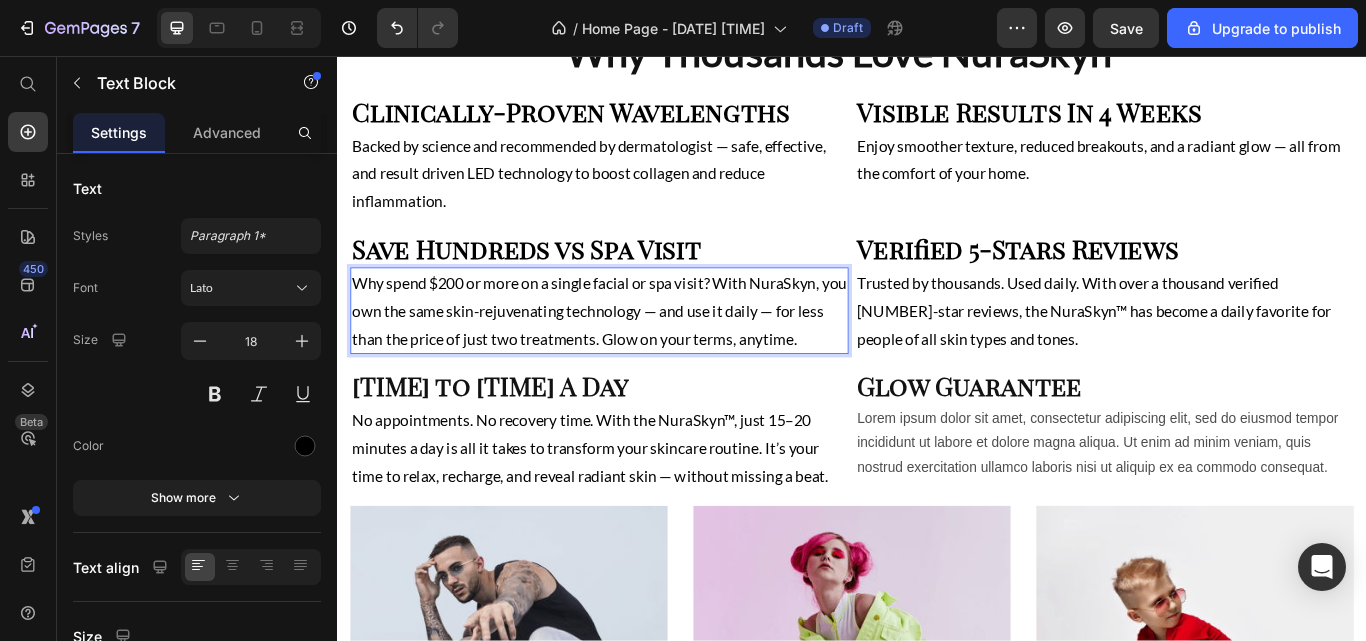 click at bounding box center [305, 446] 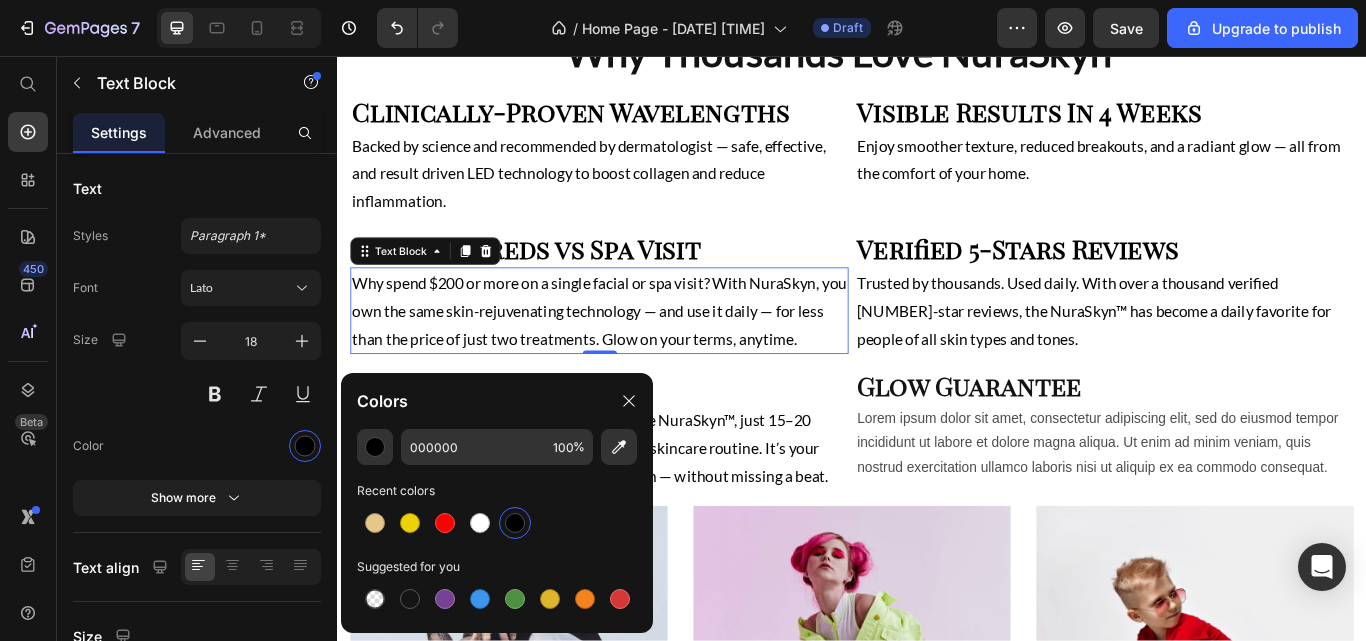click at bounding box center [251, 446] 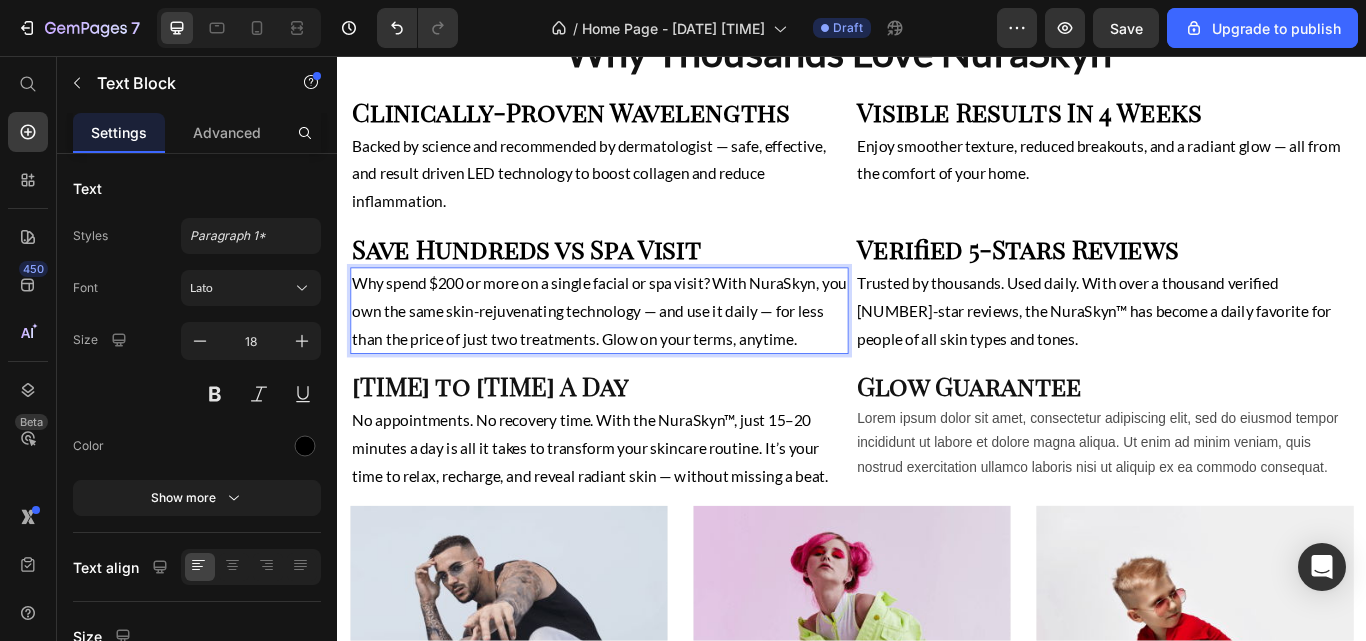 click on "Why spend $200 or more on a single facial or spa visit? With NuraSkyn, you own the same skin-rejuvenating technology — and use it daily — for less than the price of just two treatments. Glow on your terms, anytime." at bounding box center [642, 353] 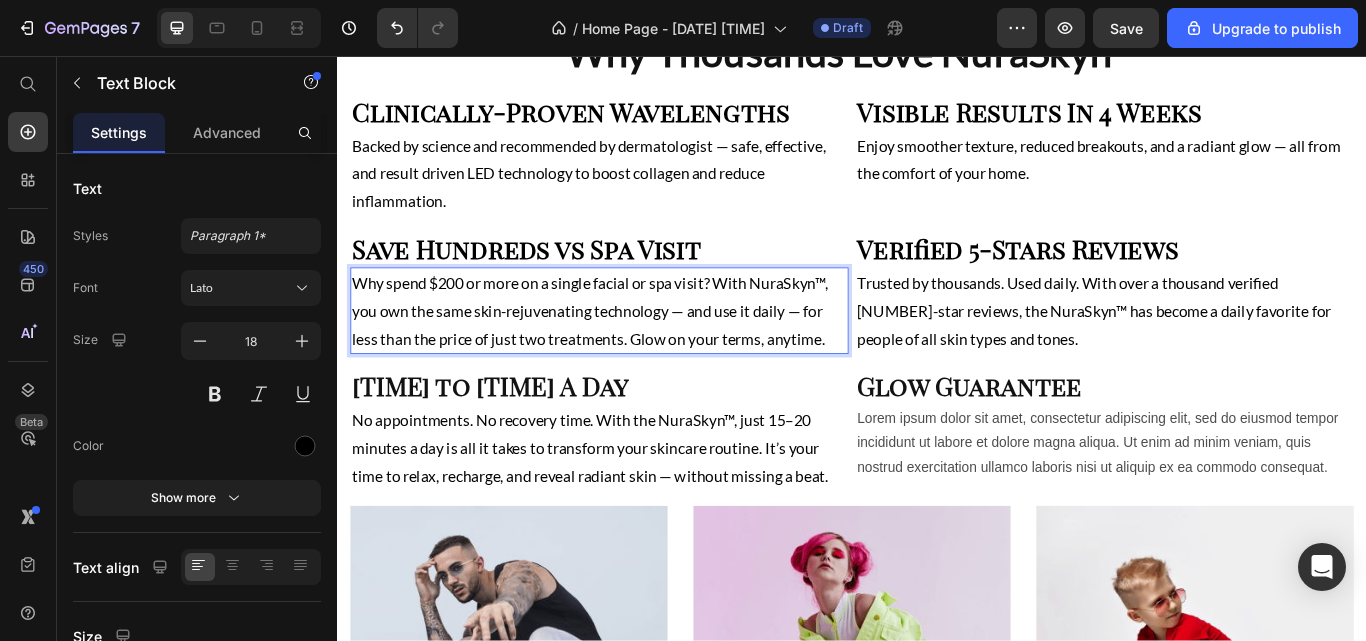 click on "Why spend $200 or more on a single facial or spa visit? With NuraSkyn™, you own the same skin-rejuvenating technology — and use it daily — for less than the price of just two treatments. Glow on your terms, anytime." at bounding box center [642, 353] 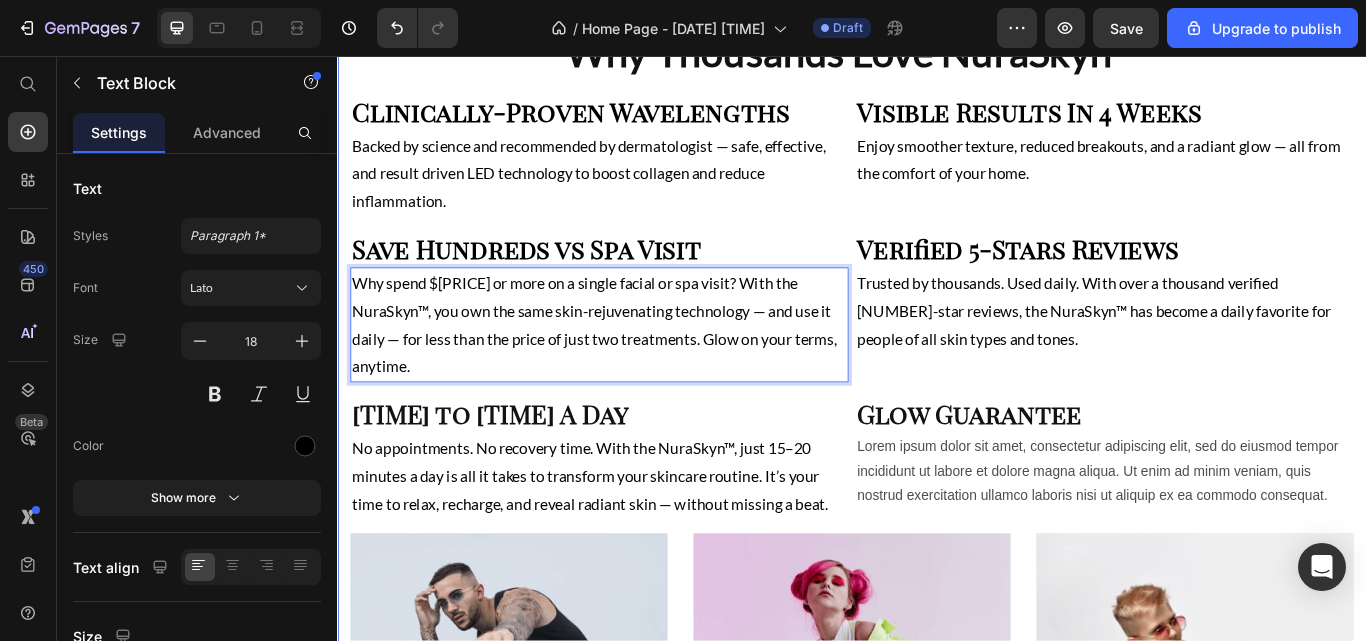 click on "From Breakouts to Brilliance Heading See results in as little as 2 weeks Text Block Image Image Row Why Thousands Love NuraSkyn™ Heading Clinically-Proven Wavelengths Heading Backed by science and recommended by dermatologist — safe, effective, and result driven LED technology to boost collagen and reduce inflammation. Text Block Visible Results In 4 Weeks Heading Enjoy smoother texture, reduced breakouts, and a radiant glow — all from the comfort of your home. Text Block Row Save Hundreds vs Spa Visit Heading Why spend $200 or more on a single facial or spa visit? With the NuraSkyn™, you own the same skin-rejuvenating technology — and use it daily — for less than the price of just two treatments. Glow on your terms, anytime. Text Block   0 Verified 5-Stars Reviews Heading Trusted by thousands. Used daily. With over a thousand verified 5-star reviews, the NuraSkyn™ has become a daily favorite for people of all skin types and tones. Text Block Row 15 to 20 Minutes A Day Heading Text Block Heading" at bounding box center (937, 259) 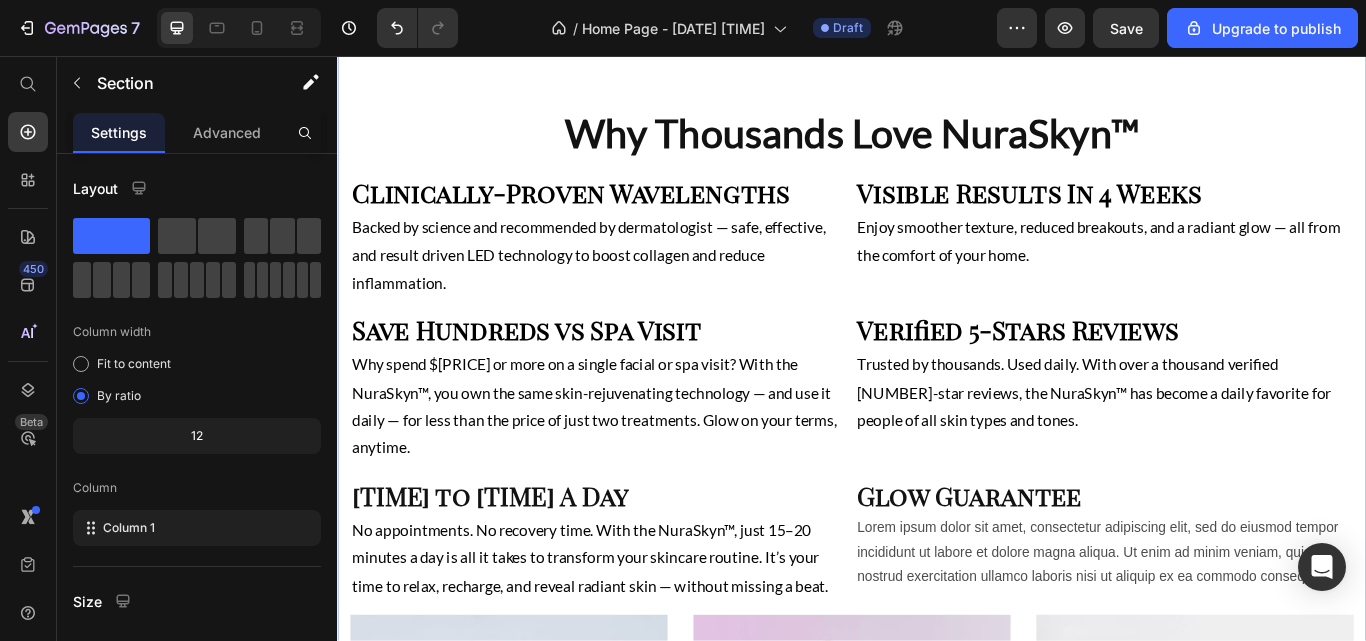 scroll, scrollTop: 1520, scrollLeft: 0, axis: vertical 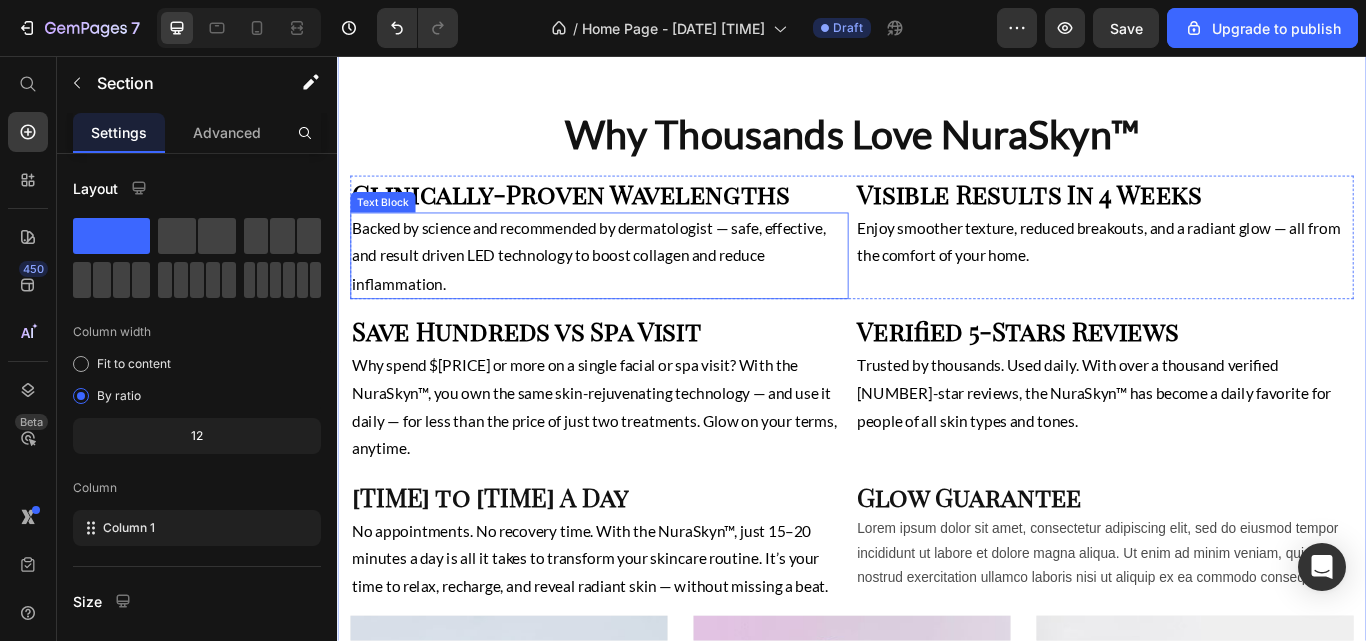 click on "Backed by science and recommended by dermatologist — safe, effective, and result driven LED technology to boost collagen and reduce inflammation." at bounding box center (642, 289) 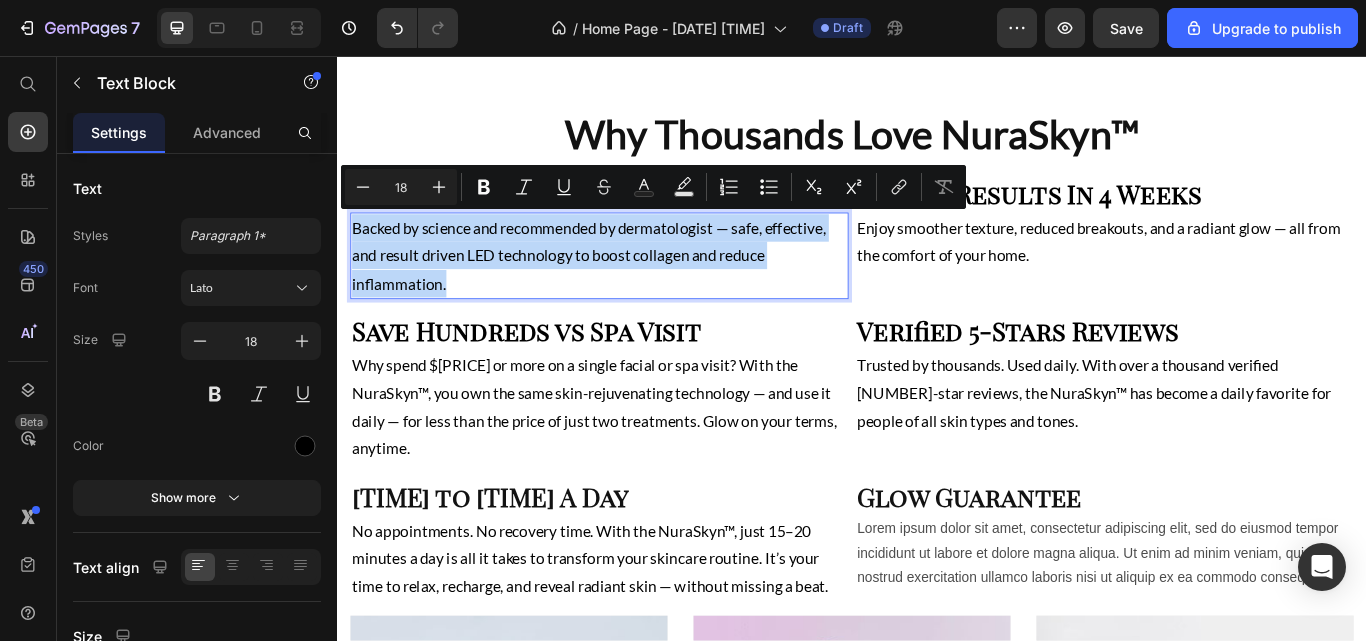 copy on "Backed by science and recommended by dermatologist — safe, effective, and result driven LED technology to boost collagen and reduce inflammation." 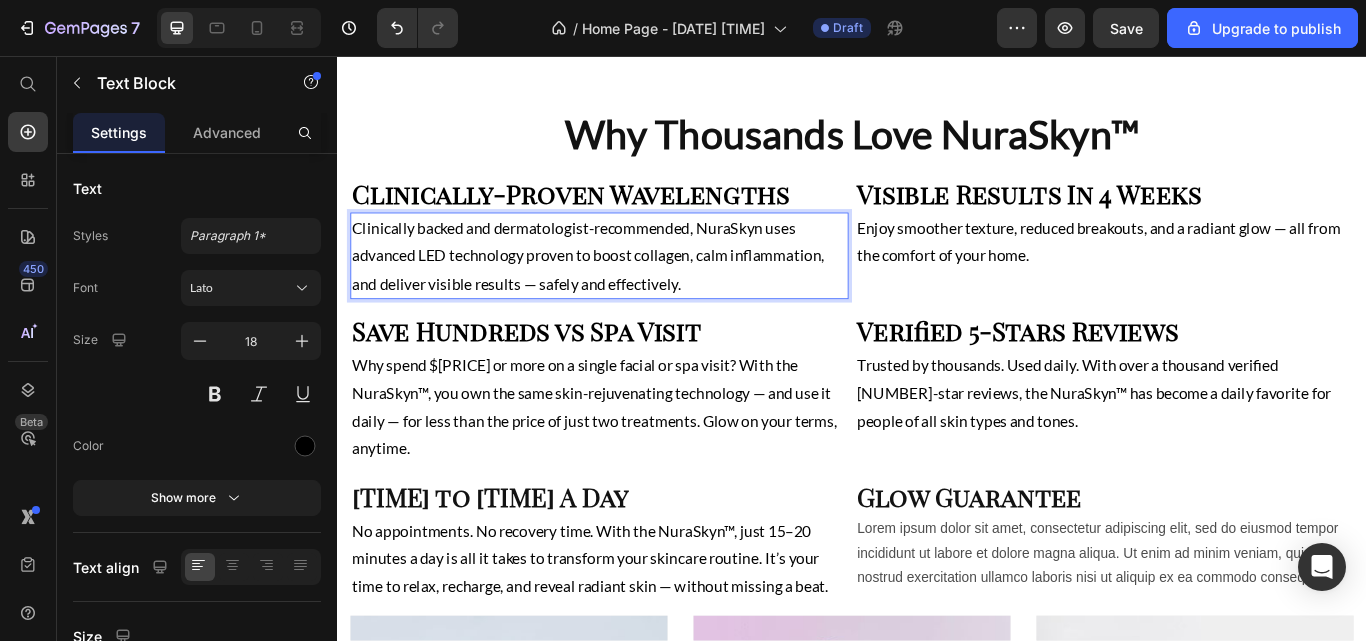 click on "Clinically backed and dermatologist-recommended, NuraSkyn uses advanced LED technology proven to boost collagen, calm inflammation, and deliver visible results — safely and effectively." at bounding box center (642, 289) 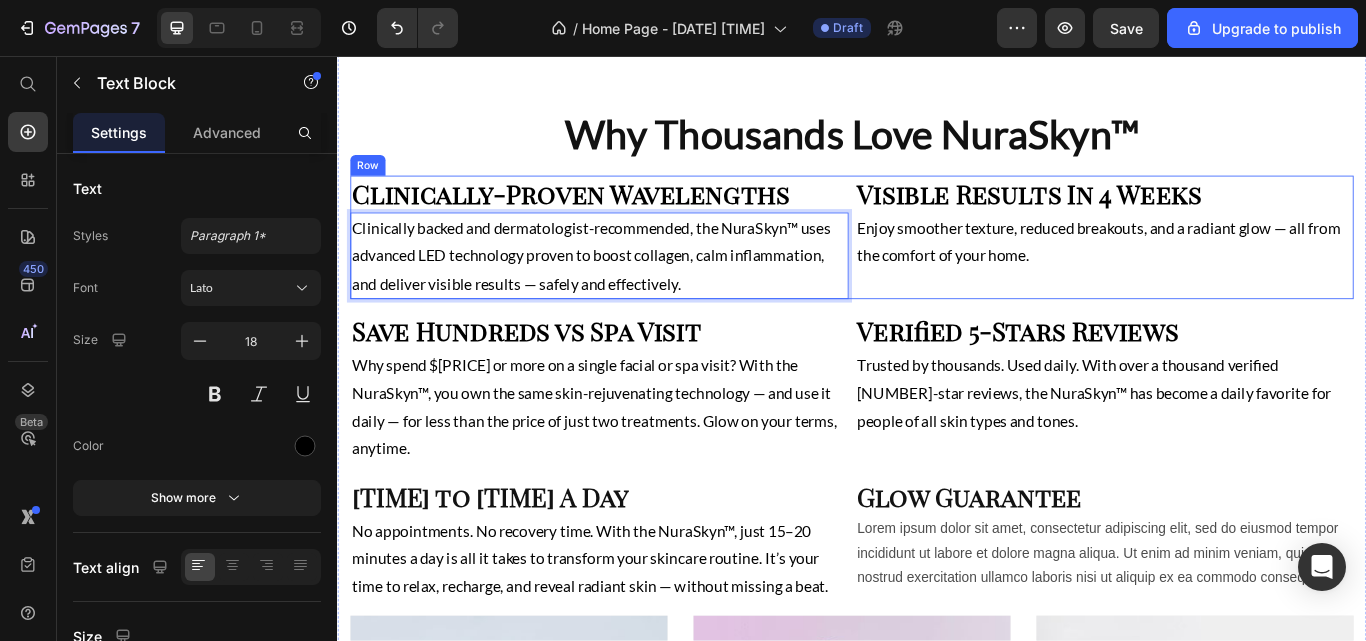 click on "Clinically-Proven Wavelengths Heading Clinically backed and dermatologist-recommended, the NuraSkyn™ uses advanced LED technology proven to boost collagen, calm inflammation, and deliver visible results — safely and effectively. Text Block   0 Visible Results In 4 Weeks Heading Enjoy smoother texture, reduced breakouts, and a radiant glow — all from the comfort of your home. Text Block Row" at bounding box center (937, 268) 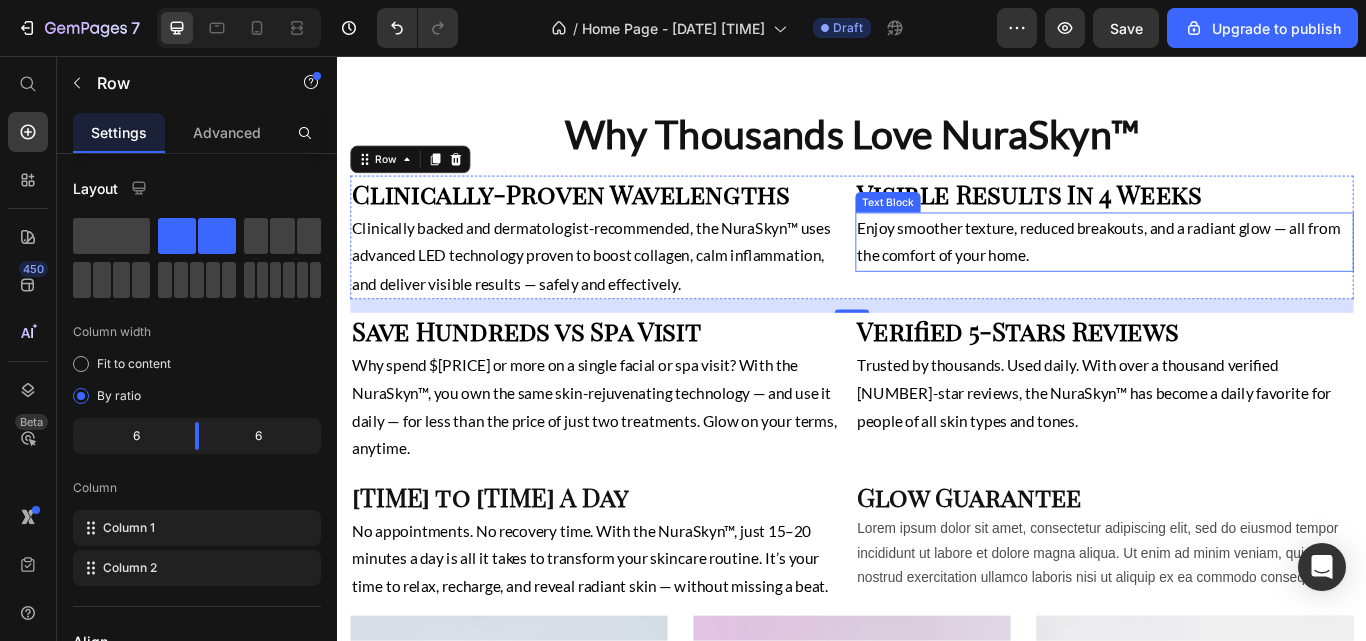 click on "Enjoy smoother texture, reduced breakouts, and a radiant glow — all from the comfort of your home." at bounding box center [1231, 273] 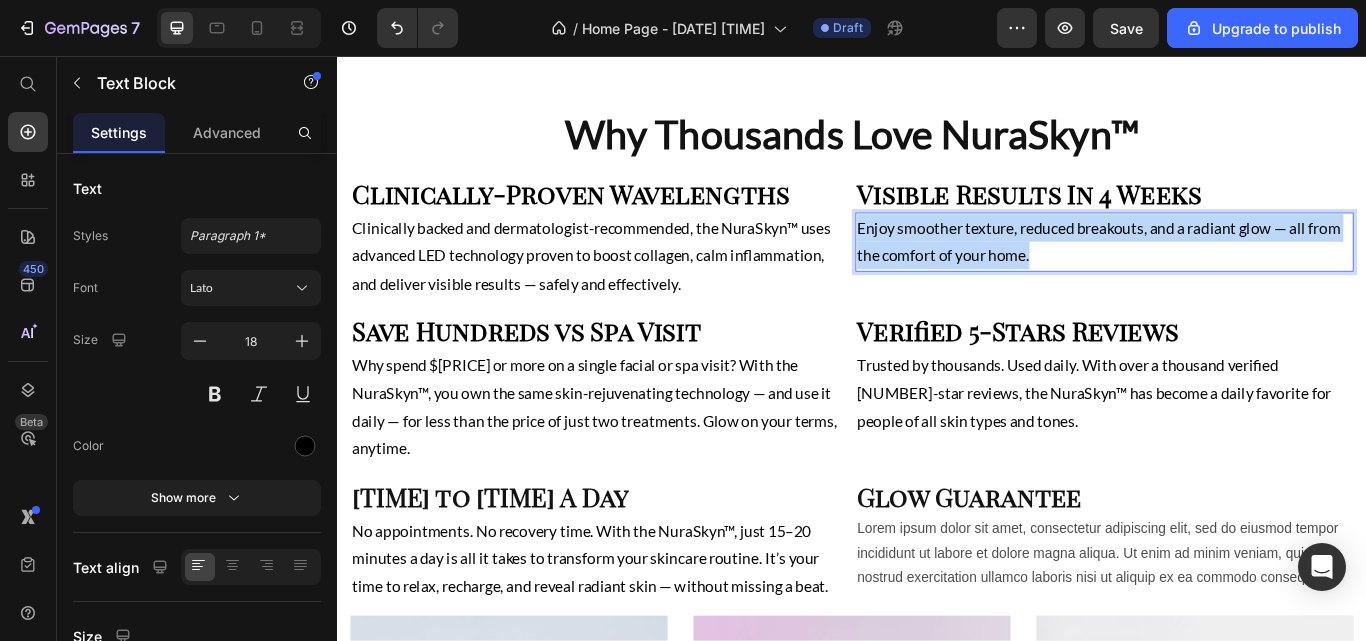 click on "Enjoy smoother texture, reduced breakouts, and a radiant glow — all from the comfort of your home." at bounding box center (1231, 273) 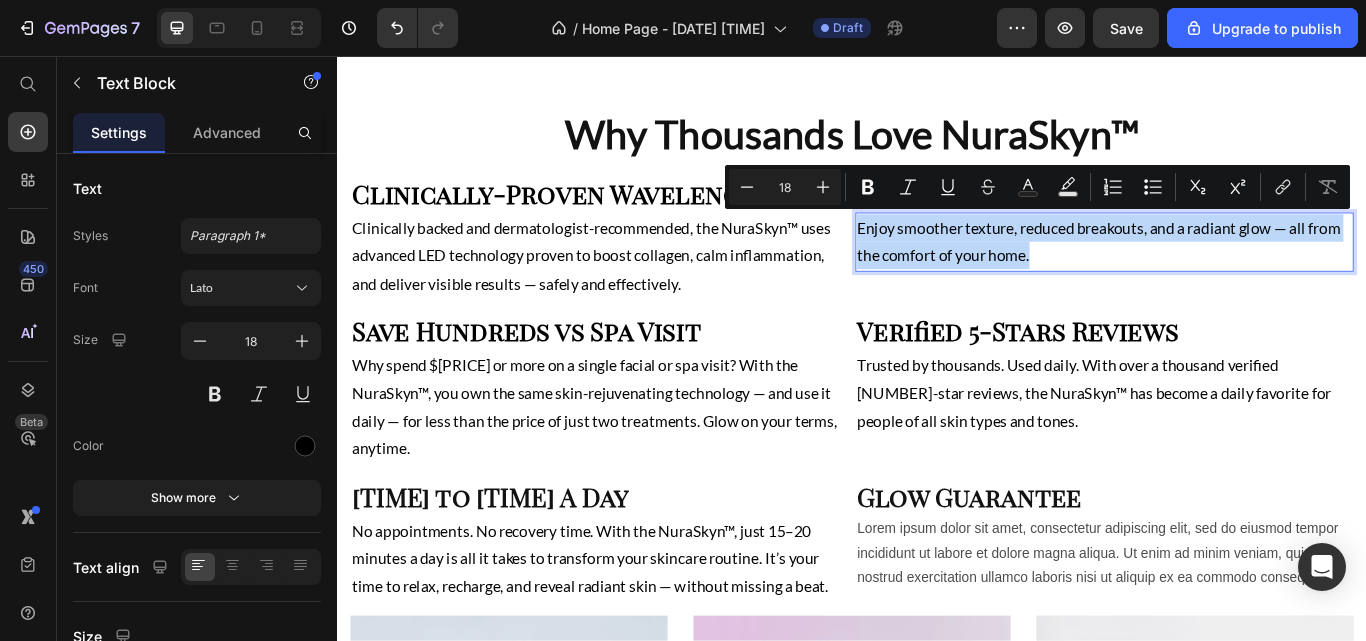 copy on "Enjoy smoother texture, reduced breakouts, and a radiant glow — all from the comfort of your home." 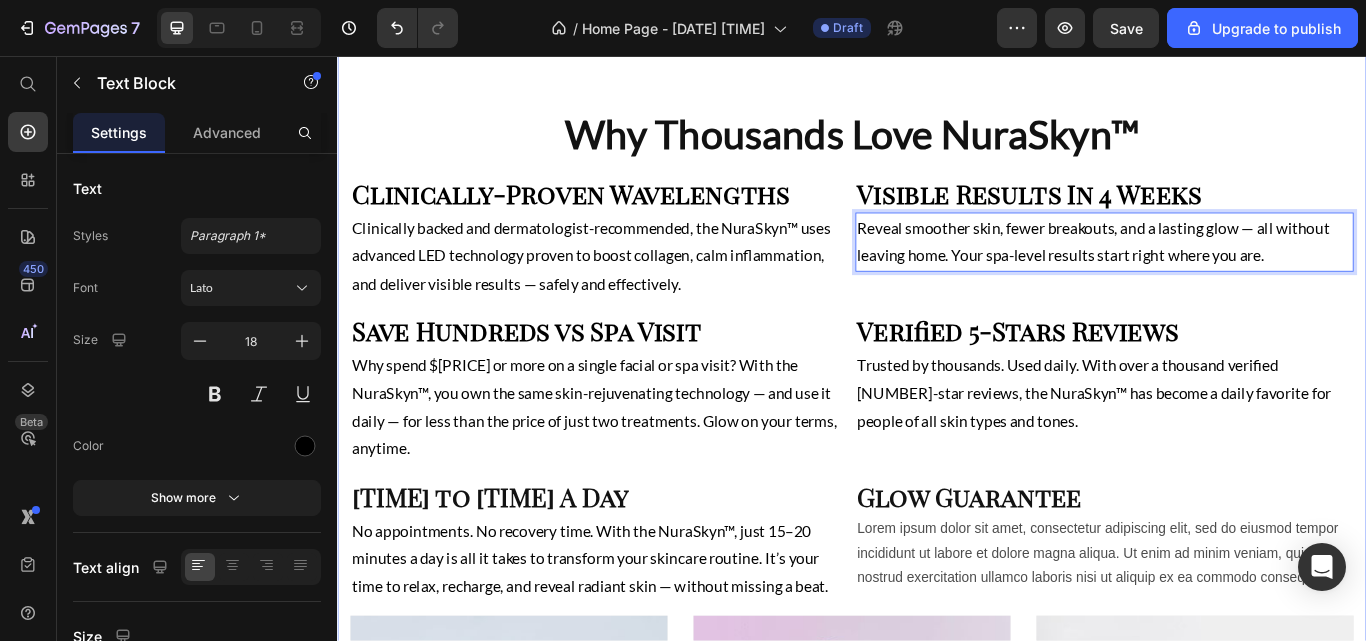 click on "From Breakouts to Brilliance Heading See results in as little as 2 weeks Text Block Image Image Row Why Thousands Love NuraSkyn™ Heading Clinically-Proven Wavelengths Heading Clinically backed and dermatologist-recommended, the NuraSkyn™ uses advanced LED technology proven to boost collagen, calm inflammation, and deliver visible results — safely and effectively. Text Block Visible Results In 4 Weeks Heading Reveal smoother skin, fewer breakouts, and a lasting glow — all without leaving home. Your spa-level results start right where you are. Text Block   0 Row Save Hundreds vs Spa Visit Heading Why spend $200 or more on a single facial or spa visit? With the NuraSkyn™, you own the same skin-rejuvenating technology — and use it daily — for less than the price of just two treatments. Glow on your terms, anytime. Text Block Verified 5-Stars Reviews Heading Text Block Row 15 to 20 Minutes A Day Heading Text Block Glow Guarantee Heading Text Block Row MEN’S Text block Row Row Hero Banner WOMEN’S" at bounding box center (937, 355) 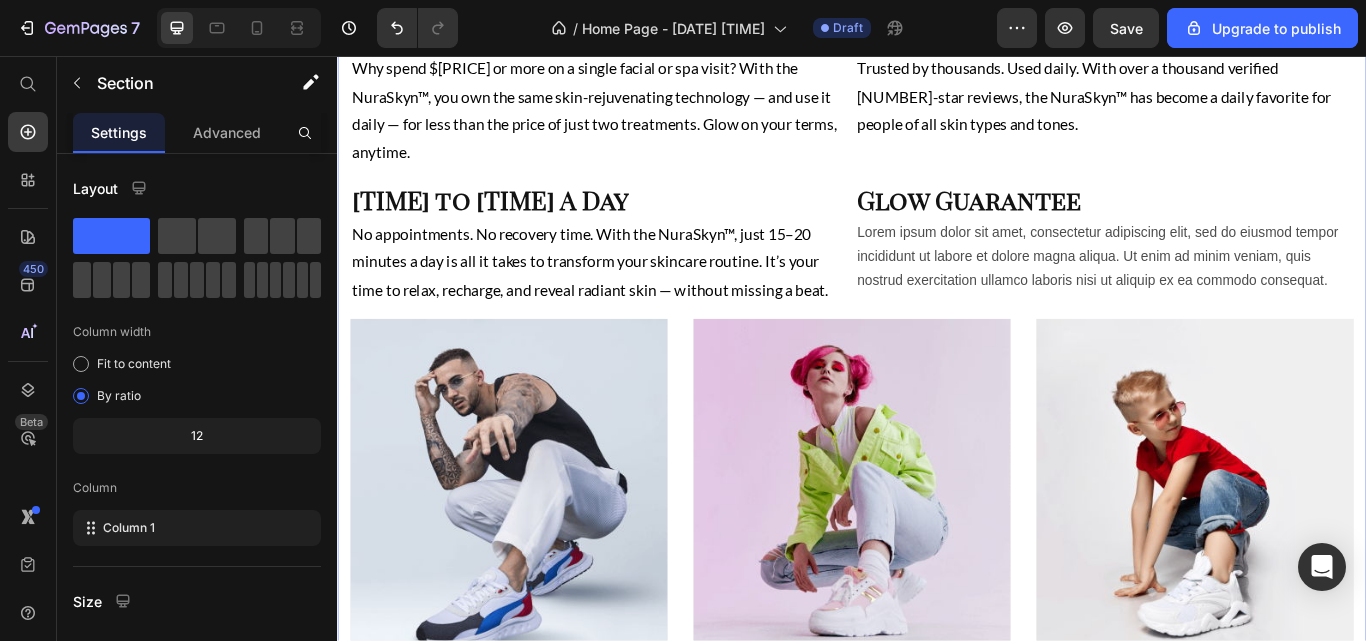 scroll, scrollTop: 1867, scrollLeft: 0, axis: vertical 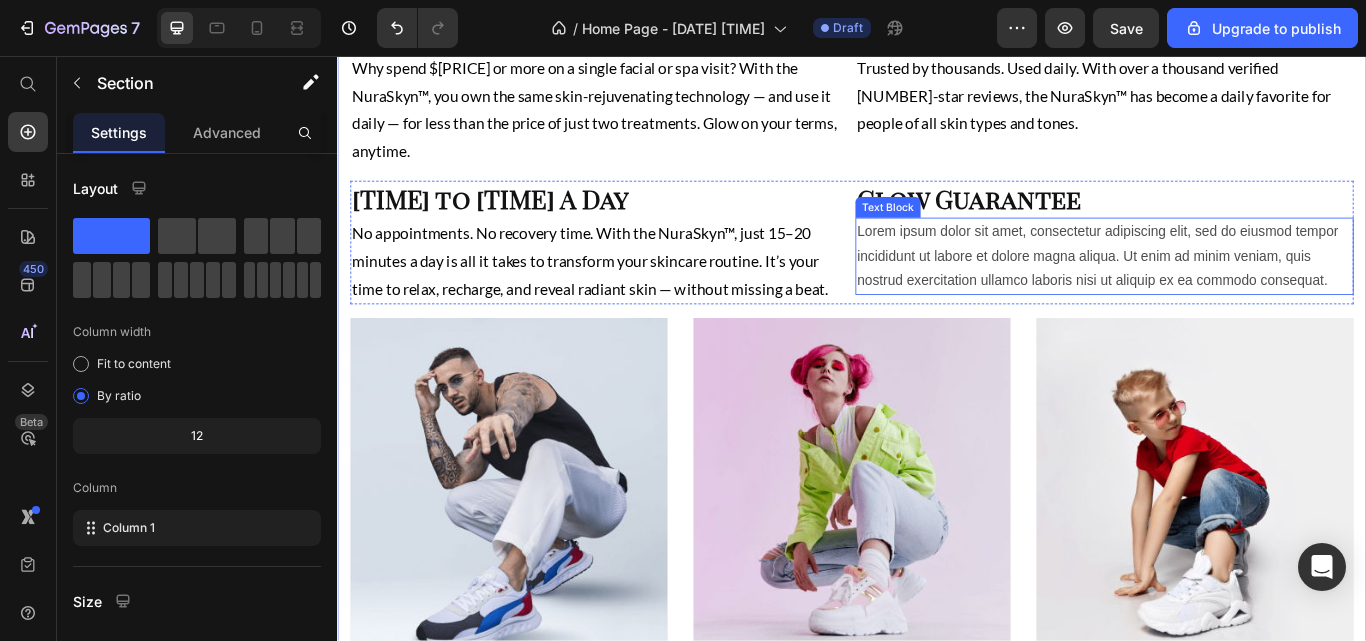 click on "Lorem ipsum dolor sit amet, consectetur adipiscing elit, sed do eiusmod tempor incididunt ut labore et dolore magna aliqua. Ut enim ad minim veniam, quis nostrud exercitation ullamco laboris nisi ut aliquip ex ea commodo consequat." at bounding box center [1231, 290] 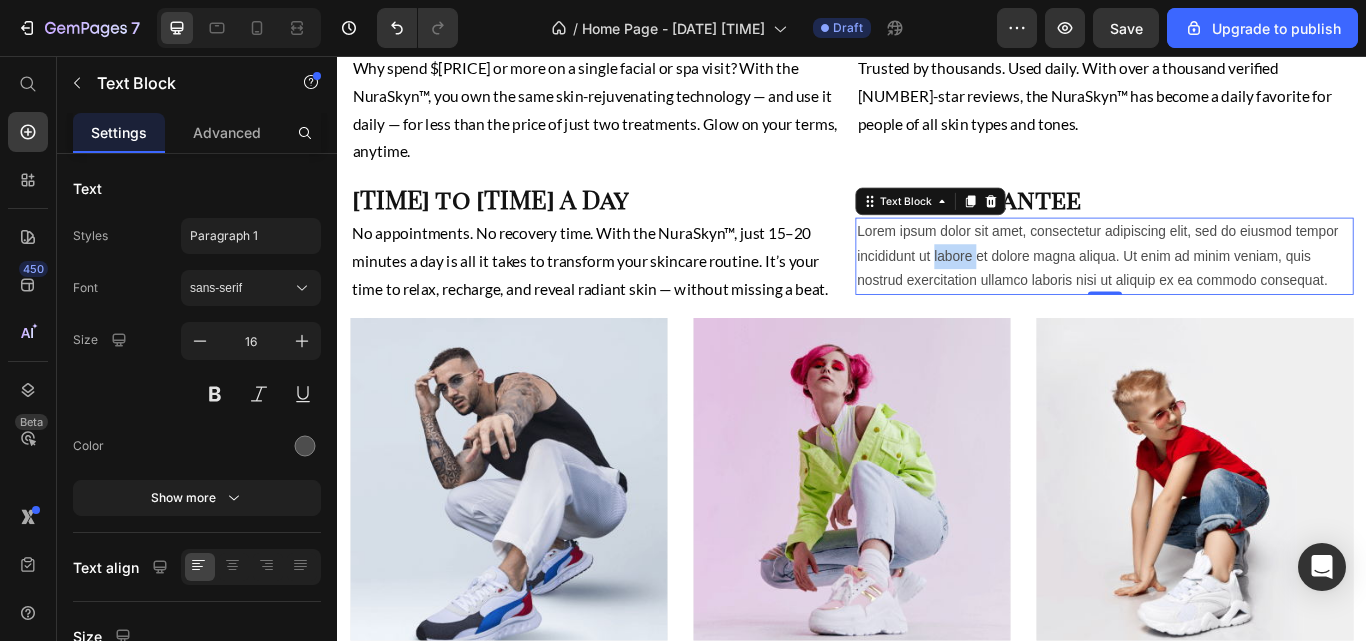 click on "Lorem ipsum dolor sit amet, consectetur adipiscing elit, sed do eiusmod tempor incididunt ut labore et dolore magna aliqua. Ut enim ad minim veniam, quis nostrud exercitation ullamco laboris nisi ut aliquip ex ea commodo consequat." at bounding box center (1231, 290) 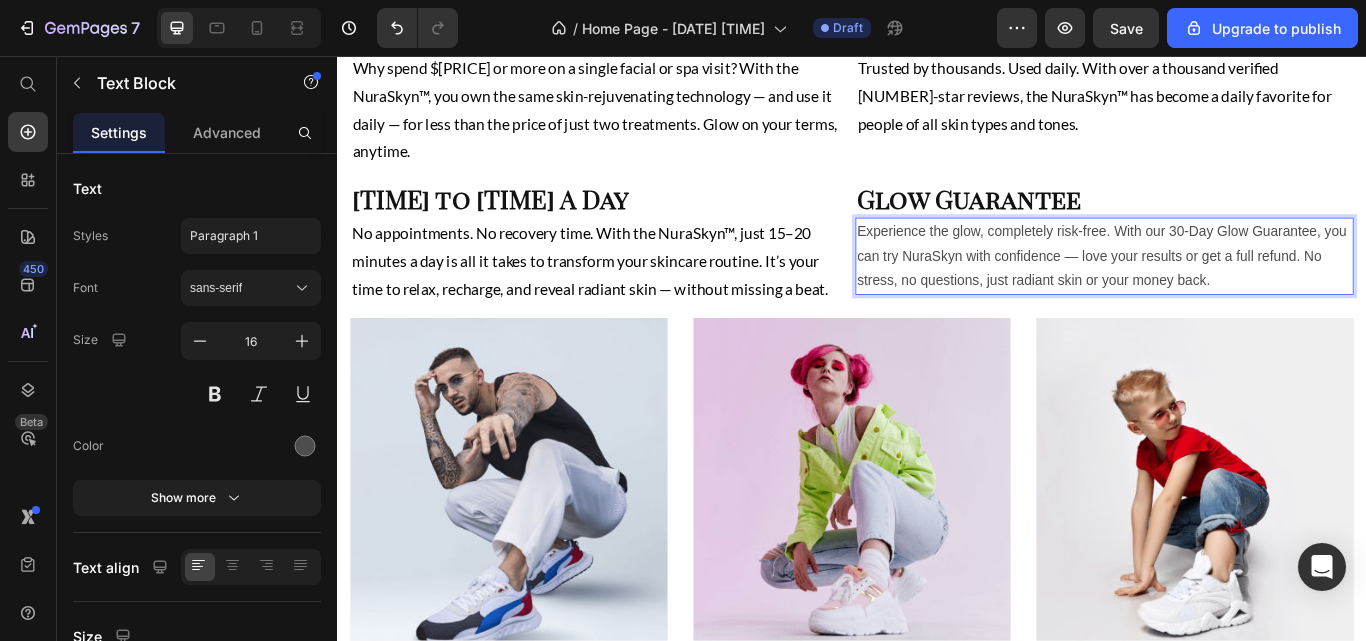 click 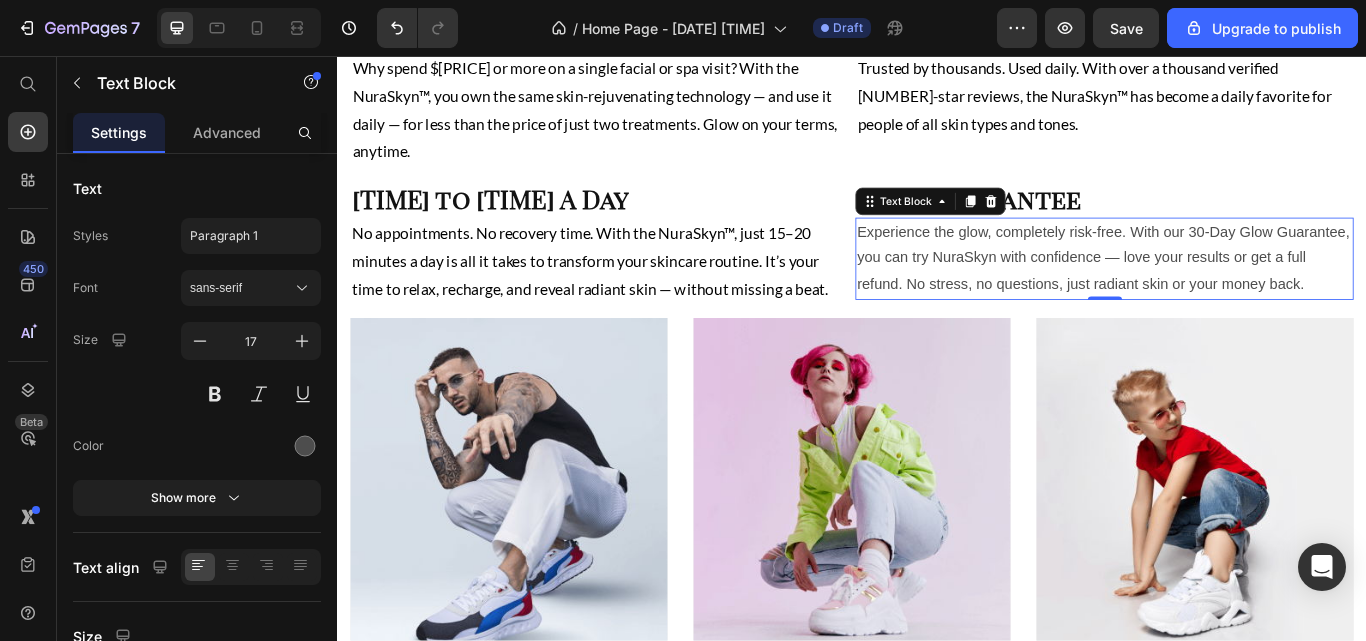 click 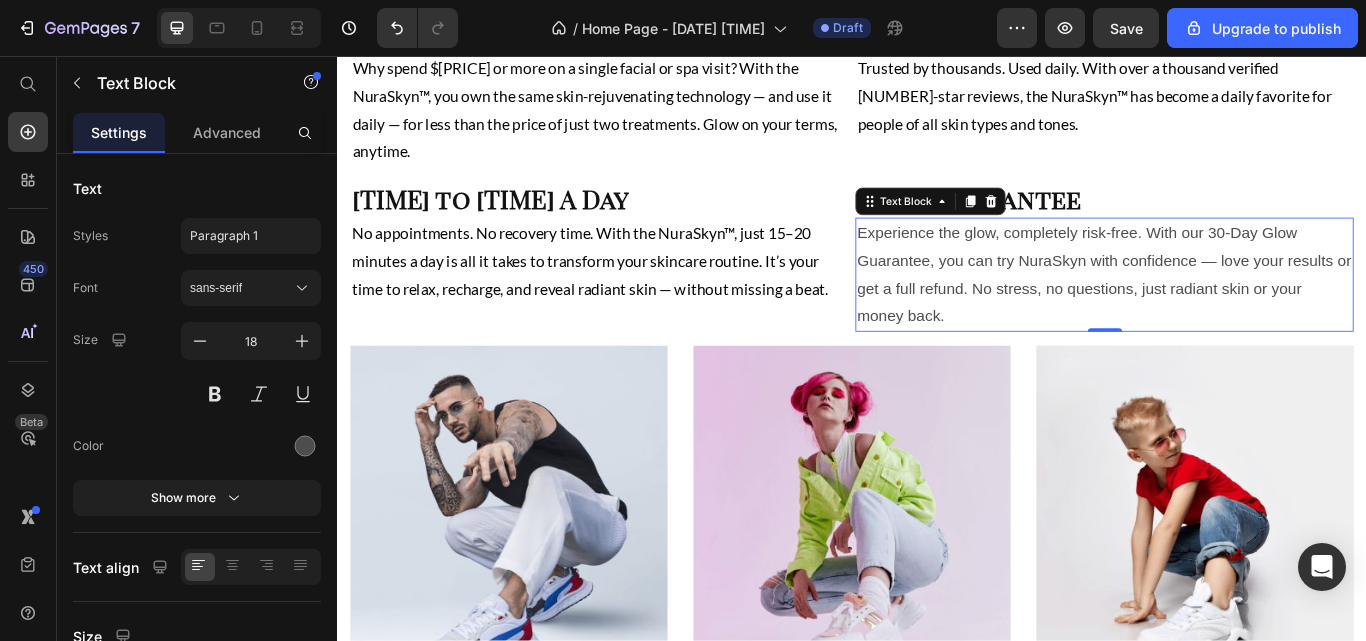 click at bounding box center (305, 446) 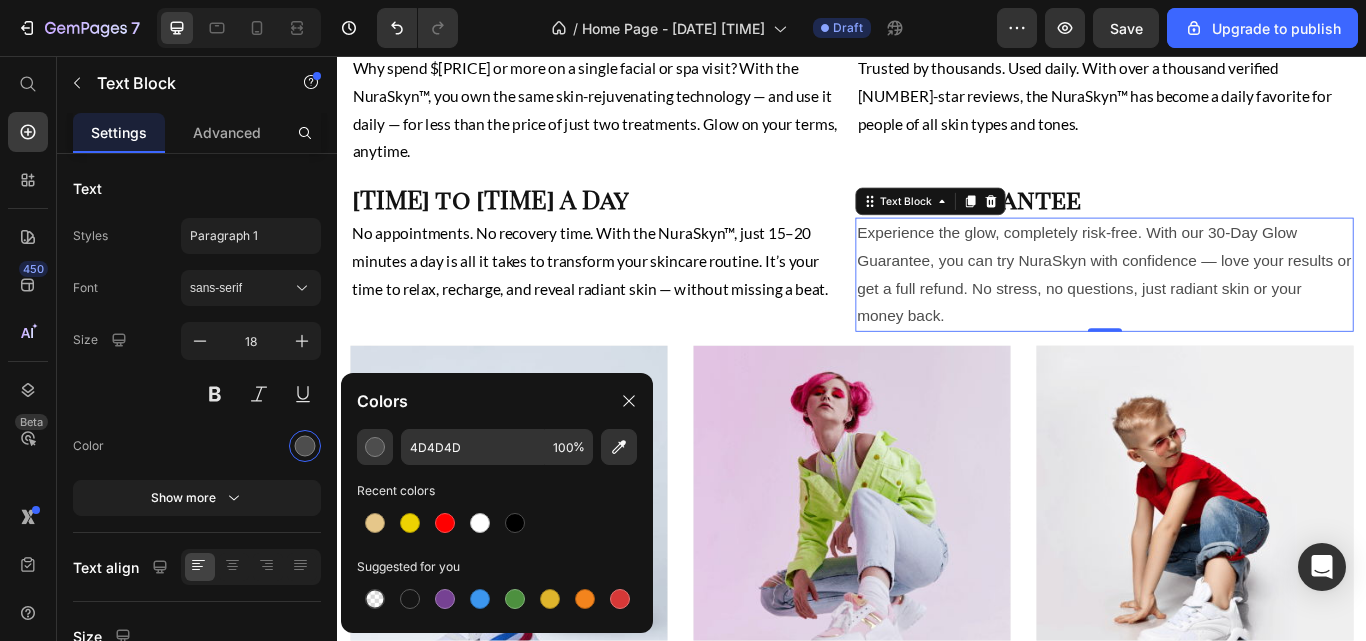 click at bounding box center [515, 523] 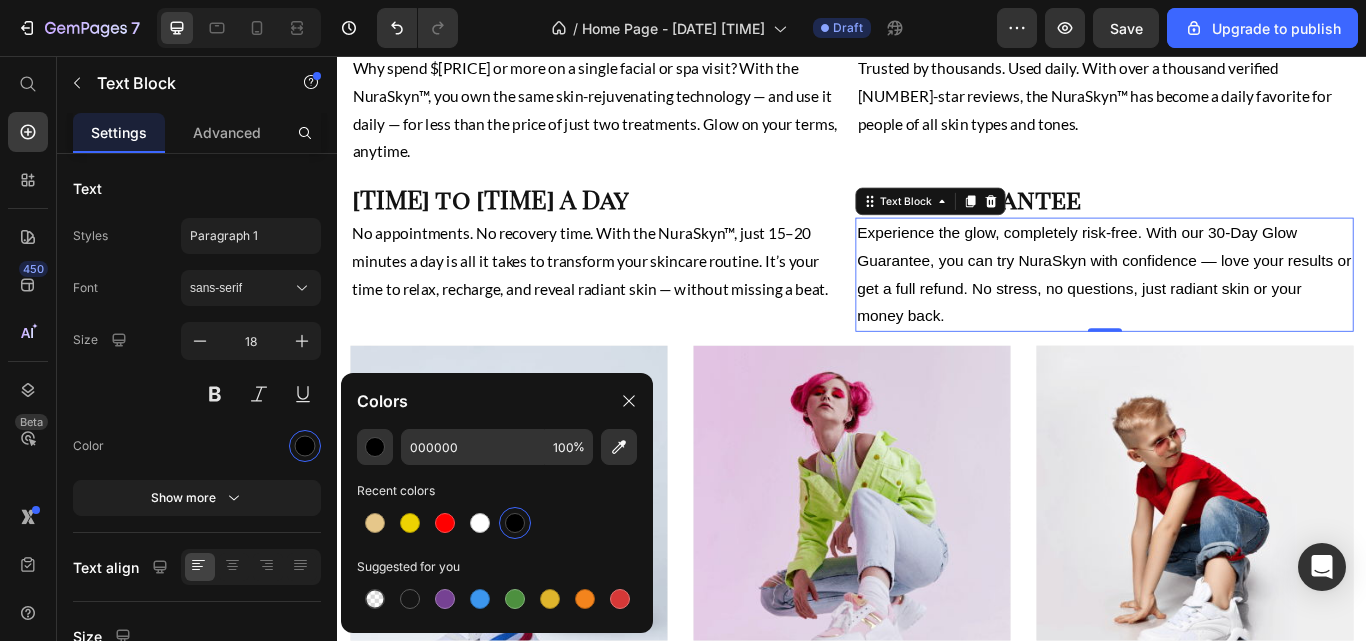 click on "sans-serif" at bounding box center [241, 288] 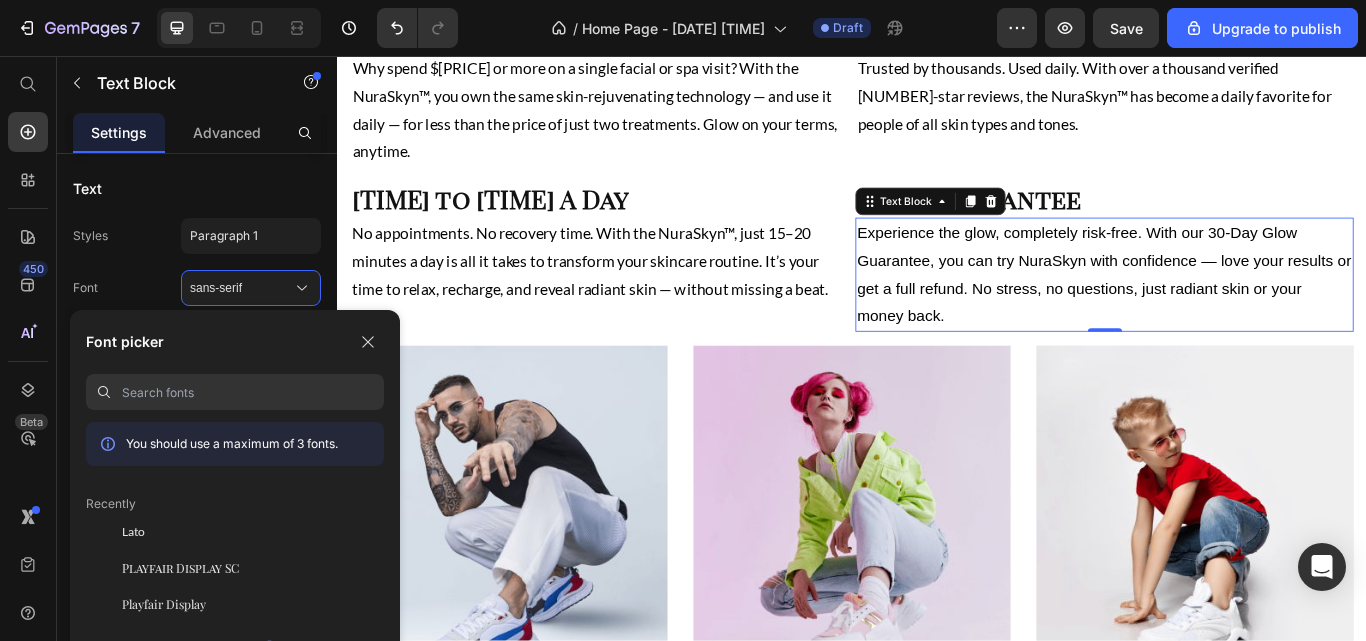 click on "Lato" 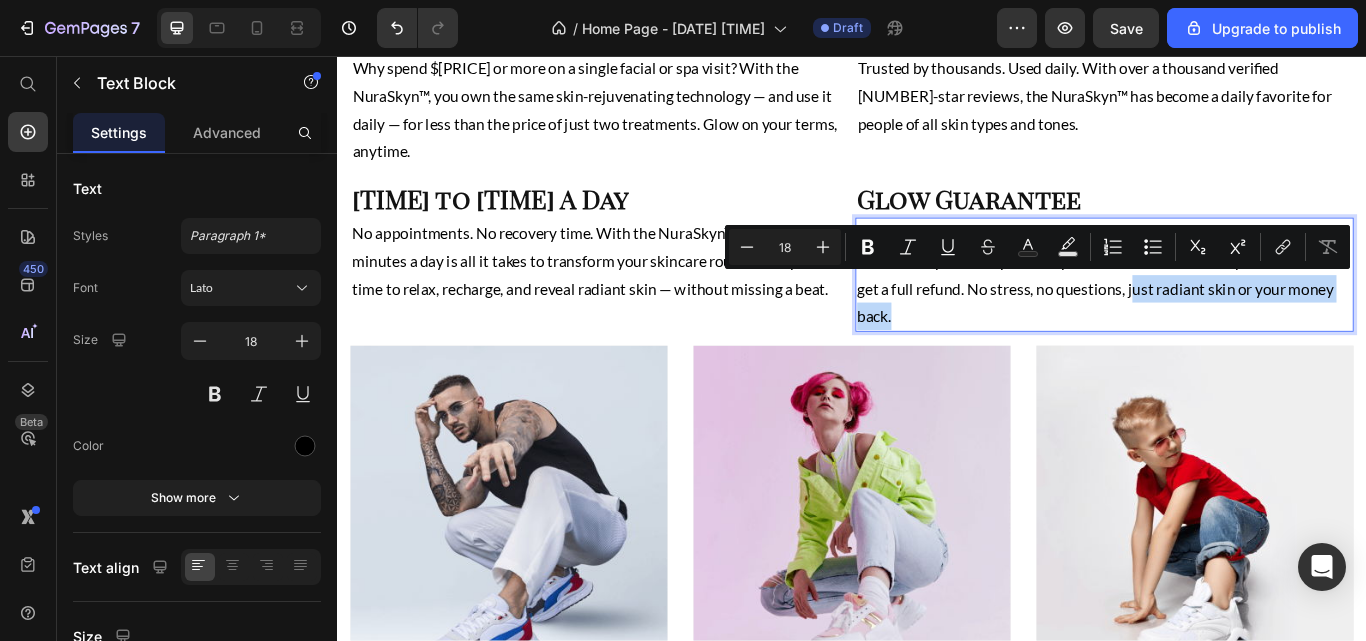 drag, startPoint x: 998, startPoint y: 356, endPoint x: 1262, endPoint y: 309, distance: 268.15106 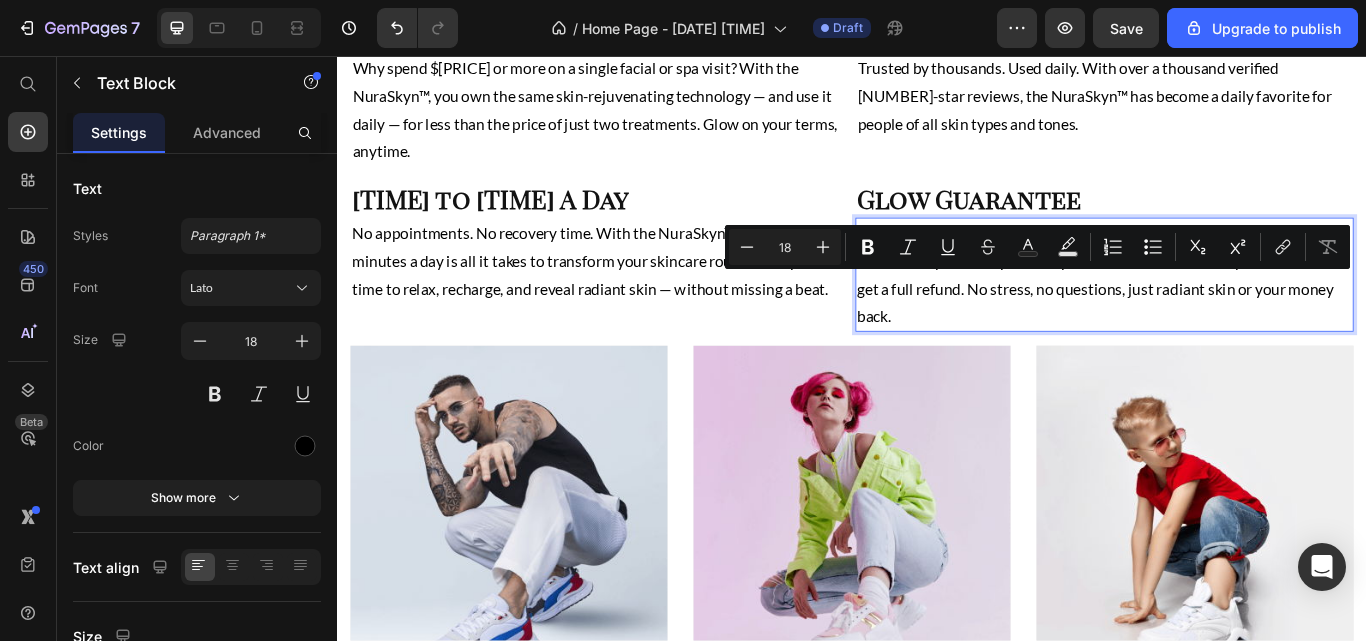 click on "Experience the glow, completely risk-free. With our 30-Day Glow Guarantee, you can try NuraSkyn with confidence — love your results or get a full refund. No stress, no questions, just radiant skin or your money back." at bounding box center (1231, 312) 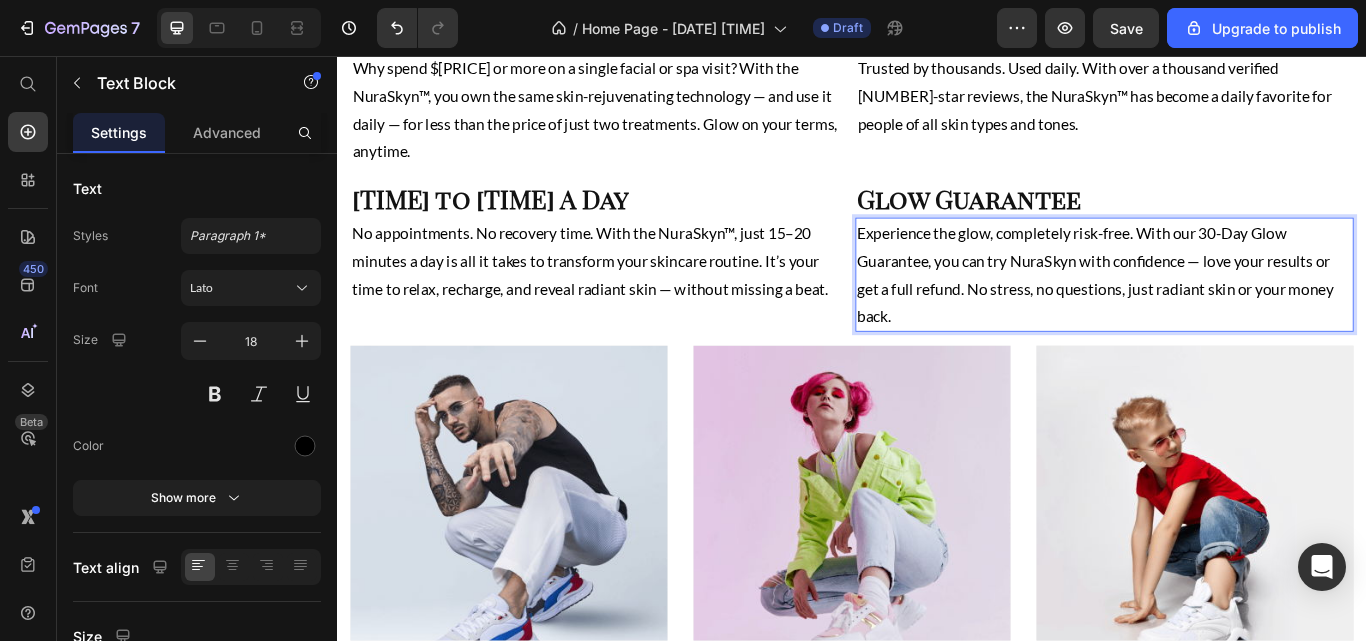 click on "Experience the glow, completely risk-free. With our 30-Day Glow Guarantee, you can try NuraSkyn with confidence — love your results or get a full refund. No stress, no questions, just radiant skin or your money back." at bounding box center [1231, 312] 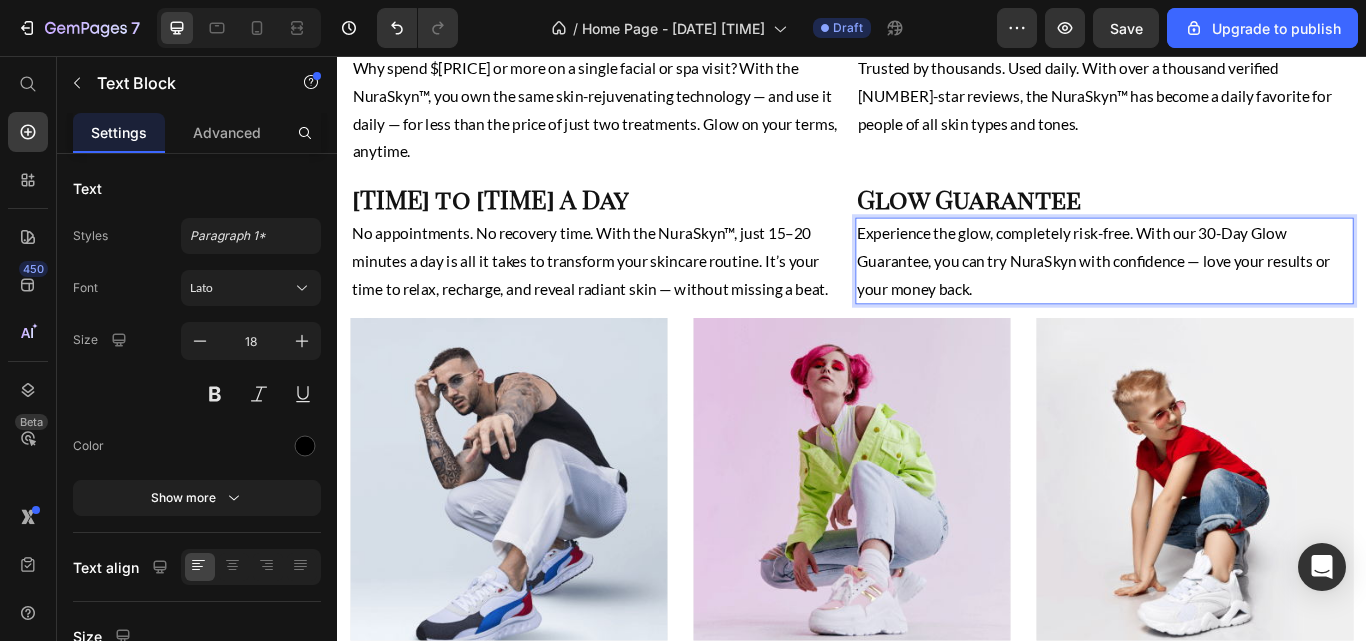 click on "Experience the glow, completely risk-free. With our 30-Day Glow Guarantee, you can try NuraSkyn with confidence — love your results or your money back." at bounding box center [1231, 295] 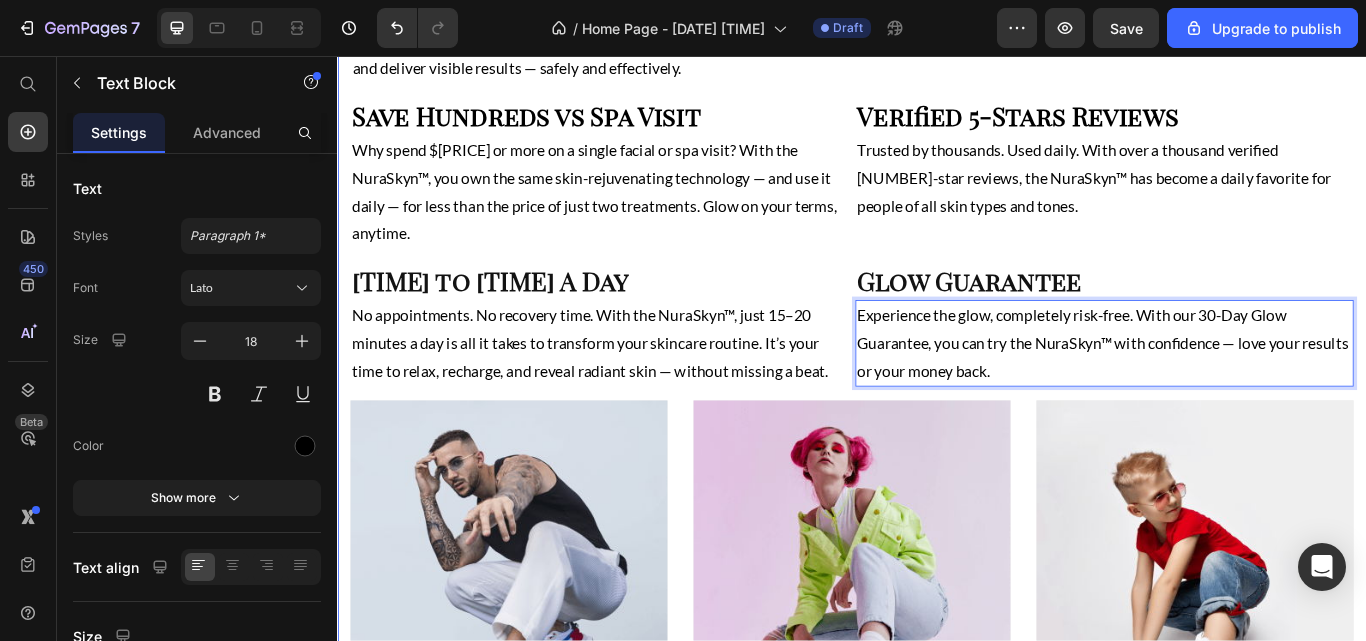 scroll, scrollTop: 1770, scrollLeft: 0, axis: vertical 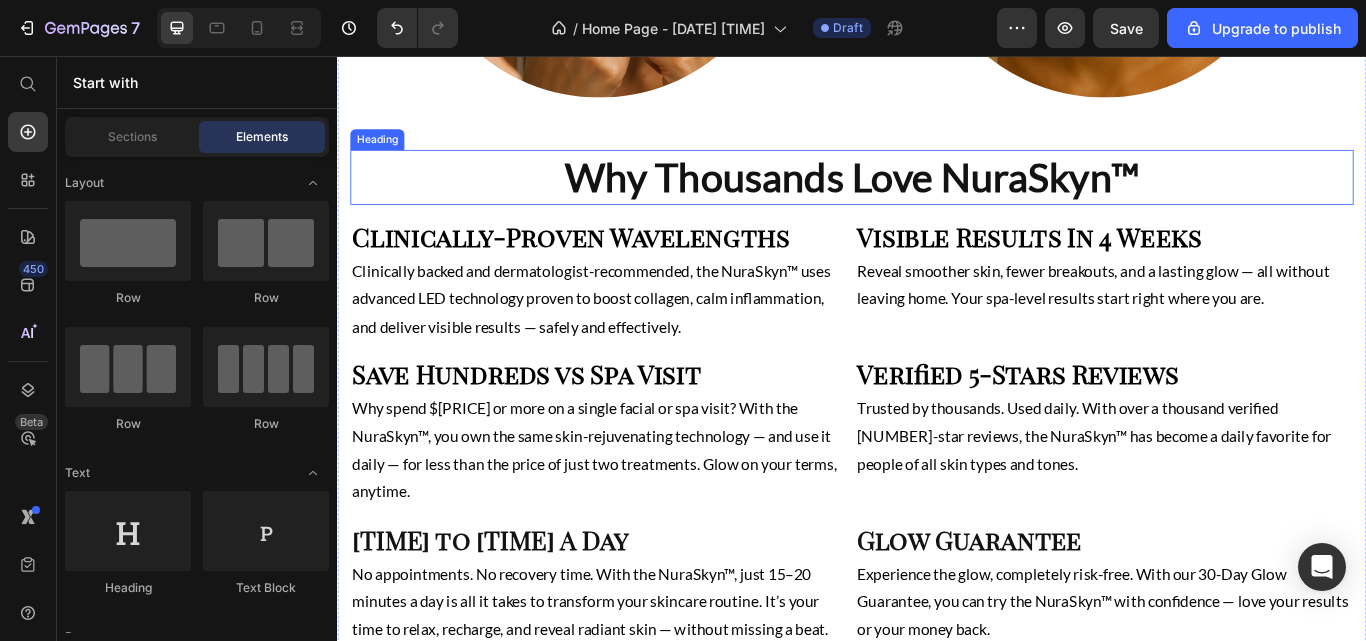 click on "Why Thousands Love NuraSkyn™" at bounding box center (937, 198) 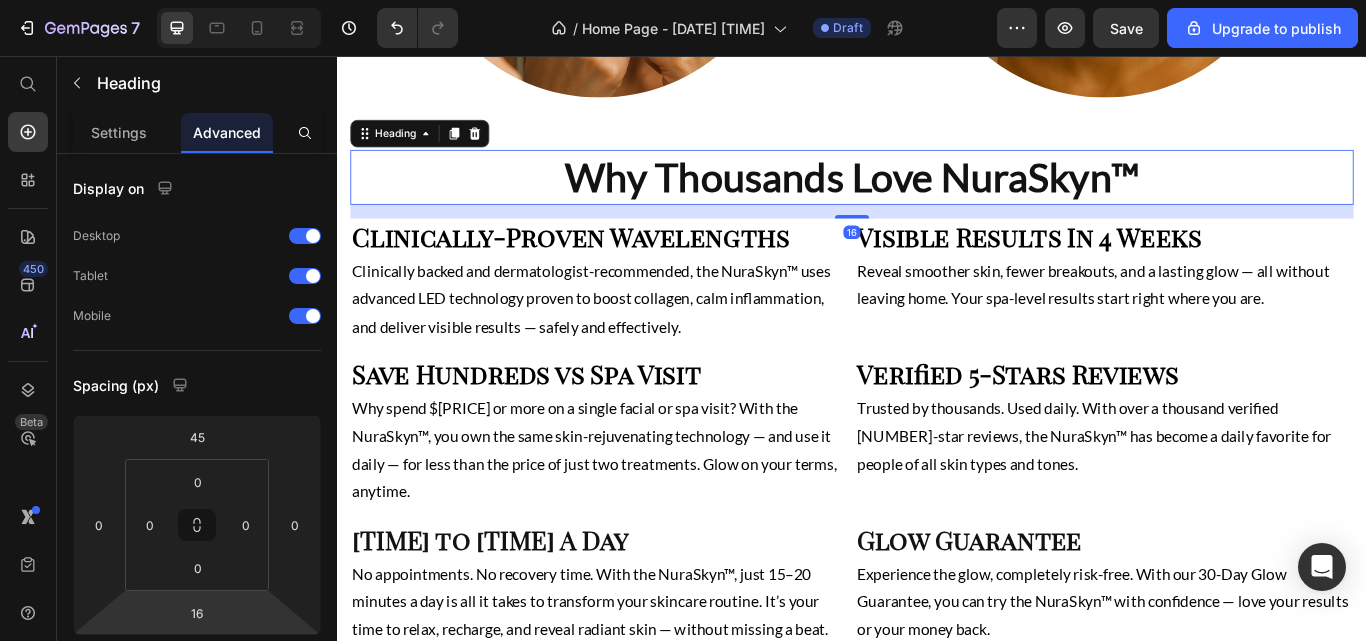 click on "16" at bounding box center [197, 613] 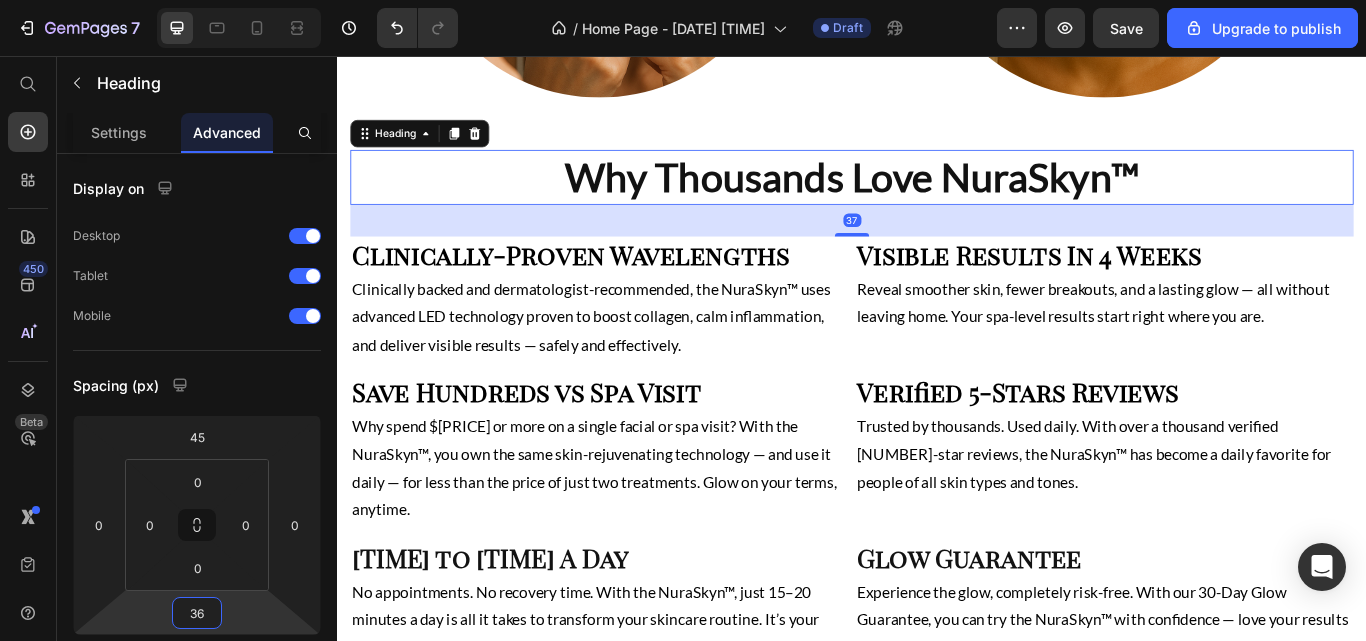 type on "35" 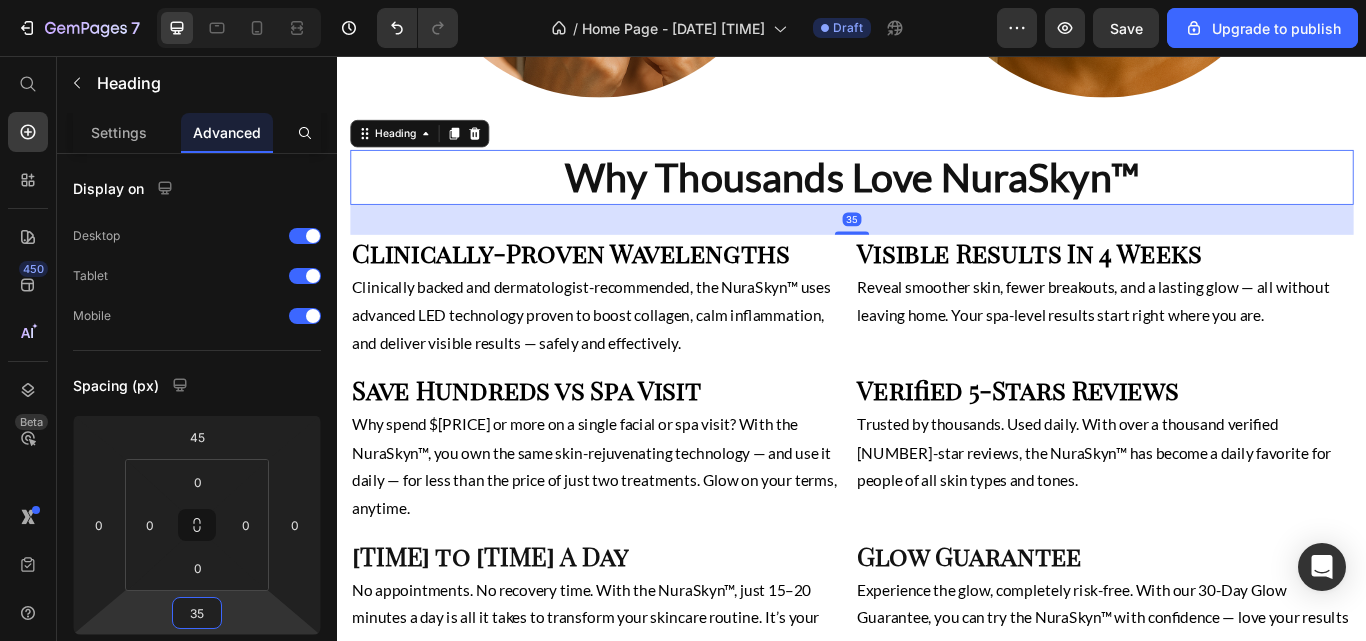 click on "Spacing (px) 45 0 35 0 0 0 0 0" 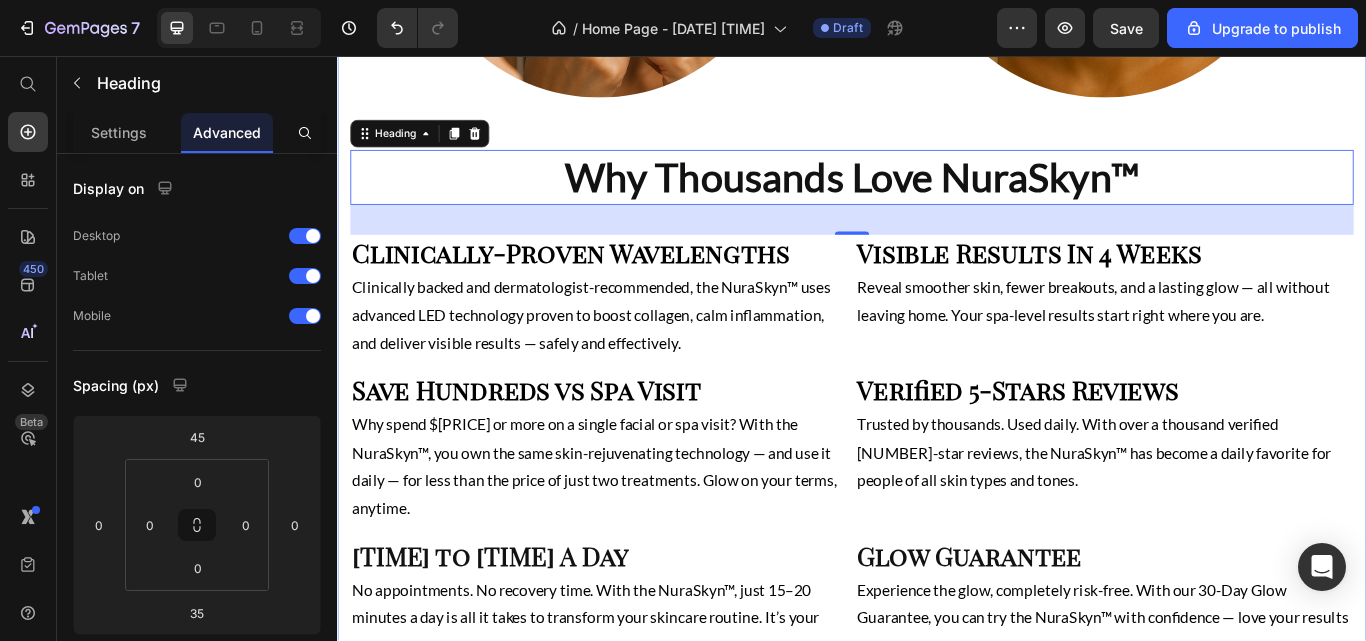 click on "From Breakouts to Brilliance Heading See results in as little as 2 weeks Text Block Image Image Row Why Thousands Love NuraSkyn™ Heading   35 Clinically-Proven Wavelengths Heading Clinically backed and dermatologist-recommended, the NuraSkyn™ uses advanced LED technology proven to boost collagen, calm inflammation, and deliver visible results — safely and effectively. Text Block Visible Results In 4 Weeks Heading Reveal smoother skin, fewer breakouts, and a lasting glow — all without leaving home. Your spa-level results start right where you are. Text Block Row Save Hundreds vs Spa Visit Heading Why spend $200 or more on a single facial or spa visit? With the NuraSkyn™, you own the same skin-rejuvenating technology — and use it daily — for less than the price of just two treatments. Glow on your terms, anytime. Text Block Verified 5-Stars Reviews Heading Text Block Row 15 to 20 Minutes A Day Heading Text Block Glow Guarantee Heading Text Block Row MEN’S Text block Row Row Hero Banner WOMEN’S" at bounding box center [937, 418] 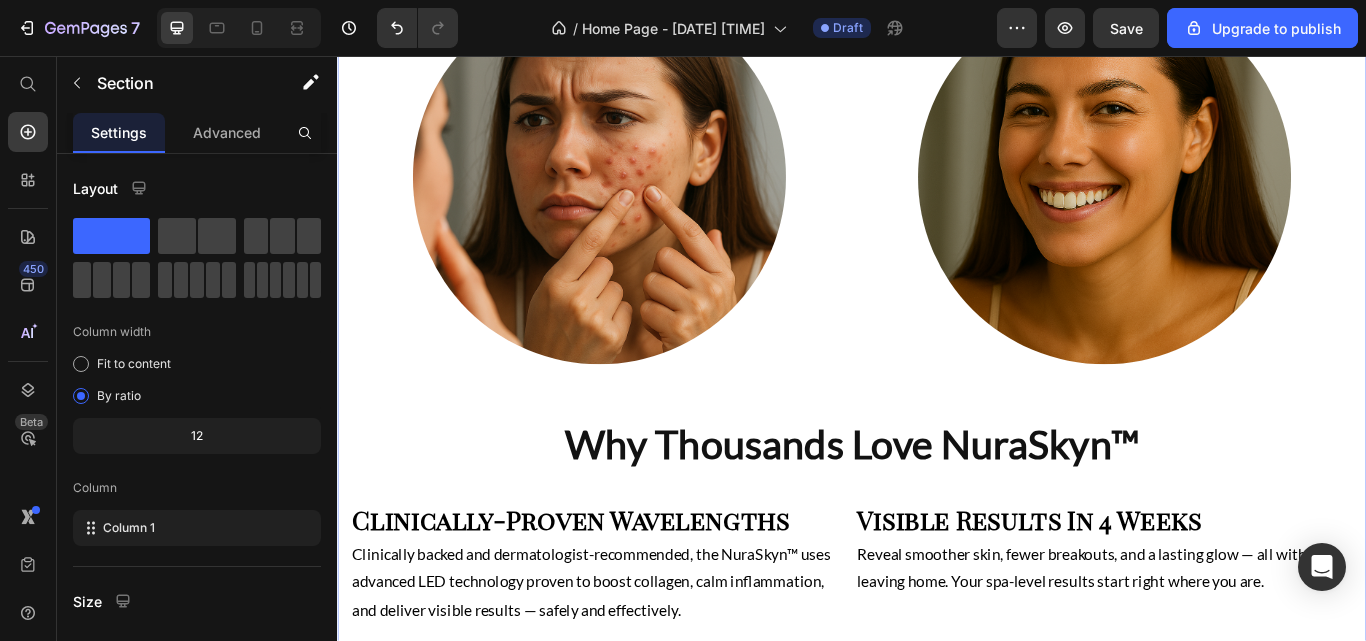 scroll, scrollTop: 1160, scrollLeft: 0, axis: vertical 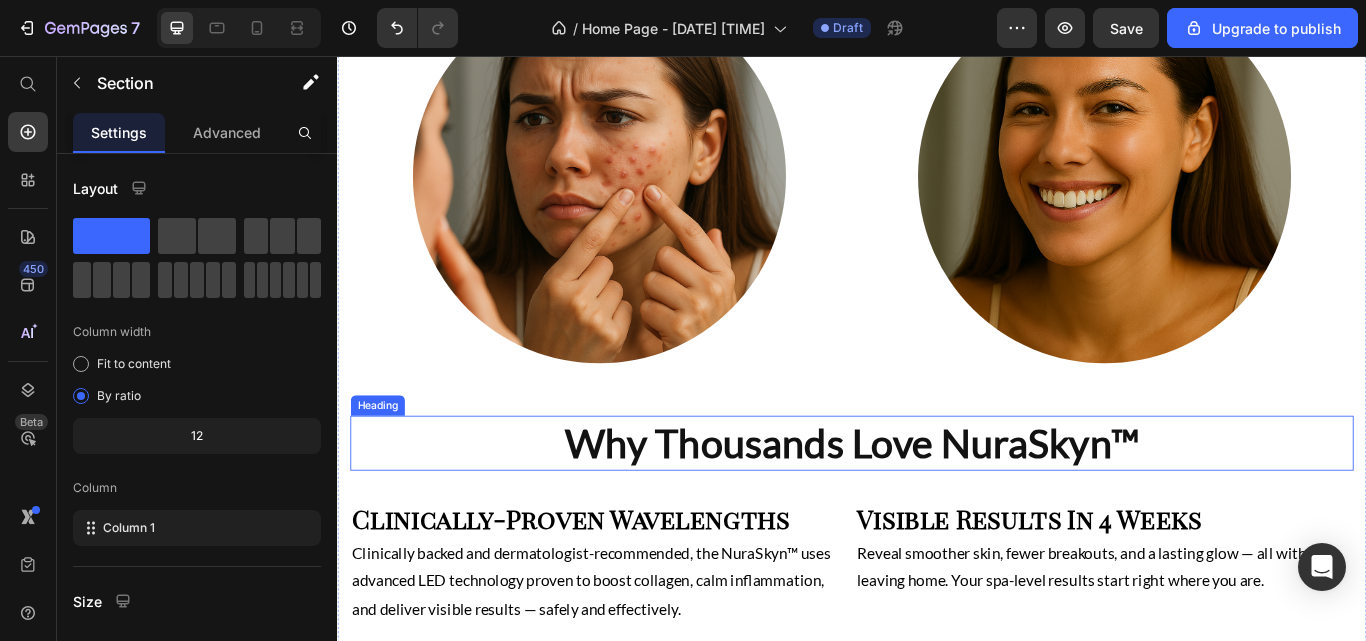 click on "Why Thousands Love NuraSkyn™" at bounding box center (937, 508) 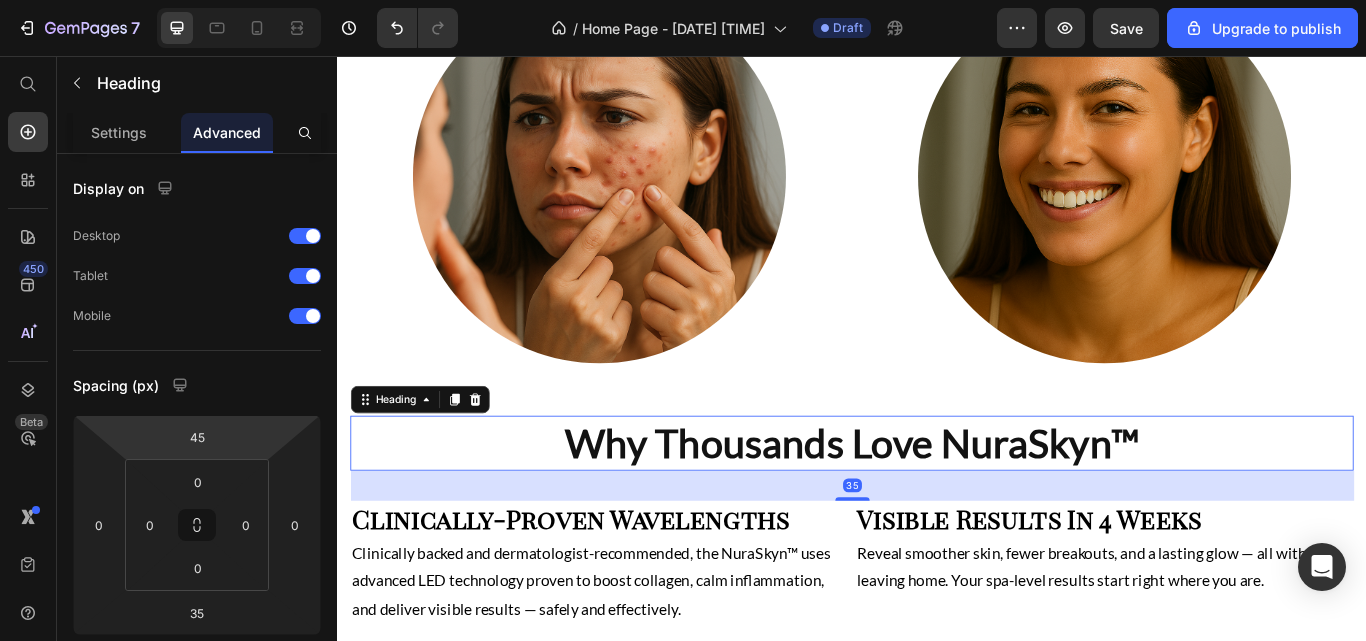 click on "7   /  Home Page - Jun 26, 14:20:06 Draft Preview  Save  Upgrade to publish 450 Beta Start with Sections Elements Hero Section Product Detail Brands Trusted Badges Guarantee Product Breakdown How to use Testimonials Compare Bundle FAQs Social Proof Brand Story Product List Collection Blog List Contact Sticky Add to Cart Custom Footer Browse Library 450 Layout
Row
Row
Row
Row Text
Heading
Text Block Button
Button
Button
Sticky Back to top Media
Image
Image" at bounding box center (683, 0) 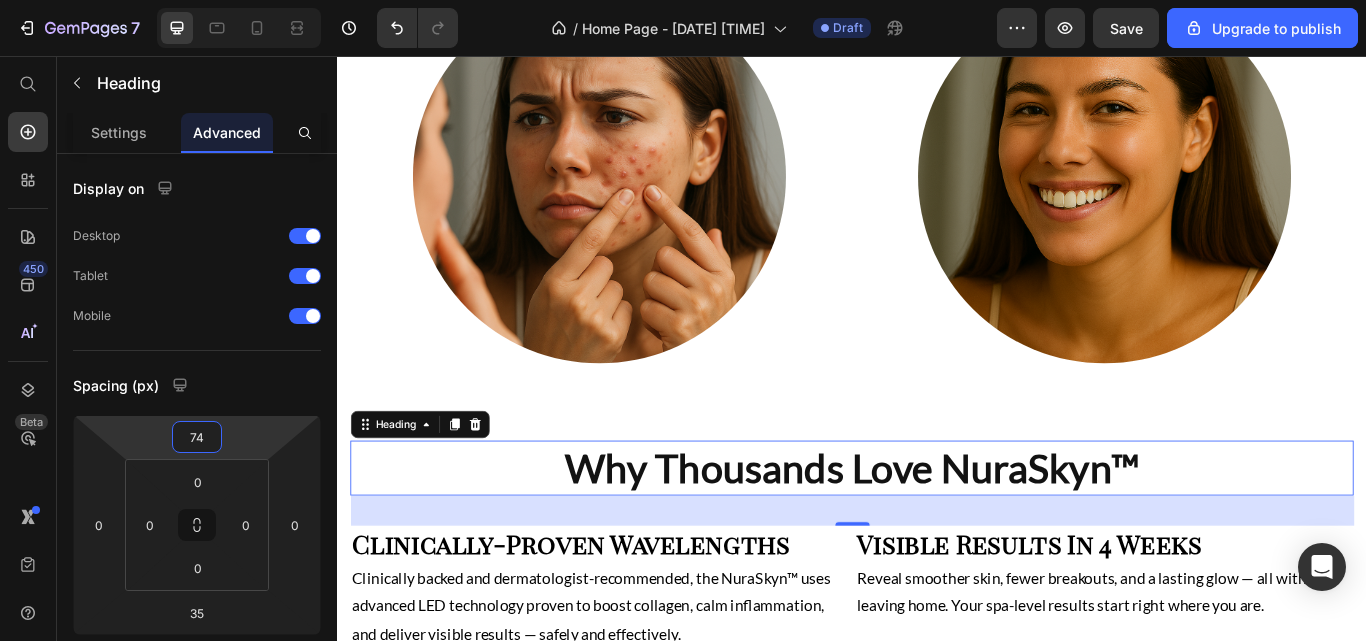 type on "75" 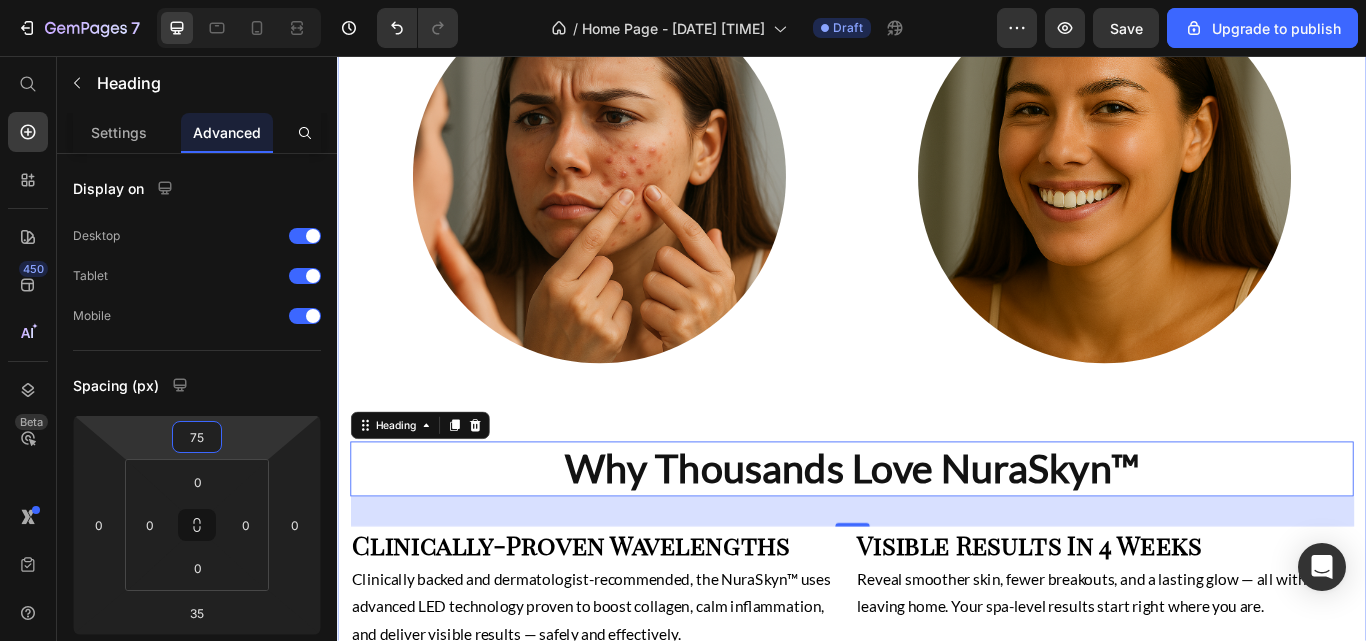 click on "From Breakouts to Brilliance Heading See results in as little as 2 weeks Text Block Image Image Row Why Thousands Love NuraSkyn™ Heading   35 Clinically-Proven Wavelengths Heading Clinically backed and dermatologist-recommended, the NuraSkyn™ uses advanced LED technology proven to boost collagen, calm inflammation, and deliver visible results — safely and effectively. Text Block Visible Results In 4 Weeks Heading Reveal smoother skin, fewer breakouts, and a lasting glow — all without leaving home. Your spa-level results start right where you are. Text Block Row Save Hundreds vs Spa Visit Heading Why spend $200 or more on a single facial or spa visit? With the NuraSkyn™, you own the same skin-rejuvenating technology — and use it daily — for less than the price of just two treatments. Glow on your terms, anytime. Text Block Verified 5-Stars Reviews Heading Text Block Row 15 to 20 Minutes A Day Heading Text Block Glow Guarantee Heading Text Block Row MEN’S Text block Row Row Hero Banner WOMEN’S" at bounding box center (937, 743) 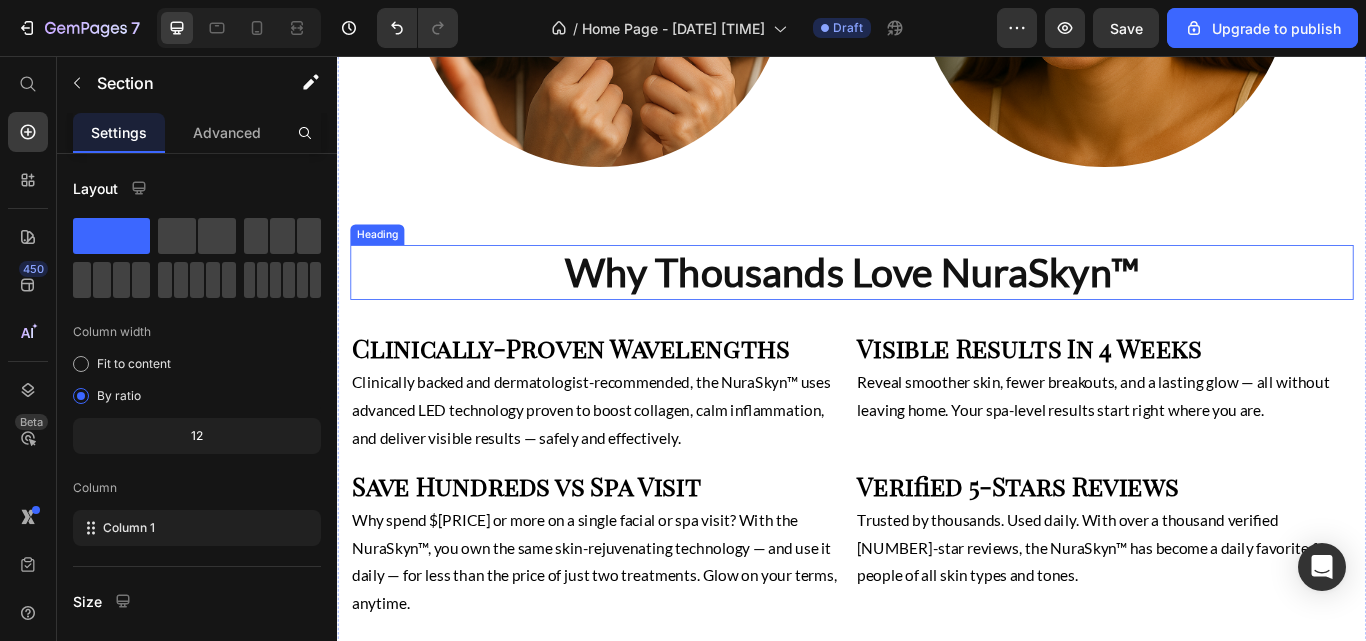 scroll, scrollTop: 1390, scrollLeft: 0, axis: vertical 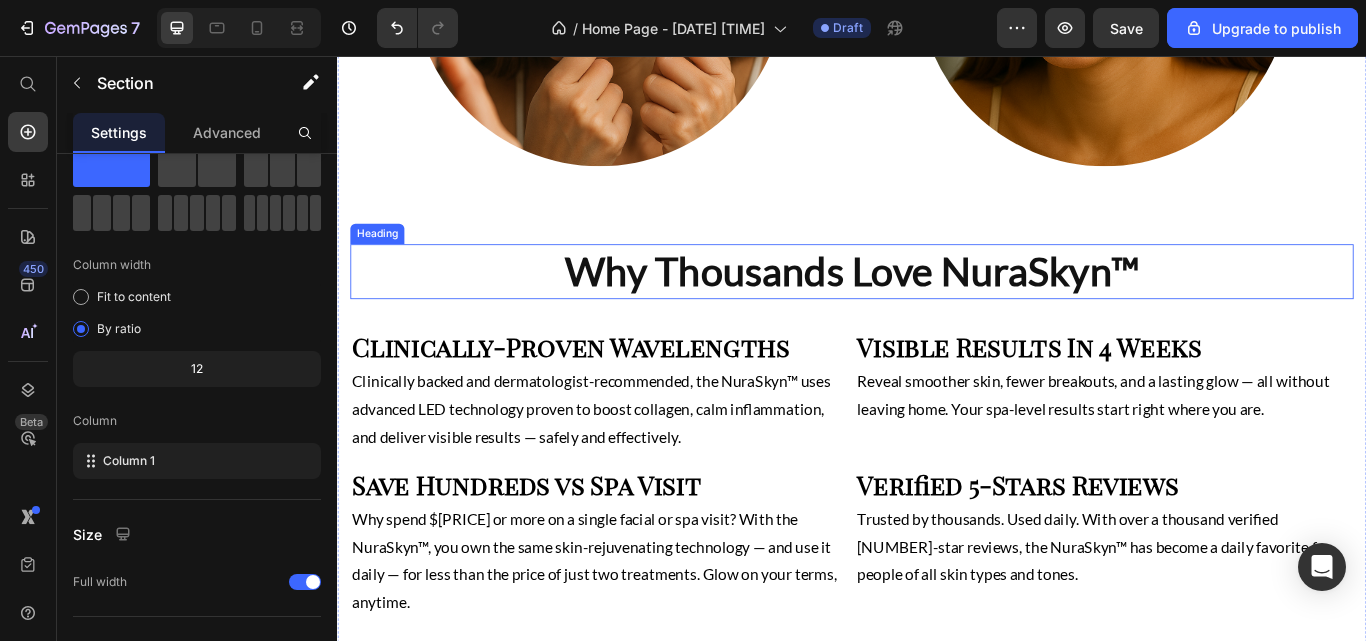 click on "Why Thousands Love NuraSkyn™" at bounding box center (937, 308) 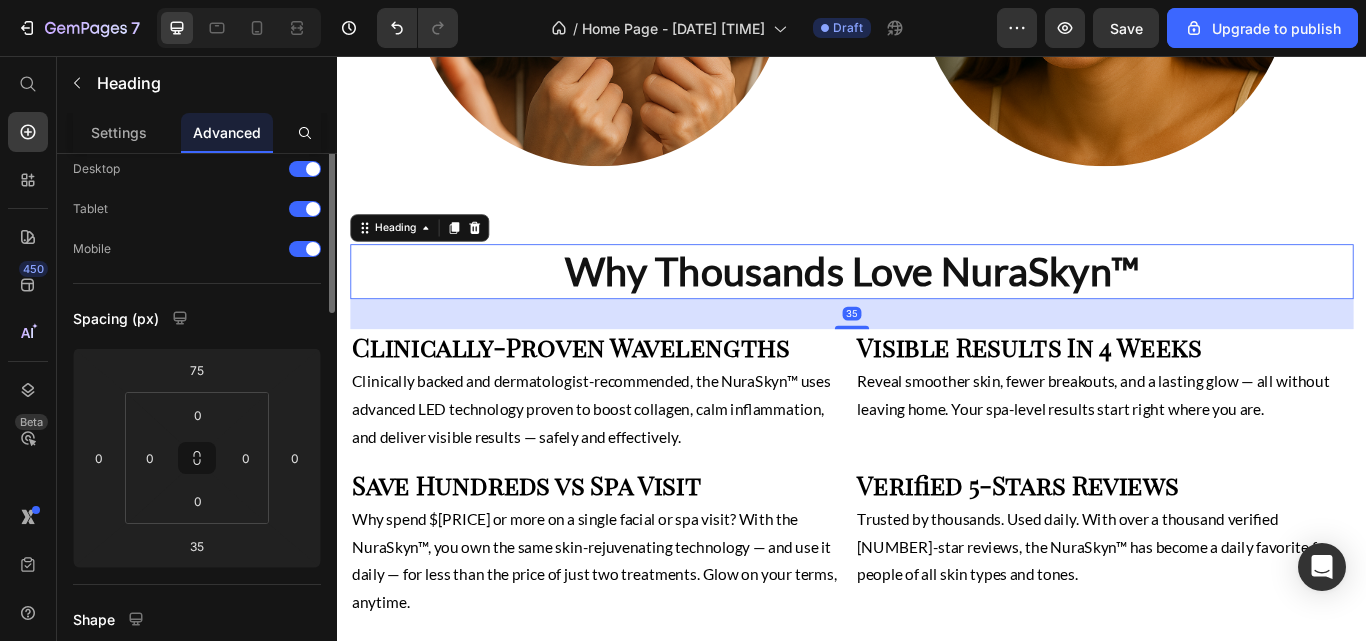 scroll, scrollTop: 0, scrollLeft: 0, axis: both 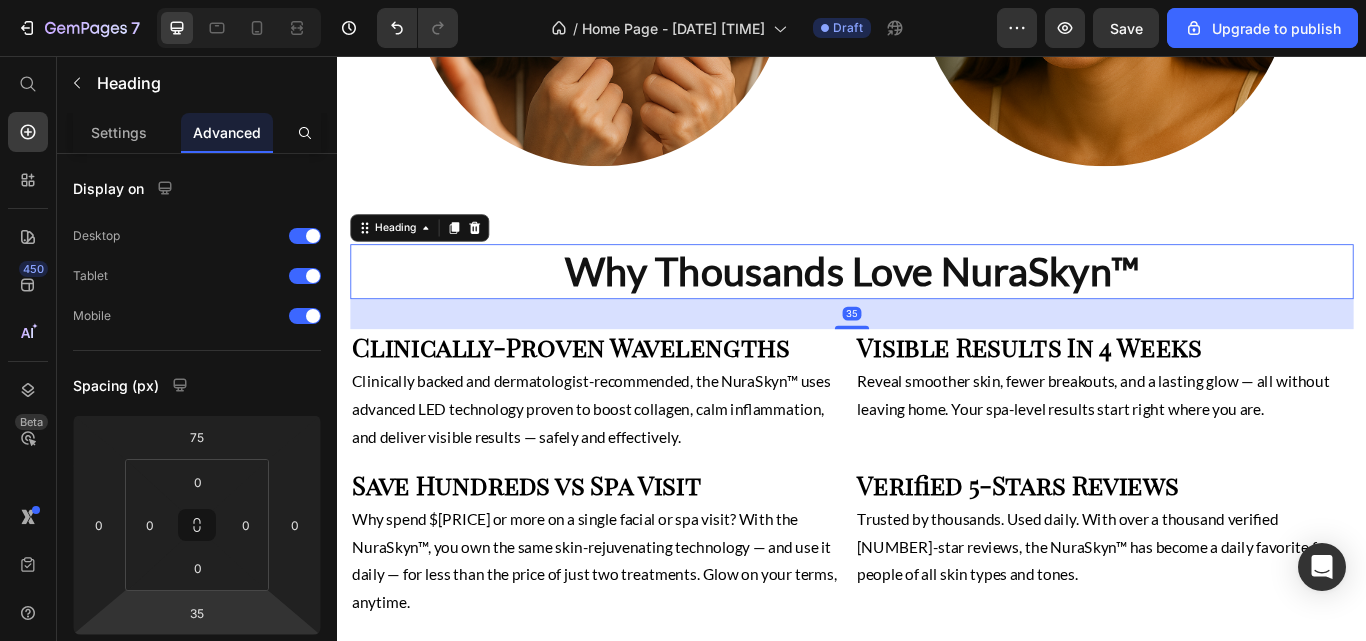 click on "35" at bounding box center (197, 613) 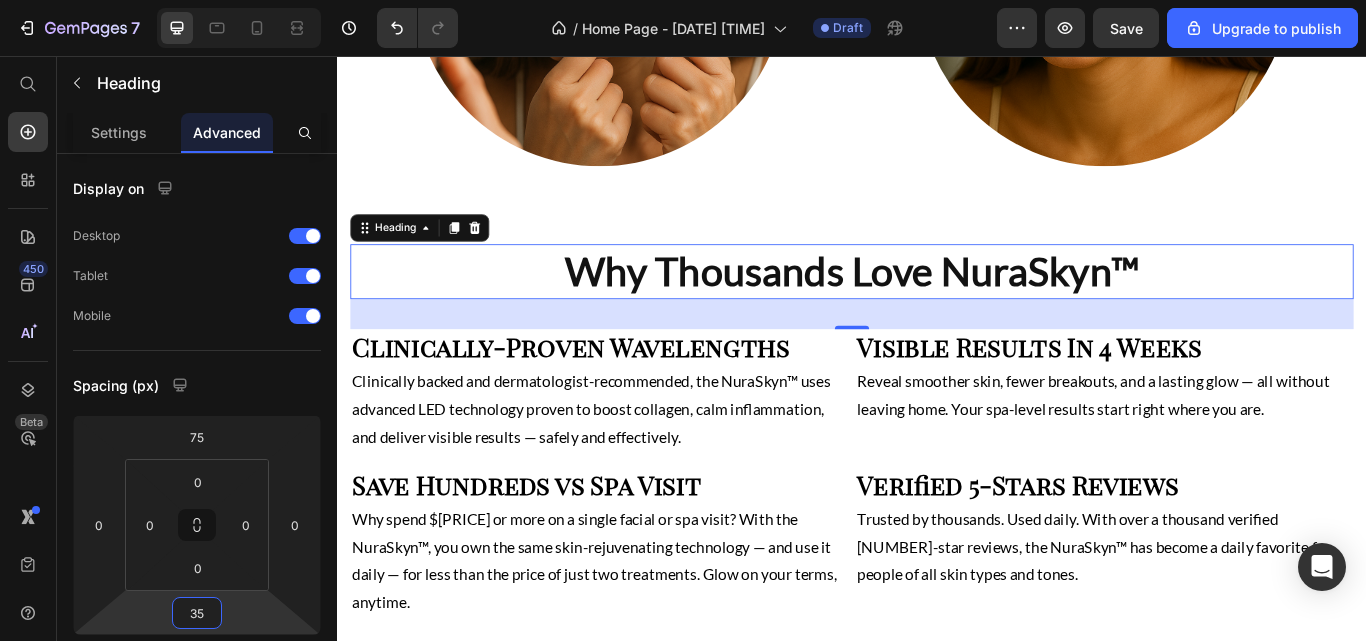 click on "35" at bounding box center (197, 613) 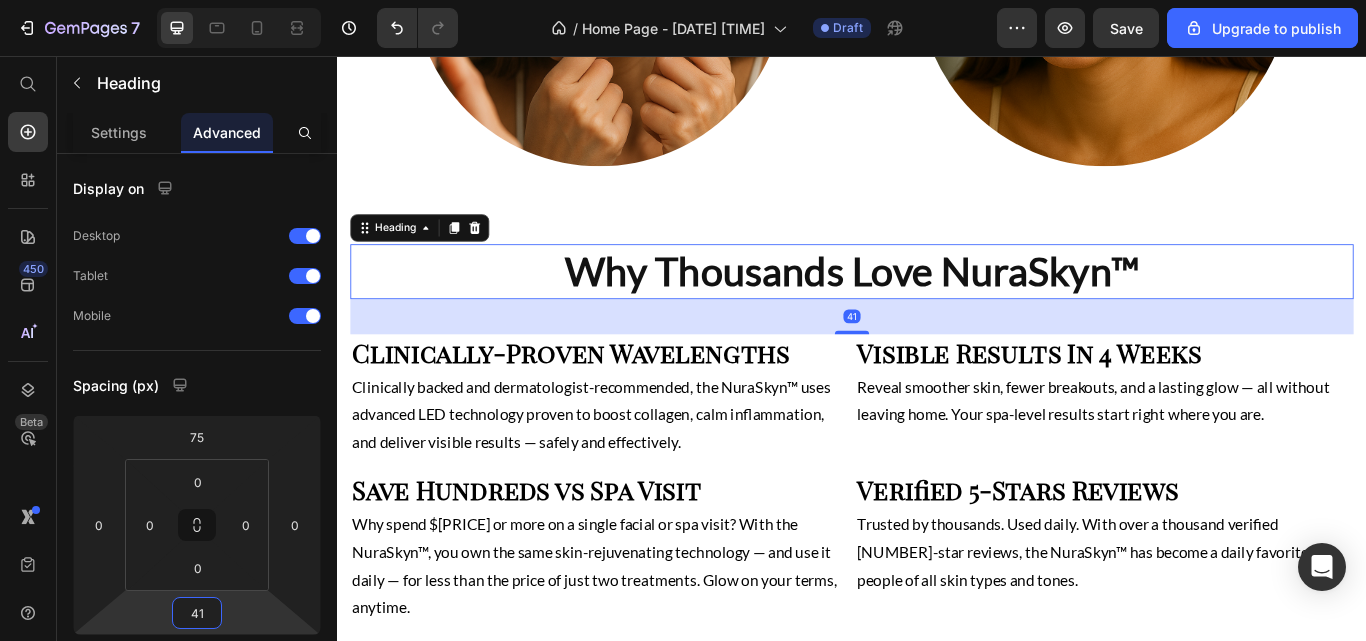 type on "40" 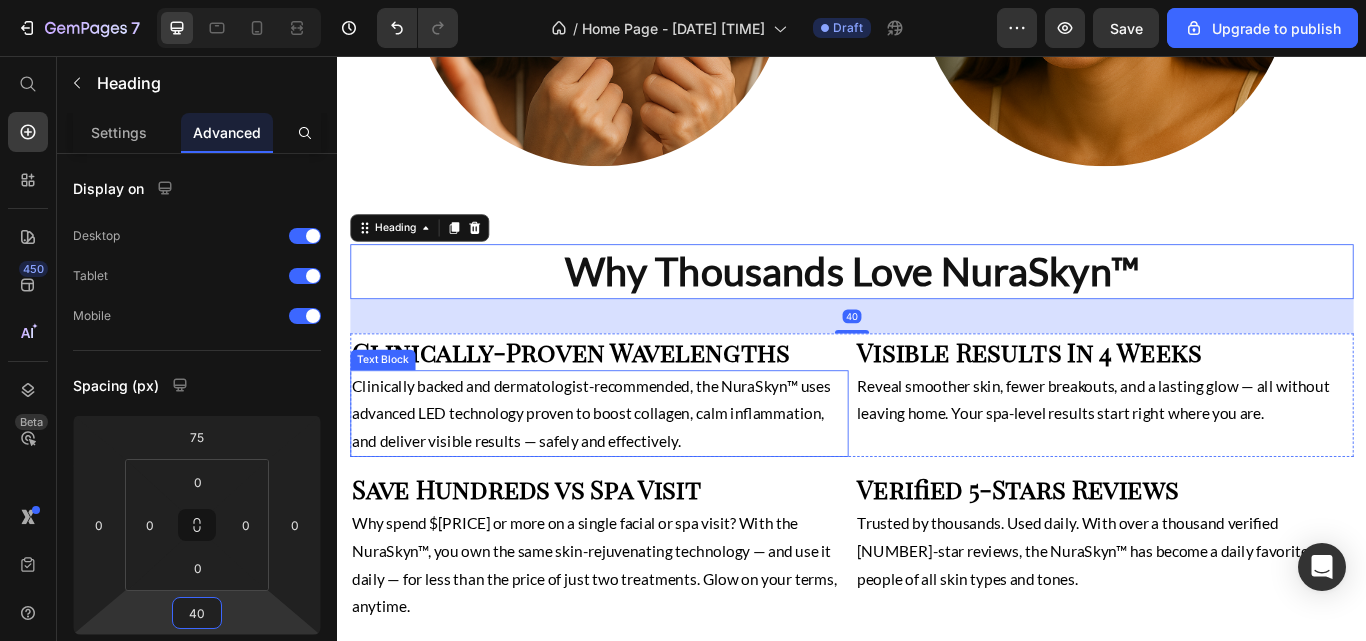 click on "Clinically backed and dermatologist-recommended, the NuraSkyn™ uses advanced LED technology proven to boost collagen, calm inflammation, and deliver visible results — safely and effectively." at bounding box center [642, 473] 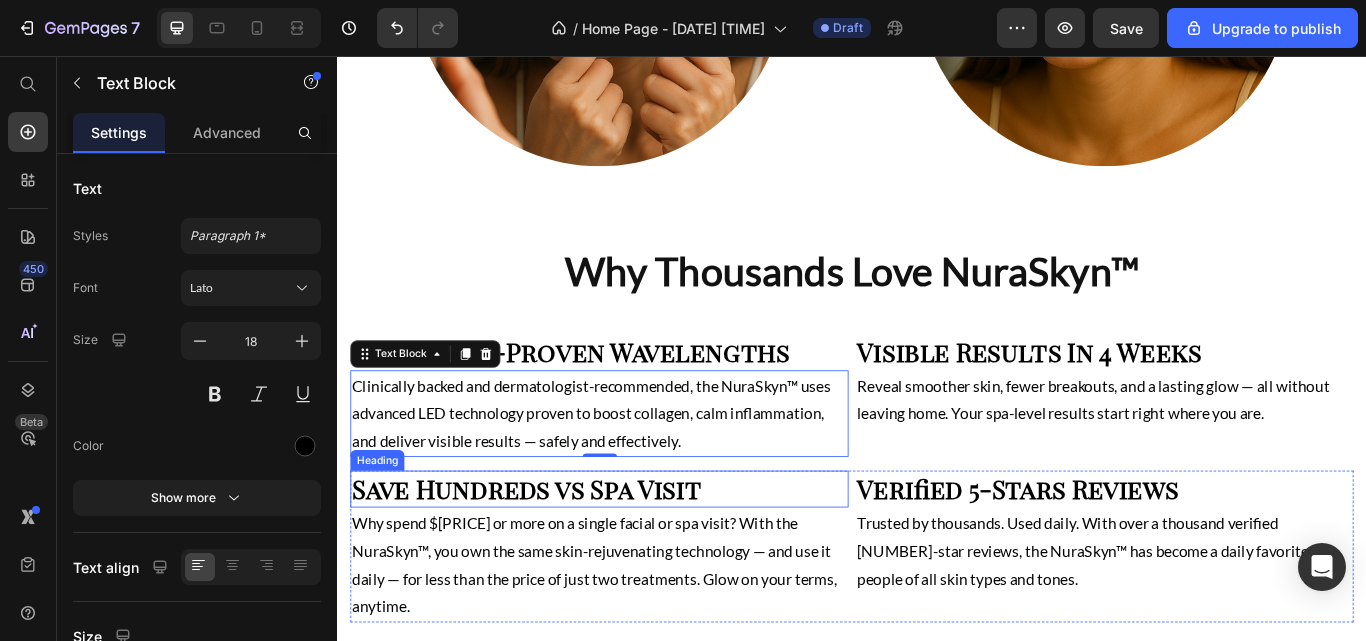 click on "Save Hundreds vs Spa Visit" at bounding box center (642, 561) 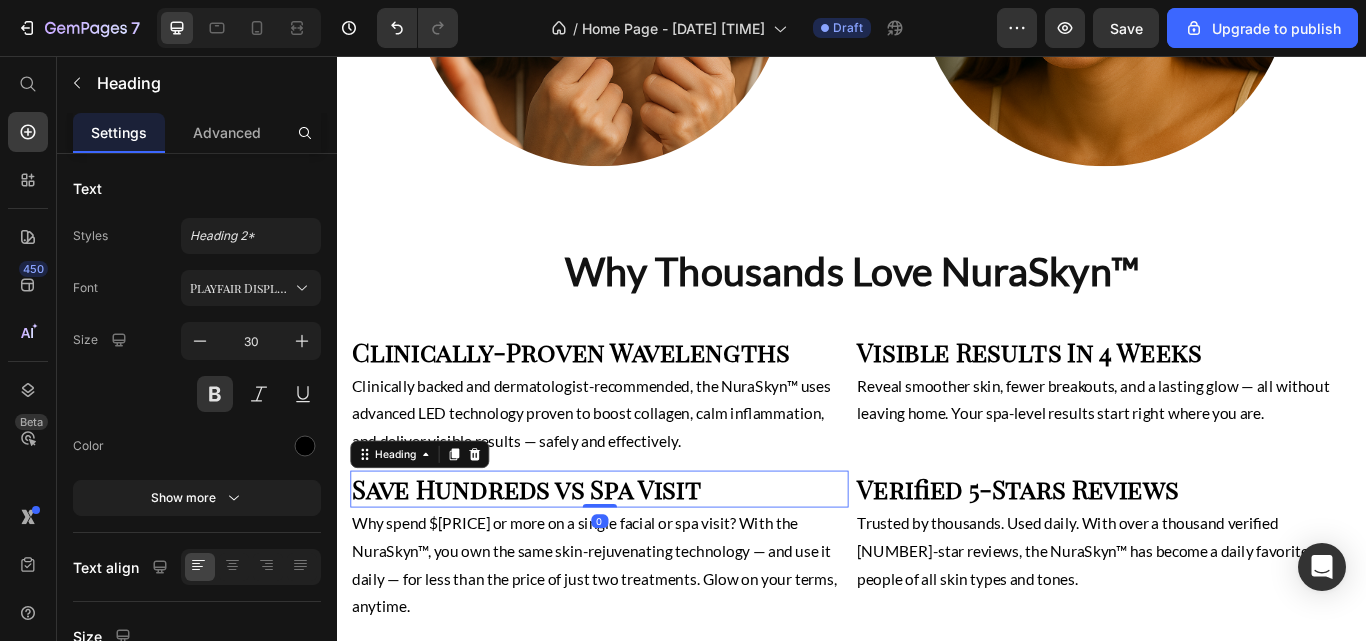 click on "Advanced" at bounding box center [227, 132] 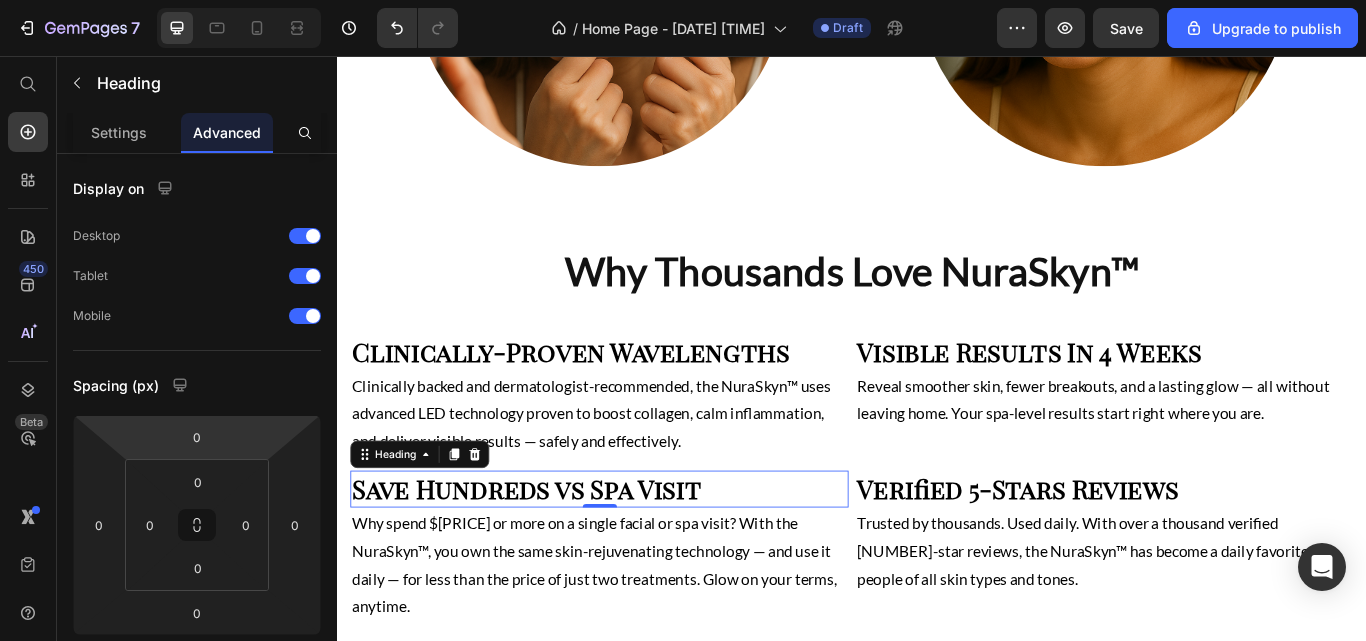 click on "0" at bounding box center (197, 437) 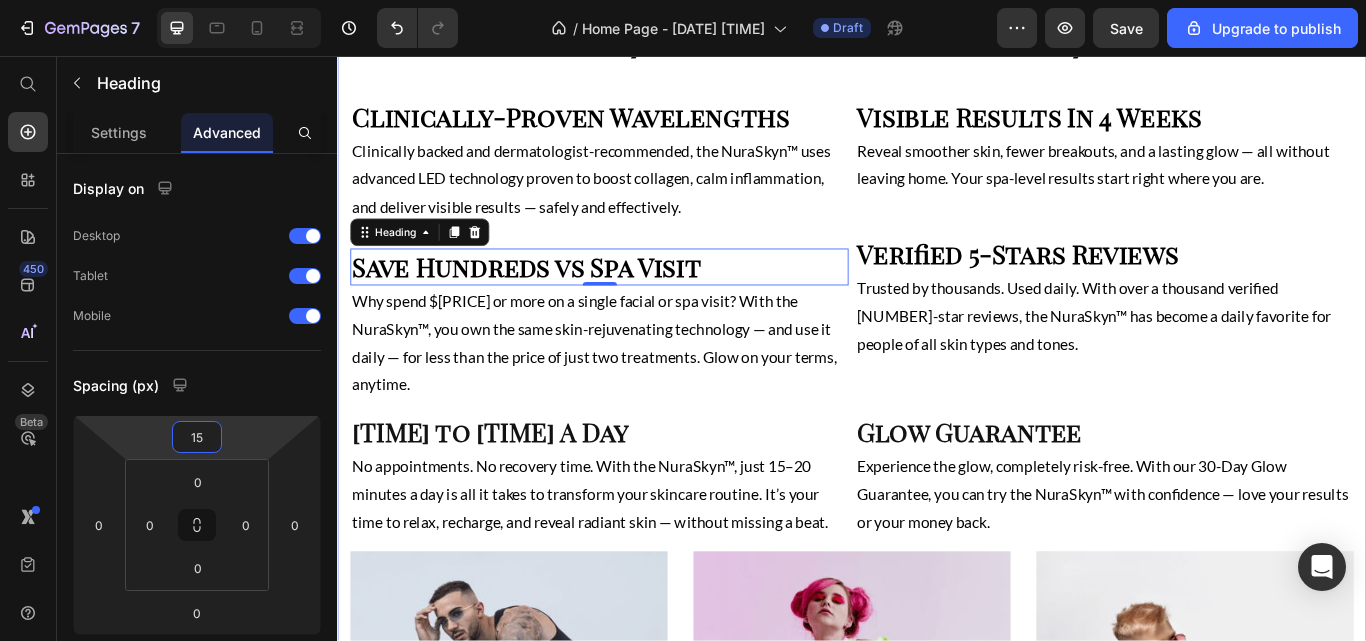 scroll, scrollTop: 1665, scrollLeft: 0, axis: vertical 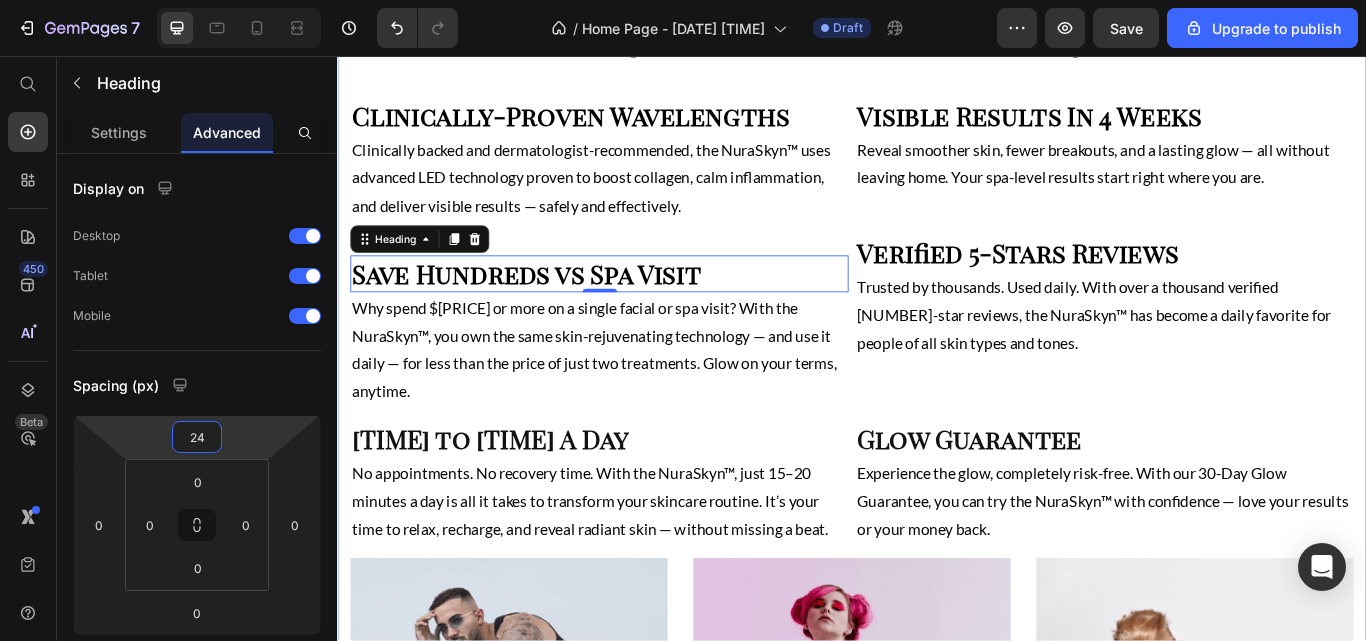 type on "25" 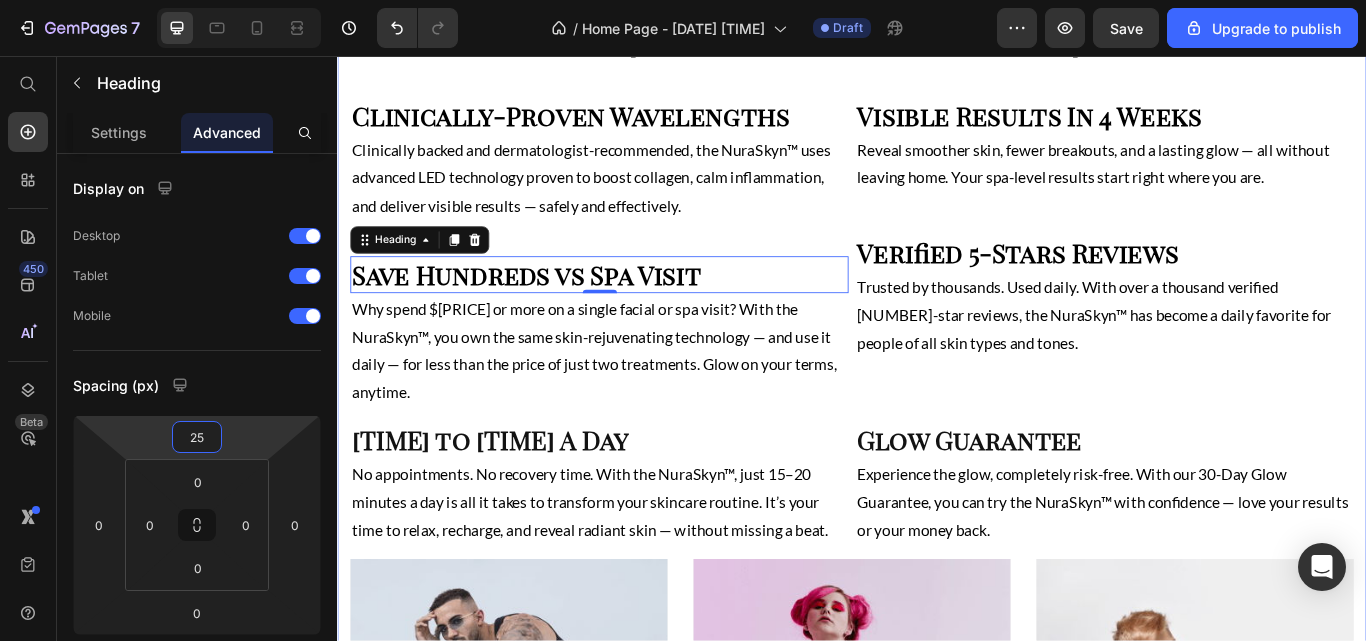 click on "From Breakouts to Brilliance Heading See results in as little as 2 weeks Text Block Image Image Row Why Thousands Love NuraSkyn™ Heading Clinically-Proven Wavelengths Heading Clinically backed and dermatologist-recommended, the NuraSkyn™ uses advanced LED technology proven to boost collagen, calm inflammation, and deliver visible results — safely and effectively. Text Block Visible Results In 4 Weeks Heading Reveal smoother skin, fewer breakouts, and a lasting glow — all without leaving home. Your spa-level results start right where you are. Text Block Row Save Hundreds vs Spa Visit Heading   0 Why spend $200 or more on a single facial or spa visit? With the NuraSkyn™, you own the same skin-rejuvenating technology — and use it daily — for less than the price of just two treatments. Glow on your terms, anytime. Text Block Verified 5-Stars Reviews Heading Text Block Row 15 to 20 Minutes A Day Heading Text Block Glow Guarantee Heading Text Block Row MEN’S Text block Row Row Hero Banner WOMEN’S" at bounding box center (937, 249) 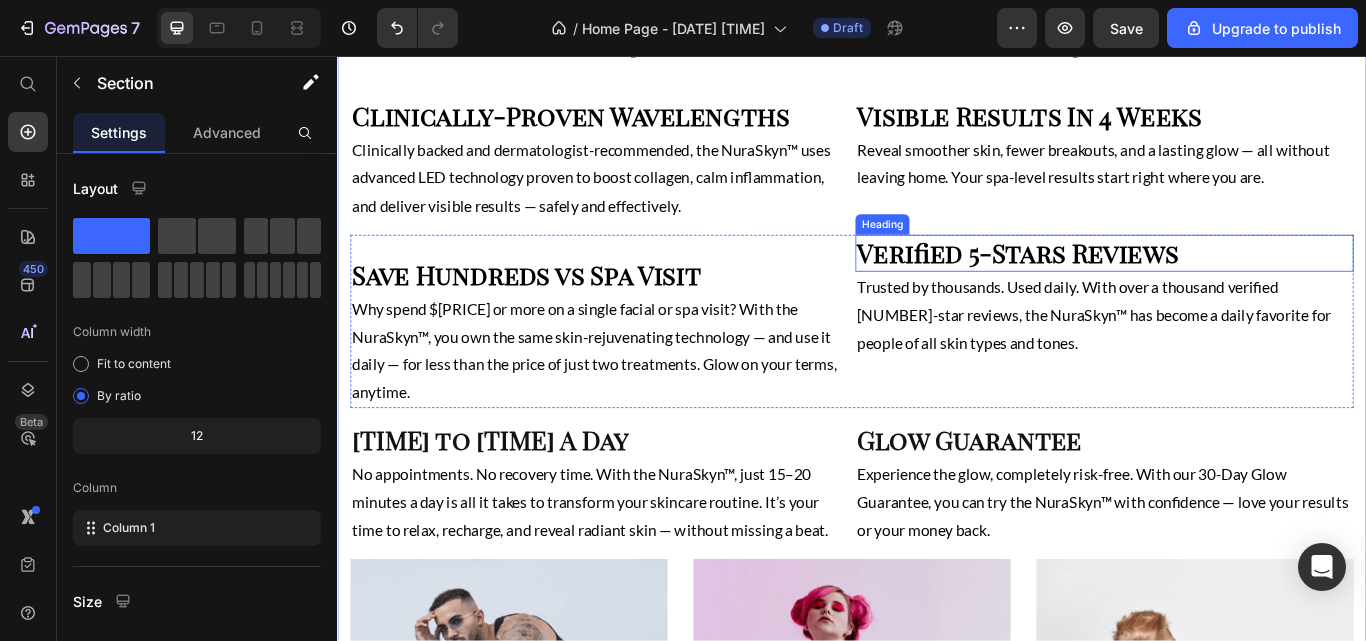 click on "Verified [NUMBER]-Stars Reviews" at bounding box center (1231, 286) 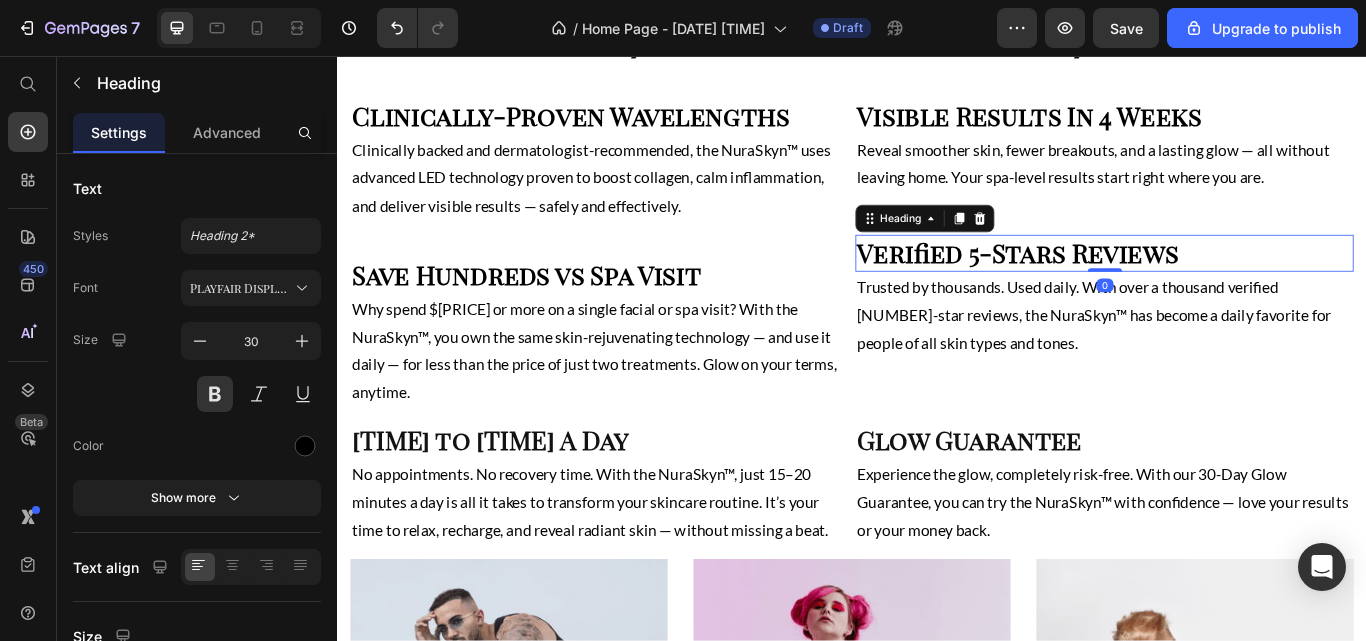 click on "Advanced" at bounding box center [227, 132] 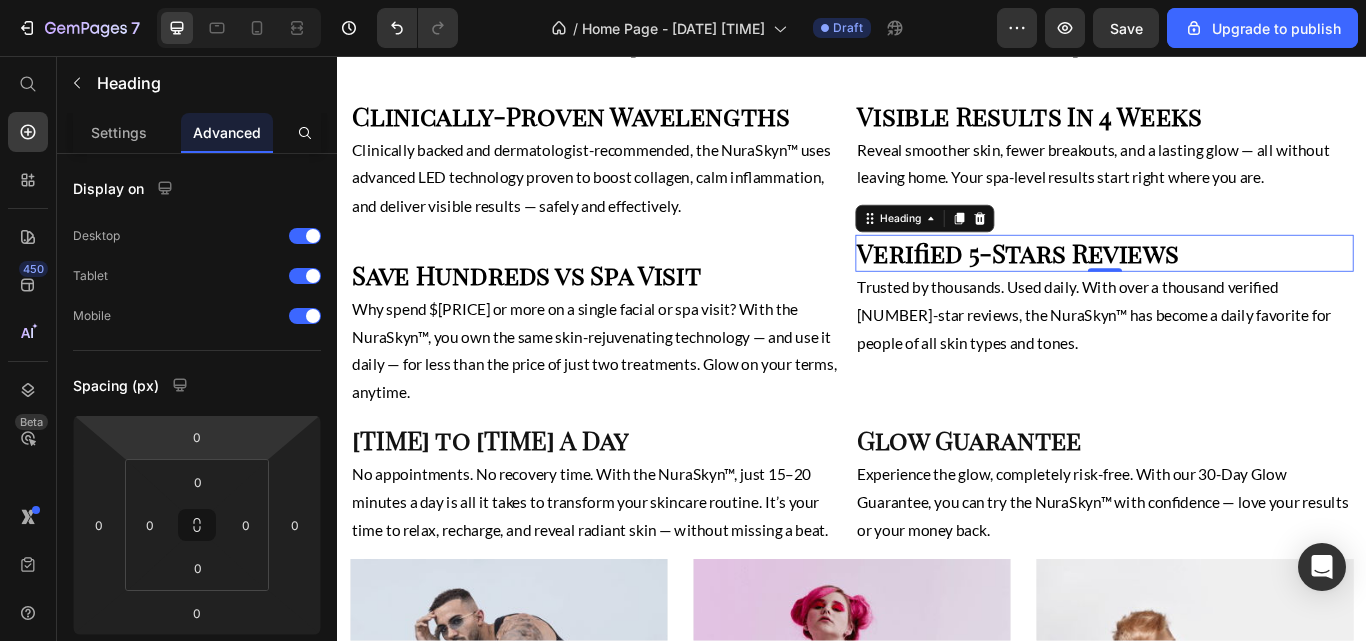 click on "0" at bounding box center (197, 437) 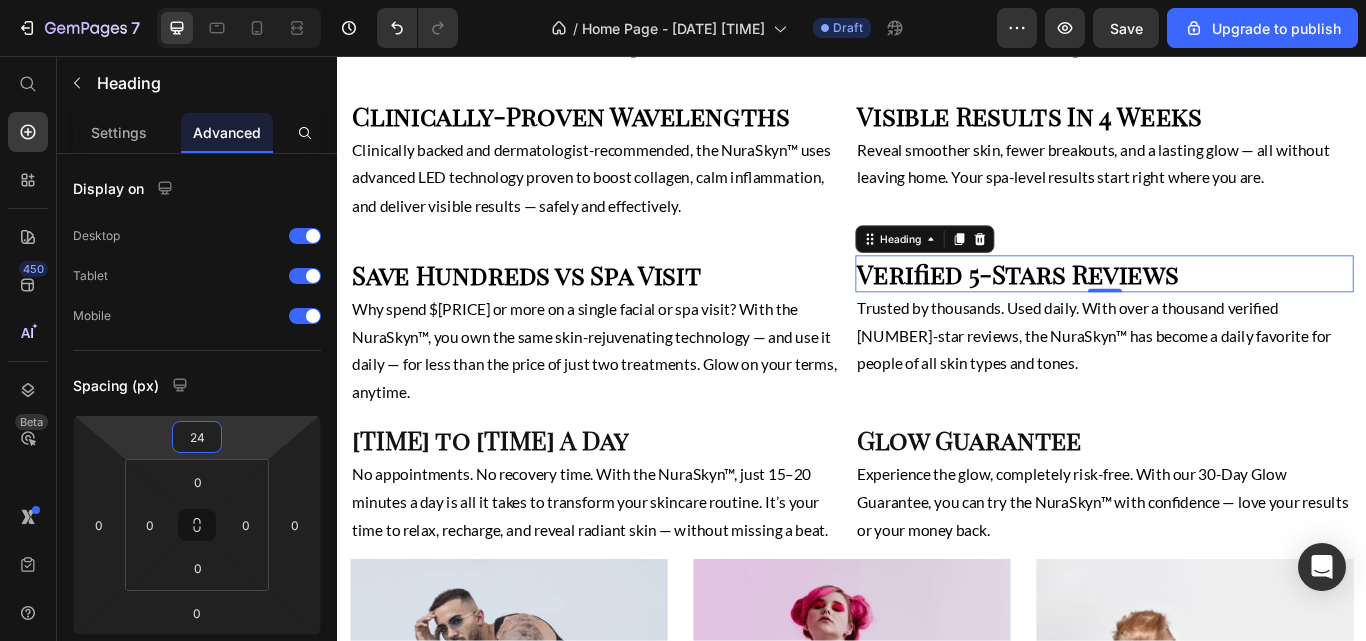 type on "25" 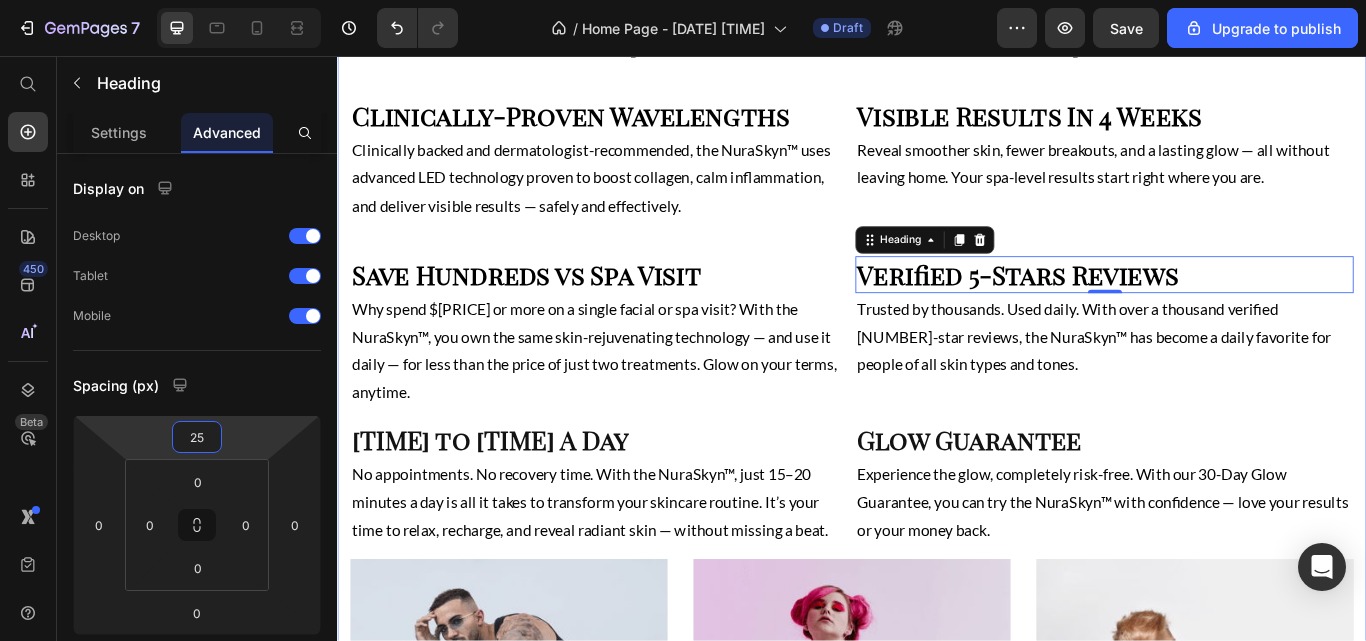 click on "From Breakouts to Brilliance Heading See results in as little as 2 weeks Text Block Image Image Row Why Thousands Love NuraSkyn™ Heading Clinically-Proven Wavelengths Heading Clinically backed and dermatologist-recommended, the NuraSkyn™ uses advanced LED technology proven to boost collagen, calm inflammation, and deliver visible results — safely and effectively. Text Block Visible Results In 4 Weeks Heading Reveal smoother skin, fewer breakouts, and a lasting glow — all without leaving home. Your spa-level results start right where you are. Text Block Row Save Hundreds vs Spa Visit Heading Why spend $200 or more on a single facial or spa visit? With the NuraSkyn™, you own the same skin-rejuvenating technology — and use it daily — for less than the price of just two treatments. Glow on your terms, anytime. Text Block Verified 5-Stars Reviews Heading   0 Text Block Row 15 to 20 Minutes A Day Heading Text Block Glow Guarantee Heading Text Block Row MEN’S Text block Row Row Hero Banner WOMEN’S" at bounding box center (937, 253) 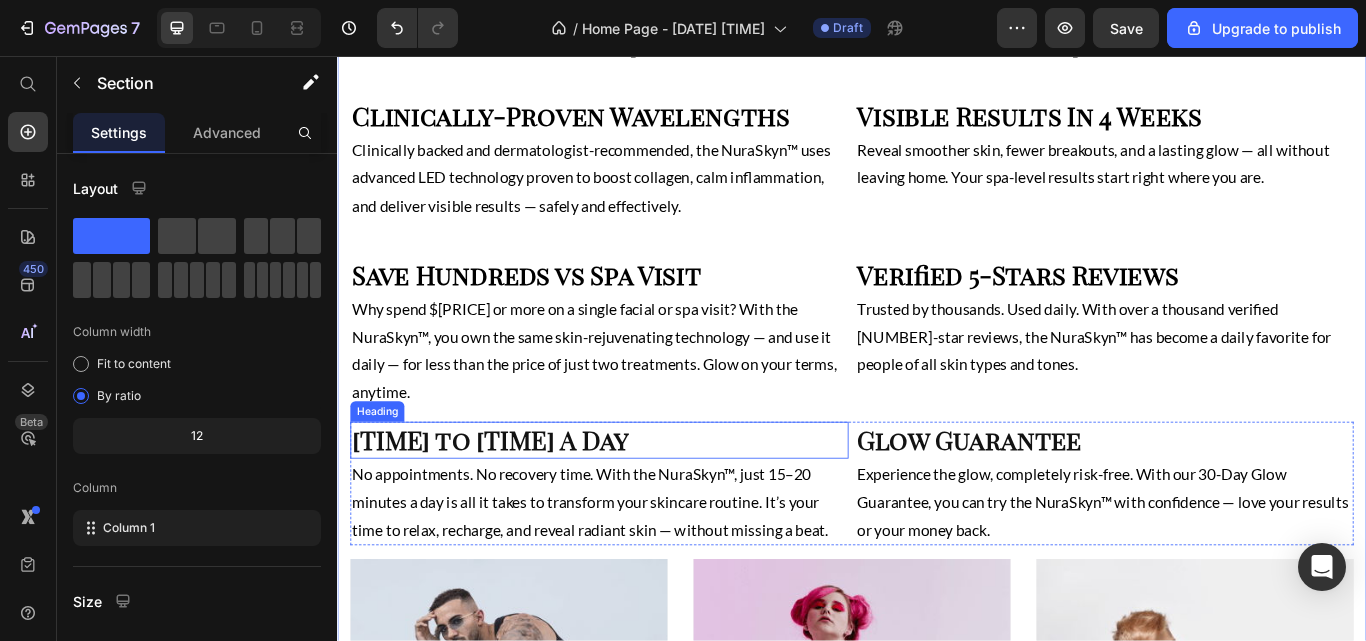 click on "[NUMBER] to [NUMBER] Minutes A Day" at bounding box center (642, 504) 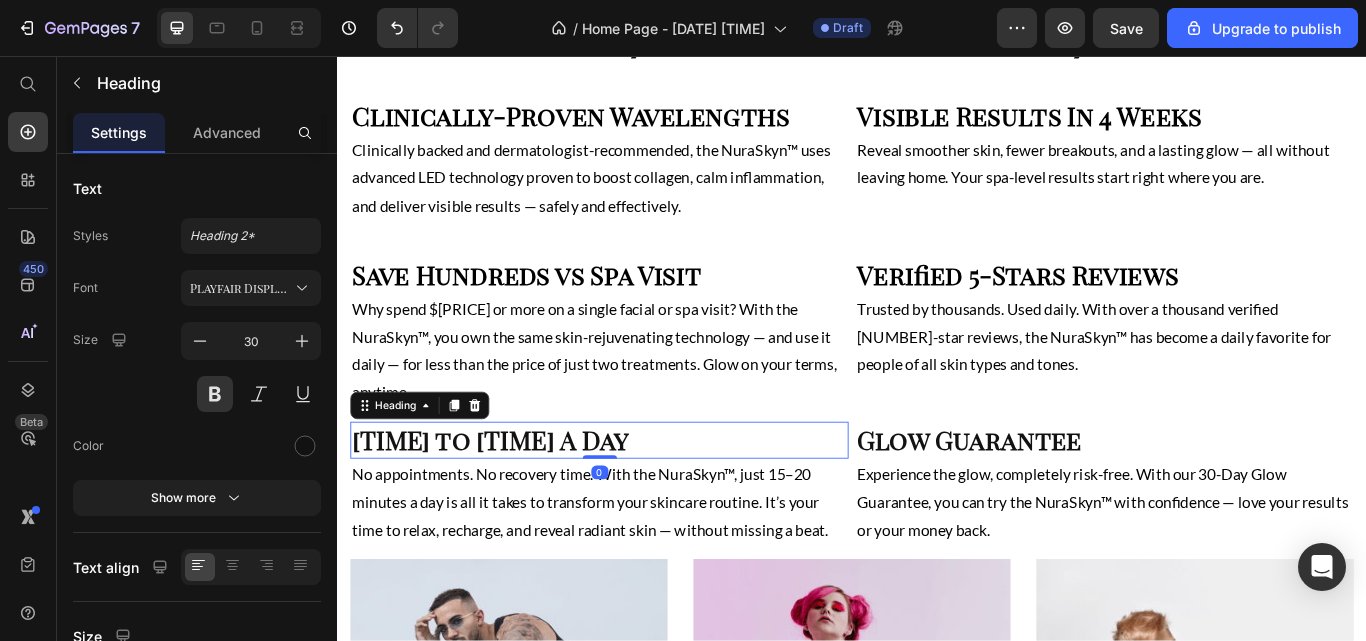 click on "Advanced" at bounding box center [227, 132] 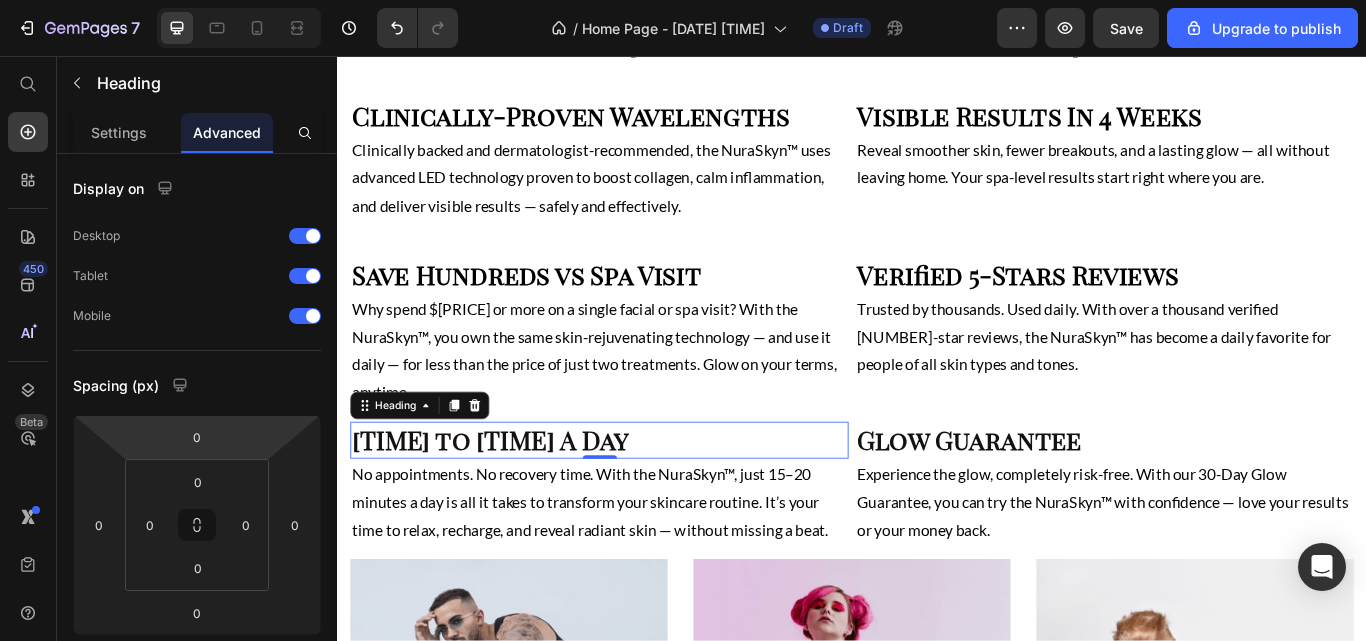 click on "0" at bounding box center [197, 437] 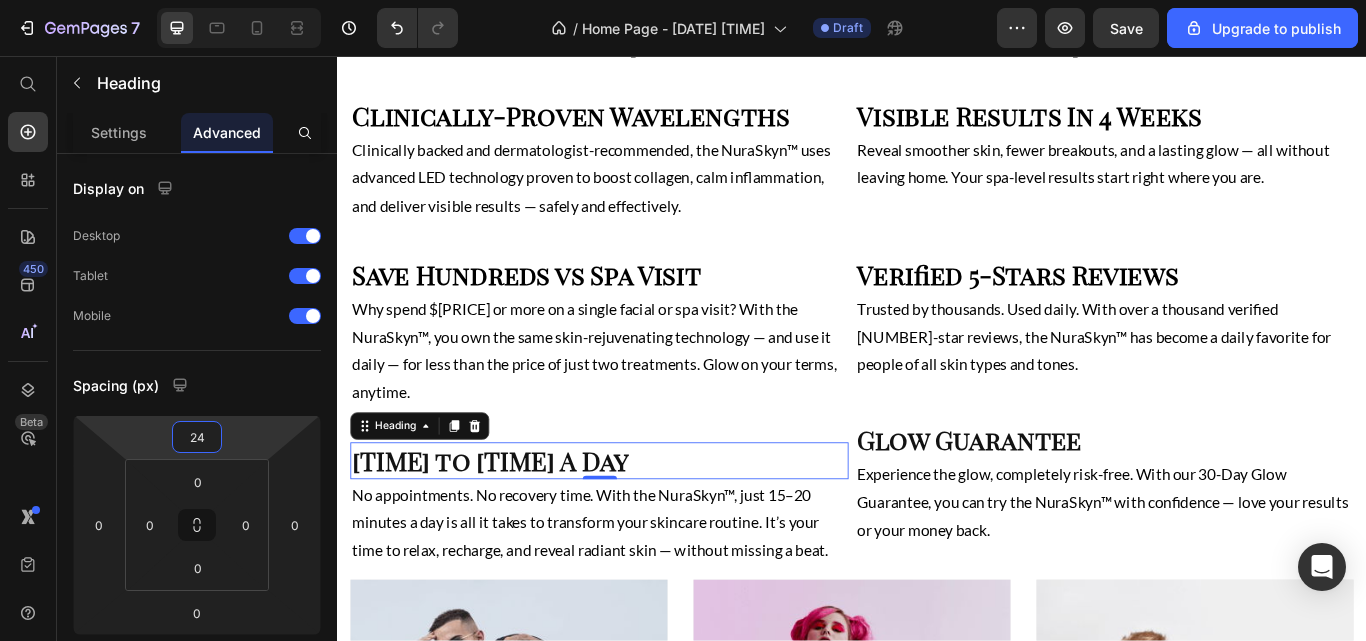 type on "25" 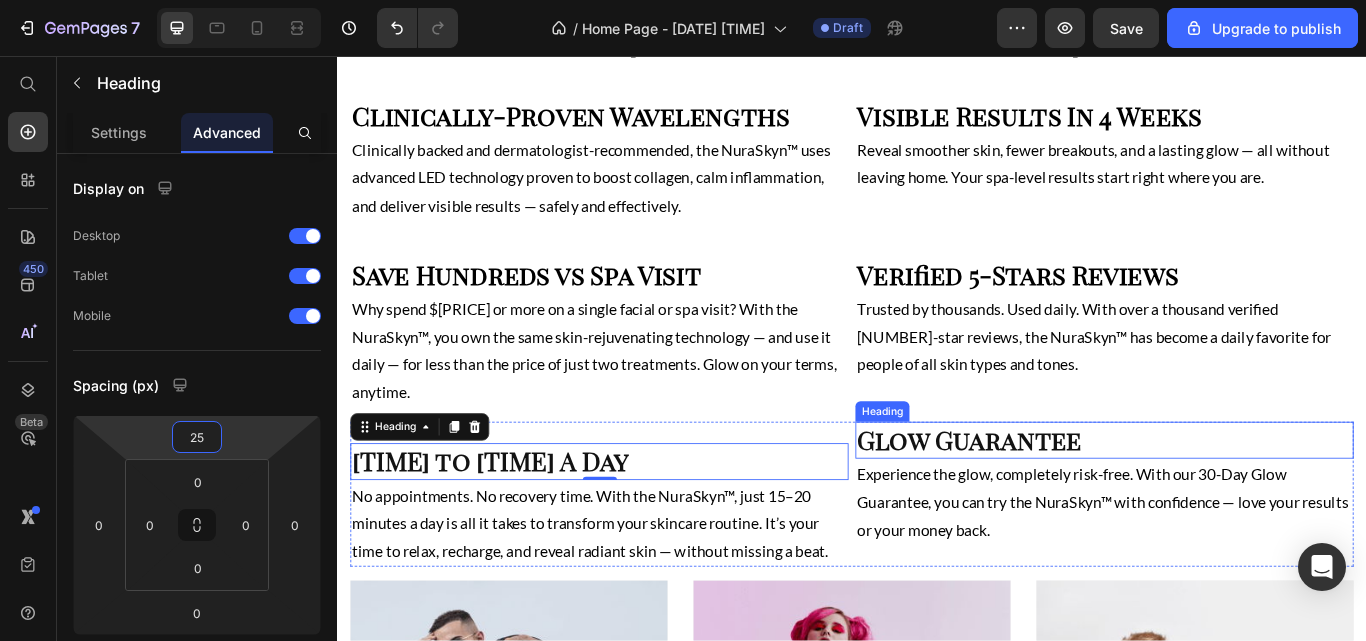click on "Glow Guarantee" at bounding box center (1231, 504) 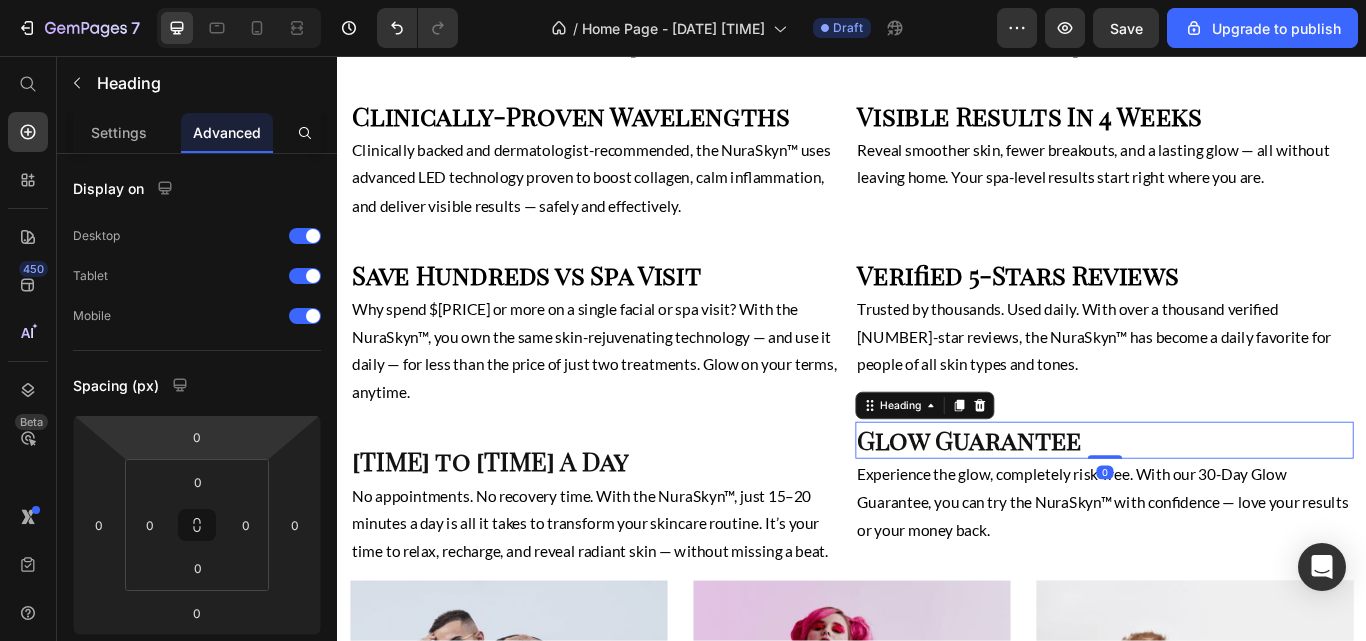 click on "0" at bounding box center [197, 437] 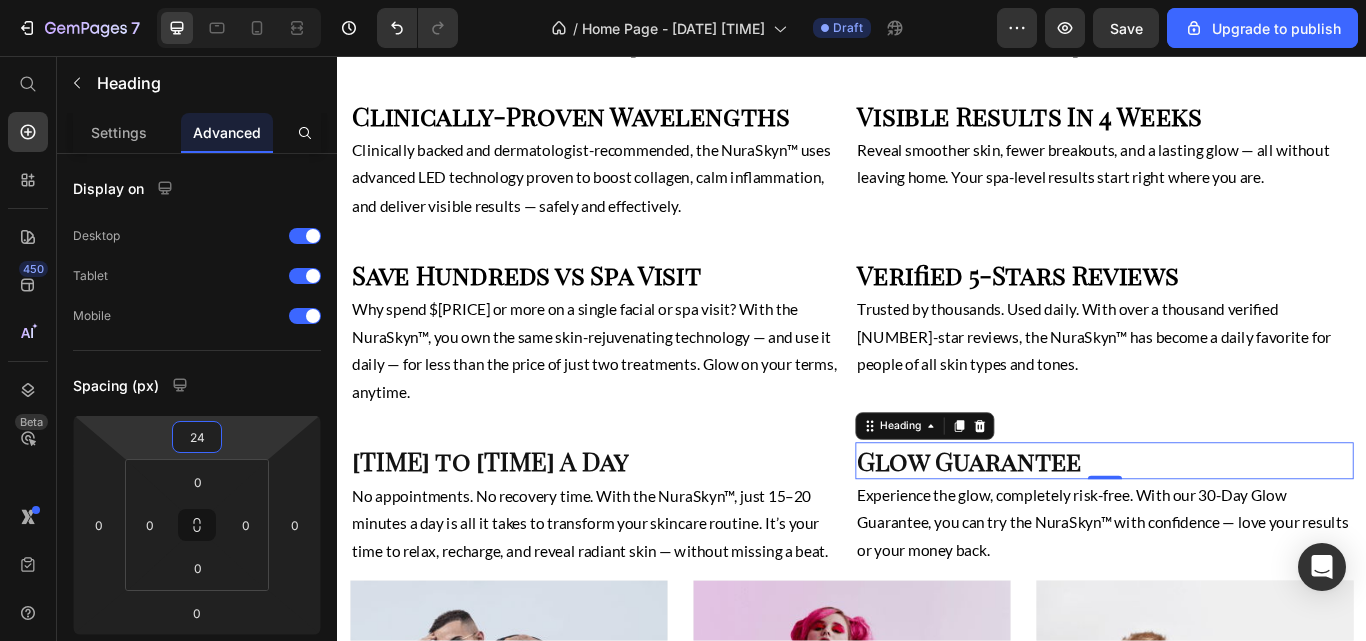 type on "25" 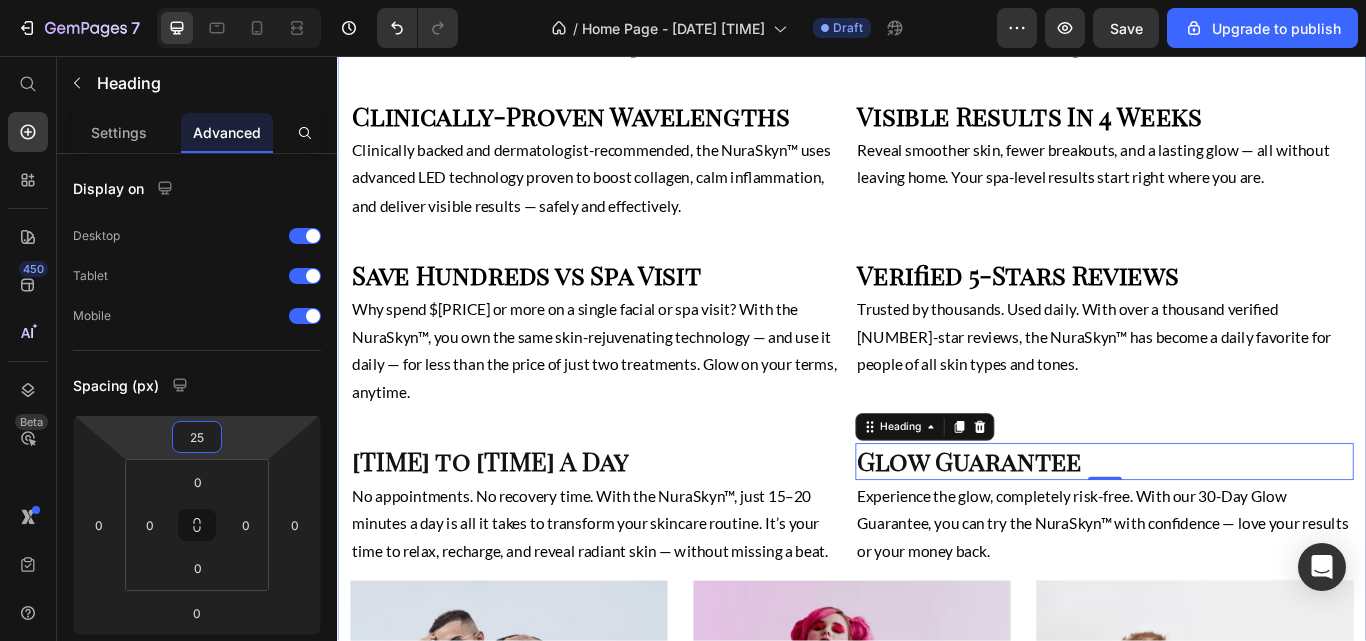 click on "From Breakouts to Brilliance Heading See results in as little as 2 weeks Text Block Image Image Row Why Thousands Love NuraSkyn™ Heading Clinically-Proven Wavelengths Heading Clinically backed and dermatologist-recommended, the NuraSkyn™ uses advanced LED technology proven to boost collagen, calm inflammation, and deliver visible results — safely and effectively. Text Block Visible Results In 4 Weeks Heading Reveal smoother skin, fewer breakouts, and a lasting glow — all without leaving home. Your spa-level results start right where you are. Text Block Row Save Hundreds vs Spa Visit Heading Why spend $200 or more on a single facial or spa visit? With the NuraSkyn™, you own the same skin-rejuvenating technology — and use it daily — for less than the price of just two treatments. Glow on your terms, anytime. Text Block Verified 5-Stars Reviews Heading Text Block Row 15 to 20 Minutes A Day Heading Text Block Glow Guarantee Heading   0 Text Block Row MEN’S Text block Row Row Hero Banner WOMEN’S" at bounding box center [937, 266] 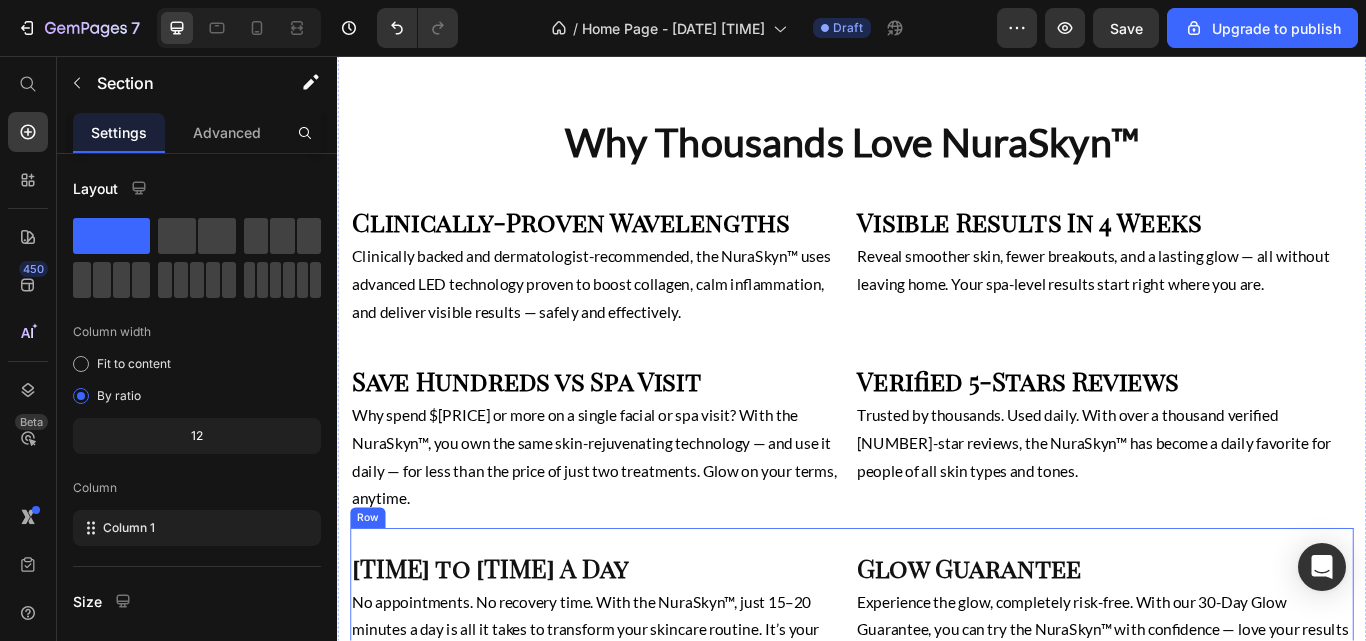 scroll, scrollTop: 1542, scrollLeft: 0, axis: vertical 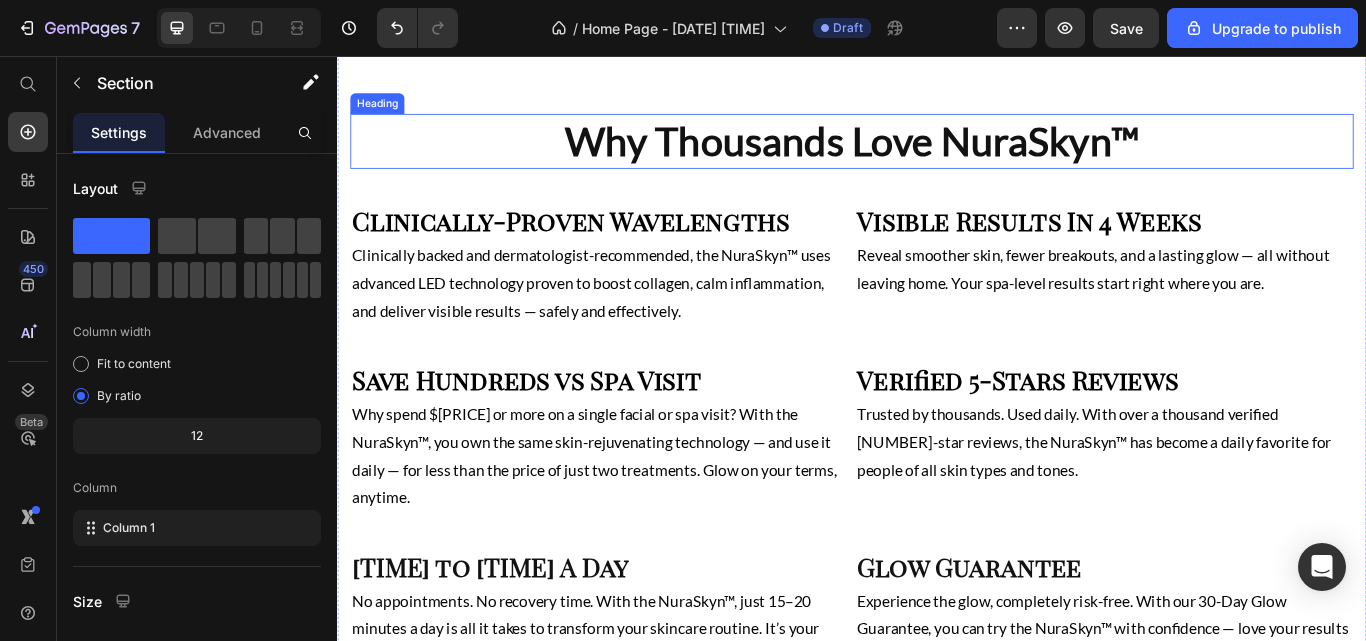 click on "Why Thousands Love NuraSkyn™" at bounding box center (937, 156) 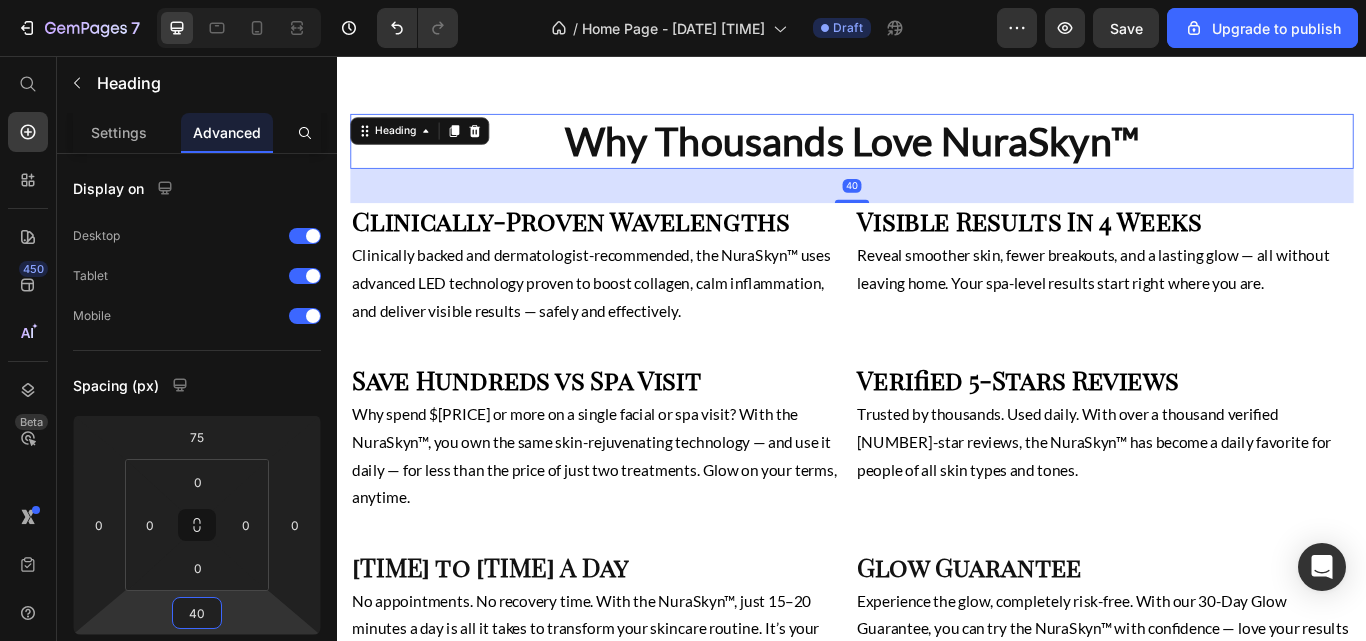 click on "40" at bounding box center [197, 613] 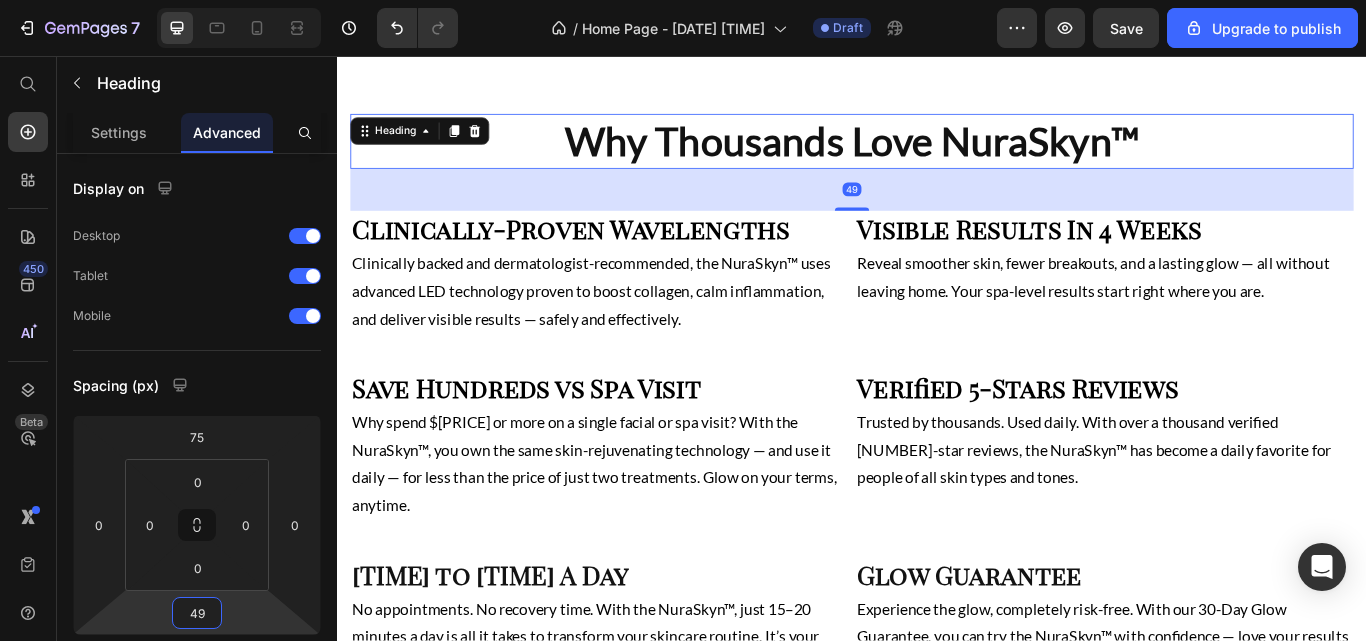 type on "50" 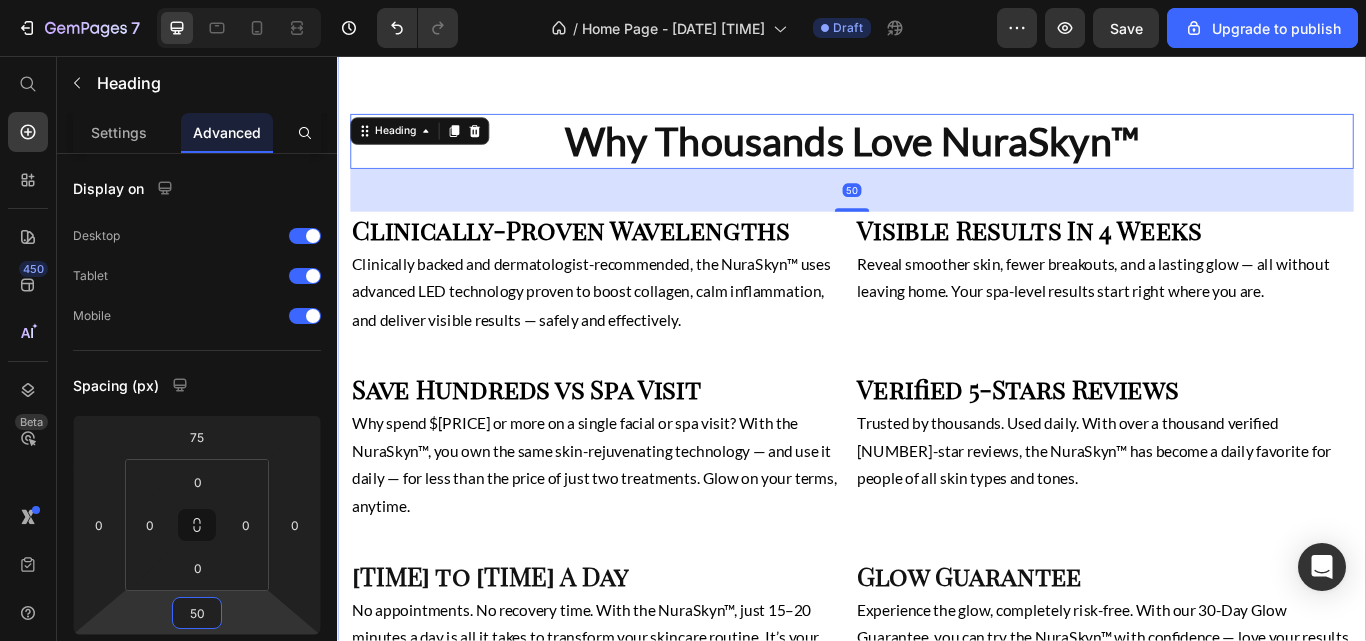 click on "From Breakouts to Brilliance Heading See results in as little as 2 weeks Text Block Image Image Row Why Thousands Love NuraSkyn™ Heading   50 Clinically-Proven Wavelengths Heading Clinically backed and dermatologist-recommended, the NuraSkyn™ uses advanced LED technology proven to boost collagen, calm inflammation, and deliver visible results — safely and effectively. Text Block Visible Results In 4 Weeks Heading Reveal smoother skin, fewer breakouts, and a lasting glow — all without leaving home. Your spa-level results start right where you are. Text Block Row Save Hundreds vs Spa Visit Heading Why spend $200 or more on a single facial or spa visit? With the NuraSkyn™, you own the same skin-rejuvenating technology — and use it daily — for less than the price of just two treatments. Glow on your terms, anytime. Text Block Verified 5-Stars Reviews Heading Text Block Row 15 to 20 Minutes A Day Heading Text Block Glow Guarantee Heading Text Block Row MEN’S Text block Row Row Hero Banner WOMEN’S" at bounding box center (937, 394) 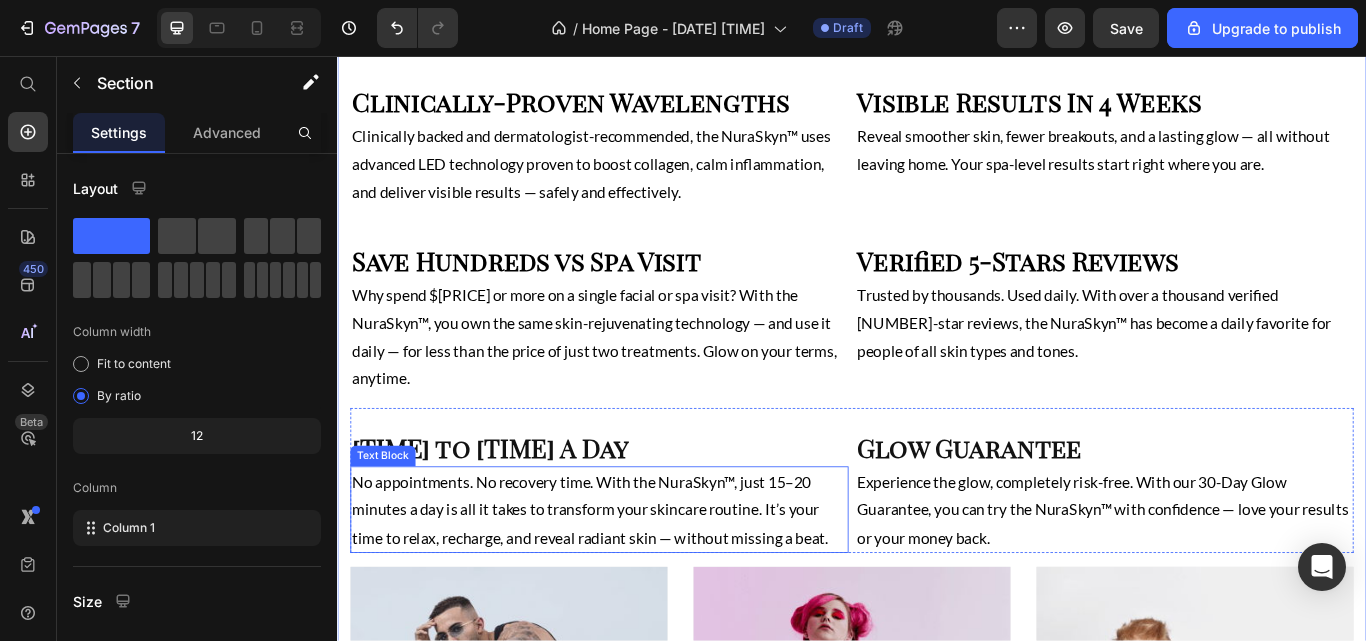 scroll, scrollTop: 1692, scrollLeft: 0, axis: vertical 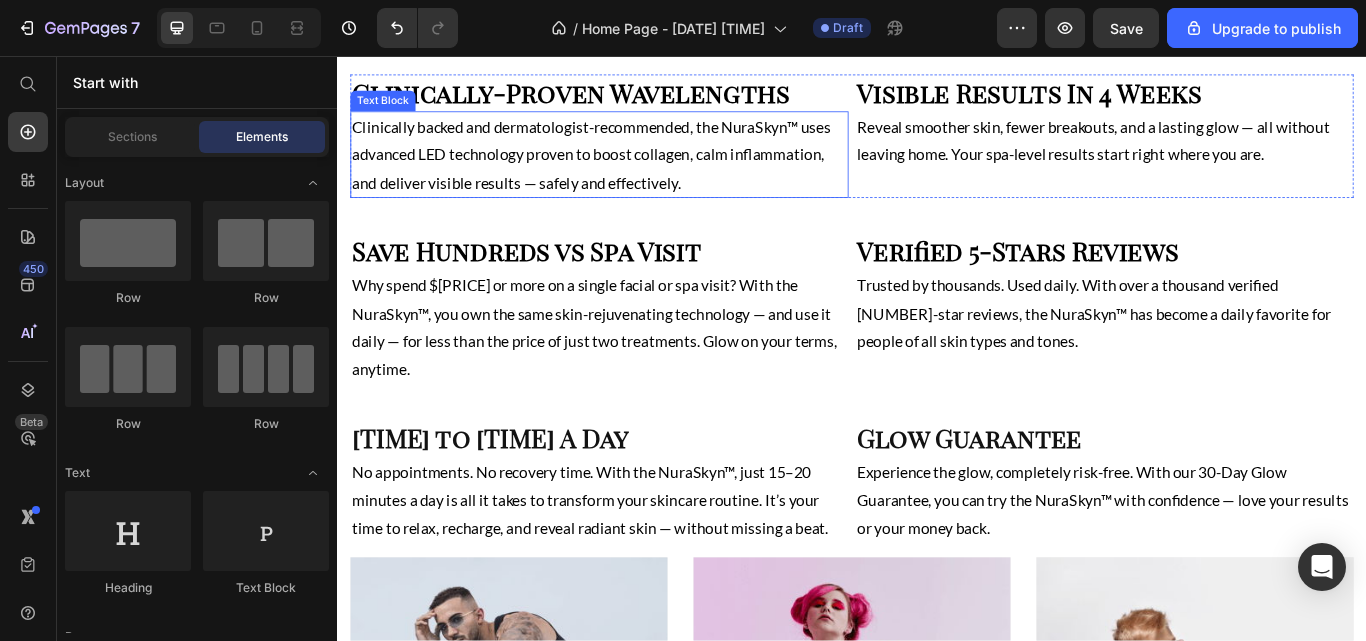 click on "Clinically backed and dermatologist-recommended, the NuraSkyn™ uses advanced LED technology proven to boost collagen, calm inflammation, and deliver visible results — safely and effectively." at bounding box center [642, 171] 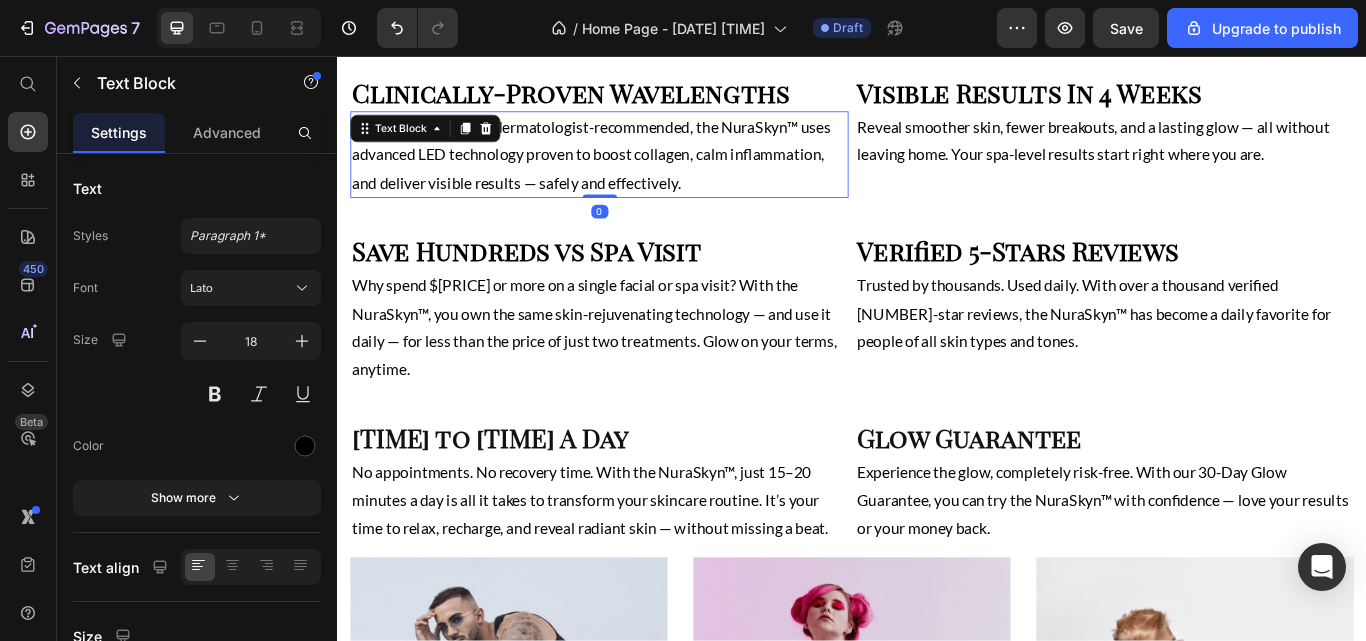 click on "Advanced" at bounding box center (227, 132) 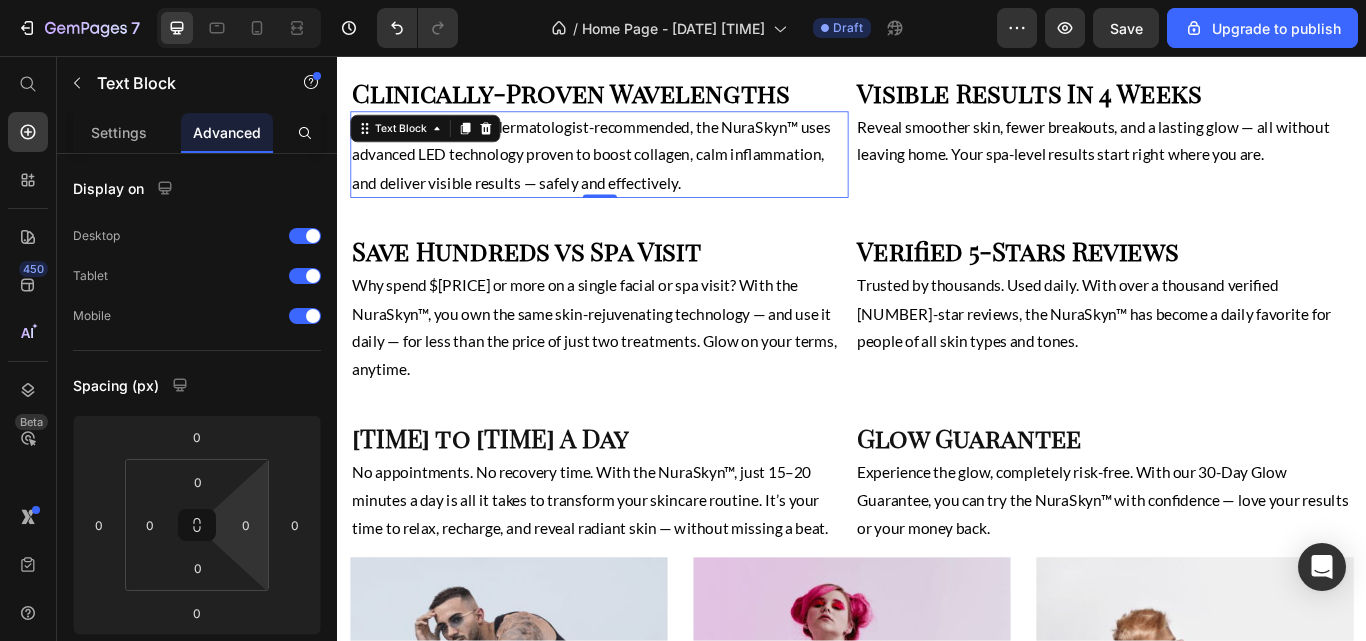 click on "0" at bounding box center [246, 525] 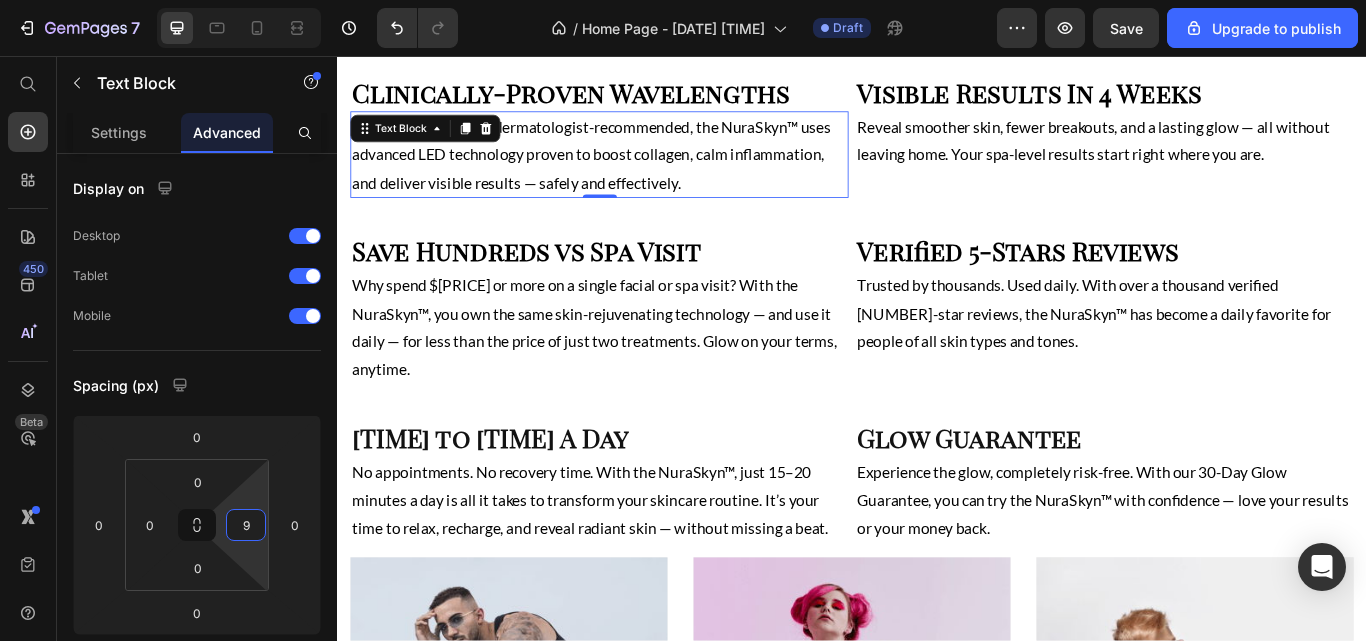 type on "10" 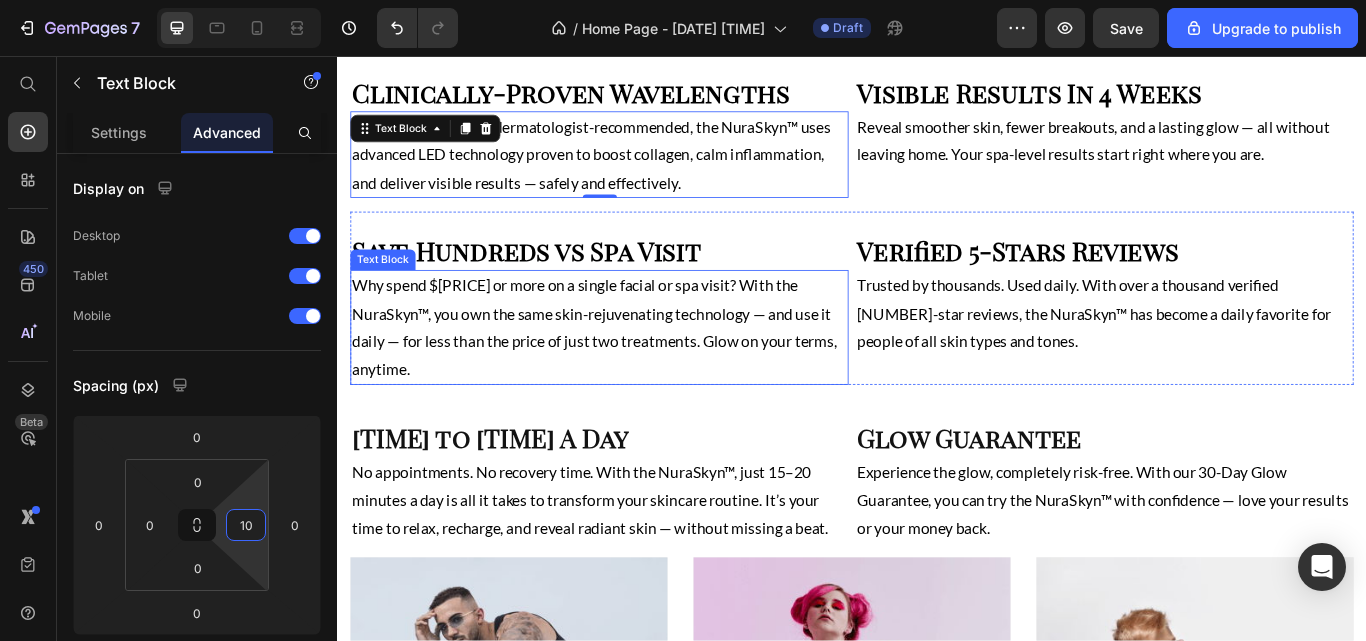 click on "Why spend $200 or more on a single facial or spa visit? With the NuraSkyn™, you own the same skin-rejuvenating technology — and use it daily — for less than the price of just two treatments. Glow on your terms, anytime." at bounding box center (642, 373) 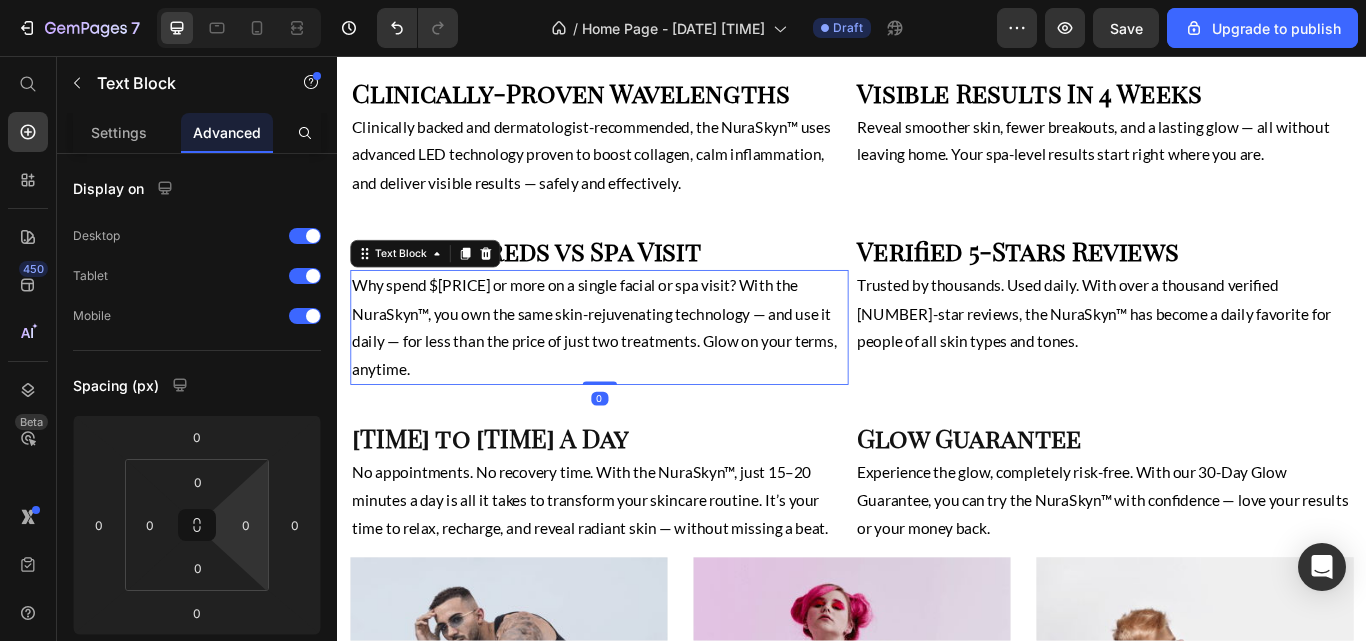 click on "0" at bounding box center [246, 525] 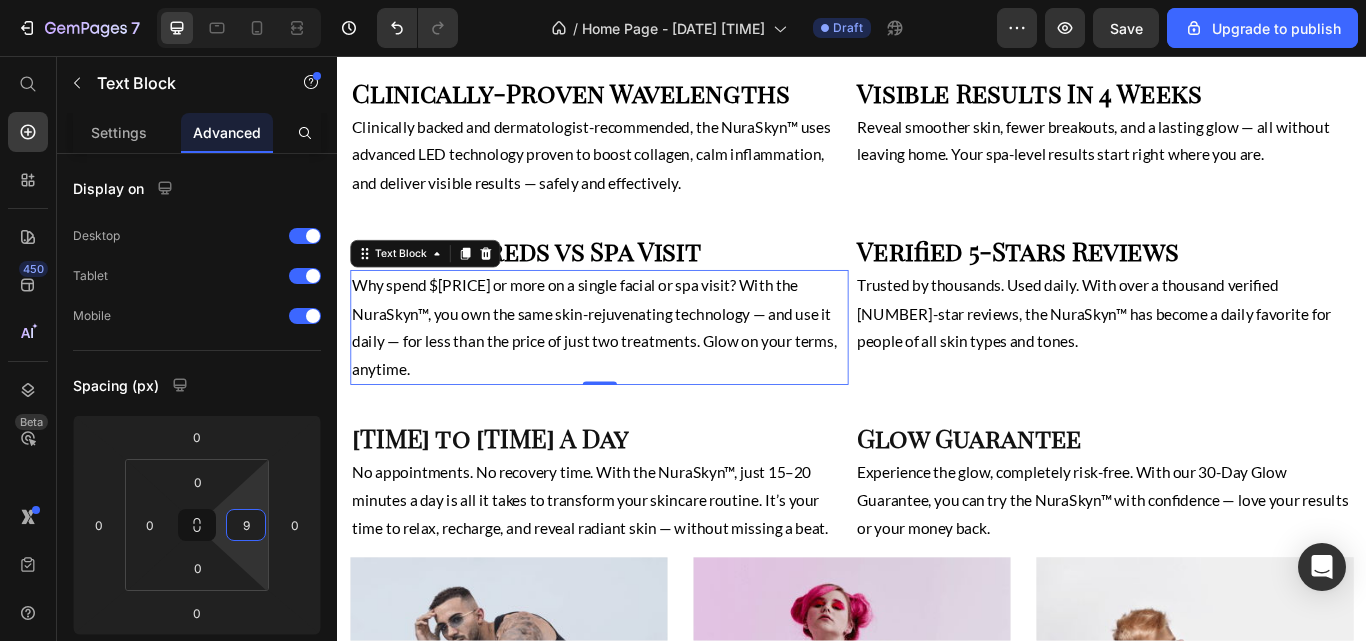 type on "10" 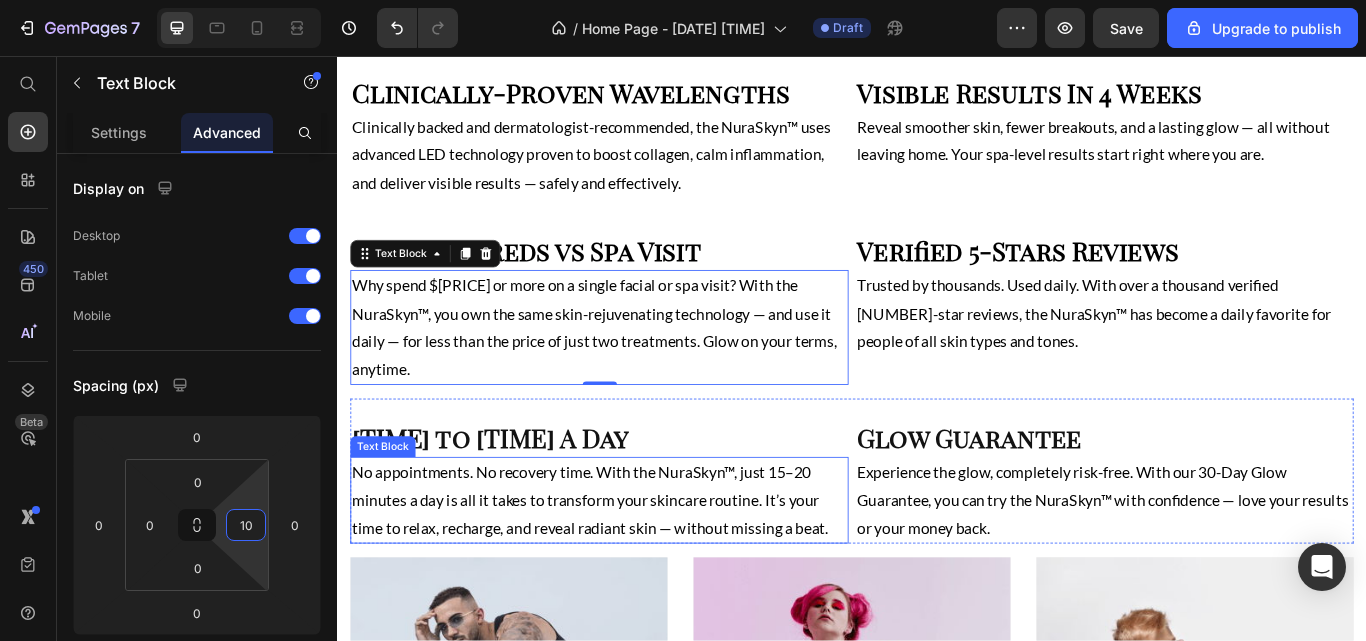 click on "No appointments. No recovery time. With the NuraSkyn™, just 15–20 minutes a day is all it takes to transform your skincare routine. It’s your time to relax, recharge, and reveal radiant skin — without missing a beat." at bounding box center (642, 574) 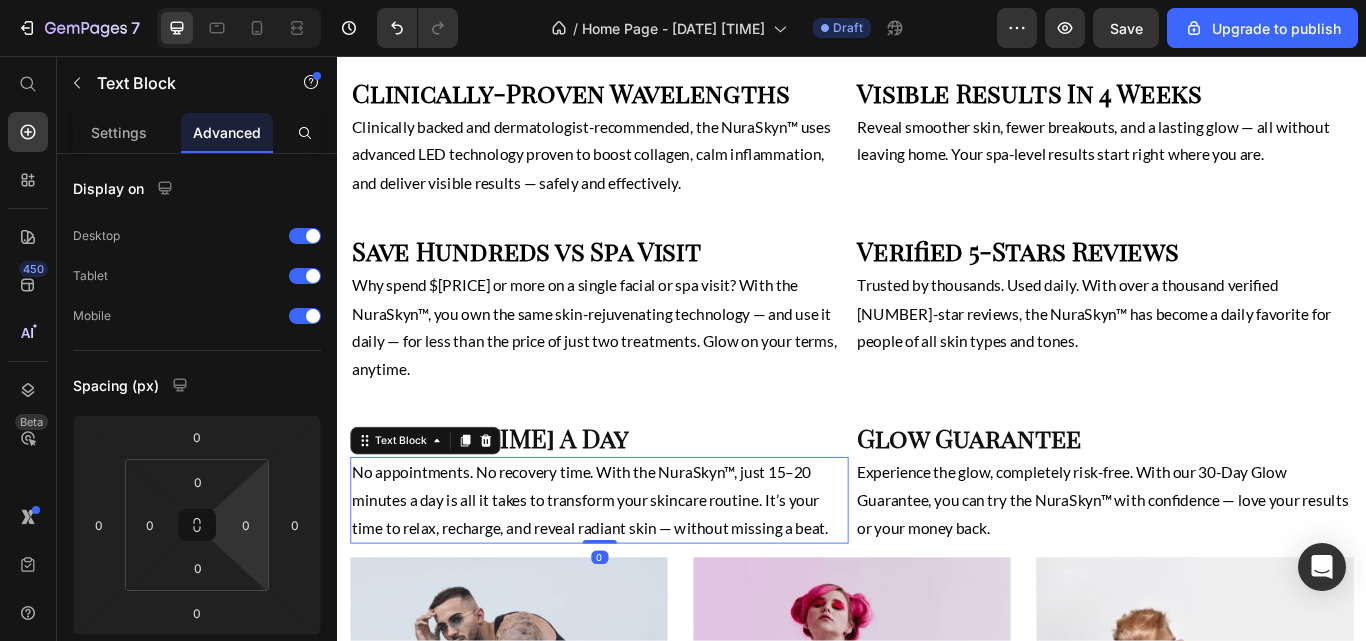 click on "0" at bounding box center [246, 525] 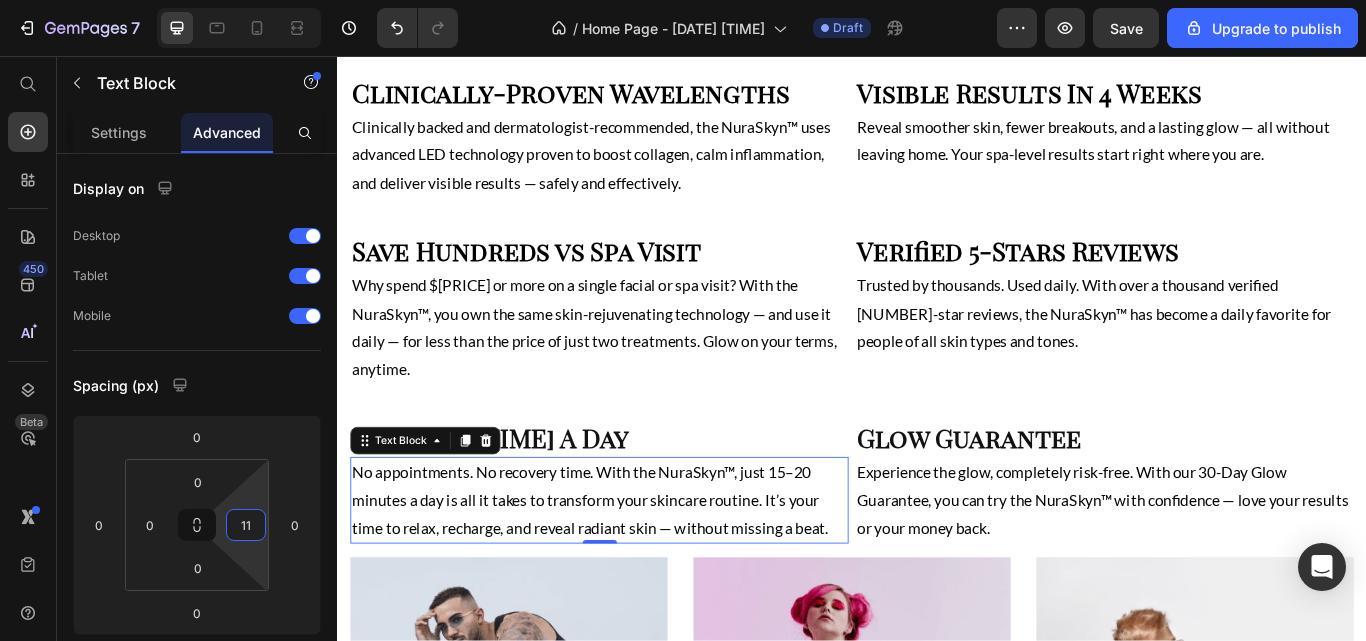 type on "10" 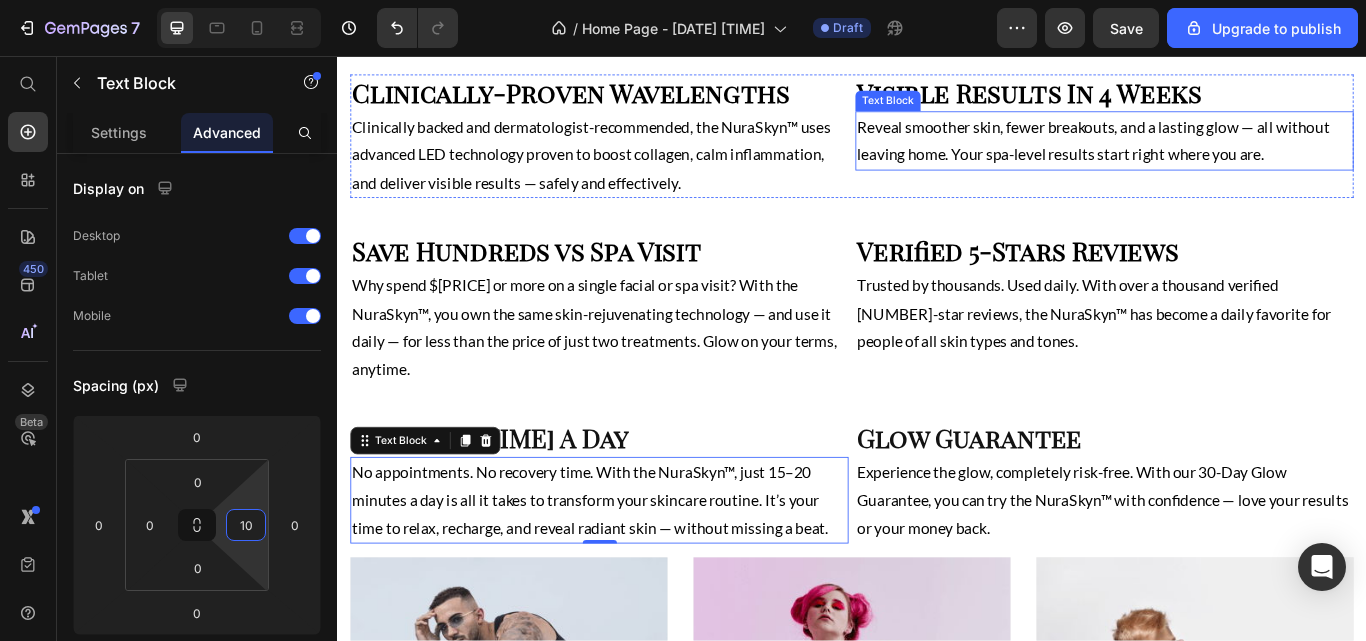 click on "Reveal smoother skin, fewer breakouts, and a lasting glow — all without leaving home. Your spa-level results start right where you are." at bounding box center [1231, 155] 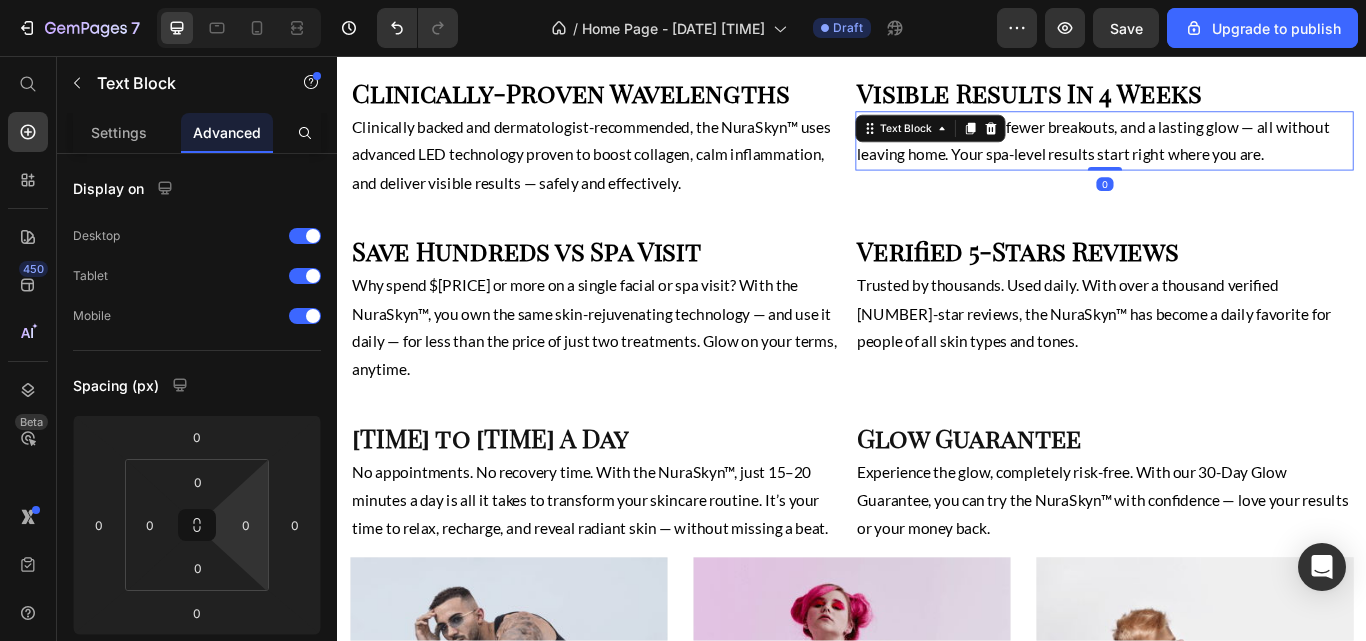 click on "0" at bounding box center [246, 525] 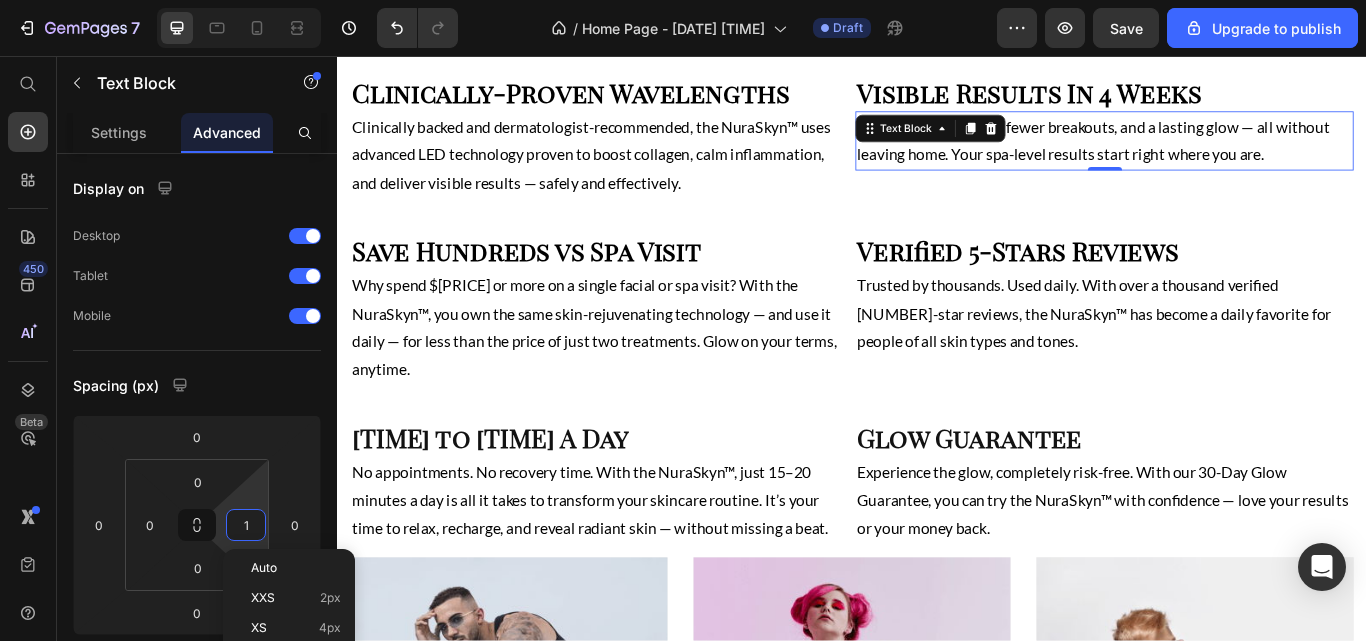type on "10" 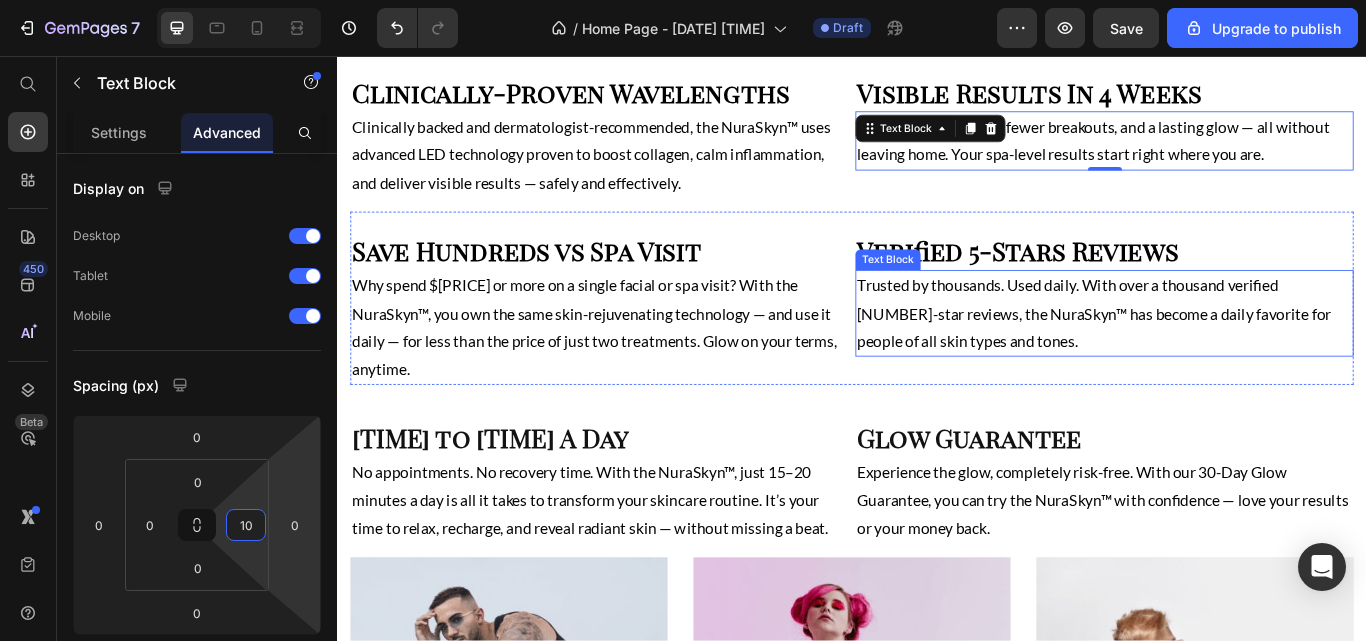 click on "Trusted by thousands. Used daily. With over a thousand verified 5-star reviews, the NuraSkyn™ has become a daily favorite for people of all skin types and tones." at bounding box center (1231, 356) 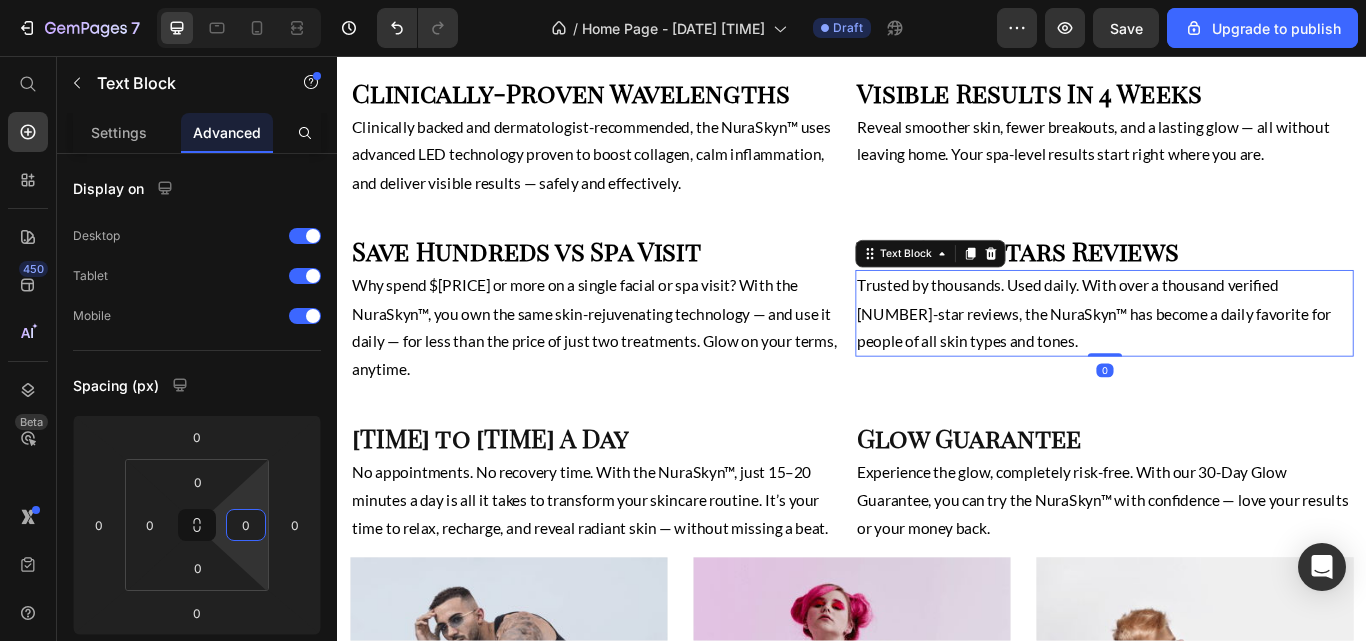 click on "0" at bounding box center [246, 525] 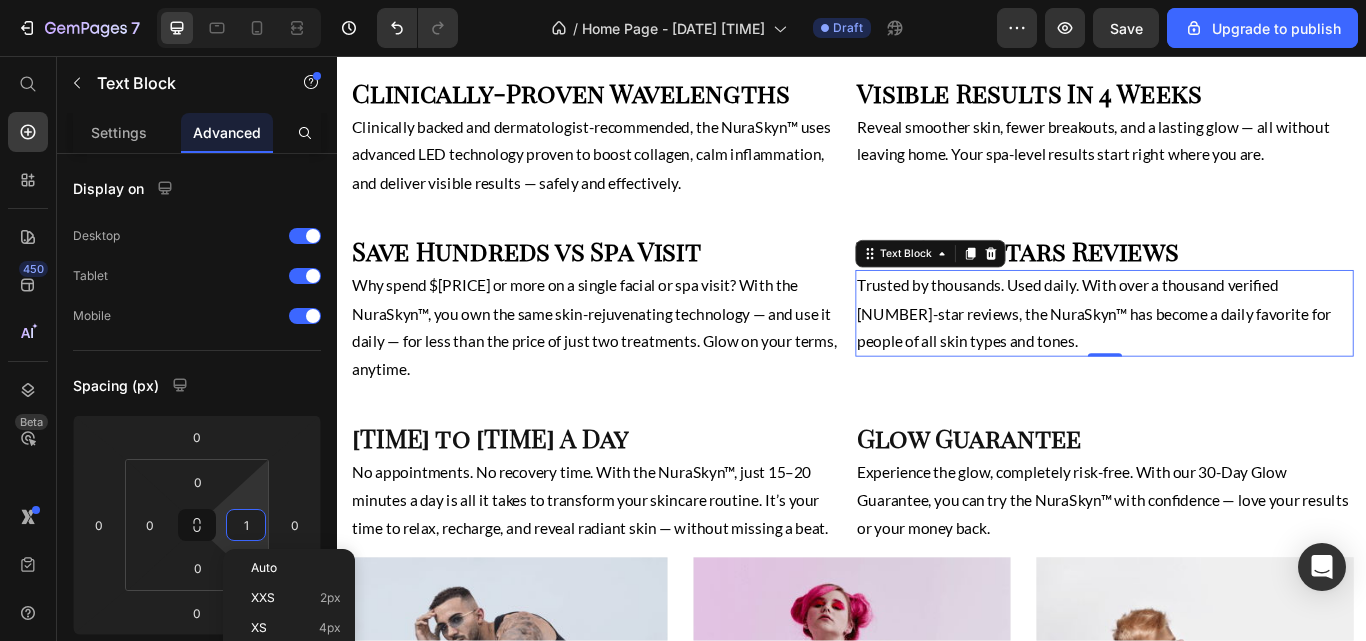 type on "10" 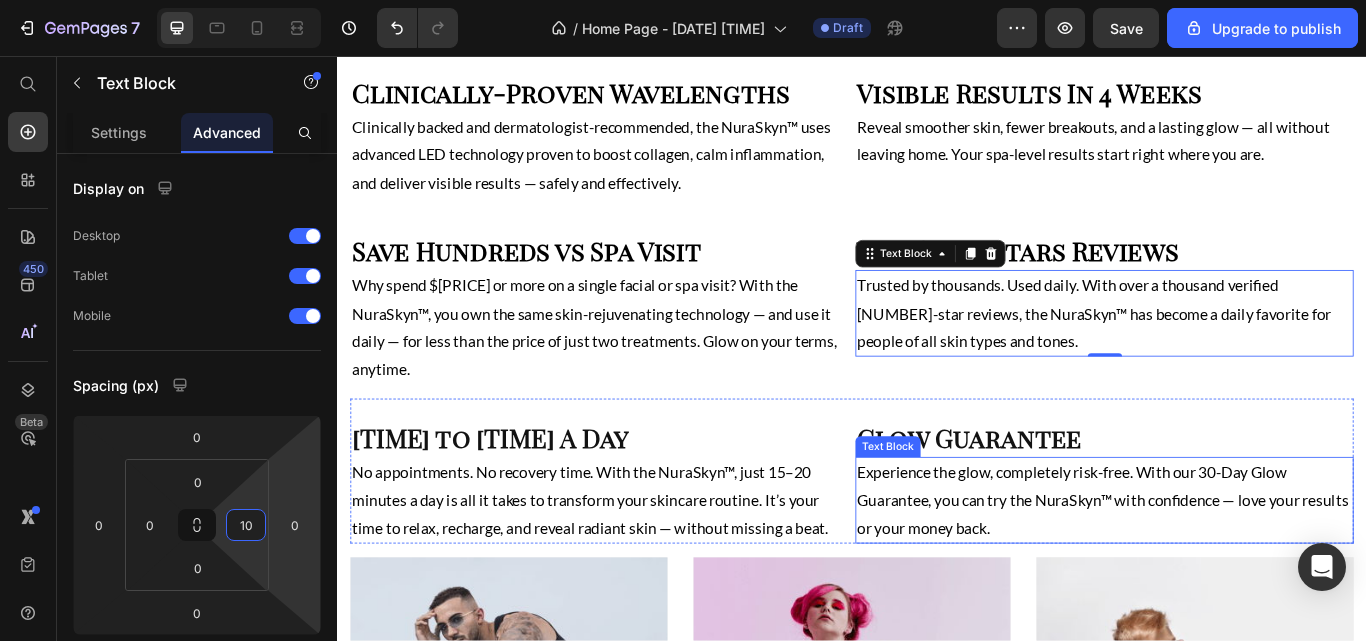 click on "Experience the glow, completely risk-free. With our 30-Day Glow Guarantee, you can try the NuraSkyn™ with confidence — love your results or your money back." at bounding box center (1231, 574) 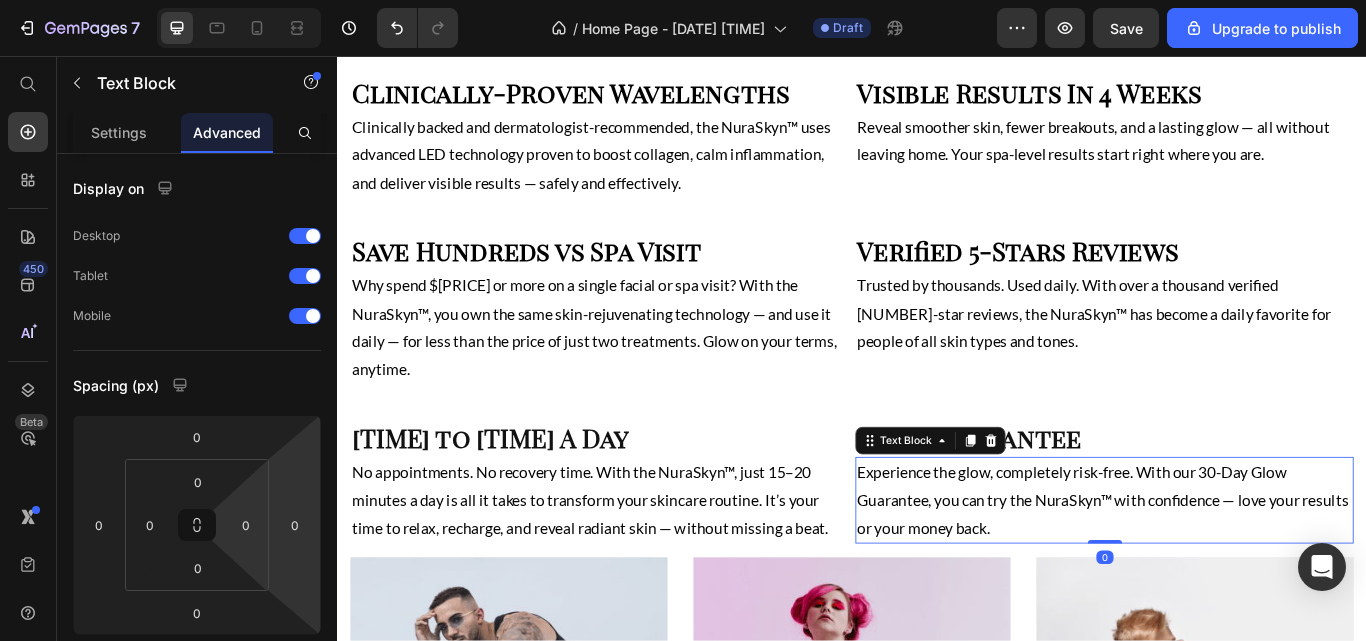 click on "0" at bounding box center (246, 525) 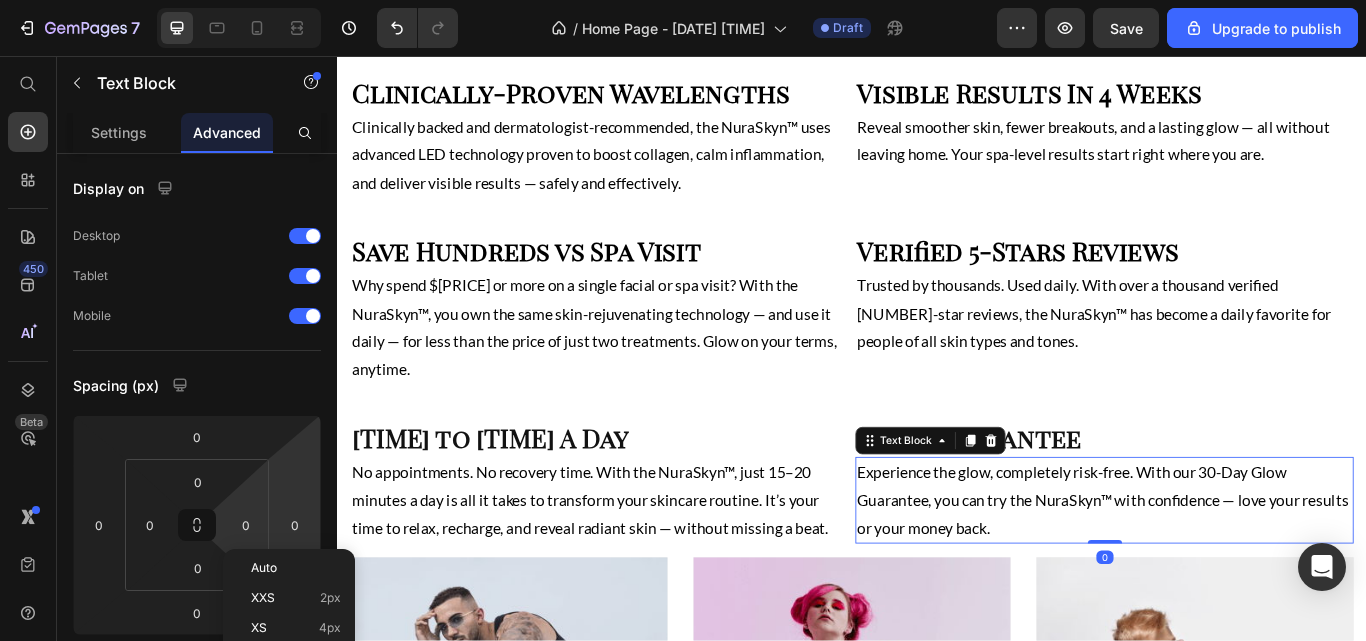 click on "0" at bounding box center [246, 525] 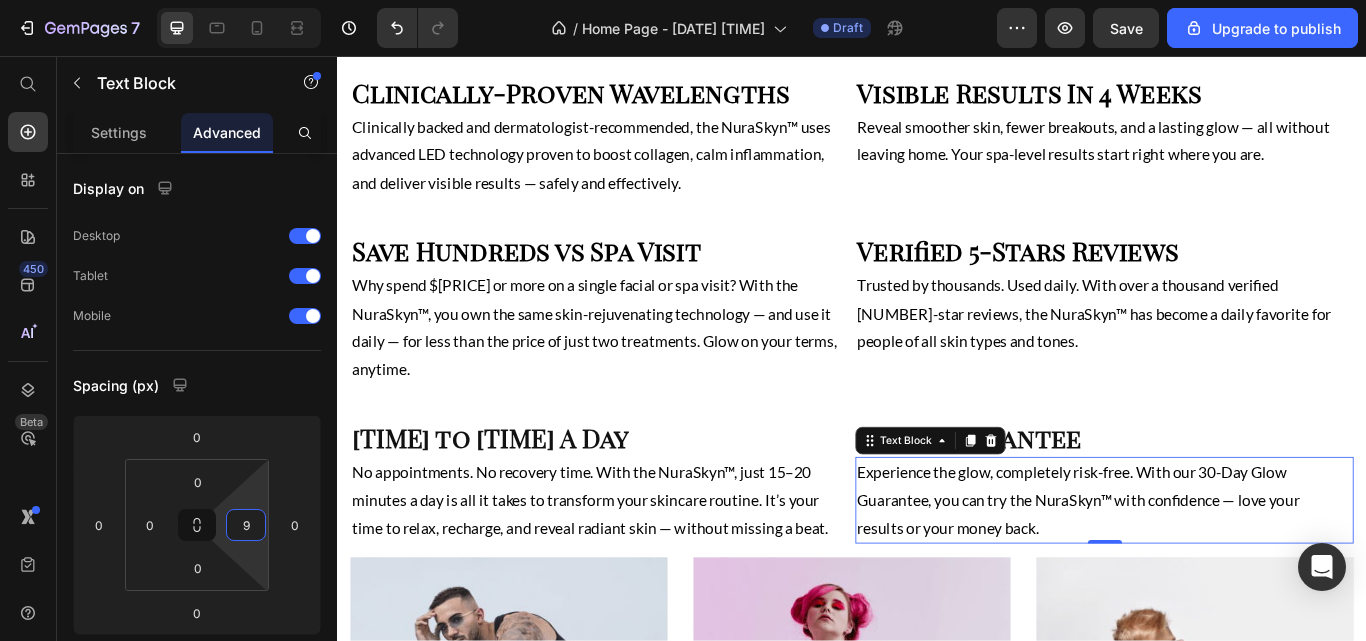 type on "10" 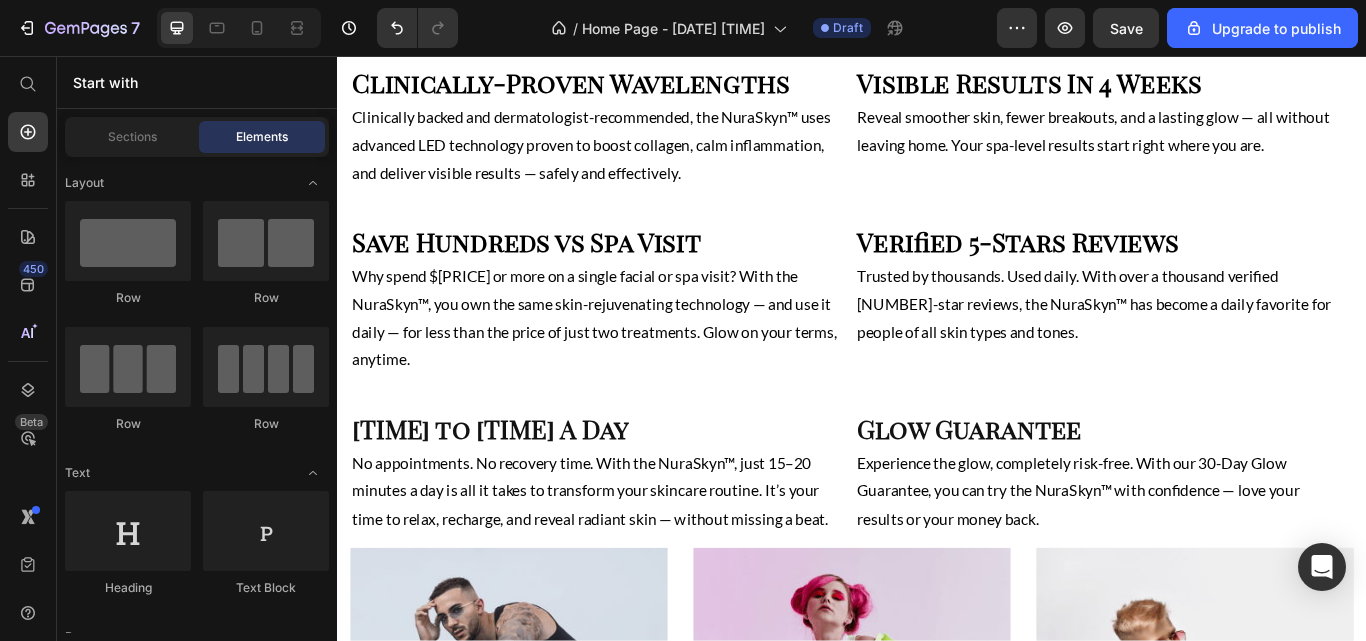 scroll, scrollTop: 1601, scrollLeft: 0, axis: vertical 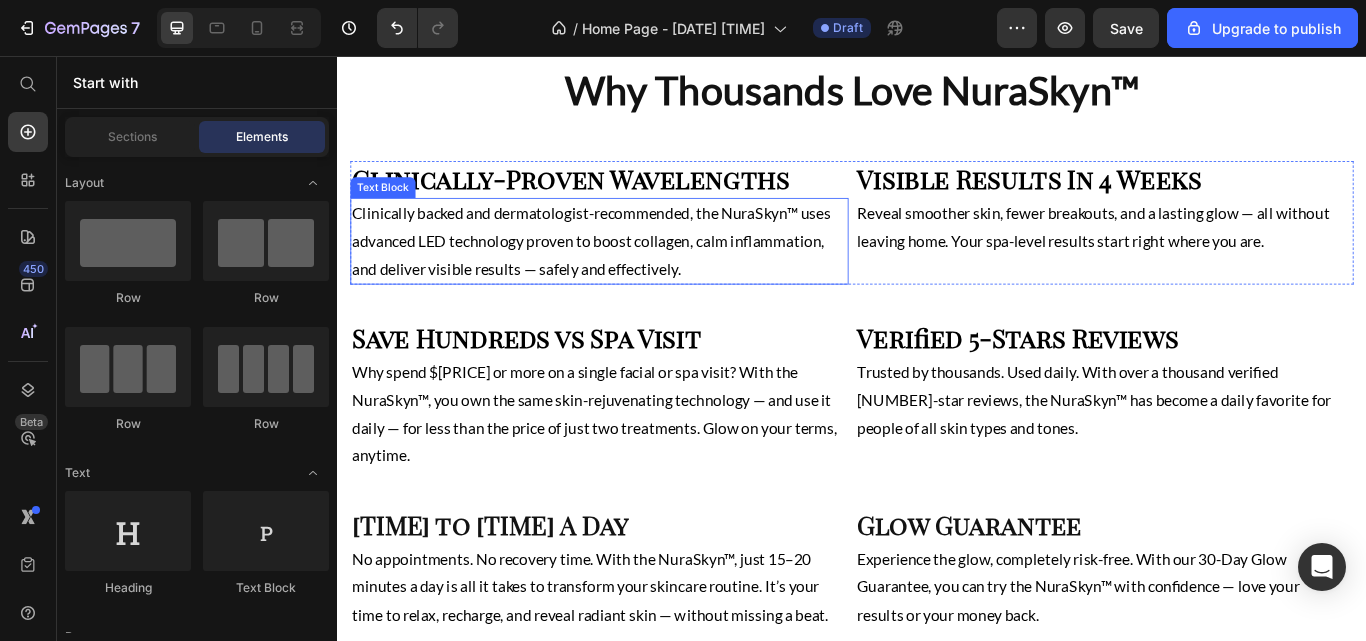 click on "Clinically backed and dermatologist-recommended, the NuraSkyn™ uses advanced LED technology proven to boost collagen, calm inflammation, and deliver visible results — safely and effectively." at bounding box center [637, 272] 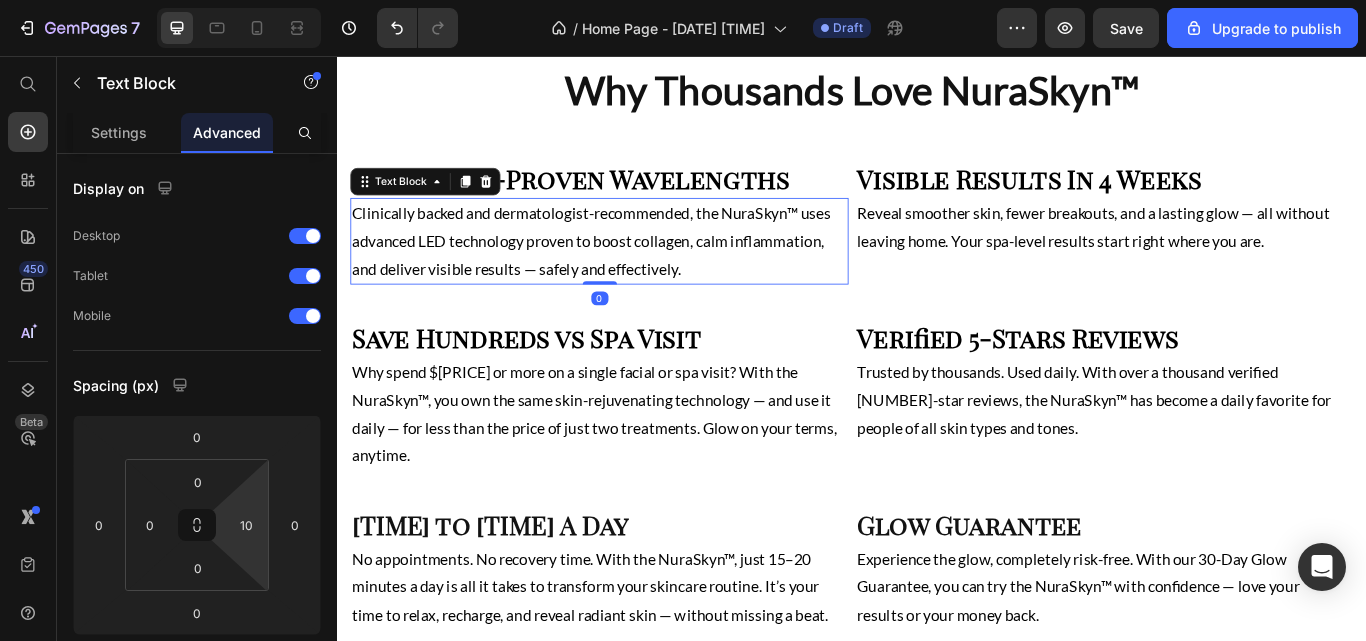 click on "10" at bounding box center [246, 525] 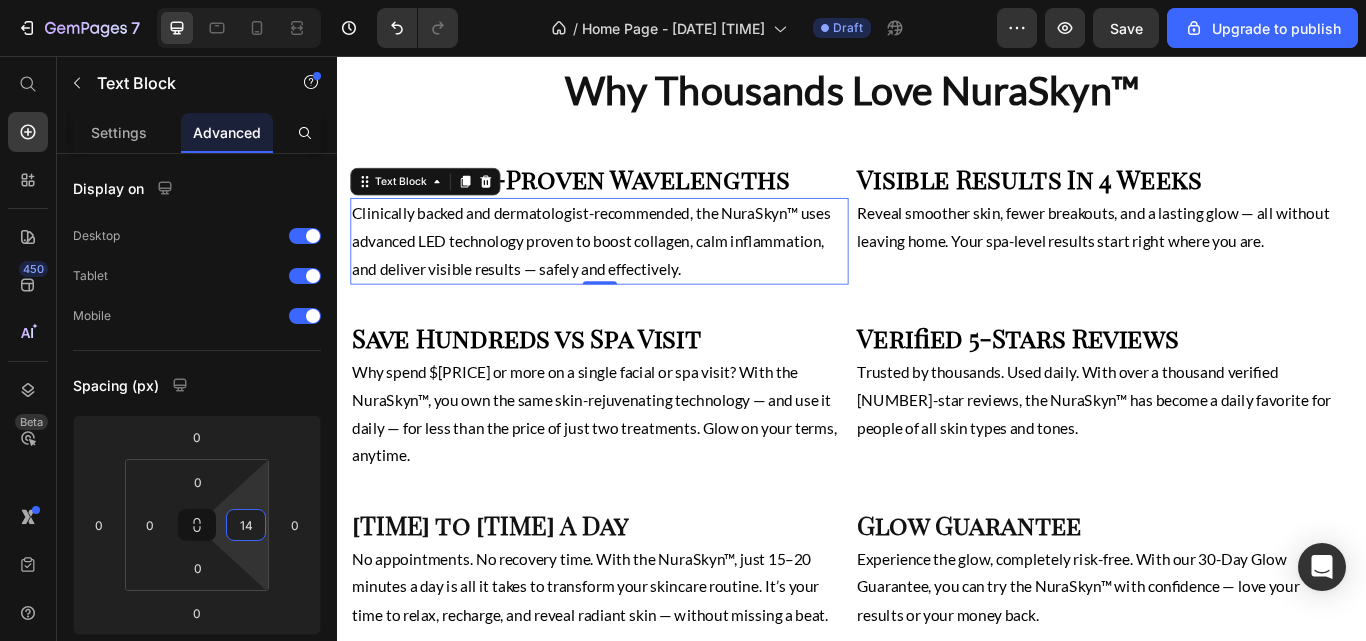 type on "15" 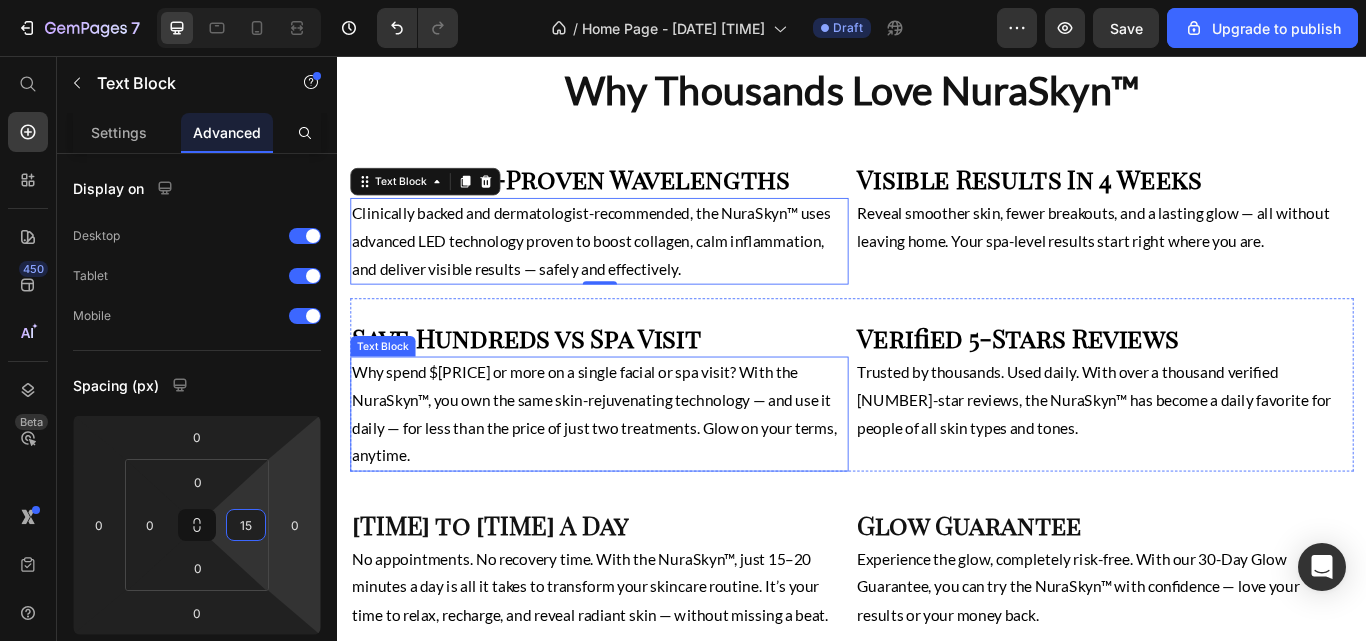 click on "Why spend $200 or more on a single facial or spa visit? With the NuraSkyn™, you own the same skin-rejuvenating technology — and use it daily — for less than the price of just two treatments. Glow on your terms, anytime." at bounding box center (637, 474) 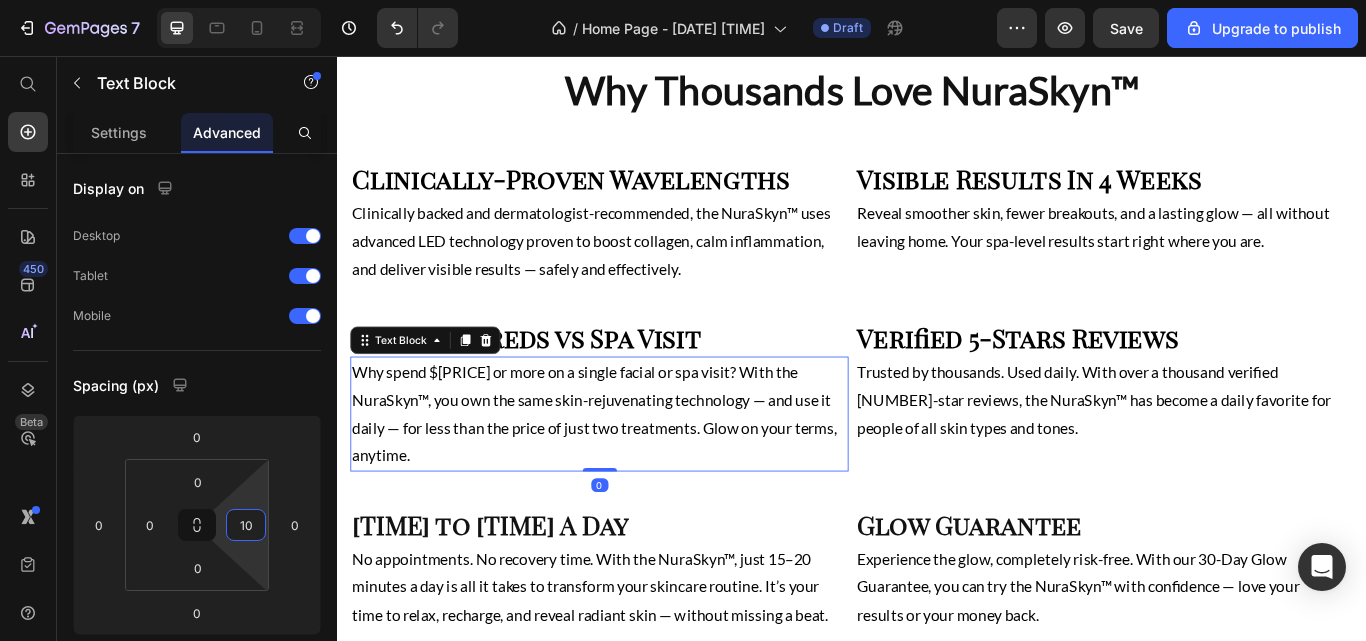 click on "10" at bounding box center [246, 525] 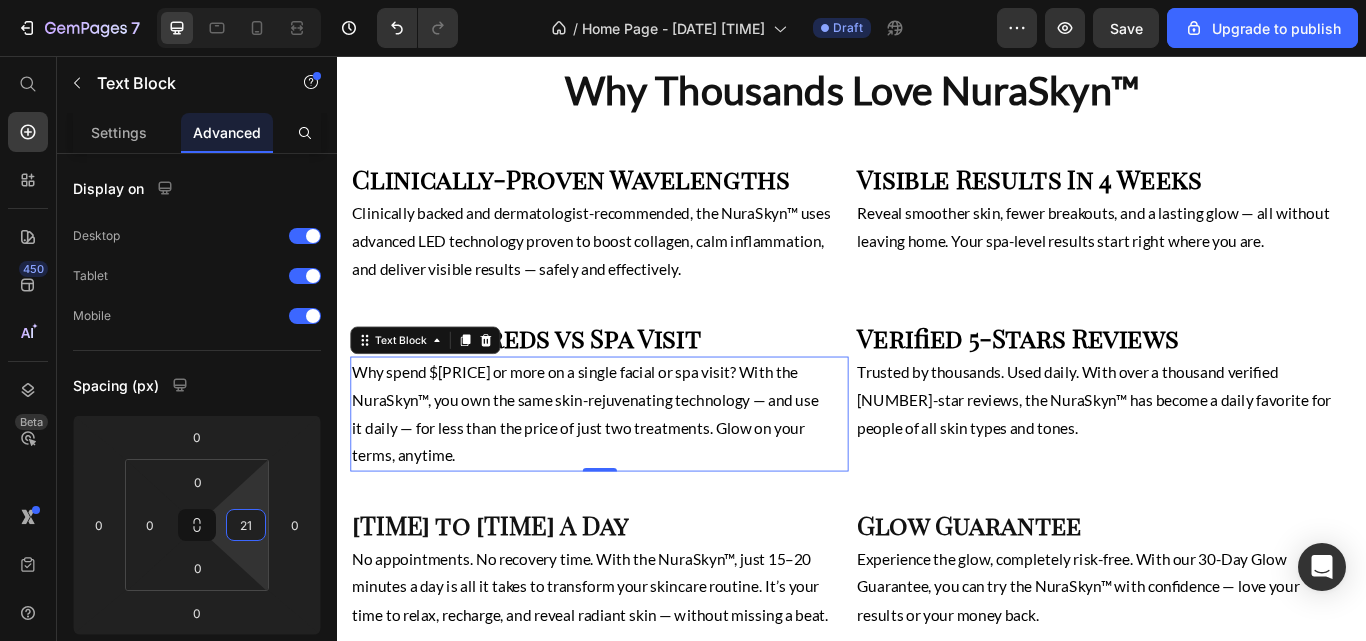 type on "20" 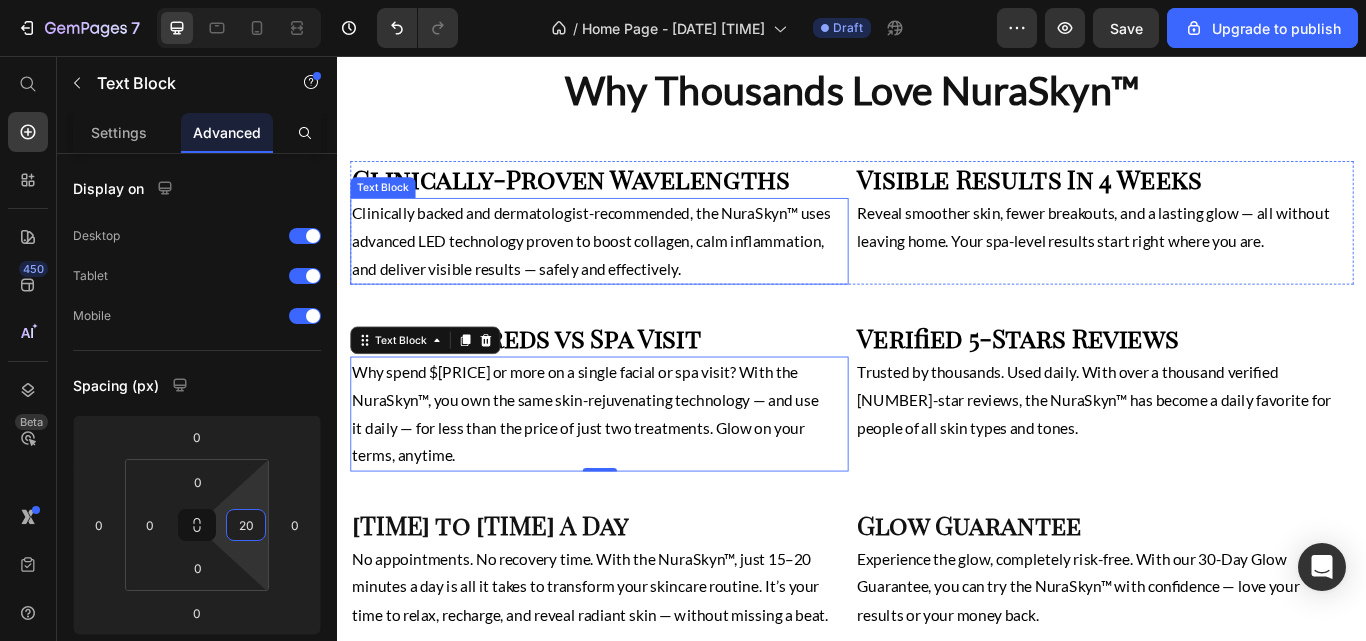 click on "Clinically backed and dermatologist-recommended, the NuraSkyn™ uses advanced LED technology proven to boost collagen, calm inflammation, and deliver visible results — safely and effectively." at bounding box center [635, 272] 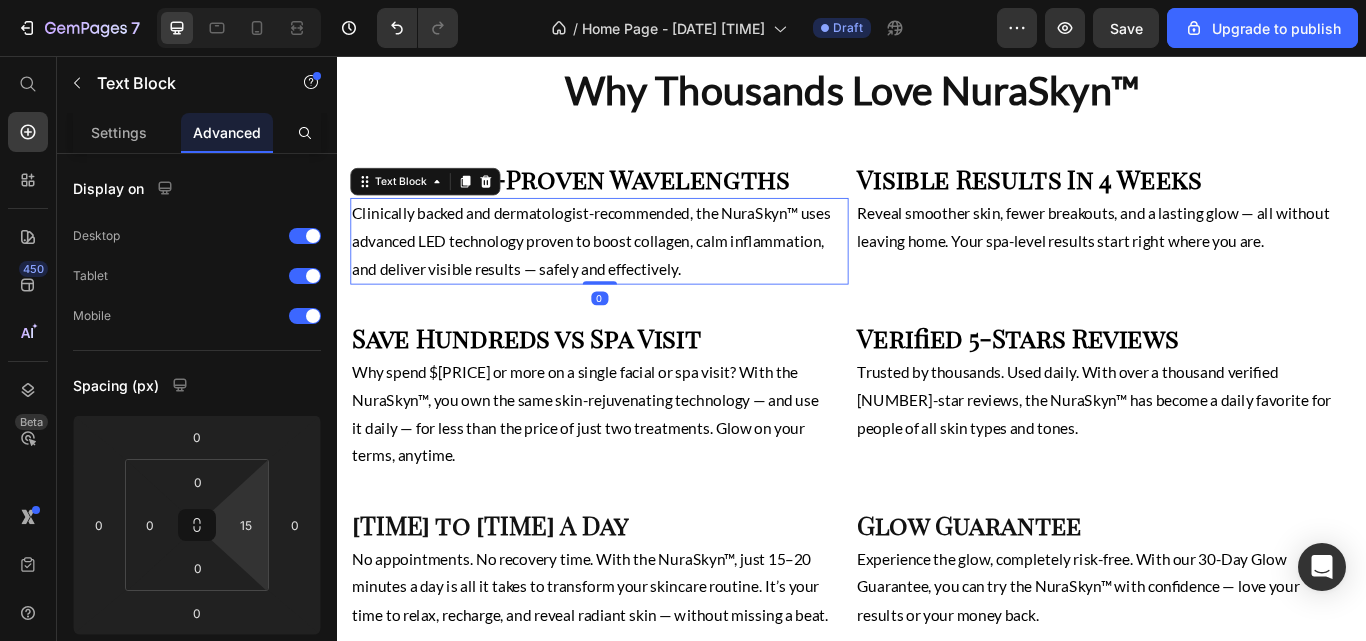 click on "15" at bounding box center [246, 525] 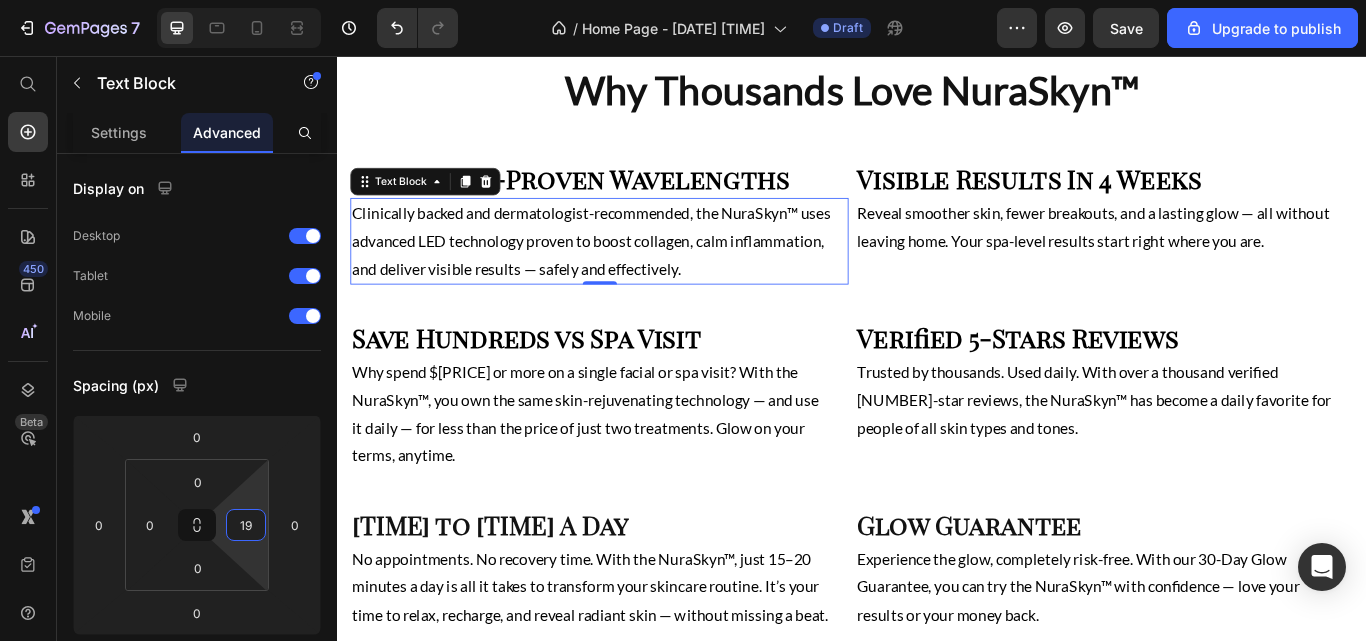 type on "20" 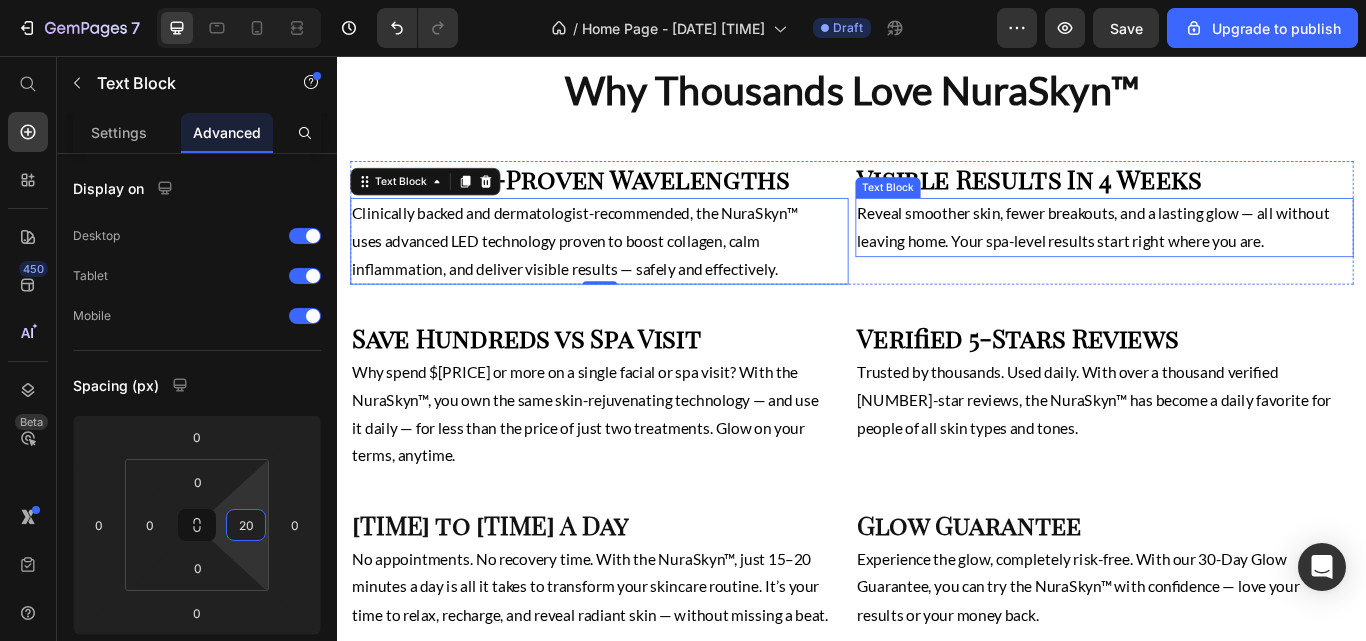 click on "Reveal smoother skin, fewer breakouts, and a lasting glow — all without leaving home. Your spa-level results start right where you are." at bounding box center [1226, 256] 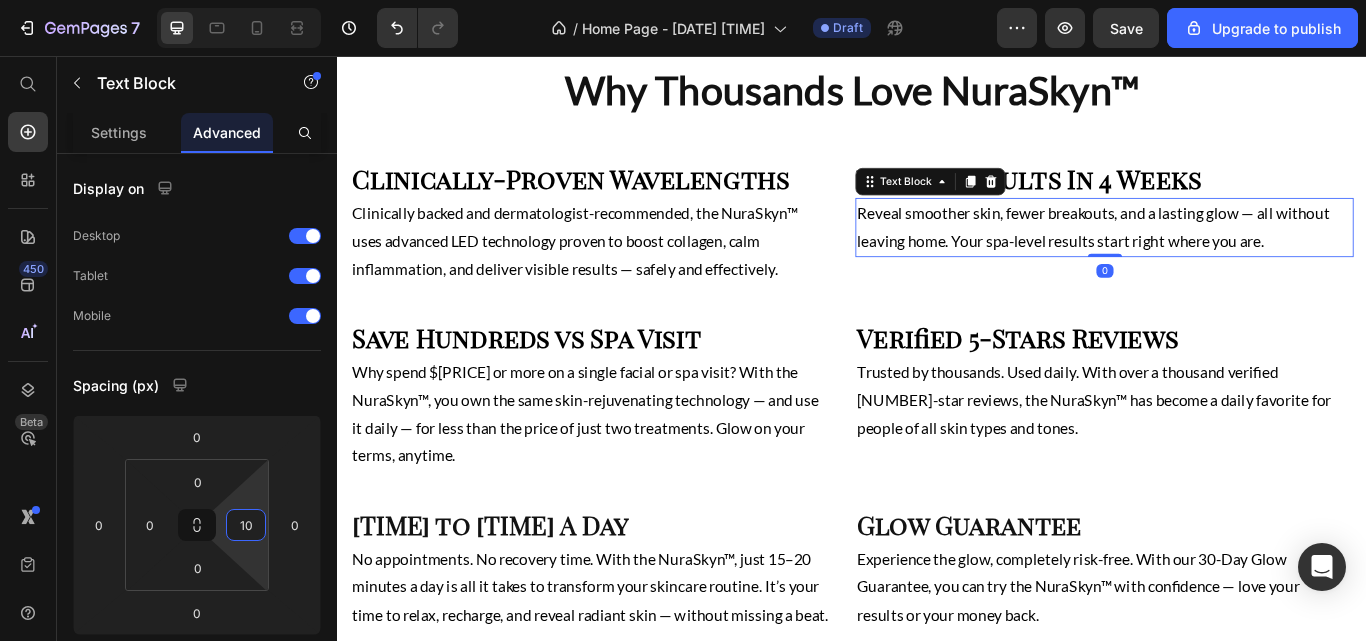 click on "10" at bounding box center (246, 525) 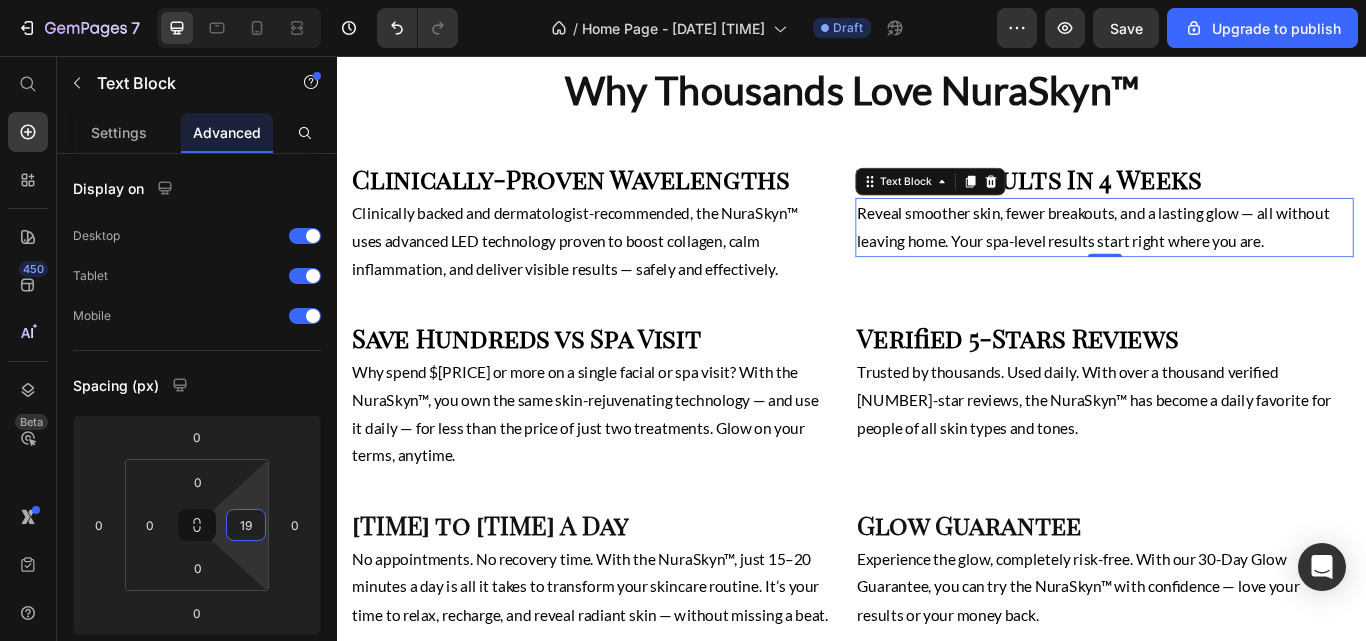 type on "20" 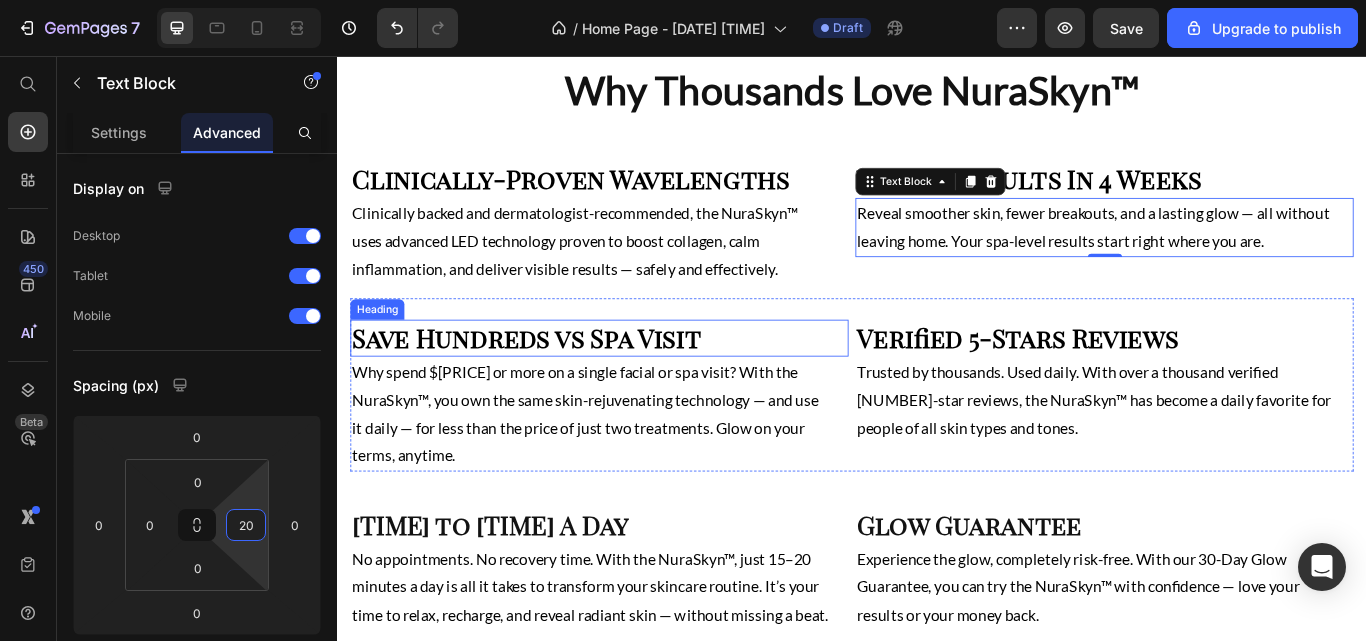 scroll, scrollTop: 1806, scrollLeft: 0, axis: vertical 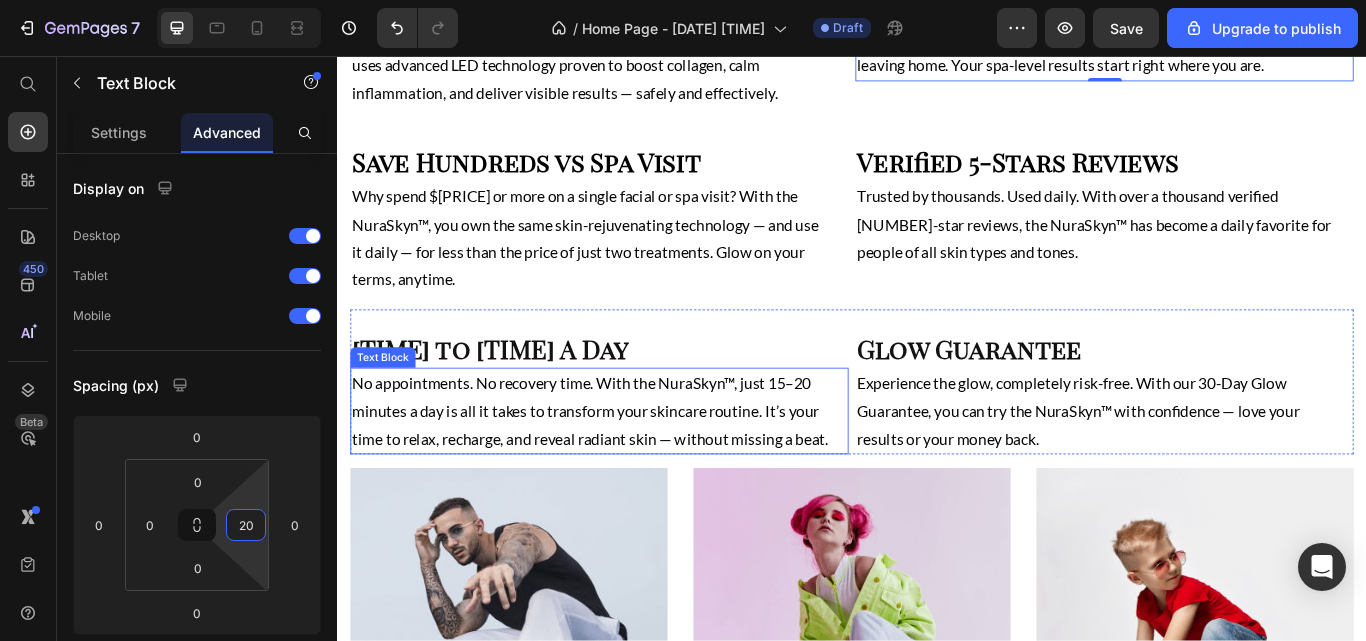 click on "No appointments. No recovery time. With the NuraSkyn™, just 15–20 minutes a day is all it takes to transform your skincare routine. It’s your time to relax, recharge, and reveal radiant skin — without missing a beat." at bounding box center (637, 470) 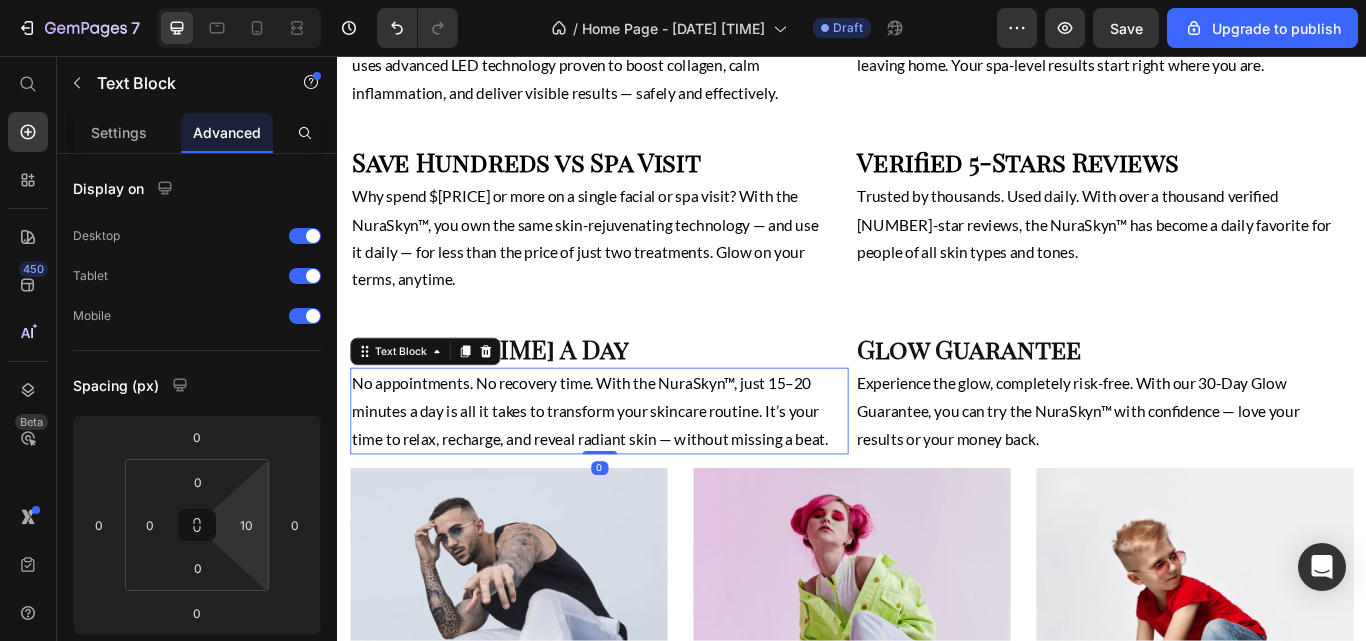 click on "10" at bounding box center (246, 525) 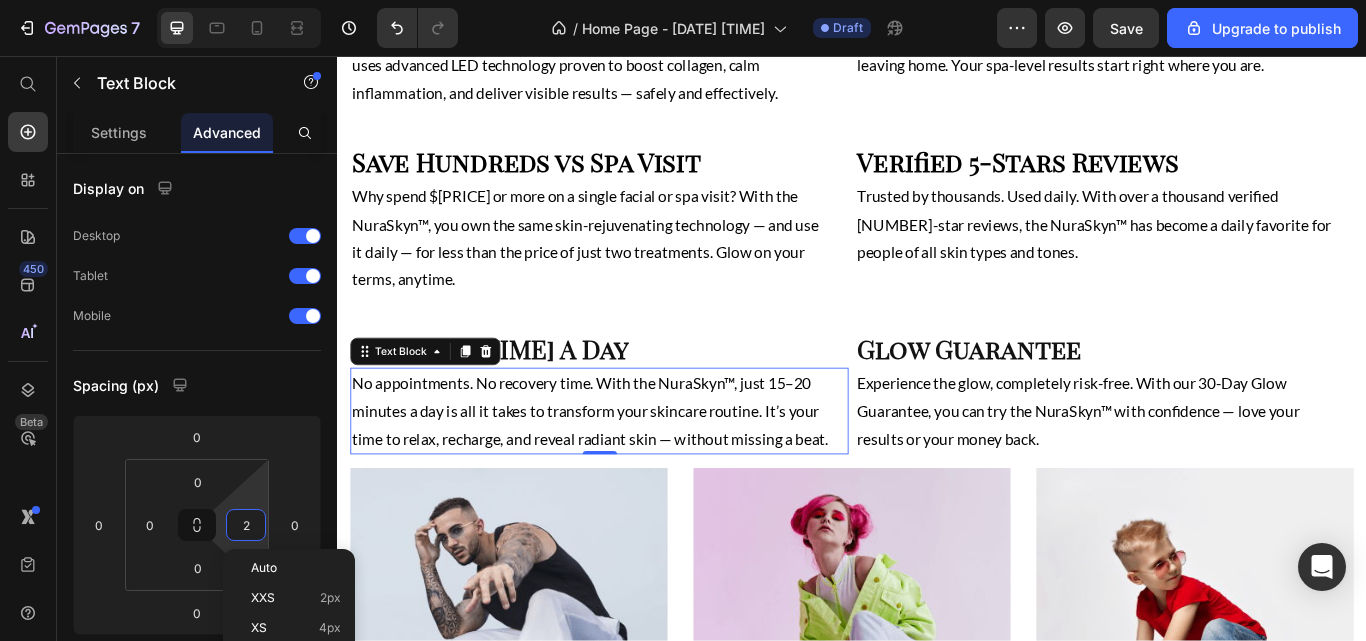type on "20" 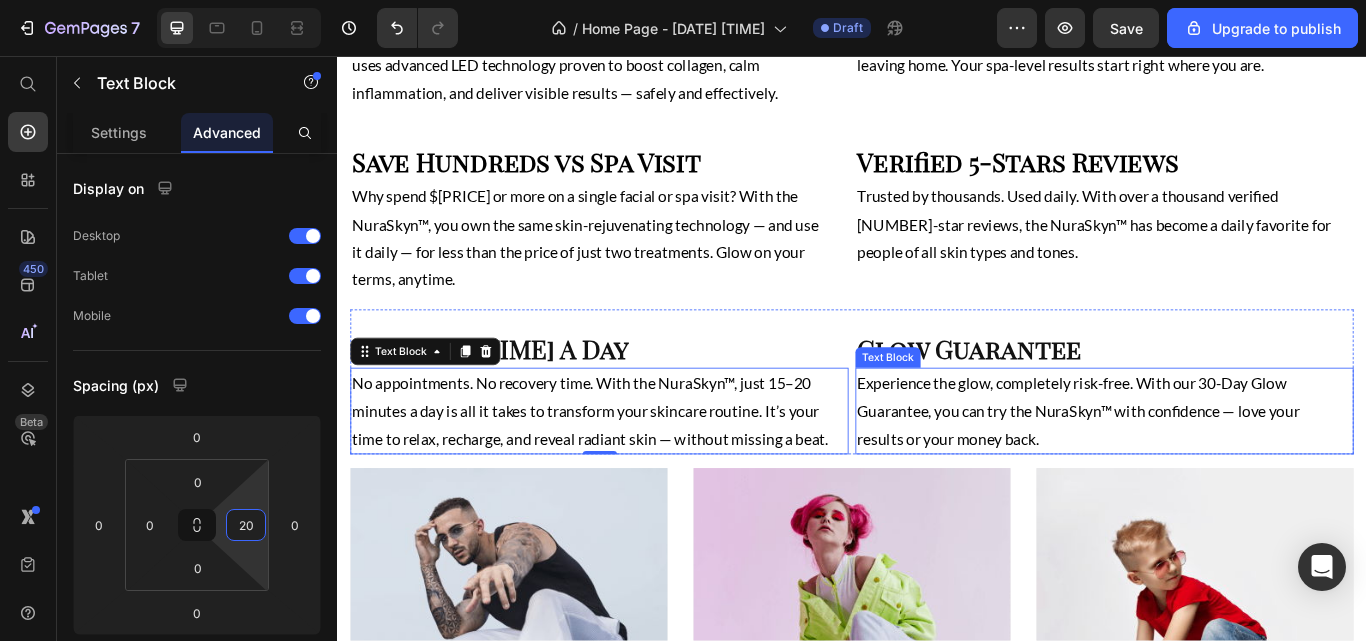 click on "Experience the glow, completely risk-free. With our 30-Day Glow Guarantee, you can try the NuraSkyn™ with confidence — love your results or your money back." at bounding box center [1226, 470] 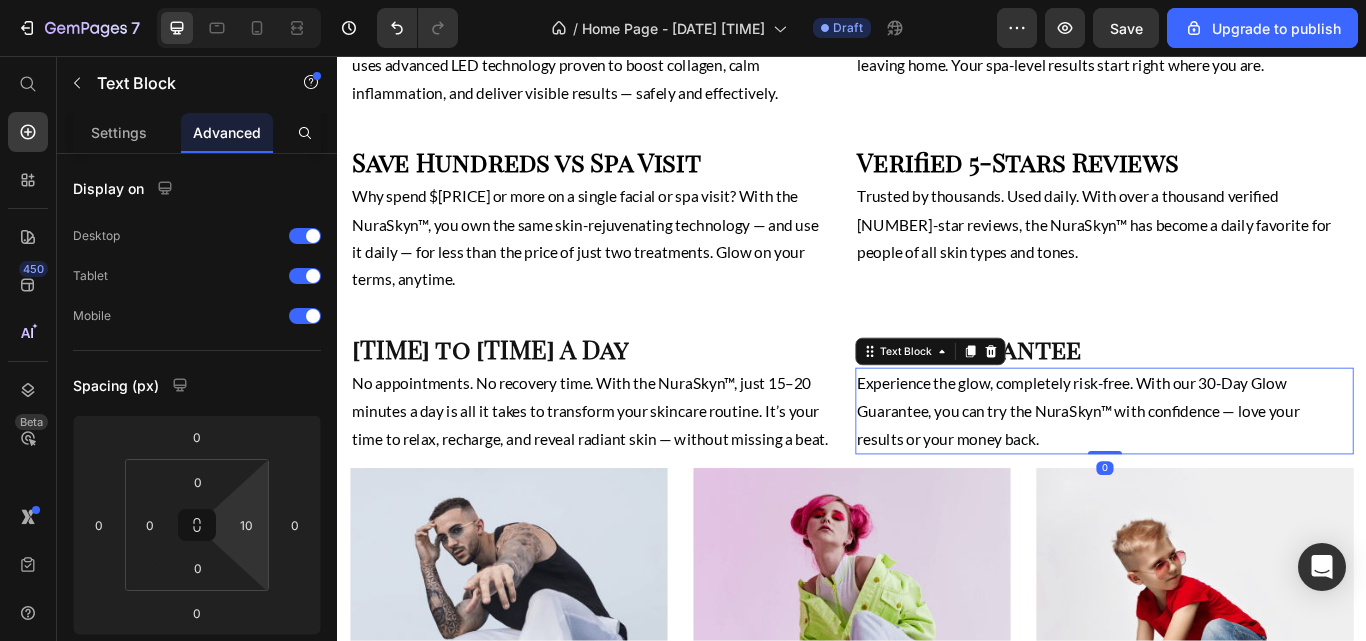 click on "10" at bounding box center (246, 525) 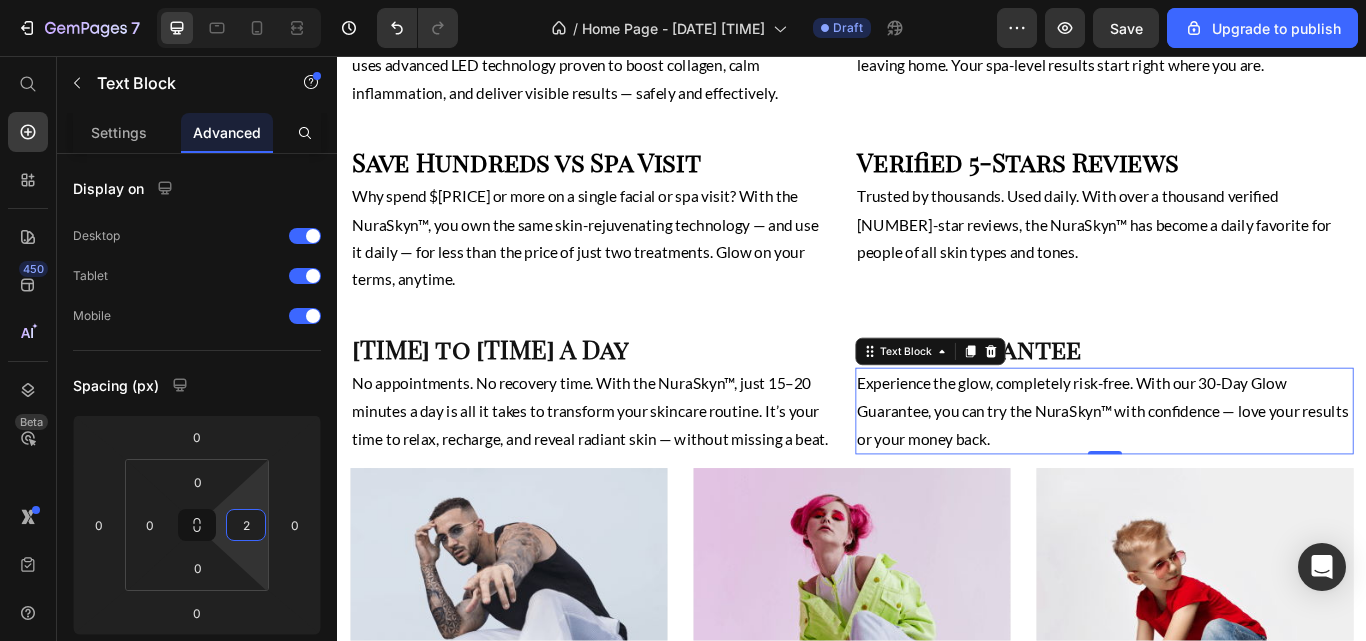 type on "20" 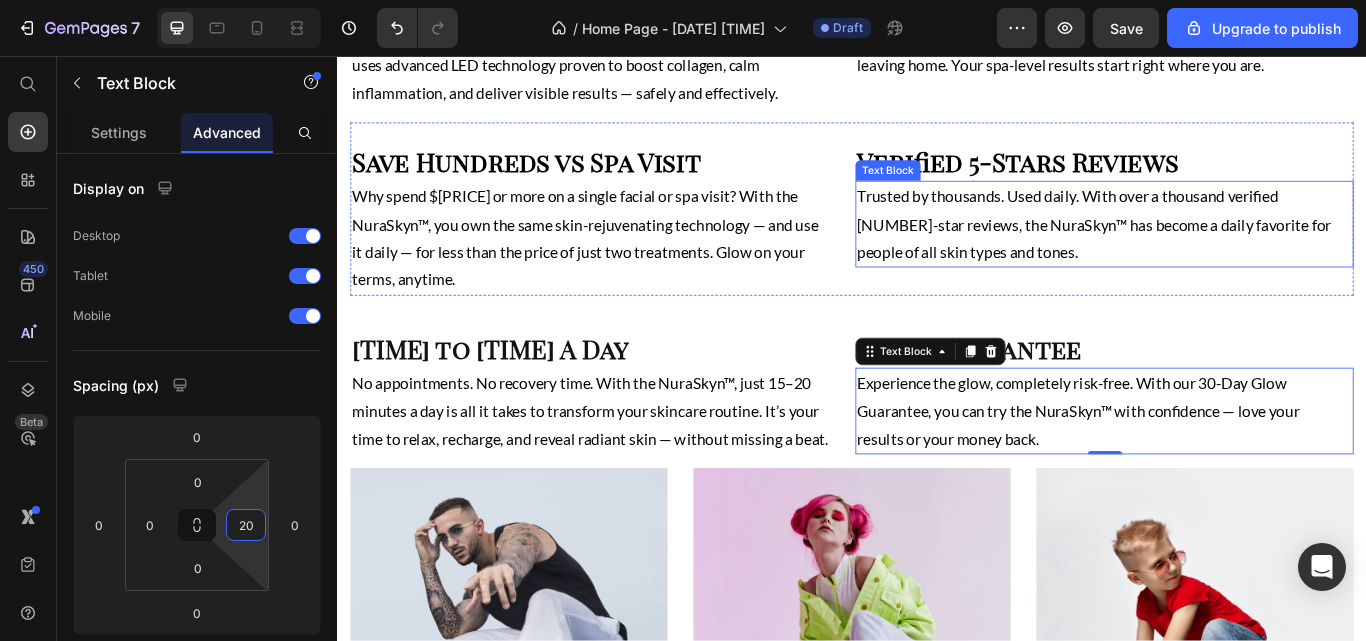 click on "Trusted by thousands. Used daily. With over a thousand verified 5-star reviews, the NuraSkyn™ has become a daily favorite for people of all skin types and tones." at bounding box center (1226, 252) 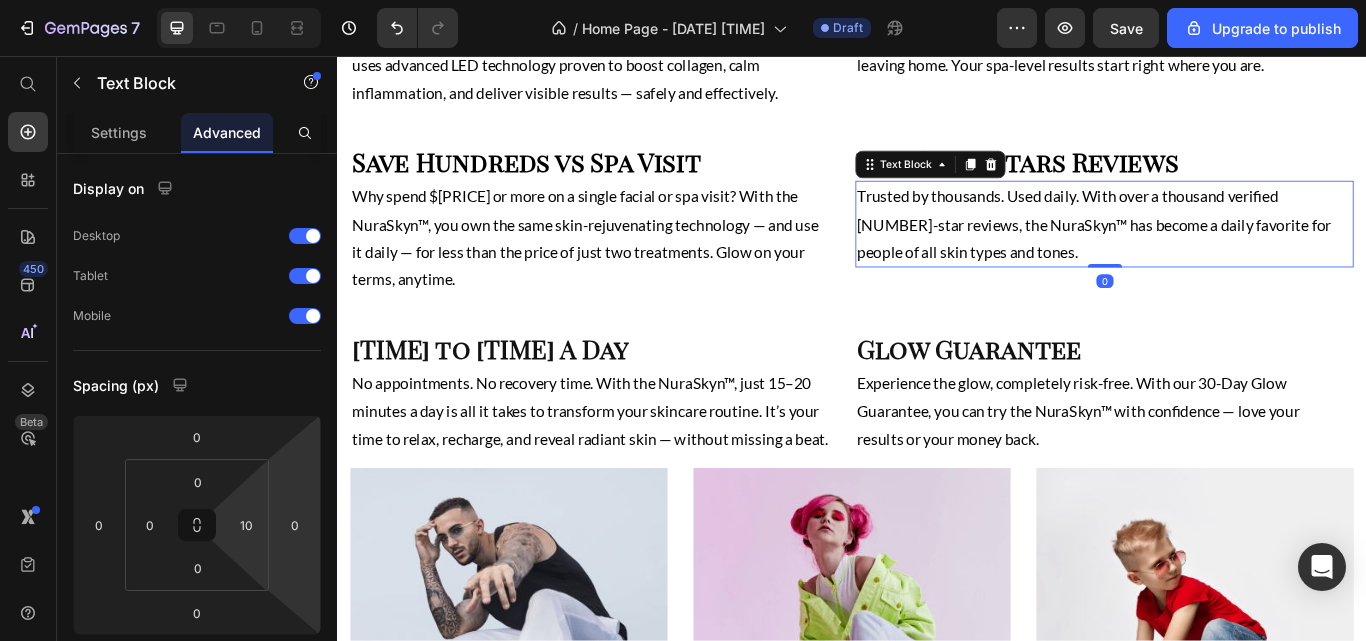 click on "10" at bounding box center (246, 525) 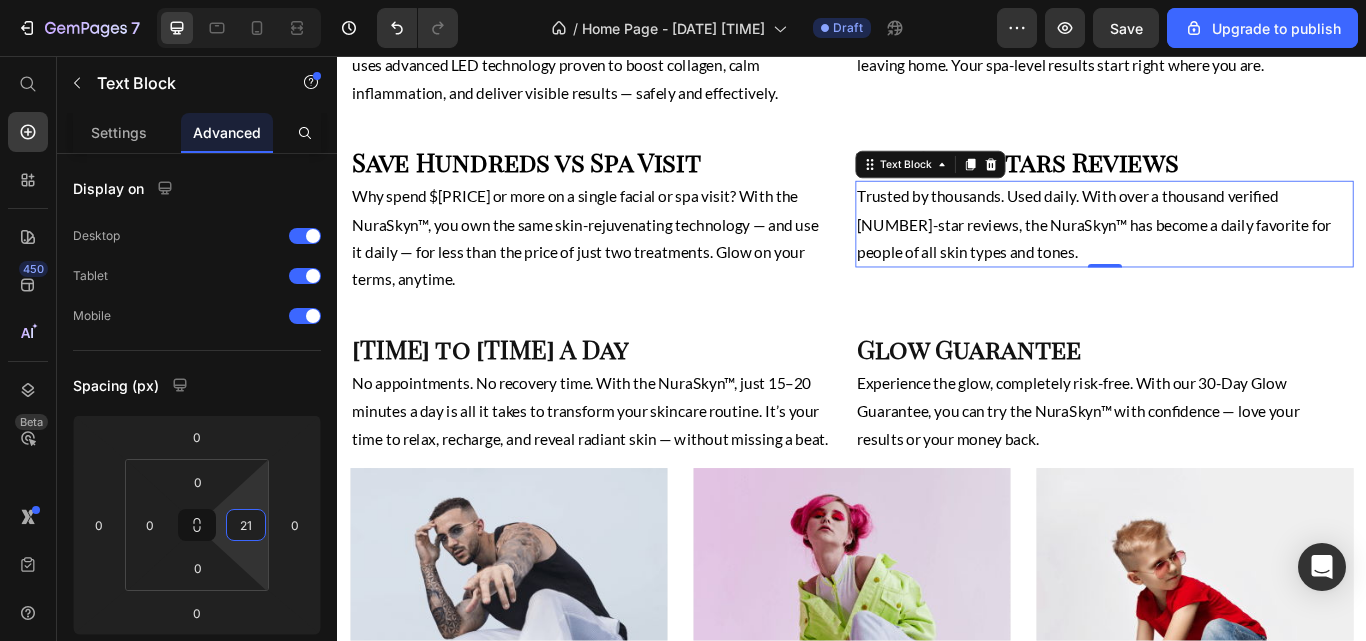 type on "20" 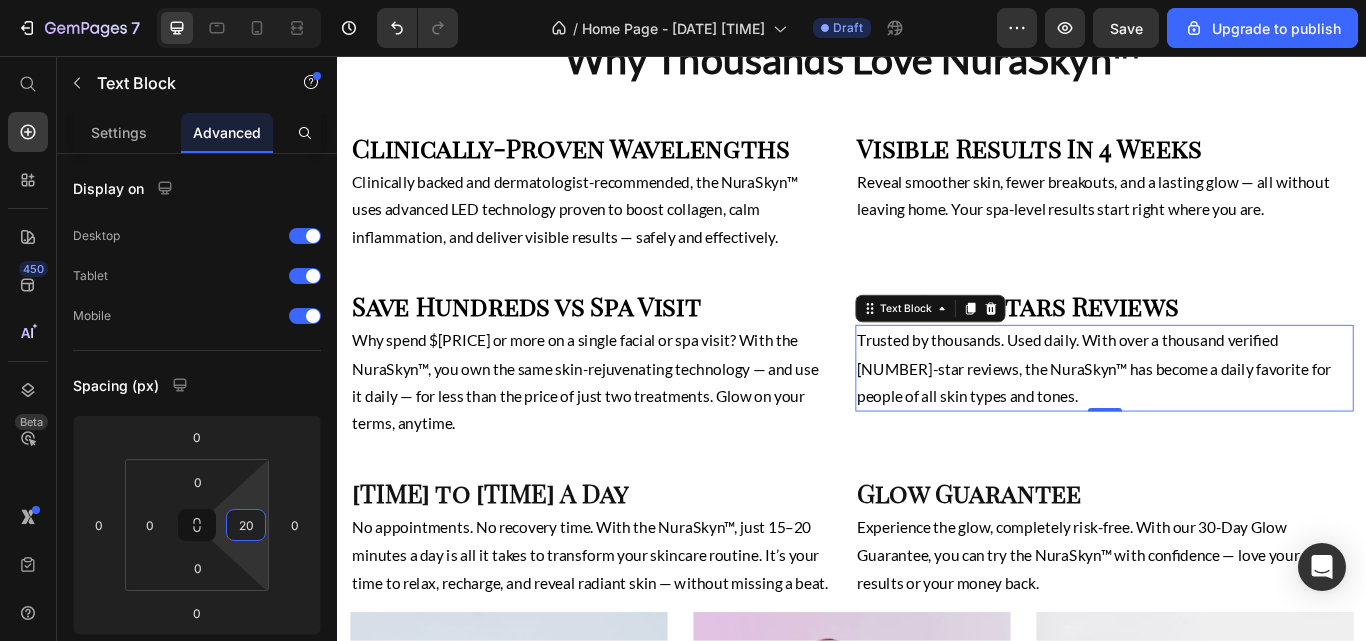 scroll, scrollTop: 1626, scrollLeft: 0, axis: vertical 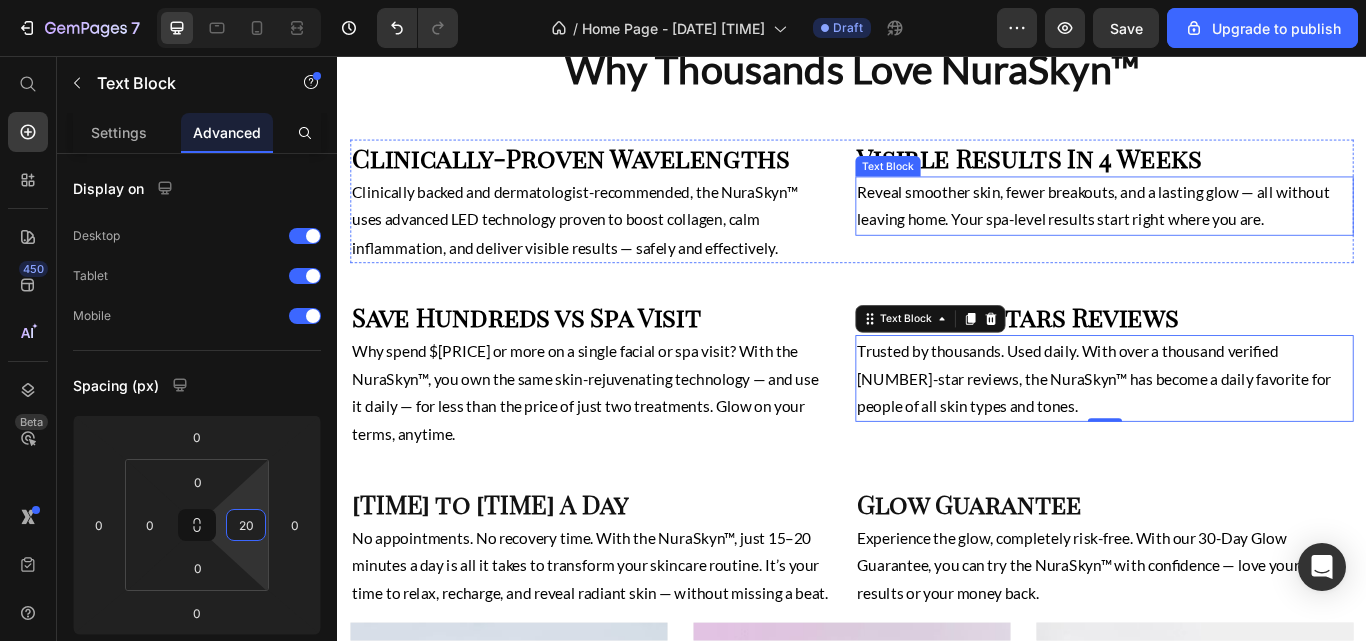 click on "Reveal smoother skin, fewer breakouts, and a lasting glow — all without leaving home. Your spa-level results start right where you are." at bounding box center (1221, 231) 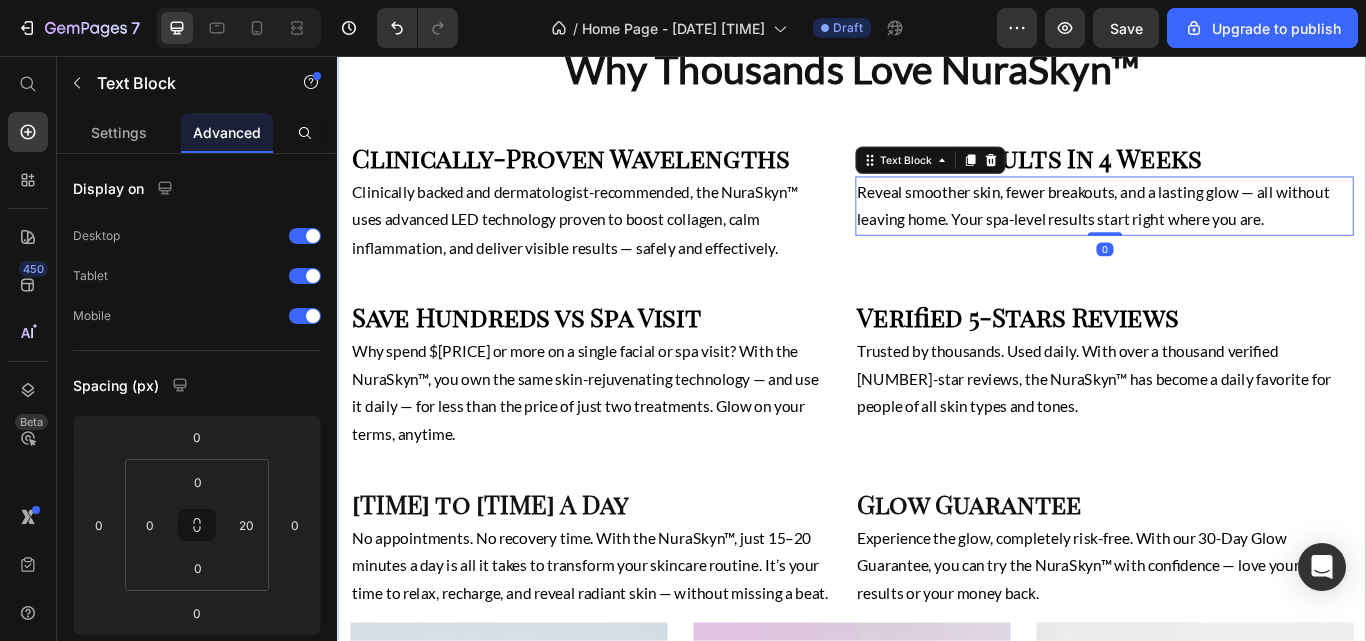 click on "From Breakouts to Brilliance Heading See results in as little as 2 weeks Text Block Image Image Row Why Thousands Love NuraSkyn™ Heading Clinically-Proven Wavelengths Heading Clinically backed and dermatologist-recommended, the NuraSkyn™ uses advanced LED technology proven to boost collagen, calm inflammation, and deliver visible results — safely and effectively. Text Block Visible Results In 4 Weeks Heading Reveal smoother skin, fewer breakouts, and a lasting glow — all without leaving home. Your spa-level results start right where you are. Text Block   0 Row Save Hundreds vs Spa Visit Heading Why spend $200 or more on a single facial or spa visit? With the NuraSkyn™, you own the same skin-rejuvenating technology — and use it daily — for less than the price of just two treatments. Glow on your terms, anytime. Text Block Verified 5-Stars Reviews Heading Text Block Row 15 to 20 Minutes A Day Heading Text Block Glow Guarantee Heading Text Block Row MEN’S Text block Row Row Hero Banner WOMEN’S" at bounding box center (937, 310) 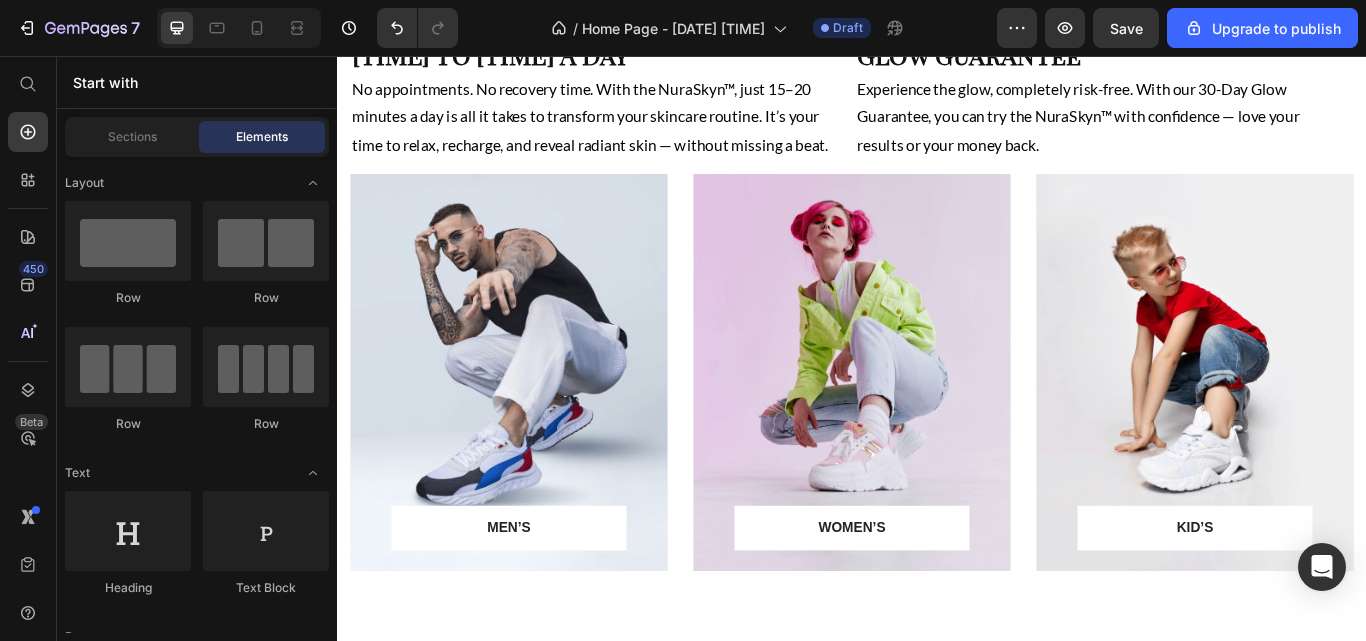 scroll, scrollTop: 2178, scrollLeft: 0, axis: vertical 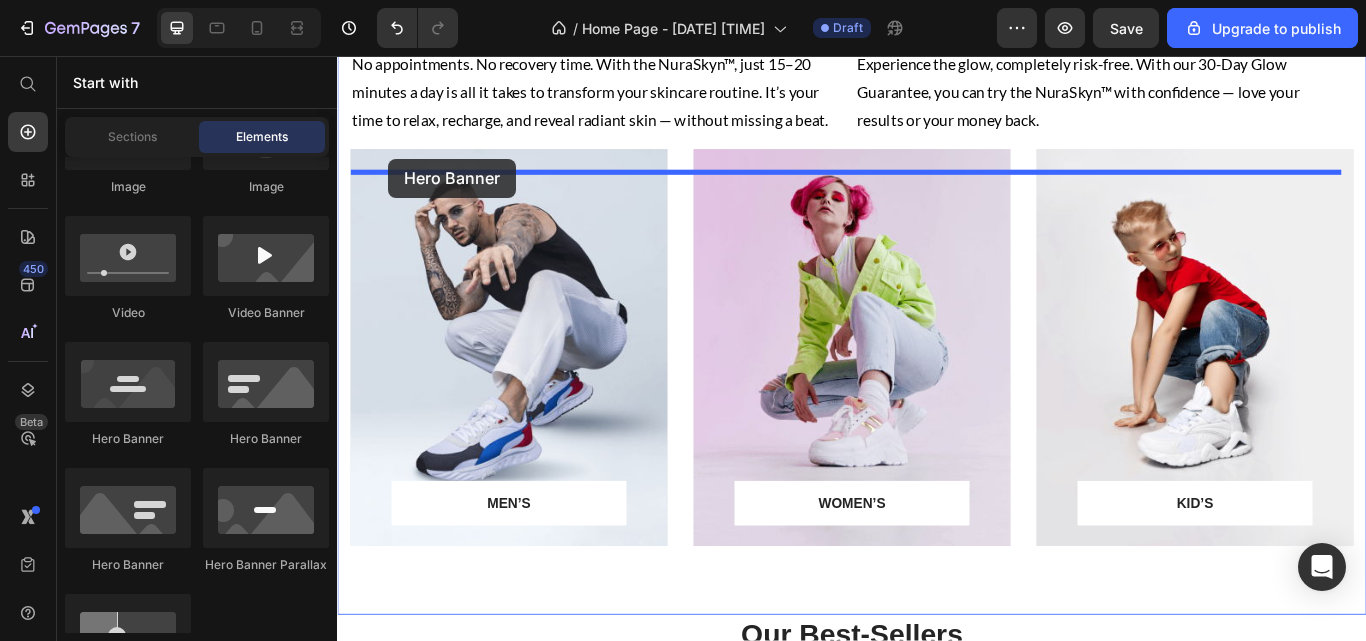 drag, startPoint x: 616, startPoint y: 462, endPoint x: 396, endPoint y: 176, distance: 360.82684 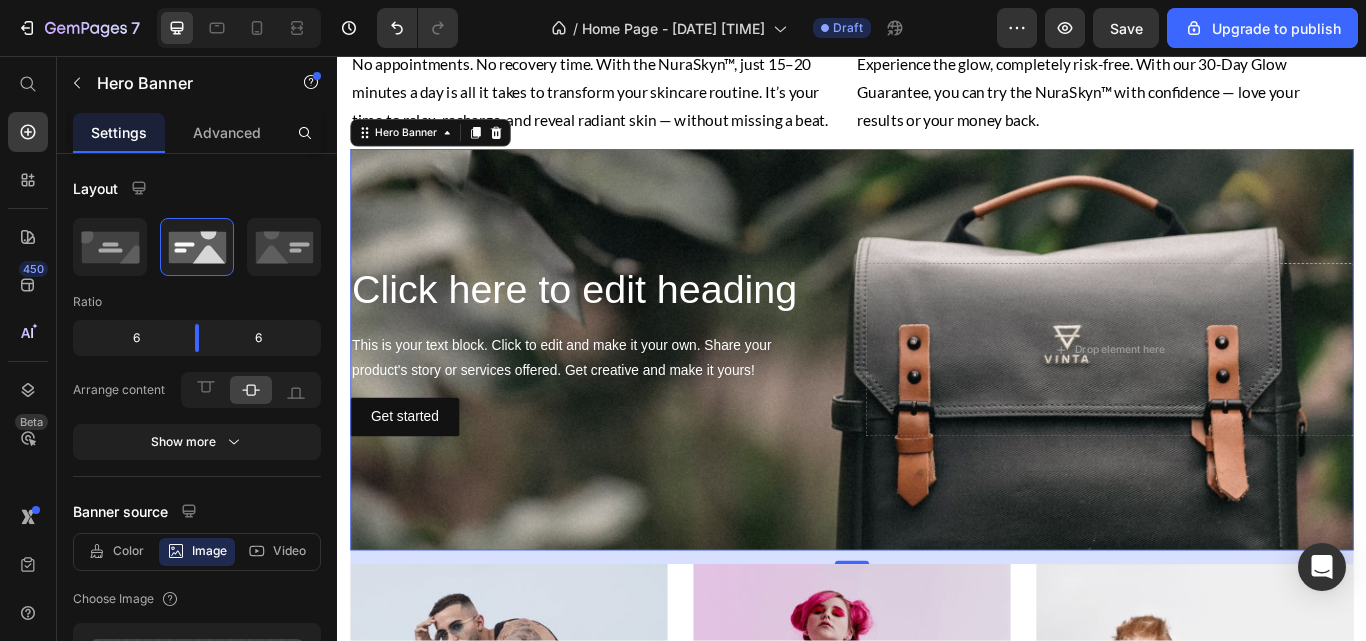 click at bounding box center [937, 399] 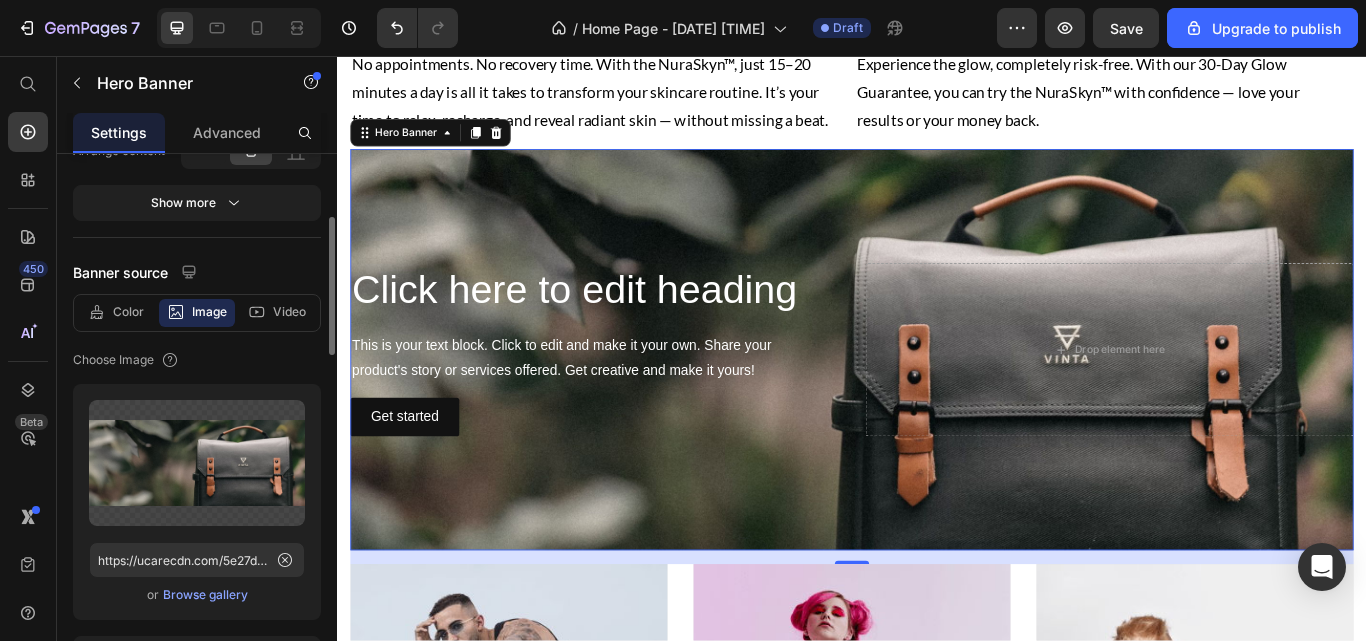 scroll, scrollTop: 241, scrollLeft: 0, axis: vertical 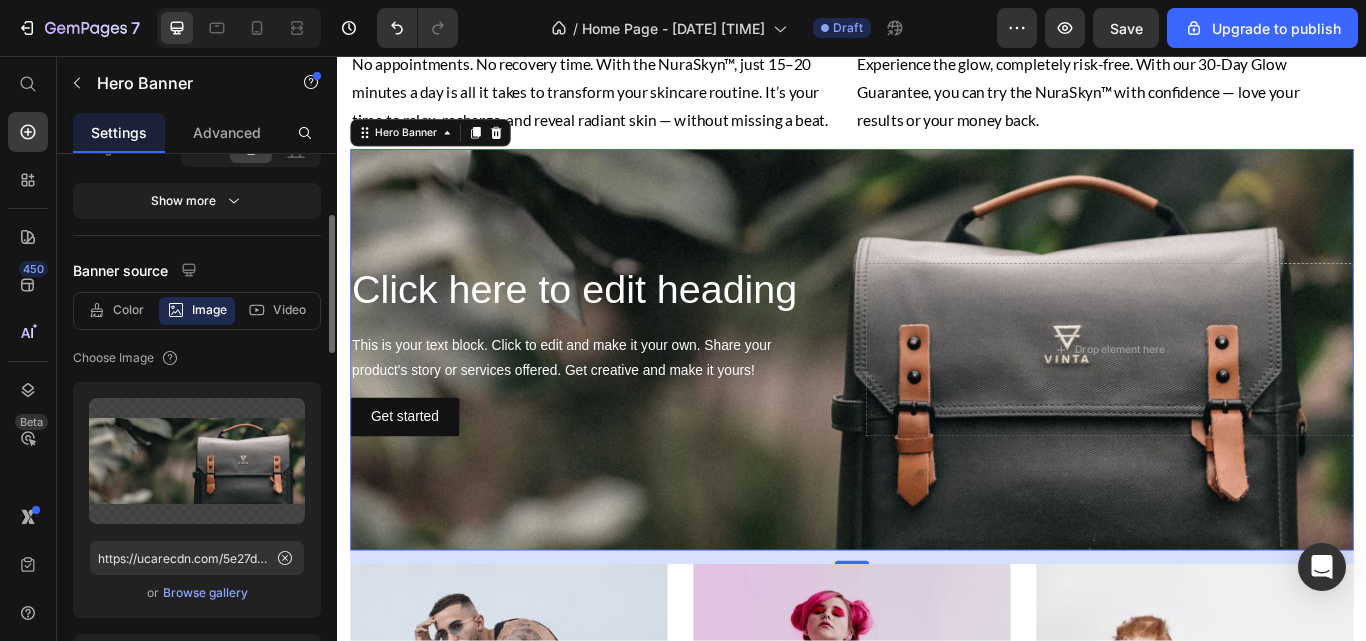 click 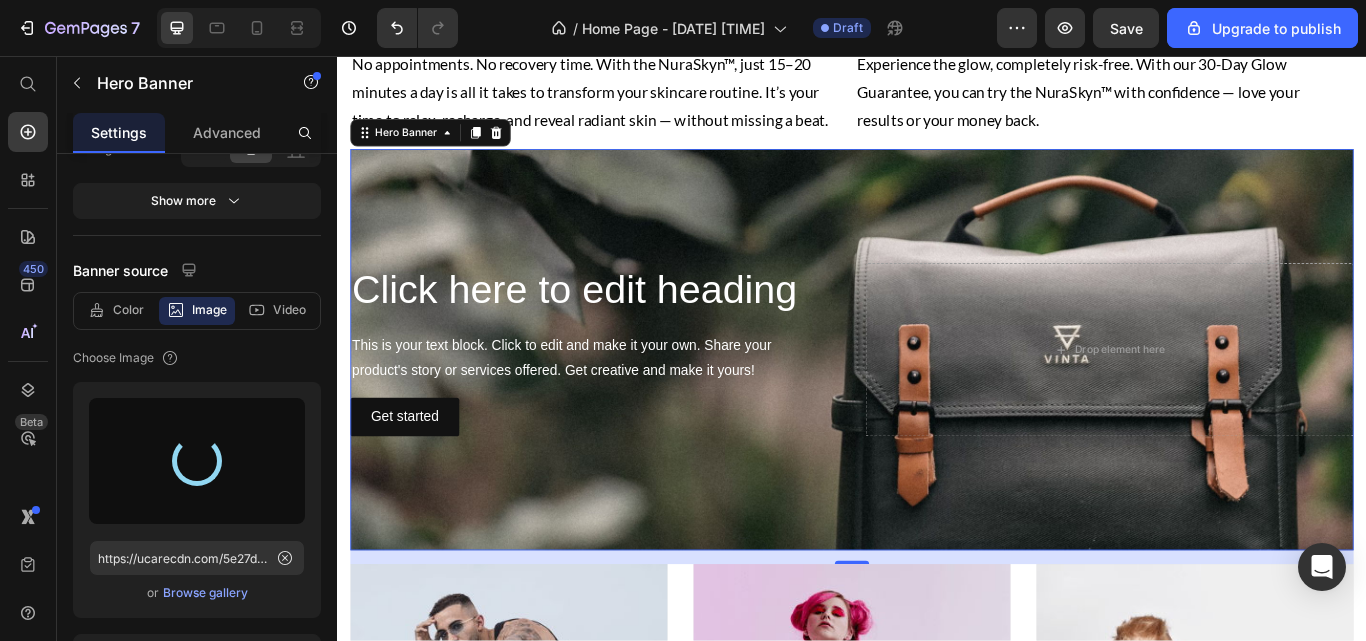 type on "https://cdn.shopify.com/s/files/1/0659/3370/5263/files/gempages_570130141452174488-c68f84ef-f1a2-4db3-93c1-7e98c9c1ac09.png" 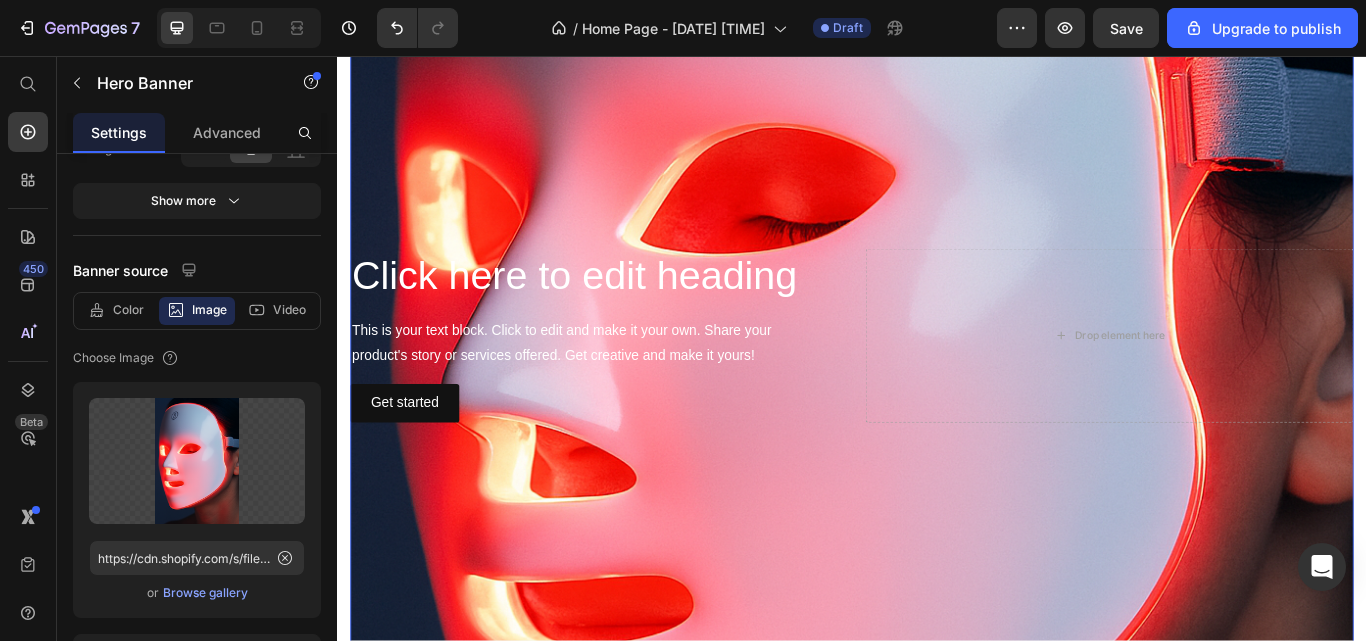 scroll, scrollTop: 2842, scrollLeft: 0, axis: vertical 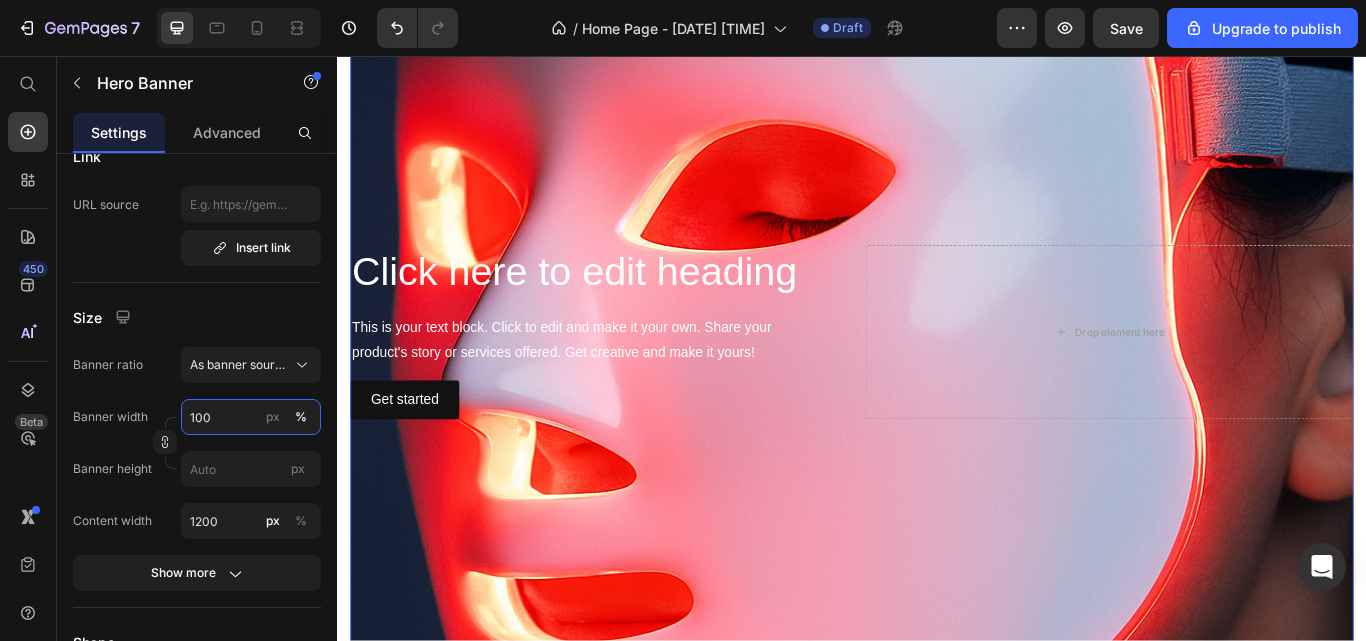 click on "100" at bounding box center (251, 417) 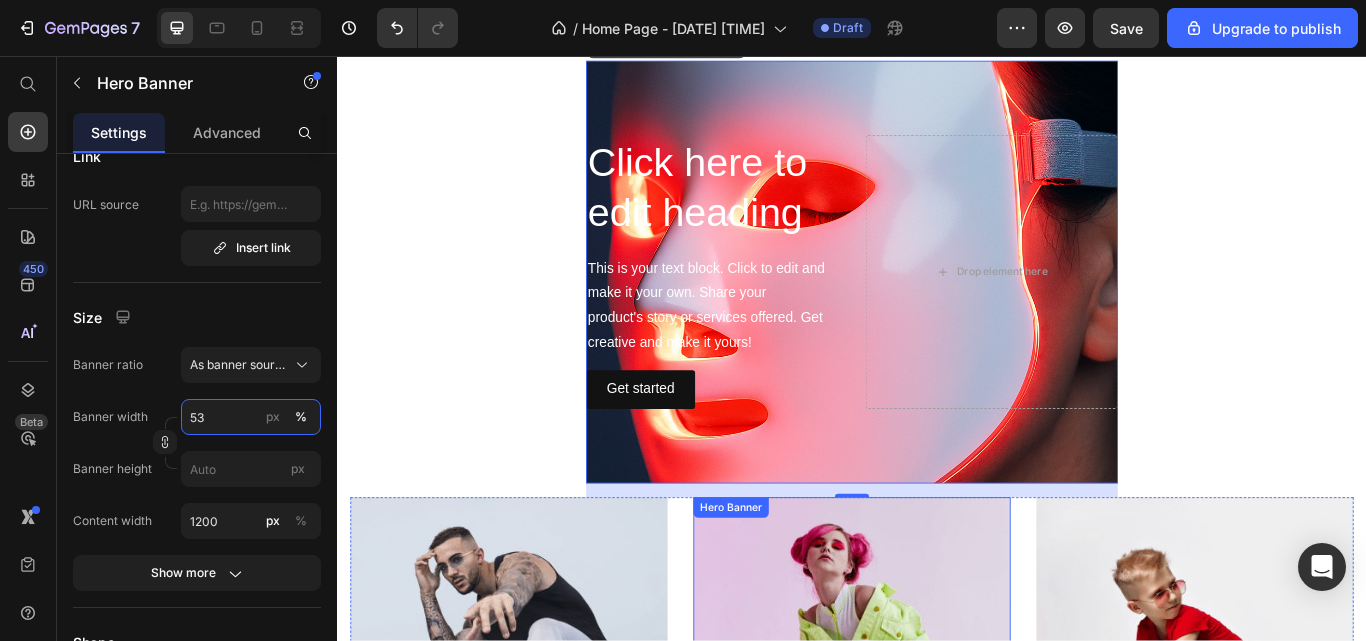 scroll, scrollTop: 2288, scrollLeft: 0, axis: vertical 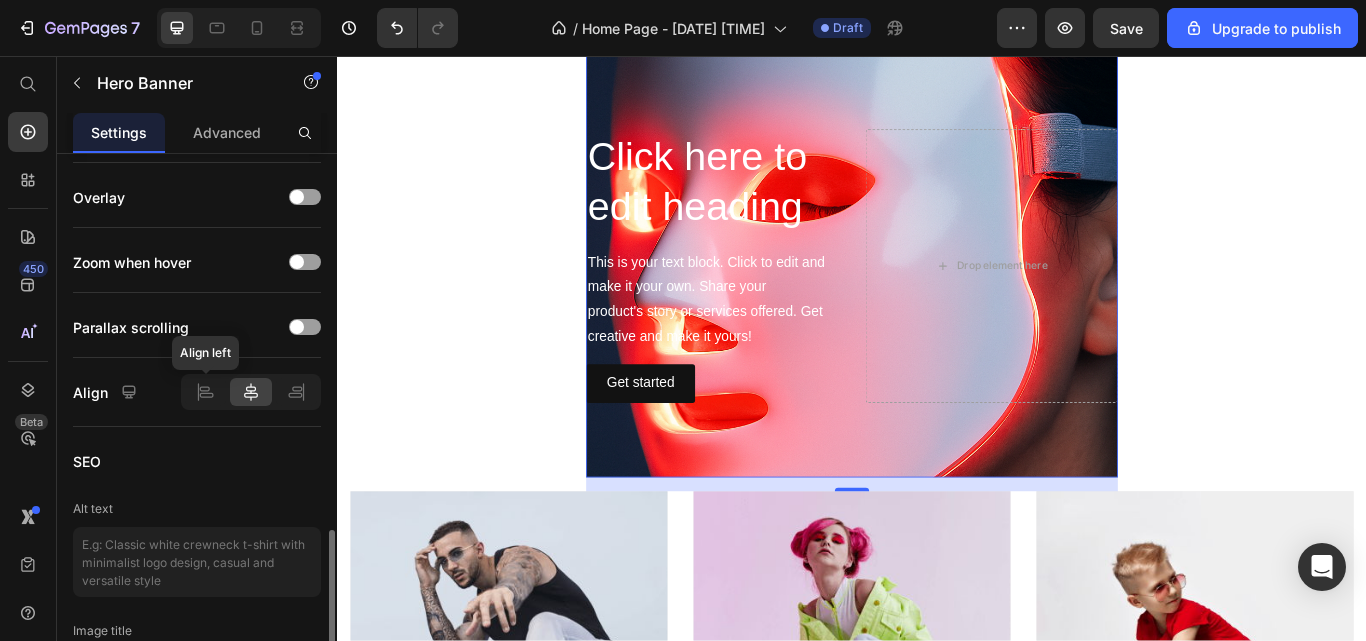 click 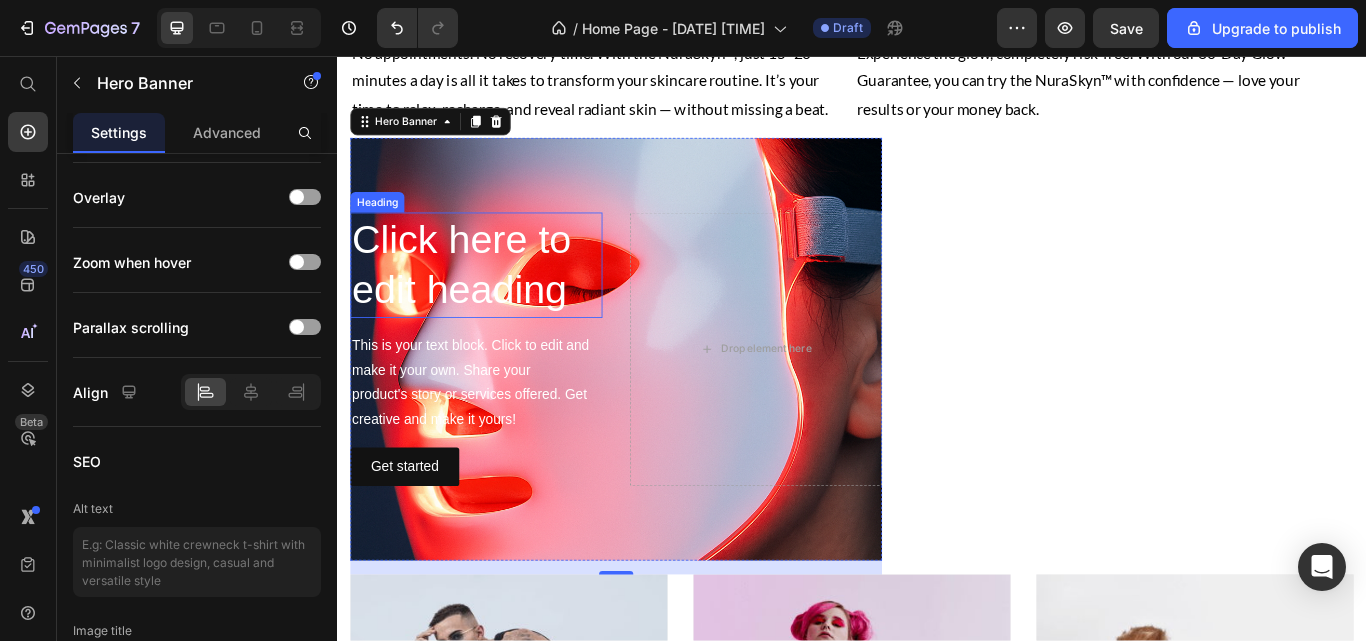 scroll, scrollTop: 2192, scrollLeft: 0, axis: vertical 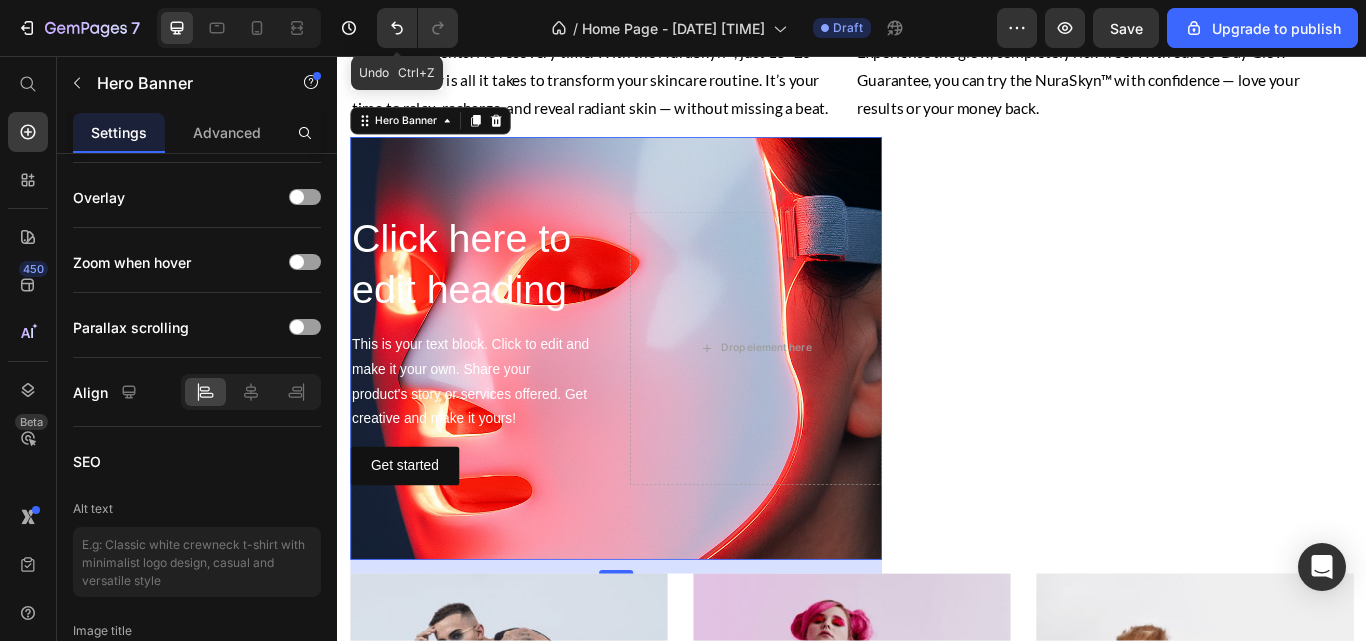 click 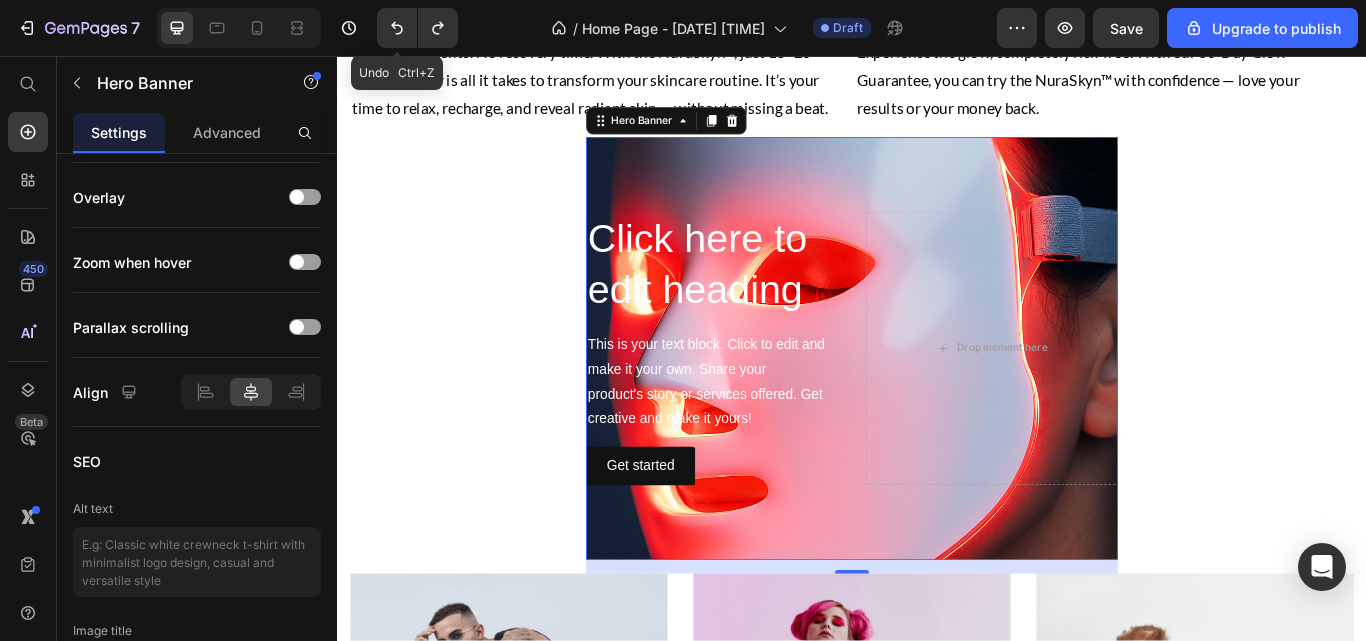 click 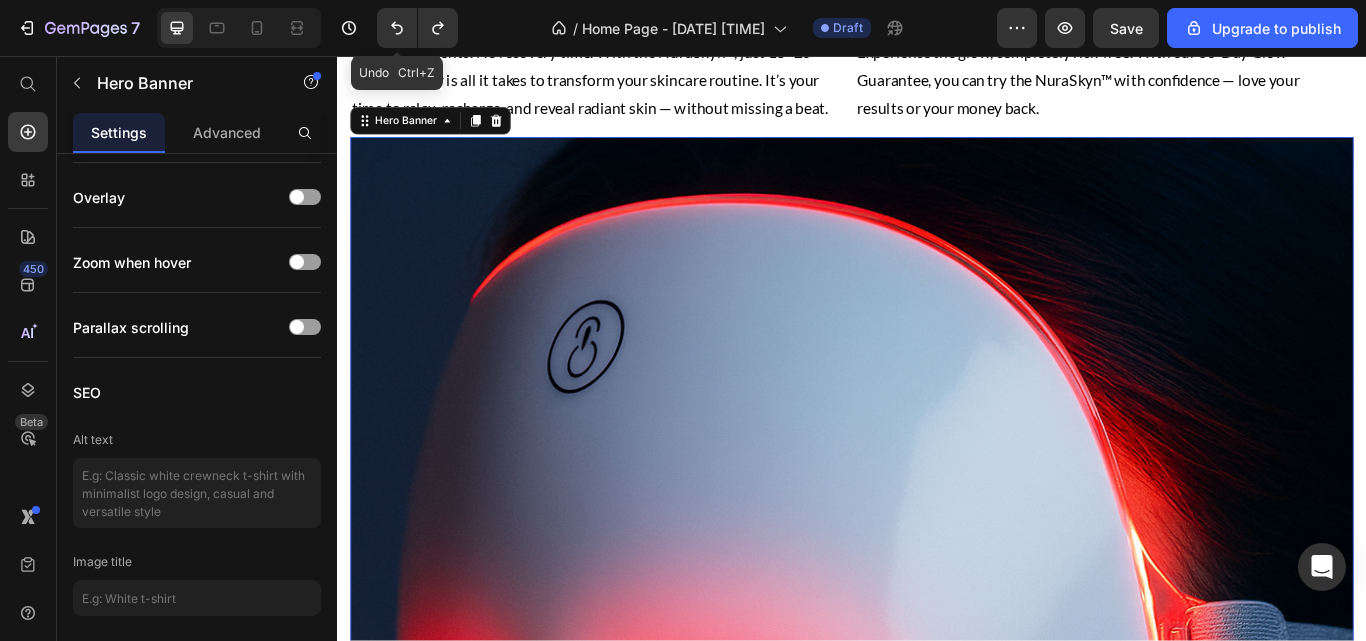 click 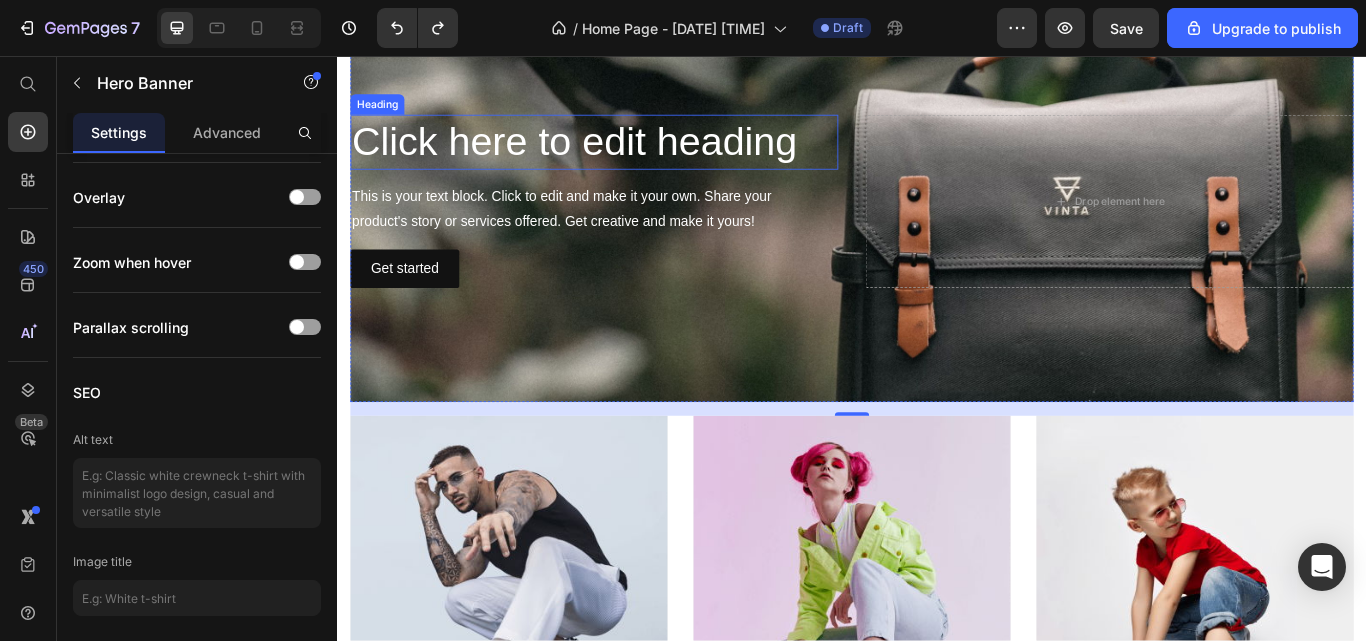 scroll, scrollTop: 2212, scrollLeft: 0, axis: vertical 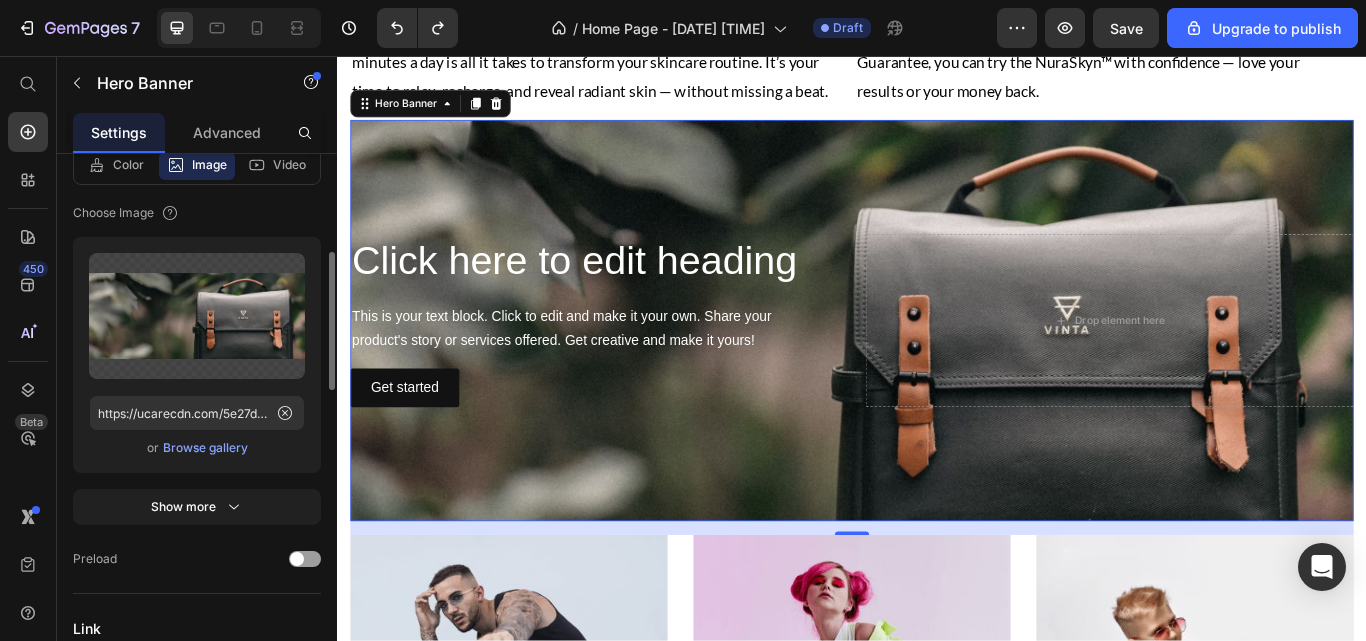click at bounding box center (197, 316) 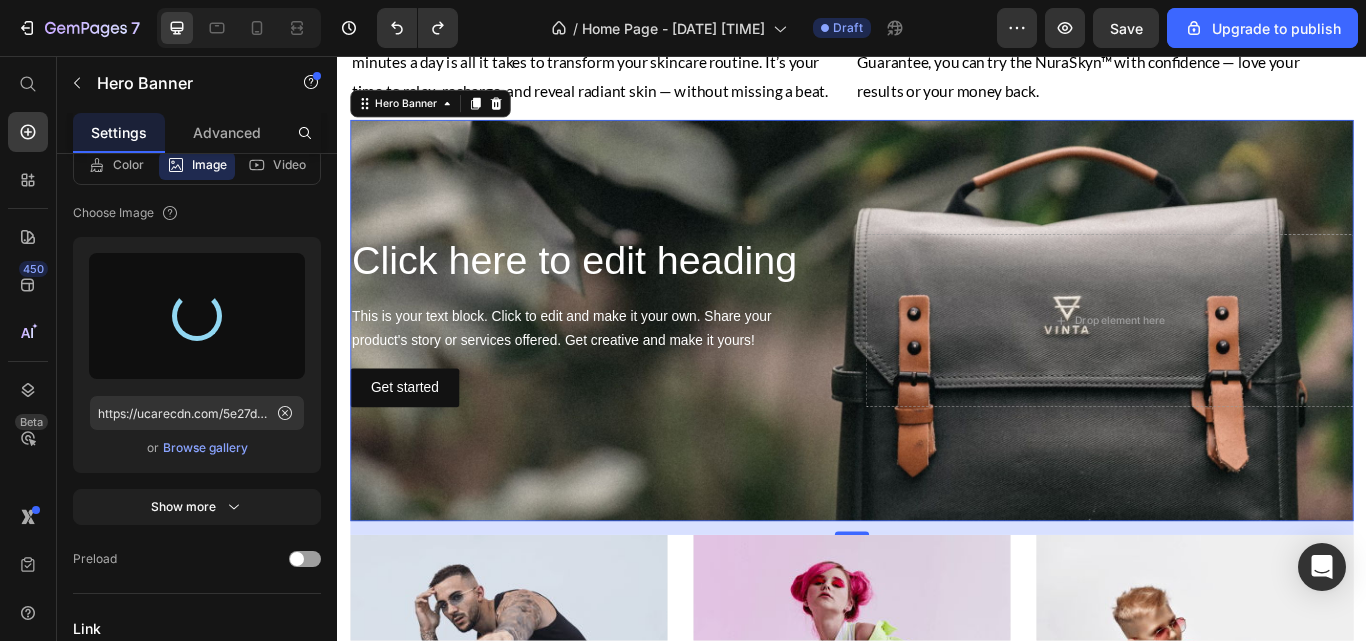 type on "https://cdn.shopify.com/s/files/1/0659/3370/5263/files/gempages_570130141452174488-e140fd4b-f8c2-4ec8-8319-3a13813869ea.png" 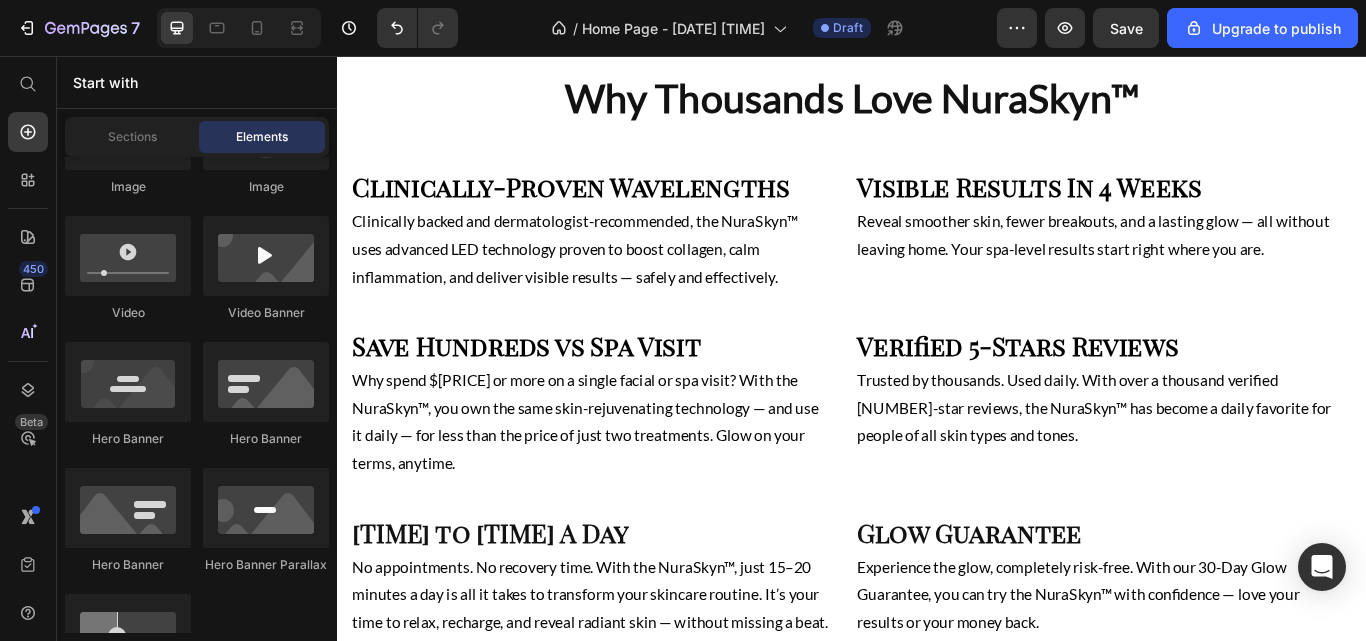 scroll, scrollTop: 2224, scrollLeft: 0, axis: vertical 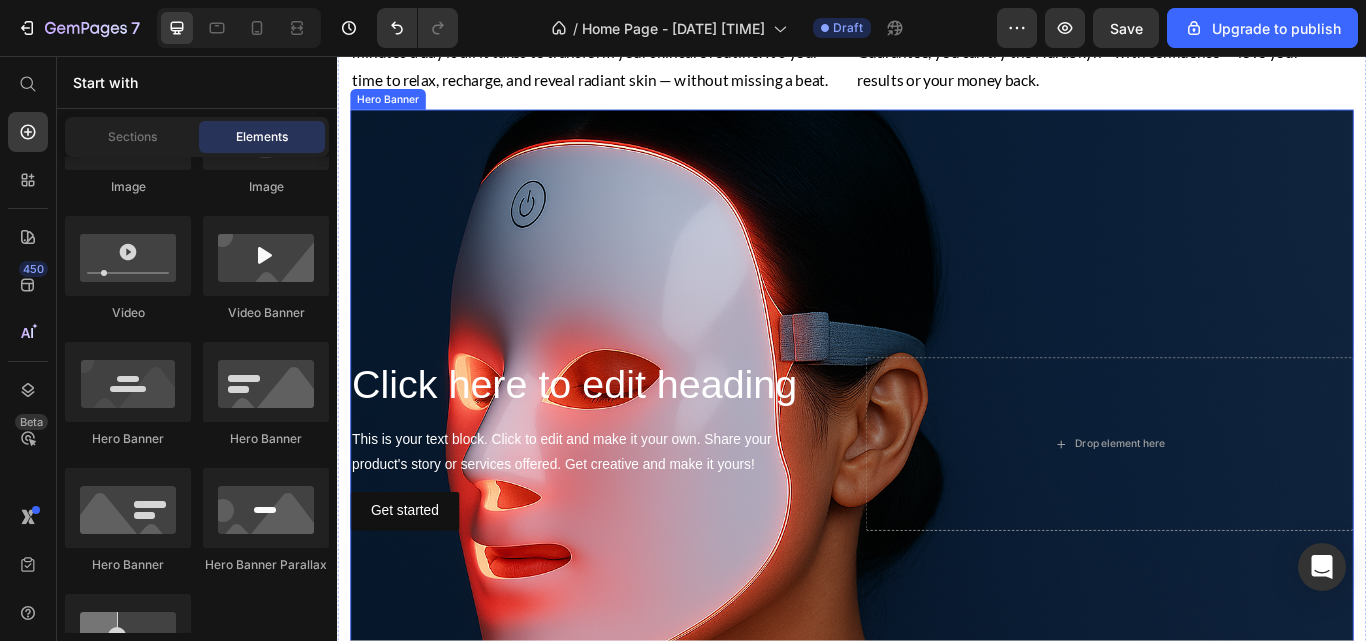 click at bounding box center (937, 509) 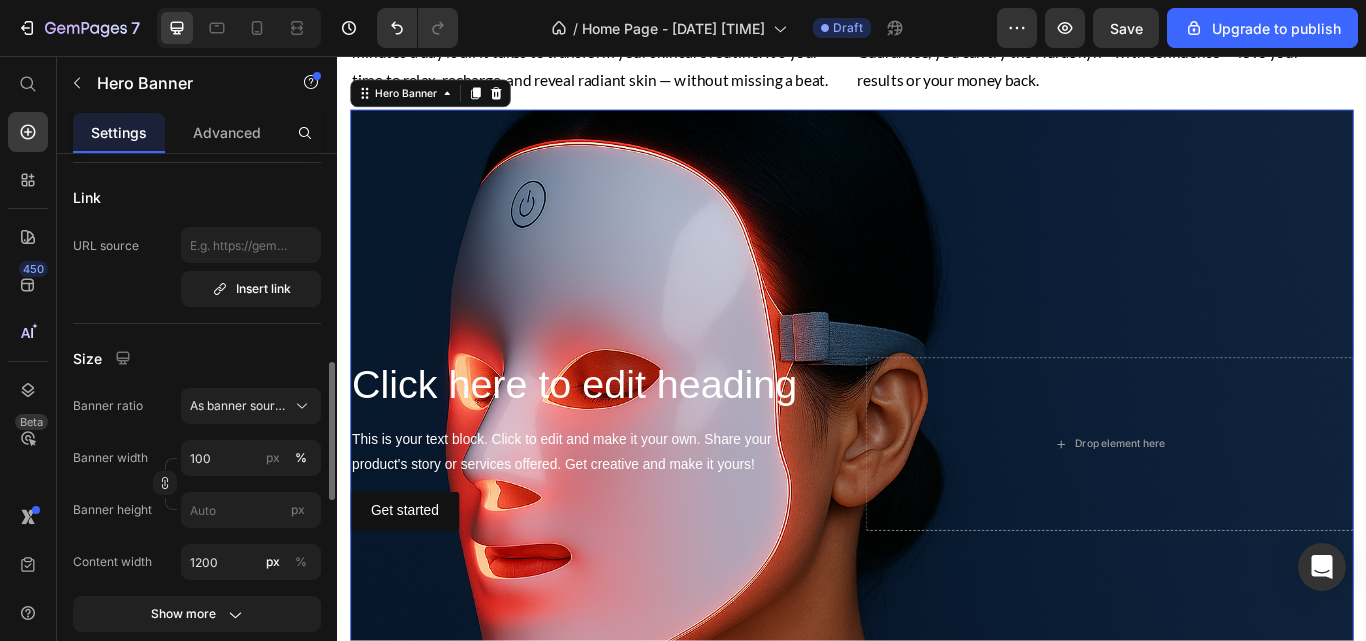 scroll, scrollTop: 818, scrollLeft: 0, axis: vertical 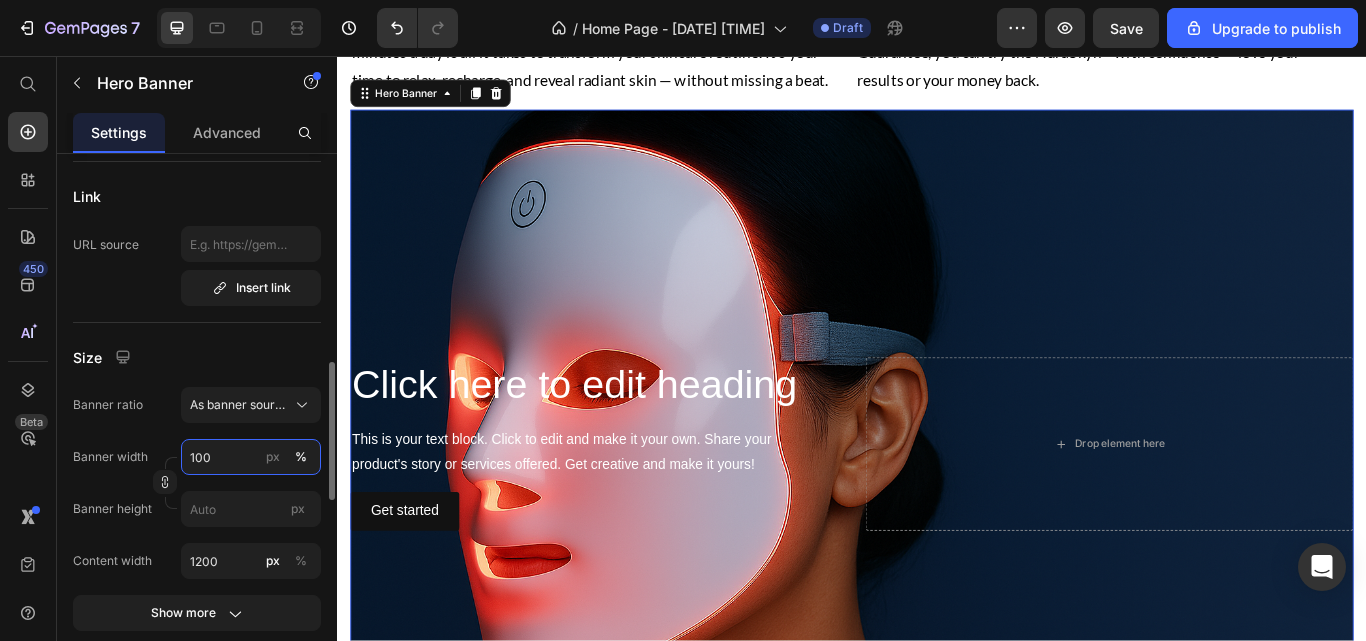click on "100" at bounding box center [251, 457] 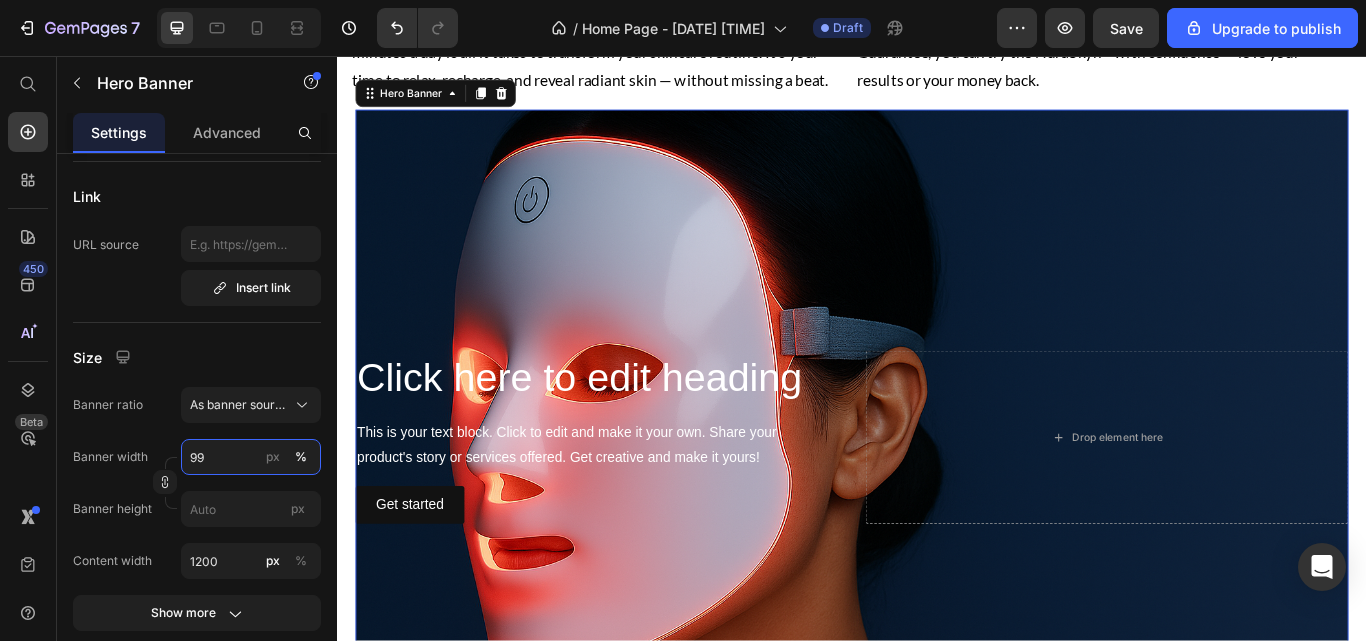 type on "100" 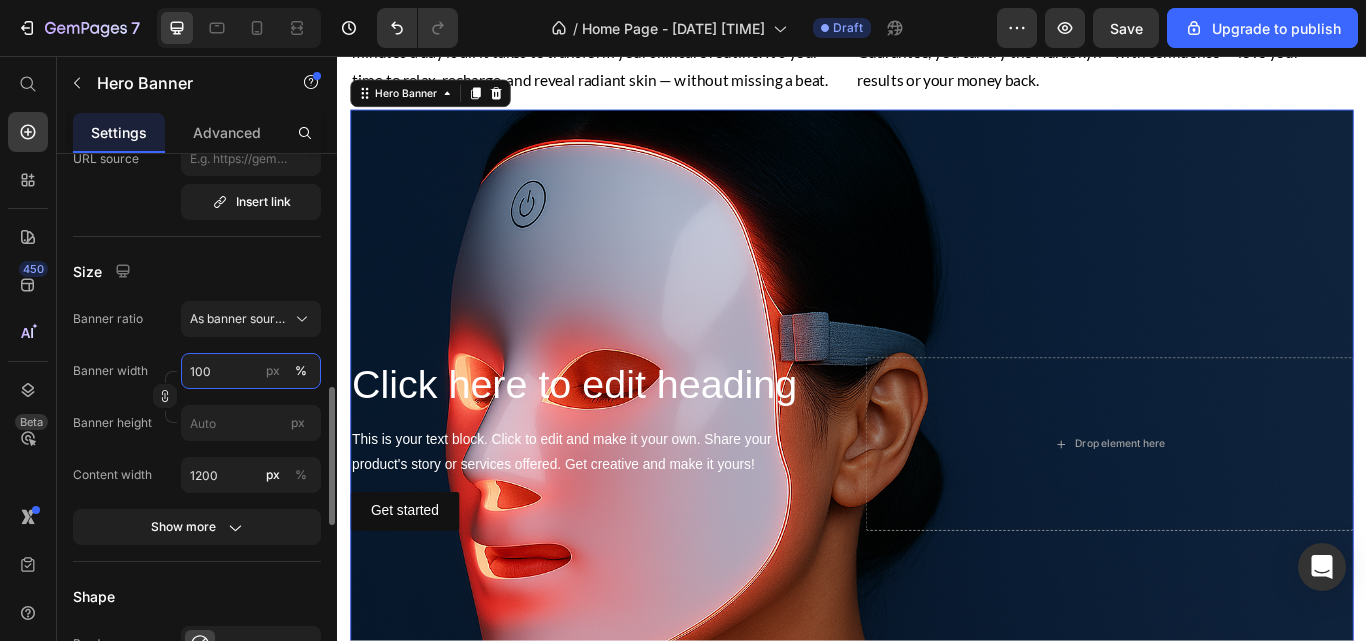 scroll, scrollTop: 906, scrollLeft: 0, axis: vertical 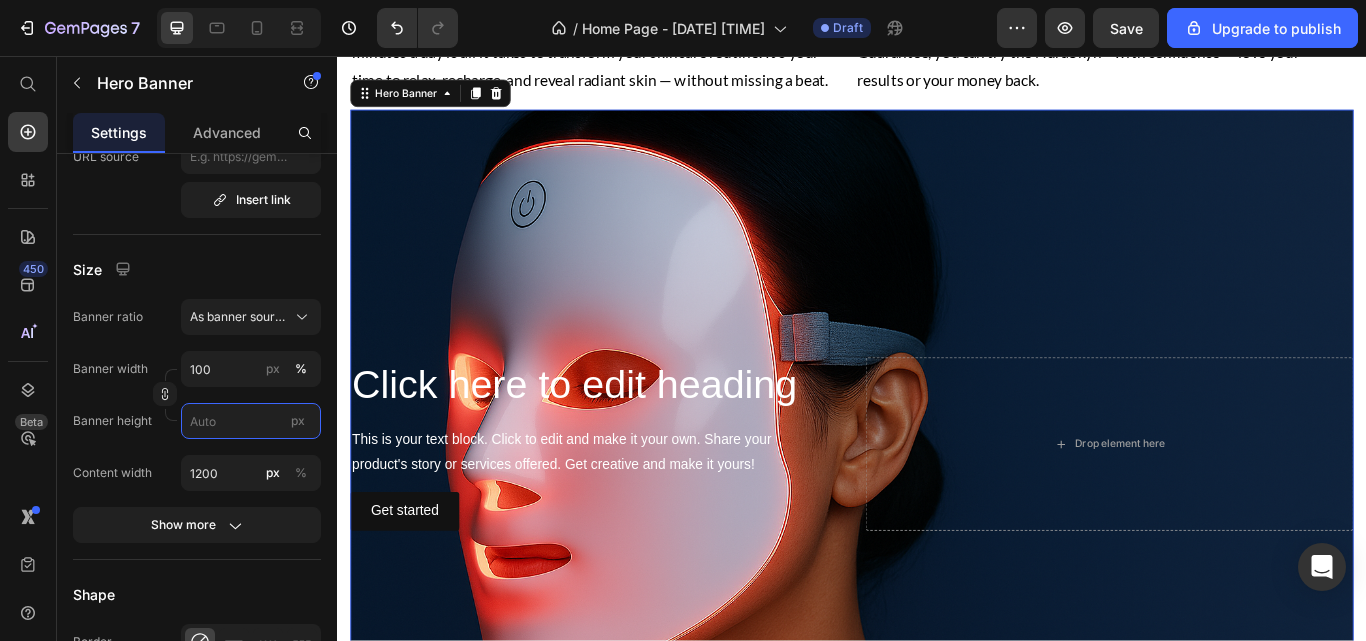 click on "px" at bounding box center [251, 421] 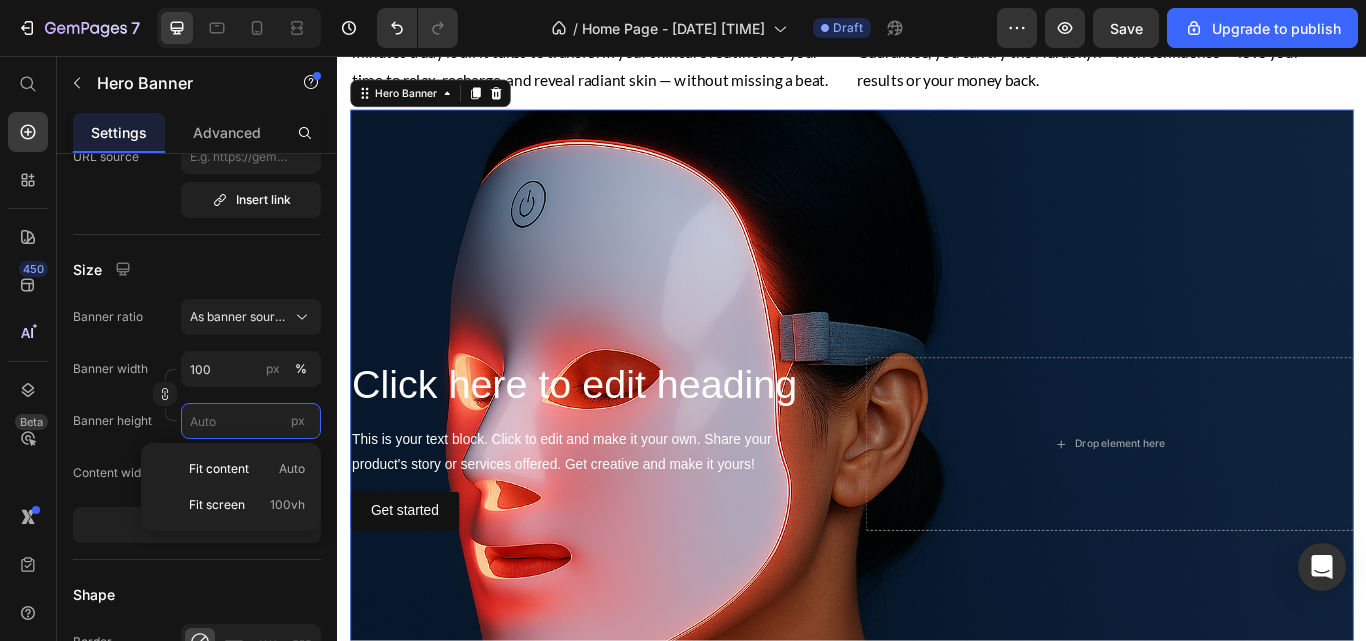 type 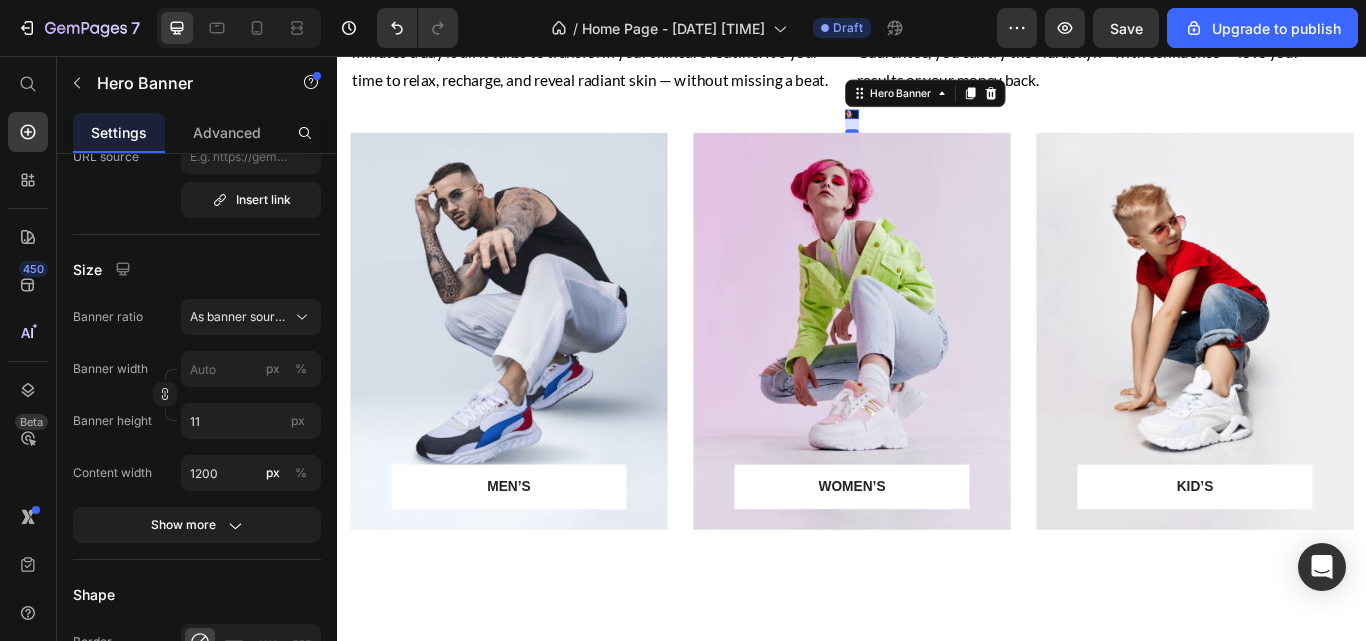 click on "px" at bounding box center (298, 420) 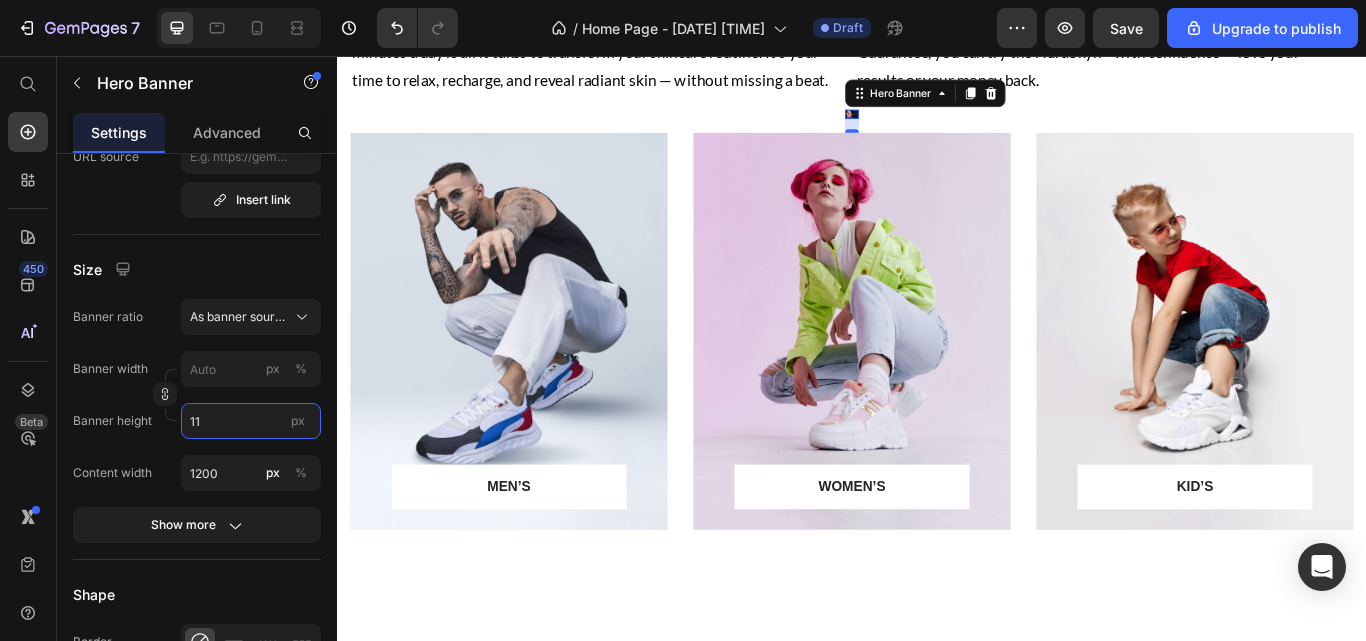 click on "11" at bounding box center [251, 421] 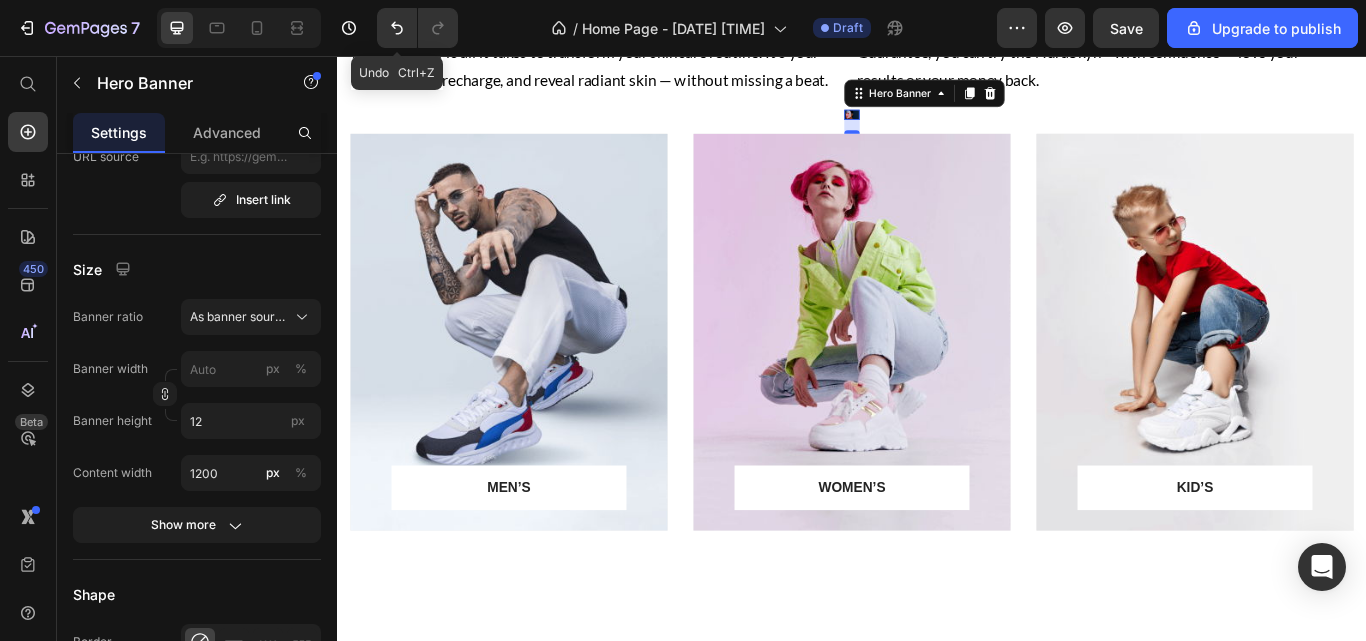 click 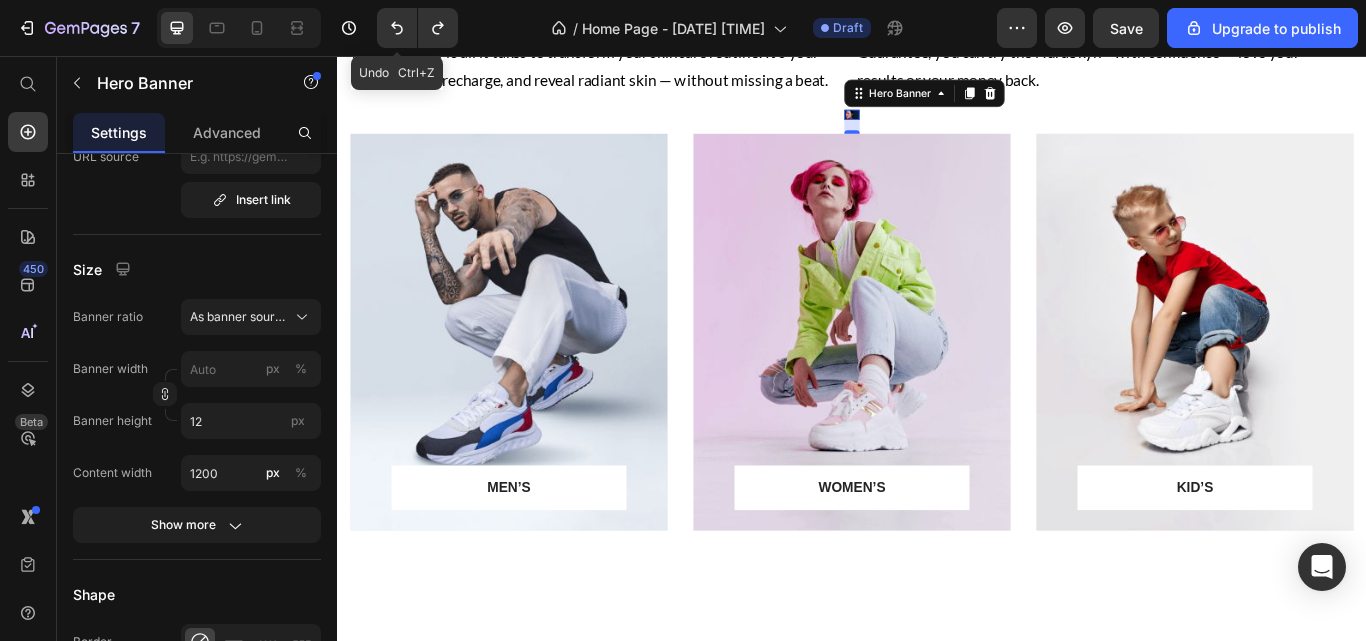 click 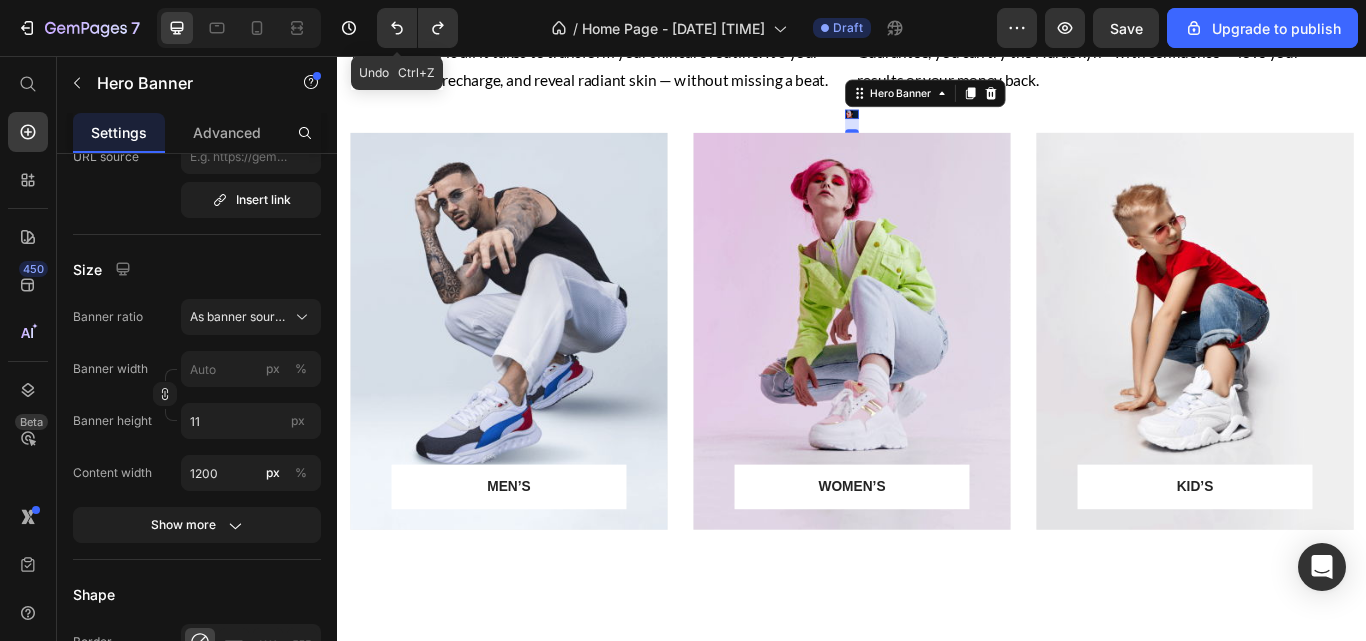 click 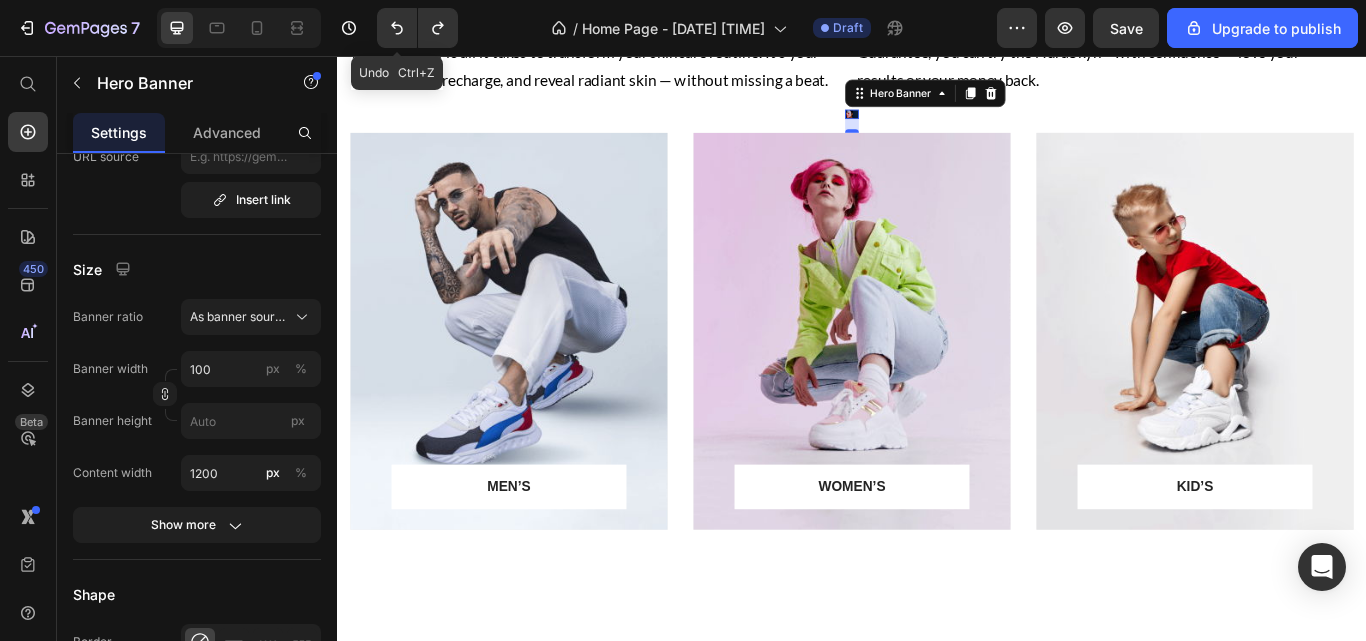 click 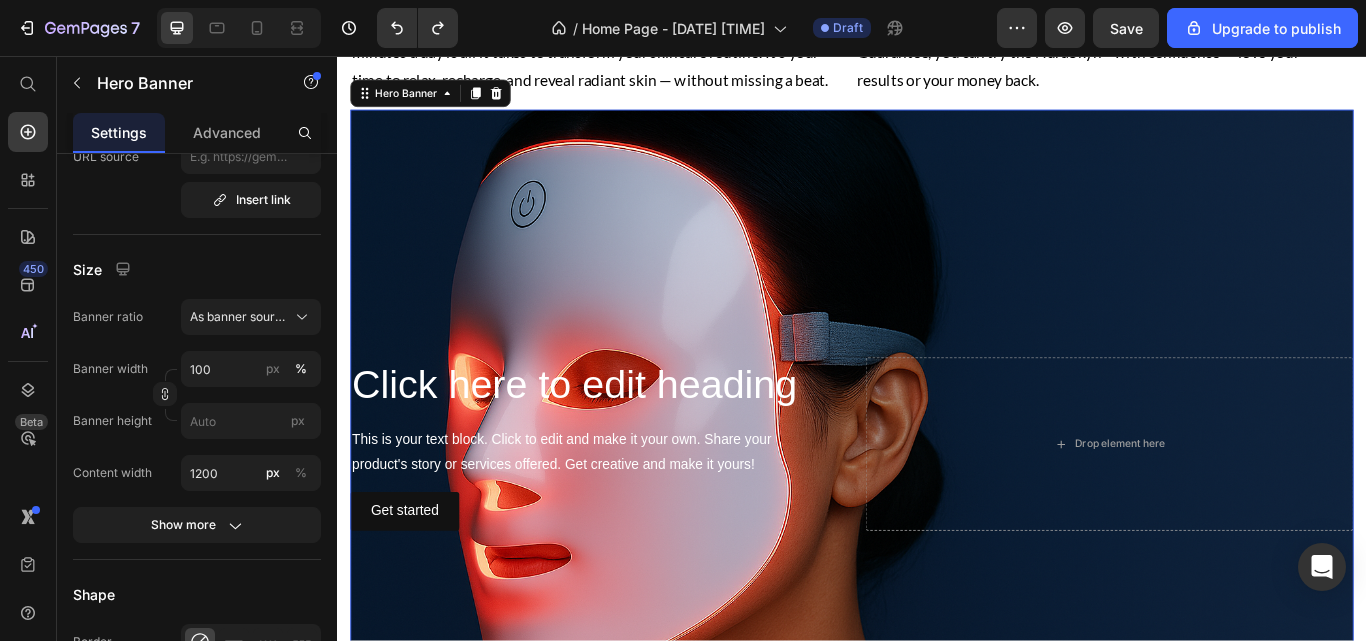 click 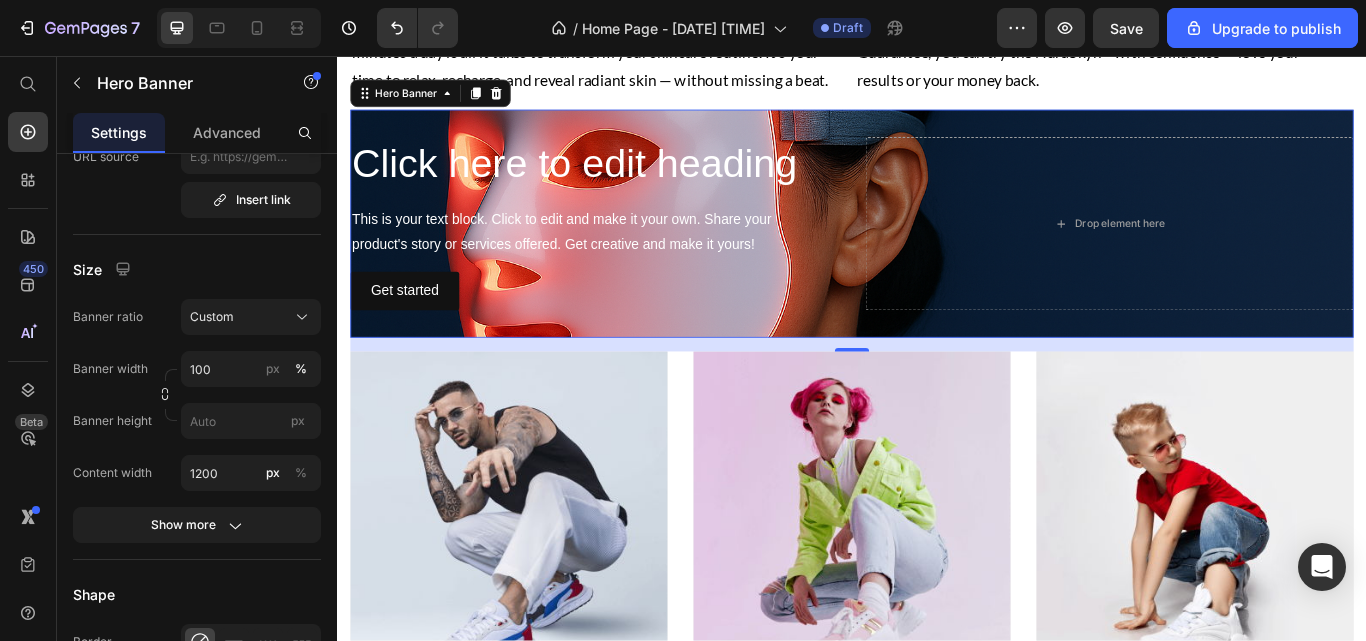 click 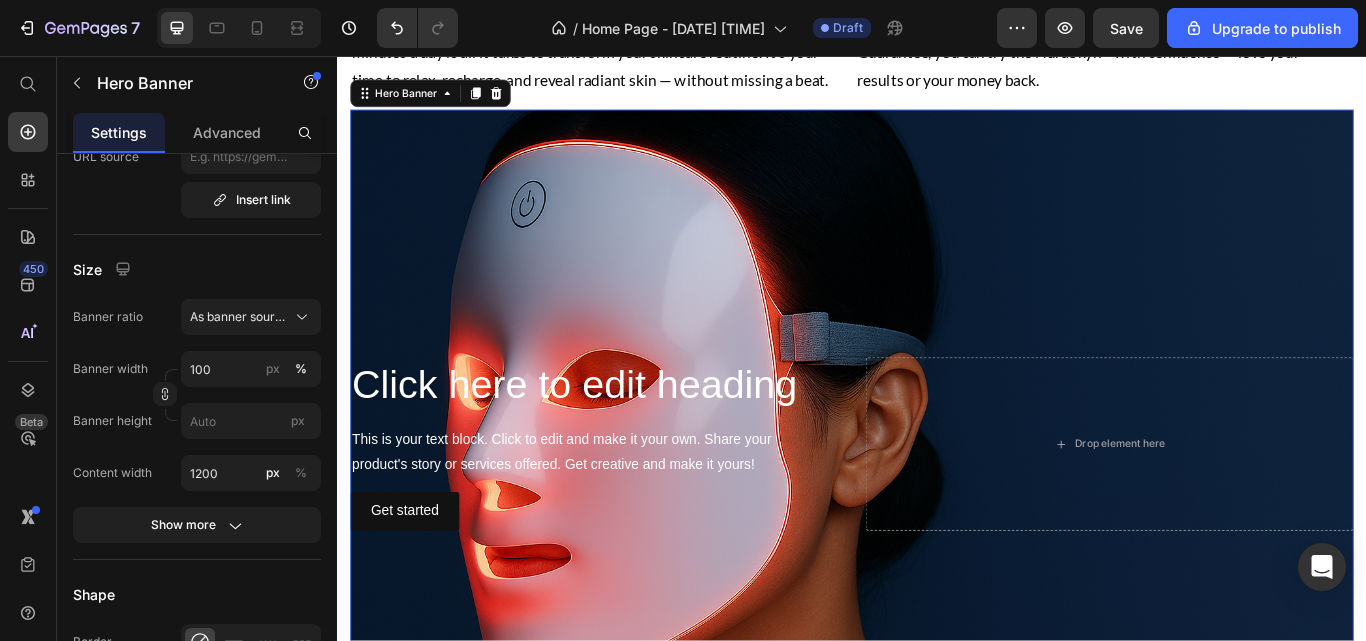 click 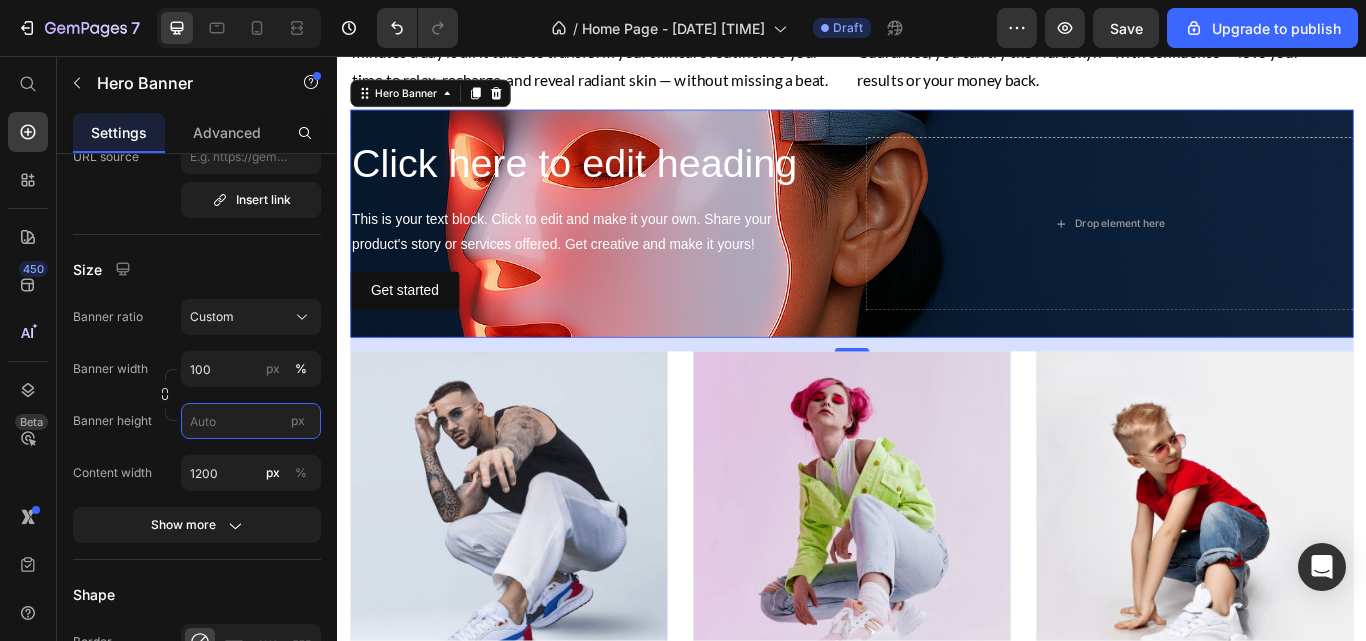 click on "px" at bounding box center [251, 421] 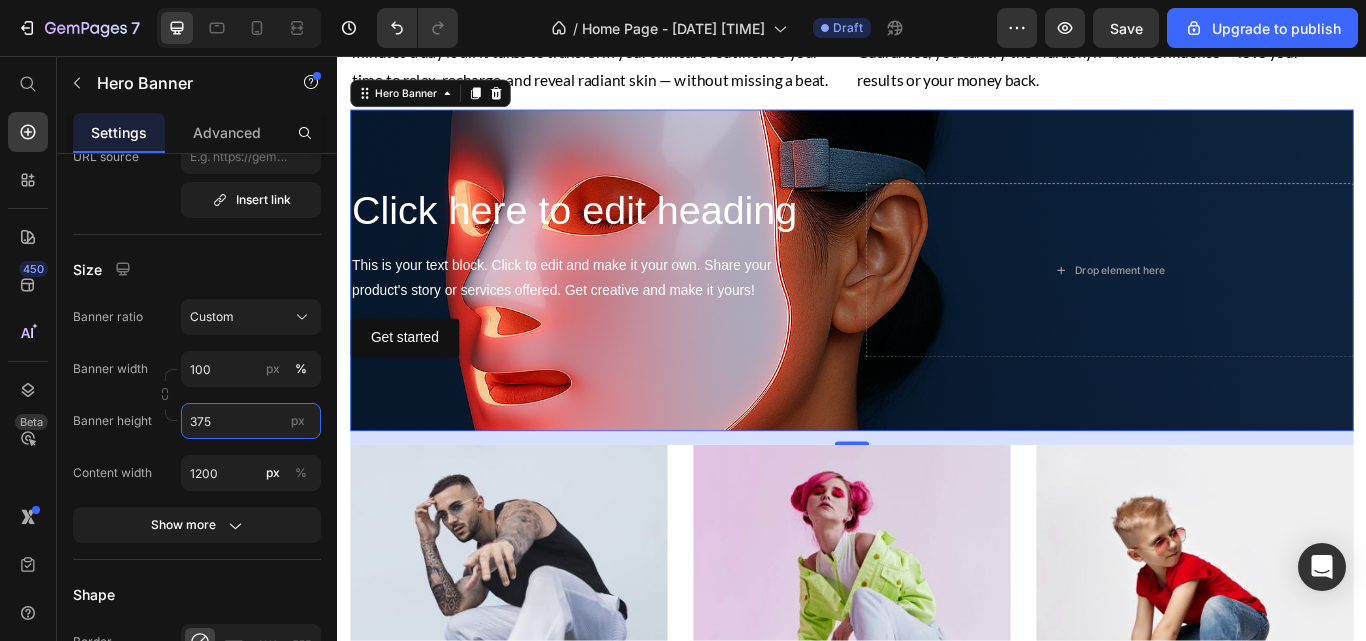 type on "375" 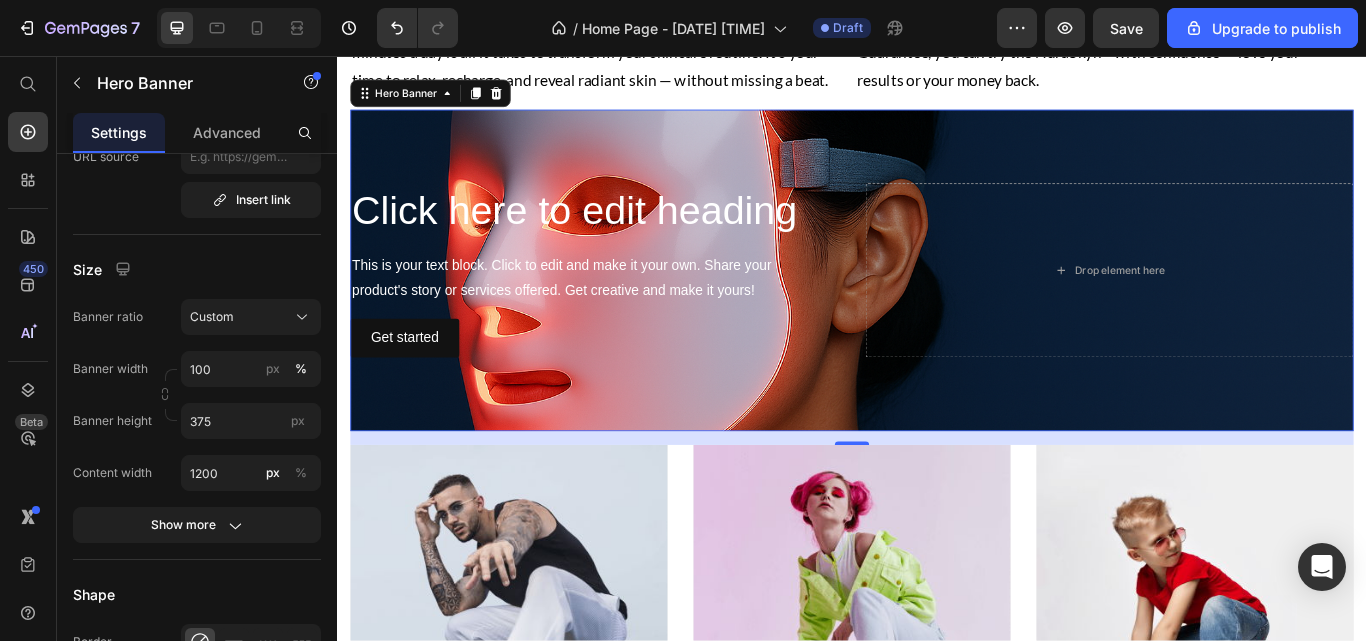 click on "Layout Ratio 6 6 Arrange content
Show more Banner source Color Image Video  Choose Image  Upload Image https://cdn.shopify.com/s/files/1/0659/3370/5263/files/gempages_570130141452174488-e140fd4b-f8c2-4ec8-8319-3a13813869ea.png  or   Browse gallery  Show more Preload Link URL source  Insert link  Size Banner ratio Custom Banner width 100 px % Banner height 375 px Content width 1200 px % Show more Shape Border Corner Shadow Overlay Zoom when hover Parallax scrolling SEO Alt text Image title" at bounding box center (197, 265) 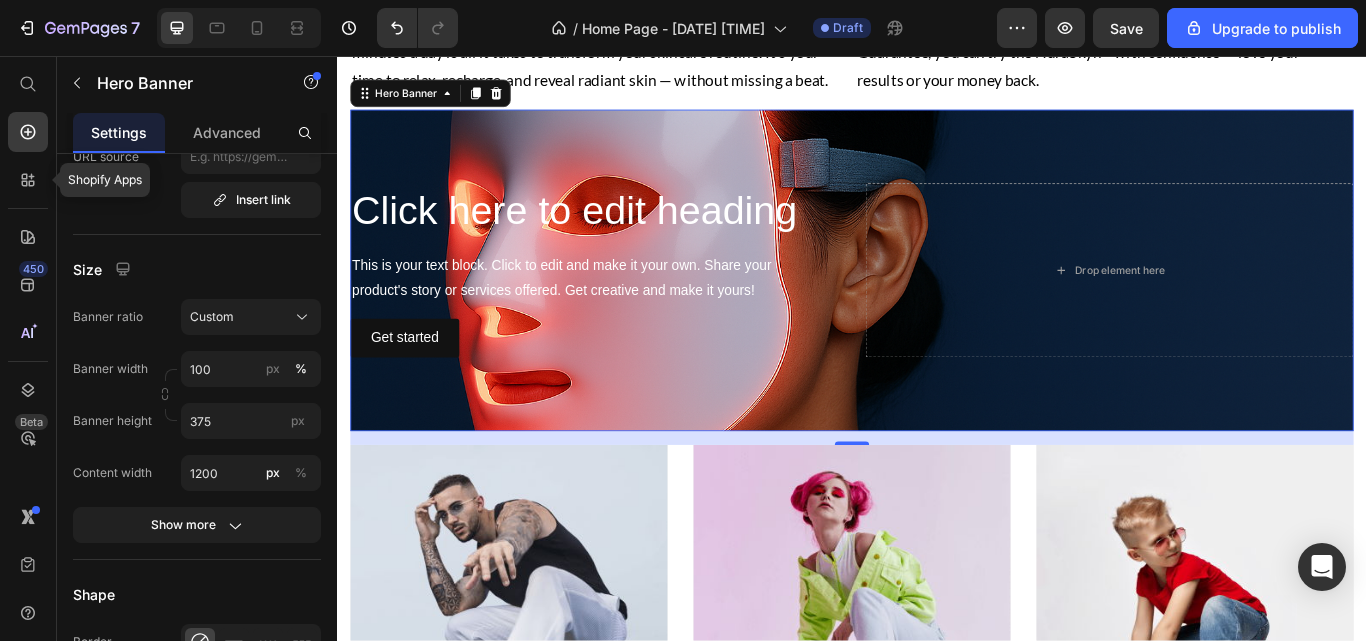 click 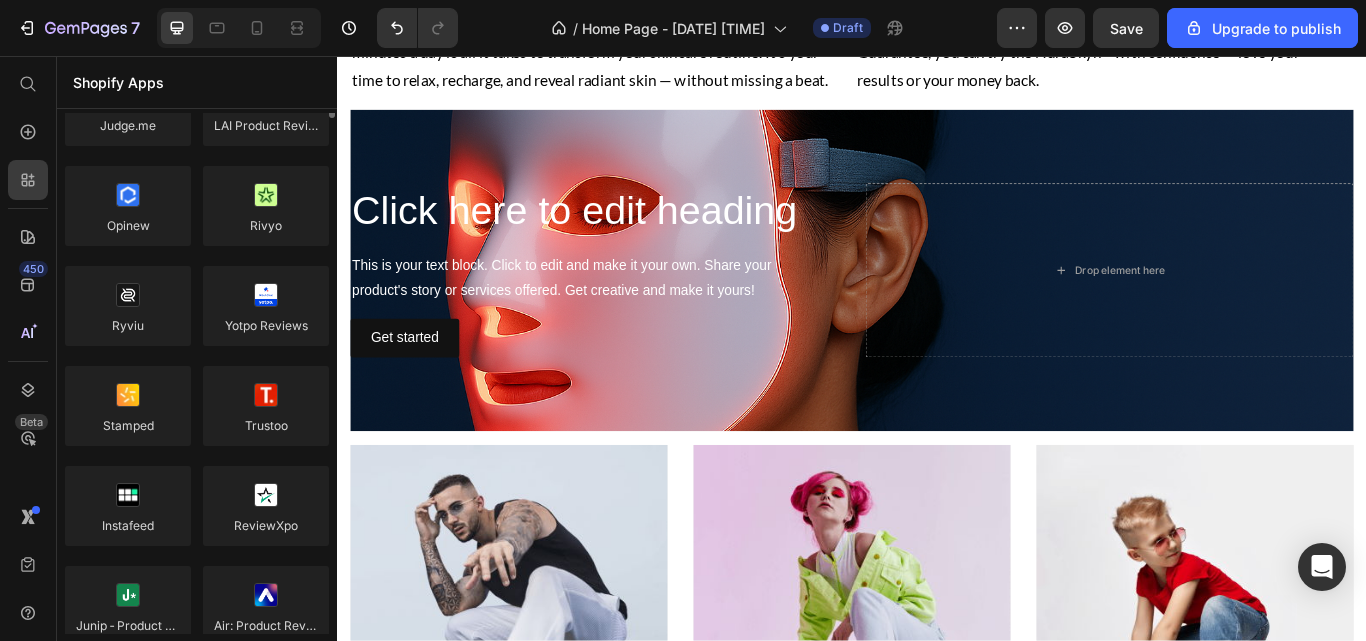 scroll, scrollTop: 0, scrollLeft: 0, axis: both 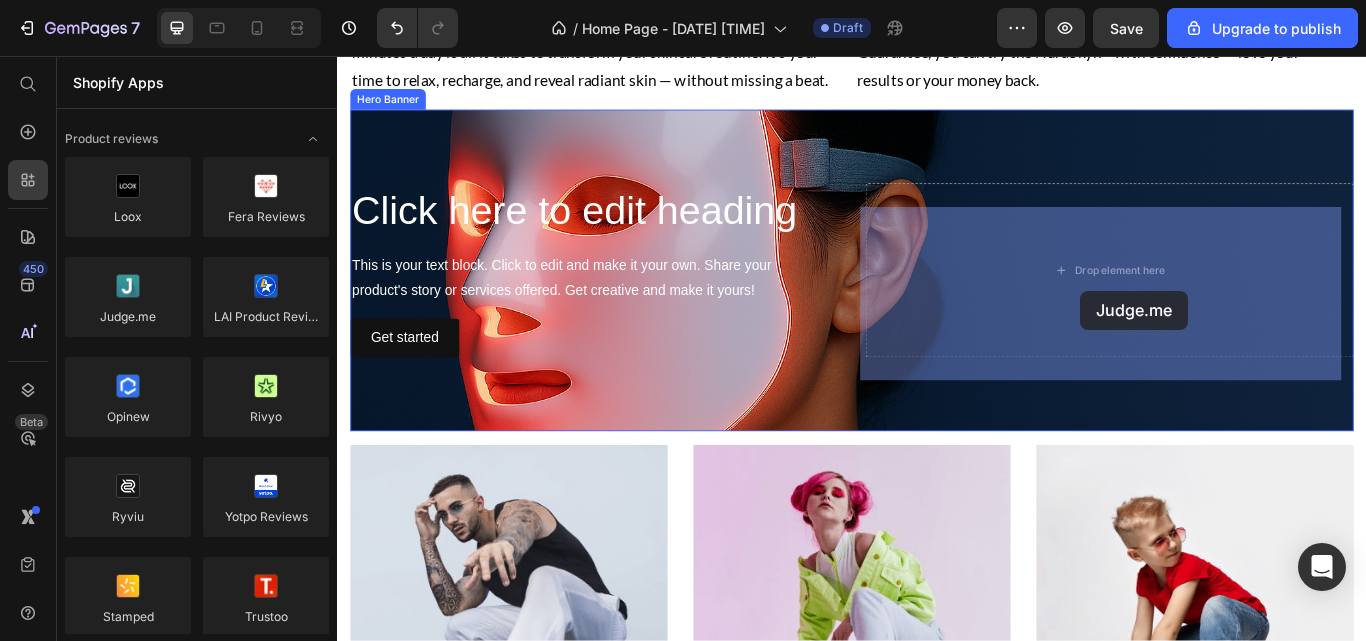 drag, startPoint x: 509, startPoint y: 349, endPoint x: 1203, endPoint y: 330, distance: 694.26 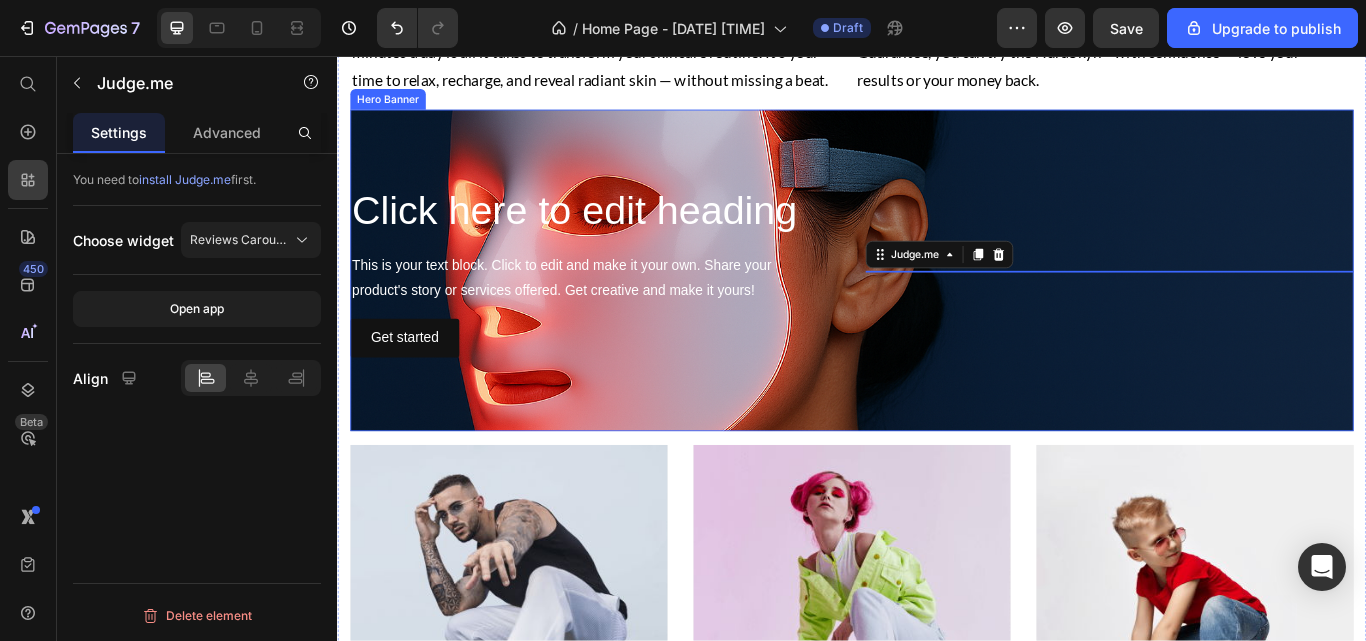 scroll, scrollTop: 0, scrollLeft: 0, axis: both 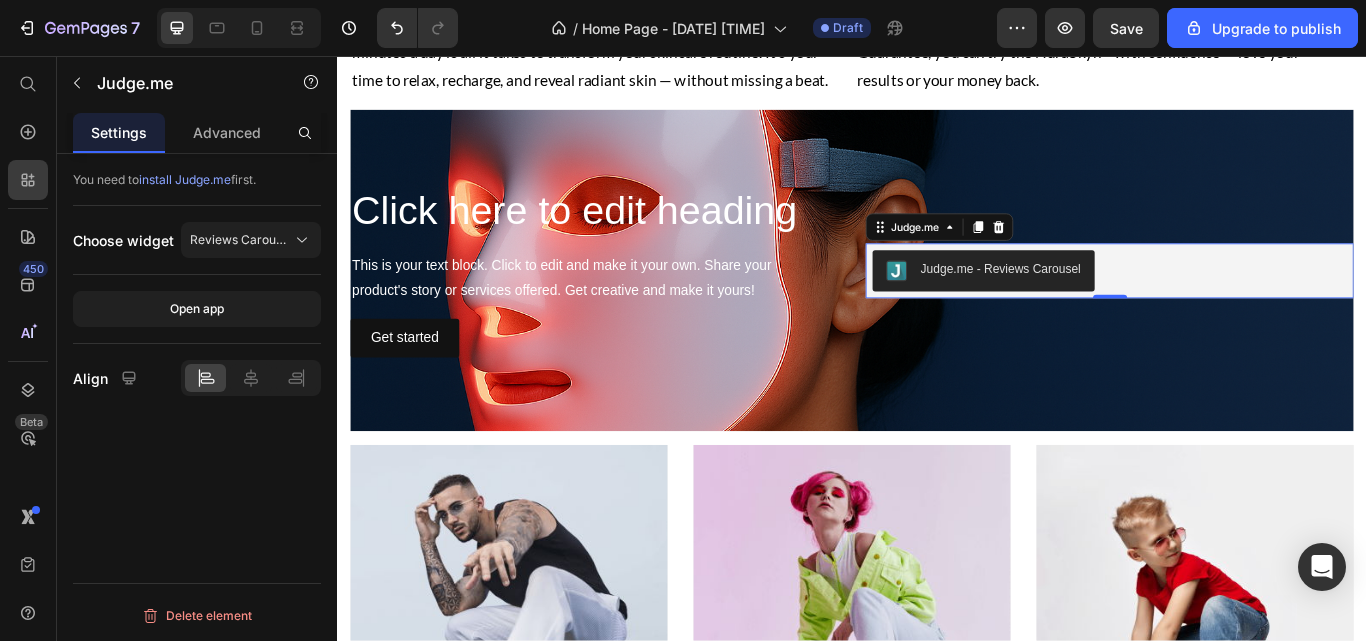 click on "Reviews Carousel" at bounding box center [251, 240] 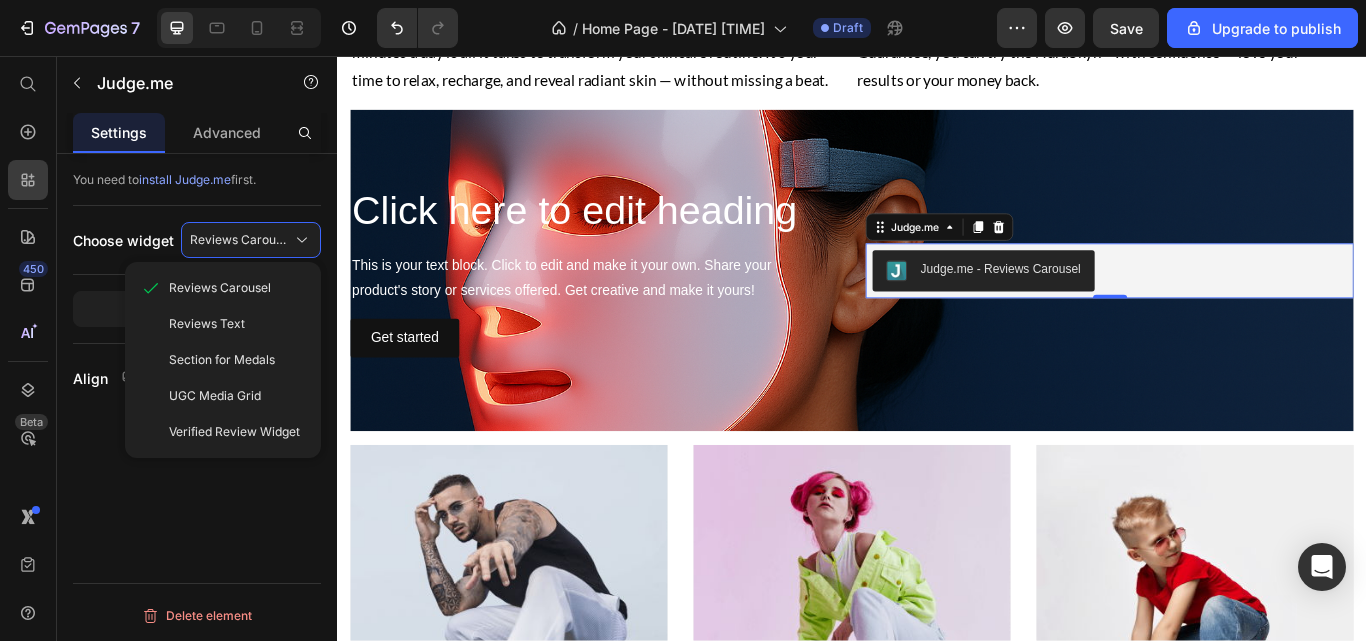 click on "You need to  install Judge.me  first.  Choose widget Reviews Carousel Reviews Carousel Reviews Text Section for Medals UGC Media Grid Verified Review Widget  Open app  Align  Delete element" at bounding box center [197, 426] 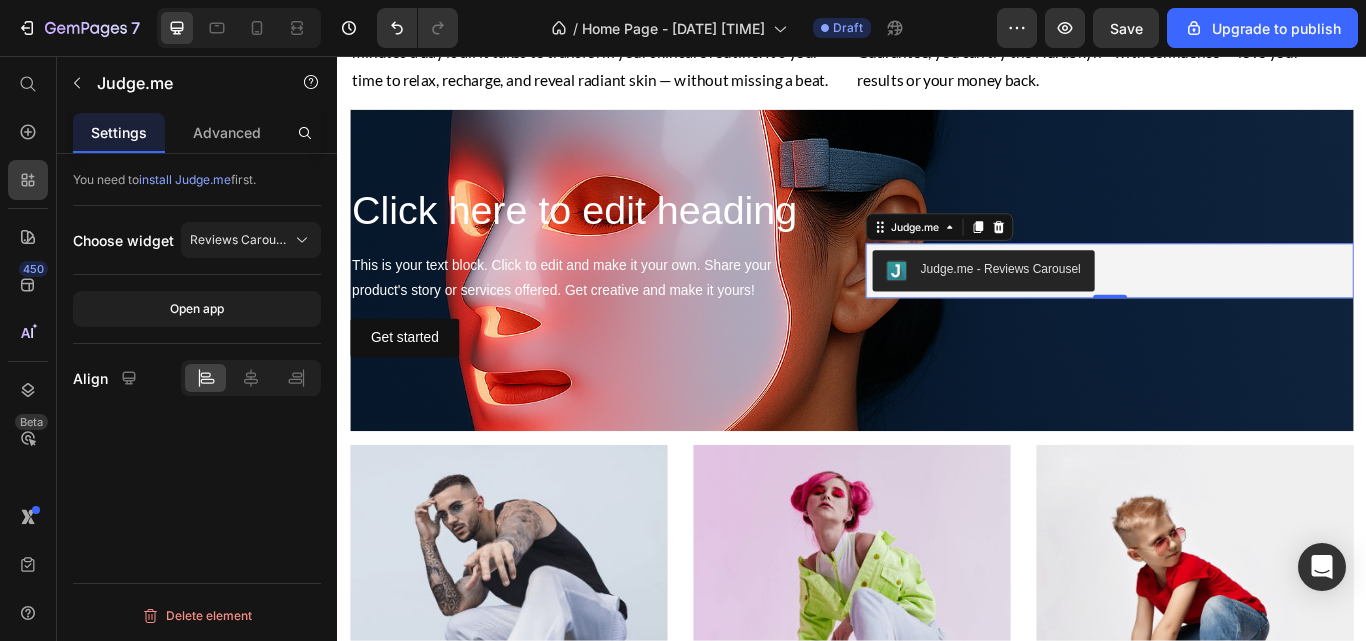 click 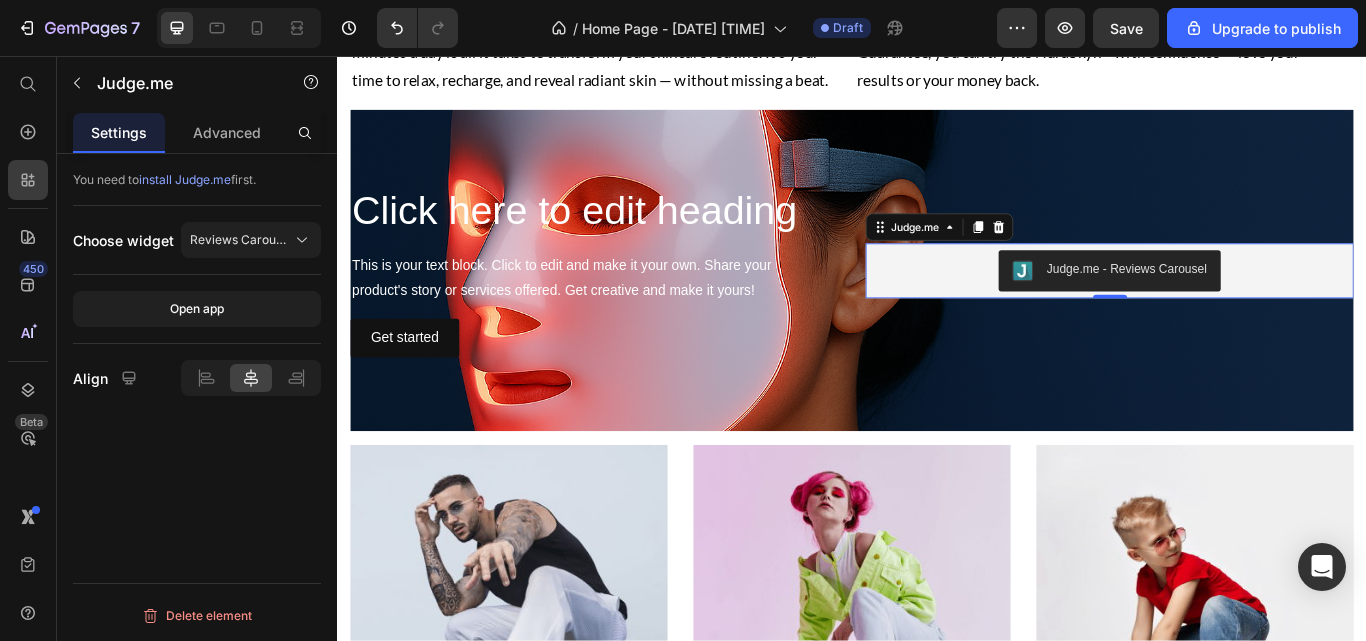click on "Advanced" at bounding box center [227, 132] 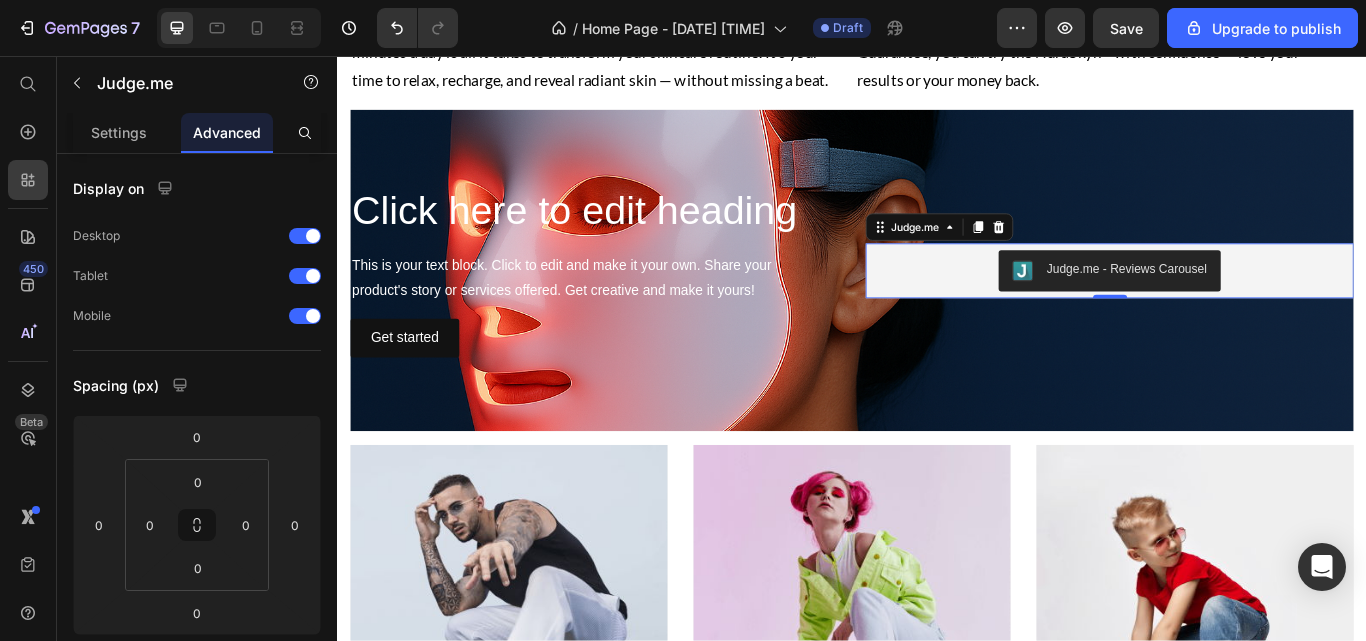 click on "Settings" 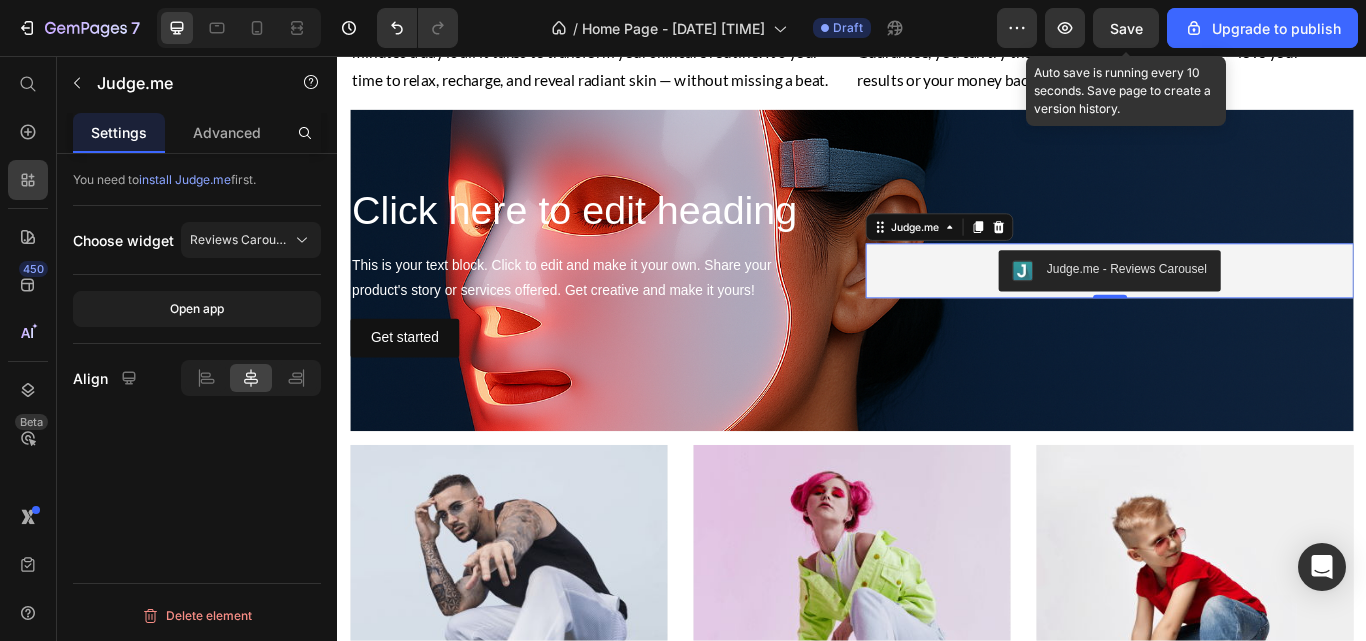 click on "Save" 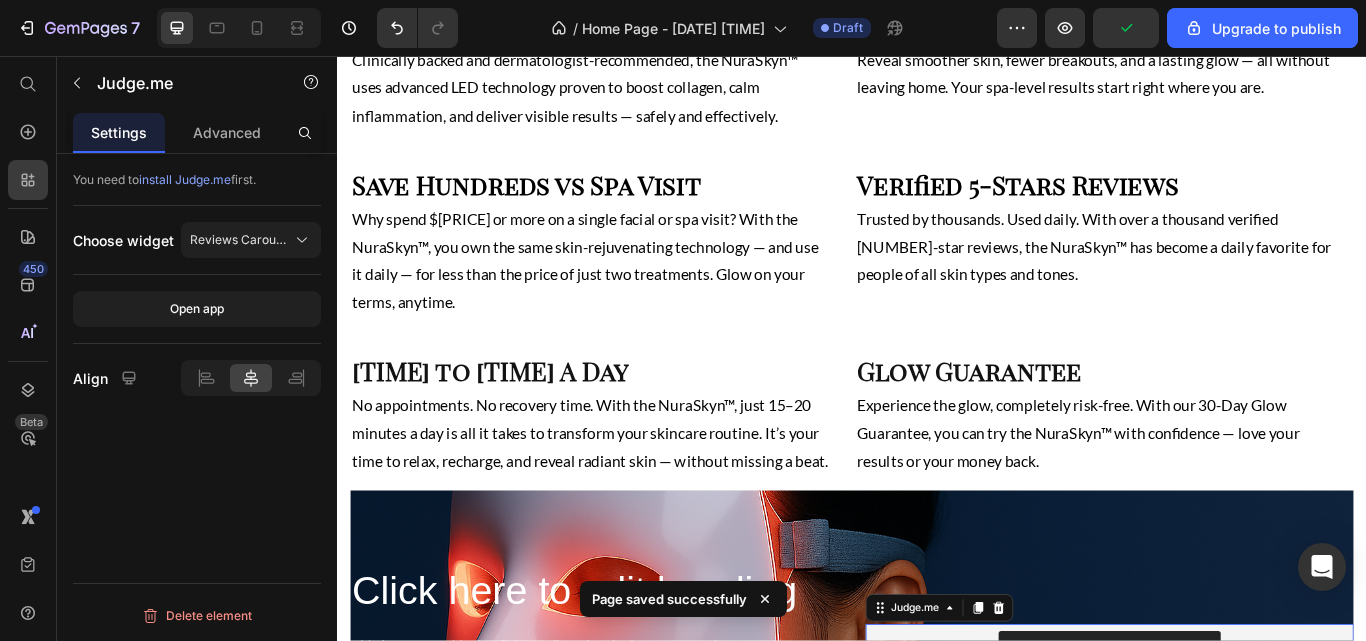 click on "Why spend $200 or more on a single facial or spa visit? With the NuraSkyn™, you own the same skin-rejuvenating technology — and use it daily — for less than the price of just two treatments. Glow on your terms, anytime." at bounding box center [632, 295] 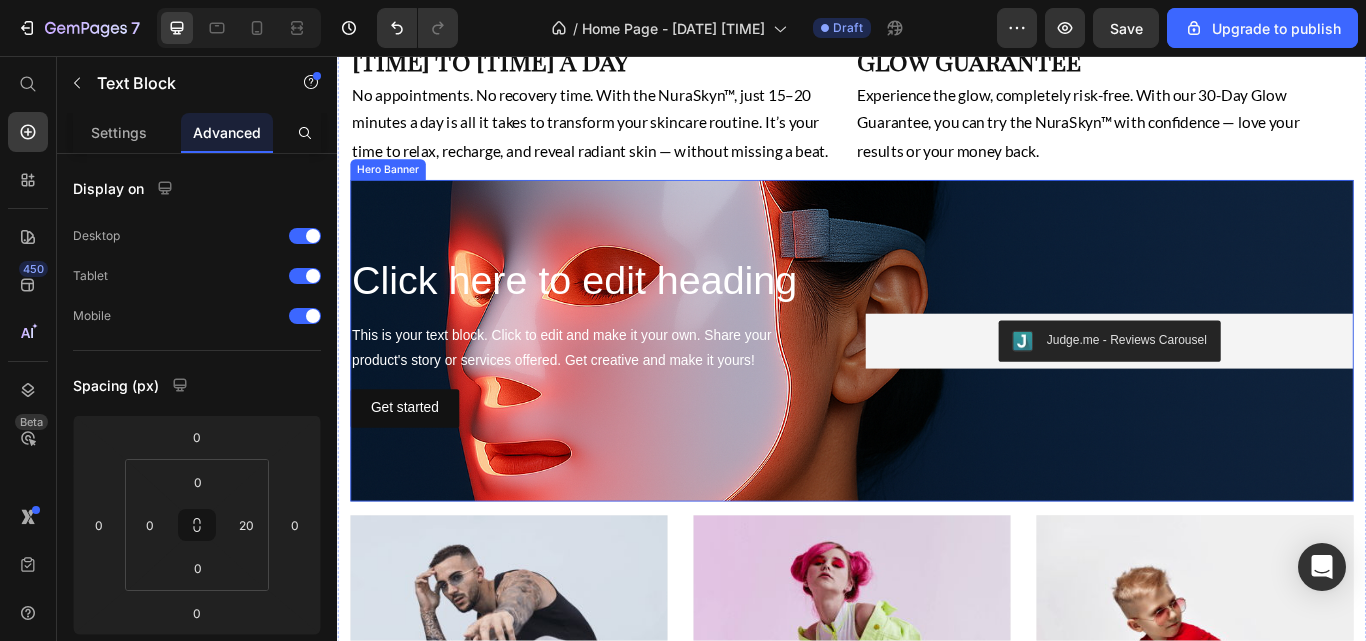 scroll, scrollTop: 2140, scrollLeft: 0, axis: vertical 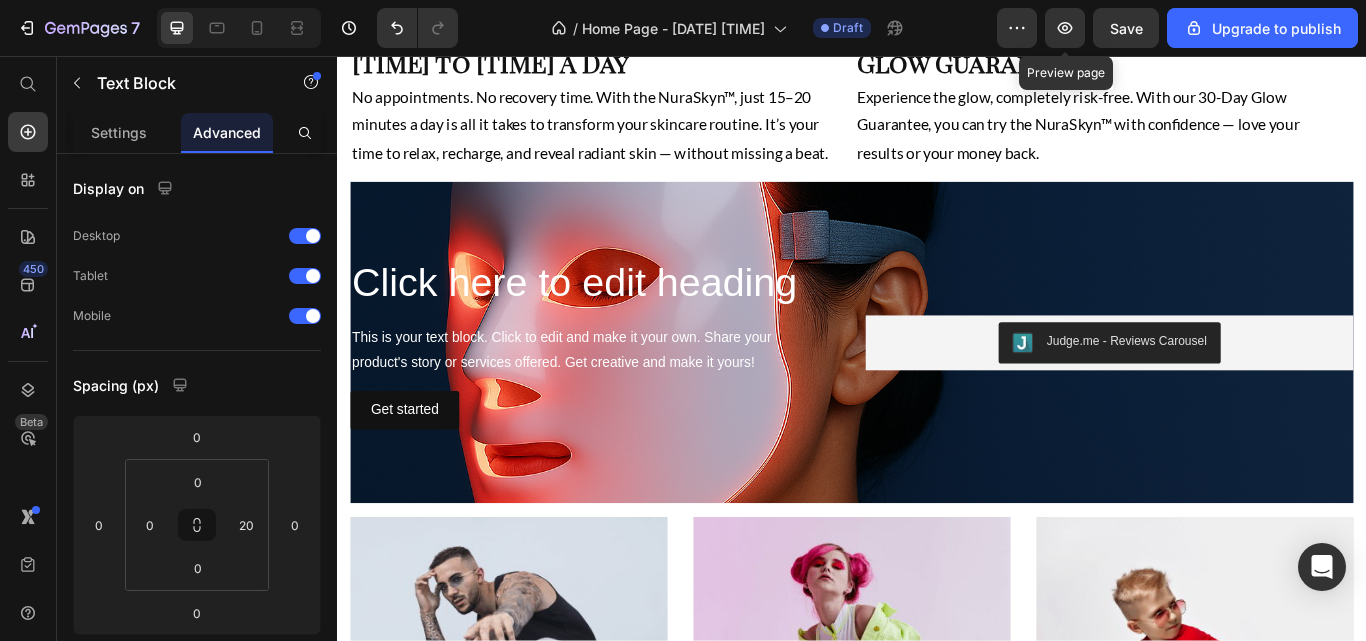 click 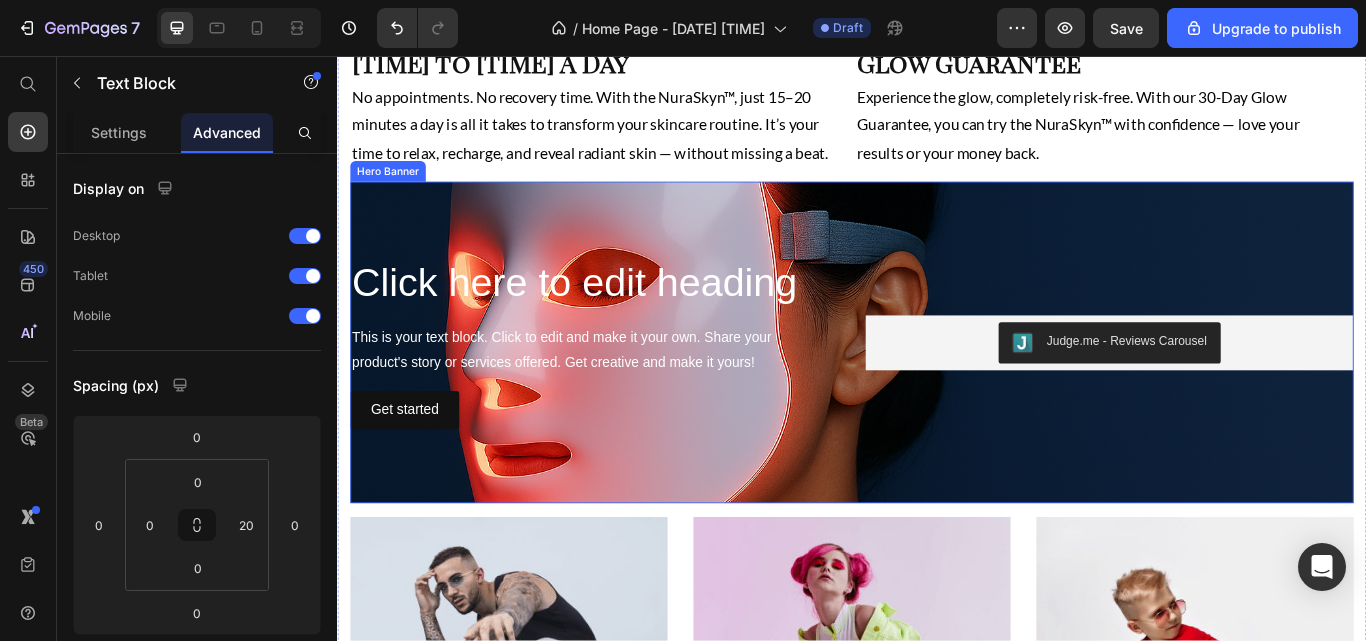 click at bounding box center (937, 390) 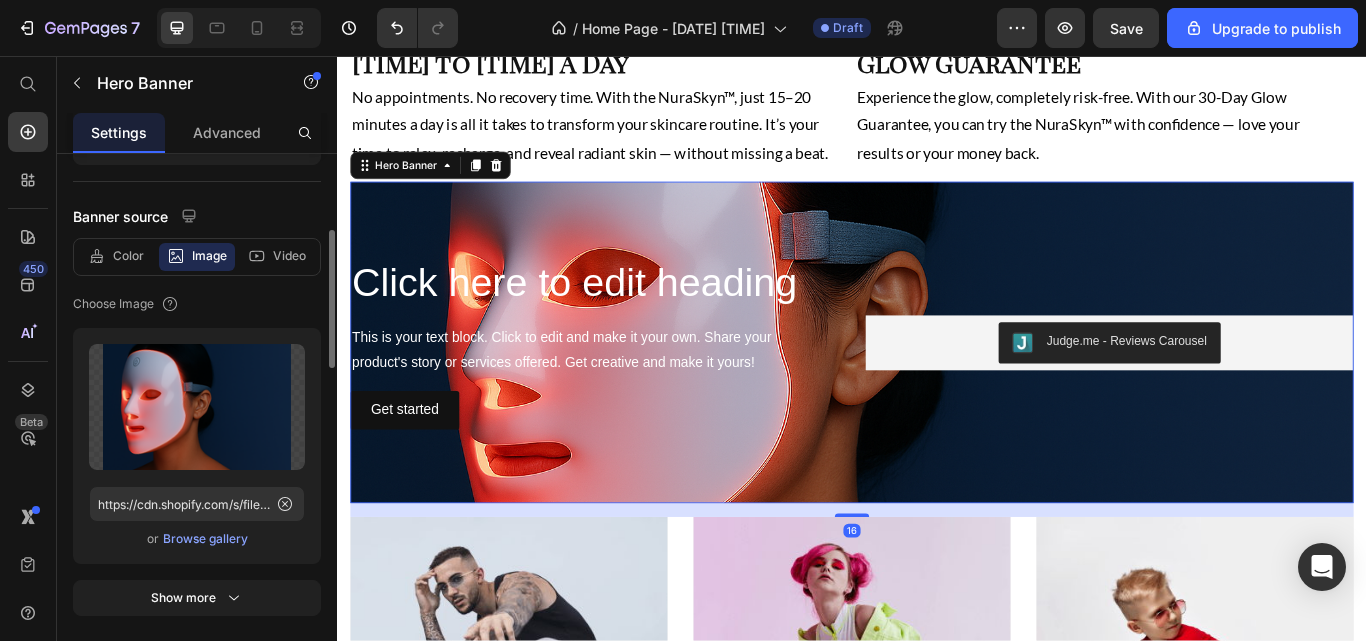 scroll, scrollTop: 297, scrollLeft: 0, axis: vertical 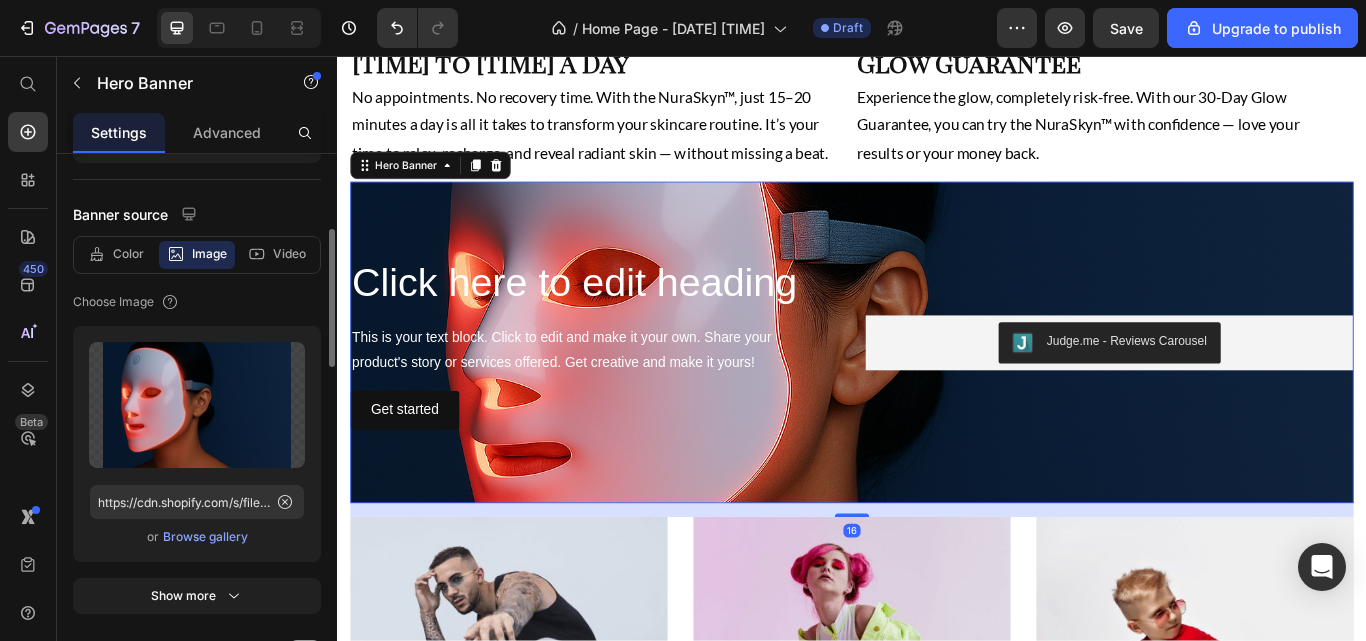 click 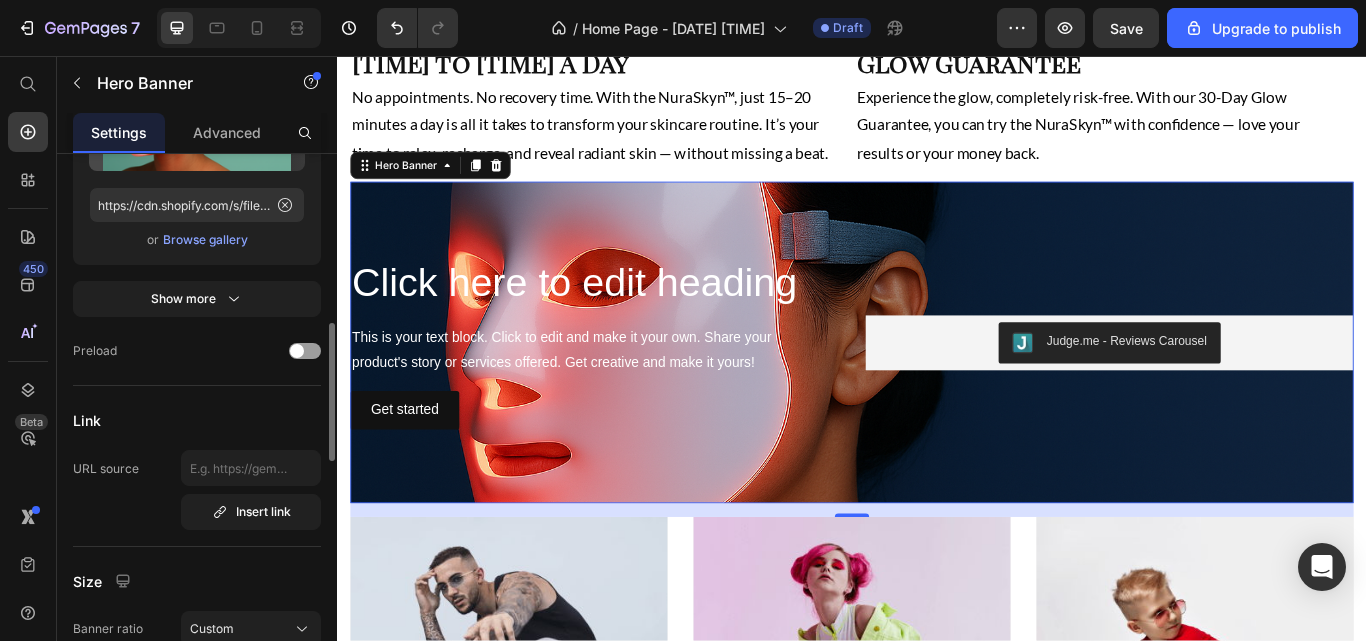 type on "https://cdn.shopify.com/s/files/1/0659/3370/5263/files/gempages_570130141452174488-df70790f-1f68-4d44-a386-64f6997c8bf7.png" 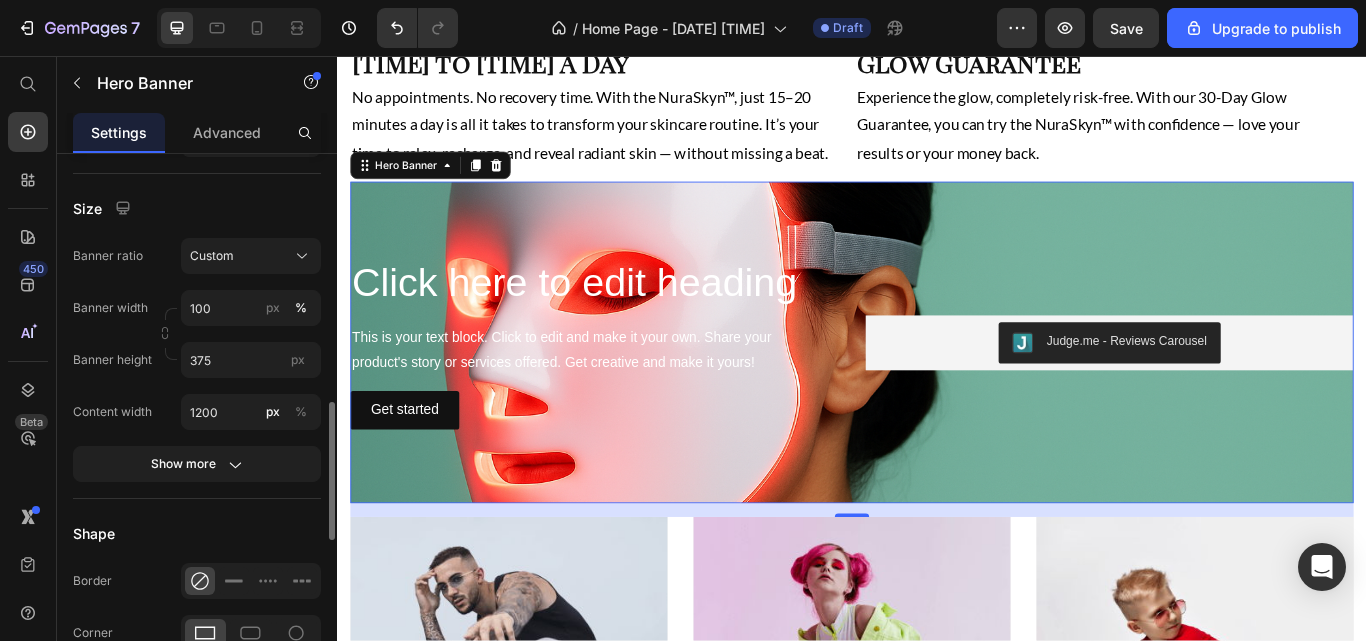 scroll, scrollTop: 973, scrollLeft: 0, axis: vertical 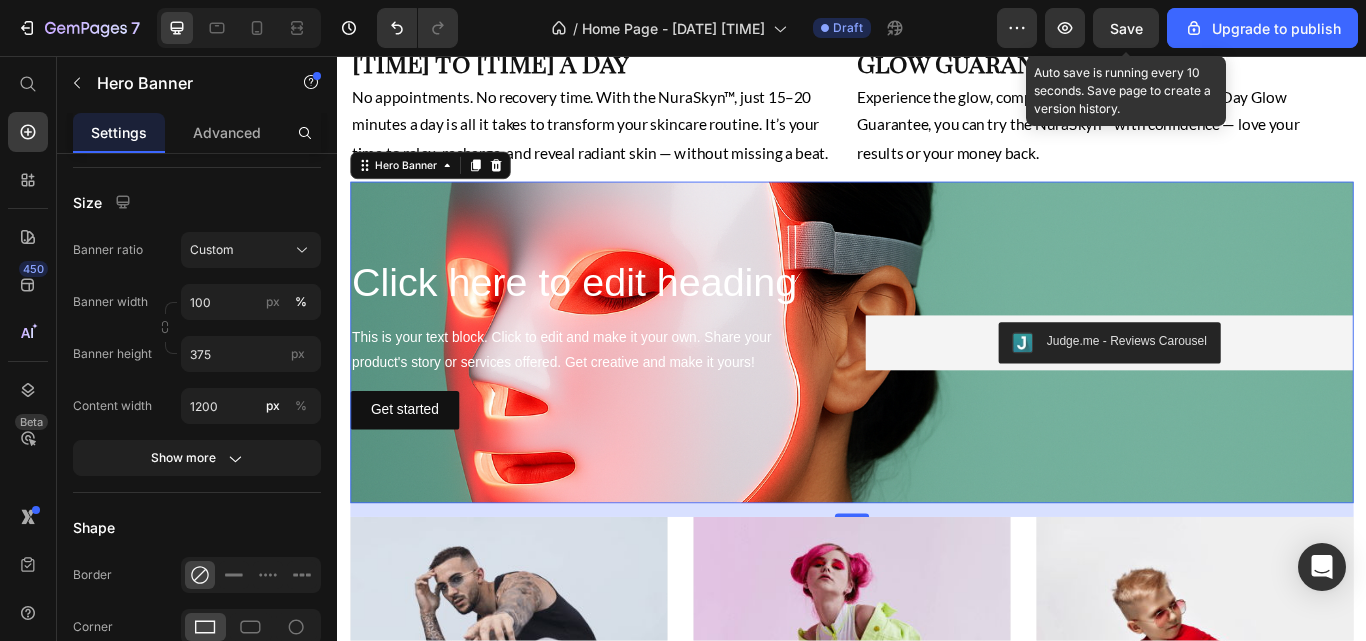 click on "Save" 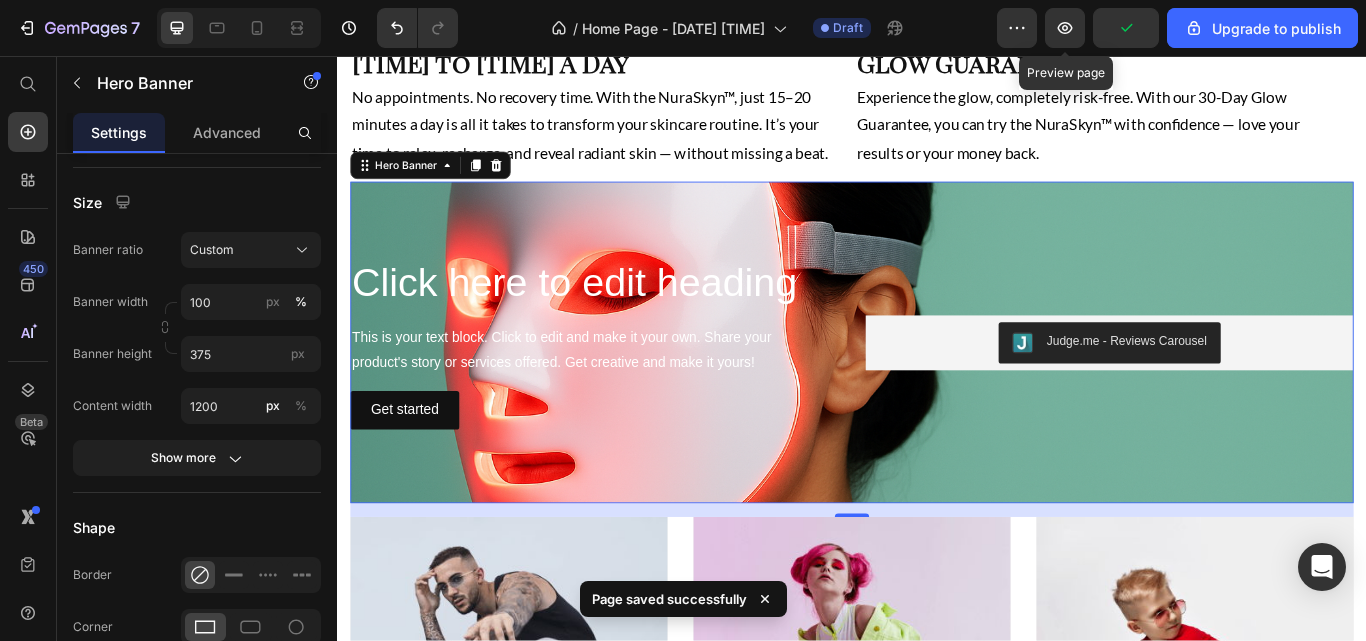 click 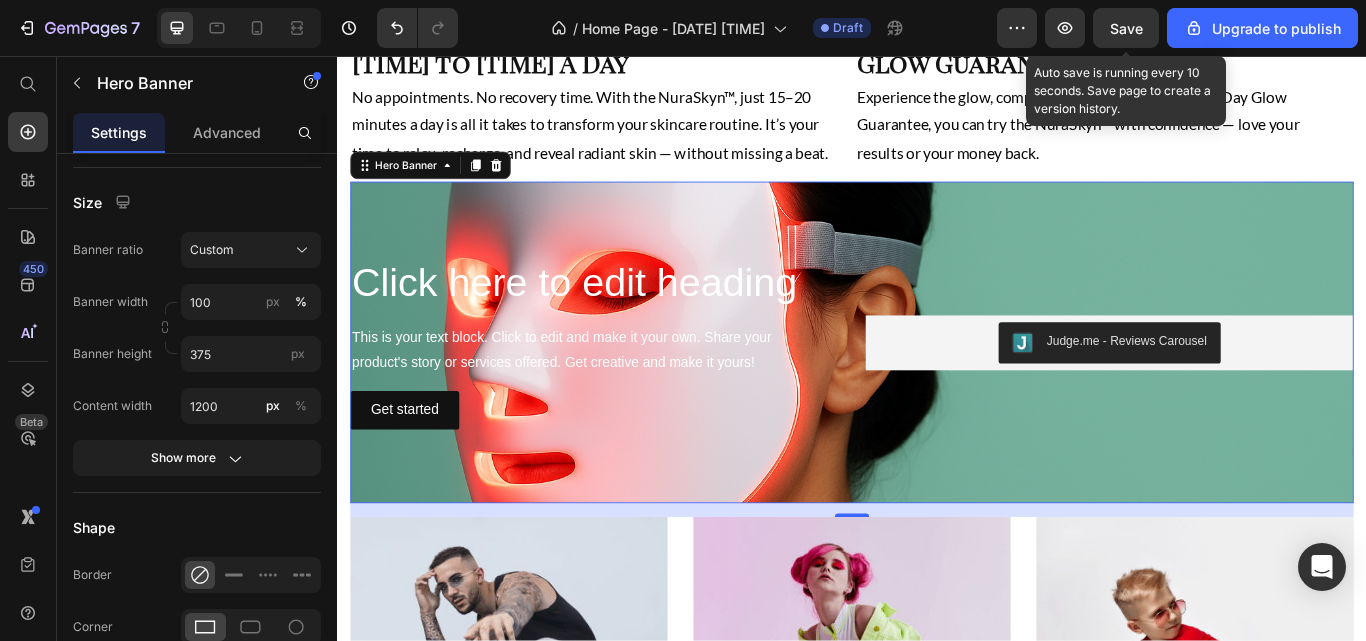 click on "Save" at bounding box center (1126, 28) 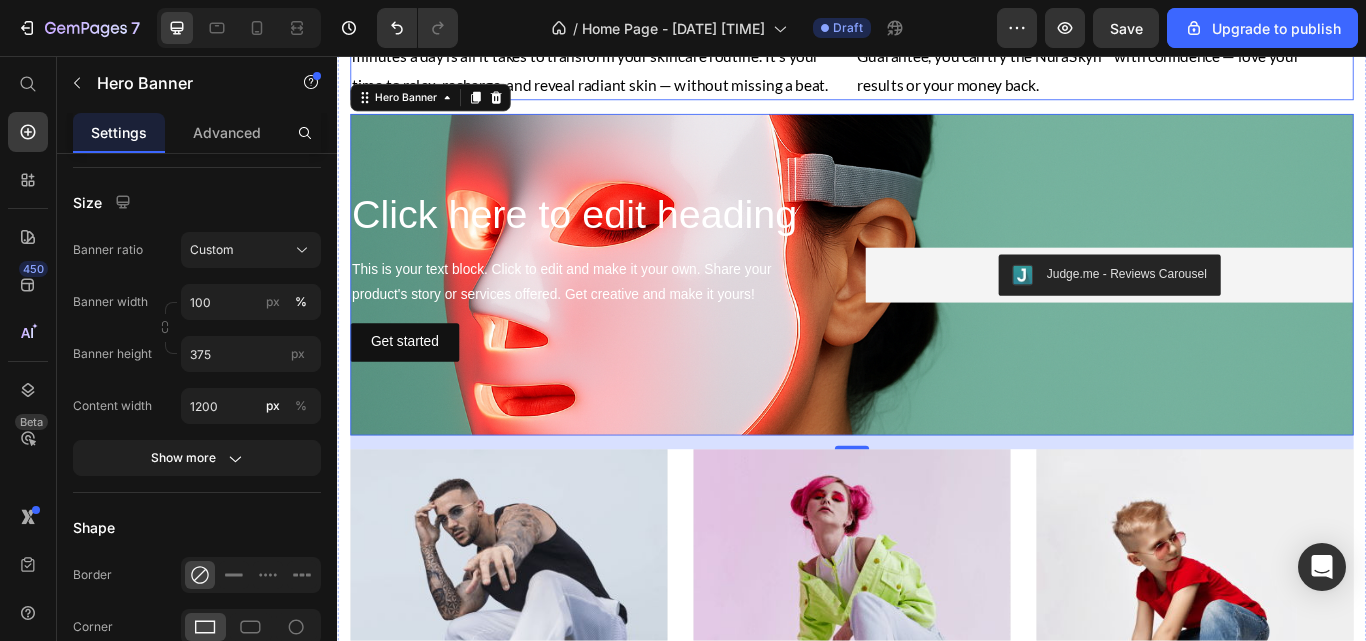 scroll, scrollTop: 2221, scrollLeft: 0, axis: vertical 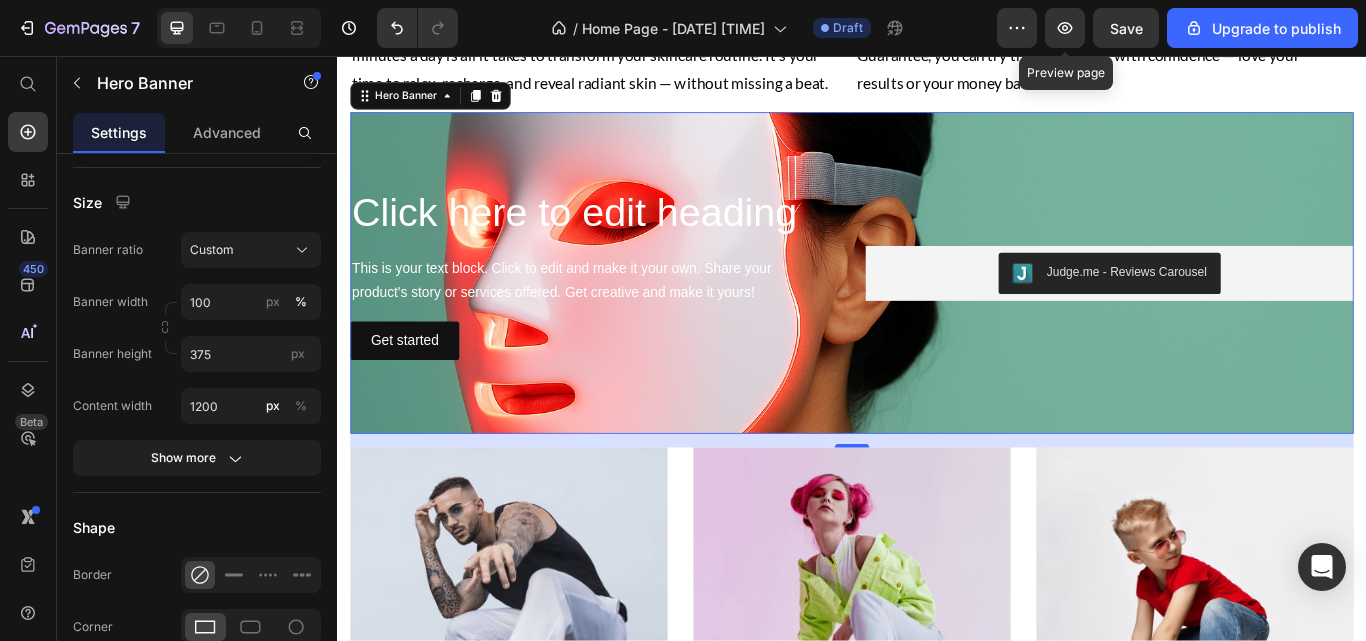 click 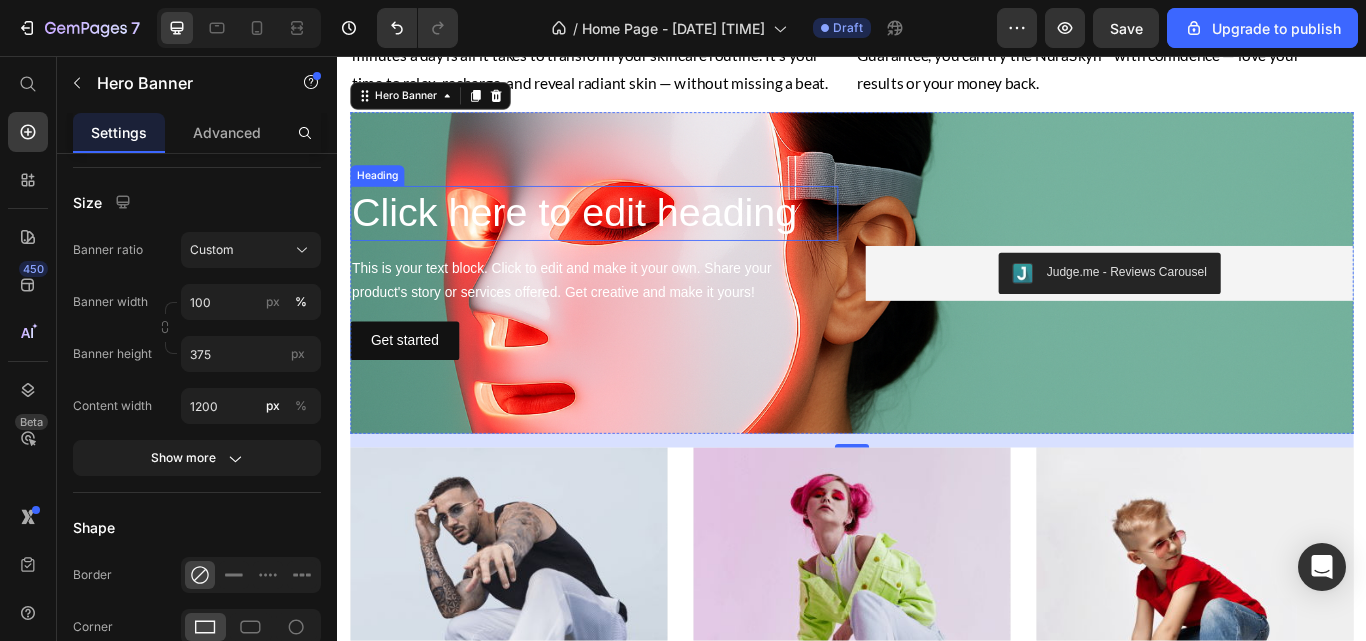 click on "Click here to edit heading" at bounding box center [636, 240] 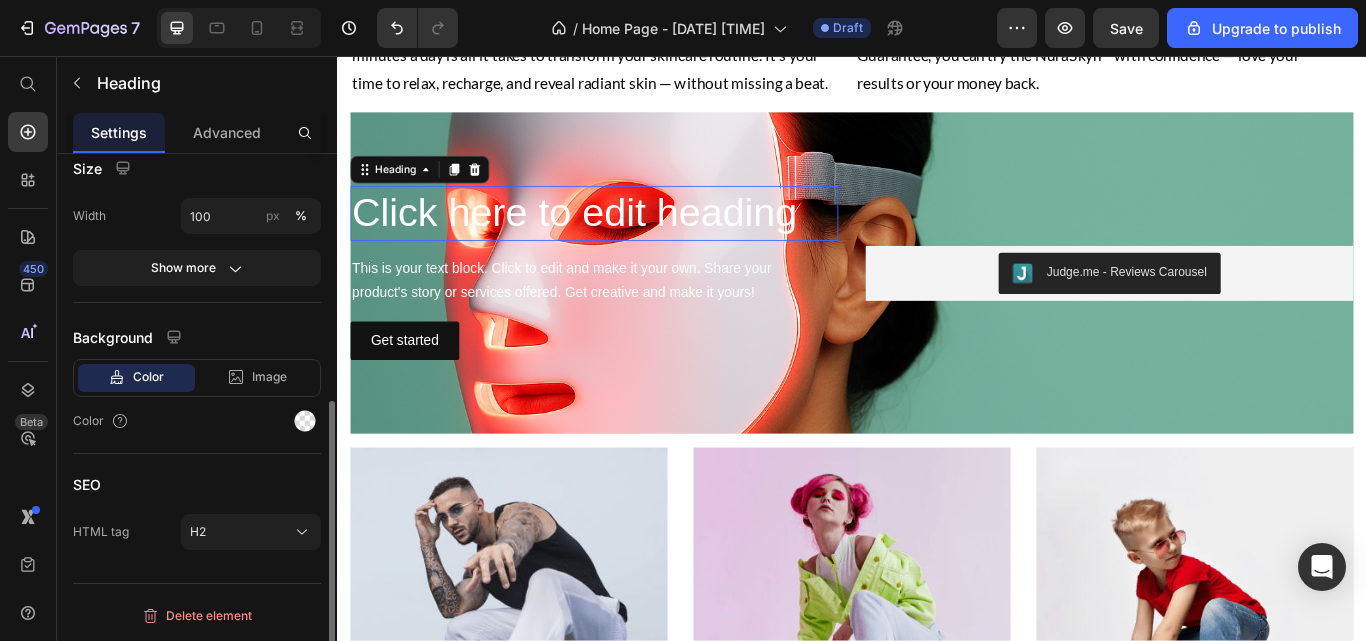 scroll, scrollTop: 0, scrollLeft: 0, axis: both 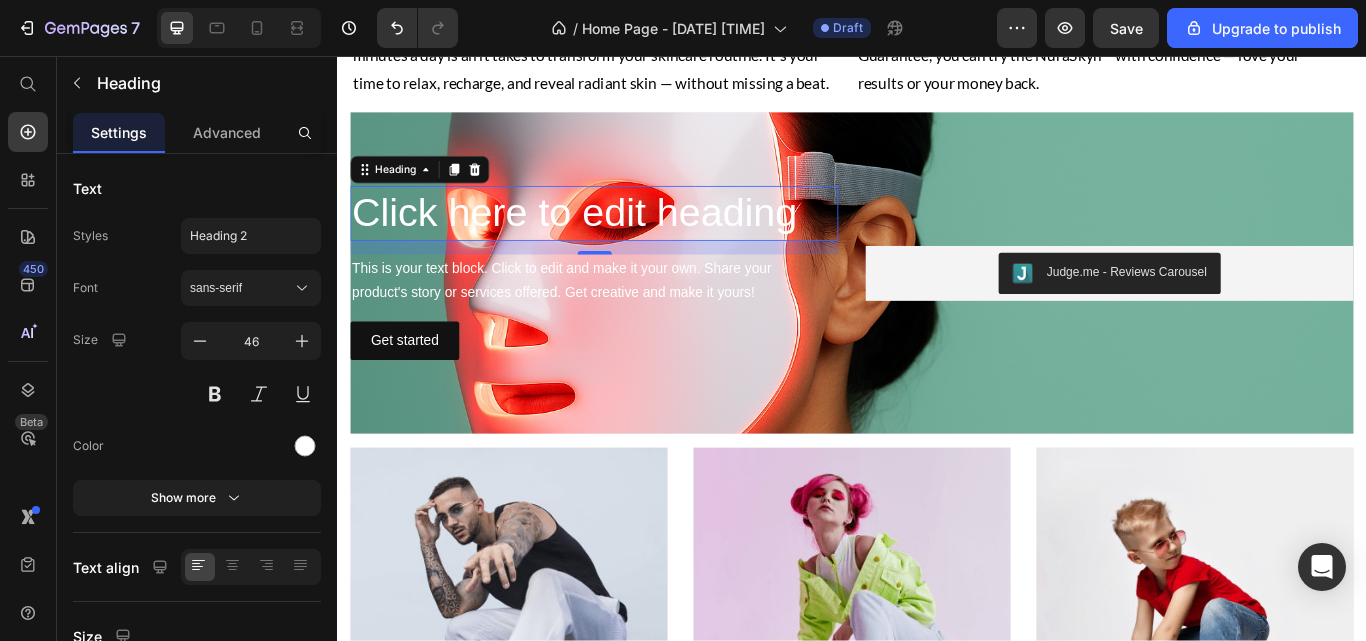 click on "Click here to edit heading" at bounding box center [636, 240] 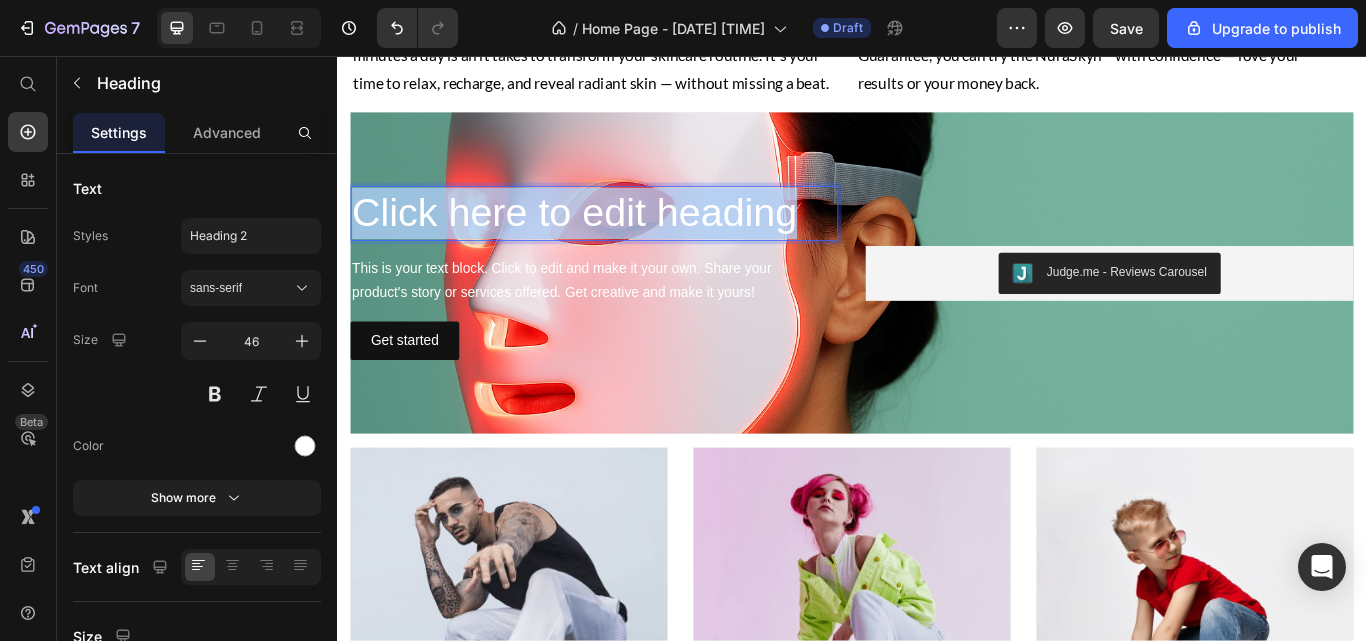 click on "Click here to edit heading" at bounding box center (636, 240) 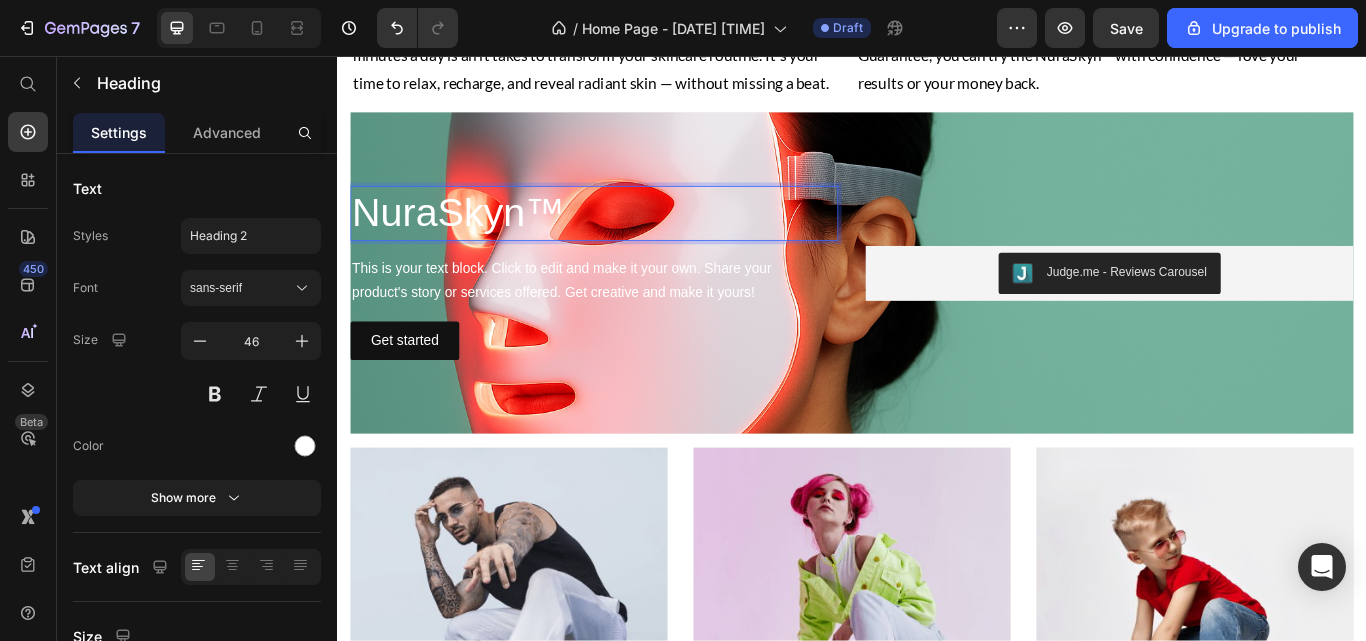 click on "sans-serif" at bounding box center [241, 288] 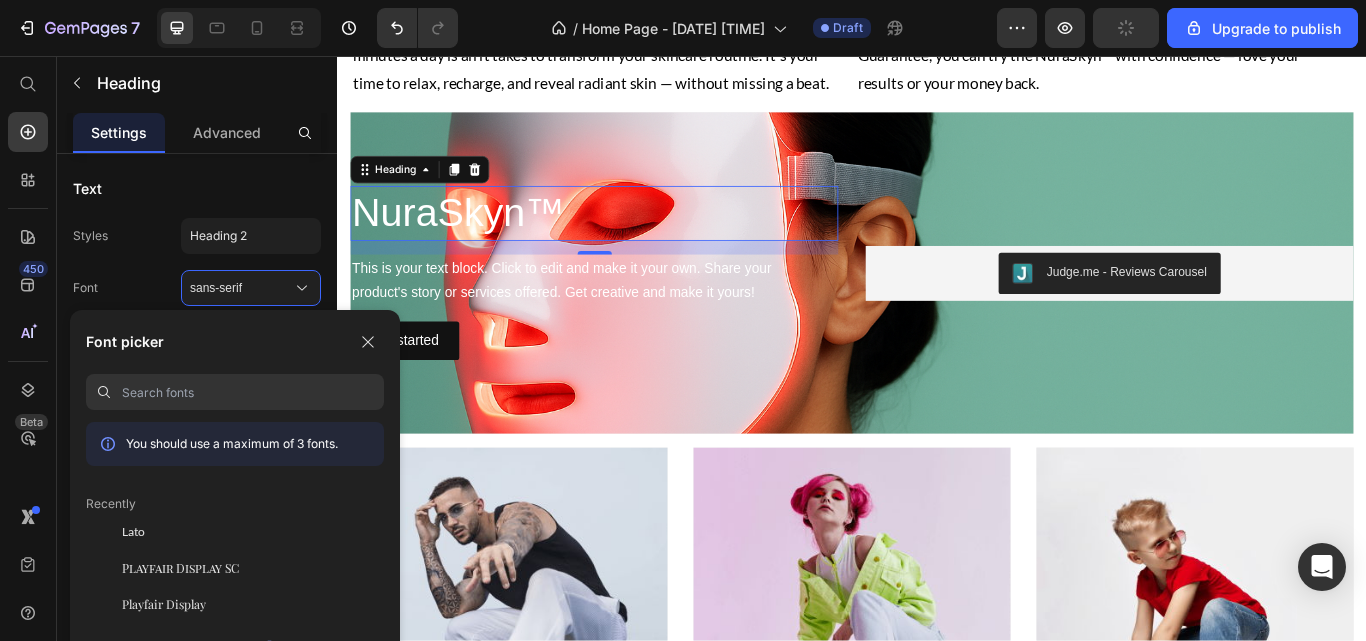 click on "Playfair Display SC" at bounding box center (180, 568) 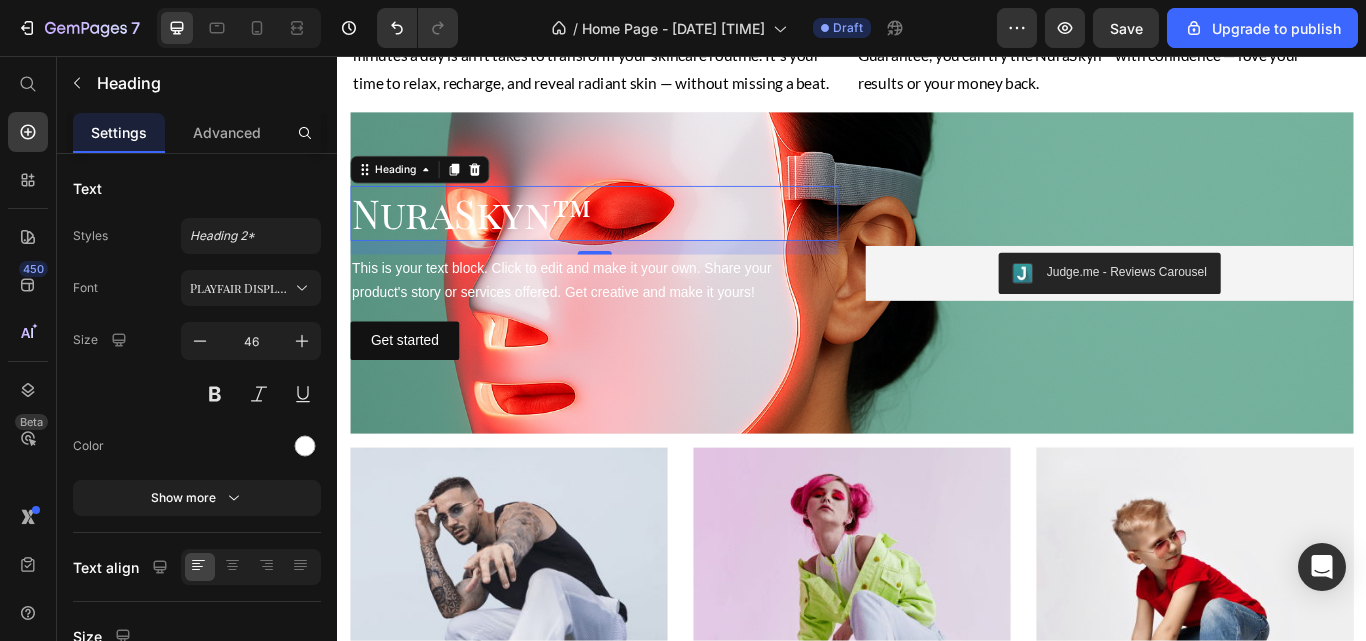 click at bounding box center (215, 394) 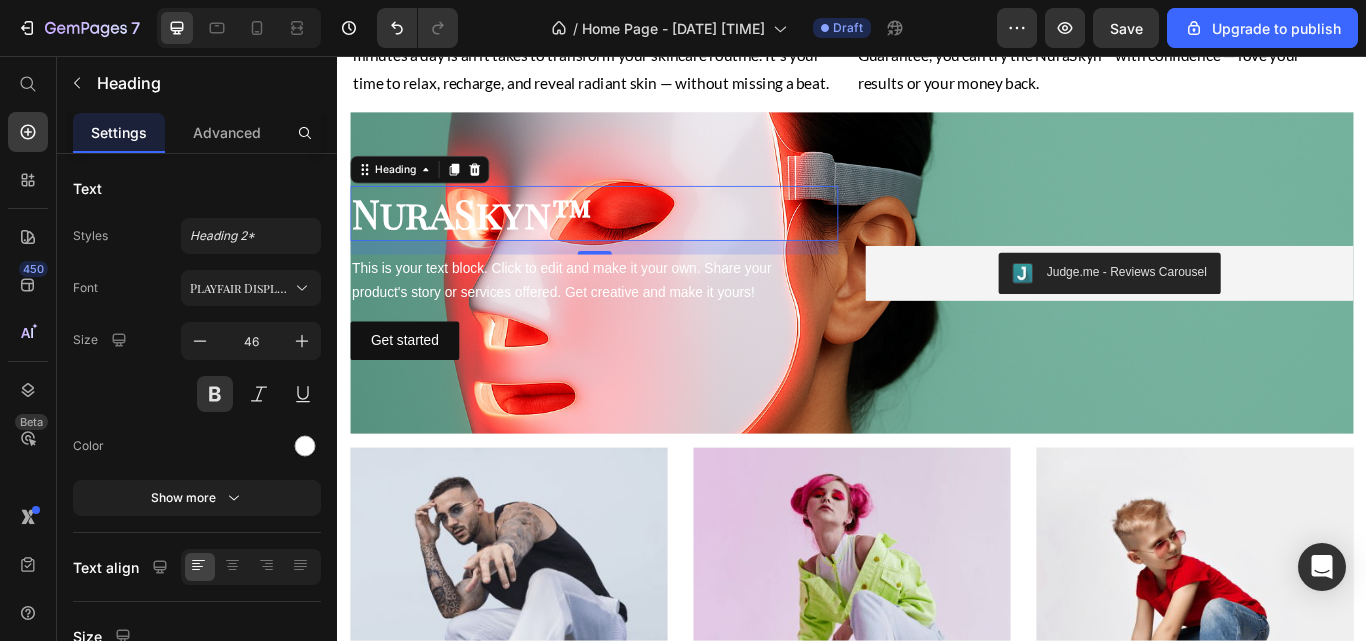 click at bounding box center (305, 446) 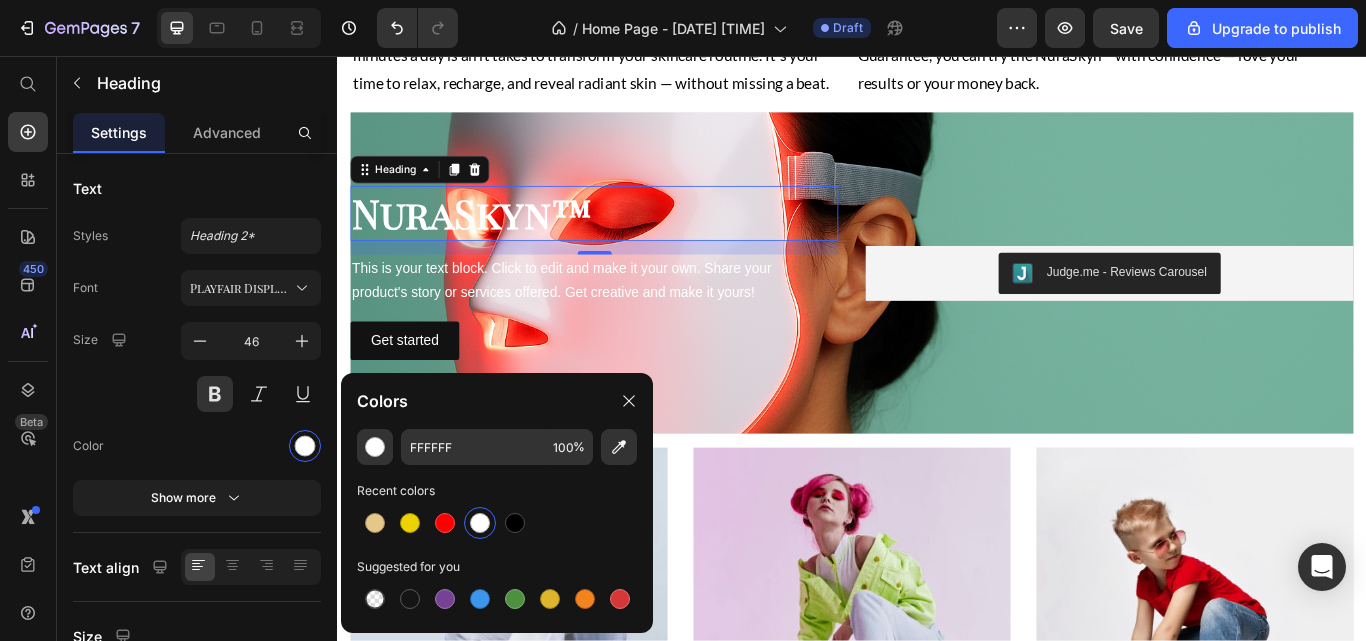 click at bounding box center (515, 523) 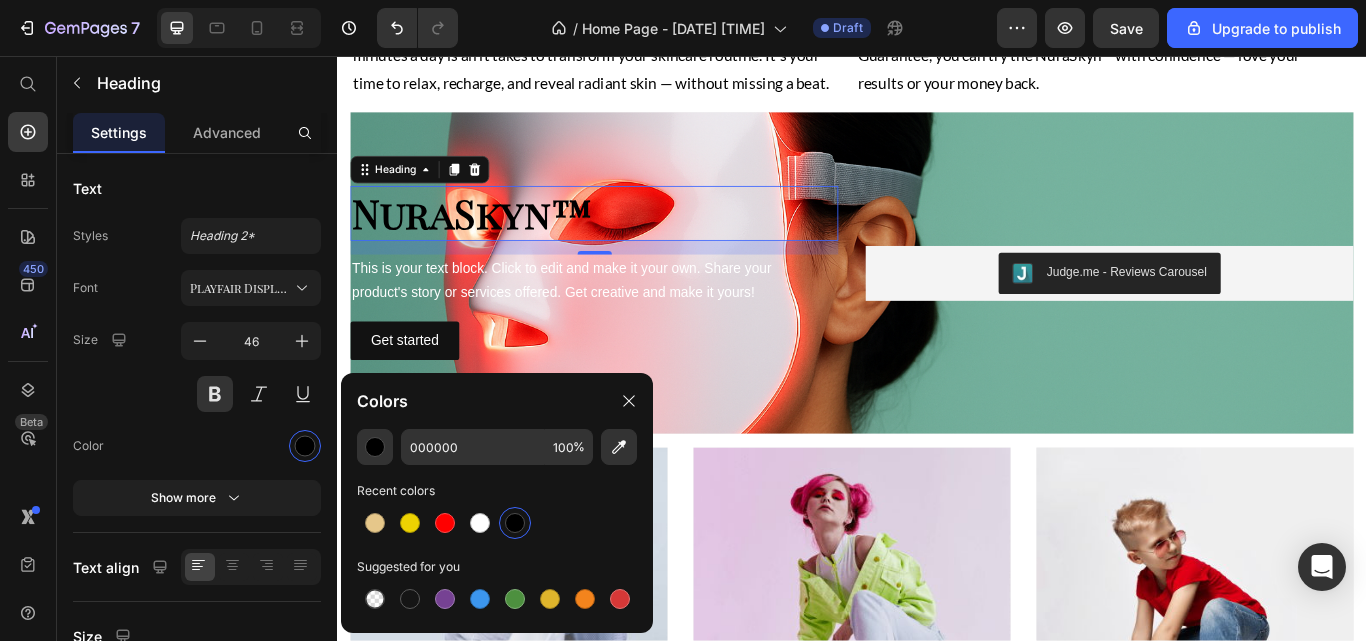 click at bounding box center [480, 523] 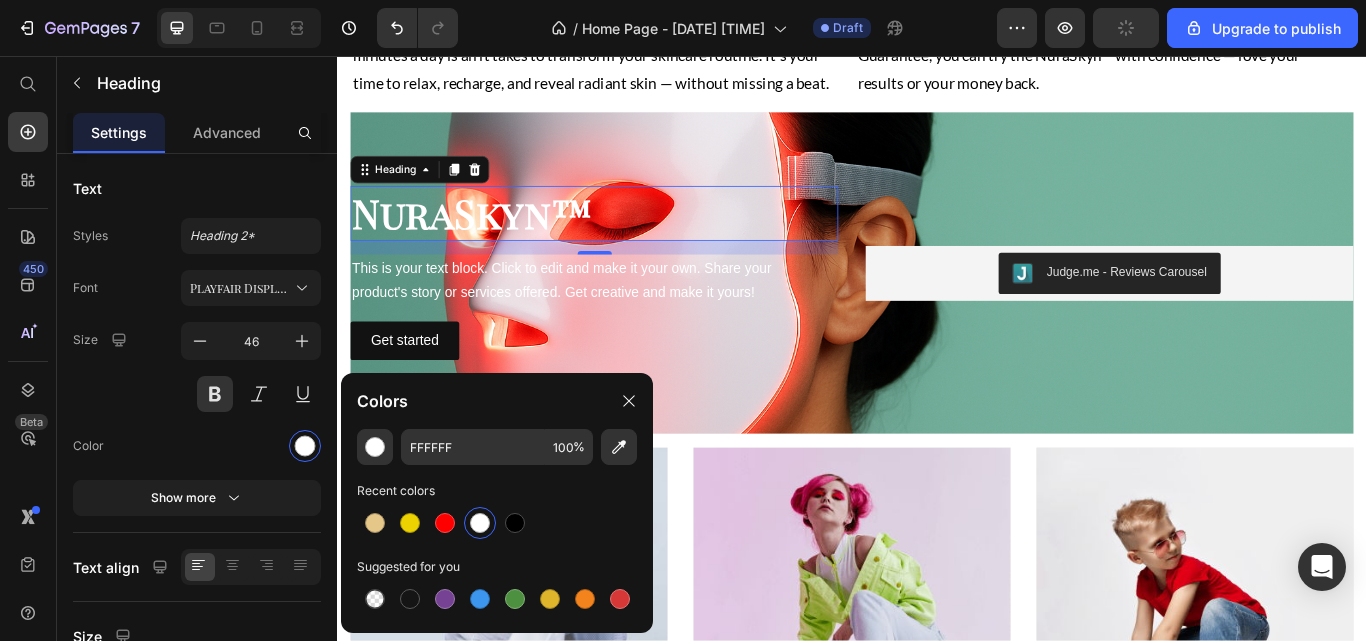 click at bounding box center (375, 523) 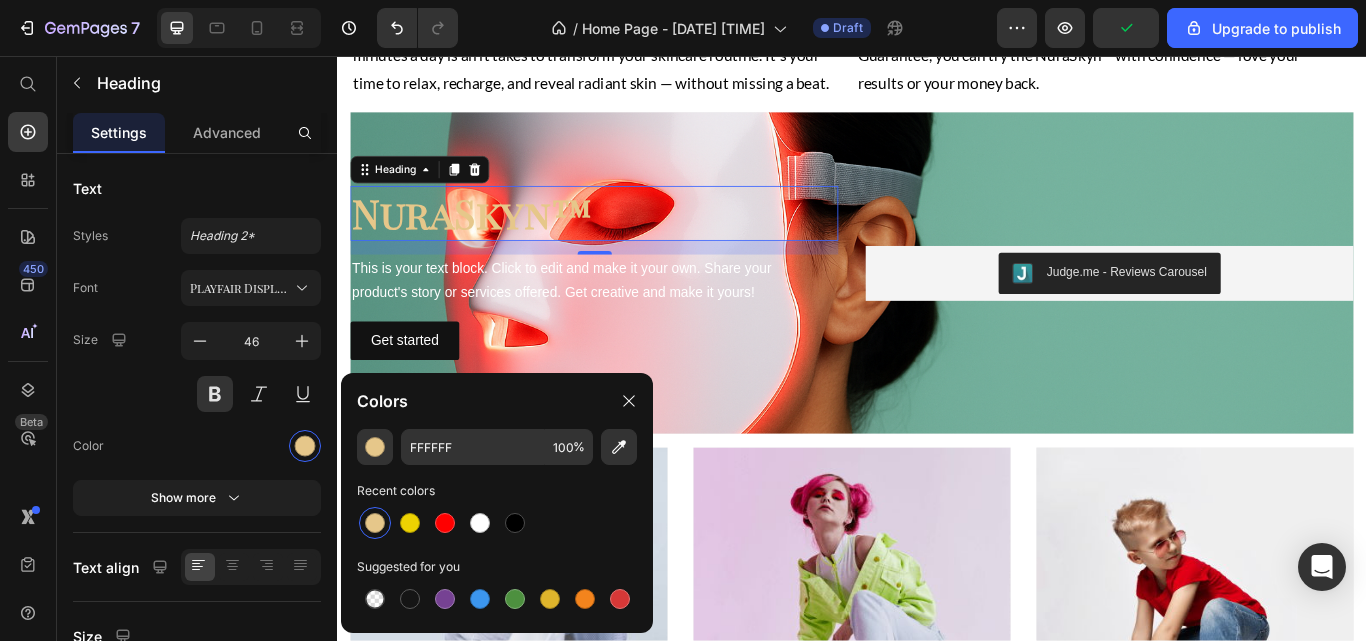 type on "E6C78A" 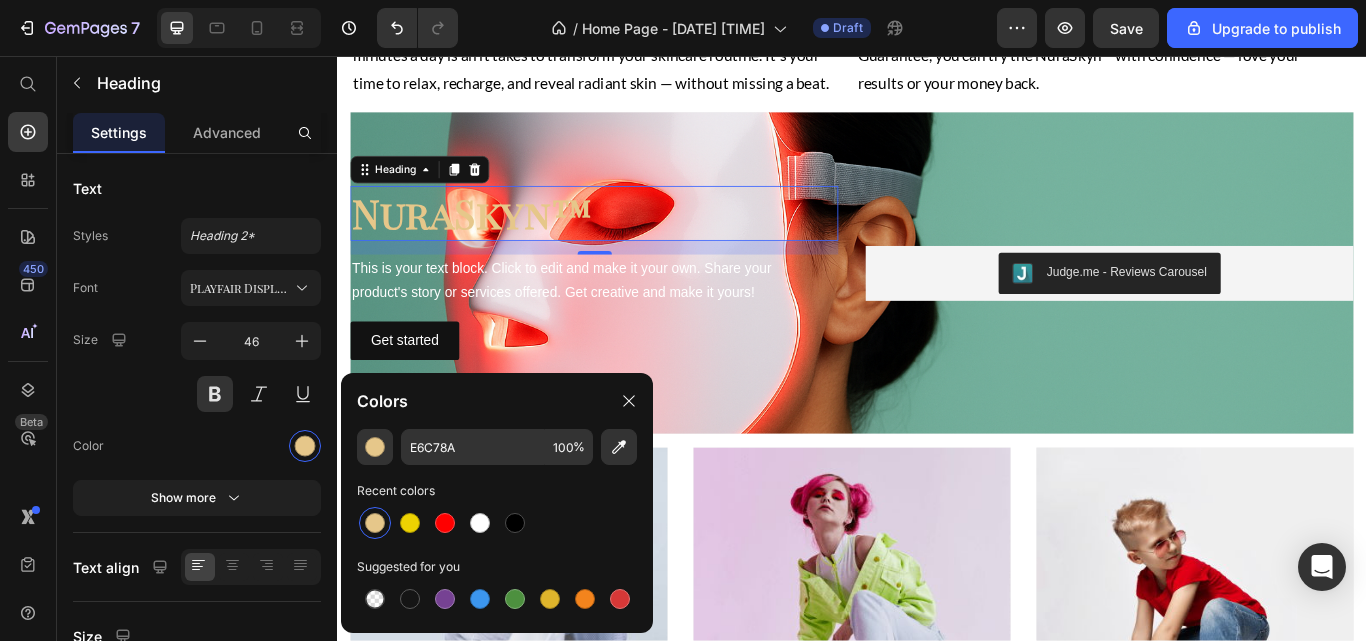 click 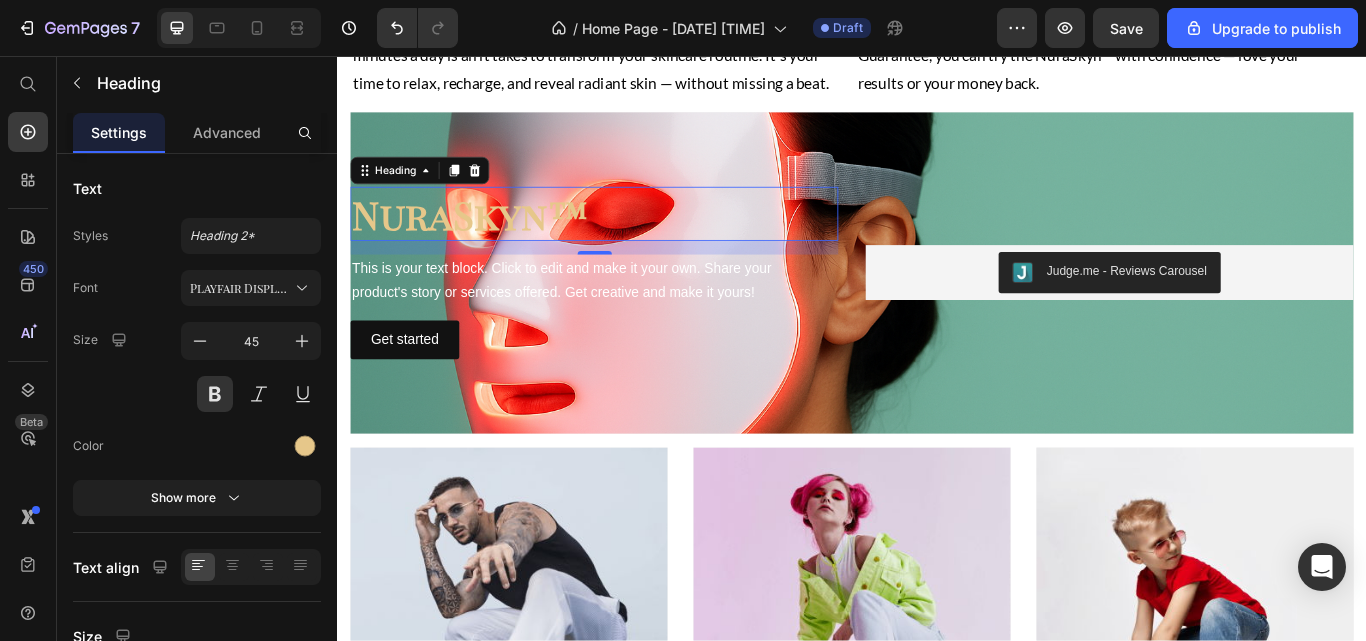 click 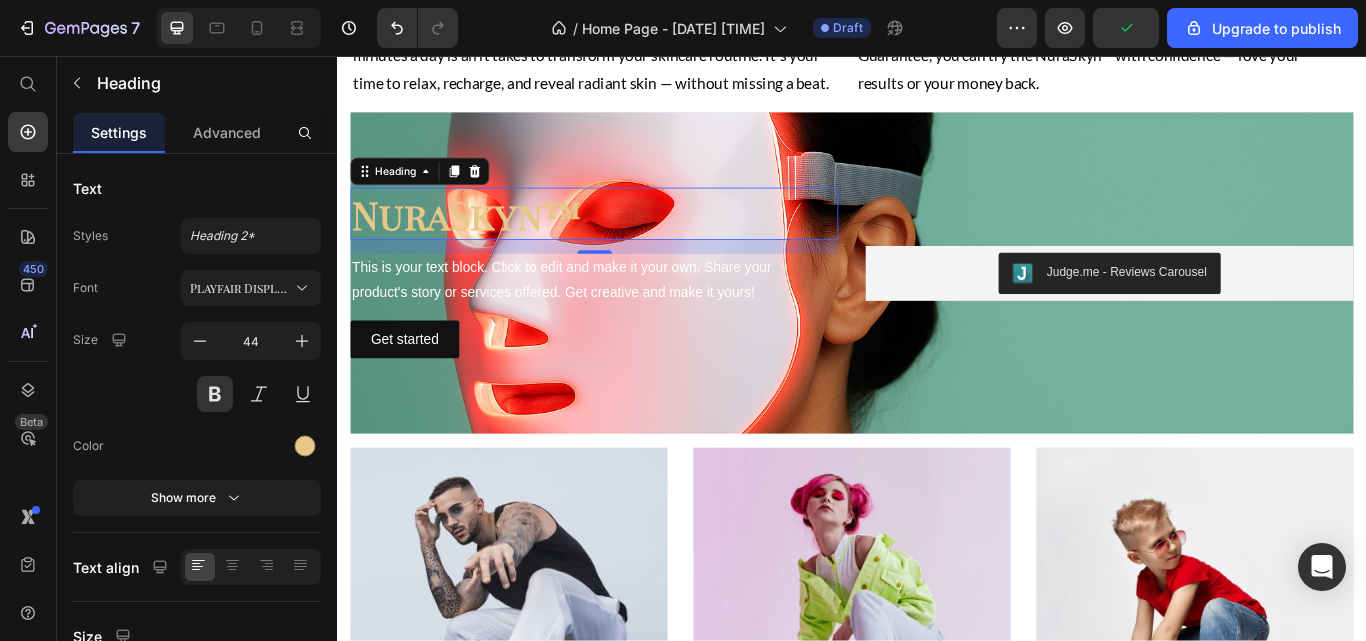 click 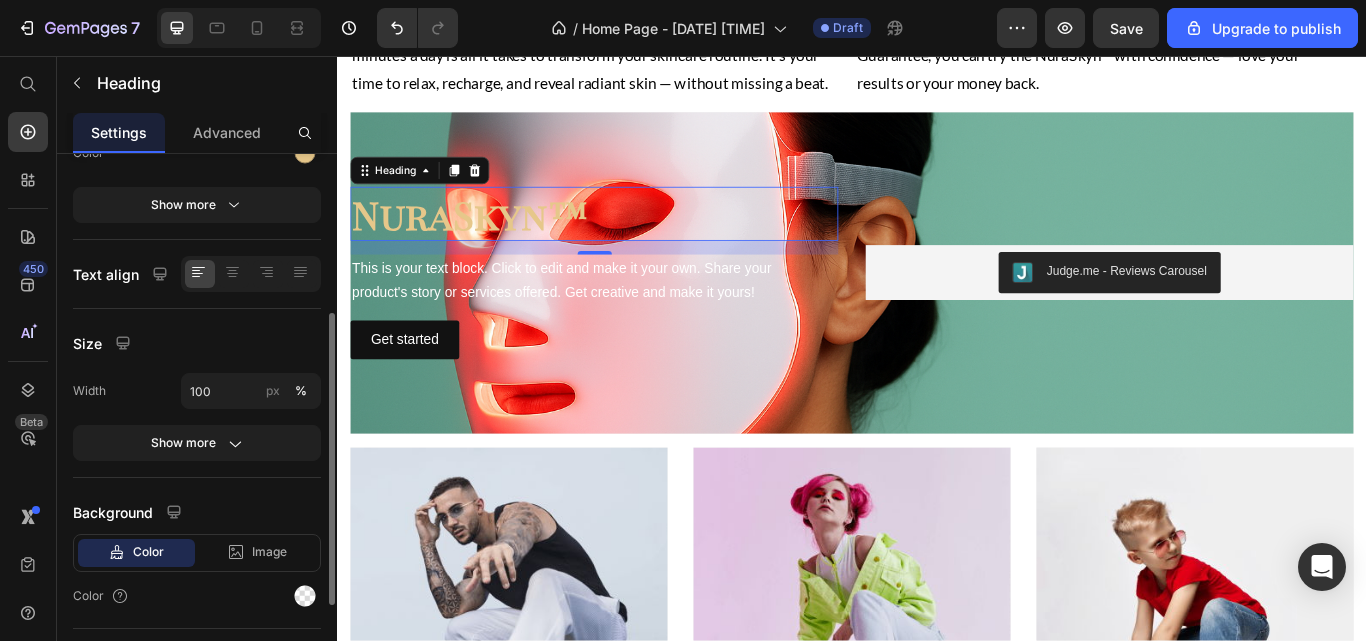 scroll, scrollTop: 295, scrollLeft: 0, axis: vertical 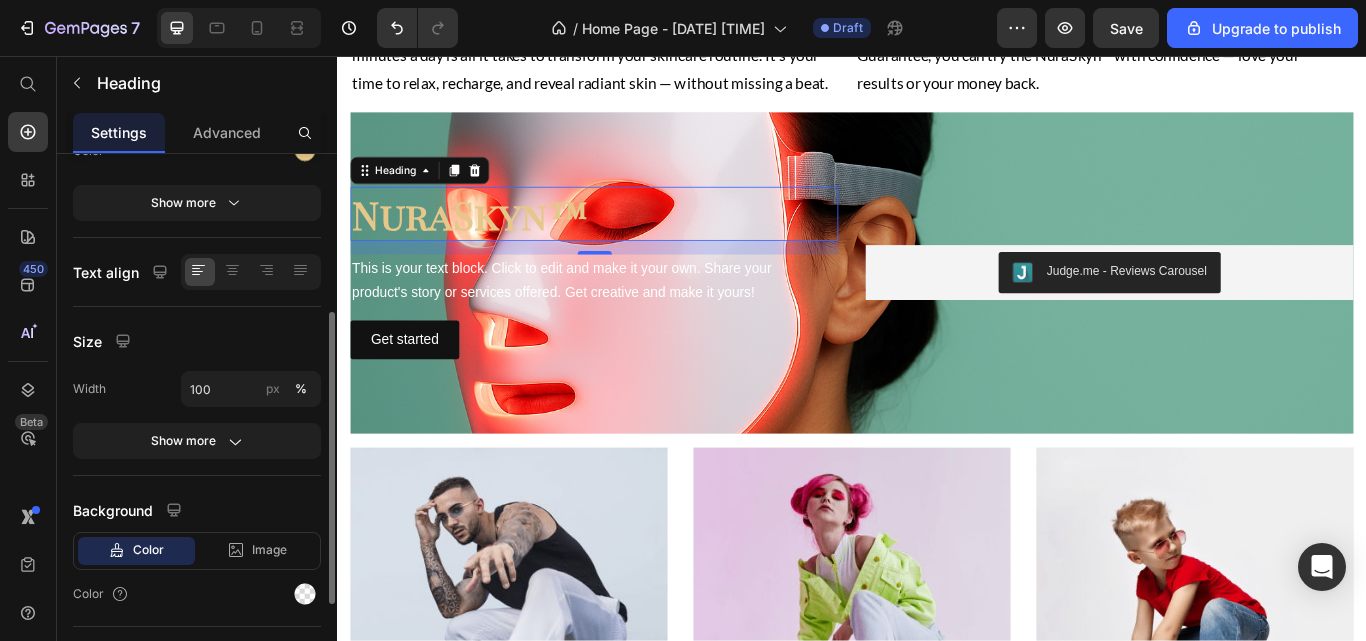 click on "Advanced" at bounding box center [227, 132] 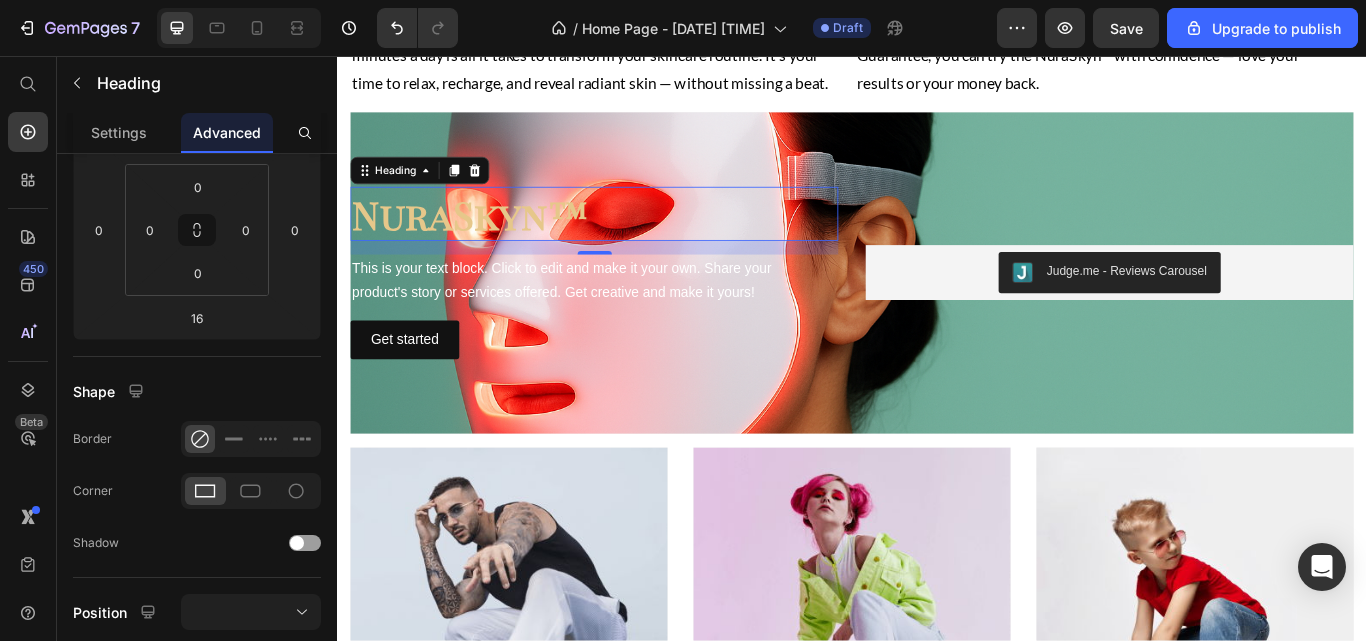 scroll, scrollTop: 0, scrollLeft: 0, axis: both 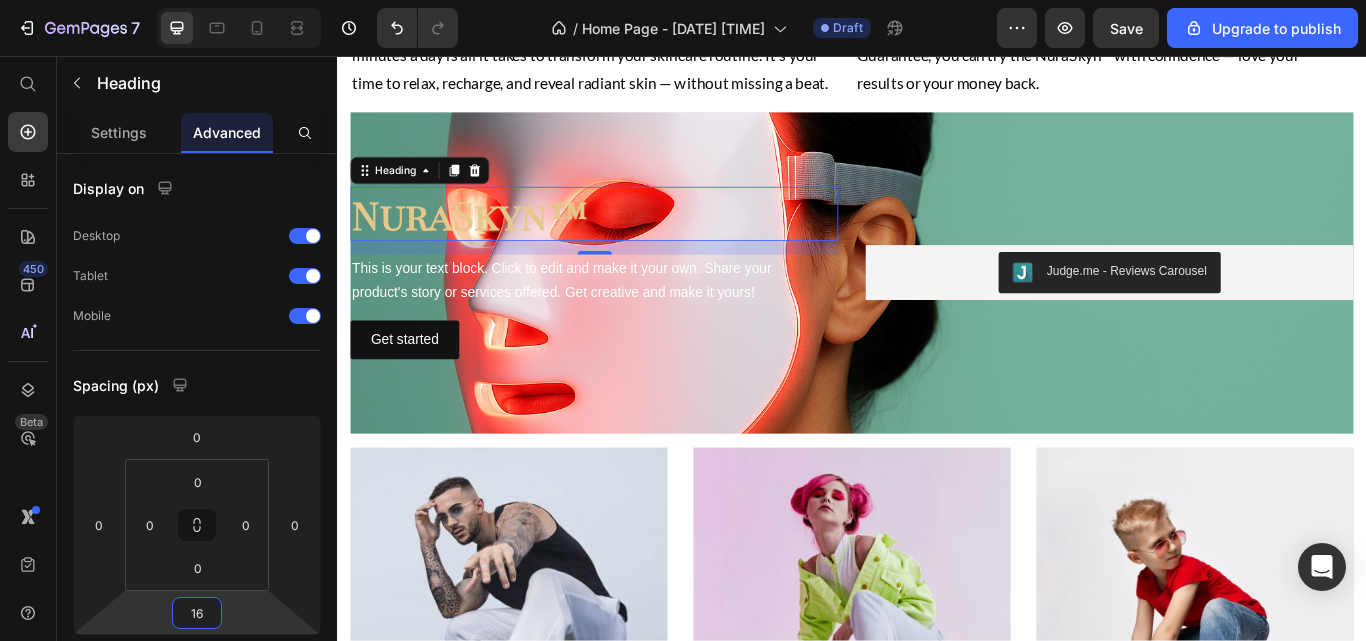 click on "16" at bounding box center (197, 613) 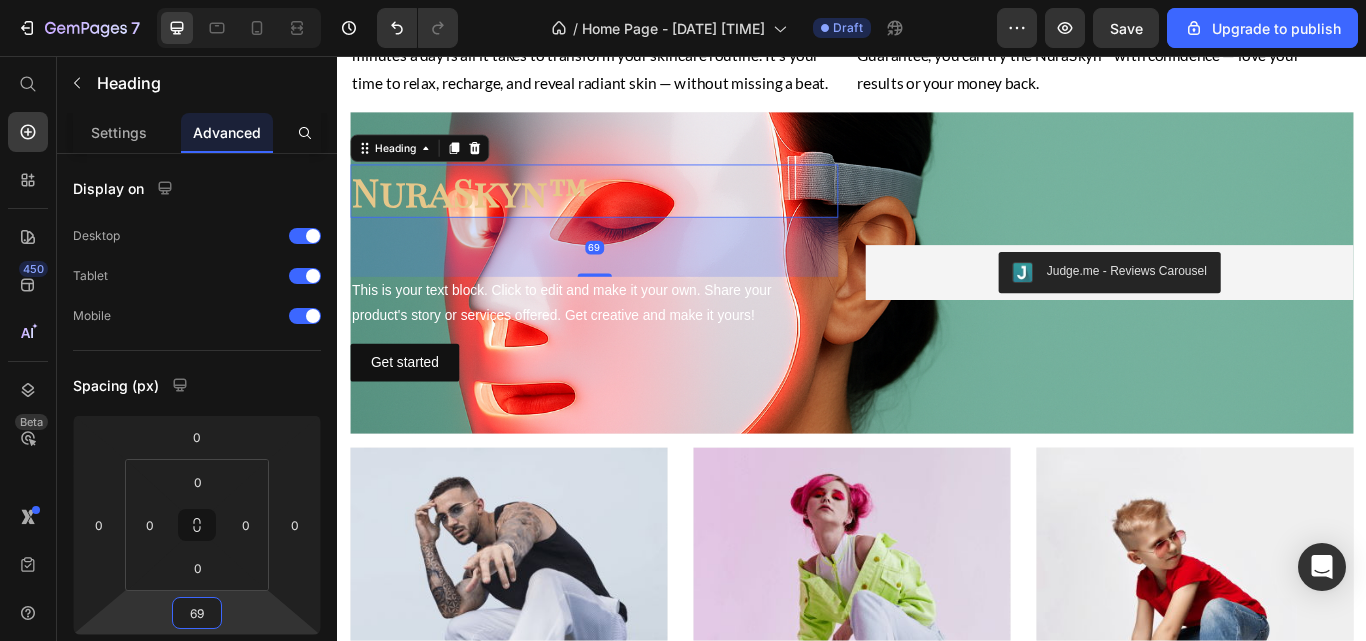 type on "68" 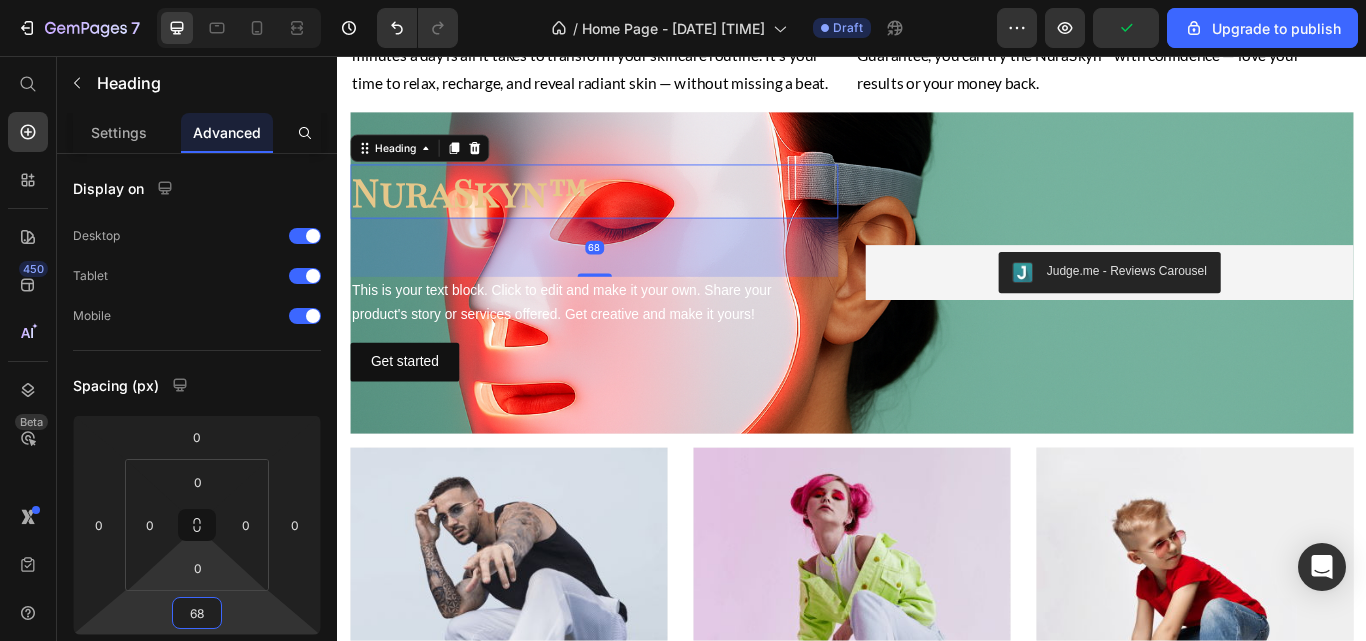 click on "0" at bounding box center [198, 568] 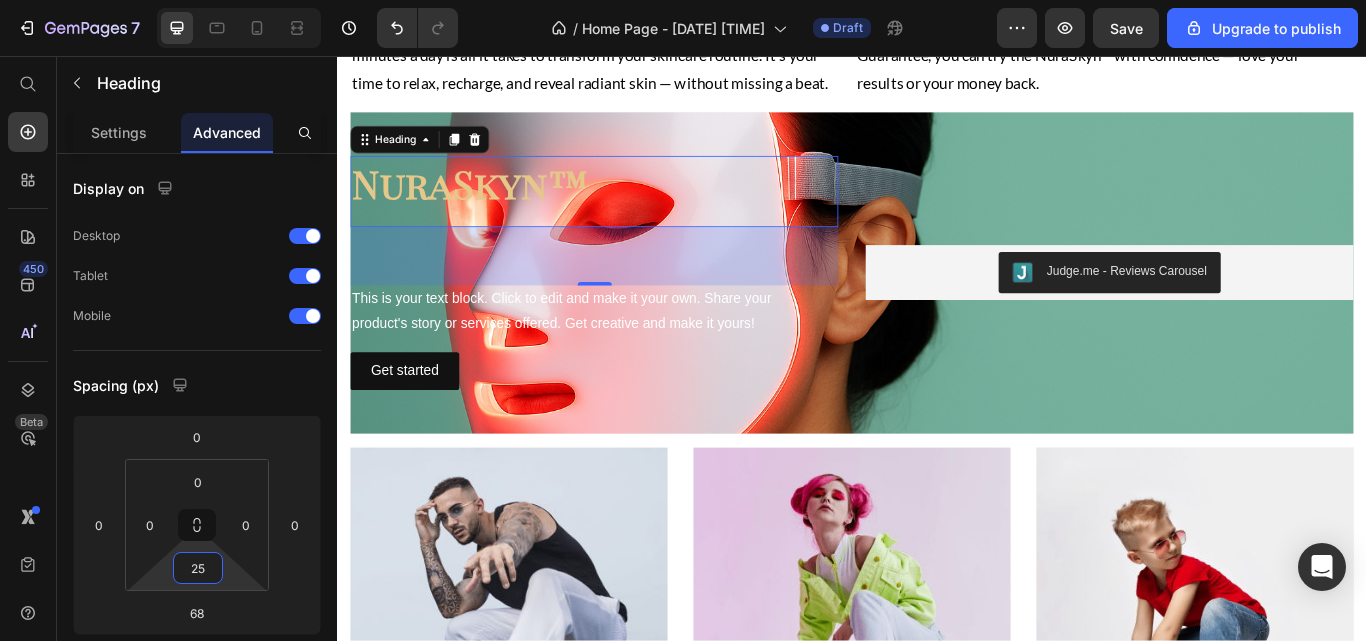 type on "26" 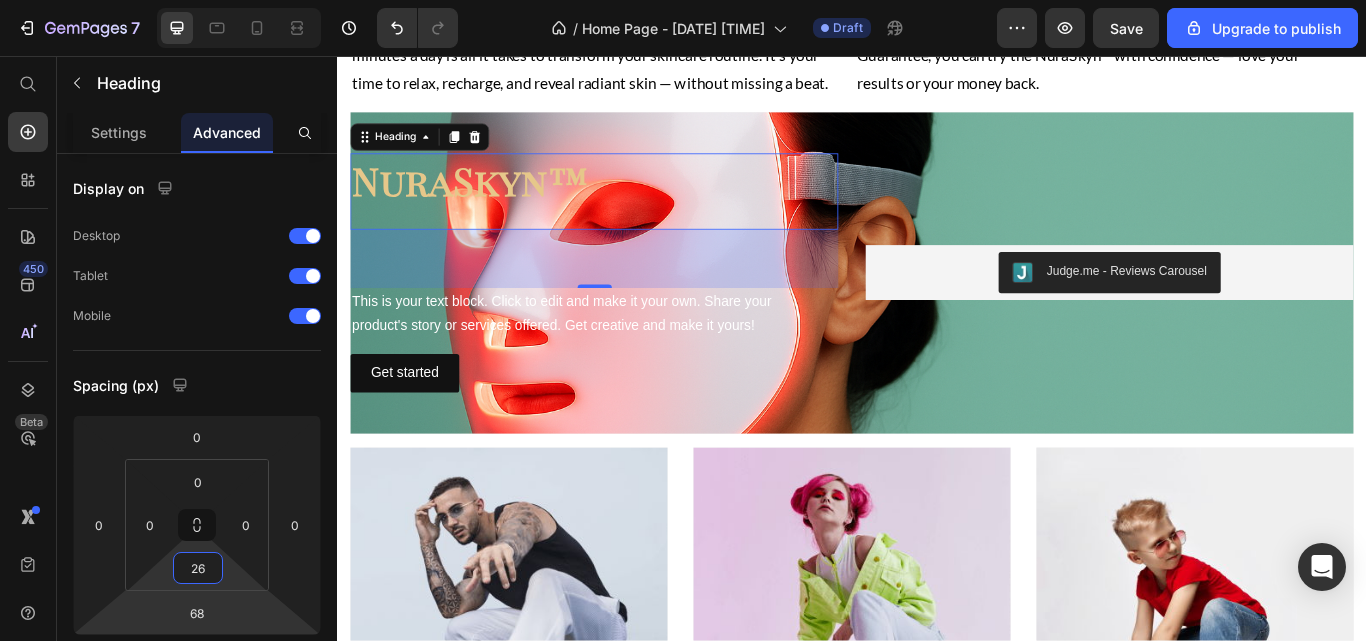 click on "68" at bounding box center [197, 613] 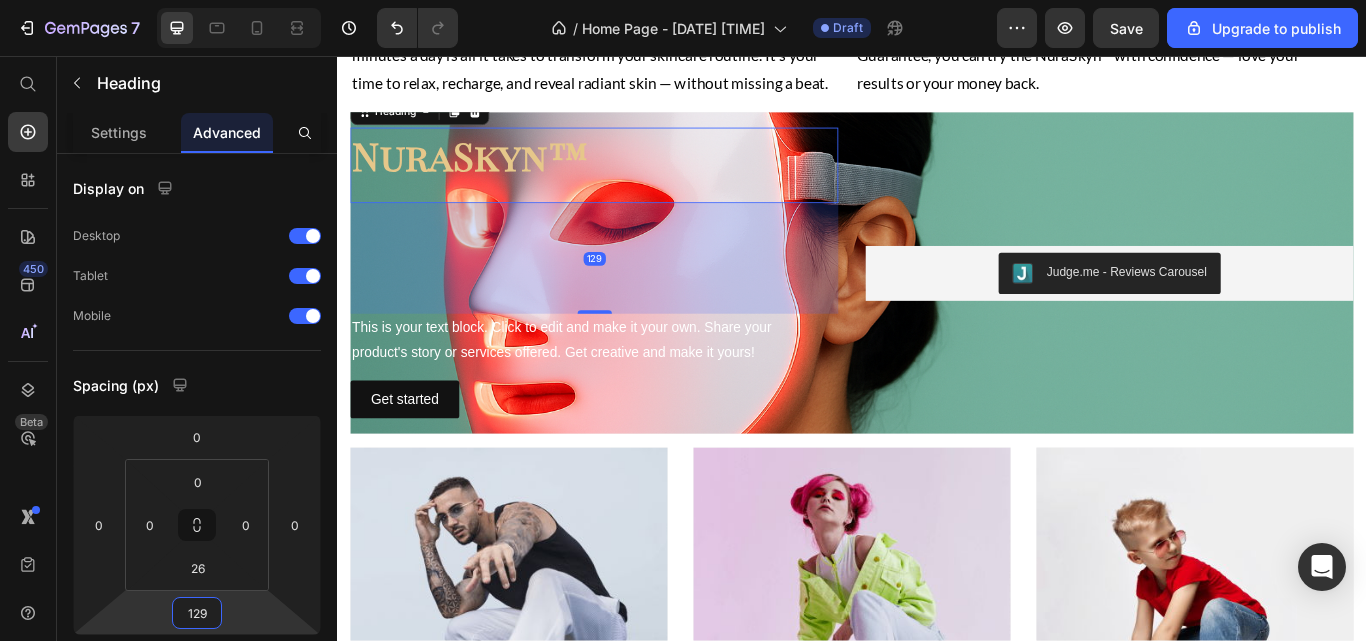type on "128" 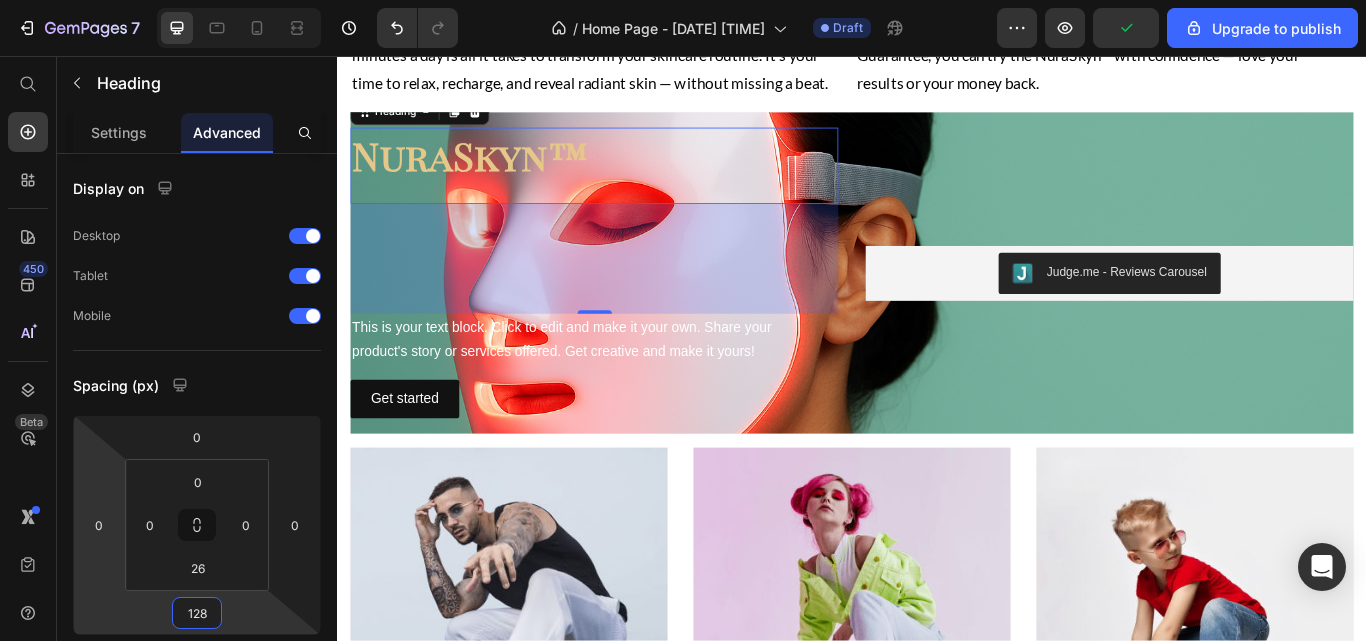 click on "0" at bounding box center [99, 525] 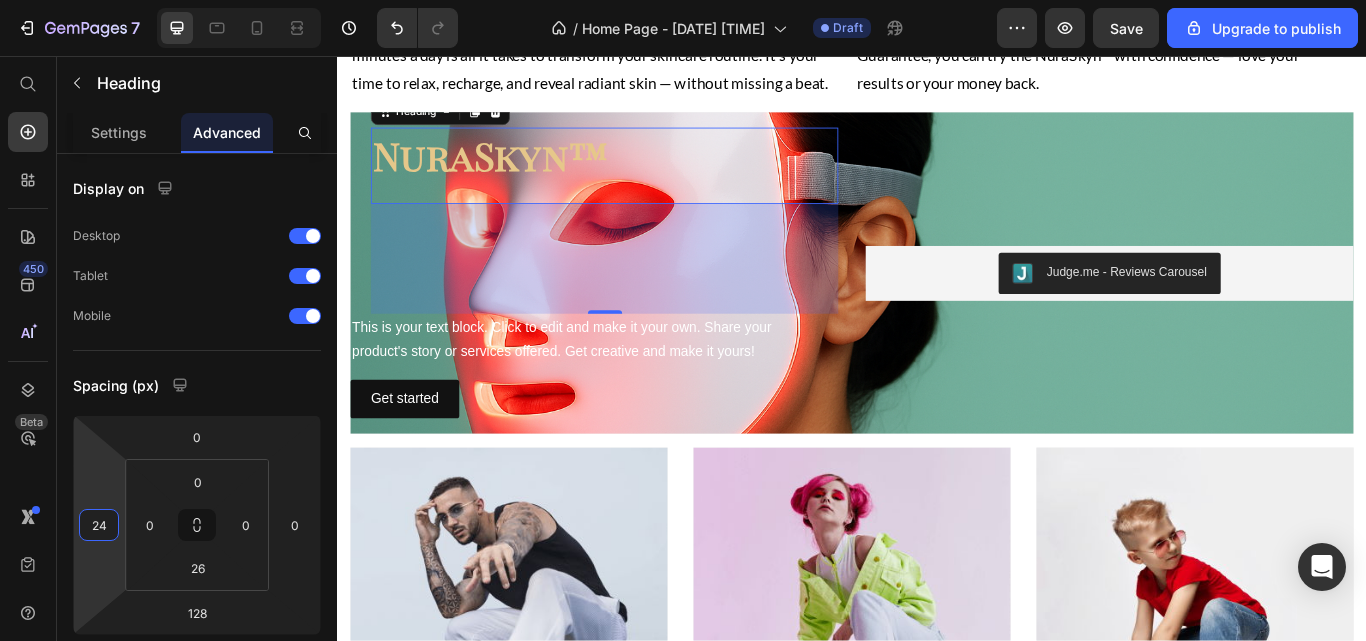 type on "25" 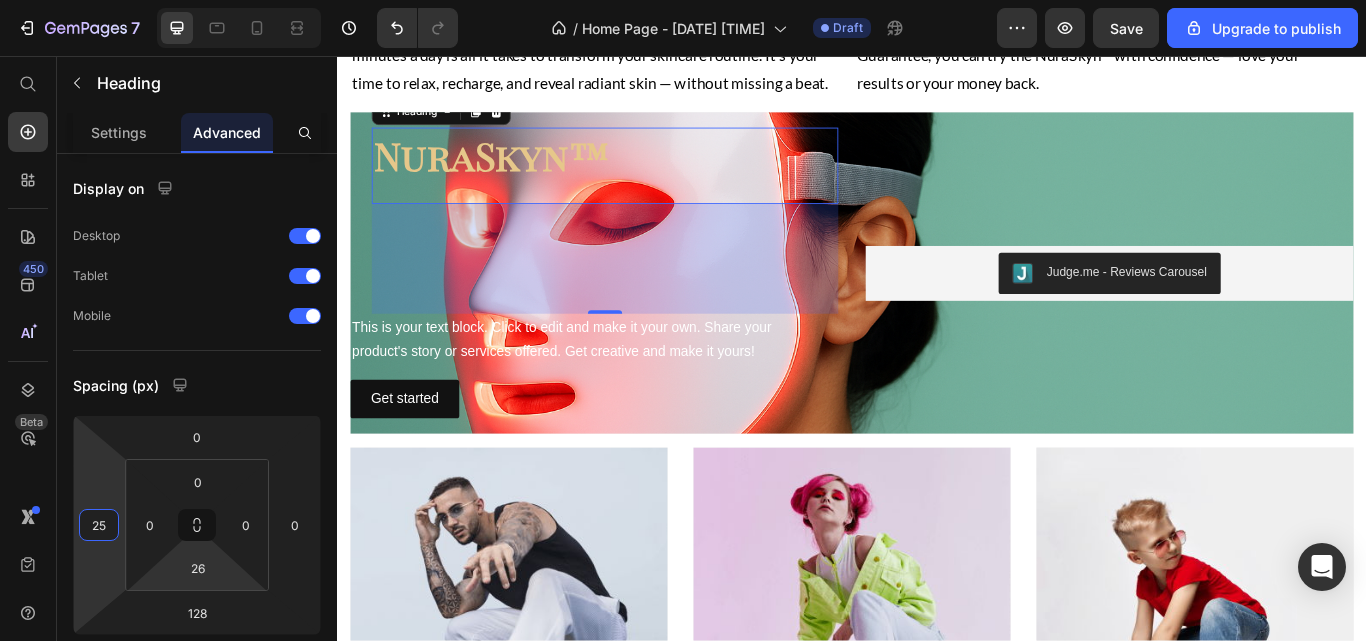 click on "26" at bounding box center (198, 568) 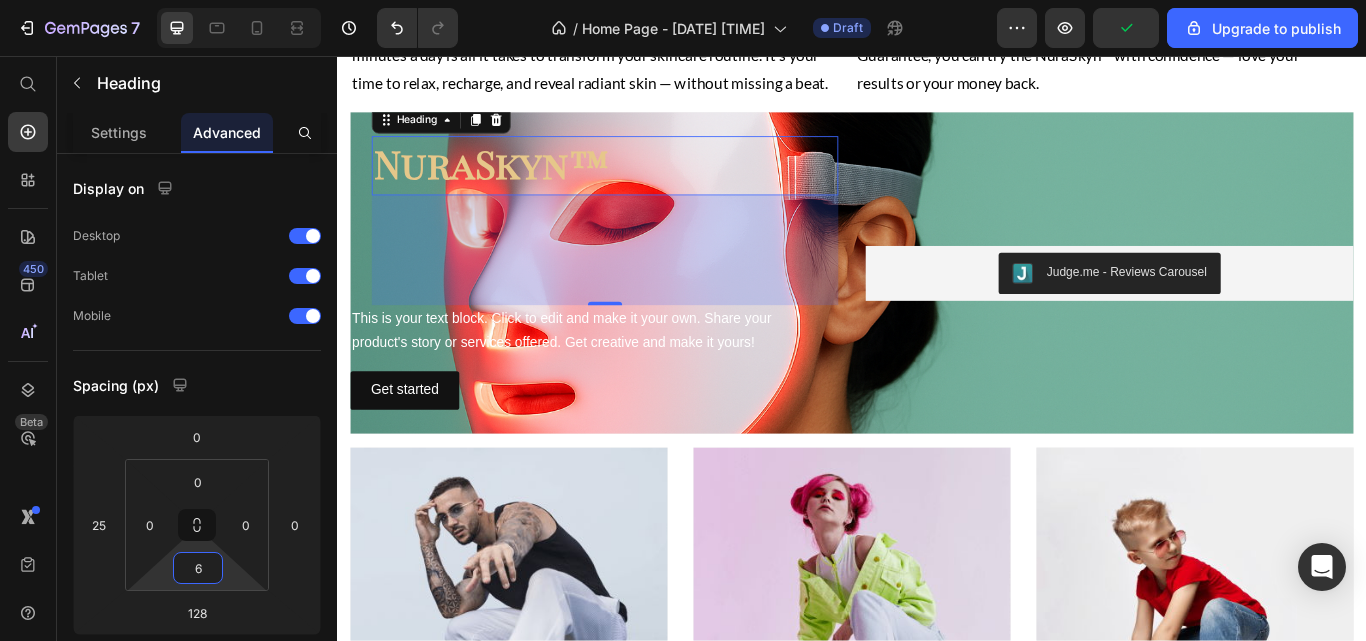 type on "5" 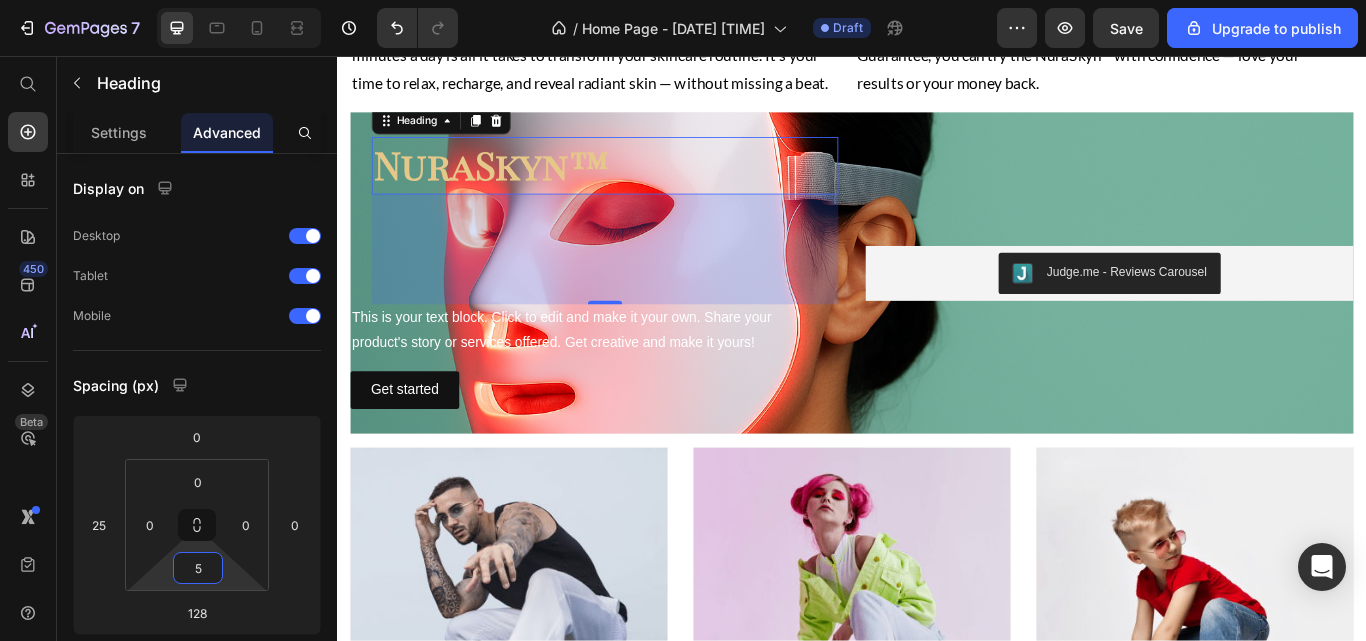 click on "Settings" 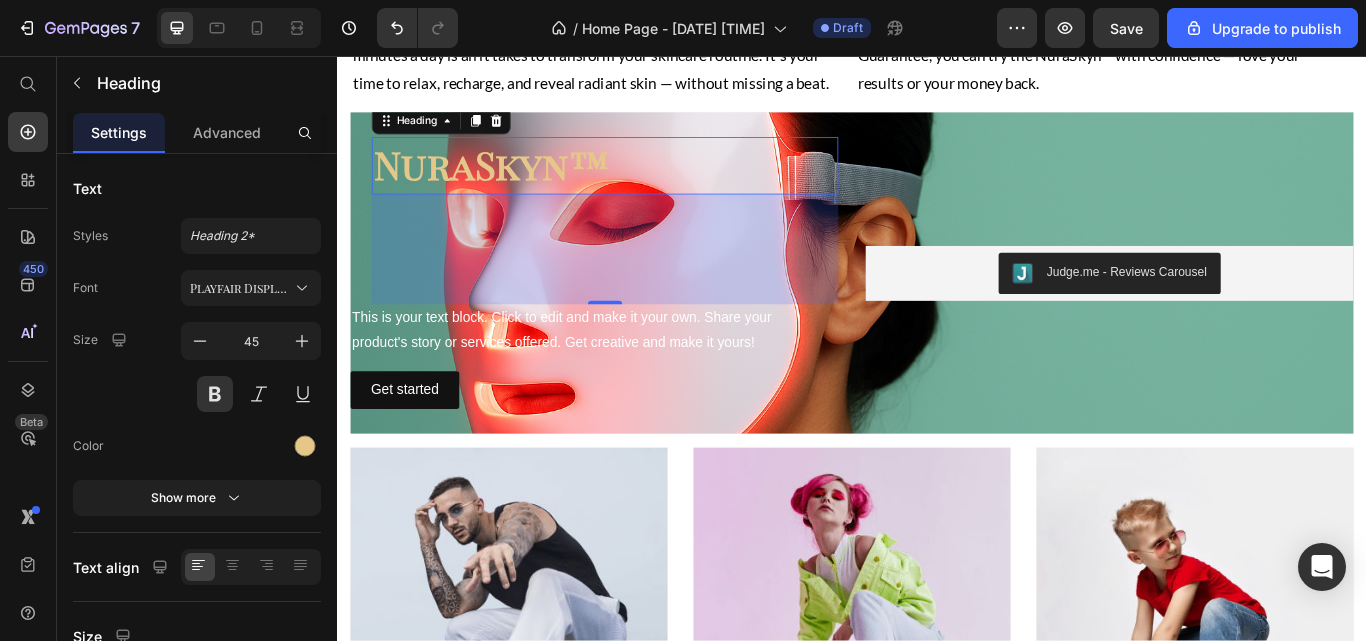 click at bounding box center (305, 446) 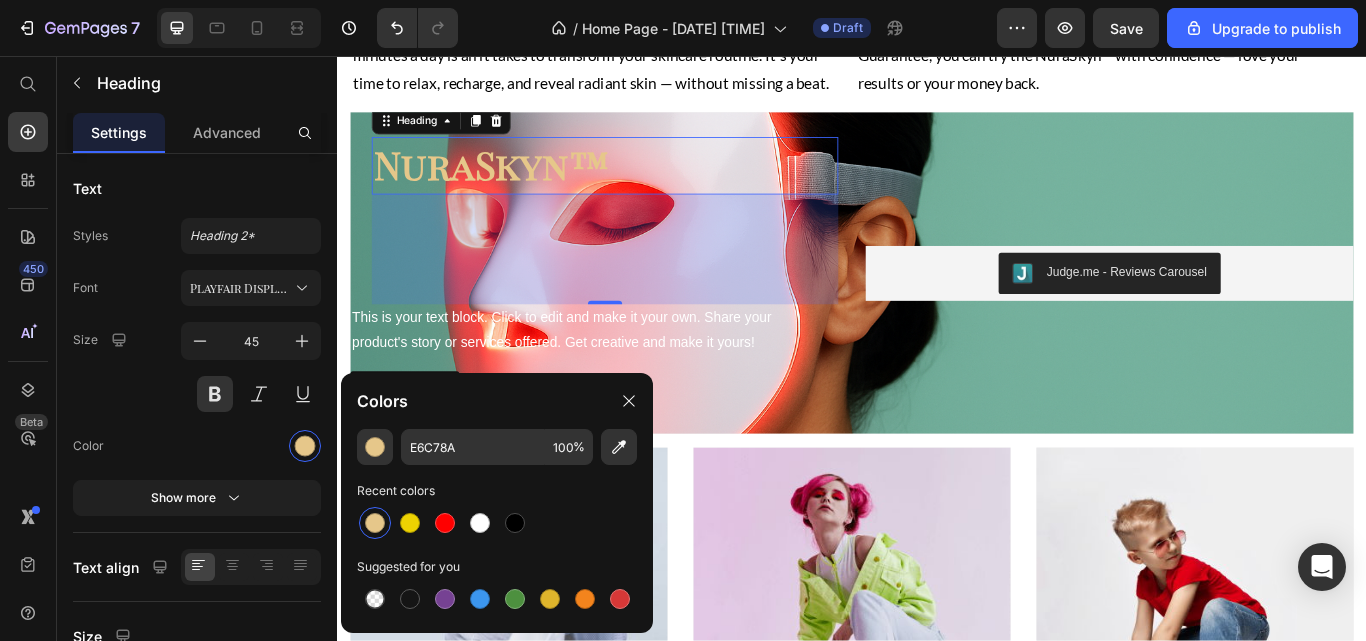 click at bounding box center (515, 523) 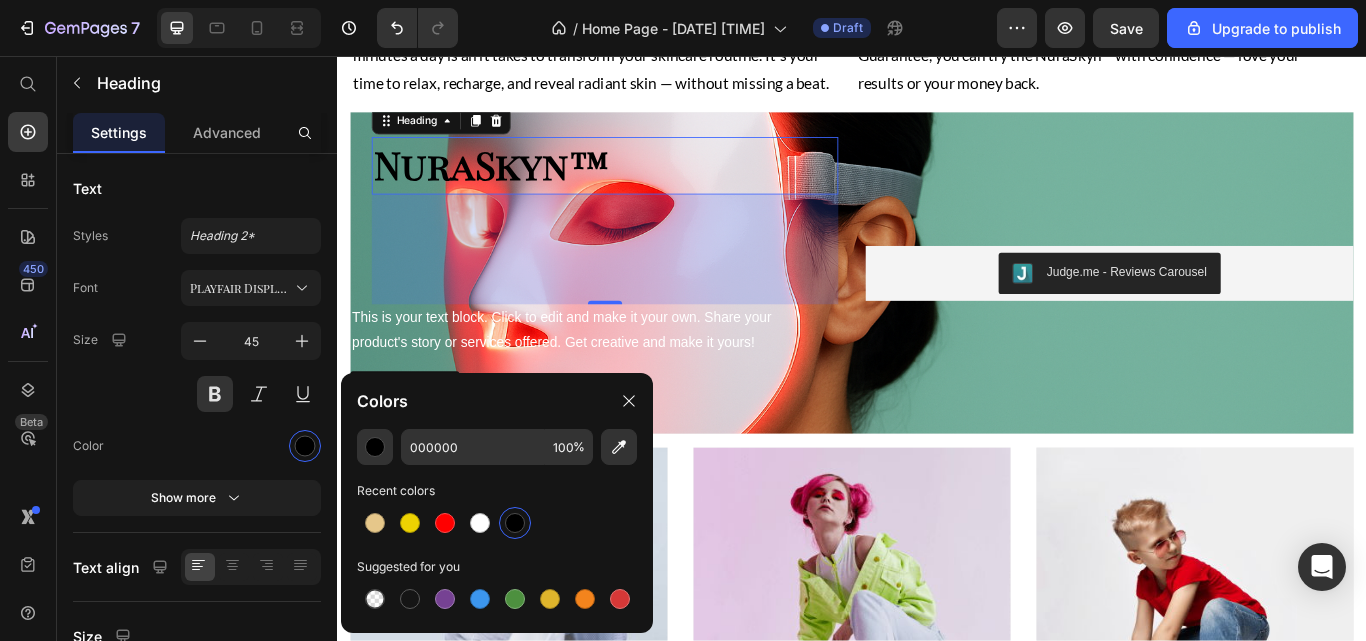 click 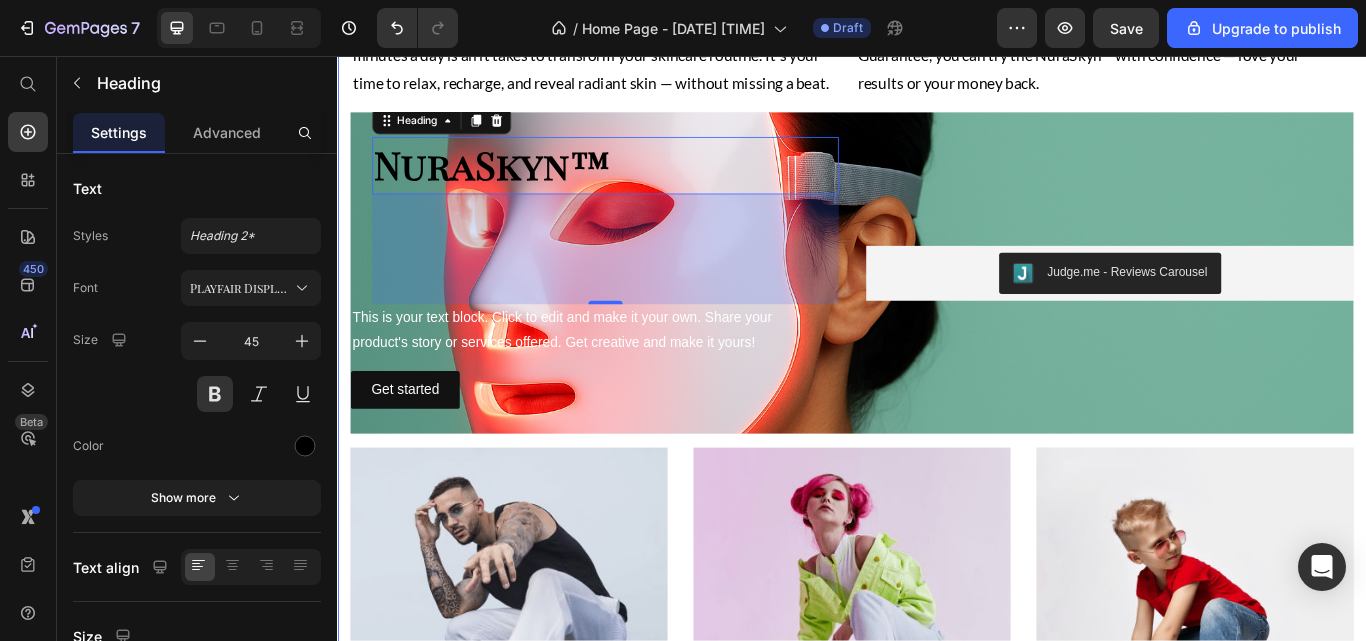 click on "From Breakouts to Brilliance Heading See results in as little as 2 weeks Text Block Image Image Row Why Thousands Love NuraSkyn™ Heading Clinically-Proven Wavelengths Heading Clinically backed and dermatologist-recommended, the NuraSkyn™ uses advanced LED technology proven to boost collagen, calm inflammation, and deliver visible results — safely and effectively. Text Block Visible Results In 4 Weeks Heading Reveal smoother skin, fewer breakouts, and a lasting glow — all without leaving home. Your spa-level results start right where you are. Text Block Row Save Hundreds vs Spa Visit Heading Why spend $200 or more on a single facial or spa visit? With the NuraSkyn™, you own the same skin-rejuvenating technology — and use it daily — for less than the price of just two treatments. Glow on your terms, anytime. Text Block Verified 5-Stars Reviews Heading Text Block Row 15 to 20 Minutes A Day Heading Text Block Glow Guarantee Heading Text Block Row NuraSkyn™ Heading   128 Text Block Get started Row" at bounding box center [937, -94] 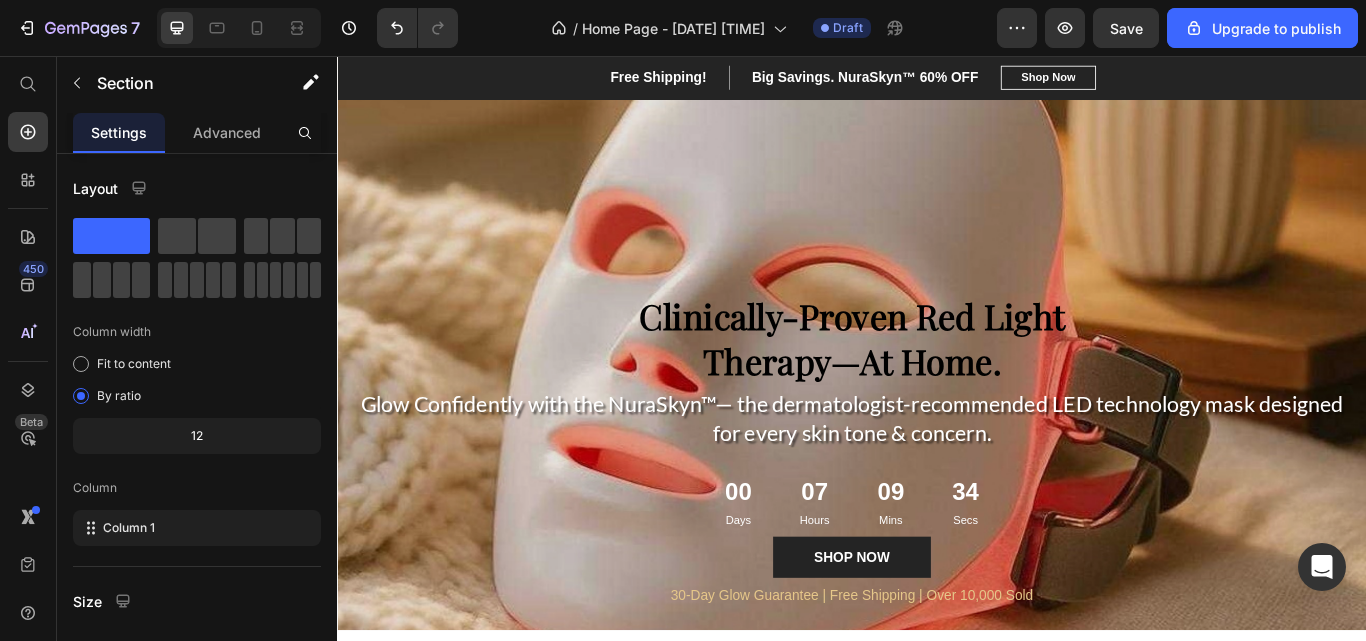 scroll, scrollTop: 0, scrollLeft: 0, axis: both 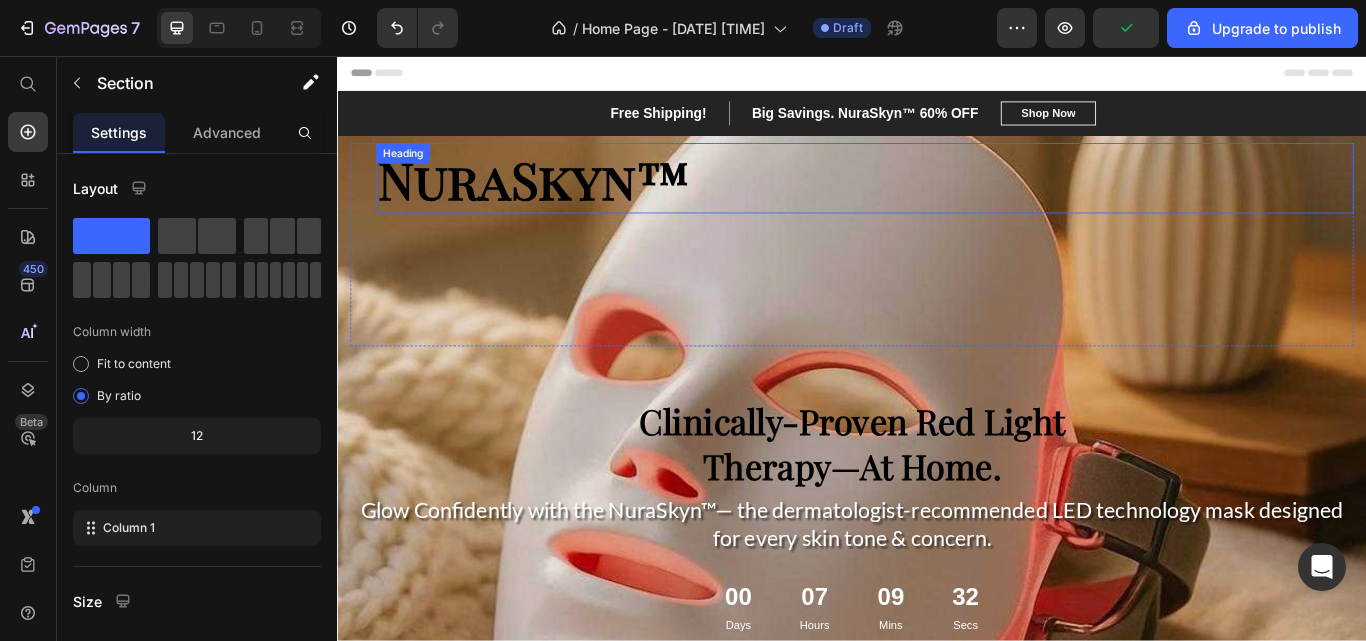 click on "NuraSkyn™" at bounding box center [952, 199] 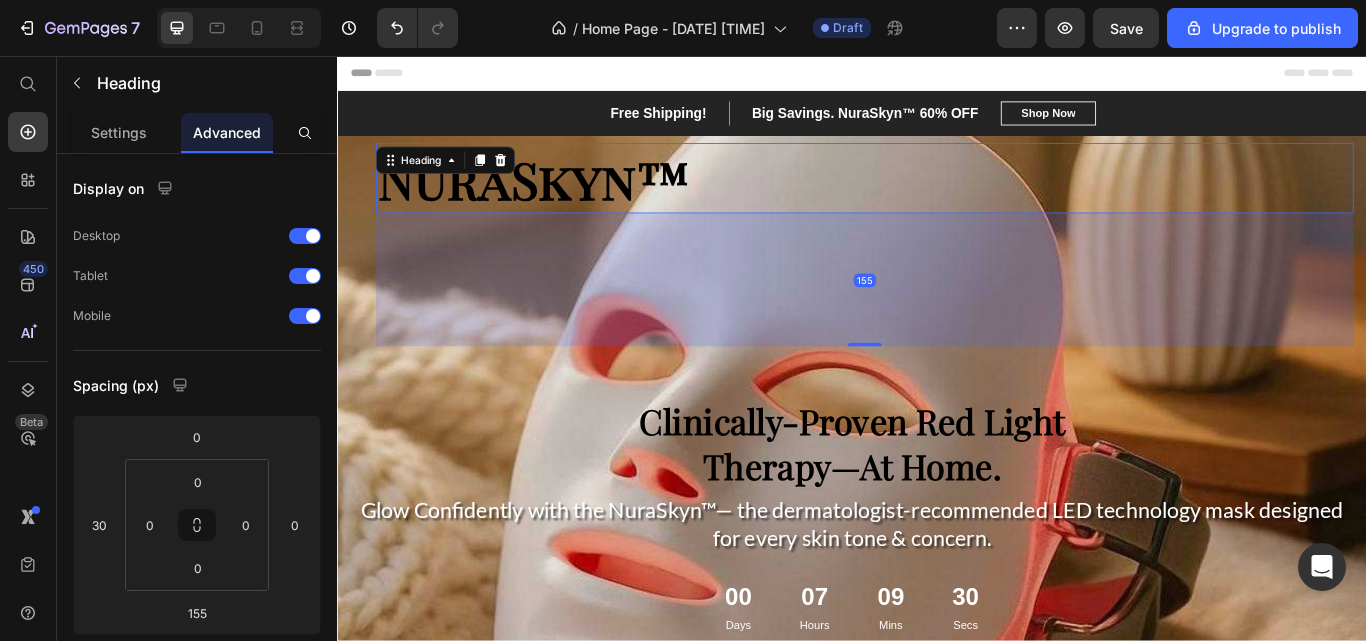 click on "Settings" at bounding box center [119, 132] 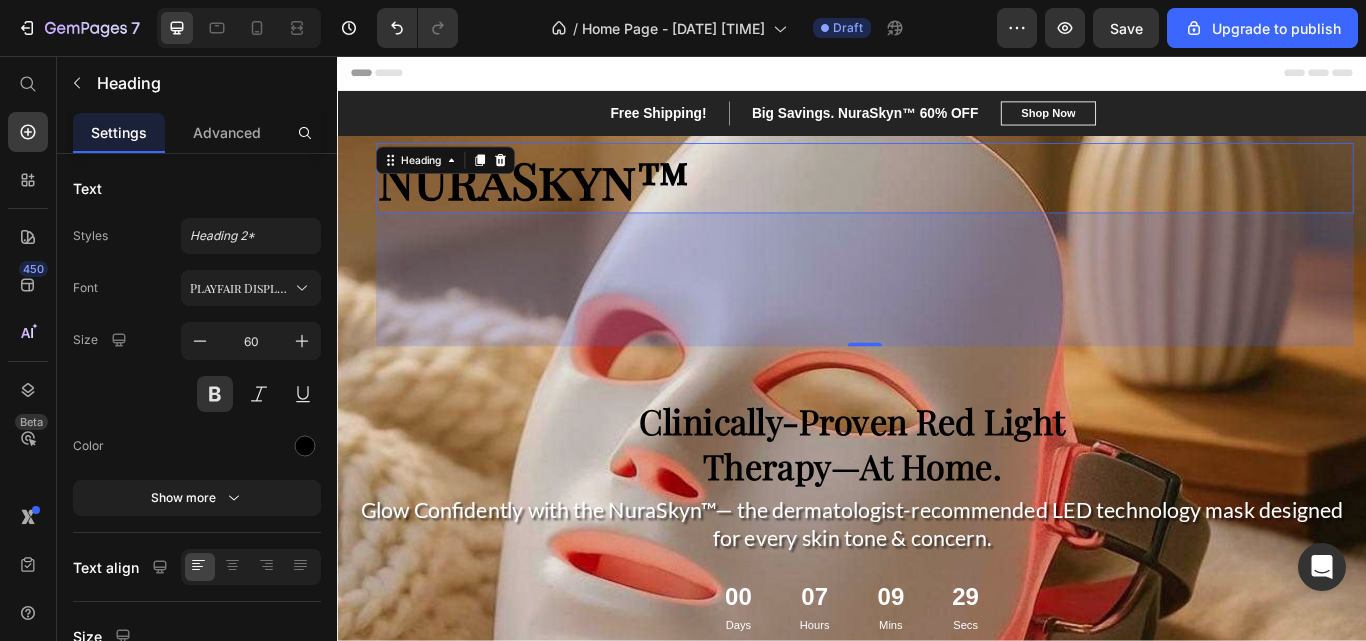 click at bounding box center (305, 446) 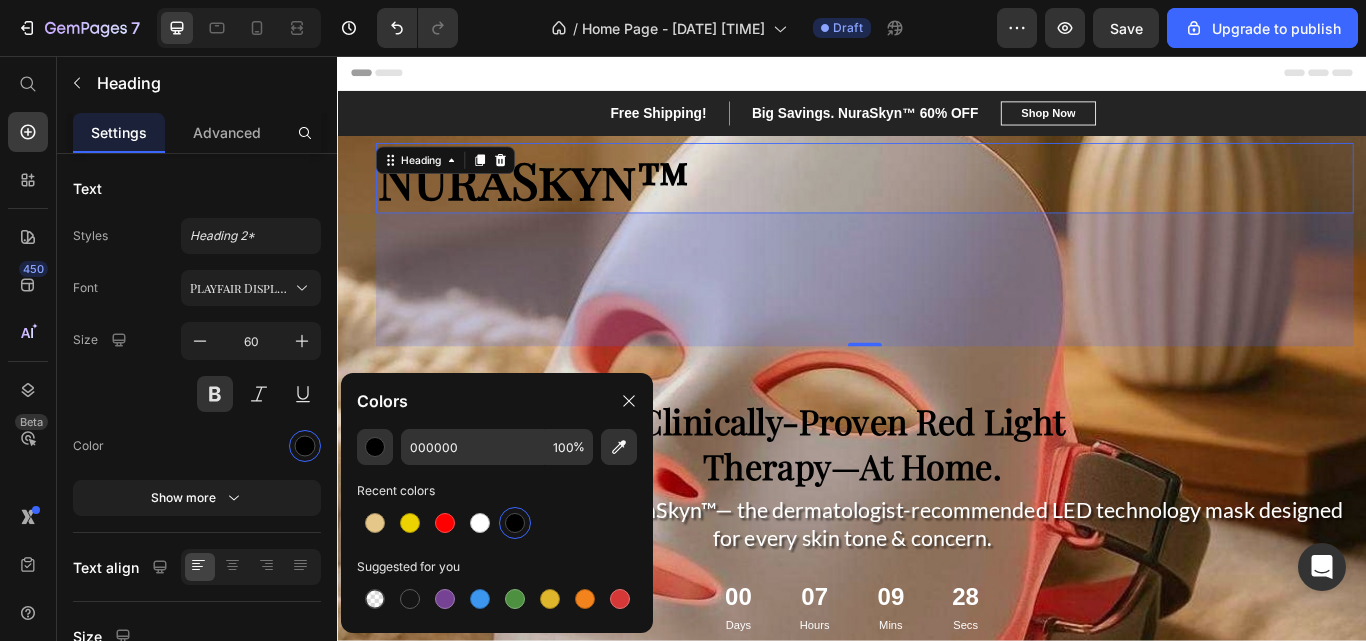 click at bounding box center [375, 523] 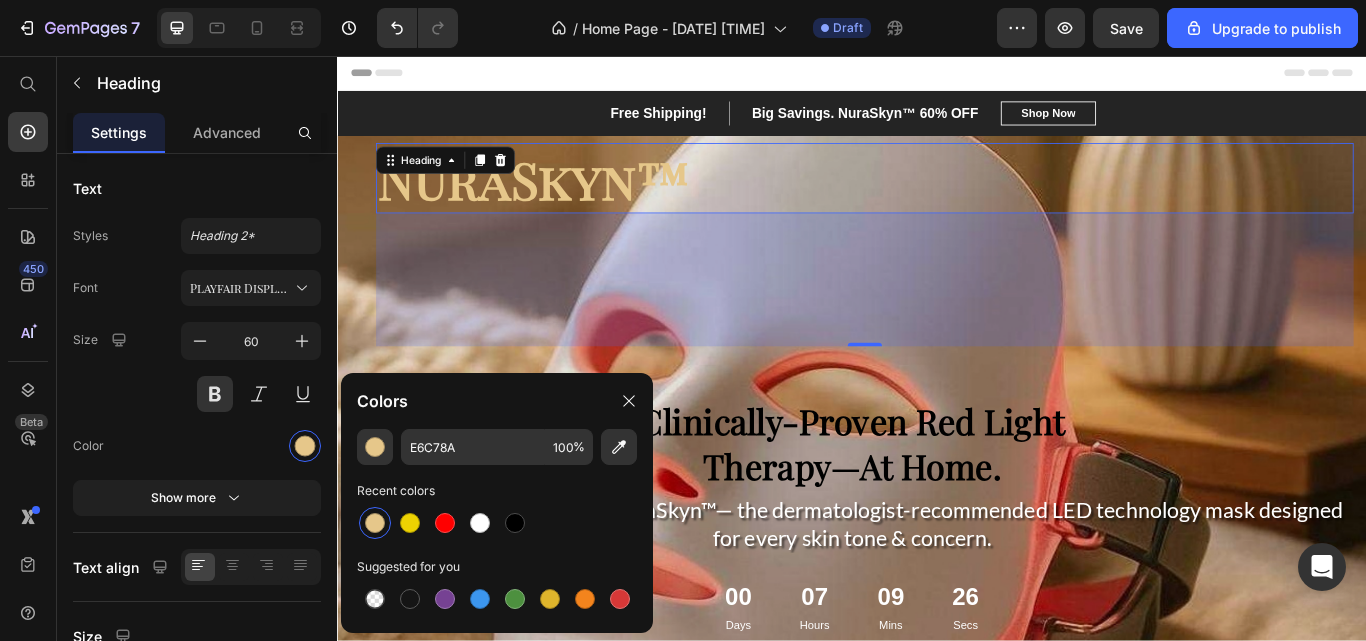 click on "Color" at bounding box center [197, 446] 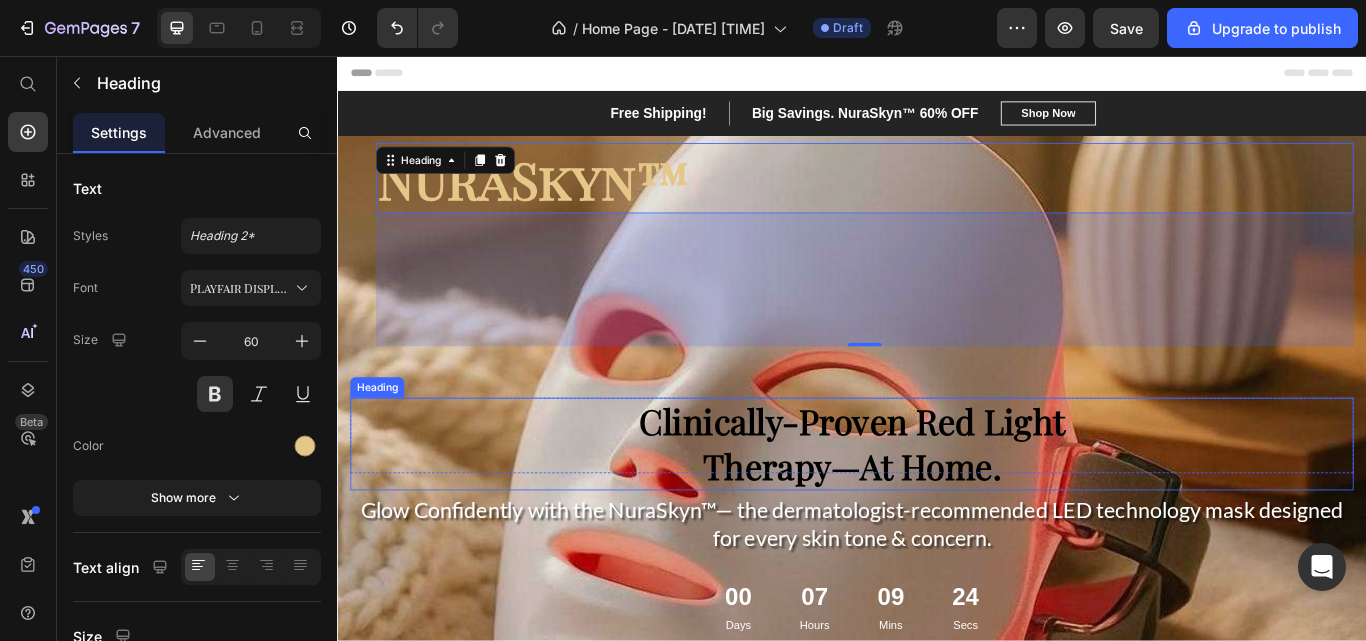click on "Clinically-Proven Red Light  Therapy—At Home." at bounding box center (937, 509) 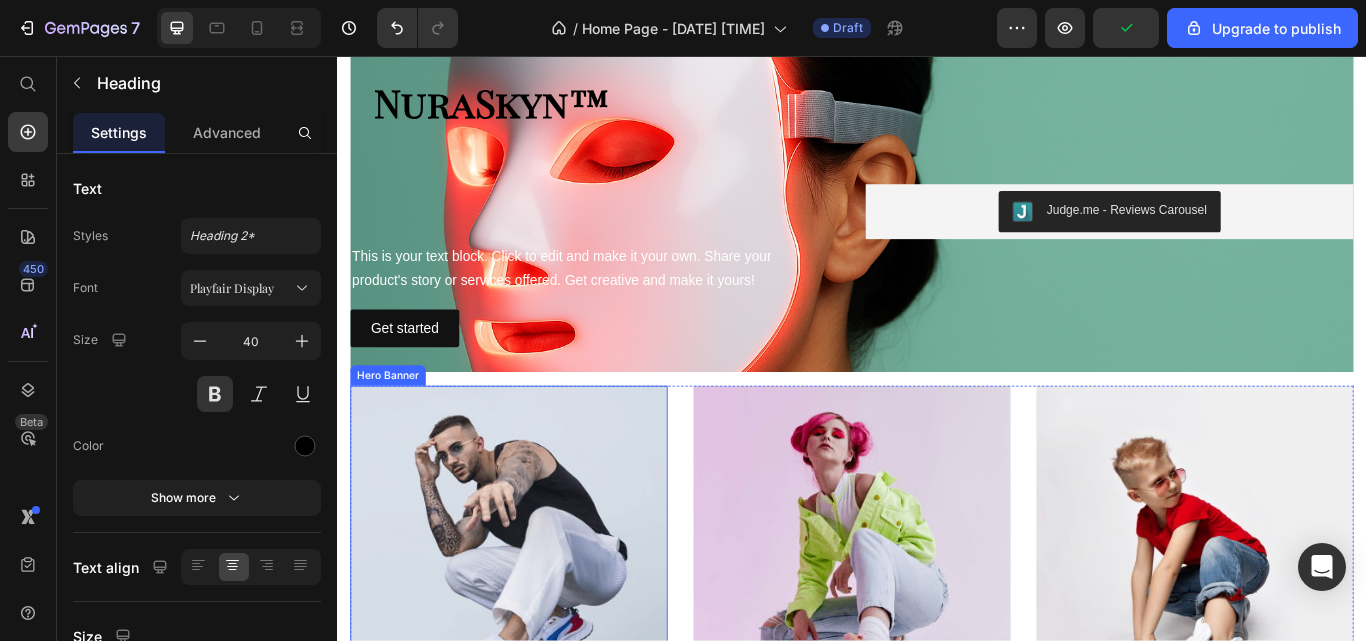 scroll, scrollTop: 2180, scrollLeft: 0, axis: vertical 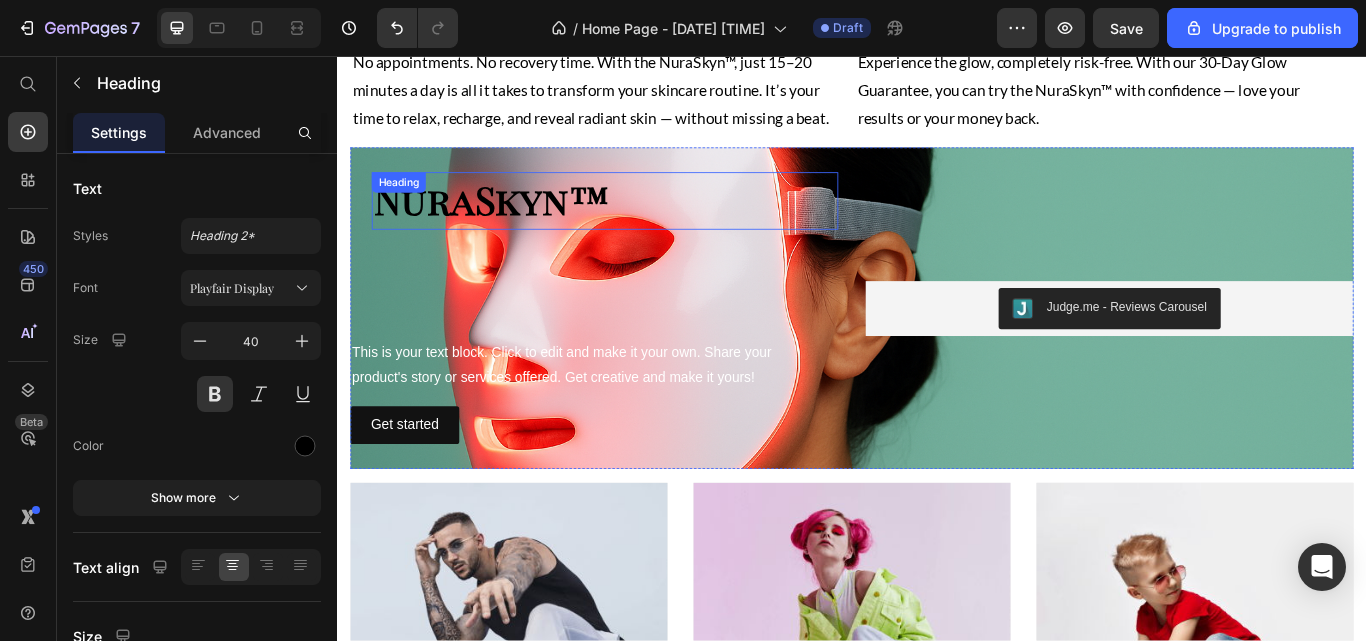 click on "NuraSkyn™ Heading" at bounding box center [649, 226] 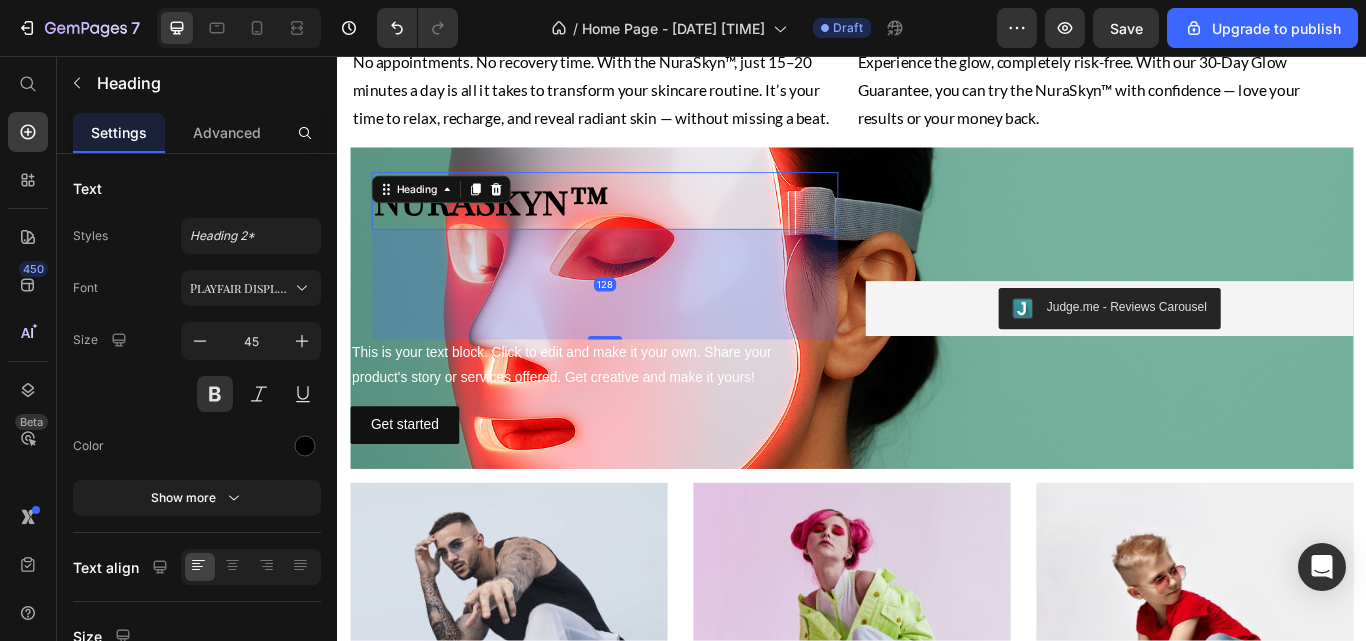 click at bounding box center [305, 446] 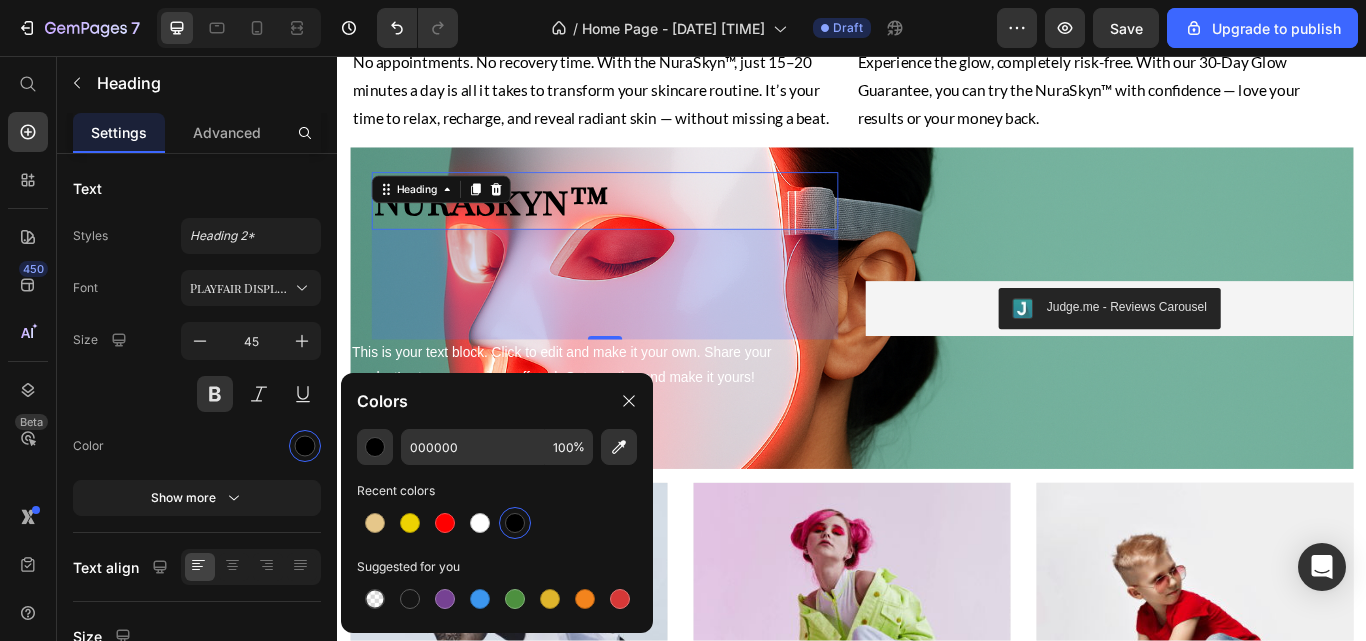 click at bounding box center (375, 523) 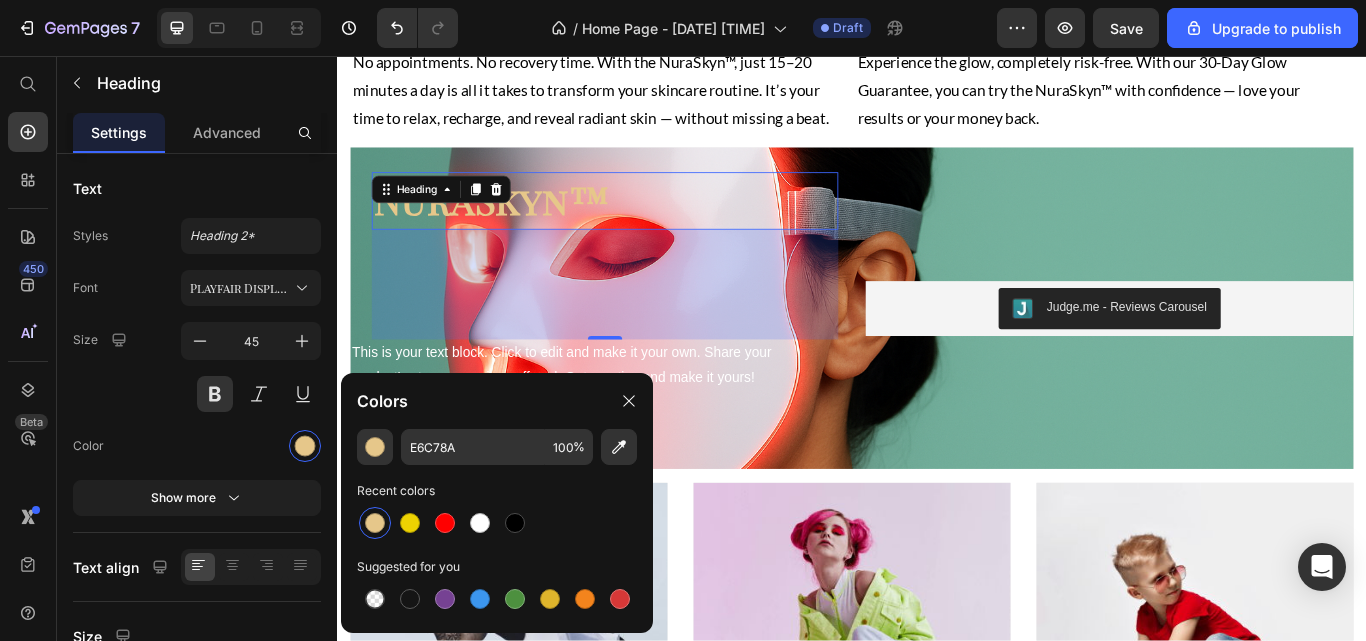click at bounding box center (251, 446) 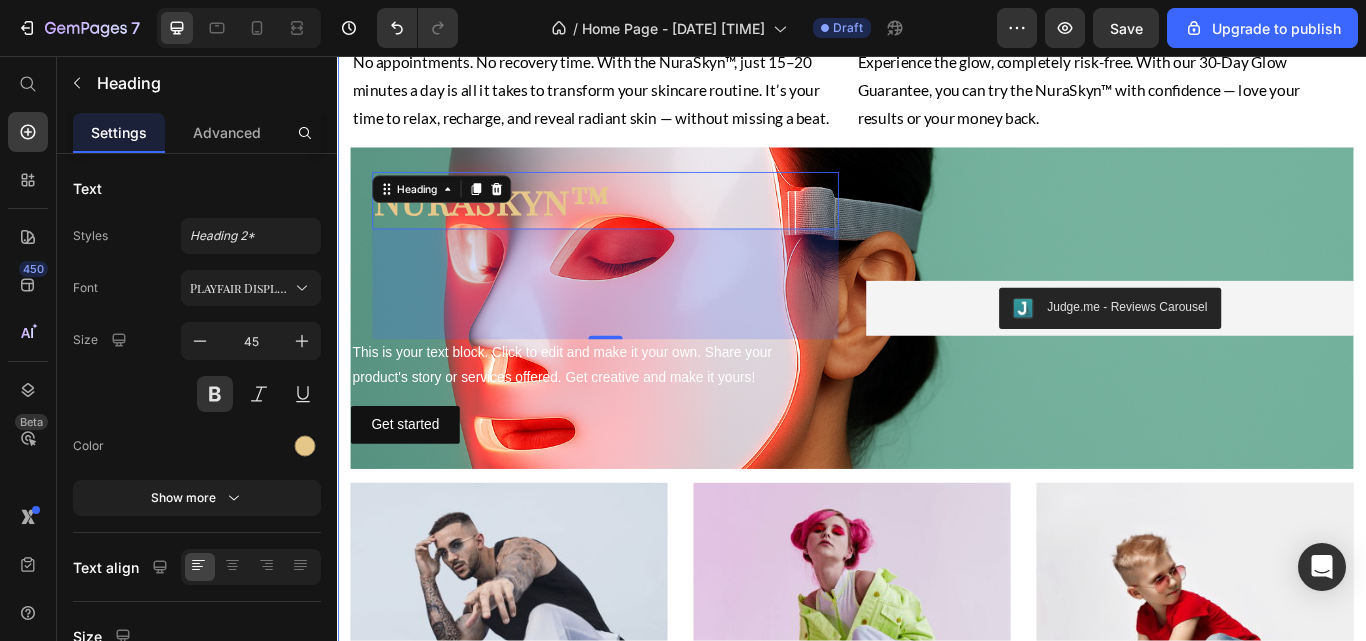click on "From Breakouts to Brilliance Heading See results in as little as 2 weeks Text Block Image Image Row Why Thousands Love NuraSkyn™ Heading Clinically-Proven Wavelengths Heading Clinically backed and dermatologist-recommended, the NuraSkyn™ uses advanced LED technology proven to boost collagen, calm inflammation, and deliver visible results — safely and effectively. Text Block Visible Results In 4 Weeks Heading Reveal smoother skin, fewer breakouts, and a lasting glow — all without leaving home. Your spa-level results start right where you are. Text Block Row Save Hundreds vs Spa Visit Heading Why spend $200 or more on a single facial or spa visit? With the NuraSkyn™, you own the same skin-rejuvenating technology — and use it daily — for less than the price of just two treatments. Glow on your terms, anytime. Text Block Verified 5-Stars Reviews Heading Text Block Row 15 to 20 Minutes A Day Heading Text Block Glow Guarantee Heading Text Block Row NuraSkyn™ Heading   128 Text Block Get started Row" at bounding box center (937, -53) 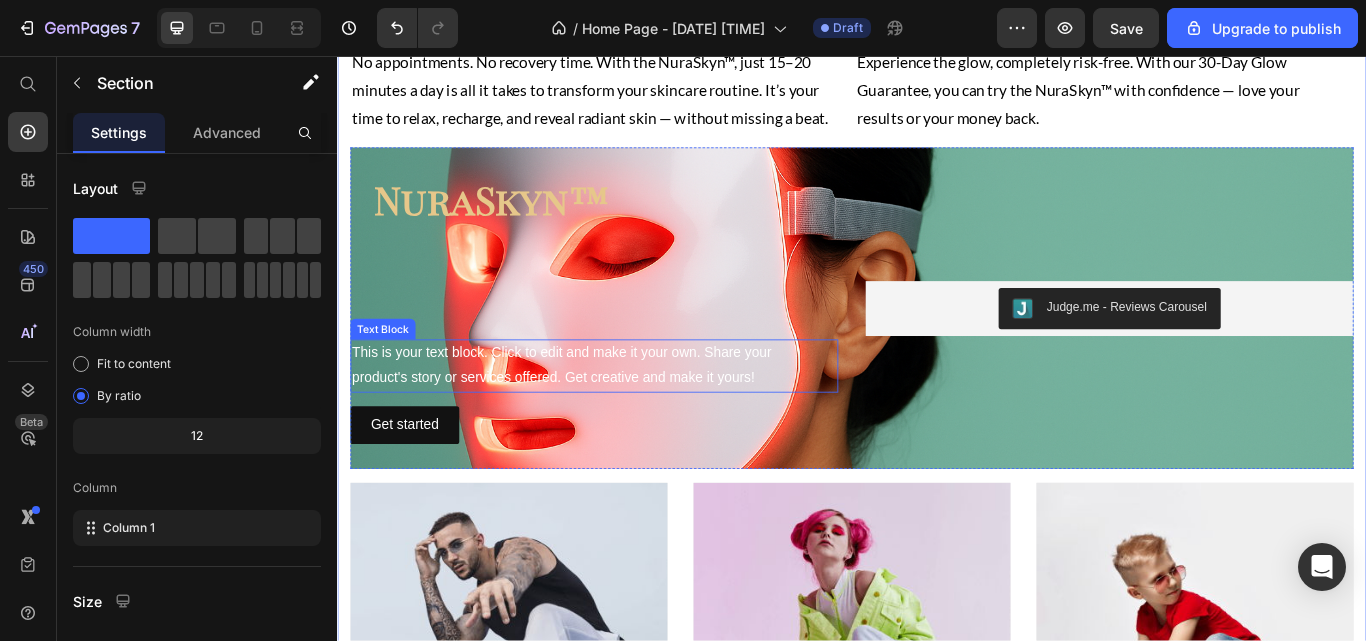 click on "This is your text block. Click to edit and make it your own. Share your                       product's story or services offered. Get creative and make it yours!" at bounding box center [636, 418] 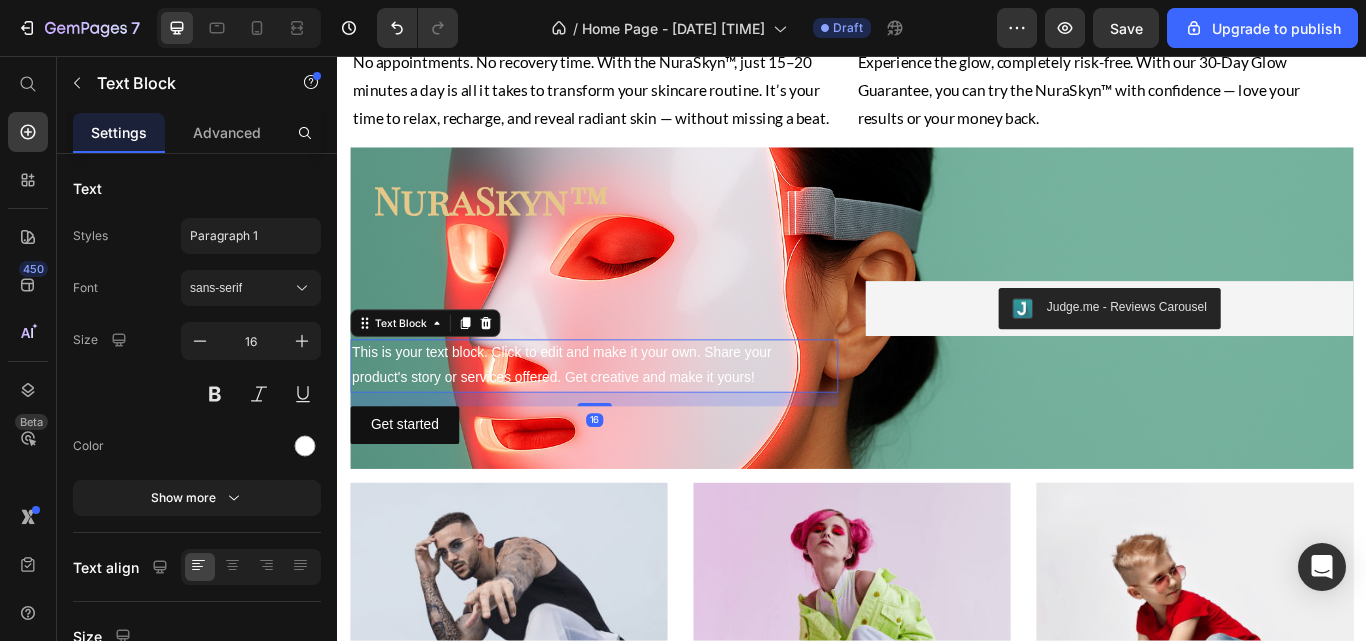 click on "This is your text block. Click to edit and make it your own. Share your                       product's story or services offered. Get creative and make it yours!" at bounding box center (636, 418) 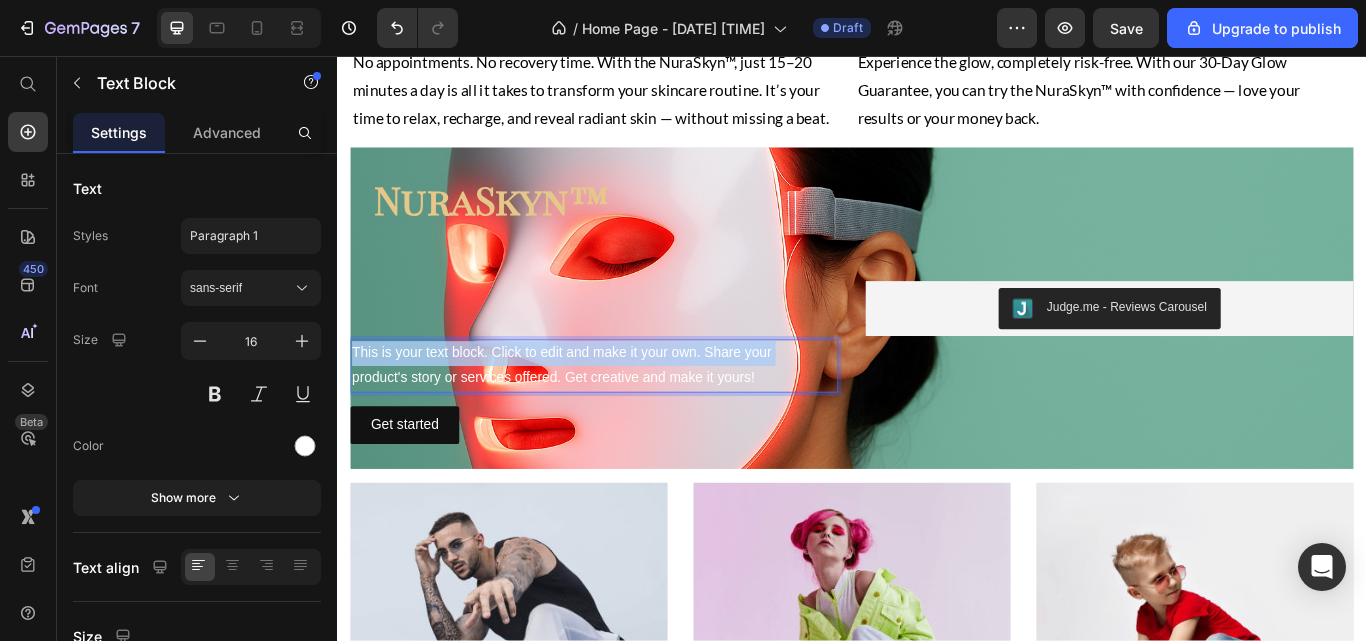click on "This is your text block. Click to edit and make it your own. Share your product's story or services offered. Get creative and make it yours!" at bounding box center (636, 418) 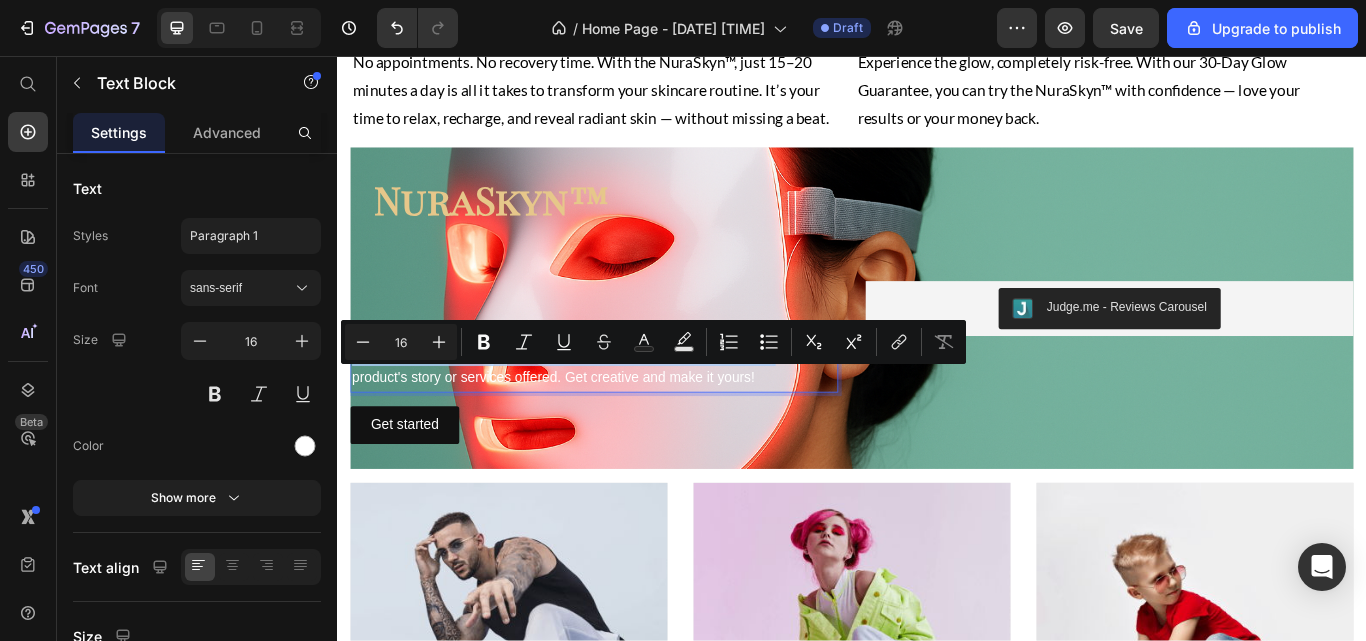 click on "This is your text block. Click to edit and make it your own. Share your product's story or services offered. Get creative and make it yours!" at bounding box center [636, 418] 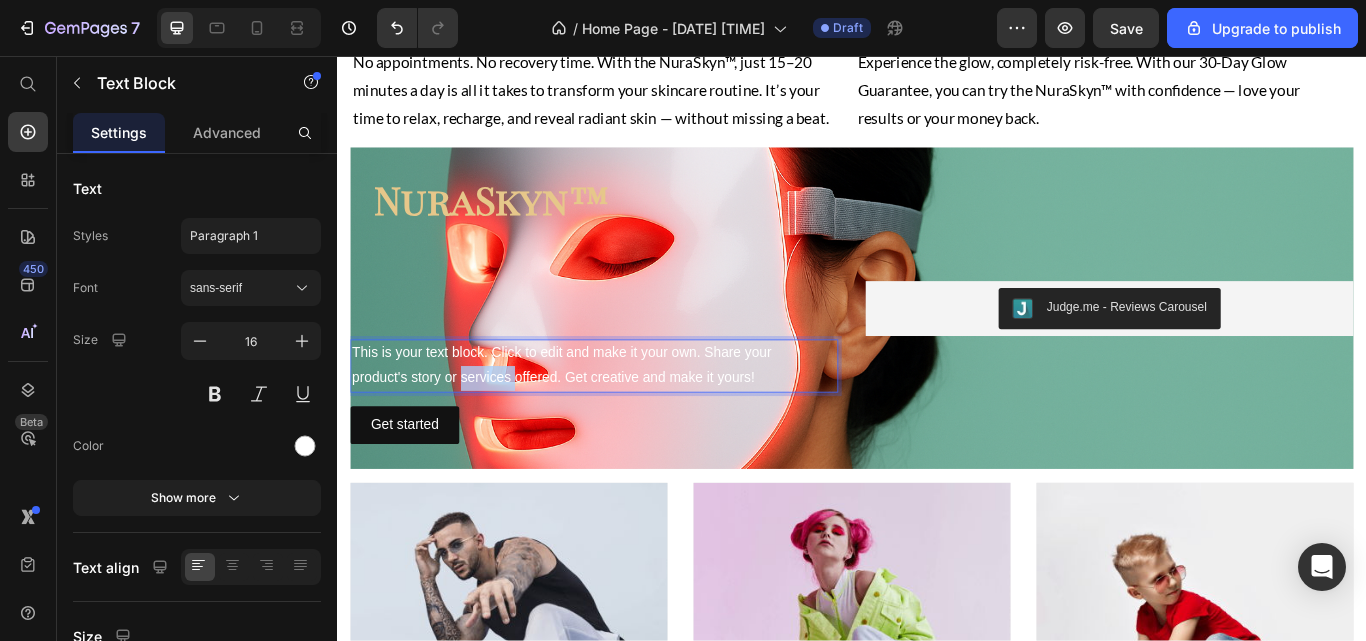 click on "This is your text block. Click to edit and make it your own. Share your product's story or services offered. Get creative and make it yours!" at bounding box center [636, 418] 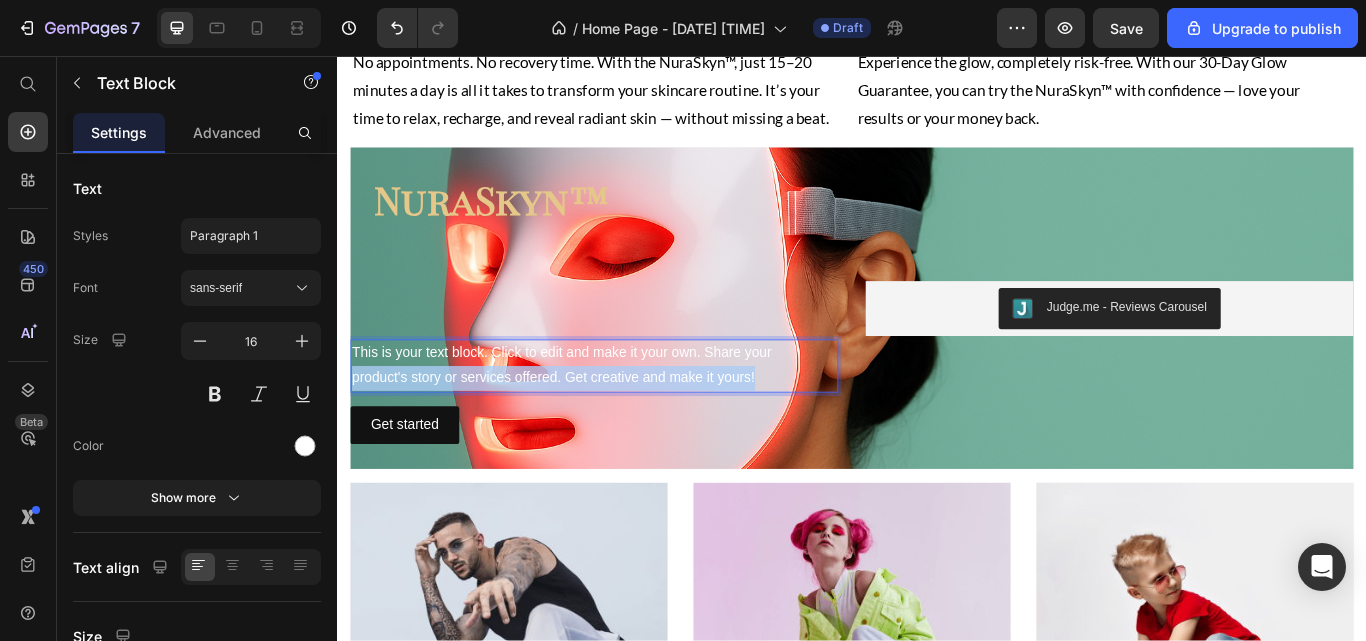 click on "This is your text block. Click to edit and make it your own. Share your product's story or services offered. Get creative and make it yours!" at bounding box center [636, 418] 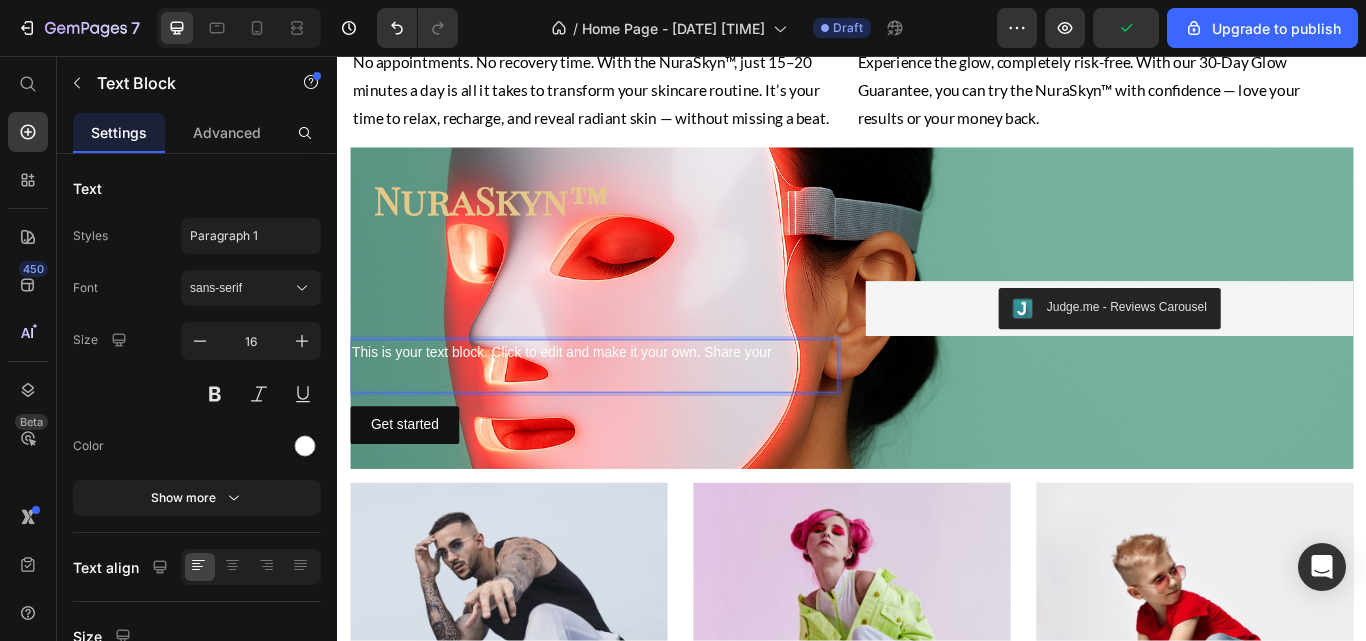 scroll, scrollTop: 2194, scrollLeft: 0, axis: vertical 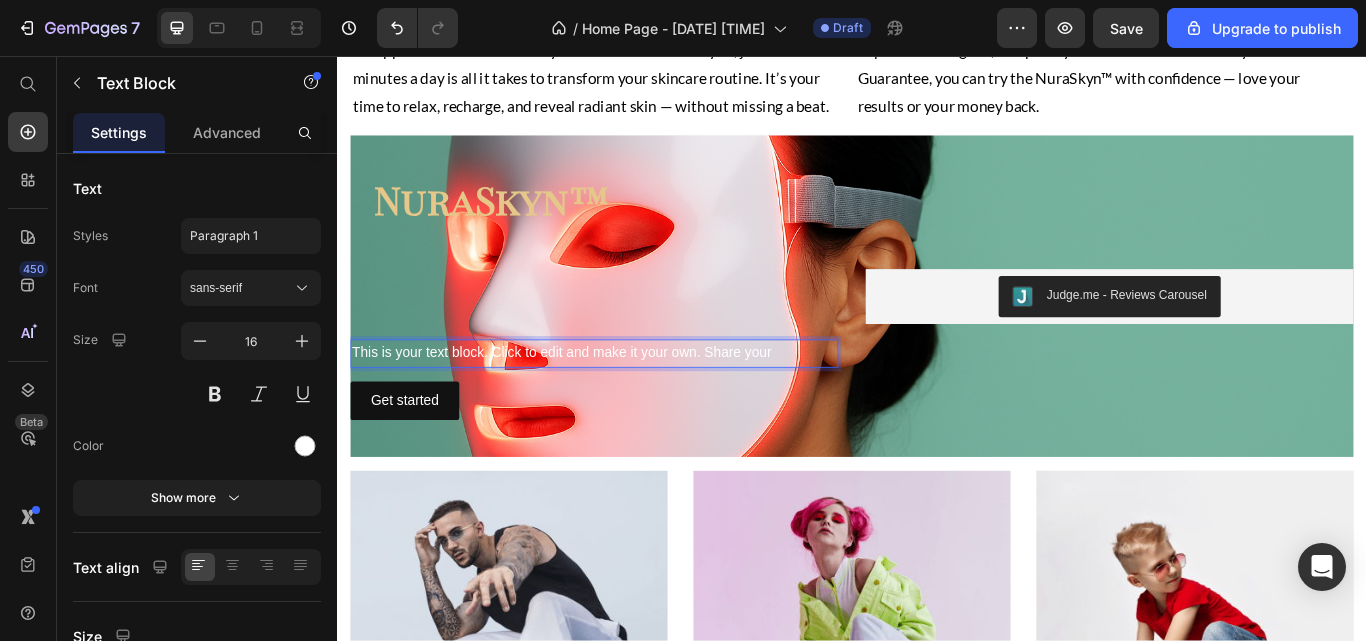 click on "This is your text block. Click to edit and make it your own. Share your" at bounding box center (636, 403) 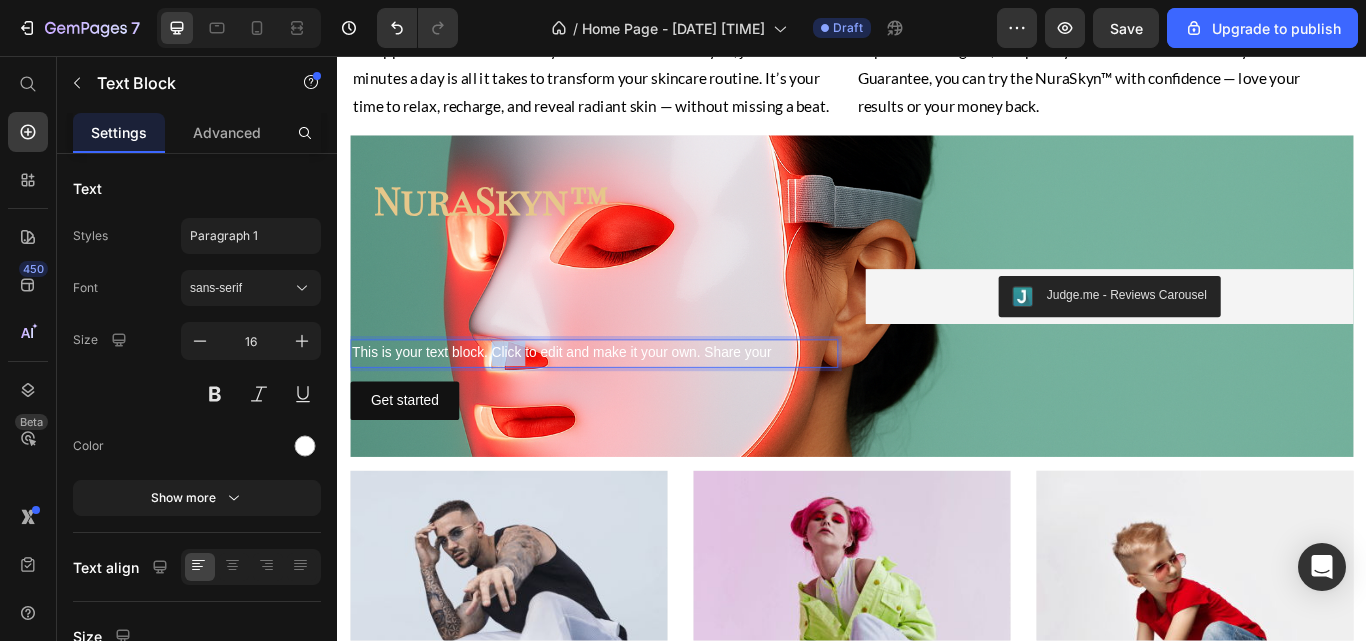click on "This is your text block. Click to edit and make it your own. Share your" at bounding box center (636, 403) 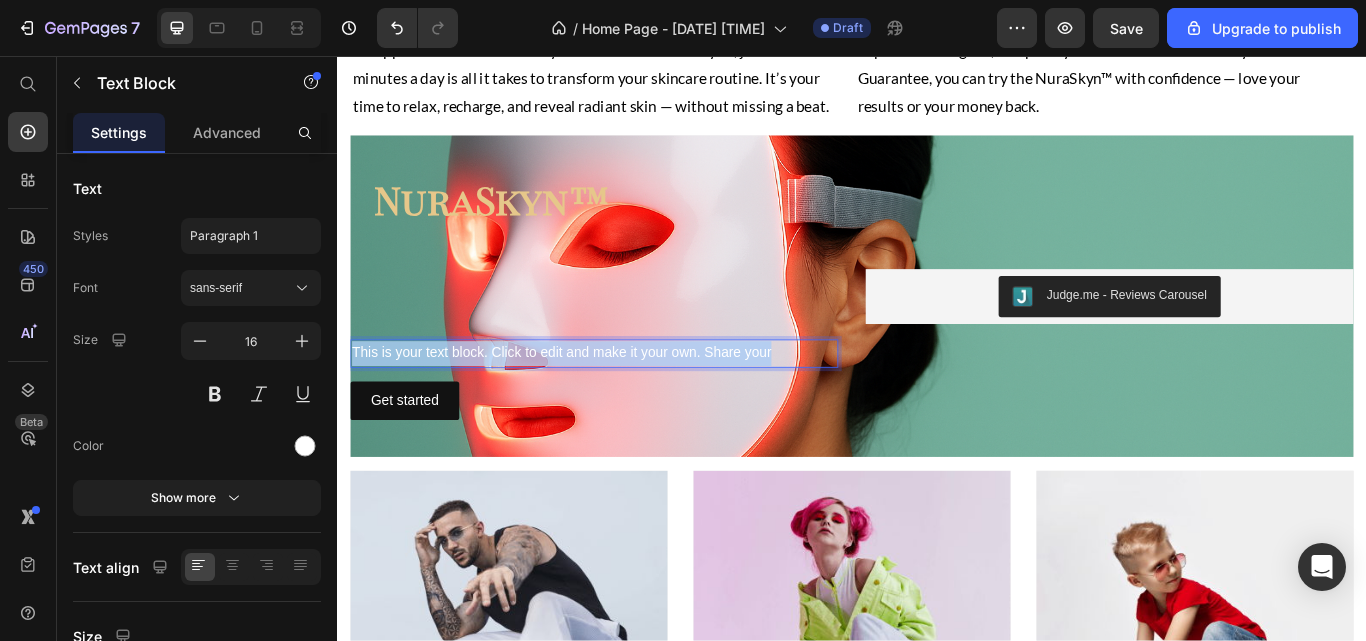click on "This is your text block. Click to edit and make it your own. Share your" at bounding box center [636, 403] 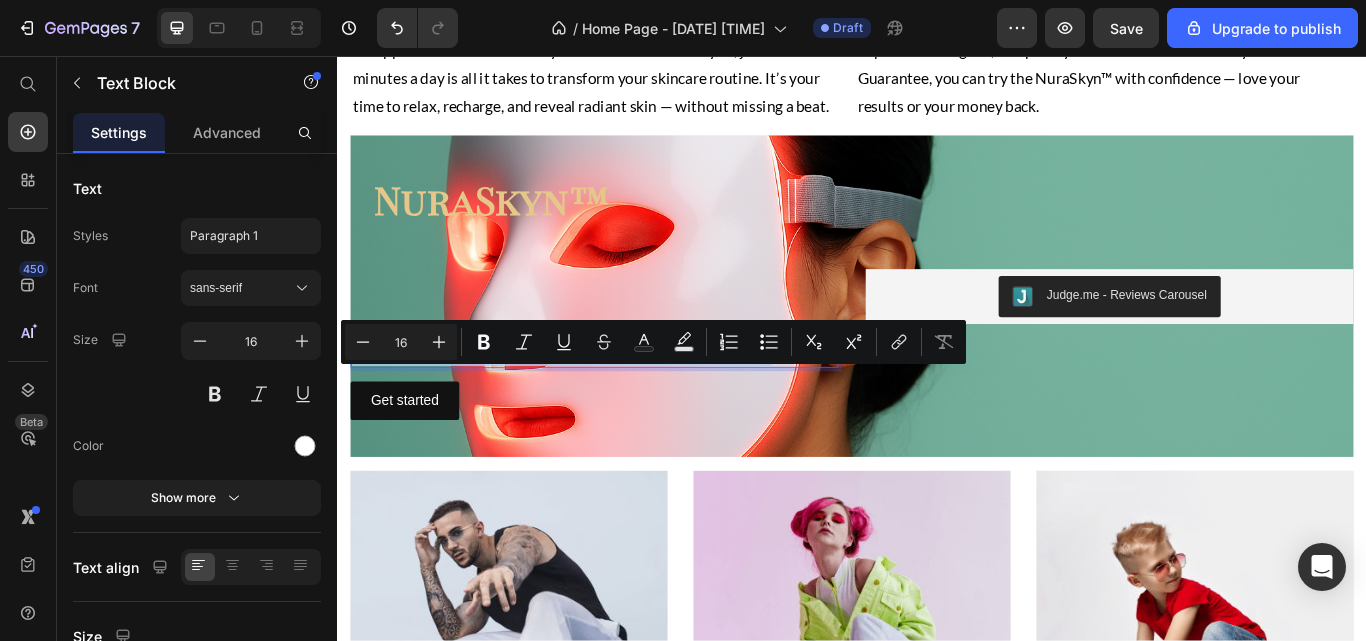 scroll, scrollTop: 2180, scrollLeft: 0, axis: vertical 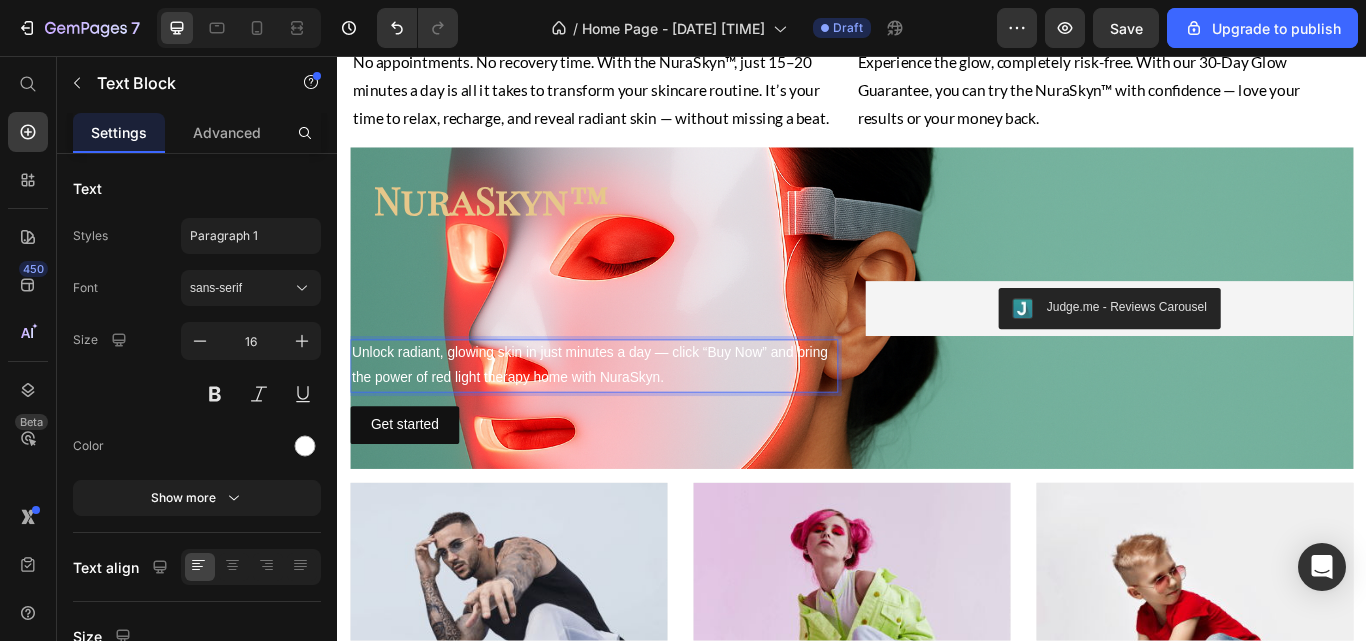 click on "sans-serif" at bounding box center (241, 288) 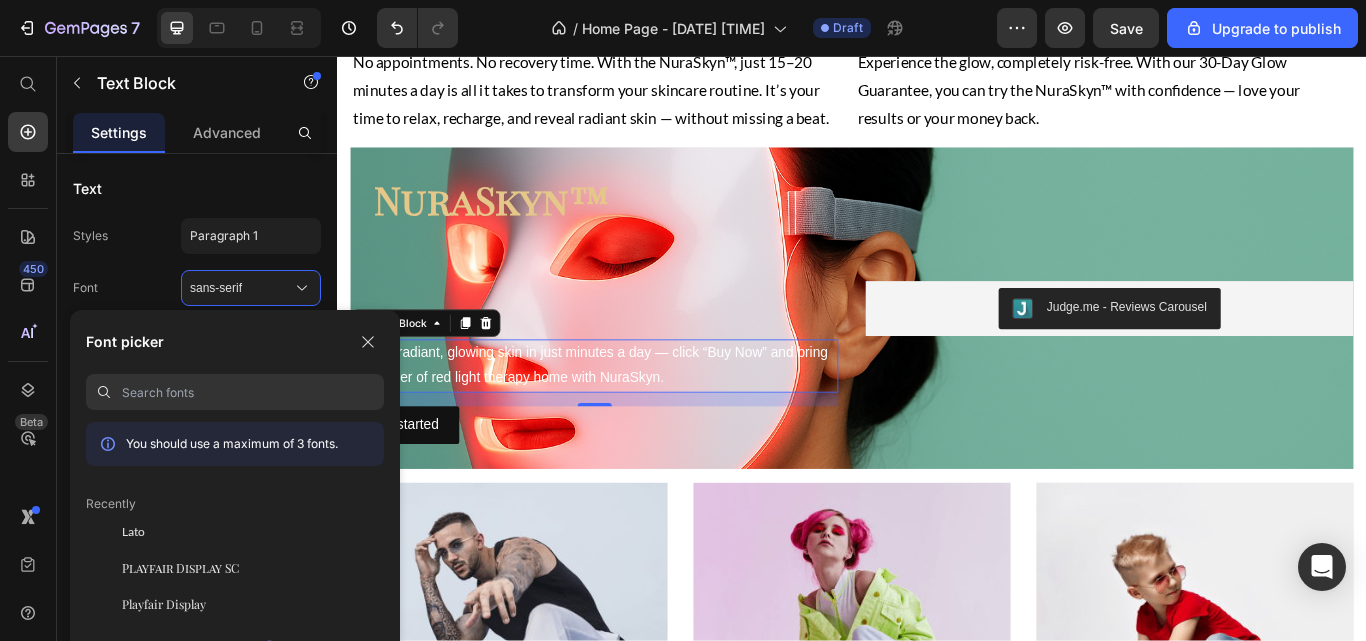 click on "Lato" 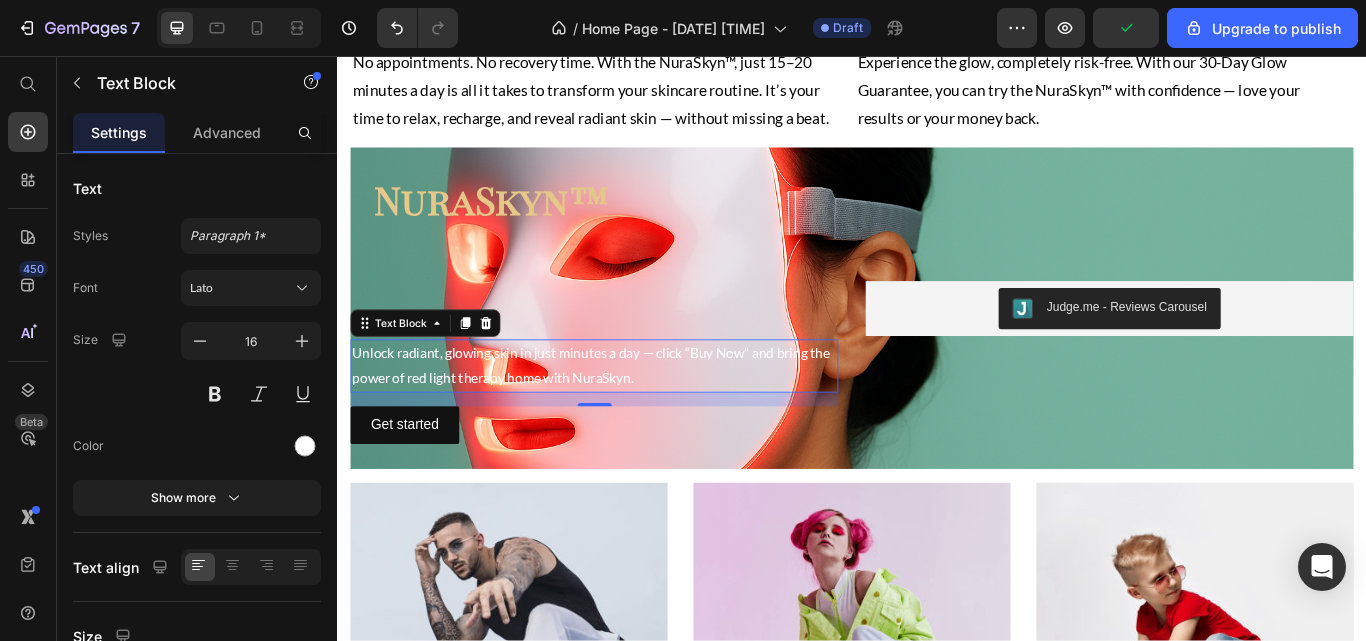 click at bounding box center (215, 394) 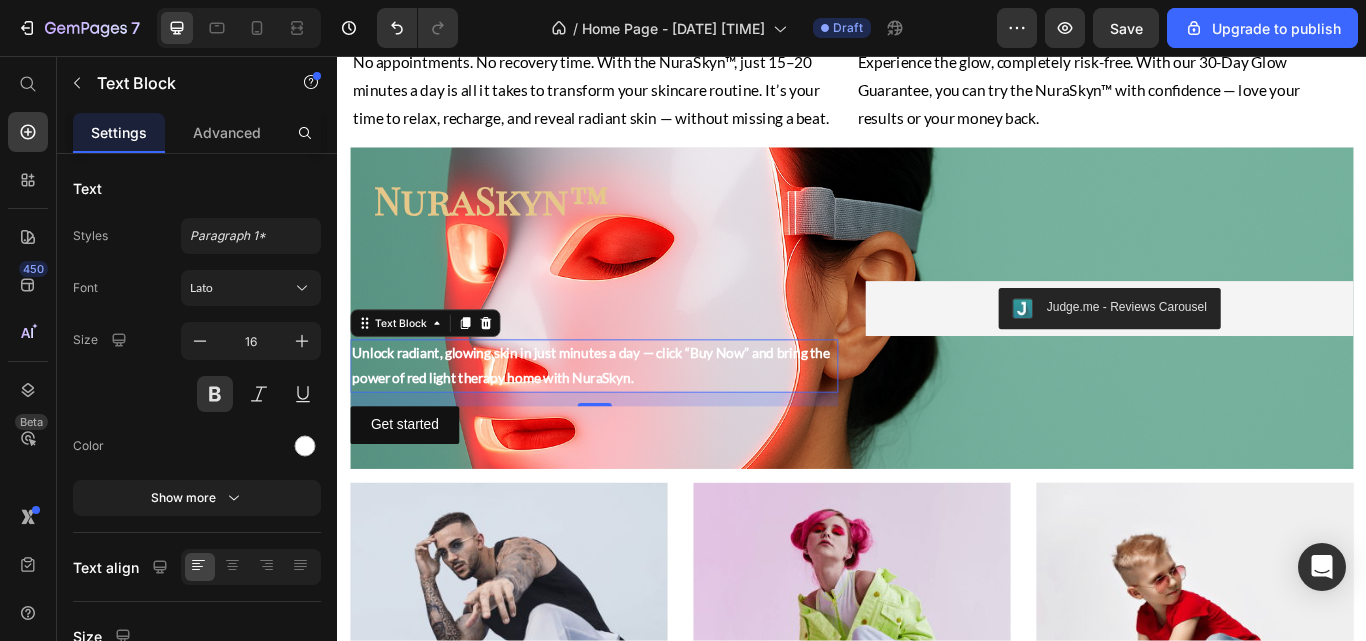 click at bounding box center [215, 394] 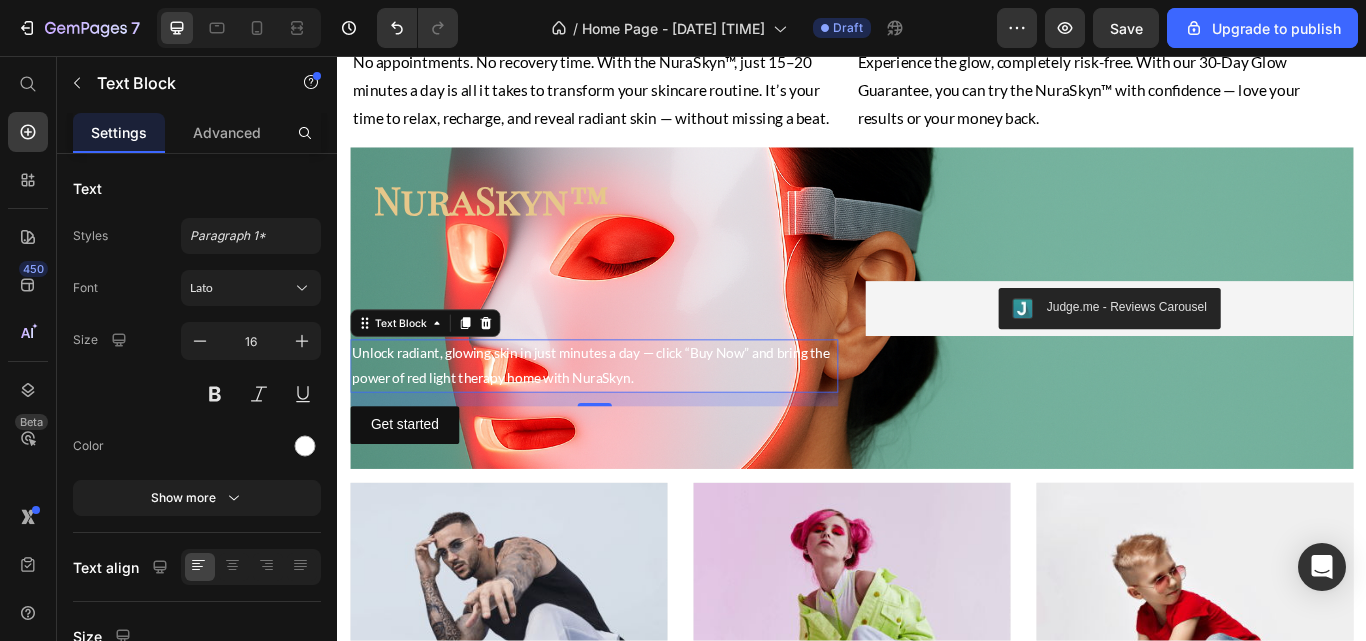 click at bounding box center [305, 446] 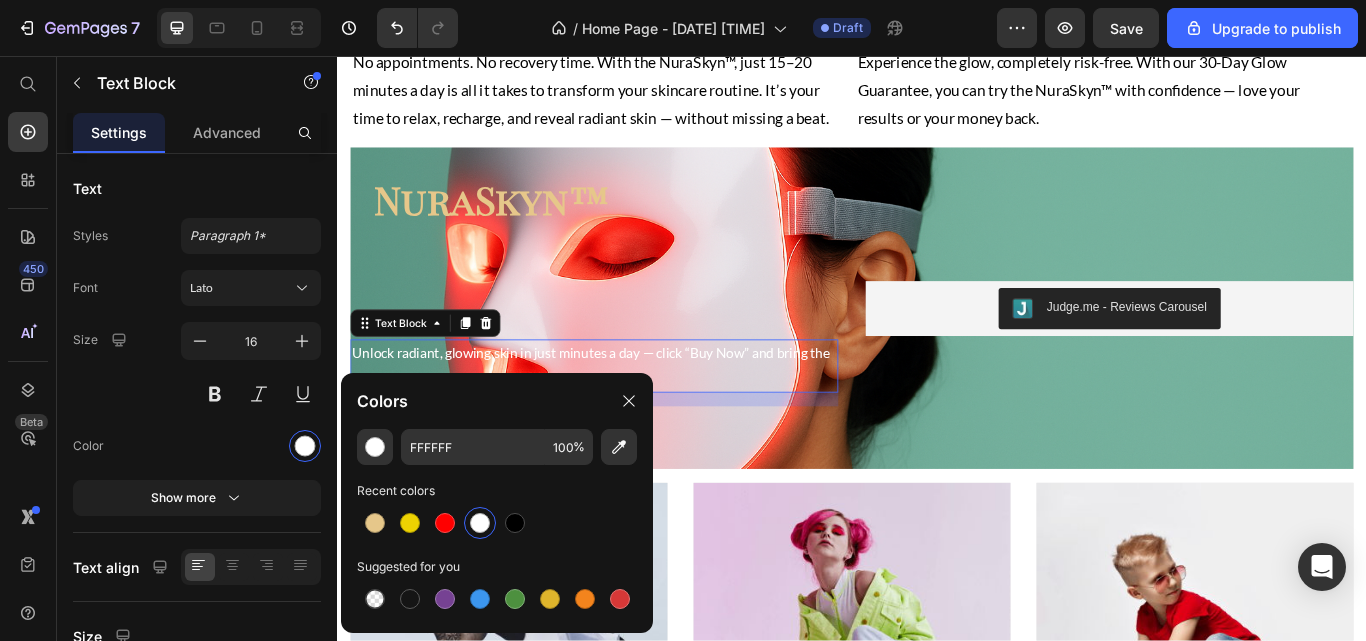 click at bounding box center [515, 523] 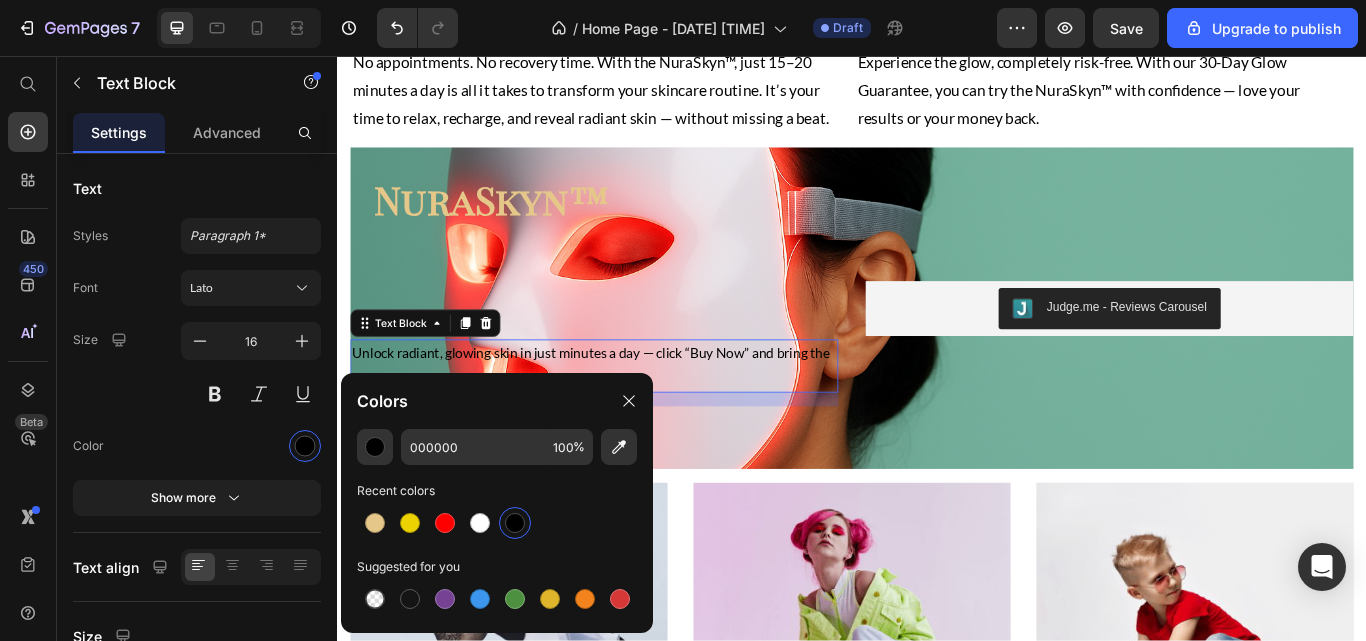 click at bounding box center [251, 446] 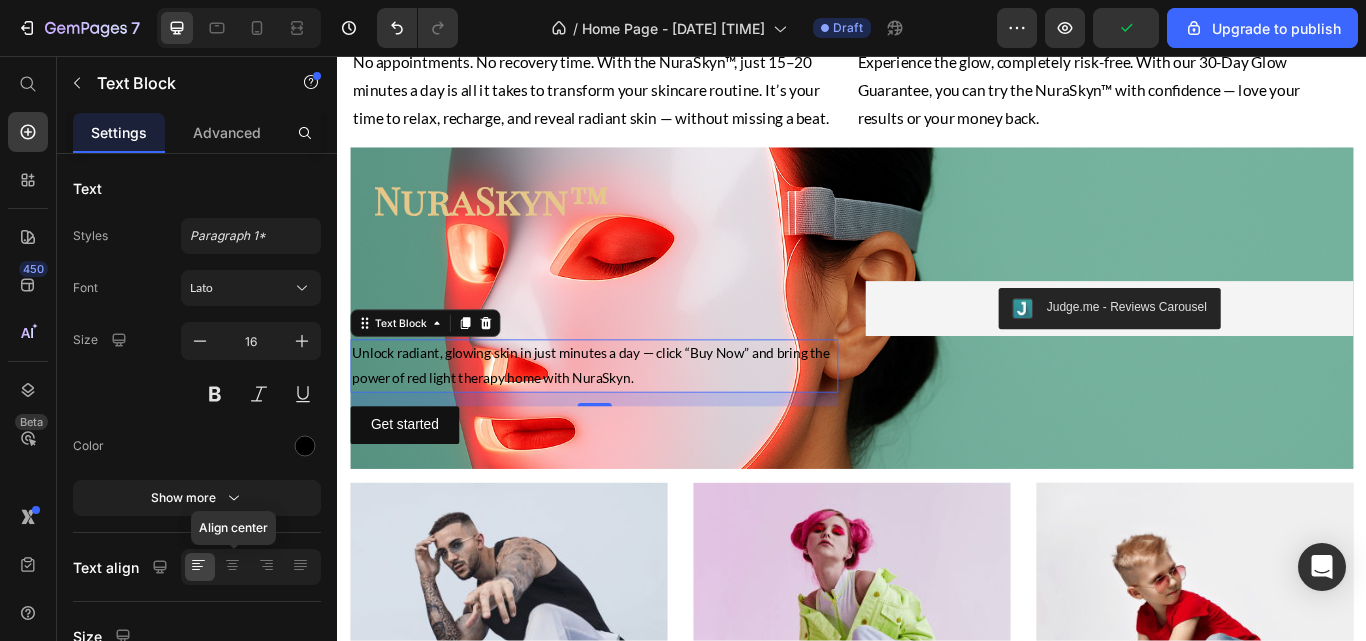 click 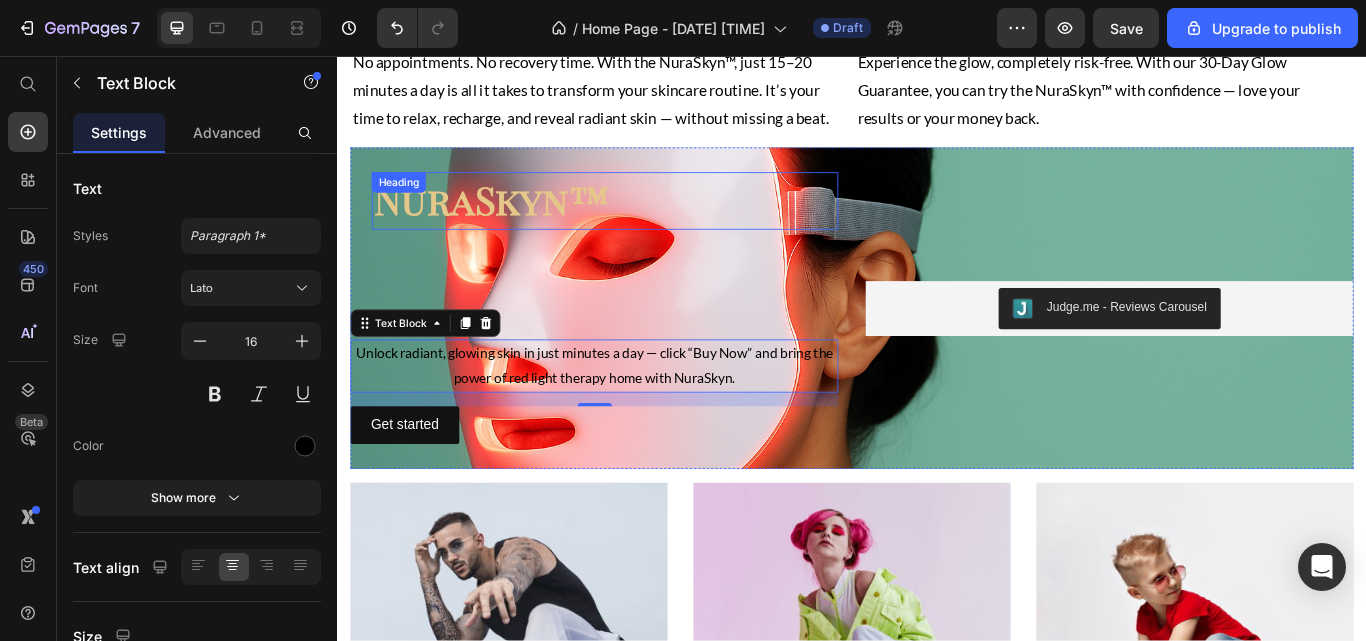 click on "NuraSkyn™" at bounding box center [649, 223] 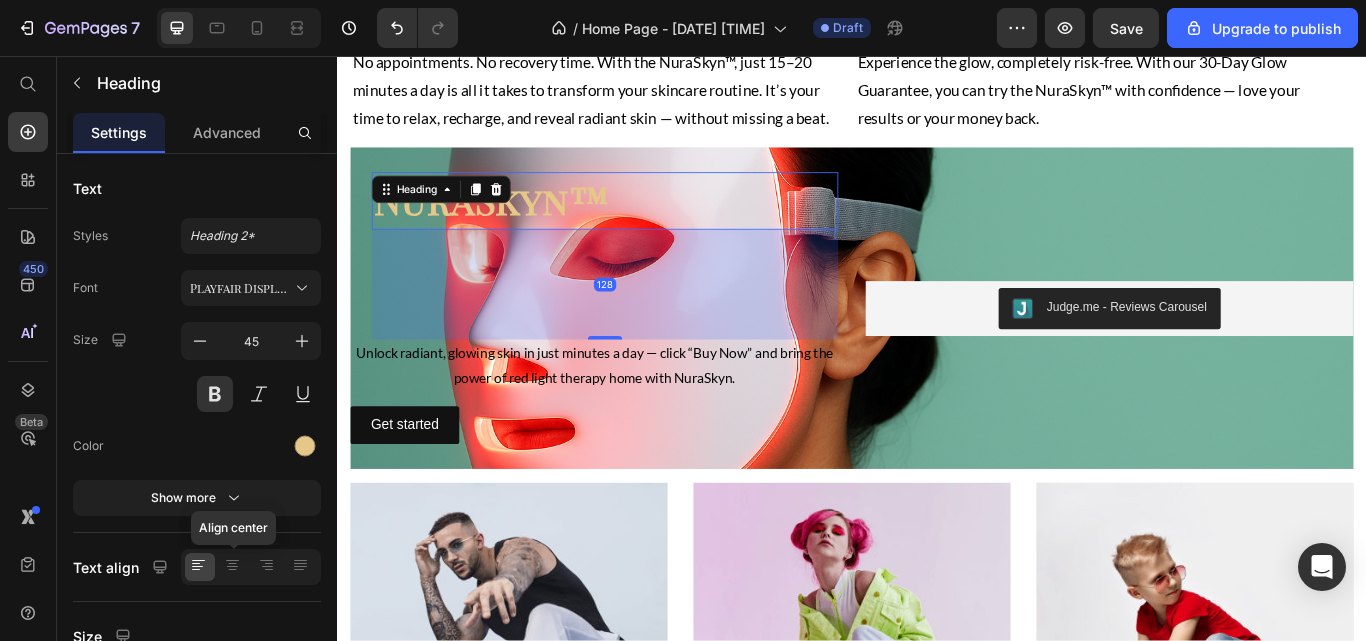 click 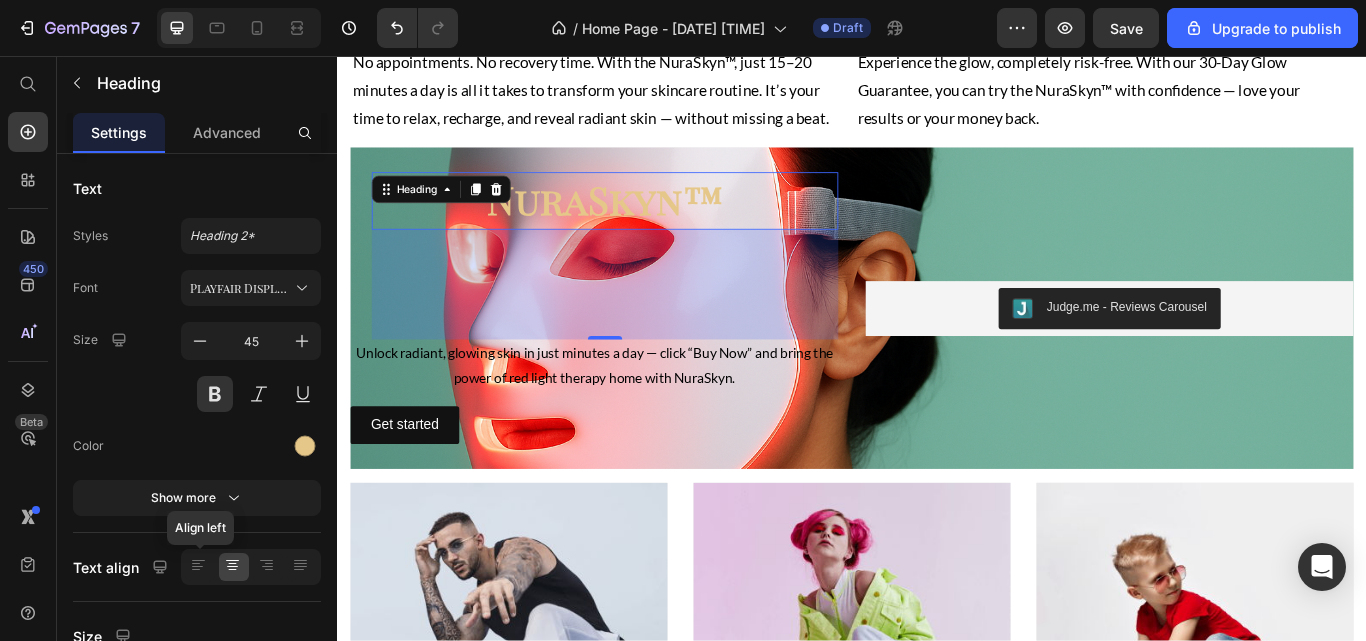 click 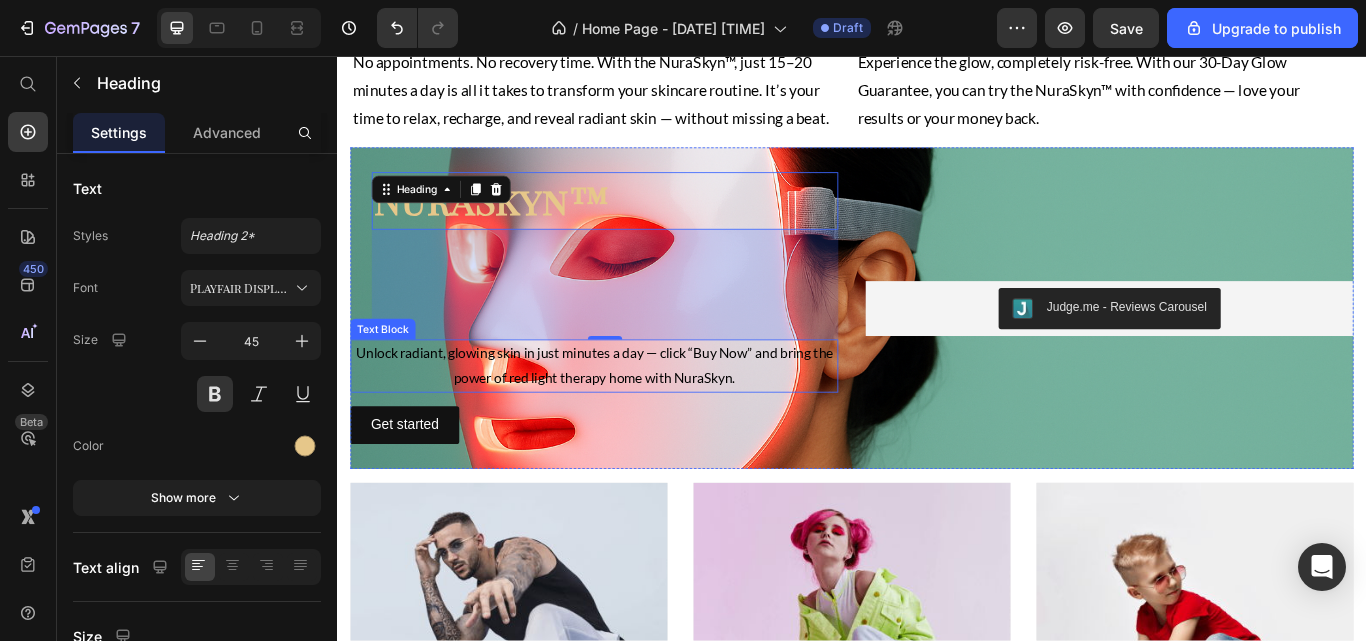 click on "Unlock radiant, glowing skin in just minutes a day — click “Buy Now” and bring the power of red light therapy home with NuraSkyn." at bounding box center [636, 418] 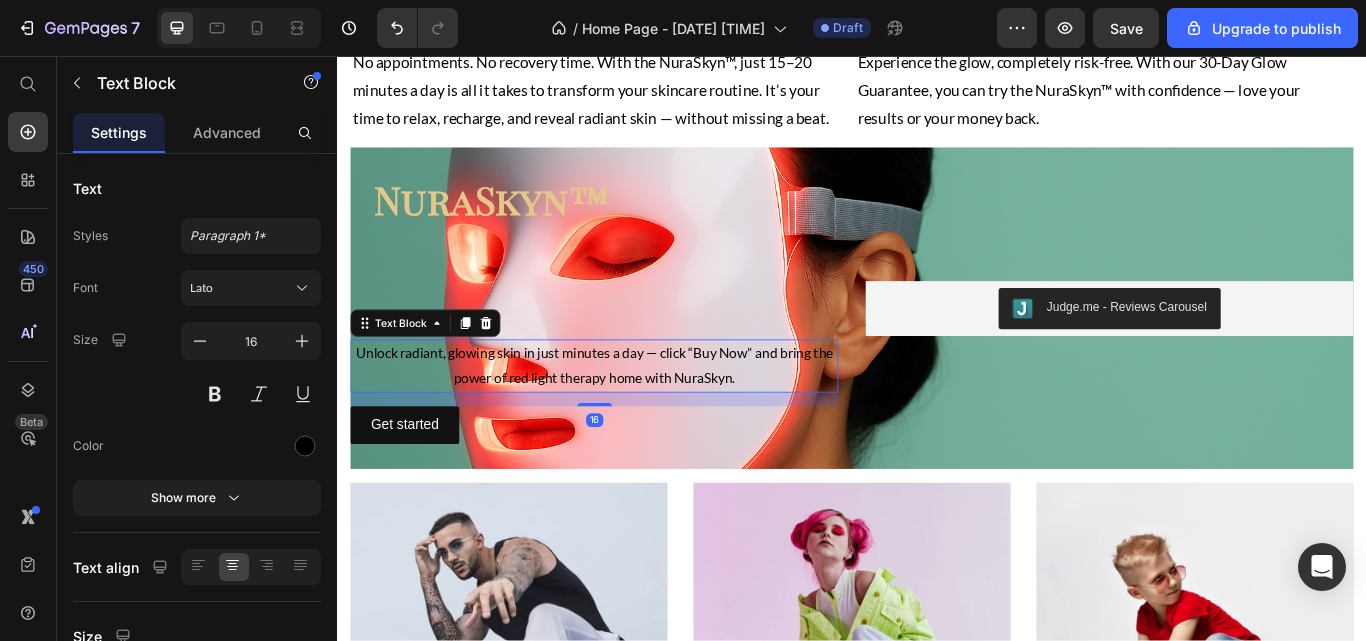 click at bounding box center [251, 446] 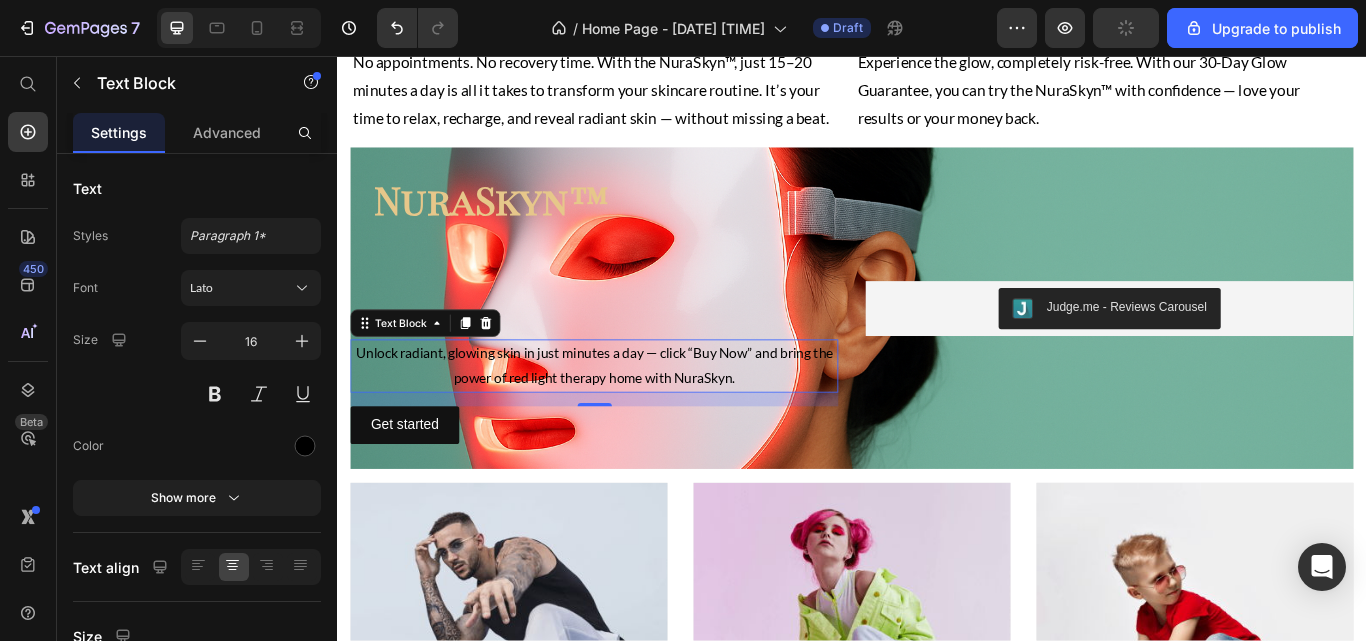 click 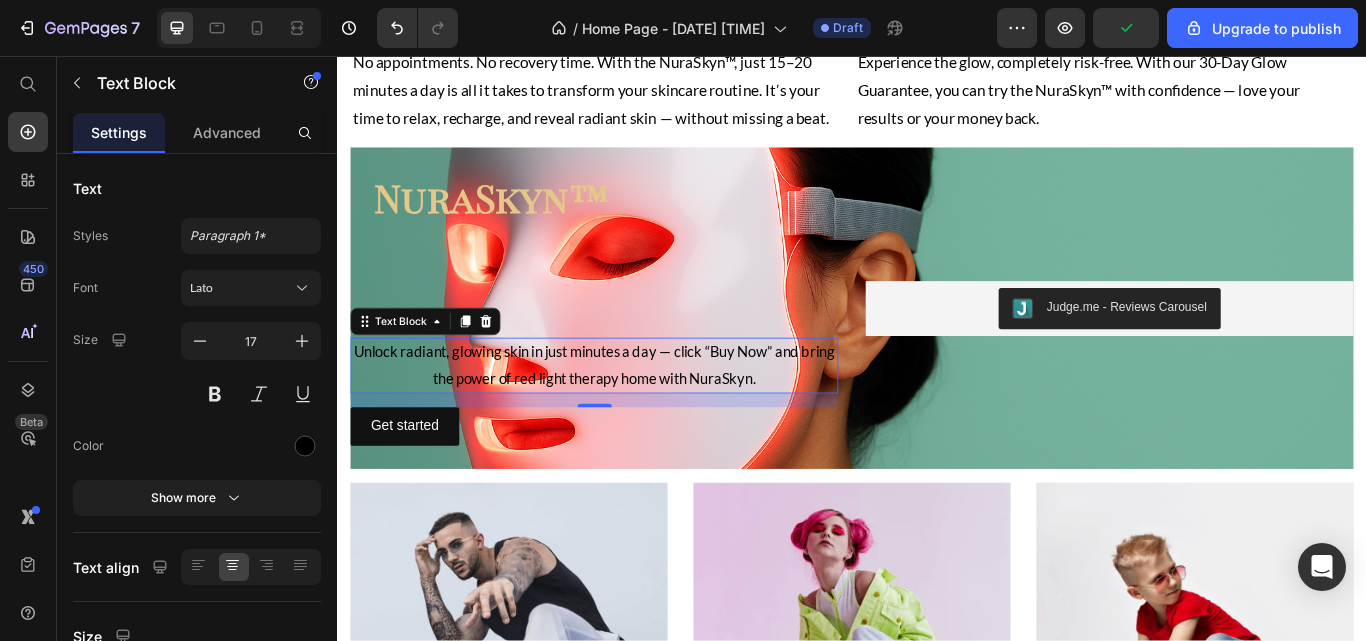 click 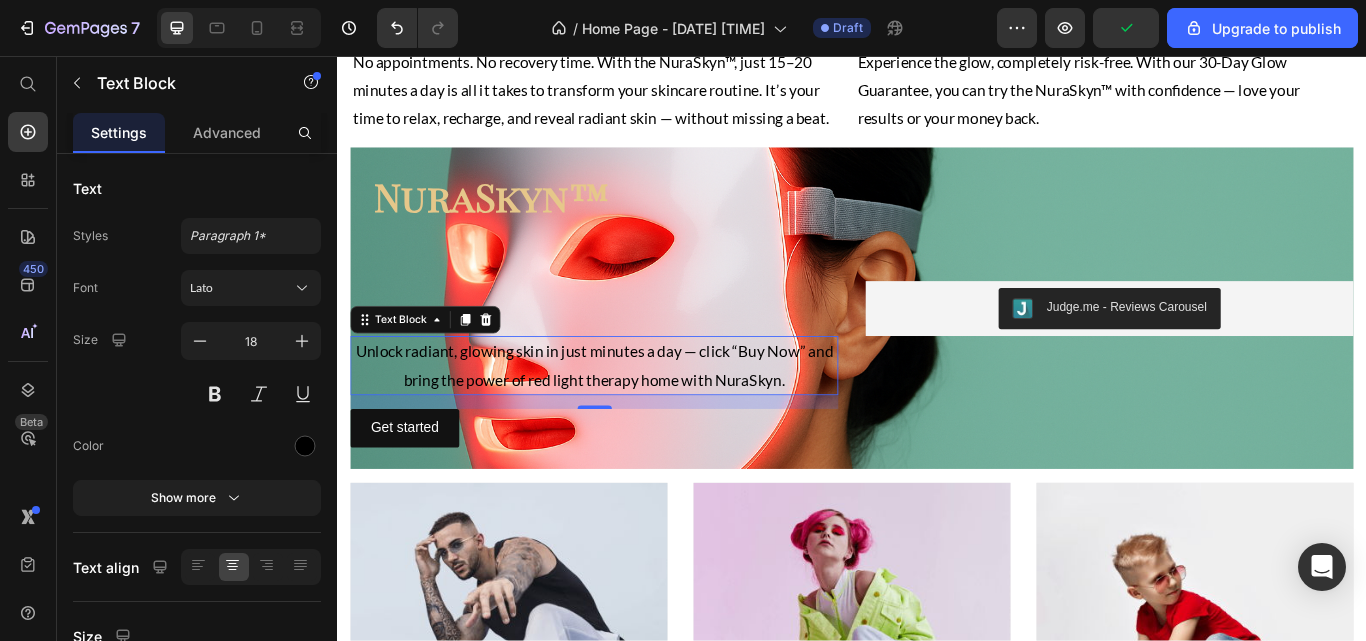 click at bounding box center (215, 394) 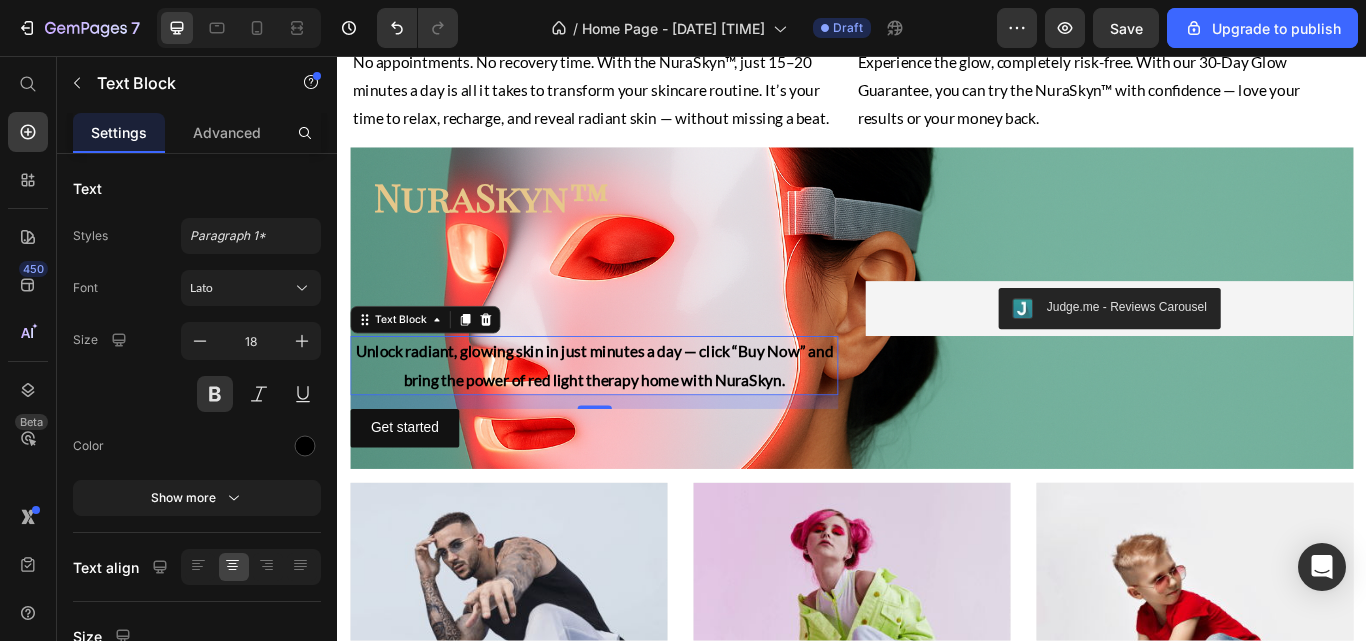 click on "Font Lato Size 18 Color Show more" at bounding box center (197, 393) 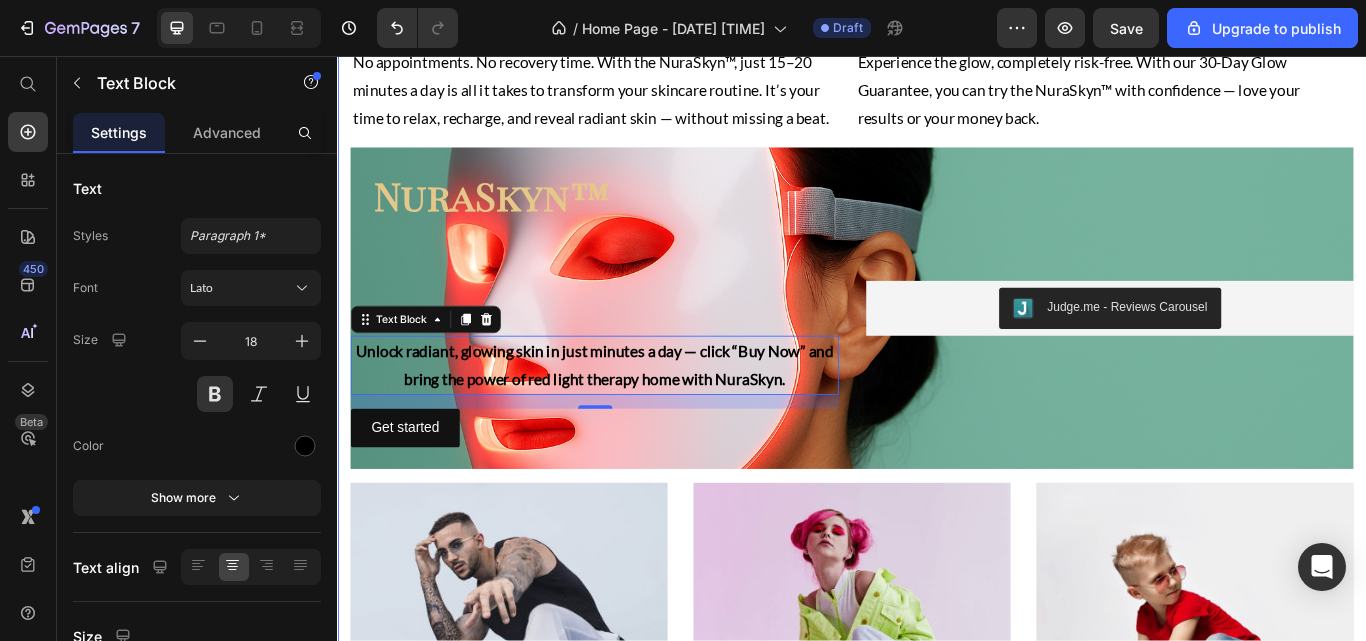 click on "From Breakouts to Brilliance Heading See results in as little as 2 weeks Text Block Image Image Row Why Thousands Love NuraSkyn™ Heading Clinically-Proven Wavelengths Heading Clinically backed and dermatologist-recommended, the NuraSkyn™ uses advanced LED technology proven to boost collagen, calm inflammation, and deliver visible results — safely and effectively. Text Block Visible Results In 4 Weeks Heading Reveal smoother skin, fewer breakouts, and a lasting glow — all without leaving home. Your spa-level results start right where you are. Text Block Row Save Hundreds vs Spa Visit Heading Why spend $200 or more on a single facial or spa visit? With the NuraSkyn™, you own the same skin-rejuvenating technology — and use it daily — for less than the price of just two treatments. Glow on your terms, anytime. Text Block Verified 5-Stars Reviews Heading Text Block Row 15 to 20 Minutes A Day Heading Text Block Glow Guarantee Heading Text Block Row NuraSkyn™ Heading Text Block   16 Get started Row" at bounding box center [937, -53] 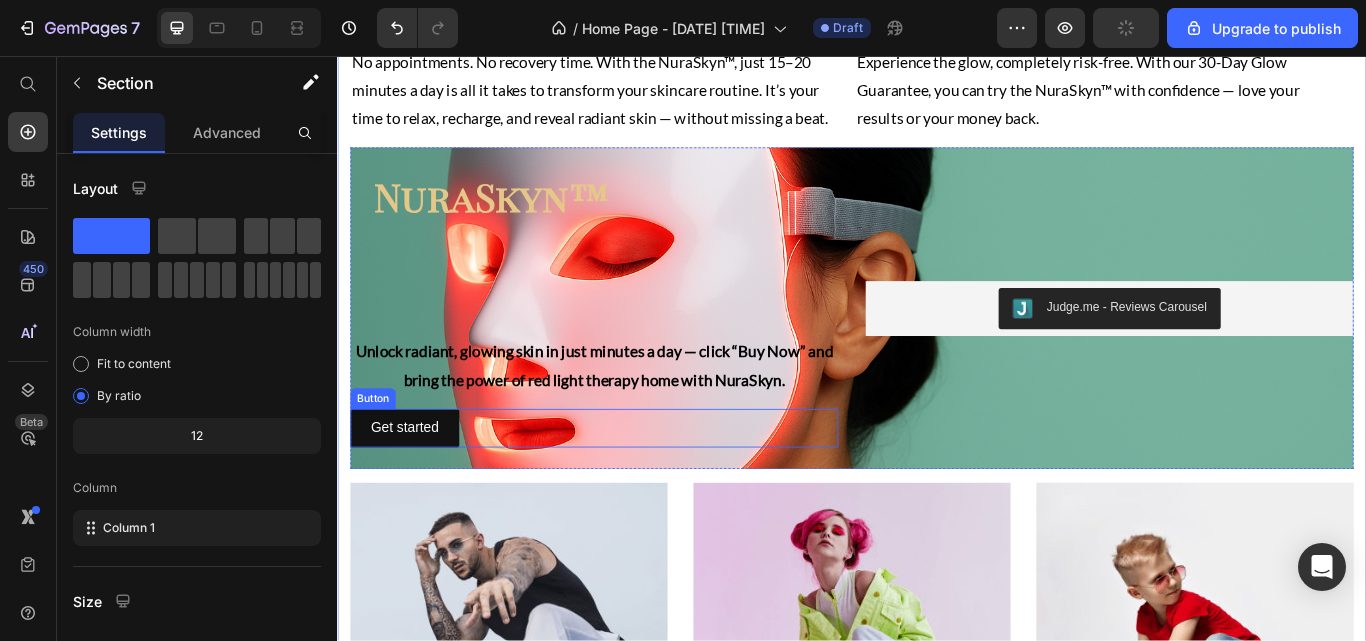 click on "Get started" at bounding box center (415, 490) 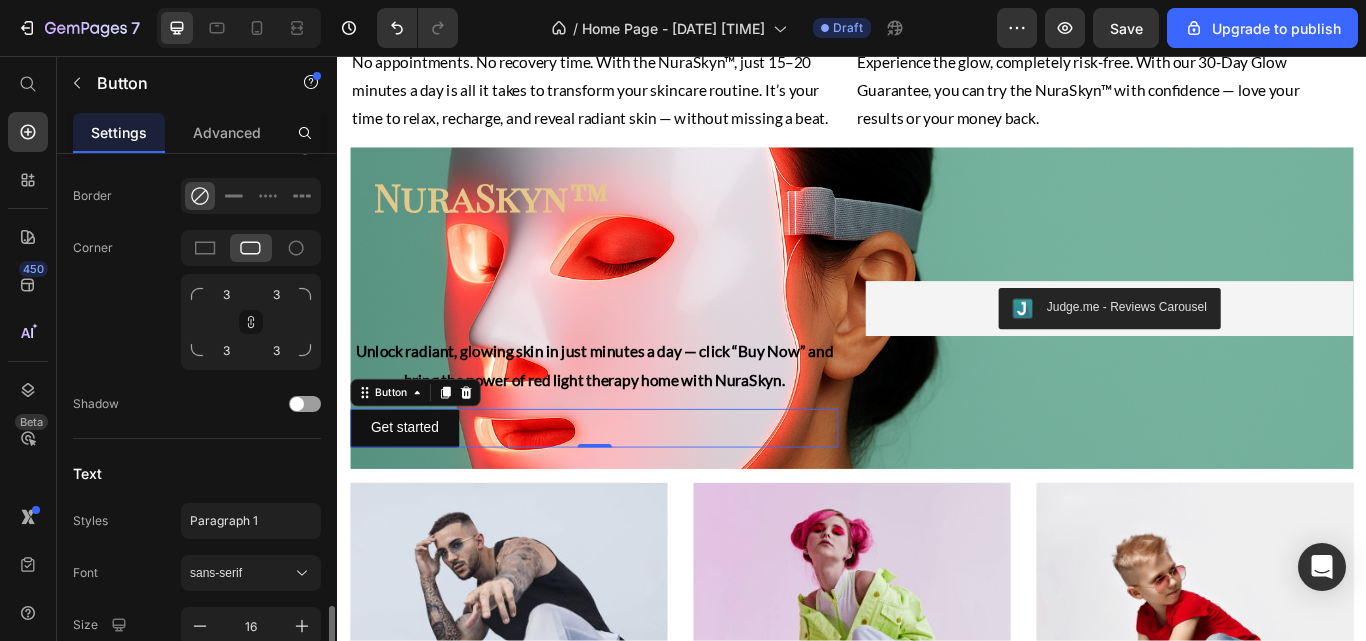 scroll, scrollTop: 901, scrollLeft: 0, axis: vertical 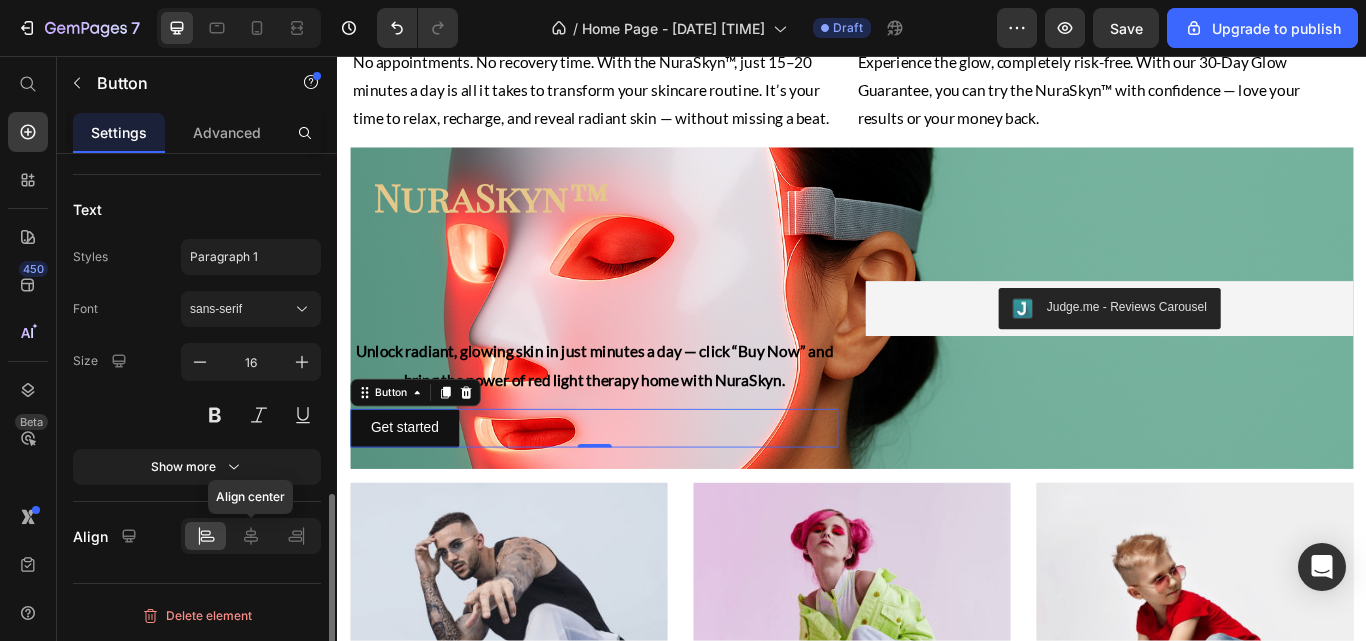 click 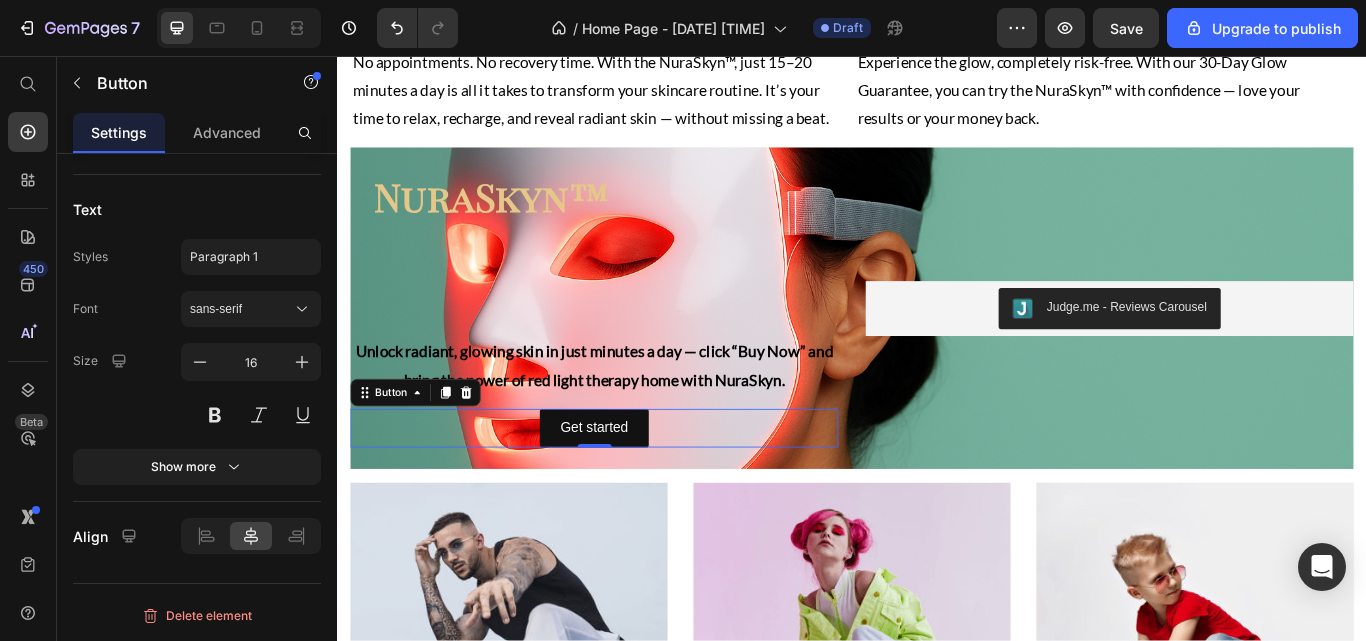 click on "Get started" at bounding box center (636, 490) 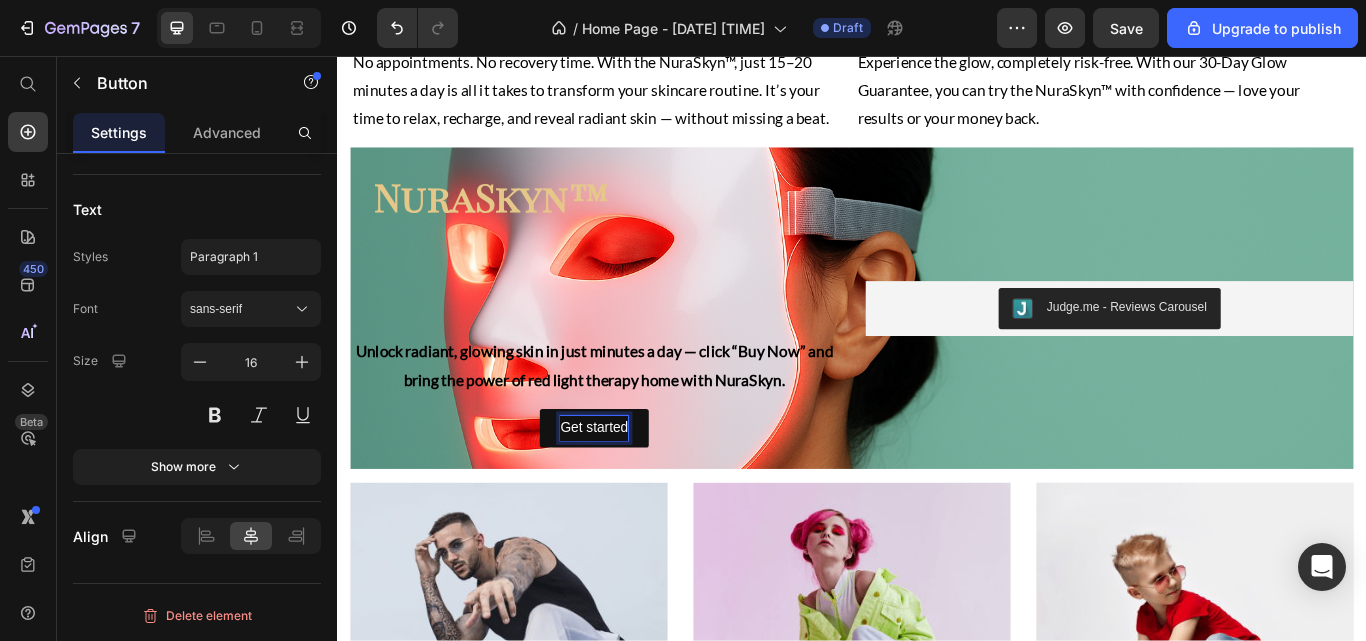 click on "Get started" at bounding box center (636, 490) 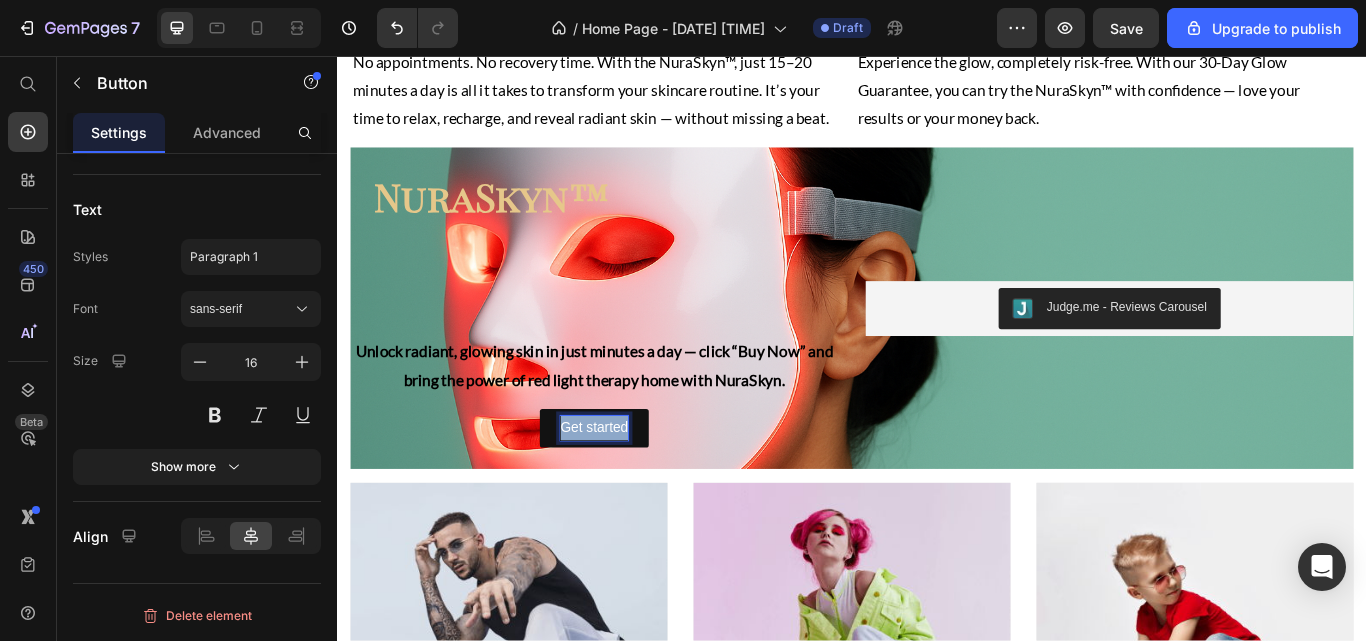click on "Get started" at bounding box center (636, 490) 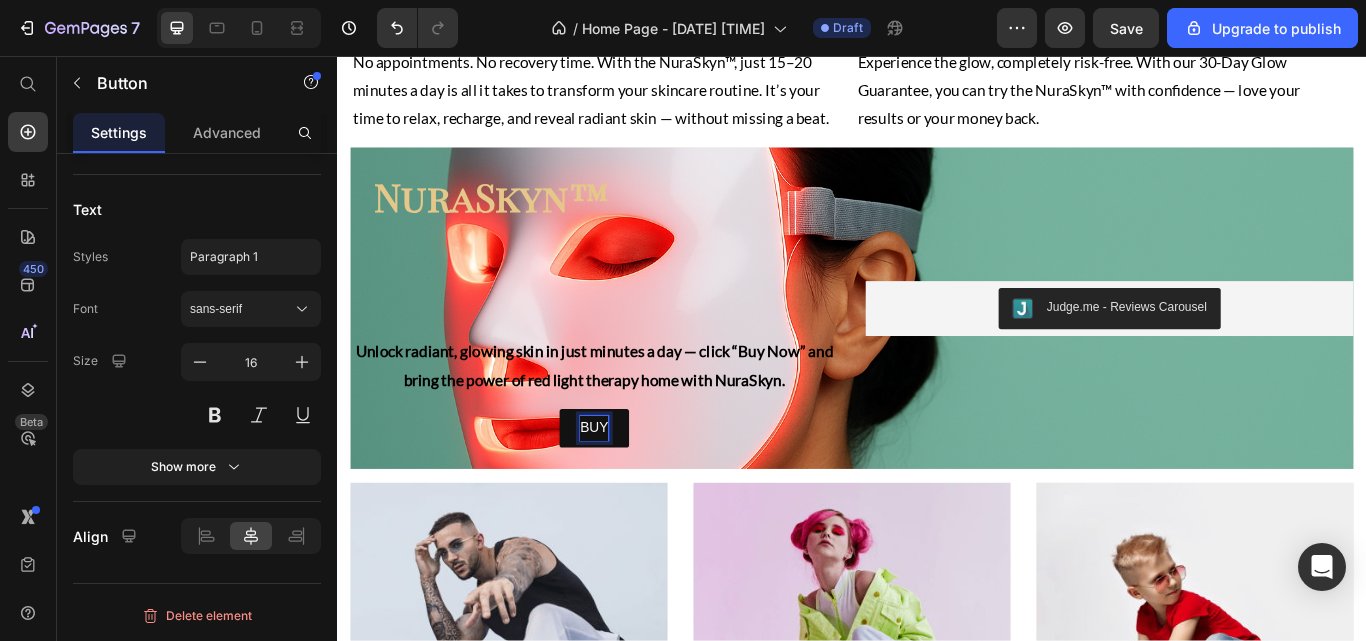 click on "BUY" at bounding box center (636, 490) 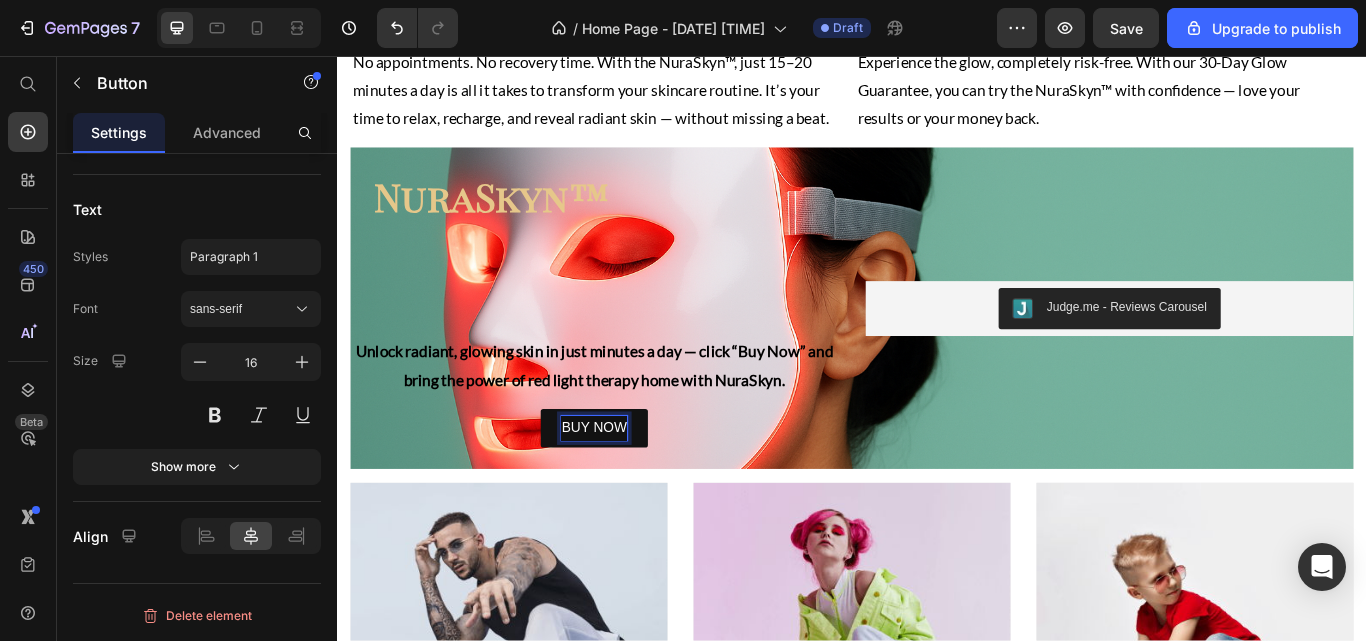 click on "sans-serif" at bounding box center [241, 309] 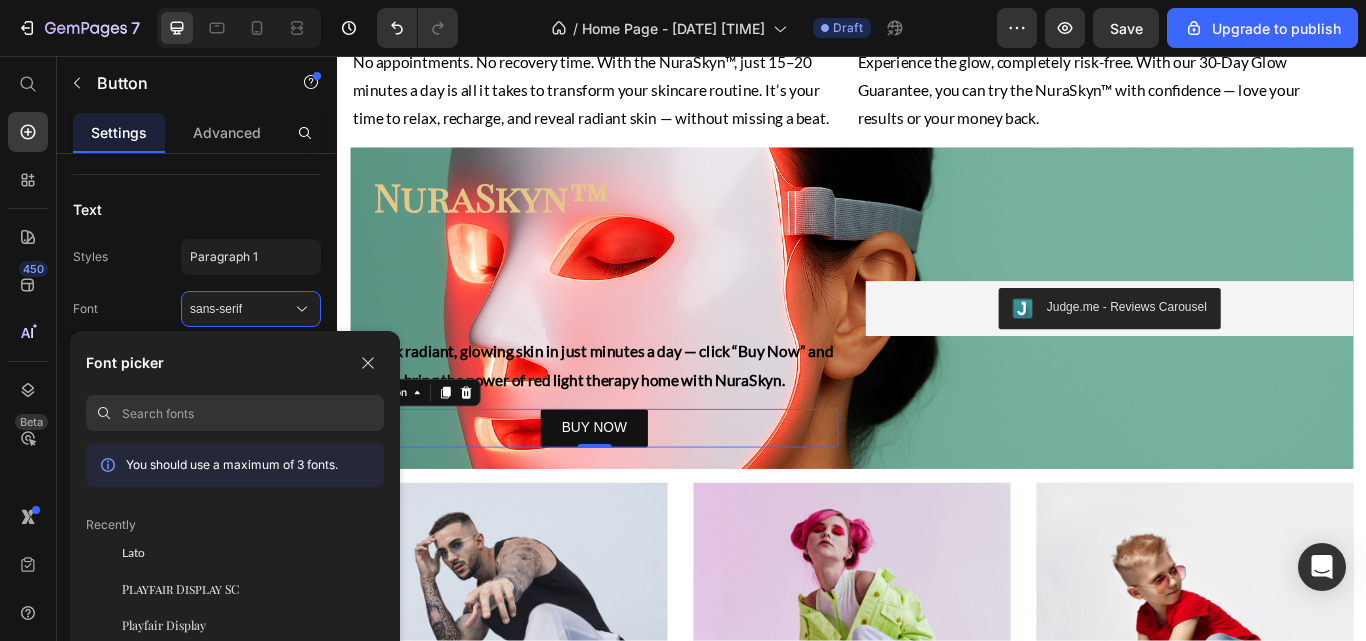 click on "Lato" 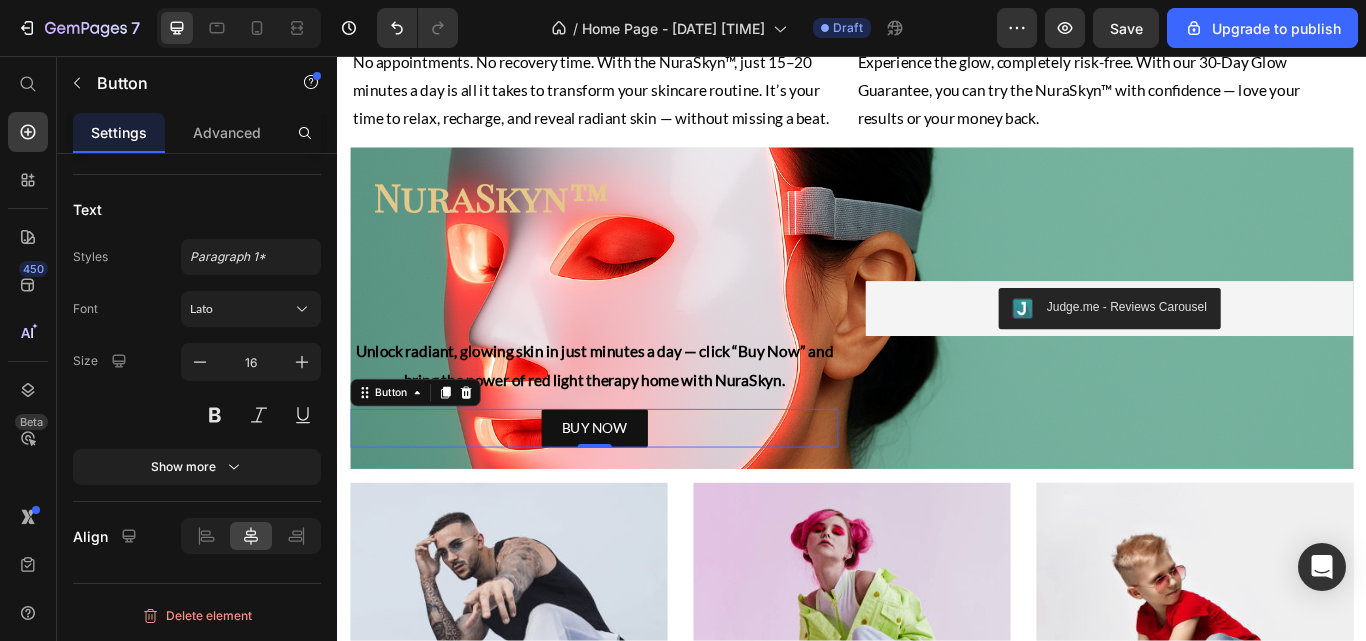 click on "Lato" at bounding box center (241, 309) 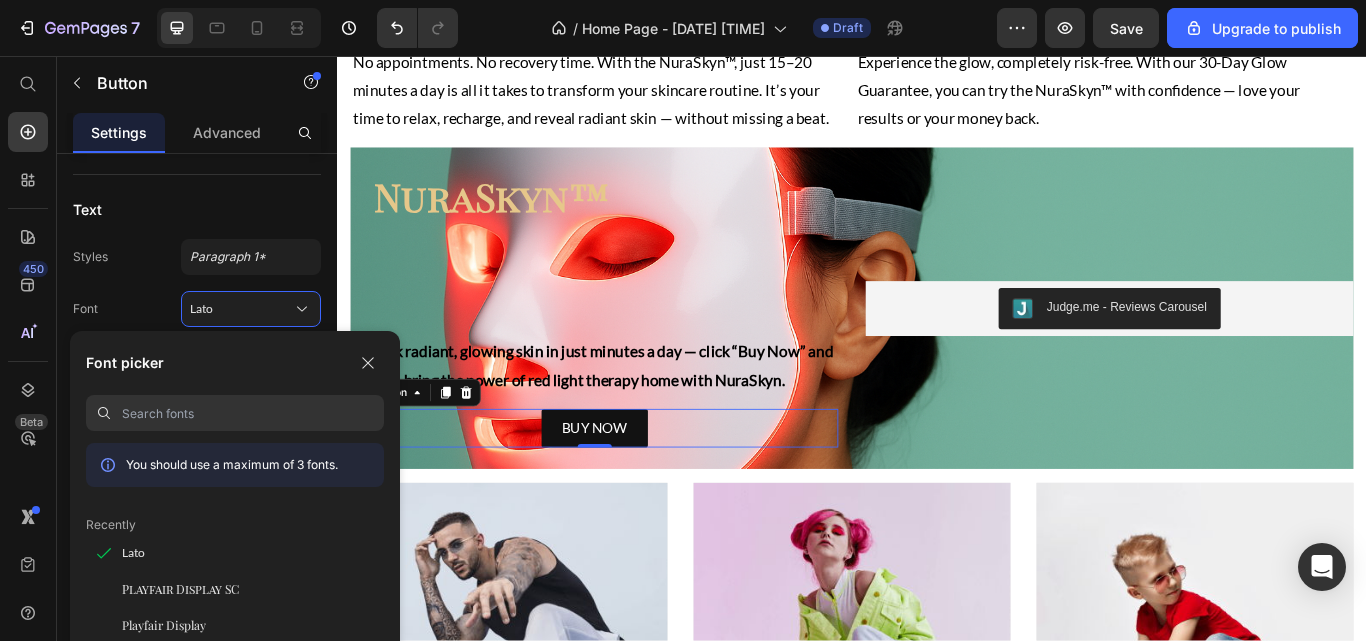 click on "Playfair Display SC" at bounding box center [180, 589] 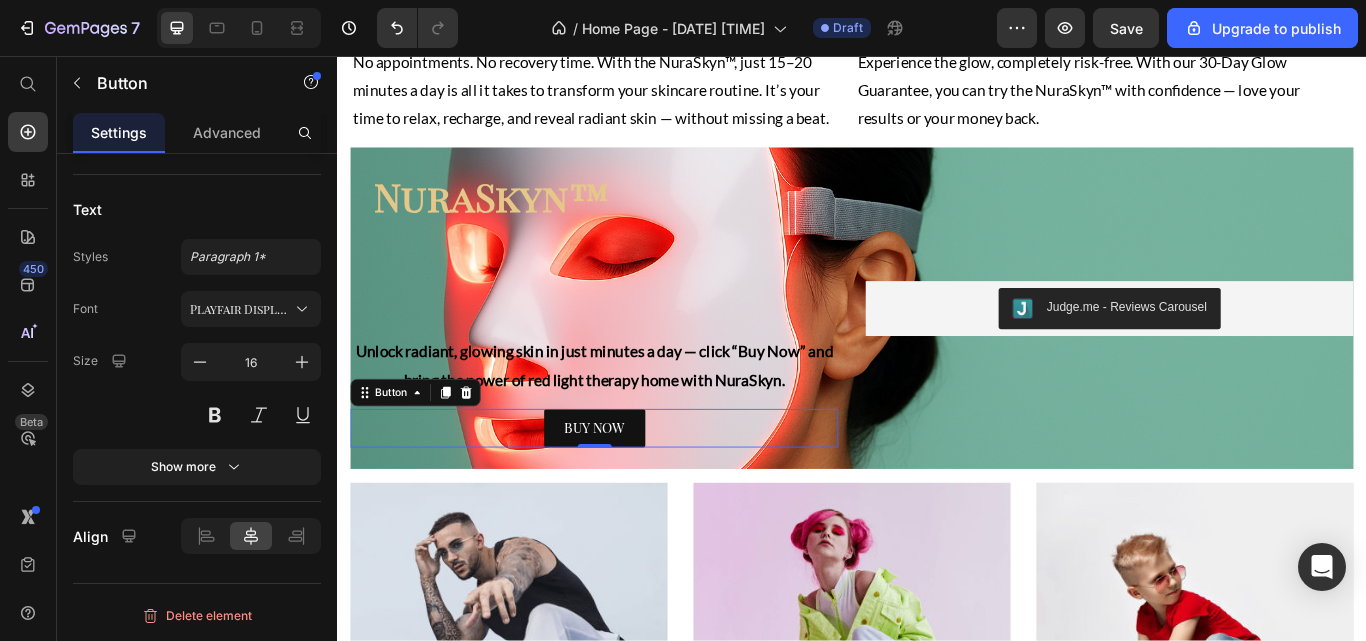 click on "Size 16" at bounding box center (197, 388) 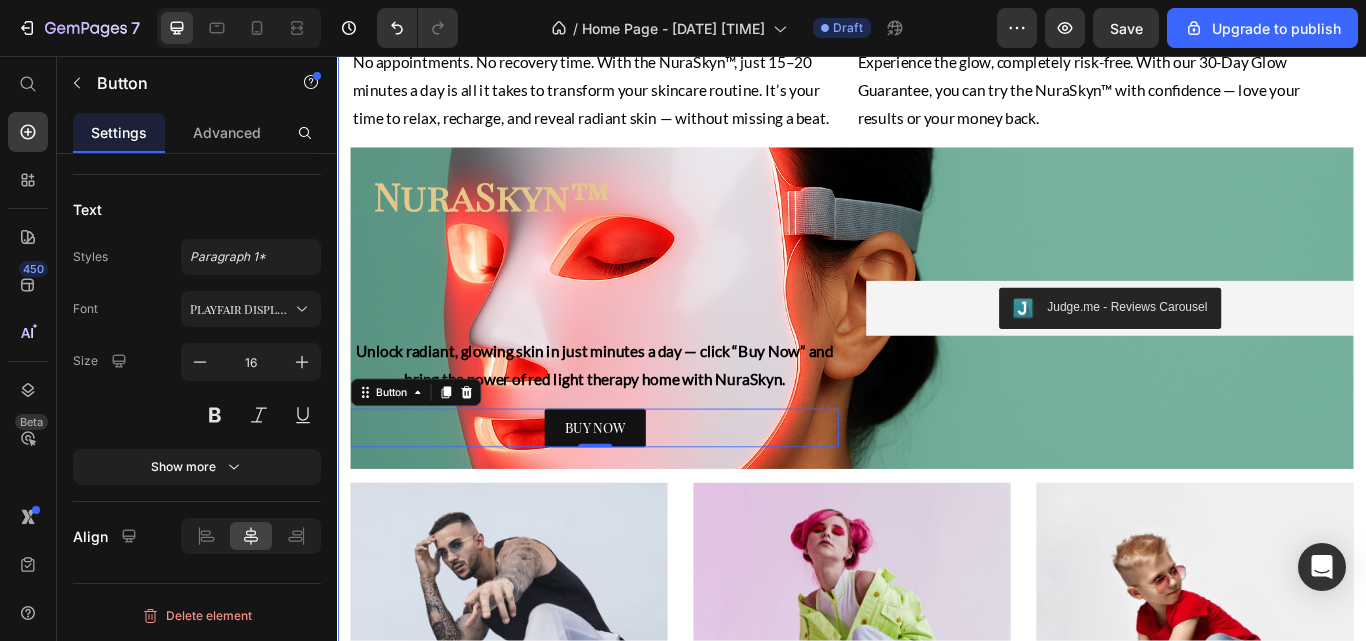 click on "From Breakouts to Brilliance Heading See results in as little as 2 weeks Text Block Image Image Row Why Thousands Love NuraSkyn™ Heading Clinically-Proven Wavelengths Heading Clinically backed and dermatologist-recommended, the NuraSkyn™ uses advanced LED technology proven to boost collagen, calm inflammation, and deliver visible results — safely and effectively. Text Block Visible Results In 4 Weeks Heading Reveal smoother skin, fewer breakouts, and a lasting glow — all without leaving home. Your spa-level results start right where you are. Text Block Row Save Hundreds vs Spa Visit Heading Why spend $200 or more on a single facial or spa visit? With the NuraSkyn™, you own the same skin-rejuvenating technology — and use it daily — for less than the price of just two treatments. Glow on your terms, anytime. Text Block Verified 5-Stars Reviews Heading Text Block Row 15 to 20 Minutes A Day Heading Text Block Glow Guarantee Heading Text Block Row NuraSkyn™ Heading Text Block BUY NOW Button   0 Row" at bounding box center (937, -53) 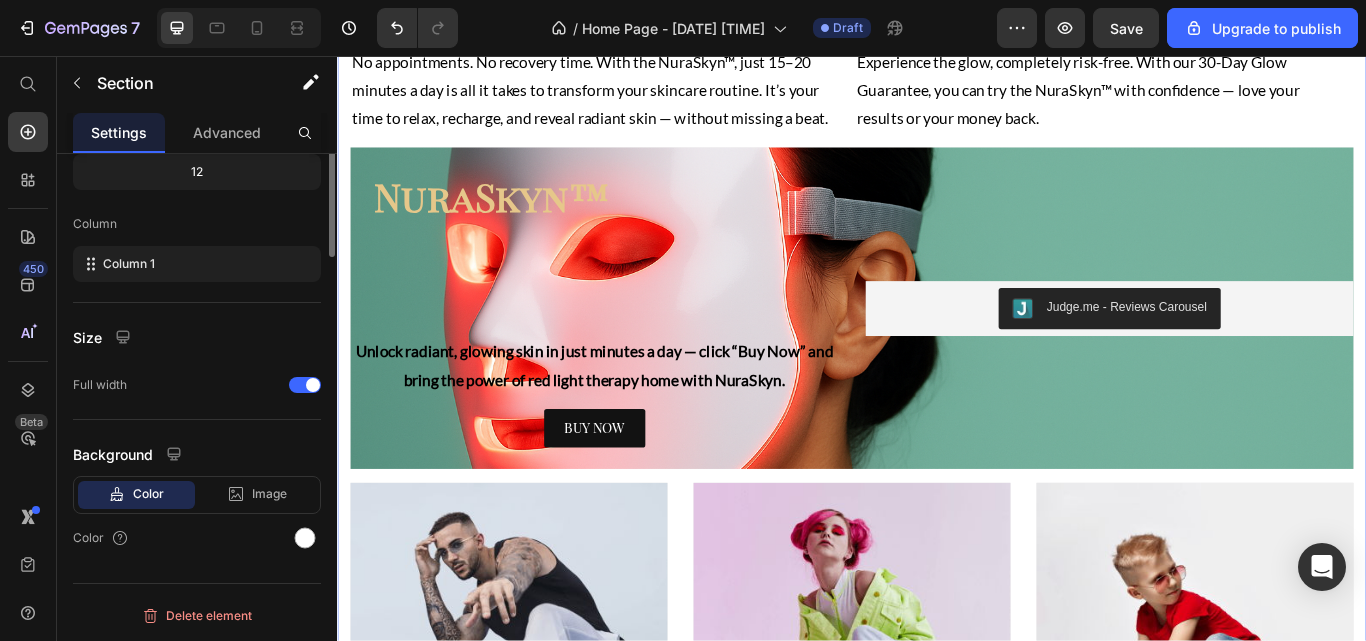 scroll, scrollTop: 0, scrollLeft: 0, axis: both 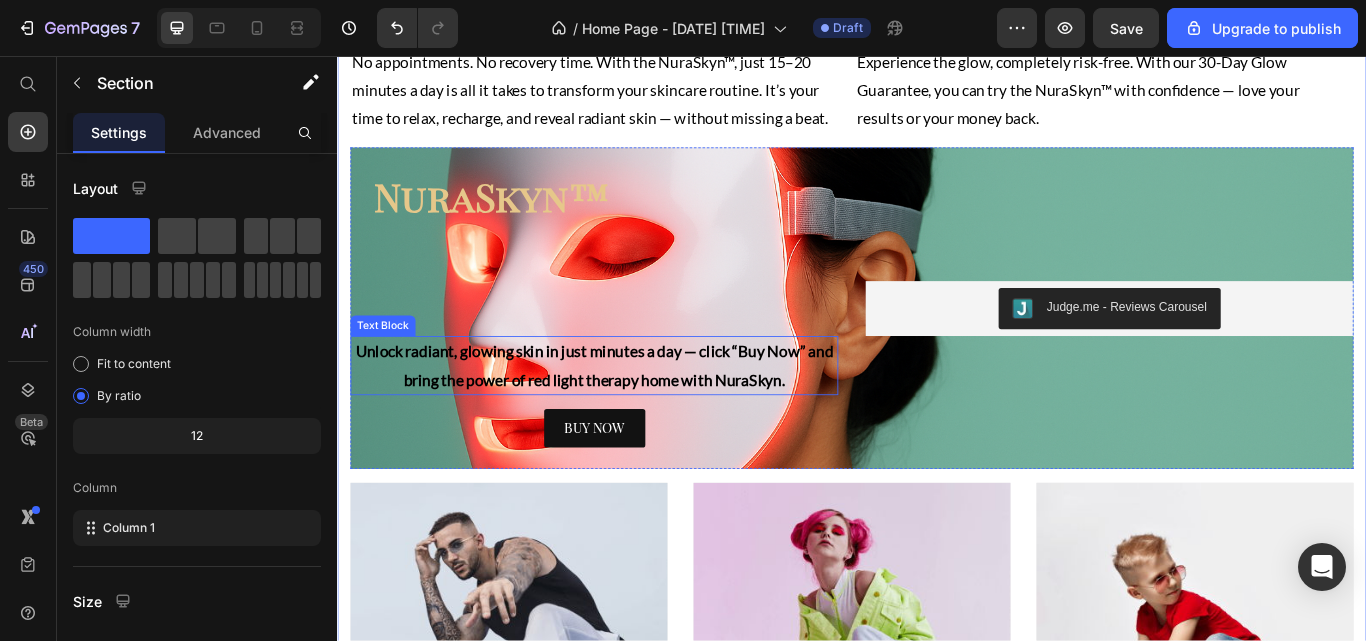 click on "Unlock radiant, glowing skin in just minutes a day — click “Buy Now” and bring the power of red light therapy home with NuraSkyn." at bounding box center (636, 417) 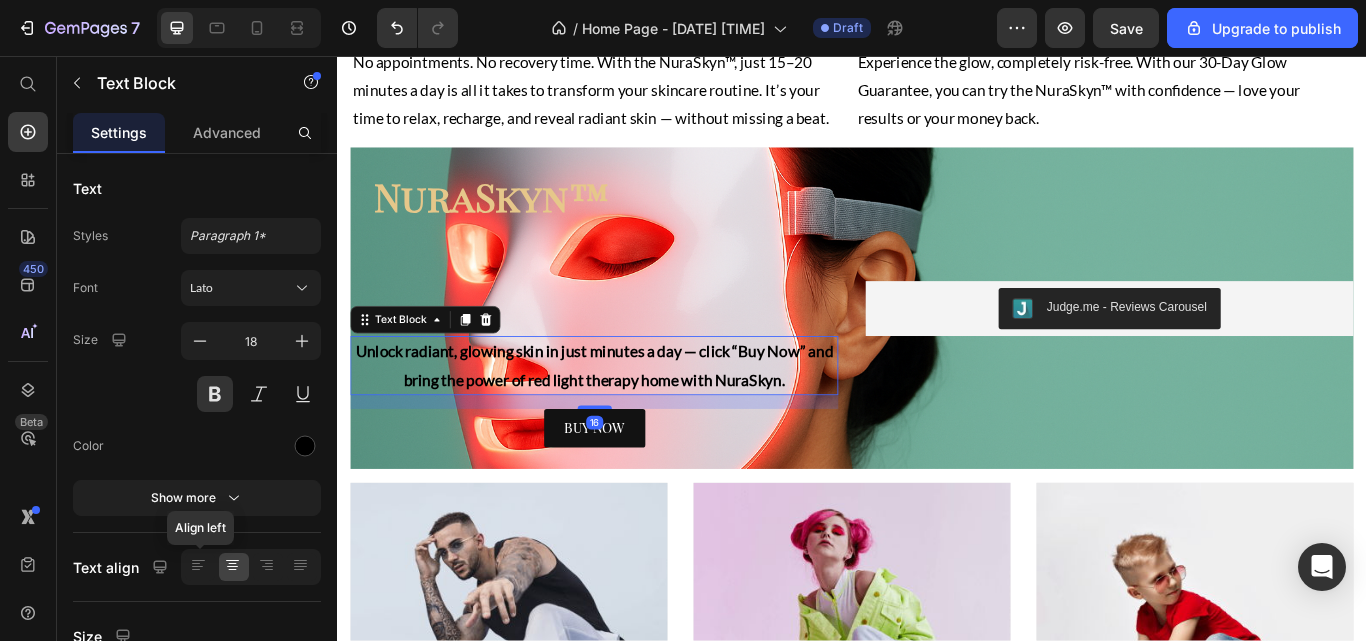 click 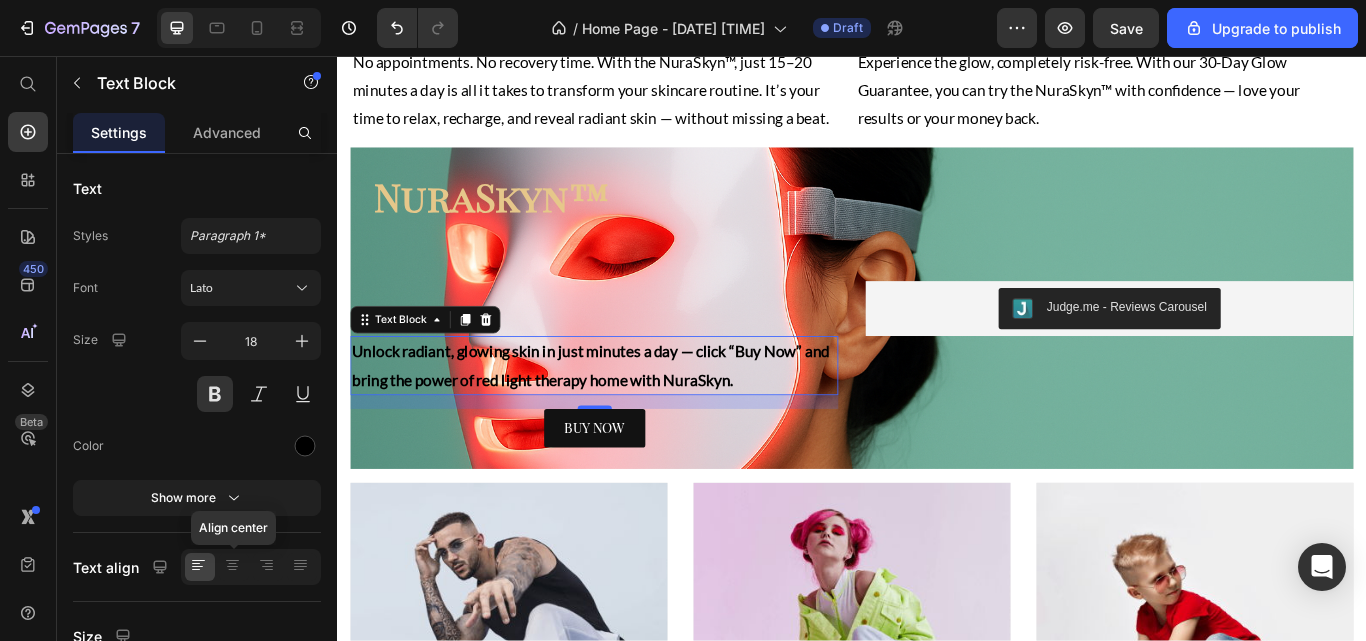 click 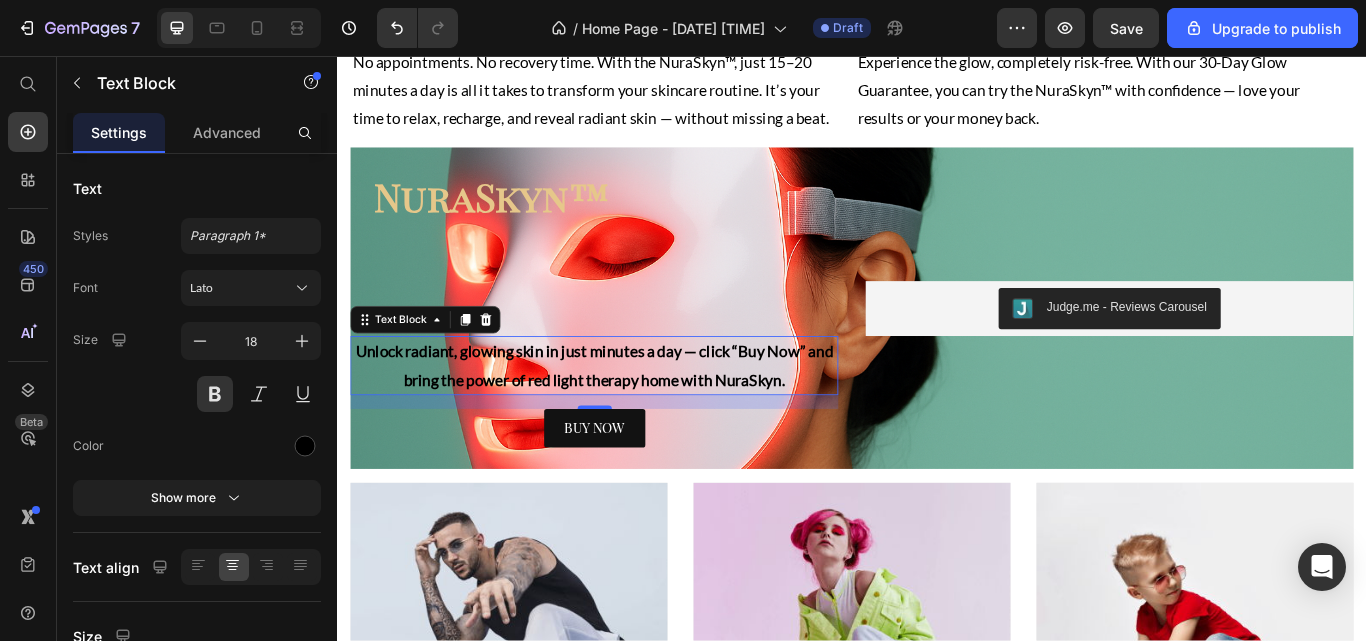 click on "Color" at bounding box center [197, 446] 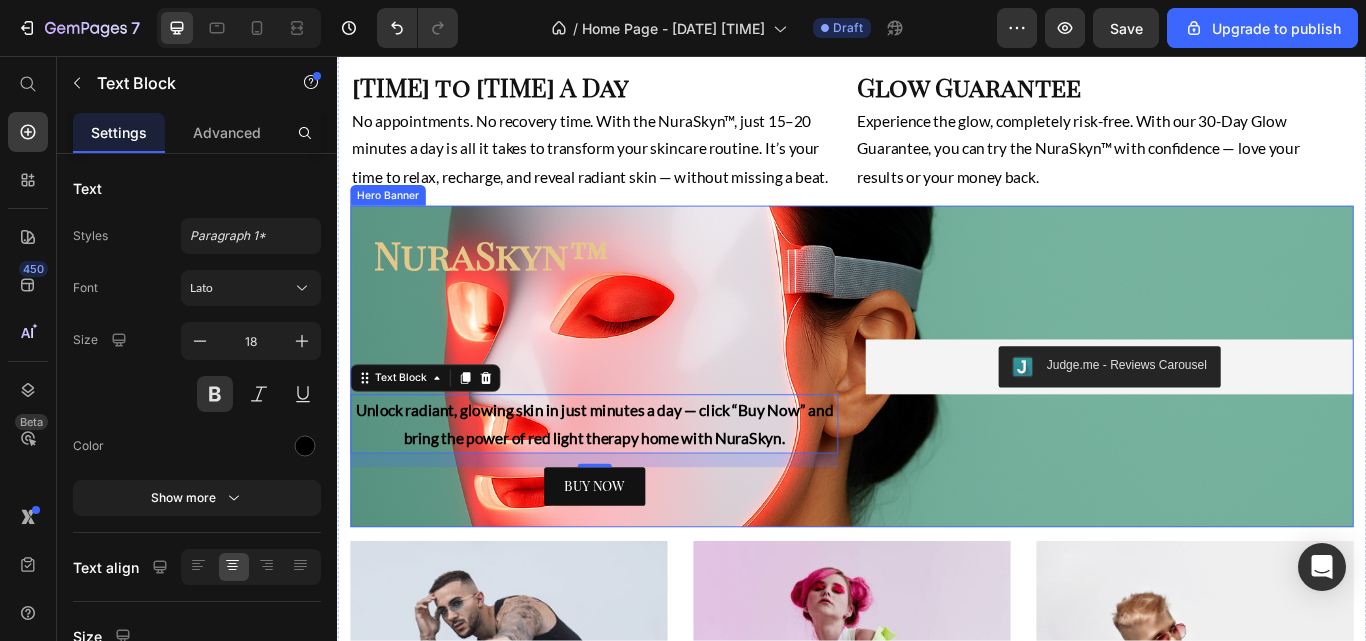 scroll, scrollTop: 2115, scrollLeft: 0, axis: vertical 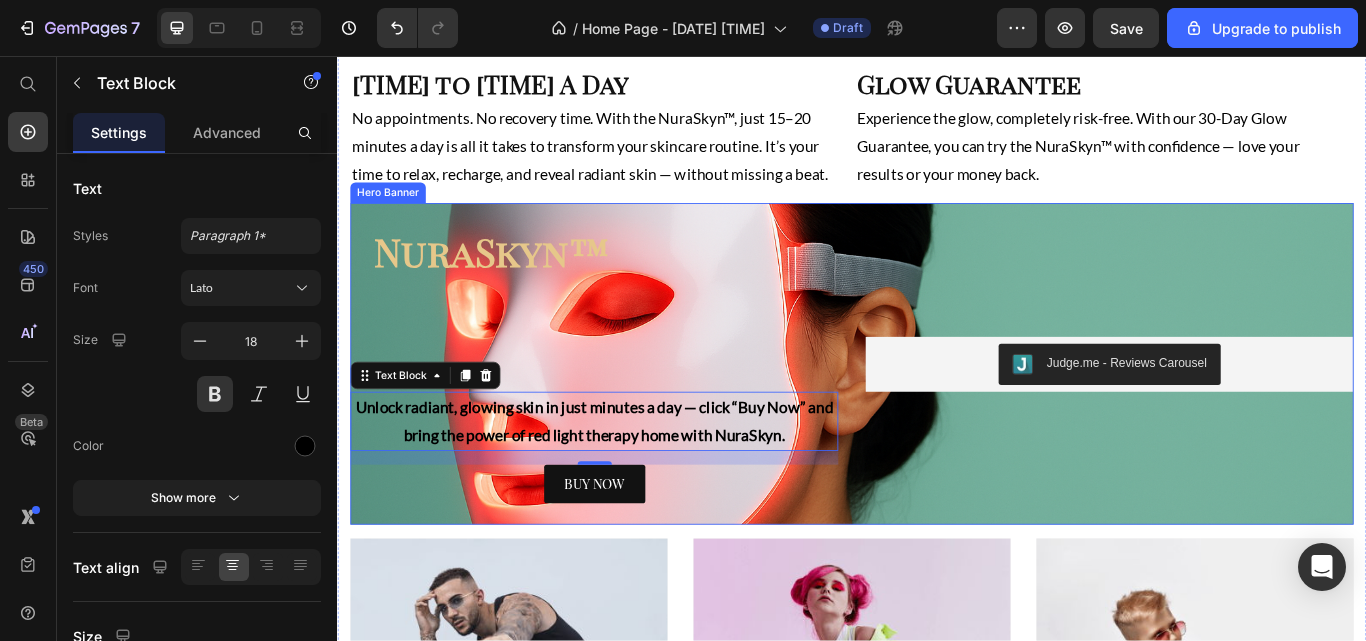 click on "NuraSkyn™" at bounding box center [649, 284] 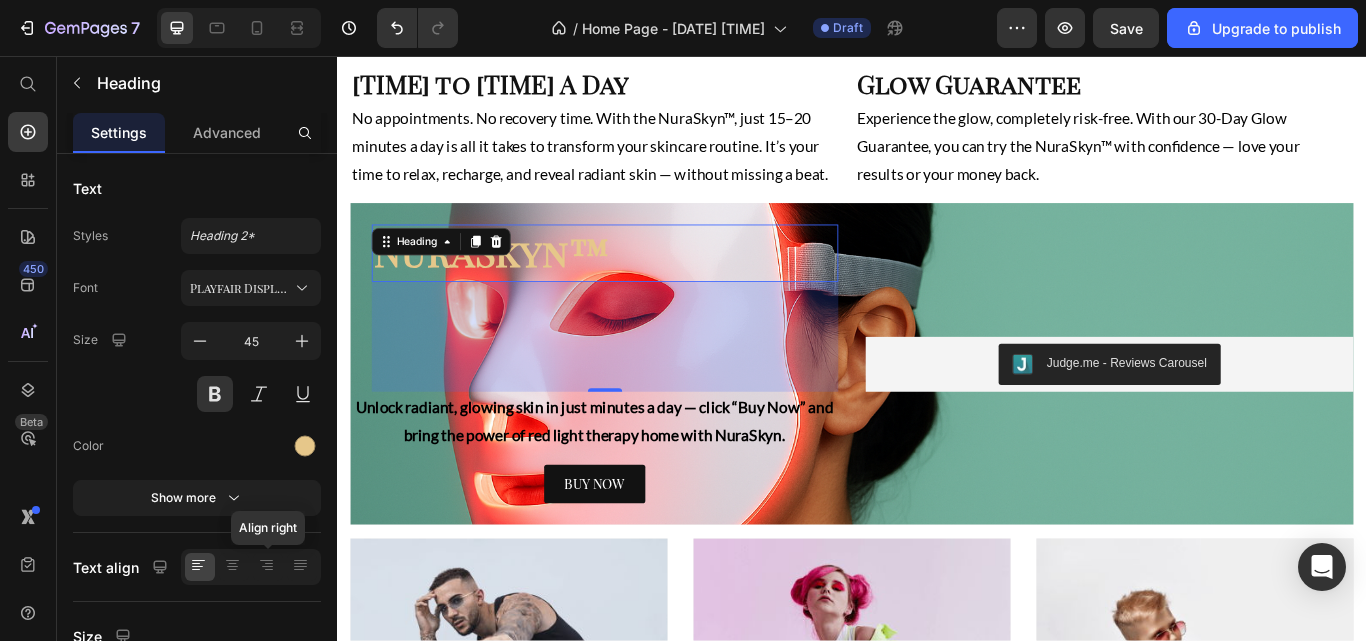 click 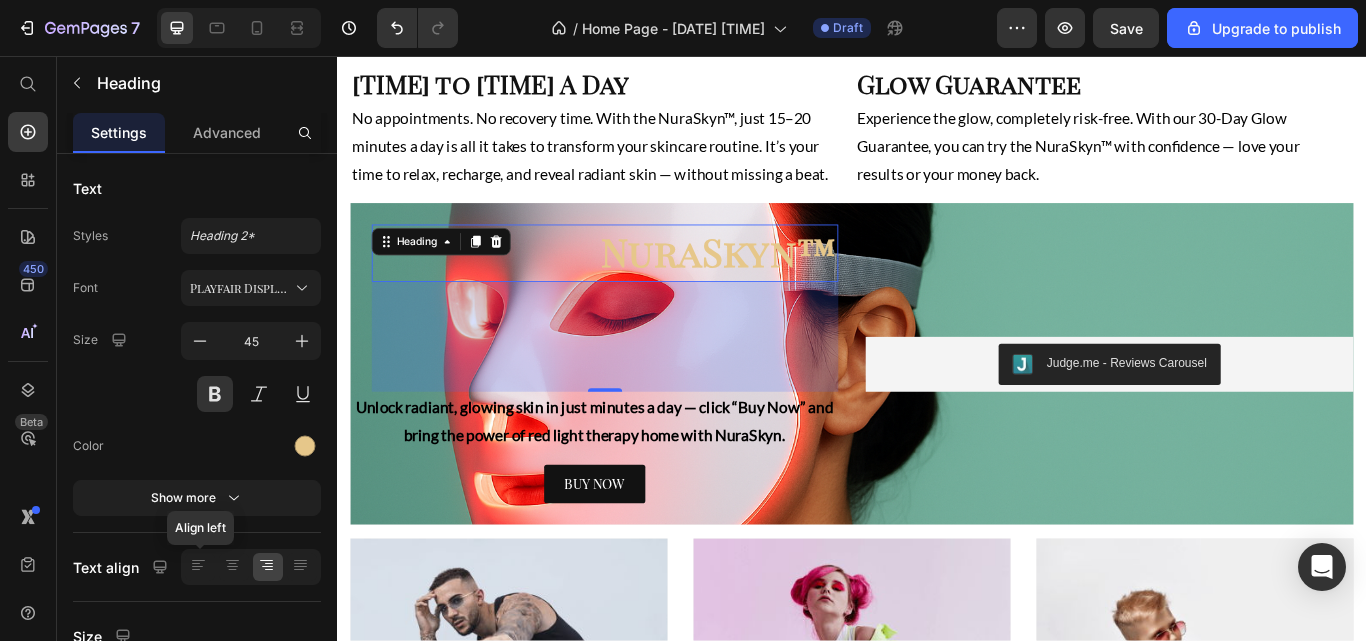 click 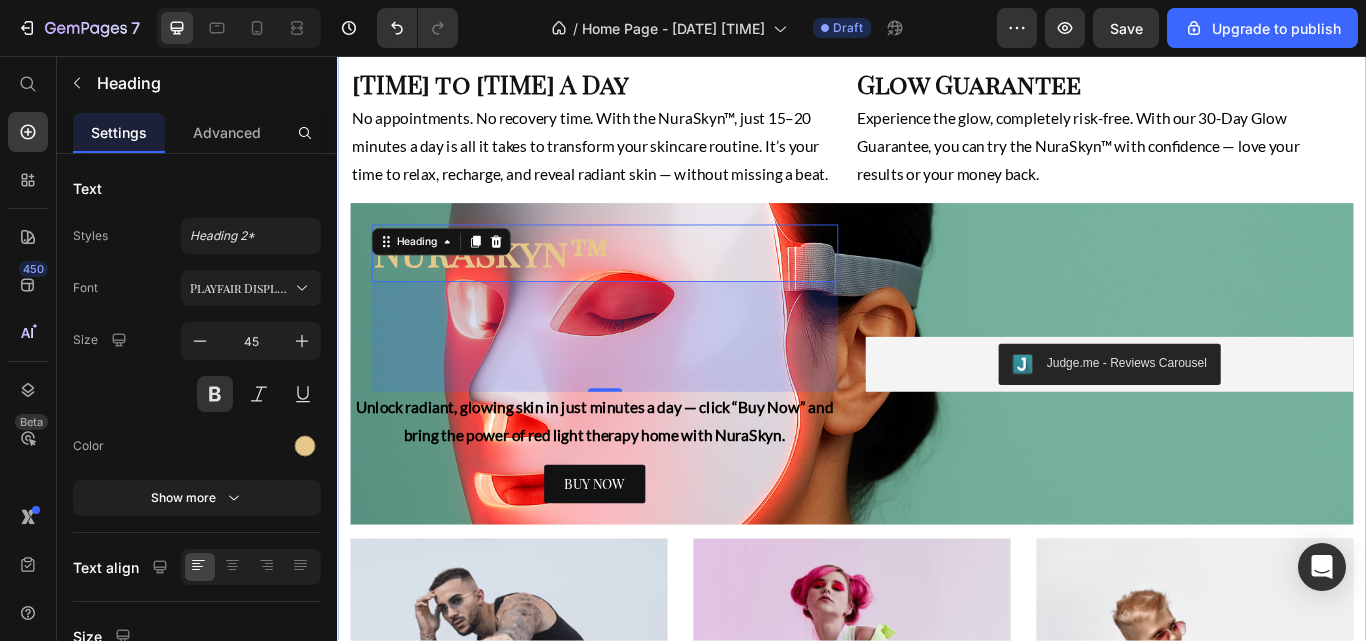 click on "From Breakouts to Brilliance Heading See results in as little as 2 weeks Text Block Image Image Row Why Thousands Love NuraSkyn™ Heading Clinically-Proven Wavelengths Heading Clinically backed and dermatologist-recommended, the NuraSkyn™ uses advanced LED technology proven to boost collagen, calm inflammation, and deliver visible results — safely and effectively. Text Block Visible Results In 4 Weeks Heading Reveal smoother skin, fewer breakouts, and a lasting glow — all without leaving home. Your spa-level results start right where you are. Text Block Row Save Hundreds vs Spa Visit Heading Why spend $200 or more on a single facial or spa visit? With the NuraSkyn™, you own the same skin-rejuvenating technology — and use it daily — for less than the price of just two treatments. Glow on your terms, anytime. Text Block Verified 5-Stars Reviews Heading Text Block Row 15 to 20 Minutes A Day Heading Text Block Glow Guarantee Heading Text Block Row NuraSkyn™ Heading   128 Text Block BUY NOW Button" at bounding box center (937, 16) 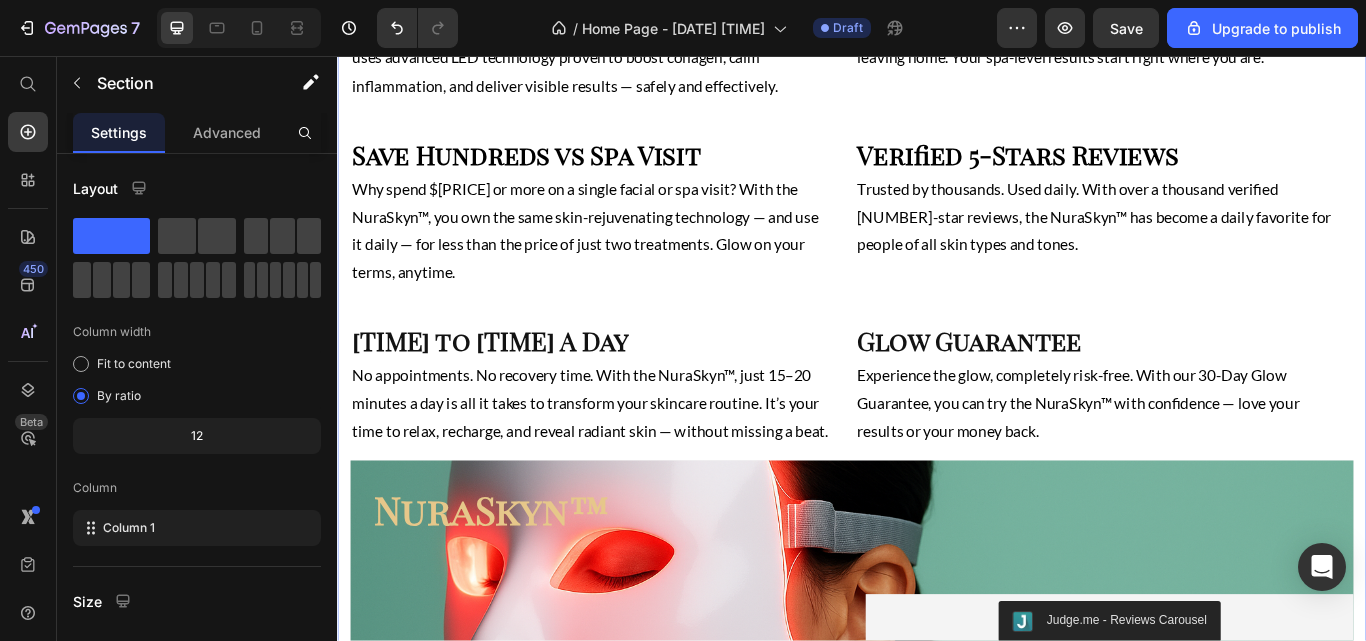click on "From Breakouts to Brilliance Heading See results in as little as 2 weeks Text Block Image Image Row Why Thousands Love NuraSkyn™ Heading Clinically-Proven Wavelengths Heading Clinically backed and dermatologist-recommended, the NuraSkyn™ uses advanced LED technology proven to boost collagen, calm inflammation, and deliver visible results — safely and effectively. Text Block Visible Results In 4 Weeks Heading Reveal smoother skin, fewer breakouts, and a lasting glow — all without leaving home. Your spa-level results start right where you are. Text Block Row Save Hundreds vs Spa Visit Heading Why spend $200 or more on a single facial or spa visit? With the NuraSkyn™, you own the same skin-rejuvenating technology — and use it daily — for less than the price of just two treatments. Glow on your terms, anytime. Text Block Verified 5-Stars Reviews Heading Text Block Row 15 to 20 Minutes A Day Heading Text Block Glow Guarantee Heading Text Block Row NuraSkyn™ Heading Text Block BUY NOW Button MEN’S" at bounding box center (937, 316) 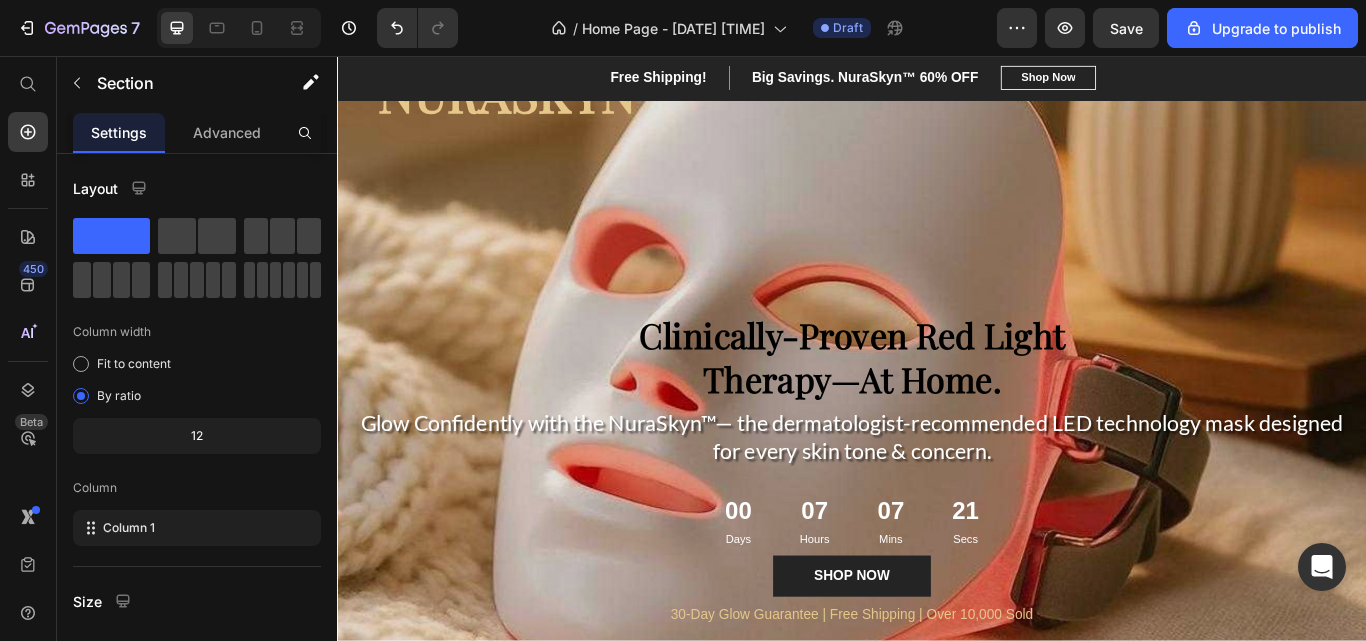scroll, scrollTop: 0, scrollLeft: 0, axis: both 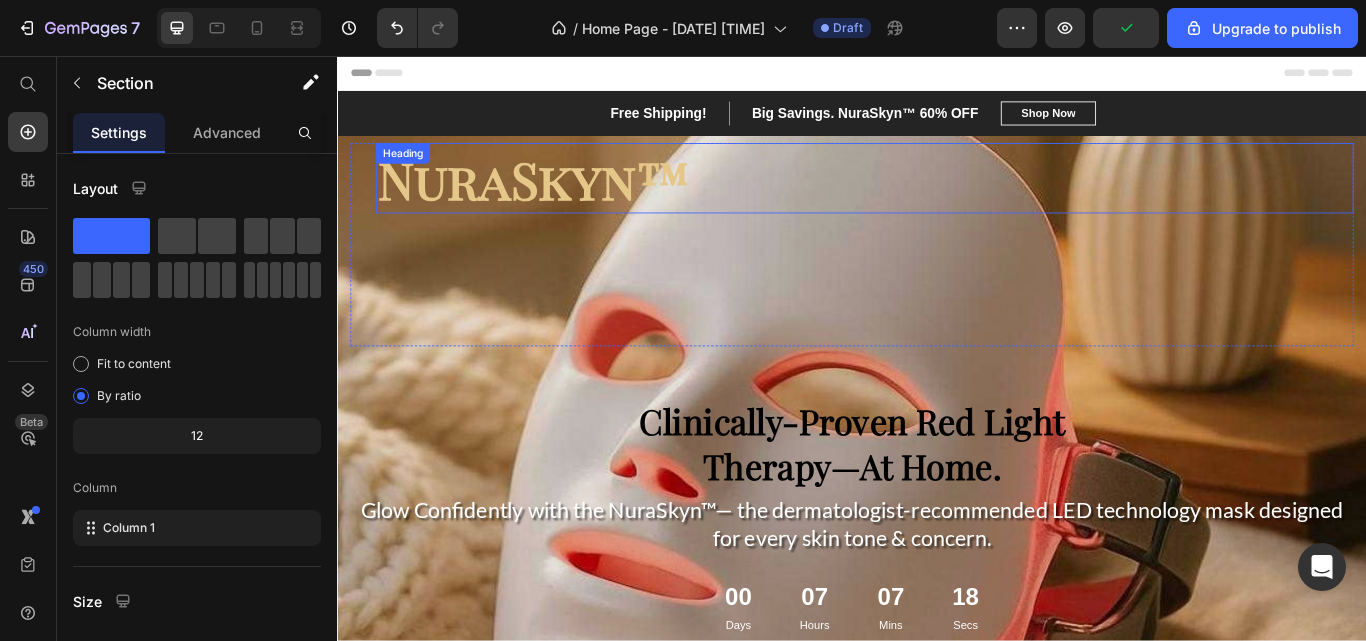 click on "NuraSkyn™" at bounding box center [952, 199] 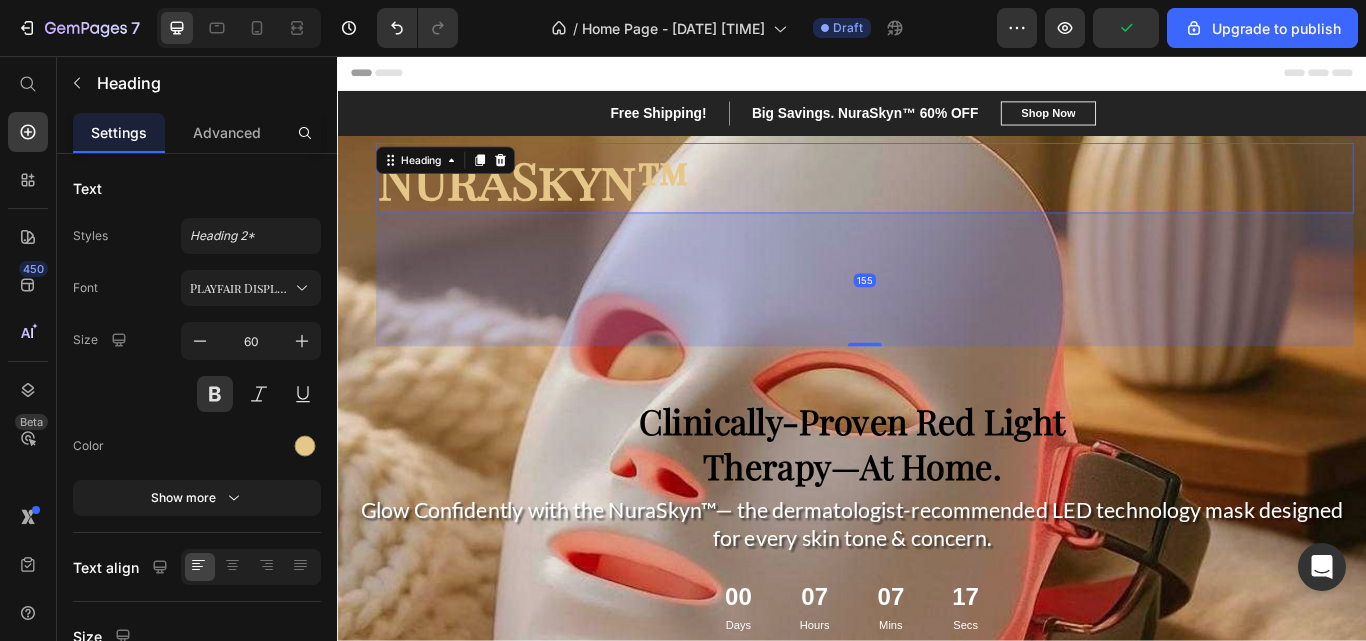click on "Advanced" at bounding box center [227, 132] 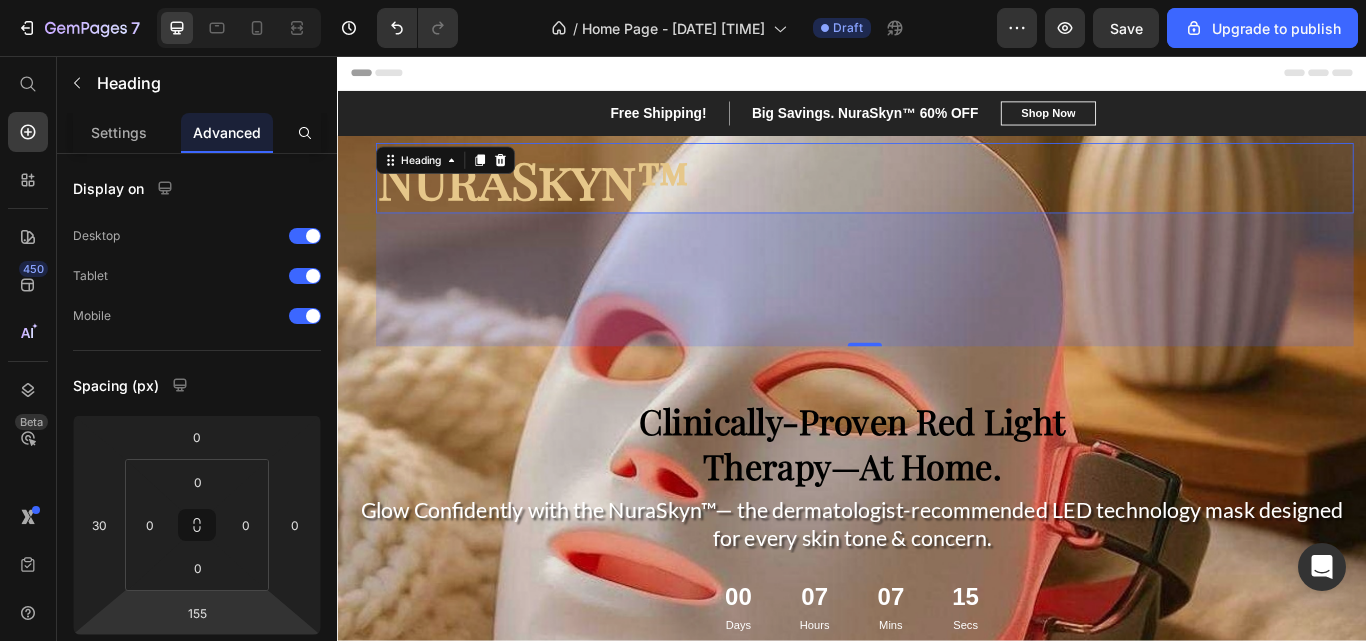 click on "155" at bounding box center (197, 613) 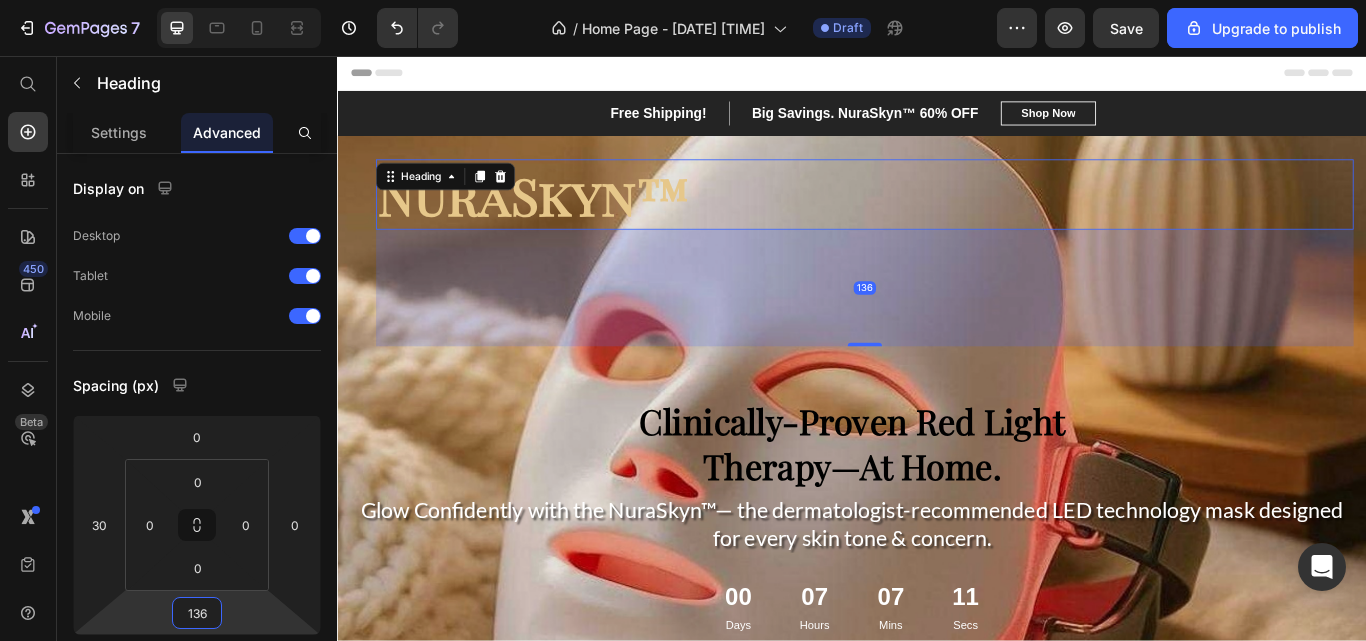 type on "135" 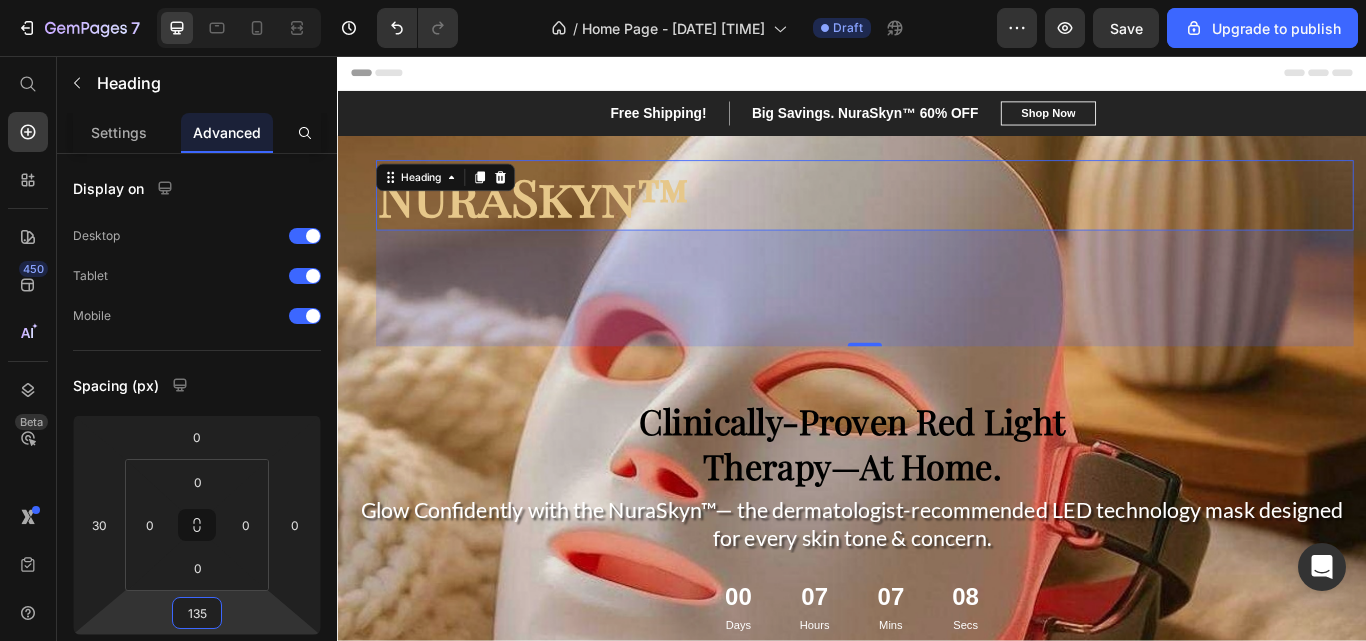 click on "Header" at bounding box center (937, 76) 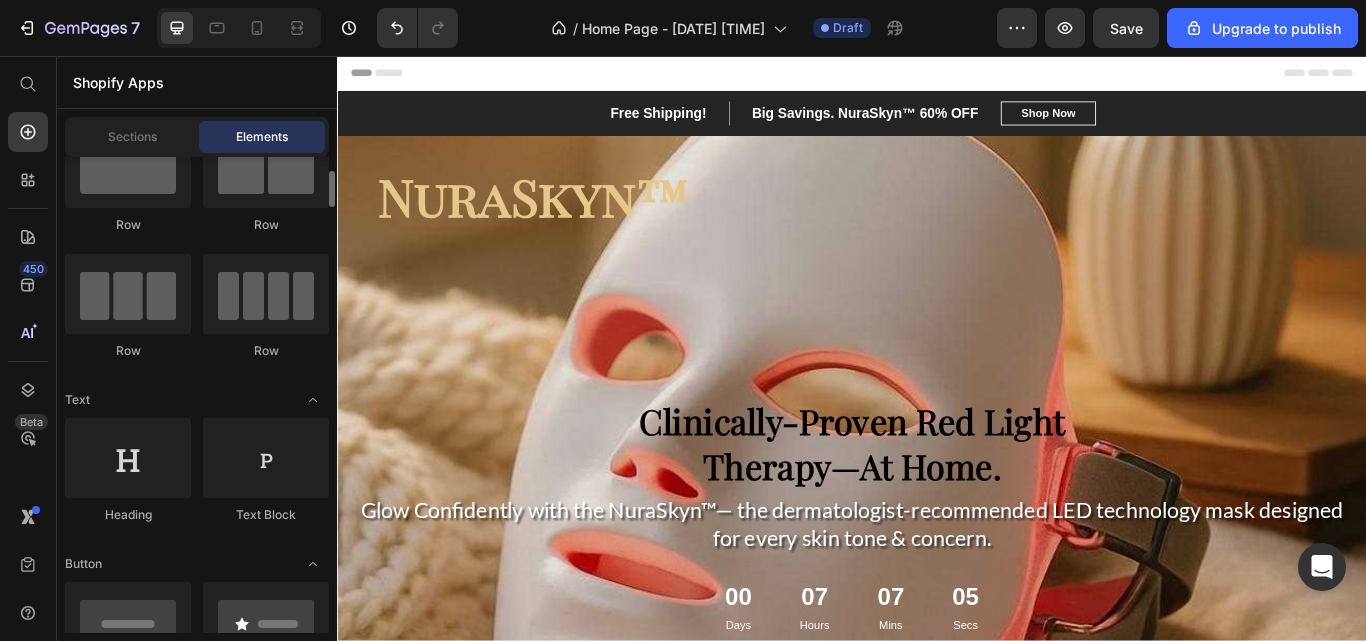 scroll, scrollTop: 0, scrollLeft: 0, axis: both 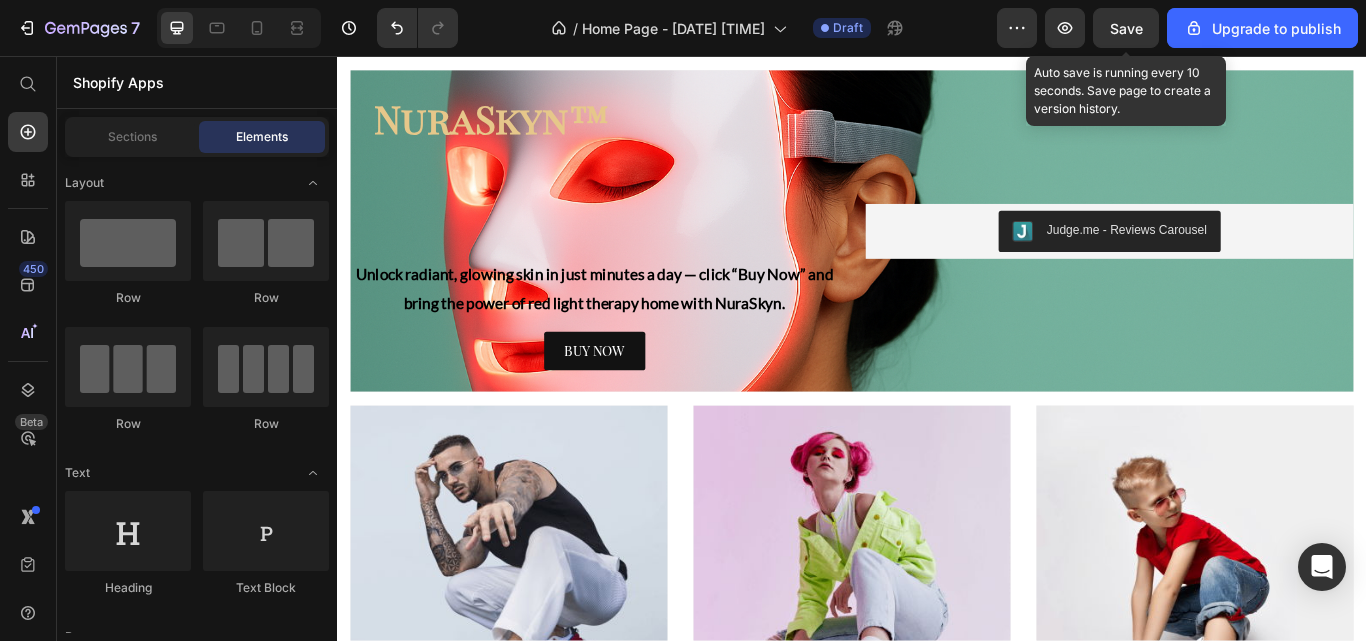 click on "Save" at bounding box center (1126, 28) 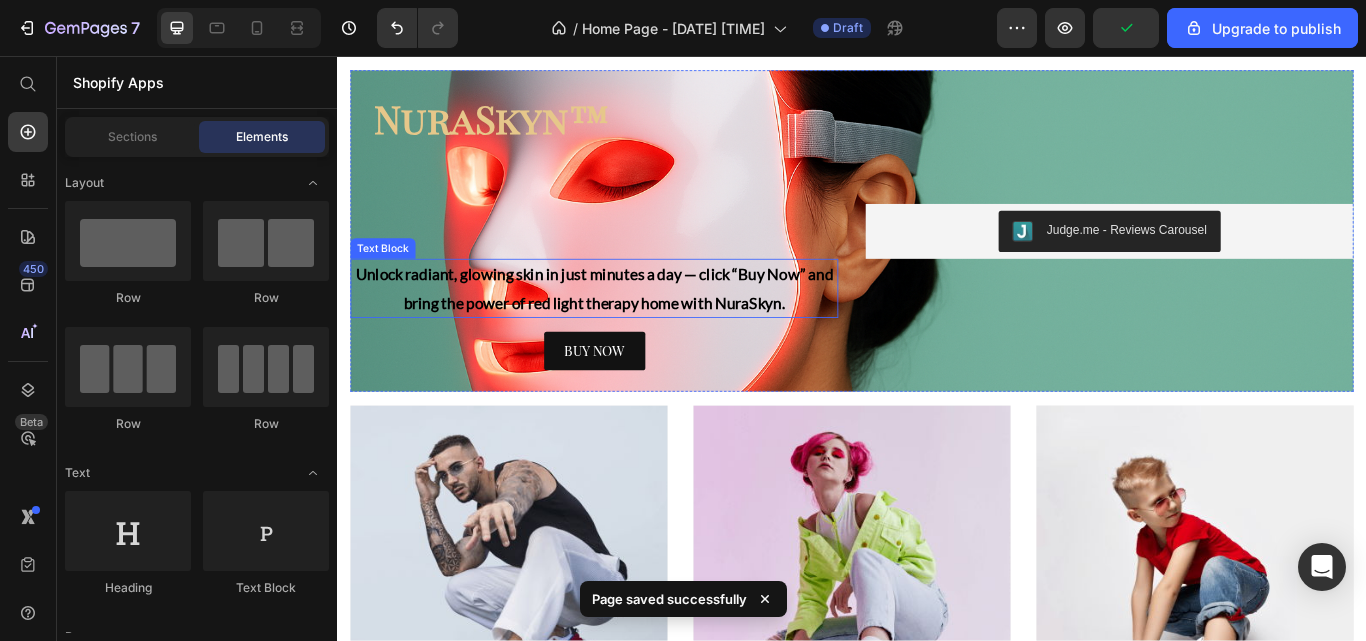 click on "Unlock radiant, glowing skin in just minutes a day — click “Buy Now” and bring the power of red light therapy home with NuraSkyn." at bounding box center [636, 327] 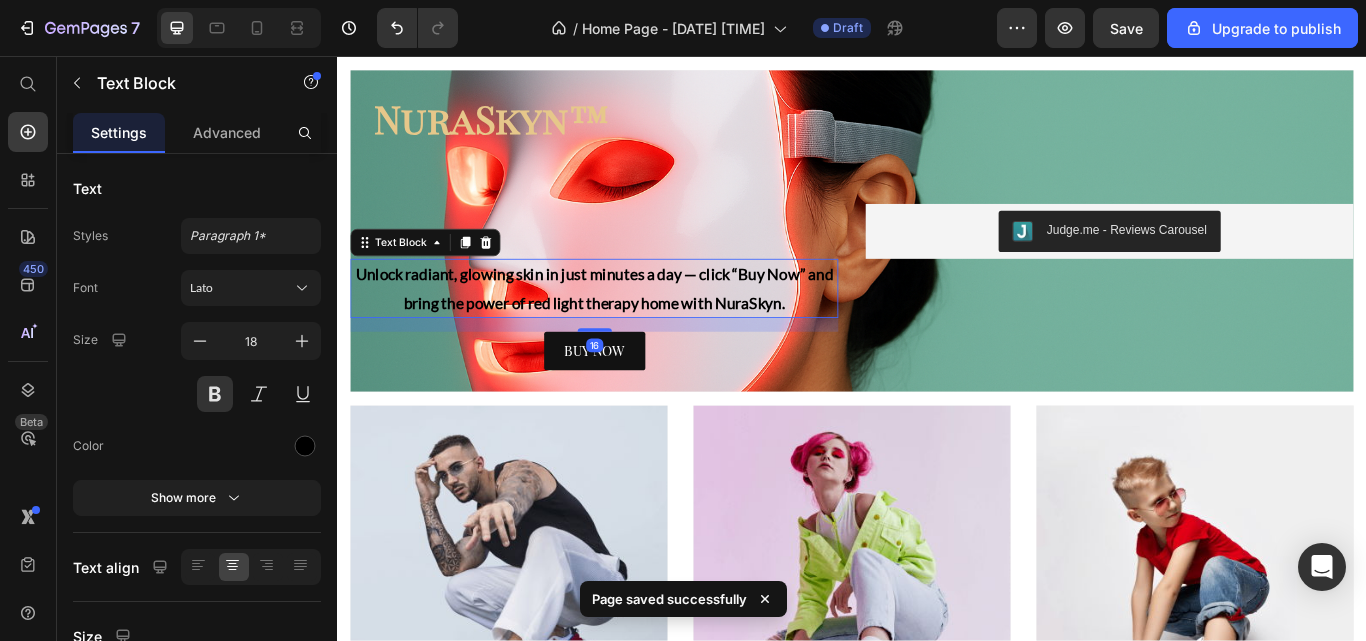 click on "Advanced" at bounding box center (227, 132) 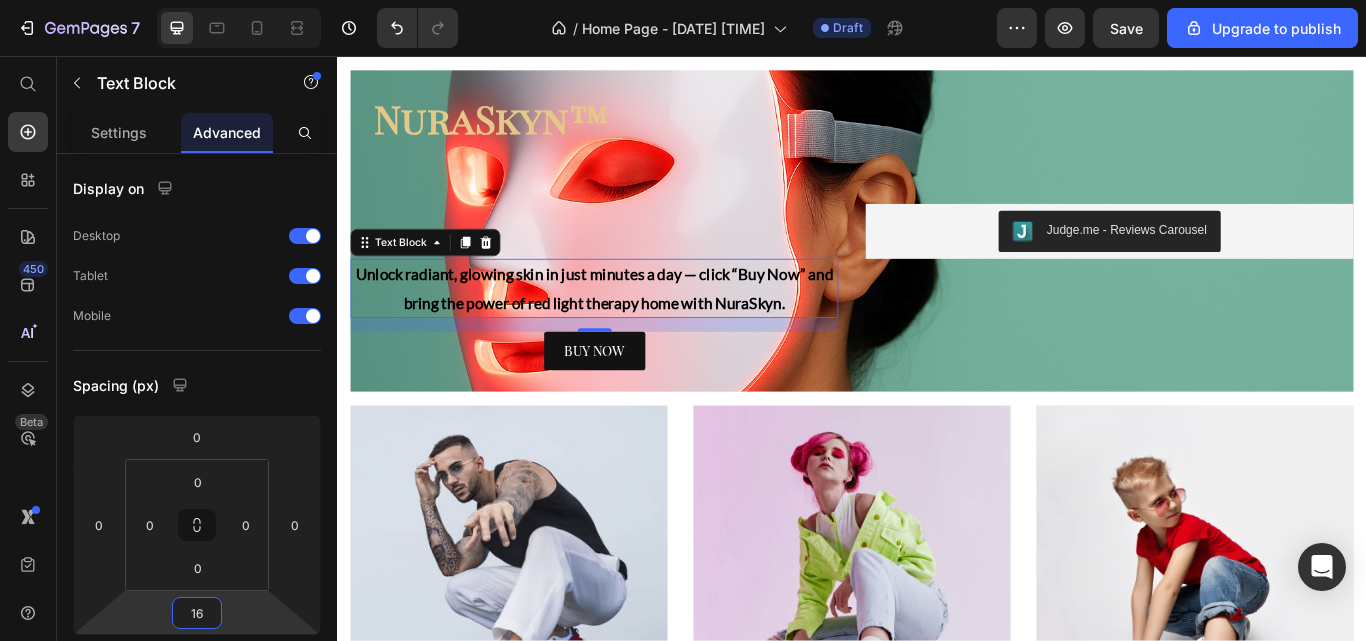 click on "16" at bounding box center (197, 613) 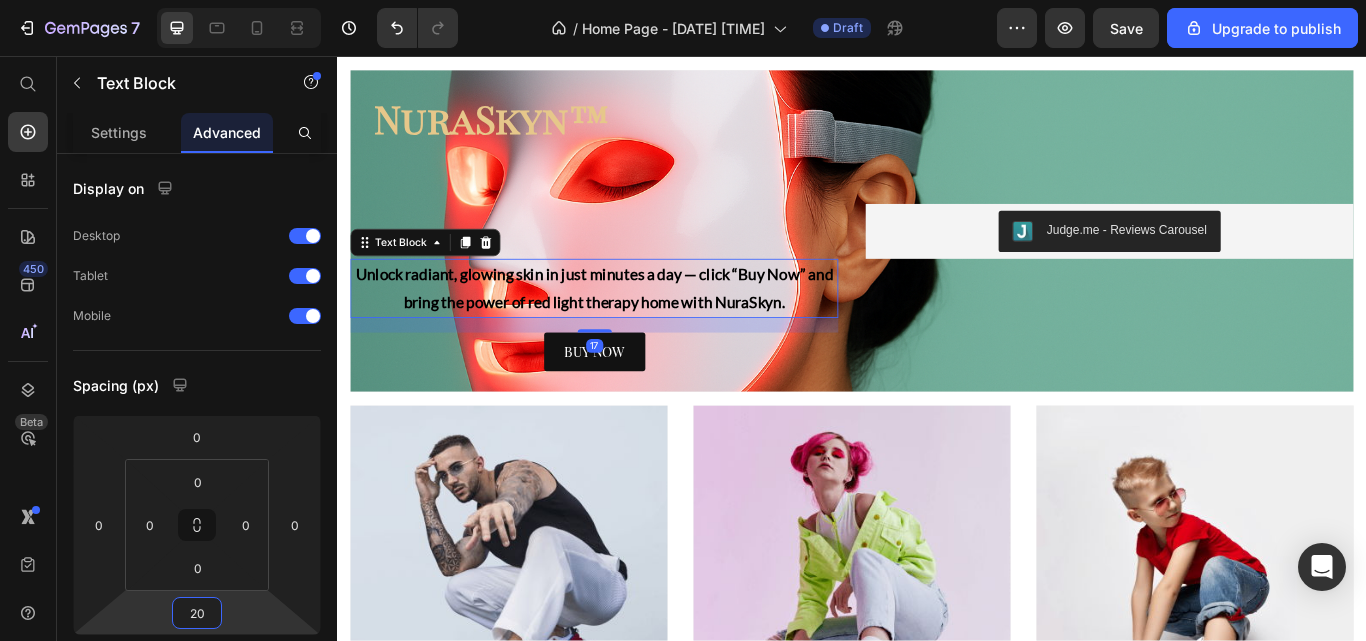type on "21" 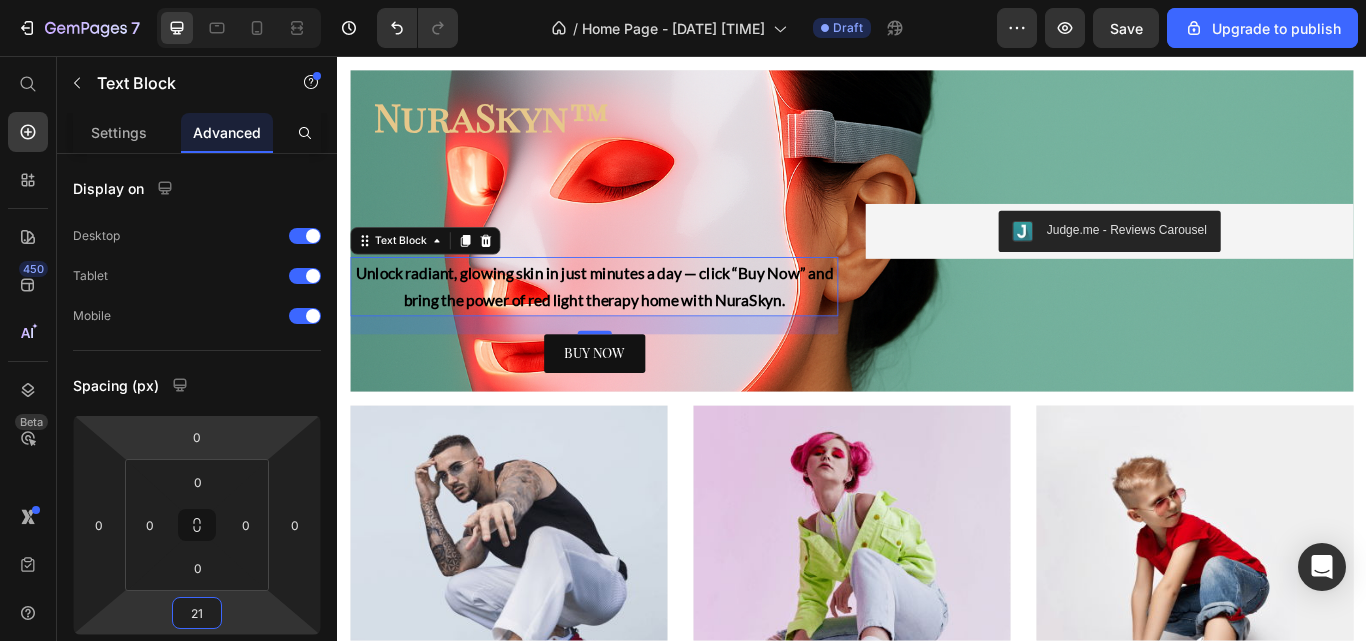 click on "7   /  Home Page - Jun 26, 14:20:06 Draft Preview  Save  Upgrade to publish 450 Beta Shopify Apps Sections Elements Hero Section Product Detail Brands Trusted Badges Guarantee Product Breakdown How to use Testimonials Compare Bundle FAQs Social Proof Brand Story Product List Collection Blog List Contact Sticky Add to Cart Custom Footer Browse Library 450 Layout
Row
Row
Row
Row Text
Heading
Text Block Button
Button
Button
Sticky Back to top Media
Image" at bounding box center (683, 0) 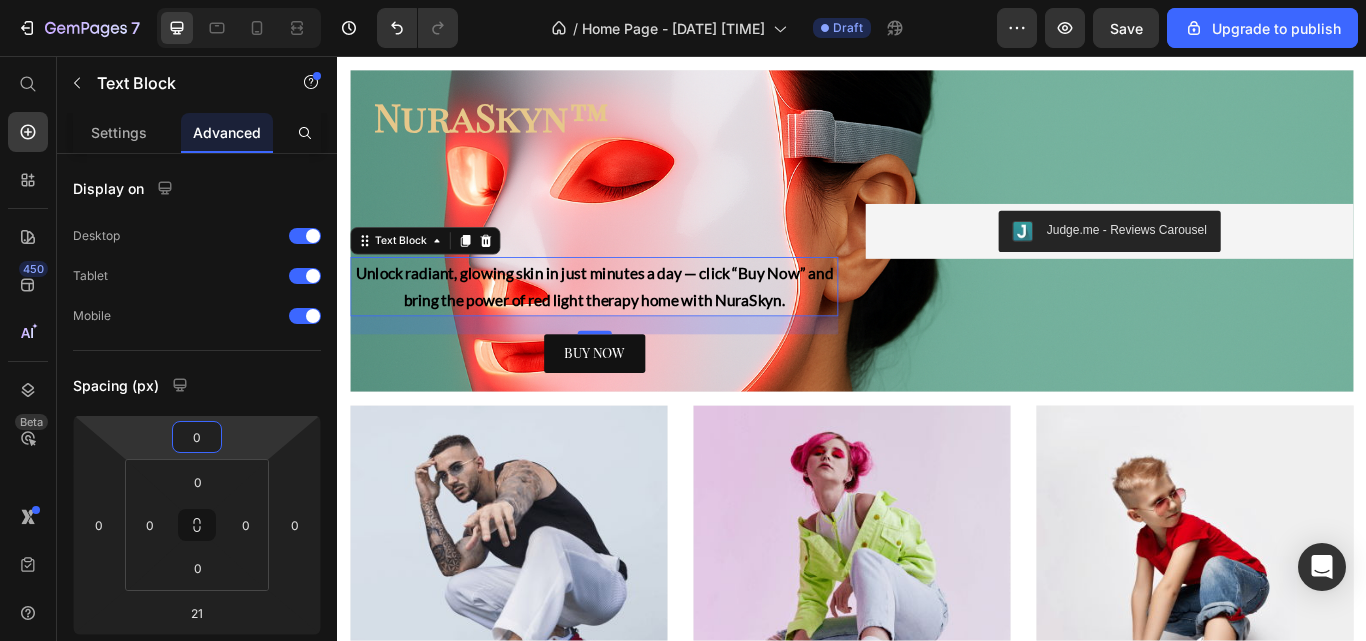 click on "0" at bounding box center (197, 437) 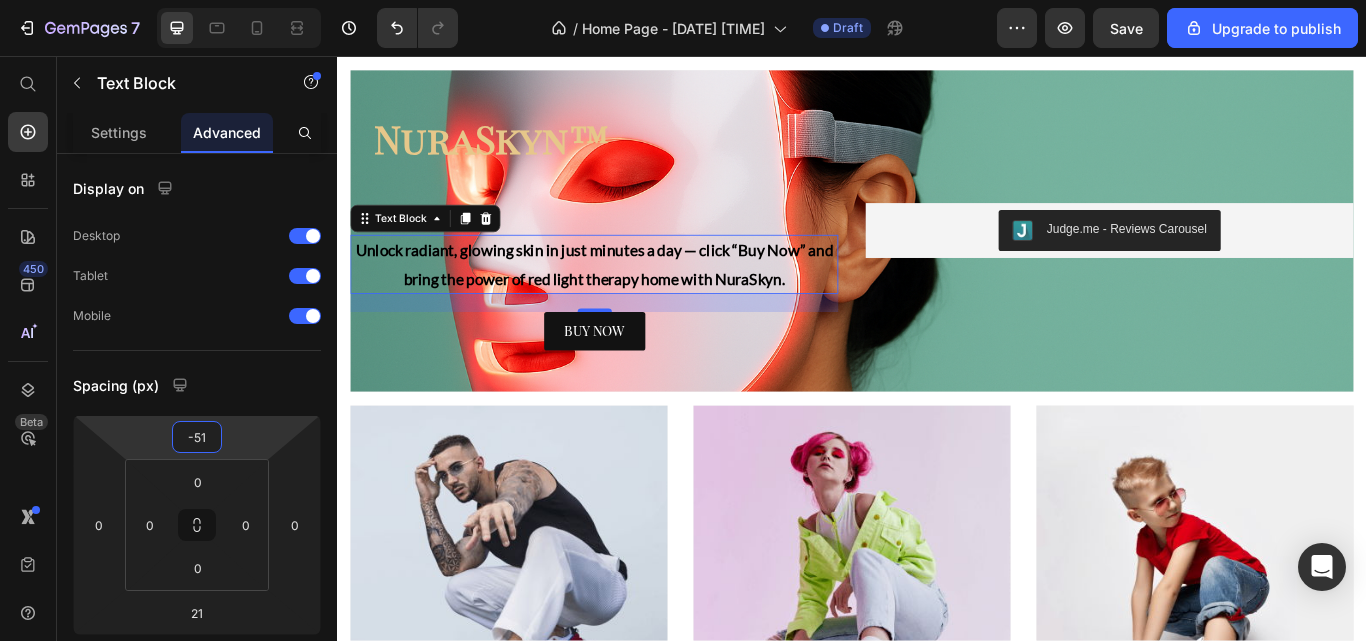 type on "-52" 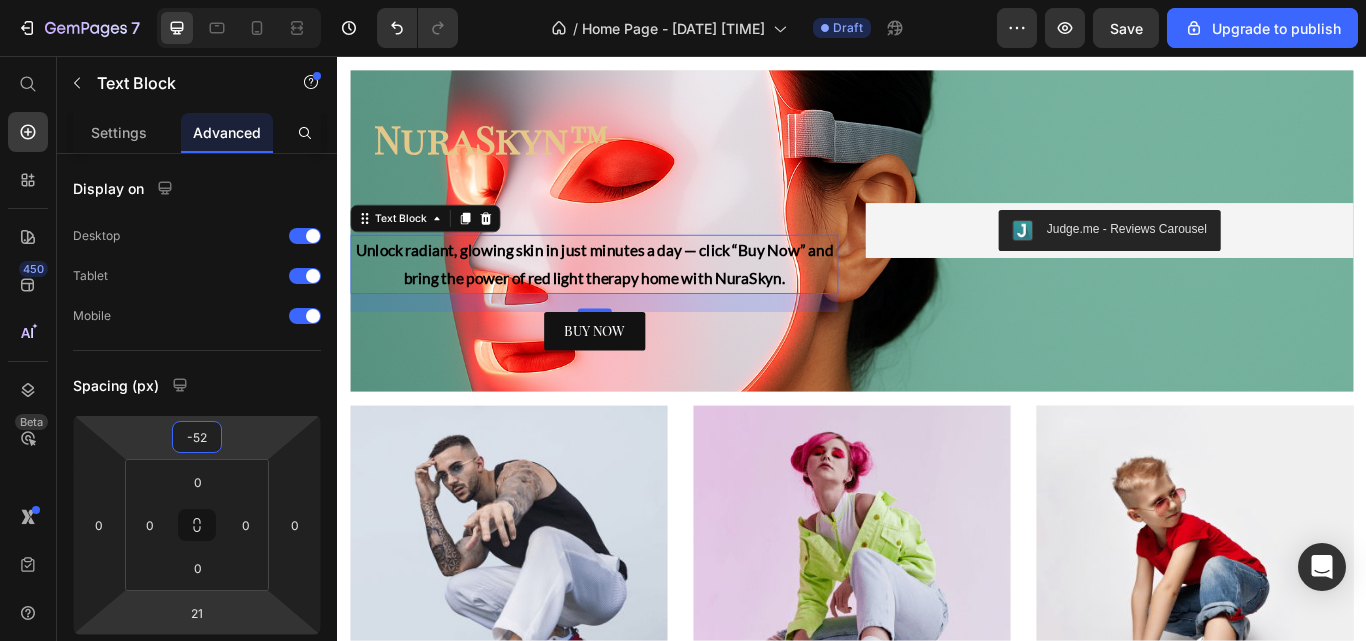 click on "21" at bounding box center [197, 613] 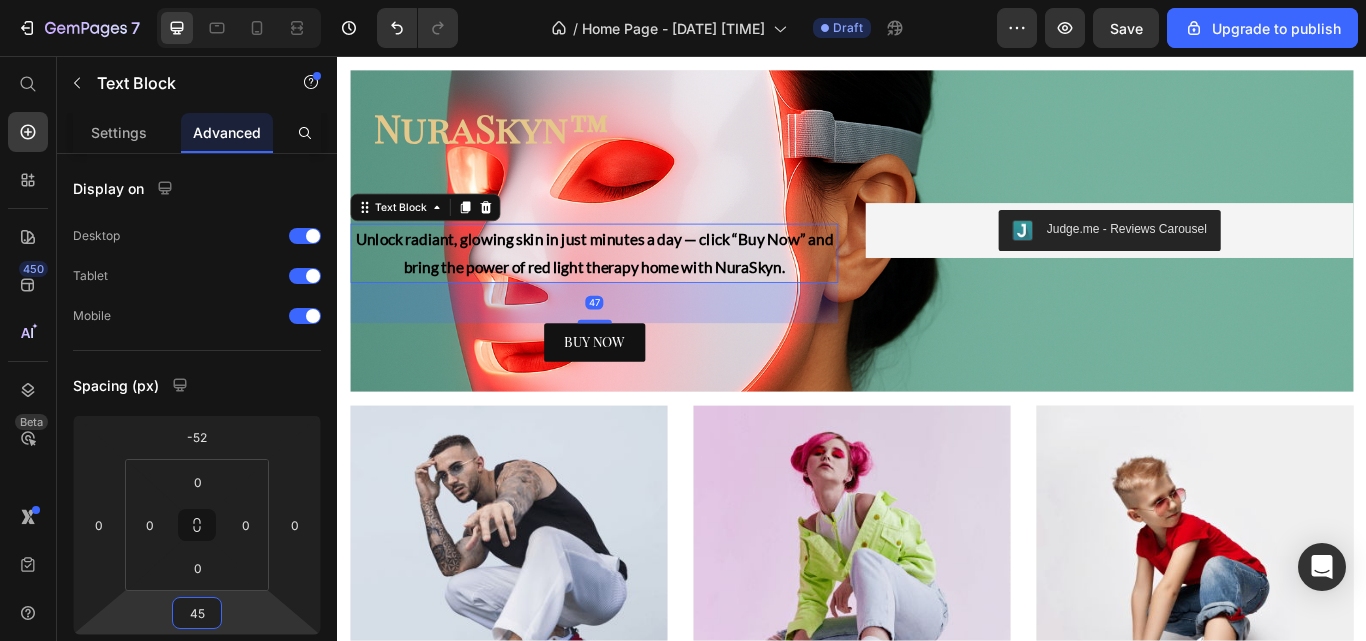 type on "44" 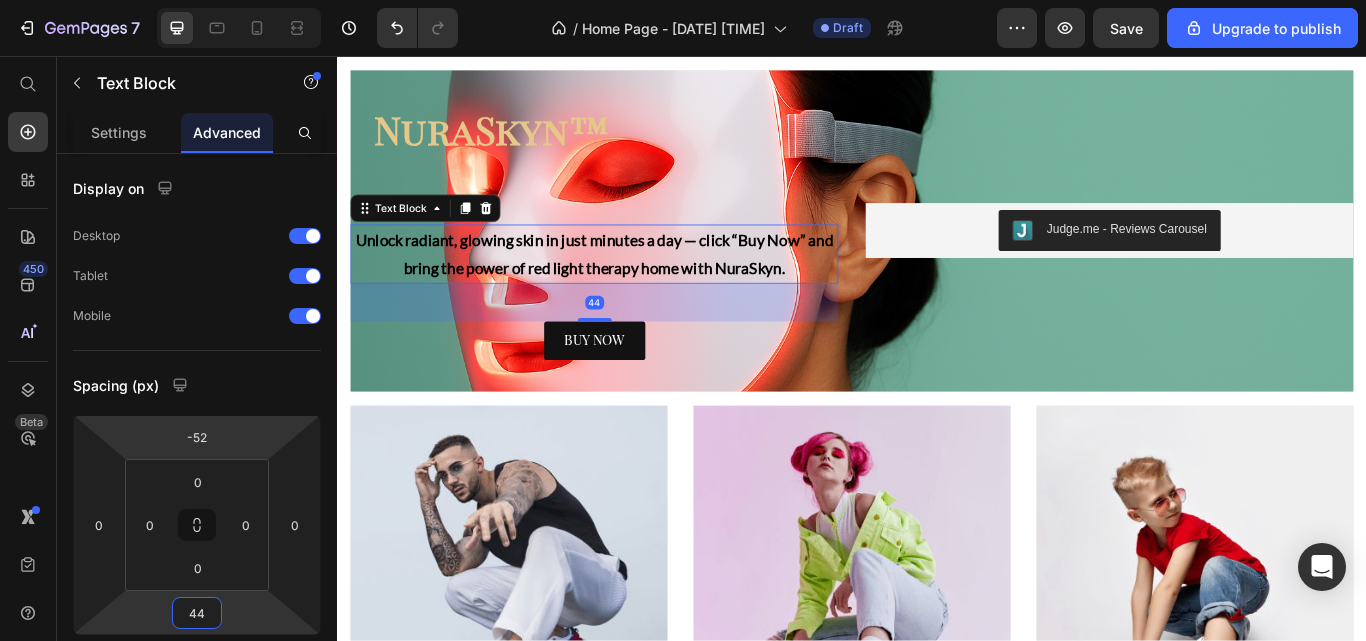 click on "-52" at bounding box center (197, 437) 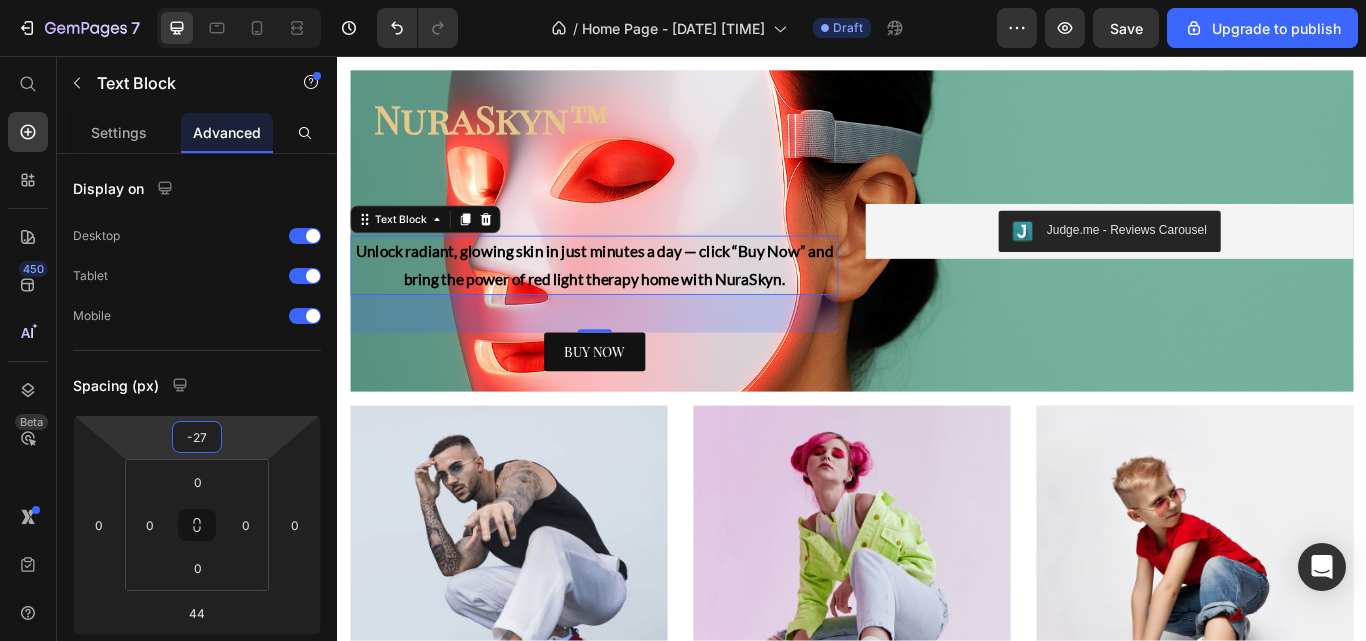 type on "-26" 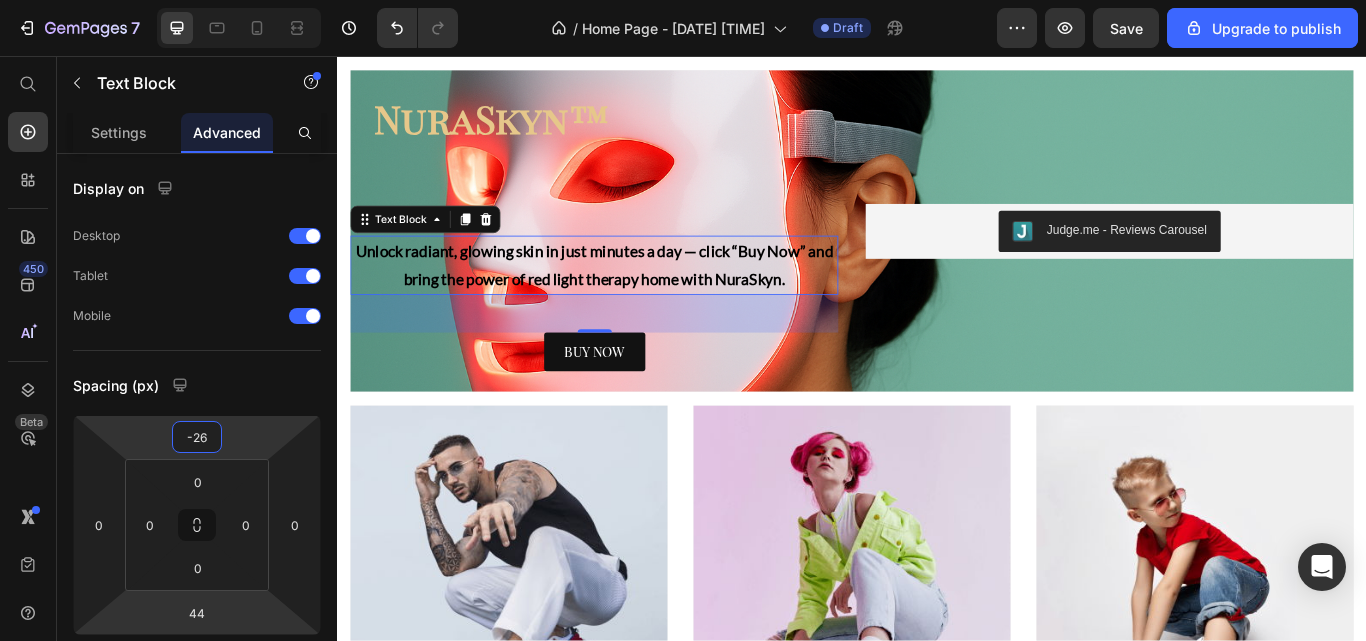 click on "44" at bounding box center [197, 613] 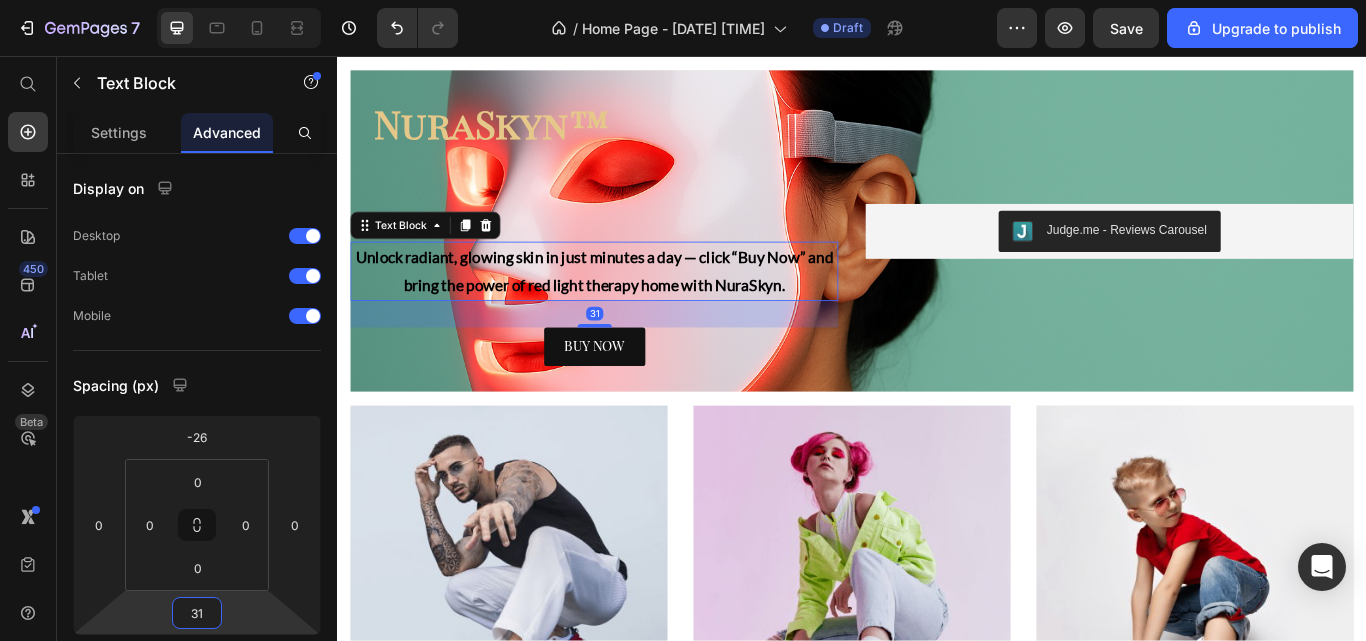 type on "30" 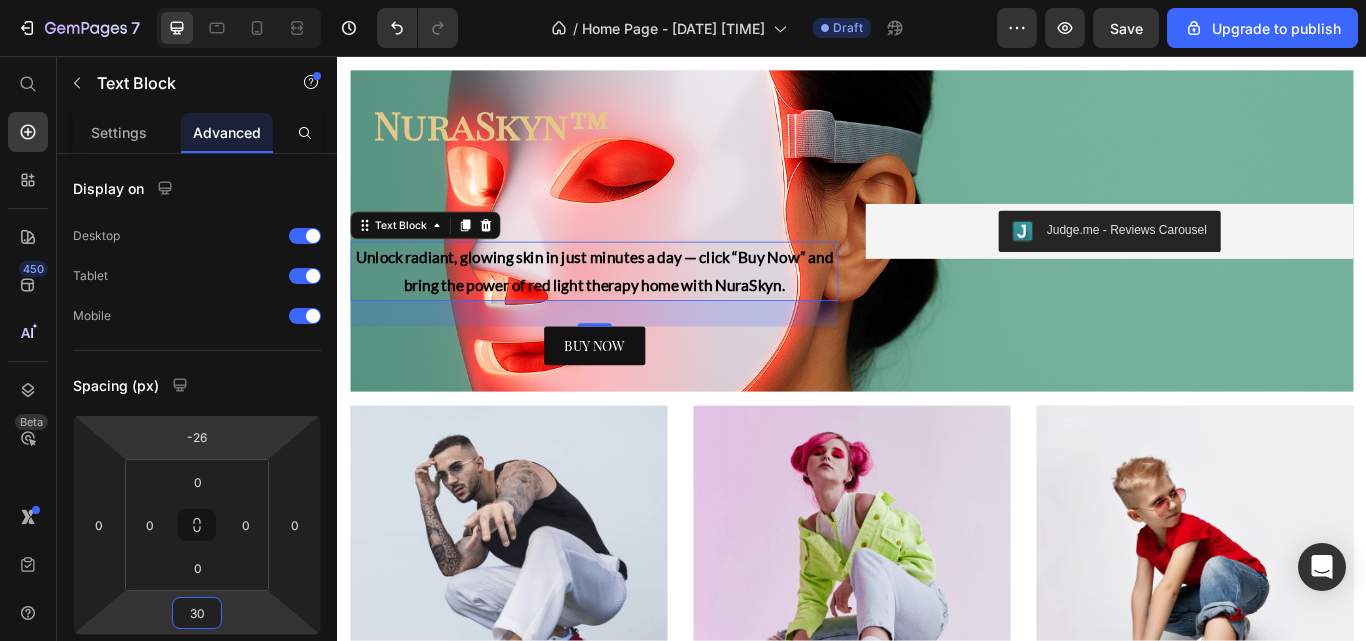 click on "7   /  Home Page - Jun 26, 14:20:06 Draft Preview  Save  Upgrade to publish 450 Beta Shopify Apps Sections Elements Hero Section Product Detail Brands Trusted Badges Guarantee Product Breakdown How to use Testimonials Compare Bundle FAQs Social Proof Brand Story Product List Collection Blog List Contact Sticky Add to Cart Custom Footer Browse Library 450 Layout
Row
Row
Row
Row Text
Heading
Text Block Button
Button
Button
Sticky Back to top Media
Image" at bounding box center (683, 0) 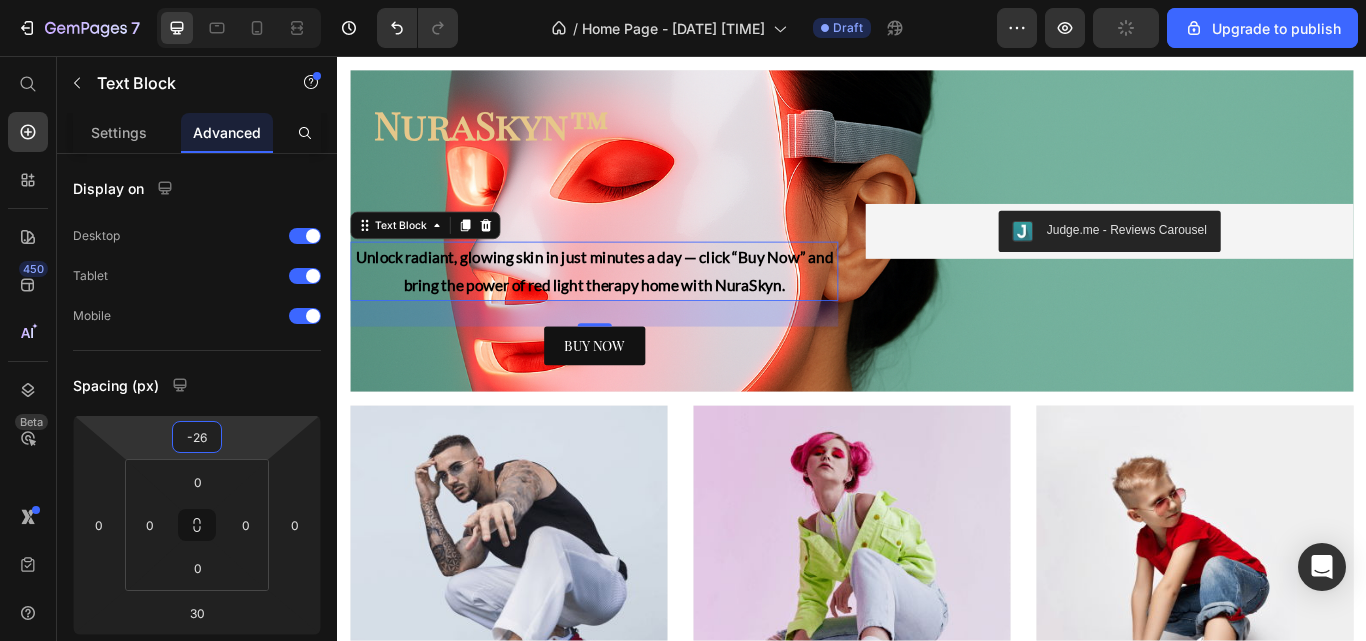 click on "-26" at bounding box center (197, 437) 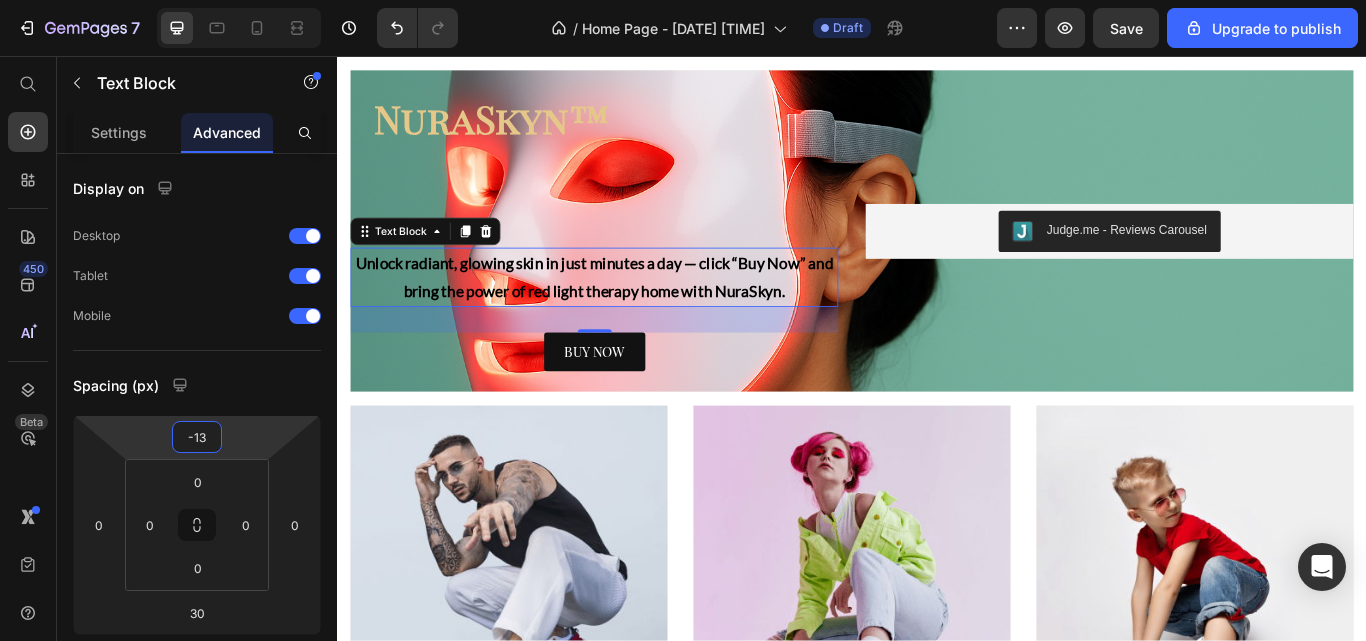 type on "-12" 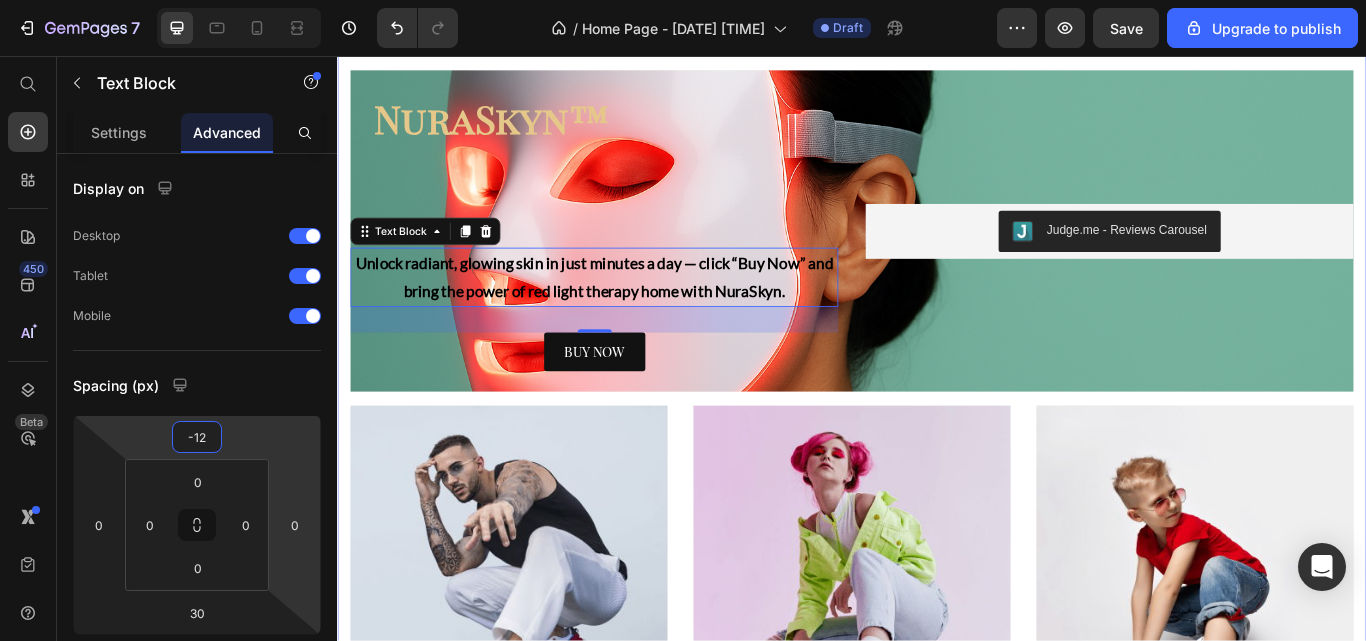 click on "From Breakouts to Brilliance Heading See results in as little as 2 weeks Text Block Image Image Row Why Thousands Love NuraSkyn™ Heading Clinically-Proven Wavelengths Heading Clinically backed and dermatologist-recommended, the NuraSkyn™ uses advanced LED technology proven to boost collagen, calm inflammation, and deliver visible results — safely and effectively. Text Block Visible Results In 4 Weeks Heading Reveal smoother skin, fewer breakouts, and a lasting glow — all without leaving home. Your spa-level results start right where you are. Text Block Row Save Hundreds vs Spa Visit Heading Why spend $200 or more on a single facial or spa visit? With the NuraSkyn™, you own the same skin-rejuvenating technology — and use it daily — for less than the price of just two treatments. Glow on your terms, anytime. Text Block Verified 5-Stars Reviews Heading Text Block Row 15 to 20 Minutes A Day Heading Text Block Glow Guarantee Heading Text Block Row NuraSkyn™ Heading Text Block   30 BUY NOW Button" at bounding box center (937, -143) 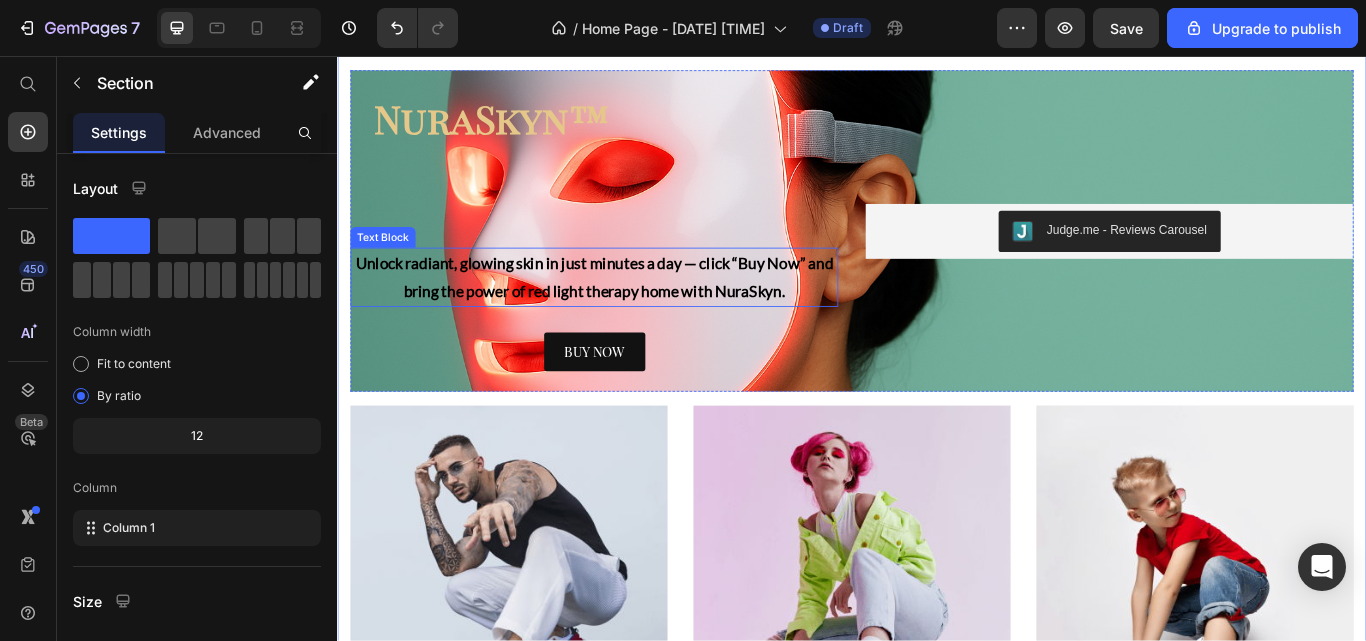 click on "Unlock radiant, glowing skin in just minutes a day — click “Buy Now” and bring the power of red light therapy home with NuraSkyn." at bounding box center [636, 314] 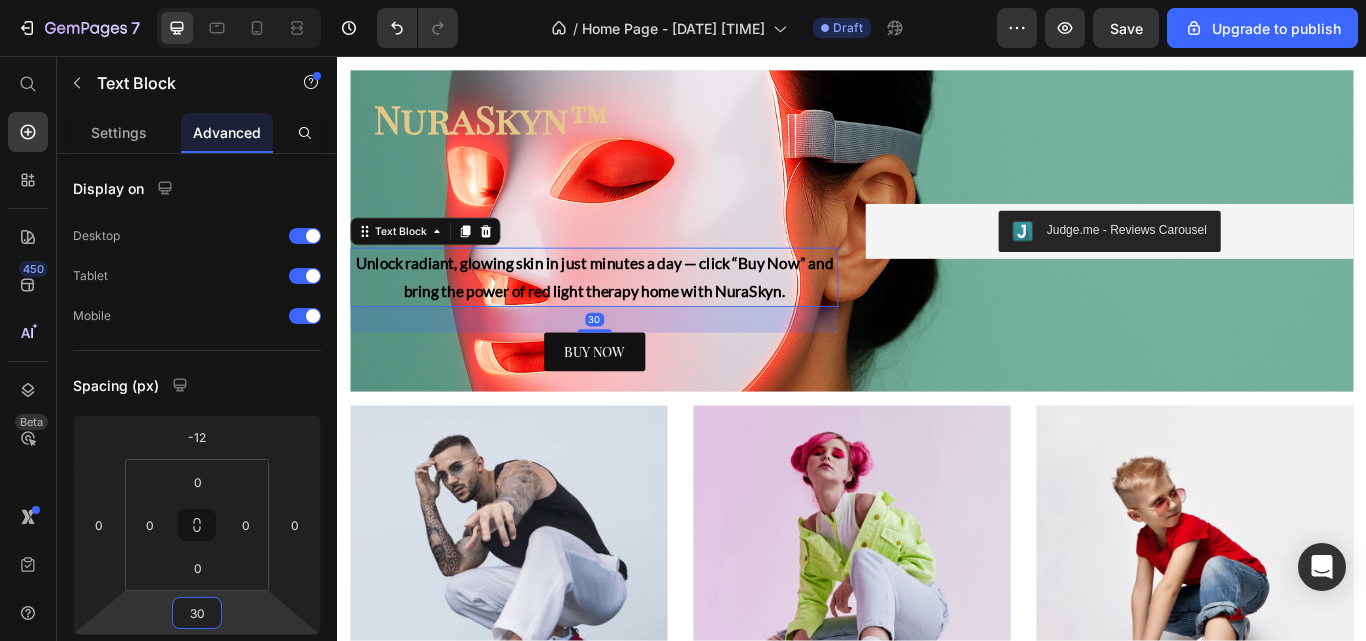 click on "30" at bounding box center (197, 613) 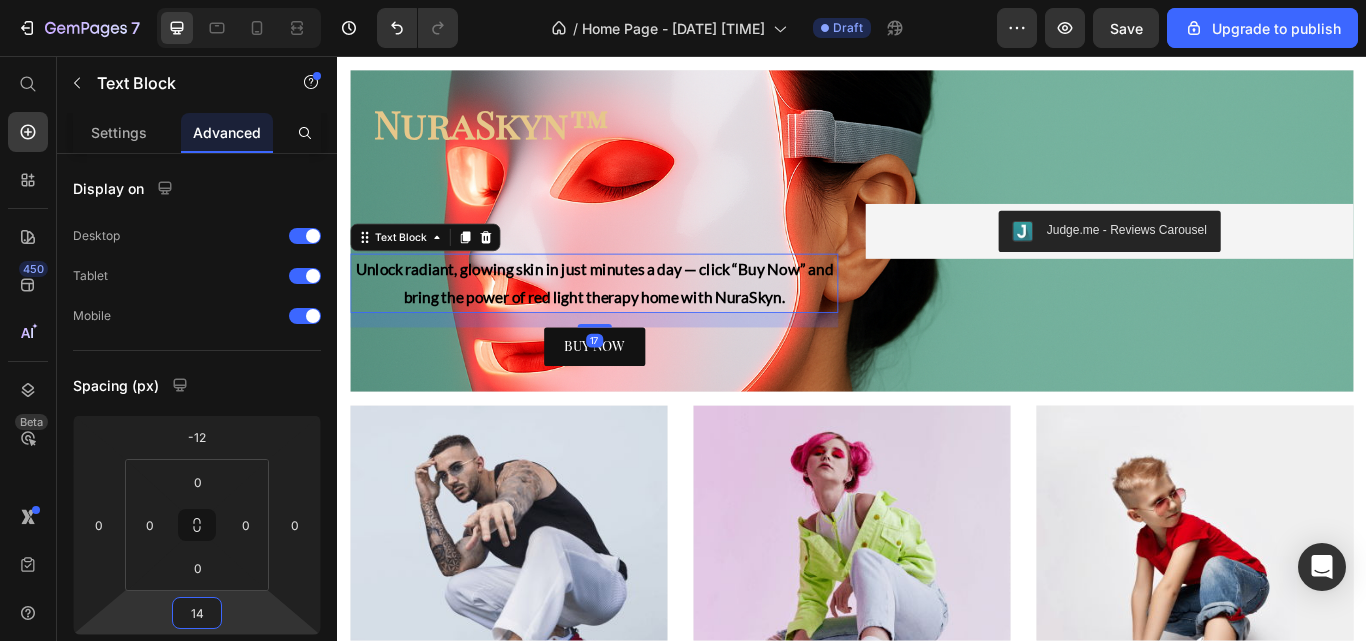 type on "13" 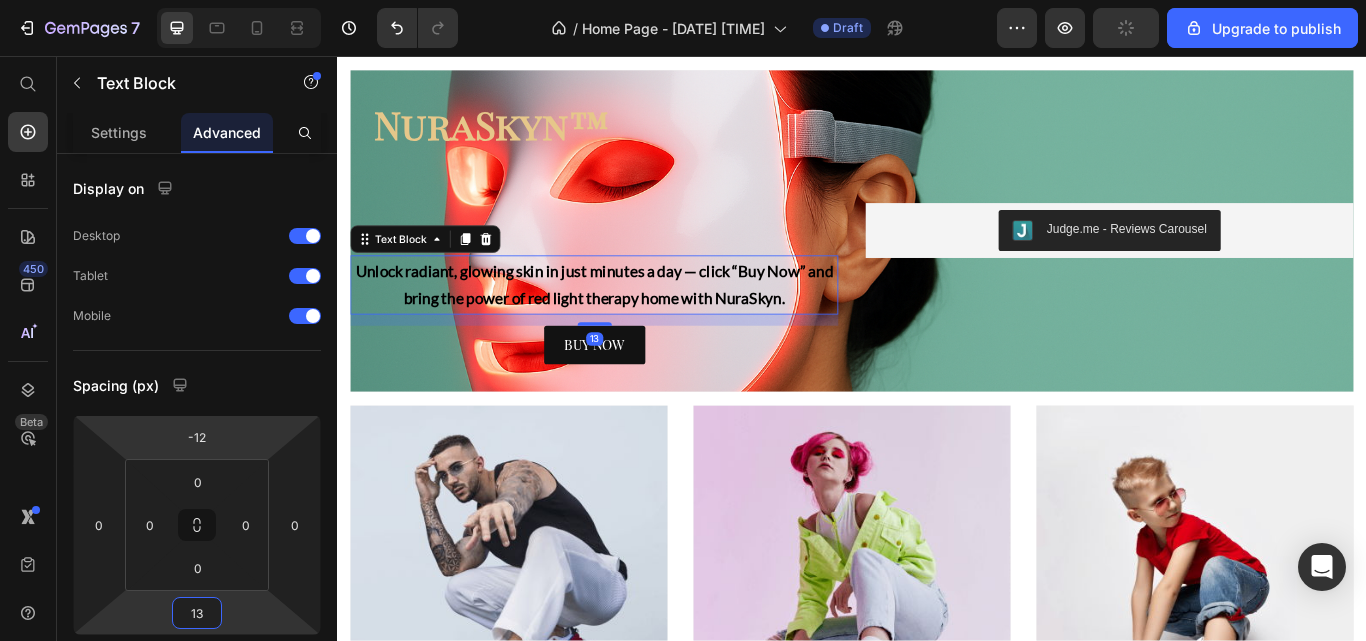 click on "-12" at bounding box center (197, 437) 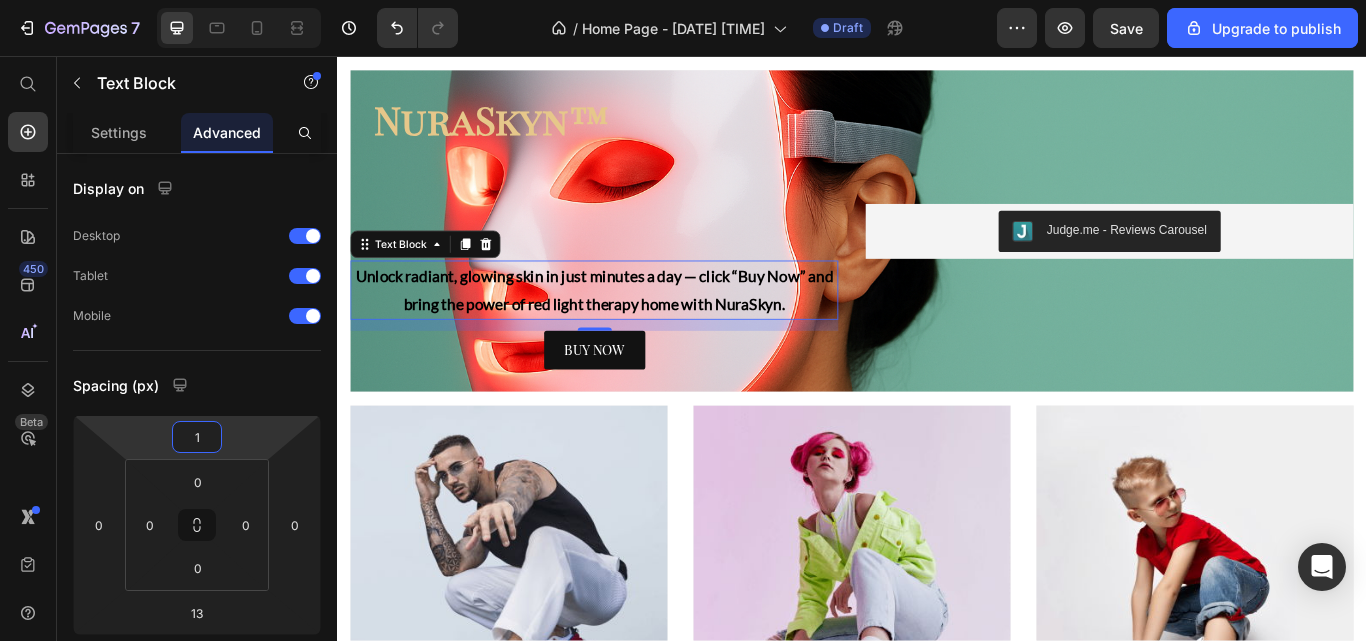 type on "0" 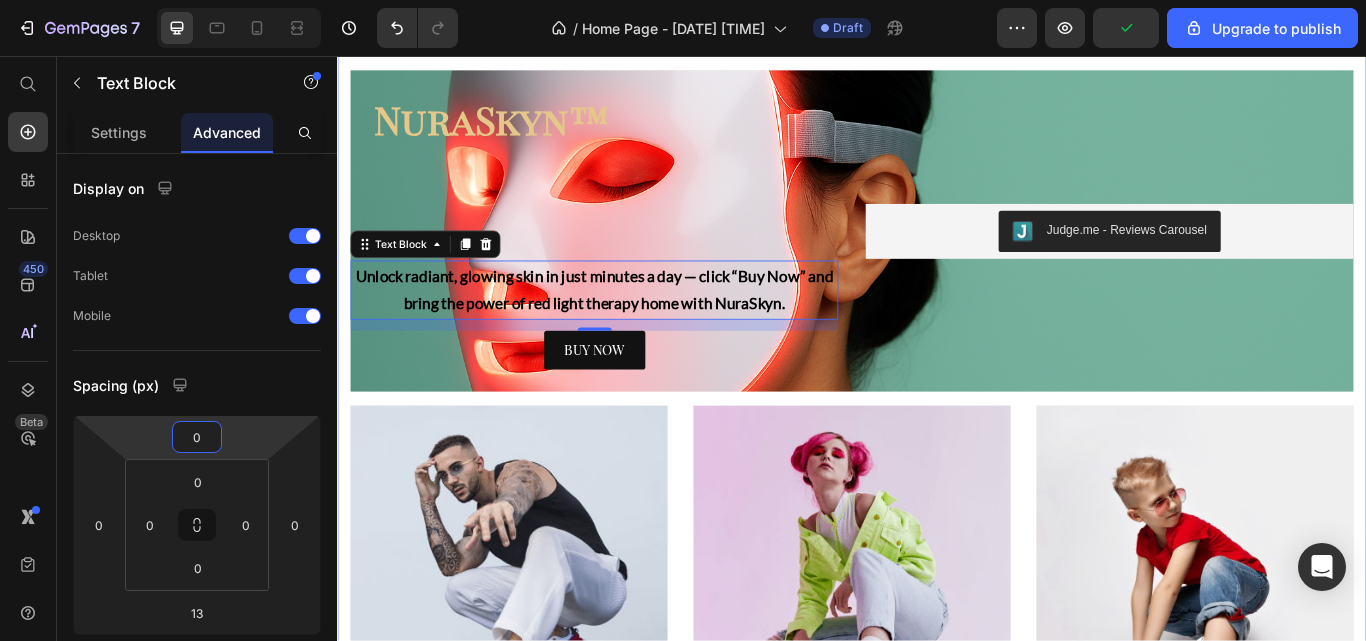 click on "From Breakouts to Brilliance Heading See results in as little as 2 weeks Text Block Image Image Row Why Thousands Love NuraSkyn™ Heading Clinically-Proven Wavelengths Heading Clinically backed and dermatologist-recommended, the NuraSkyn™ uses advanced LED technology proven to boost collagen, calm inflammation, and deliver visible results — safely and effectively. Text Block Visible Results In 4 Weeks Heading Reveal smoother skin, fewer breakouts, and a lasting glow — all without leaving home. Your spa-level results start right where you are. Text Block Row Save Hundreds vs Spa Visit Heading Why spend $200 or more on a single facial or spa visit? With the NuraSkyn™, you own the same skin-rejuvenating technology — and use it daily — for less than the price of just two treatments. Glow on your terms, anytime. Text Block Verified 5-Stars Reviews Heading Text Block Row 15 to 20 Minutes A Day Heading Text Block Glow Guarantee Heading Text Block Row NuraSkyn™ Heading Text Block   13 BUY NOW Button" at bounding box center [937, -139] 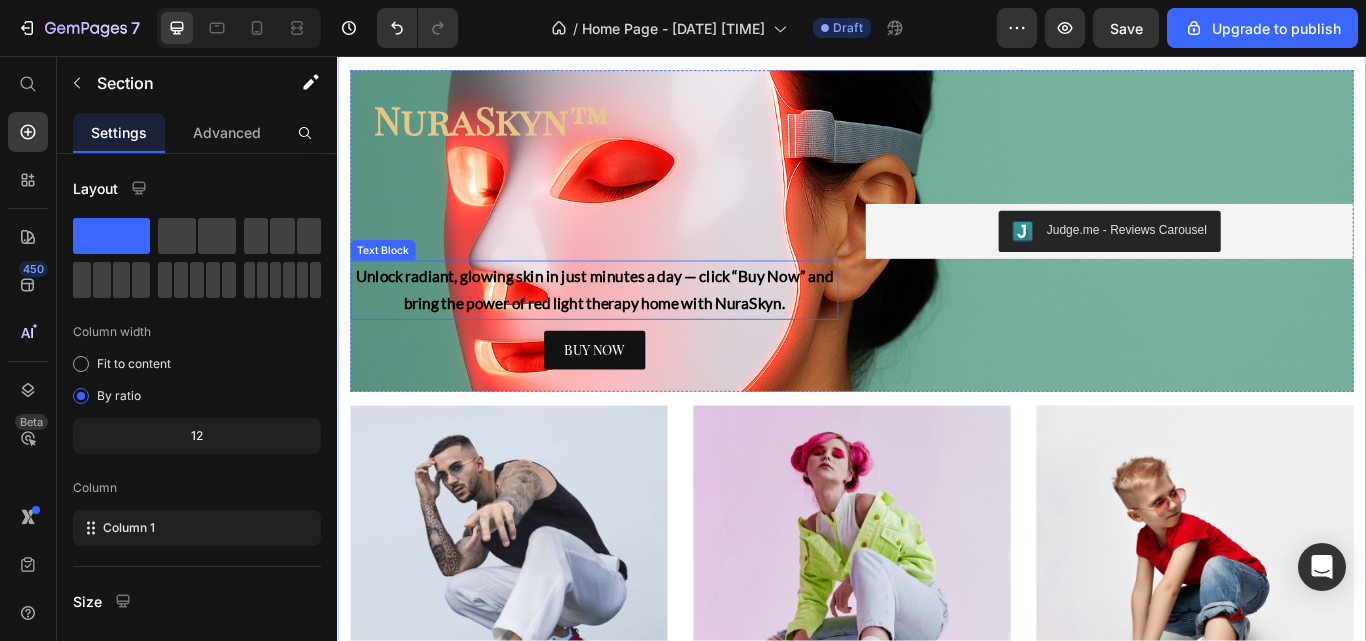 click on "Unlock radiant, glowing skin in just minutes a day — click “Buy Now” and bring the power of red light therapy home with NuraSkyn." at bounding box center (636, 329) 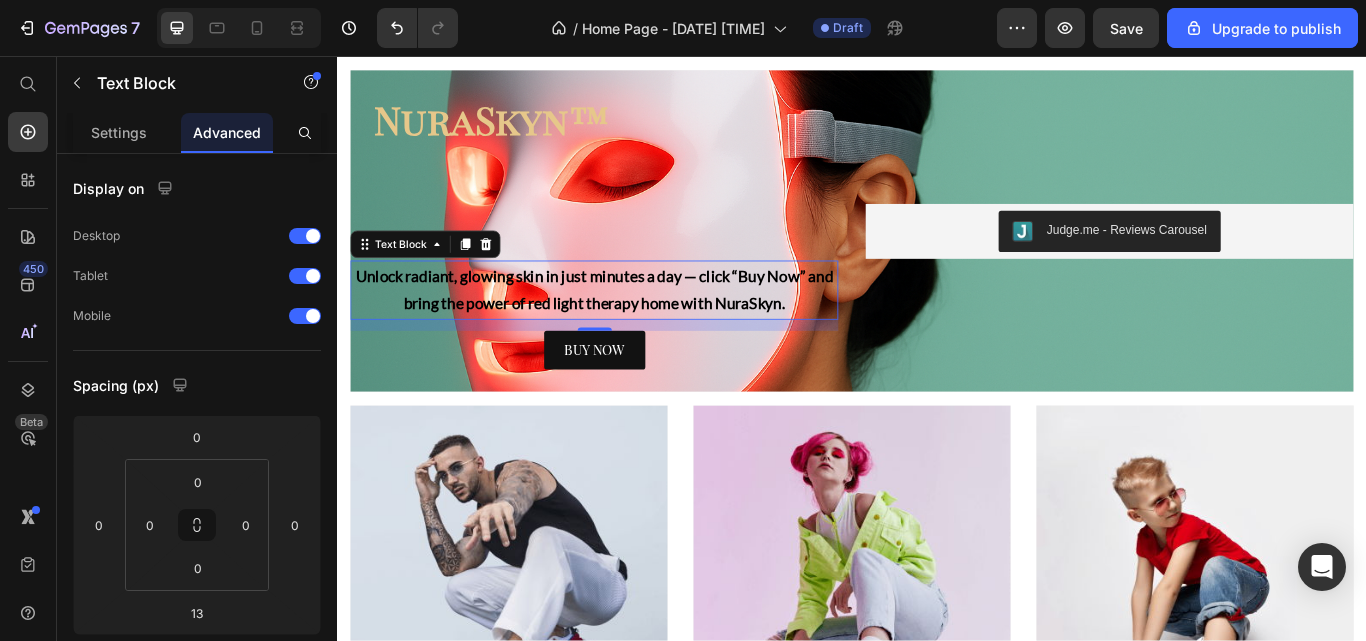 click on "Settings" at bounding box center (119, 132) 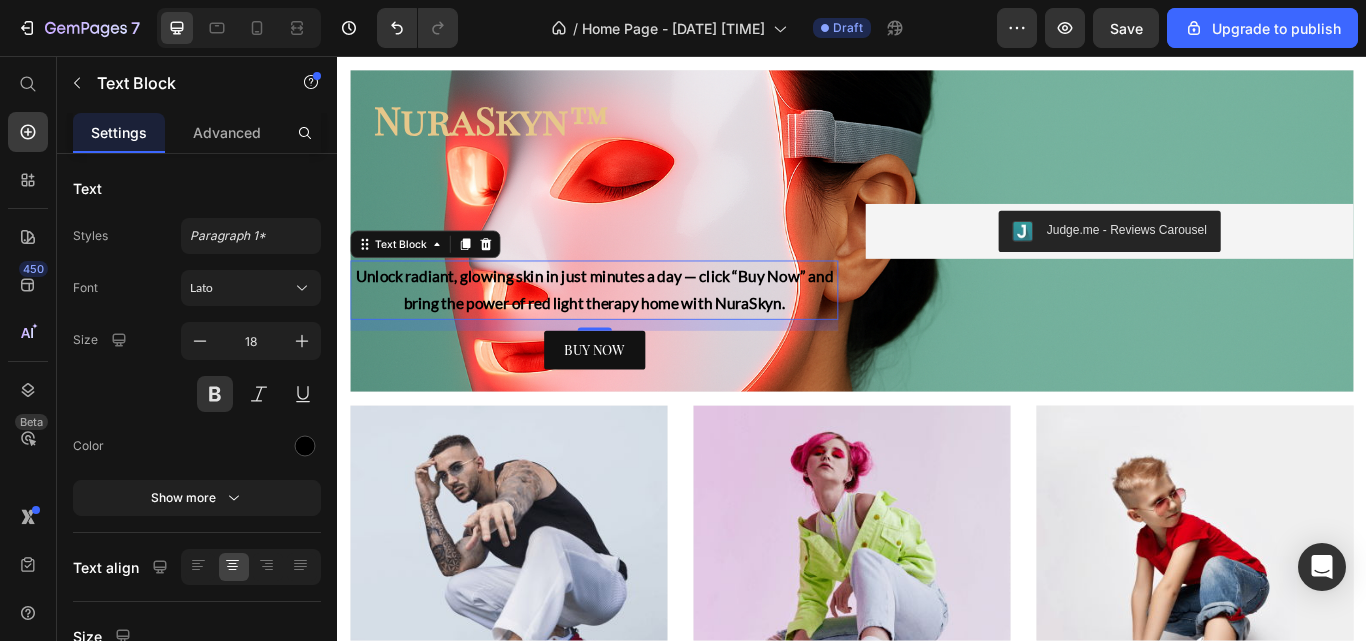 click at bounding box center [215, 394] 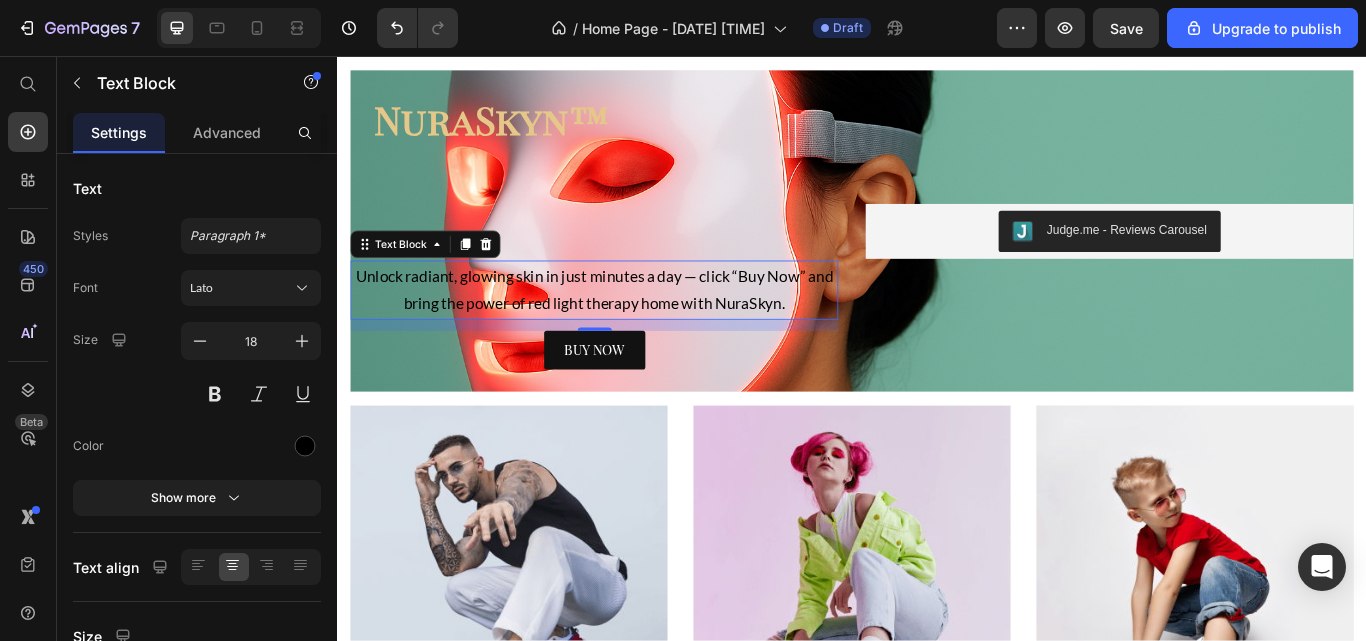 click at bounding box center (259, 394) 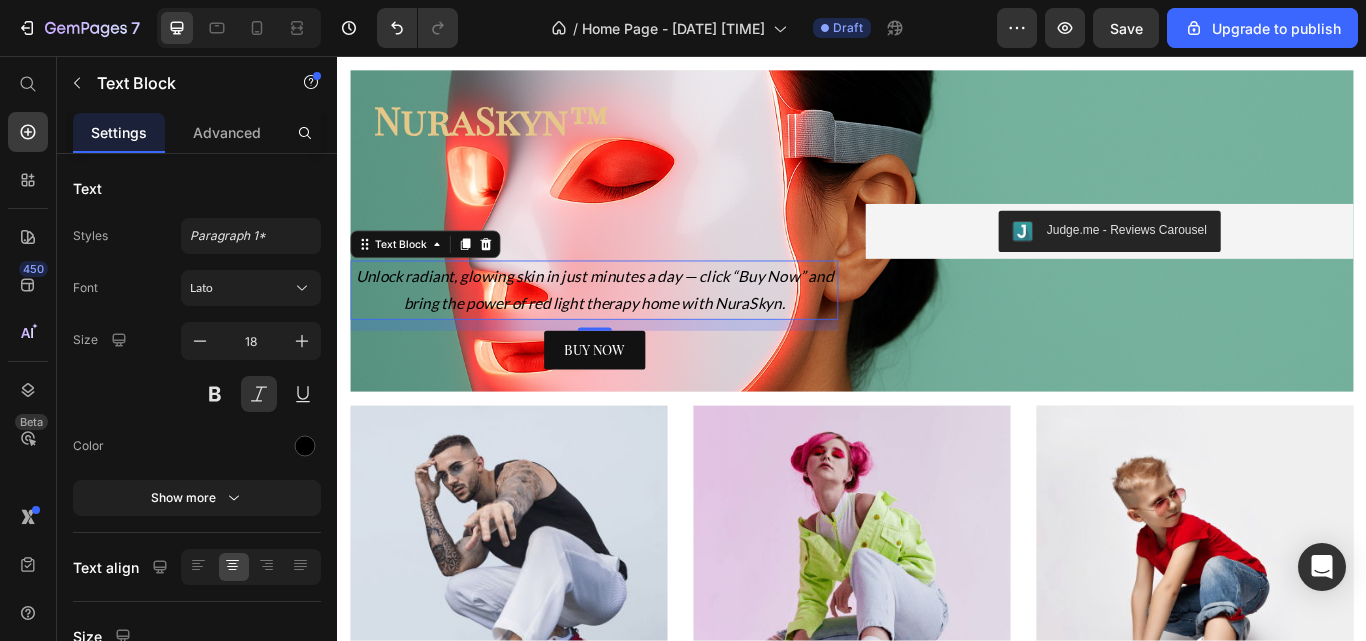 click at bounding box center [259, 394] 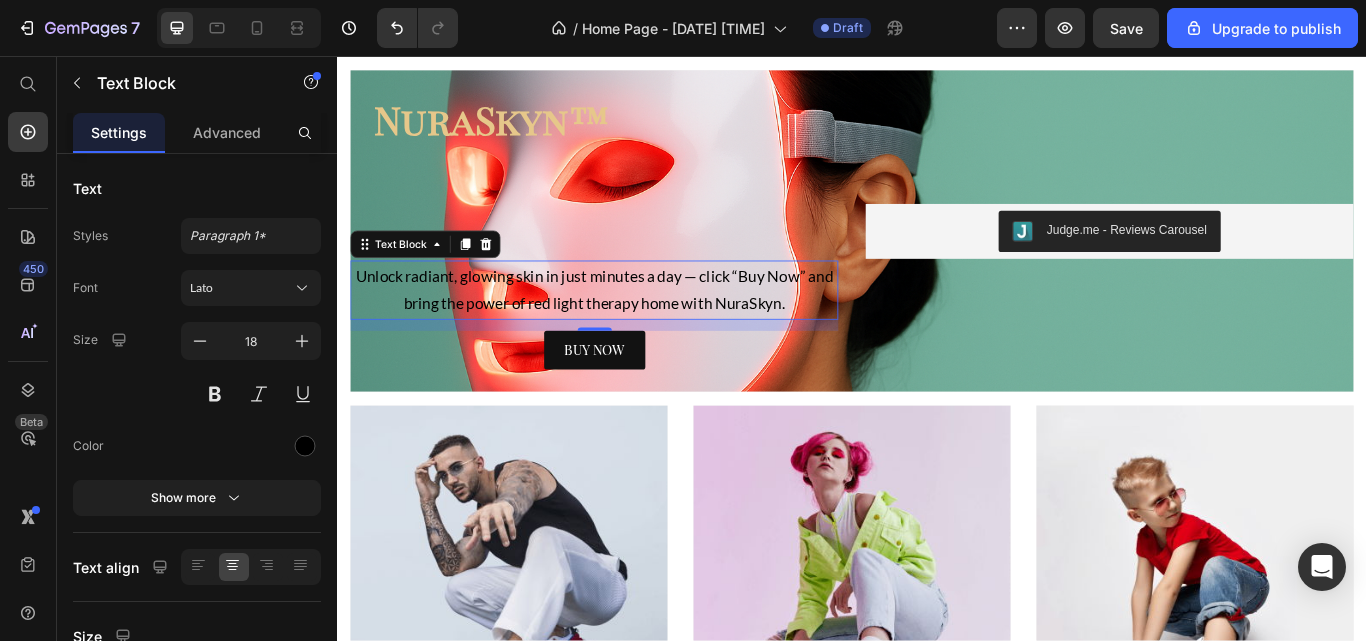 click at bounding box center [303, 394] 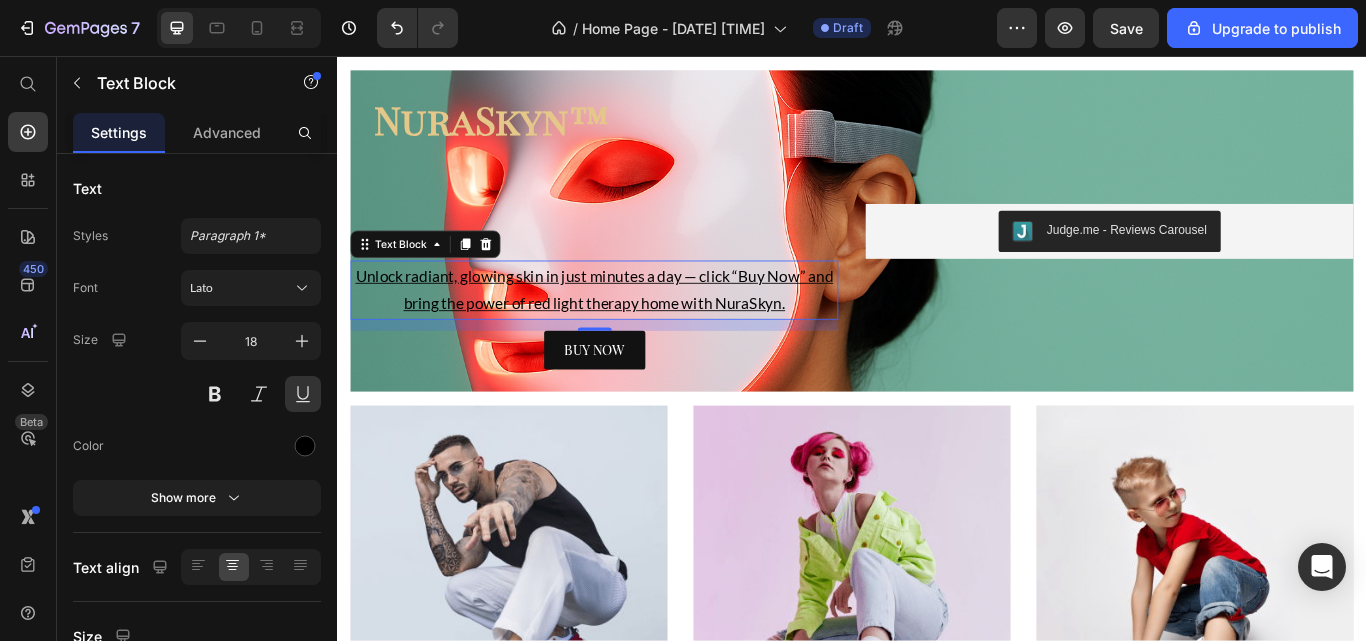 click at bounding box center [303, 394] 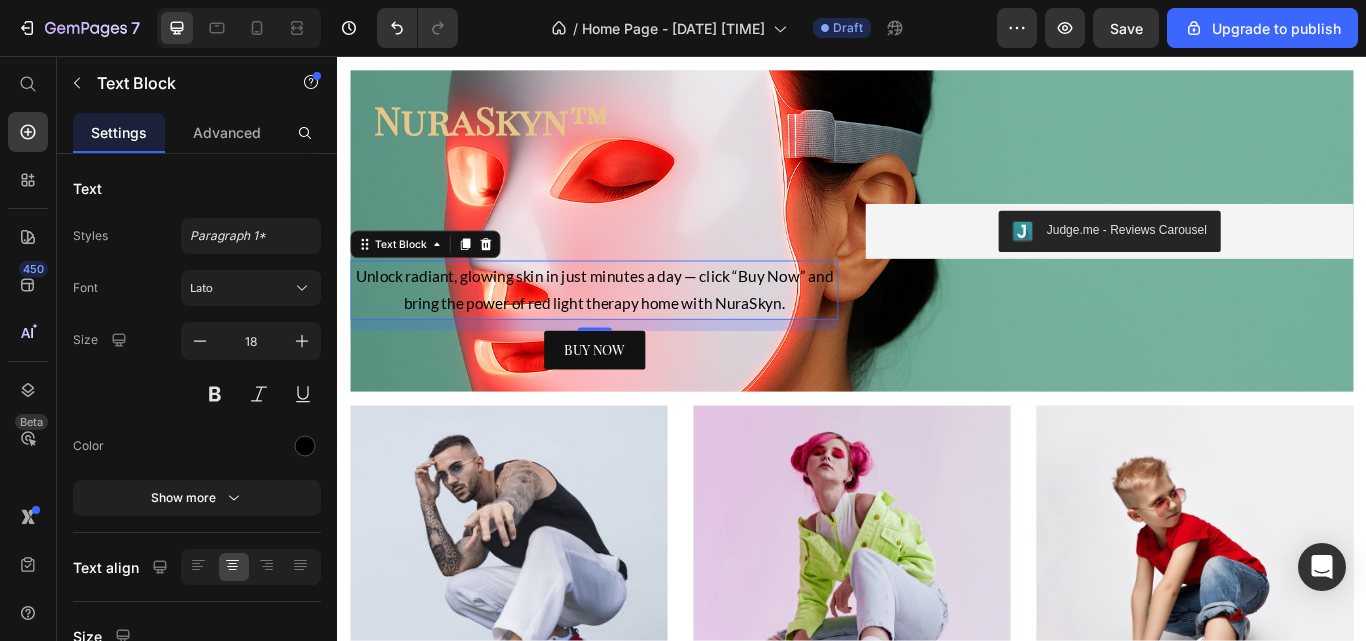 click at bounding box center [215, 394] 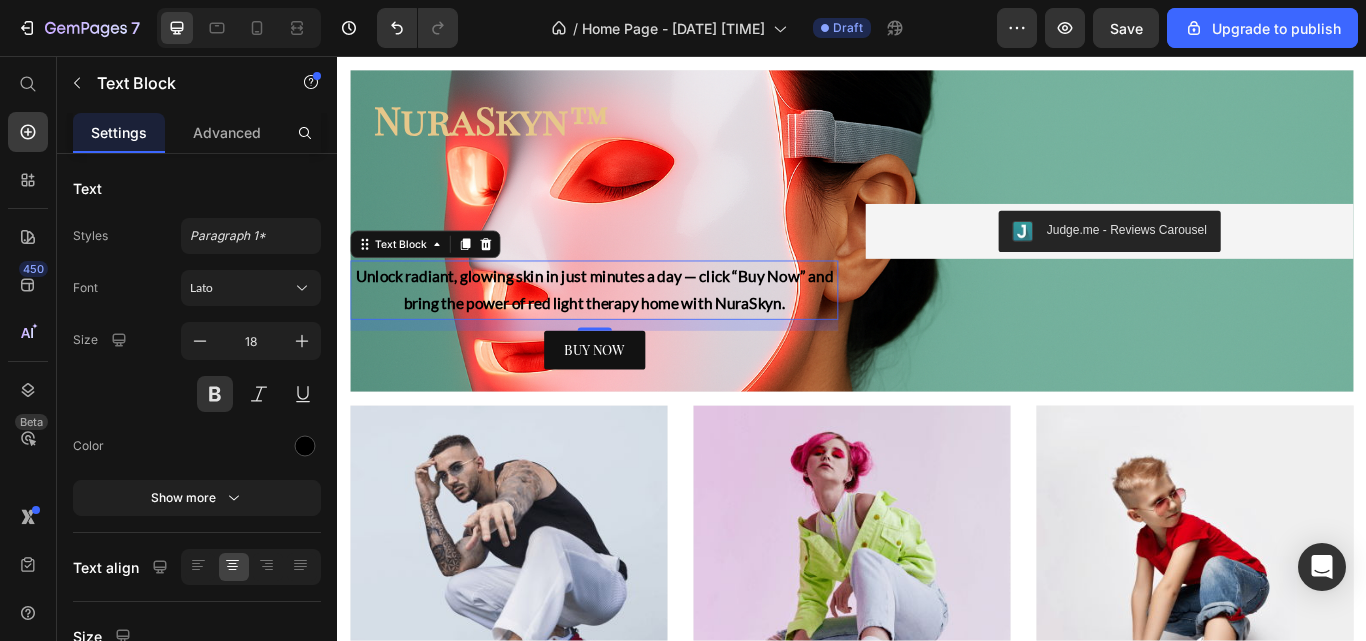 click on "Lato" at bounding box center [241, 288] 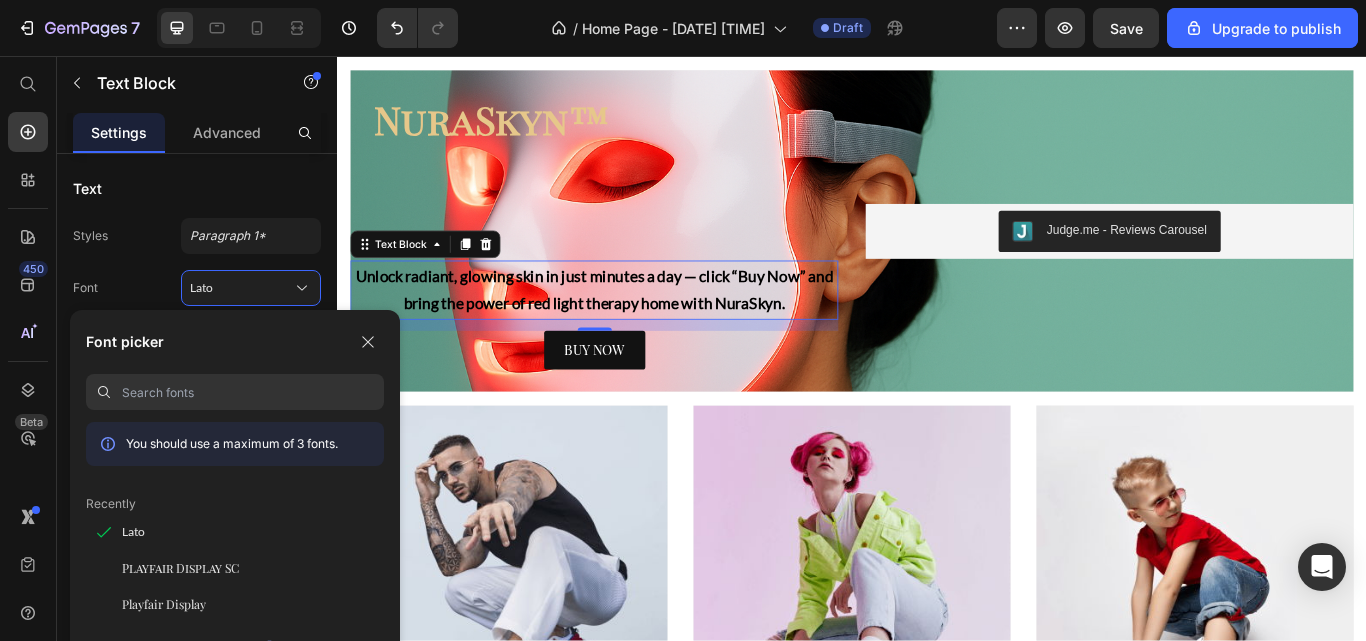 click on "Playfair Display" at bounding box center [164, 604] 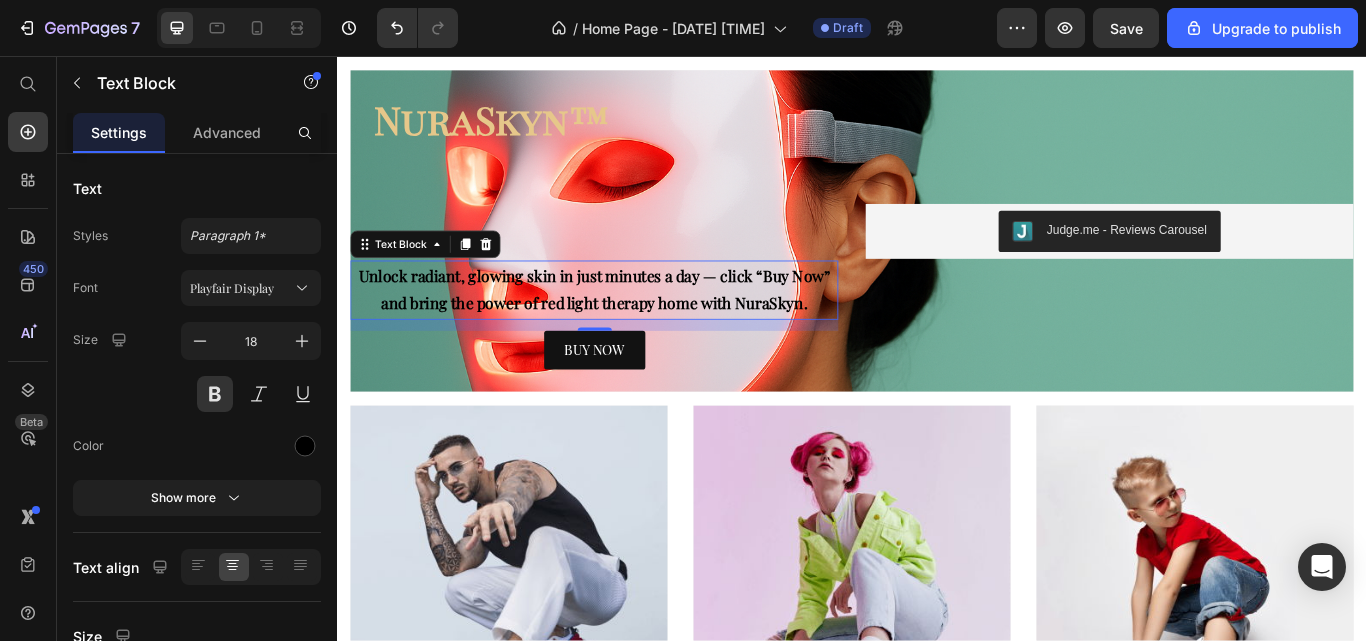 click on "Playfair Display" at bounding box center (251, 288) 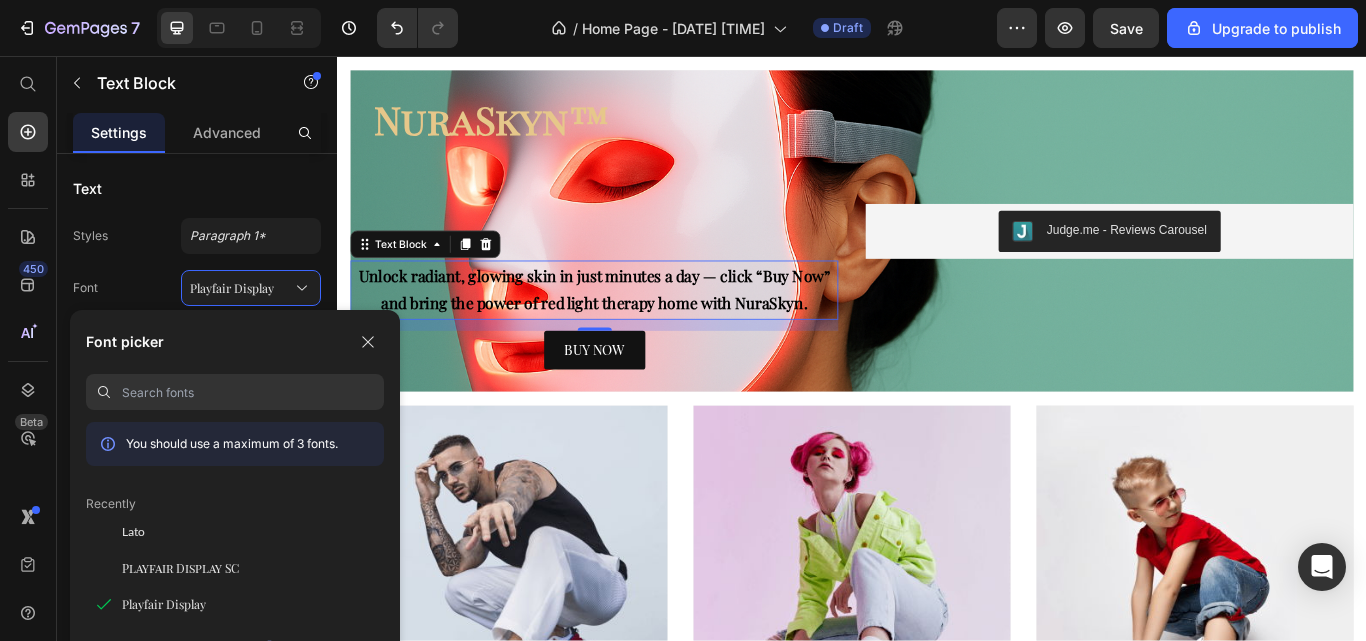 click on "Lato" 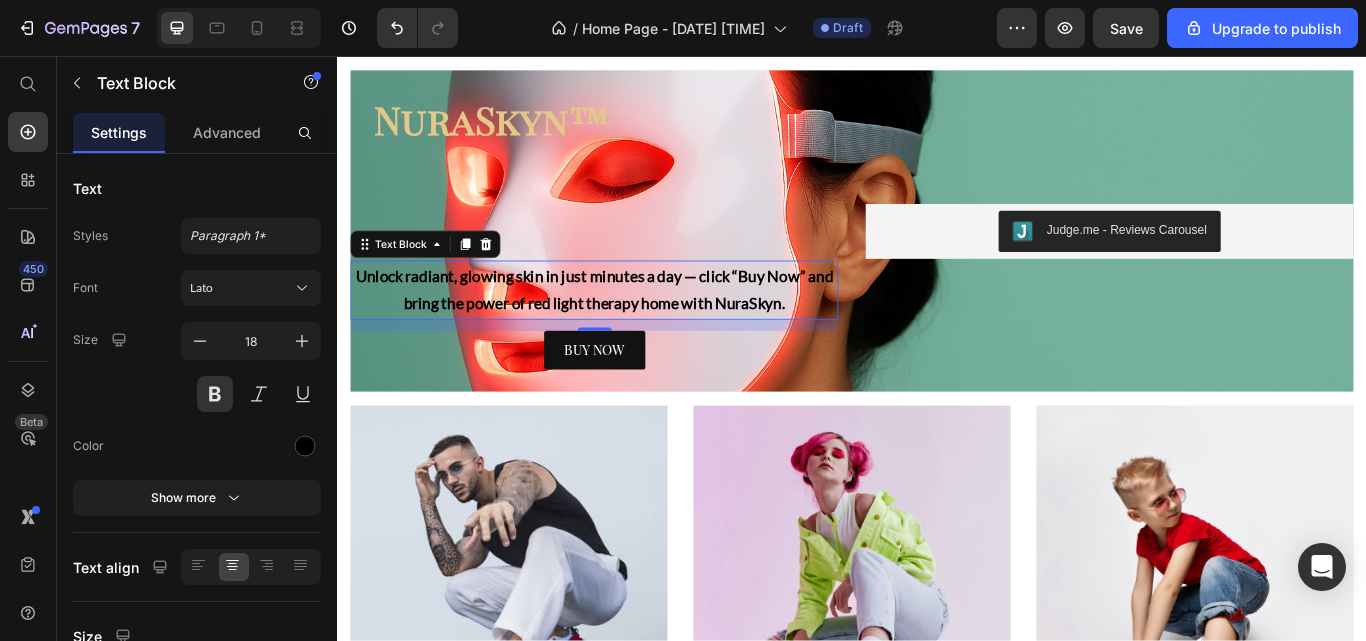 click at bounding box center [251, 446] 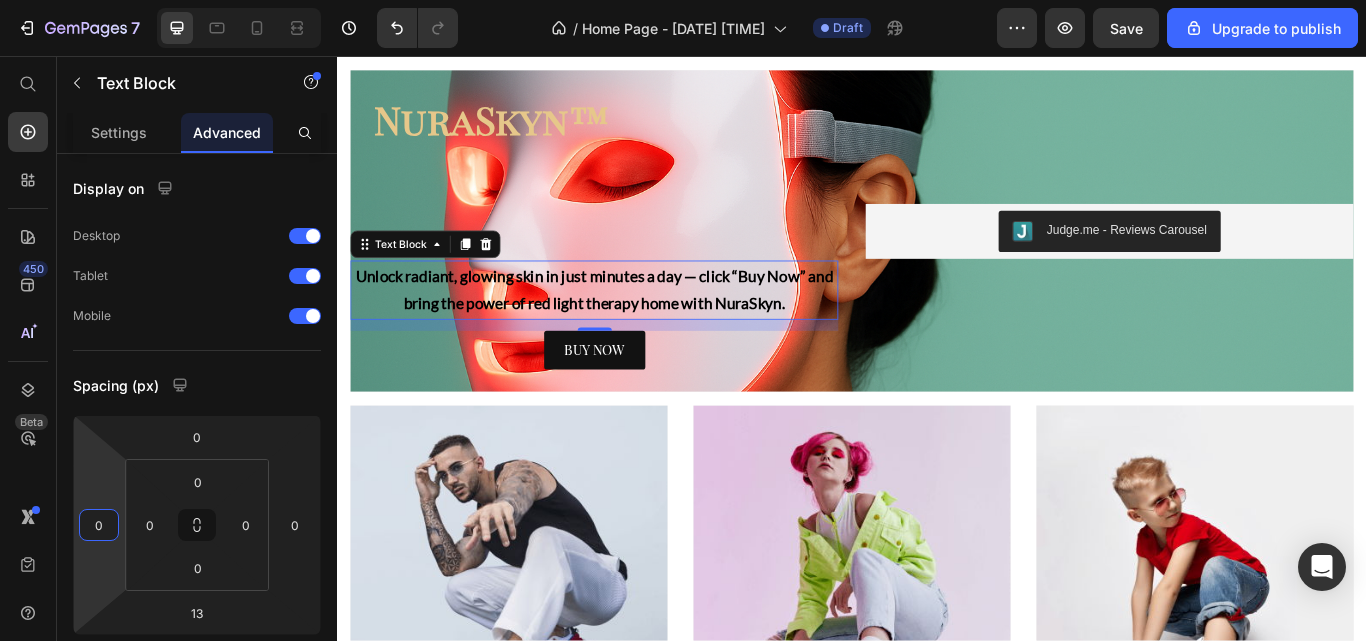 click on "0" at bounding box center (99, 525) 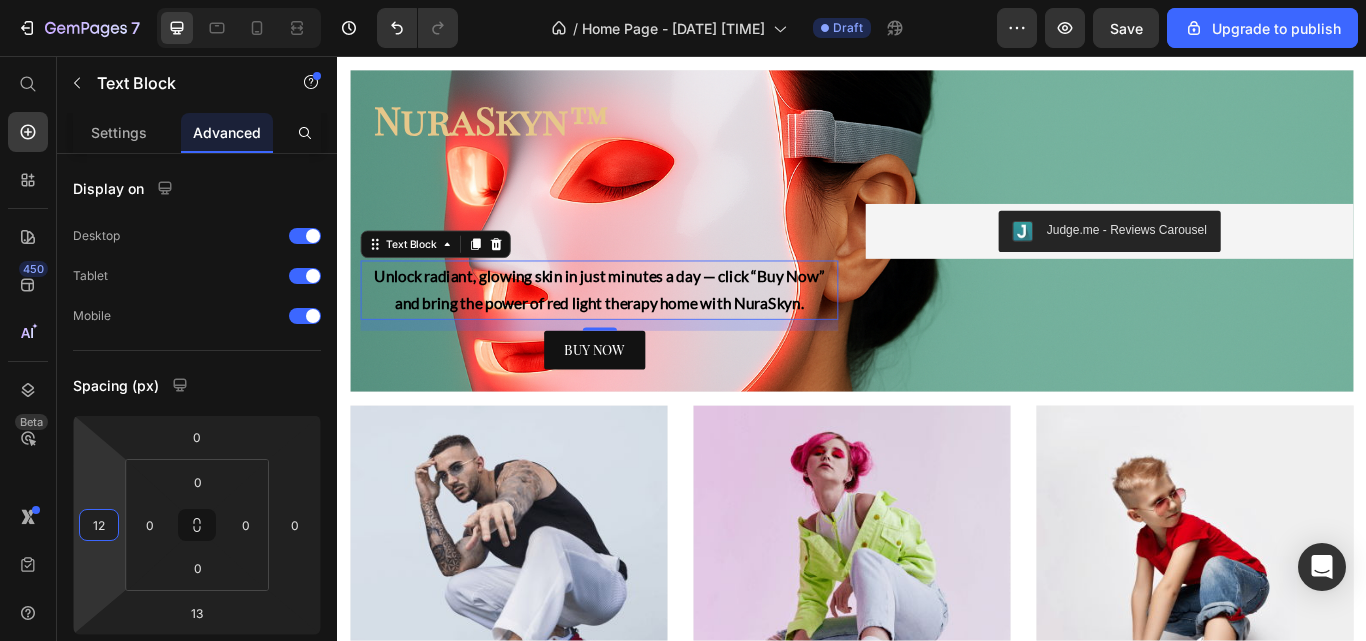 type on "13" 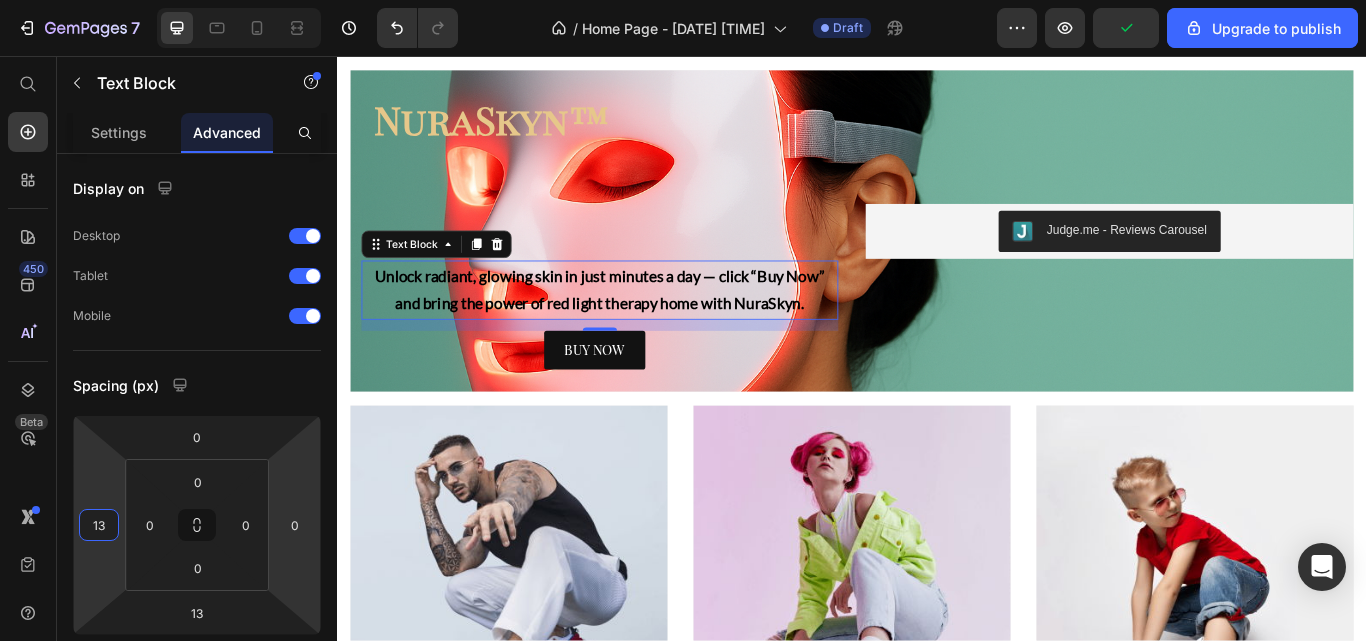 click on "0" at bounding box center (295, 525) 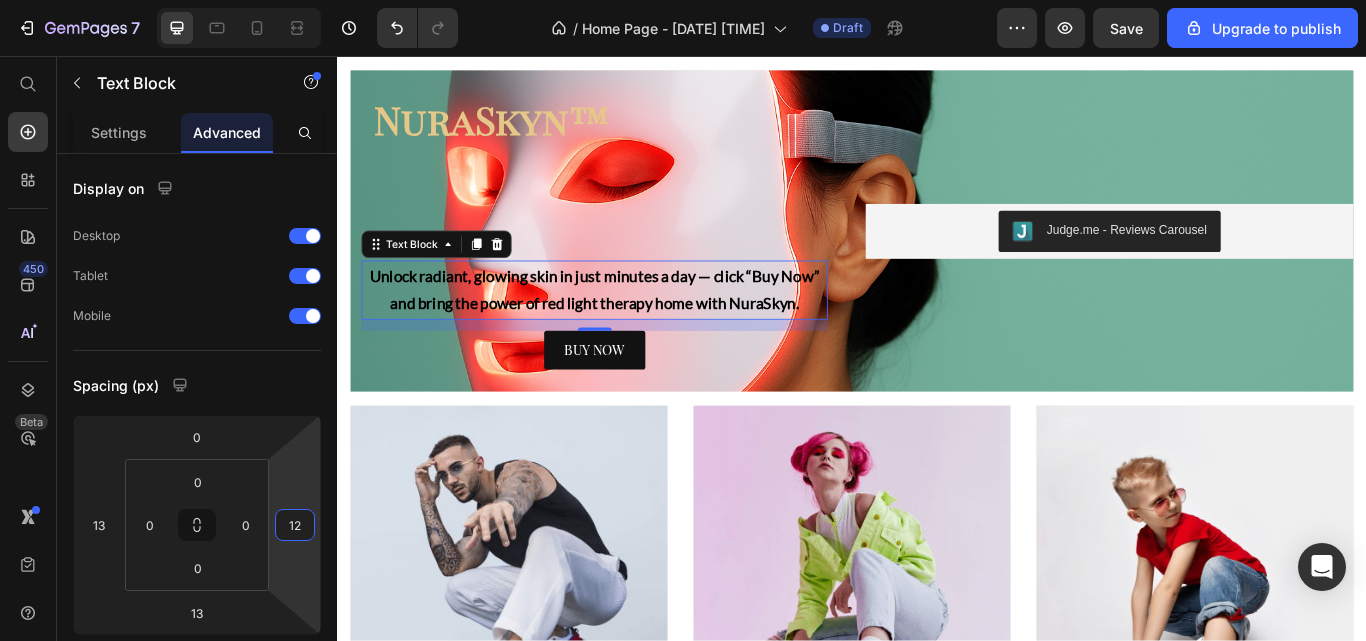 type on "13" 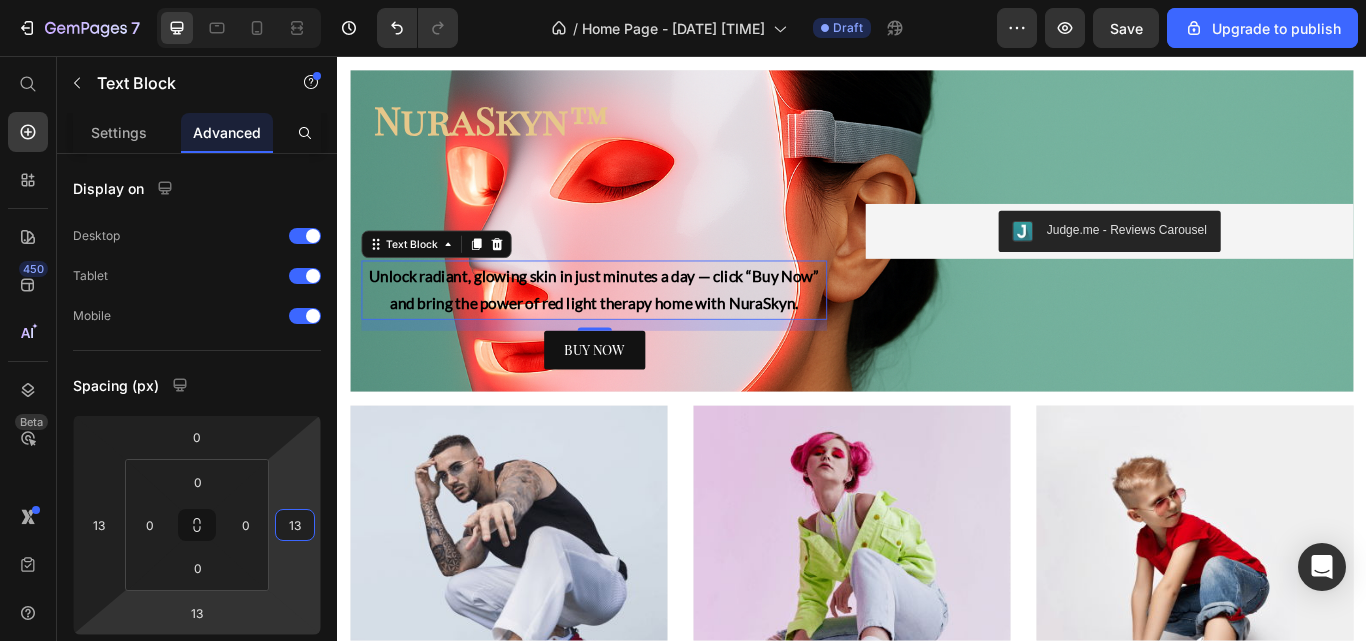 click on "13" at bounding box center [197, 613] 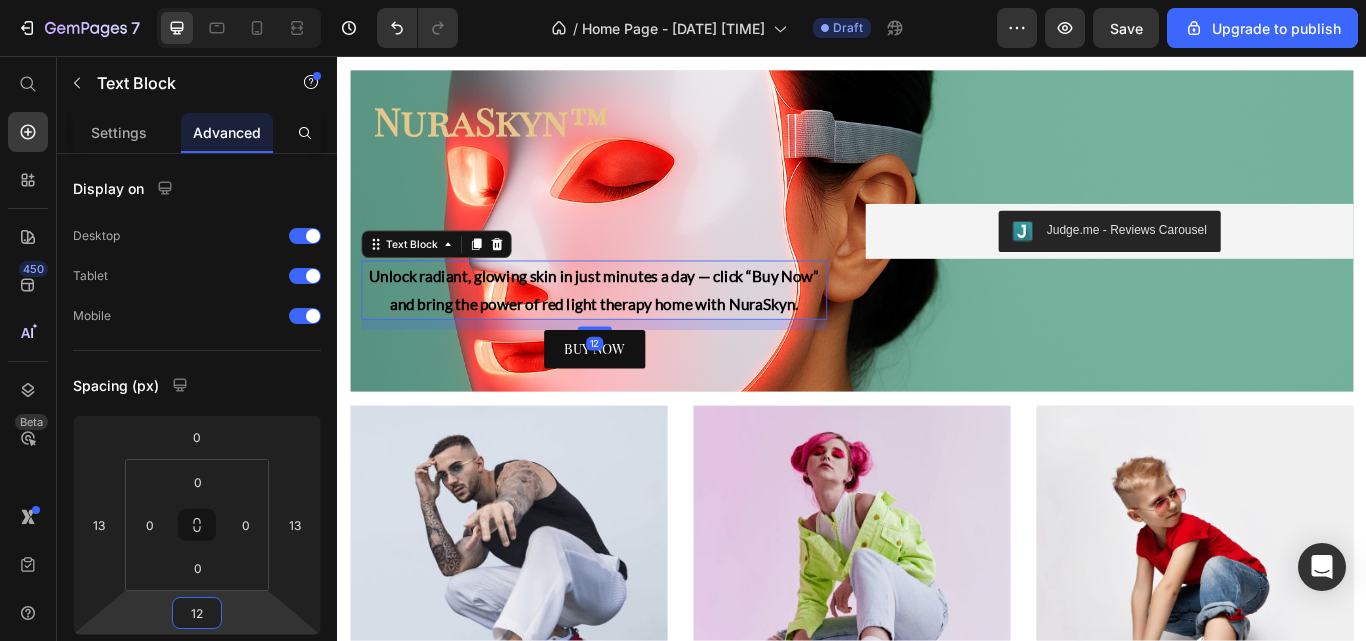 type on "13" 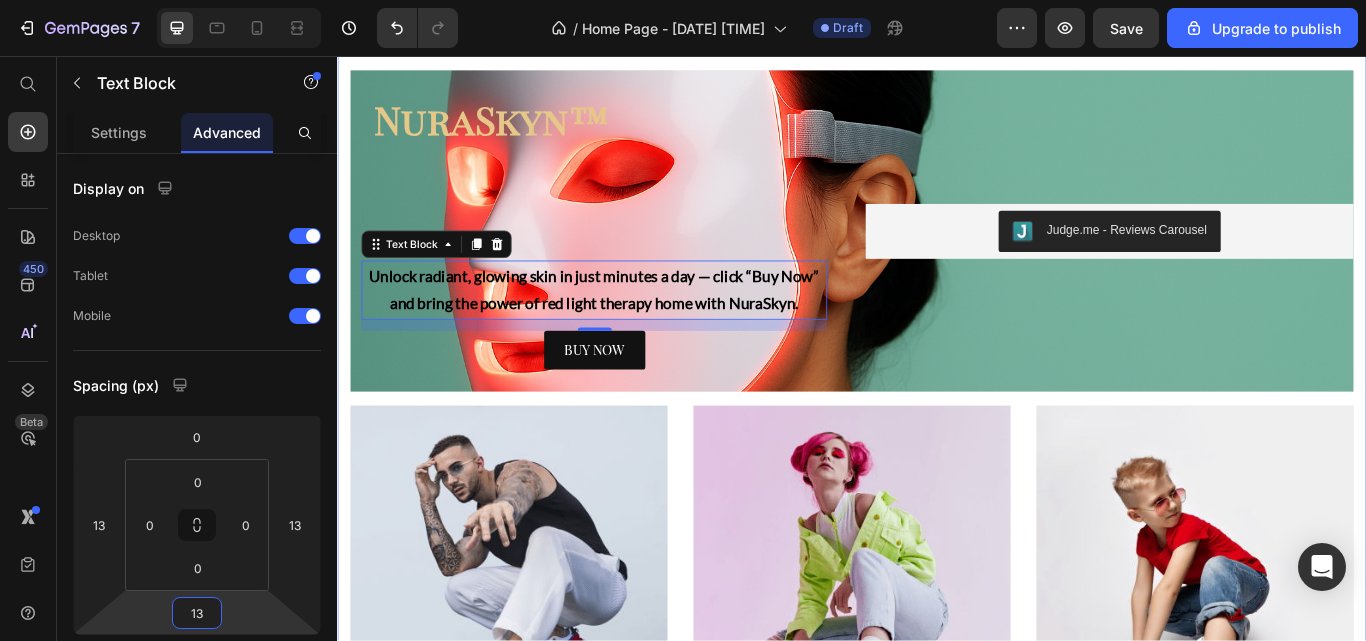 click on "From Breakouts to Brilliance Heading See results in as little as 2 weeks Text Block Image Image Row Why Thousands Love NuraSkyn™ Heading Clinically-Proven Wavelengths Heading Clinically backed and dermatologist-recommended, the NuraSkyn™ uses advanced LED technology proven to boost collagen, calm inflammation, and deliver visible results — safely and effectively. Text Block Visible Results In 4 Weeks Heading Reveal smoother skin, fewer breakouts, and a lasting glow — all without leaving home. Your spa-level results start right where you are. Text Block Row Save Hundreds vs Spa Visit Heading Why spend $200 or more on a single facial or spa visit? With the NuraSkyn™, you own the same skin-rejuvenating technology — and use it daily — for less than the price of just two treatments. Glow on your terms, anytime. Text Block Verified 5-Stars Reviews Heading Text Block Row 15 to 20 Minutes A Day Heading Text Block Glow Guarantee Heading Text Block Row NuraSkyn™ Heading Text Block   13 BUY NOW Button" at bounding box center (937, -139) 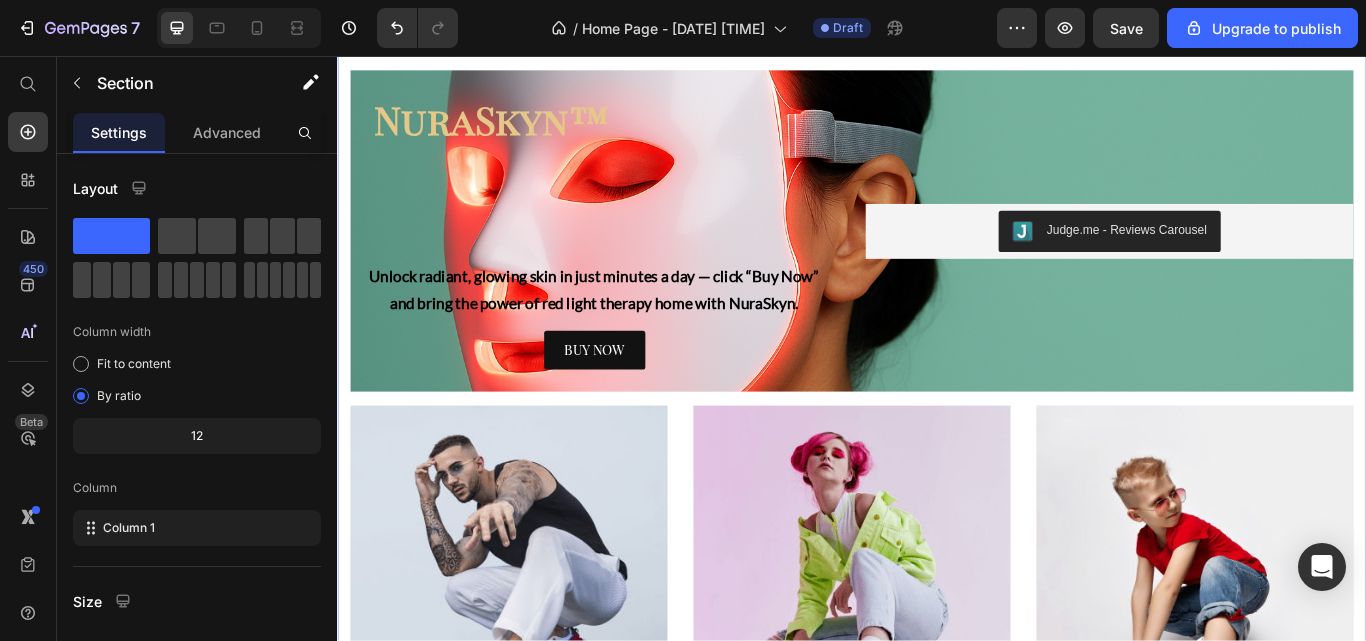 click on "Advanced" at bounding box center [227, 132] 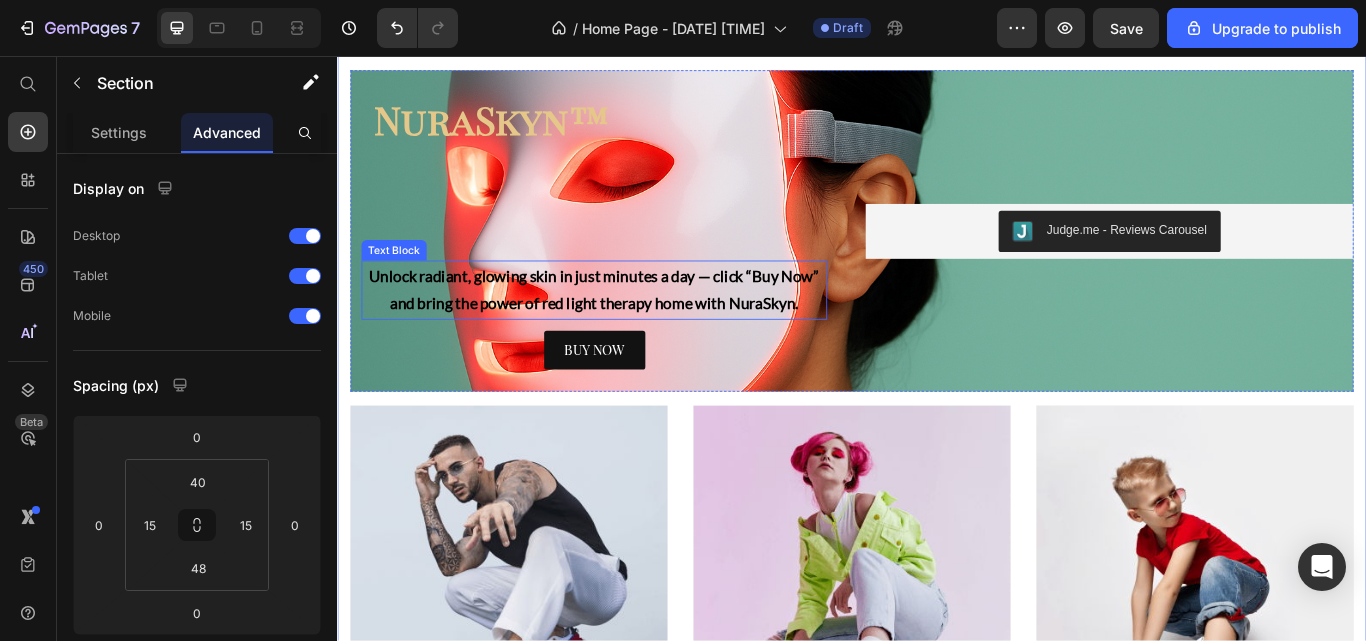 click on "Unlock radiant, glowing skin in just minutes a day — click “Buy Now” and bring the power of red light therapy home with NuraSkyn." at bounding box center [636, 329] 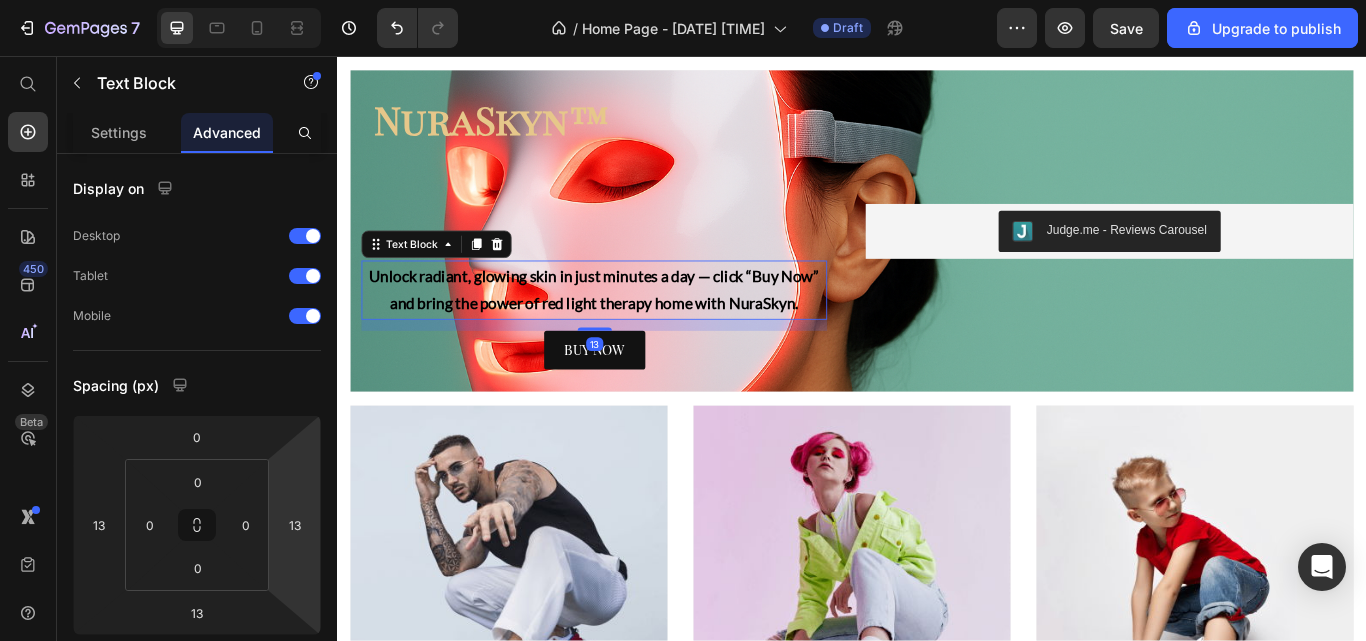 click on "13" at bounding box center [295, 525] 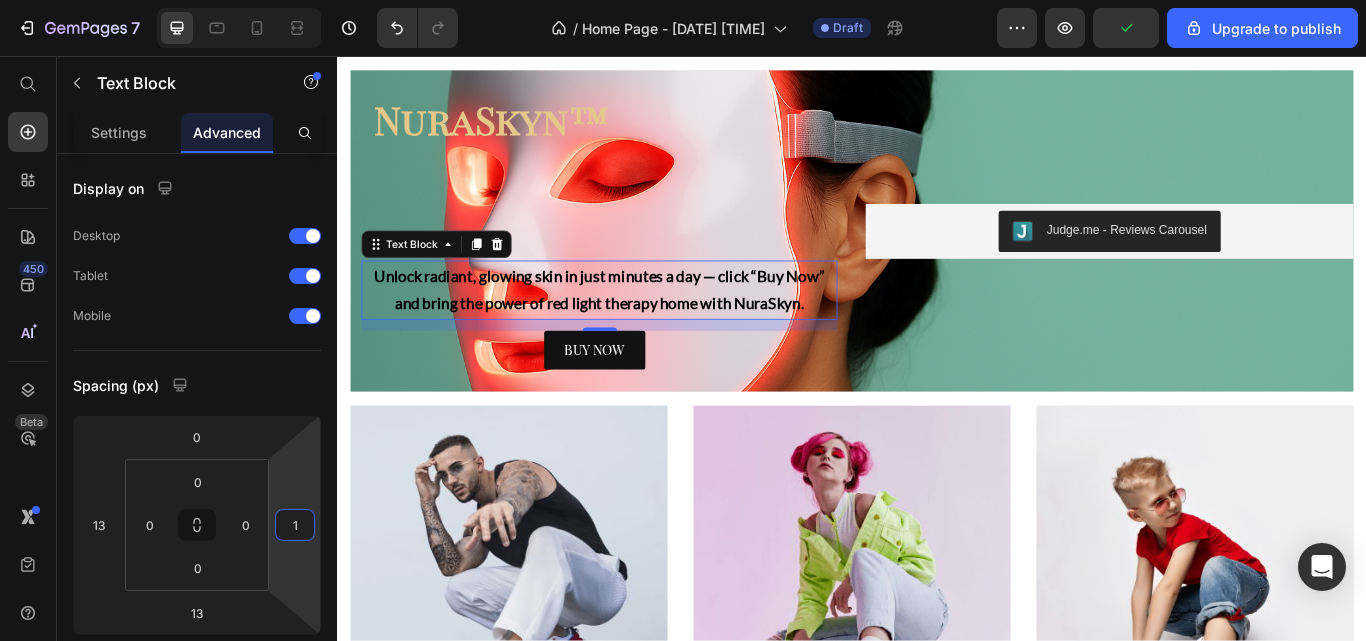 type on "0" 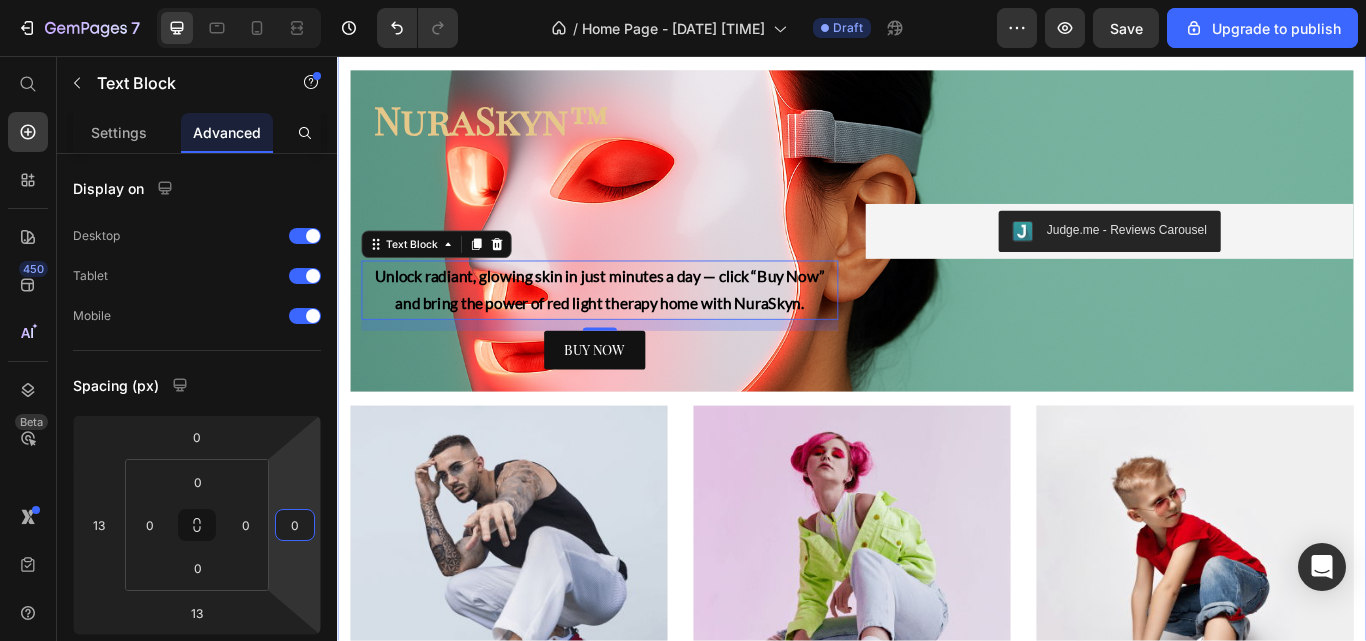 click on "From Breakouts to Brilliance Heading See results in as little as 2 weeks Text Block Image Image Row Why Thousands Love NuraSkyn™ Heading Clinically-Proven Wavelengths Heading Clinically backed and dermatologist-recommended, the NuraSkyn™ uses advanced LED technology proven to boost collagen, calm inflammation, and deliver visible results — safely and effectively. Text Block Visible Results In 4 Weeks Heading Reveal smoother skin, fewer breakouts, and a lasting glow — all without leaving home. Your spa-level results start right where you are. Text Block Row Save Hundreds vs Spa Visit Heading Why spend $200 or more on a single facial or spa visit? With the NuraSkyn™, you own the same skin-rejuvenating technology — and use it daily — for less than the price of just two treatments. Glow on your terms, anytime. Text Block Verified 5-Stars Reviews Heading Text Block Row 15 to 20 Minutes A Day Heading Text Block Glow Guarantee Heading Text Block Row NuraSkyn™ Heading Text Block   13 BUY NOW Button" at bounding box center [937, -139] 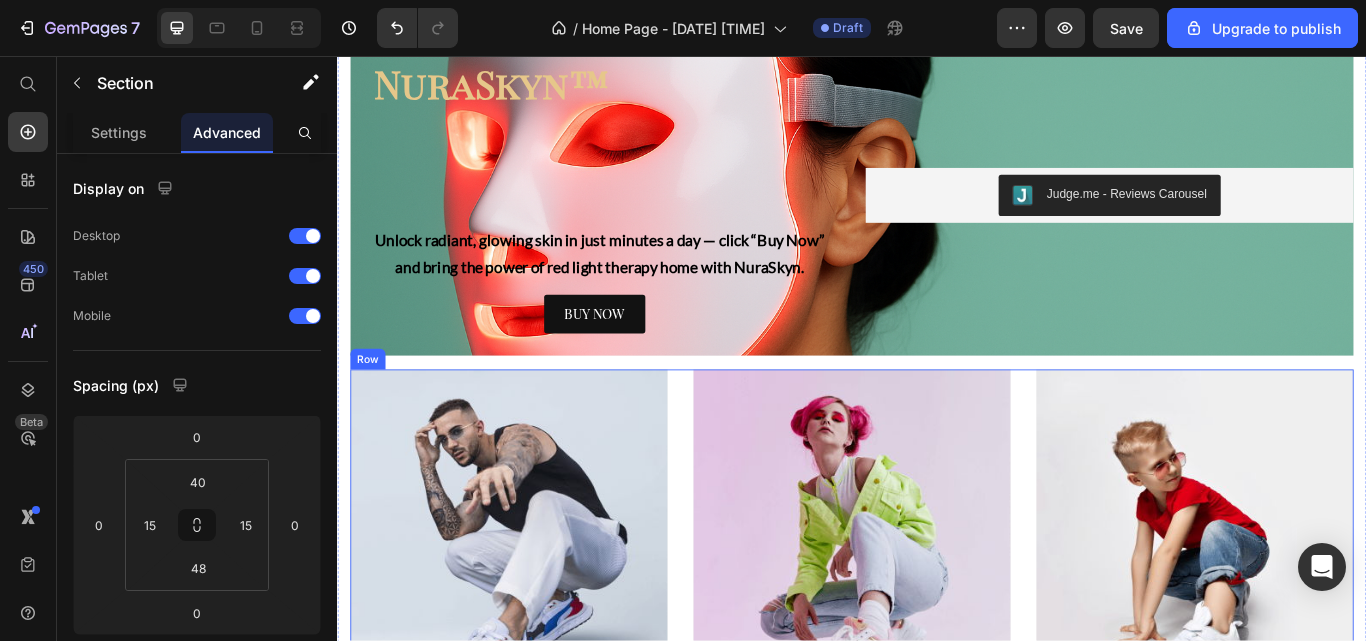 scroll, scrollTop: 2203, scrollLeft: 0, axis: vertical 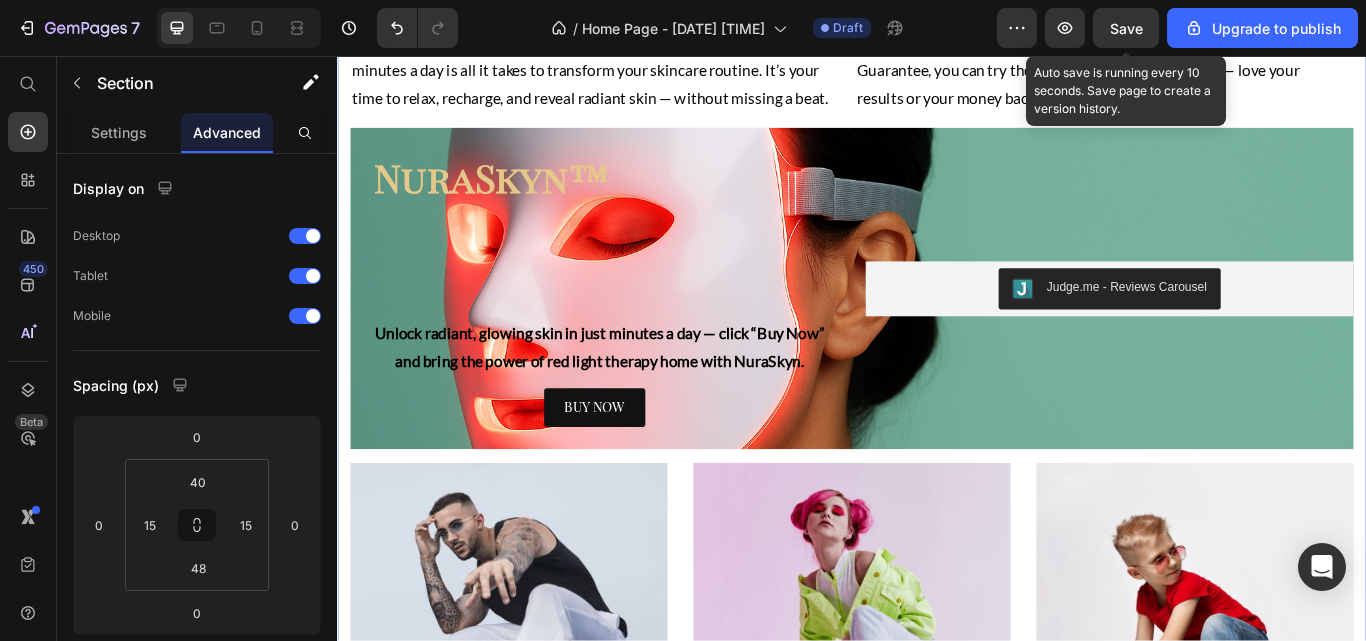 click on "Save" at bounding box center (1126, 28) 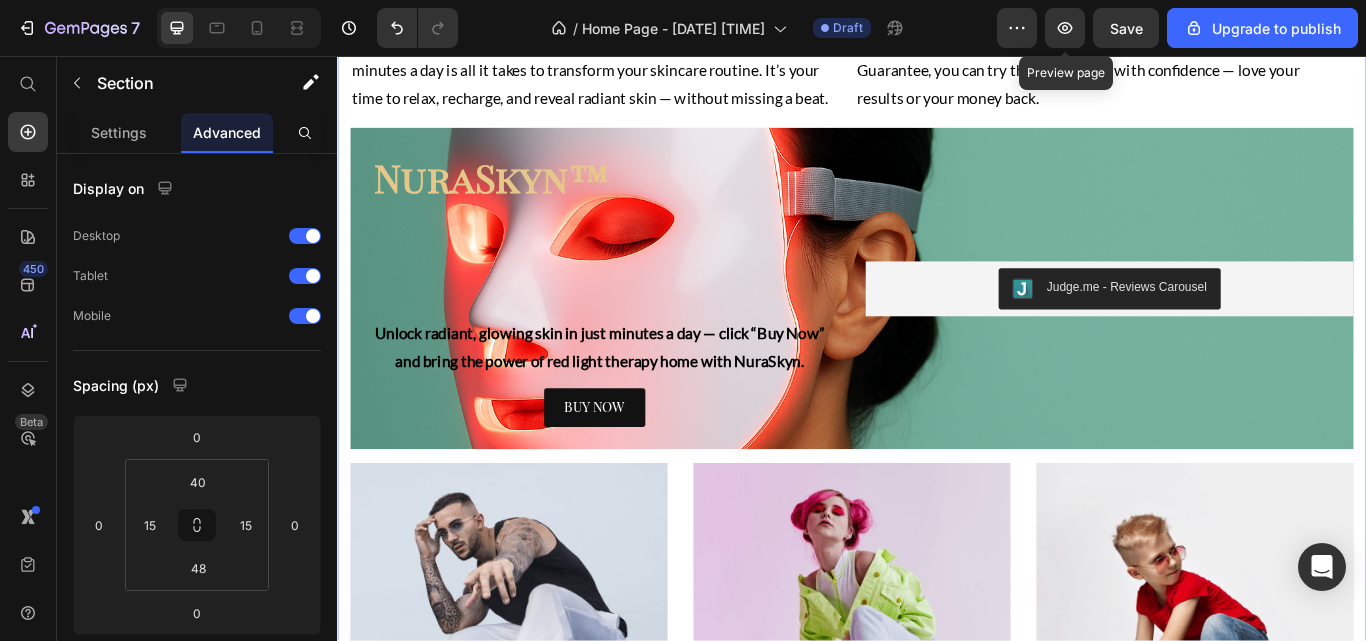 click 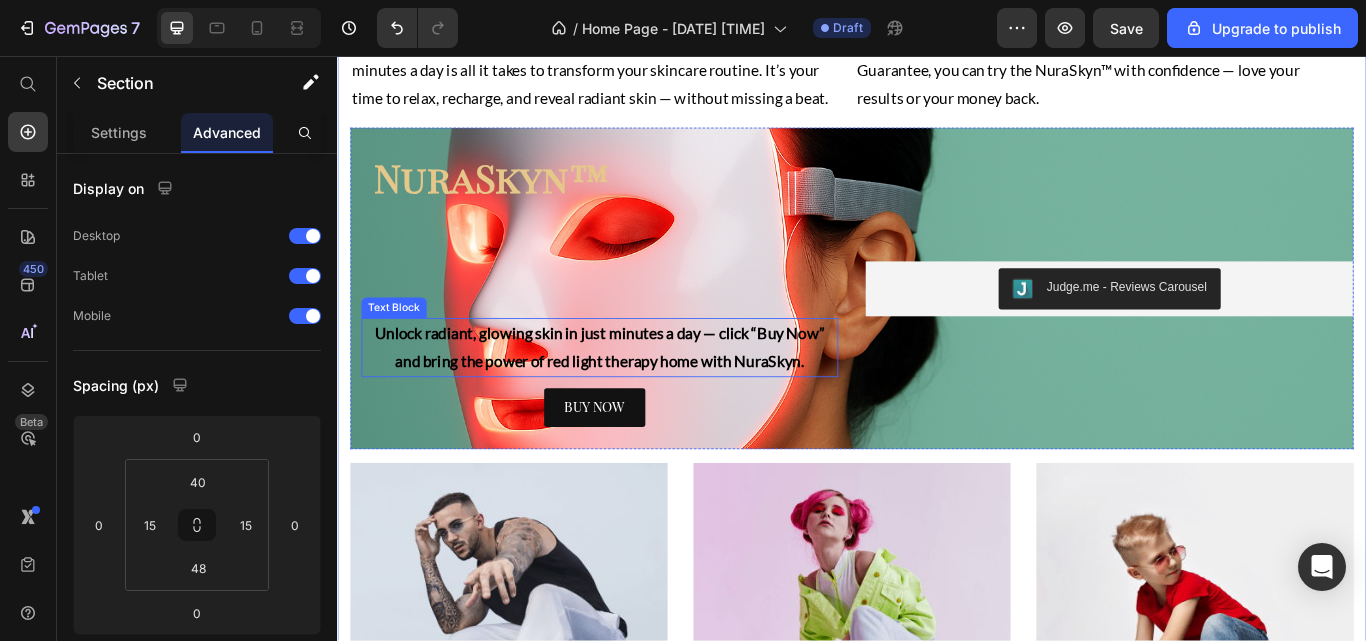 click on "Unlock radiant, glowing skin in just minutes a day — click “Buy Now” and bring the power of red light therapy home with NuraSkyn." at bounding box center (643, 396) 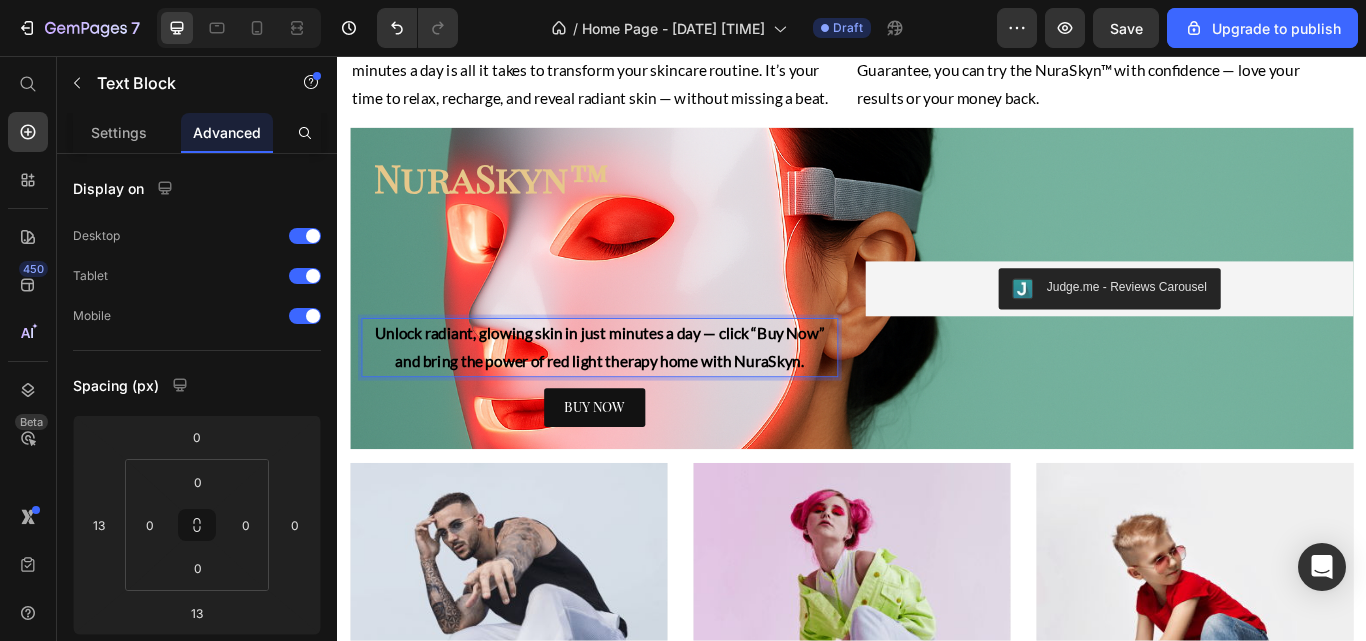 click on "Unlock radiant, glowing skin in just minutes a day — click “Buy Now” and bring the power of red light therapy home with NuraSkyn." at bounding box center [643, 396] 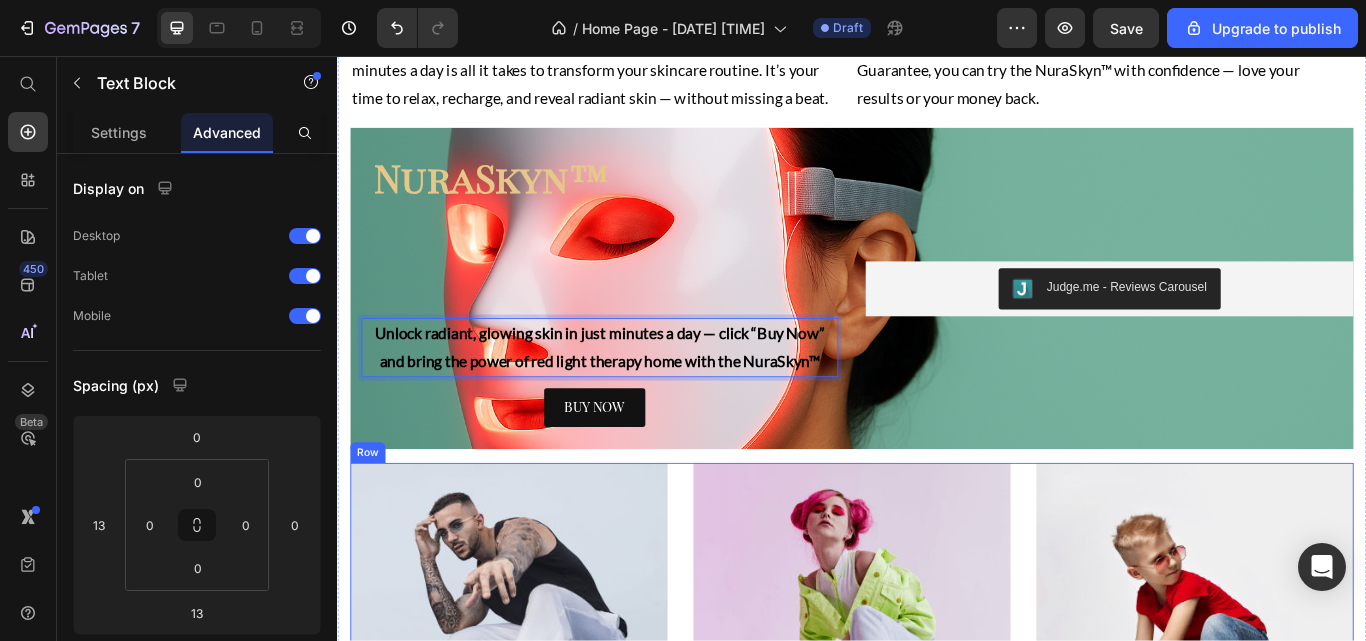 click on "MEN’S Text block Row Row Hero Banner WOMEN’S Text block Row Row Hero Banner KID’S Text block Row Row Hero Banner Row" at bounding box center (937, 770) 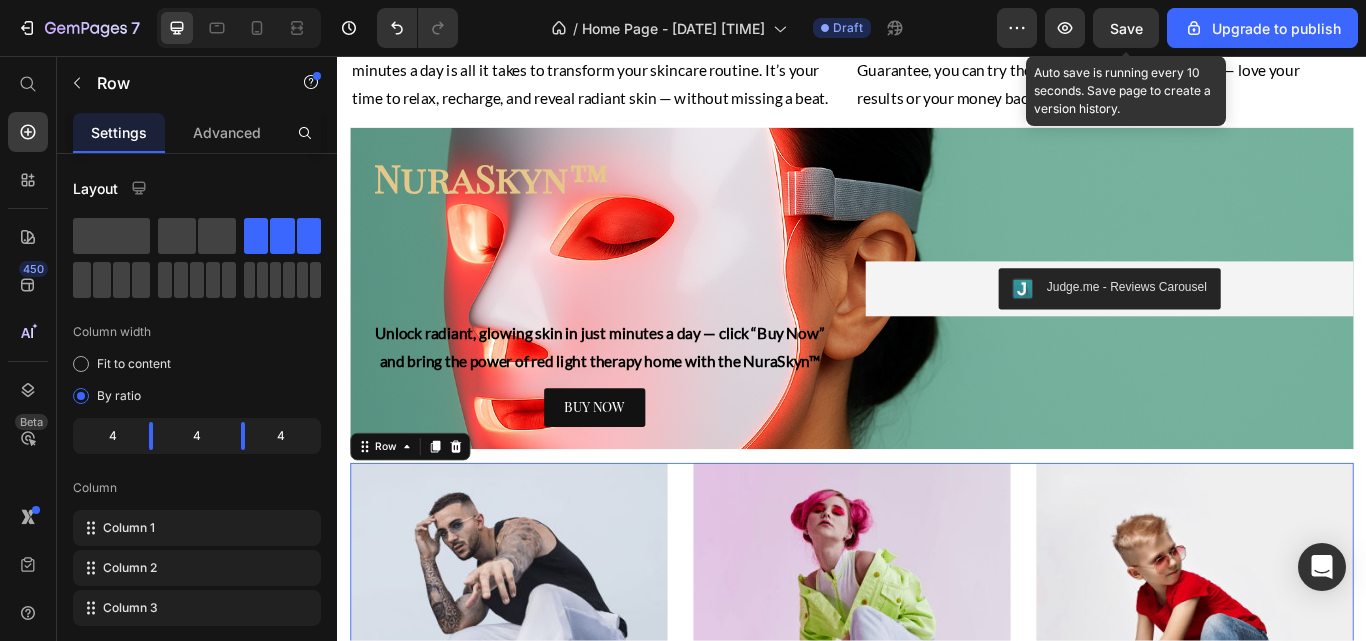 click on "Save" at bounding box center (1126, 28) 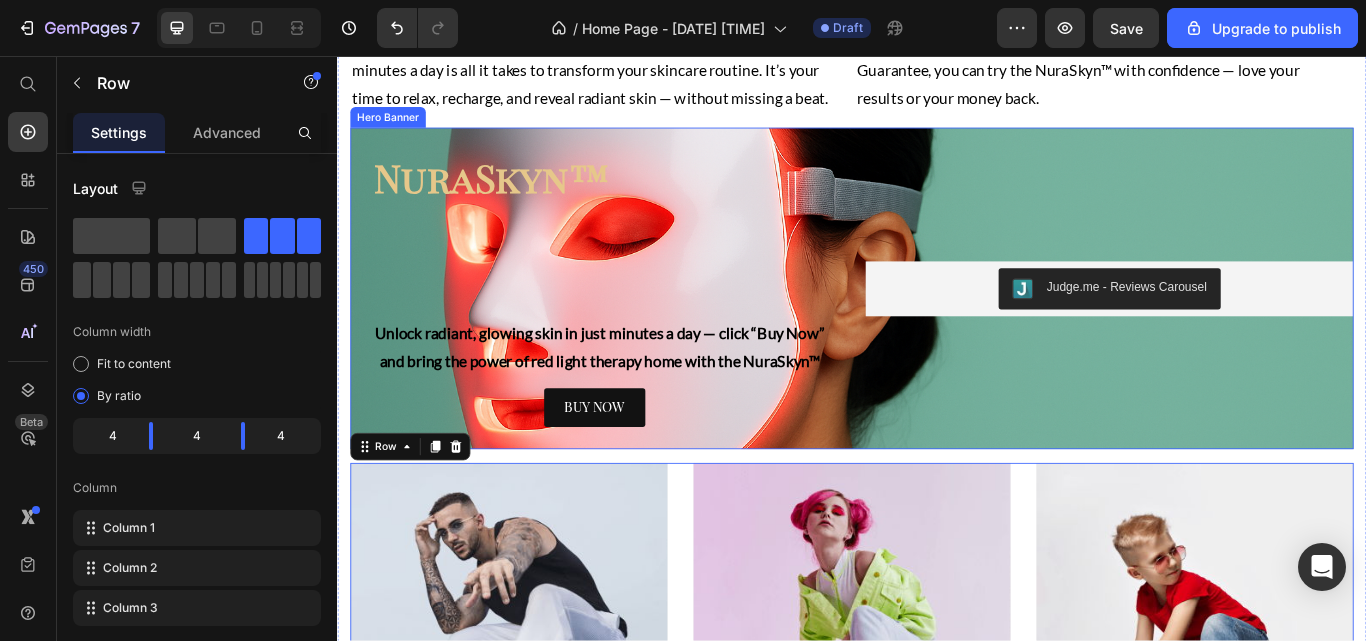 click on "NuraSkyn™ Heading Unlock radiant, glowing skin in just minutes a day — click “Buy Now” and bring the power of red light therapy home with the NuraSkyn™ Text Block BUY NOW Button" at bounding box center [636, 327] 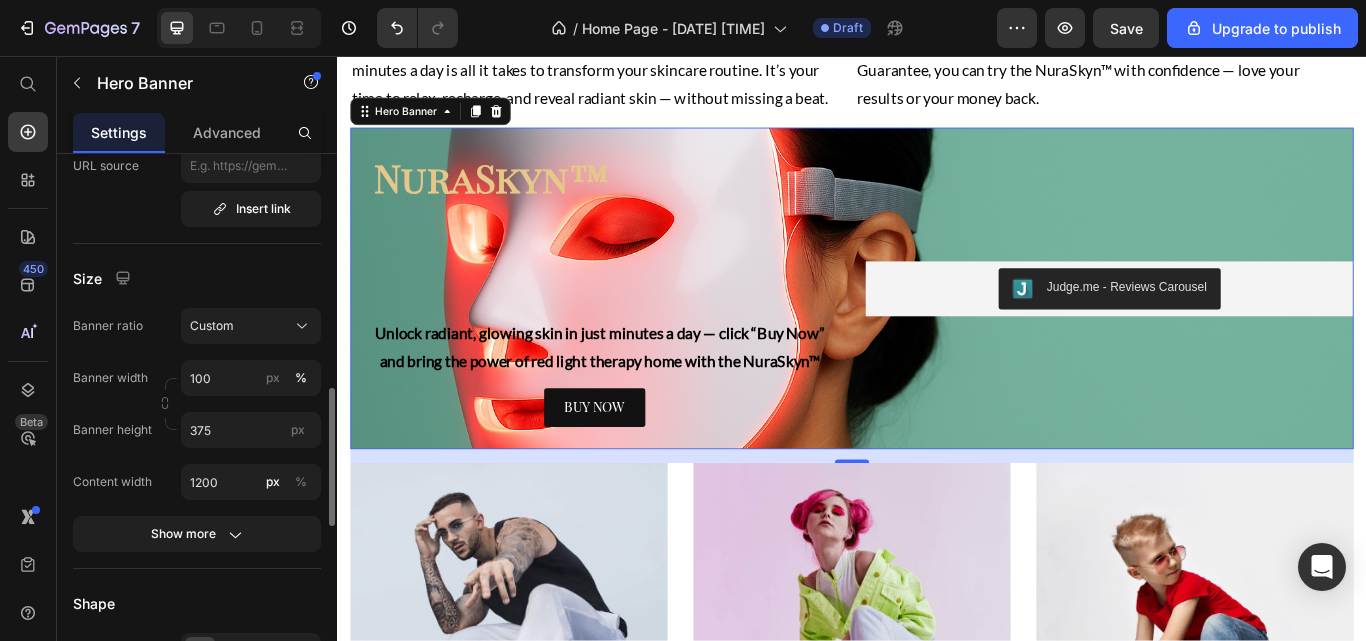 scroll, scrollTop: 902, scrollLeft: 0, axis: vertical 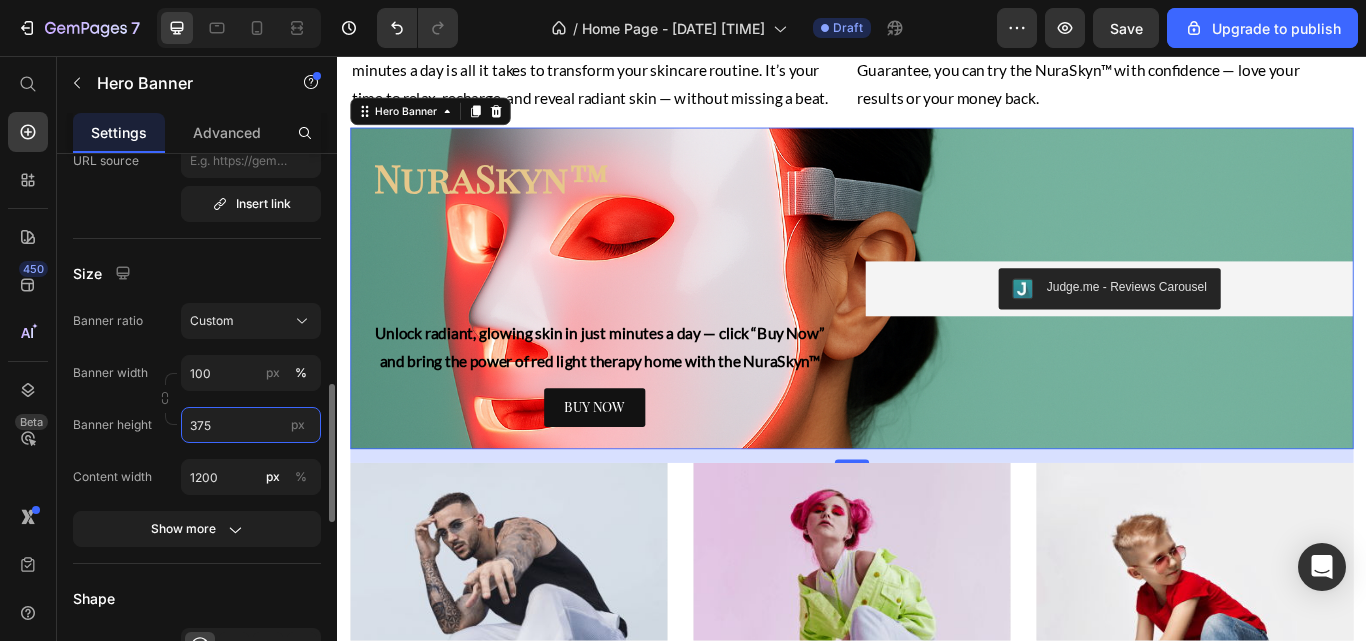 click on "375" at bounding box center (251, 425) 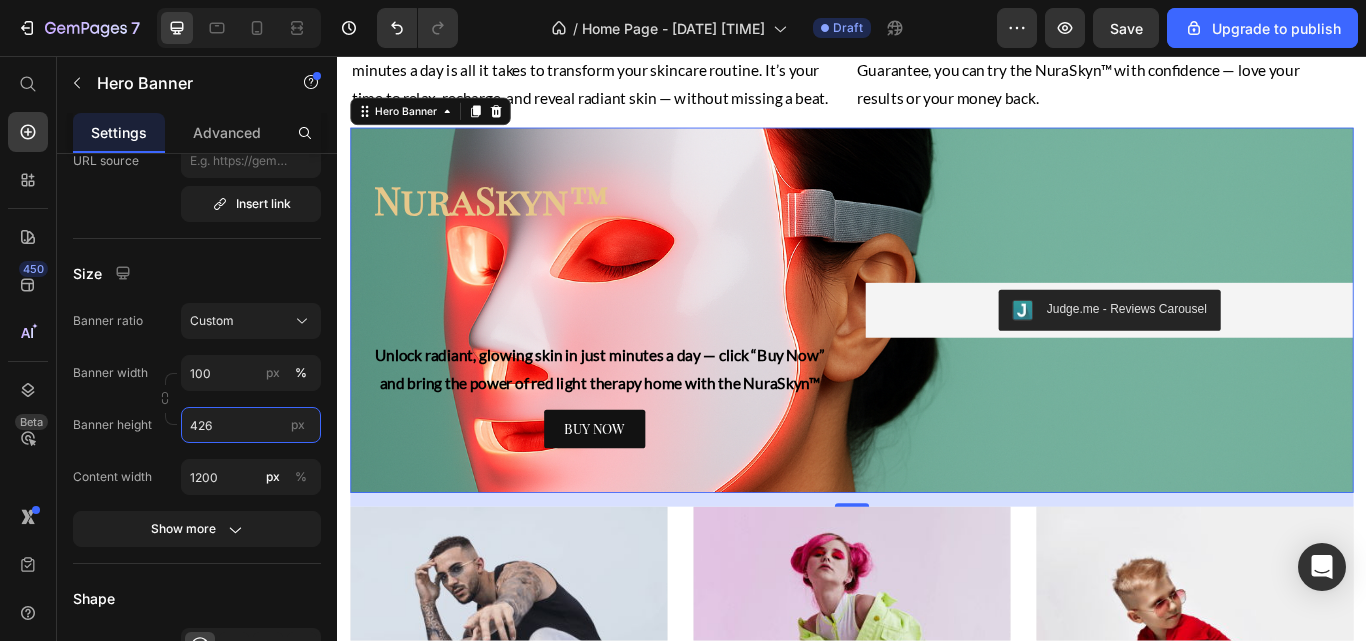 type on "425" 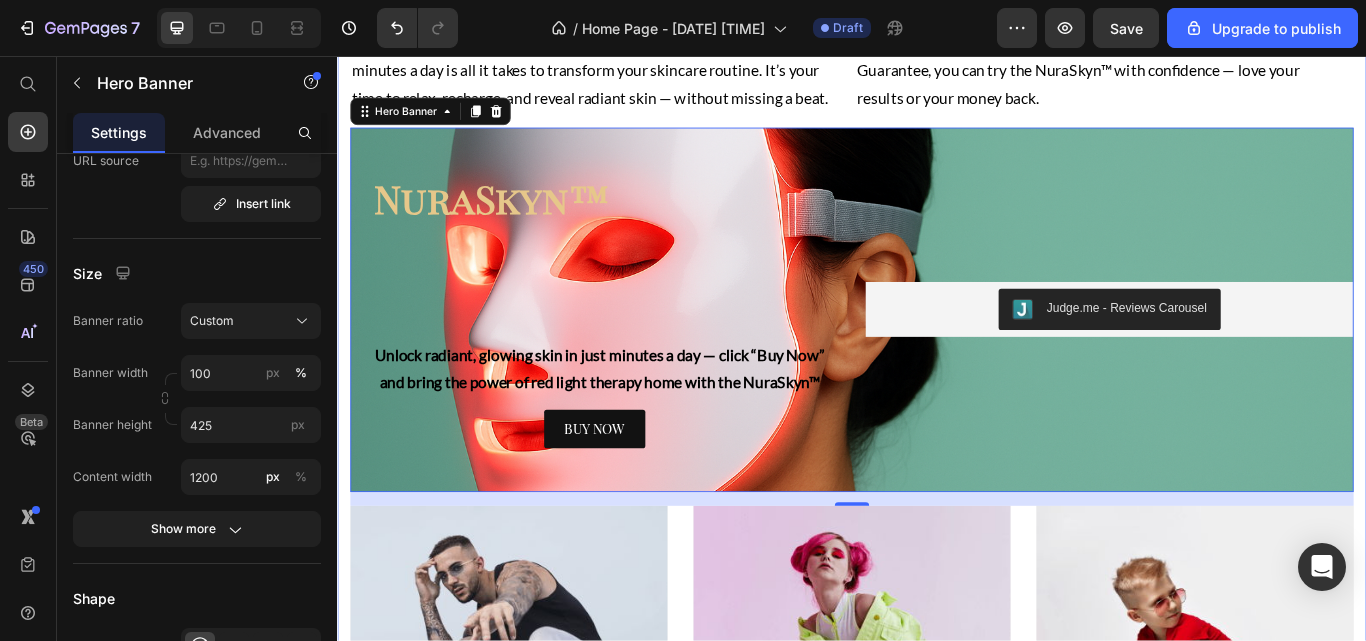 click on "From Breakouts to Brilliance Heading See results in as little as 2 weeks Text Block Image Image Row Why Thousands Love NuraSkyn™ Heading Clinically-Proven Wavelengths Heading Clinically backed and dermatologist-recommended, the NuraSkyn™ uses advanced LED technology proven to boost collagen, calm inflammation, and deliver visible results — safely and effectively. Text Block Visible Results In 4 Weeks Heading Reveal smoother skin, fewer breakouts, and a lasting glow — all without leaving home. Your spa-level results start right where you are. Text Block Row Save Hundreds vs Spa Visit Heading Why spend $200 or more on a single facial or spa visit? With the NuraSkyn™, you own the same skin-rejuvenating technology — and use it daily — for less than the price of just two treatments. Glow on your terms, anytime. Text Block Verified 5-Stars Reviews Heading Text Block Row 15 to 20 Minutes A Day Heading Text Block Glow Guarantee Heading Text Block Row NuraSkyn™ Heading Text Block BUY NOW Button   16" at bounding box center (937, -47) 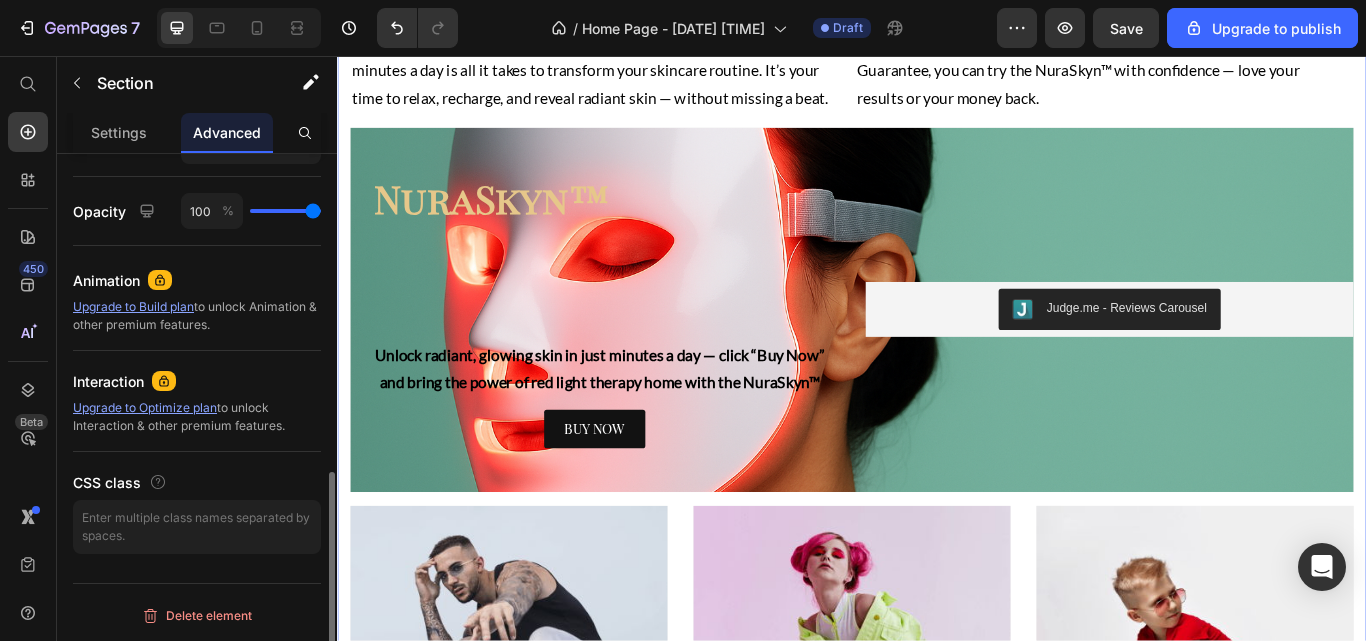 scroll, scrollTop: 0, scrollLeft: 0, axis: both 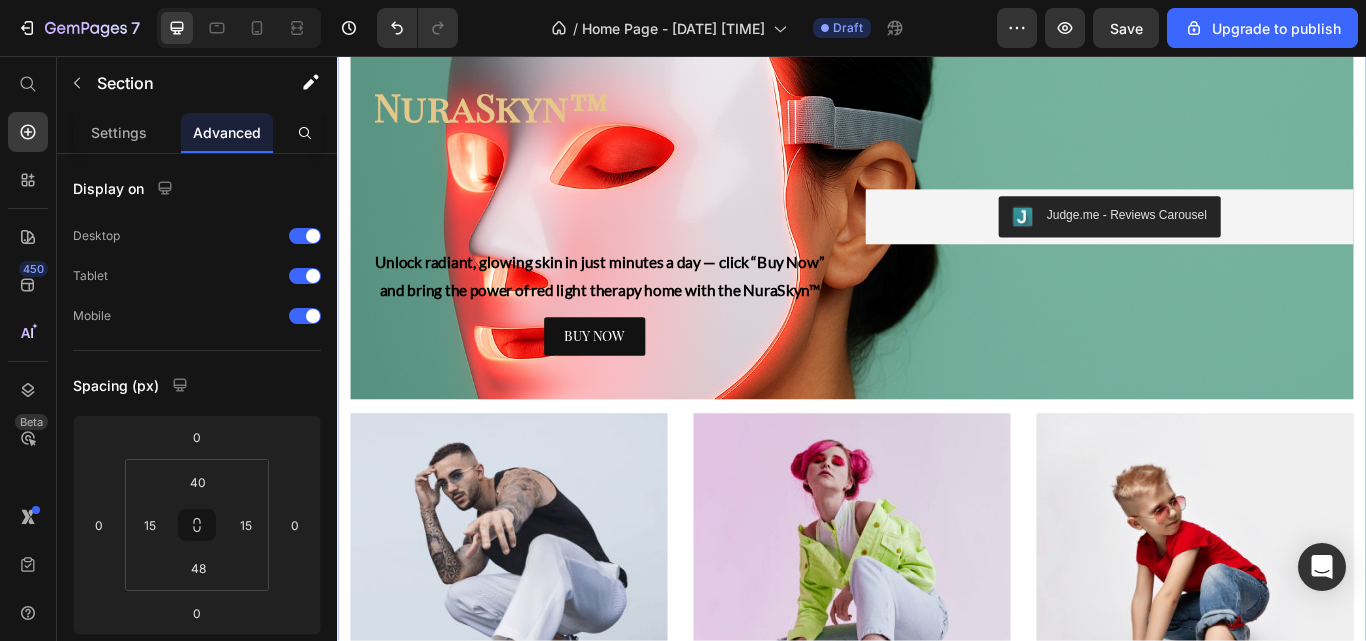click 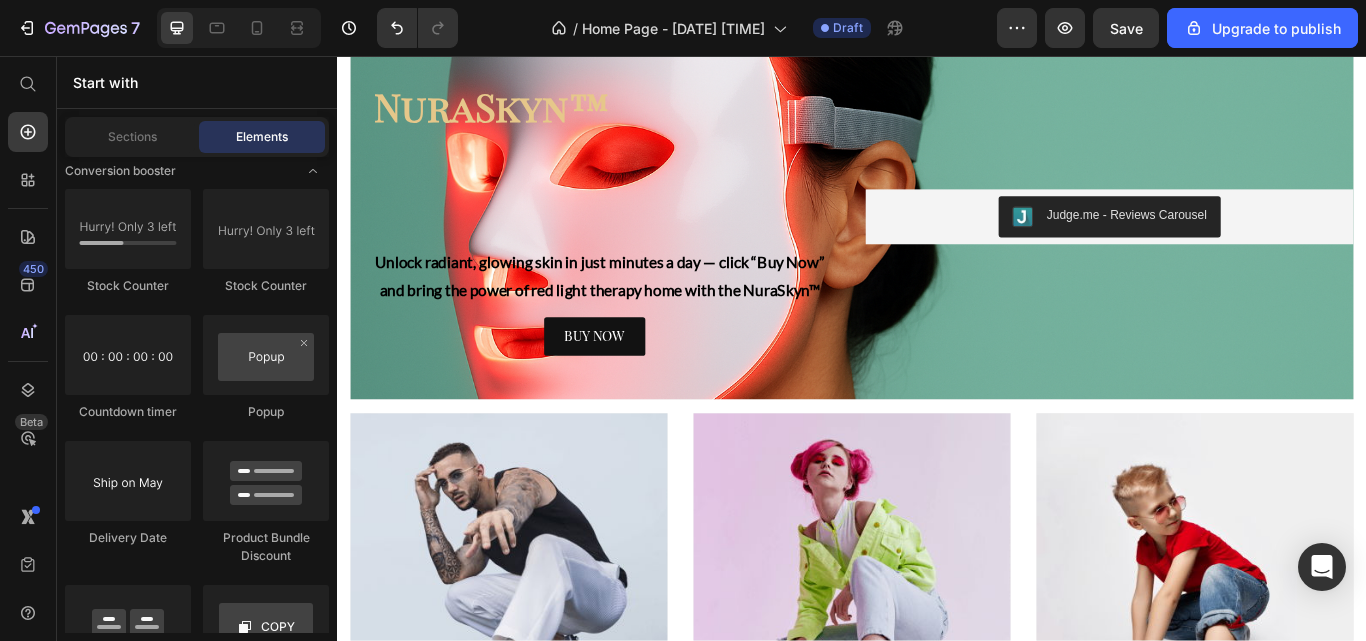scroll, scrollTop: 4089, scrollLeft: 0, axis: vertical 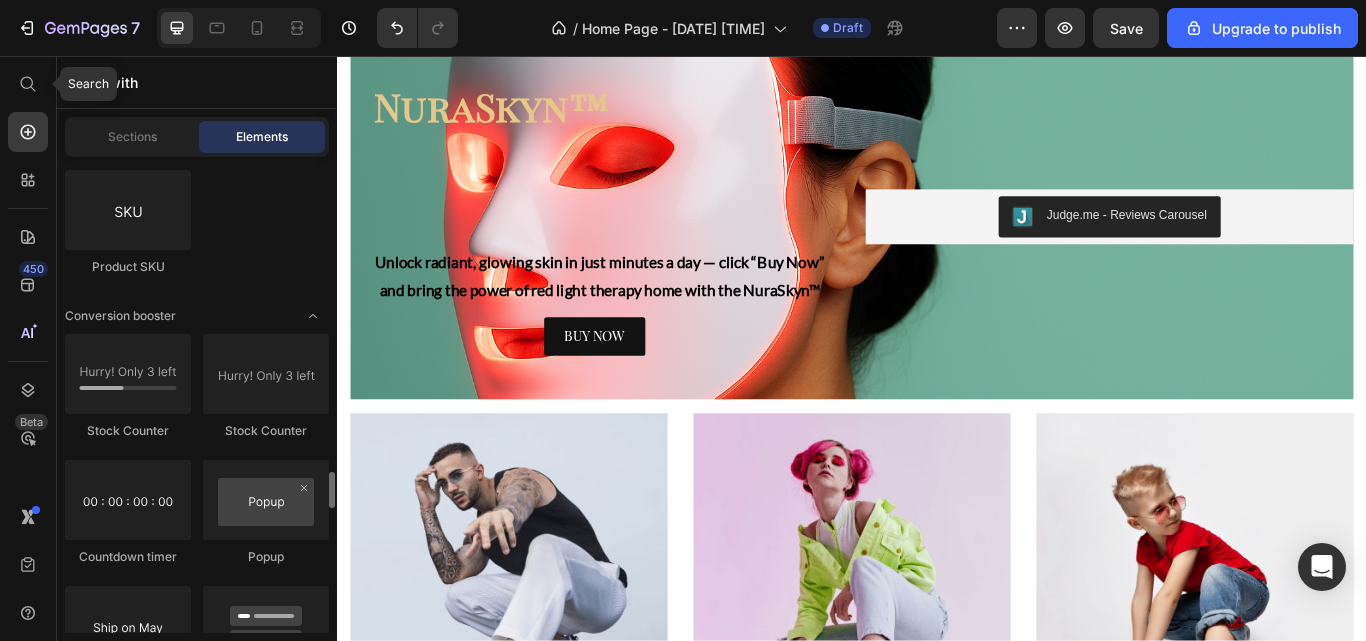 click 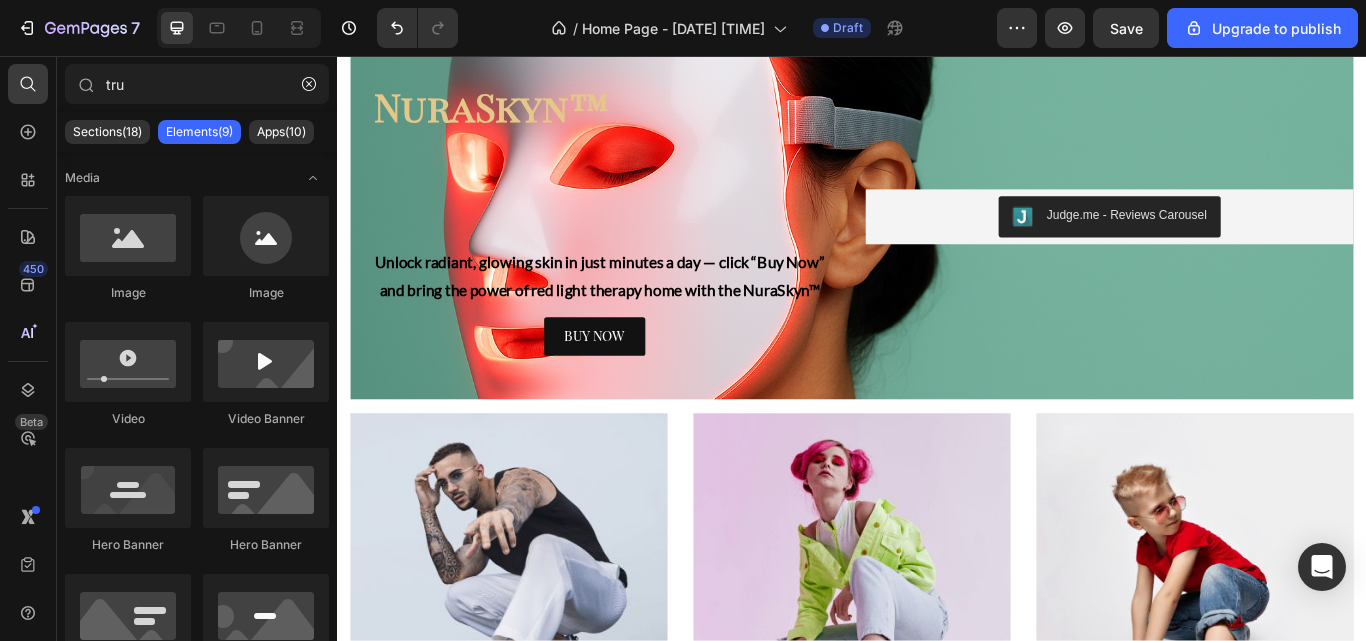 type on "trus" 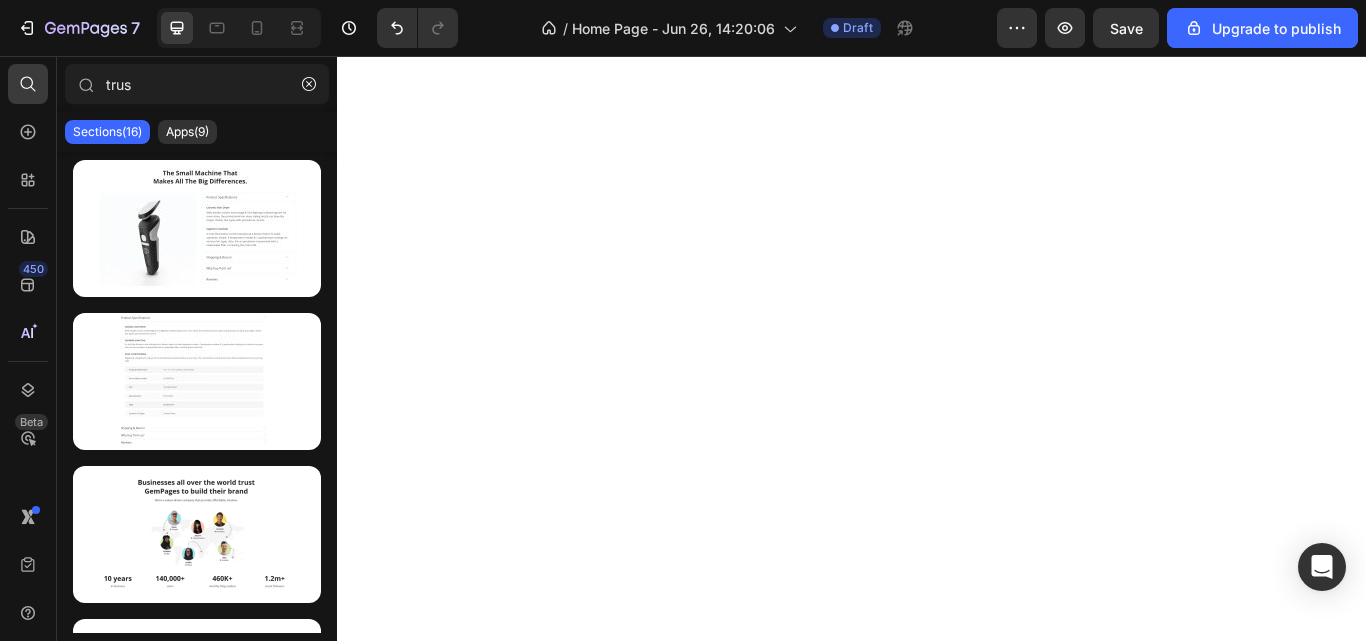 scroll, scrollTop: 0, scrollLeft: 0, axis: both 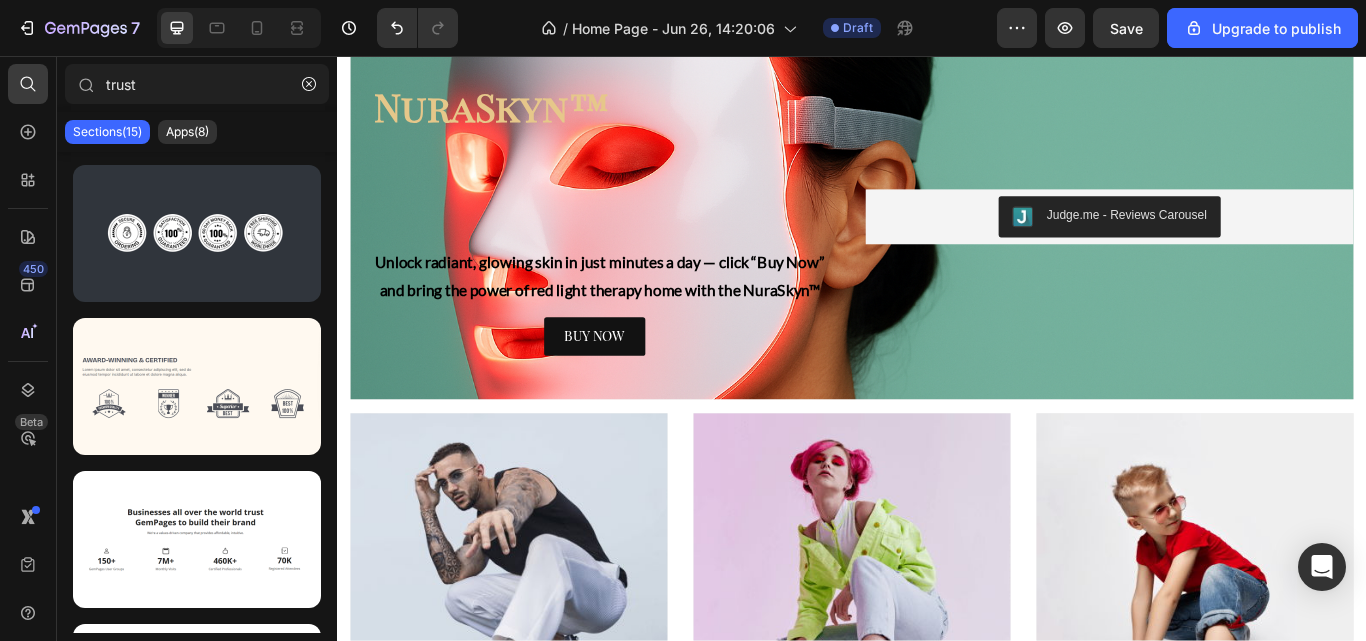 click on "trust" at bounding box center [197, 84] 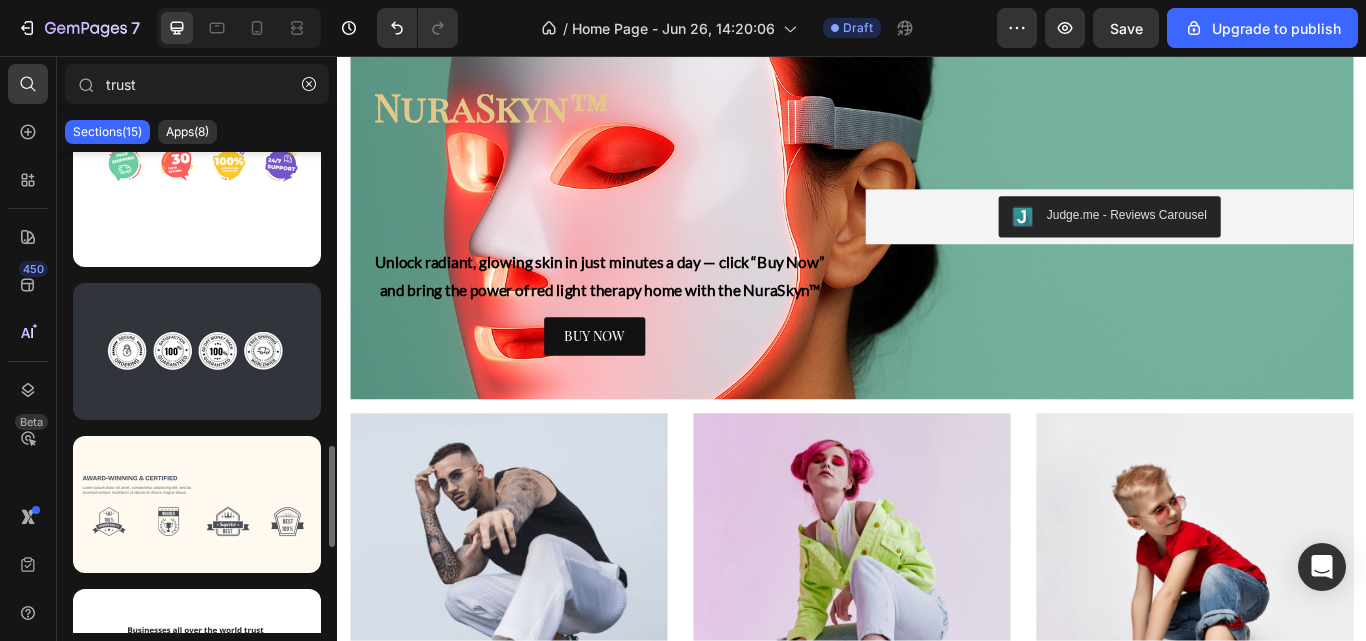 scroll, scrollTop: 1406, scrollLeft: 0, axis: vertical 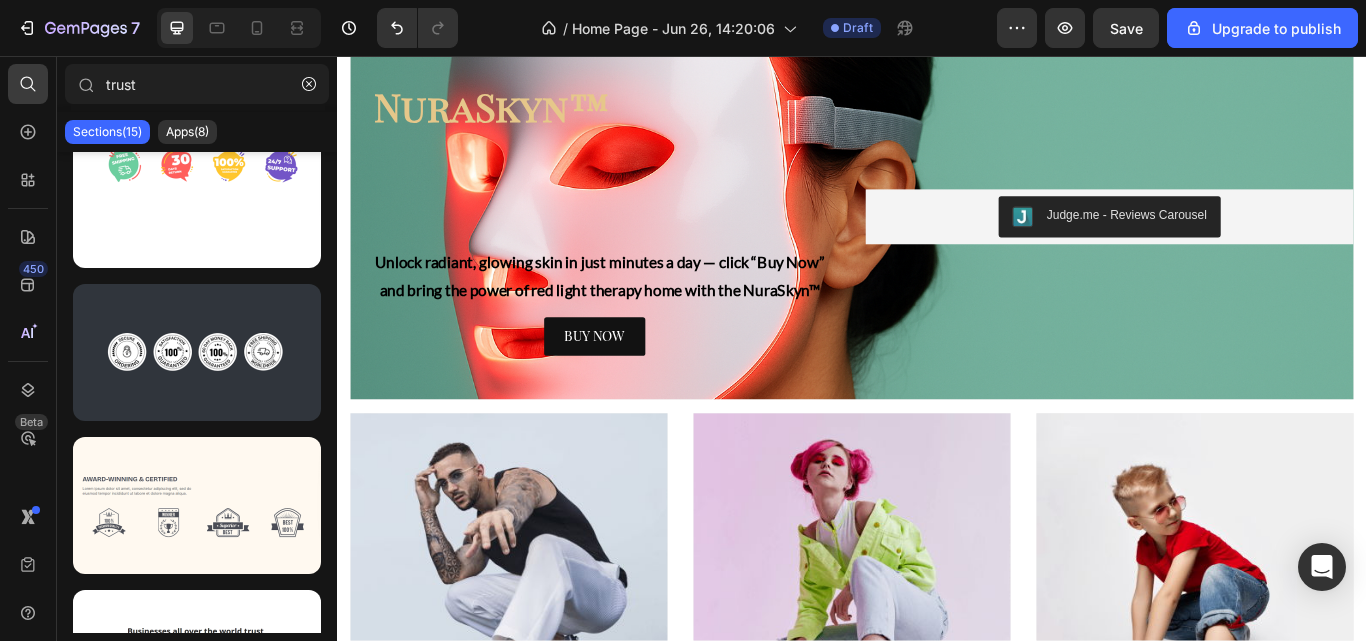 type on "trust" 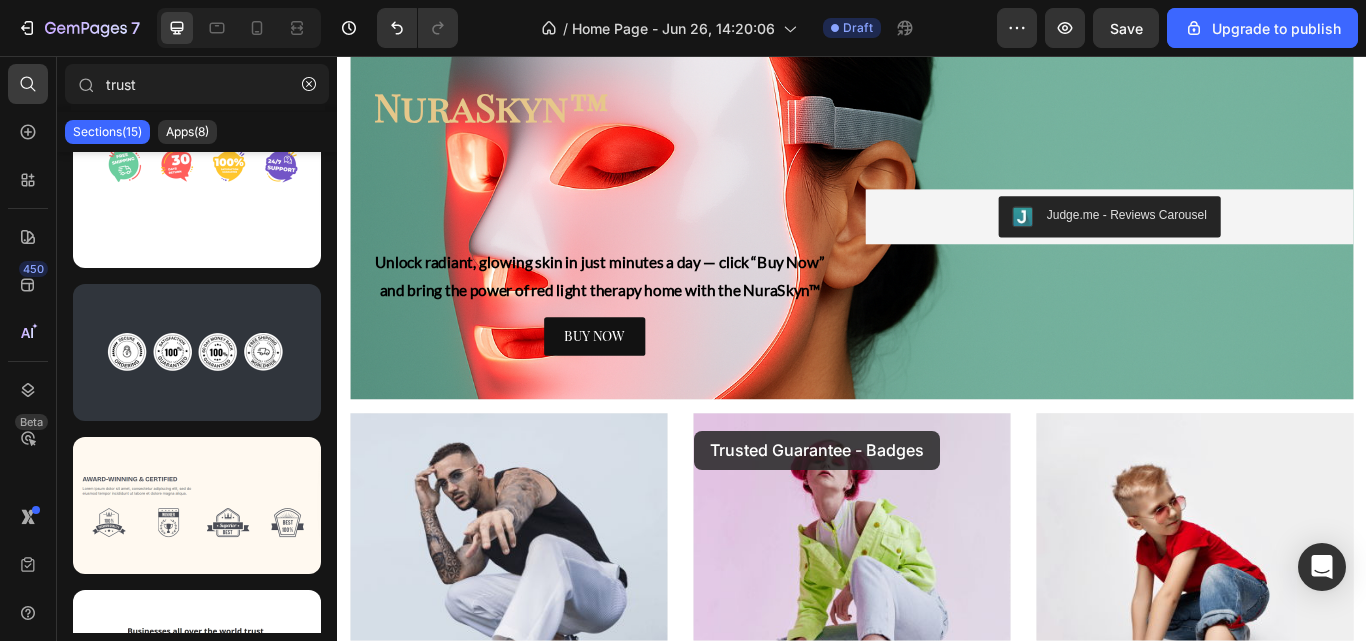 drag, startPoint x: 512, startPoint y: 438, endPoint x: 753, endPoint y: 493, distance: 247.19627 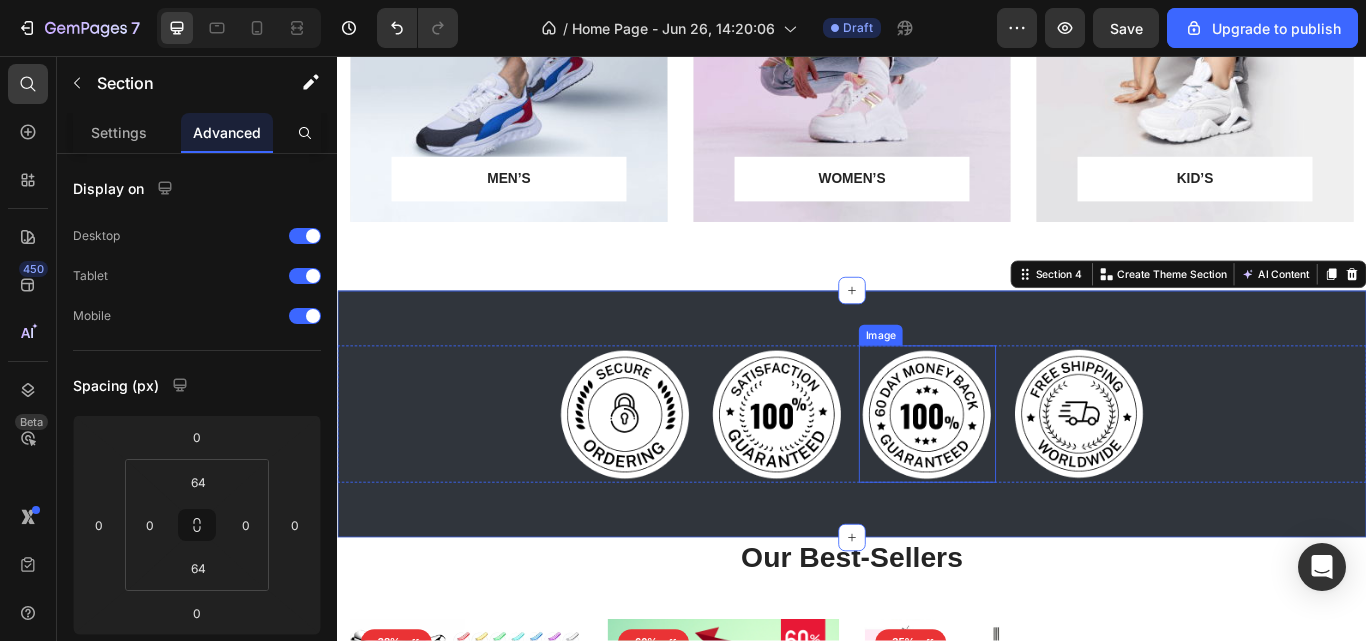 scroll, scrollTop: 2995, scrollLeft: 0, axis: vertical 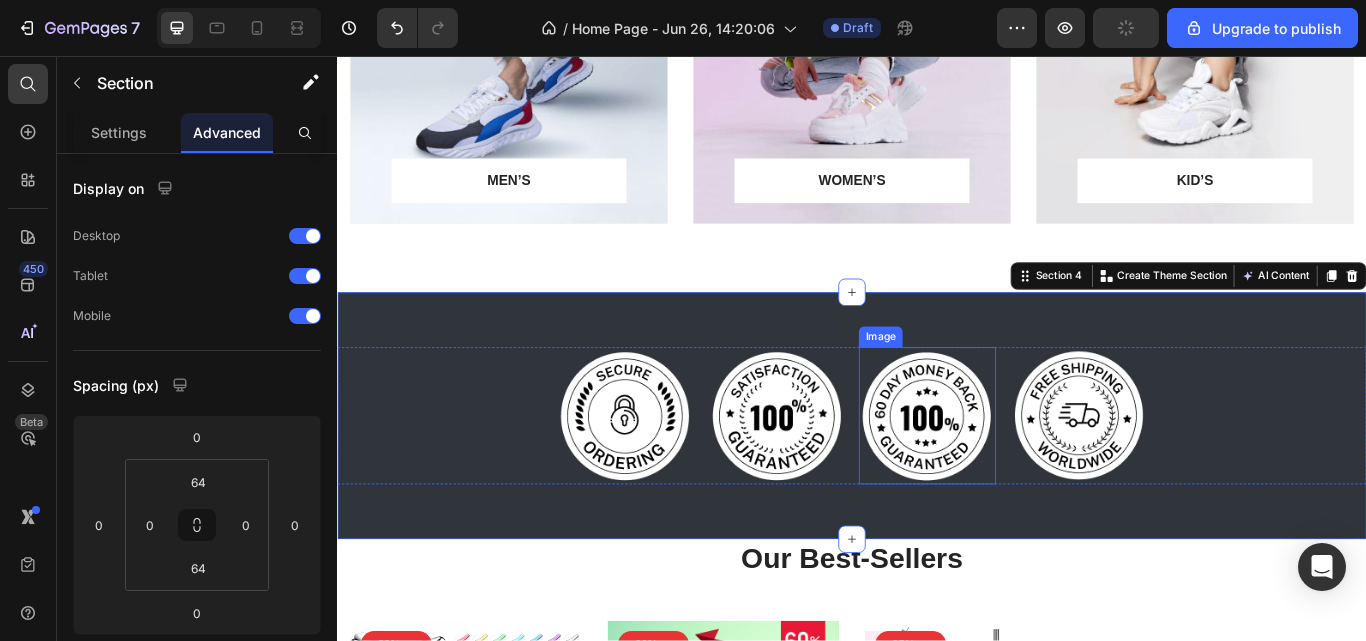 click at bounding box center [1025, 476] 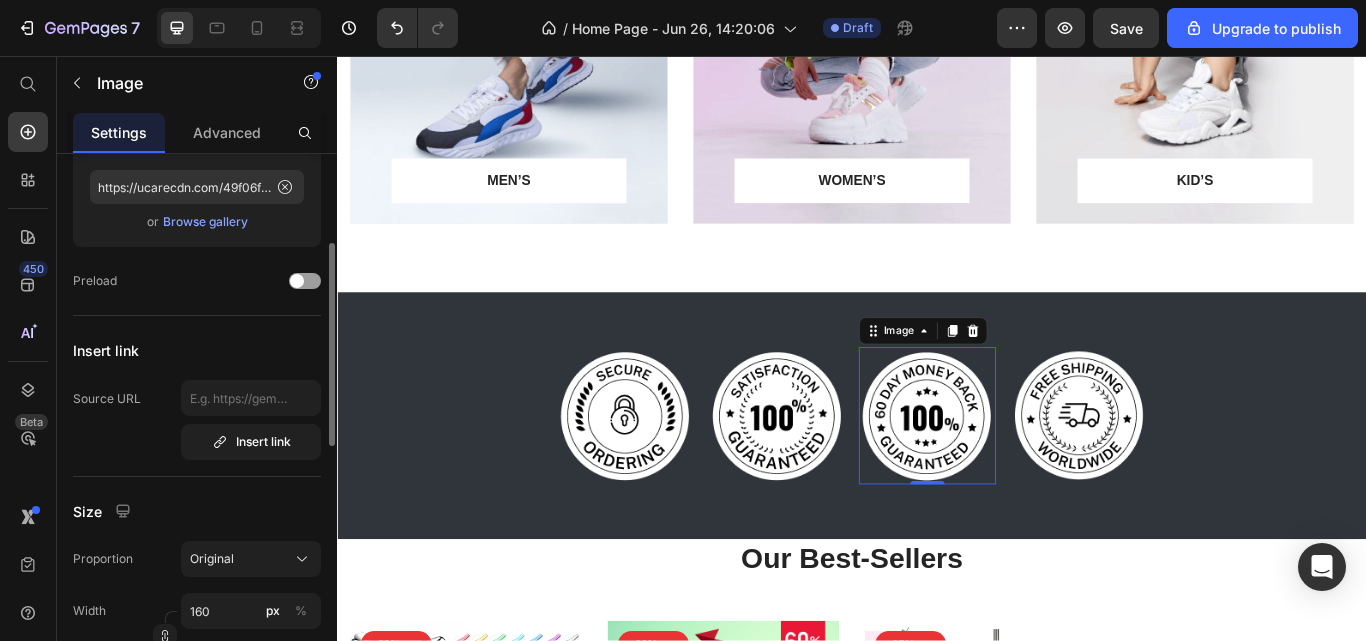 scroll, scrollTop: 237, scrollLeft: 0, axis: vertical 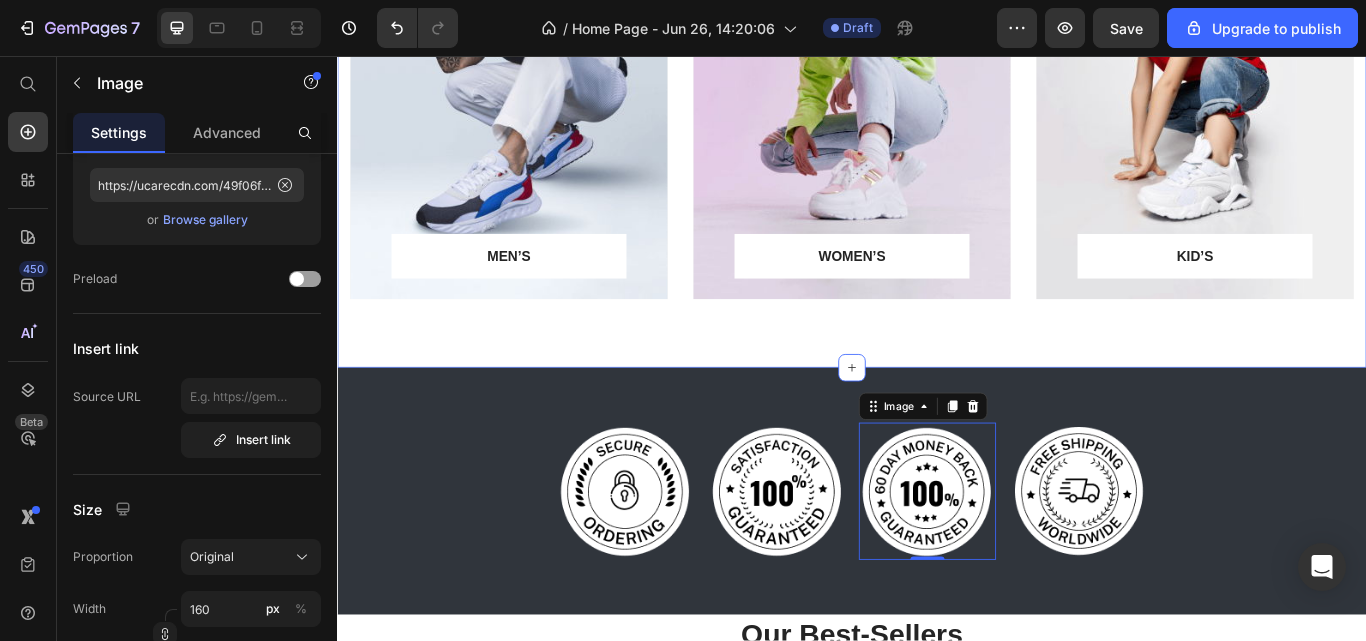click on "From Breakouts to Brilliance Heading See results in as little as 2 weeks Text Block Image Image Row Why Thousands Love NuraSkyn™ Heading Clinically-Proven Wavelengths Heading Clinically backed and dermatologist-recommended, the NuraSkyn™ uses advanced LED technology proven to boost collagen, calm inflammation, and deliver visible results — safely and effectively. Text Block Visible Results In 4 Weeks Heading Reveal smoother skin, fewer breakouts, and a lasting glow — all without leaving home. Your spa-level results start right where you are. Text Block Row Save Hundreds vs Spa Visit Heading Why spend $200 or more on a single facial or spa visit? With the NuraSkyn™, you own the same skin-rejuvenating technology — and use it daily — for less than the price of just two treatments. Glow on your terms, anytime. Text Block Verified 5-Stars Reviews Heading Text Block Row 15 to 20 Minutes A Day Heading Text Block Glow Guarantee Heading Text Block Row NuraSkyn™ Heading Text Block BUY NOW Button MEN’S" at bounding box center [937, -751] 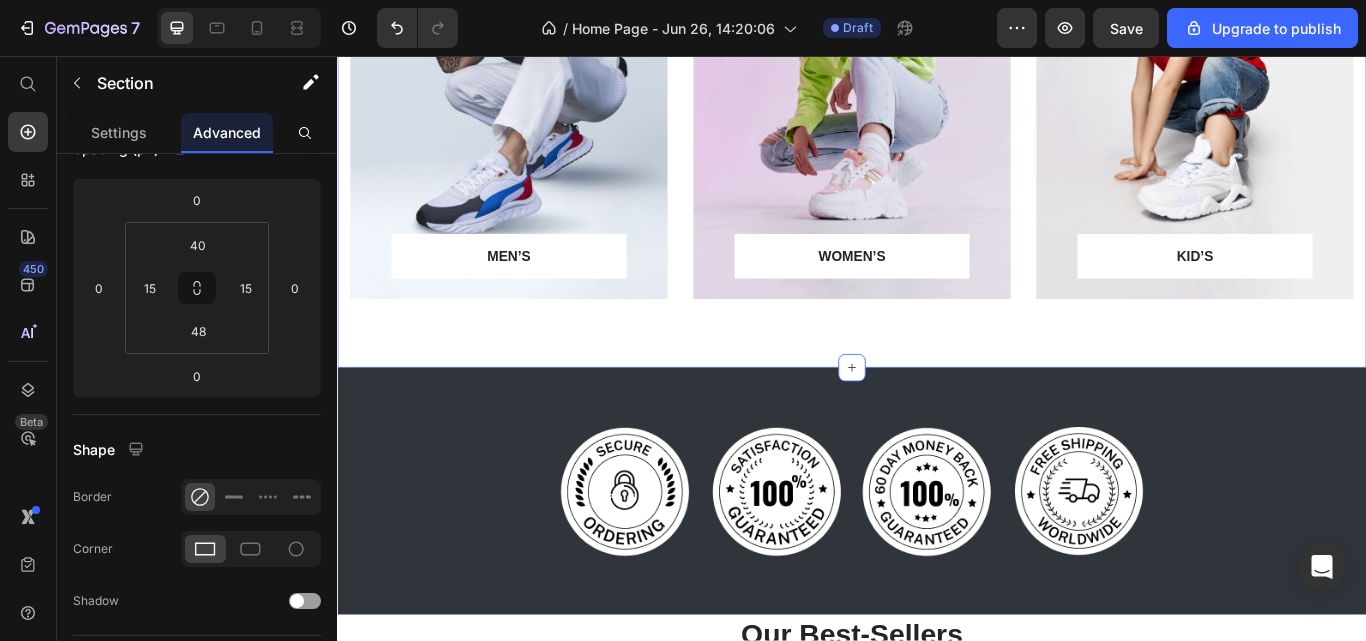 scroll, scrollTop: 0, scrollLeft: 0, axis: both 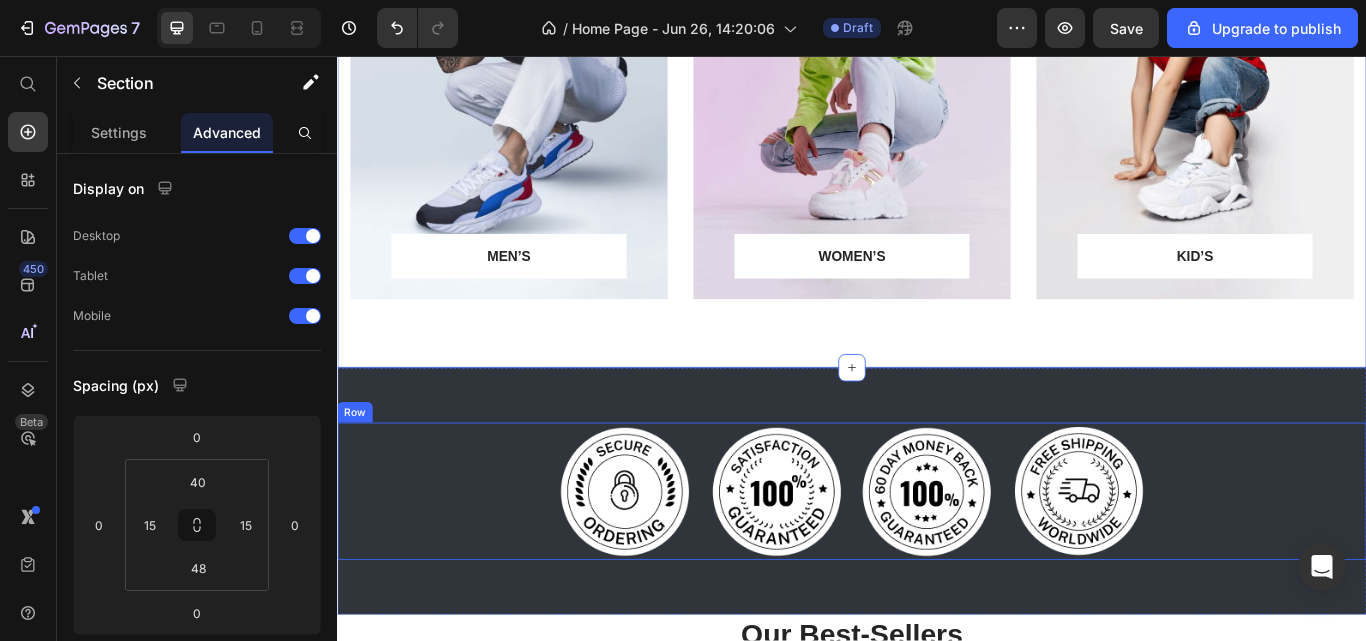 click on "Image Image Image Image Row" at bounding box center (937, 564) 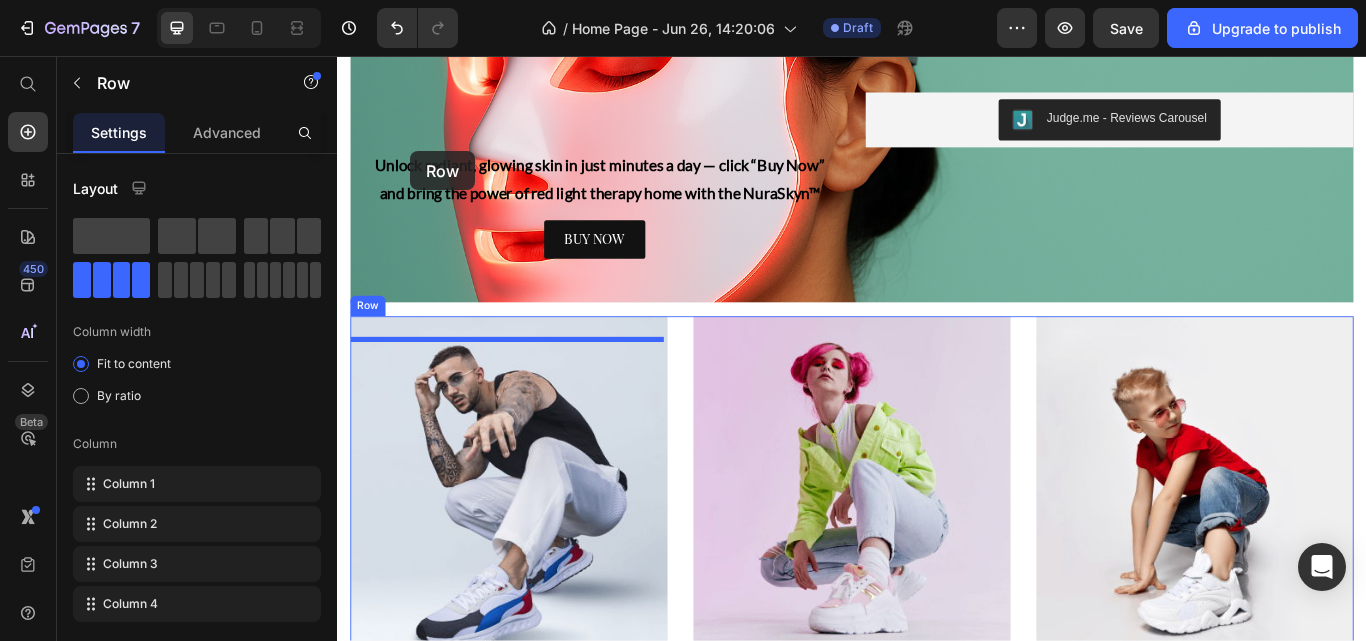 scroll, scrollTop: 2328, scrollLeft: 0, axis: vertical 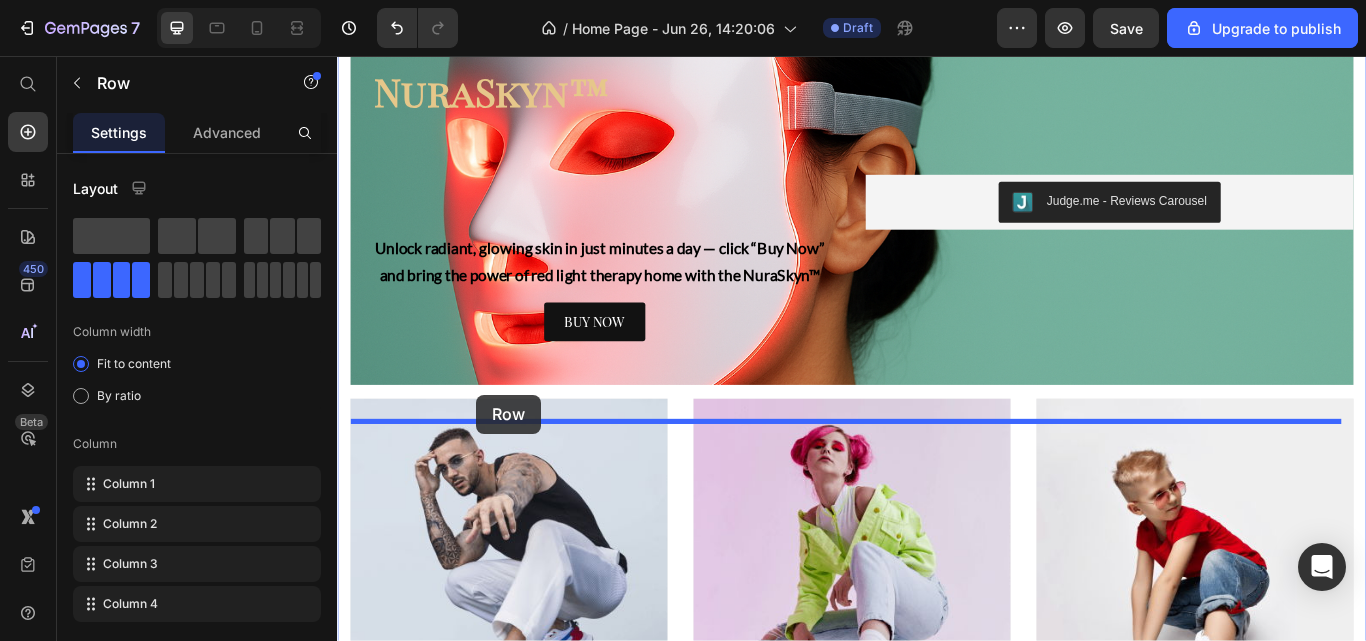 drag, startPoint x: 384, startPoint y: 493, endPoint x: 499, endPoint y: 451, distance: 122.42957 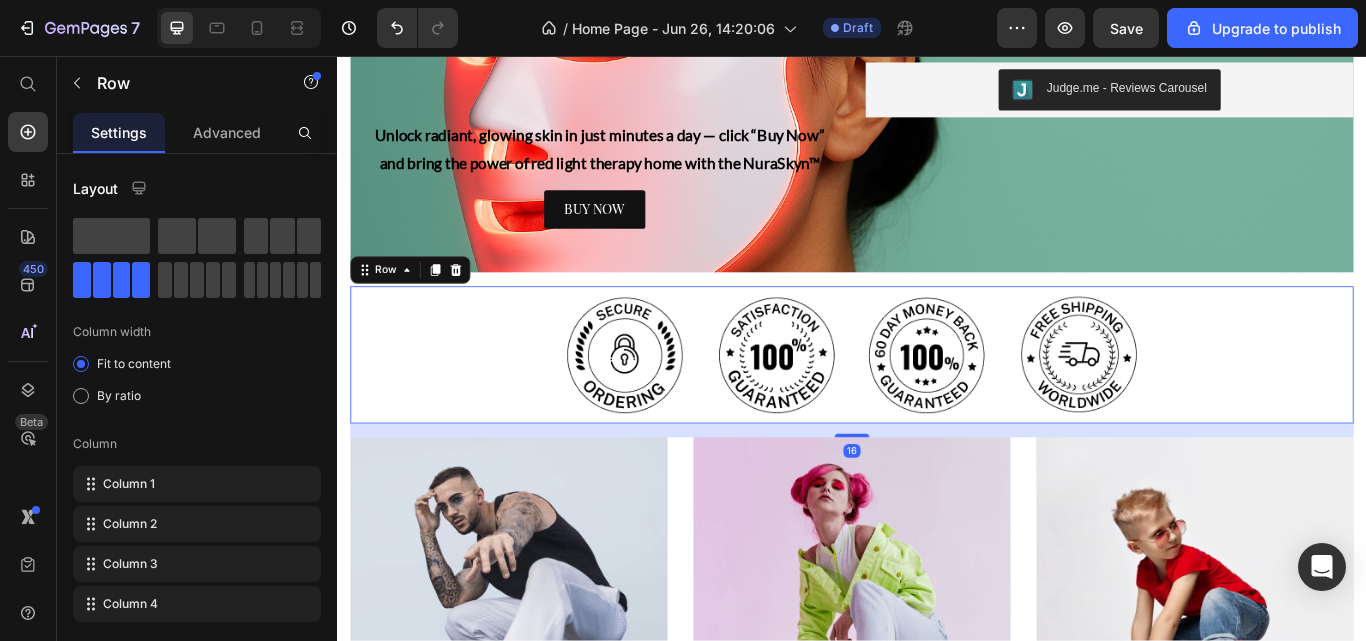 scroll, scrollTop: 2484, scrollLeft: 0, axis: vertical 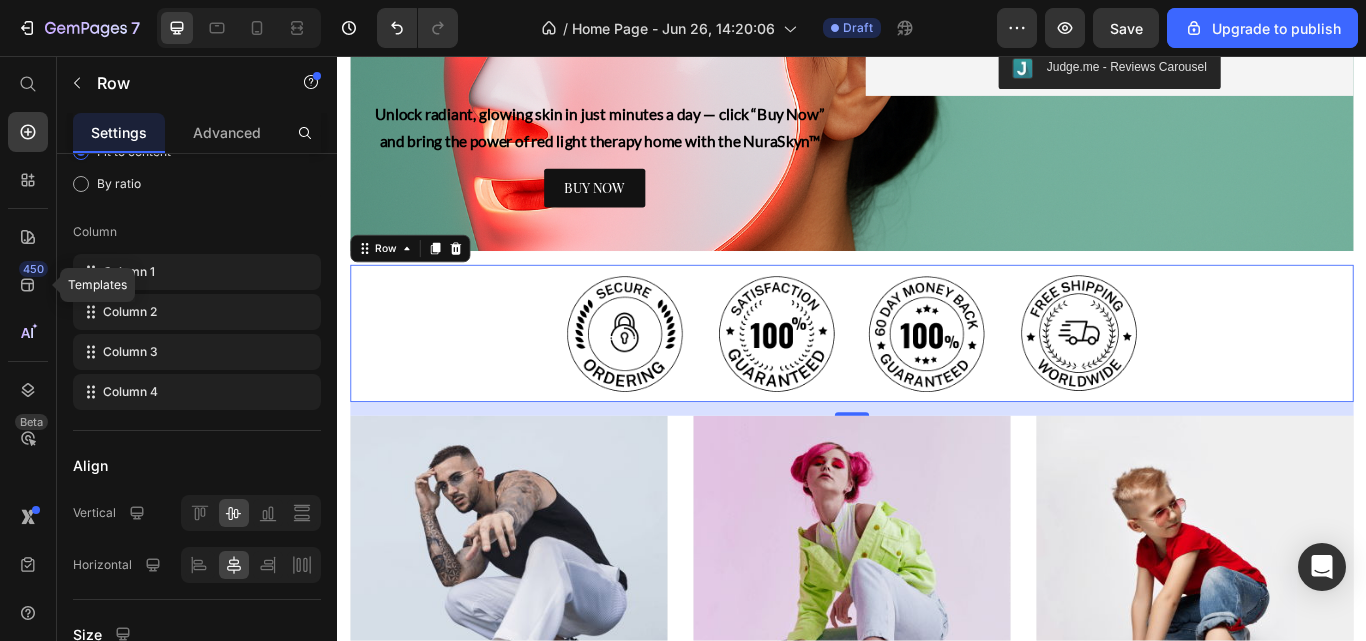 click 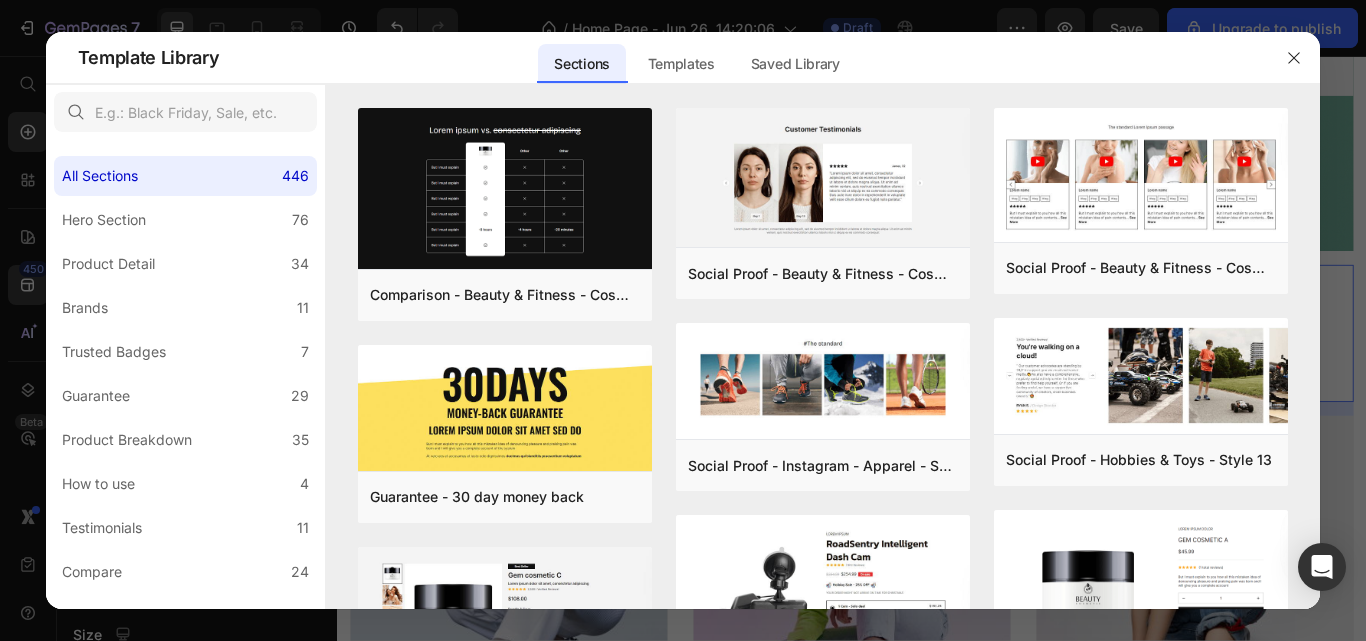 click on "Trusted Badges 7" 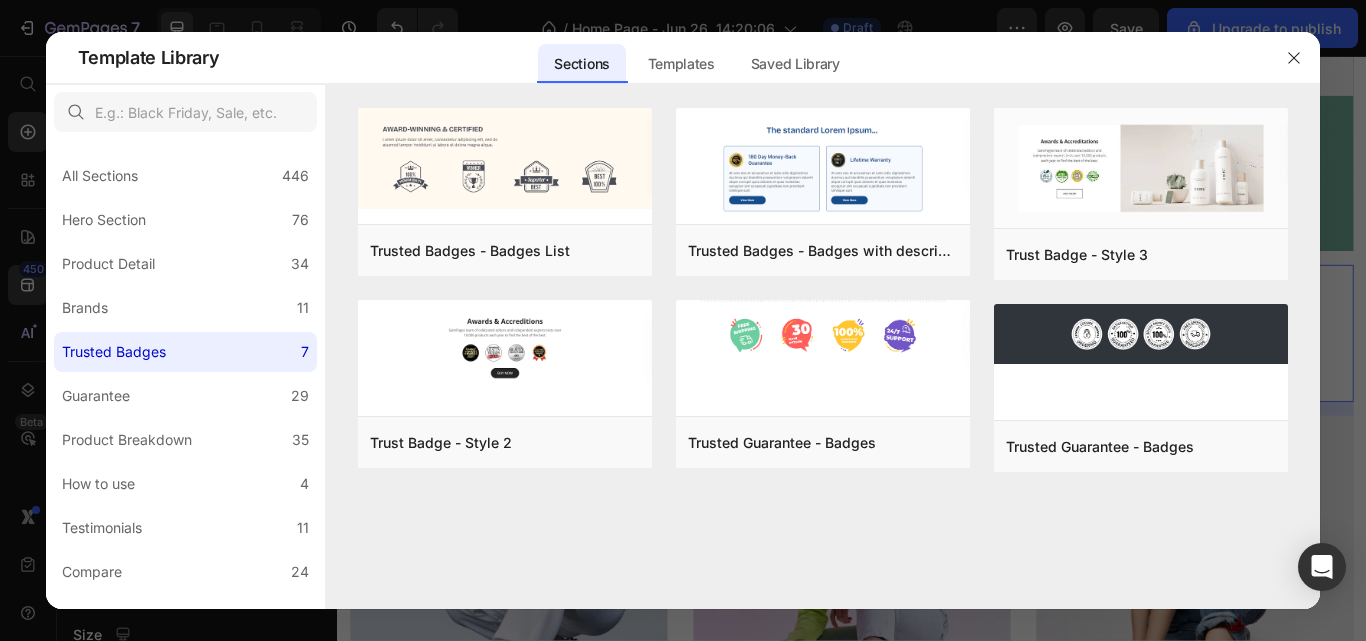 click on "Preview" at bounding box center (0, 0) 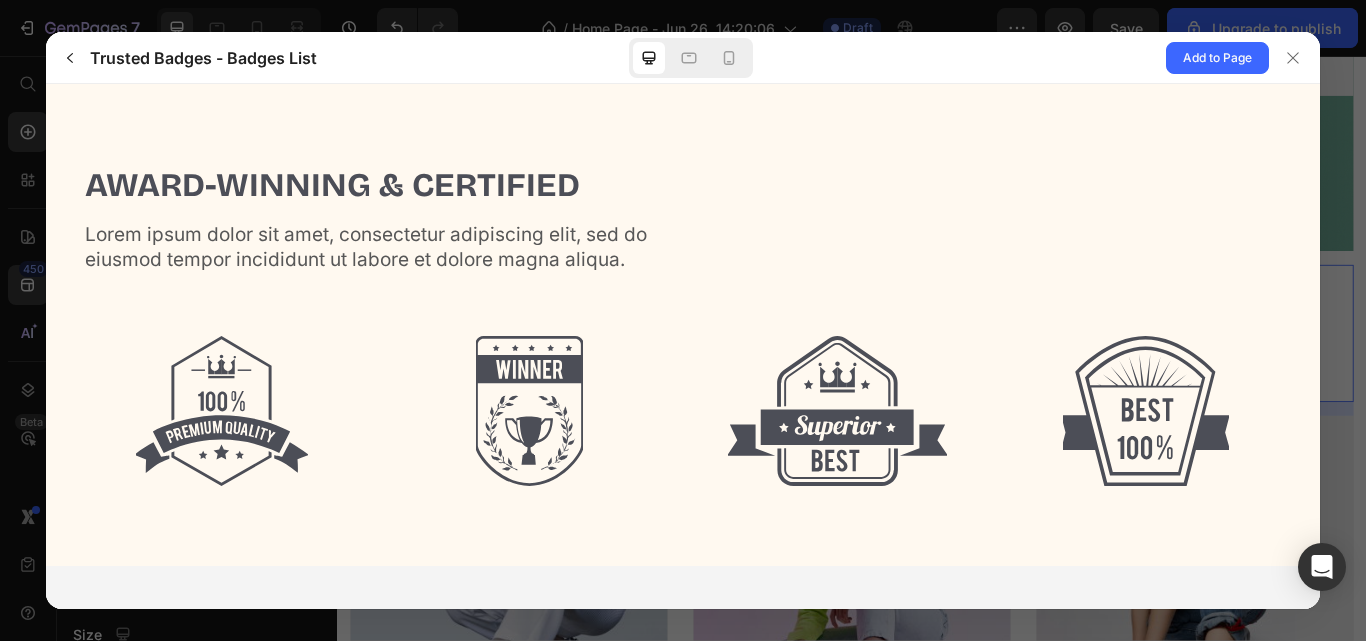 scroll, scrollTop: 0, scrollLeft: 0, axis: both 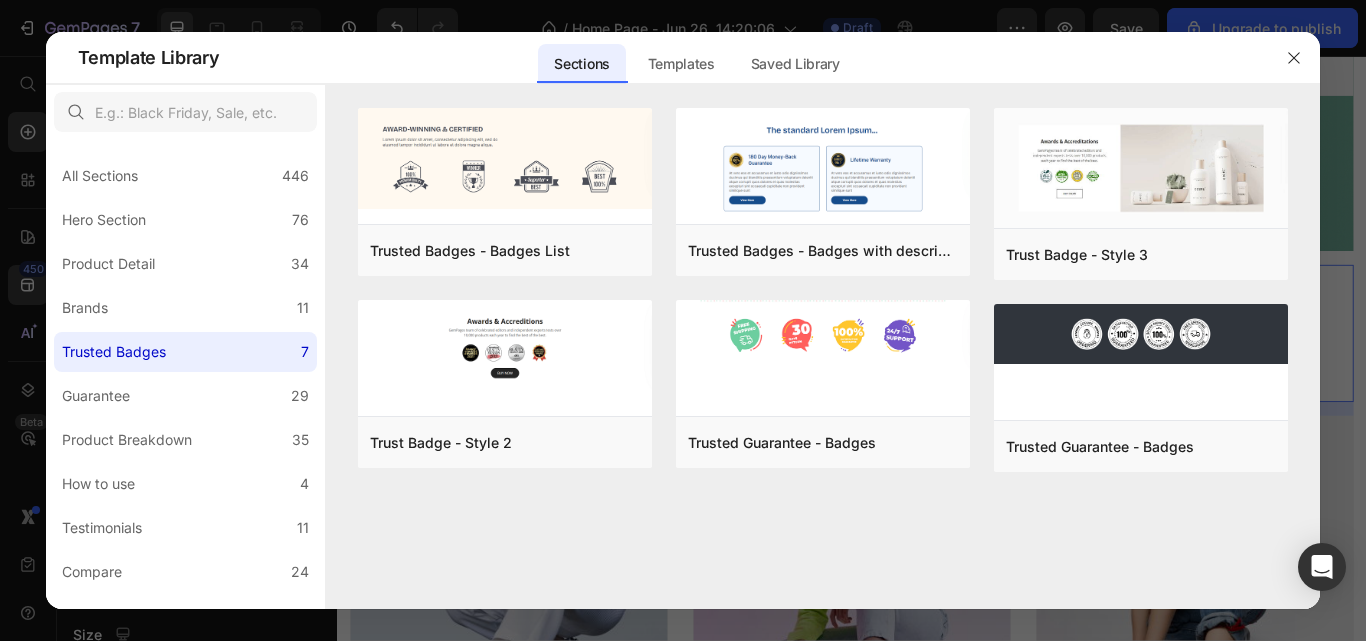click on "Preview" at bounding box center [0, 0] 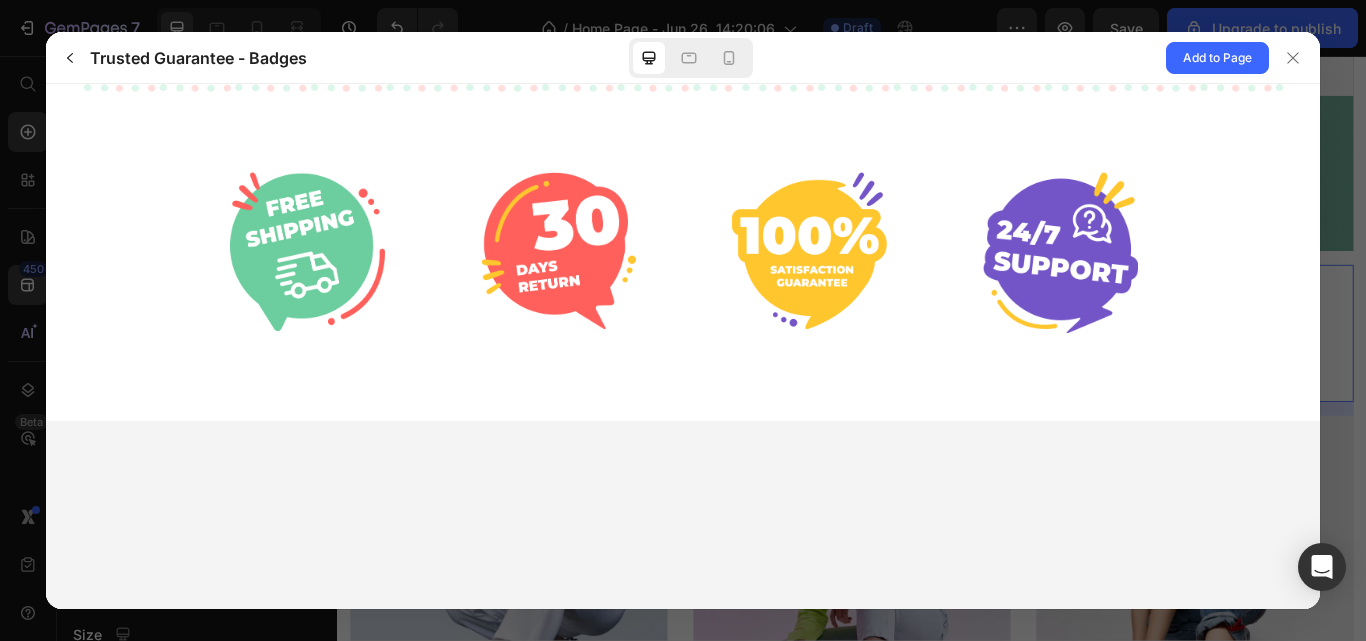 scroll, scrollTop: 0, scrollLeft: 0, axis: both 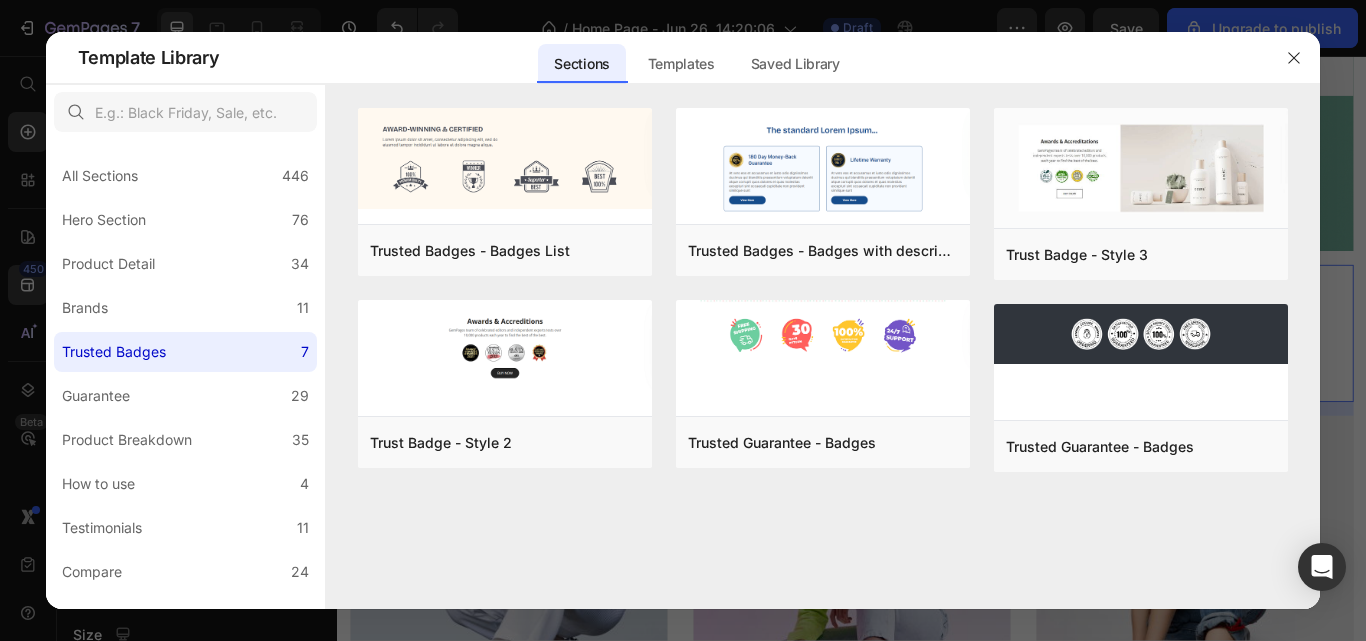 click on "Guarantee 29" 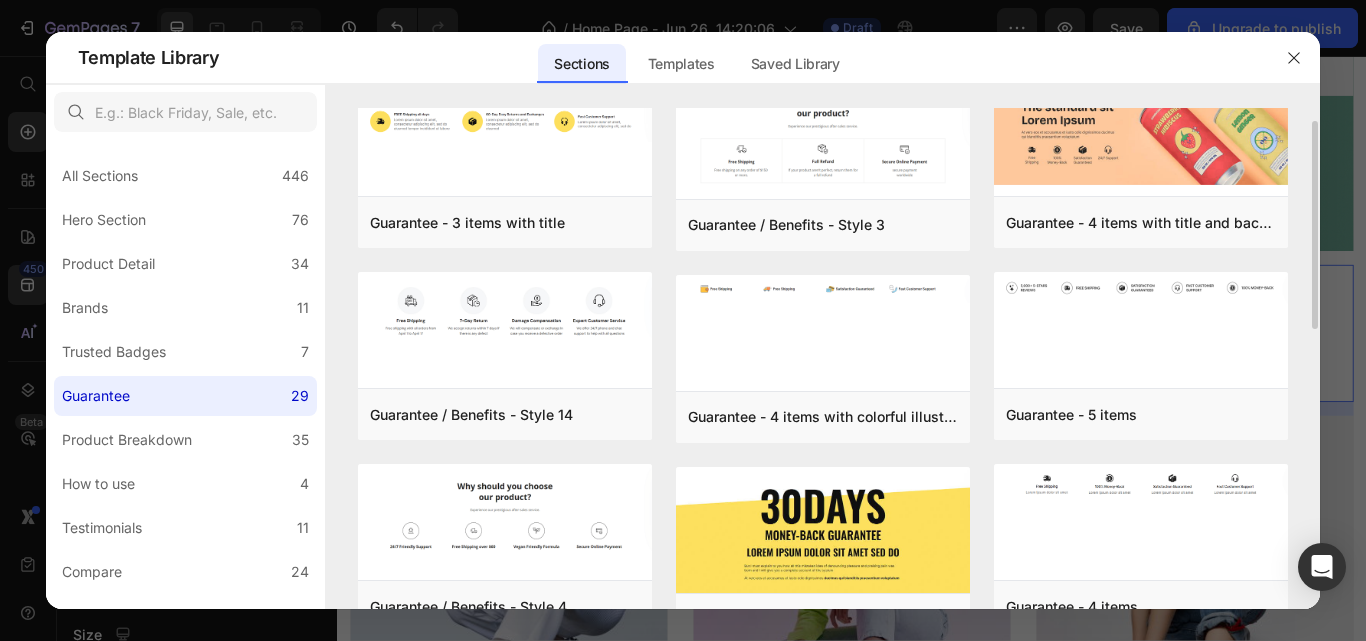 scroll, scrollTop: 32, scrollLeft: 0, axis: vertical 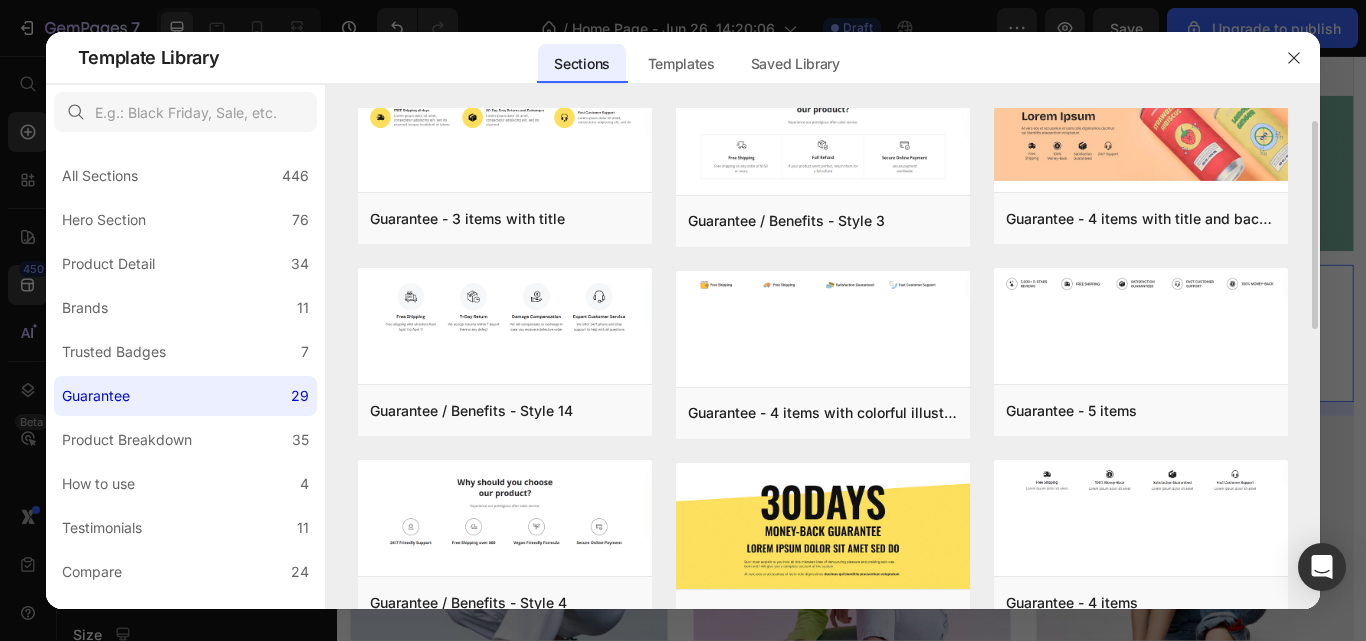 click on "Preview" at bounding box center [0, 0] 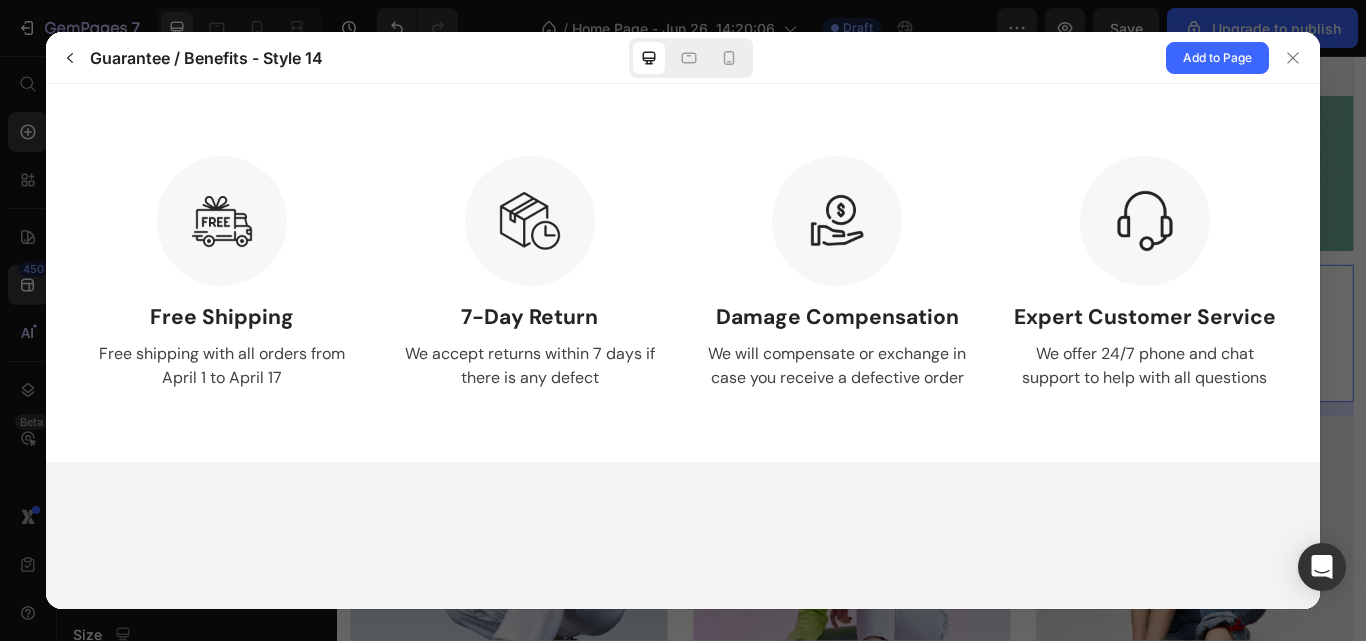 scroll, scrollTop: 0, scrollLeft: 0, axis: both 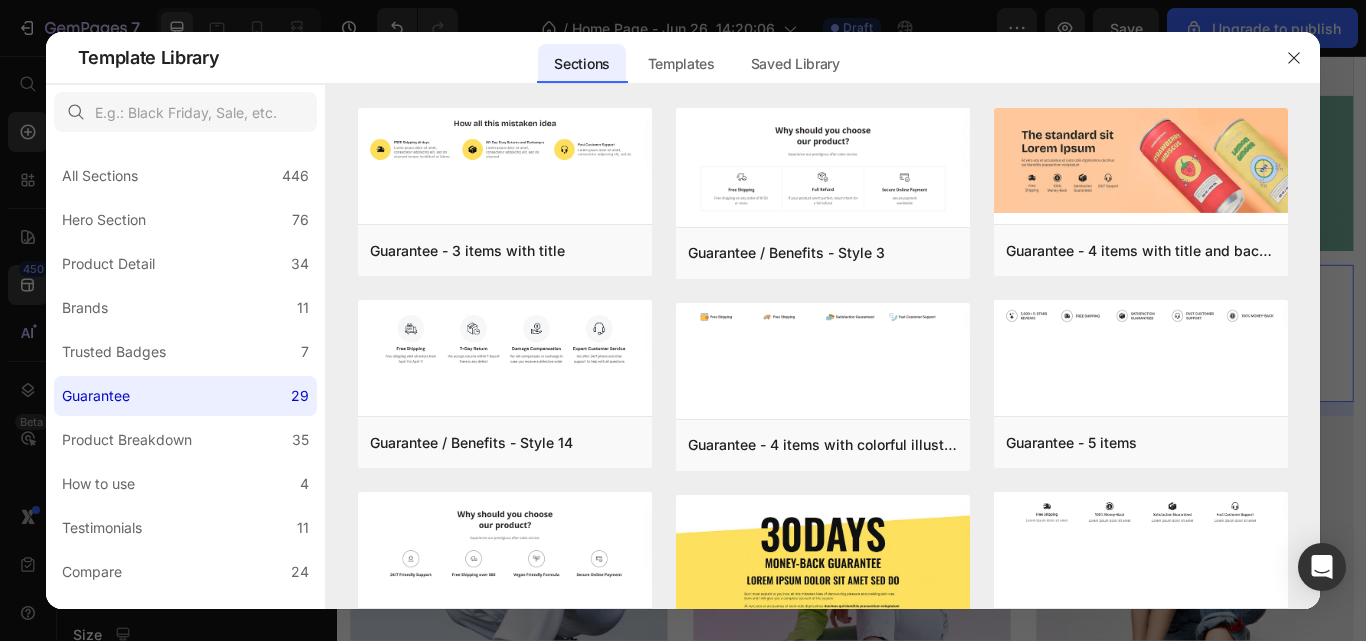 click on "Trusted Badges" at bounding box center (114, 352) 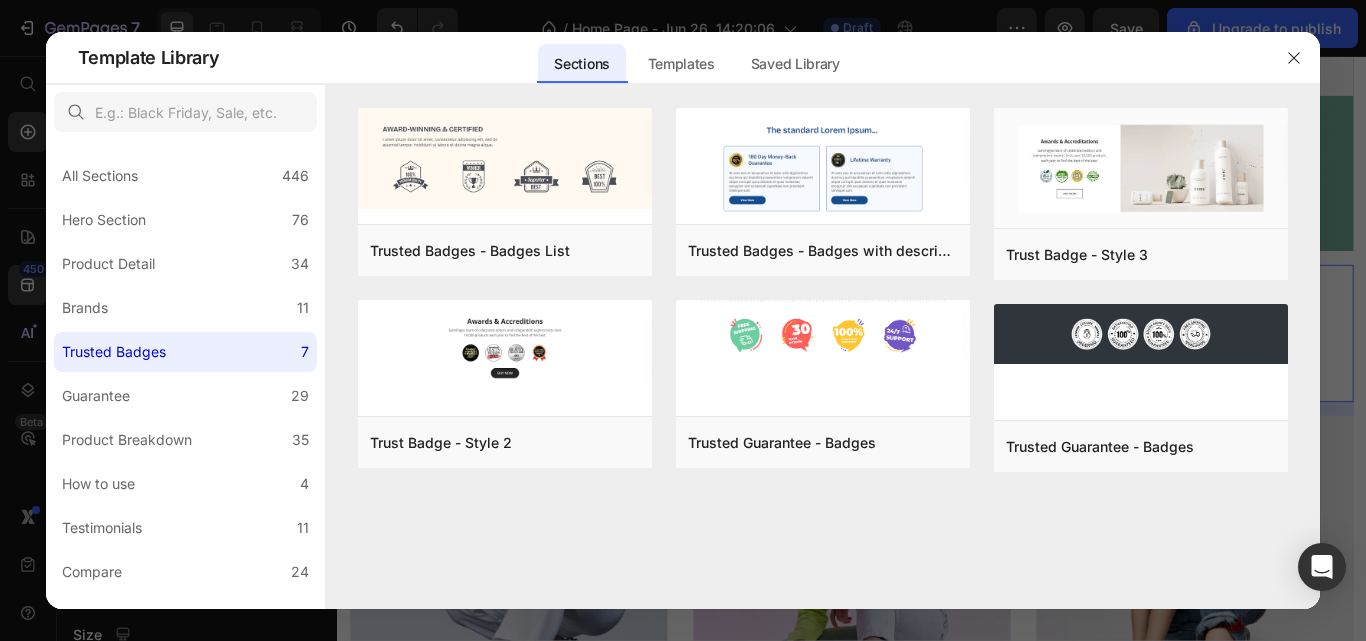 click 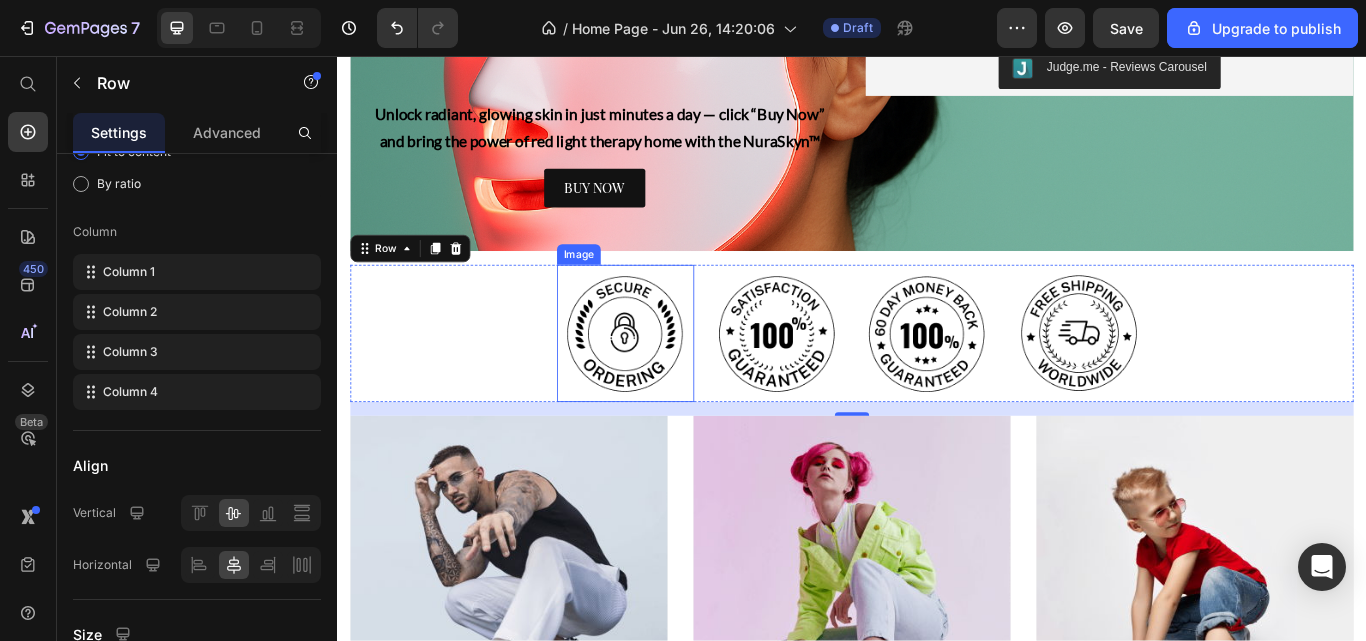 click at bounding box center [673, 380] 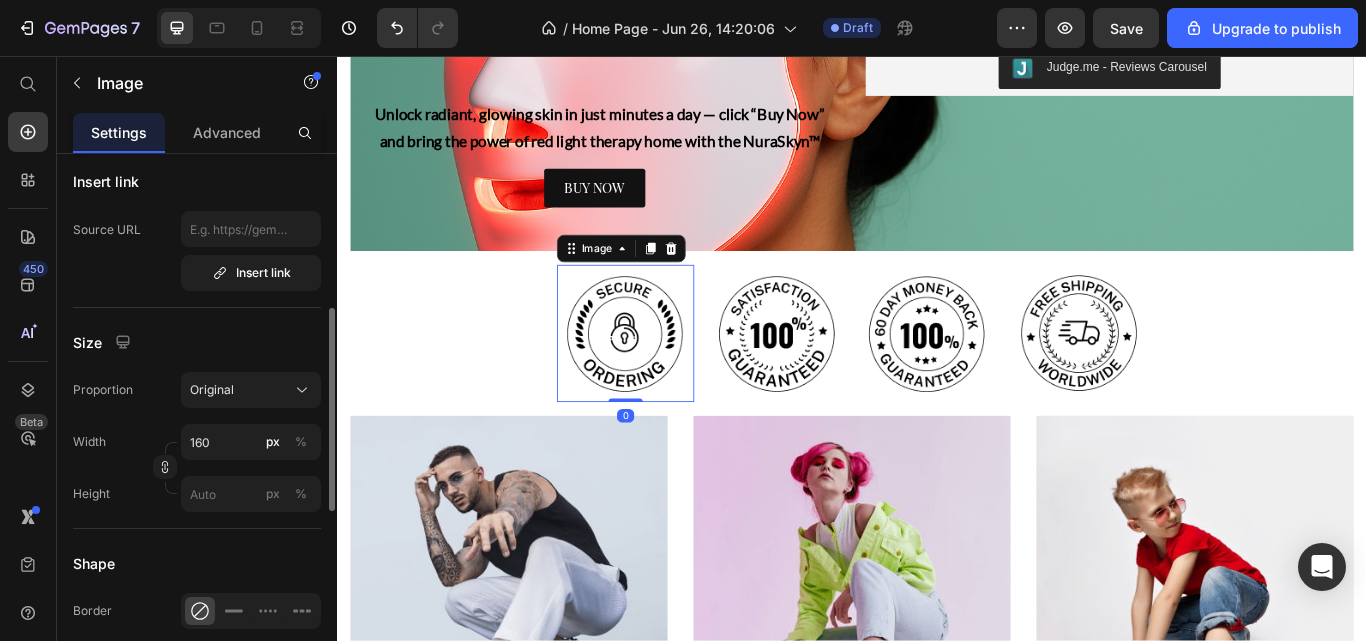 scroll, scrollTop: 407, scrollLeft: 0, axis: vertical 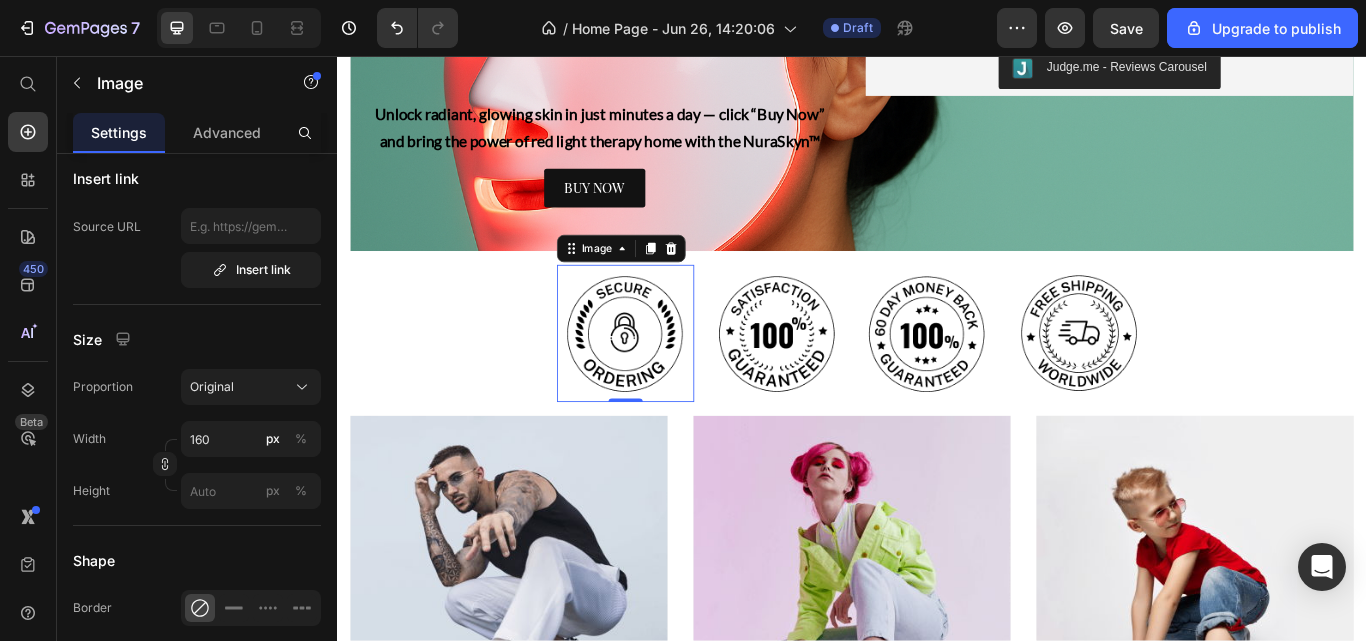 click at bounding box center (673, 380) 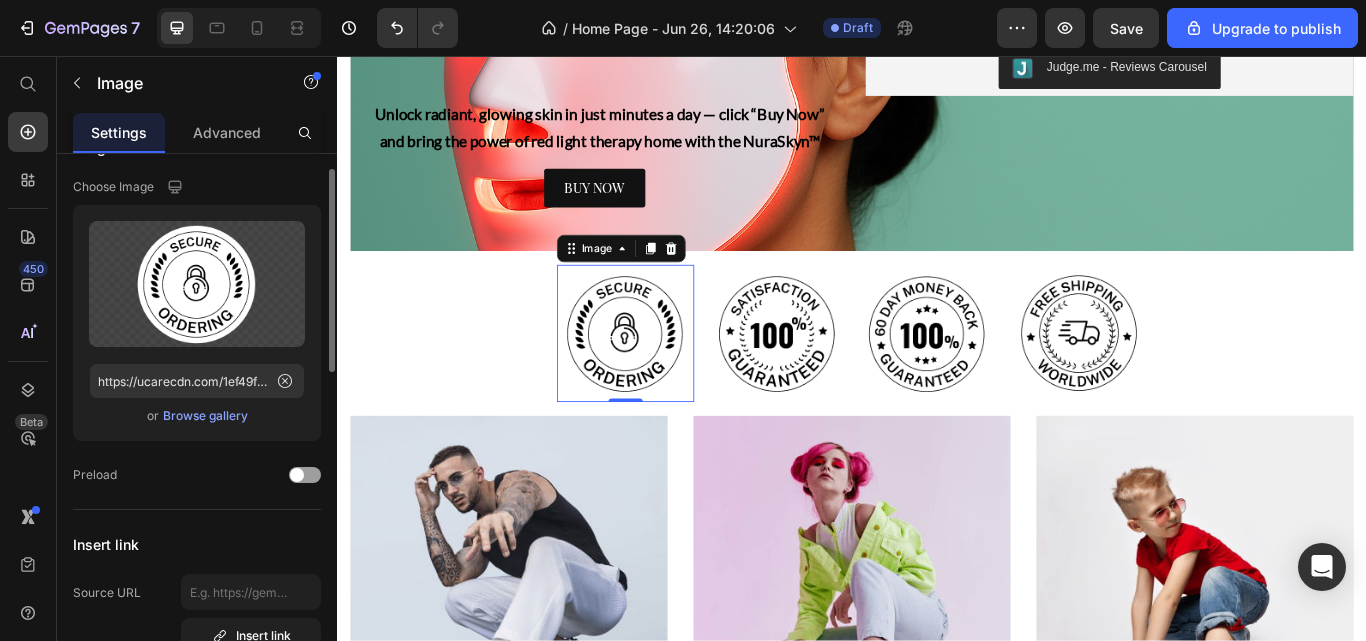 click at bounding box center [197, 284] 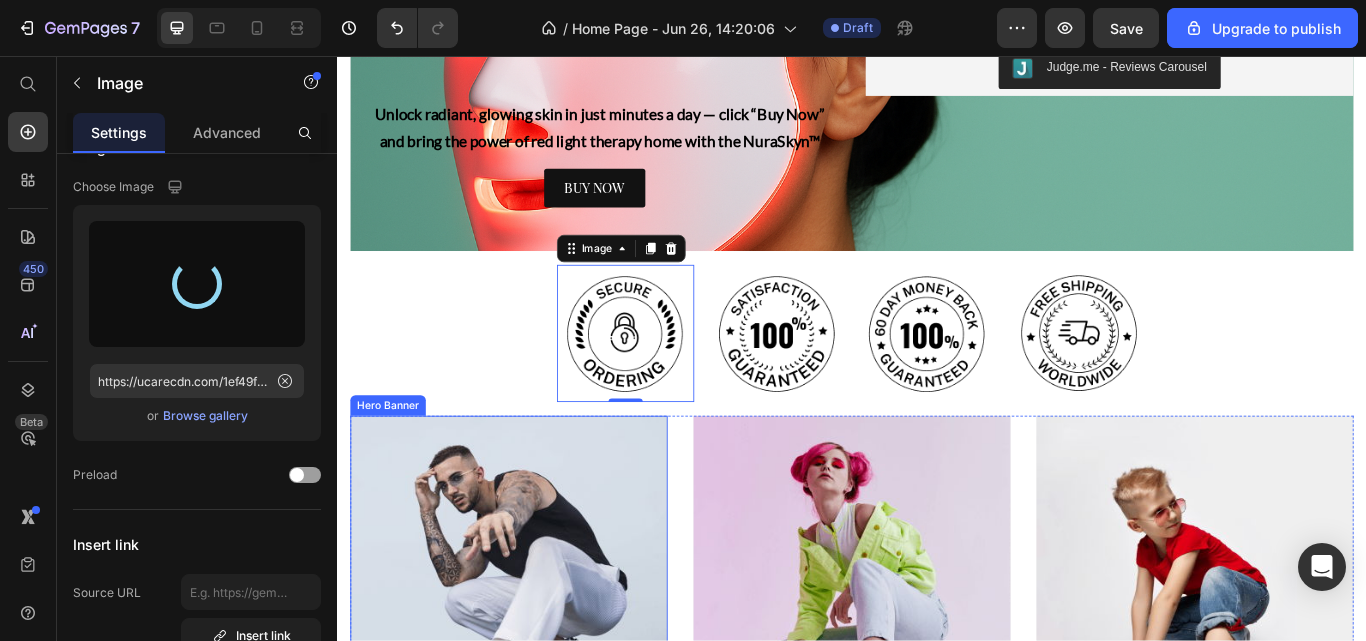 type on "https://cdn.shopify.com/s/files/1/0659/3370/5263/files/gempages_570130141452174488-0ad262bd-98d3-48e6-a37d-e4b3261d4c20.png" 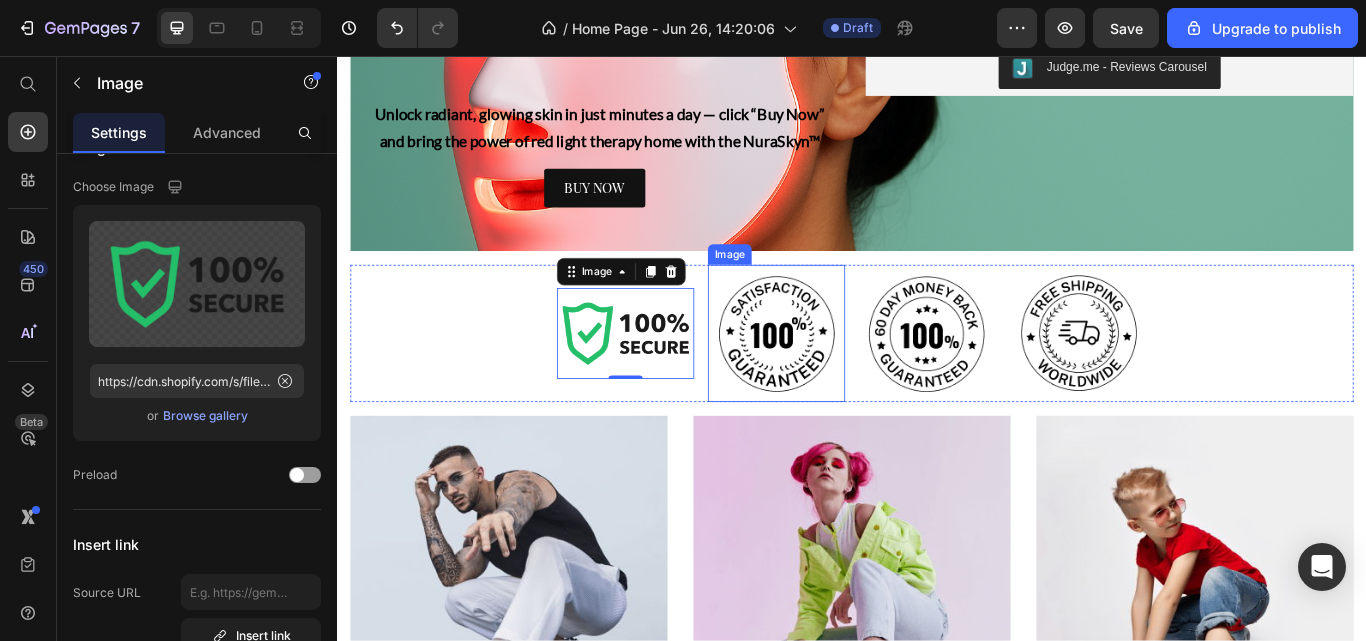 click at bounding box center [849, 380] 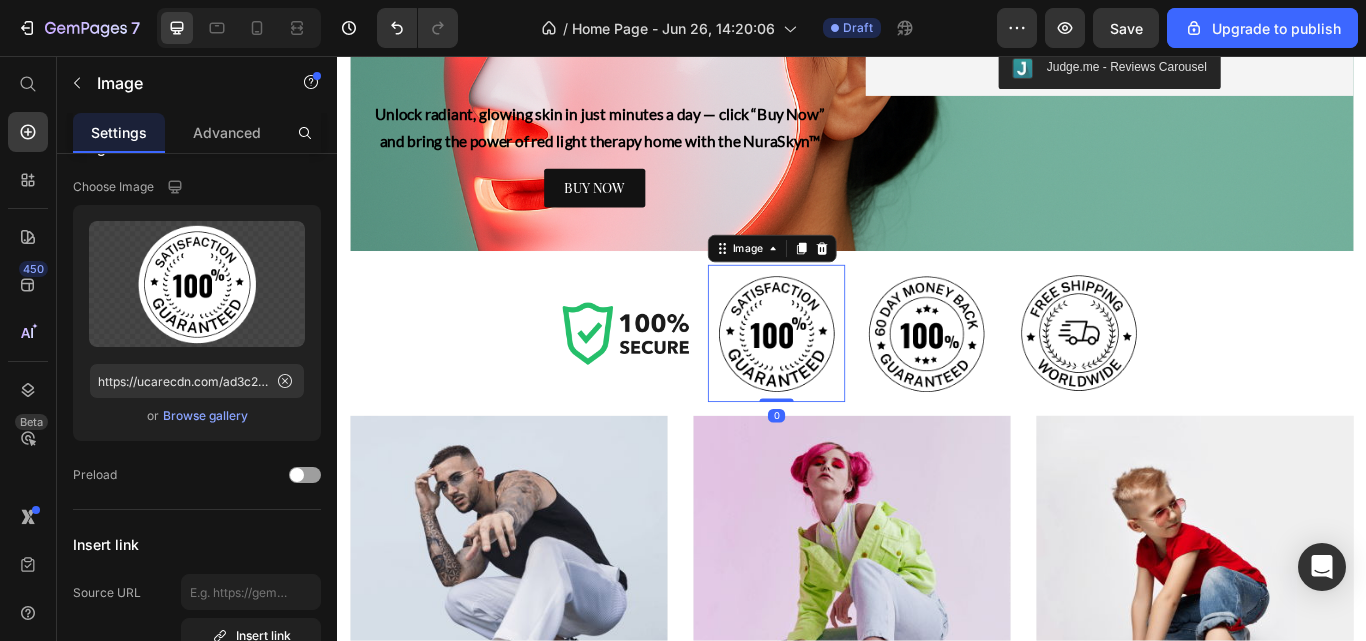 click at bounding box center [197, 284] 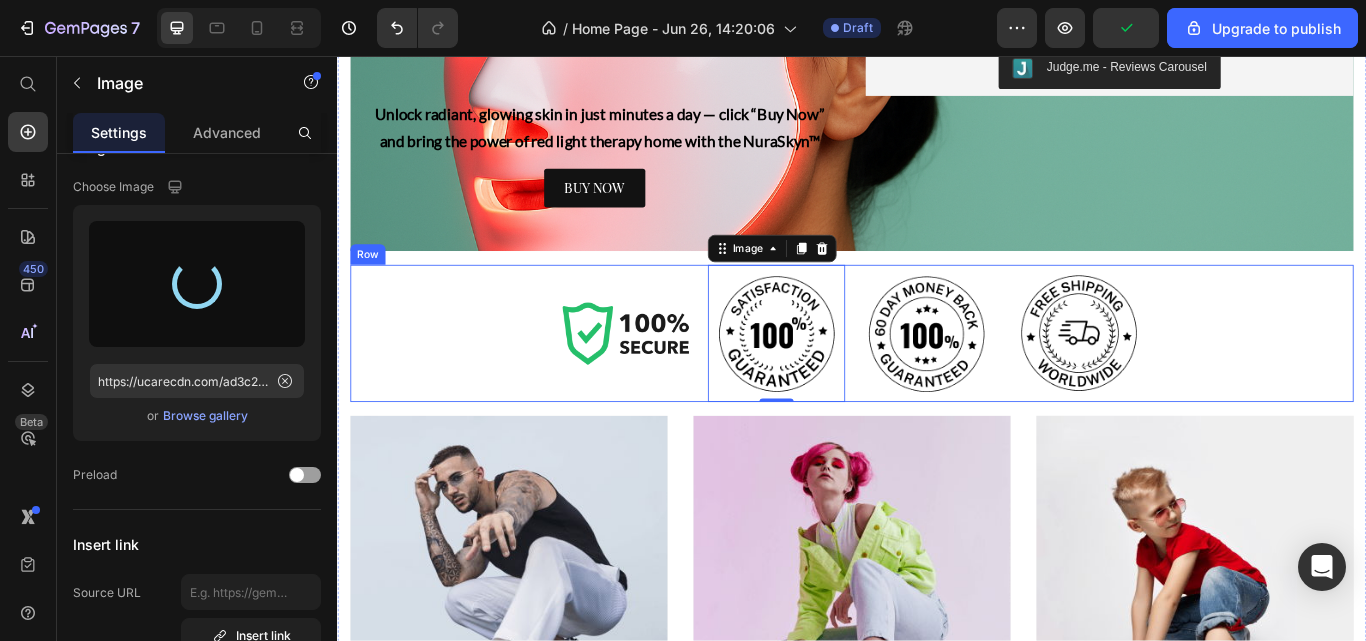 type on "https://cdn.shopify.com/s/files/1/0659/3370/5263/files/gempages_570130141452174488-0fd4d826-0f1f-4419-91ab-de8311a4ffe1.png" 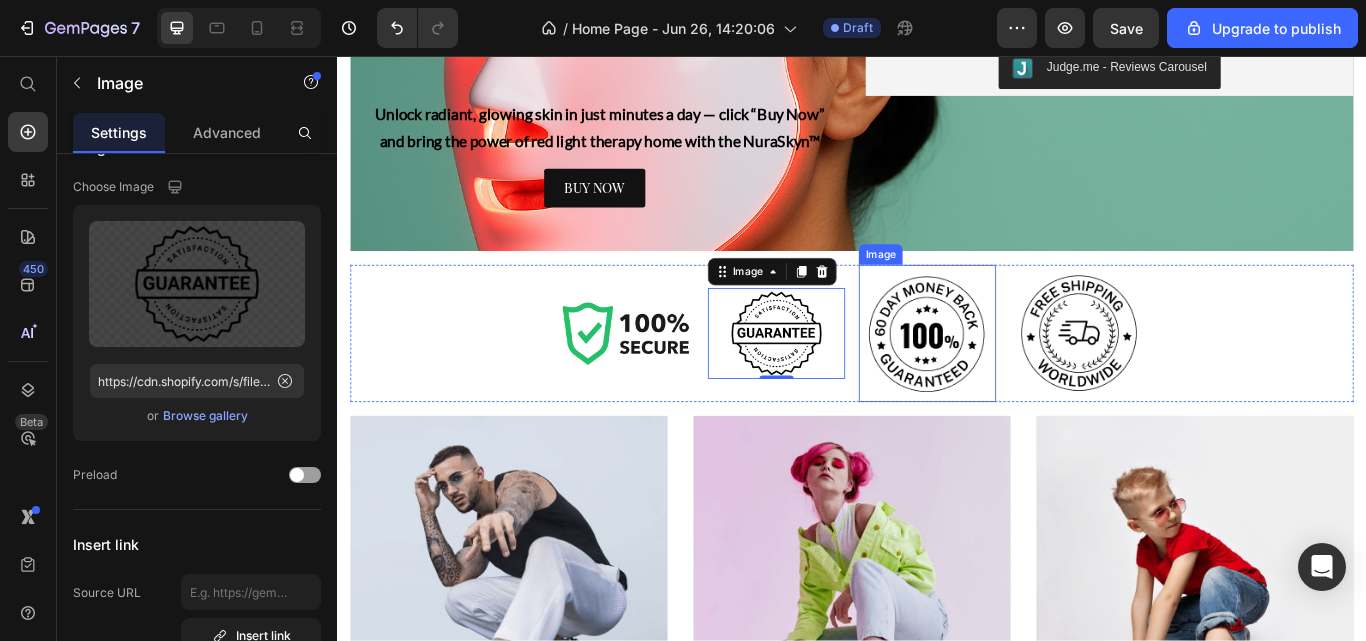 click at bounding box center (1025, 380) 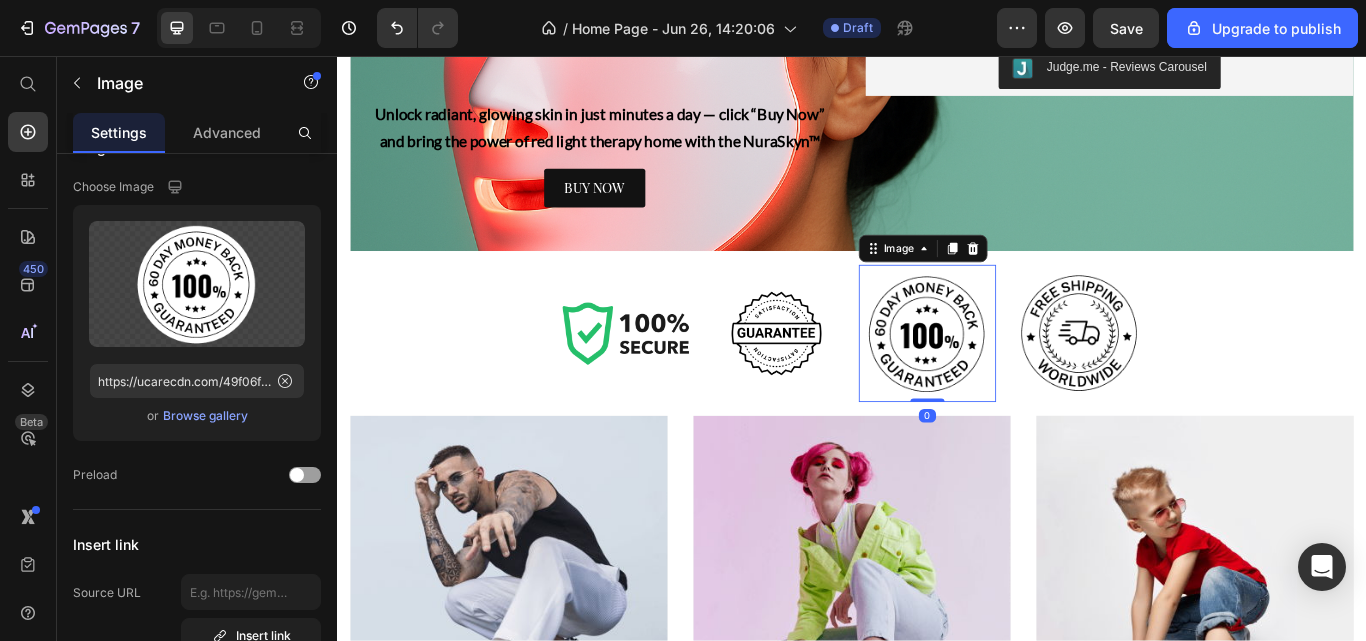 click at bounding box center [197, 284] 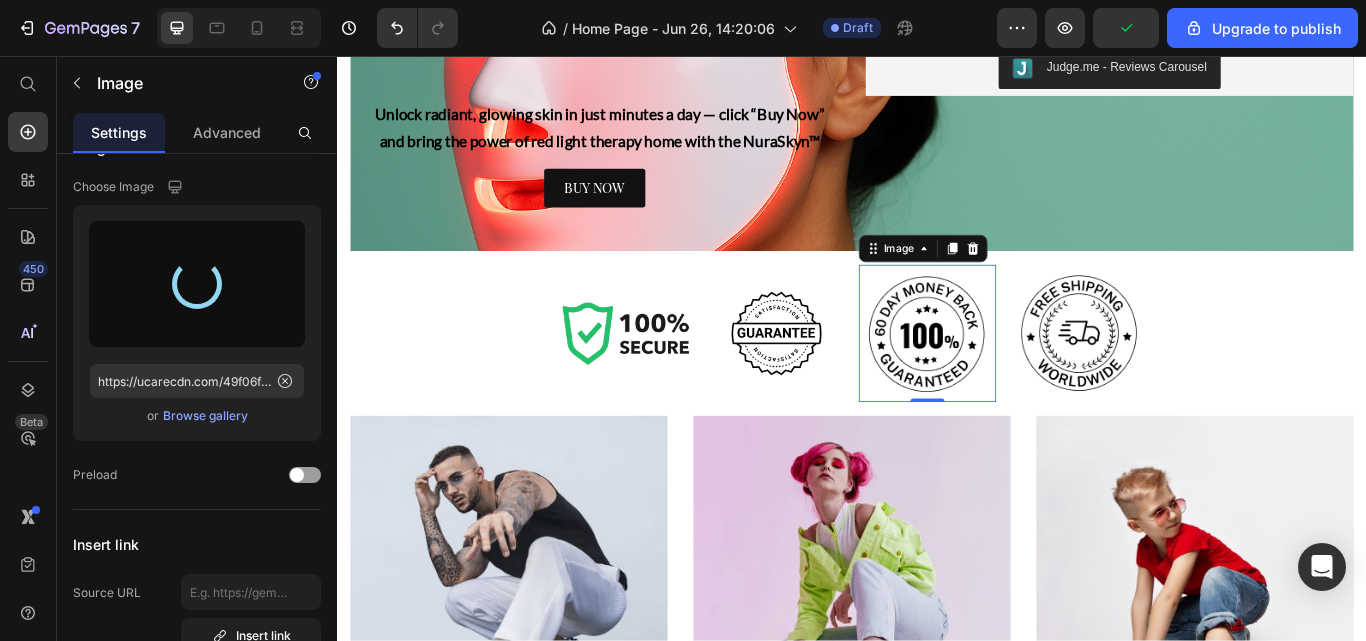 type on "https://cdn.shopify.com/s/files/1/0659/3370/5263/files/gempages_570130141452174488-2c939db9-5818-456d-b47c-b6747eba238e.png" 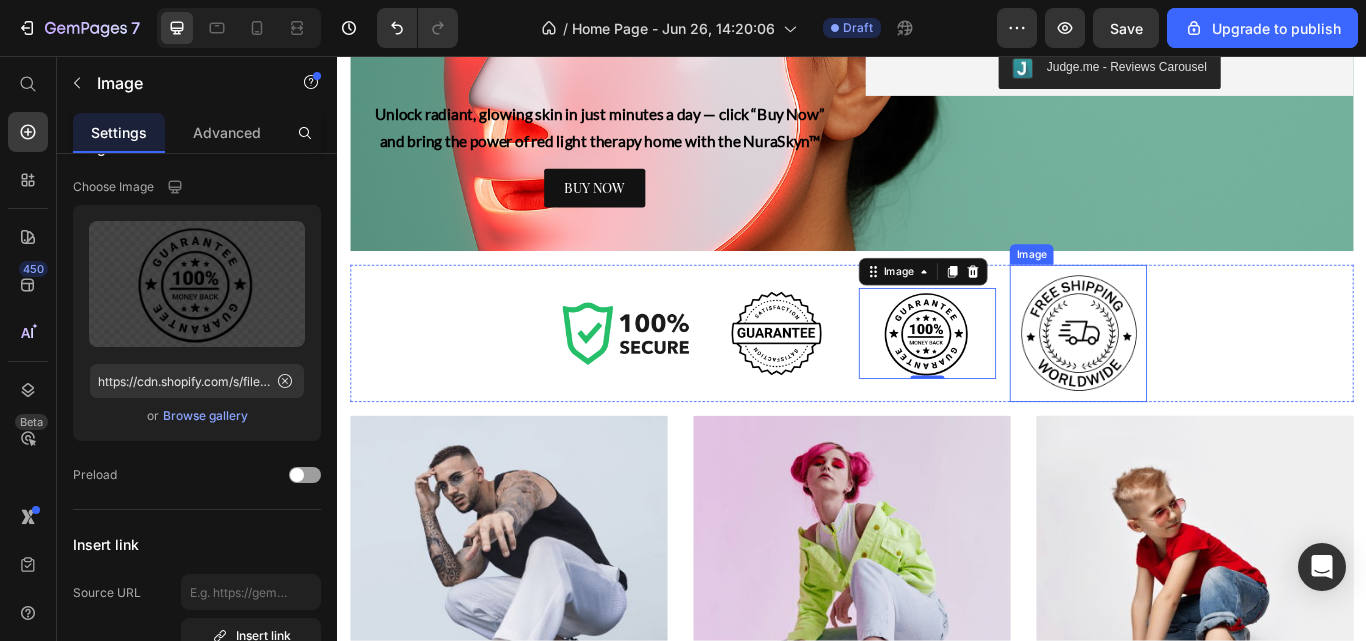 click at bounding box center (1201, 380) 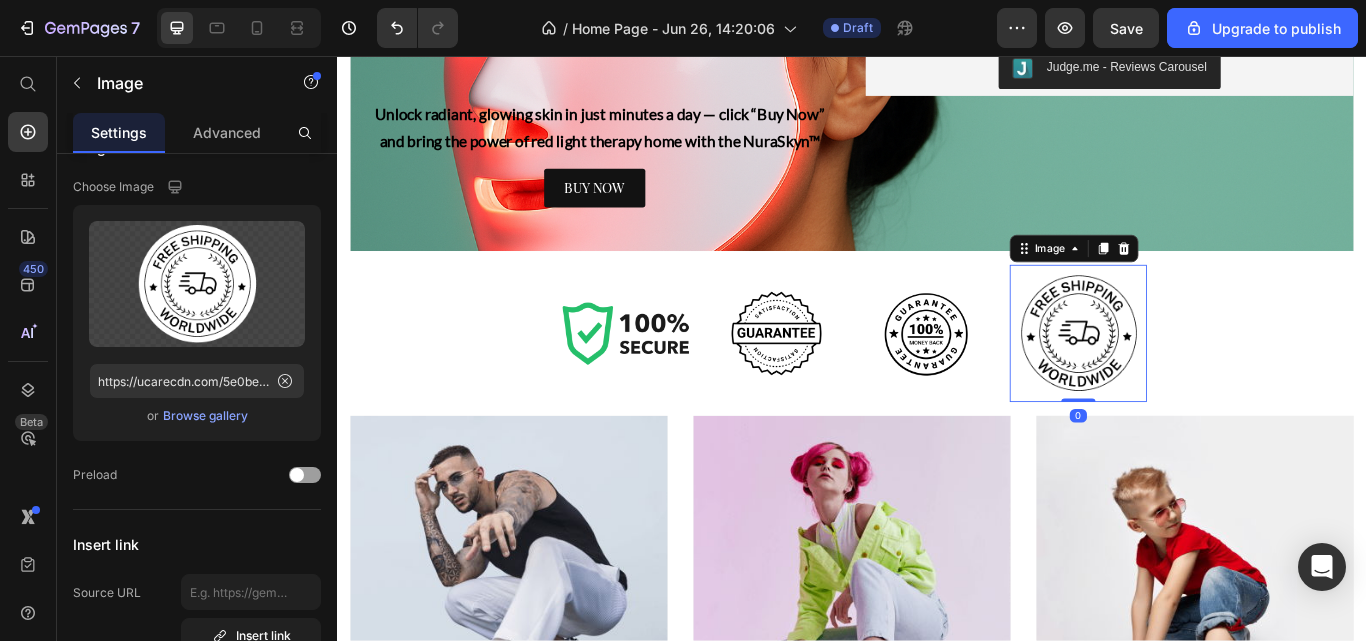 click 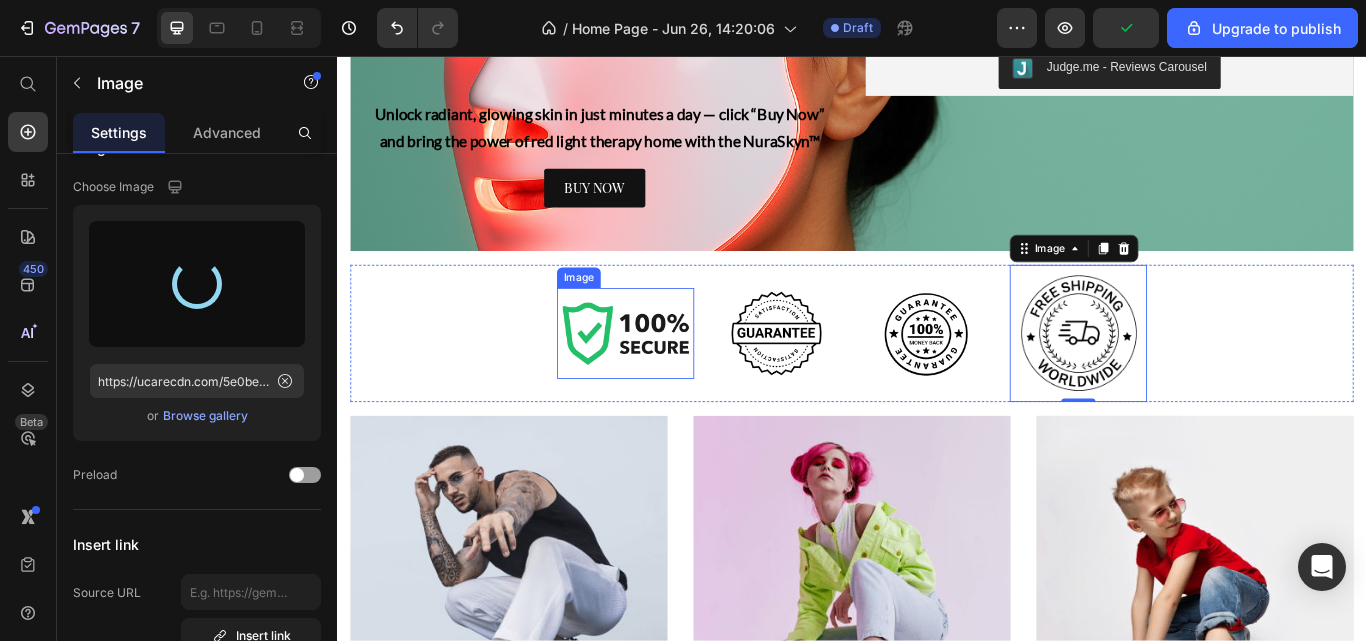 type on "https://cdn.shopify.com/s/files/1/0659/3370/5263/files/gempages_570130141452174488-f254a7d0-924f-444d-9dfd-2cc950ebe31f.png" 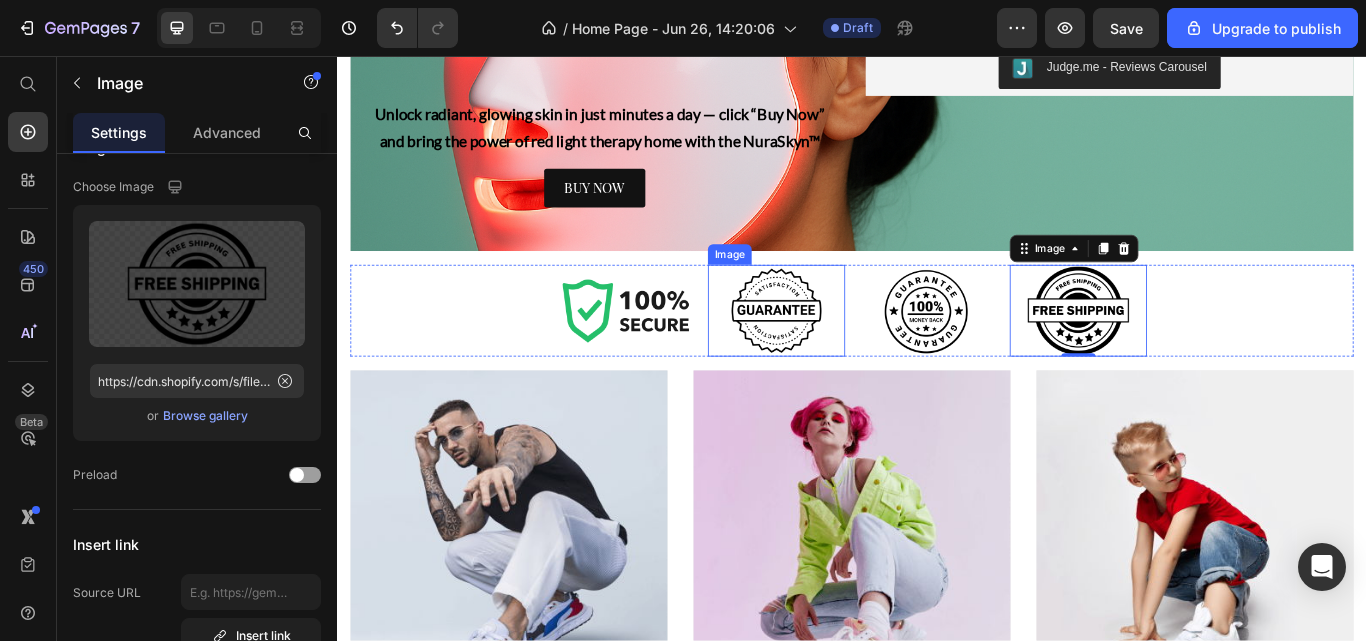 click at bounding box center [849, 353] 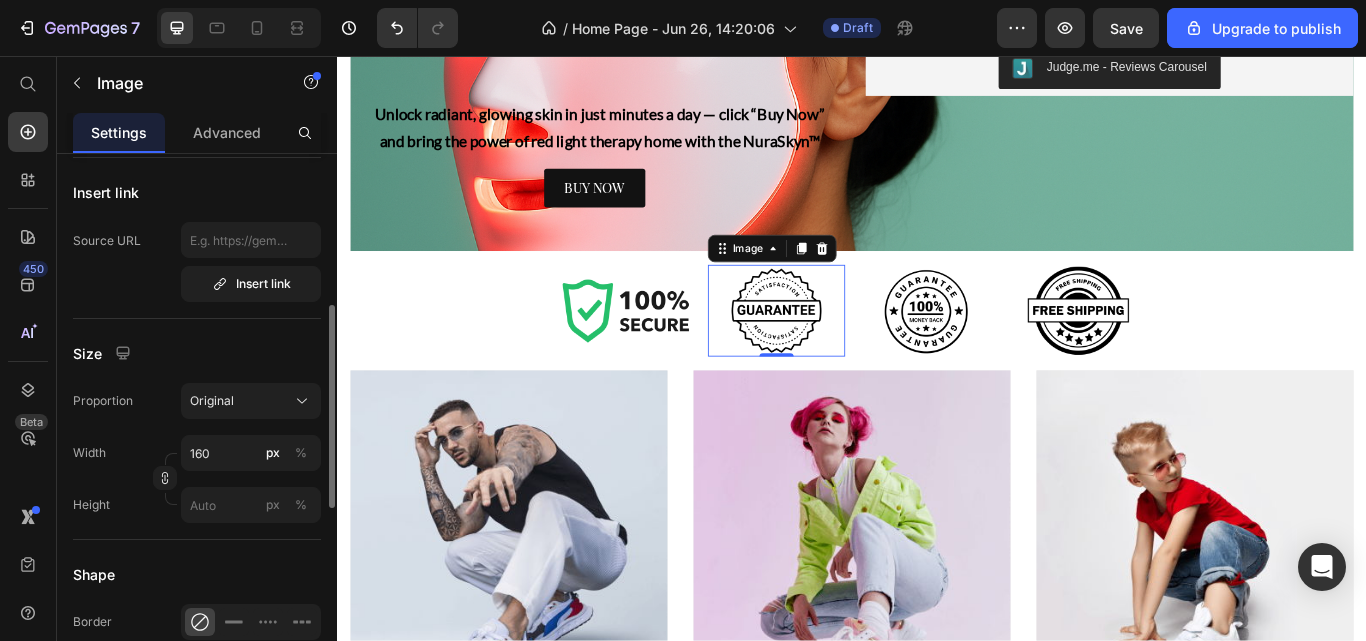 scroll, scrollTop: 396, scrollLeft: 0, axis: vertical 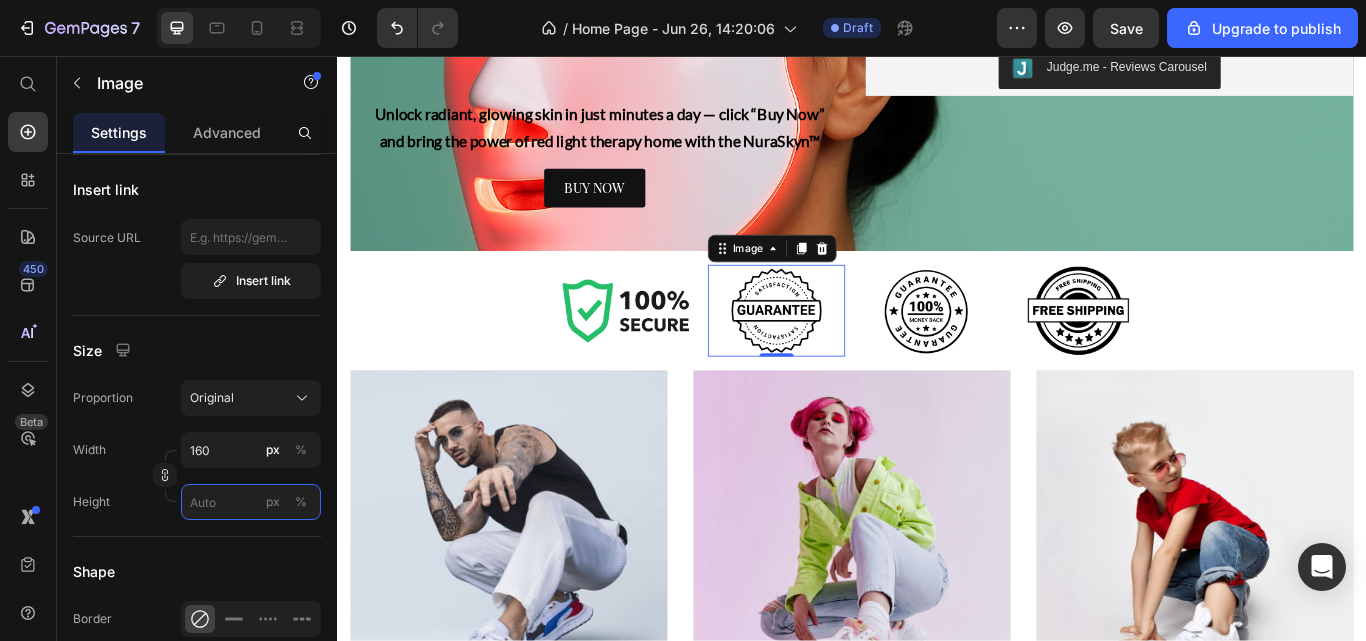 click on "px %" at bounding box center (251, 502) 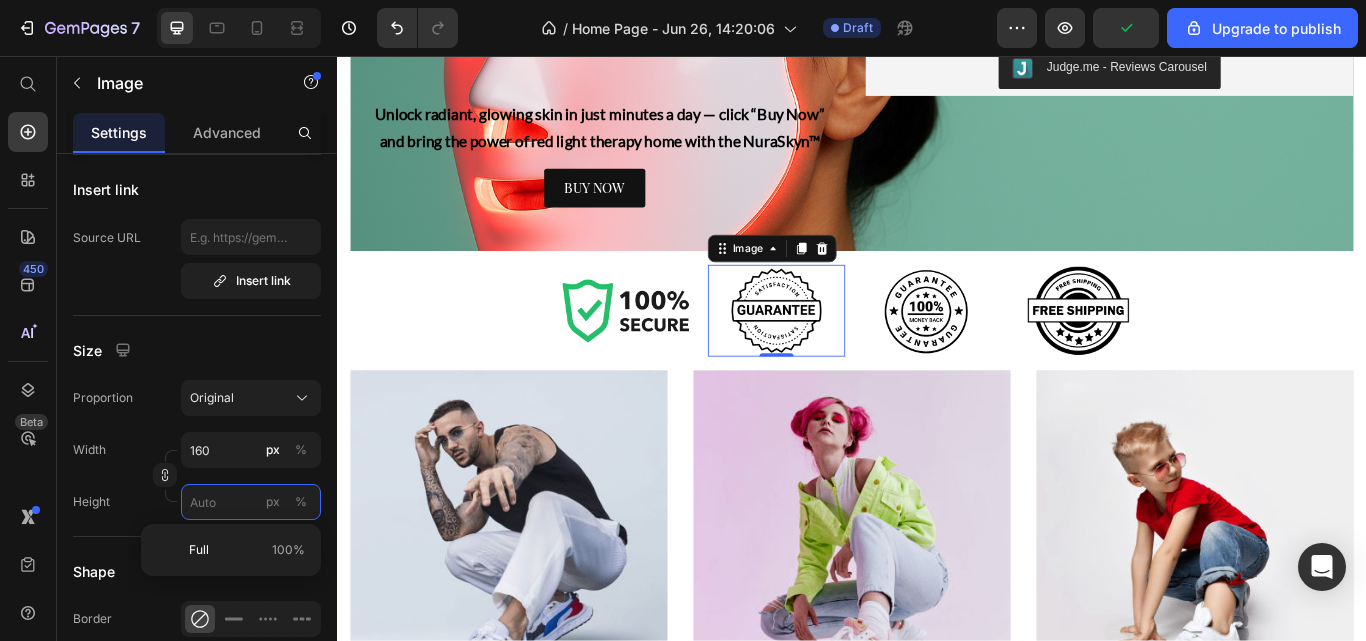 type 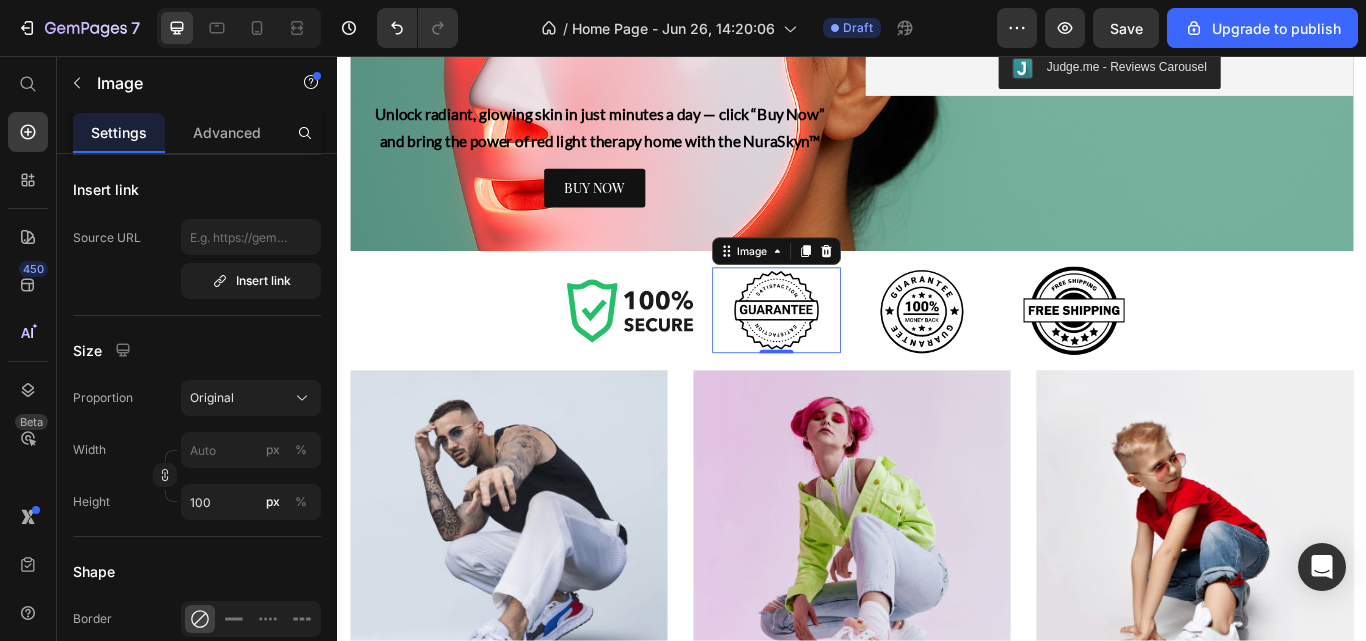 click on "%" 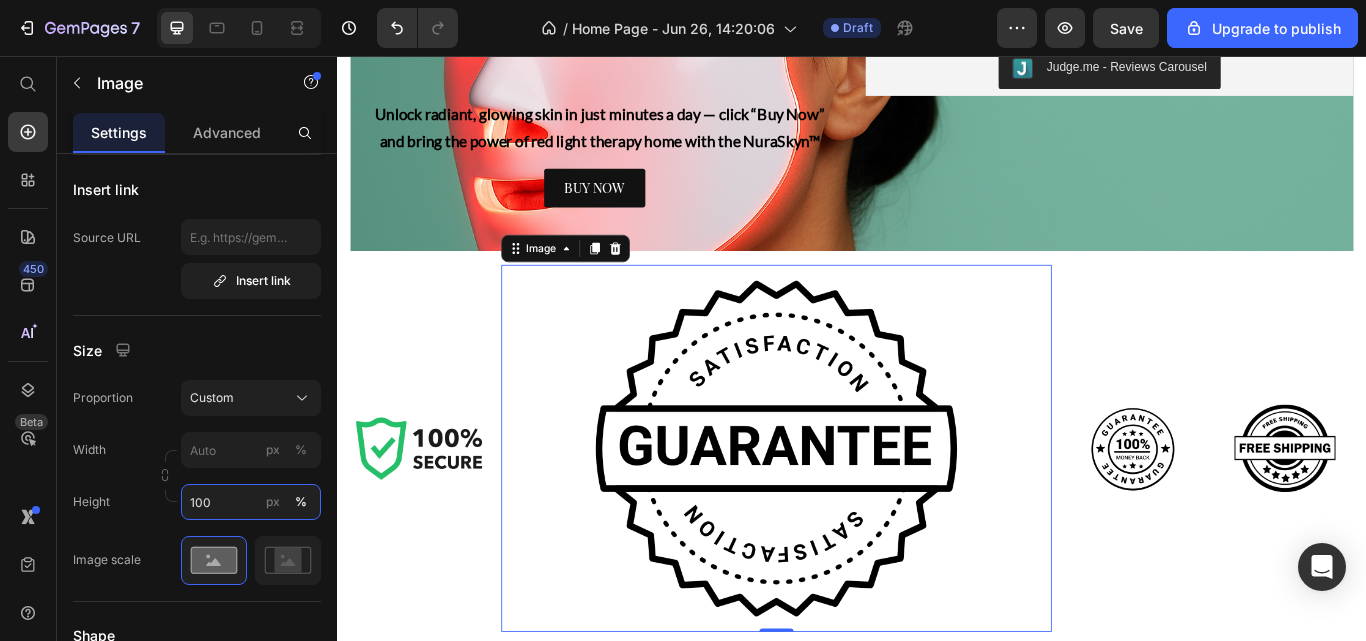 click on "100" at bounding box center [251, 502] 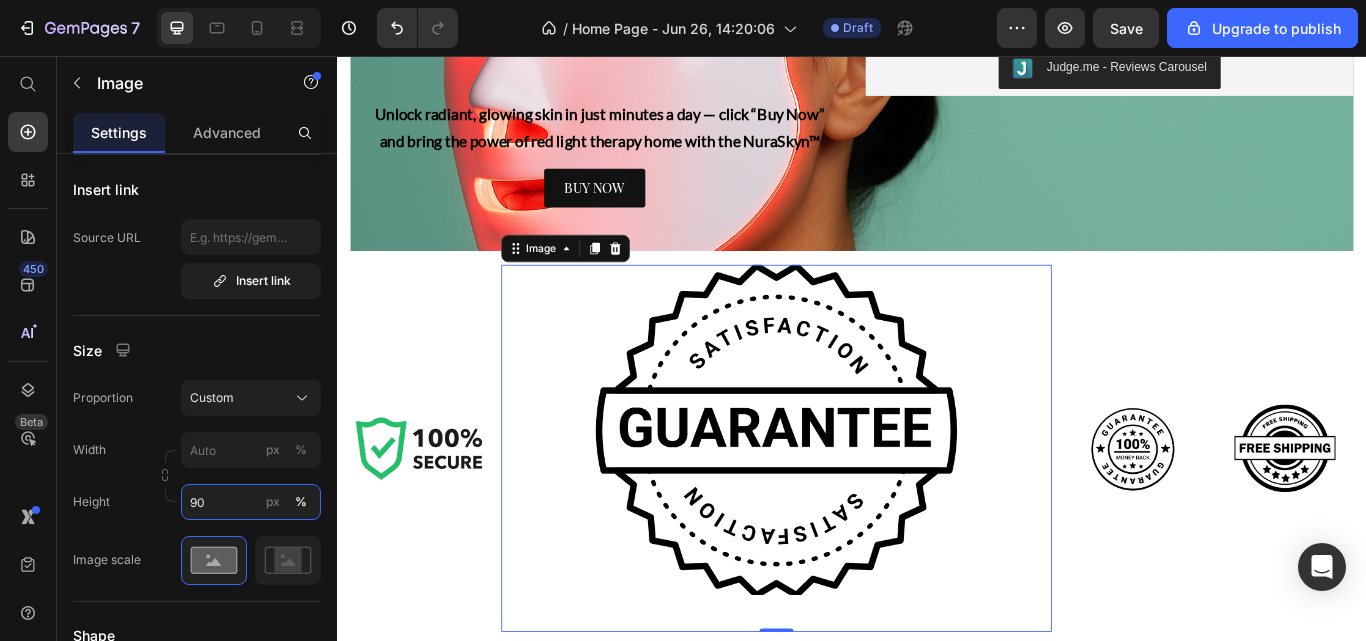 type on "9" 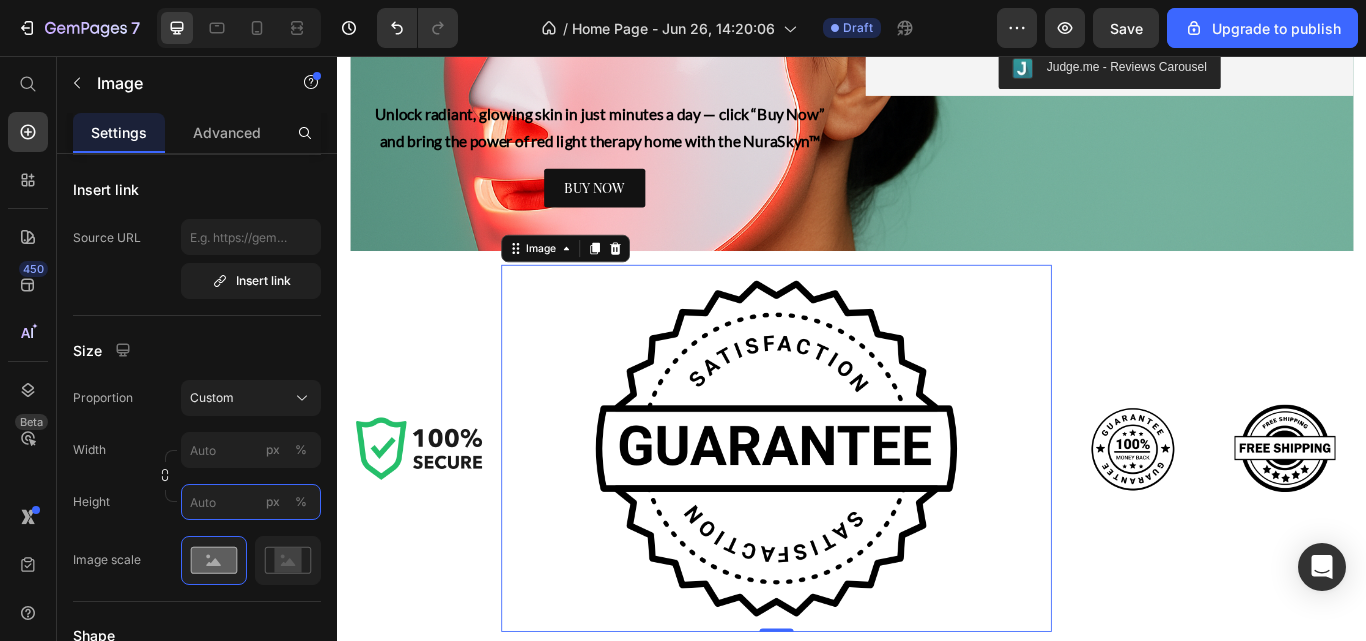 type on "5" 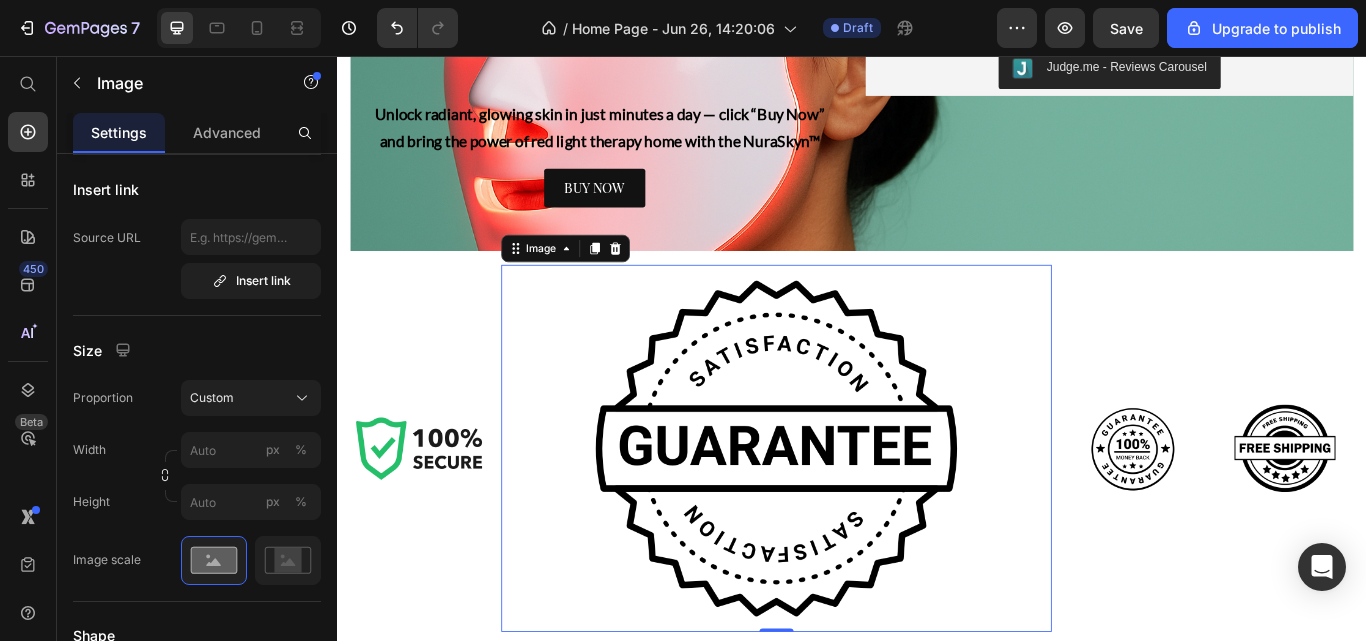 click on "%" at bounding box center [301, 502] 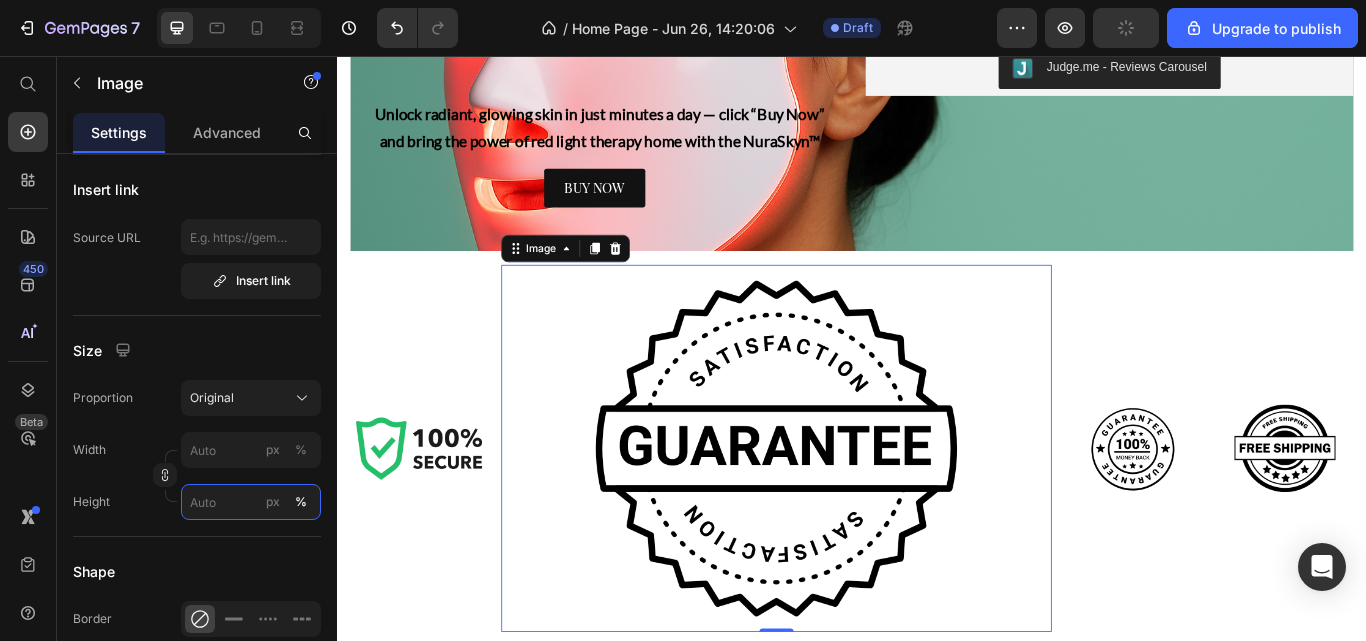 click on "px %" at bounding box center (251, 502) 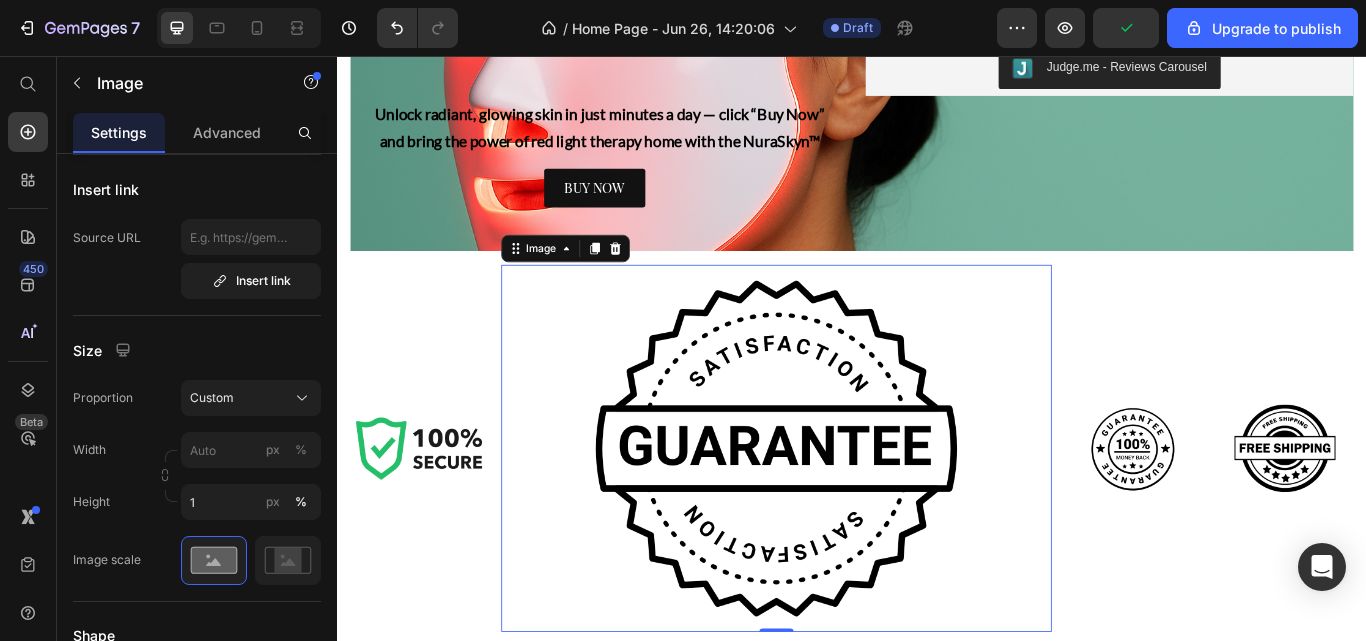 click on "px" at bounding box center [273, 502] 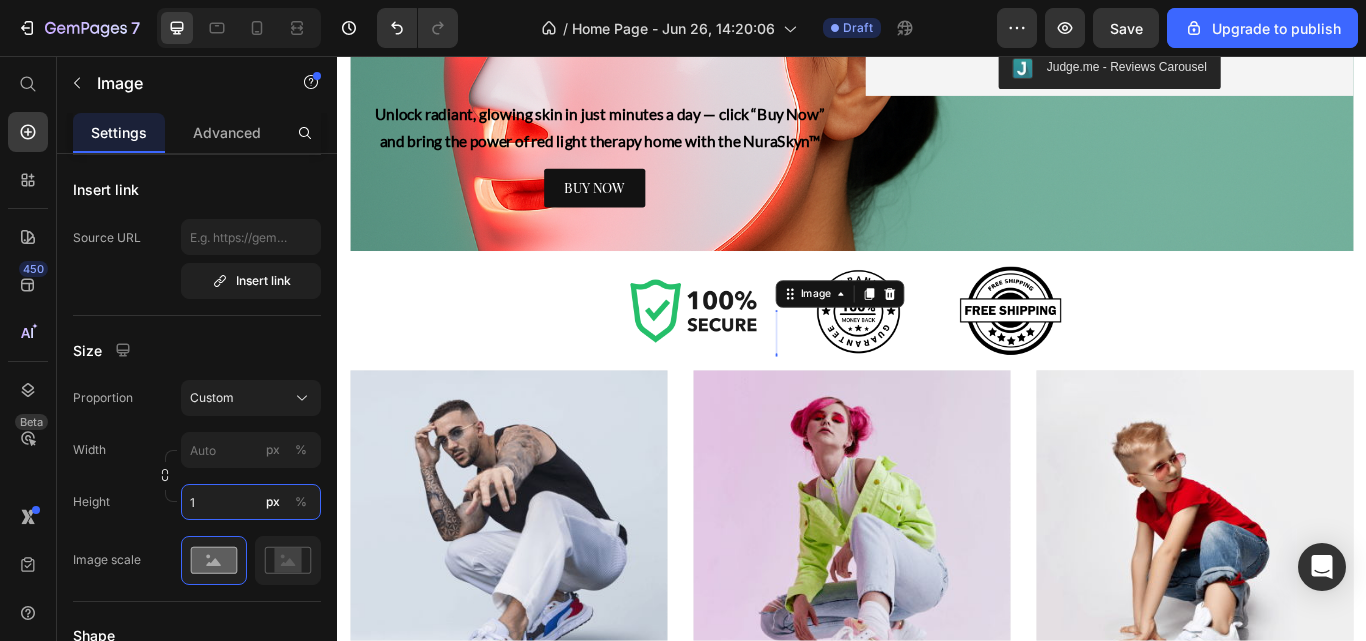 click on "1" at bounding box center [251, 502] 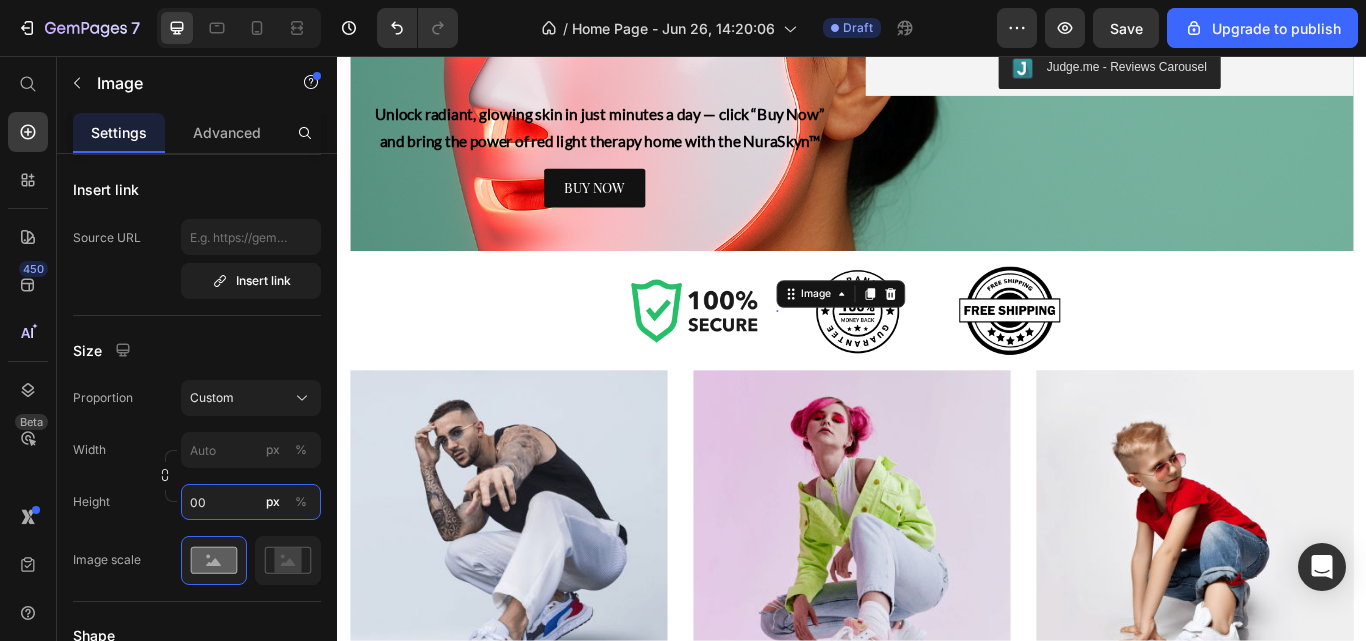 type on "0" 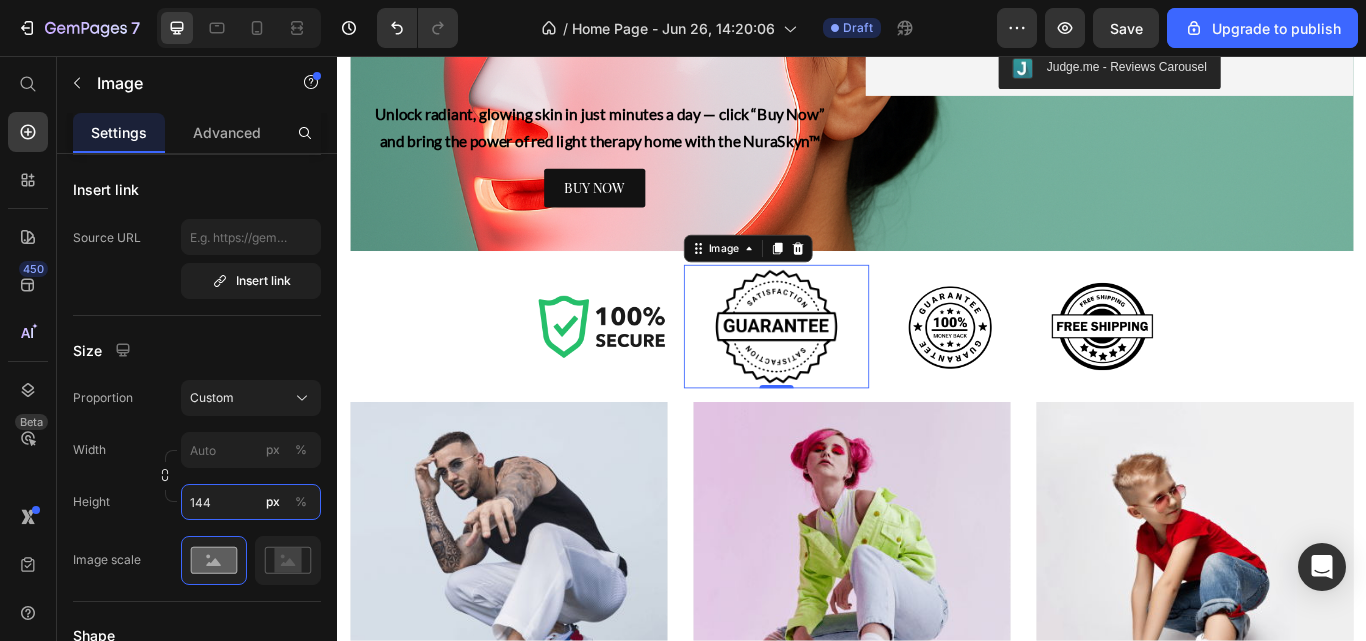 type on "145" 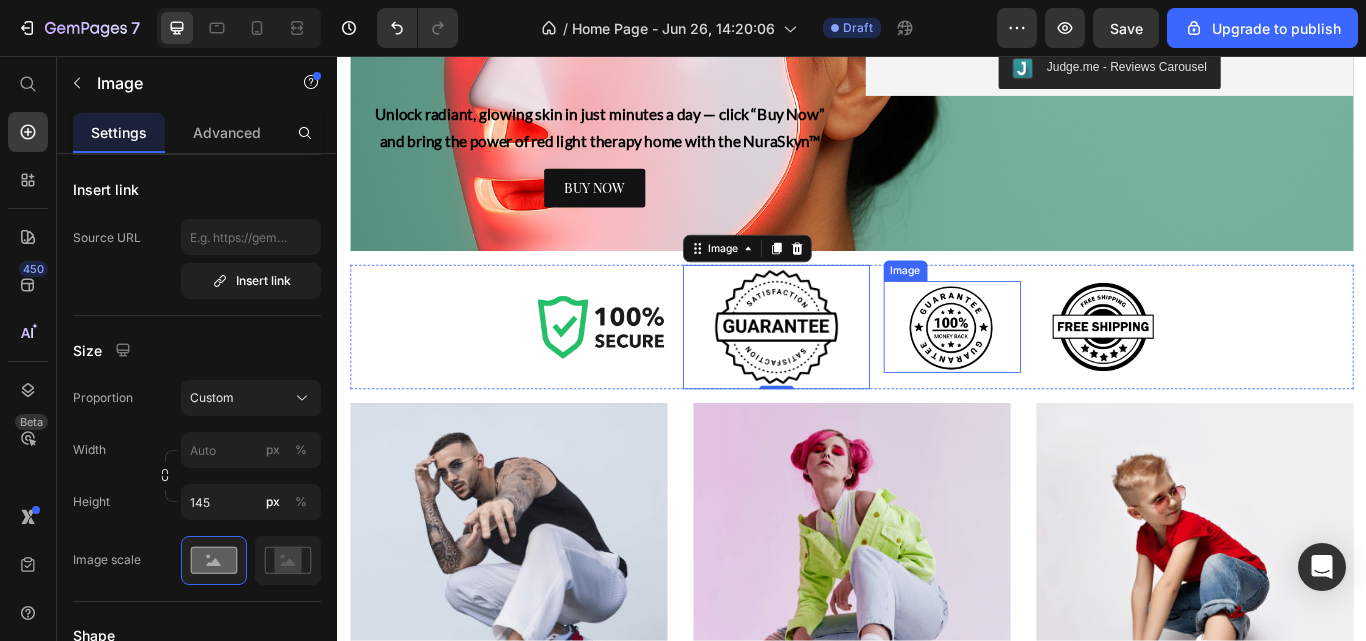 click at bounding box center [1054, 372] 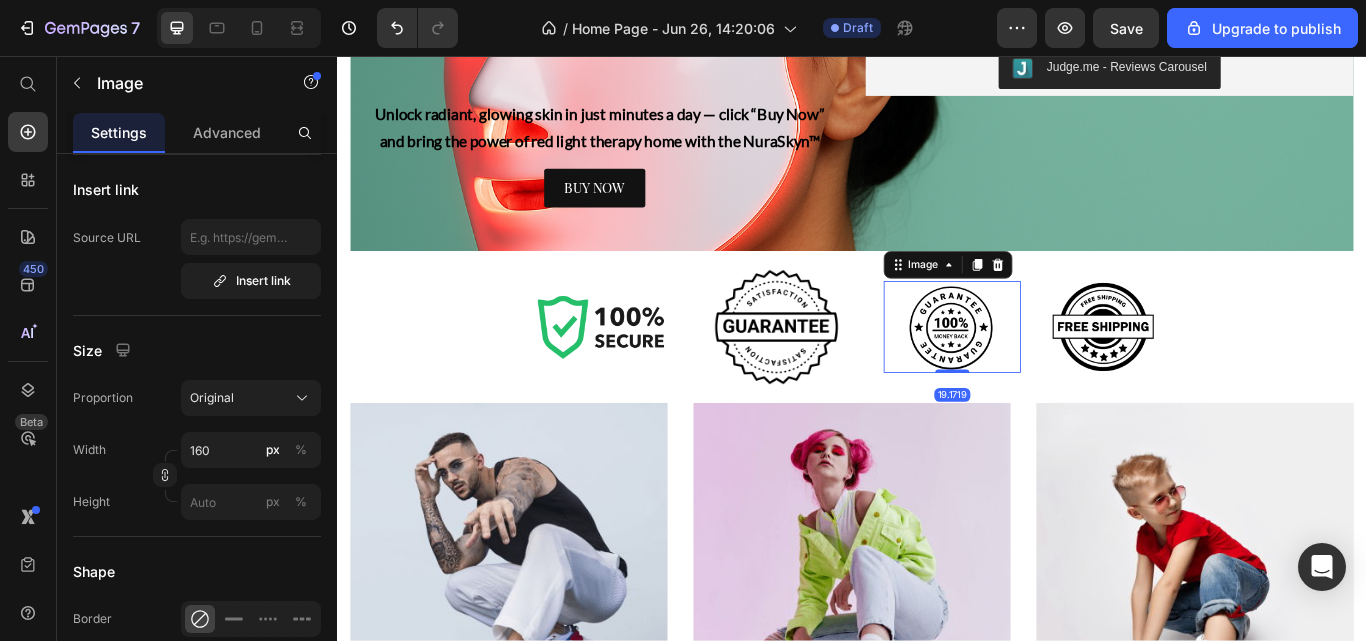 click on "%" at bounding box center [301, 502] 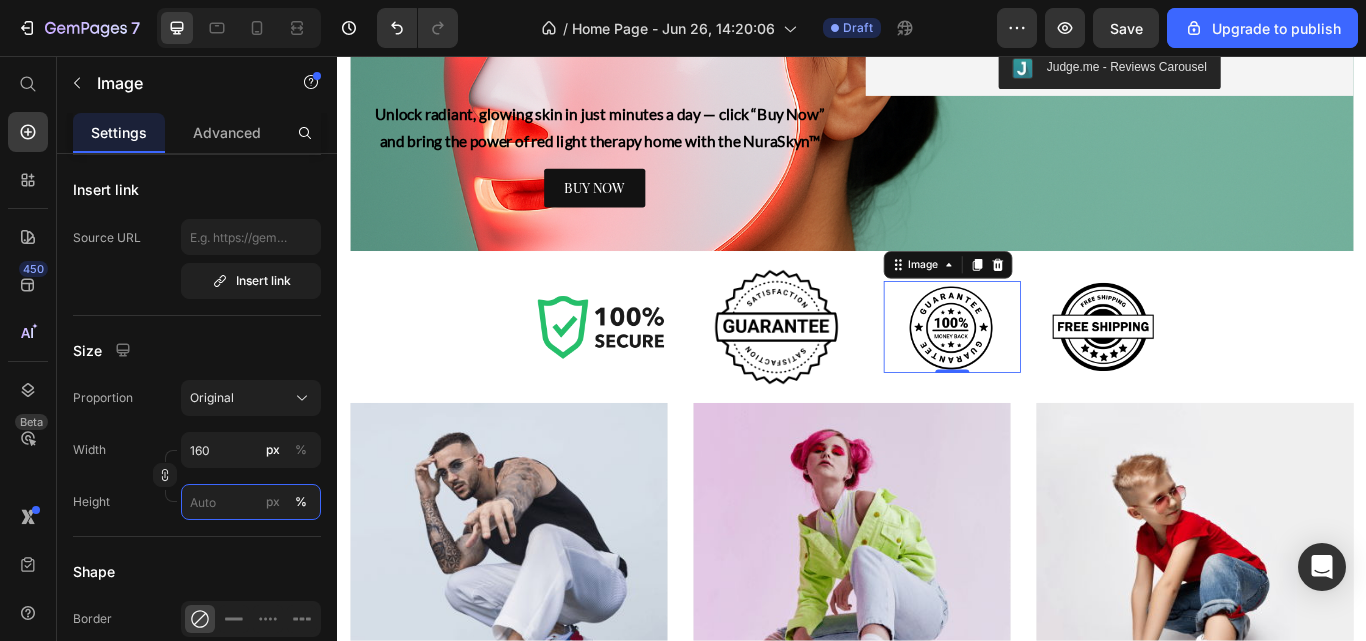 click on "px %" at bounding box center [251, 502] 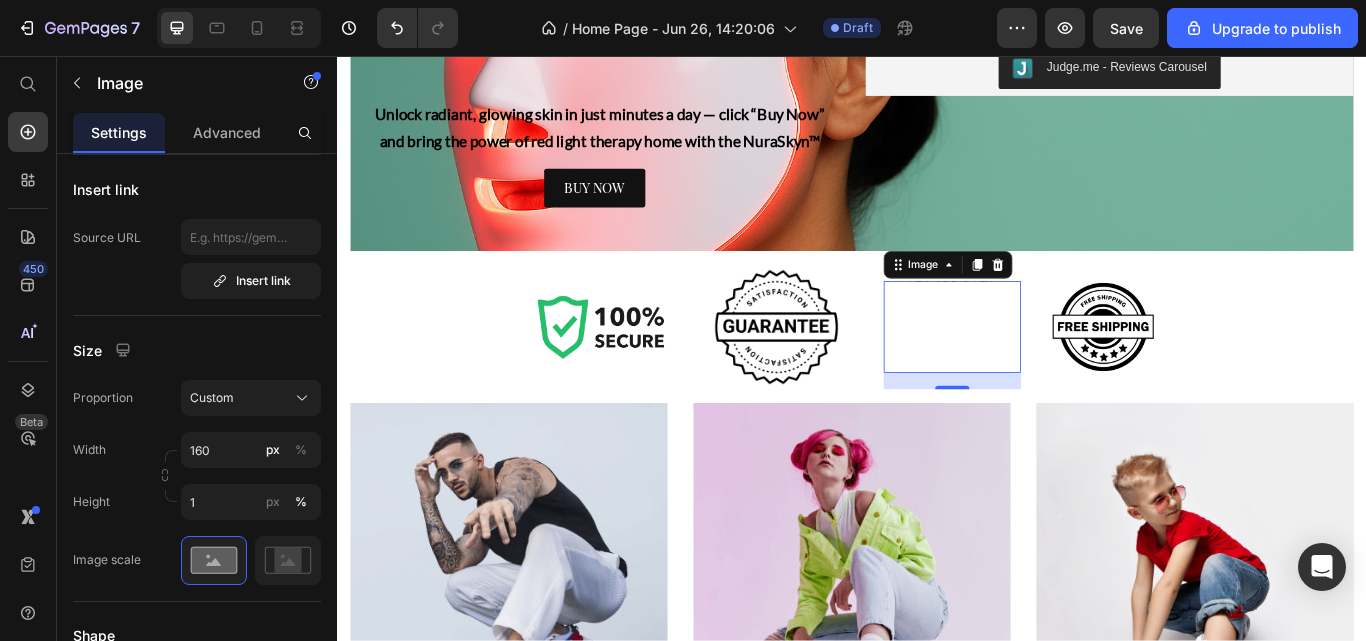 click on "px" at bounding box center [273, 502] 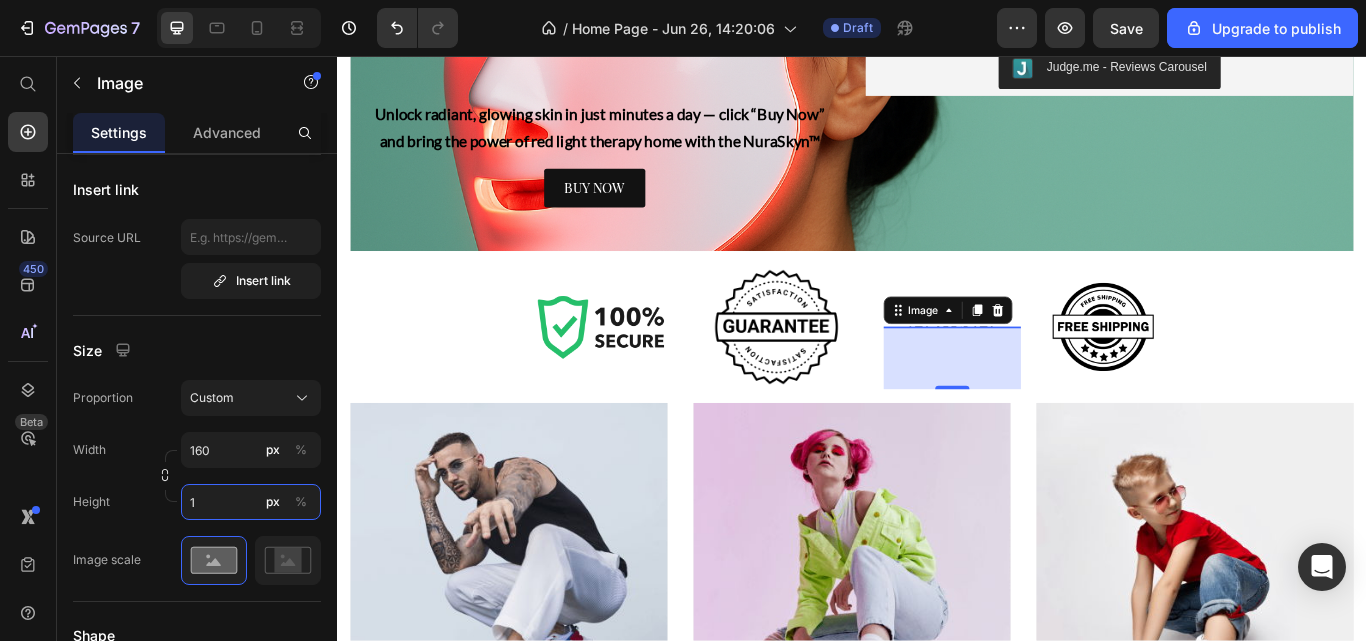click on "1" at bounding box center (251, 502) 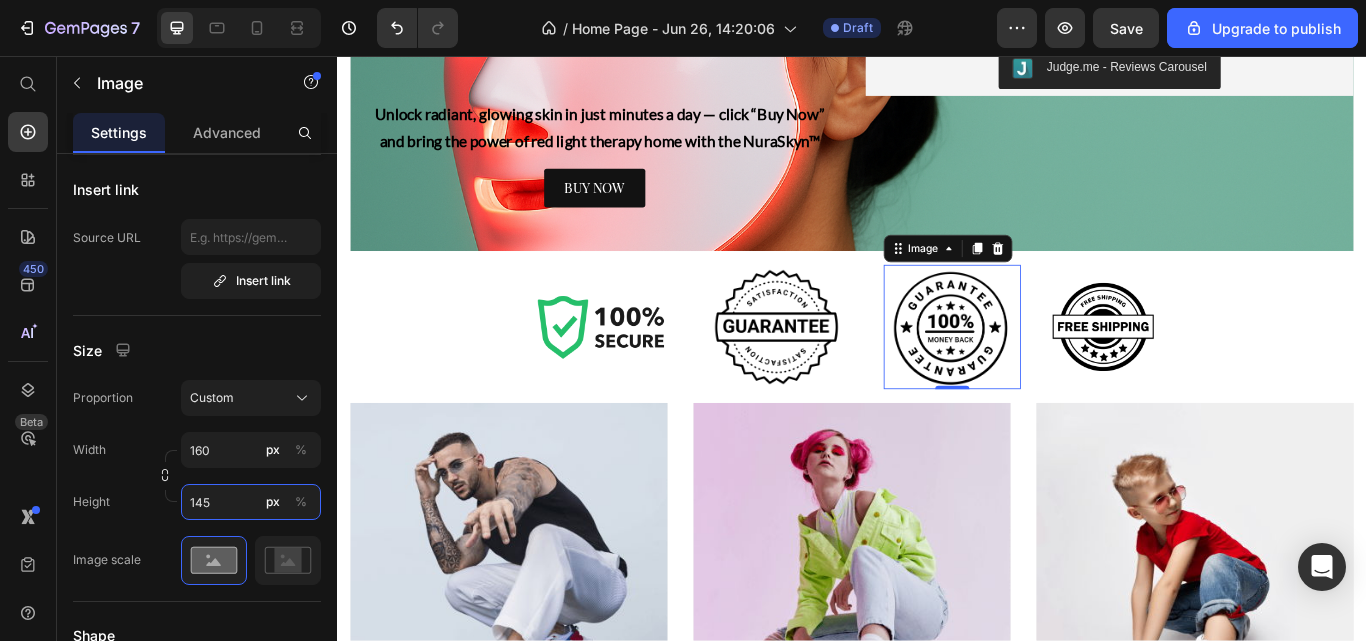 type on "145" 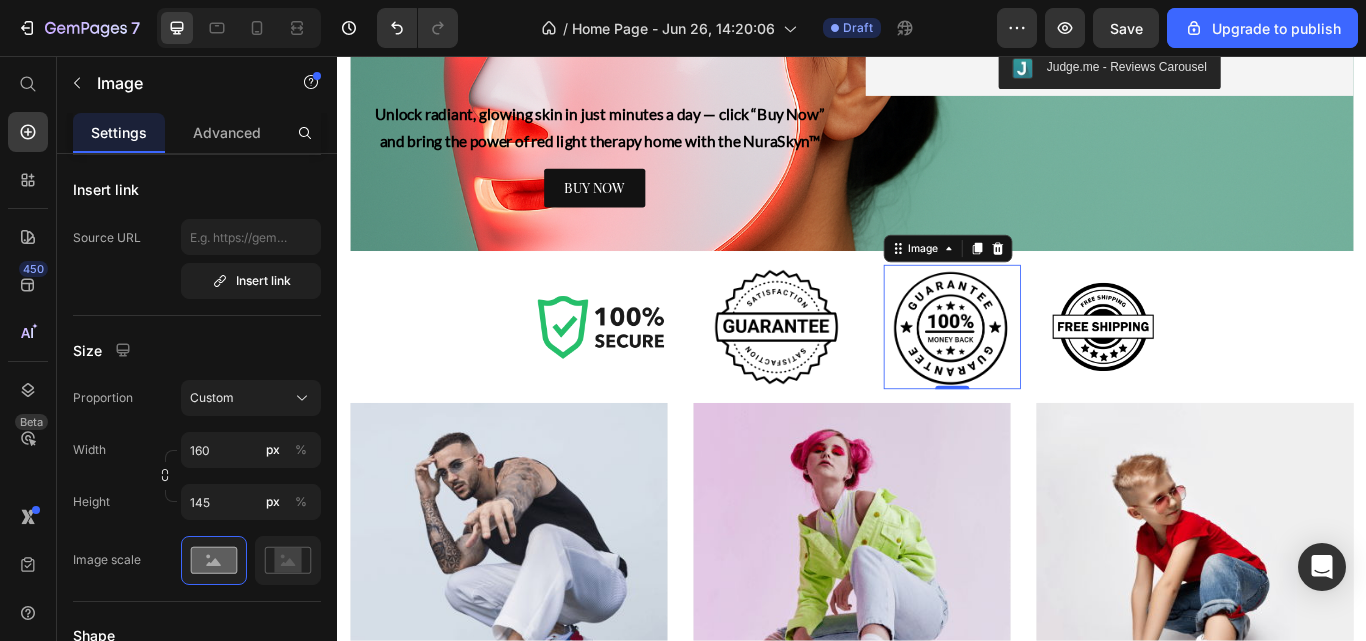 click on "Height 145 px %" at bounding box center [197, 502] 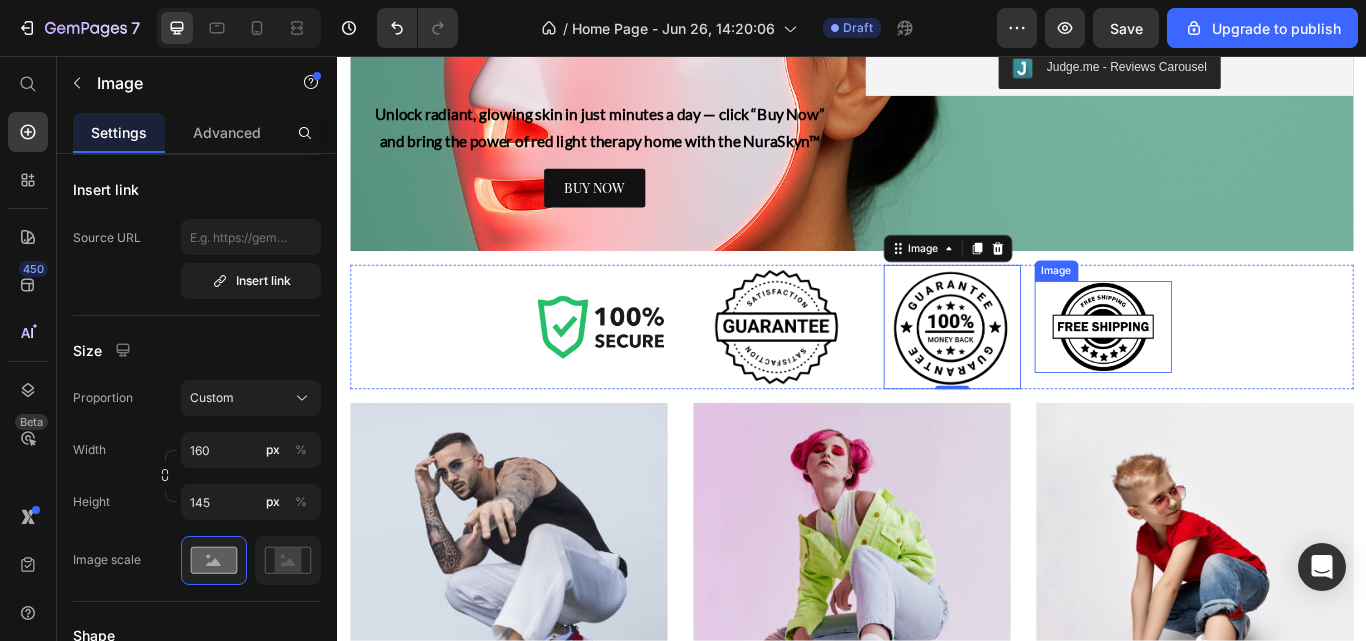 click at bounding box center [1230, 372] 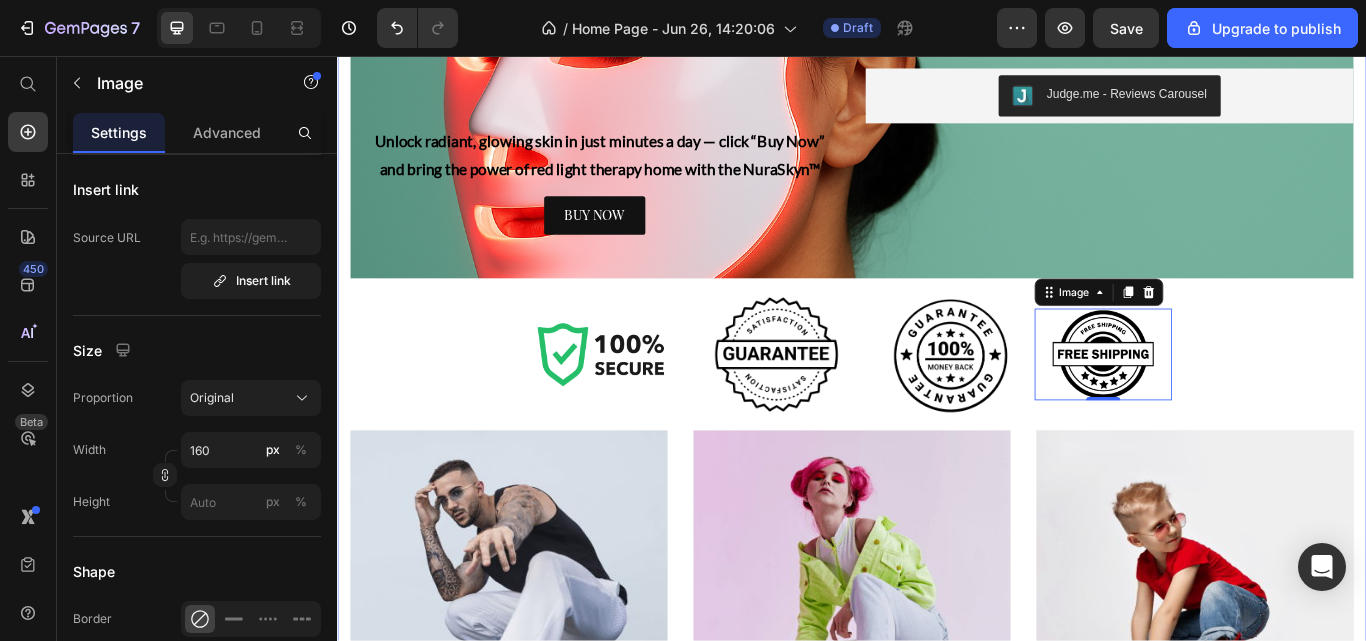 scroll, scrollTop: 2436, scrollLeft: 0, axis: vertical 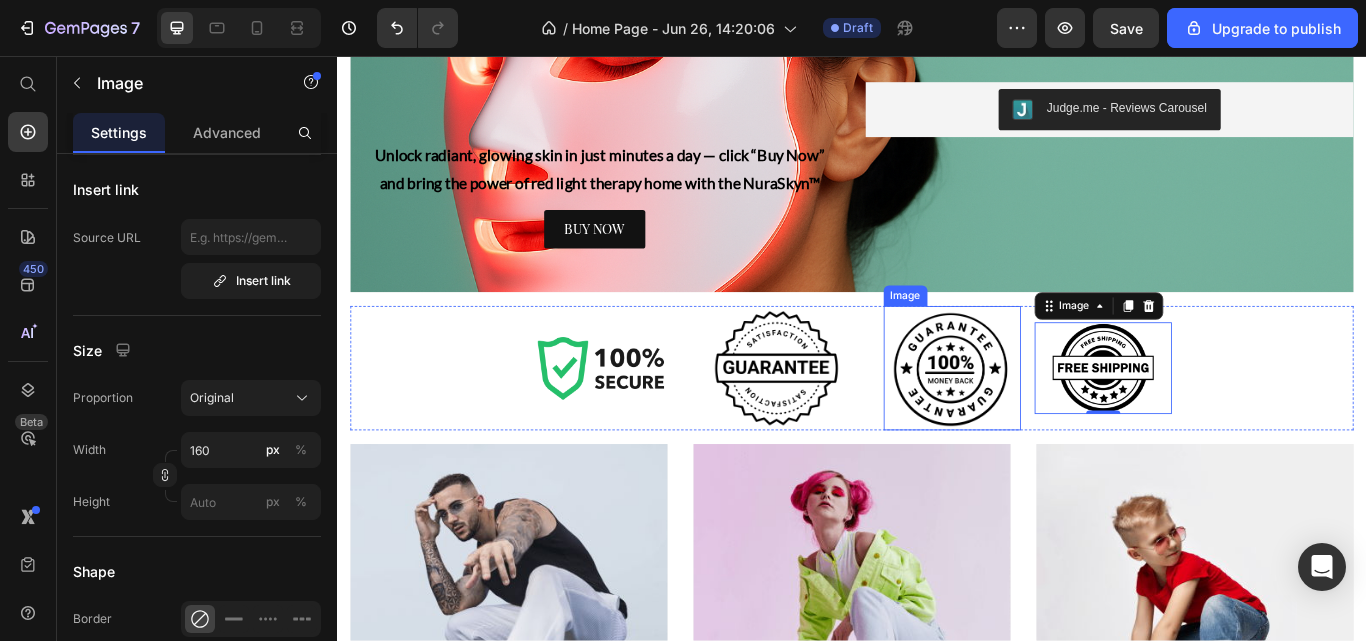 click at bounding box center [1054, 420] 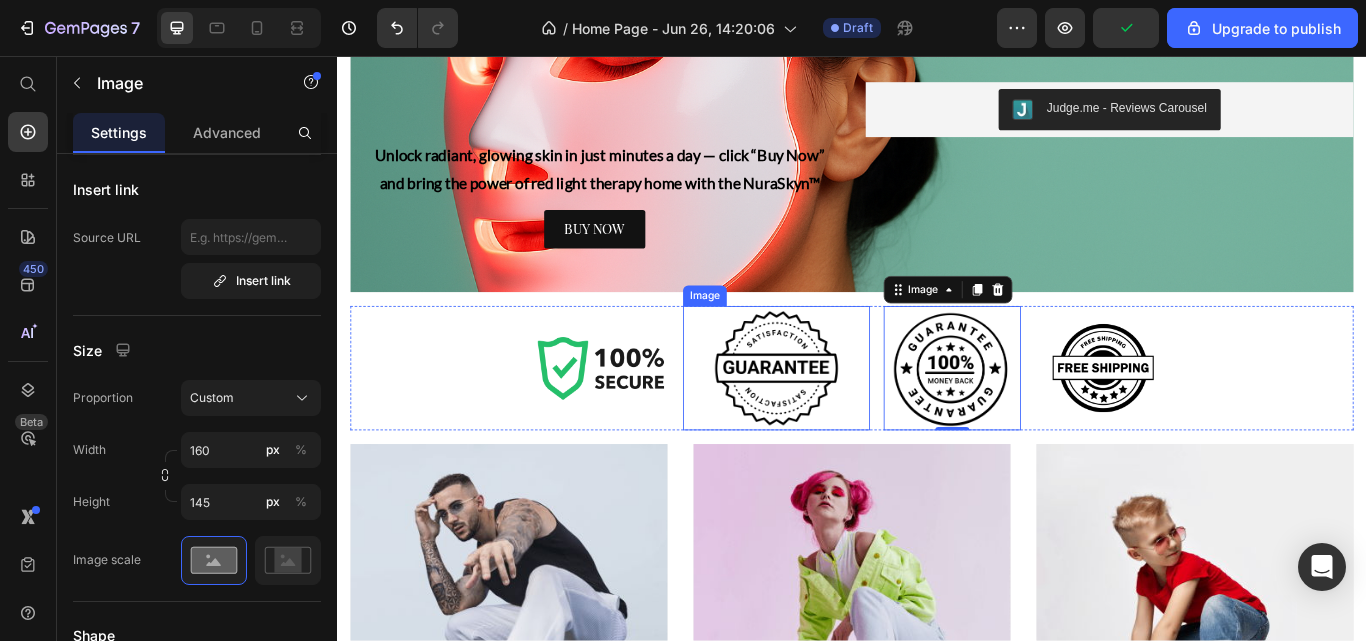 click at bounding box center [849, 420] 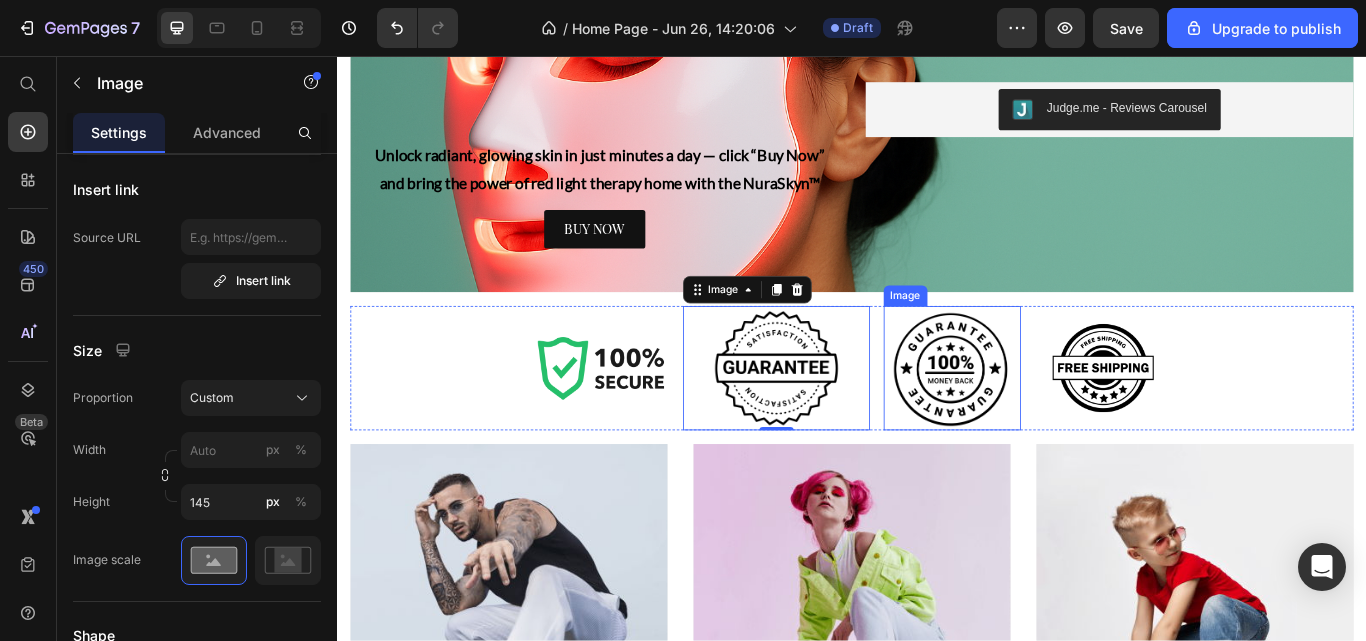 click at bounding box center (1054, 420) 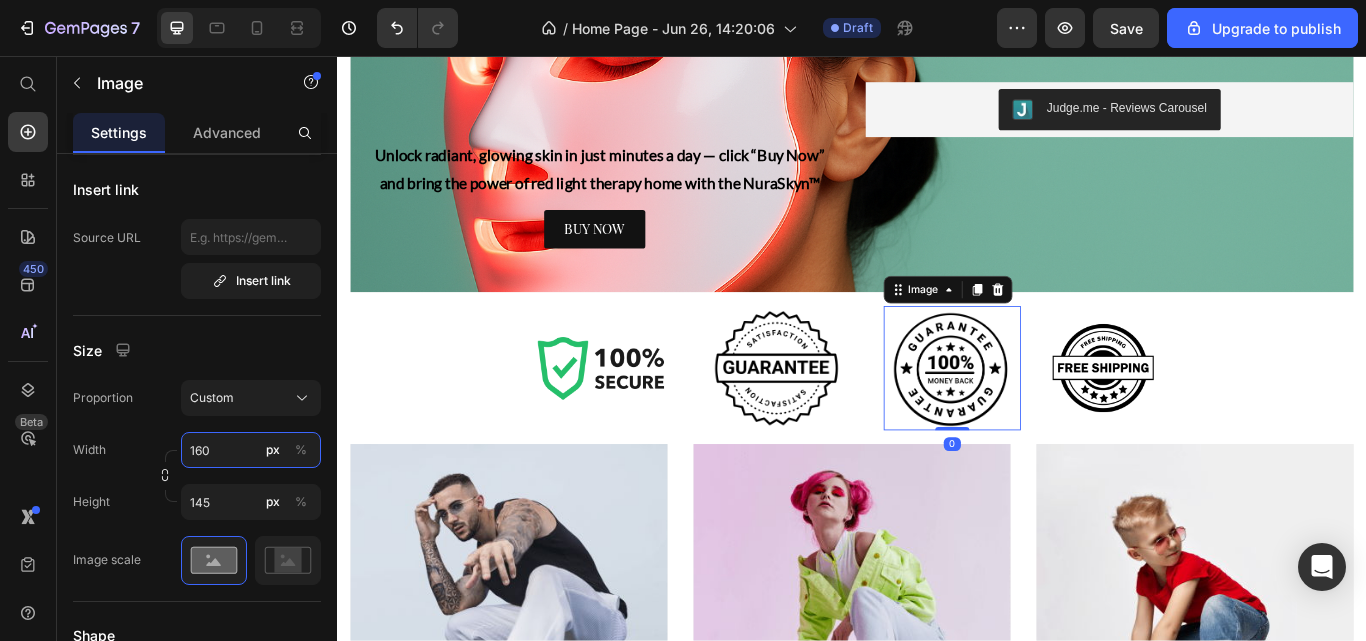 click on "160" at bounding box center [251, 450] 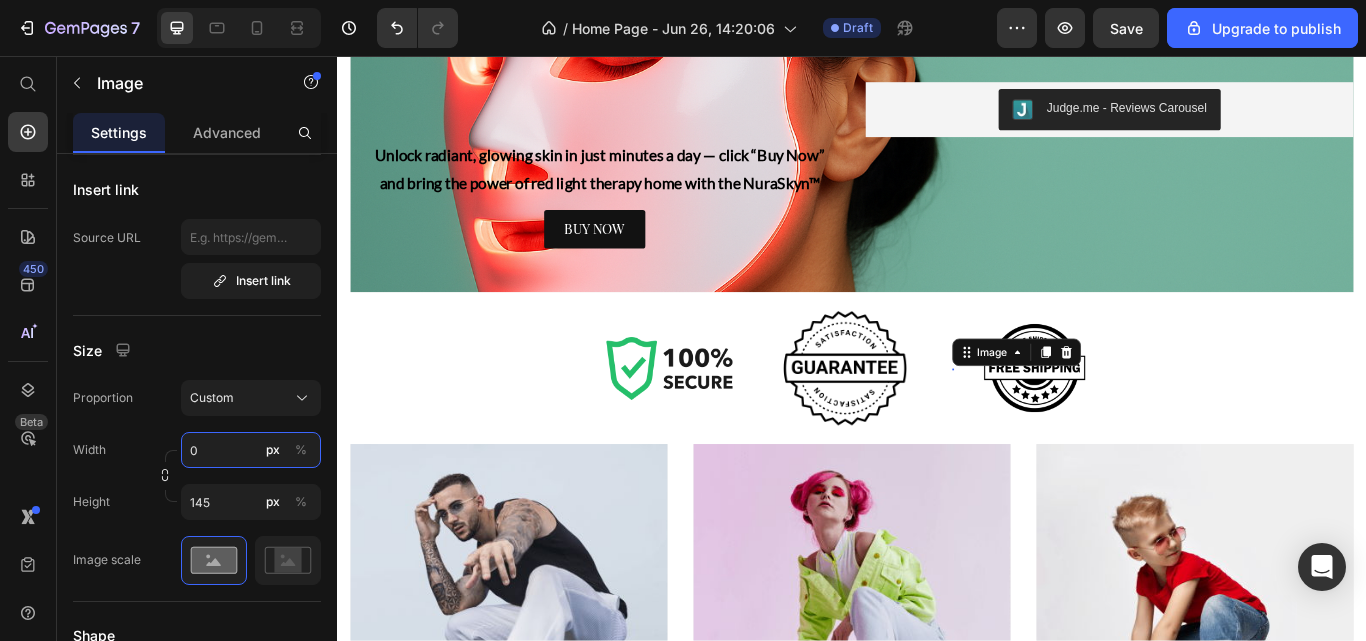 type on "0" 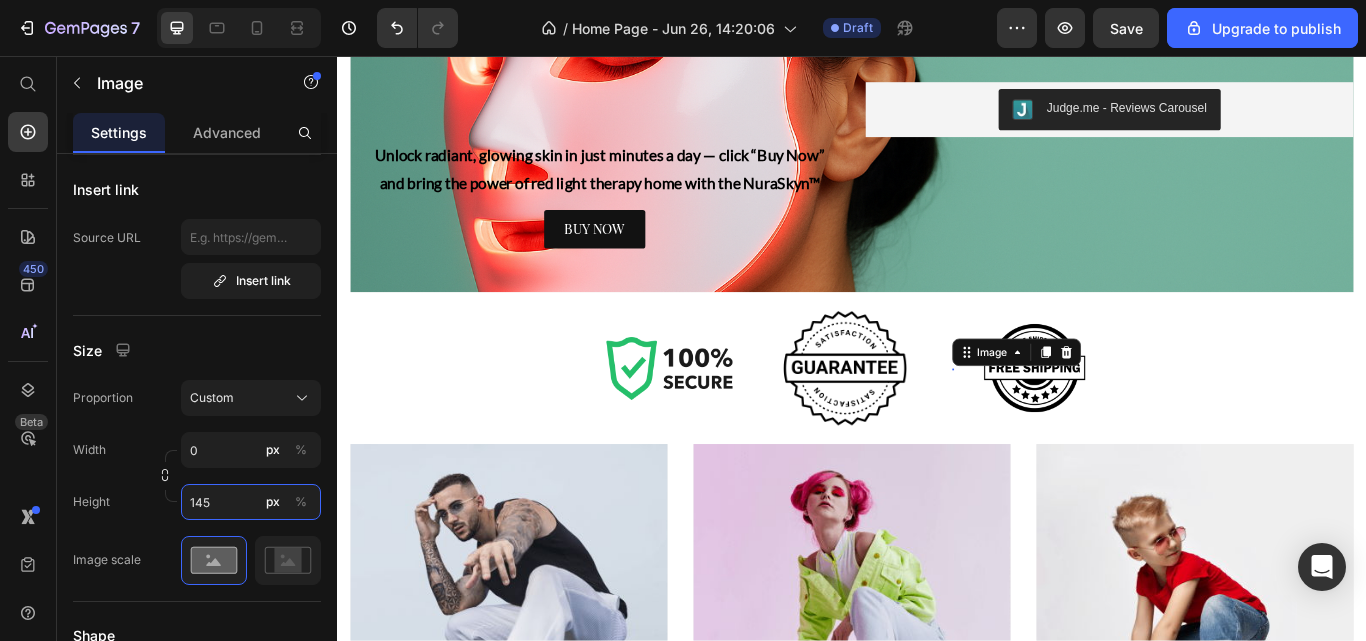 click on "145" at bounding box center [251, 502] 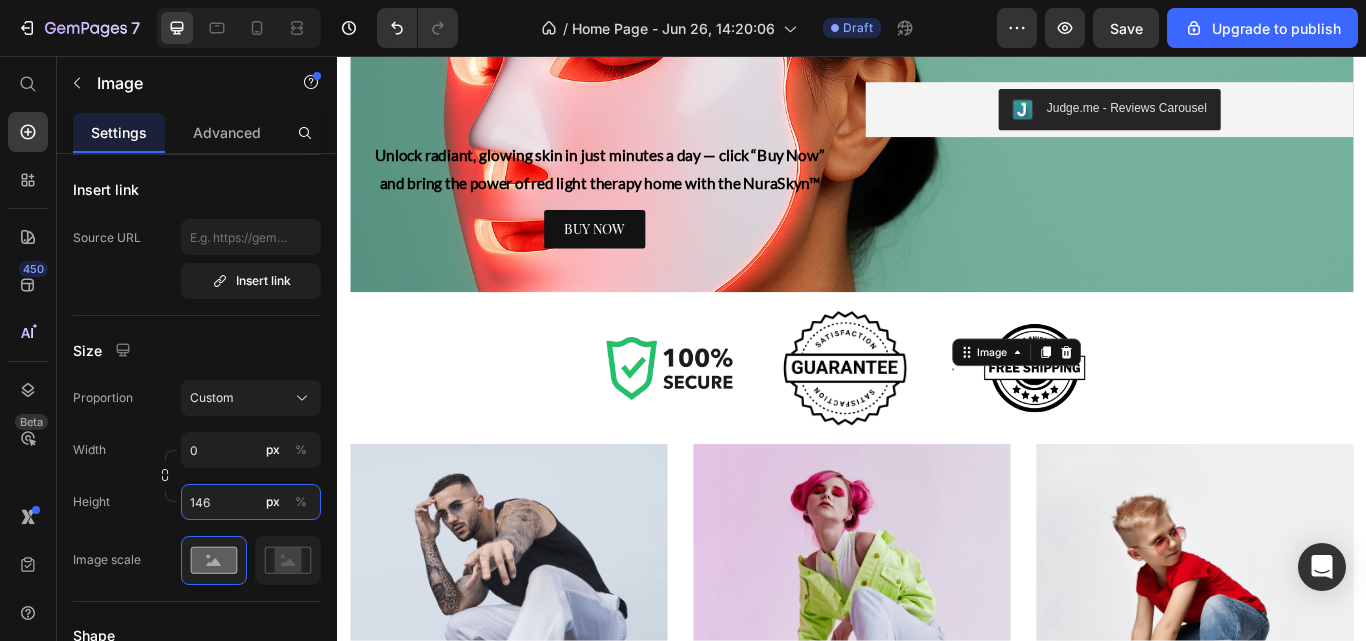 type on "145" 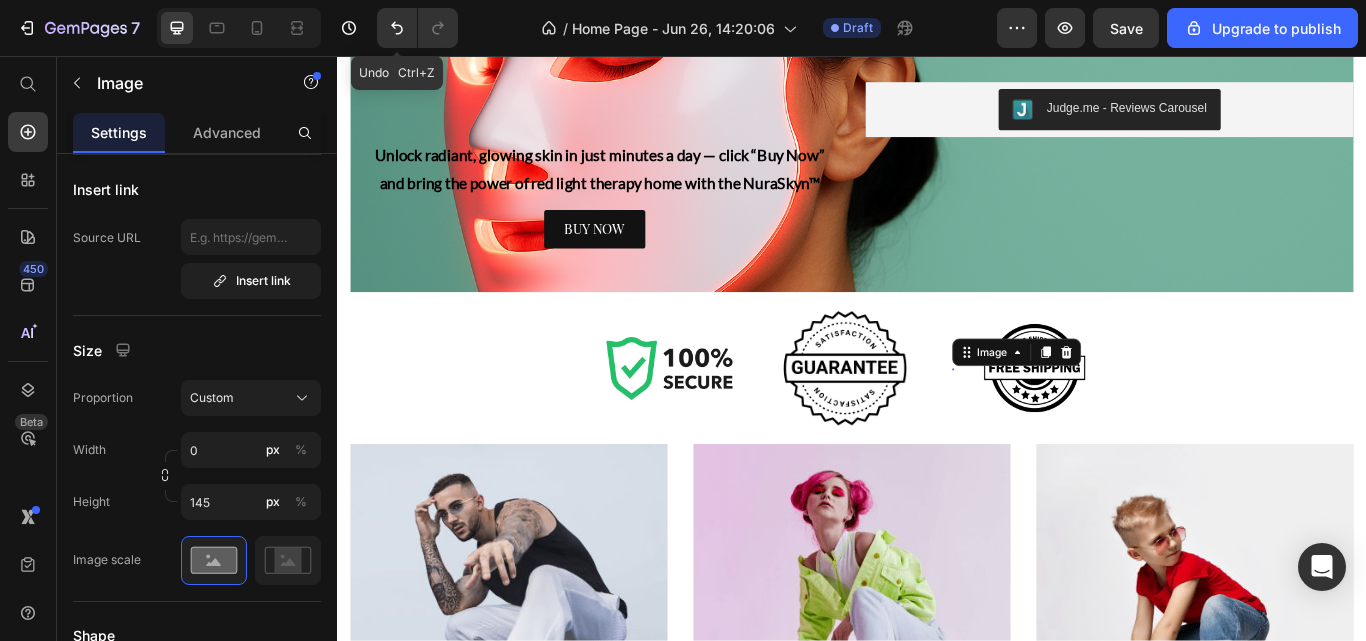 click 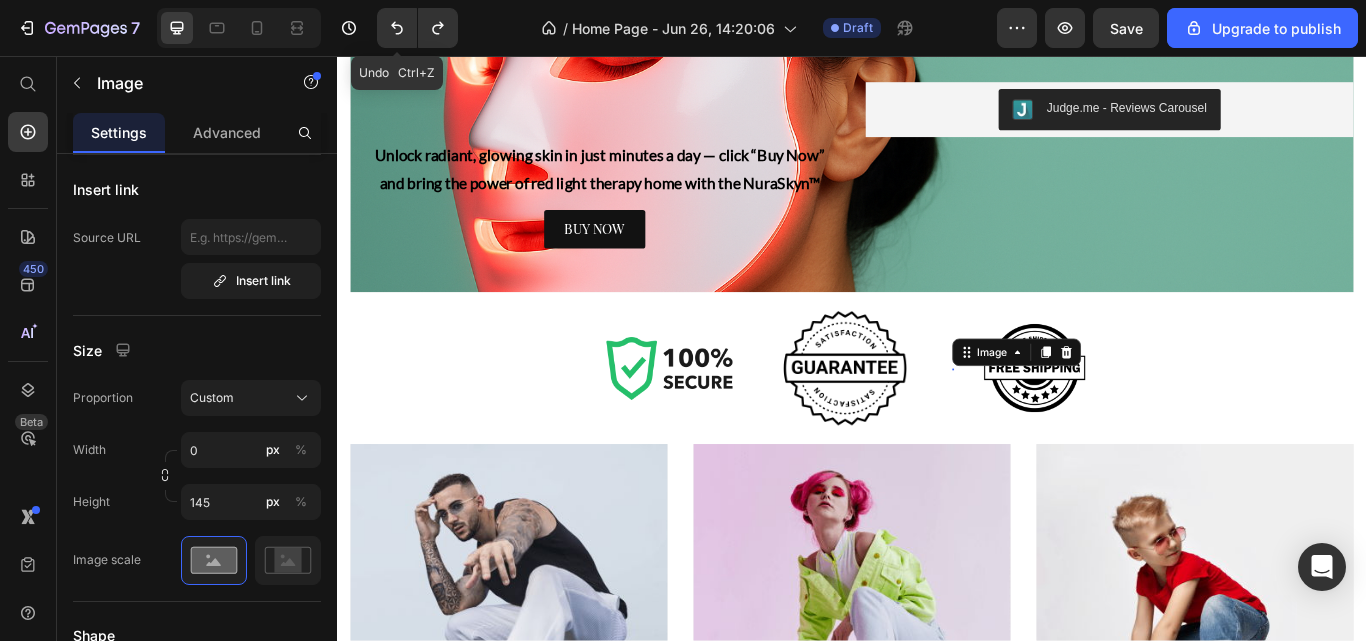 click 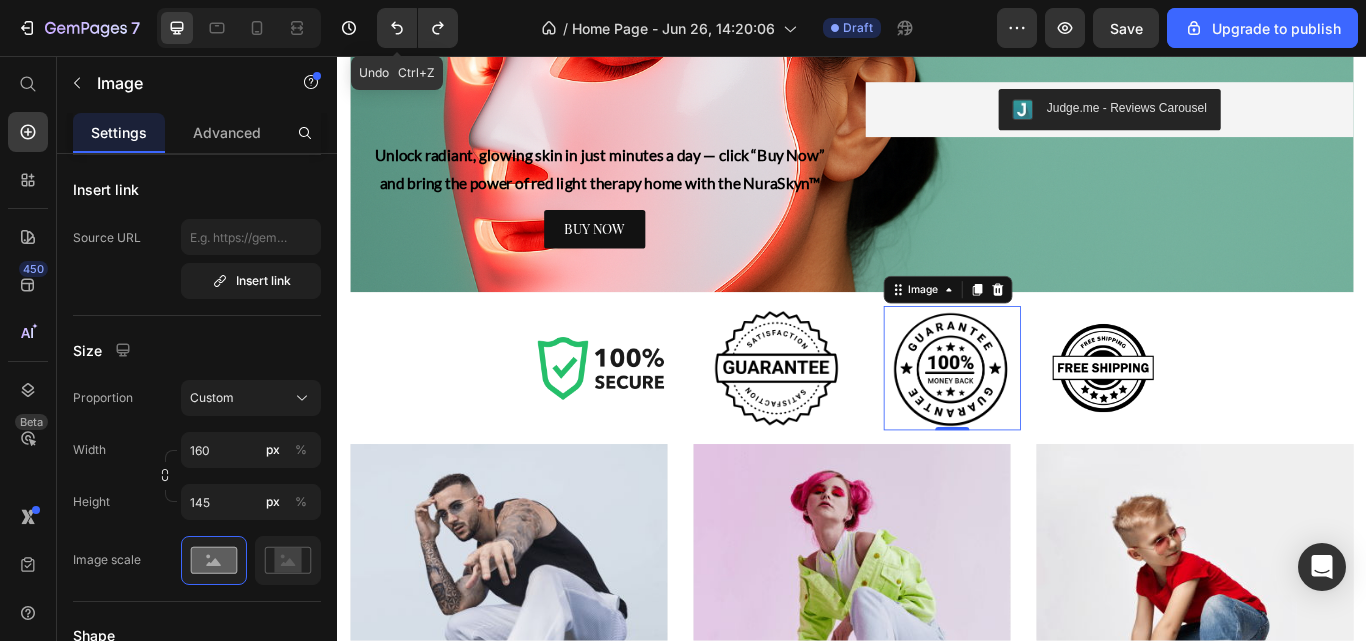 click 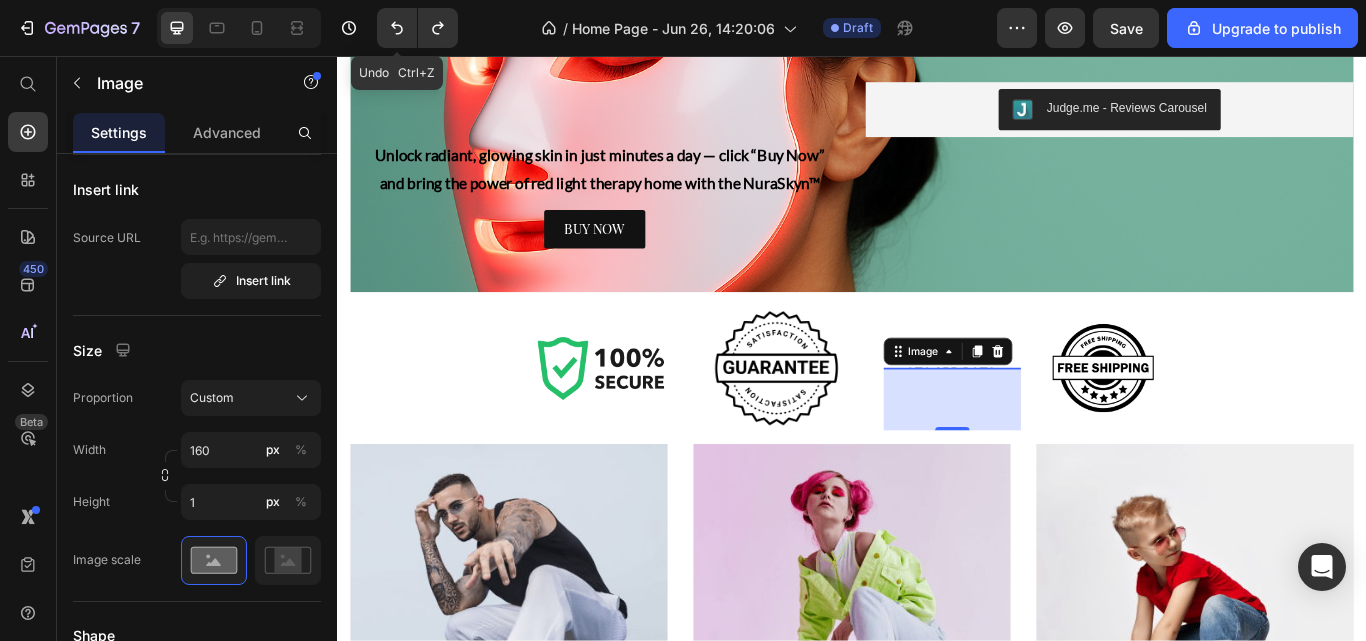 click 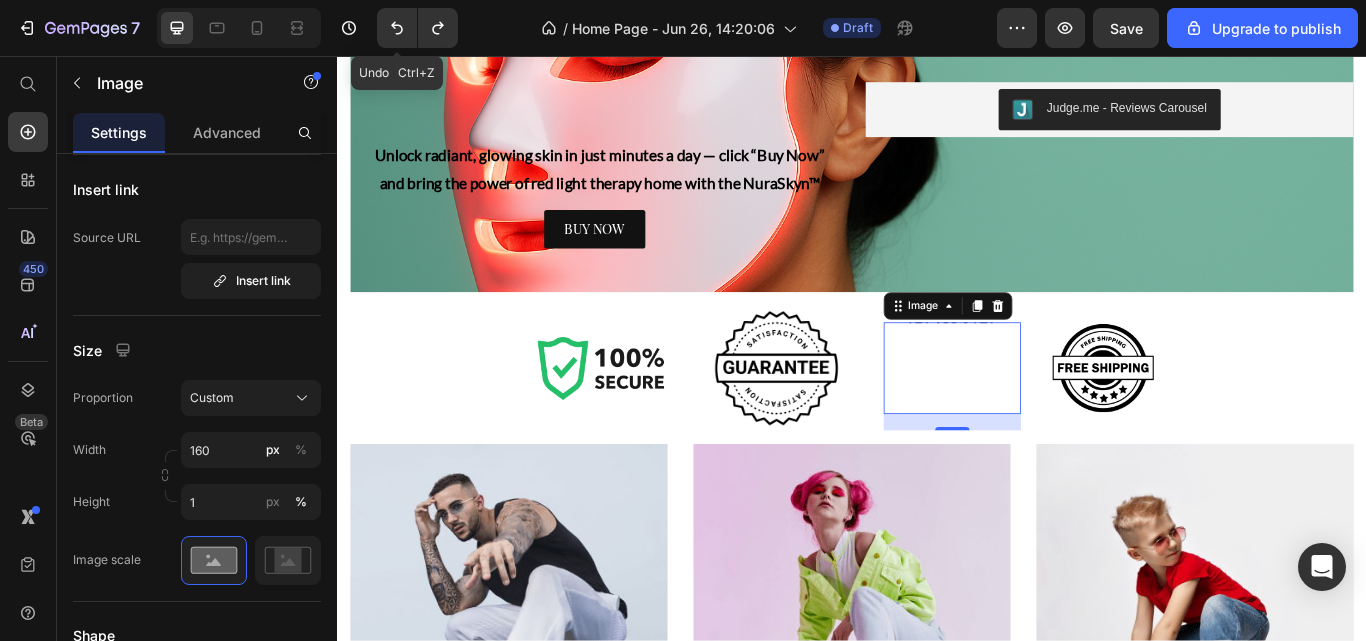 click 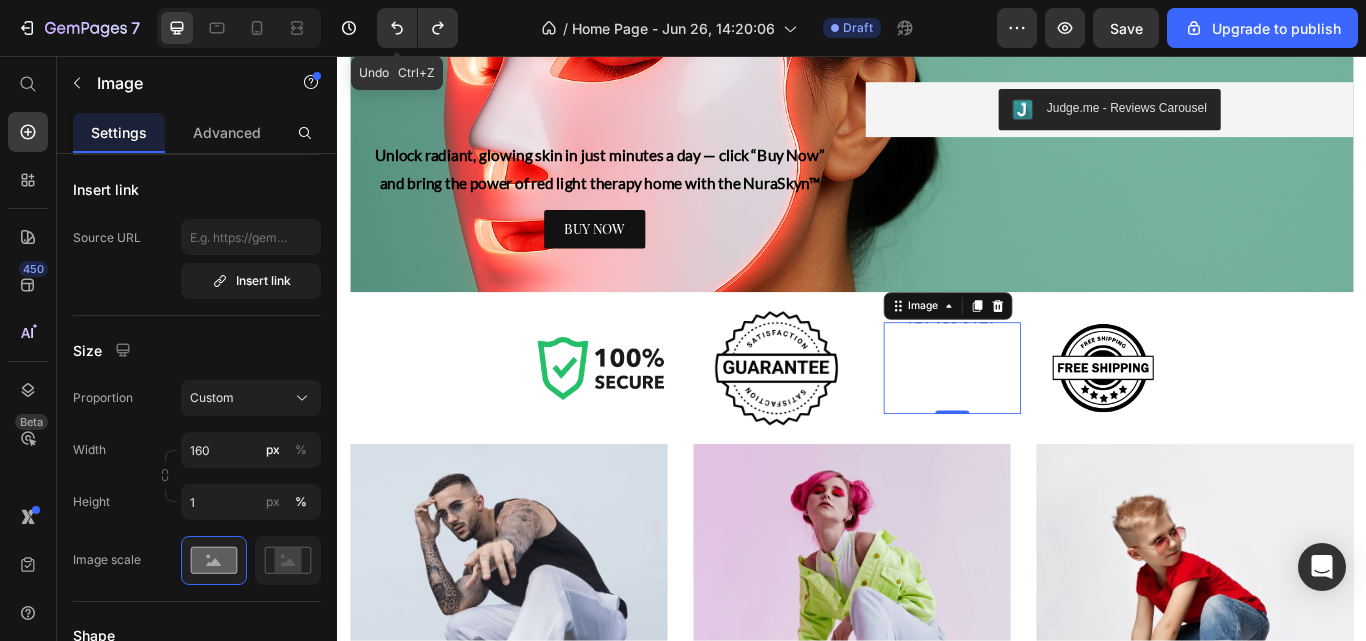 click 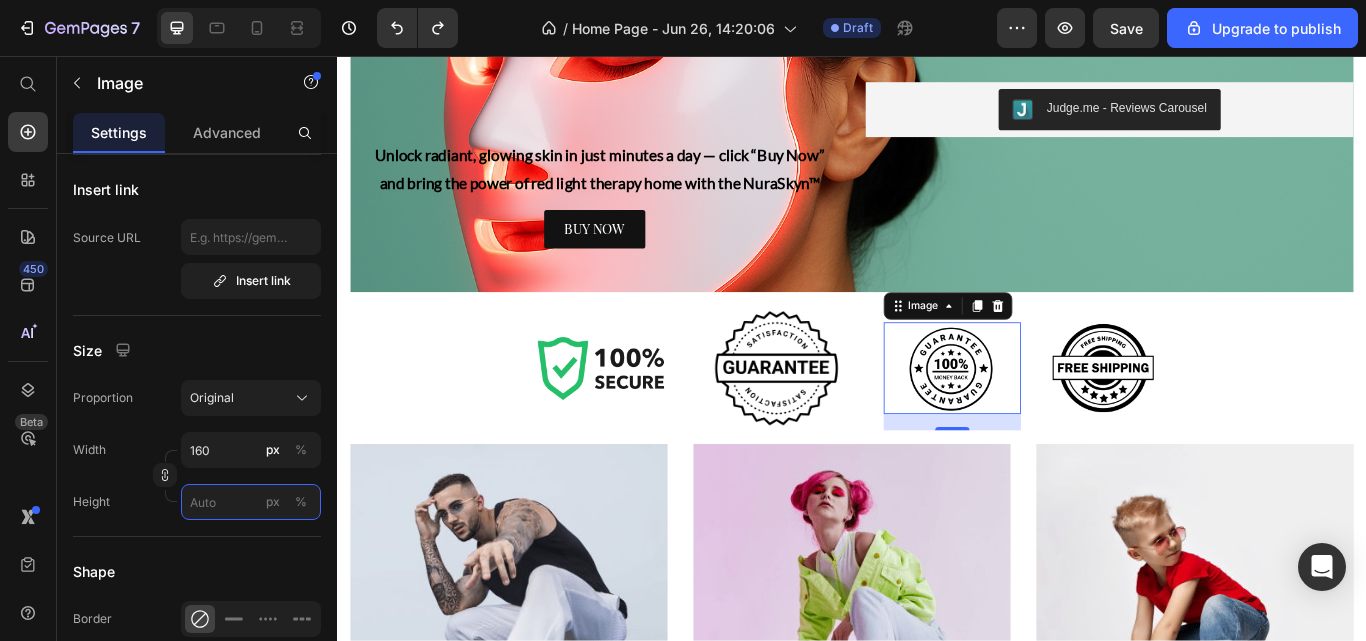 click on "px %" at bounding box center (251, 502) 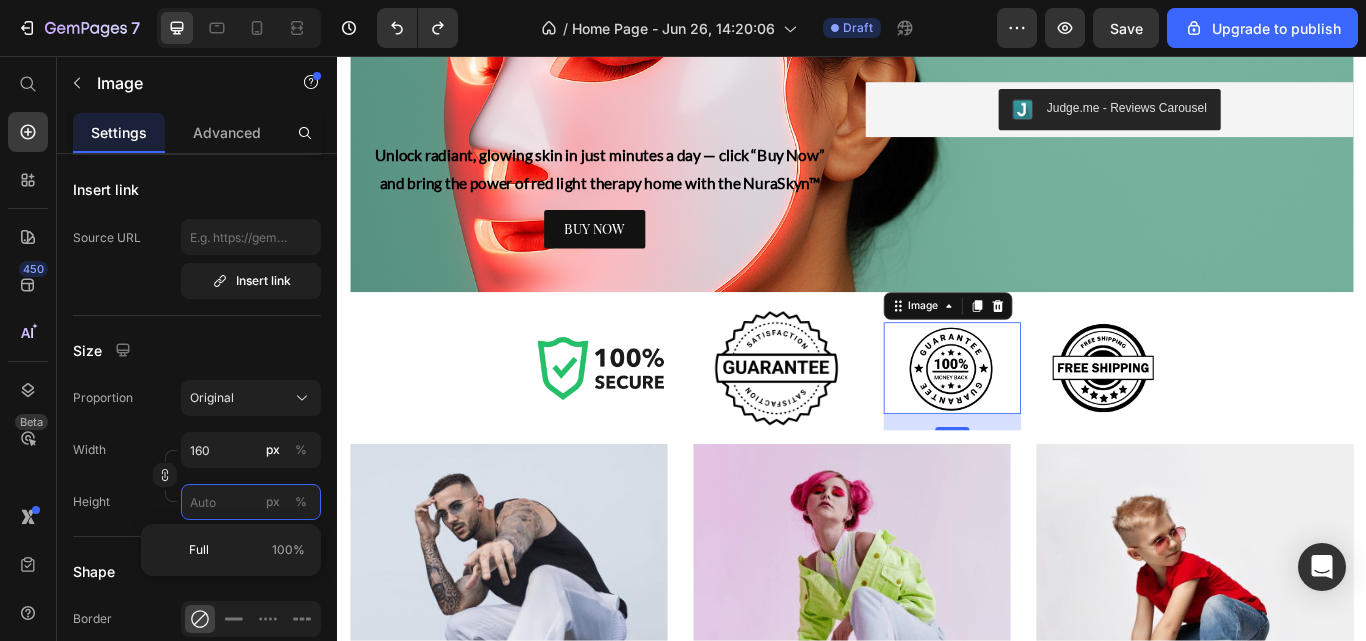 type 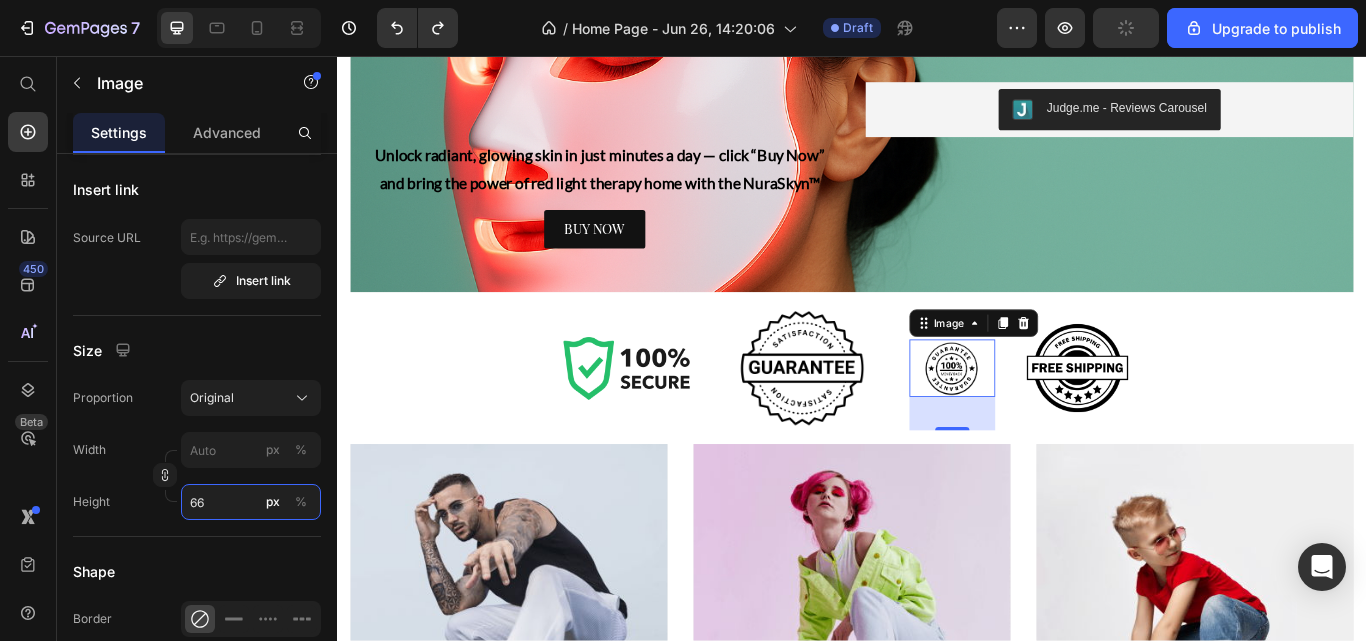 type on "67" 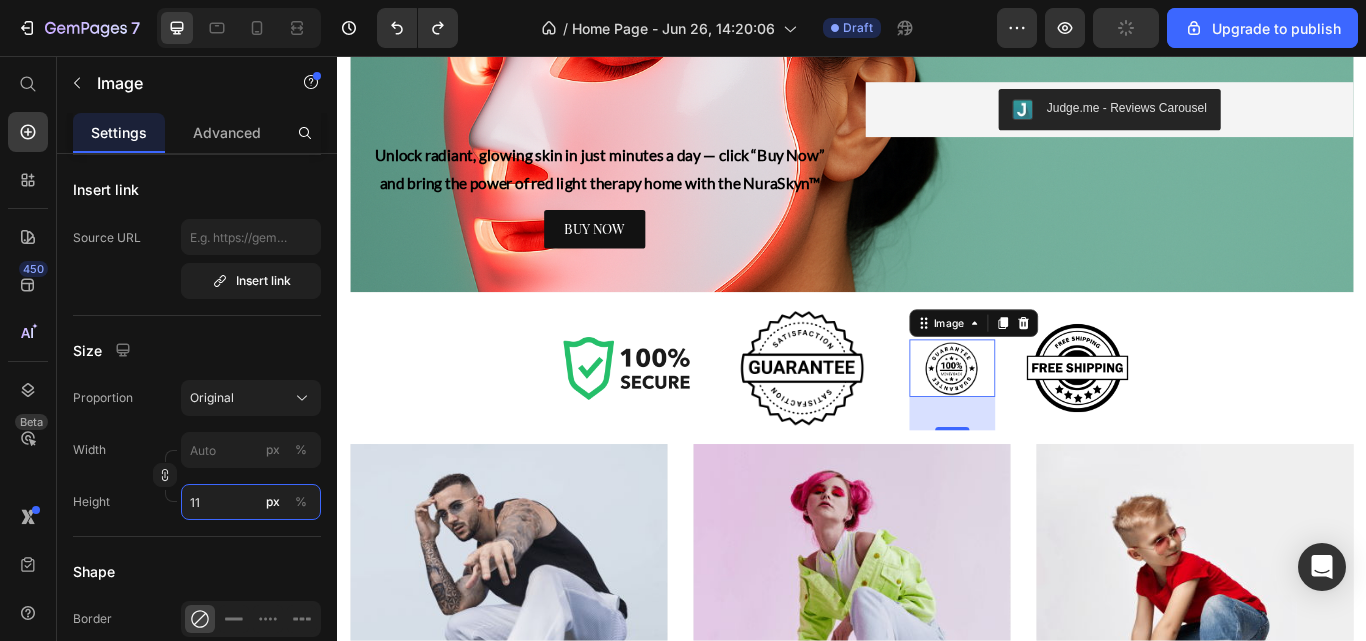 type on "12" 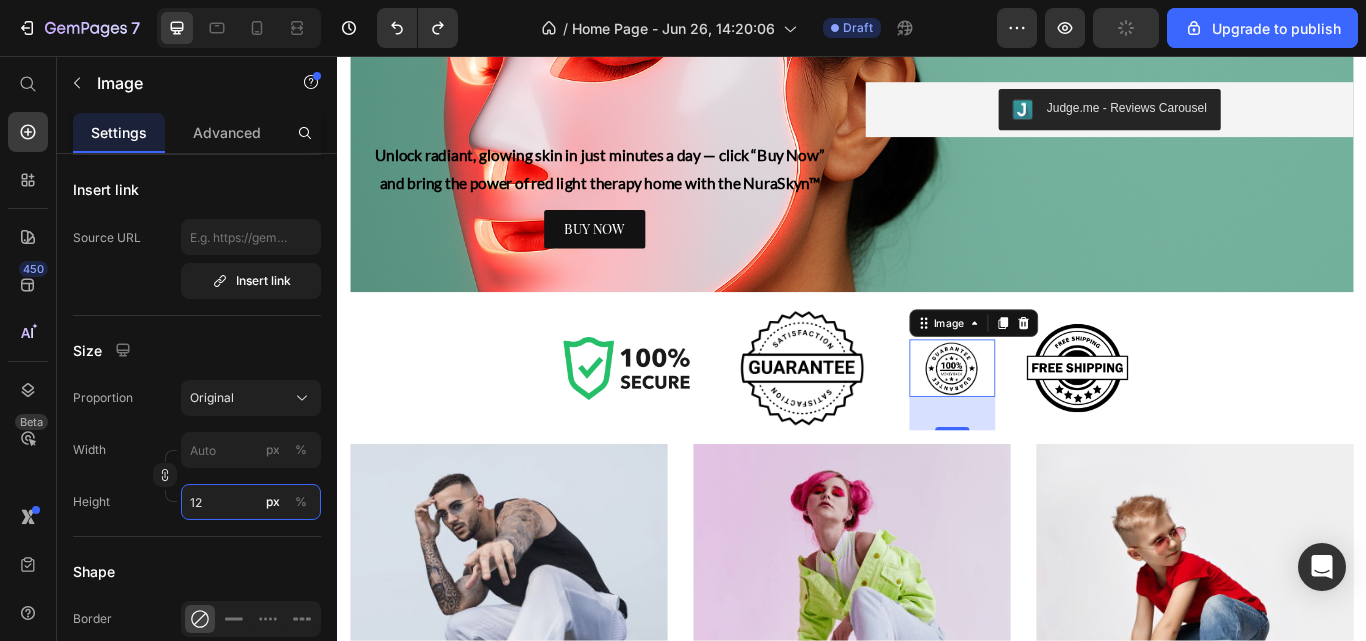 type 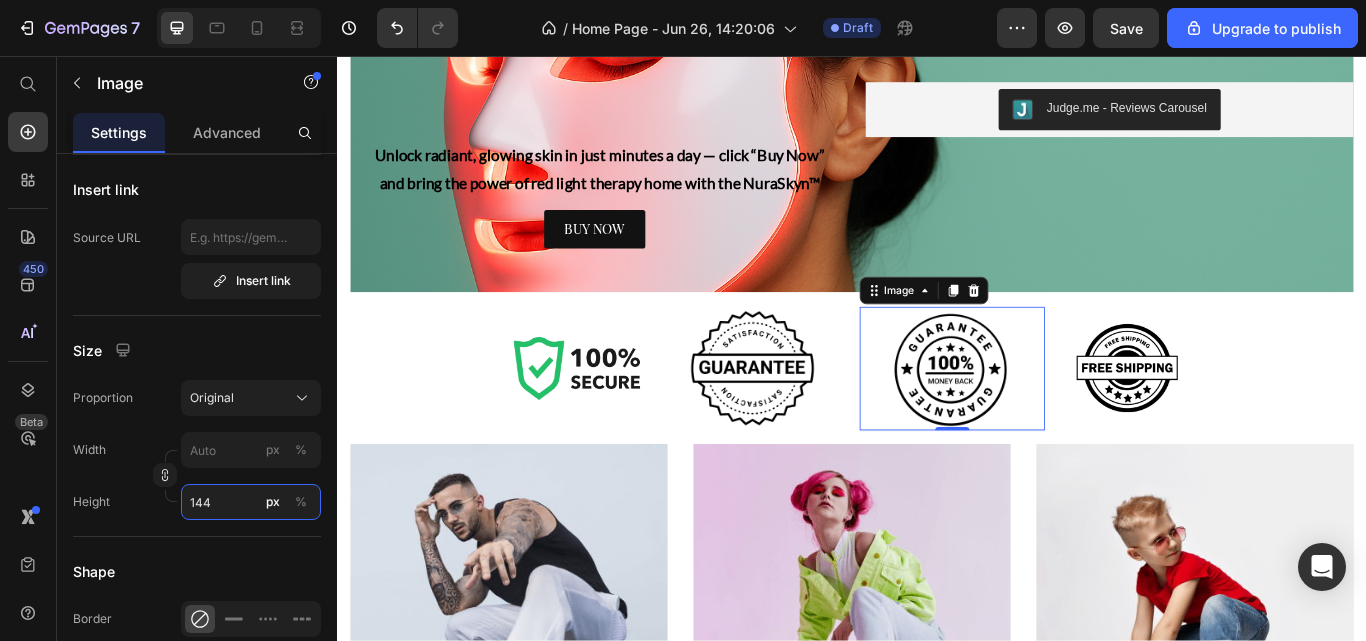 type on "145" 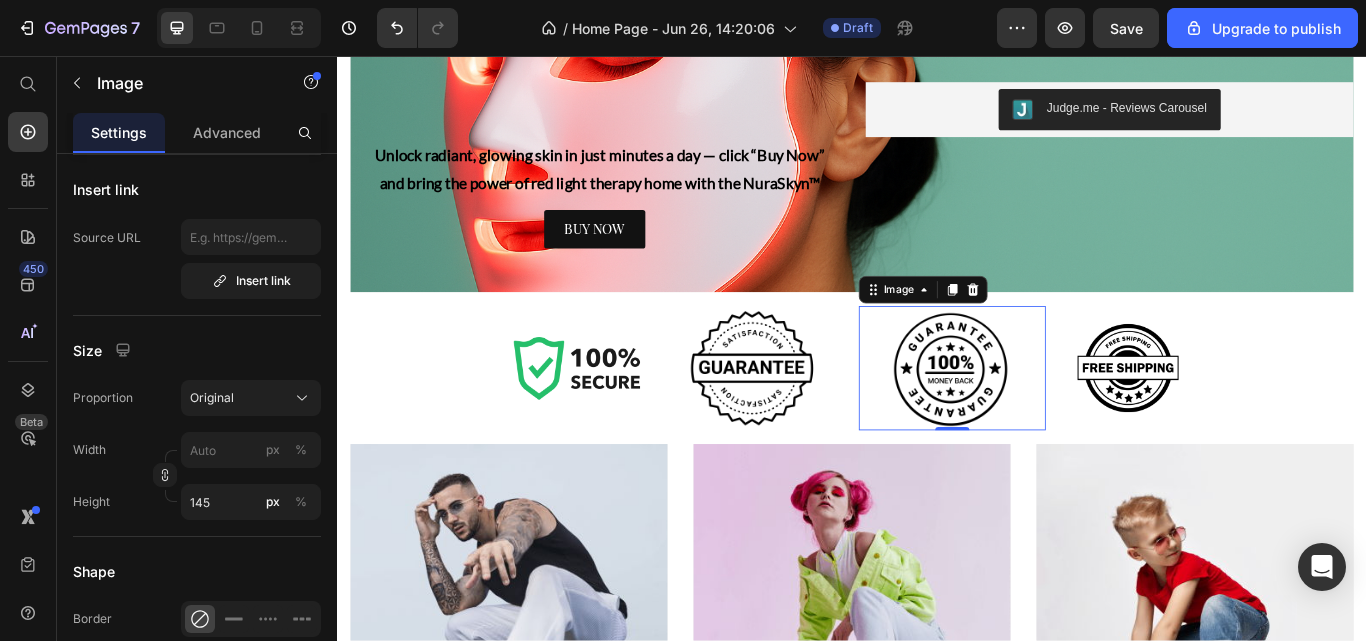 click on "Image Choose Image Upload Image https://cdn.shopify.com/s/files/1/0659/3370/5263/files/gempages_570130141452174488-2c939db9-5818-456d-b47c-b6747eba238e.png  or   Browse gallery  Preload Insert link Source URL  Insert link  Size Proportion Original Width px % Height 145 px % Shape Border Corner Shadow Align SEO Alt text Alt Image Image title Image Title" at bounding box center [197, 434] 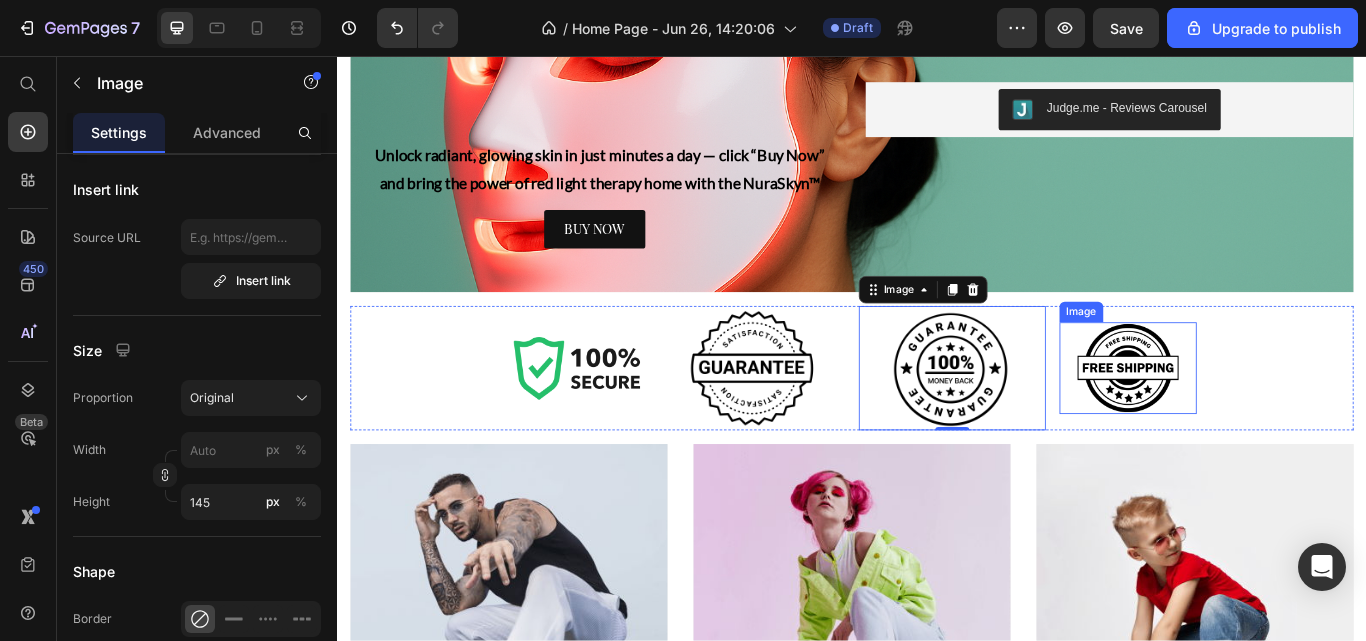 click at bounding box center (1259, 420) 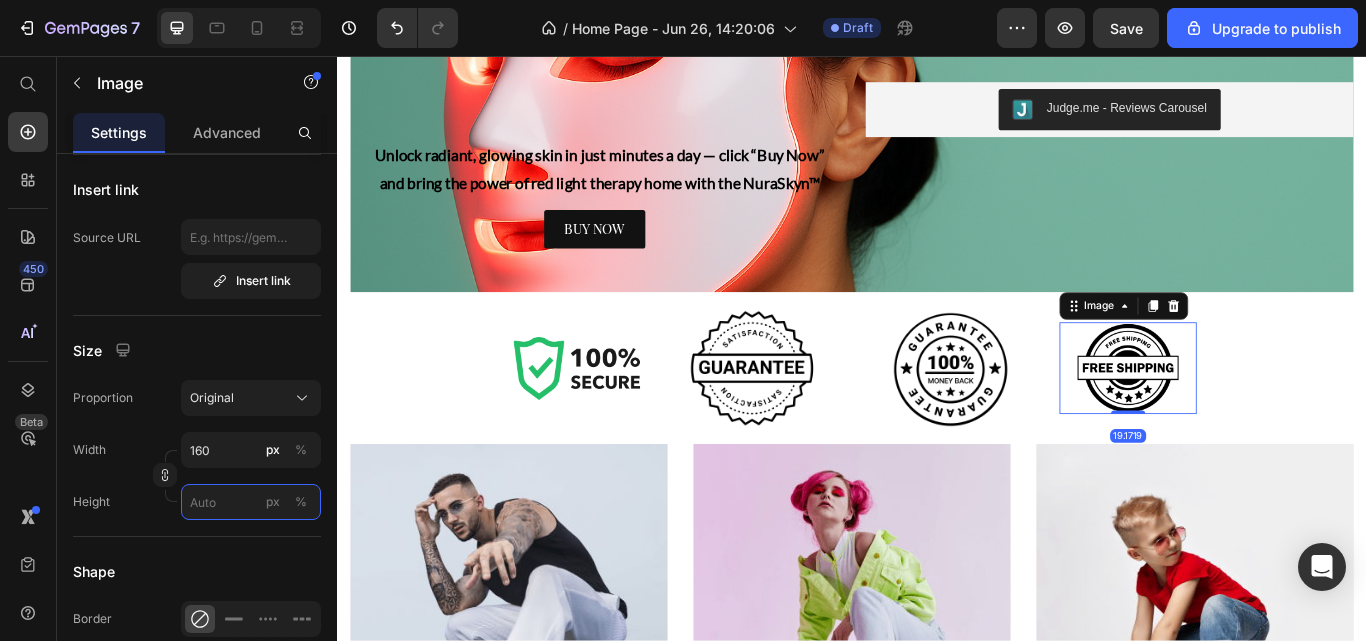 click on "px %" at bounding box center [251, 502] 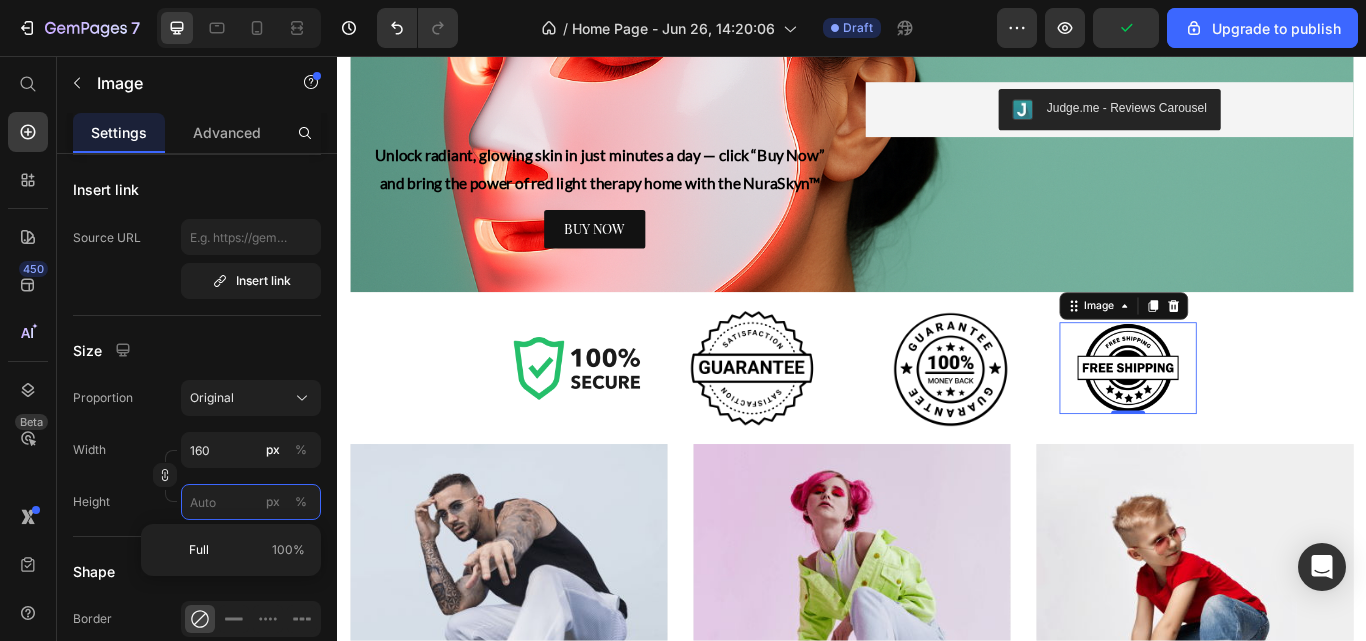 type on "1" 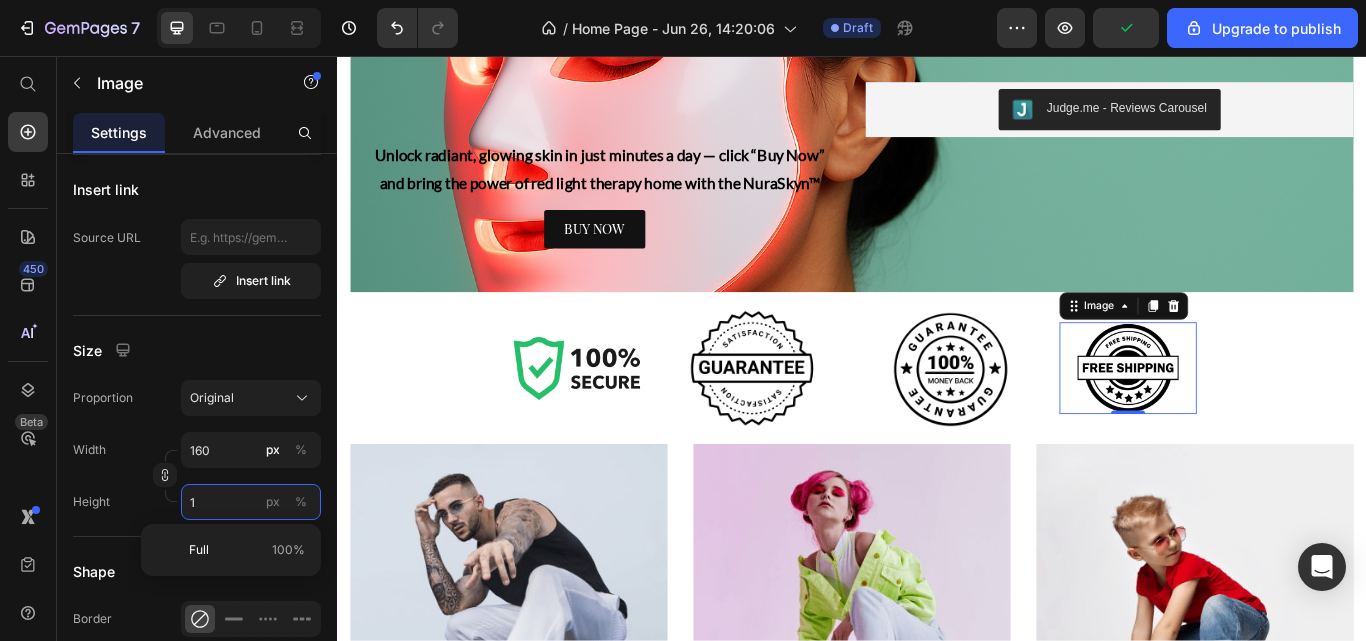 type 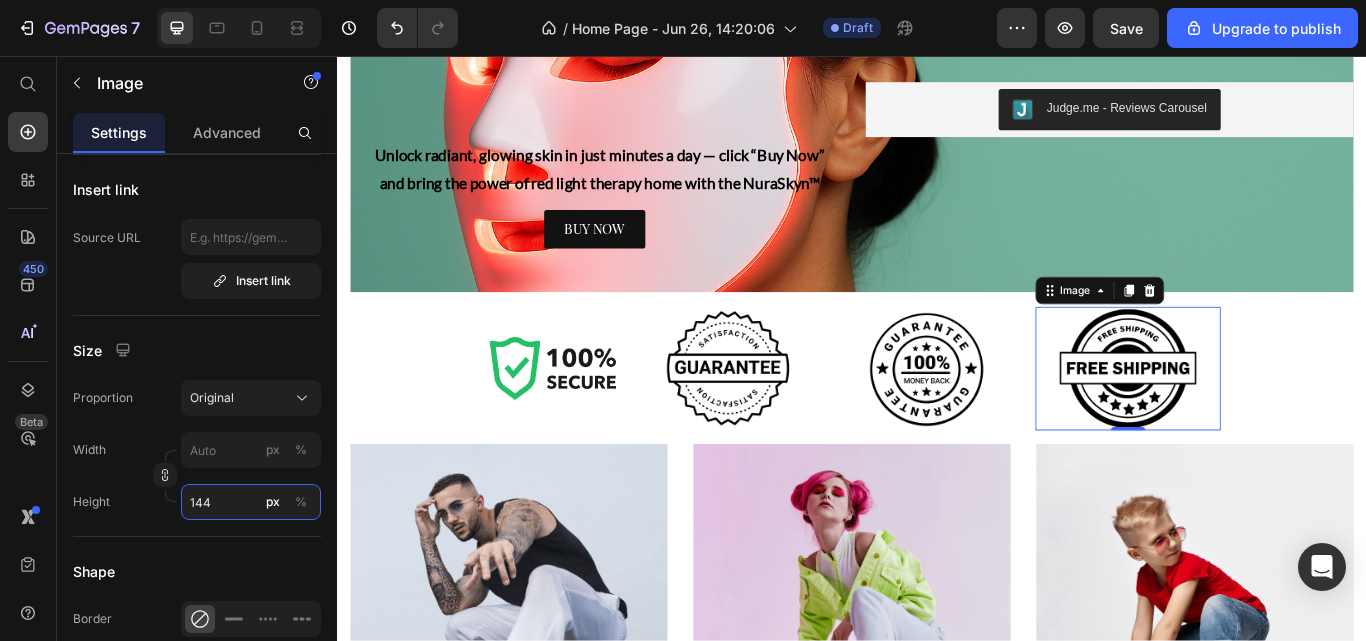 type on "145" 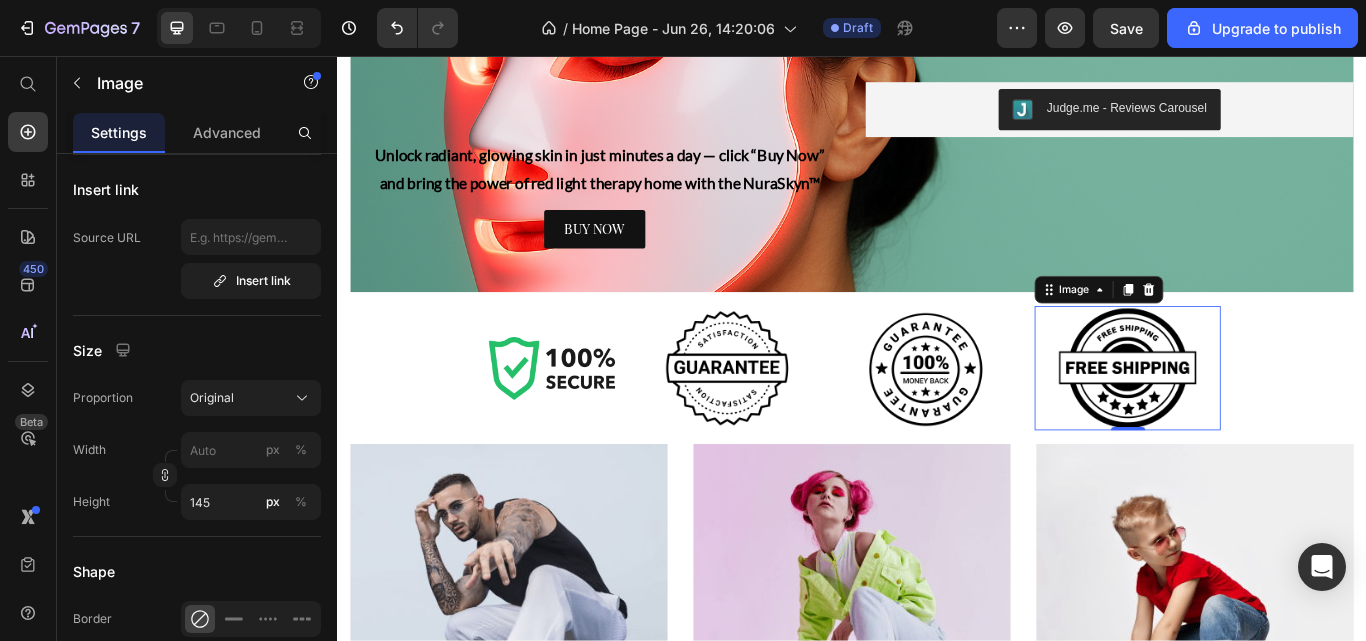 click on "Image Choose Image Upload Image https://cdn.shopify.com/s/files/1/0659/3370/5263/files/gempages_570130141452174488-f254a7d0-924f-444d-9dfd-2cc950ebe31f.png  or   Browse gallery  Preload Insert link Source URL  Insert link  Size Proportion Original Width px % Height 145 px % Shape Border Corner Shadow Align SEO Alt text Alt Image Image title Image Title" at bounding box center [197, 434] 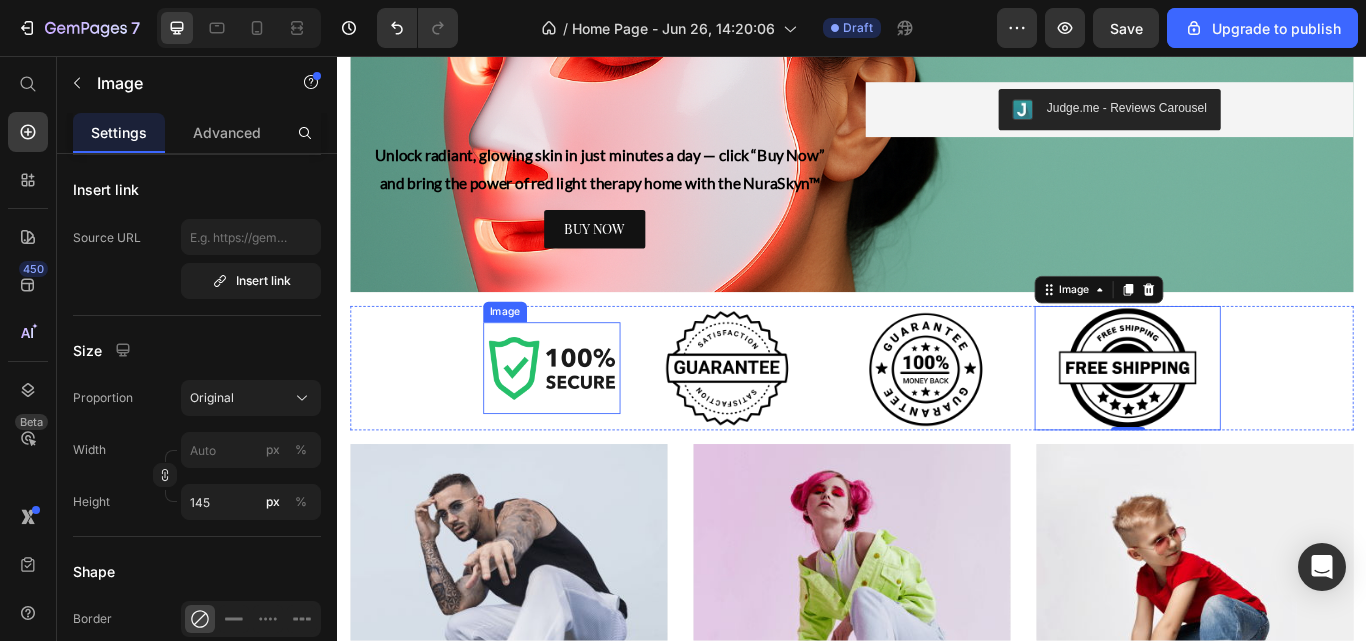 click at bounding box center [587, 420] 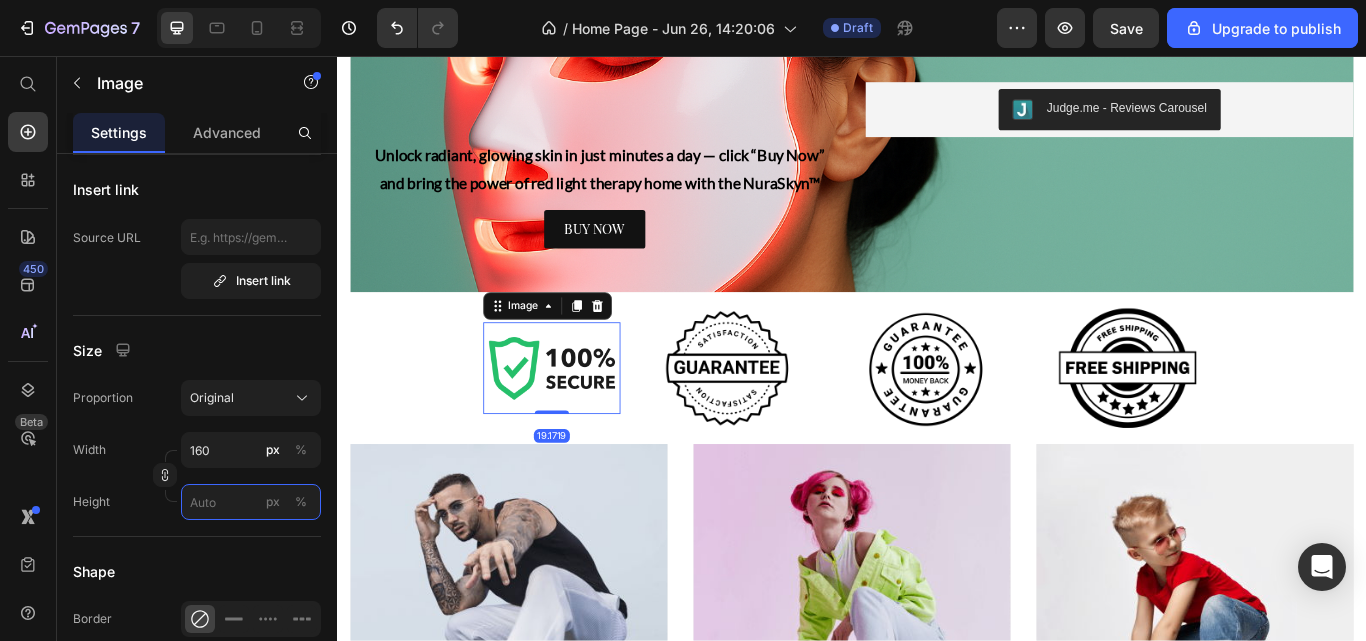 click on "px %" at bounding box center [251, 502] 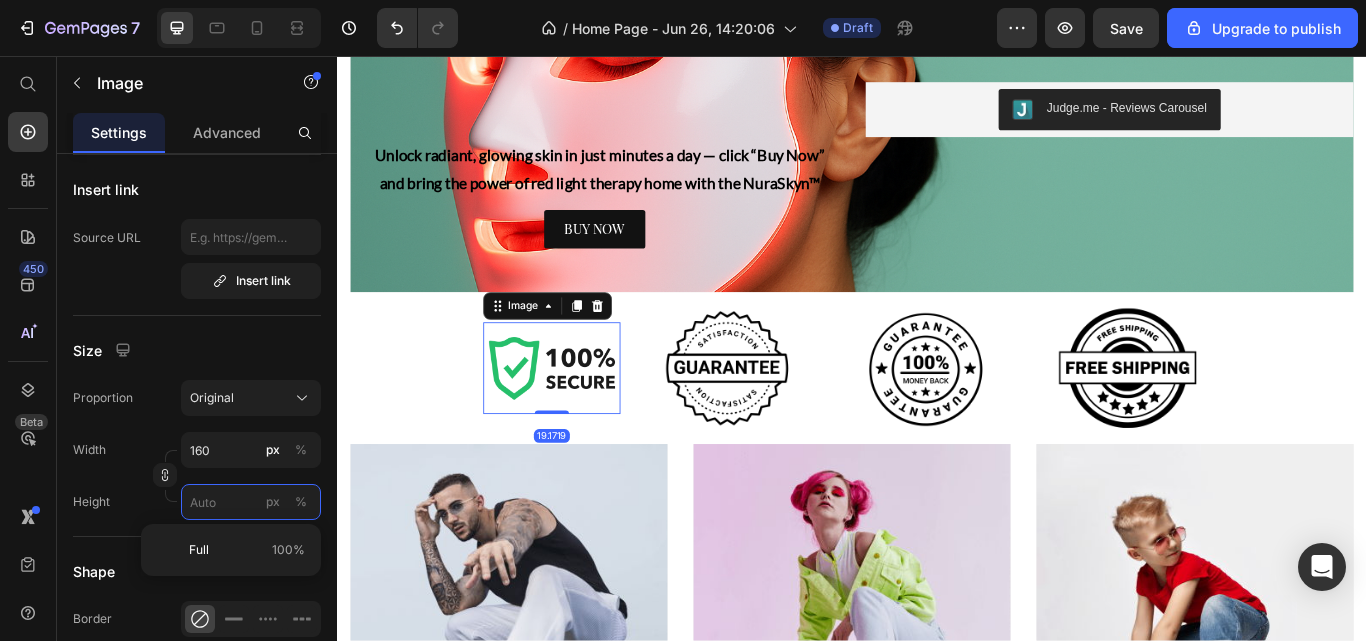 type 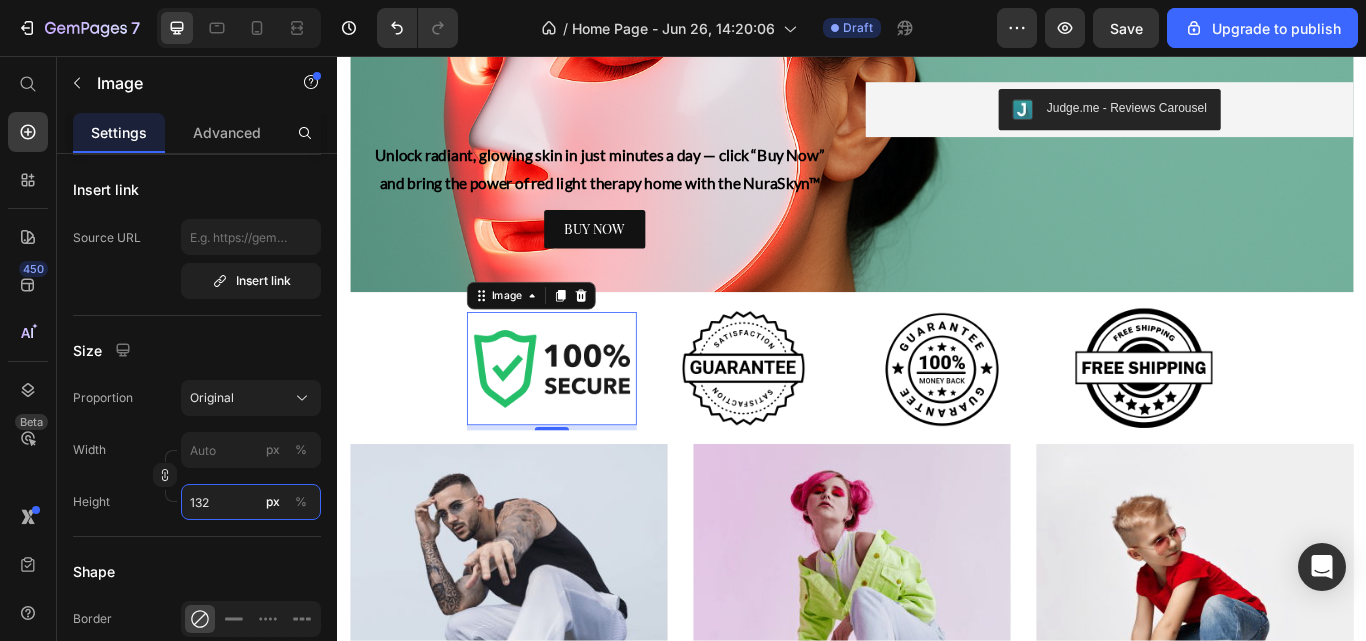 type on "133" 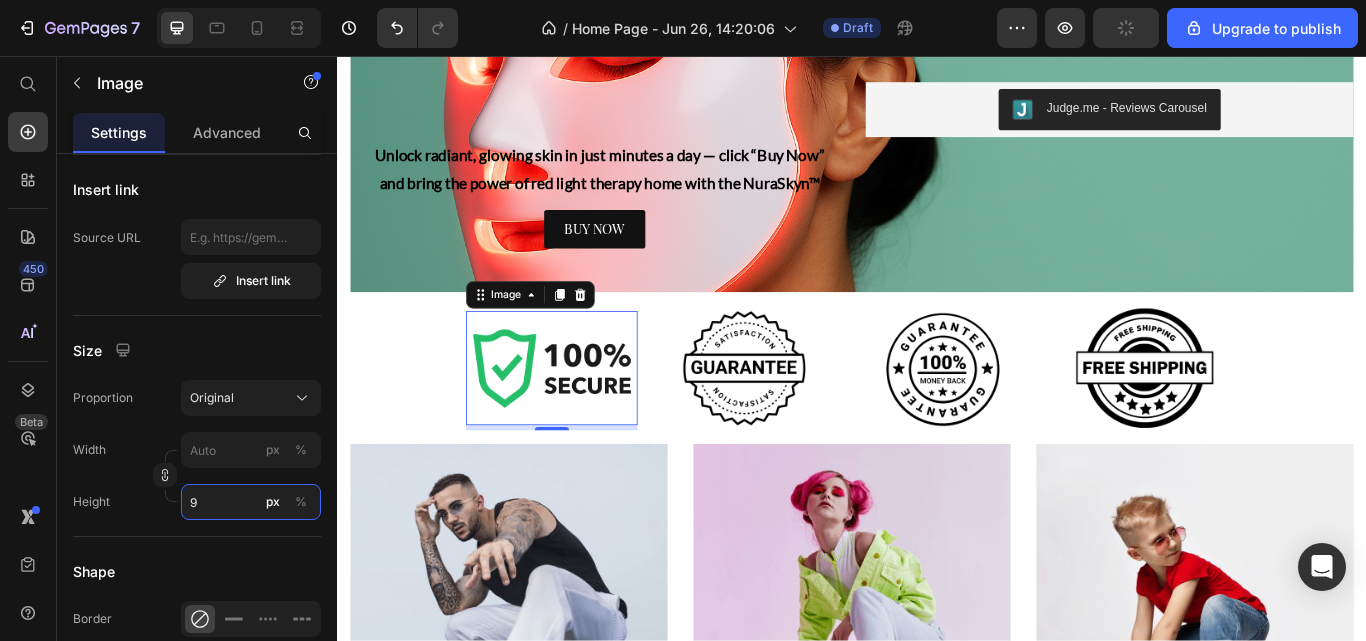 type on "10" 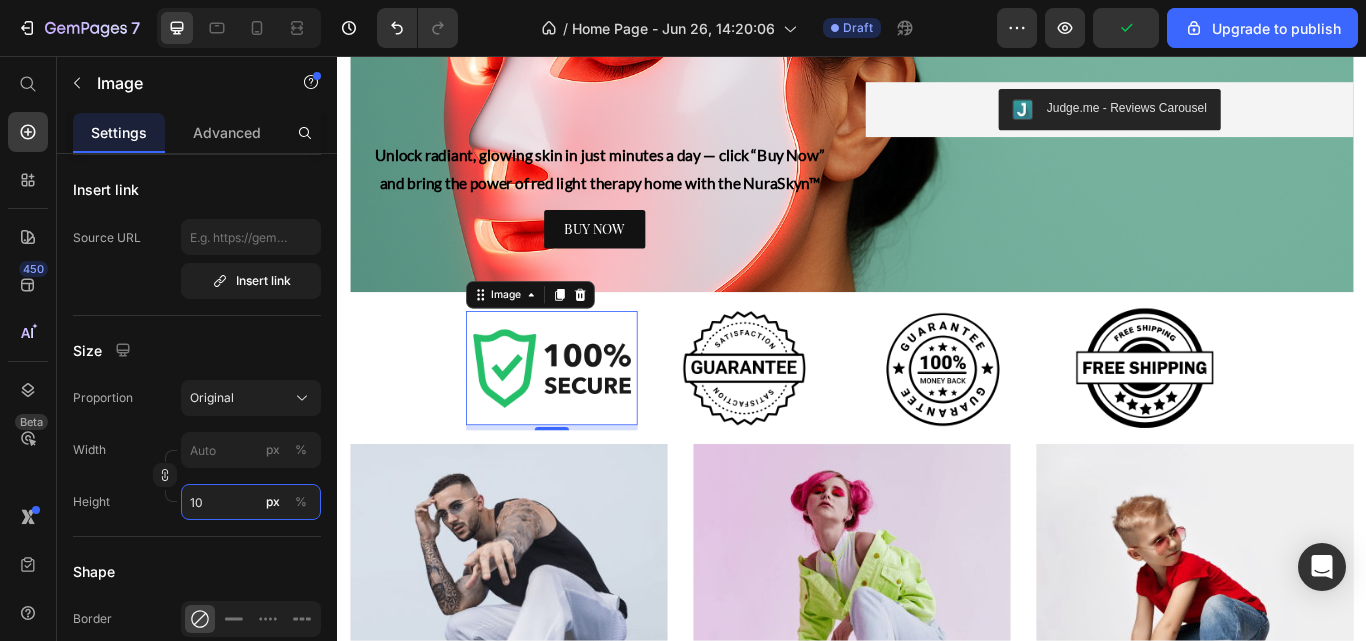 type 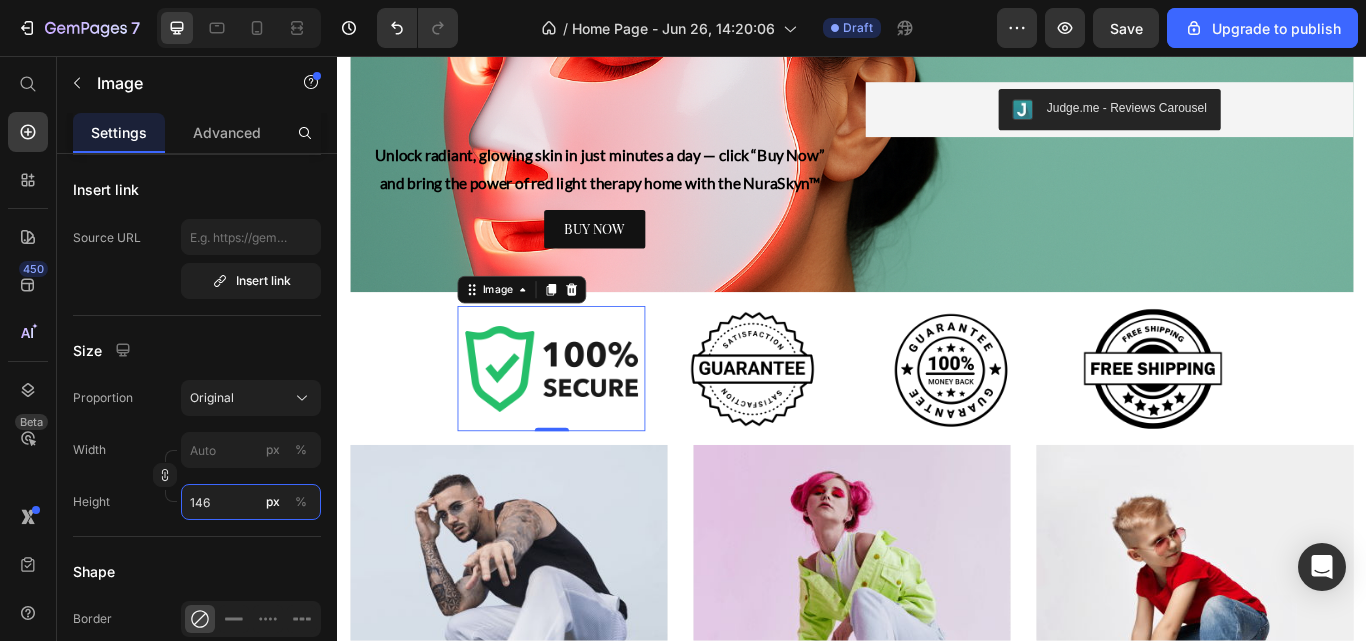 type on "145" 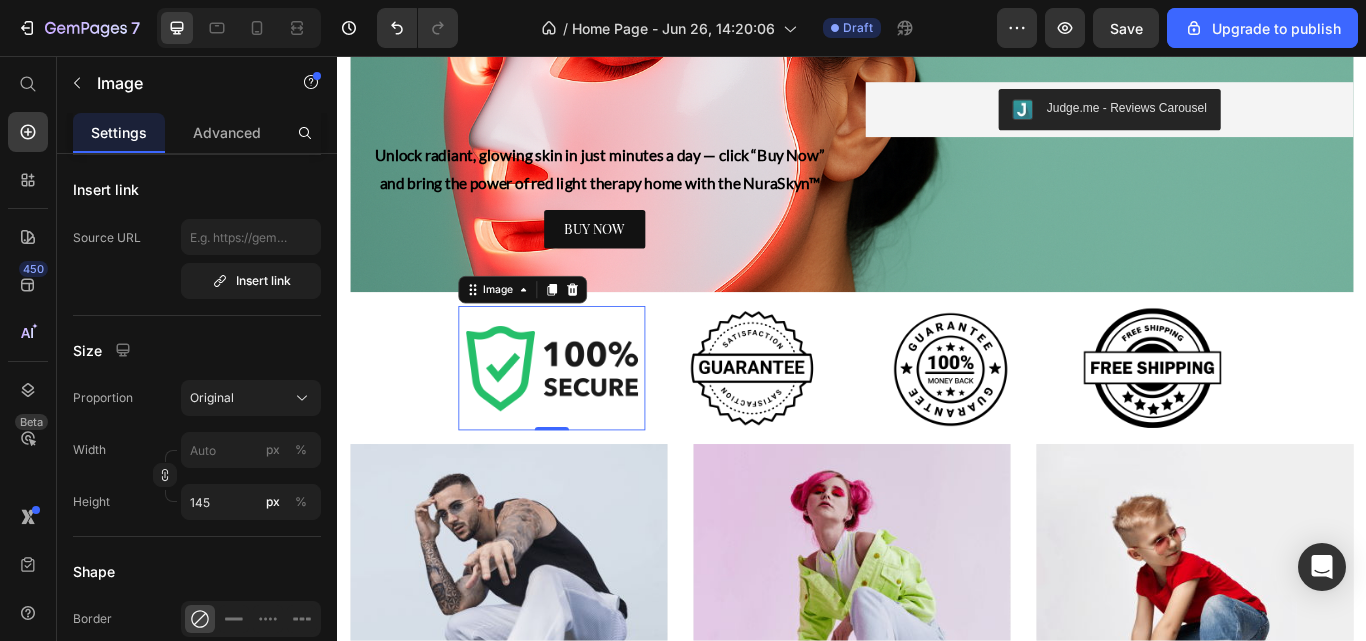 click on "Size Proportion Original Width px % Height 145 px %" 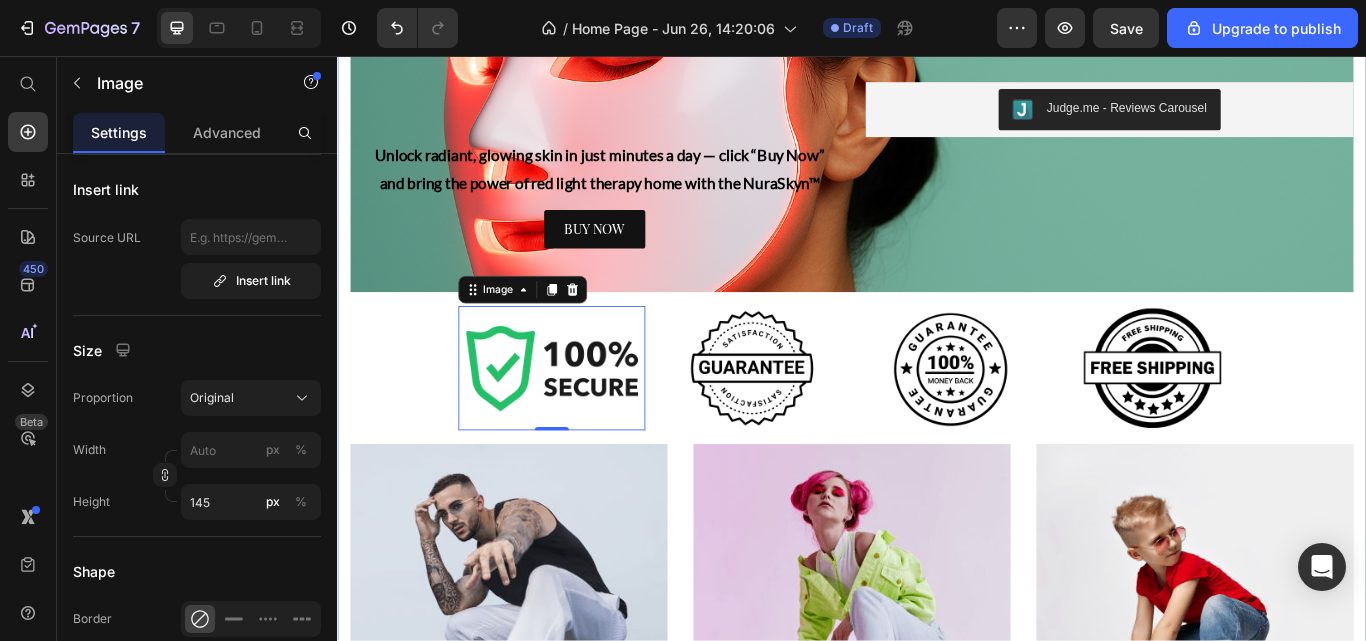 click on "From Breakouts to Brilliance Heading See results in as little as 2 weeks Text Block Image Image Row Why Thousands Love NuraSkyn™ Heading Clinically-Proven Wavelengths Heading Clinically backed and dermatologist-recommended, the NuraSkyn™ uses advanced LED technology proven to boost collagen, calm inflammation, and deliver visible results — safely and effectively. Text Block Visible Results In 4 Weeks Heading Reveal smoother skin, fewer breakouts, and a lasting glow — all without leaving home. Your spa-level results start right where you are. Text Block Row Save Hundreds vs Spa Visit Heading Why spend $200 or more on a single facial or spa visit? With the NuraSkyn™, you own the same skin-rejuvenating technology — and use it daily — for less than the price of just two treatments. Glow on your terms, anytime. Text Block Verified 5-Stars Reviews Heading Text Block Row 15 to 20 Minutes A Day Heading Text Block Glow Guarantee Heading Text Block Row NuraSkyn™ Heading Text Block BUY NOW Button Image" at bounding box center (937, -203) 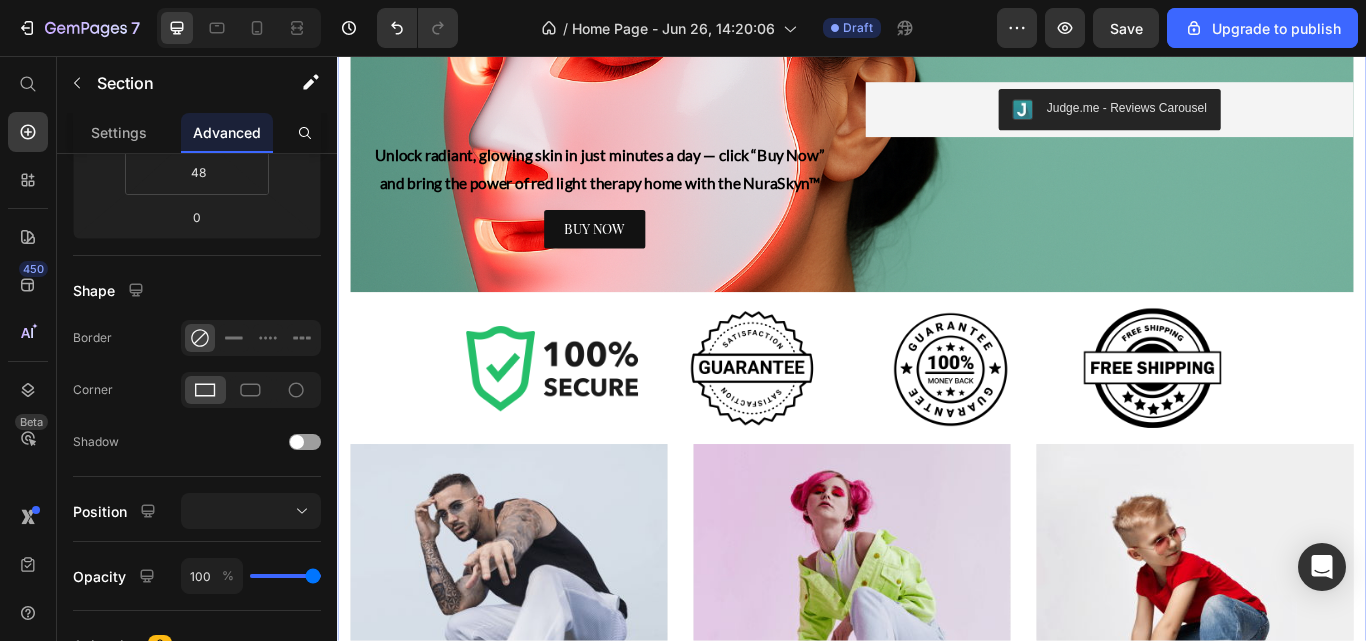 scroll, scrollTop: 0, scrollLeft: 0, axis: both 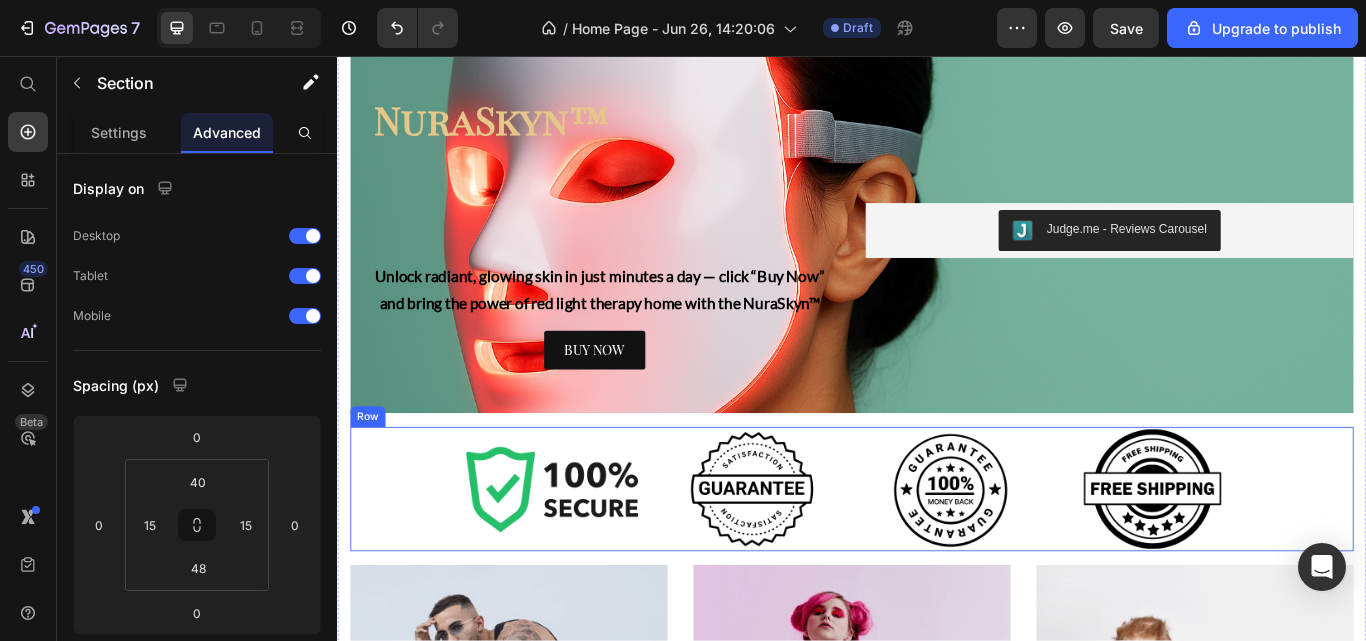 click on "Image Image Image Image Row" at bounding box center [937, 561] 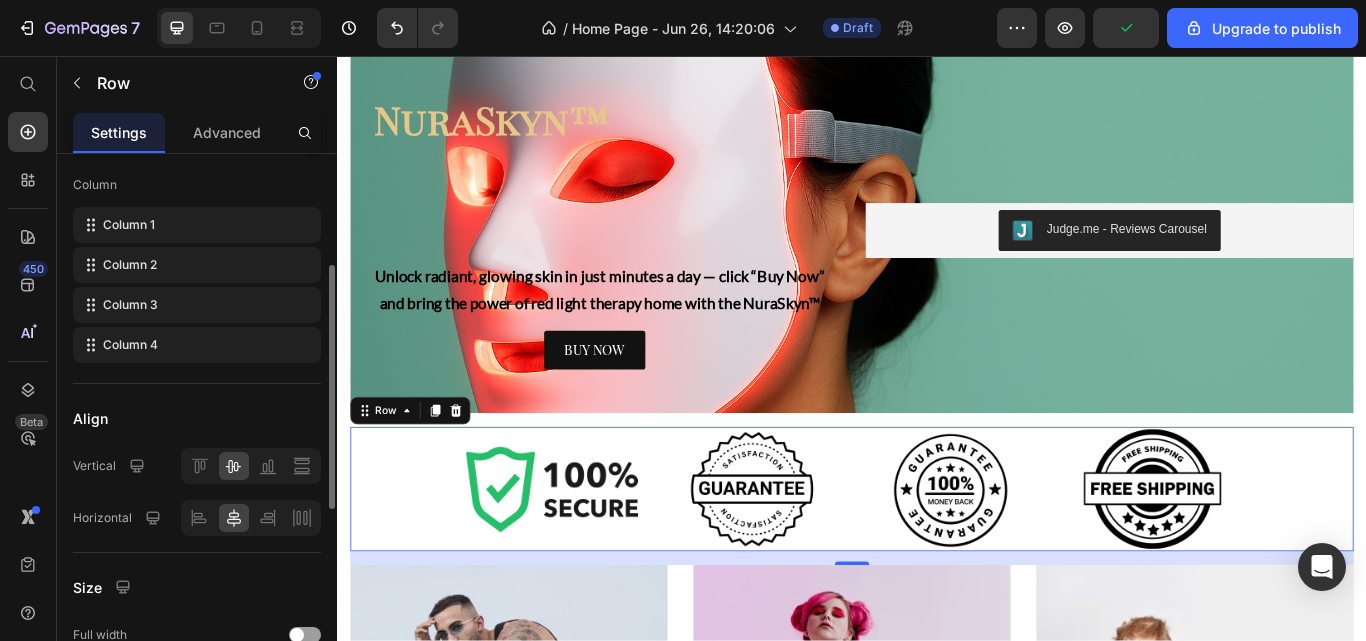 scroll, scrollTop: 263, scrollLeft: 0, axis: vertical 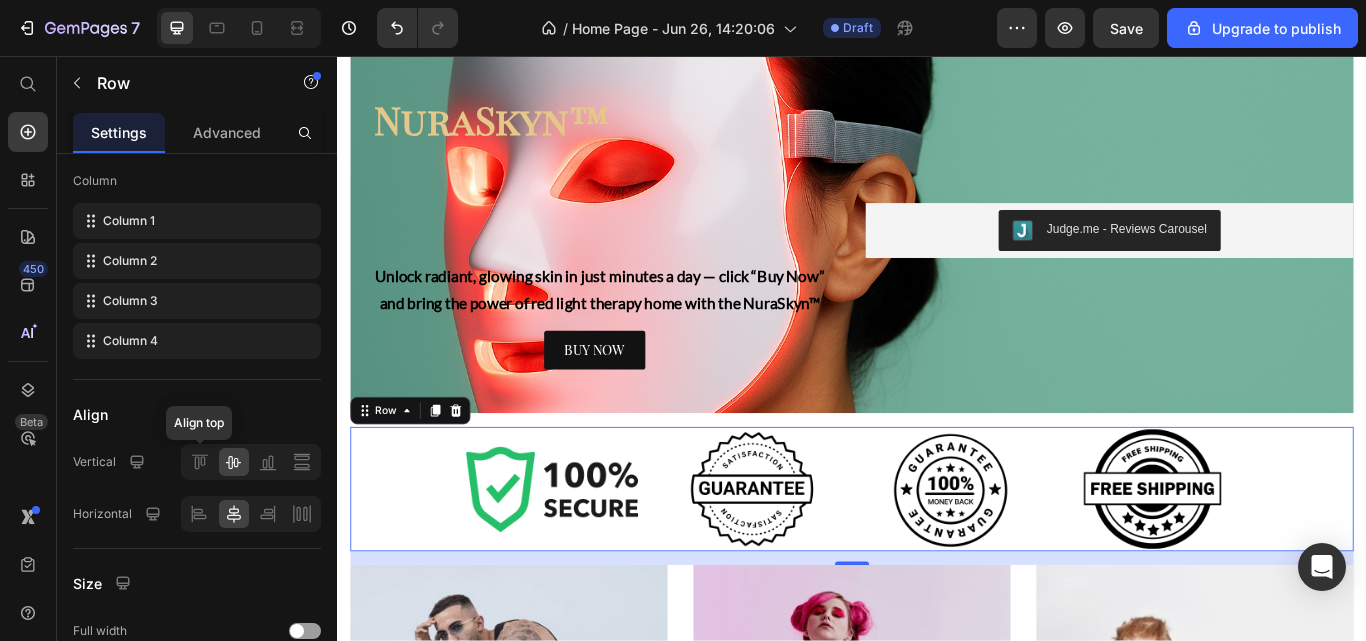 click 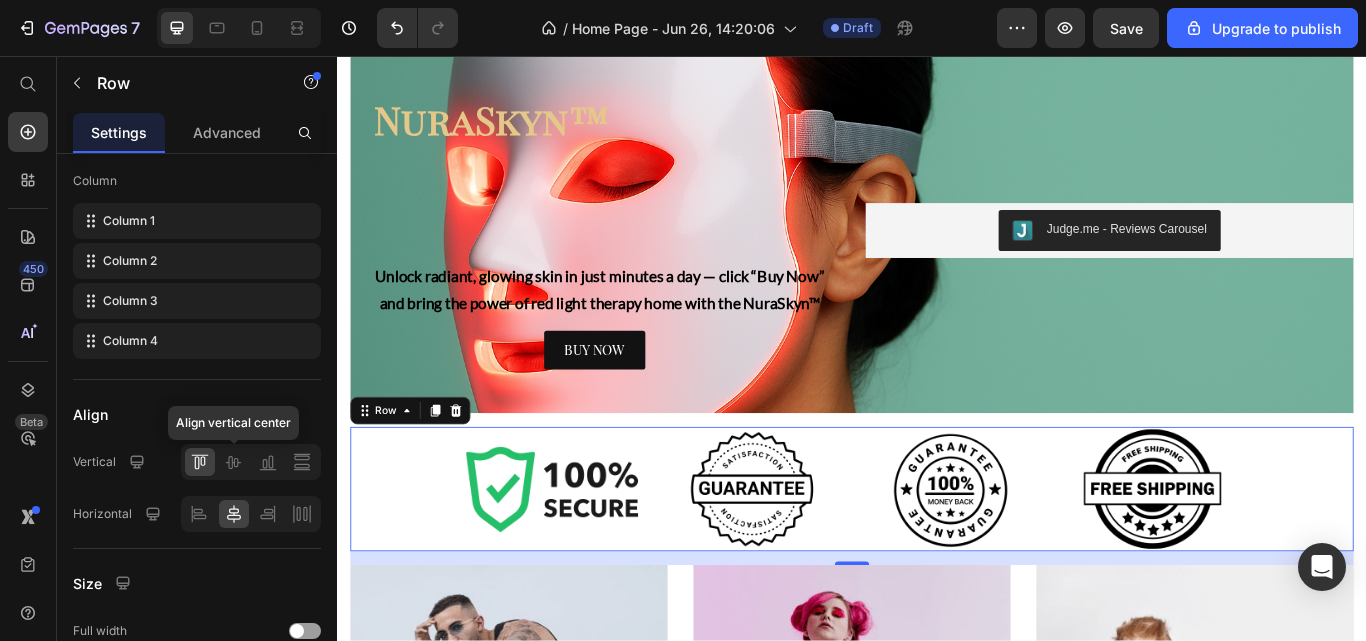 click 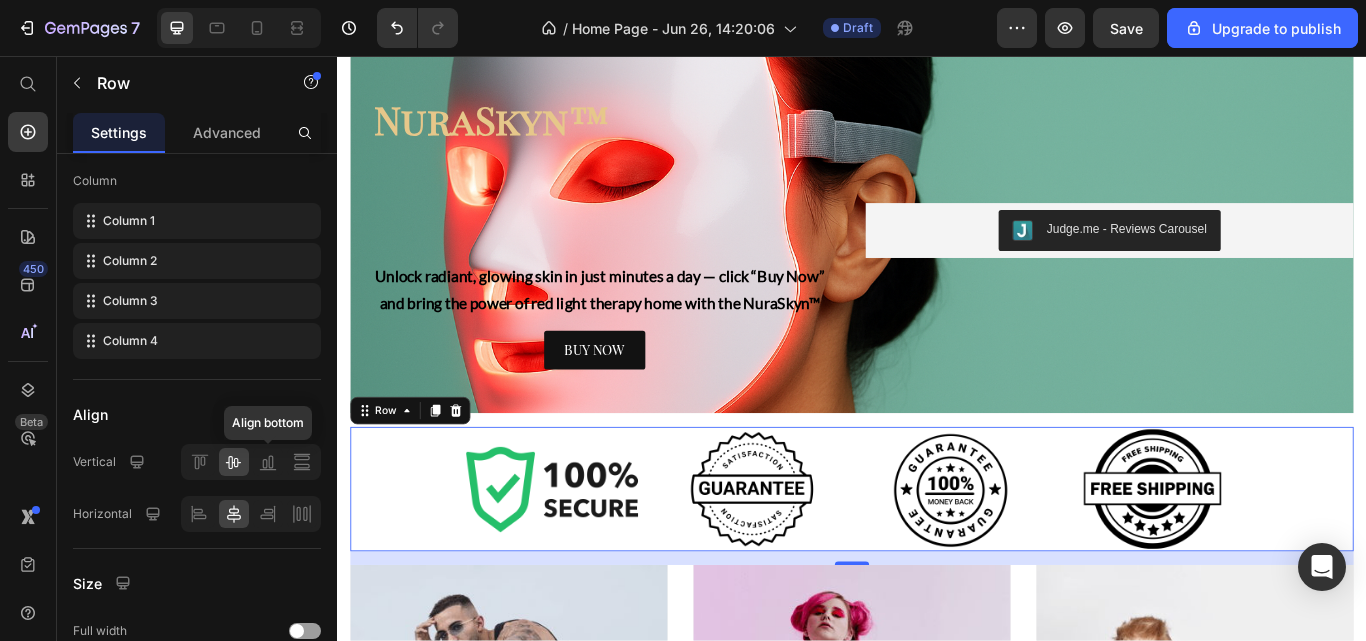 click 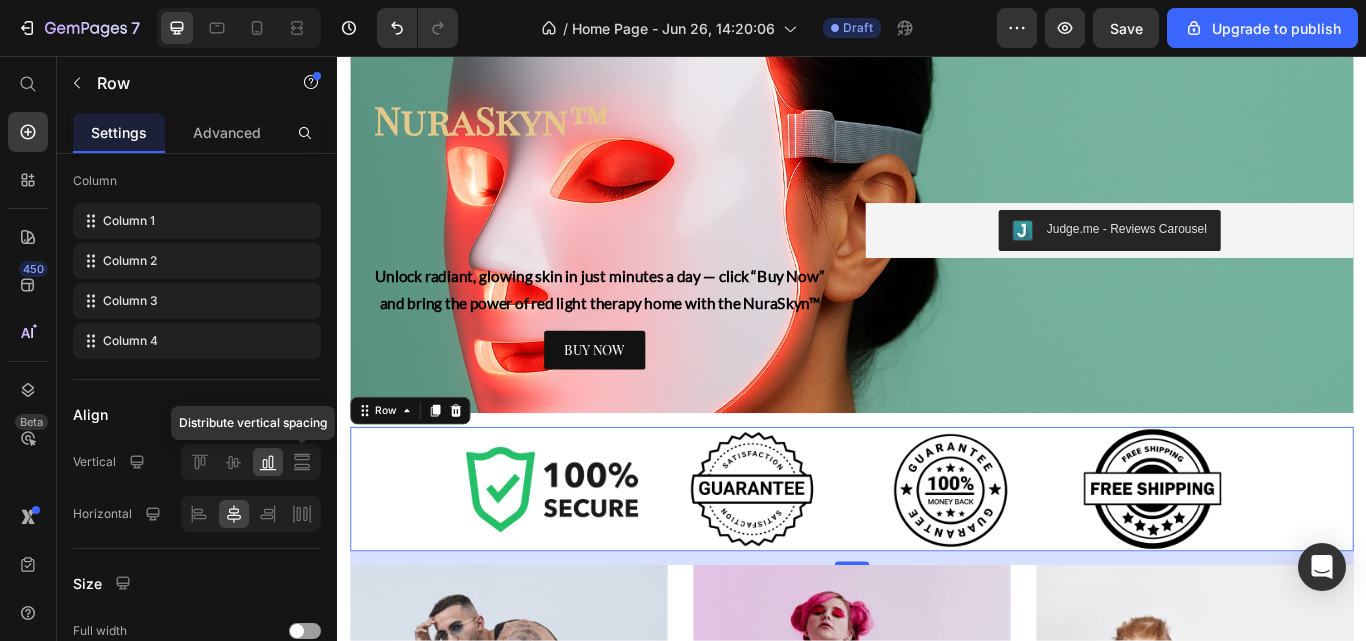 click 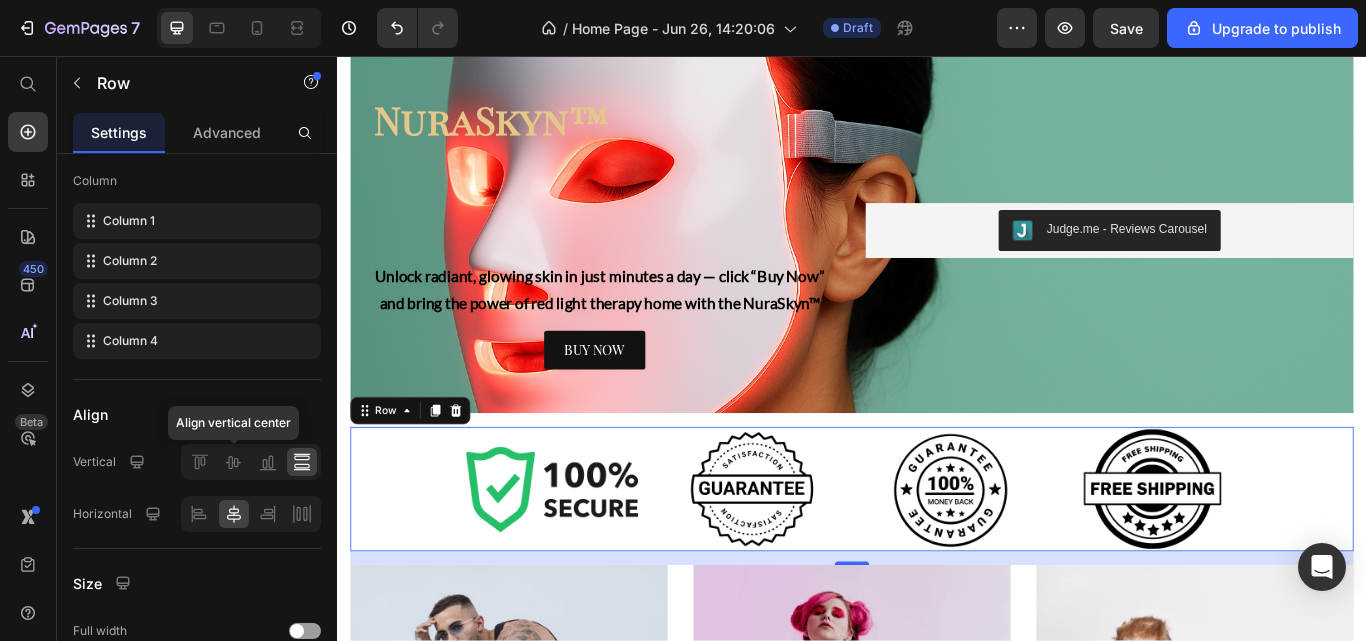 click 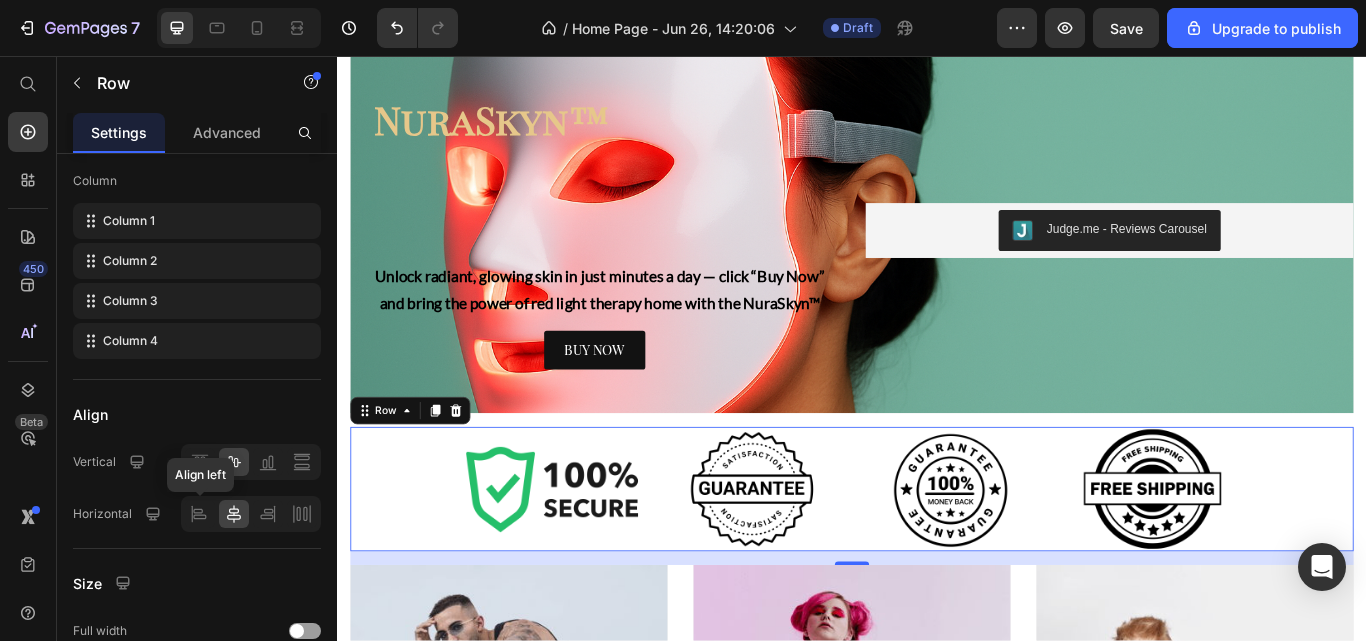 click 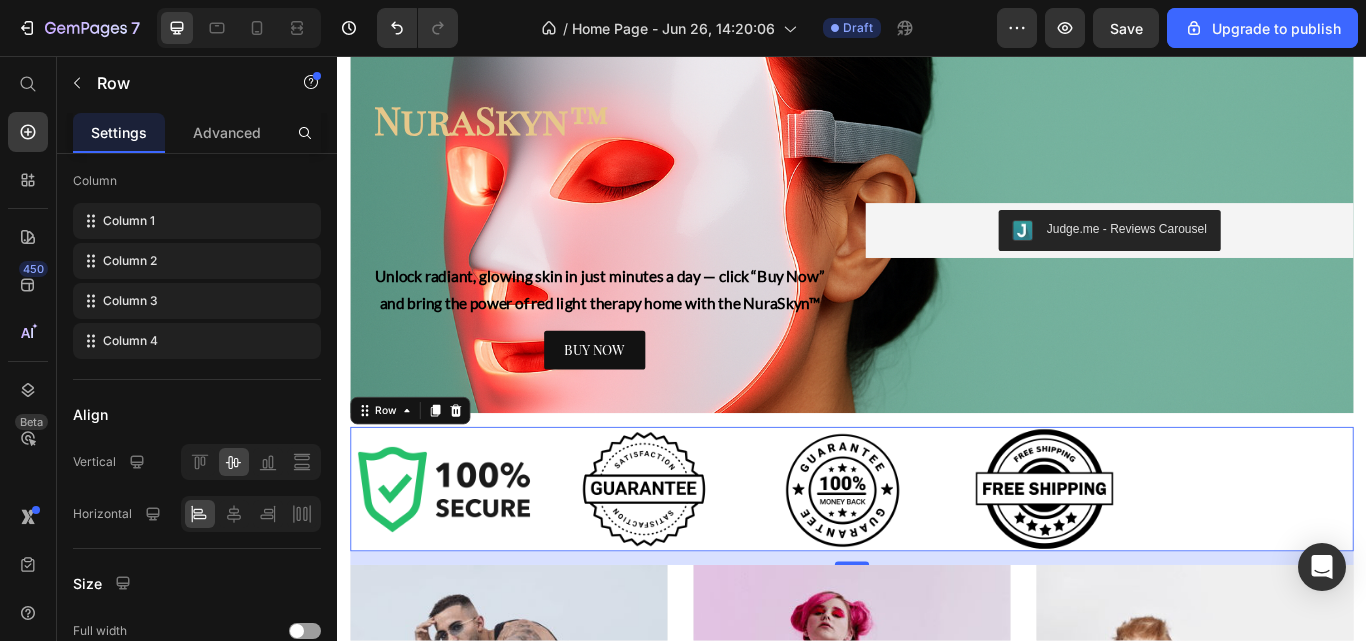 click 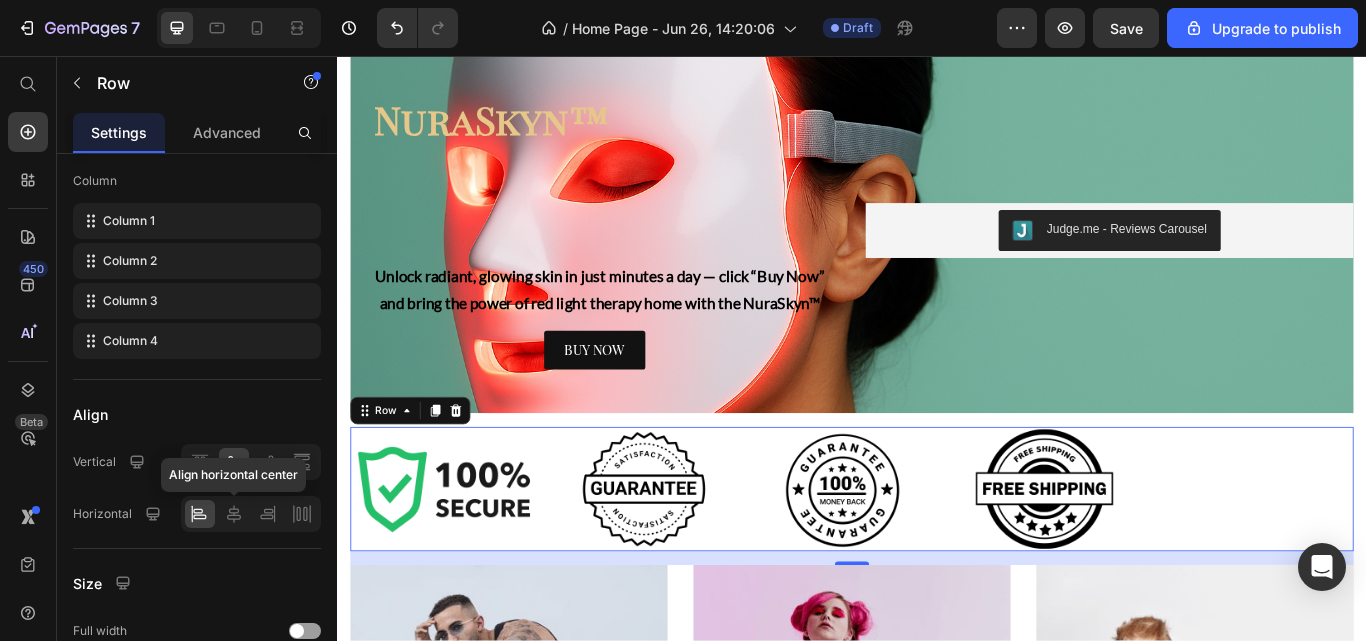 click 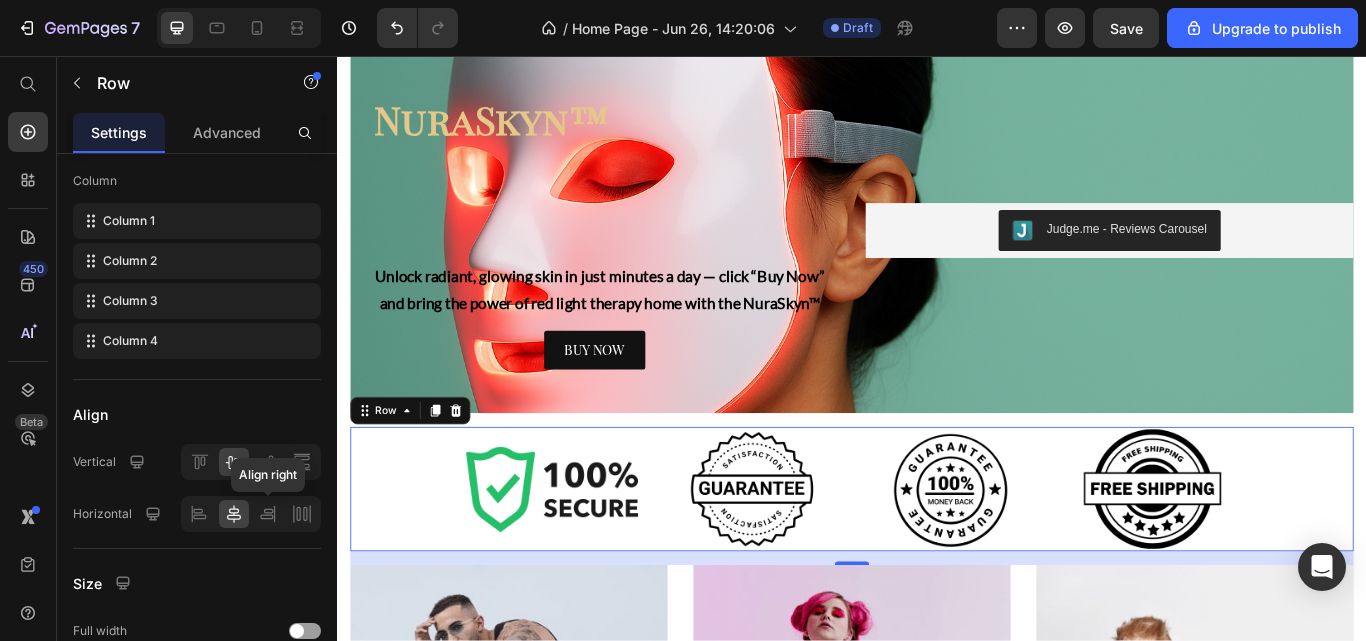 click 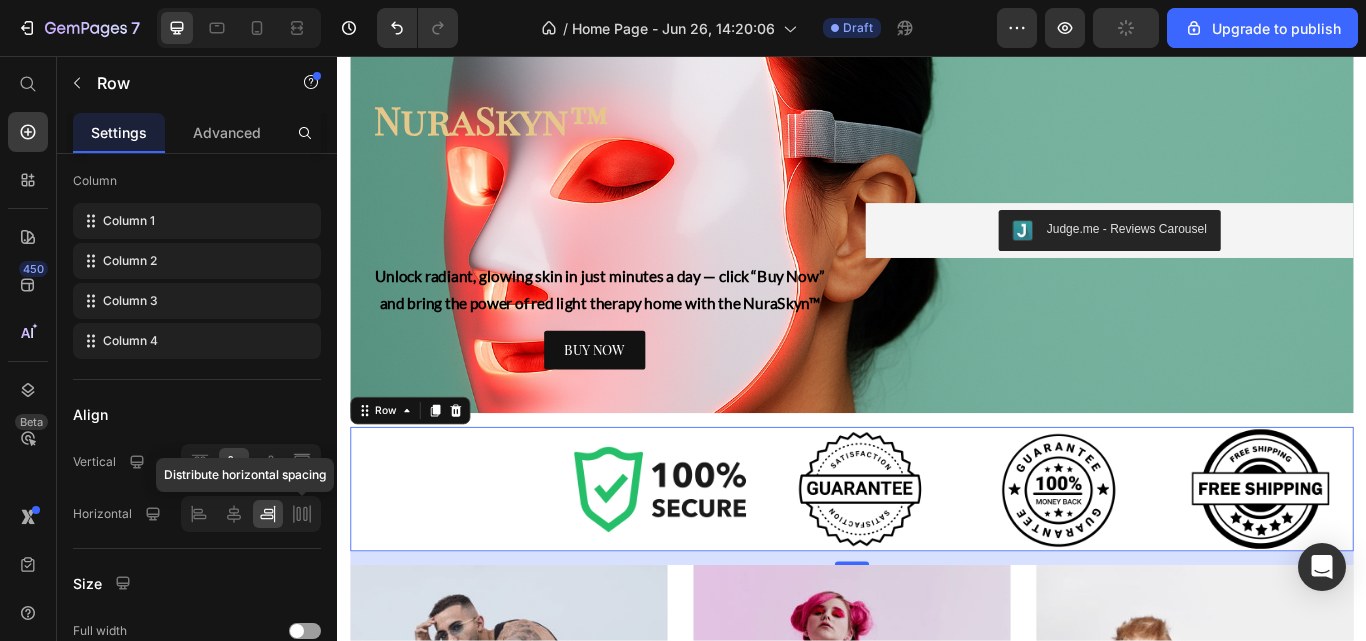 click 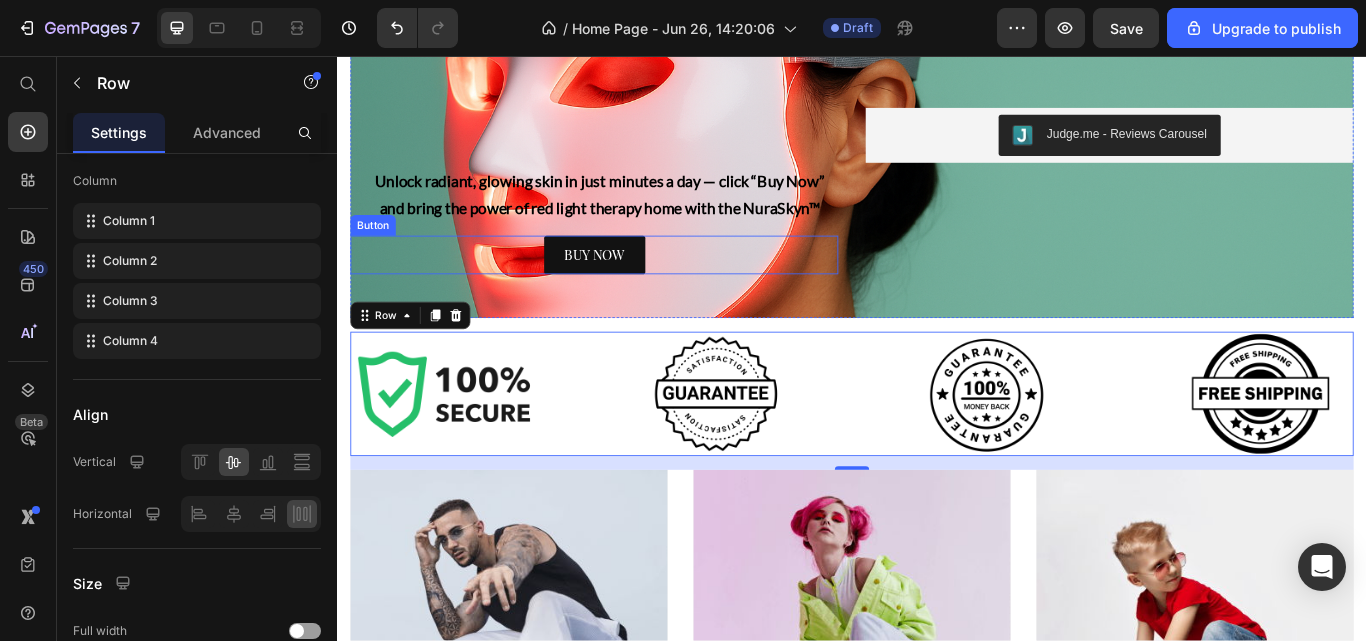 scroll, scrollTop: 2438, scrollLeft: 0, axis: vertical 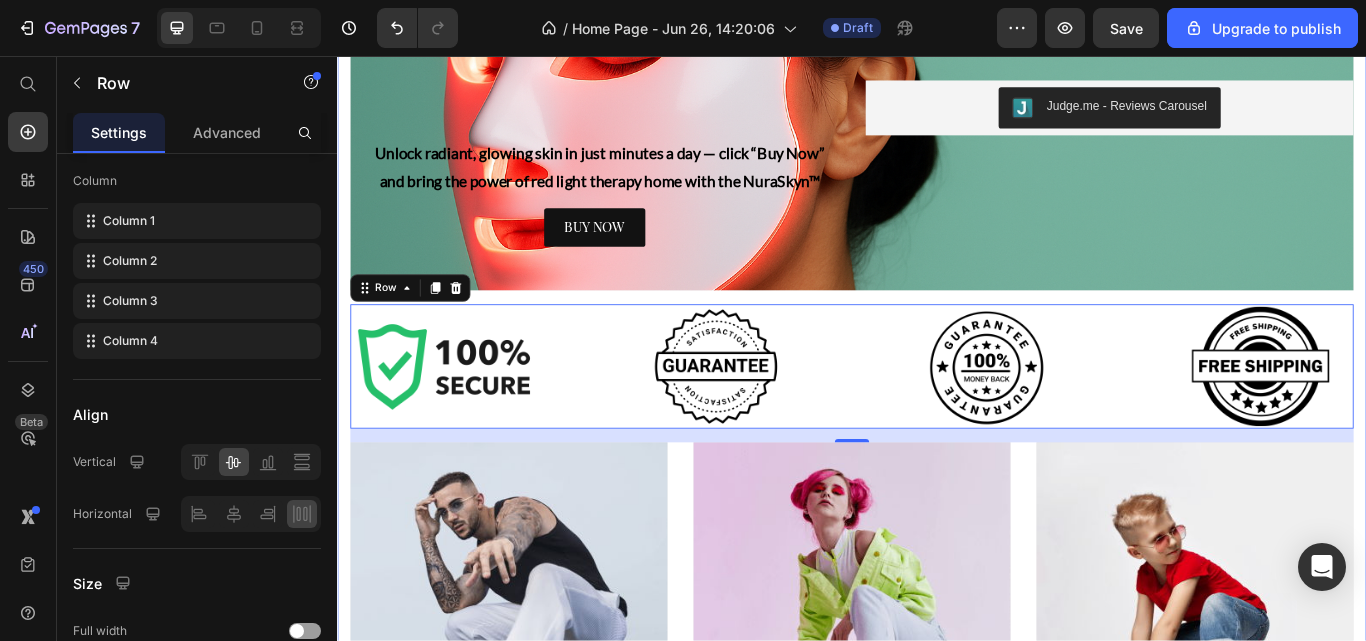 click on "From Breakouts to Brilliance Heading See results in as little as 2 weeks Text Block Image Image Row Why Thousands Love NuraSkyn™ Heading Clinically-Proven Wavelengths Heading Clinically backed and dermatologist-recommended, the NuraSkyn™ uses advanced LED technology proven to boost collagen, calm inflammation, and deliver visible results — safely and effectively. Text Block Visible Results In 4 Weeks Heading Reveal smoother skin, fewer breakouts, and a lasting glow — all without leaving home. Your spa-level results start right where you are. Text Block Row Save Hundreds vs Spa Visit Heading Why spend $200 or more on a single facial or spa visit? With the NuraSkyn™, you own the same skin-rejuvenating technology — and use it daily — for less than the price of just two treatments. Glow on your terms, anytime. Text Block Verified 5-Stars Reviews Heading Text Block Row 15 to 20 Minutes A Day Heading Text Block Glow Guarantee Heading Text Block Row NuraSkyn™ Heading Text Block BUY NOW Button Image" at bounding box center (937, -205) 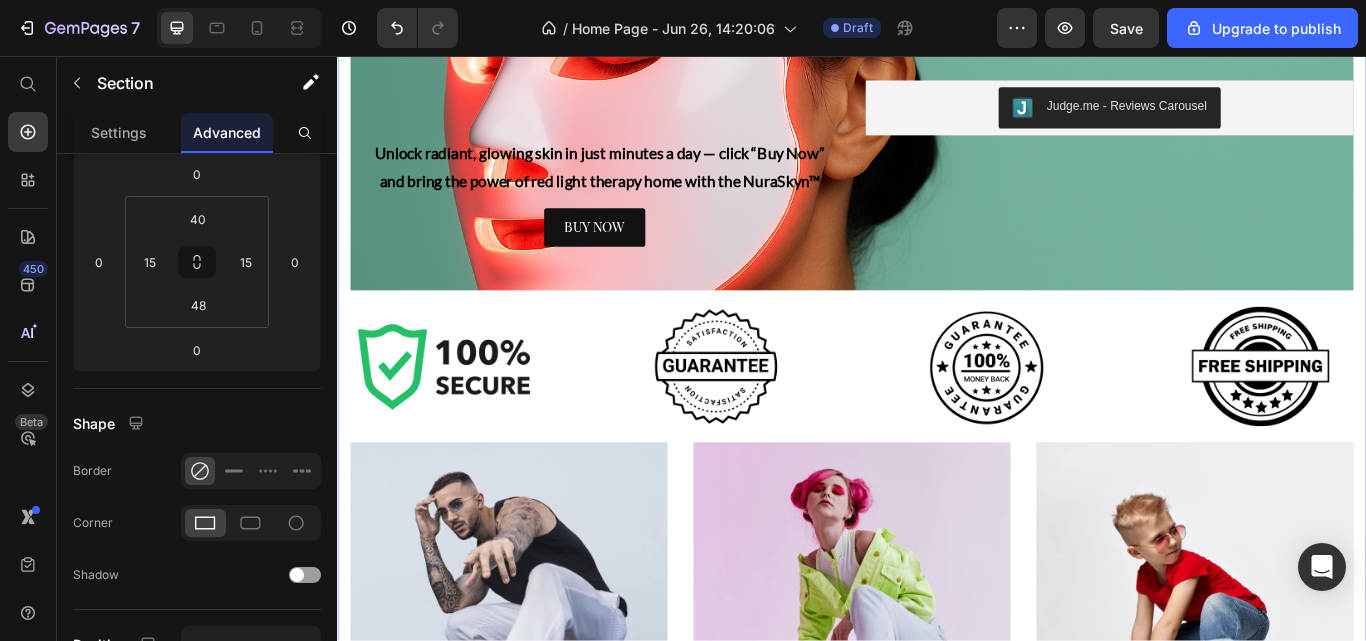 scroll, scrollTop: 0, scrollLeft: 0, axis: both 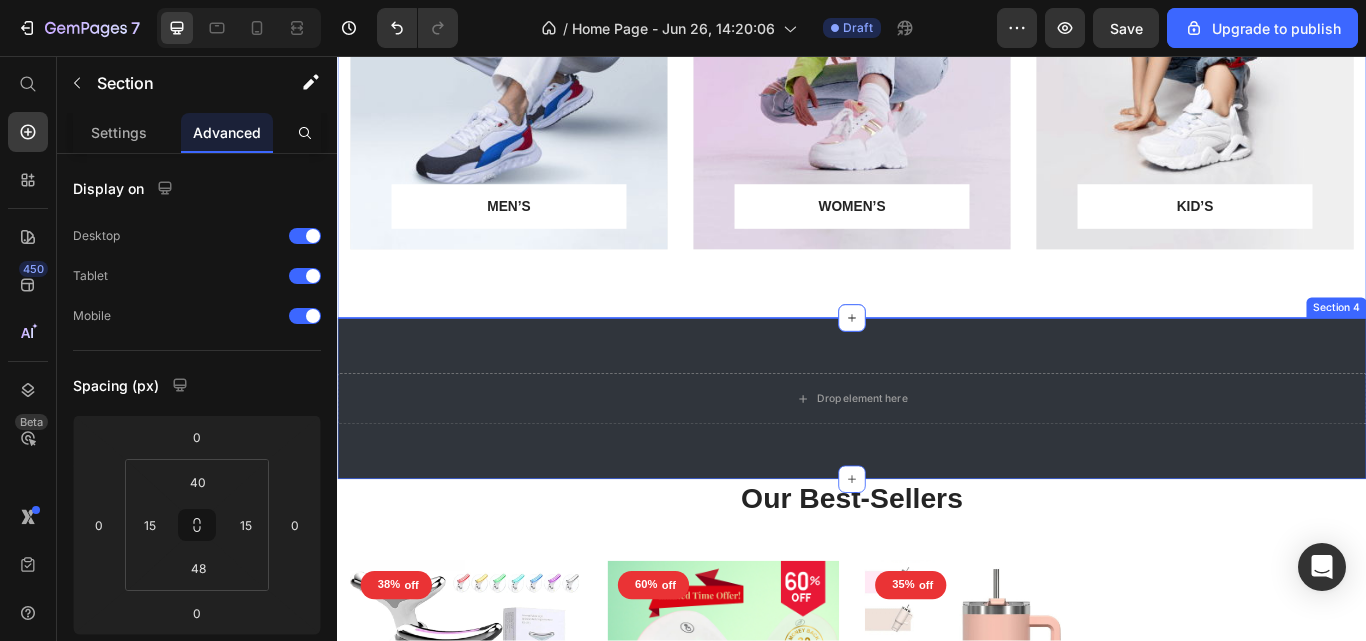 click on "Drop element here Section 4" at bounding box center [937, 456] 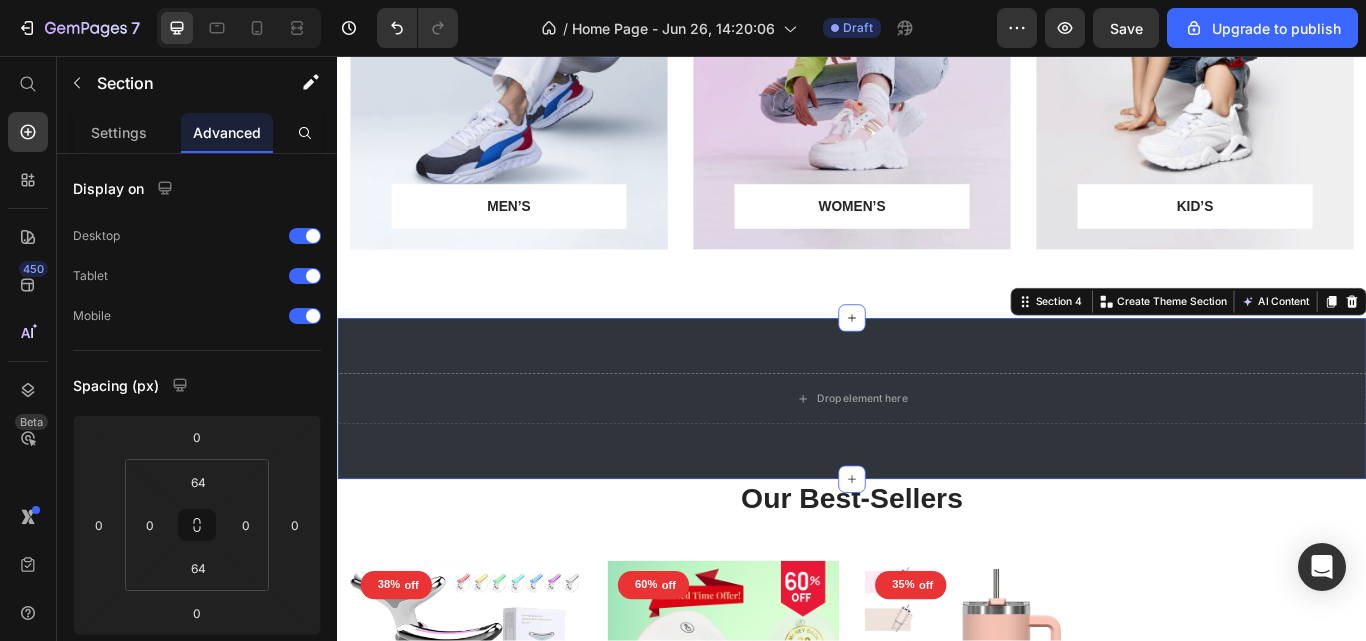 click 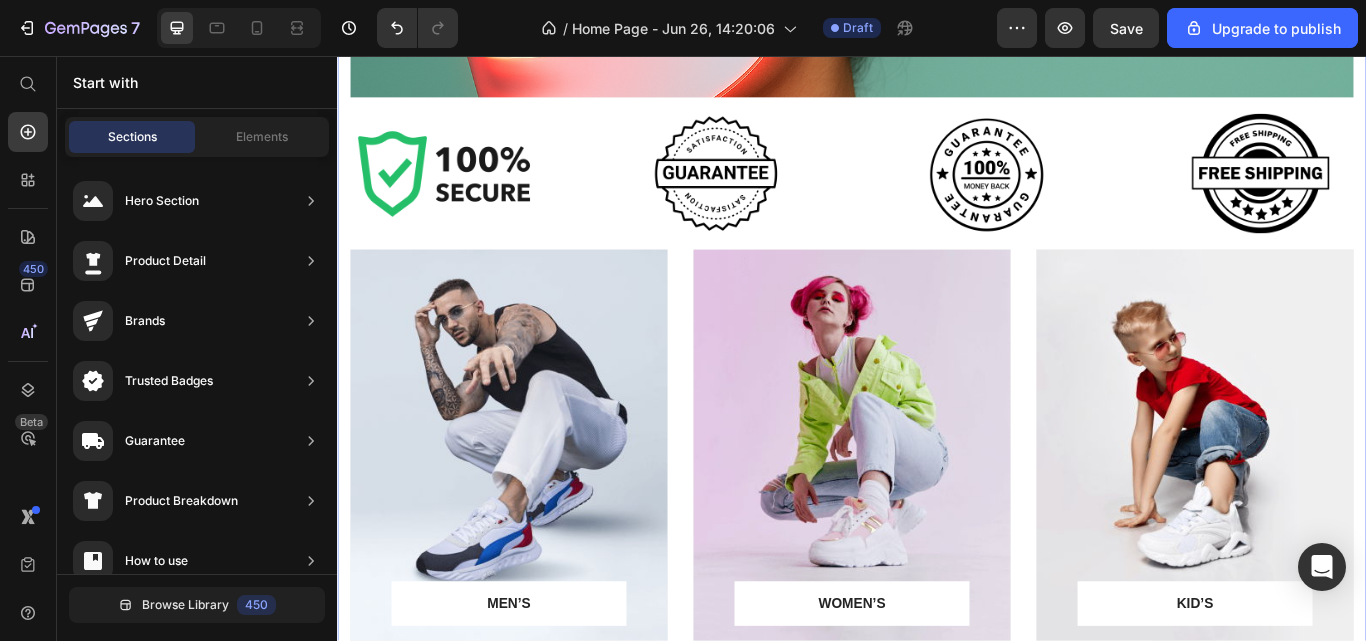 scroll, scrollTop: 2567, scrollLeft: 0, axis: vertical 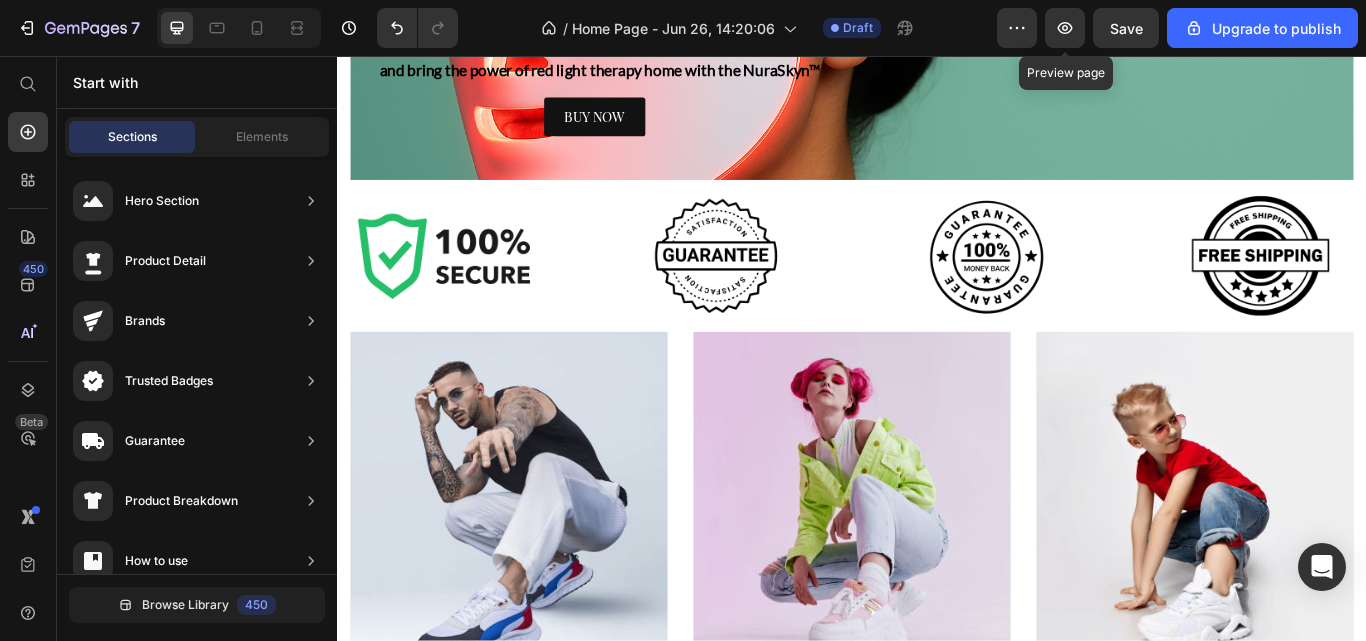 click 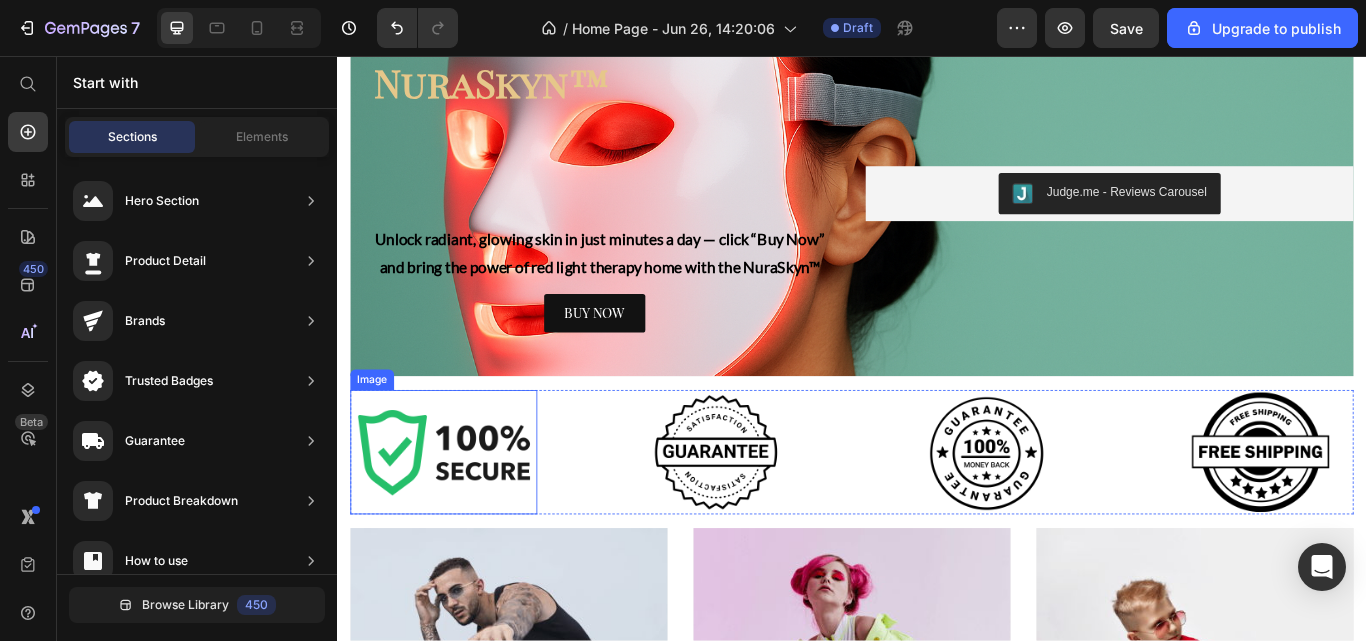 scroll, scrollTop: 2239, scrollLeft: 0, axis: vertical 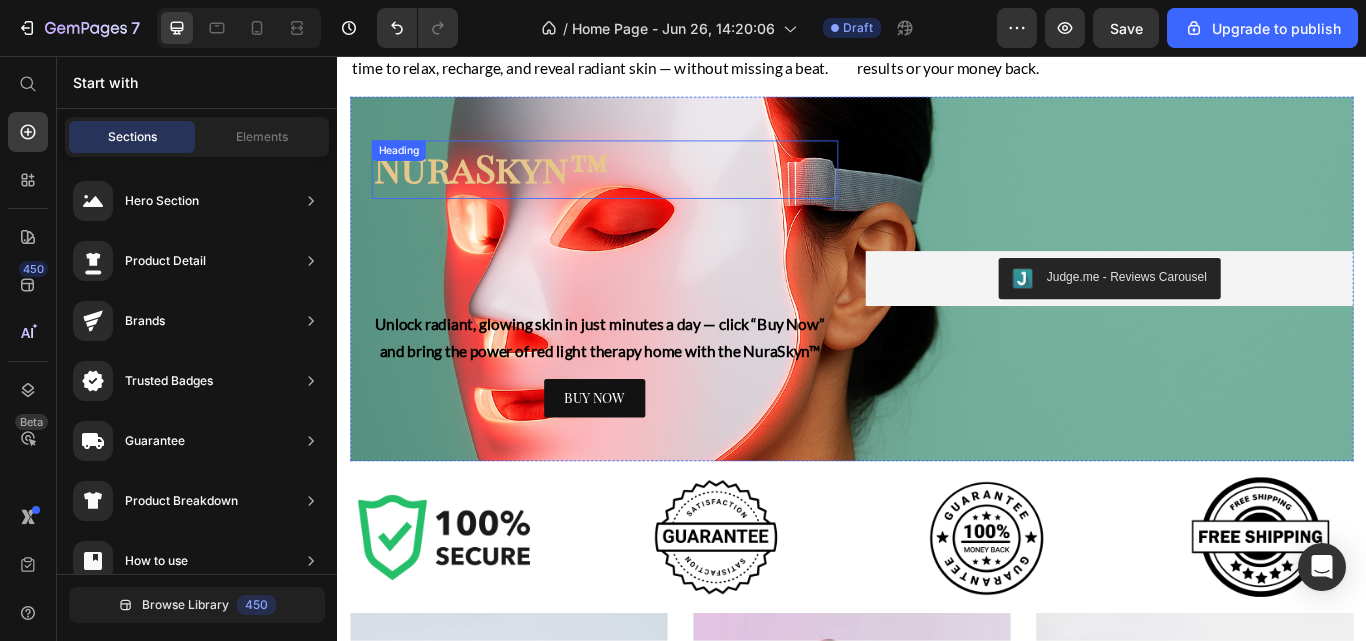 click on "NuraSkyn™" at bounding box center (649, 186) 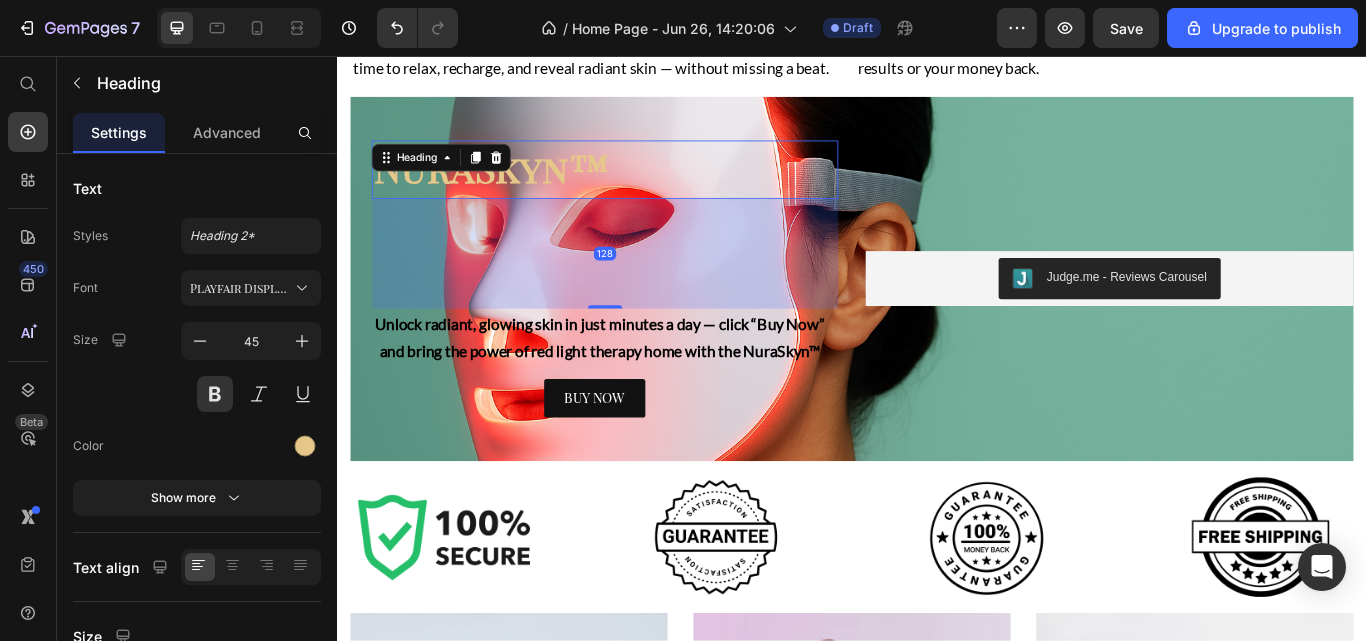 click on "Advanced" at bounding box center (227, 132) 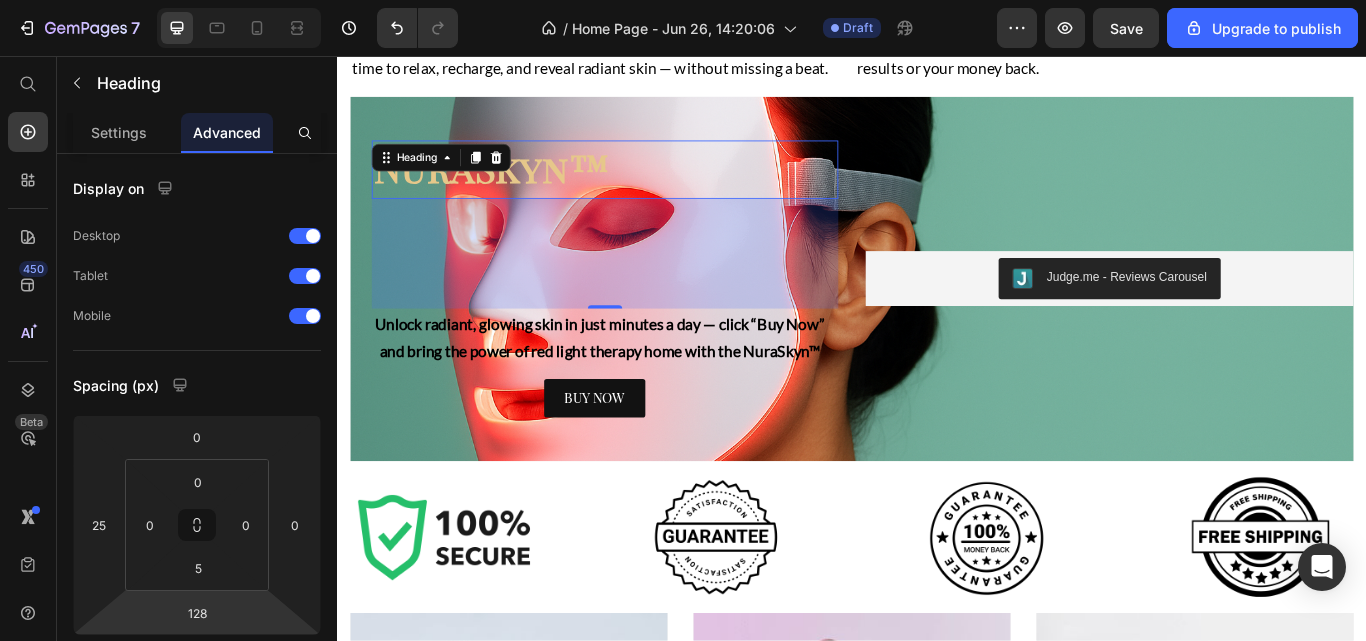 click on "128" at bounding box center (197, 613) 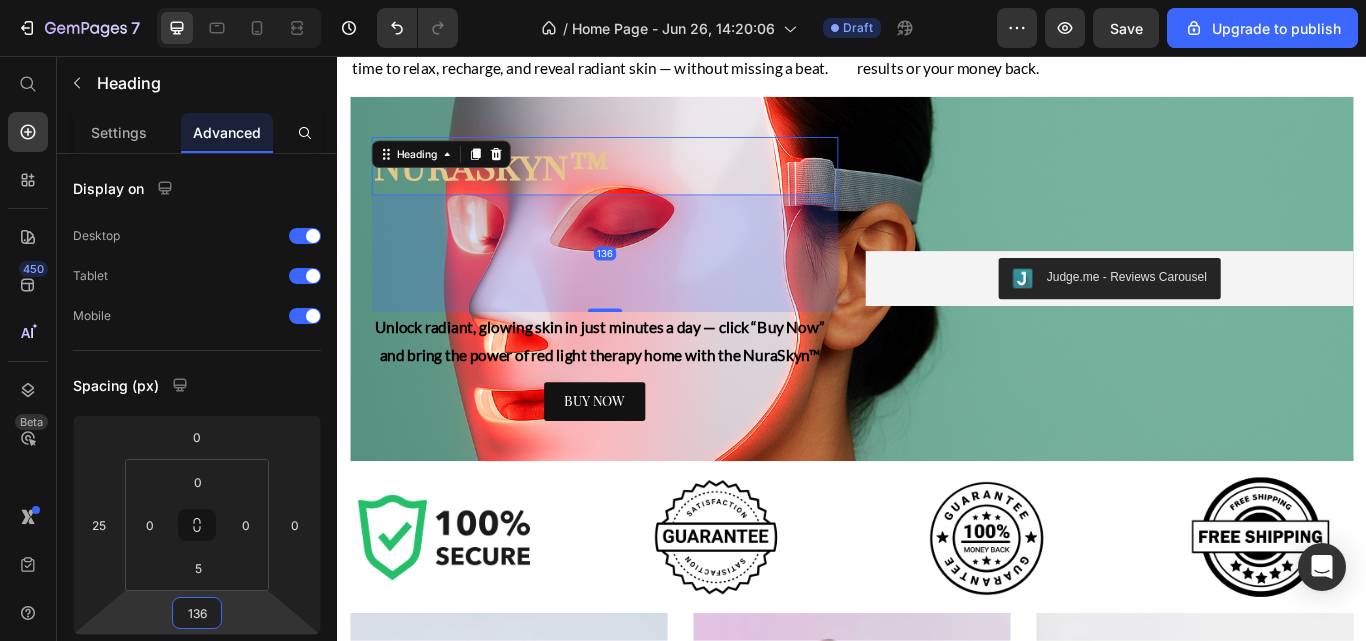 type on "137" 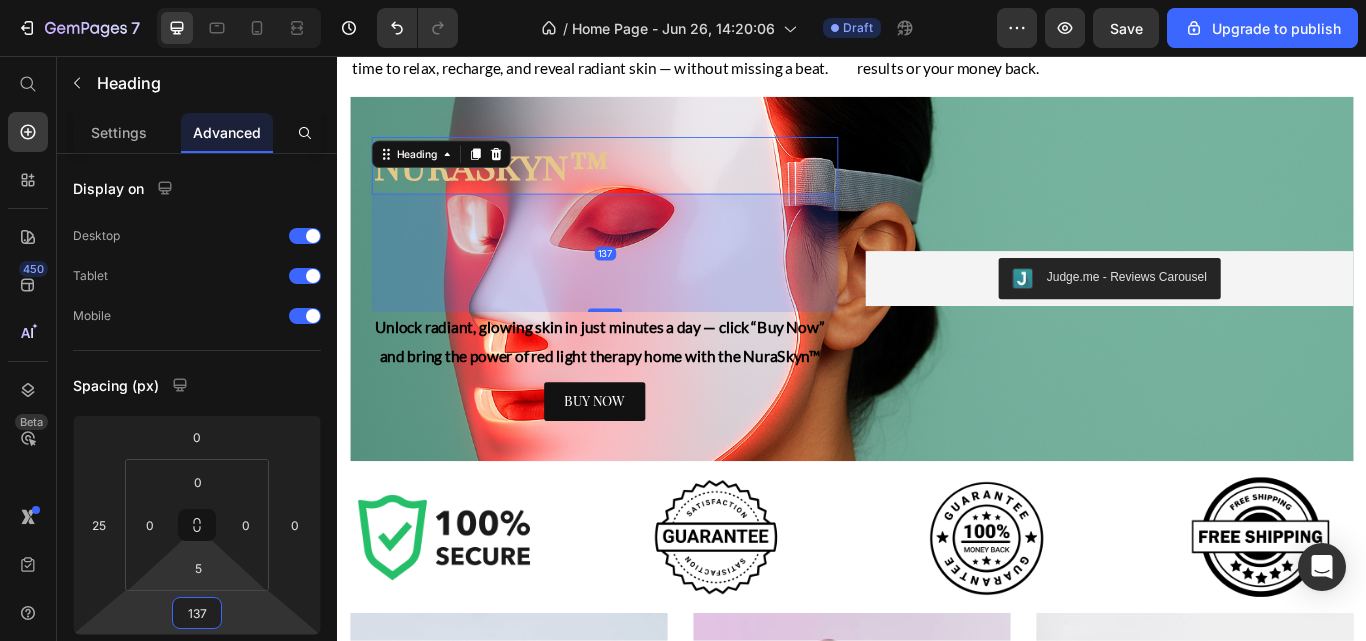 click on "5" at bounding box center [198, 568] 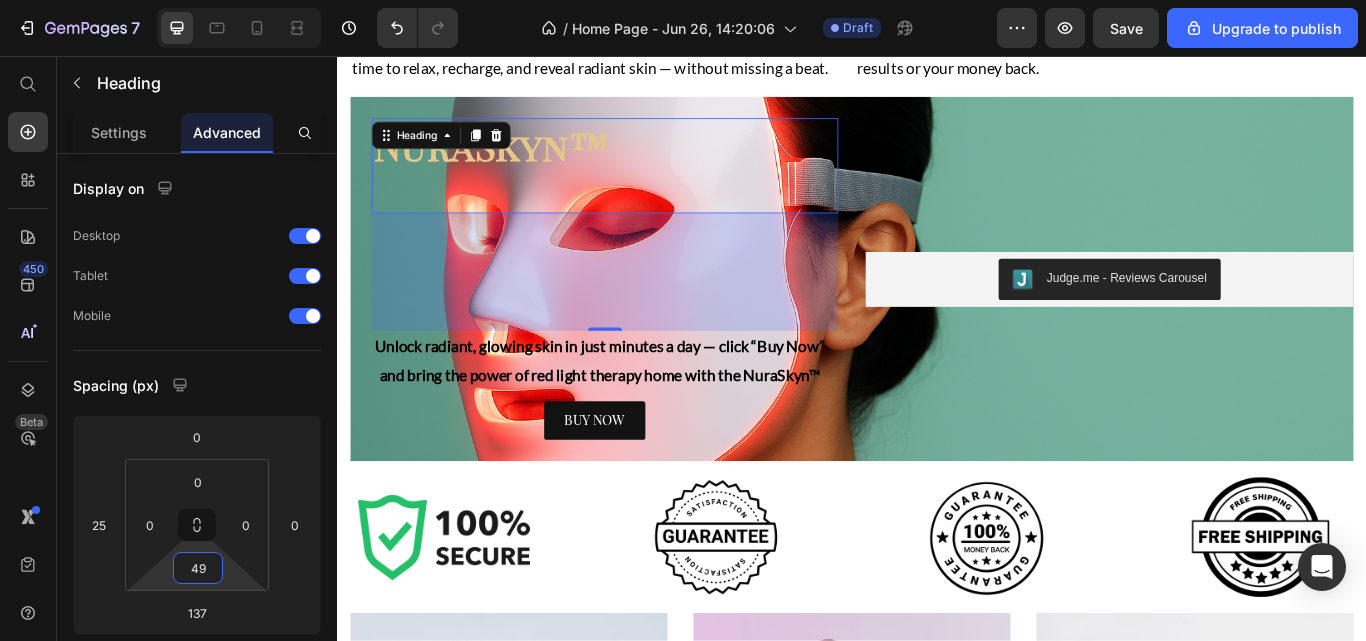 type on "50" 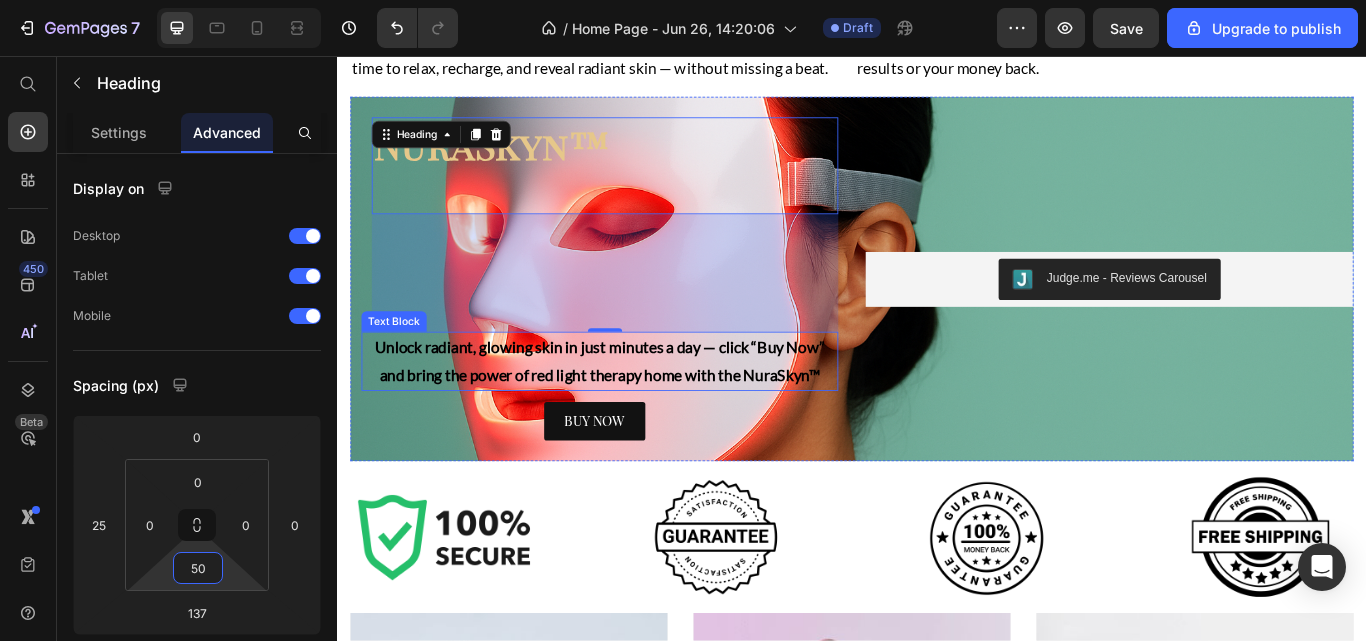 click on "Unlock radiant, glowing skin in just minutes a day — click “Buy Now” and bring the power of red light therapy home with the NuraSkyn™" at bounding box center (643, 412) 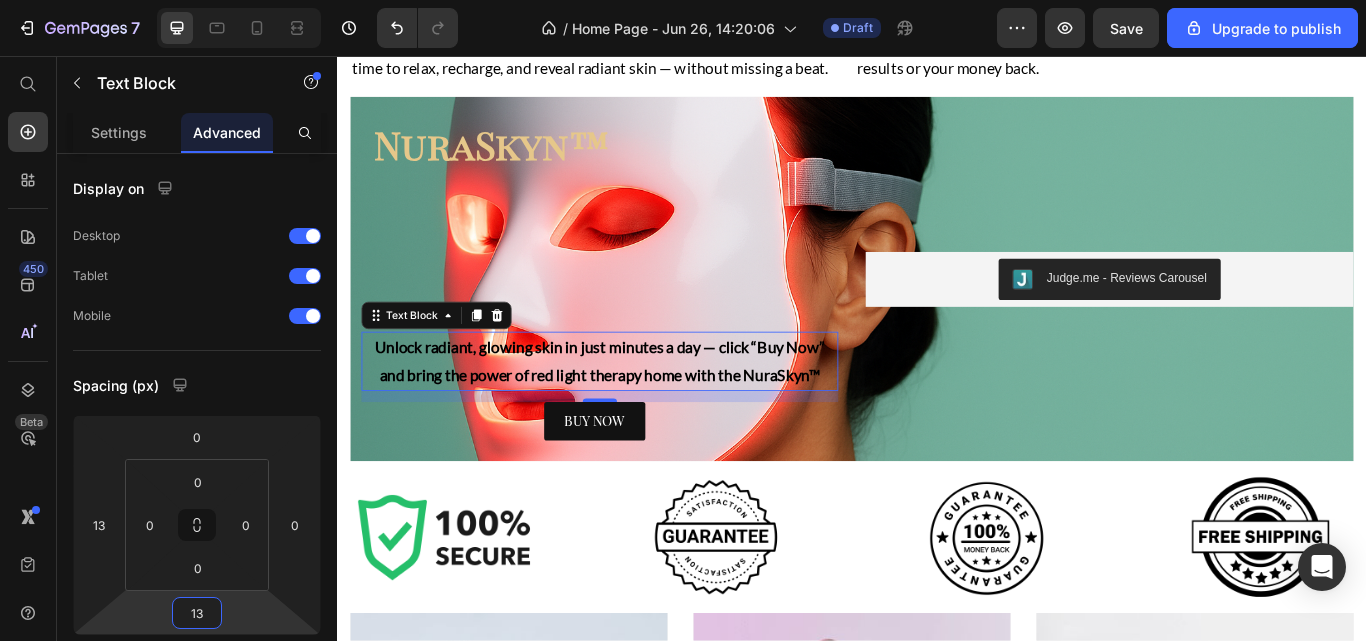click on "13" at bounding box center [197, 613] 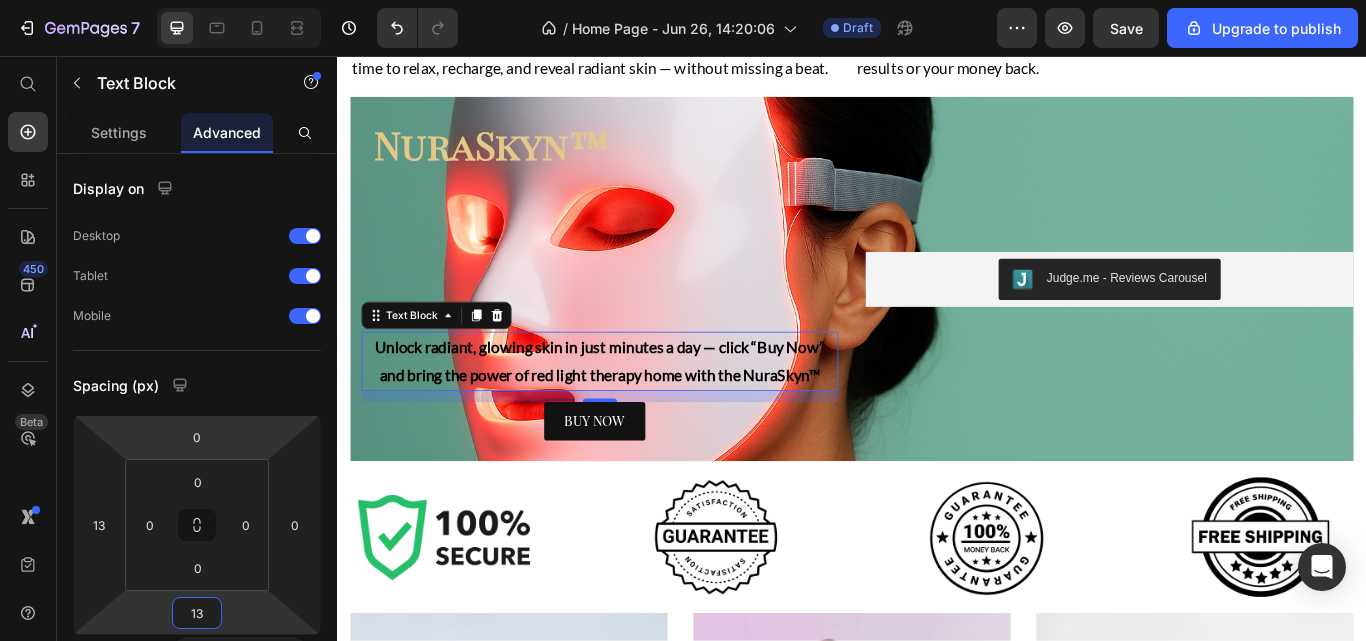 click on "0" at bounding box center [197, 437] 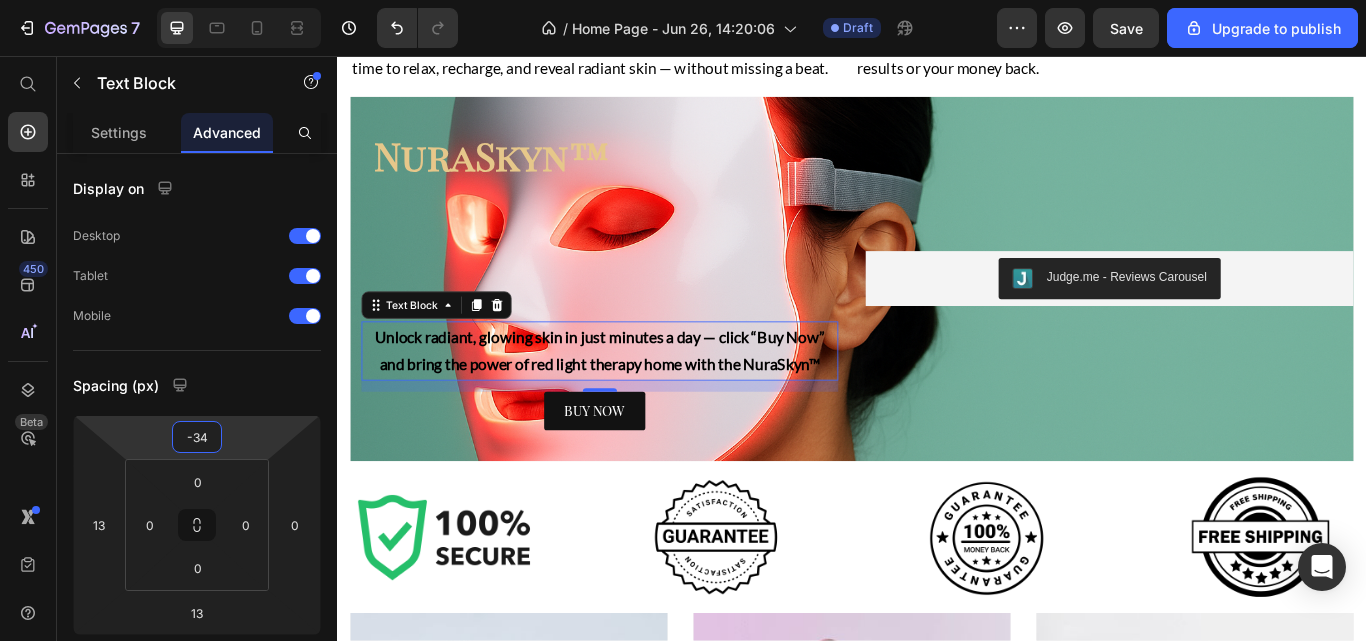 type on "-35" 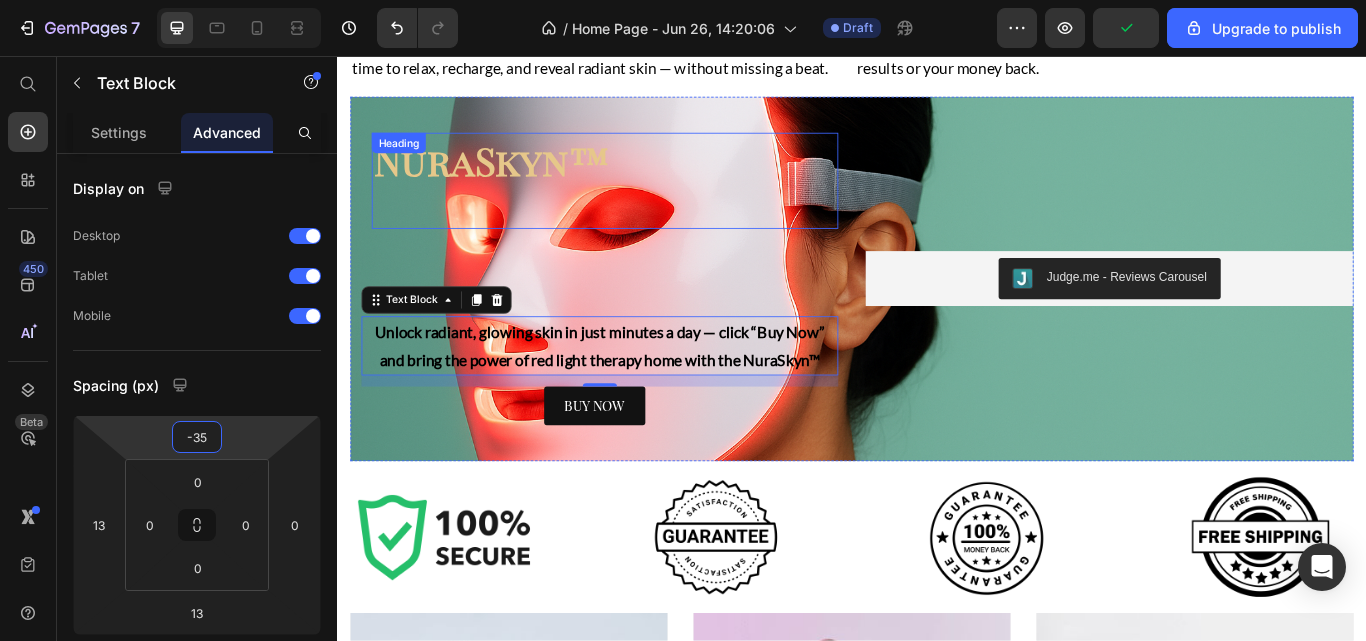 click on "NuraSkyn™" at bounding box center [649, 177] 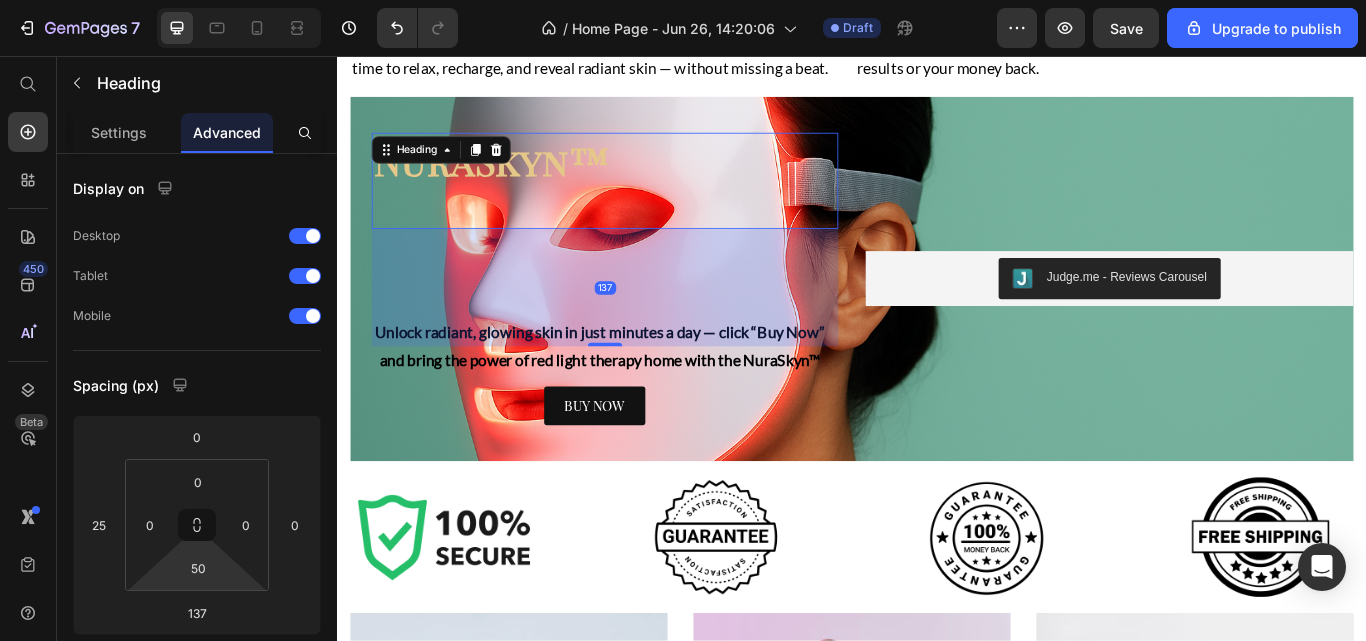 click on "50" at bounding box center (198, 568) 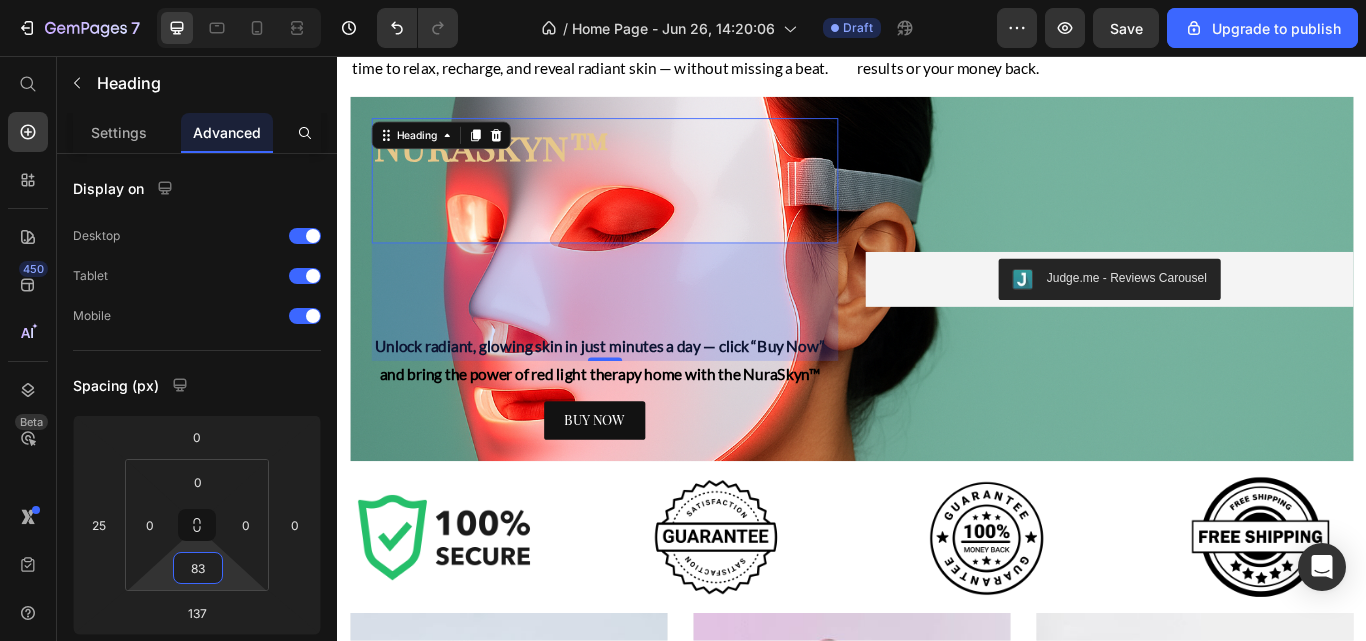 type on "84" 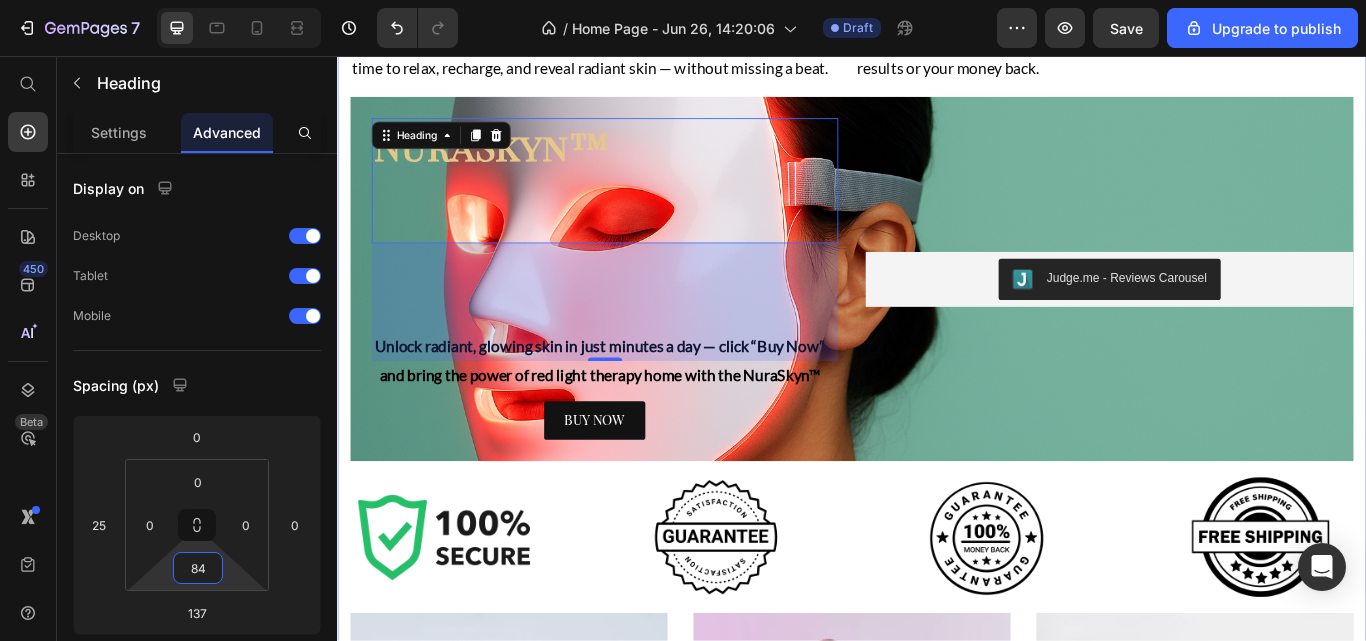 click on "From Breakouts to Brilliance Heading See results in as little as 2 weeks Text Block Image Image Row Why Thousands Love NuraSkyn™ Heading Clinically-Proven Wavelengths Heading Clinically backed and dermatologist-recommended, the NuraSkyn™ uses advanced LED technology proven to boost collagen, calm inflammation, and deliver visible results — safely and effectively. Text Block Visible Results In 4 Weeks Heading Reveal smoother skin, fewer breakouts, and a lasting glow — all without leaving home. Your spa-level results start right where you are. Text Block Row Save Hundreds vs Spa Visit Heading Why spend $200 or more on a single facial or spa visit? With the NuraSkyn™, you own the same skin-rejuvenating technology — and use it daily — for less than the price of just two treatments. Glow on your terms, anytime. Text Block Verified 5-Stars Reviews Heading Text Block Row 15 to 20 Minutes A Day Heading Text Block Glow Guarantee Heading Text Block Row NuraSkyn™ Heading   137 Text Block BUY NOW Button" at bounding box center [937, -6] 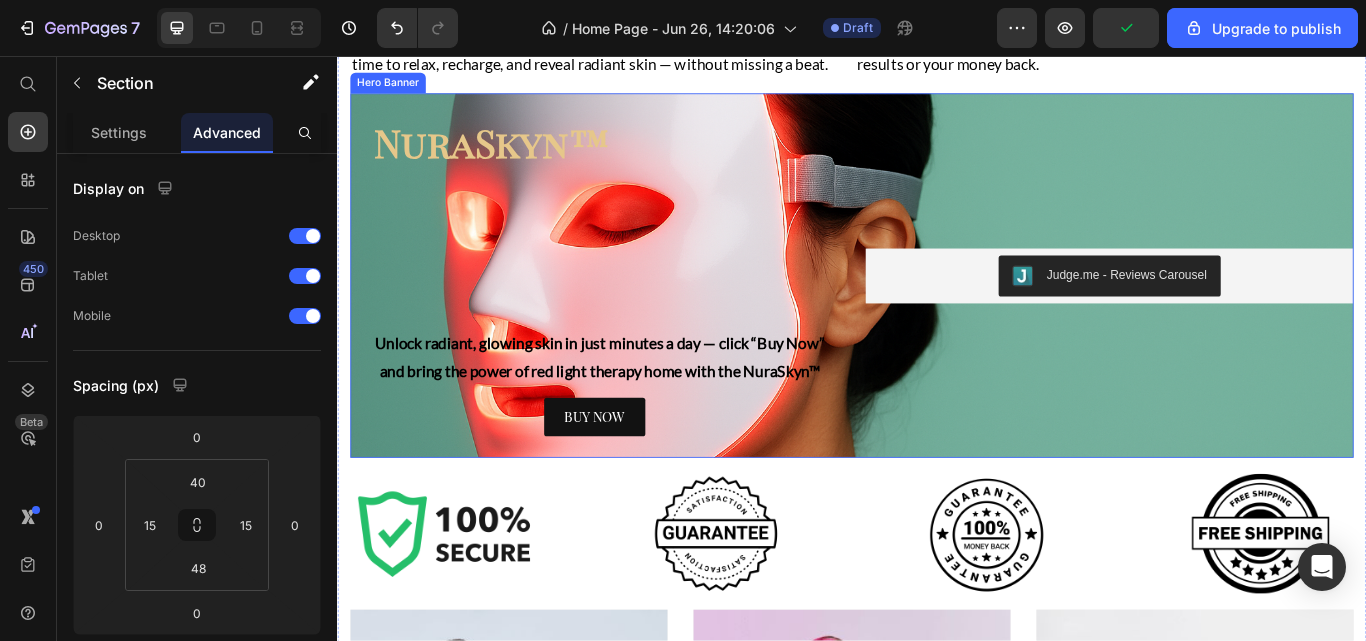scroll, scrollTop: 2212, scrollLeft: 0, axis: vertical 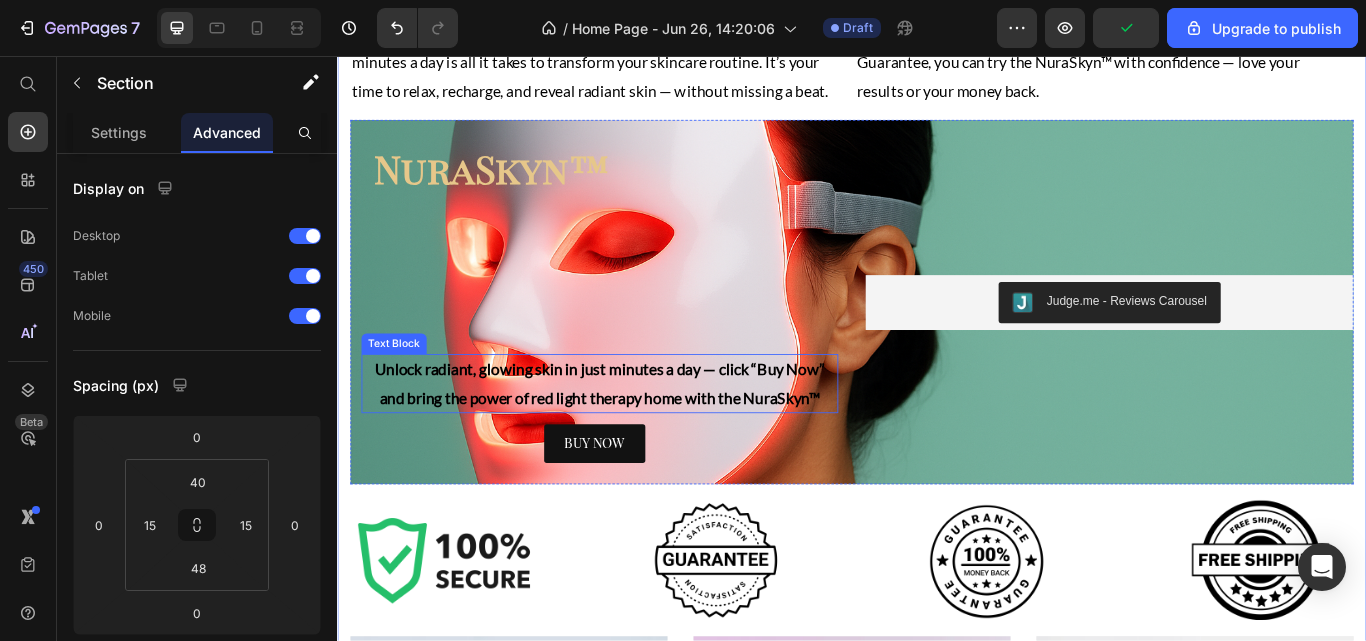 click on "Unlock radiant, glowing skin in just minutes a day — click “Buy Now” and bring the power of red light therapy home with the NuraSkyn™" at bounding box center (643, 438) 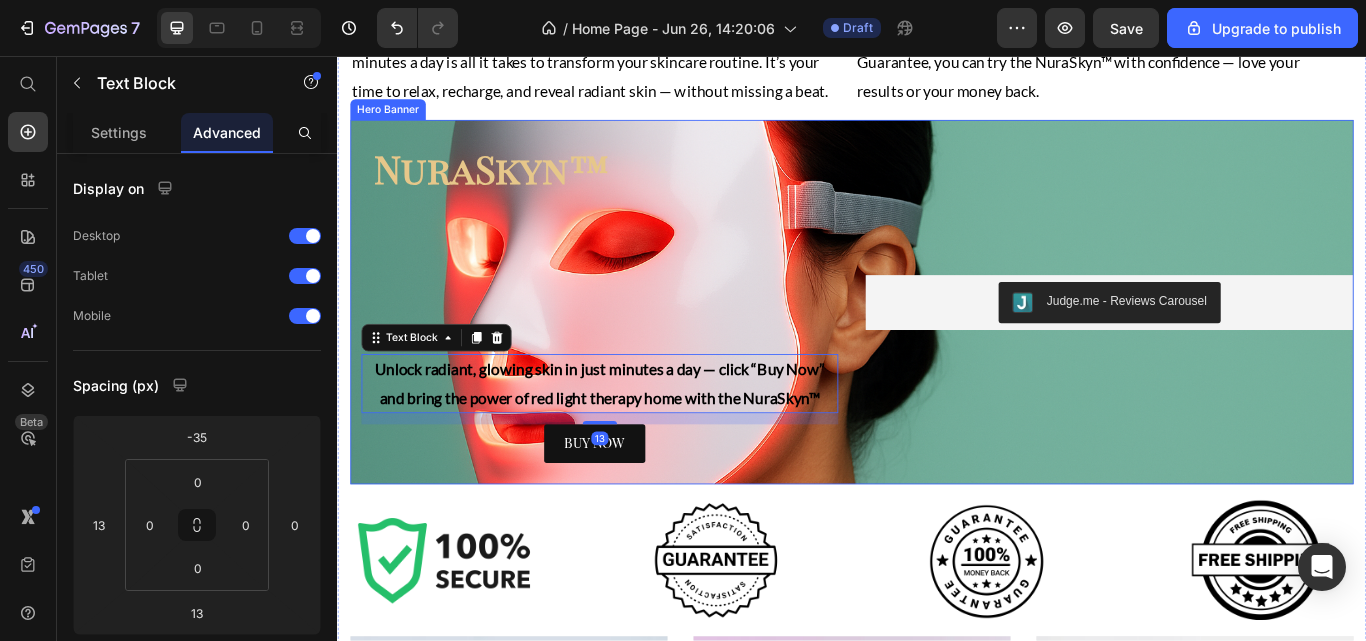 click on "NuraSkyn™ Heading Unlock radiant, glowing skin in just minutes a day — click “Buy Now” and bring the power of red light therapy home with the NuraSkyn™ Text Block   13 BUY NOW Button" at bounding box center [636, 343] 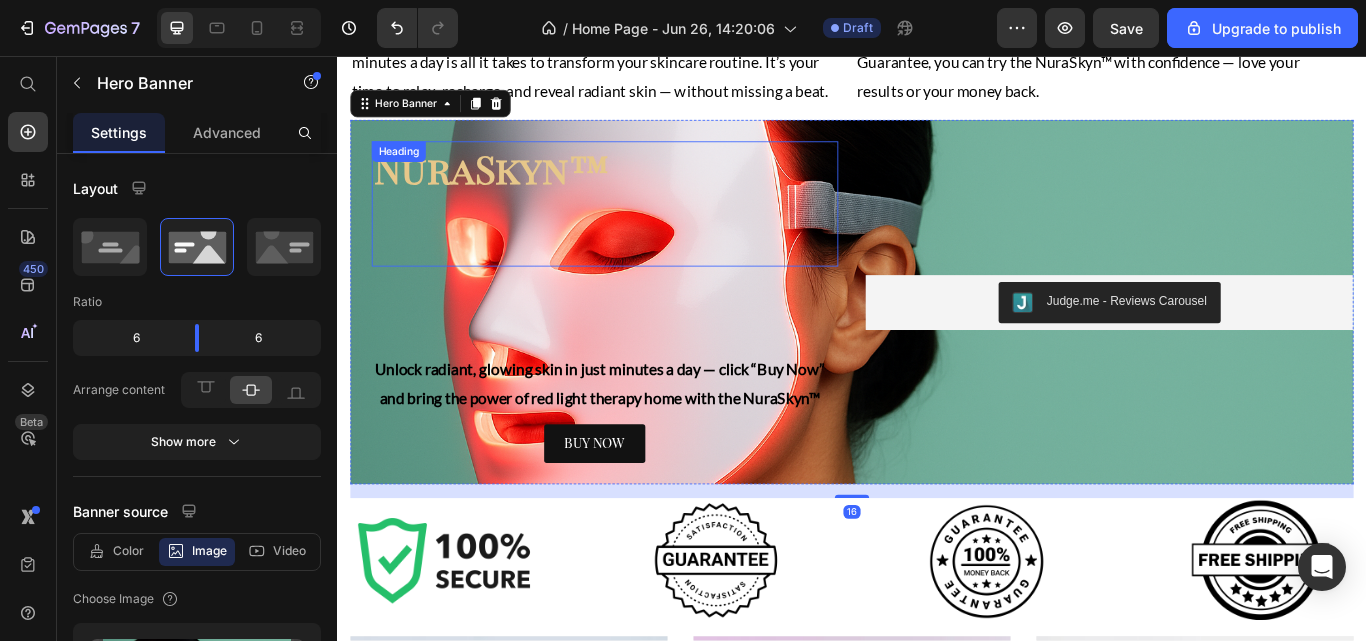 click on "NuraSkyn™ Heading" at bounding box center [649, 229] 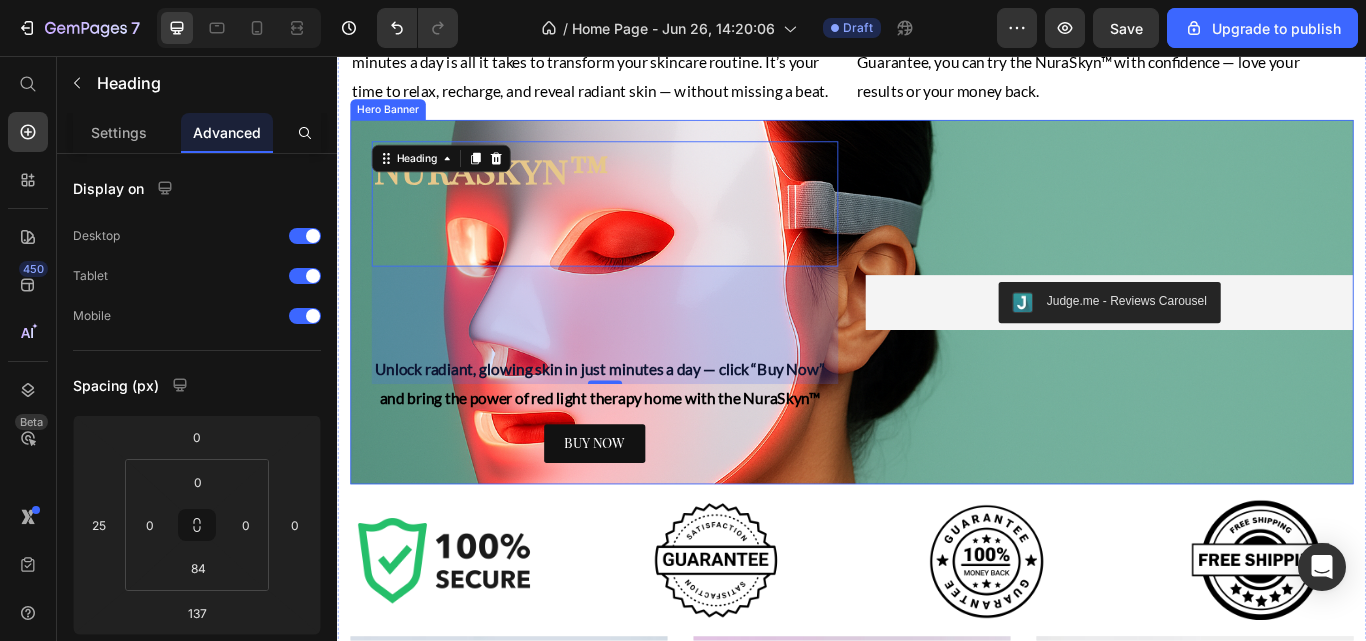 click on "NuraSkyn™ Heading   137 Unlock radiant, glowing skin in just minutes a day — click “Buy Now” and bring the power of red light therapy home with the NuraSkyn™ Text Block BUY NOW Button" at bounding box center [636, 343] 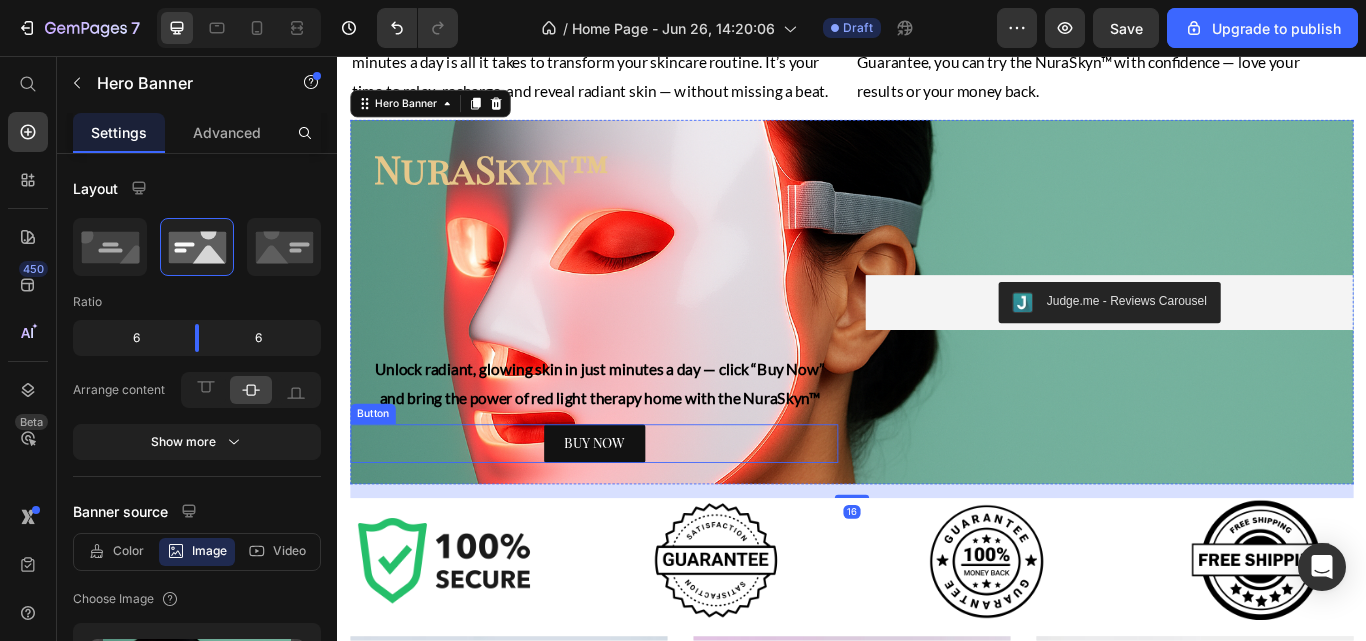 click on "BUY NOW Button" at bounding box center (636, 508) 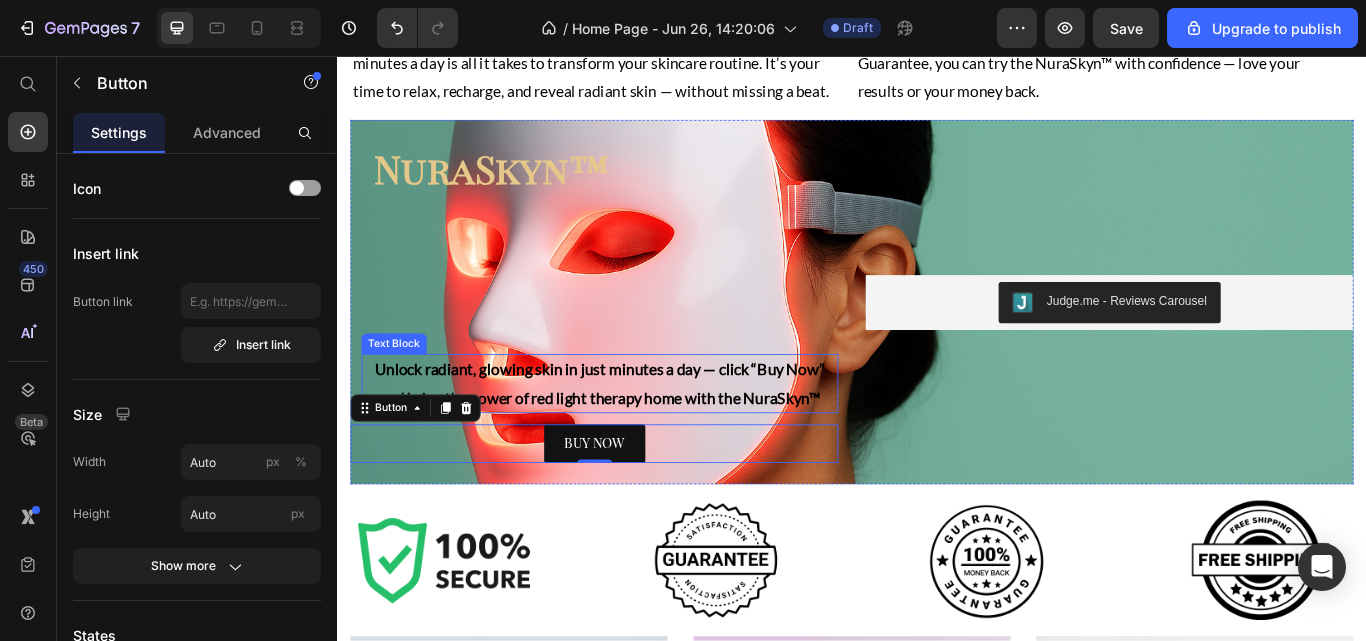 click on "Unlock radiant, glowing skin in just minutes a day — click “Buy Now” and bring the power of red light therapy home with the NuraSkyn™" at bounding box center [643, 438] 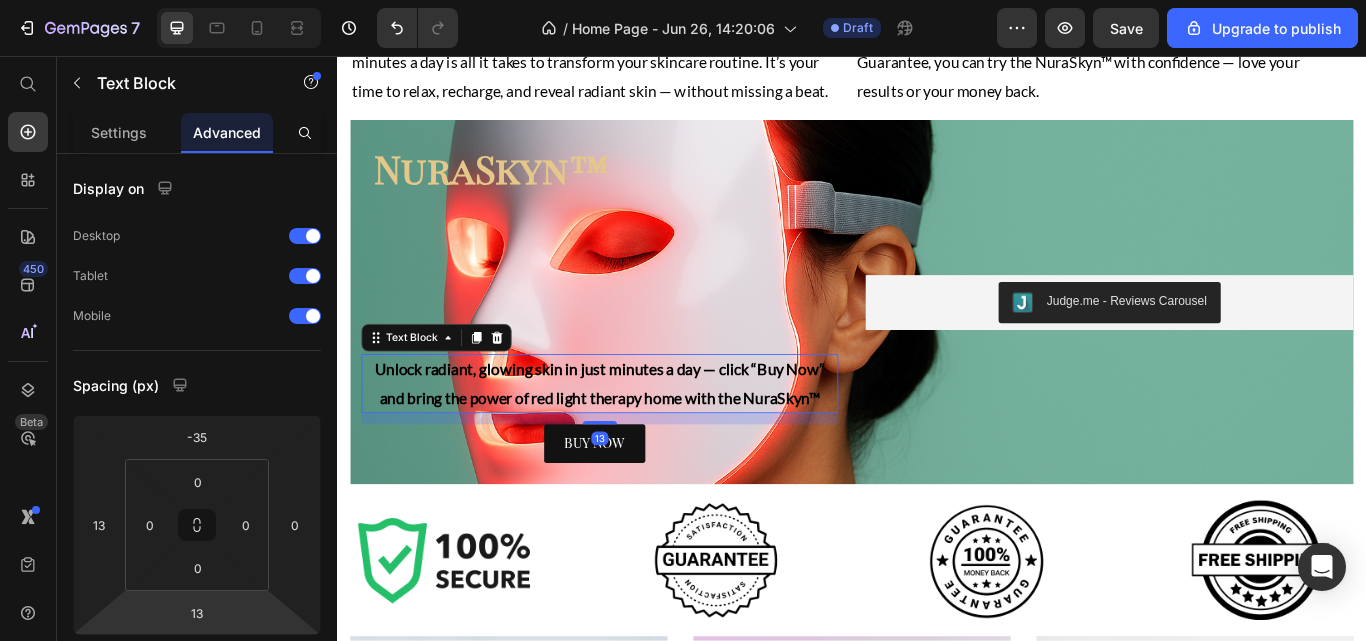 click on "13" at bounding box center [197, 613] 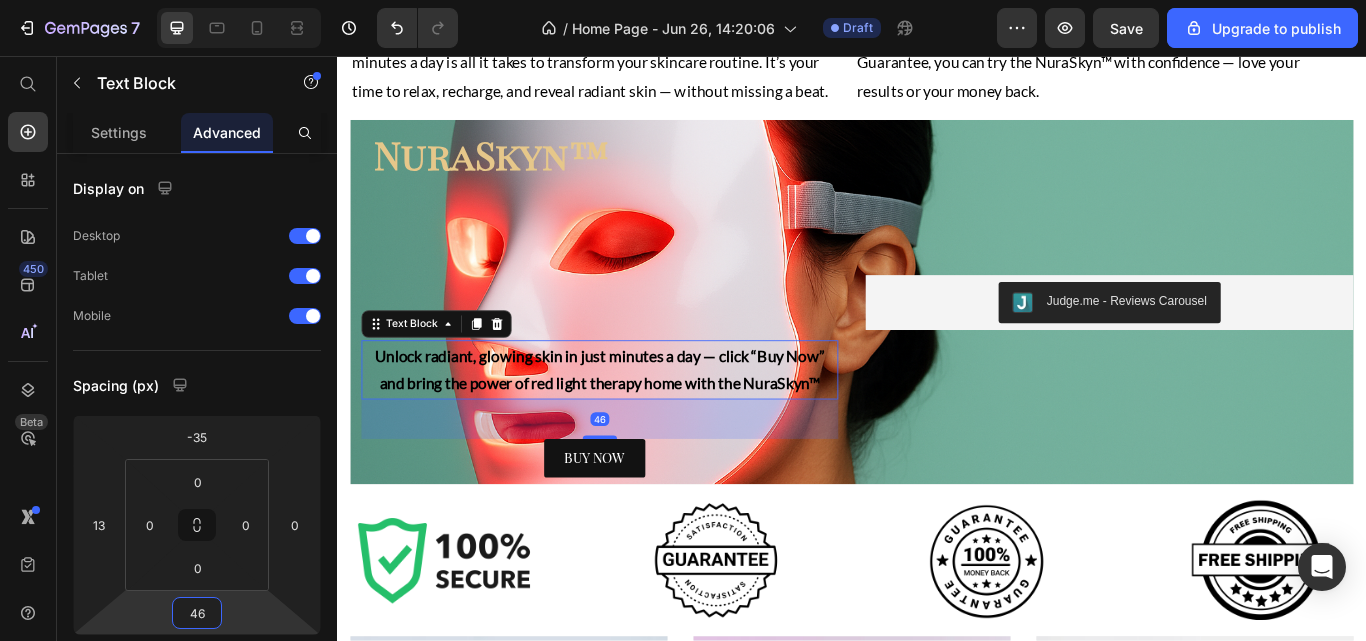 type on "47" 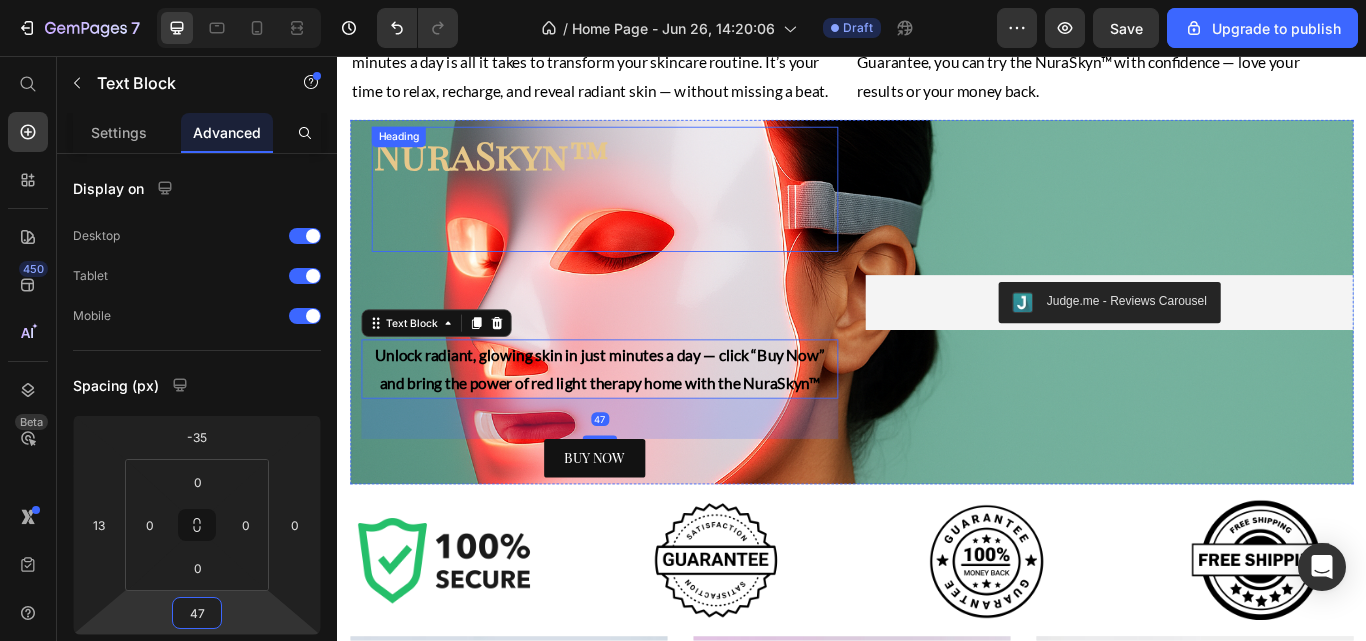 click on "NuraSkyn™ Heading" at bounding box center (649, 212) 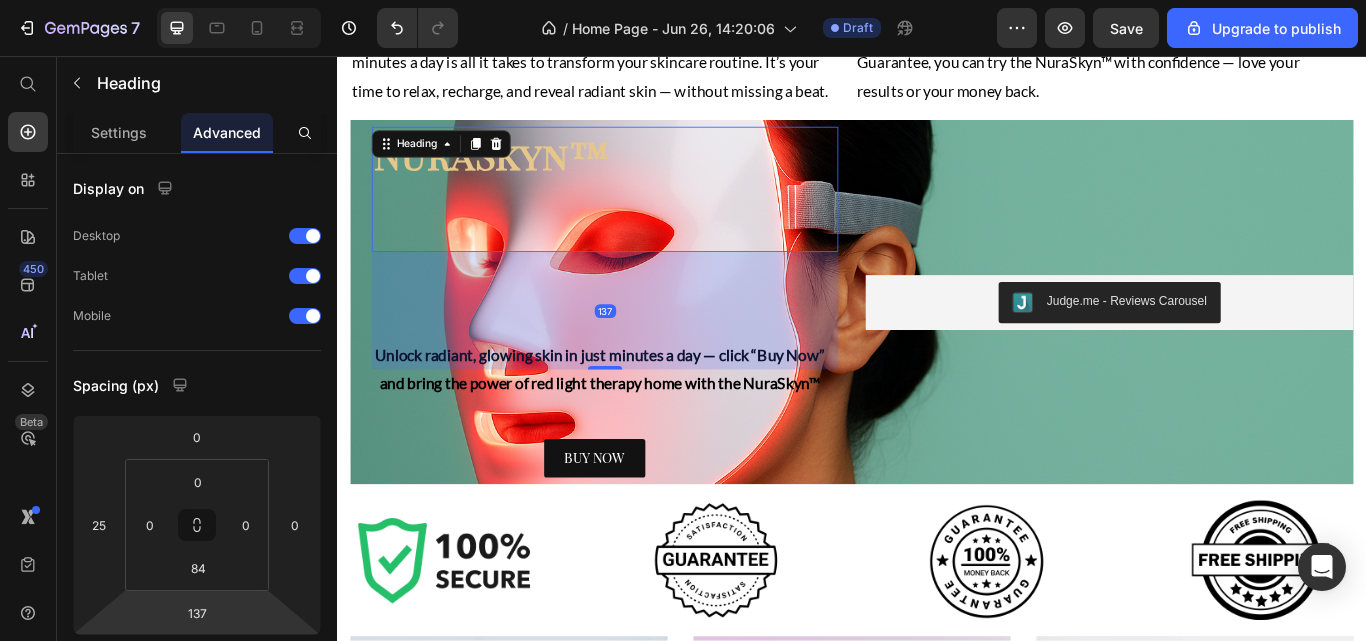 click on "137" at bounding box center (197, 613) 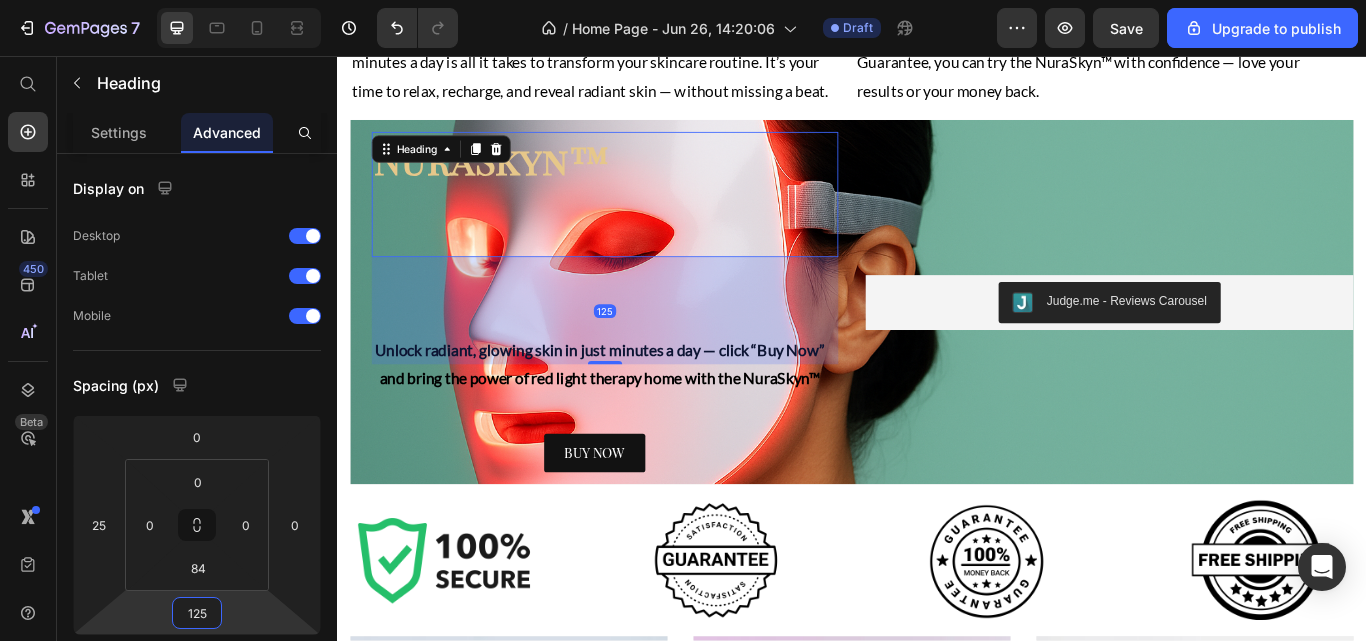type on "124" 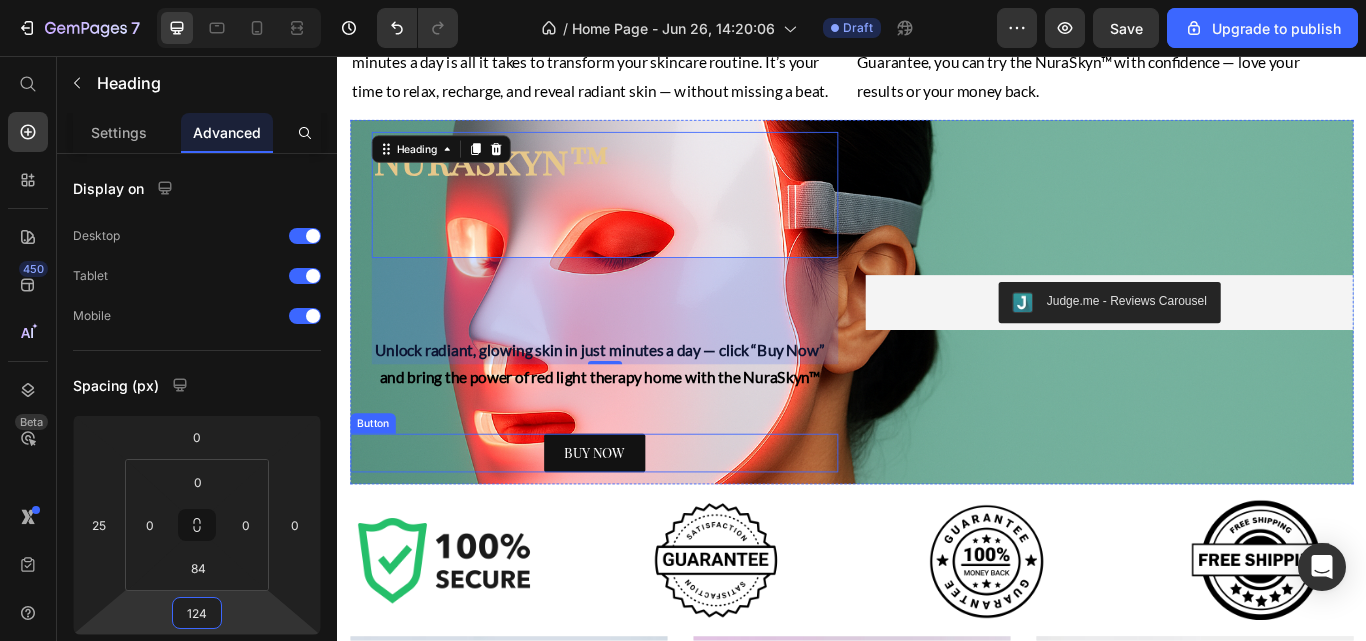 click on "BUY NOW Button" at bounding box center [636, 519] 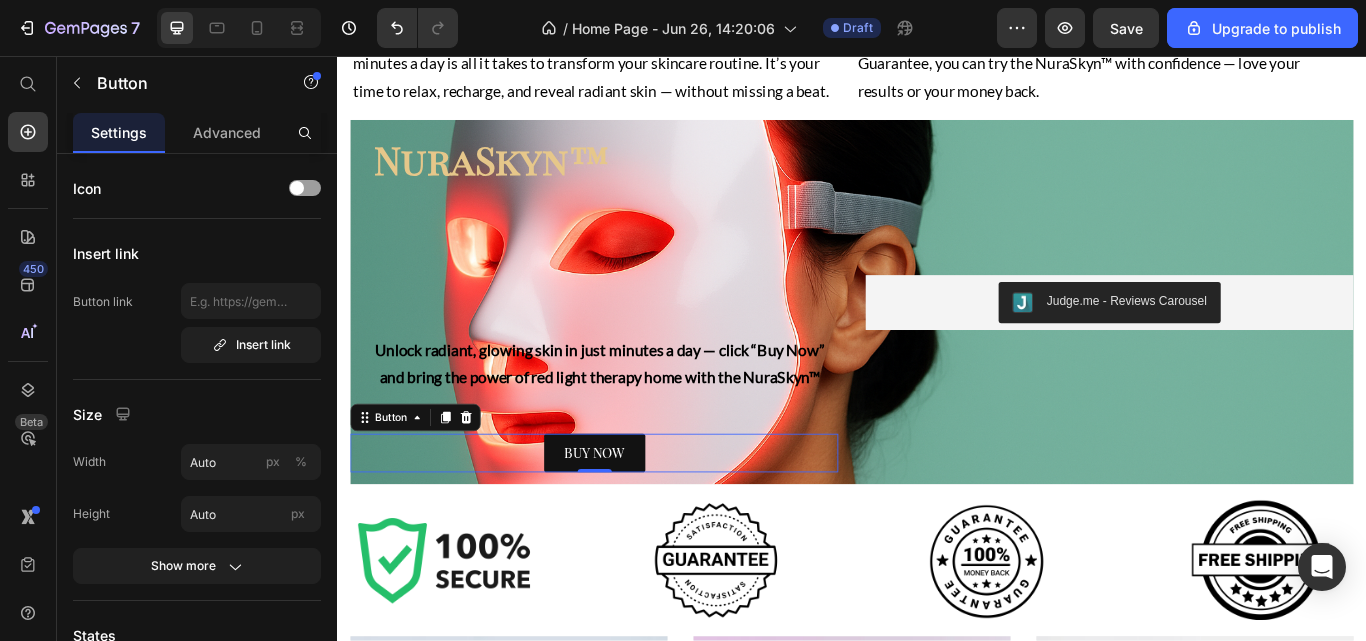 click on "Advanced" at bounding box center (227, 132) 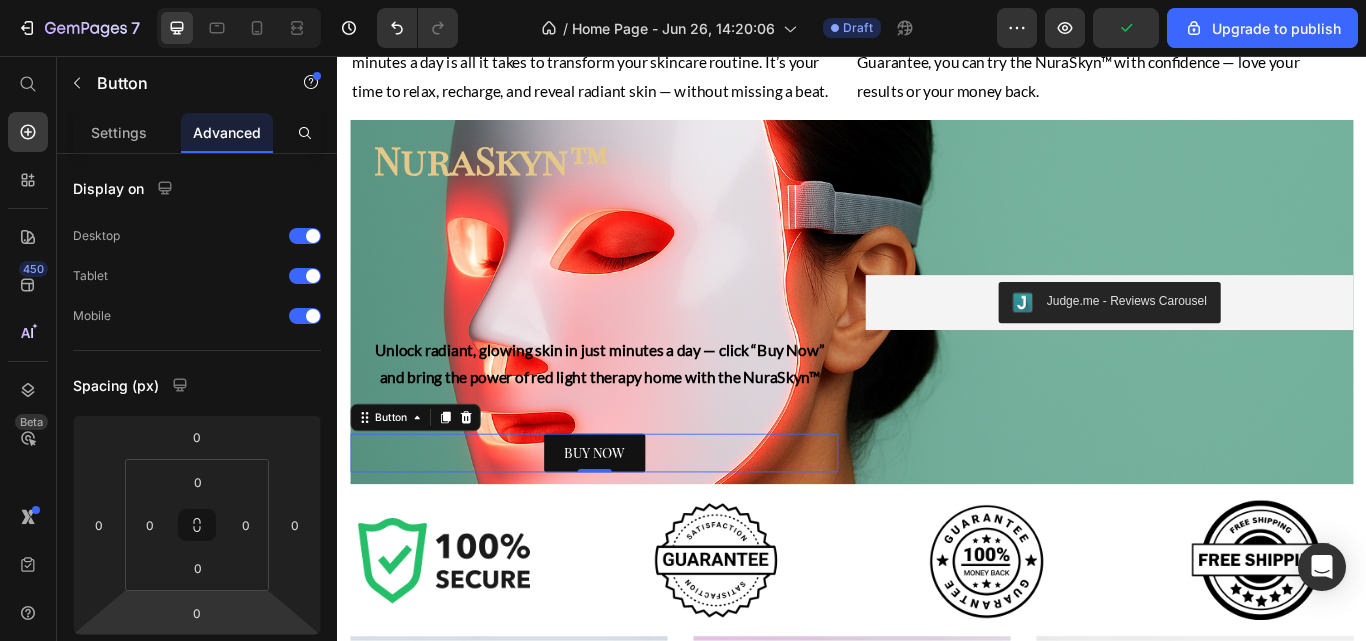 click on "0" at bounding box center (197, 613) 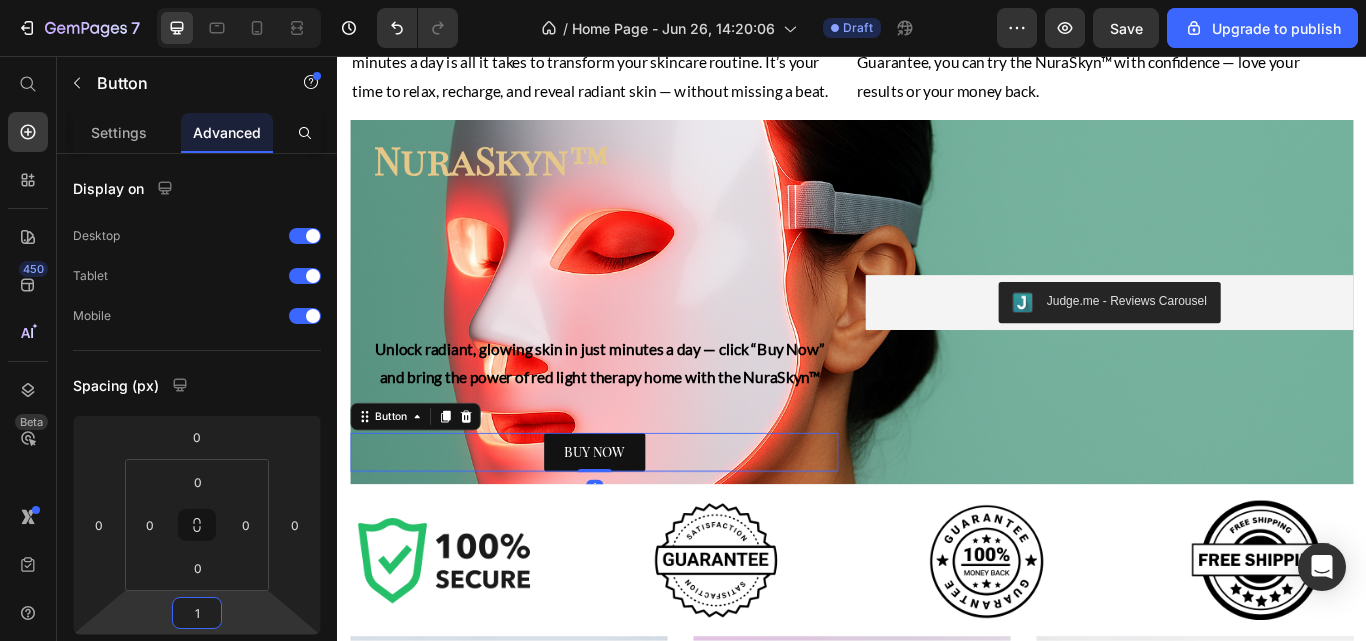 type on "0" 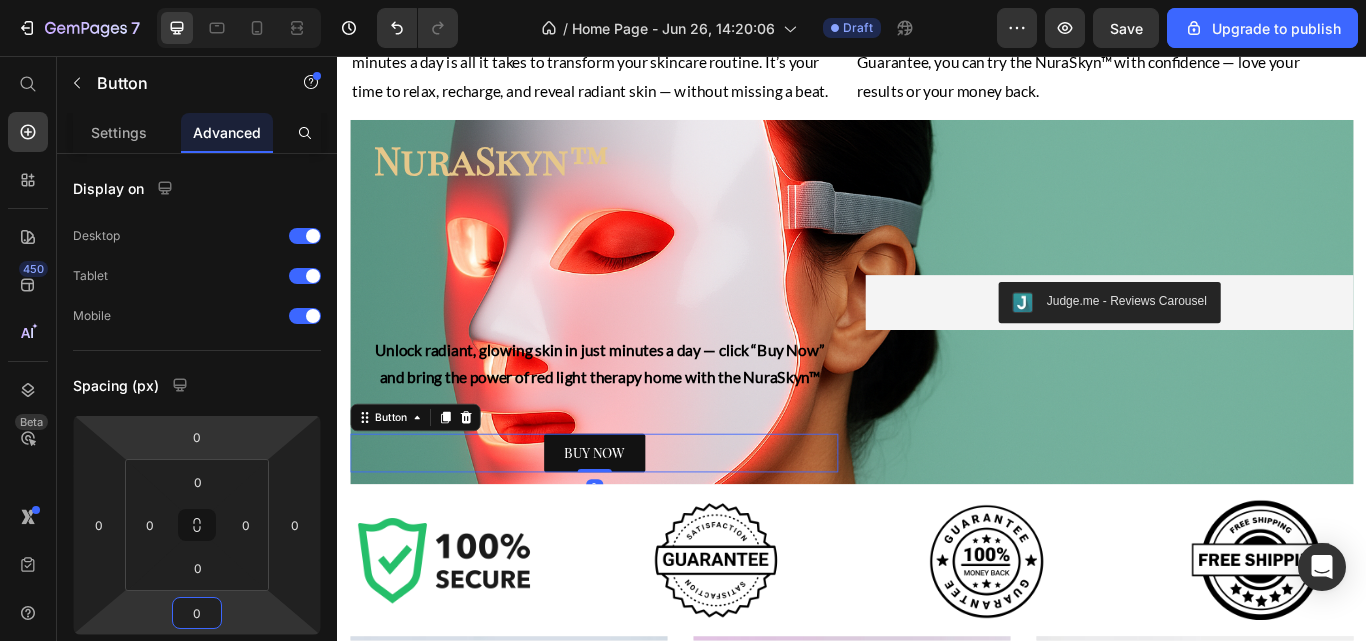 click on "0" at bounding box center (197, 437) 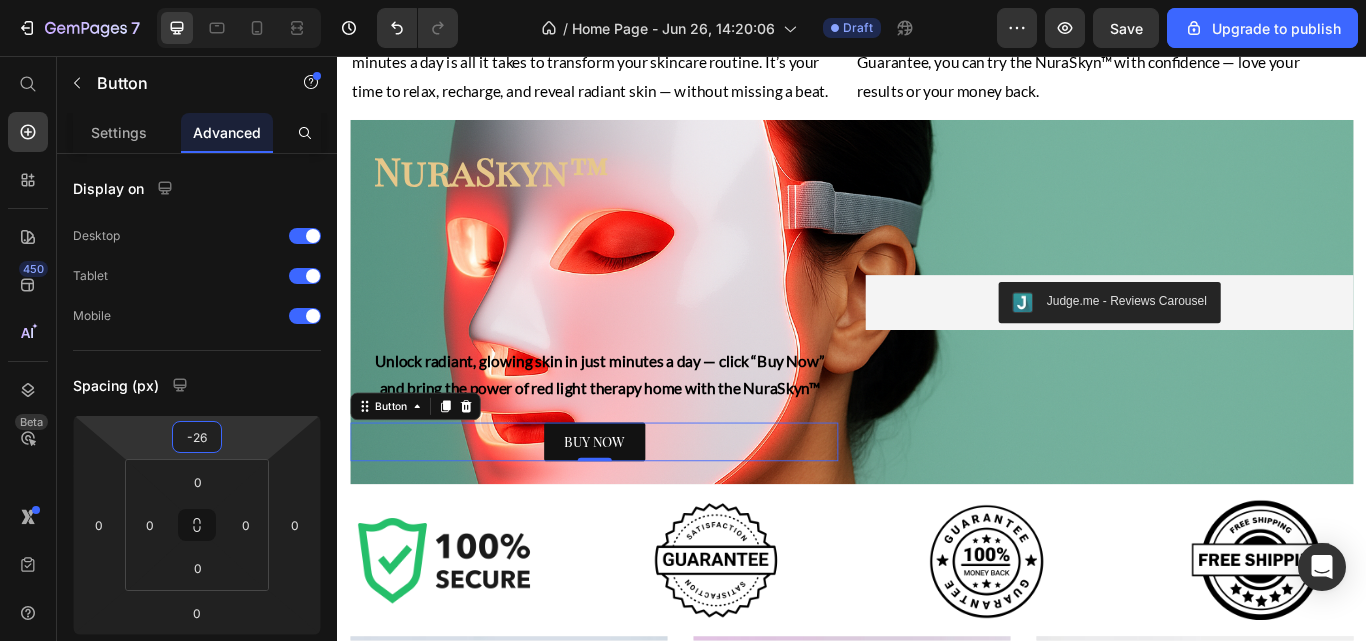 type on "-27" 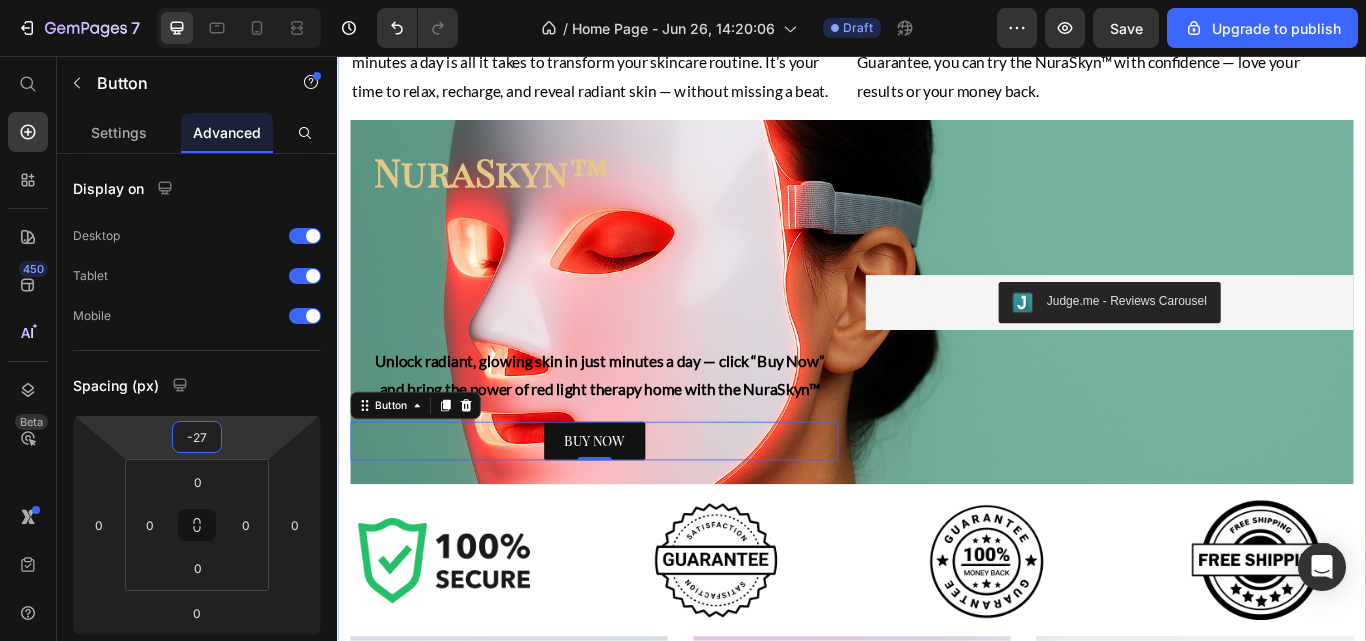 click on "From Breakouts to Brilliance Heading See results in as little as 2 weeks Text Block Image Image Row Why Thousands Love NuraSkyn™ Heading Clinically-Proven Wavelengths Heading Clinically backed and dermatologist-recommended, the NuraSkyn™ uses advanced LED technology proven to boost collagen, calm inflammation, and deliver visible results — safely and effectively. Text Block Visible Results In 4 Weeks Heading Reveal smoother skin, fewer breakouts, and a lasting glow — all without leaving home. Your spa-level results start right where you are. Text Block Row Save Hundreds vs Spa Visit Heading Why spend $200 or more on a single facial or spa visit? With the NuraSkyn™, you own the same skin-rejuvenating technology — and use it daily — for less than the price of just two treatments. Glow on your terms, anytime. Text Block Verified 5-Stars Reviews Heading Text Block Row 15 to 20 Minutes A Day Heading Text Block Glow Guarantee Heading Text Block Row NuraSkyn™ Heading Text Block BUY NOW Button   0 Row" at bounding box center (937, 21) 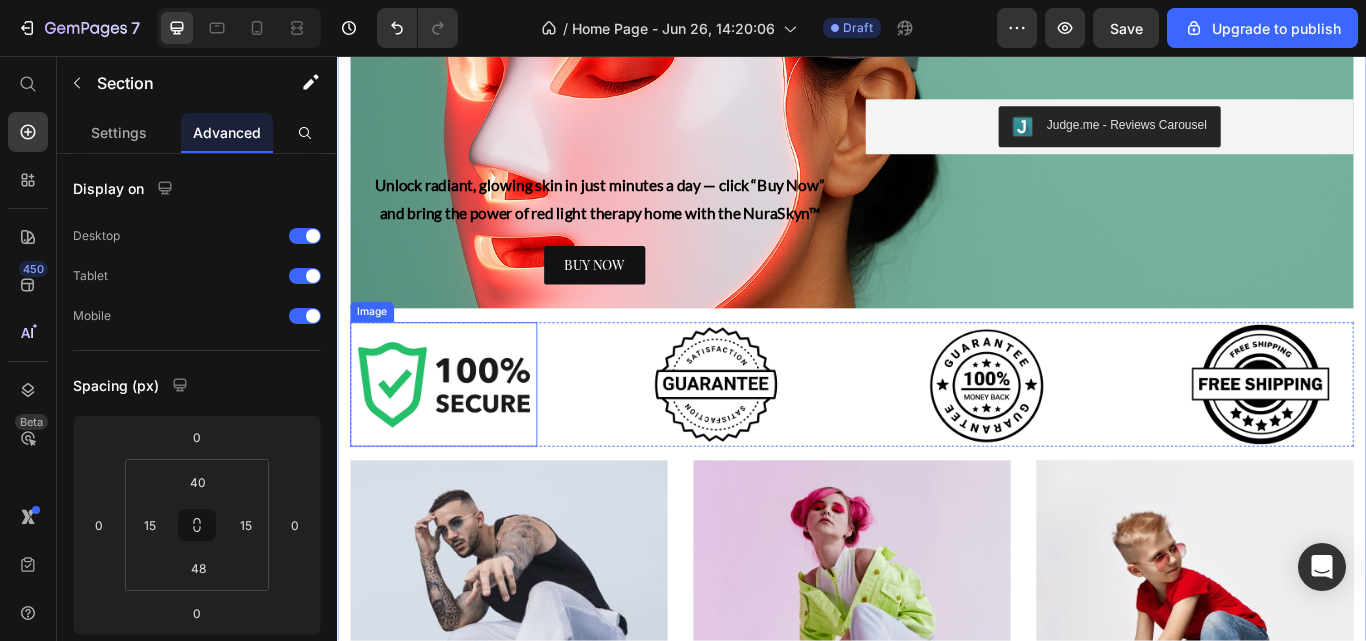 scroll, scrollTop: 2420, scrollLeft: 0, axis: vertical 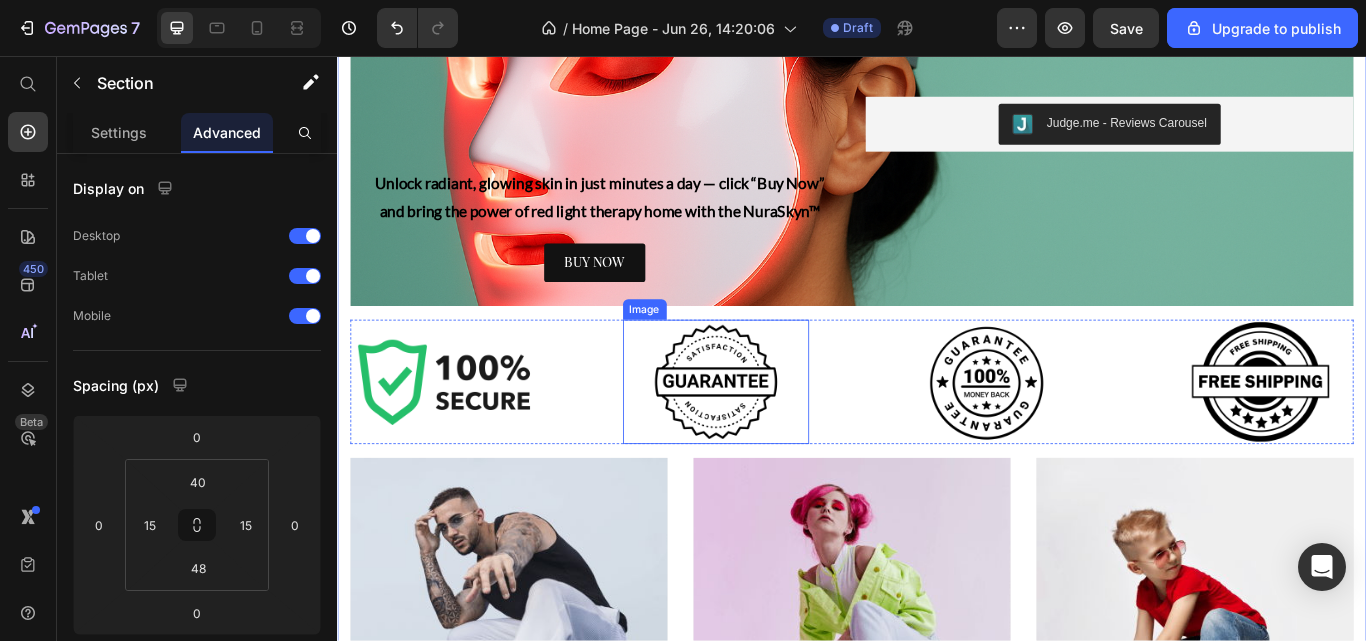 click at bounding box center [779, 436] 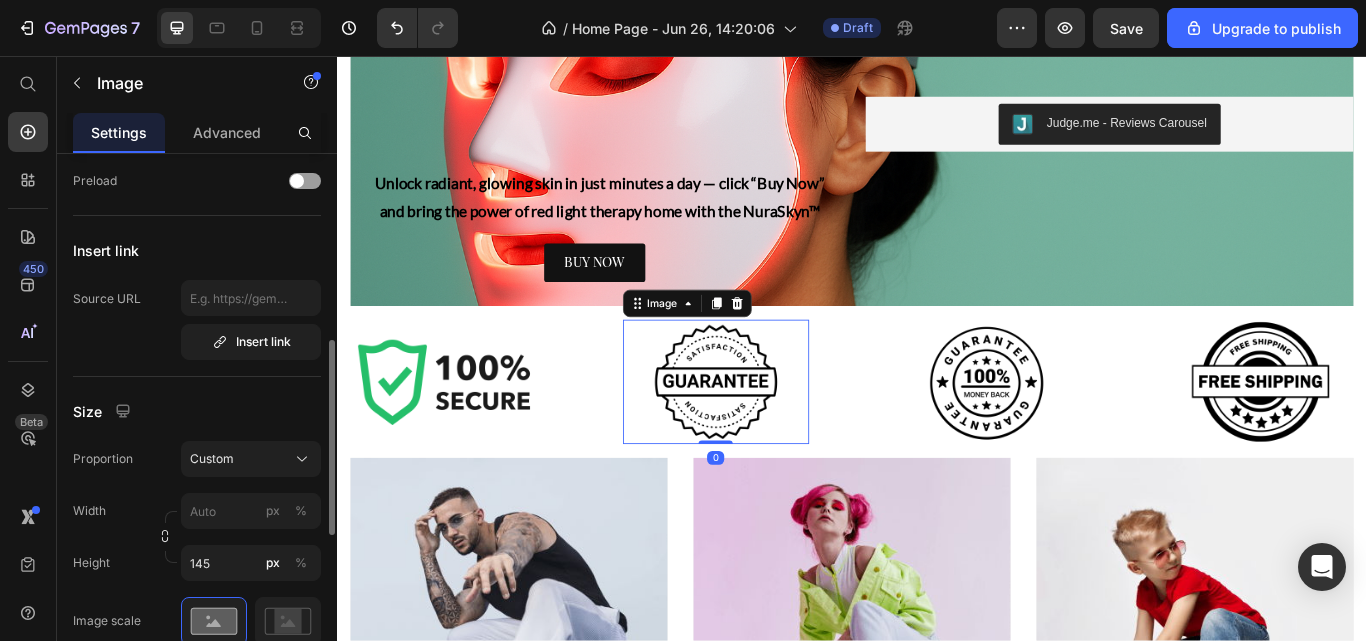 scroll, scrollTop: 387, scrollLeft: 0, axis: vertical 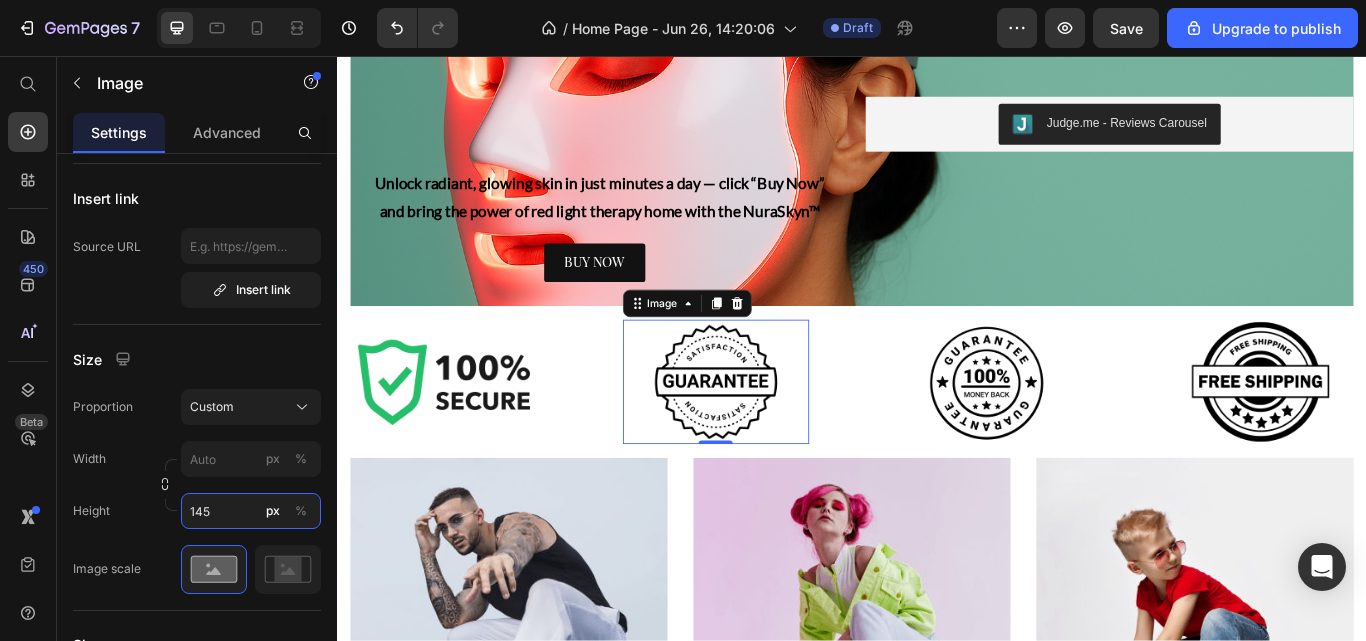 click on "145" at bounding box center (251, 511) 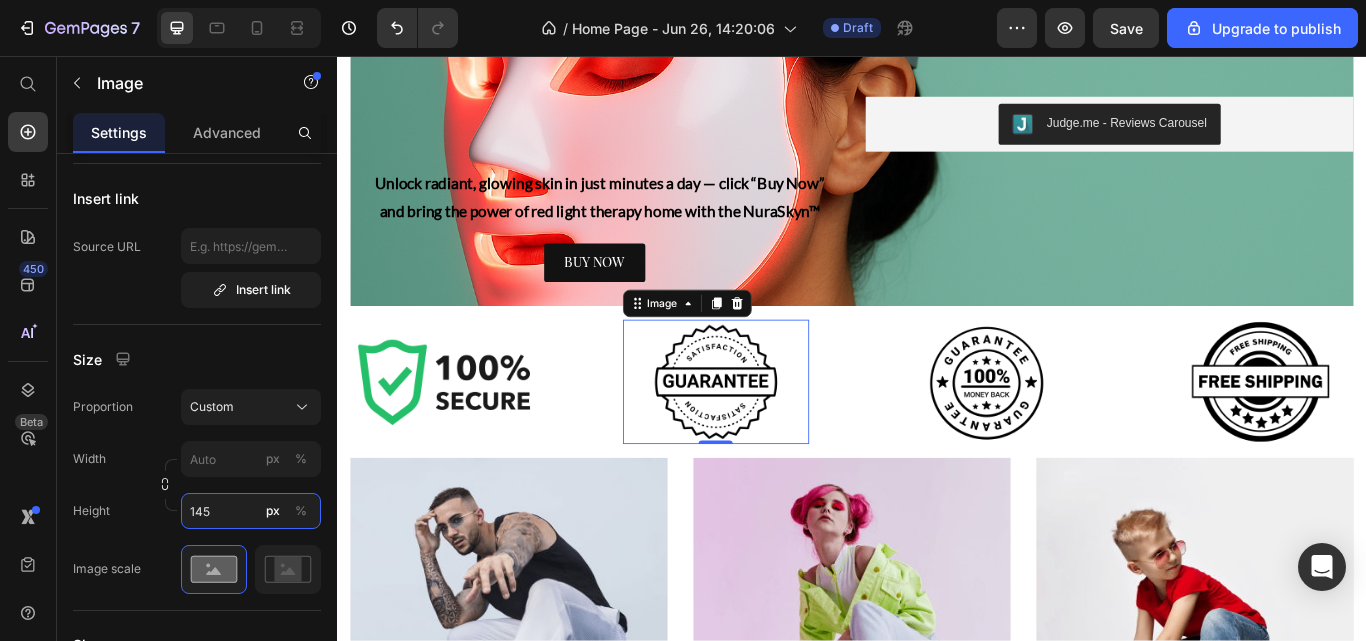 click on "145" at bounding box center [251, 511] 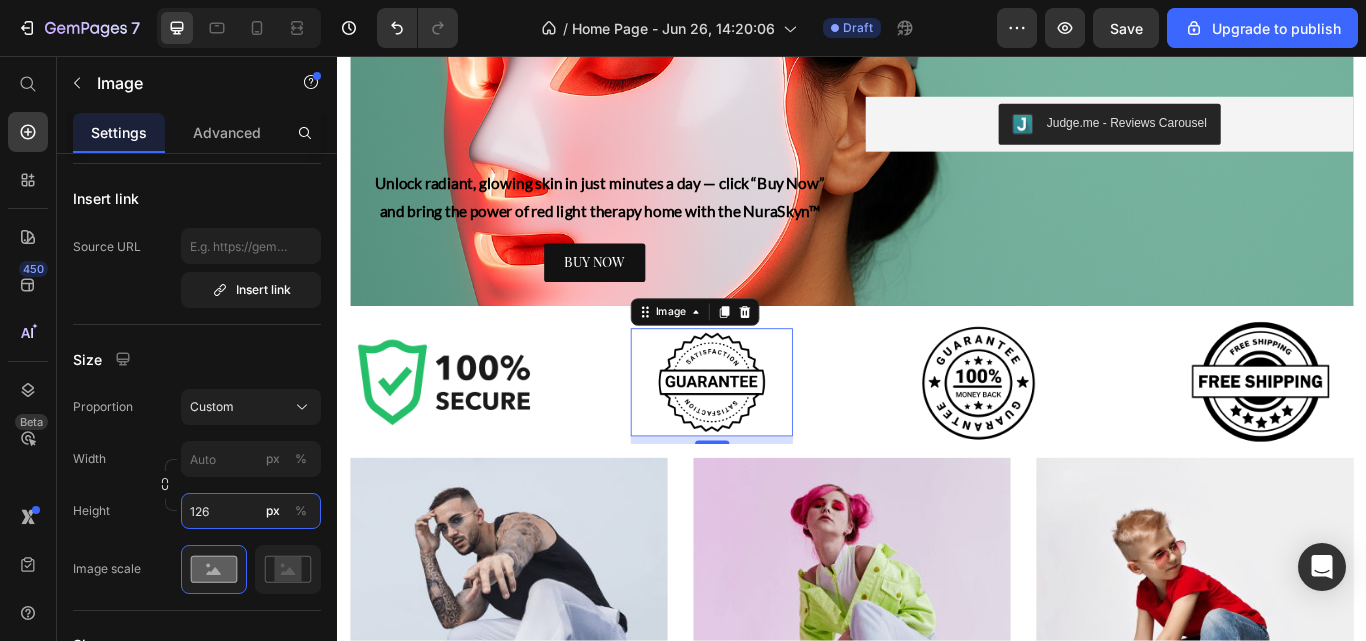type on "125" 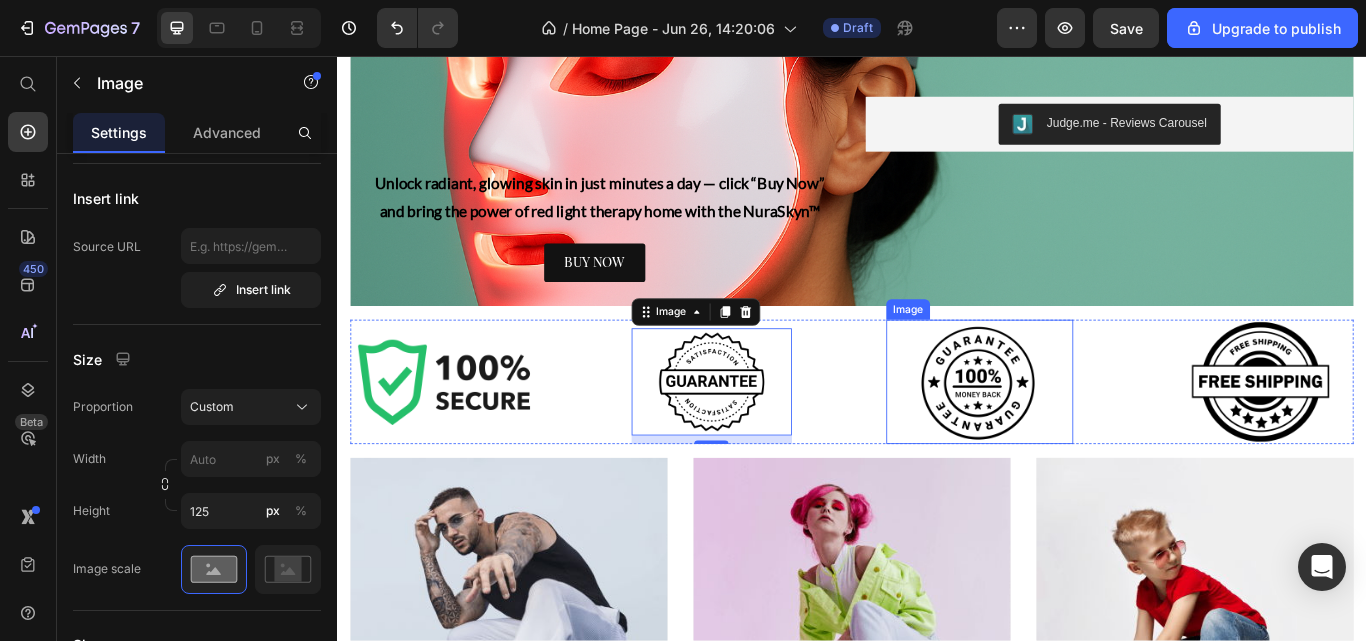 click at bounding box center (1086, 436) 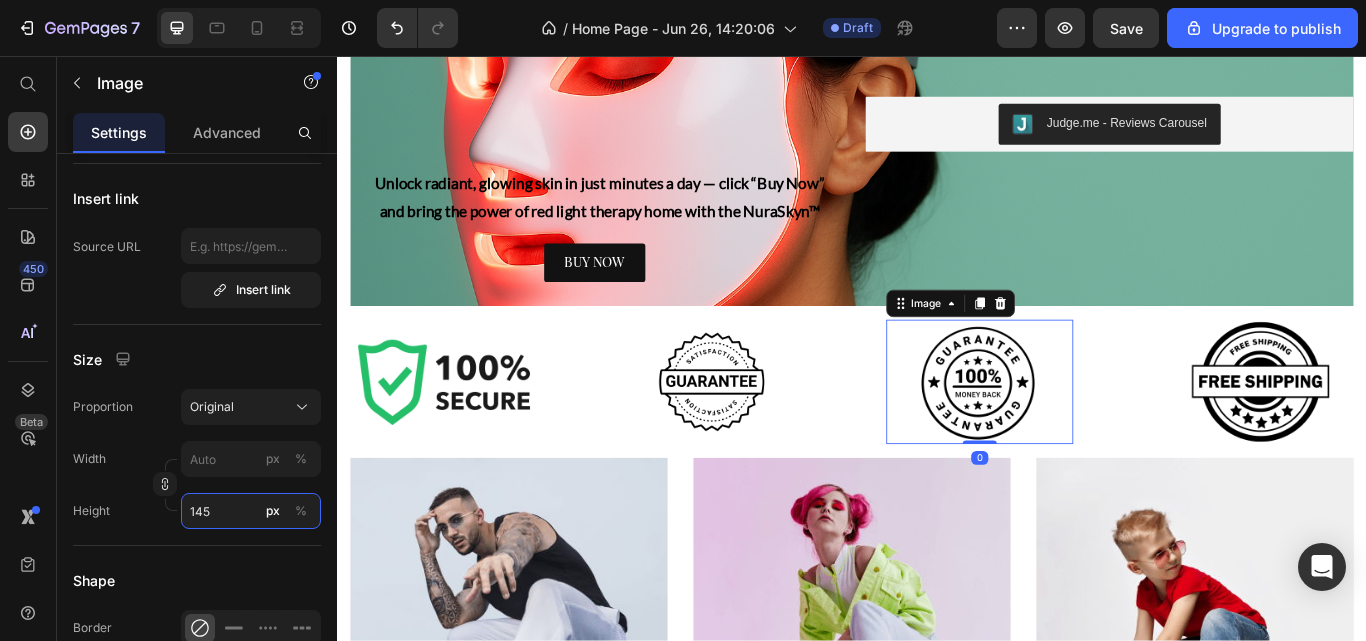 click on "145" at bounding box center (251, 511) 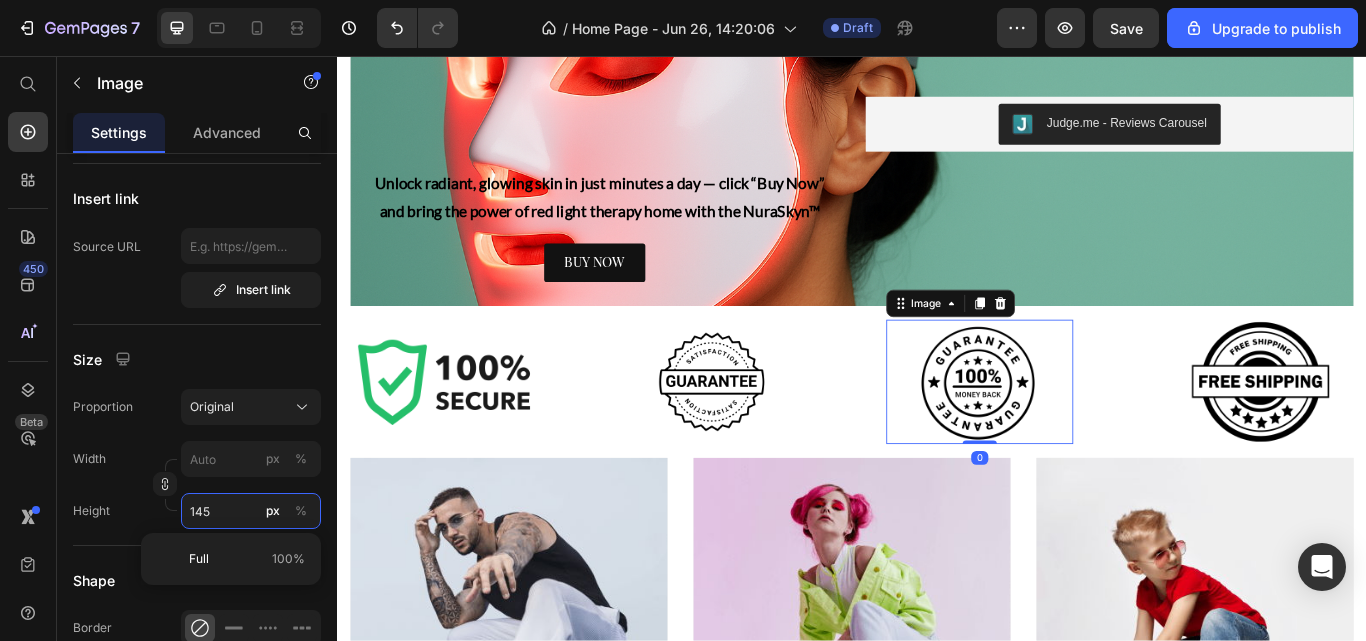 click on "145" at bounding box center (251, 511) 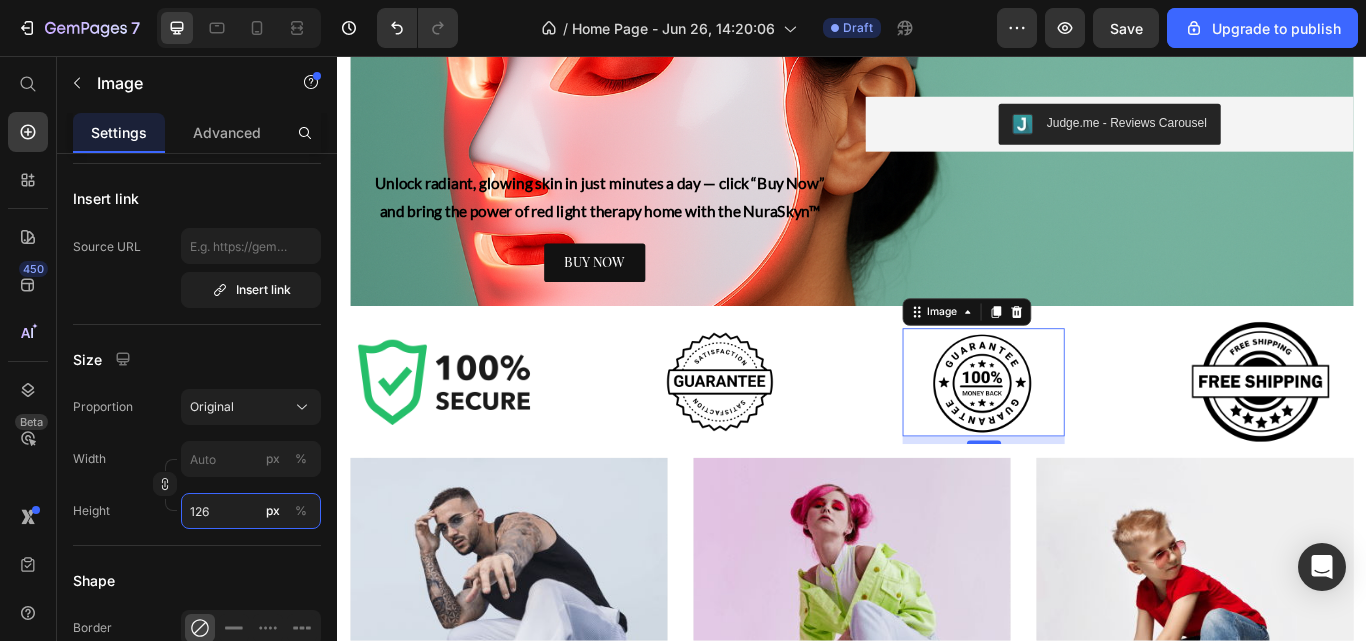 type on "125" 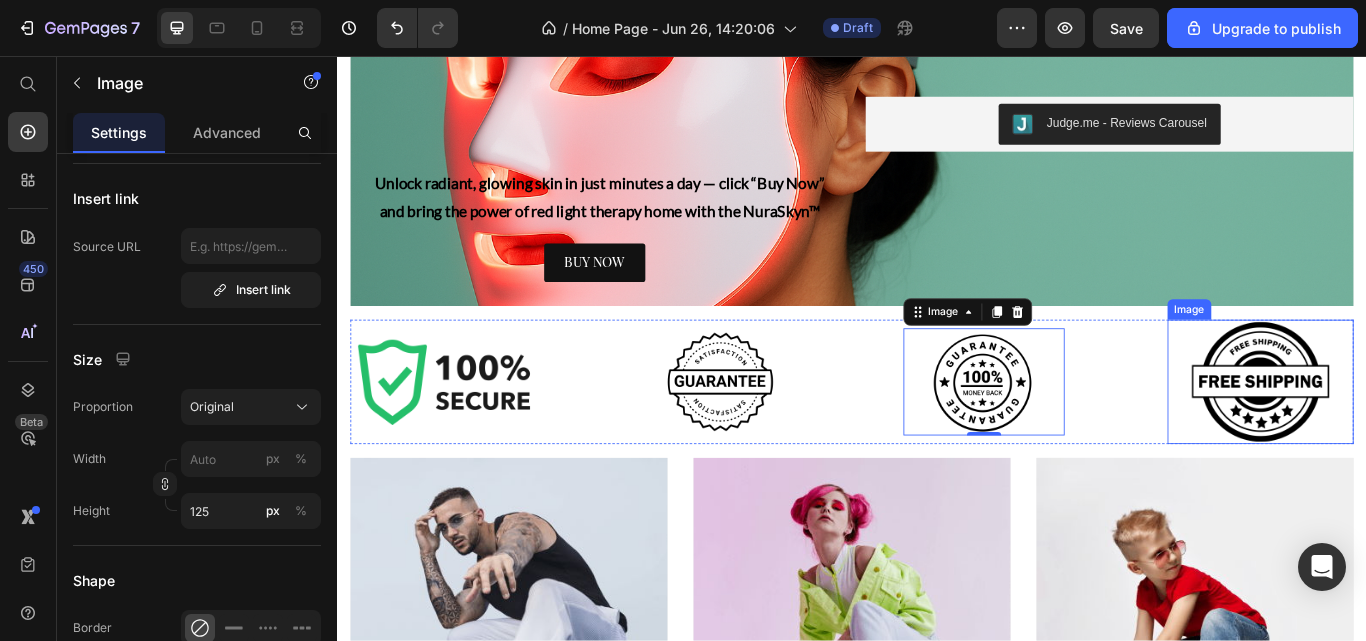 click at bounding box center [1414, 436] 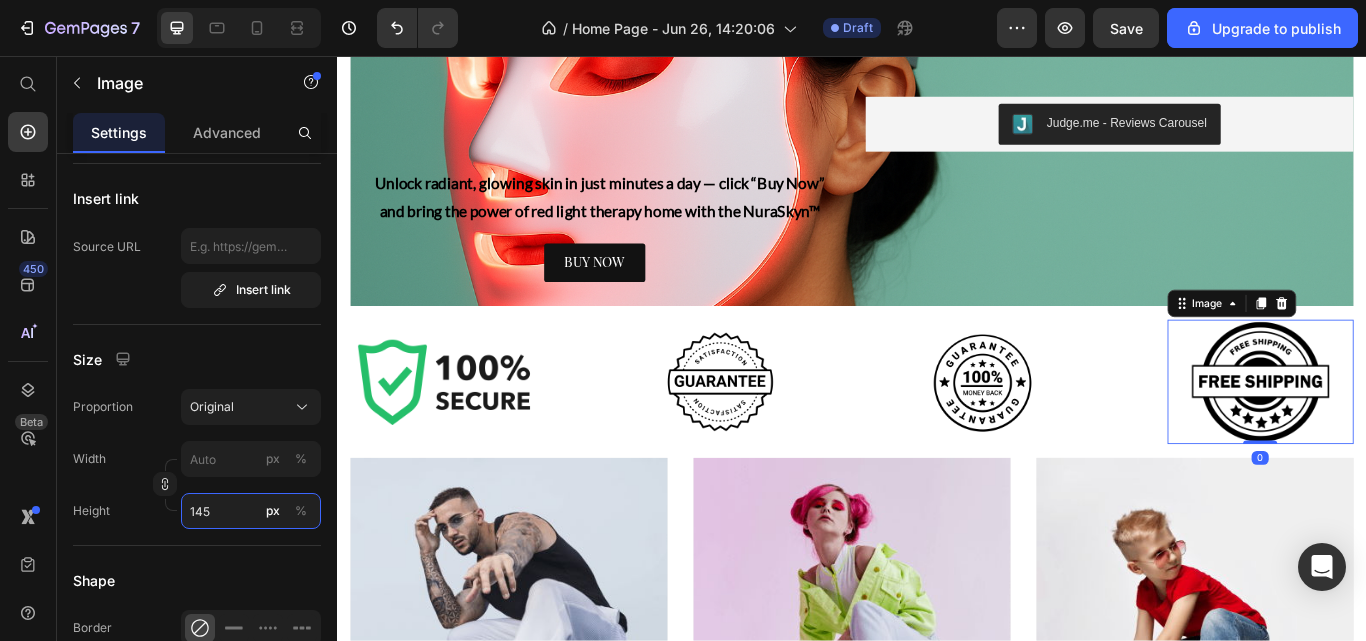 click on "145" at bounding box center [251, 511] 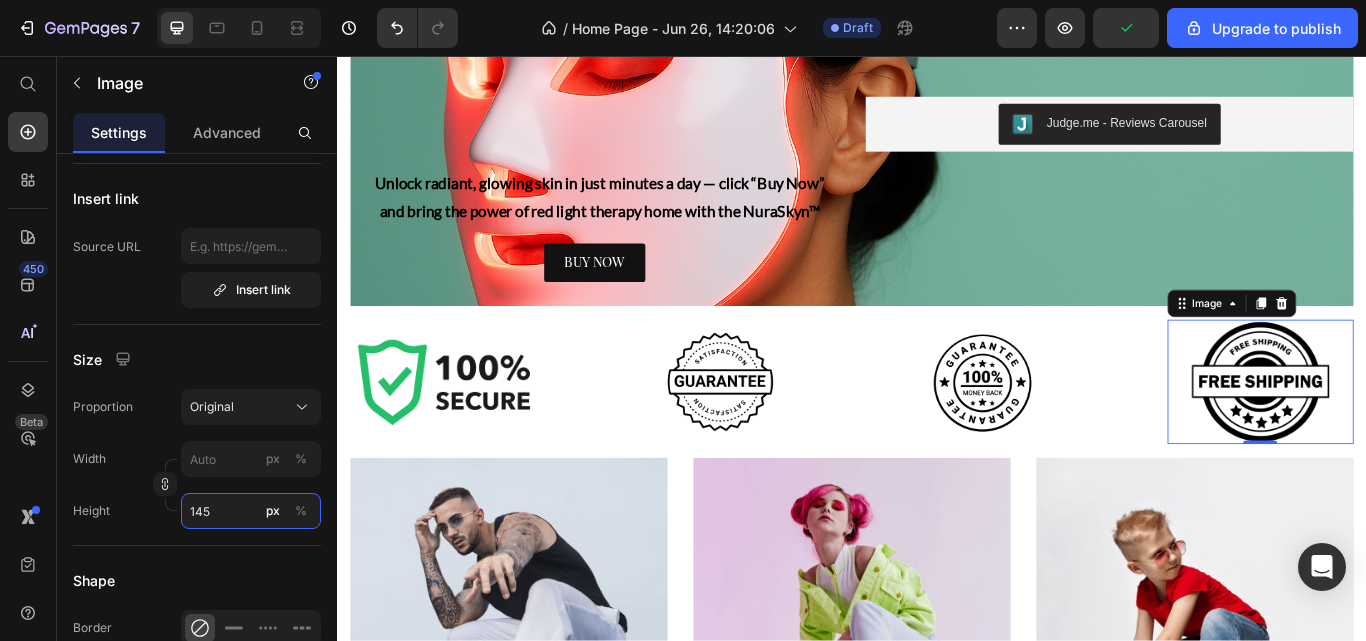 click on "145" at bounding box center (251, 511) 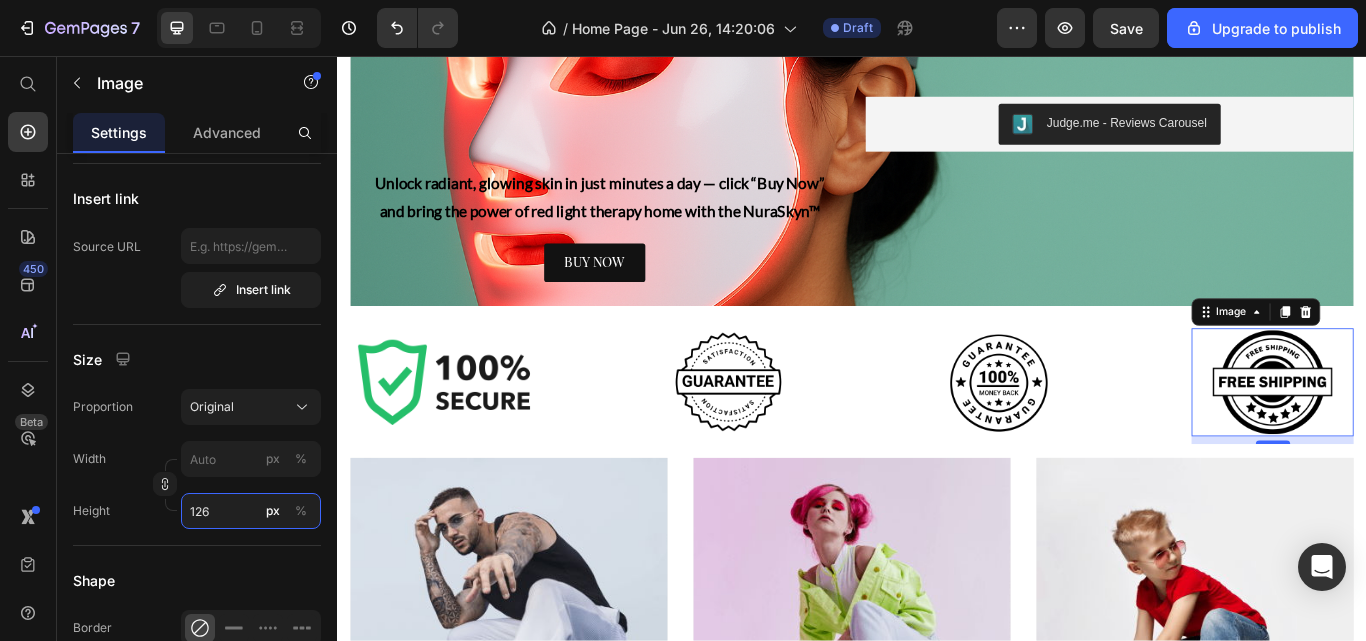type on "125" 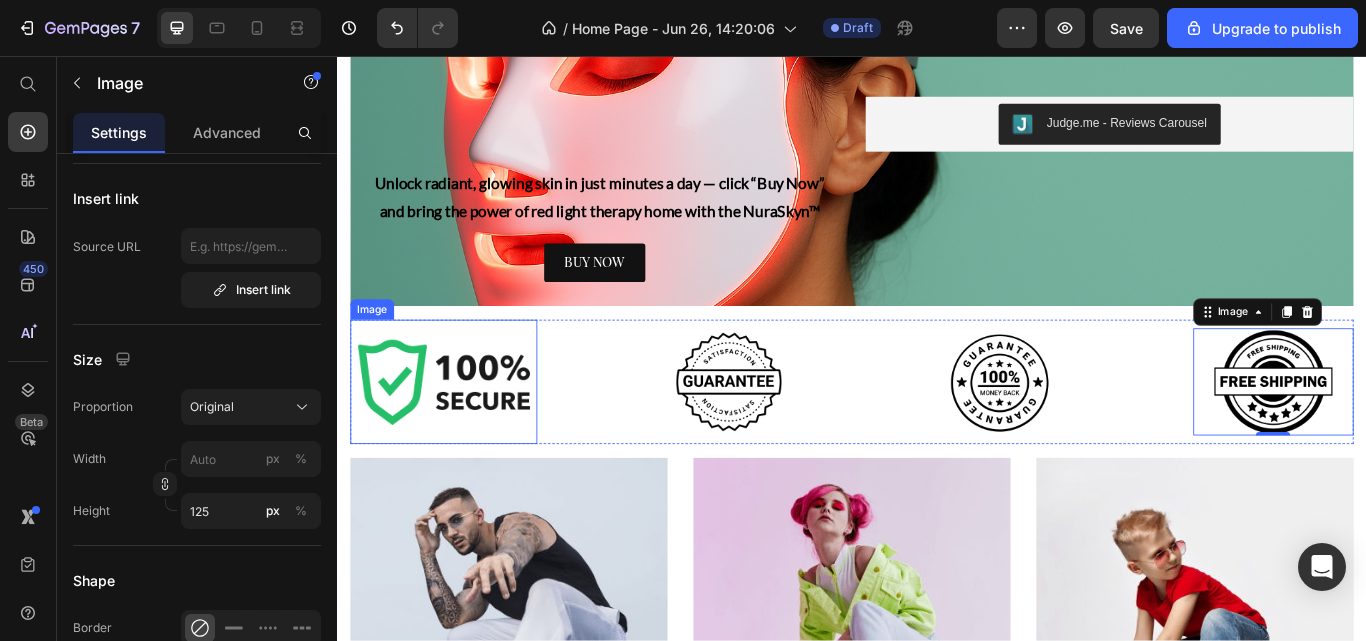 click at bounding box center (461, 436) 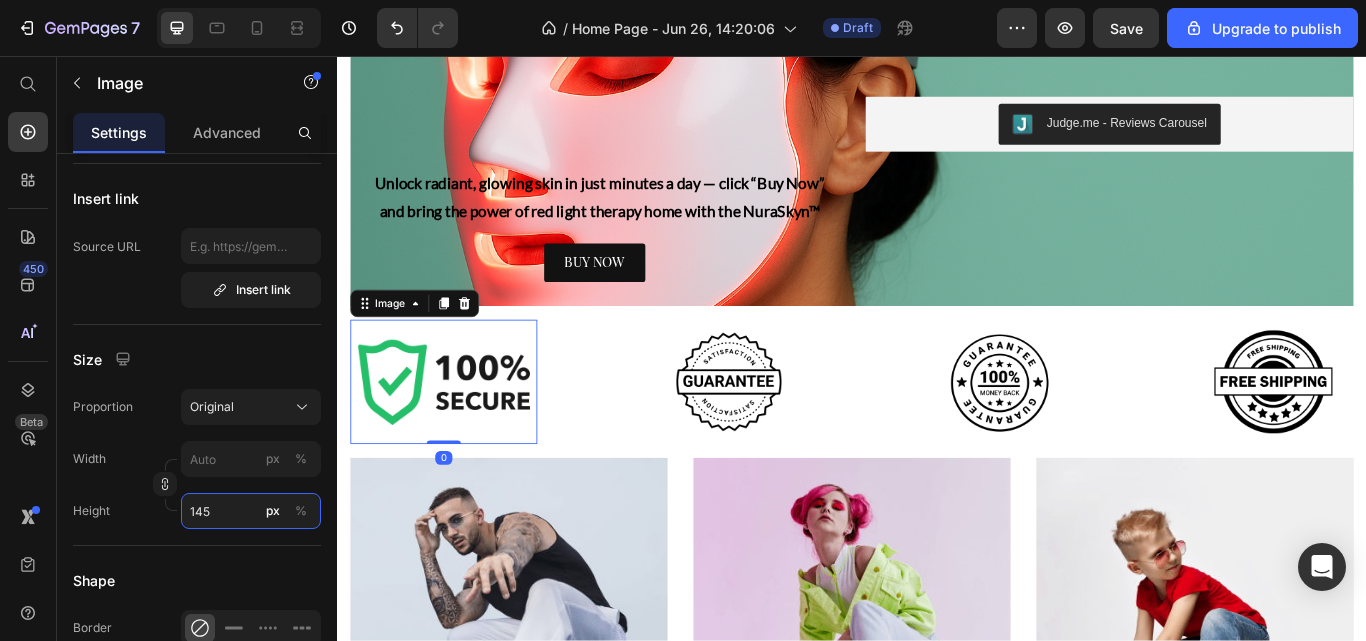 click on "145" at bounding box center [251, 511] 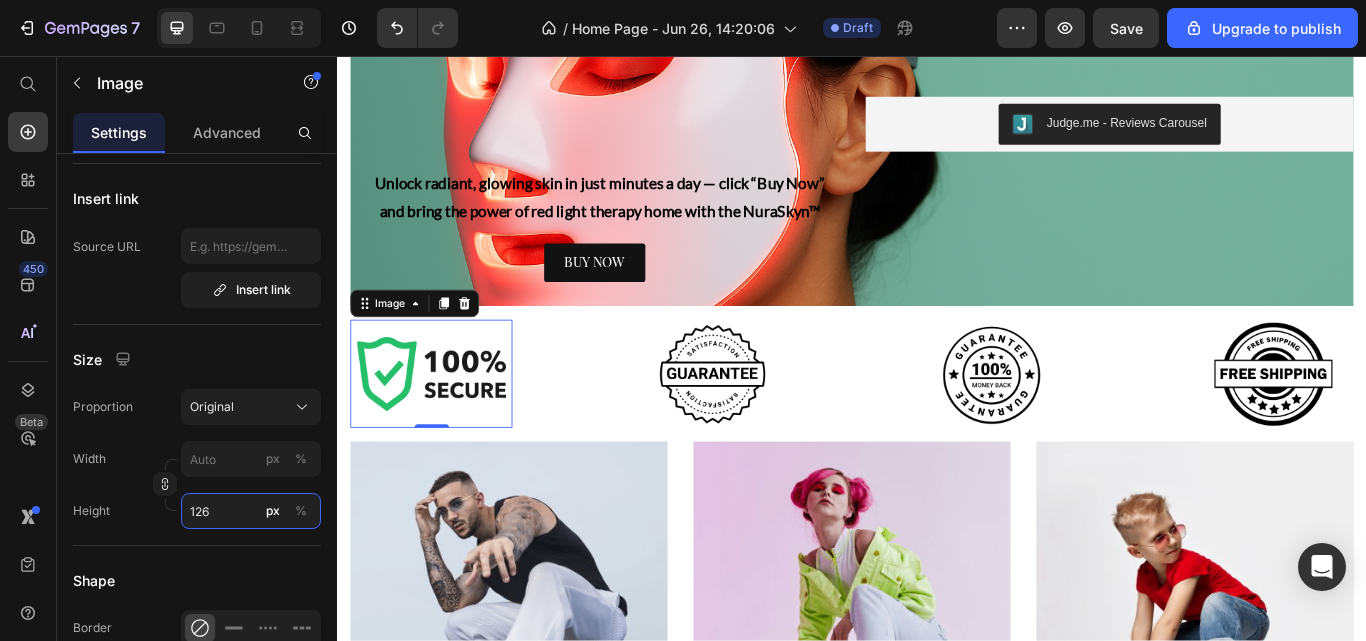 type on "125" 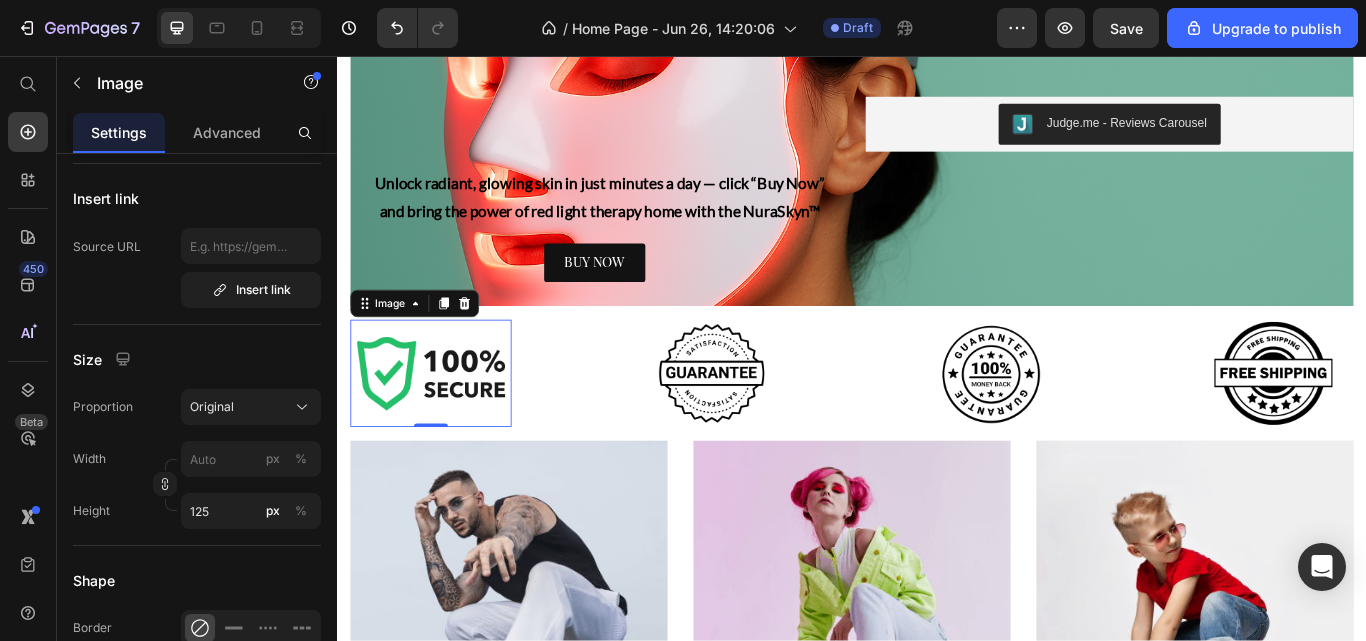click on "Image Choose Image Upload Image https://cdn.shopify.com/s/files/1/0659/3370/5263/files/gempages_570130141452174488-0ad262bd-98d3-48e6-a37d-e4b3261d4c20.png  or   Browse gallery  Preload Insert link Source URL  Insert link  Size Proportion Original Width px % Height 125 px % Shape Border Corner Shadow Align SEO Alt text Alt Image Image title Image Title" at bounding box center [197, 443] 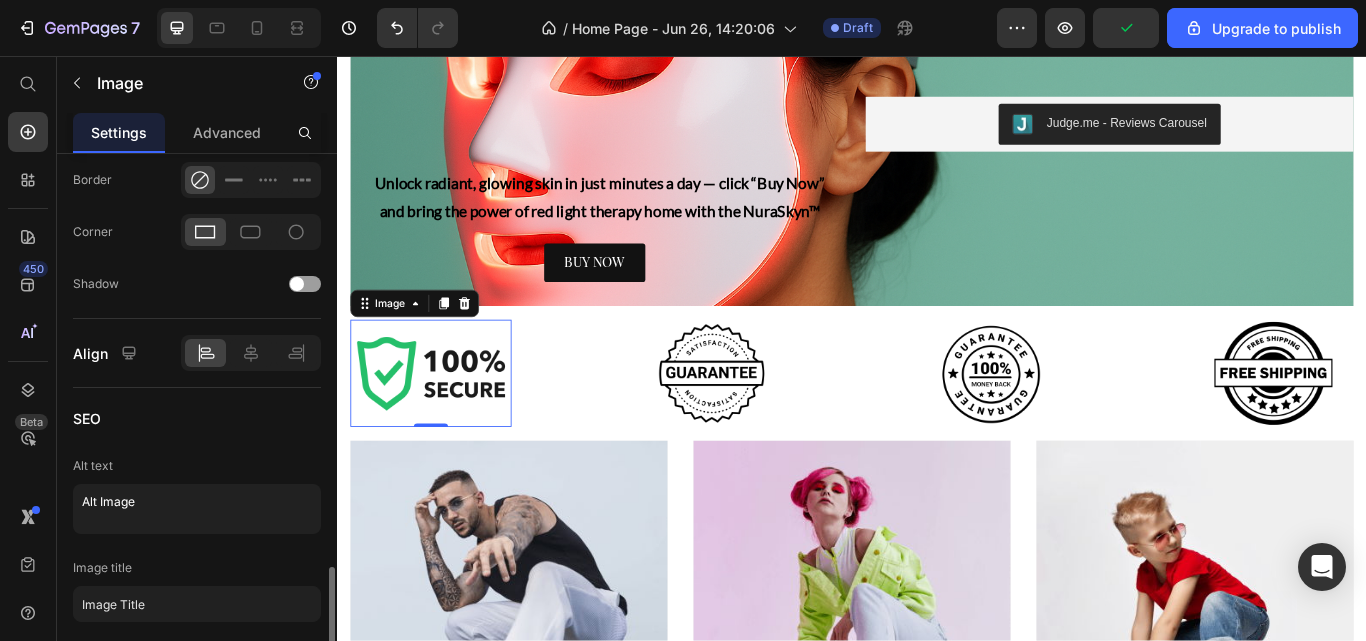 scroll, scrollTop: 907, scrollLeft: 0, axis: vertical 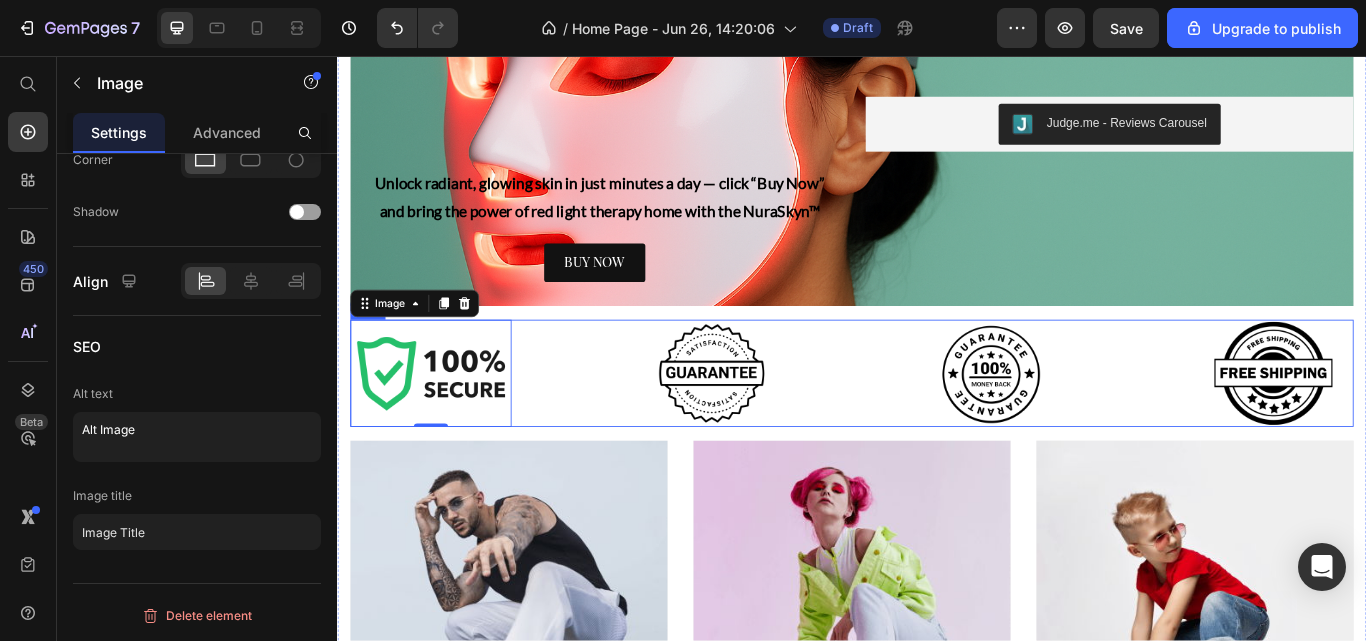 click on "Image   0 Image Image Image Row" at bounding box center (937, 426) 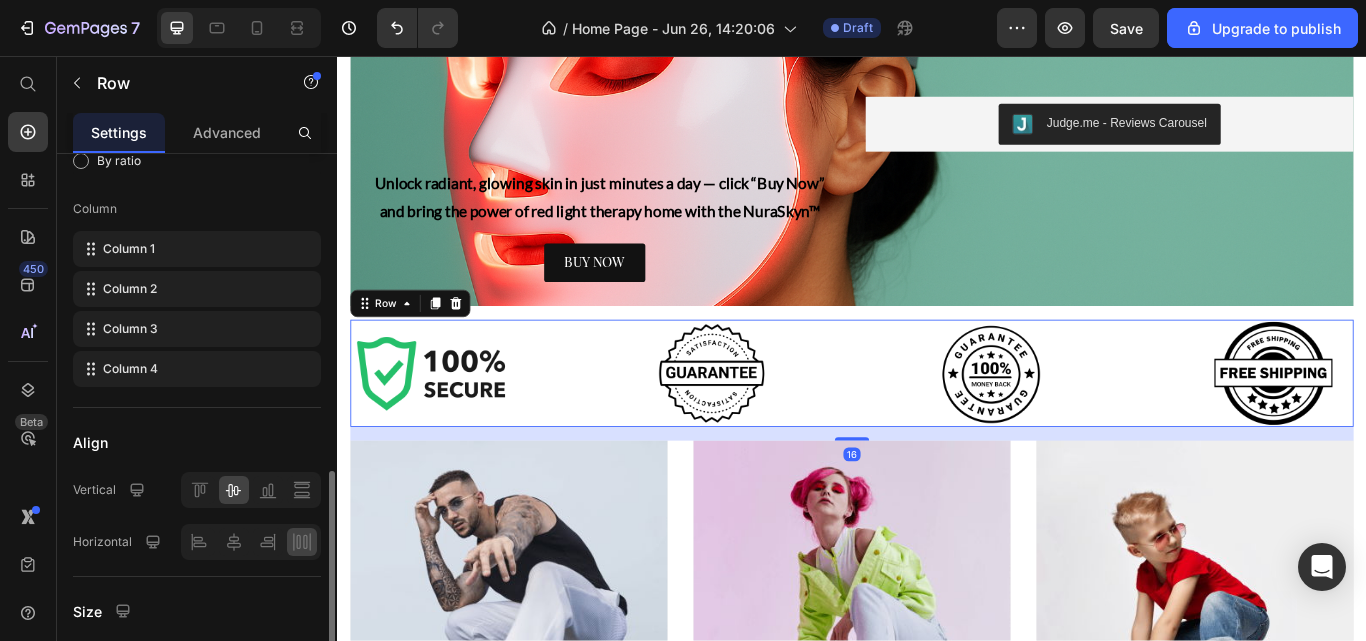scroll, scrollTop: 386, scrollLeft: 0, axis: vertical 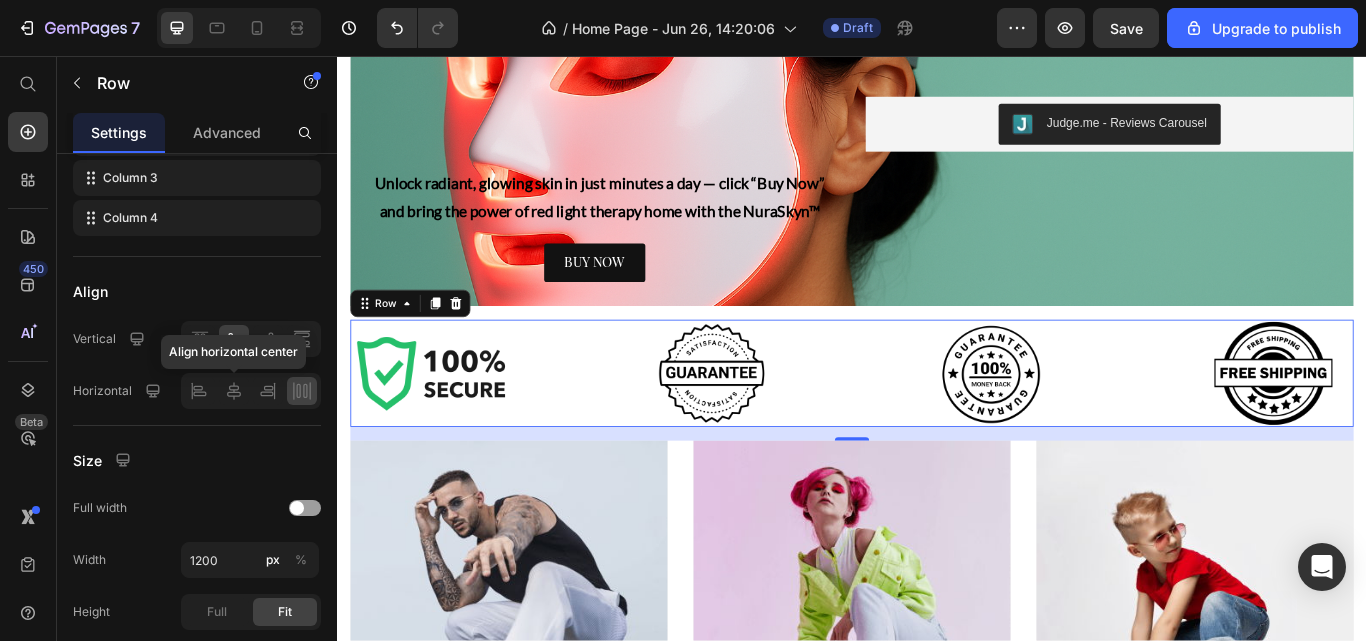 click 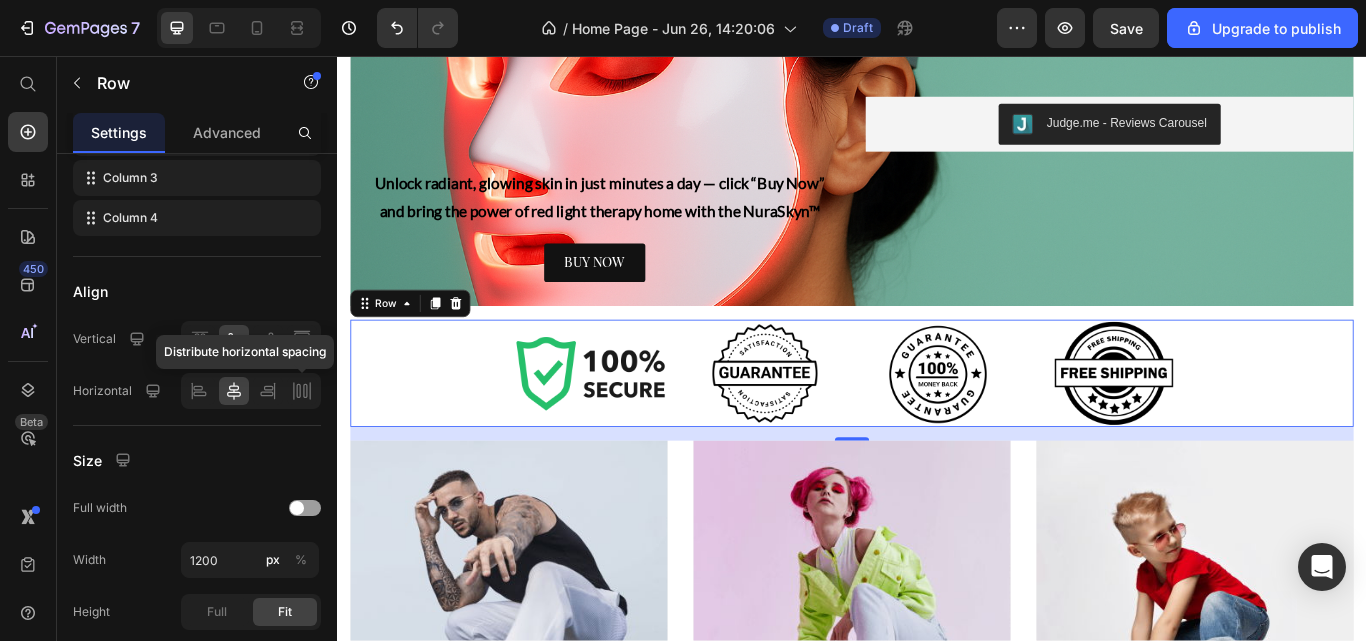 click 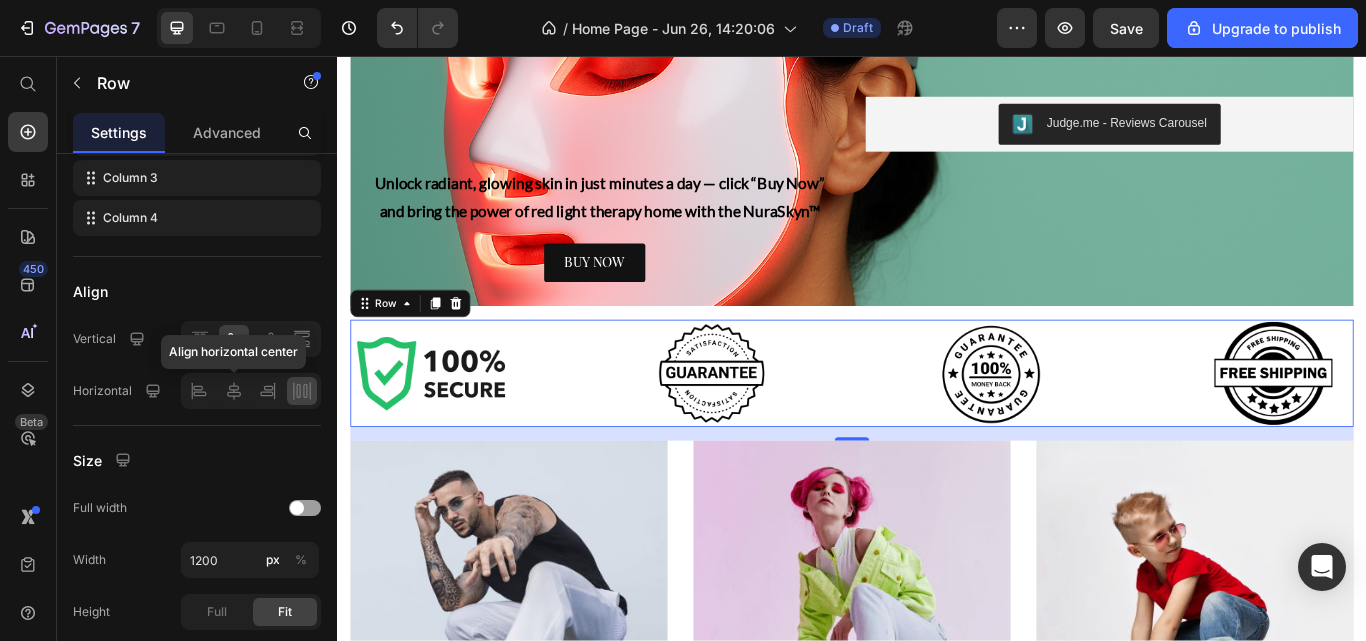click 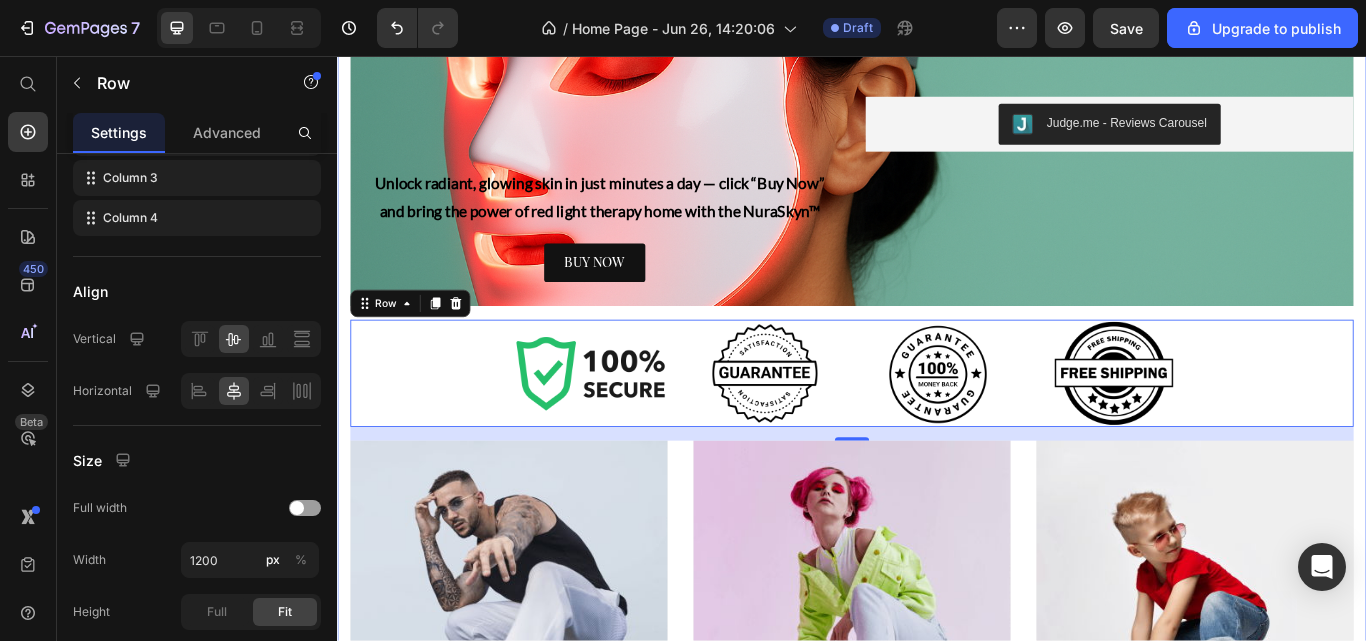 click on "From Breakouts to Brilliance Heading See results in as little as 2 weeks Text Block Image Image Row Why Thousands Love NuraSkyn™ Heading Clinically-Proven Wavelengths Heading Clinically backed and dermatologist-recommended, the NuraSkyn™ uses advanced LED technology proven to boost collagen, calm inflammation, and deliver visible results — safely and effectively. Text Block Visible Results In 4 Weeks Heading Reveal smoother skin, fewer breakouts, and a lasting glow — all without leaving home. Your spa-level results start right where you are. Text Block Row Save Hundreds vs Spa Visit Heading Why spend $200 or more on a single facial or spa visit? With the NuraSkyn™, you own the same skin-rejuvenating technology — and use it daily — for less than the price of just two treatments. Glow on your terms, anytime. Text Block Verified 5-Stars Reviews Heading Text Block Row 15 to 20 Minutes A Day Heading Text Block Glow Guarantee Heading Text Block Row NuraSkyn™ Heading Text Block BUY NOW Button Image" at bounding box center (937, -193) 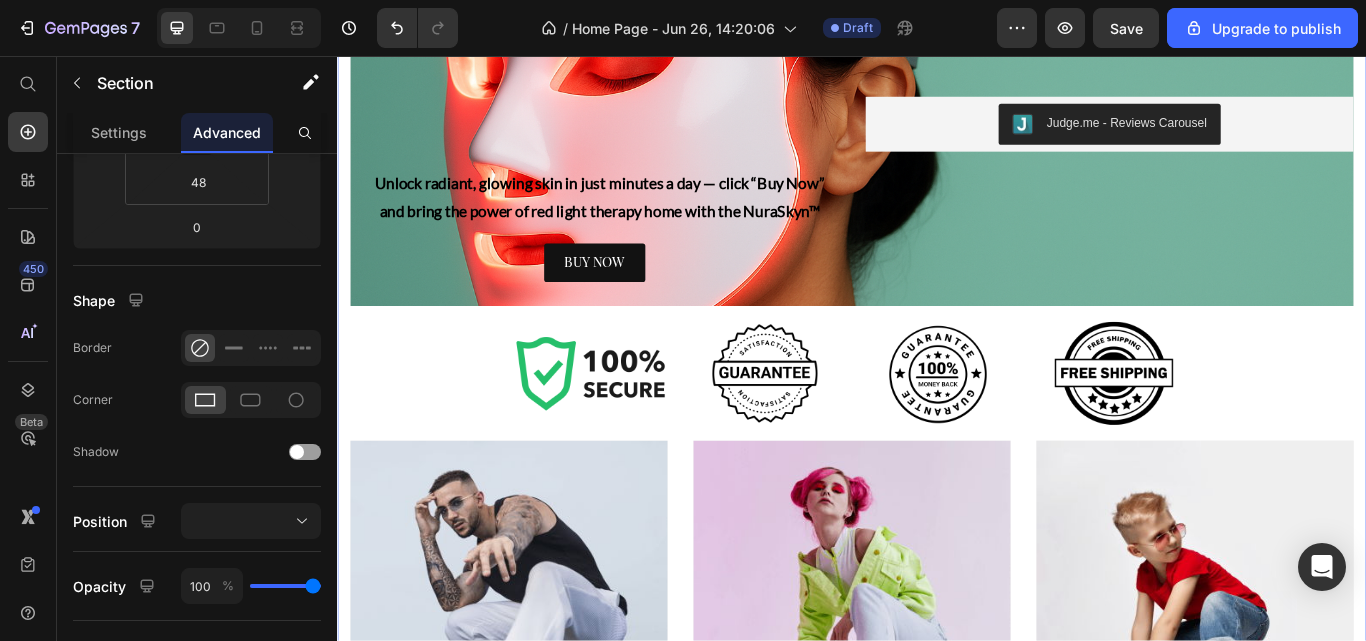 scroll, scrollTop: 0, scrollLeft: 0, axis: both 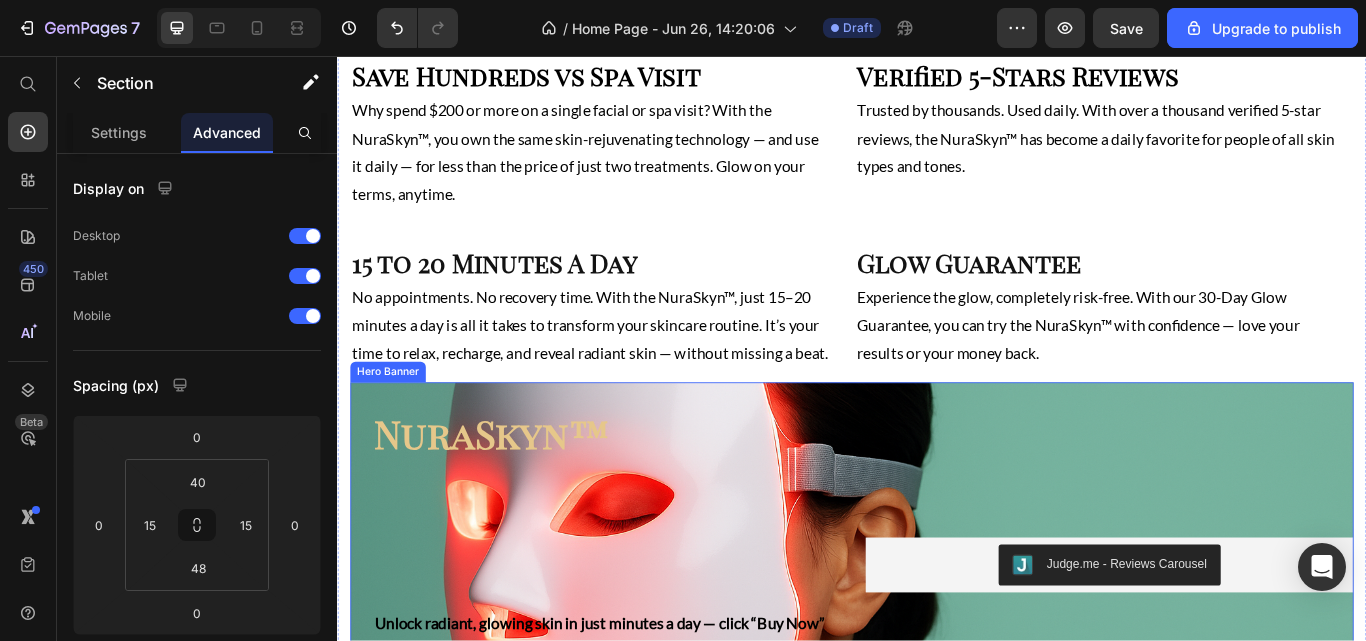 click on "NuraSkyn™ Heading Unlock radiant, glowing skin in just minutes a day — click “Buy Now” and bring the power of red light therapy home with the NuraSkyn™ Text Block BUY NOW Button Judge.me - Reviews Carousel Judge.me" at bounding box center (937, 649) 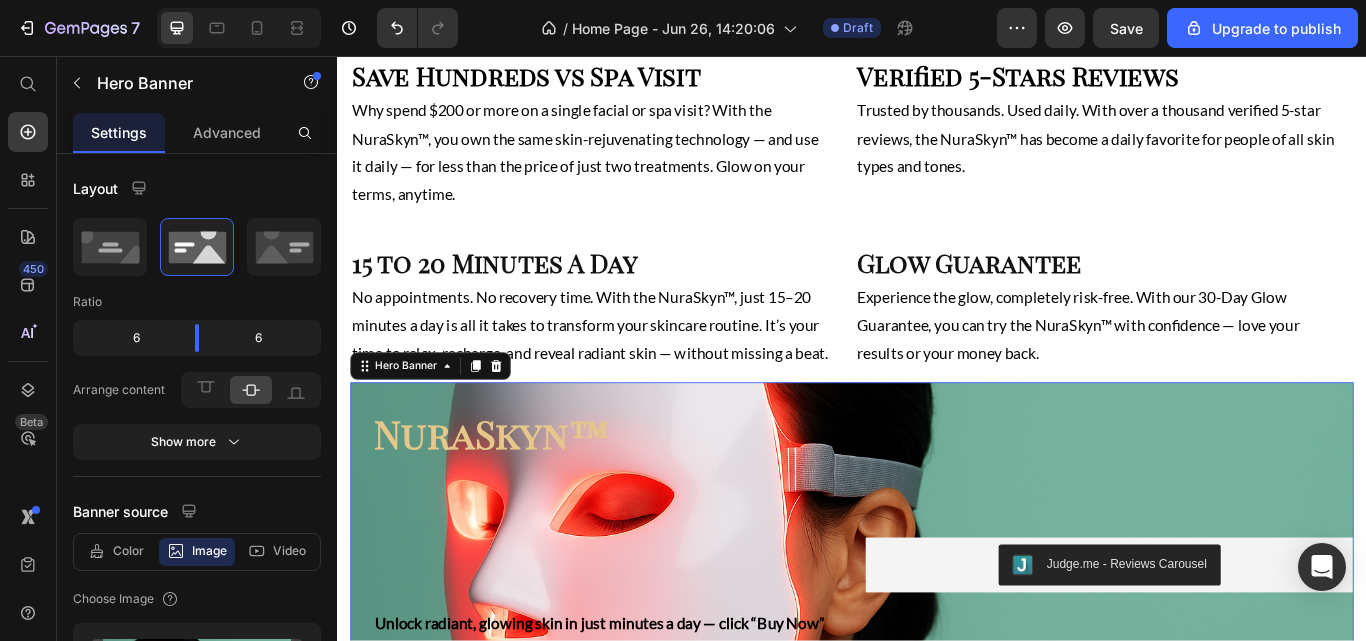click on "Advanced" at bounding box center (227, 132) 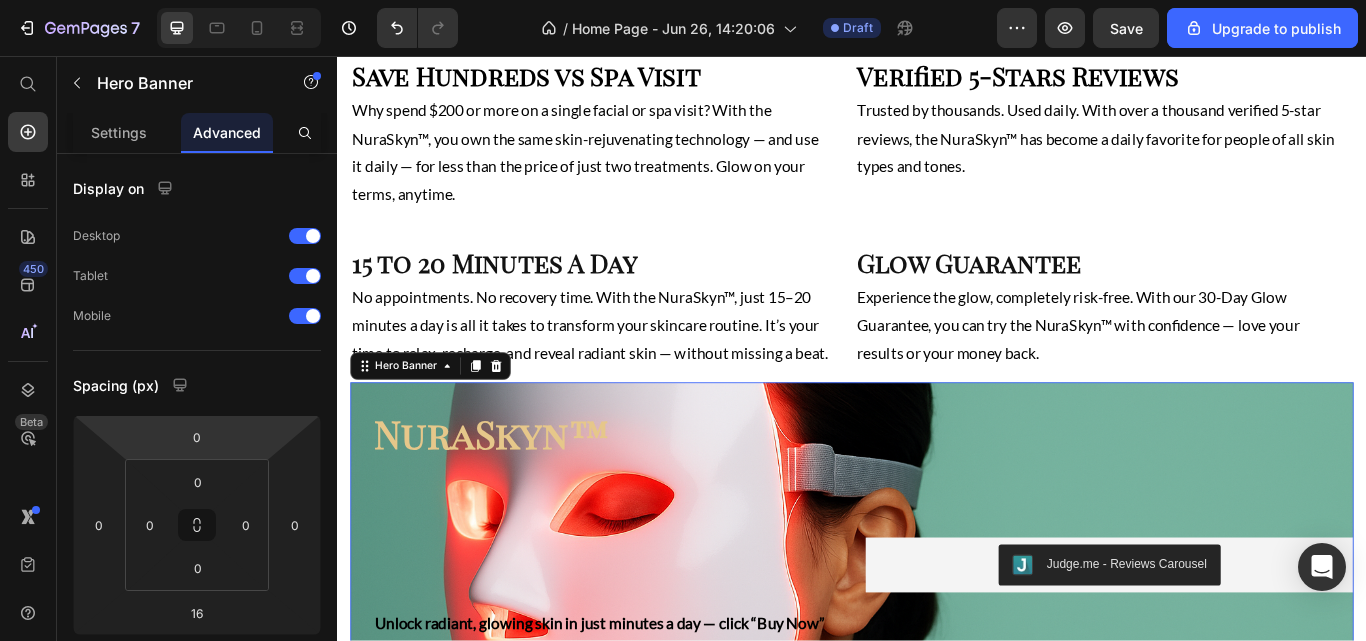 click on "7   /  Home Page - Jun 26, 14:20:06 Draft Preview  Save  Upgrade to publish 450 Beta Start with Sections Elements Hero Section Product Detail Brands Trusted Badges Guarantee Product Breakdown How to use Testimonials Compare Bundle FAQs Social Proof Brand Story Product List Collection Blog List Contact Sticky Add to Cart Custom Footer Browse Library 450 Layout
Row
Row
Row
Row Text
Heading
Text Block Button
Button
Button
Sticky Back to top Media
Image
Image" at bounding box center [683, 0] 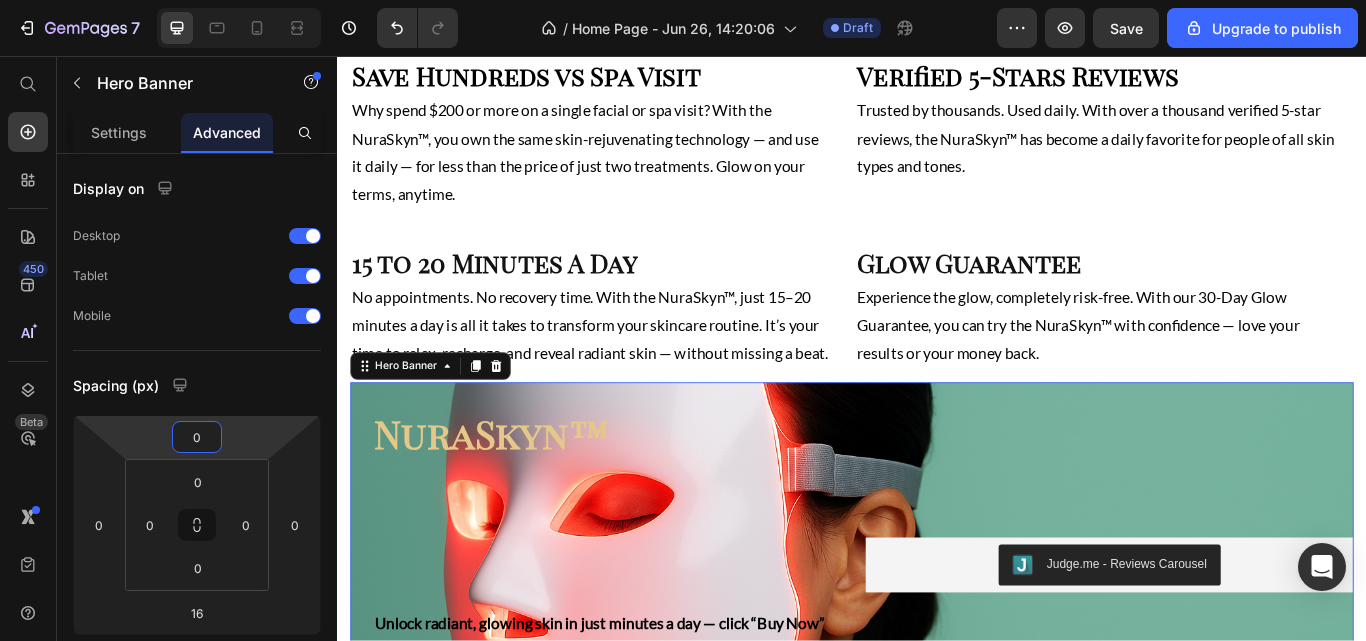 click on "0" at bounding box center (197, 437) 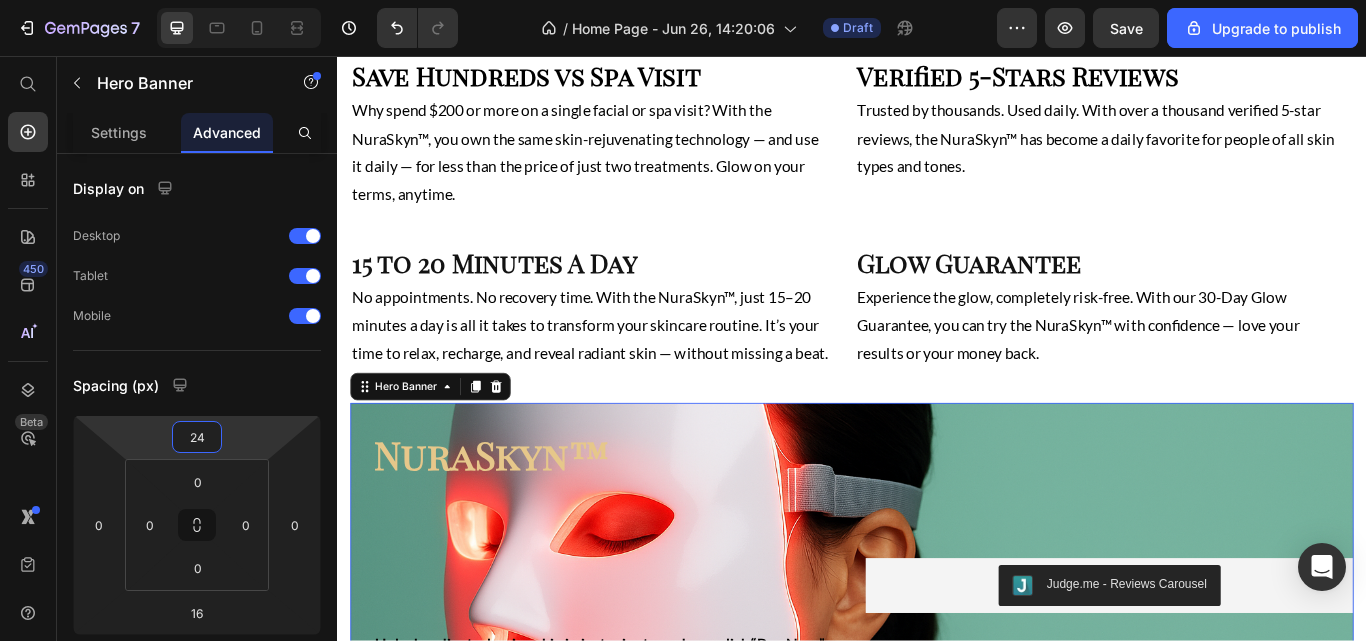 type on "25" 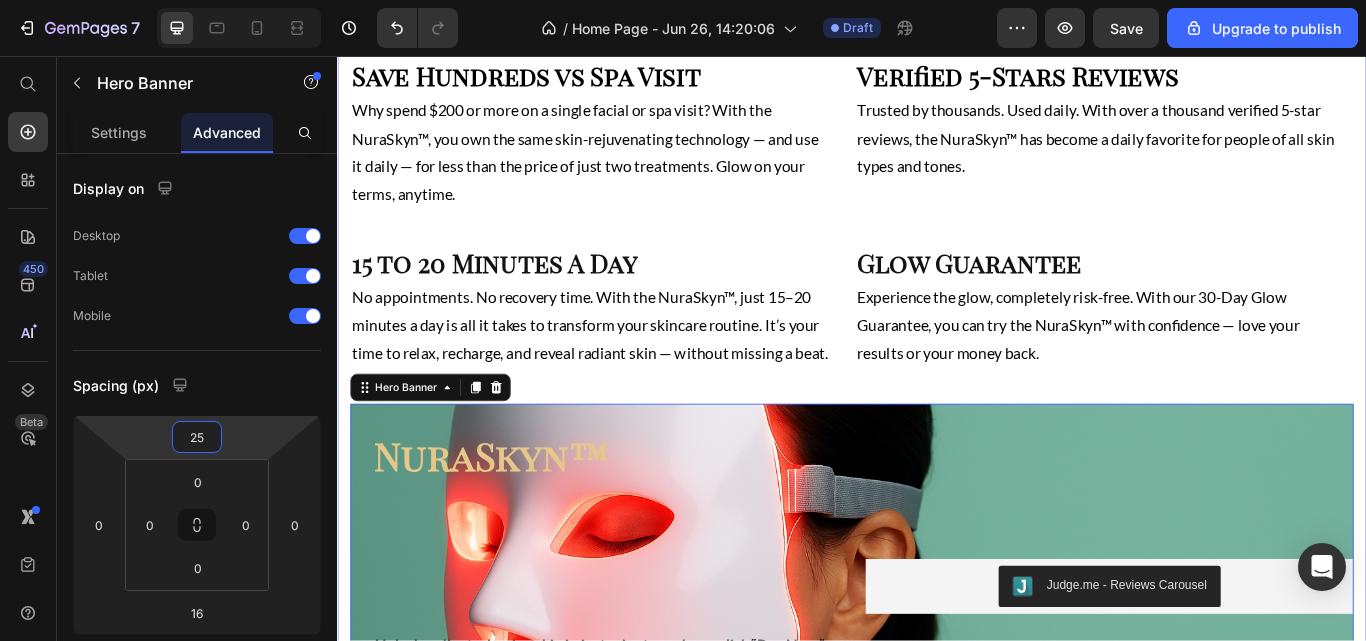 click on "From Breakouts to Brilliance Heading See results in as little as 2 weeks Text Block Image Image Row Why Thousands Love NuraSkyn™ Heading Clinically-Proven Wavelengths Heading Clinically backed and dermatologist-recommended, the NuraSkyn™ uses advanced LED technology proven to boost collagen, calm inflammation, and deliver visible results — safely and effectively. Text Block Visible Results In 4 Weeks Heading Reveal smoother skin, fewer breakouts, and a lasting glow — all without leaving home. Your spa-level results start right where you are. Text Block Row Save Hundreds vs Spa Visit Heading Why spend $200 or more on a single facial or spa visit? With the NuraSkyn™, you own the same skin-rejuvenating technology — and use it daily — for less than the price of just two treatments. Glow on your terms, anytime. Text Block Verified 5-Stars Reviews Heading Text Block Row 15 to 20 Minutes A Day Heading Text Block Glow Guarantee Heading Text Block Row NuraSkyn™ Heading Text Block BUY NOW Button   16" at bounding box center [937, 329] 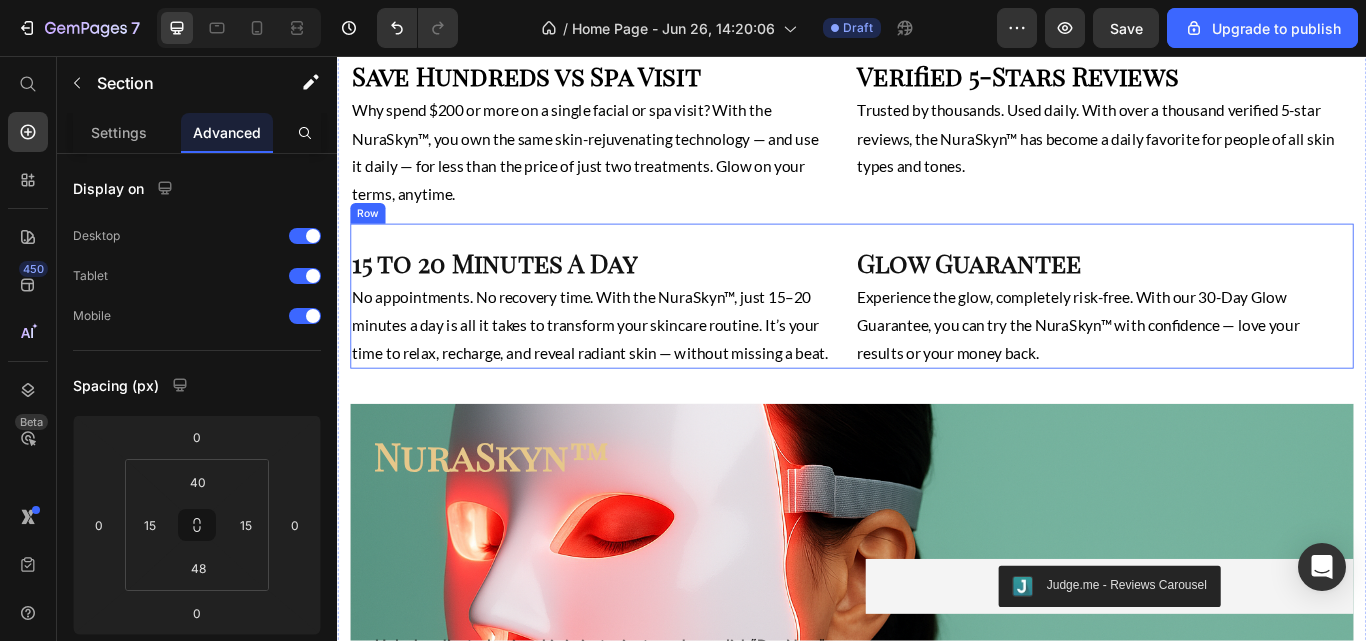 click on "15 to 20 Minutes A Day Heading No appointments. No recovery time. With the NuraSkyn™, just 15–20 minutes a day is all it takes to transform your skincare routine. It’s your time to relax, recharge, and reveal radiant skin — without missing a beat. Text Block" at bounding box center (642, 336) 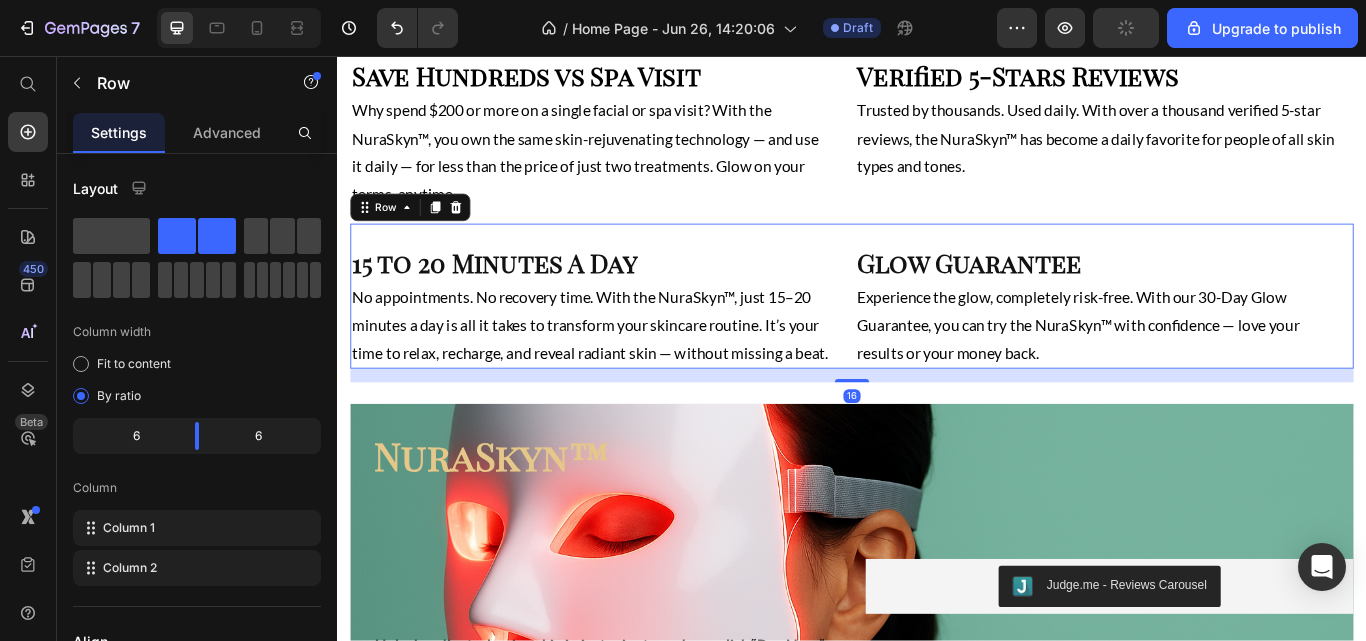 click on "Advanced" at bounding box center (227, 132) 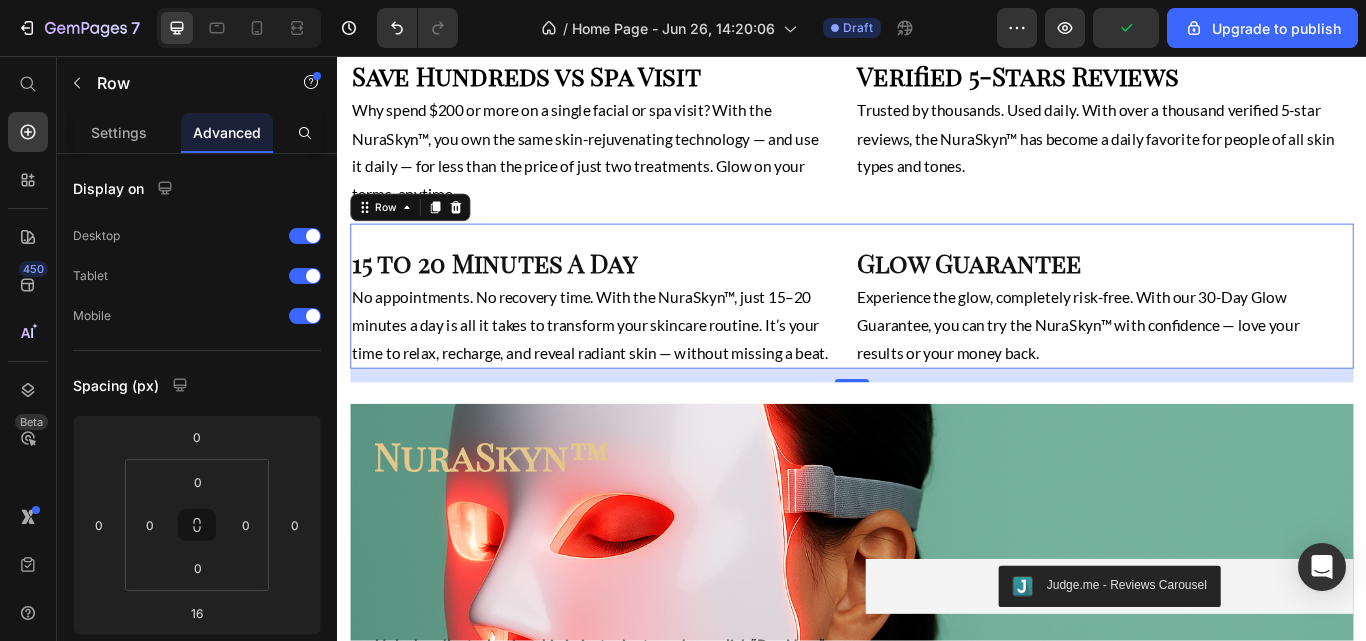 click on "Settings" at bounding box center [119, 132] 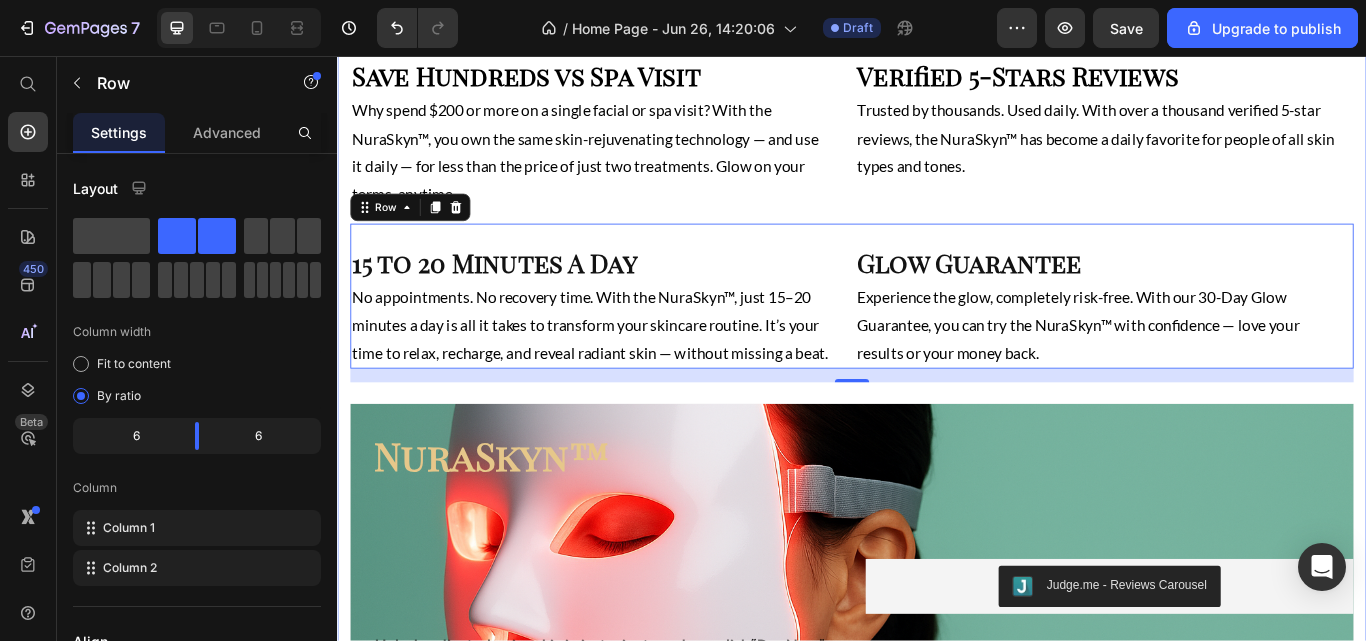 click on "From Breakouts to Brilliance Heading See results in as little as 2 weeks Text Block Image Image Row Why Thousands Love NuraSkyn™ Heading Clinically-Proven Wavelengths Heading Clinically backed and dermatologist-recommended, the NuraSkyn™ uses advanced LED technology proven to boost collagen, calm inflammation, and deliver visible results — safely and effectively. Text Block Visible Results In 4 Weeks Heading Reveal smoother skin, fewer breakouts, and a lasting glow — all without leaving home. Your spa-level results start right where you are. Text Block Row Save Hundreds vs Spa Visit Heading Why spend $200 or more on a single facial or spa visit? With the NuraSkyn™, you own the same skin-rejuvenating technology — and use it daily — for less than the price of just two treatments. Glow on your terms, anytime. Text Block Verified 5-Stars Reviews Heading Text Block Row 15 to 20 Minutes A Day Heading Text Block Glow Guarantee Heading Text Block Row   16 NuraSkyn™ Heading Text Block BUY NOW Button" at bounding box center (937, 333) 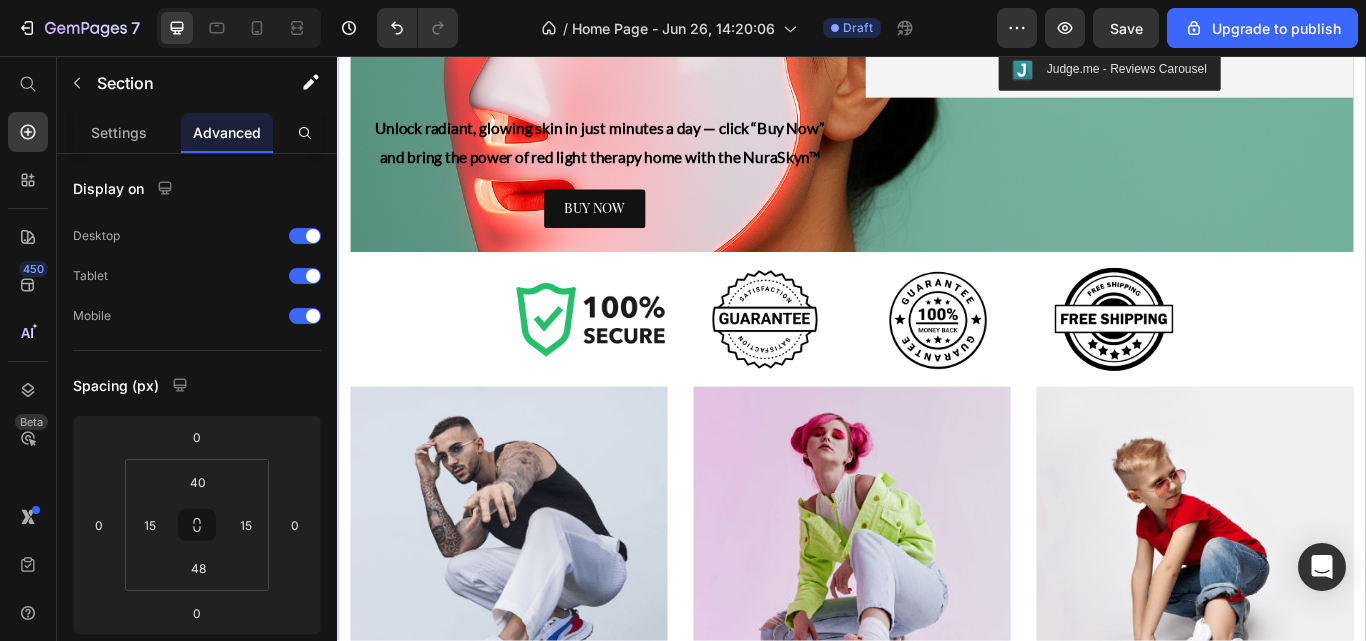 scroll, scrollTop: 2532, scrollLeft: 0, axis: vertical 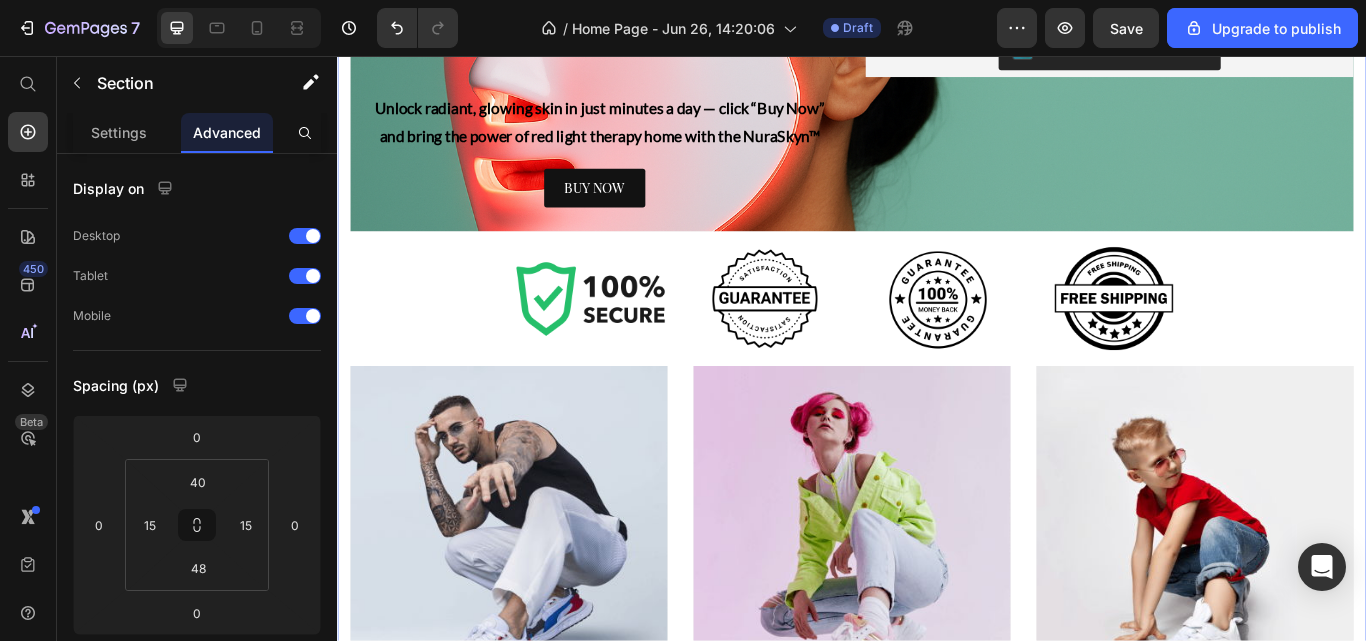 click on "From Breakouts to Brilliance Heading See results in as little as 2 weeks Text Block Image Image Row Why Thousands Love NuraSkyn™ Heading Clinically-Proven Wavelengths Heading Clinically backed and dermatologist-recommended, the NuraSkyn™ uses advanced LED technology proven to boost collagen, calm inflammation, and deliver visible results — safely and effectively. Text Block Visible Results In 4 Weeks Heading Reveal smoother skin, fewer breakouts, and a lasting glow — all without leaving home. Your spa-level results start right where you are. Text Block Row Save Hundreds vs Spa Visit Heading Why spend $200 or more on a single facial or spa visit? With the NuraSkyn™, you own the same skin-rejuvenating technology — and use it daily — for less than the price of just two treatments. Glow on your terms, anytime. Text Block Verified 5-Stars Reviews Heading Text Block Row 15 to 20 Minutes A Day Heading Text Block Glow Guarantee Heading Text Block Row NuraSkyn™ Heading Text Block BUY NOW Button Image" at bounding box center (937, -293) 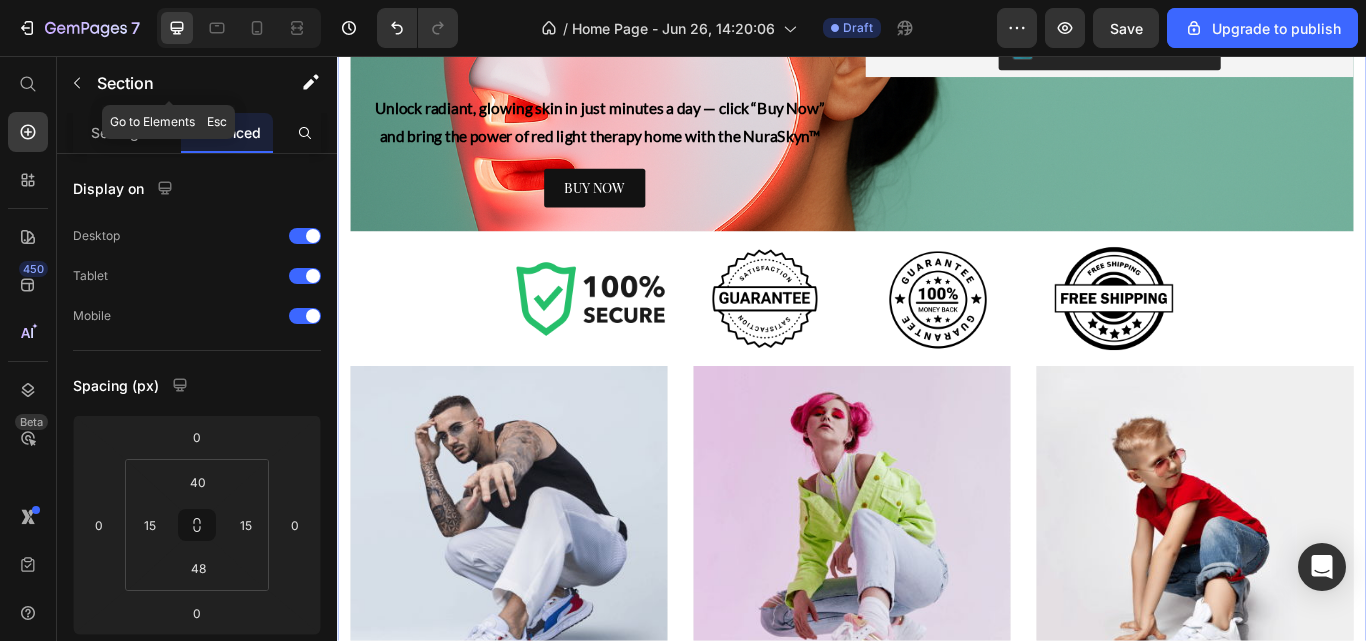 click at bounding box center [77, 83] 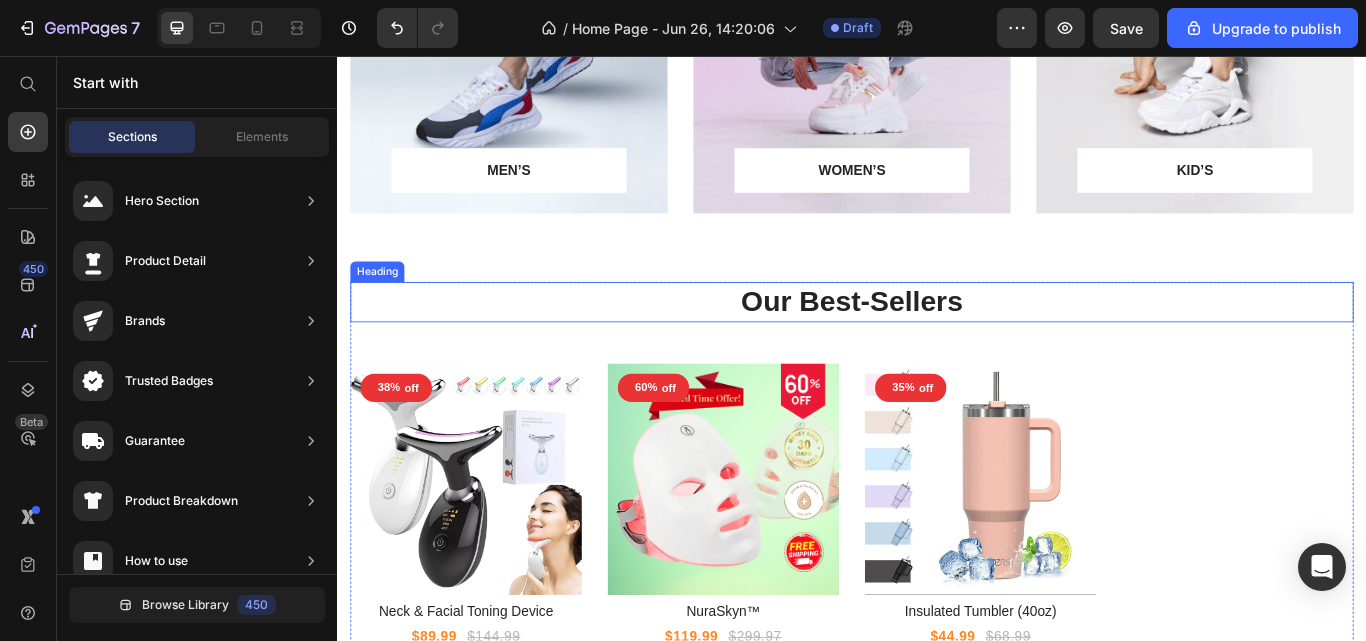 scroll, scrollTop: 3313, scrollLeft: 0, axis: vertical 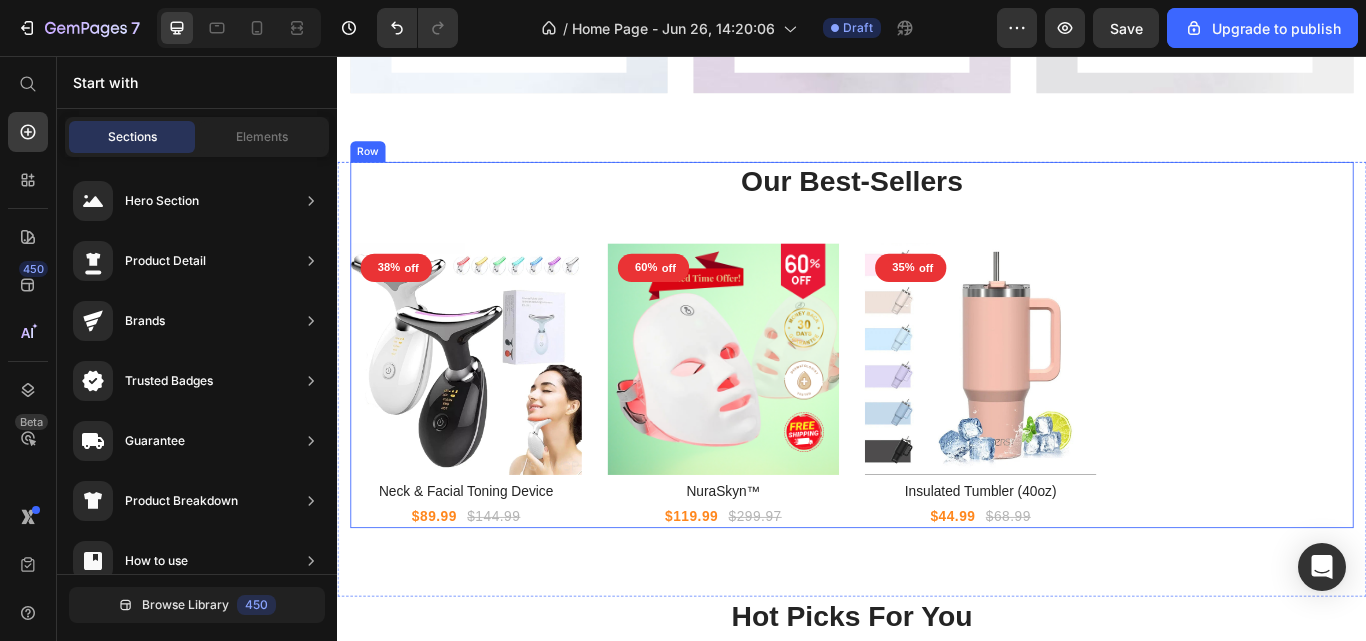 click on "Our Best-Sellers Heading 38% off Product Tag Product Images Row Neck & Facial Toning Device Product Title $89.99 Product Price $144.99 Product Price Row 60% off Product Tag Product Images Row NuraSkyn™ Product Title $119.99 Product Price $299.97 Product Price Row 35% off Product Tag Product Images Row Insulated Tumbler (40oz) Product Title $44.99 Product Price $68.99 Product Price Row Product List" at bounding box center (937, 393) 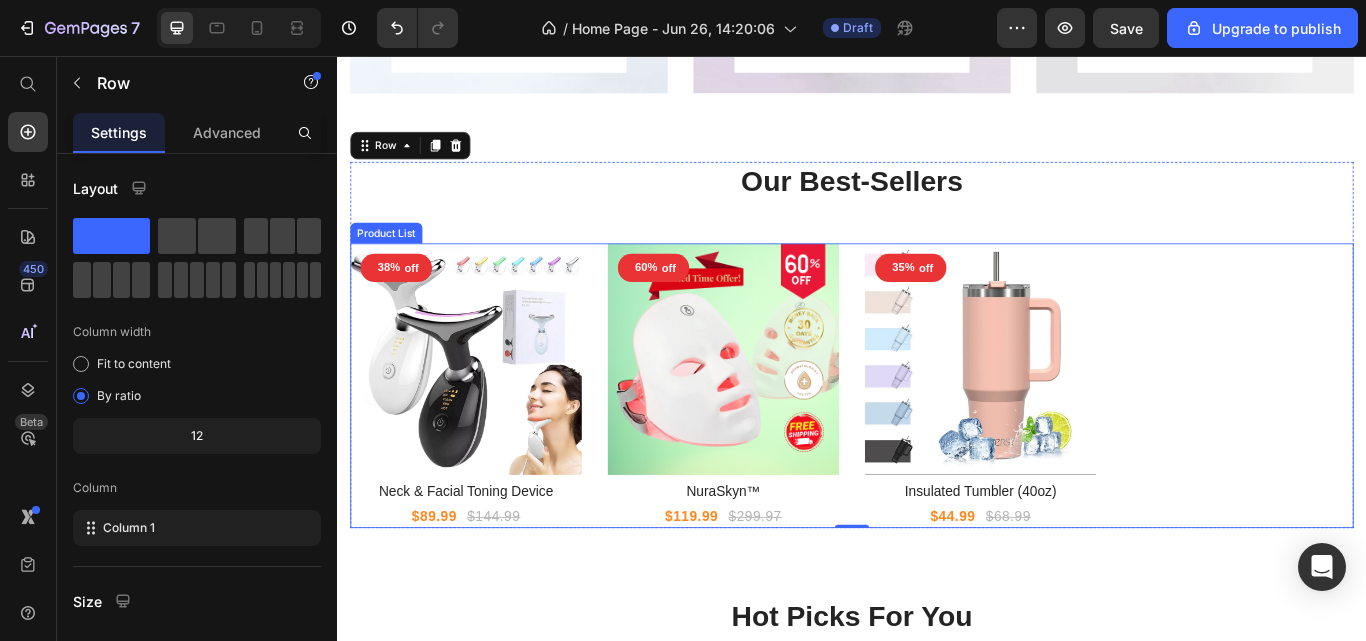 click on "38% off Product Tag Product Images Row Neck & Facial Toning Device Product Title $89.99 Product Price $144.99 Product Price Row 60% off Product Tag Product Images Row NuraSkyn™ Product Title $119.99 Product Price $299.97 Product Price Row 35% off Product Tag Product Images Row Insulated Tumbler (40oz) Product Title $44.99 Product Price $68.99 Product Price Row" at bounding box center (937, 441) 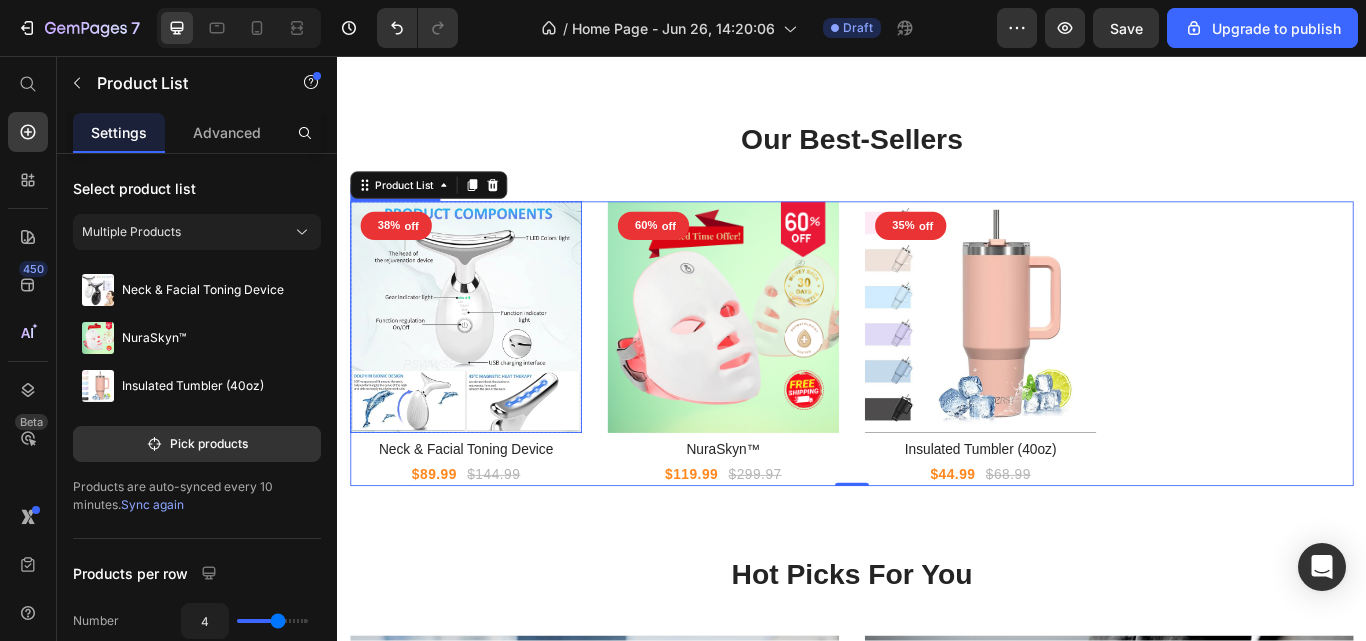 scroll, scrollTop: 3365, scrollLeft: 0, axis: vertical 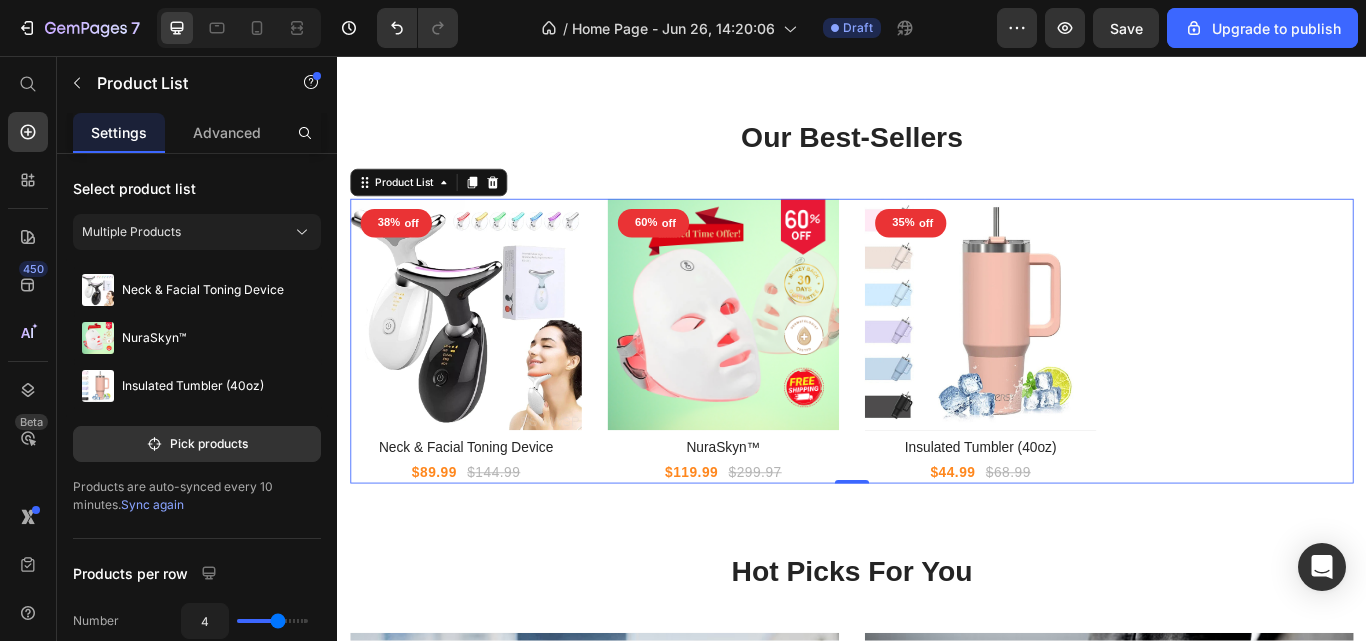type 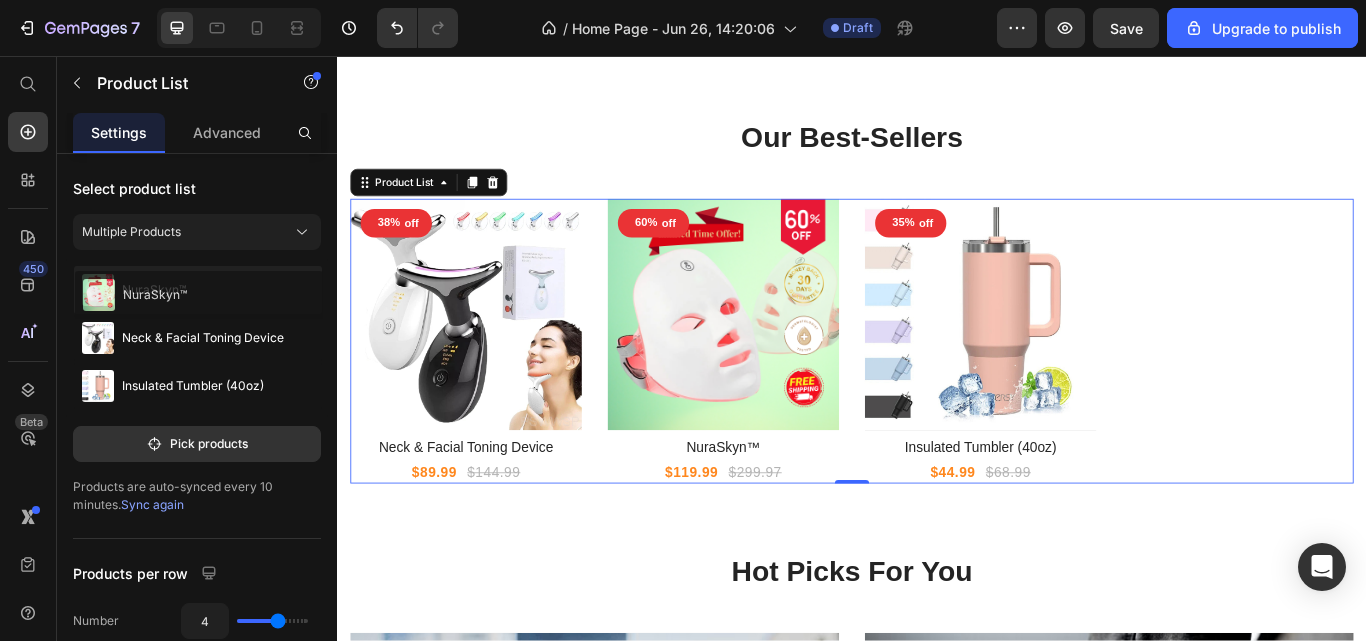drag, startPoint x: 137, startPoint y: 334, endPoint x: 138, endPoint y: 286, distance: 48.010414 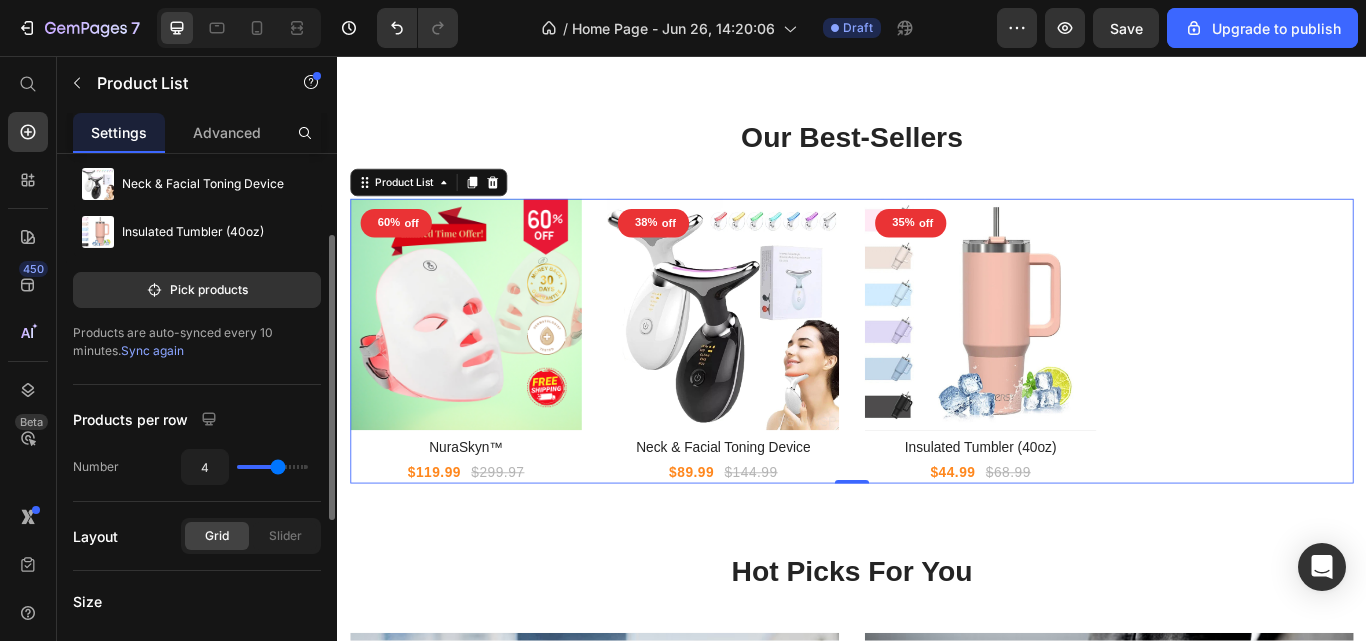 scroll, scrollTop: 157, scrollLeft: 0, axis: vertical 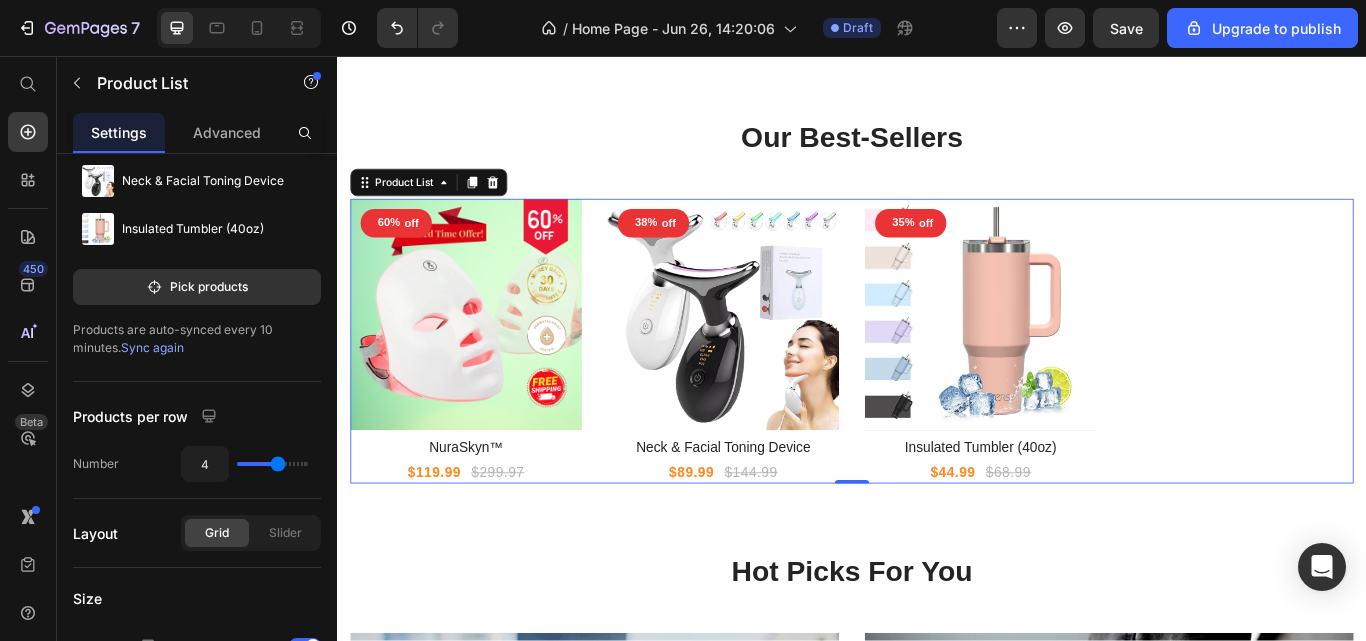 type on "3" 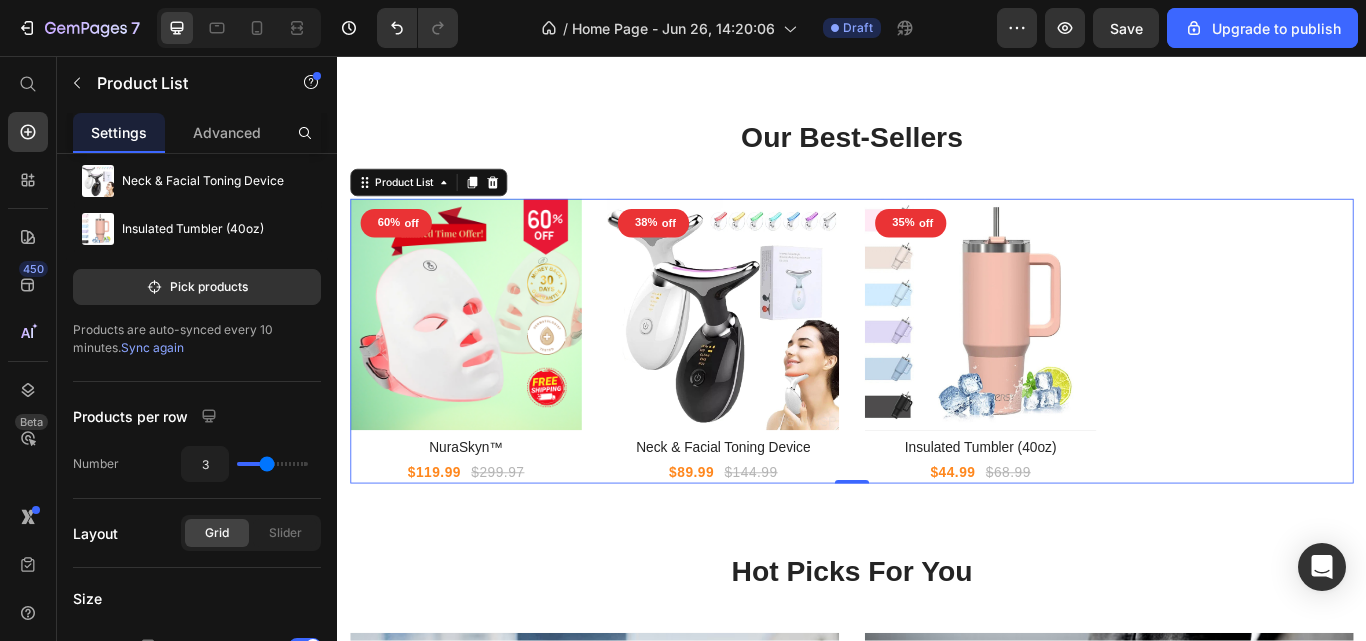 type on "3" 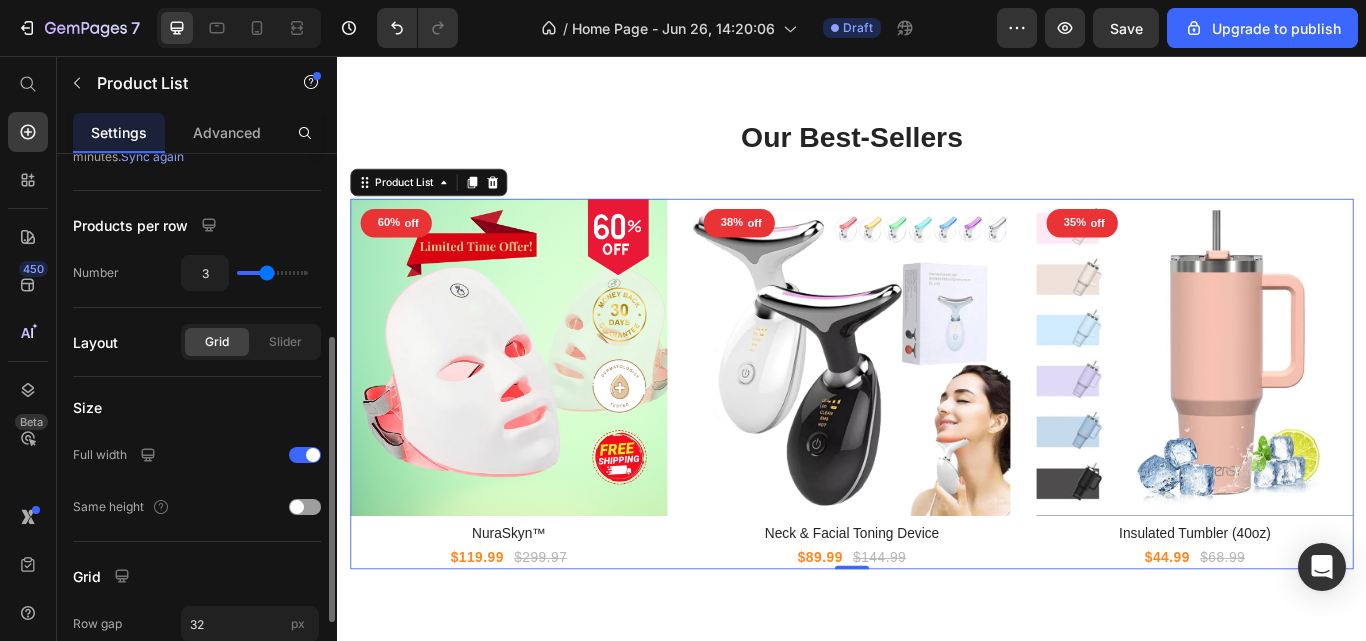 scroll, scrollTop: 350, scrollLeft: 0, axis: vertical 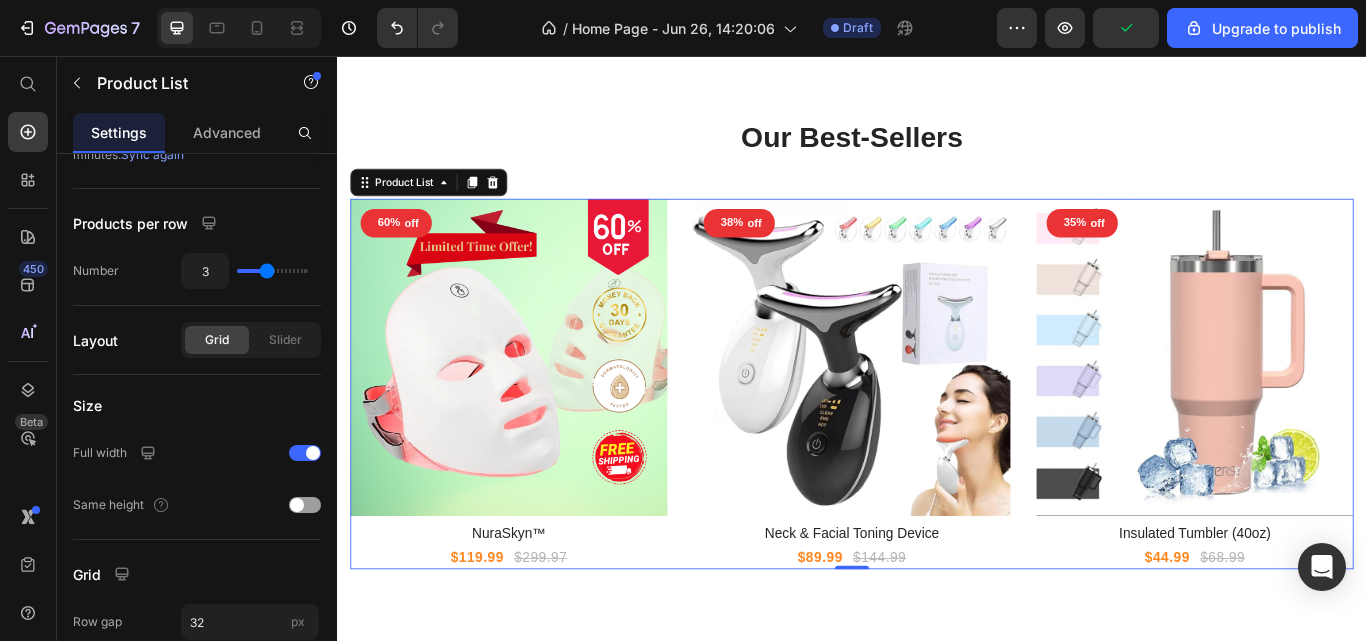 click at bounding box center (313, 453) 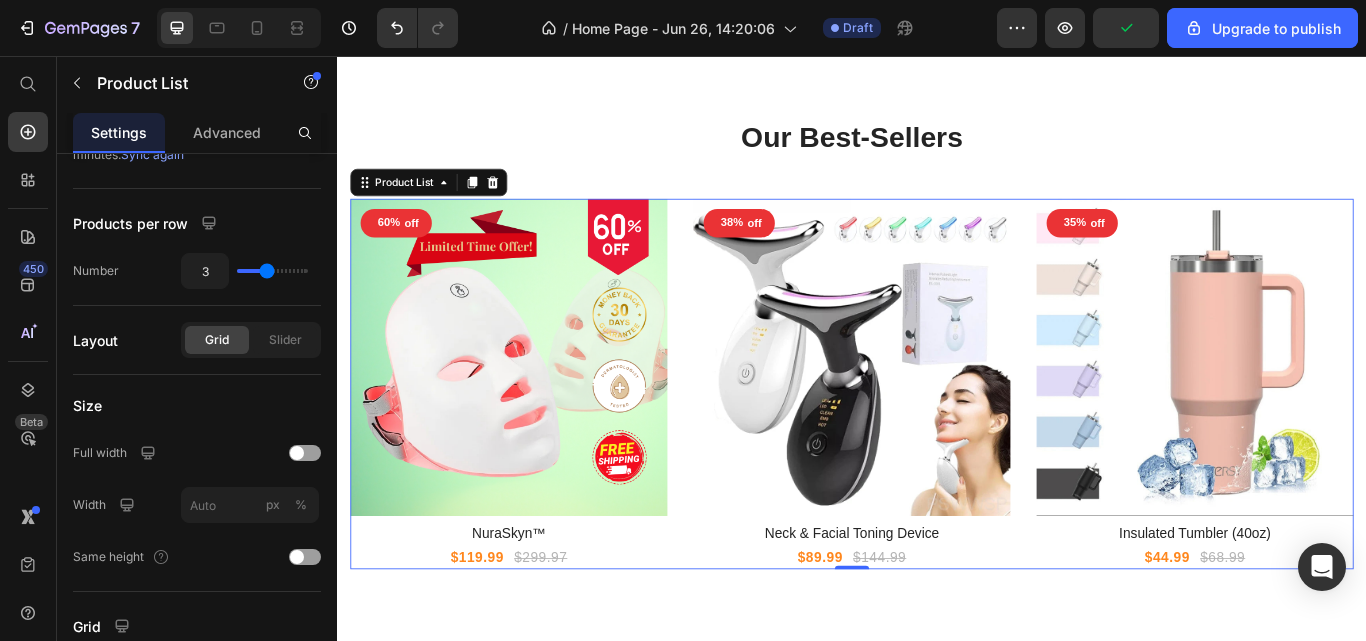 click at bounding box center (305, 453) 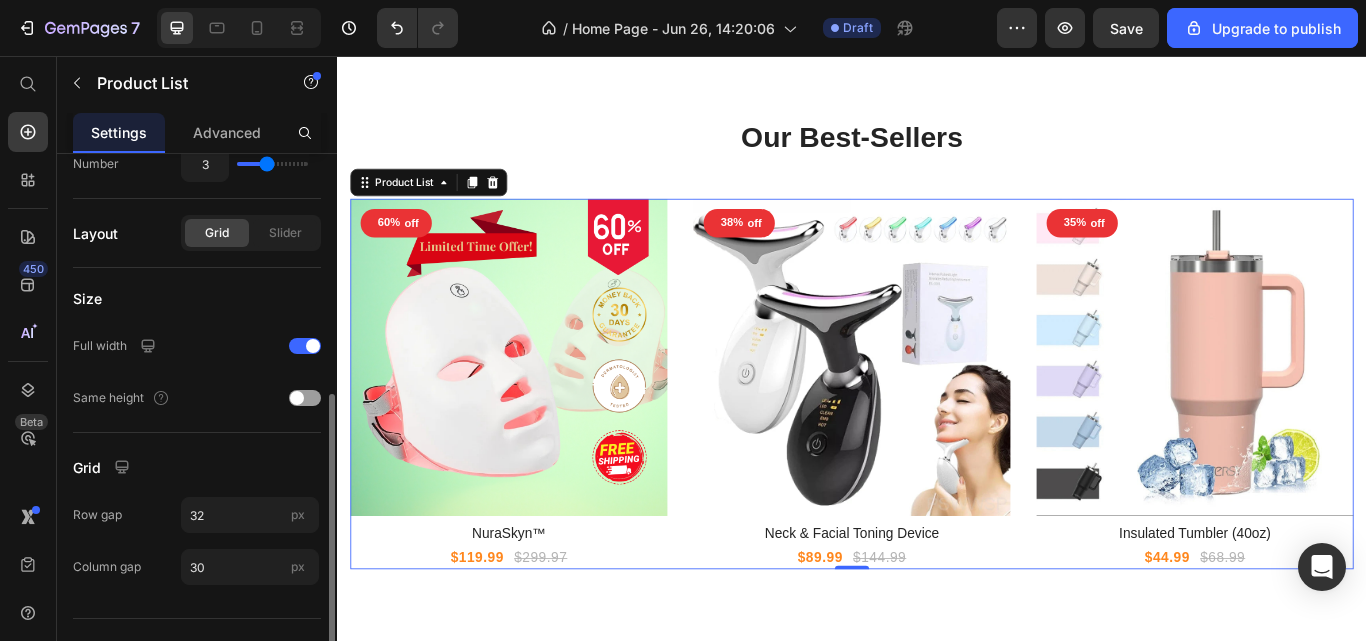 scroll, scrollTop: 492, scrollLeft: 0, axis: vertical 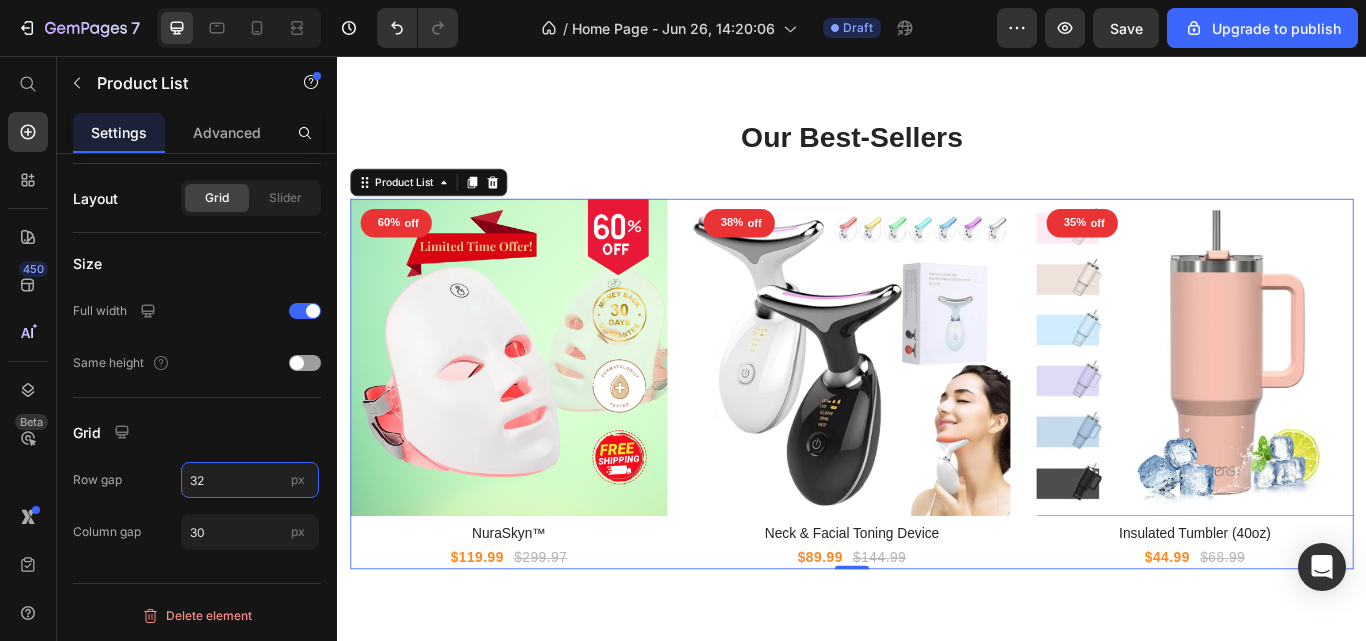 click on "32" at bounding box center (250, 480) 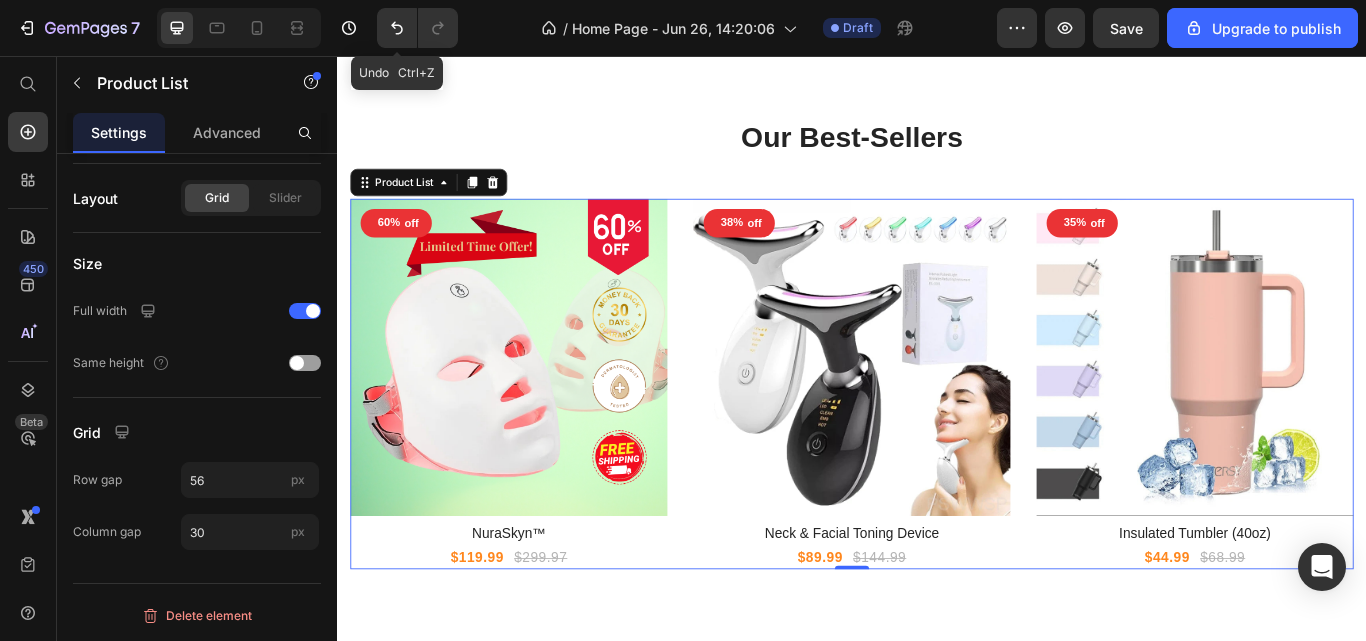 click 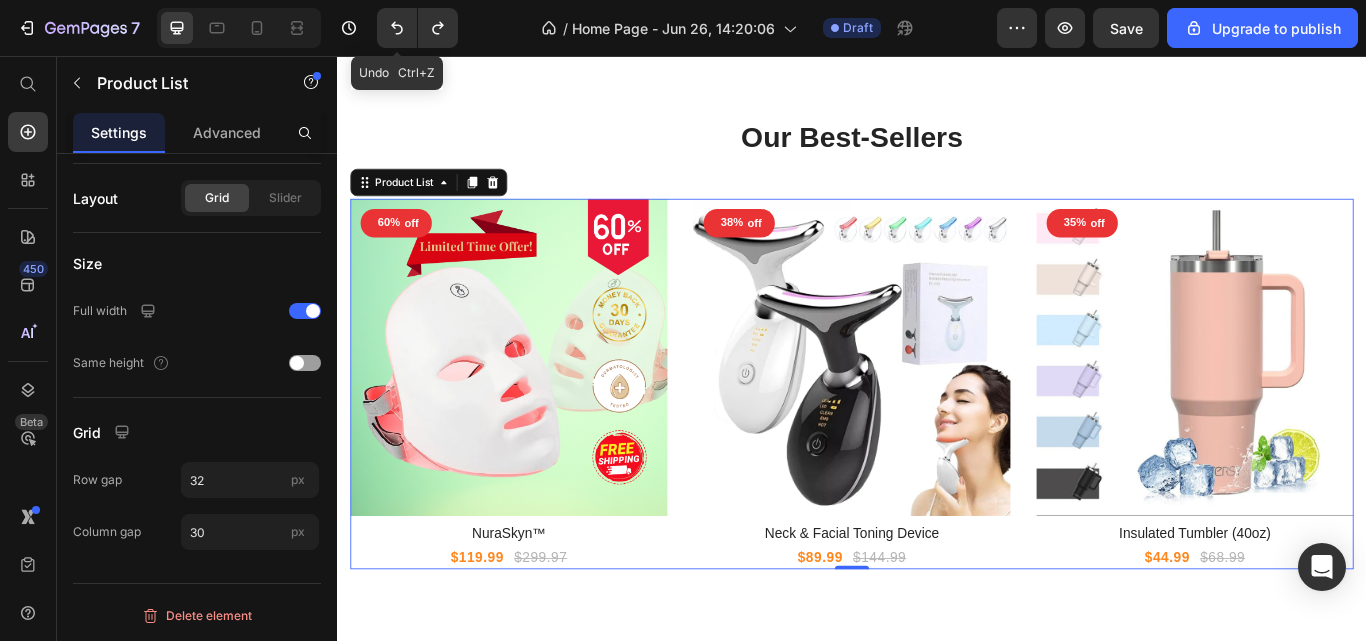 click 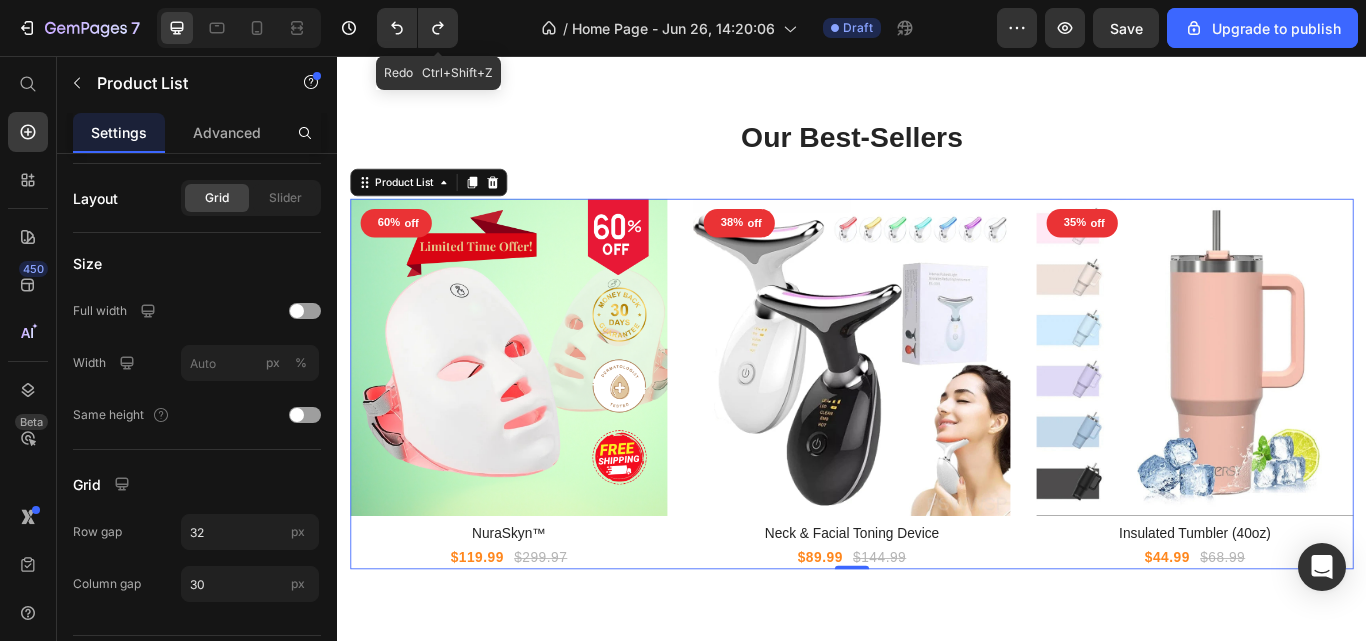 click 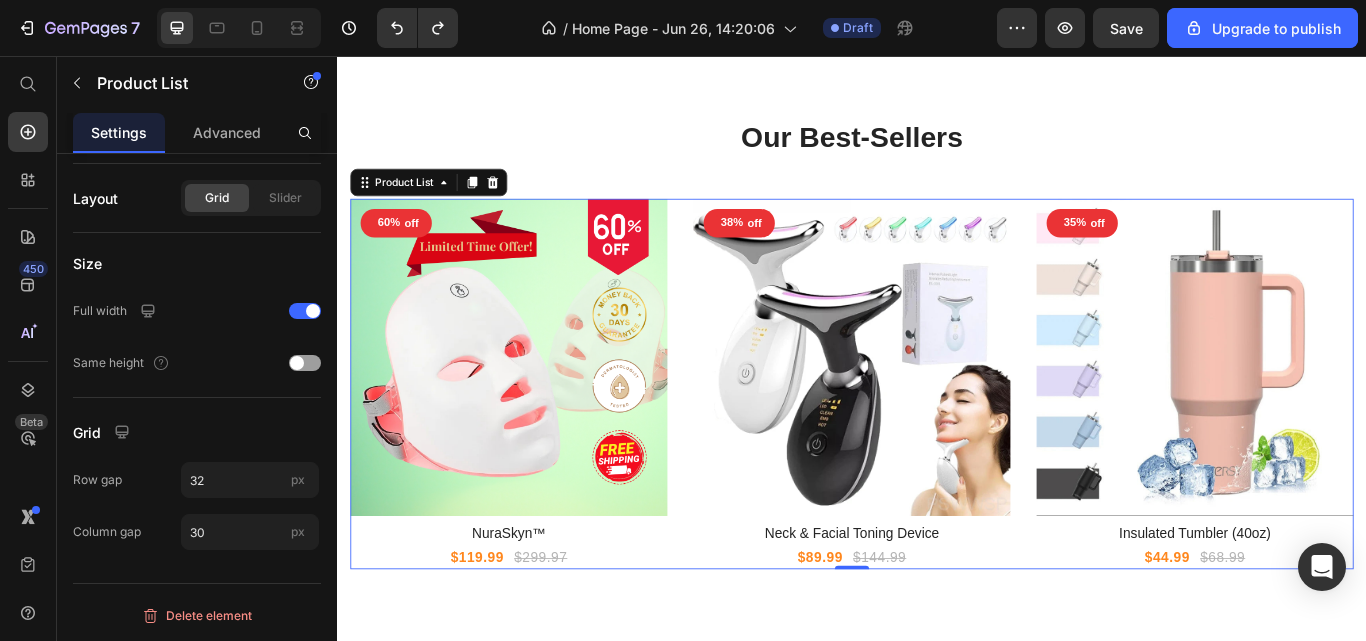 click at bounding box center [329, 426] 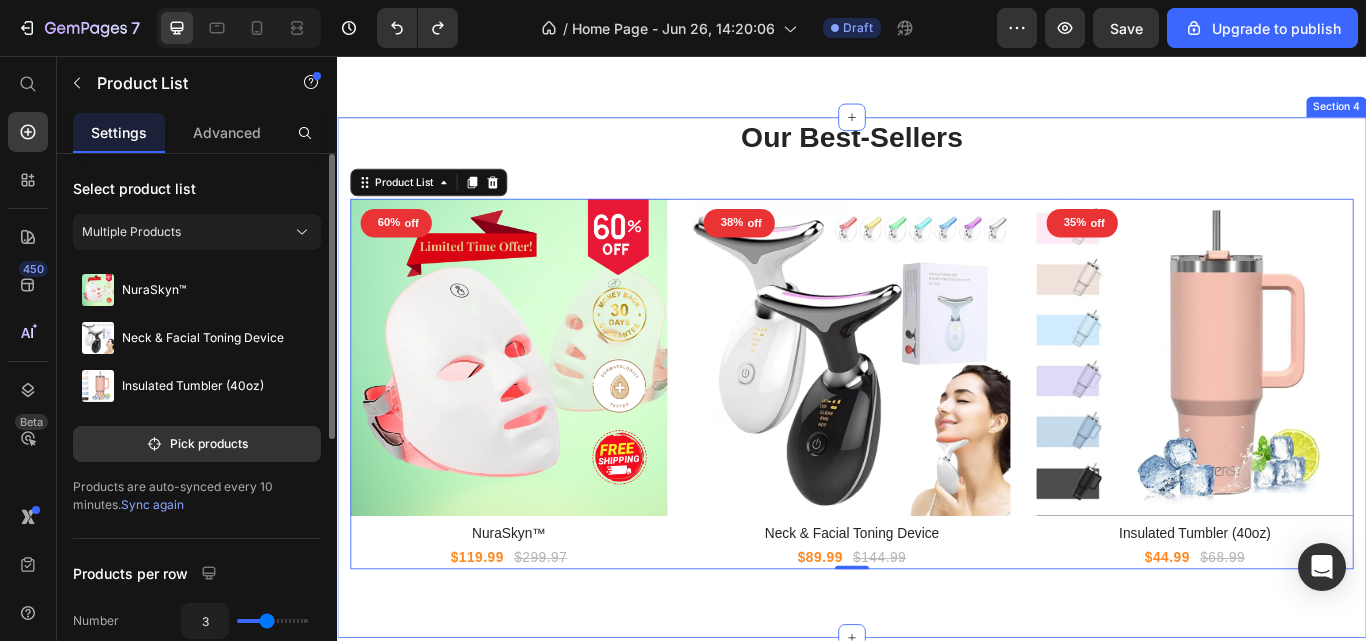 click on "Our Best-Sellers Heading 60% off Product Tag Product Images Row NuraSkyn™ Product Title $119.99 Product Price $299.97 Product Price Row 38% off Product Tag Product Images Row Neck & Facial Toning Device Product Title $89.99 Product Price $144.99 Product Price Row 35% off Product Tag Product Images Row Insulated Tumbler (40oz) Product Title $44.99 Product Price $68.99 Product Price Row Product List   0 Row Section 4" at bounding box center (937, 431) 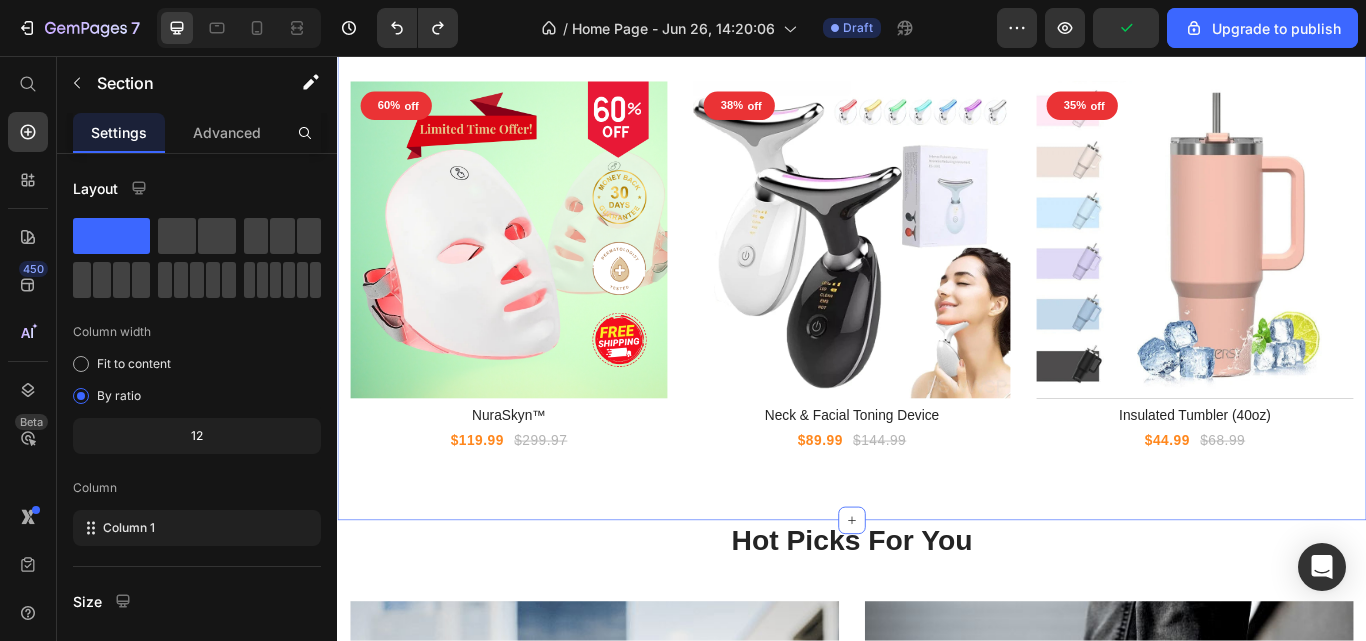 scroll, scrollTop: 3483, scrollLeft: 0, axis: vertical 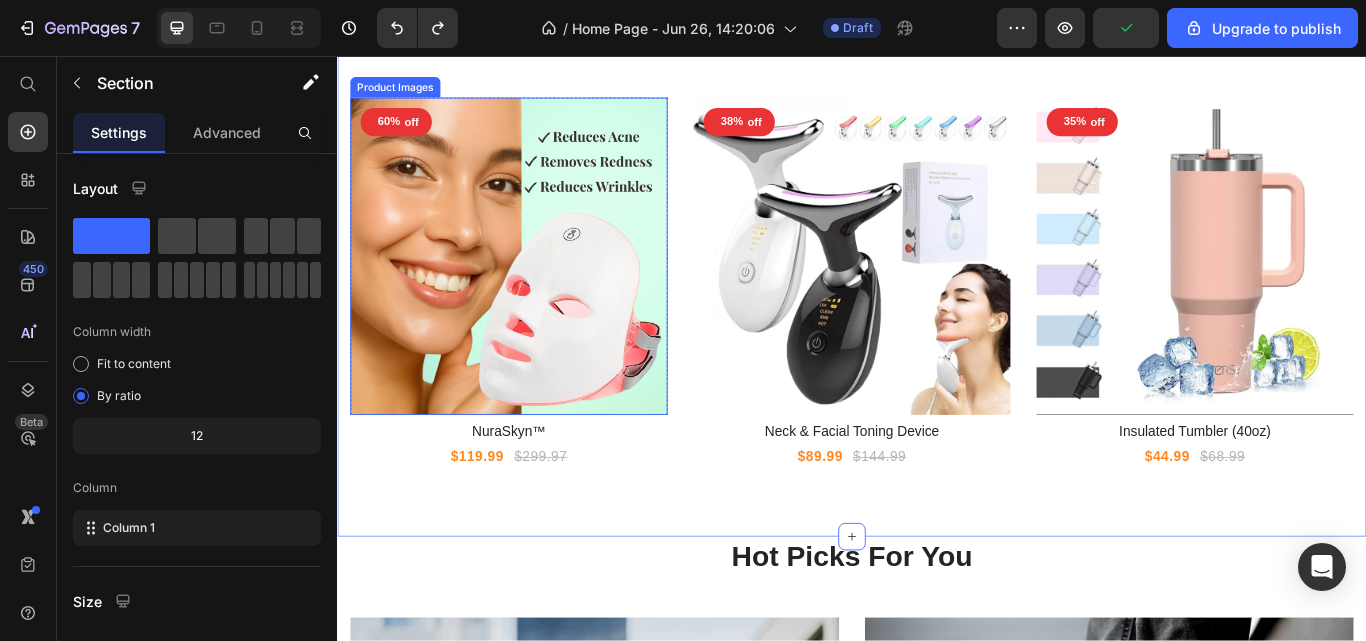 click at bounding box center [537, 290] 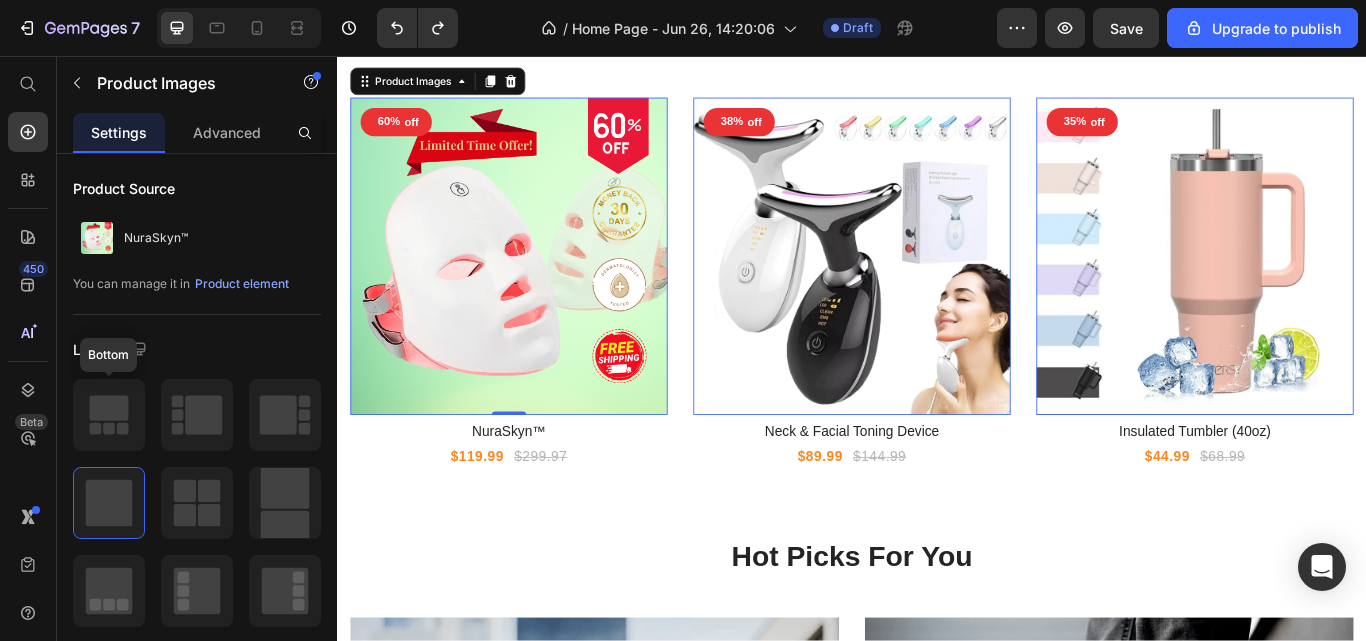 click 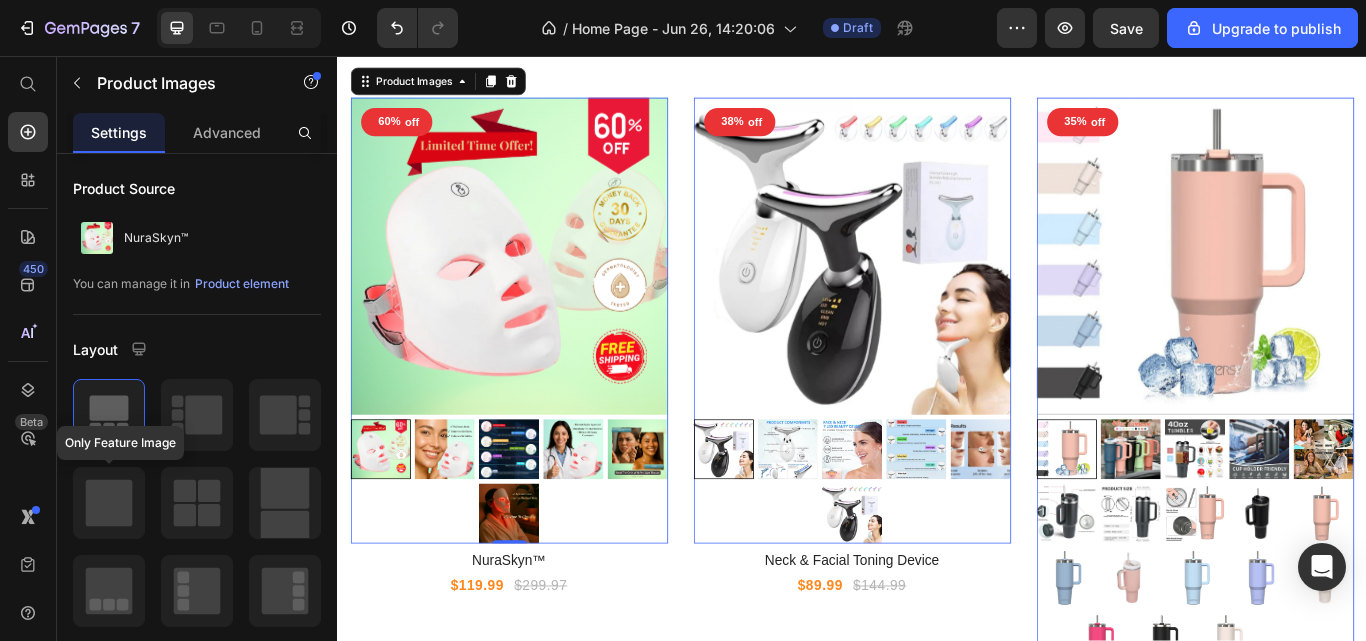 click 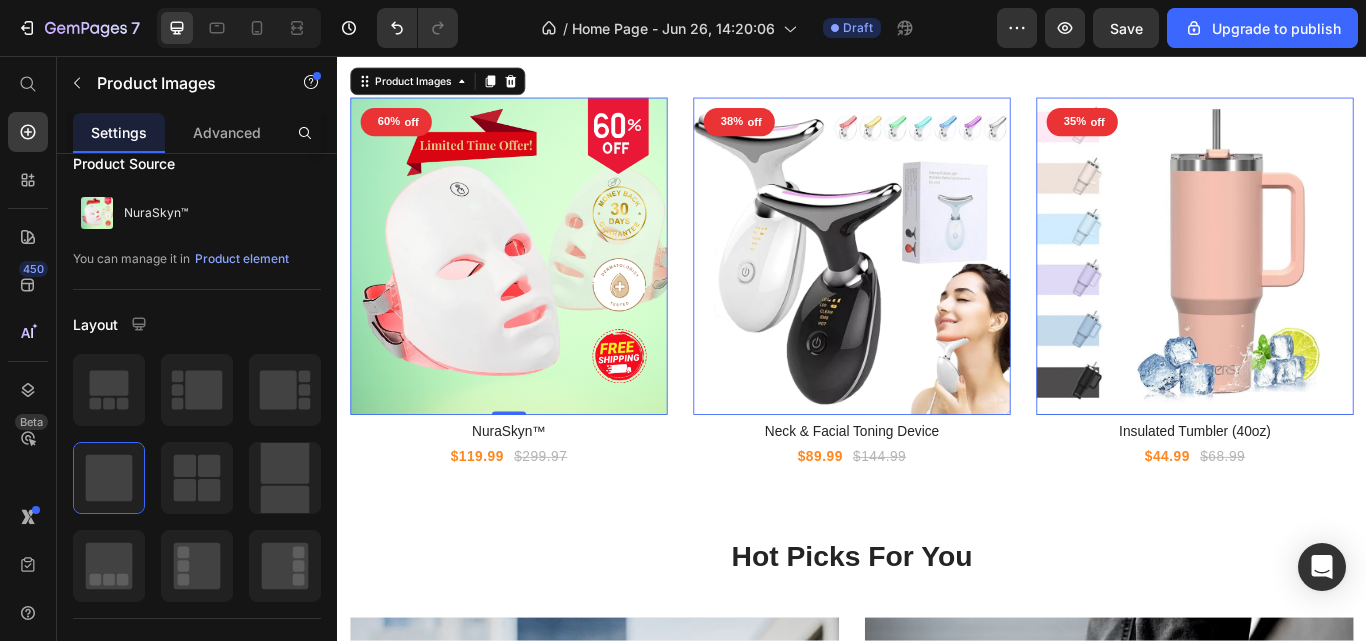 scroll, scrollTop: 0, scrollLeft: 0, axis: both 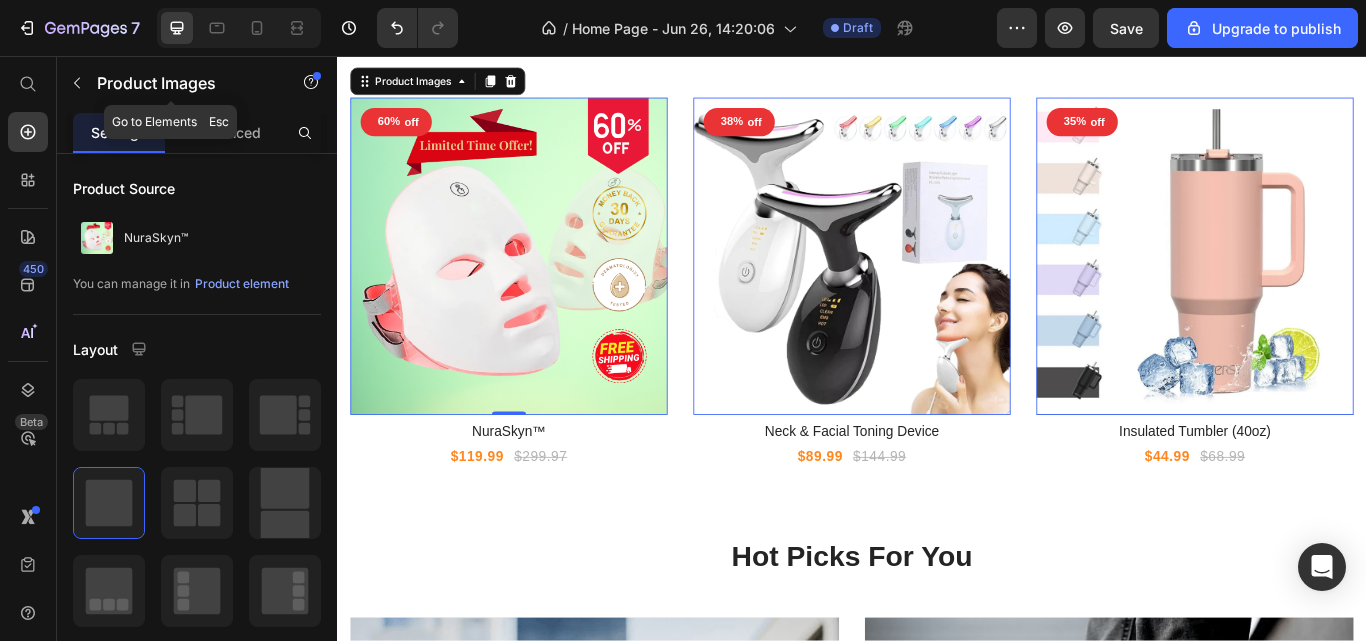 click 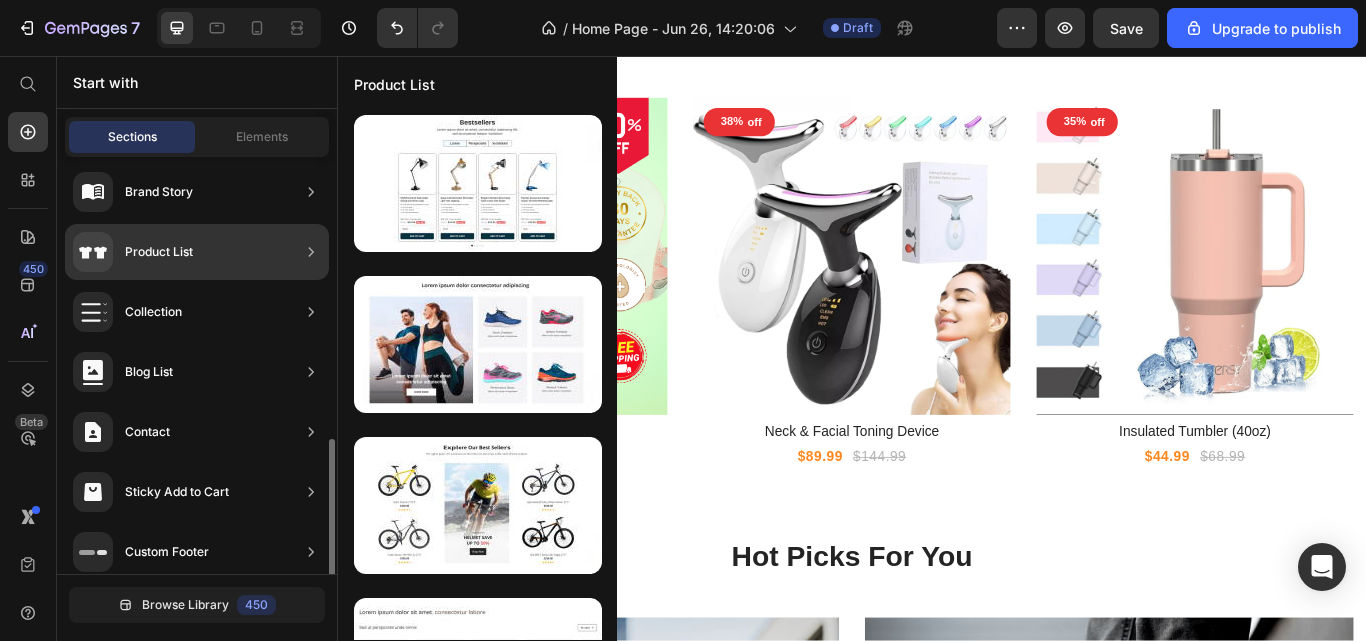 scroll, scrollTop: 743, scrollLeft: 0, axis: vertical 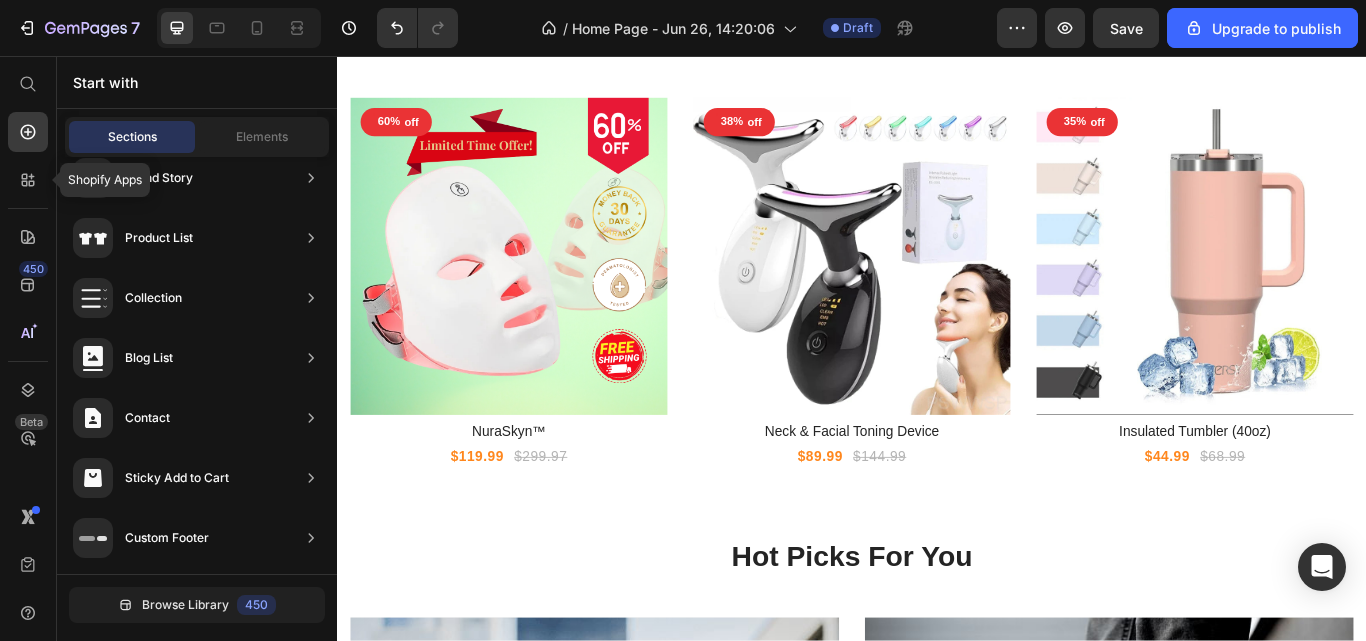 click 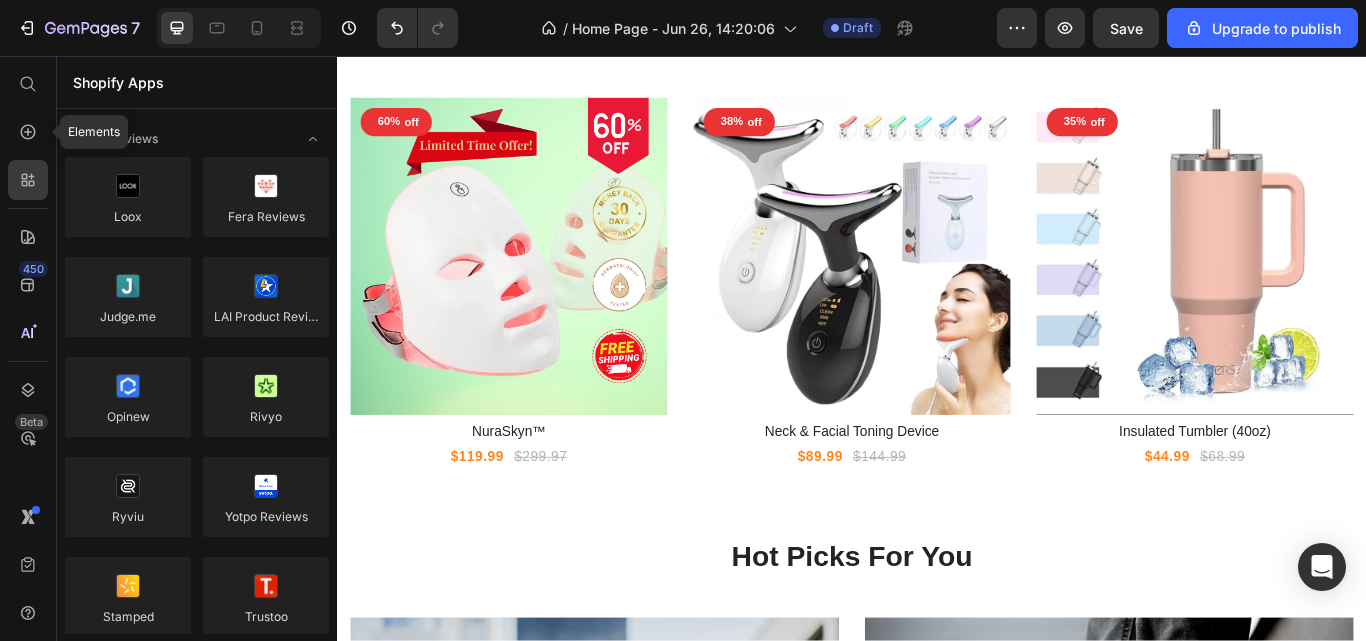 click 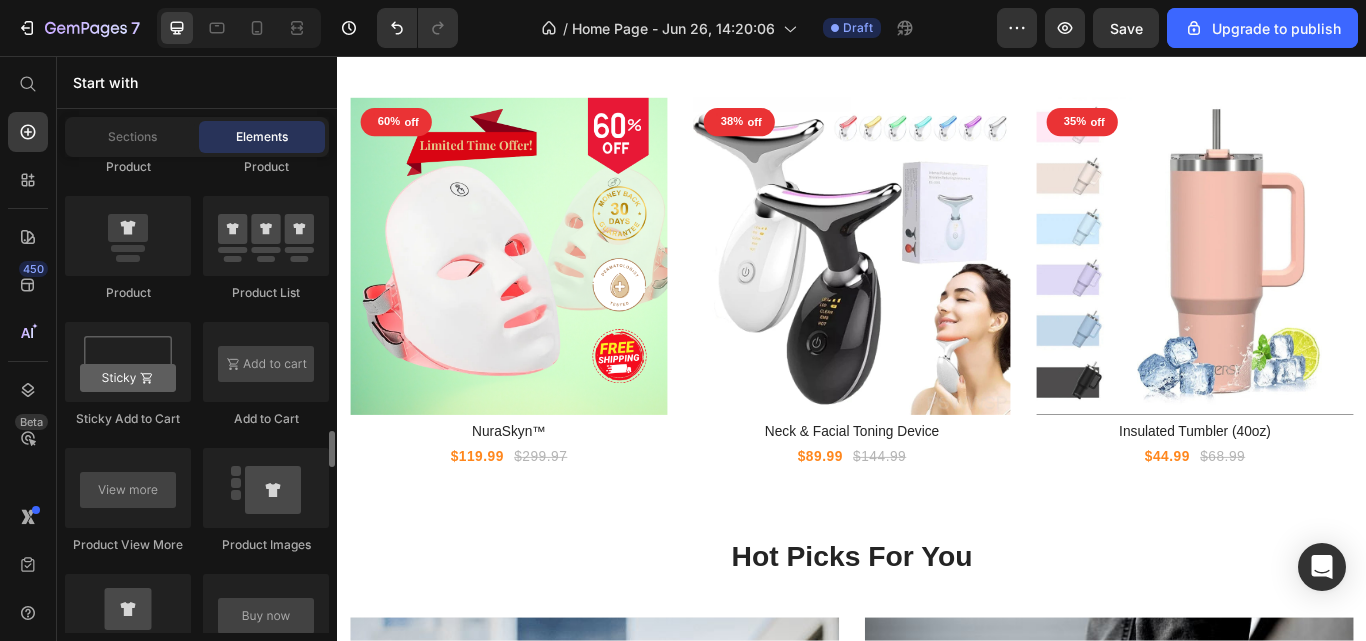 scroll, scrollTop: 2859, scrollLeft: 0, axis: vertical 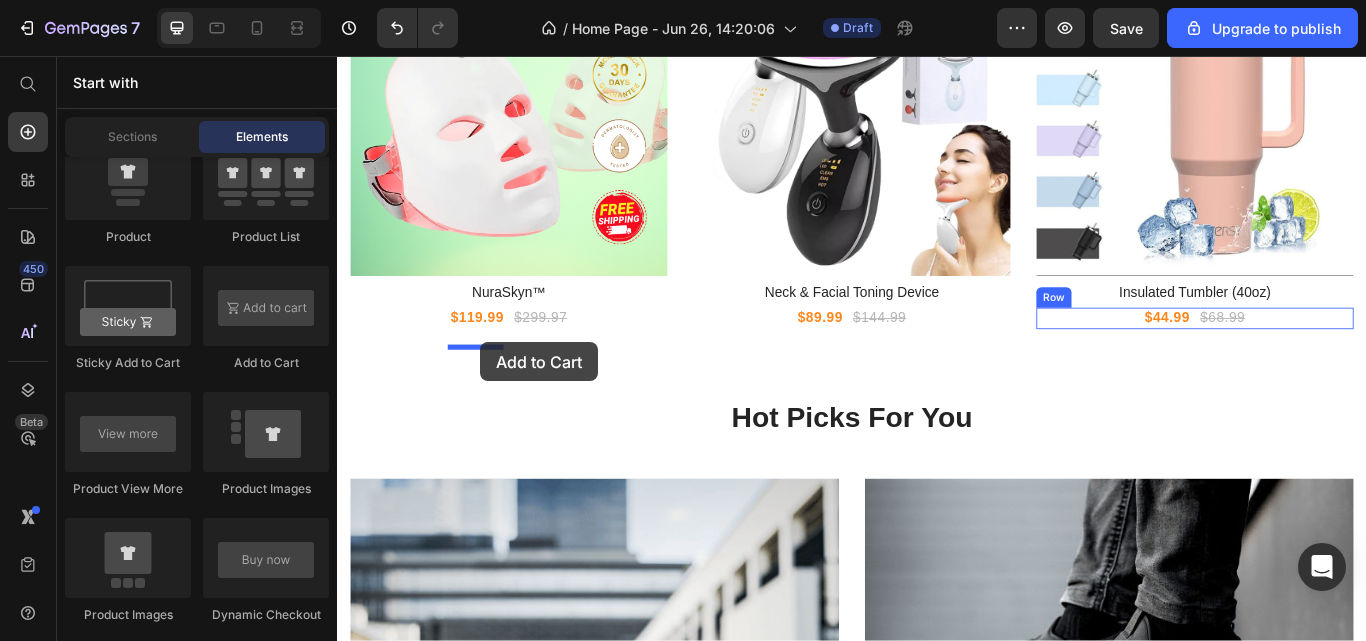 drag, startPoint x: 594, startPoint y: 386, endPoint x: 504, endPoint y: 390, distance: 90.088844 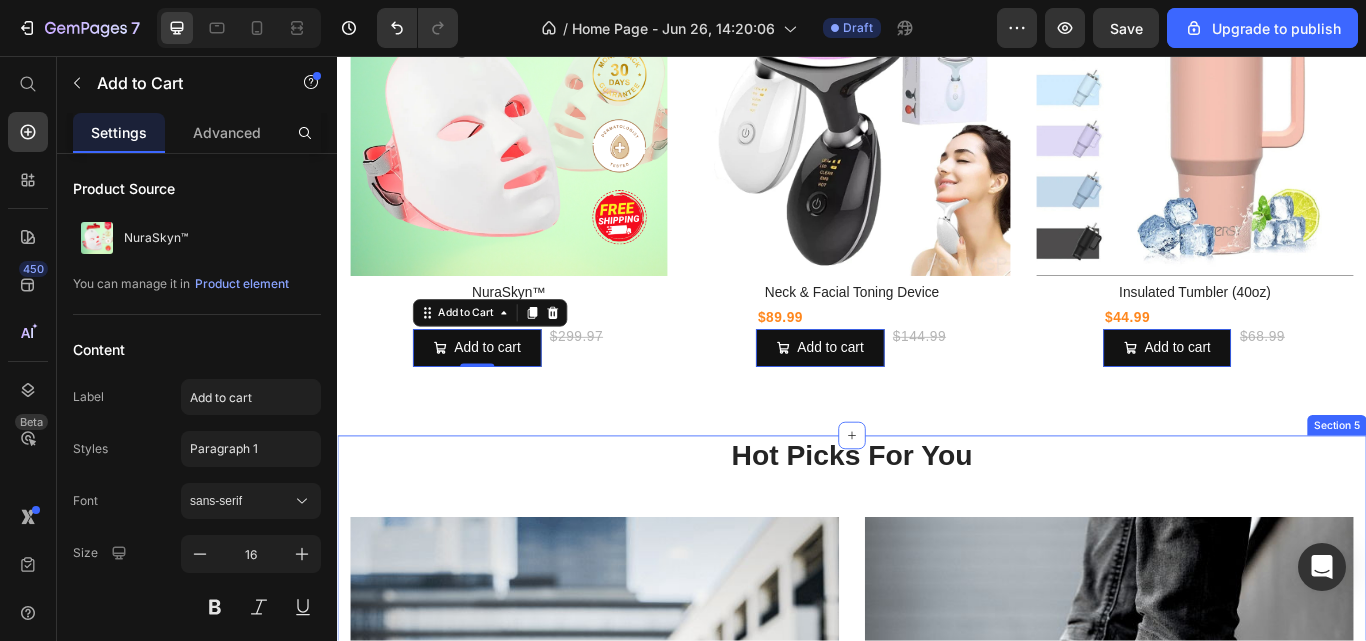 click on "Hot Picks For You Heading Row Neck & Facial Toning Device Product Title $89.99 Product Price $144.99 Product Price Row BUY NOW Product Cart Button Product Hero Banner Neck & Facial Toning Device Product Title $89.99 Product Price $144.99 Product Price Row BUY NOW Product Cart Button Product Hero Banner Row" at bounding box center (937, 847) 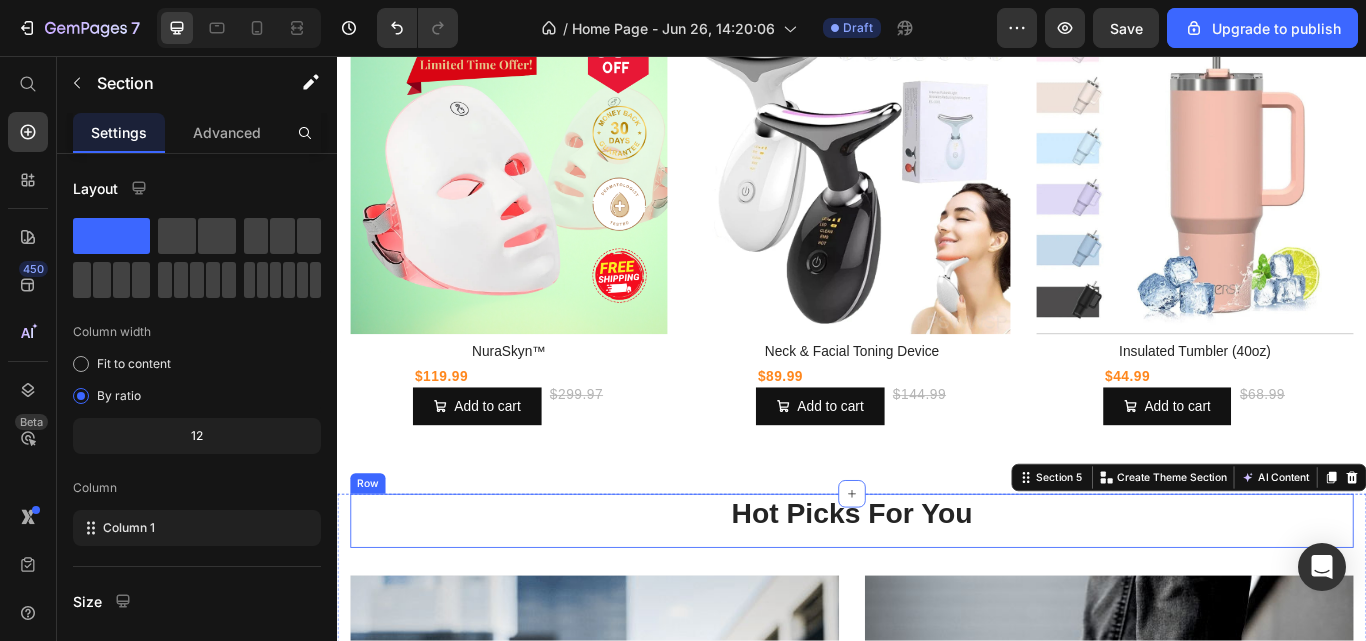 scroll, scrollTop: 3576, scrollLeft: 0, axis: vertical 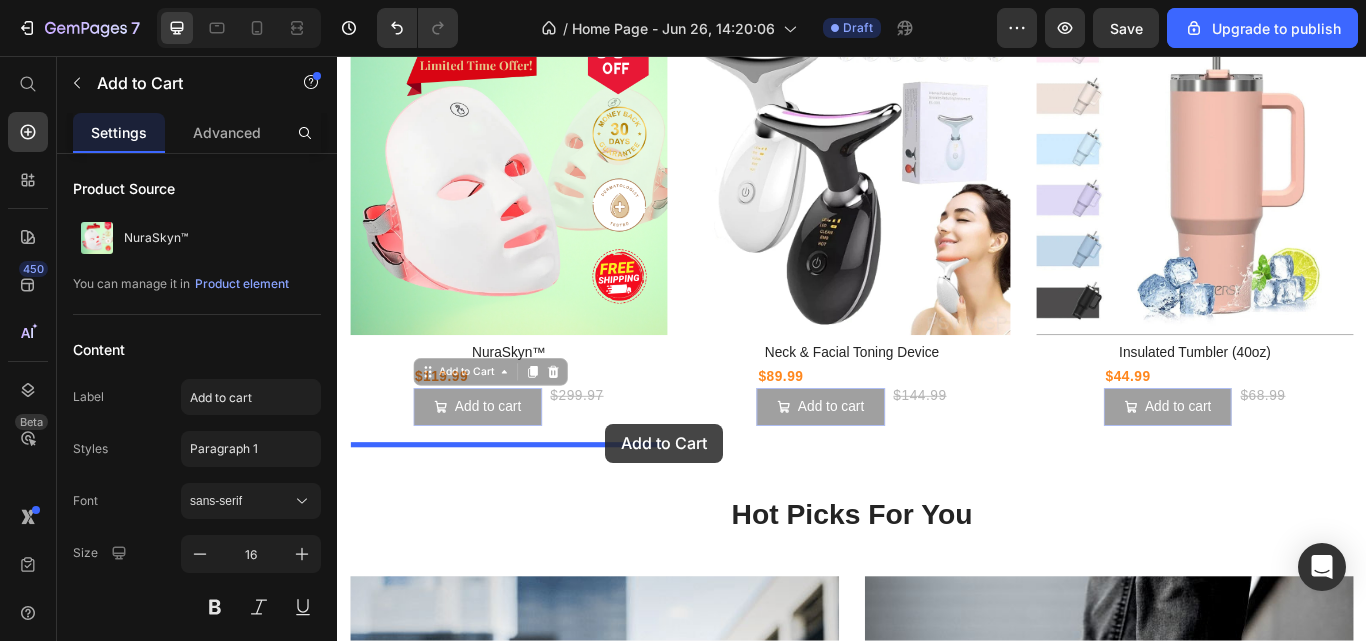 drag, startPoint x: 481, startPoint y: 454, endPoint x: 650, endPoint y: 489, distance: 172.58621 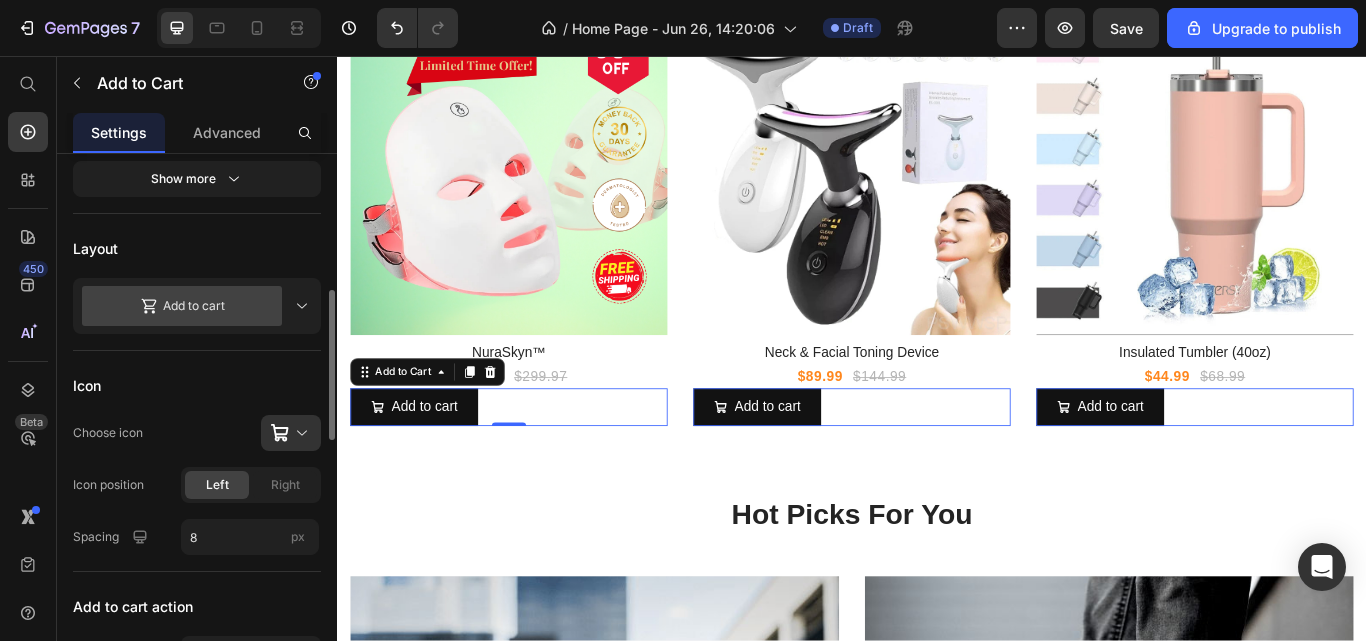 scroll, scrollTop: 483, scrollLeft: 0, axis: vertical 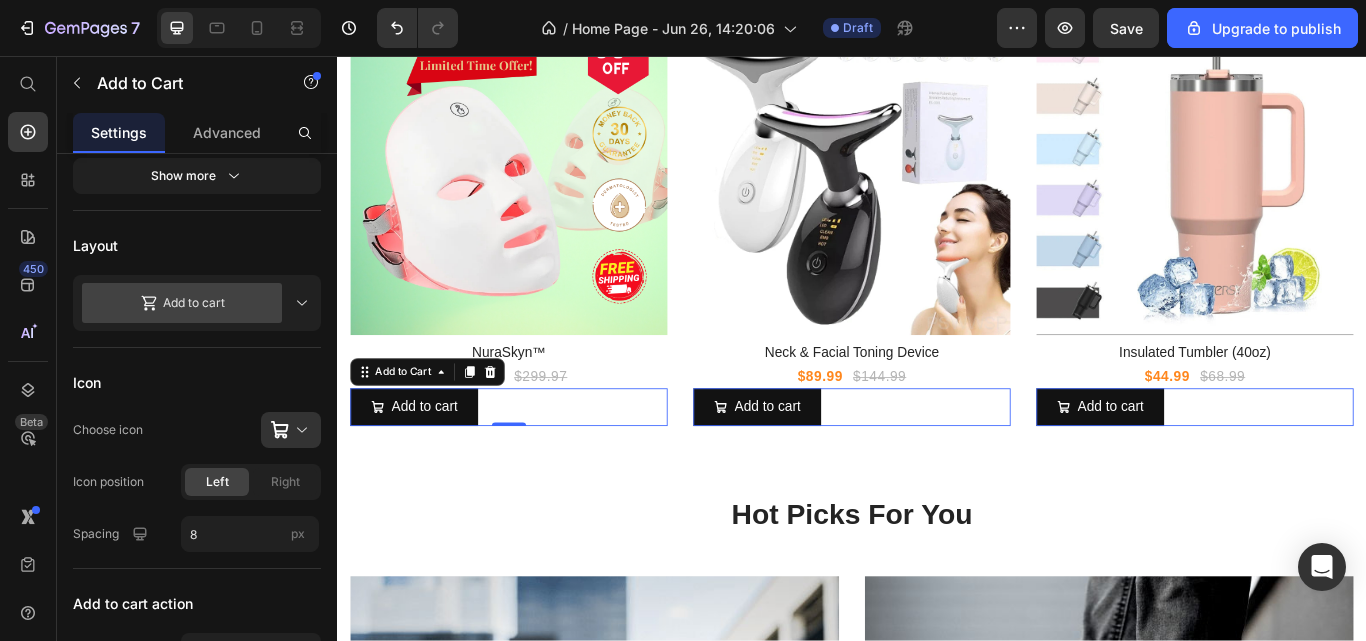 click on "Right" 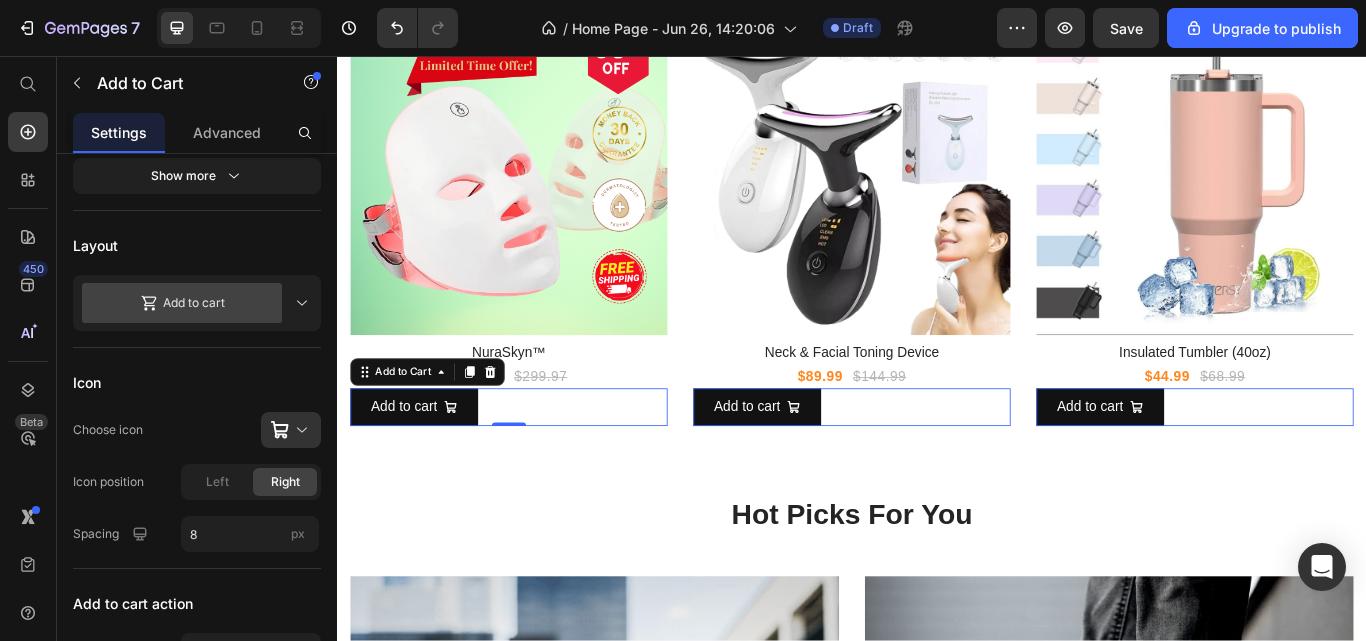 click on "Left" 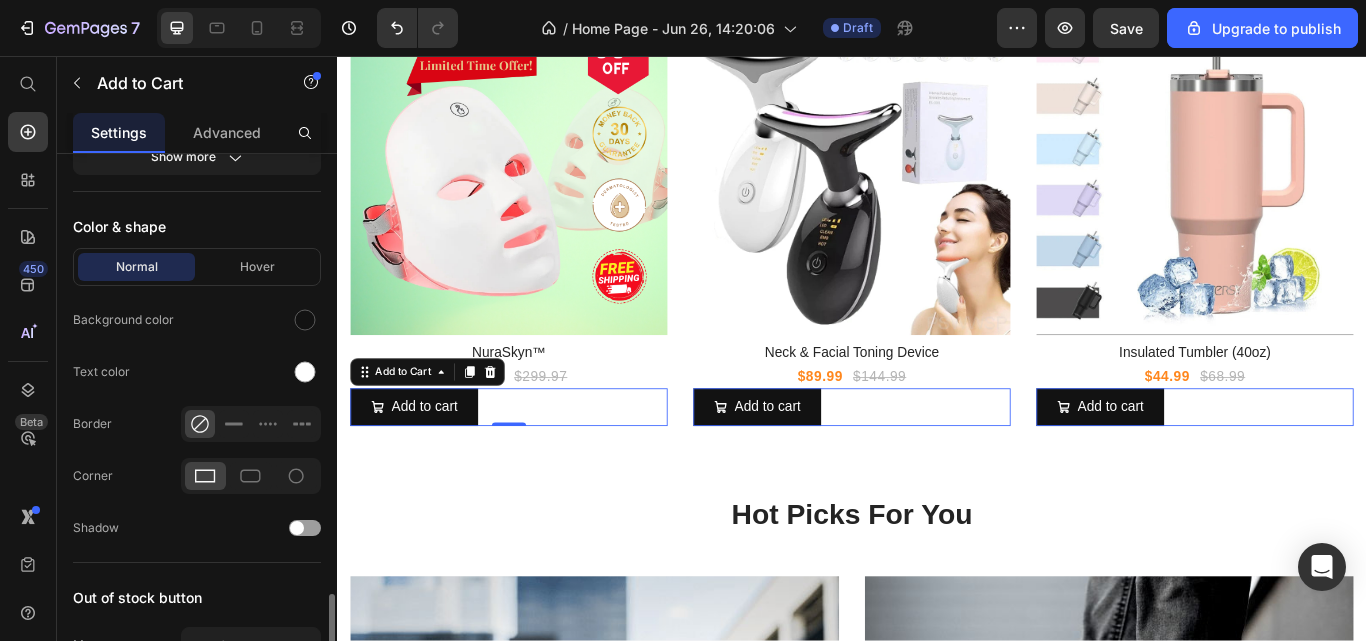 scroll, scrollTop: 1428, scrollLeft: 0, axis: vertical 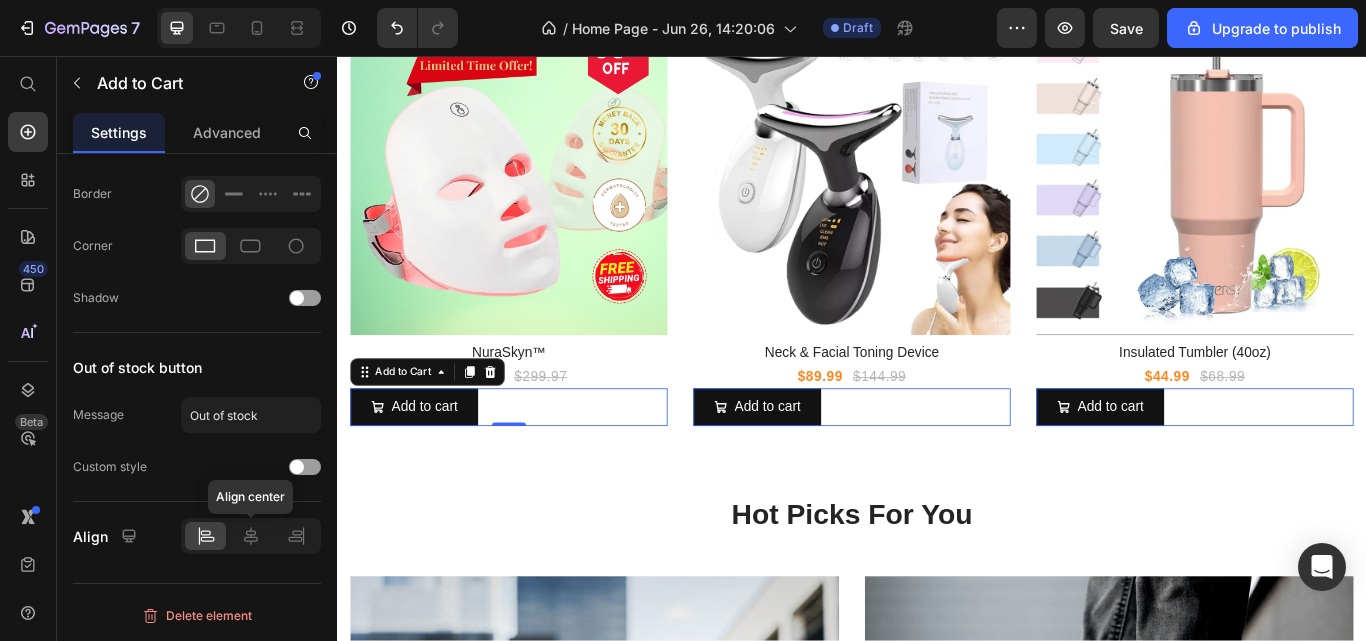 click 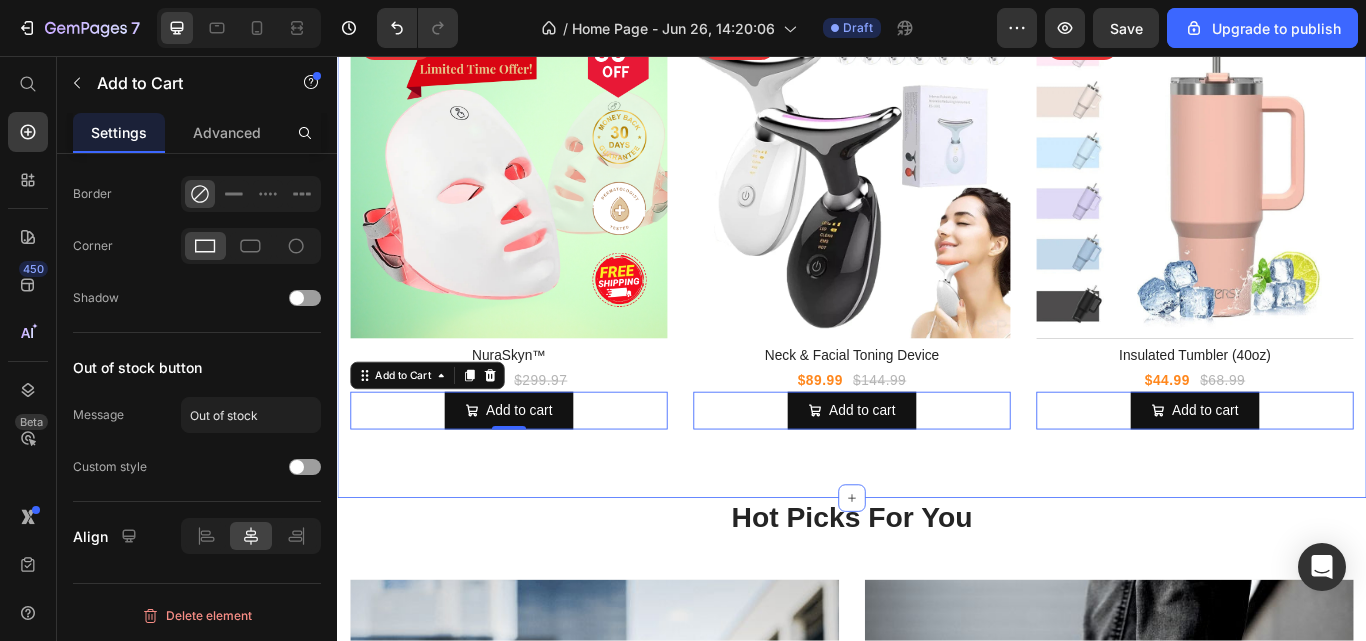 scroll, scrollTop: 3567, scrollLeft: 0, axis: vertical 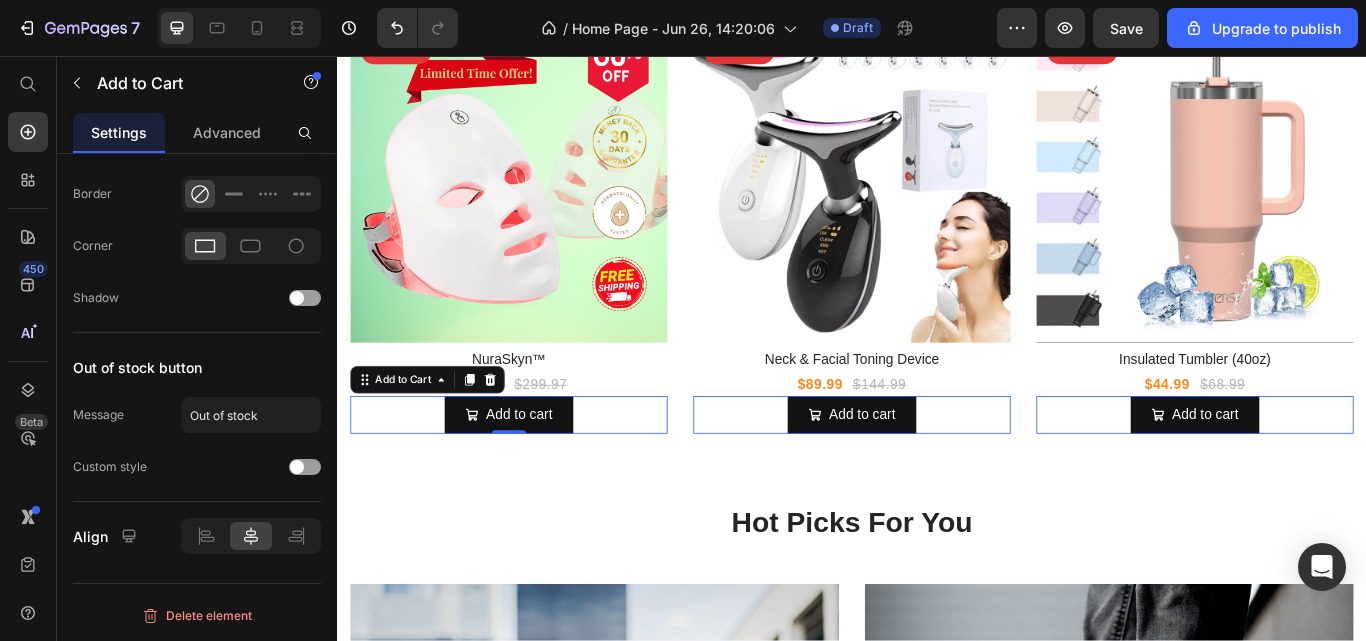 click on "Add to cart Add to Cart   0" at bounding box center [537, 475] 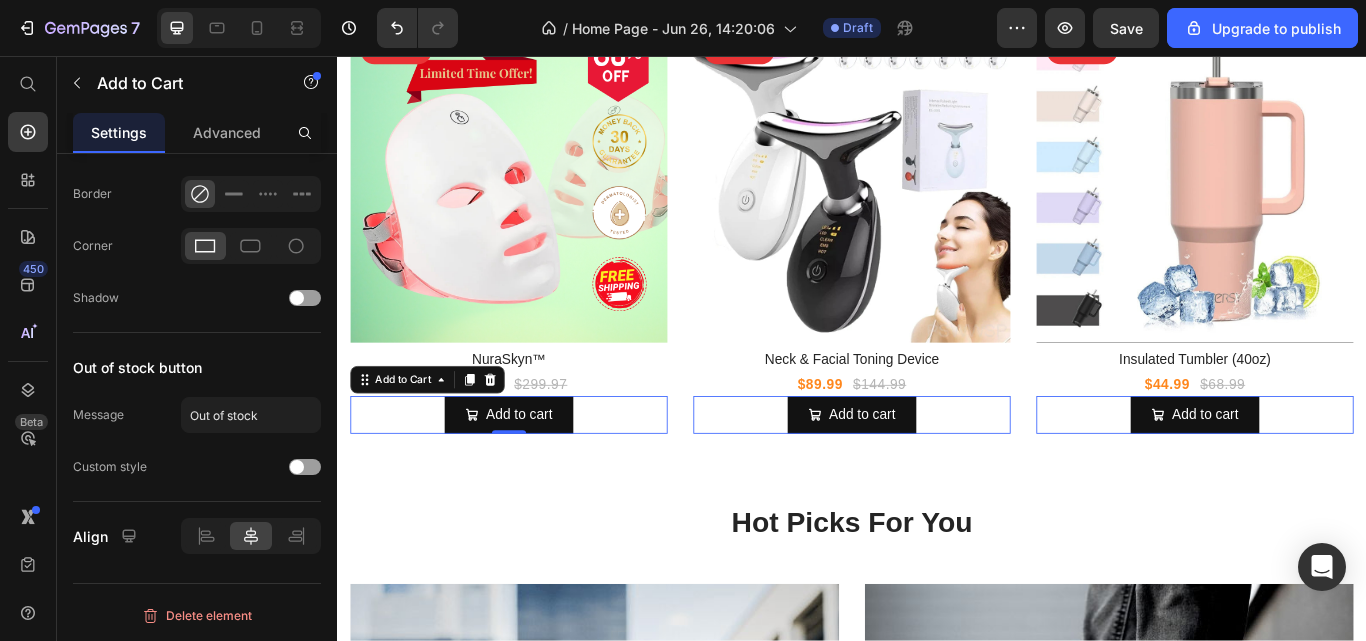 click 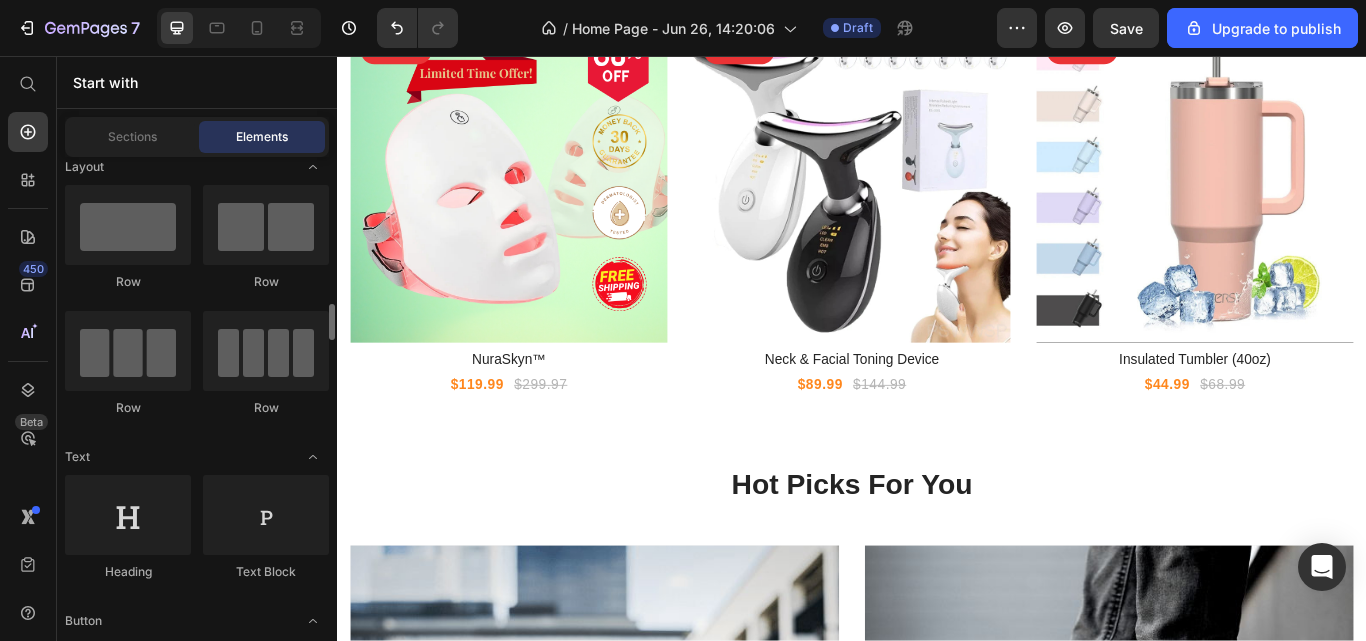 scroll, scrollTop: 0, scrollLeft: 0, axis: both 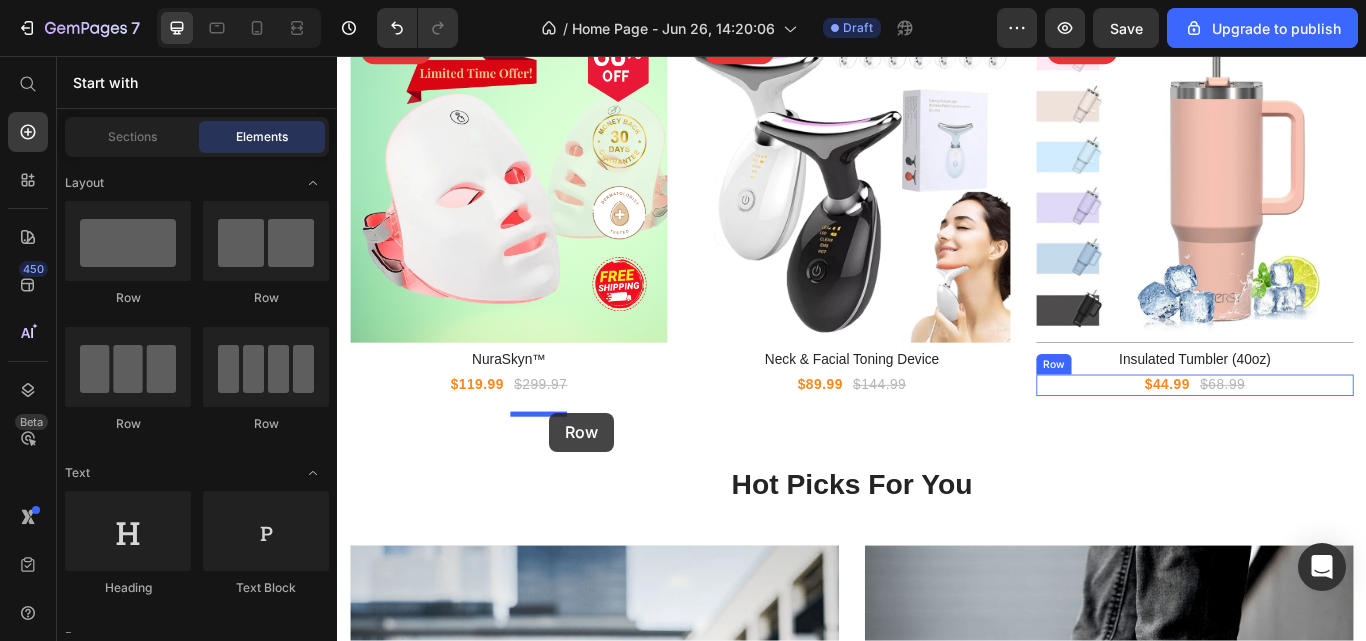 drag, startPoint x: 471, startPoint y: 315, endPoint x: 584, endPoint y: 472, distance: 193.43733 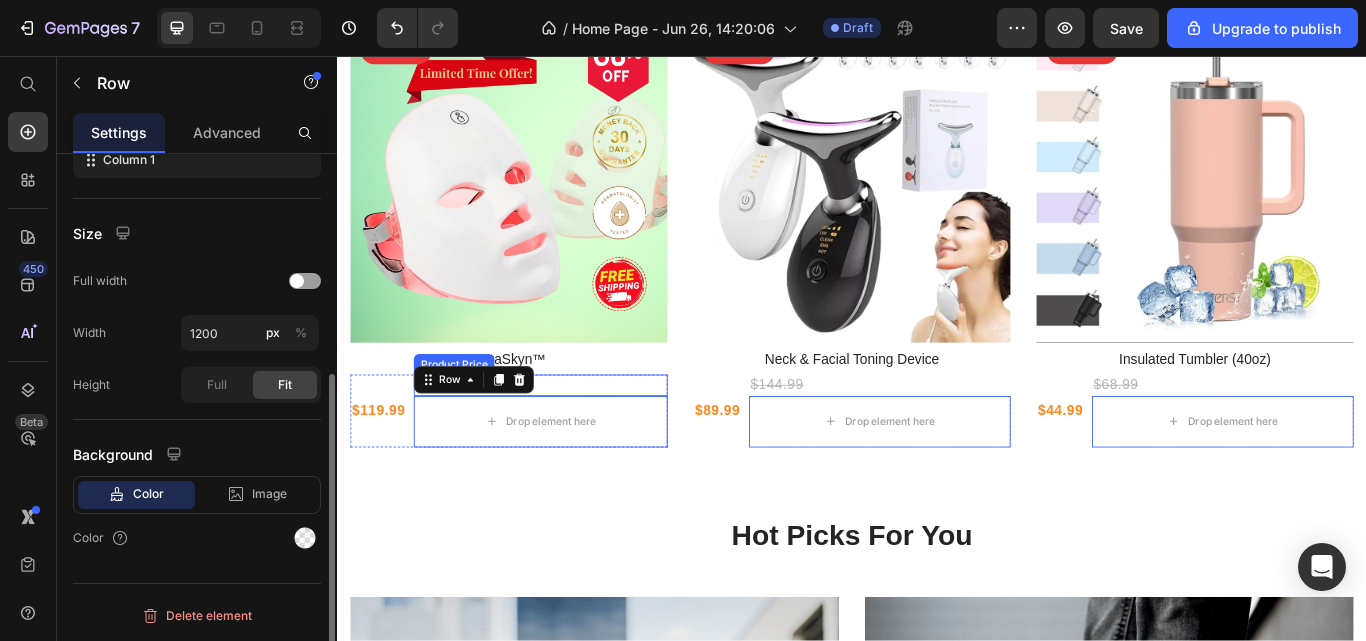 scroll, scrollTop: 0, scrollLeft: 0, axis: both 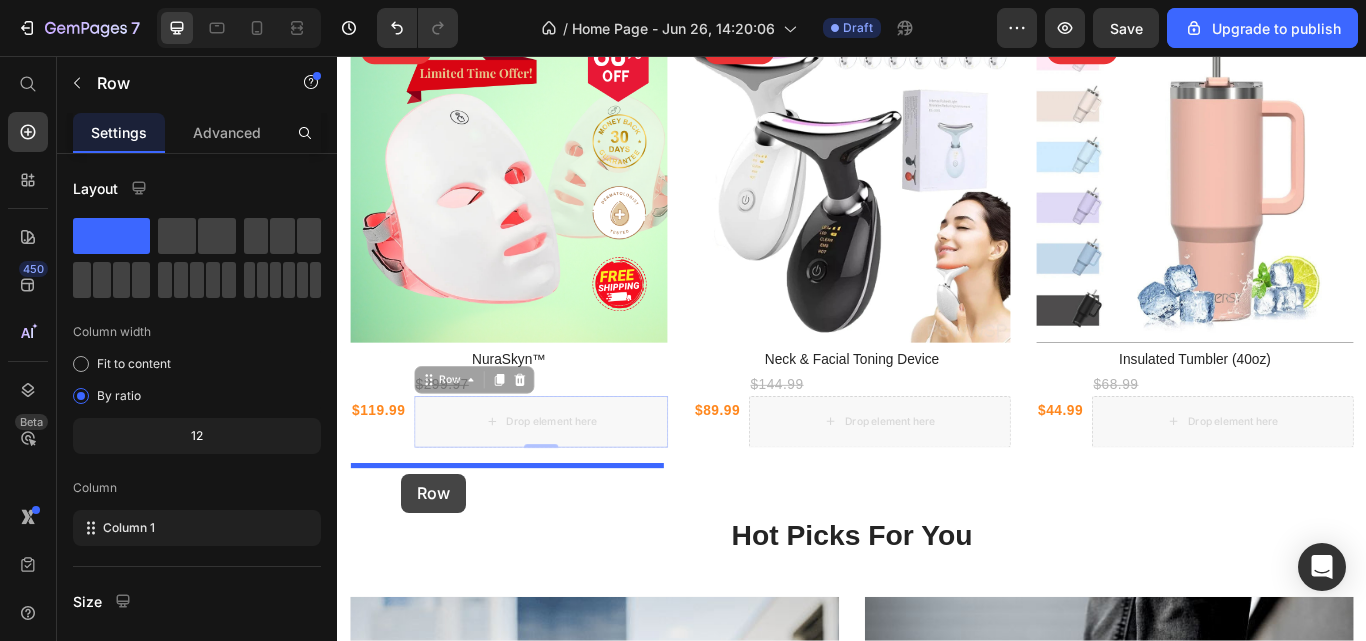 drag, startPoint x: 467, startPoint y: 455, endPoint x: 412, endPoint y: 543, distance: 103.773796 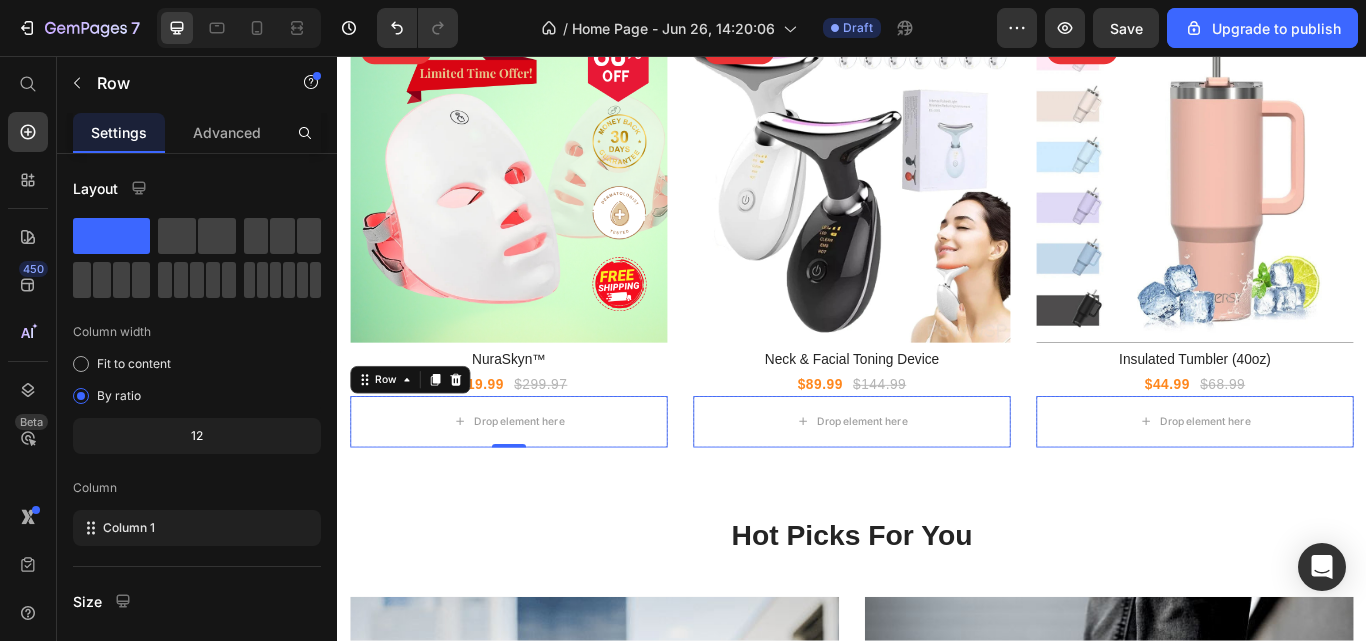 click 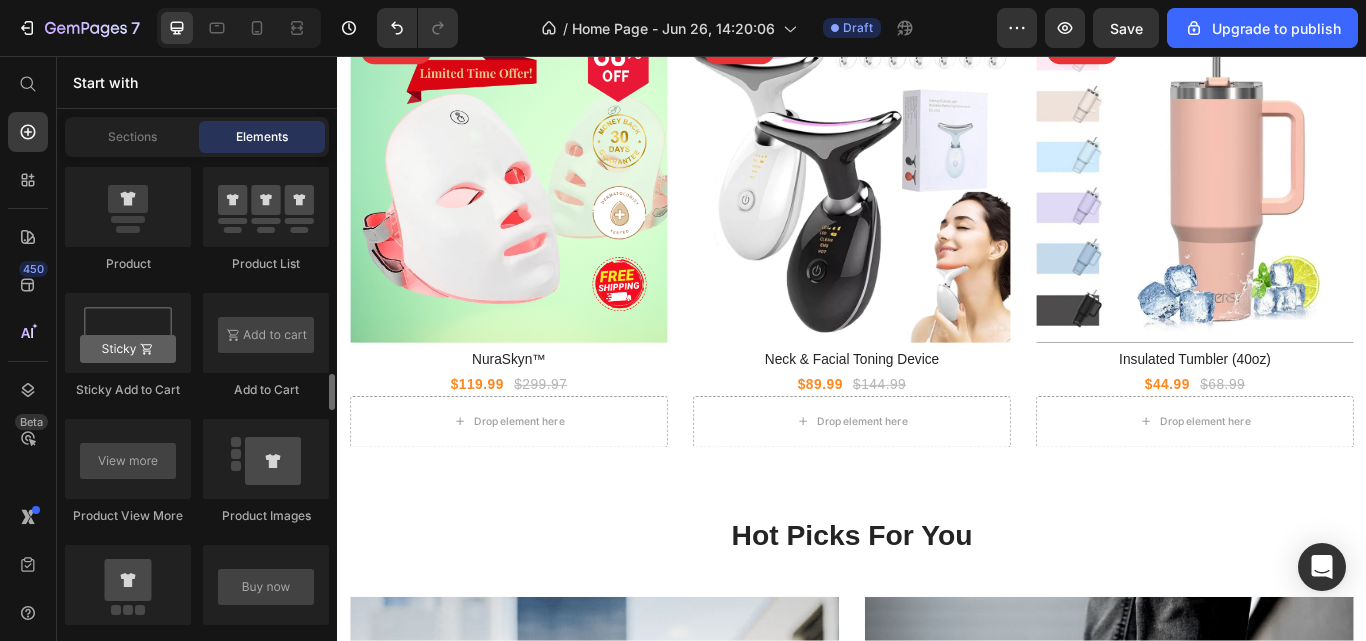 scroll, scrollTop: 2829, scrollLeft: 0, axis: vertical 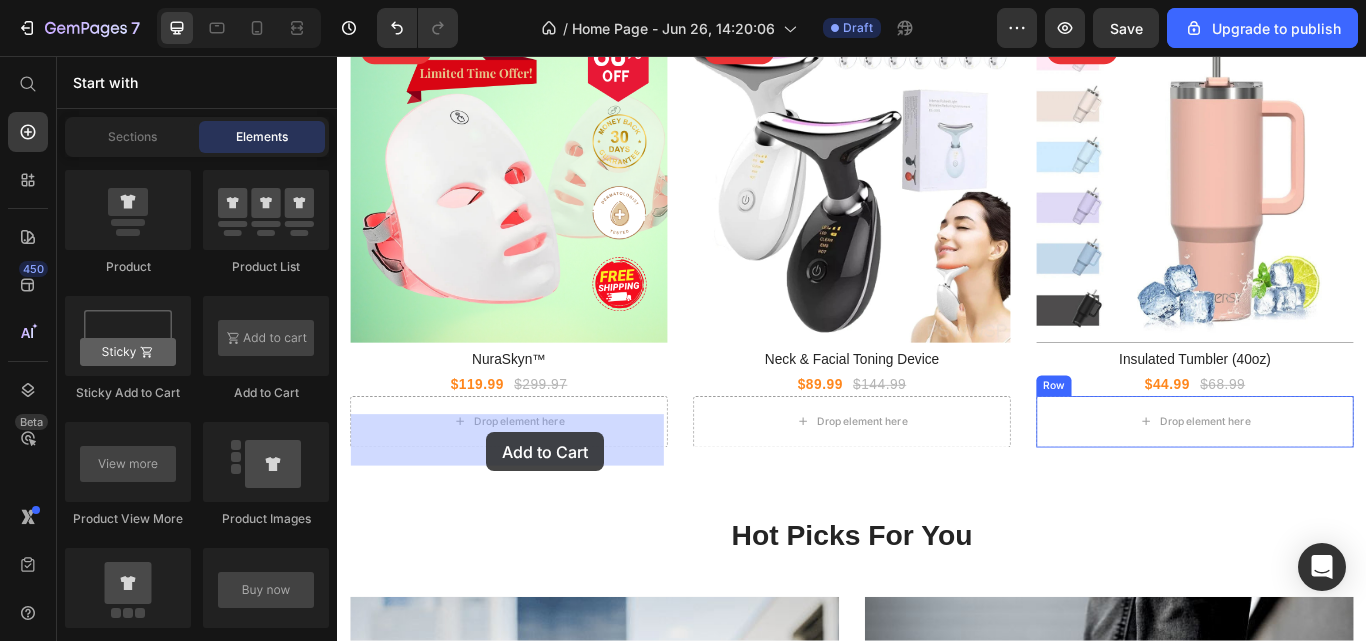 drag, startPoint x: 585, startPoint y: 387, endPoint x: 511, endPoint y: 495, distance: 130.91983 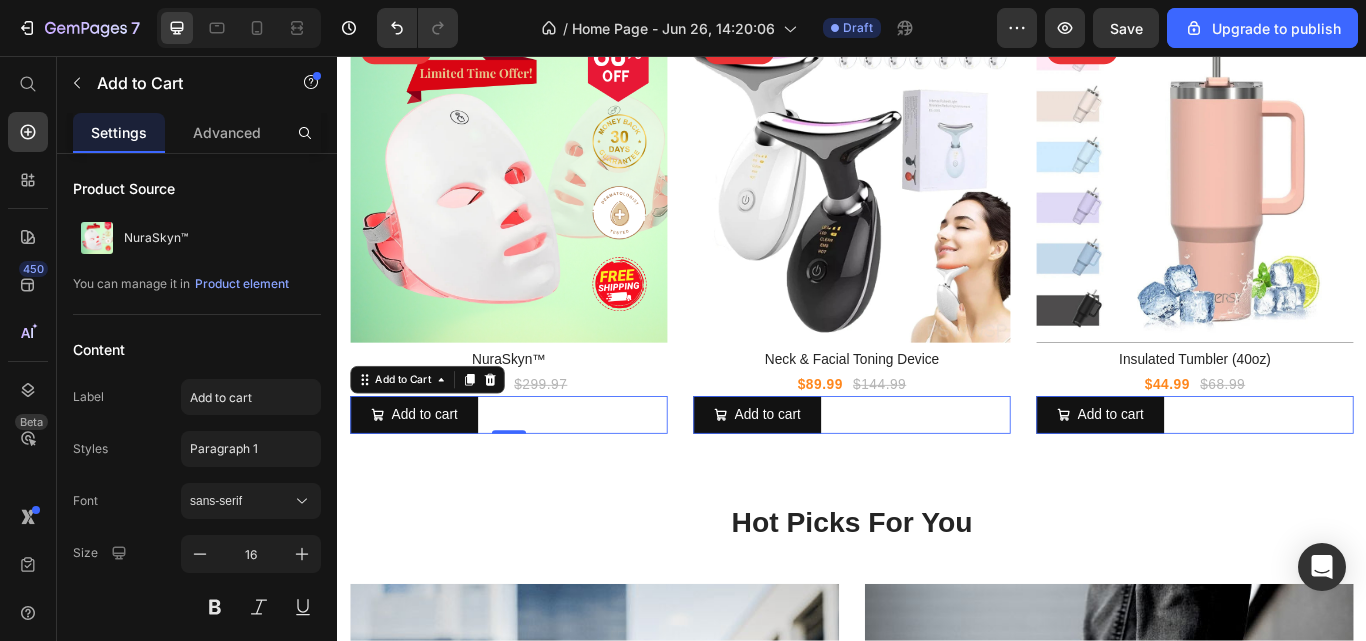click on "sans-serif" at bounding box center (241, 501) 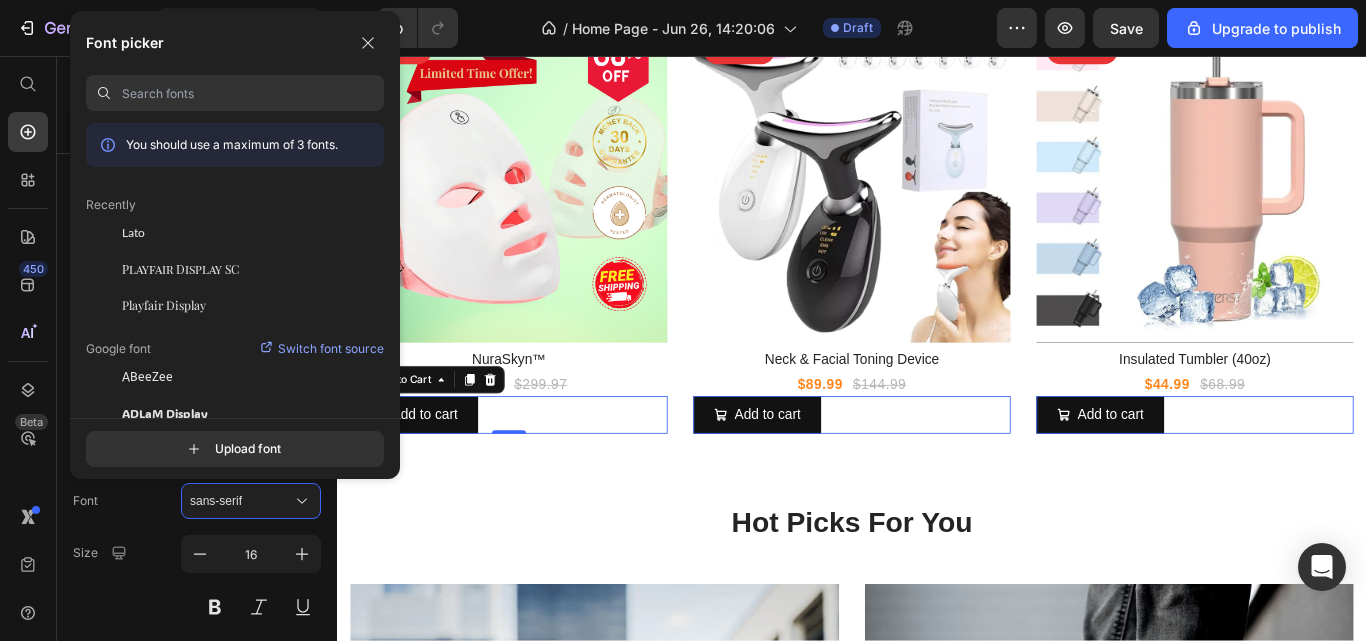 click on "Playfair Display" at bounding box center (164, 305) 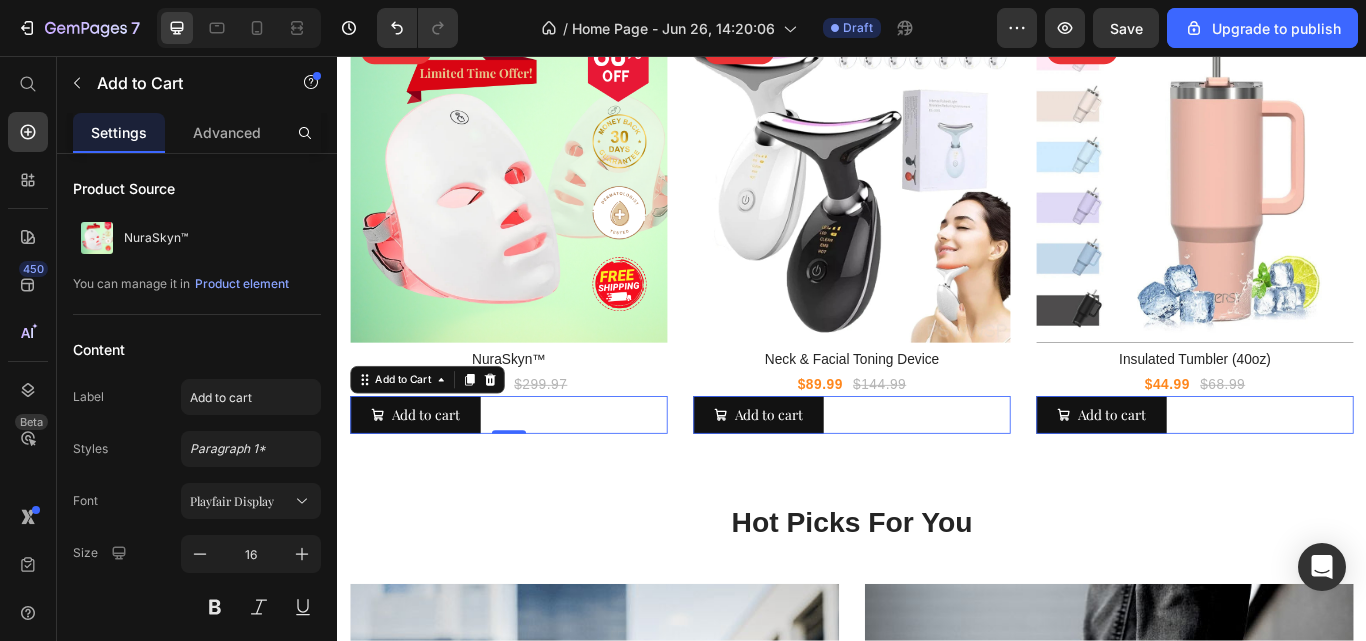 click on "Playfair Display" at bounding box center [251, 501] 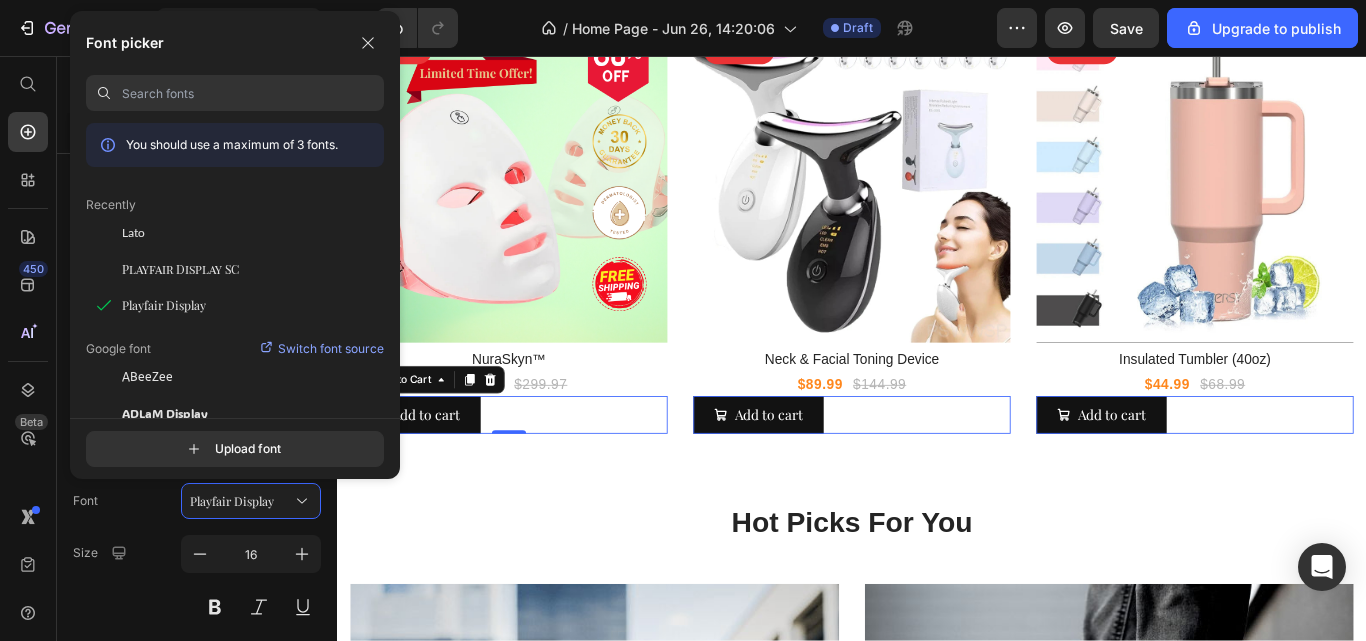 click on "Playfair Display SC" at bounding box center [180, 269] 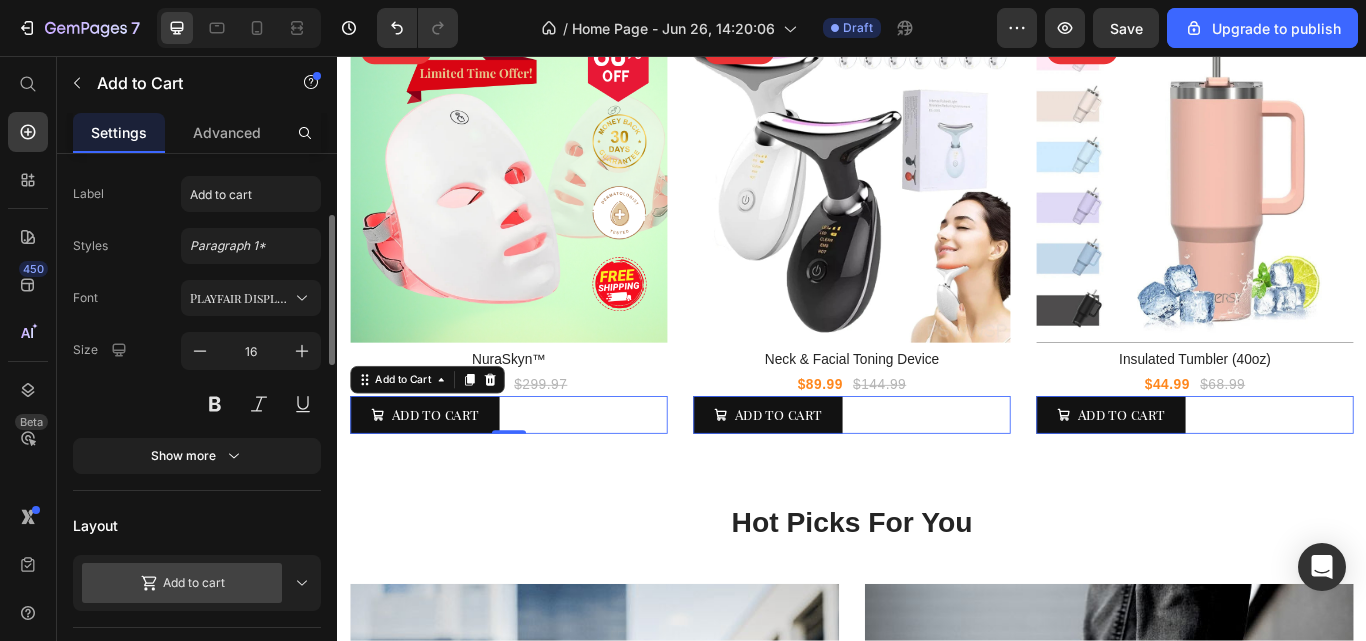 scroll, scrollTop: 207, scrollLeft: 0, axis: vertical 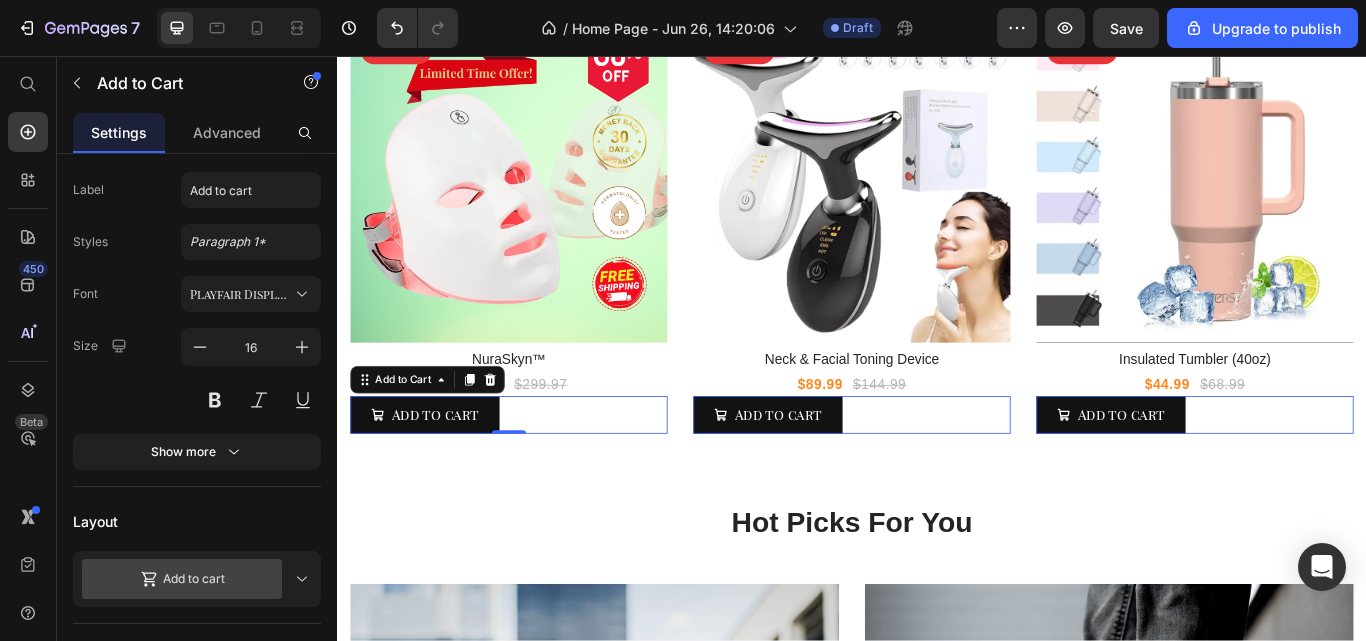 click 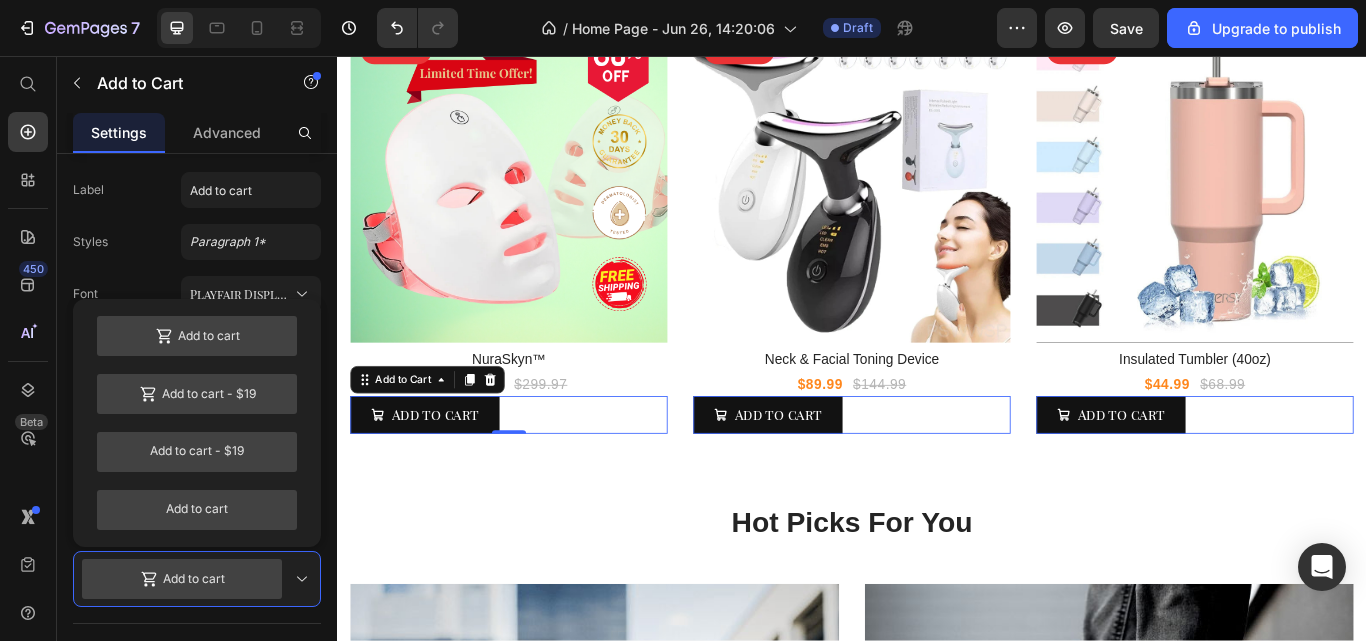 click on "Add to cart" at bounding box center [197, 510] 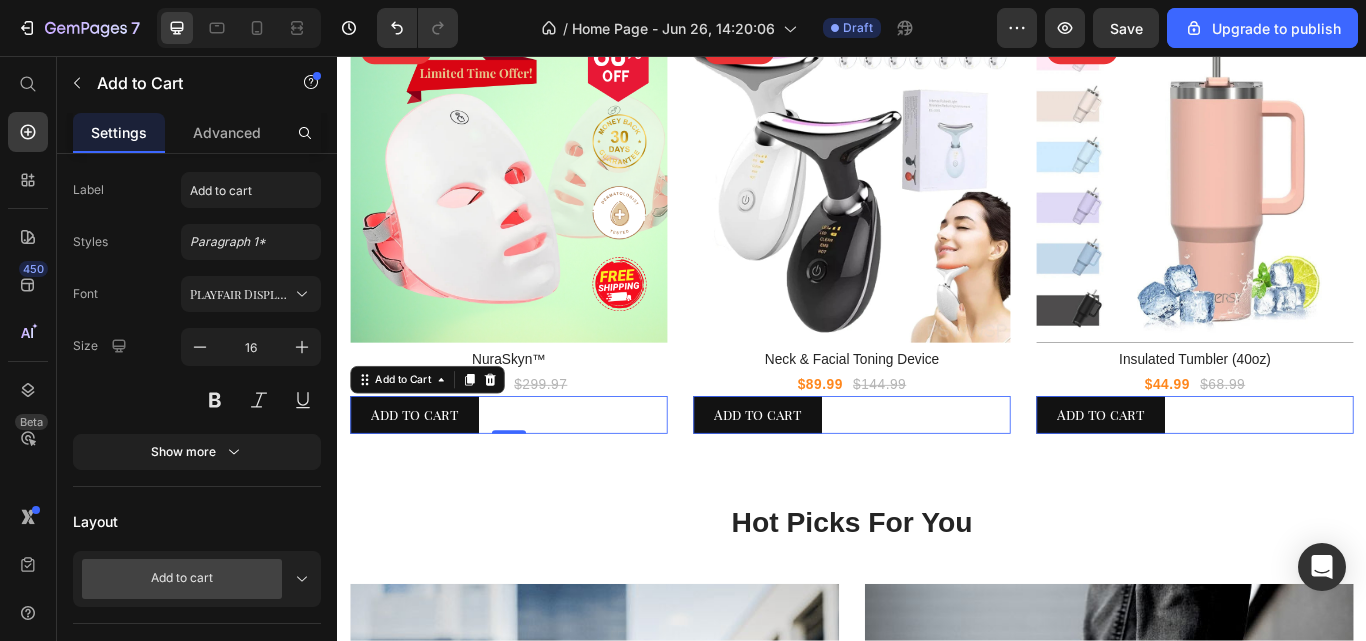 click on "Add to cart" at bounding box center (185, 579) 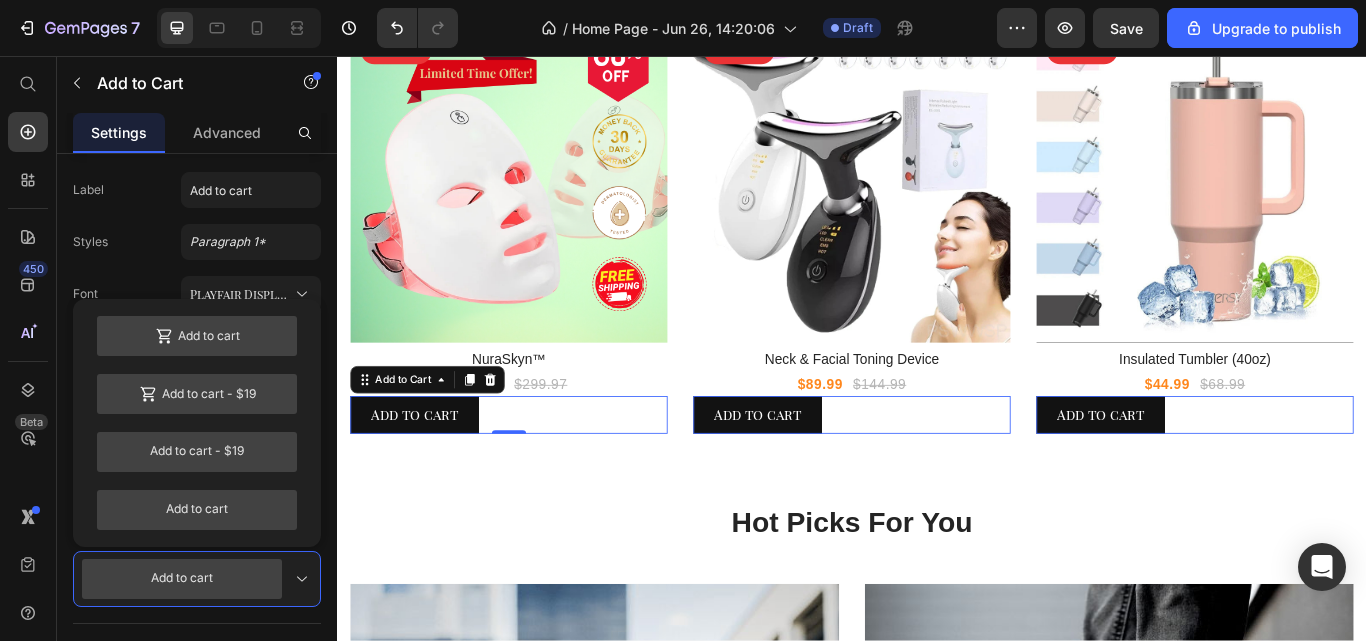 click on "Add to cart  -  $19" at bounding box center (197, 394) 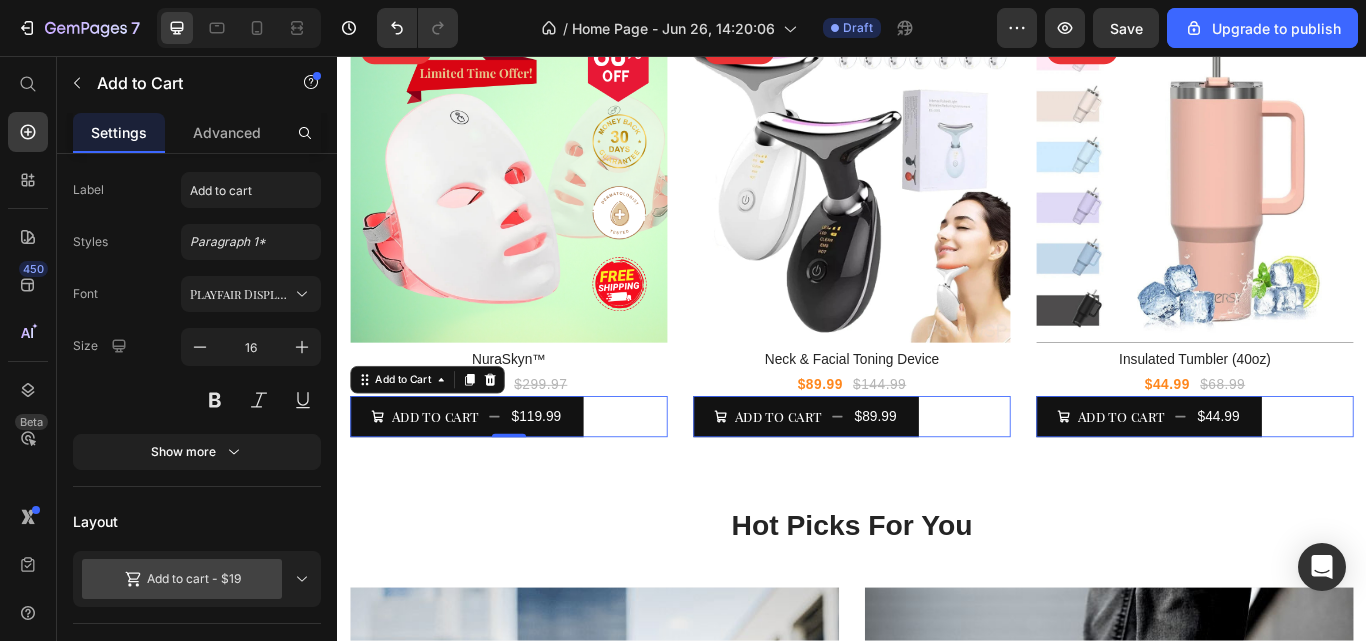 click on "Add to cart  -  $19" at bounding box center (197, 579) 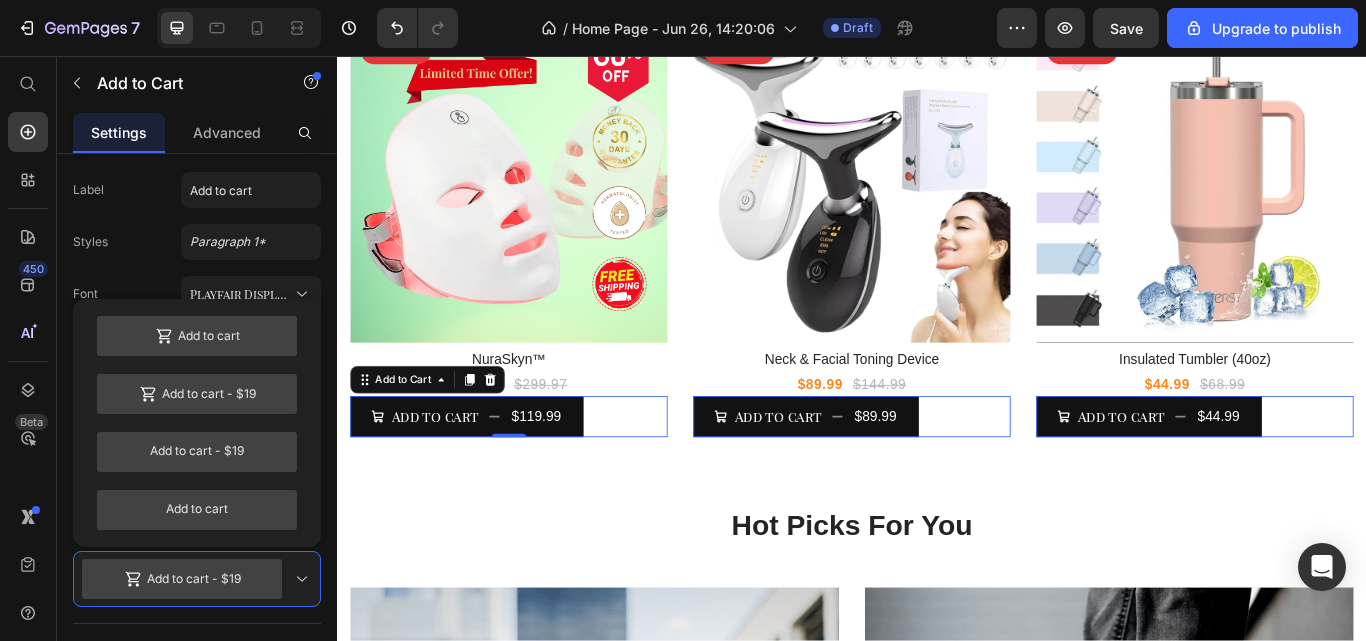 click on "Add to cart" at bounding box center (197, 336) 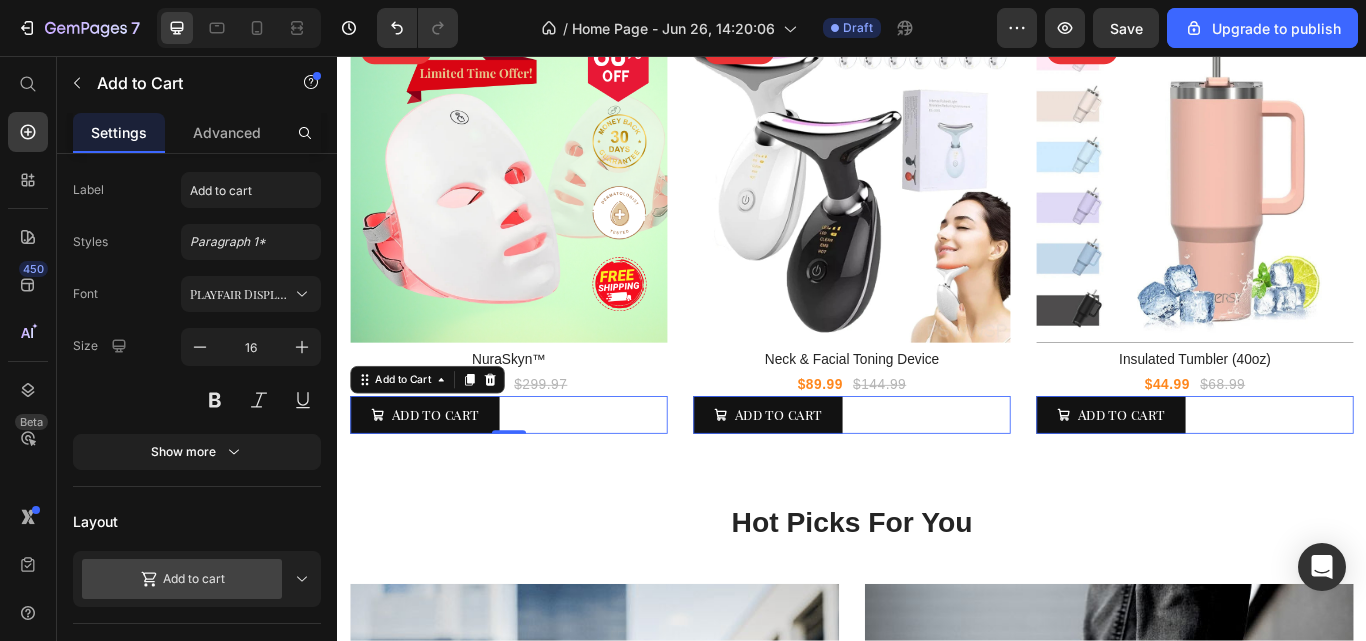 click on "Playfair Display SC" at bounding box center [241, 294] 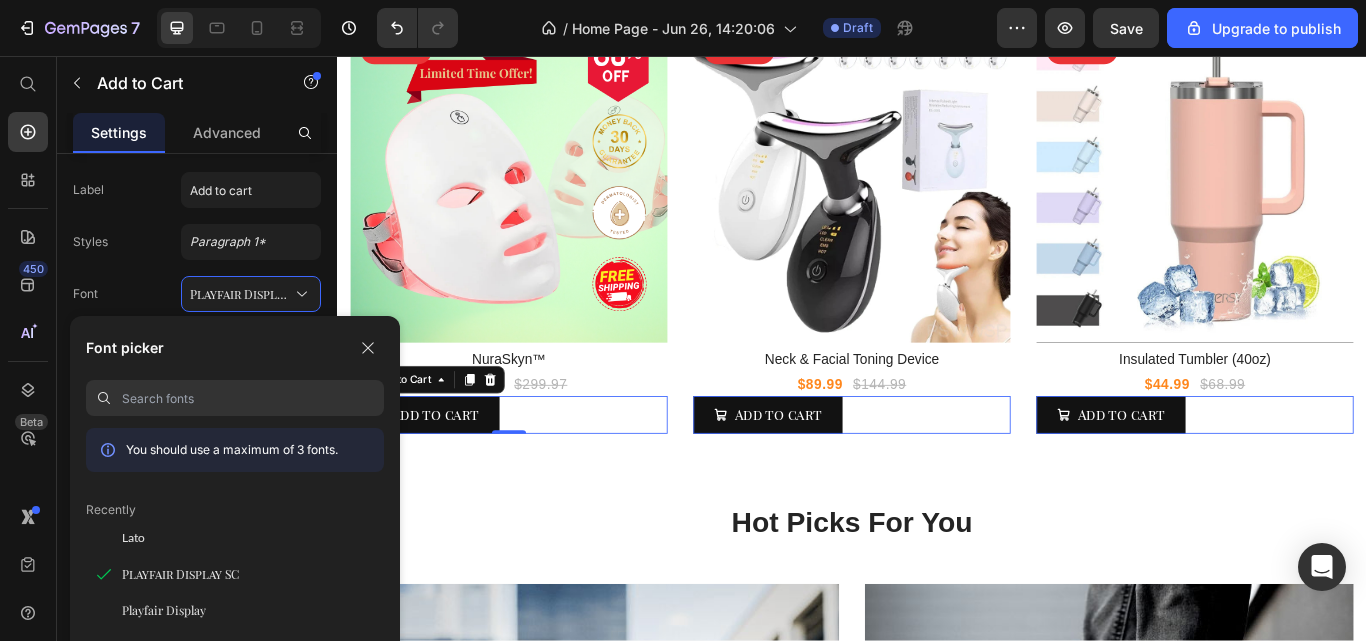 click on "Lato" 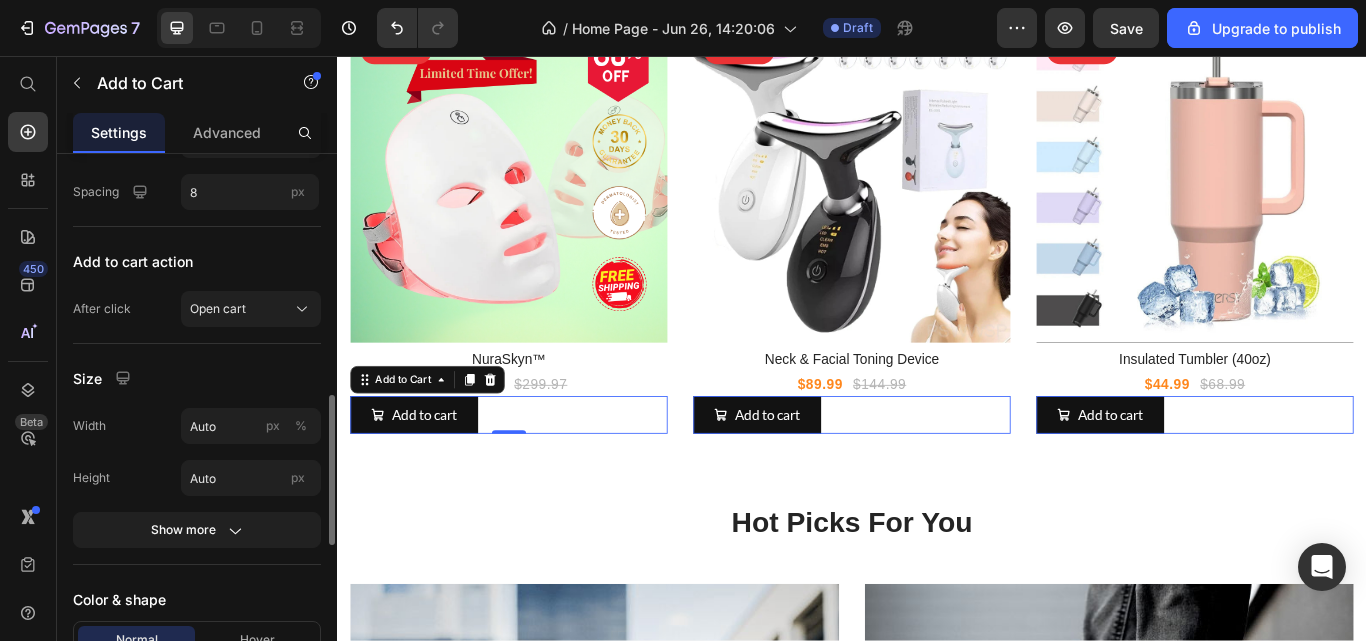 scroll, scrollTop: 824, scrollLeft: 0, axis: vertical 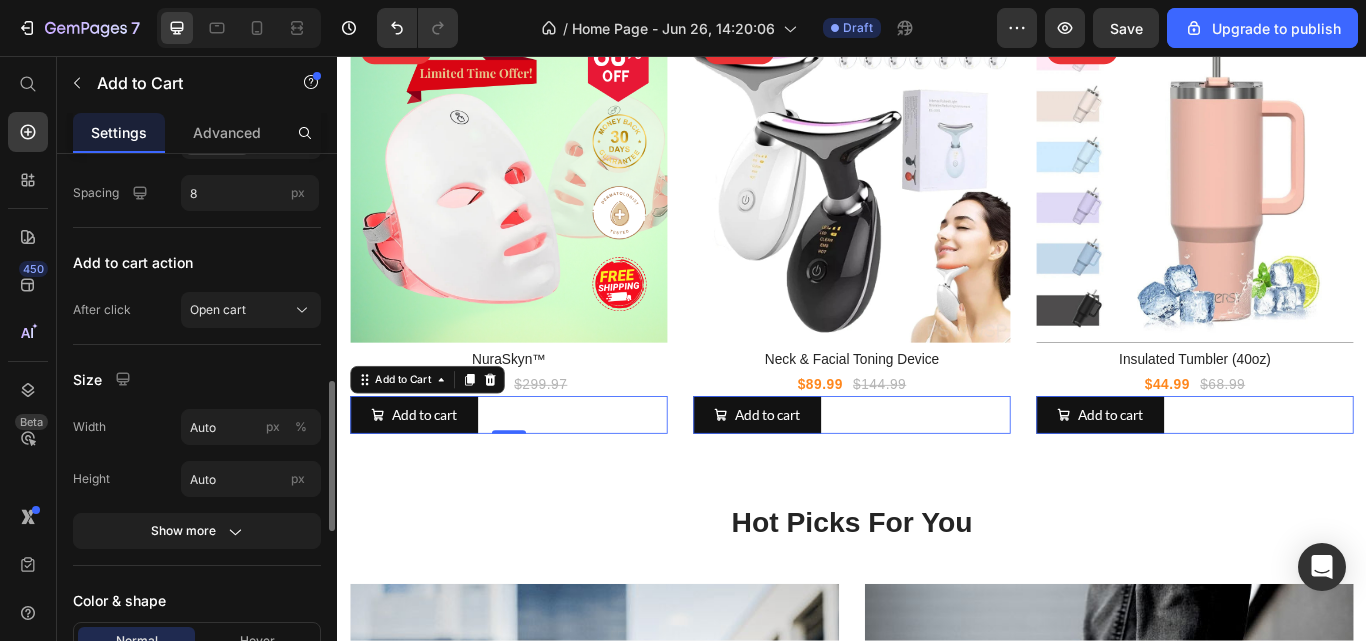 click 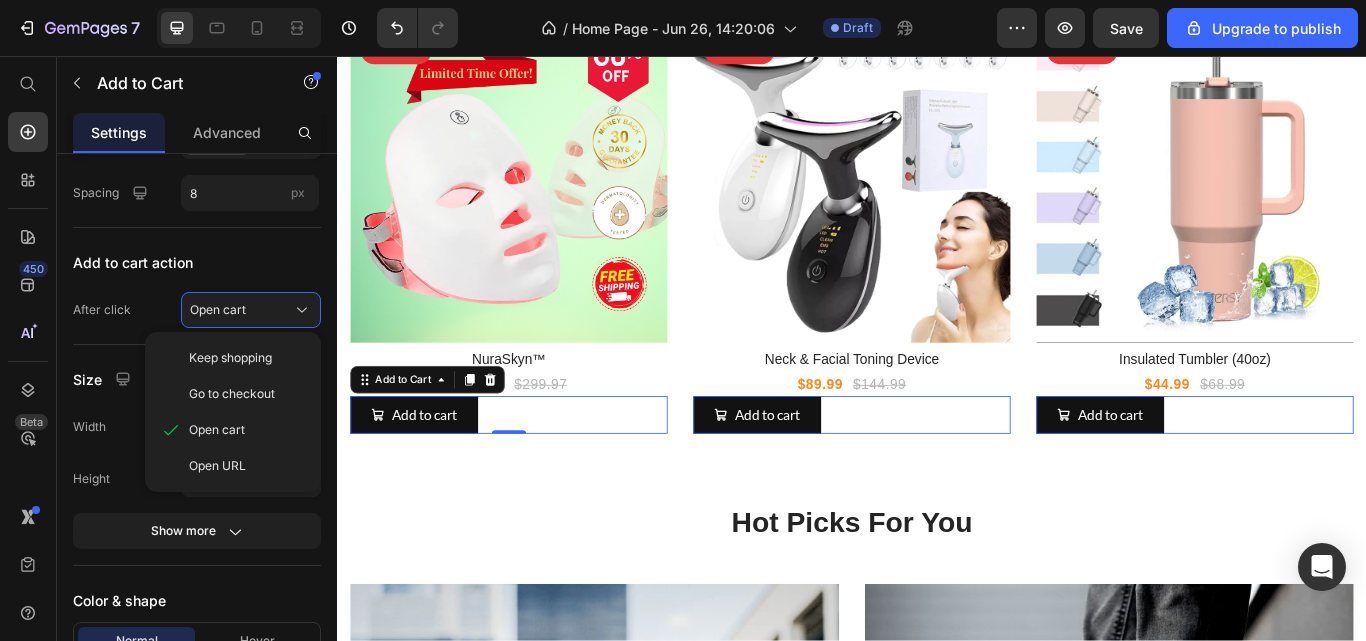 click 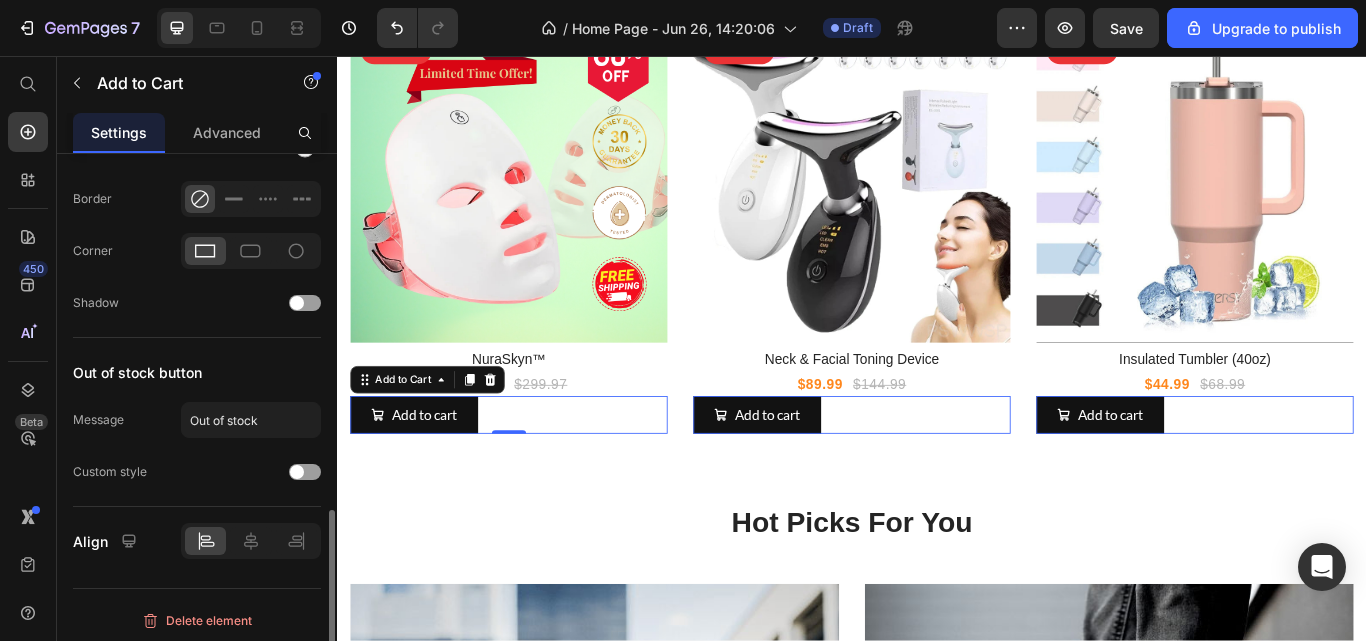 scroll, scrollTop: 1428, scrollLeft: 0, axis: vertical 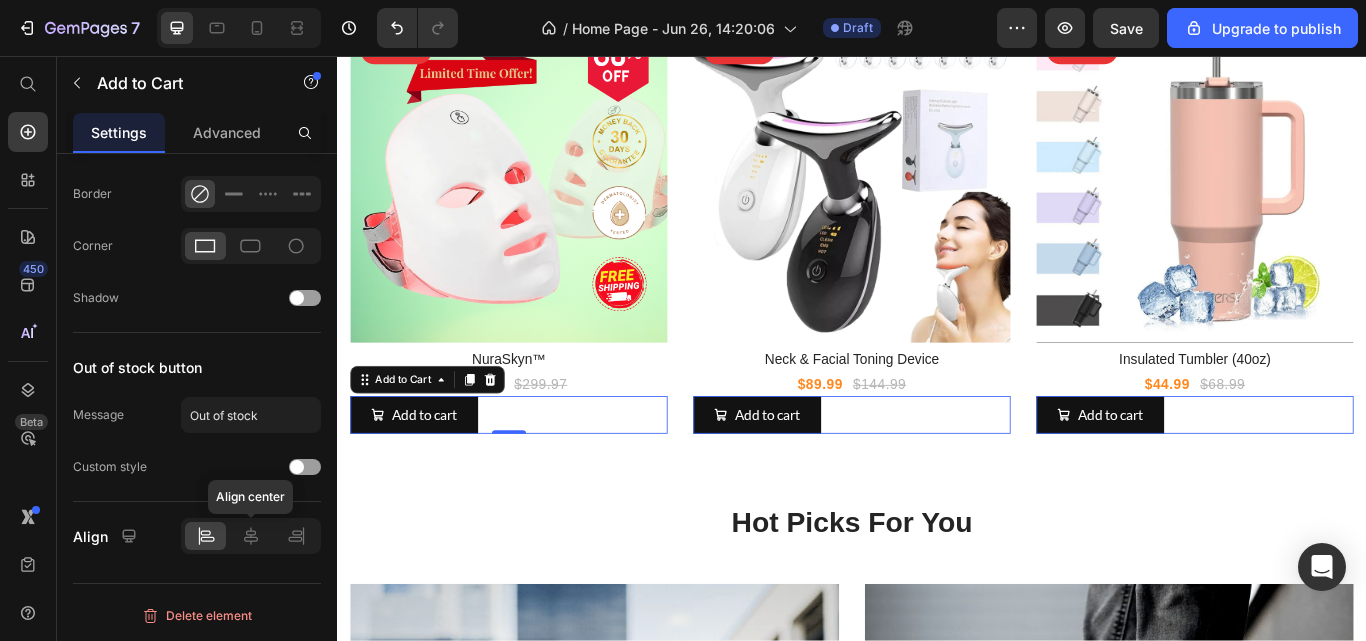 click 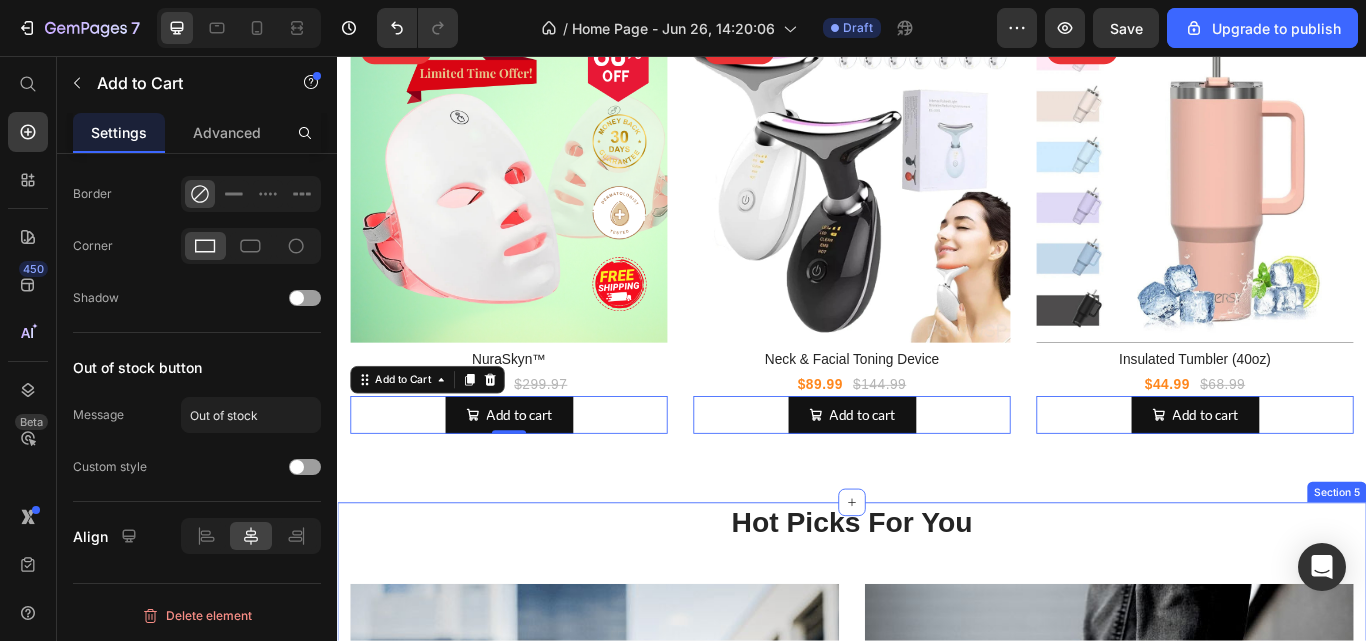 click on "Hot Picks For You Heading Row Neck & Facial Toning Device Product Title $89.99 Product Price $144.99 Product Price Row BUY NOW Product Cart Button Product Hero Banner Neck & Facial Toning Device Product Title $89.99 Product Price $144.99 Product Price Row BUY NOW Product Cart Button Product Hero Banner Row Section 5" at bounding box center (937, 949) 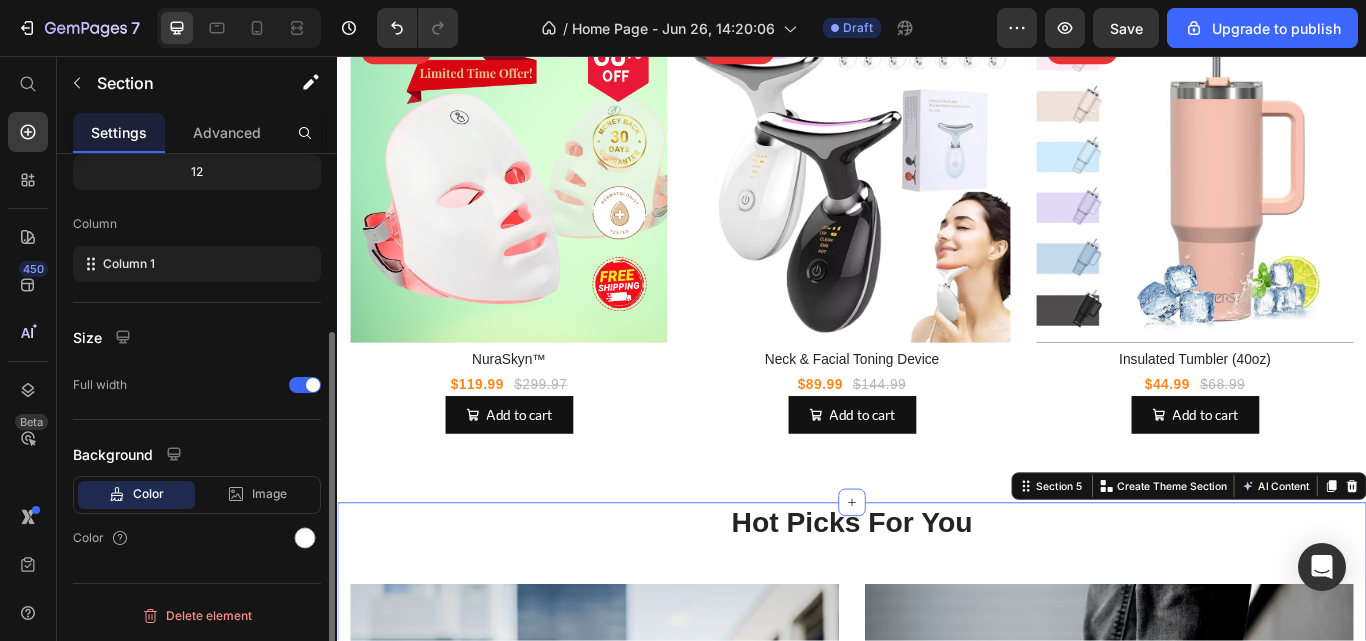 scroll, scrollTop: 0, scrollLeft: 0, axis: both 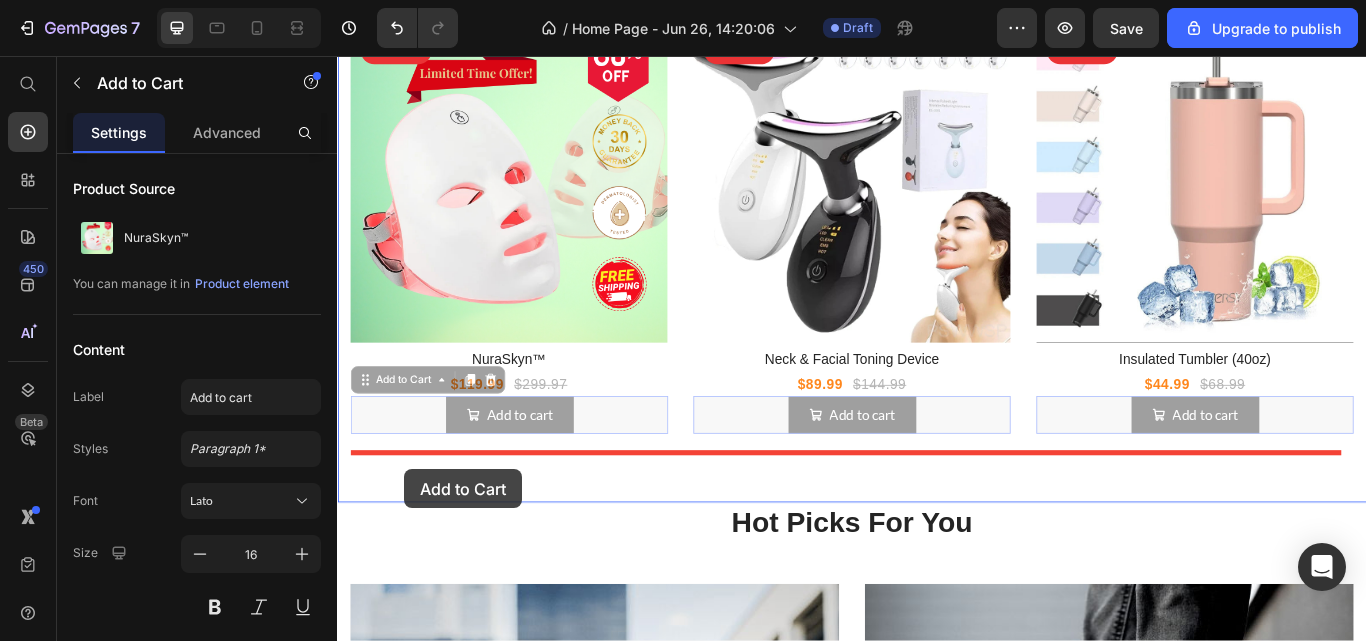 drag, startPoint x: 408, startPoint y: 464, endPoint x: 415, endPoint y: 538, distance: 74.330345 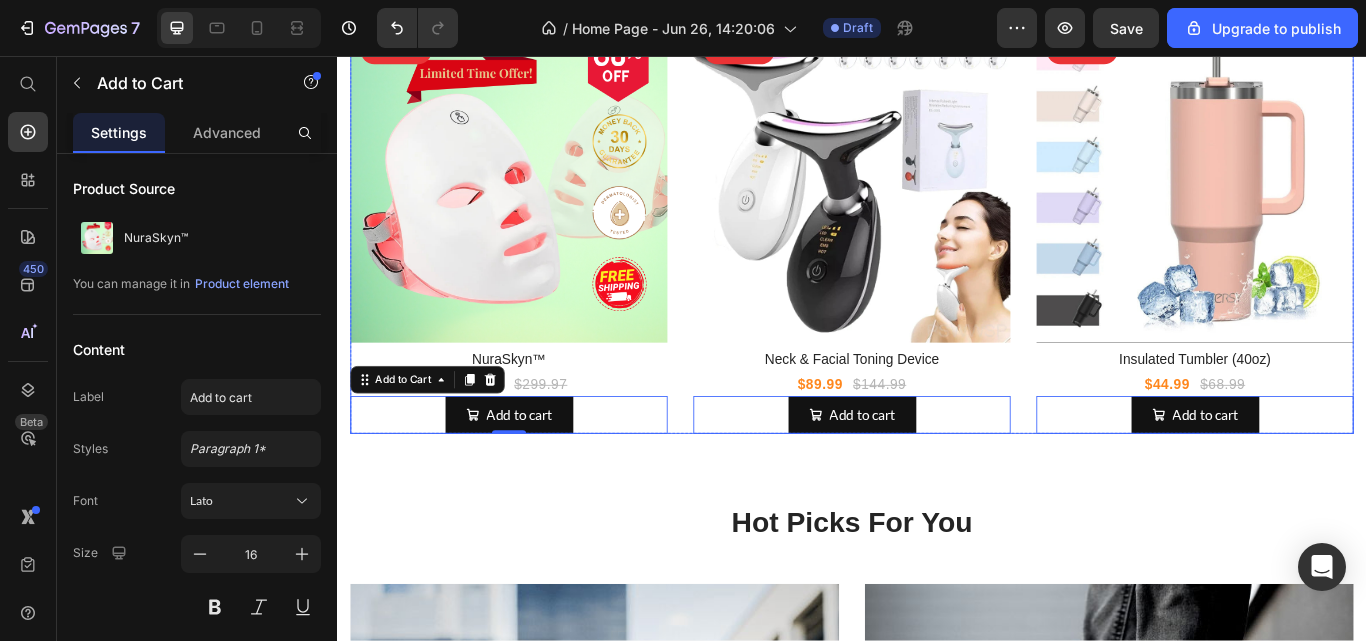 click on "60% off Product Tag Product Images Row NuraSkyn™ Product Title $119.99 Product Price $299.97 Product Price Row
Add to cart Add to Cart   0 Row 38% off Product Tag Product Images Row Neck & Facial Toning Device Product Title $89.99 Product Price $144.99 Product Price Row
Add to cart Add to Cart   0 Row 35% off Product Tag Product Images Row Insulated Tumbler (40oz) Product Title $44.99 Product Price $68.99 Product Price Row
Add to cart Add to Cart   0 Row" at bounding box center (937, 259) 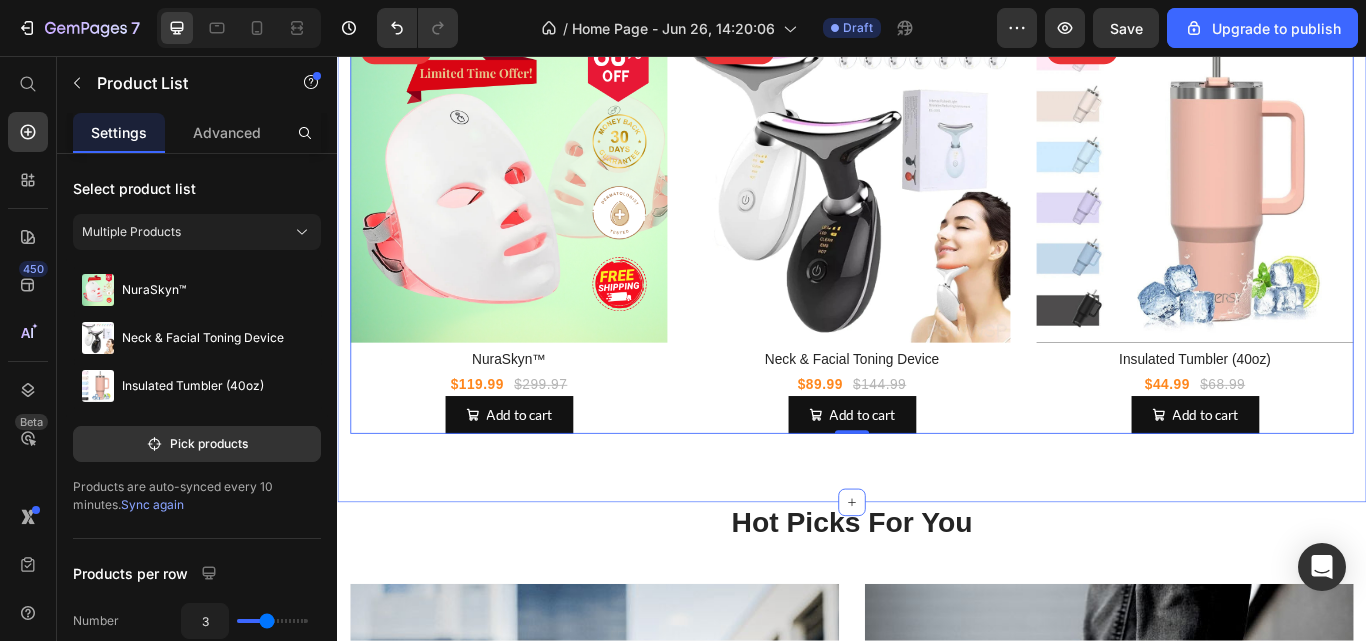 click on "Our Best-Sellers Heading 60% off Product Tag Product Images Row NuraSkyn™ Product Title $119.99 Product Price $299.97 Product Price Row
Add to cart Add to Cart Row 38% off Product Tag Product Images Row Neck & Facial Toning Device Product Title $89.99 Product Price $144.99 Product Price Row
Add to cart Add to Cart Row 35% off Product Tag Product Images Row Insulated Tumbler (40oz) Product Title $44.99 Product Price $68.99 Product Price Row
Add to cart Add to Cart Row Product List   0 Row Section 4" at bounding box center (937, 251) 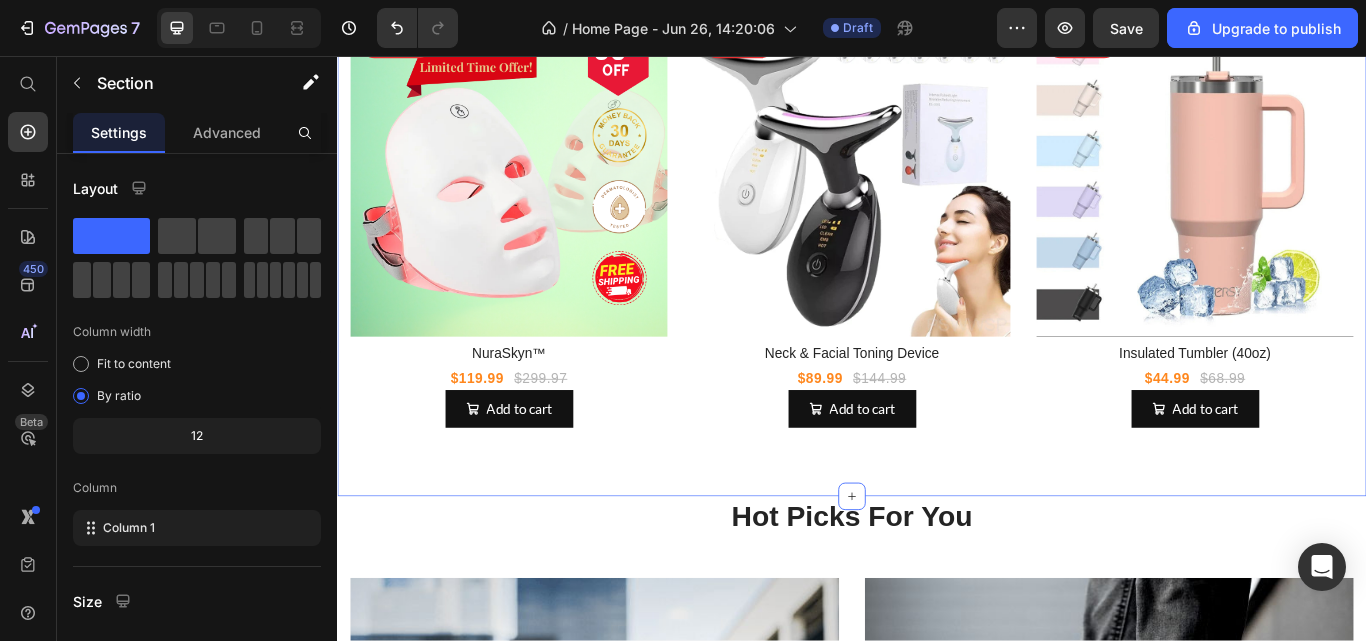 scroll, scrollTop: 3575, scrollLeft: 0, axis: vertical 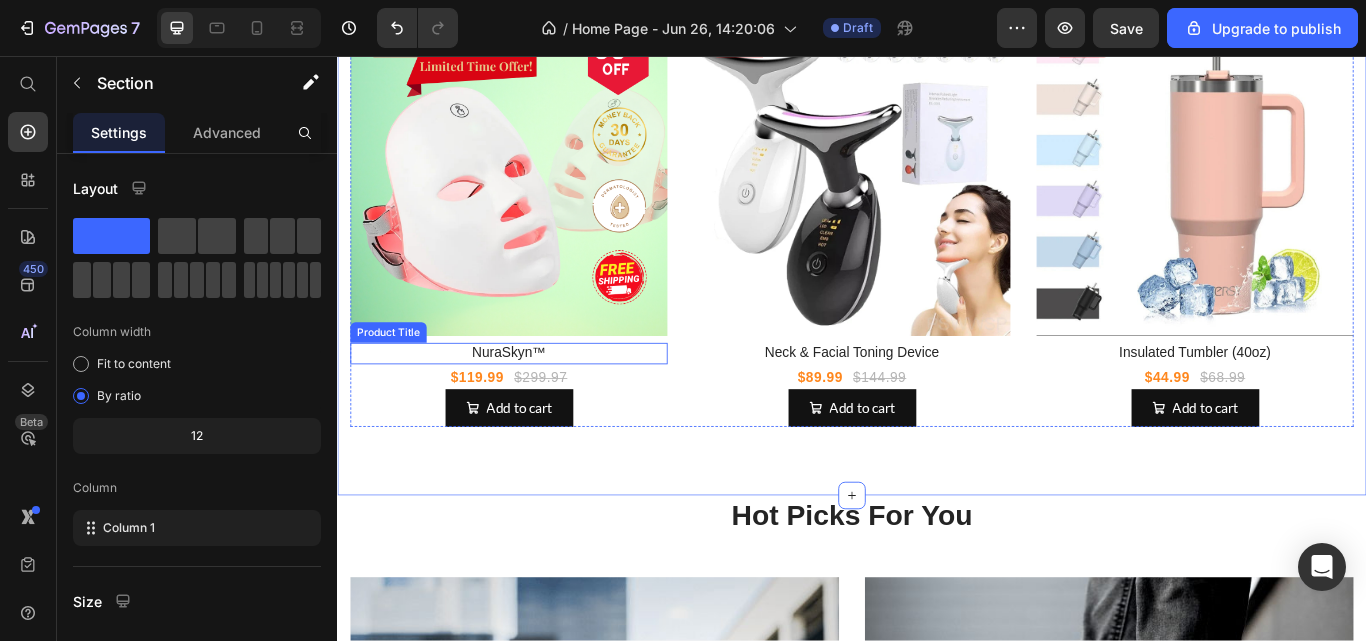 click on "NuraSkyn™" at bounding box center [537, 403] 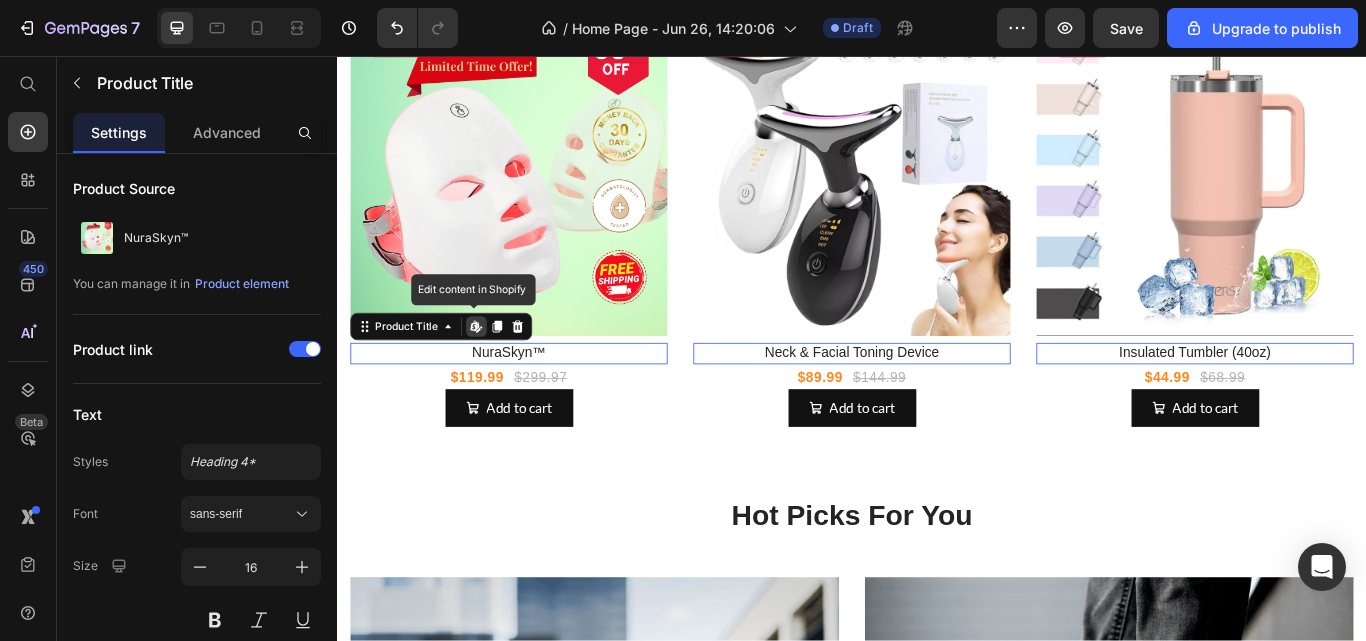 click on "NuraSkyn™" at bounding box center [537, 403] 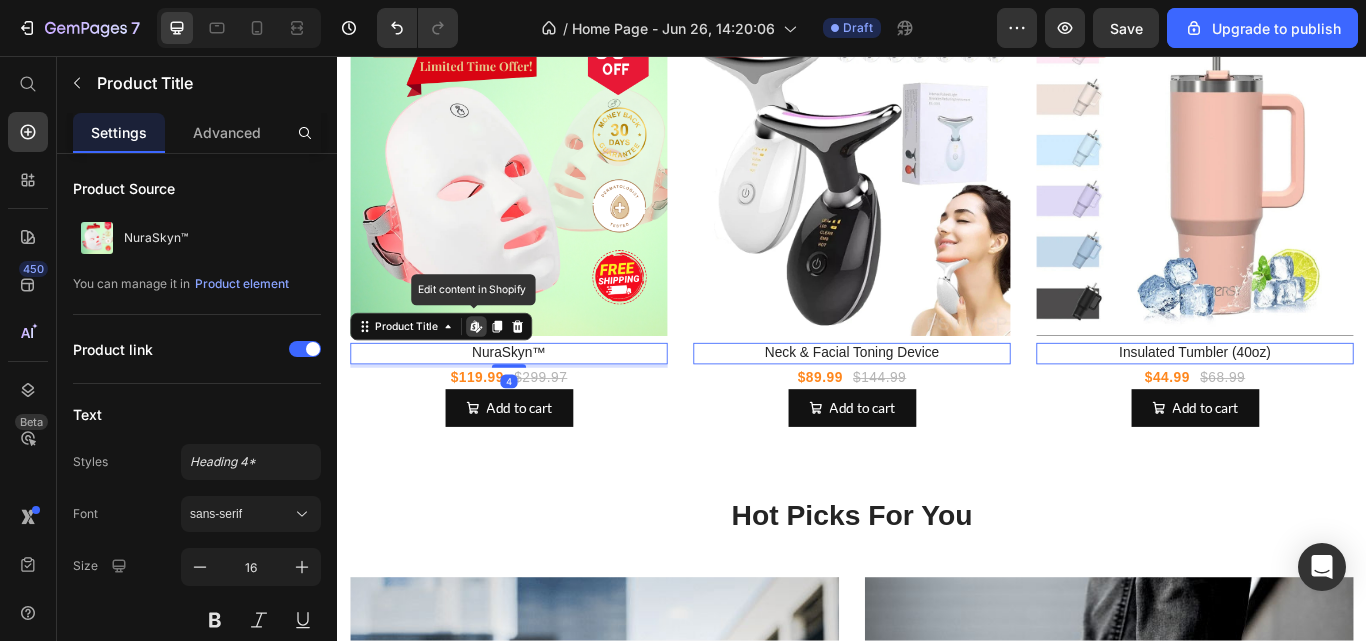 click on "NuraSkyn™" at bounding box center [537, 403] 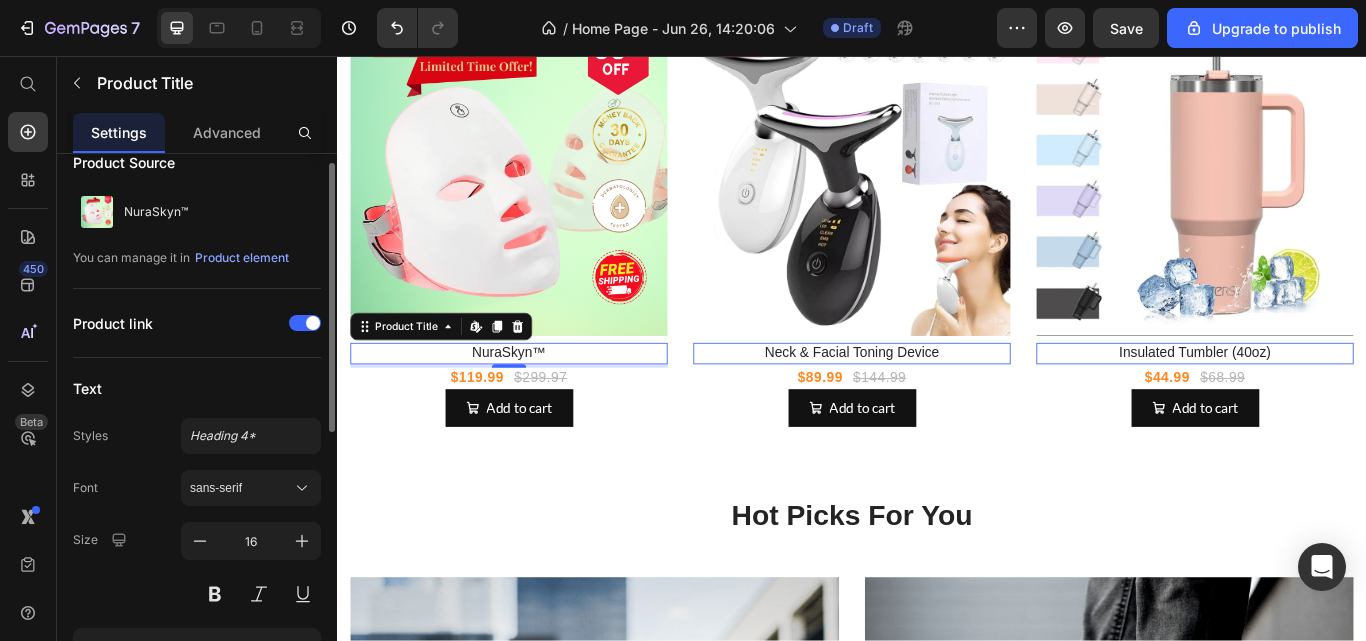scroll, scrollTop: 28, scrollLeft: 0, axis: vertical 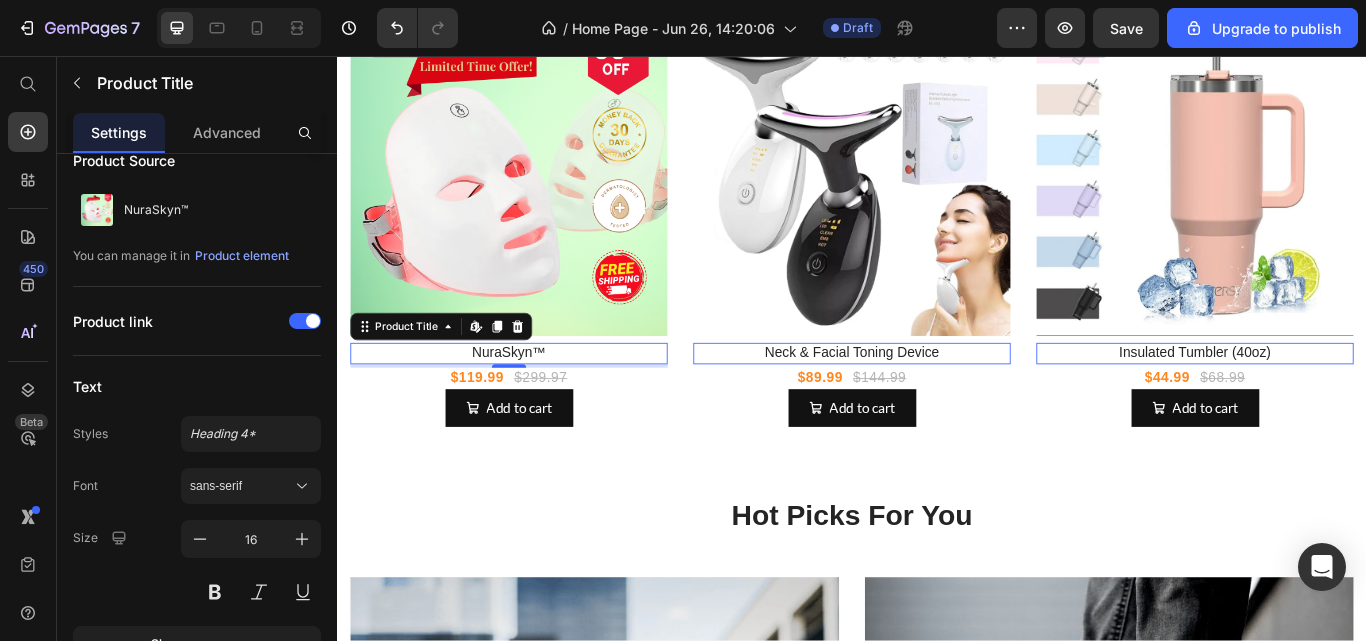 click at bounding box center [215, 592] 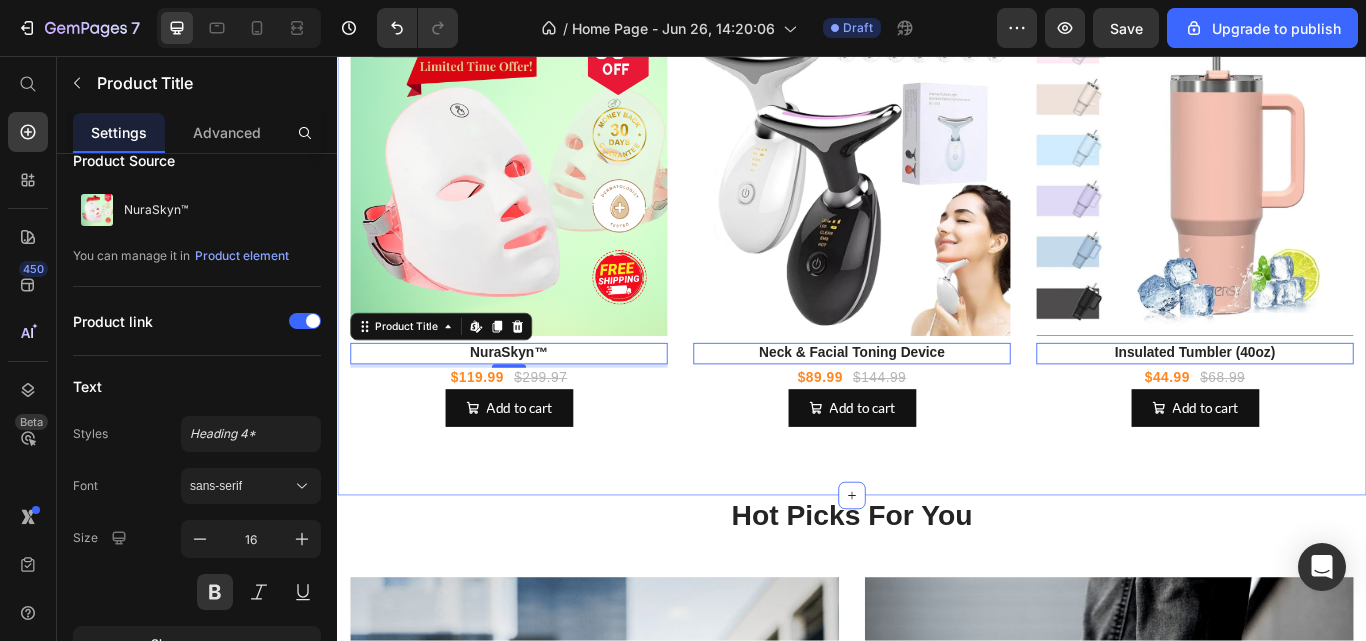 click on "Our Best-Sellers Heading 60% off Product Tag Product Images Row NuraSkyn™ Product Title   Edit content in Shopify 4 $119.99 Product Price $299.97 Product Price Row
Add to cart Add to Cart Row 38% off Product Tag Product Images Row Neck & Facial Toning Device Product Title   Edit content in Shopify 0 $89.99 Product Price $144.99 Product Price Row
Add to cart Add to Cart Row 35% off Product Tag Product Images Row Insulated Tumbler (40oz) Product Title   Edit content in Shopify 0 $44.99 Product Price $68.99 Product Price Row
Add to cart Add to Cart Row Product List Row Section 4" at bounding box center (937, 243) 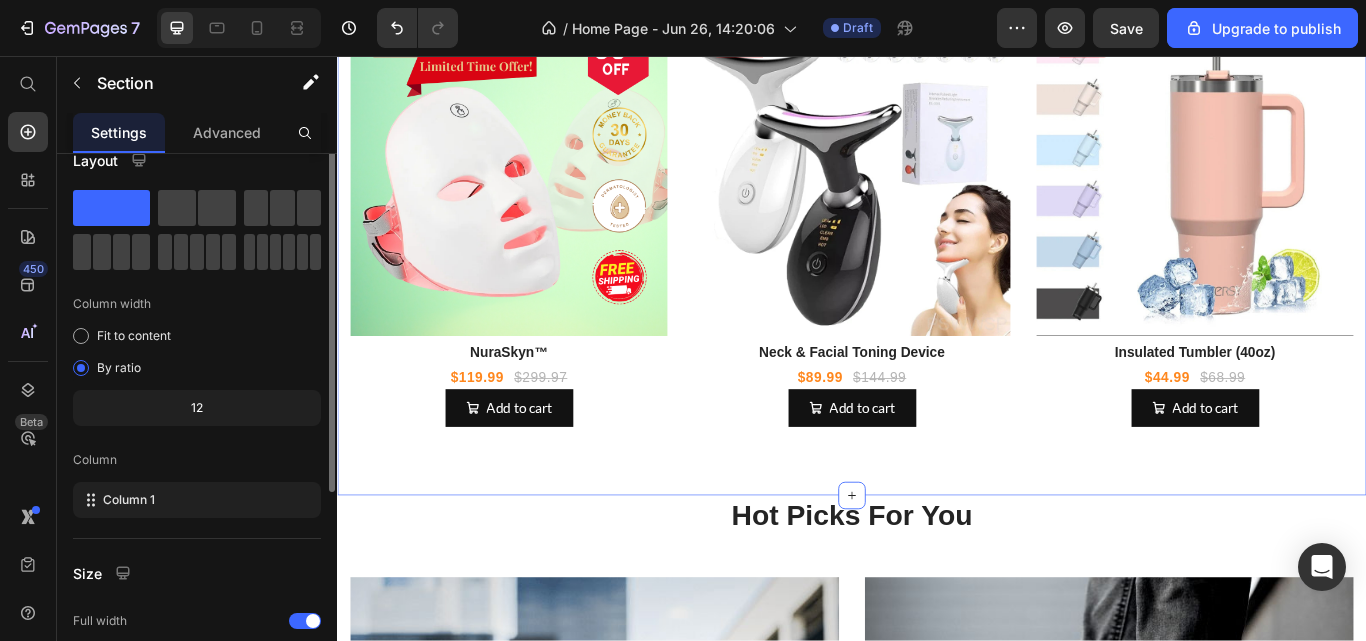 scroll, scrollTop: 0, scrollLeft: 0, axis: both 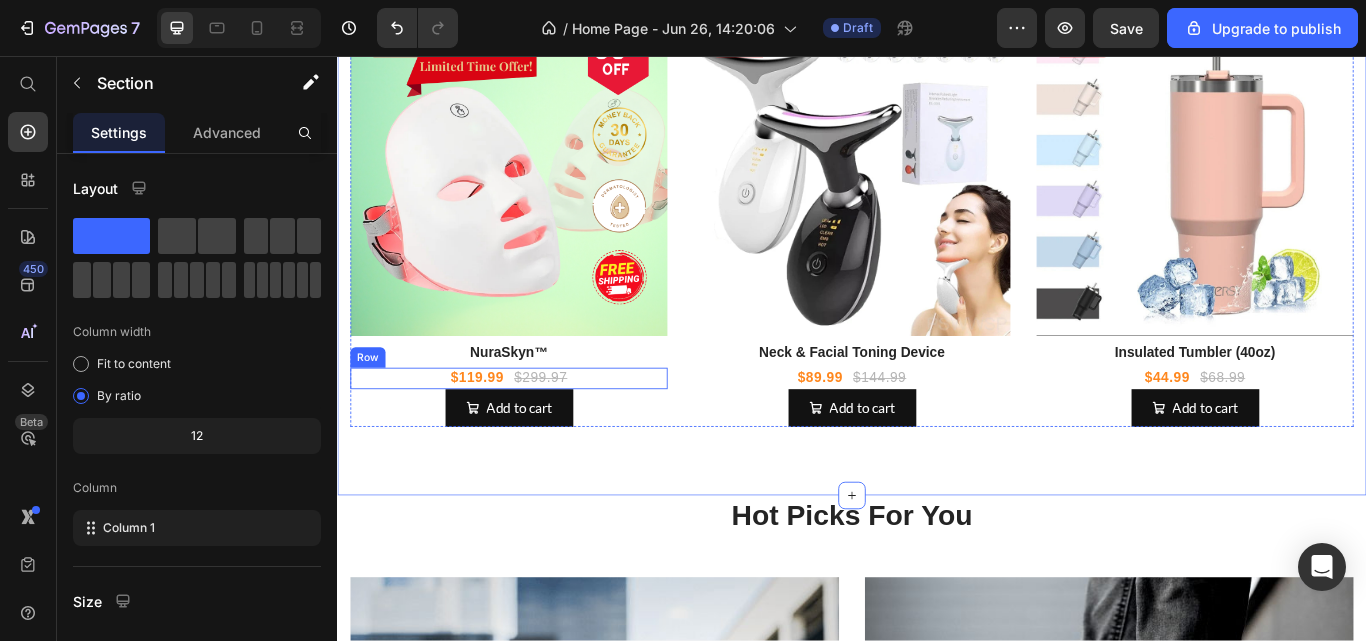 click on "$119.99 Product Price $299.97 Product Price Row" at bounding box center (537, 432) 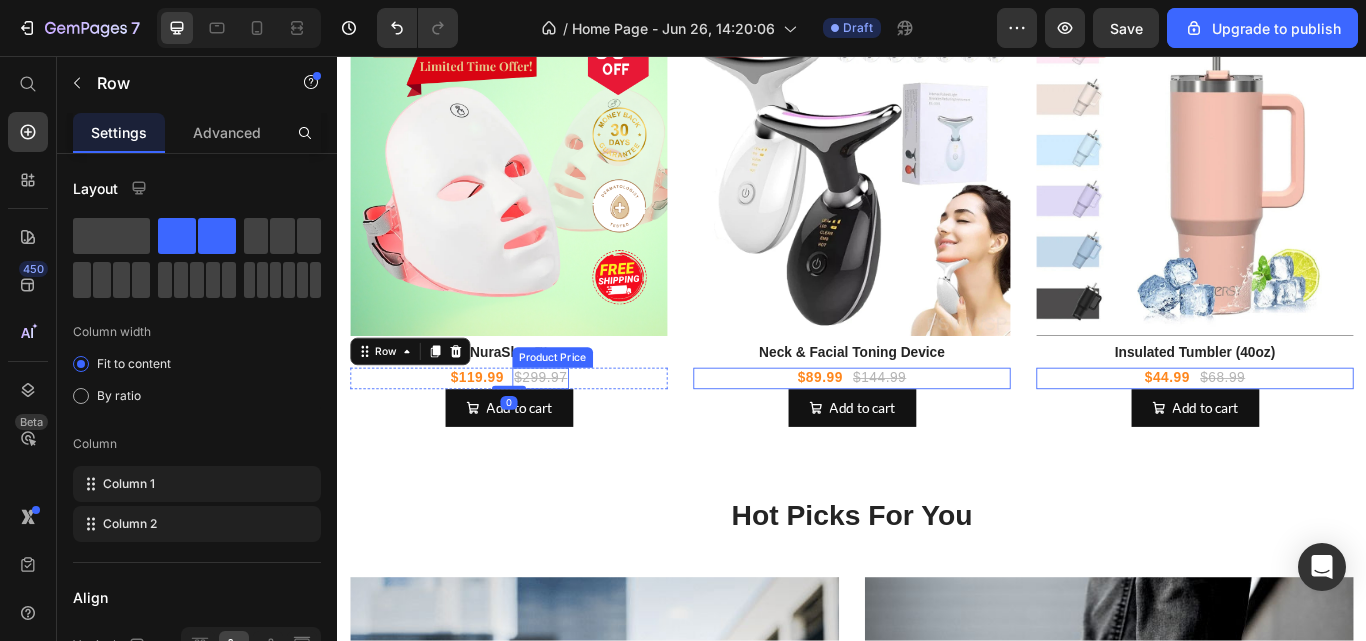 click on "$299.97" at bounding box center [574, 431] 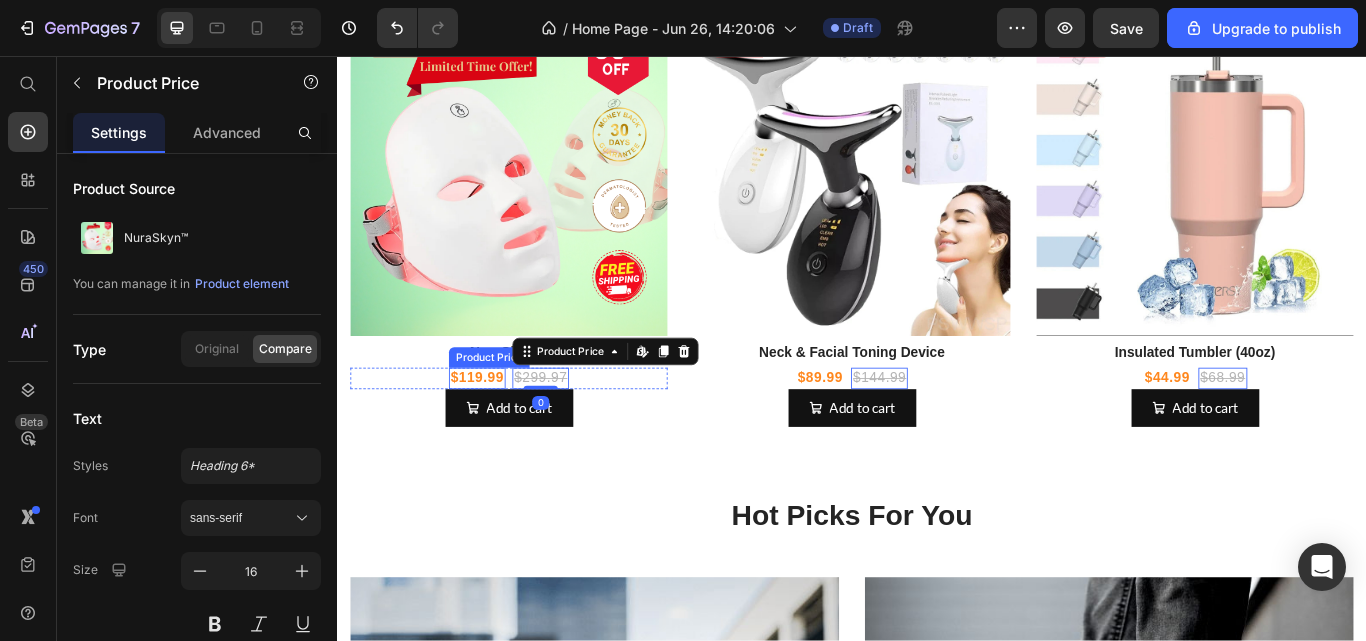 click on "$119.99" at bounding box center (500, 431) 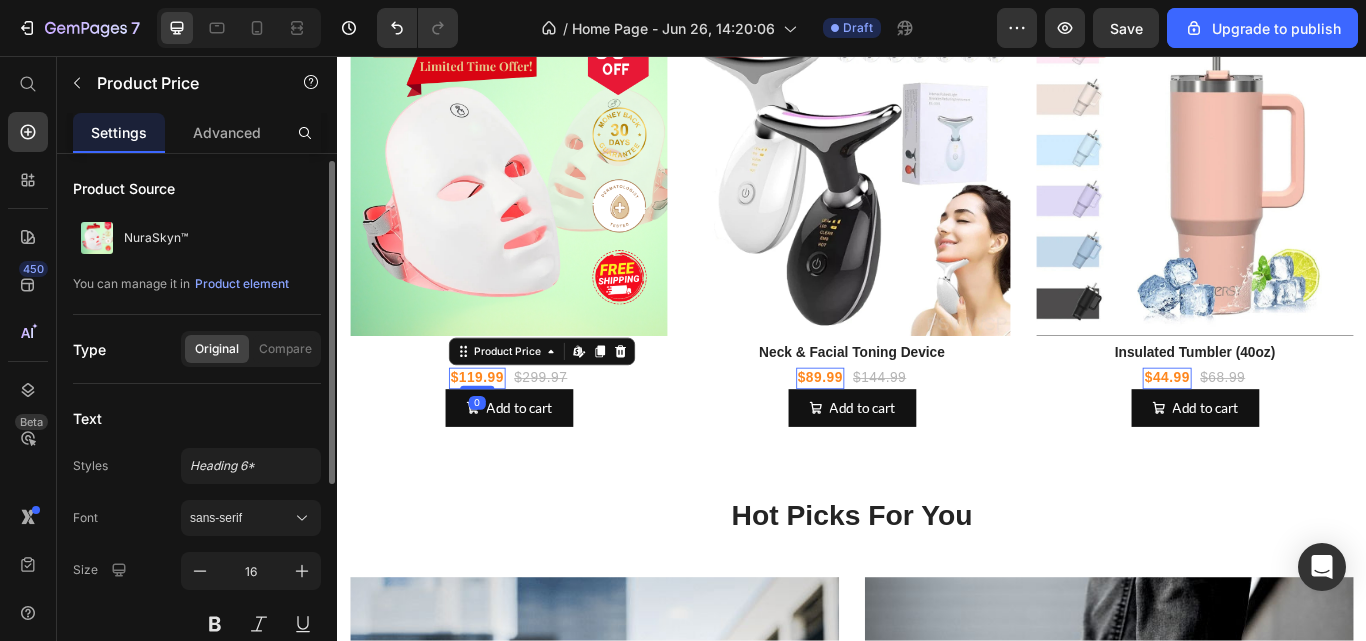 scroll, scrollTop: 75, scrollLeft: 0, axis: vertical 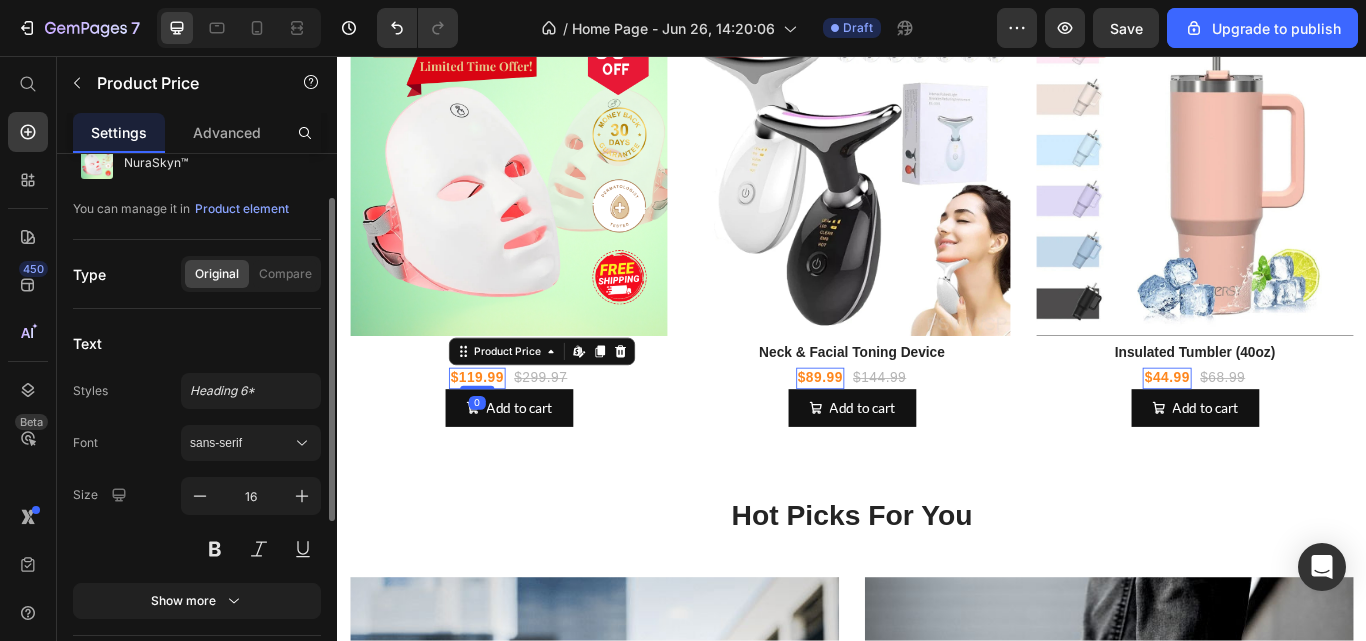 click at bounding box center [215, 549] 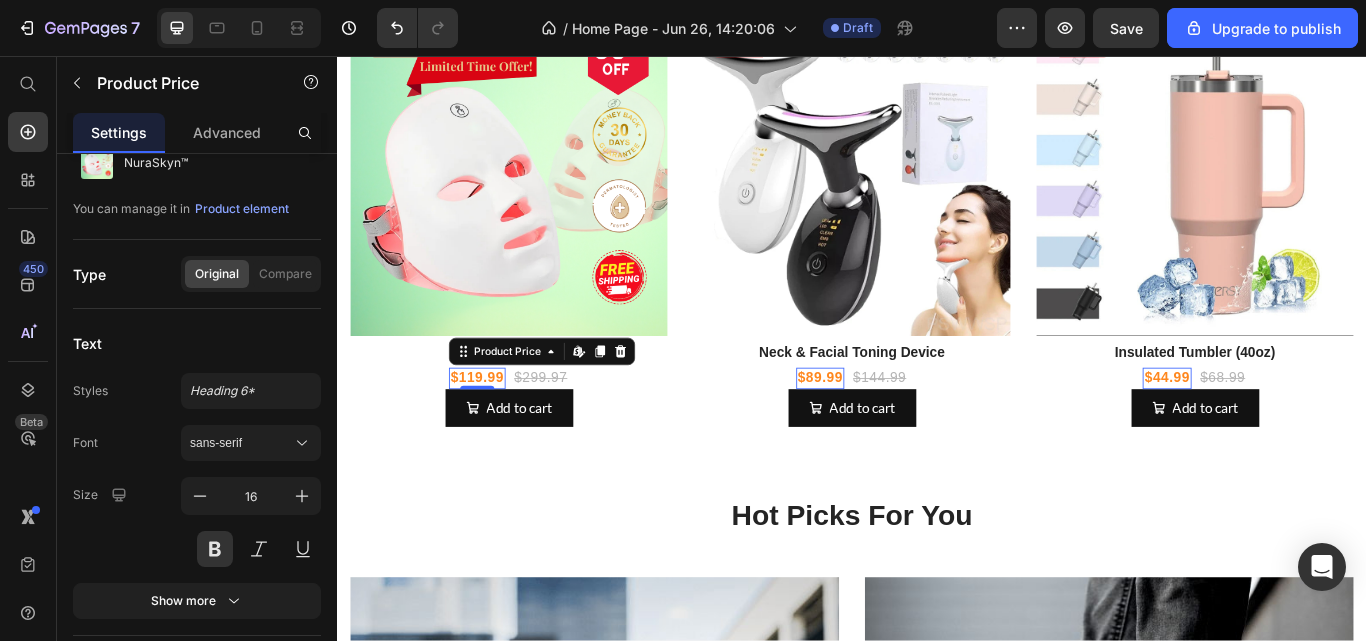 click at bounding box center (215, 549) 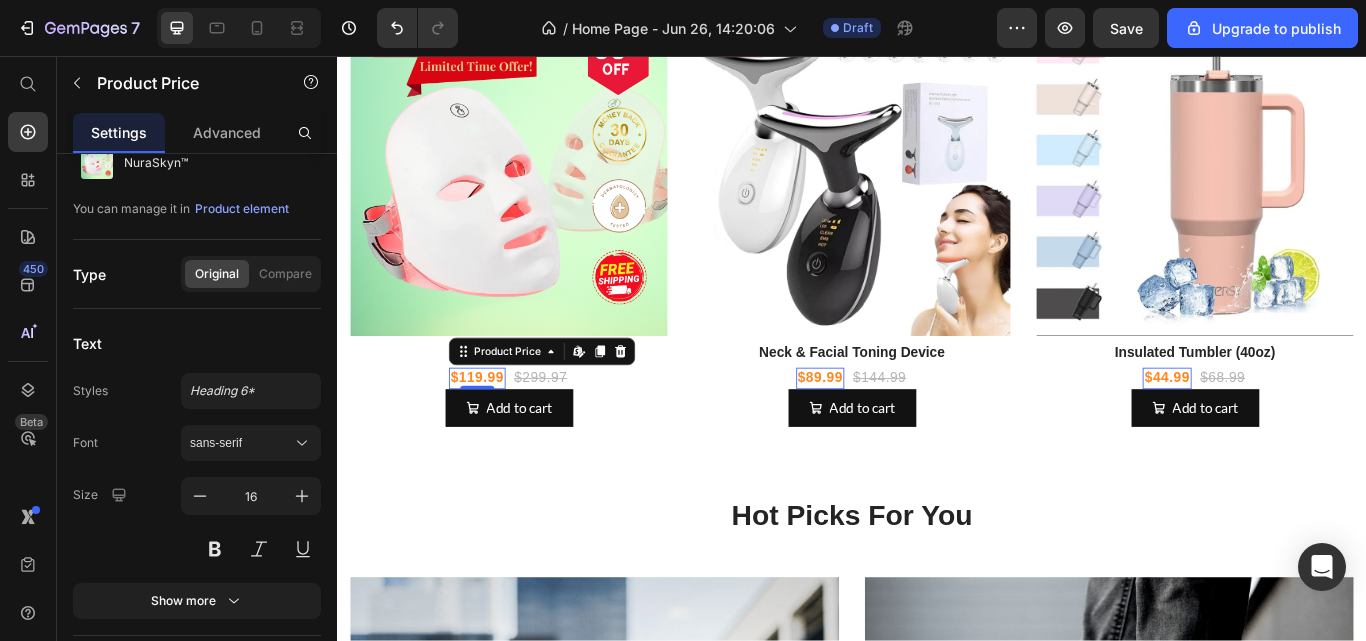 click at bounding box center [259, 549] 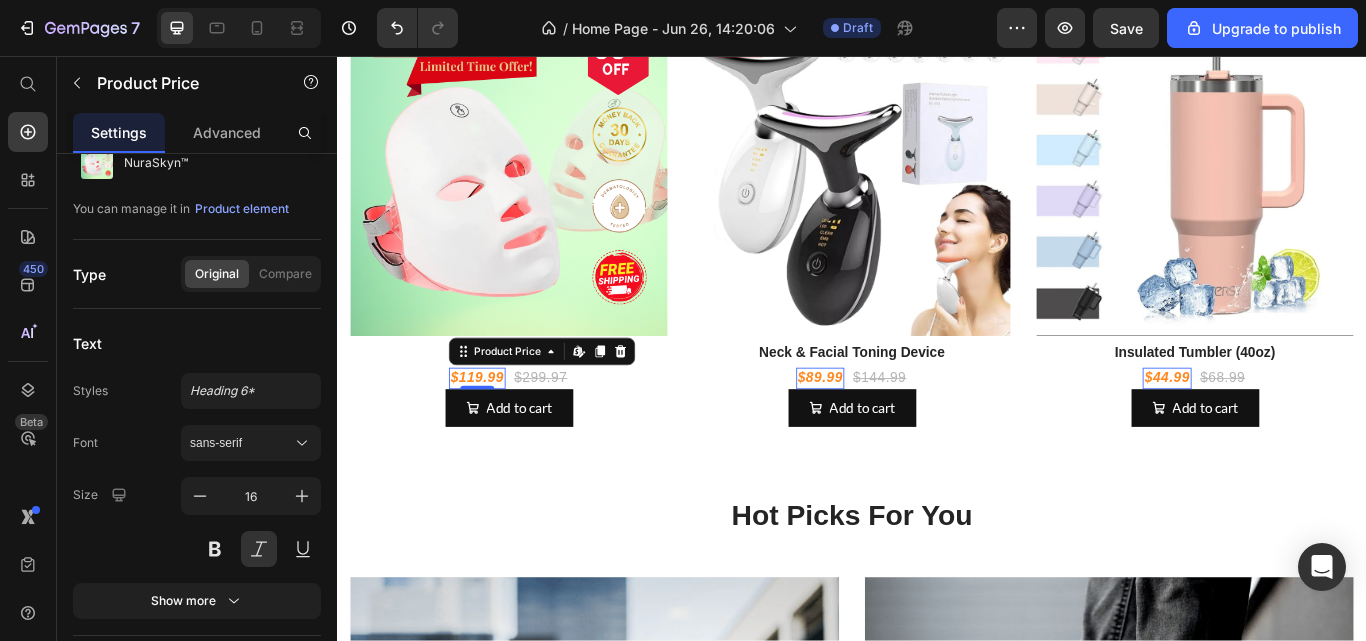 click at bounding box center [259, 549] 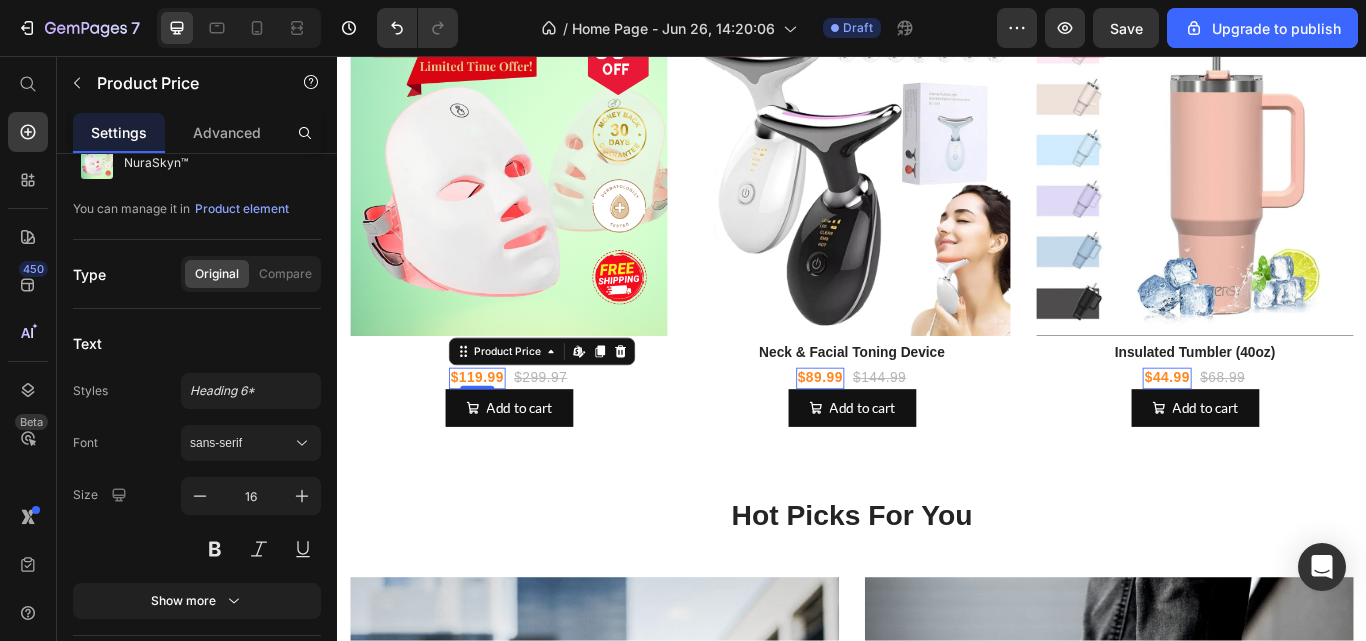 click at bounding box center (259, 549) 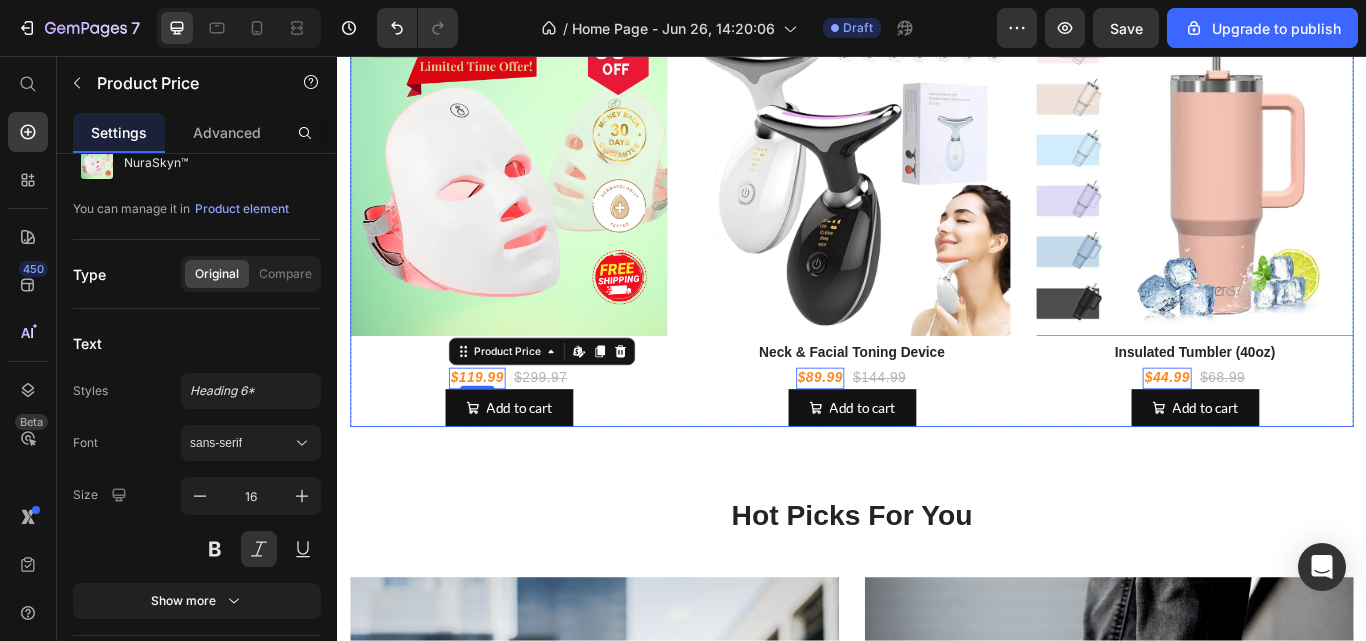 click on "60% off Product Tag Product Images Row NuraSkyn™ Product Title $119.99 Product Price   Edit content in Shopify 0 $299.97 Product Price Row
Add to cart Add to Cart Row 38% off Product Tag Product Images Row Neck & Facial Toning Device Product Title $89.99 Product Price   Edit content in Shopify 0 $144.99 Product Price Row
Add to cart Add to Cart Row 35% off Product Tag Product Images Row Insulated Tumbler (40oz) Product Title $44.99 Product Price   Edit content in Shopify 0 $68.99 Product Price Row
Add to cart Add to Cart Row" at bounding box center [937, 251] 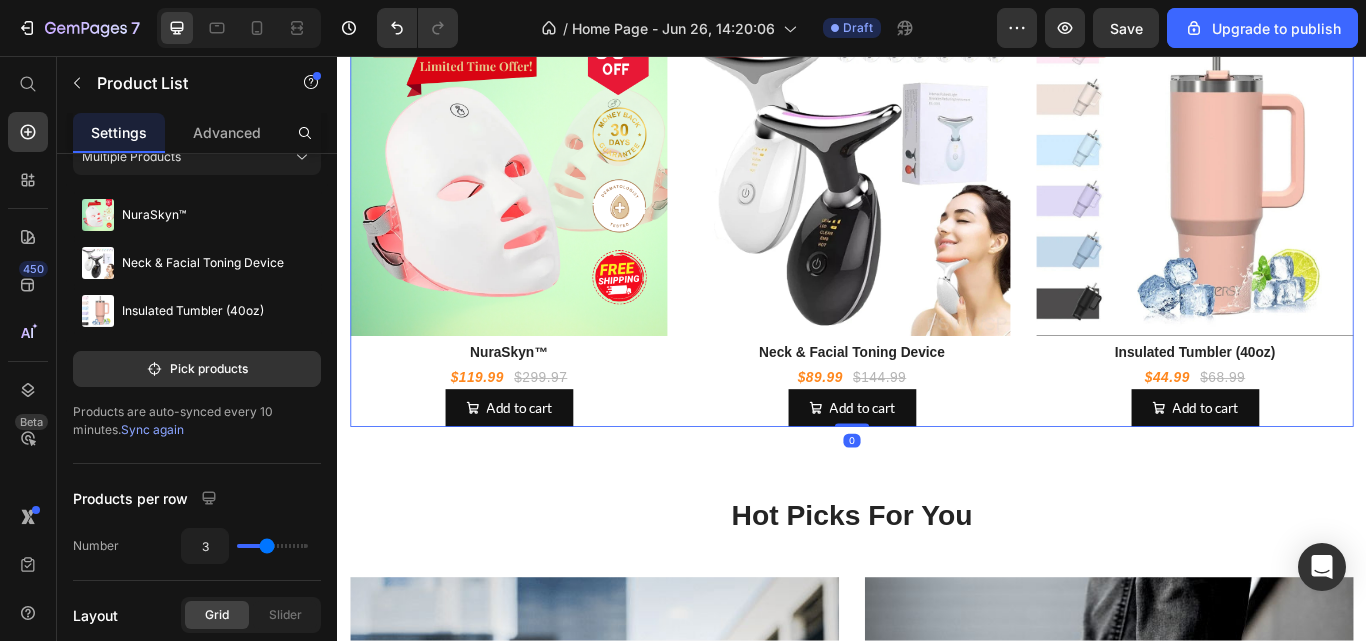 scroll, scrollTop: 0, scrollLeft: 0, axis: both 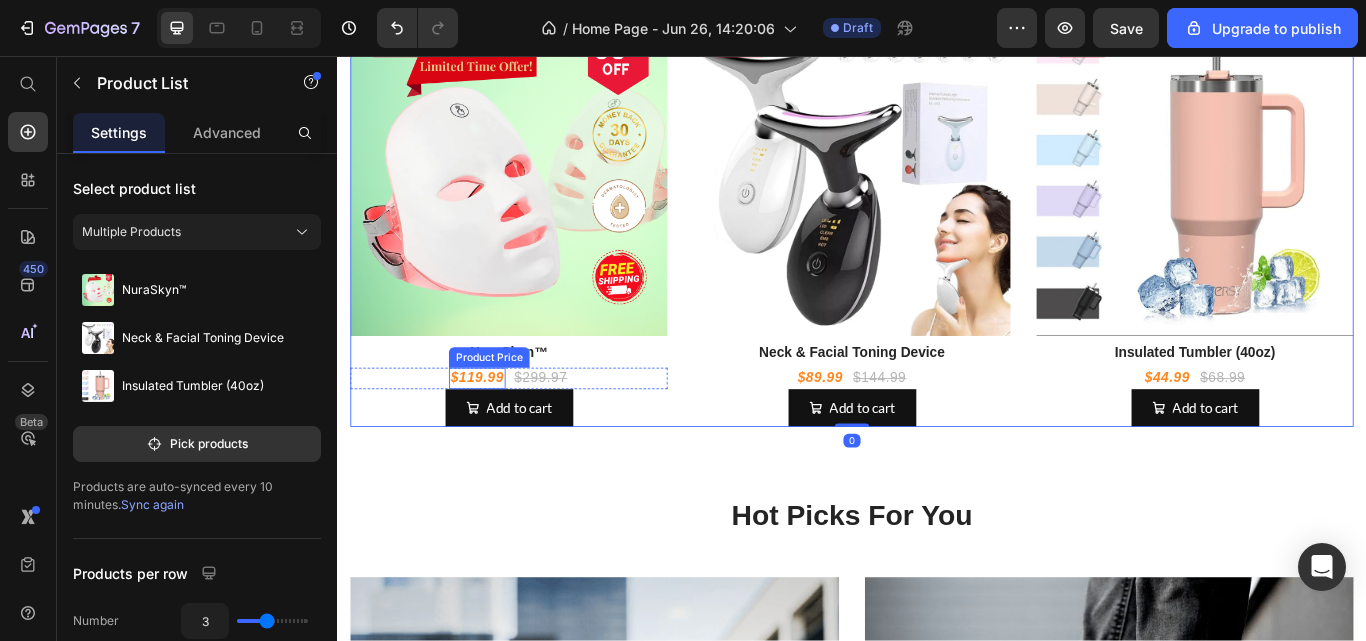 click on "$119.99" at bounding box center [500, 431] 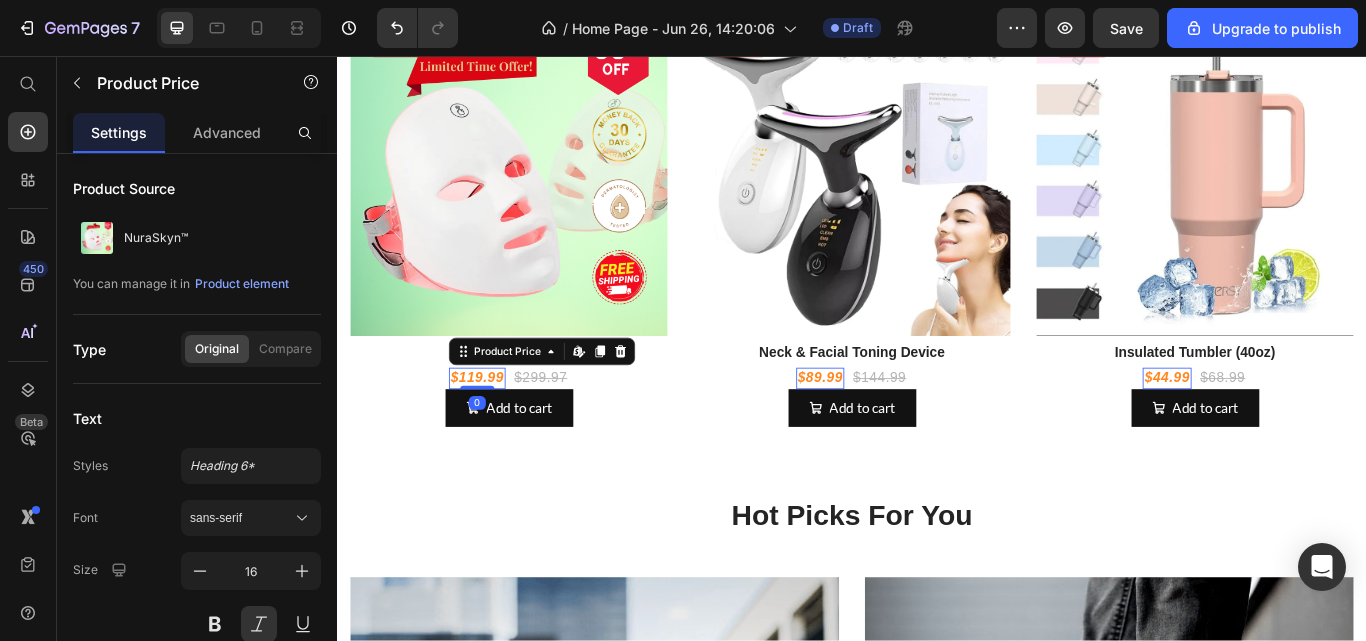 click at bounding box center [259, 624] 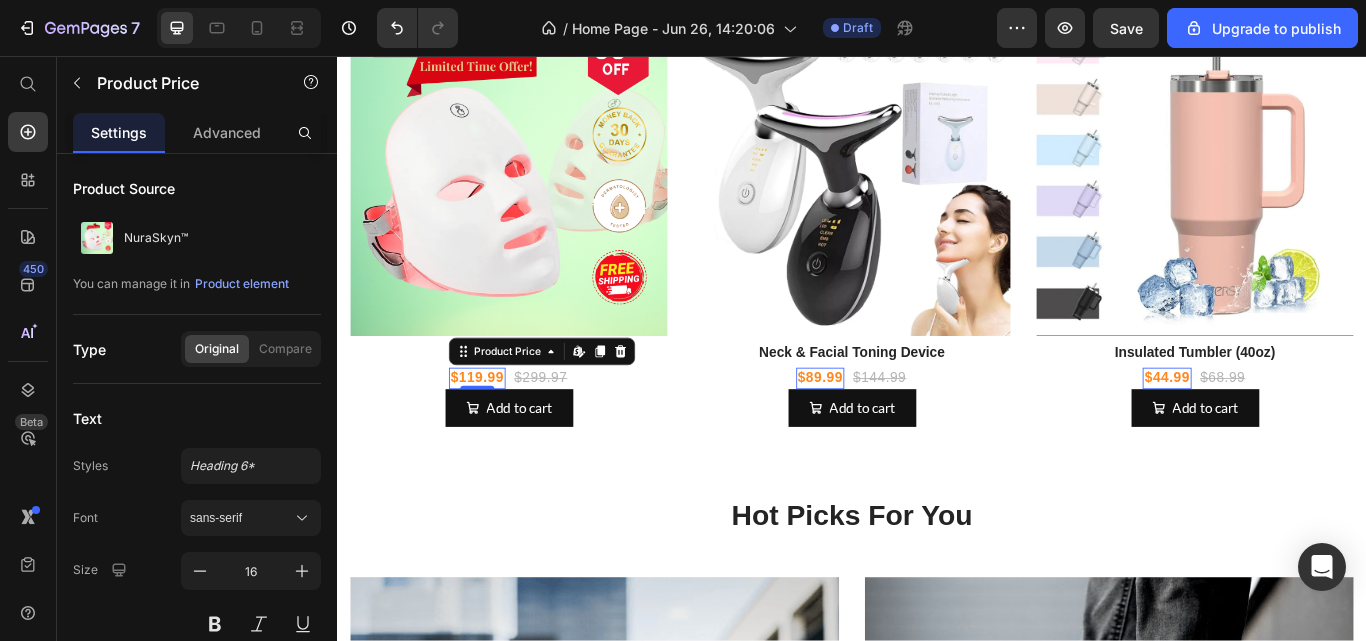 click 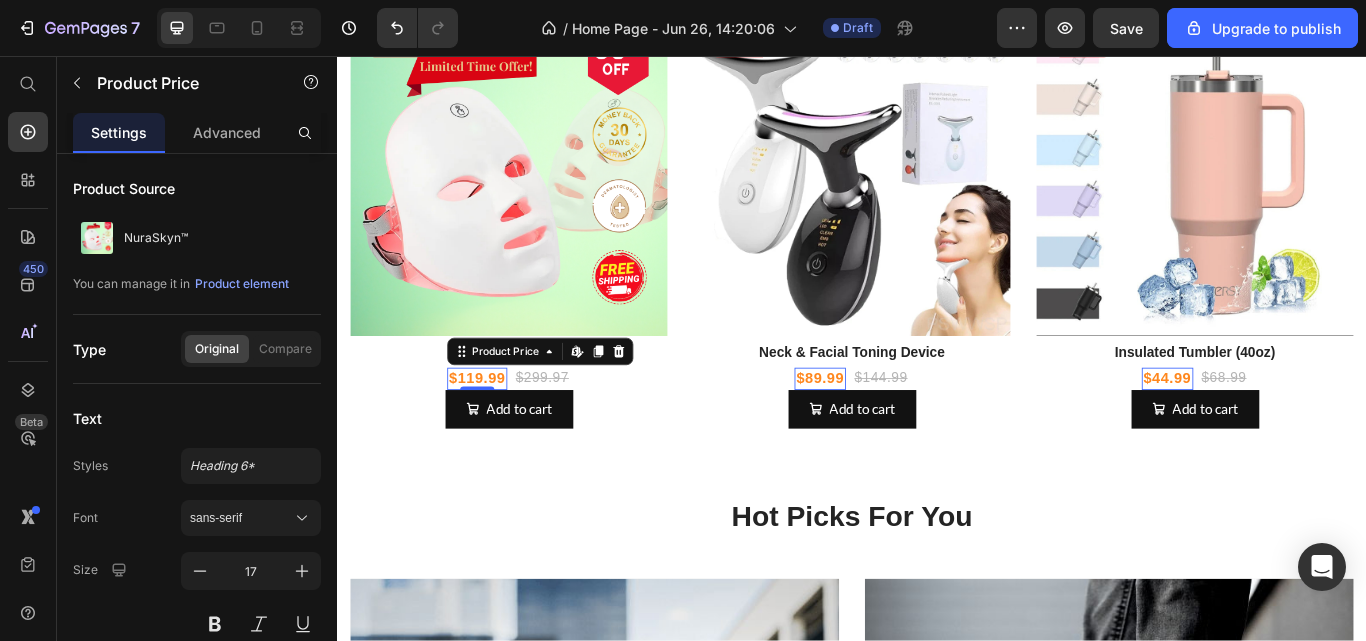 click 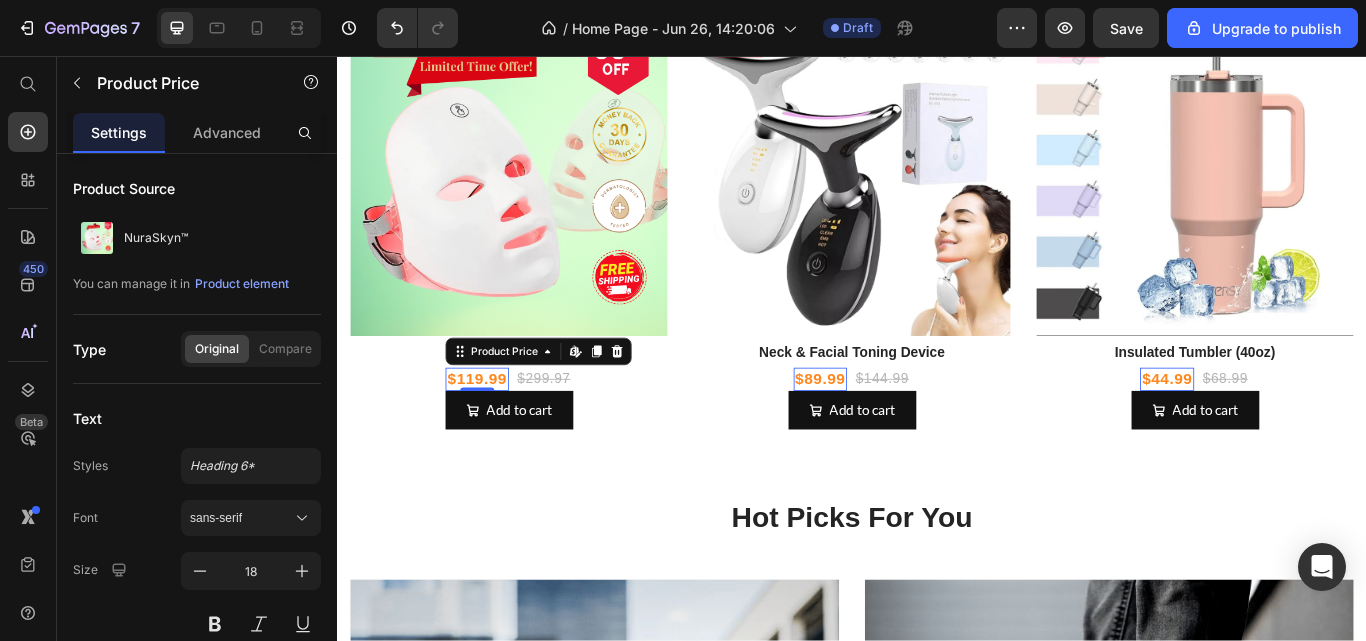 click 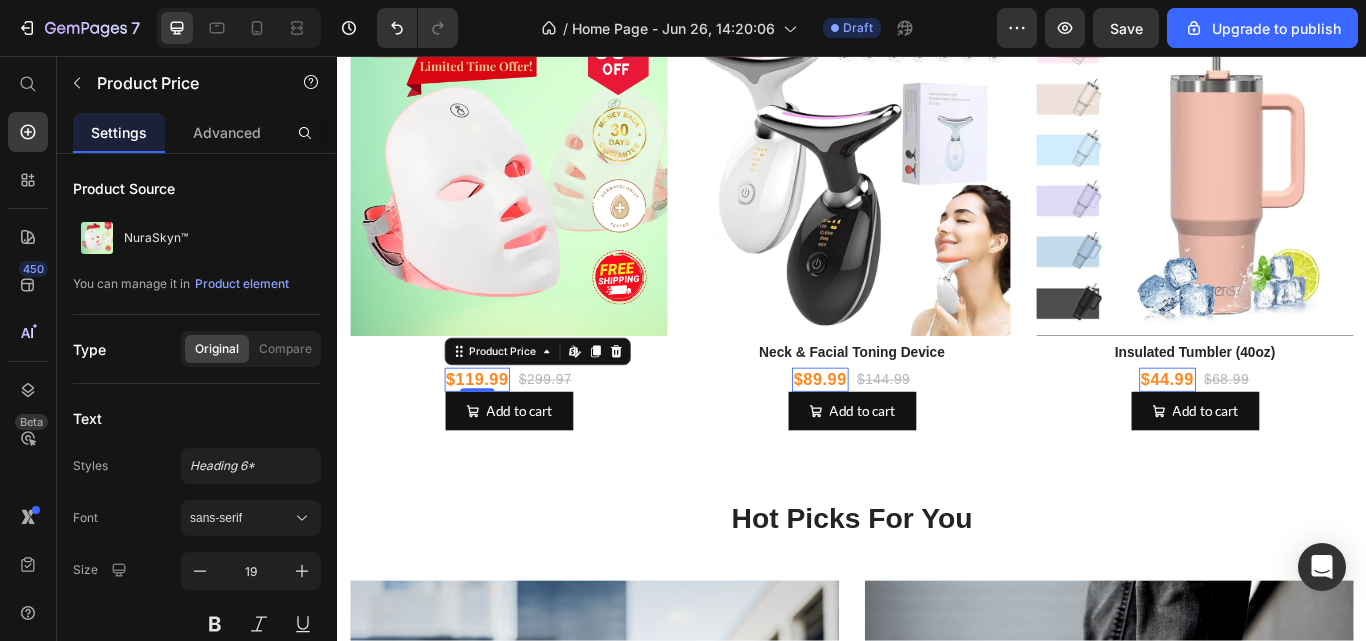 click 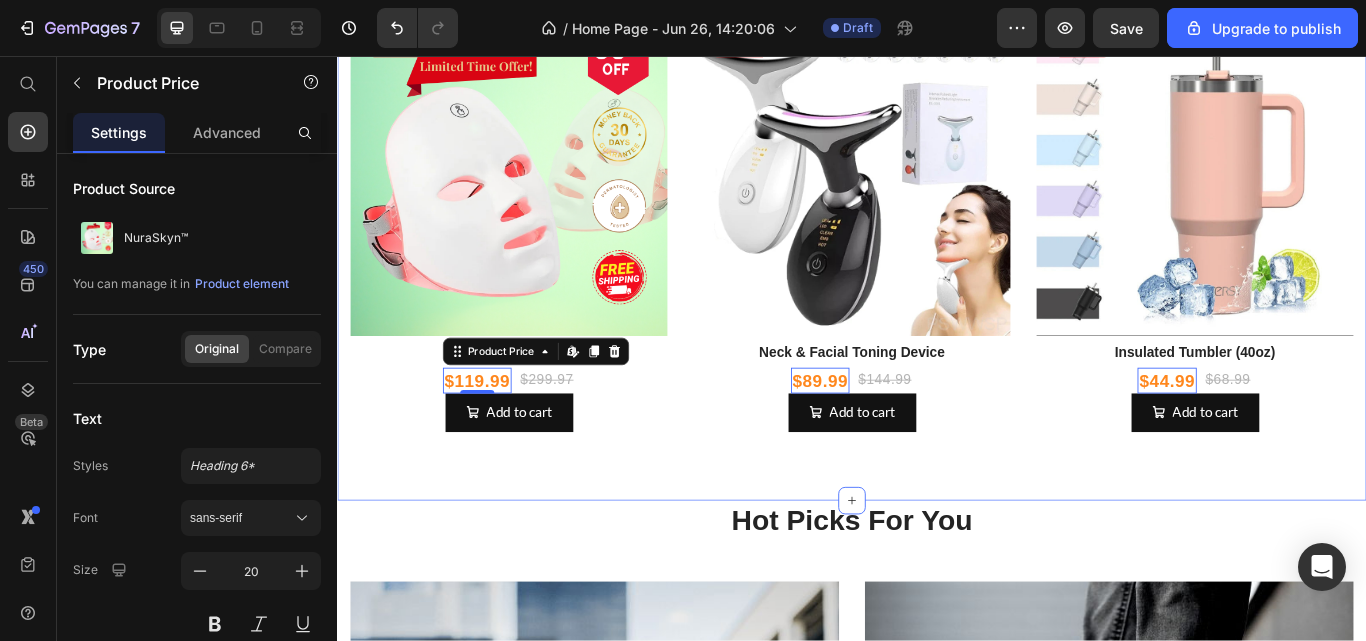 click on "Our Best-Sellers Heading 60% off Product Tag Product Images Row NuraSkyn™ Product Title $119.99 Product Price   Edit content in Shopify 0 $299.97 Product Price Row
Add to cart Add to Cart Row 38% off Product Tag Product Images Row Neck & Facial Toning Device Product Title $89.99 Product Price   Edit content in Shopify 0 $144.99 Product Price Row
Add to cart Add to Cart Row 35% off Product Tag Product Images Row Insulated Tumbler (40oz) Product Title $44.99 Product Price   Edit content in Shopify 0 $68.99 Product Price Row
Add to cart Add to Cart Row Product List Row Section 4" at bounding box center (937, 246) 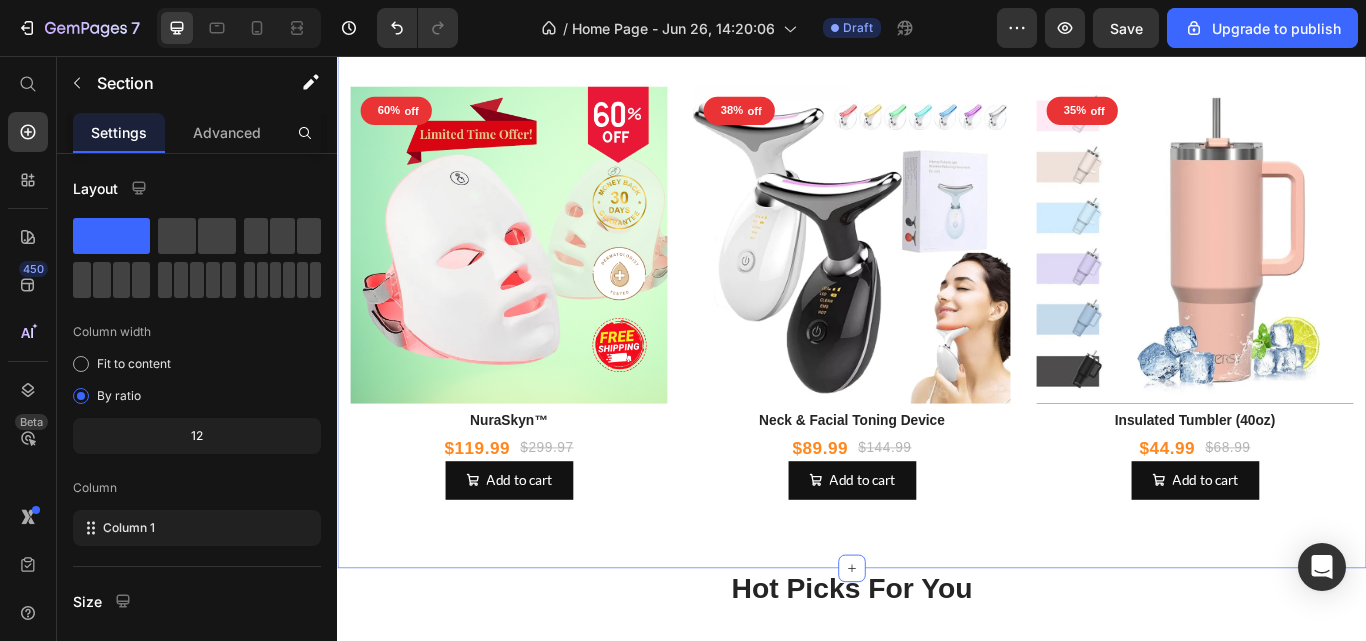 scroll, scrollTop: 3491, scrollLeft: 0, axis: vertical 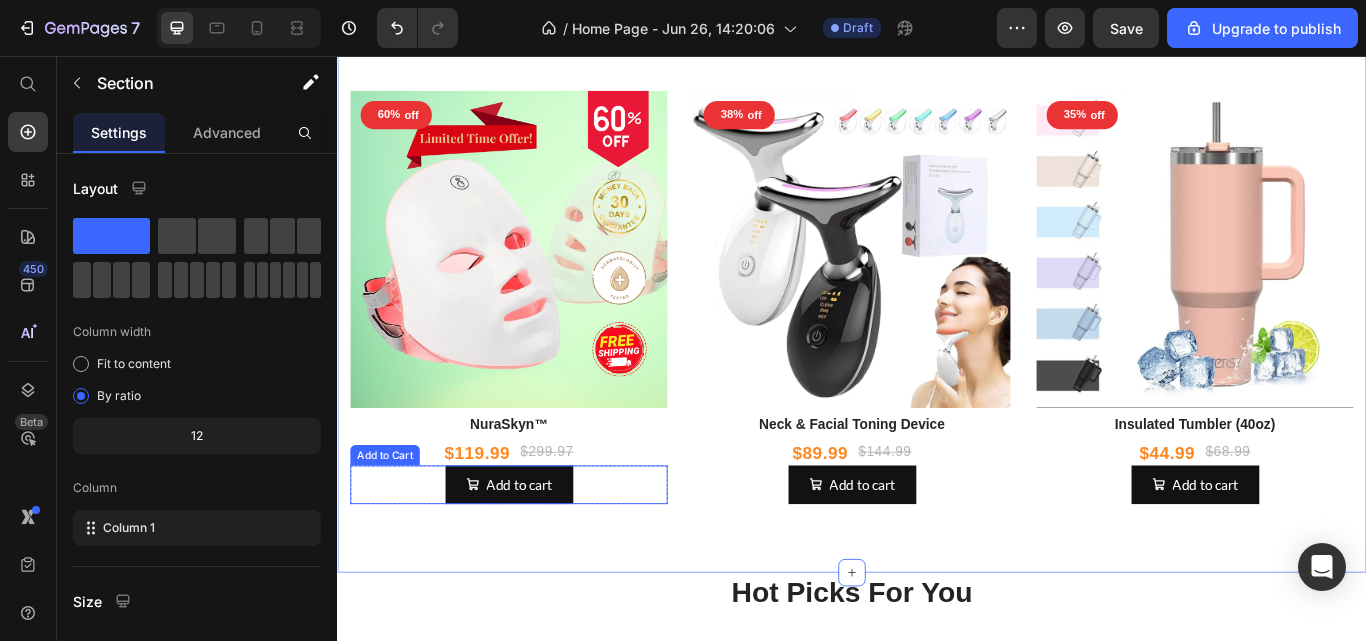 click on "Add to cart" at bounding box center (537, 556) 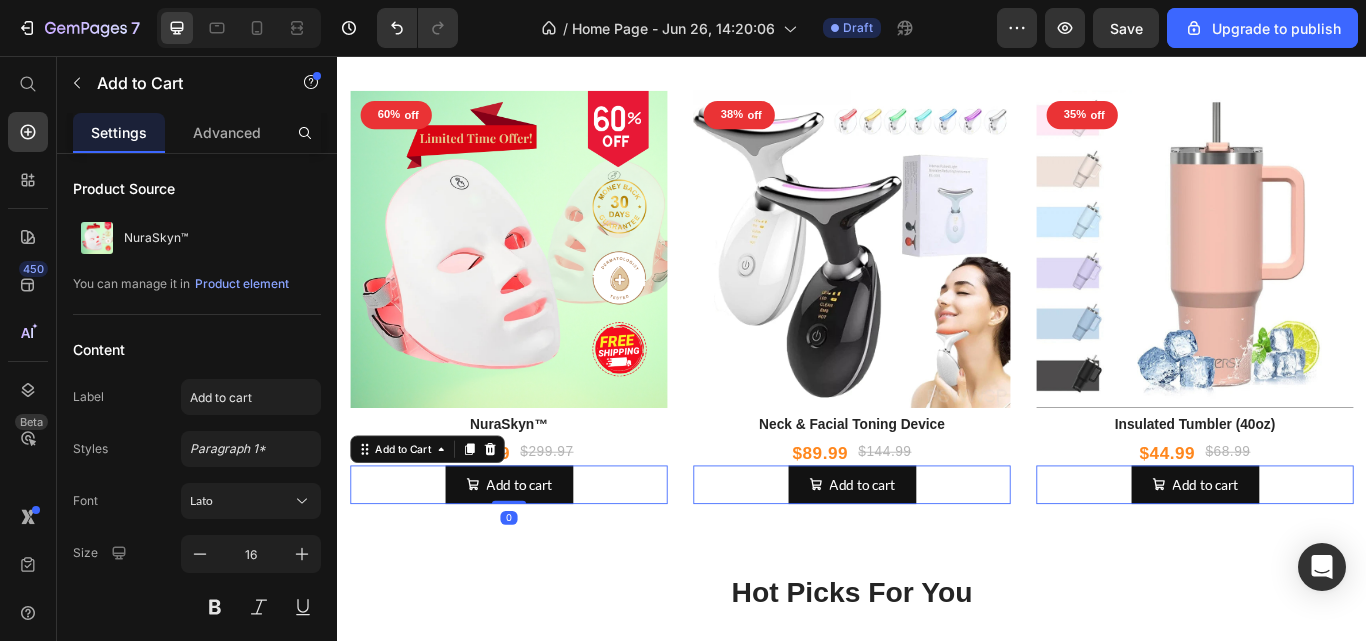 click 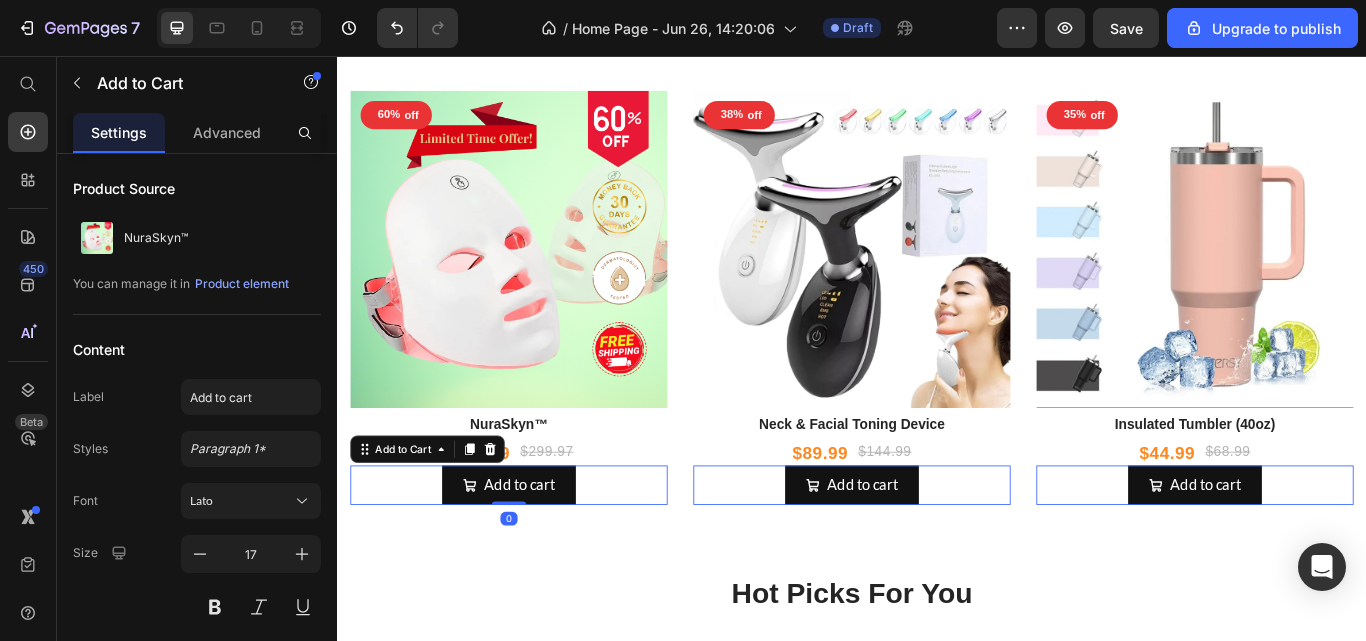 click 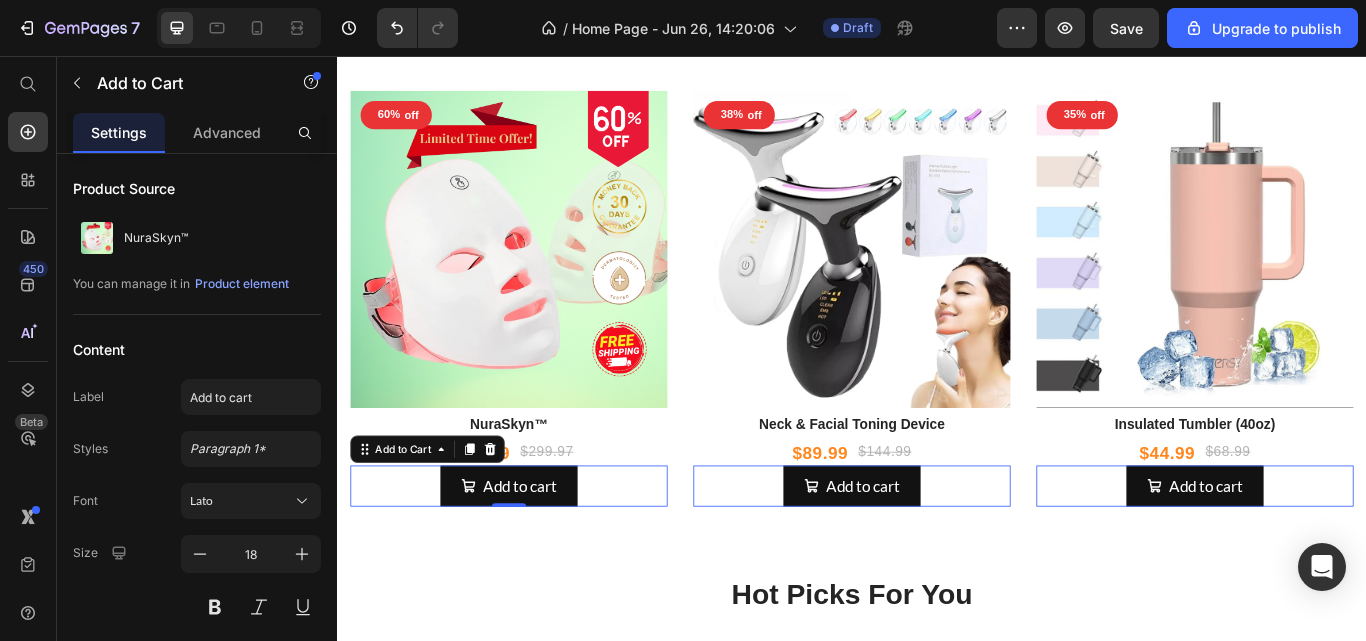 click 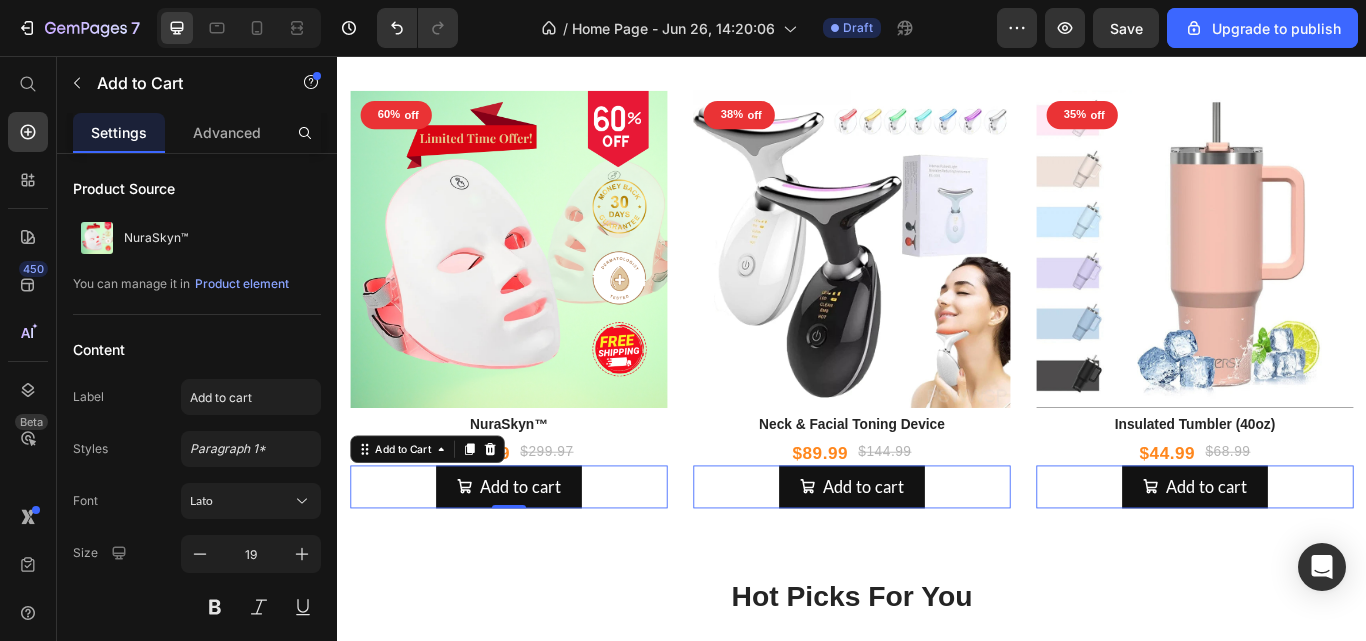 click 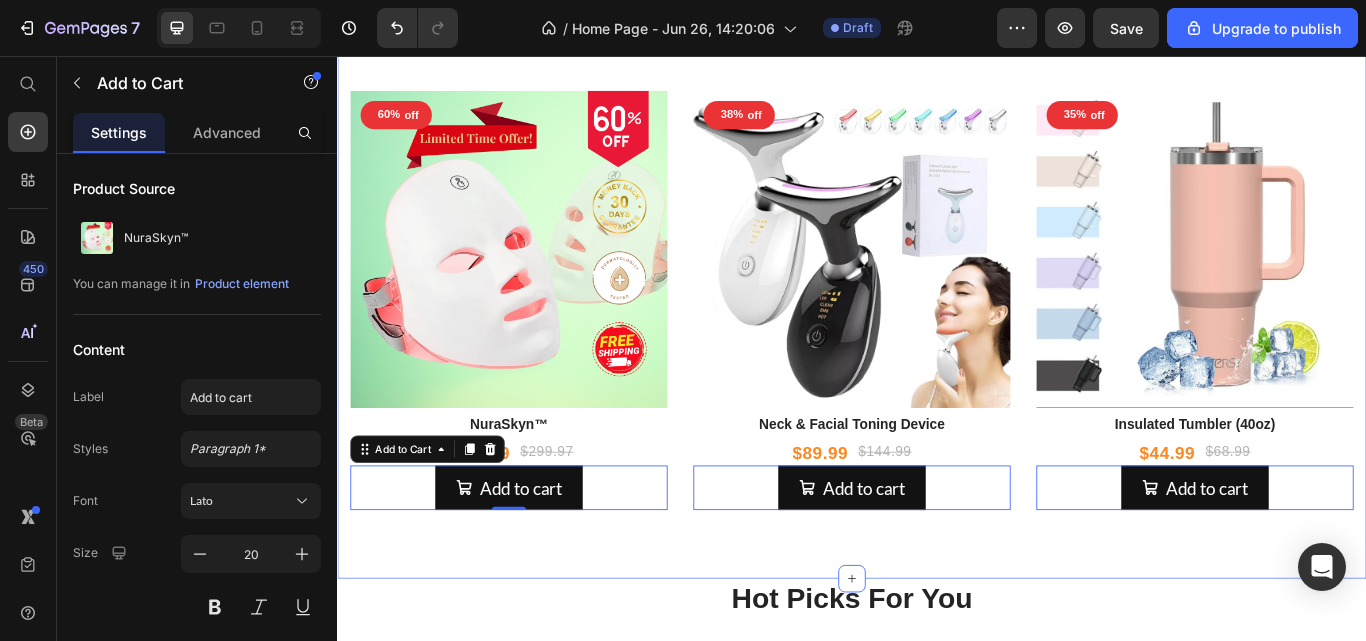 click on "Our Best-Sellers Heading 60% off Product Tag Product Images Row NuraSkyn™ Product Title $119.99 Product Price $299.97 Product Price Row
Add to cart Add to Cart   0 Row 38% off Product Tag Product Images Row Neck & Facial Toning Device Product Title $89.99 Product Price $144.99 Product Price Row
Add to cart Add to Cart   0 Row 35% off Product Tag Product Images Row Insulated Tumbler (40oz) Product Title $44.99 Product Price $68.99 Product Price Row
Add to cart Add to Cart   0 Row Product List Row Section 4" at bounding box center (937, 334) 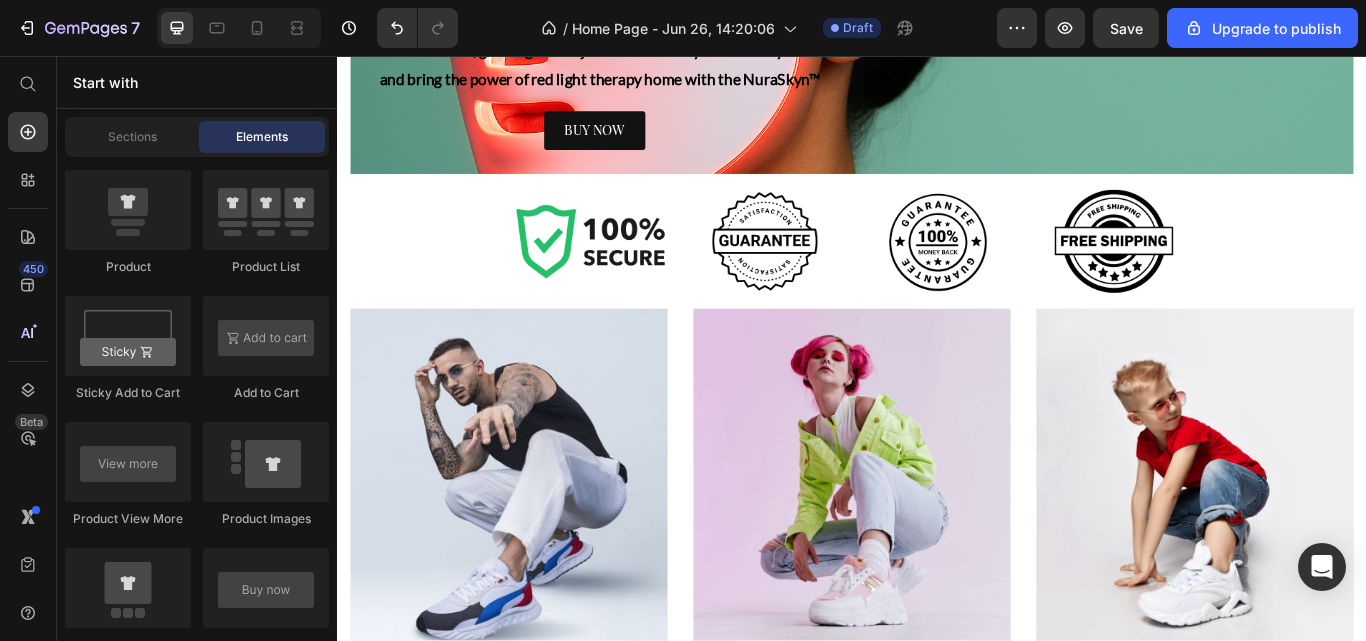 scroll, scrollTop: 2624, scrollLeft: 0, axis: vertical 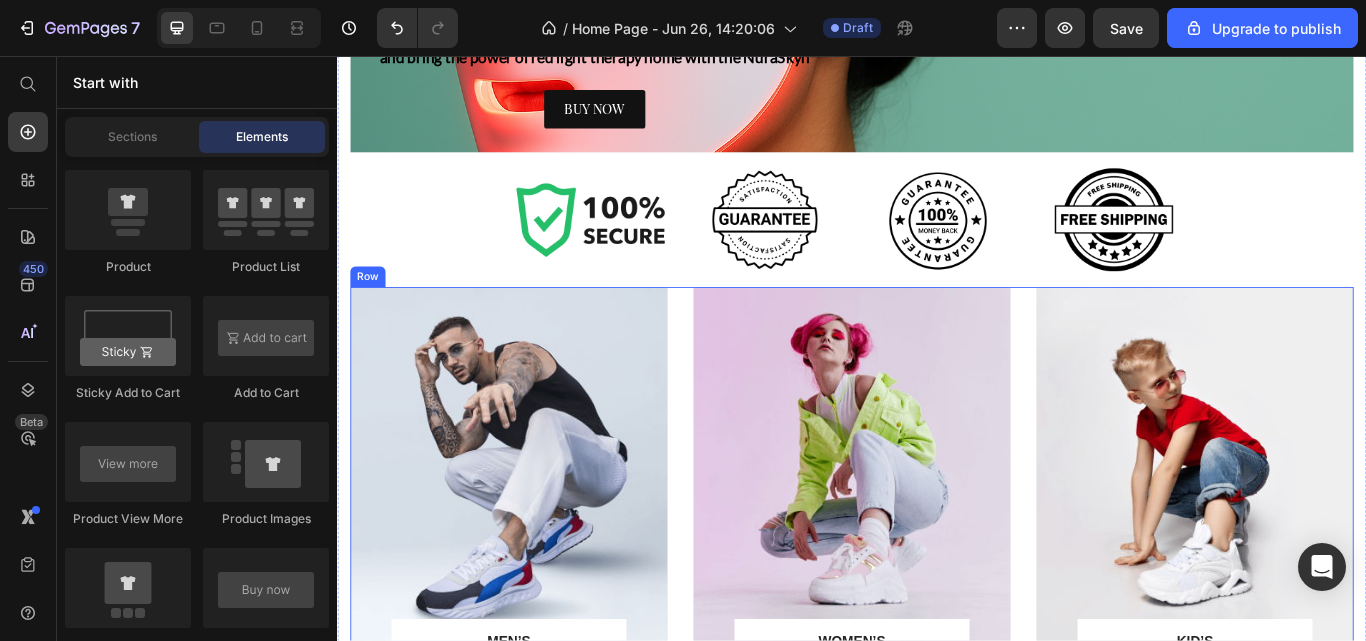 click on "MEN’S Text block Row Row Hero Banner WOMEN’S Text block Row Row Hero Banner KID’S Text block Row Row Hero Banner Row" at bounding box center (937, 565) 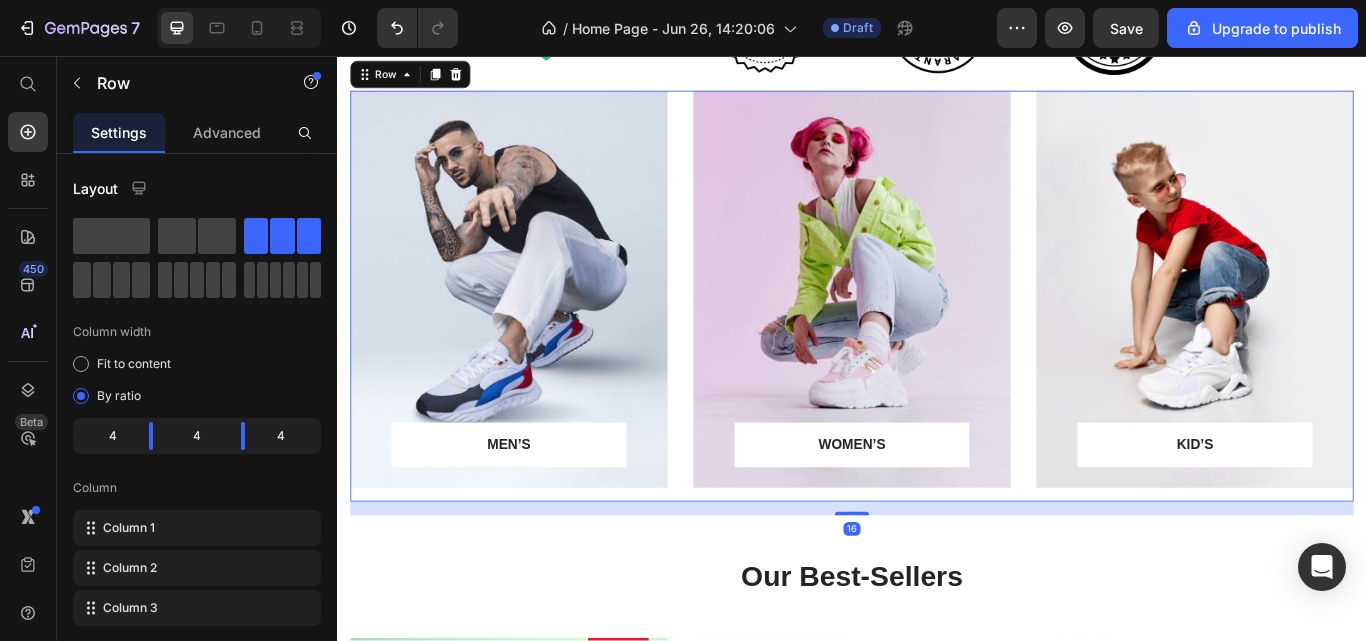scroll, scrollTop: 2854, scrollLeft: 0, axis: vertical 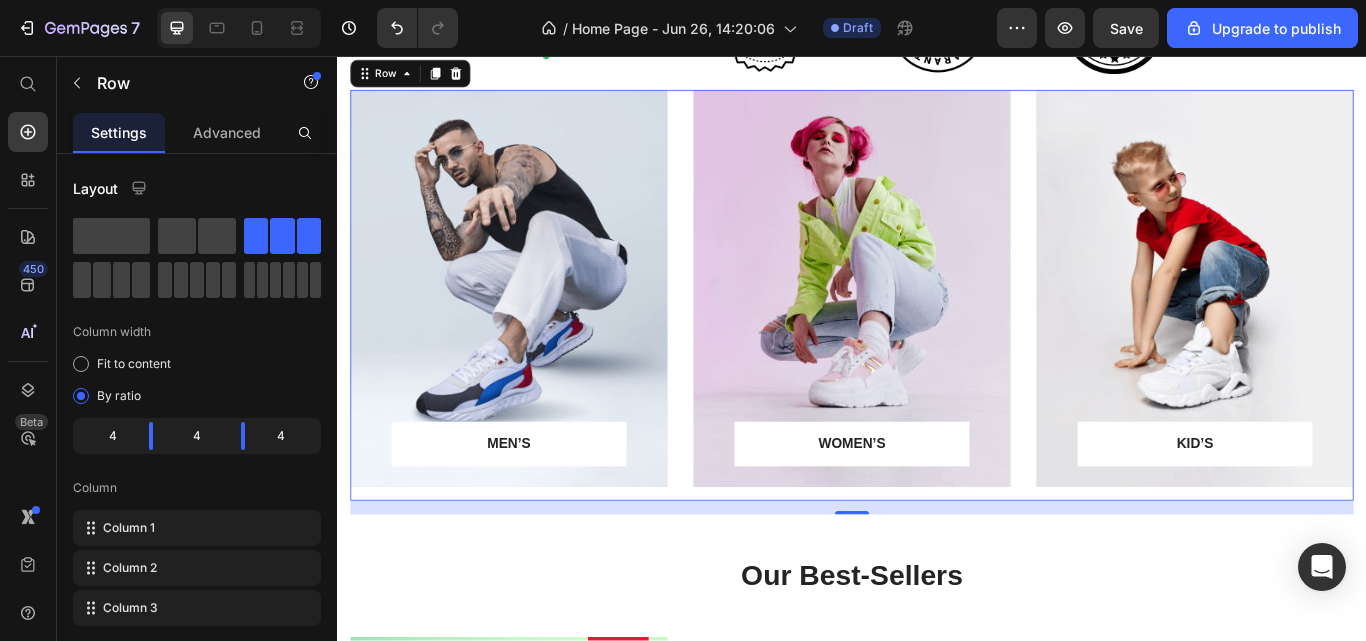 click 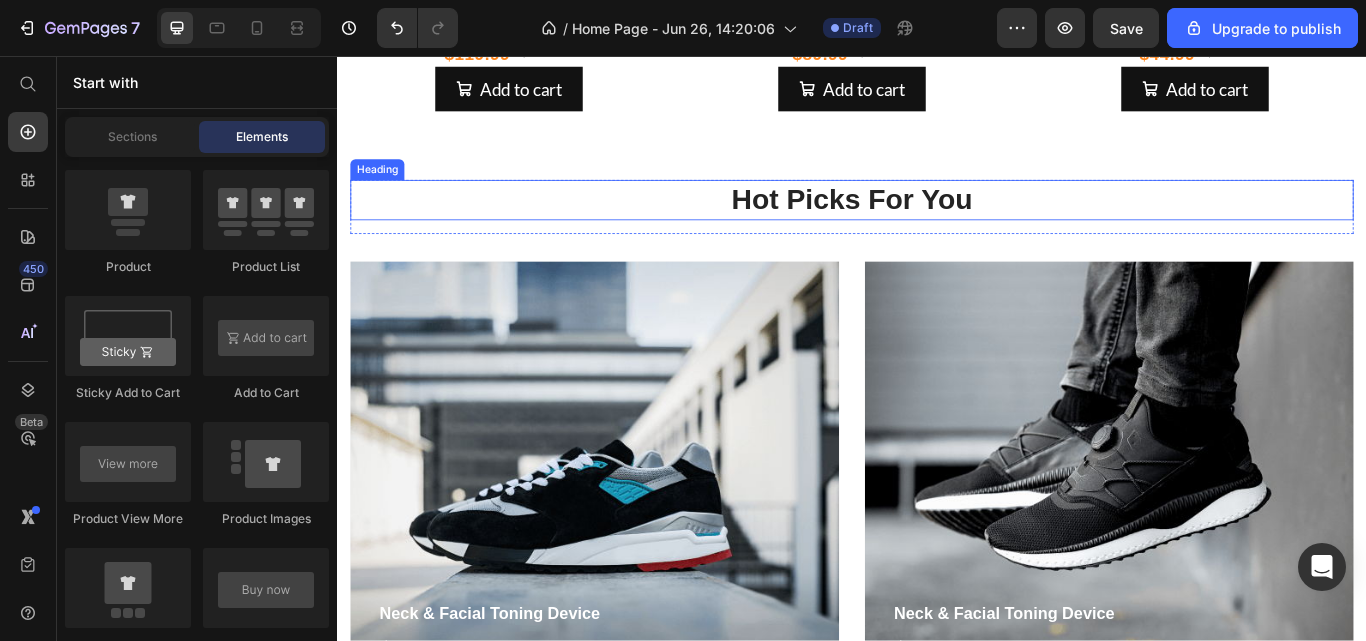 scroll, scrollTop: 3437, scrollLeft: 0, axis: vertical 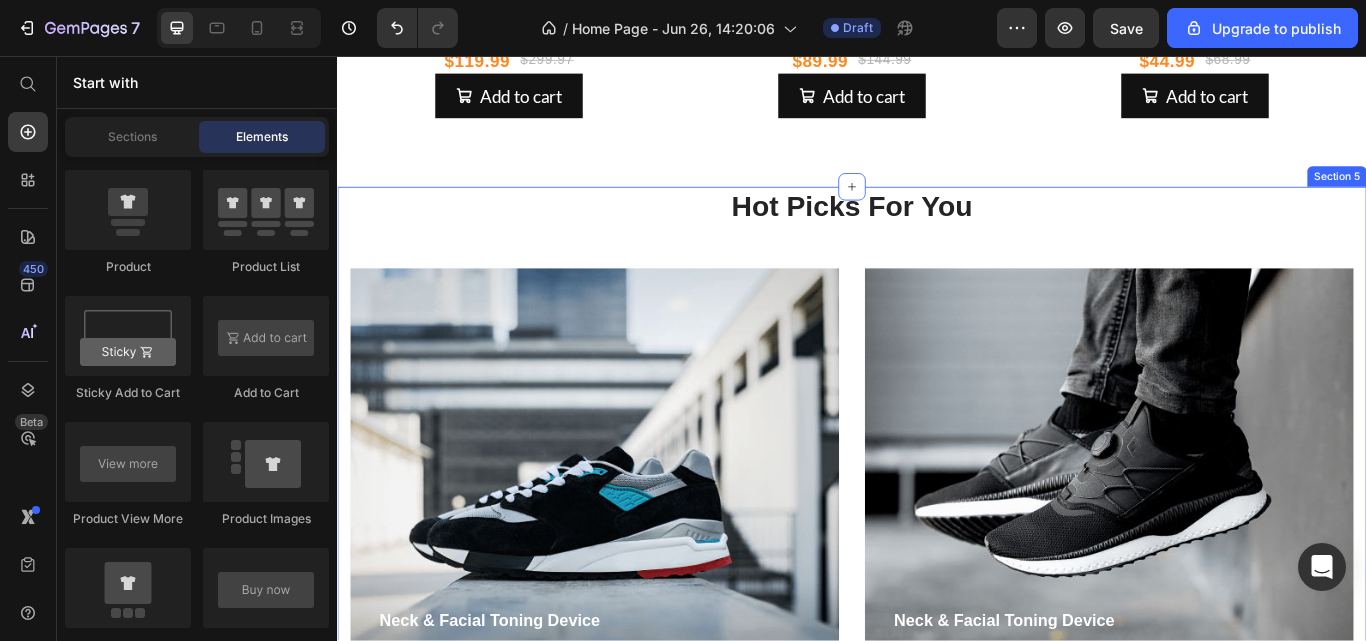 click on "Hot Picks For You Heading Row Neck & Facial Toning Device Product Title $89.99 Product Price $144.99 Product Price Row BUY NOW Product Cart Button Product Hero Banner Neck & Facial Toning Device Product Title $89.99 Product Price $144.99 Product Price Row BUY NOW Product Cart Button Product Hero Banner Row" at bounding box center [937, 557] 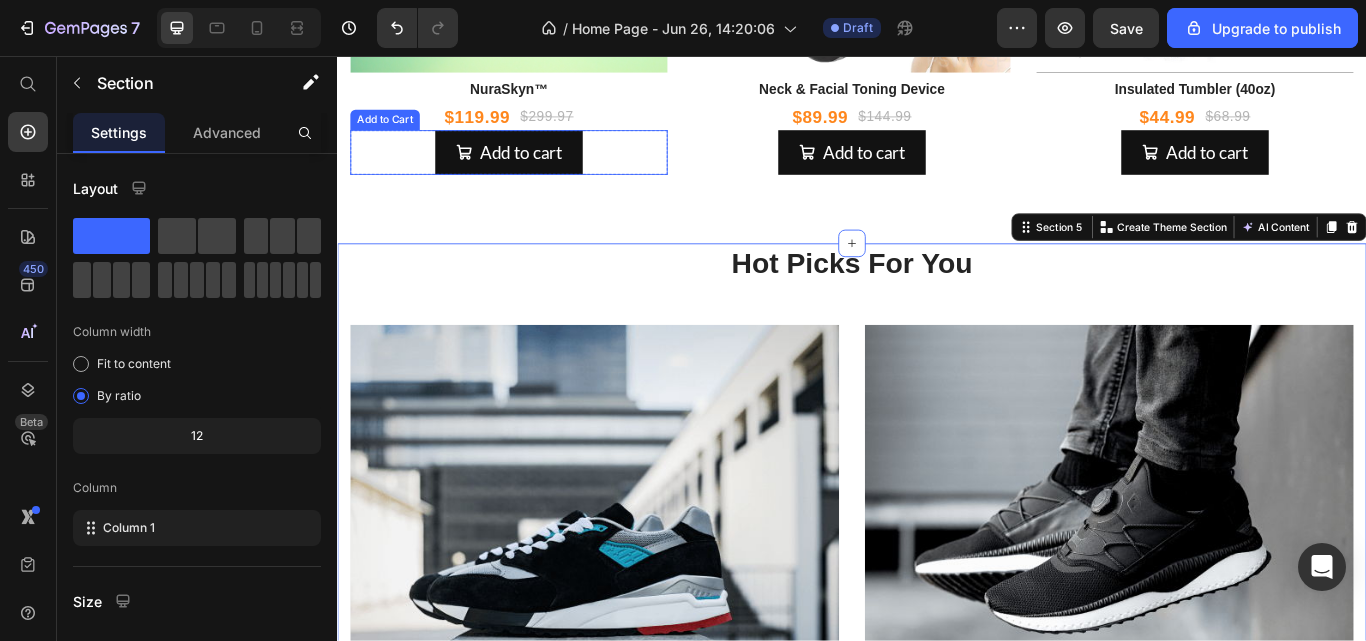 scroll, scrollTop: 3384, scrollLeft: 0, axis: vertical 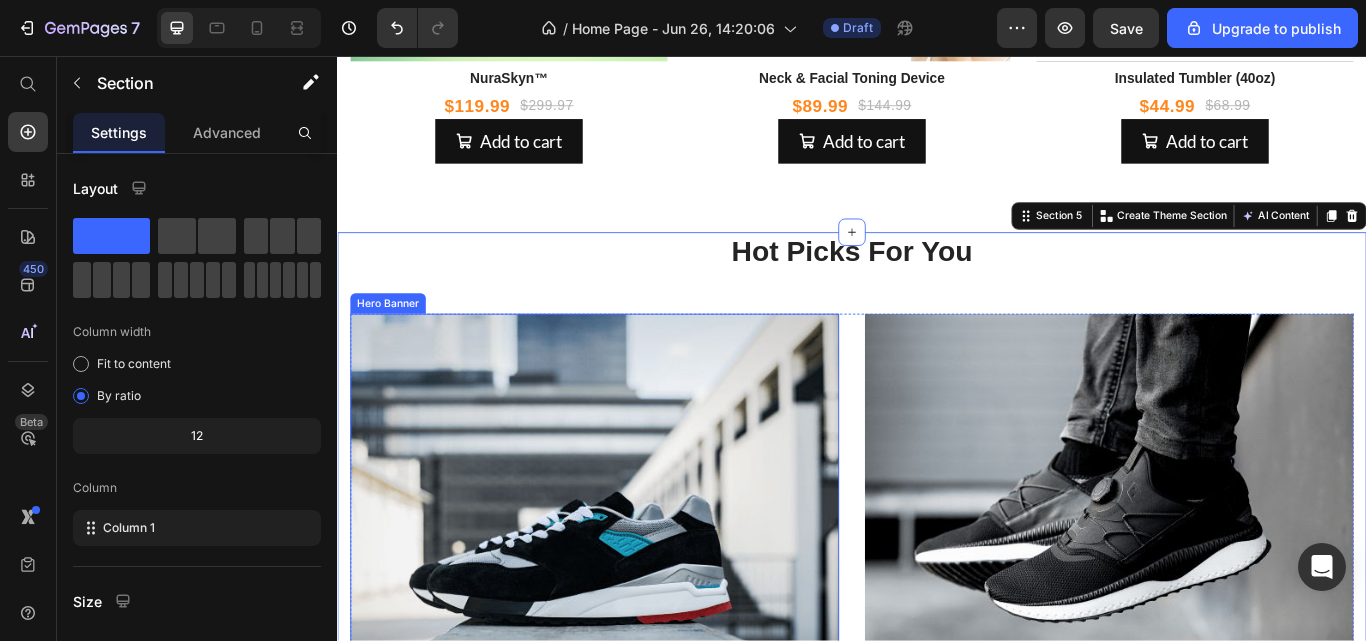 click at bounding box center [637, 642] 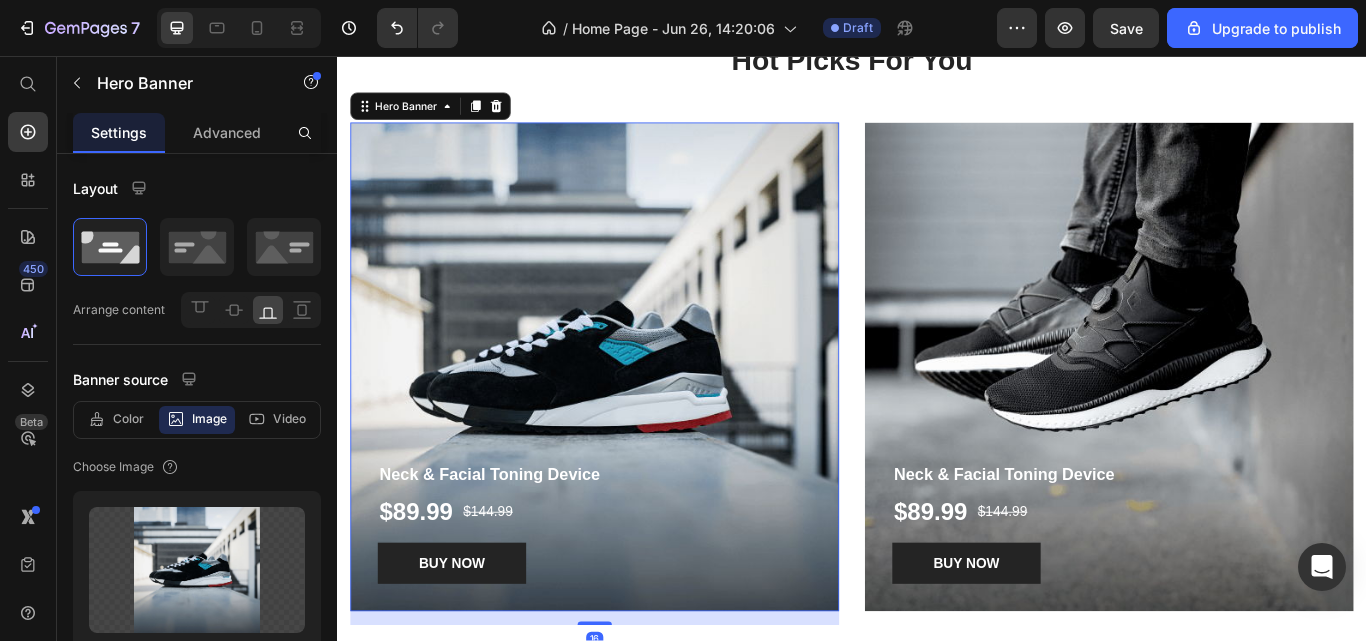 scroll, scrollTop: 3634, scrollLeft: 0, axis: vertical 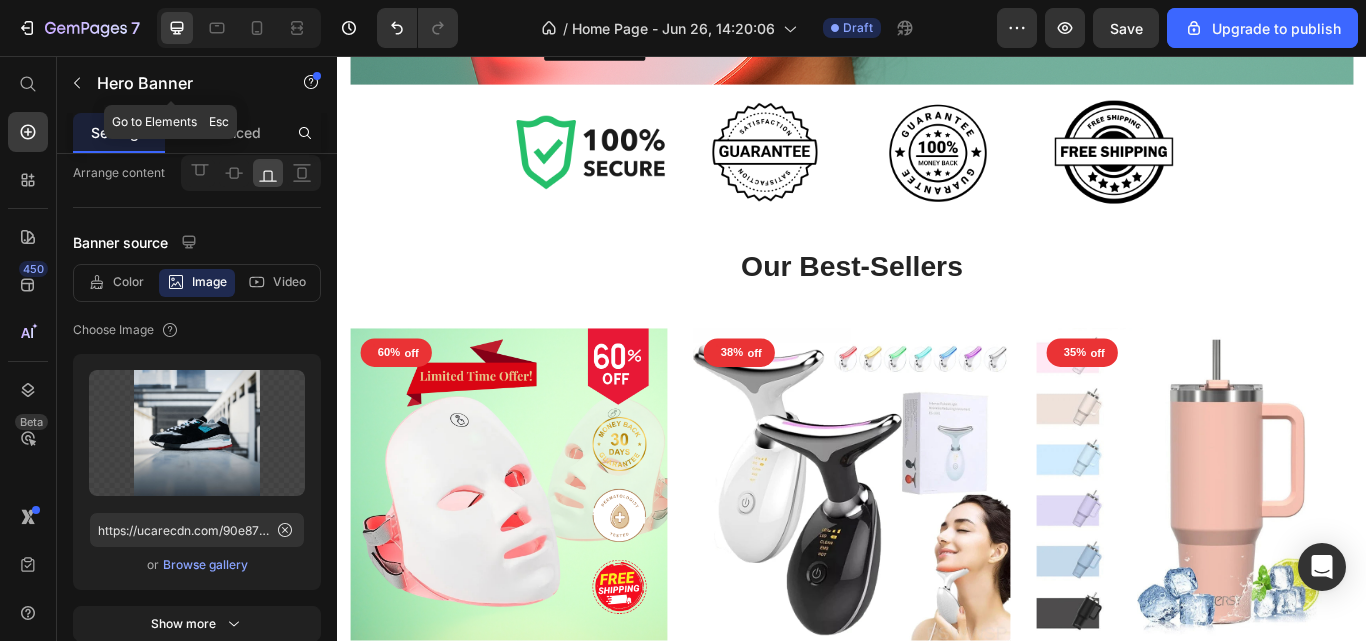 click 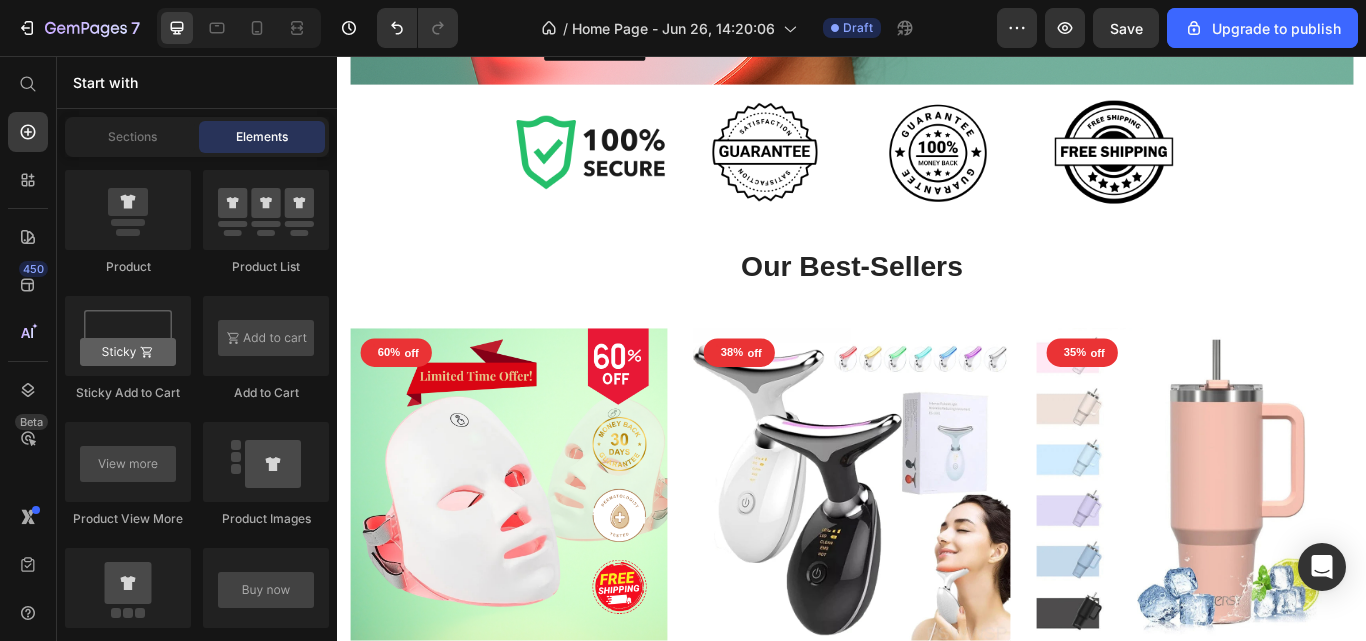 click on "Sections" at bounding box center (132, 137) 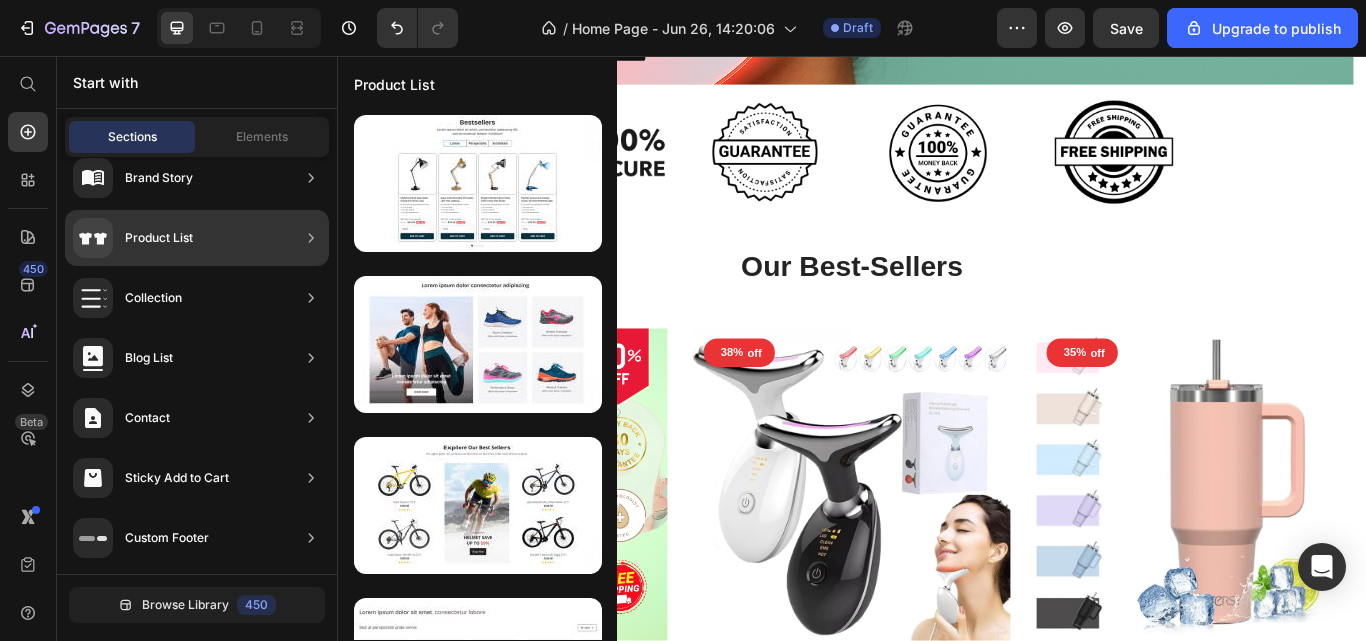 click 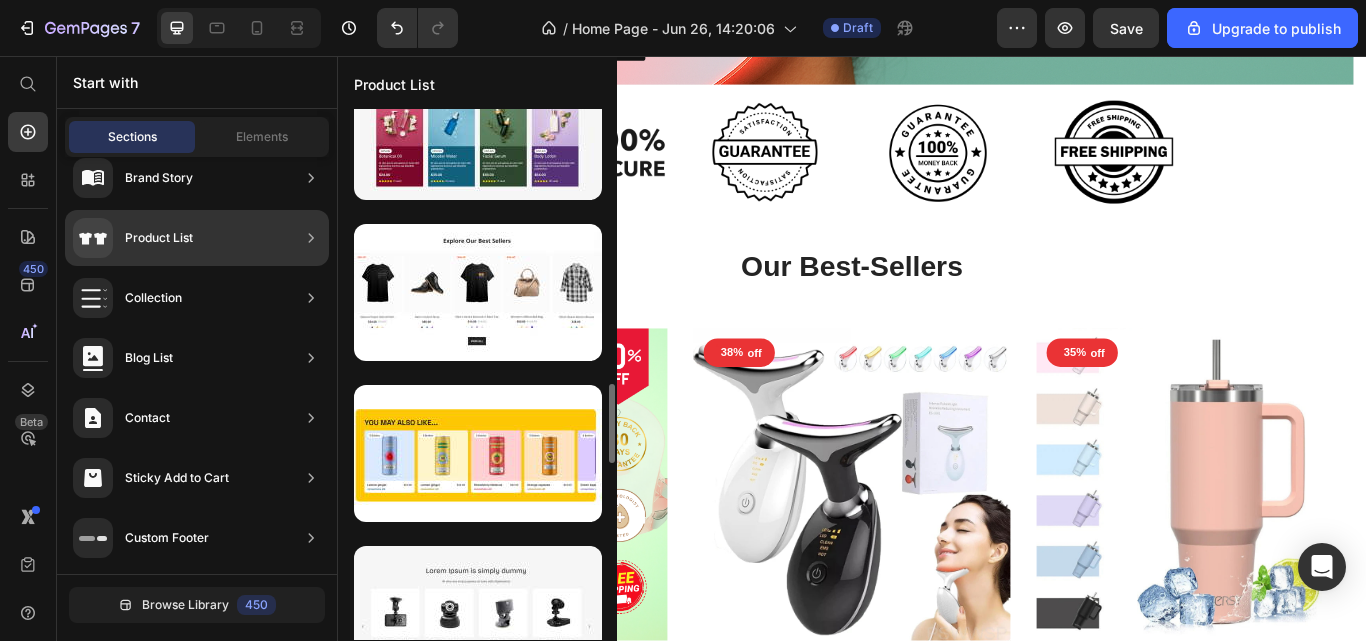 scroll, scrollTop: 1822, scrollLeft: 0, axis: vertical 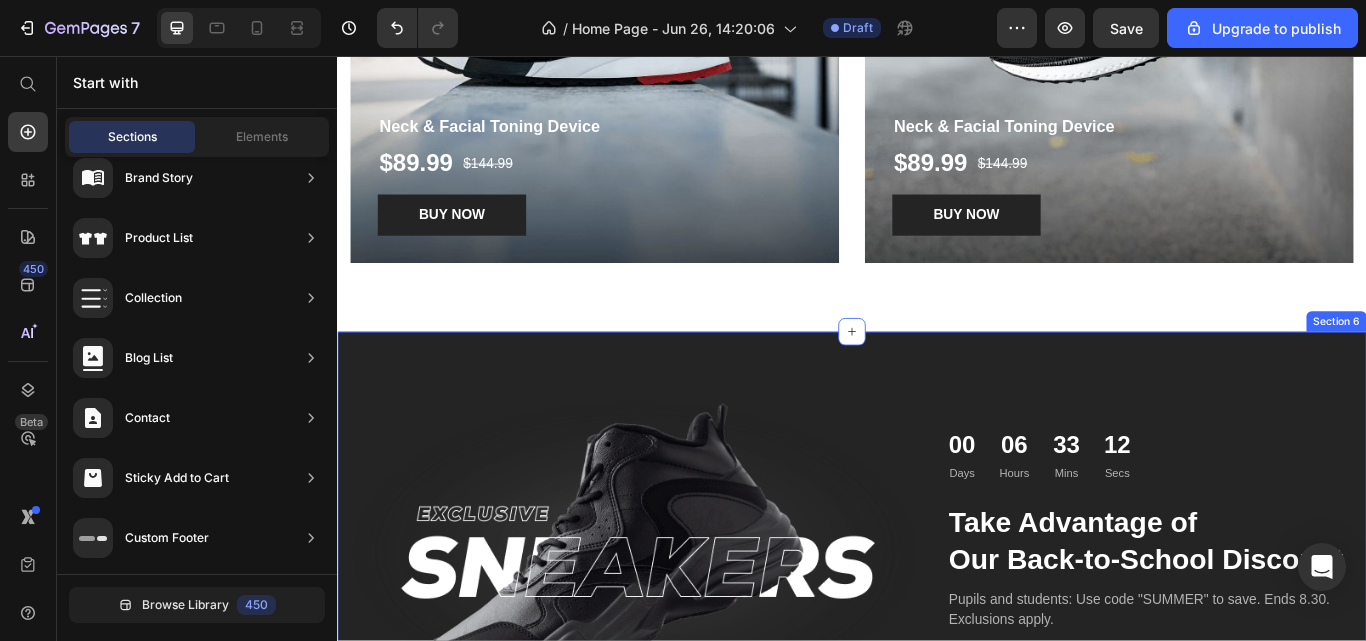 click on "Image 00 Days 06 Hours 33 Mins 12 Secs Countdown Timer Take Advantage of  Our Back-to-School Discount Heading Pupils and students: Use code "SUMMER" to save. Ends 8.30. Exclusions apply. Text block GET DEAL NOW Button Row Section 6" at bounding box center (937, 645) 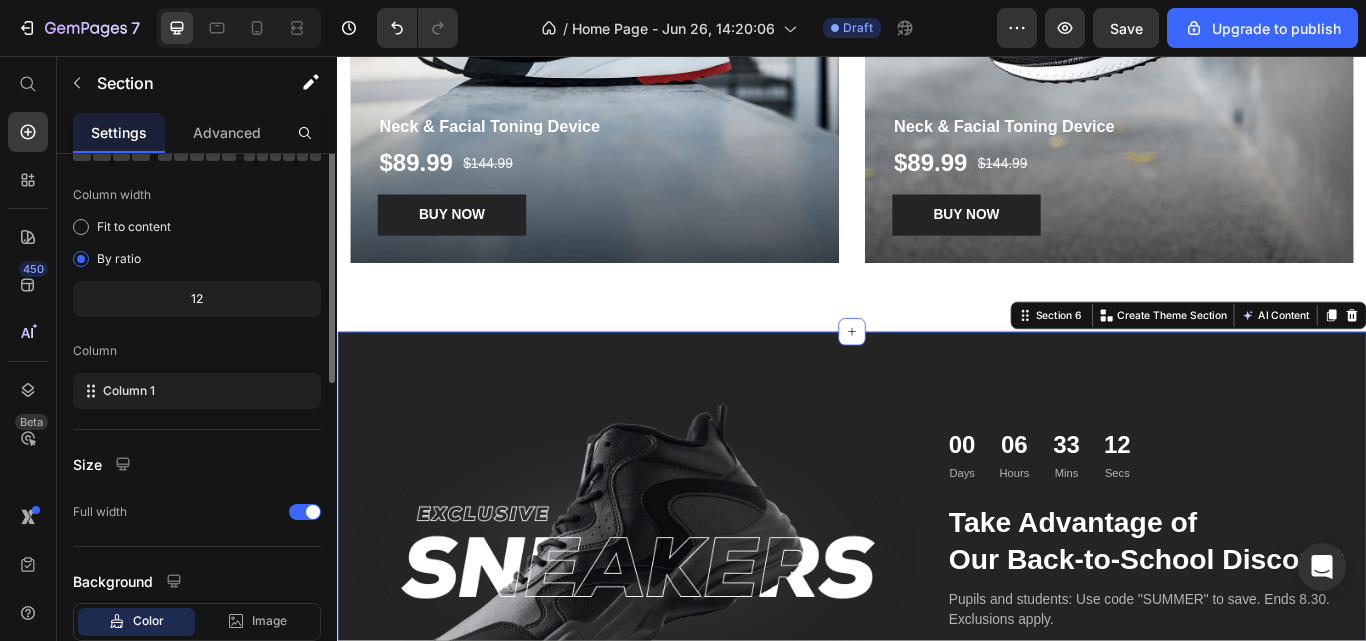 scroll, scrollTop: 0, scrollLeft: 0, axis: both 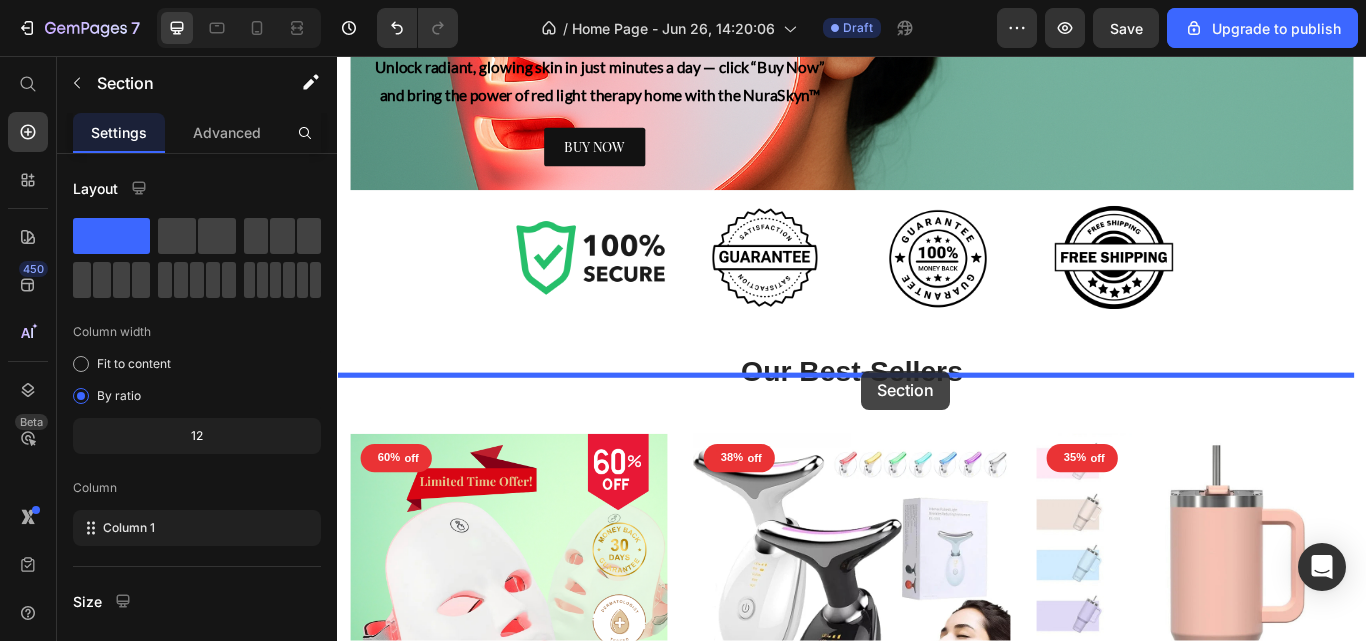 drag, startPoint x: 1139, startPoint y: 363, endPoint x: 948, endPoint y: 423, distance: 200.2024 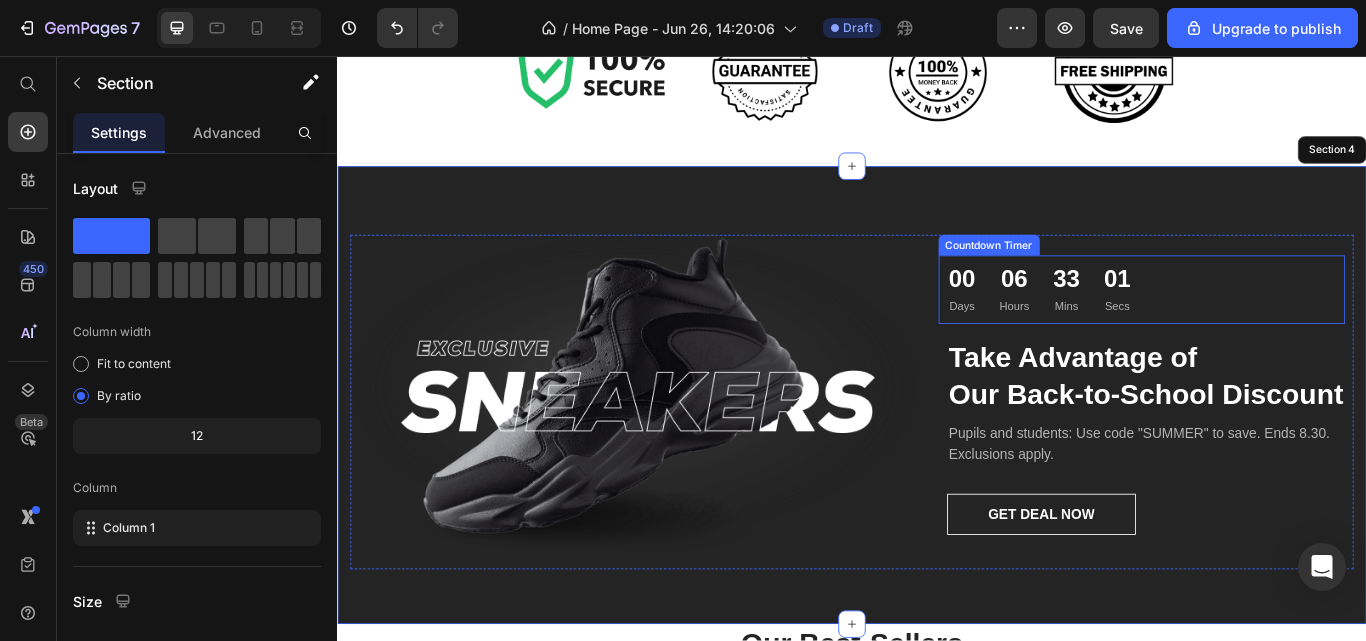 scroll, scrollTop: 2818, scrollLeft: 0, axis: vertical 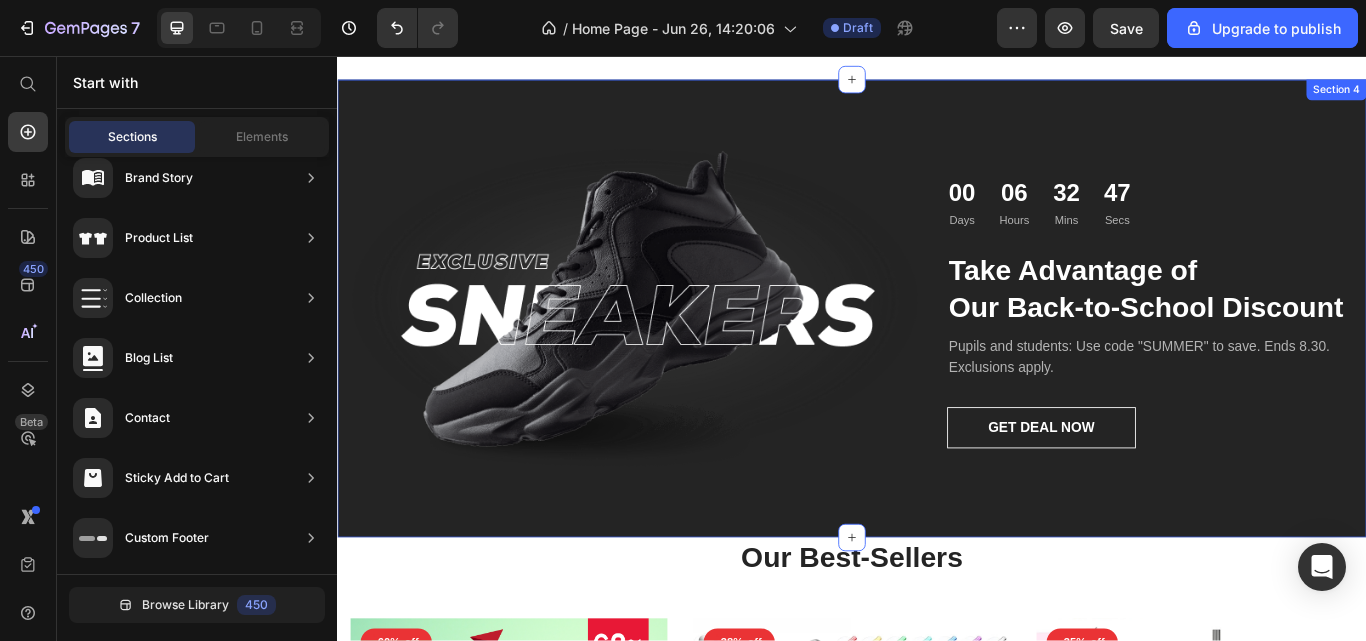 click on "Image 00 Days 06 Hours 32 Mins 47 Secs Countdown Timer Take Advantage of  Our Back-to-School Discount Heading Pupils and students: Use code "SUMMER" to save. Ends 8.30. Exclusions apply. Text block GET DEAL NOW Button Row Section 4" at bounding box center (937, 351) 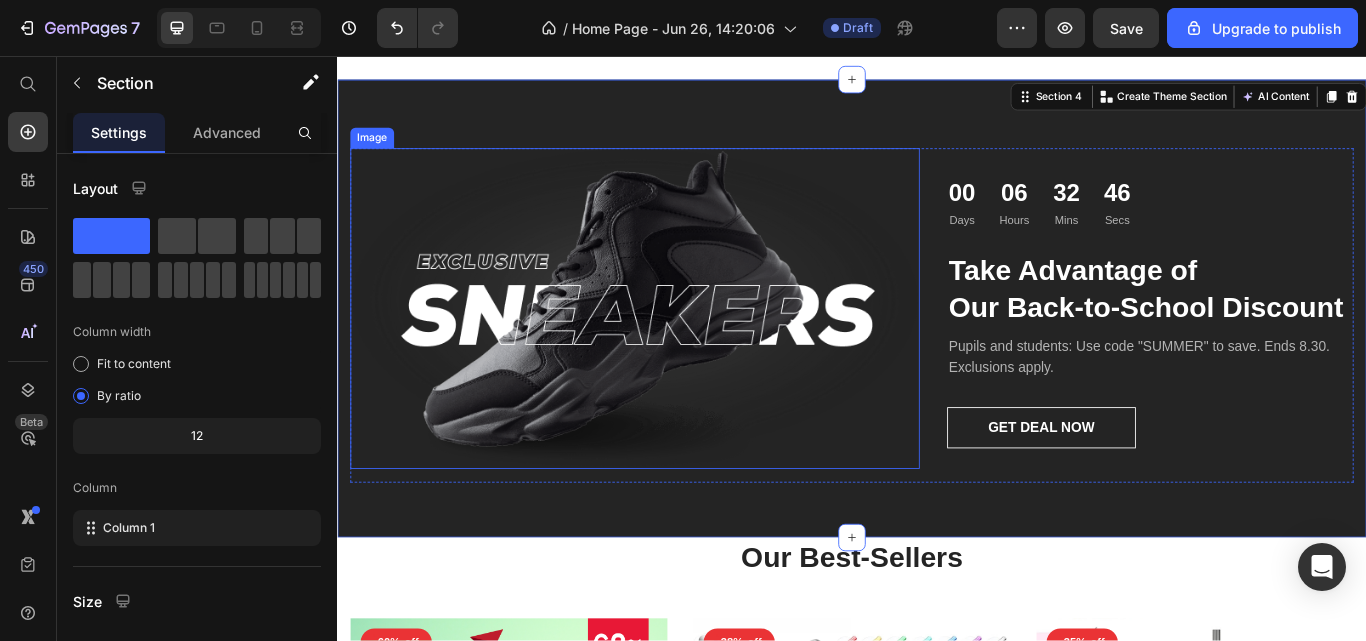 click at bounding box center [684, 351] 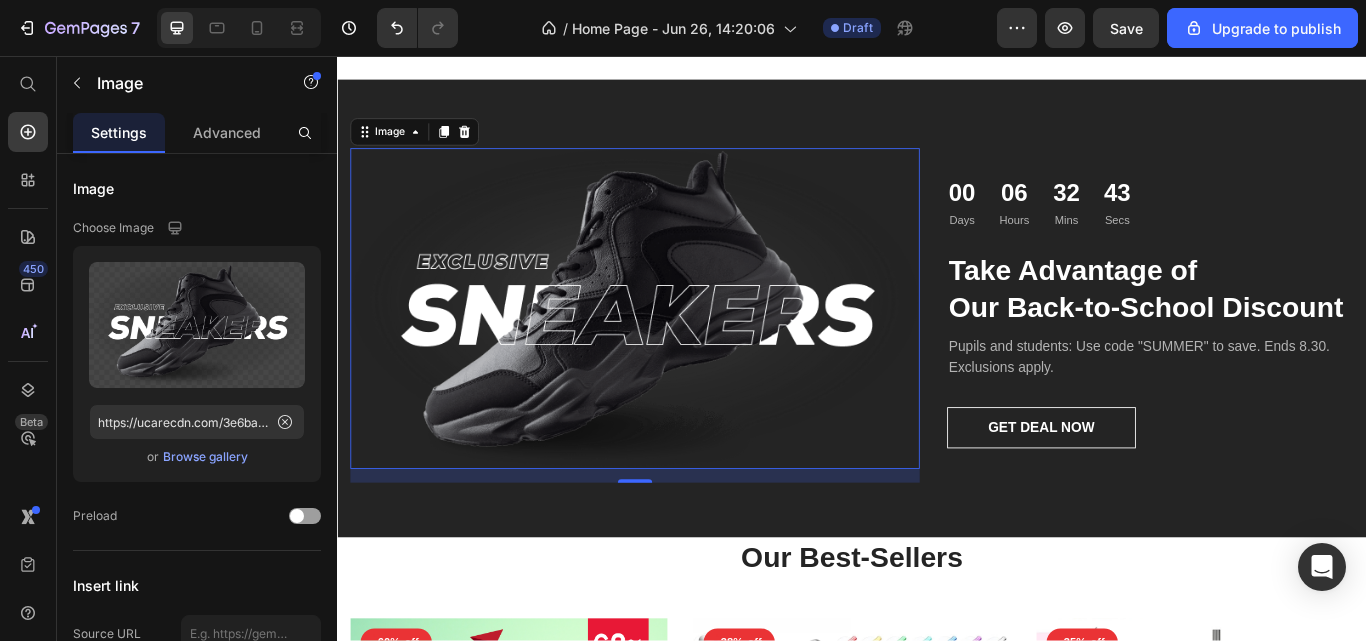 click 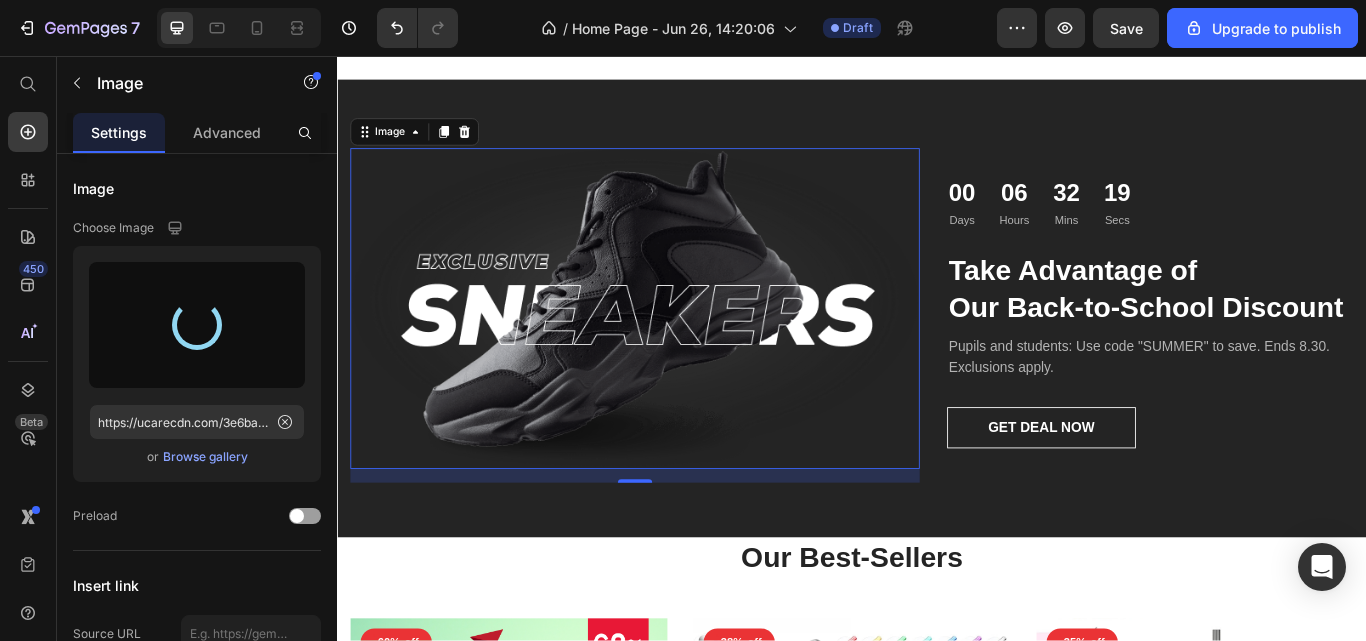 type on "https://cdn.shopify.com/s/files/1/0659/3370/5263/files/gempages_570130141452174488-c60a6d4e-d975-45d4-9190-64fc7a2c4364.png" 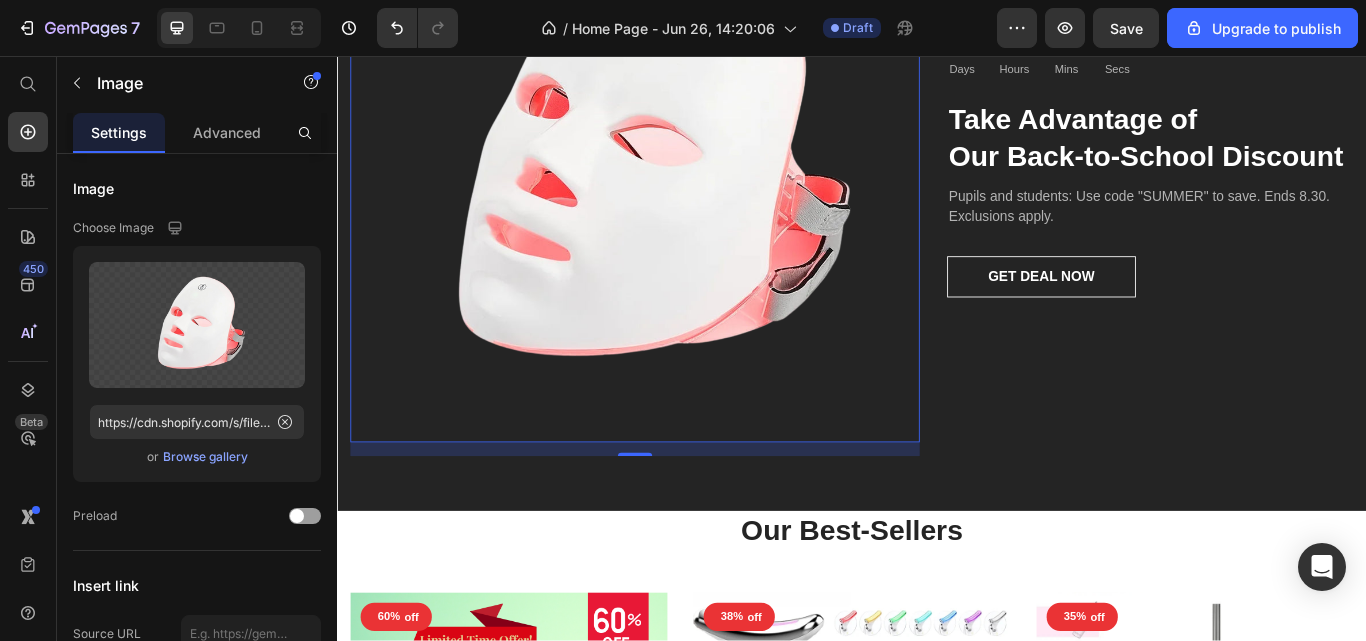 scroll, scrollTop: 3220, scrollLeft: 0, axis: vertical 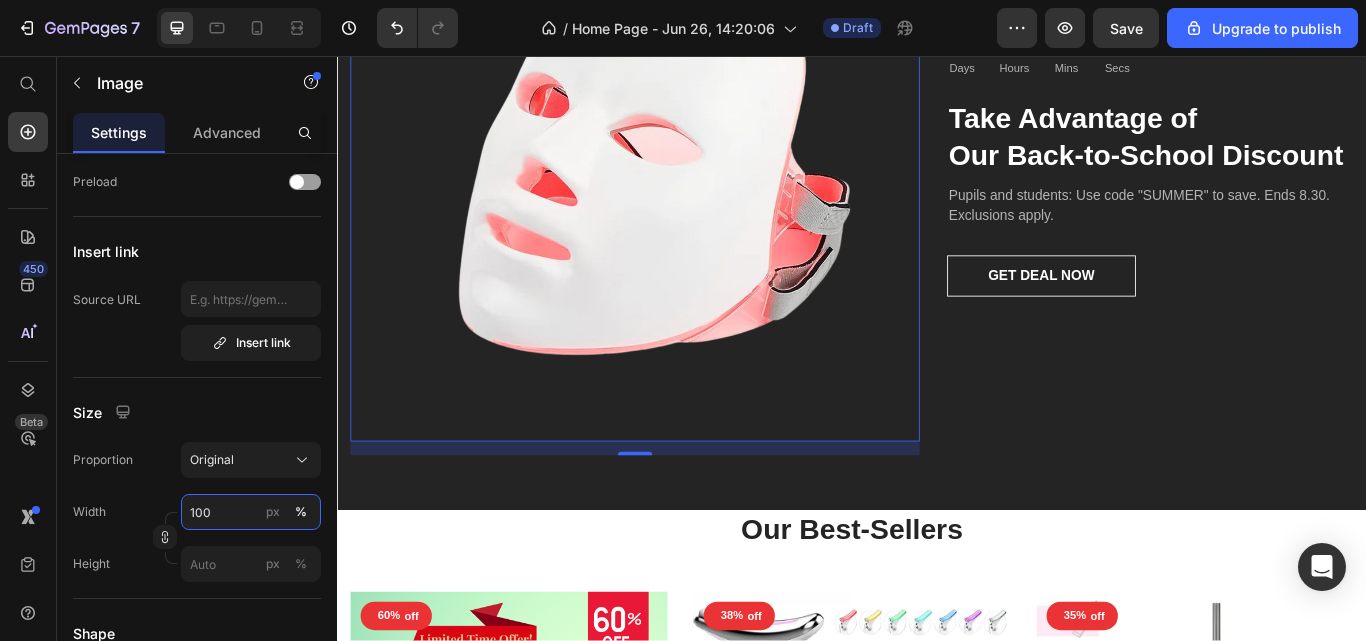 click on "100" at bounding box center (251, 512) 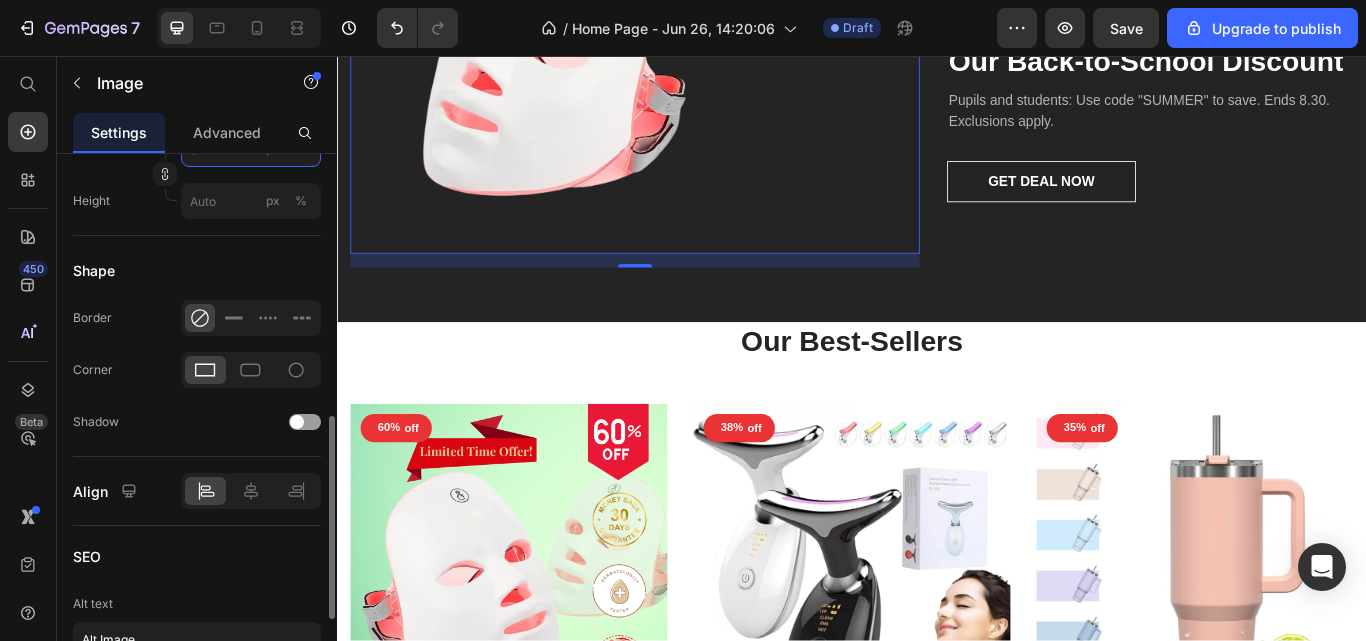 scroll, scrollTop: 726, scrollLeft: 0, axis: vertical 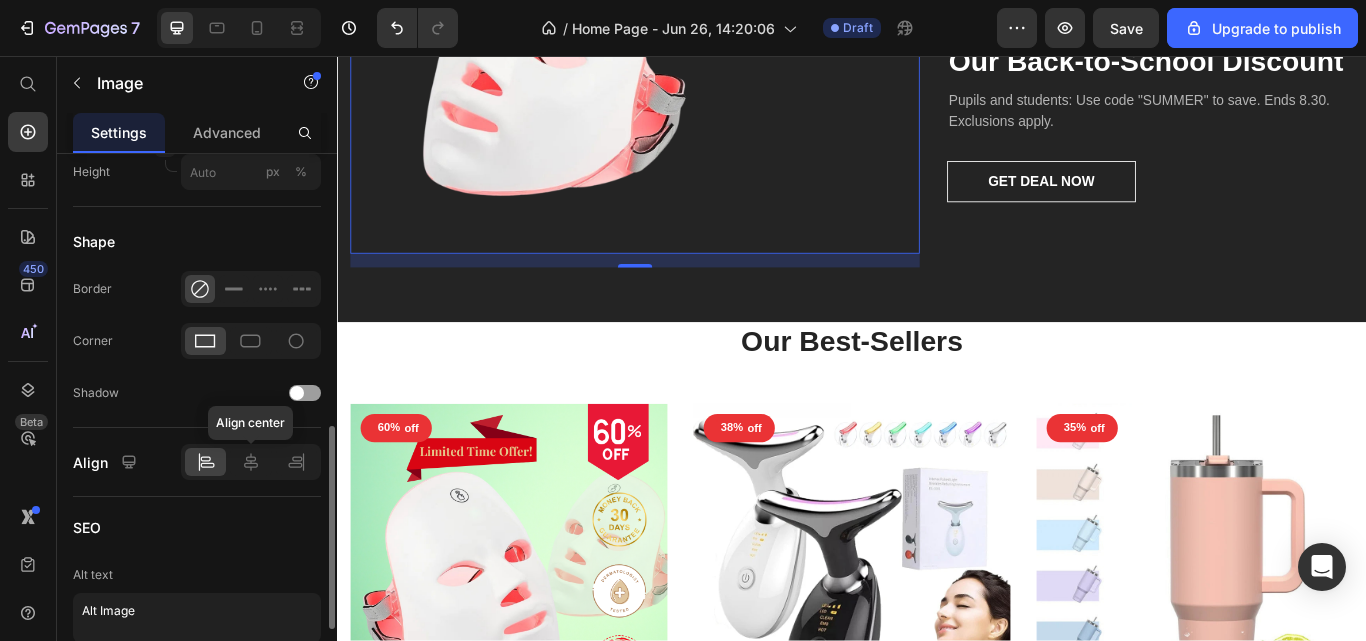 click 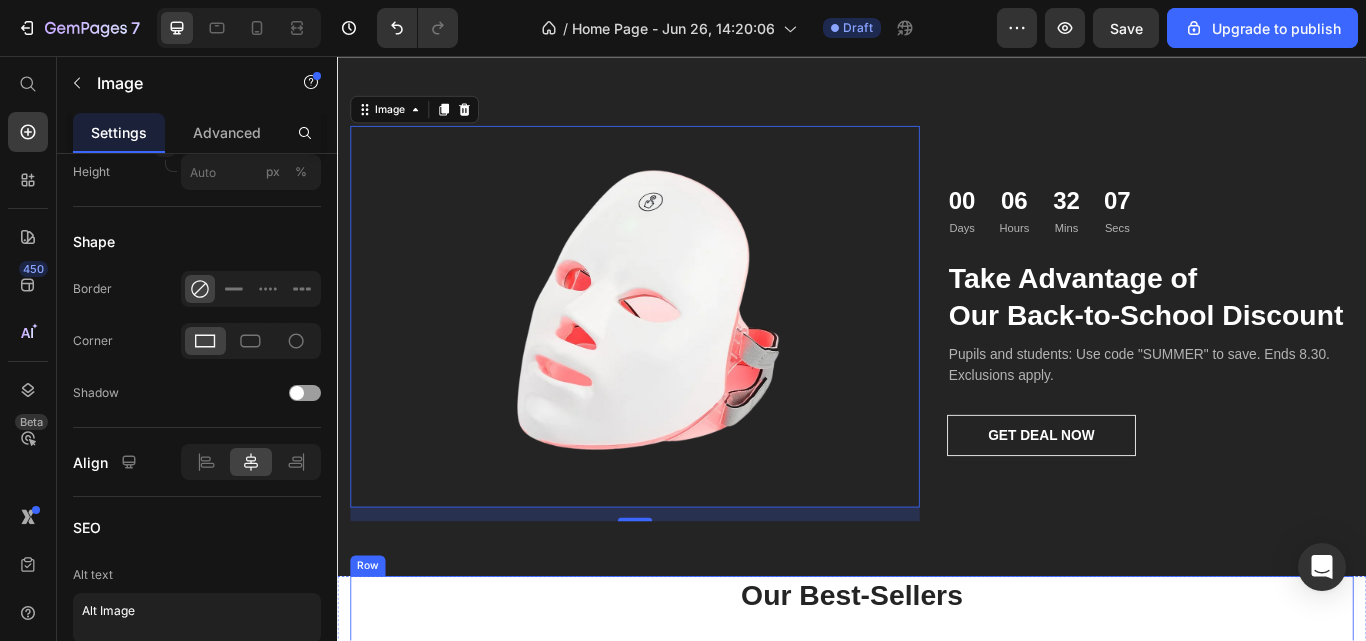 scroll, scrollTop: 2903, scrollLeft: 0, axis: vertical 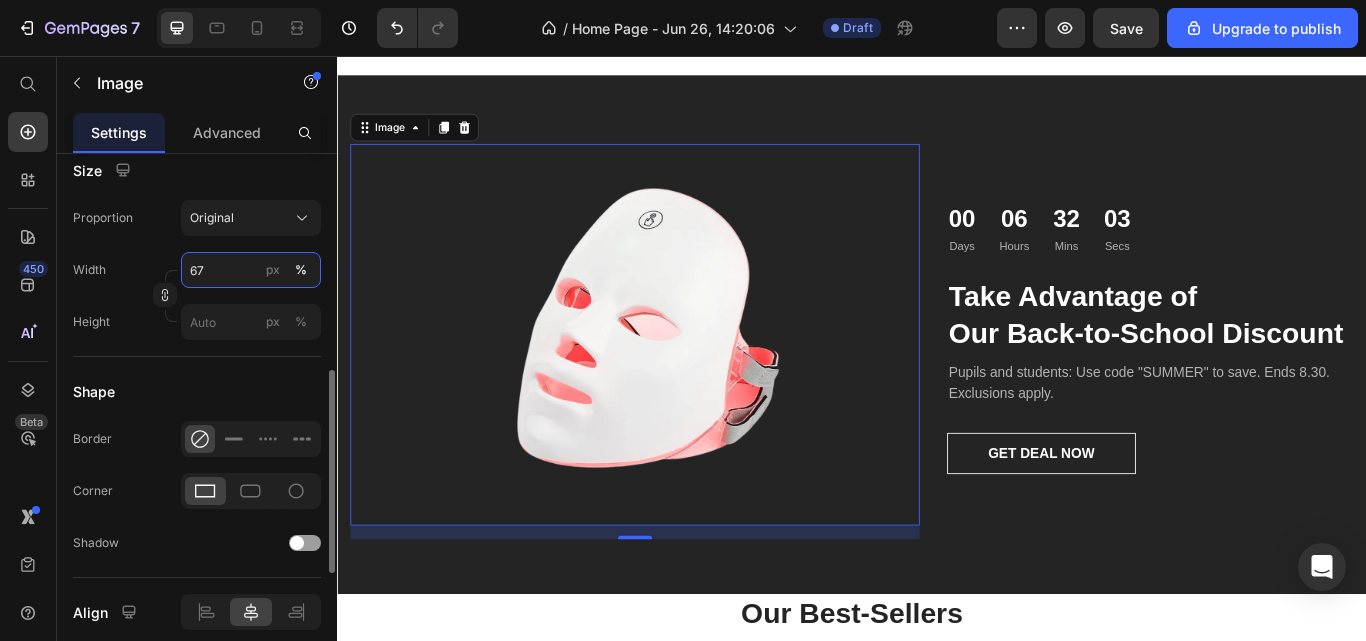 click on "67" at bounding box center (251, 270) 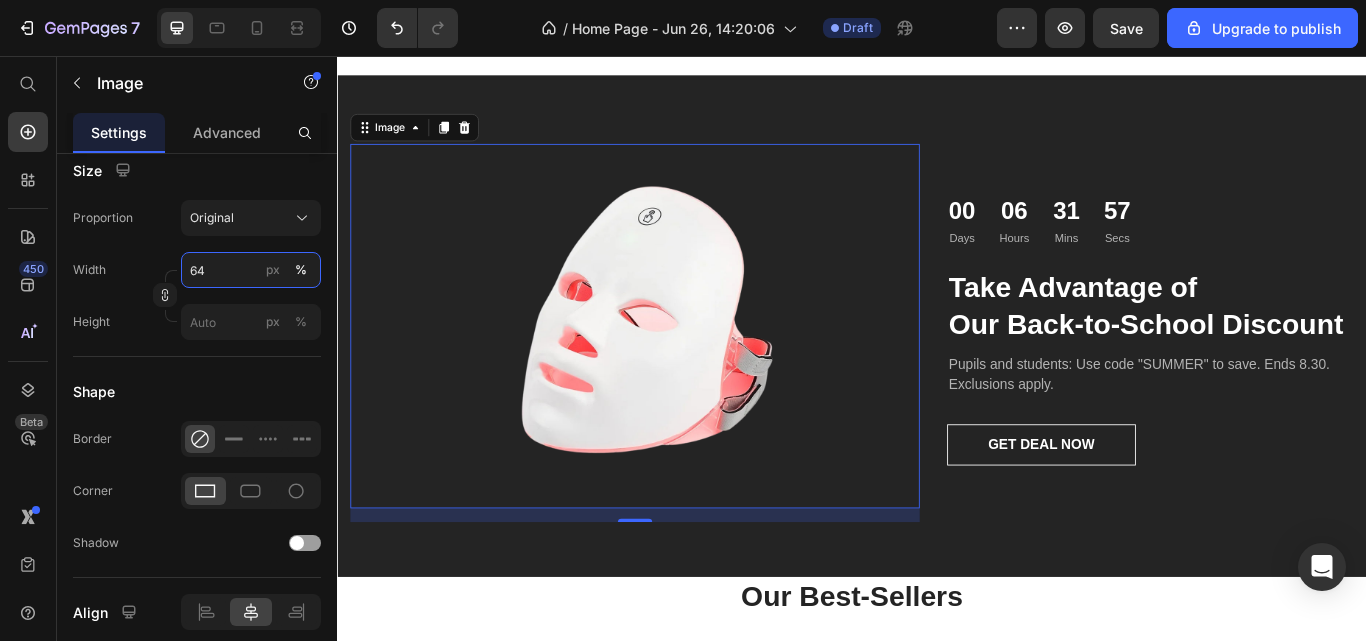 type on "65" 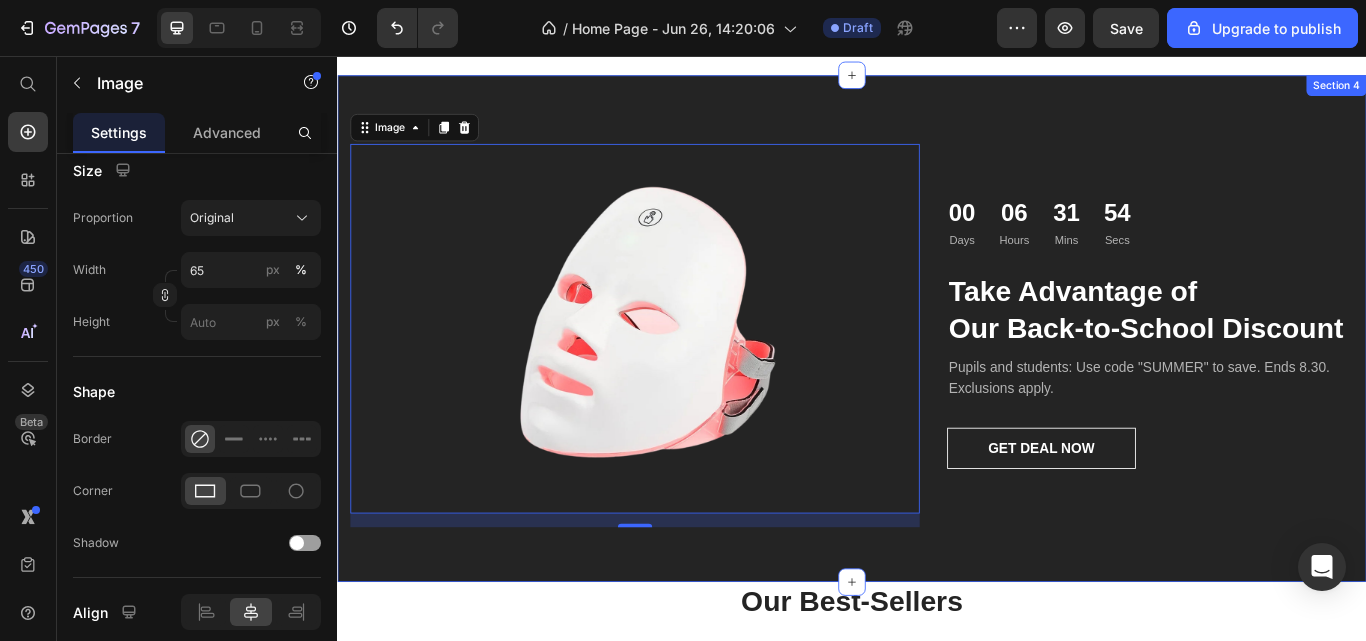 click on "Image   16 00 Days 06 Hours 31 Mins 54 Secs Countdown Timer Take Advantage of  Our Back-to-School Discount Heading Pupils and students: Use code "SUMMER" to save. Ends 8.30. Exclusions apply. Text block GET DEAL NOW Button Row Section 4" at bounding box center [937, 374] 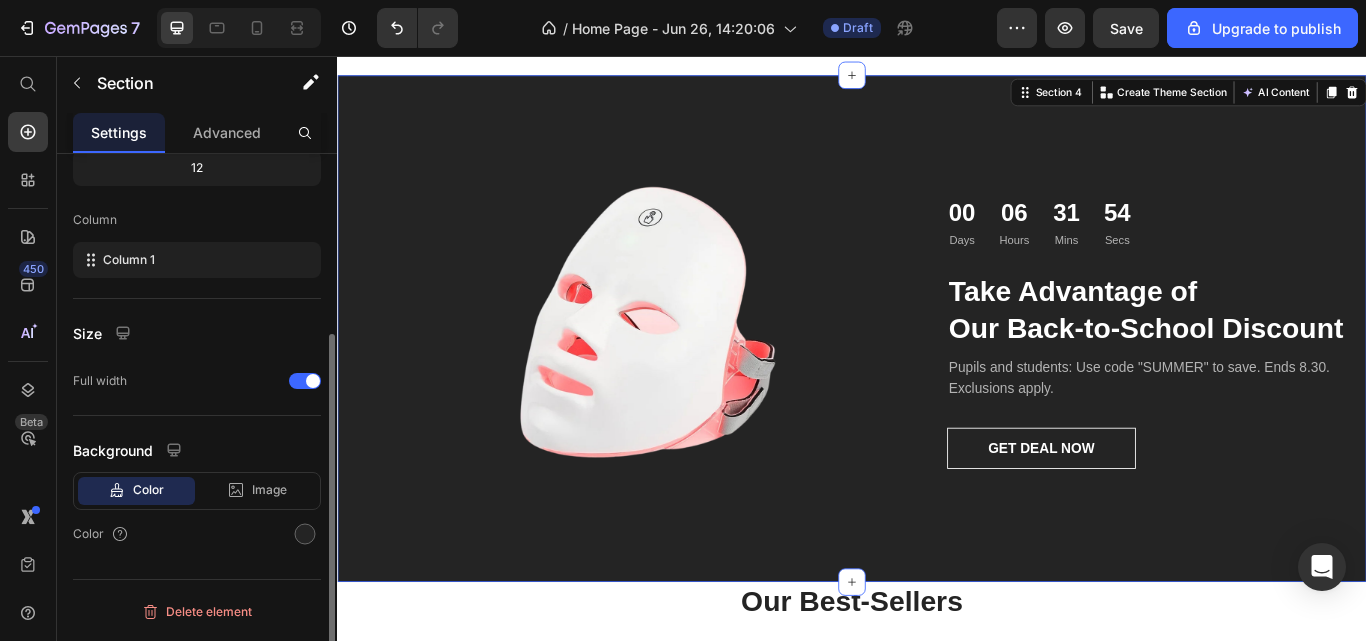 scroll, scrollTop: 0, scrollLeft: 0, axis: both 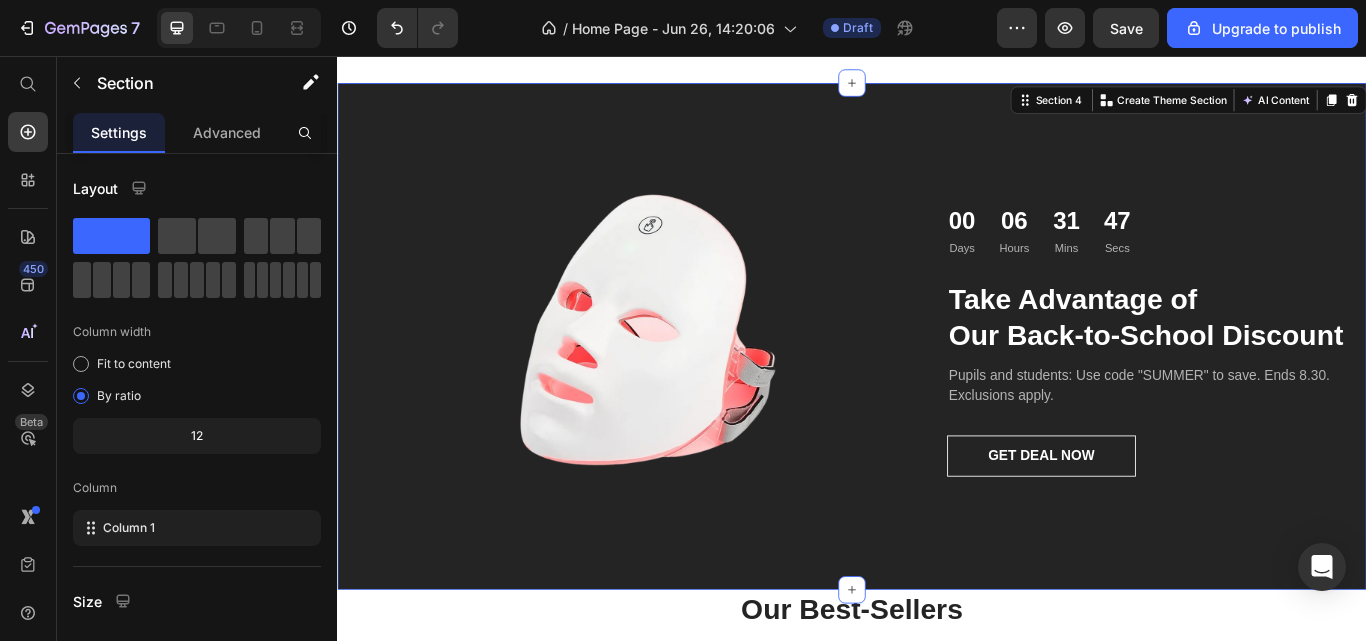 click on "Image 00 Days 06 Hours 31 Mins 47 Secs Countdown Timer Take Advantage of  Our Back-to-School Discount Heading Pupils and students: Use code "SUMMER" to save. Ends 8.30. Exclusions apply. Text block GET DEAL NOW Button Row Section 4   You can create reusable sections Create Theme Section AI Content Write with GemAI What would you like to describe here? Tone and Voice Persuasive Product Neck & Facial Toning Device Show more Generate" at bounding box center (937, 383) 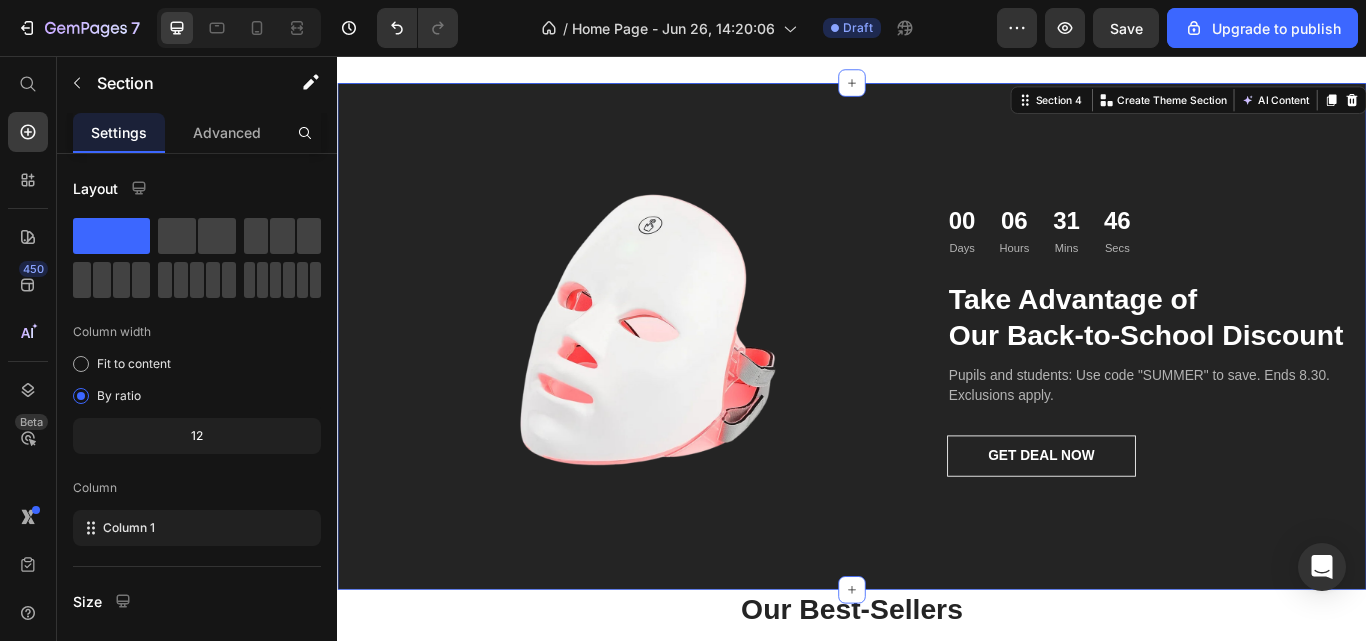 scroll, scrollTop: 264, scrollLeft: 0, axis: vertical 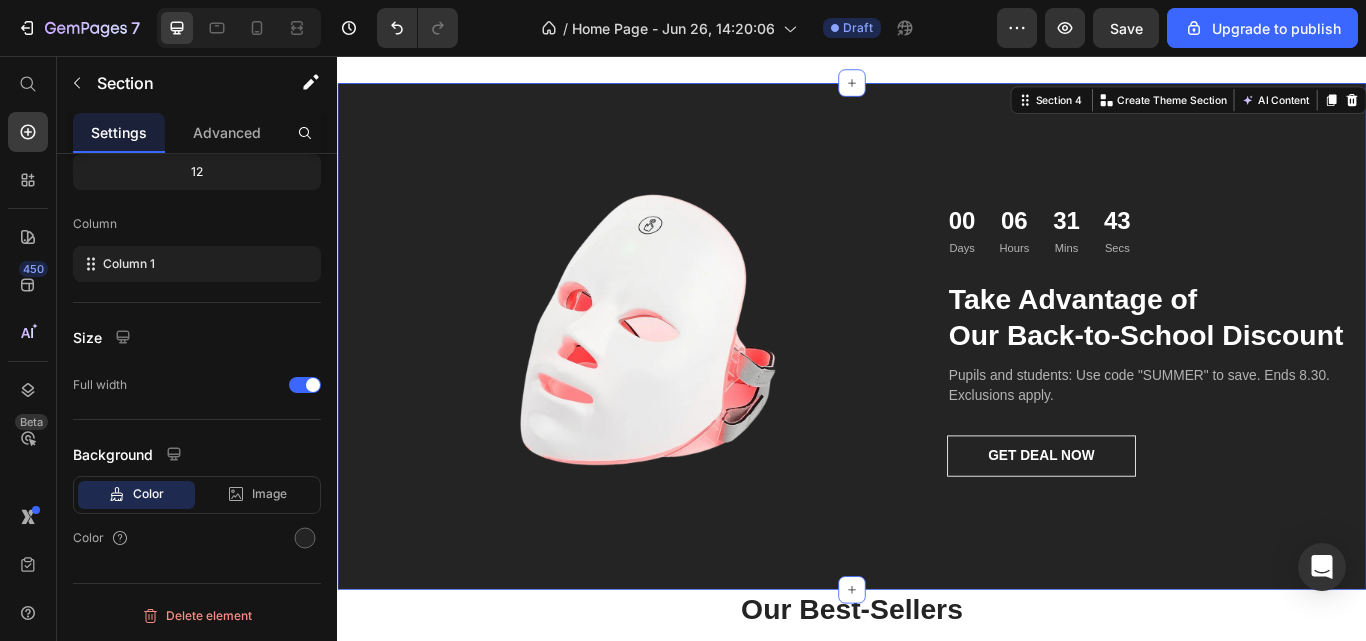click at bounding box center [305, 538] 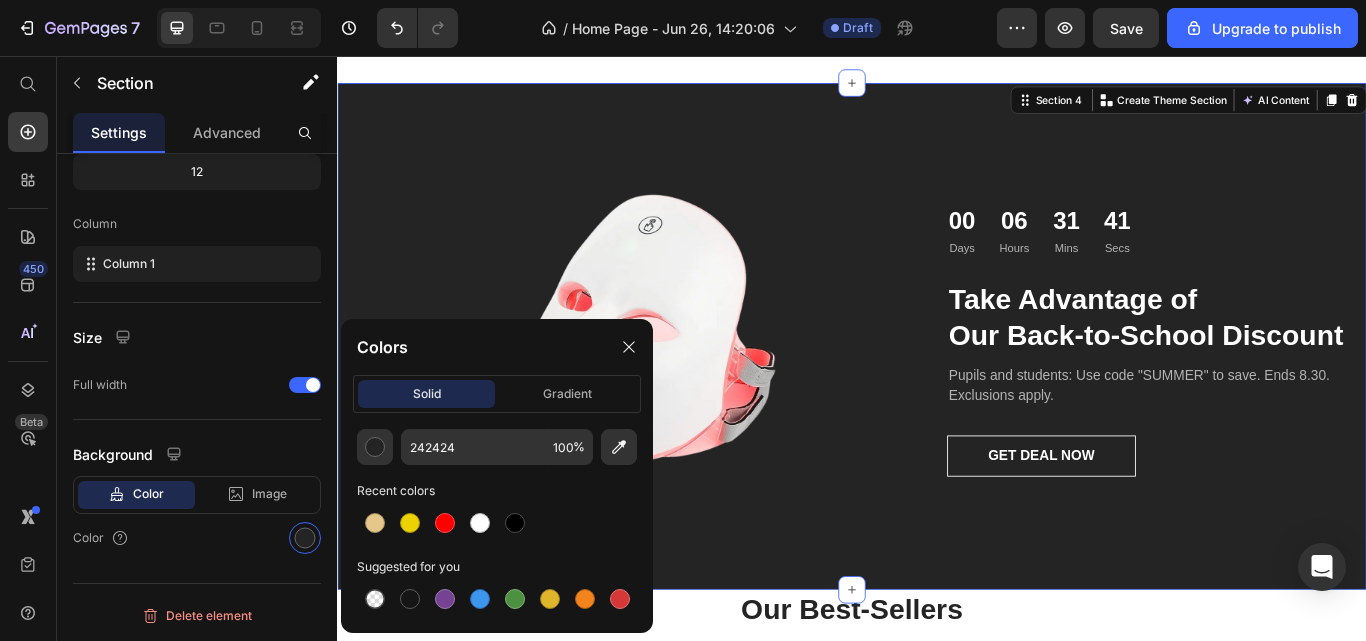 click at bounding box center (375, 523) 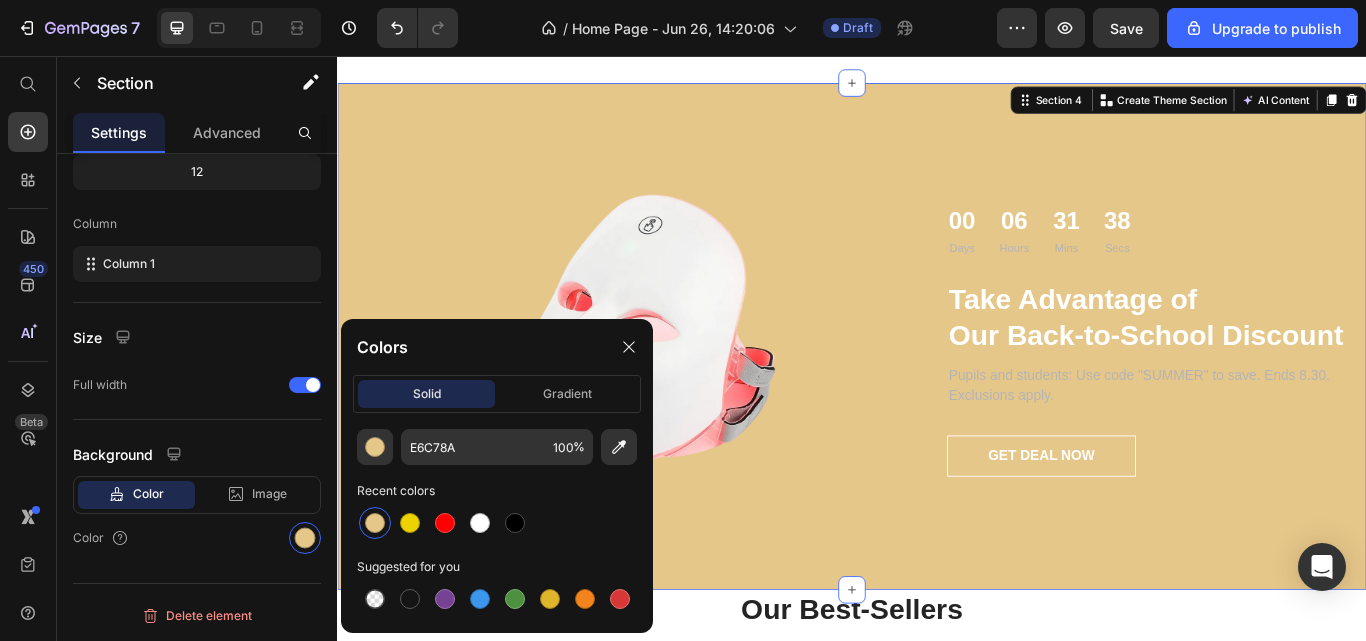 click 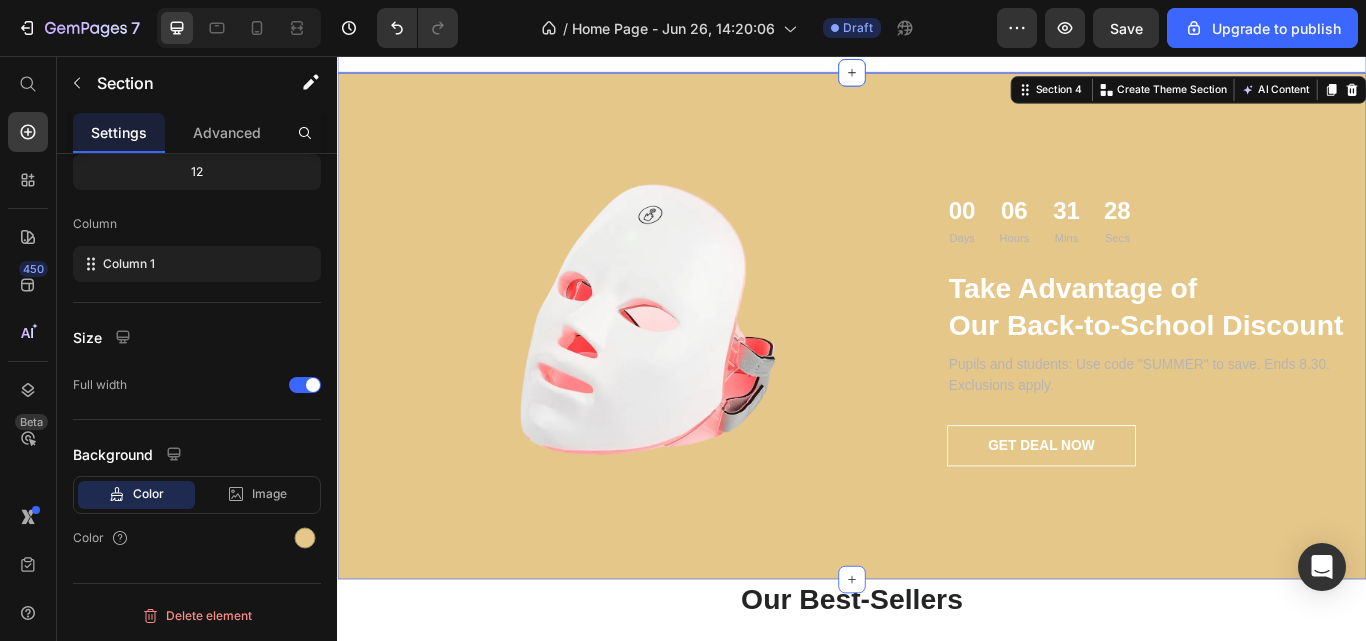 scroll, scrollTop: 2896, scrollLeft: 0, axis: vertical 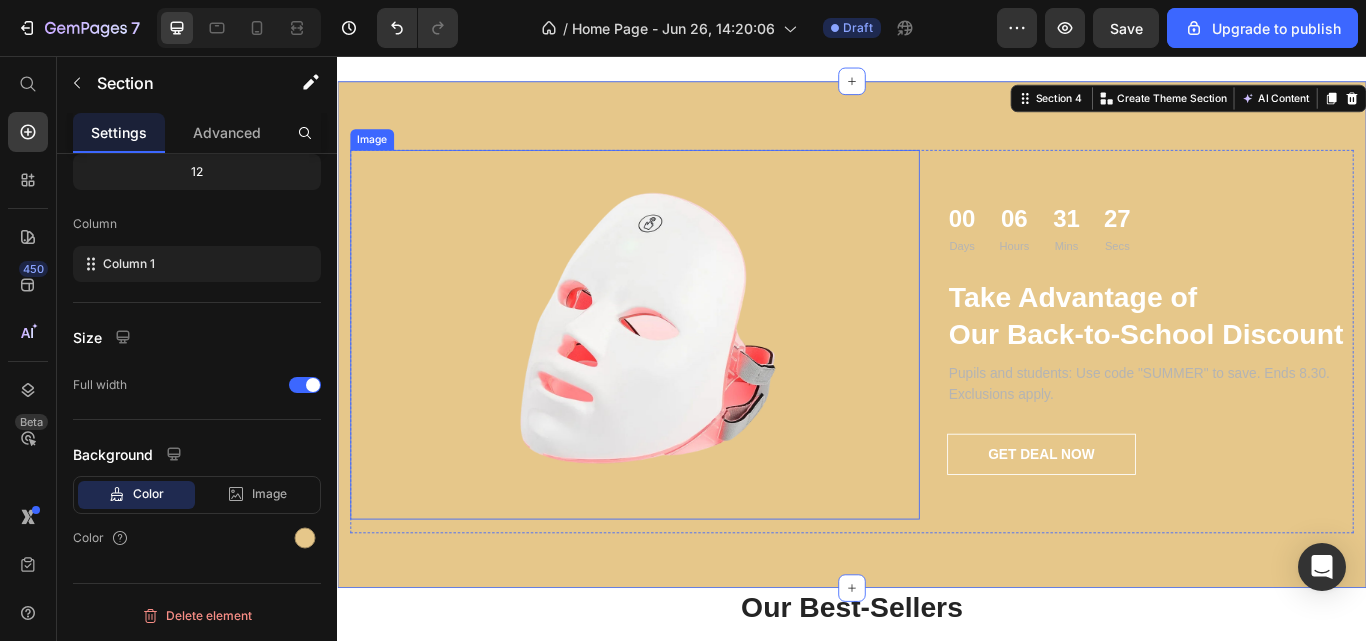 click at bounding box center (684, 381) 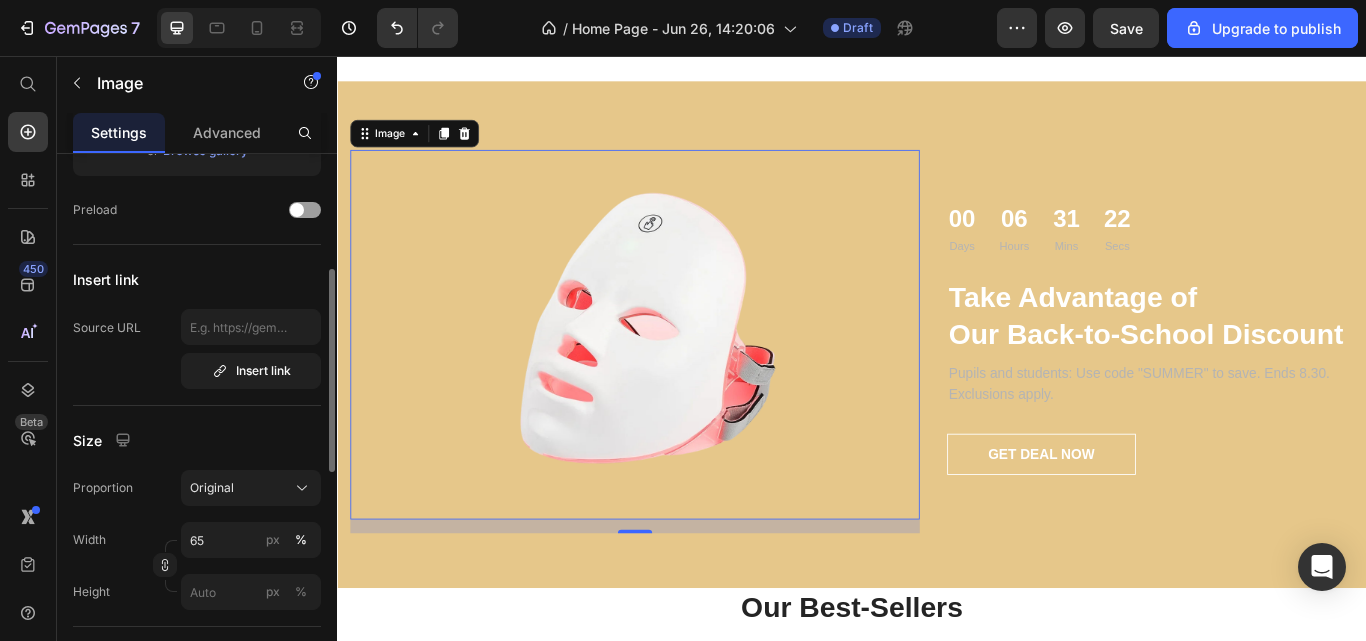 scroll, scrollTop: 309, scrollLeft: 0, axis: vertical 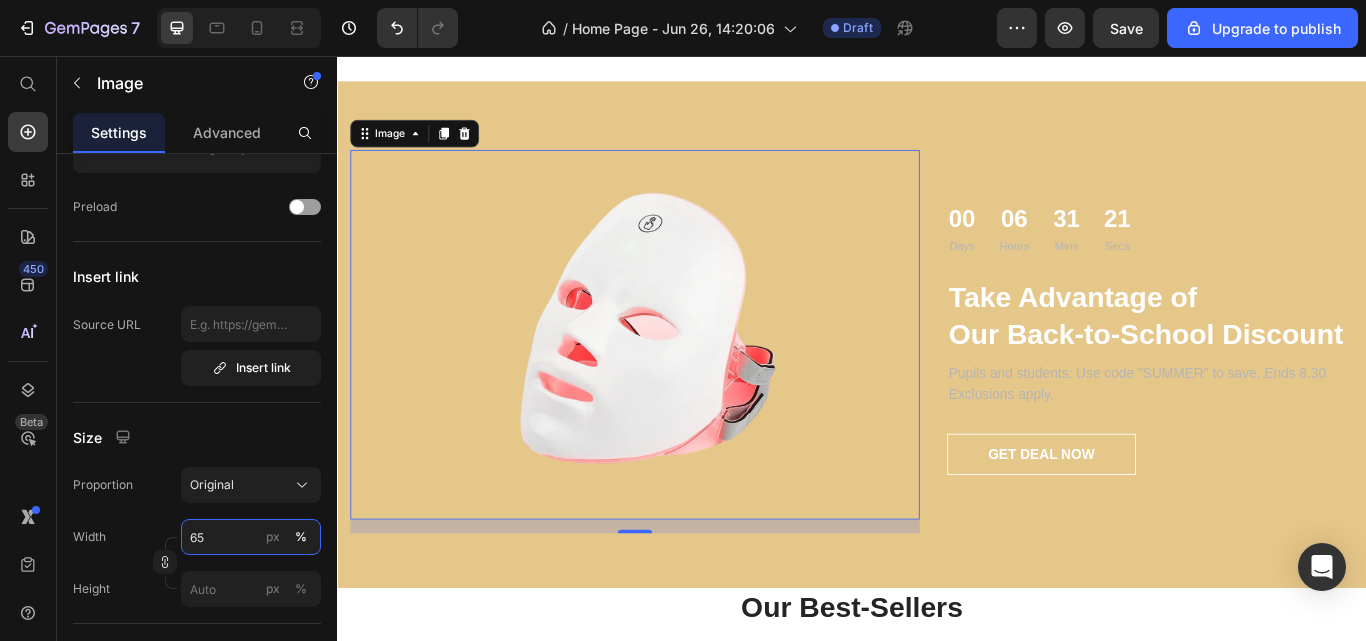 click on "65" at bounding box center [251, 537] 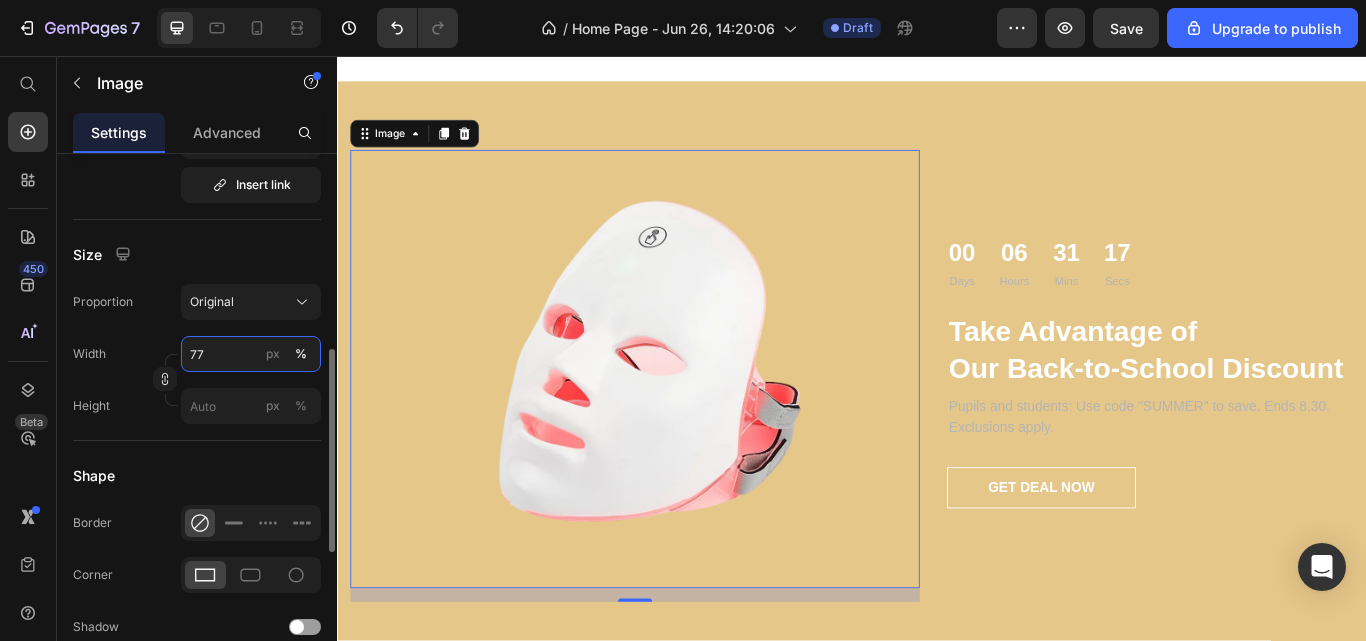 scroll, scrollTop: 504, scrollLeft: 0, axis: vertical 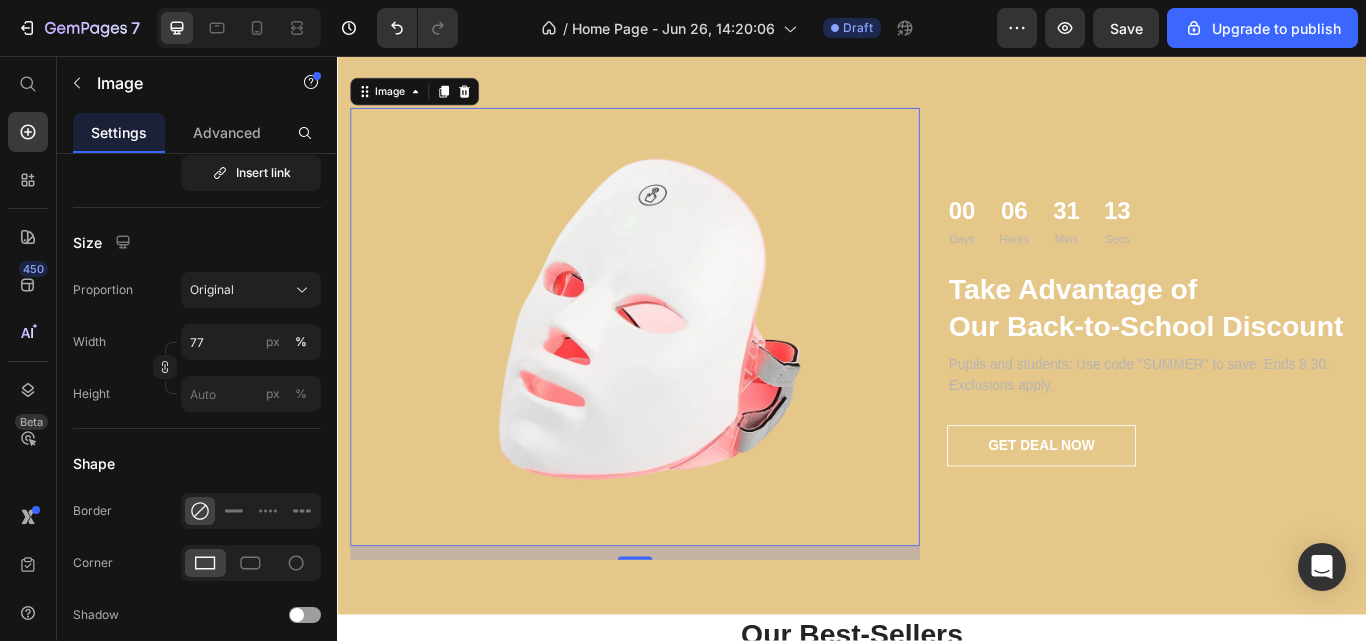 click on "Shape" at bounding box center [197, 463] 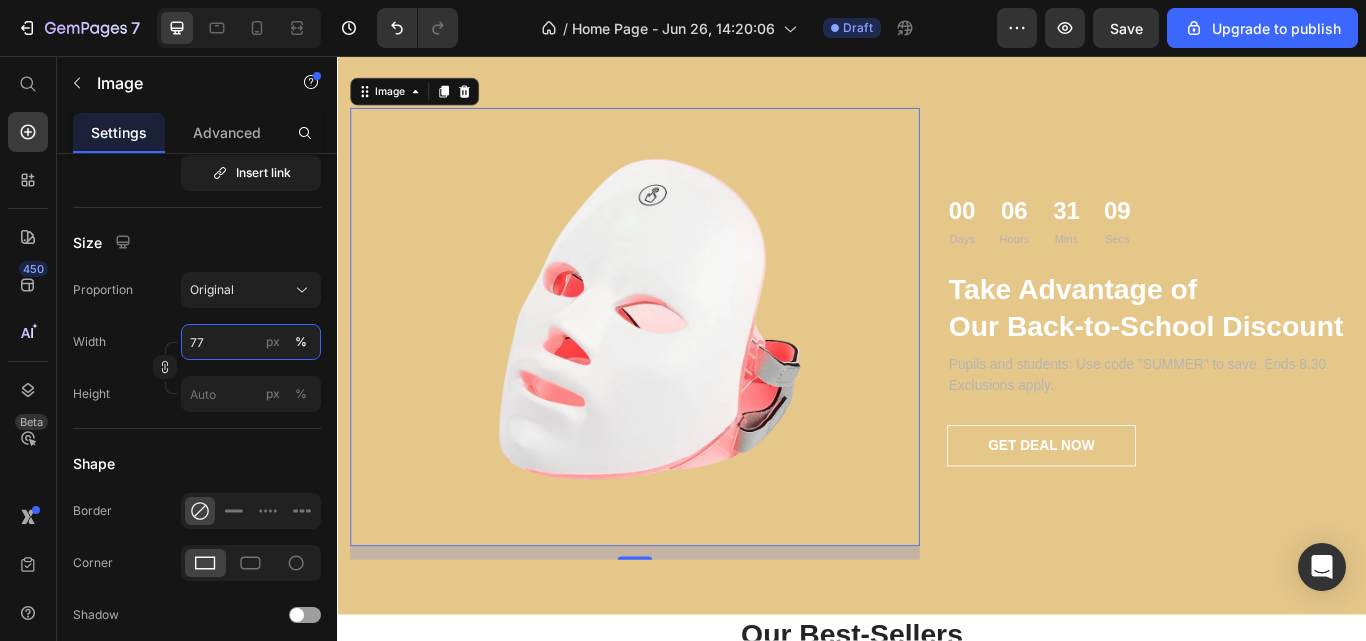 click on "77" at bounding box center [251, 342] 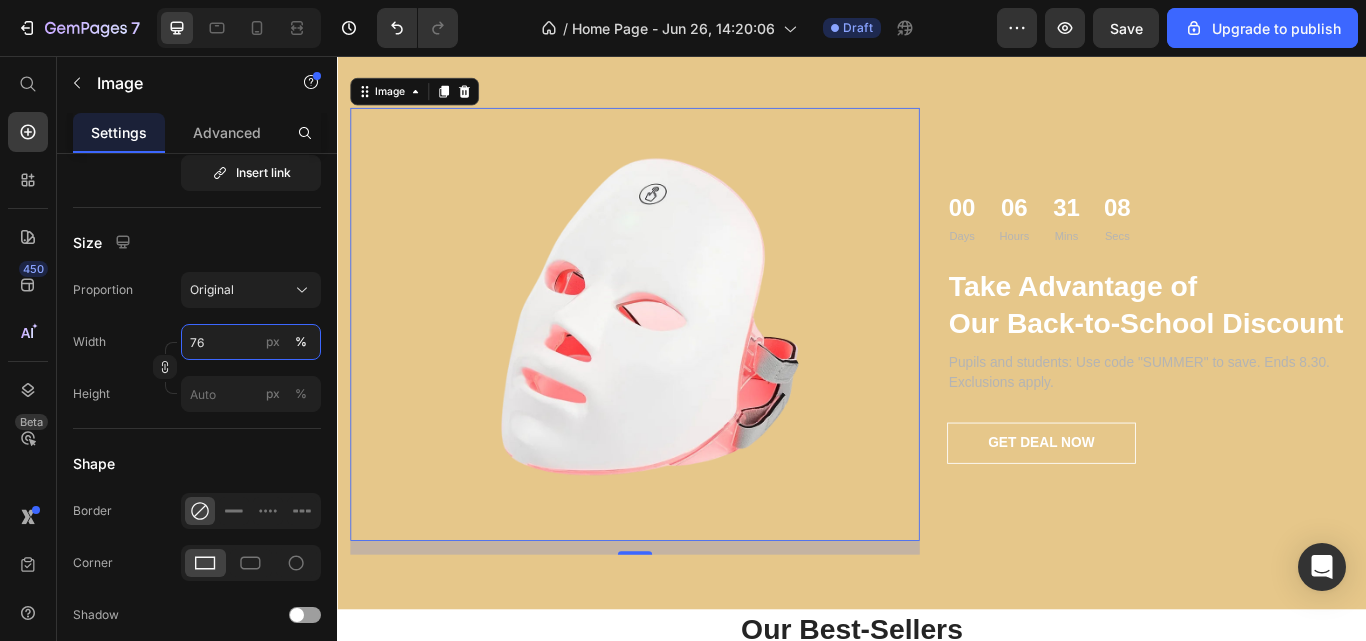 type on "75" 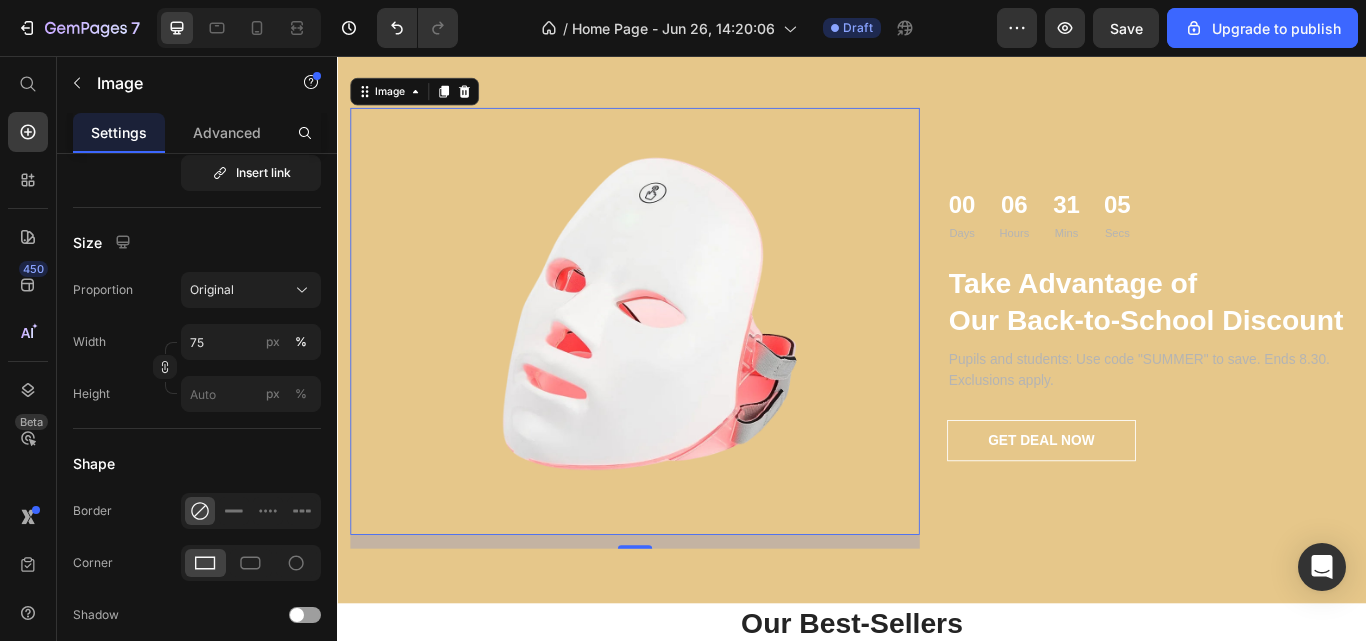 click on "Advanced" at bounding box center (227, 132) 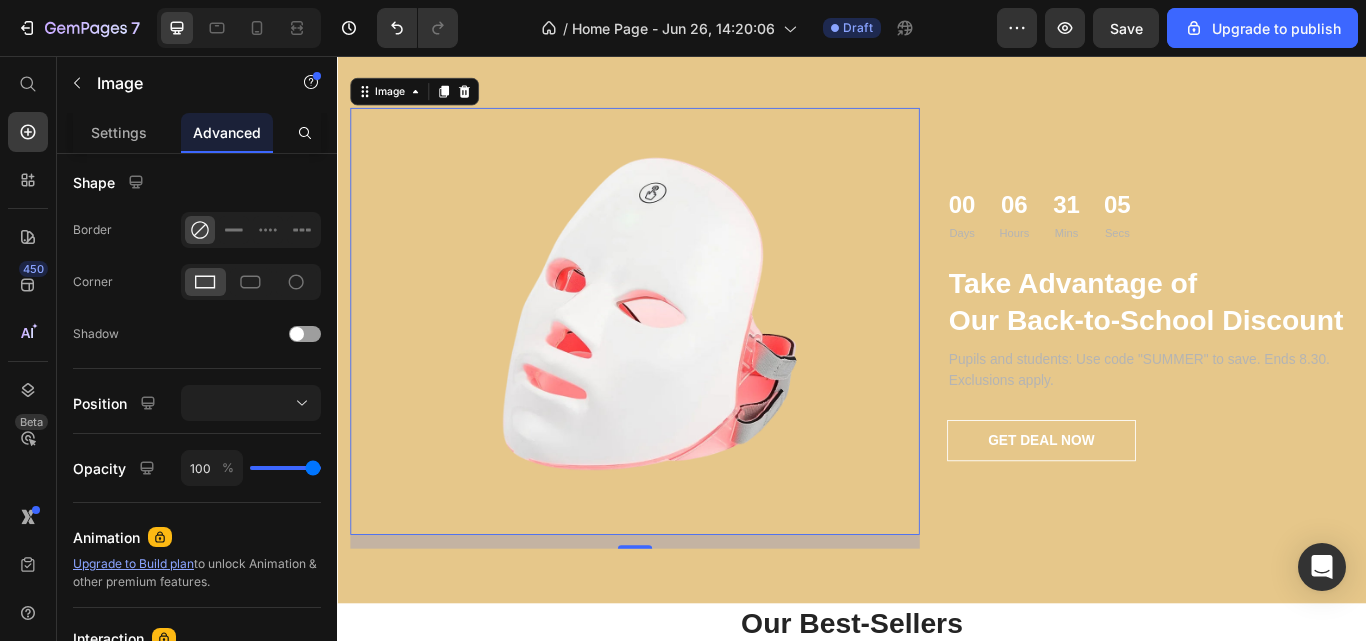 scroll, scrollTop: 0, scrollLeft: 0, axis: both 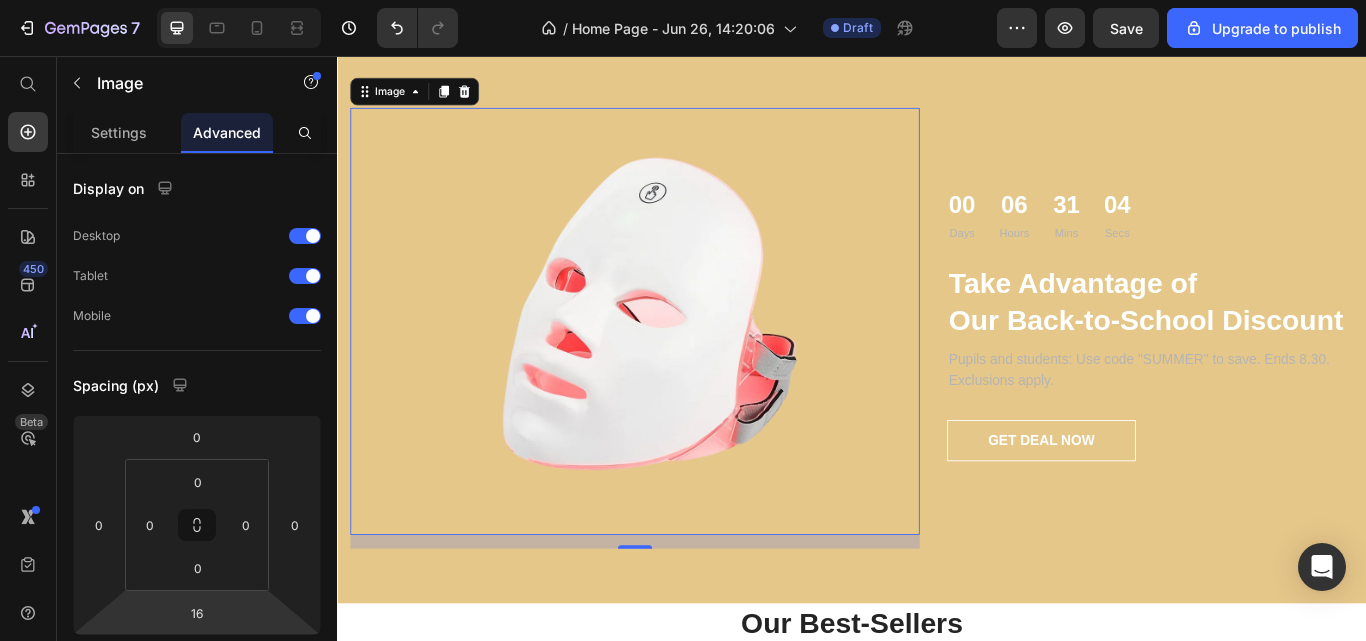 click on "16" at bounding box center [197, 613] 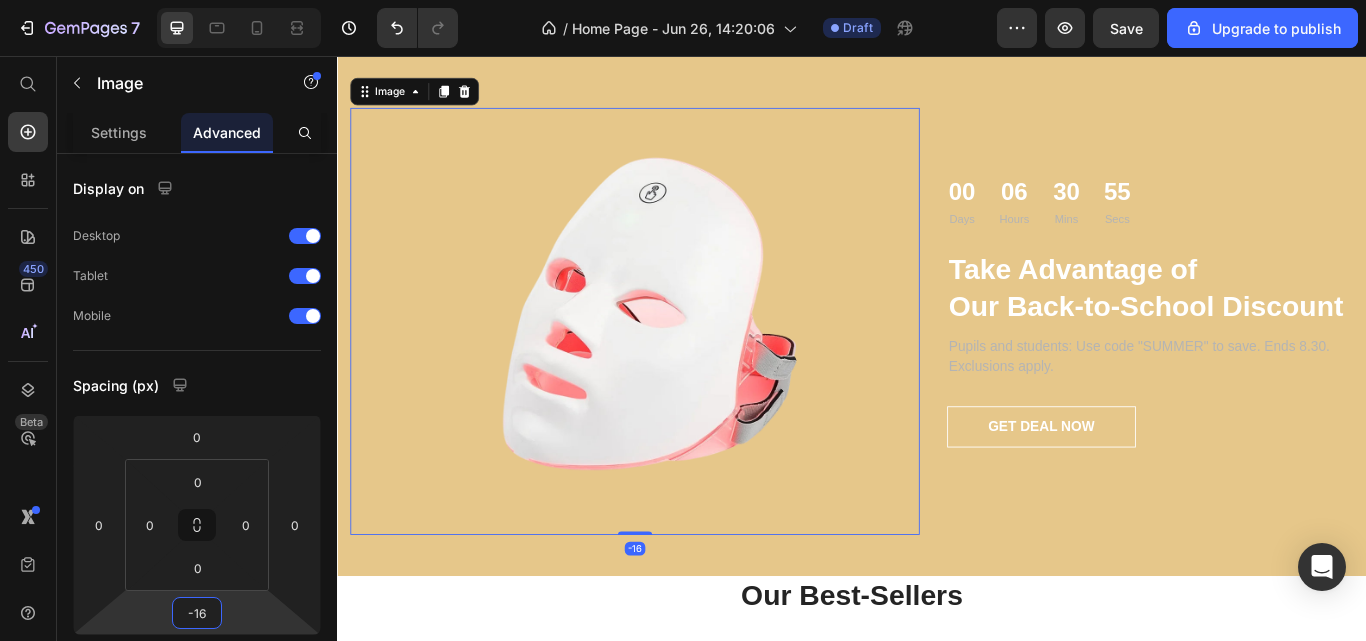 type on "-15" 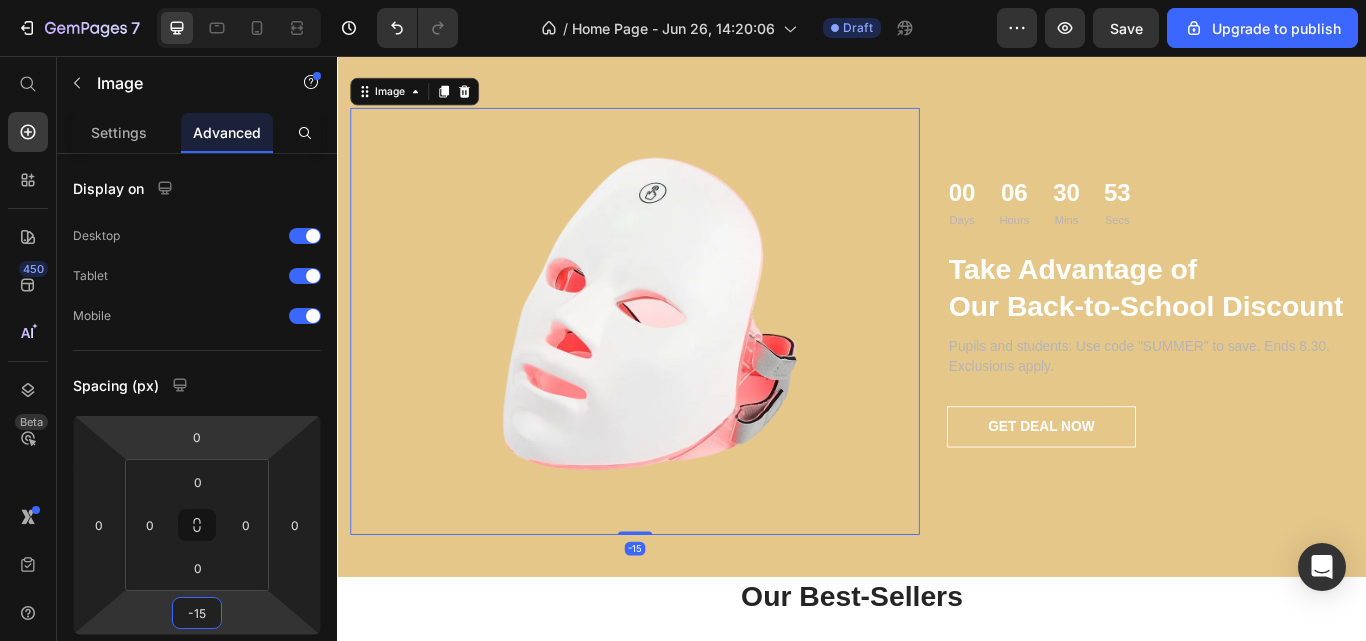 click on "7   /  Home Page - Jun 26, 14:20:06 Draft Preview  Save  Upgrade to publish 450 Beta Start with Sections Elements Hero Section Product Detail Brands Trusted Badges Guarantee Product Breakdown How to use Testimonials Compare Bundle FAQs Social Proof Brand Story Product List Collection Blog List Contact Sticky Add to Cart Custom Footer Browse Library 450 Layout
Row
Row
Row
Row Text
Heading
Text Block Button
Button
Button
Sticky Back to top Media
Image
Image" at bounding box center (683, 0) 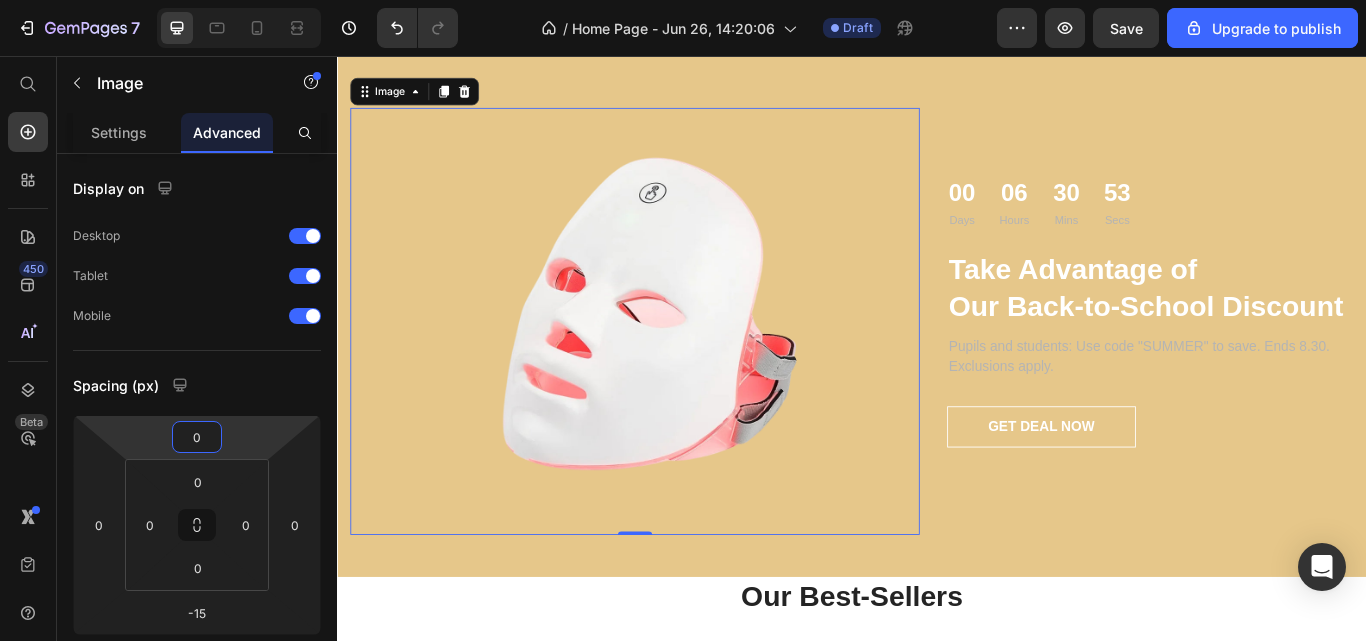 click on "0" at bounding box center (197, 437) 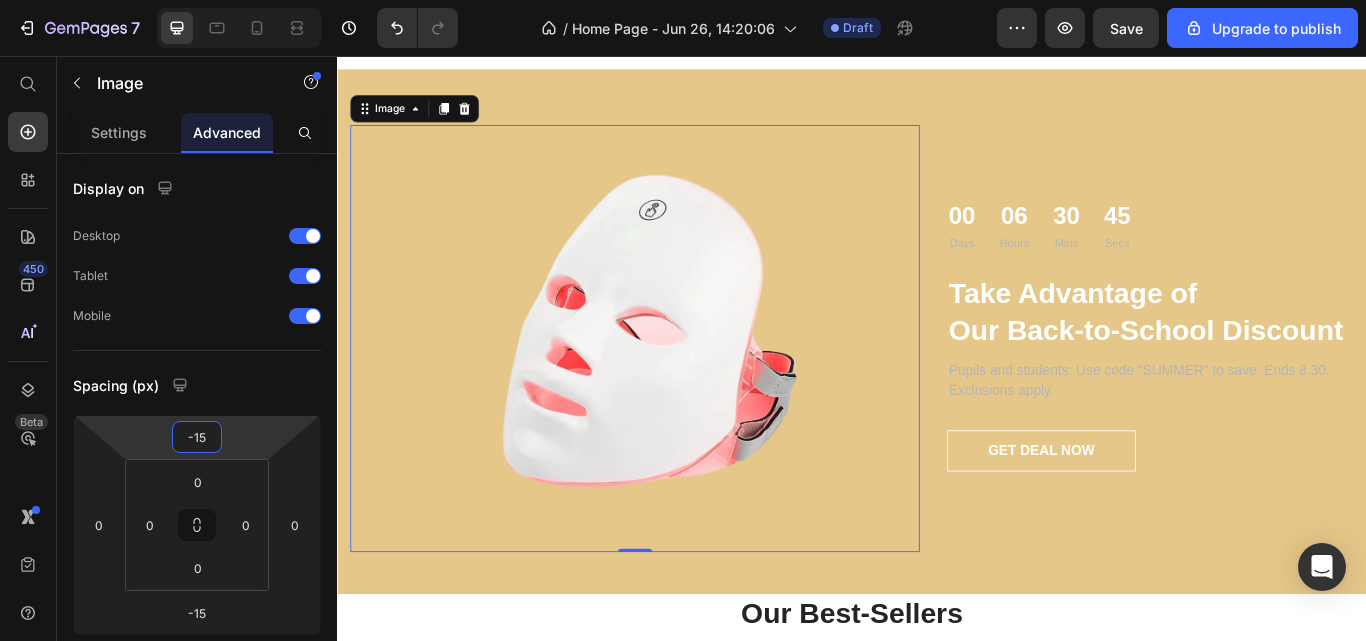 scroll, scrollTop: 2909, scrollLeft: 0, axis: vertical 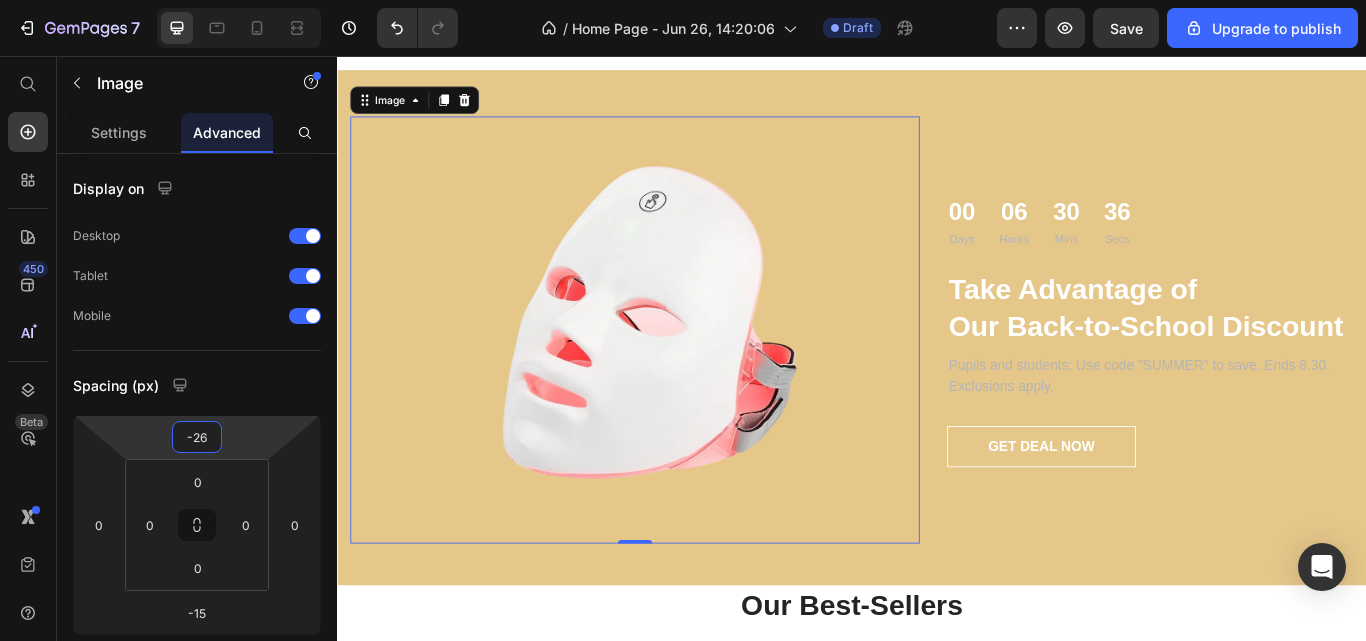 type on "-25" 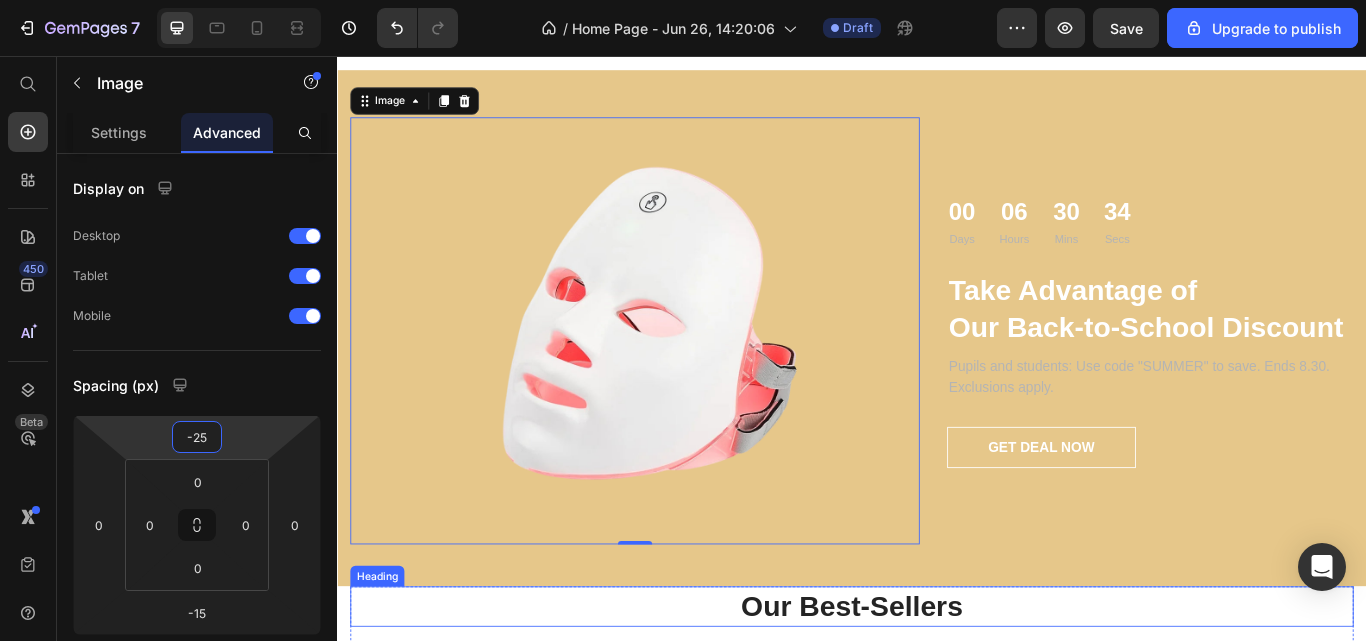 click on "Our Best-Sellers" at bounding box center (937, 698) 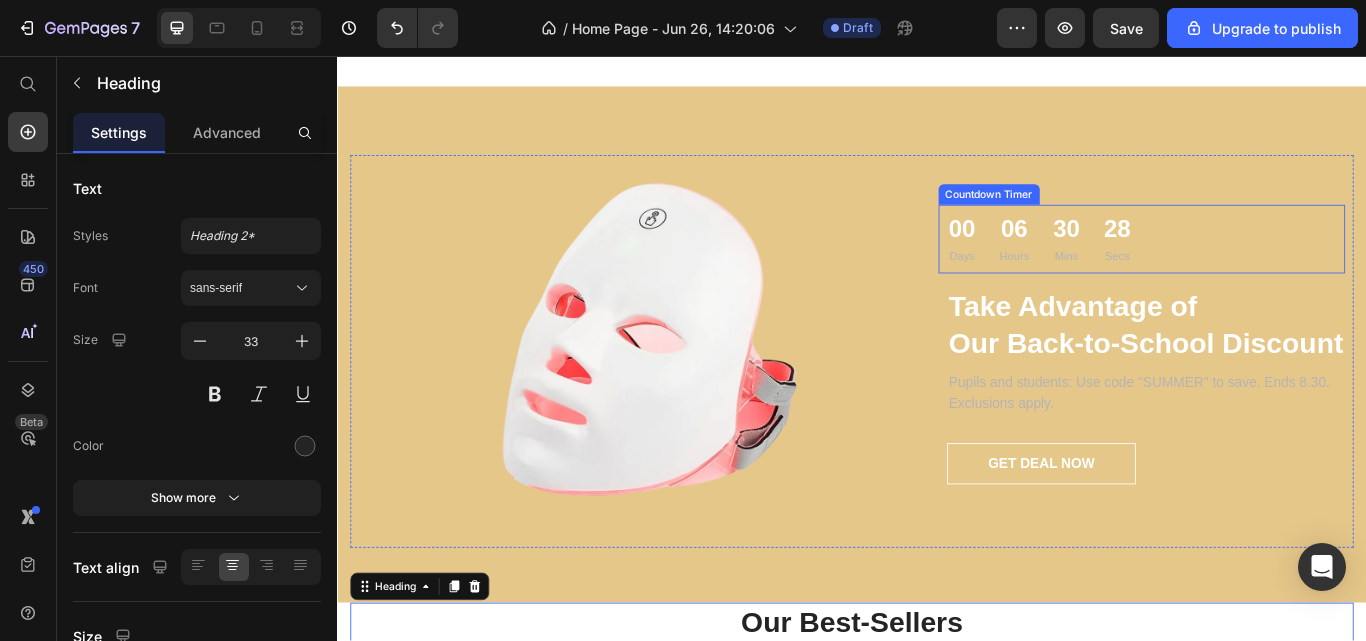 scroll, scrollTop: 2889, scrollLeft: 0, axis: vertical 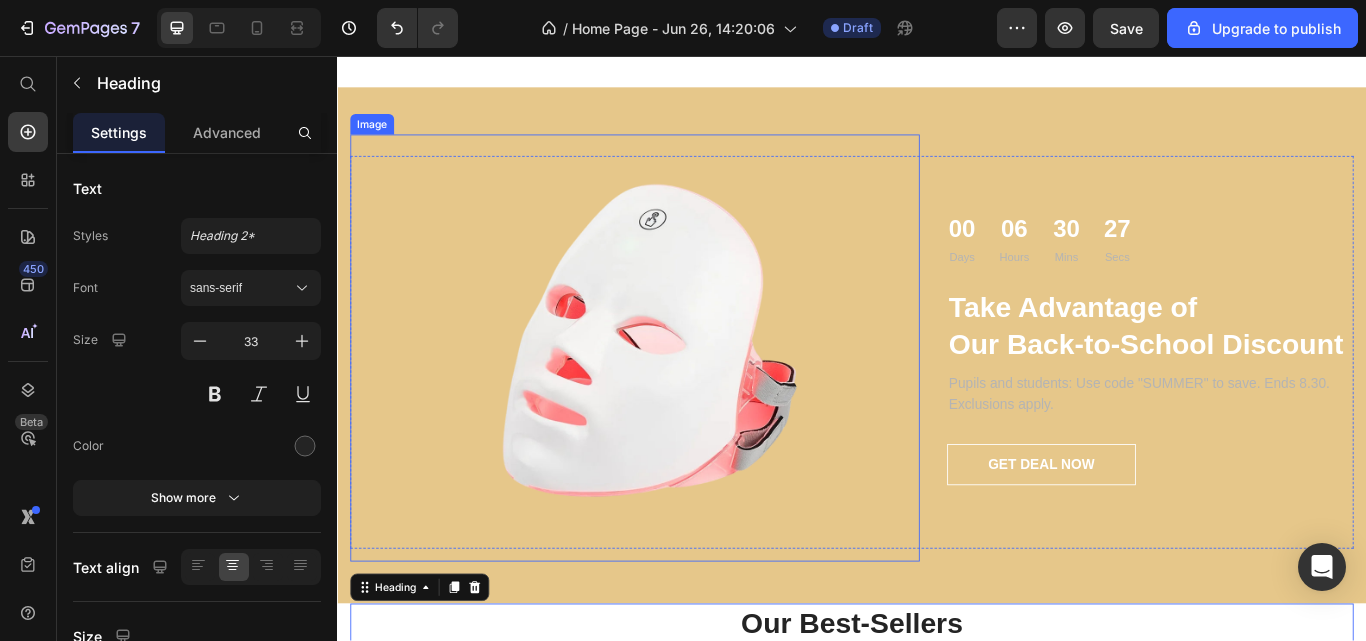 click at bounding box center (684, 397) 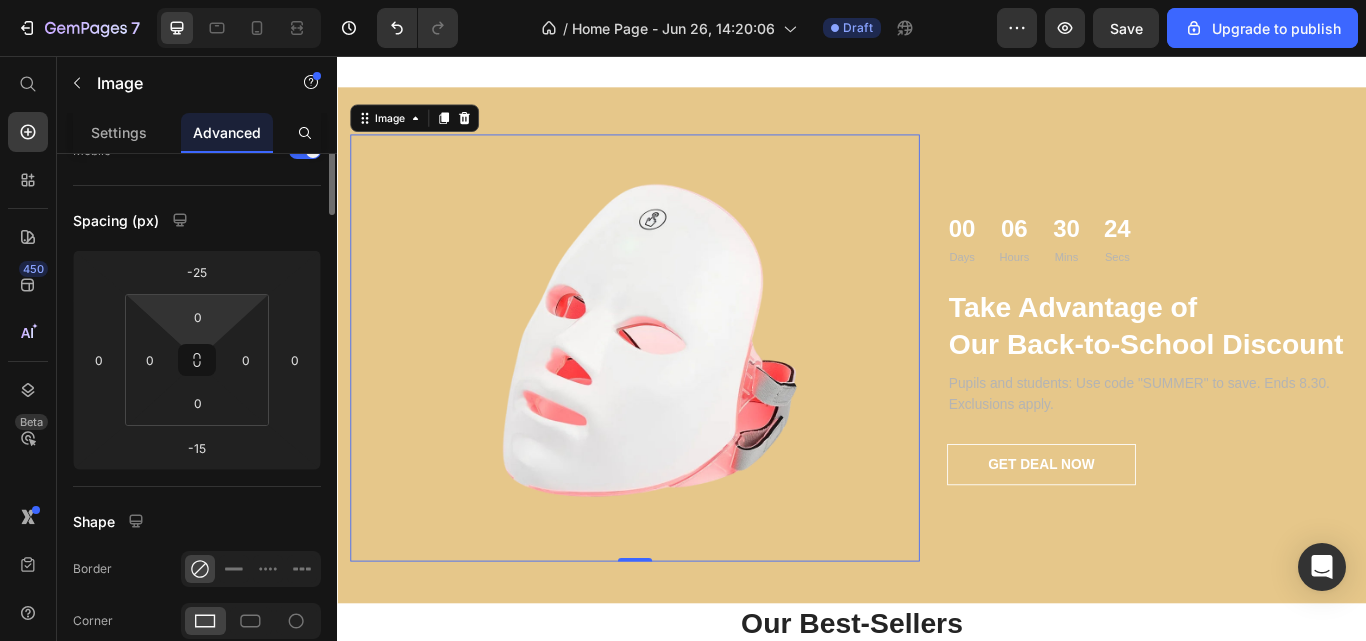 scroll, scrollTop: 0, scrollLeft: 0, axis: both 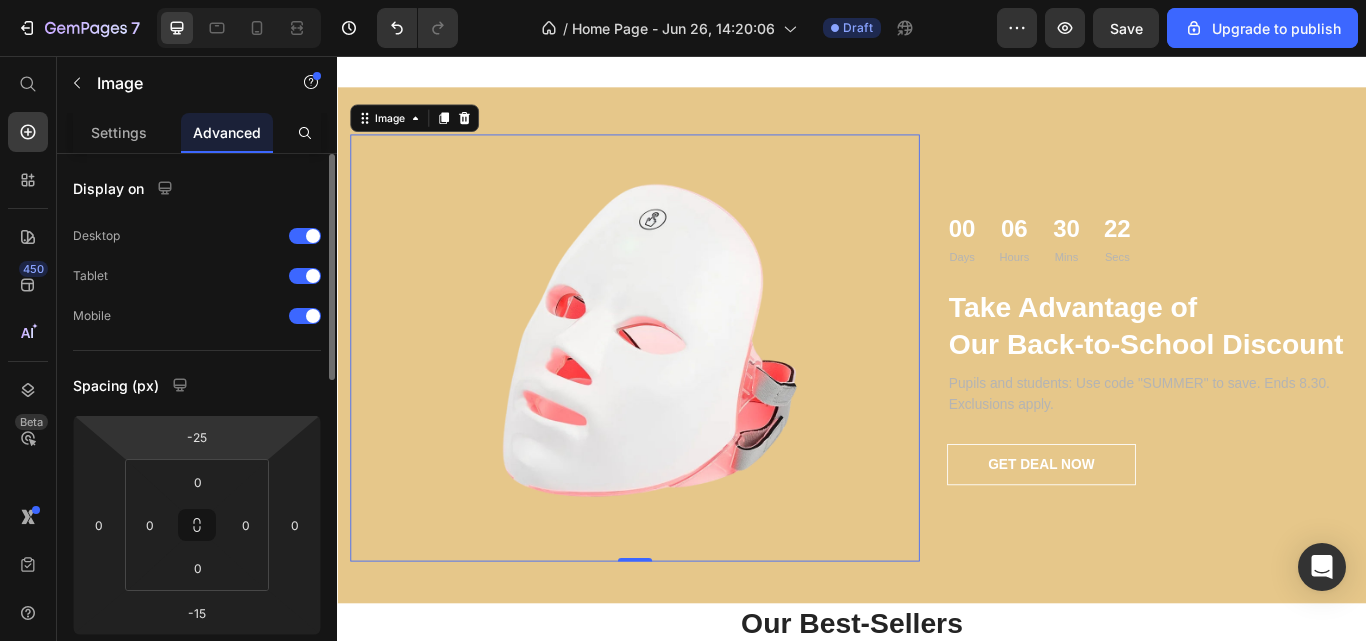 click on "Settings" at bounding box center (119, 132) 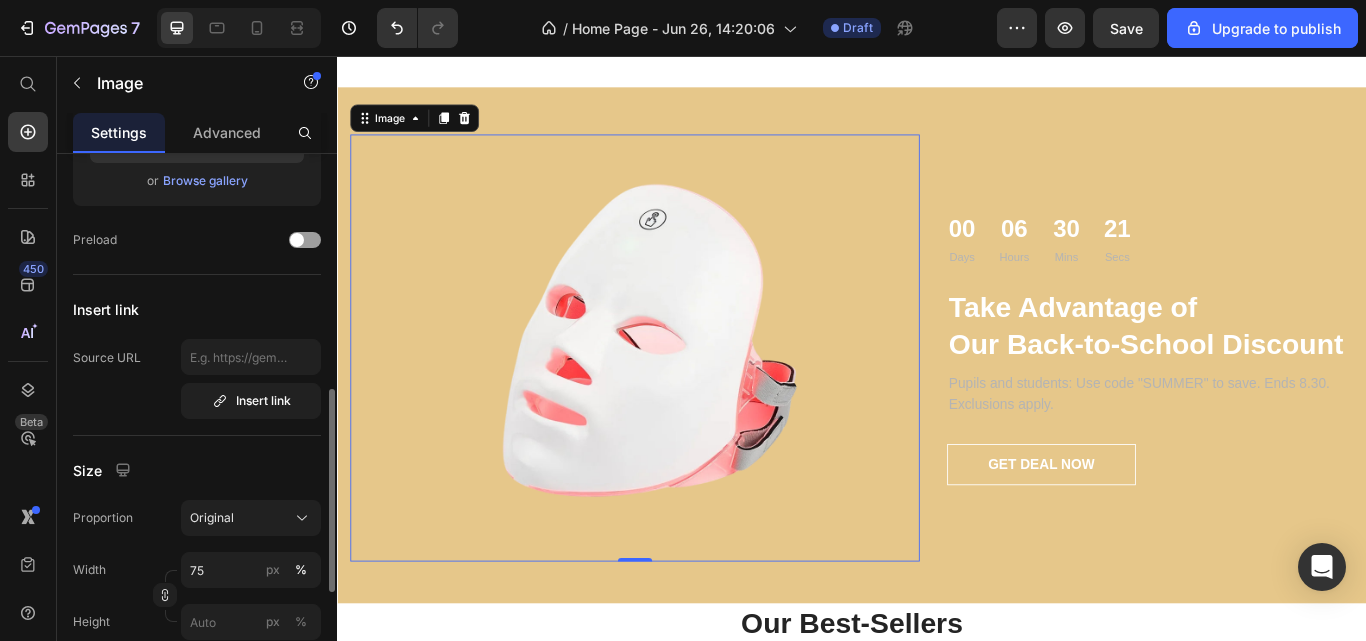 scroll, scrollTop: 373, scrollLeft: 0, axis: vertical 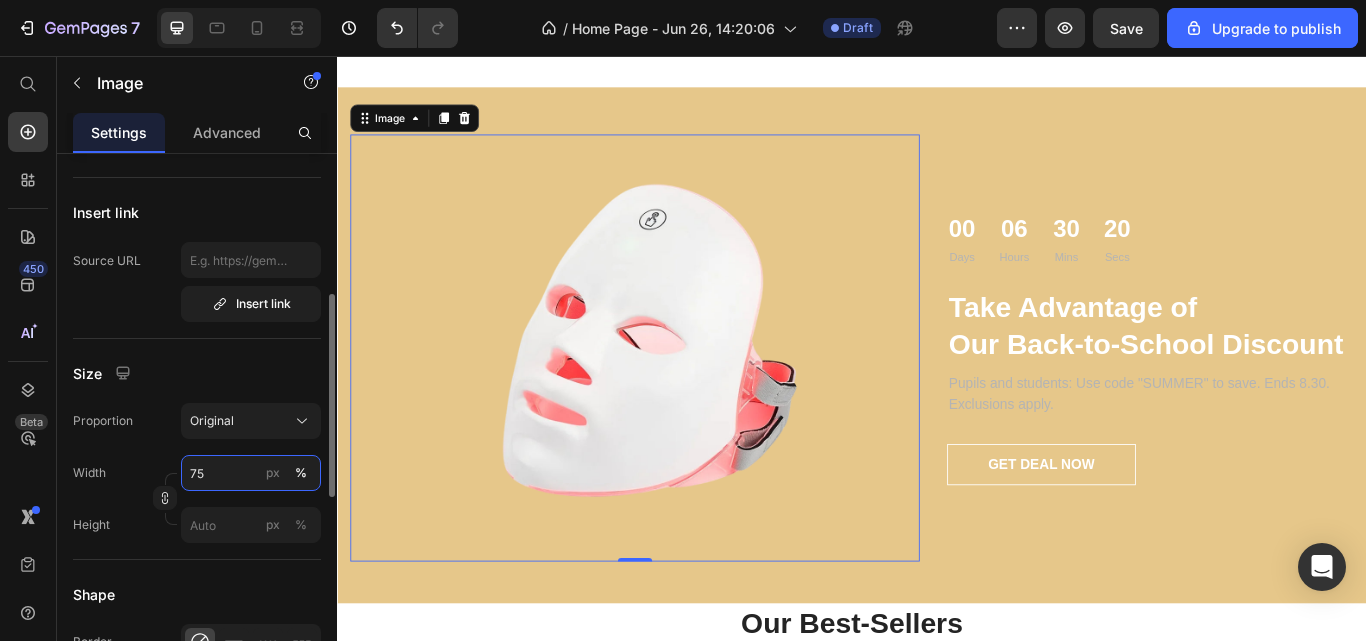 click on "75" at bounding box center [251, 473] 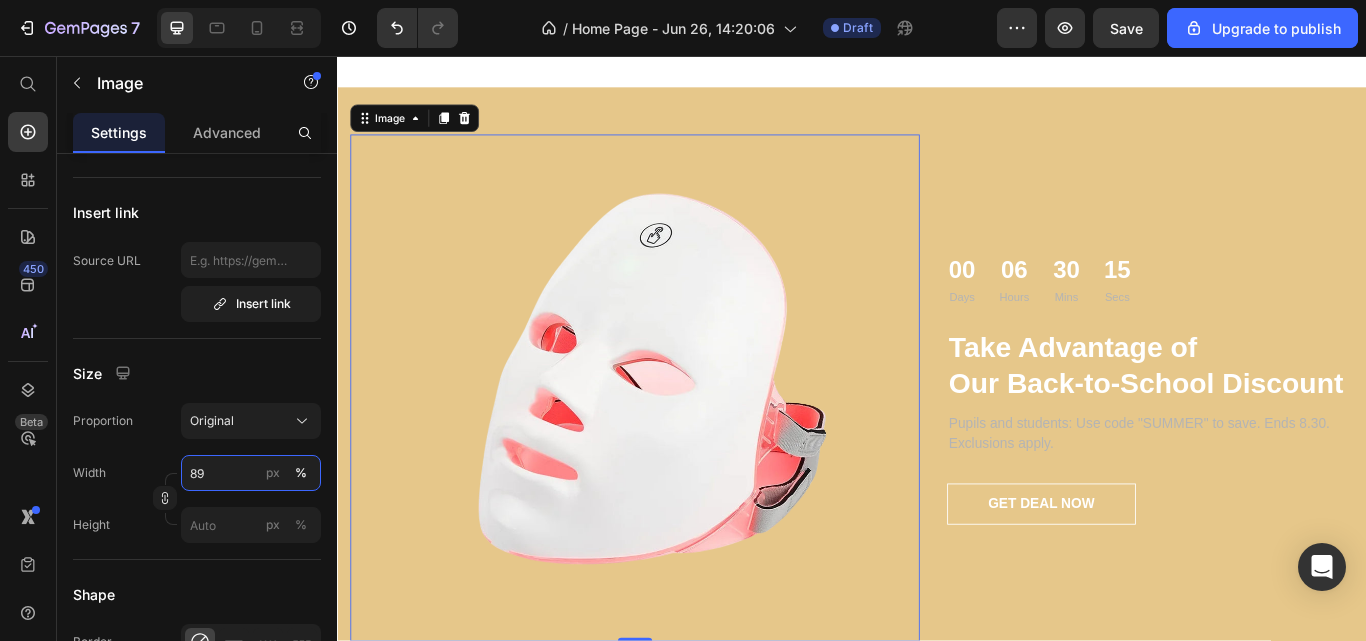 type on "90" 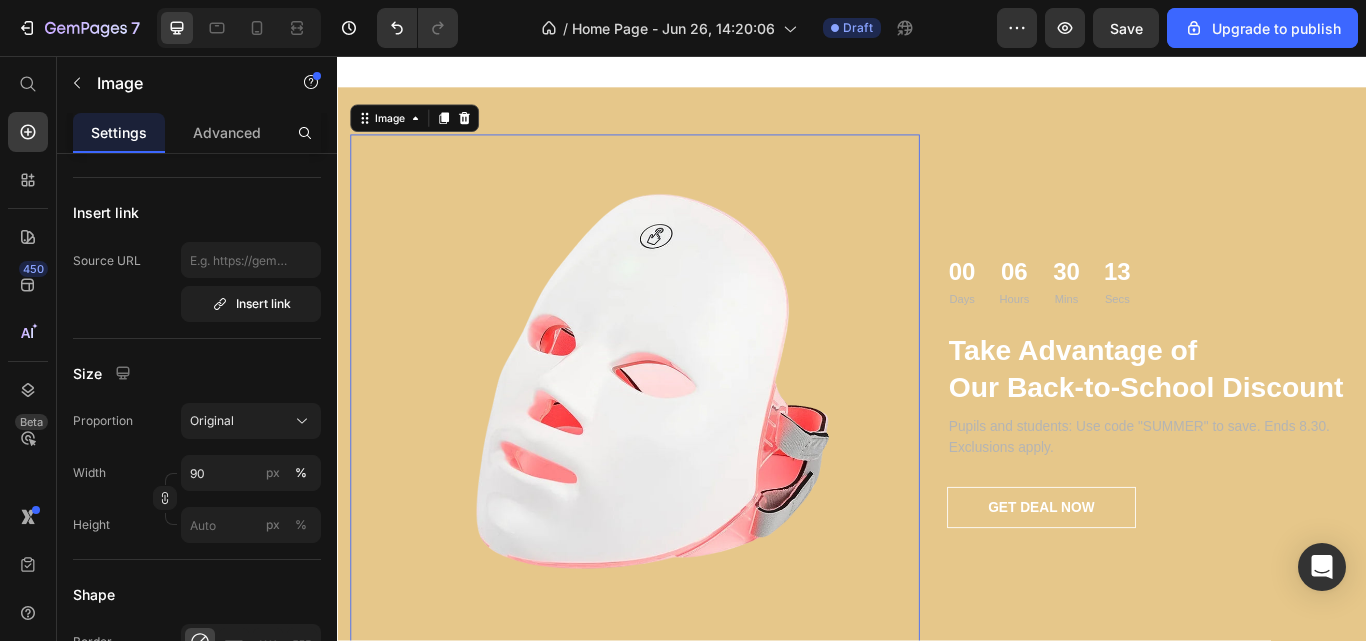 click on "Advanced" 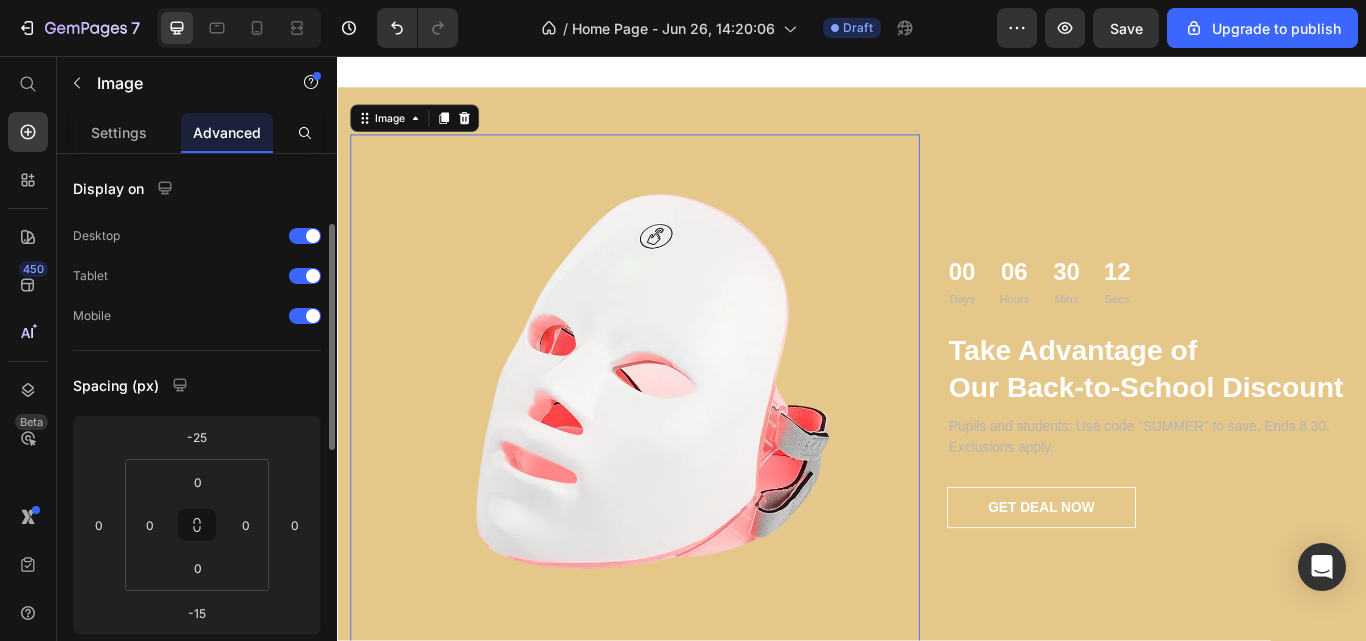 scroll, scrollTop: 51, scrollLeft: 0, axis: vertical 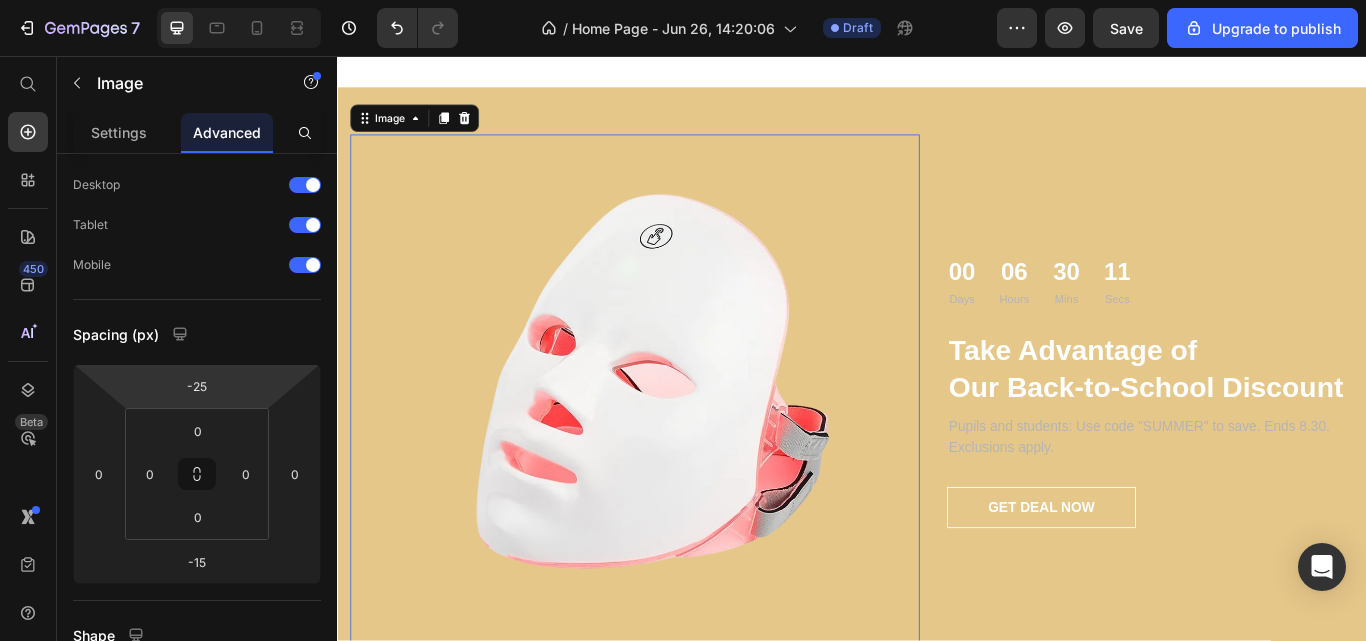 click on "-25" at bounding box center [197, 386] 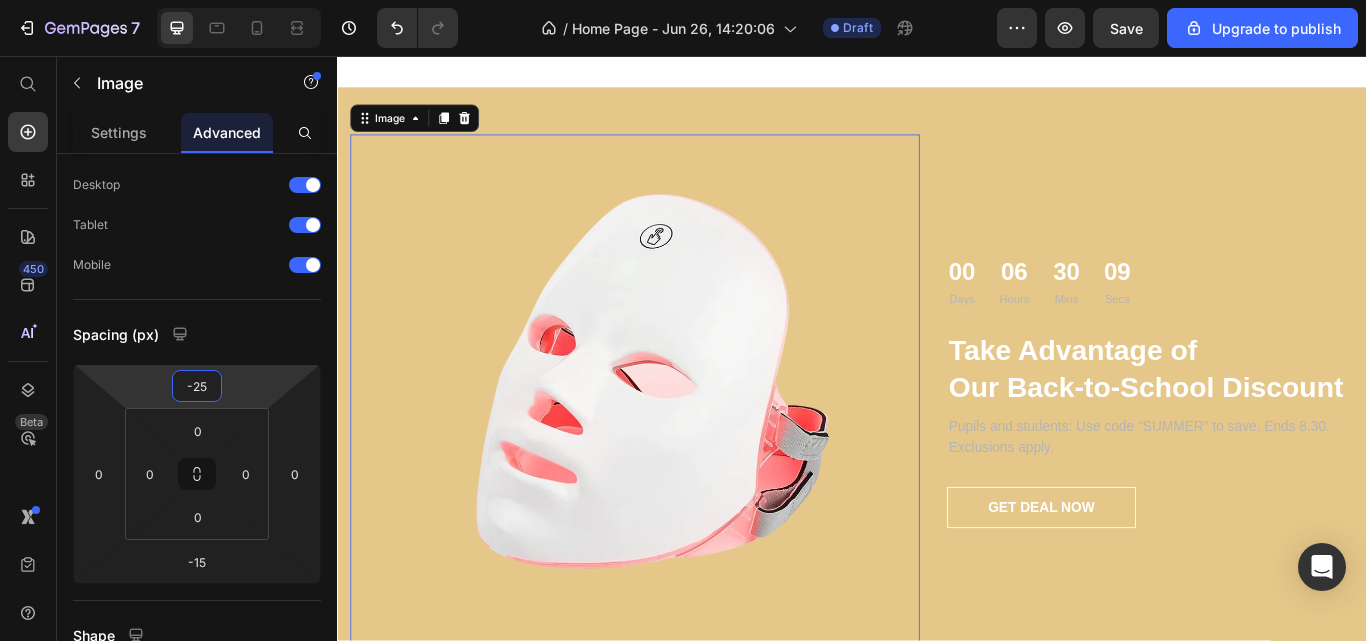 click on "-25" at bounding box center [197, 386] 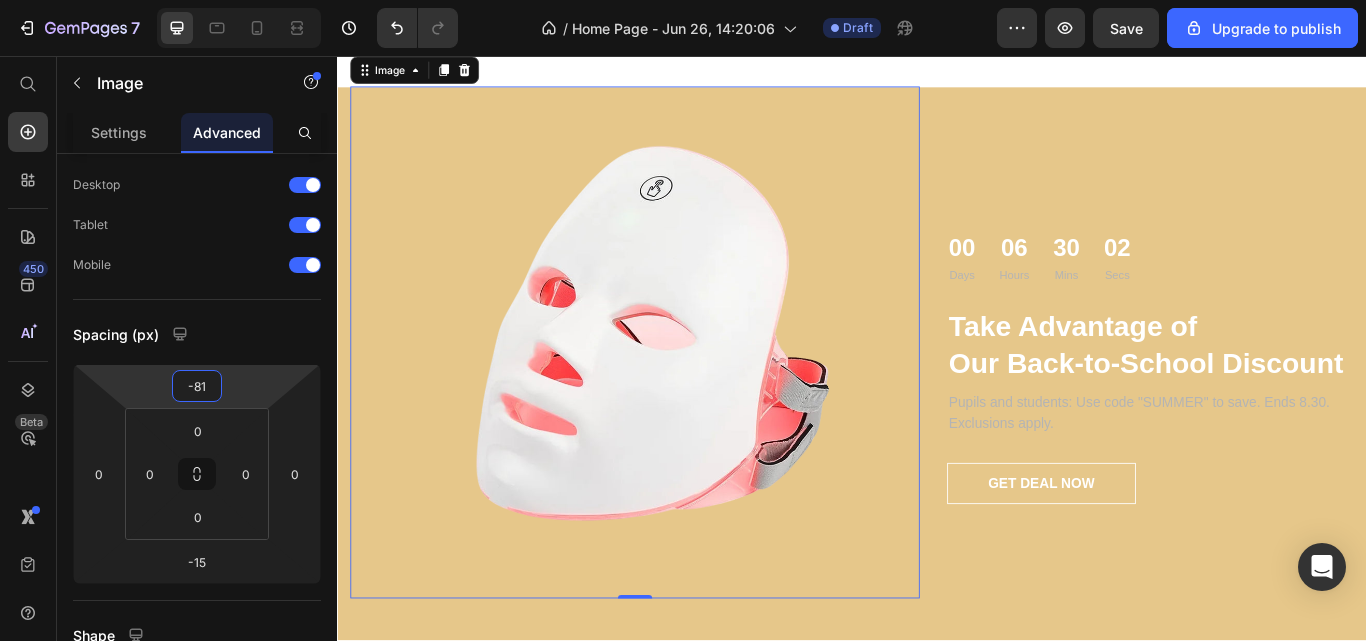 type on "-80" 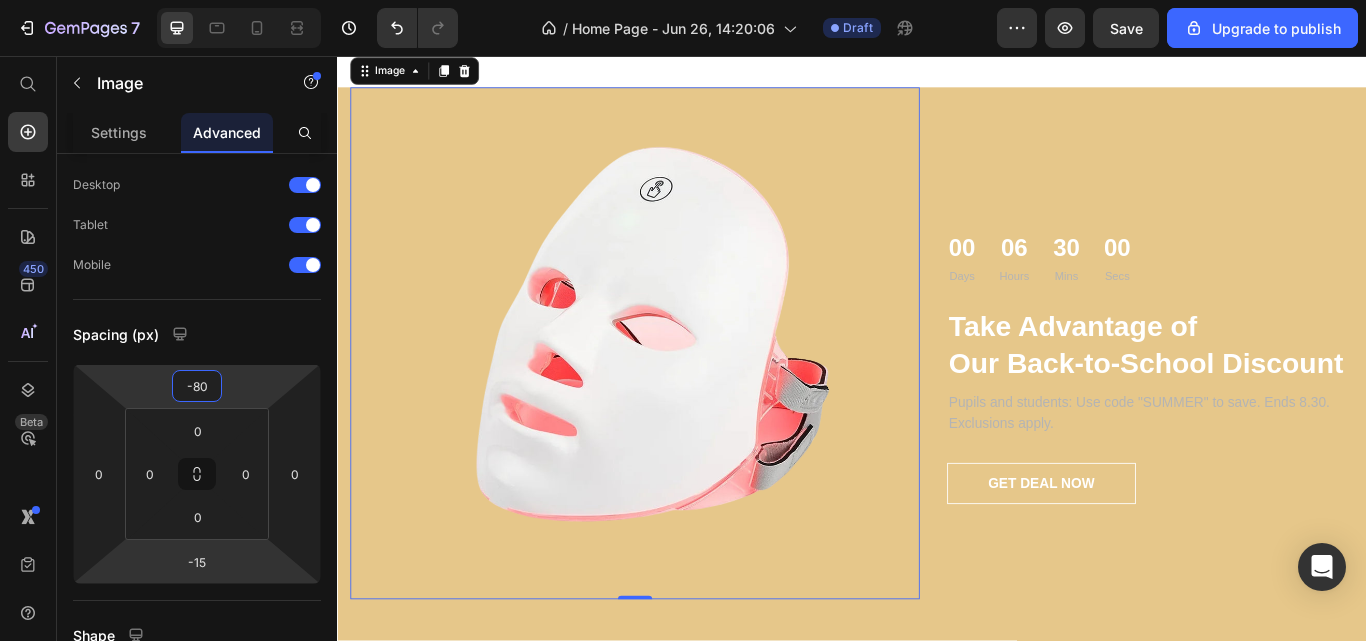 click on "-15" at bounding box center (197, 562) 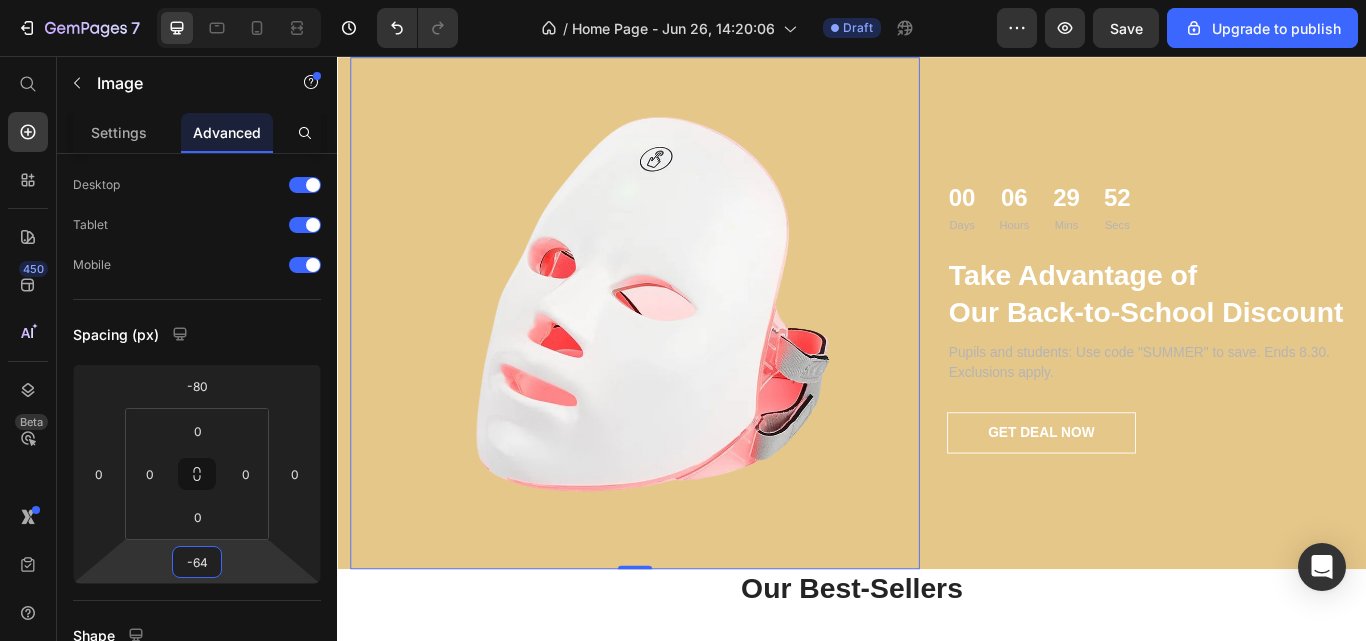 scroll, scrollTop: 2925, scrollLeft: 0, axis: vertical 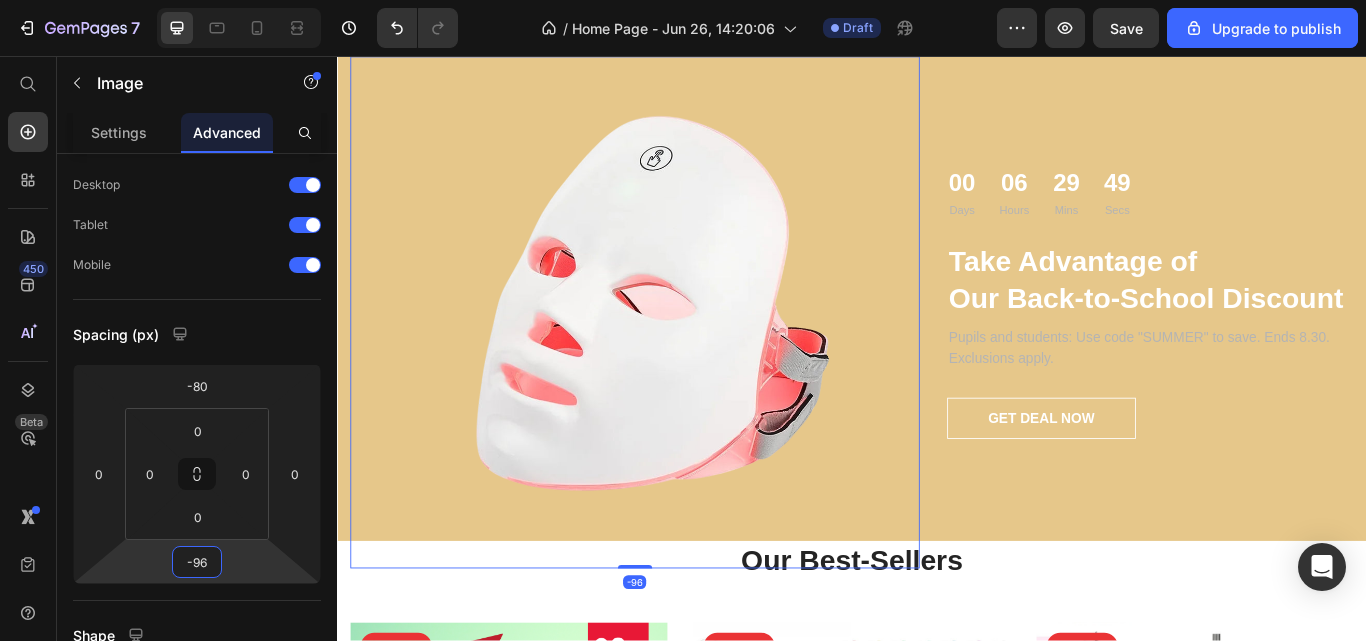 type on "-95" 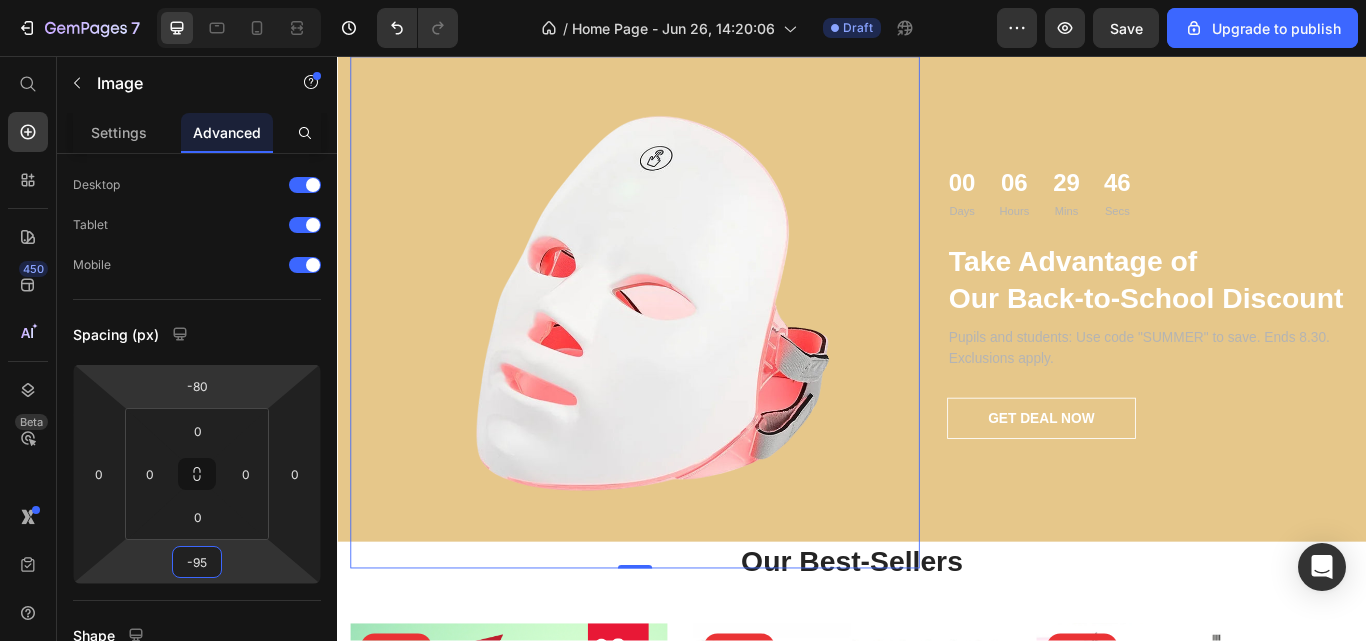 click on "-80" at bounding box center [197, 386] 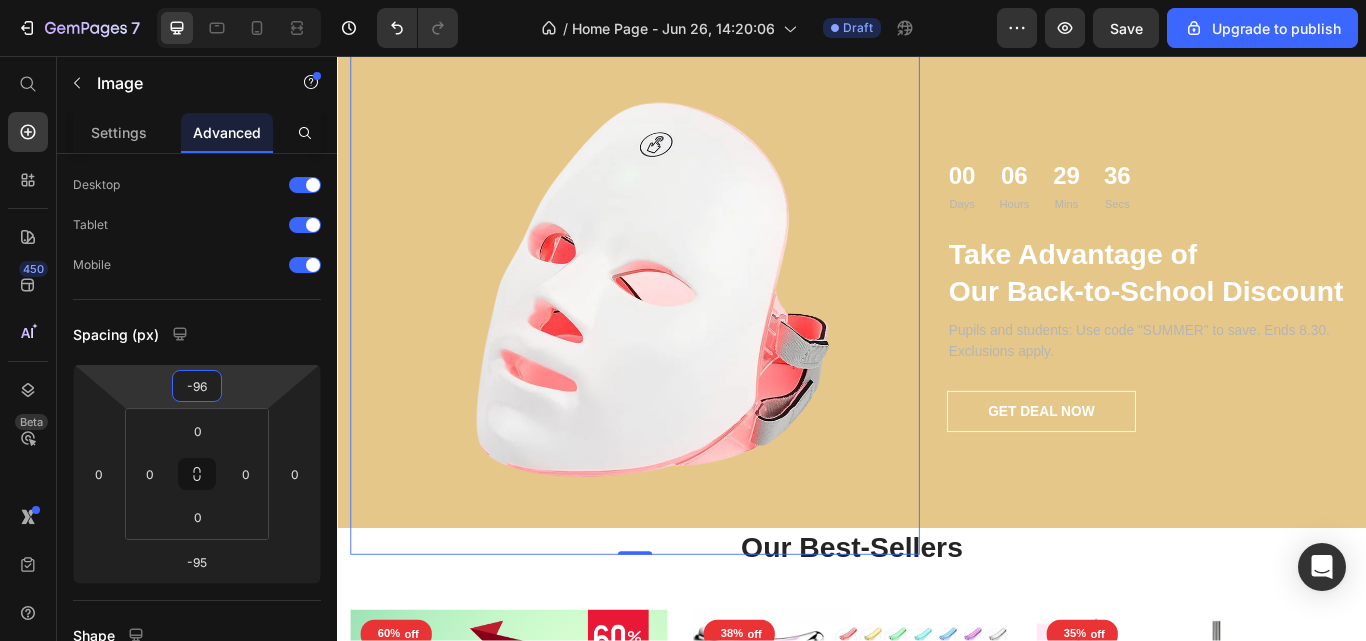 type on "-95" 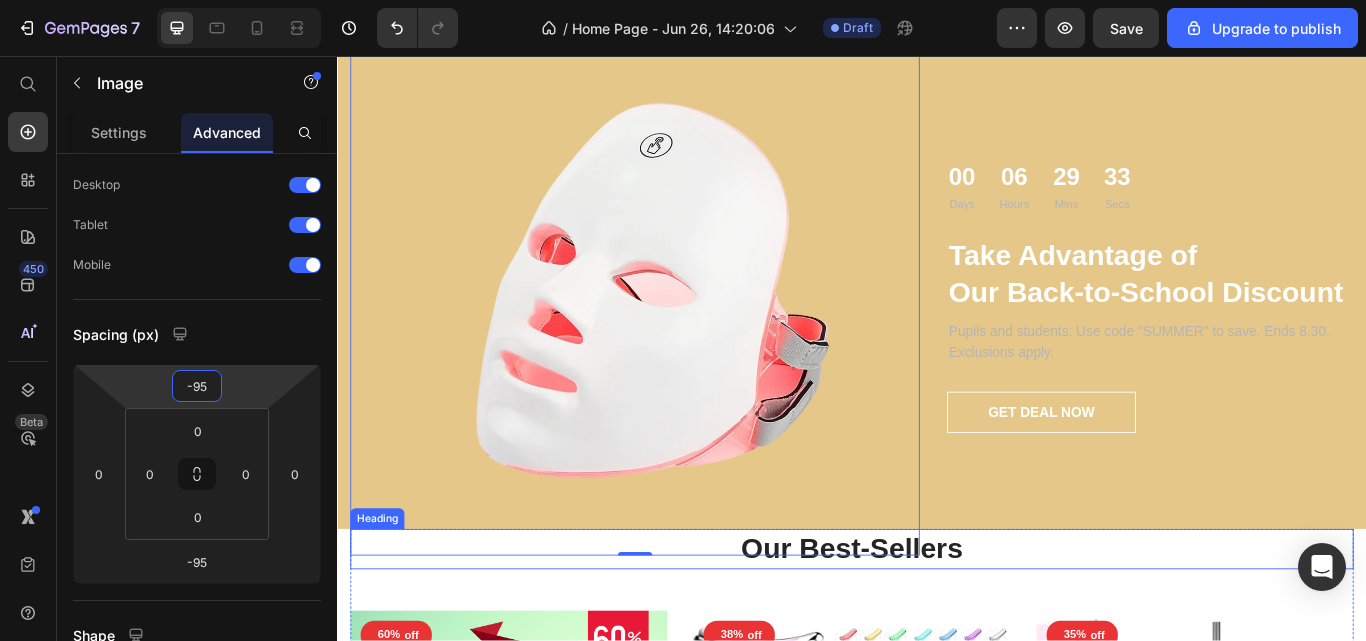 click on "Our Best-Sellers" at bounding box center (937, 631) 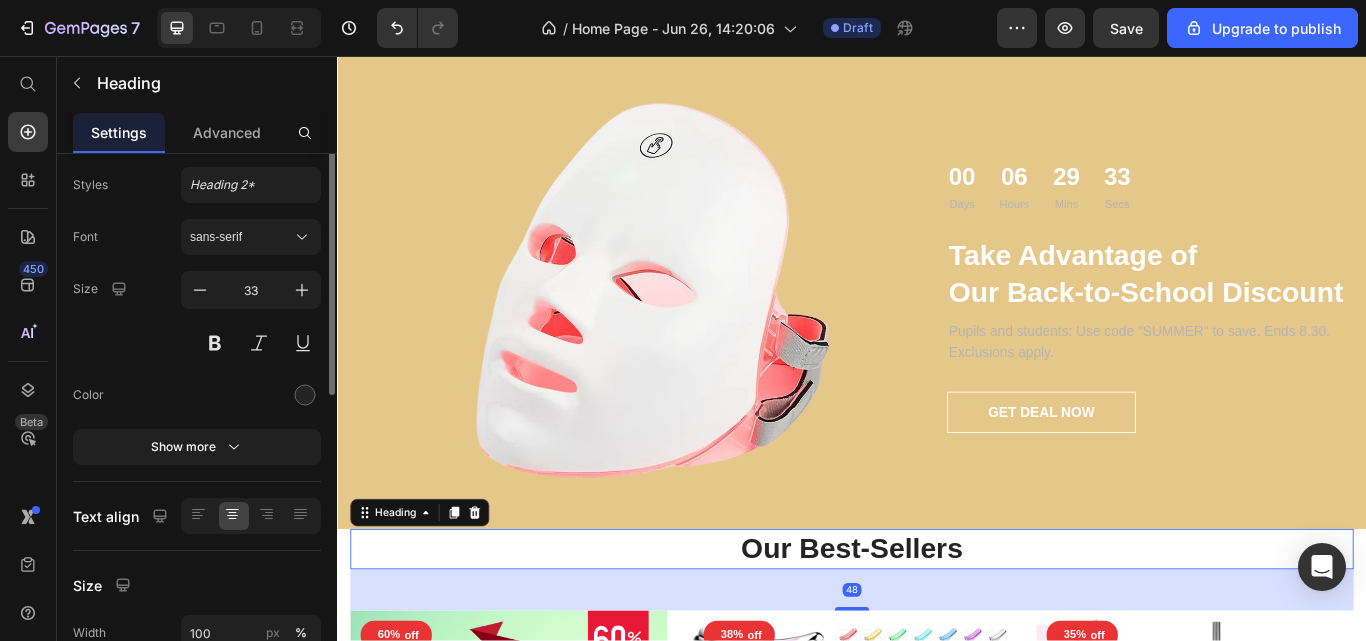 scroll, scrollTop: 0, scrollLeft: 0, axis: both 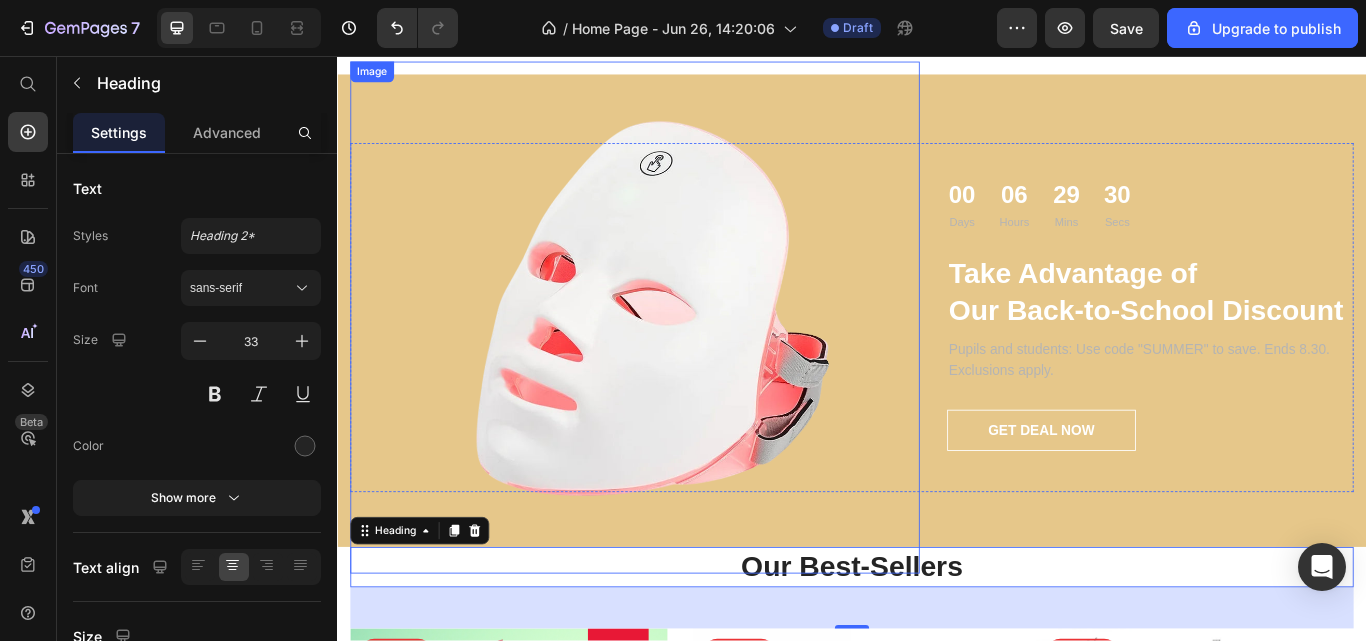 click at bounding box center (684, 361) 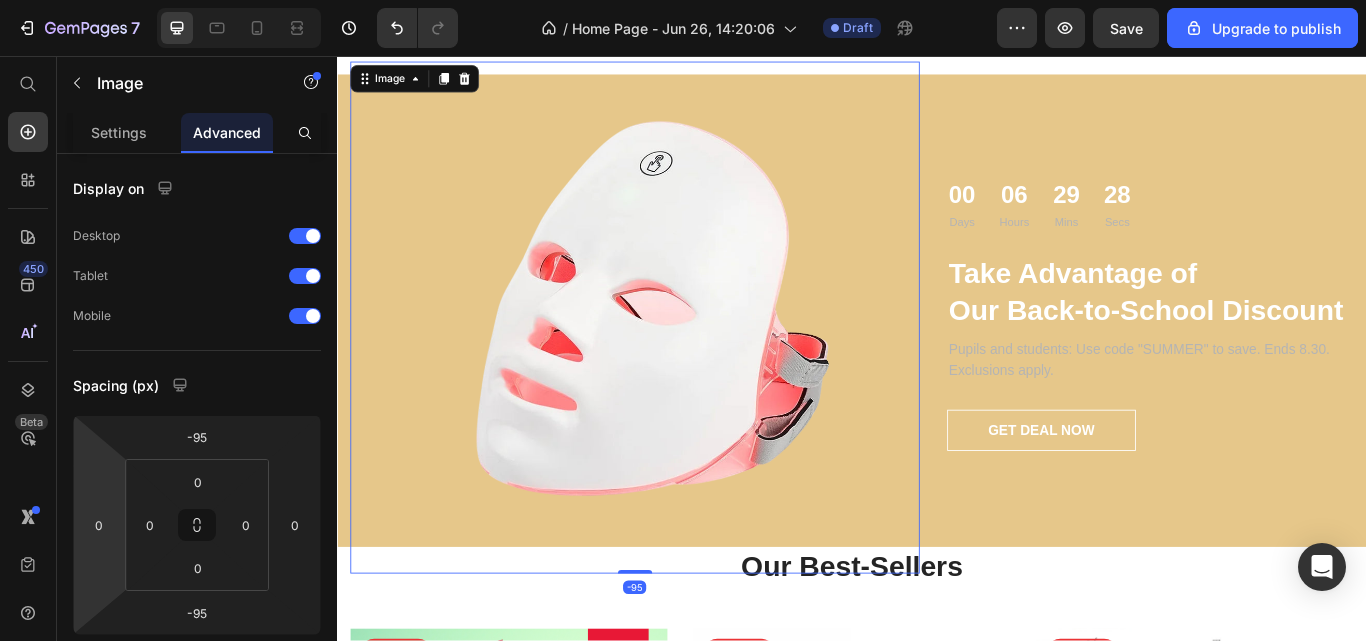 click on "0" at bounding box center [99, 525] 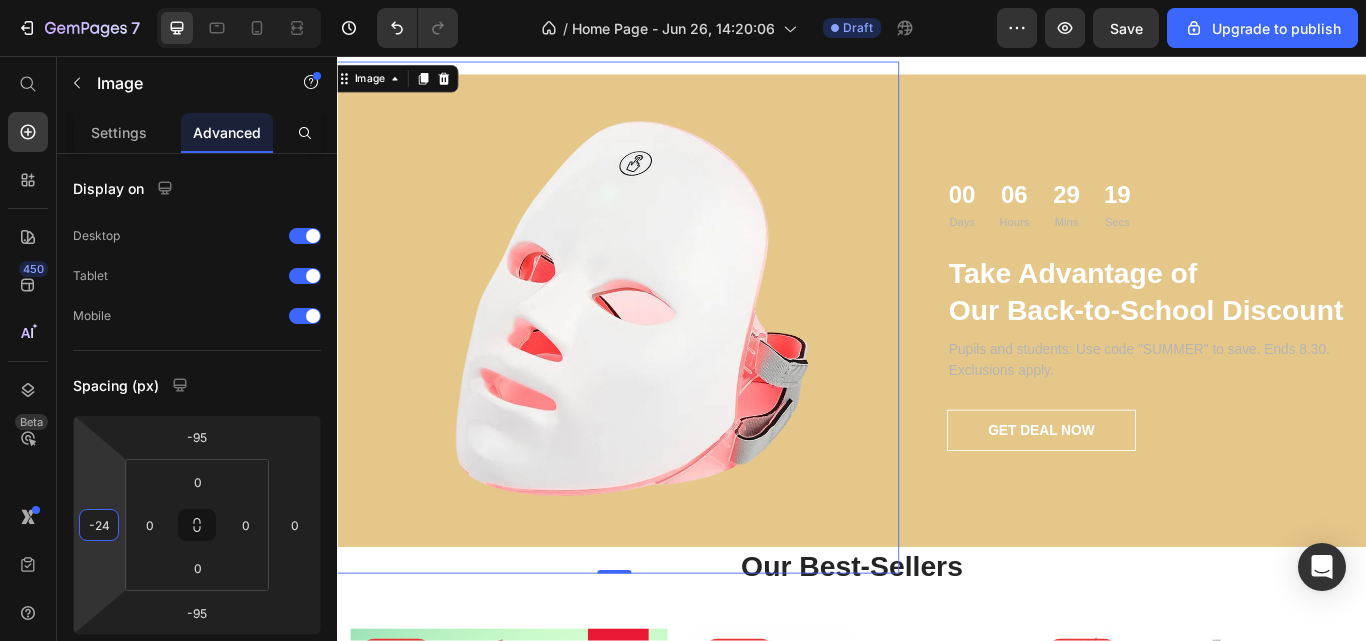 type on "-25" 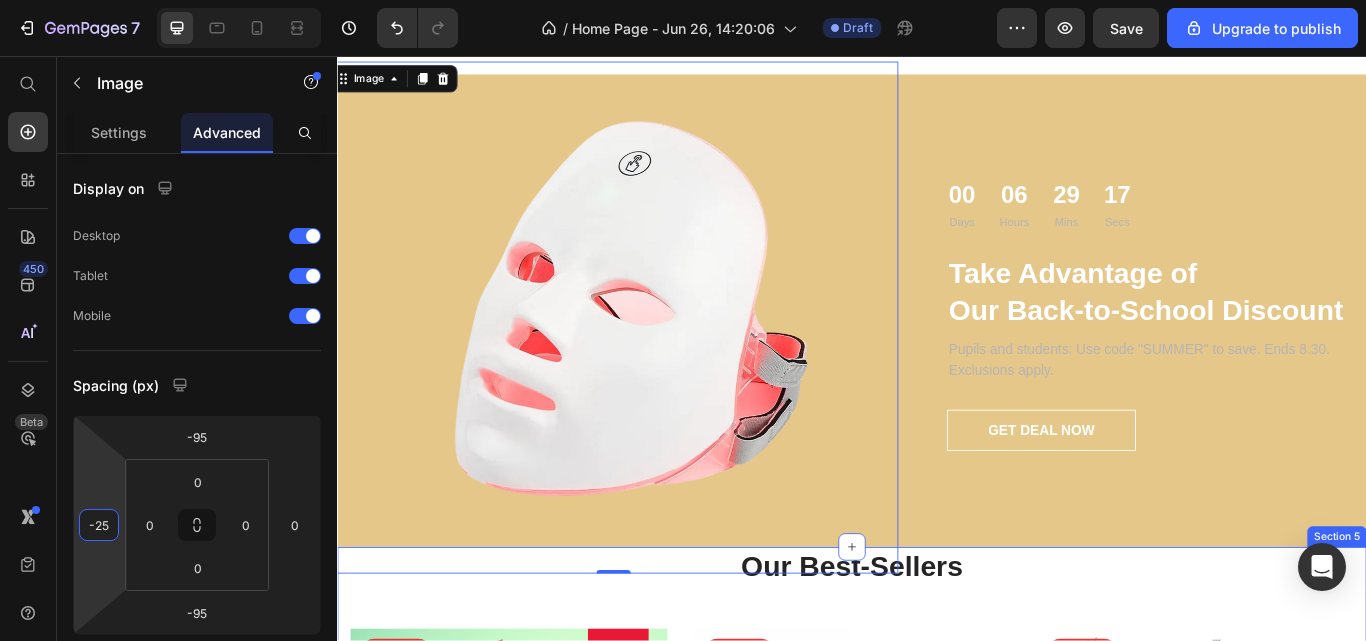 click on "Our Best-Sellers Heading 60% off Product Tag Product Images Row NuraSkyn™ Product Title $119.99 Product Price $299.97 Product Price Row
Add to cart Add to Cart Row 38% off Product Tag Product Images Row Neck & Facial Toning Device Product Title $89.99 Product Price $144.99 Product Price Row
Add to cart Add to Cart Row 35% off Product Tag Product Images Row Insulated Tumbler (40oz) Product Title $44.99 Product Price $68.99 Product Price Row
Add to cart Add to Cart Row Product List Row Section 5" at bounding box center [937, 961] 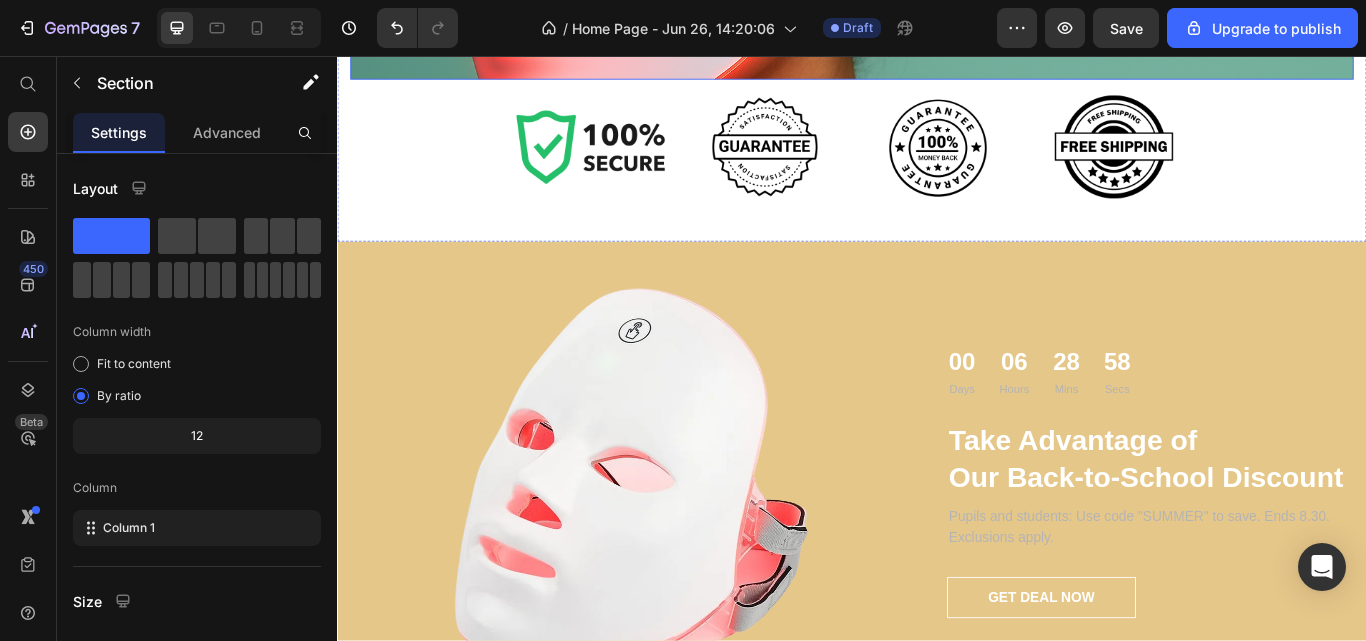 scroll, scrollTop: 2793, scrollLeft: 0, axis: vertical 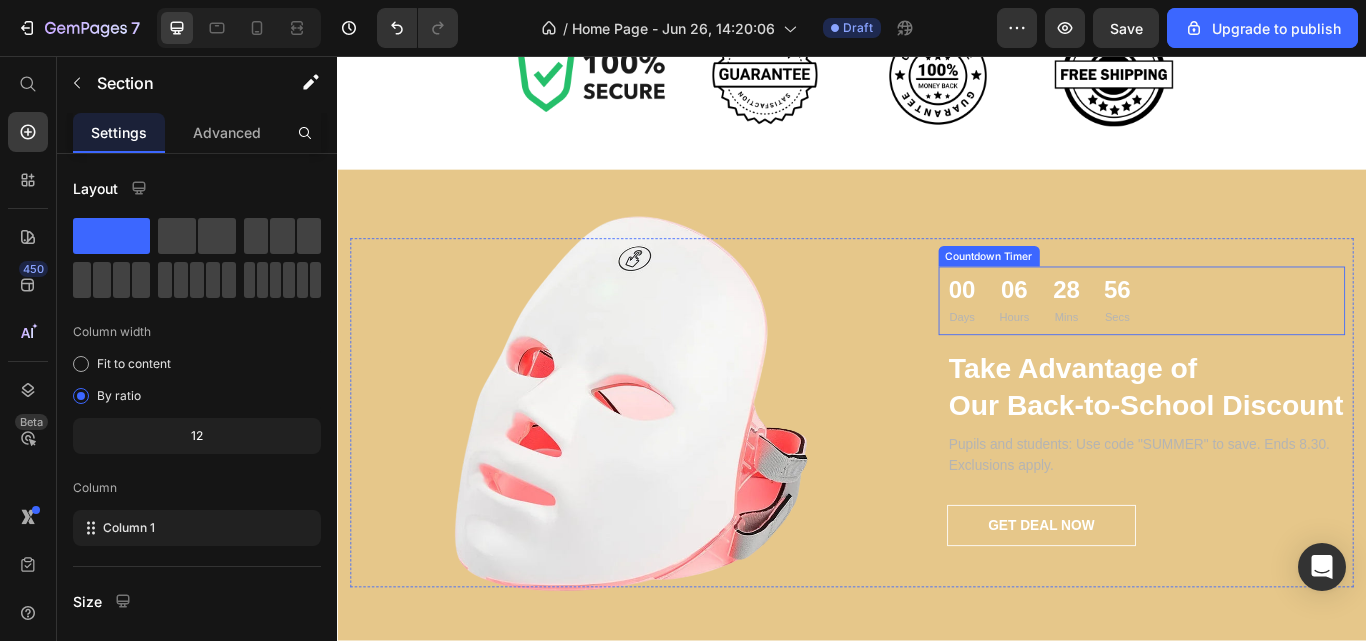 click on "06 Hours" at bounding box center [1126, 342] 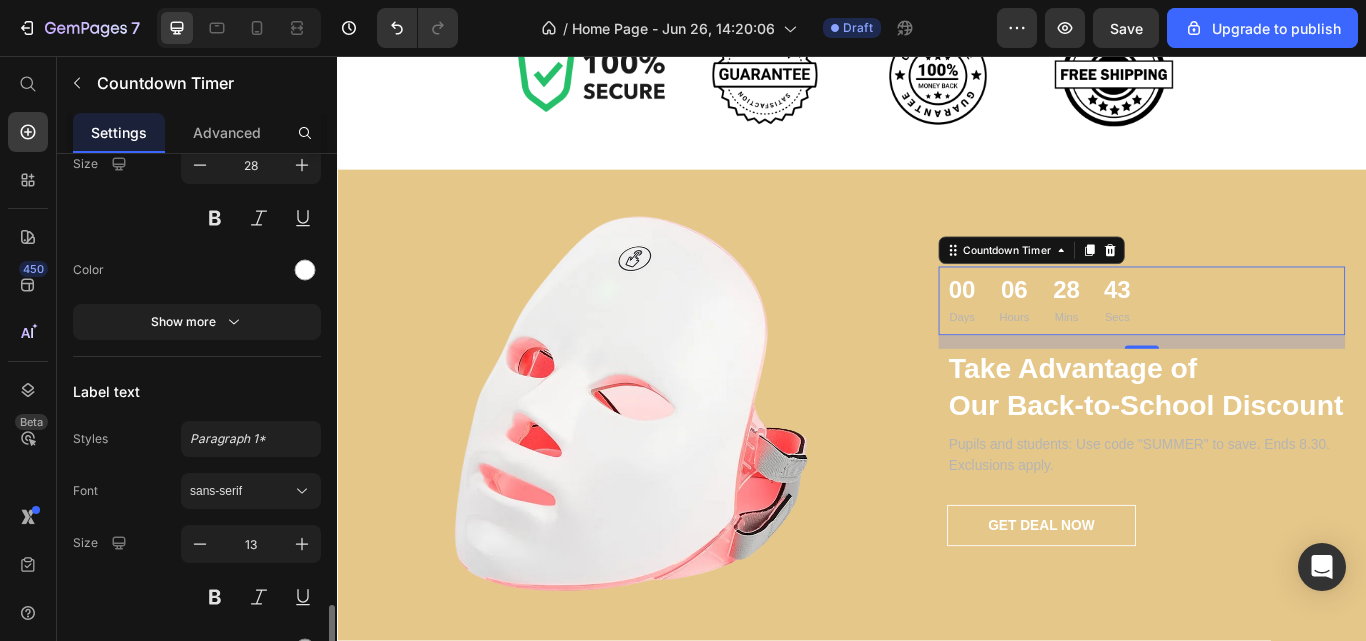 scroll, scrollTop: 1745, scrollLeft: 0, axis: vertical 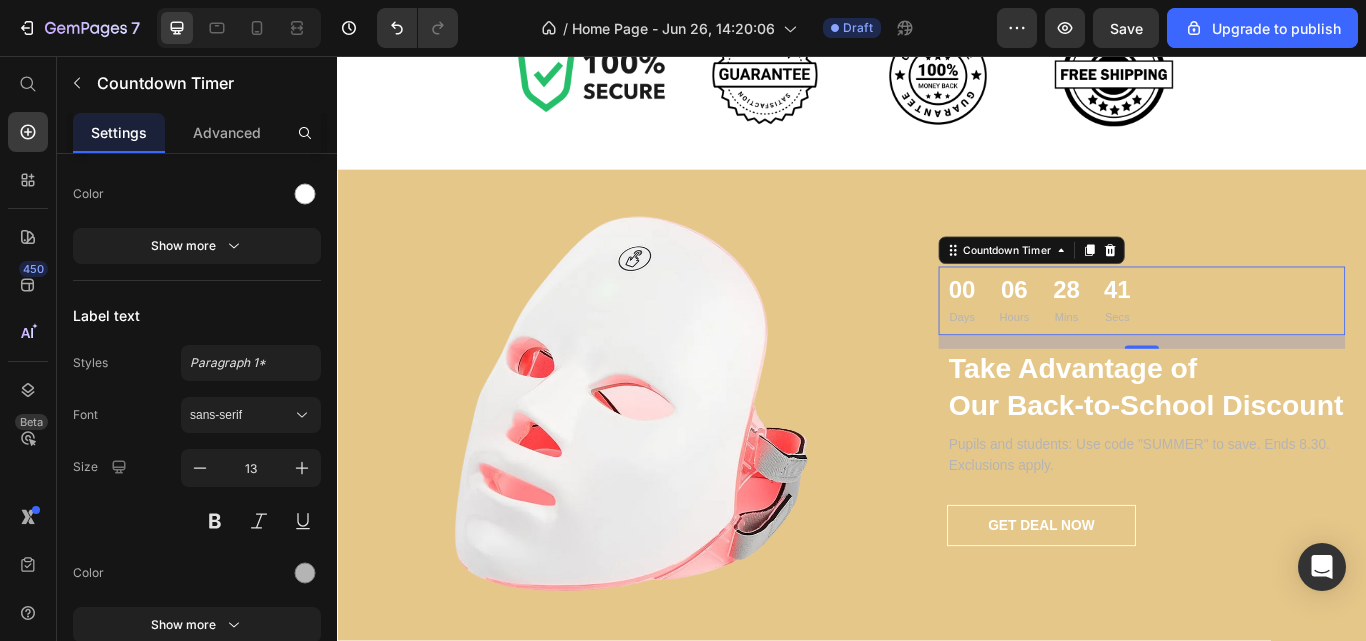 click at bounding box center (305, 573) 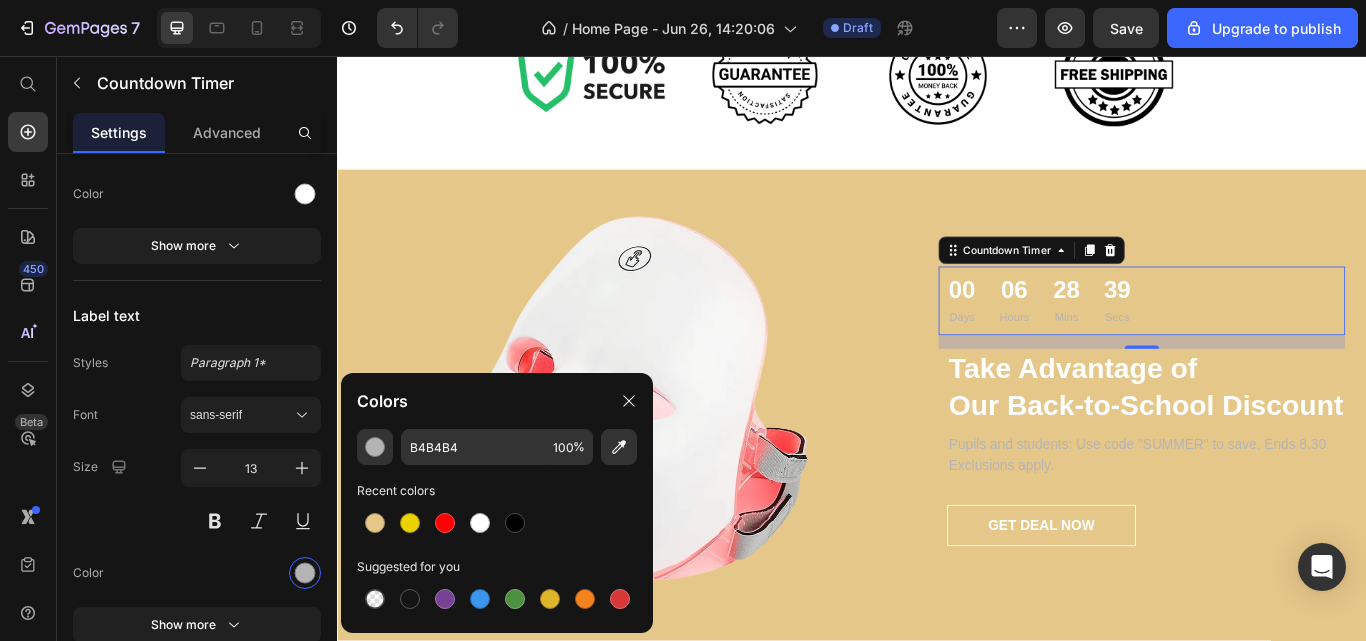 click at bounding box center [515, 523] 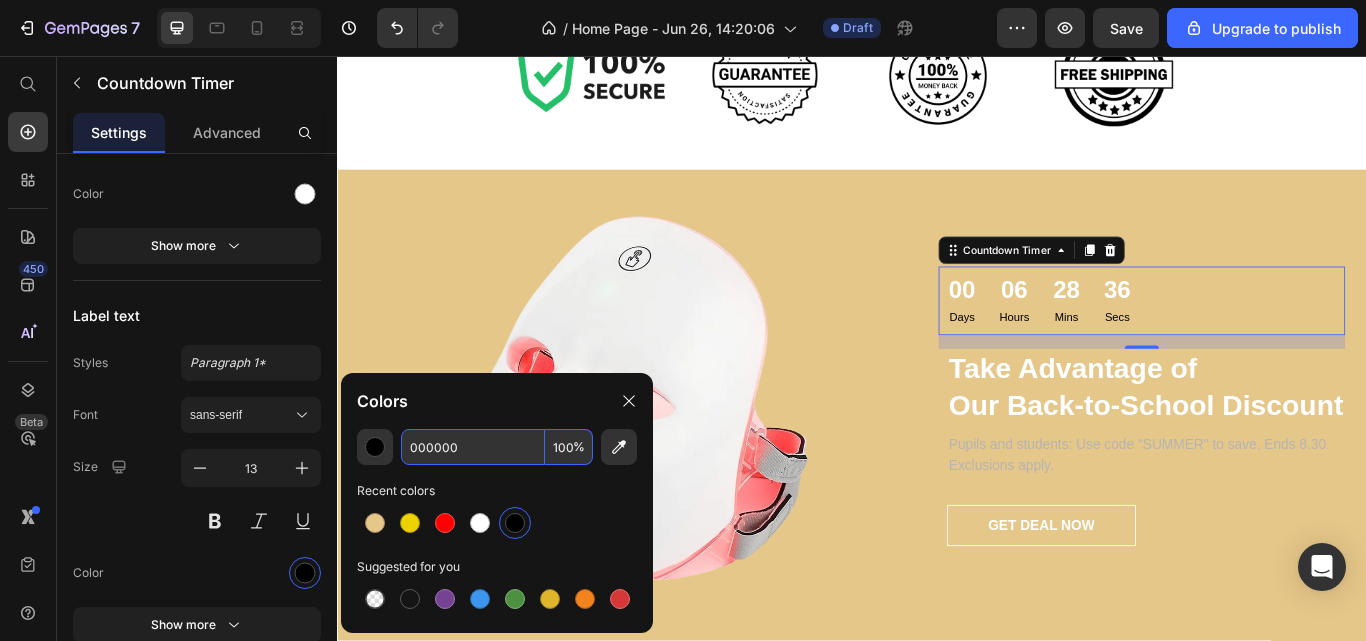 click on "000000" at bounding box center [473, 447] 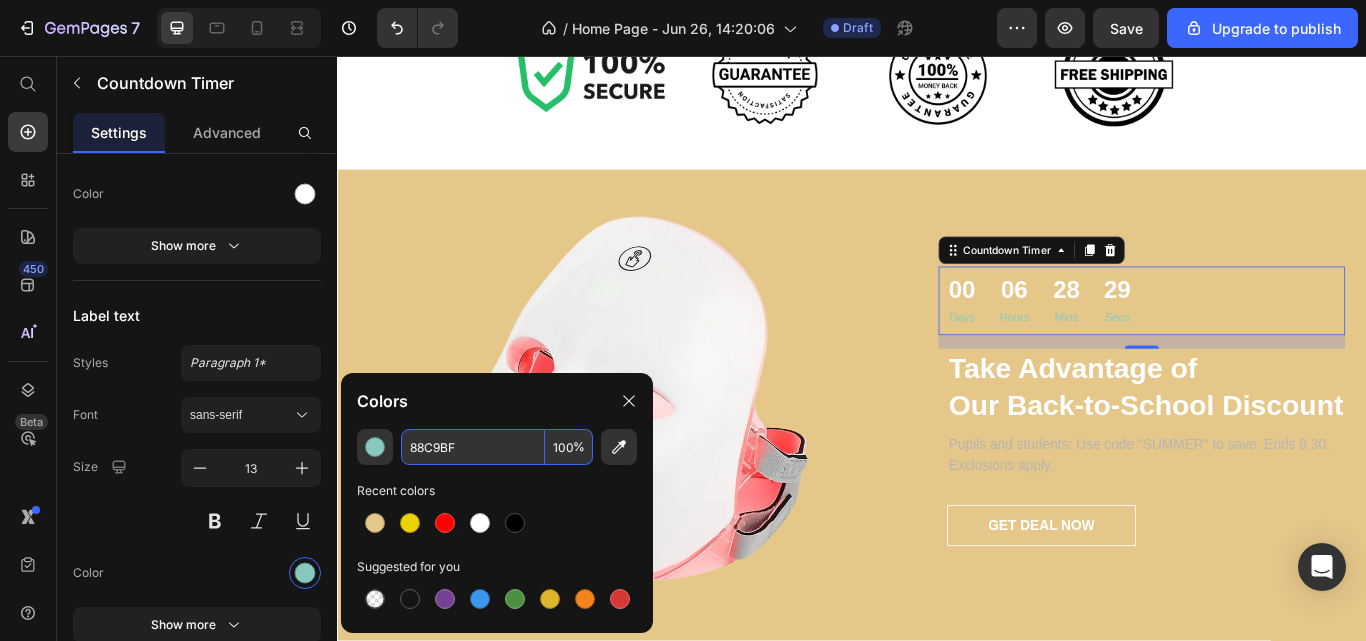 click at bounding box center (515, 523) 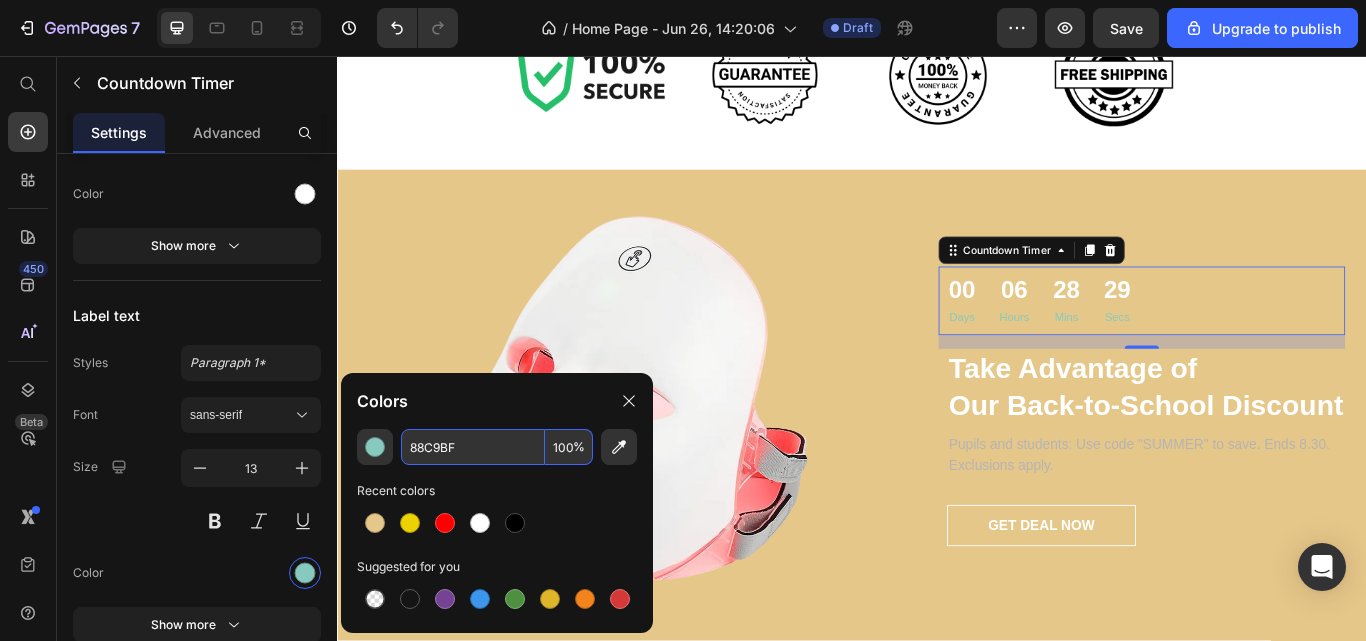 type on "000000" 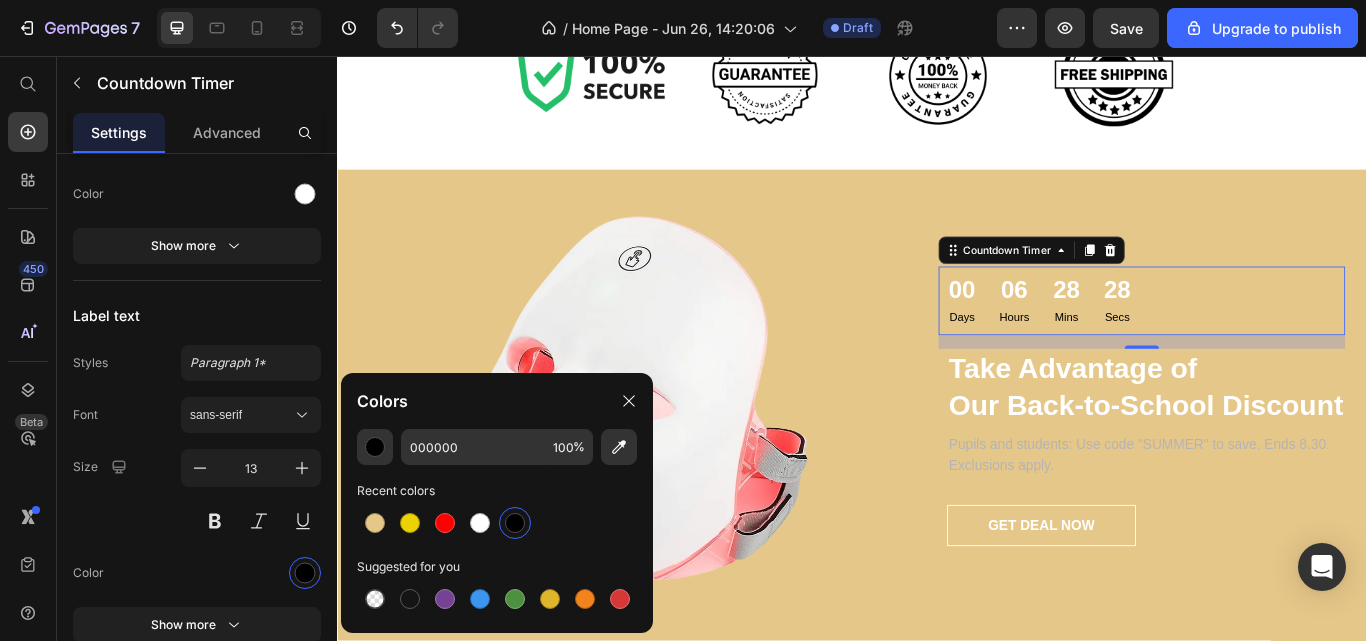 click on "Size 13" at bounding box center [197, 494] 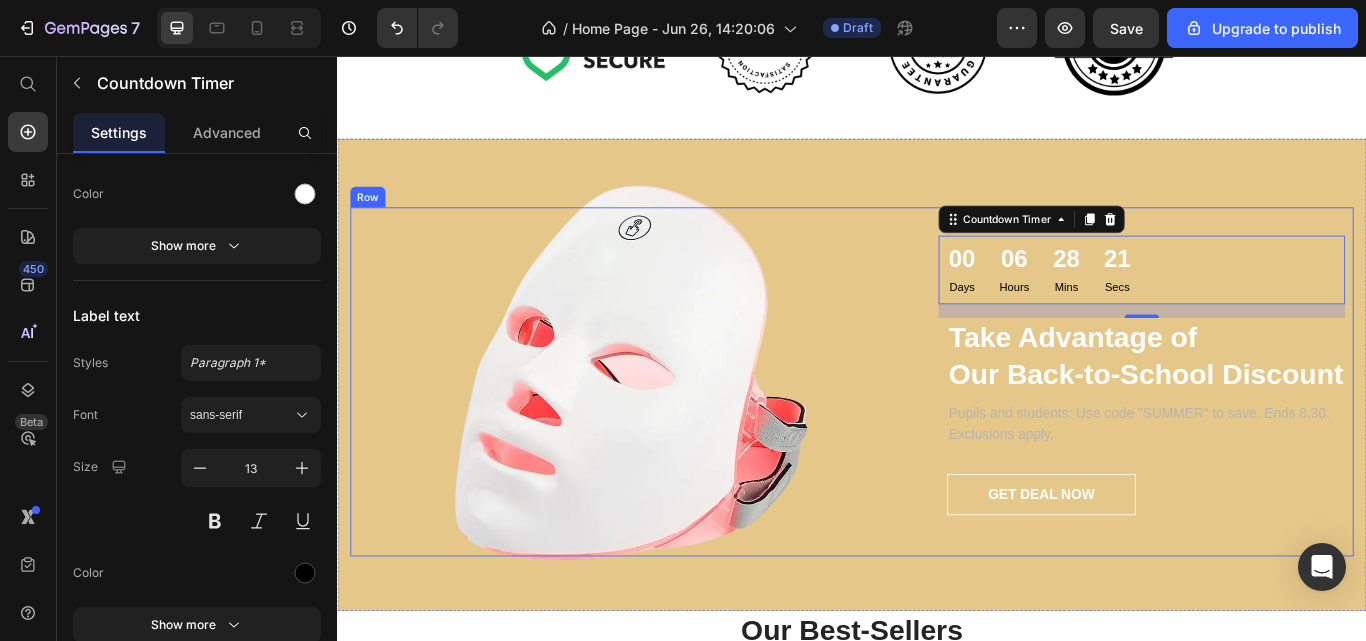 scroll, scrollTop: 2833, scrollLeft: 0, axis: vertical 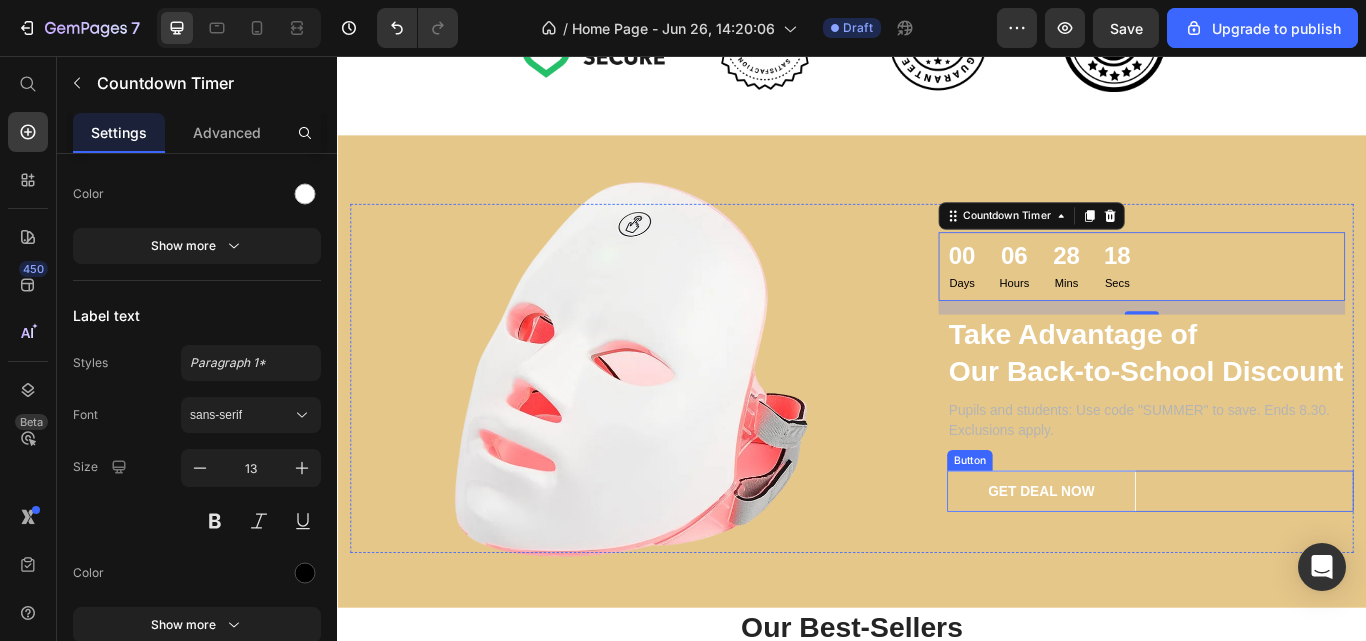 click on "GET DEAL NOW" at bounding box center (1158, 564) 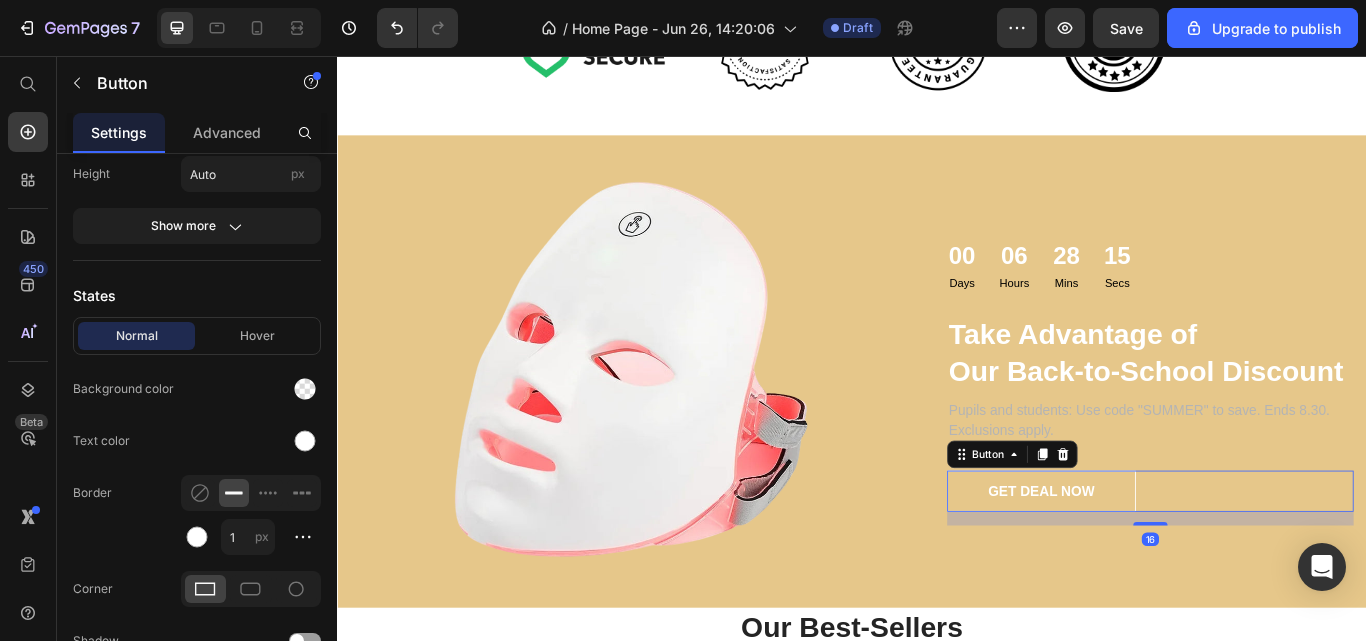 scroll, scrollTop: 663, scrollLeft: 0, axis: vertical 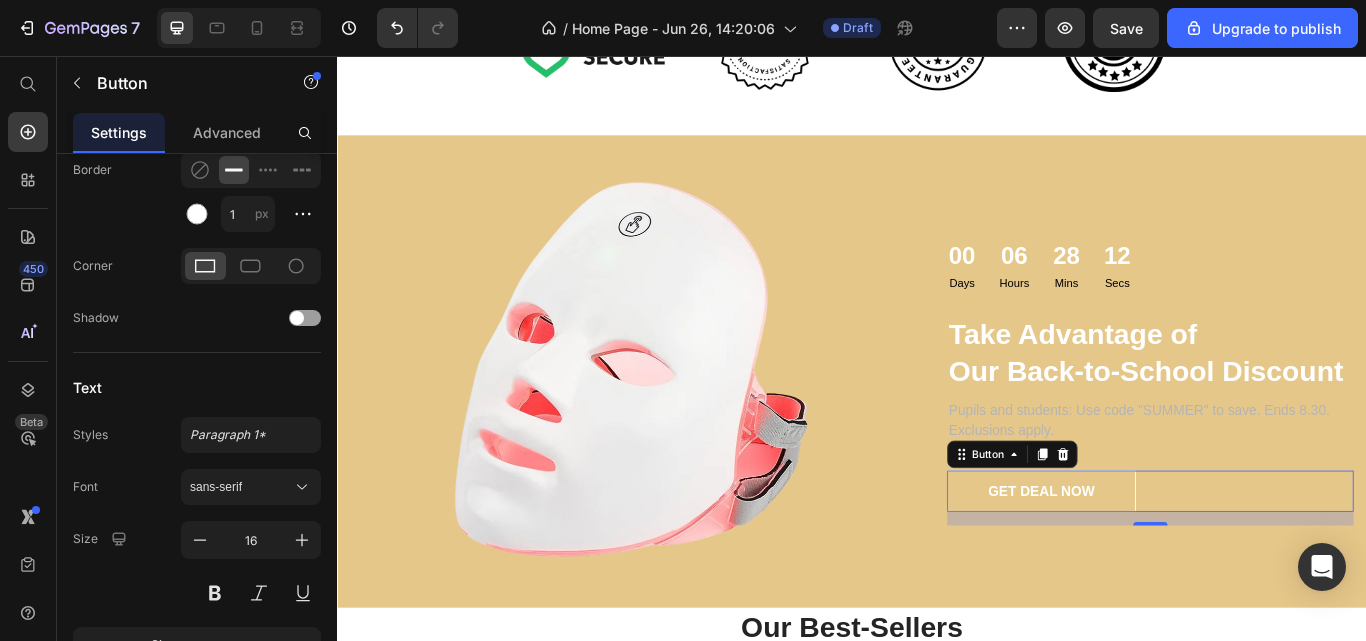 click on "GET DEAL NOW" at bounding box center (1158, 564) 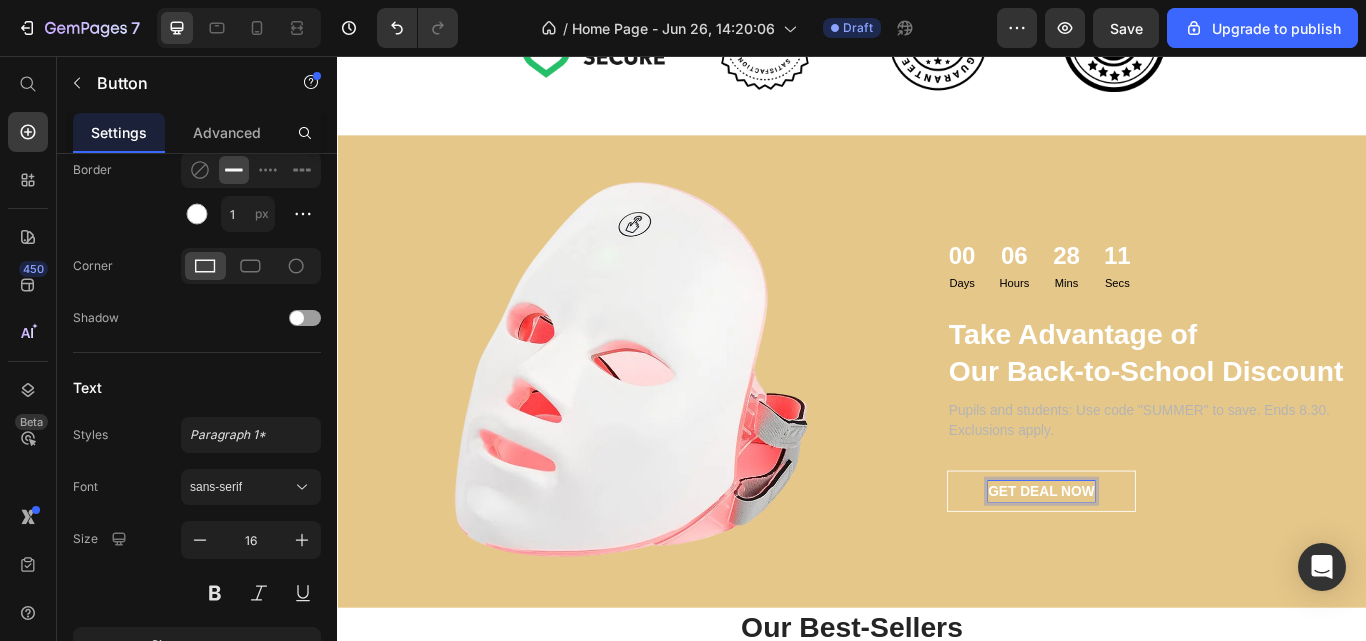 click on "GET DEAL NOW" at bounding box center (1158, 564) 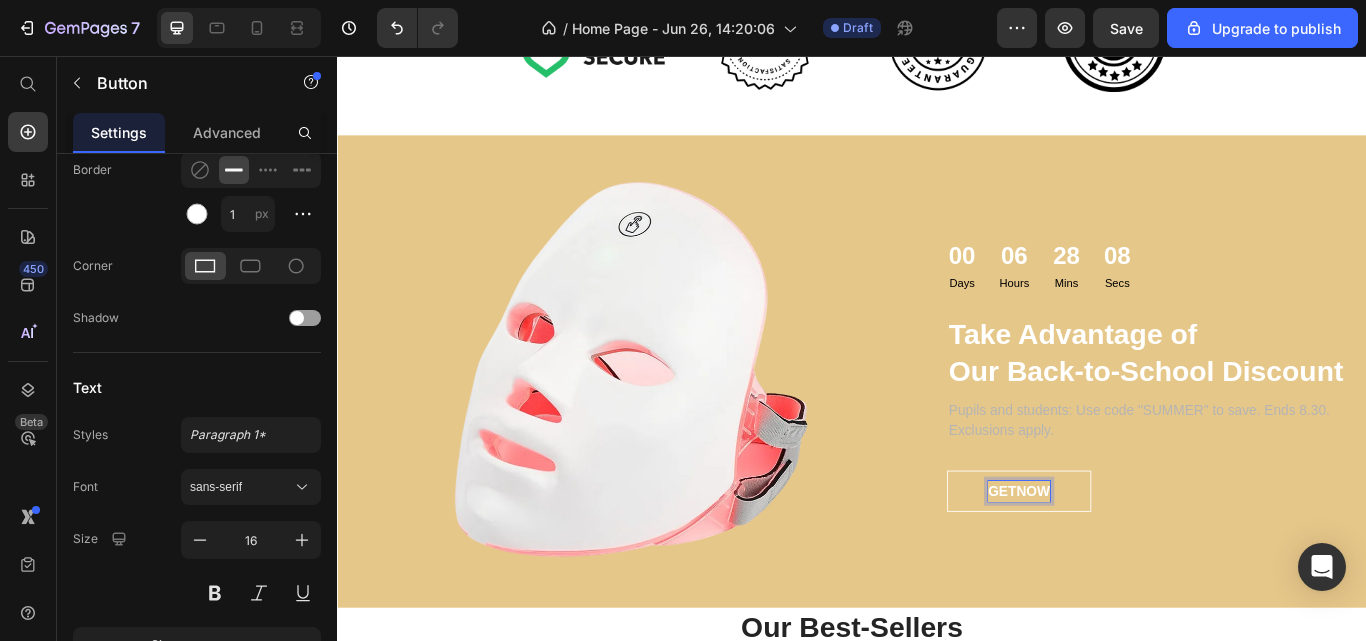 click on "GETNOW" at bounding box center [1132, 564] 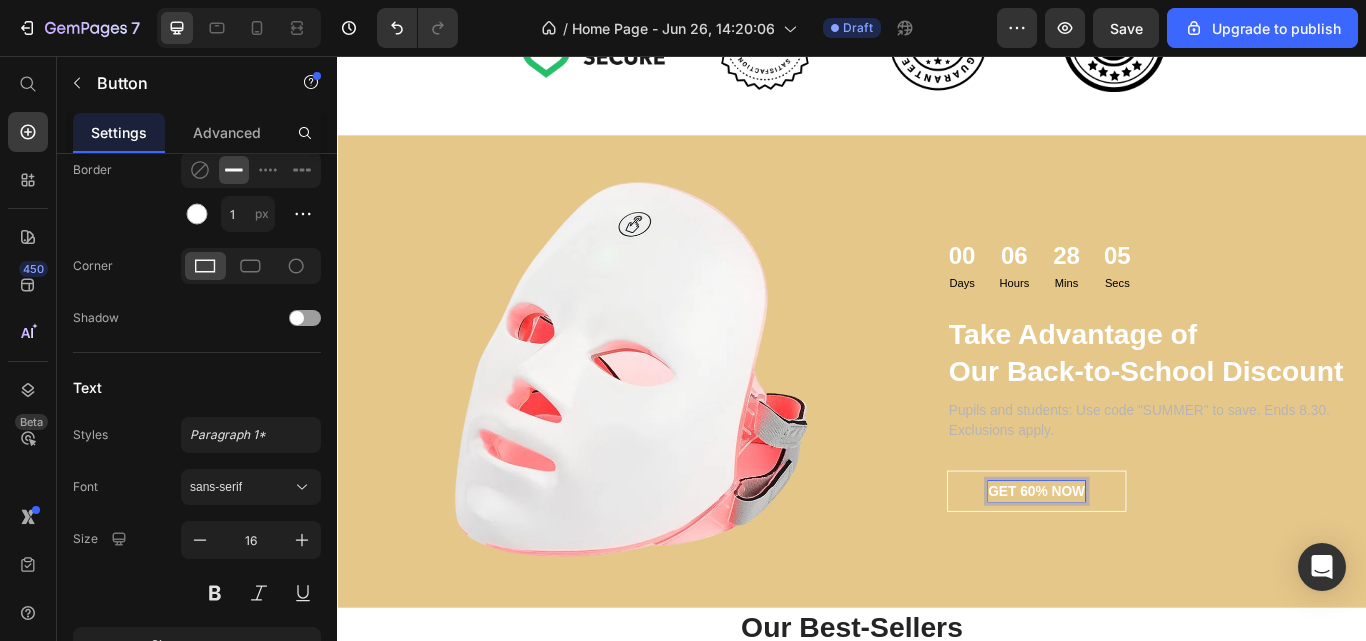 click on "GET 60% NOW" at bounding box center (1152, 564) 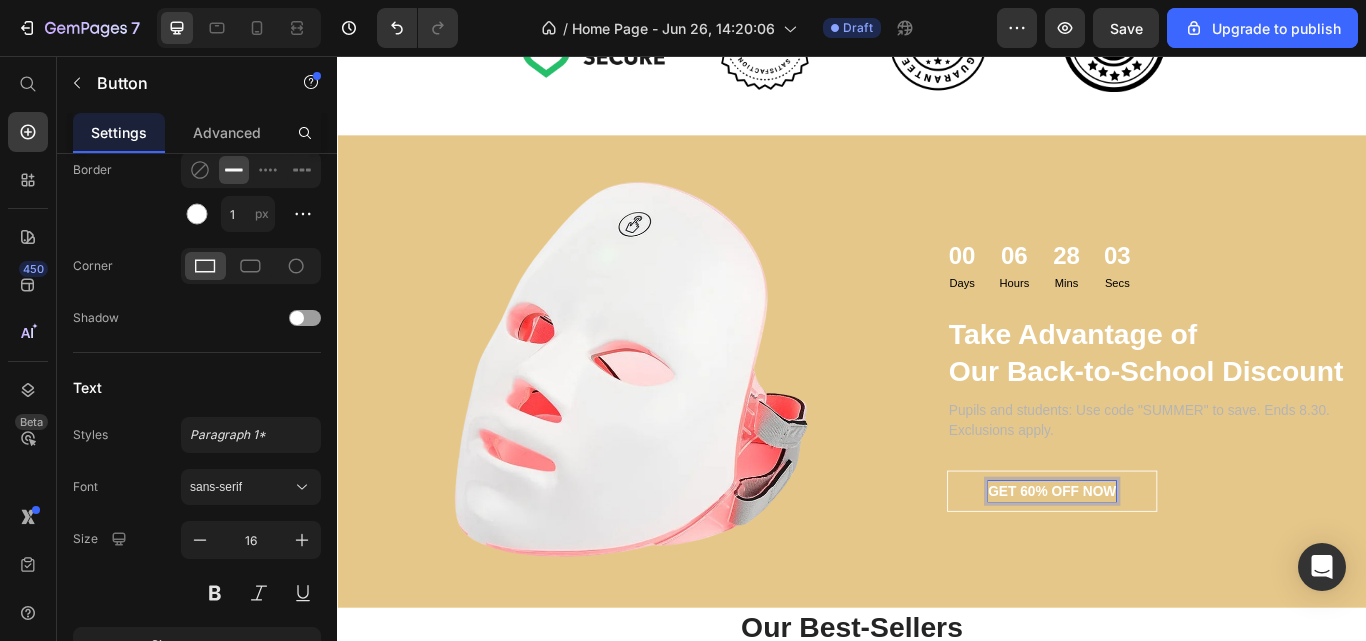 click on "GET 60% OFF NOW" at bounding box center (1170, 564) 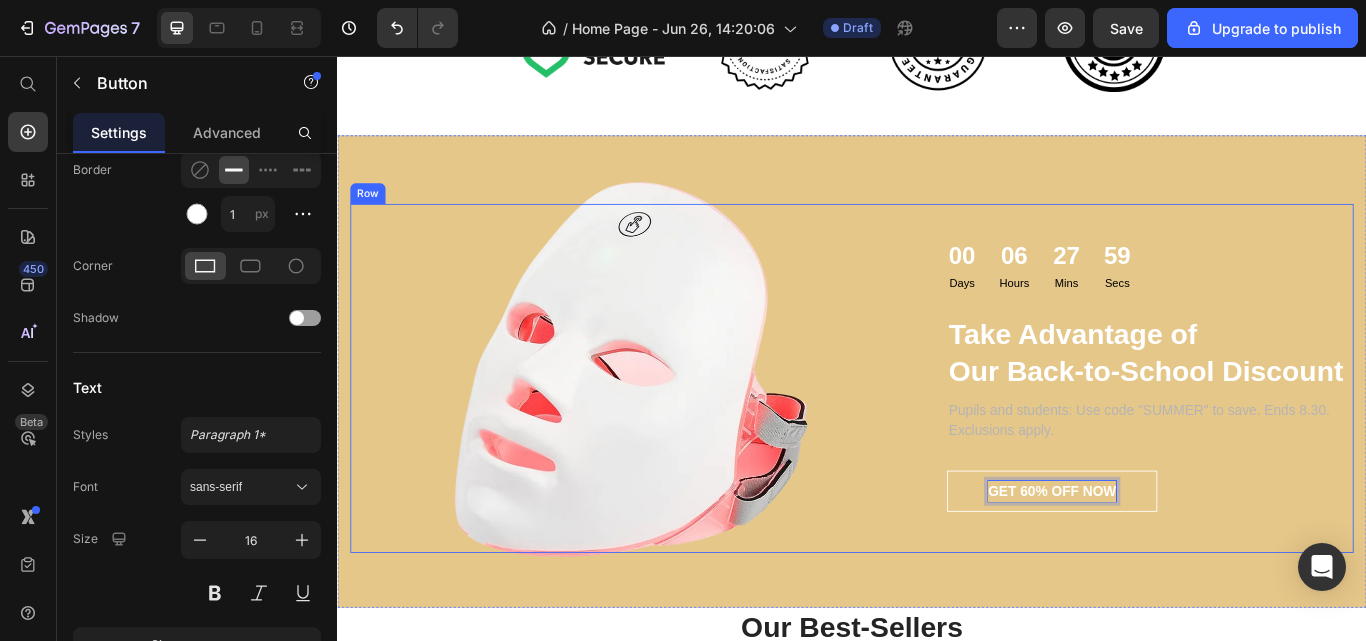 click on "Image 00 Days 06 Hours 27 Mins 59 Secs Countdown Timer Take Advantage of  Our Back-to-School Discount Heading Pupils and students: Use code "SUMMER" to save. Ends 8.30. Exclusions apply. Text block GET 60% OFF NOW Button   16 Row" at bounding box center [937, 432] 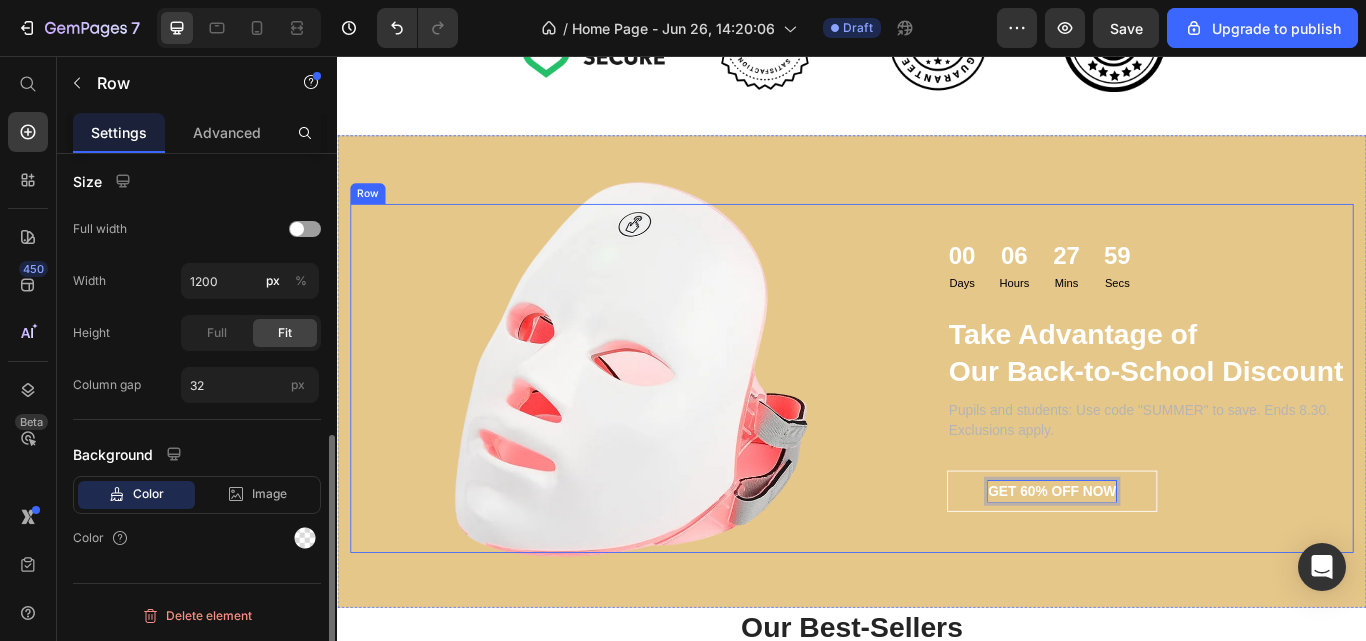 scroll, scrollTop: 0, scrollLeft: 0, axis: both 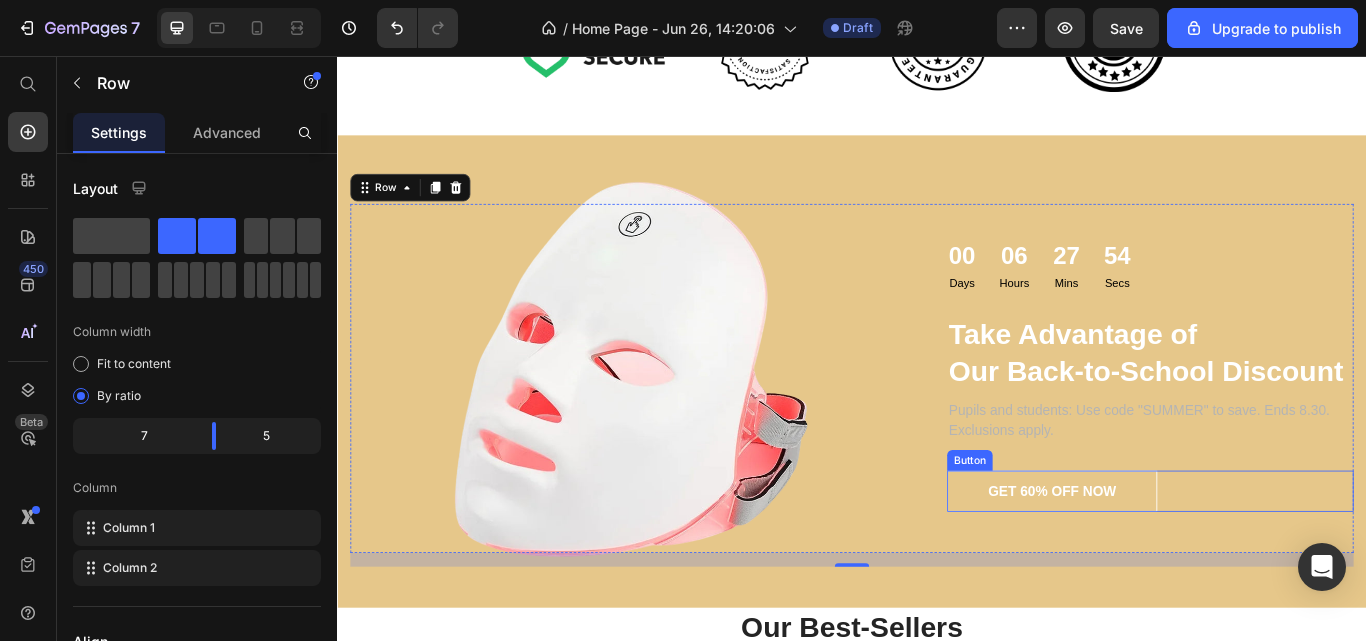 click on "GET 60% OFF NOW" at bounding box center [1170, 564] 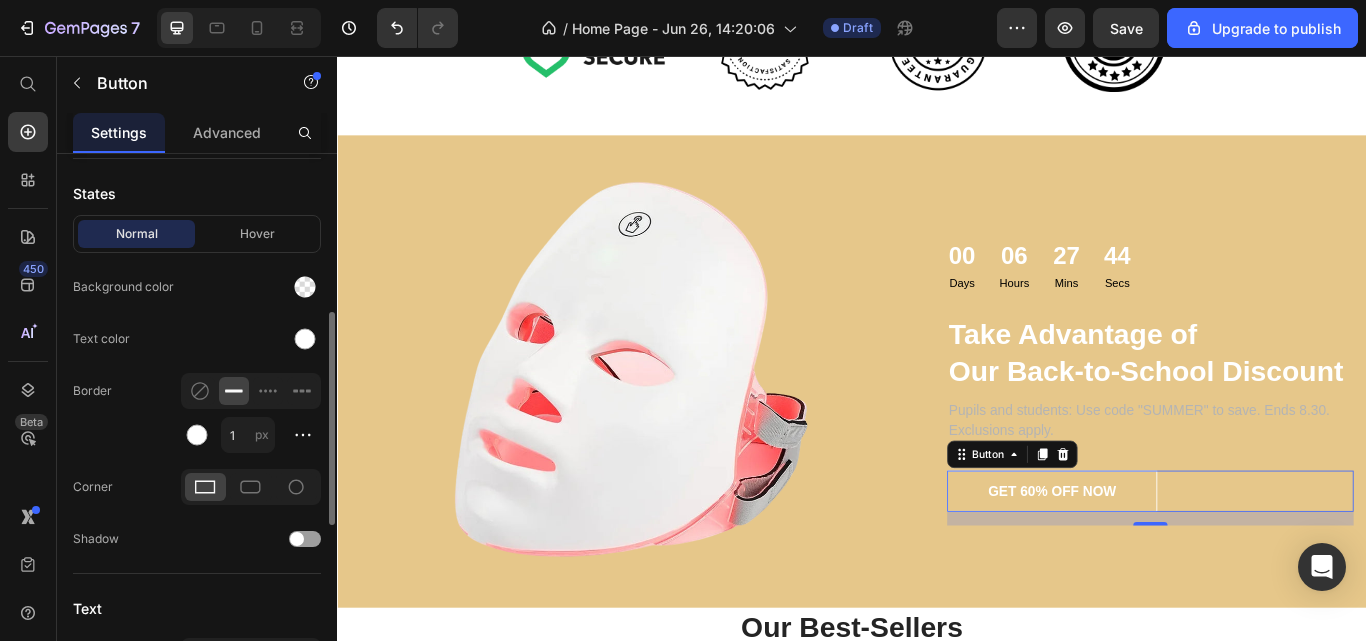 scroll, scrollTop: 416, scrollLeft: 0, axis: vertical 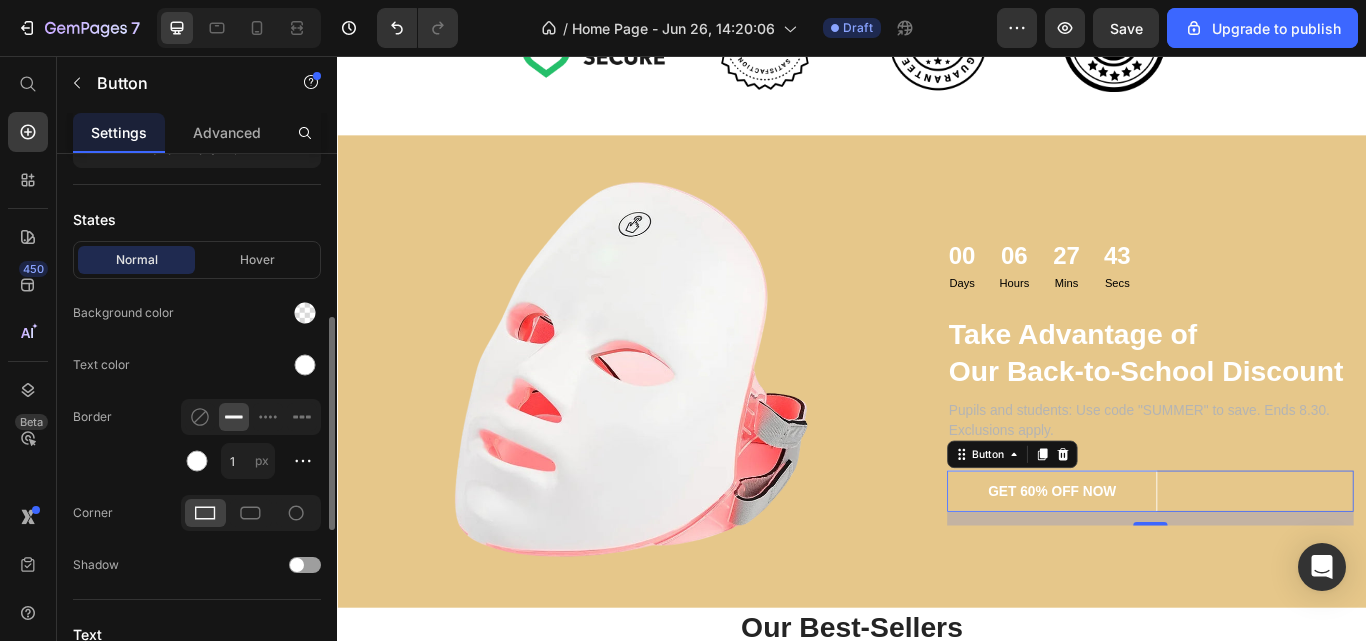 click at bounding box center (305, 313) 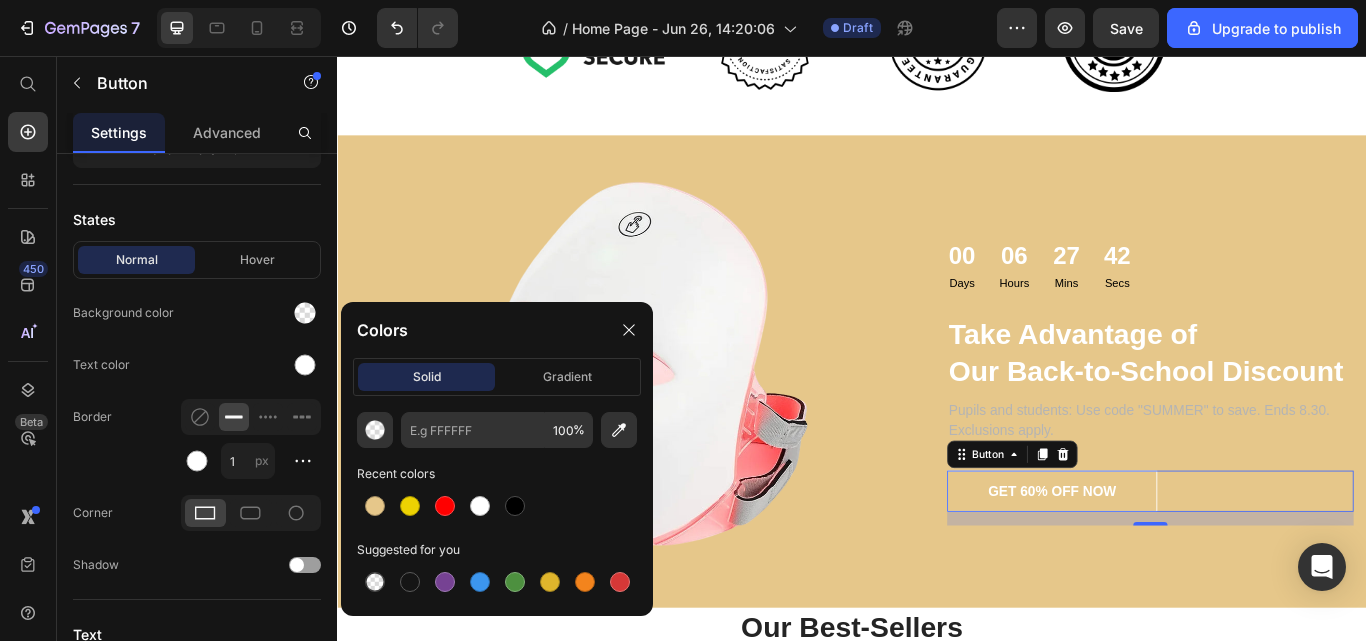 click at bounding box center (375, 506) 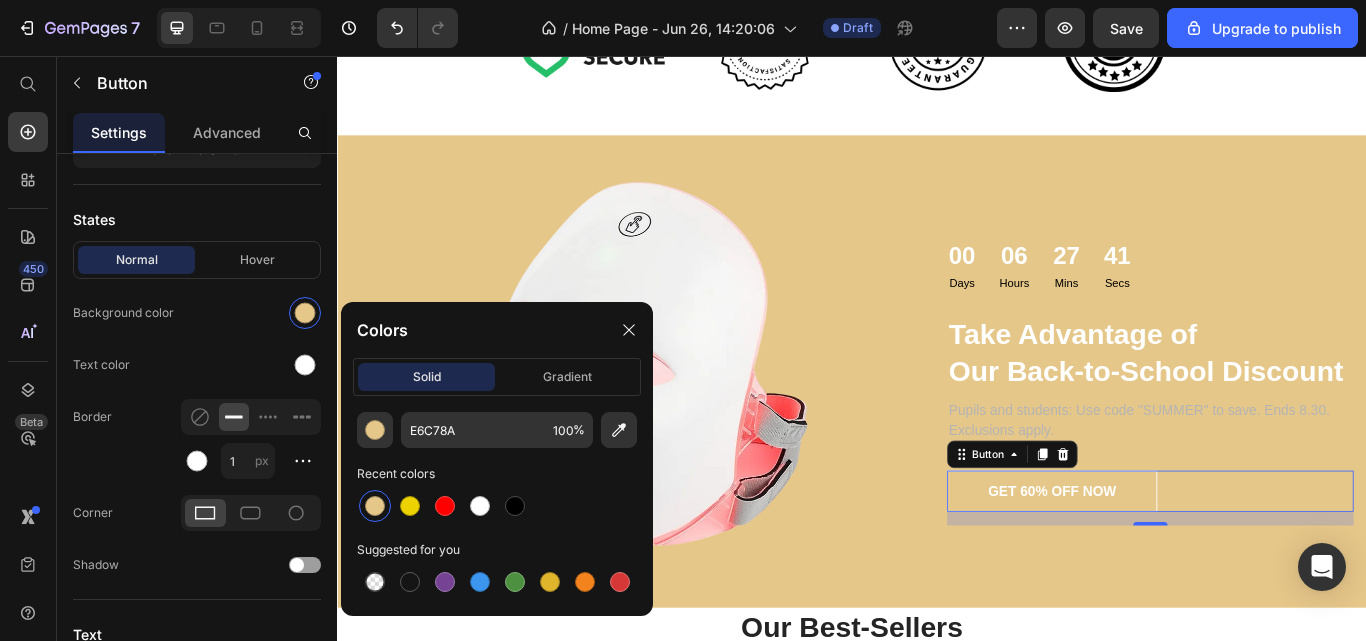 click at bounding box center (480, 506) 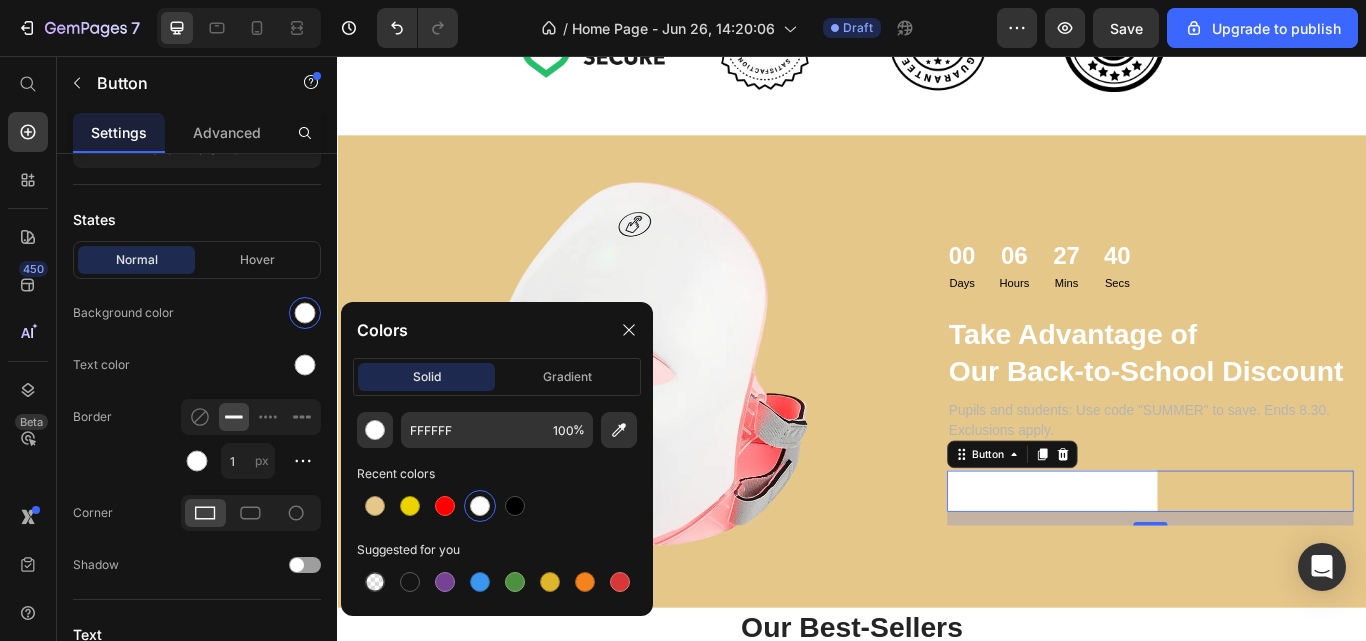 click at bounding box center [515, 506] 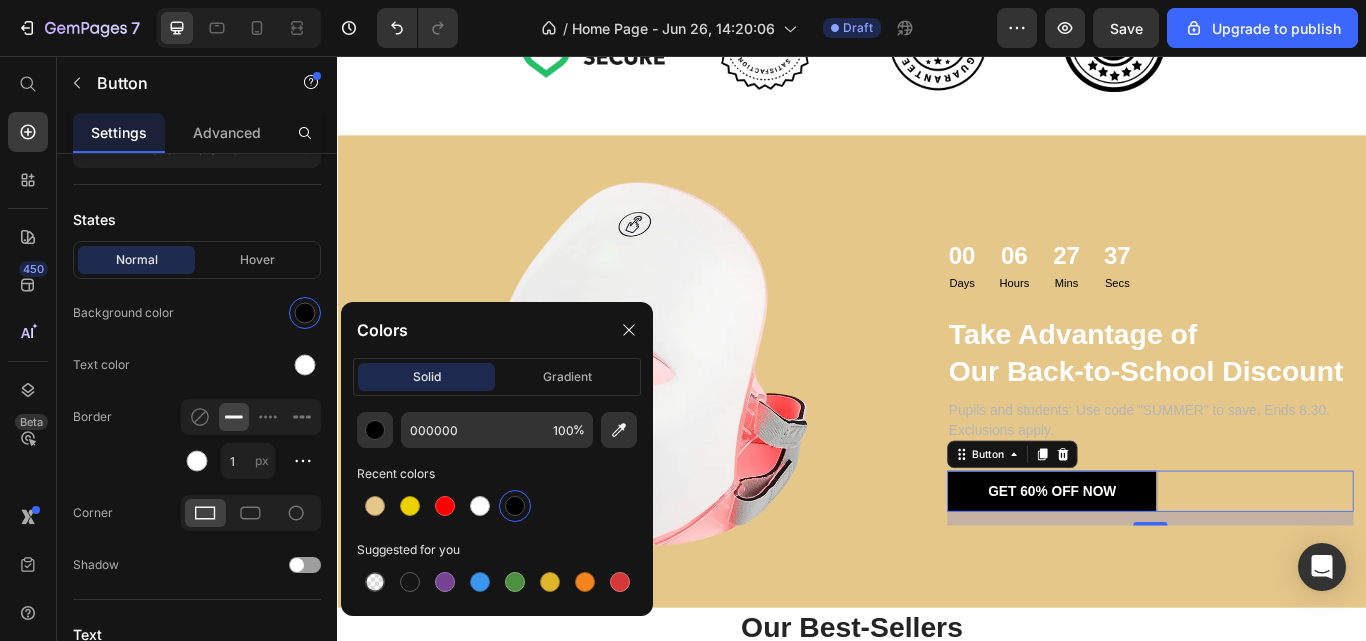 click on "000000 100 % Recent colors Suggested for you" 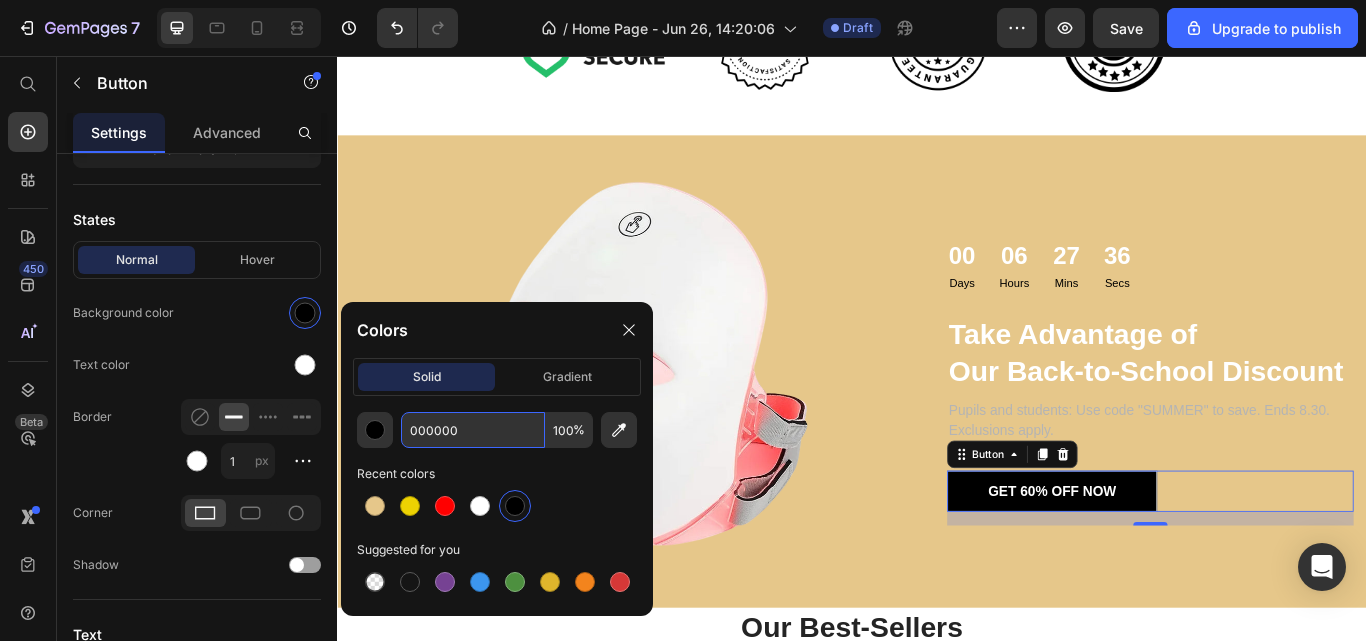 click on "000000" at bounding box center (473, 430) 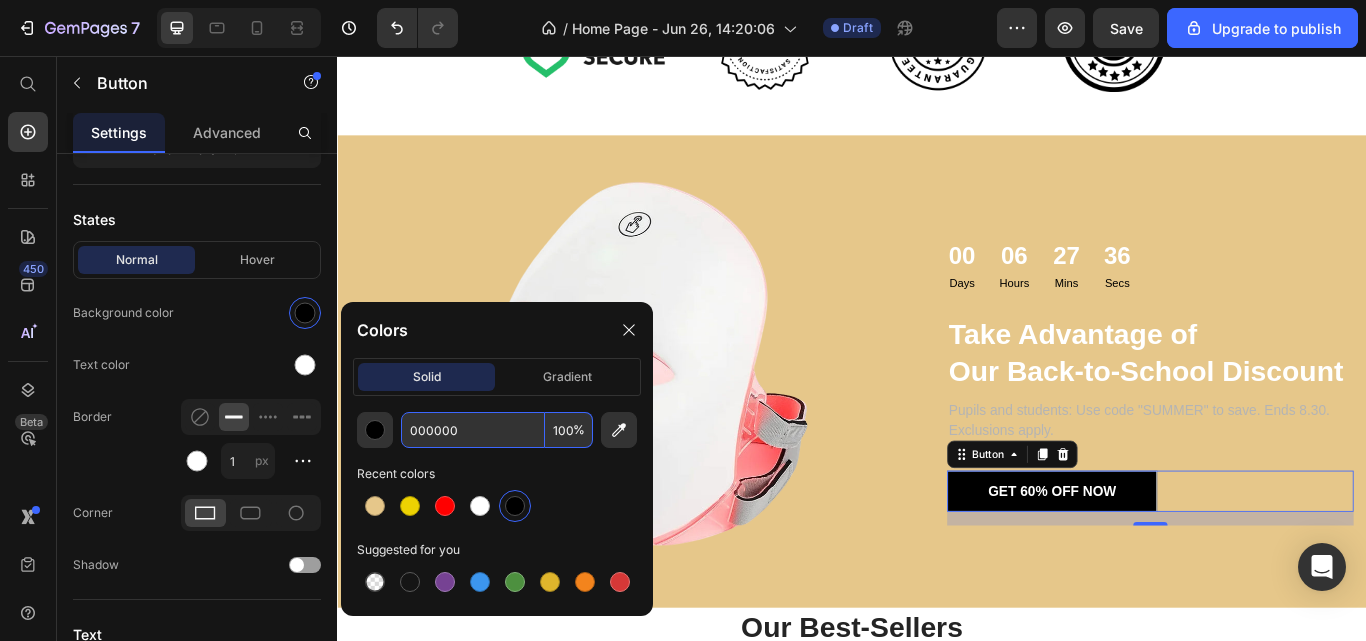 click on "000000" at bounding box center (473, 430) 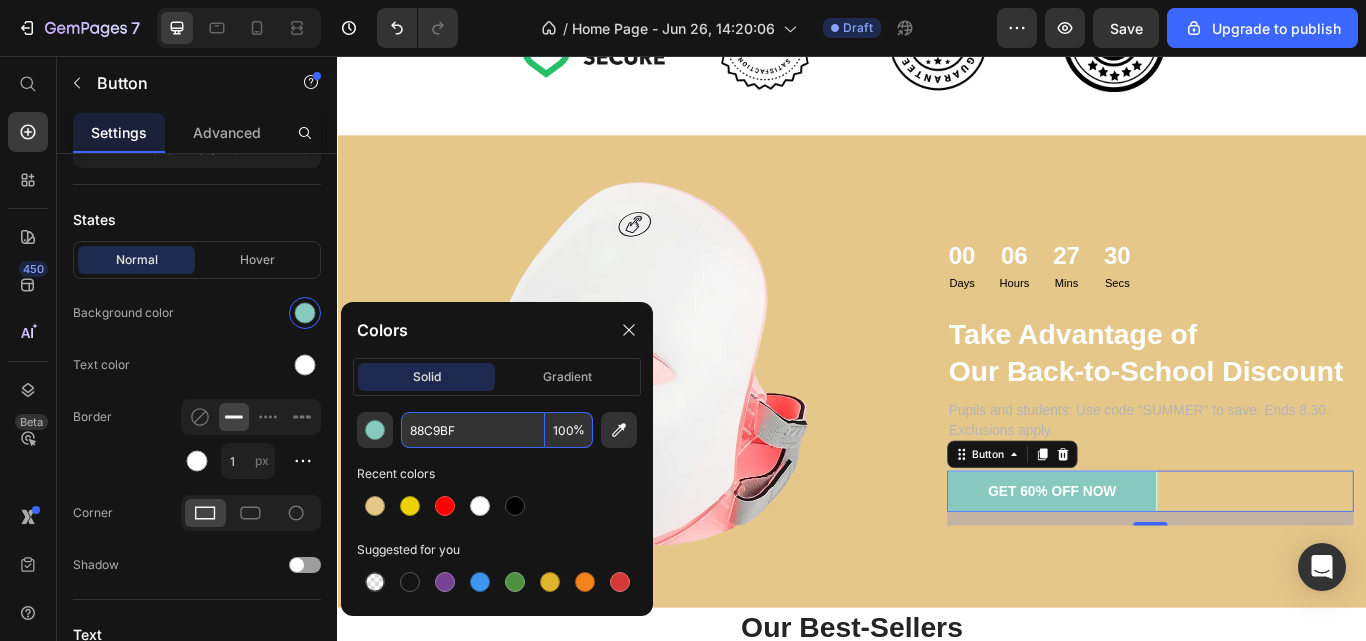 click at bounding box center [515, 506] 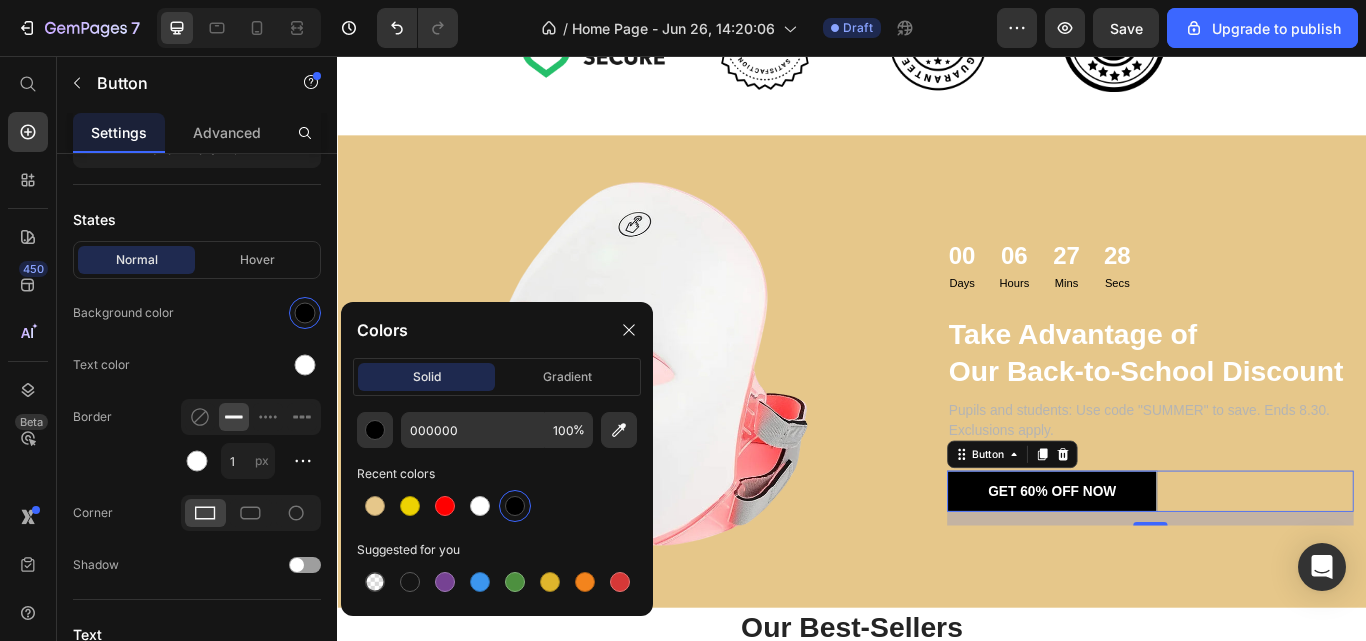 click at bounding box center [445, 506] 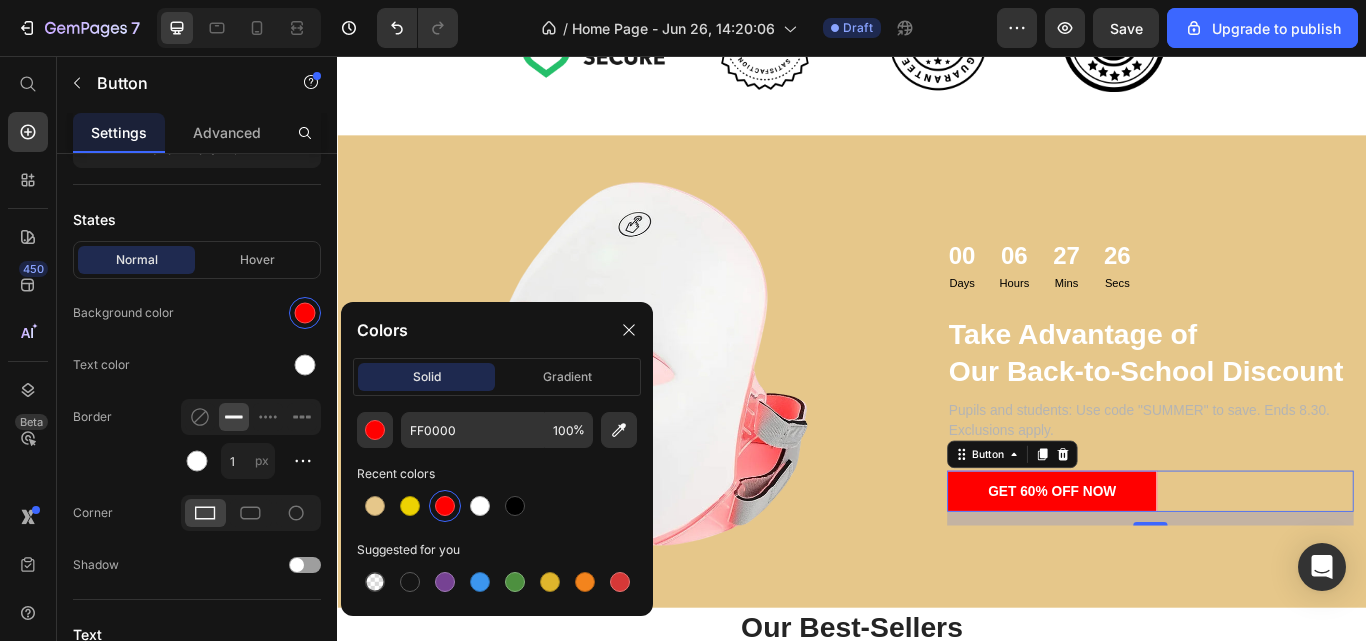 click at bounding box center (410, 506) 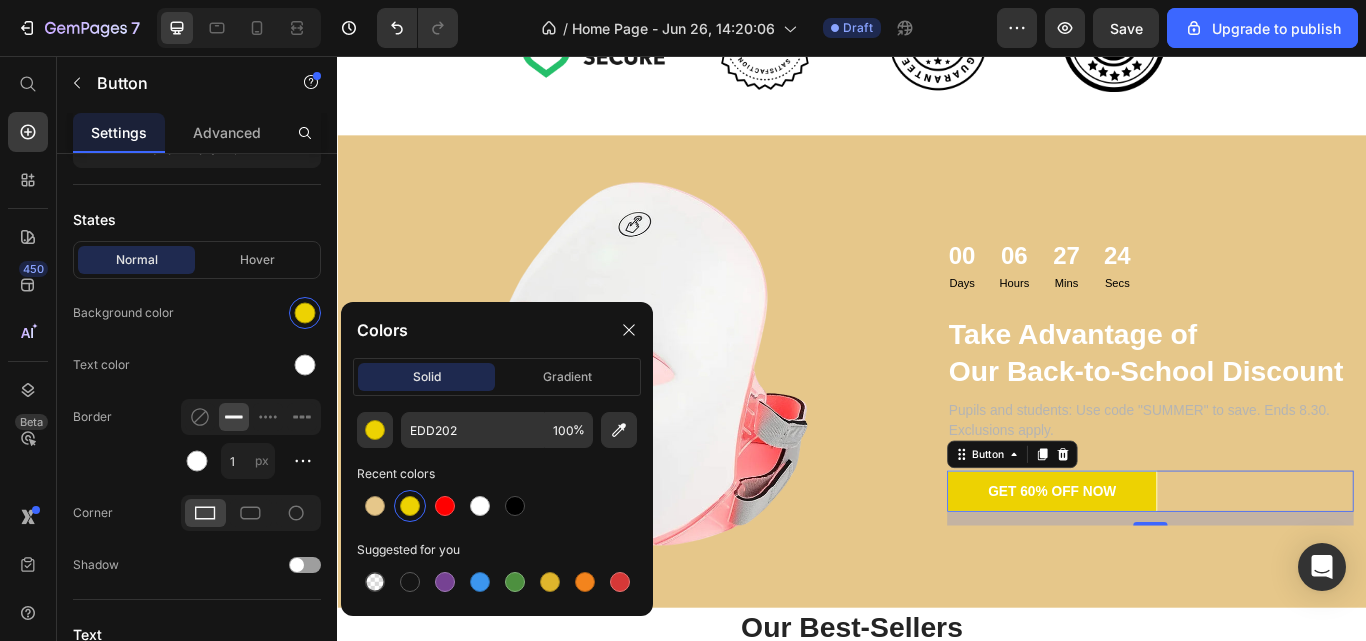 click at bounding box center (515, 506) 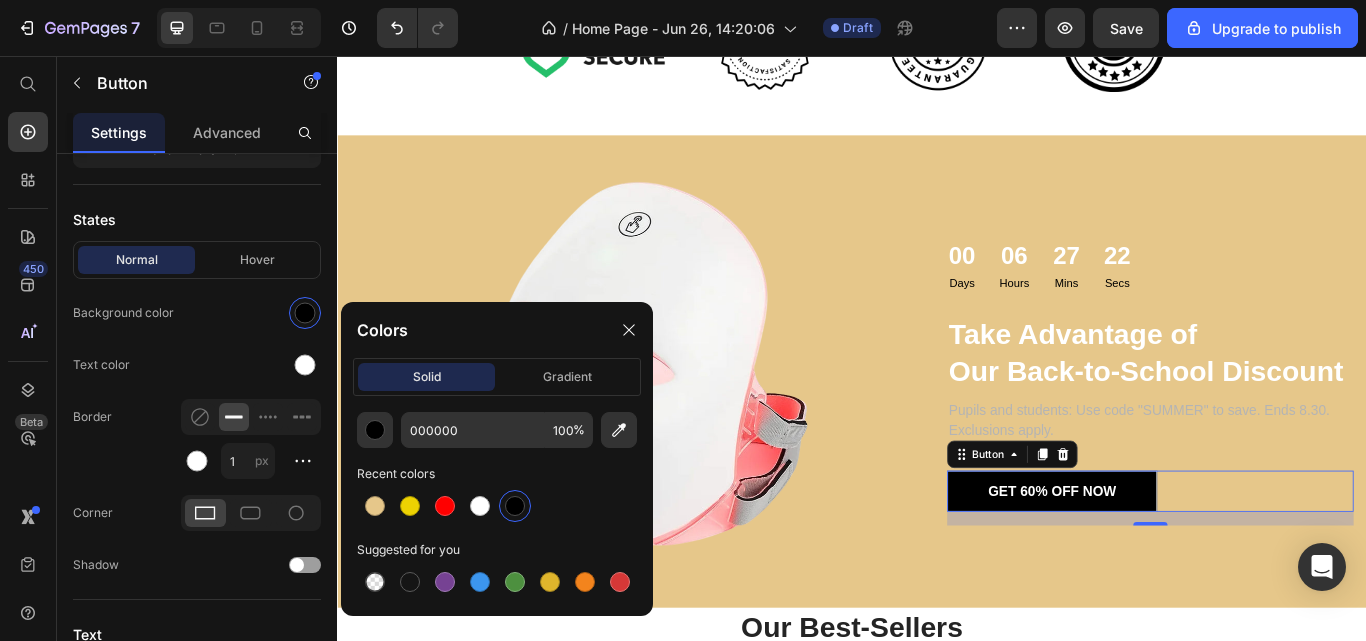 click on "Shadow" 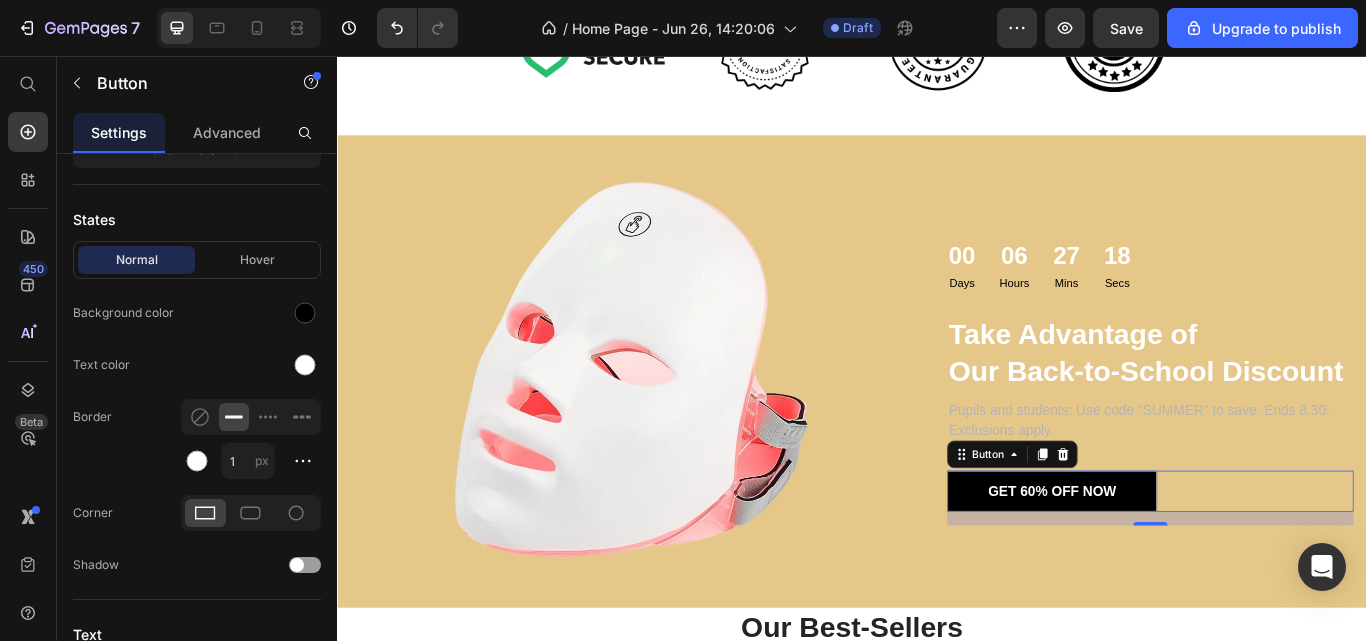 click at bounding box center [305, 313] 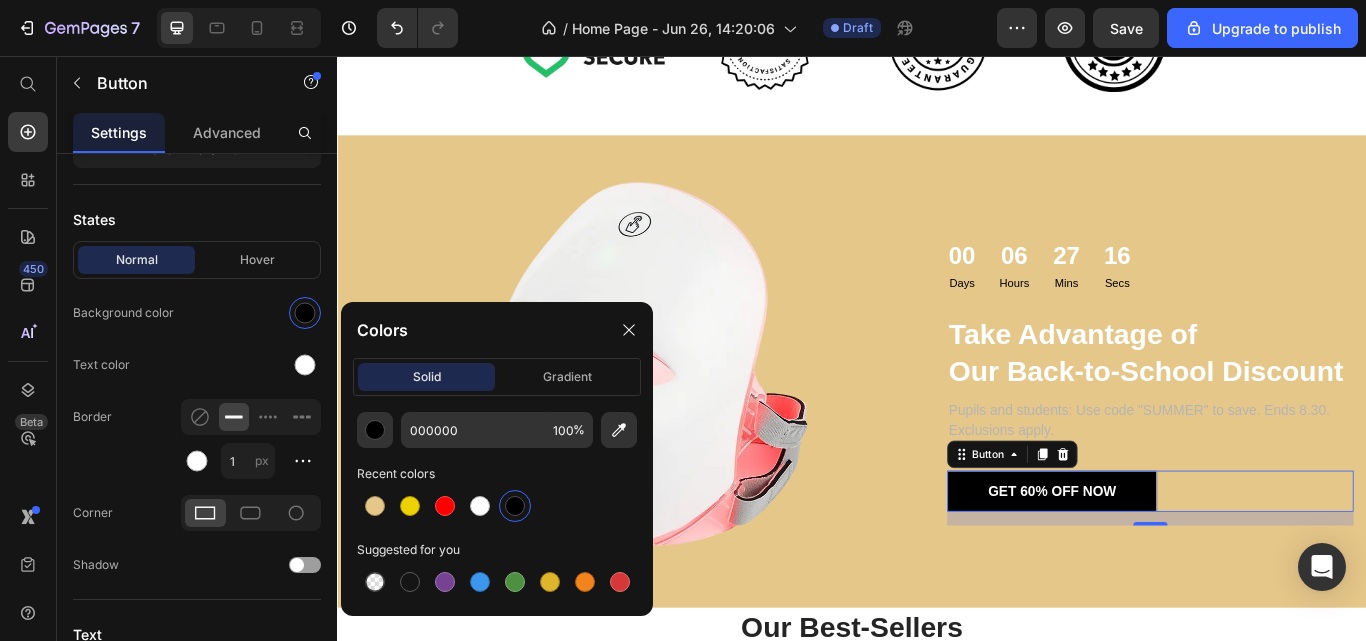click at bounding box center [375, 582] 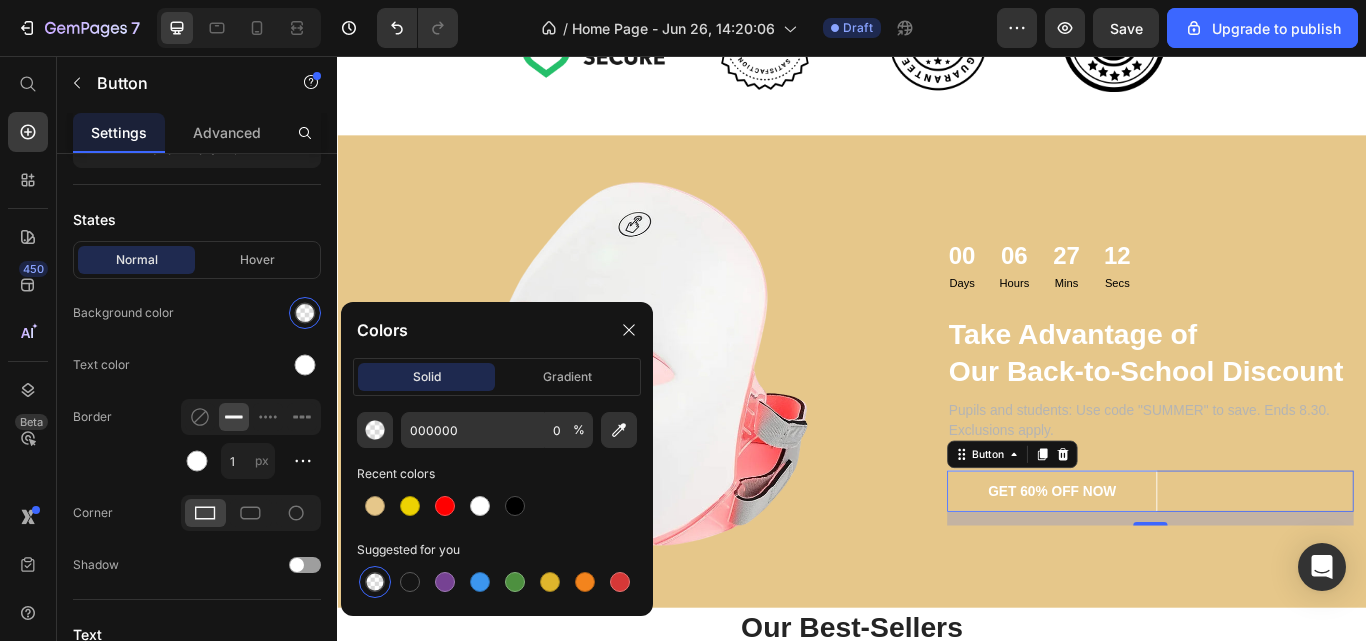 click at bounding box center (305, 365) 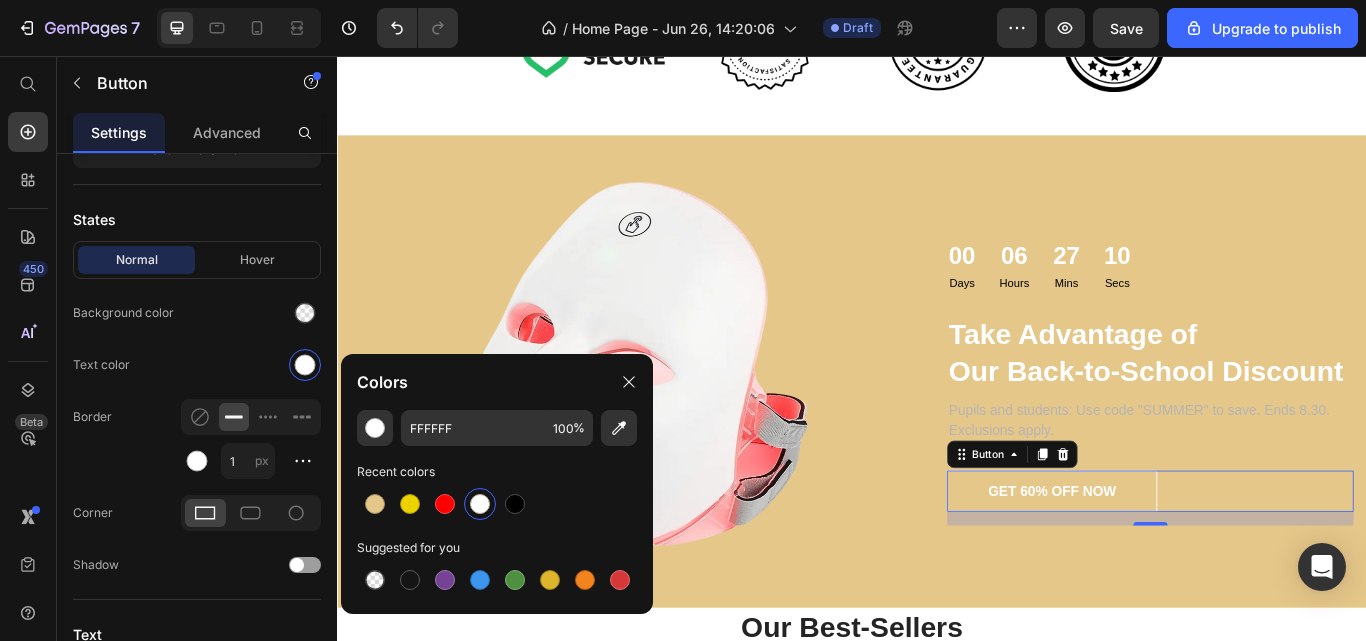 click at bounding box center [515, 504] 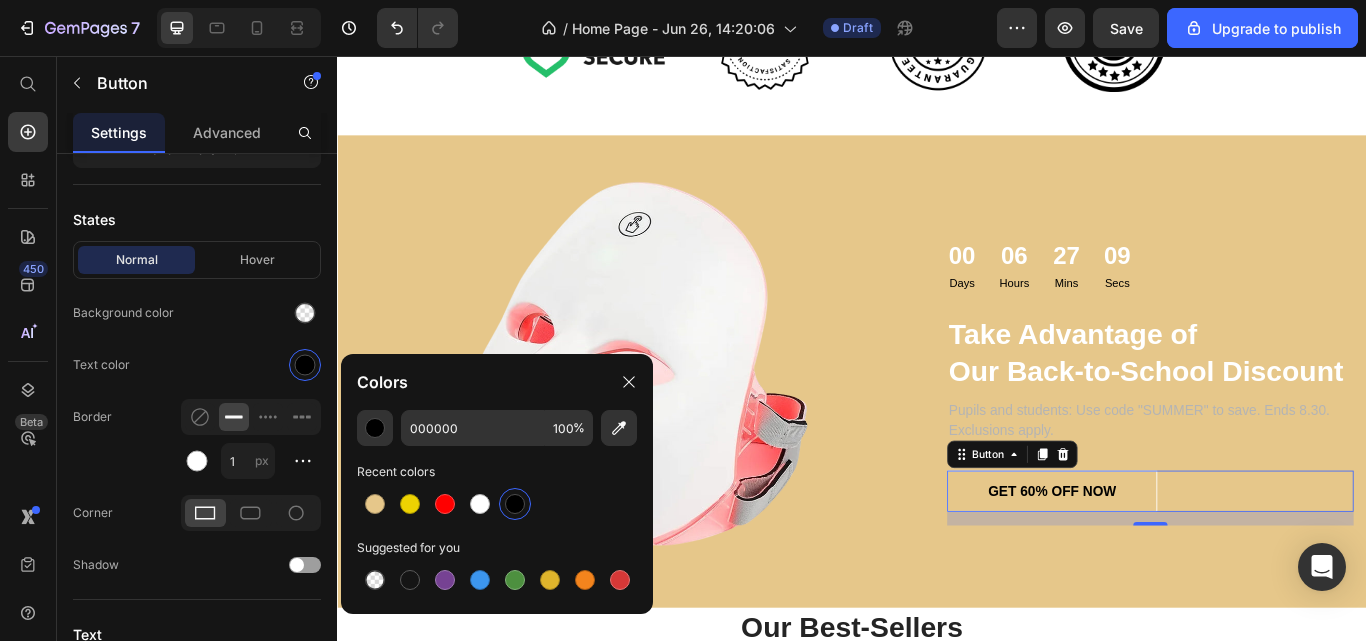 click on "Normal Hover Background color Text color Border 1 px Corner Shadow" 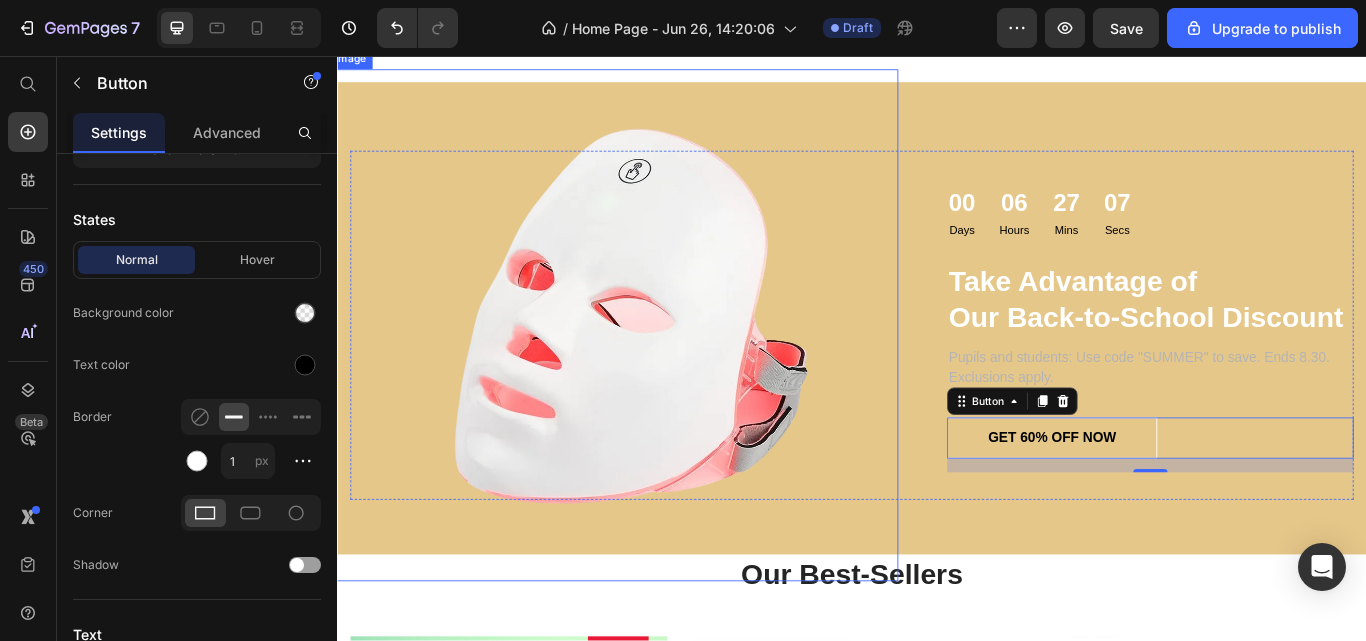 scroll, scrollTop: 2898, scrollLeft: 0, axis: vertical 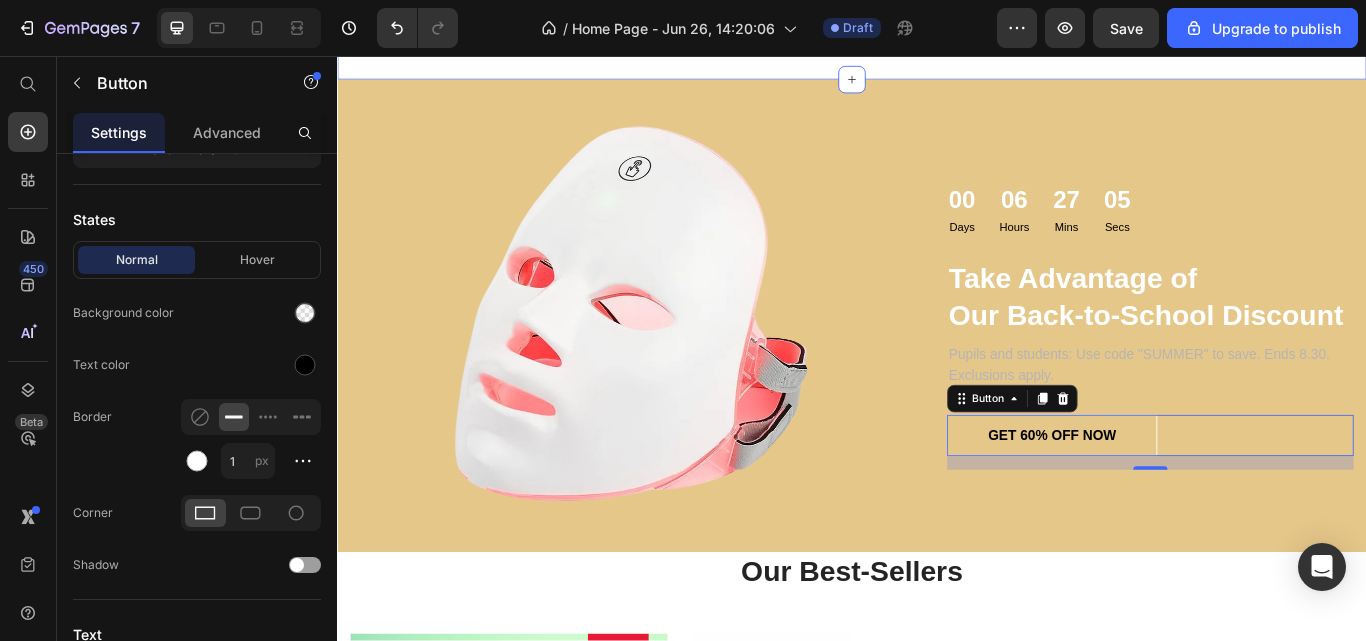 click on "From Breakouts to Brilliance Heading See results in as little as 2 weeks Text Block Image Image Row Why Thousands Love NuraSkyn™ Heading Clinically-Proven Wavelengths Heading Clinically backed and dermatologist-recommended, the NuraSkyn™ uses advanced LED technology proven to boost collagen, calm inflammation, and deliver visible results — safely and effectively. Text Block Visible Results In 4 Weeks Heading Reveal smoother skin, fewer breakouts, and a lasting glow — all without leaving home. Your spa-level results start right where you are. Text Block Row Save Hundreds vs Spa Visit Heading Why spend $200 or more on a single facial or spa visit? With the NuraSkyn™, you own the same skin-rejuvenating technology — and use it daily — for less than the price of just two treatments. Glow on your terms, anytime. Text Block Verified 5-Stars Reviews Heading Text Block Row 15 to 20 Minutes A Day Heading Text Block Glow Guarantee Heading Text Block Row NuraSkyn™ Heading Text Block BUY NOW Button Image" at bounding box center (937, -914) 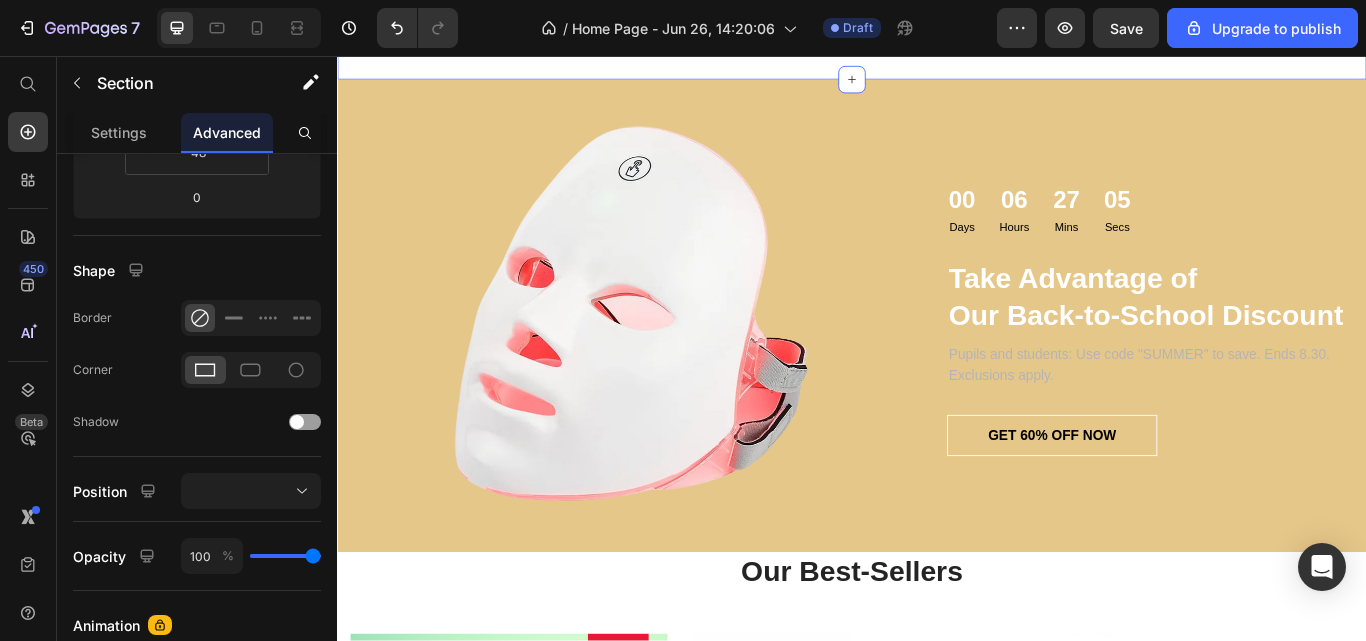 scroll, scrollTop: 0, scrollLeft: 0, axis: both 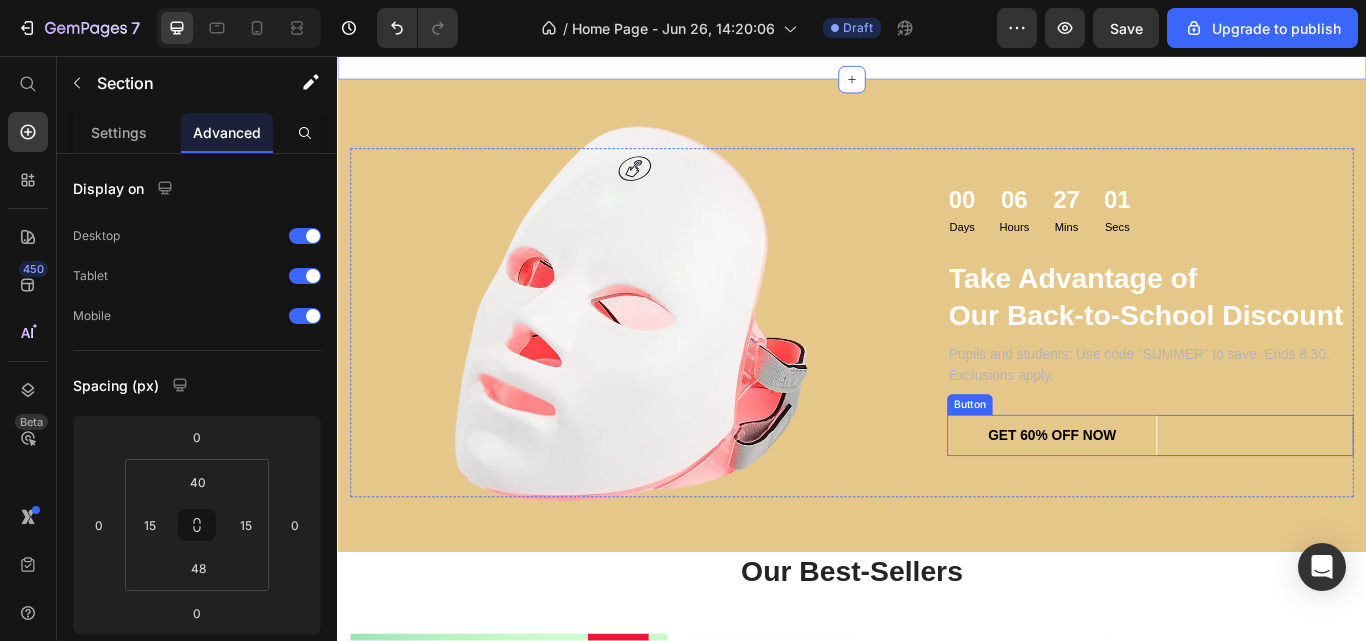 click on "GET 60% OFF NOW" at bounding box center (1170, 499) 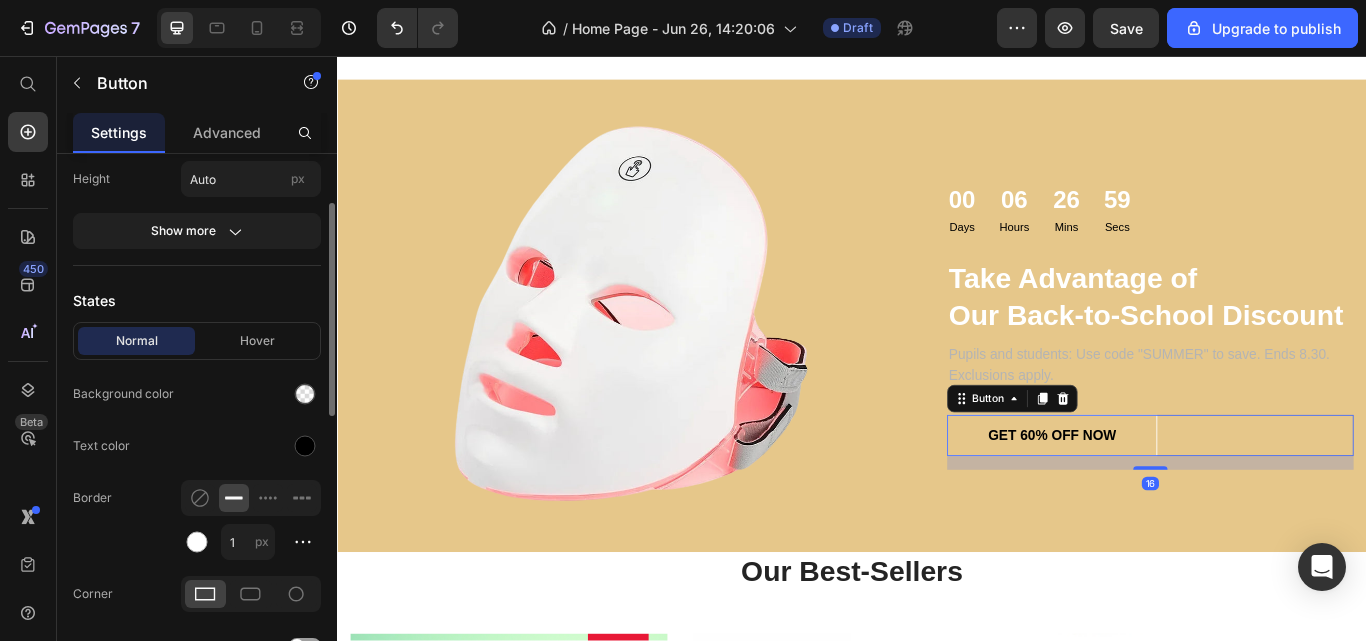 scroll, scrollTop: 339, scrollLeft: 0, axis: vertical 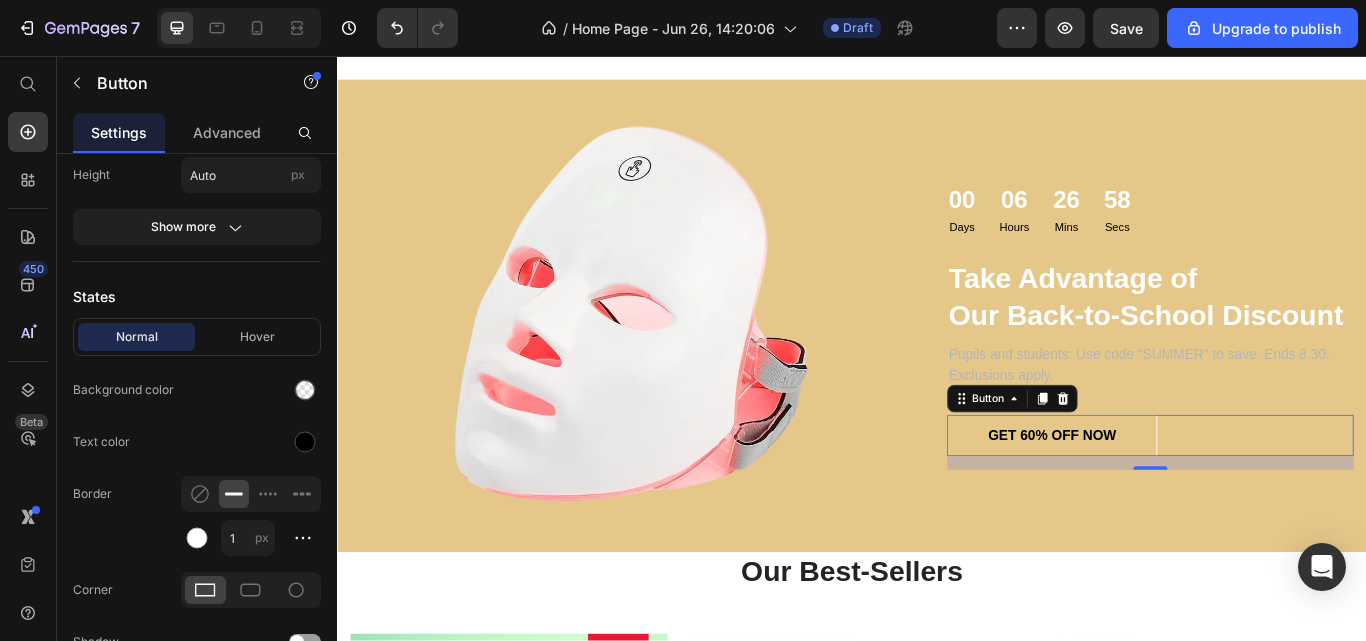 click at bounding box center [305, 390] 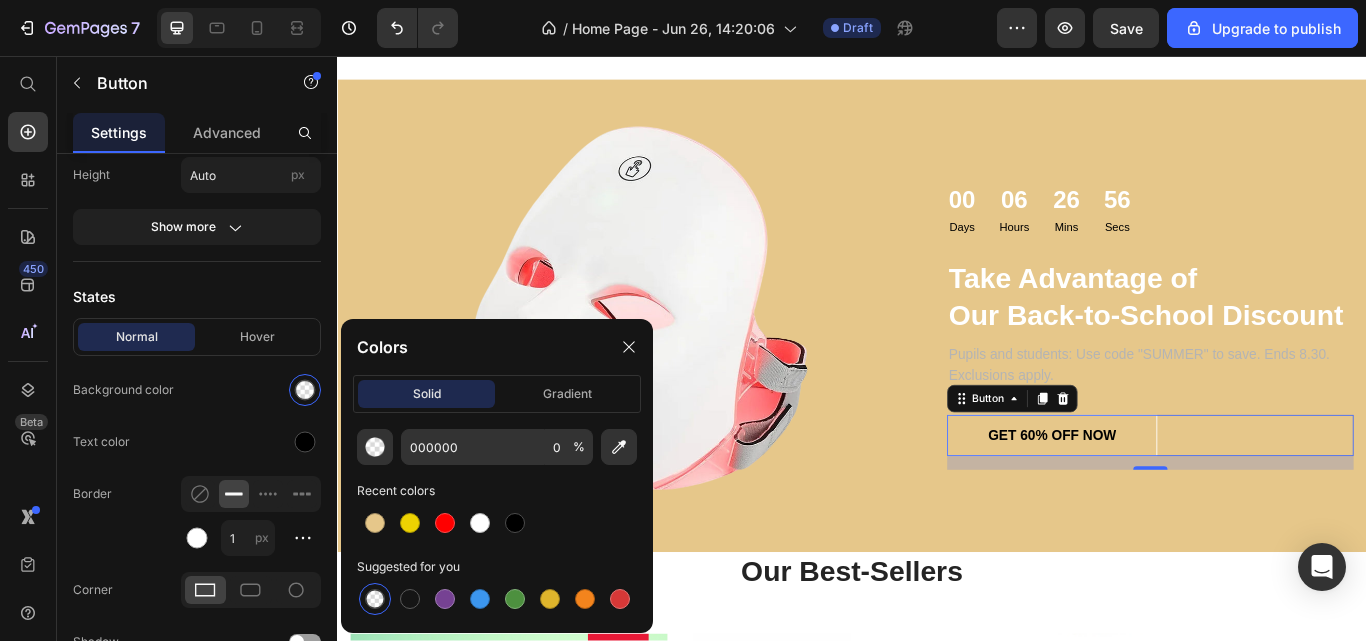 click at bounding box center [480, 523] 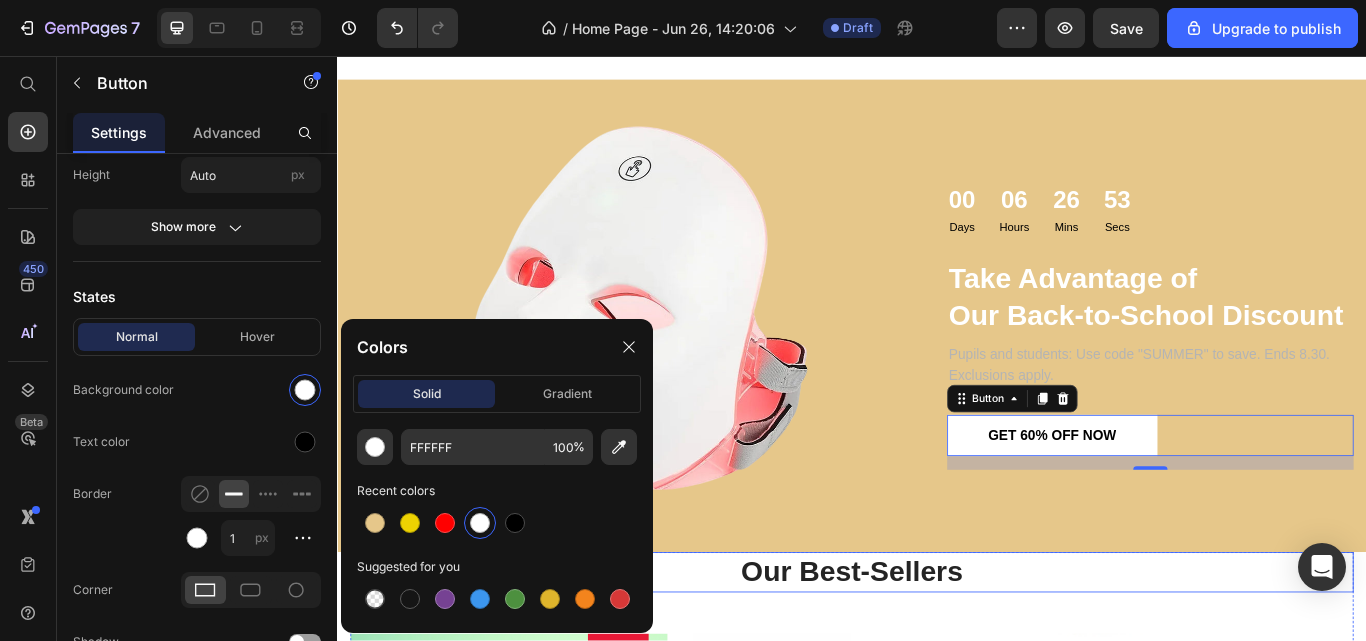 click on "Our Best-Sellers" at bounding box center (937, 658) 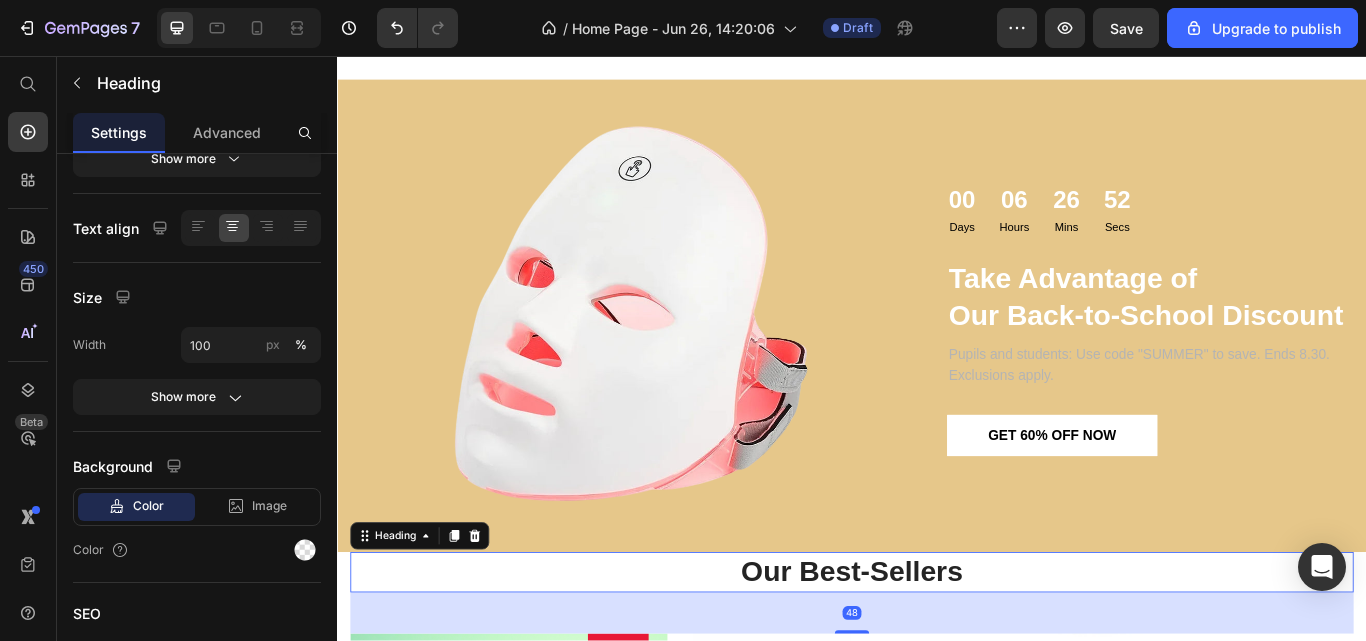 scroll, scrollTop: 0, scrollLeft: 0, axis: both 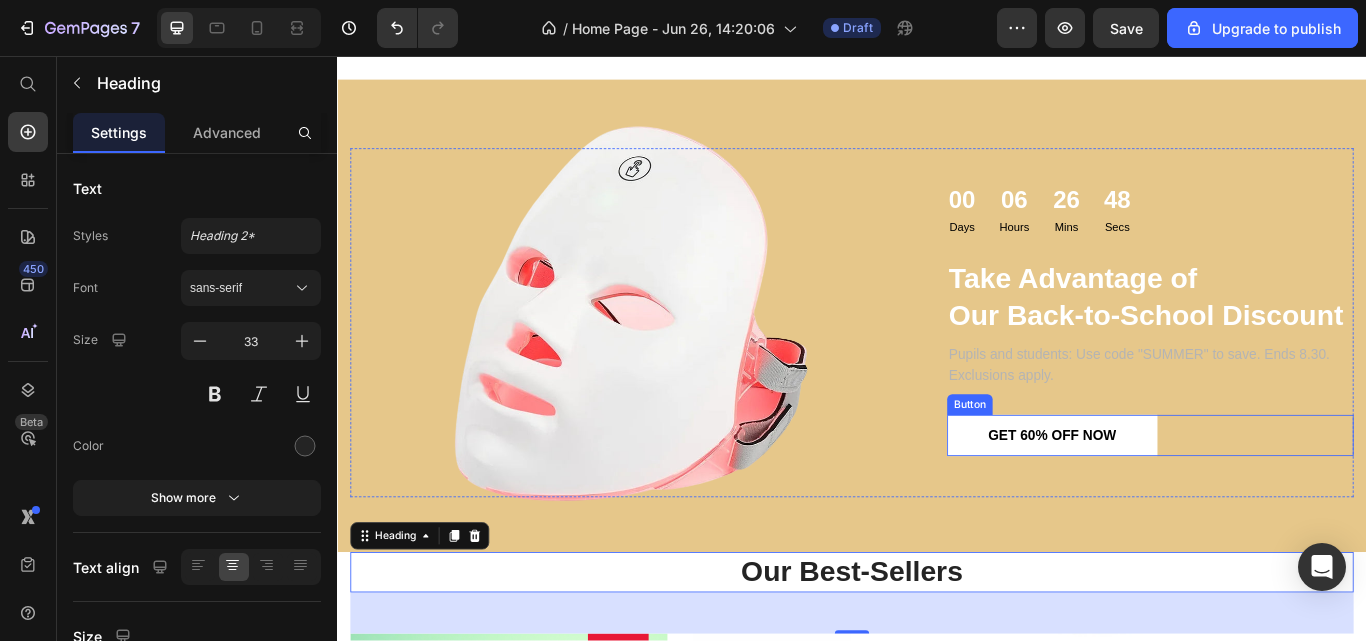 click on "GET 60% OFF NOW" at bounding box center [1170, 499] 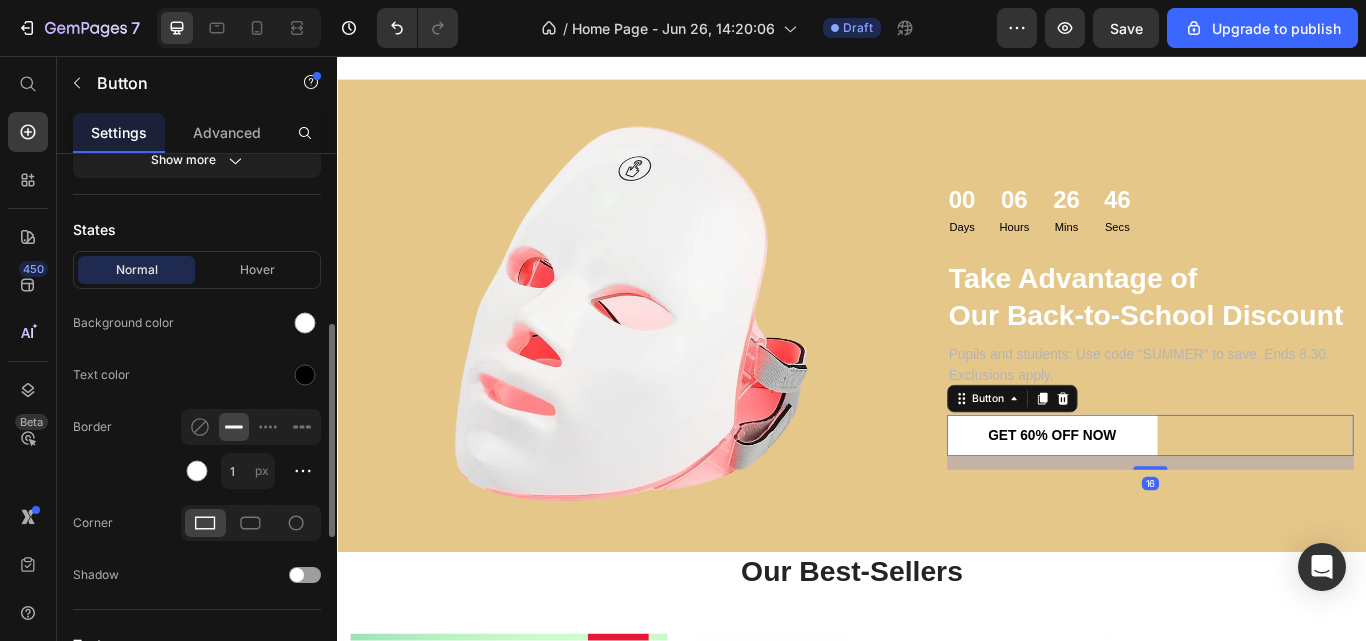 scroll, scrollTop: 417, scrollLeft: 0, axis: vertical 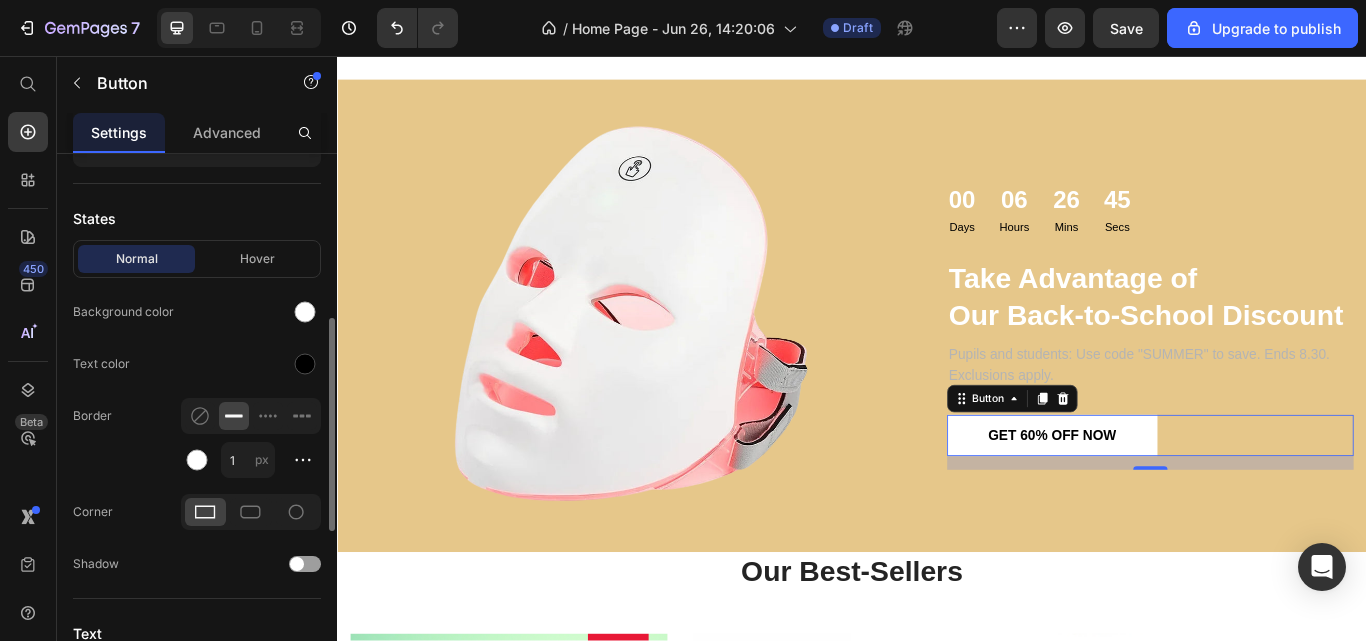 click at bounding box center [305, 312] 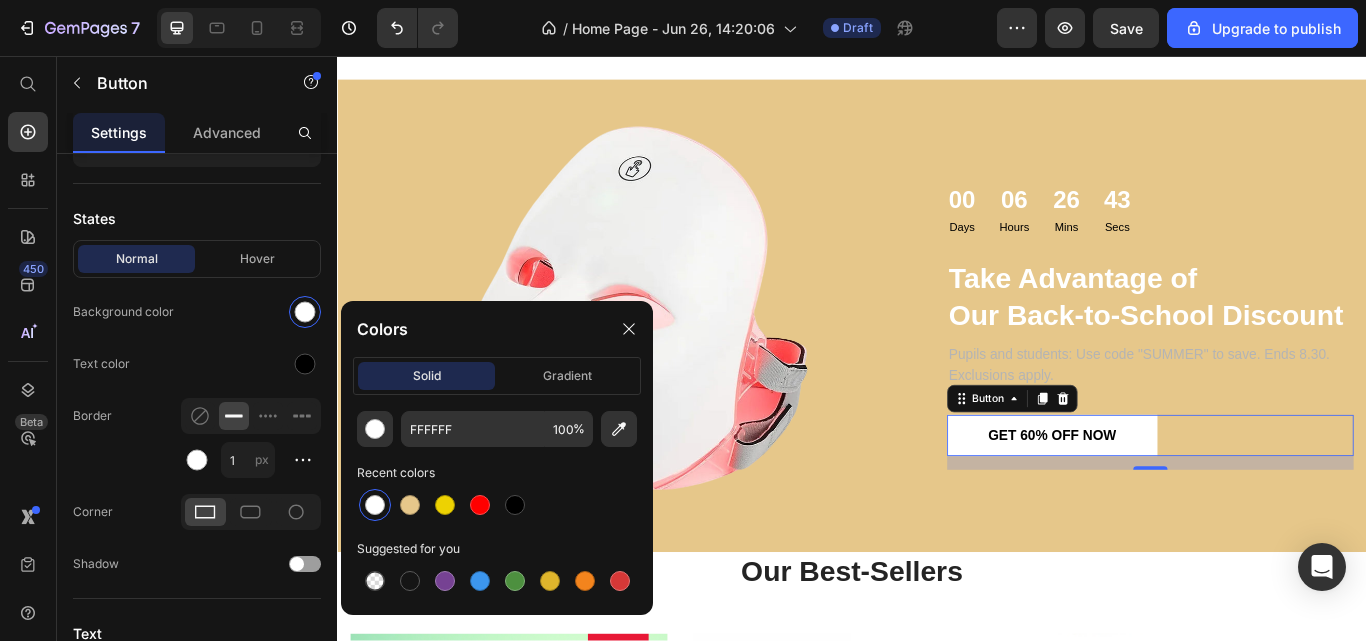 click at bounding box center (515, 505) 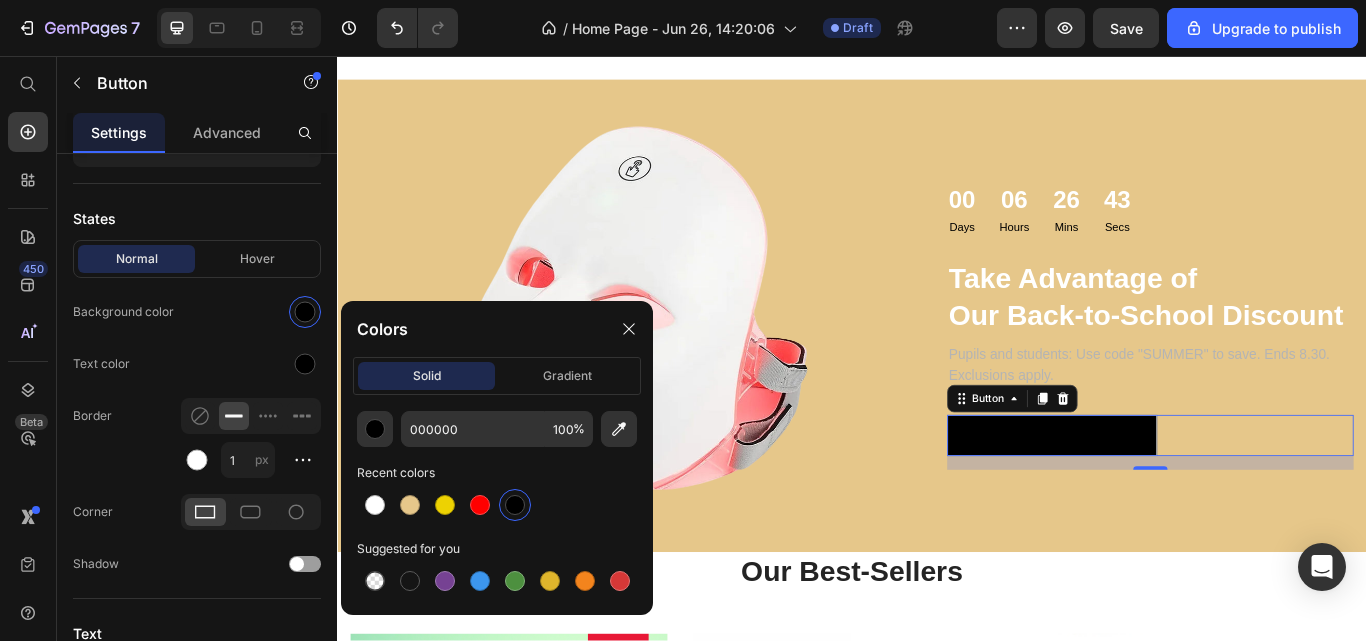 click at bounding box center [305, 364] 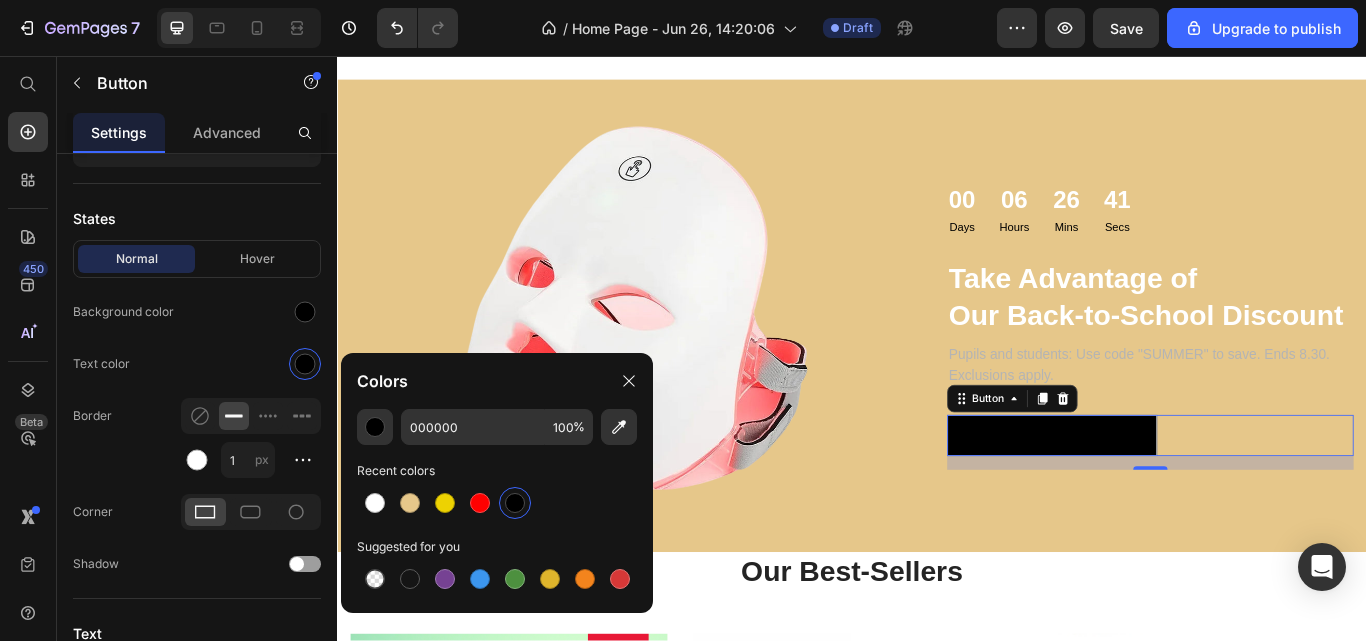 click at bounding box center [410, 503] 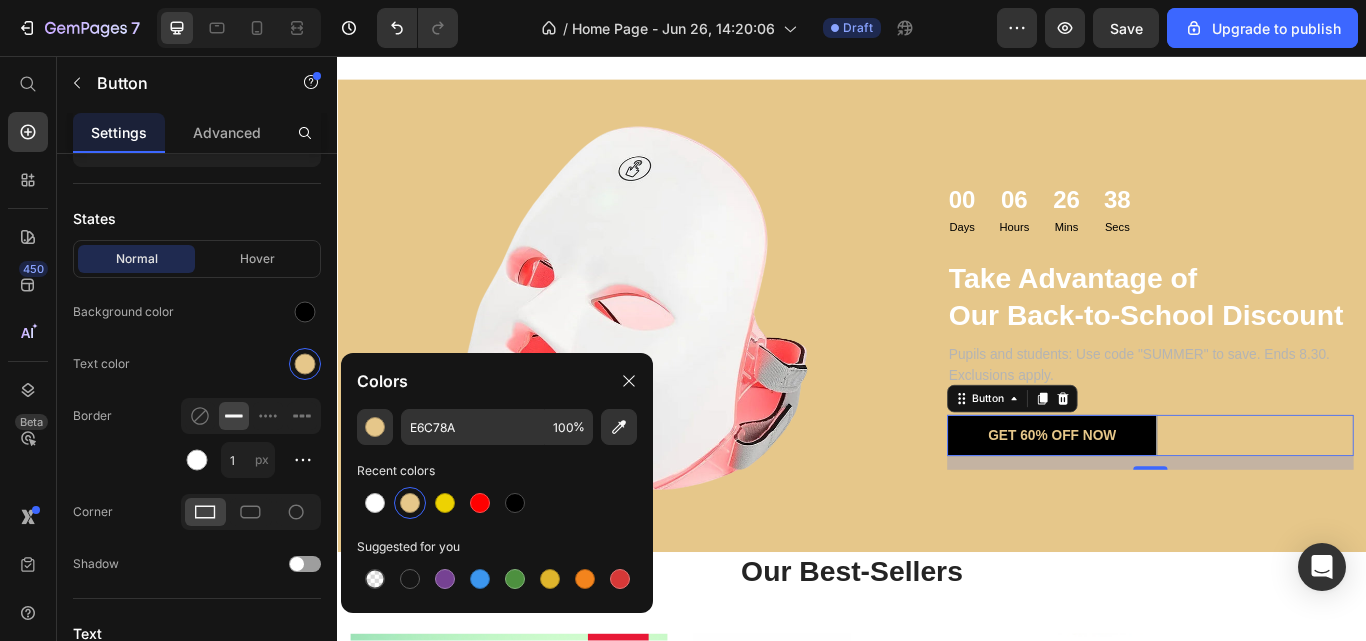 click on "Border 1 px" 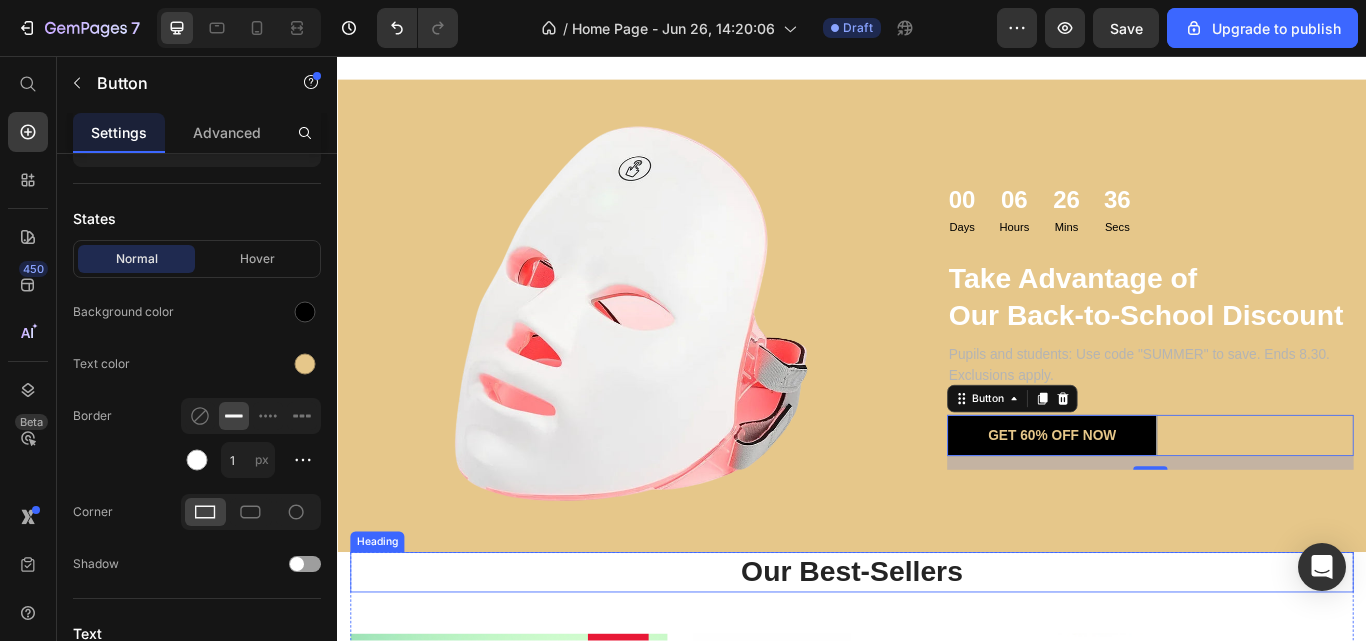 click on "Our Best-Sellers" at bounding box center [937, 658] 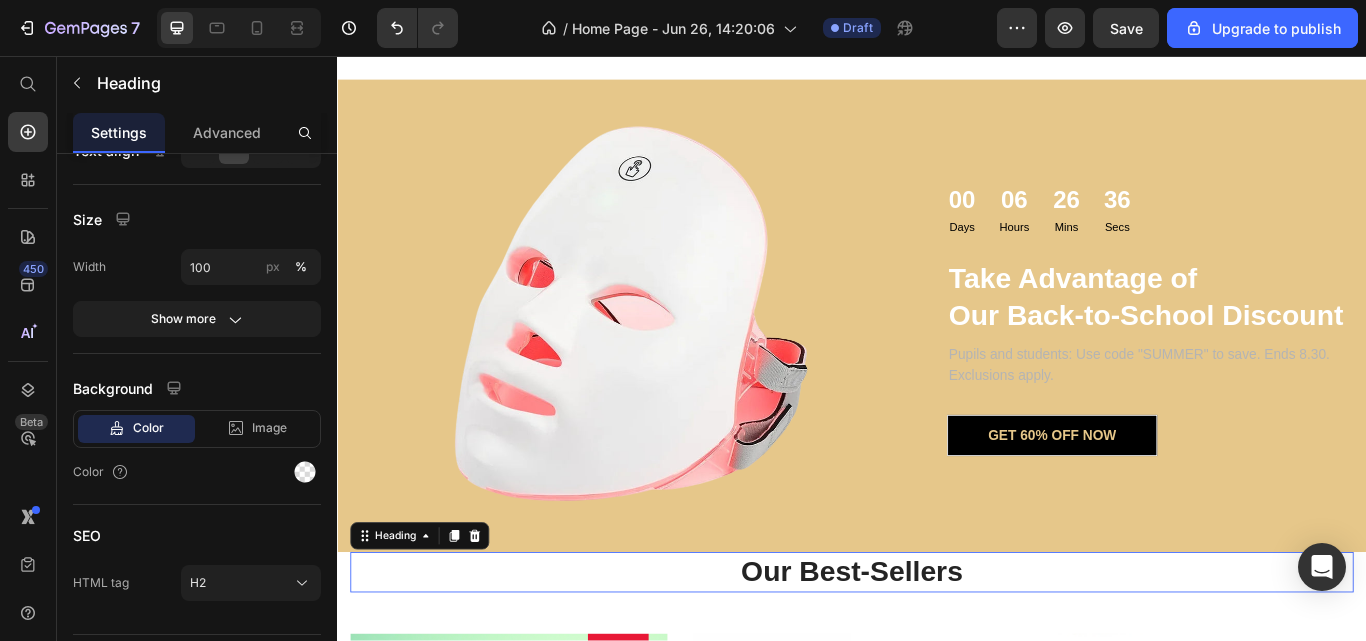 scroll, scrollTop: 0, scrollLeft: 0, axis: both 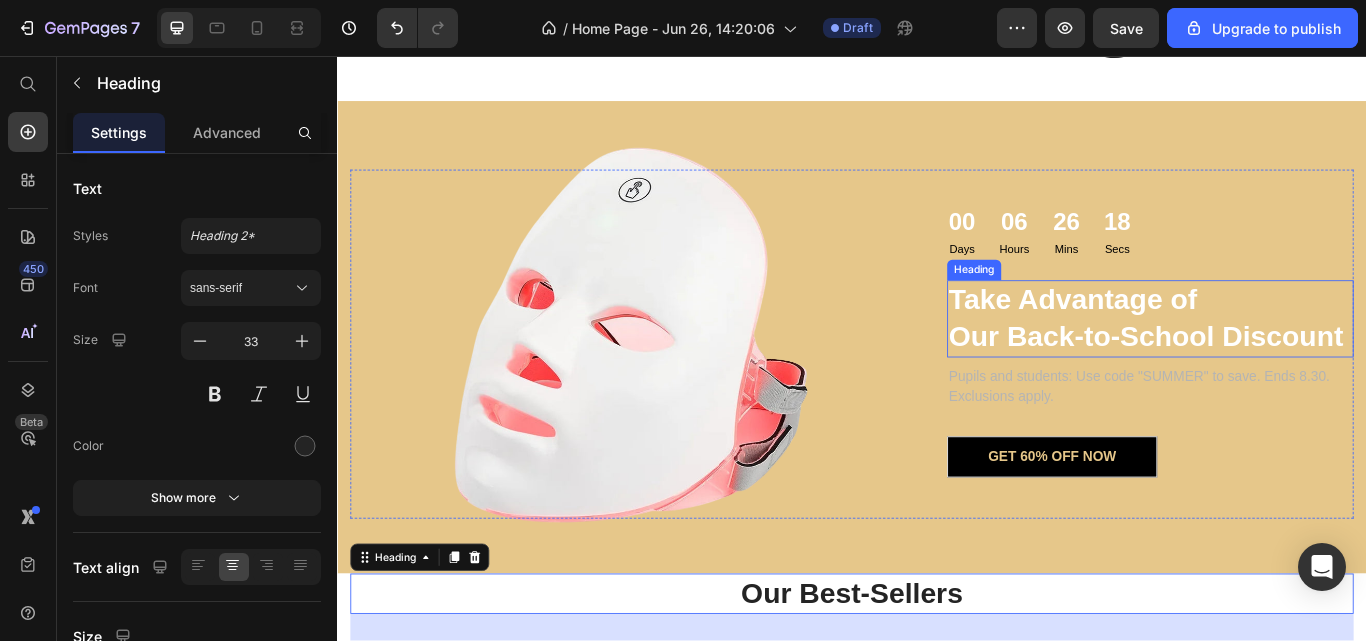 click on "Take Advantage of  Our Back-to-School Discount" at bounding box center [1285, 363] 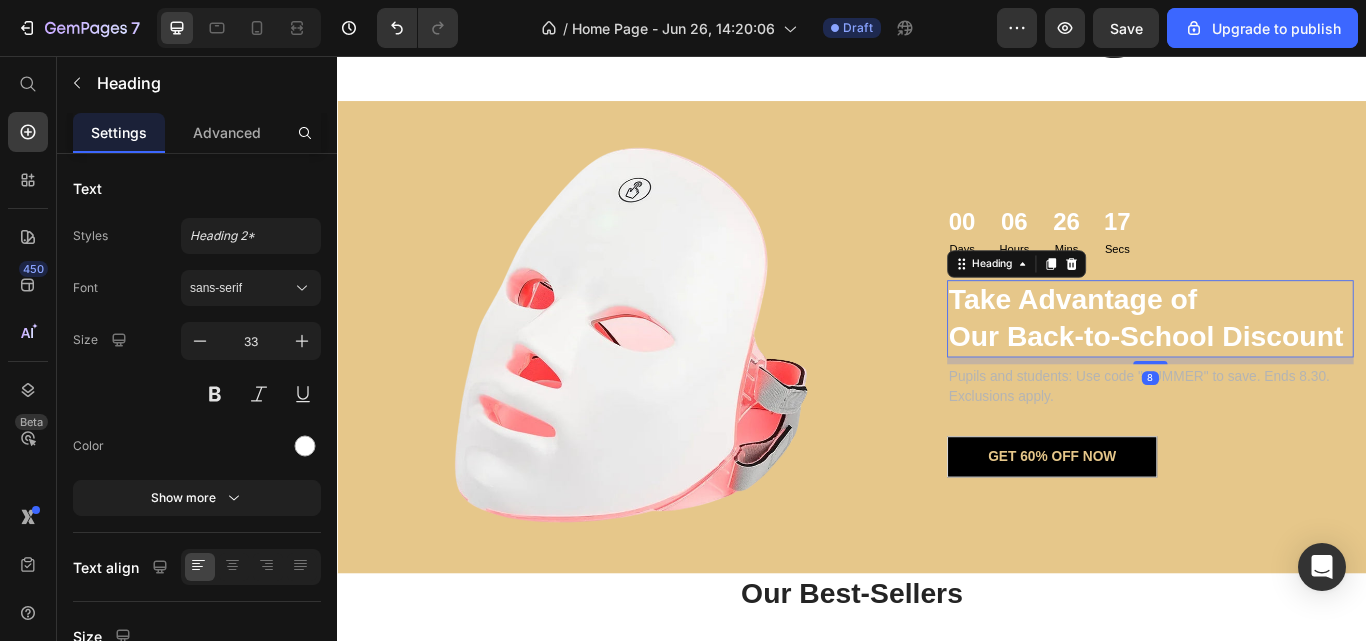 click on "Take Advantage of  Our Back-to-School Discount" at bounding box center (1285, 363) 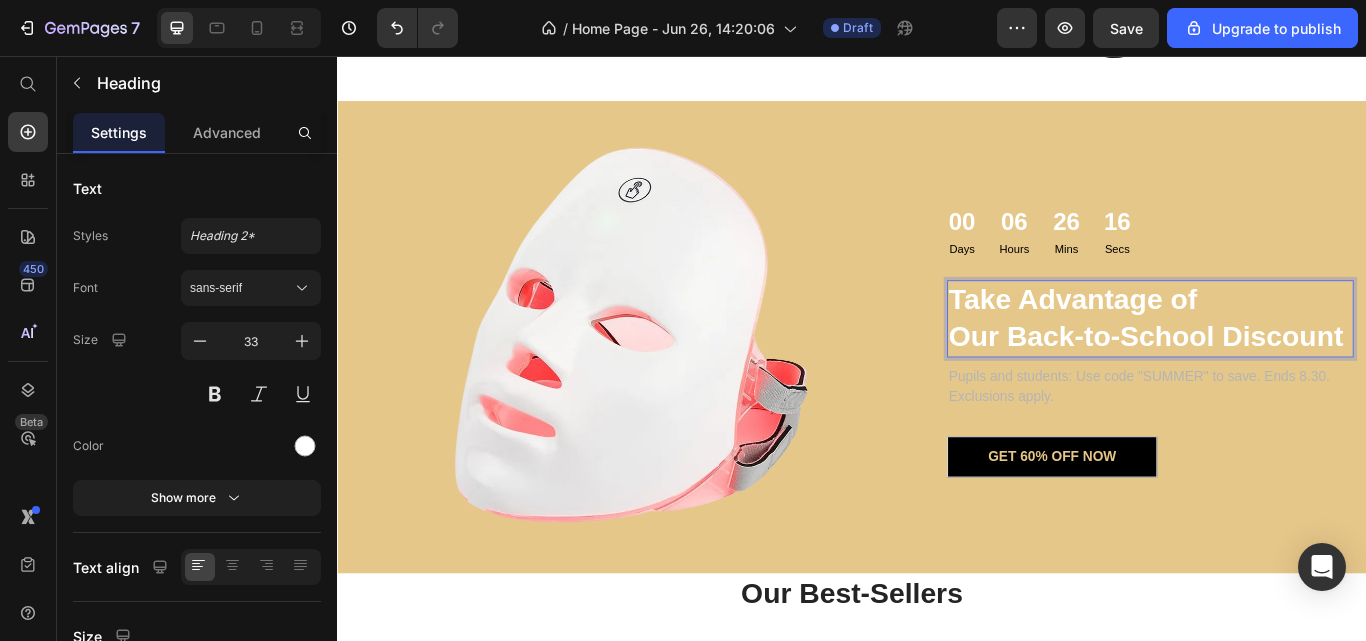 click on "Take Advantage of  Our Back-to-School Discount" at bounding box center (1285, 363) 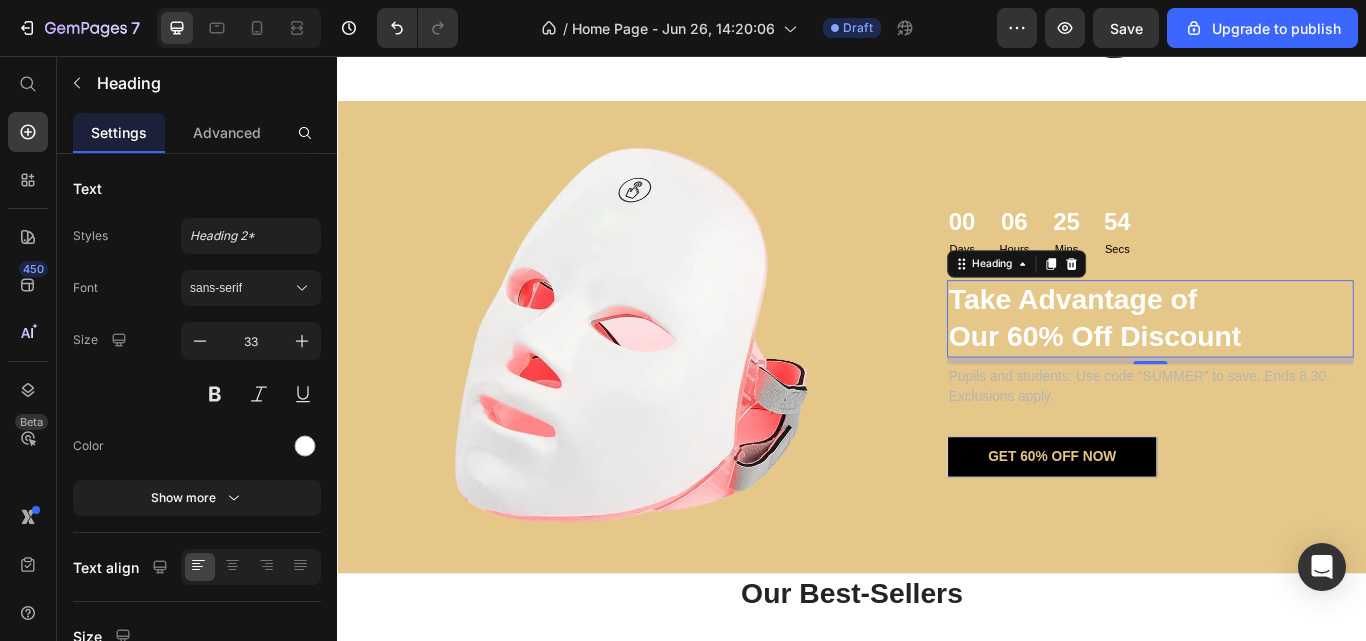 click at bounding box center [305, 446] 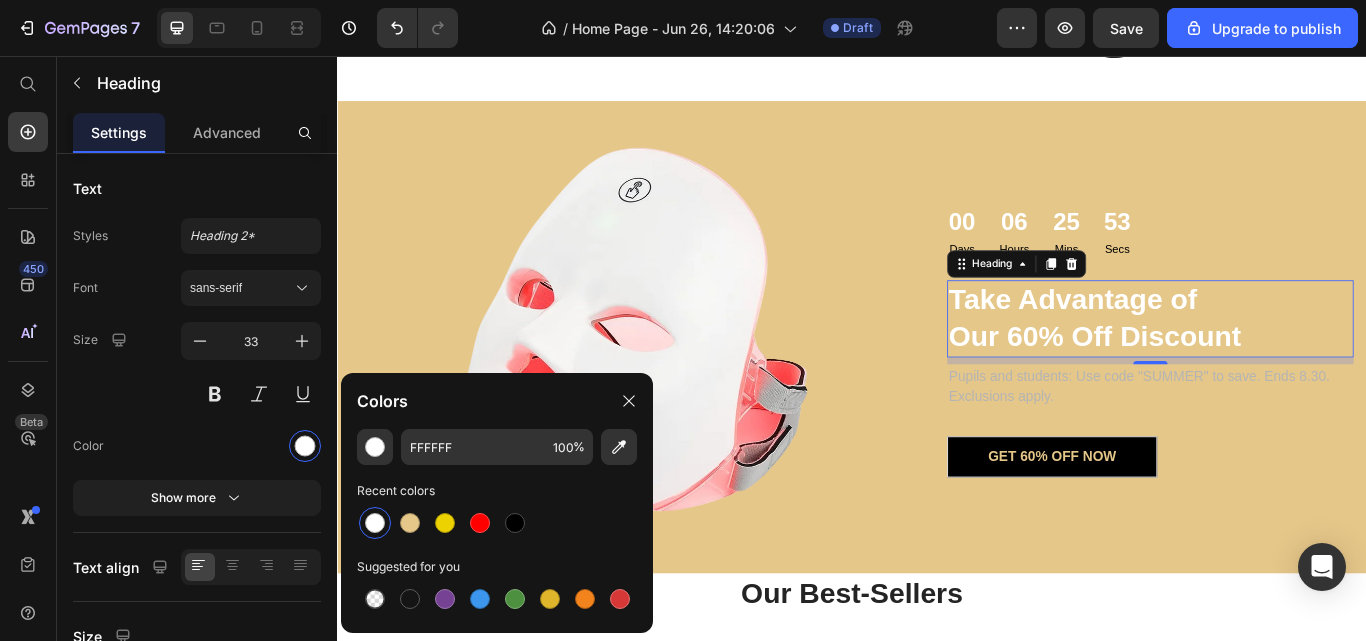 click at bounding box center (515, 523) 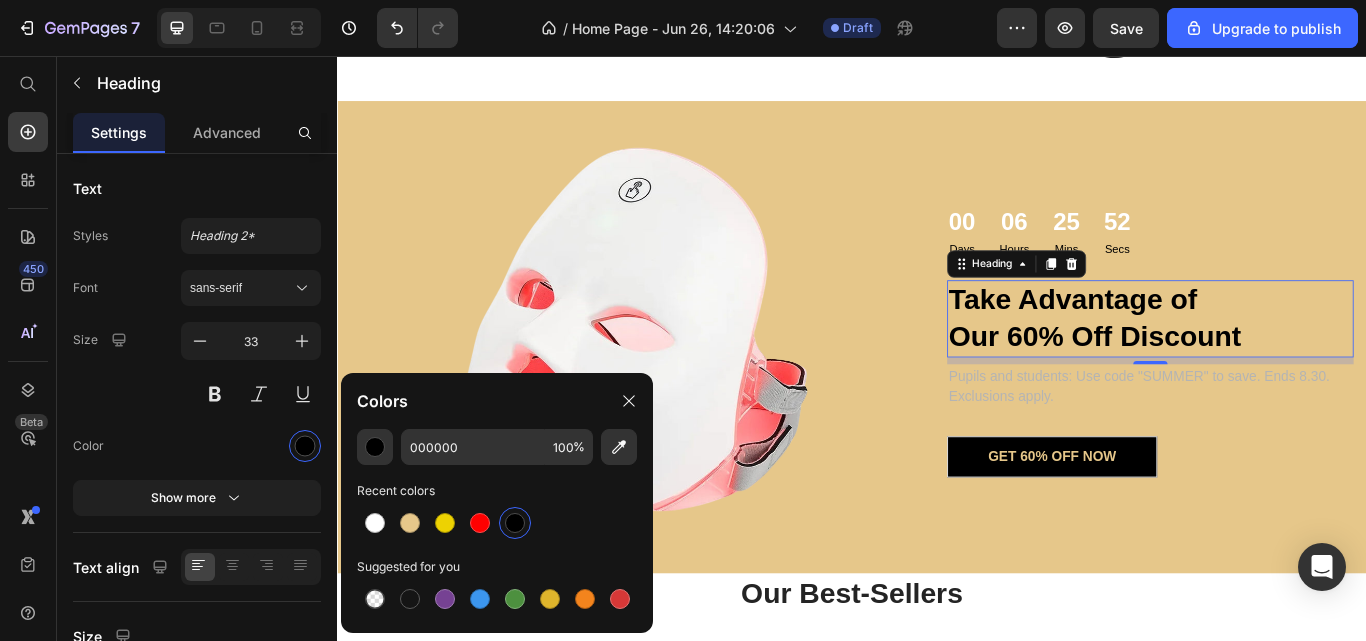 click on "Color" at bounding box center [197, 446] 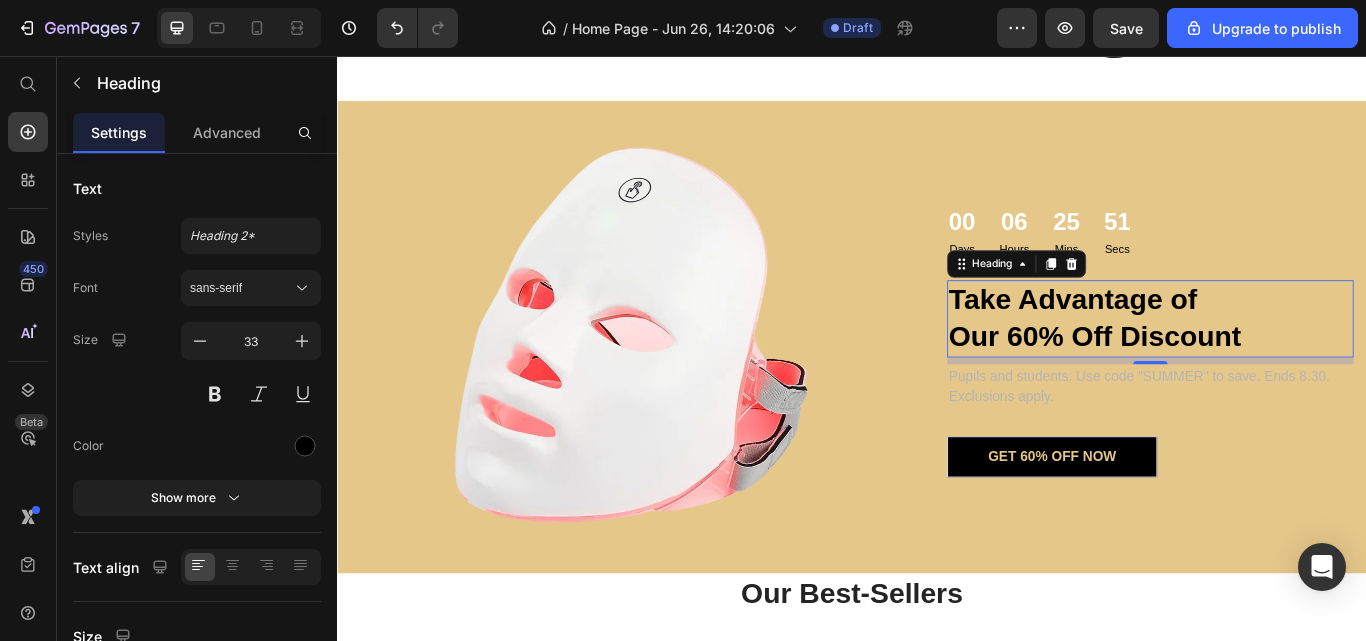 click on "Color" at bounding box center (197, 446) 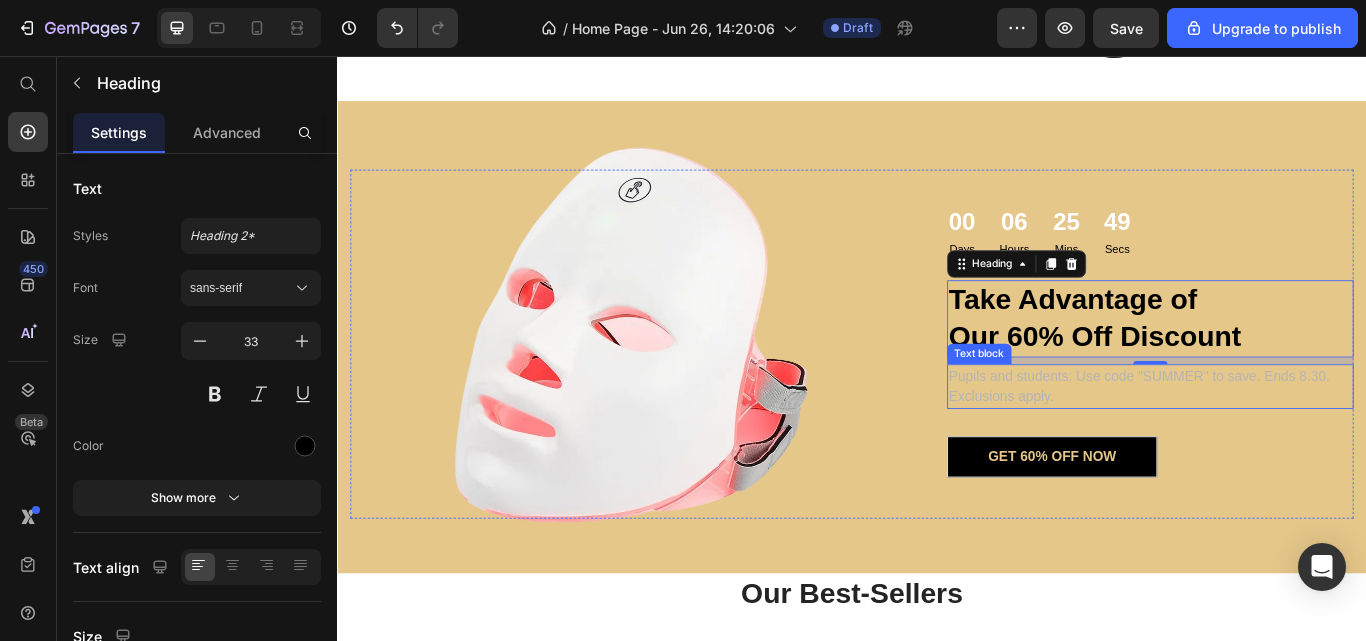 click on "Pupils and students: Use code "SUMMER" to save. Ends 8.30. Exclusions apply." at bounding box center (1285, 442) 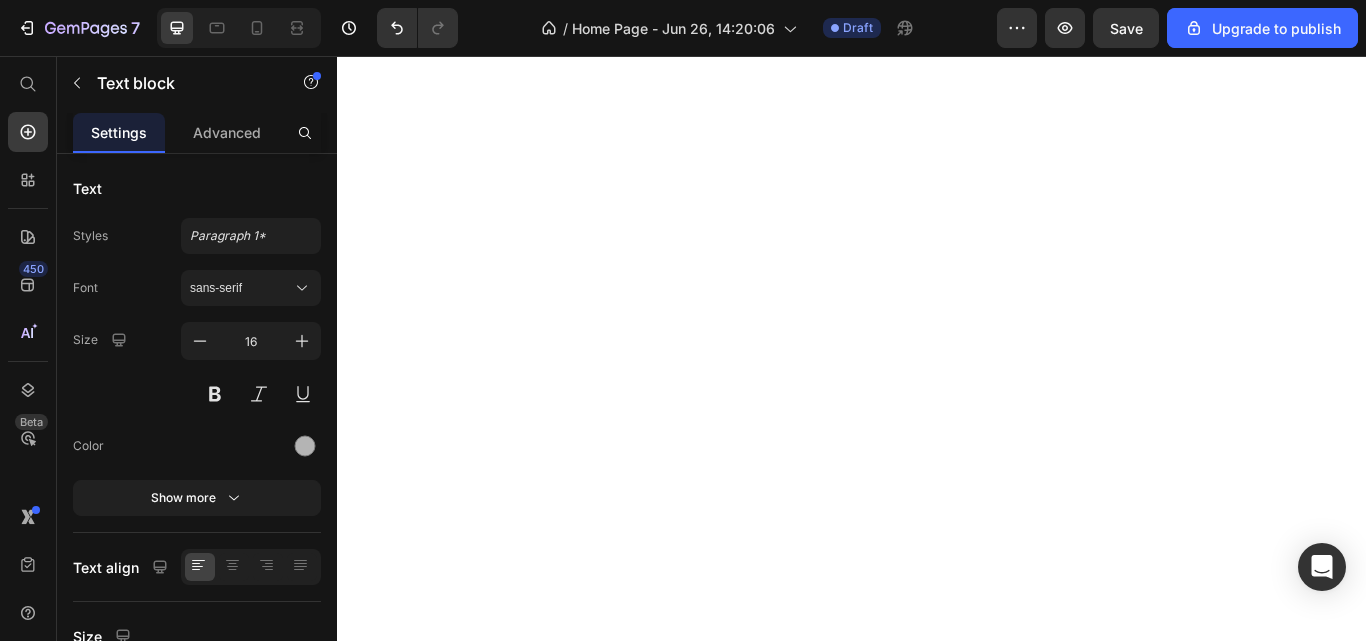 scroll, scrollTop: 0, scrollLeft: 0, axis: both 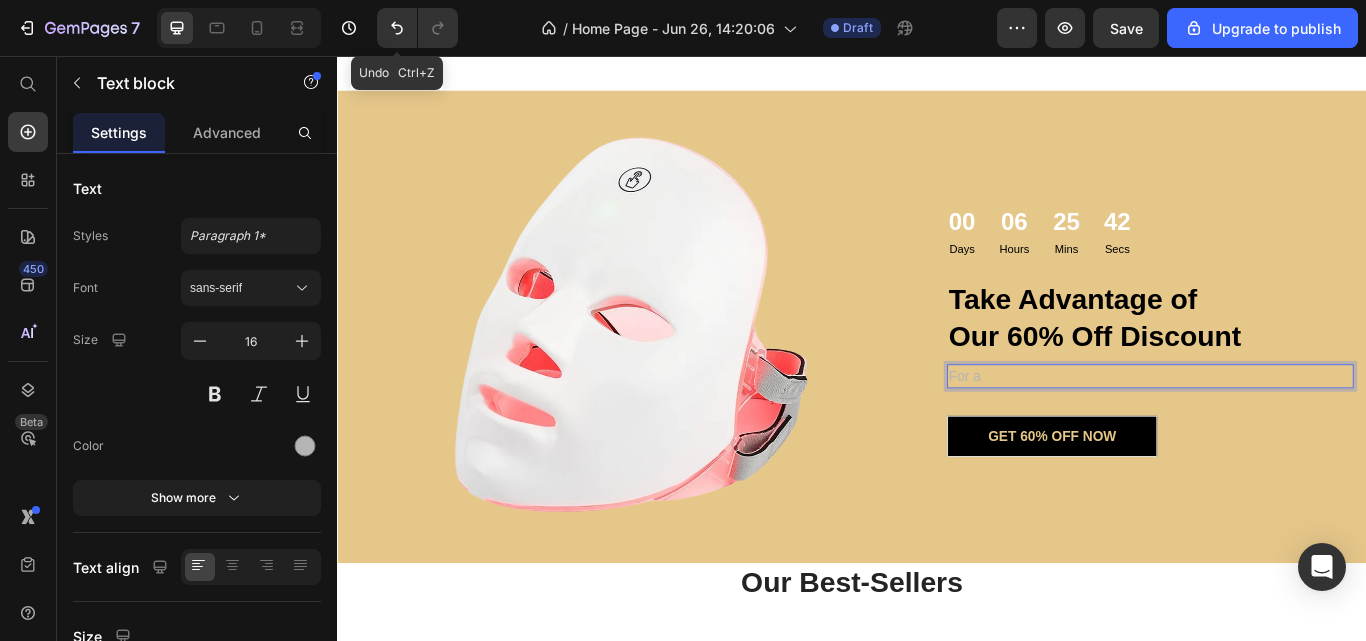 click 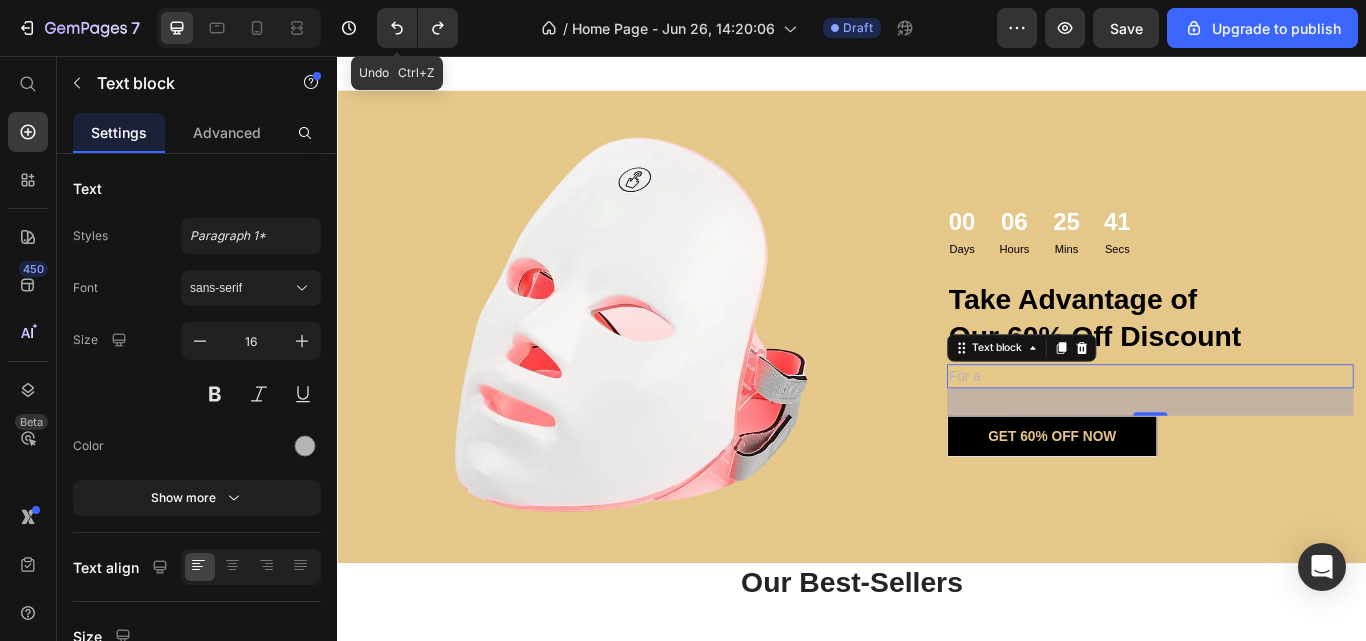 click 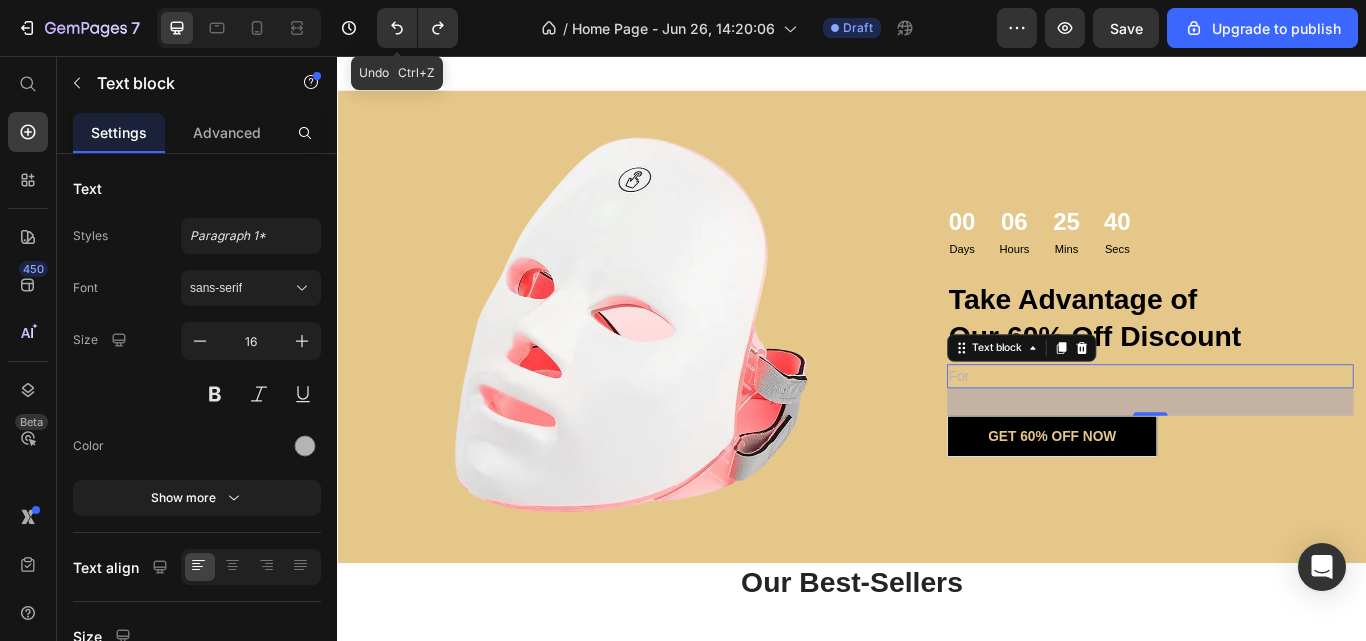 click 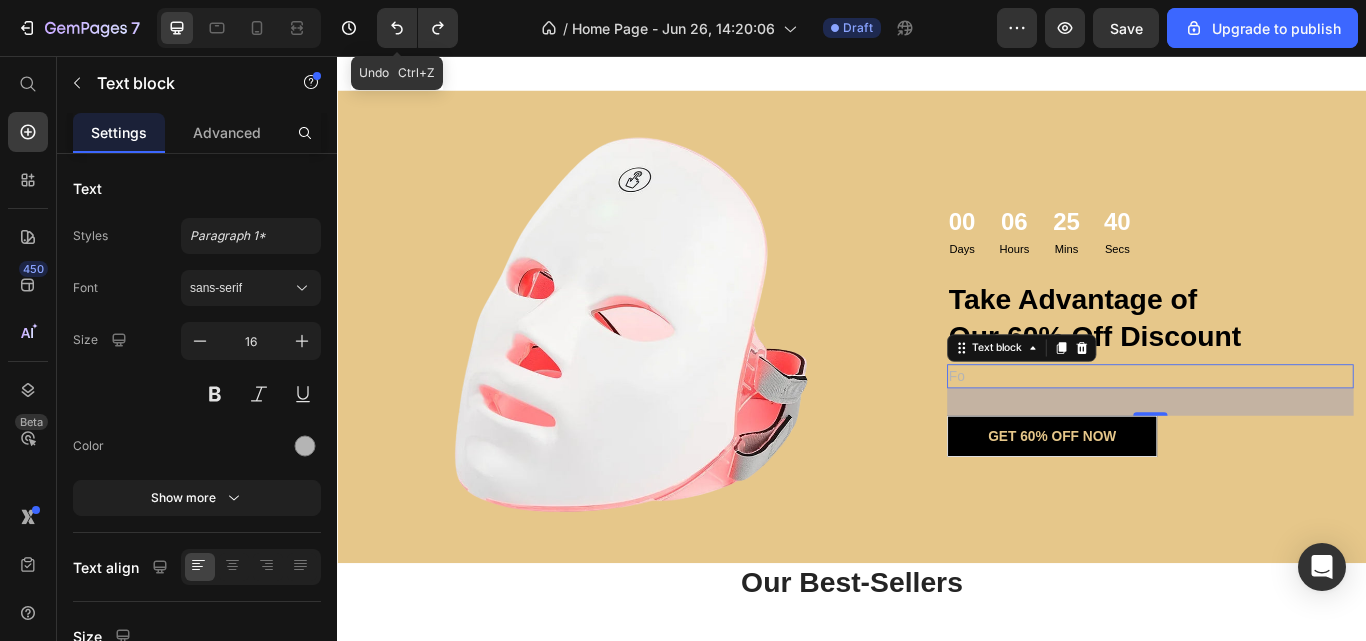 click 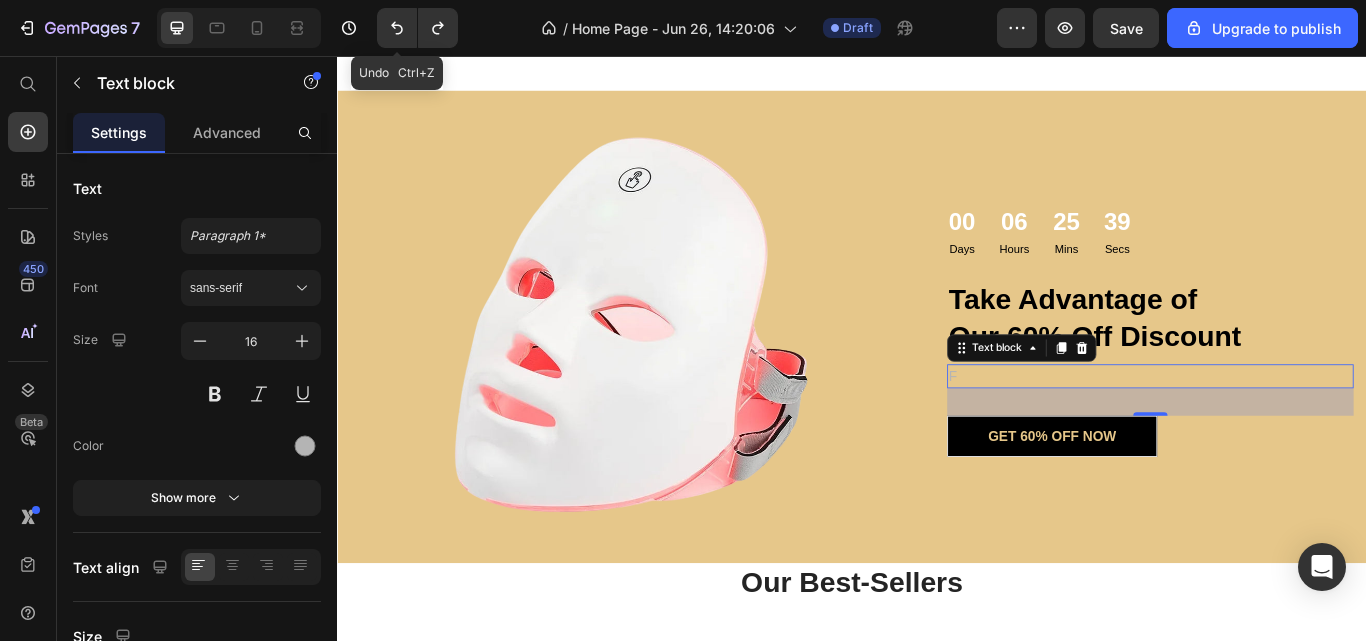 click 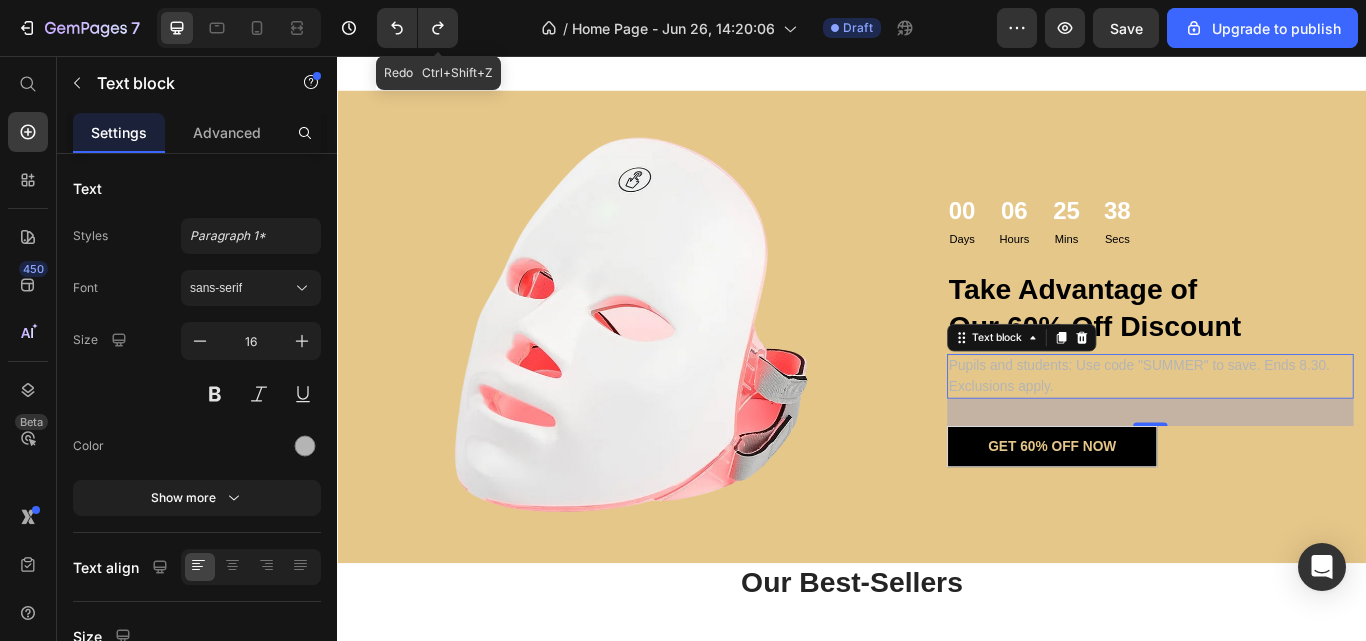 click 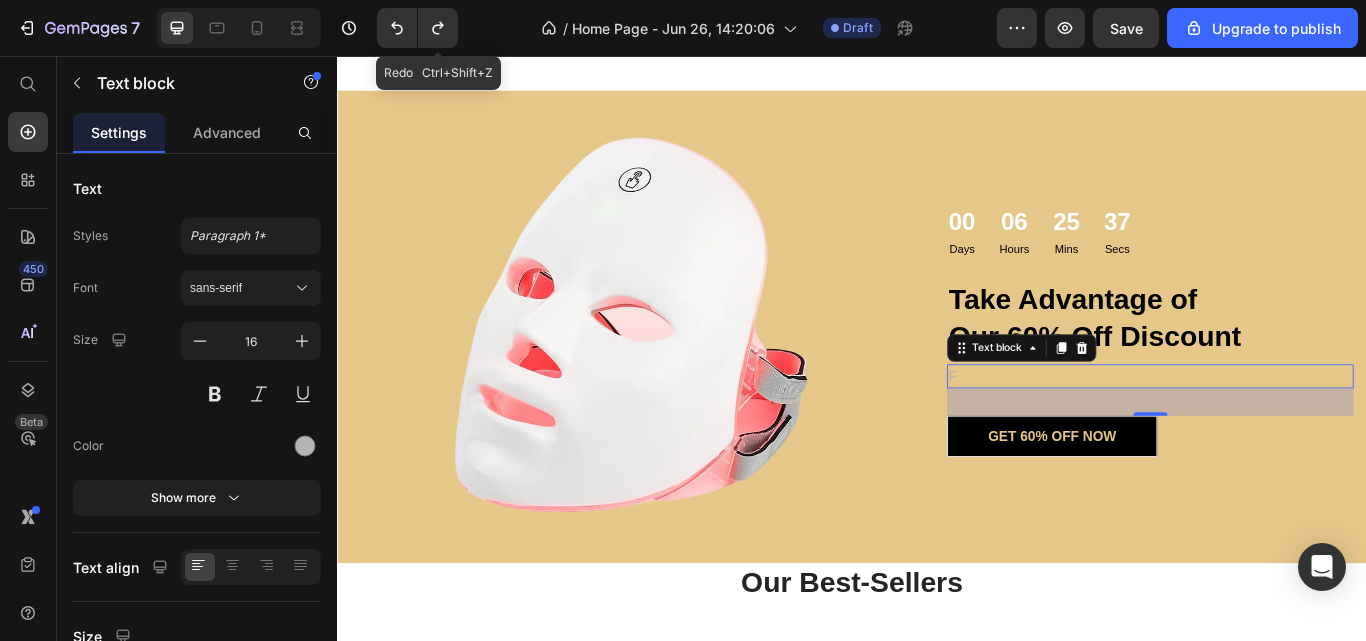 click 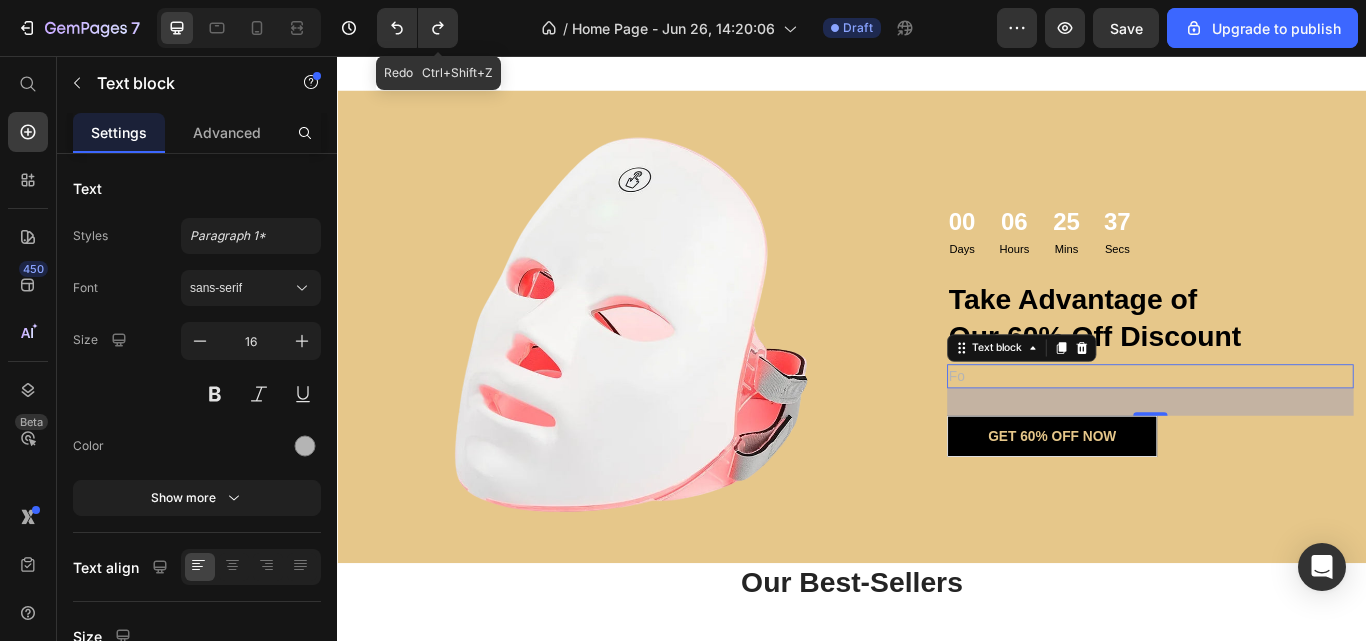click 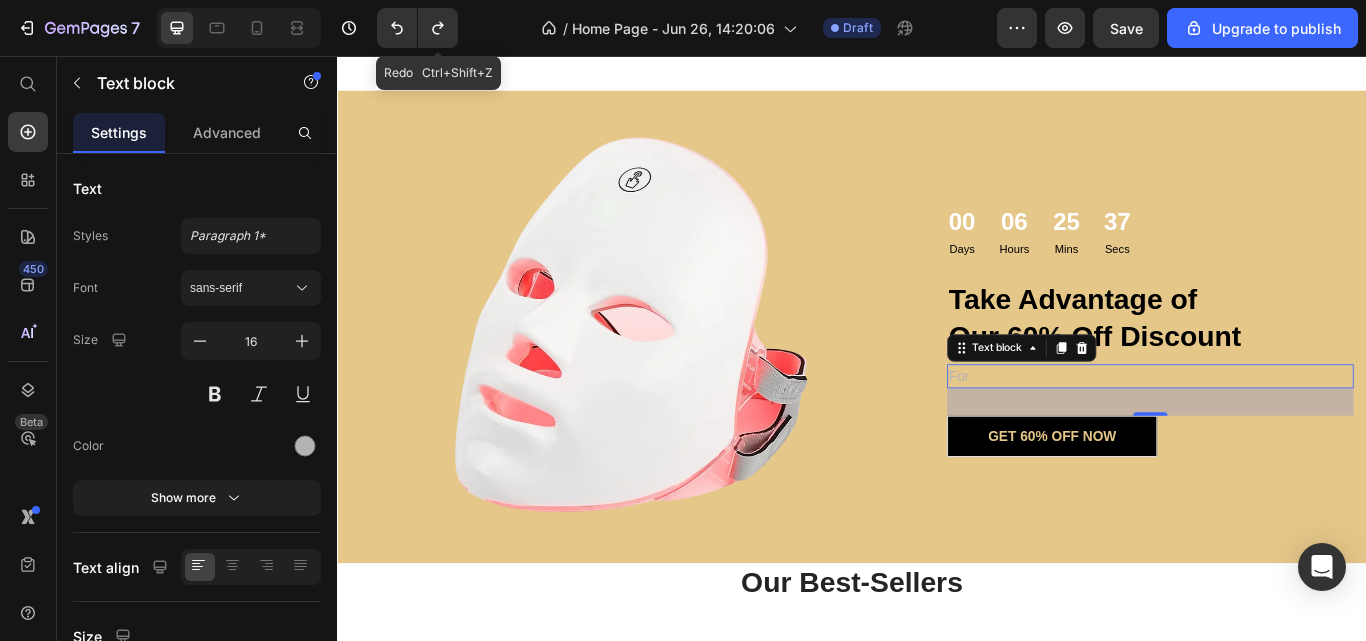 click 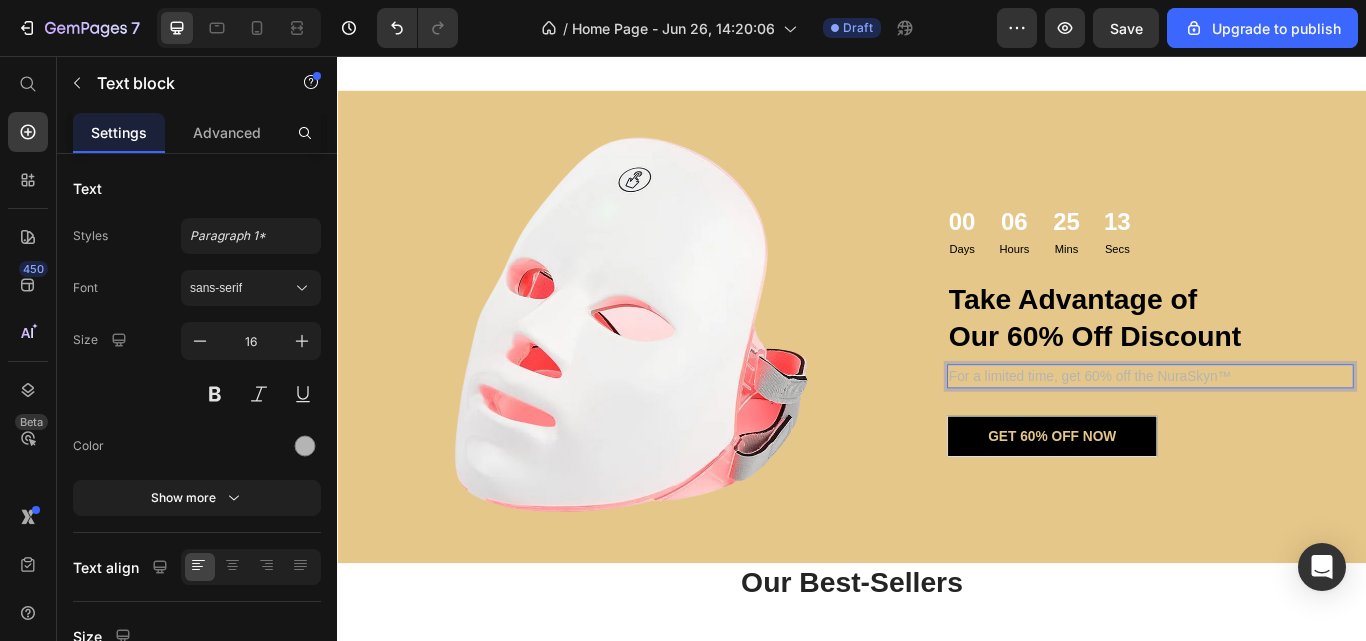 click at bounding box center (305, 446) 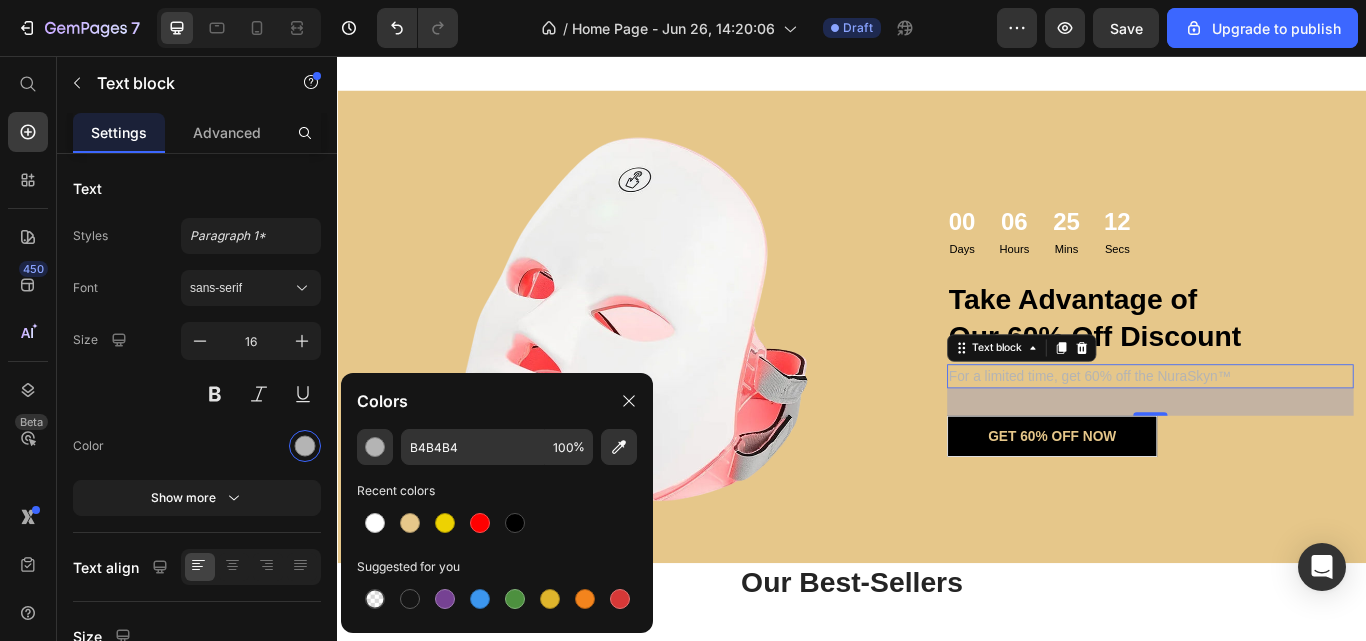 click at bounding box center (515, 523) 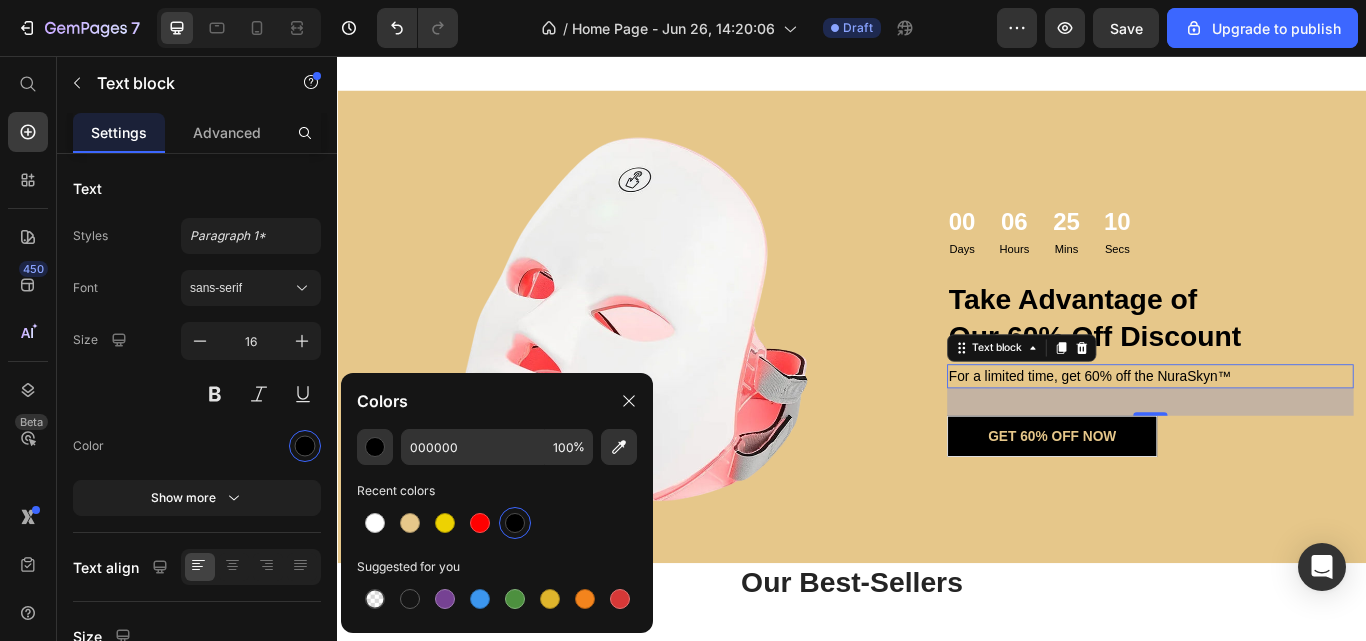 click on "Color" at bounding box center (197, 446) 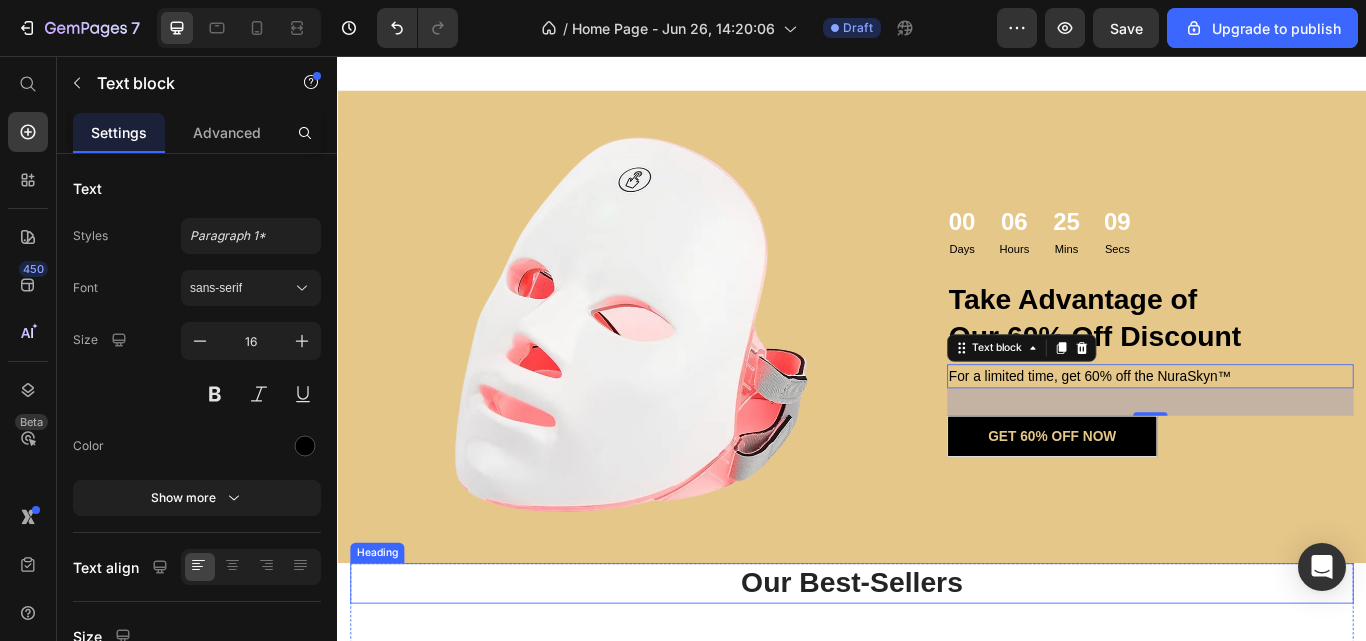 click on "Our Best-Sellers" at bounding box center (937, 671) 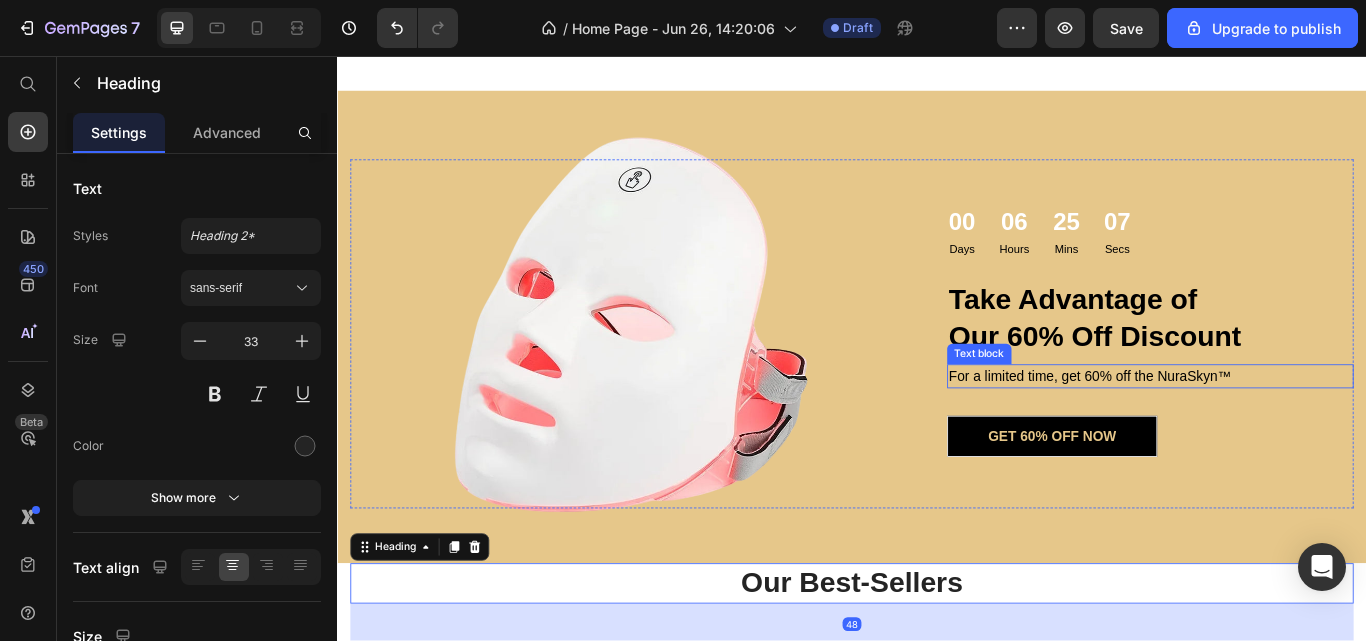 click on "For a limited time, get 60% off the NuraSkyn™" at bounding box center (1285, 430) 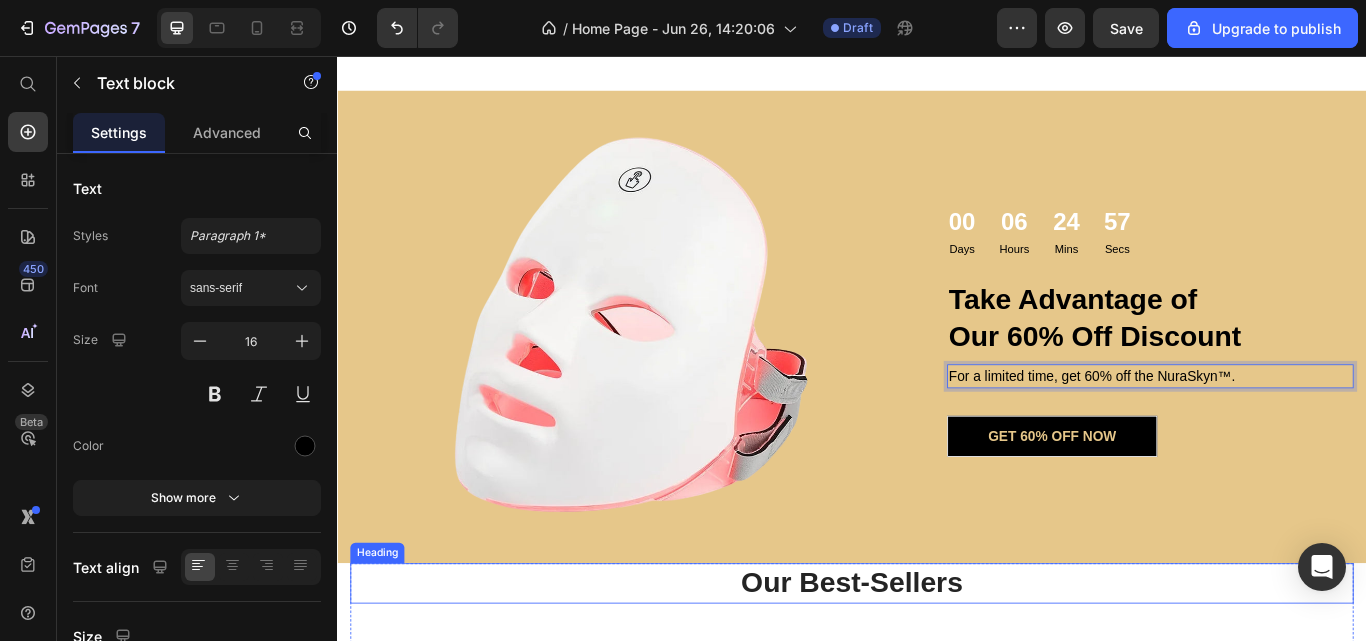 click on "Our Best-Sellers" at bounding box center (937, 671) 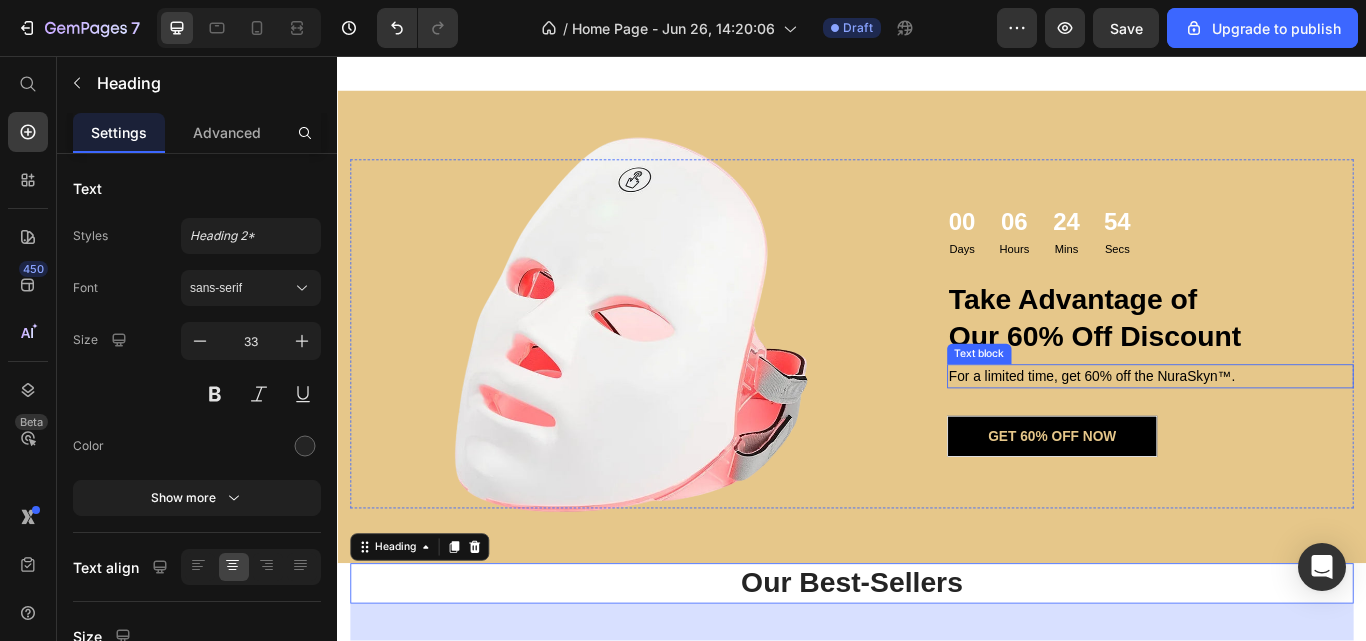 click on "For a limited time, get 60% off the NuraSkyn™." at bounding box center [1285, 430] 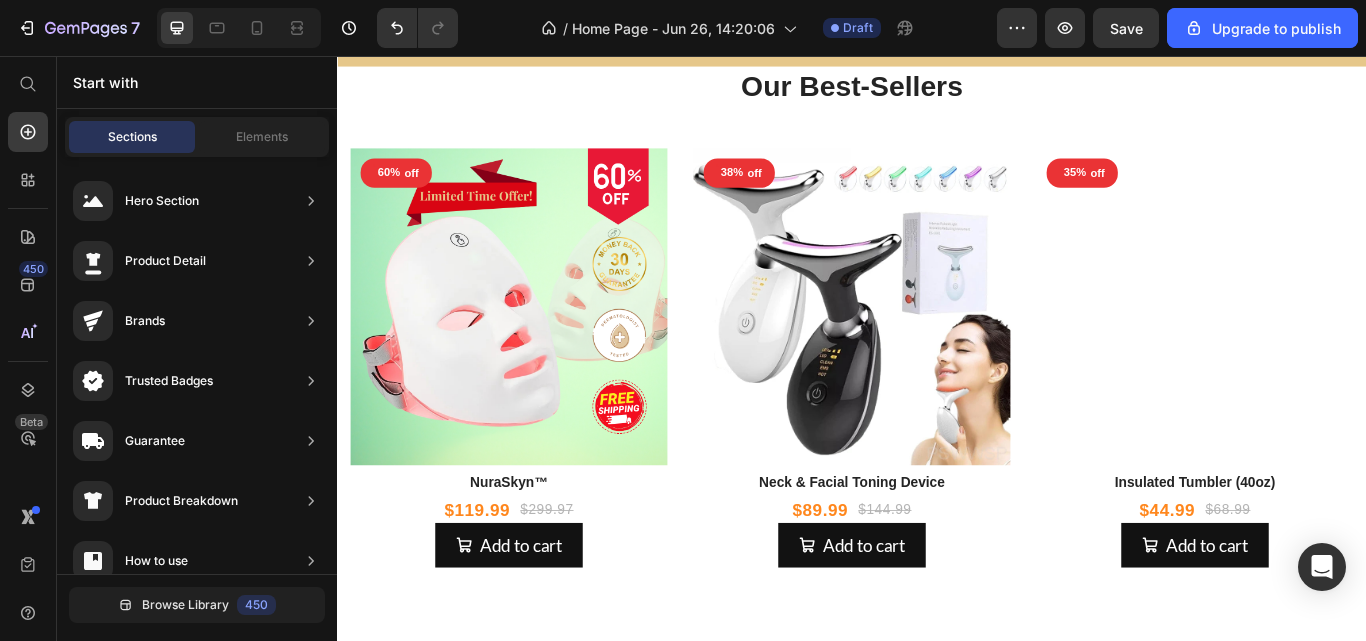scroll, scrollTop: 3503, scrollLeft: 0, axis: vertical 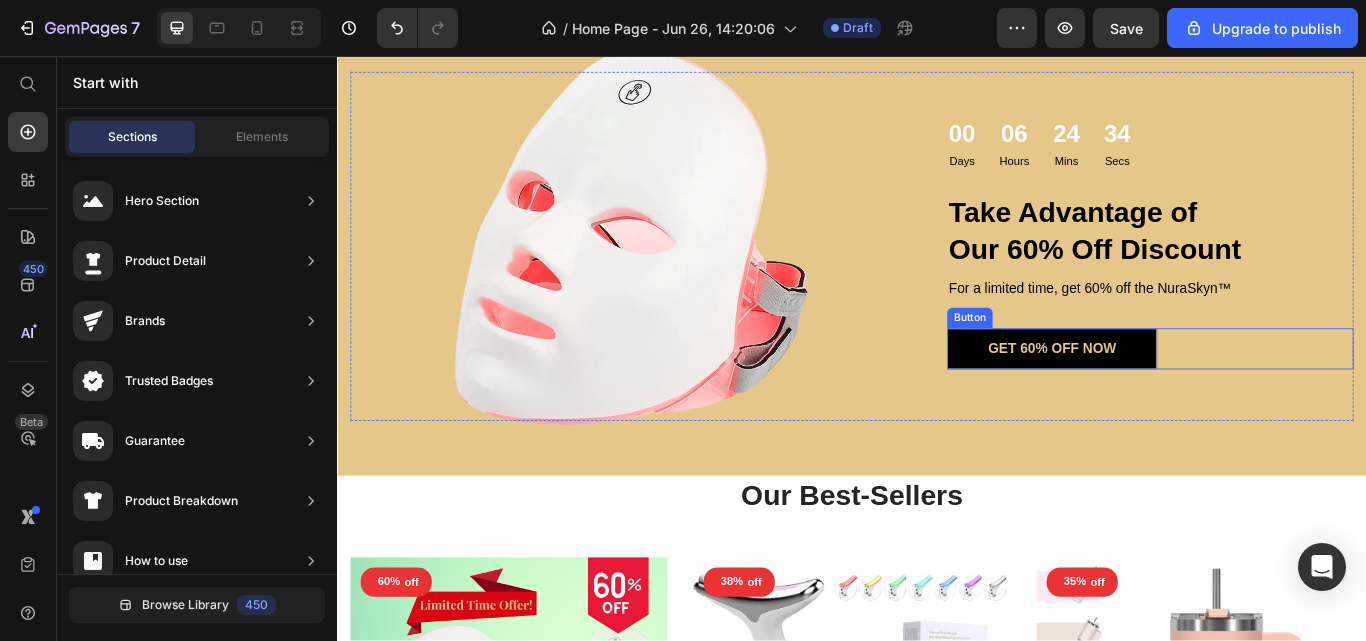 click on "GET 60% OFF NOW" at bounding box center (1170, 398) 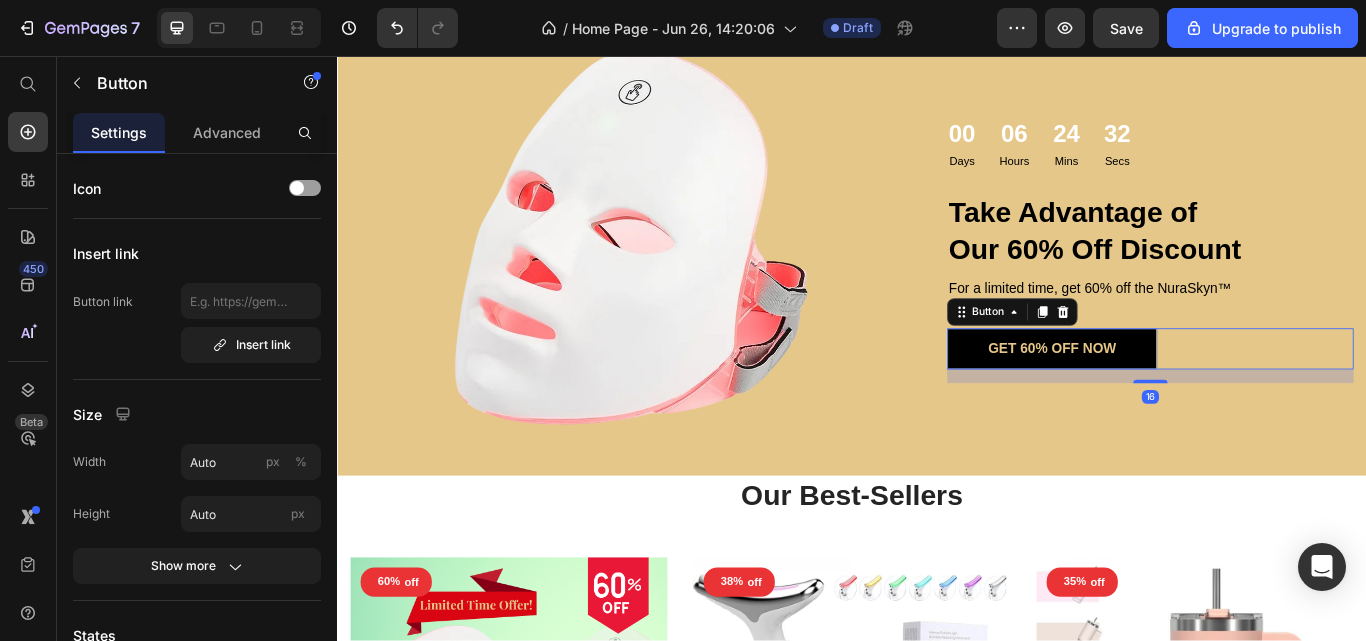 click on "Insert link" at bounding box center [251, 345] 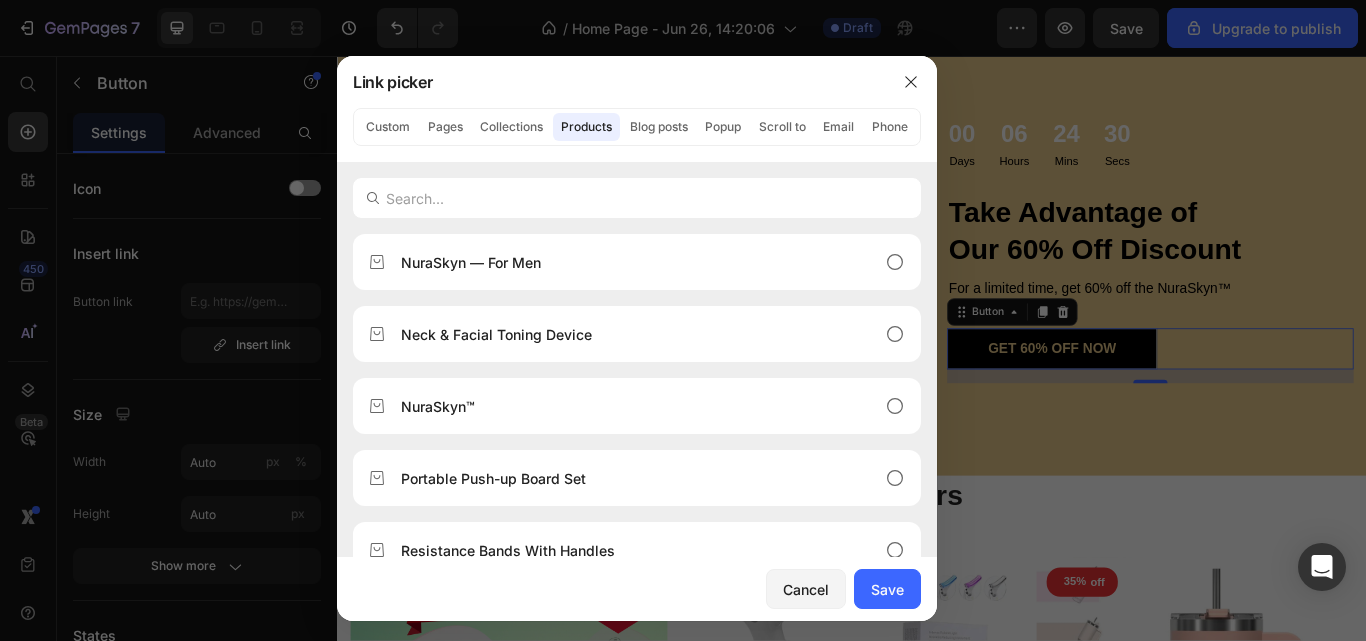 click on "NuraSkyn™" 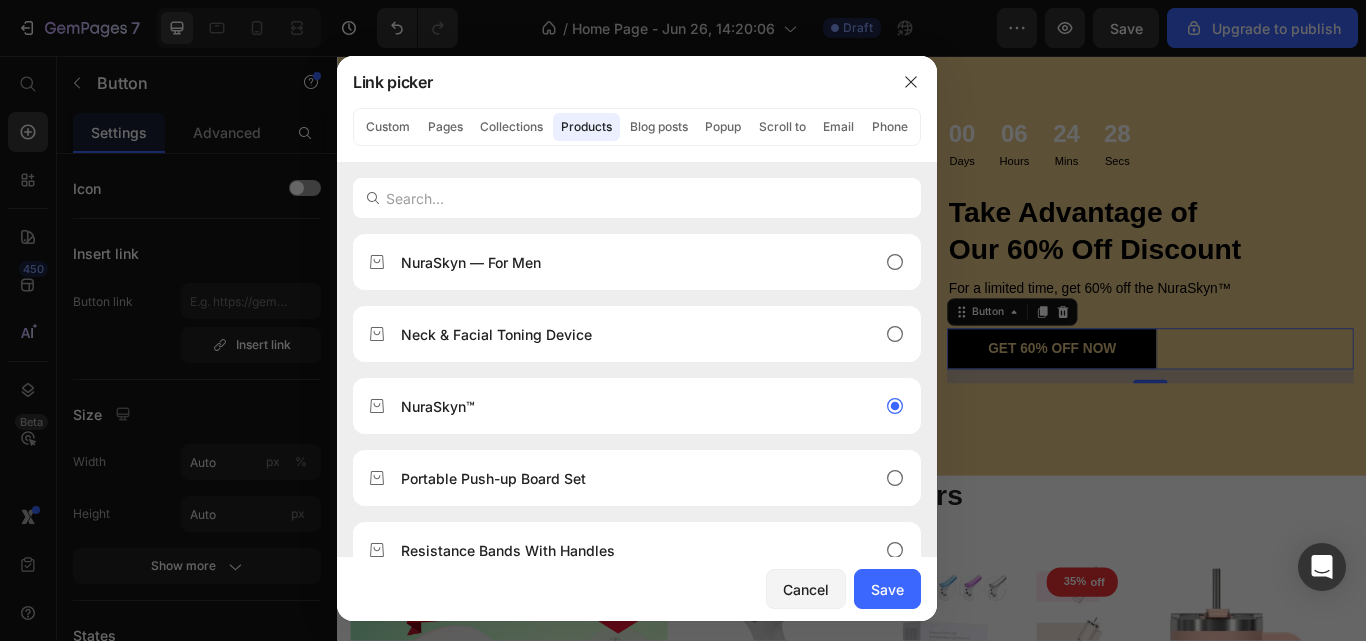 click on "Save" at bounding box center (887, 589) 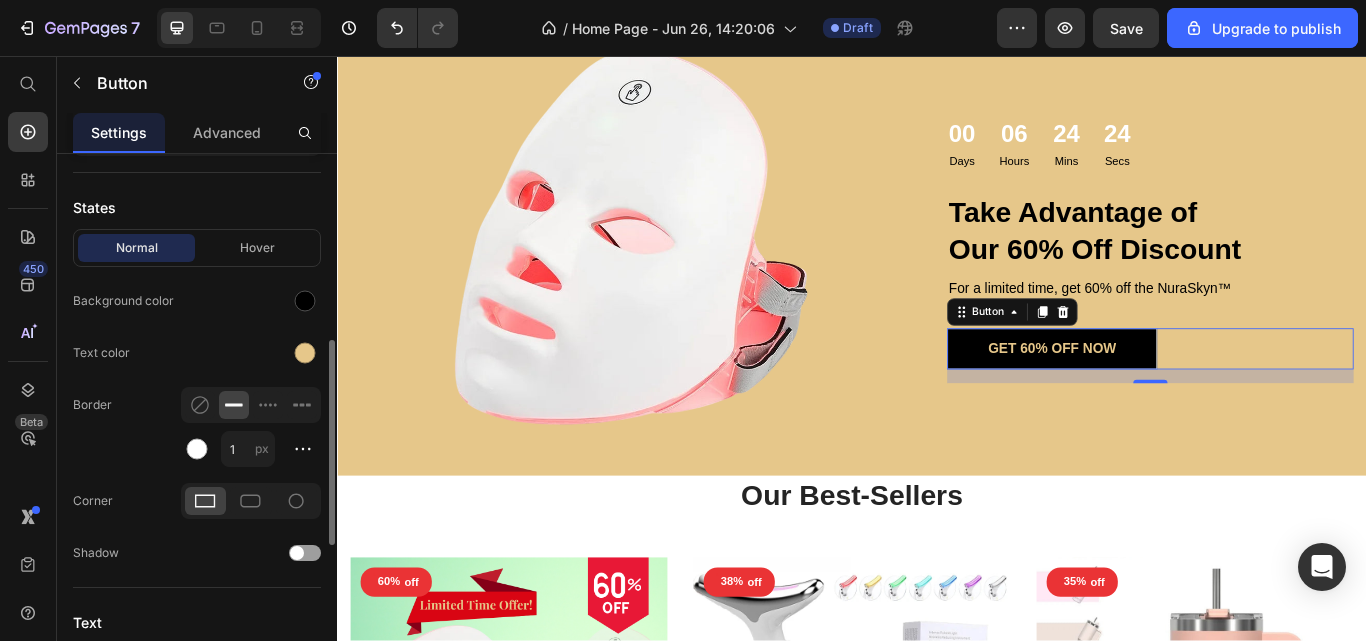 scroll, scrollTop: 483, scrollLeft: 0, axis: vertical 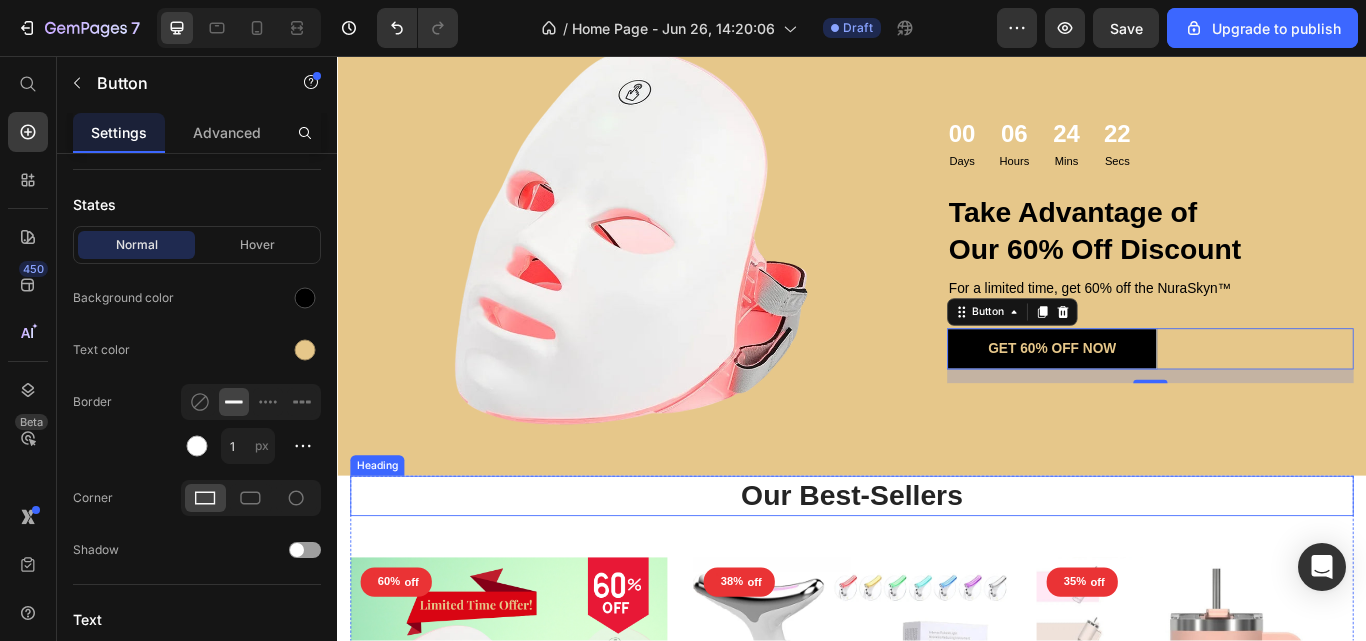 click on "Our Best-Sellers" at bounding box center (937, 569) 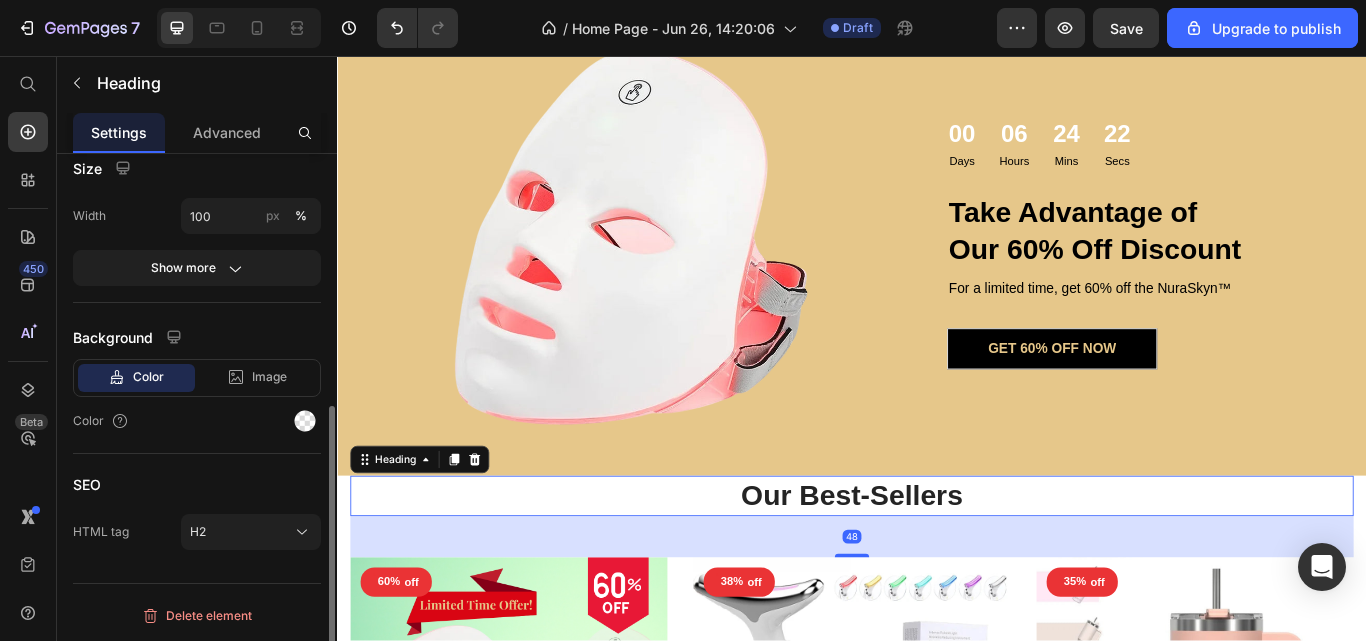 scroll, scrollTop: 0, scrollLeft: 0, axis: both 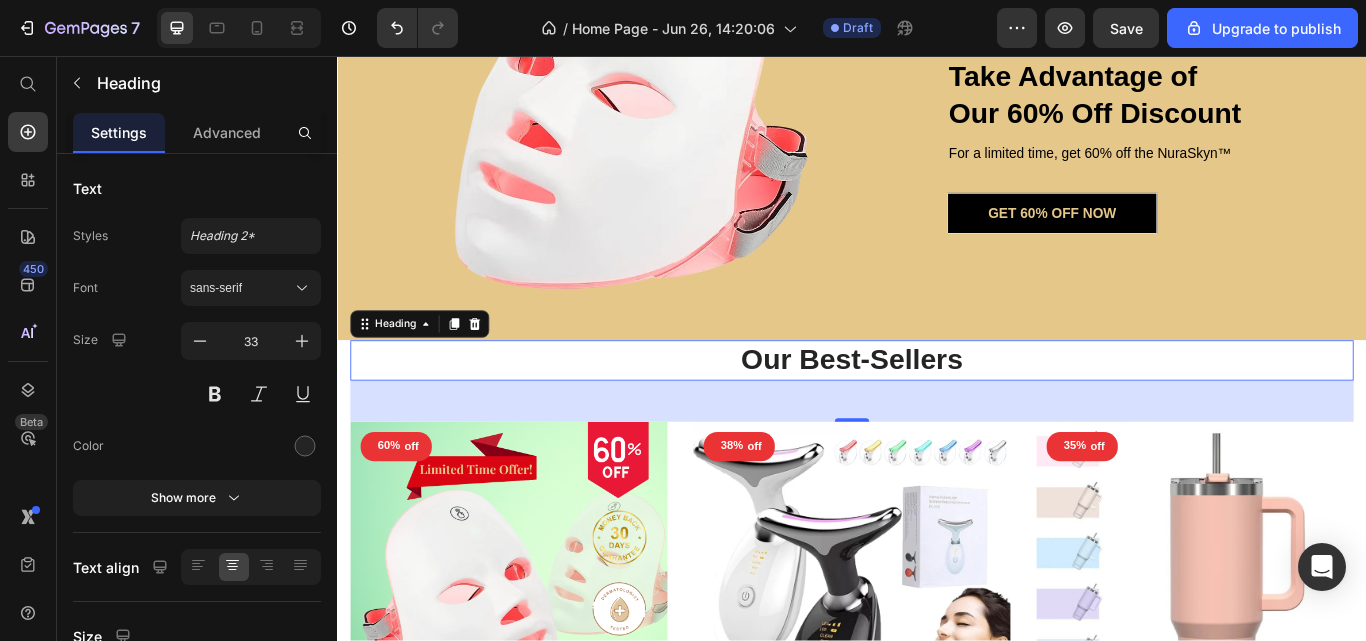 click on "Our Best-Sellers" at bounding box center (937, 411) 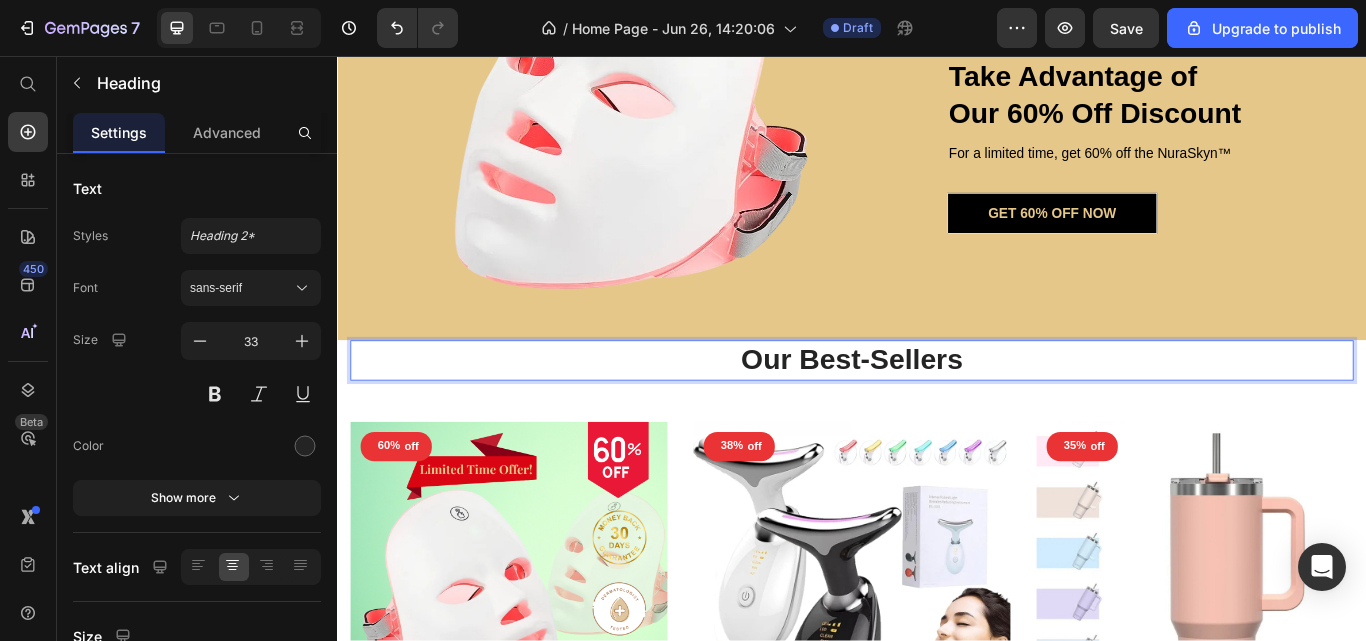 click on "Advanced" at bounding box center [227, 132] 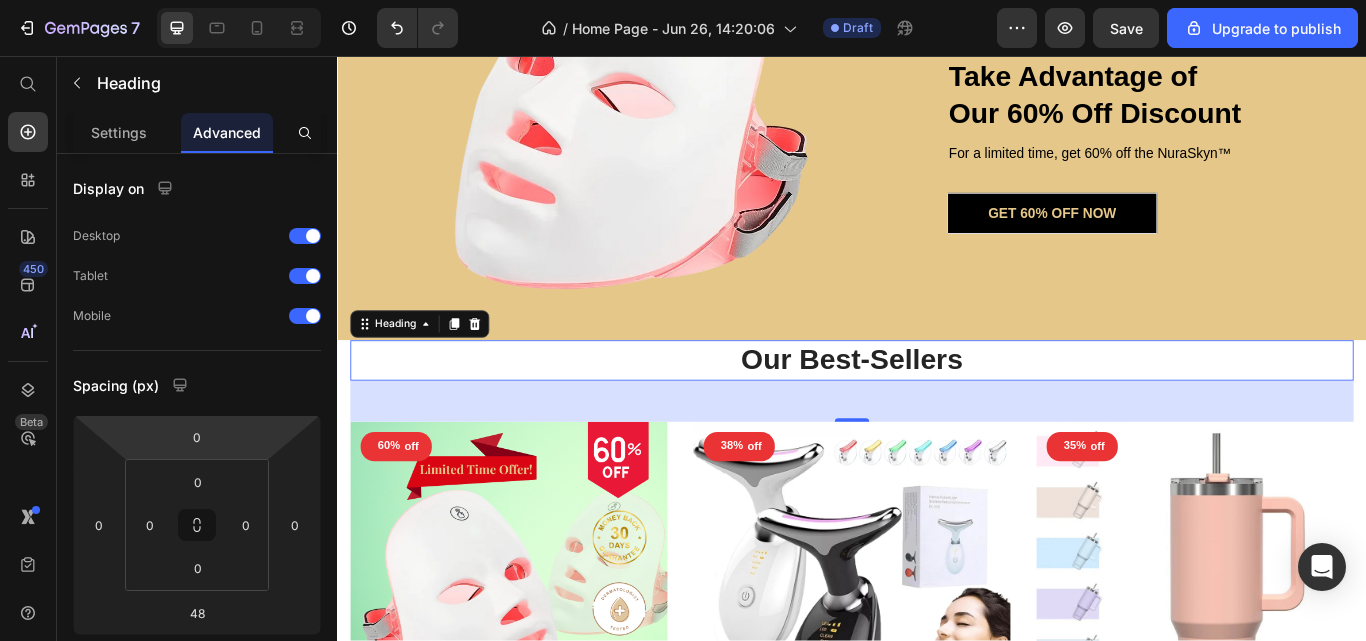 click on "0" at bounding box center [197, 437] 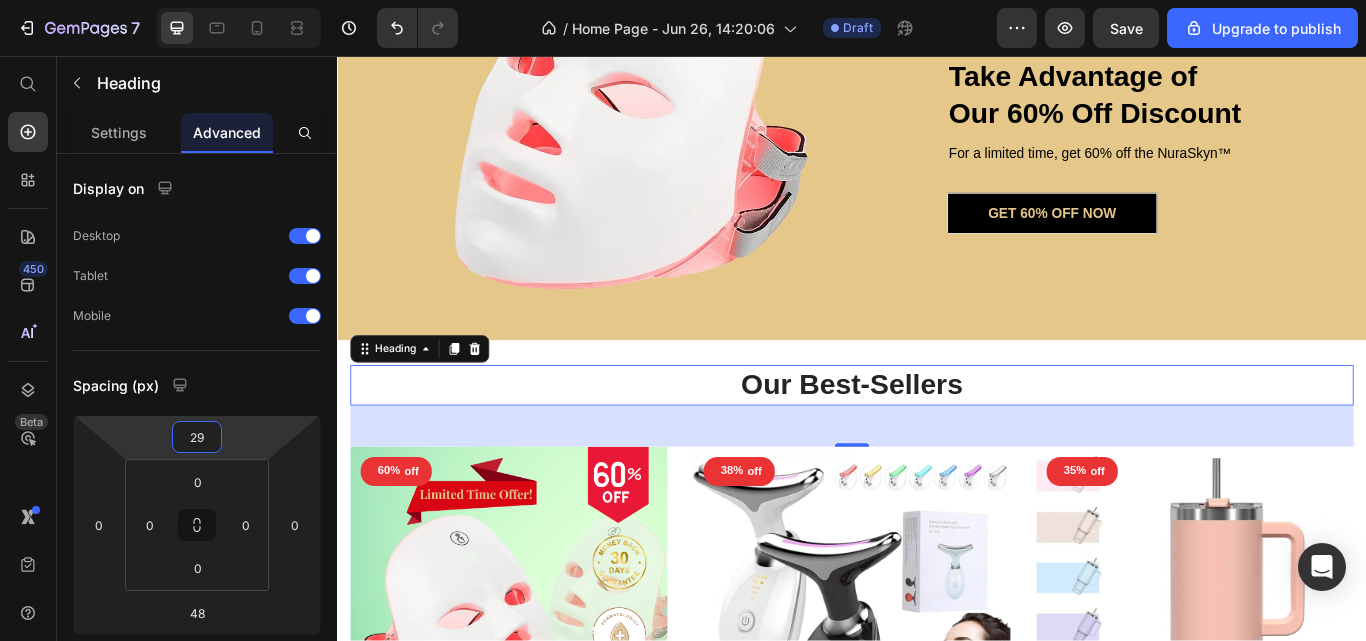 type on "30" 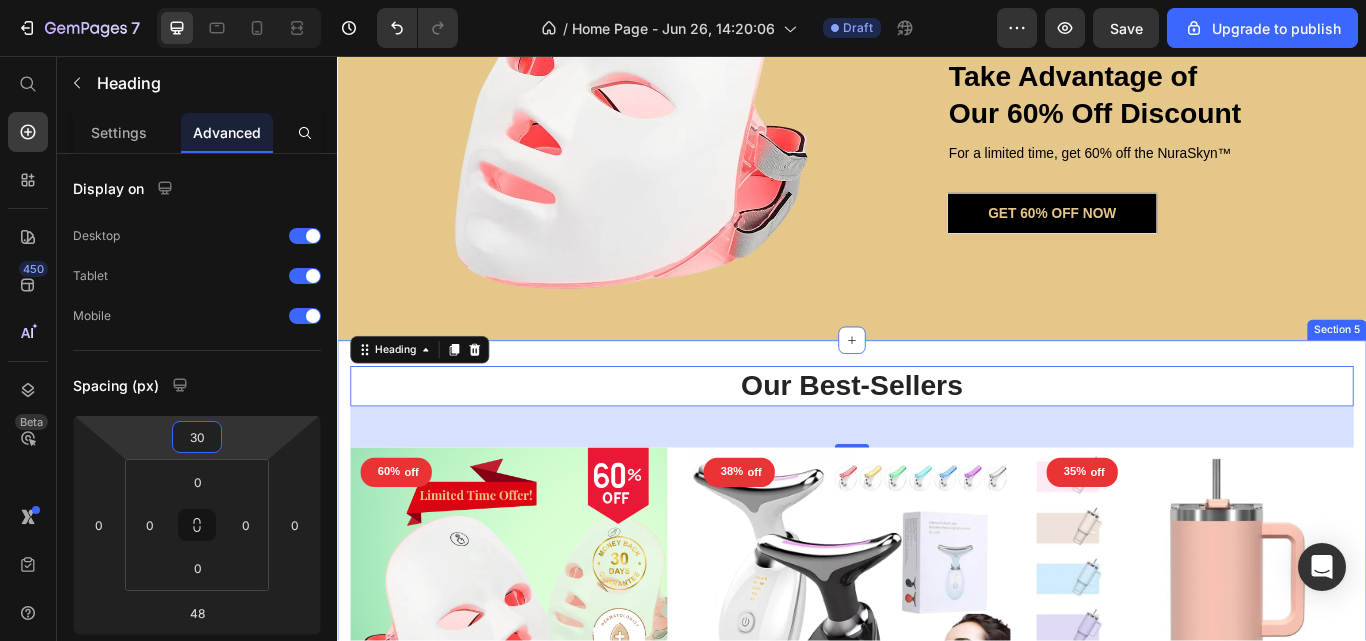 click on "Our Best-Sellers Heading   48 60% off Product Tag Product Images Row NuraSkyn™ Product Title $119.99 Product Price $299.97 Product Price Row
Add to cart Add to Cart Row 38% off Product Tag Product Images Row Neck & Facial Toning Device Product Title $89.99 Product Price $144.99 Product Price Row
Add to cart Add to Cart Row 35% off Product Tag Product Images Row Insulated Tumbler (40oz) Product Title $44.99 Product Price $68.99 Product Price Row
Add to cart Add to Cart Row Product List Row Section 5" at bounding box center (937, 735) 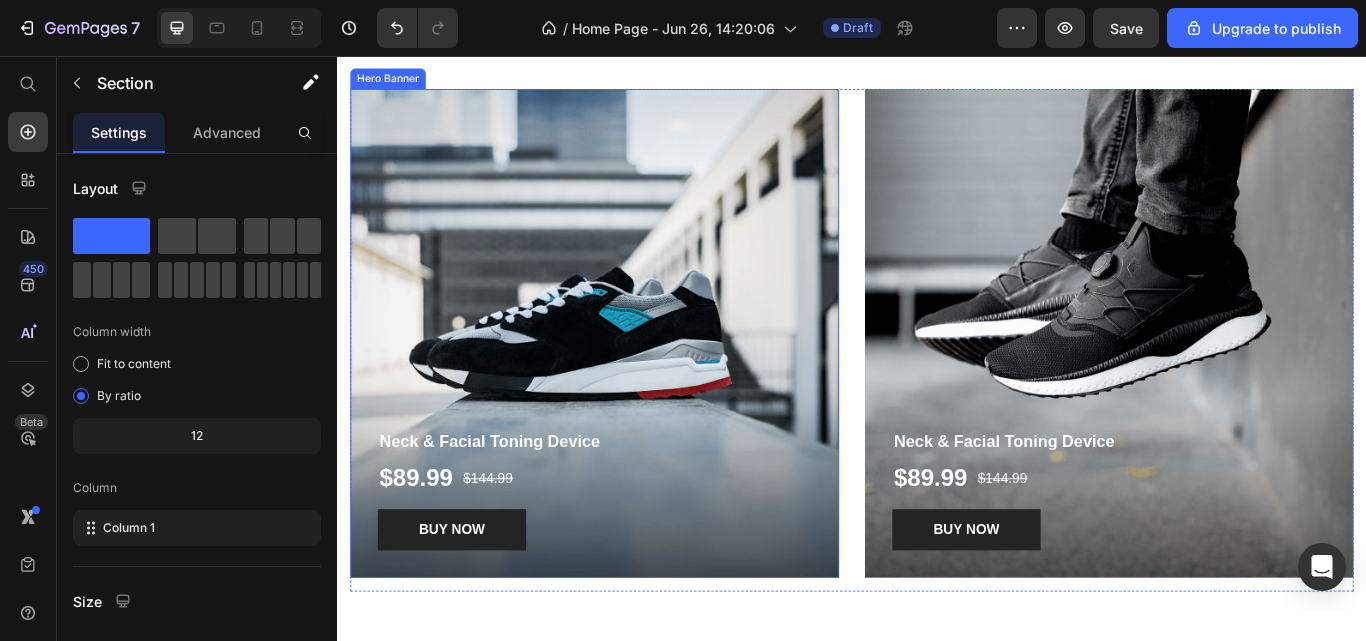 scroll, scrollTop: 4248, scrollLeft: 0, axis: vertical 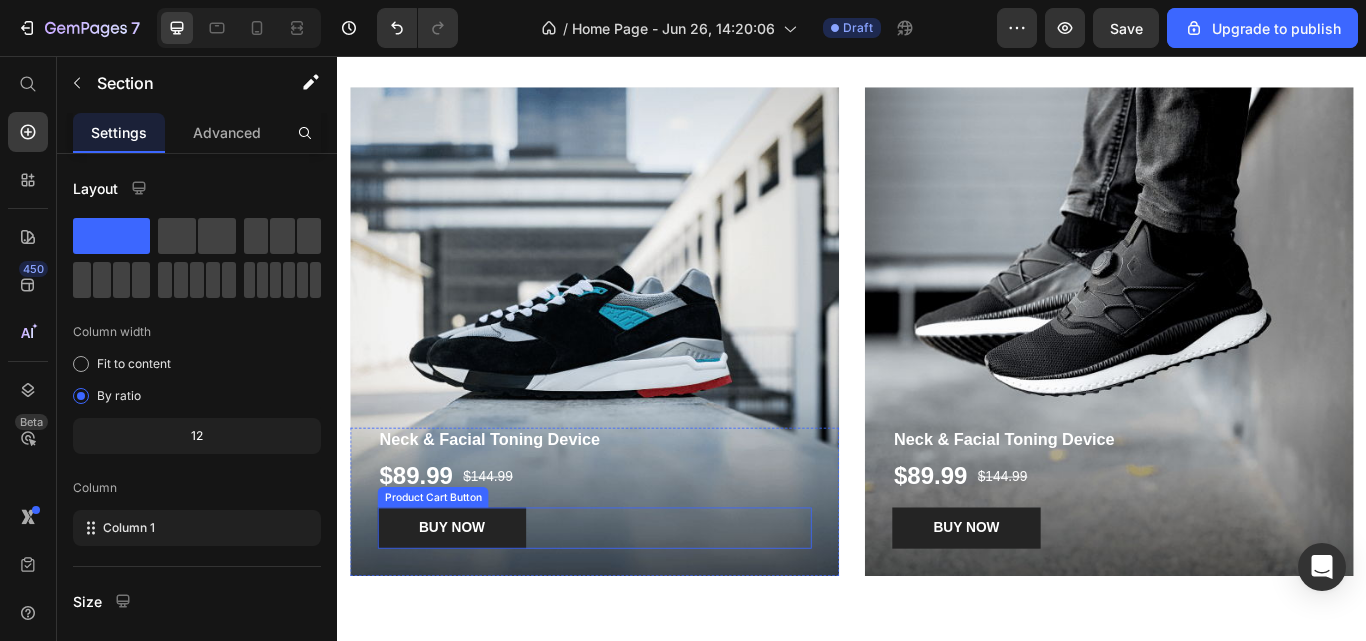click on "BUY NOW" at bounding box center (470, 607) 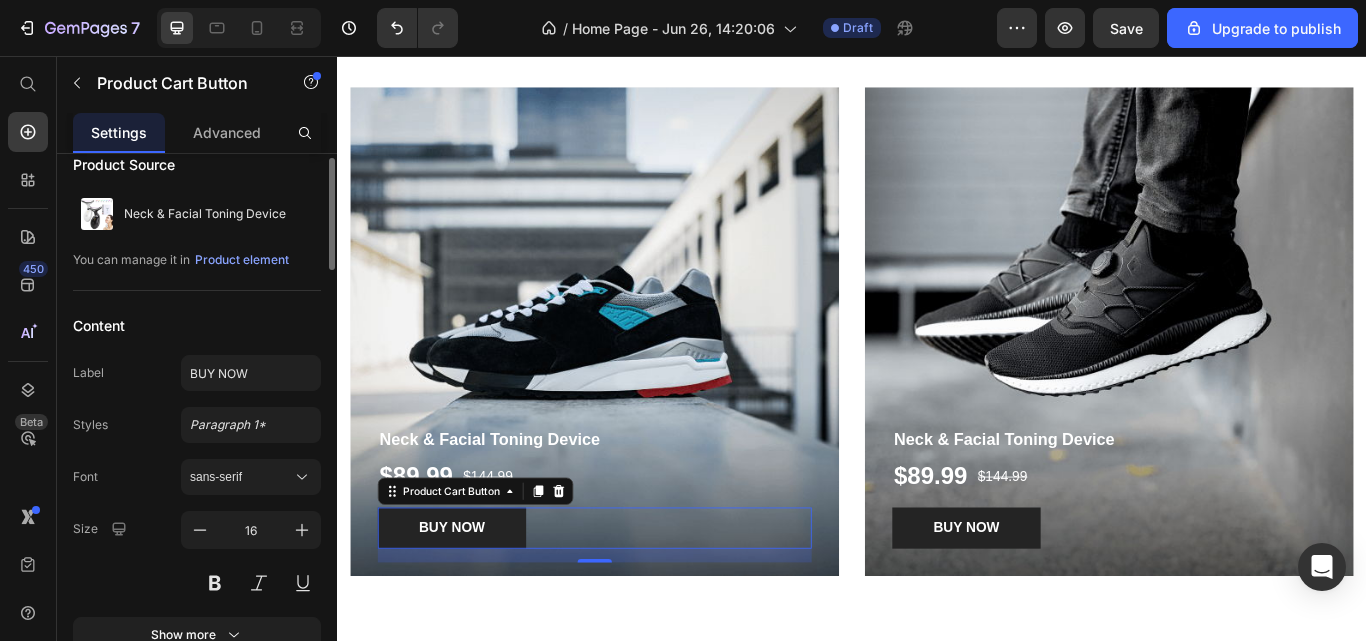 scroll, scrollTop: 0, scrollLeft: 0, axis: both 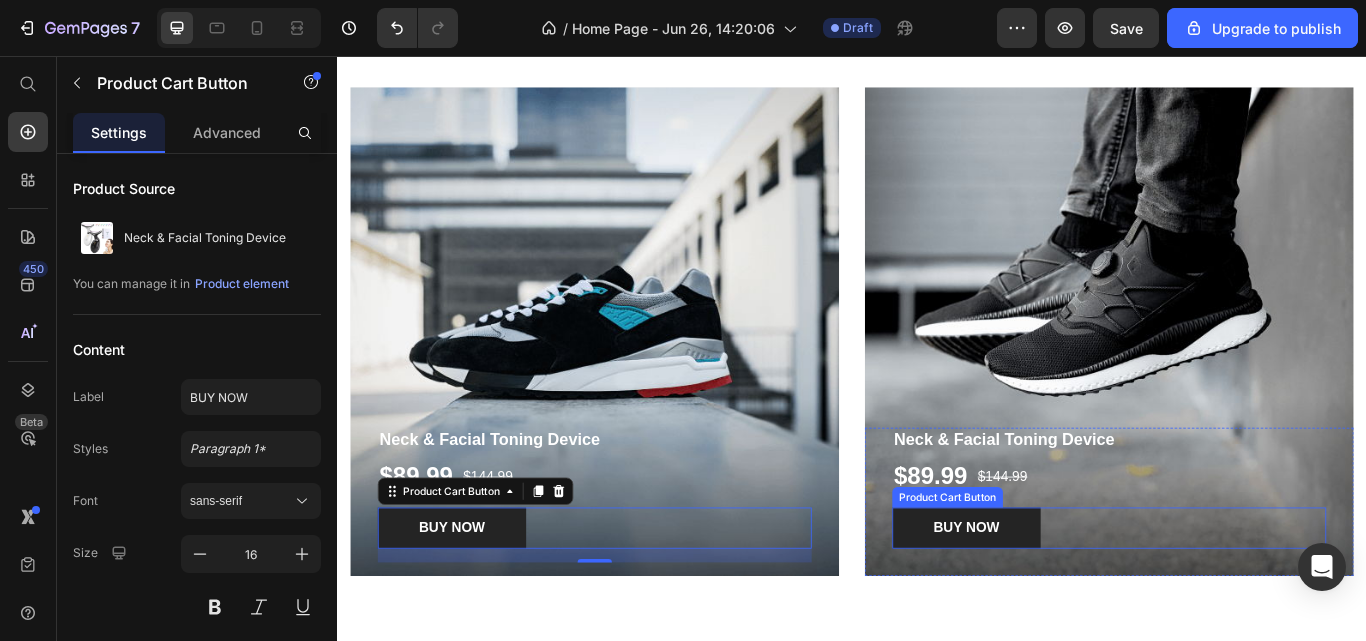 click on "BUY NOW" at bounding box center [1070, 607] 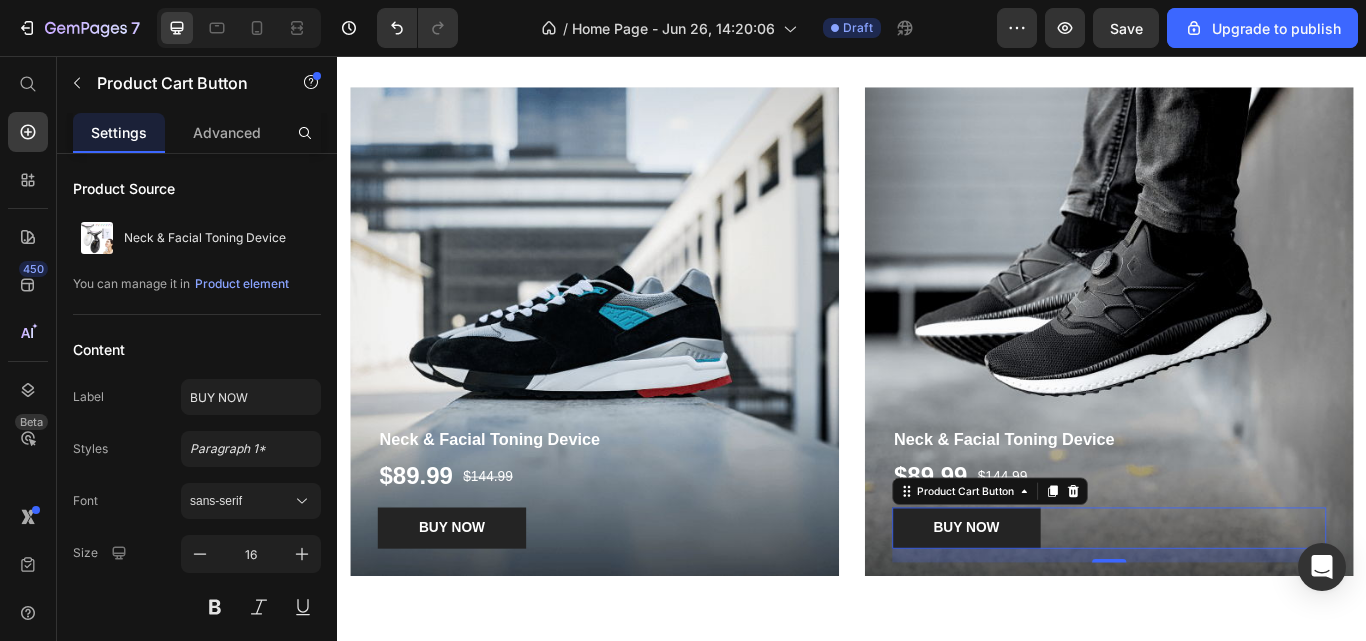 click on "Product element" at bounding box center (242, 284) 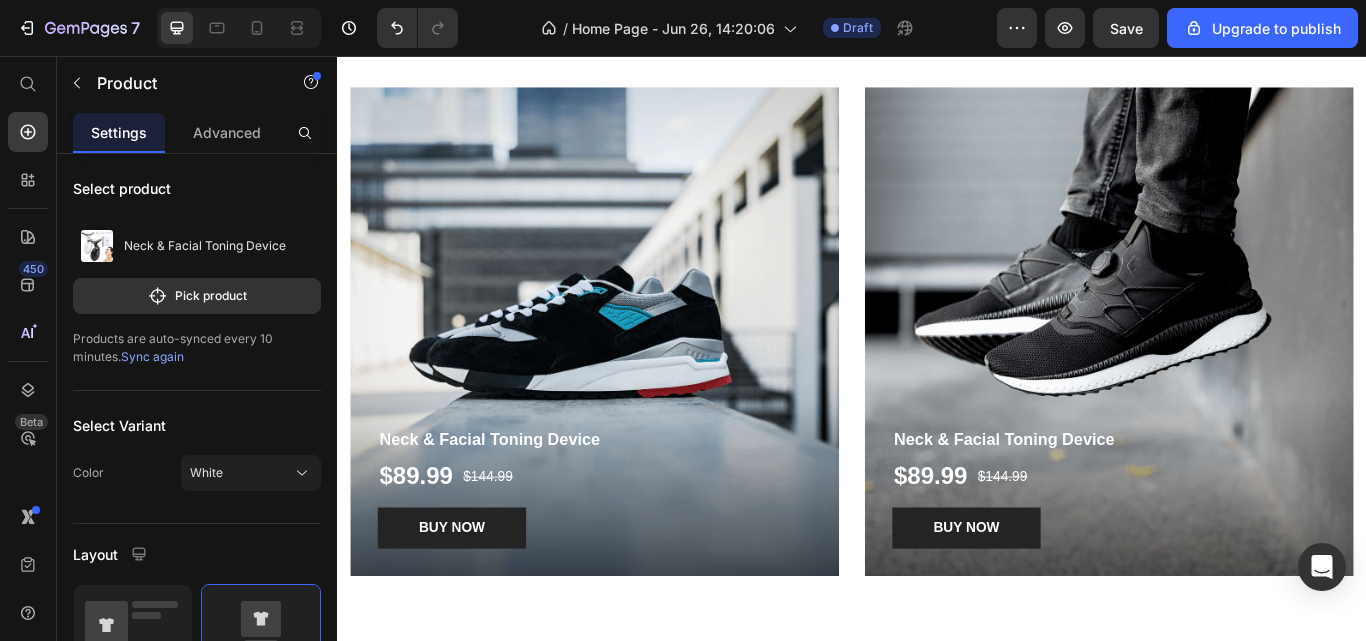 click on "Pick product" at bounding box center [197, 296] 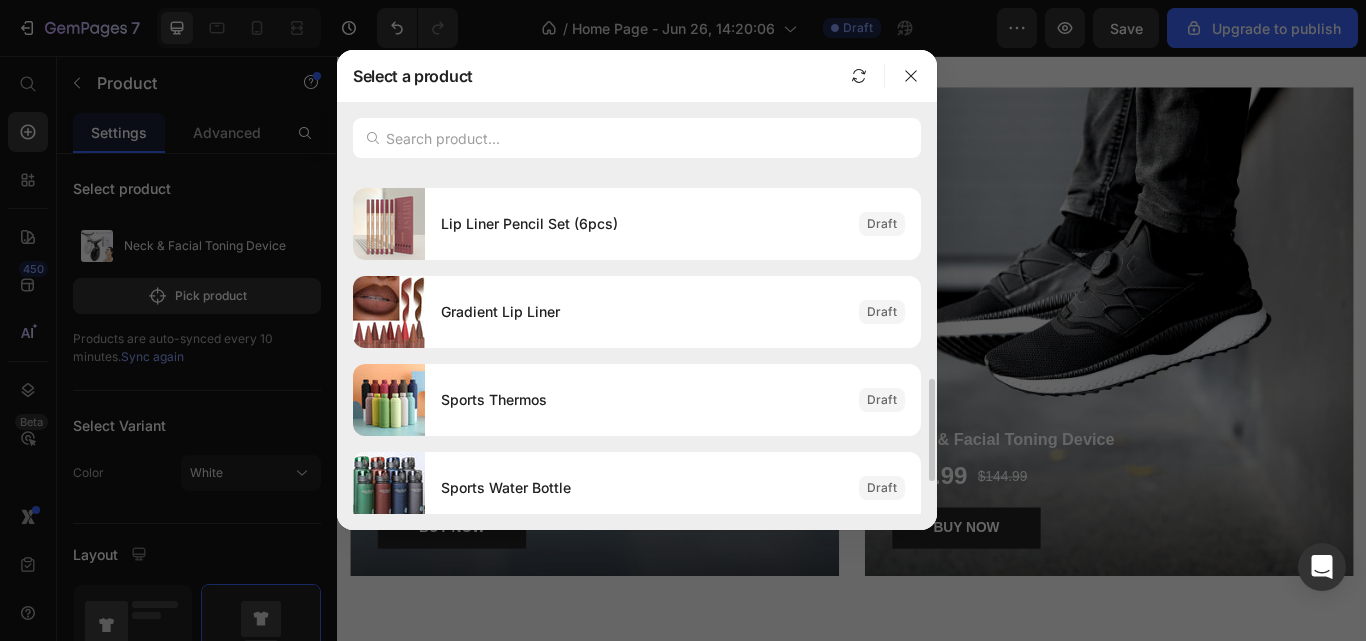 scroll, scrollTop: 790, scrollLeft: 0, axis: vertical 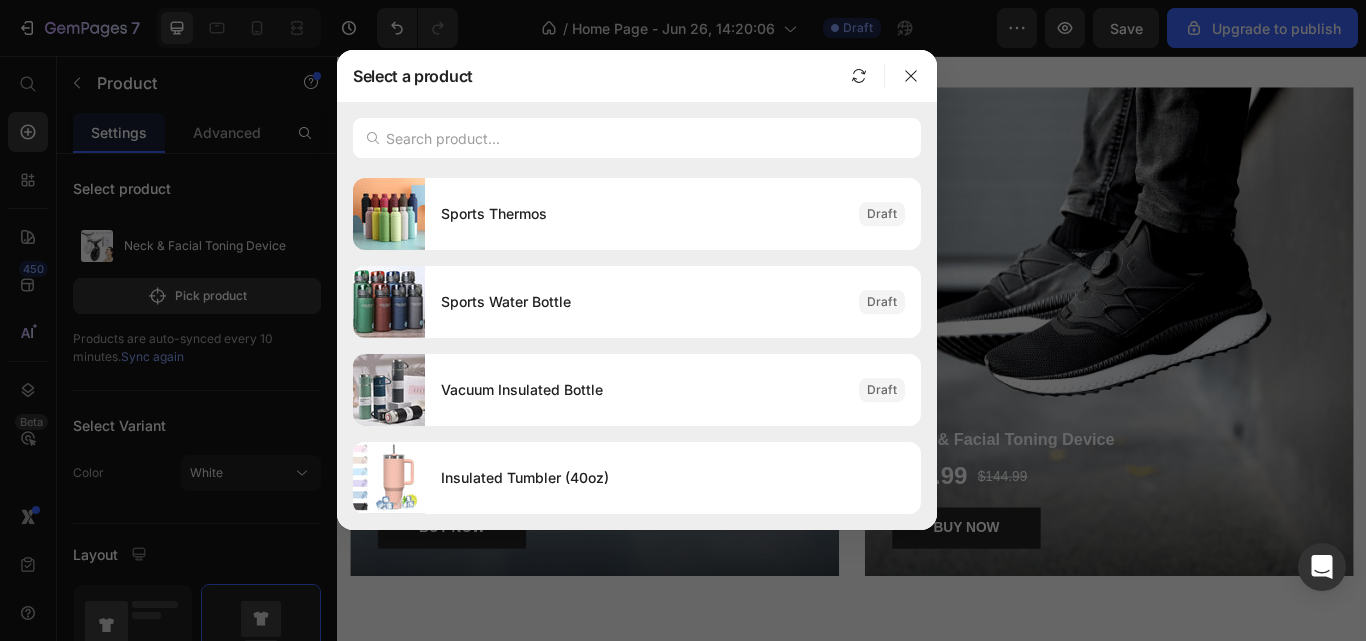 click on "Insulated Tumbler (40oz)" at bounding box center (673, 478) 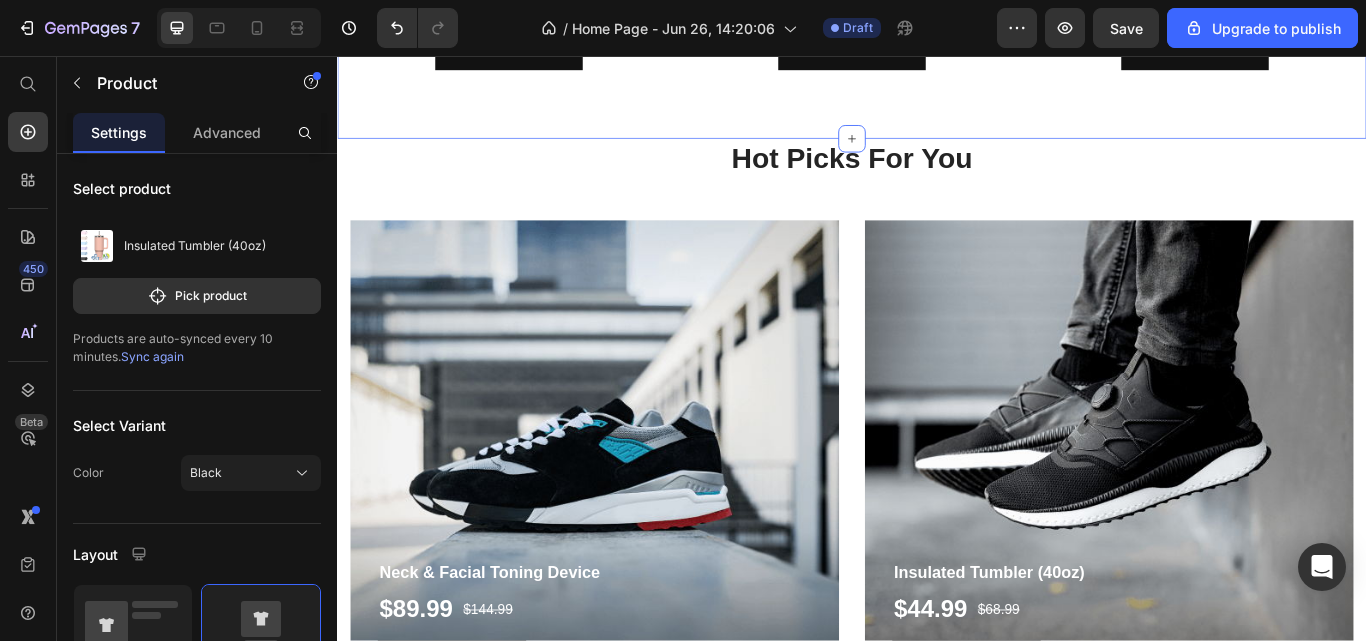 scroll, scrollTop: 4197, scrollLeft: 0, axis: vertical 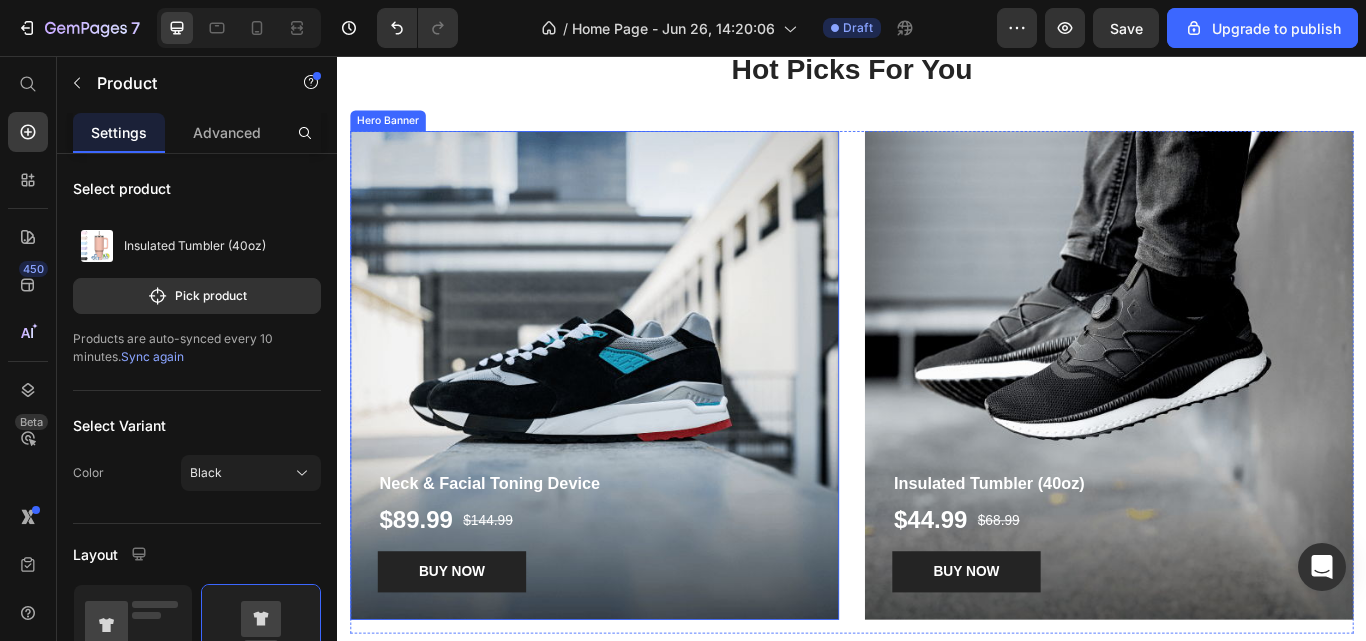 click at bounding box center [637, 429] 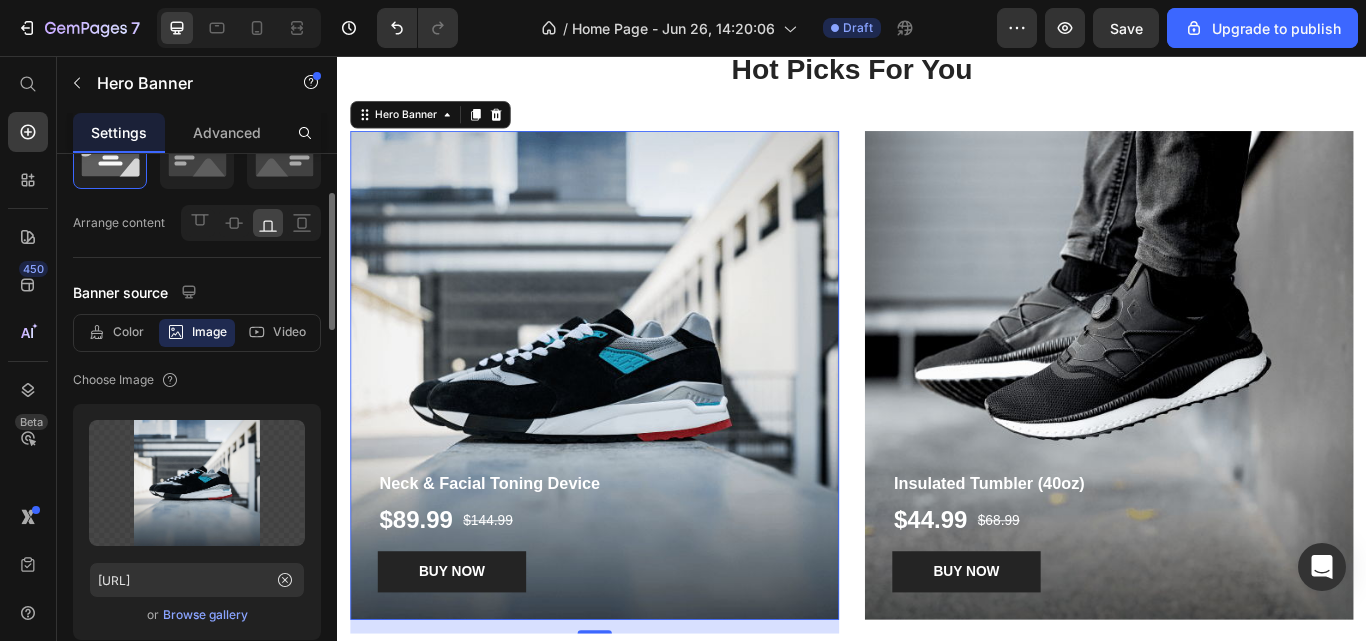 scroll, scrollTop: 101, scrollLeft: 0, axis: vertical 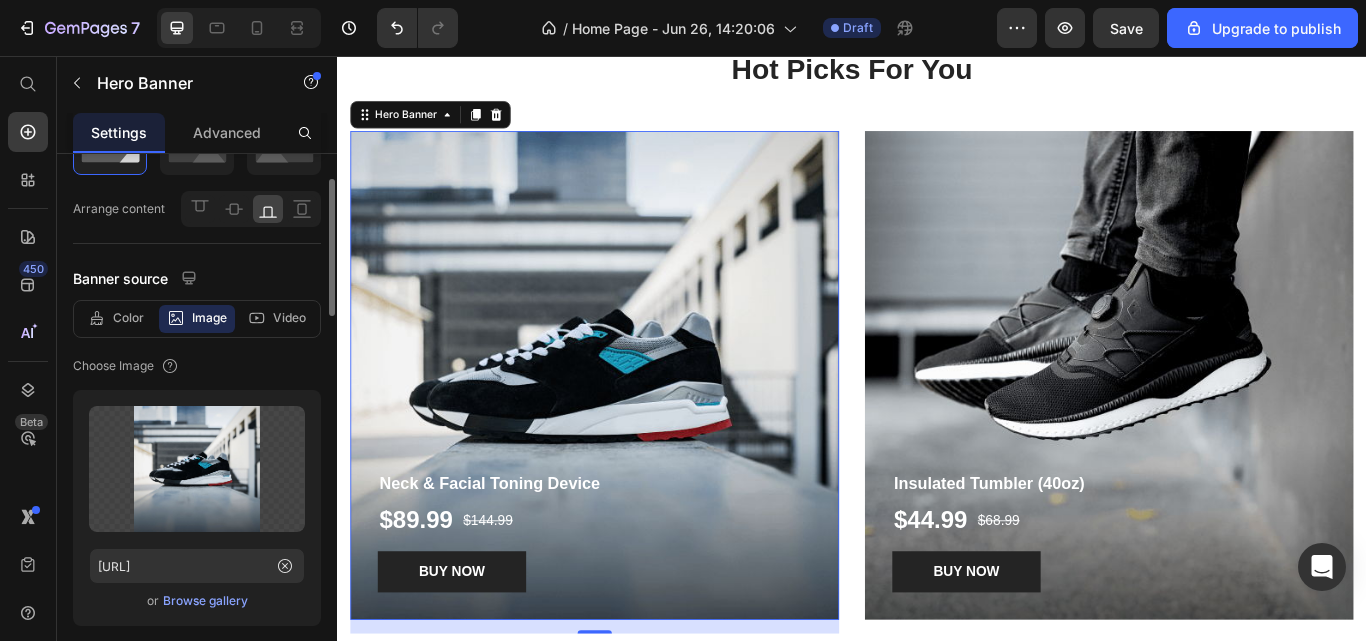 click at bounding box center [197, 469] 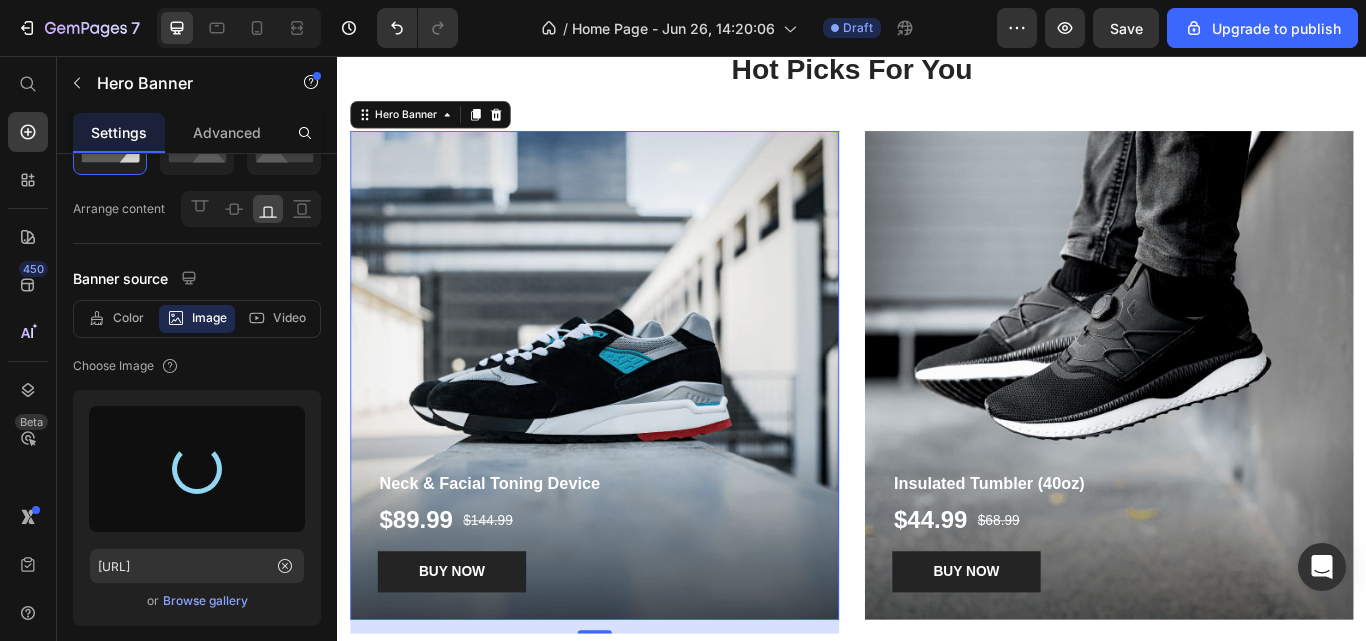 type on "https://cdn.shopify.com/s/files/1/0659/3370/5263/files/gempages_570130141452174488-83ec9810-40da-4361-8a97-224732af8821.png" 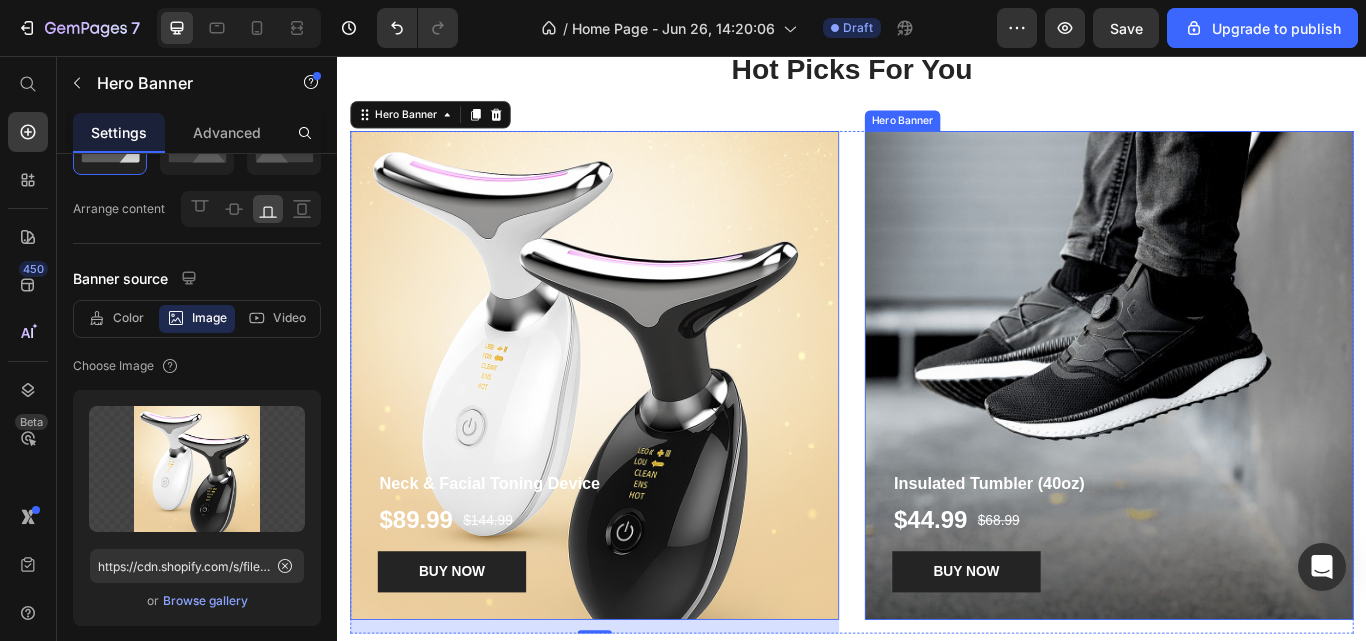 click at bounding box center [1237, 429] 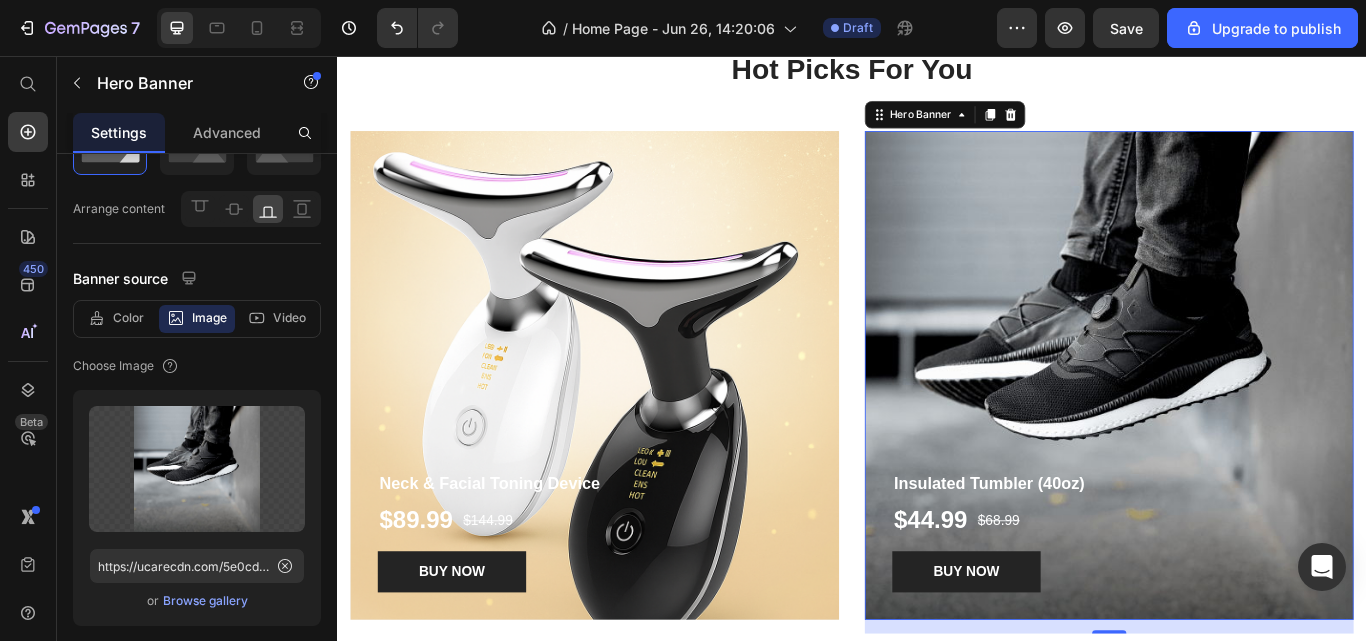 click at bounding box center [197, 469] 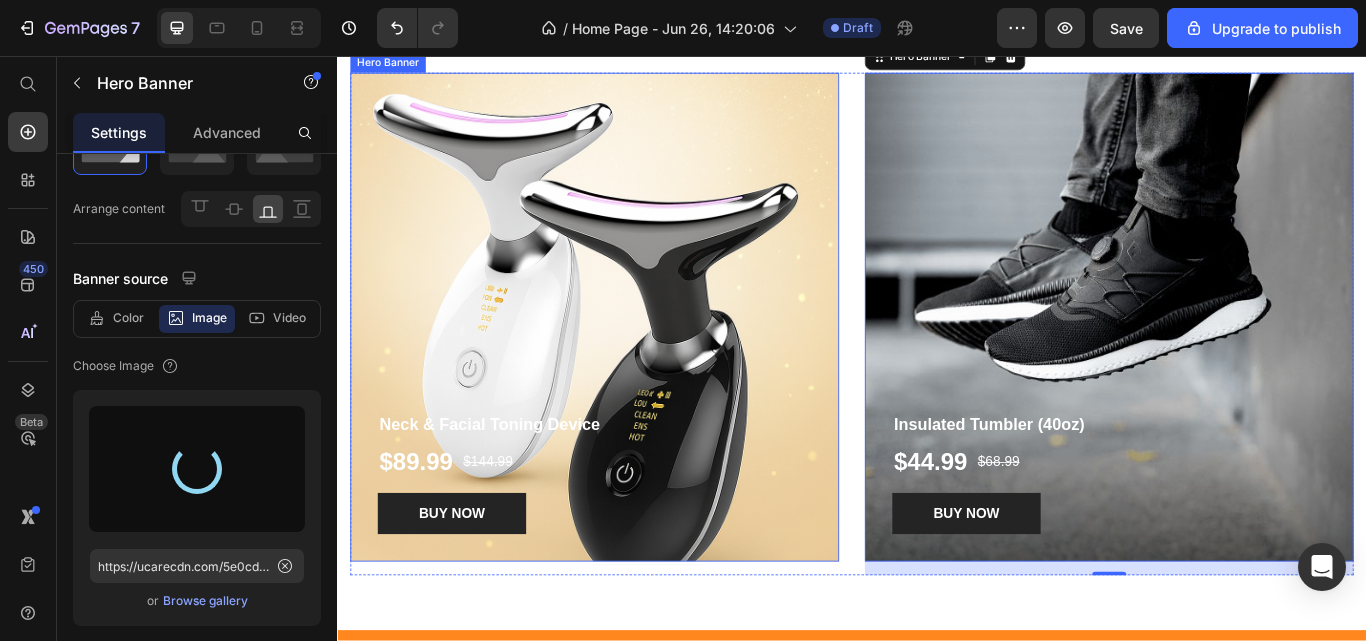 scroll, scrollTop: 4266, scrollLeft: 0, axis: vertical 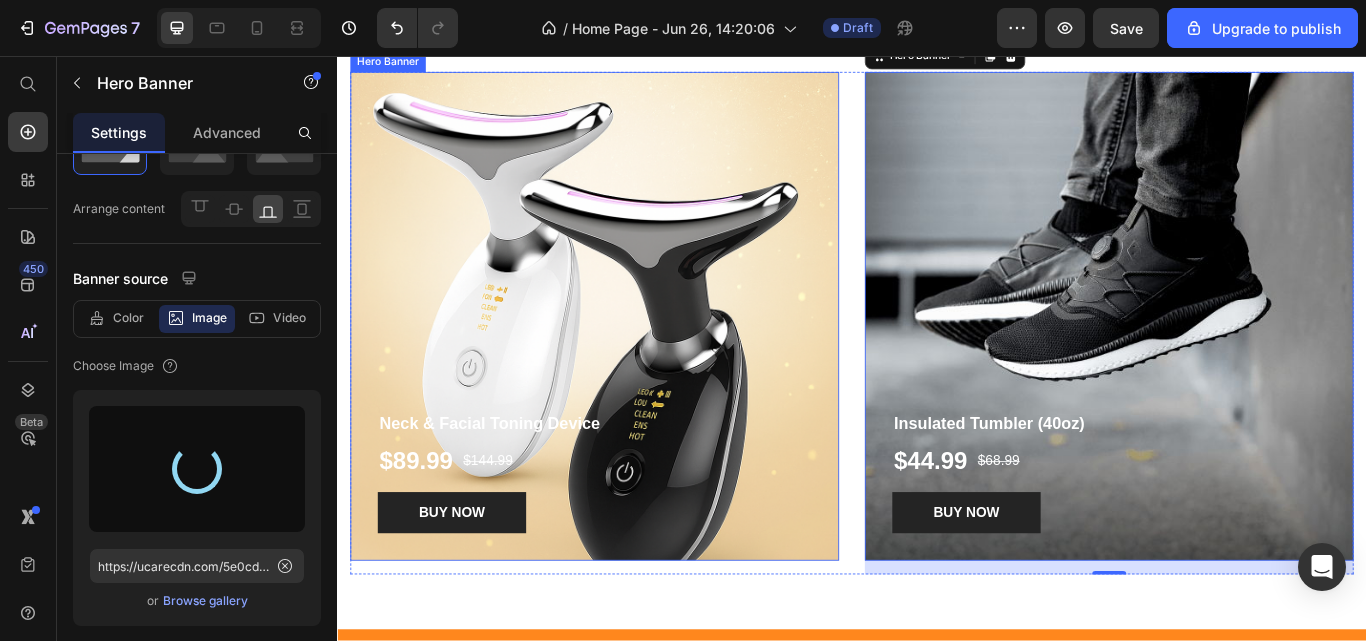 type on "https://cdn.shopify.com/s/files/1/0659/3370/5263/files/gempages_570130141452174488-965e047f-04a6-4aee-a489-cd4b051353f2.png" 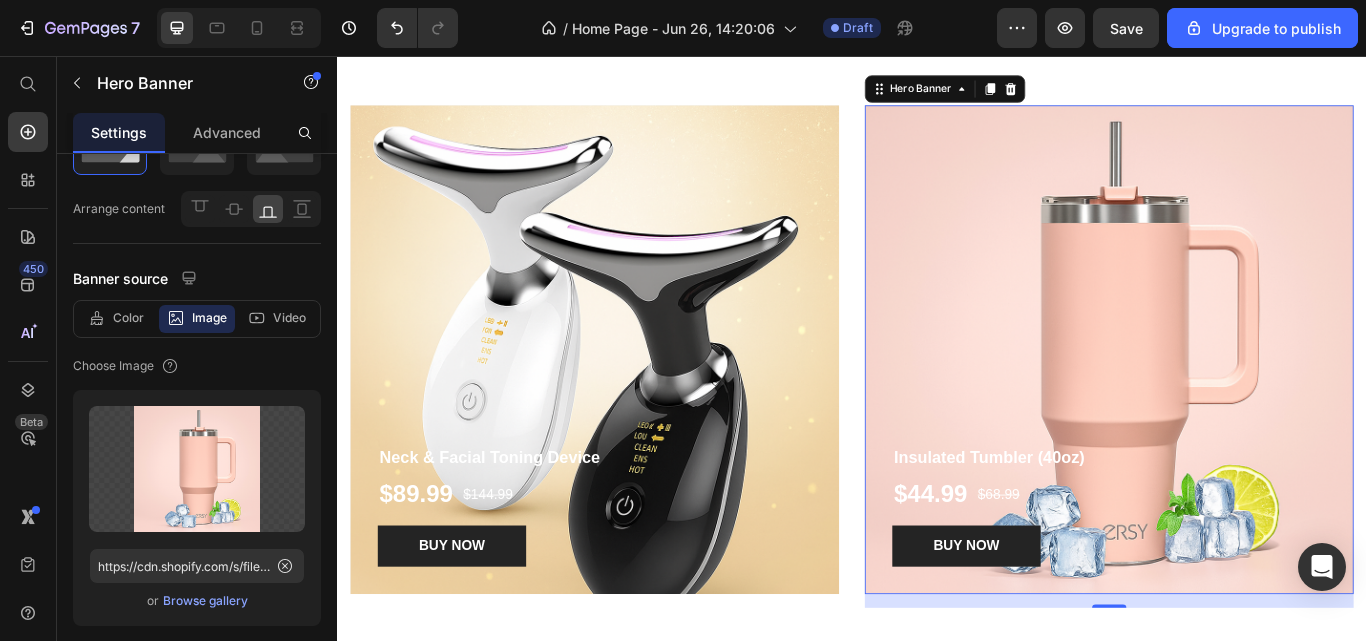 scroll, scrollTop: 4213, scrollLeft: 0, axis: vertical 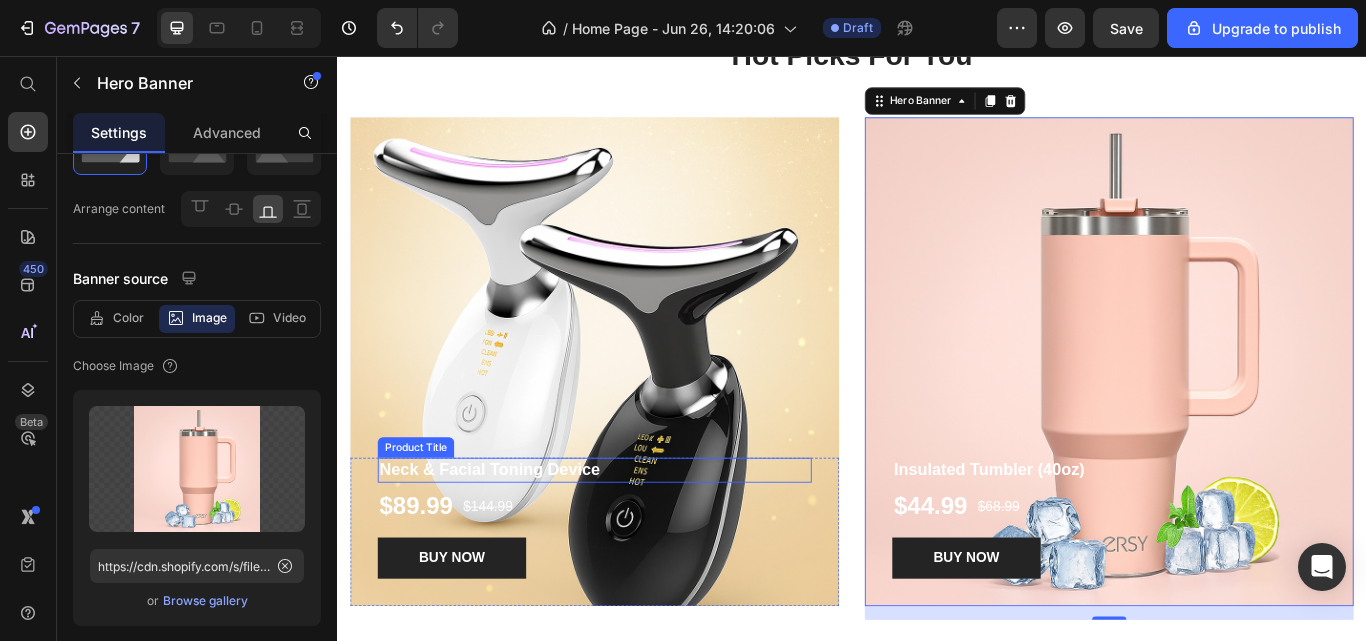 click on "Neck & Facial Toning Device" at bounding box center (637, 539) 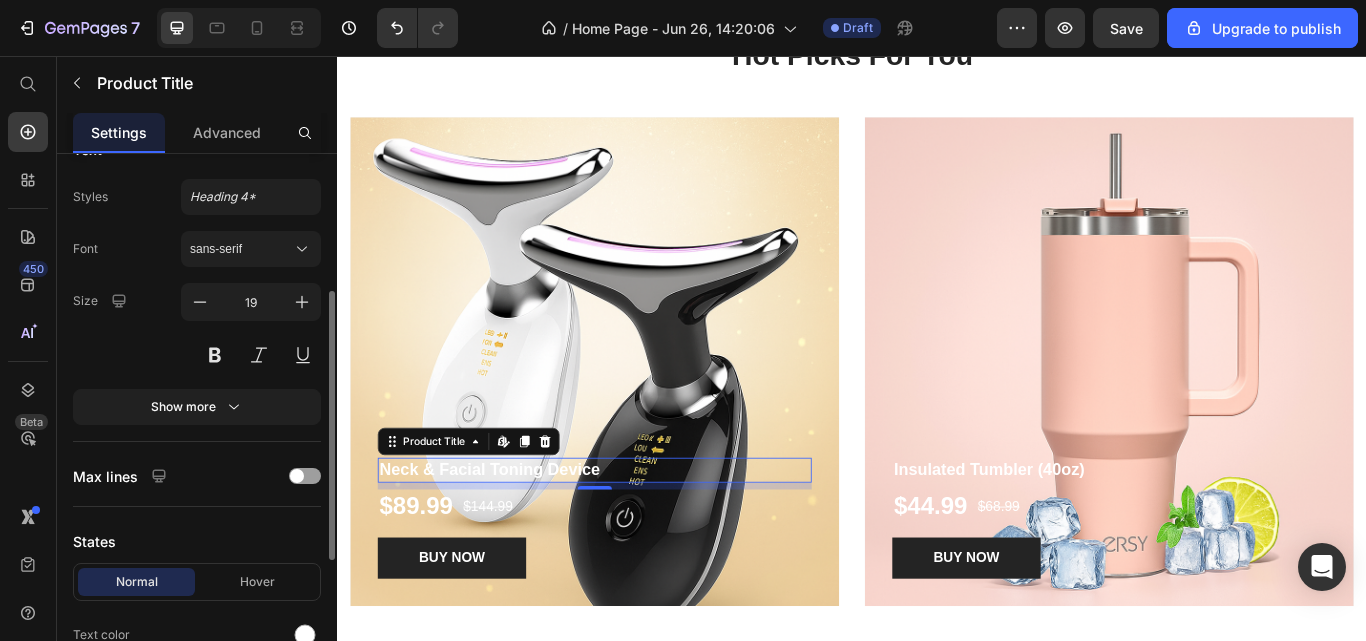 scroll, scrollTop: 271, scrollLeft: 0, axis: vertical 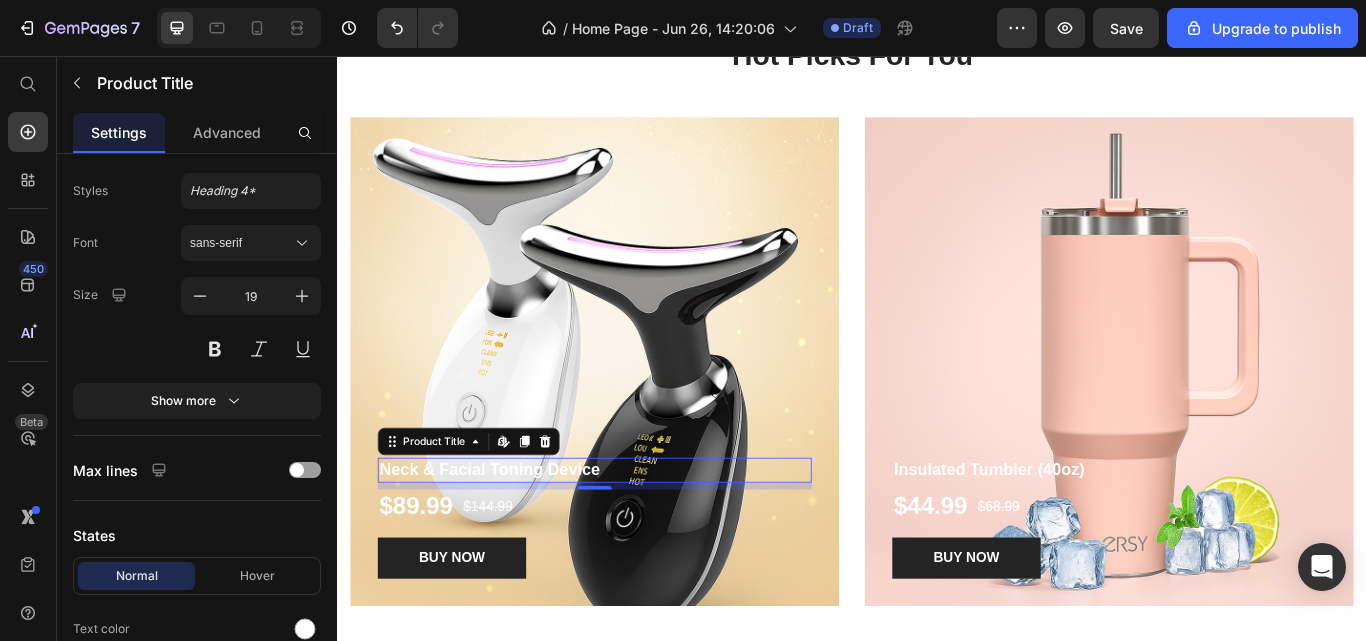 click 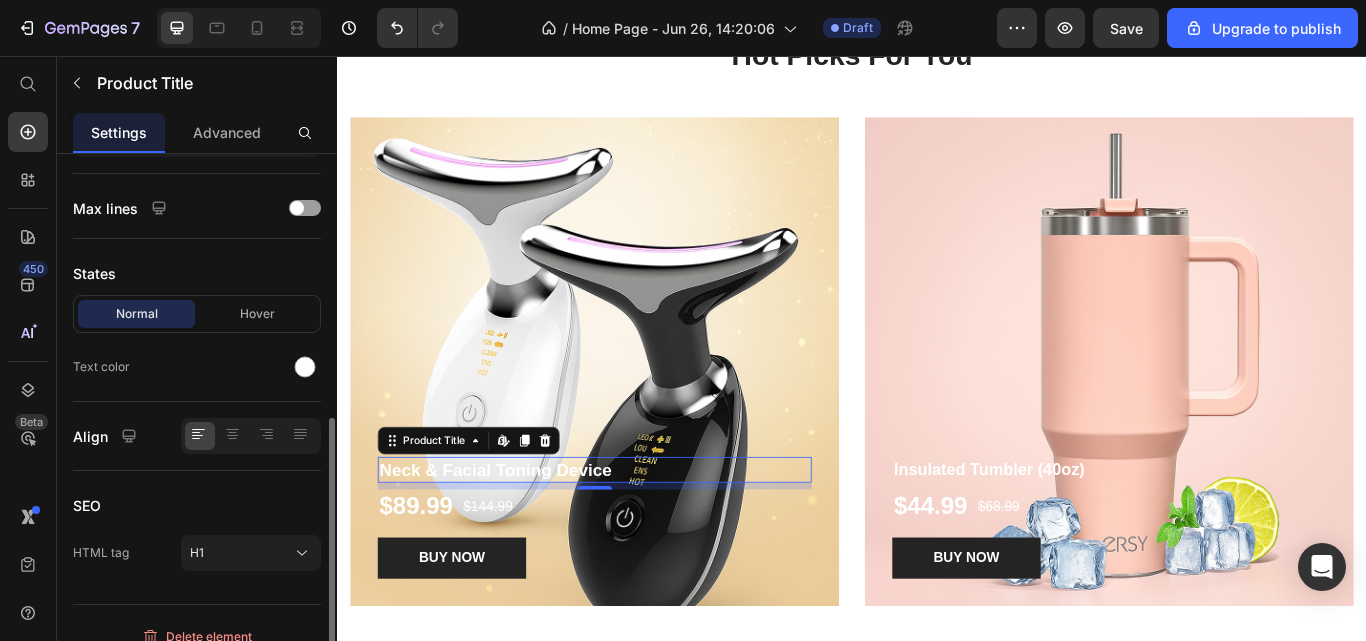 scroll, scrollTop: 554, scrollLeft: 0, axis: vertical 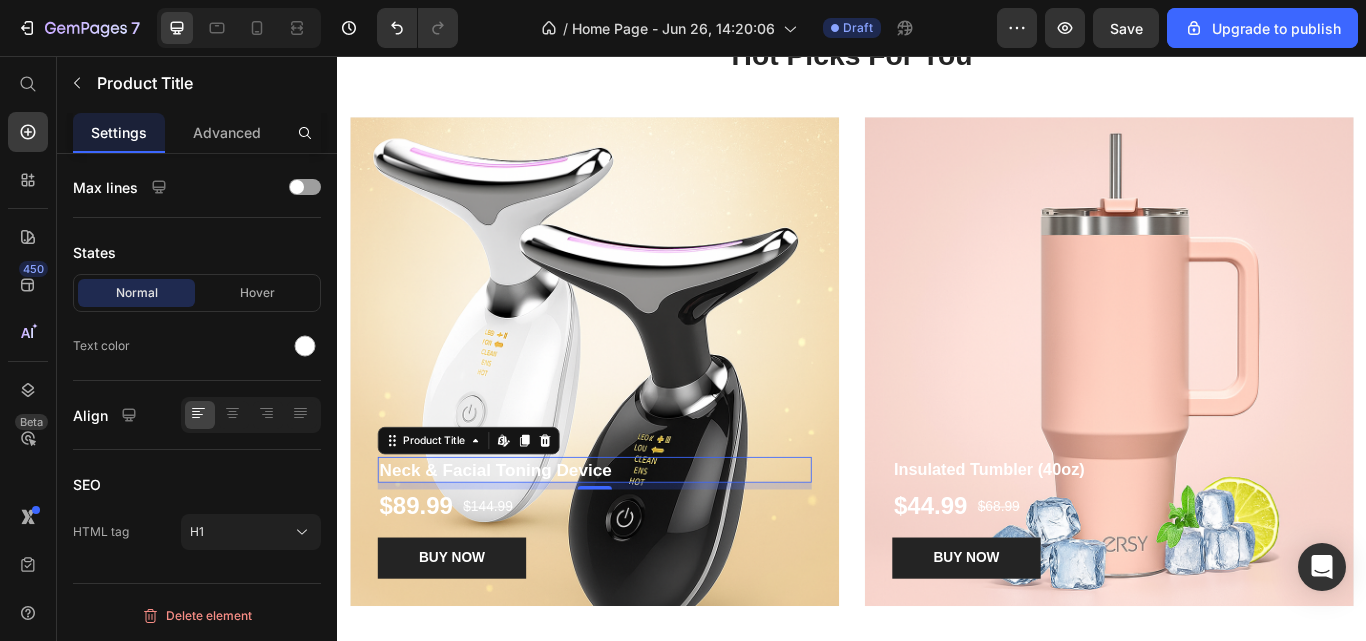 click at bounding box center [305, 346] 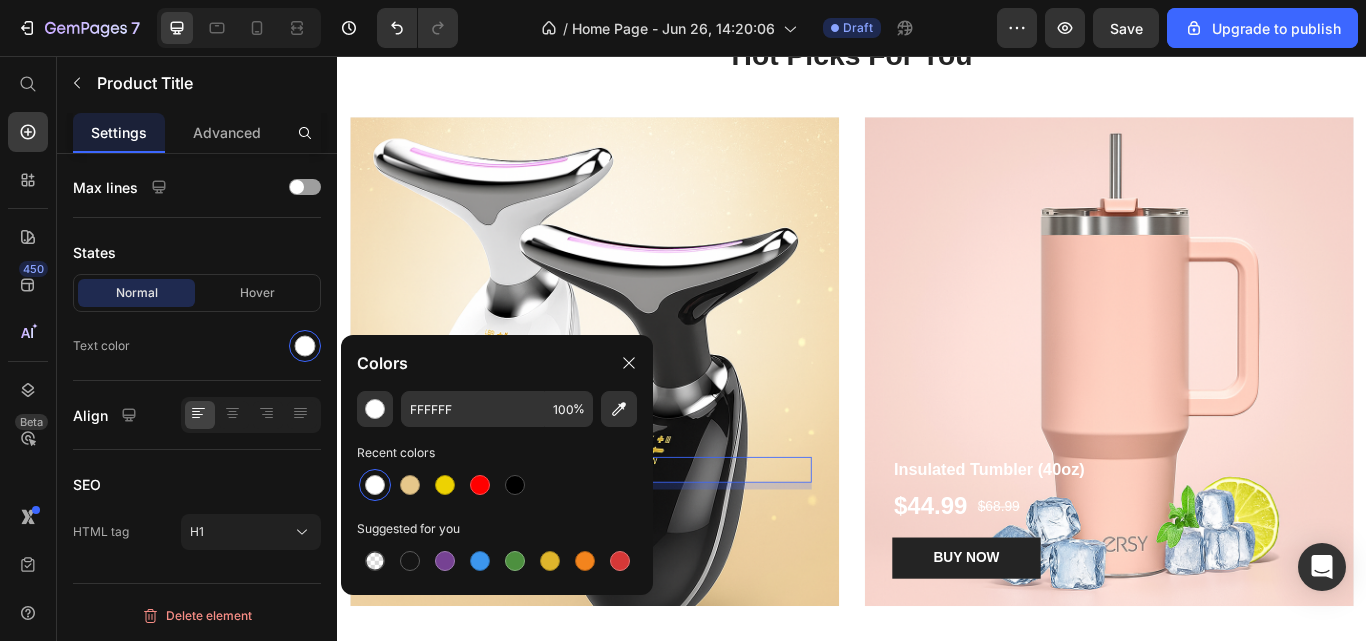 click at bounding box center (515, 485) 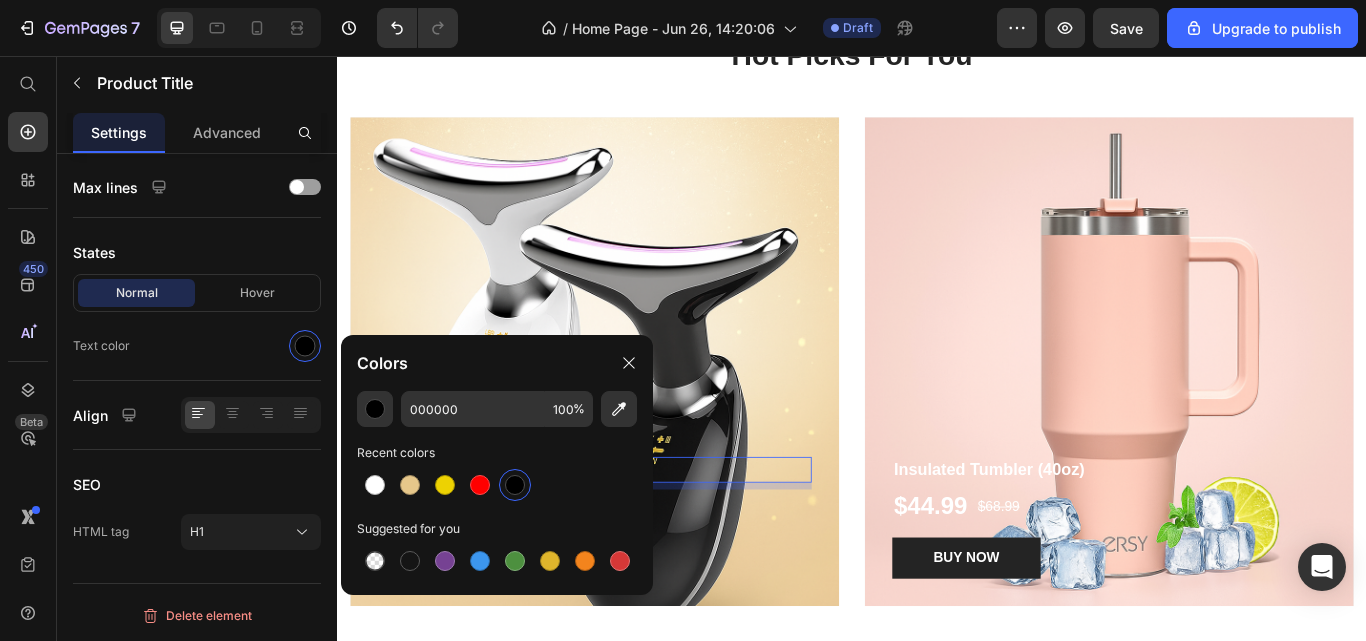 click on "Text color" 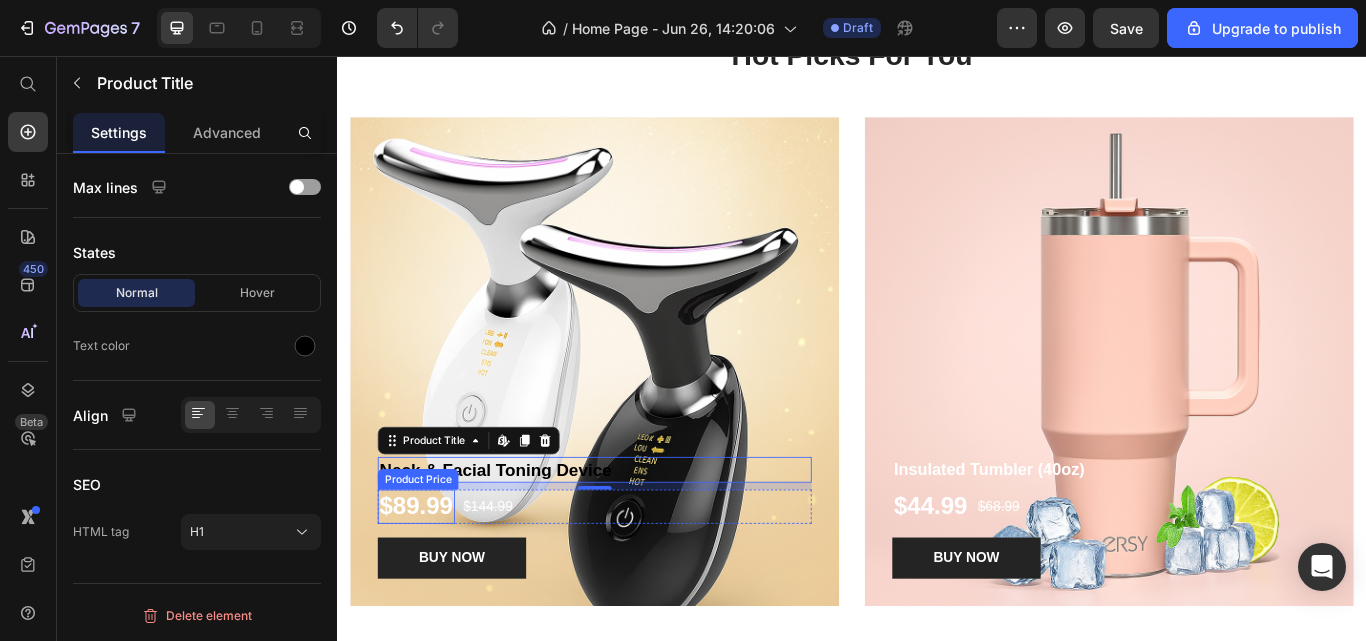 click on "$89.99" at bounding box center (429, 581) 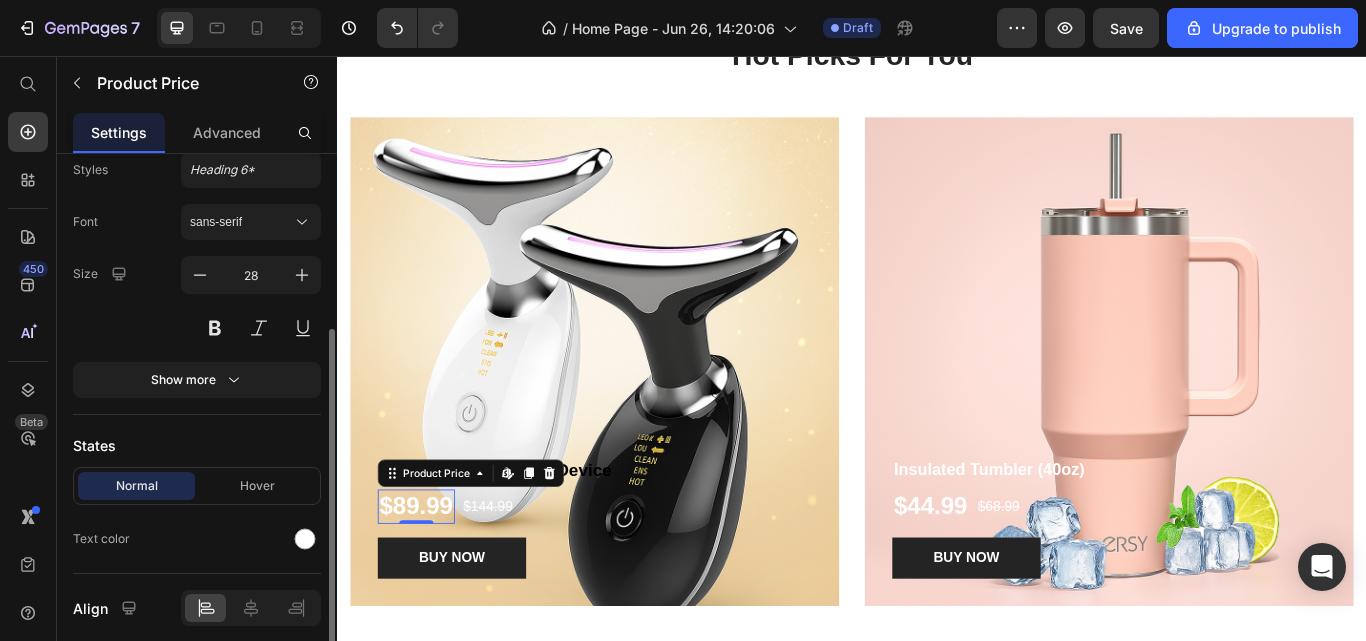 scroll, scrollTop: 297, scrollLeft: 0, axis: vertical 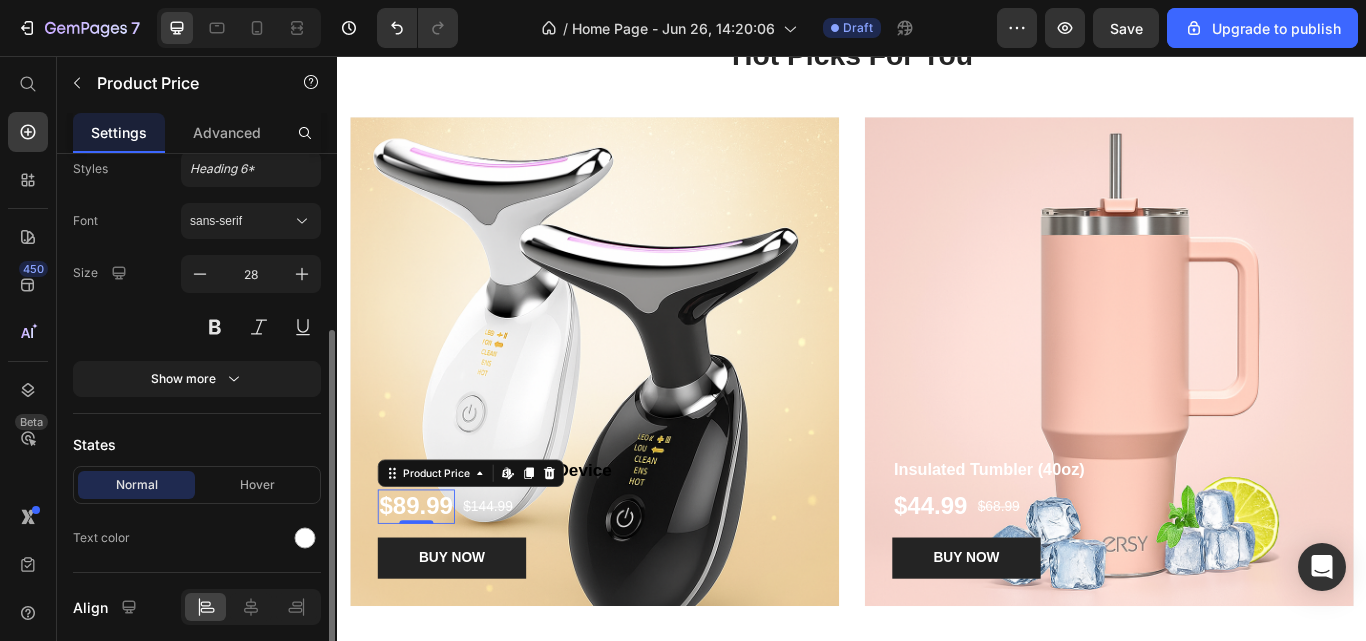 click at bounding box center (305, 538) 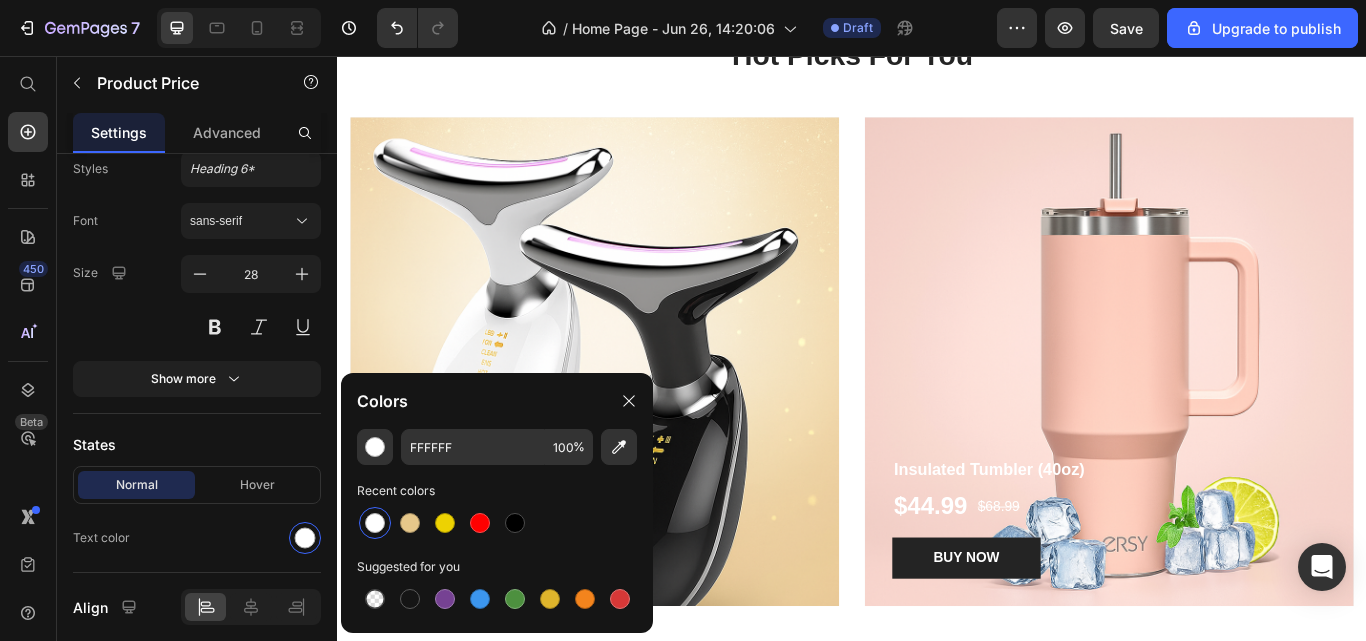 click at bounding box center (515, 523) 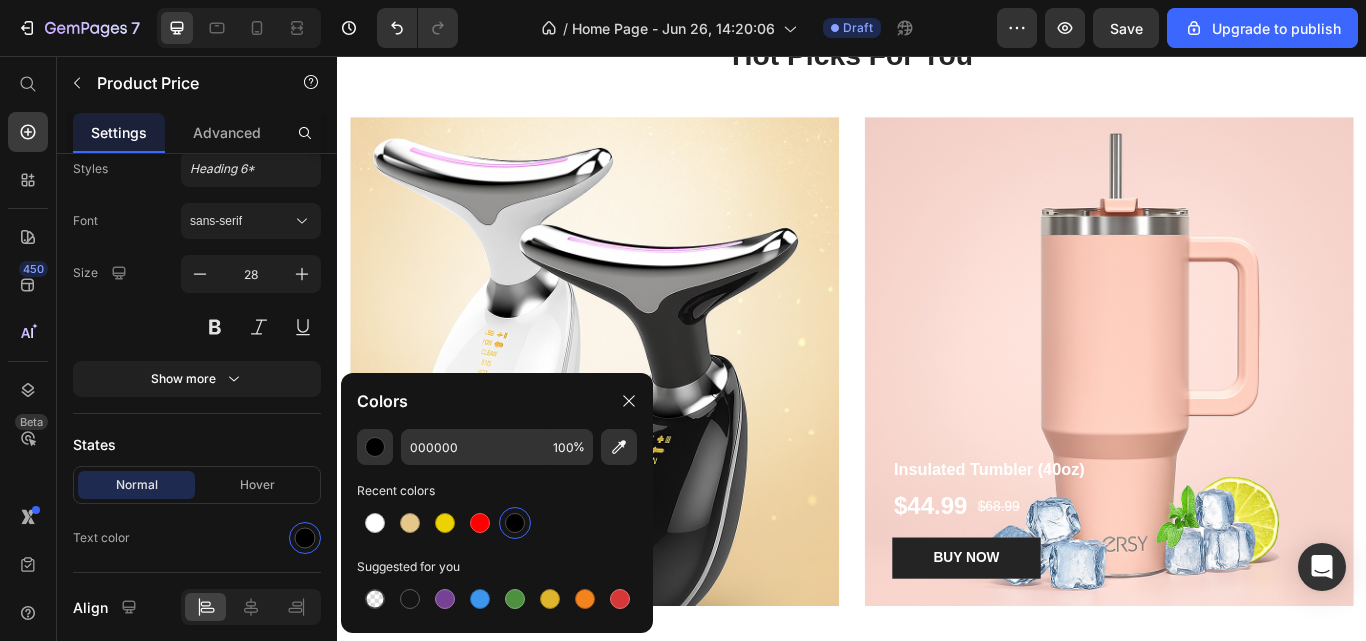 click 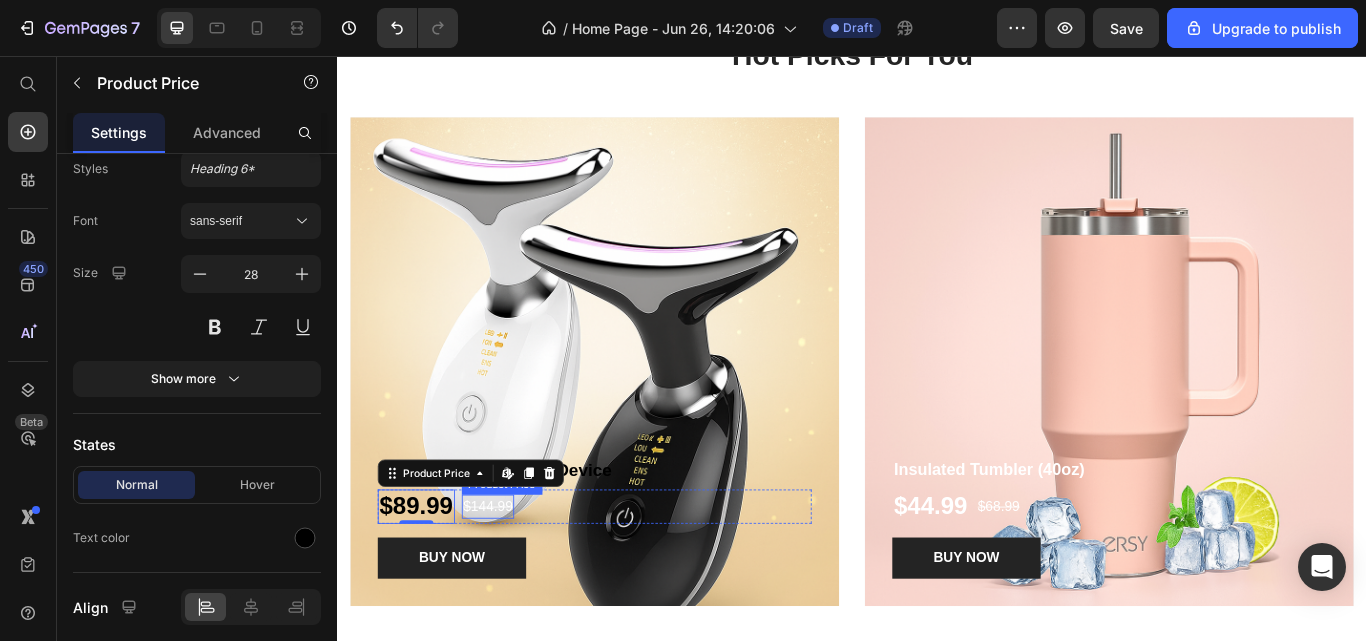 click on "$144.99" at bounding box center [513, 581] 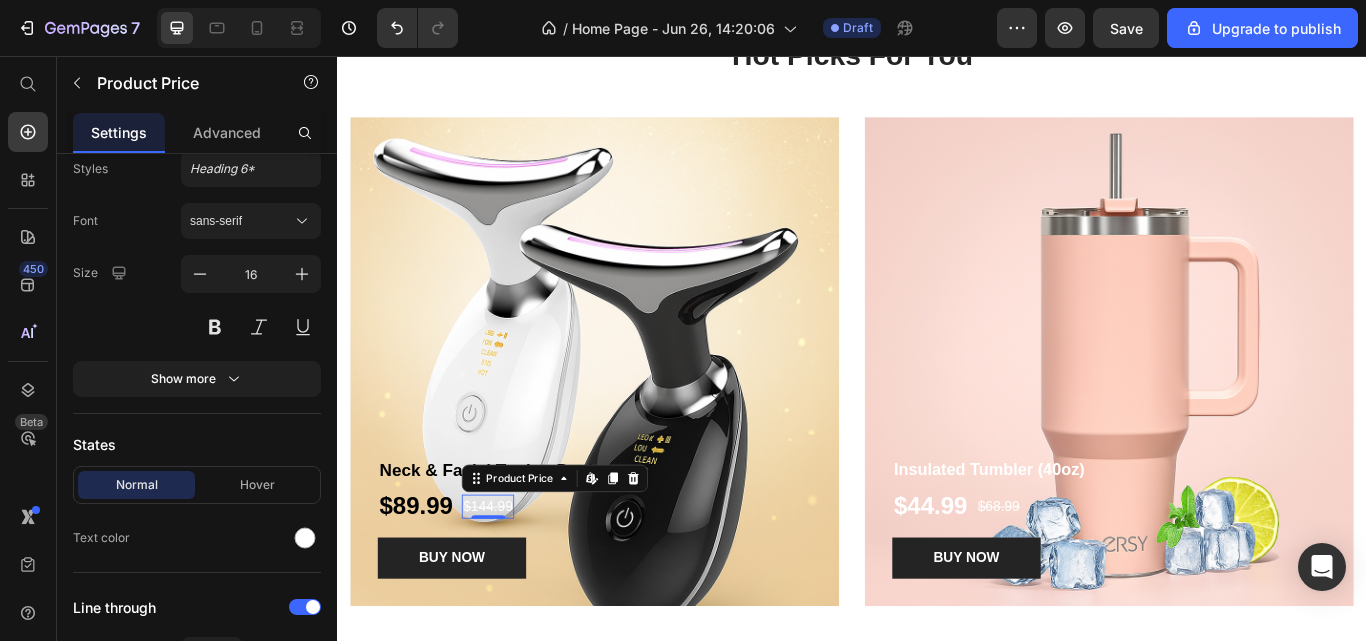 click at bounding box center [305, 538] 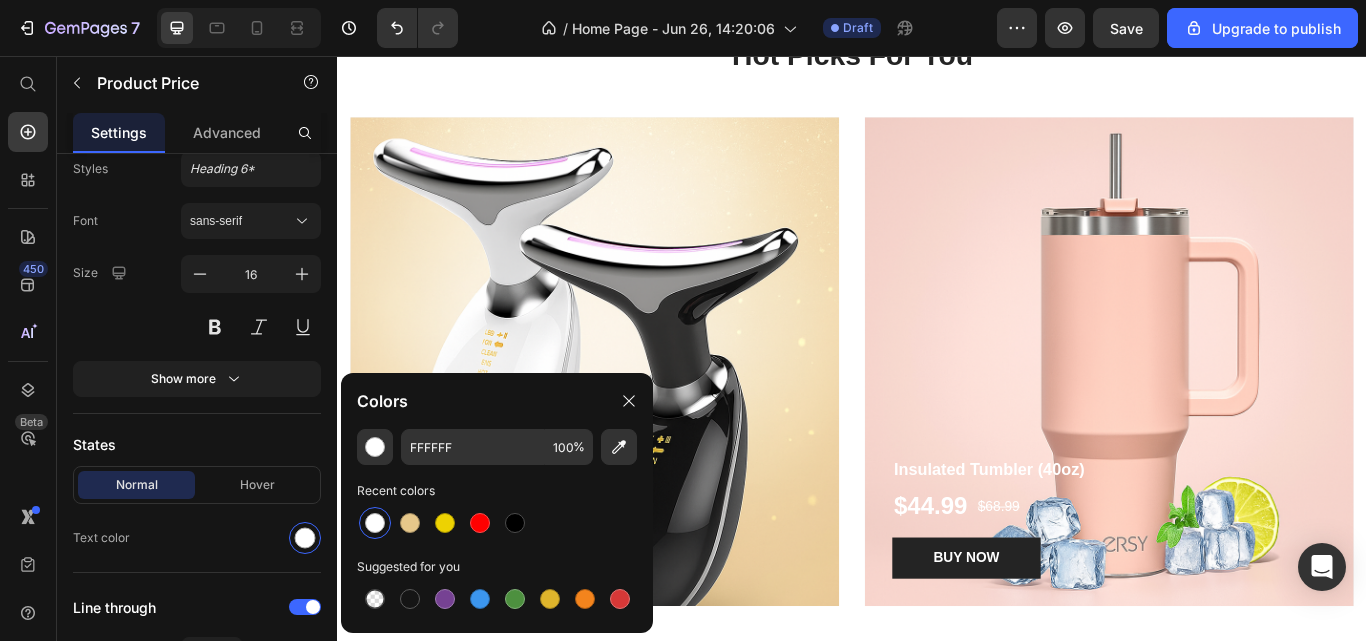 click at bounding box center [515, 523] 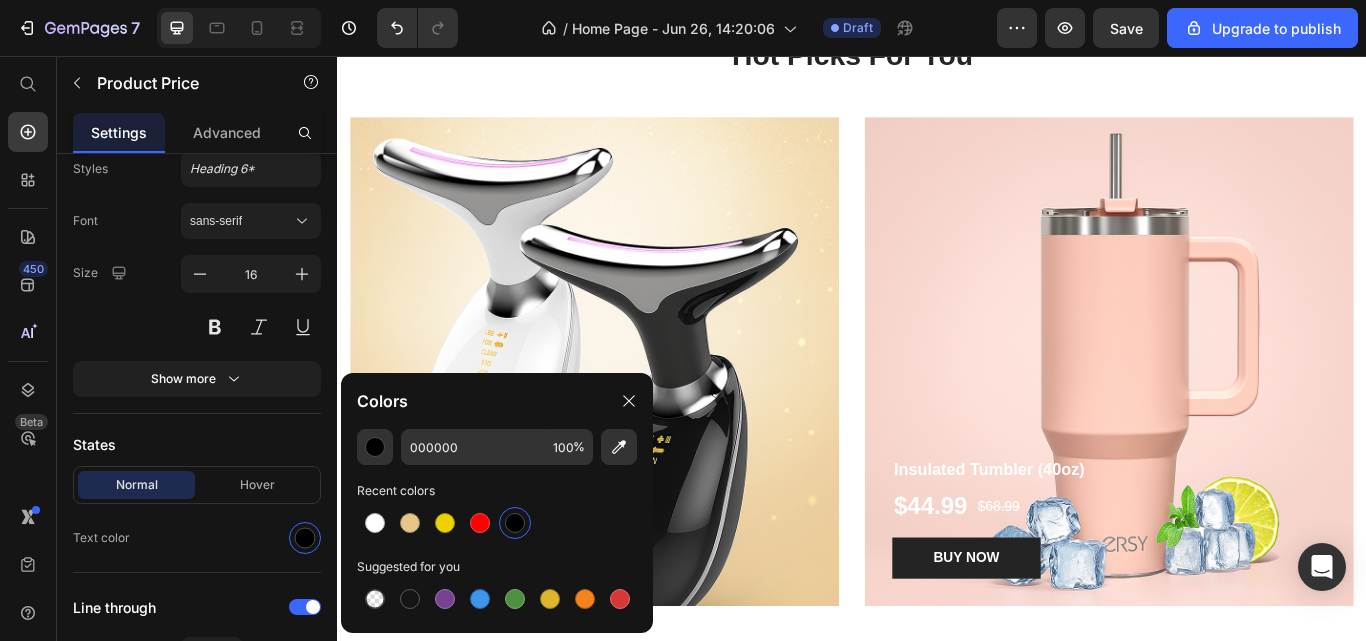 click on "Text color" 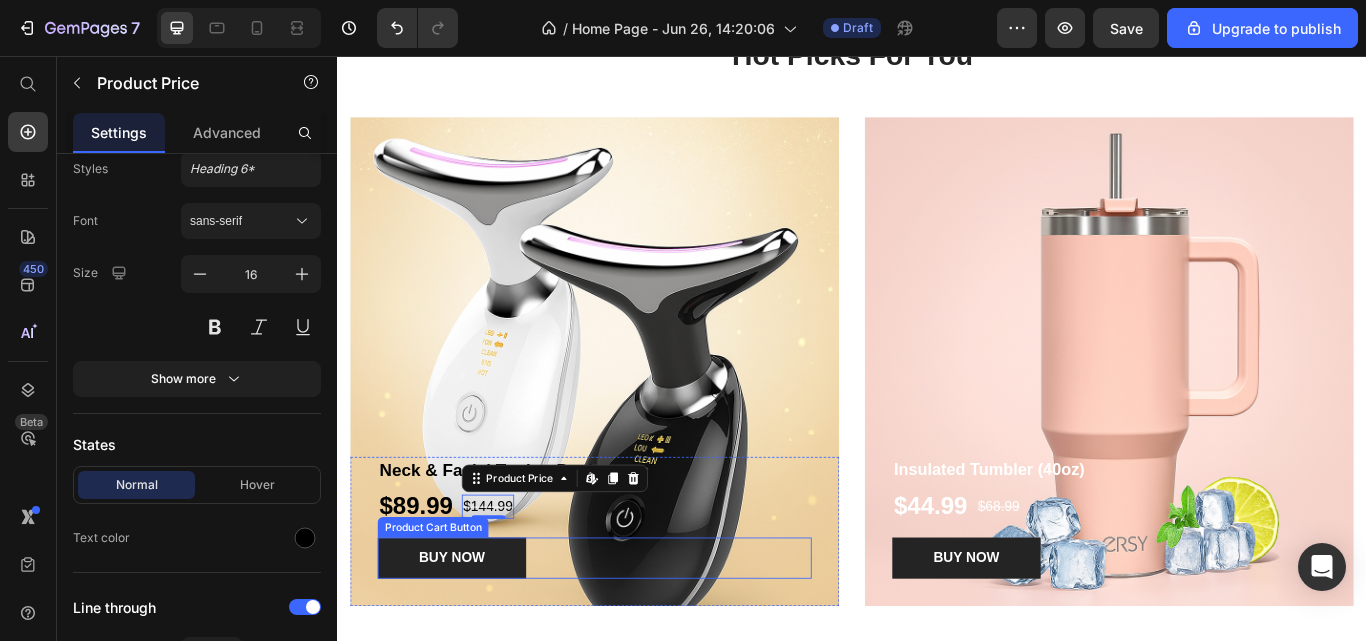 click on "BUY NOW" at bounding box center [470, 642] 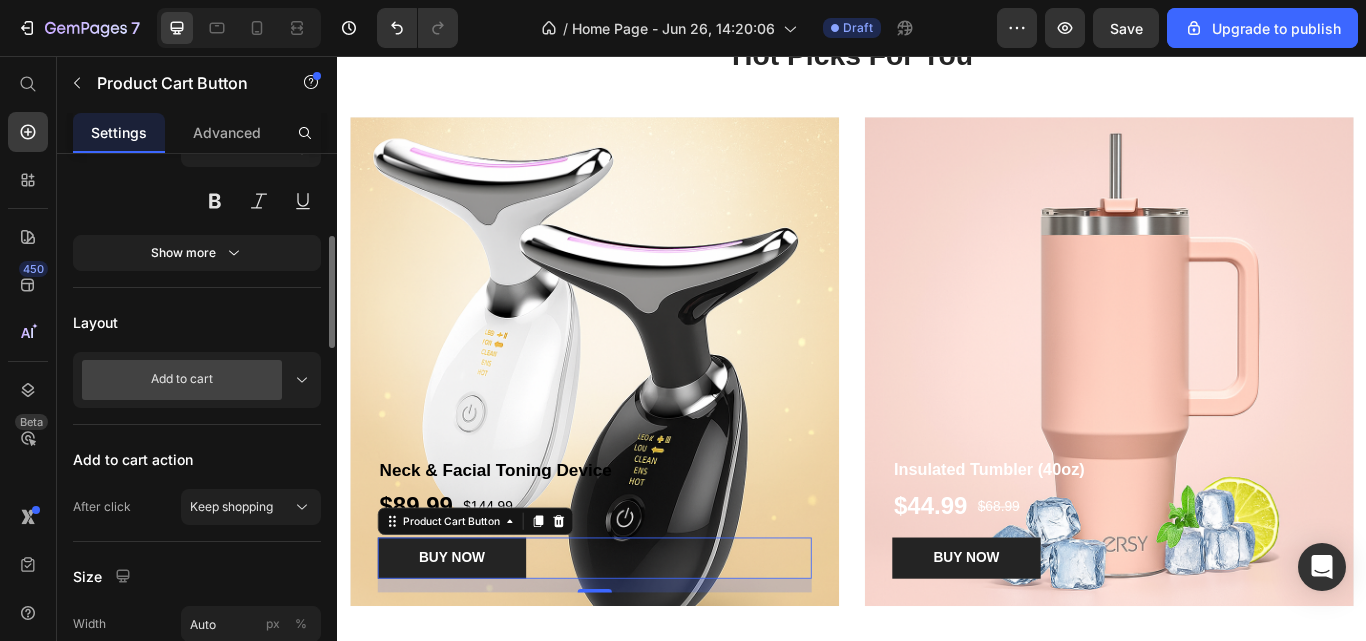 scroll, scrollTop: 407, scrollLeft: 0, axis: vertical 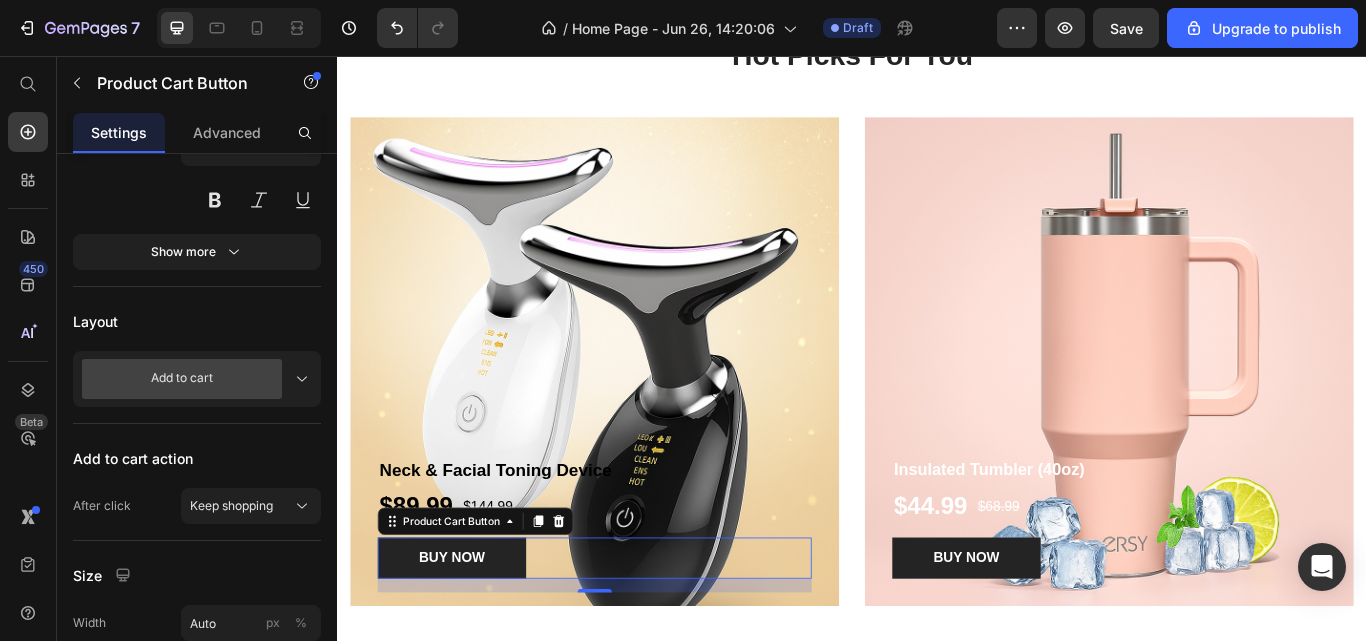 click on "Keep shopping" 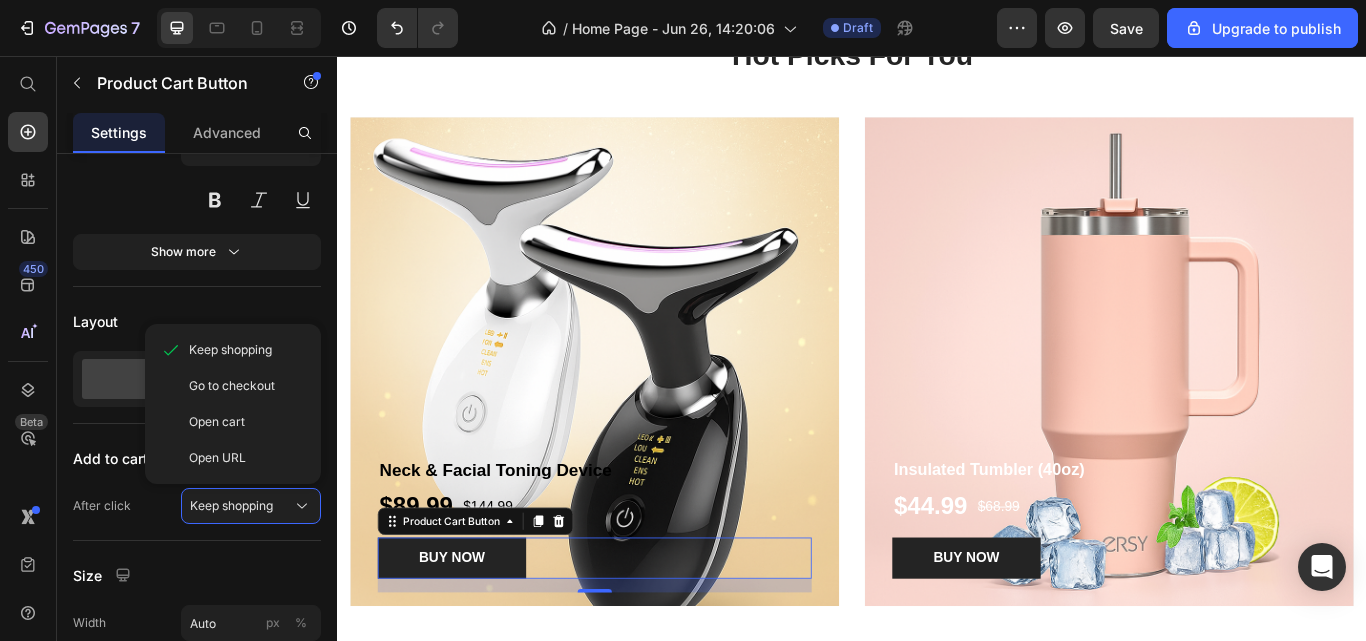 click on "Keep shopping" at bounding box center (251, 506) 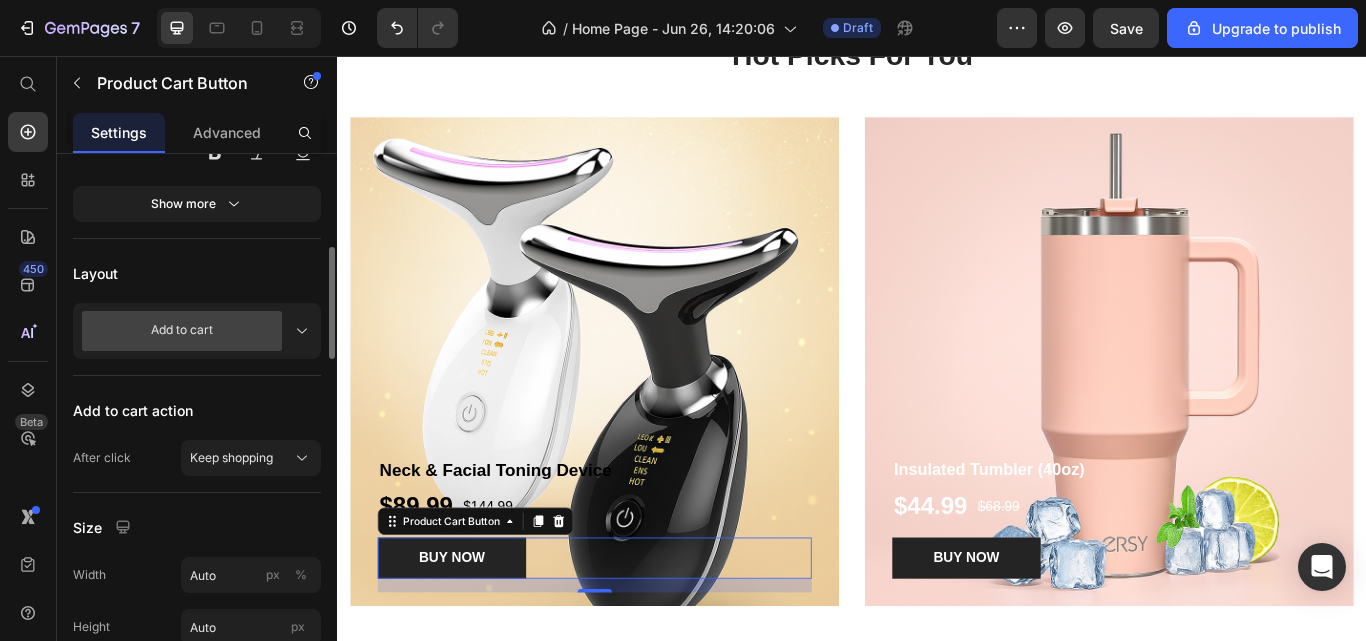 scroll, scrollTop: 456, scrollLeft: 0, axis: vertical 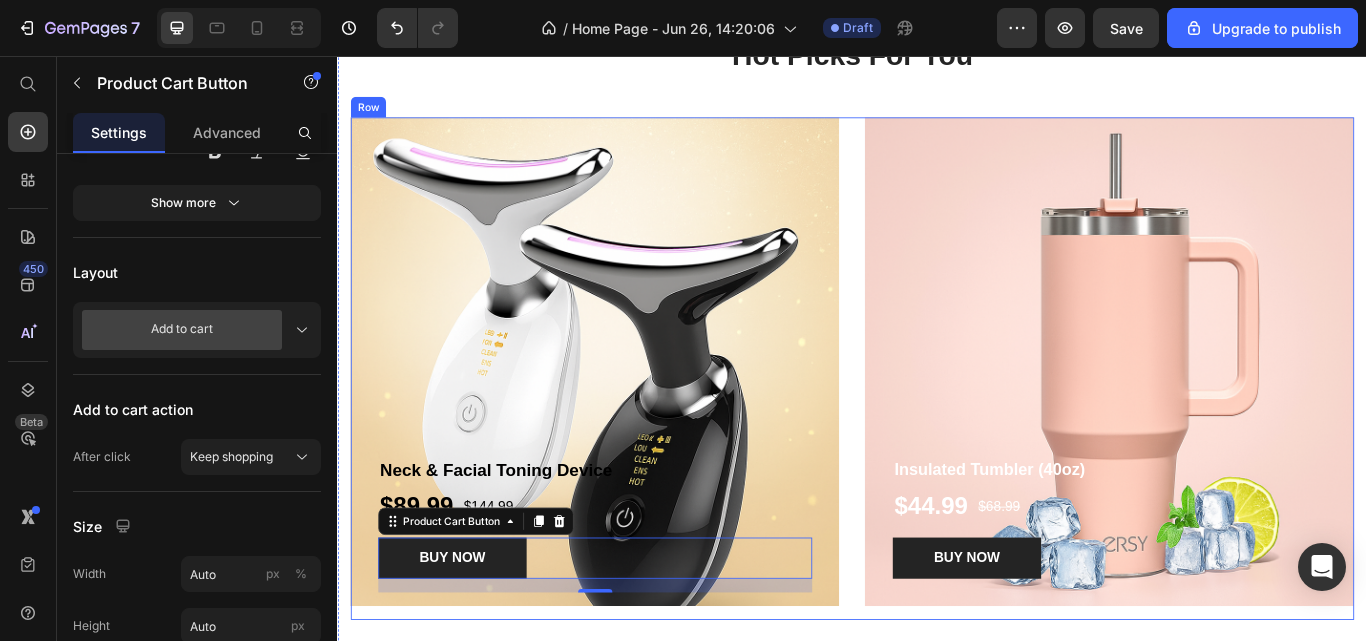click on "Neck & Facial Toning Device Product Title $89.99 Product Price $144.99 Product Price Row BUY NOW Product Cart Button   16 Product Hero Banner" at bounding box center (637, 421) 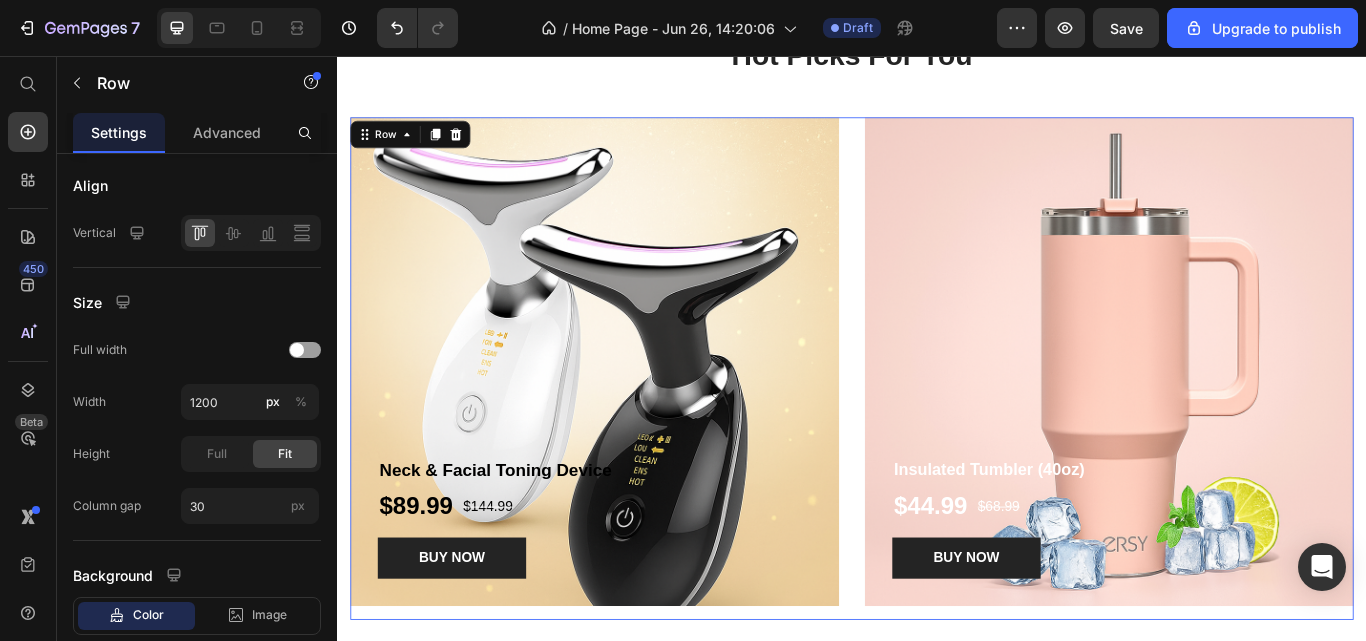 scroll, scrollTop: 0, scrollLeft: 0, axis: both 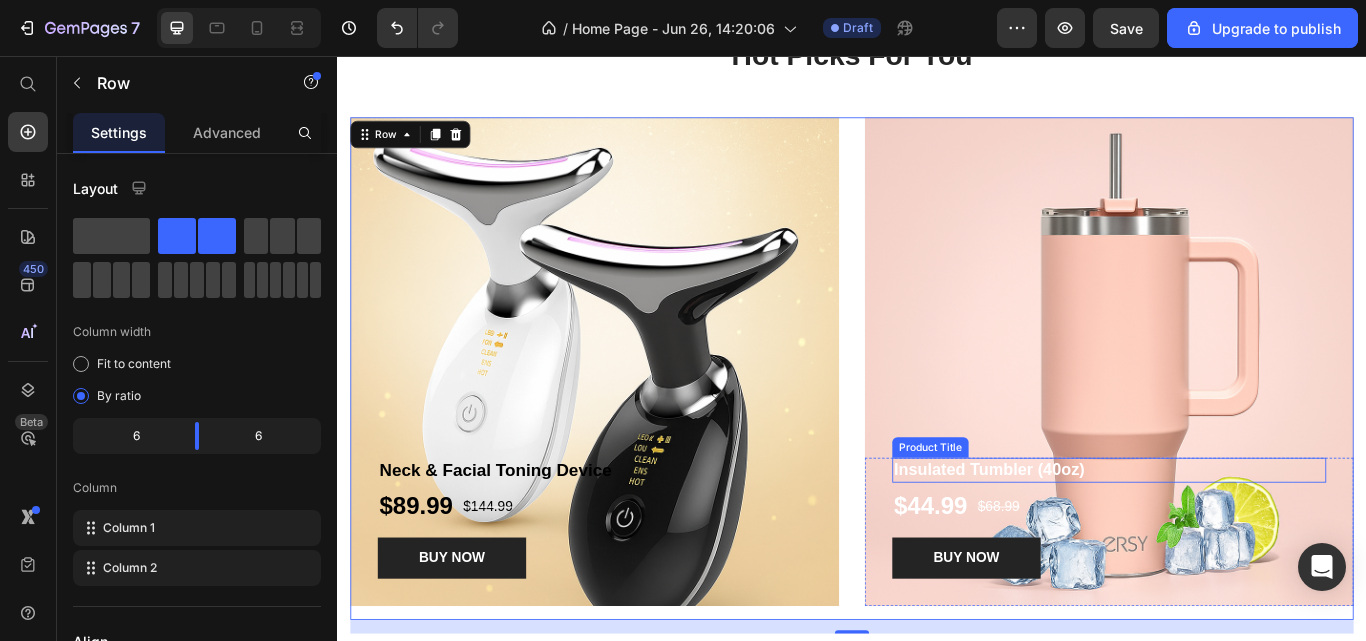 click on "Insulated Tumbler (40oz)" at bounding box center [1237, 539] 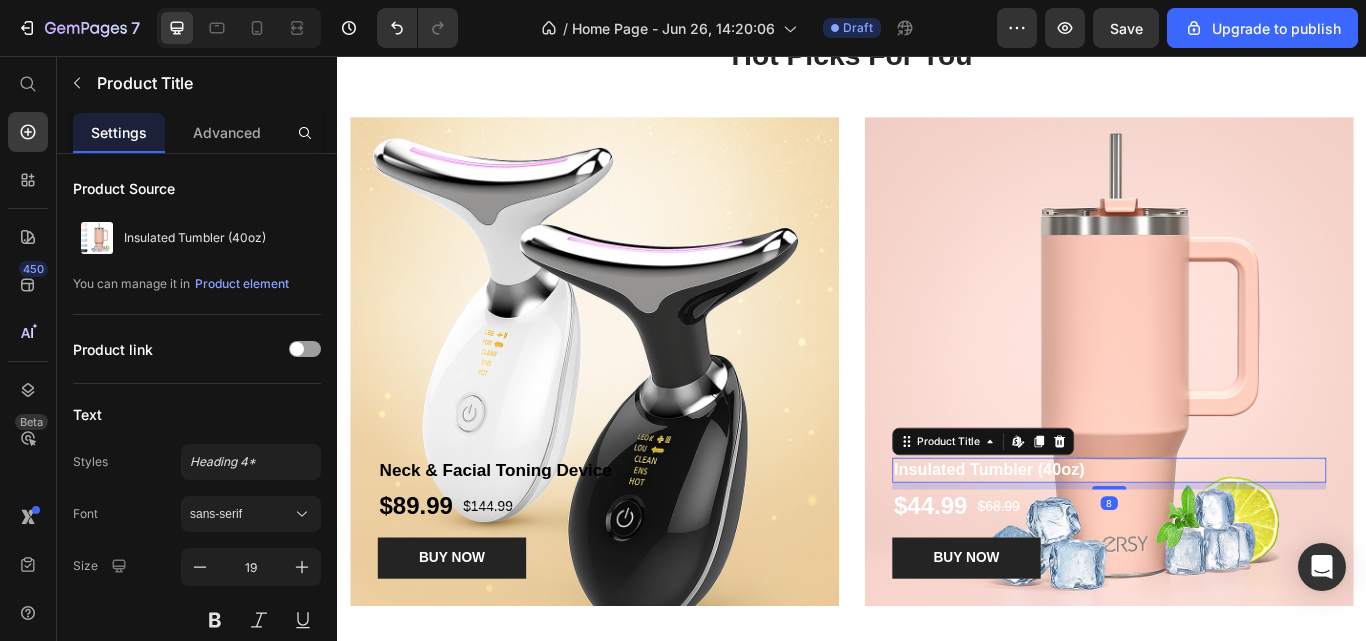 click 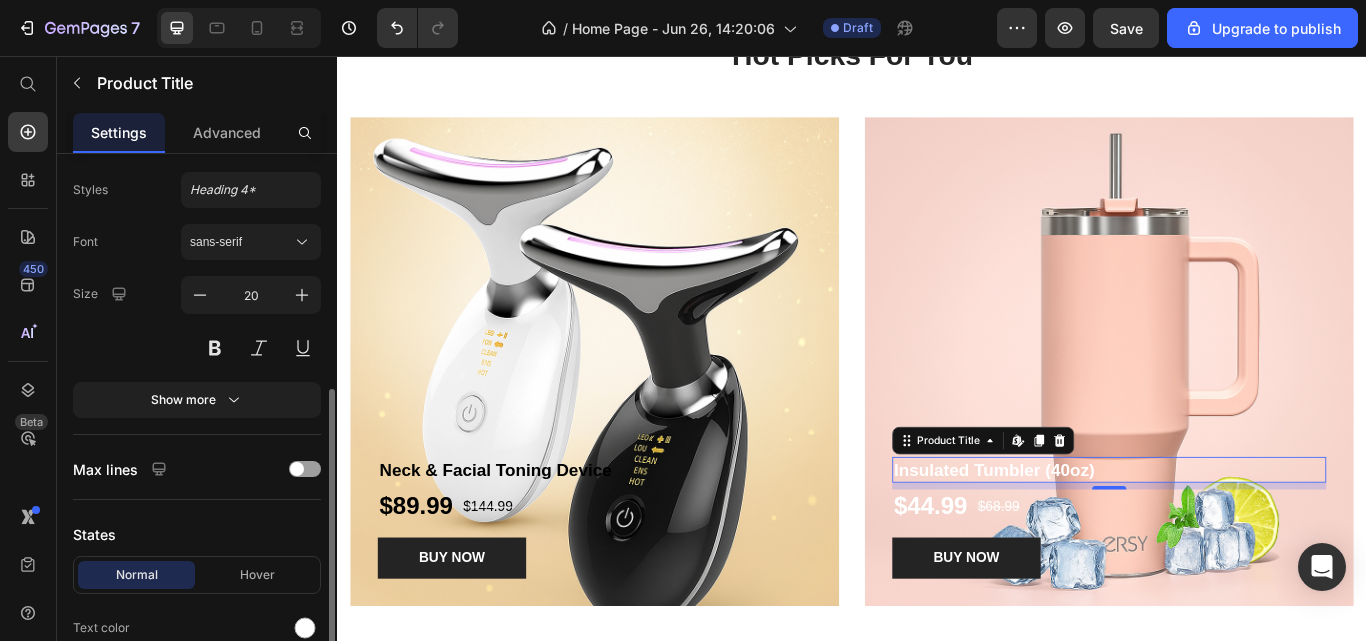 scroll, scrollTop: 554, scrollLeft: 0, axis: vertical 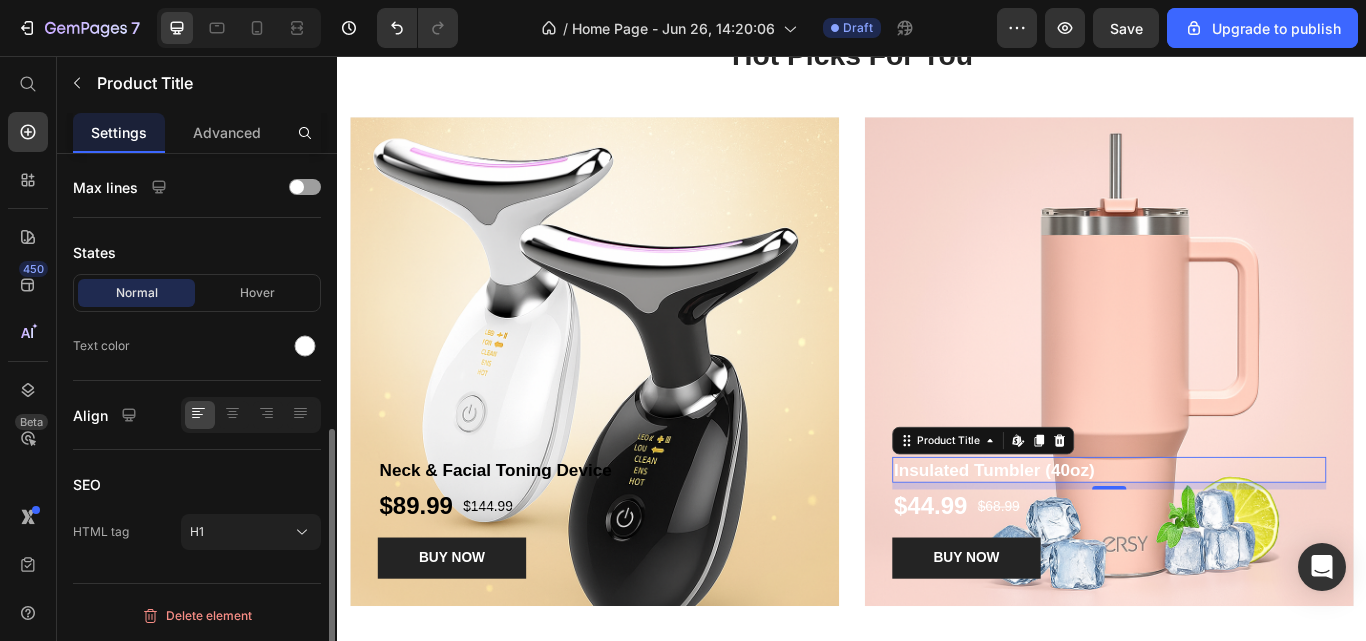 click at bounding box center [305, 346] 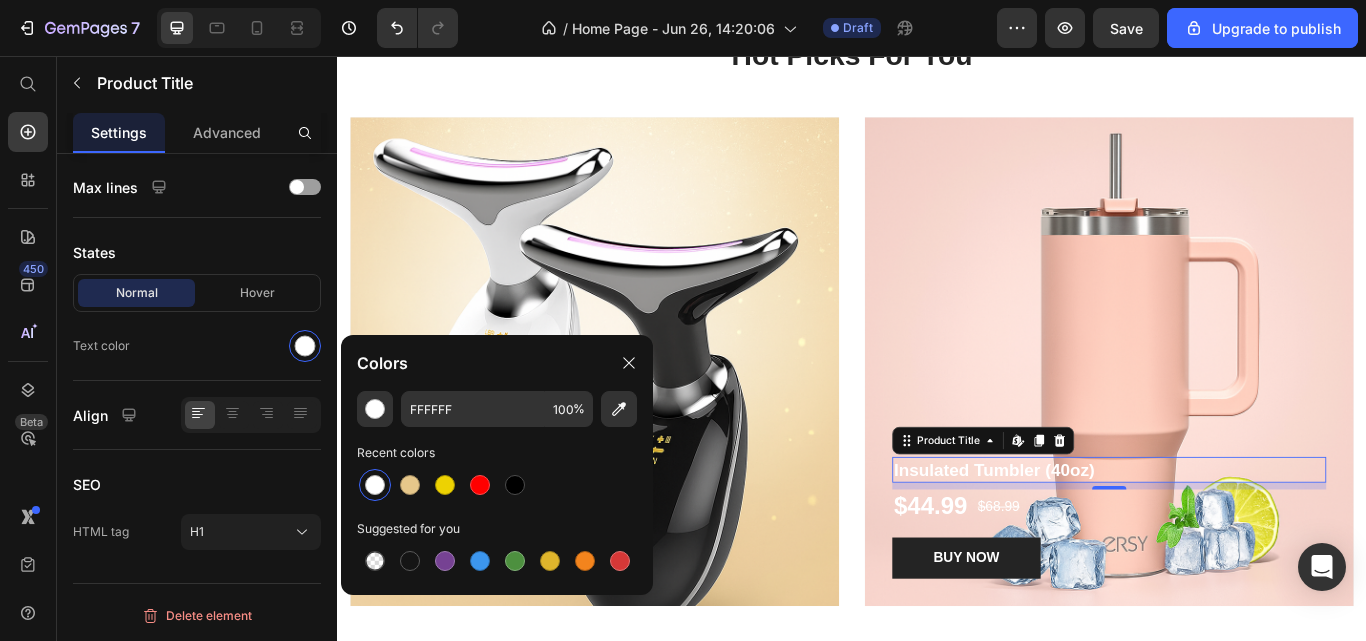 click at bounding box center (515, 485) 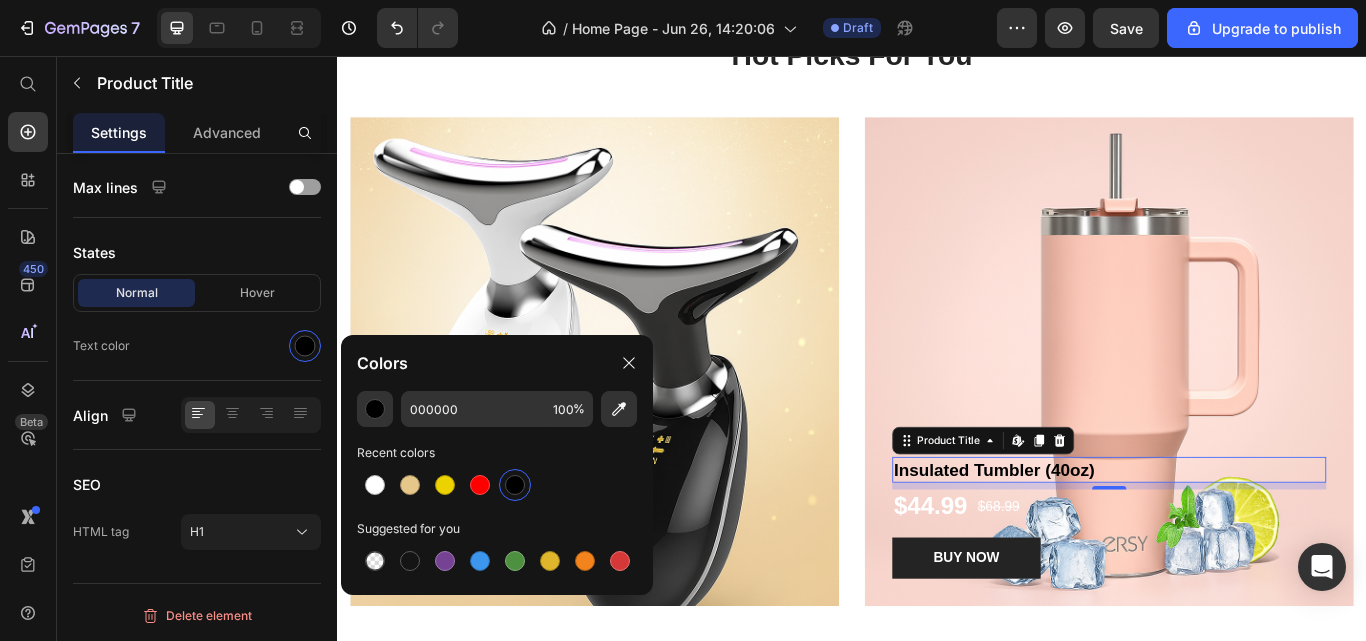 click at bounding box center [410, 485] 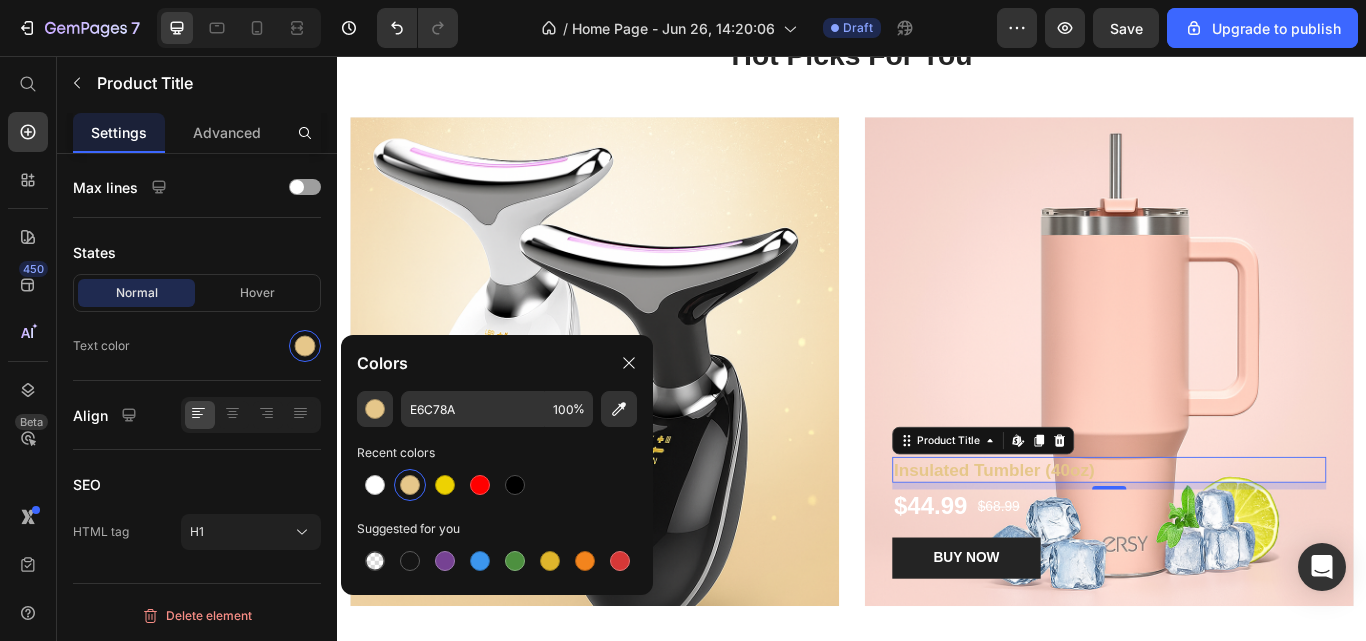 click at bounding box center (515, 485) 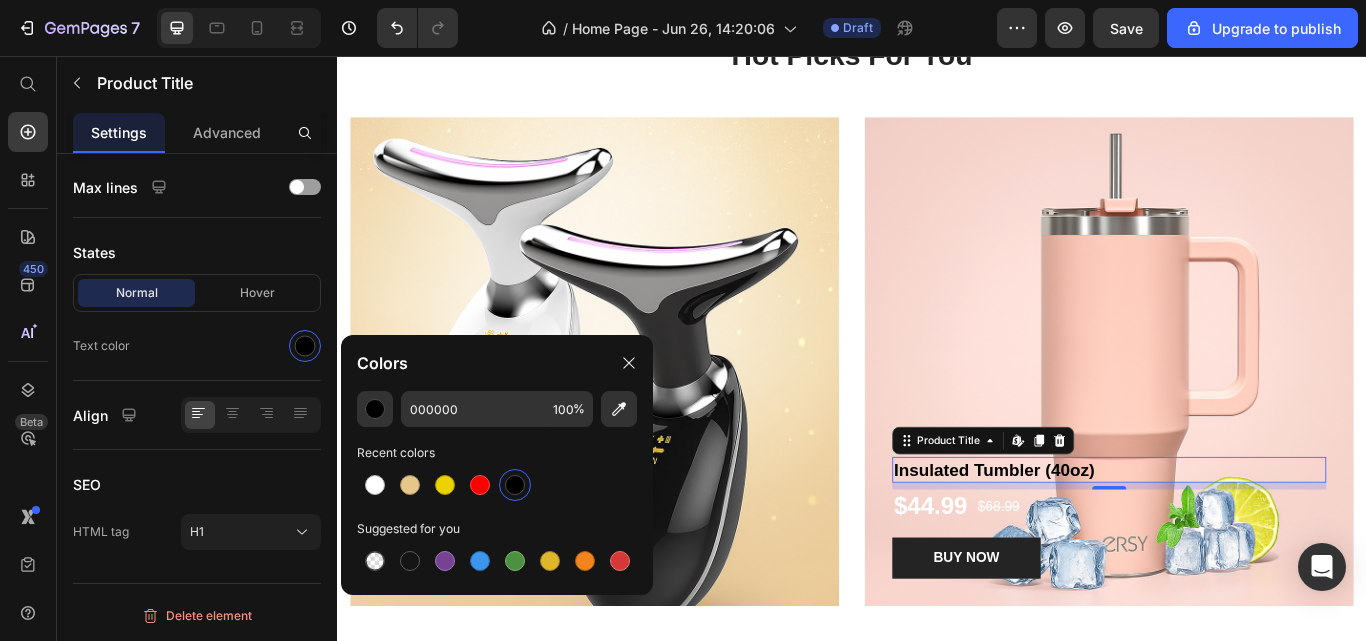 click 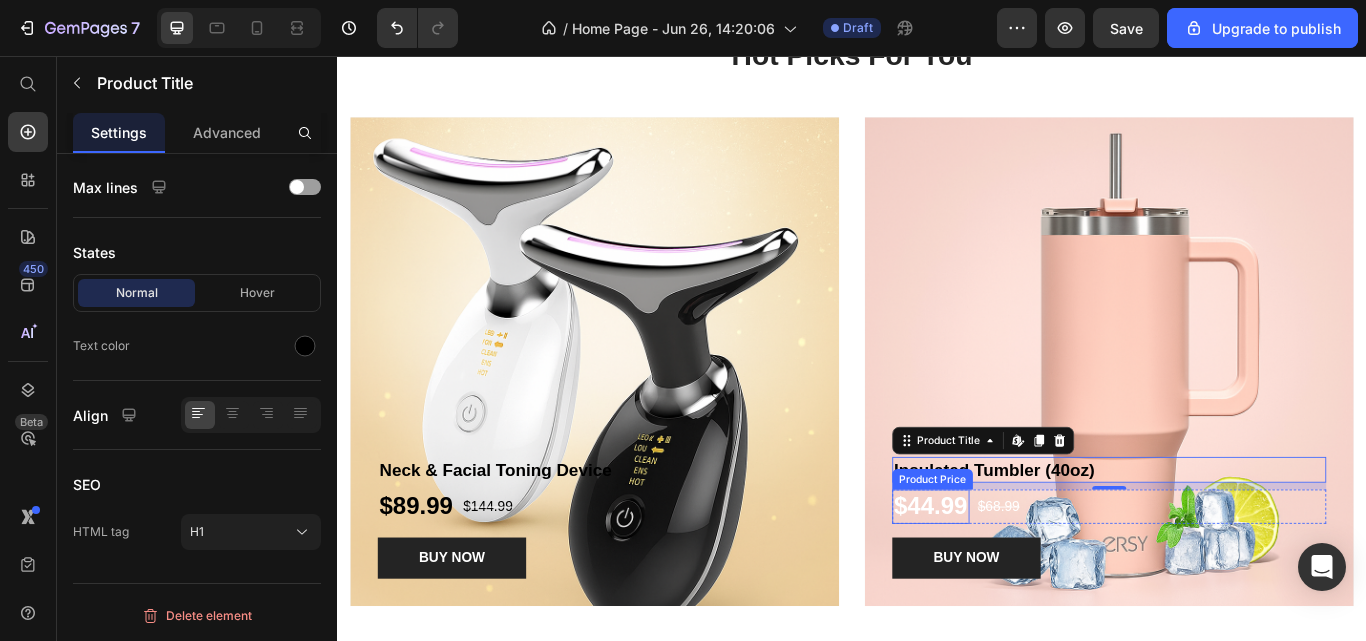 click on "$44.99" at bounding box center [1029, 581] 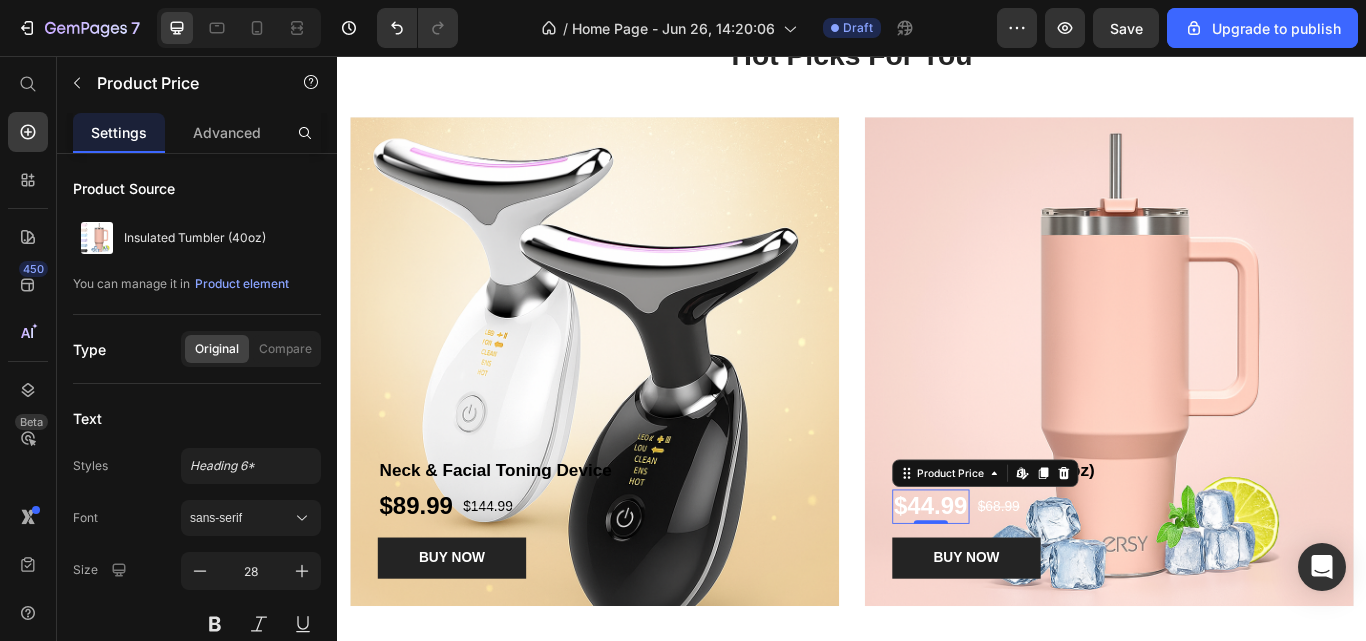 scroll, scrollTop: 372, scrollLeft: 0, axis: vertical 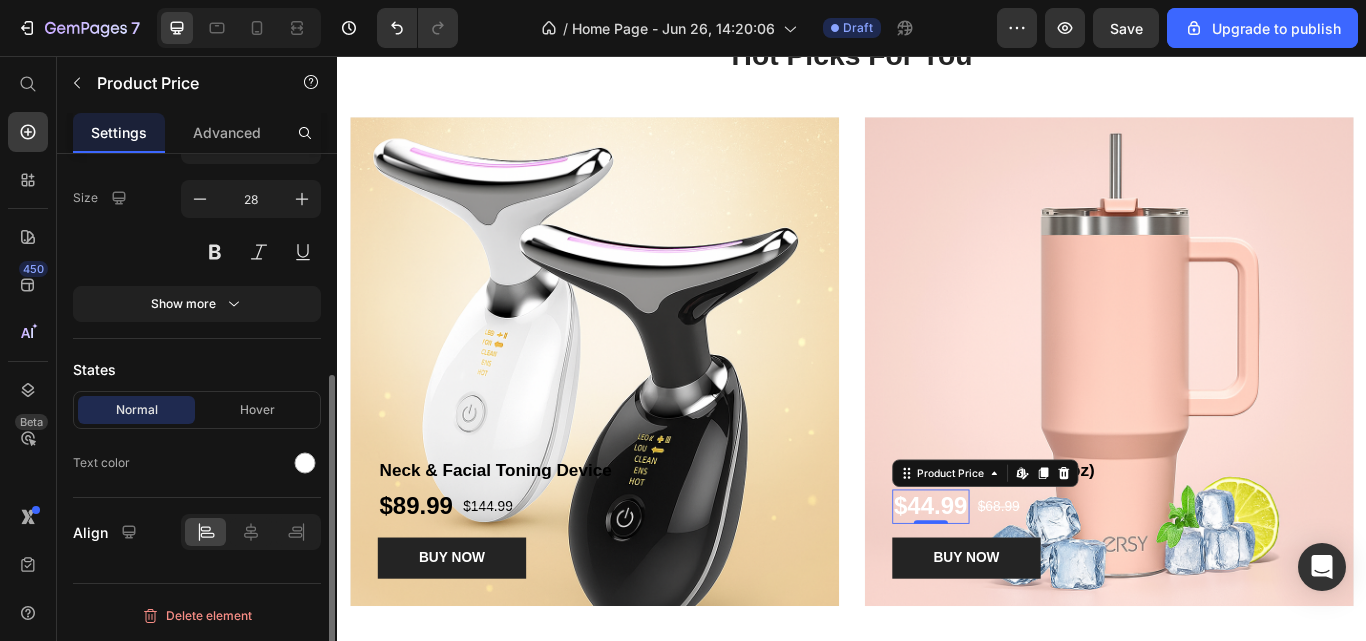 click at bounding box center [305, 463] 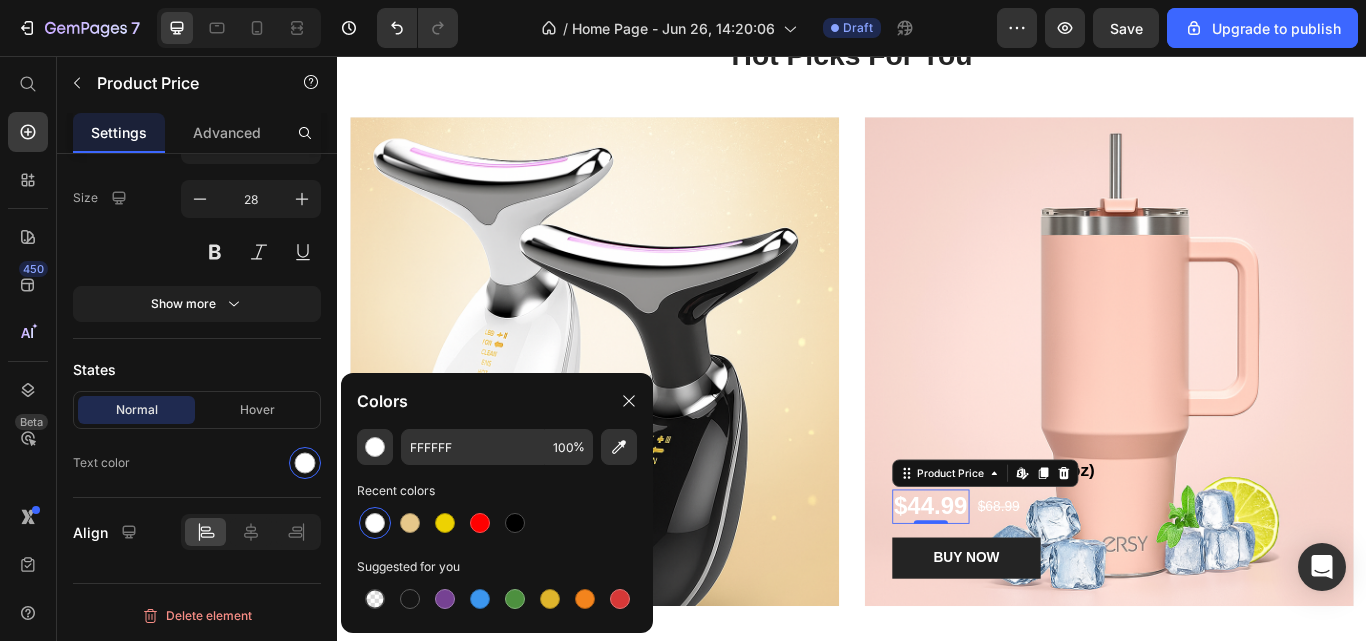 click at bounding box center (515, 523) 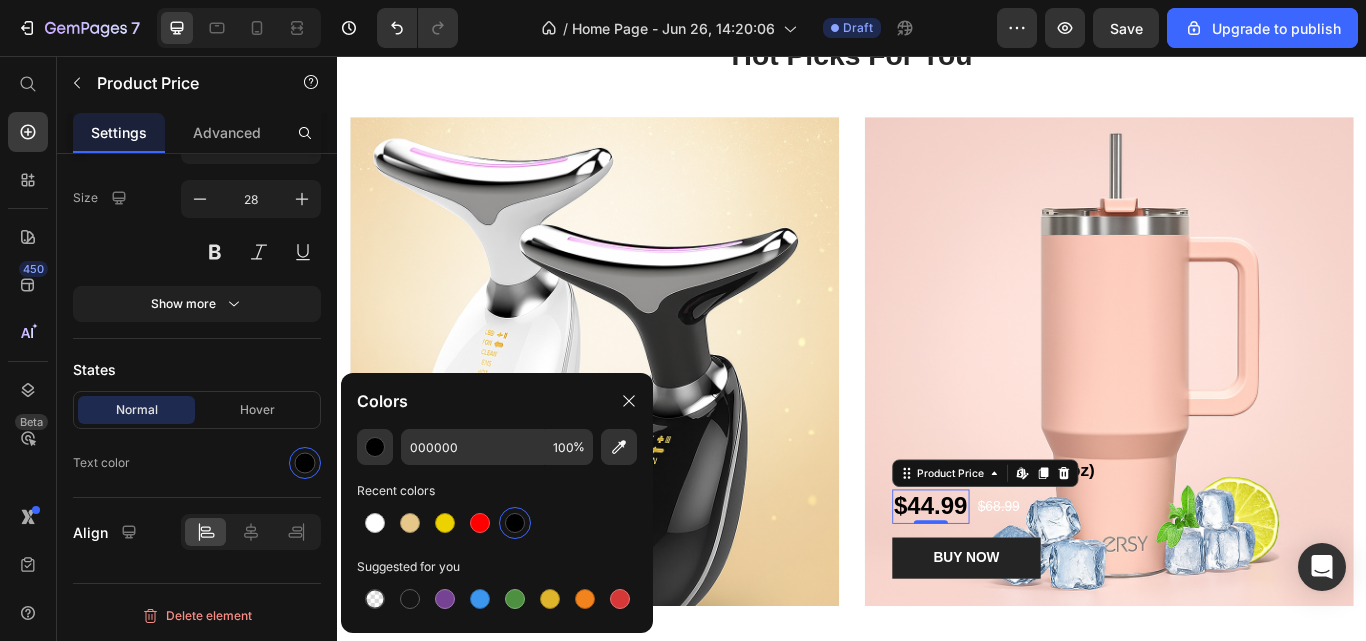 click 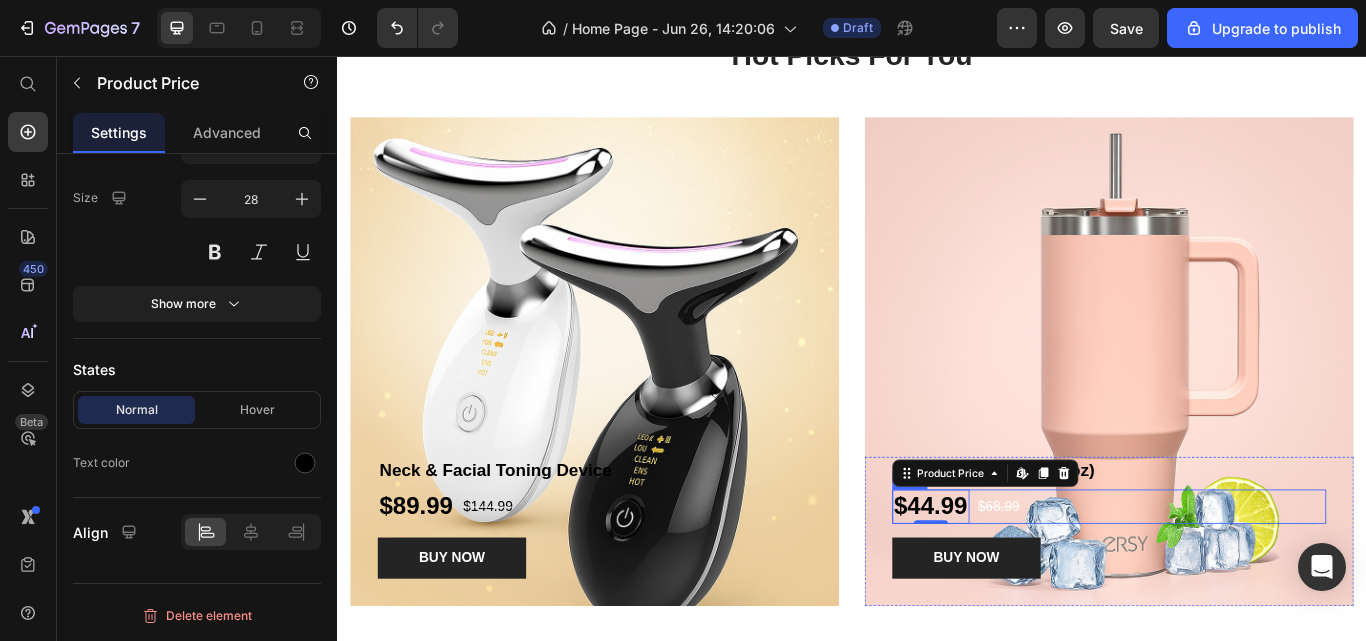 click on "$44.99 Product Price   Edit content in Shopify 0 $68.99 Product Price Row" at bounding box center [1237, 582] 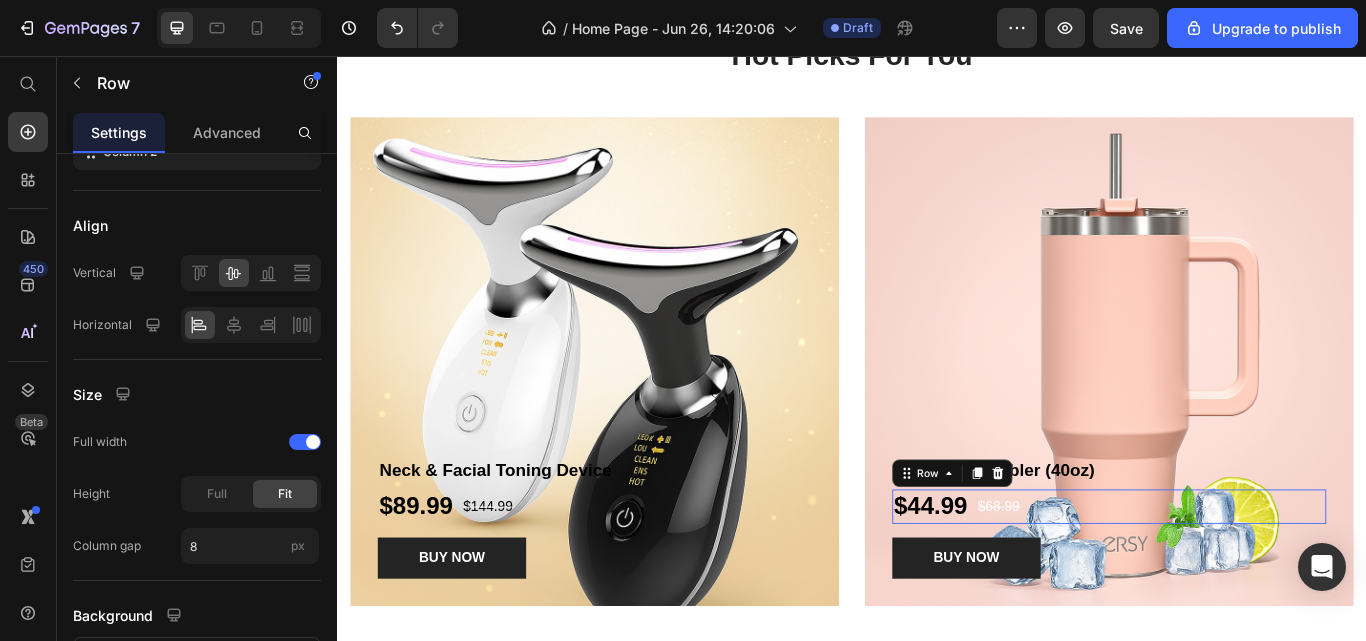 scroll, scrollTop: 0, scrollLeft: 0, axis: both 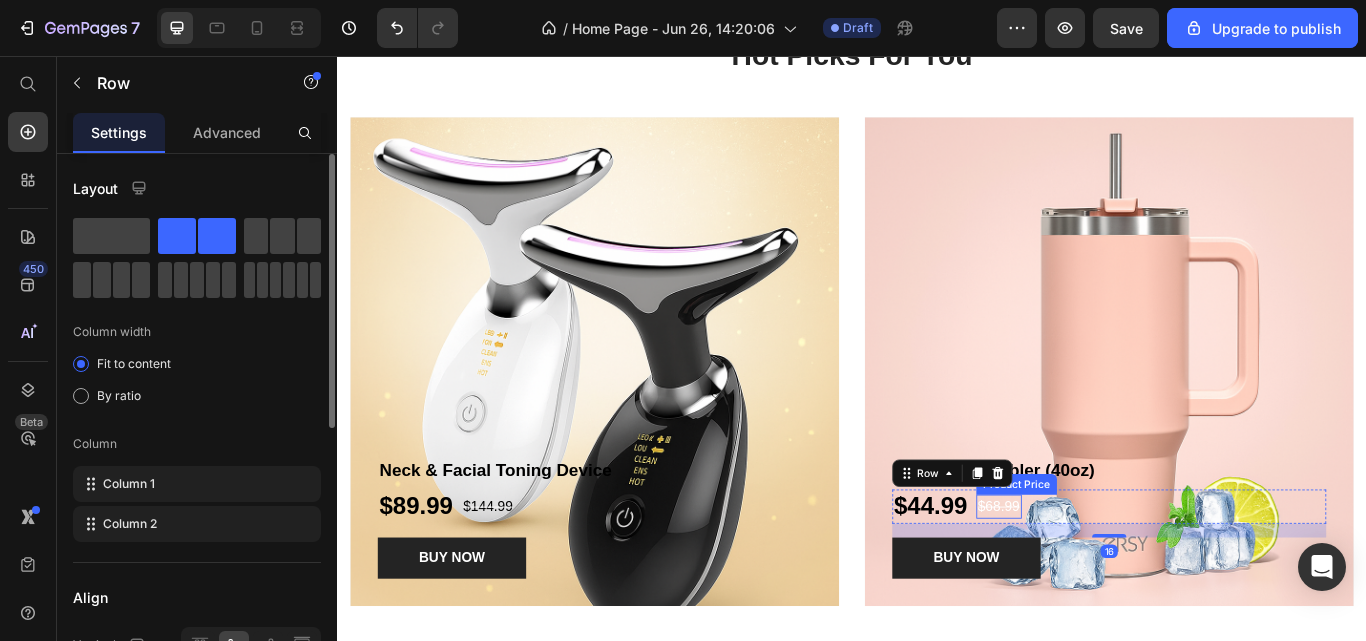 click on "$68.99" at bounding box center (1108, 581) 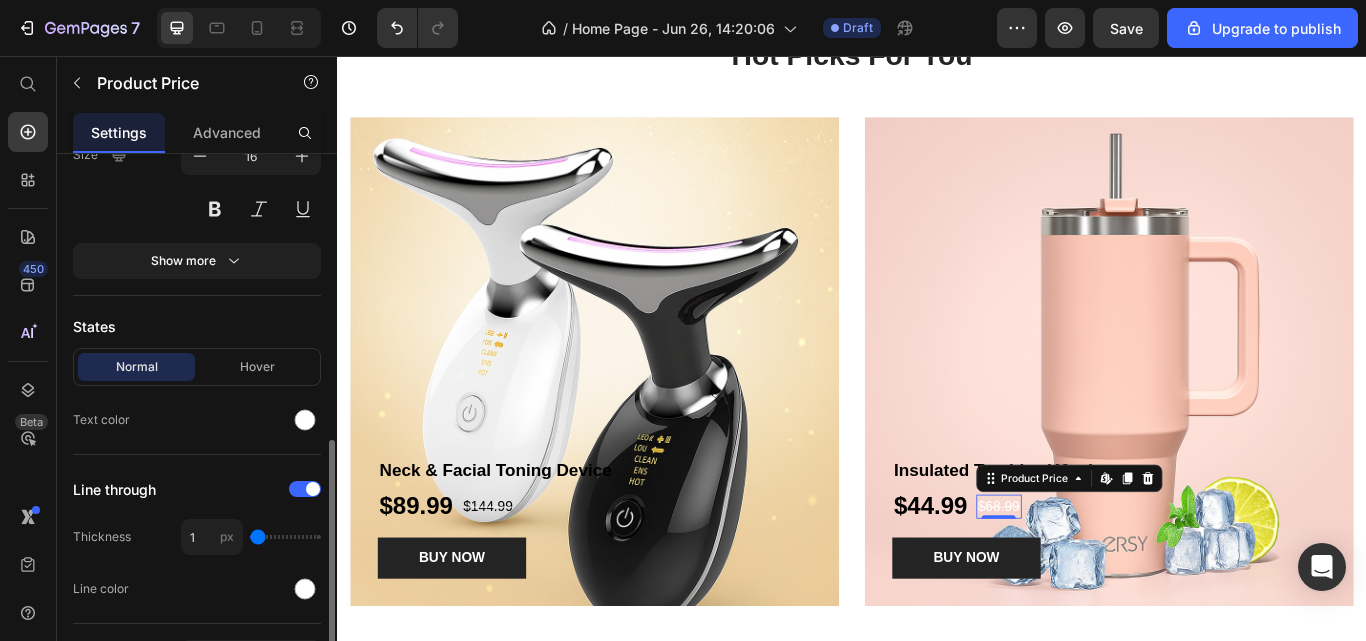 scroll, scrollTop: 479, scrollLeft: 0, axis: vertical 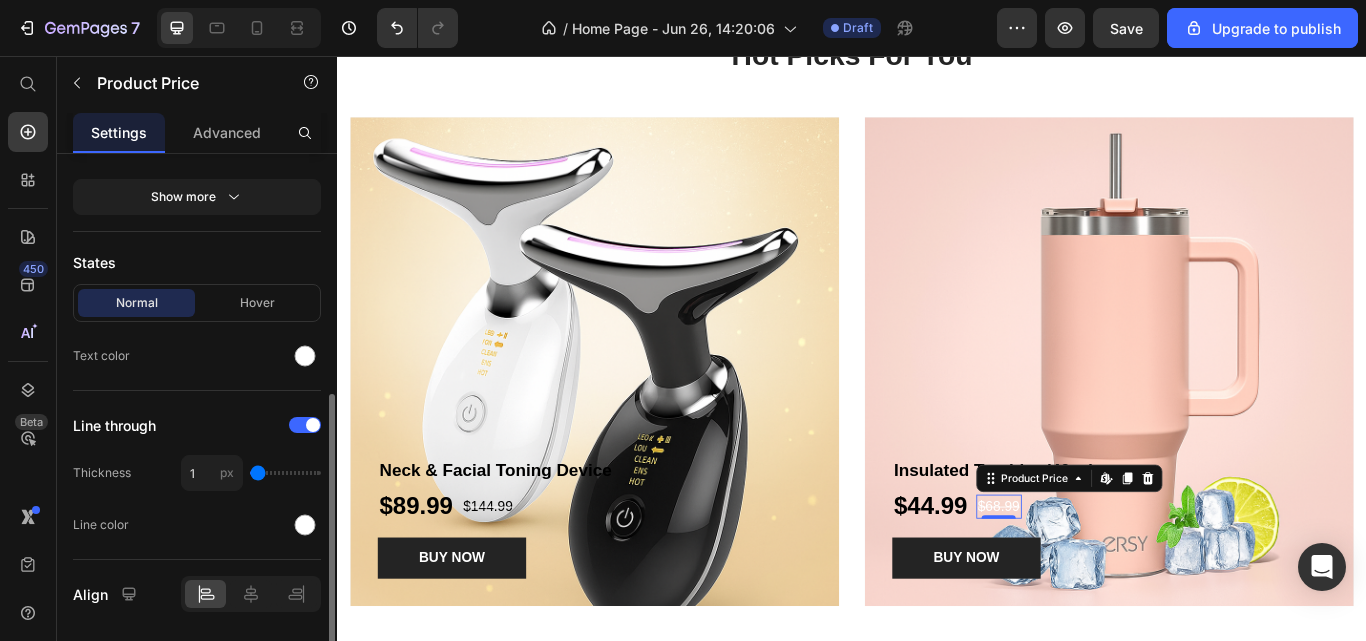 click at bounding box center (305, 356) 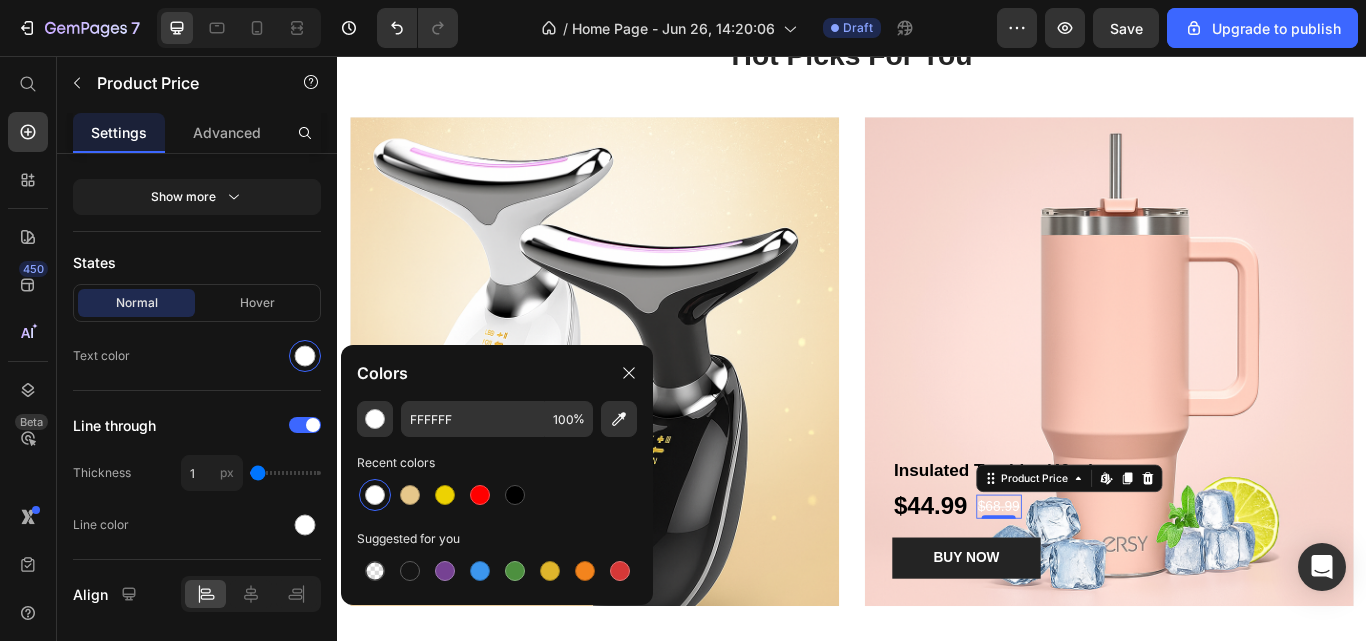 click at bounding box center [515, 495] 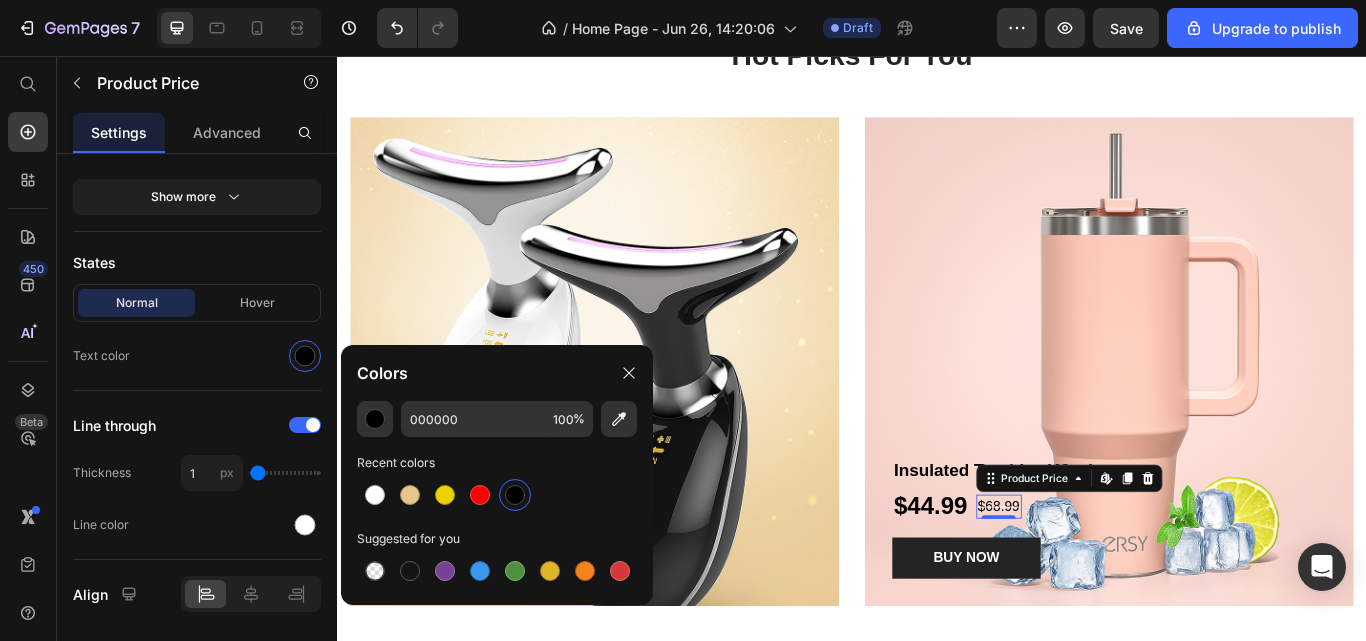 click 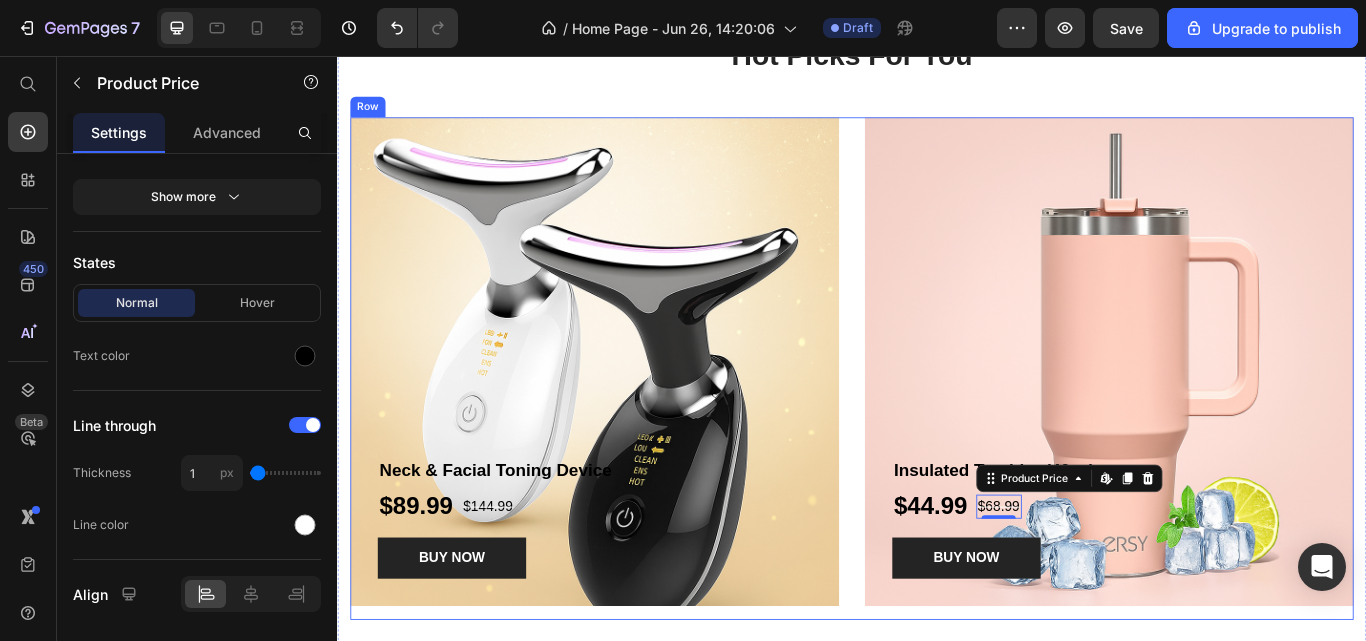 click on "Neck & Facial Toning Device Product Title $89.99 Product Price $144.99 Product Price Row BUY NOW Product Cart Button Product Hero Banner" at bounding box center (637, 421) 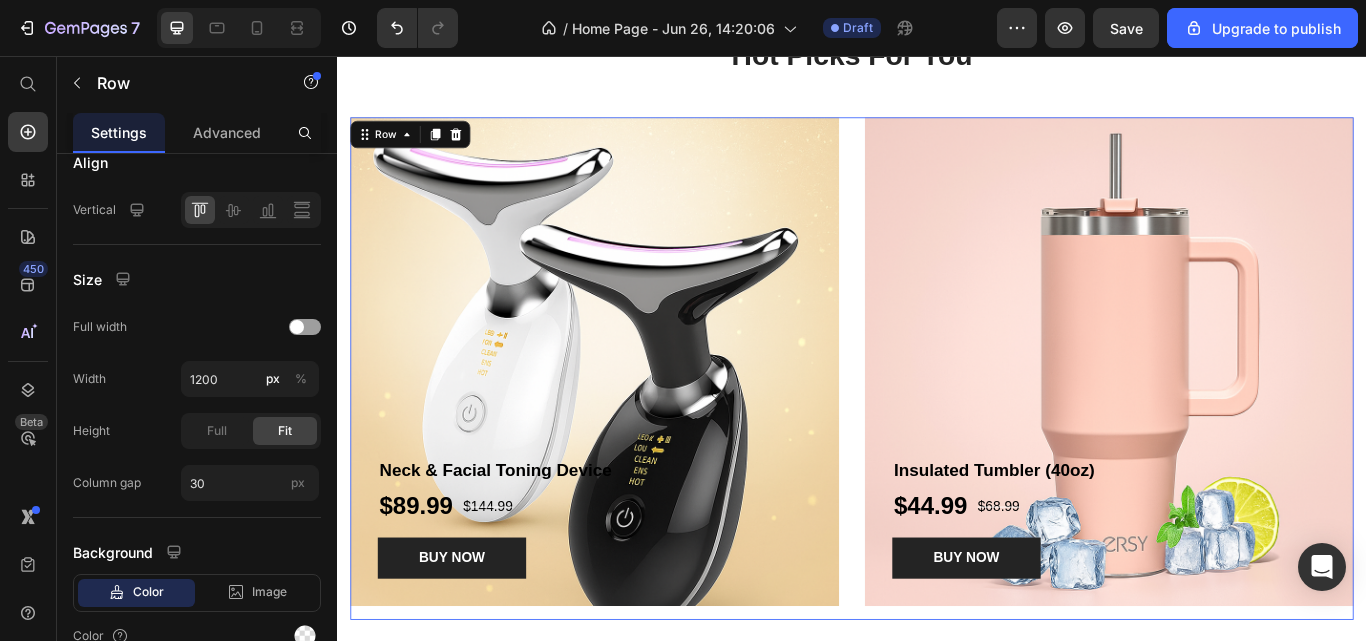 scroll, scrollTop: 0, scrollLeft: 0, axis: both 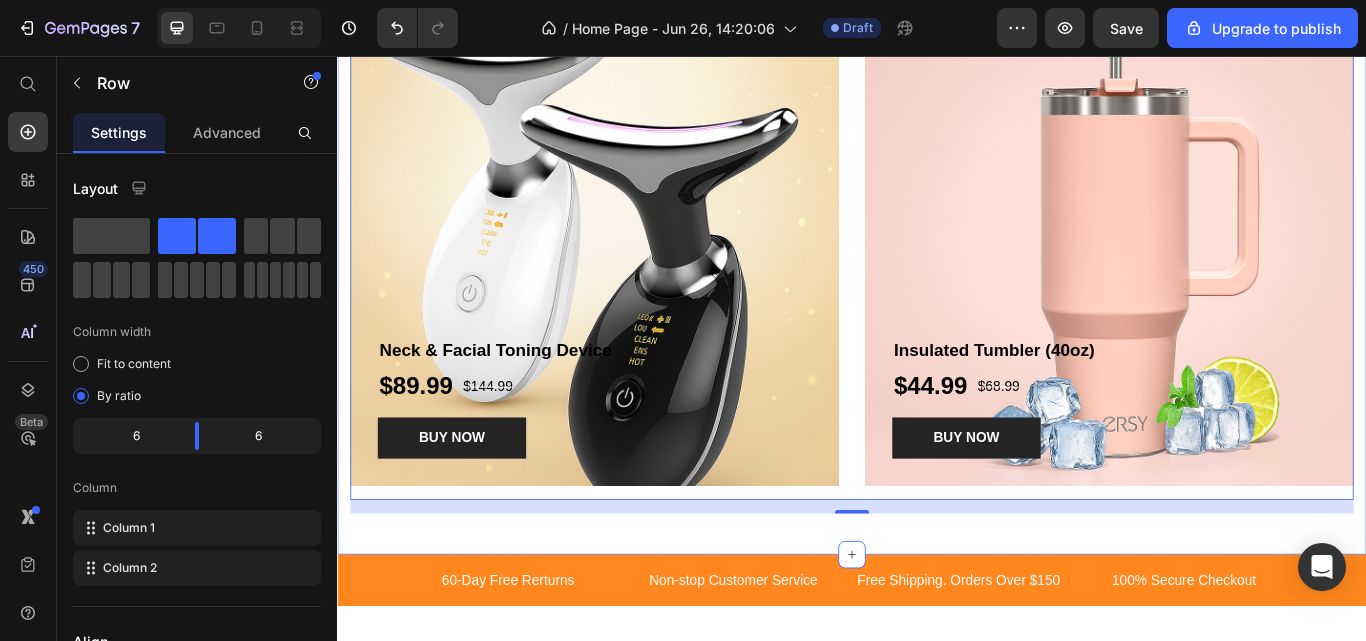 click on "Hot Picks For You Heading Row Neck & Facial Toning Device Product Title $89.99 Product Price $144.99 Product Price Row BUY NOW Product Cart Button Product Hero Banner Insulated Tumbler (40oz) Product Title $44.99 Product Price $68.99 Product Price Row BUY NOW Product Cart Button Product Hero Banner Row   16 Section 6" at bounding box center (937, 265) 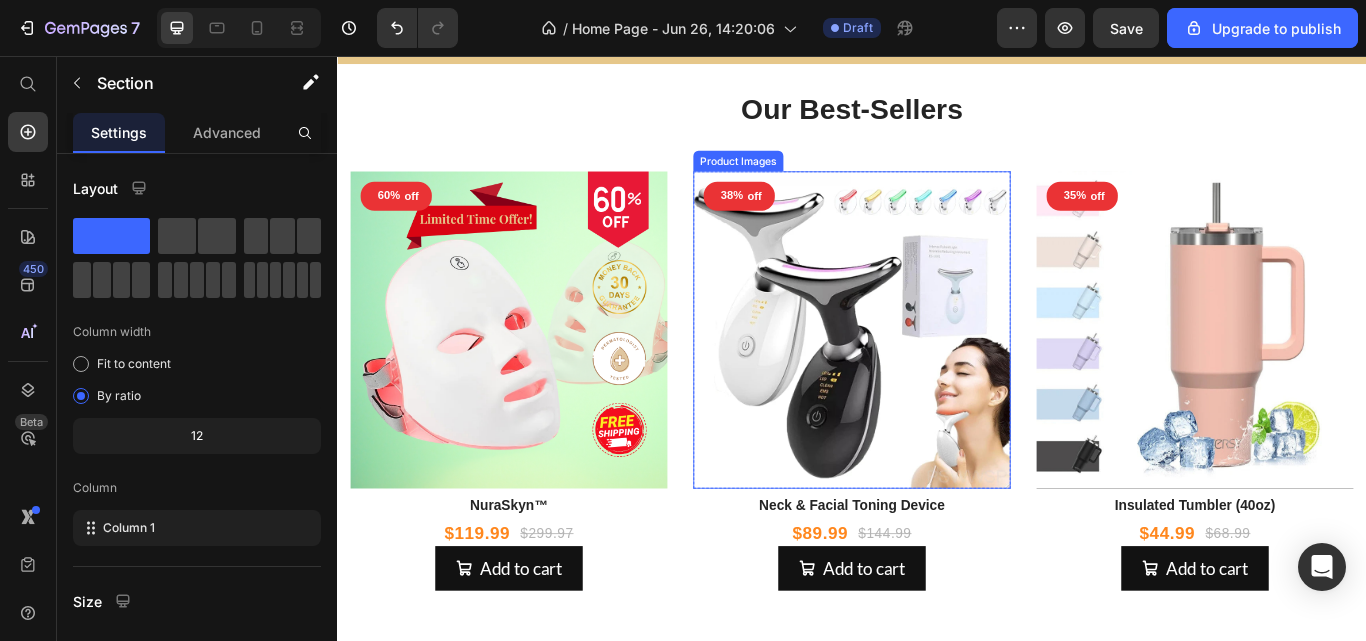 scroll, scrollTop: 3495, scrollLeft: 0, axis: vertical 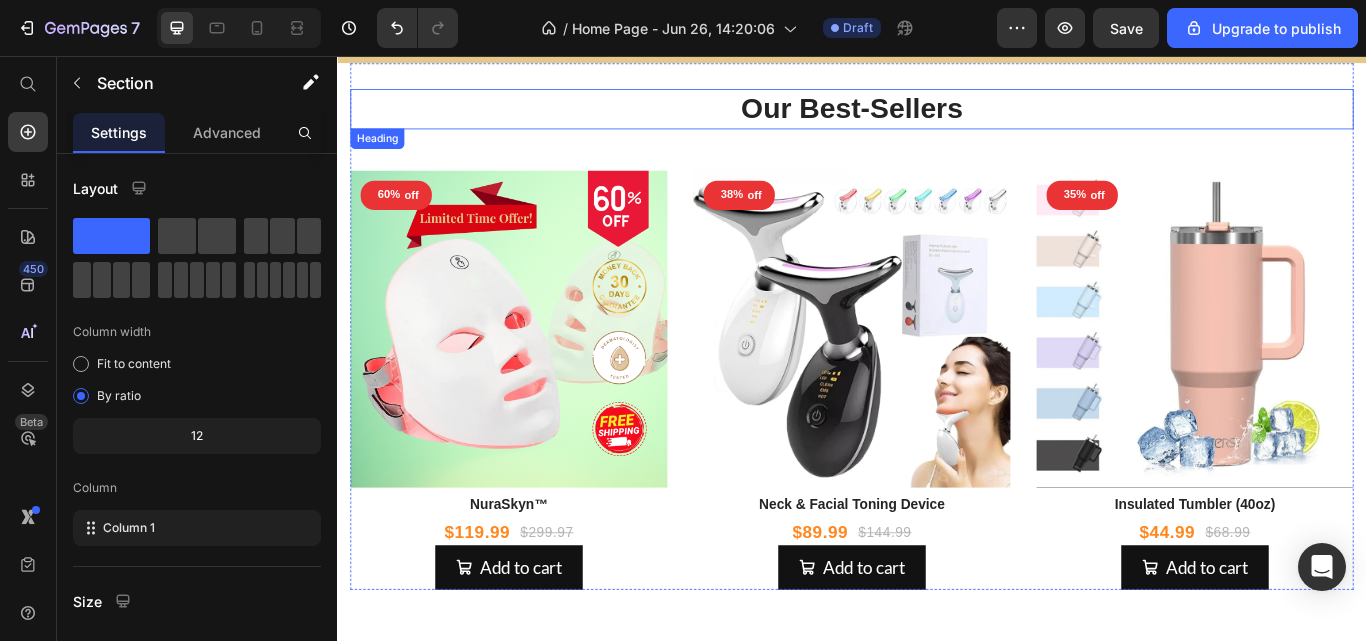 click on "Our Best-Sellers" at bounding box center [937, 118] 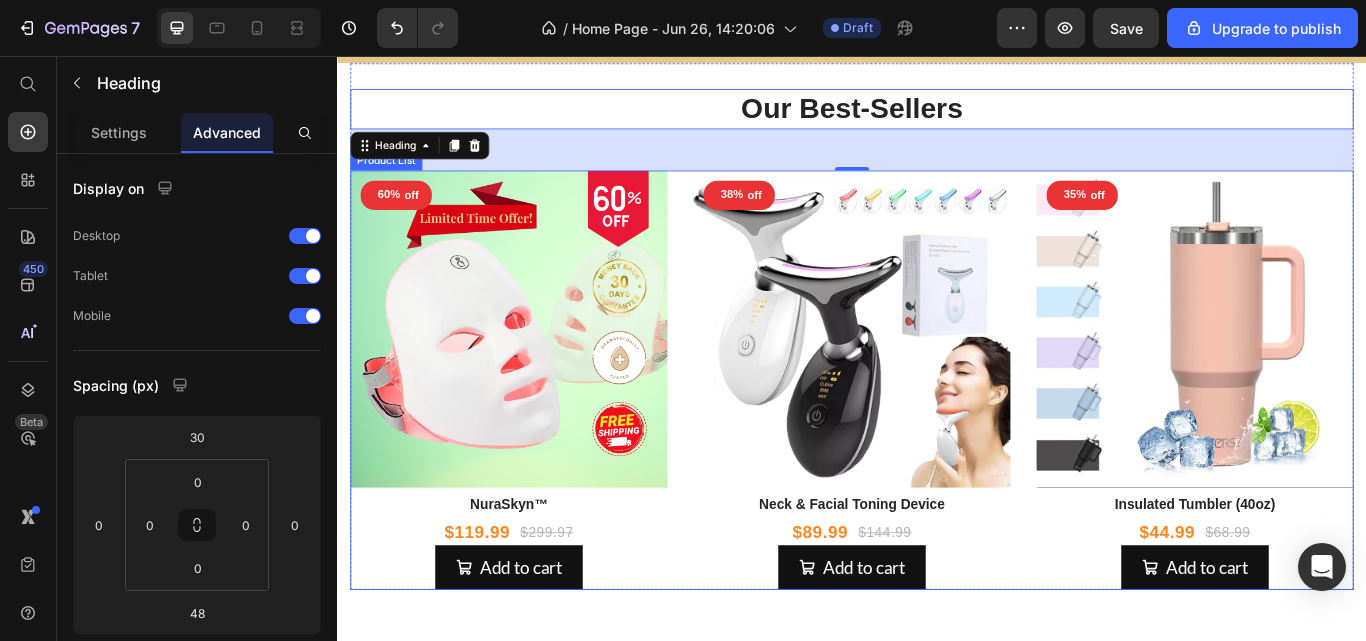click on "60% off Product Tag Product Images Row NuraSkyn™ Product Title $119.99 Product Price $299.97 Product Price Row
Add to cart Add to Cart Row 38% off Product Tag Product Images Row Neck & Facial Toning Device Product Title $89.99 Product Price $144.99 Product Price Row
Add to cart Add to Cart Row 35% off Product Tag Product Images Row Insulated Tumbler (40oz) Product Title $44.99 Product Price $68.99 Product Price Row
Add to cart Add to Cart Row" at bounding box center [937, 434] 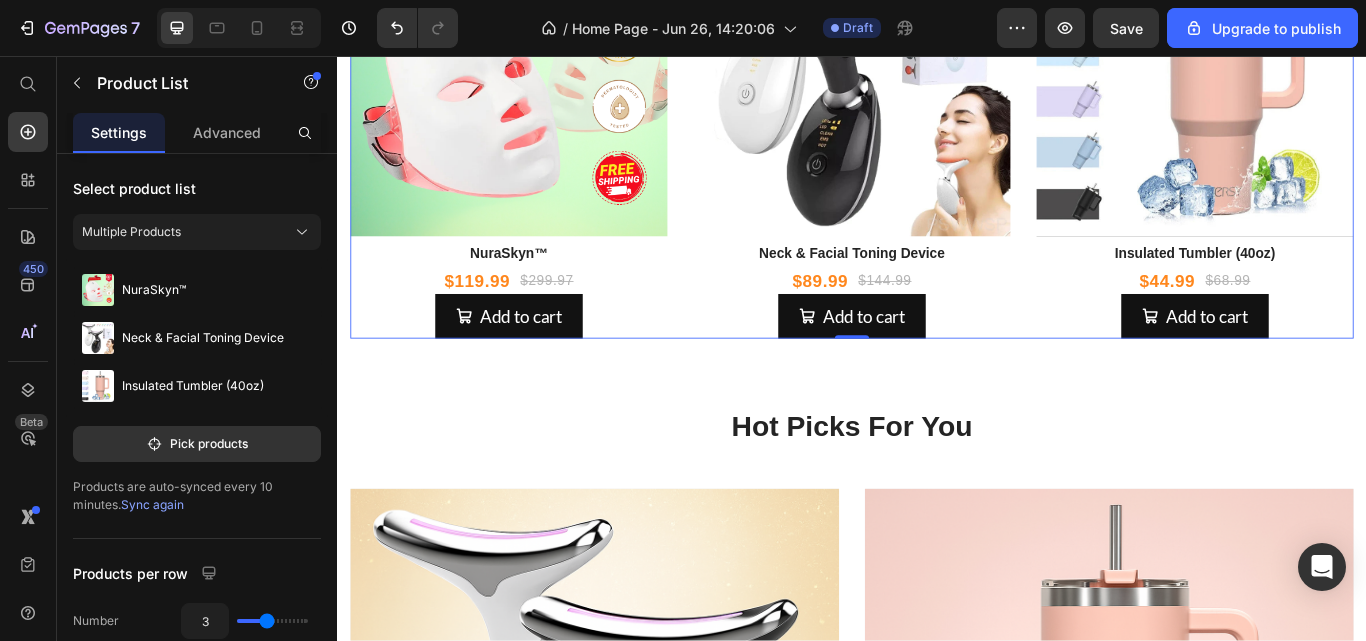 scroll, scrollTop: 3543, scrollLeft: 0, axis: vertical 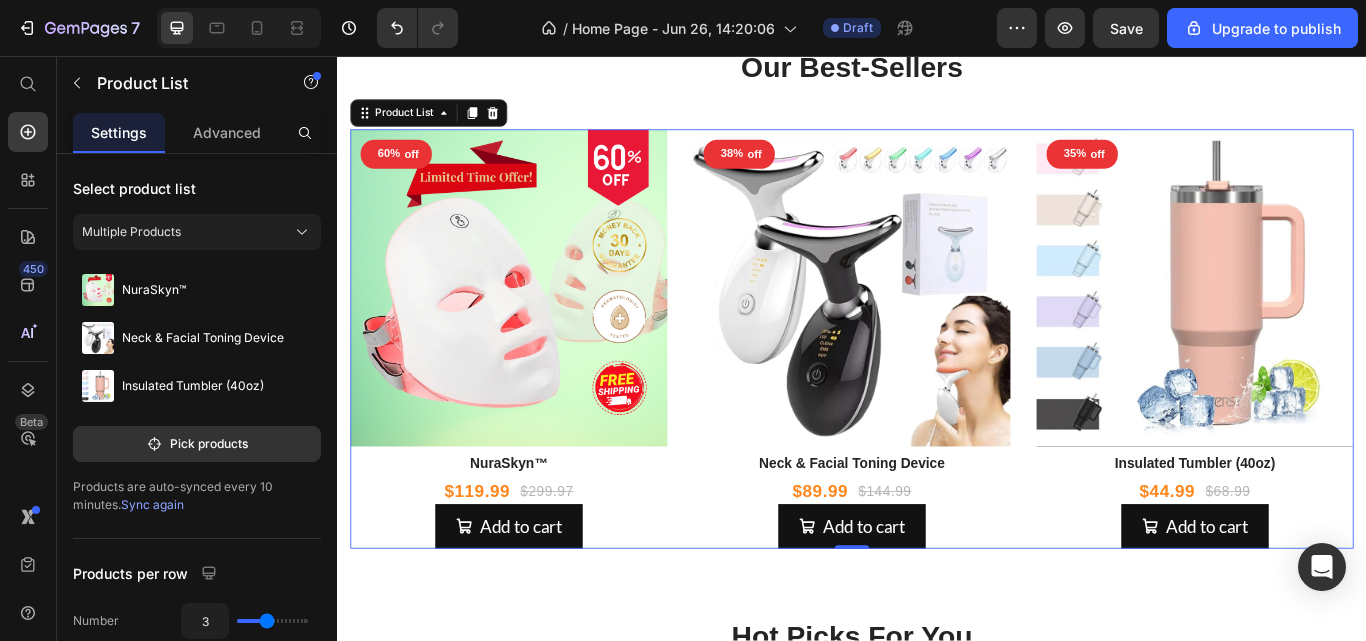 click 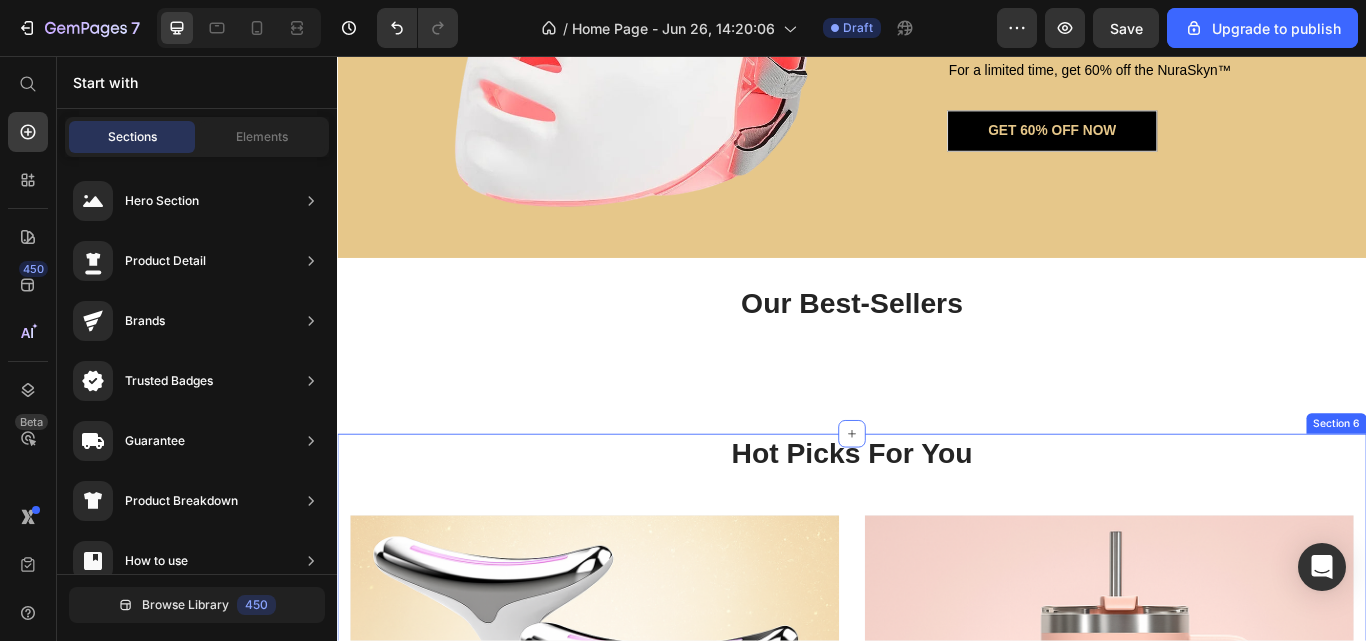 scroll, scrollTop: 3239, scrollLeft: 0, axis: vertical 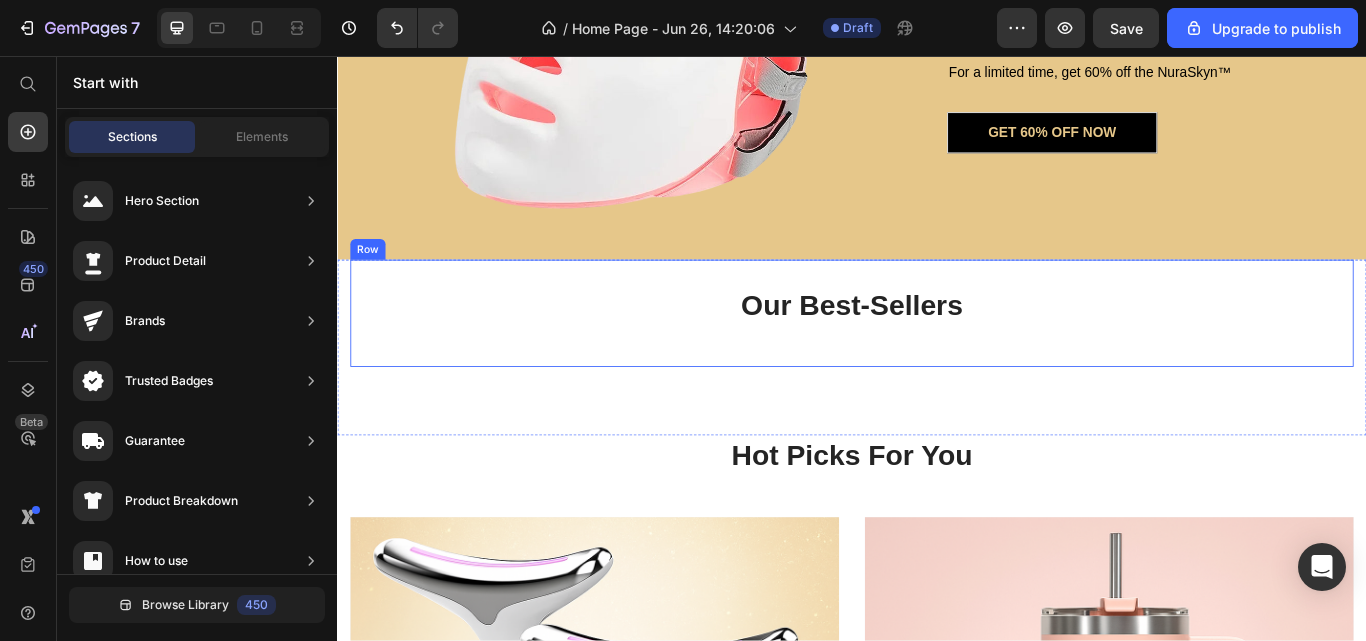 click on "Our Best-Sellers Heading" at bounding box center (937, 356) 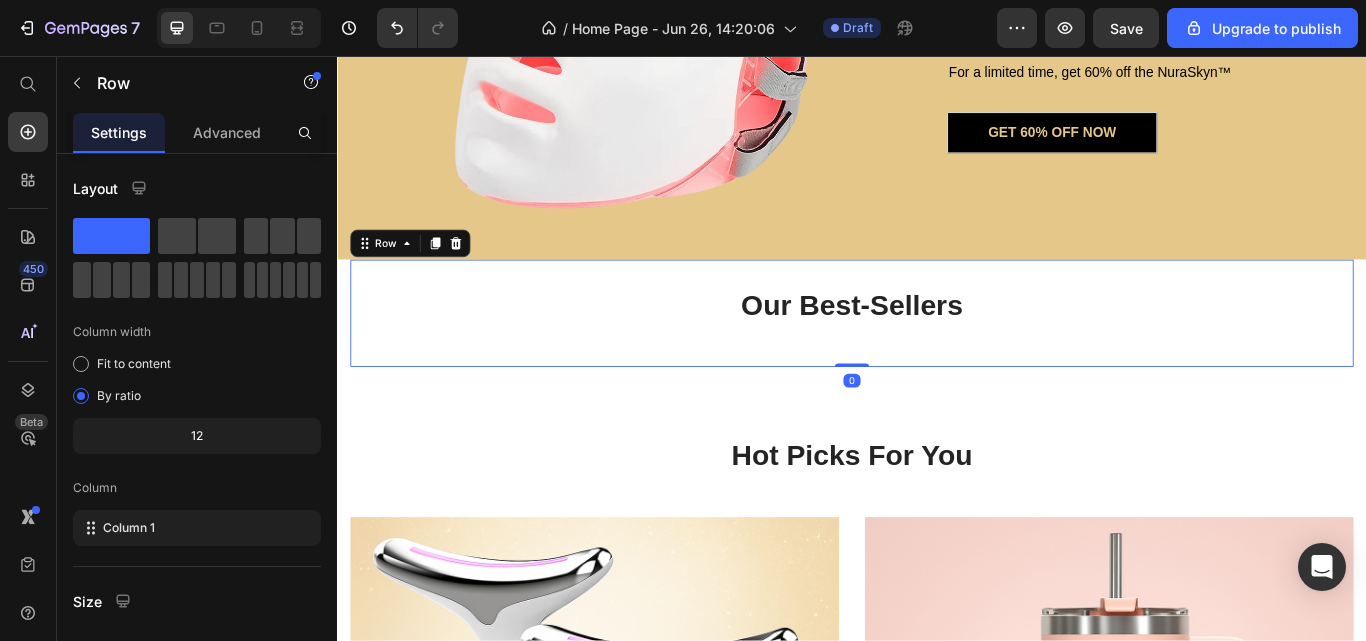 click 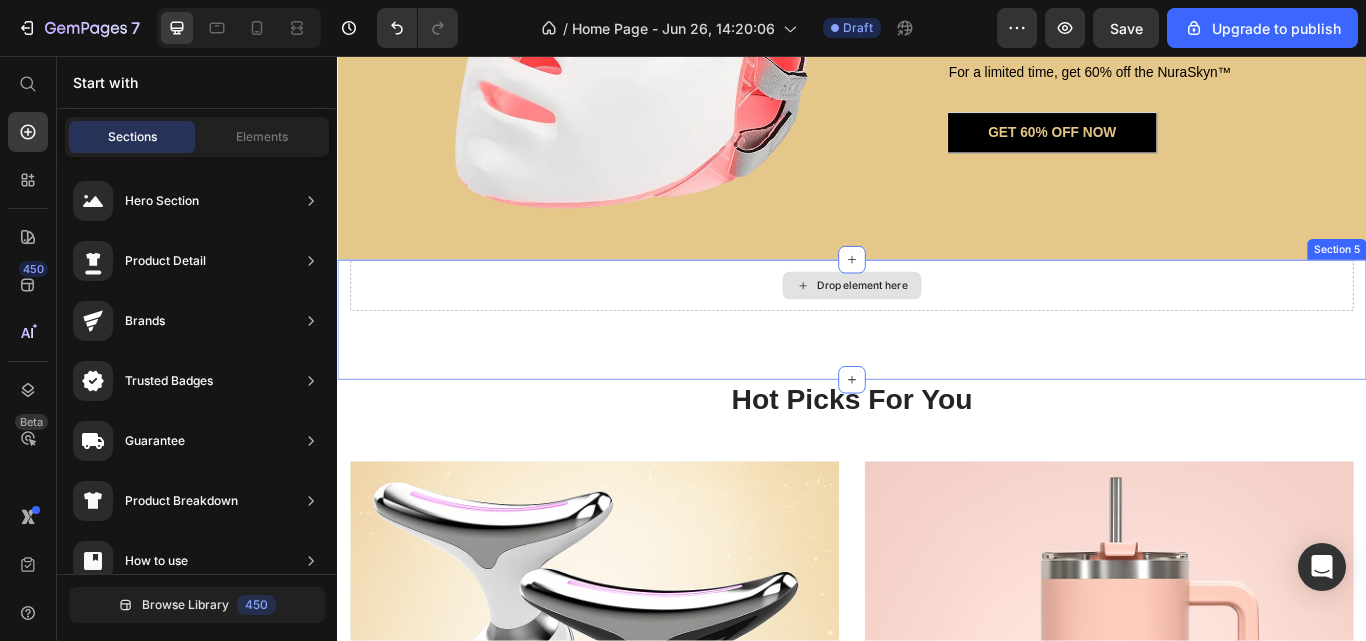 click on "Drop element here" at bounding box center (937, 324) 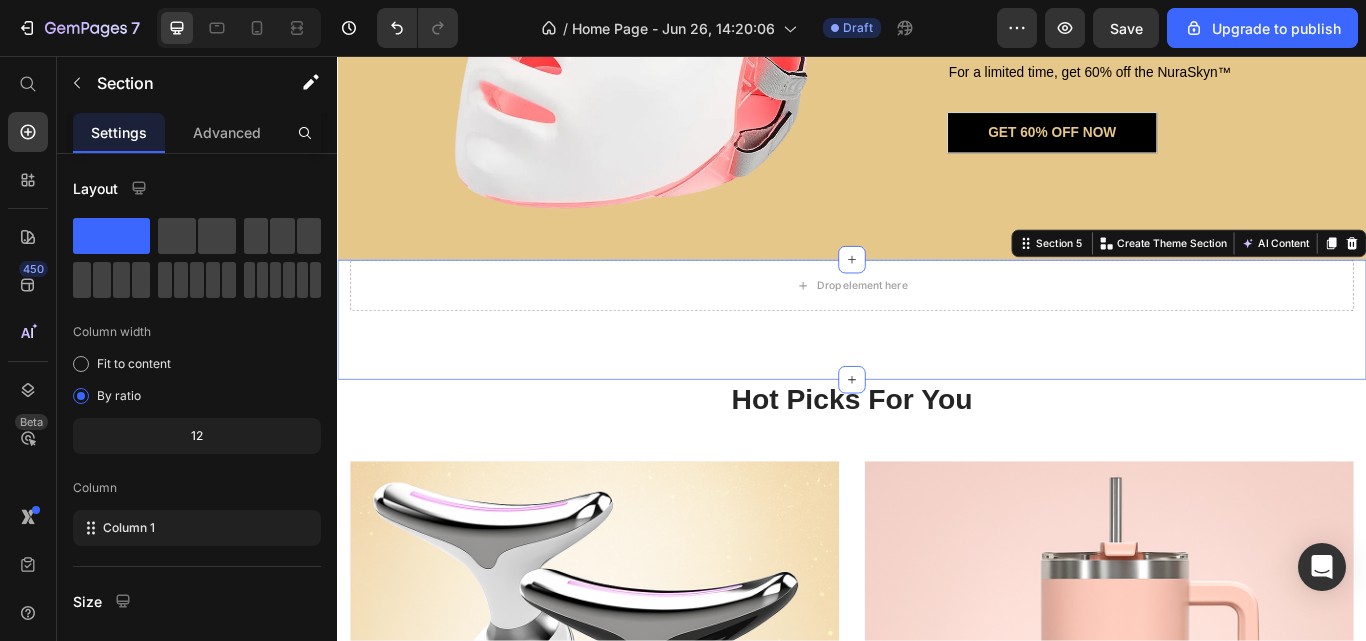 click 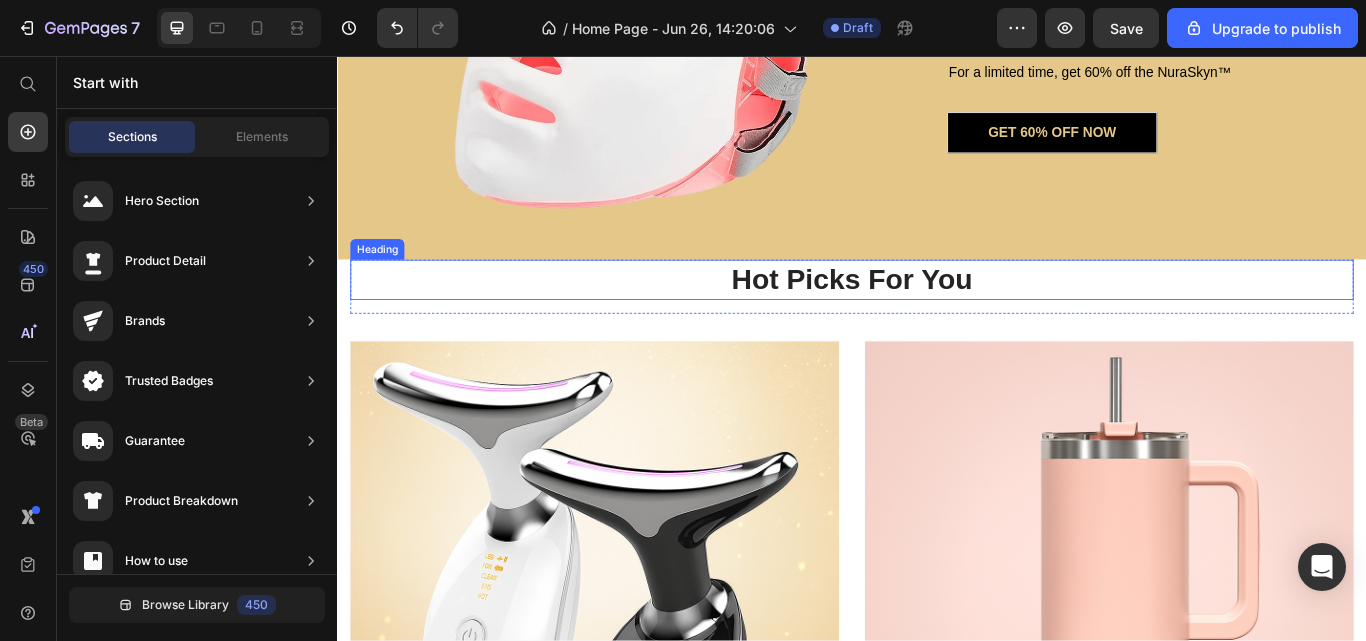 click on "Hot Picks For You" at bounding box center (937, 317) 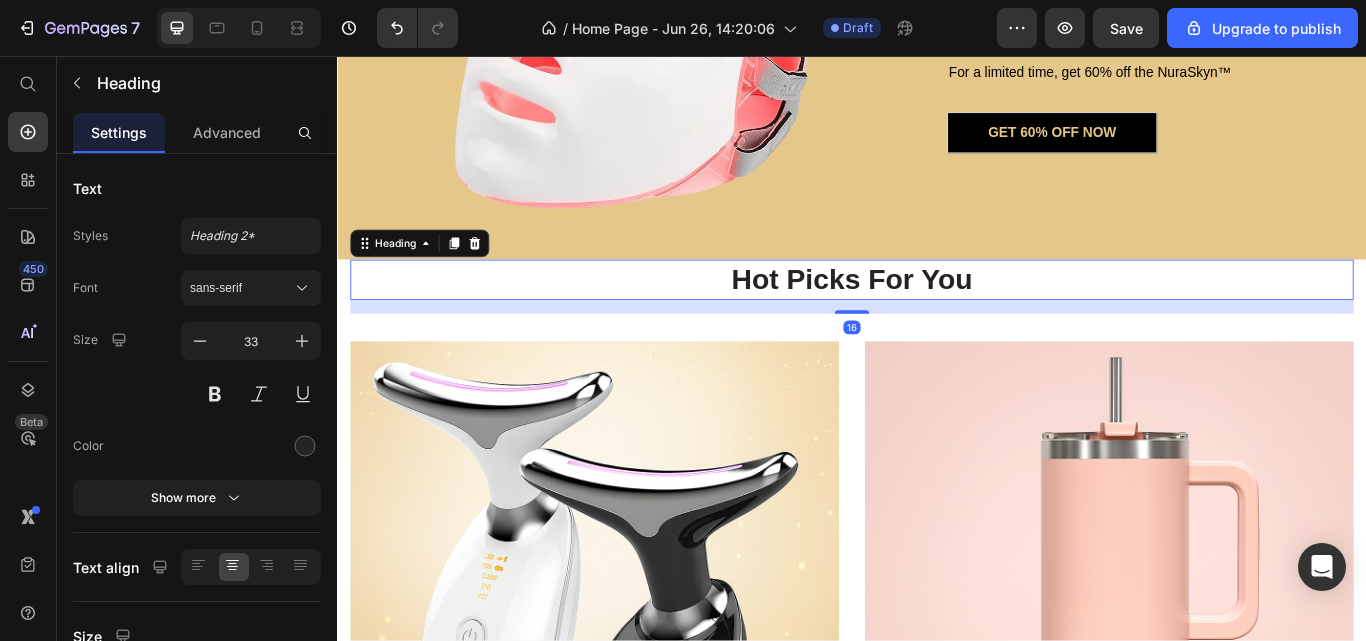 click on "Advanced" at bounding box center [227, 132] 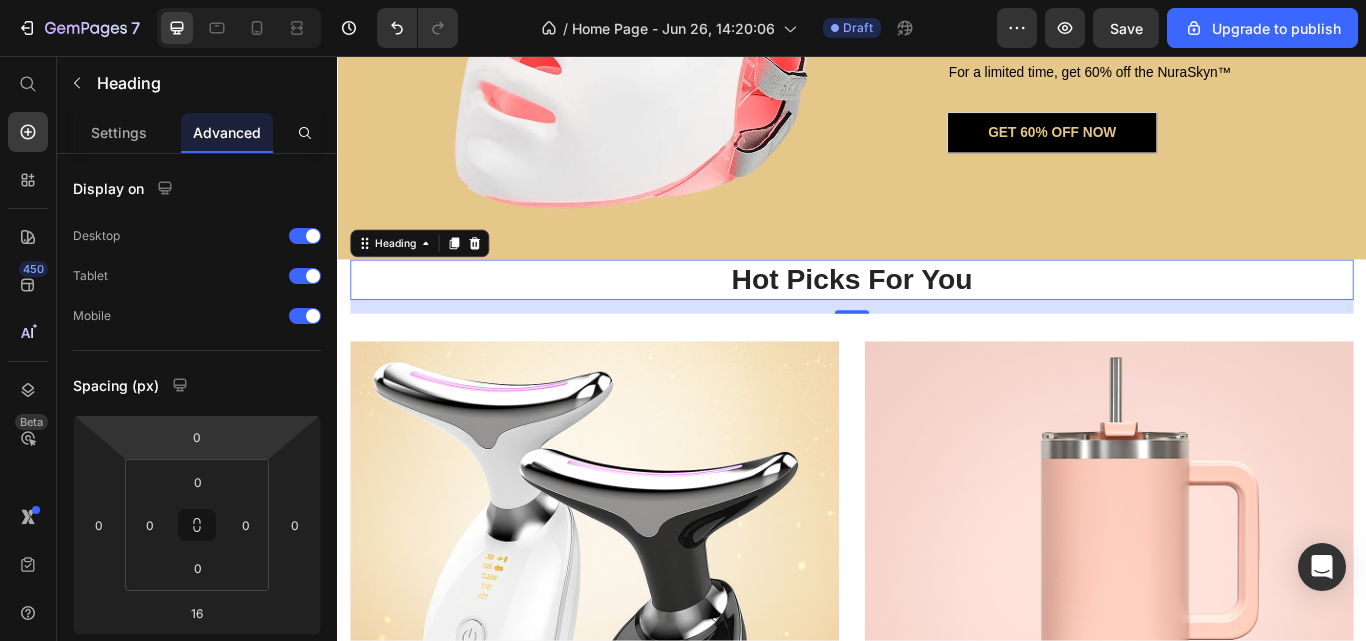 click on "0" at bounding box center (197, 437) 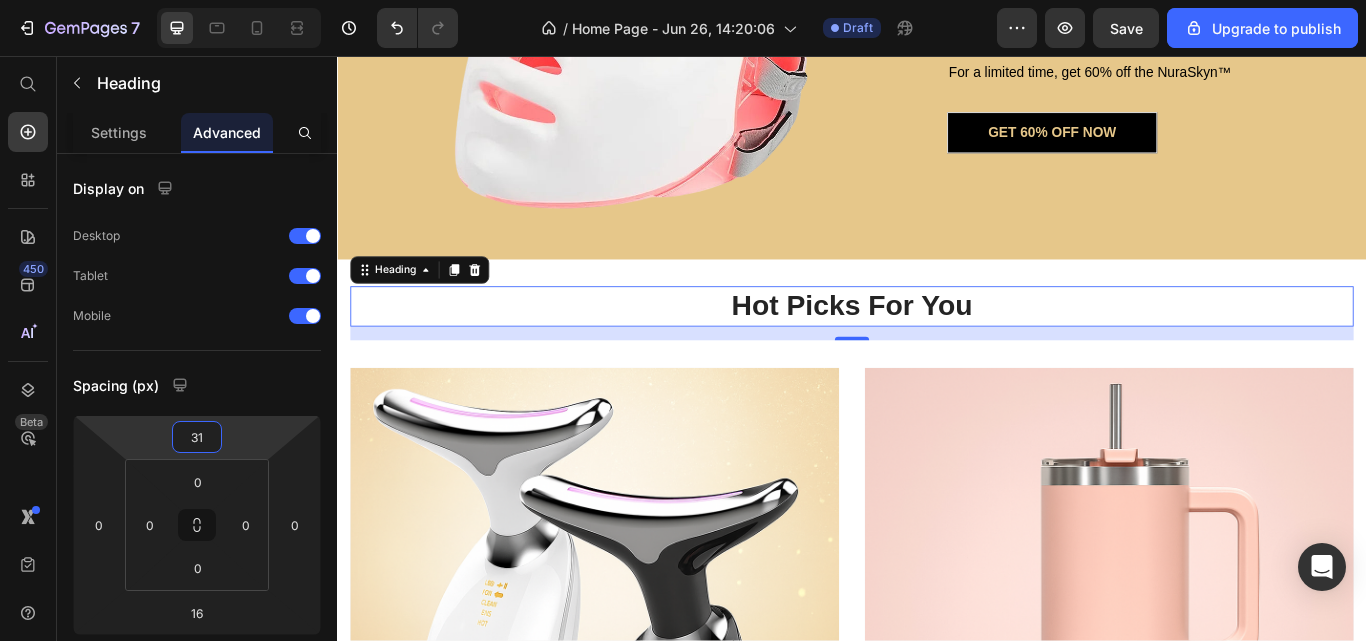 type on "30" 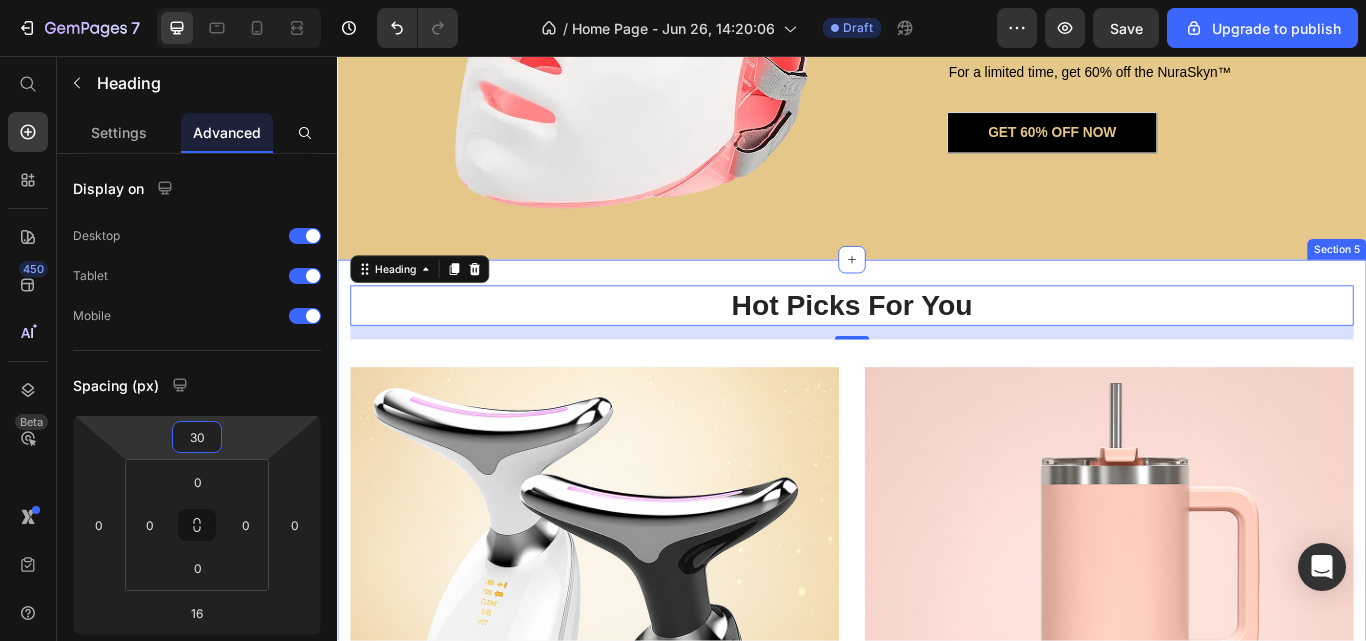 click on "Hot Picks For You Heading   16 Row Neck & Facial Toning Device Product Title $89.99 Product Price $144.99 Product Price Row BUY NOW Product Cart Button Product Hero Banner Insulated Tumbler (40oz) Product Title $44.99 Product Price $68.99 Product Price Row BUY NOW Product Cart Button Product Hero Banner Row Section 5" at bounding box center [937, 681] 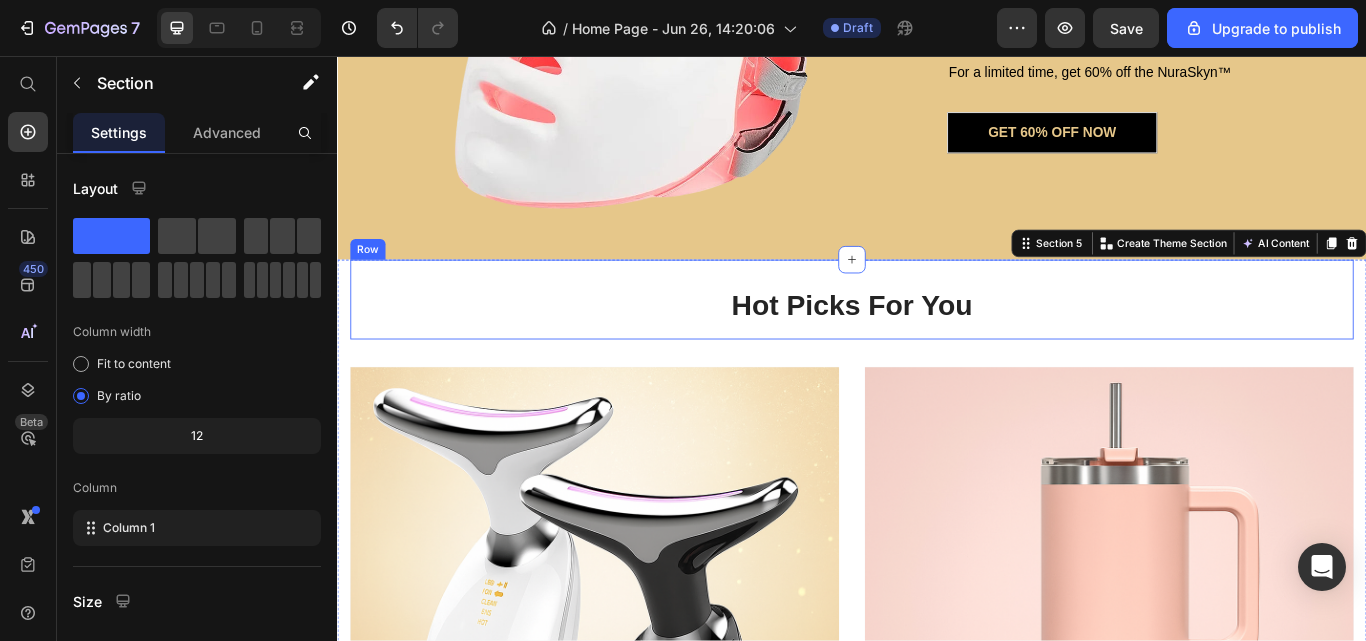 click on "Hot Picks For You Heading" at bounding box center (937, 340) 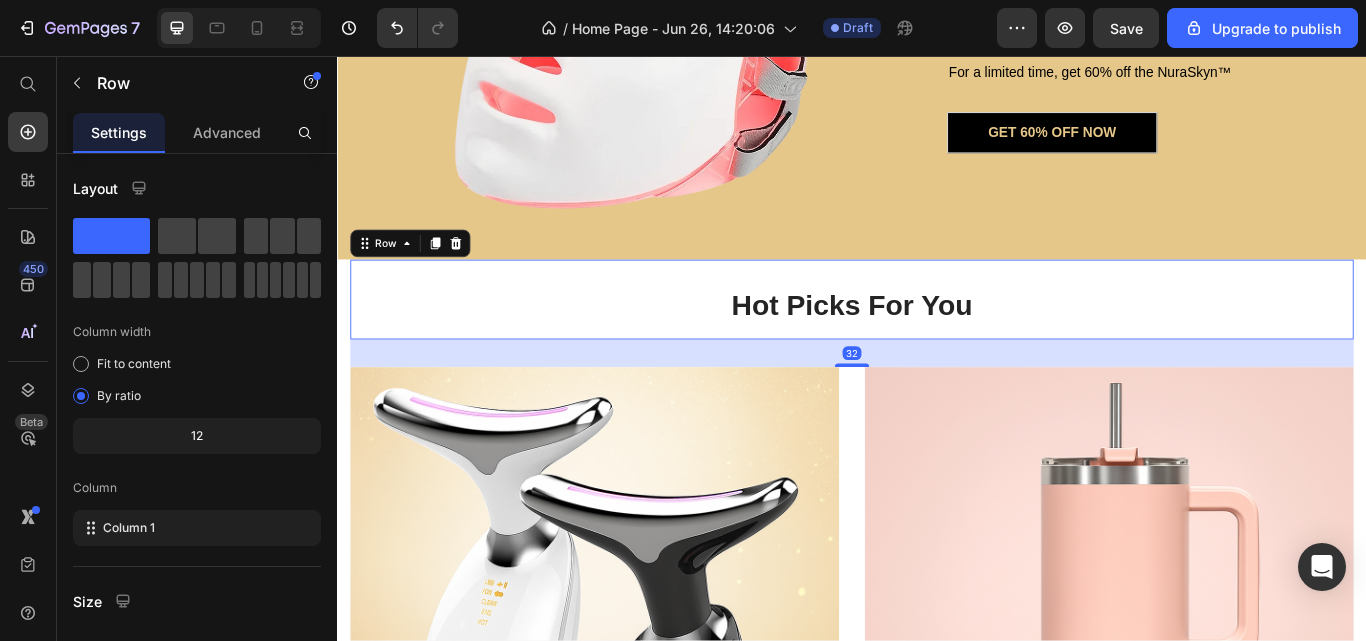 scroll, scrollTop: 3268, scrollLeft: 0, axis: vertical 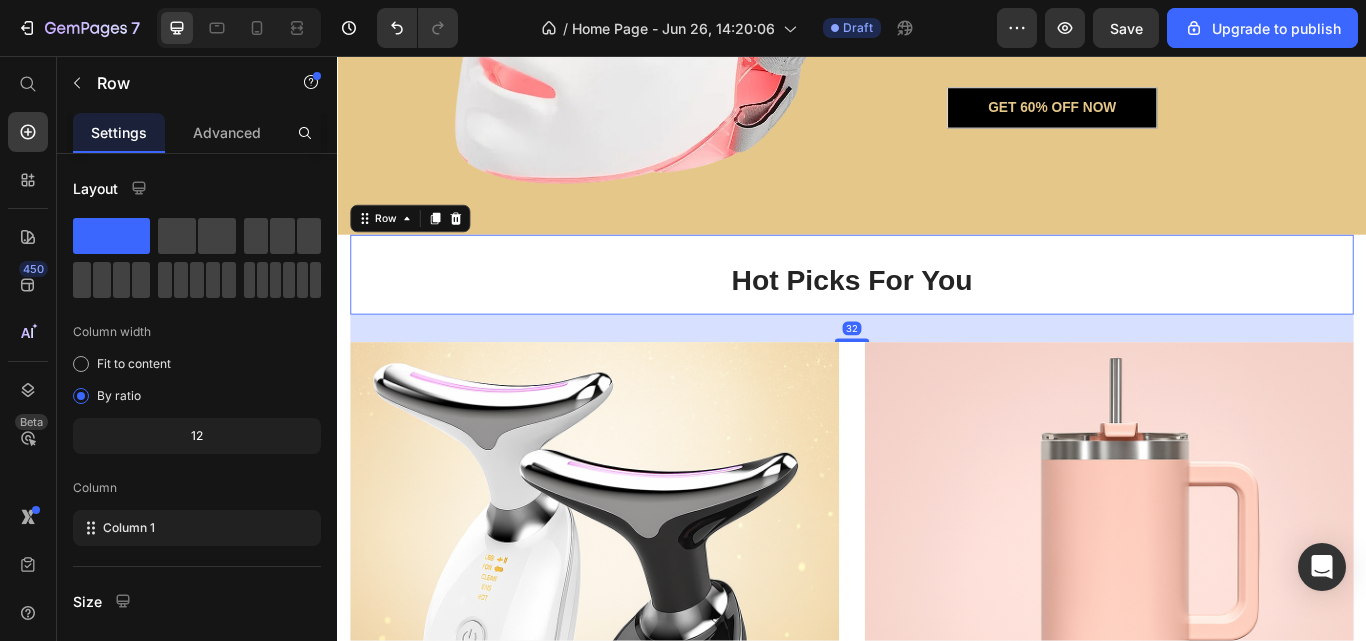 click on "Hot Picks For You" at bounding box center (937, 318) 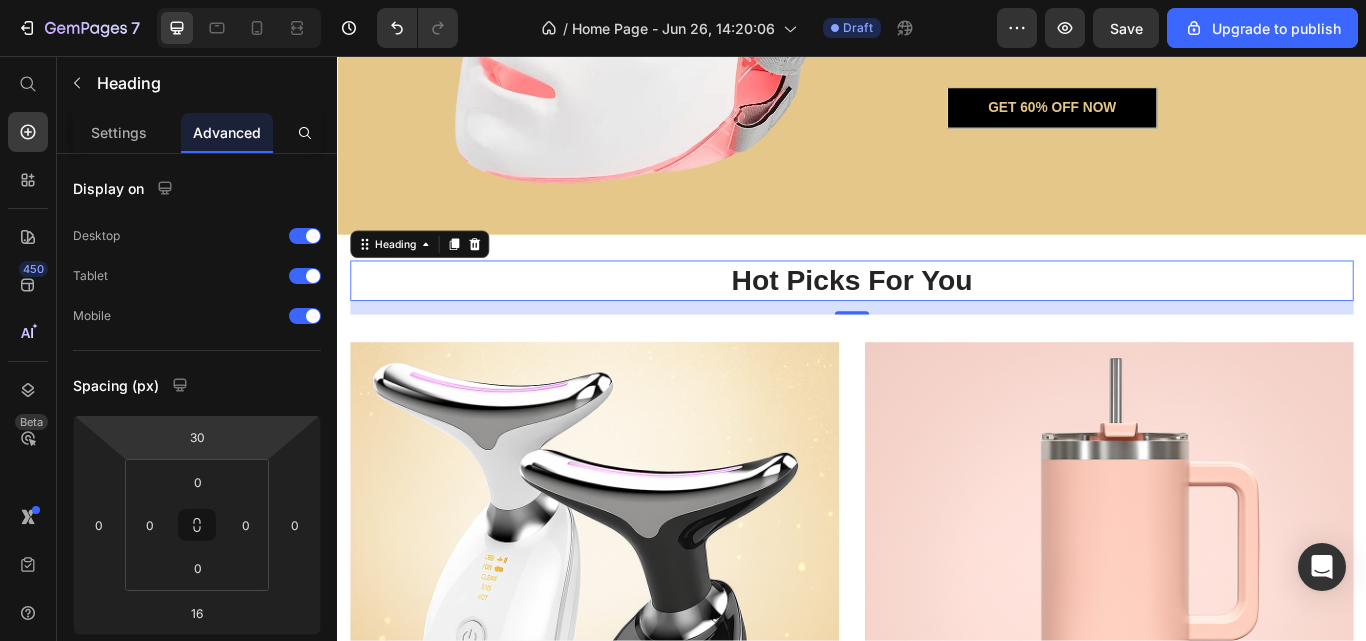 click on "30" at bounding box center [197, 437] 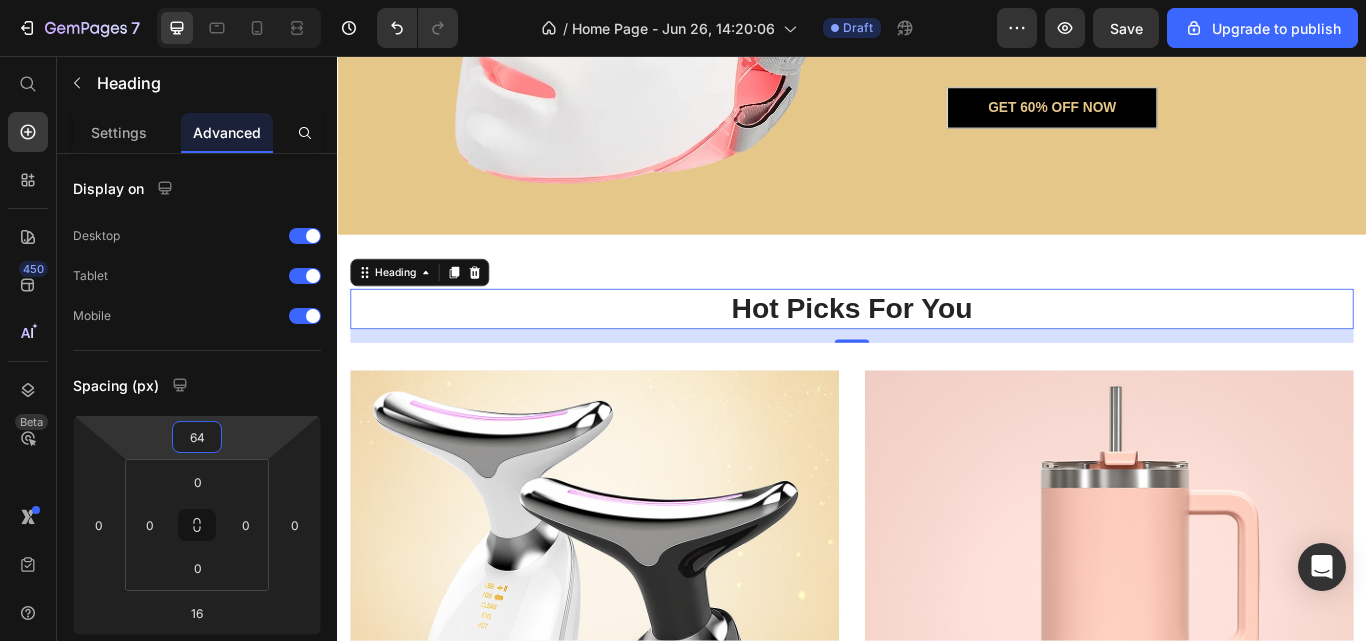 type on "65" 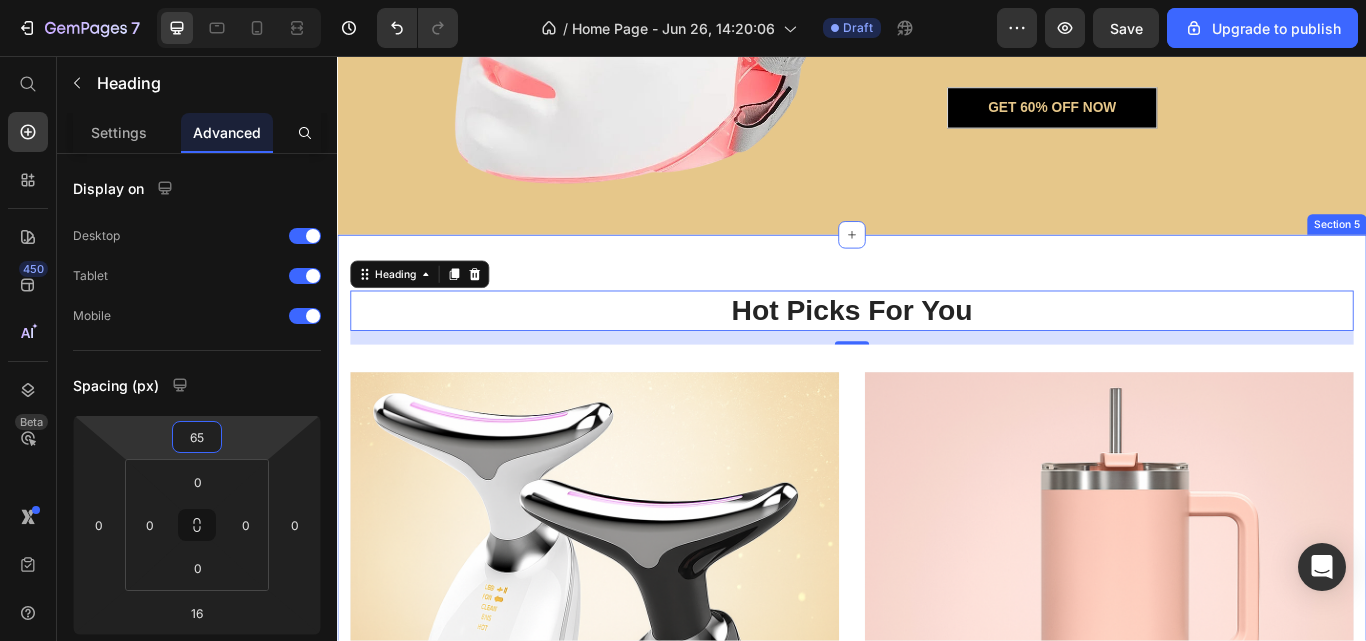 click on "Hot Picks For You Heading   16 Row Neck & Facial Toning Device Product Title $89.99 Product Price $144.99 Product Price Row BUY NOW Product Cart Button Product Hero Banner Insulated Tumbler (40oz) Product Title $44.99 Product Price $68.99 Product Price Row BUY NOW Product Cart Button Product Hero Banner Row Section 5" at bounding box center [937, 670] 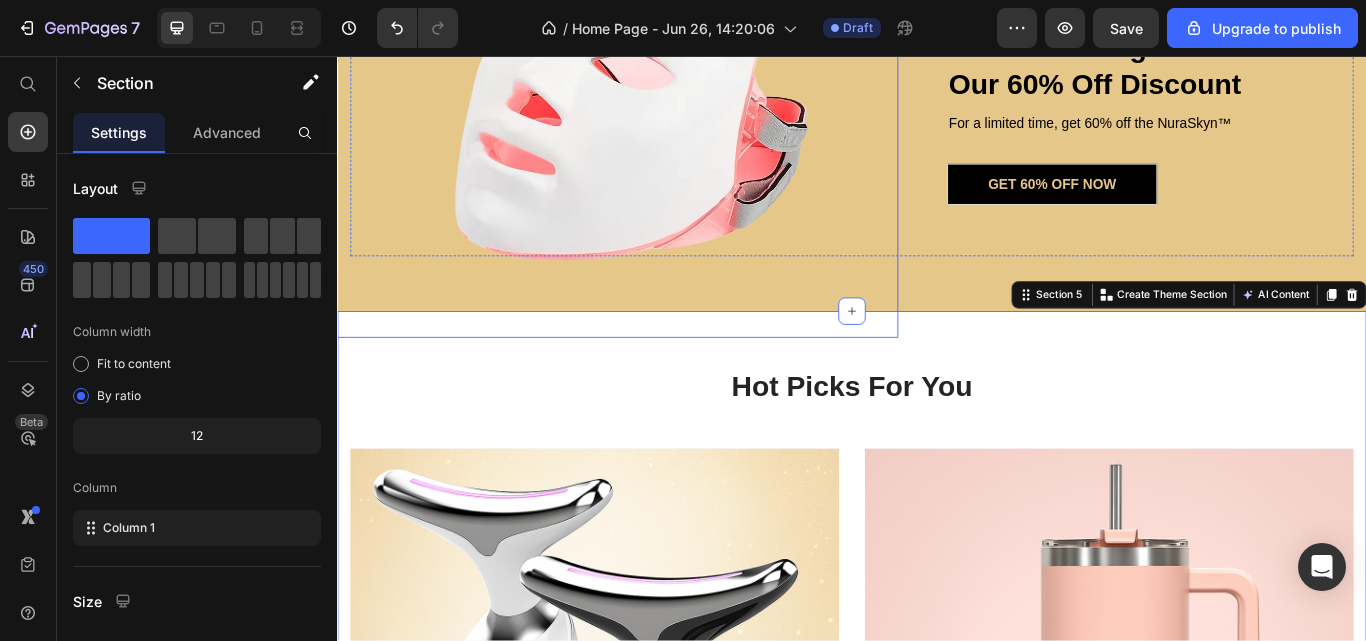 scroll, scrollTop: 3180, scrollLeft: 0, axis: vertical 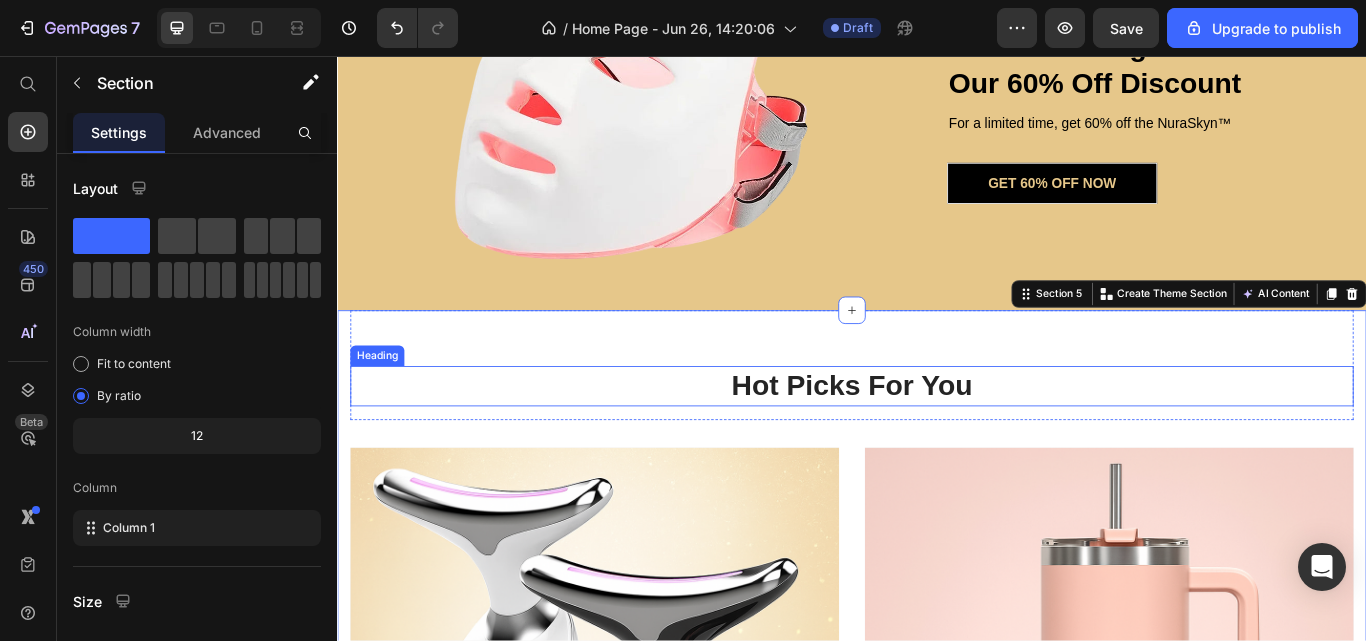 click on "Hot Picks For You" at bounding box center [937, 441] 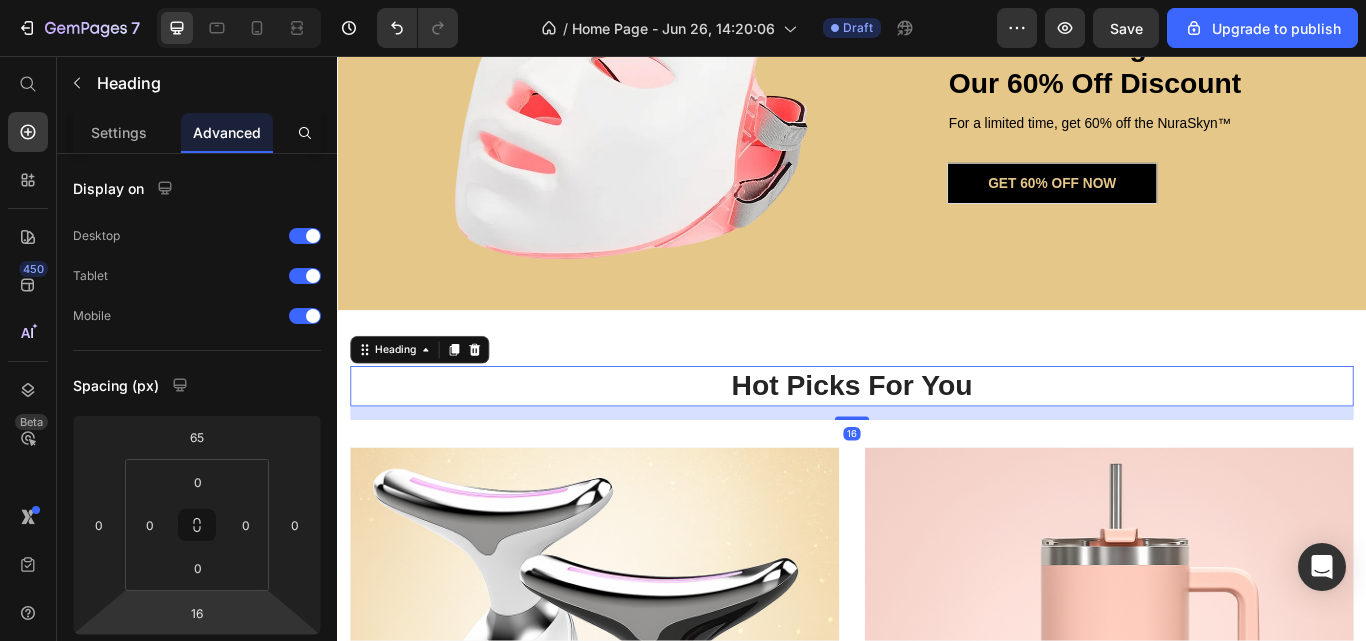 click on "16" at bounding box center [197, 613] 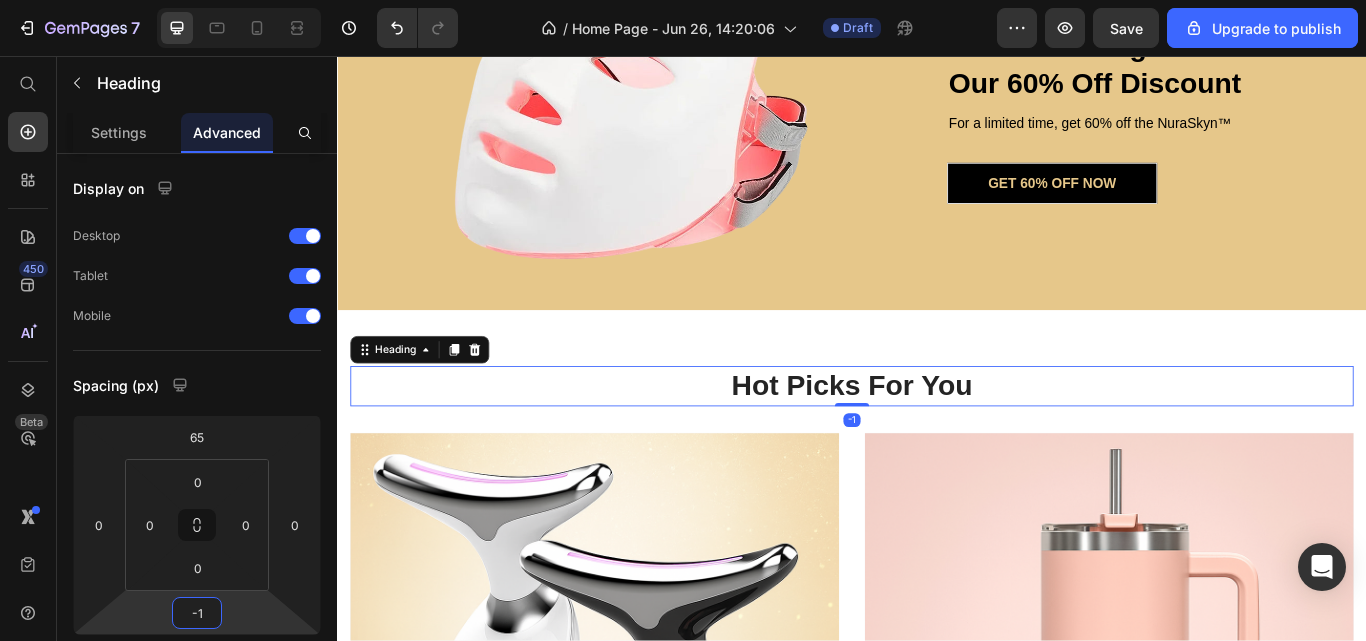 type on "0" 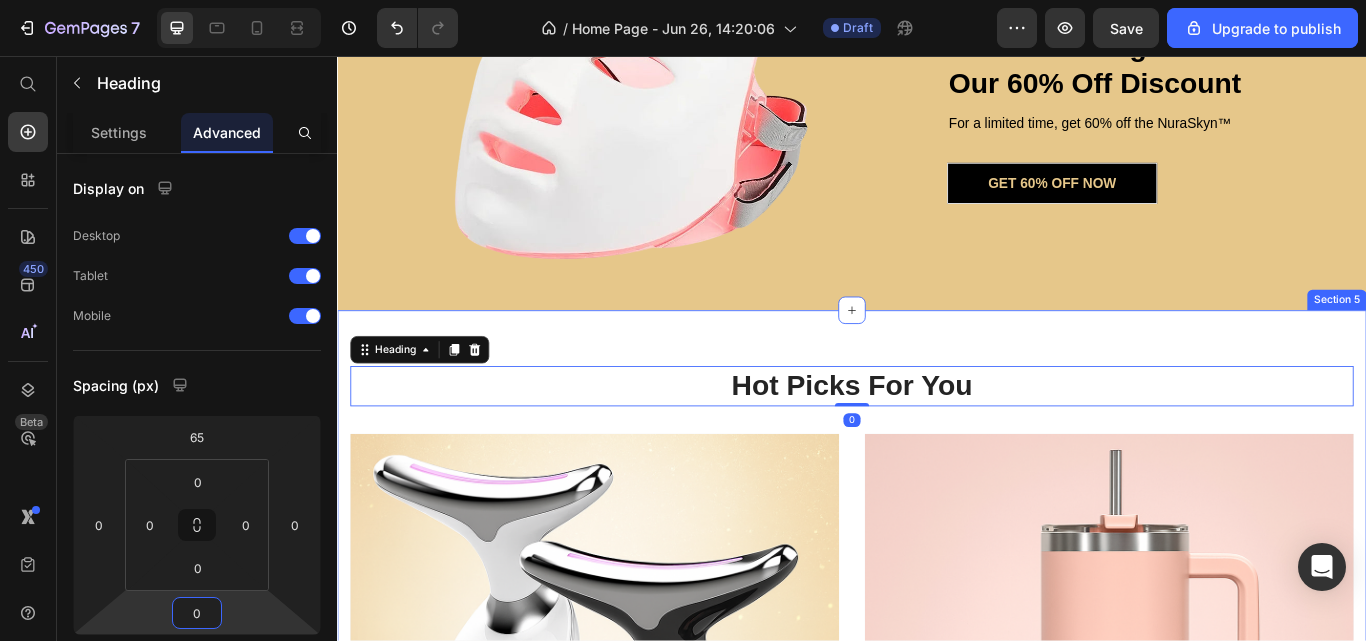 click on "Hot Picks For You Heading   0 Row Neck & Facial Toning Device Product Title $89.99 Product Price $144.99 Product Price Row BUY NOW Product Cart Button Product Hero Banner Insulated Tumbler (40oz) Product Title $44.99 Product Price $68.99 Product Price Row BUY NOW Product Cart Button Product Hero Banner Row Section 5" at bounding box center (937, 750) 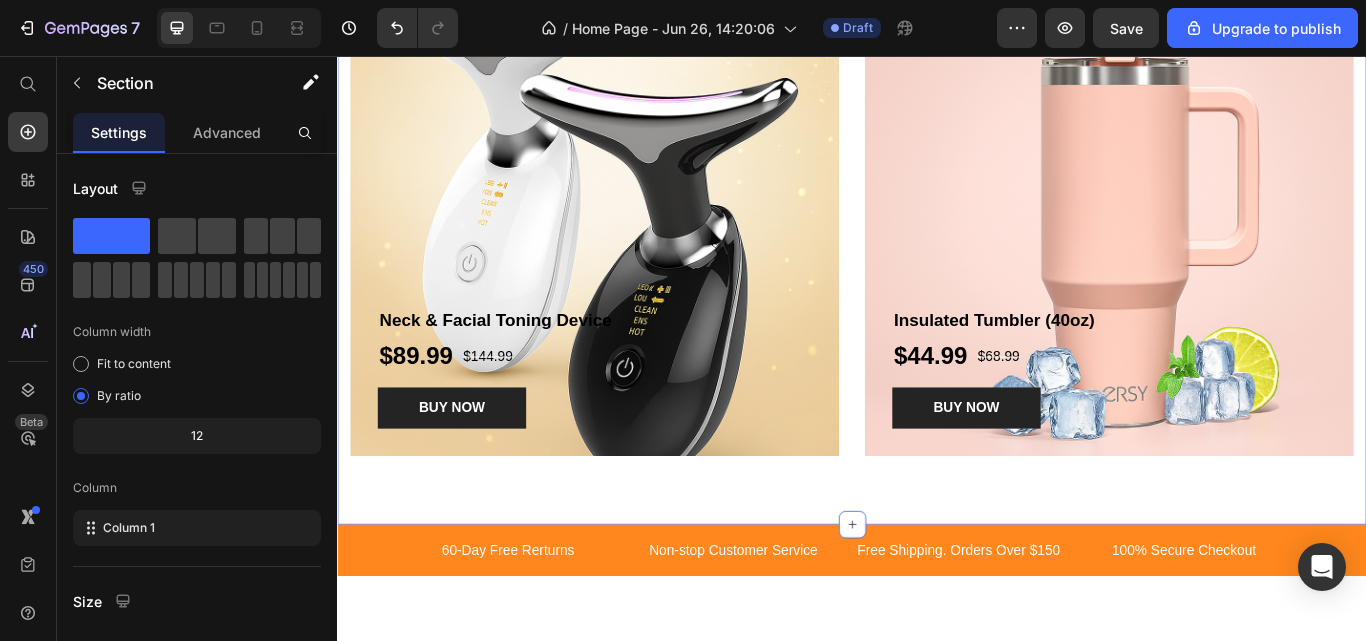 scroll, scrollTop: 3771, scrollLeft: 0, axis: vertical 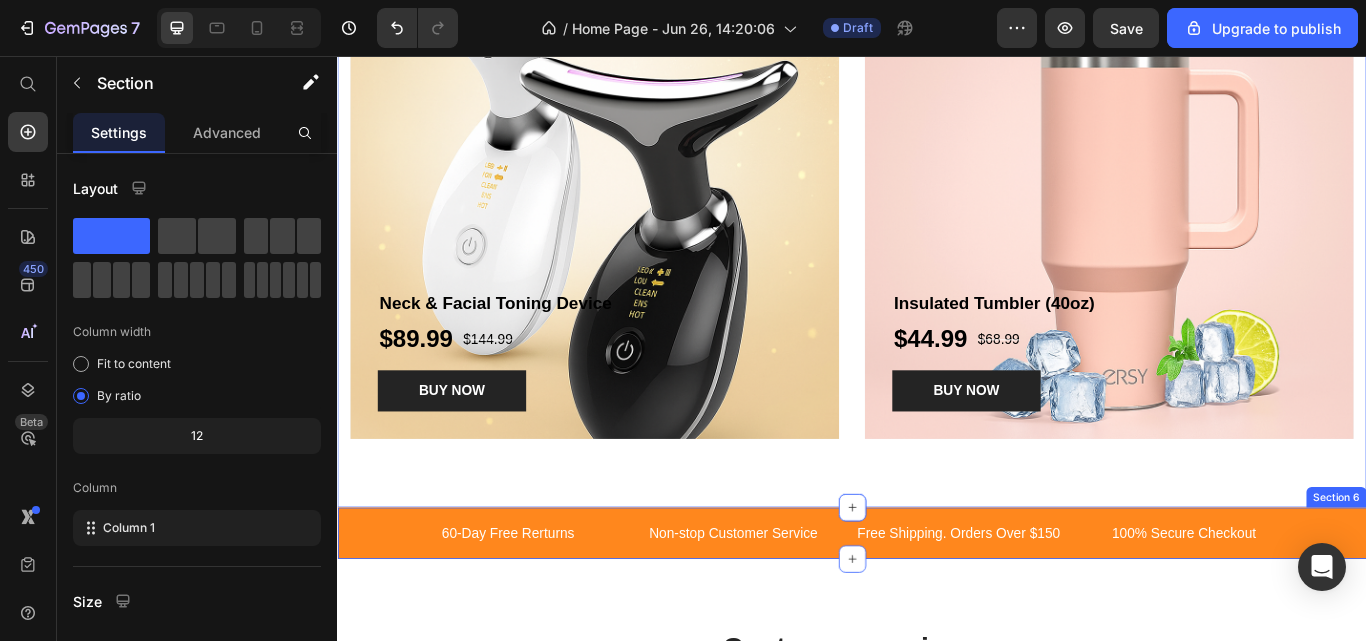 click on "60-Day Free Rerturns Text block Non-stop Customer Service Text block Free Shipping. Orders Over $150 Text block 100% Secure Checkout Text block Carousel Row Section 6" at bounding box center (937, 613) 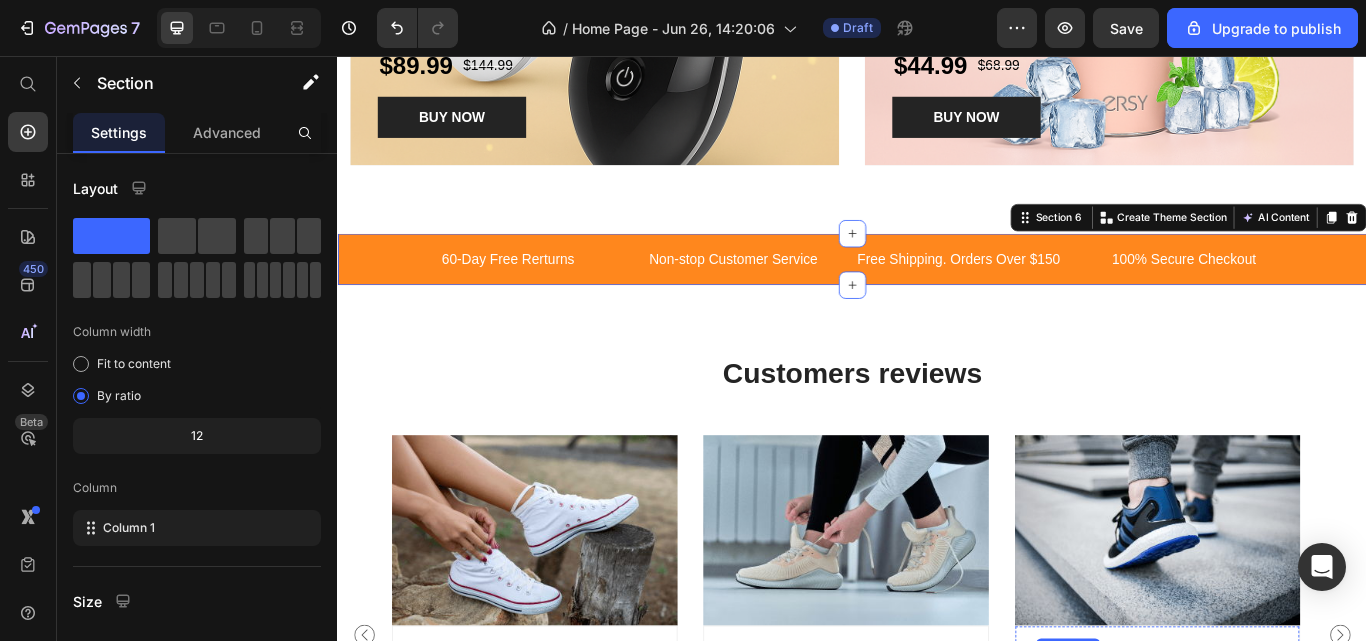 scroll, scrollTop: 4076, scrollLeft: 0, axis: vertical 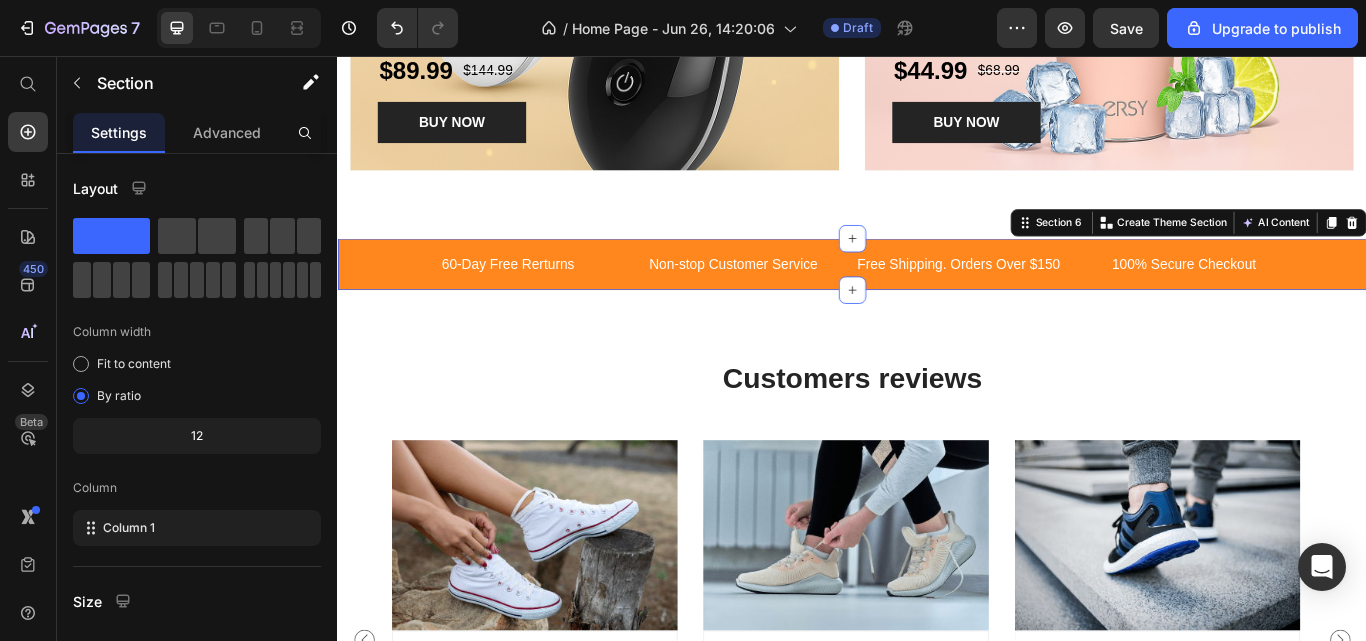 click 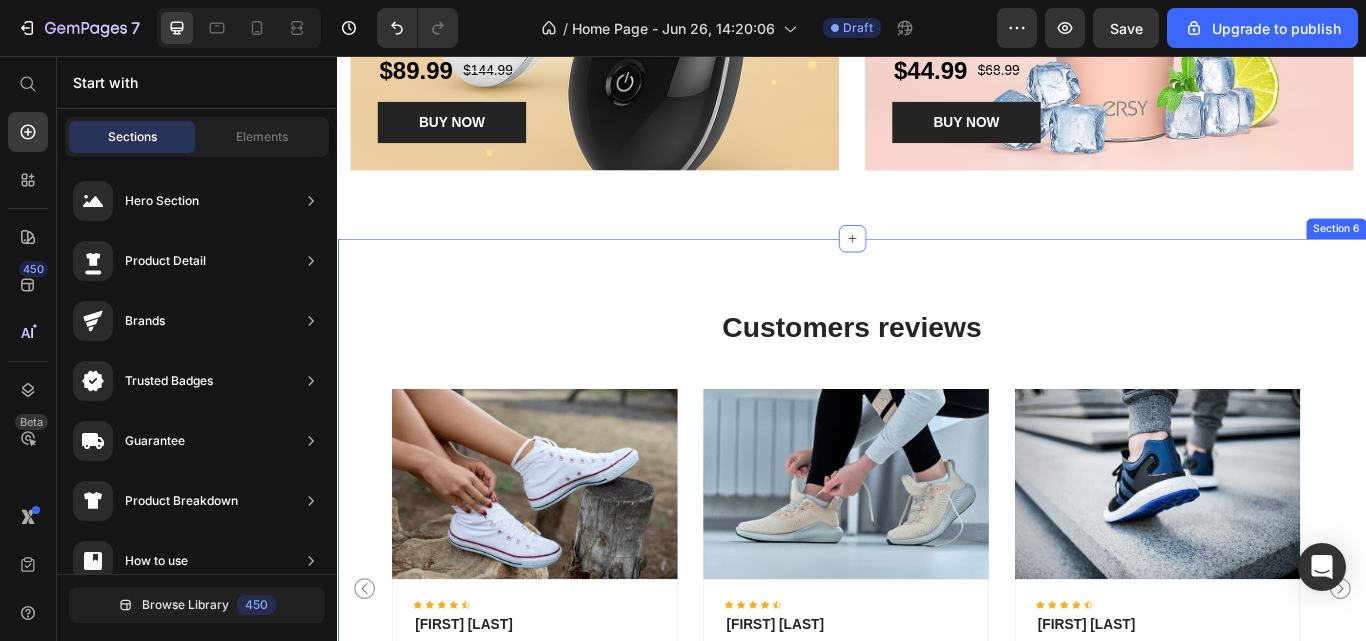 click on "Customers reviews Heading         Image                Icon                Icon                Icon                Icon
Icon Icon List Hoz Luis Nova Text block I had a blast and kept up! Great shoes love them. They are slimmer fitting and one part of the tongue is a little weird at first, it takes a day or two to break them in.  Text block Row Image                Icon                Icon                Icon                Icon
Icon Icon List Hoz Jennifer Deery Text block I am usually 10.5 but I had to exchange for 11. but it fits great and is very comfortable for me. In some other brands, the footbed is either too soft or too hard.  Text block Row Image                Icon                Icon                Icon                Icon
Icon Icon List Hoz Wayne Berry Text block I bought this for him to work out, he love it the minute he put it on his feet. It gives good support to his feet and the sole has a good grip on the floor to prevent slipping. Text block" at bounding box center [937, 622] 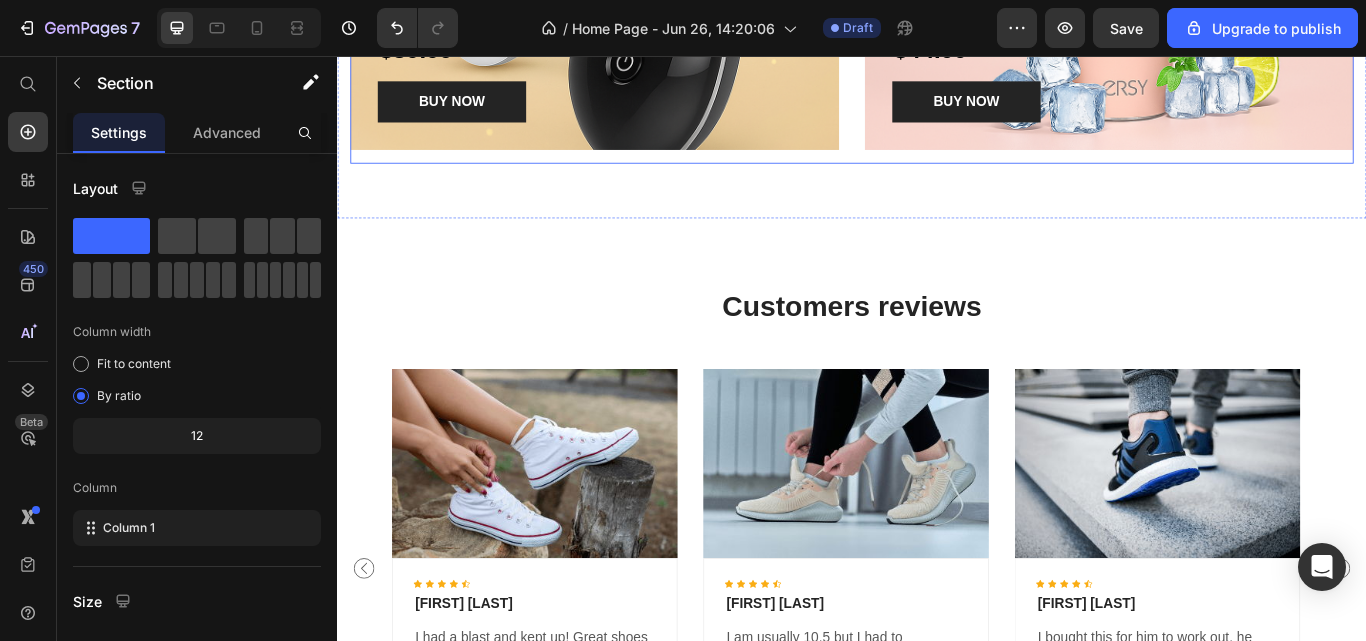 scroll, scrollTop: 4138, scrollLeft: 0, axis: vertical 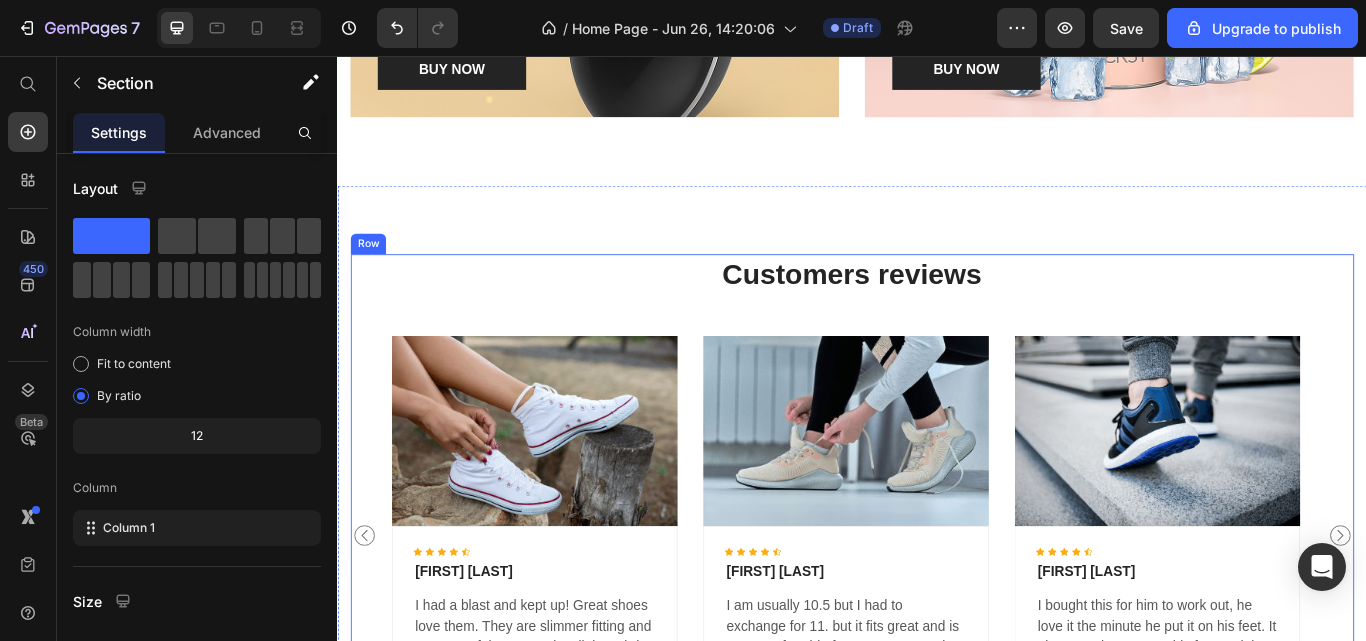 click on "Customers reviews Heading         Image                Icon                Icon                Icon                Icon
Icon Icon List Hoz Luis Nova Text block I had a blast and kept up! Great shoes love them. They are slimmer fitting and one part of the tongue is a little weird at first, it takes a day or two to break them in.  Text block Row Image                Icon                Icon                Icon                Icon
Icon Icon List Hoz Jennifer Deery Text block I am usually 10.5 but I had to exchange for 11. but it fits great and is very comfortable for me. In some other brands, the footbed is either too soft or too hard.  Text block Row Image                Icon                Icon                Icon                Icon
Icon Icon List Hoz Wayne Berry Text block I bought this for him to work out, he love it the minute he put it on his feet. It gives good support to his feet and the sole has a good grip on the floor to prevent slipping. Text block" at bounding box center [937, 576] 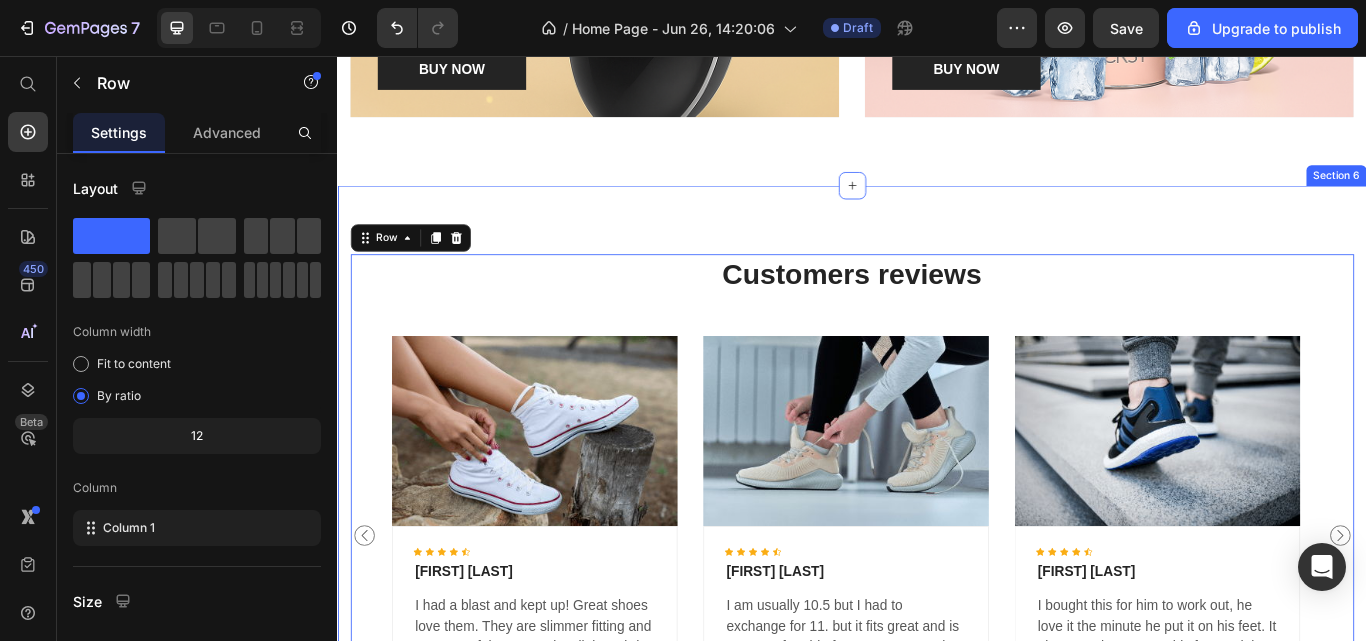 click on "Customers reviews Heading         Image                Icon                Icon                Icon                Icon
Icon Icon List Hoz Luis Nova Text block I had a blast and kept up! Great shoes love them. They are slimmer fitting and one part of the tongue is a little weird at first, it takes a day or two to break them in.  Text block Row Image                Icon                Icon                Icon                Icon
Icon Icon List Hoz Jennifer Deery Text block I am usually 10.5 but I had to exchange for 11. but it fits great and is very comfortable for me. In some other brands, the footbed is either too soft or too hard.  Text block Row Image                Icon                Icon                Icon                Icon
Icon Icon List Hoz Wayne Berry Text block I bought this for him to work out, he love it the minute he put it on his feet. It gives good support to his feet and the sole has a good grip on the floor to prevent slipping. Text block" at bounding box center [937, 560] 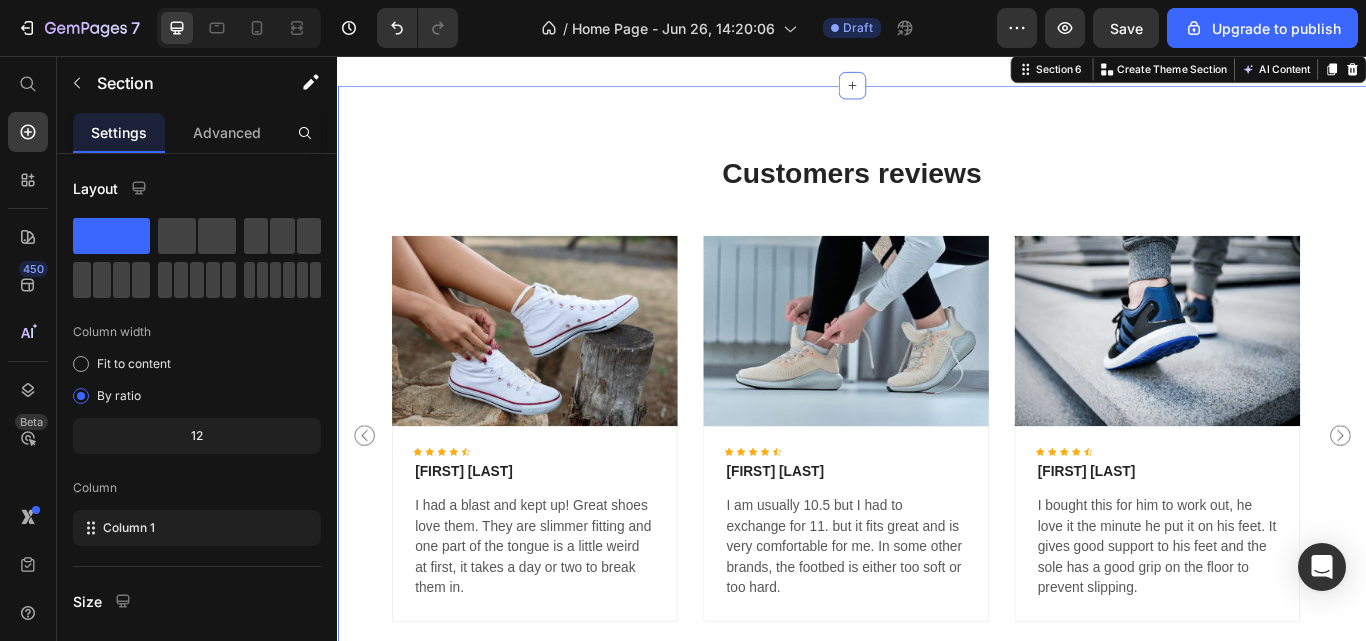 scroll, scrollTop: 4171, scrollLeft: 0, axis: vertical 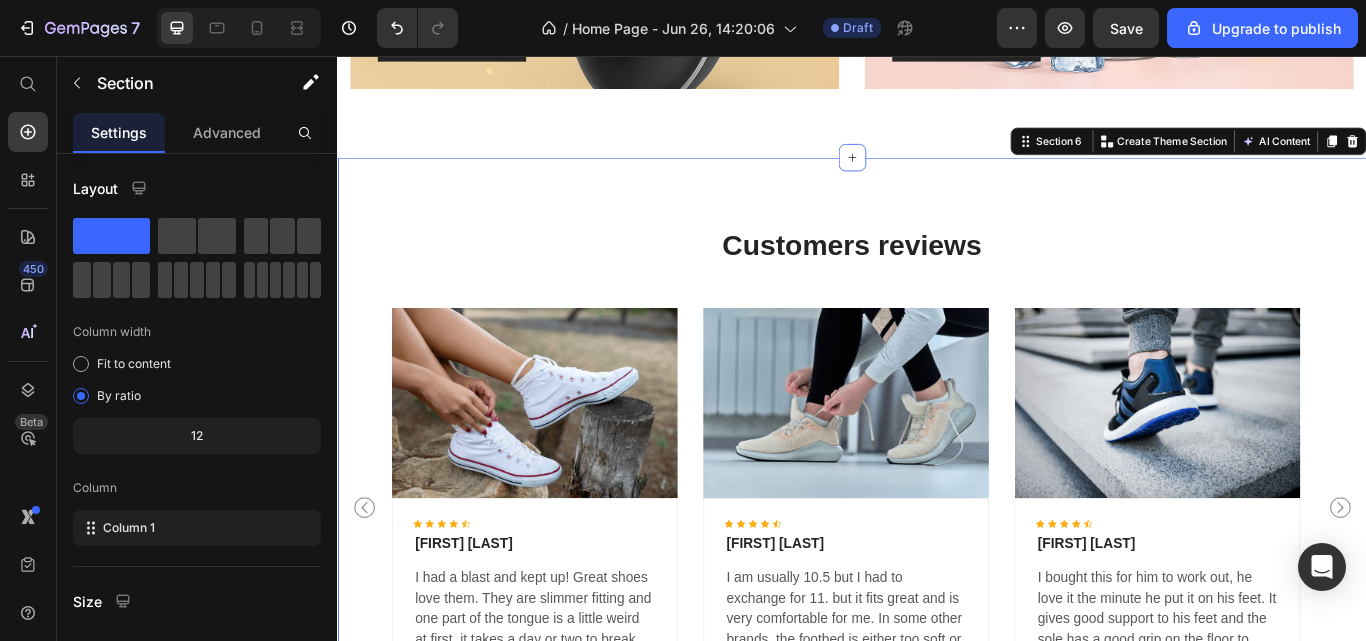 click at bounding box center (1520, 156) 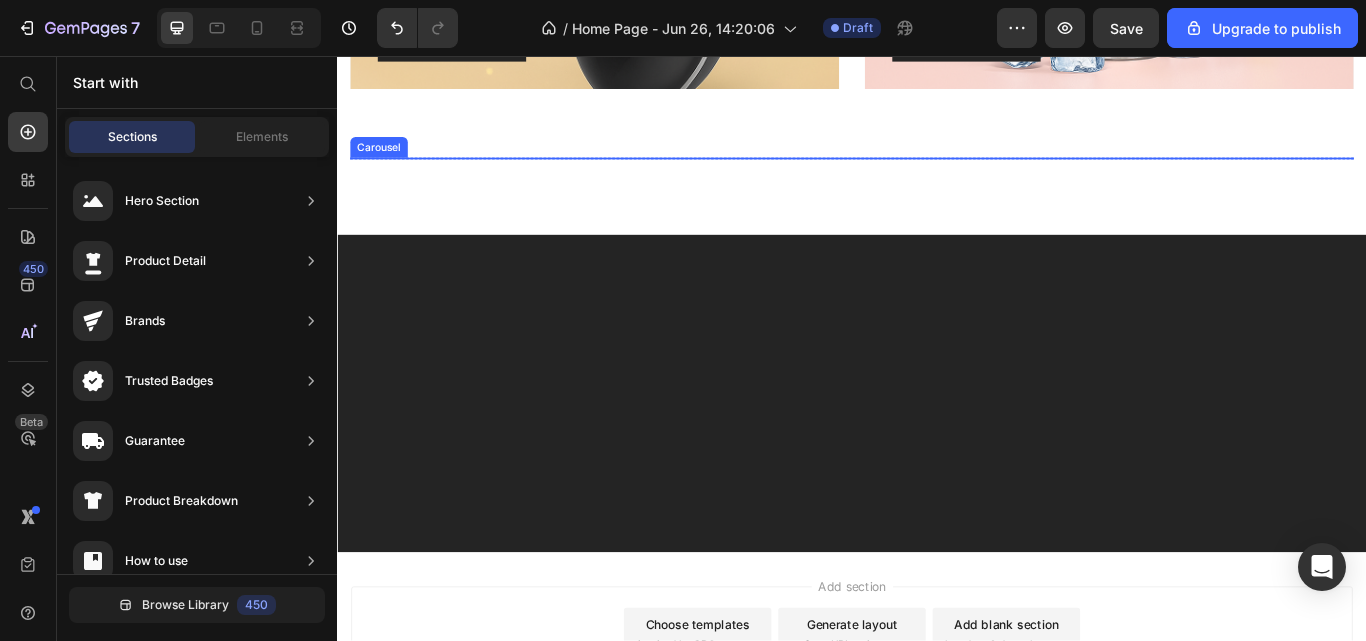 click on "Image Image Image Image Image" at bounding box center [937, 175] 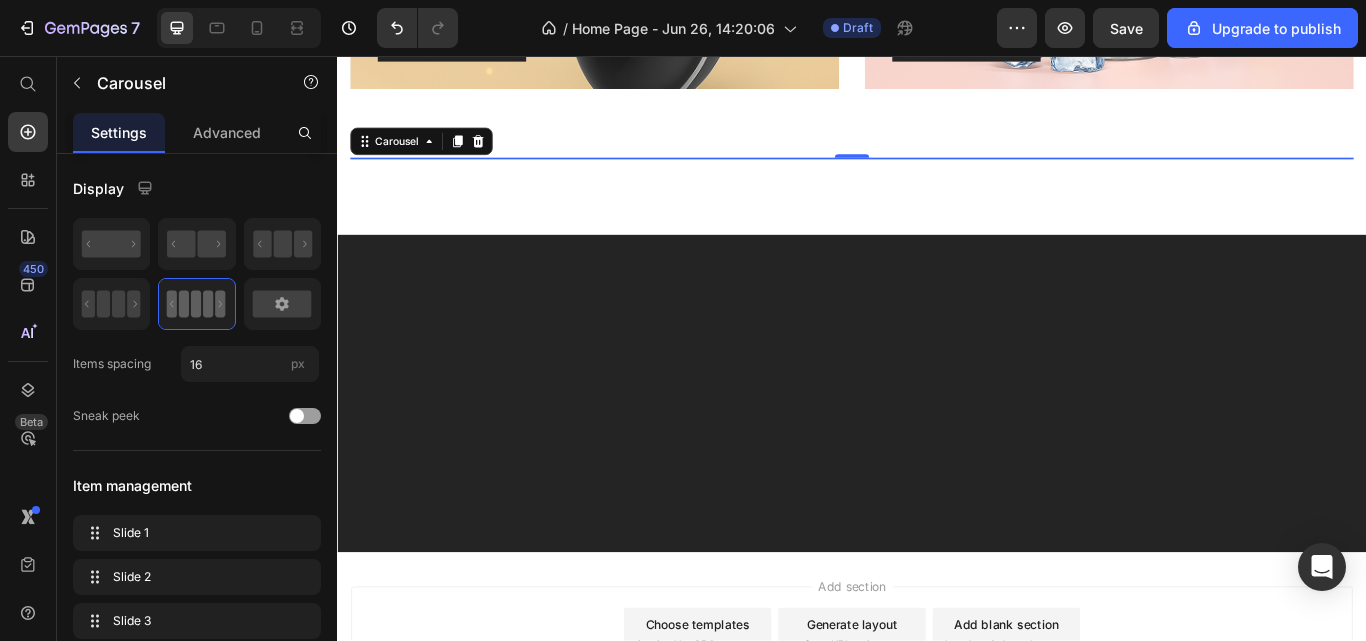 click 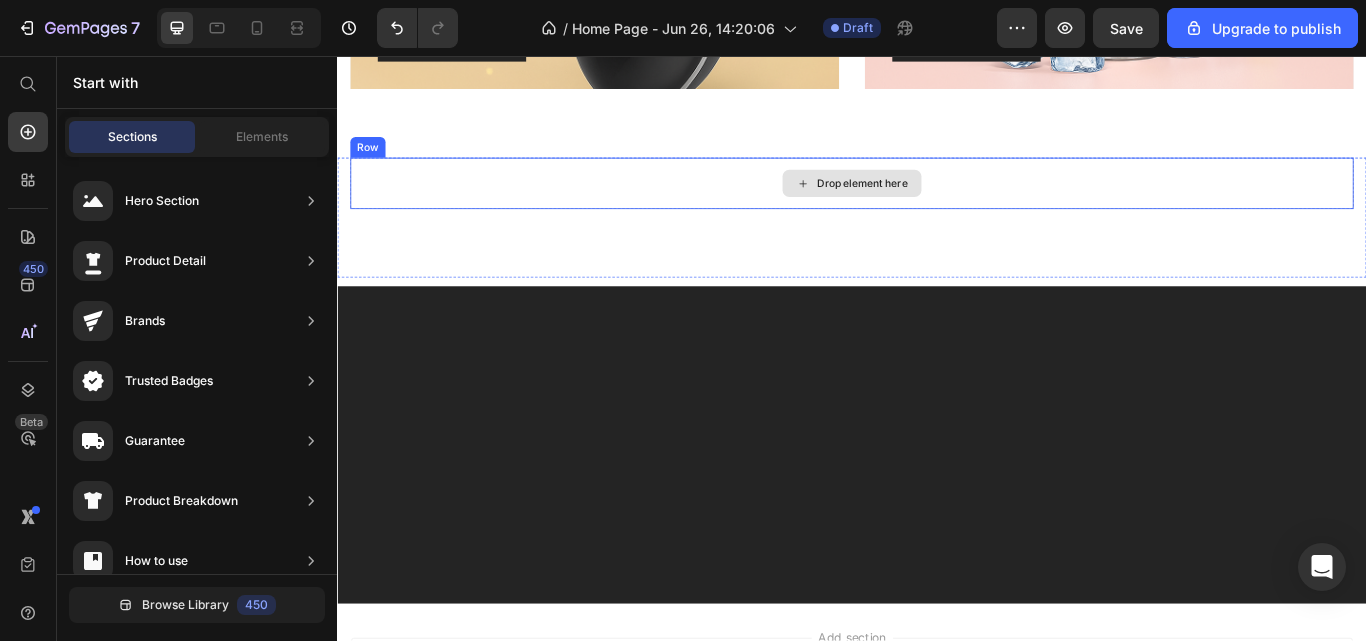 click on "Drop element here" at bounding box center [937, 205] 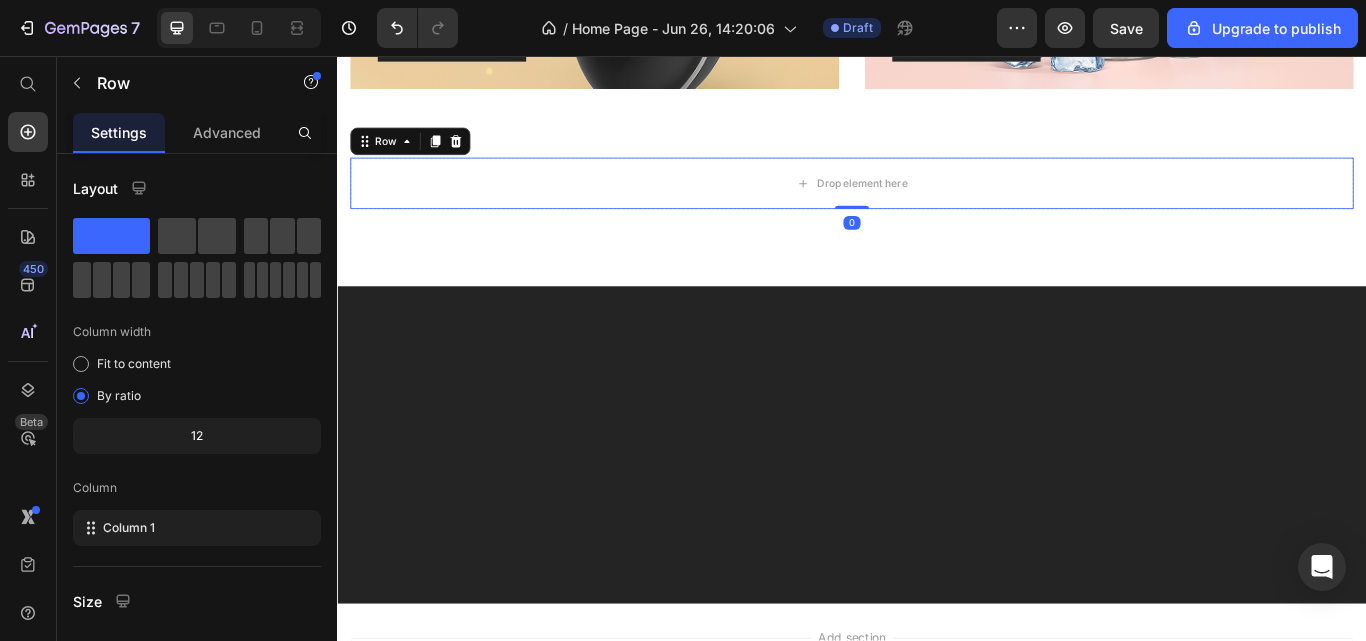 click at bounding box center [475, 156] 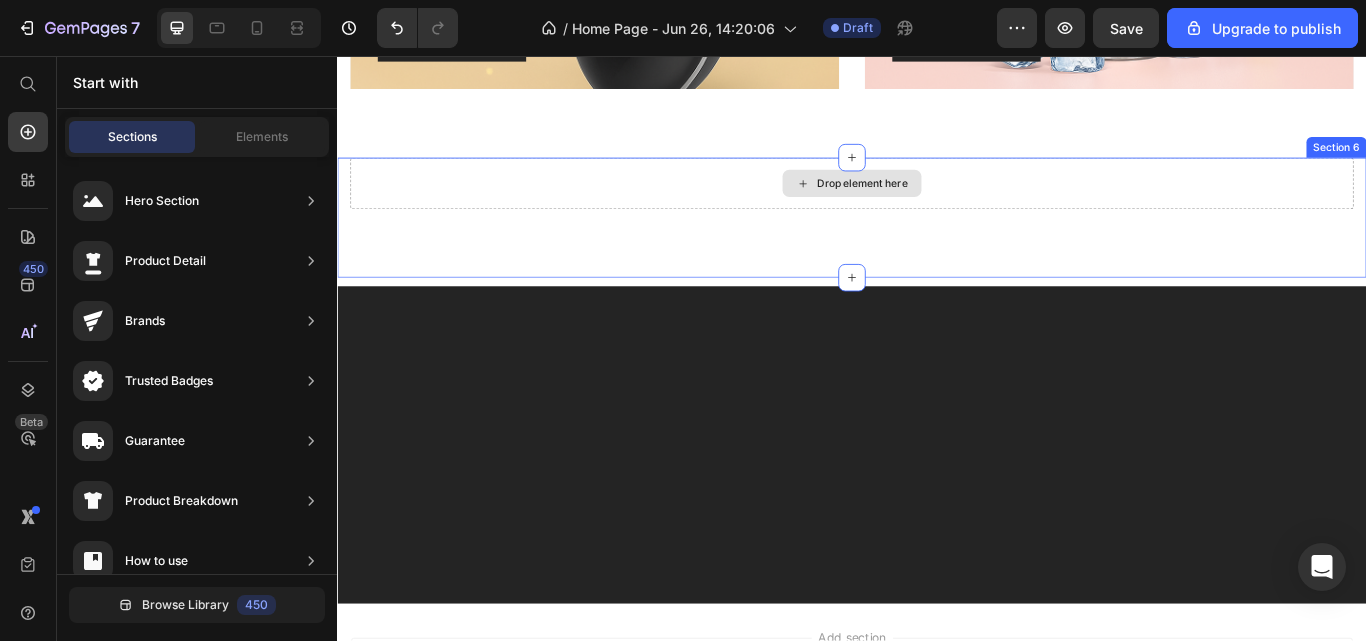 click on "Drop element here" at bounding box center [937, 205] 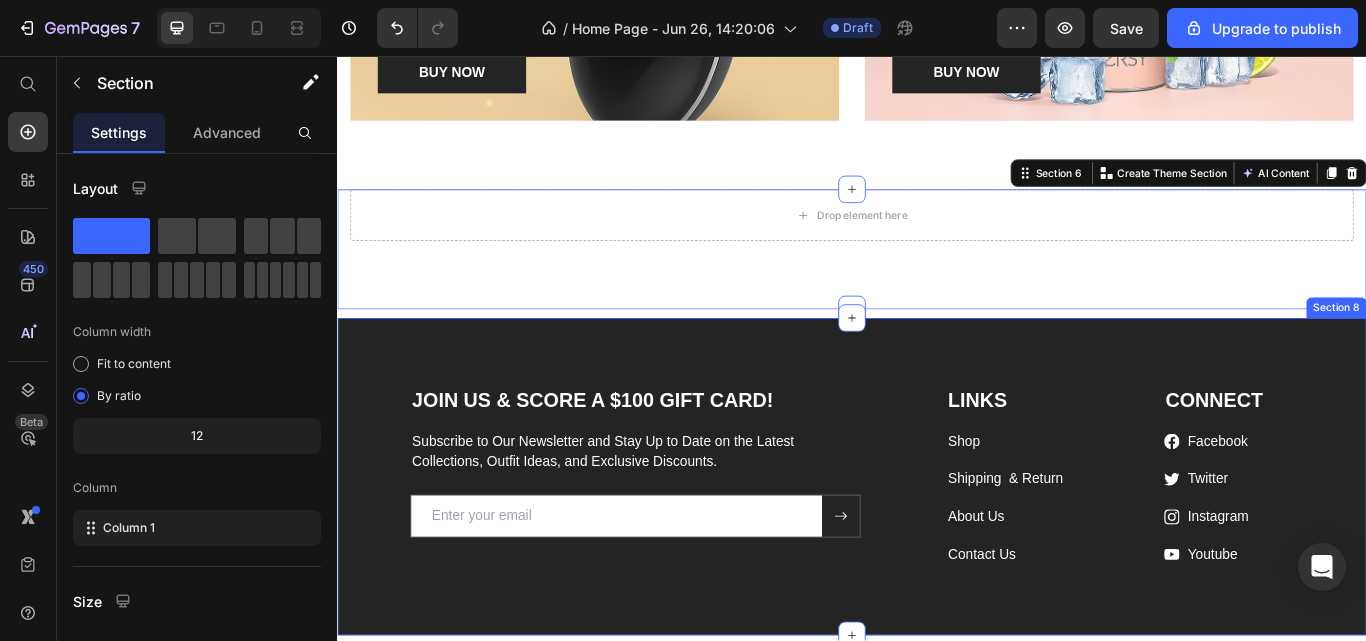 scroll, scrollTop: 4133, scrollLeft: 0, axis: vertical 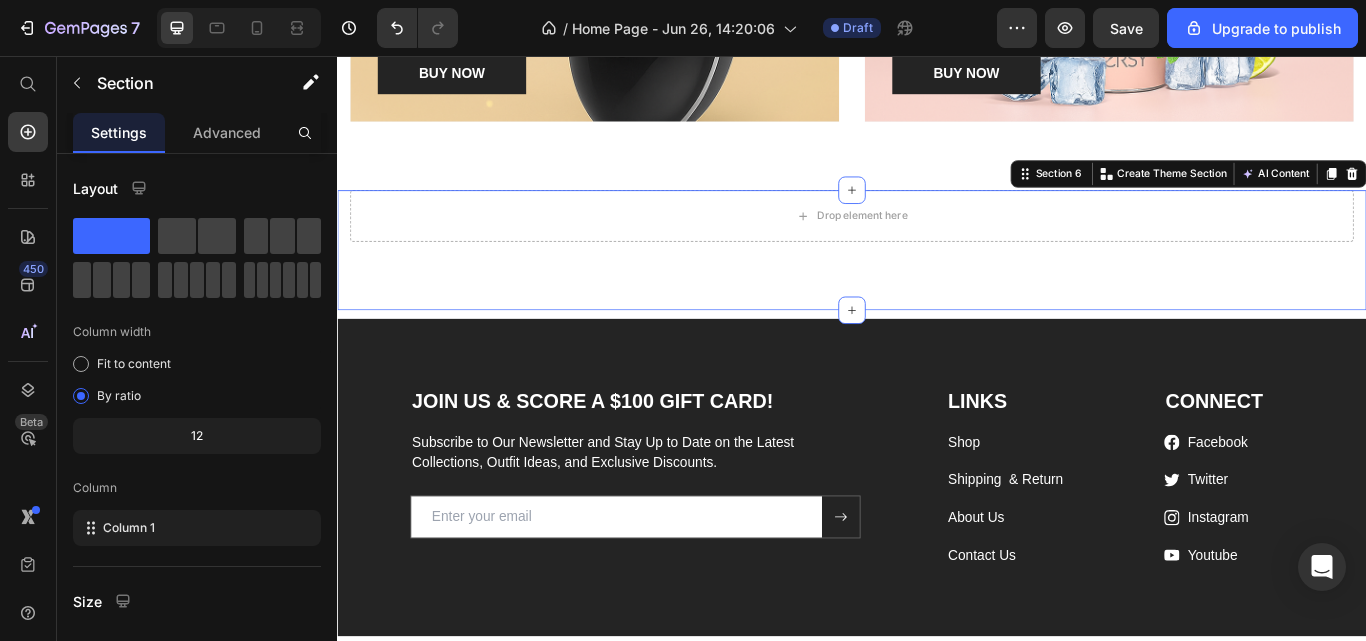 click 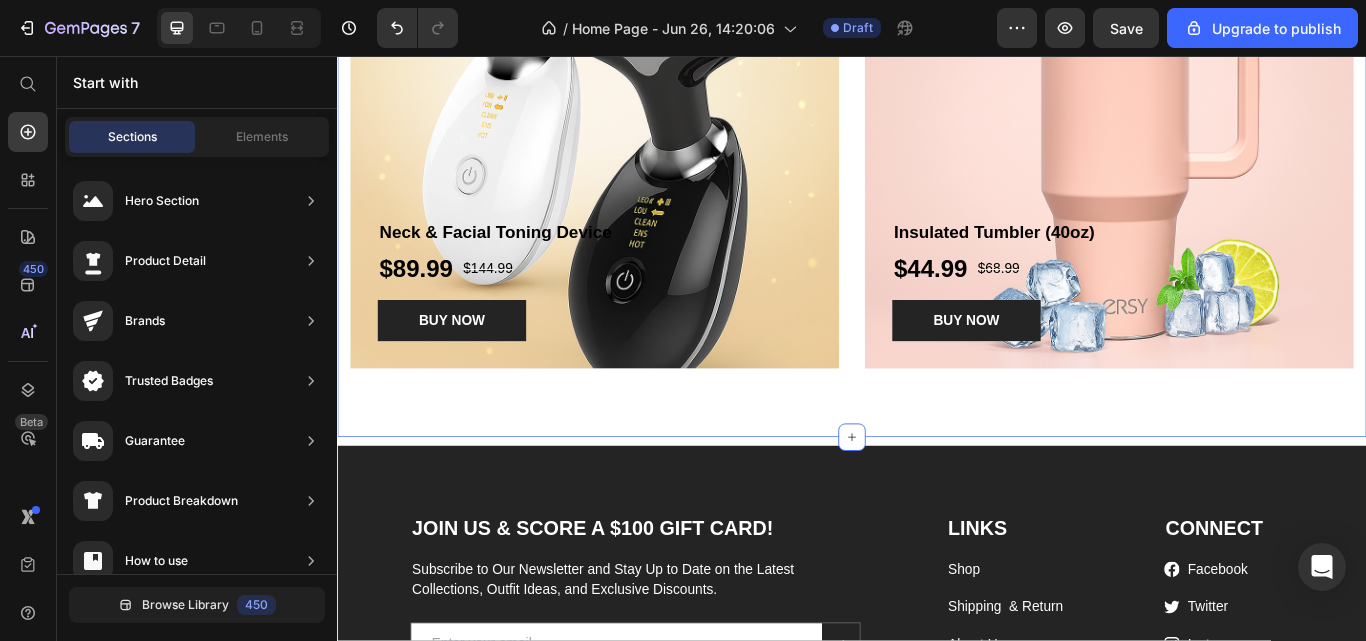scroll, scrollTop: 3848, scrollLeft: 0, axis: vertical 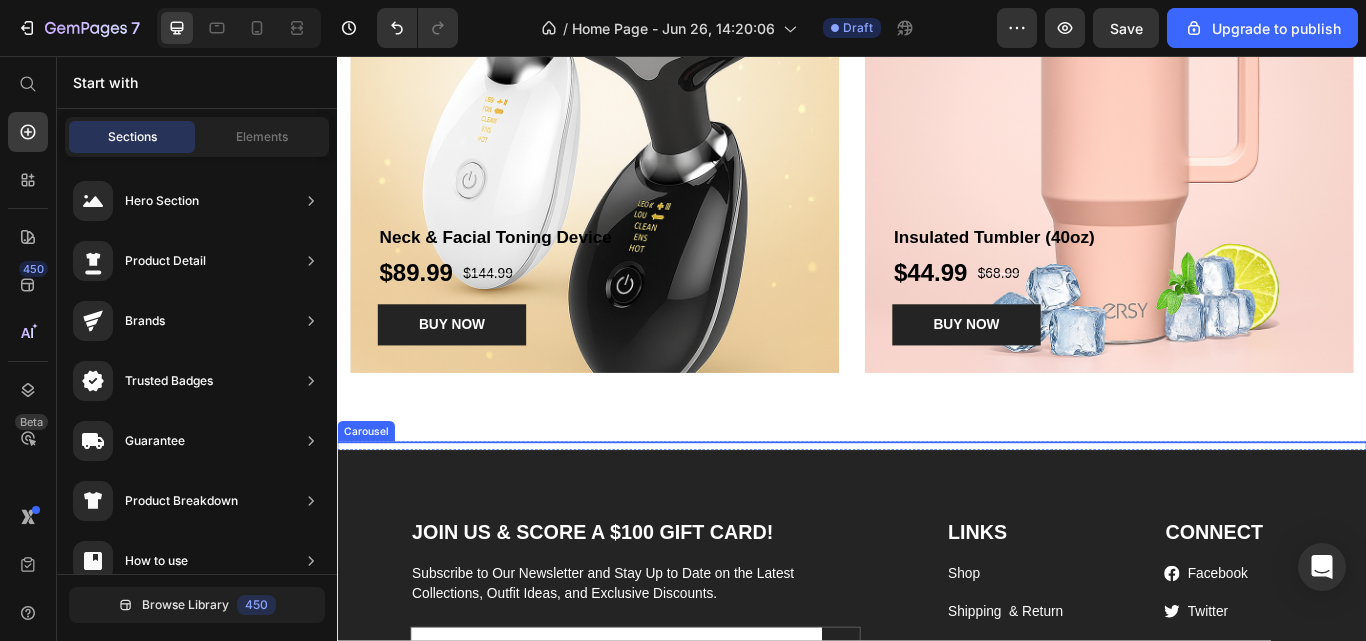 click on "Image Image Image Image Image" at bounding box center [937, 506] 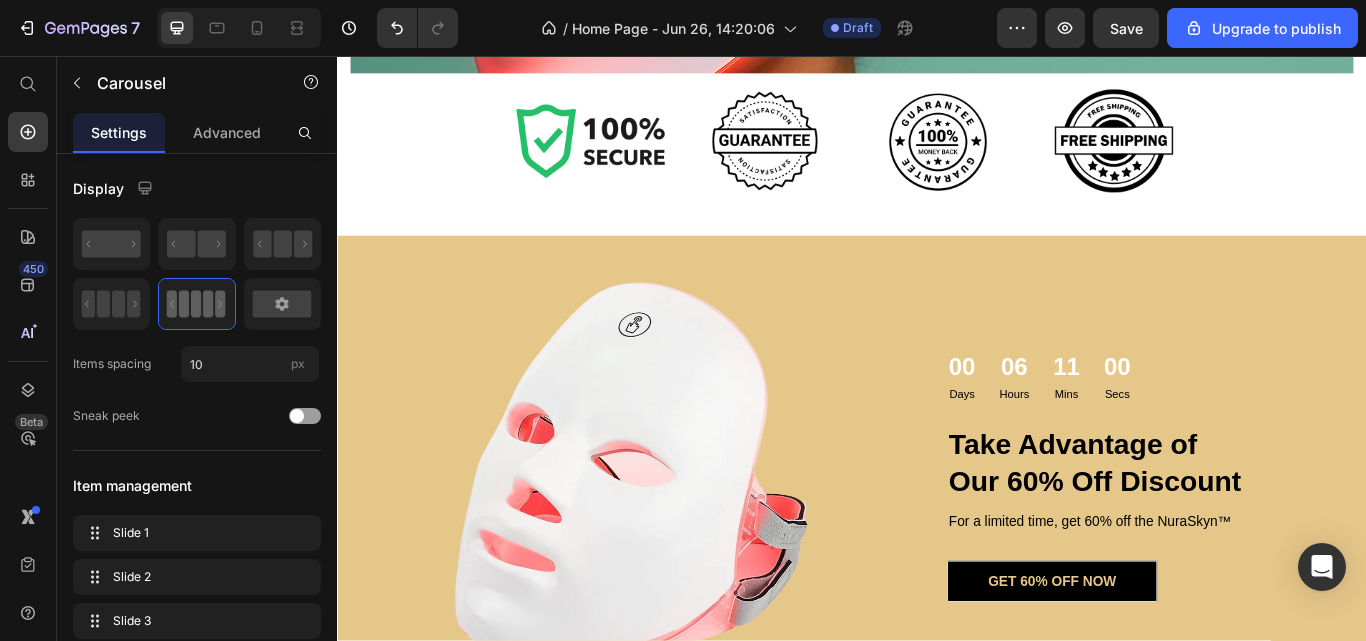 scroll, scrollTop: 2712, scrollLeft: 0, axis: vertical 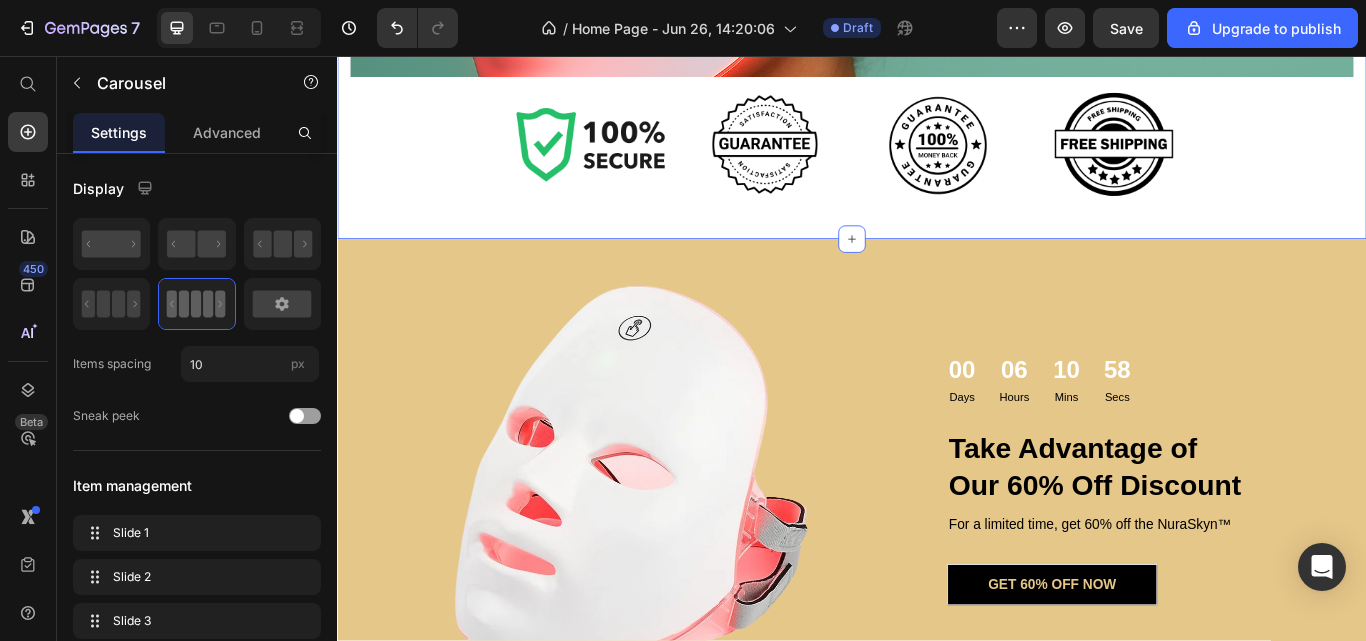 click on "From Breakouts to Brilliance Heading See results in as little as 2 weeks Text Block Image Image Row Why Thousands Love NuraSkyn™ Heading Clinically-Proven Wavelengths Heading Clinically backed and dermatologist-recommended, the NuraSkyn™ uses advanced LED technology proven to boost collagen, calm inflammation, and deliver visible results — safely and effectively. Text Block Visible Results In 4 Weeks Heading Reveal smoother skin, fewer breakouts, and a lasting glow — all without leaving home. Your spa-level results start right where you are. Text Block Row Save Hundreds vs Spa Visit Heading Why spend $200 or more on a single facial or spa visit? With the NuraSkyn™, you own the same skin-rejuvenating technology — and use it daily — for less than the price of just two treatments. Glow on your terms, anytime. Text Block Verified 5-Stars Reviews Heading Text Block Row 15 to 20 Minutes A Day Heading Text Block Glow Guarantee Heading Text Block Row NuraSkyn™ Heading Text Block BUY NOW Button Image" at bounding box center [937, -728] 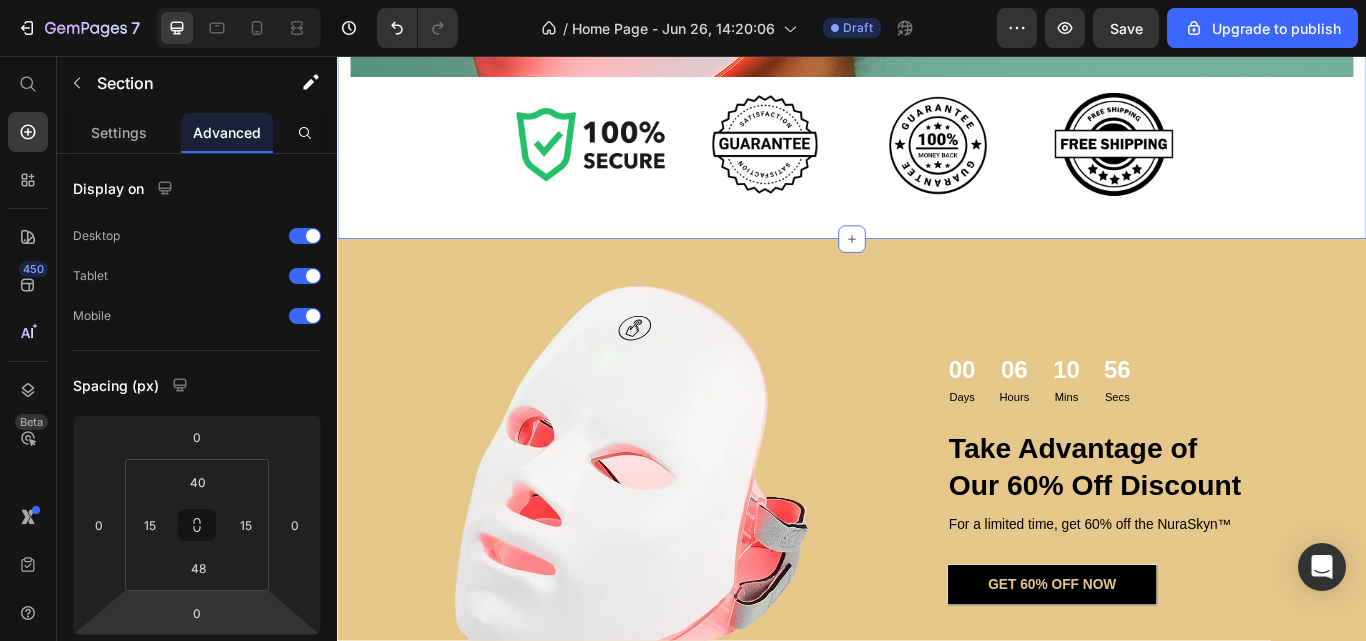 click on "0" at bounding box center (197, 613) 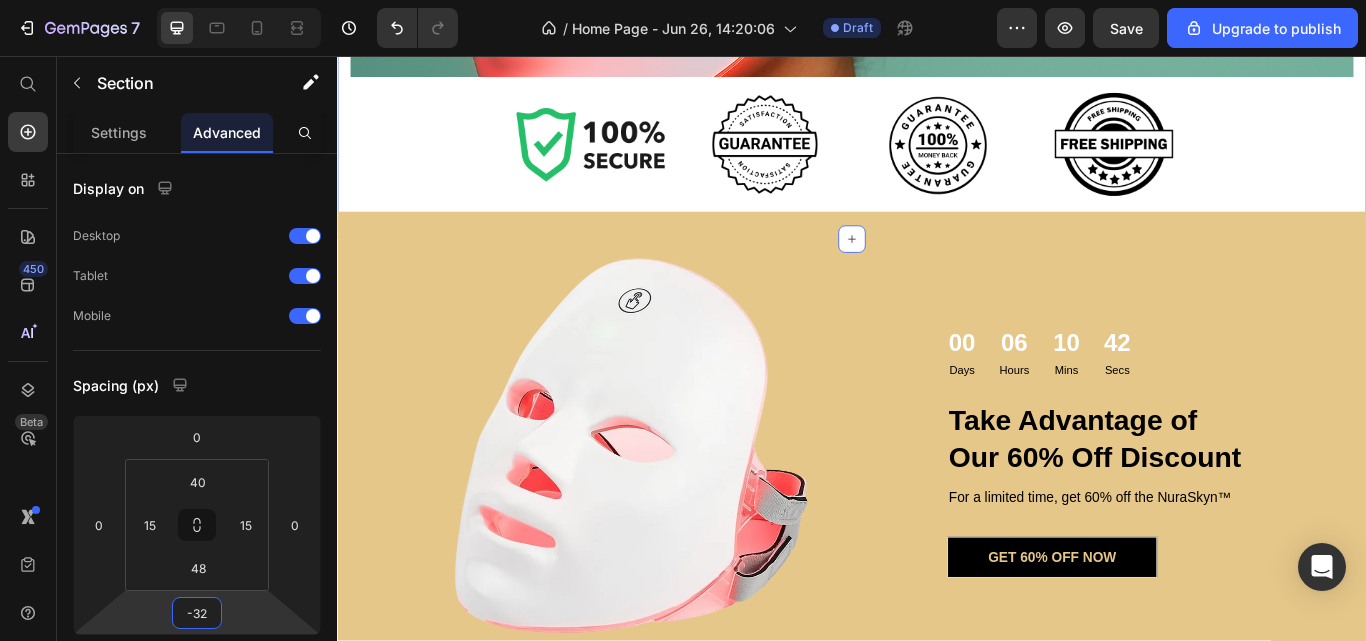 type on "-33" 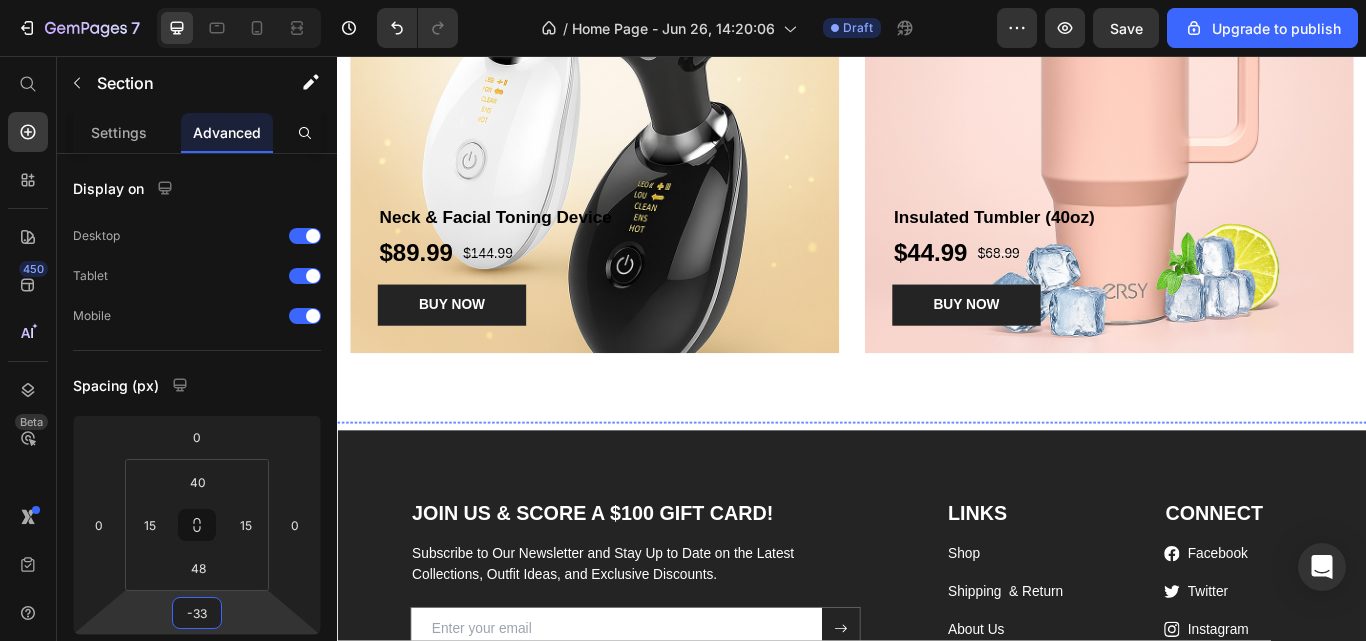 scroll, scrollTop: 3968, scrollLeft: 0, axis: vertical 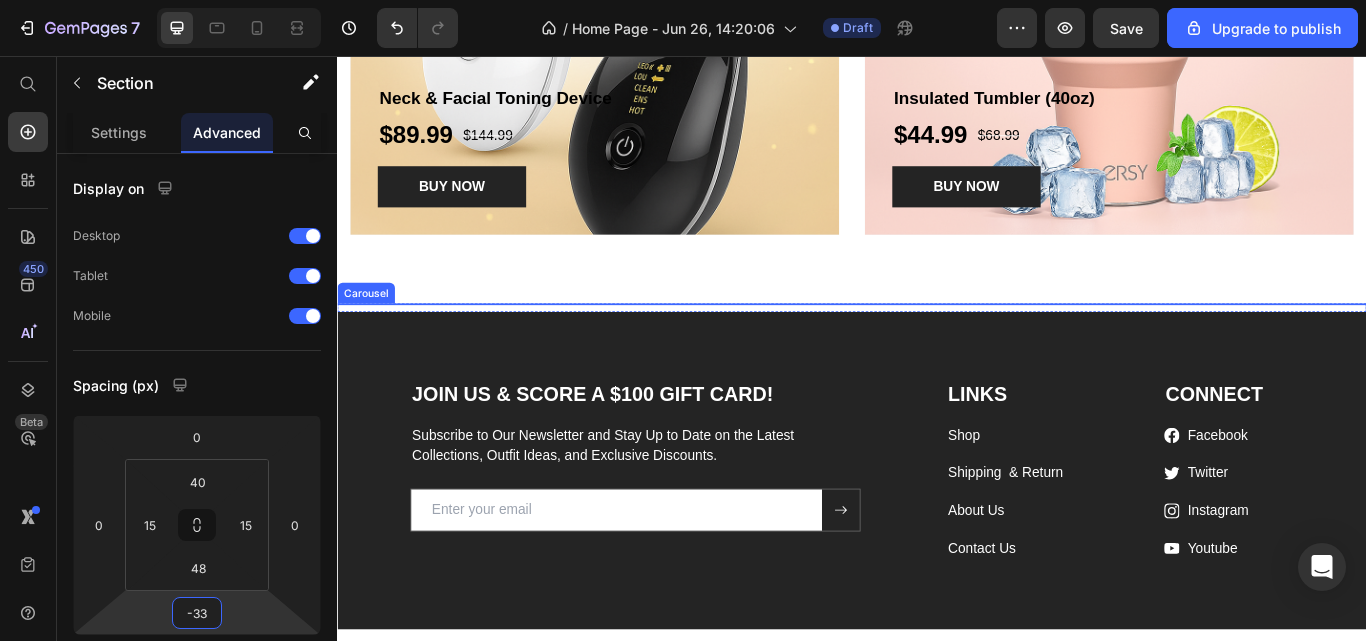 click on "Image Image Image Image Image" at bounding box center (937, 345) 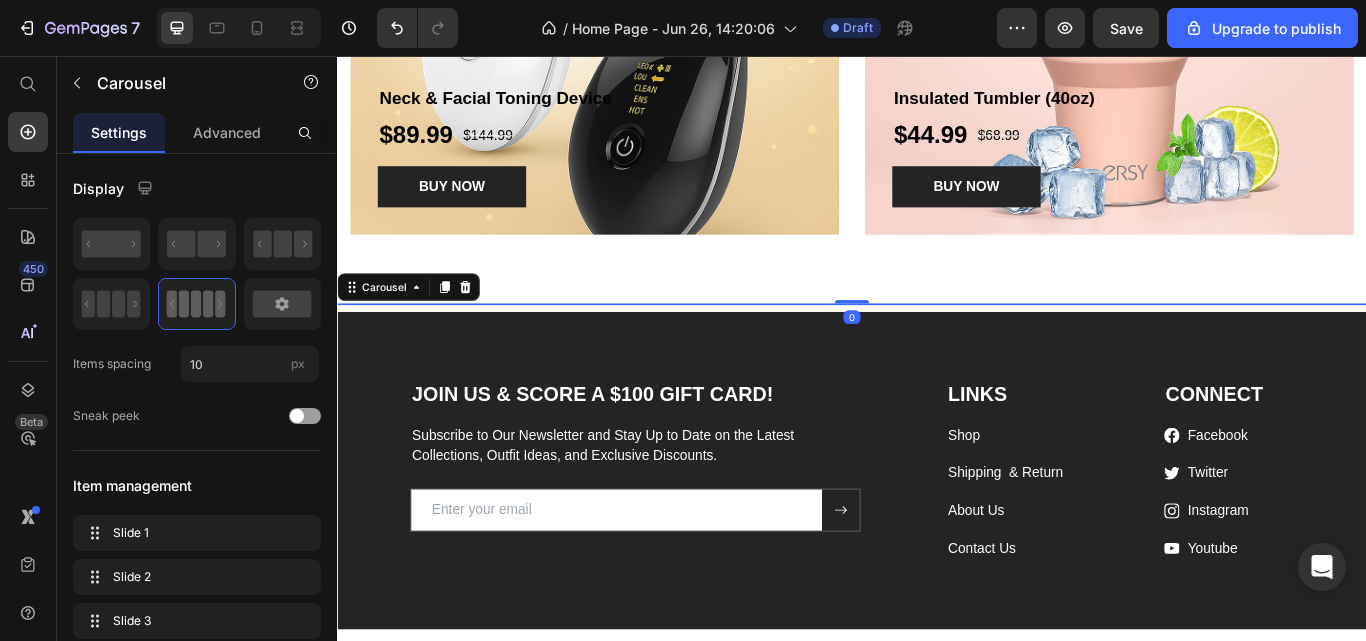 click 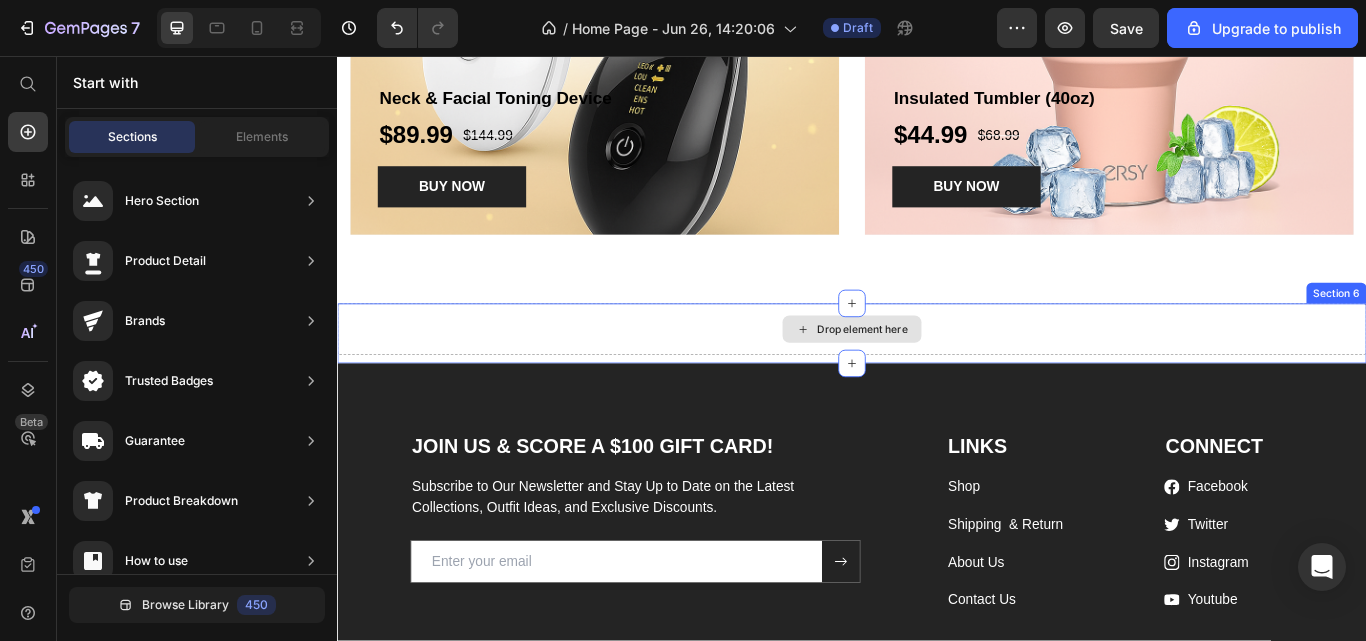click on "Drop element here" at bounding box center (937, 375) 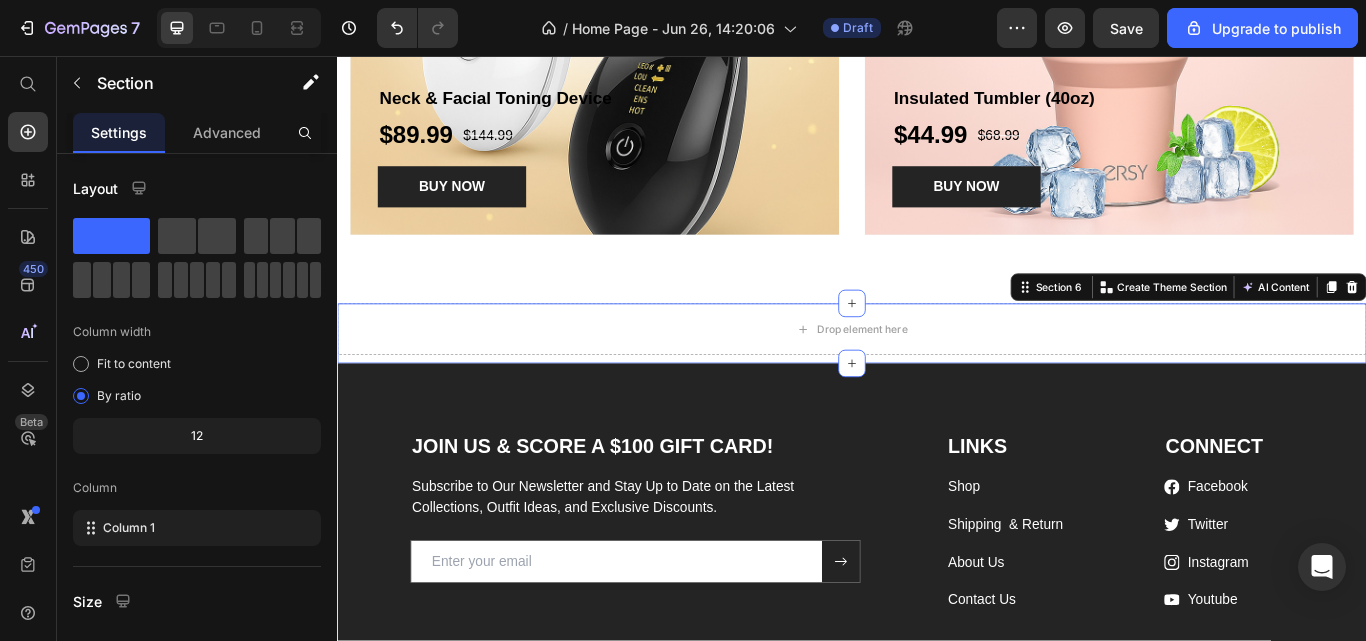 click 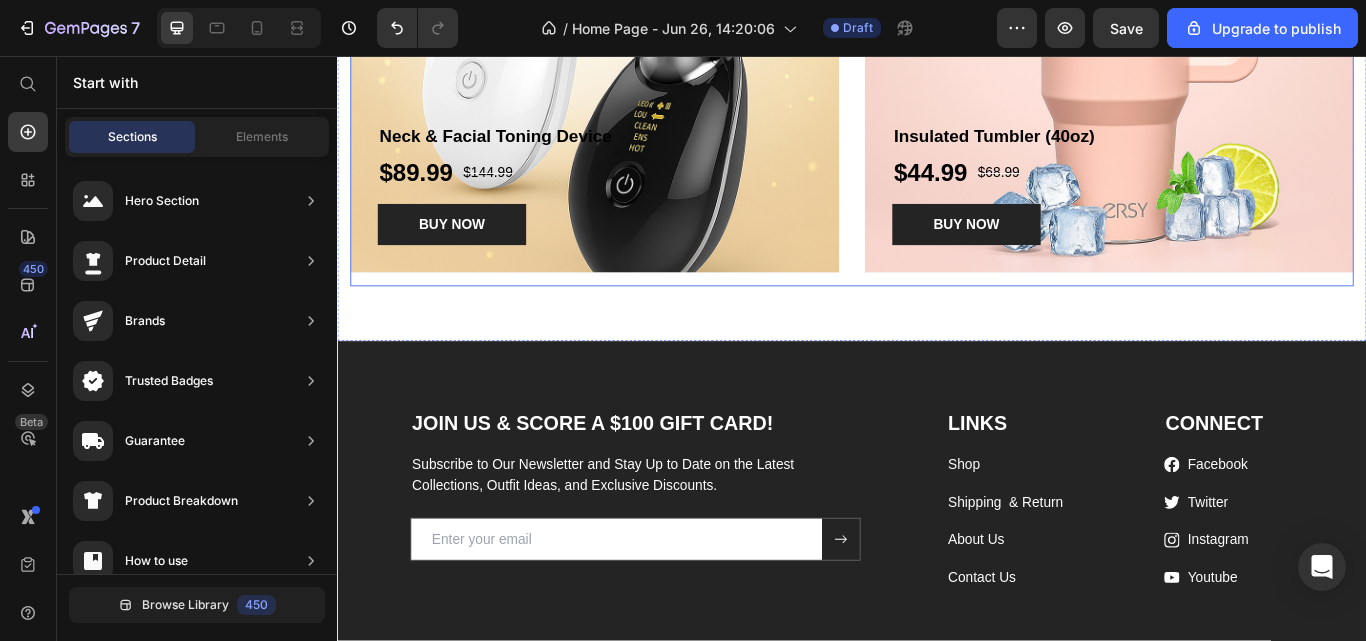 scroll, scrollTop: 3940, scrollLeft: 0, axis: vertical 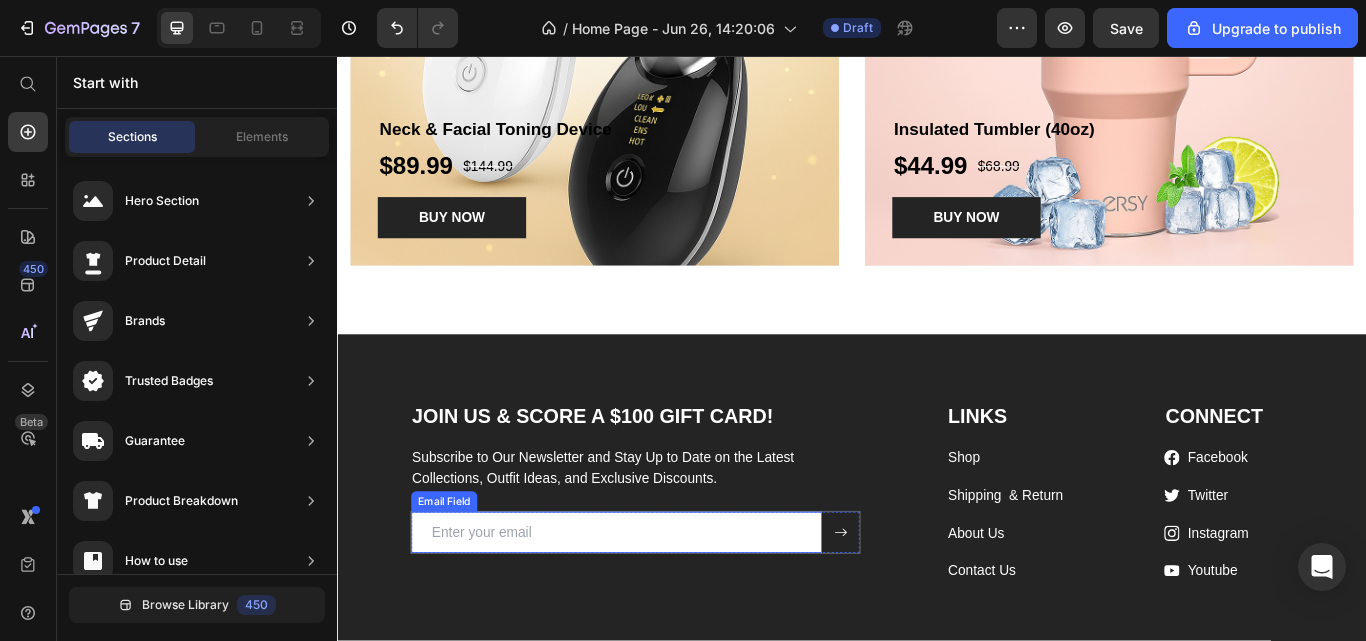 click at bounding box center [662, 612] 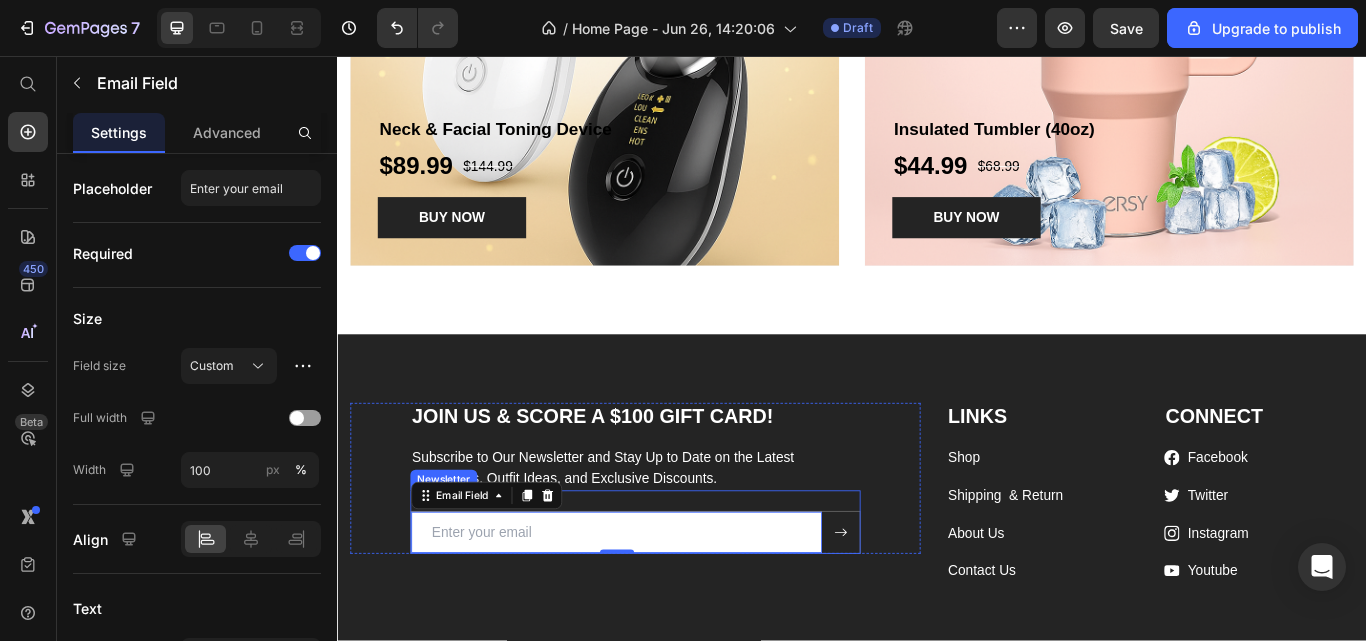 click on "Email Field   0
Submit Button Row Newsletter" at bounding box center (684, 600) 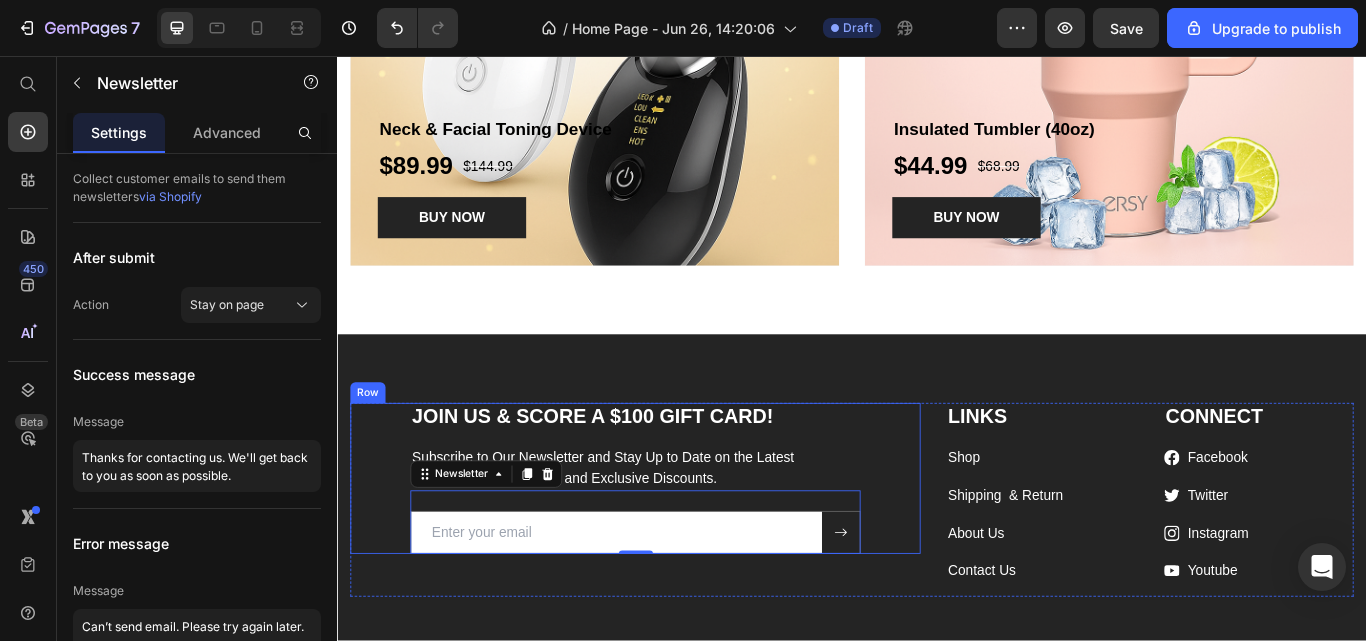 click on "JOIN US & SCORE A $100 GIFT CARD! Heading Subscribe to Our Newsletter and Stay Up to Date on the Latest Collections, Outfit Ideas, and Exclusive Discounts. Text block Email Field
Submit Button Row Newsletter   0" at bounding box center (684, 549) 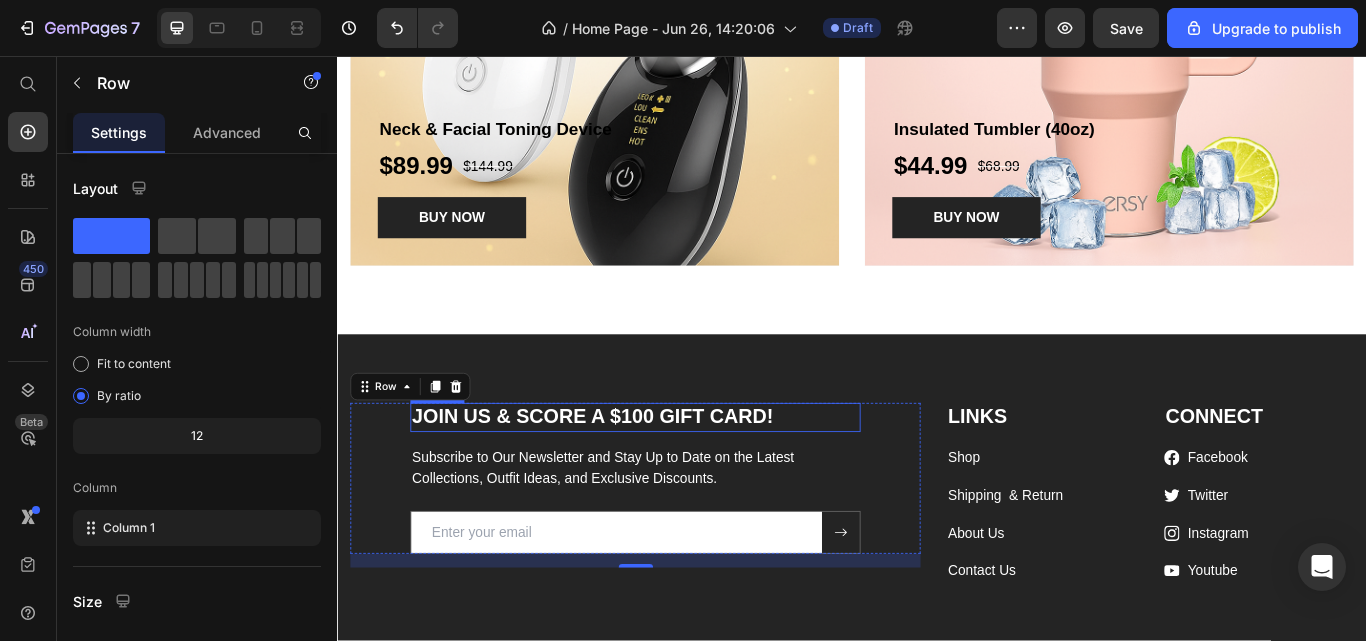 click on "JOIN US & SCORE A $100 GIFT CARD!" at bounding box center [684, 478] 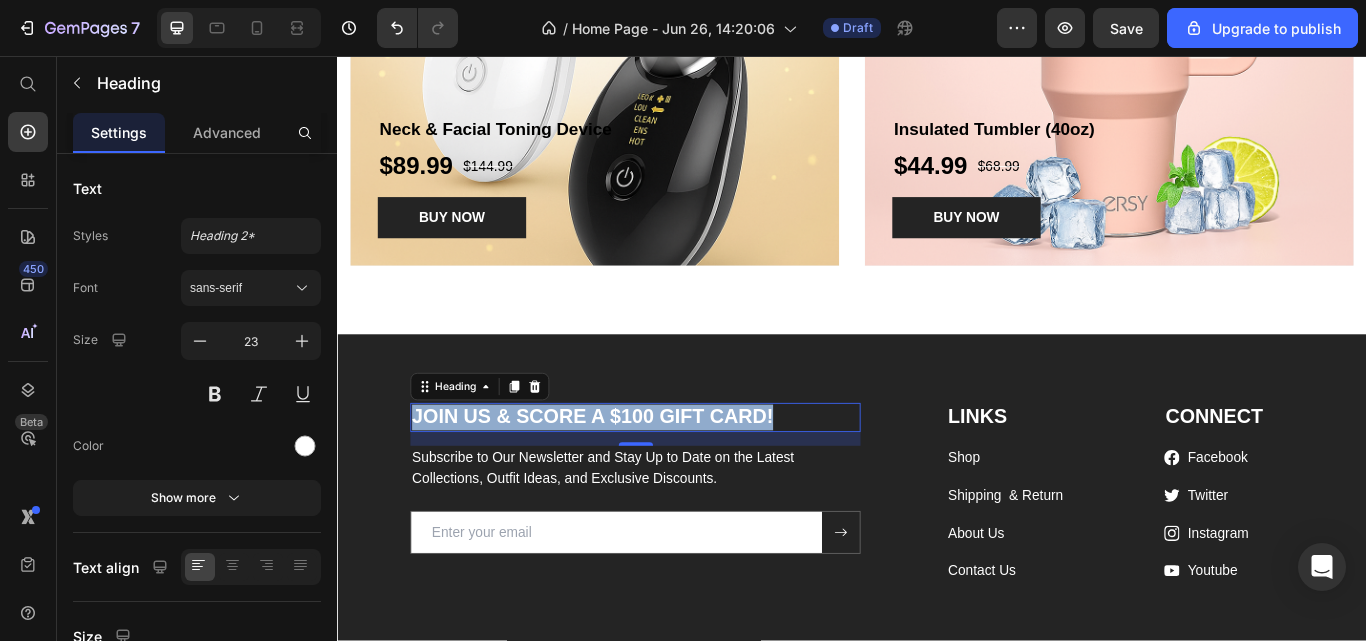 click on "JOIN US & SCORE A $100 GIFT CARD!" at bounding box center [684, 478] 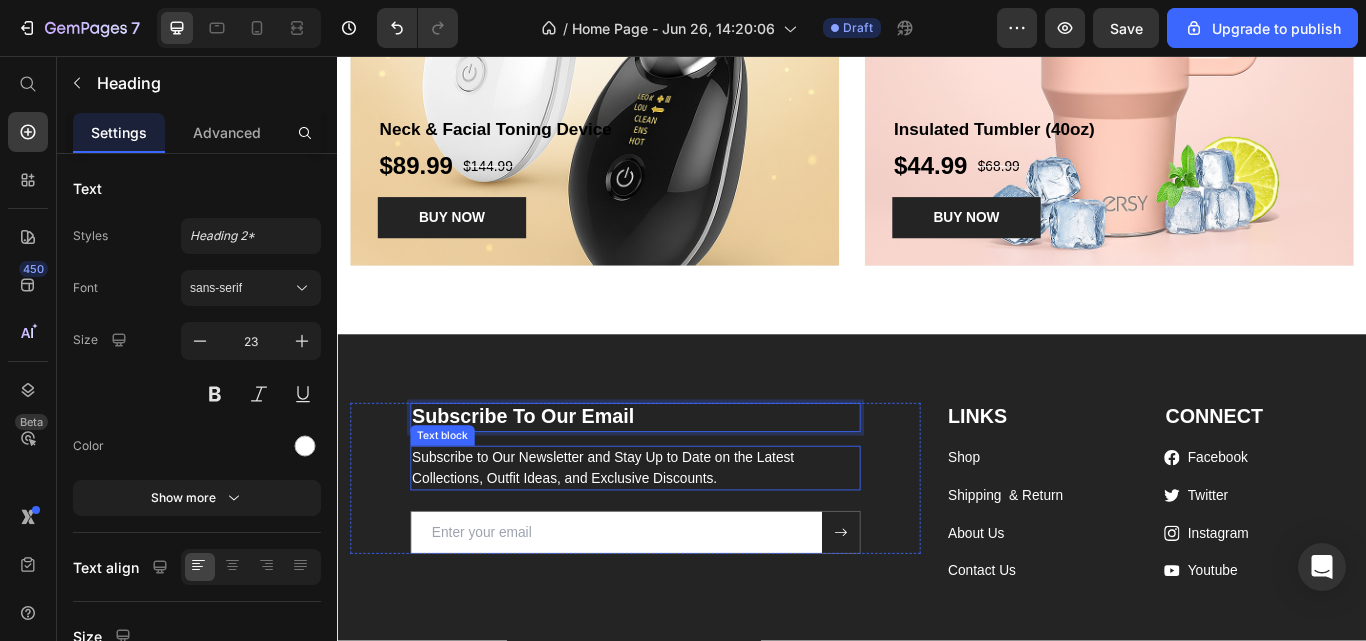 click on "Subscribe to Our Newsletter and Stay Up to Date on the Latest Collections, Outfit Ideas, and Exclusive Discounts." at bounding box center (684, 537) 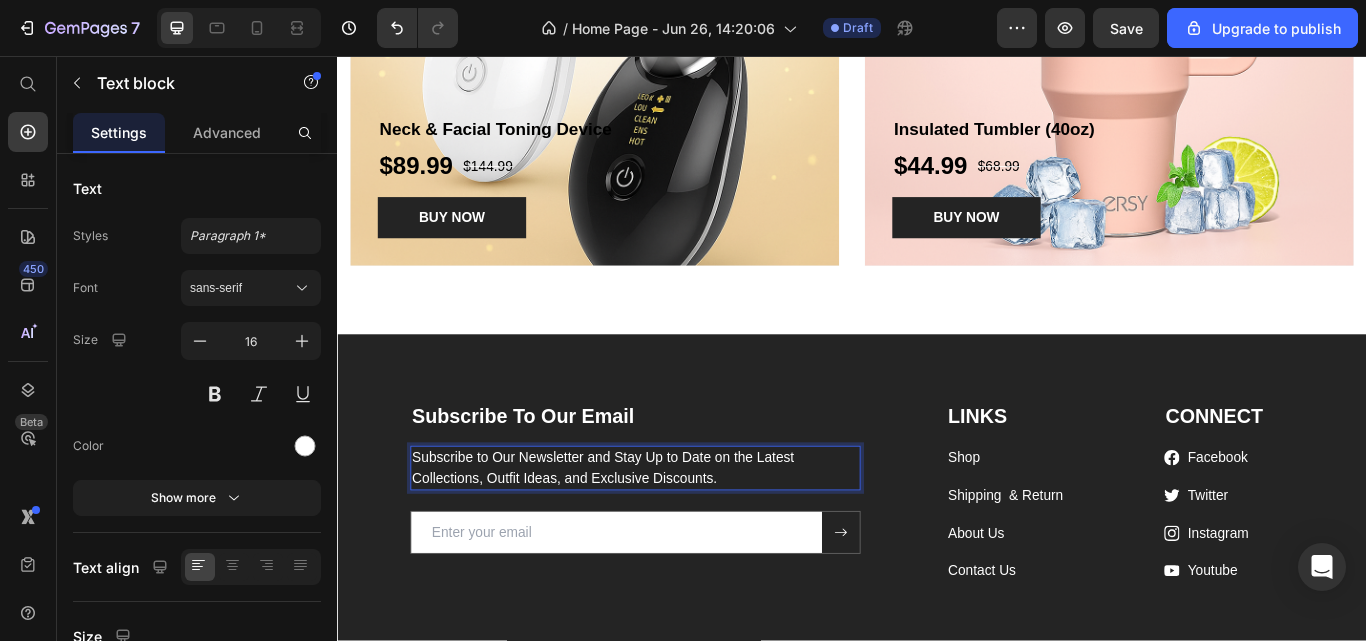 click on "Subscribe to Our Newsletter and Stay Up to Date on the Latest Collections, Outfit Ideas, and Exclusive Discounts." at bounding box center [684, 537] 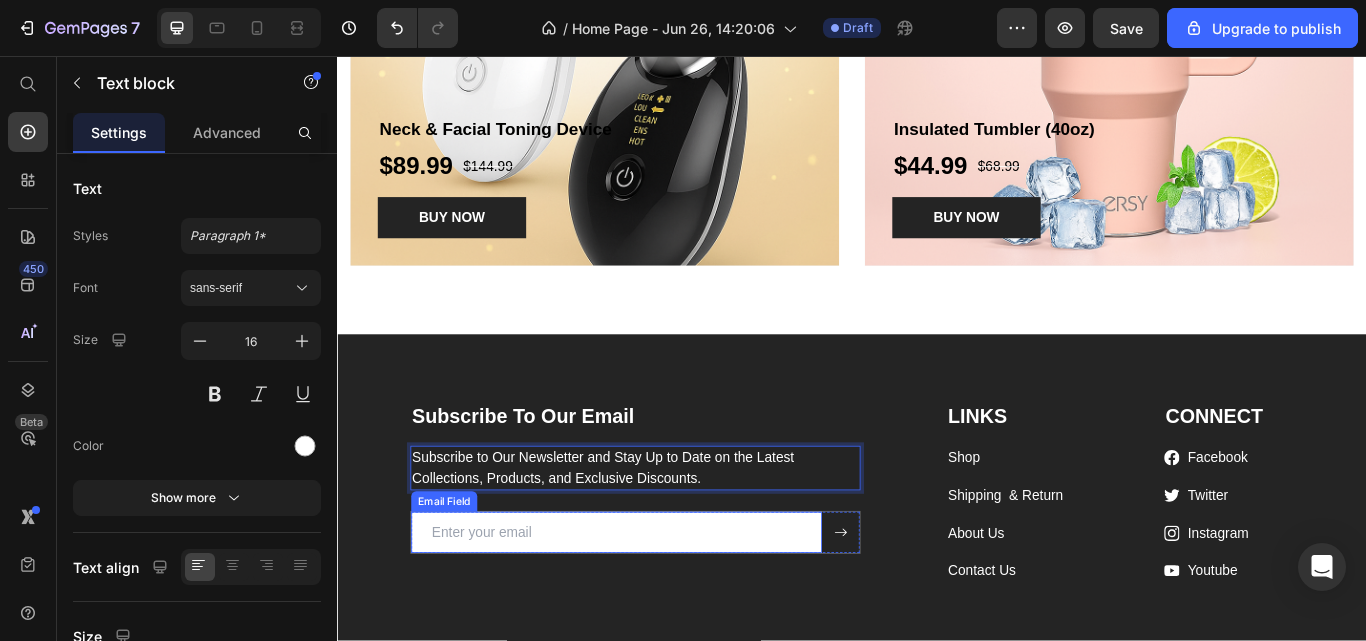 click at bounding box center [662, 612] 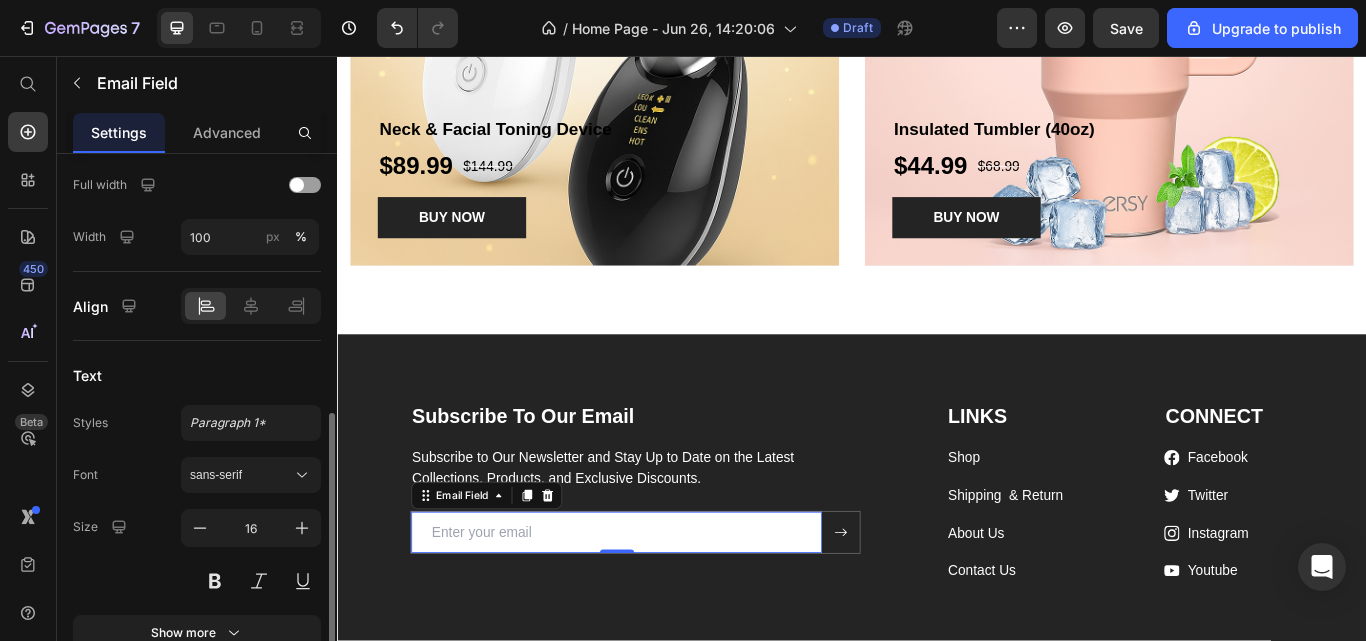 scroll, scrollTop: 399, scrollLeft: 0, axis: vertical 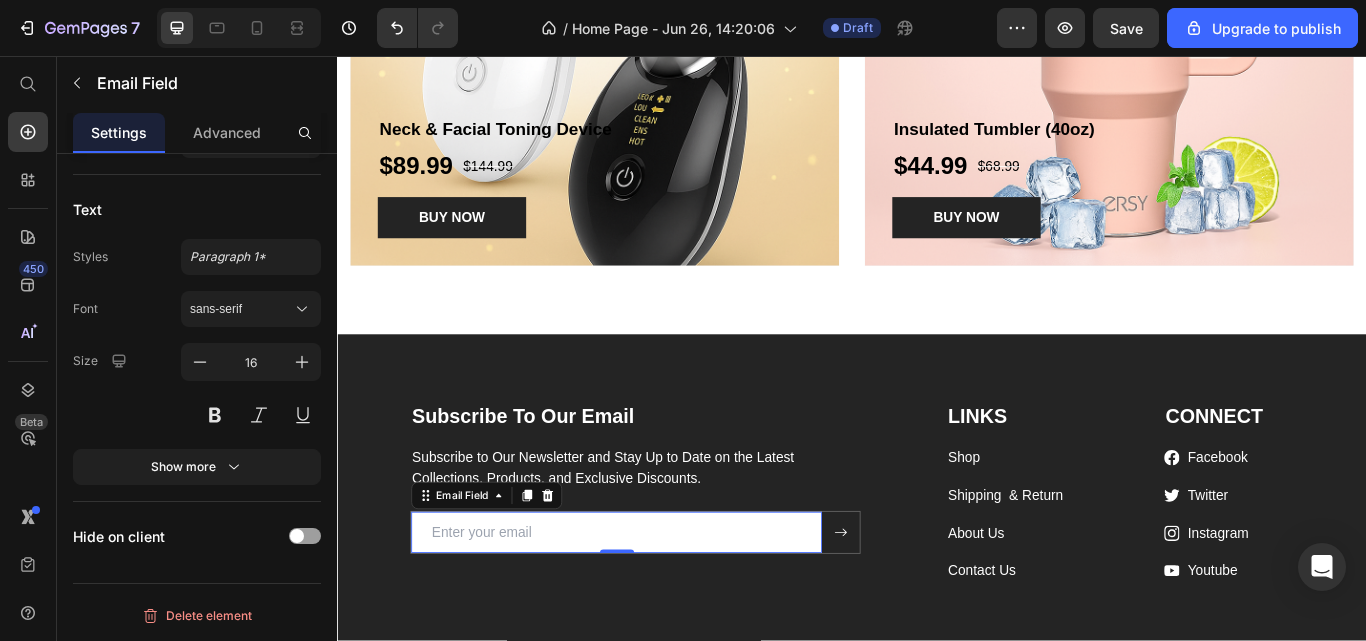 click on "Show more" at bounding box center (197, 467) 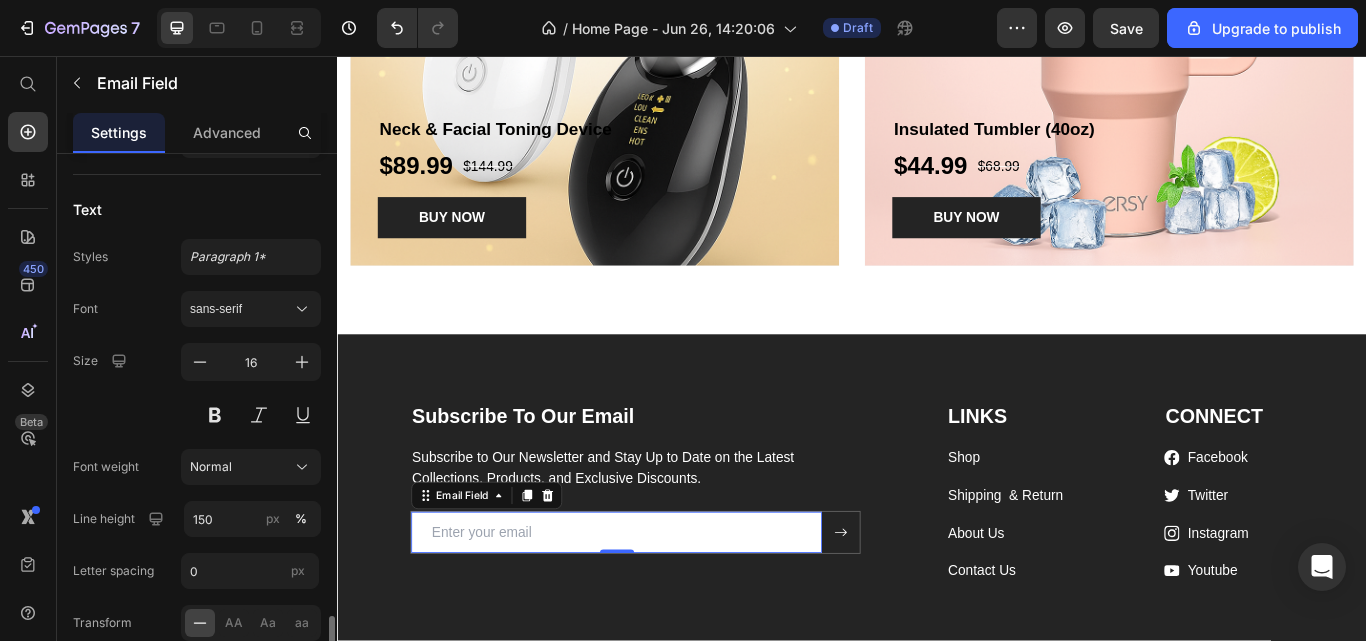 scroll, scrollTop: 607, scrollLeft: 0, axis: vertical 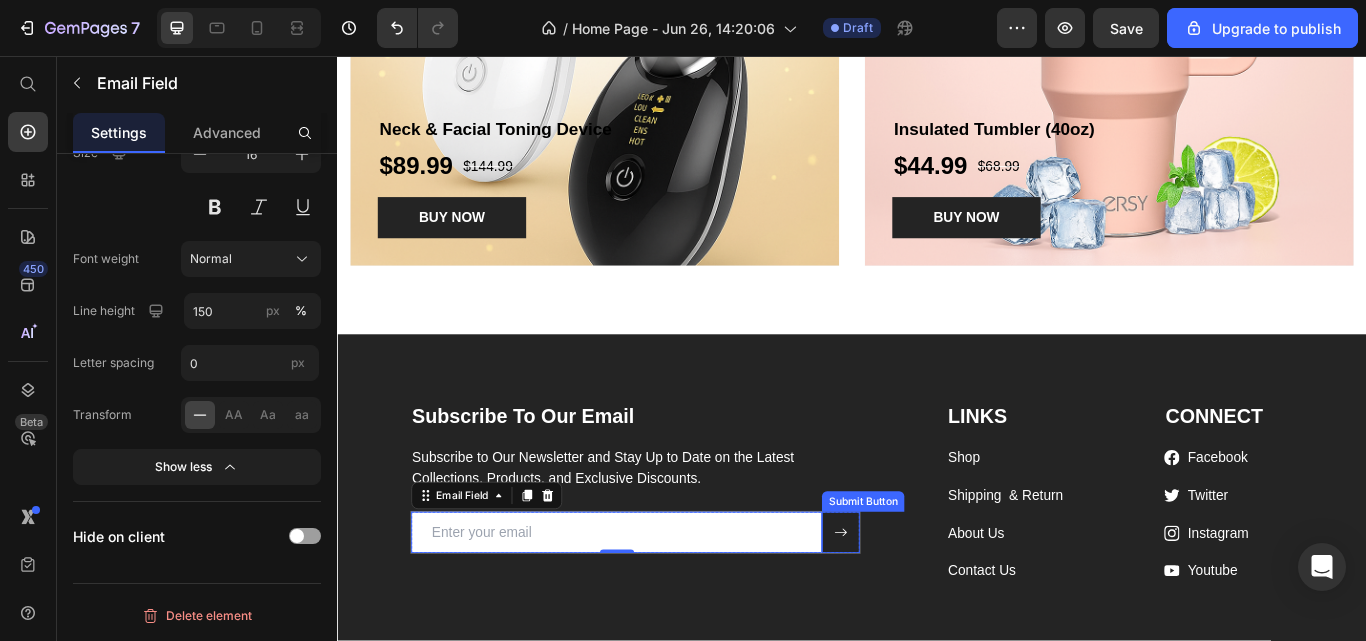 click 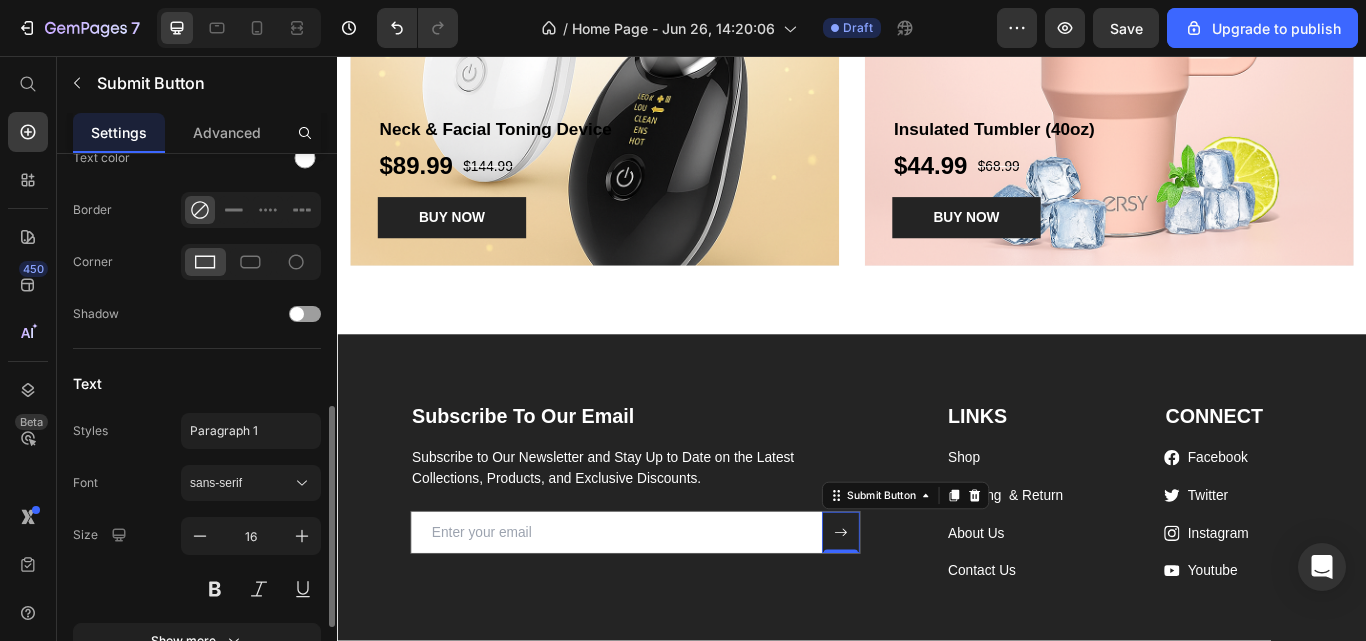 scroll, scrollTop: 793, scrollLeft: 0, axis: vertical 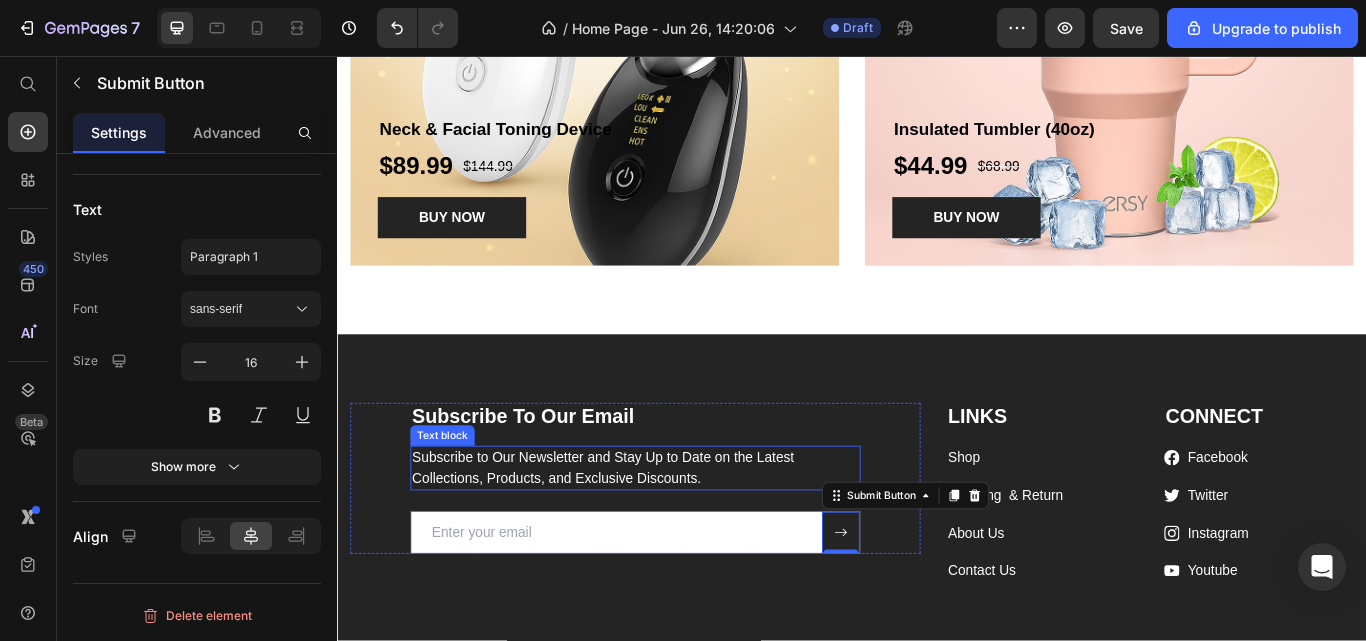 click on "Subscribe to Our Newsletter and Stay Up to Date on the Latest Collections, Products, and Exclusive Discounts." at bounding box center [684, 537] 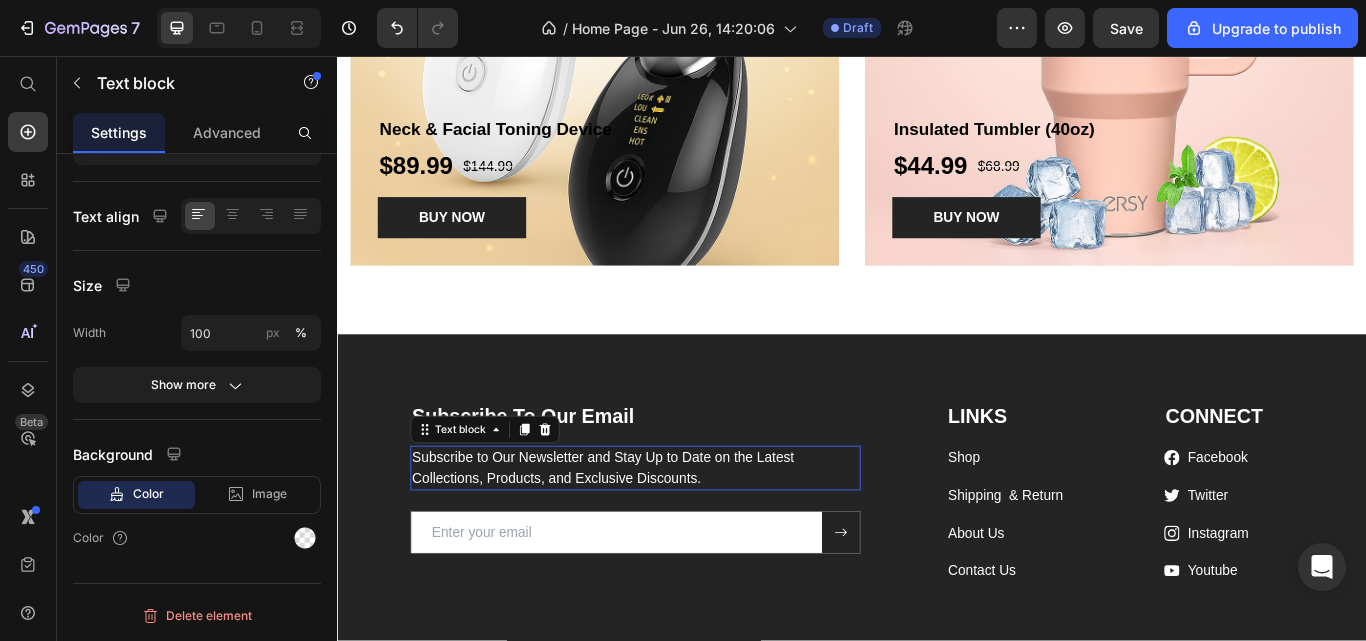 scroll, scrollTop: 0, scrollLeft: 0, axis: both 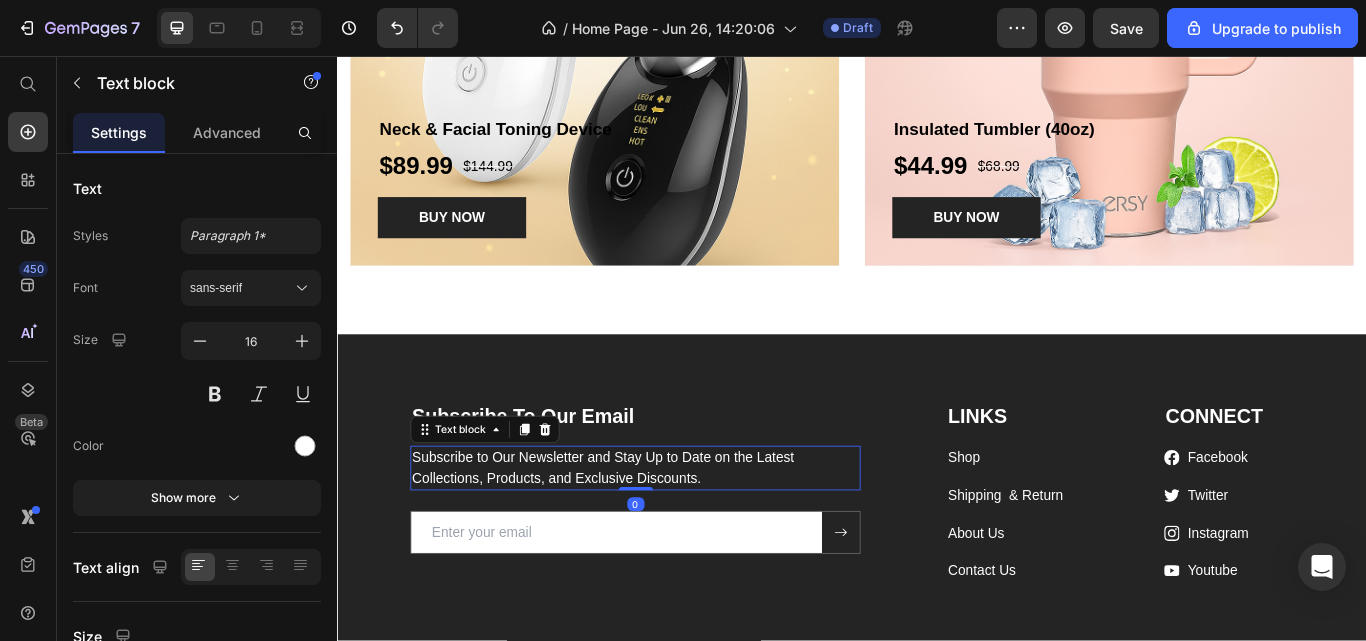 click on "sans-serif" at bounding box center [241, 288] 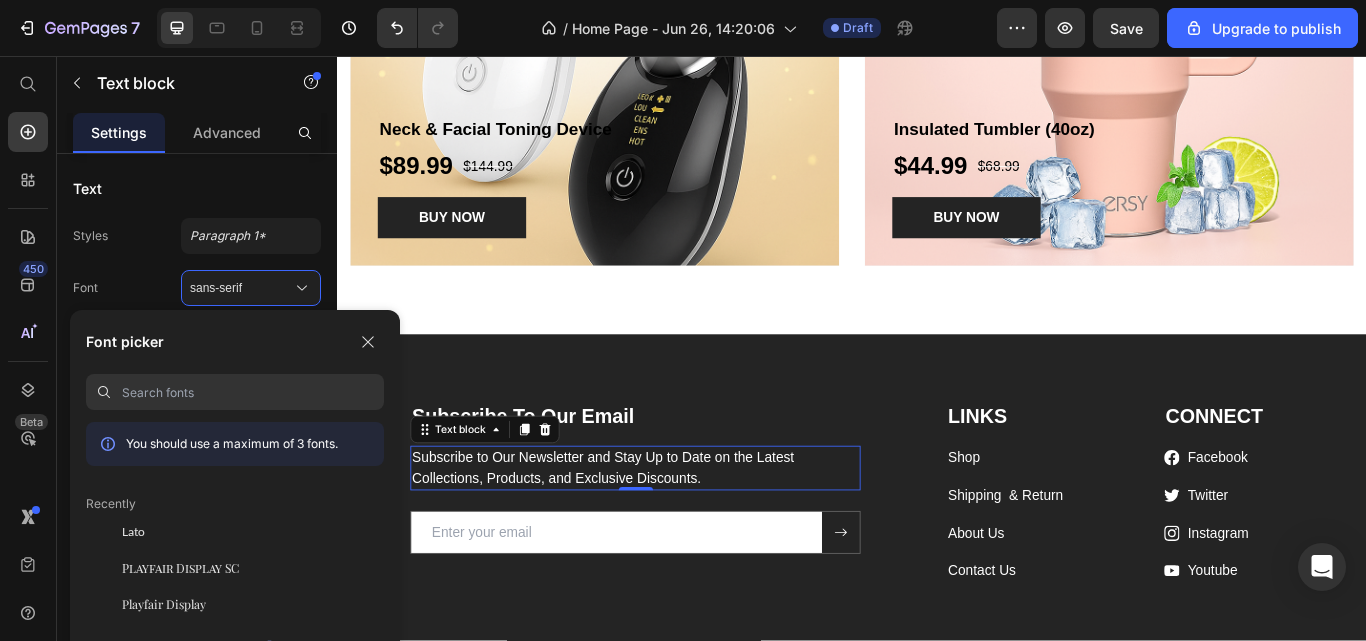 click on "Lato" 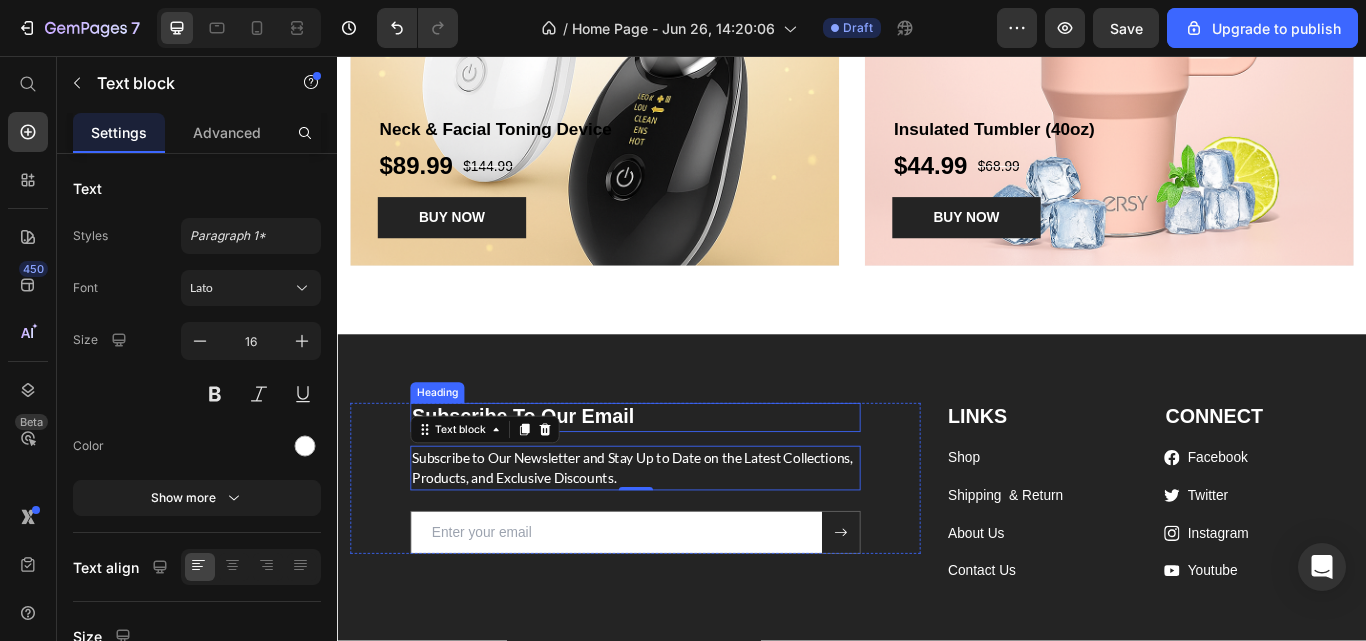 click on "Subscribe To Our Email" at bounding box center (684, 478) 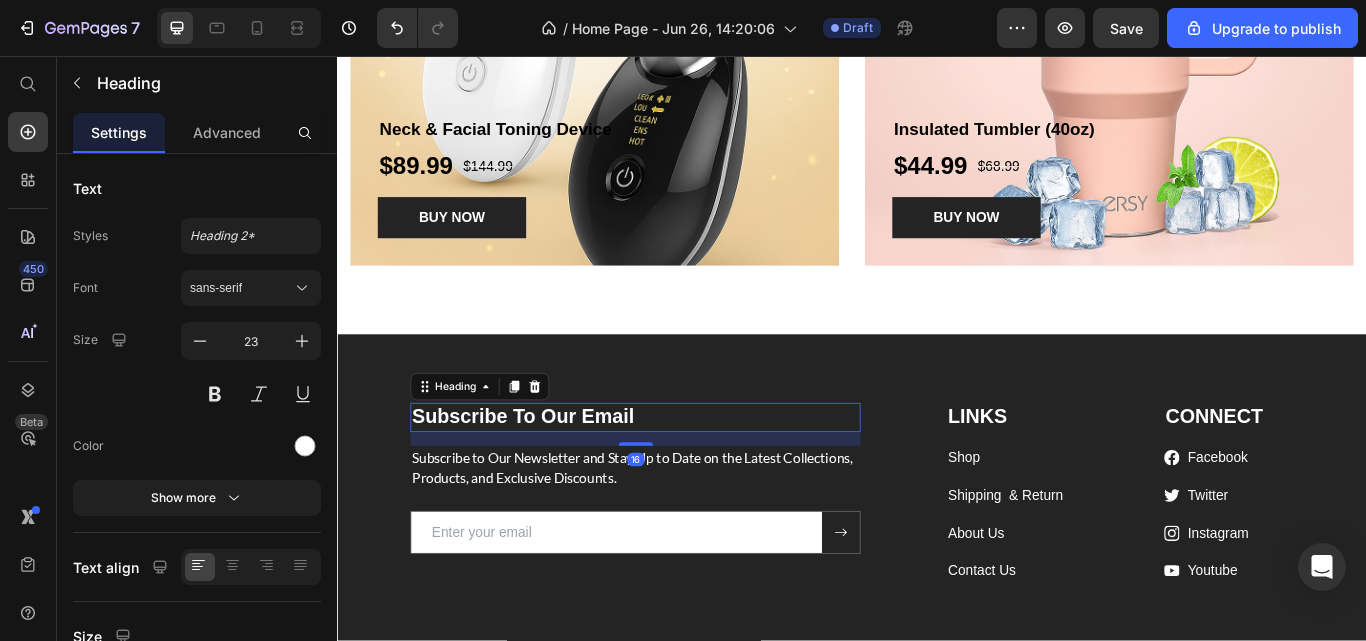 click on "sans-serif" at bounding box center (241, 288) 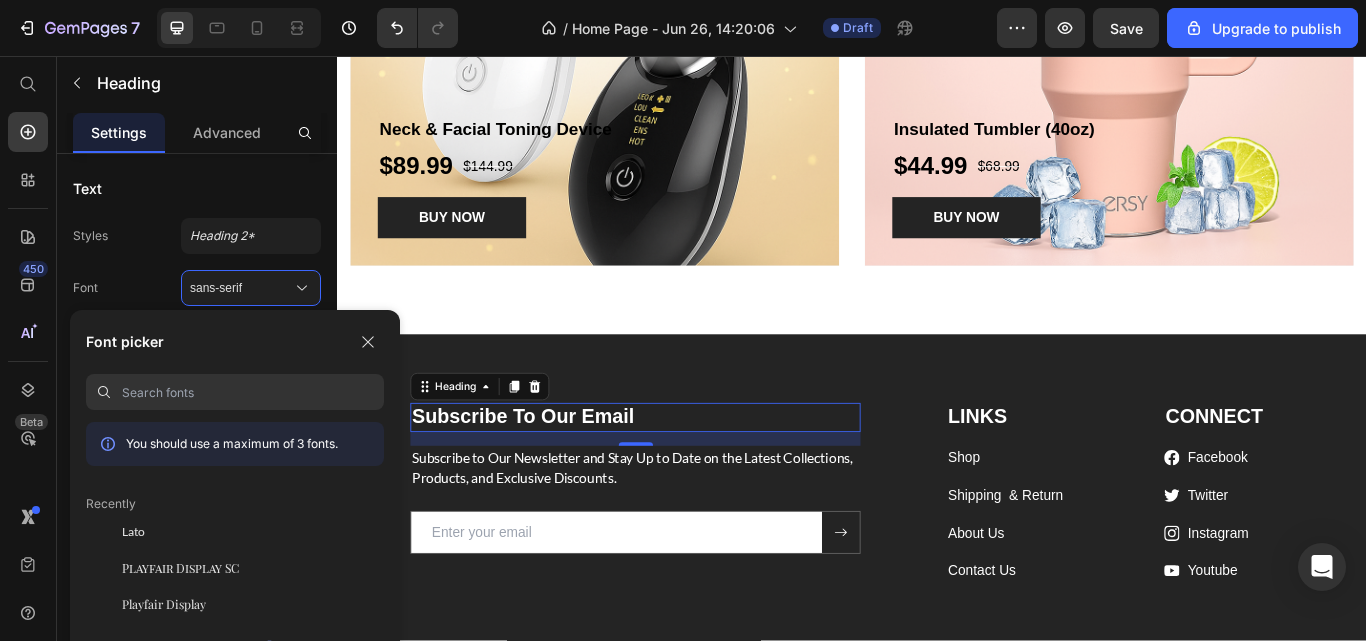 click on "Playfair Display" 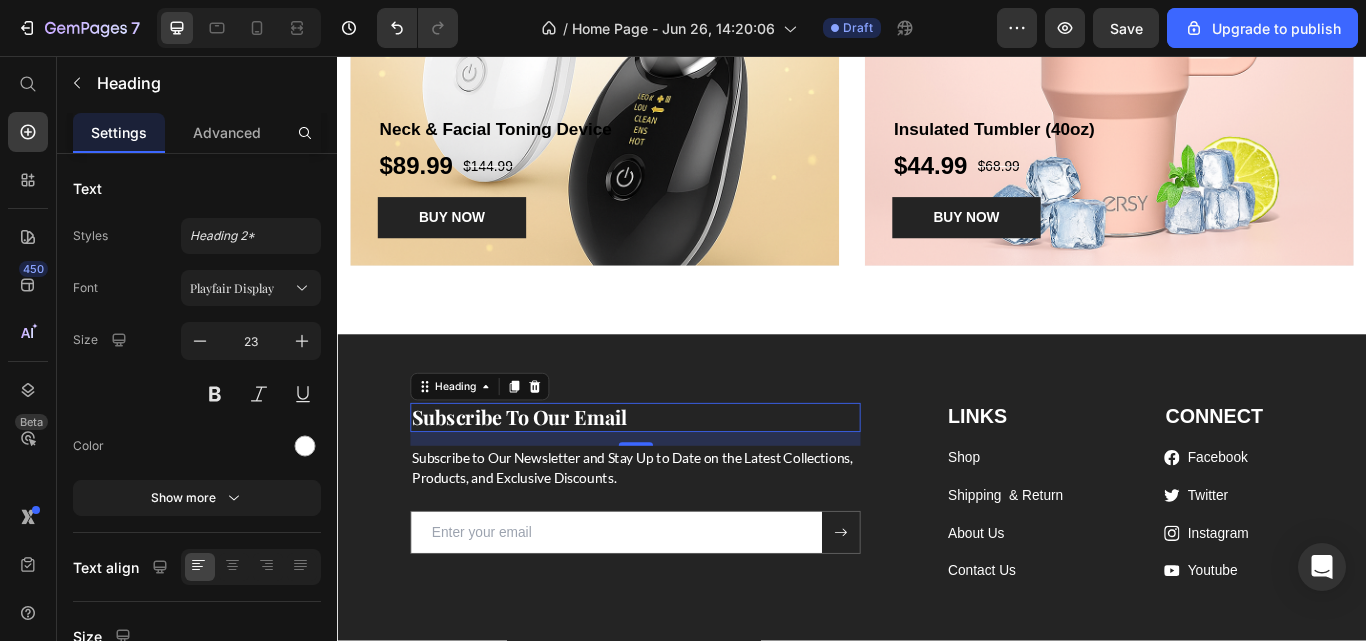 click 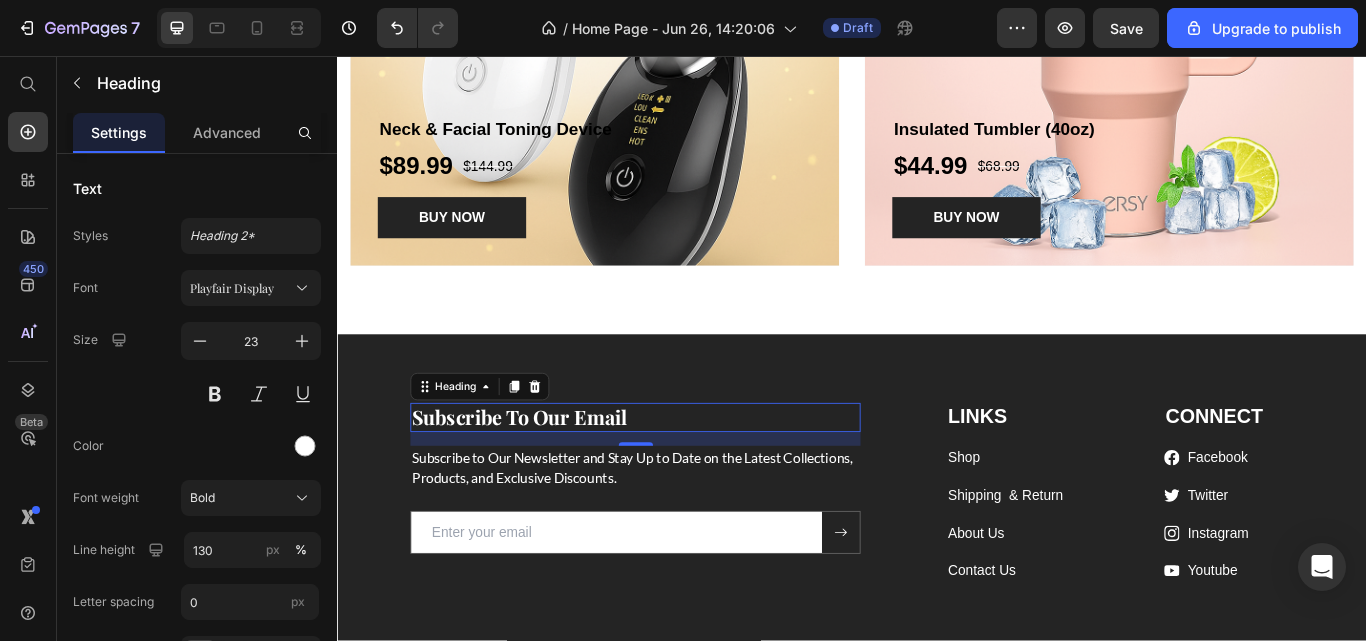 click on "Playfair Display" at bounding box center (241, 288) 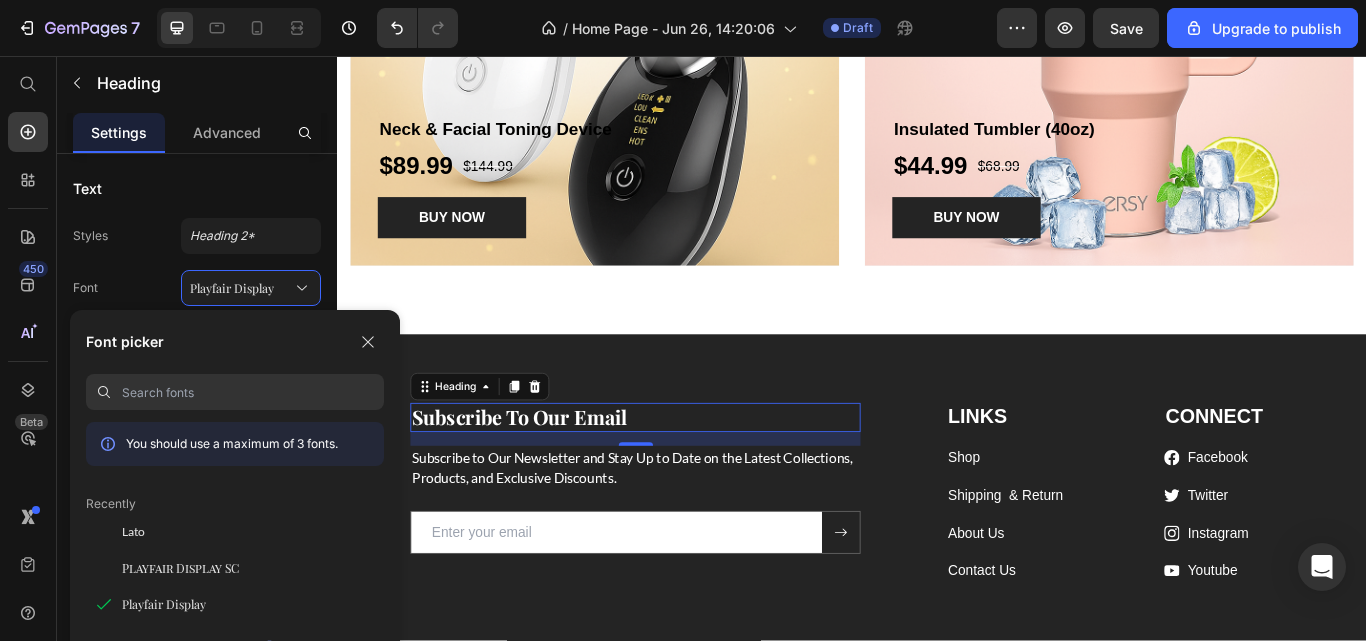 click on "Playfair Display SC" at bounding box center [180, 568] 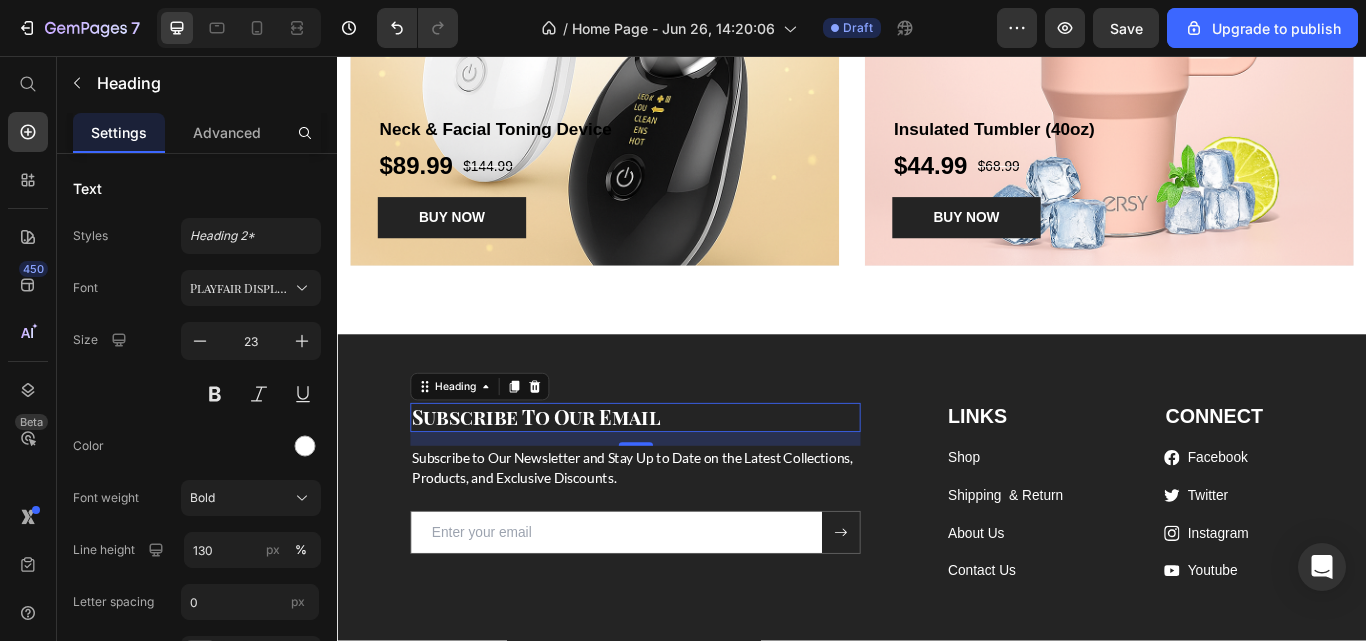 click on "Color" at bounding box center (197, 446) 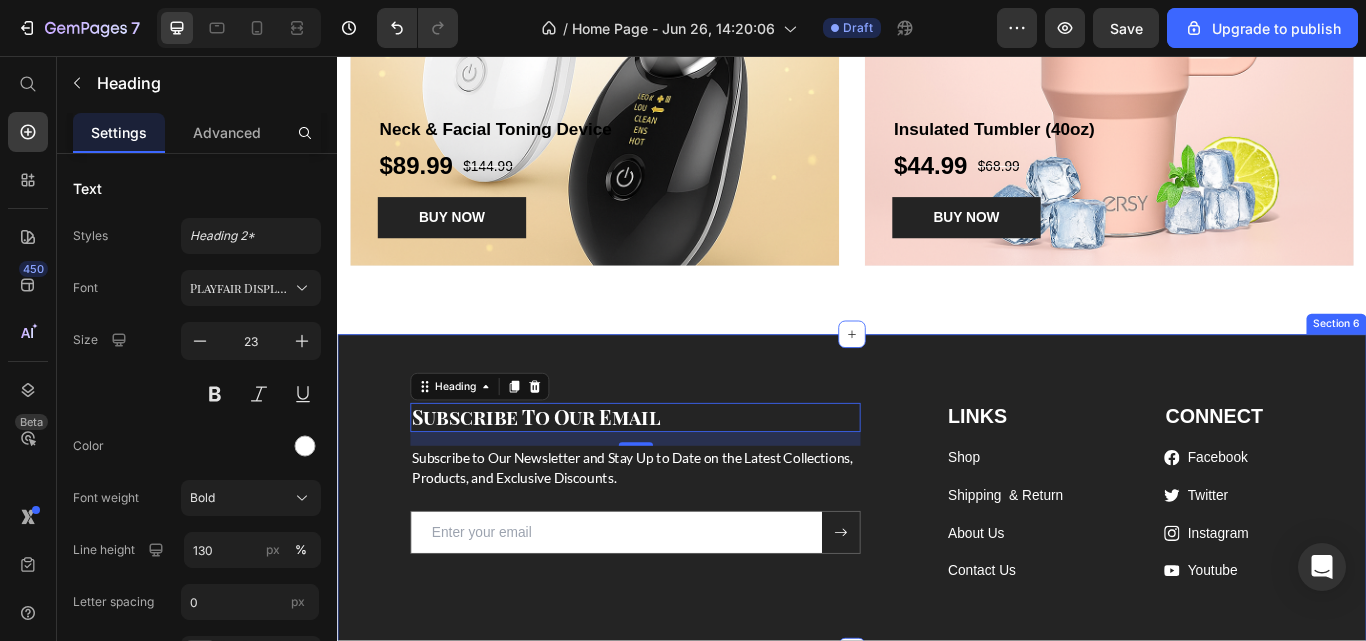 click on "Subscribe To Our Email Heading   16 Subscribe to Our Newsletter and Stay Up to Date on the Latest Collections, Products, and Exclusive Discounts. Text block Email Field
Submit Button Row Newsletter Row LINKS Heading Shop Text block Shipping  & Return Text block About Us Text block Contact Us Text block CONNECT Heading
Icon Facebook Text block
Icon Twitter Text block
Icon Instagram Text block
Icon Youtube Text block Icon List Row Row Section 6" at bounding box center [937, 566] 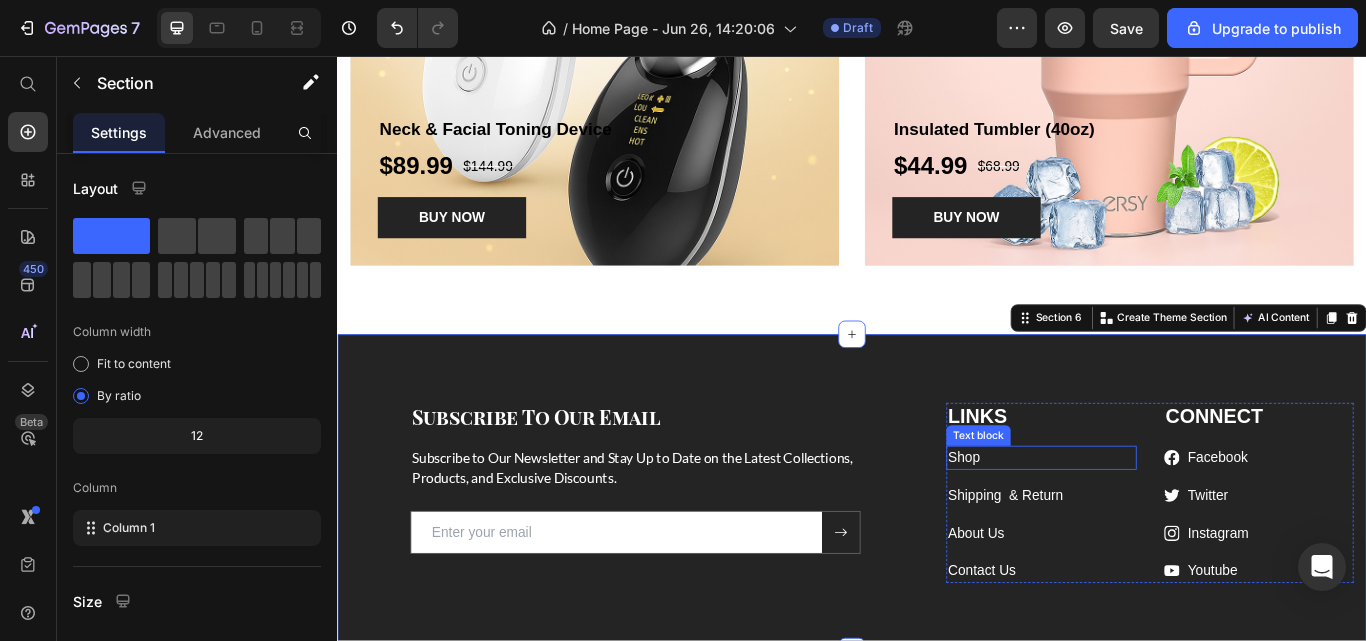 click on "Shop" at bounding box center [1067, 524] 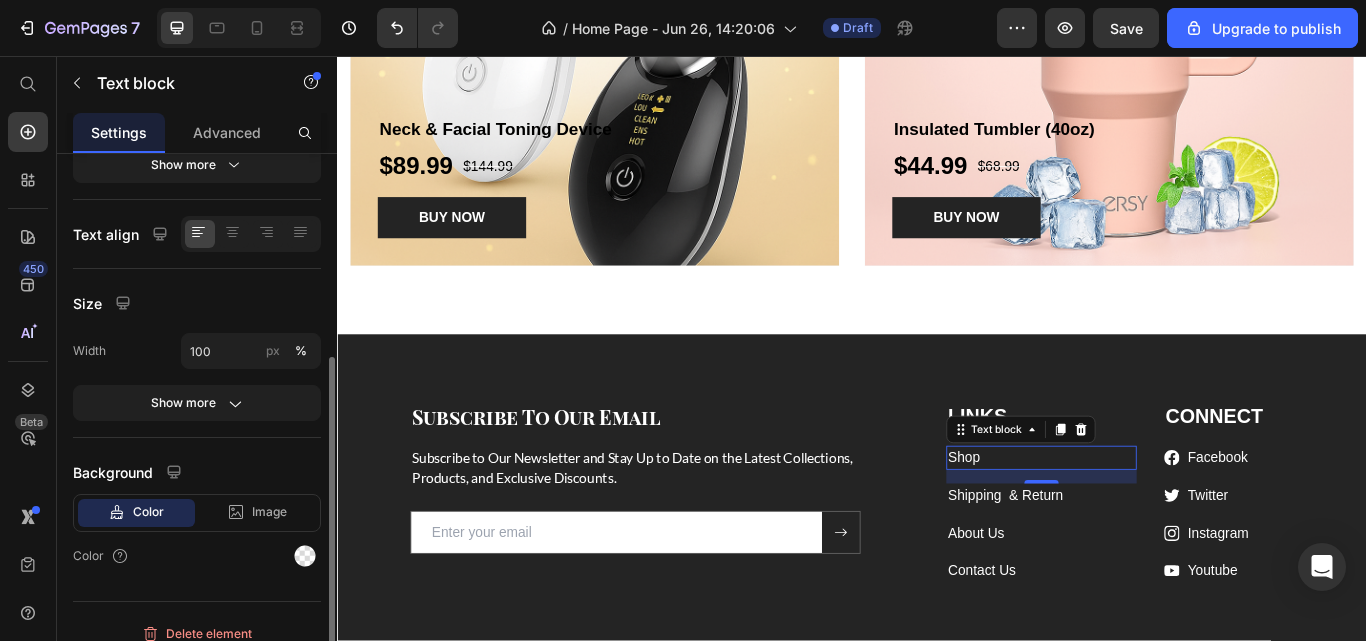 scroll, scrollTop: 351, scrollLeft: 0, axis: vertical 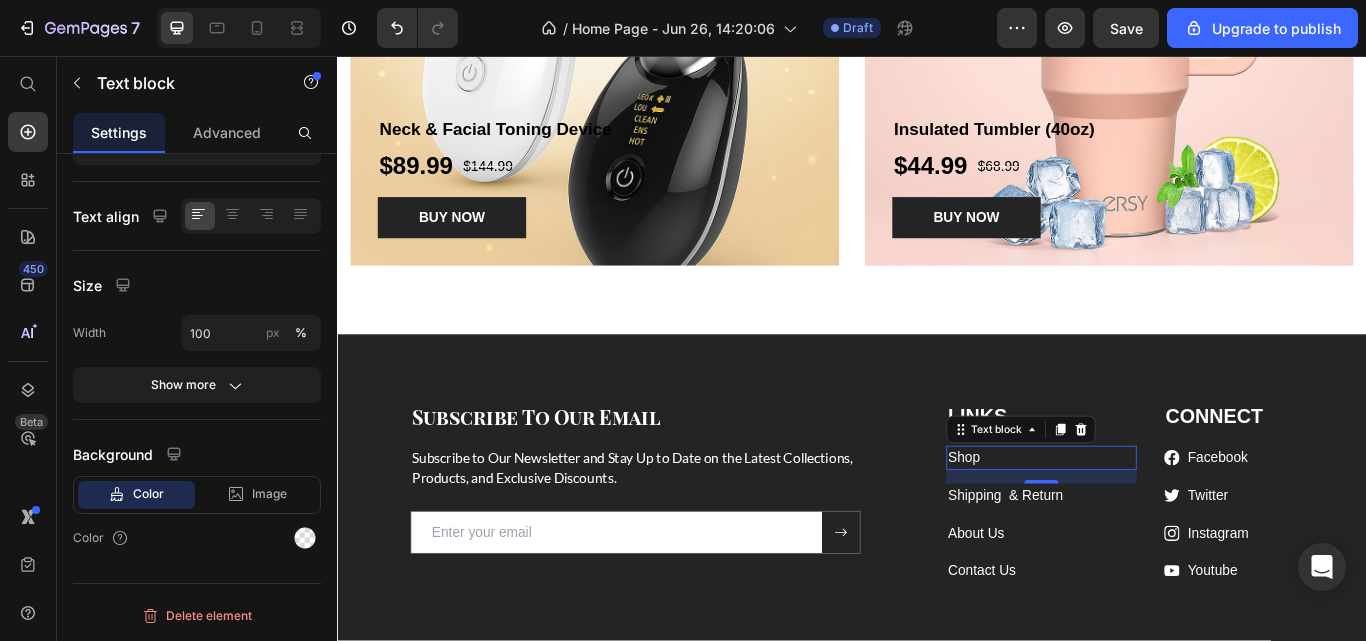 click on "Shop" at bounding box center [1067, 524] 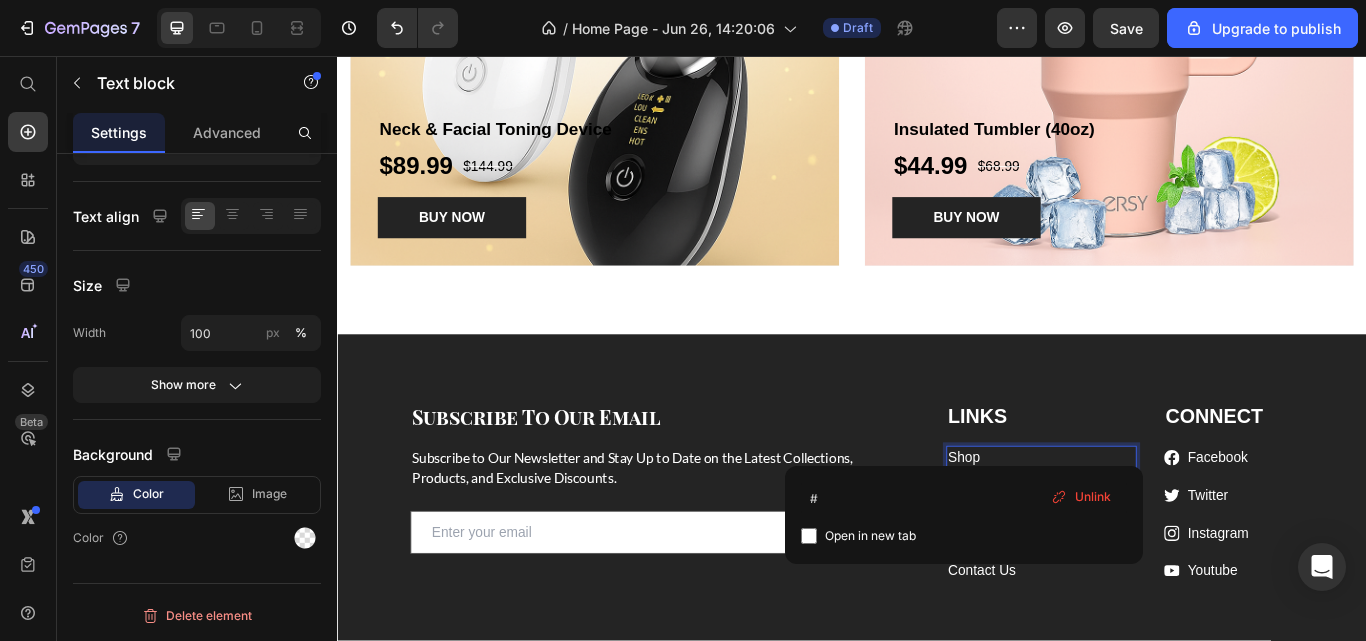 click on "Shop" at bounding box center [1158, 525] 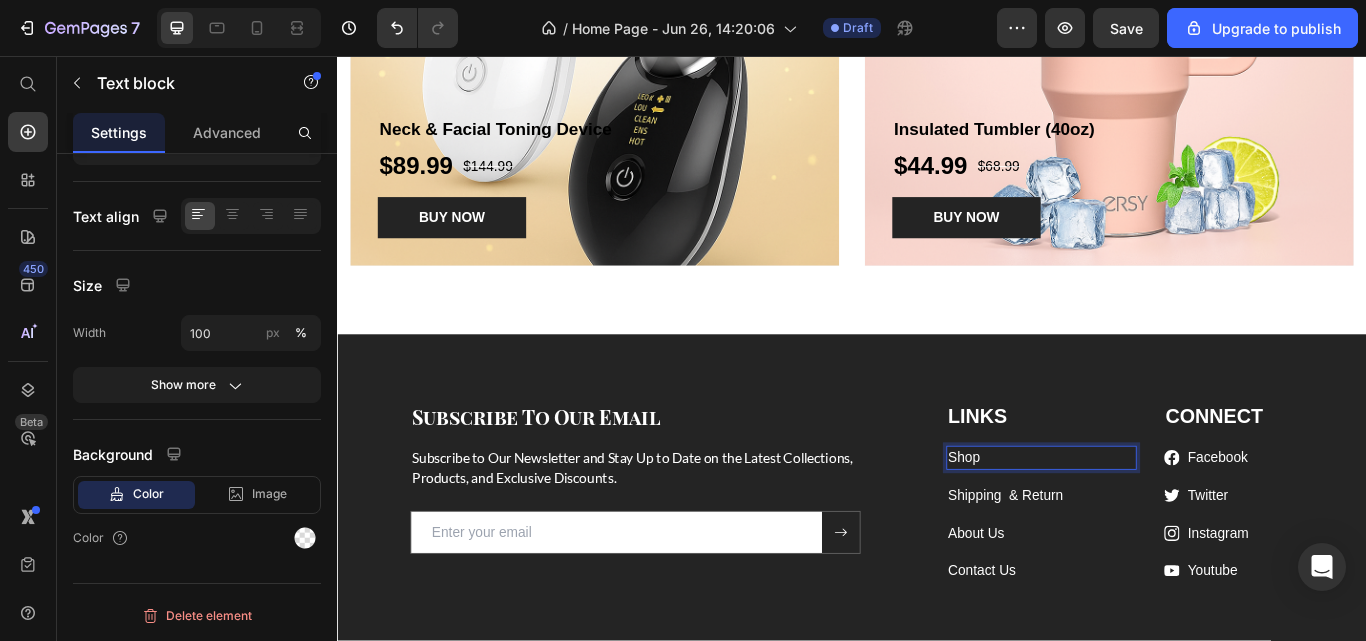 click on "Shop" at bounding box center [1067, 524] 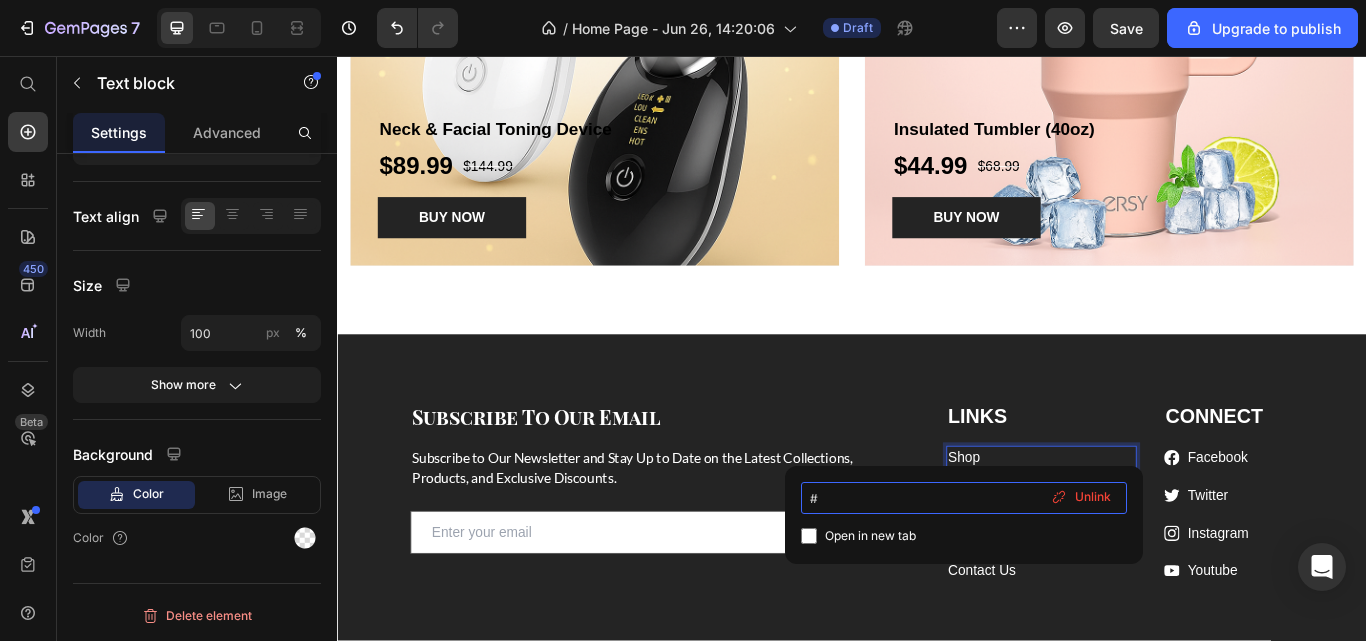 click on "#" at bounding box center [964, 498] 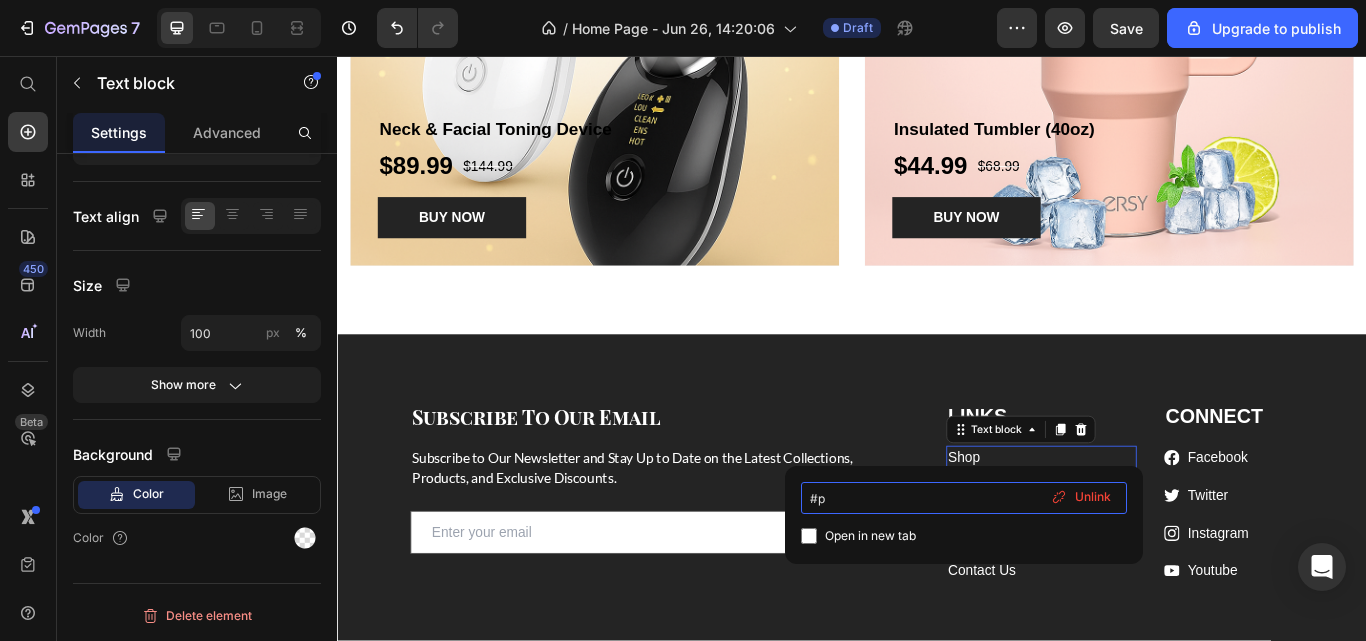 type on "#" 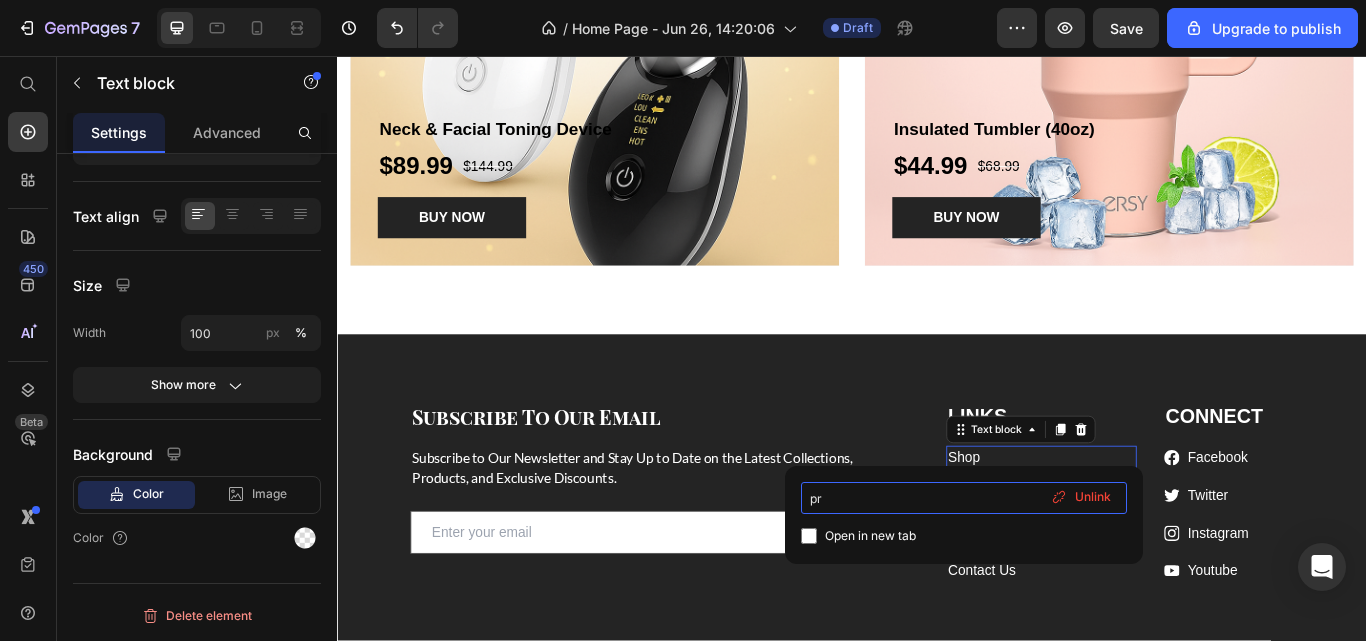 type on "p" 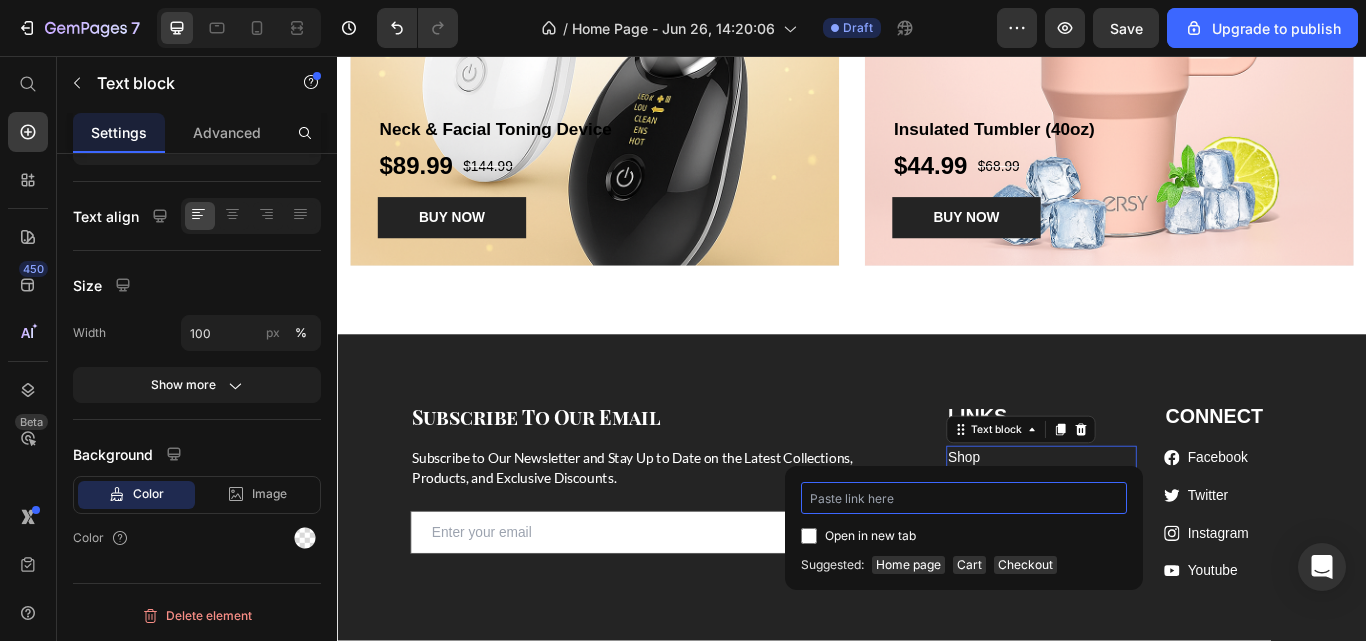 type 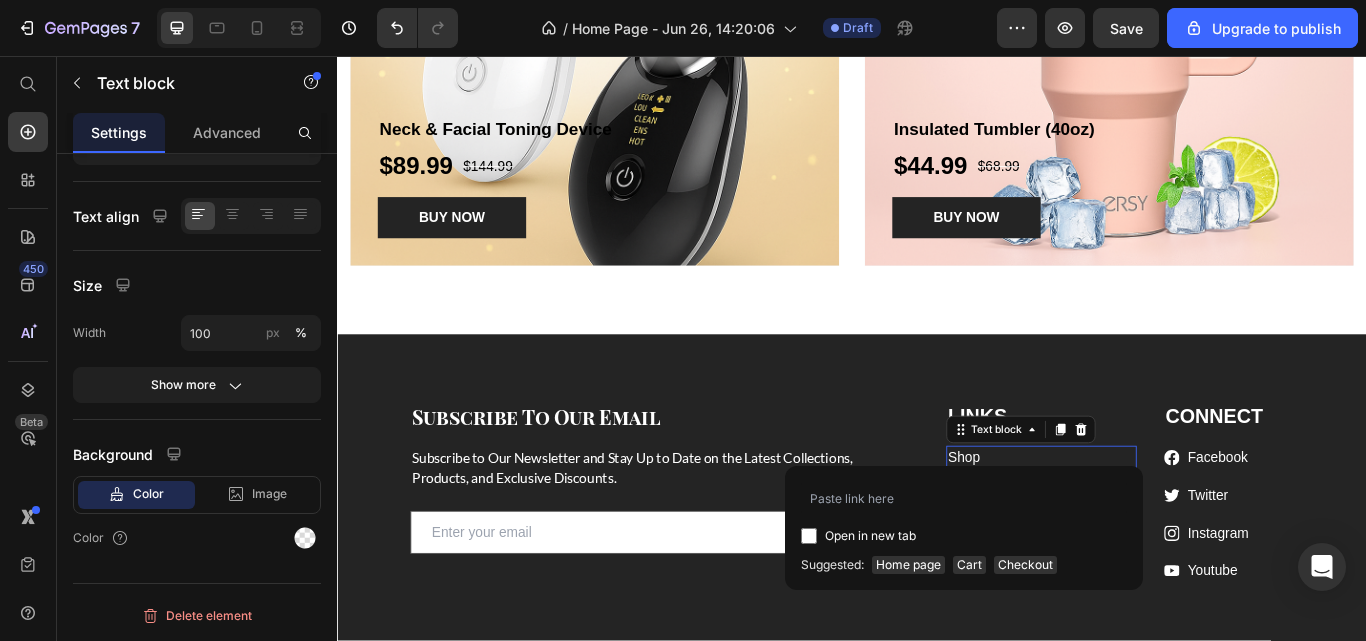 click on "Home page" at bounding box center (908, 565) 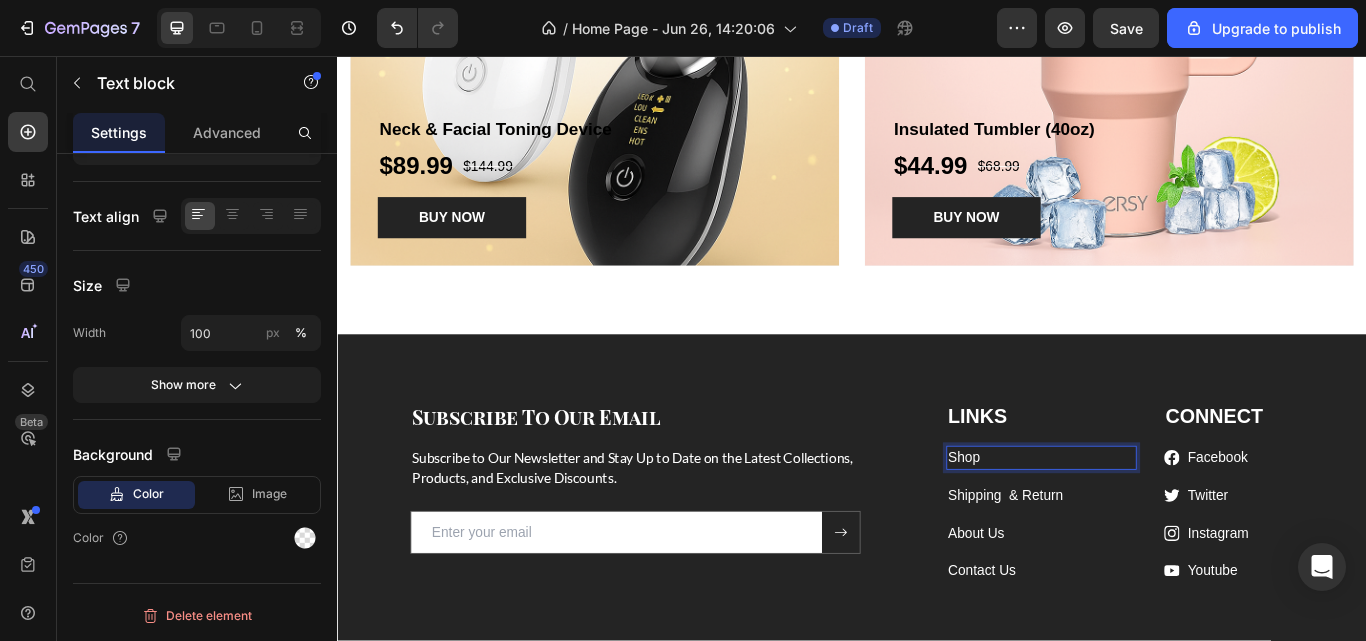 click on "Shop" at bounding box center (1067, 524) 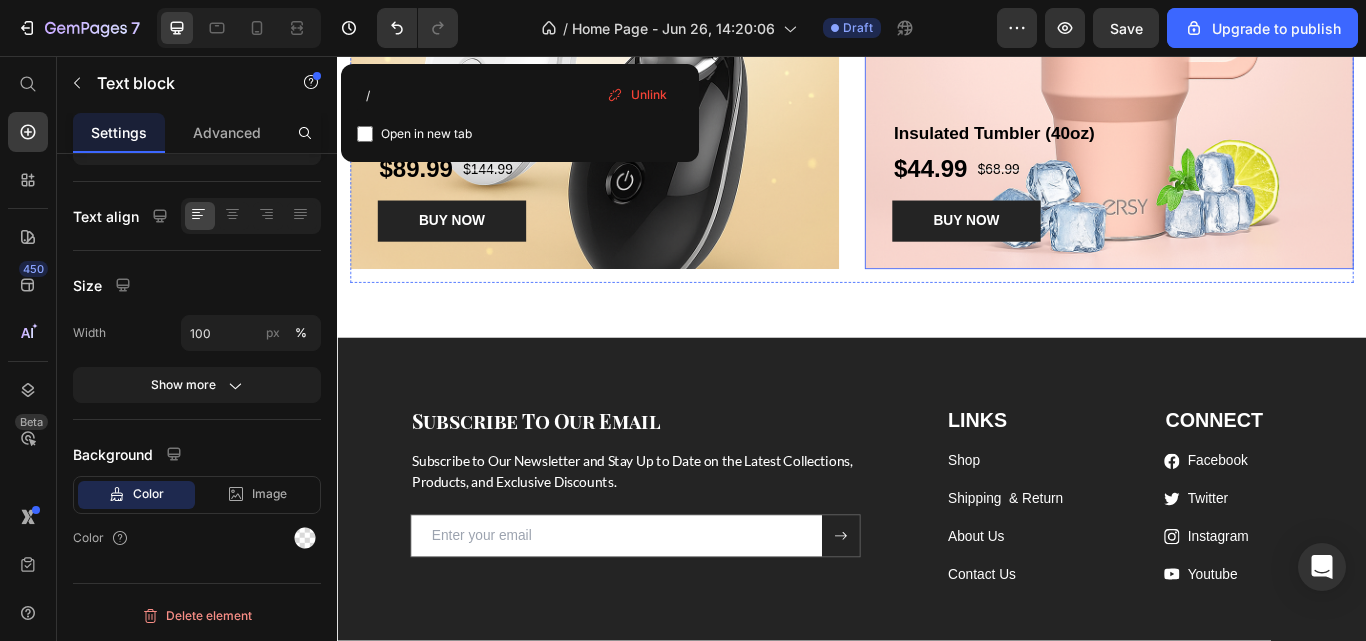 scroll, scrollTop: 4233, scrollLeft: 0, axis: vertical 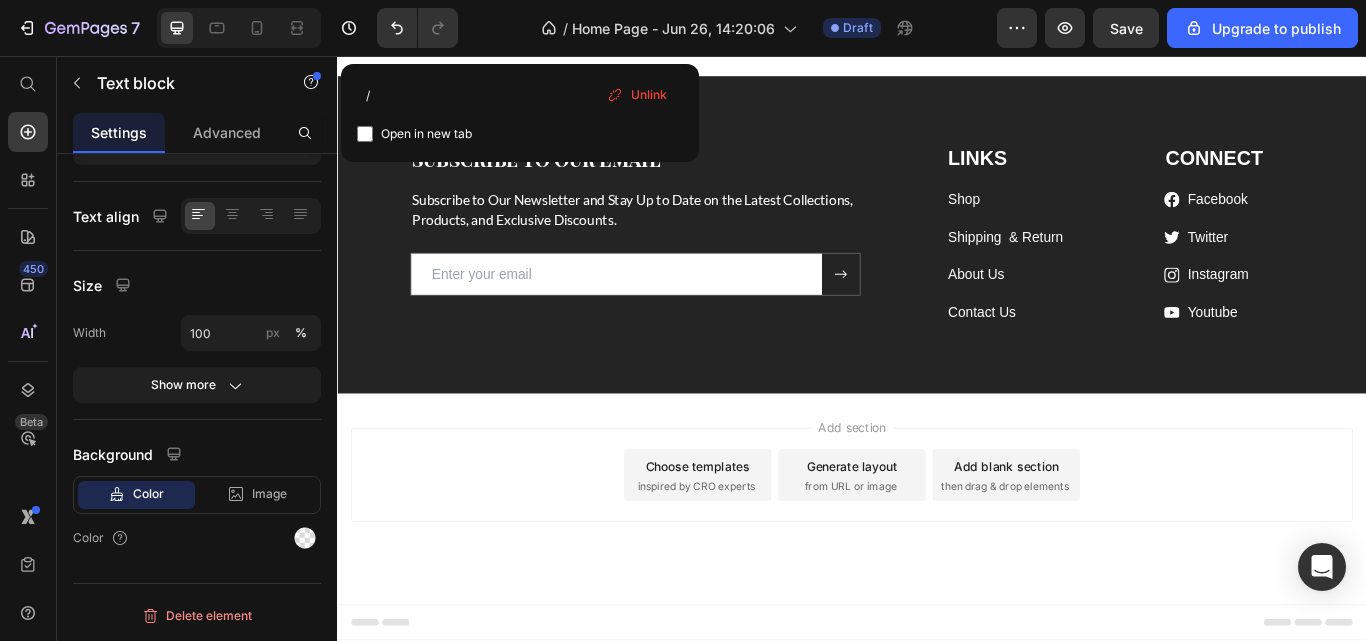 click on "Shop" at bounding box center [1067, 223] 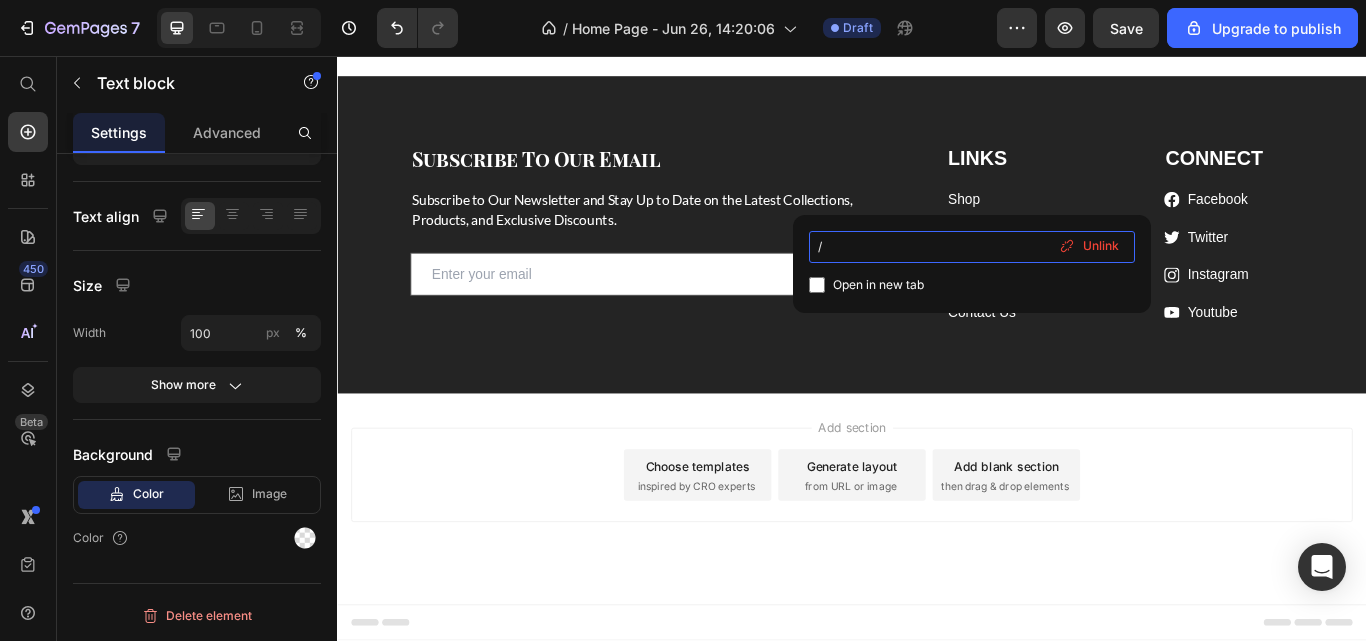 click on "/" at bounding box center [972, 247] 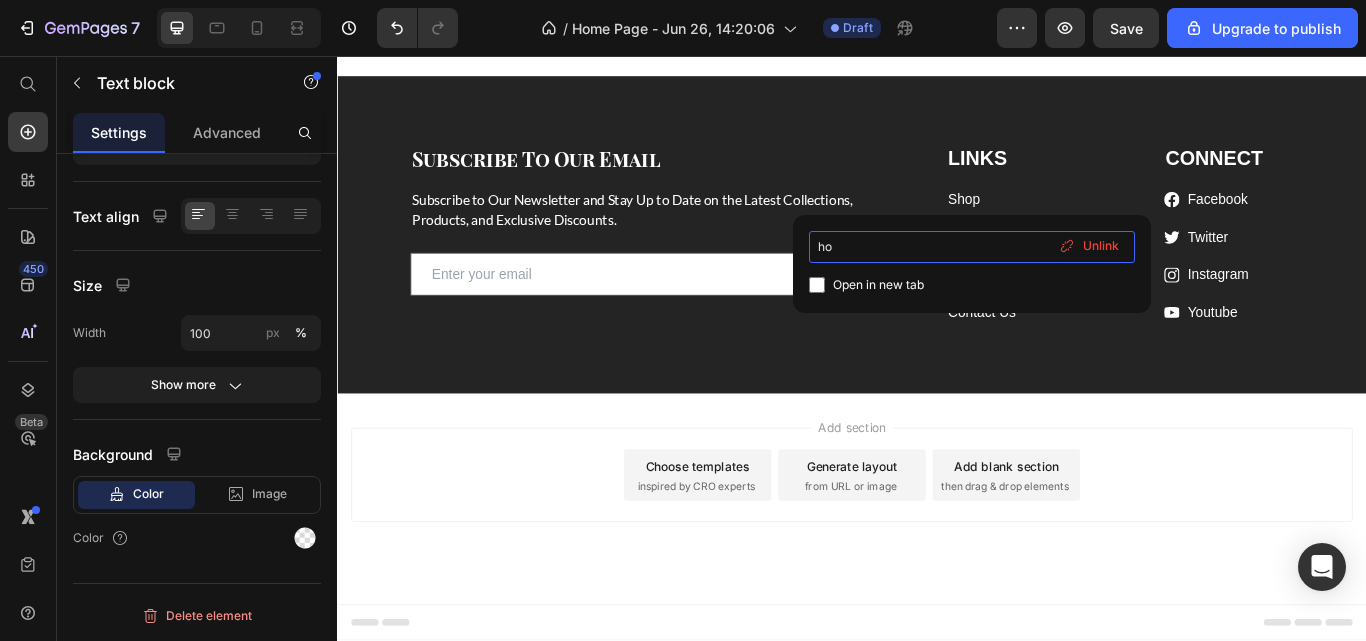type on "h" 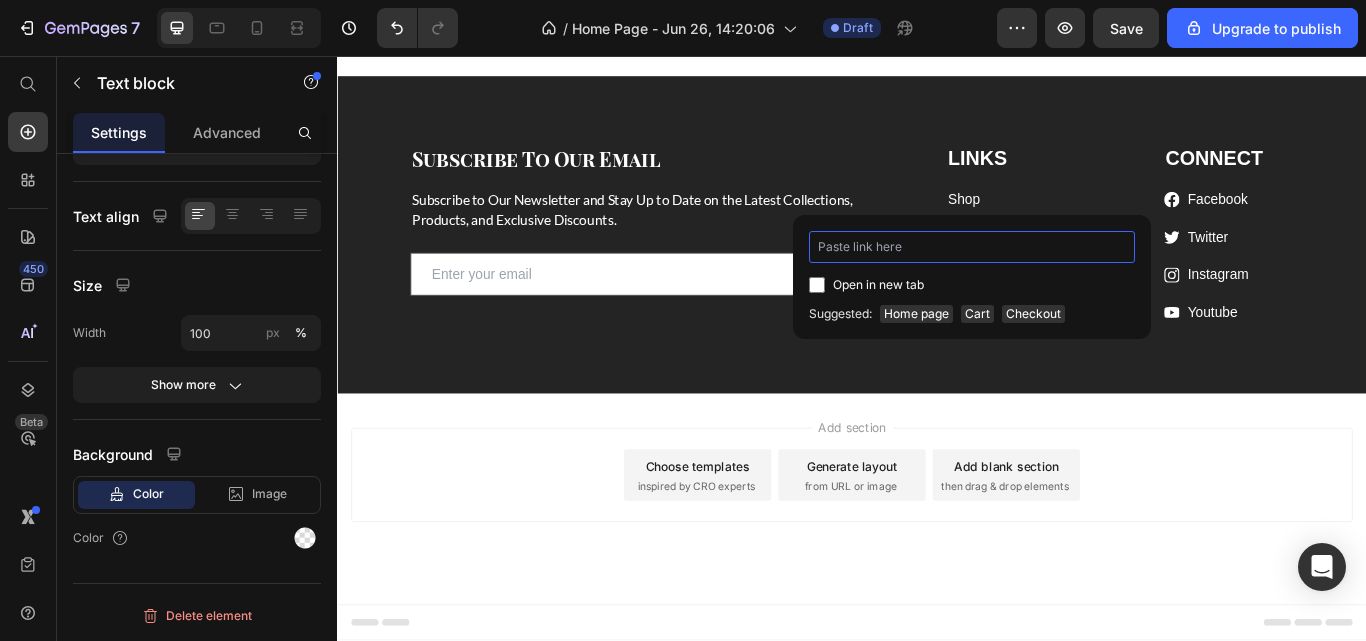 type 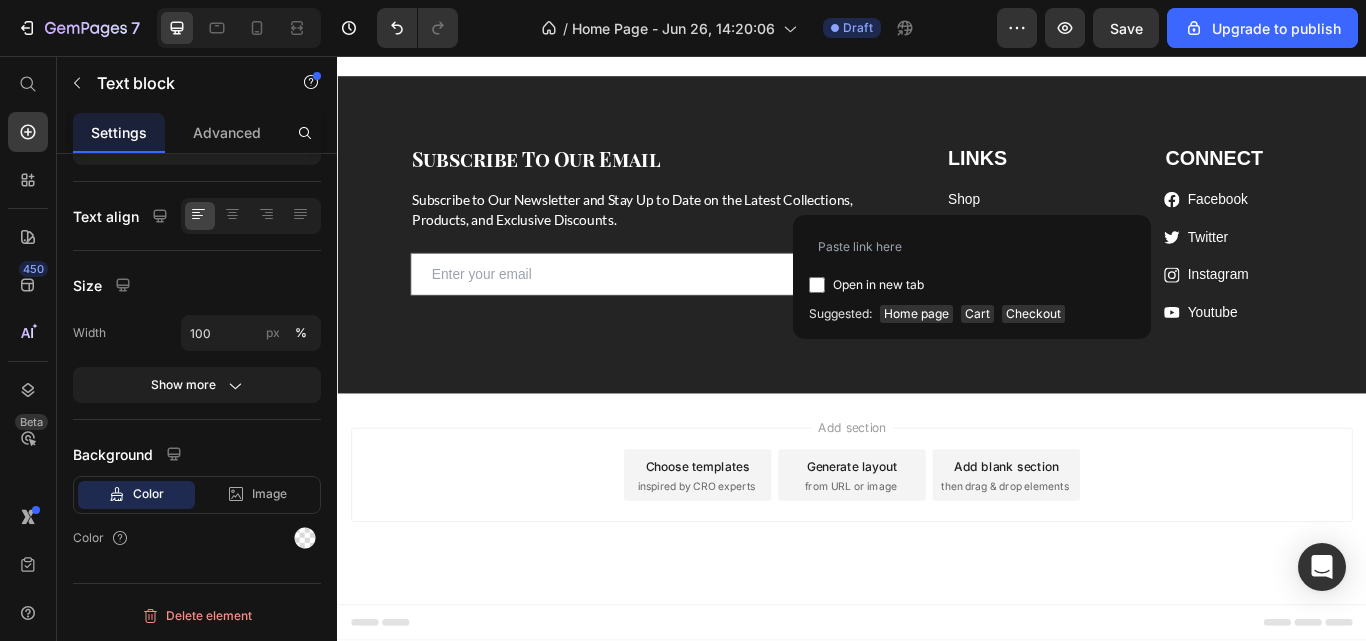 click on "Home page" at bounding box center [916, 314] 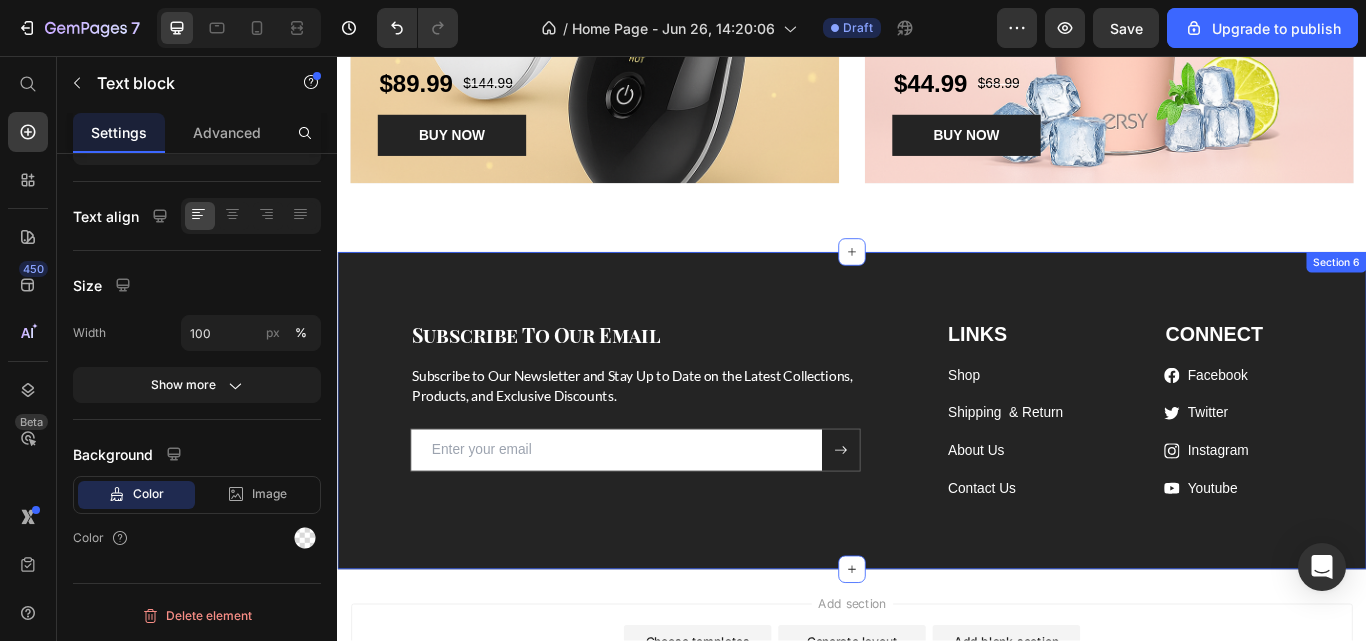 scroll, scrollTop: 4033, scrollLeft: 0, axis: vertical 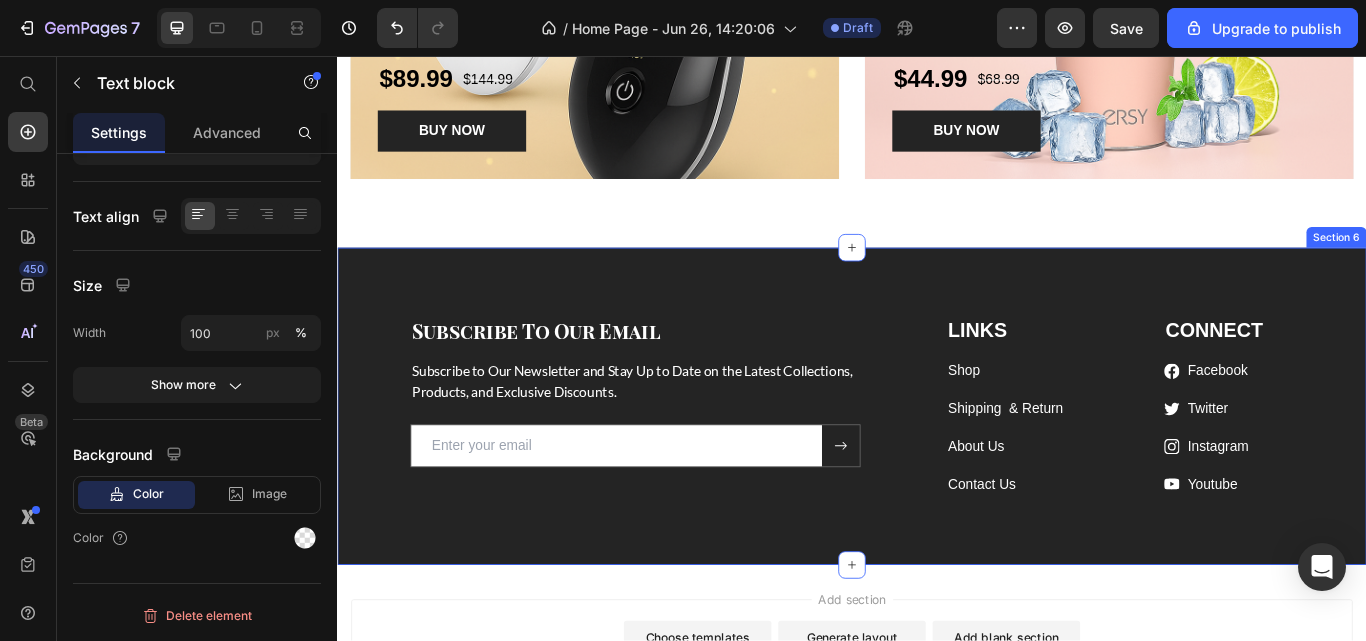 click on "Subscribe To Our Email Heading Subscribe to Our Newsletter and Stay Up to Date on the Latest Collections, Products, and Exclusive Discounts. Text block Email Field
Submit Button Row Newsletter Row LINKS Heading Shop ⁠⁠⁠⁠⁠⁠⁠ Text block Shipping  & Return Text block About Us Text block Contact Us Text block CONNECT Heading
Icon Facebook Text block
Icon Twitter Text block
Icon Instagram Text block
Icon Youtube Text block Icon List Row Row Section 6" at bounding box center (937, 465) 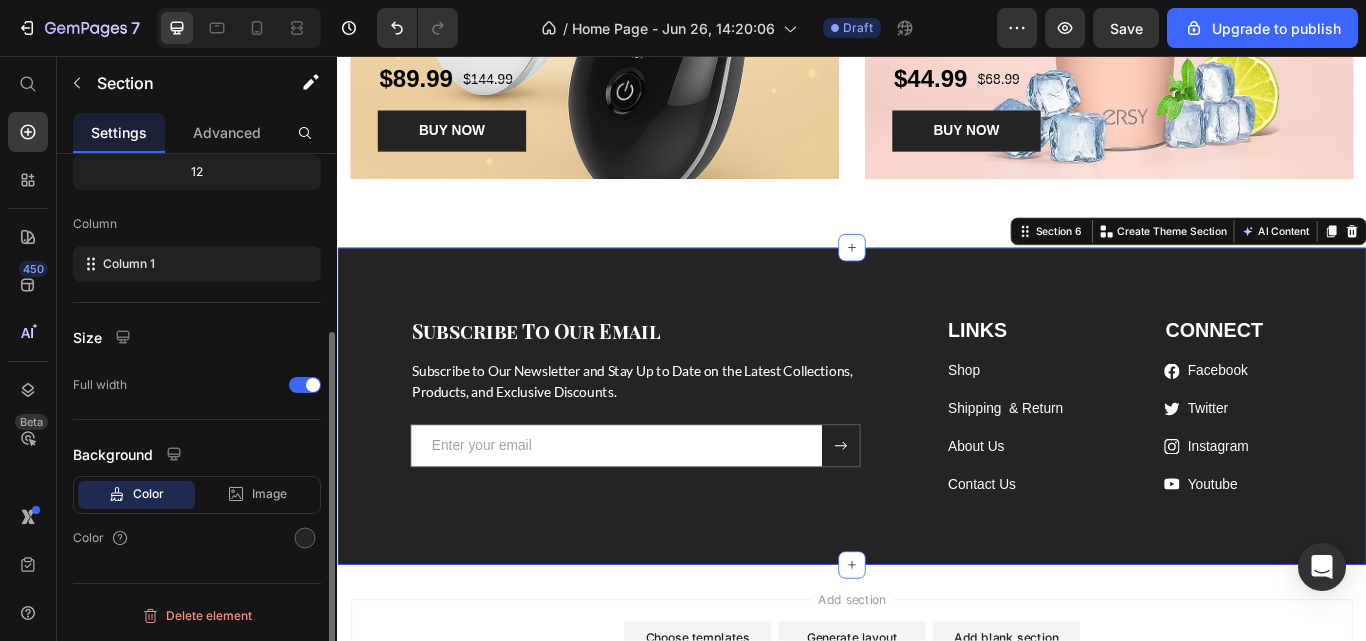 scroll, scrollTop: 0, scrollLeft: 0, axis: both 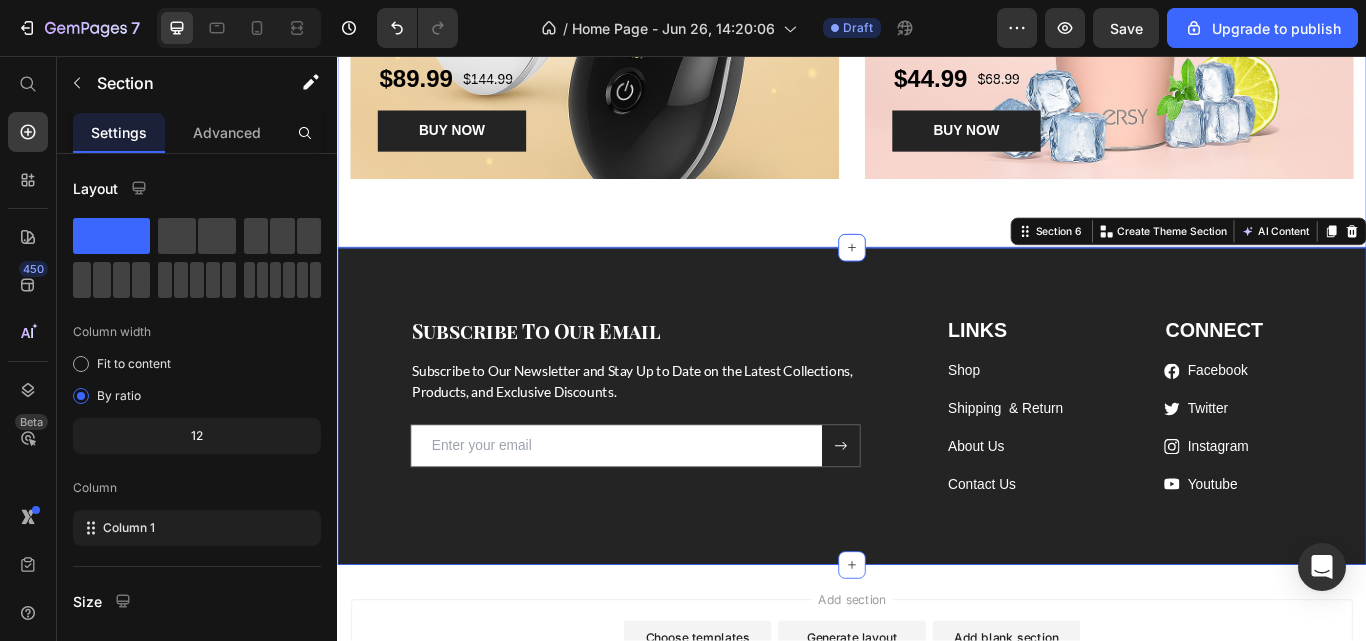 click on "Hot Picks For You Heading Row Neck & Facial Toning Device Product Title $89.99 Product Price $144.99 Product Price Row BUY NOW Product Cart Button Product Hero Banner Insulated Tumbler (40oz) Product Title $44.99 Product Price $68.99 Product Price Row BUY NOW Product Cart Button Product Hero Banner Row Section 5" at bounding box center (937, -117) 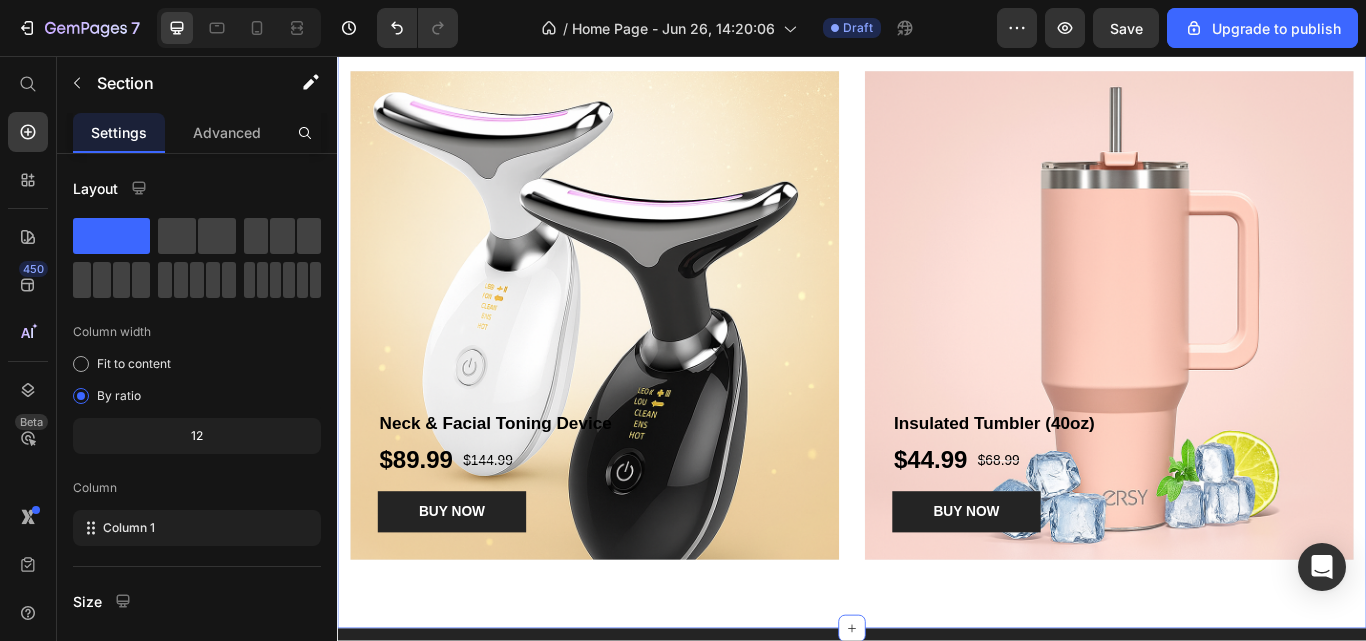 scroll, scrollTop: 3595, scrollLeft: 0, axis: vertical 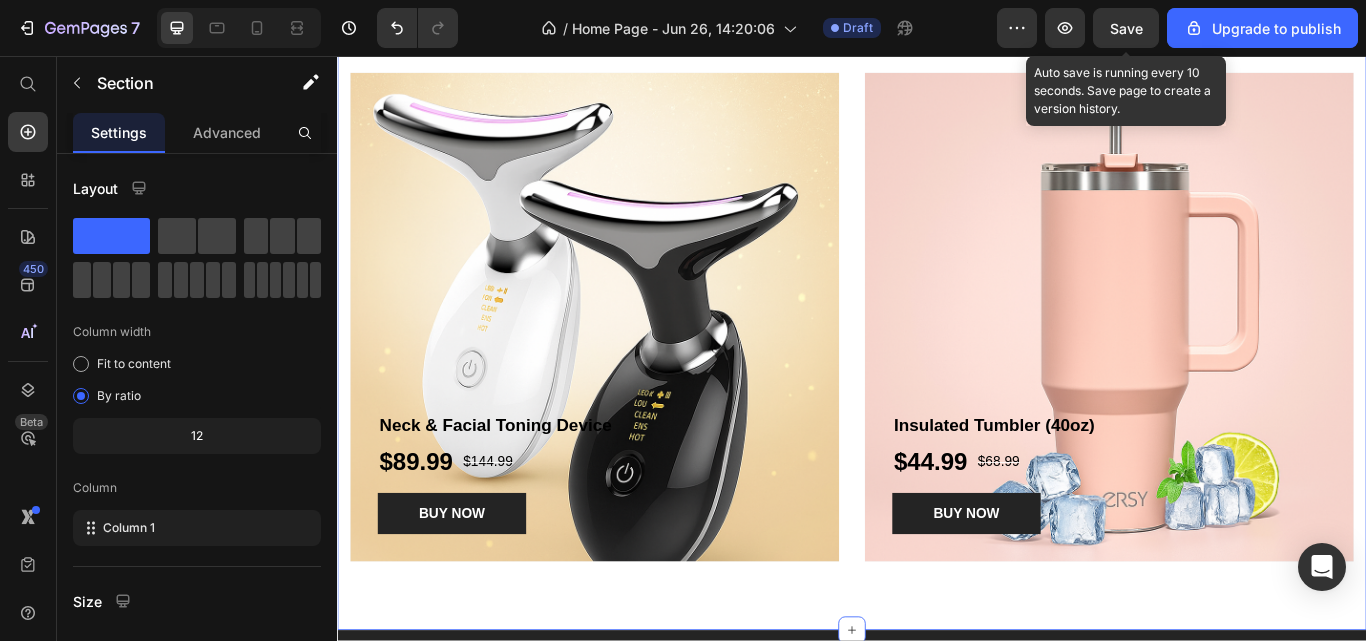 click on "Save" at bounding box center [1126, 28] 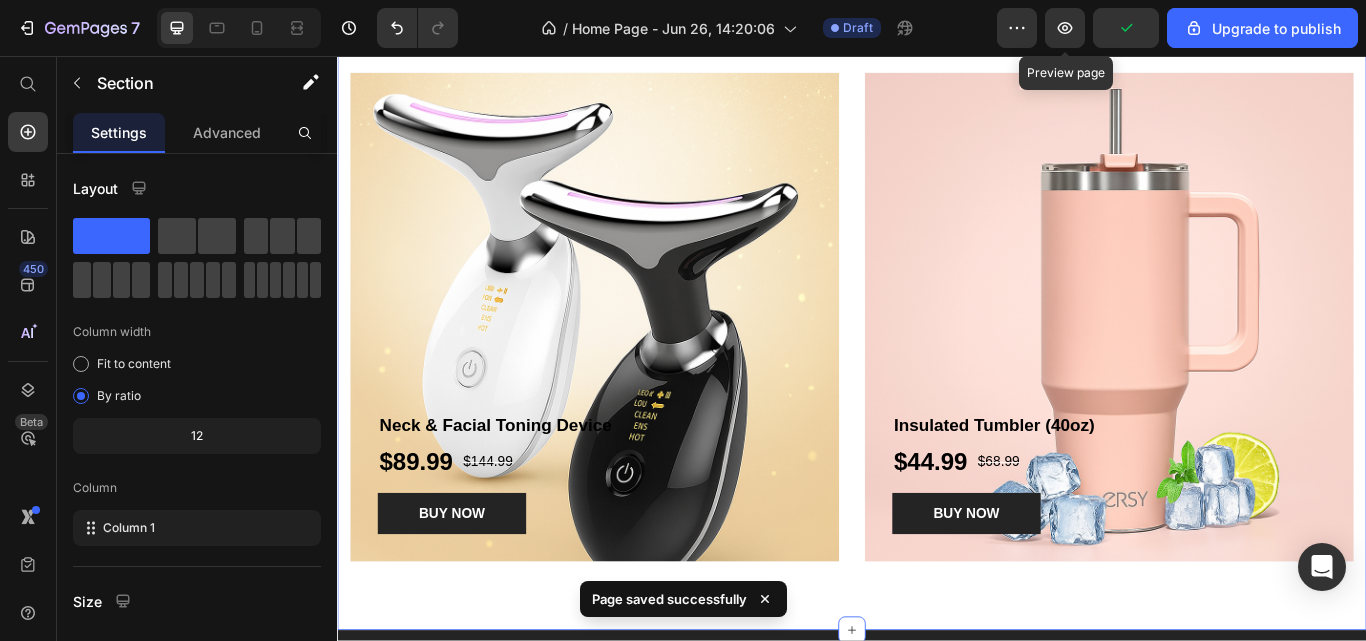 click 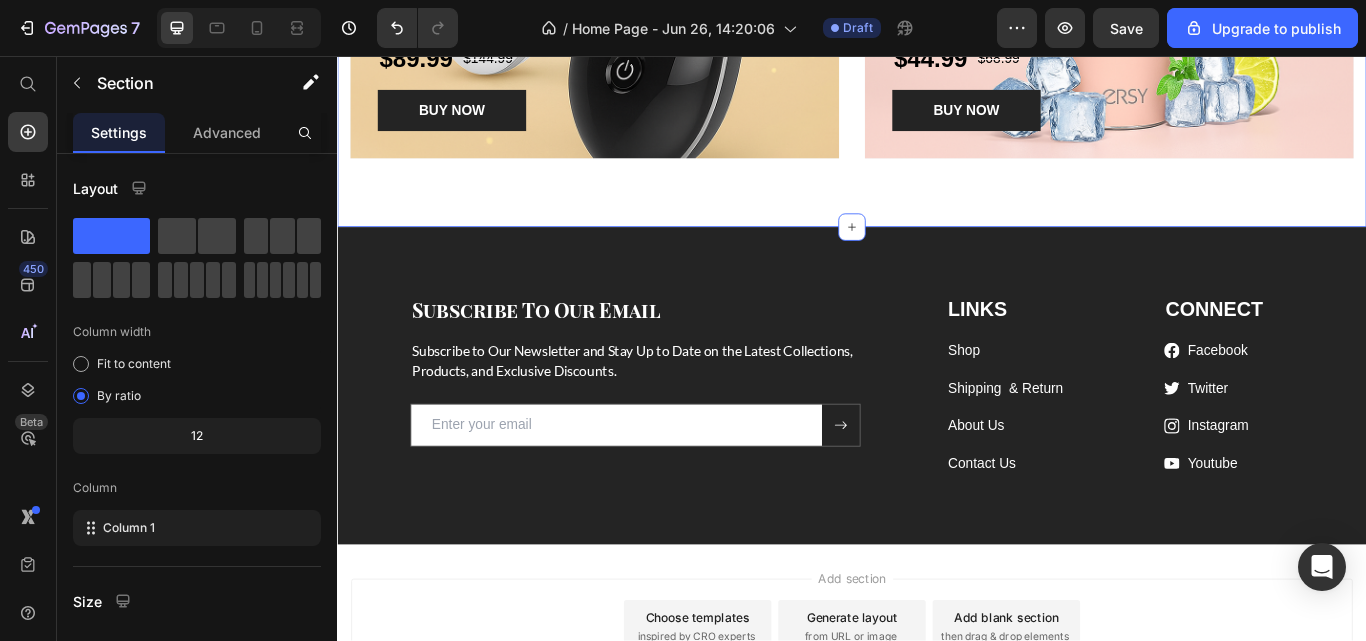 scroll, scrollTop: 4056, scrollLeft: 0, axis: vertical 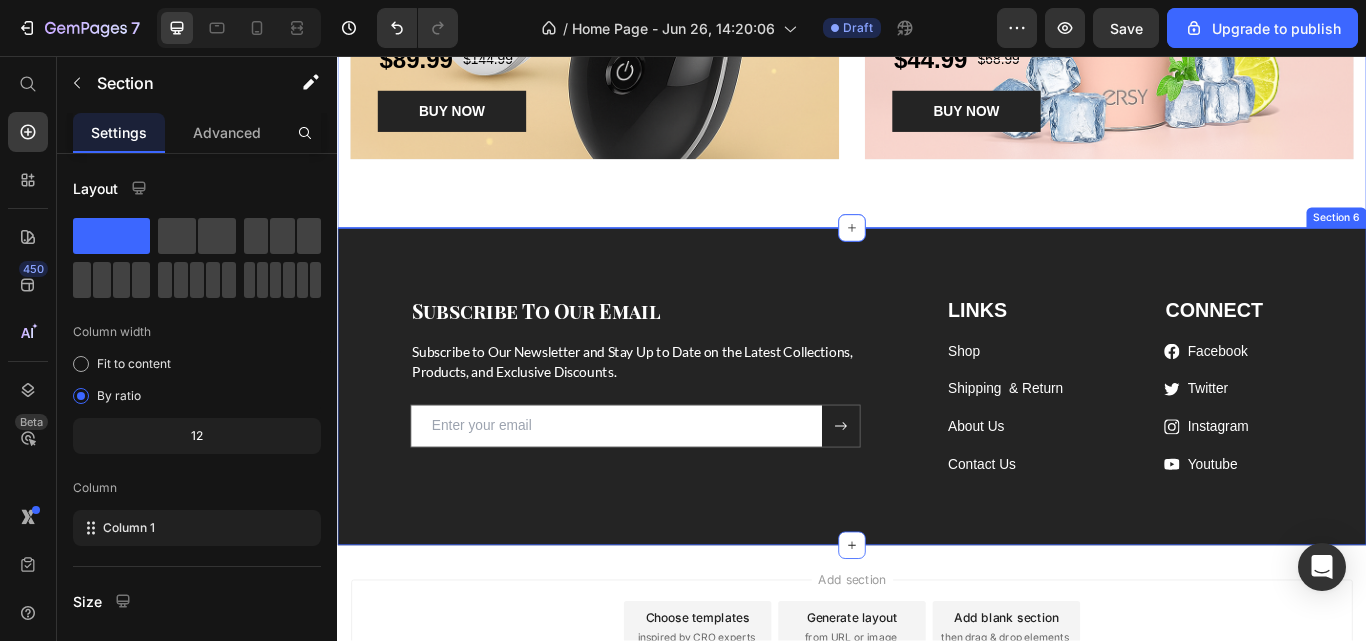click on "Subscribe To Our Email Heading Subscribe to Our Newsletter and Stay Up to Date on the Latest Collections, Products, and Exclusive Discounts. Text block Email Field
Submit Button Row Newsletter Row LINKS Heading Shop ⁠⁠⁠⁠⁠⁠⁠ Text block Shipping  & Return Text block About Us Text block Contact Us Text block CONNECT Heading
Icon Facebook Text block
Icon Twitter Text block
Icon Instagram Text block
Icon Youtube Text block Icon List Row Row Section 6" at bounding box center (937, 442) 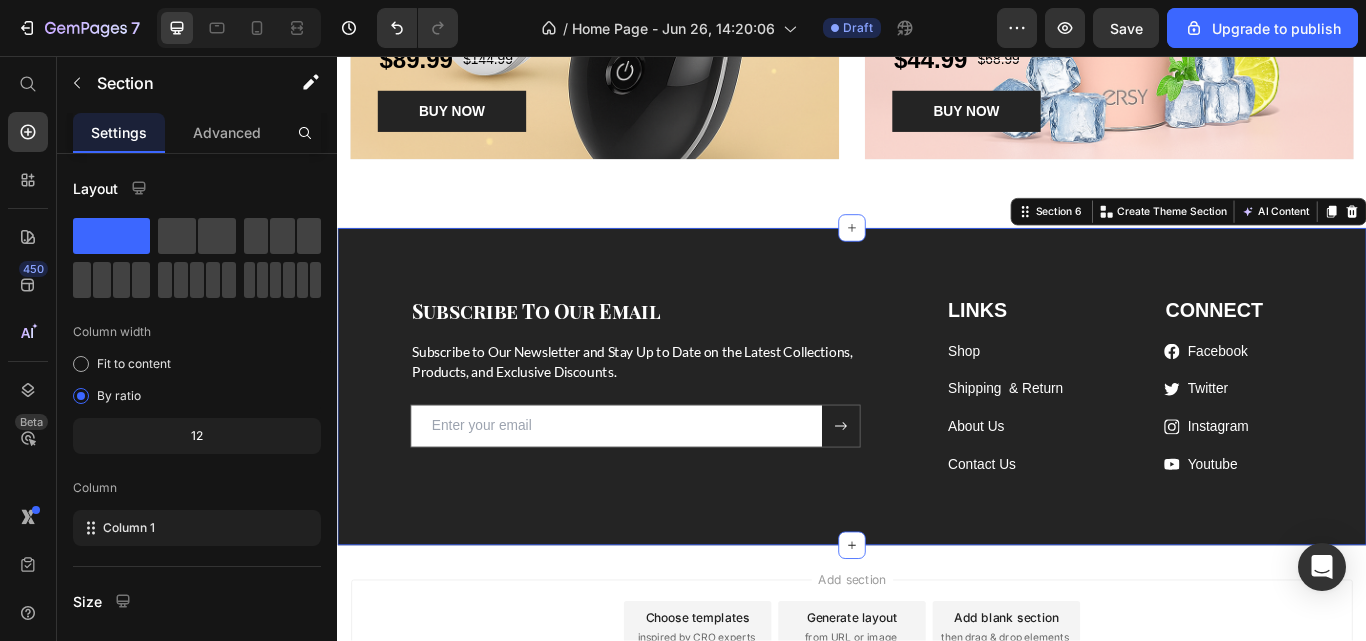 click 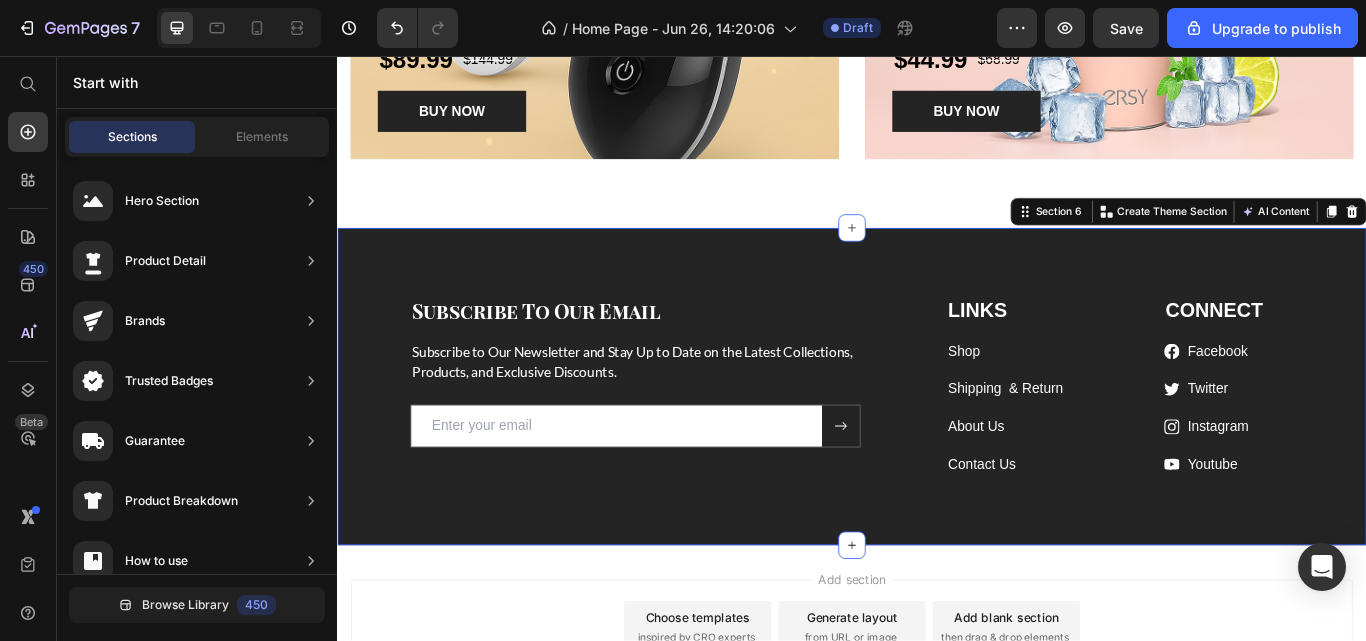scroll, scrollTop: 3863, scrollLeft: 0, axis: vertical 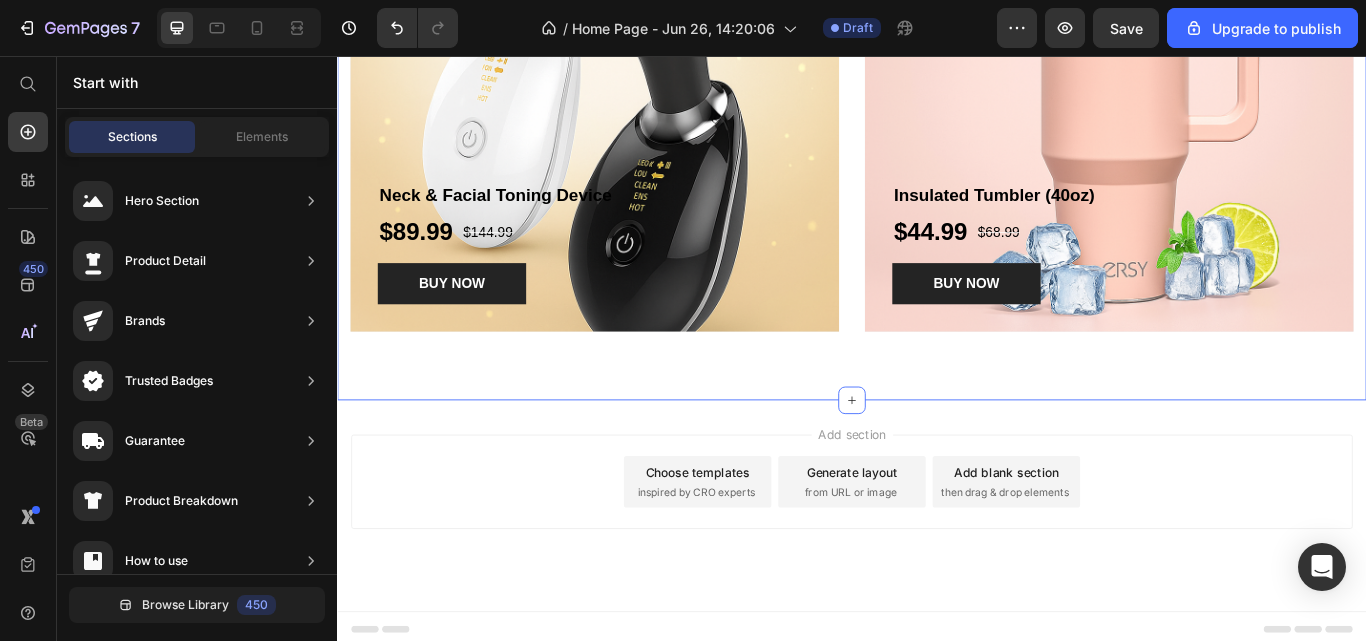 click on "Hot Picks For You Heading Row Neck & Facial Toning Device Product Title $89.99 Product Price $144.99 Product Price Row BUY NOW Product Cart Button Product Hero Banner Insulated Tumbler (40oz) Product Title $44.99 Product Price $68.99 Product Price Row BUY NOW Product Cart Button Product Hero Banner Row" at bounding box center [937, 37] 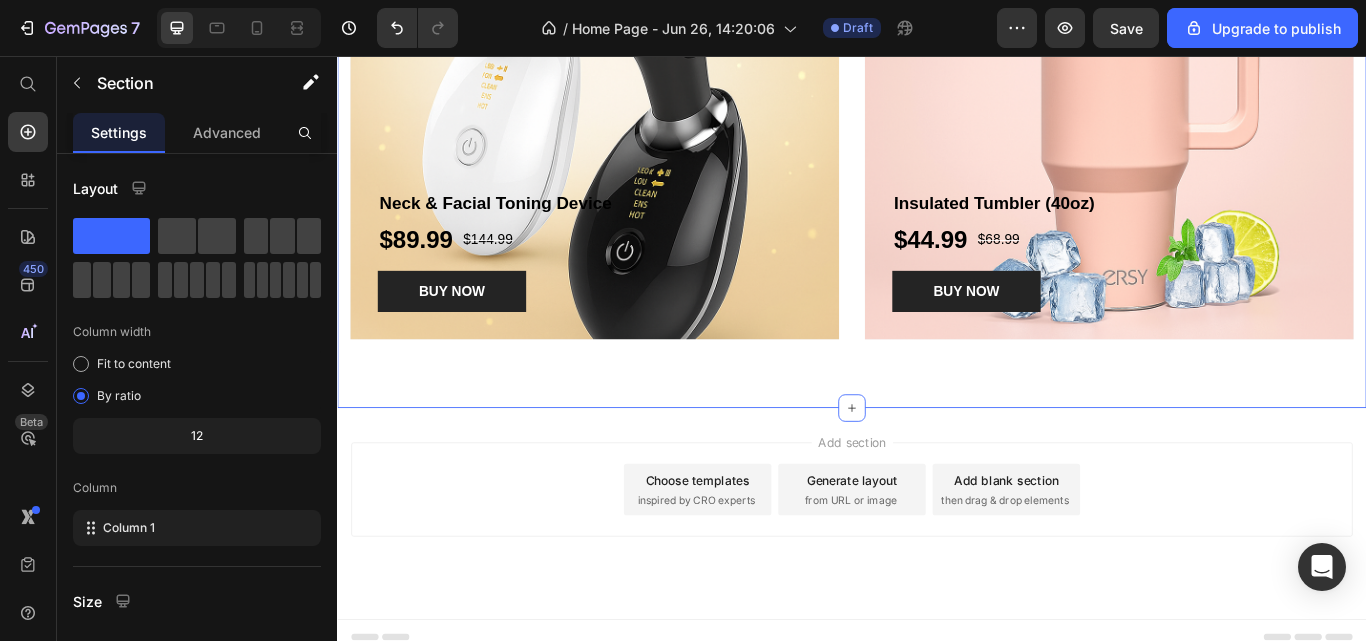 scroll, scrollTop: 3863, scrollLeft: 0, axis: vertical 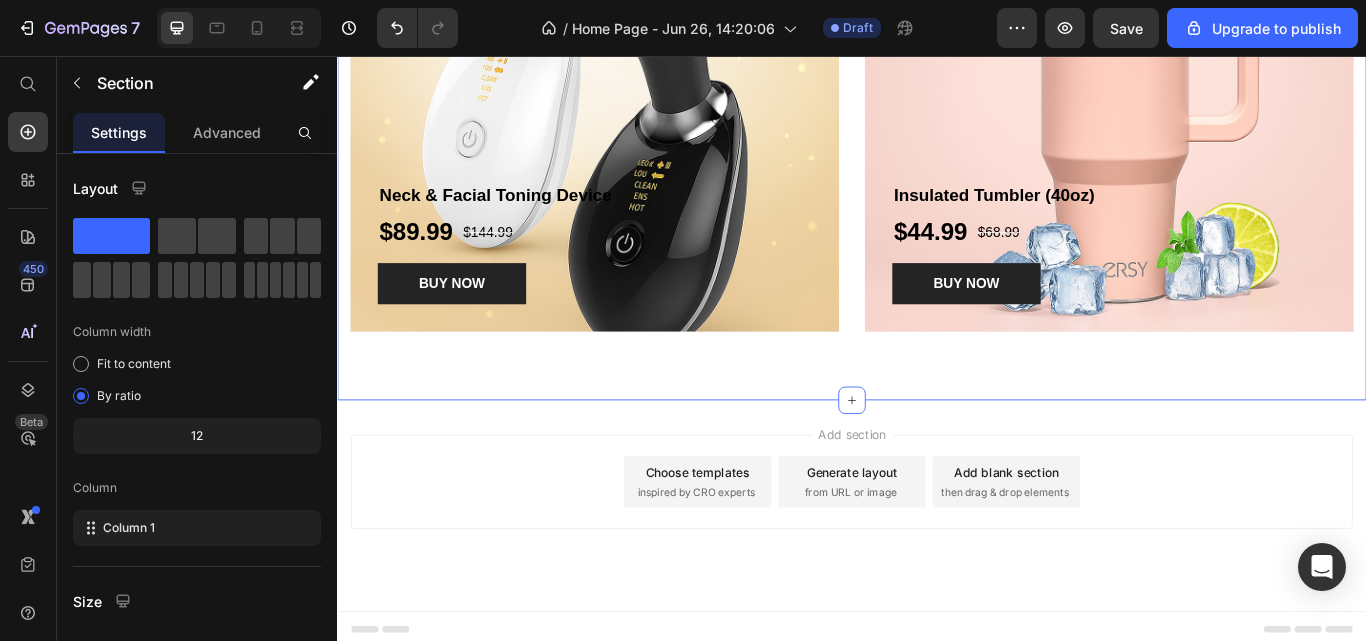 click on "Add section Choose templates inspired by CRO experts Generate layout from URL or image Add blank section then drag & drop elements" at bounding box center (937, 581) 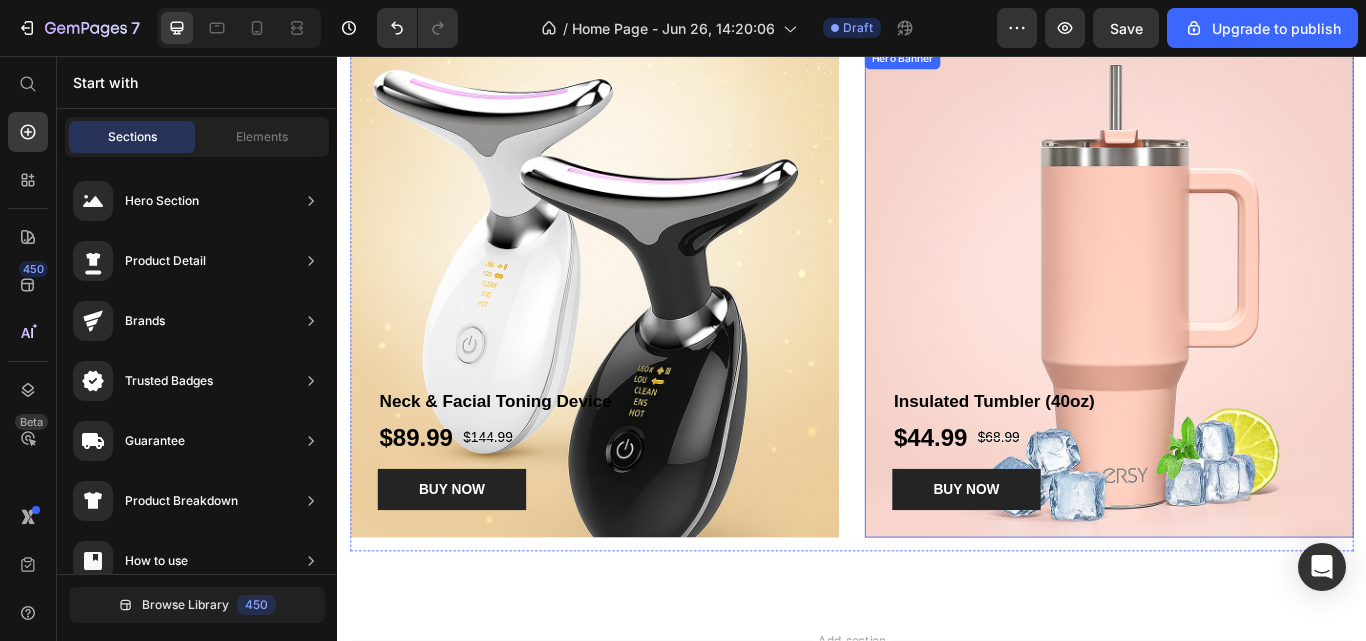 scroll, scrollTop: 3376, scrollLeft: 0, axis: vertical 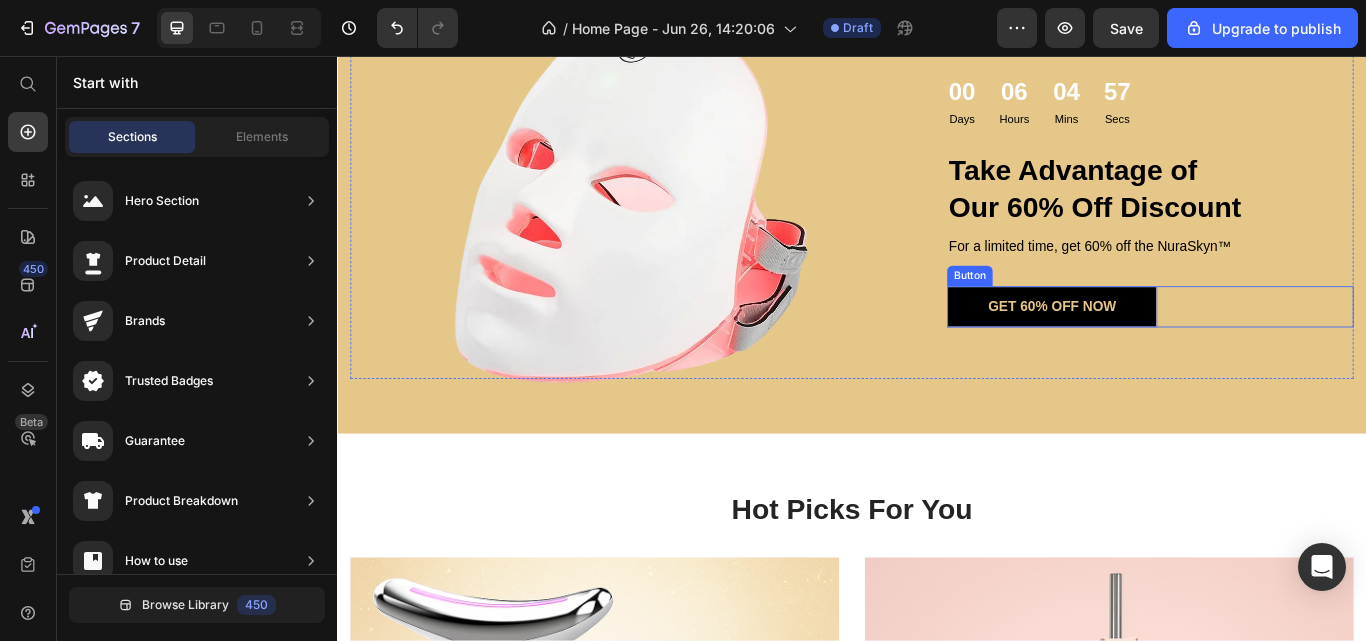 click on "GET 60% OFF NOW" at bounding box center [1170, 349] 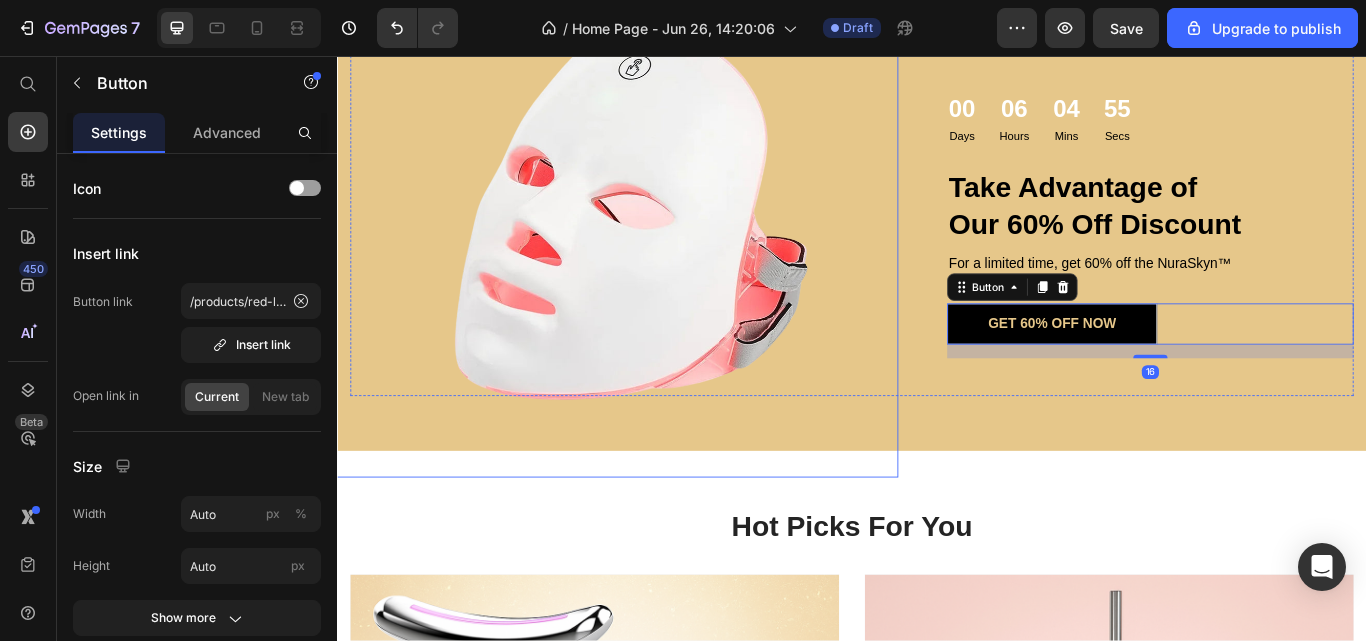 scroll, scrollTop: 2982, scrollLeft: 0, axis: vertical 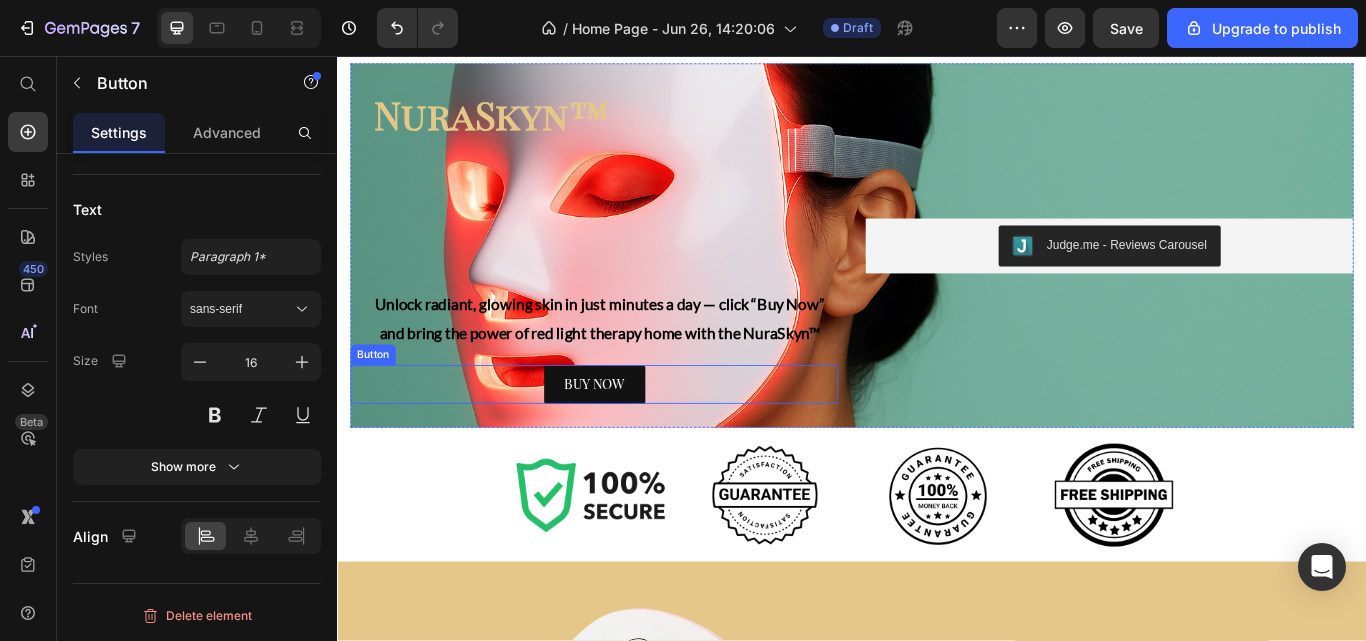 click on "BUY NOW" at bounding box center (637, 439) 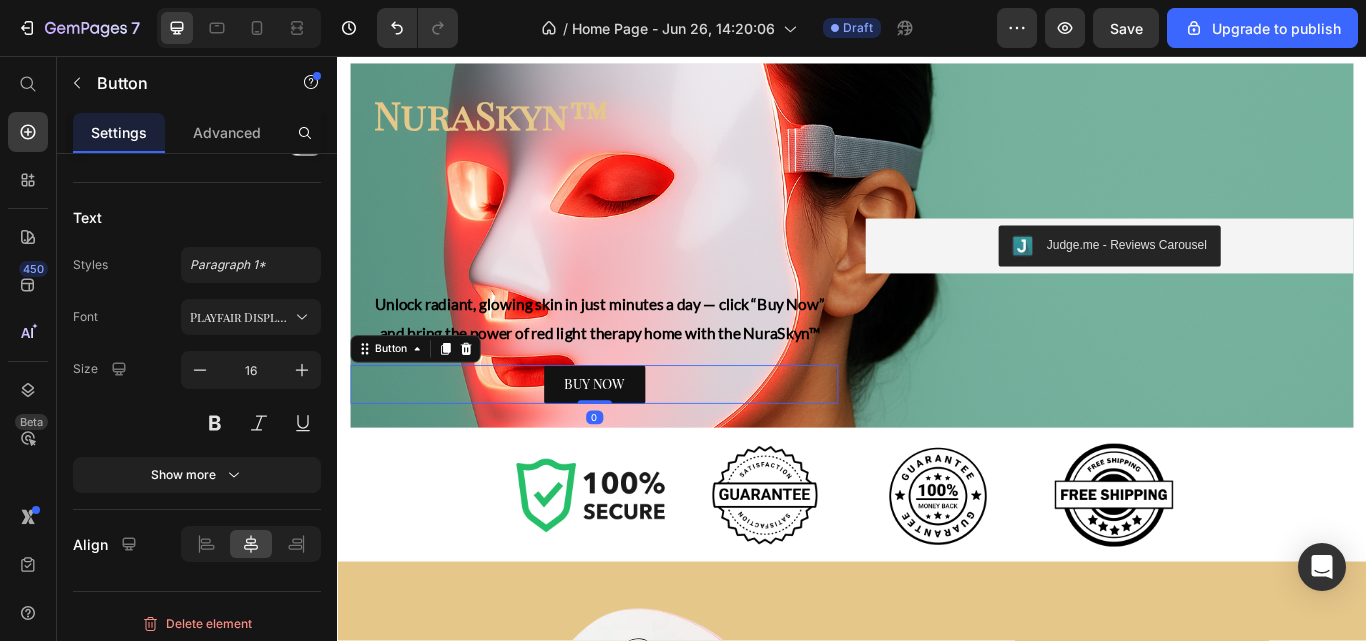click on "BUY NOW" at bounding box center (637, 439) 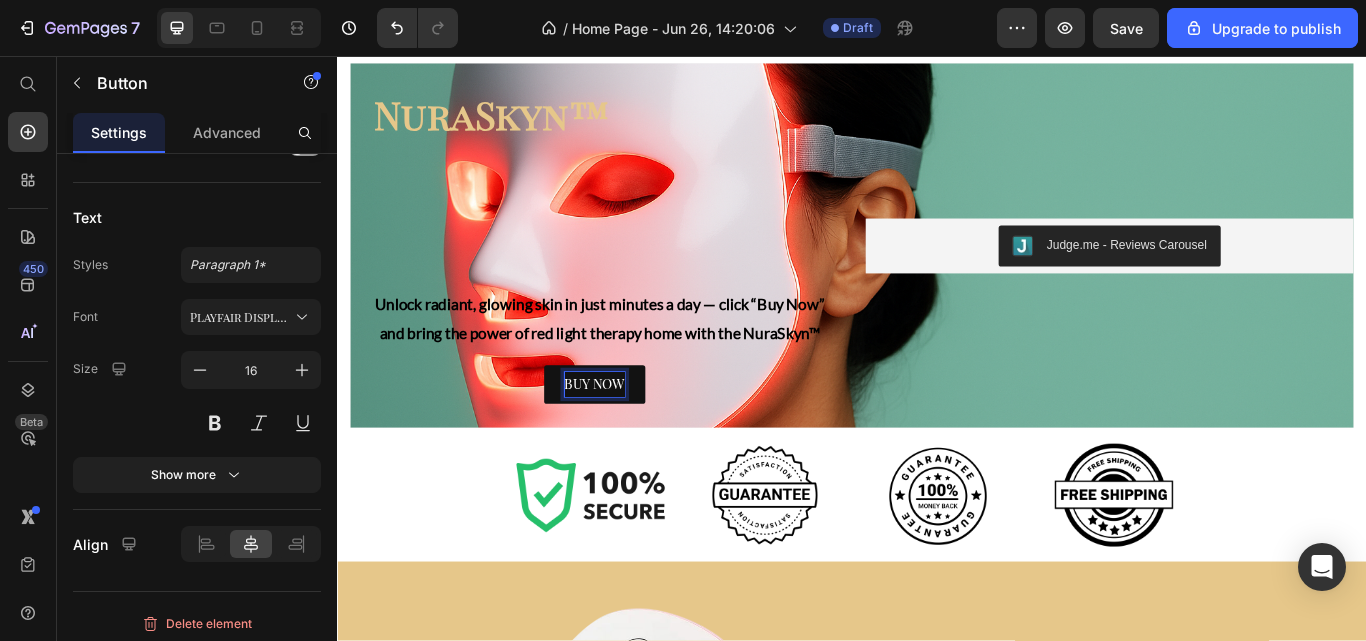 click on "Playfair Display SC" at bounding box center (241, 317) 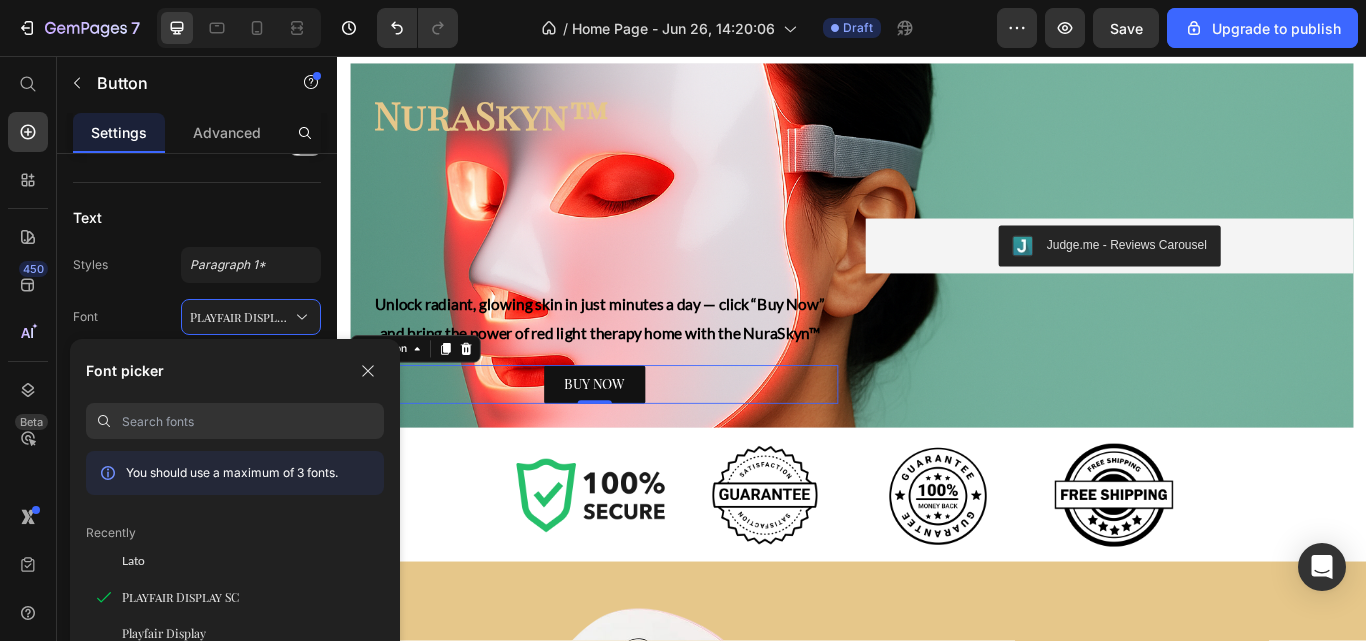 click on "Lato" 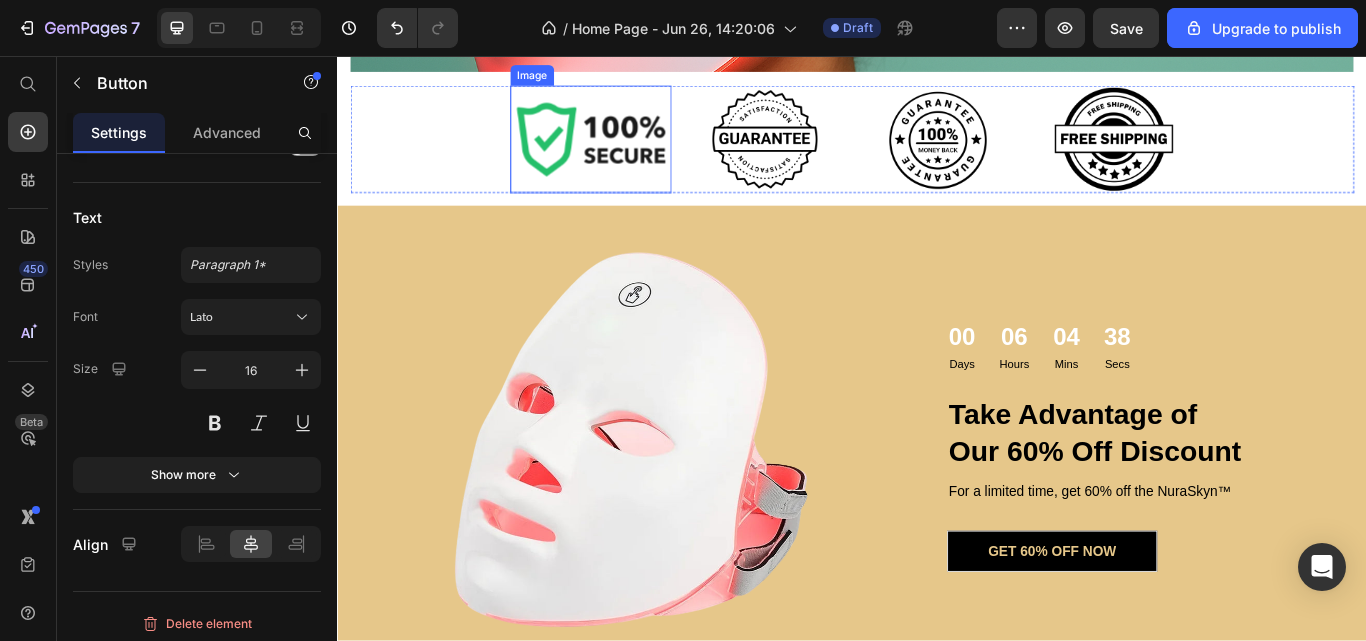scroll, scrollTop: 2770, scrollLeft: 0, axis: vertical 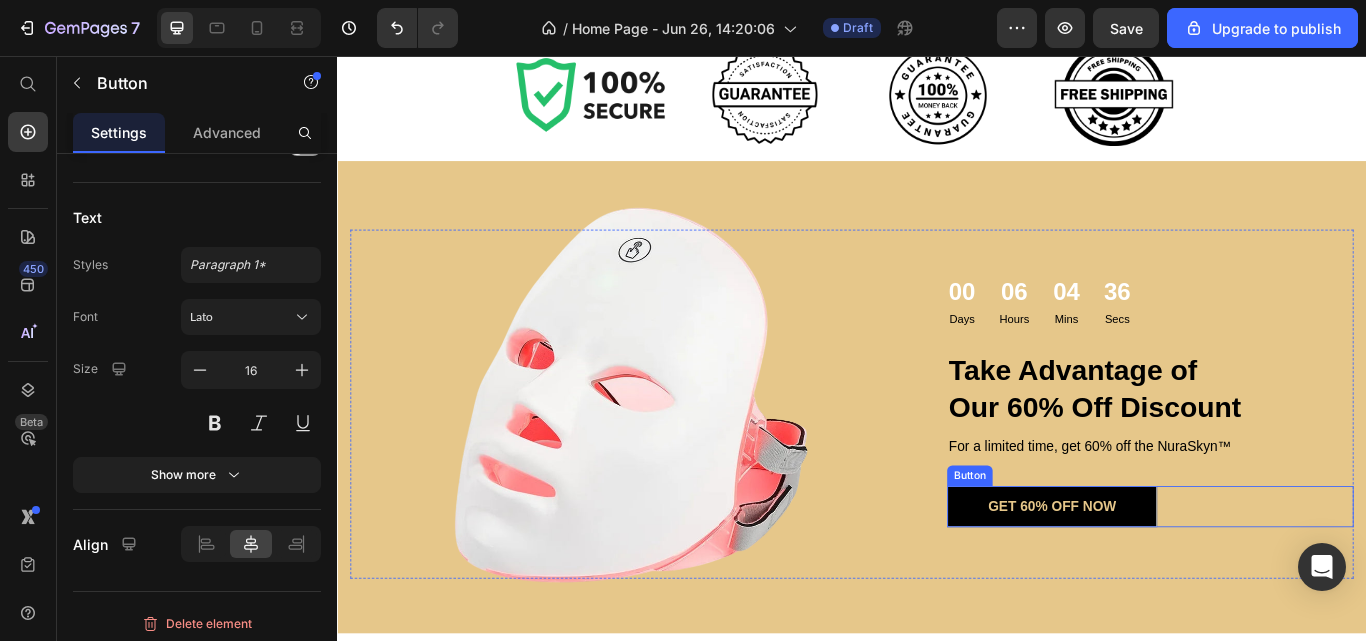 click on "GET 60% OFF NOW" at bounding box center (1170, 582) 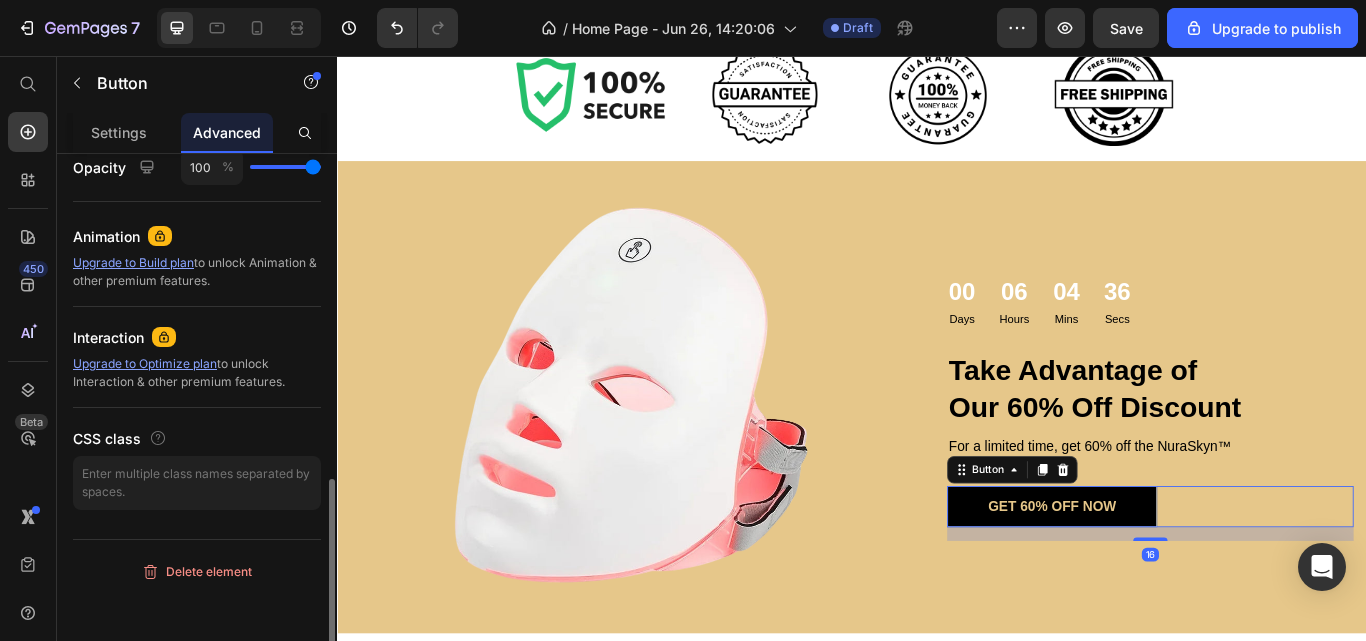 scroll, scrollTop: 805, scrollLeft: 0, axis: vertical 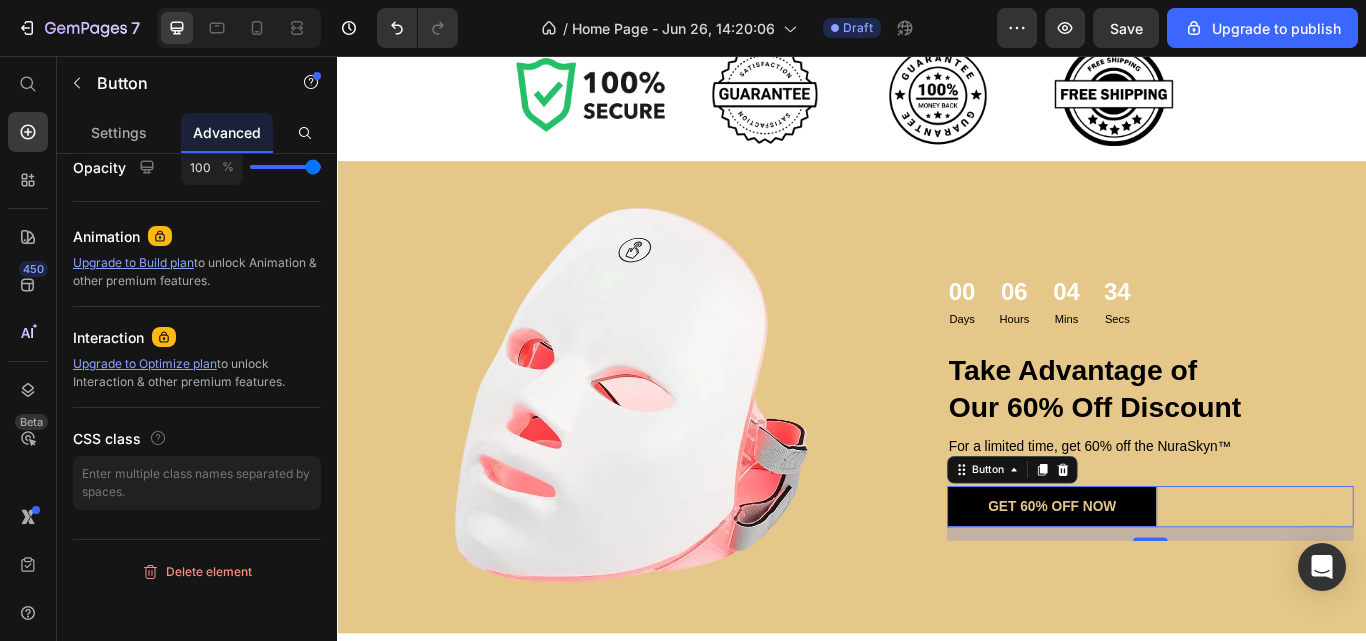 click on "Settings" at bounding box center (119, 132) 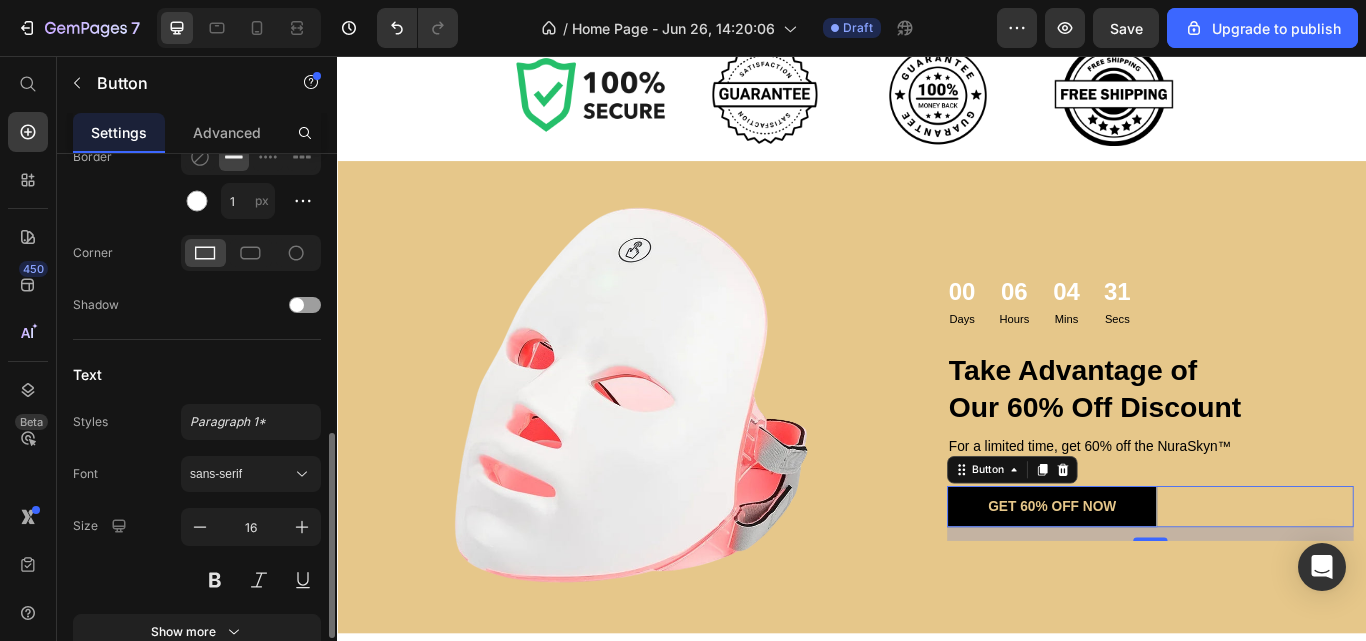 scroll, scrollTop: 731, scrollLeft: 0, axis: vertical 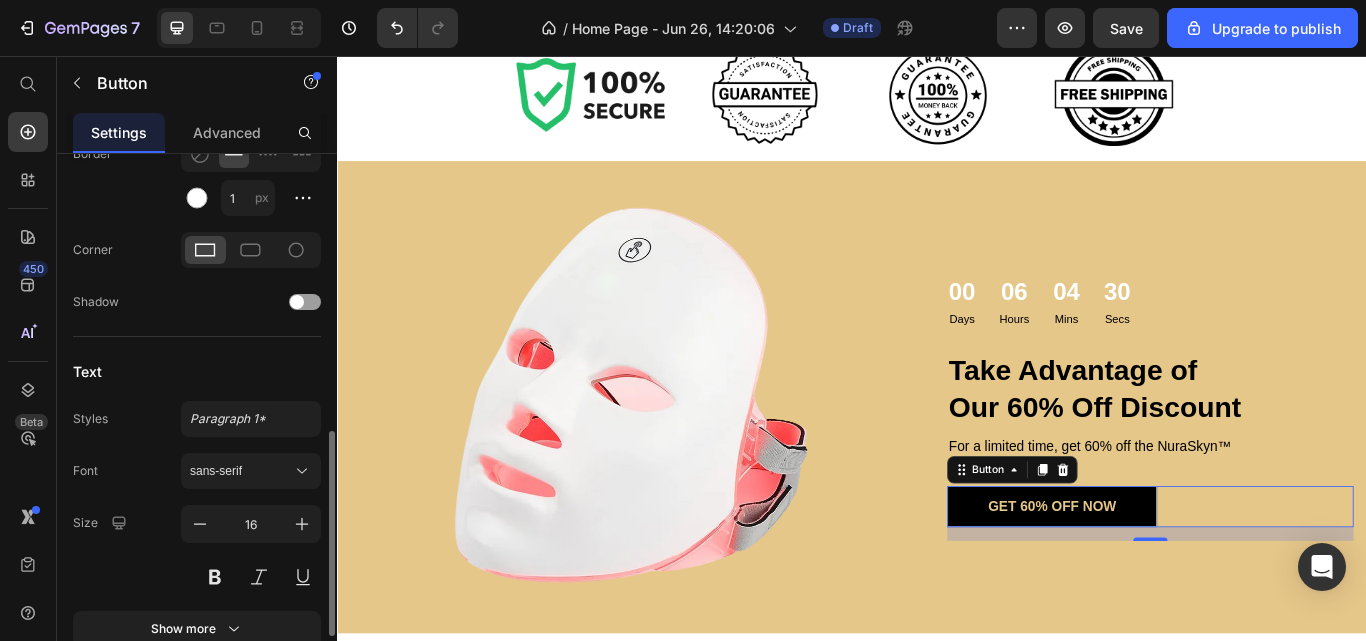 click on "sans-serif" at bounding box center [241, 471] 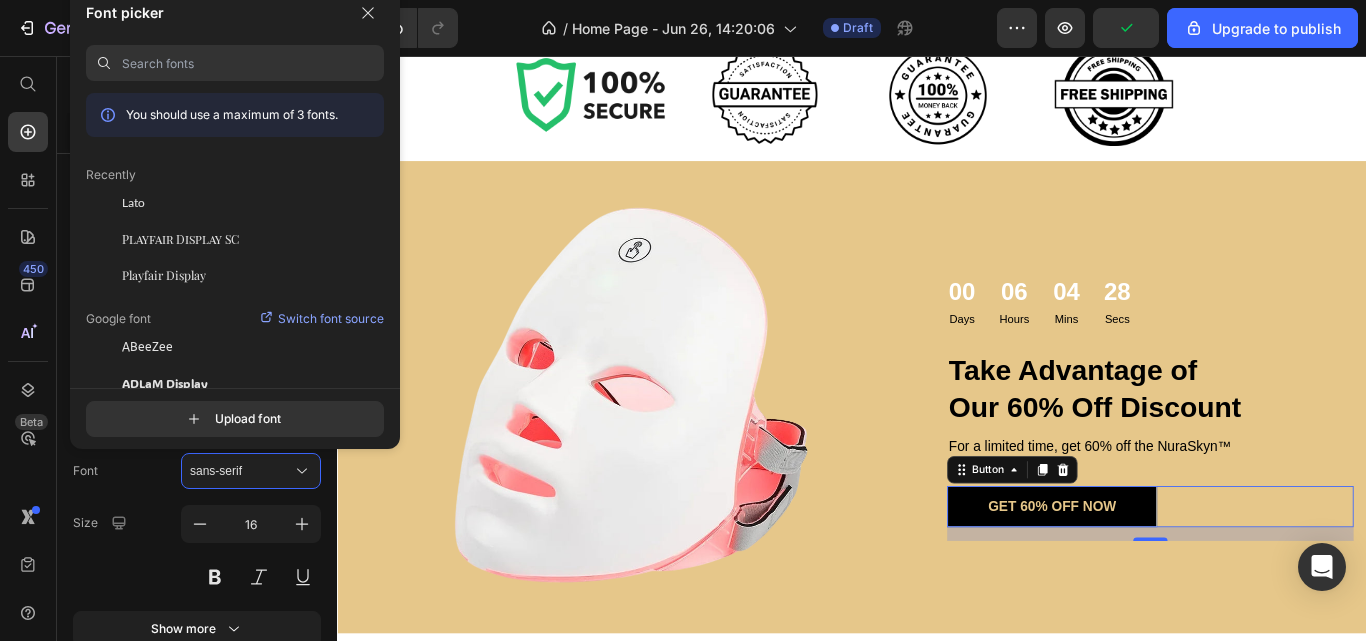 click on "Lato" 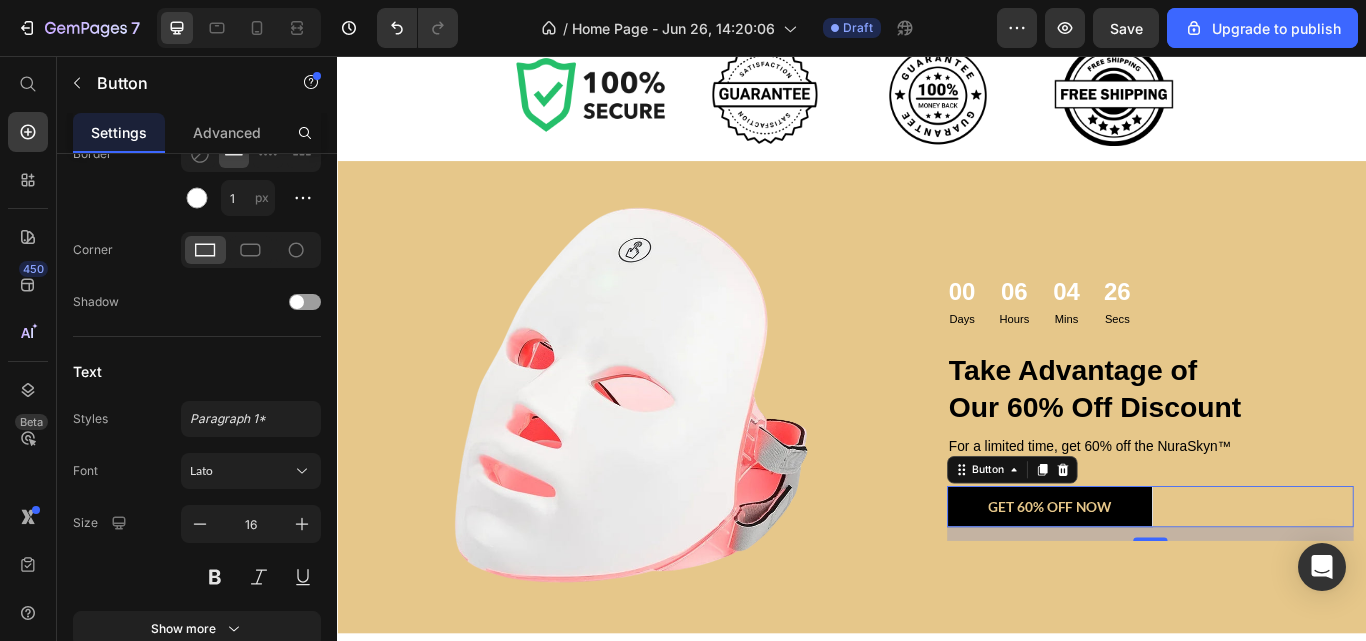 click on "Text" at bounding box center [197, 371] 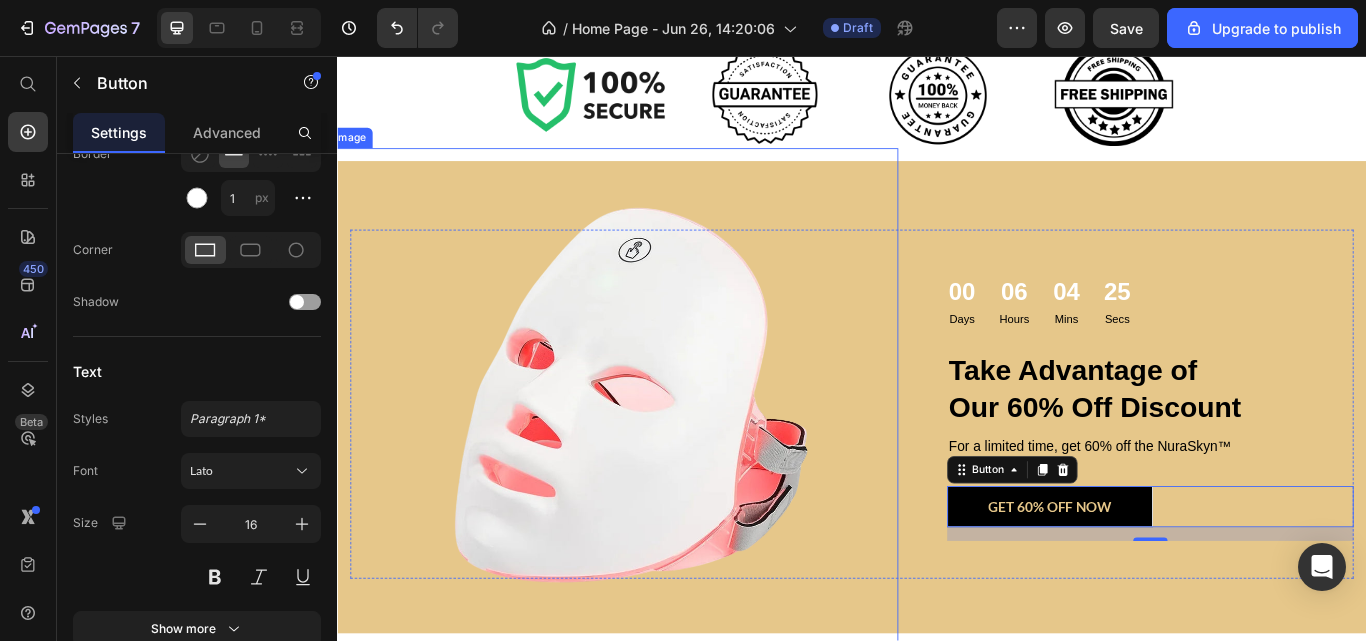 click at bounding box center [659, 462] 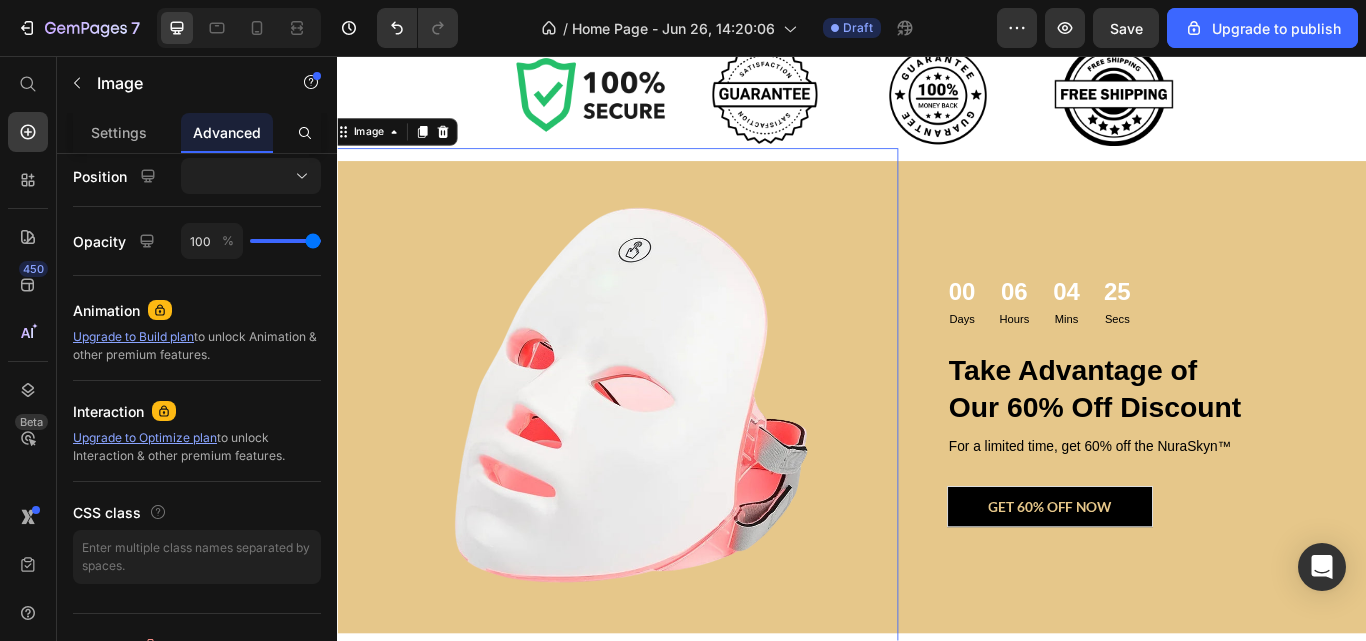 scroll, scrollTop: 0, scrollLeft: 0, axis: both 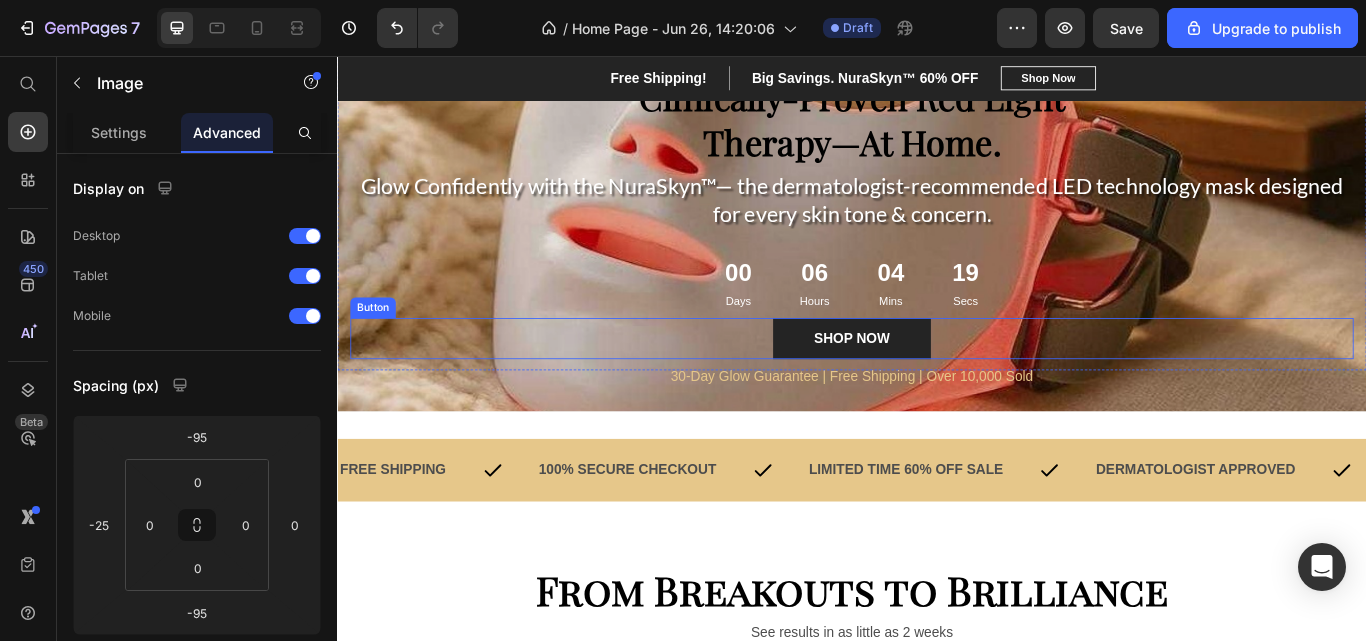 click on "SHOP NOW" at bounding box center (937, 386) 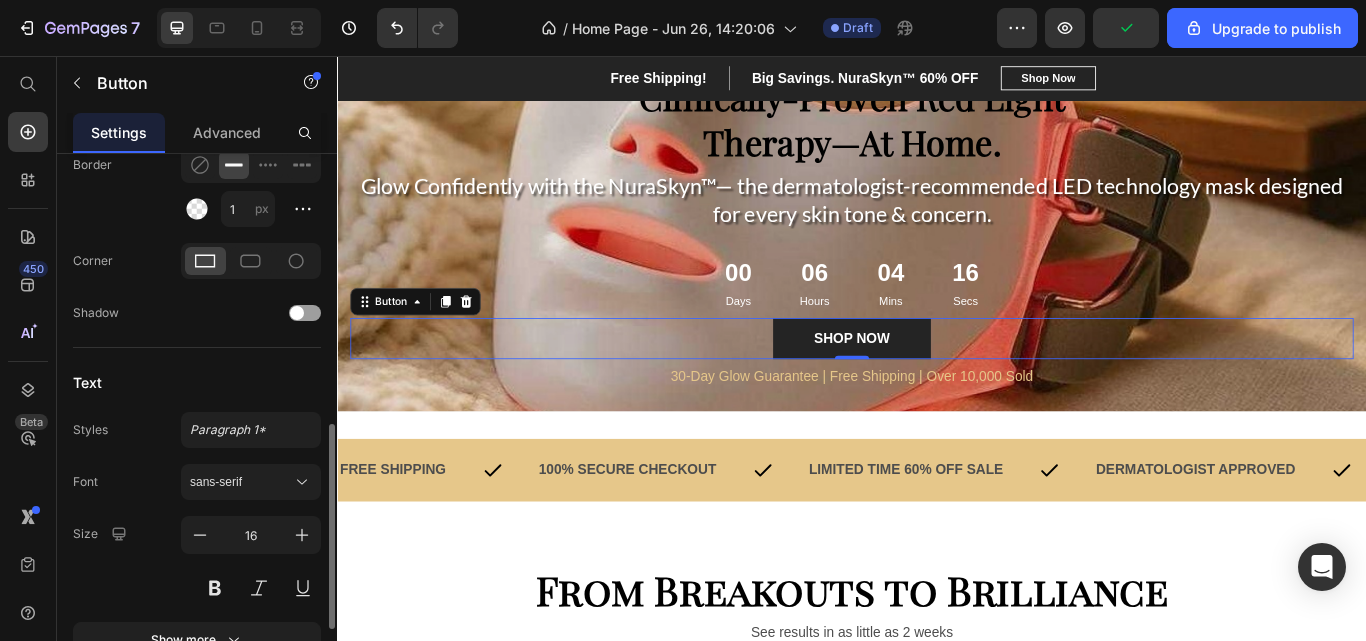 scroll, scrollTop: 723, scrollLeft: 0, axis: vertical 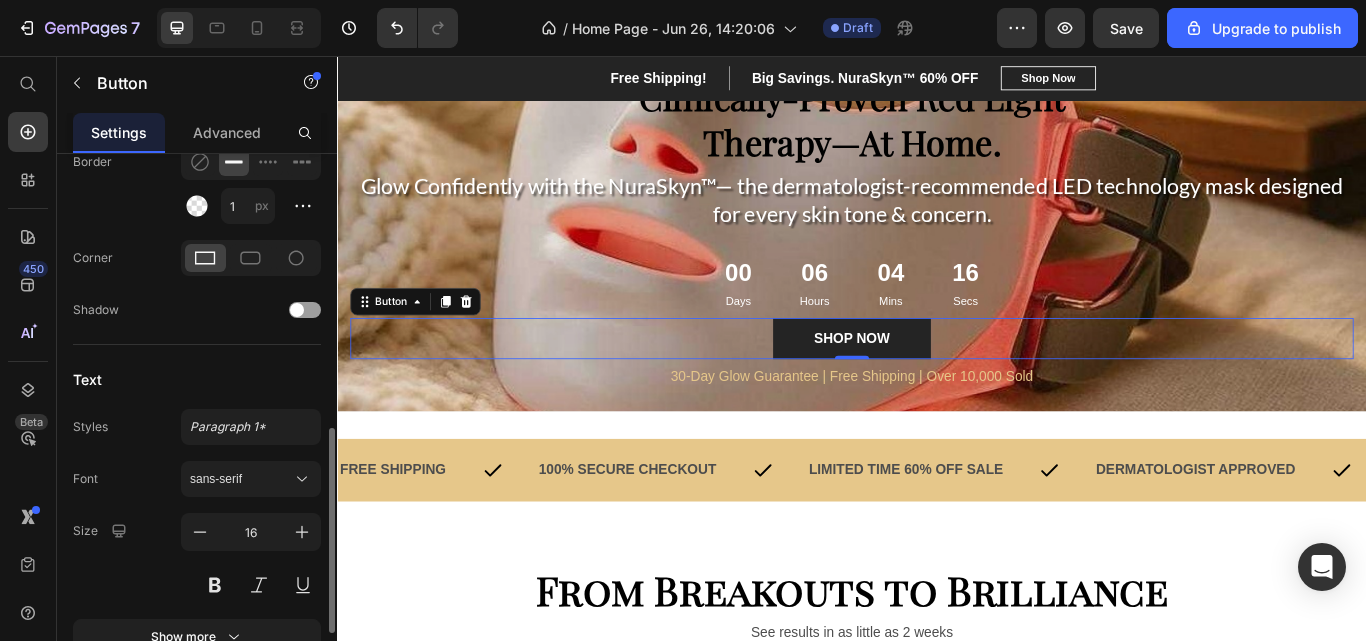 click on "sans-serif" at bounding box center (241, 479) 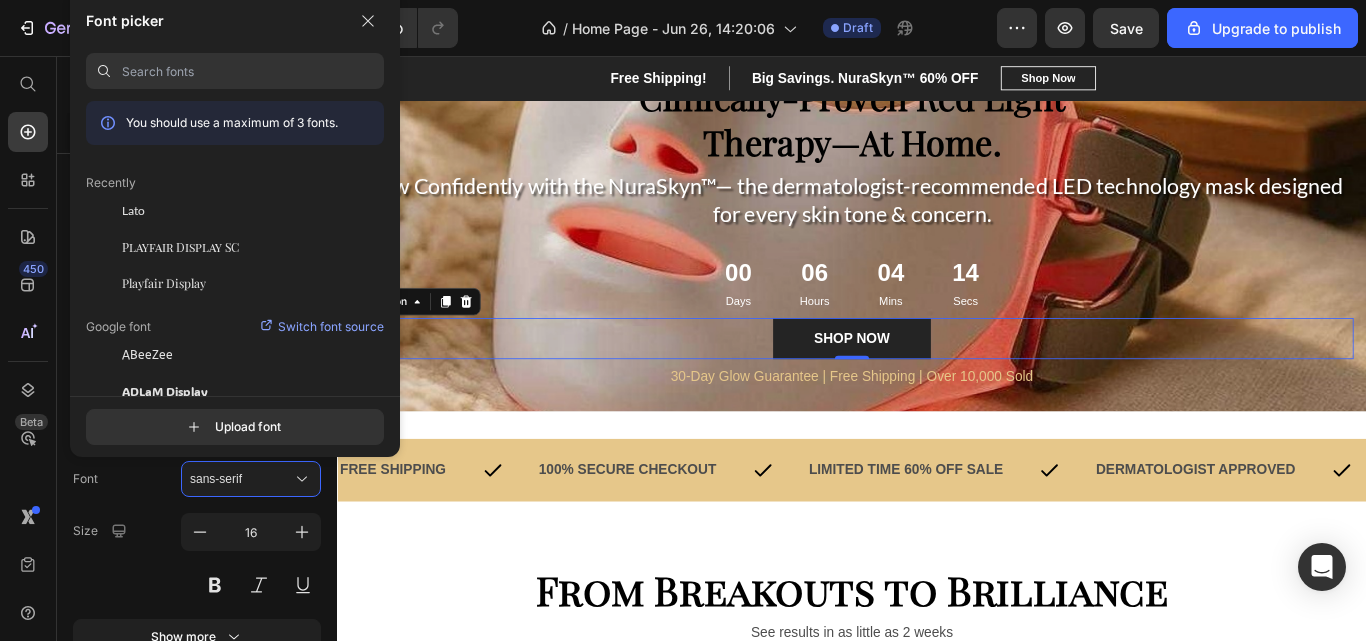 click on "Lato" 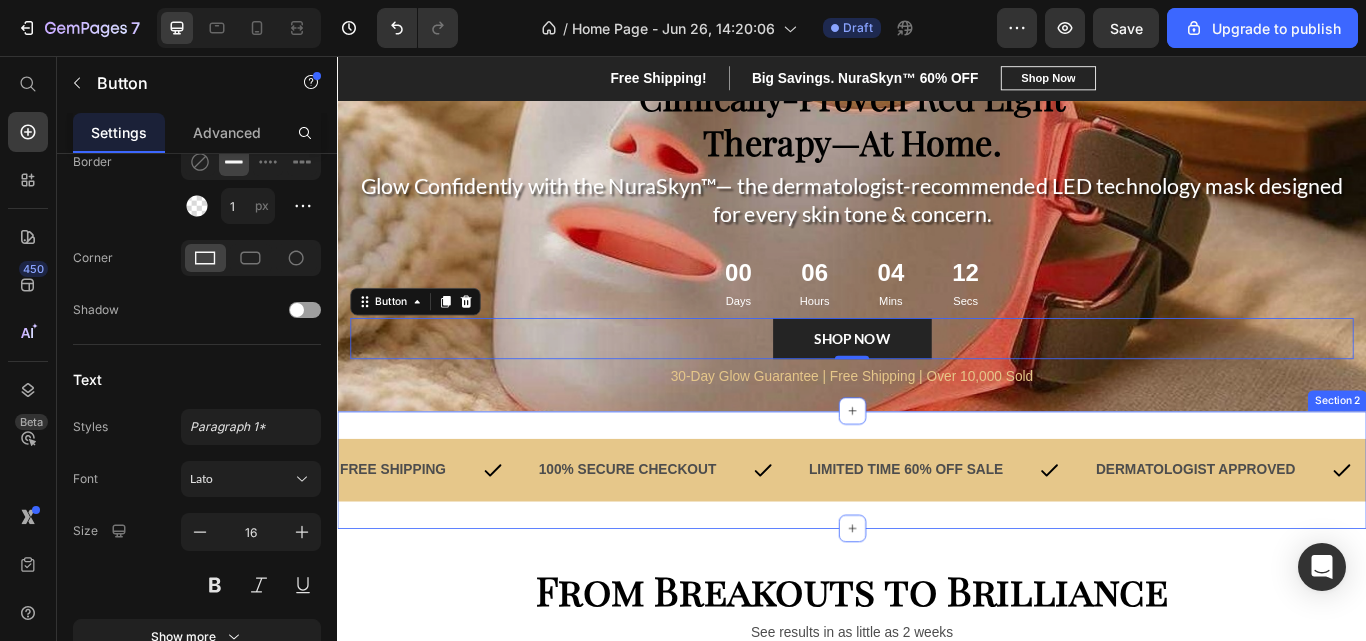 click on "FREE SHIPPING Text
100% SECURE CHECKOUT Text
LIMITED TIME [NUMBER]% OFF SALE Text
DERMATOLOGIST APPROVED Text
FREE SHIPPING Text
100% SECURE CHECKOUT Text
LIMITED TIME [NUMBER]% OFF SALE Text
DERMATOLOGIST APPROVED Text
Marquee Section [NUMBER]" at bounding box center (937, 539) 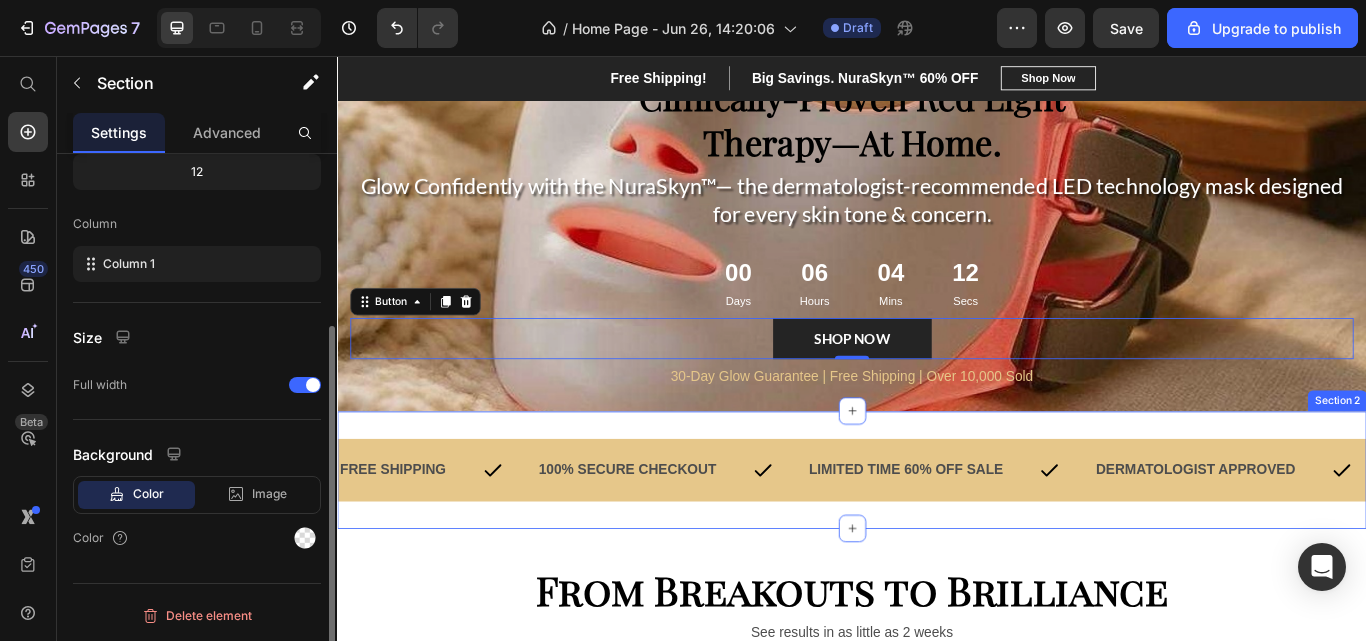 scroll, scrollTop: 0, scrollLeft: 0, axis: both 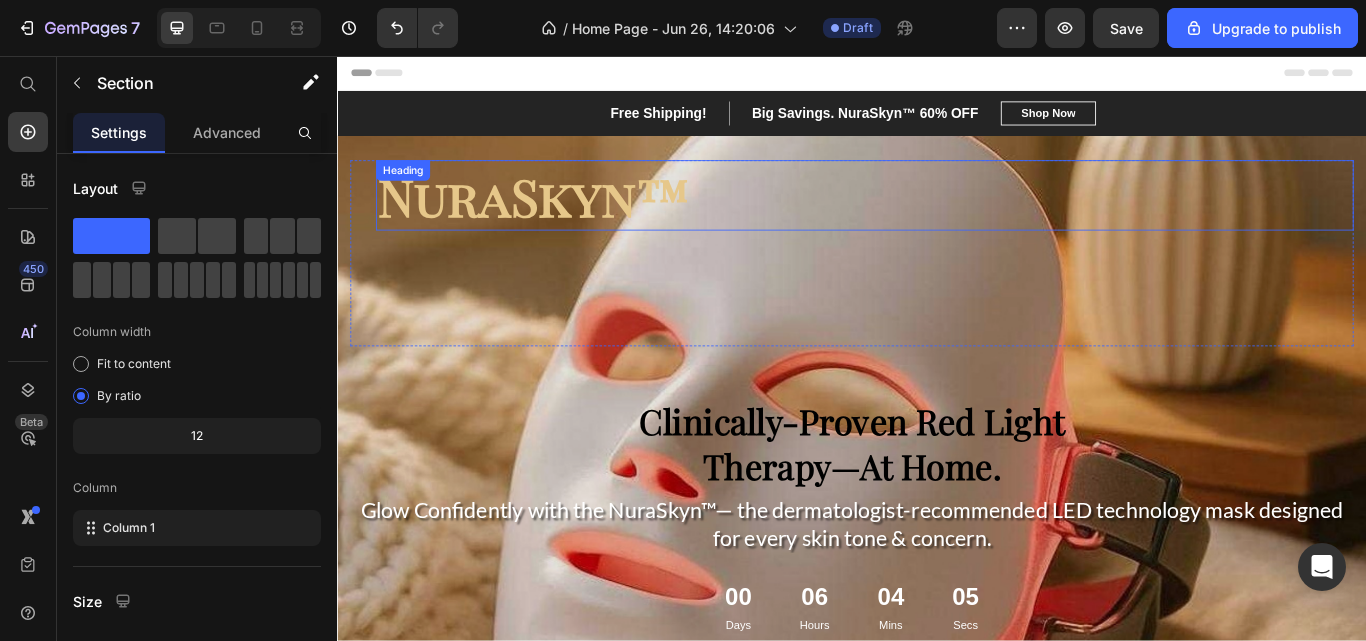 click on "NuraSkyn™" at bounding box center (952, 219) 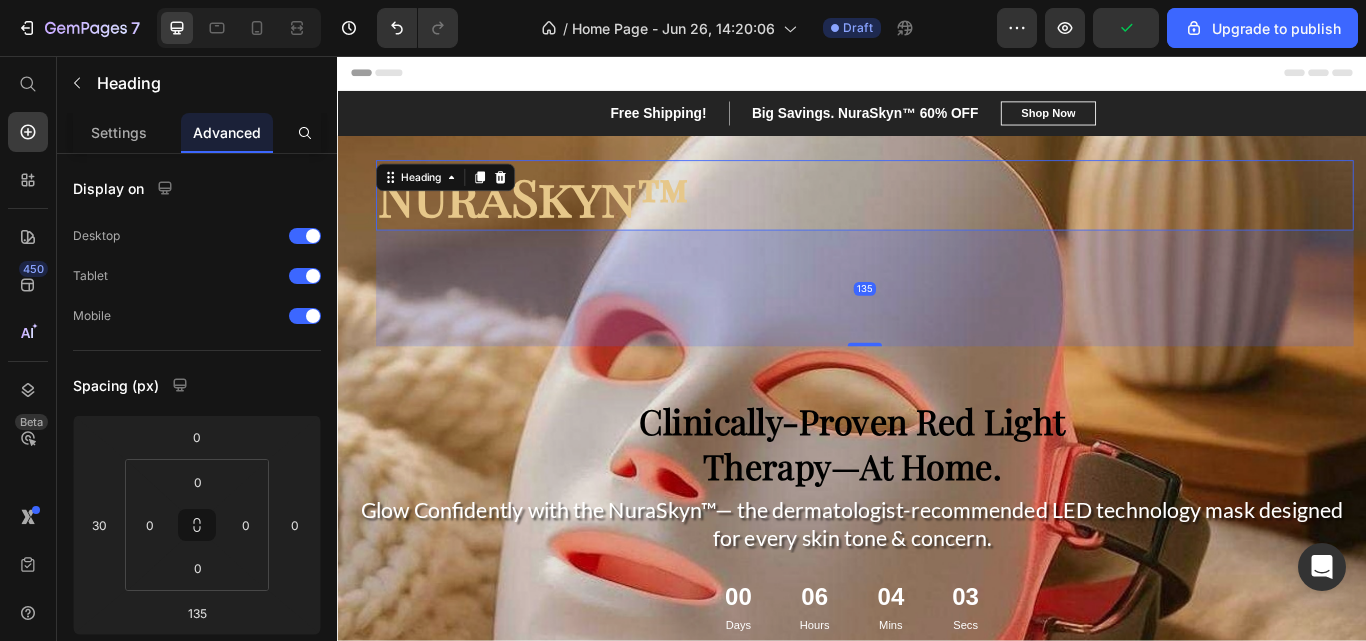 click on "Settings" at bounding box center [119, 132] 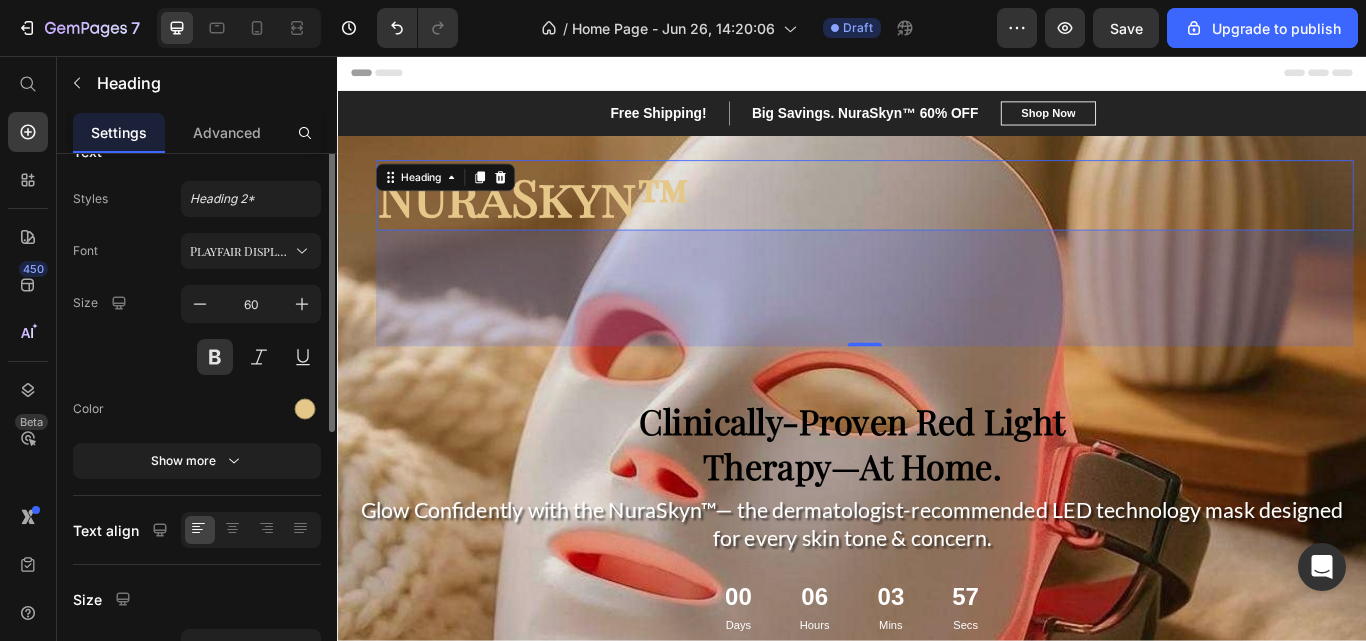 scroll, scrollTop: 0, scrollLeft: 0, axis: both 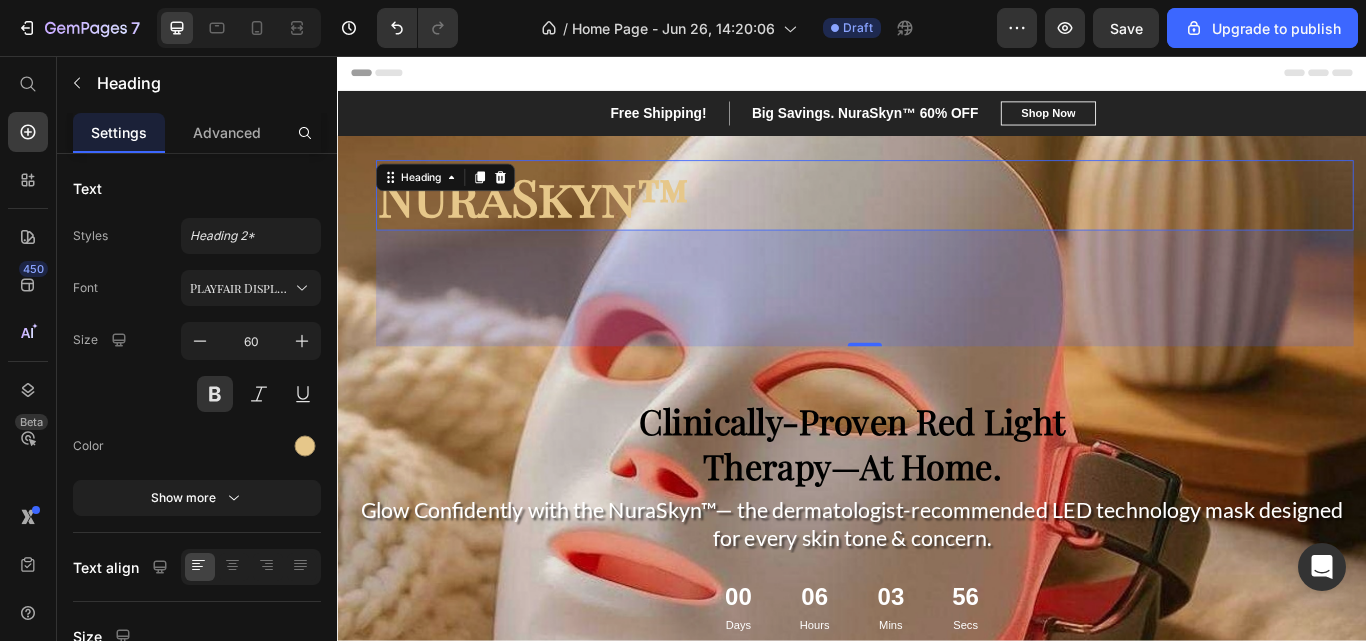 click on "Show more" at bounding box center (197, 498) 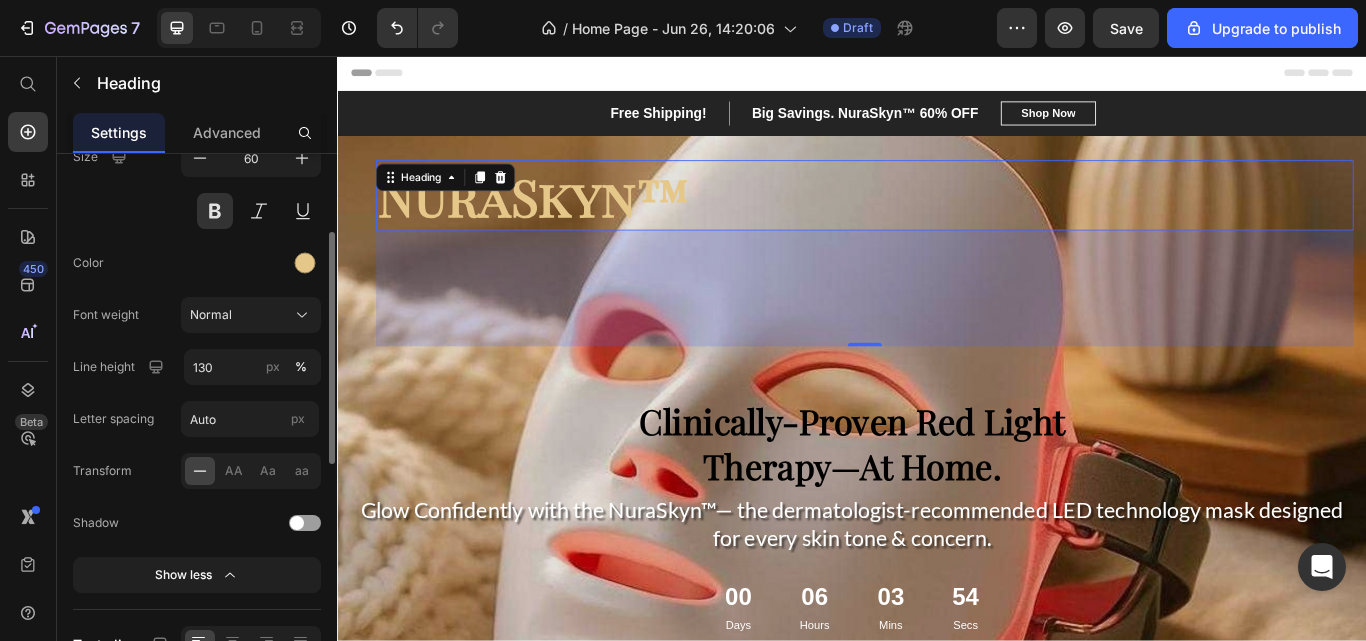 scroll, scrollTop: 190, scrollLeft: 0, axis: vertical 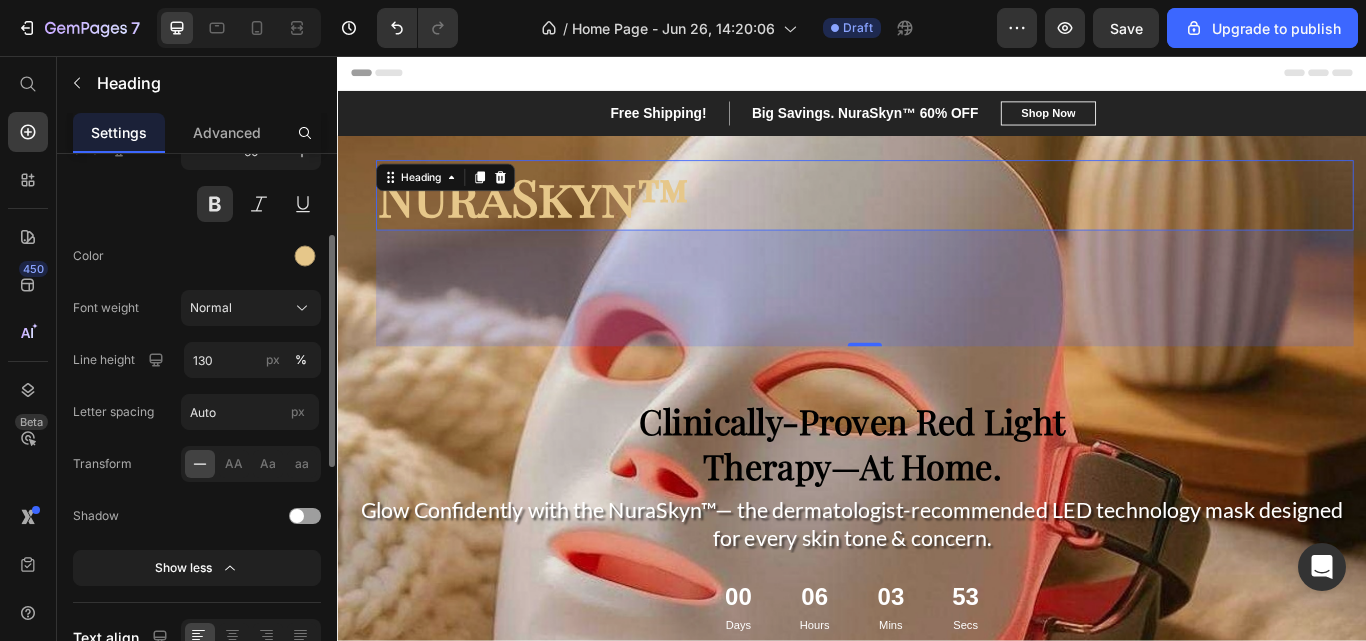 click at bounding box center [297, 516] 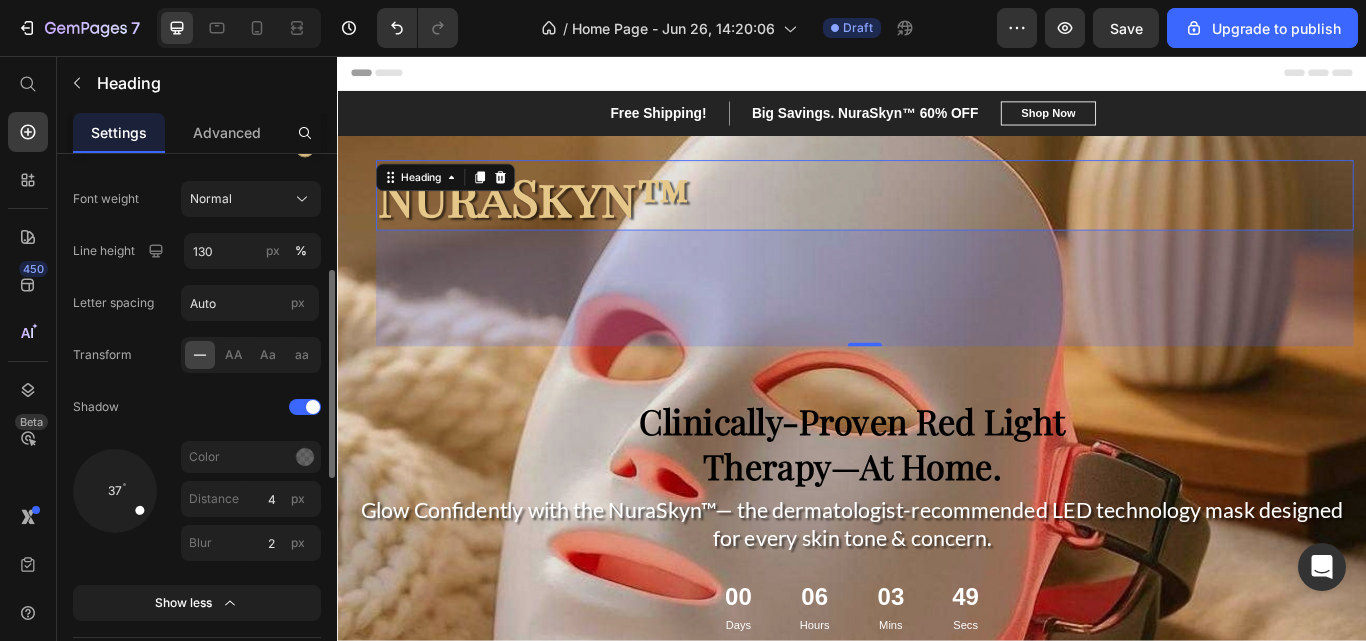 scroll, scrollTop: 301, scrollLeft: 0, axis: vertical 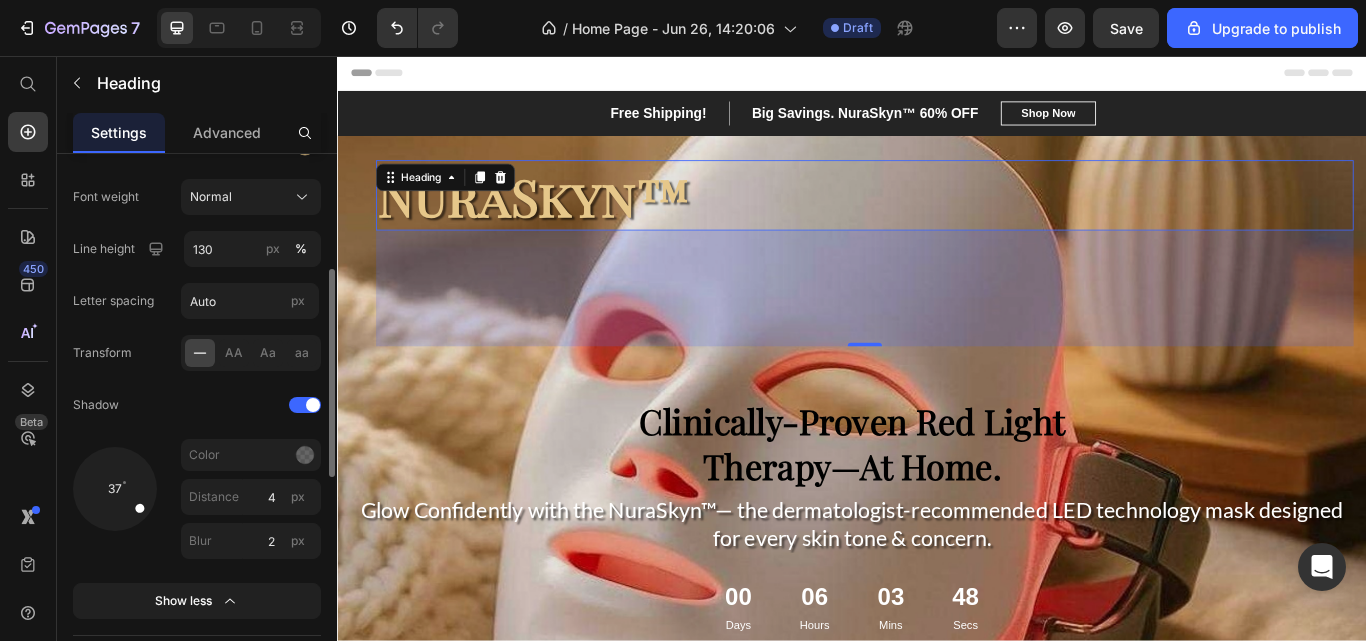 click at bounding box center [220, 405] 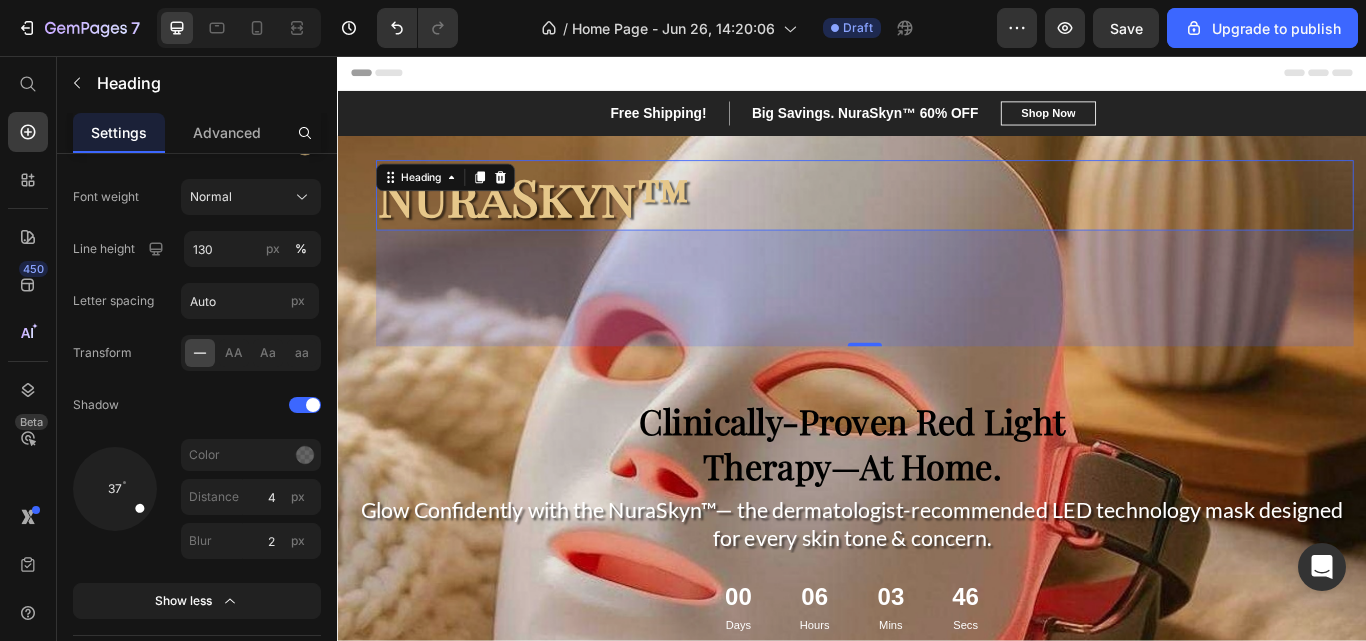 click on "Header" at bounding box center (937, 76) 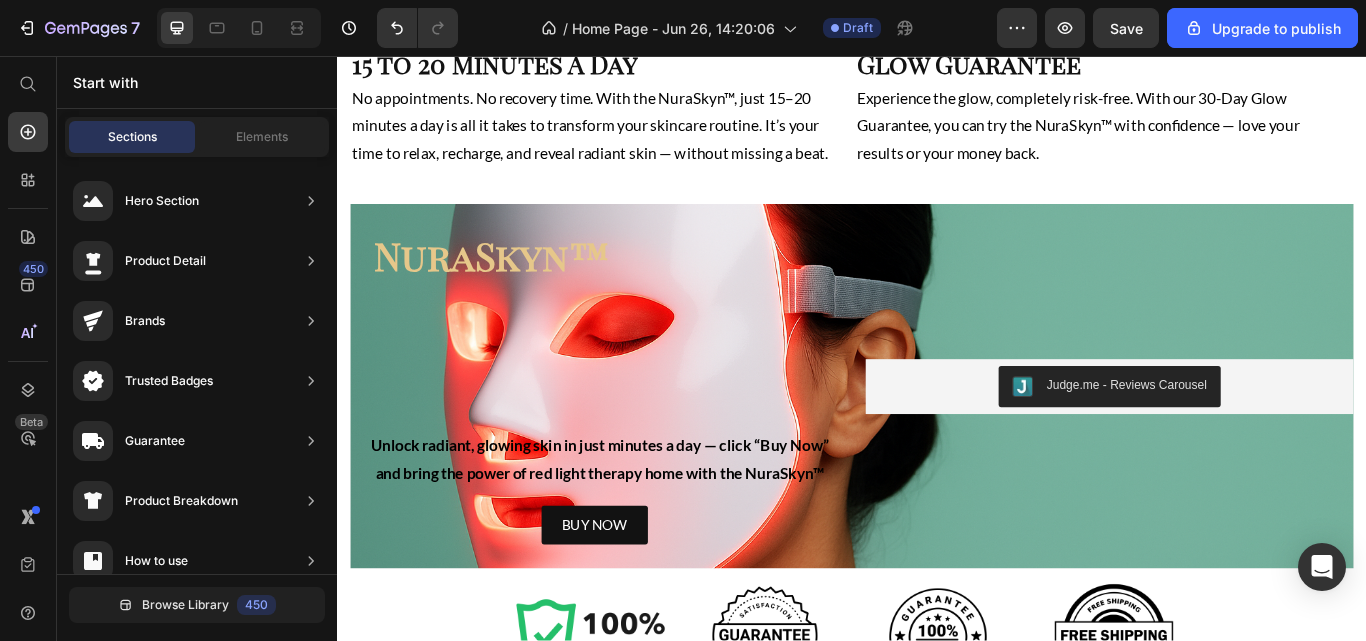 scroll, scrollTop: 2147, scrollLeft: 0, axis: vertical 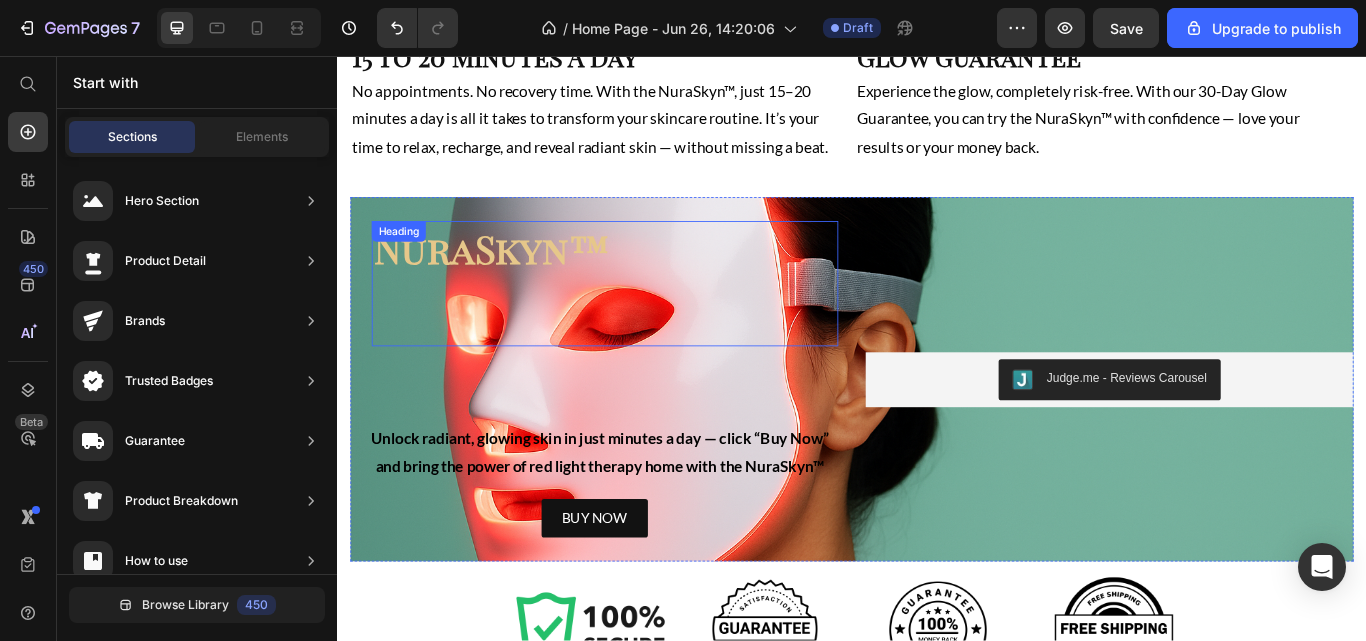 click on "NuraSkyn™" at bounding box center (649, 280) 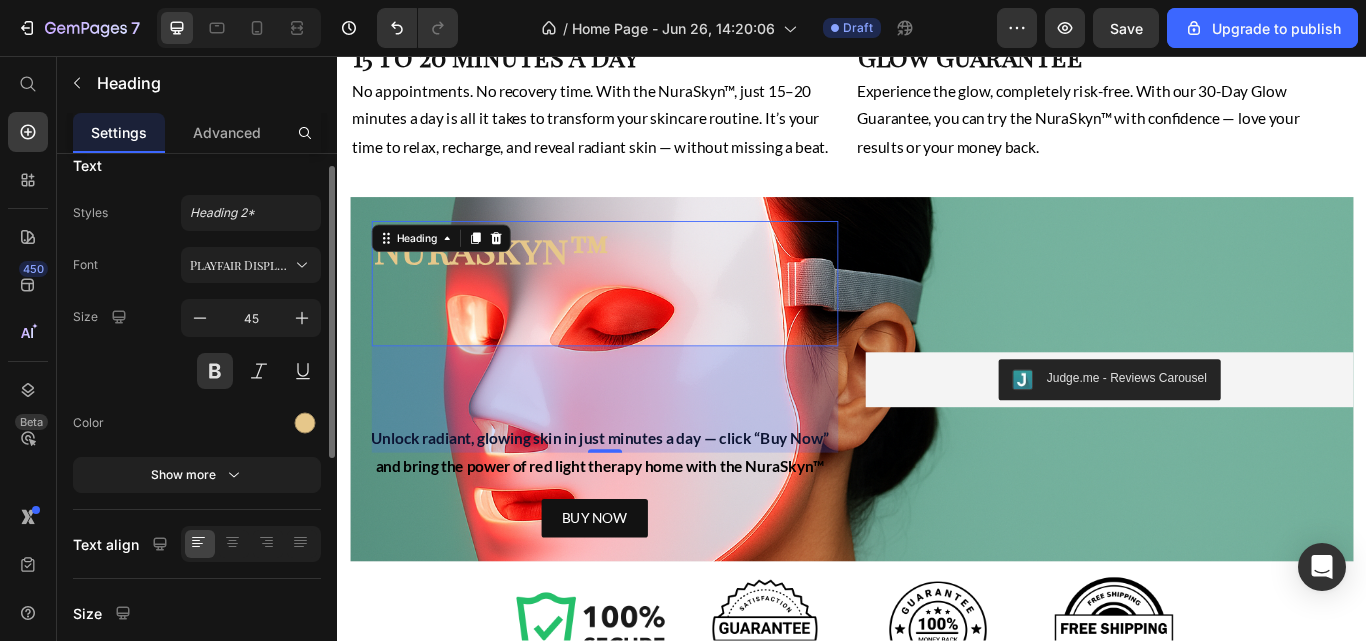 scroll, scrollTop: 0, scrollLeft: 0, axis: both 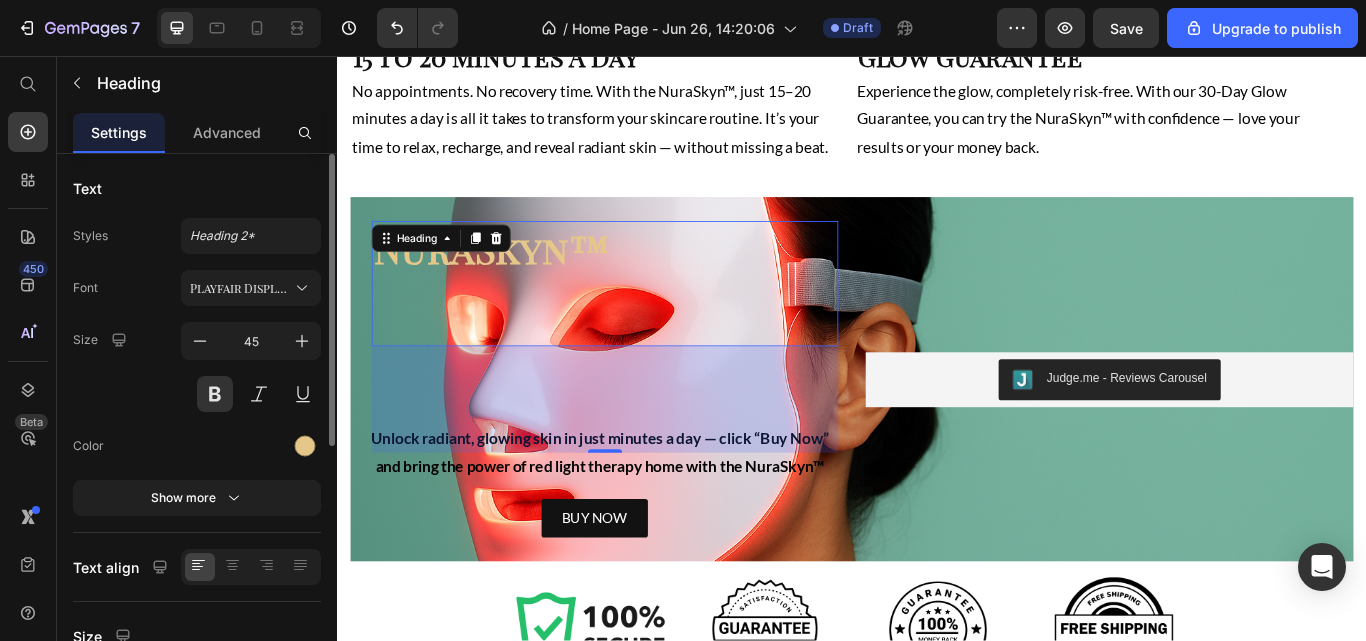 click on "Show more" at bounding box center (197, 498) 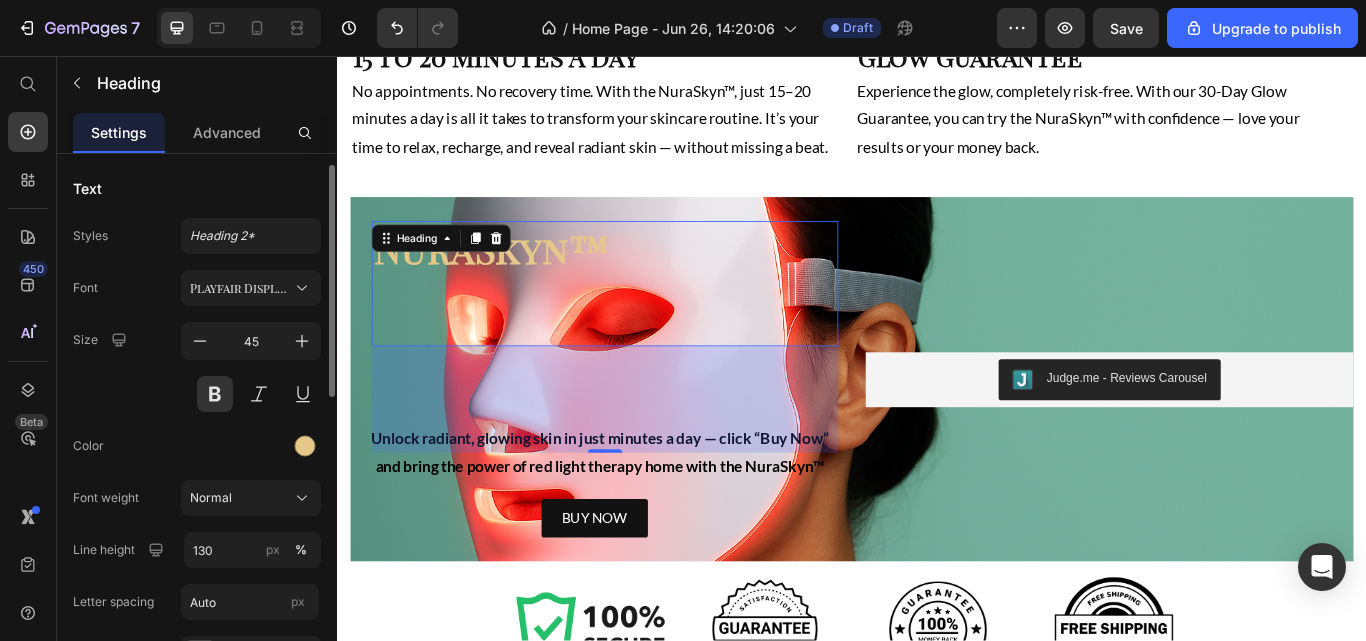 scroll, scrollTop: 139, scrollLeft: 0, axis: vertical 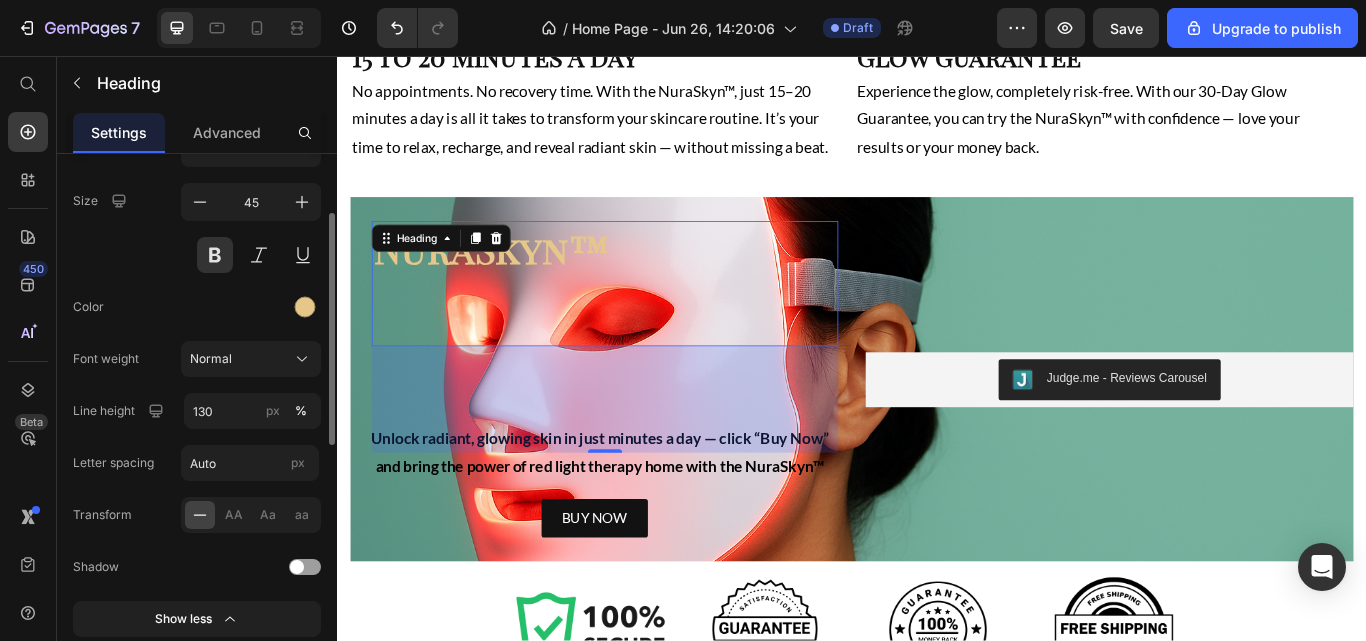 click at bounding box center [305, 567] 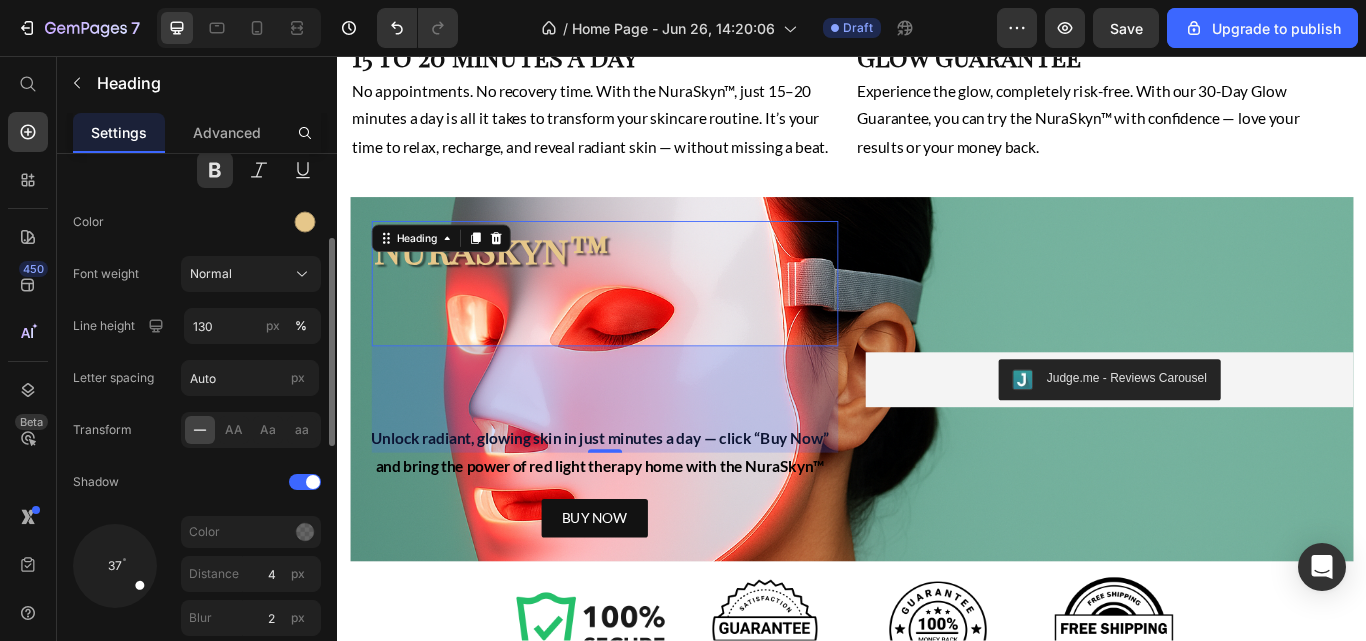scroll, scrollTop: 225, scrollLeft: 0, axis: vertical 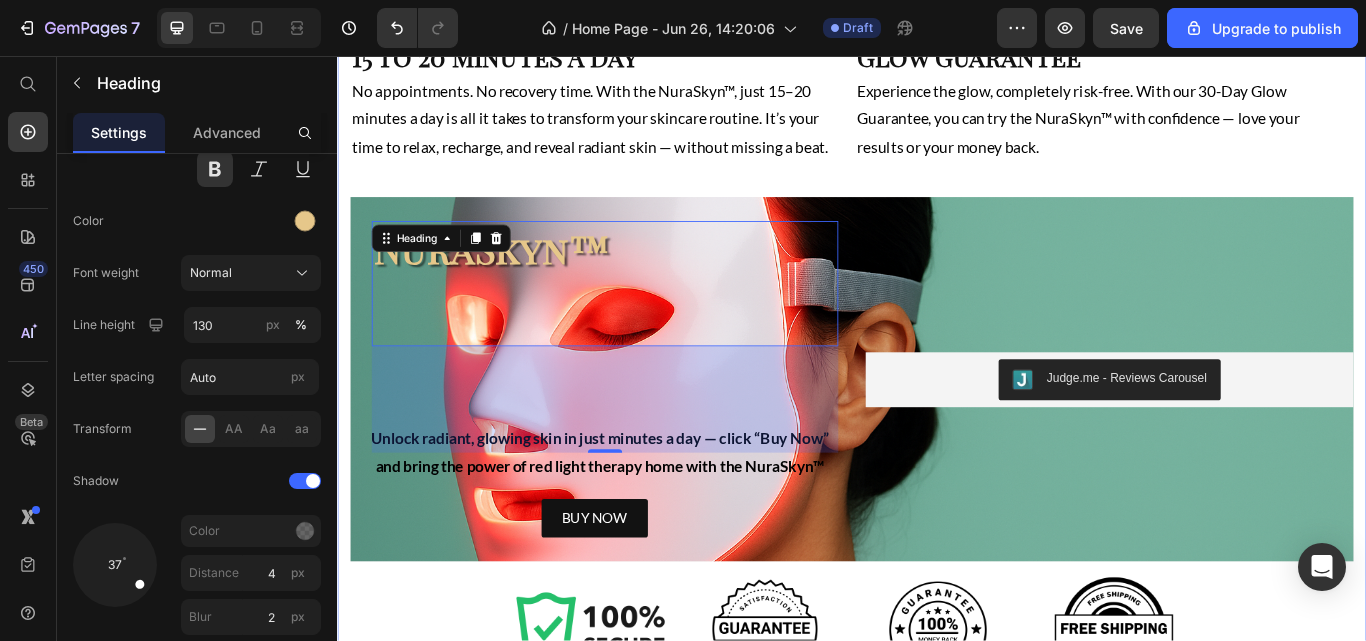 click on "From Breakouts to Brilliance Heading See results in as little as 2 weeks Text Block Image Image Row Why Thousands Love NuraSkyn™ Heading Clinically-Proven Wavelengths Heading Clinically backed and dermatologist-recommended, the NuraSkyn™ uses advanced LED technology proven to boost collagen, calm inflammation, and deliver visible results — safely and effectively. Text Block Visible Results In 4 Weeks Heading Reveal smoother skin, fewer breakouts, and a lasting glow — all without leaving home. Your spa-level results start right where you are. Text Block Row Save Hundreds vs Spa Visit Heading Why spend $200 or more on a single facial or spa visit? With the NuraSkyn™, you own the same skin-rejuvenating technology — and use it daily — for less than the price of just two treatments. Glow on your terms, anytime. Text Block Verified 5-Stars Reviews Heading Text Block Row 15 to 20 Minutes A Day Heading Text Block Glow Guarantee Heading Text Block Row NuraSkyn™ Heading   124 Text Block BUY NOW Button" at bounding box center [937, -167] 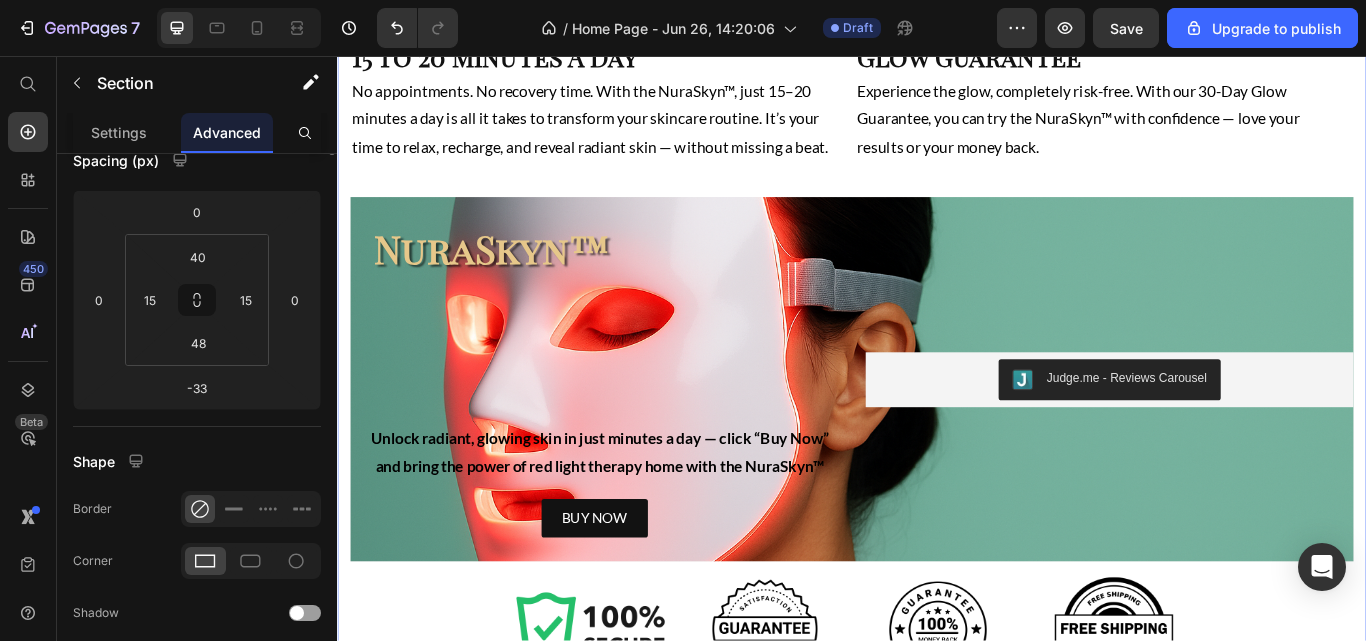 scroll, scrollTop: 0, scrollLeft: 0, axis: both 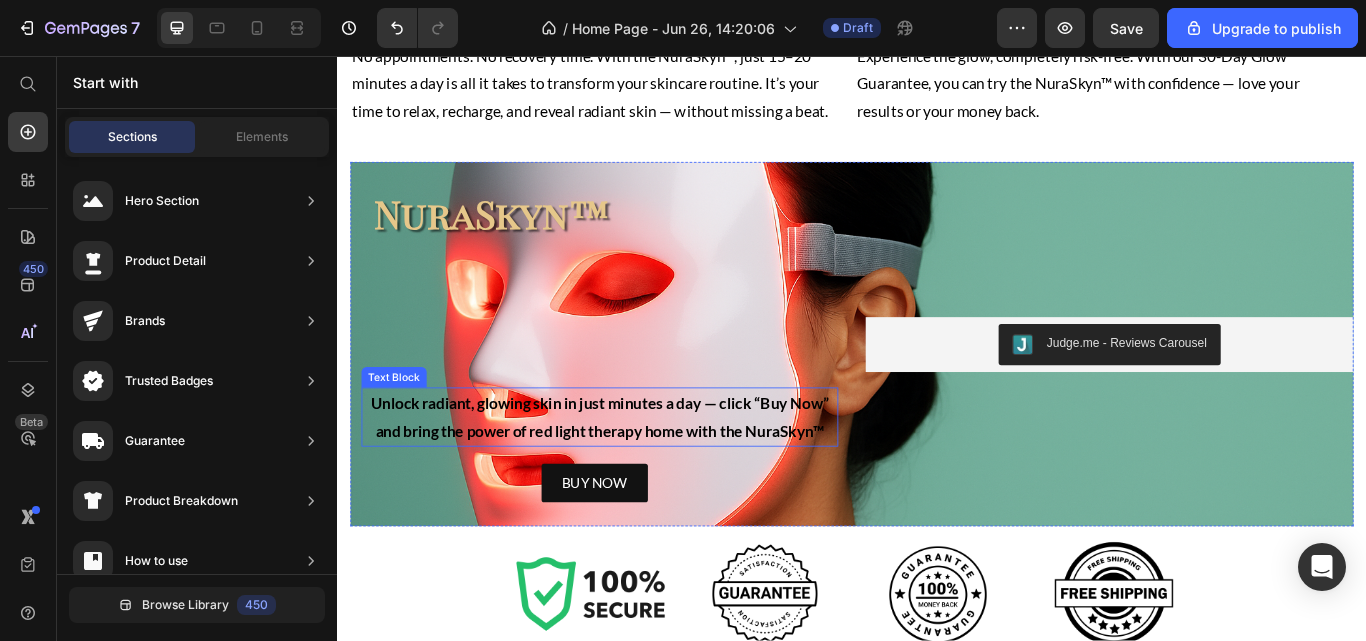click on "Unlock radiant, glowing skin in just minutes a day — click “Buy Now” and bring the power of red light therapy home with the NuraSkyn™" at bounding box center (643, 477) 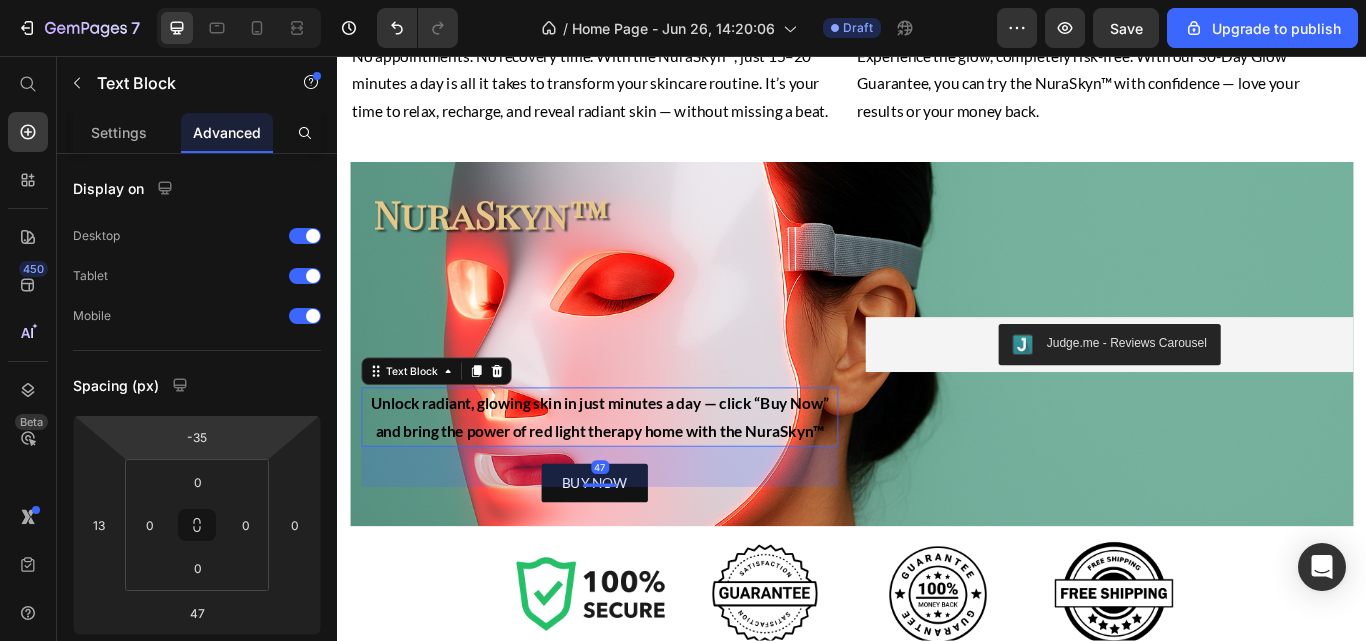 click on "Settings" 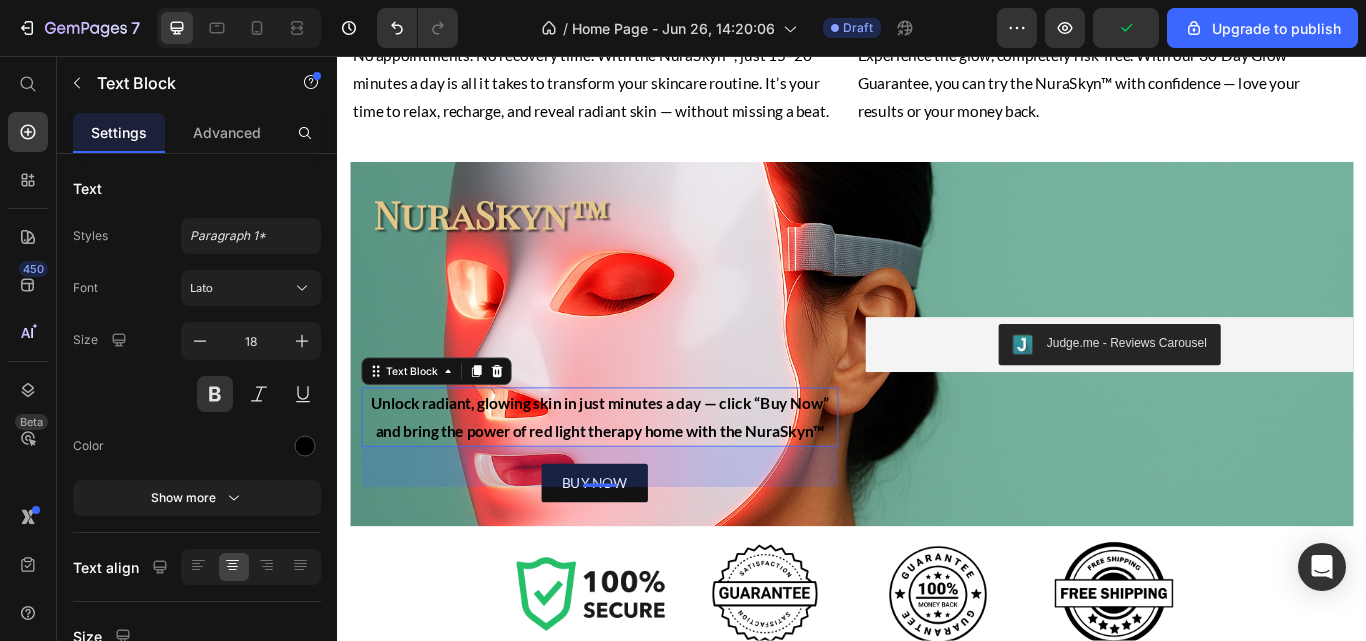 click on "Show more" at bounding box center [197, 498] 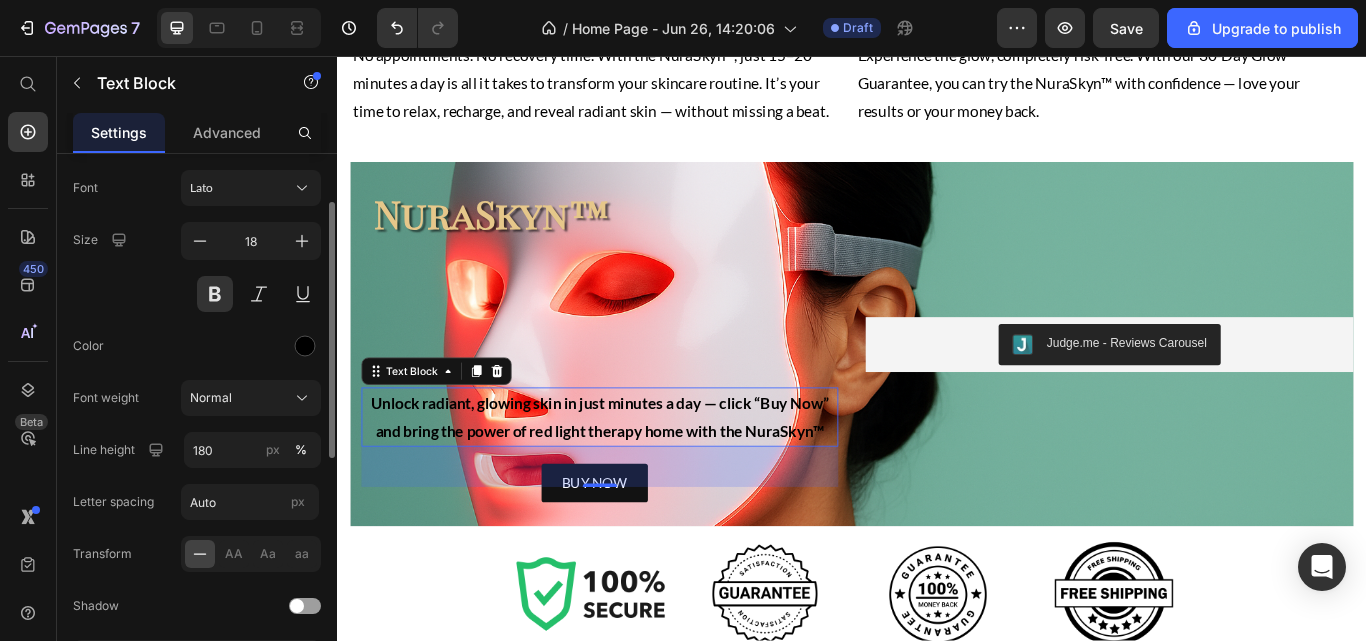 scroll, scrollTop: 101, scrollLeft: 0, axis: vertical 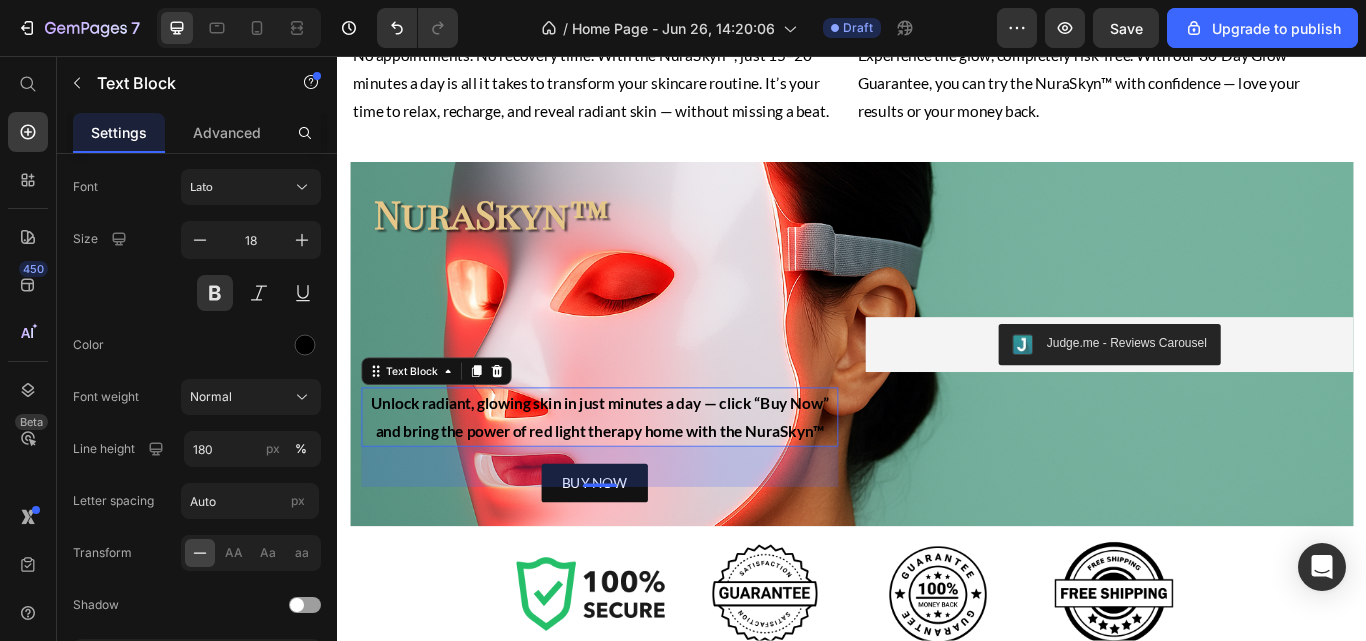 click at bounding box center (305, 605) 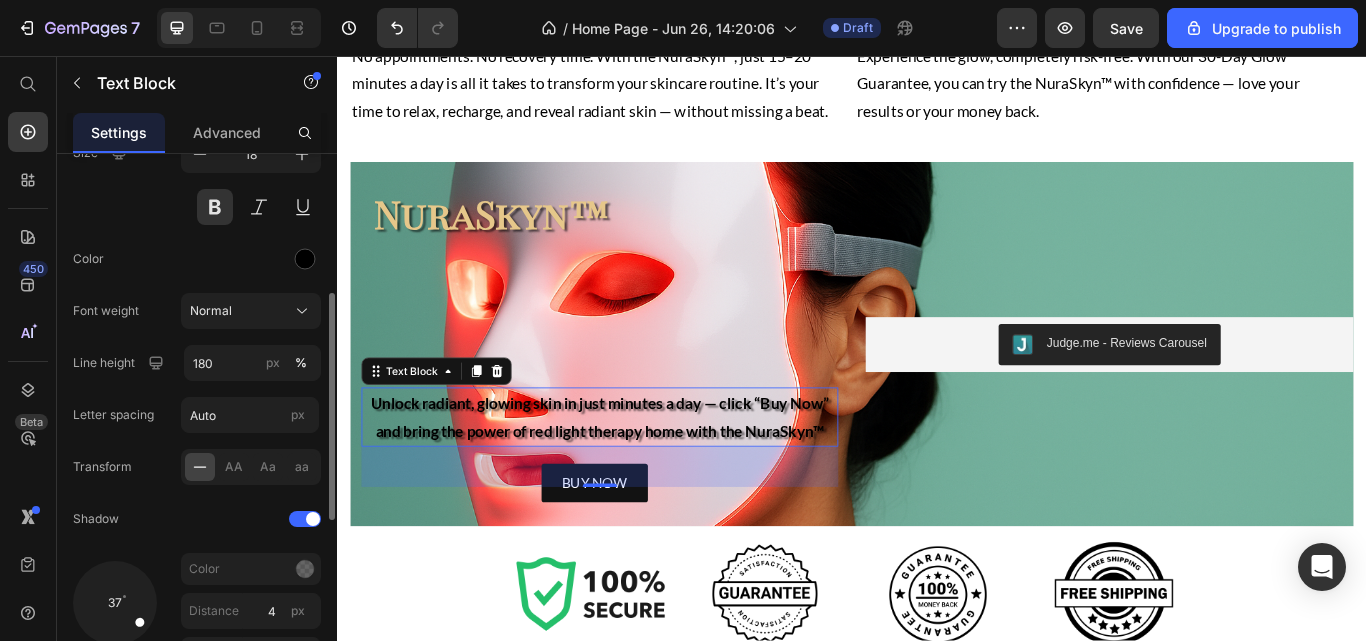 scroll, scrollTop: 236, scrollLeft: 0, axis: vertical 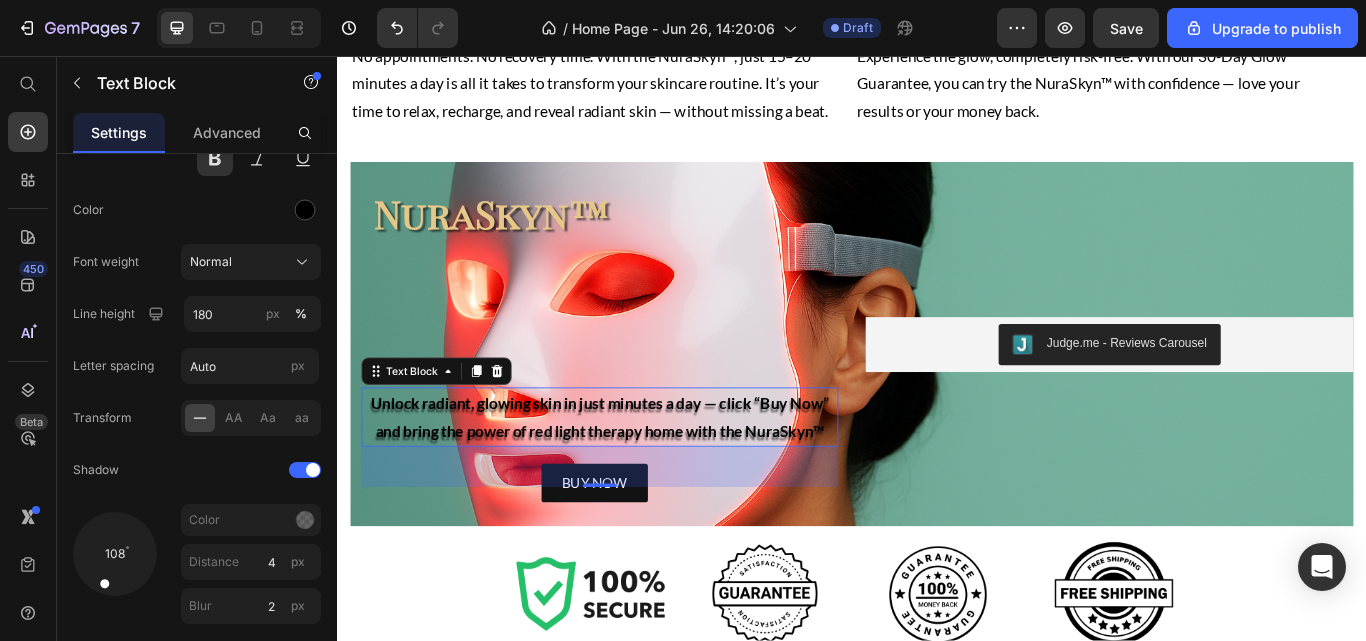 drag, startPoint x: 135, startPoint y: 568, endPoint x: 92, endPoint y: 612, distance: 61.522354 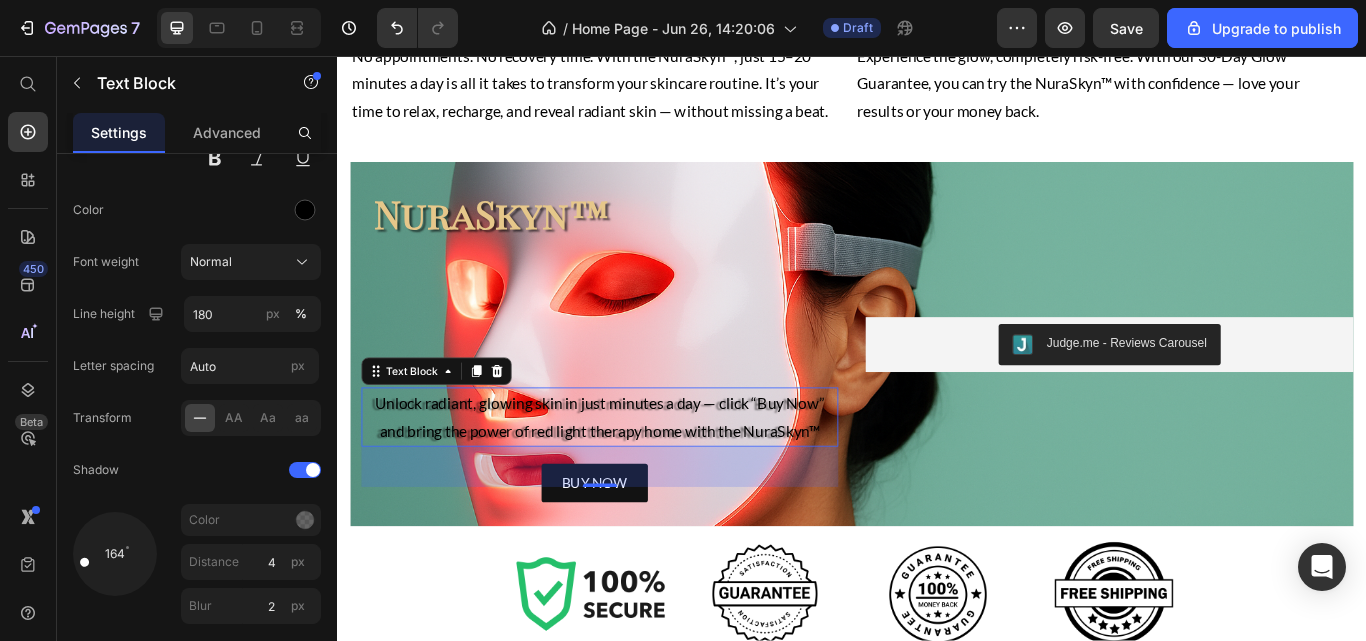 drag, startPoint x: 111, startPoint y: 586, endPoint x: 60, endPoint y: 565, distance: 55.154327 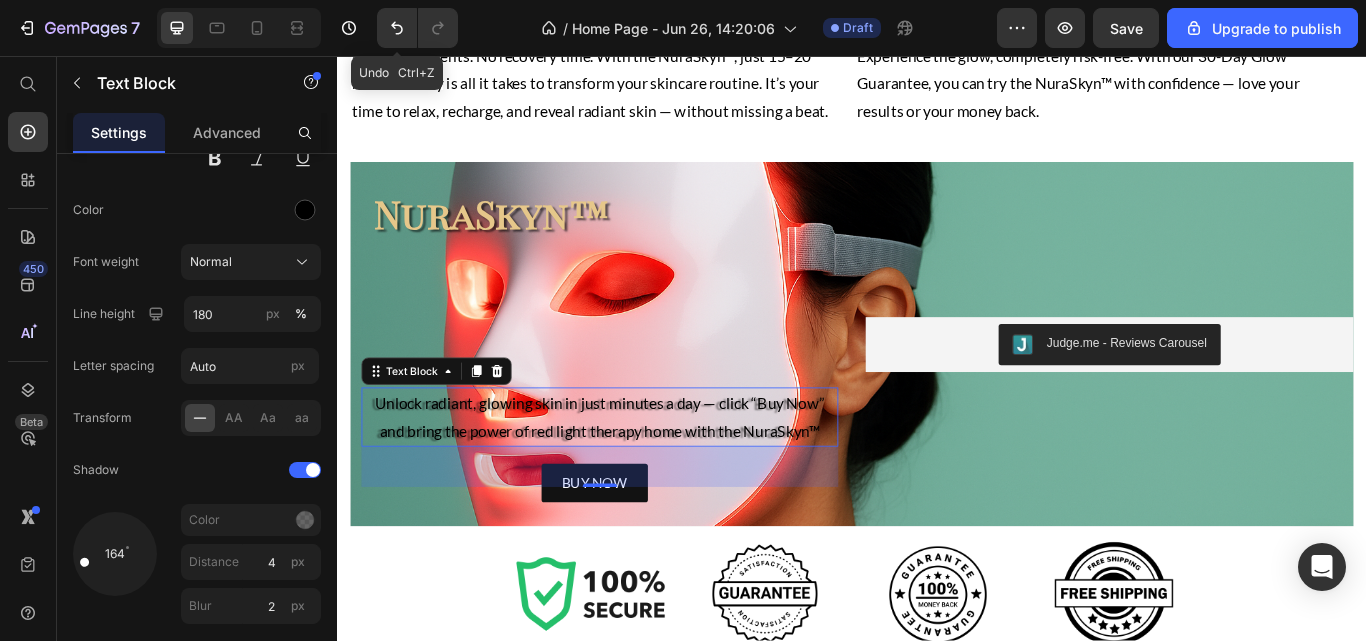 click 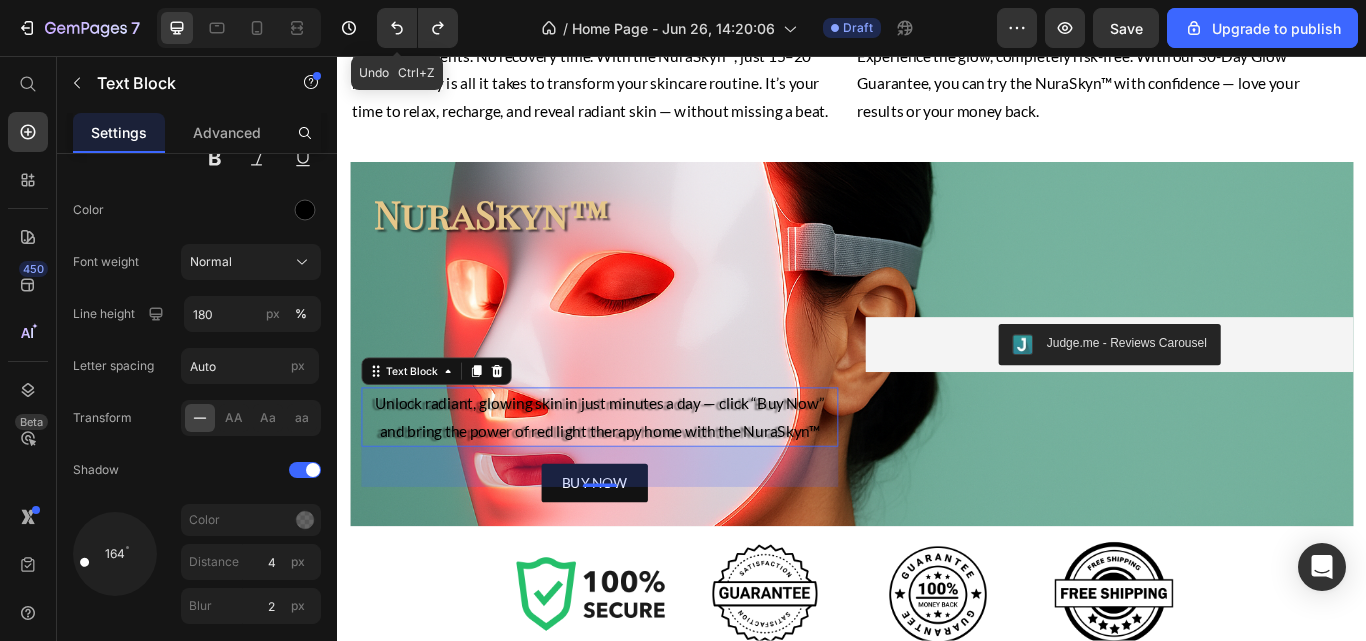 click 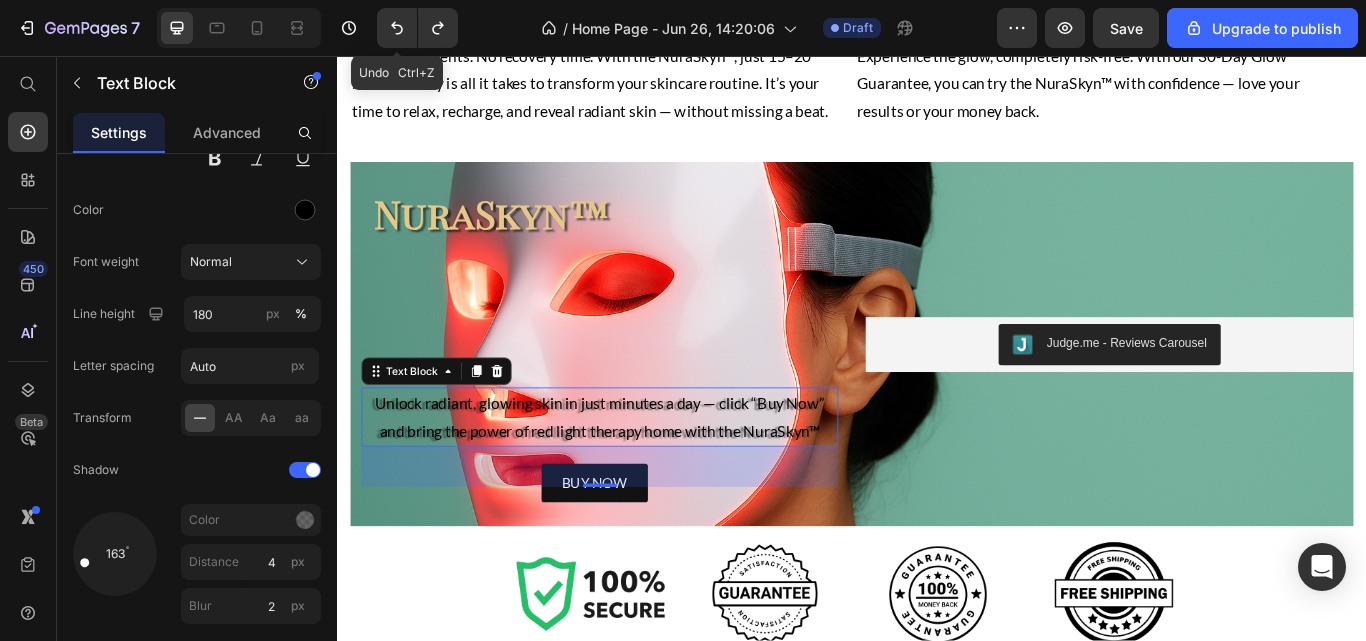 click 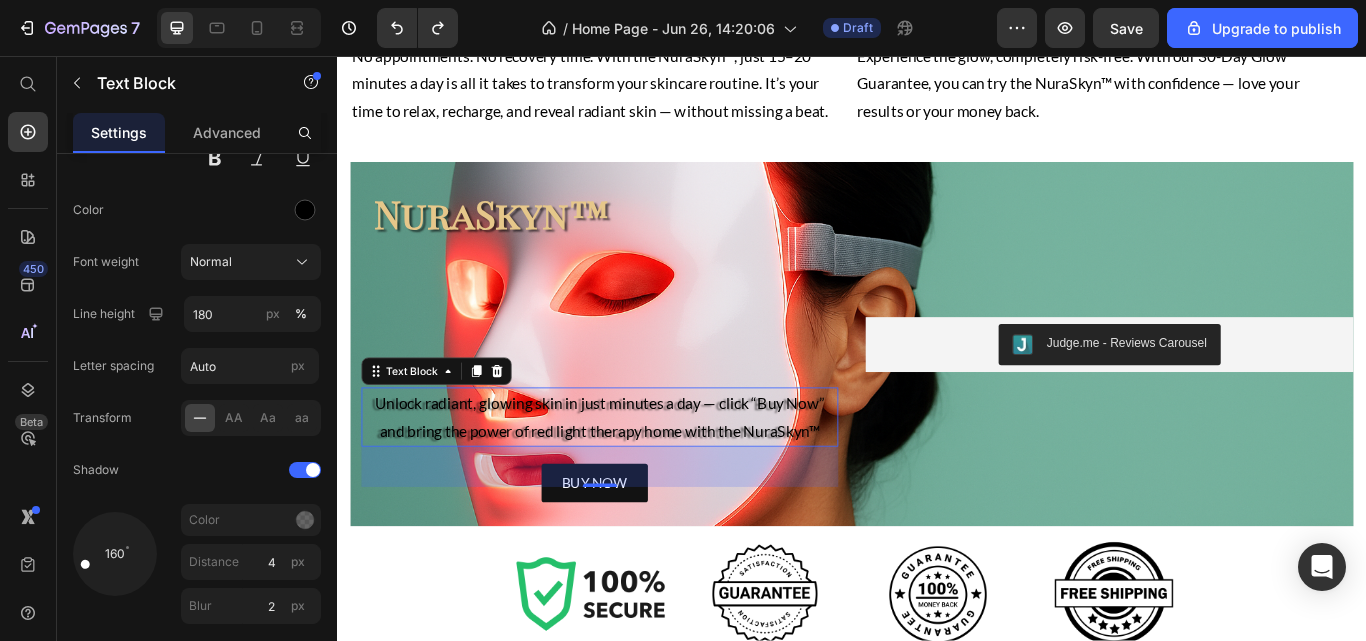 click at bounding box center (305, 470) 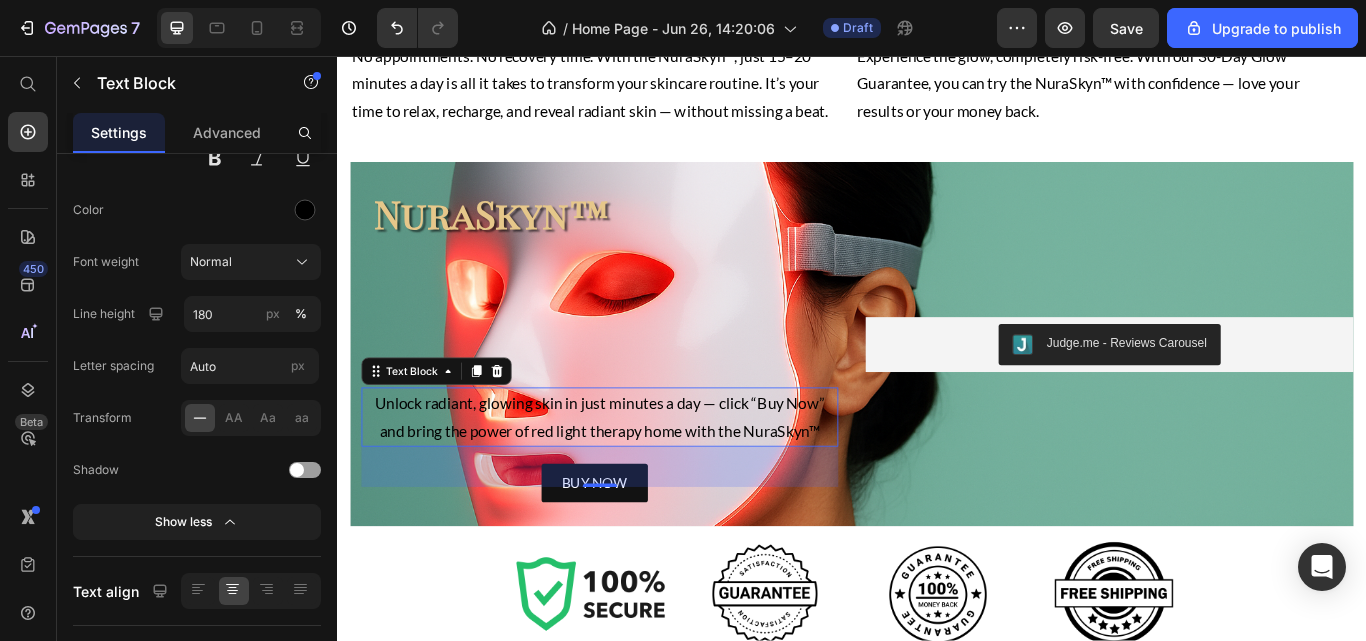 click at bounding box center [215, 158] 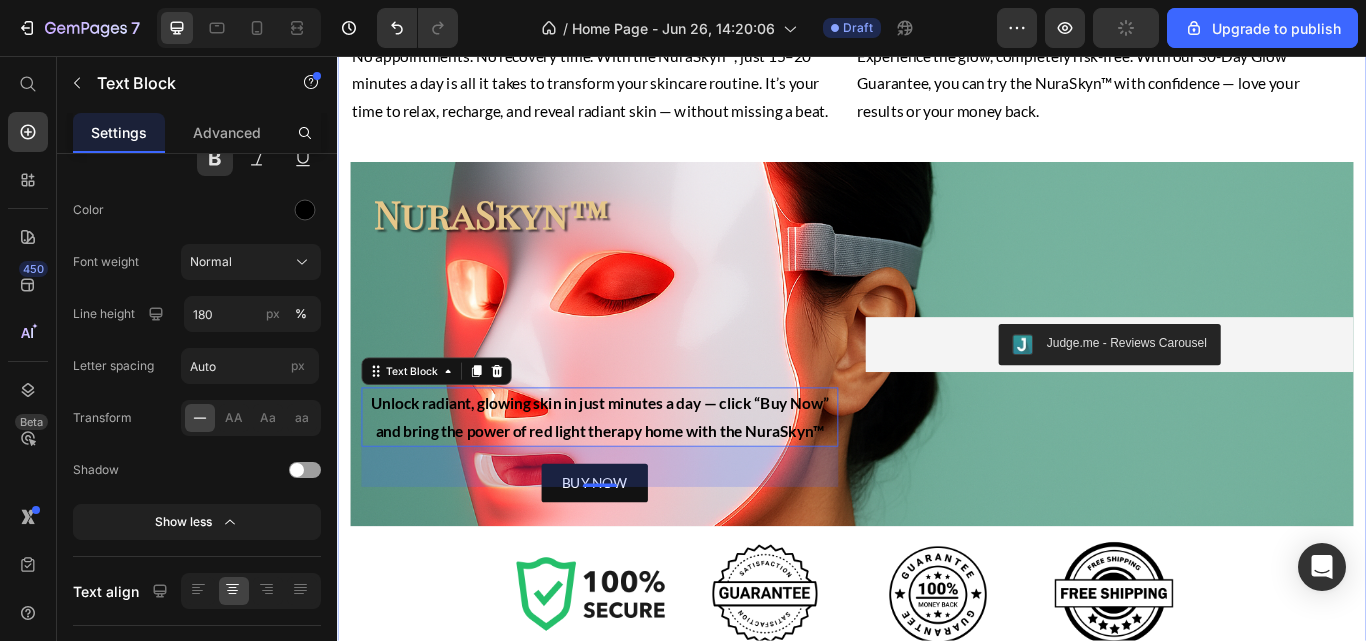click on "From Breakouts to Brilliance Heading See results in as little as 2 weeks Text Block Image Image Row Why Thousands Love NuraSkyn™ Heading Clinically-Proven Wavelengths Heading Clinically backed and dermatologist-recommended, the NuraSkyn™ uses advanced LED technology proven to boost collagen, calm inflammation, and deliver visible results — safely and effectively. Text Block Visible Results In 4 Weeks Heading Reveal smoother skin, fewer breakouts, and a lasting glow — all without leaving home. Your spa-level results start right where you are. Text Block Row Save Hundreds vs Spa Visit Heading Why spend $200 or more on a single facial or spa visit? With the NuraSkyn™, you own the same skin-rejuvenating technology — and use it daily — for less than the price of just two treatments. Glow on your terms, anytime. Text Block Verified 5-Stars Reviews Heading Text Block Row 15 to 20 Minutes A Day Heading Text Block Glow Guarantee Heading Text Block Row NuraSkyn™ Heading Text Block   47 BUY NOW Button" at bounding box center (937, -204) 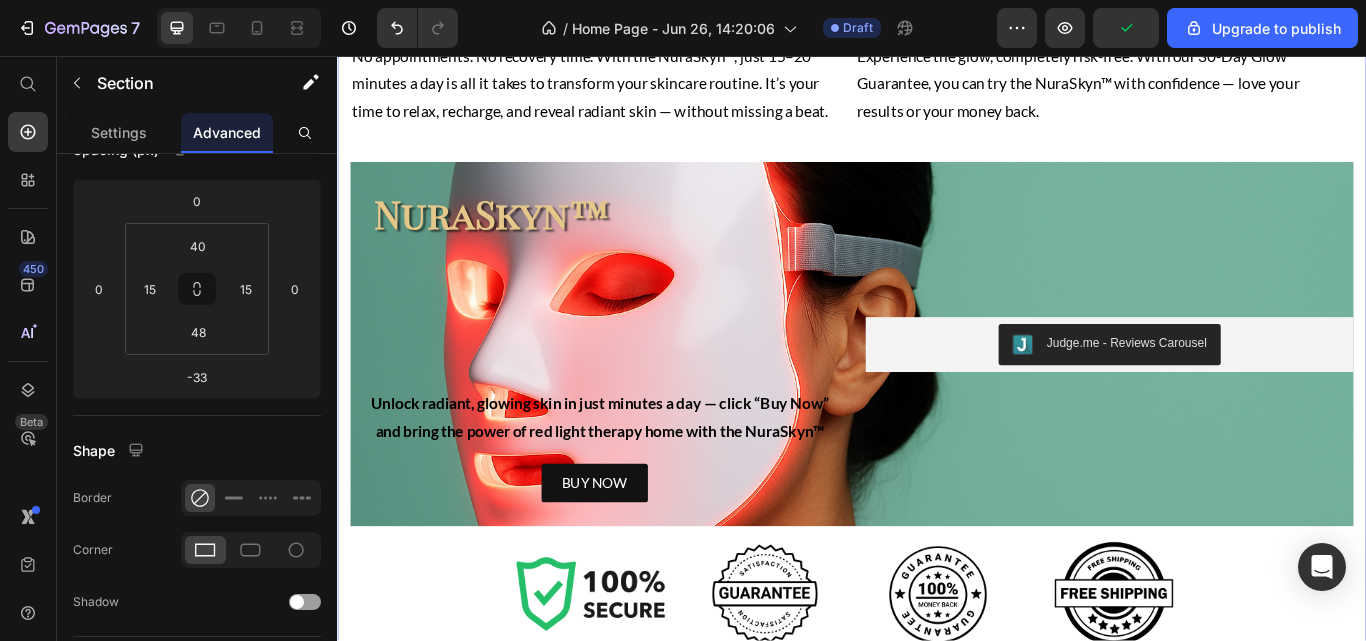 scroll, scrollTop: 0, scrollLeft: 0, axis: both 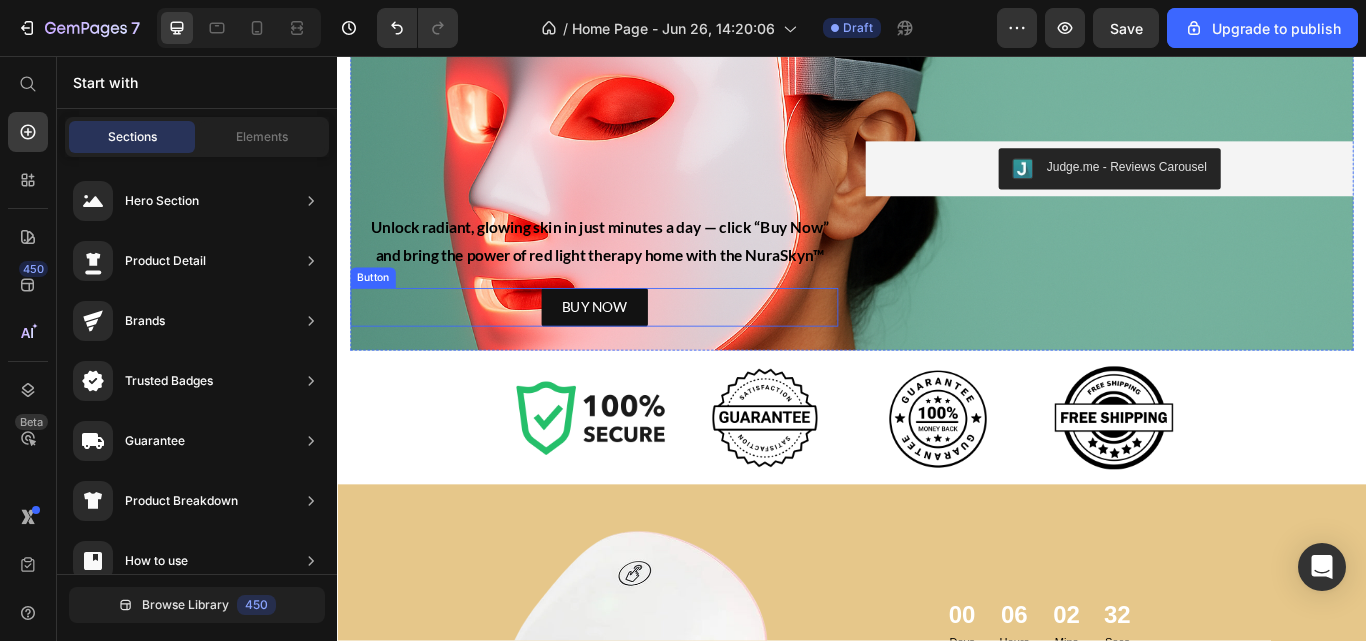 click on "BUY NOW Button" at bounding box center [636, 349] 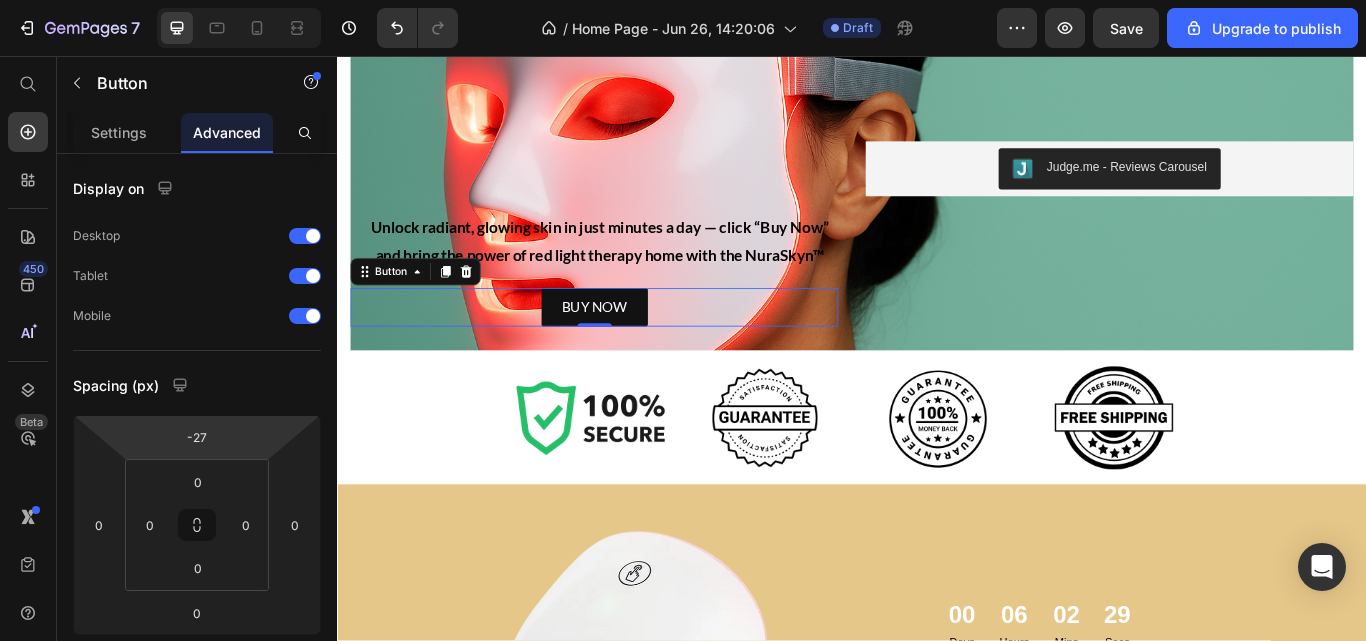 click on "-27" at bounding box center (197, 437) 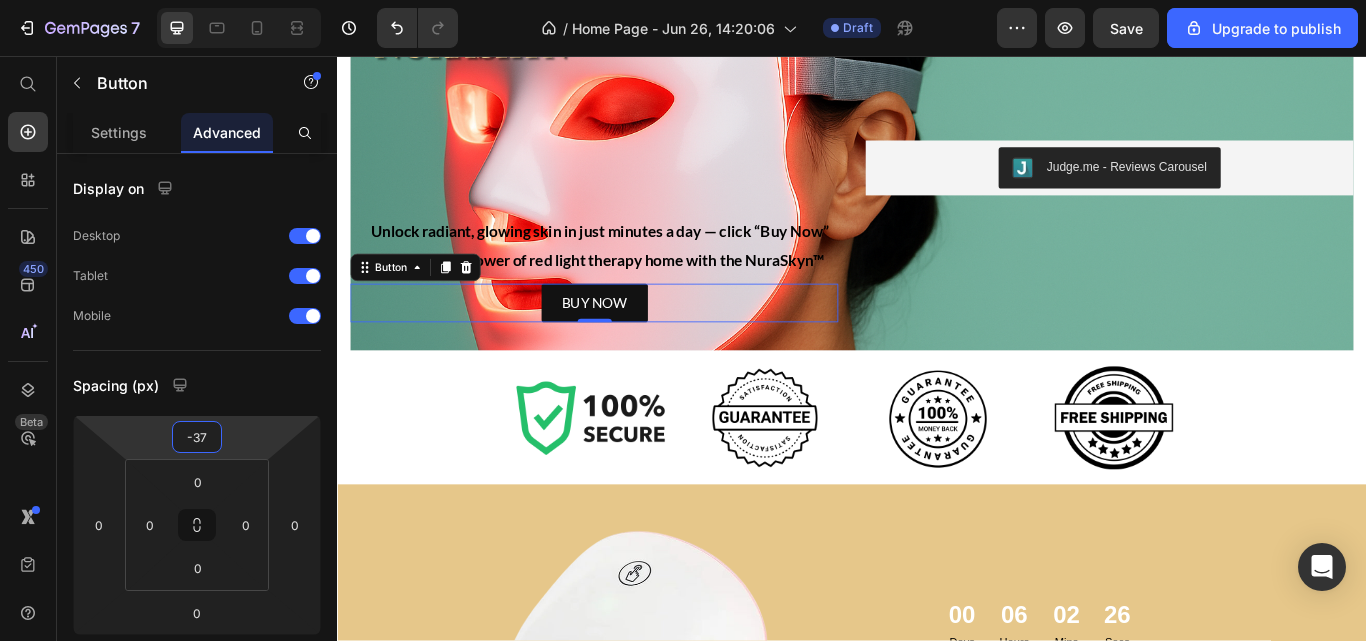type on "-38" 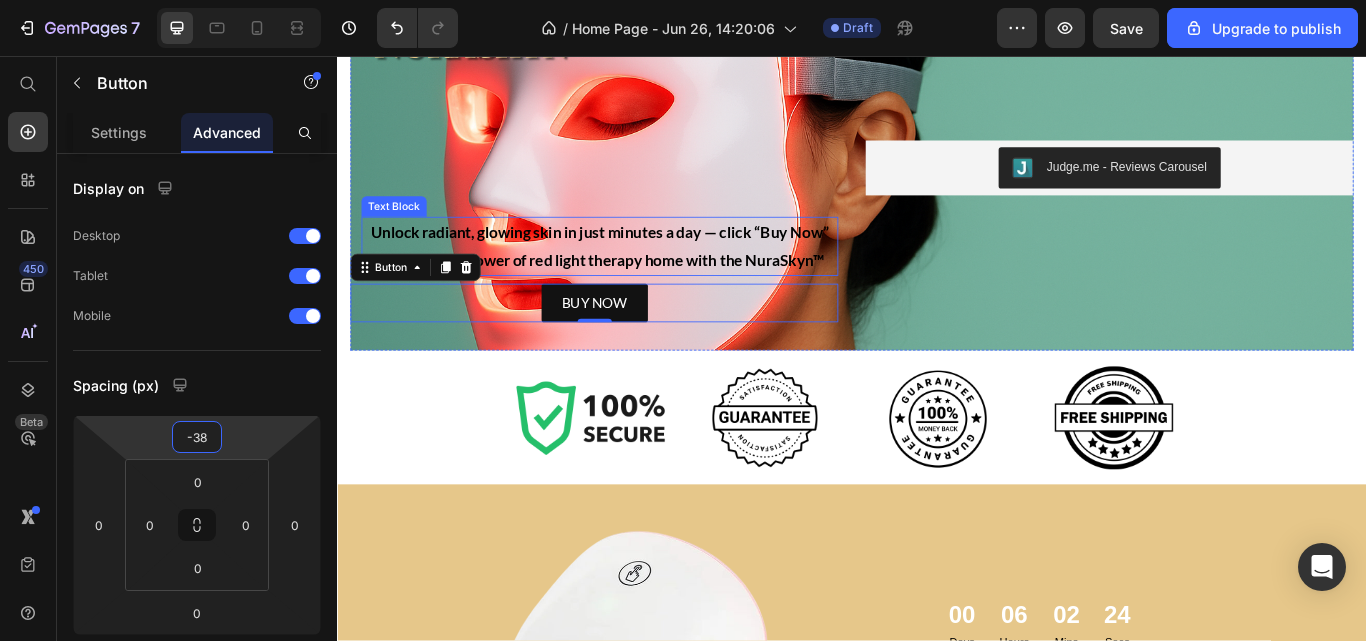 click on "Unlock radiant, glowing skin in just minutes a day — click “Buy Now” and bring the power of red light therapy home with the NuraSkyn™" at bounding box center (643, 278) 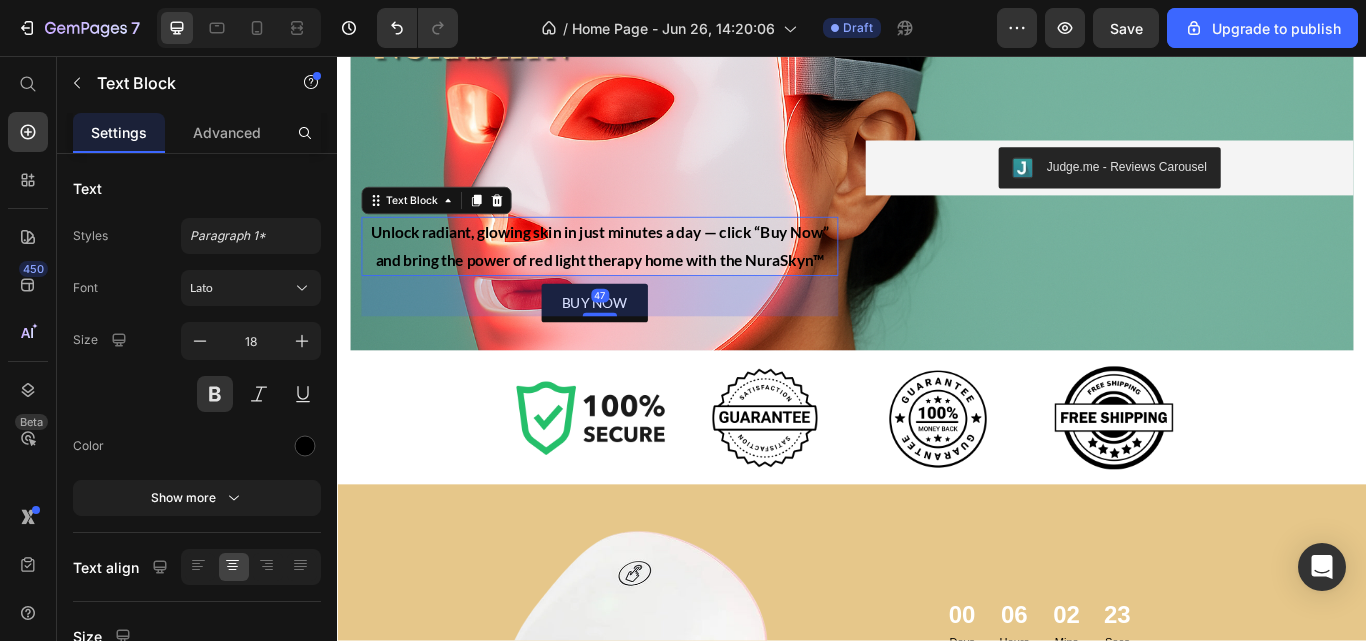scroll, scrollTop: 2245, scrollLeft: 0, axis: vertical 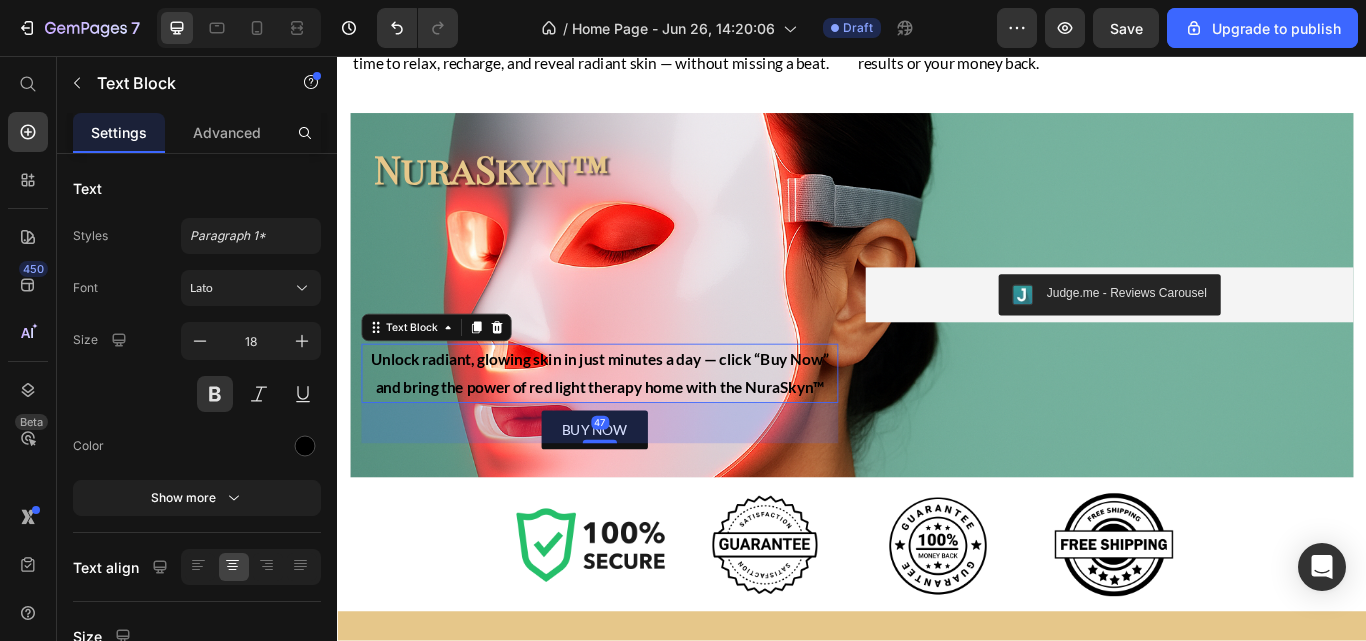 click on "Advanced" at bounding box center [227, 132] 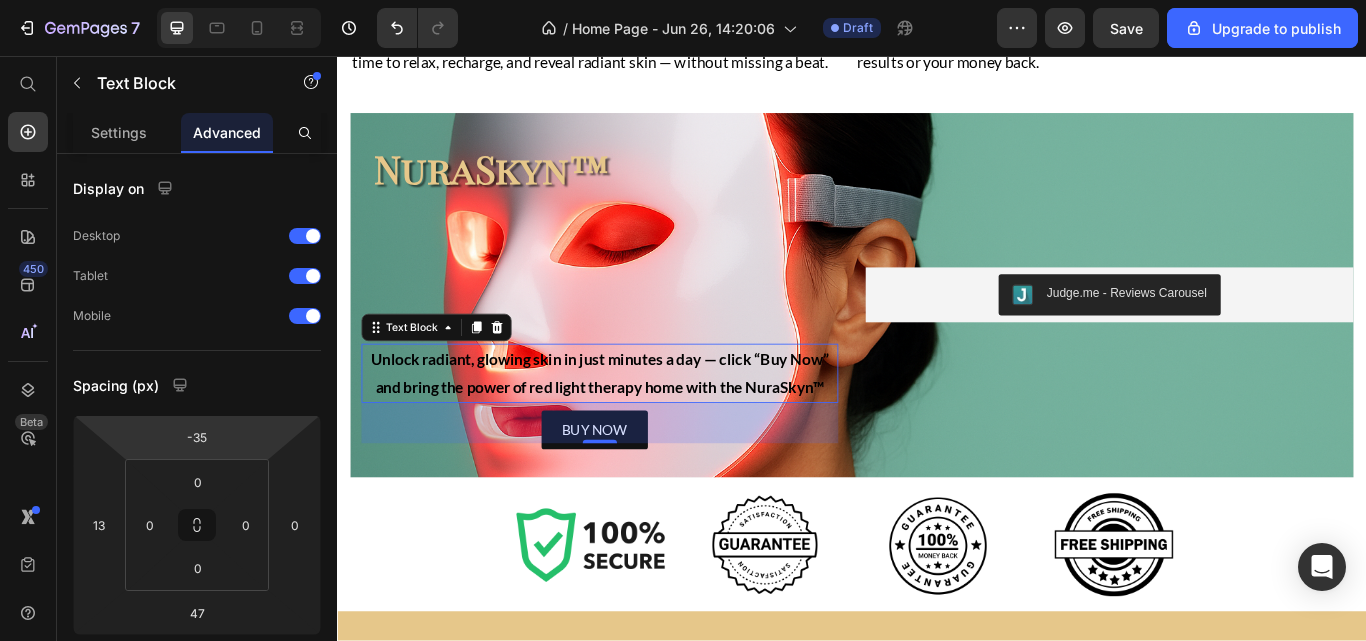 click on "-35" at bounding box center (197, 437) 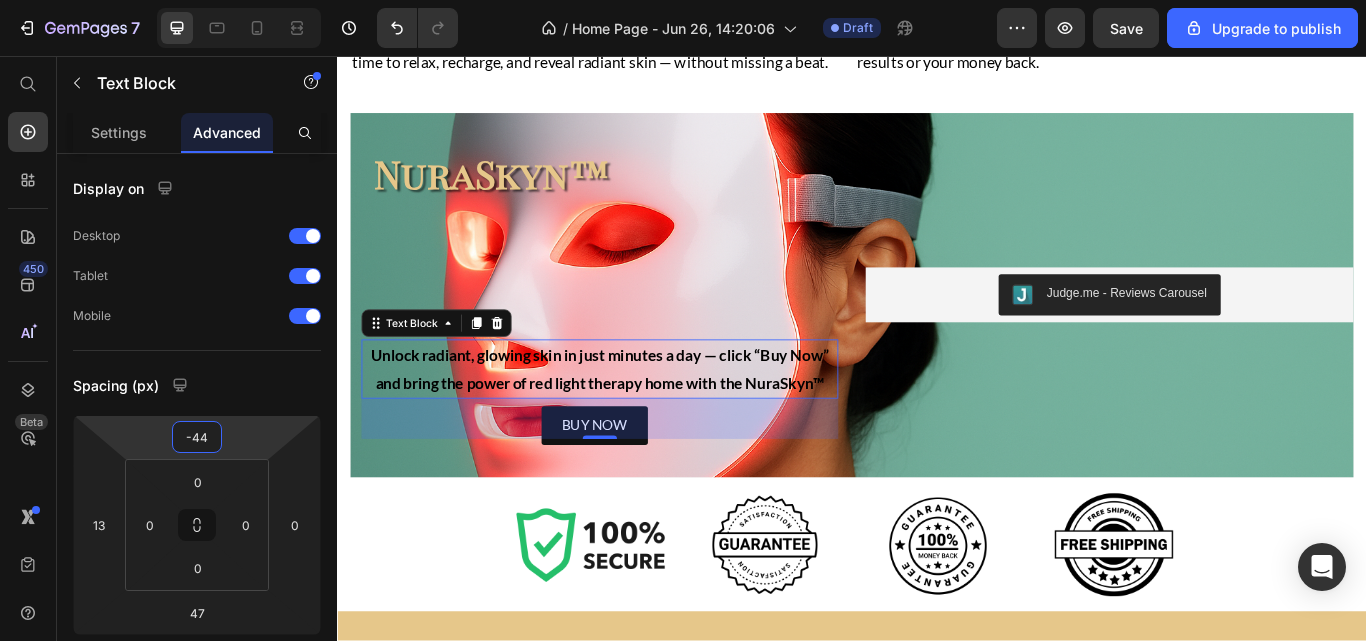 type on "-45" 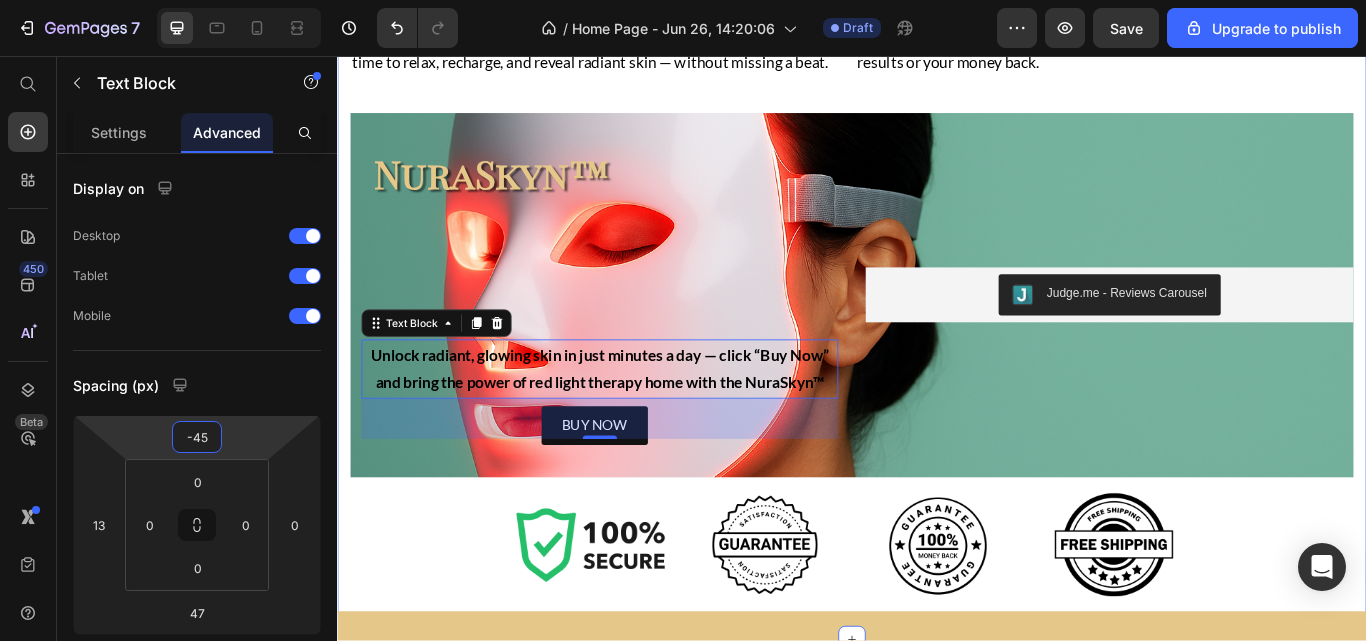 click on "From Breakouts to Brilliance Heading See results in as little as 2 weeks Text Block Image Image Row Why Thousands Love NuraSkyn™ Heading Clinically-Proven Wavelengths Heading Clinically backed and dermatologist-recommended, the NuraSkyn™ uses advanced LED technology proven to boost collagen, calm inflammation, and deliver visible results — safely and effectively. Text Block Visible Results In 4 Weeks Heading Reveal smoother skin, fewer breakouts, and a lasting glow — all without leaving home. Your spa-level results start right where you are. Text Block Row Save Hundreds vs Spa Visit Heading Why spend $200 or more on a single facial or spa visit? With the NuraSkyn™, you own the same skin-rejuvenating technology — and use it daily — for less than the price of just two treatments. Glow on your terms, anytime. Text Block Verified 5-Stars Reviews Heading Text Block Row 15 to 20 Minutes A Day Heading Text Block Glow Guarantee Heading Text Block Row NuraSkyn™ Heading Text Block   47 BUY NOW Button" at bounding box center (937, -265) 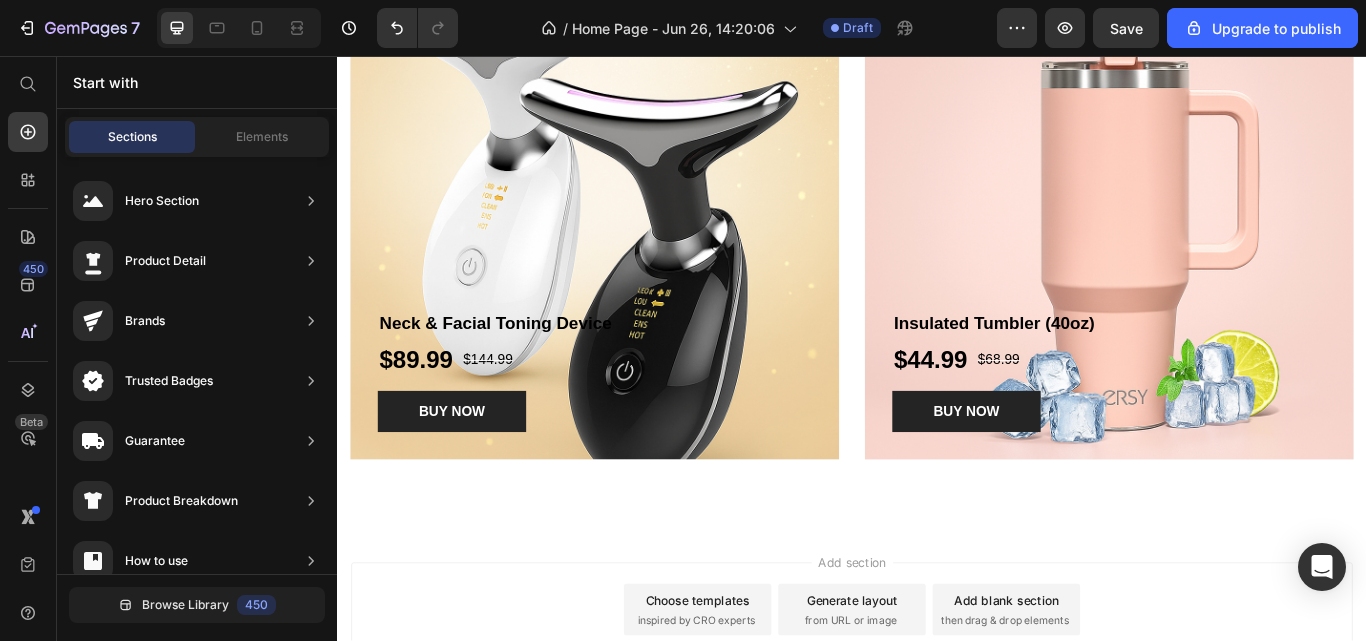 scroll, scrollTop: 3747, scrollLeft: 0, axis: vertical 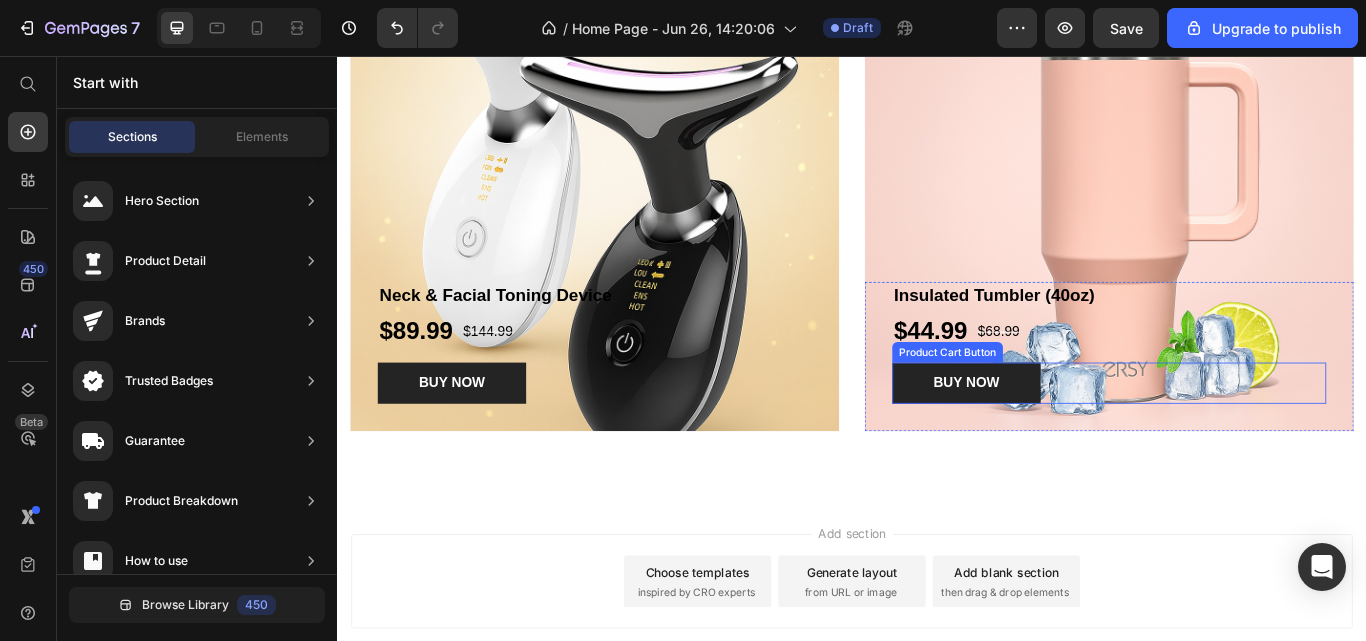 click on "BUY NOW" at bounding box center (1070, 438) 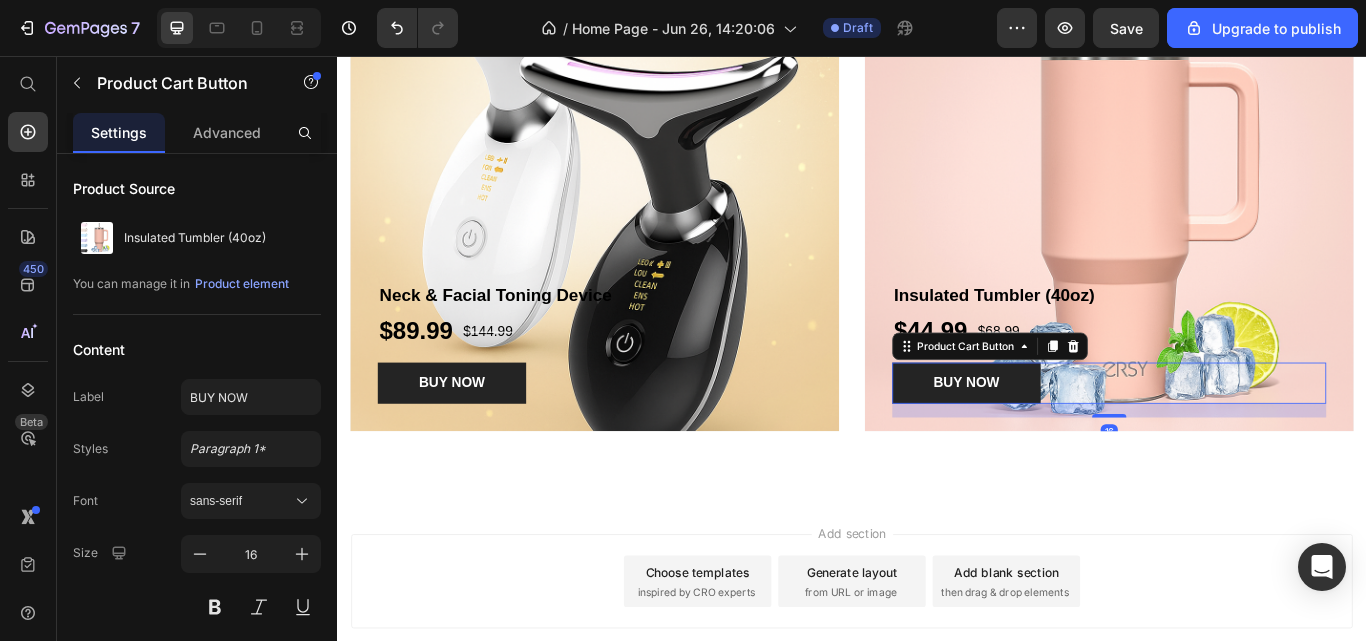 click on "sans-serif" at bounding box center [241, 501] 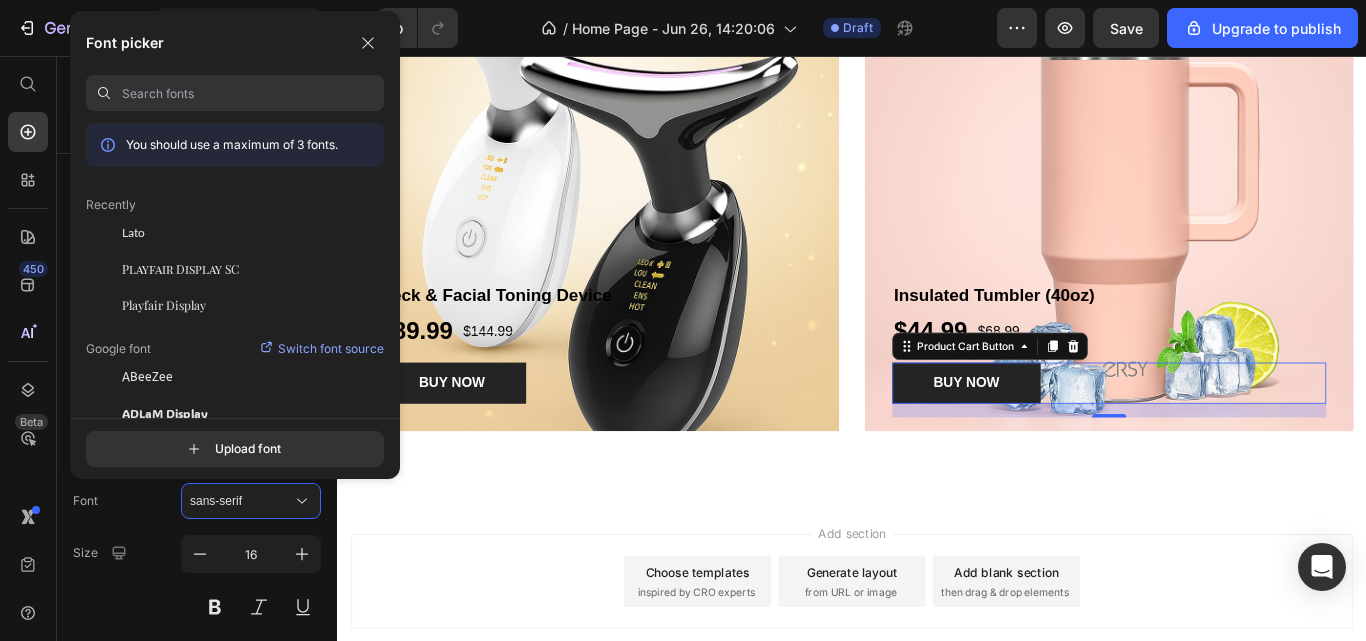 click on "Lato" 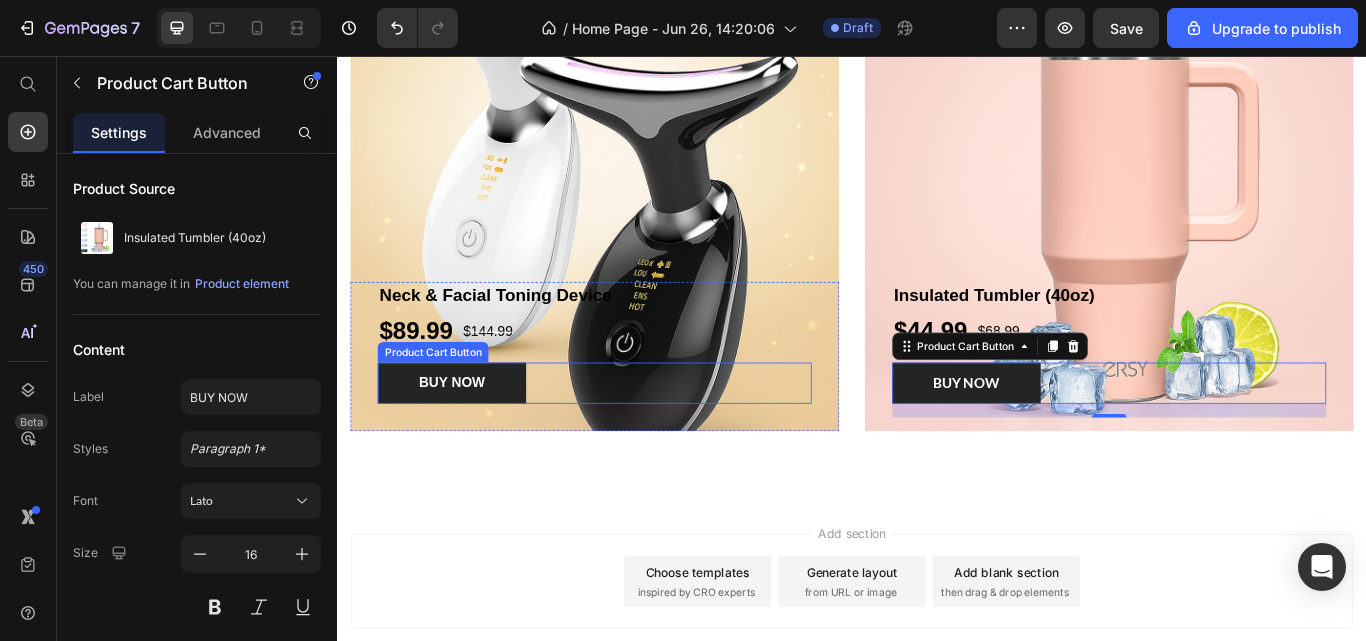 click on "BUY NOW" at bounding box center [470, 438] 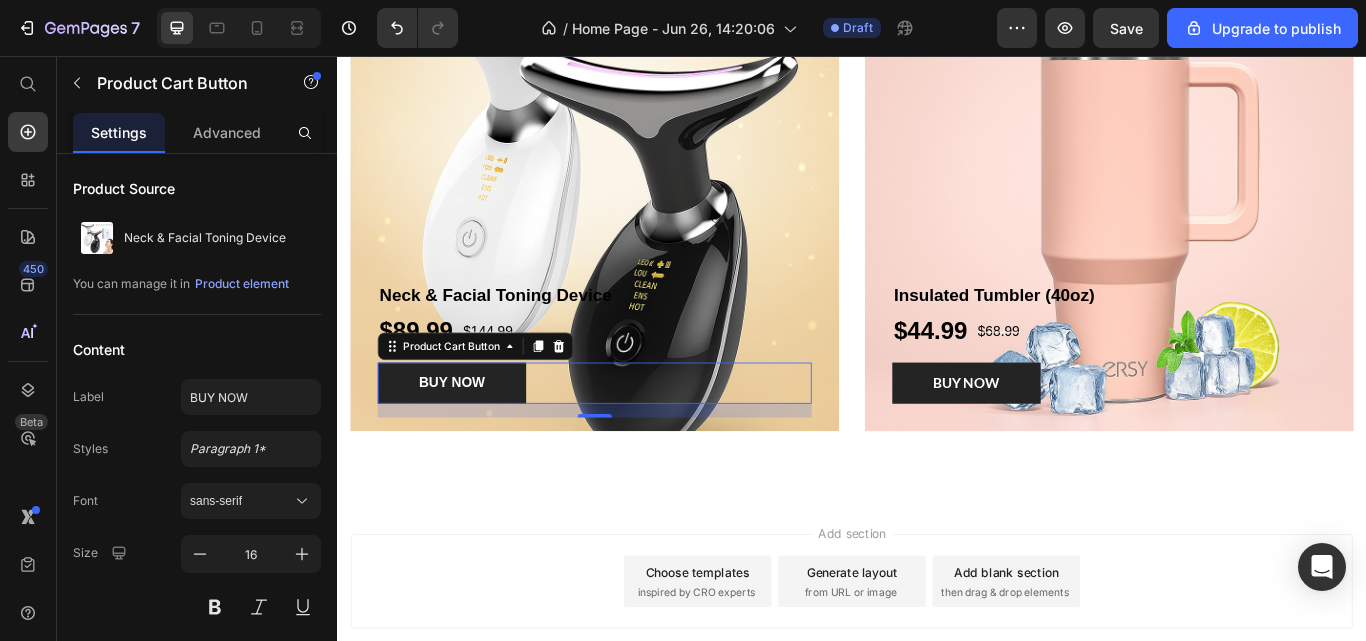 click on "sans-serif" at bounding box center (241, 501) 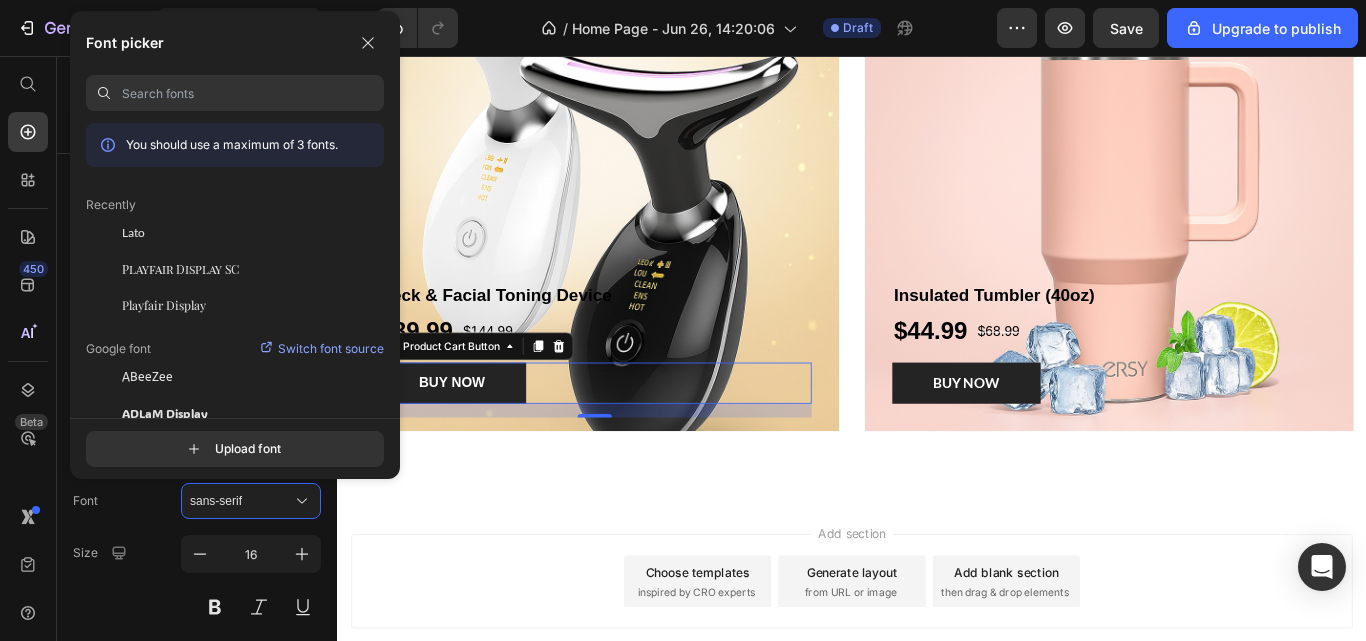 click on "Lato" 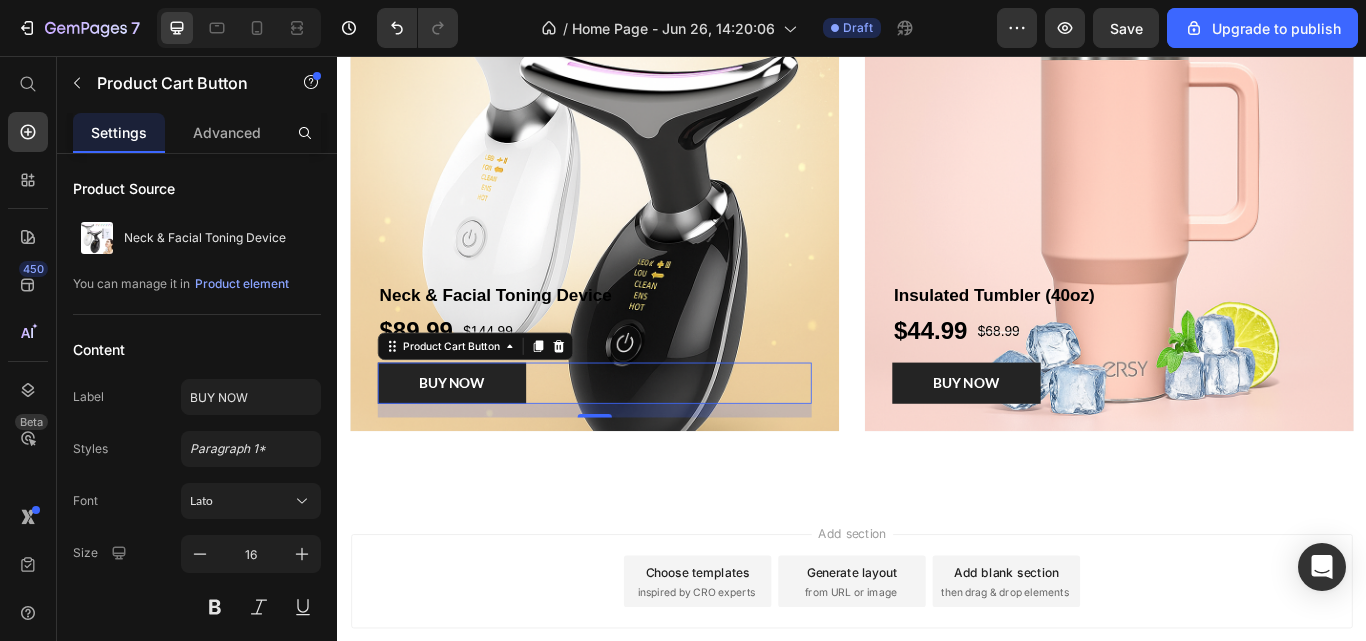 click at bounding box center (215, 607) 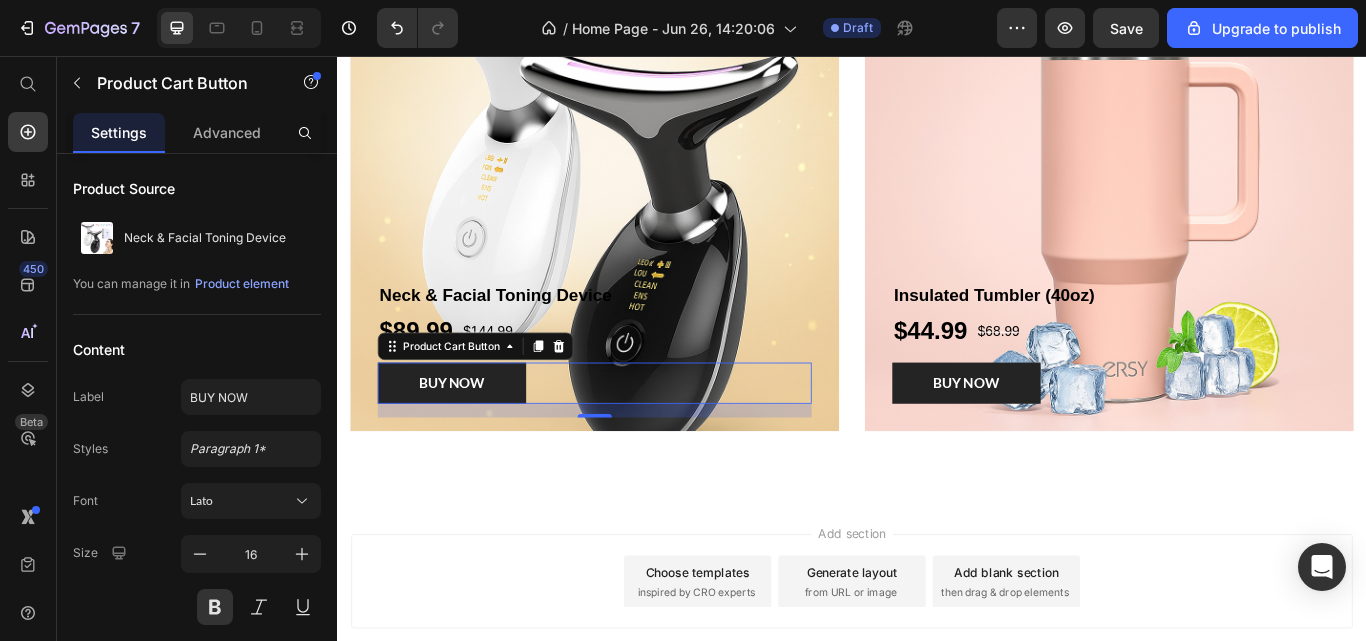 click at bounding box center (215, 607) 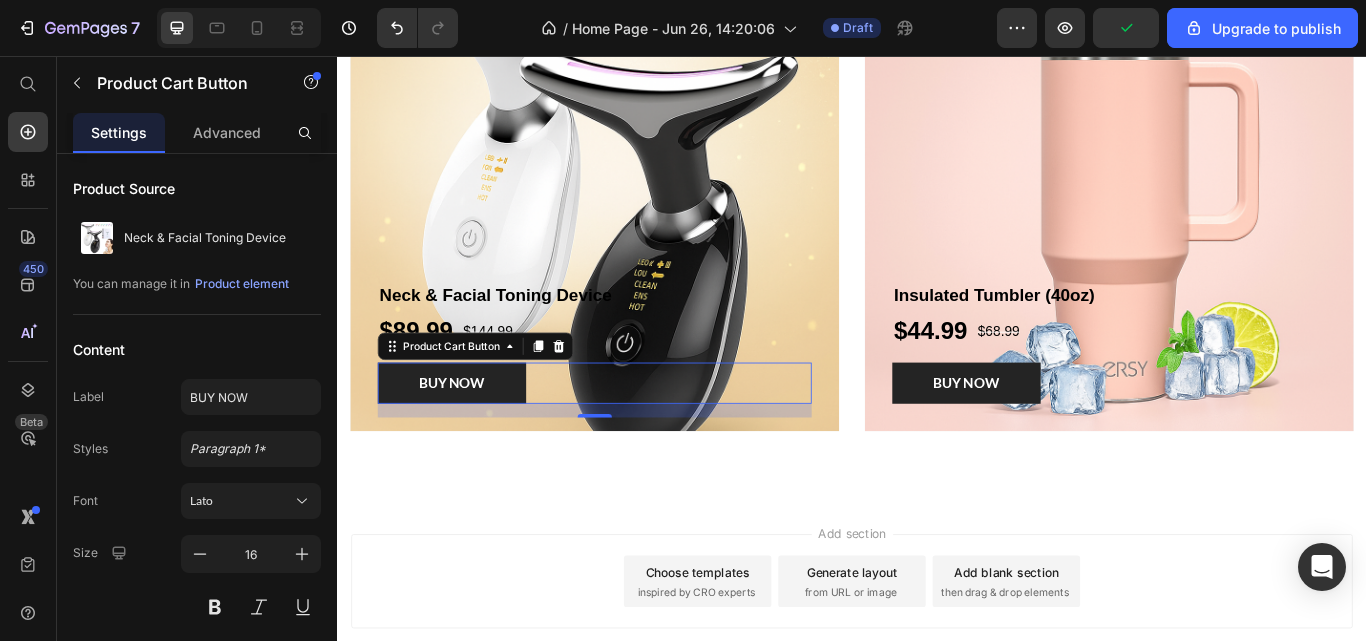 click on "Font Lato" at bounding box center [197, 501] 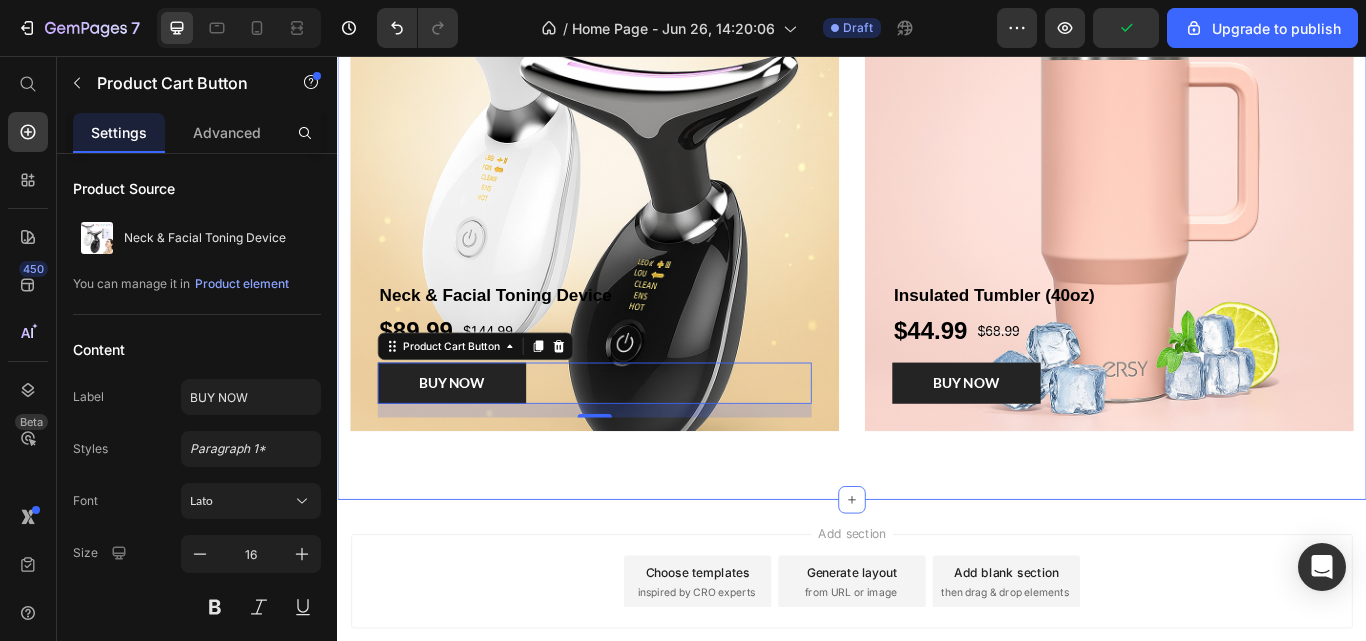 click on "Hot Picks For You Heading Row Neck & Facial Toning Device Product Title $89.99 Product Price $144.99 Product Price Row BUY NOW Product Cart Button   16 Product Hero Banner Insulated Tumbler (40oz) Product Title $44.99 Product Price $68.99 Product Price Row BUY NOW Product Cart Button Product Hero Banner Row" at bounding box center [937, 153] 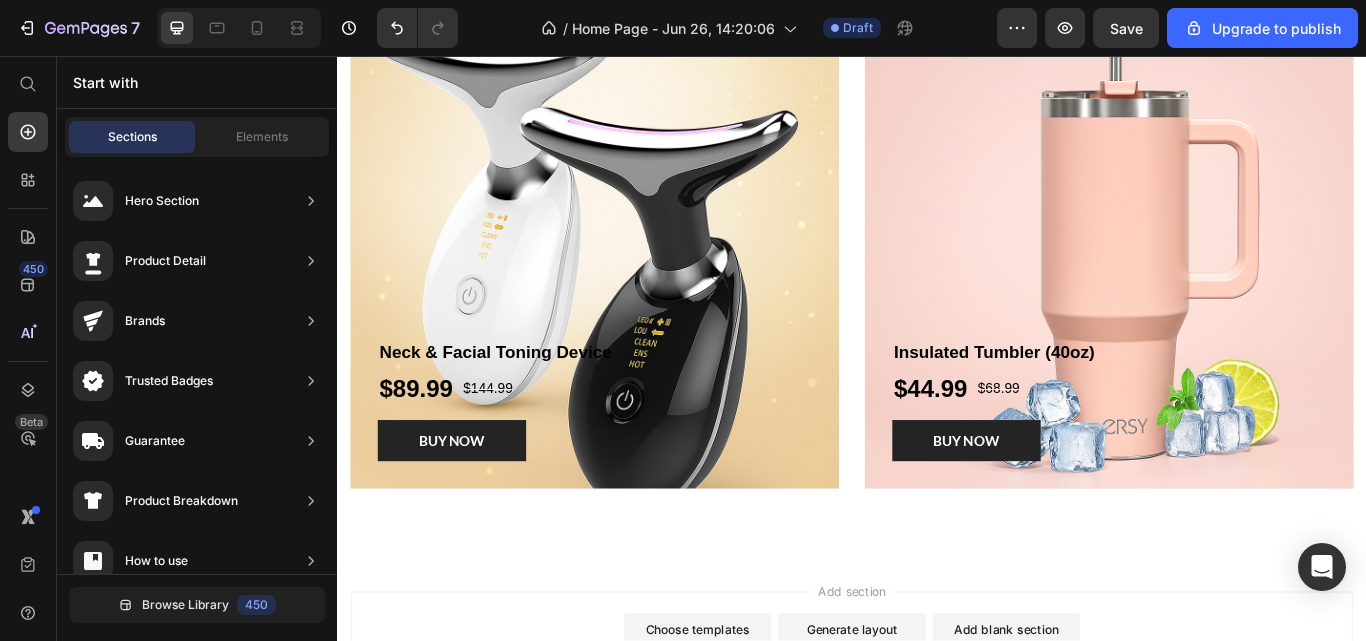 scroll, scrollTop: 3645, scrollLeft: 0, axis: vertical 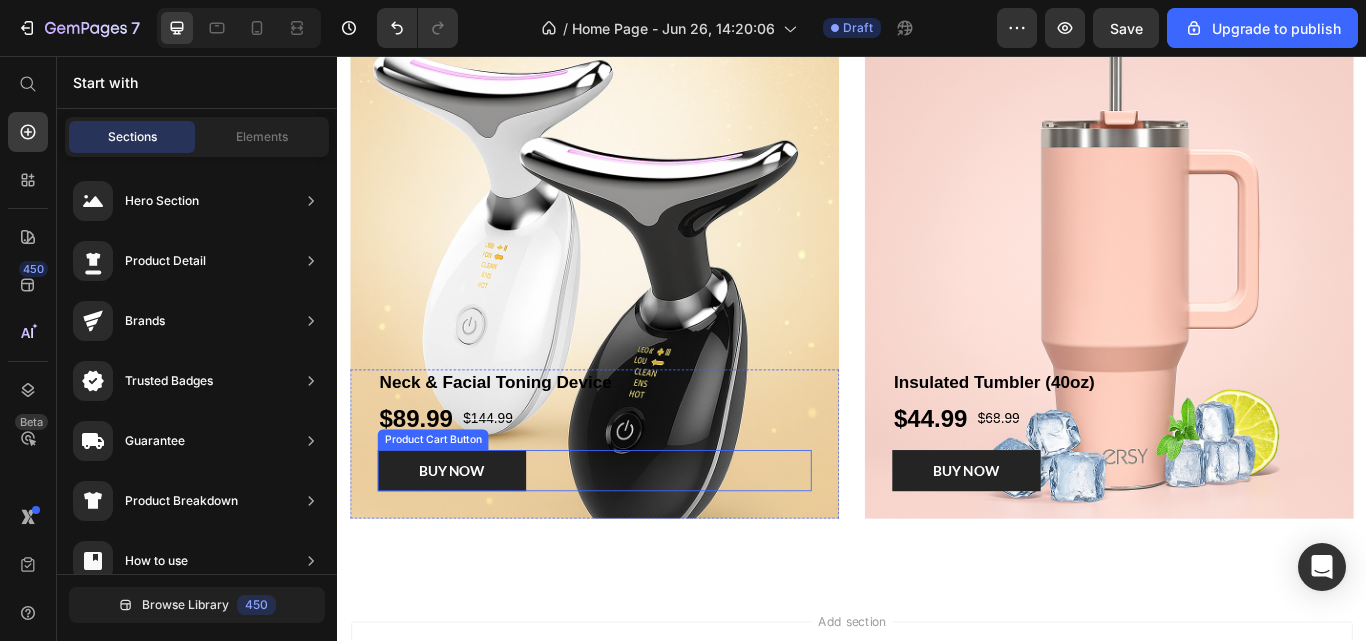 click on "BUY NOW" at bounding box center [470, 540] 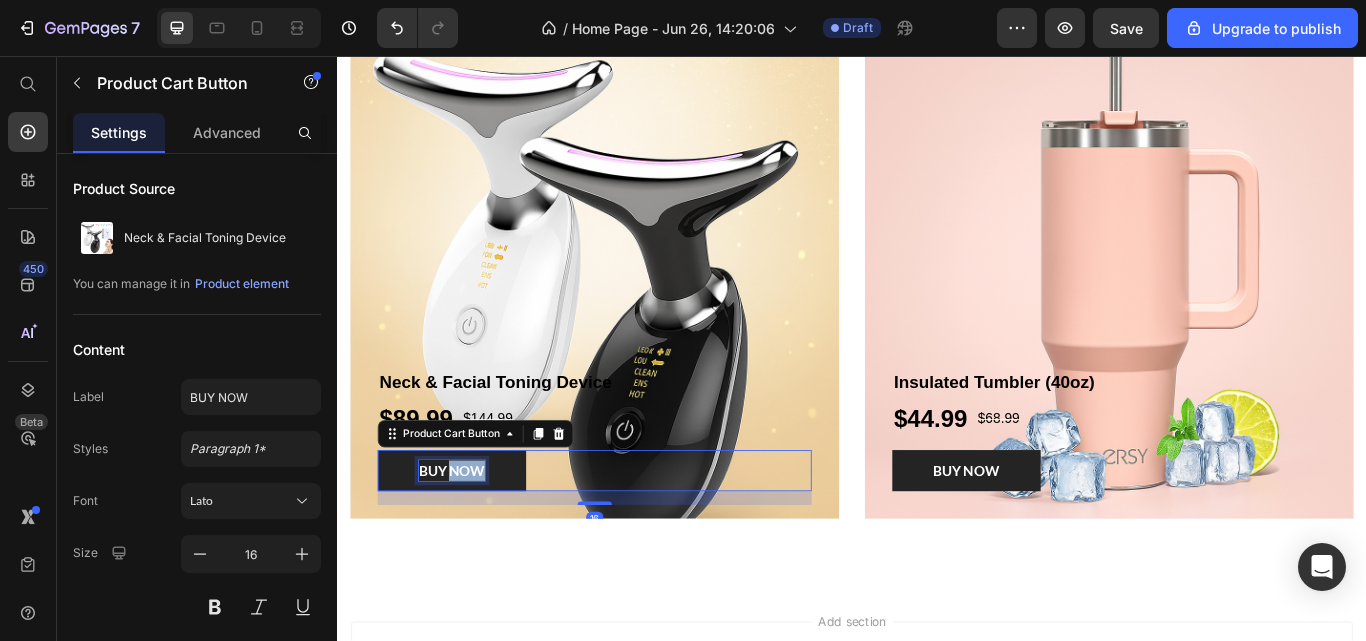 click on "BUY NOW" at bounding box center [470, 540] 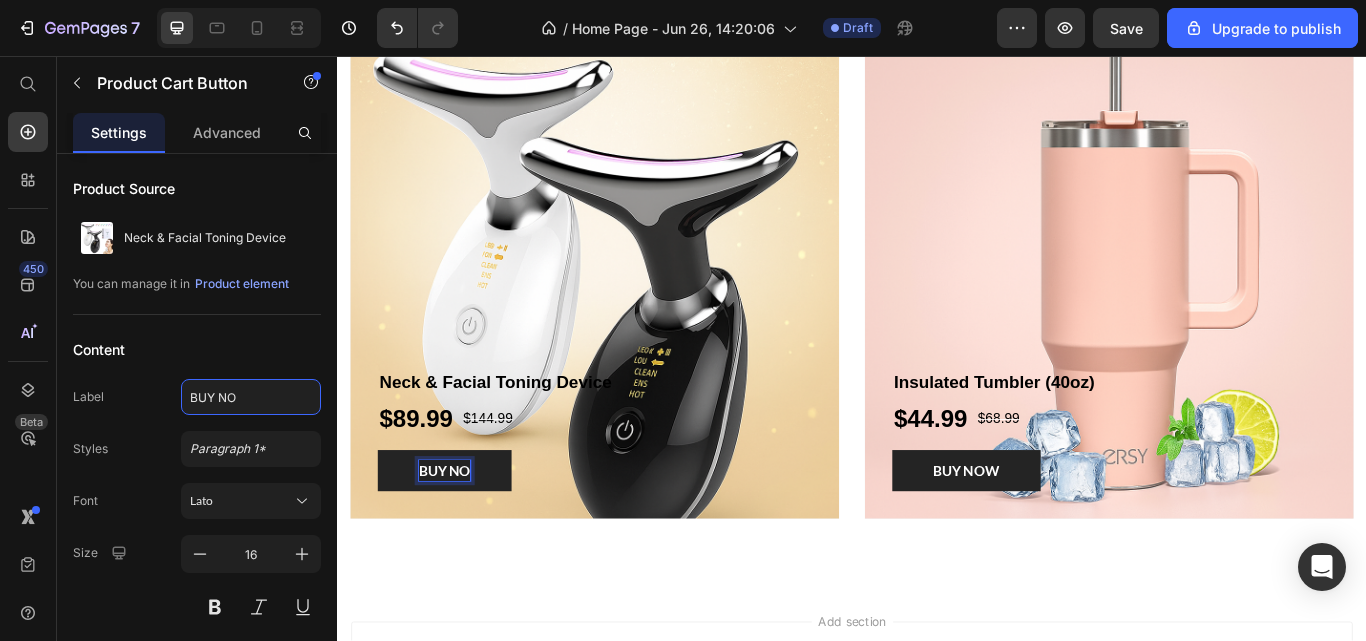 click on "BUY NO" 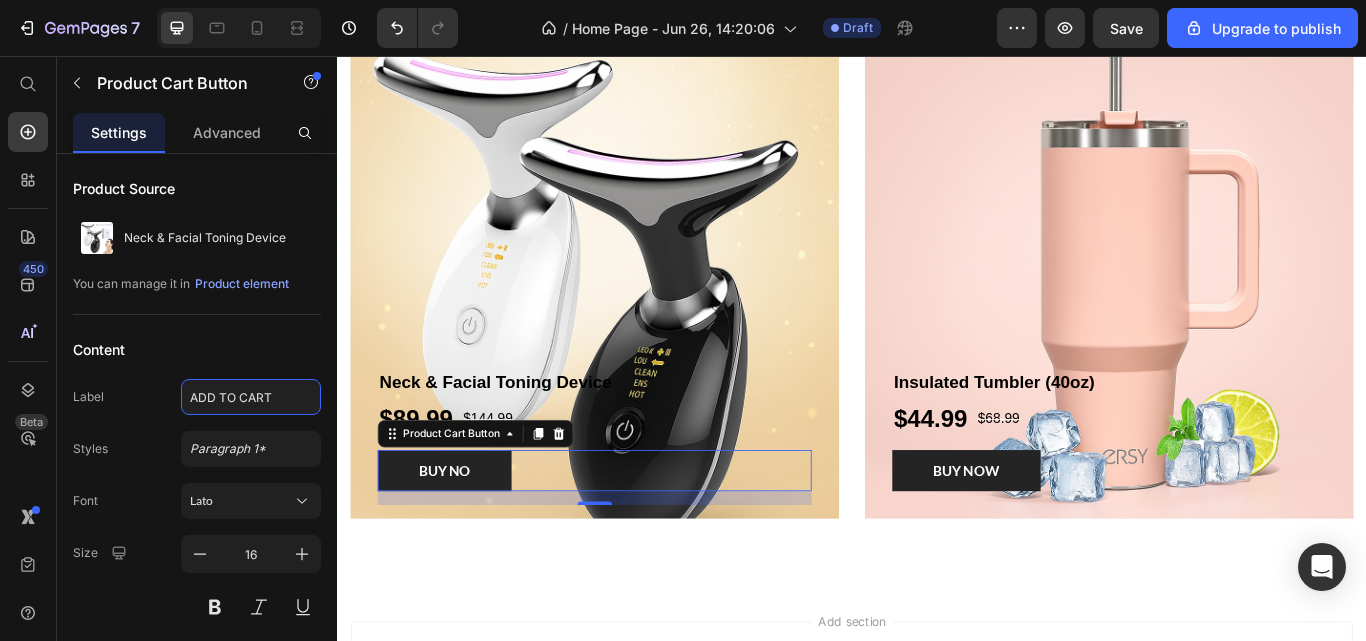 type on "ADD TO CART" 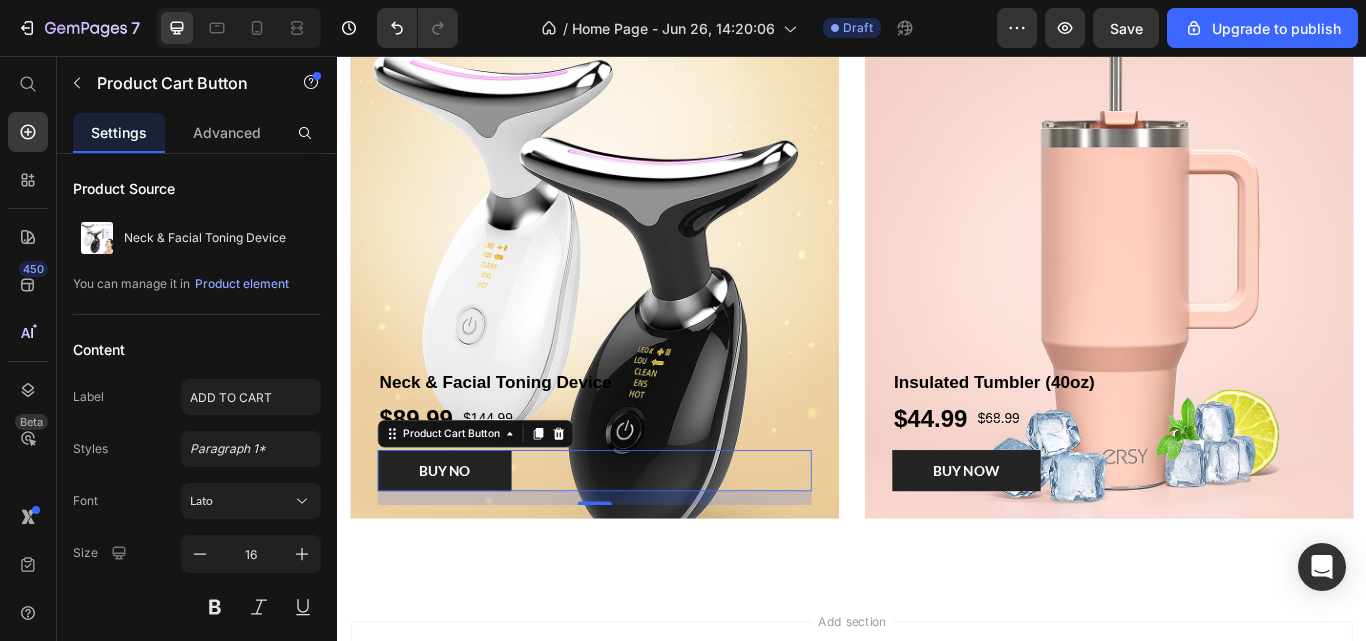 click on "Content" at bounding box center [197, 349] 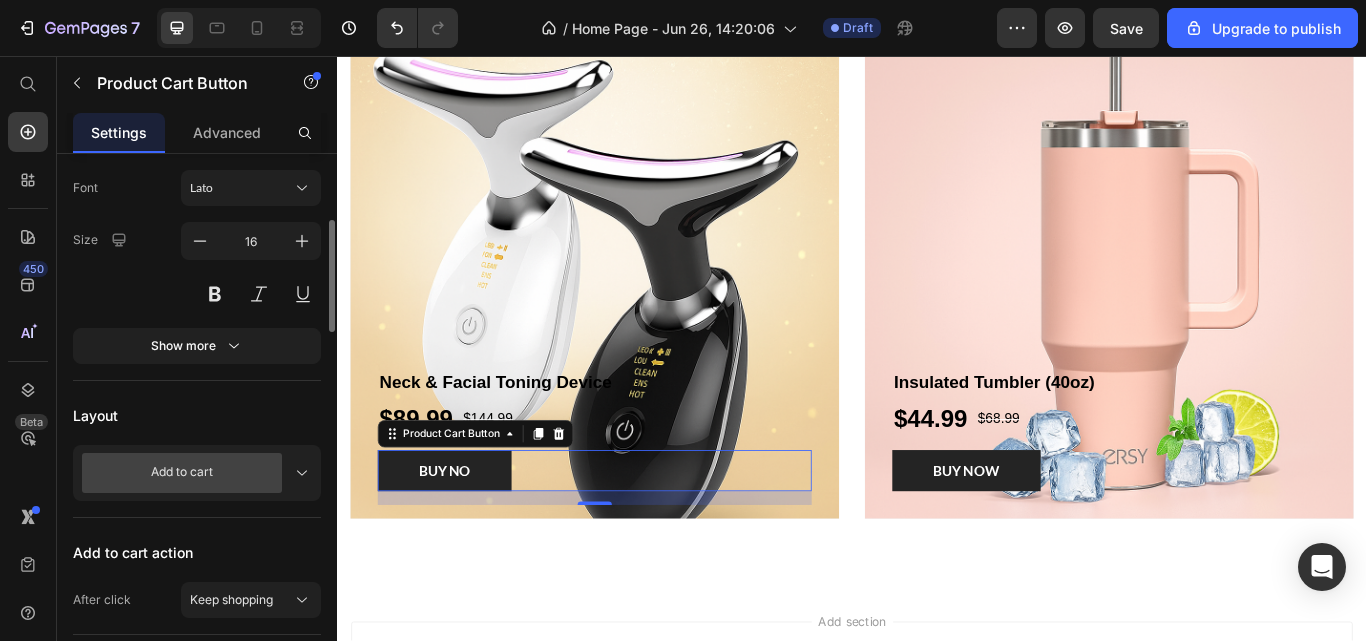 scroll, scrollTop: 314, scrollLeft: 0, axis: vertical 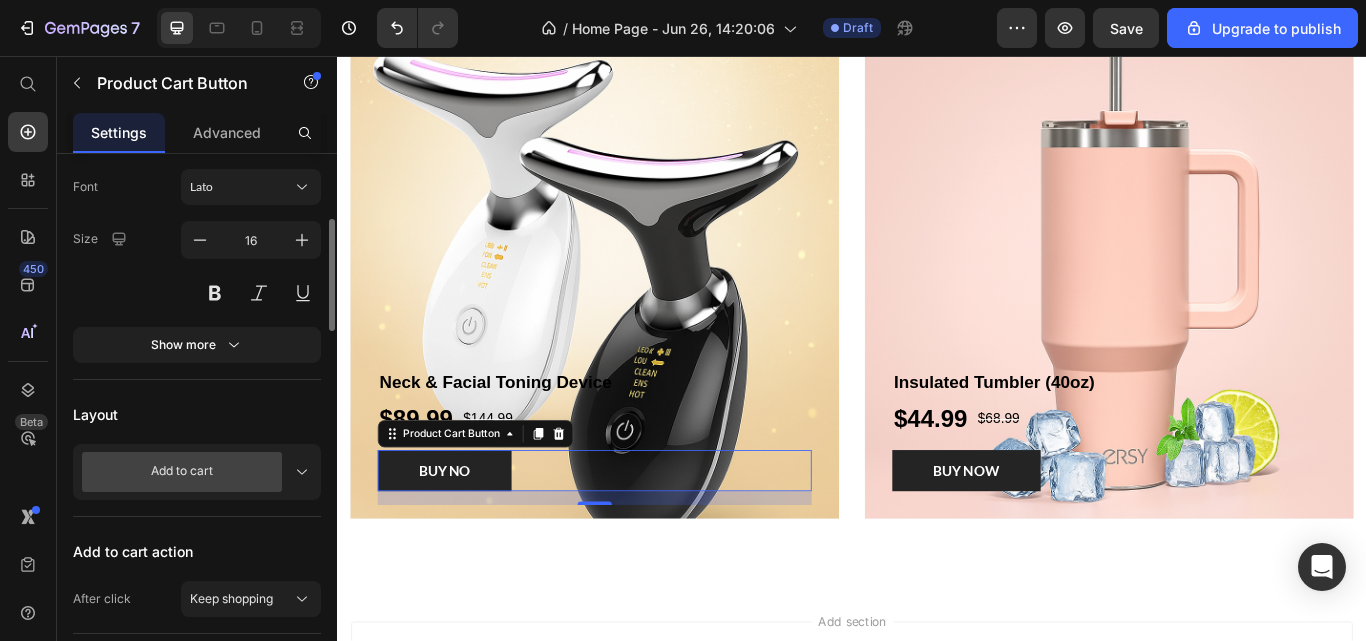 click 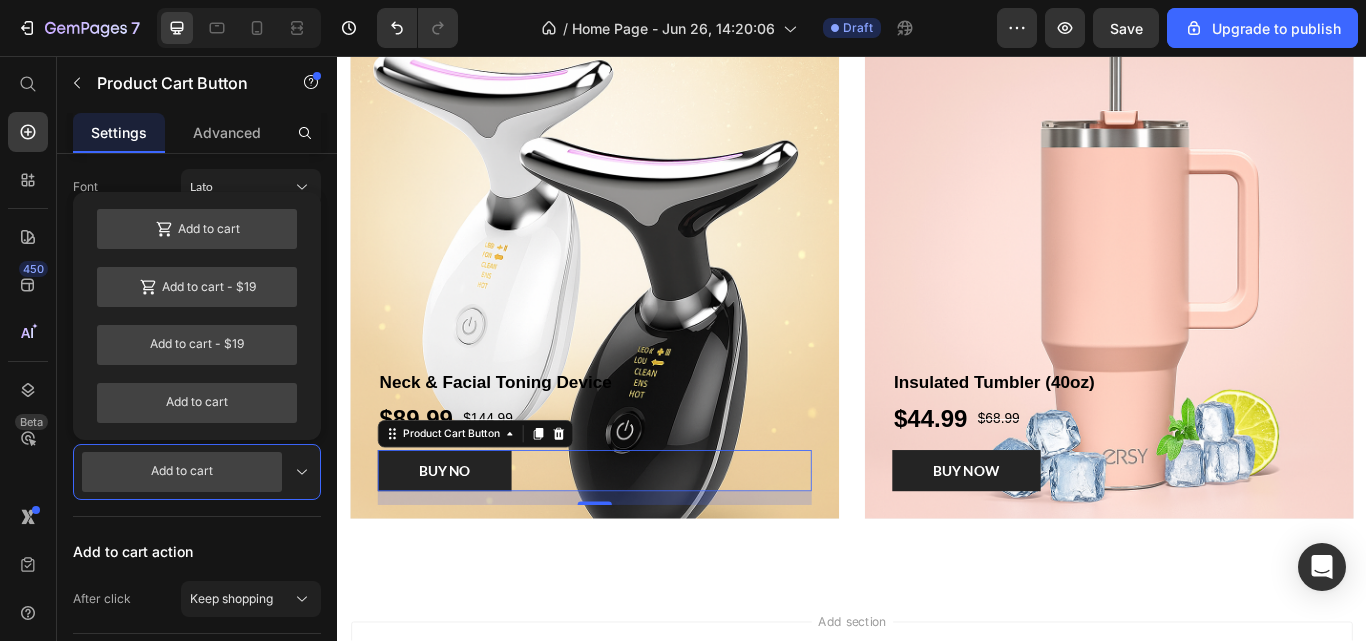 click on "Add to cart" at bounding box center (197, 229) 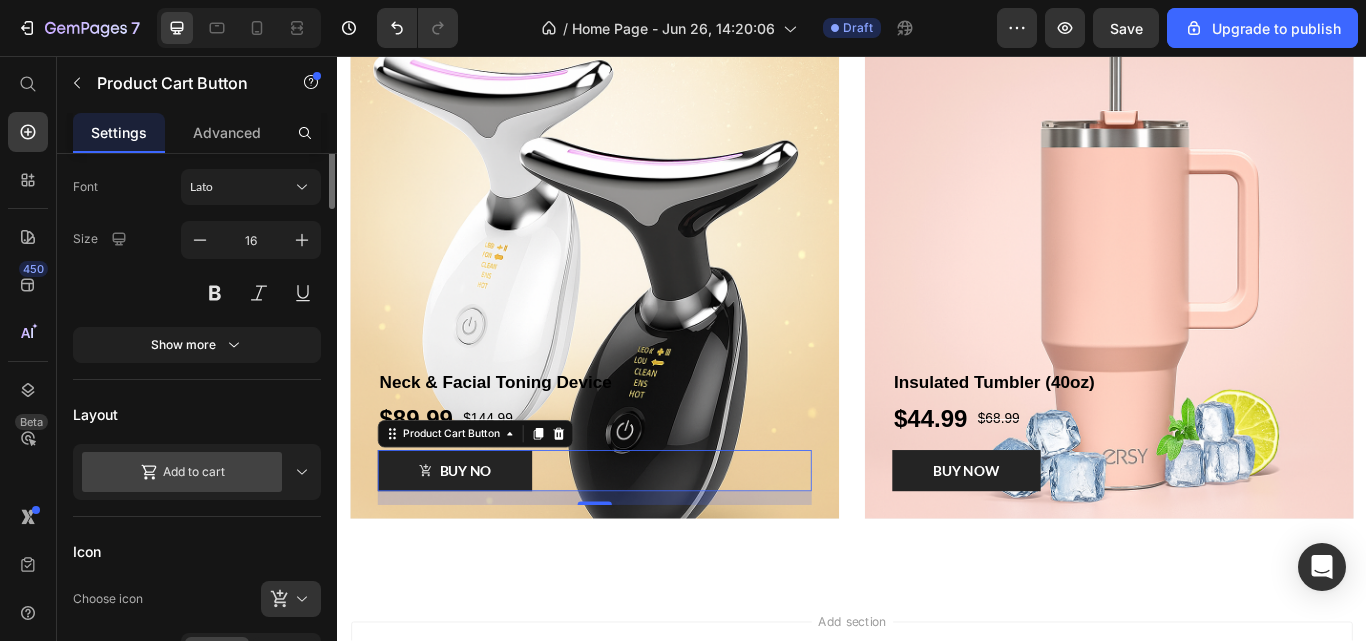 scroll, scrollTop: 224, scrollLeft: 0, axis: vertical 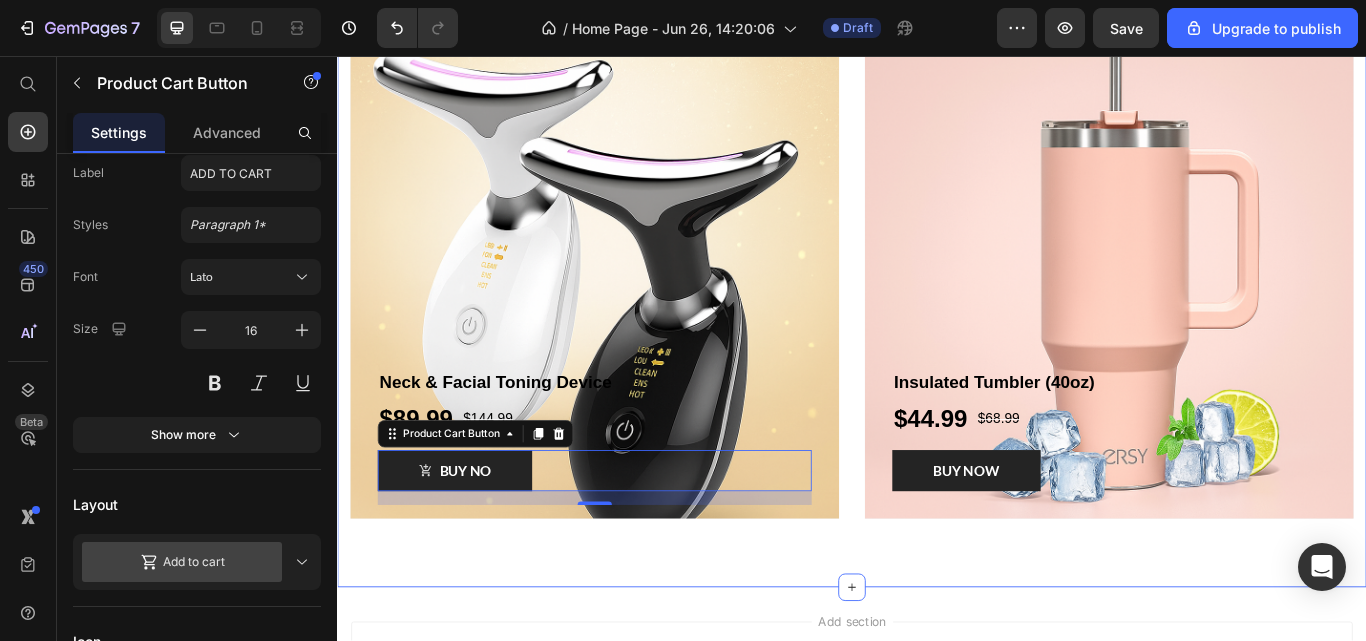 click on "Hot Picks For You Heading Row Neck & Facial Toning Device Product Title $89.99 Product Price $144.99 Product Price Row BUY NO Product Cart Button   16 Product Hero Banner Insulated Tumbler (40oz) Product Title $44.99 Product Price $68.99 Product Price Row BUY NOW Product Cart Button Product Hero Banner Row Section 5" at bounding box center (937, 279) 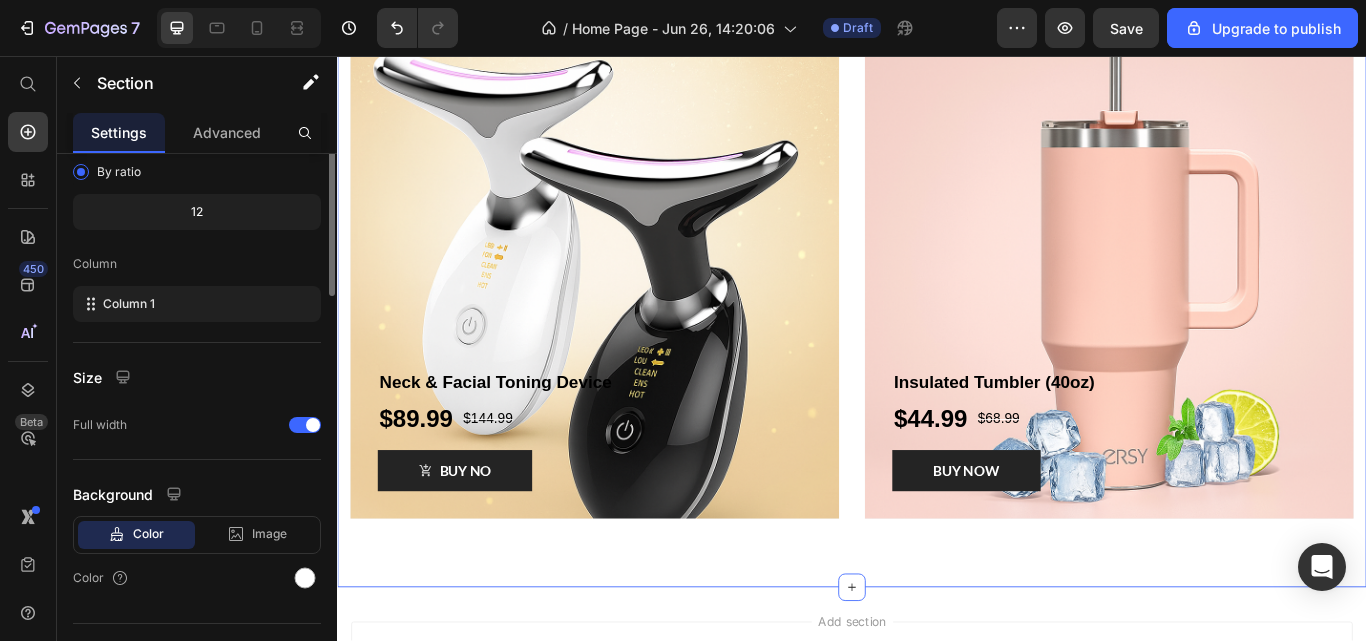 scroll, scrollTop: 0, scrollLeft: 0, axis: both 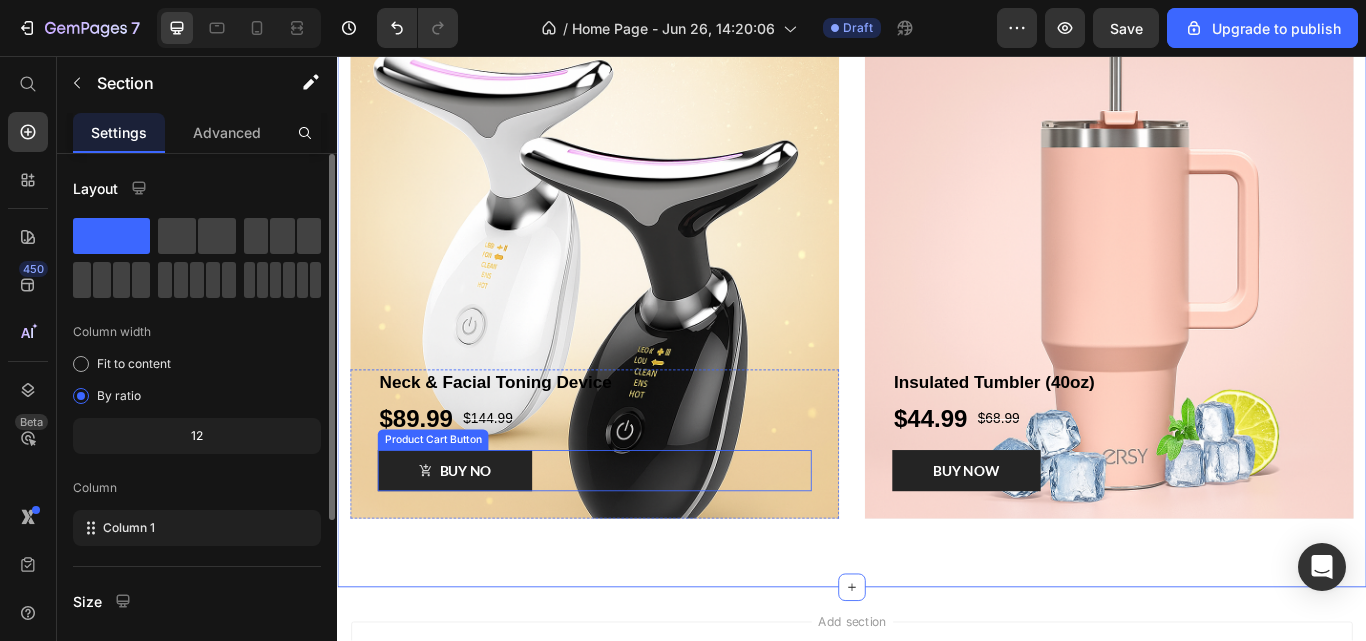click on "BUY NO" at bounding box center (486, 540) 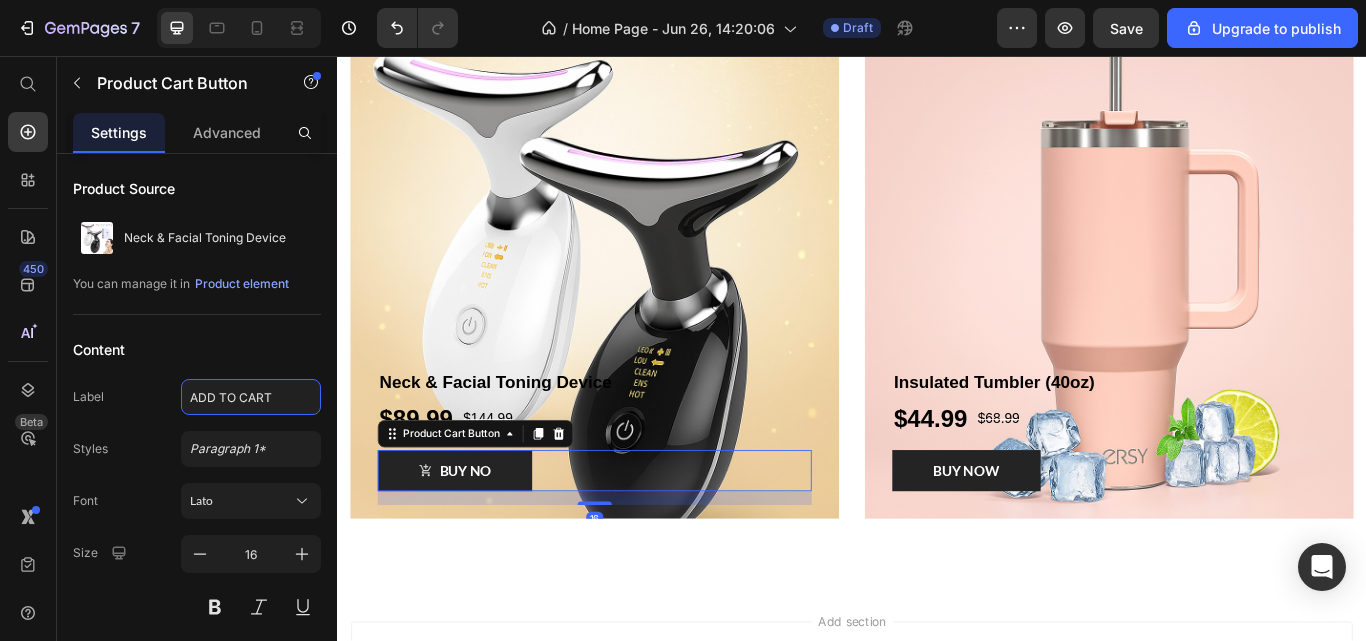 click on "ADD TO CART" 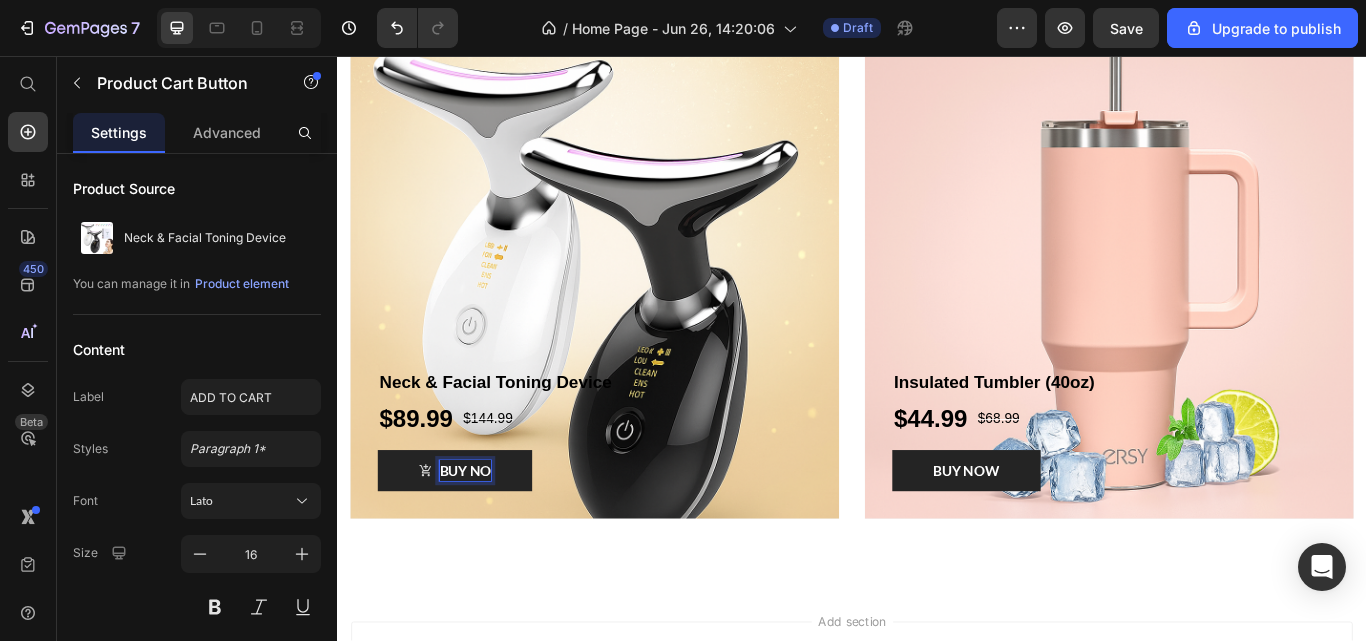 click on "BUY NO" at bounding box center (486, 540) 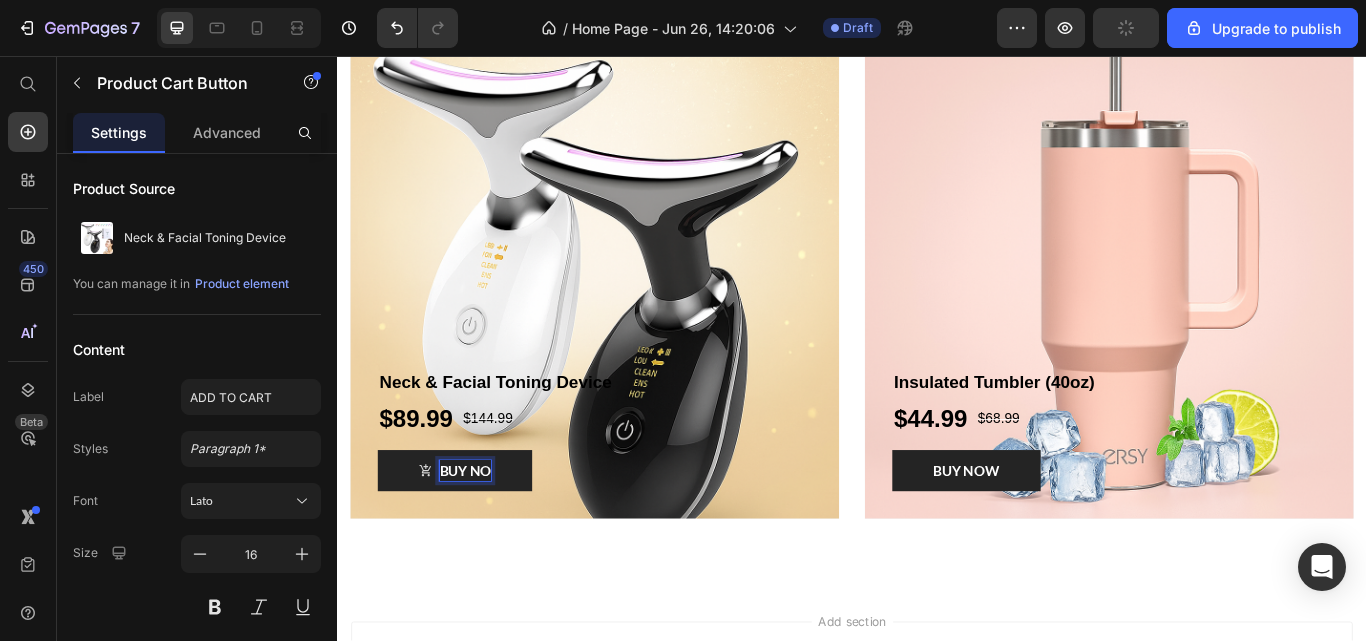 click on "BUY NO" at bounding box center (486, 540) 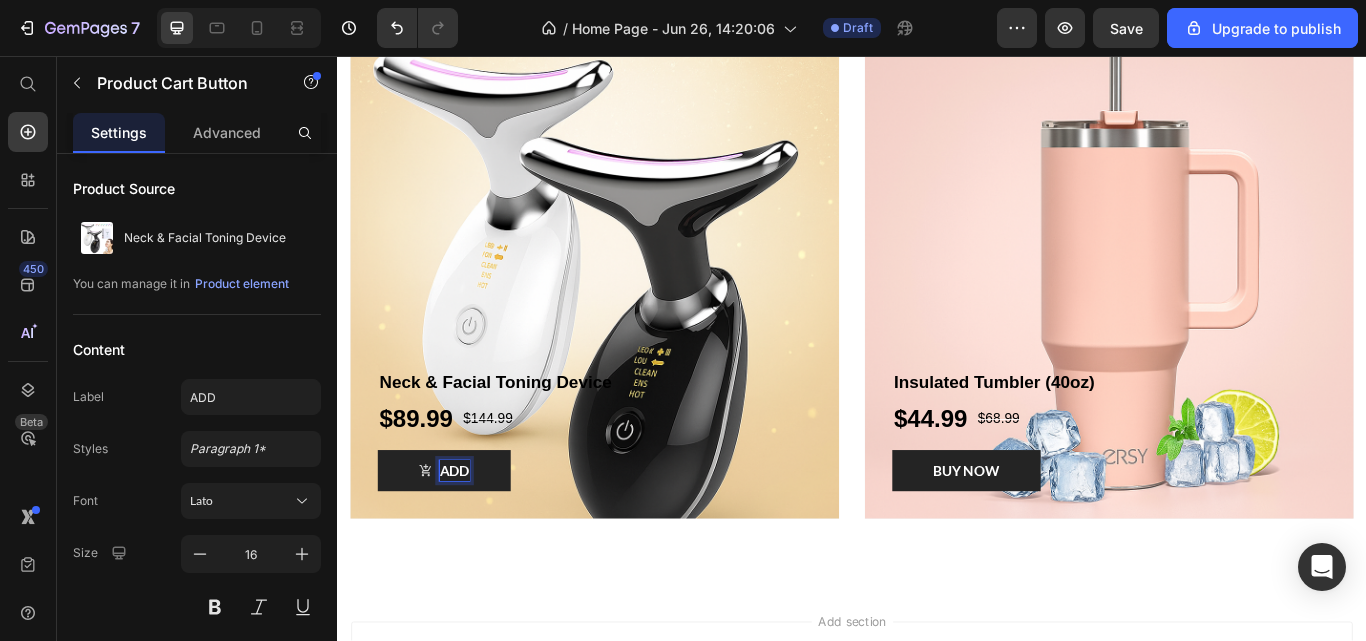 click on "ADD" at bounding box center [461, 540] 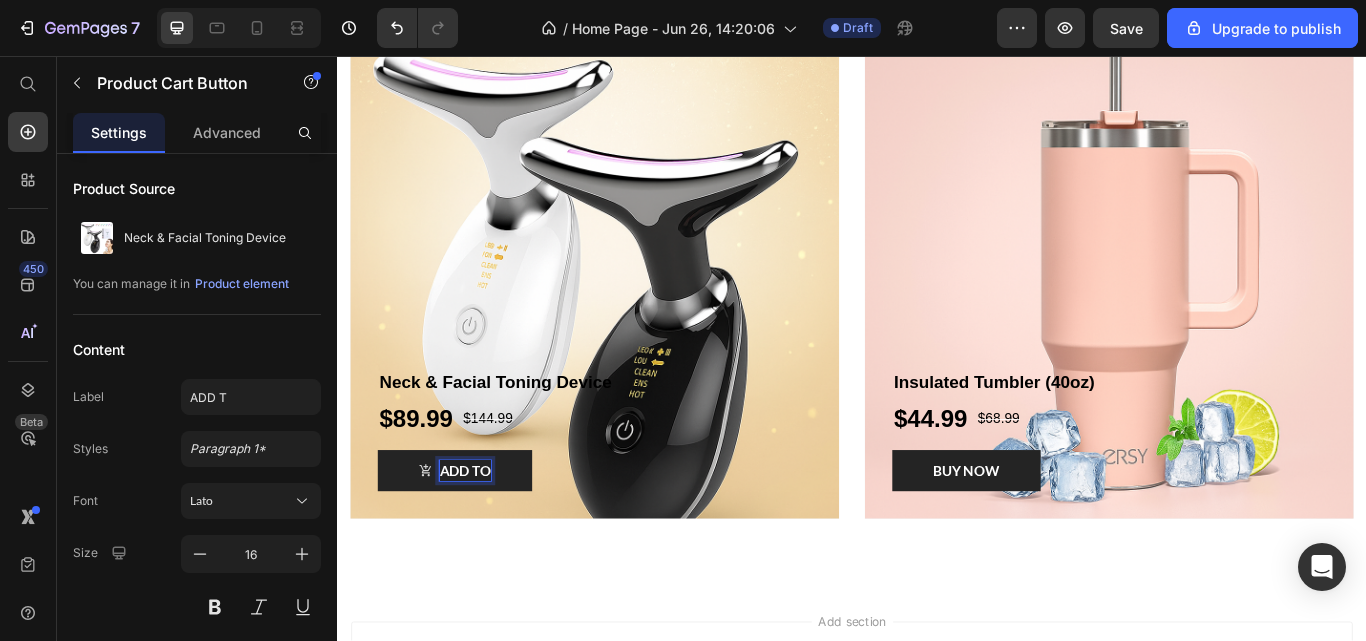 click on "ADD TO" at bounding box center [474, 540] 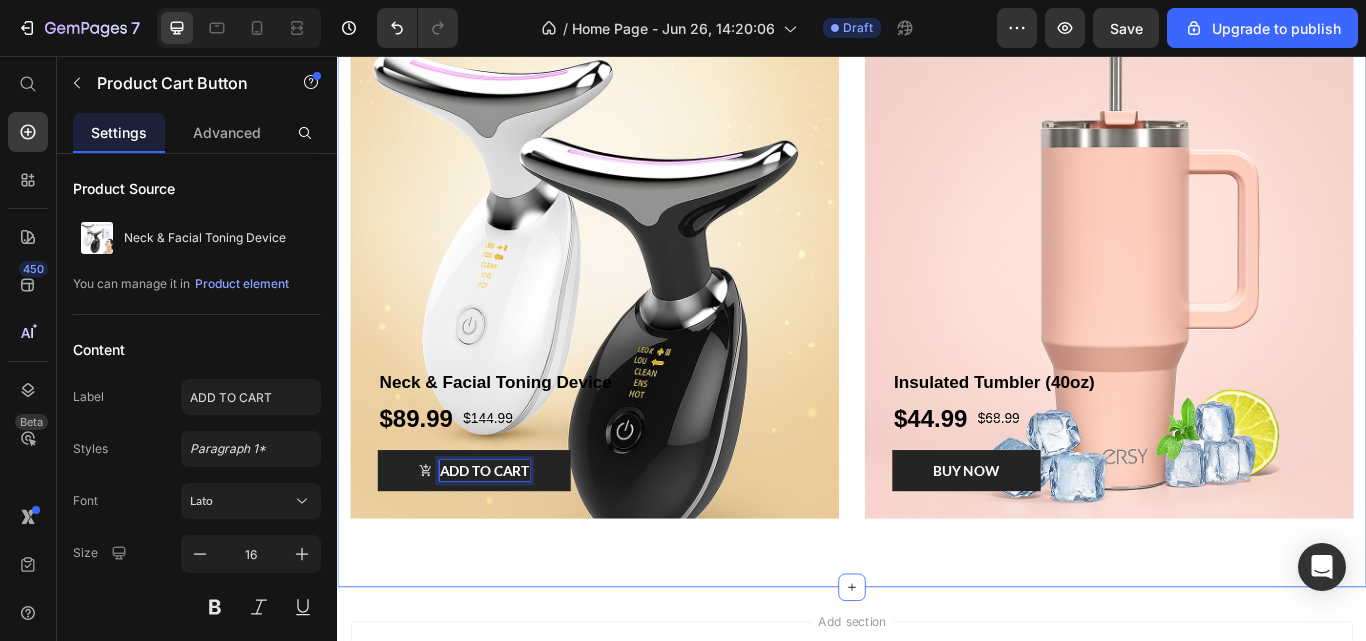 click on "Hot Picks For You Heading Row Neck & Facial Toning Device Product Title $89.99 Product Price $144.99 Product Price Row ADD TO CART Product Cart Button   16 Product Hero Banner Insulated Tumbler (40oz) Product Title $44.99 Product Price $68.99 Product Price Row BUY NOW Product Cart Button Product Hero Banner Row Section 5" at bounding box center [937, 279] 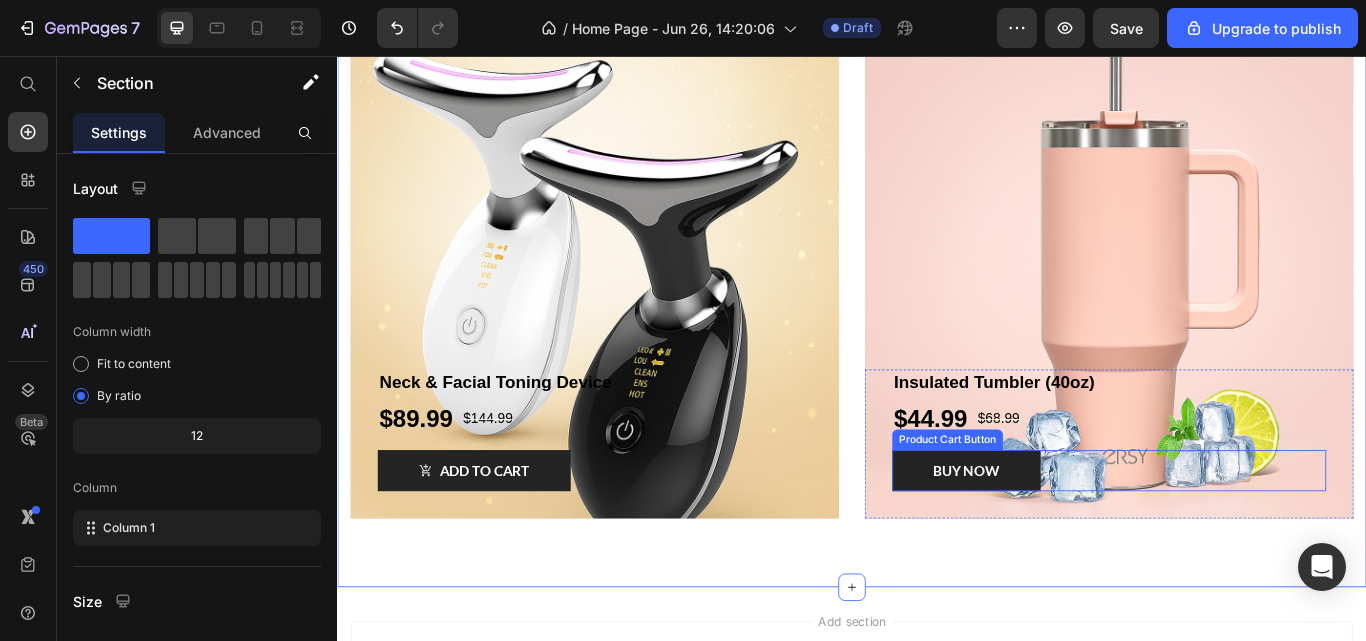 click on "BUY NOW" at bounding box center (1070, 540) 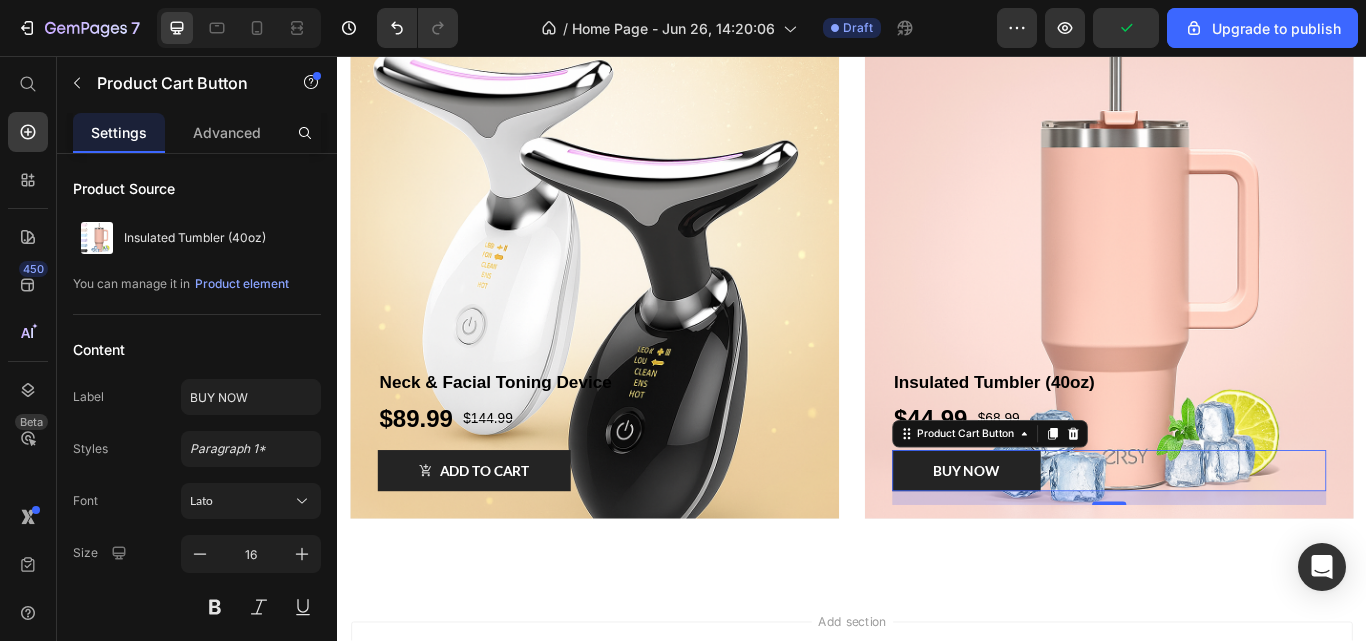 click on "Content Label BUY NOW Styles Paragraph 1* Font Lato Size 16 Show more" 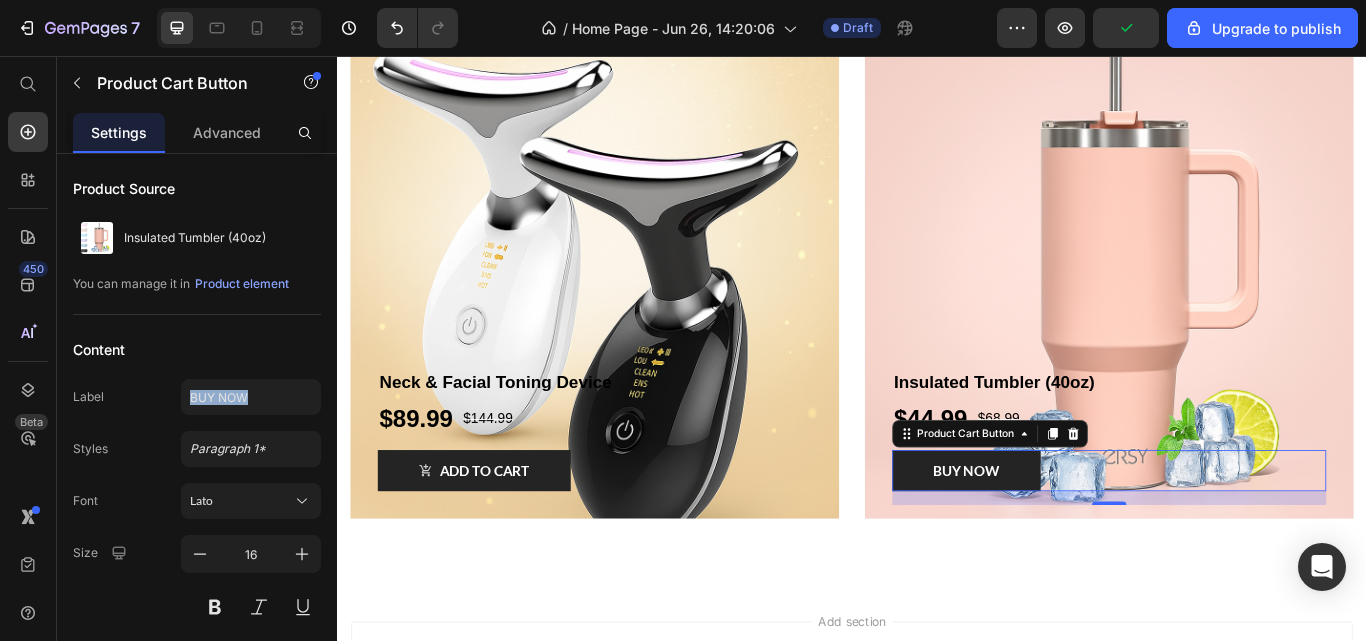 click on "Content Label BUY NOW Styles Paragraph 1* Font Lato Size 16 Show more" 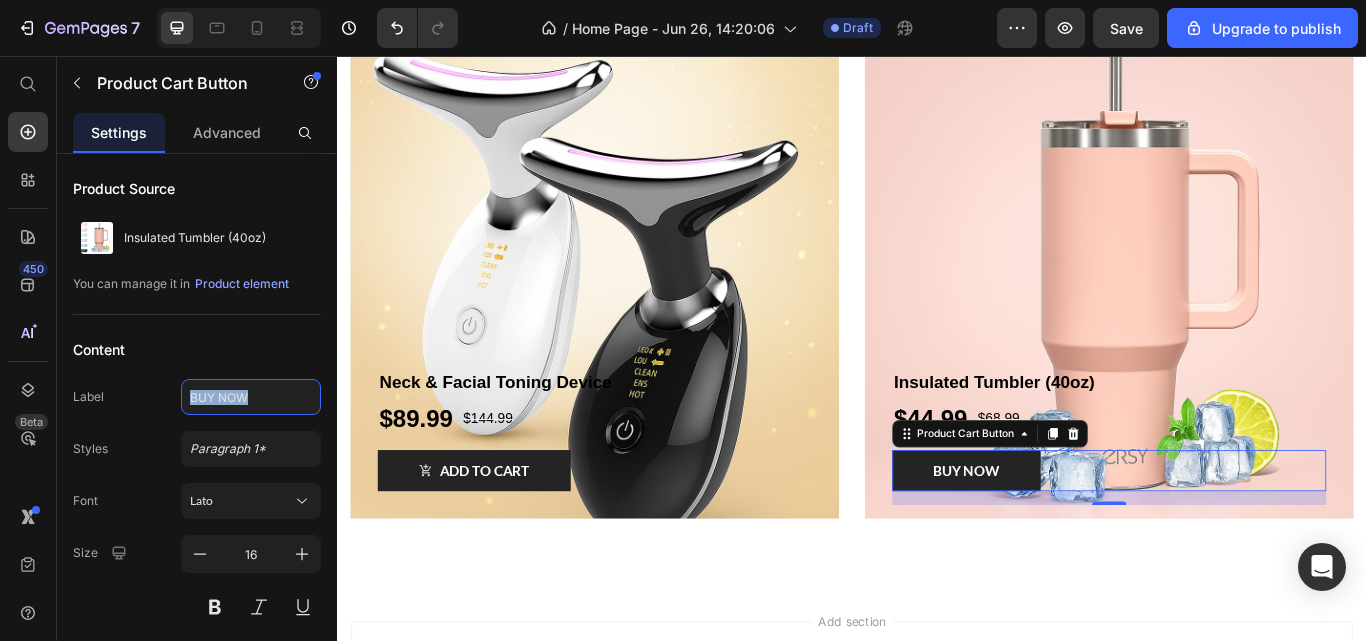 click on "BUY NOW" 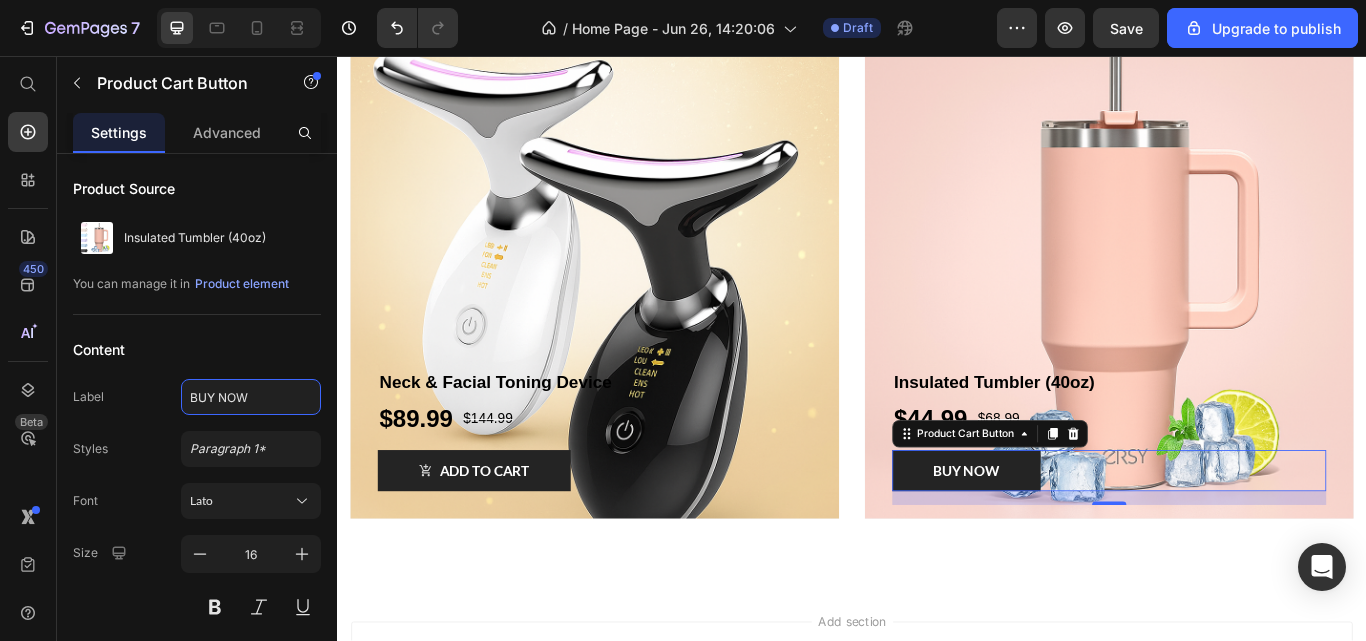click on "BUY NOW" 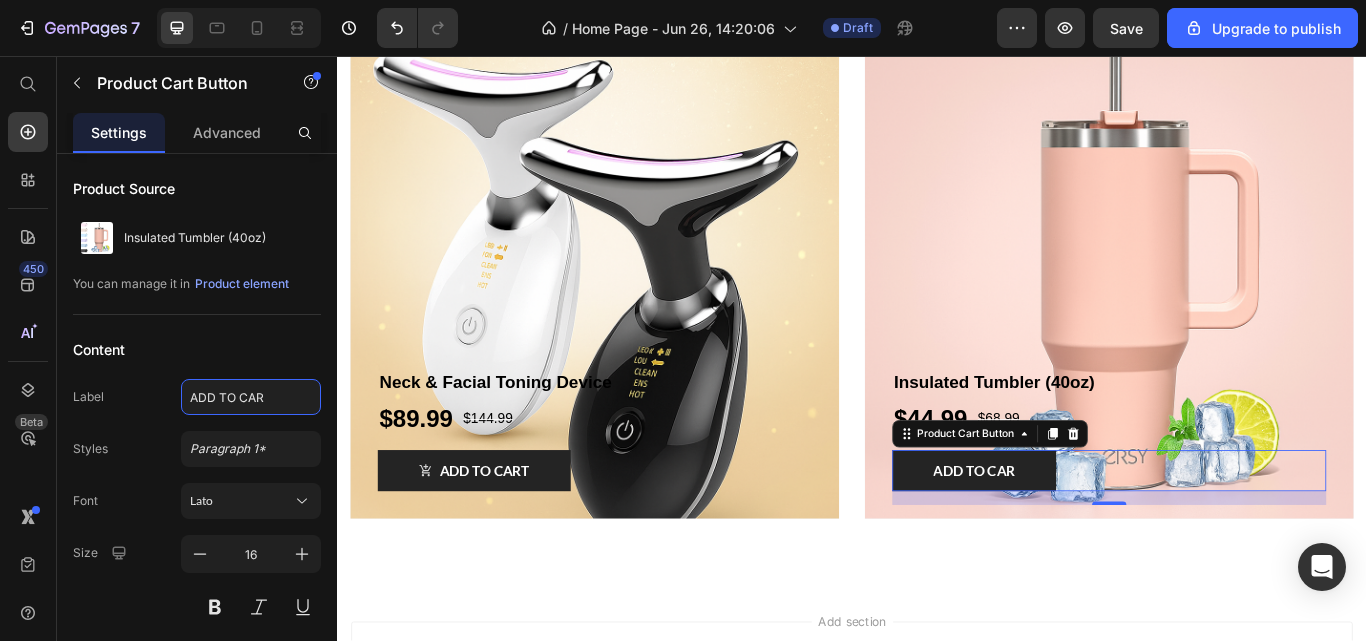 type on "ADD TO CART" 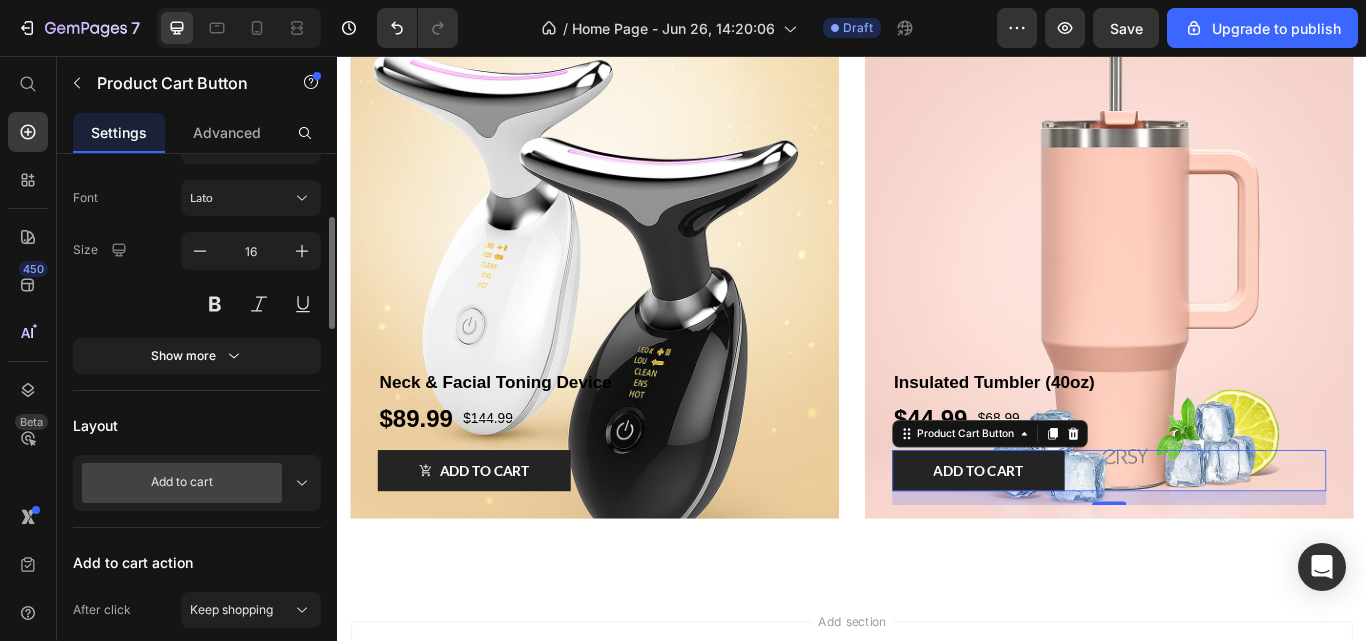 scroll, scrollTop: 304, scrollLeft: 0, axis: vertical 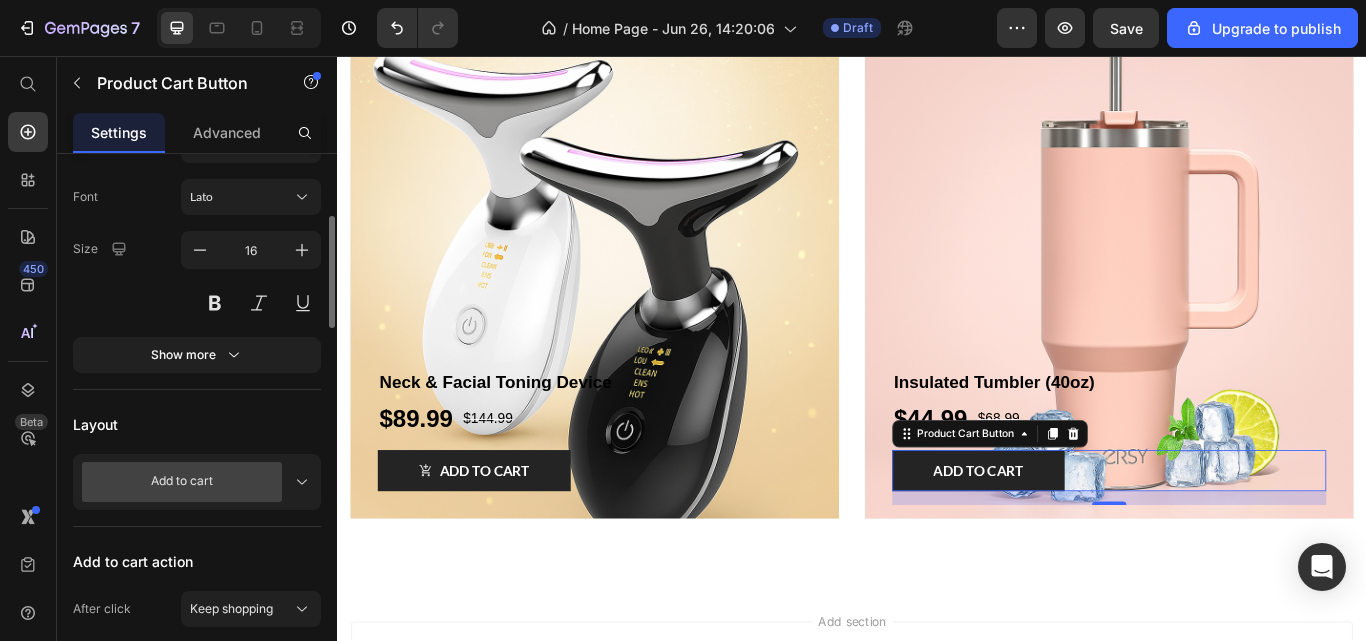 click on "Add to cart" at bounding box center (197, 482) 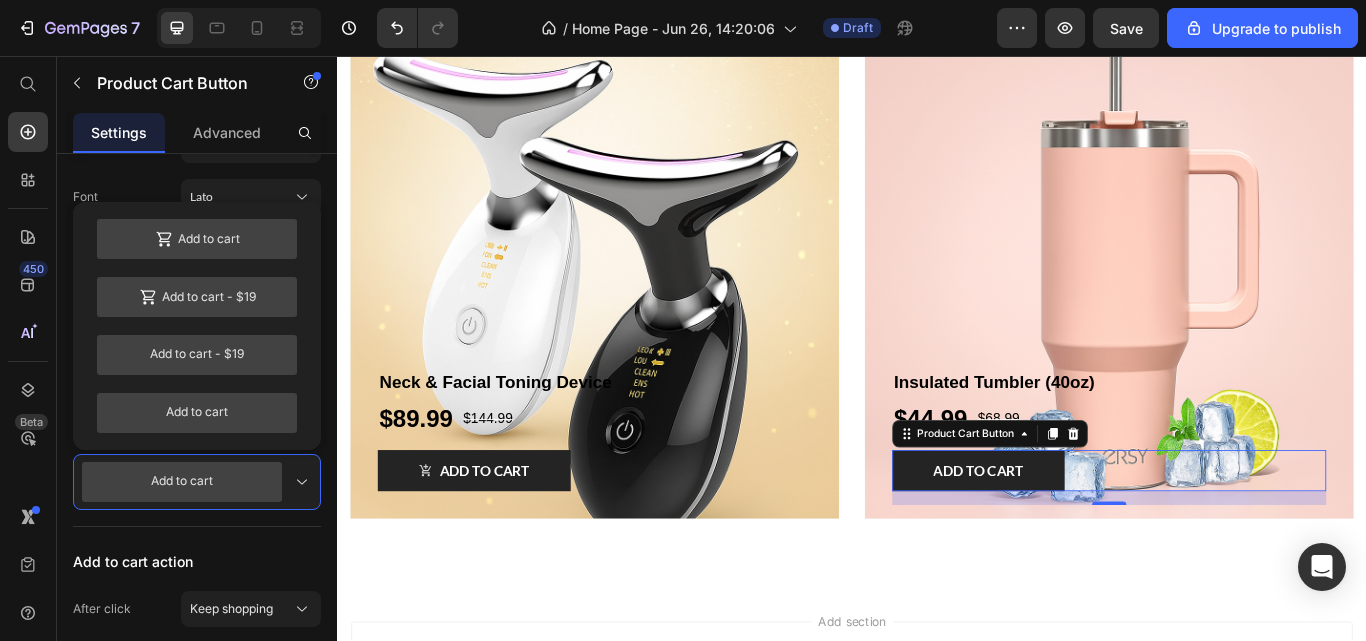 click on "Add to cart" at bounding box center (197, 239) 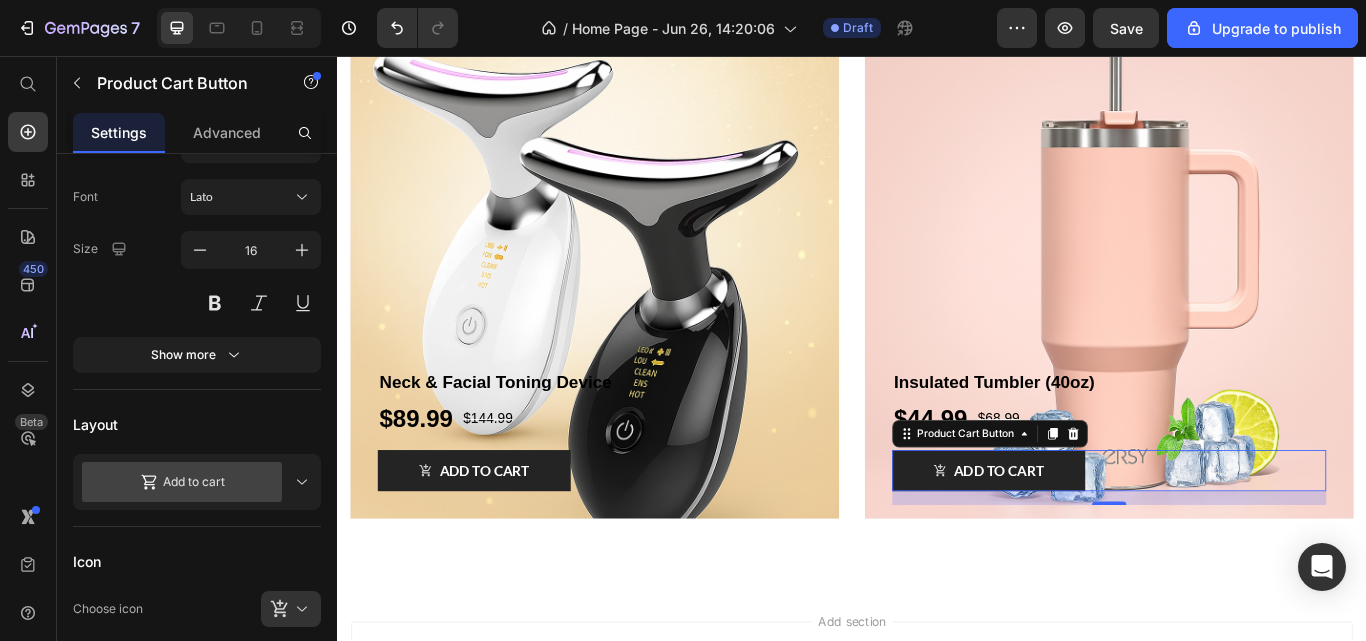 click 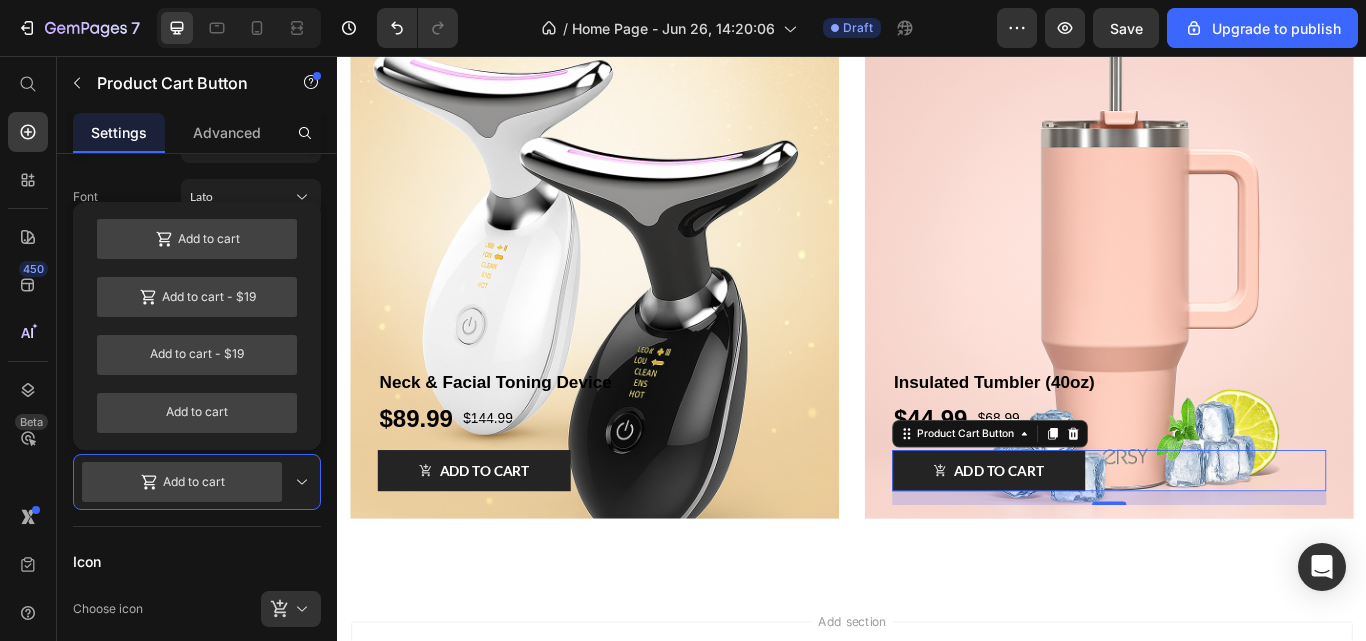 click on "Add to cart" at bounding box center [197, 413] 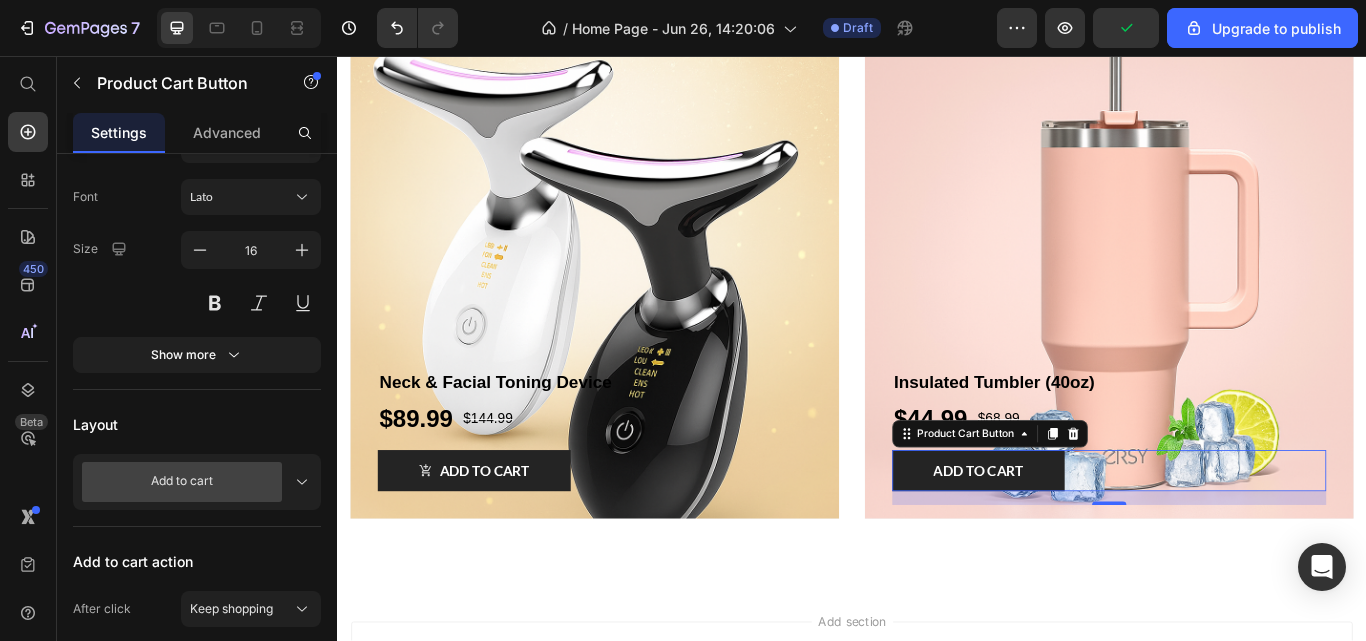 click on "Add to cart" at bounding box center [197, 482] 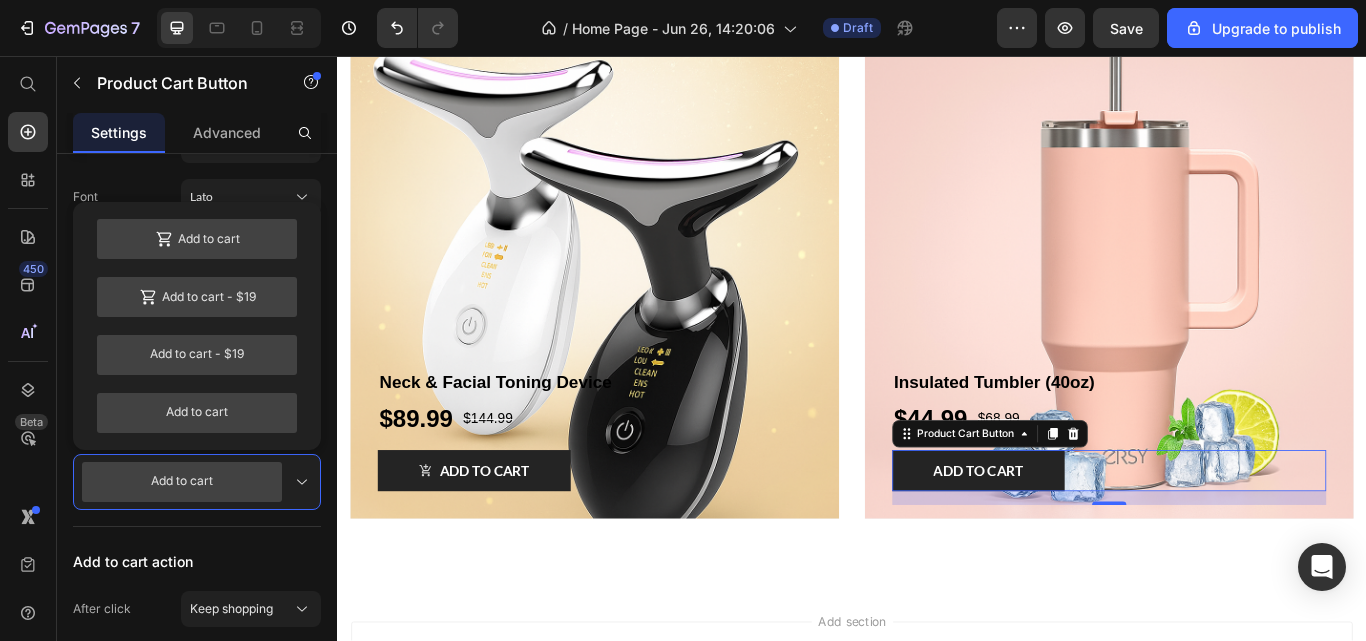 click on "Add to cart" at bounding box center (197, 239) 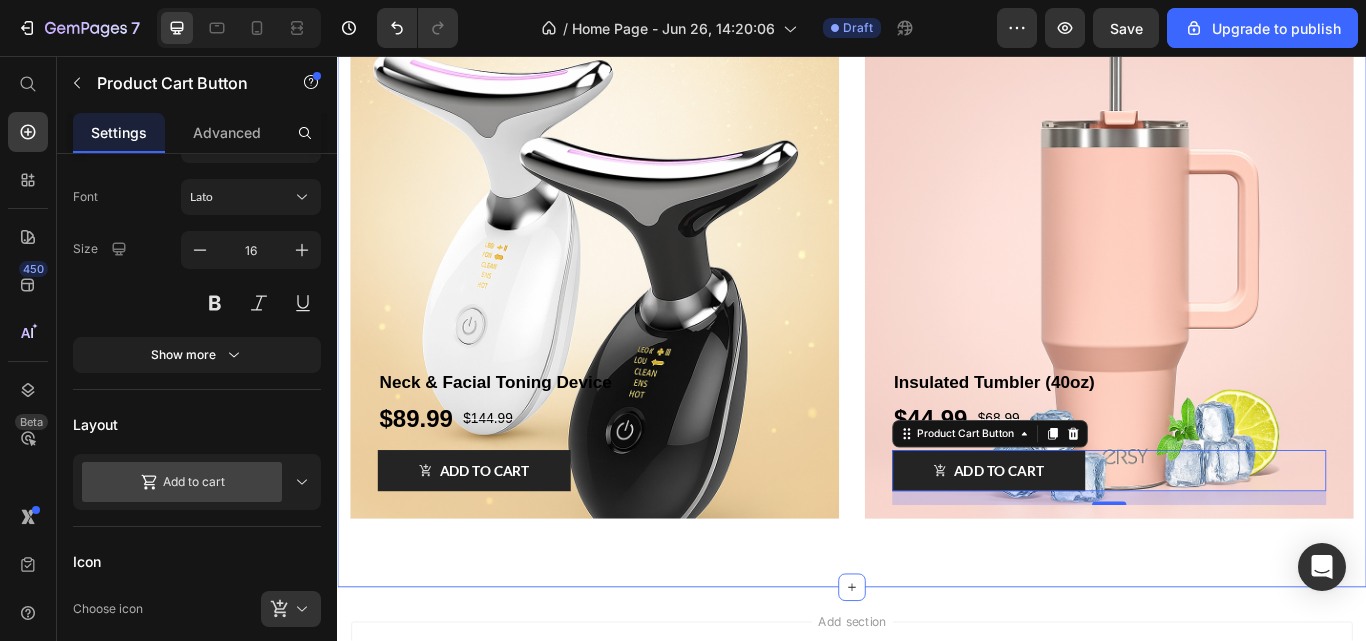 click on "Hot Picks For You Heading Row Neck & Facial Toning Device Product Title $89.99 Product Price $144.99 Product Price Row ADD TO CART Product Cart Button Product Hero Banner Insulated Tumbler (40oz) Product Title $44.99 Product Price $68.99 Product Price Row ADD TO CART Product Cart Button   16 Product Hero Banner Row" at bounding box center [937, 255] 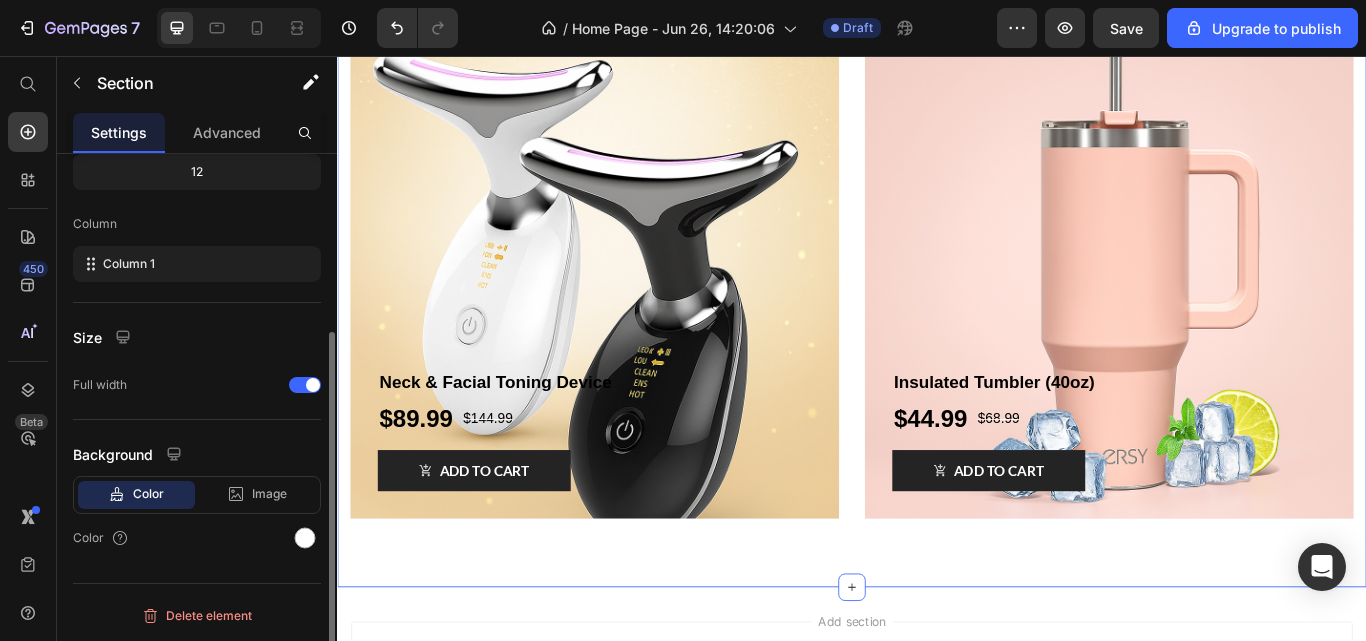 scroll, scrollTop: 0, scrollLeft: 0, axis: both 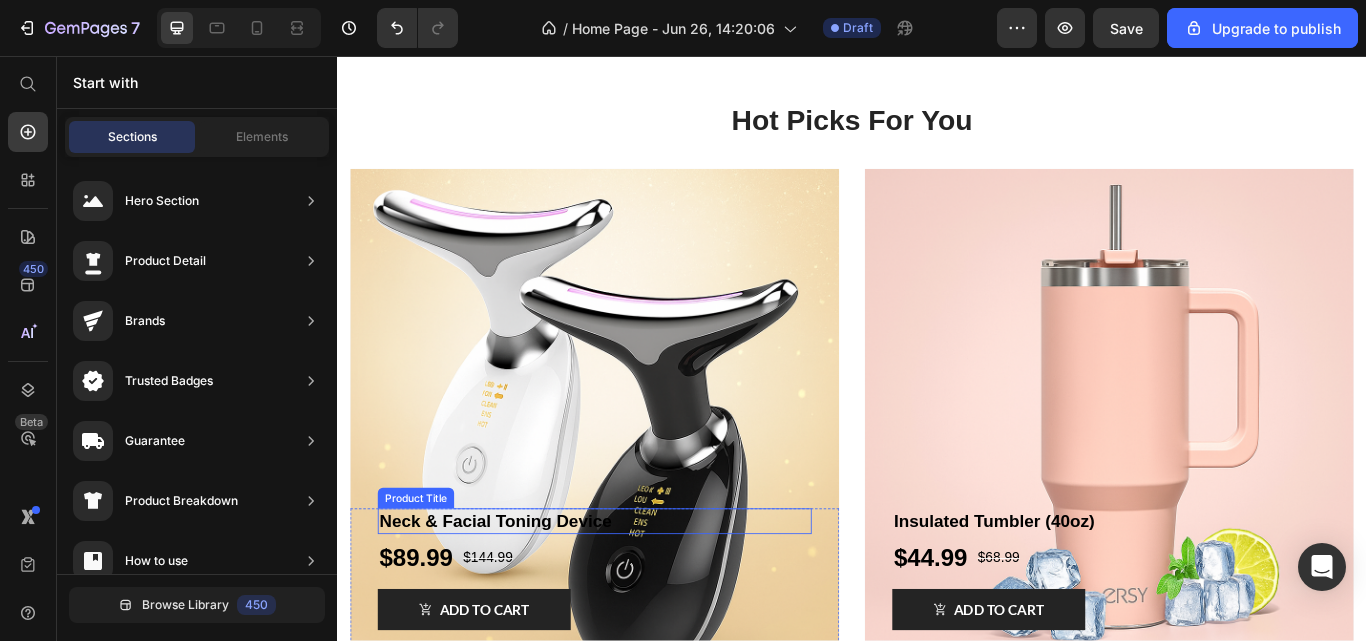 click at bounding box center [637, 473] 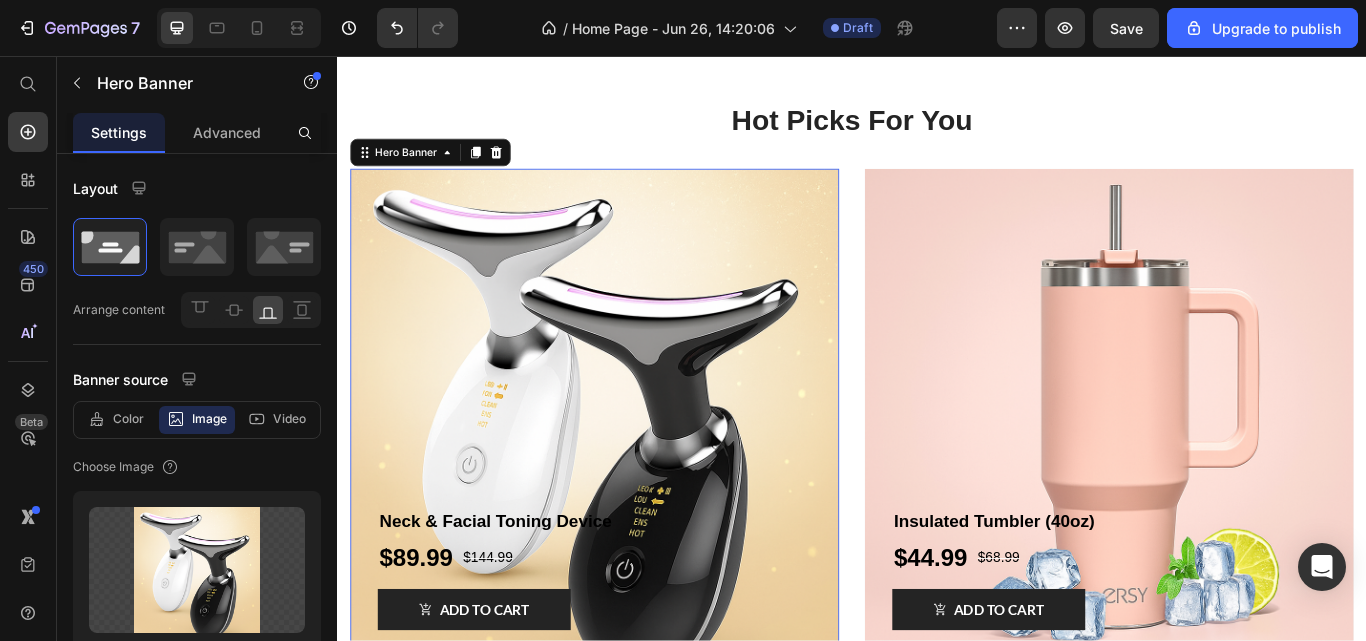 click at bounding box center [637, 473] 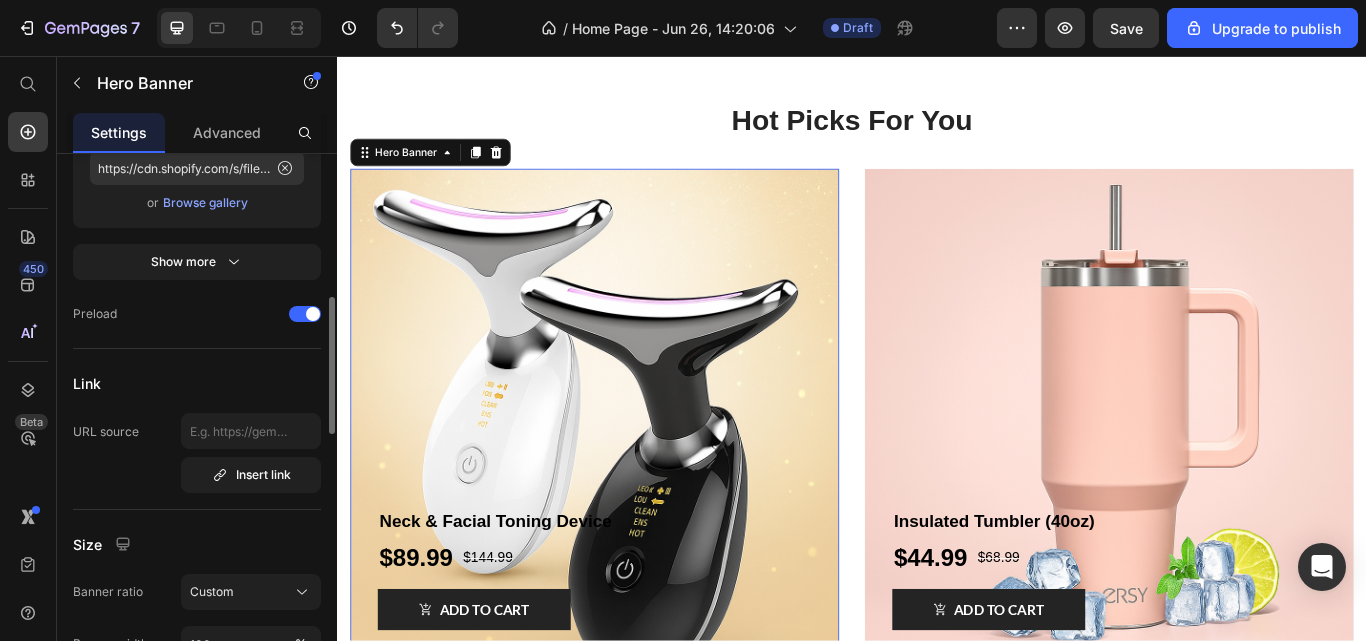 scroll, scrollTop: 546, scrollLeft: 0, axis: vertical 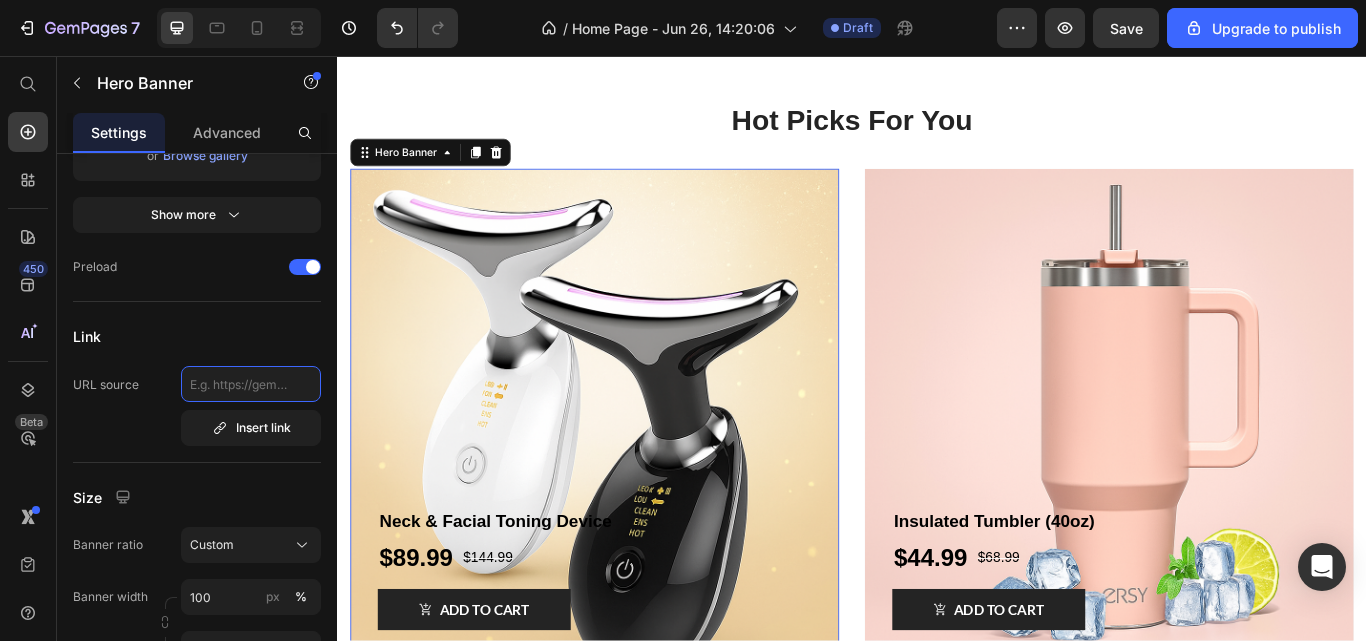 click 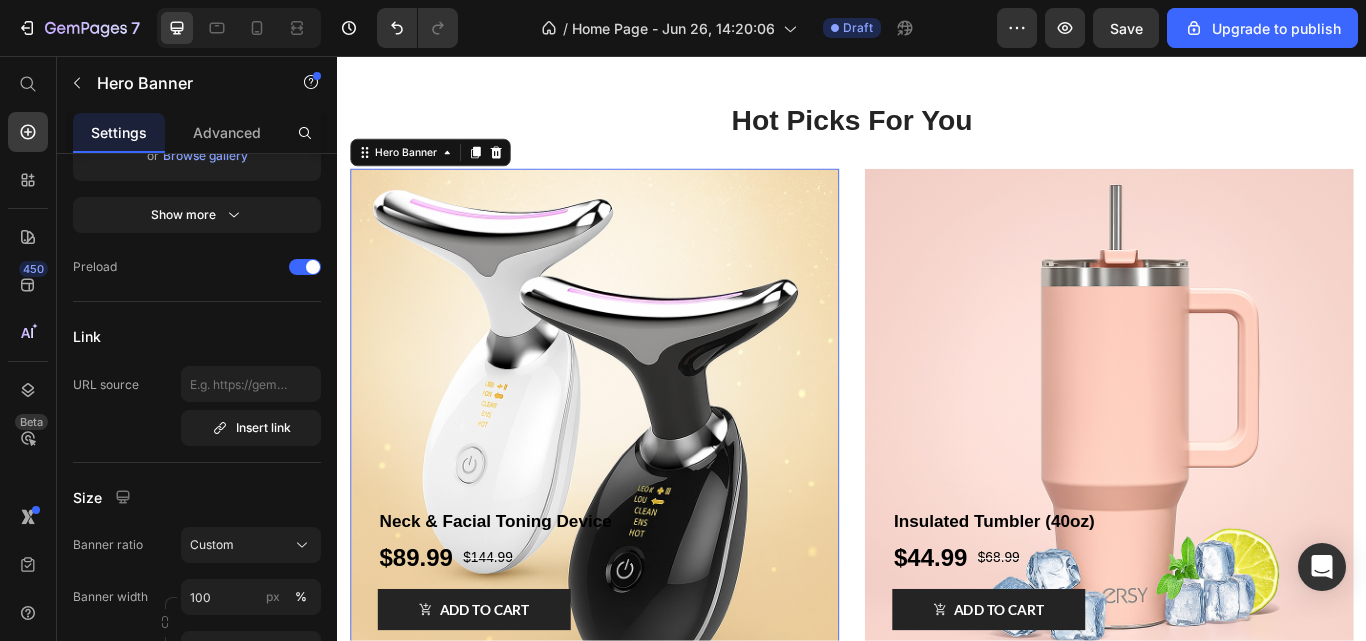 click on "Insert link" at bounding box center [251, 428] 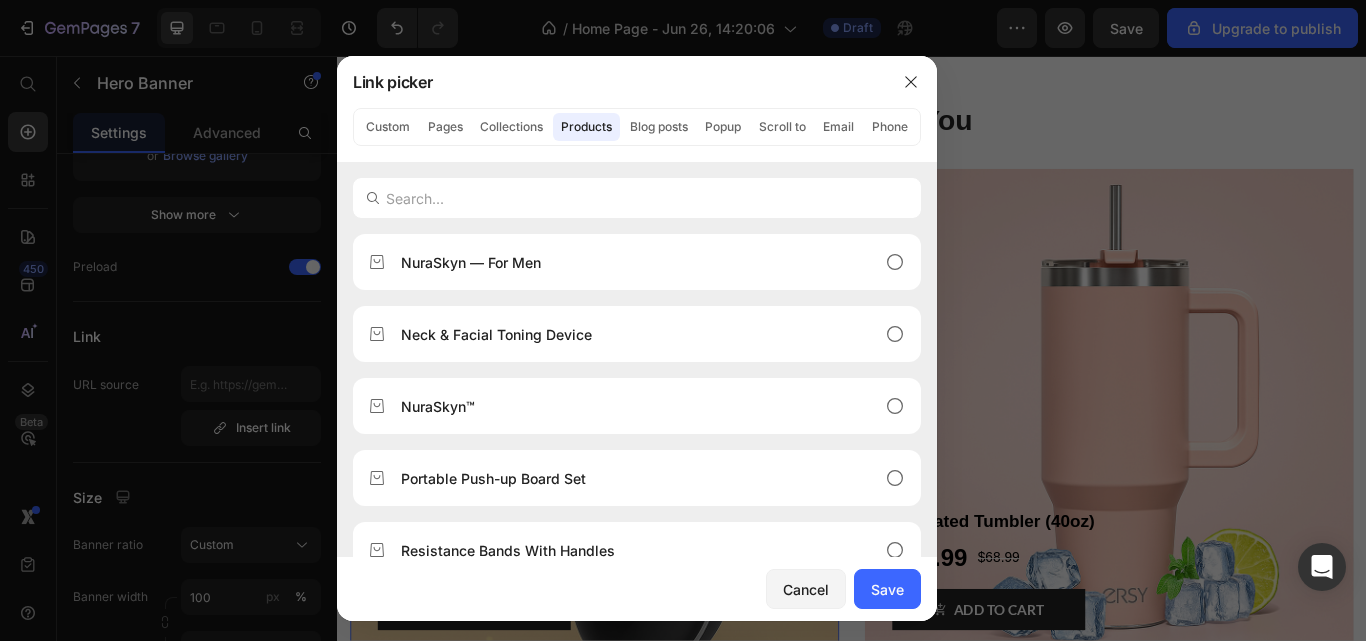 click on "Neck & Facial Toning Device" 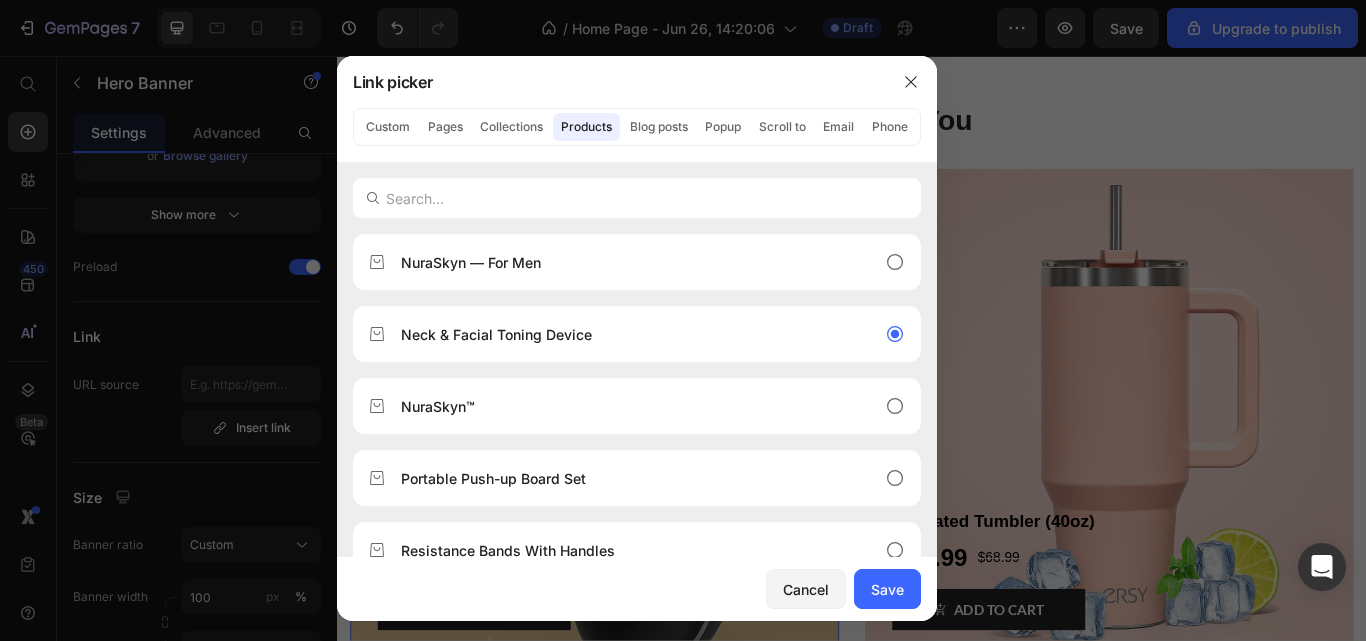 click on "Save" at bounding box center [887, 589] 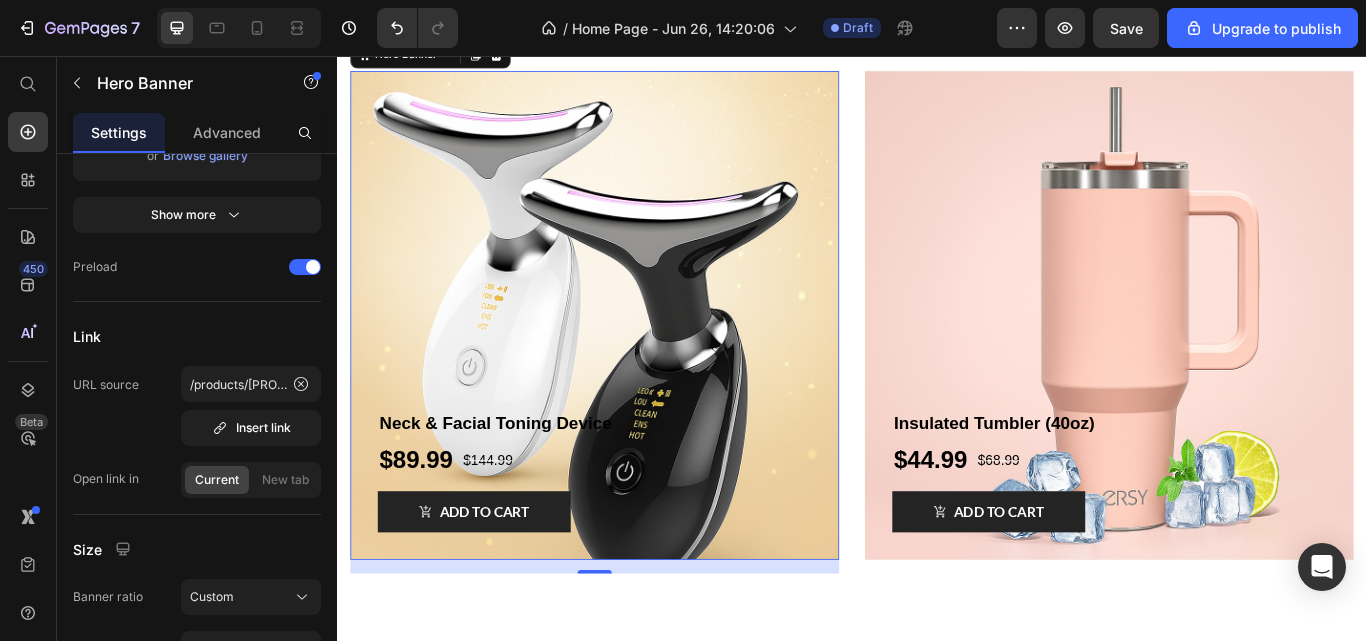 scroll, scrollTop: 3603, scrollLeft: 0, axis: vertical 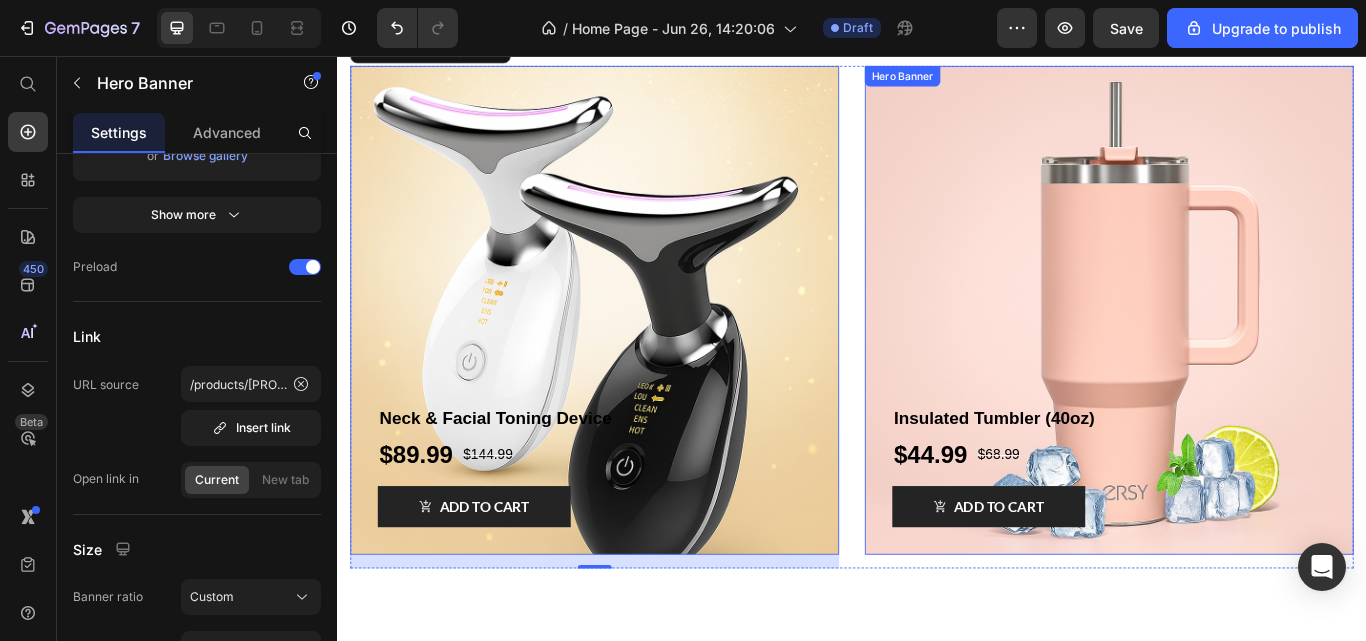 click at bounding box center [1237, 353] 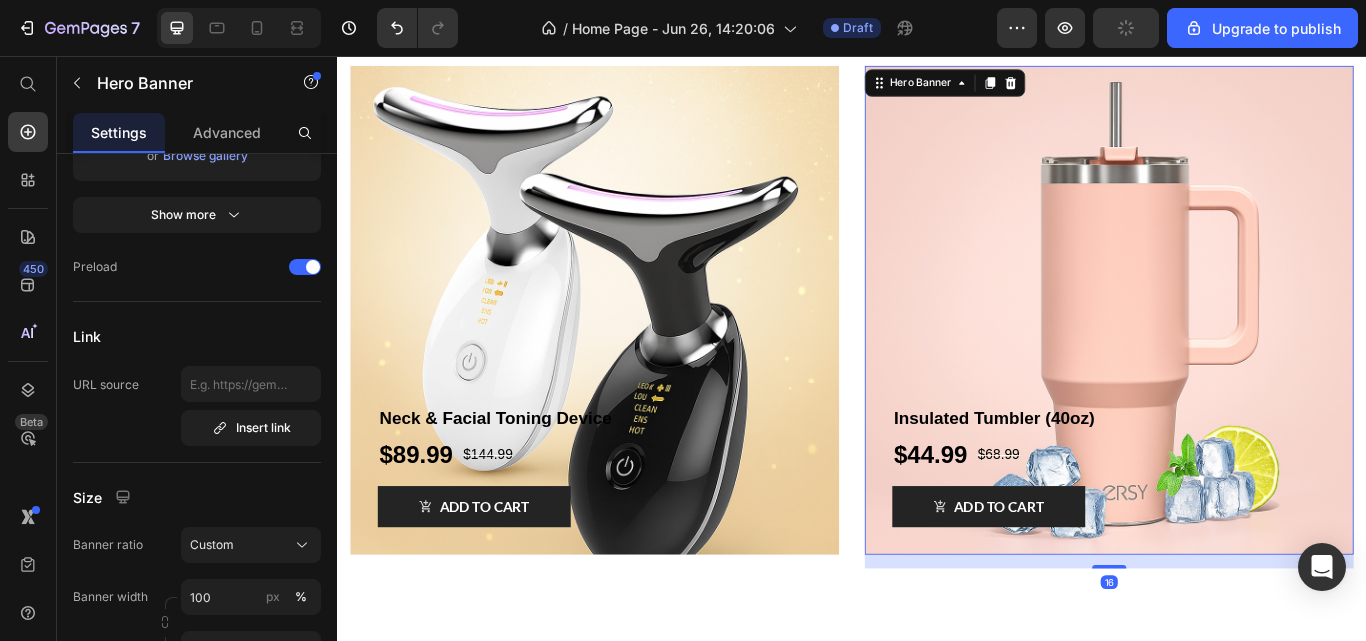 click on "Insert link" at bounding box center [251, 428] 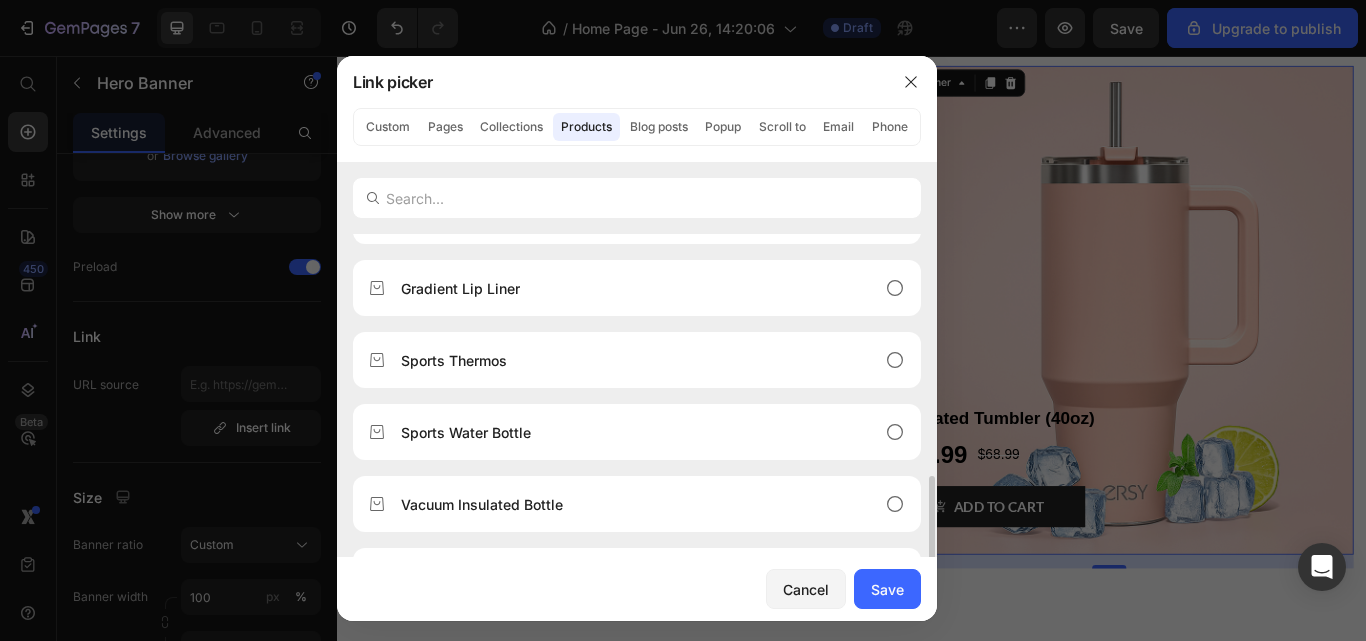 scroll, scrollTop: 568, scrollLeft: 0, axis: vertical 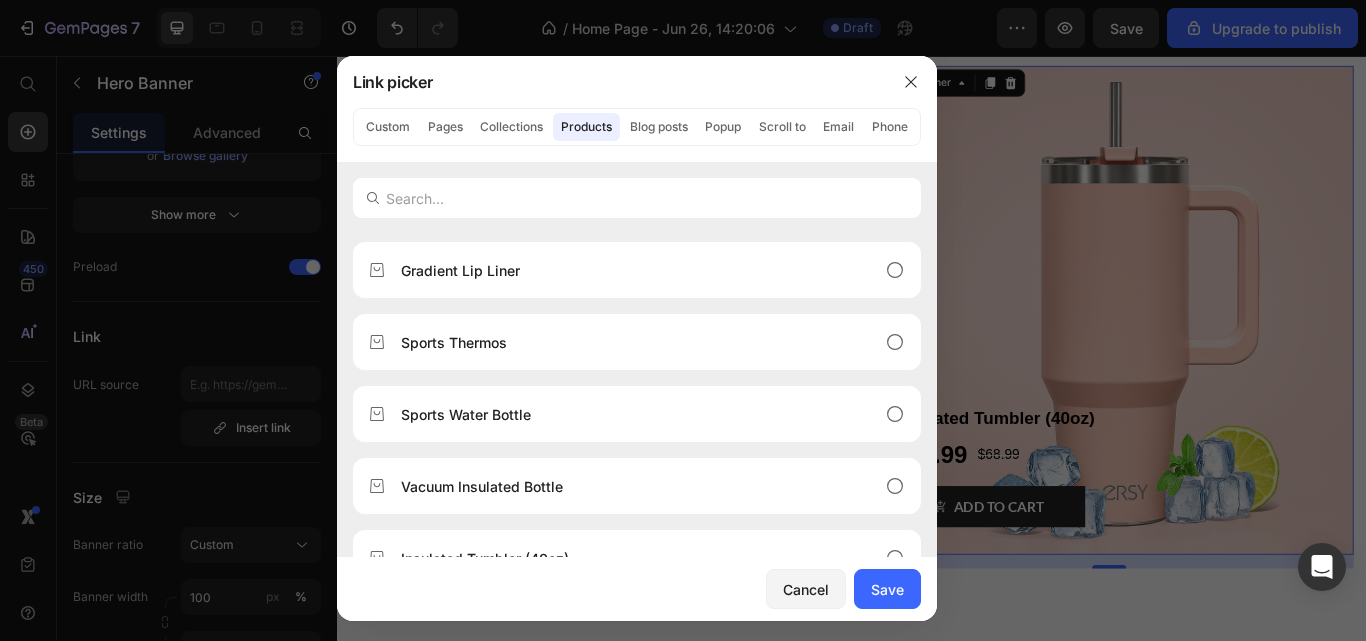 click on "Insulated Tumbler (40oz)" at bounding box center (621, 558) 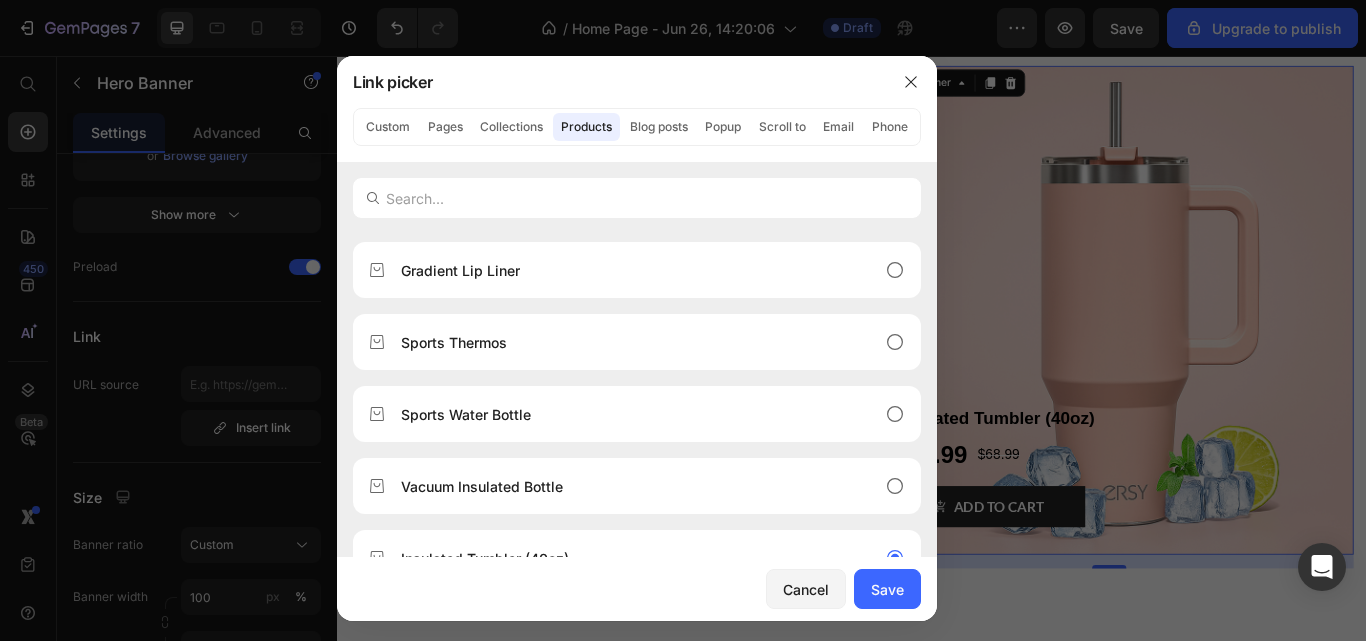 click on "Save" at bounding box center (887, 589) 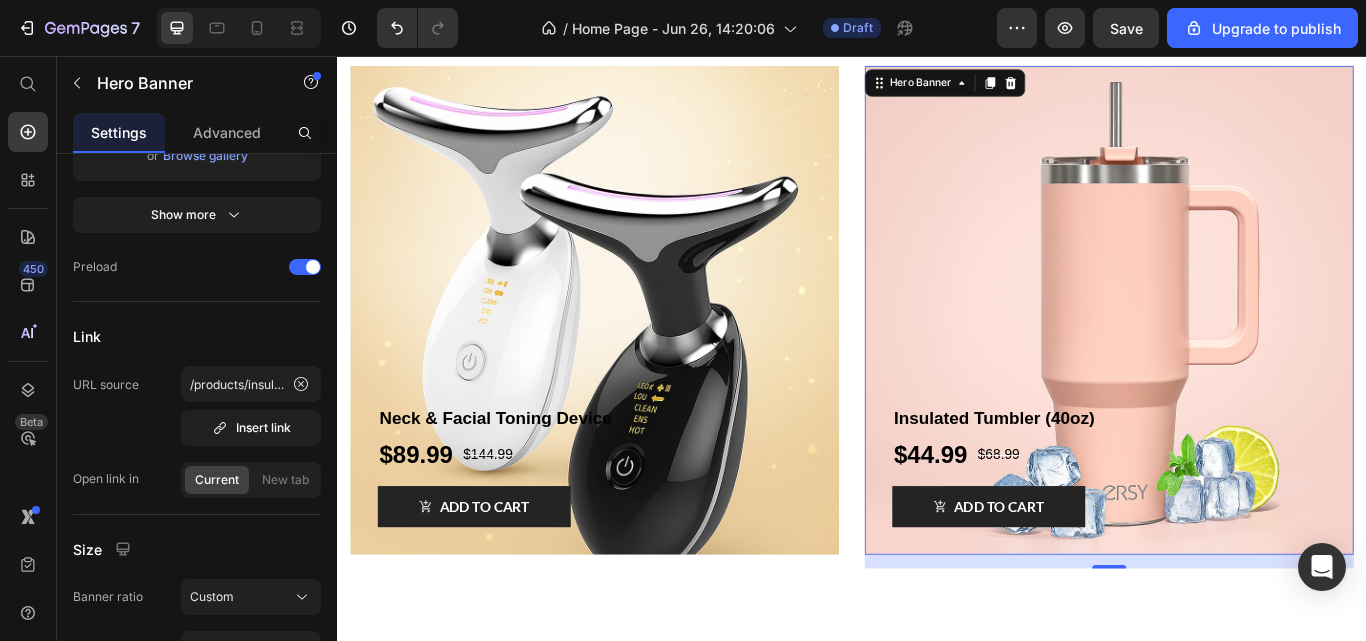 click at bounding box center [1237, 353] 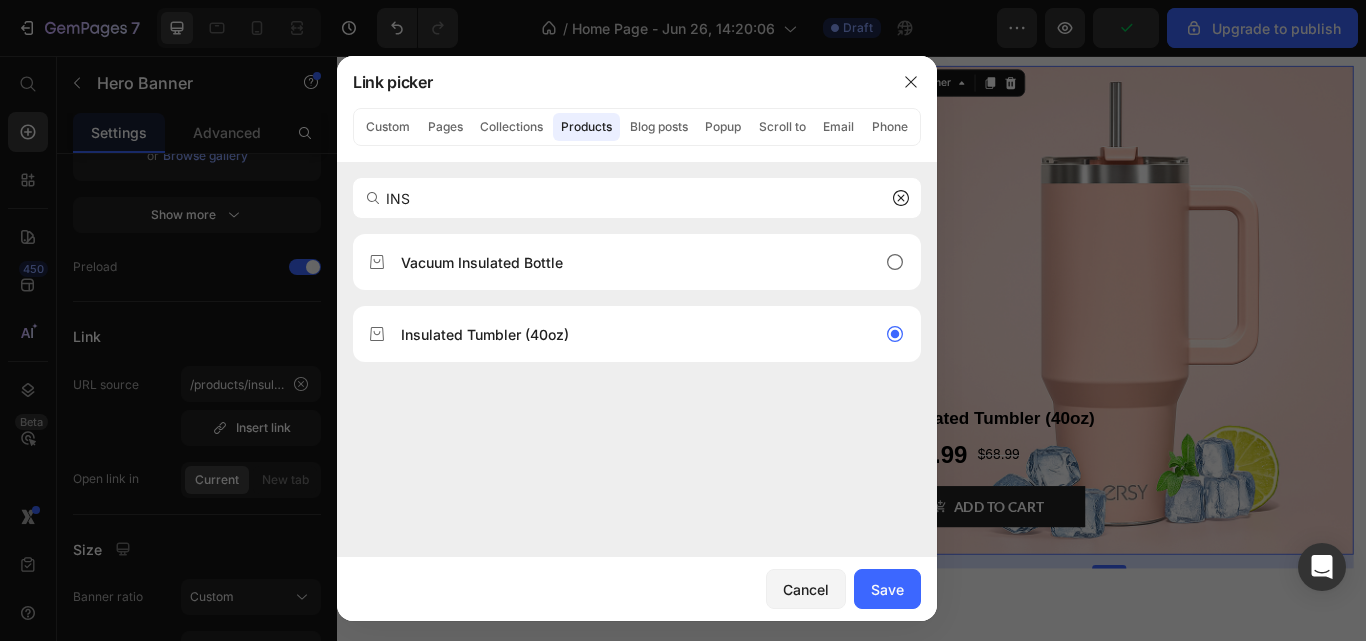 type on "INS" 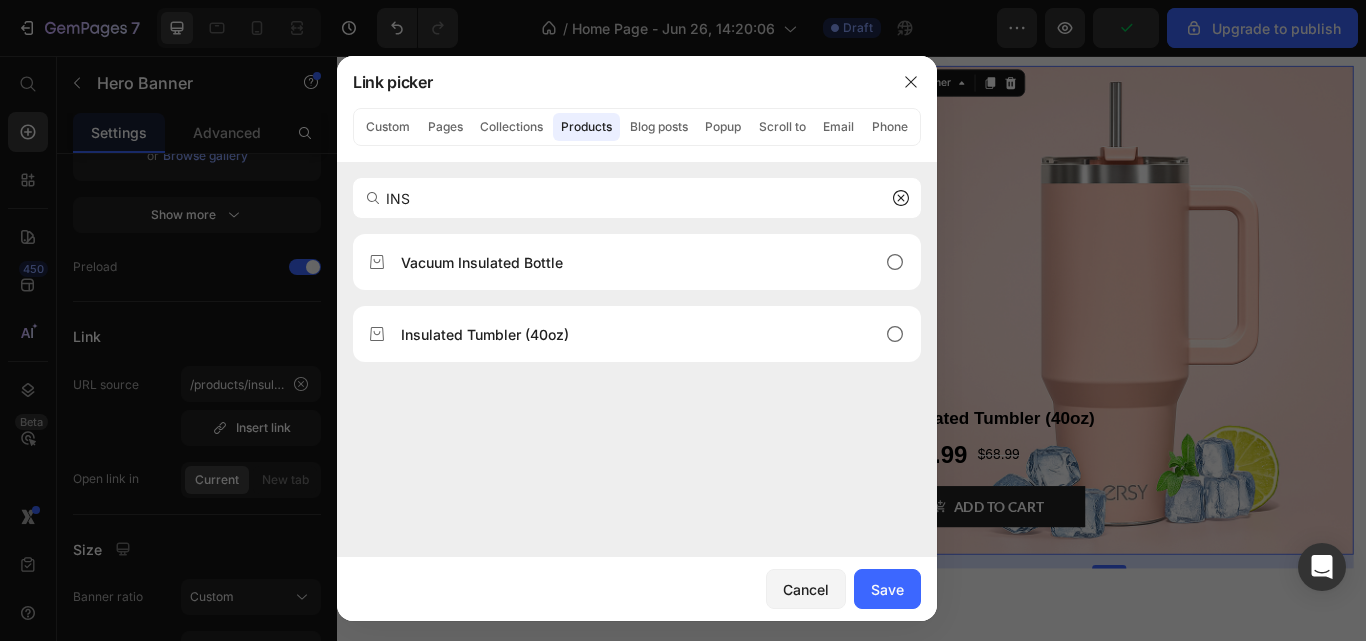 click on "Insulated Tumbler (40oz)" at bounding box center [621, 334] 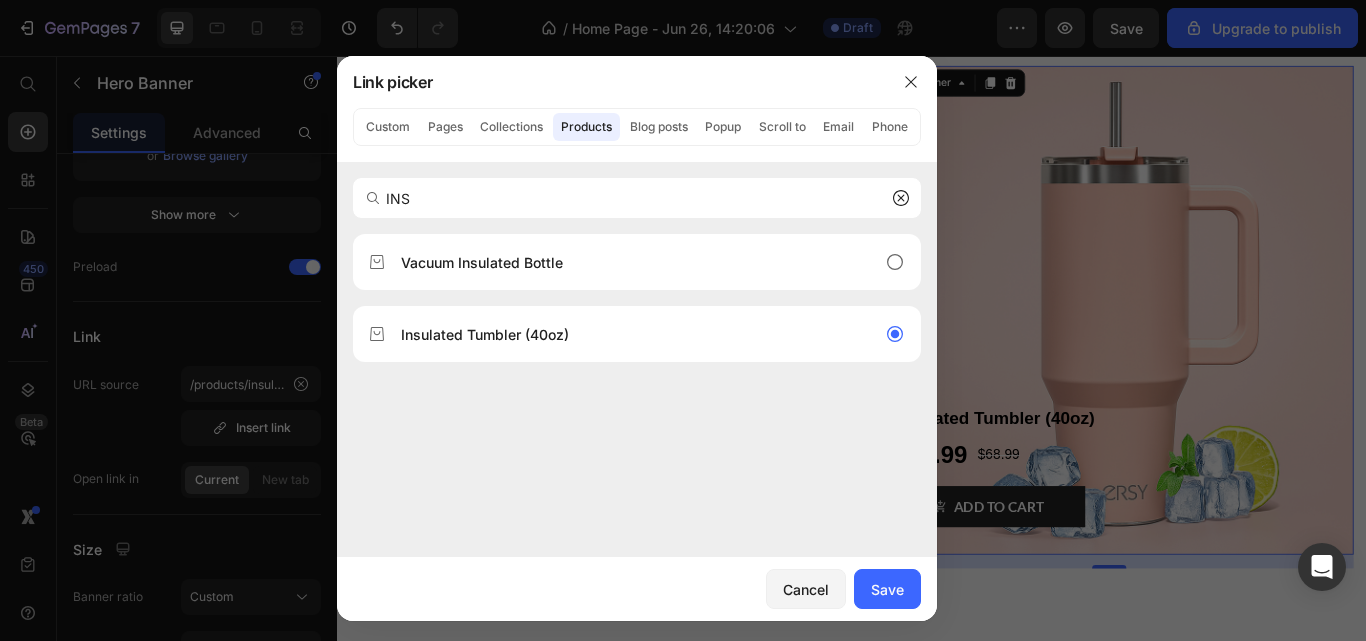 click on "Save" at bounding box center [887, 589] 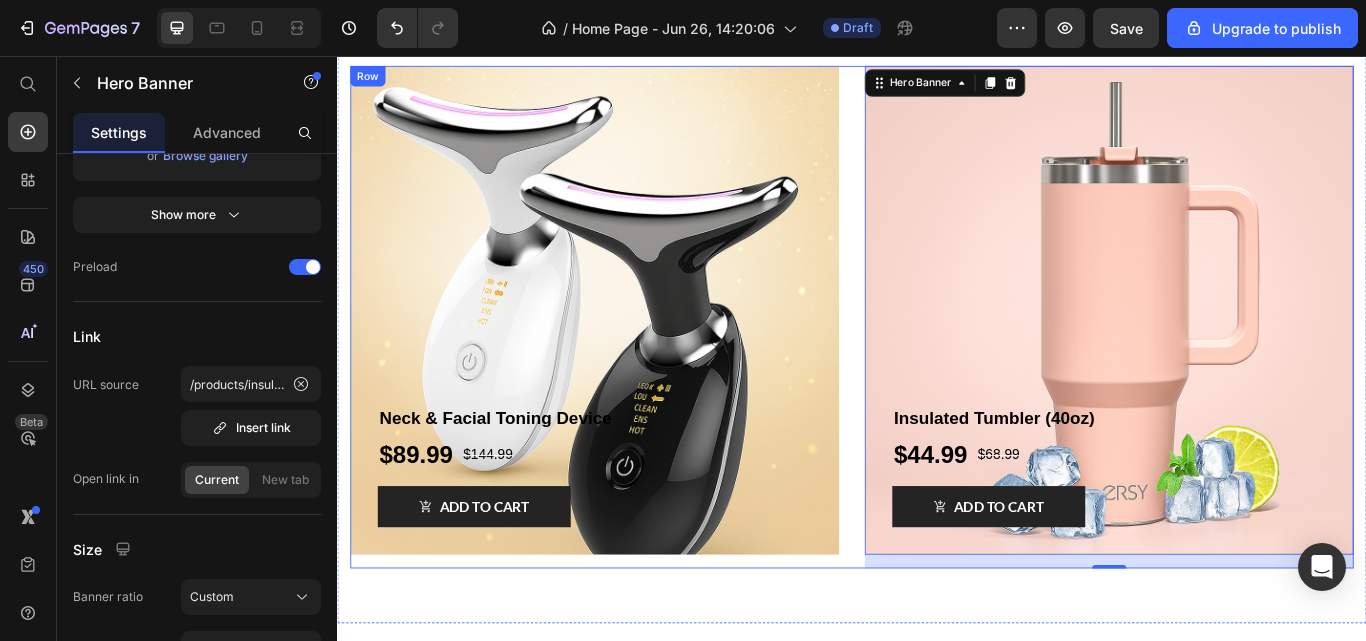 click on "Neck & Facial Toning Device Product Title $89.99 Product Price $144.99 Product Price Row ADD TO CART Product Cart Button Product Hero Banner Insulated Tumbler (40oz) Product Title $44.99 Product Price $68.99 Product Price Row ADD TO CART Product Cart Button Product Hero Banner   16 Row" at bounding box center [937, 361] 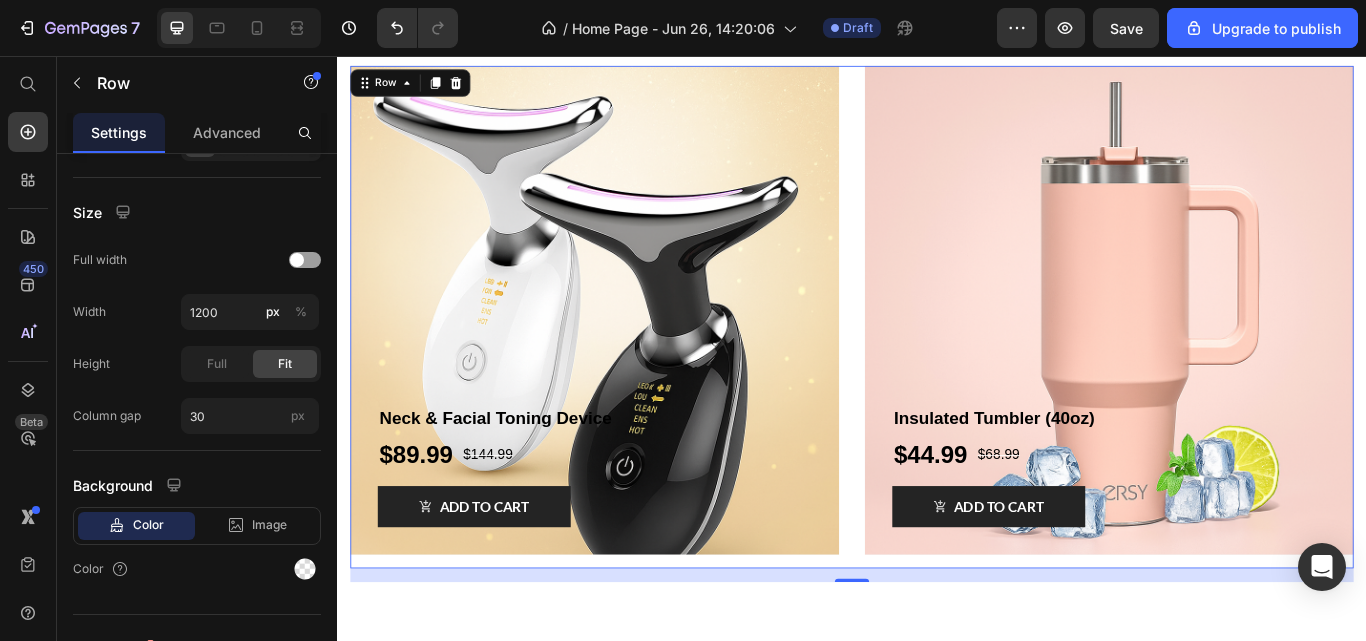 scroll, scrollTop: 0, scrollLeft: 0, axis: both 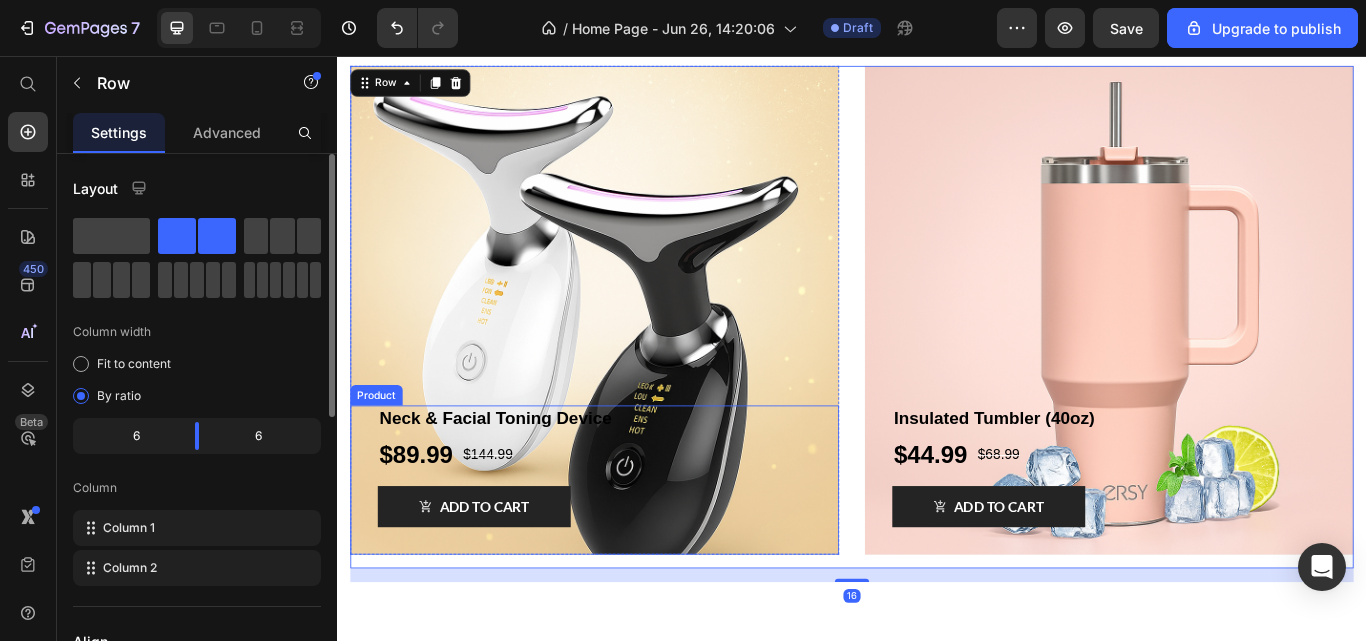 click on "Neck & Facial Toning Device Product Title $89.99 Product Price $144.99 Product Price Row ADD TO CART Product Cart Button" at bounding box center [637, 543] 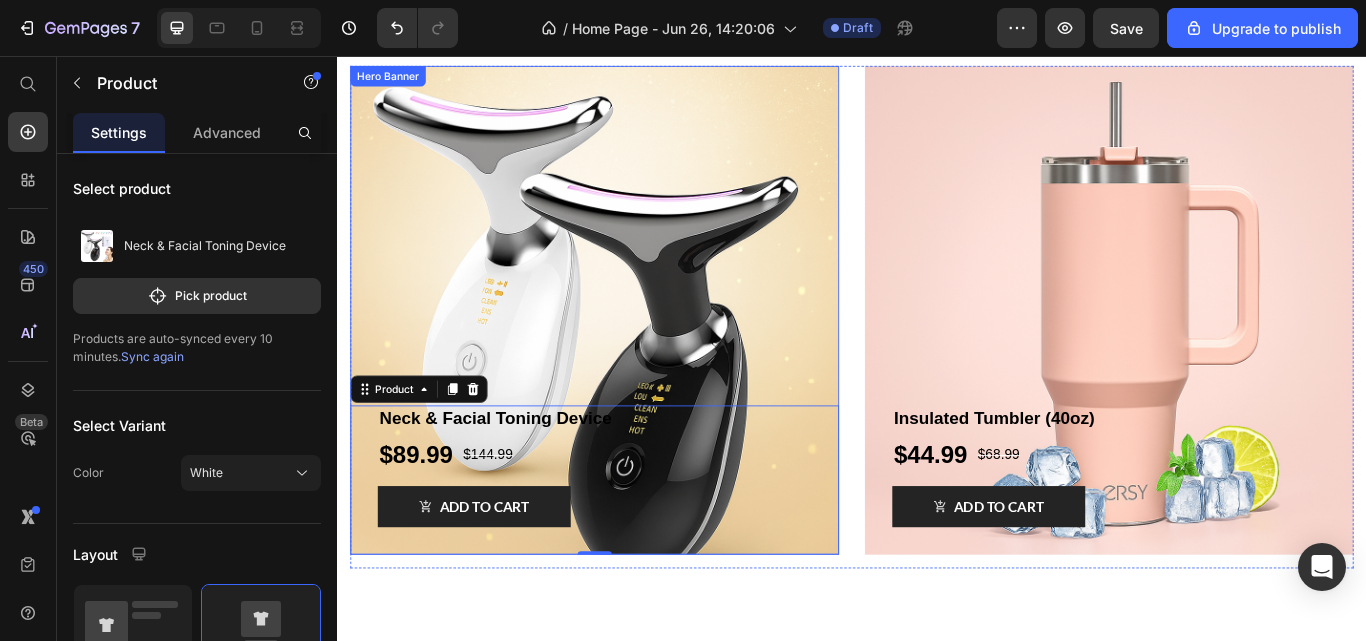 click at bounding box center (637, 353) 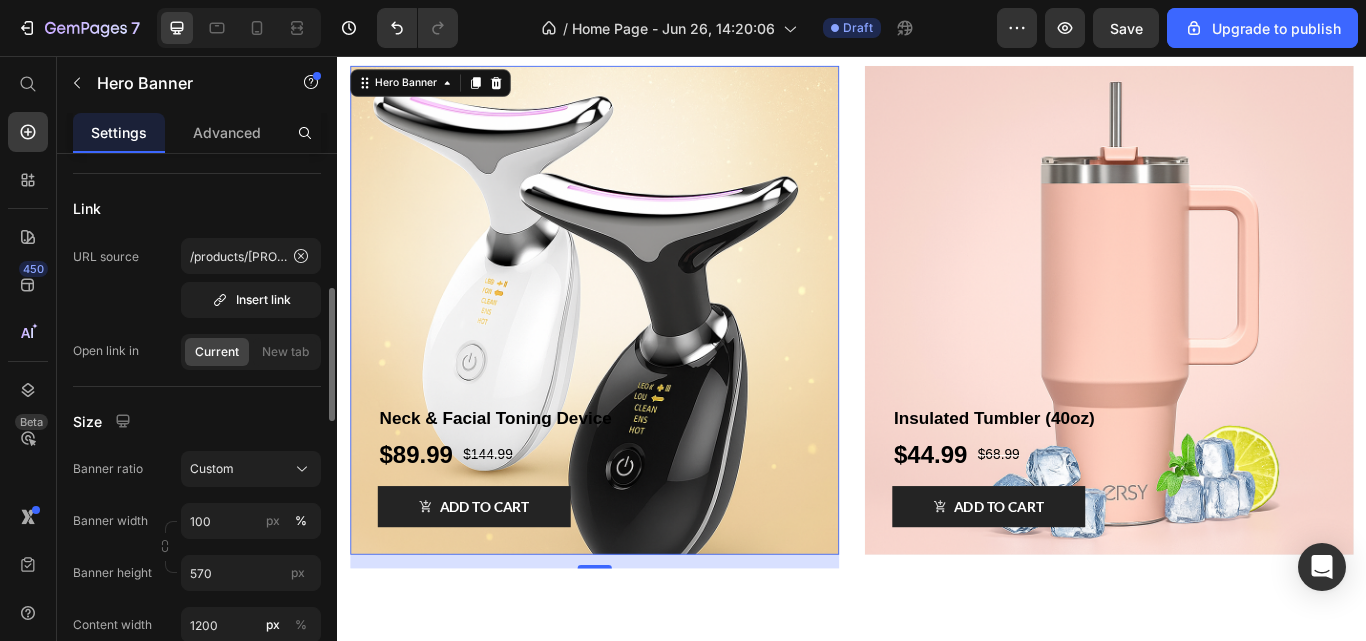 scroll, scrollTop: 649, scrollLeft: 0, axis: vertical 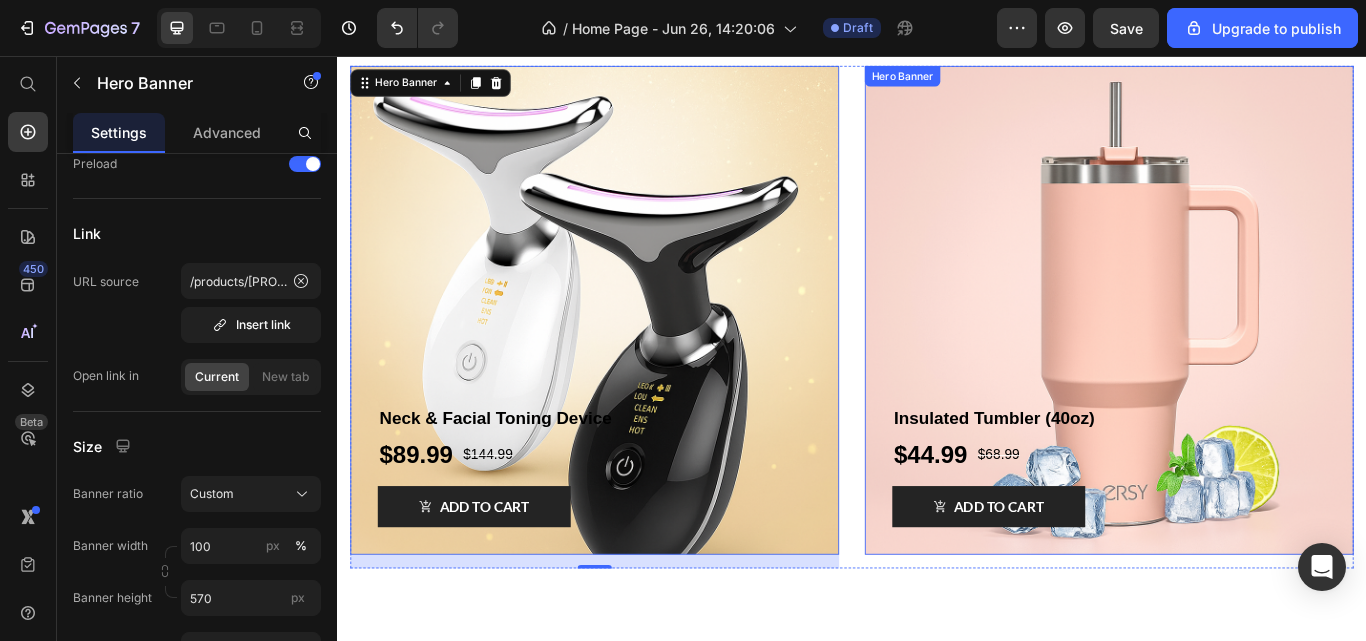 click at bounding box center (1237, 353) 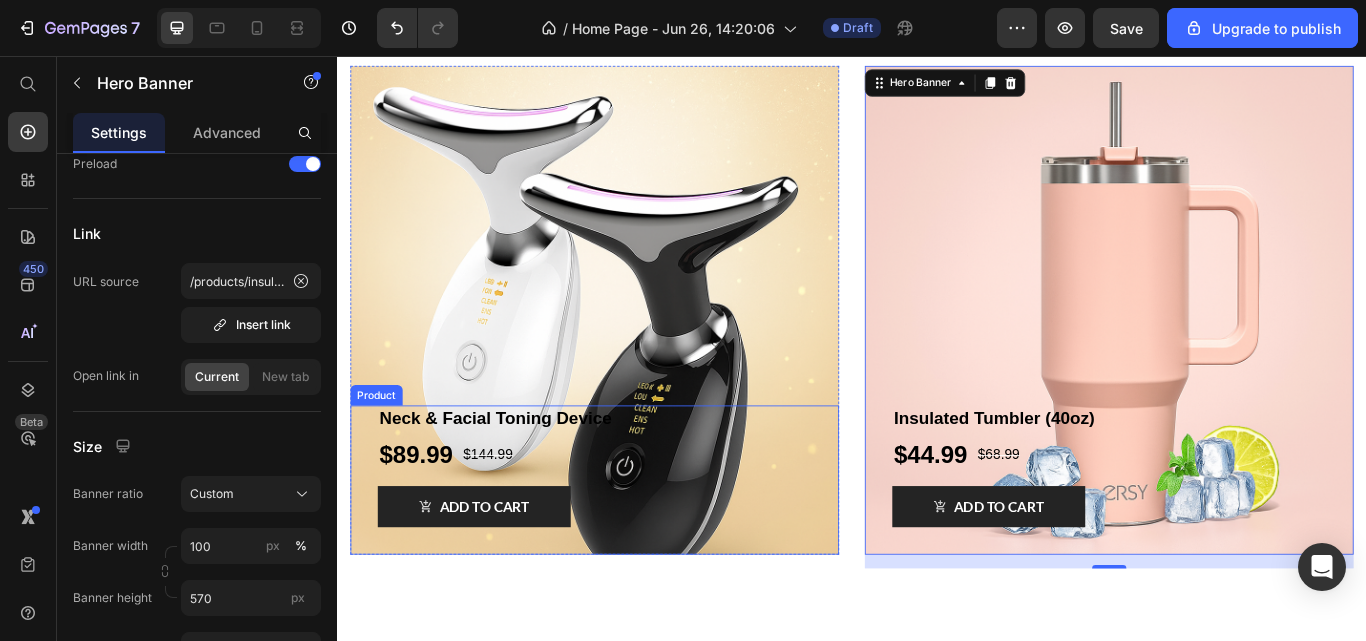 click on "Neck & Facial Toning Device Product Title $89.99 Product Price $144.99 Product Price Row ADD TO CART Product Cart Button Product" at bounding box center [637, 551] 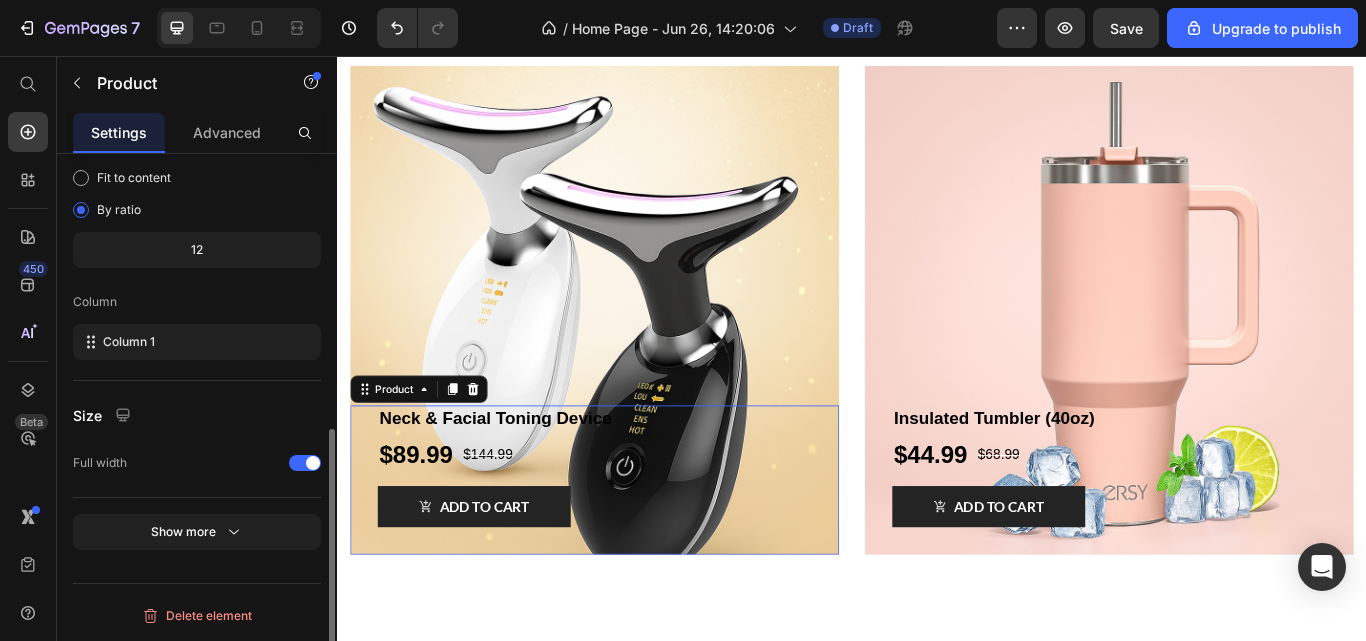 scroll, scrollTop: 0, scrollLeft: 0, axis: both 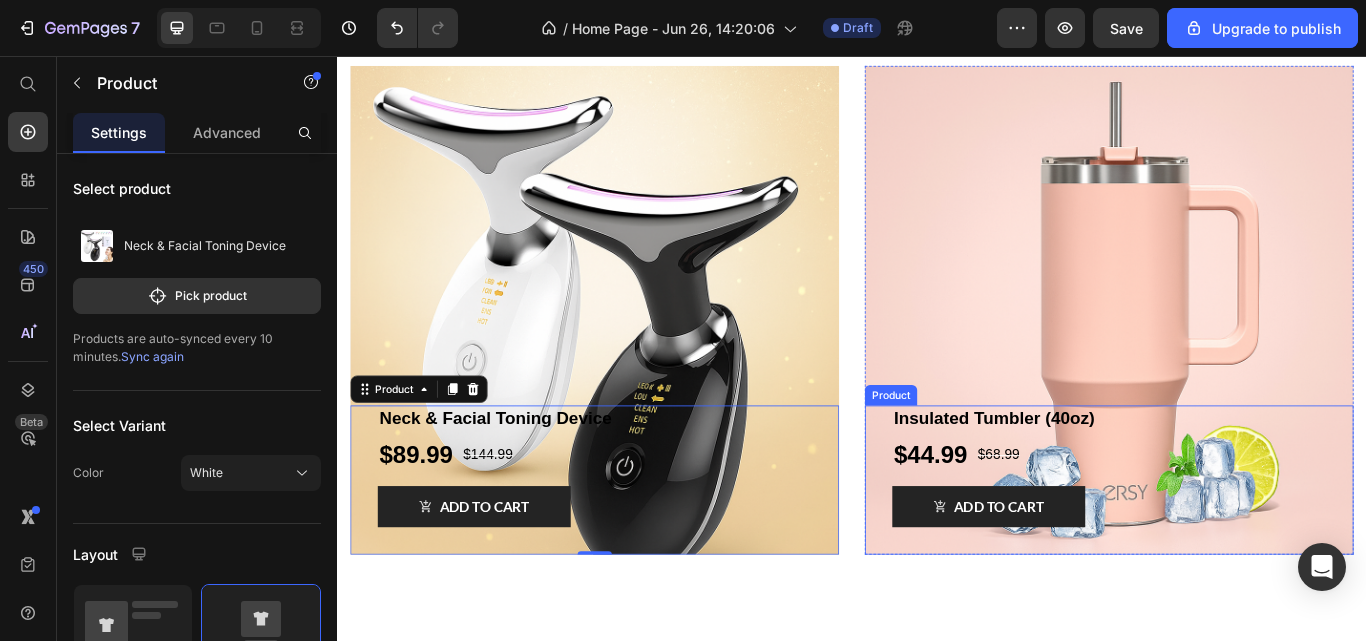 click on "Insulated Tumbler (40oz) Product Title $44.99 Product Price $68.99 Product Price Row ADD TO CART Product Cart Button Product" at bounding box center [1237, 551] 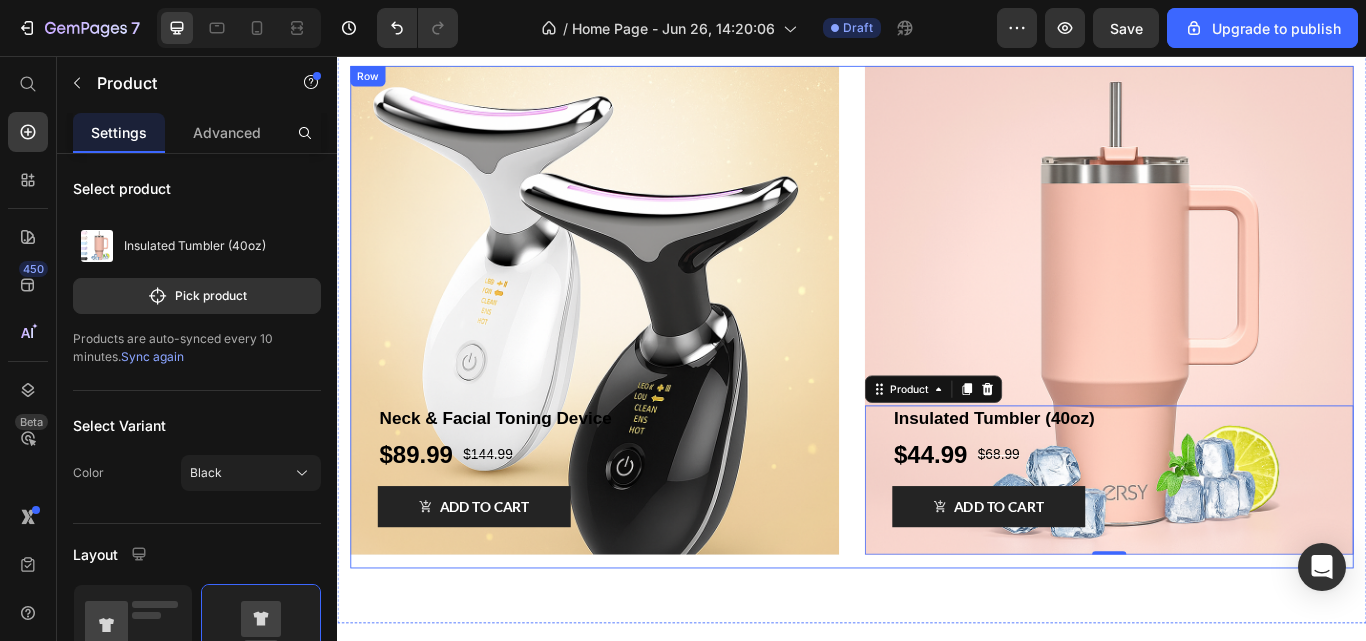 click on "Neck & Facial Toning Device Product Title $89.99 Product Price $144.99 Product Price Row ADD TO CART Product Cart Button Product Hero Banner Insulated Tumbler (40oz) Product Title $44.99 Product Price $68.99 Product Price Row ADD TO CART Product Cart Button Product   0 Hero Banner Row" at bounding box center [937, 361] 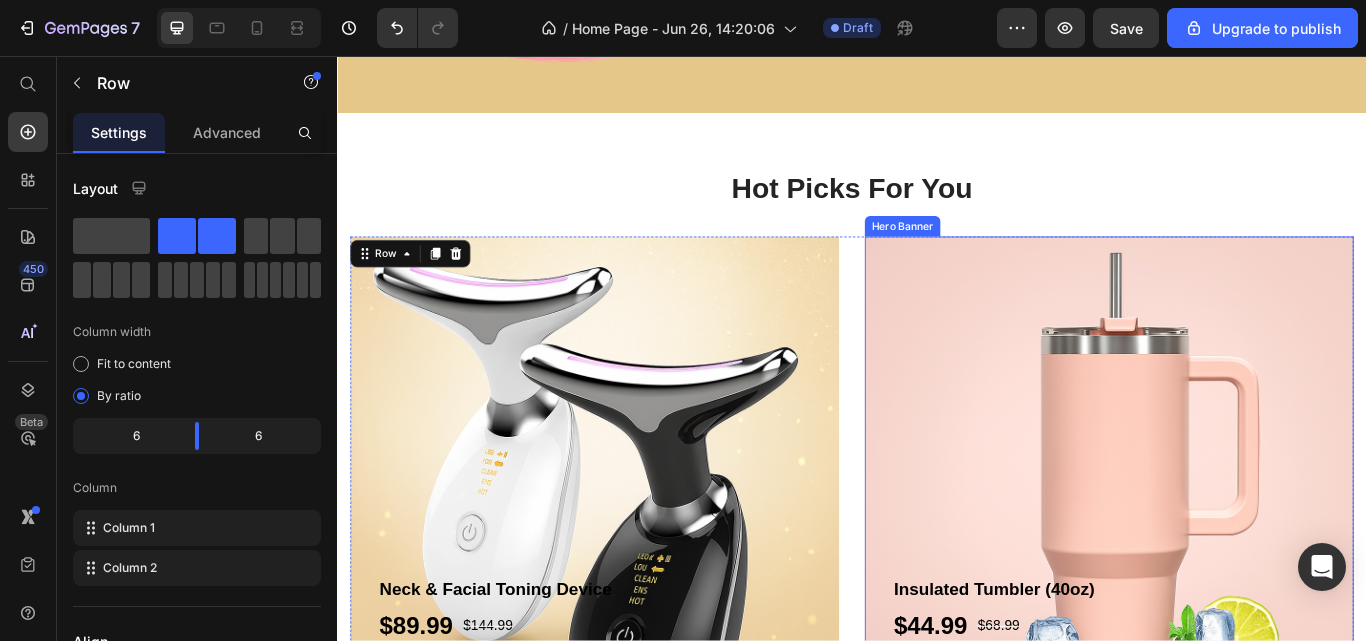 scroll, scrollTop: 3384, scrollLeft: 0, axis: vertical 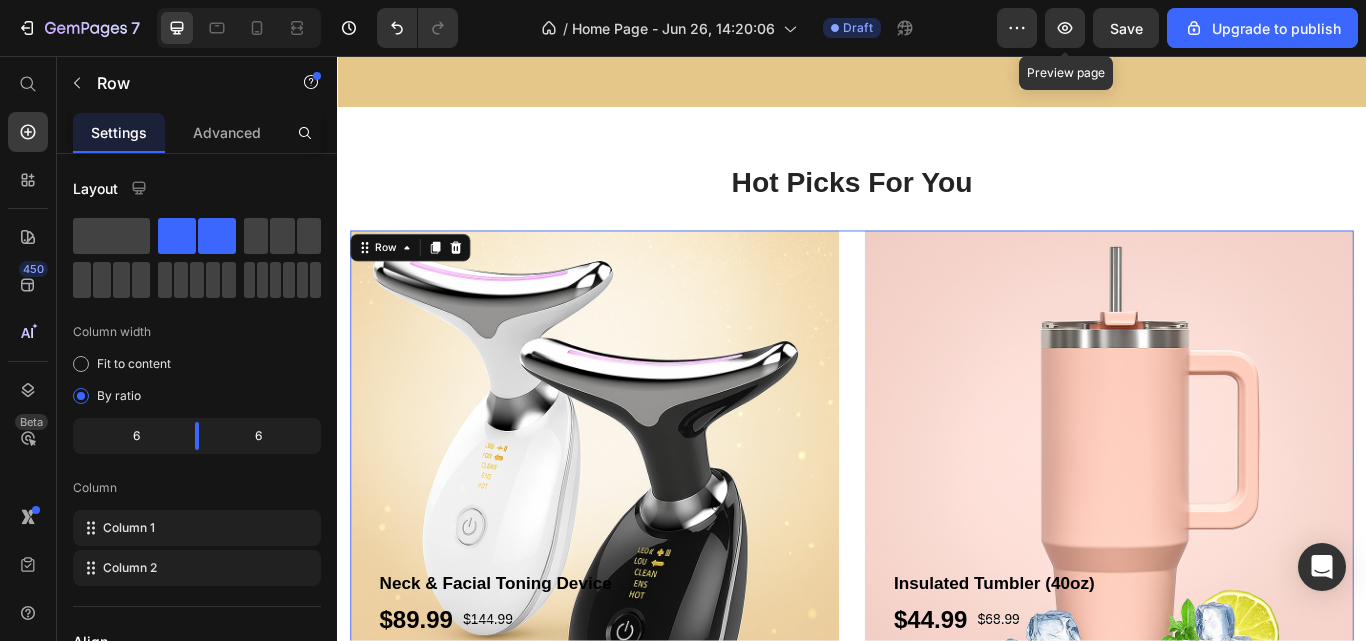 click 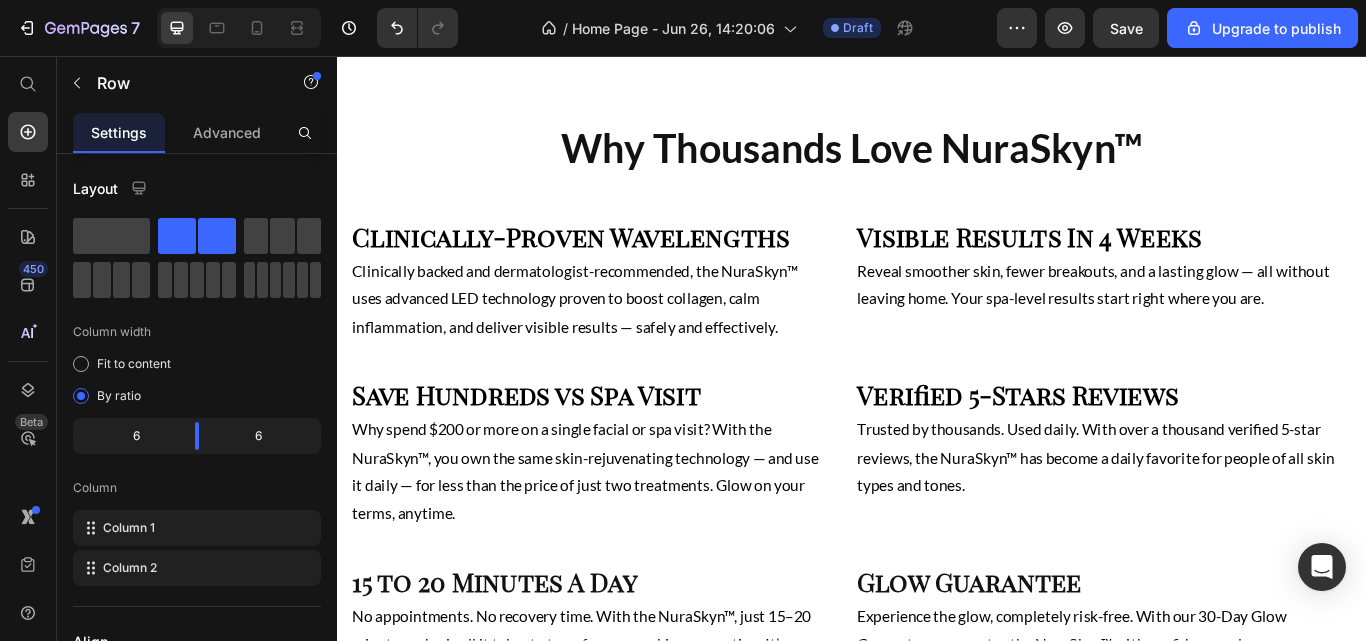 scroll, scrollTop: 1475, scrollLeft: 0, axis: vertical 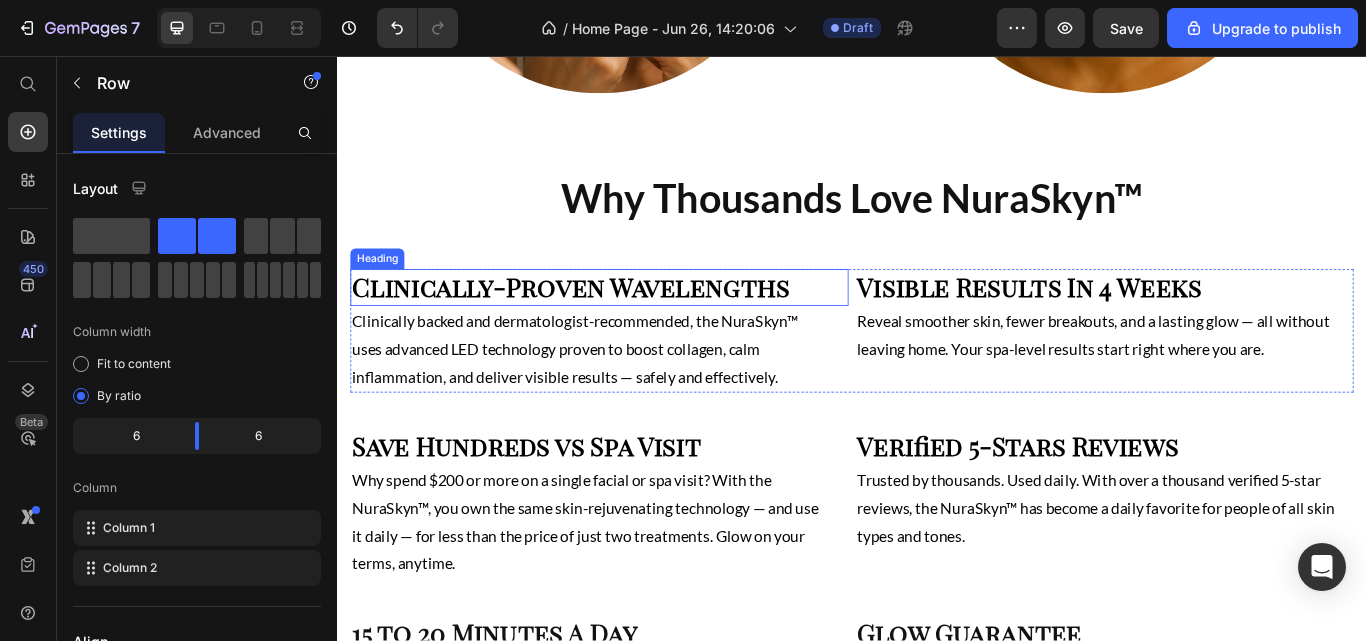 click on "Clinically-Proven Wavelengths" at bounding box center [642, 326] 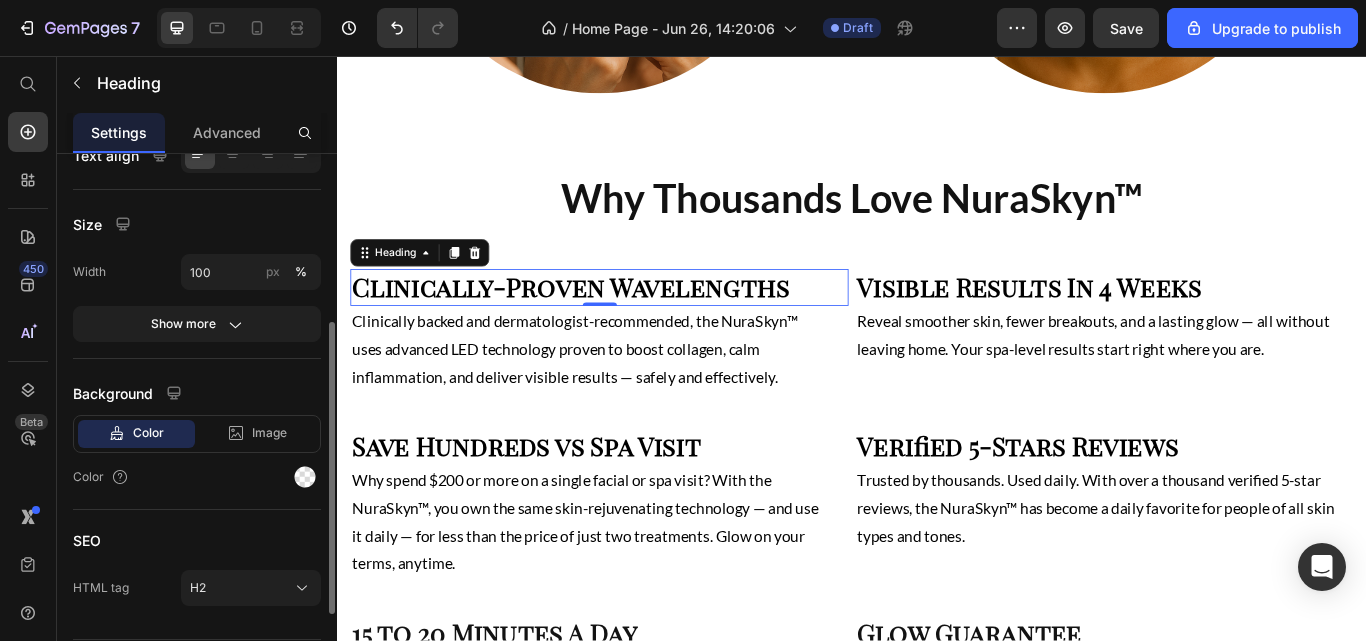 scroll, scrollTop: 468, scrollLeft: 0, axis: vertical 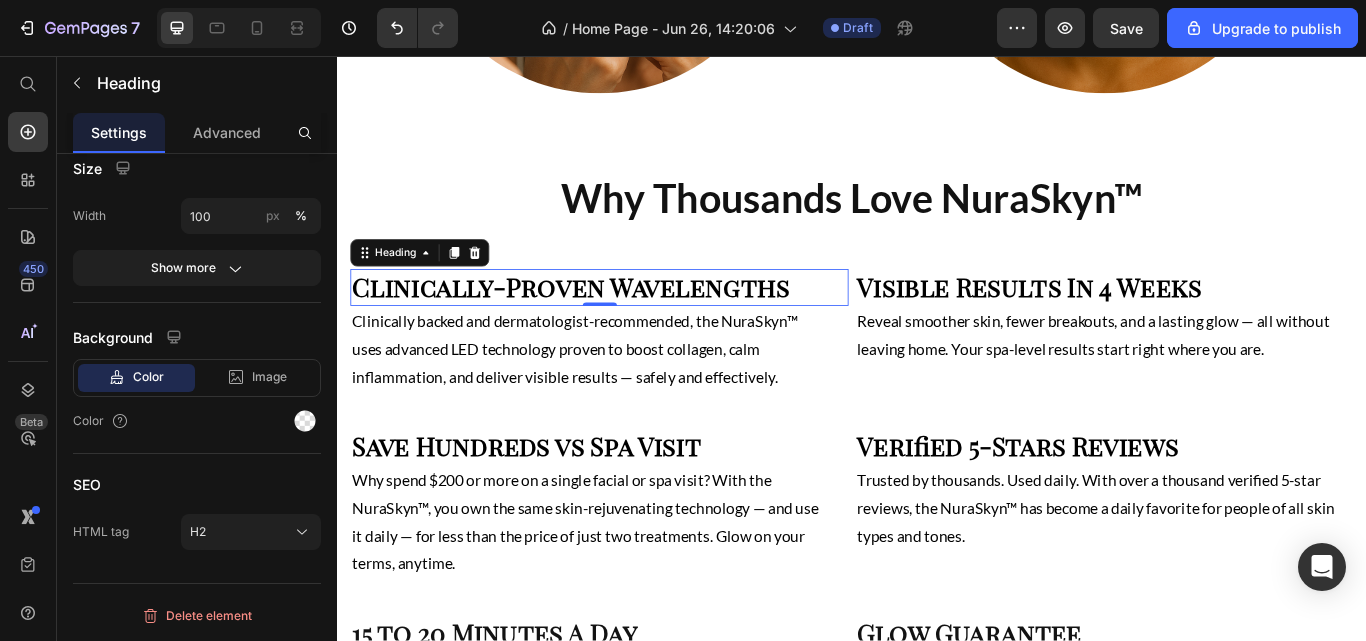 click 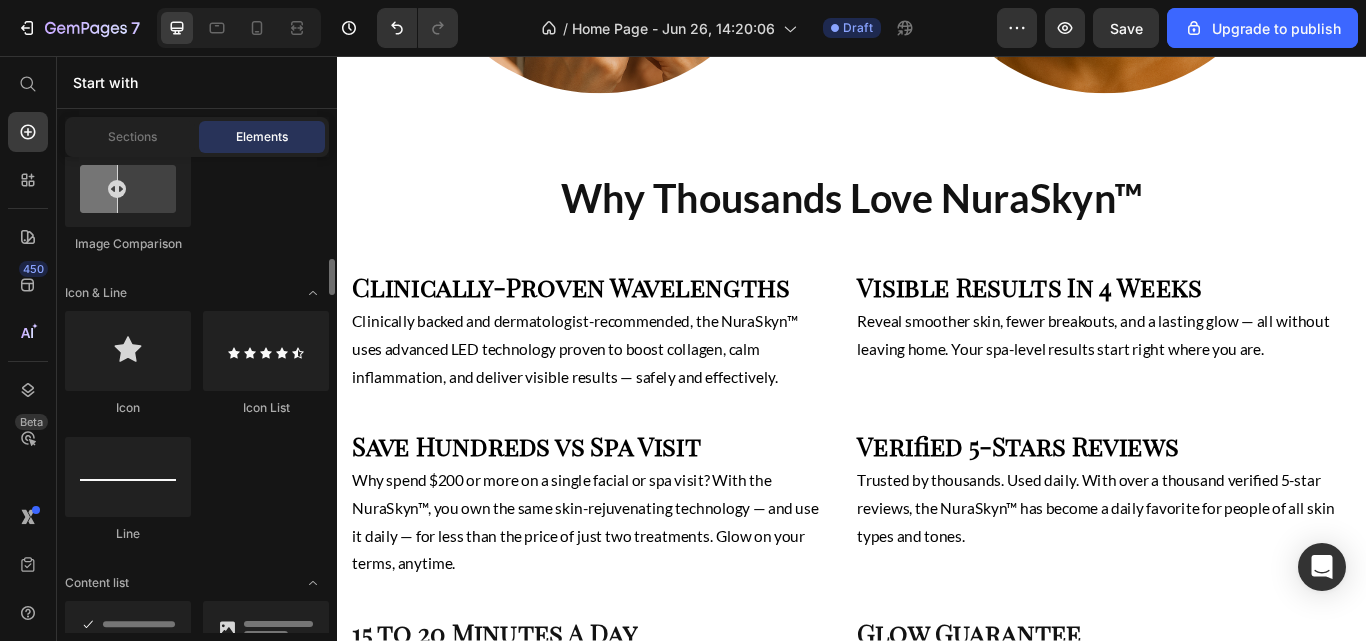 scroll, scrollTop: 1304, scrollLeft: 0, axis: vertical 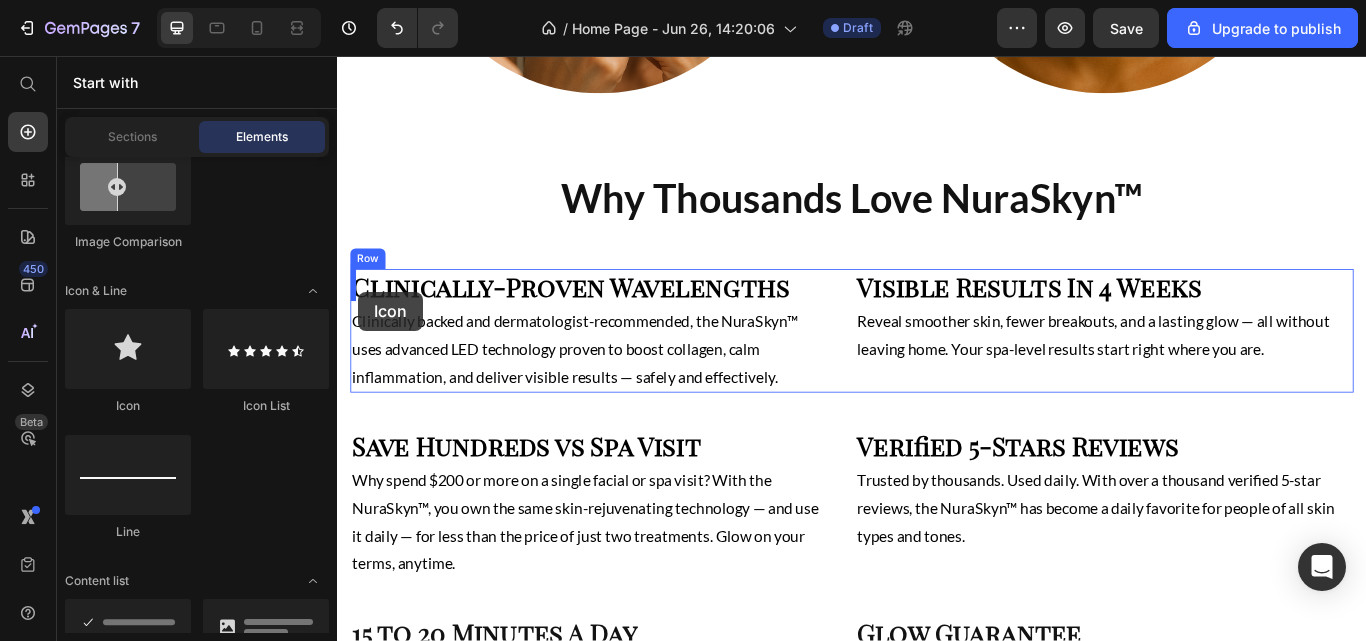 drag, startPoint x: 487, startPoint y: 429, endPoint x: 360, endPoint y: 331, distance: 160.41508 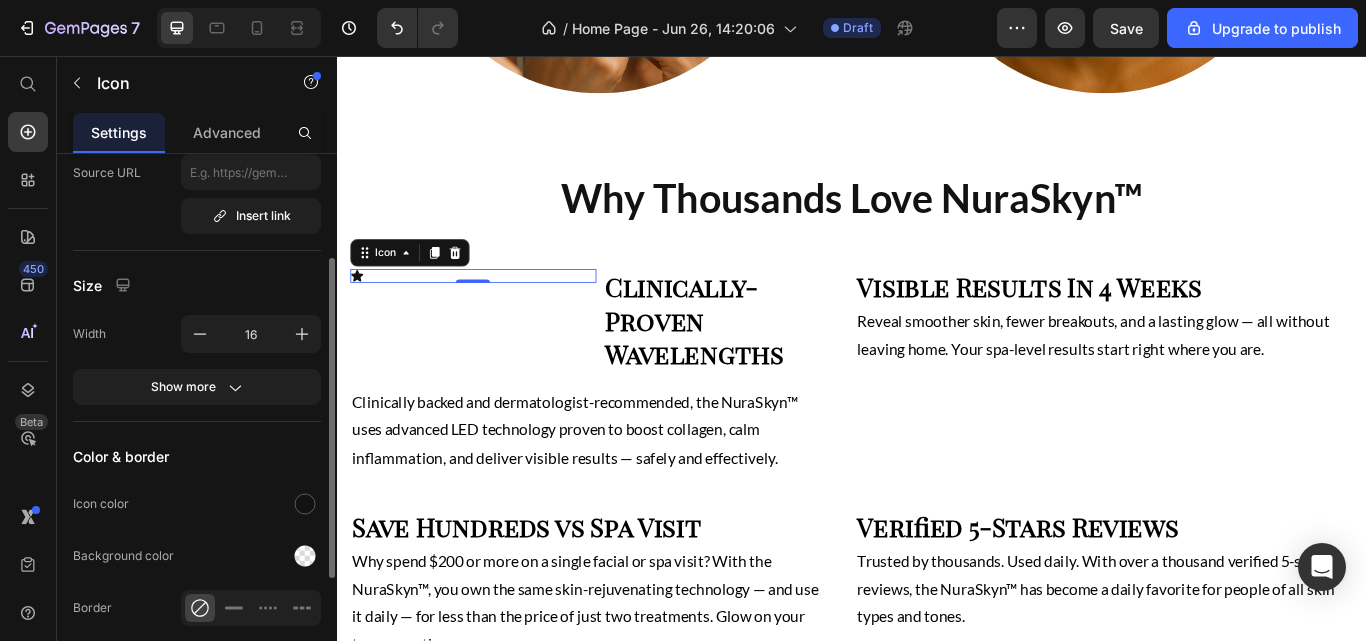 scroll, scrollTop: 184, scrollLeft: 0, axis: vertical 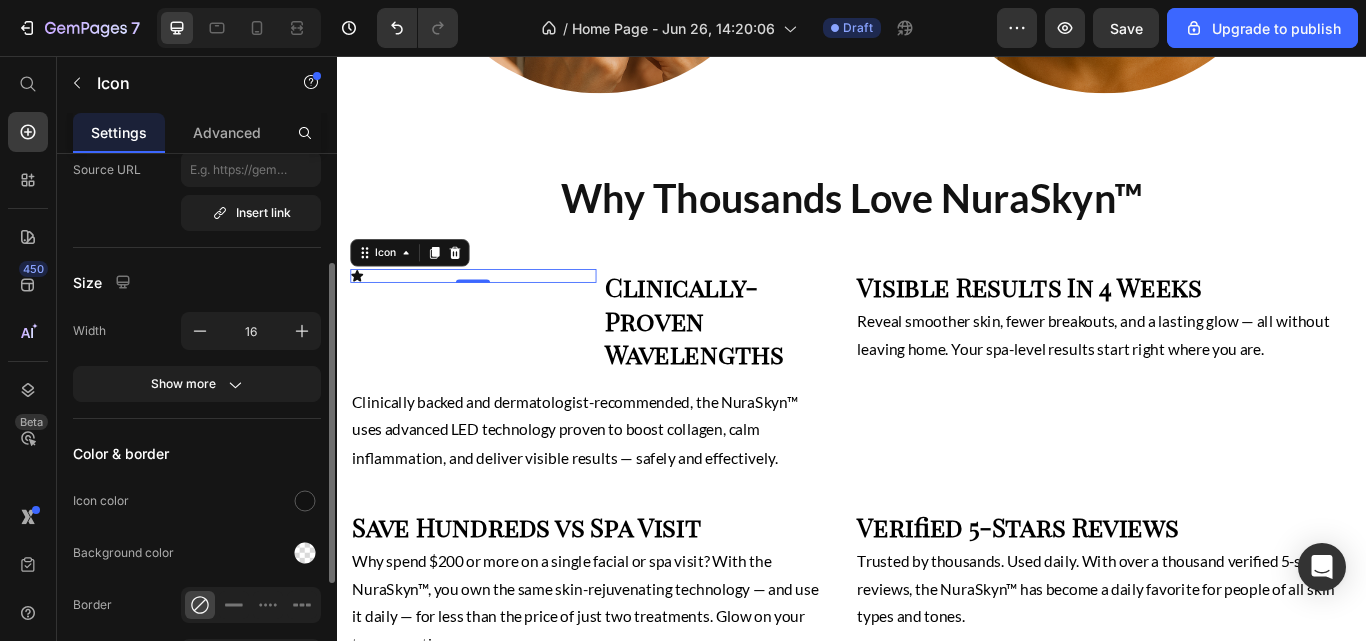 click on "16" 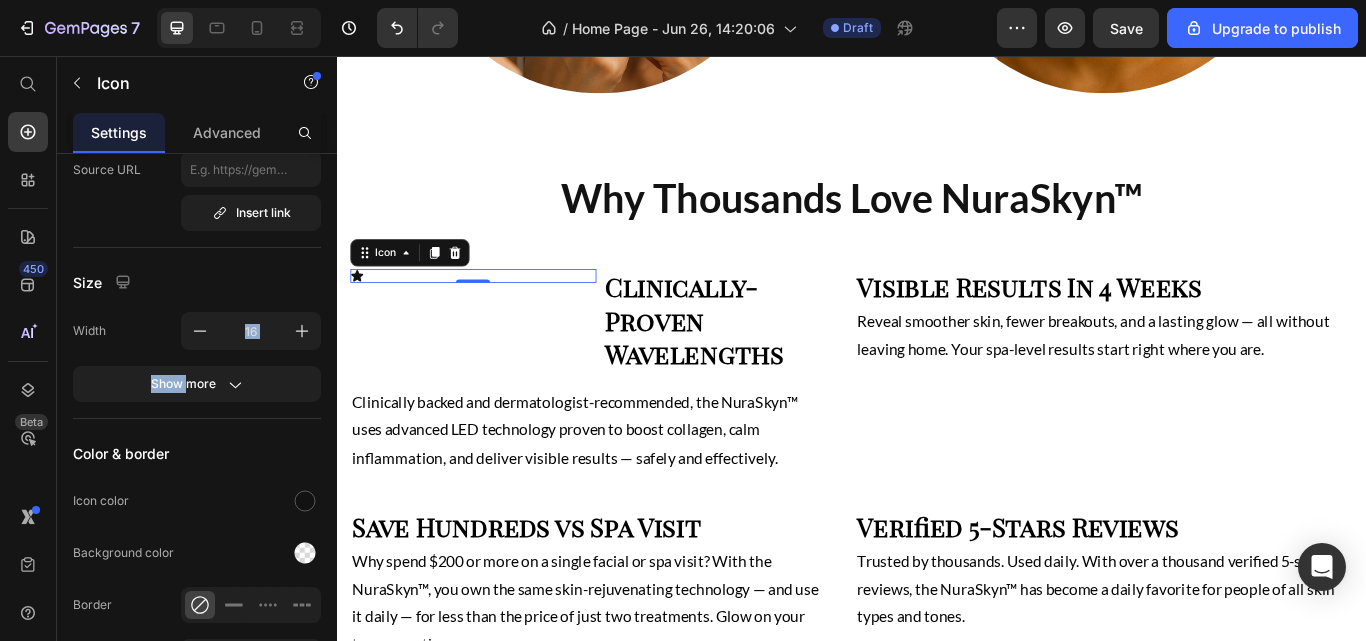 click on "16" 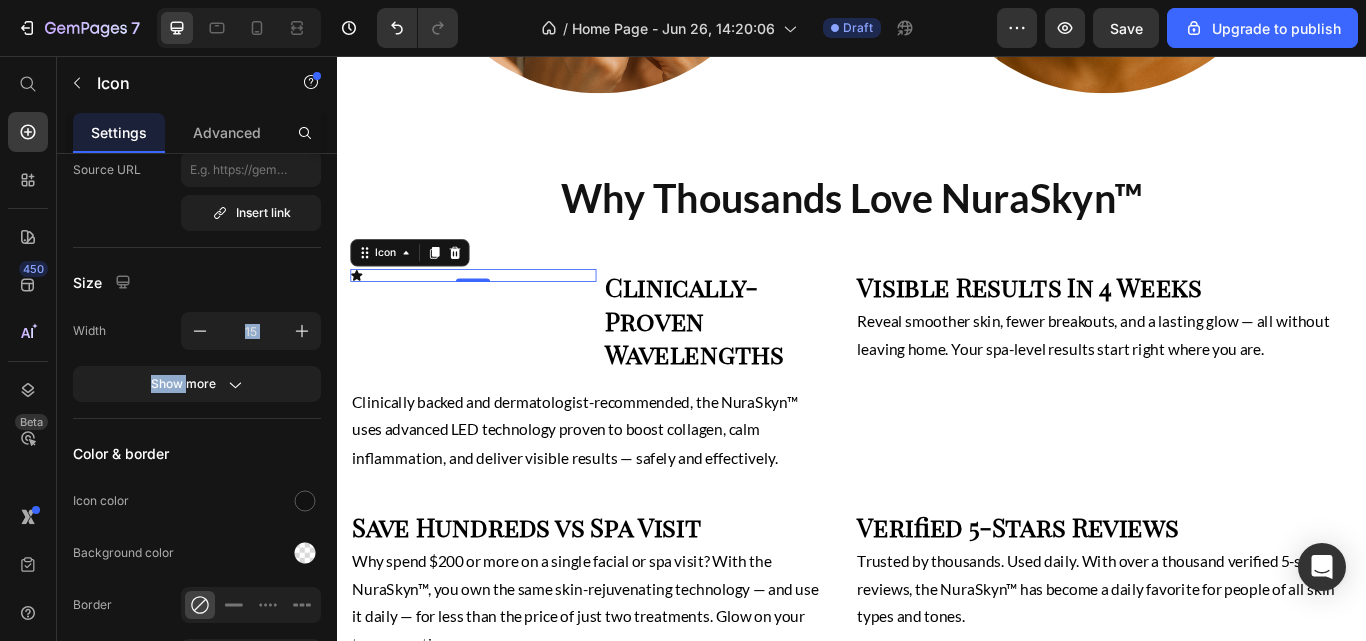 click at bounding box center (200, 331) 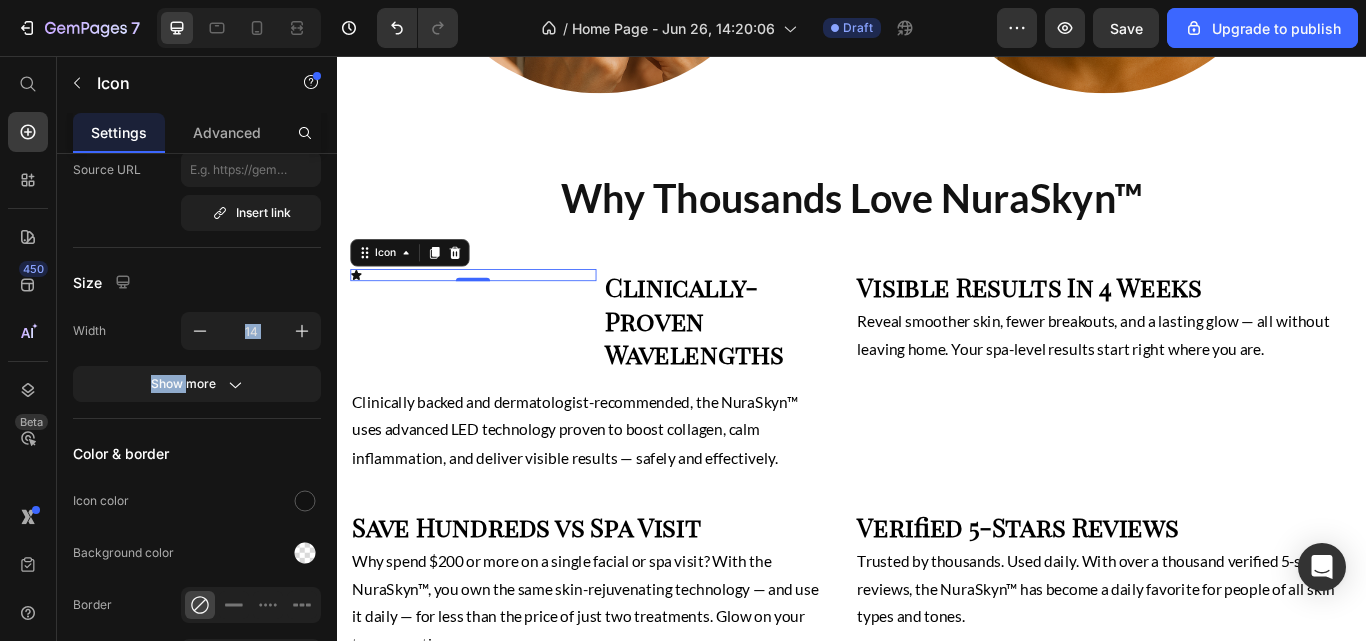 click at bounding box center (200, 331) 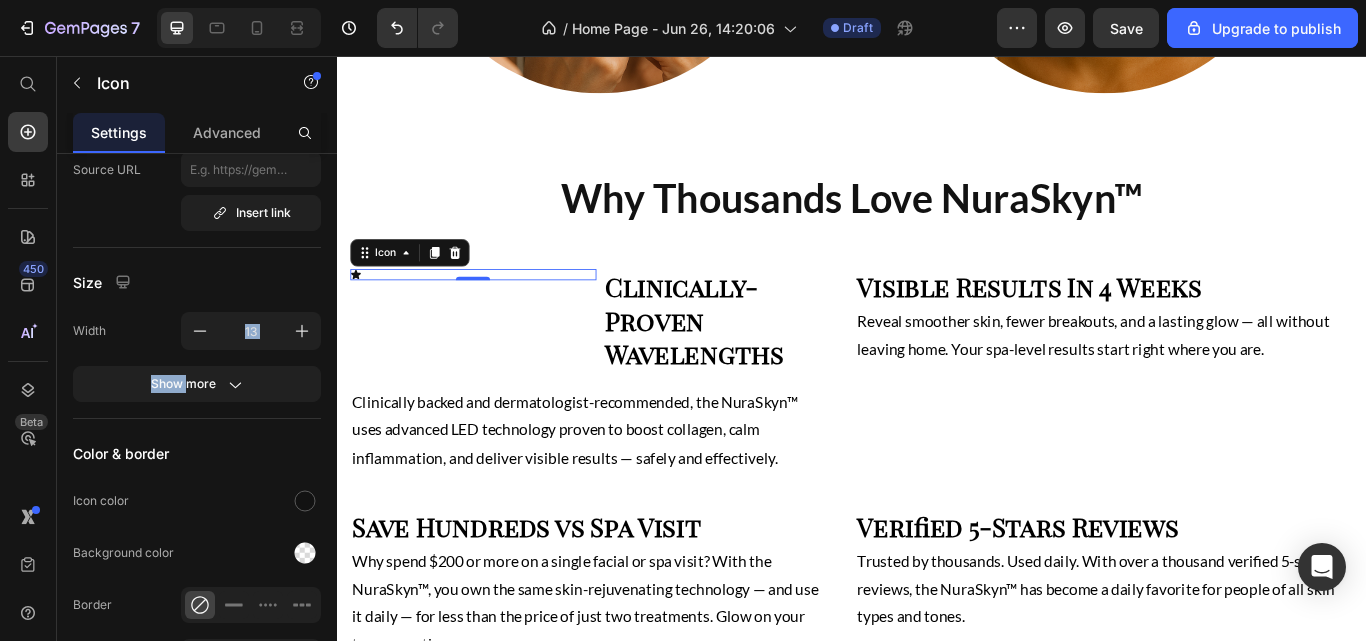 click at bounding box center (200, 331) 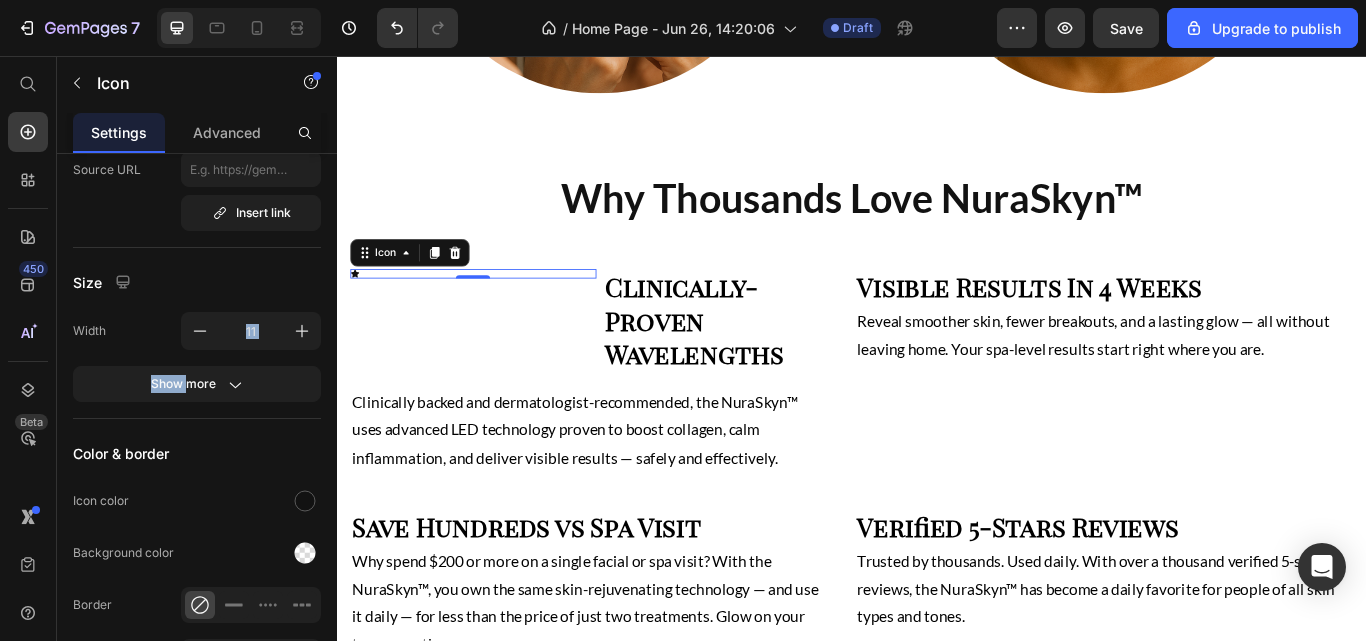click at bounding box center [200, 331] 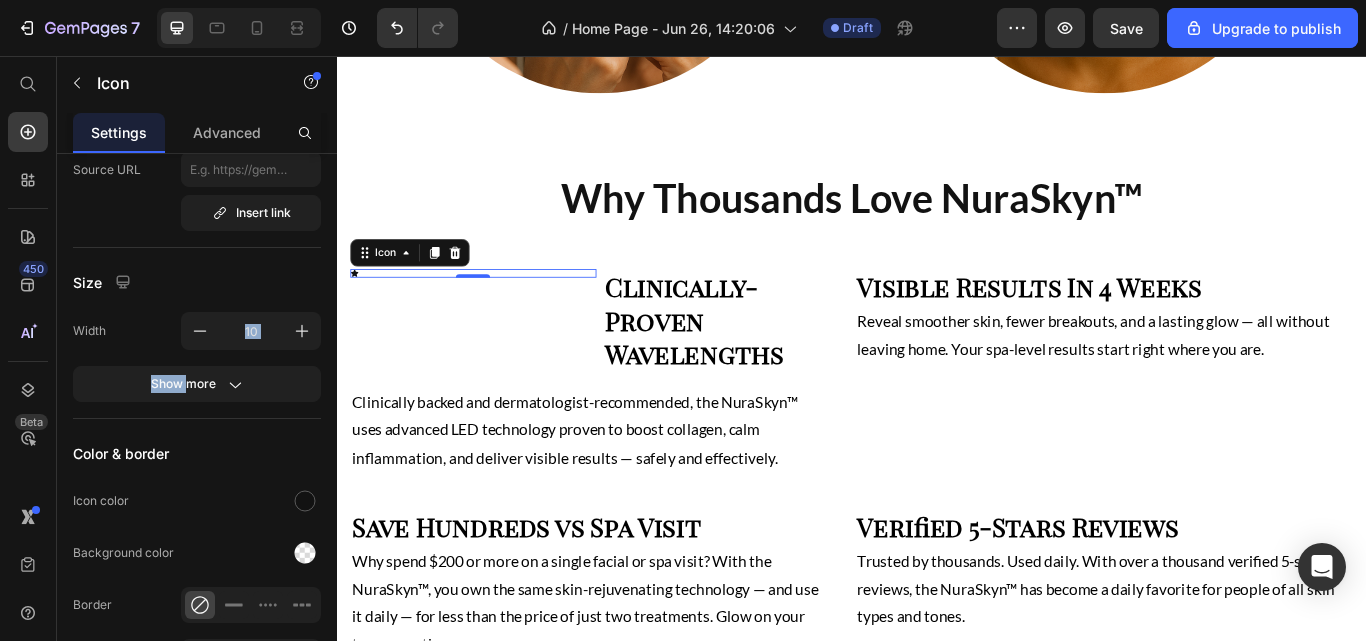 click at bounding box center [200, 331] 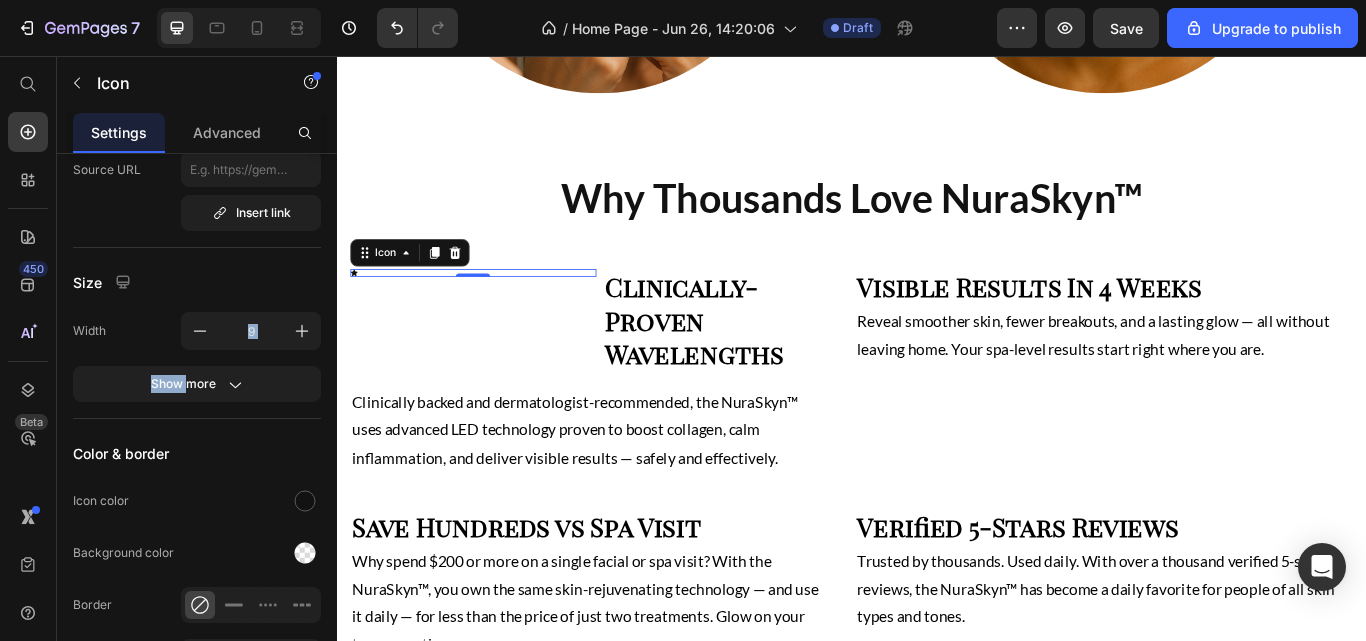 click at bounding box center (200, 331) 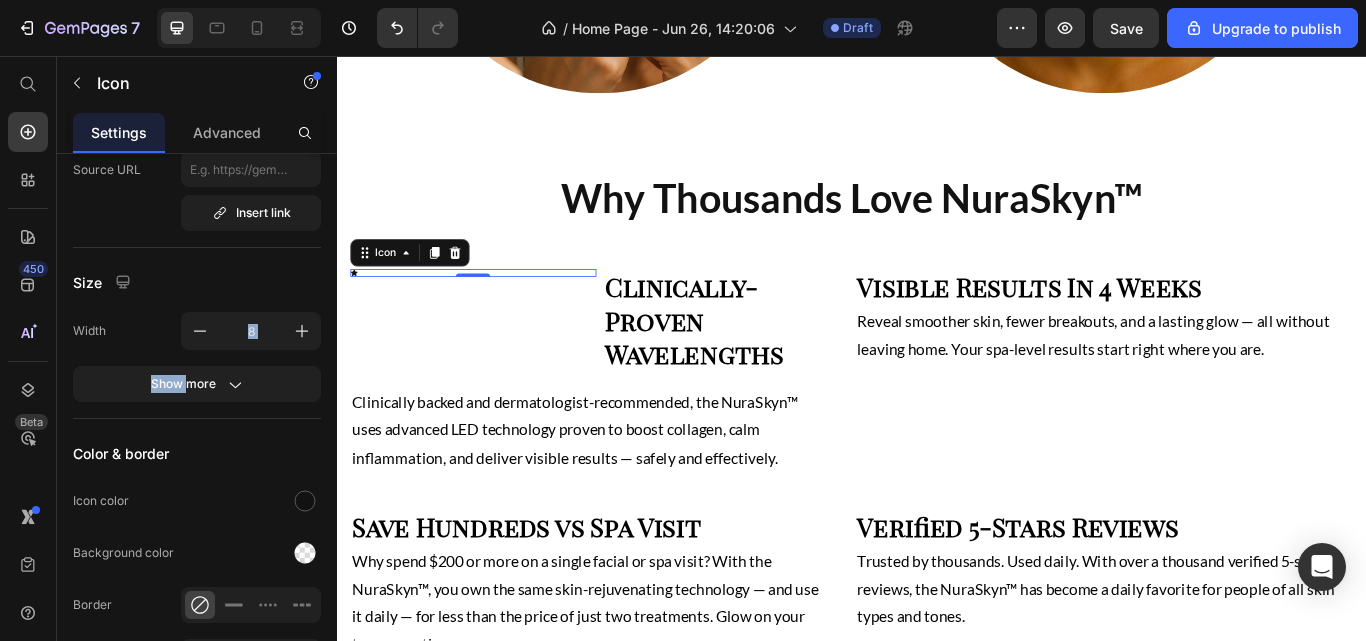click at bounding box center [200, 331] 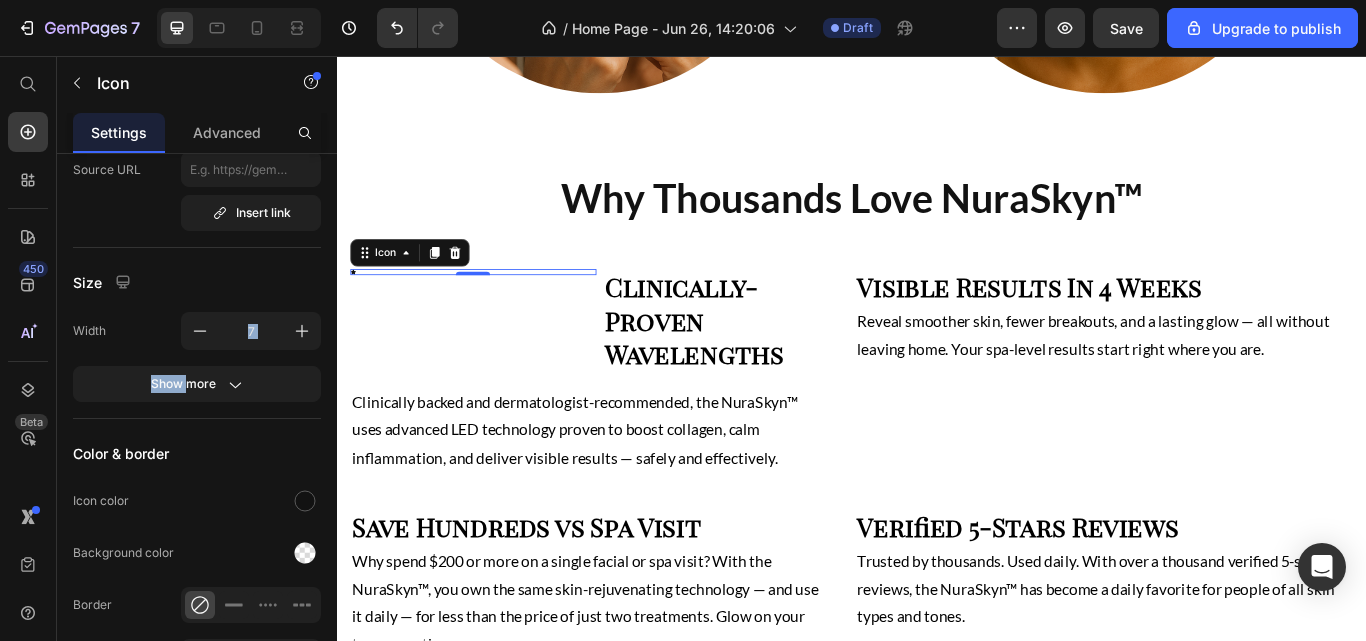click at bounding box center (200, 331) 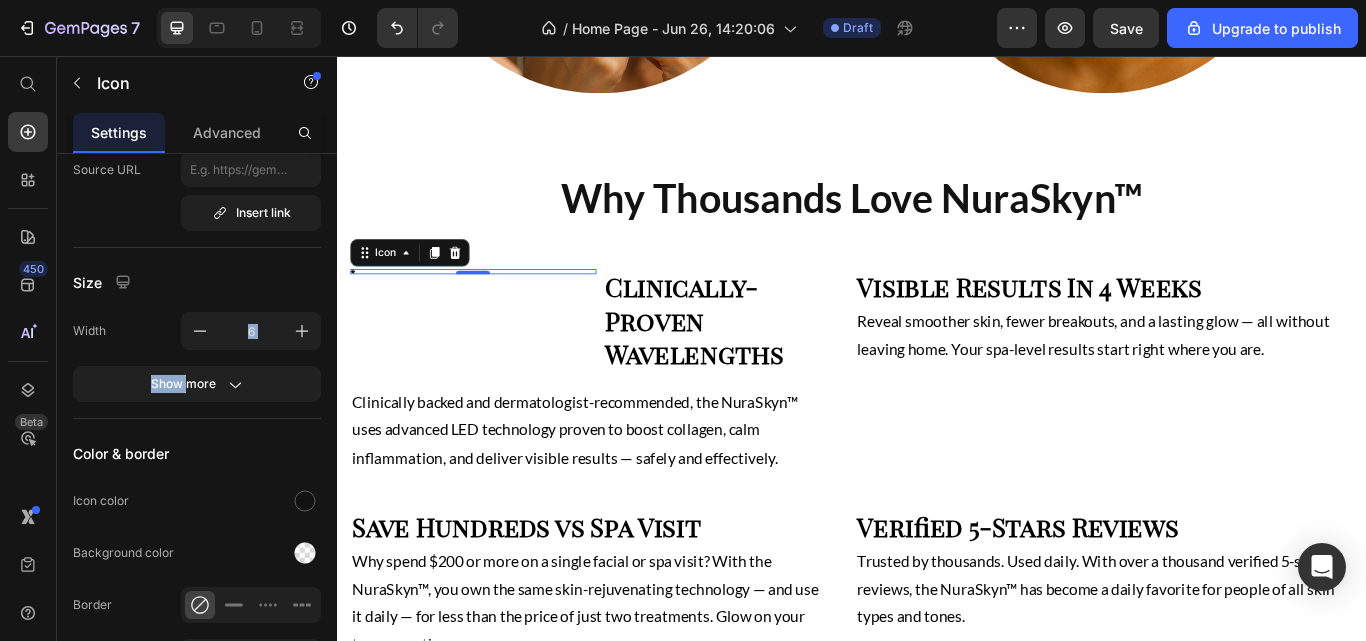 click at bounding box center [200, 331] 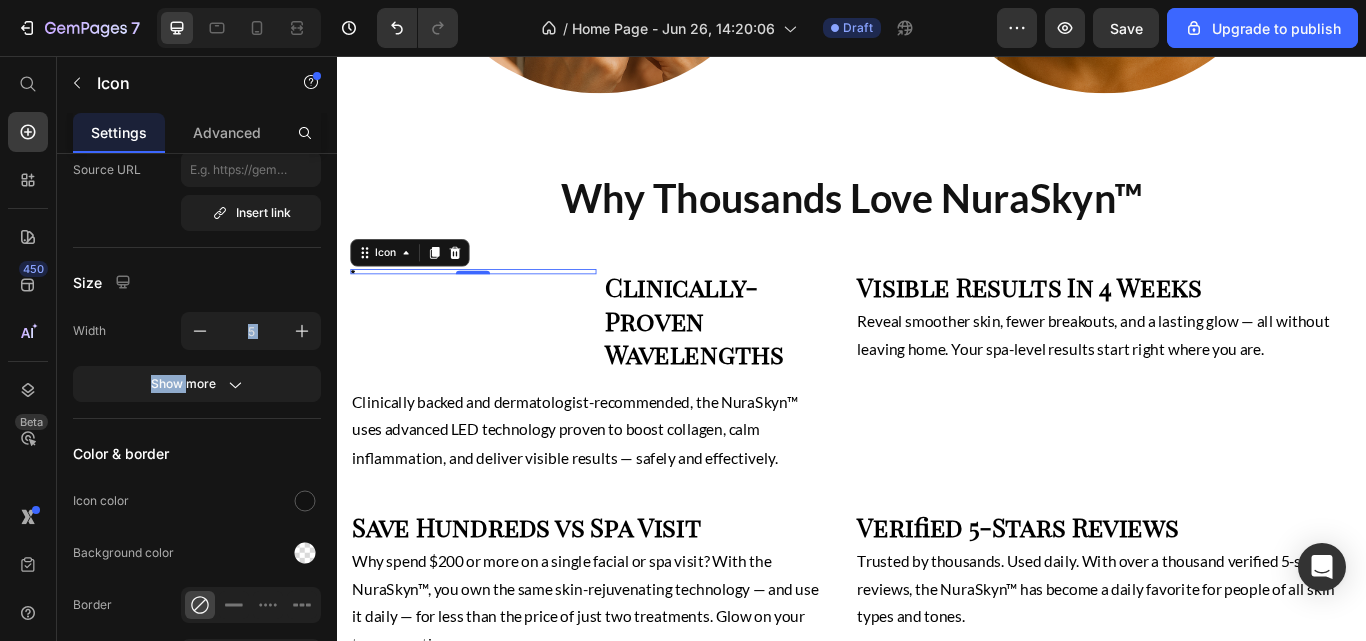 click at bounding box center [200, 331] 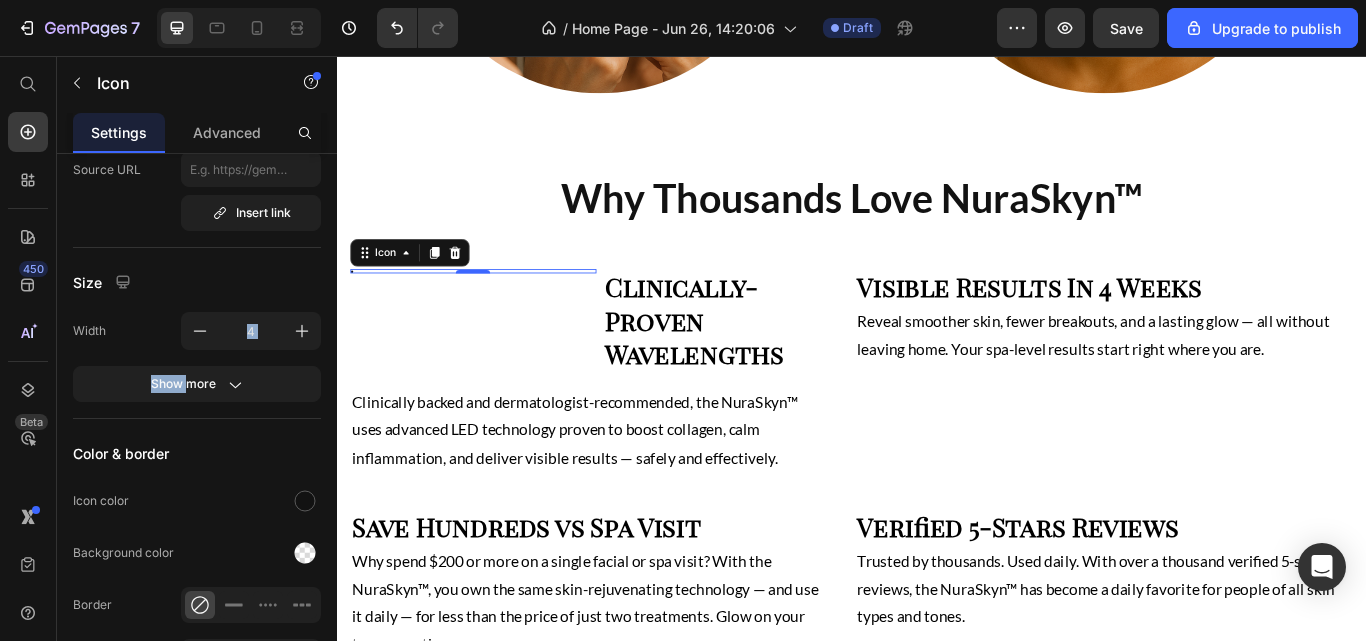 click at bounding box center (200, 331) 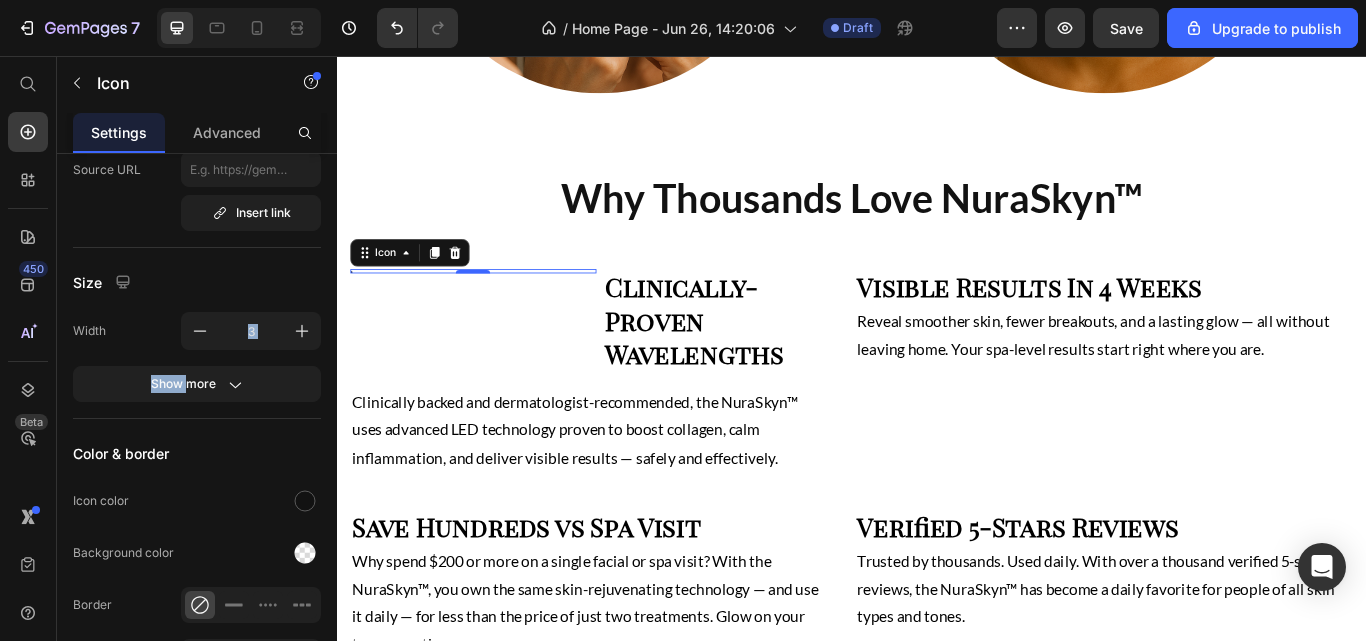 click on "Show more" at bounding box center [197, 384] 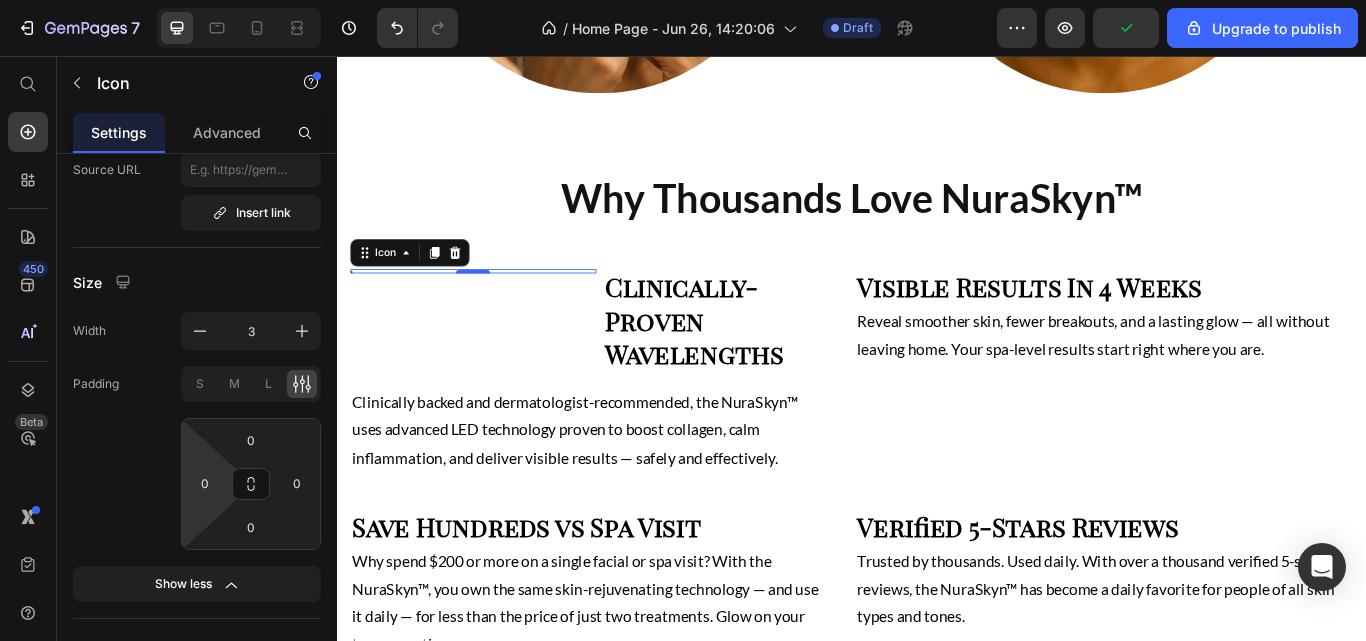click on "0" at bounding box center [205, 484] 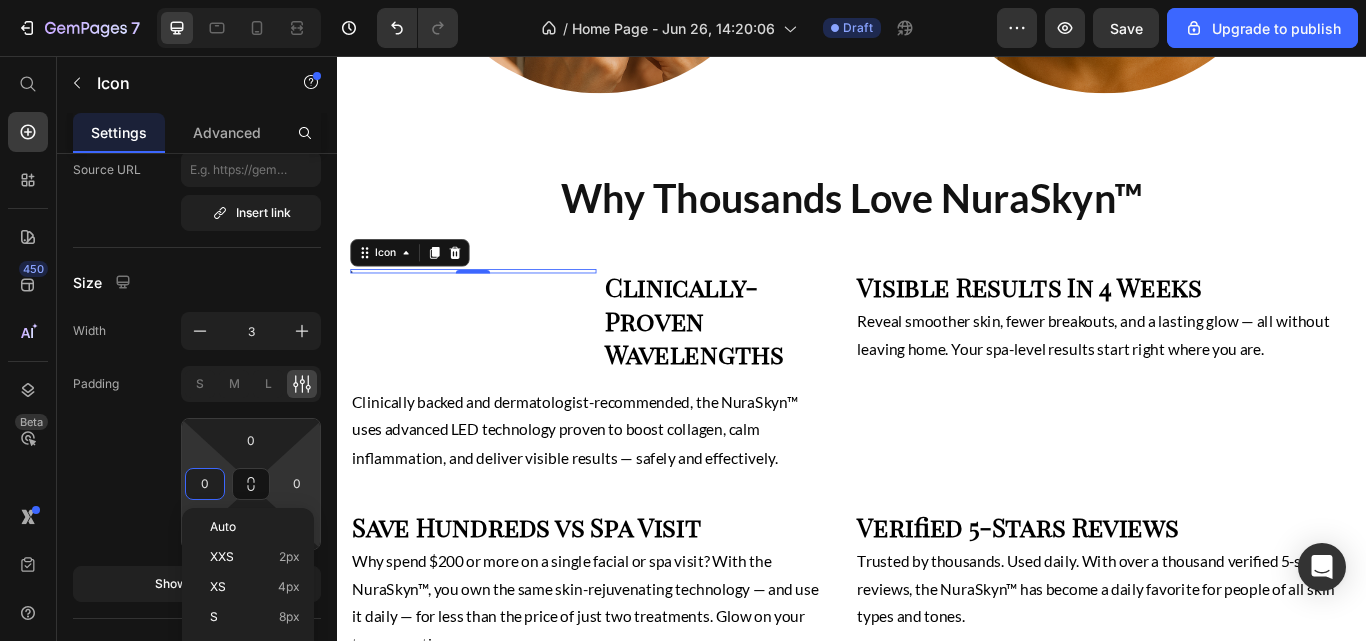click on "0" at bounding box center (297, 484) 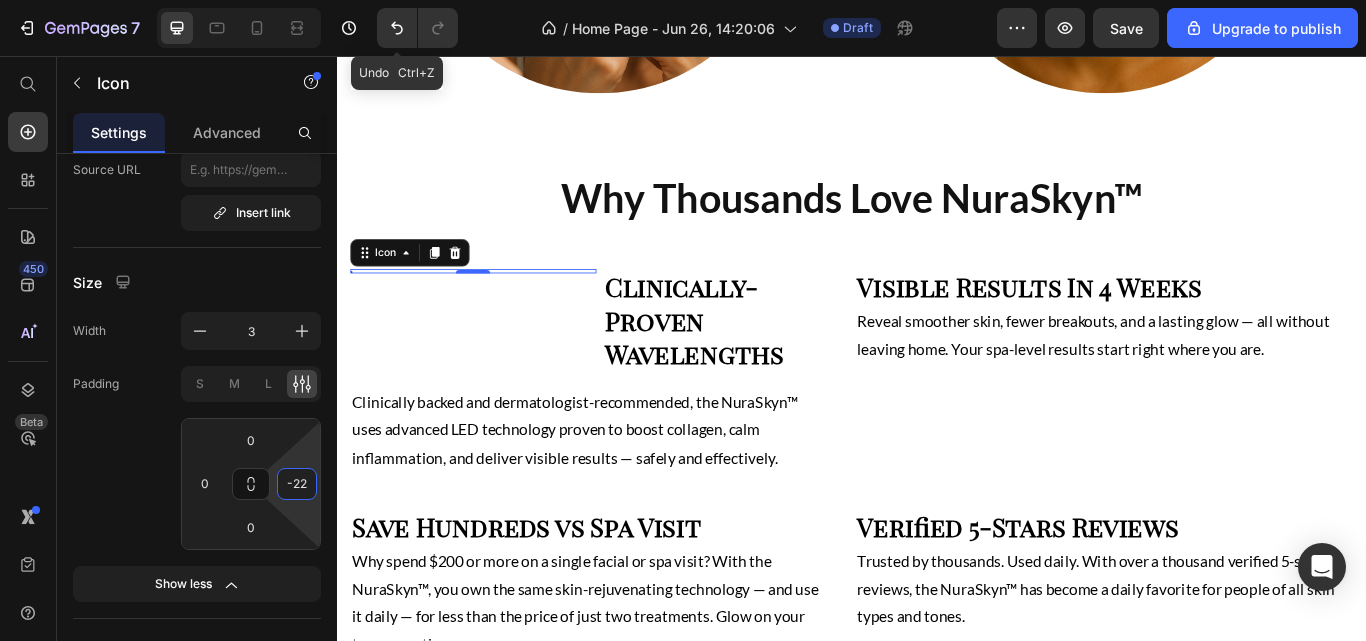 click 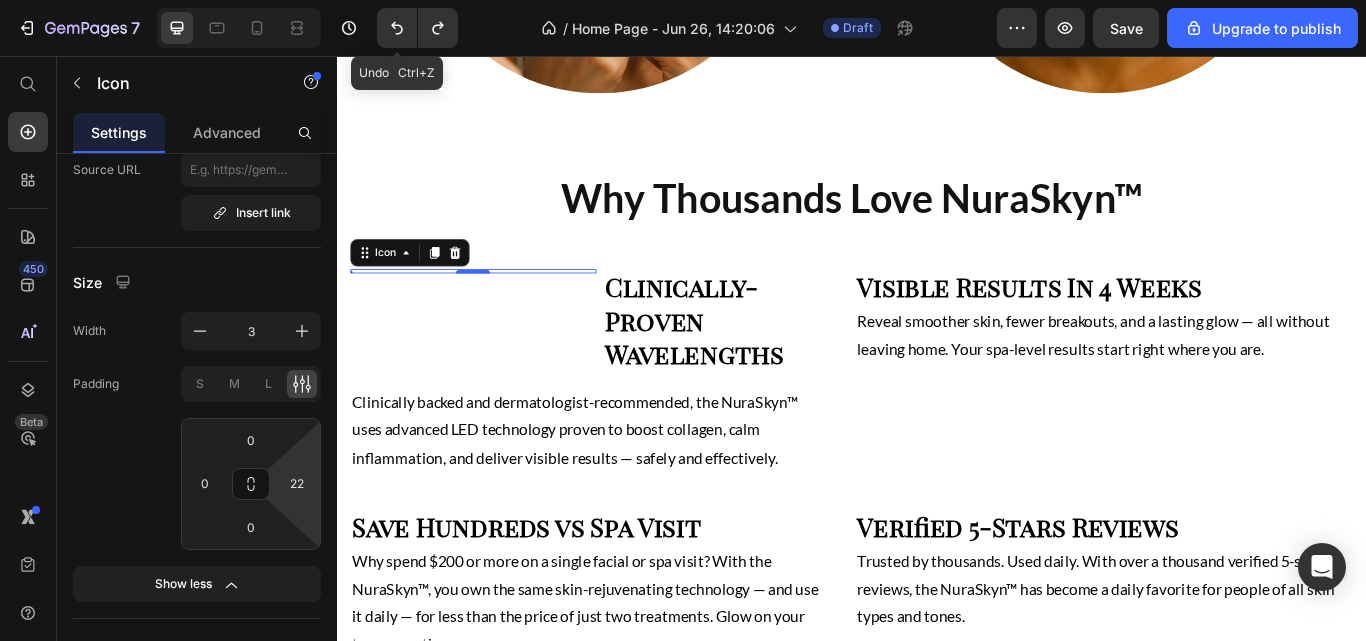 click 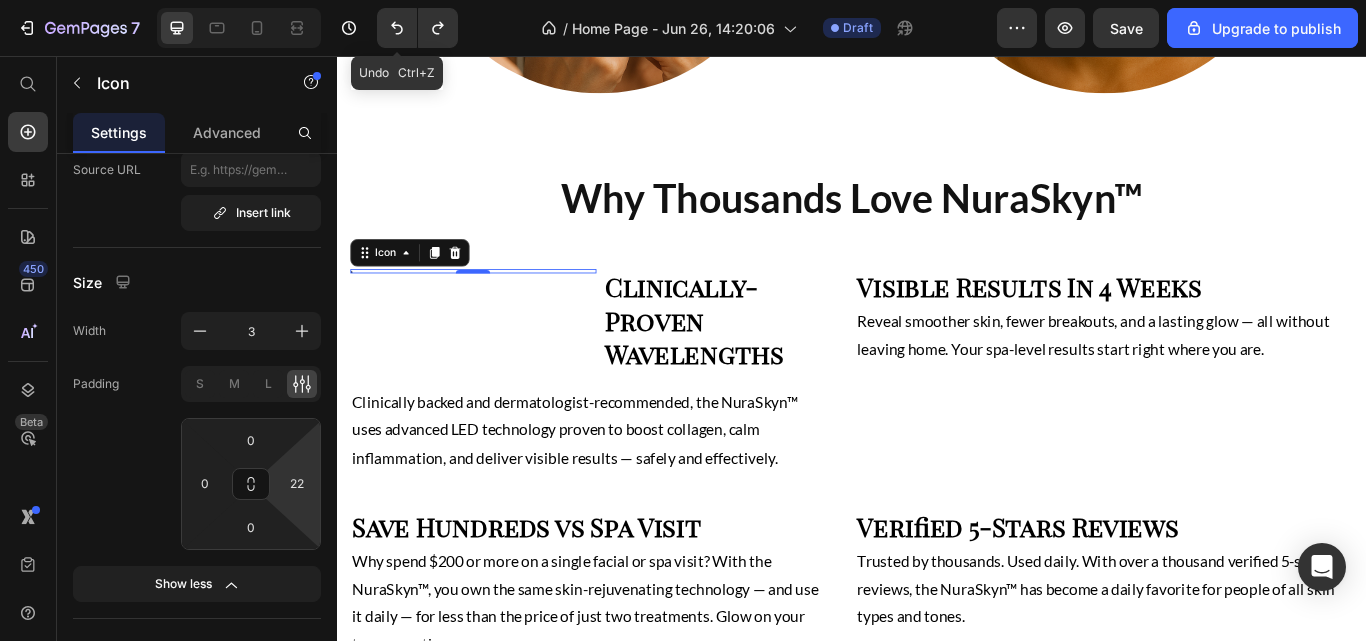 type on "0" 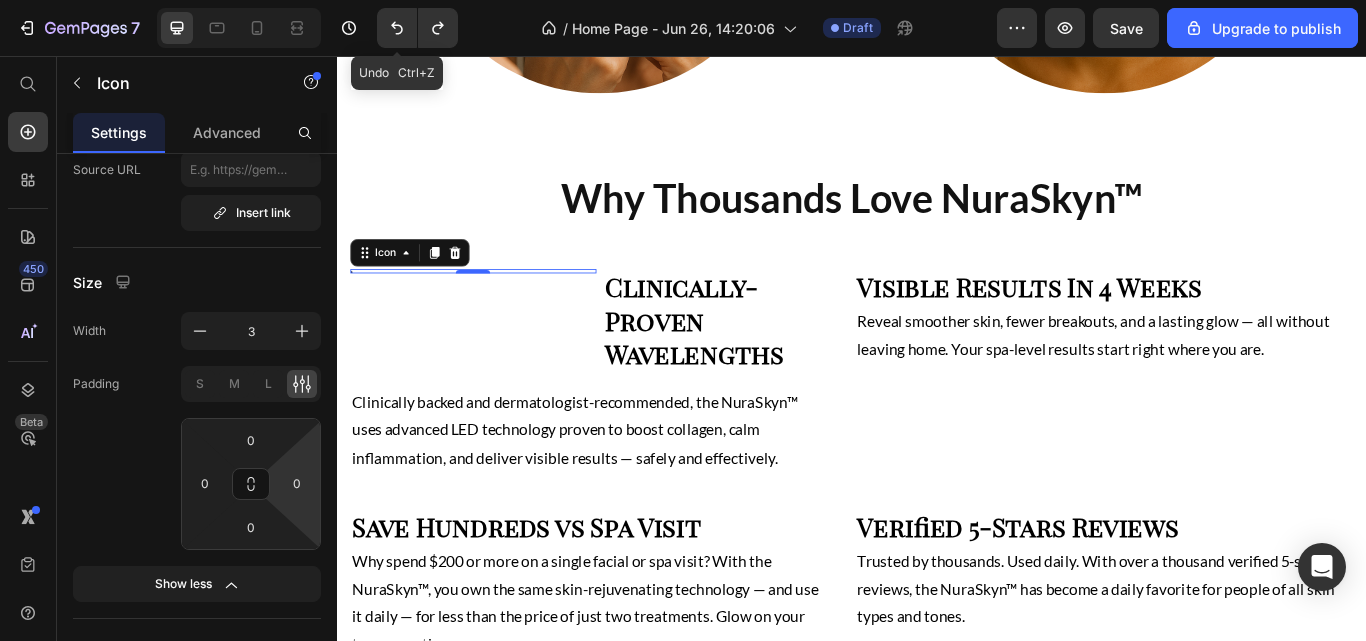 click 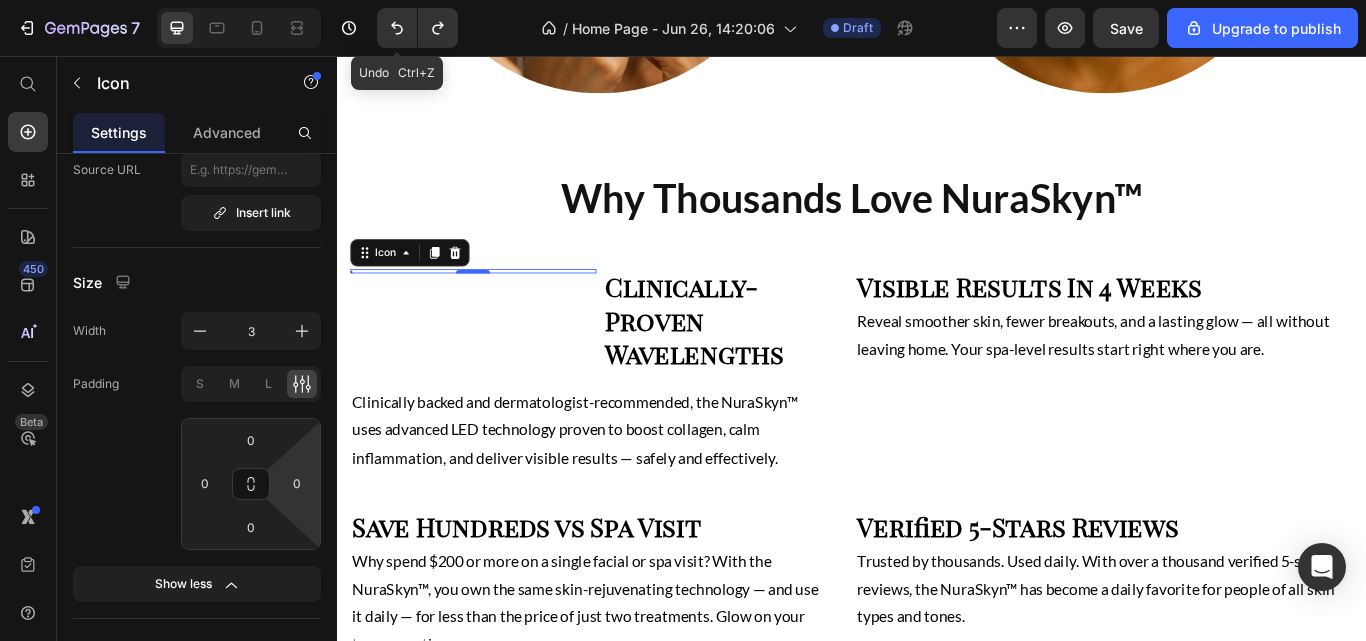 click 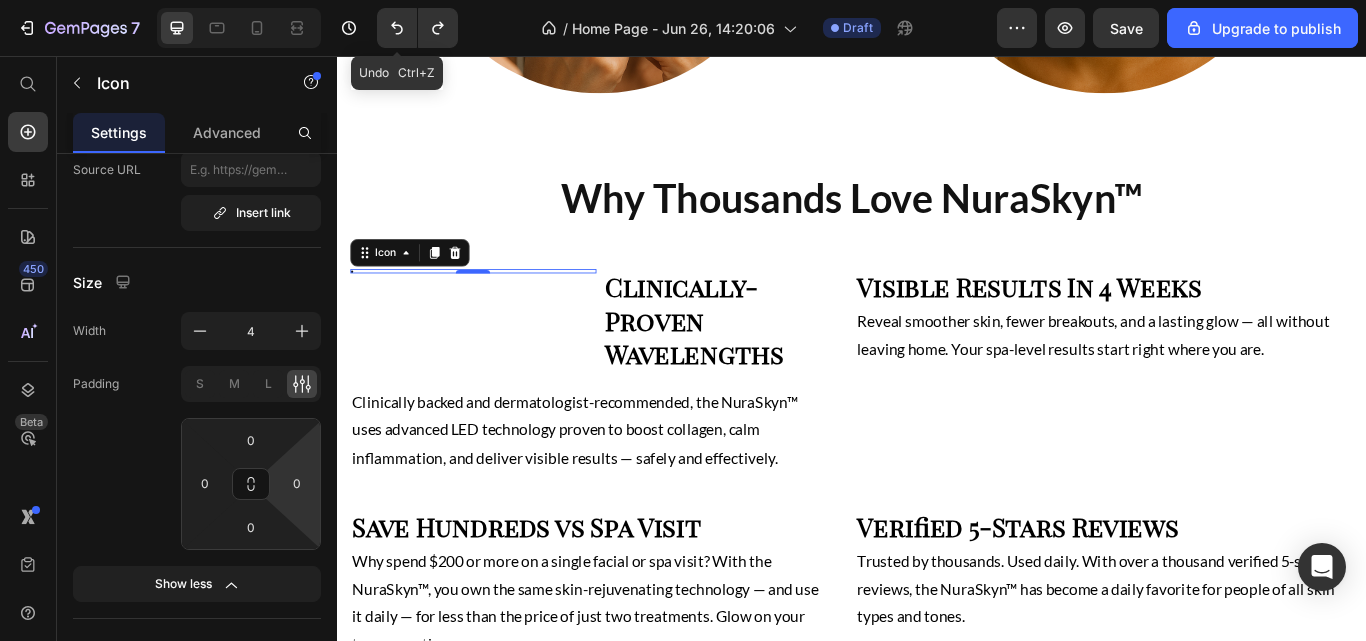 click 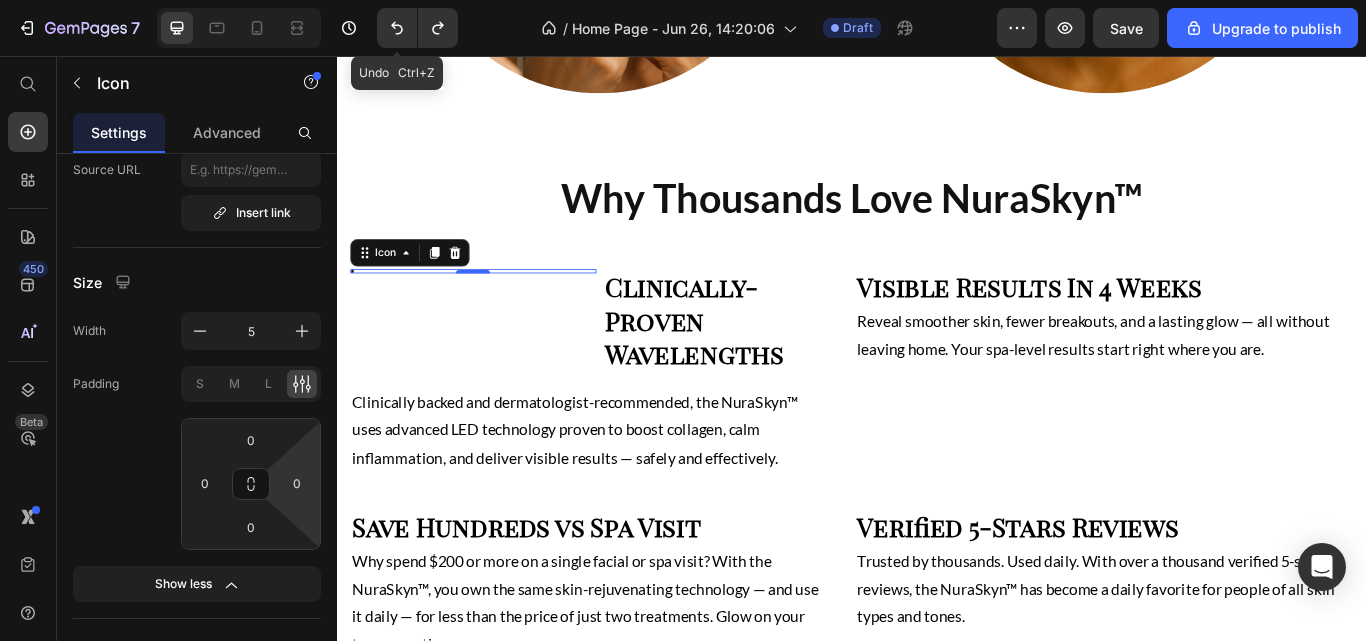 click 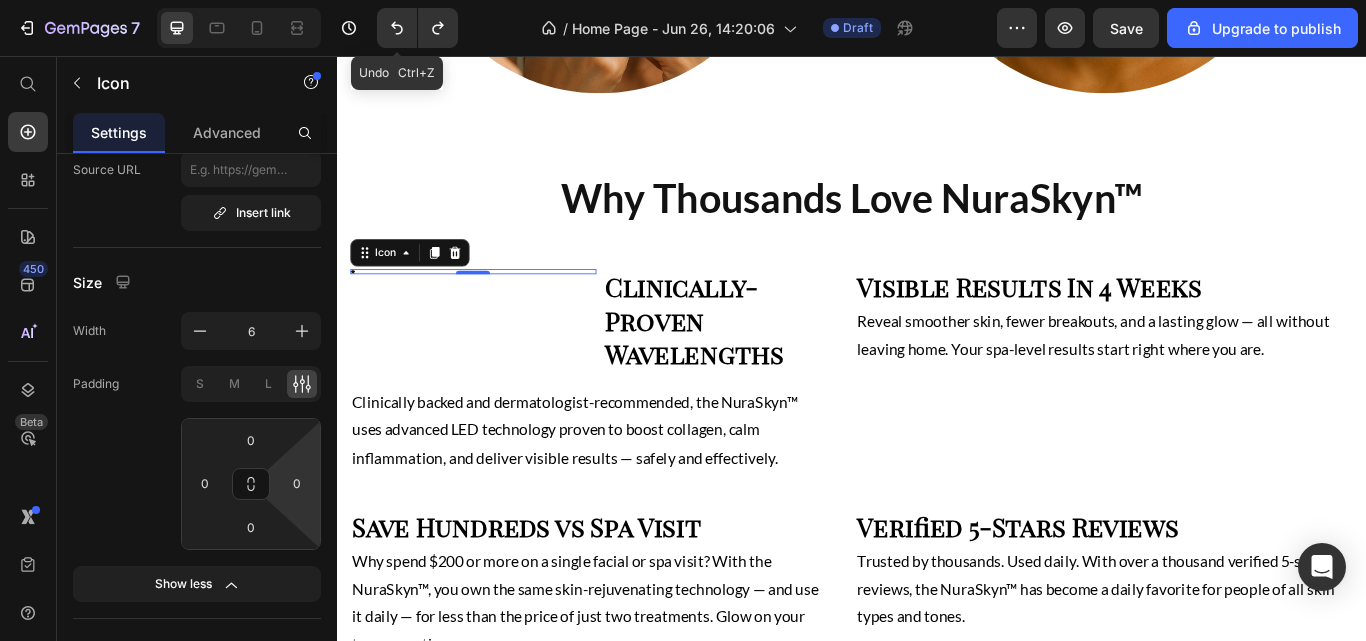 click 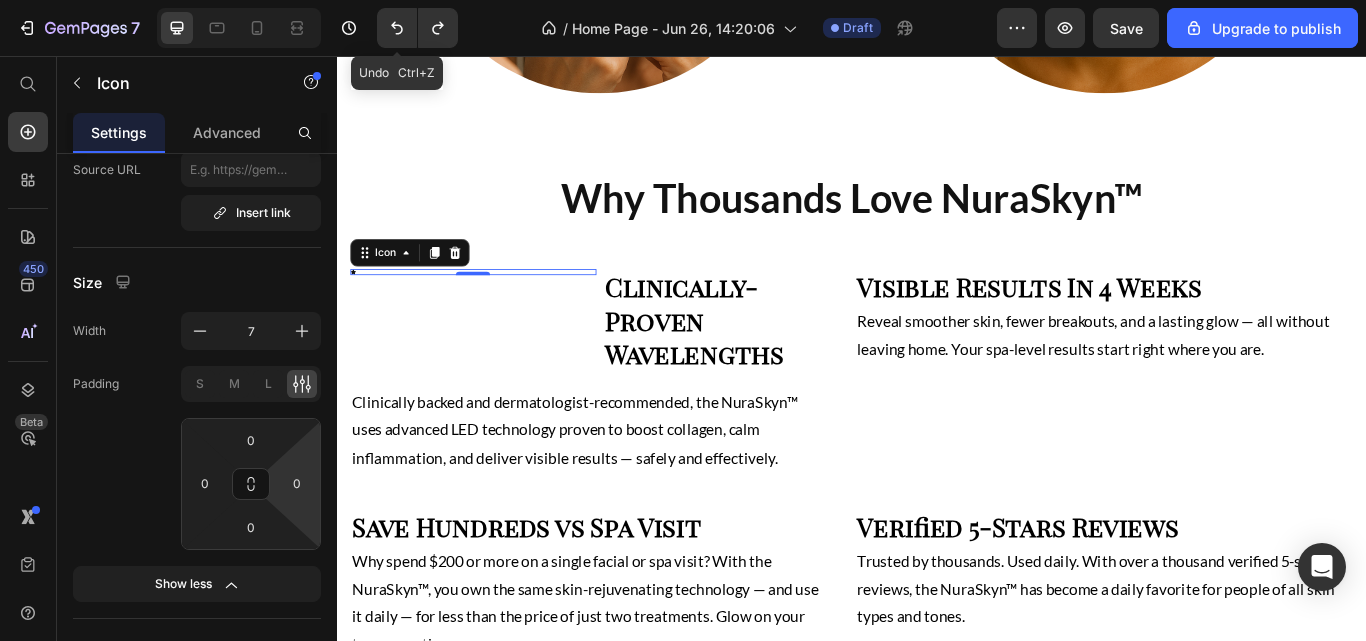 click 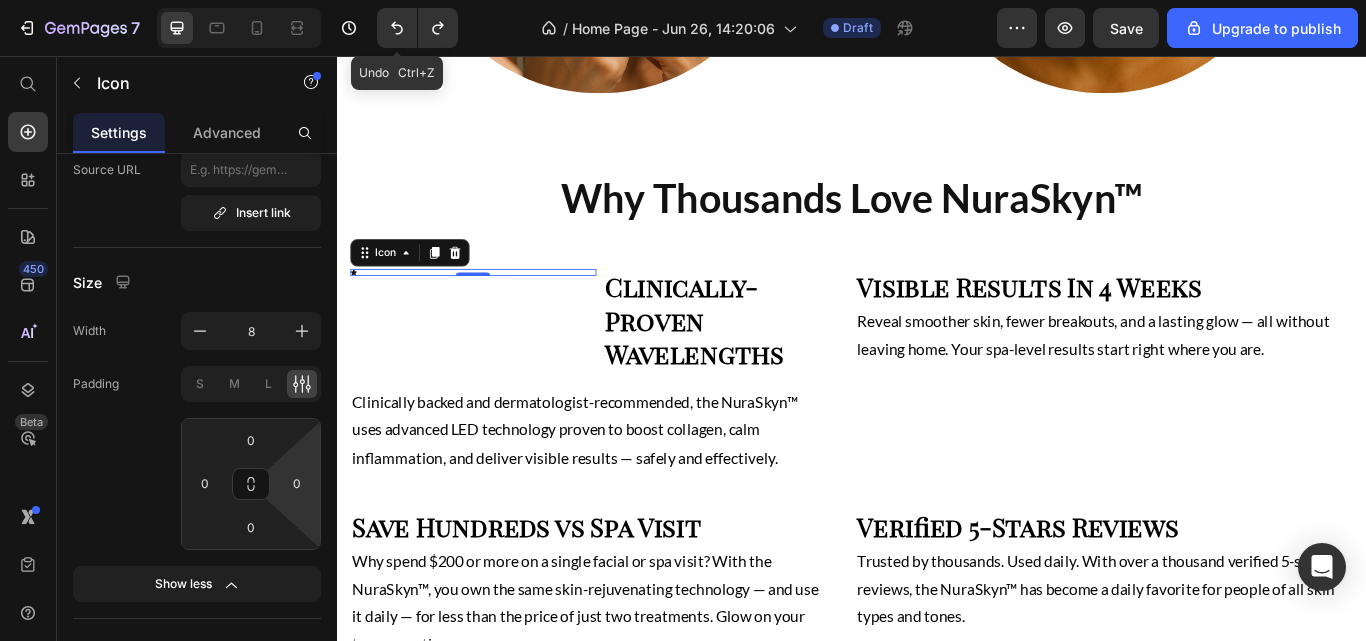 click 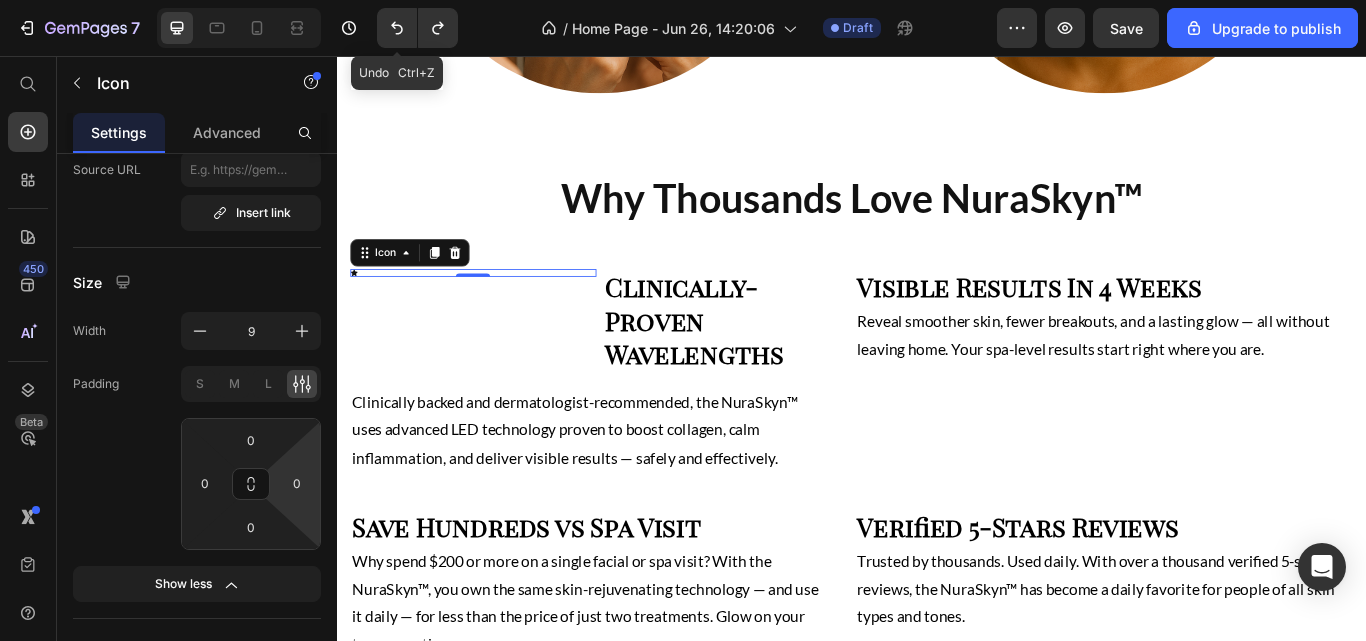 click 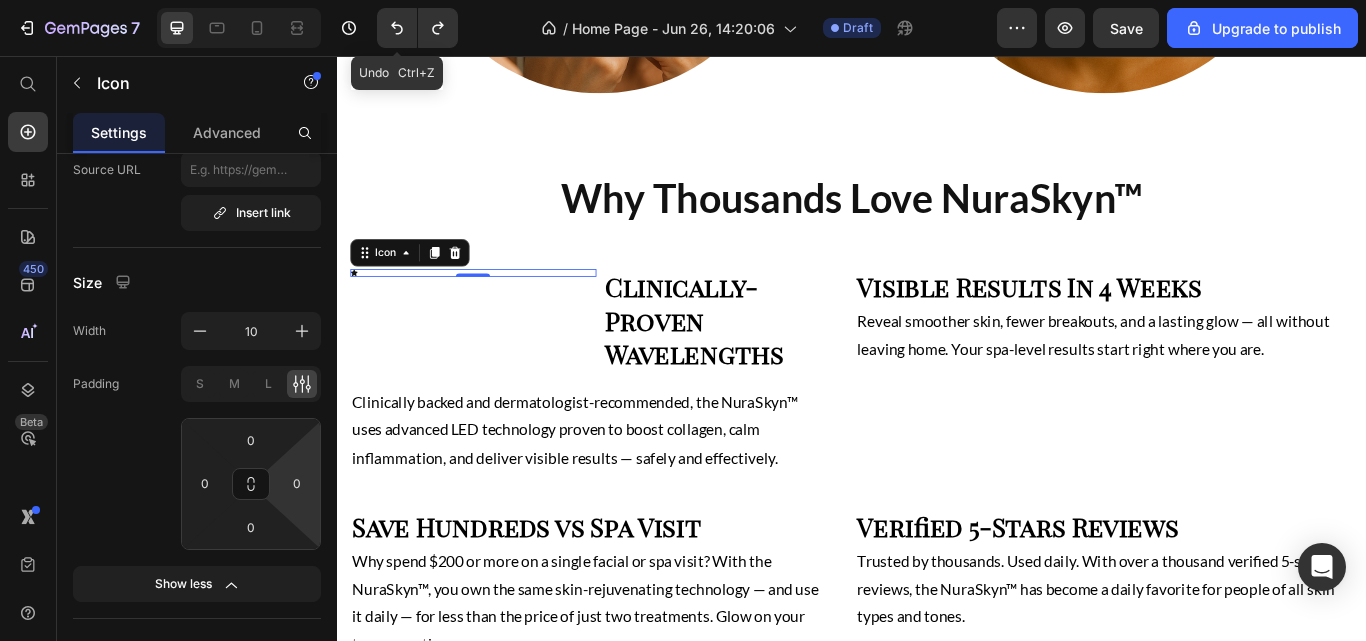 click 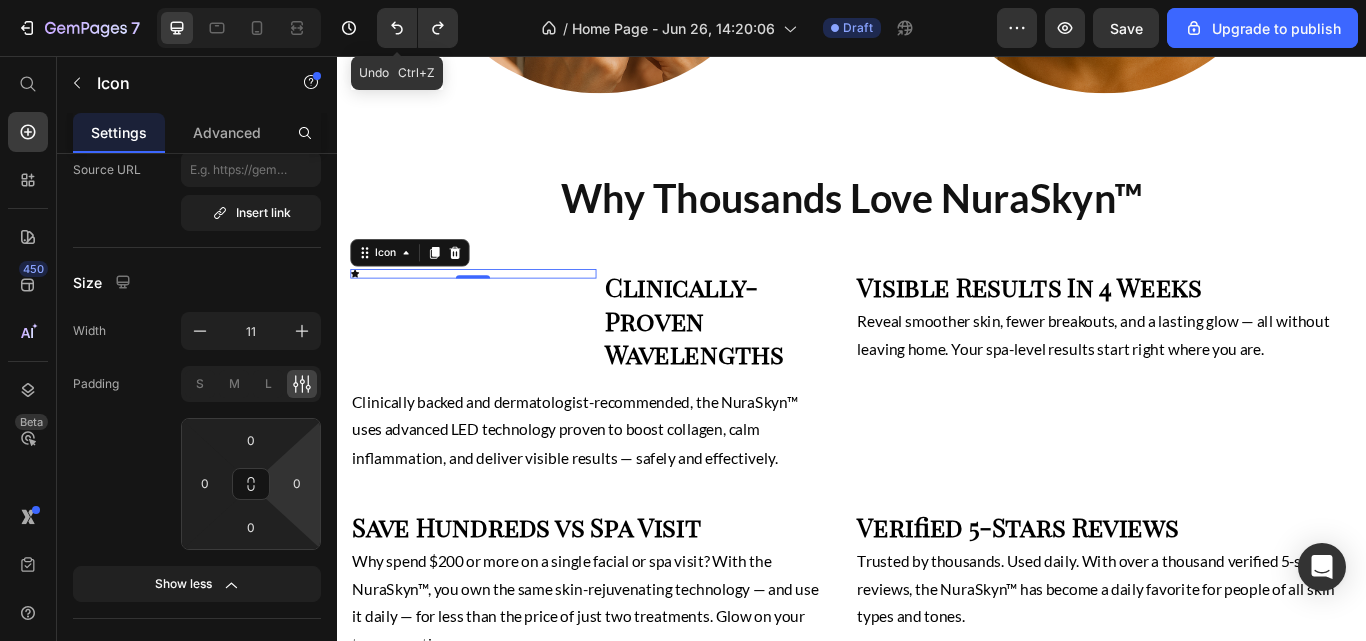 click 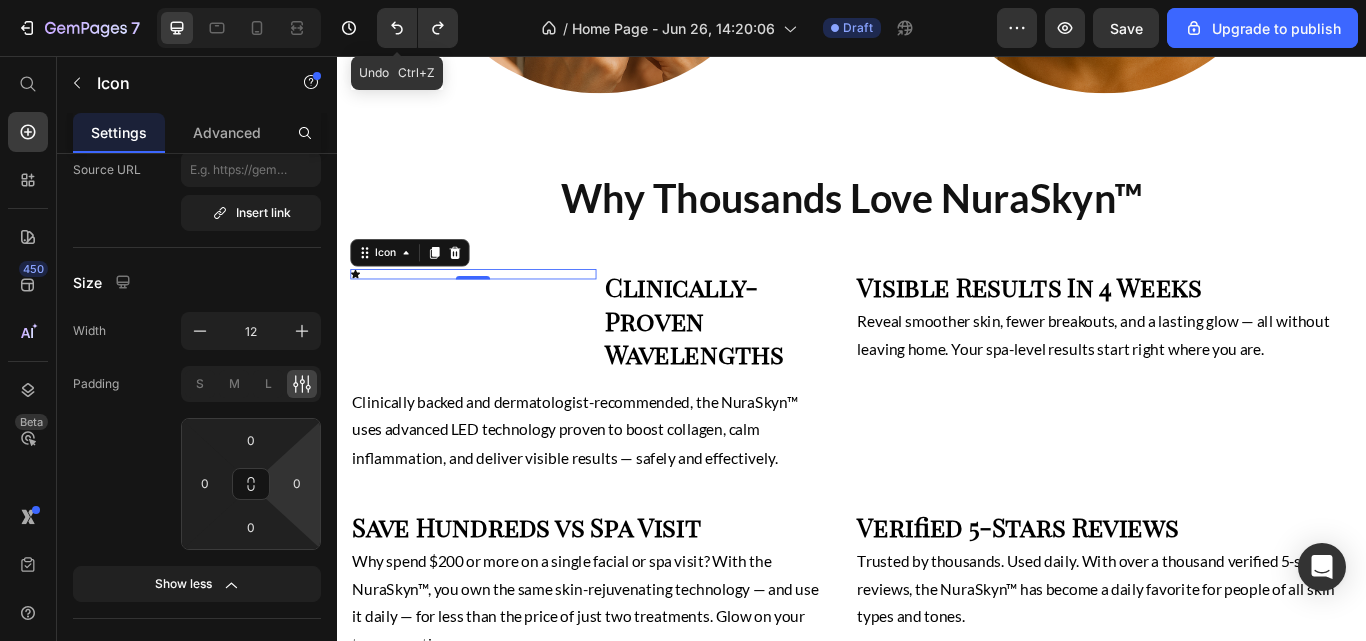 click 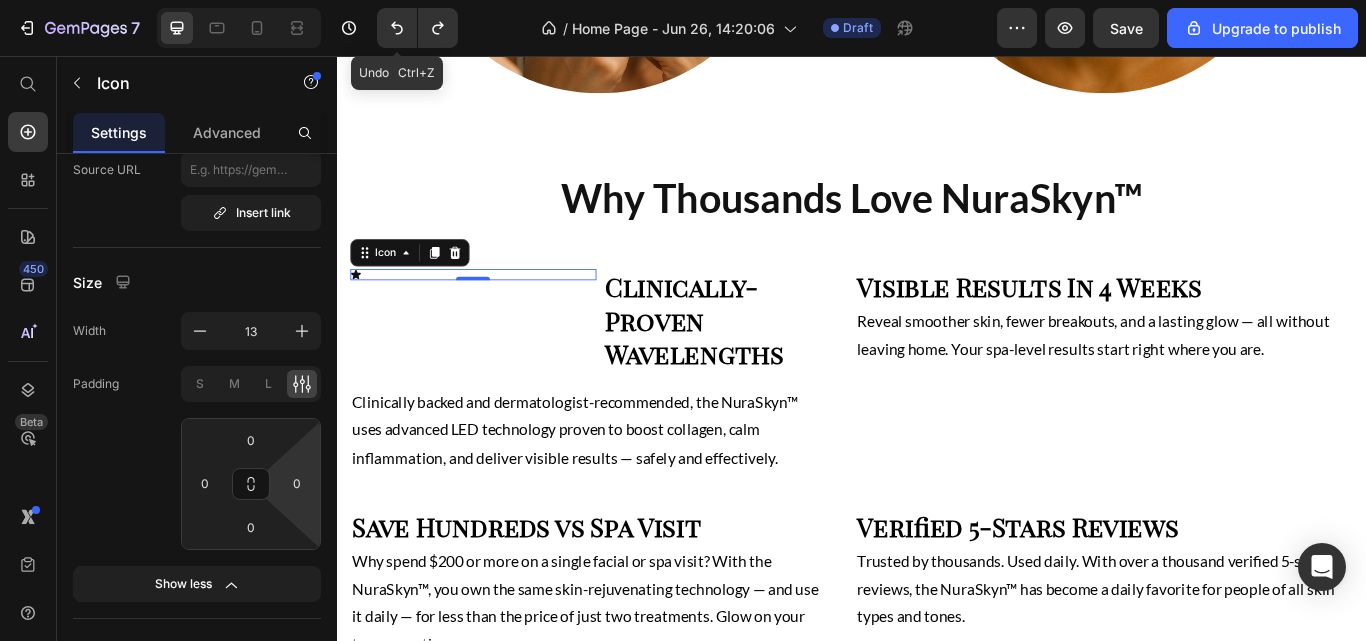 click 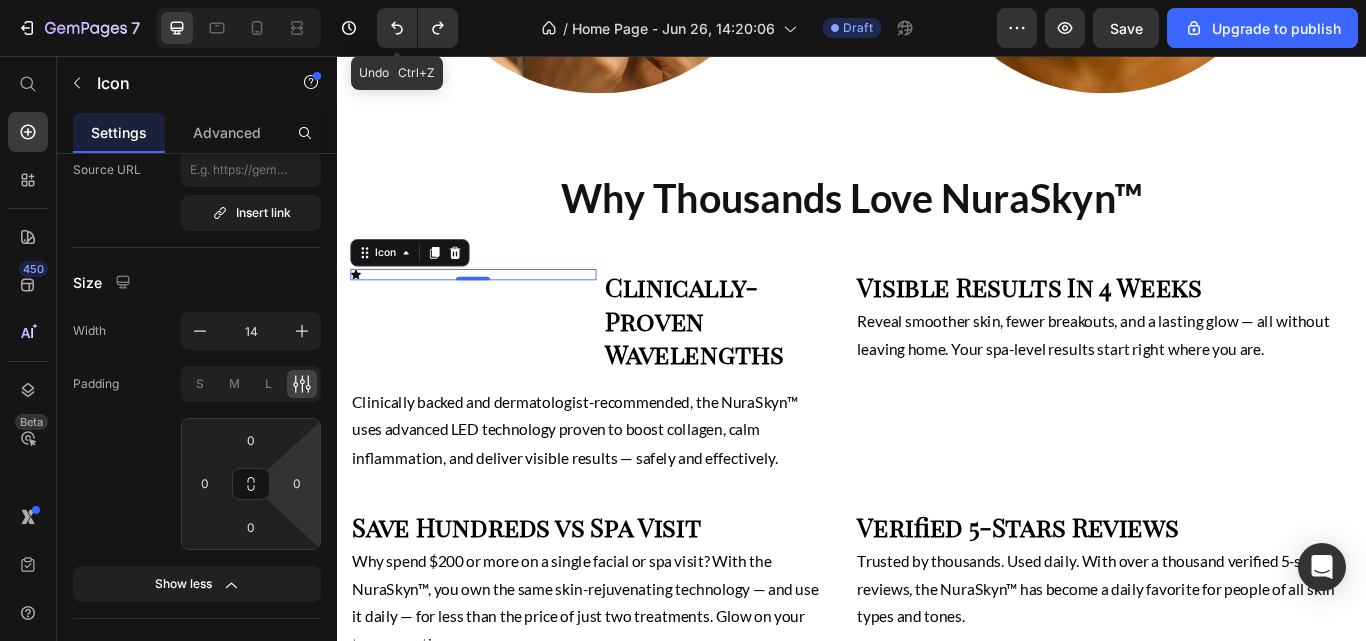 click 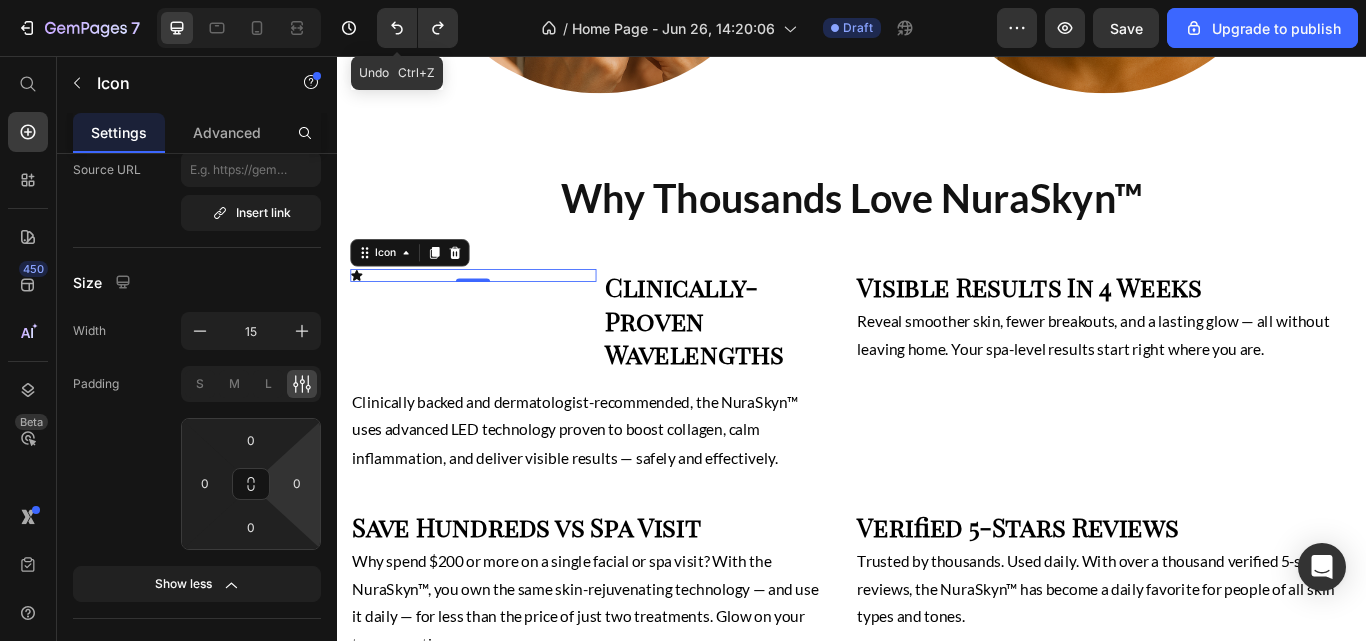 click 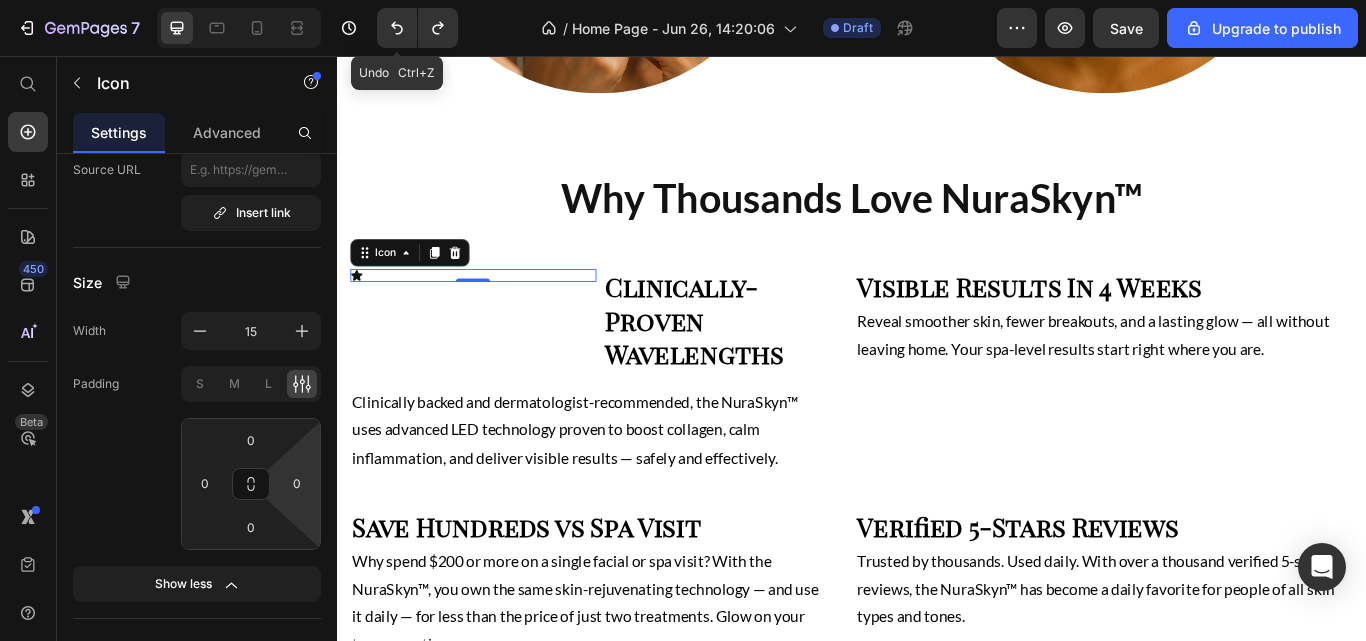 type on "16" 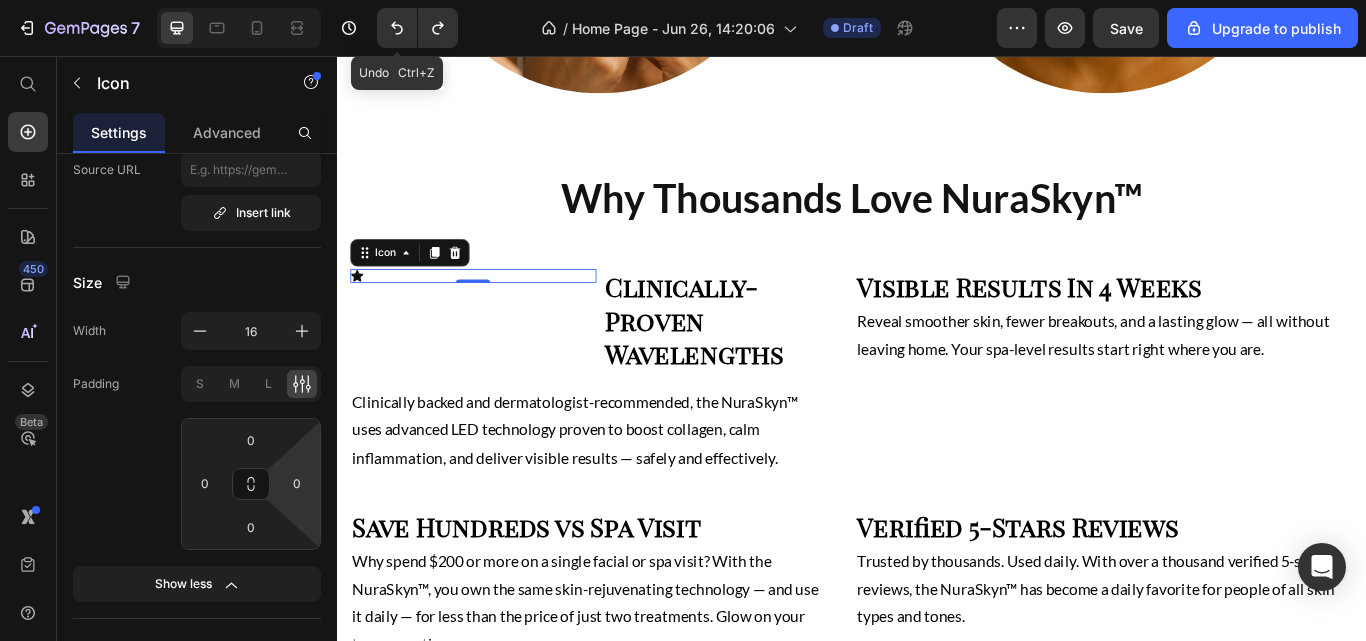 click 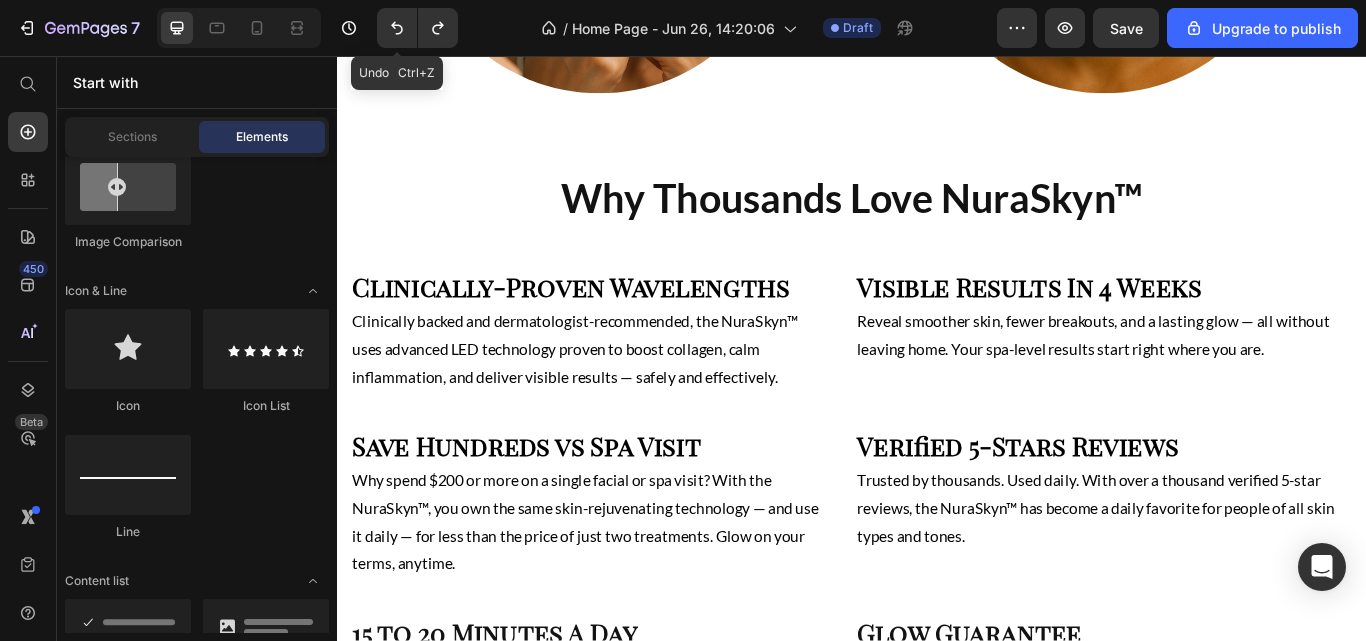 click 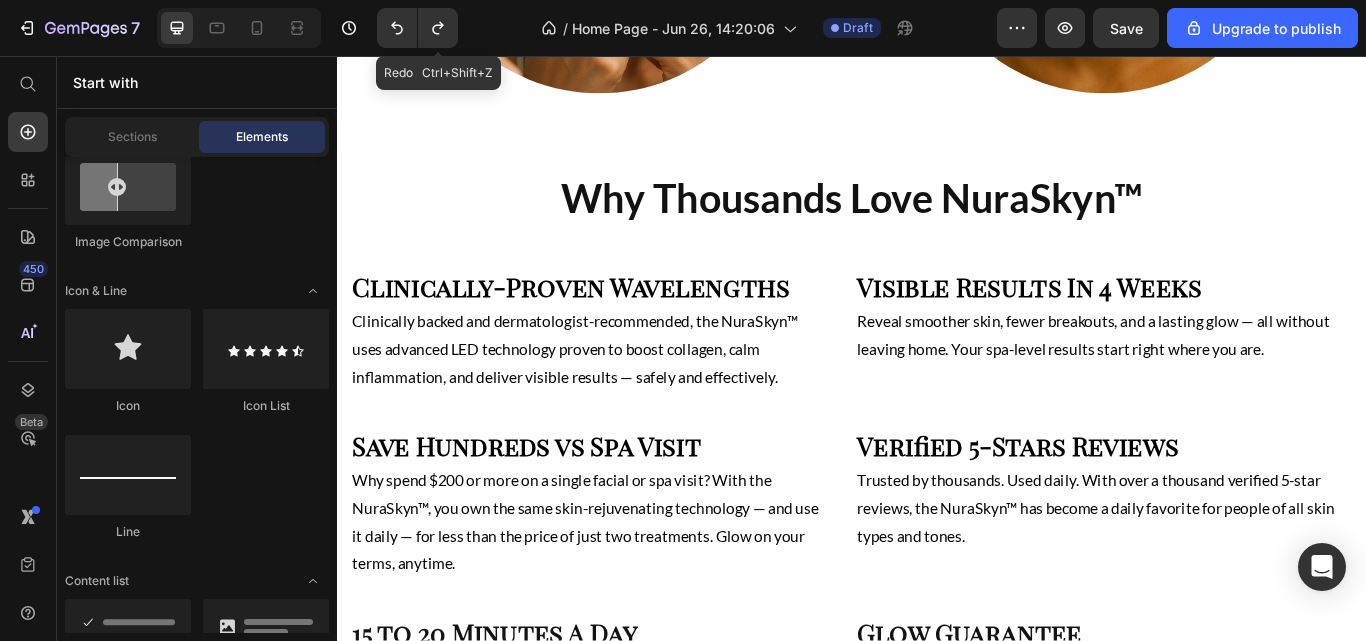 click 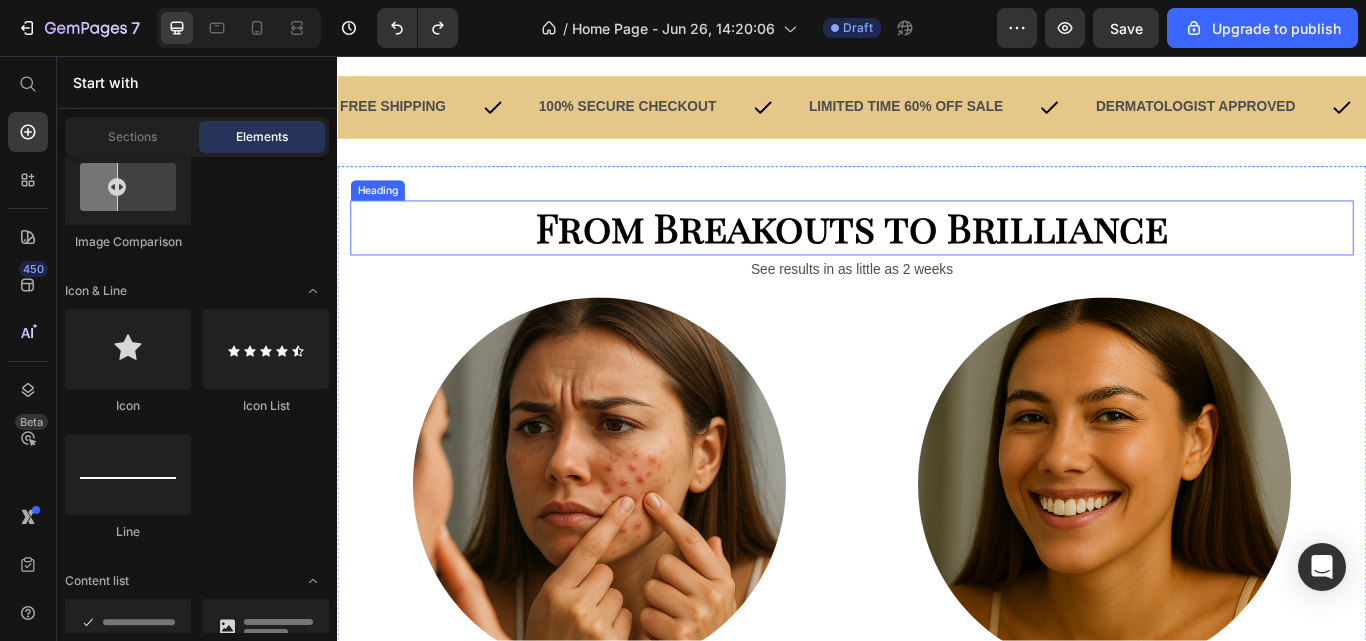scroll, scrollTop: 803, scrollLeft: 0, axis: vertical 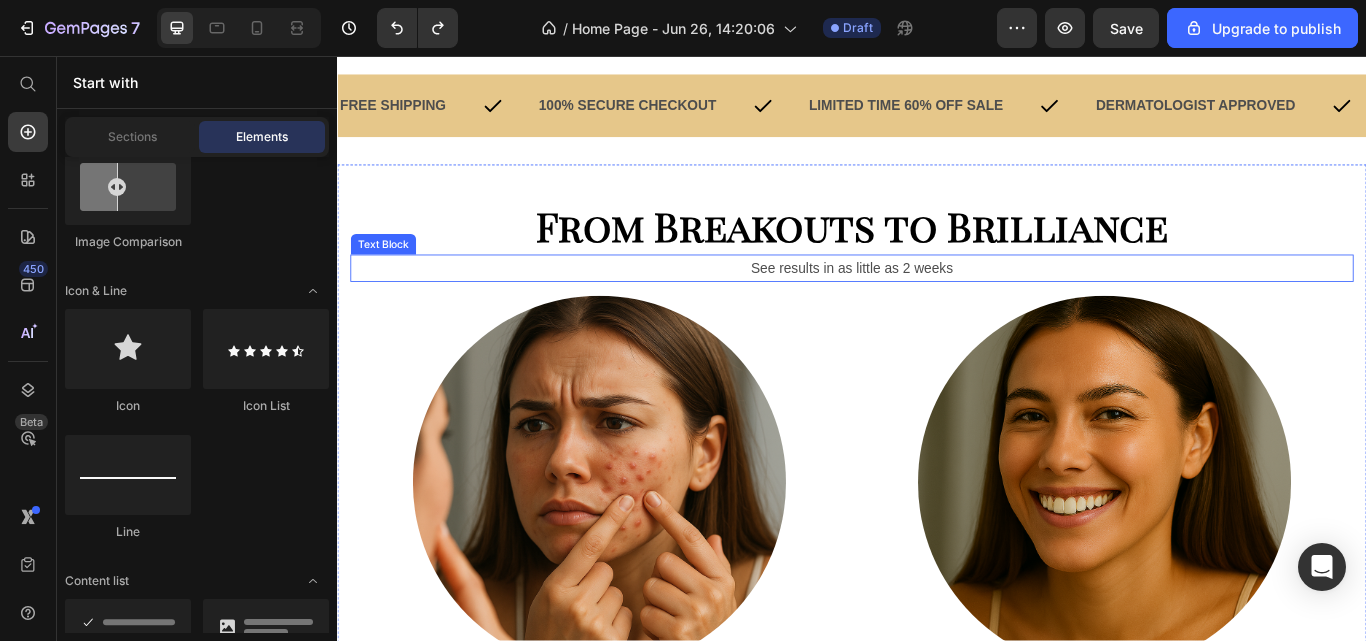 click on "See results in as little as [NUMBER] weeks" at bounding box center (937, 304) 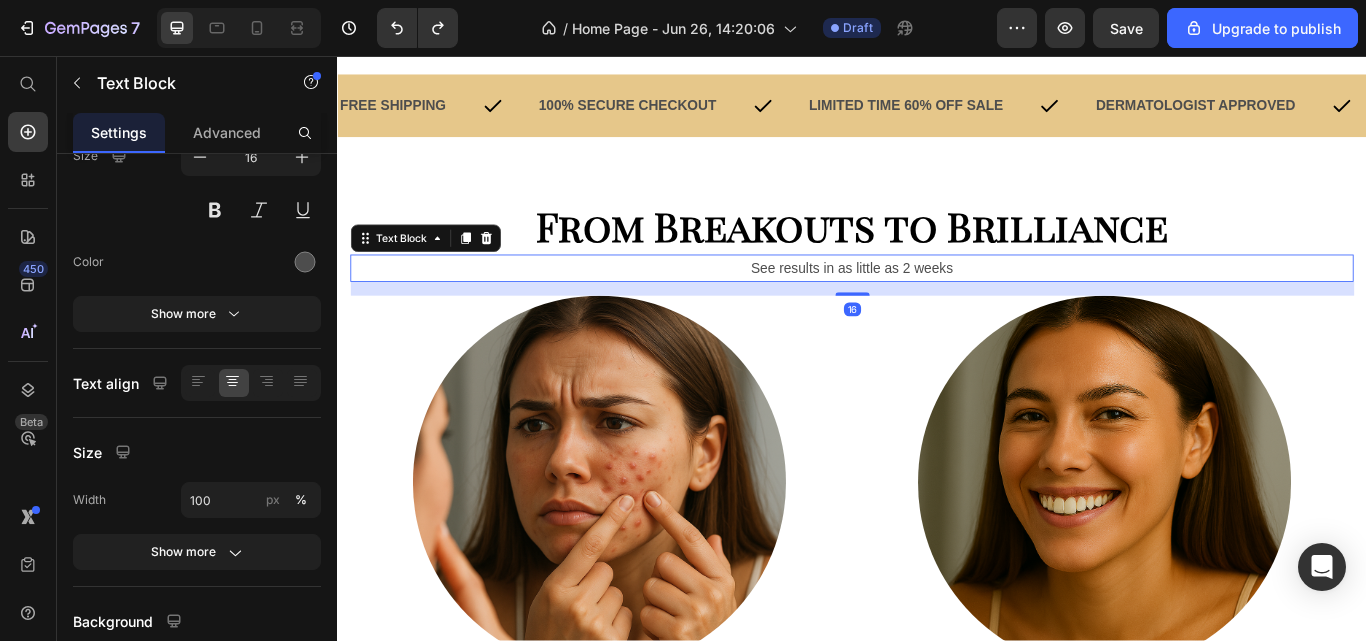 scroll, scrollTop: 0, scrollLeft: 0, axis: both 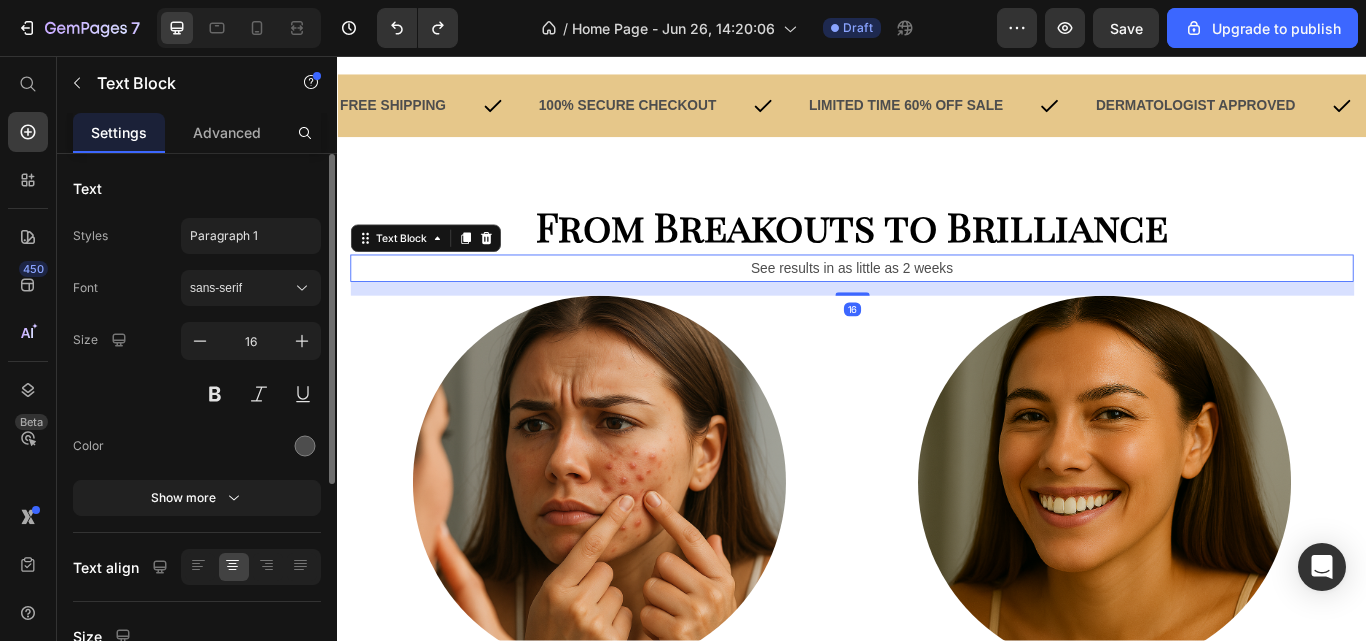 click at bounding box center (305, 446) 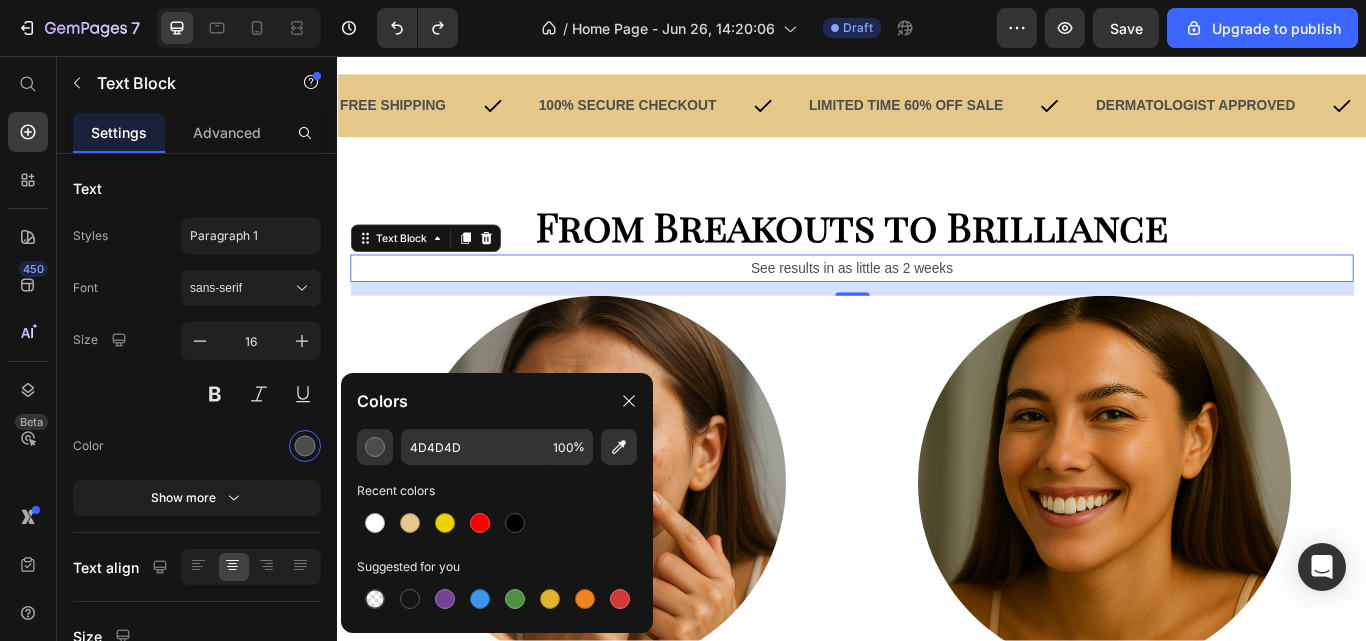 click at bounding box center [410, 523] 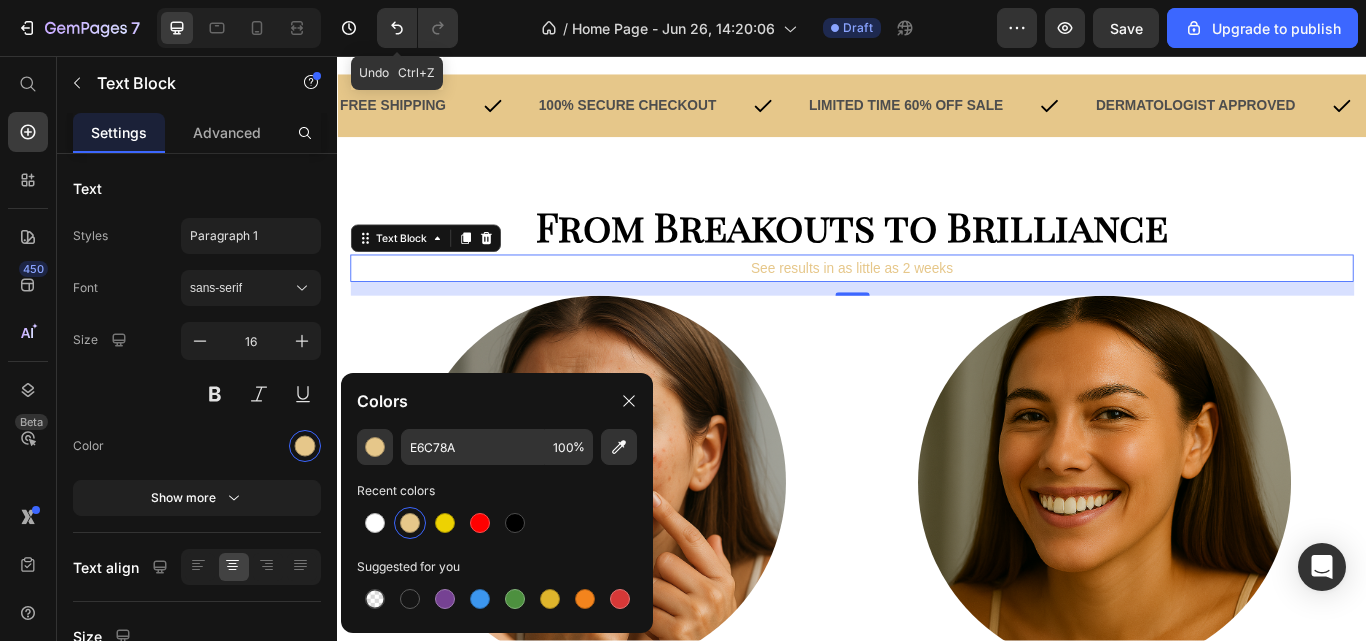click 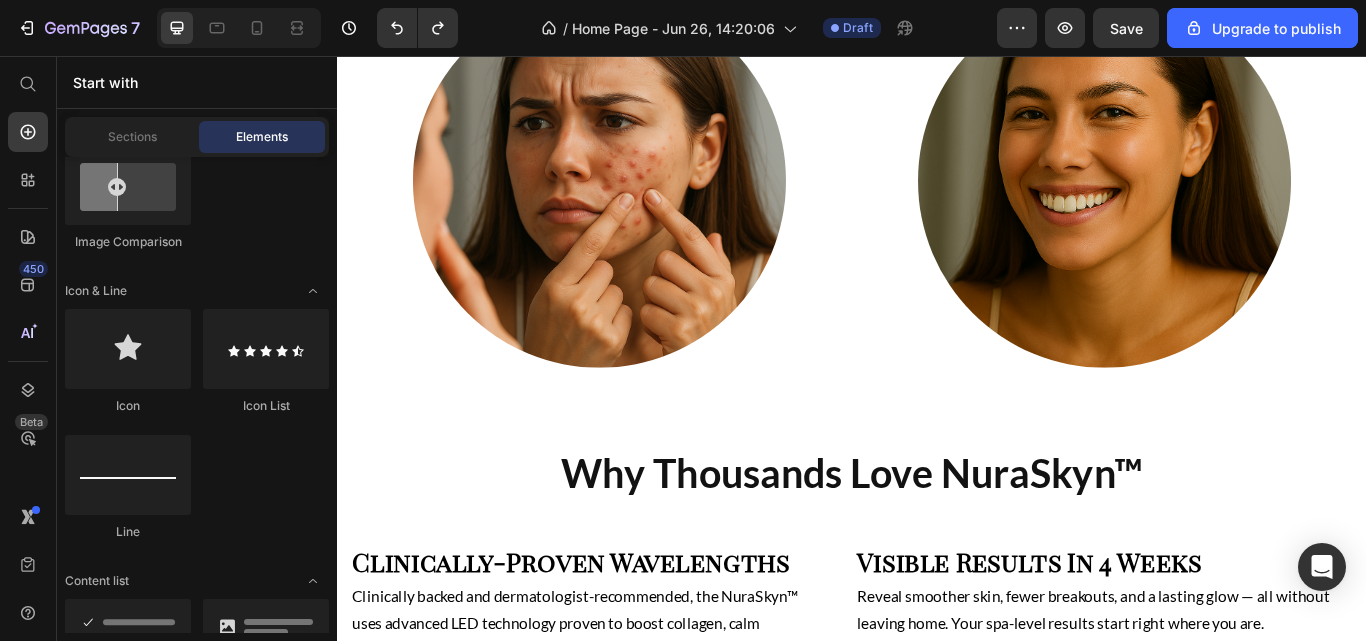 scroll, scrollTop: 1164, scrollLeft: 0, axis: vertical 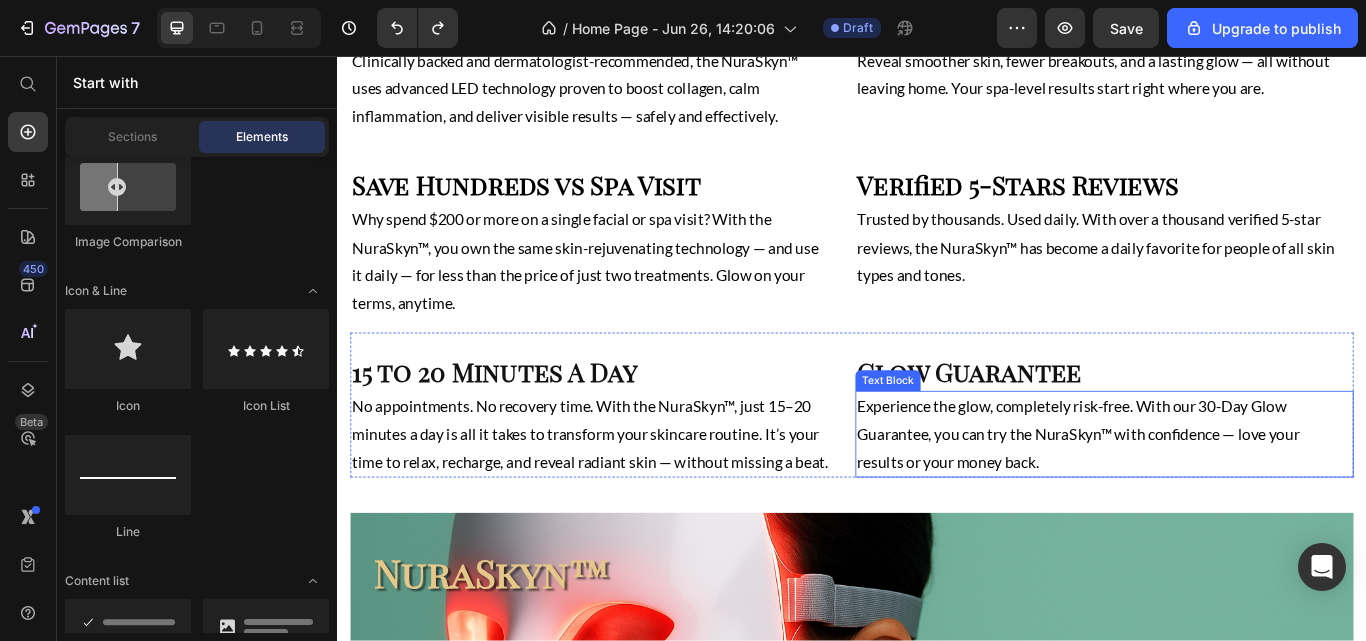 click on "Experience the glow, completely risk-free. With our 30-Day Glow Guarantee, you can try the NuraSkyn™ with confidence — love your results or your money back." at bounding box center (1221, 497) 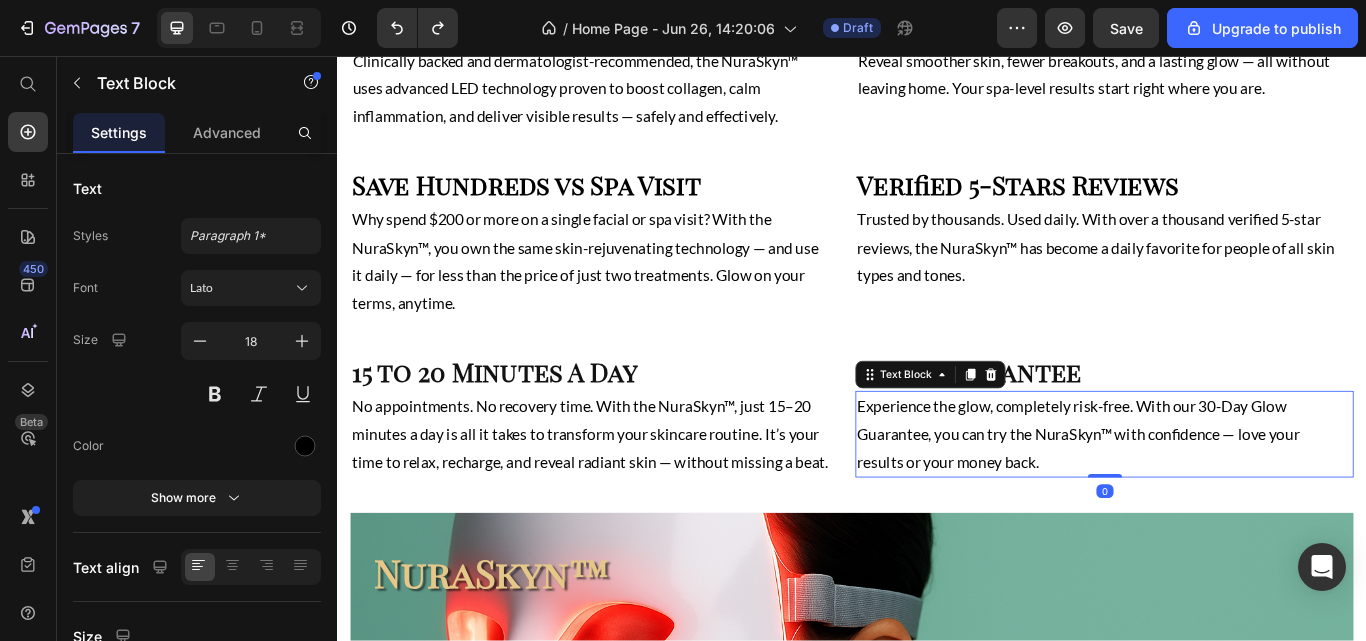 click at bounding box center [305, 446] 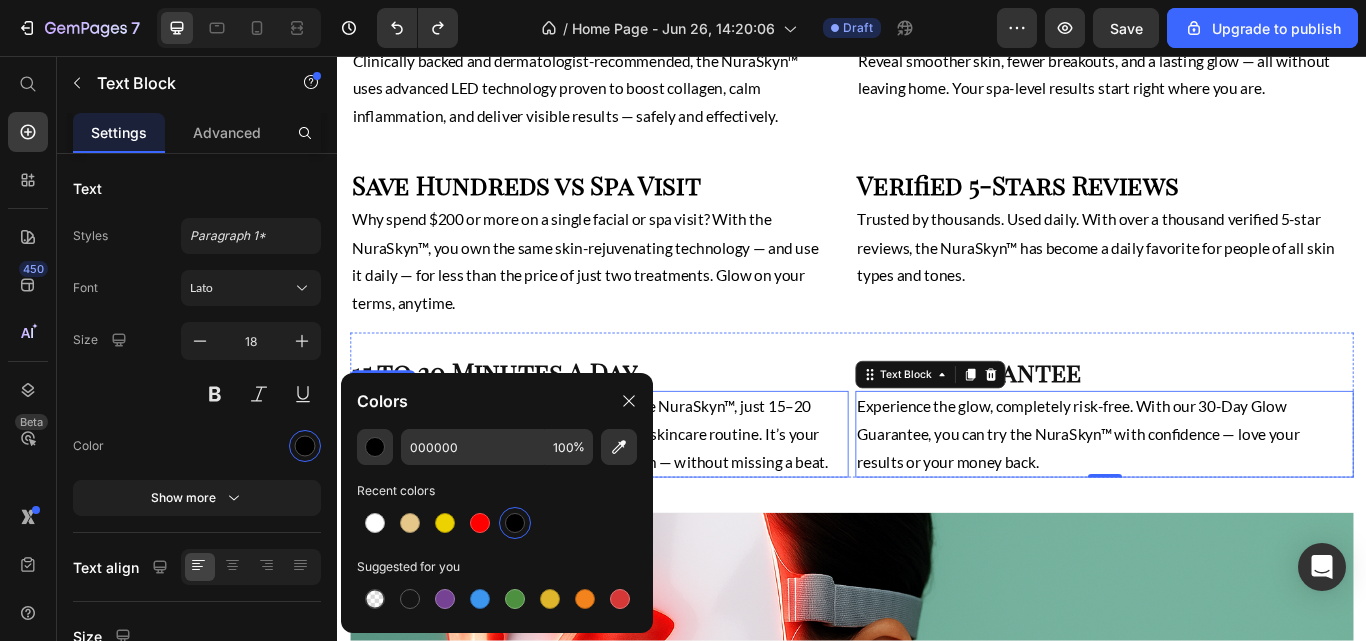 click on "No appointments. No recovery time. With the NuraSkyn™, just 15–20 minutes a day is all it takes to transform your skincare routine. It’s your time to relax, recharge, and reveal radiant skin — without missing a beat." at bounding box center [632, 497] 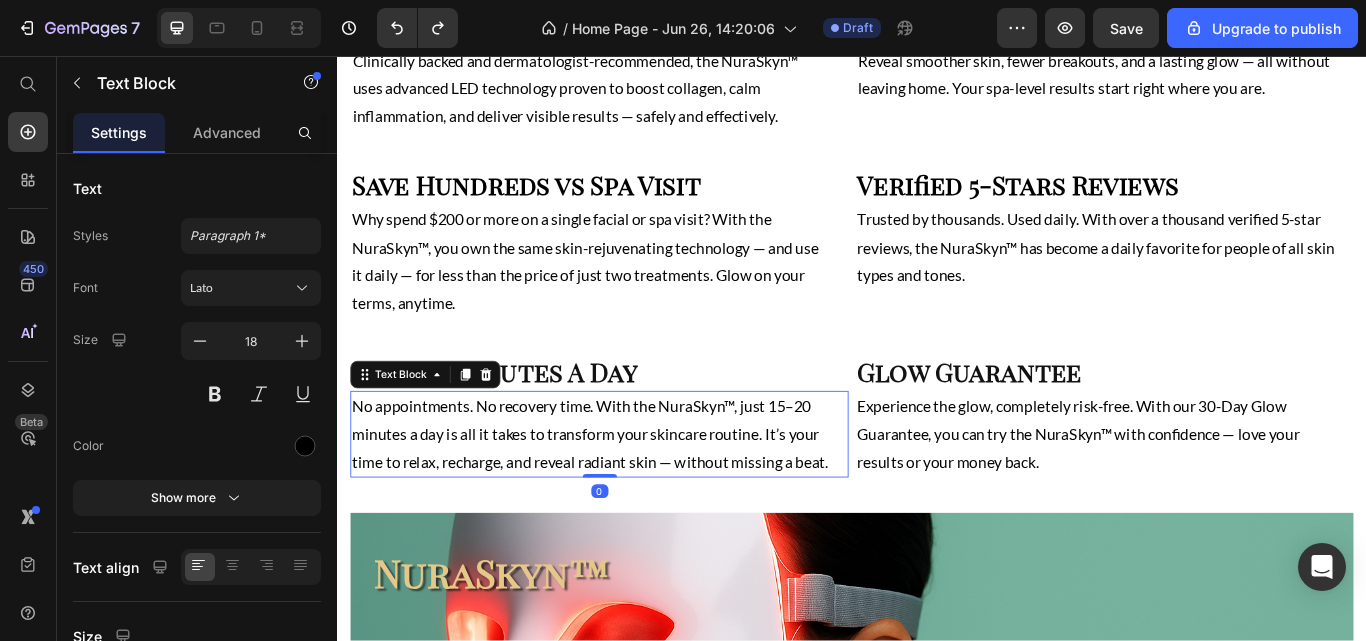 click at bounding box center (305, 446) 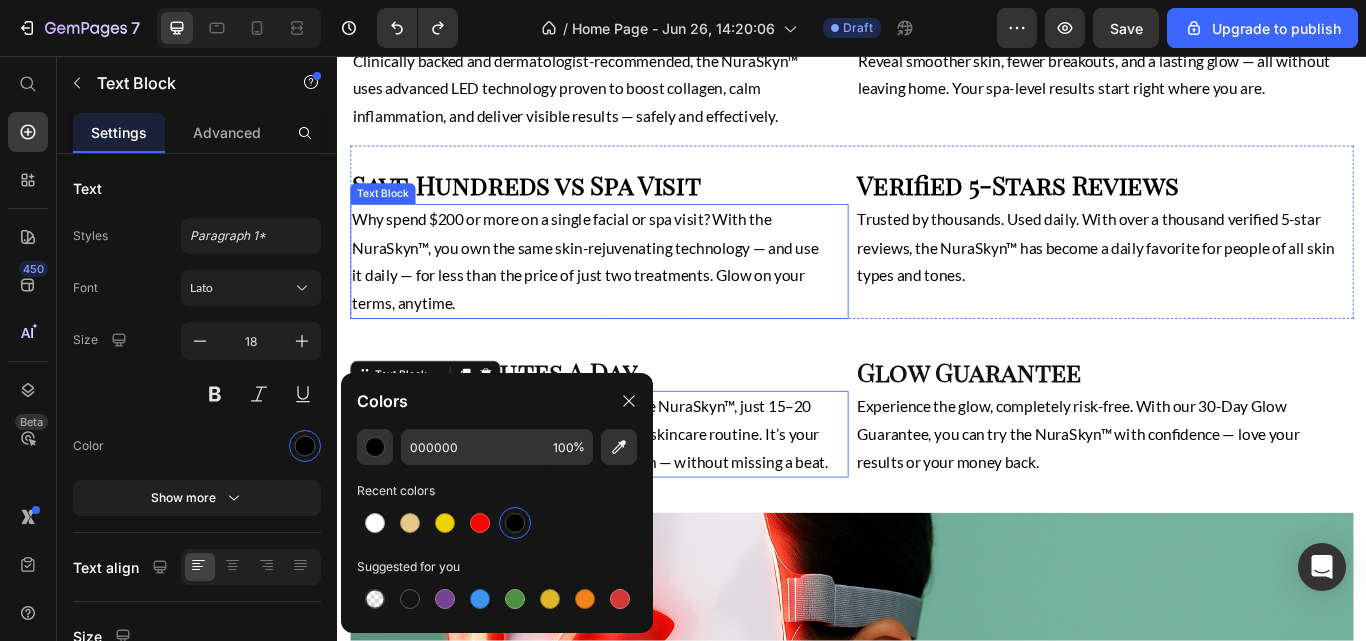 click on "Why spend $200 or more on a single facial or spa visit? With the NuraSkyn™, you own the same skin-rejuvenating technology — and use it daily — for less than the price of just two treatments. Glow on your terms, anytime." at bounding box center (632, 296) 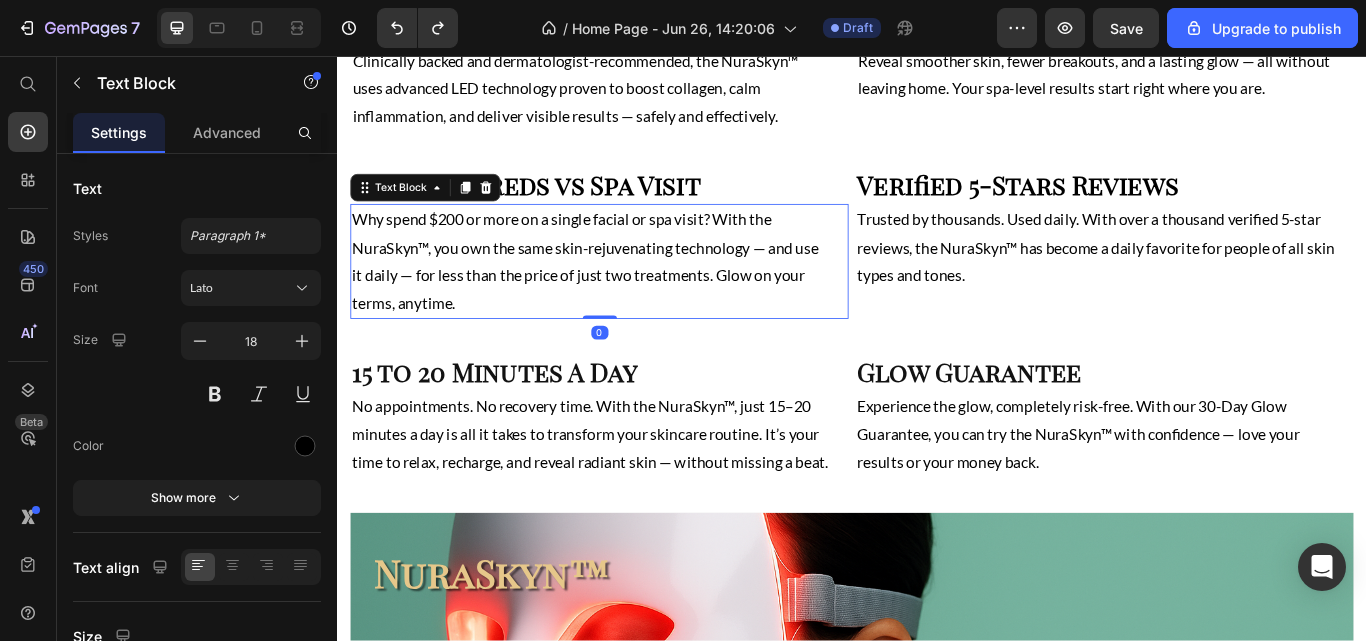 click at bounding box center [305, 446] 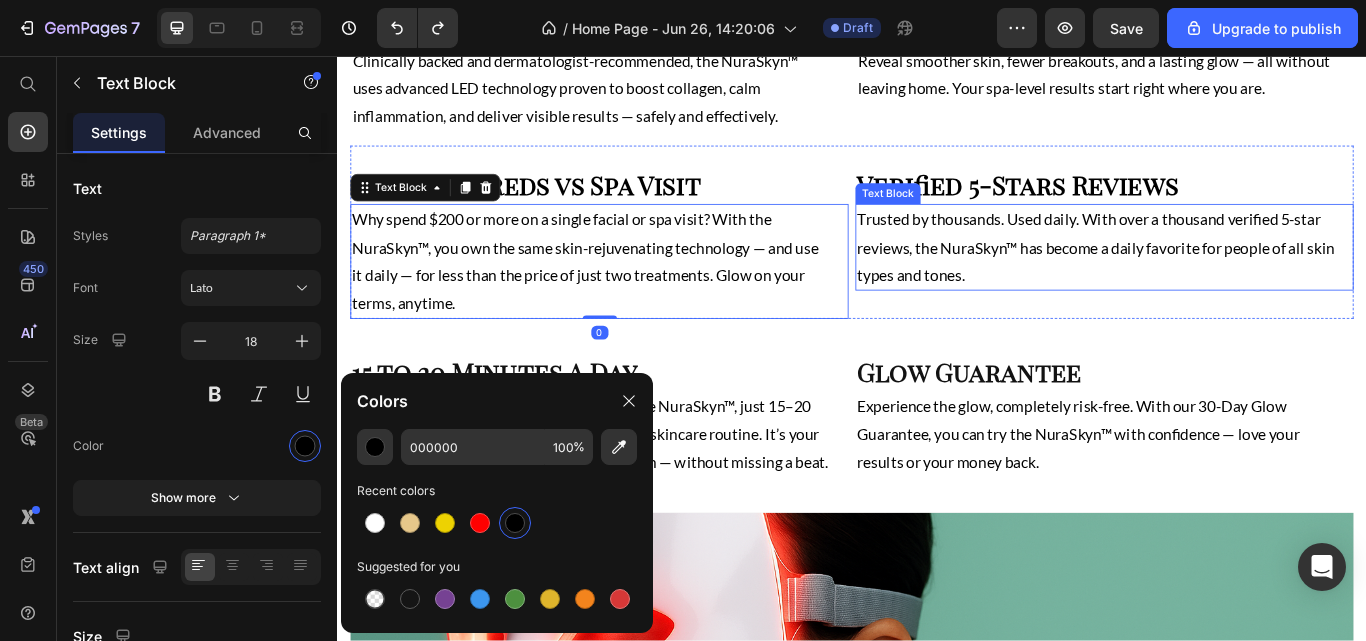 click on "Trusted by thousands. Used daily. With over a thousand verified 5-star reviews, the NuraSkyn™ has become a daily favorite for people of all skin types and tones." at bounding box center (1221, 279) 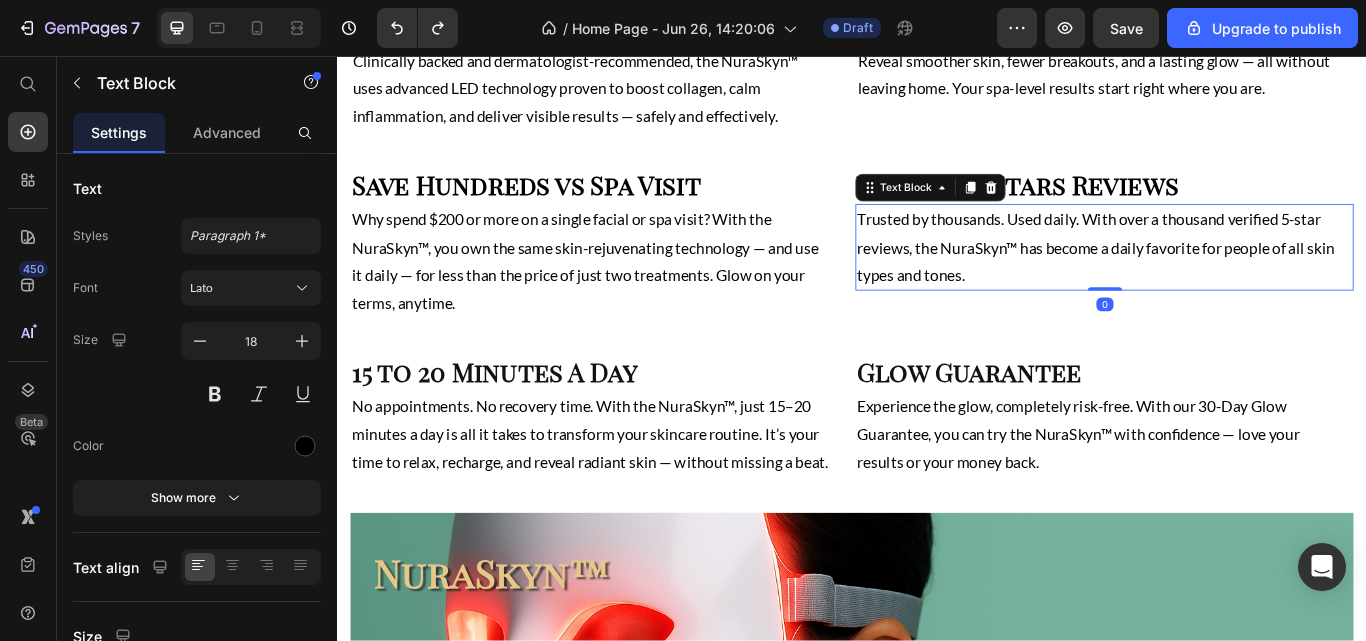 click at bounding box center [305, 446] 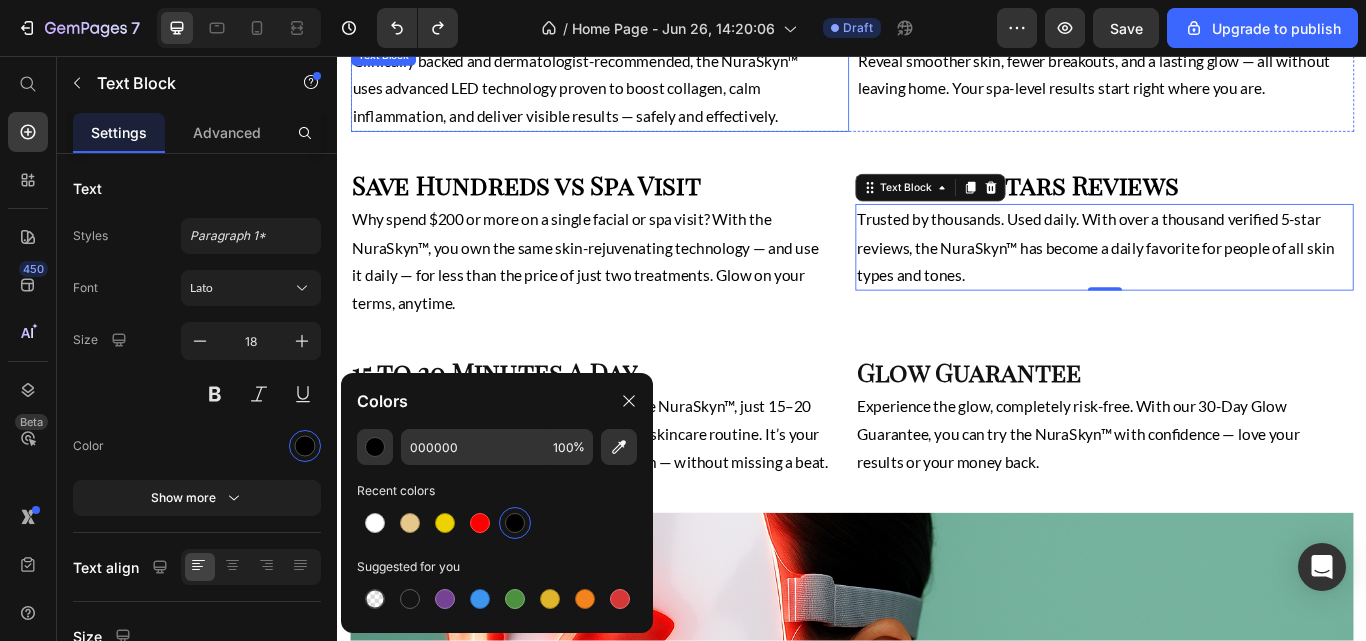 click on "Clinically backed and dermatologist-recommended, the NuraSkyn™ uses advanced LED technology proven to boost collagen, calm inflammation, and deliver visible results — safely and effectively." at bounding box center (632, 94) 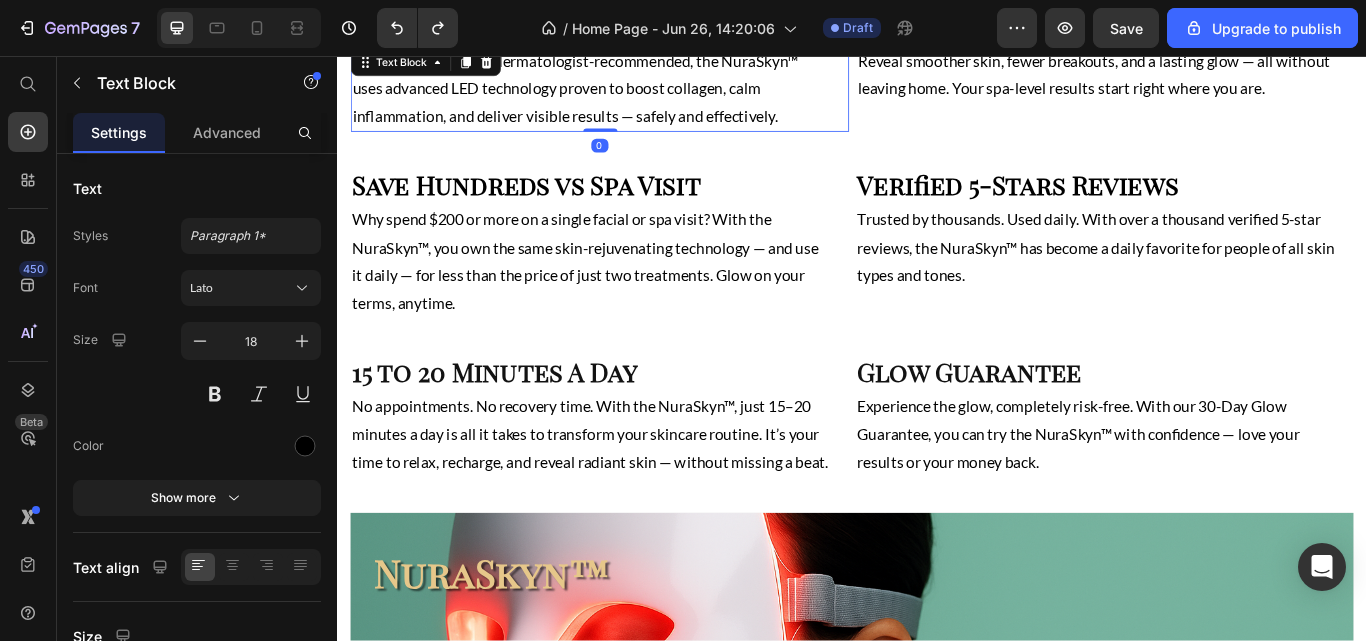 click at bounding box center [305, 446] 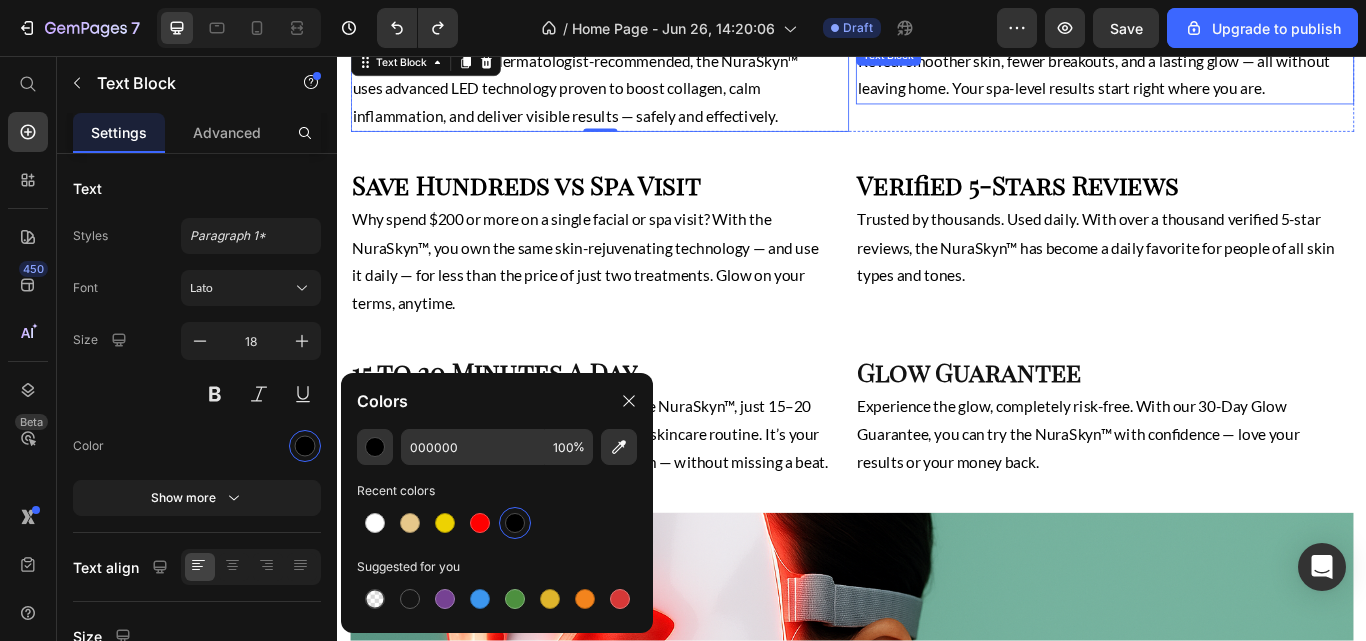 click on "Reveal smoother skin, fewer breakouts, and a lasting glow — all without leaving home. Your spa-level results start right where you are. Text Block" at bounding box center (1231, 78) 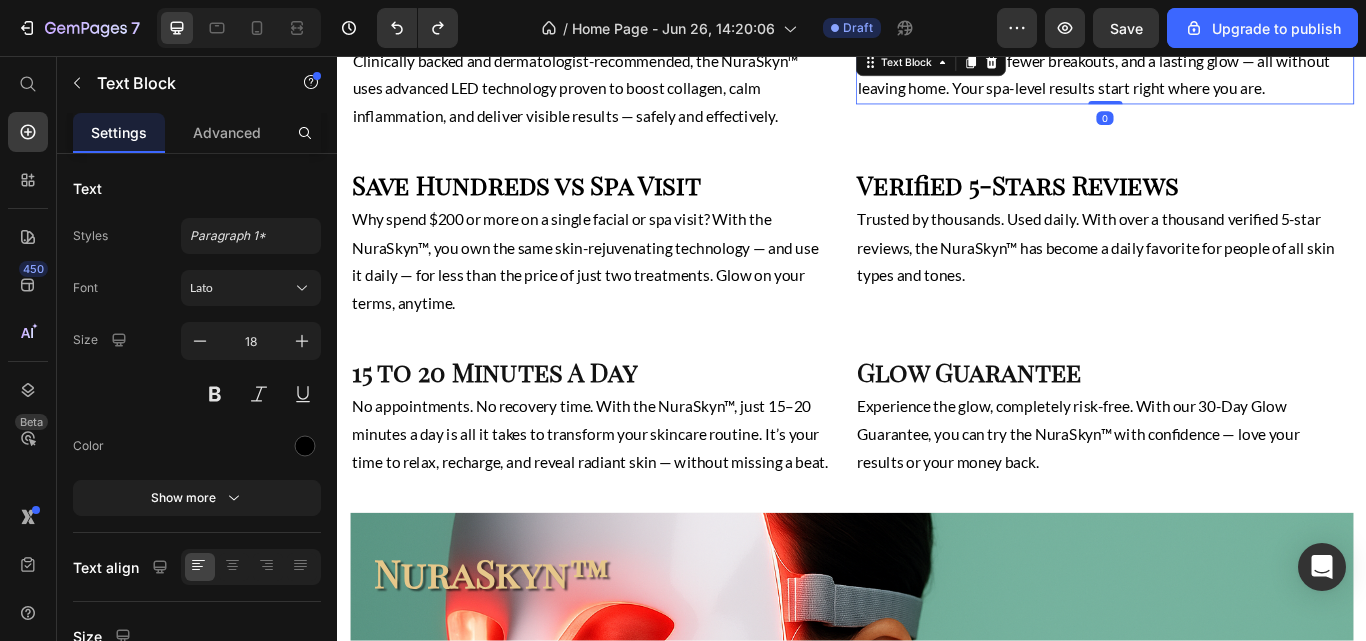 click at bounding box center (305, 446) 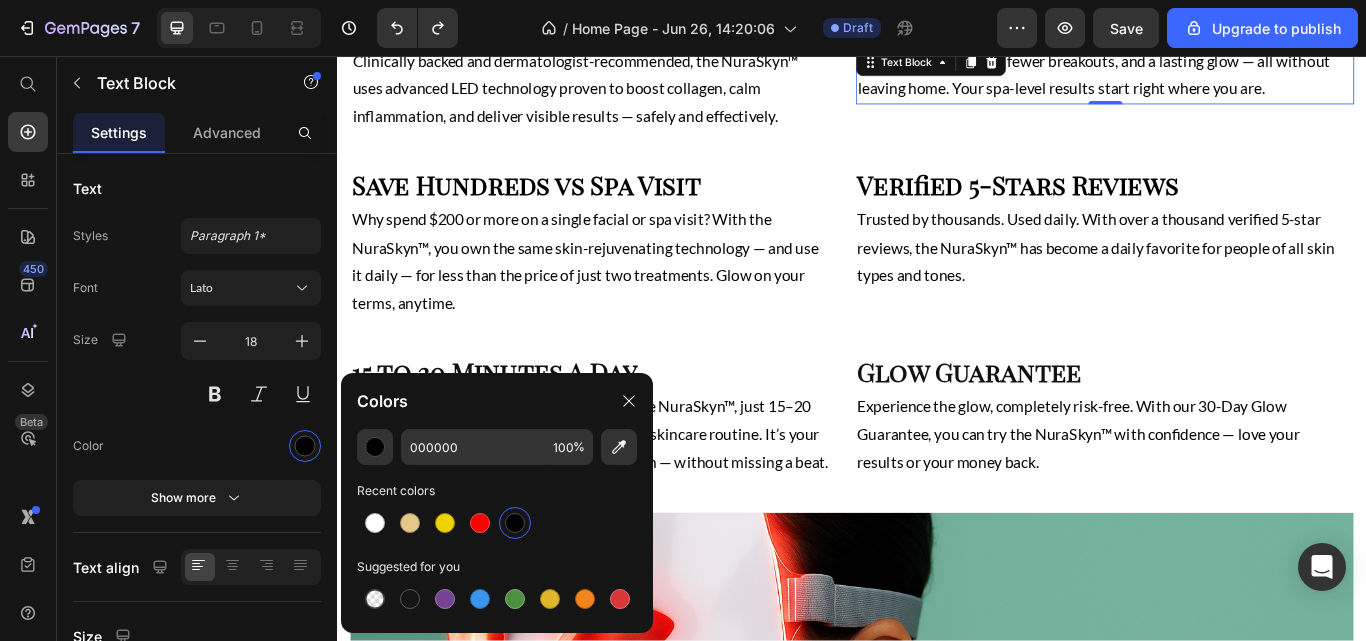 click at bounding box center [305, 446] 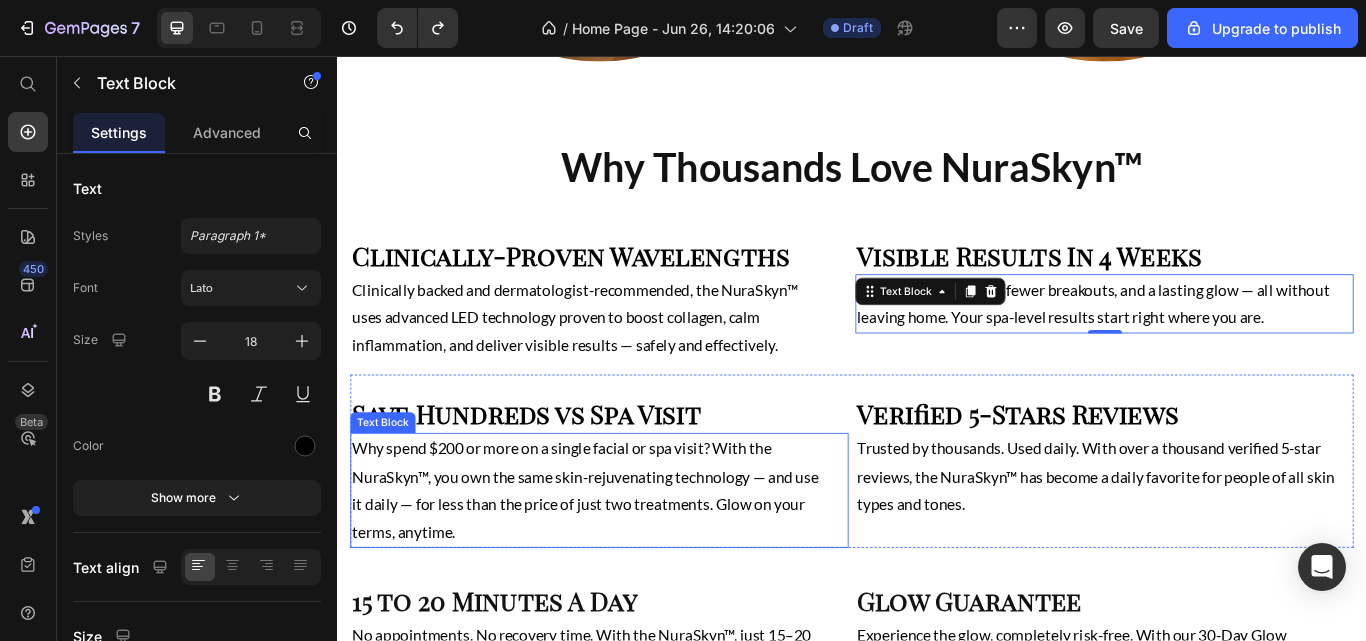scroll, scrollTop: 1464, scrollLeft: 0, axis: vertical 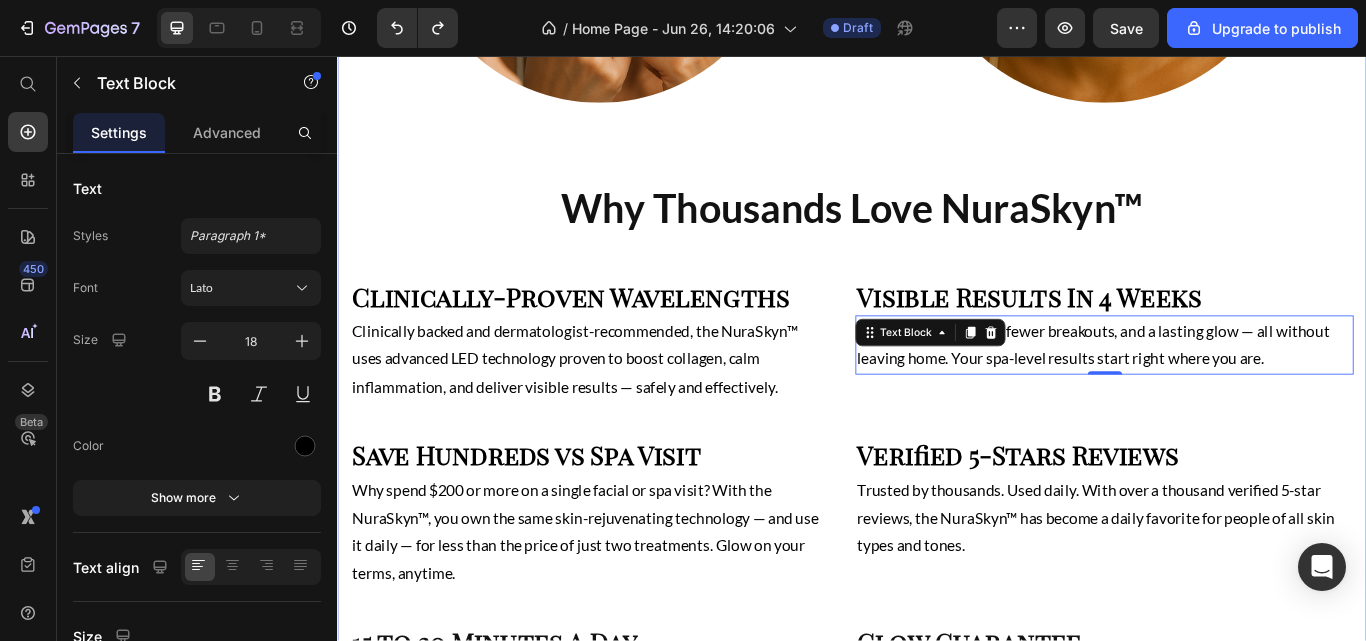 click on "Why Thousands Love NuraSkyn™" at bounding box center (937, 234) 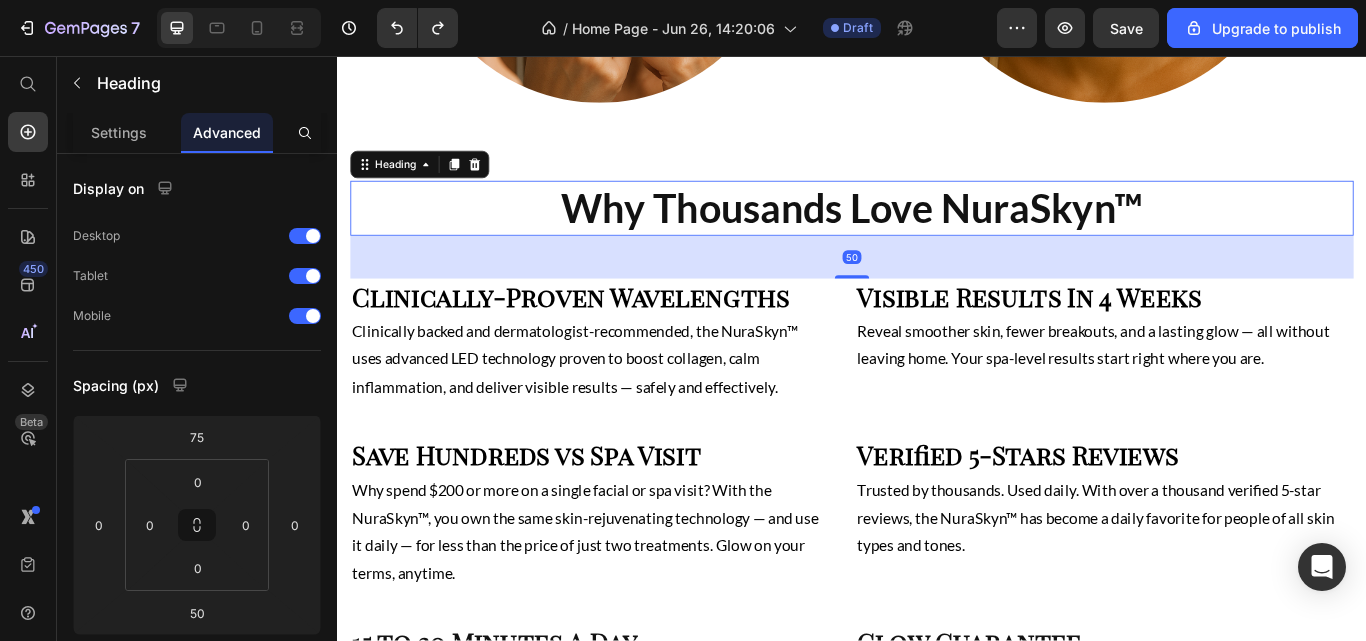 click on "50" at bounding box center [937, 291] 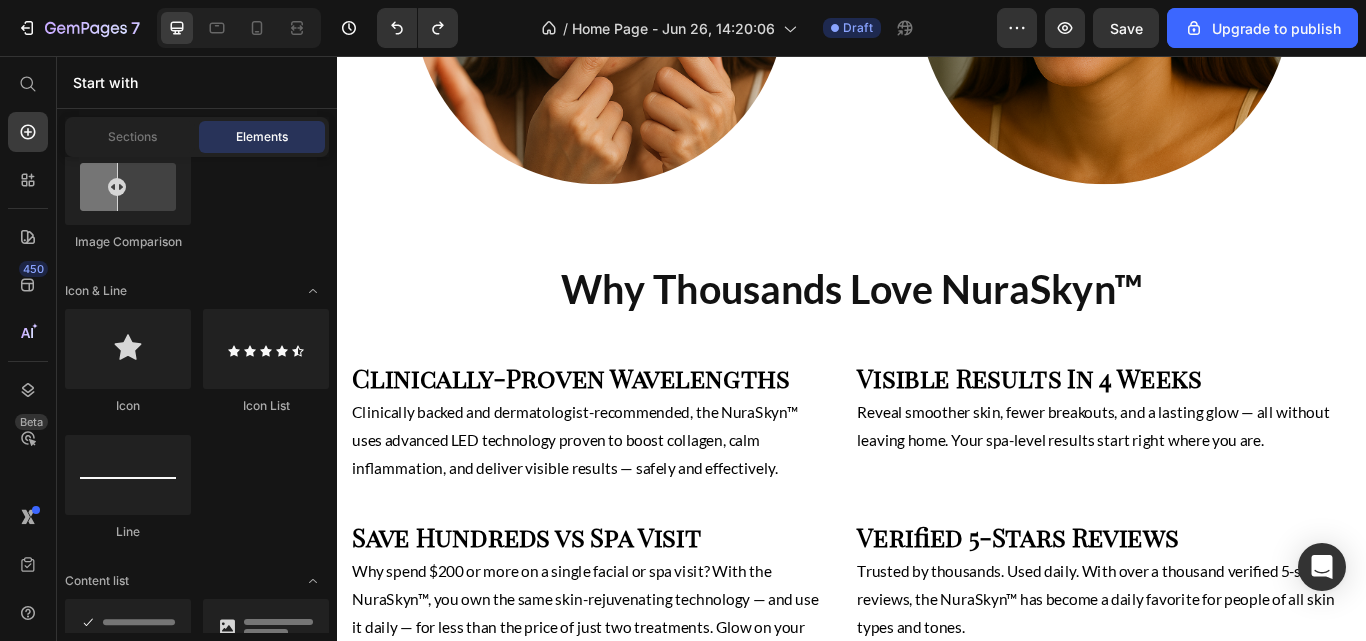 scroll, scrollTop: 1366, scrollLeft: 0, axis: vertical 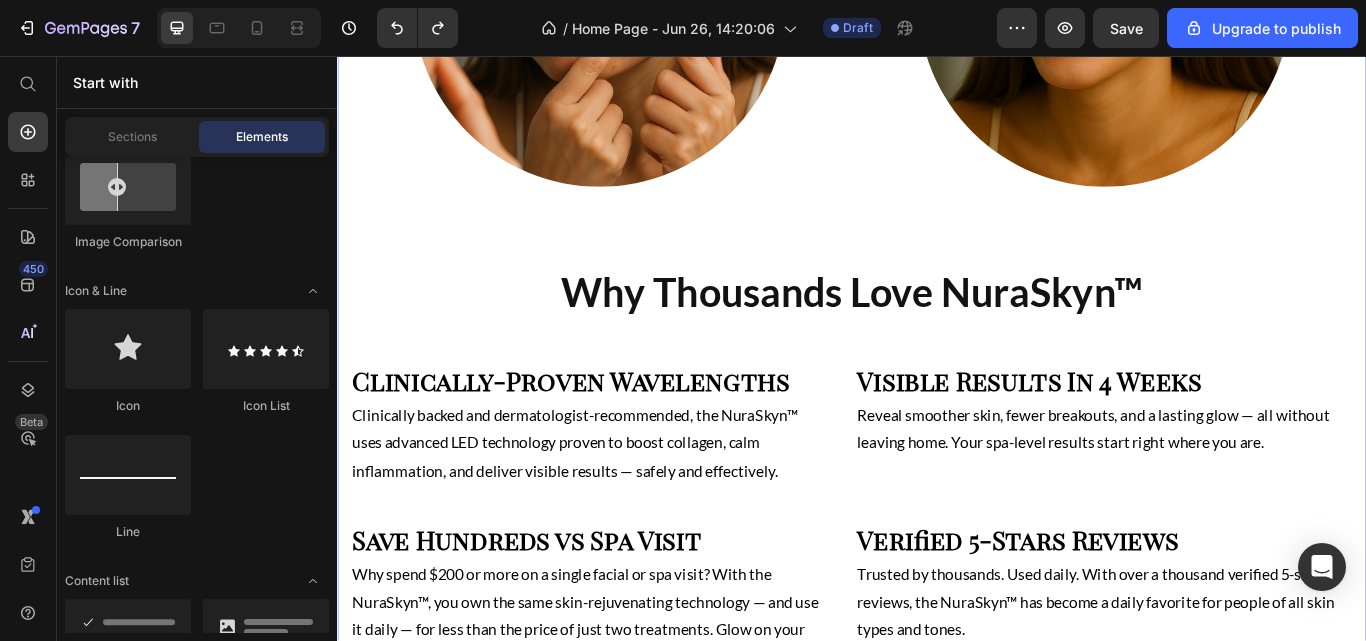 click on "Why Thousands Love NuraSkyn™" at bounding box center [937, 332] 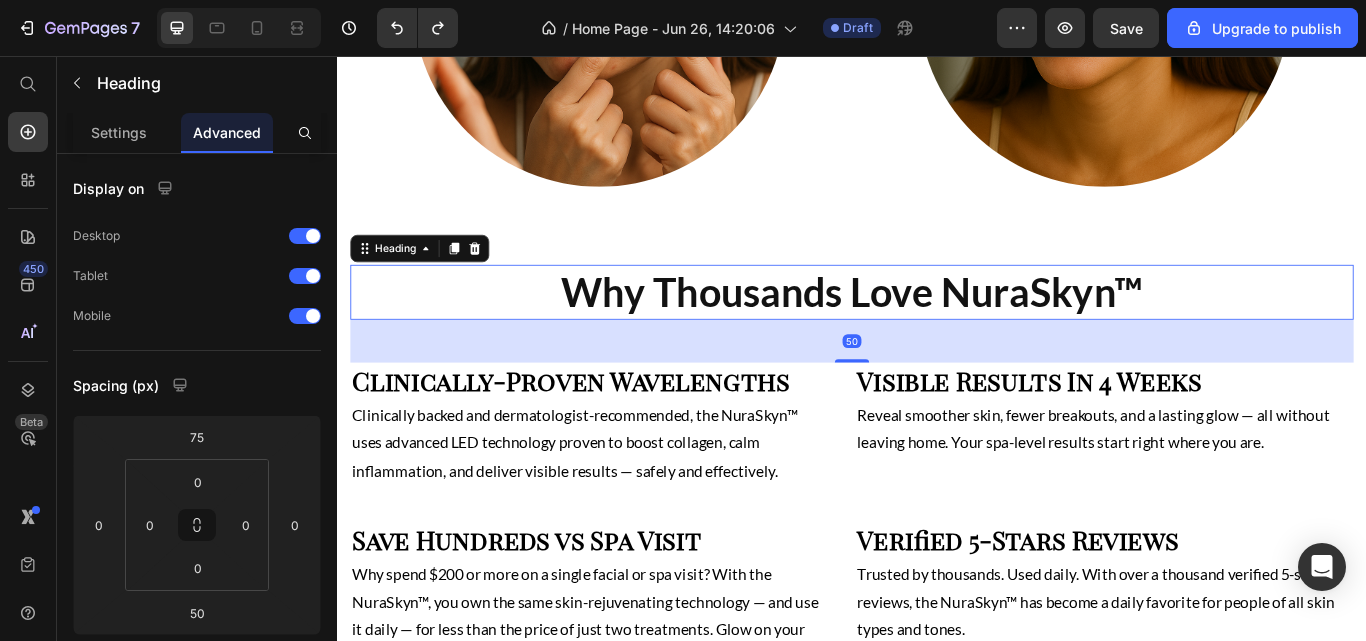 click on "Settings" at bounding box center (119, 132) 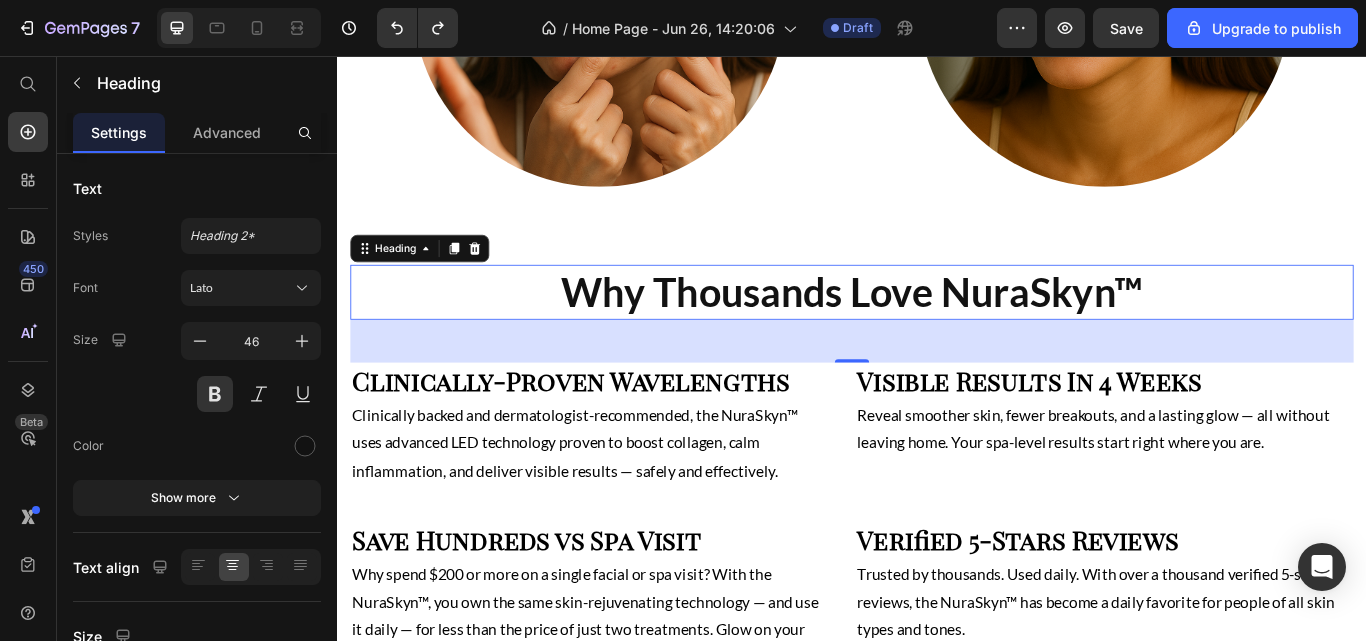 click at bounding box center [215, 394] 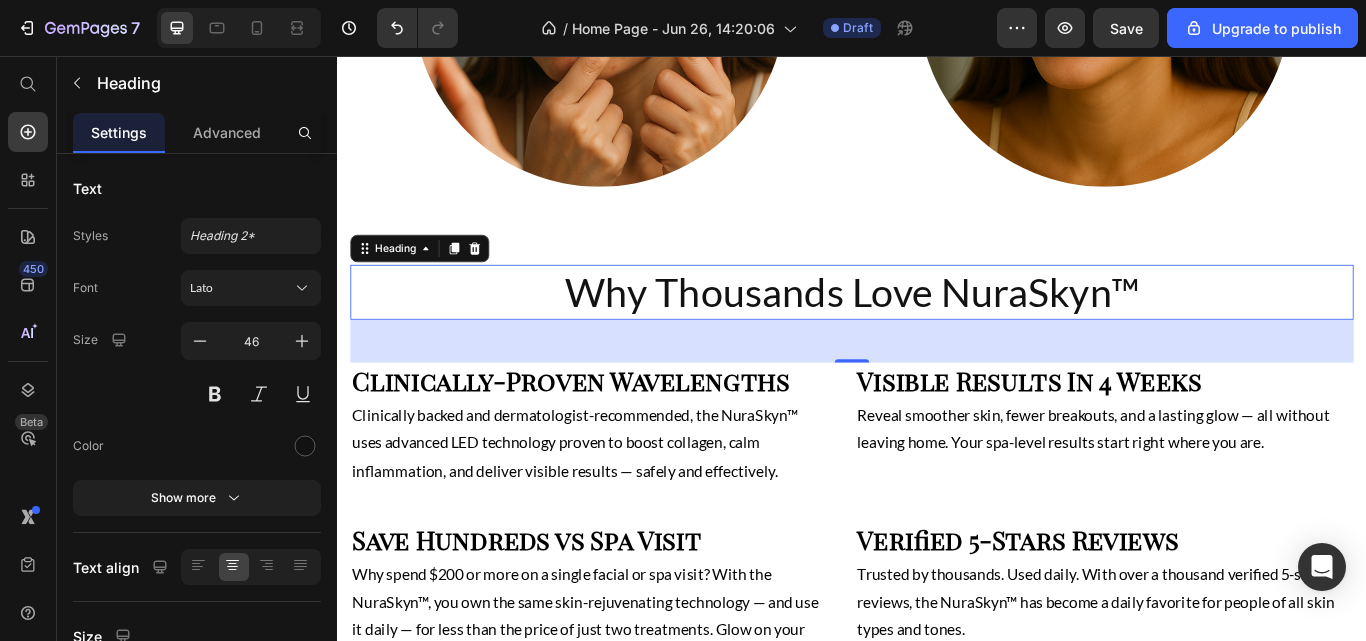 click at bounding box center (215, 394) 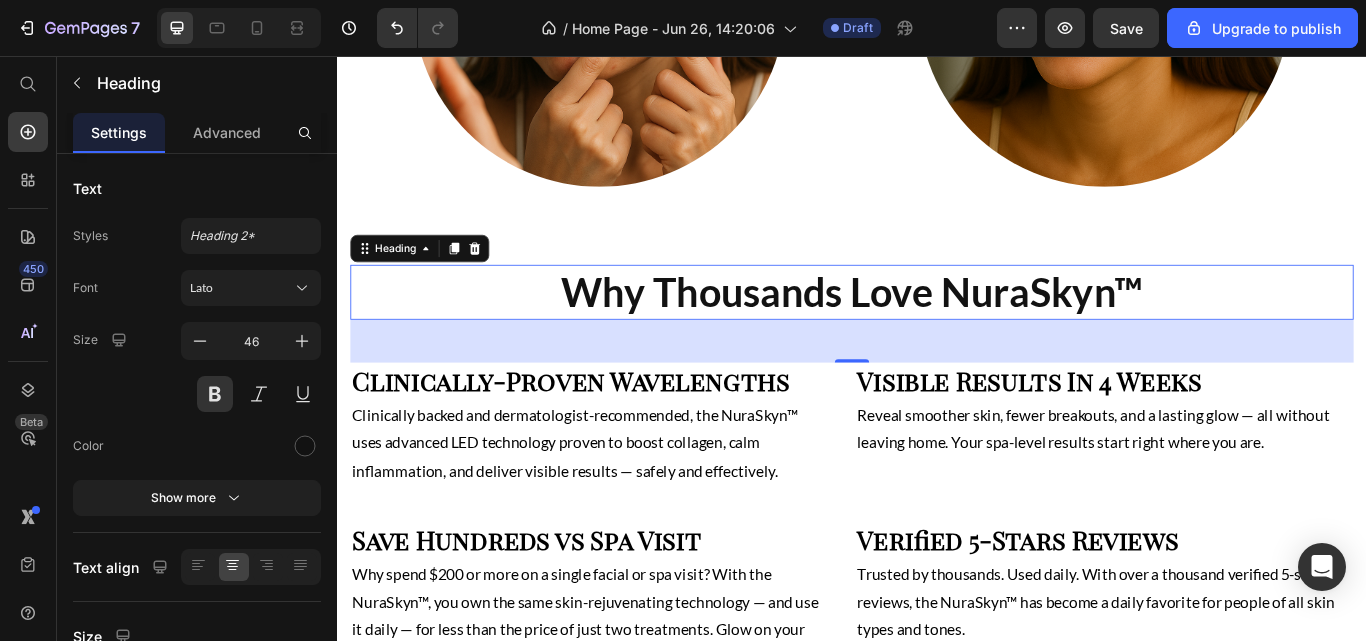 click at bounding box center (259, 394) 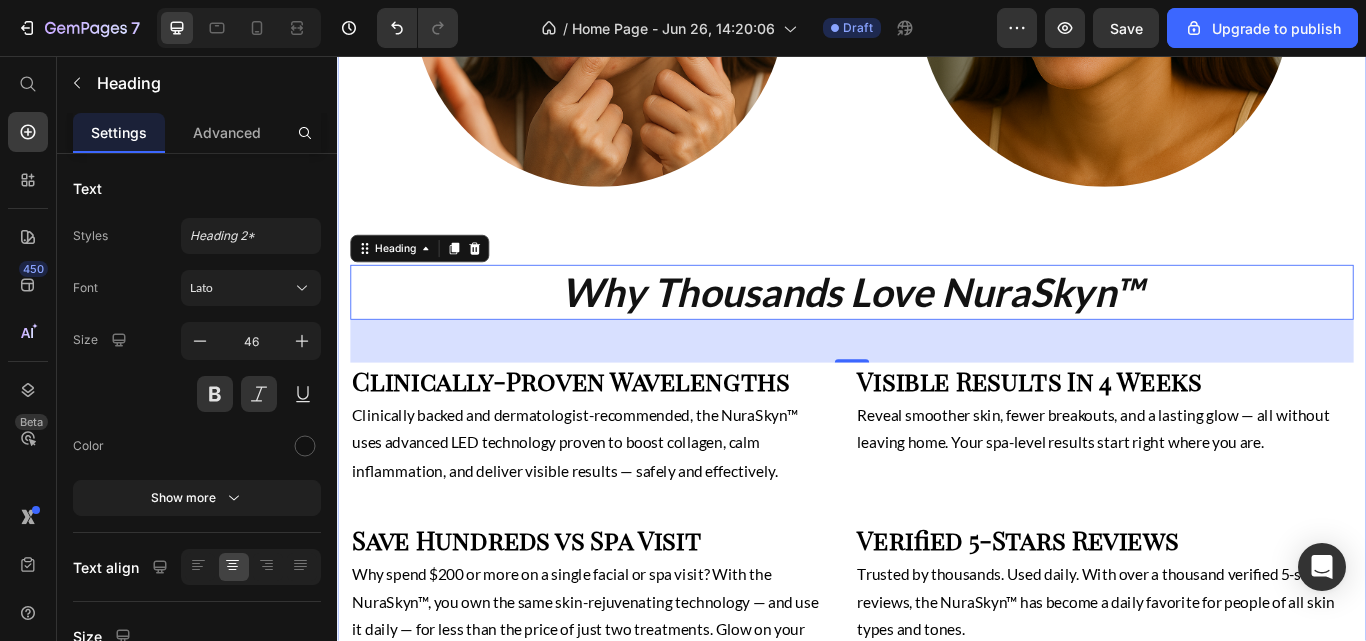 click on "From Breakouts to Brilliance Heading See results in as little as 2 weeks Text Block Image Image Row Why Thousands Love NuraSkyn™ Heading   50 Clinically-Proven Wavelengths Heading Clinically backed and dermatologist-recommended, the NuraSkyn™ uses advanced LED technology proven to boost collagen, calm inflammation, and deliver visible results — safely and effectively. Text Block Visible Results In 4 Weeks Heading Reveal smoother skin, fewer breakouts, and a lasting glow — all without leaving home. Your spa-level results start right where you are. Text Block Row Save Hundreds vs Spa Visit Heading Why spend $200 or more on a single facial or spa visit? With the NuraSkyn™, you own the same skin-rejuvenating technology — and use it daily — for less than the price of just two treatments. Glow on your terms, anytime. Text Block Verified 5-Stars Reviews Heading Text Block Row 15 to 20 Minutes A Day Heading Text Block Glow Guarantee Heading Text Block Row NuraSkyn™ Heading Text Block BUY NOW Button" at bounding box center [937, 618] 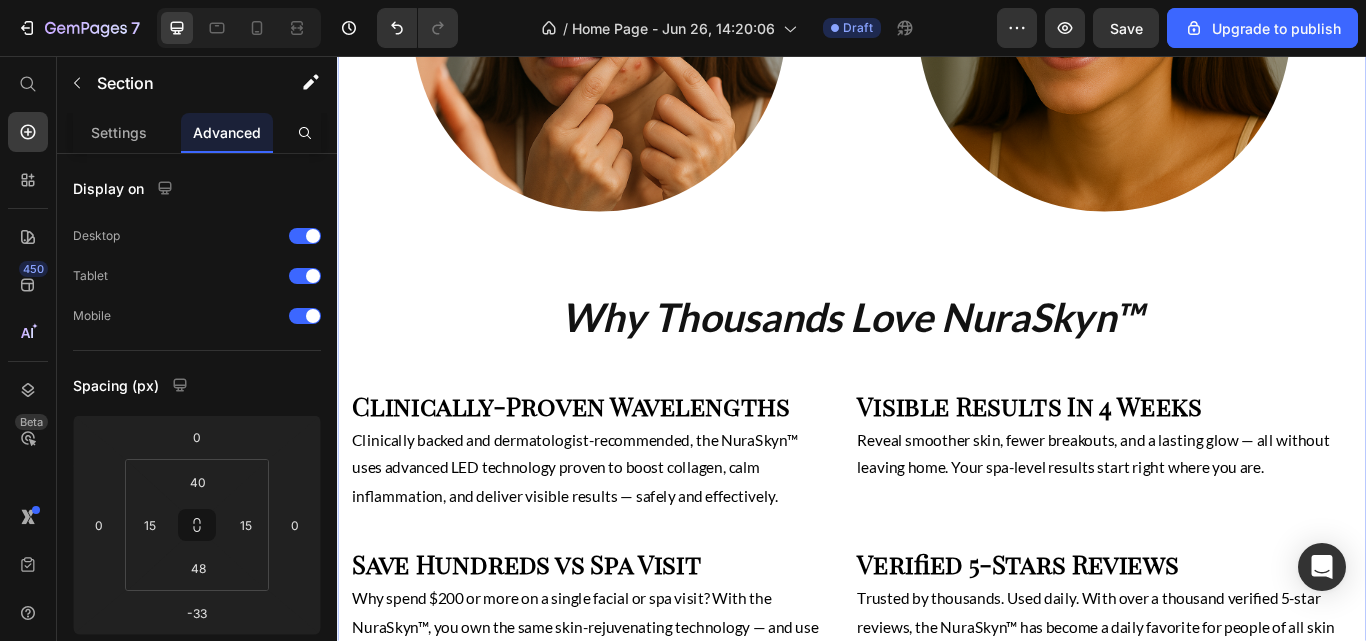 scroll, scrollTop: 1342, scrollLeft: 0, axis: vertical 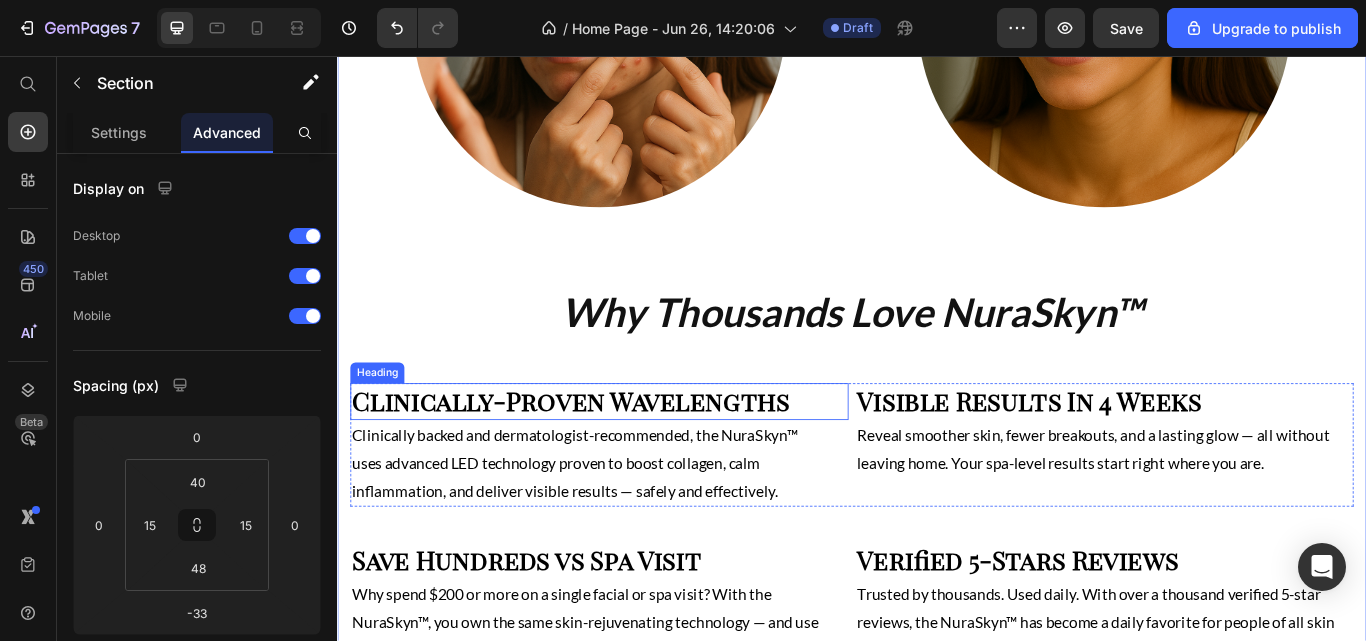 click on "Clinically-Proven Wavelengths" at bounding box center (642, 459) 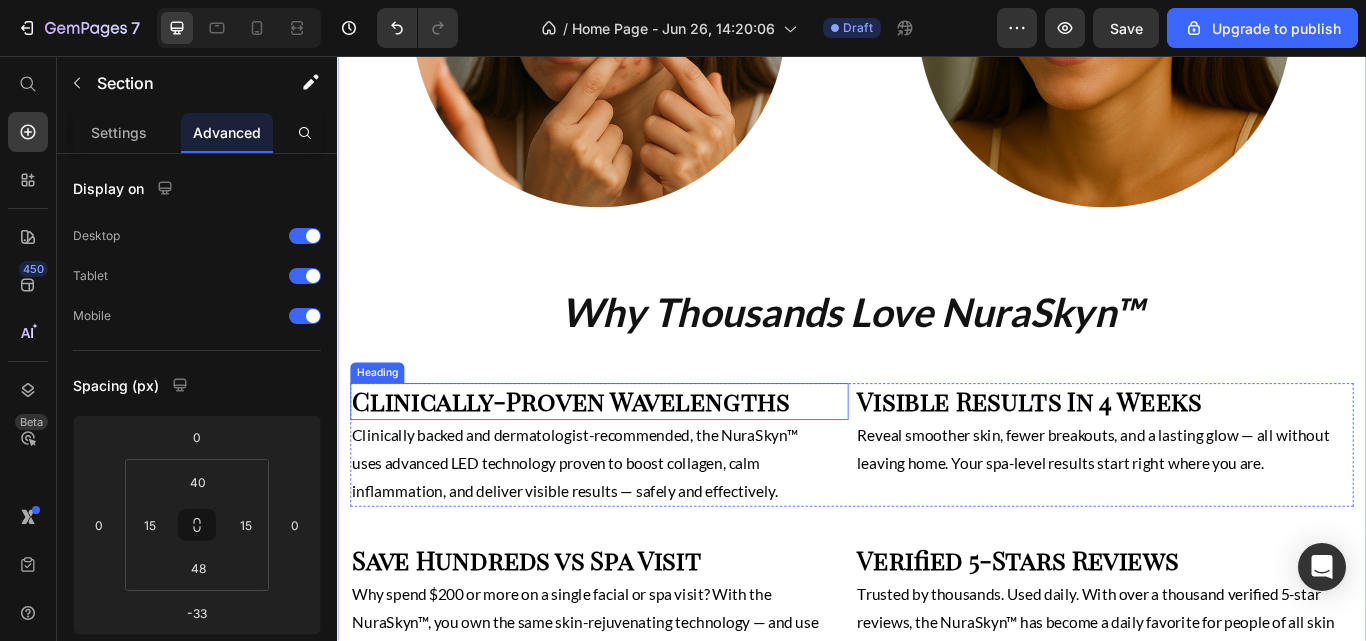 click on "Clinically-Proven Wavelengths" at bounding box center [642, 459] 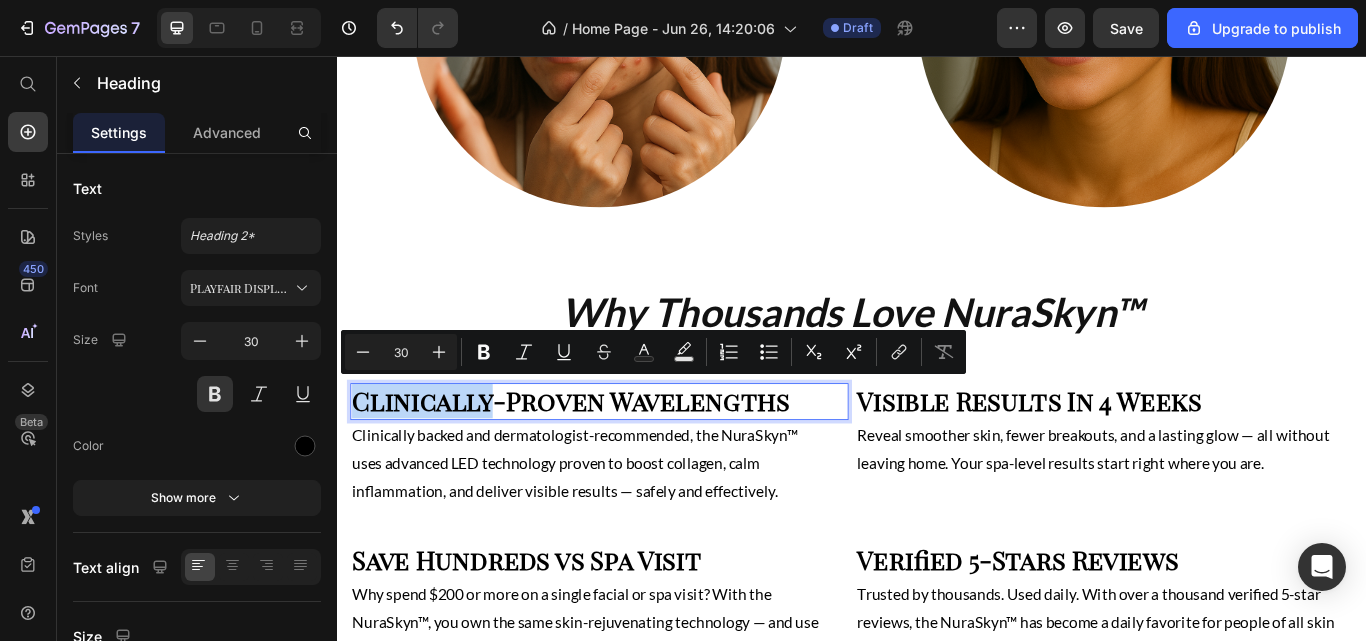 click on "Clinically-Proven Wavelengths" at bounding box center (642, 459) 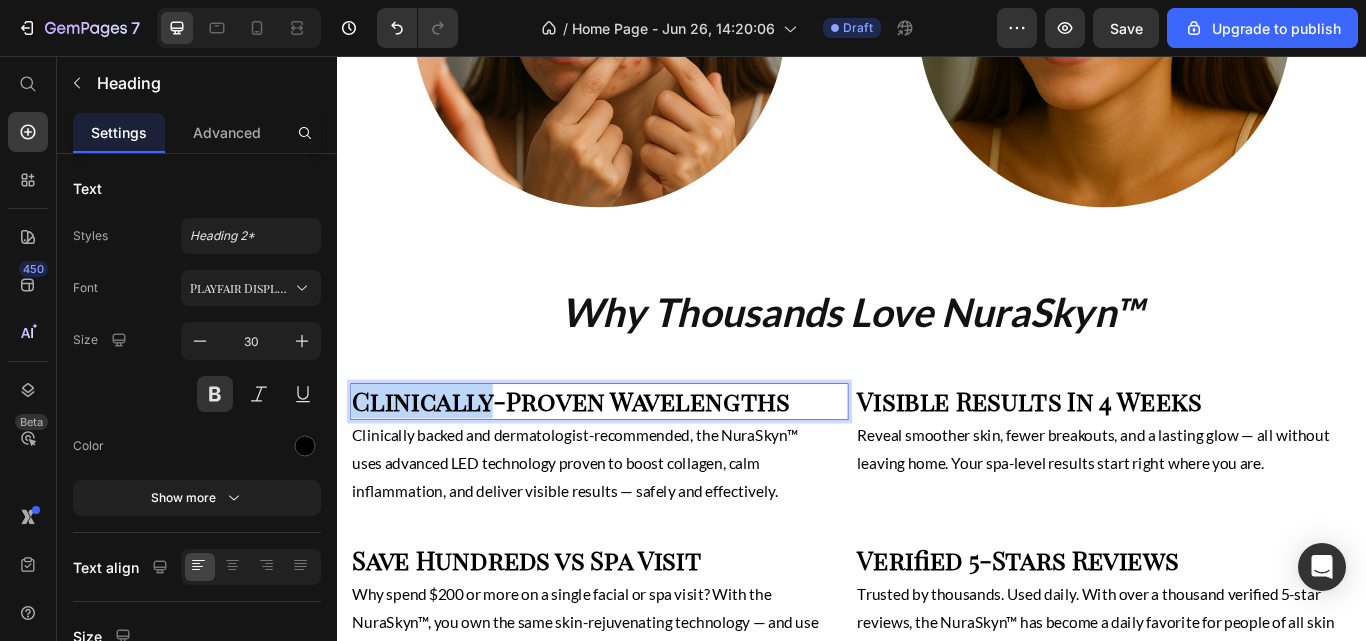 click on "Clinically-Proven Wavelengths" at bounding box center [642, 459] 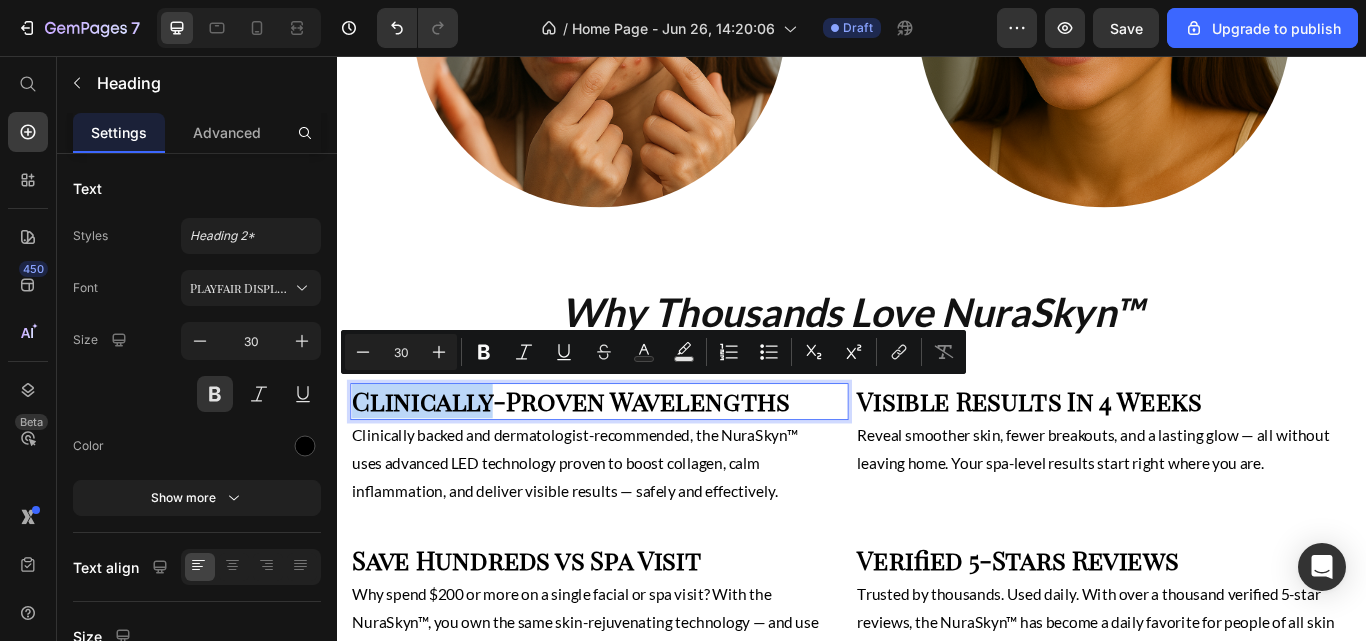 click on "Clinically-Proven Wavelengths" at bounding box center (642, 459) 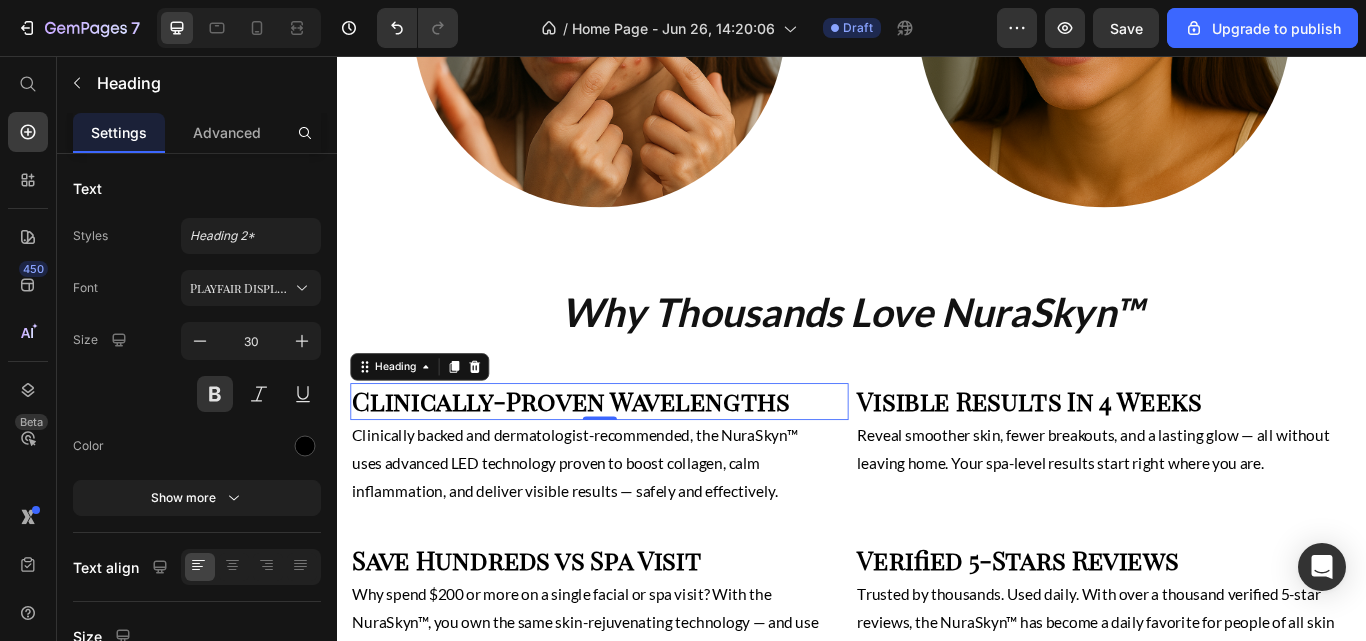 click at bounding box center (259, 394) 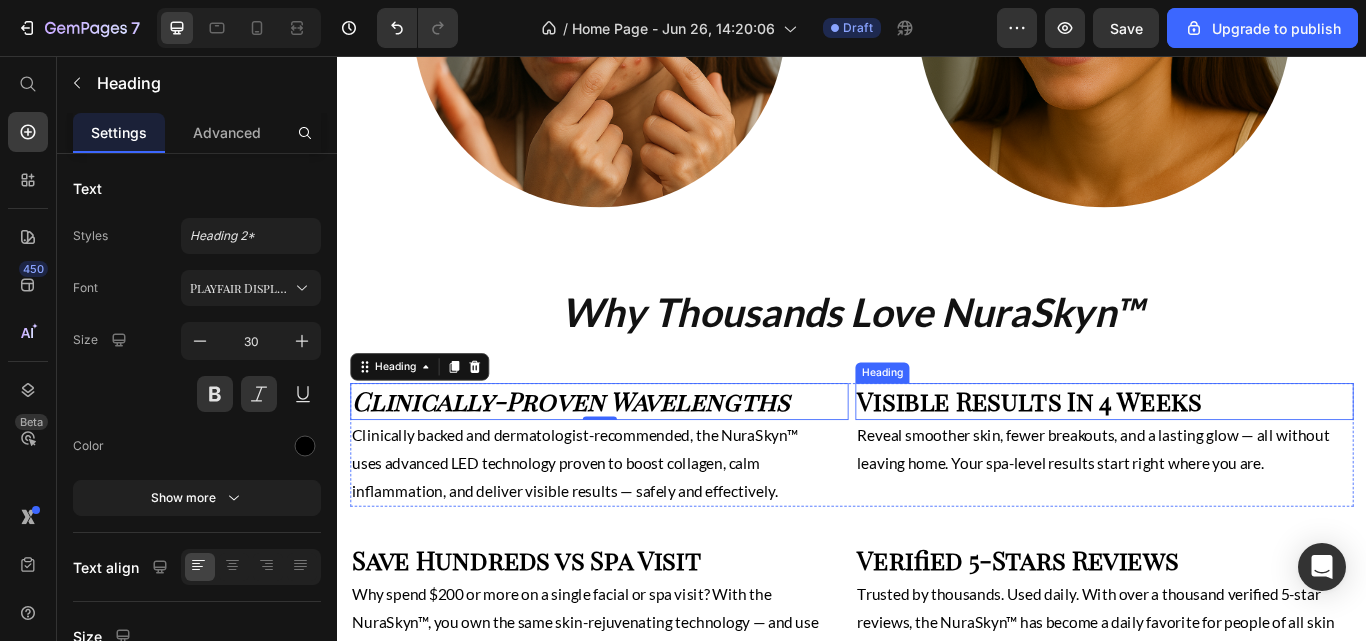 click on "Visible Results In 4 Weeks" at bounding box center (1231, 459) 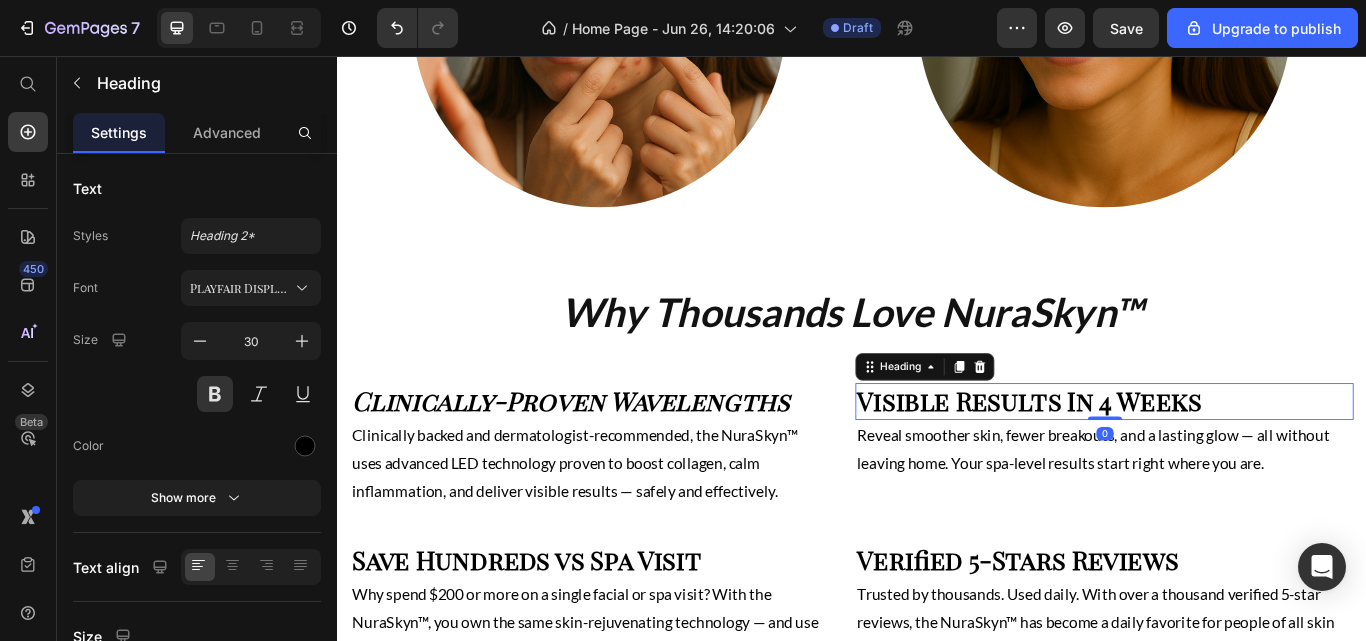 click at bounding box center [259, 394] 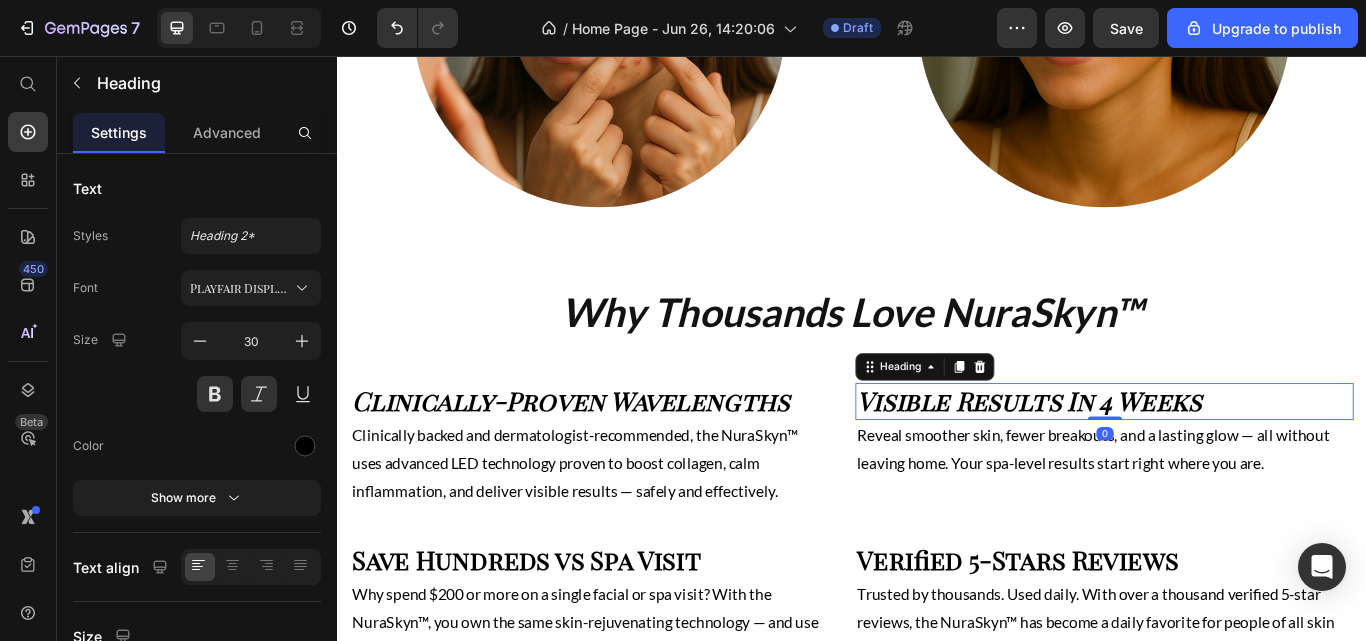 click on "Font Playfair Display SC Size 30 Color Show more" at bounding box center (197, 393) 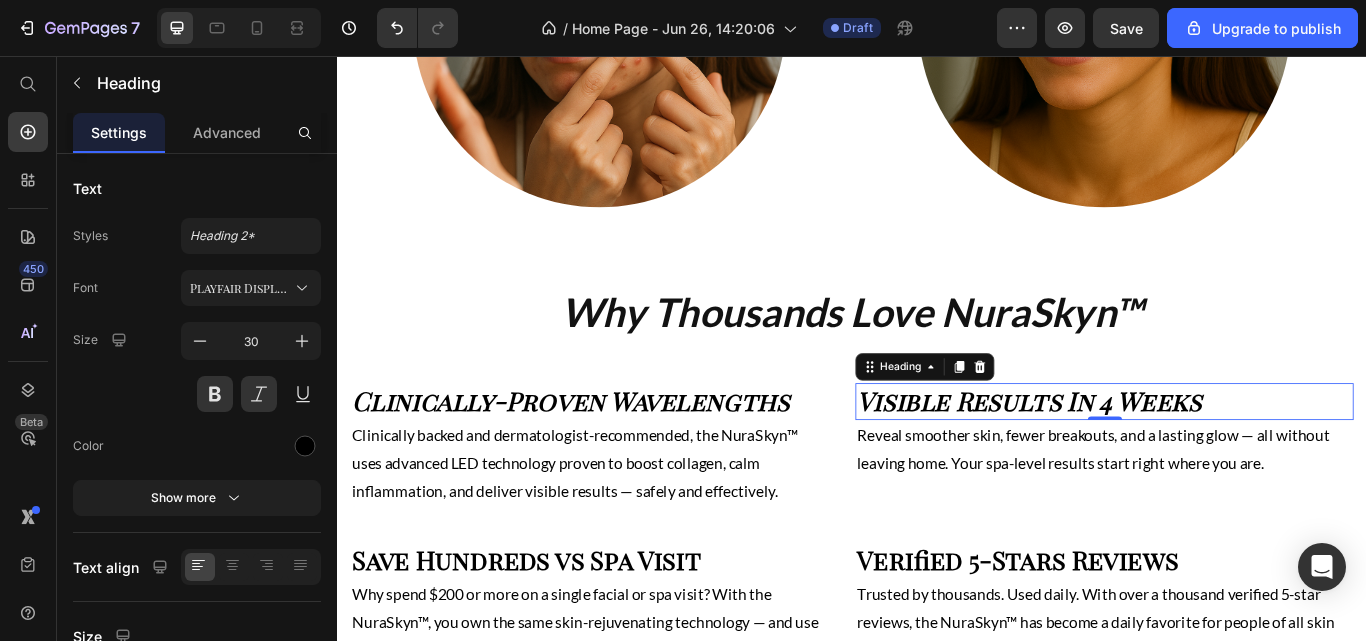 click on "Font Playfair Display SC Size 30 Color Show more" at bounding box center (197, 393) 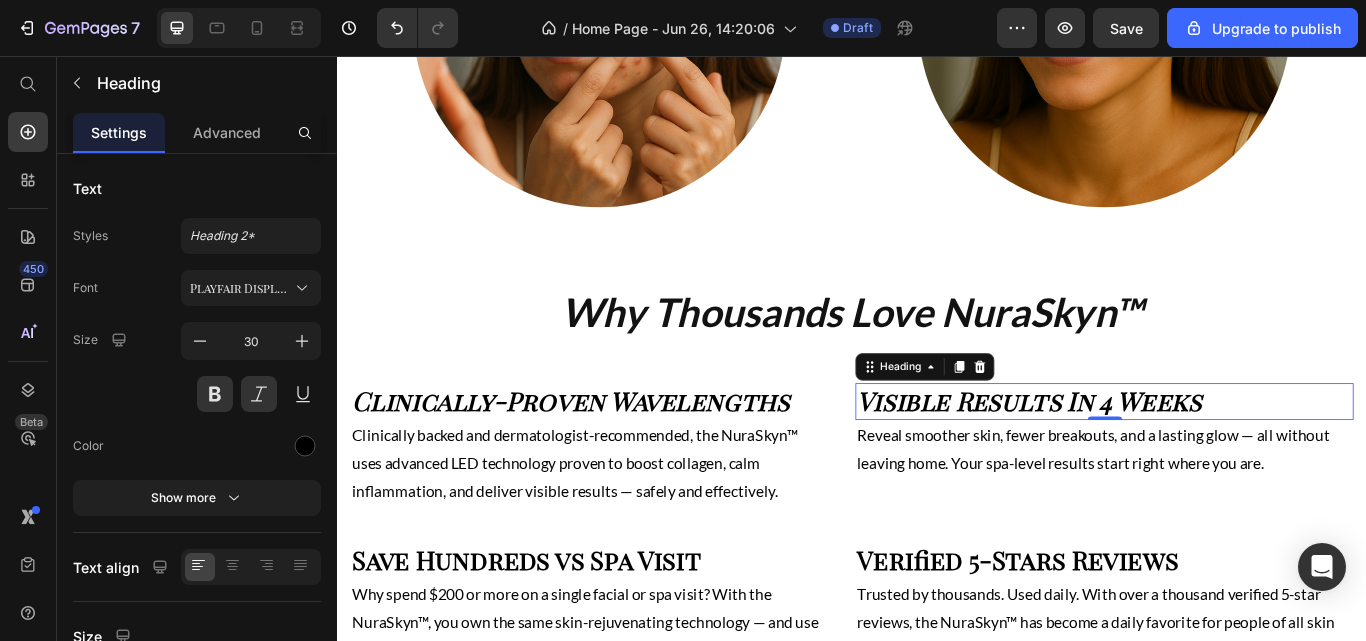 click at bounding box center (259, 394) 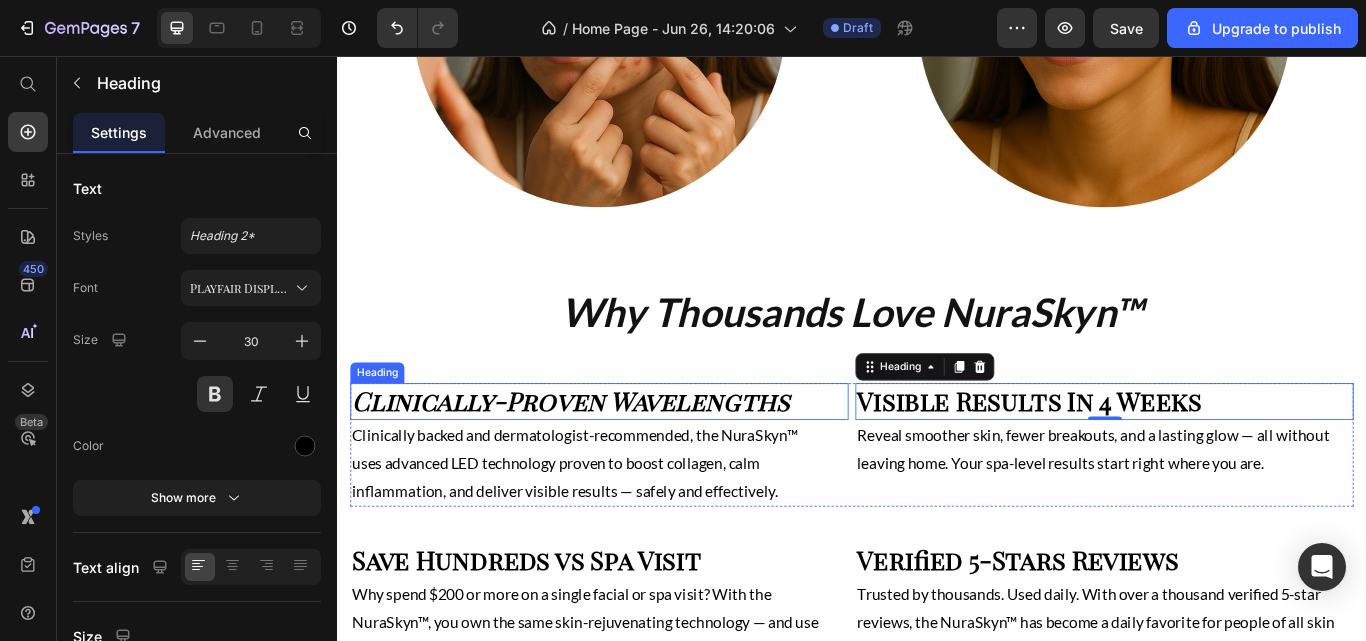 click on "Clinically-Proven Wavelengths" at bounding box center (642, 459) 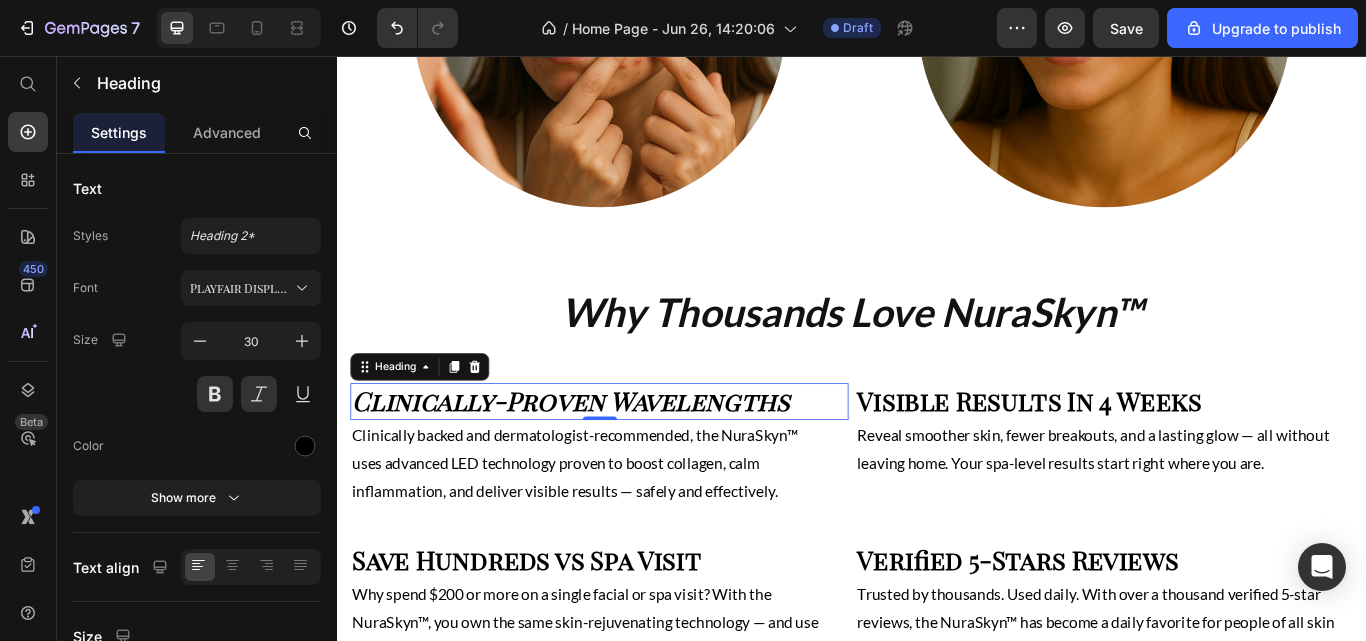click at bounding box center (259, 394) 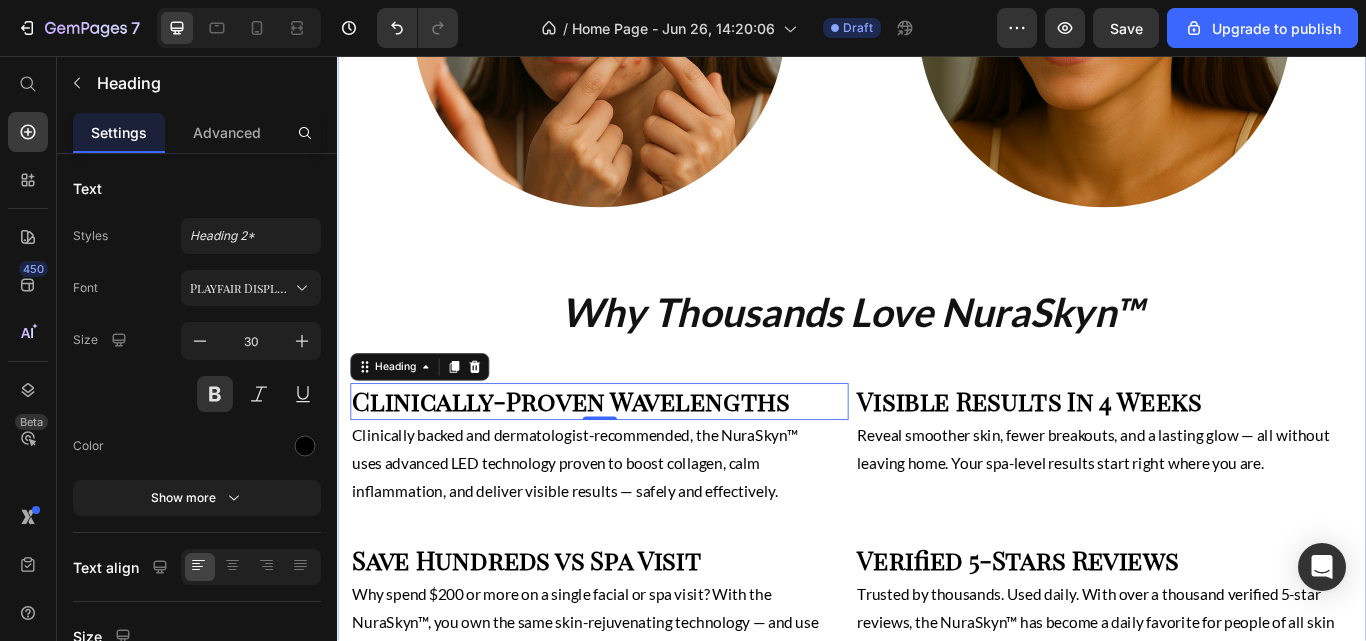 click on "From Breakouts to Brilliance Heading See results in as little as 2 weeks Text Block Image Image Row Why Thousands Love NuraSkyn™ Heading Clinically-Proven Wavelengths Heading   0 Clinically backed and dermatologist-recommended, the NuraSkyn™ uses advanced LED technology proven to boost collagen, calm inflammation, and deliver visible results — safely and effectively. Text Block Visible Results In 4 Weeks Heading Reveal smoother skin, fewer breakouts, and a lasting glow — all without leaving home. Your spa-level results start right where you are. Text Block Row Save Hundreds vs Spa Visit Heading Why spend $200 or more on a single facial or spa visit? With the NuraSkyn™, you own the same skin-rejuvenating technology — and use it daily — for less than the price of just two treatments. Glow on your terms, anytime. Text Block Verified 5-Stars Reviews Heading Text Block Row 15 to 20 Minutes A Day Heading Text Block Glow Guarantee Heading Text Block Row NuraSkyn™ Heading Text Block BUY NOW Button Row" at bounding box center (937, 642) 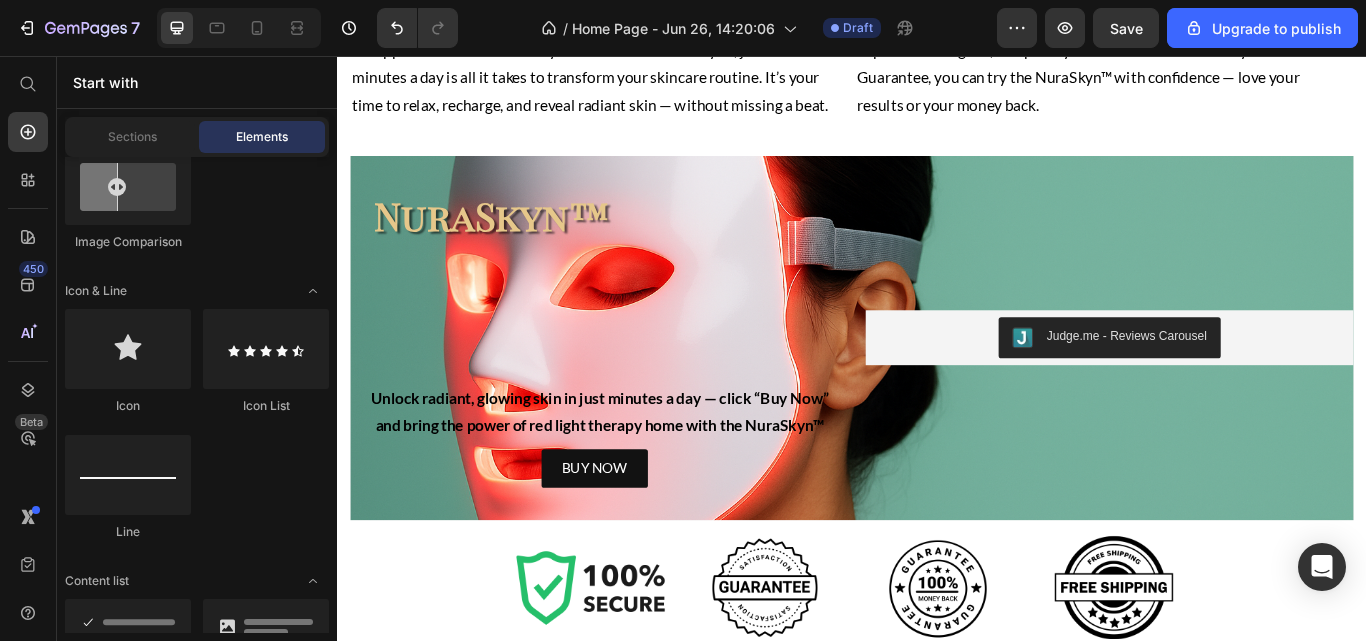 scroll, scrollTop: 2211, scrollLeft: 0, axis: vertical 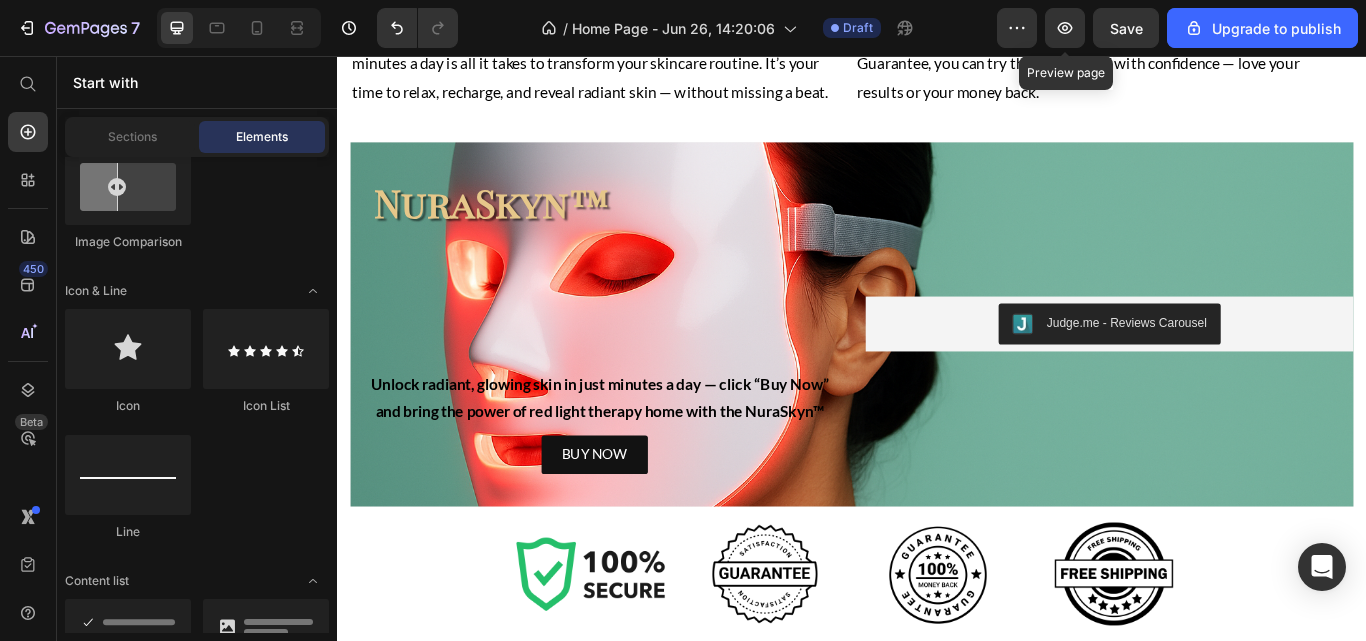 click 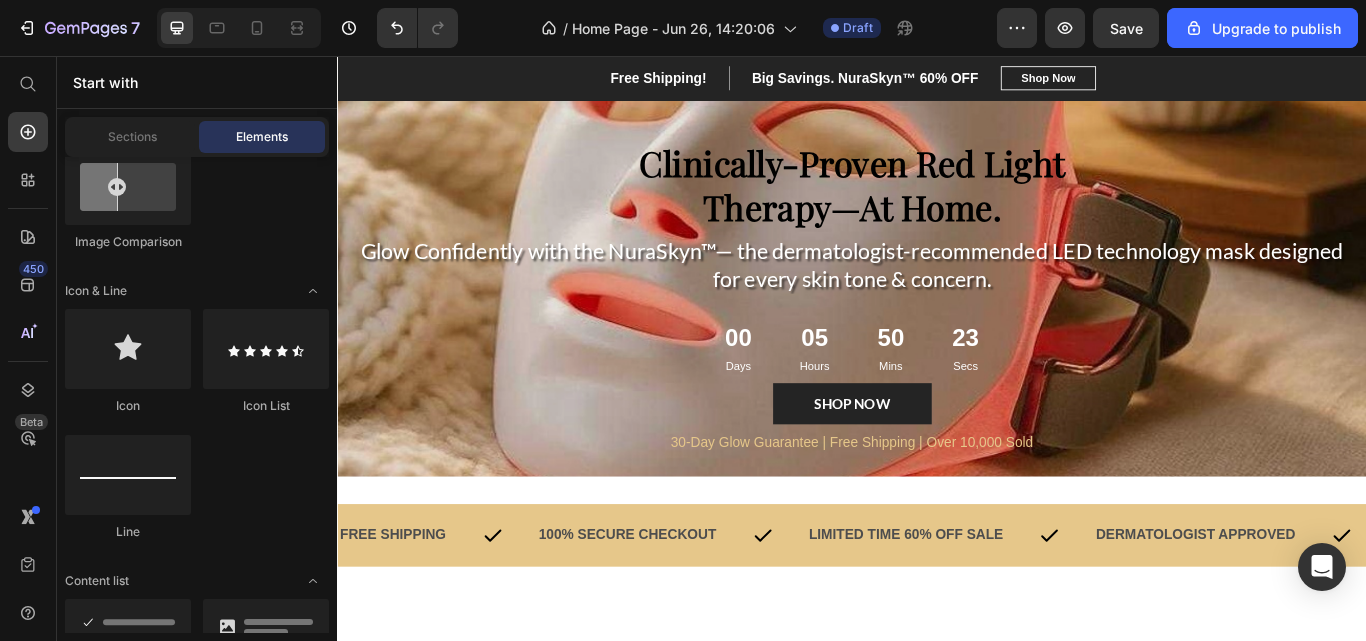 scroll, scrollTop: 294, scrollLeft: 0, axis: vertical 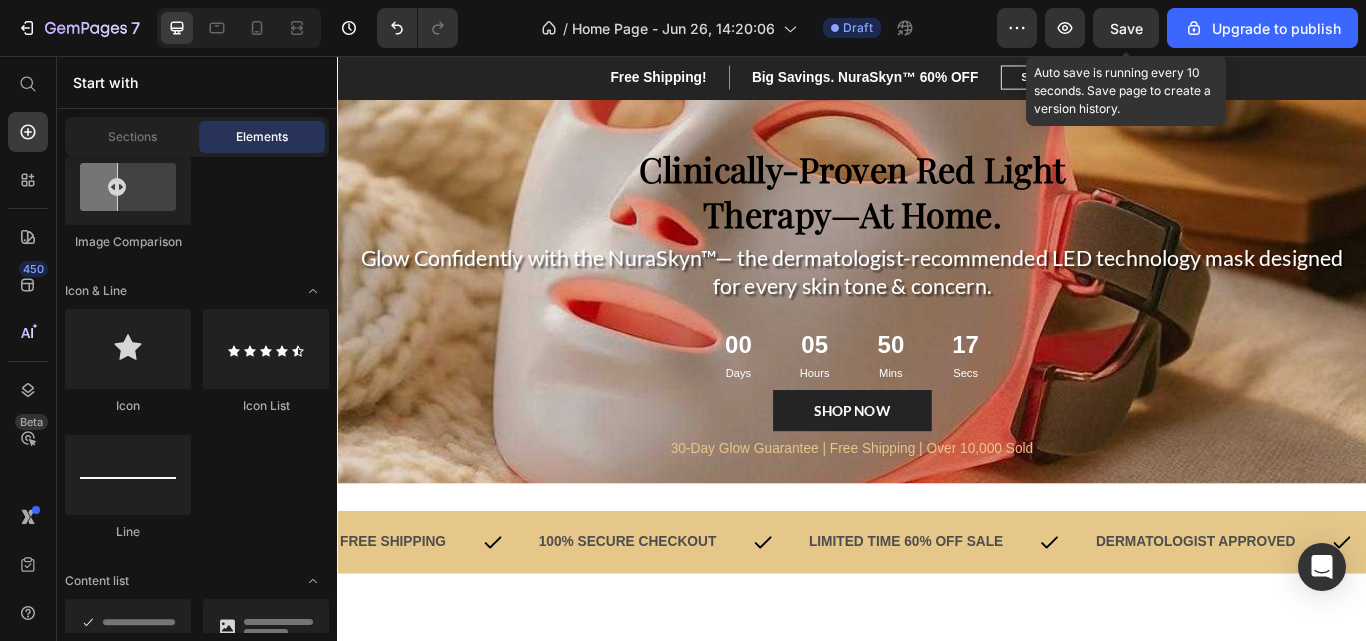 click on "Save" at bounding box center [1126, 28] 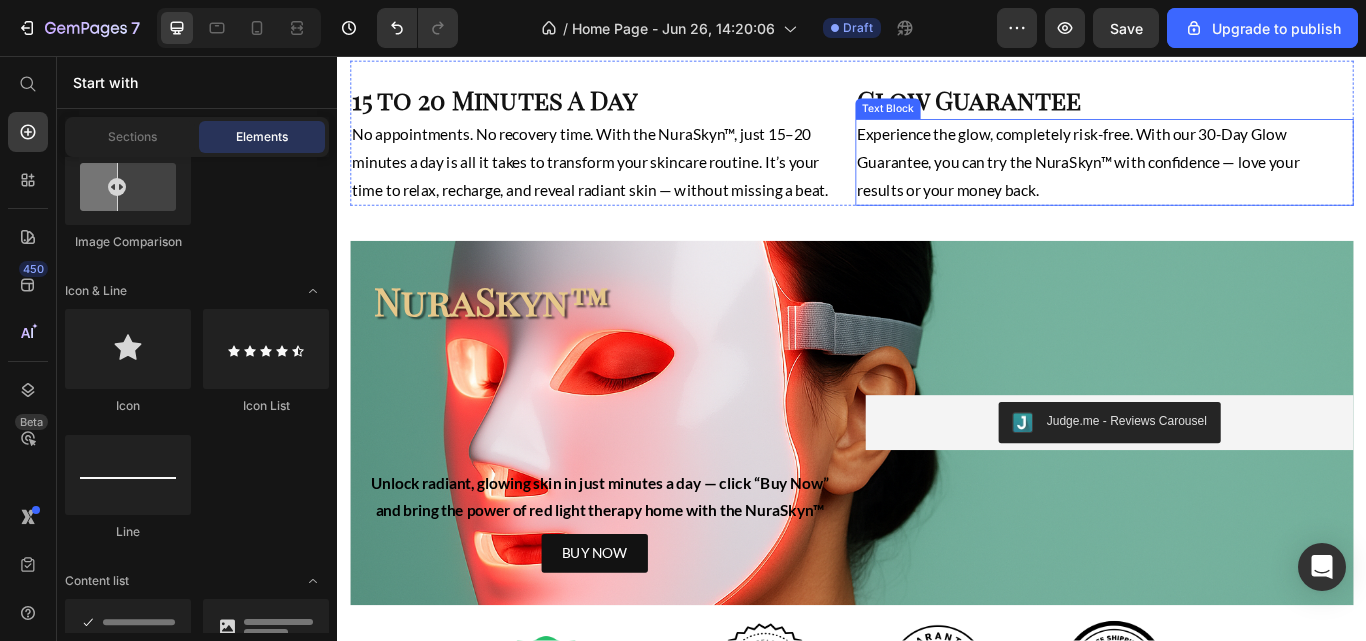 scroll, scrollTop: 2195, scrollLeft: 0, axis: vertical 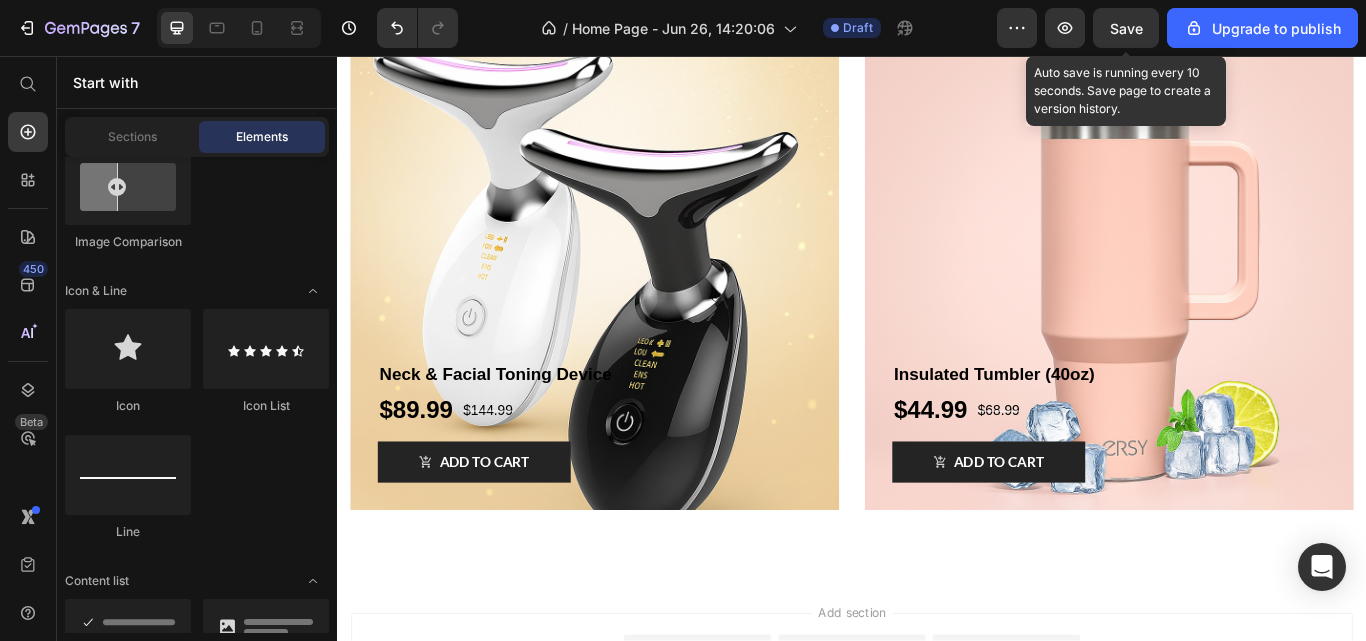 click on "Save" 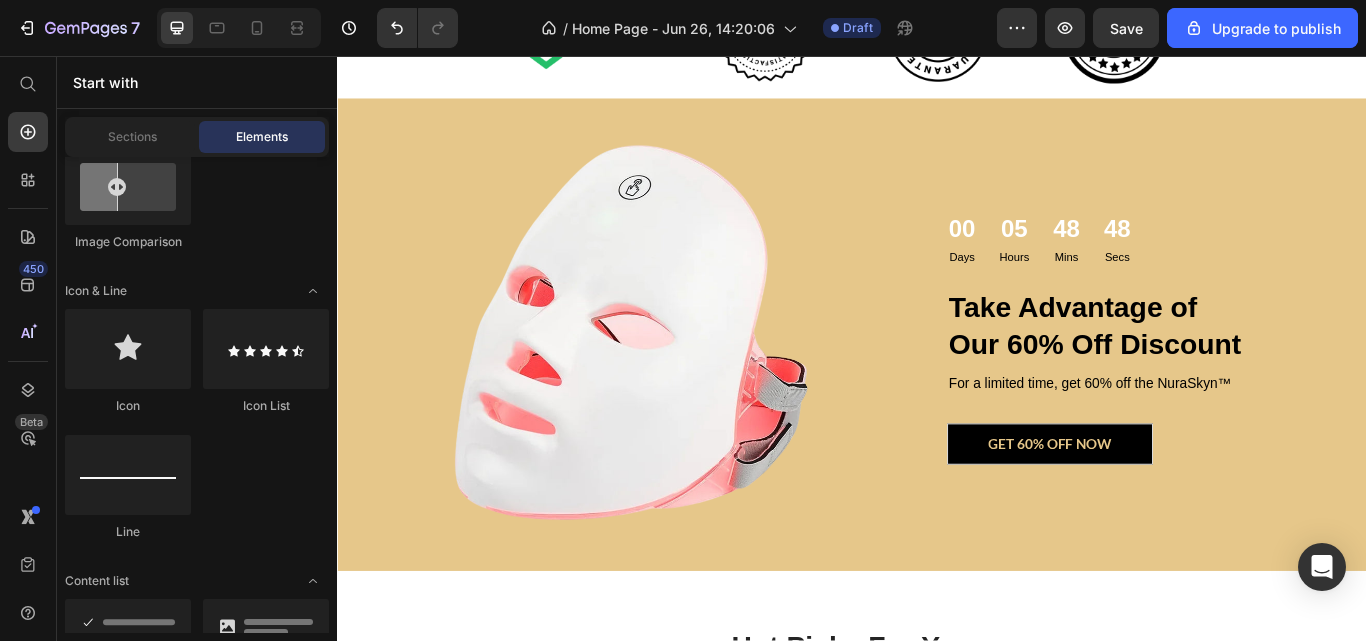 scroll, scrollTop: 2844, scrollLeft: 0, axis: vertical 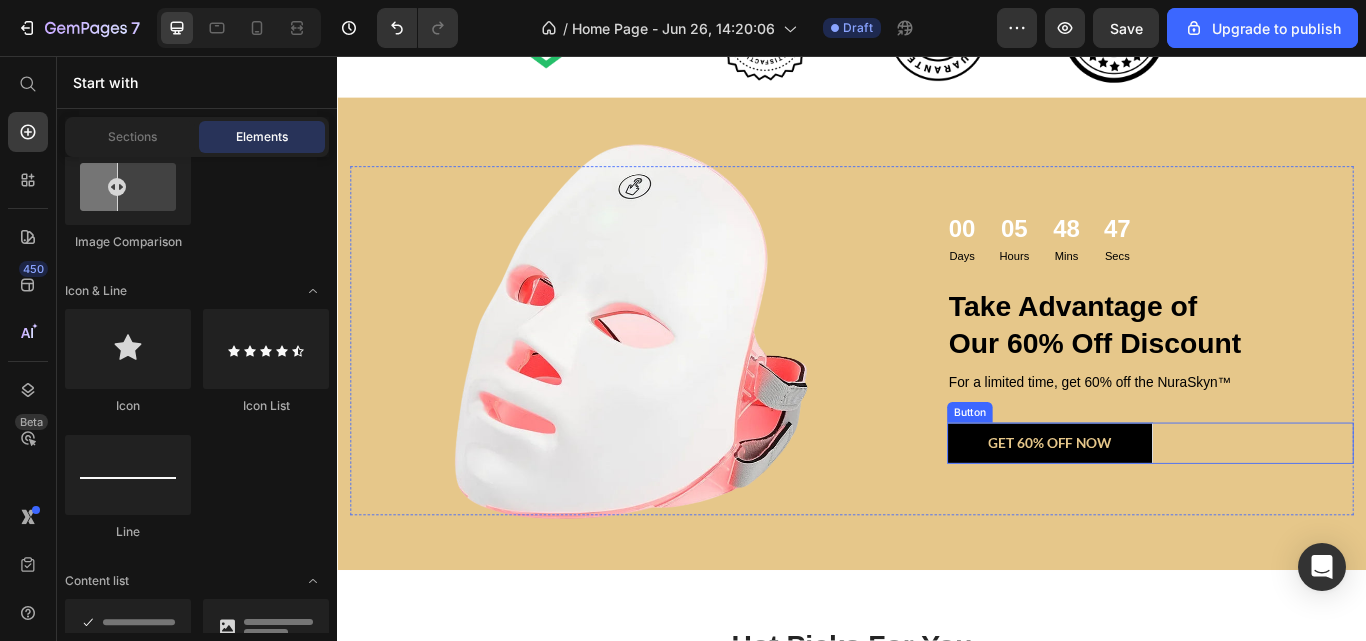 click on "GET 60% OFF NOW" at bounding box center [1168, 508] 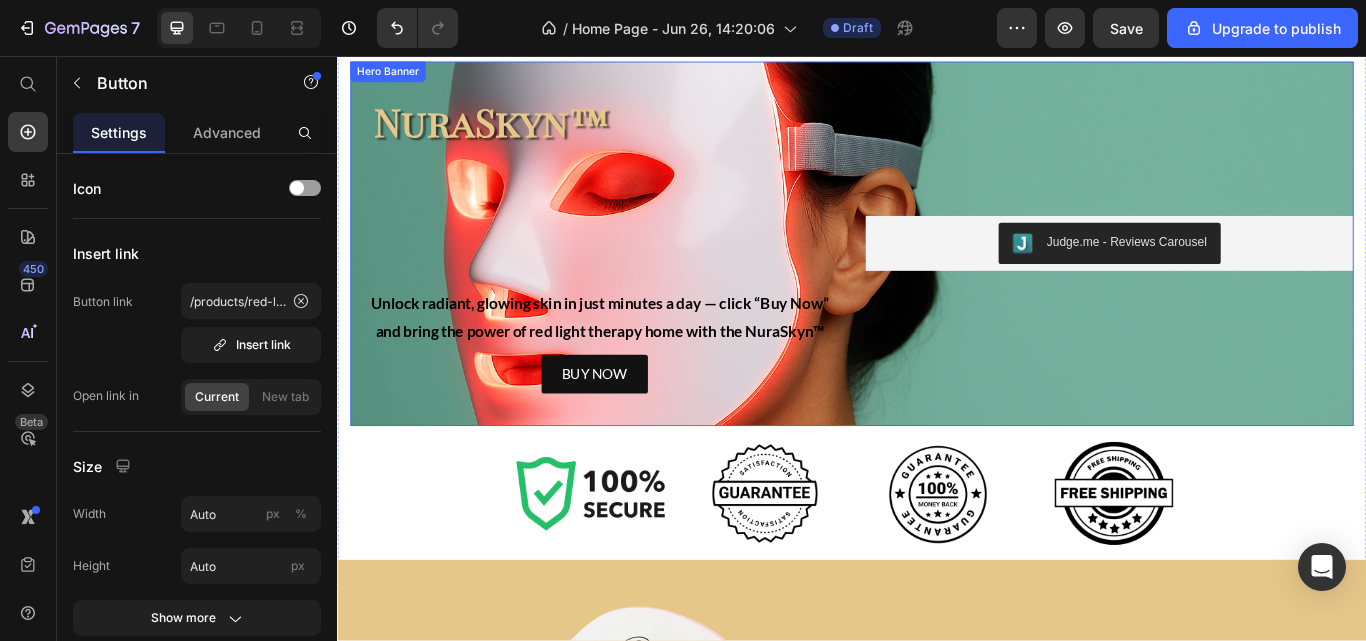 scroll, scrollTop: 2304, scrollLeft: 0, axis: vertical 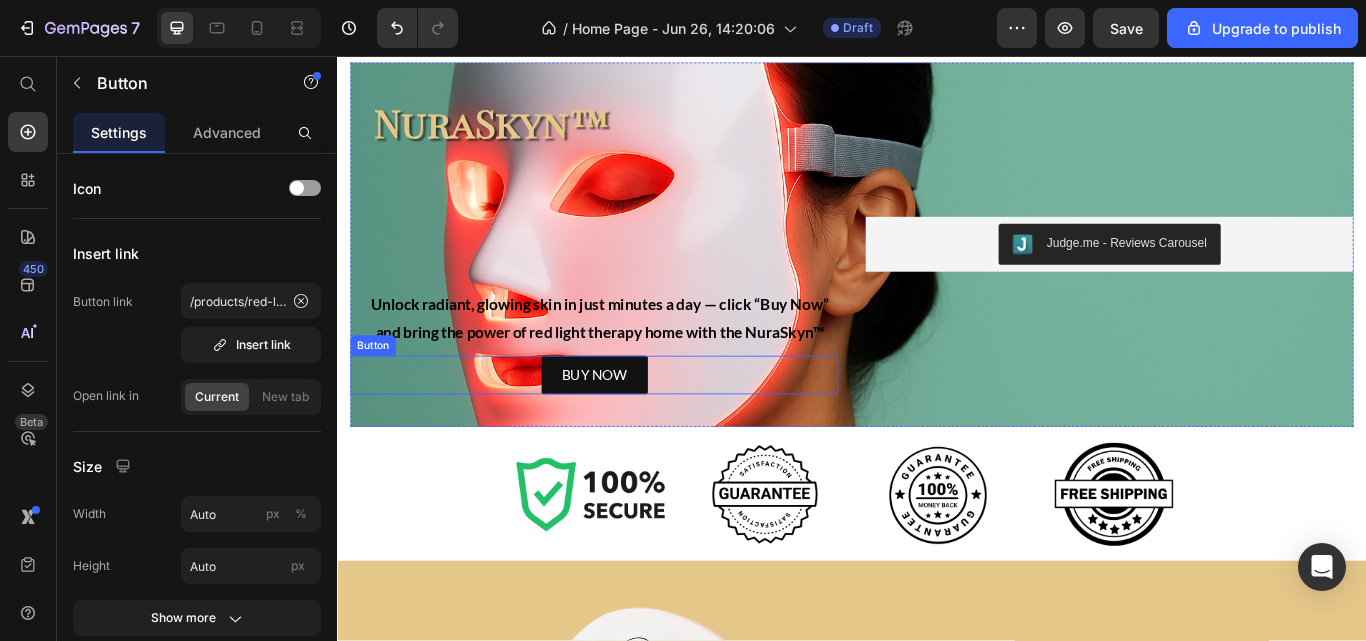 click on "BUY NOW" at bounding box center [637, 428] 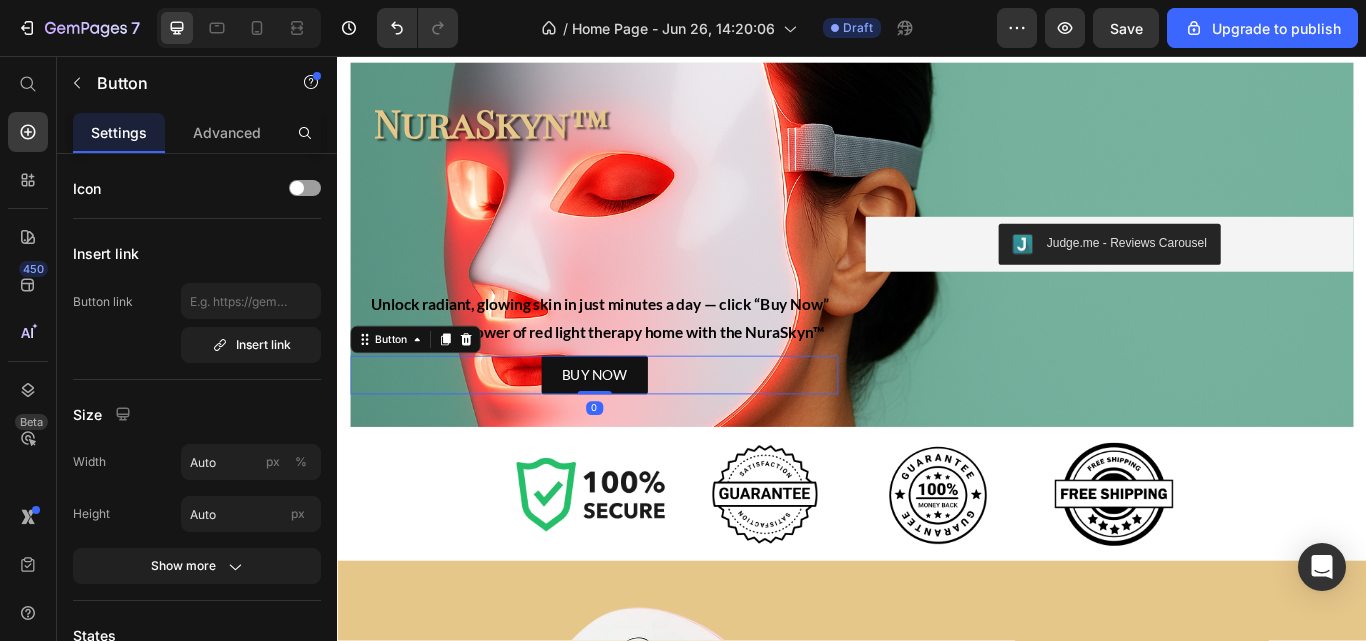 click on "Insert link" at bounding box center (251, 345) 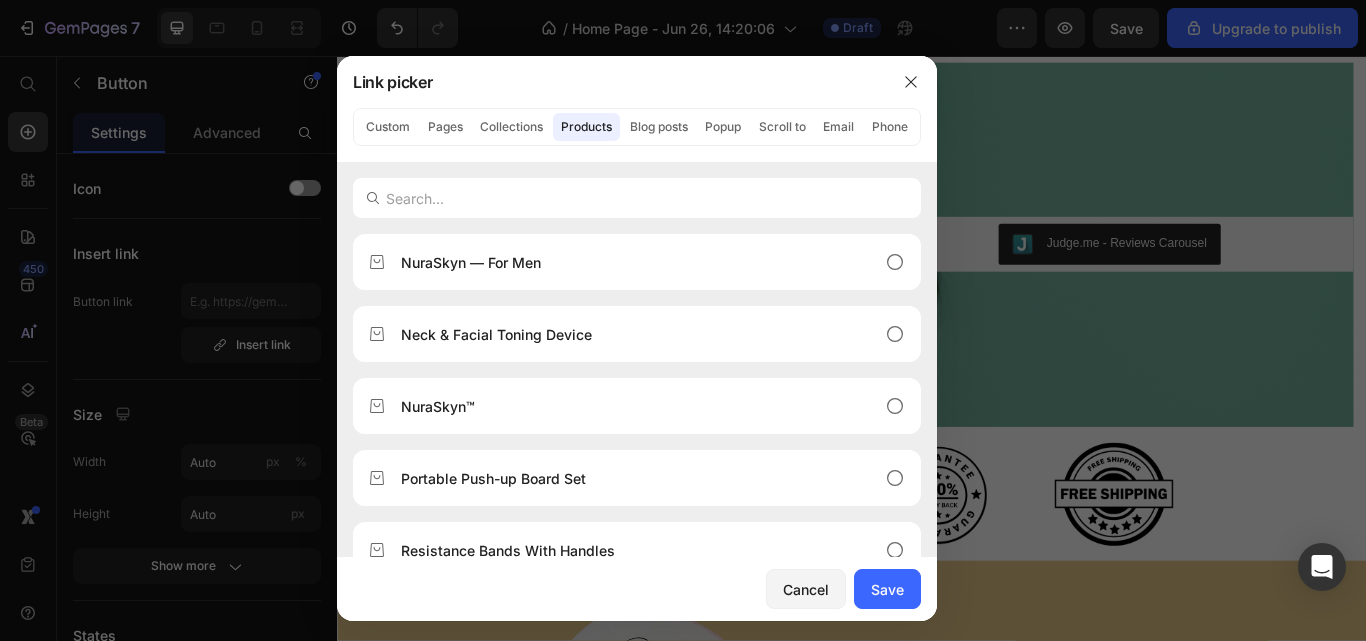 click on "NuraSkyn™" at bounding box center [438, 406] 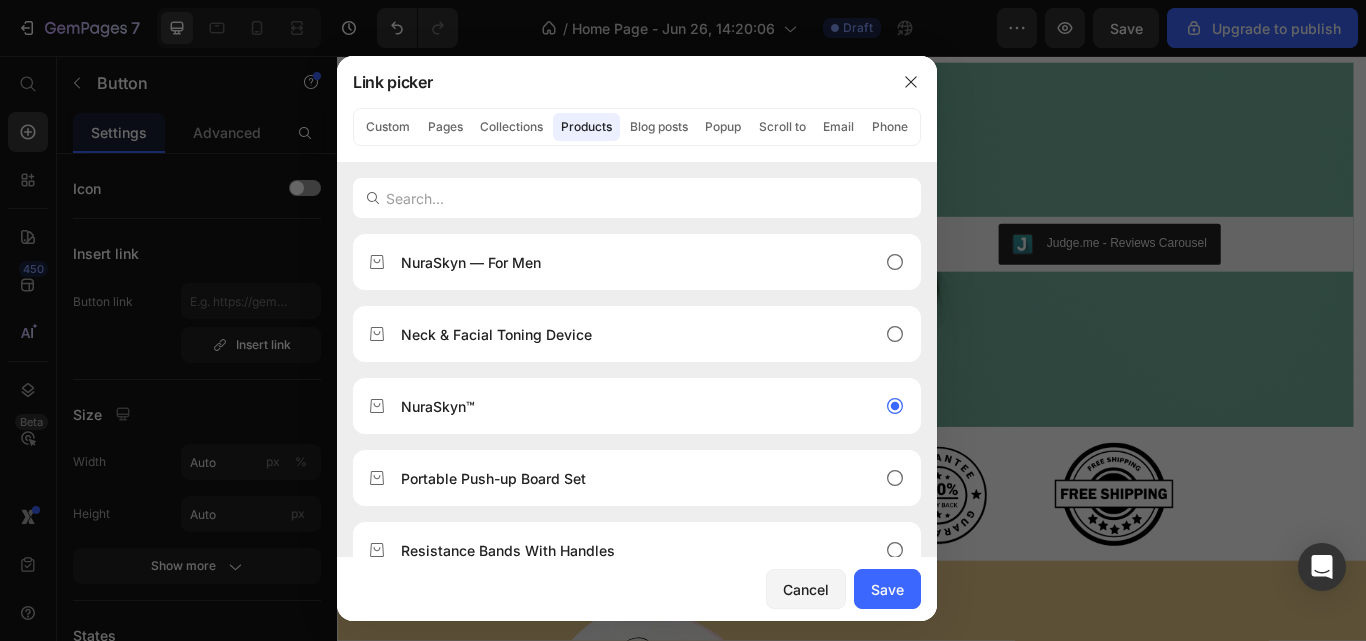 click on "Save" 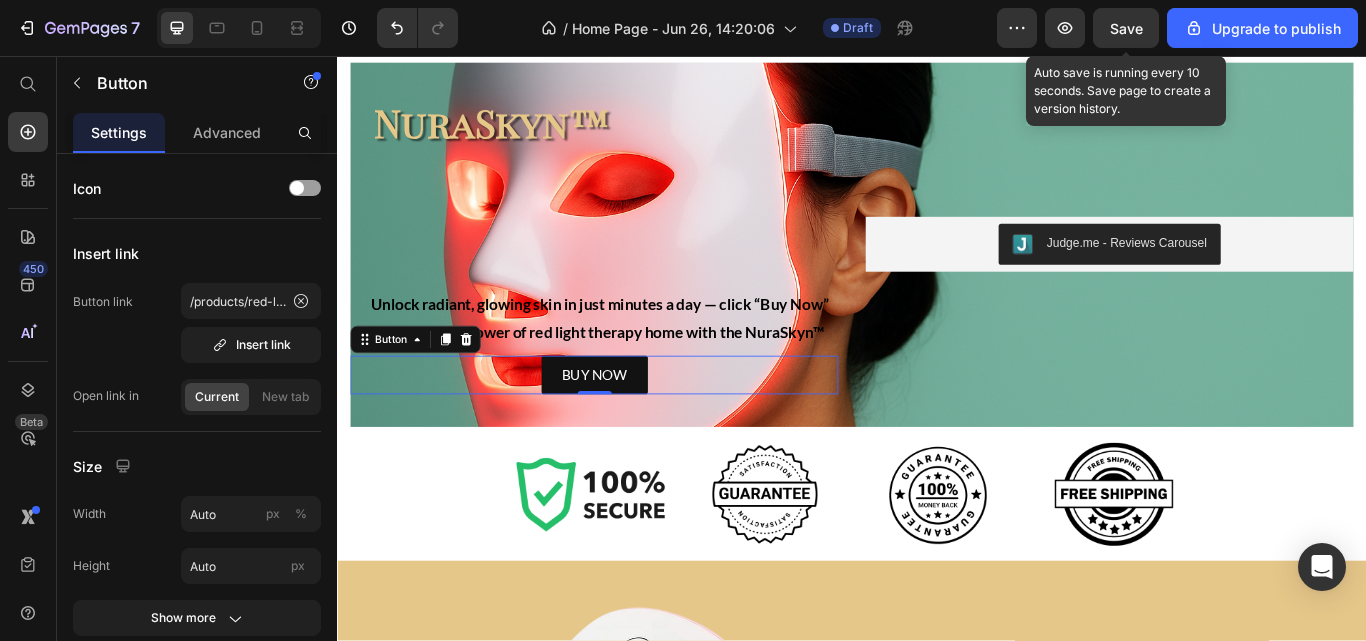 click on "Save" 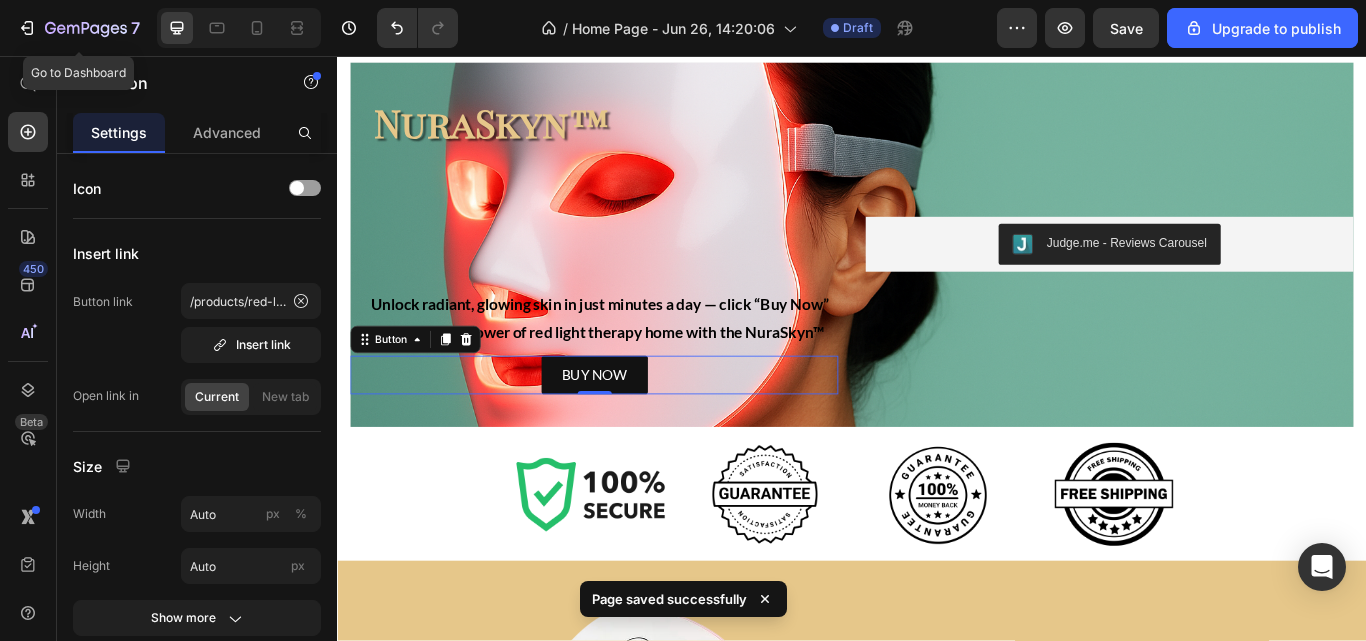 click 